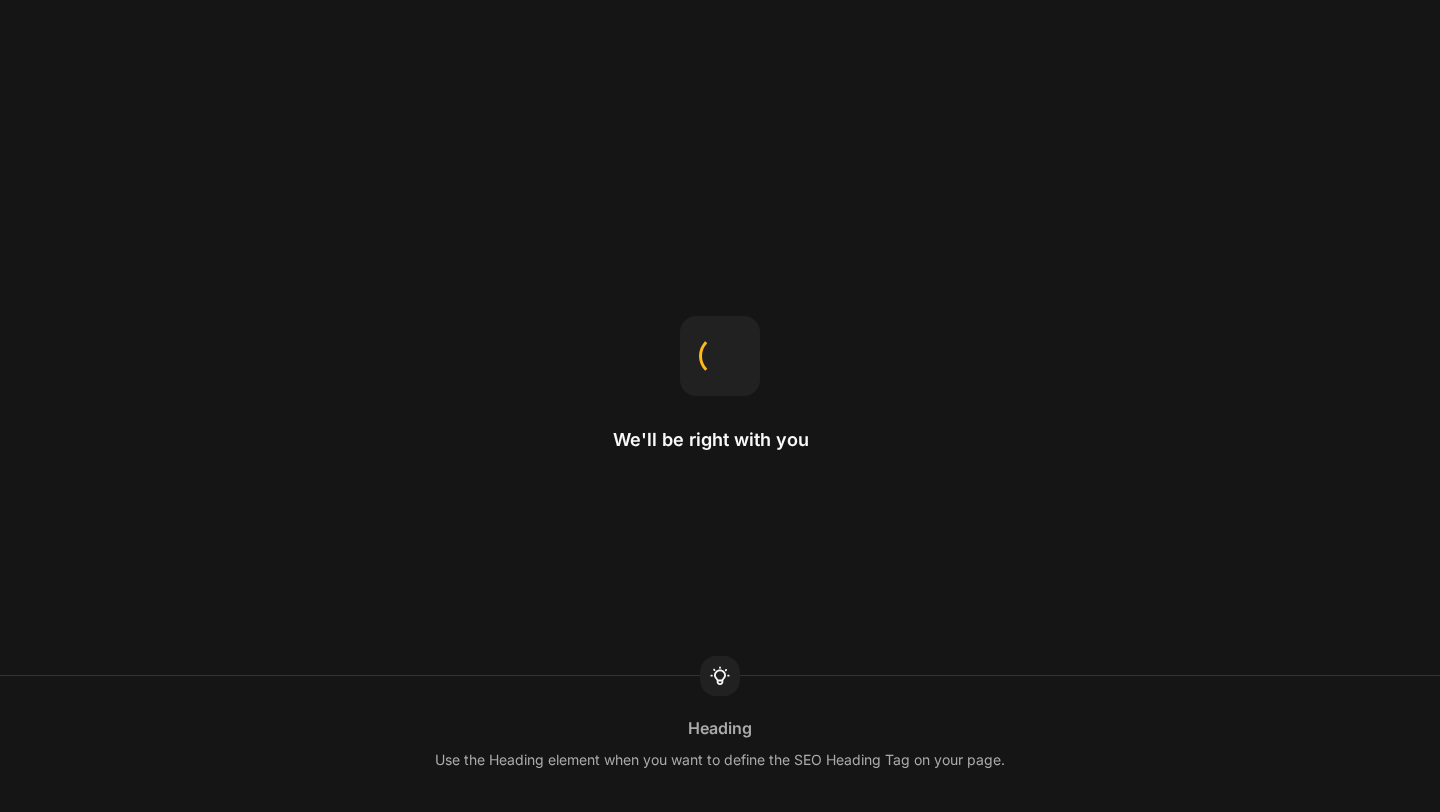 scroll, scrollTop: 0, scrollLeft: 0, axis: both 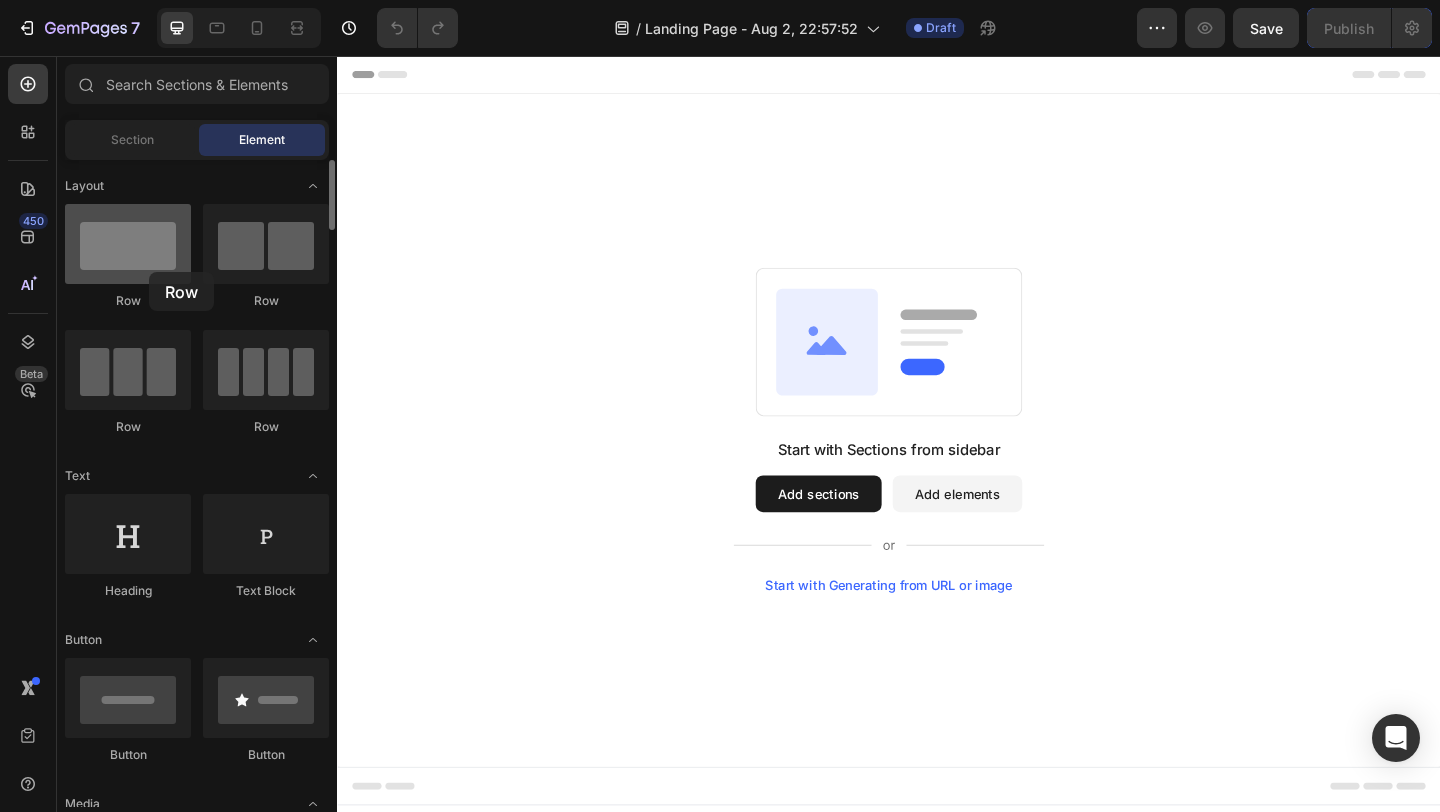 click at bounding box center [128, 244] 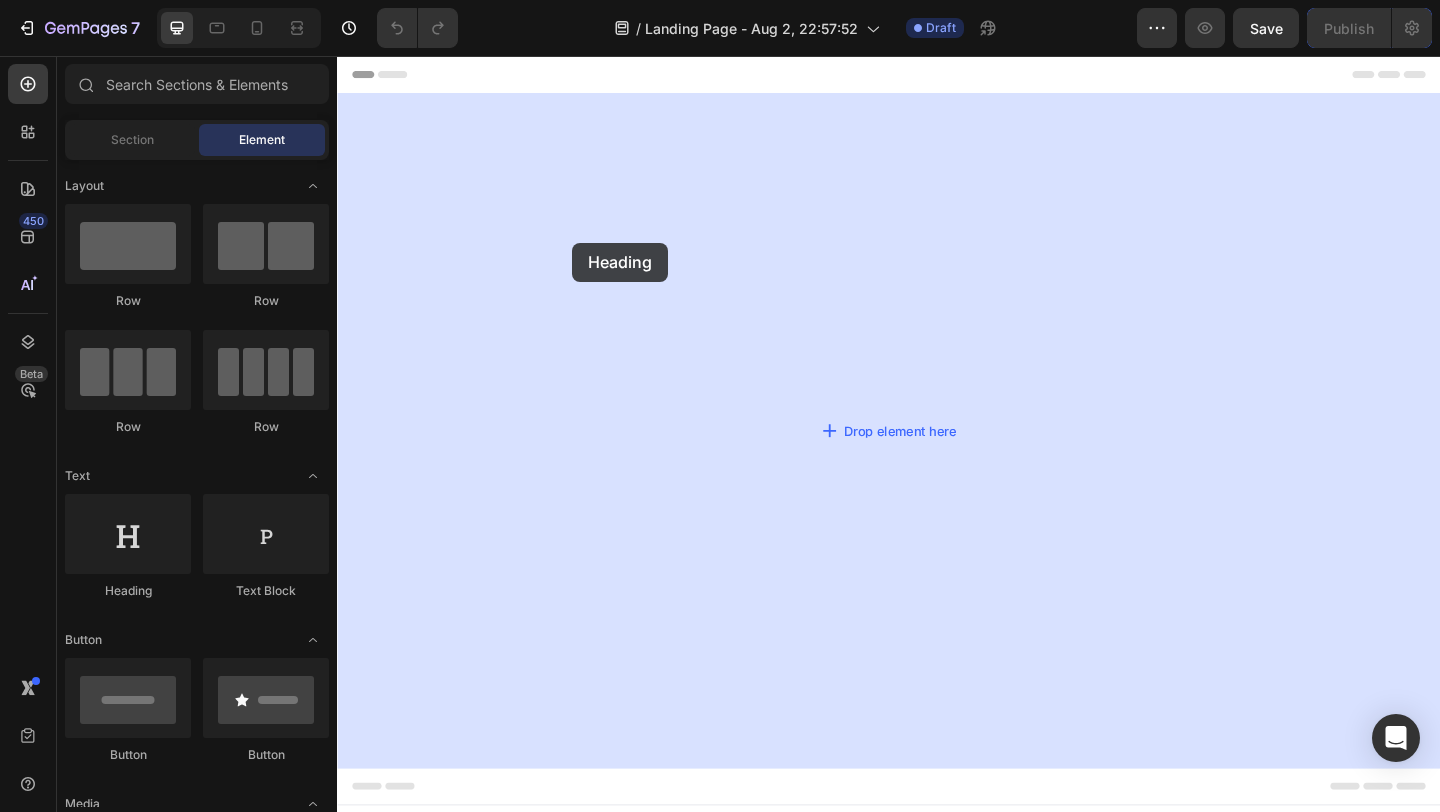 drag, startPoint x: 474, startPoint y: 574, endPoint x: 593, endPoint y: 259, distance: 336.72836 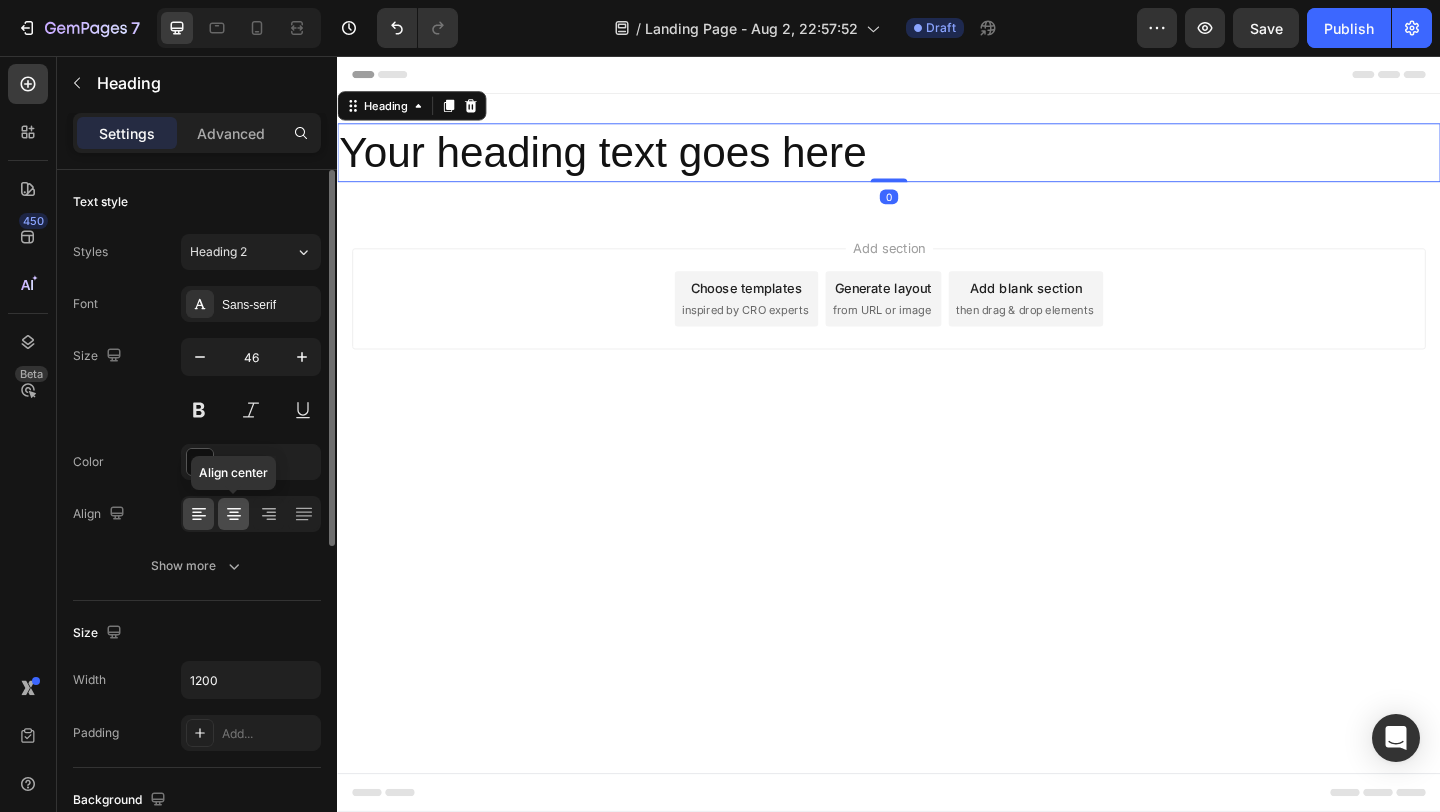 click 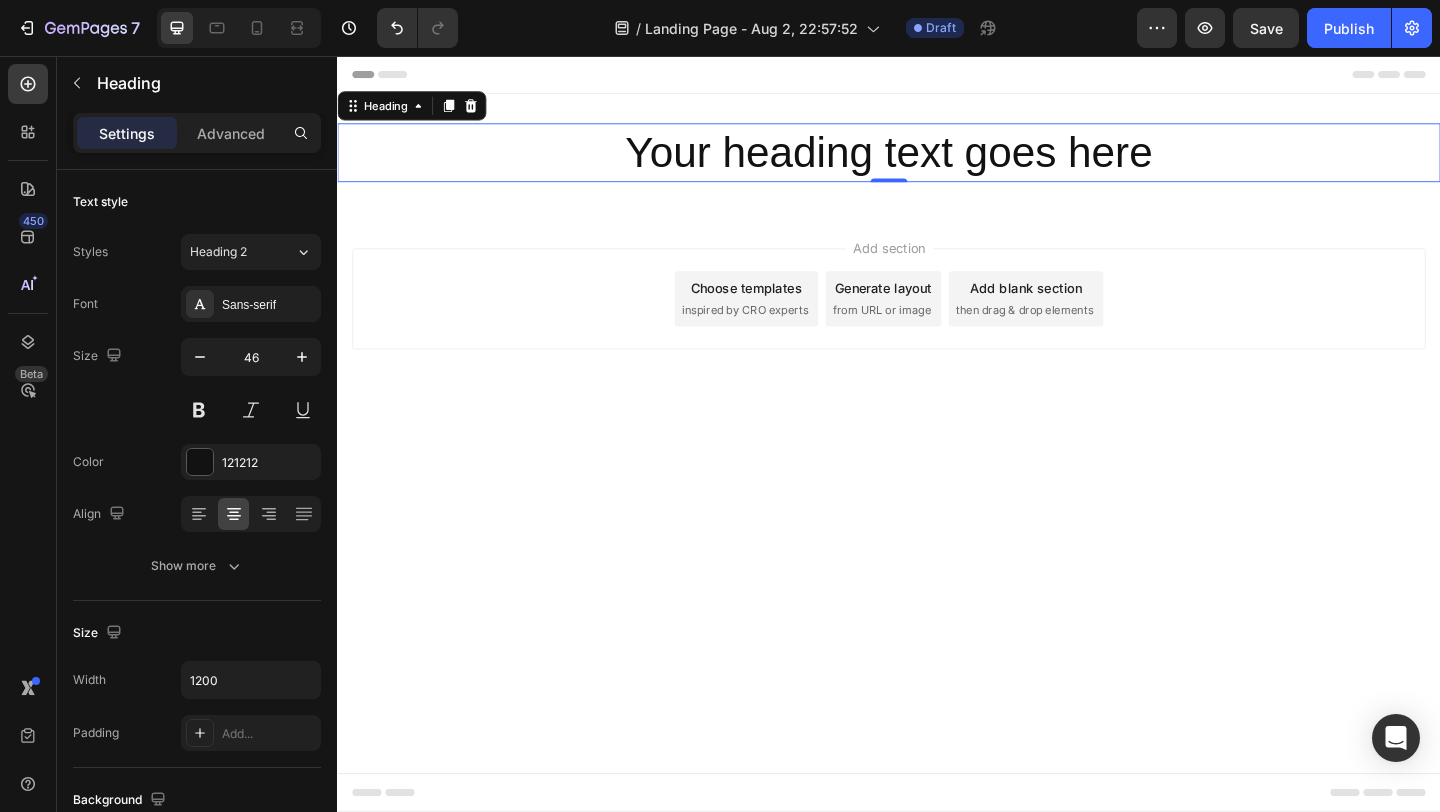 click on "Your heading text goes here" at bounding box center (937, 161) 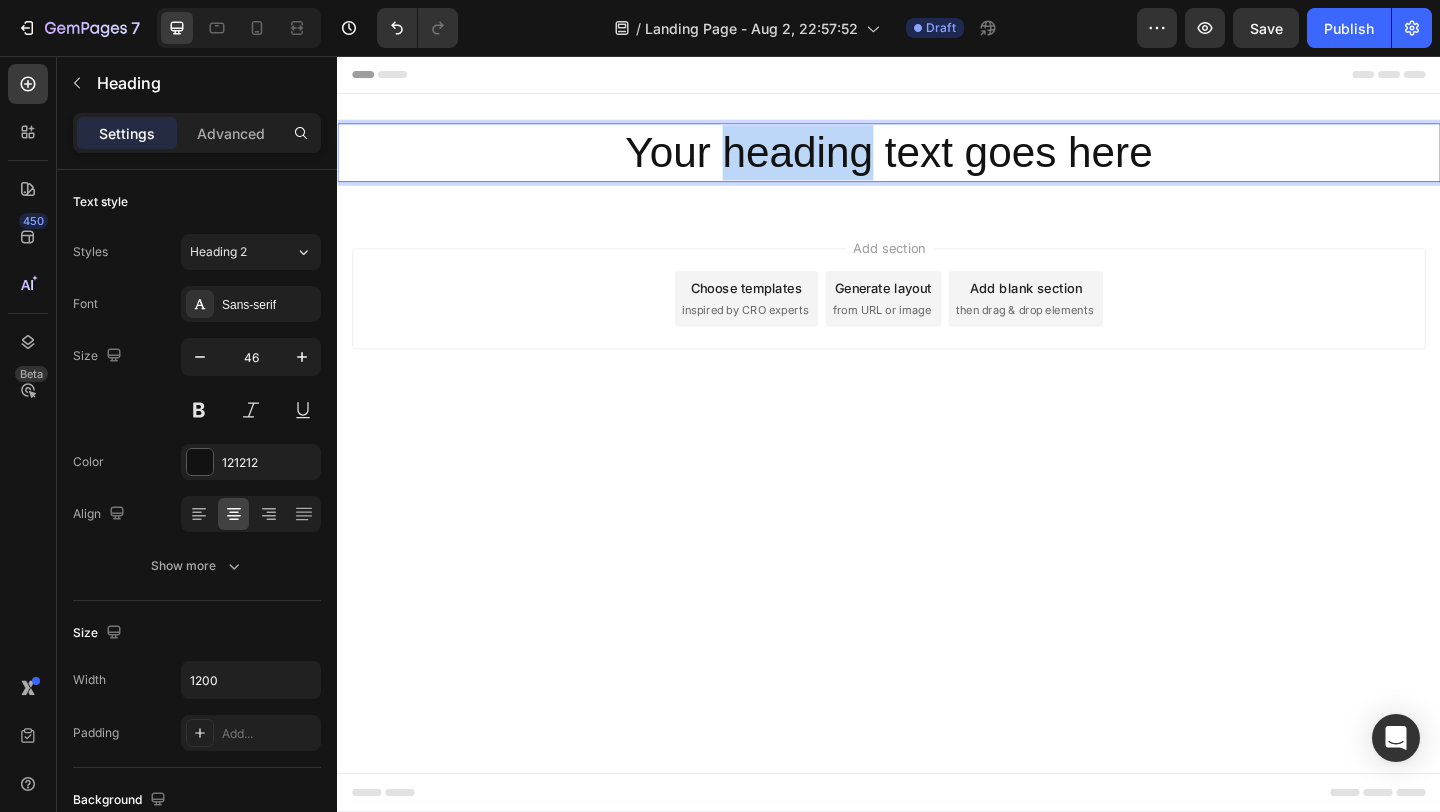 click on "Your heading text goes here" at bounding box center [937, 161] 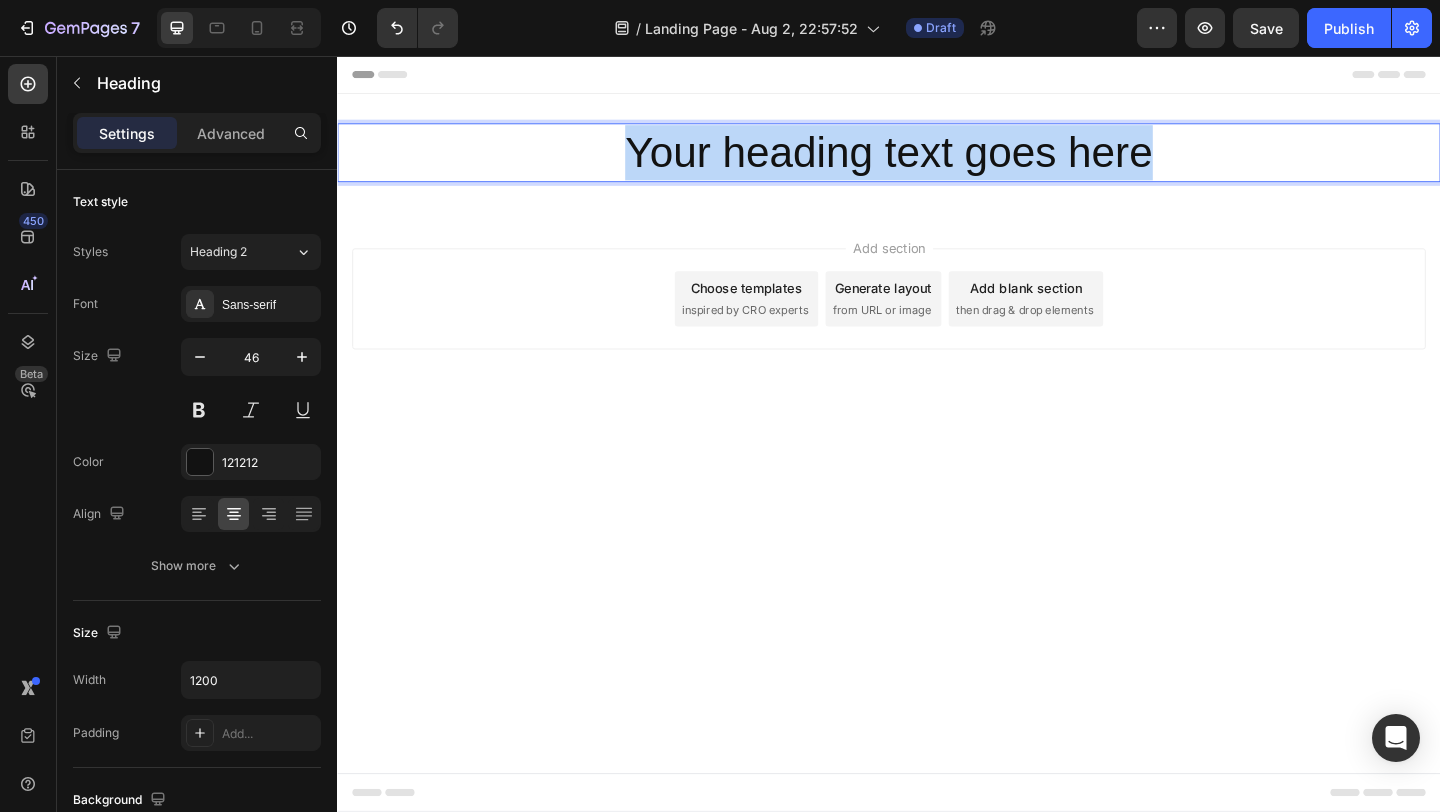 click on "Your heading text goes here" at bounding box center [937, 161] 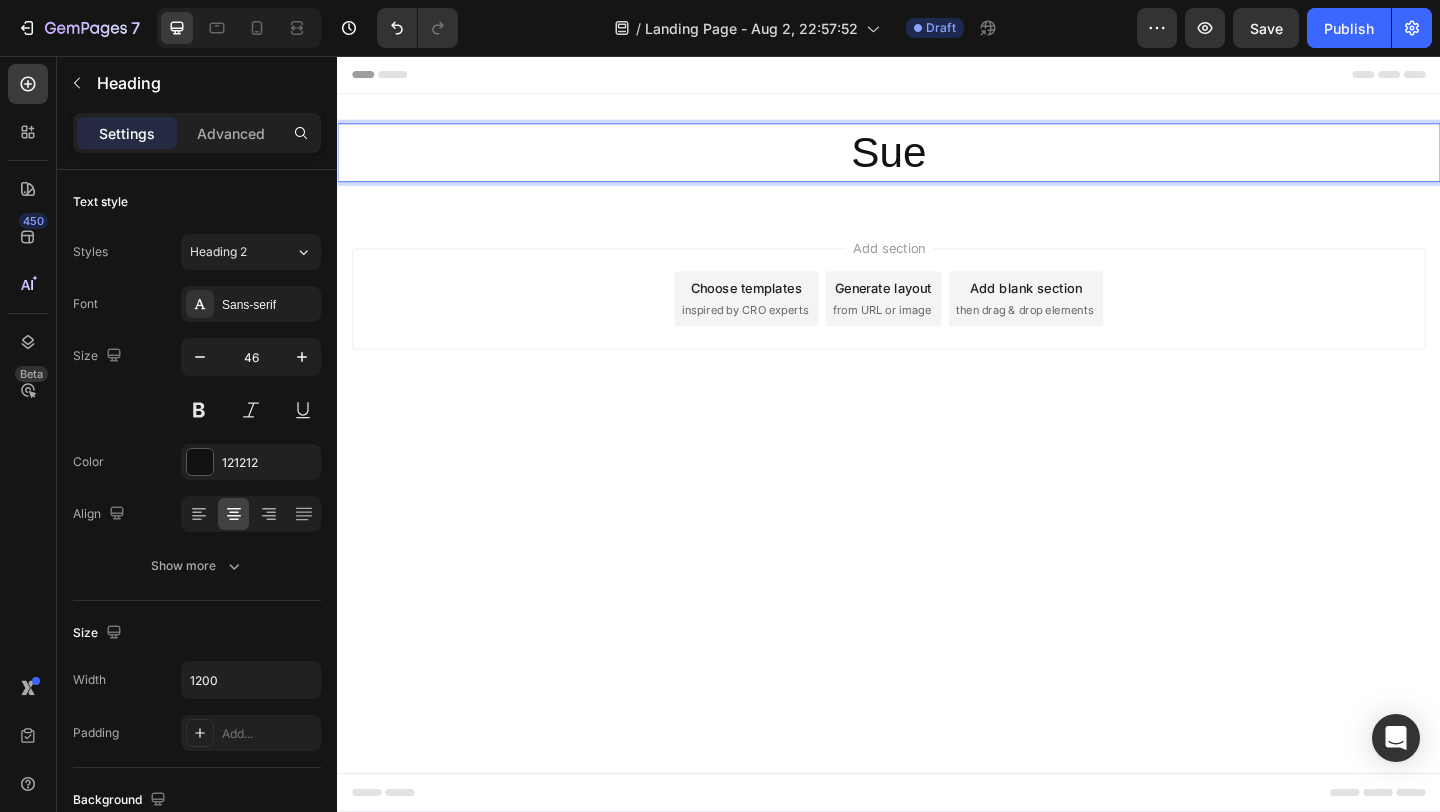 type 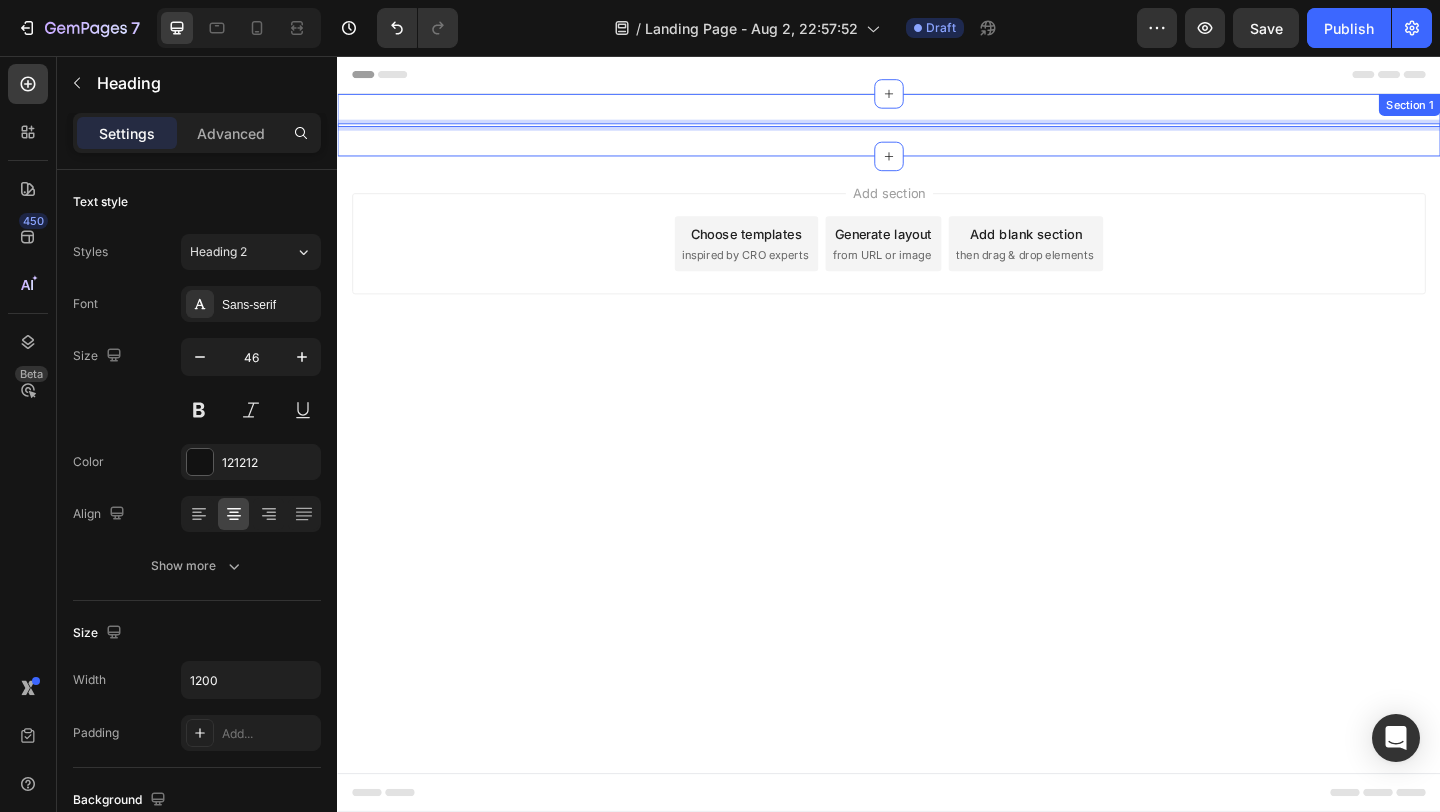 click on "Heading   0 Section 1" at bounding box center [937, 131] 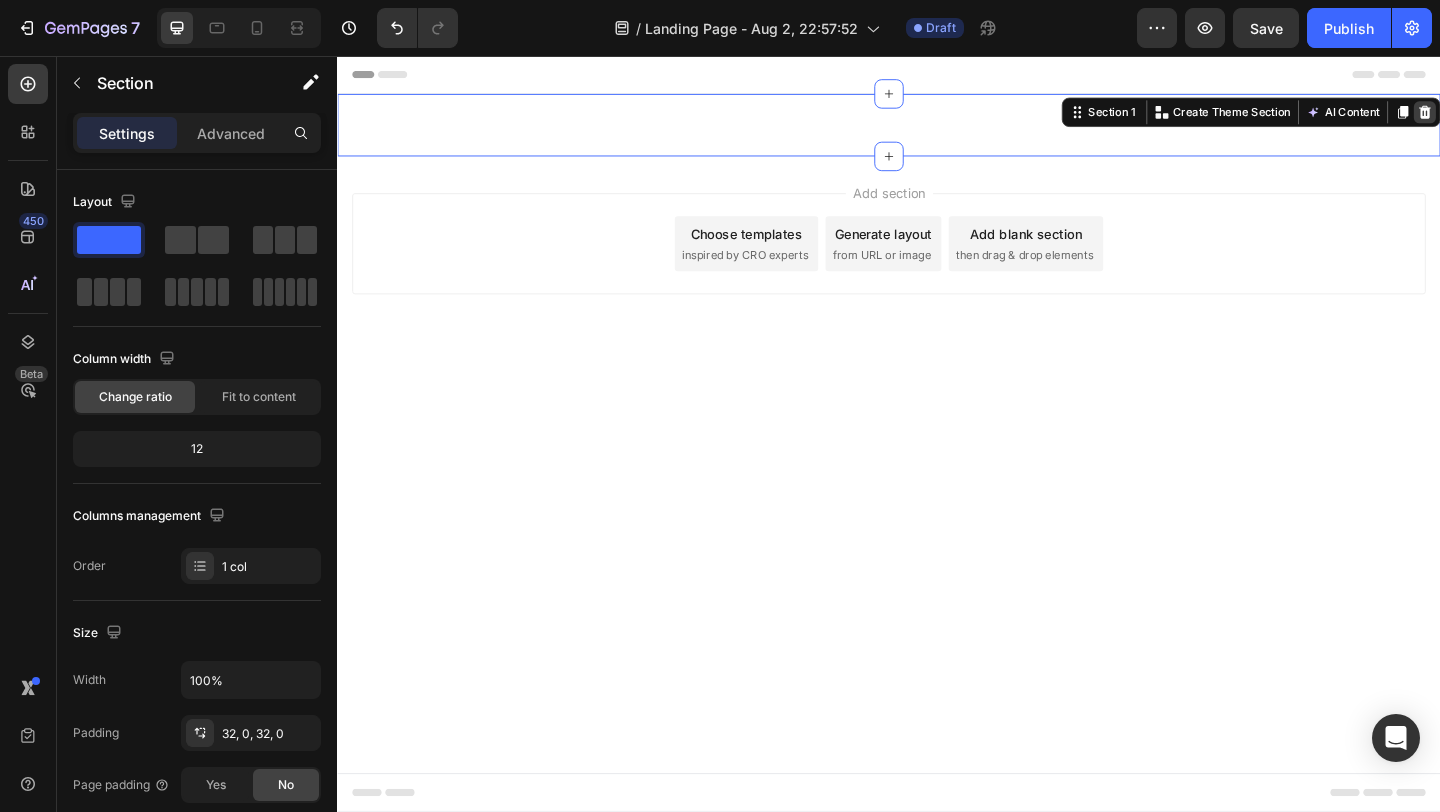 click 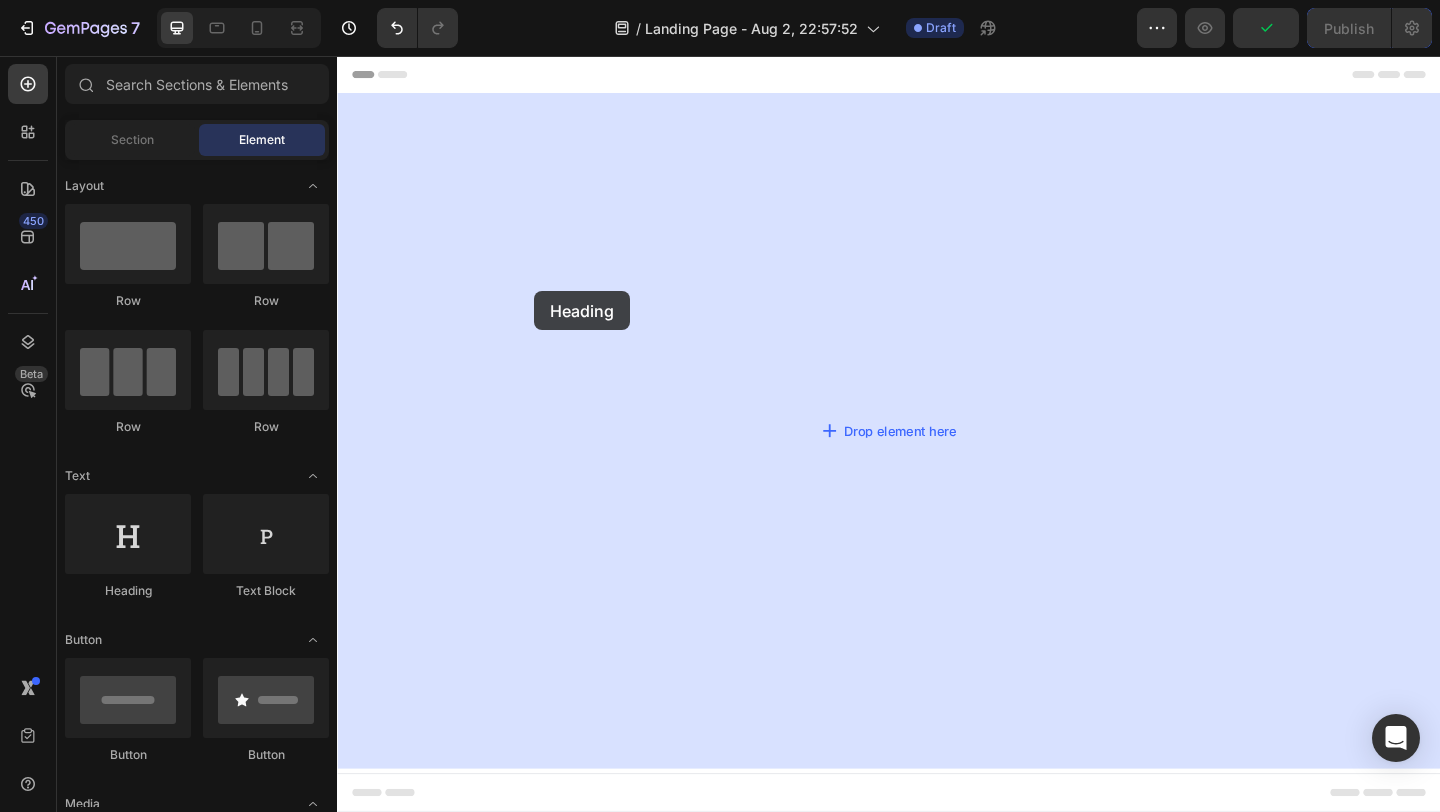 drag, startPoint x: 496, startPoint y: 595, endPoint x: 572, endPoint y: 265, distance: 338.63846 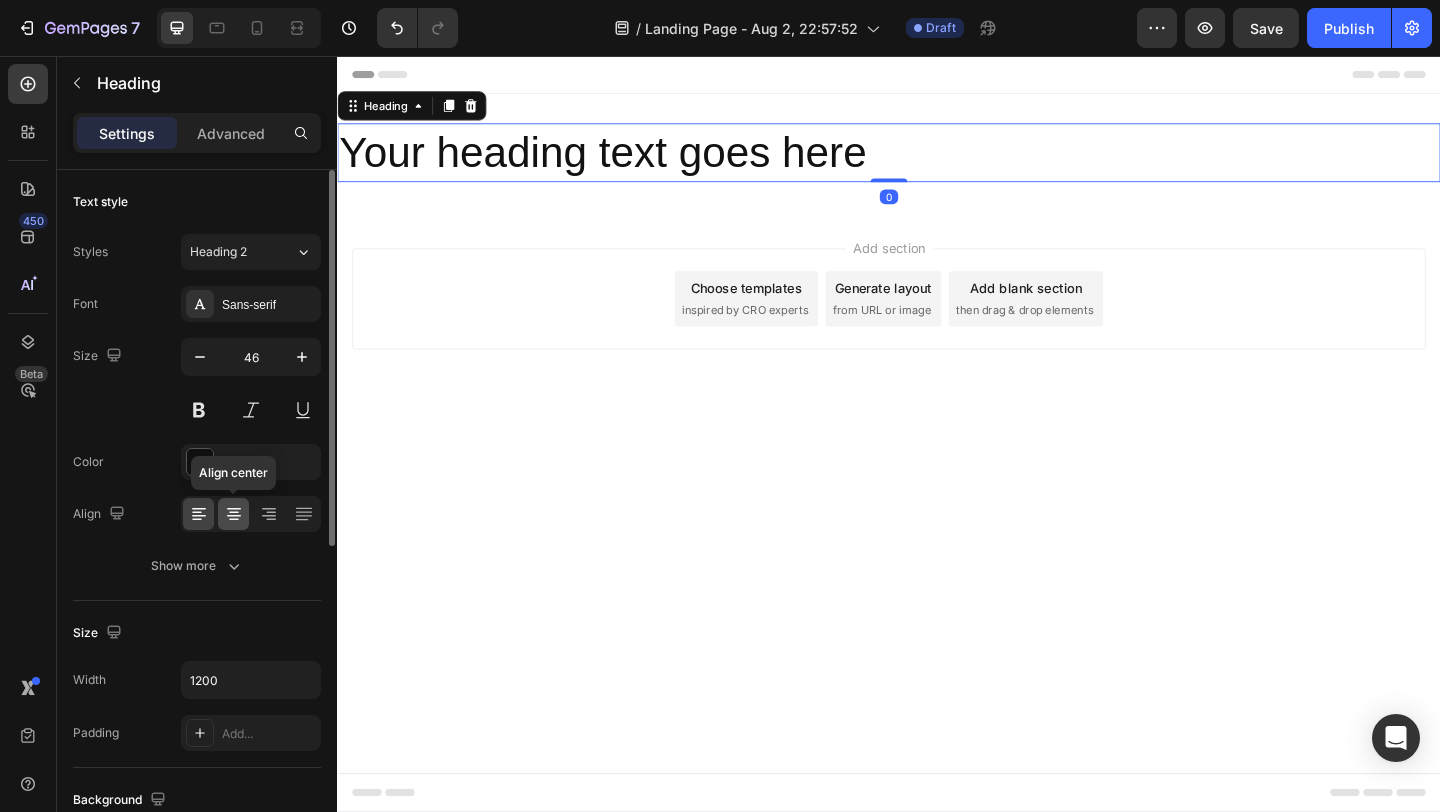 click 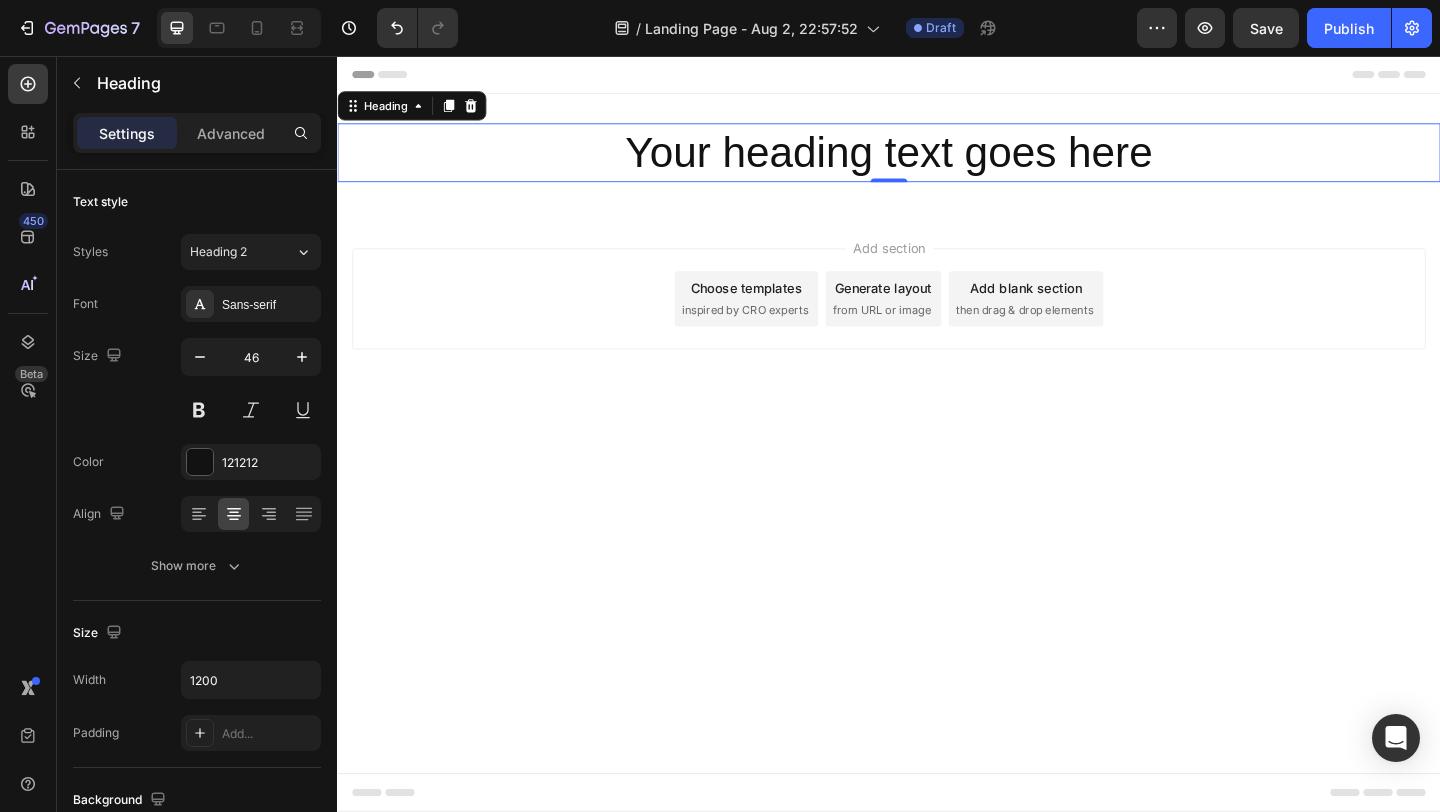click on "Your heading text goes here" at bounding box center (937, 161) 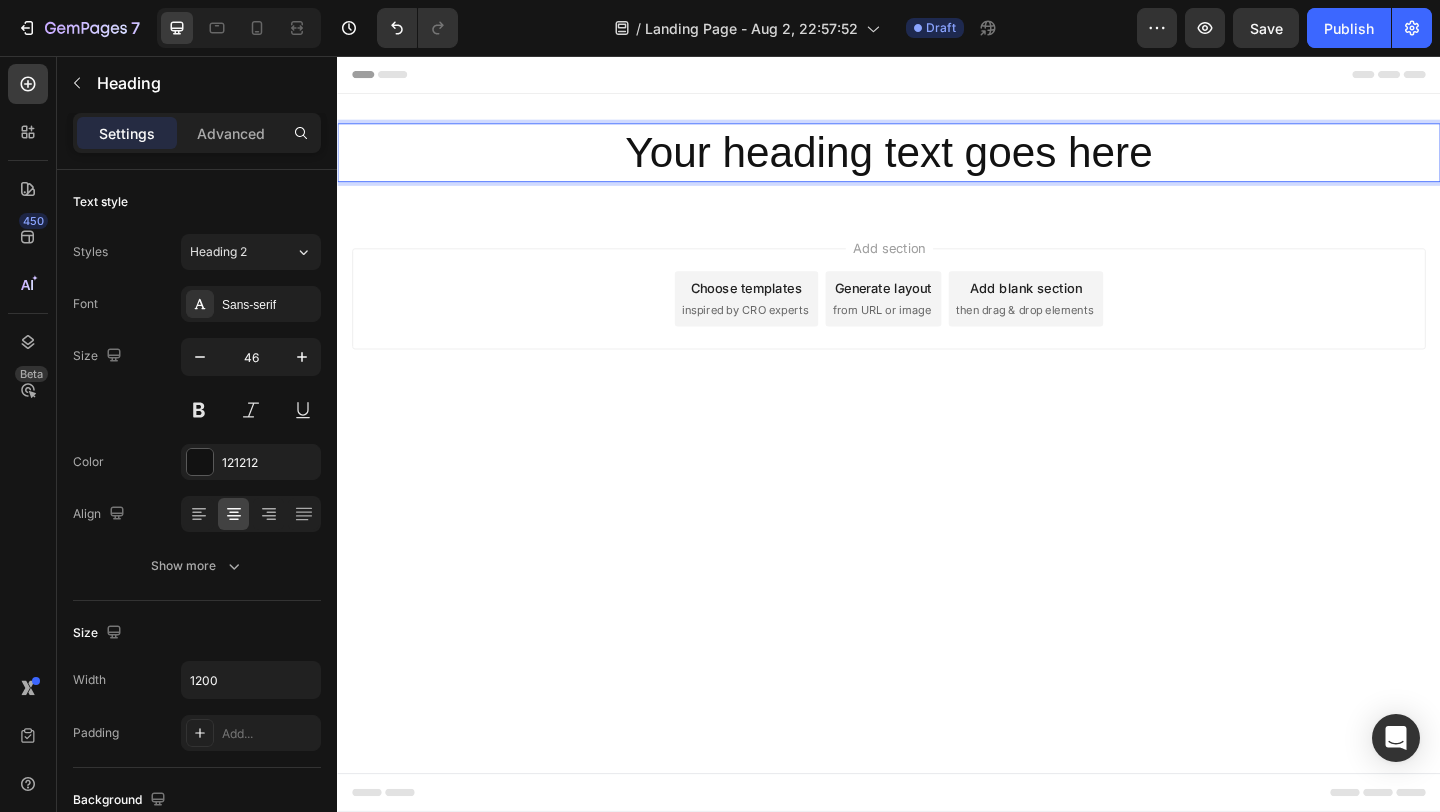 click on "Your heading text goes here" at bounding box center [937, 161] 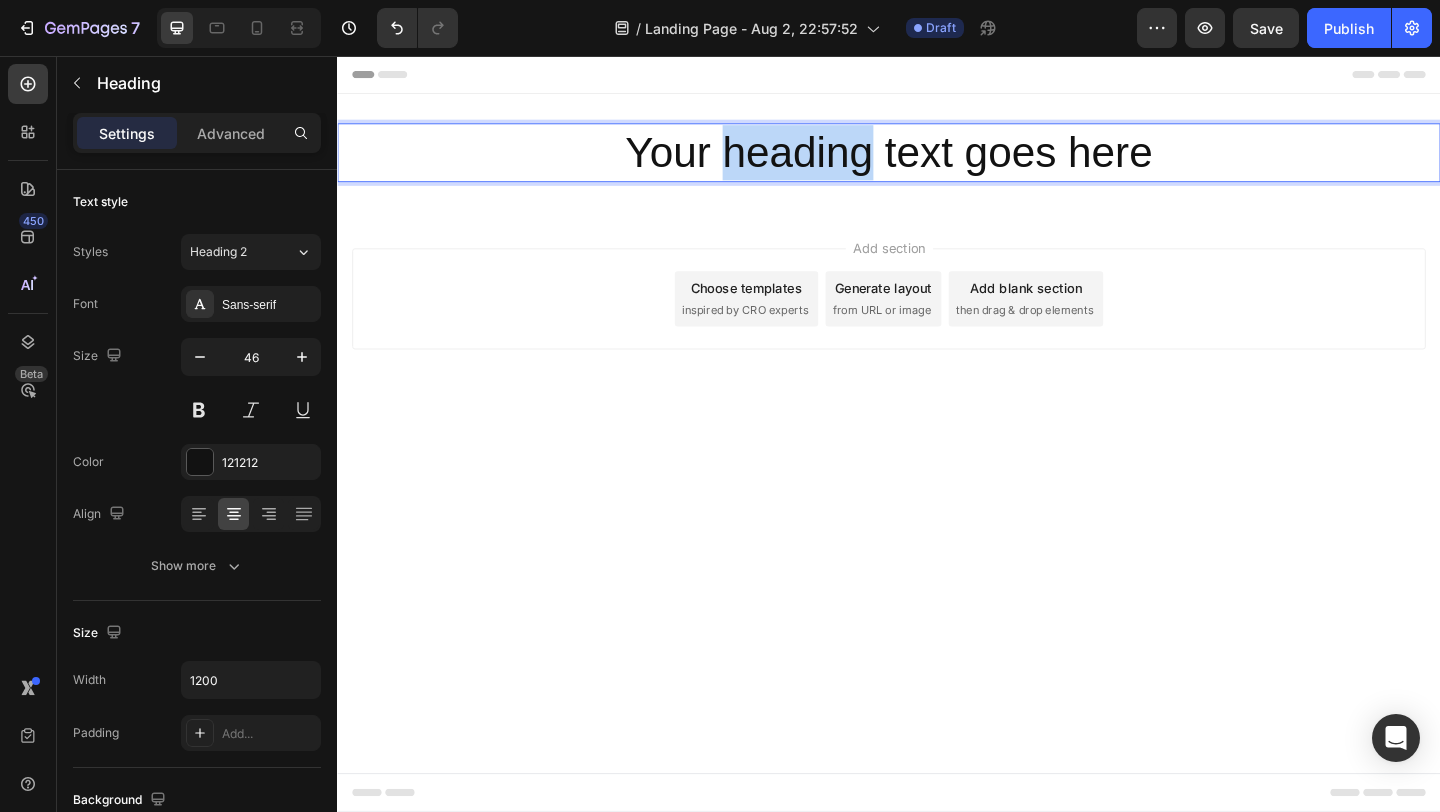 click on "Your heading text goes here" at bounding box center [937, 161] 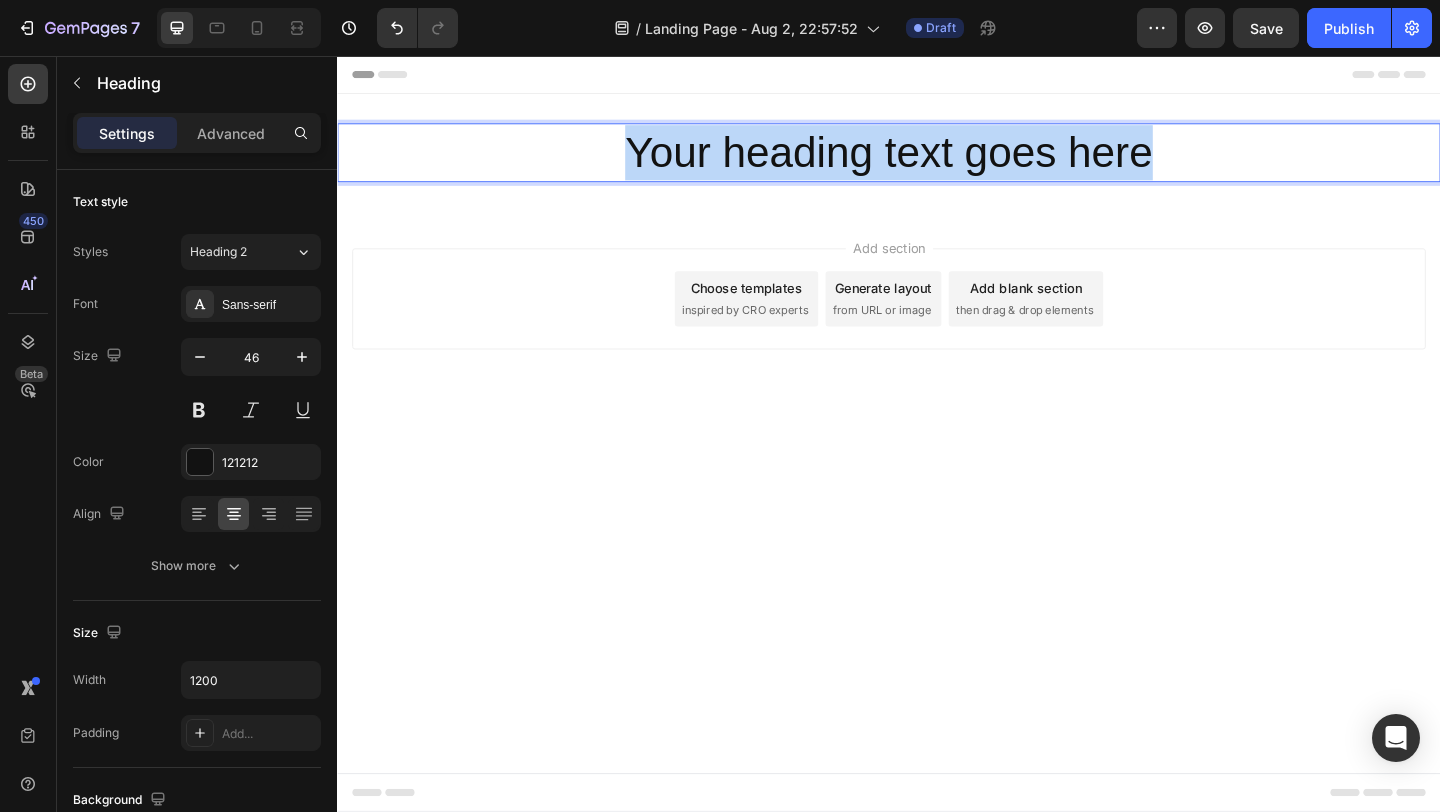 click on "Your heading text goes here" at bounding box center [937, 161] 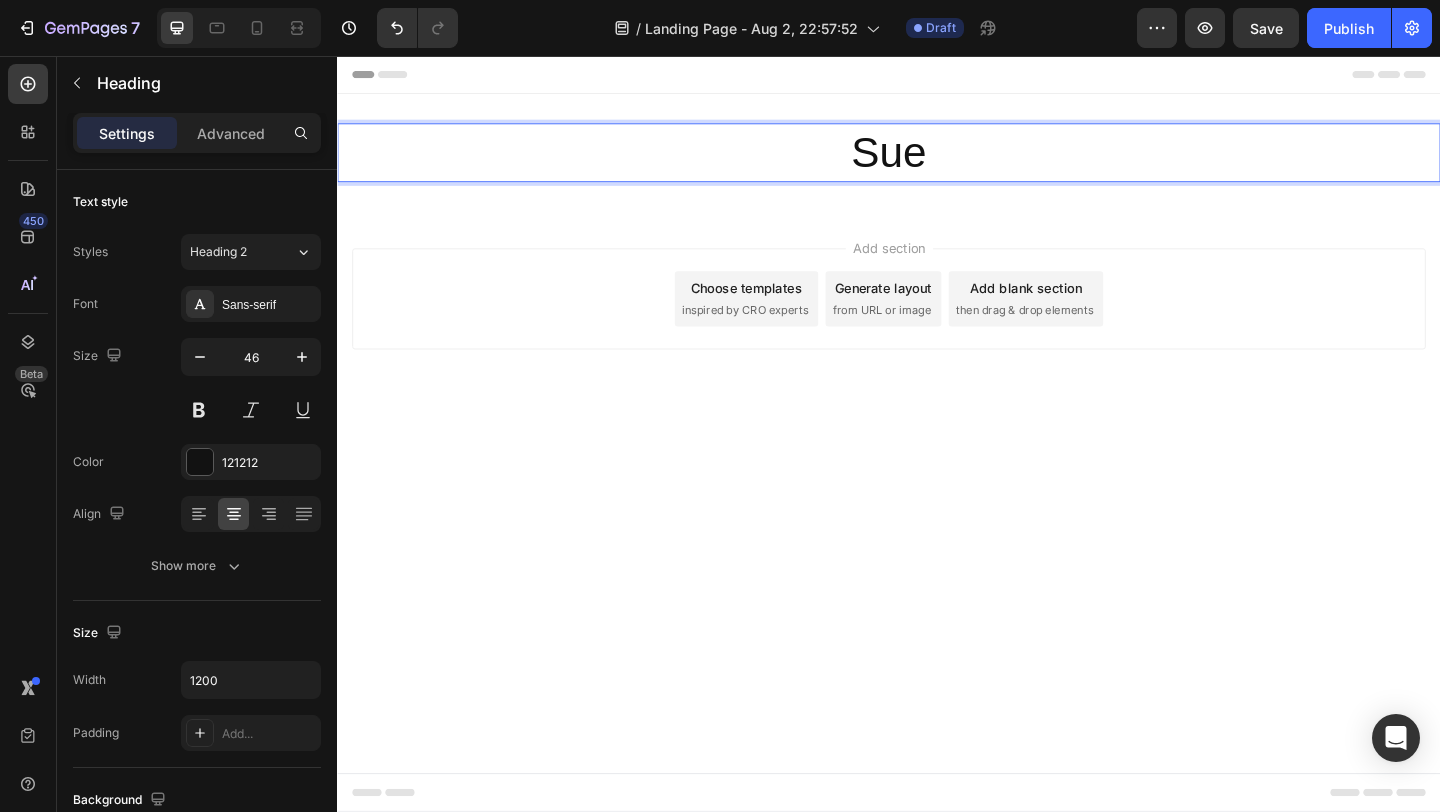 type 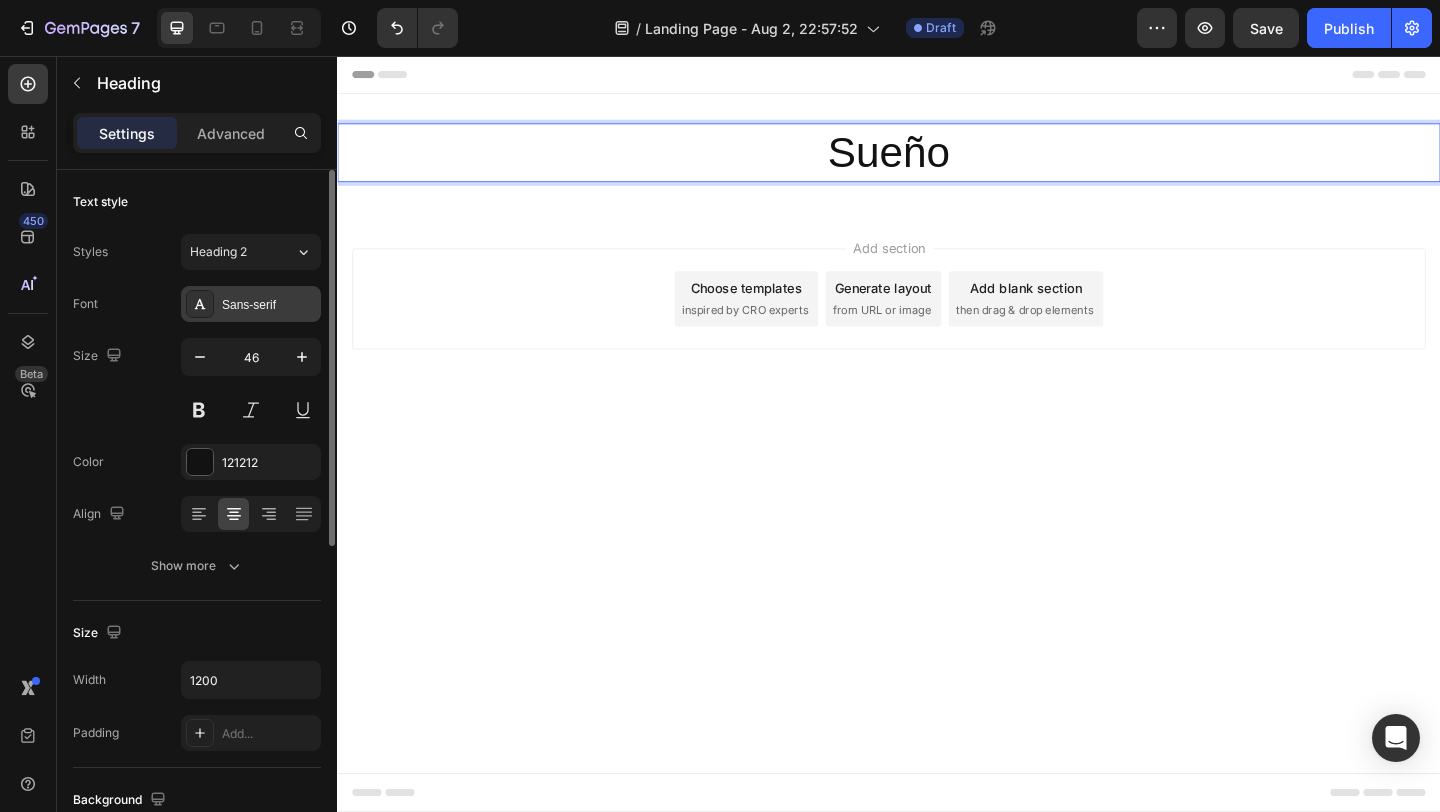 click on "Sans-serif" at bounding box center [269, 305] 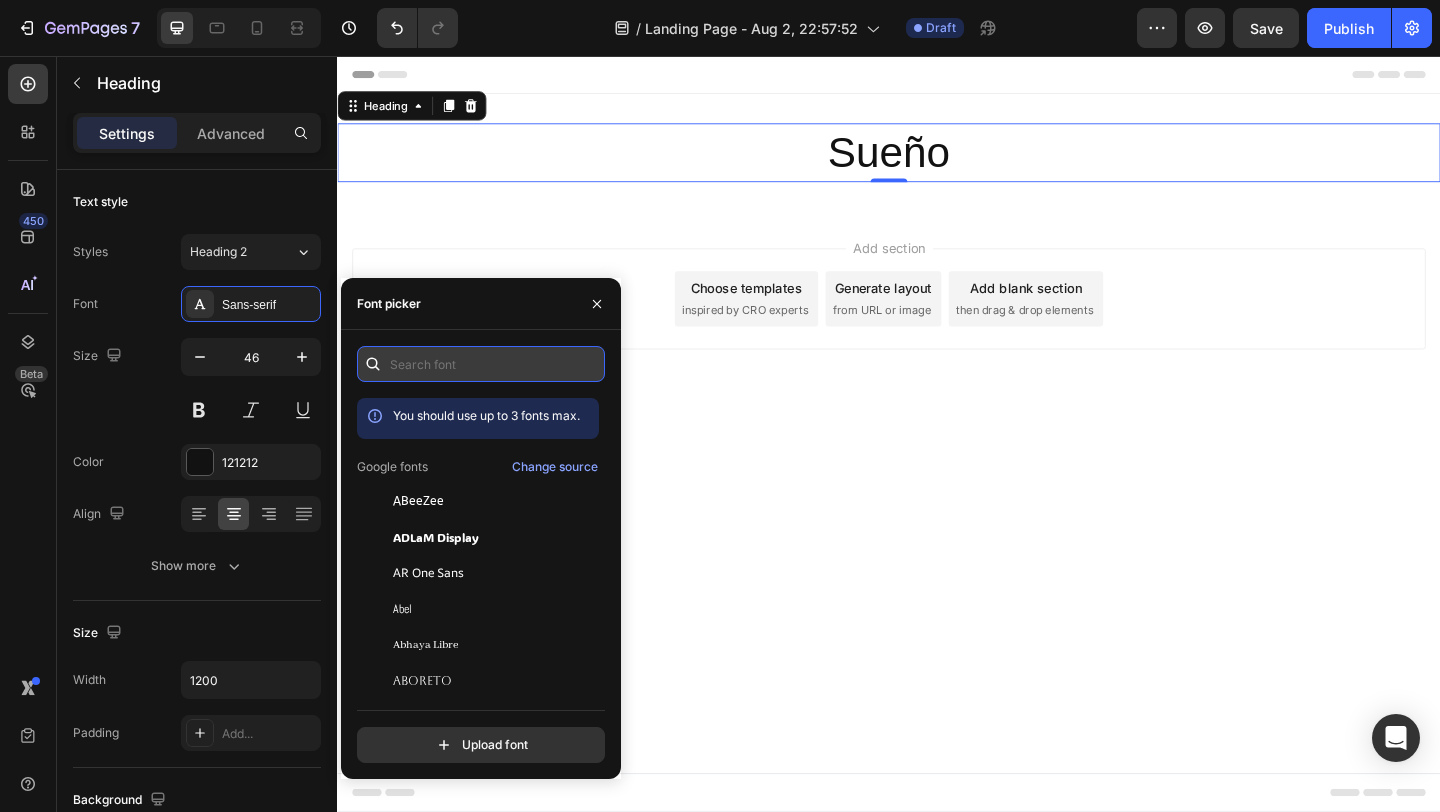 click at bounding box center (481, 364) 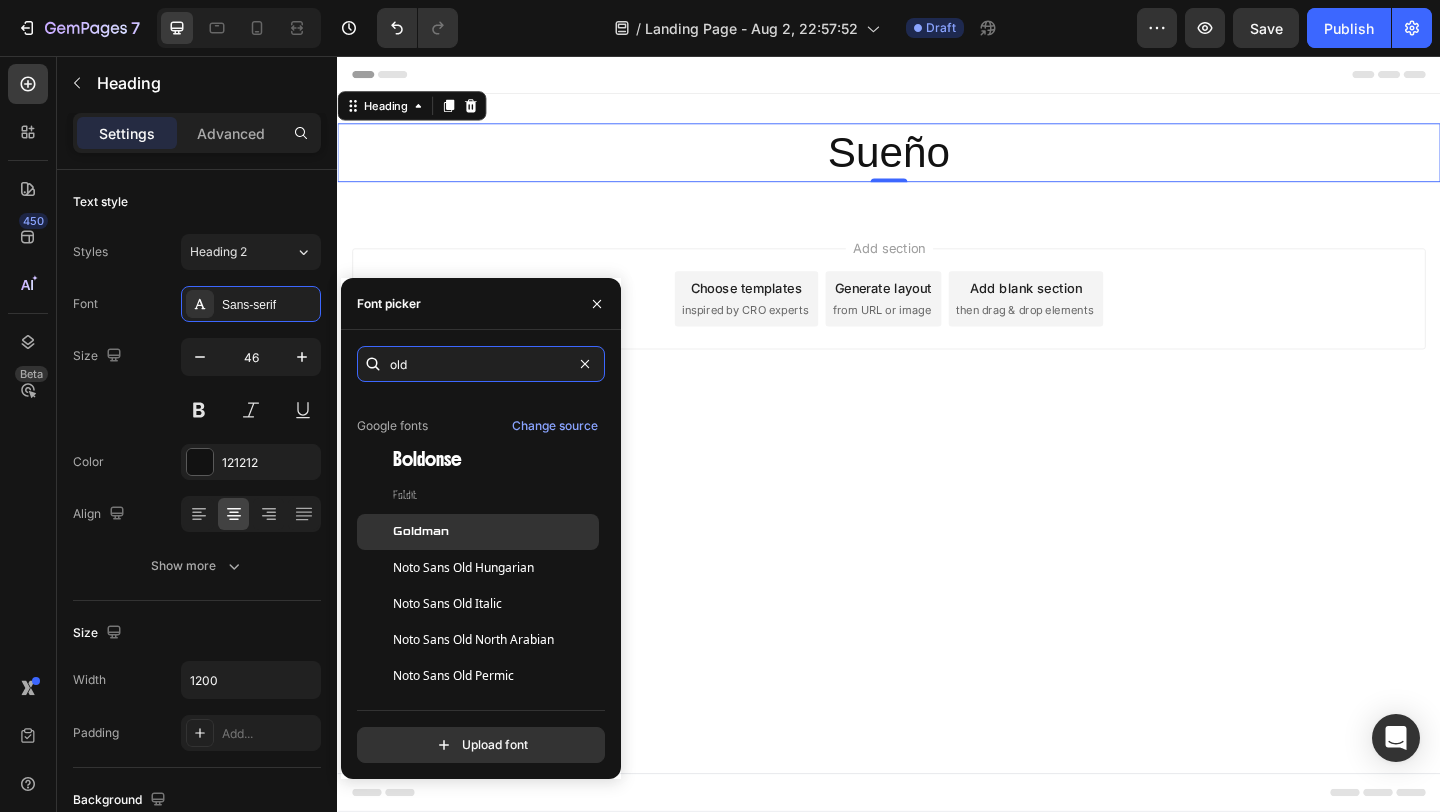 scroll, scrollTop: 0, scrollLeft: 0, axis: both 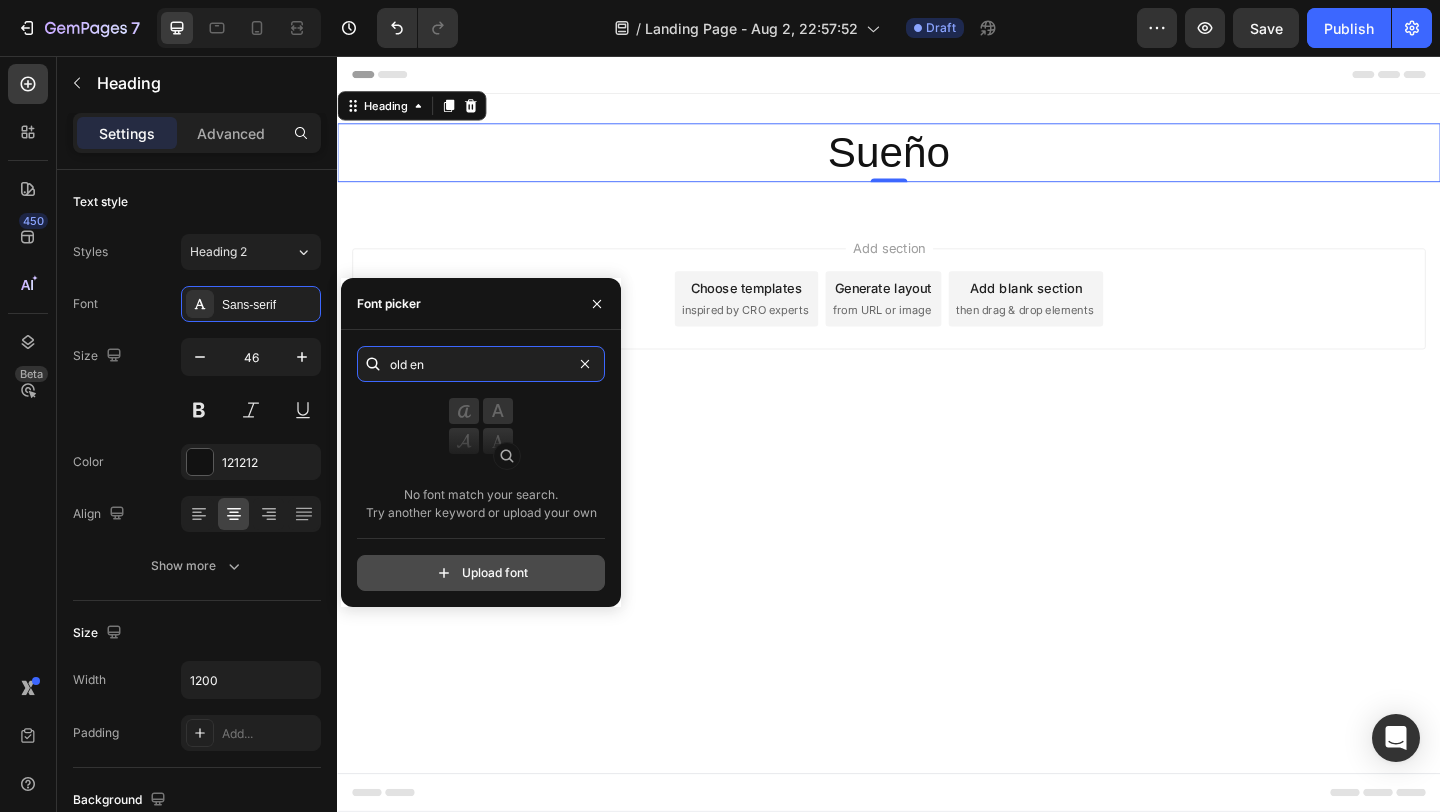 type on "old en" 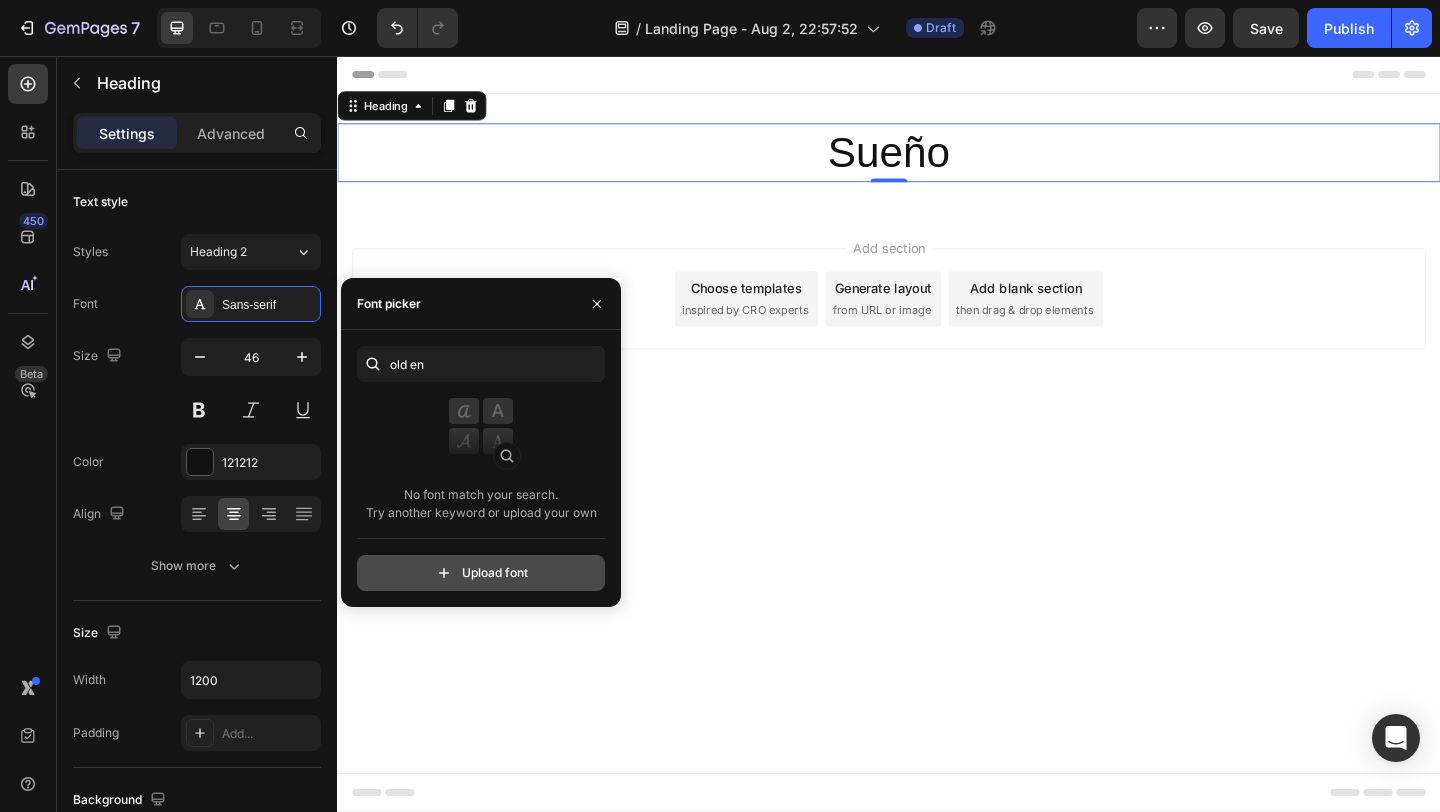click 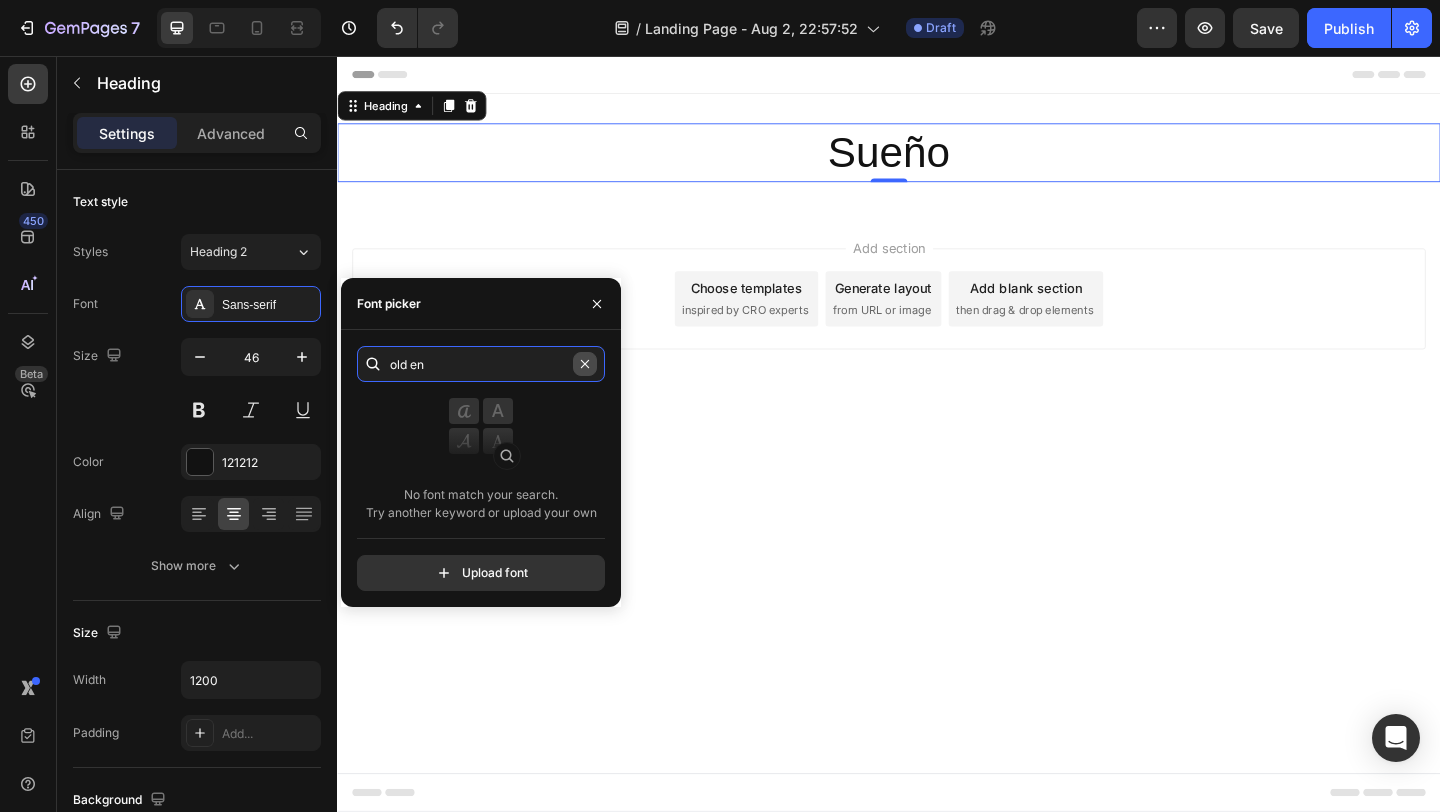 type 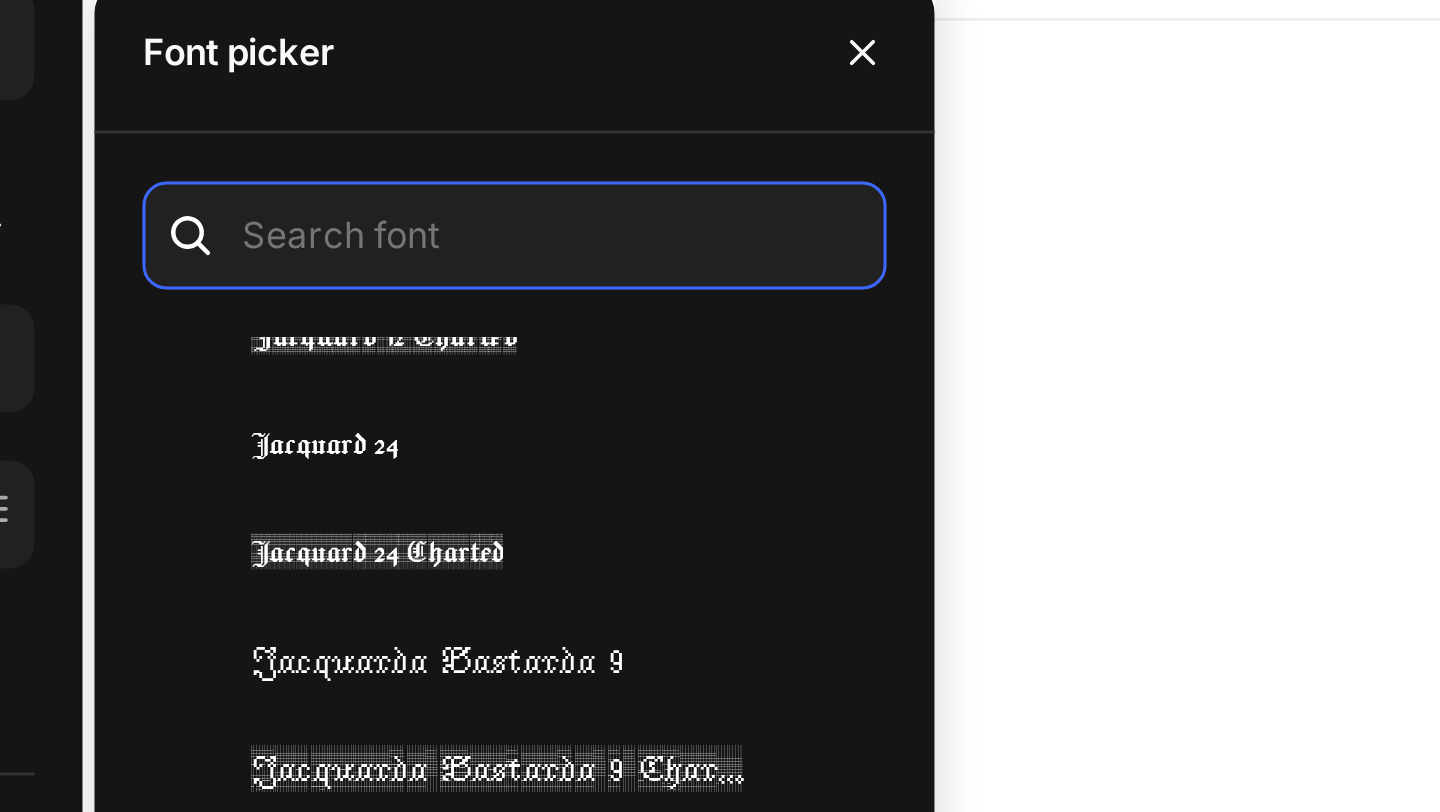 scroll, scrollTop: 24178, scrollLeft: 0, axis: vertical 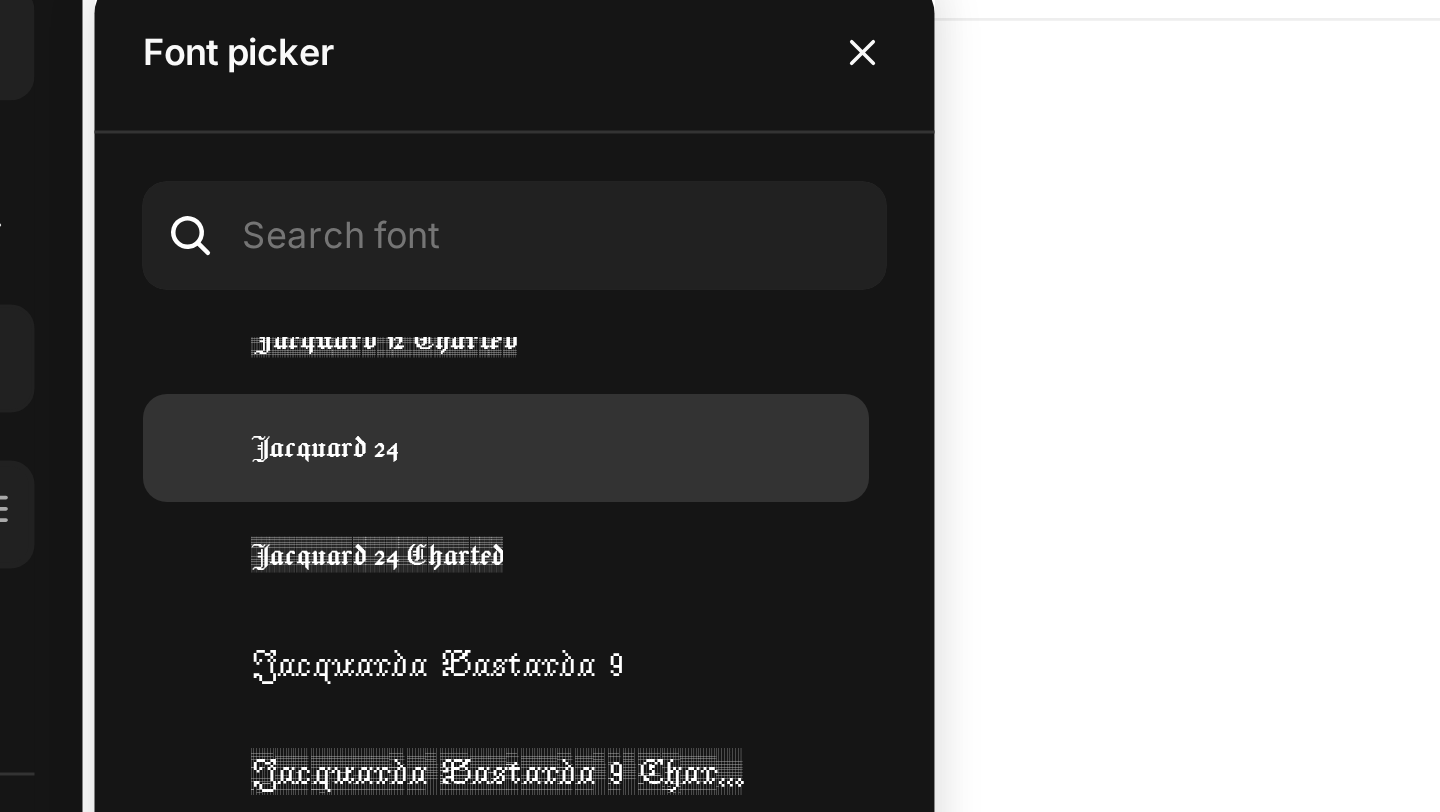 click on "Jacquard 24" at bounding box center (494, 492) 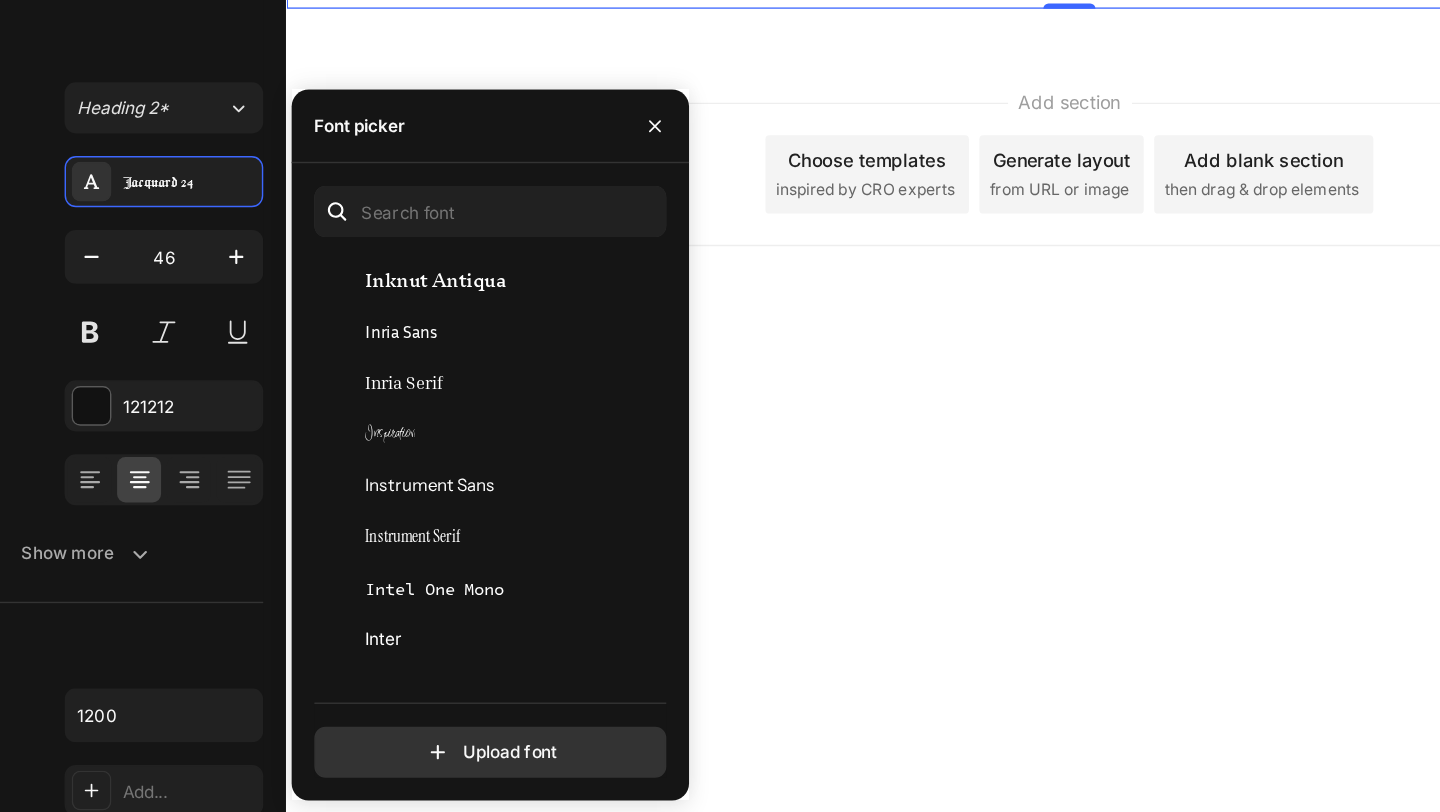 scroll, scrollTop: 23603, scrollLeft: 0, axis: vertical 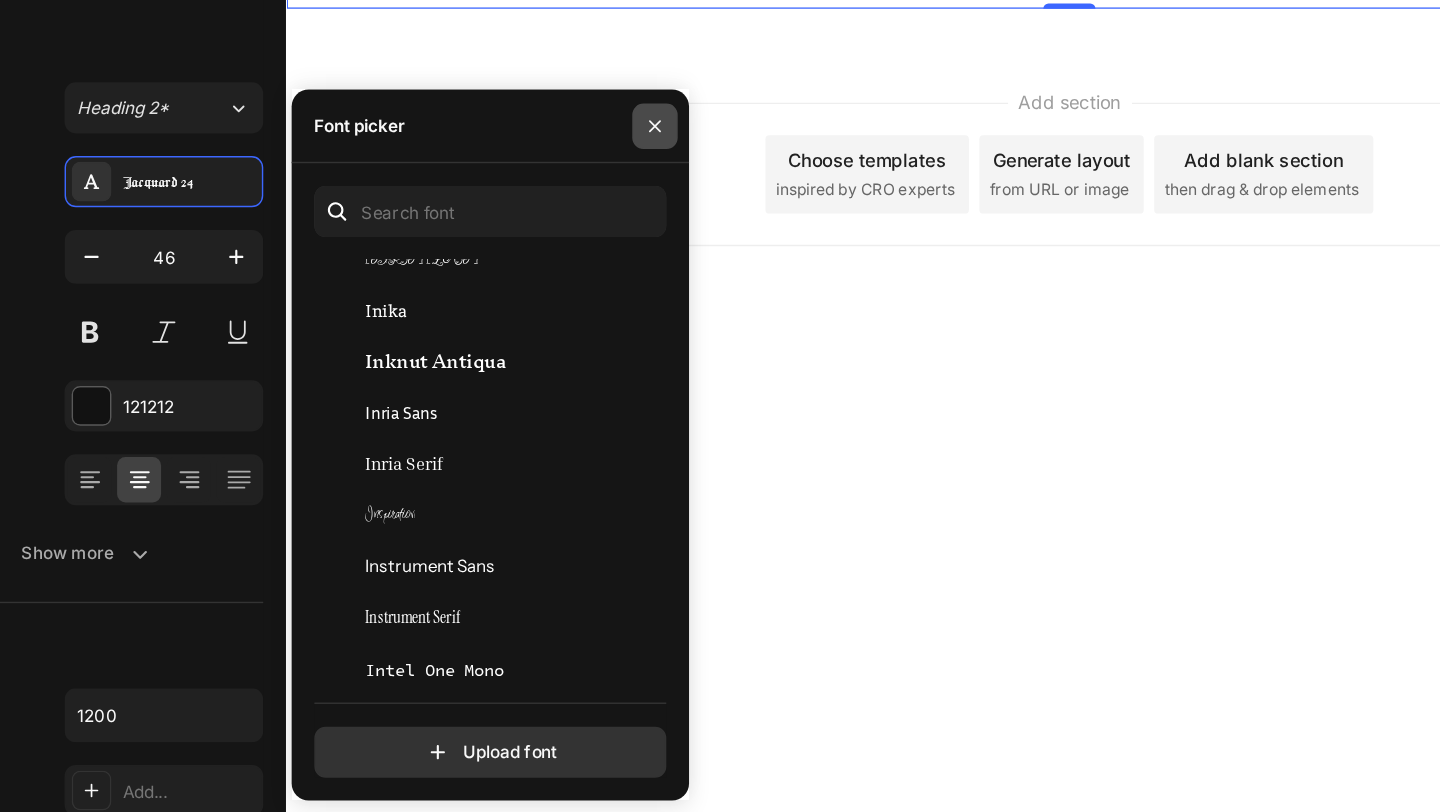 click 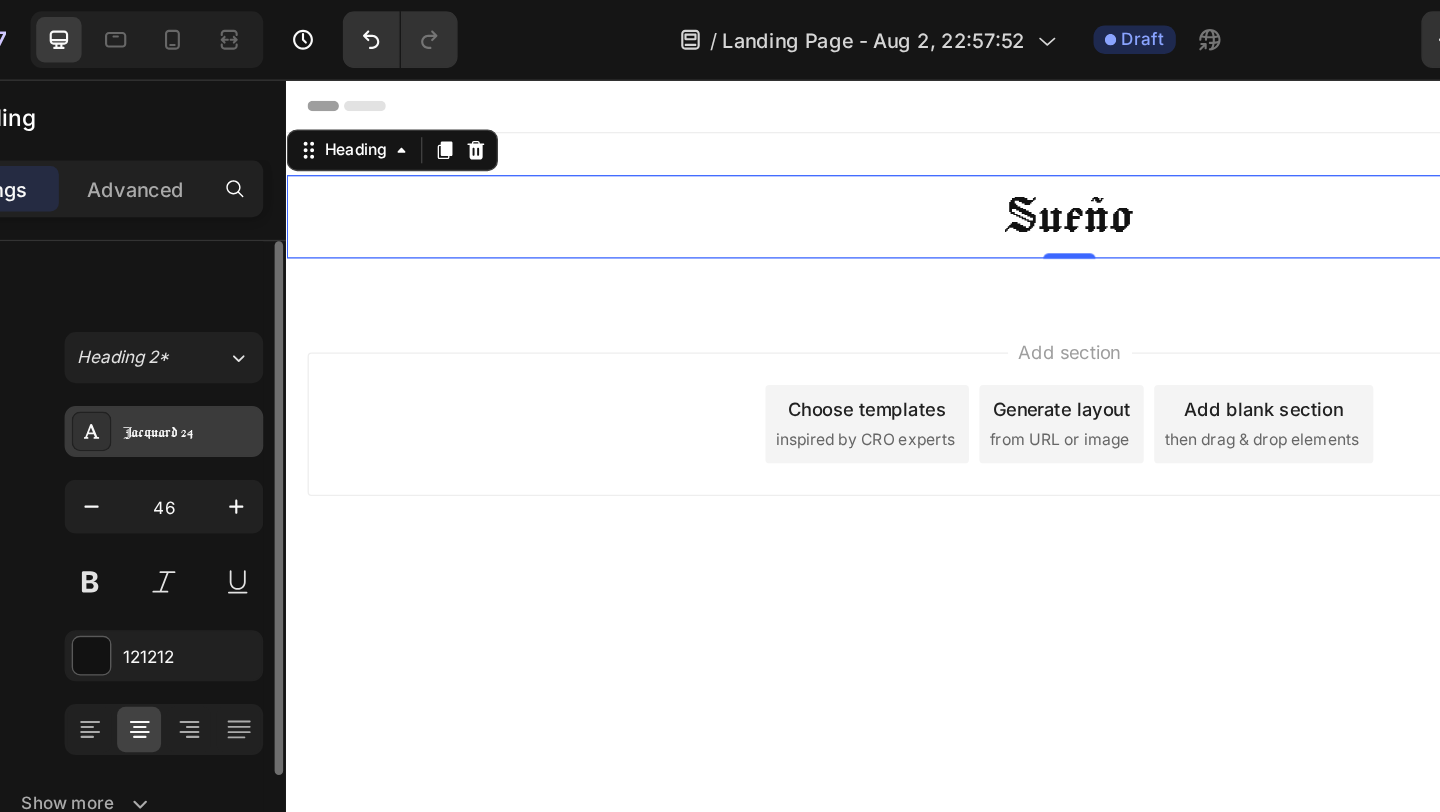 click on "Jacquard 24" at bounding box center (251, 304) 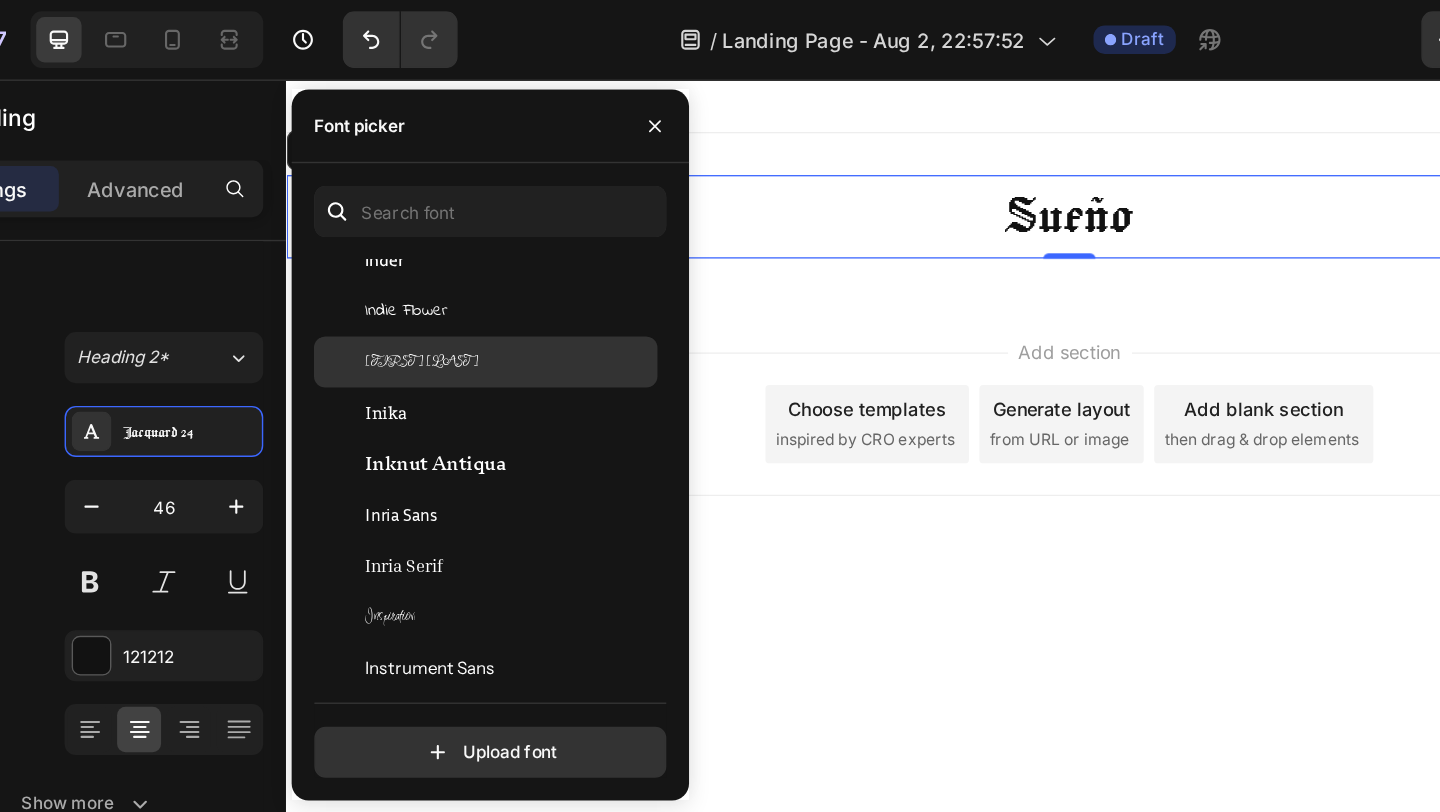 scroll, scrollTop: 23544, scrollLeft: 0, axis: vertical 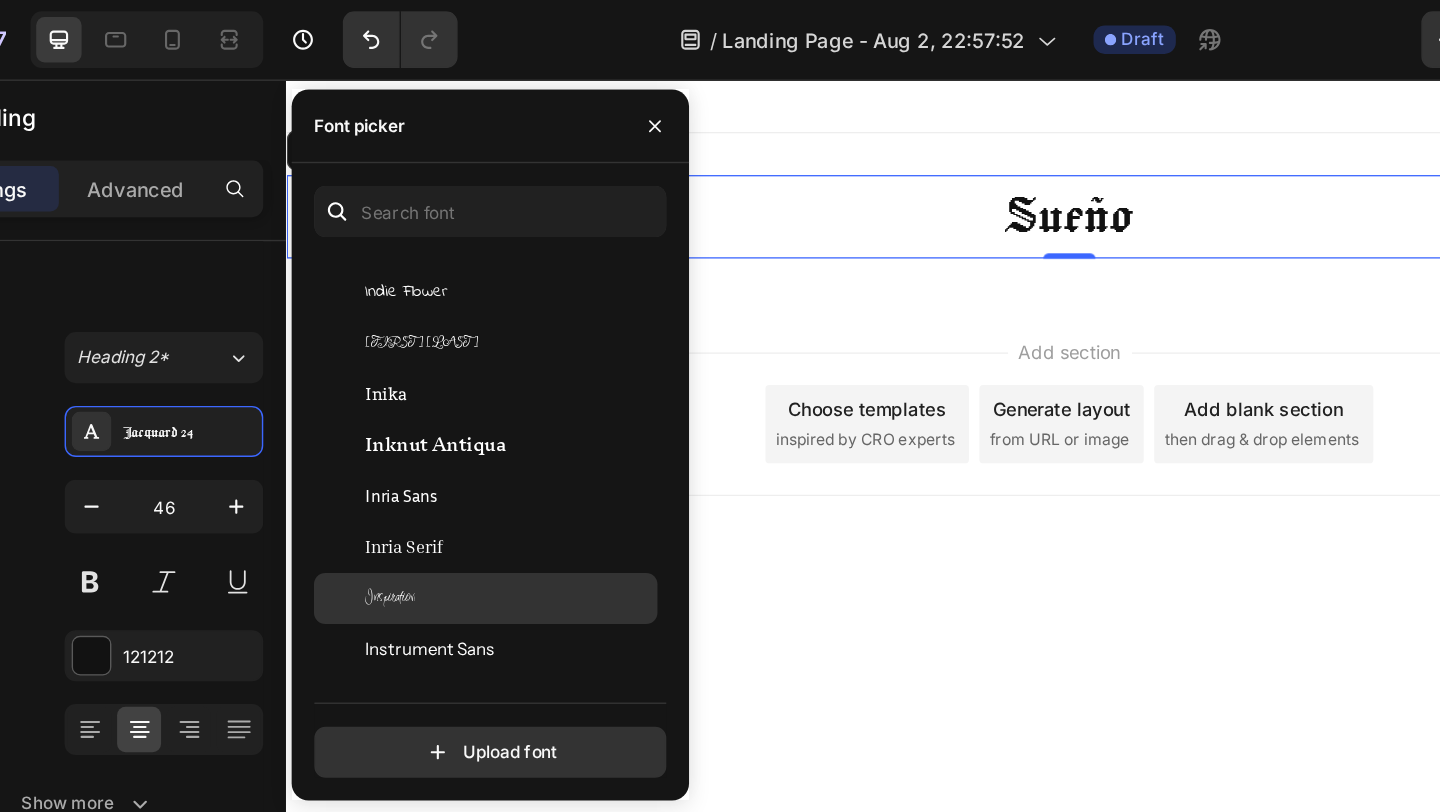 click on "Inspiration" 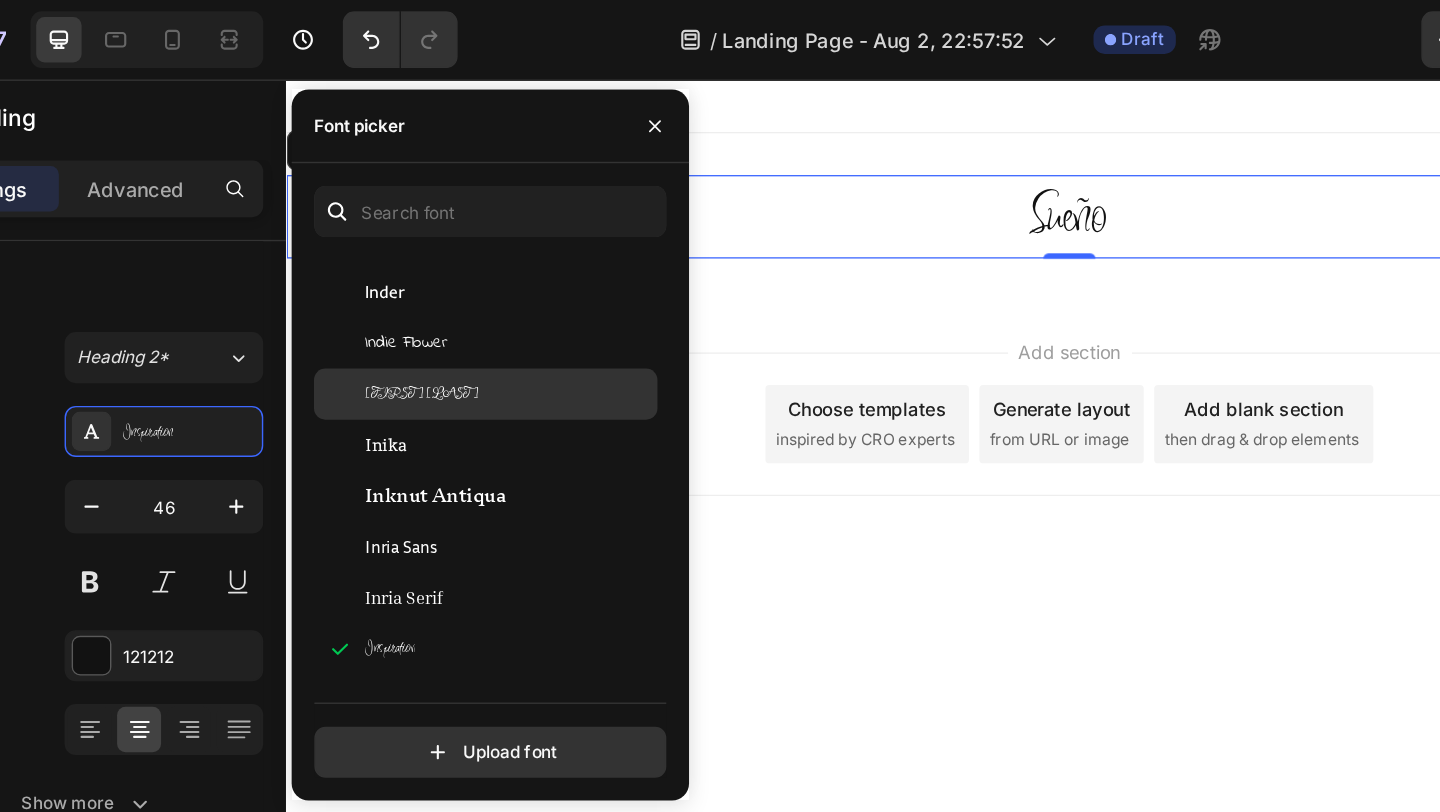 click on "Ingrid Darling" 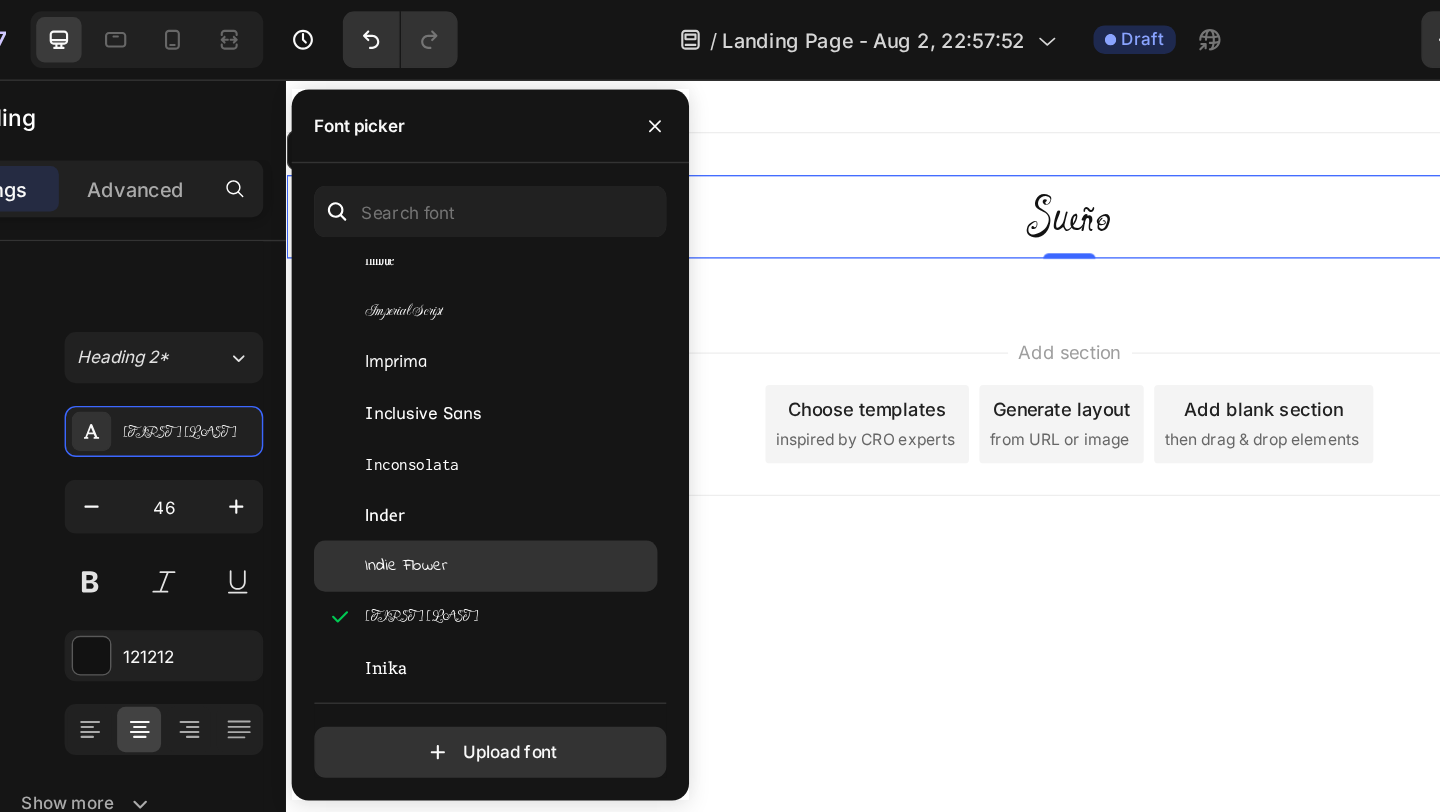 scroll, scrollTop: 23392, scrollLeft: 0, axis: vertical 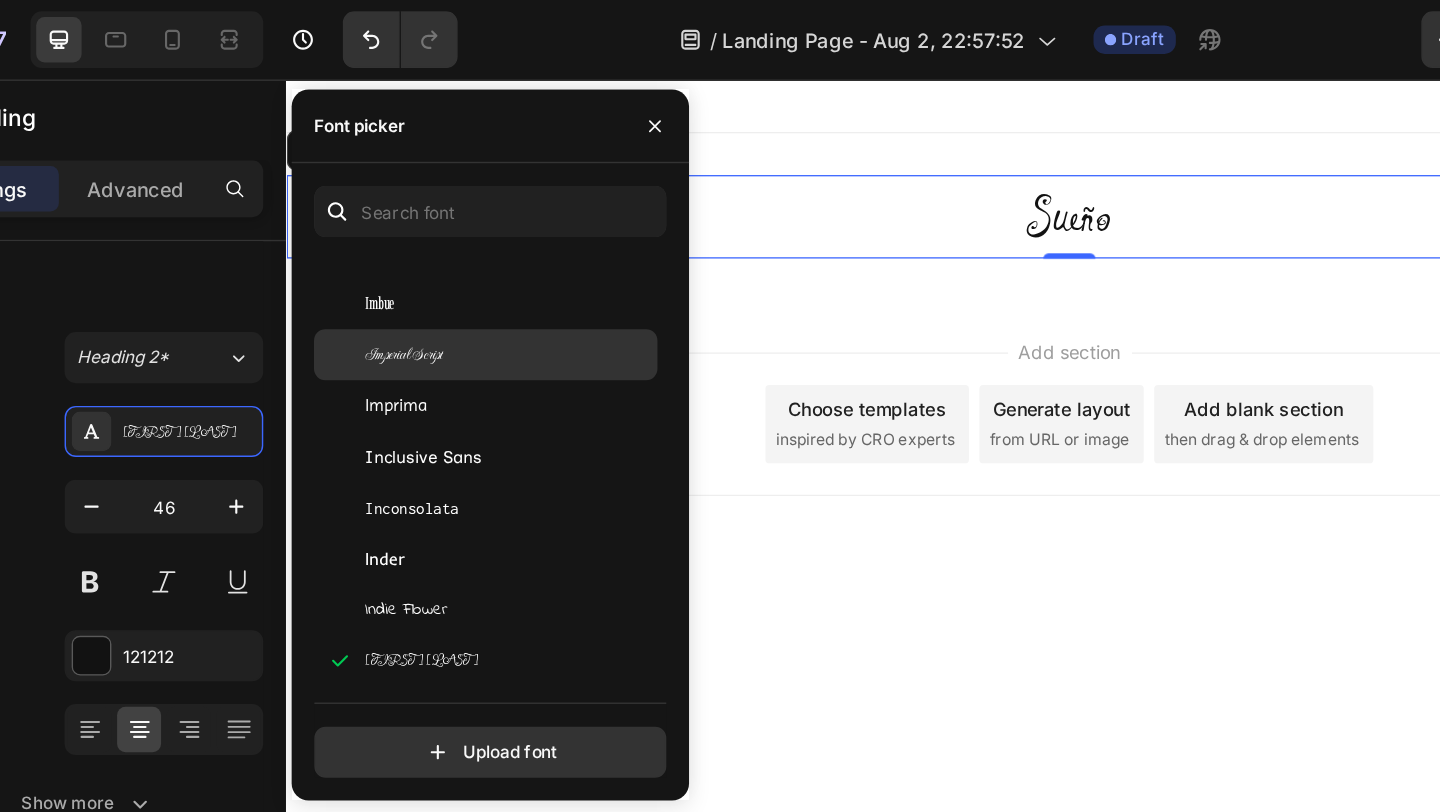 click on "Imperial Script" at bounding box center (420, 250) 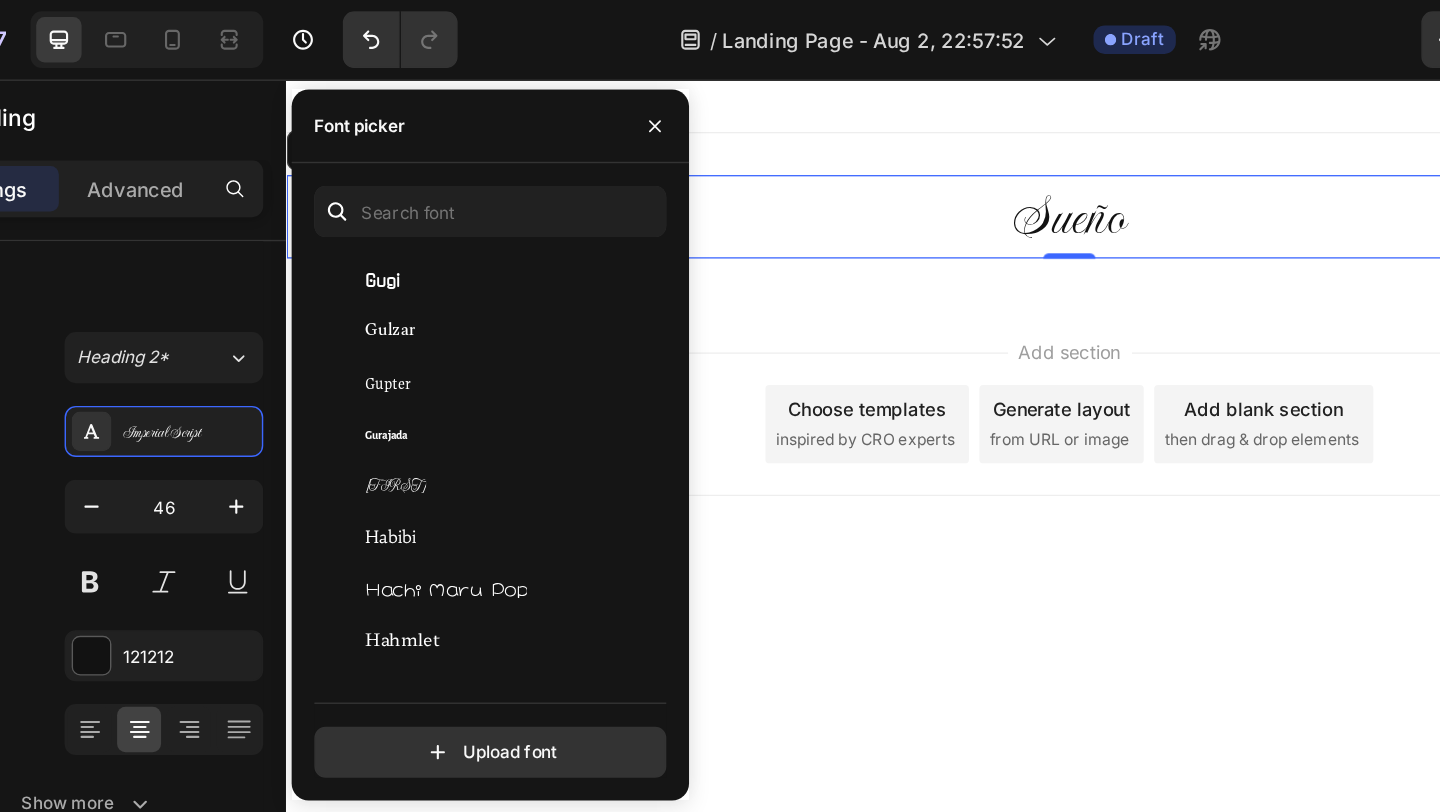 scroll, scrollTop: 20981, scrollLeft: 0, axis: vertical 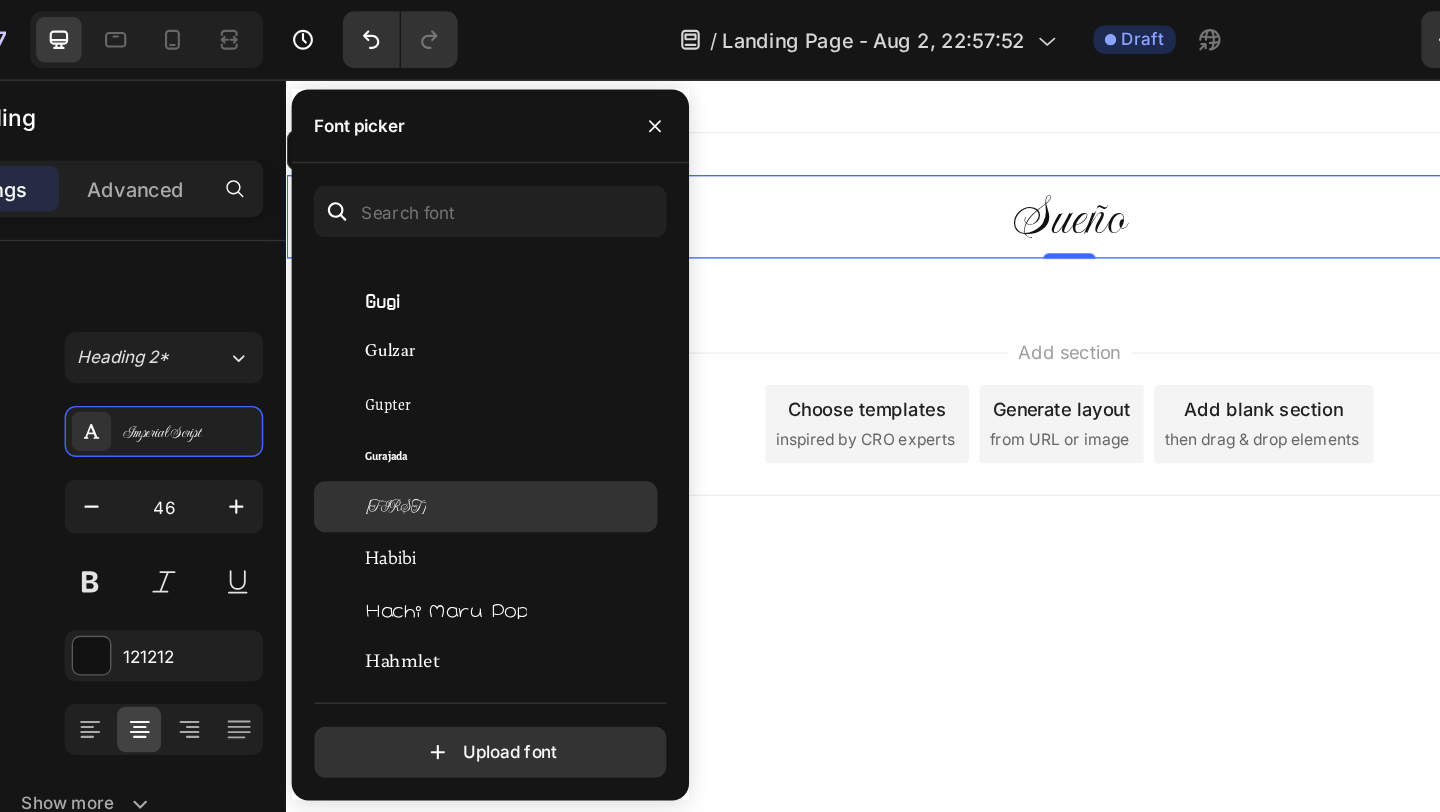 click on "Gwendolyn" at bounding box center [414, 357] 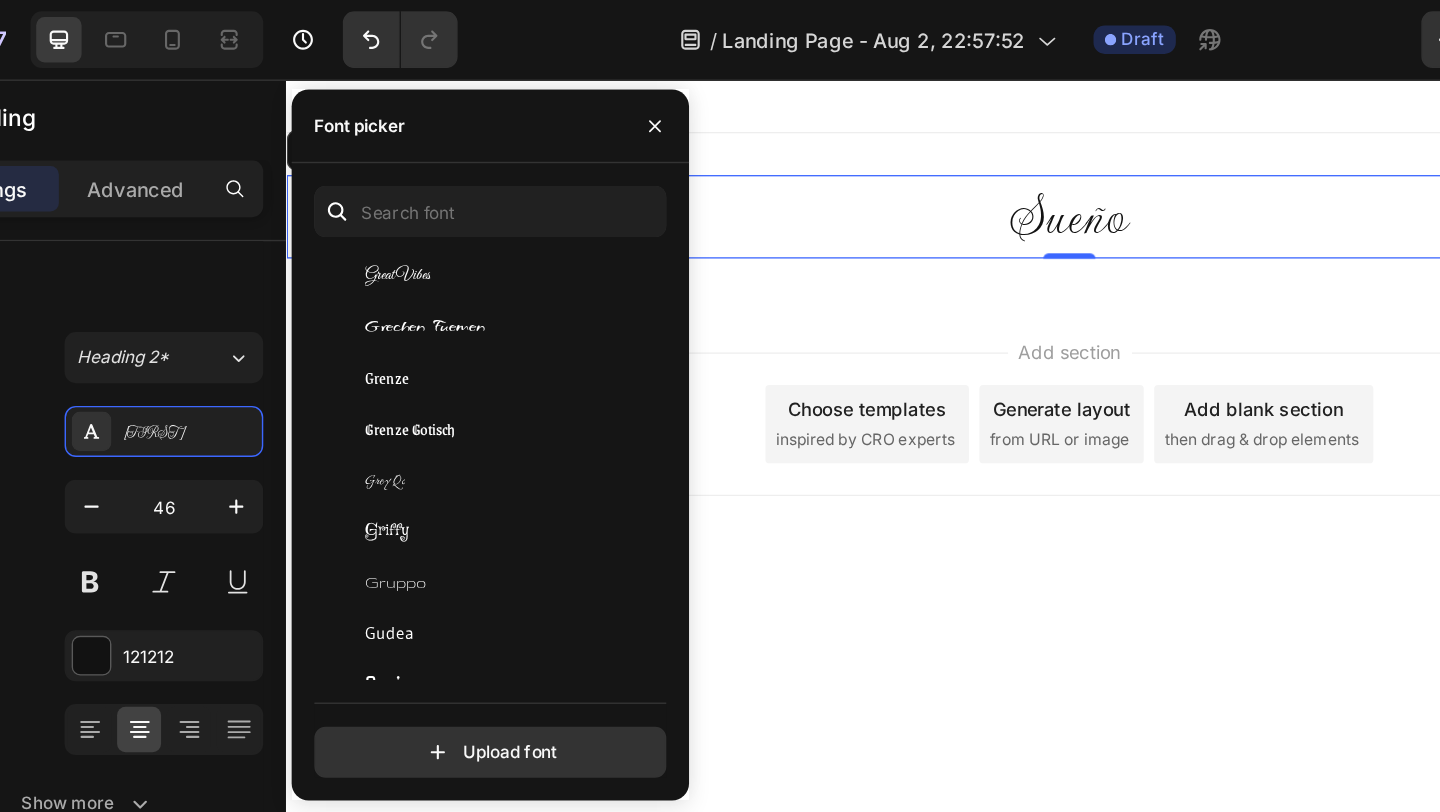 scroll, scrollTop: 20704, scrollLeft: 0, axis: vertical 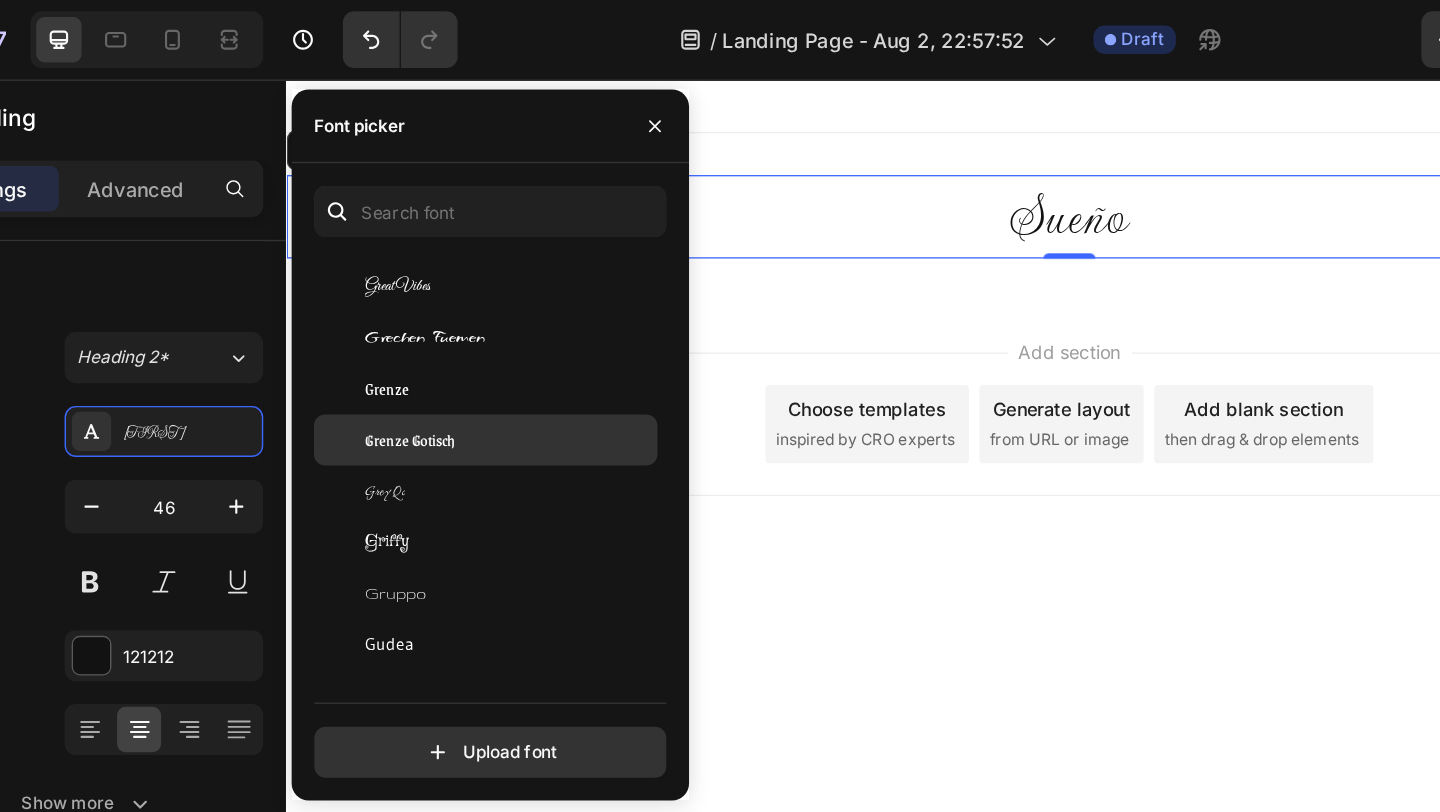 click on "Grenze Gotisch" 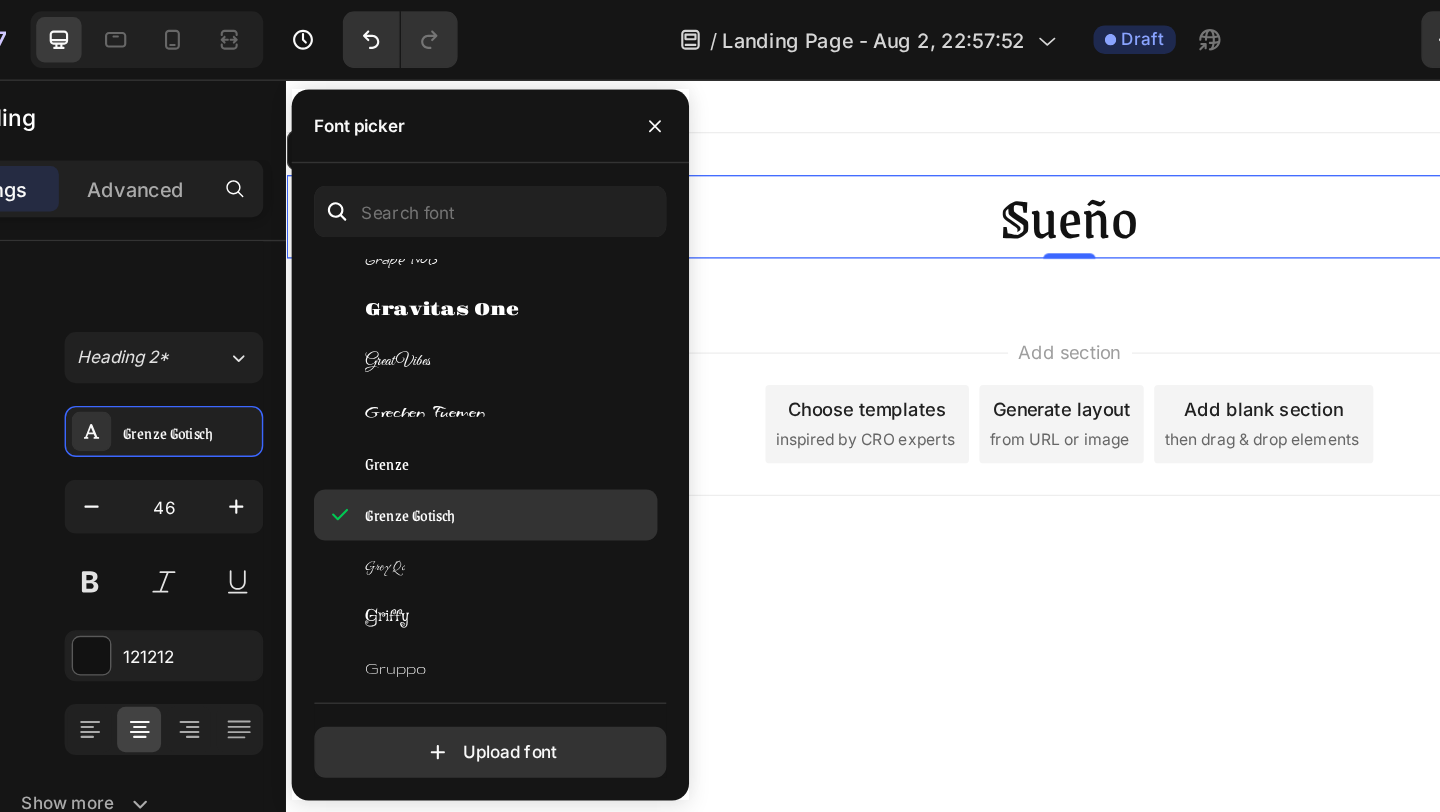 scroll, scrollTop: 20647, scrollLeft: 0, axis: vertical 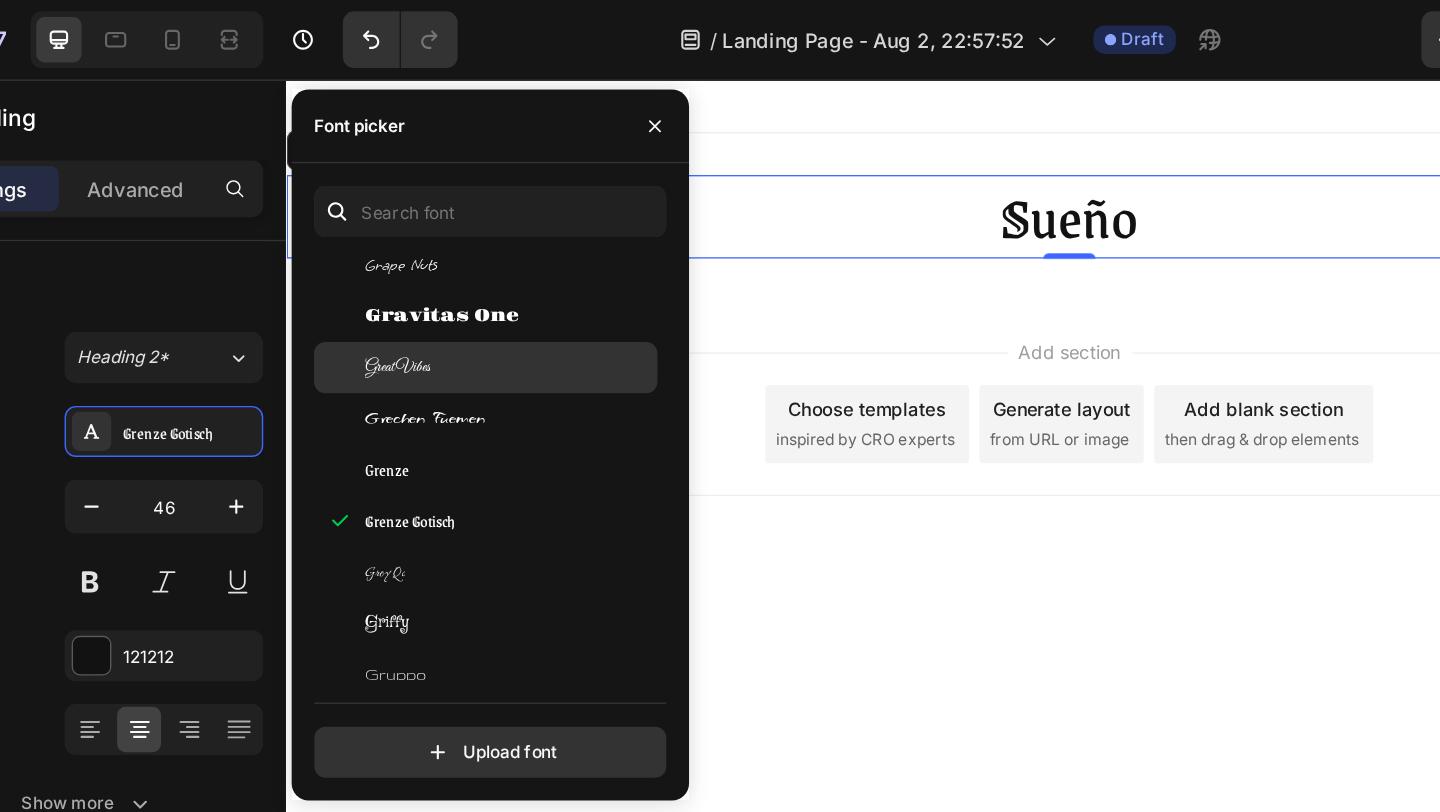 click on "Great Vibes" 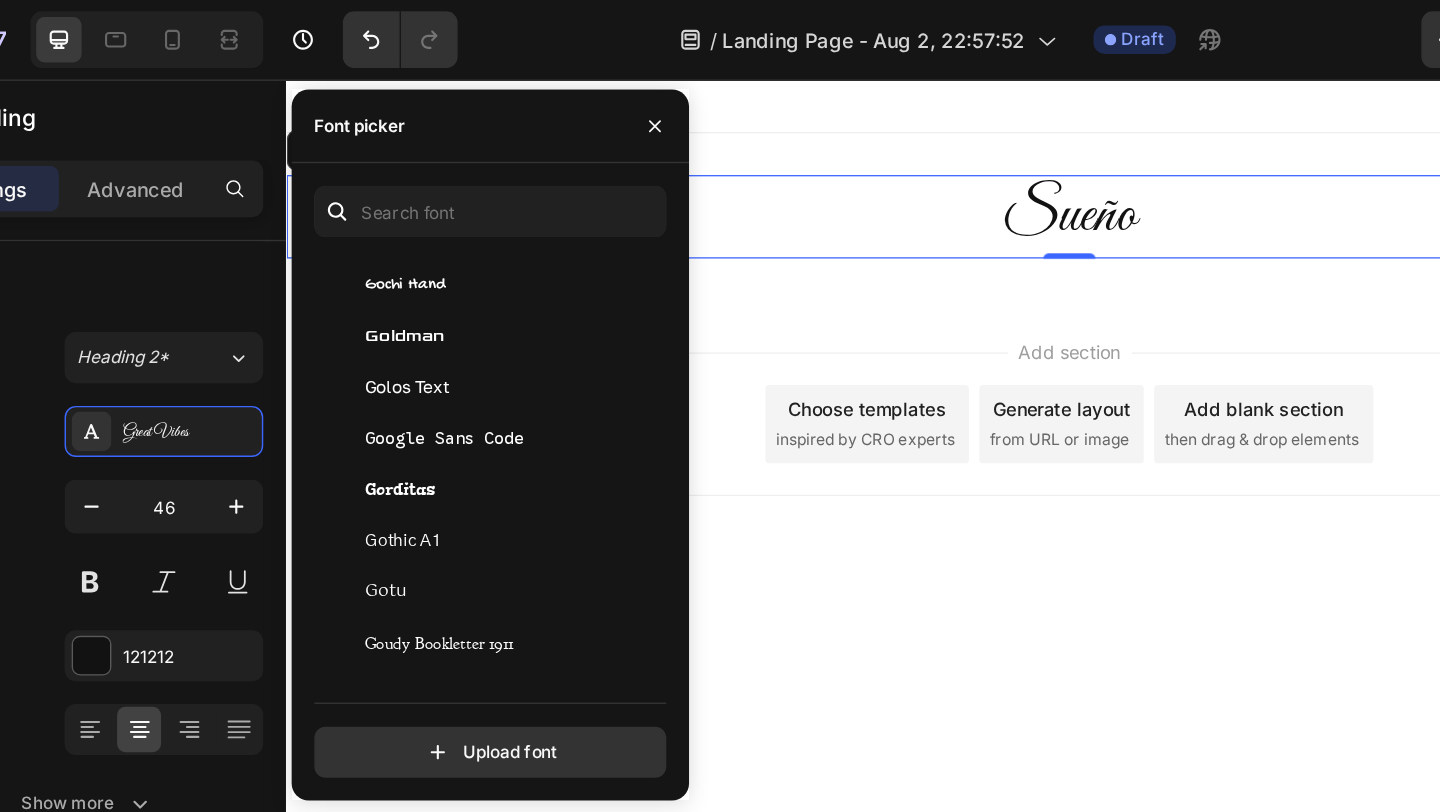scroll, scrollTop: 20098, scrollLeft: 0, axis: vertical 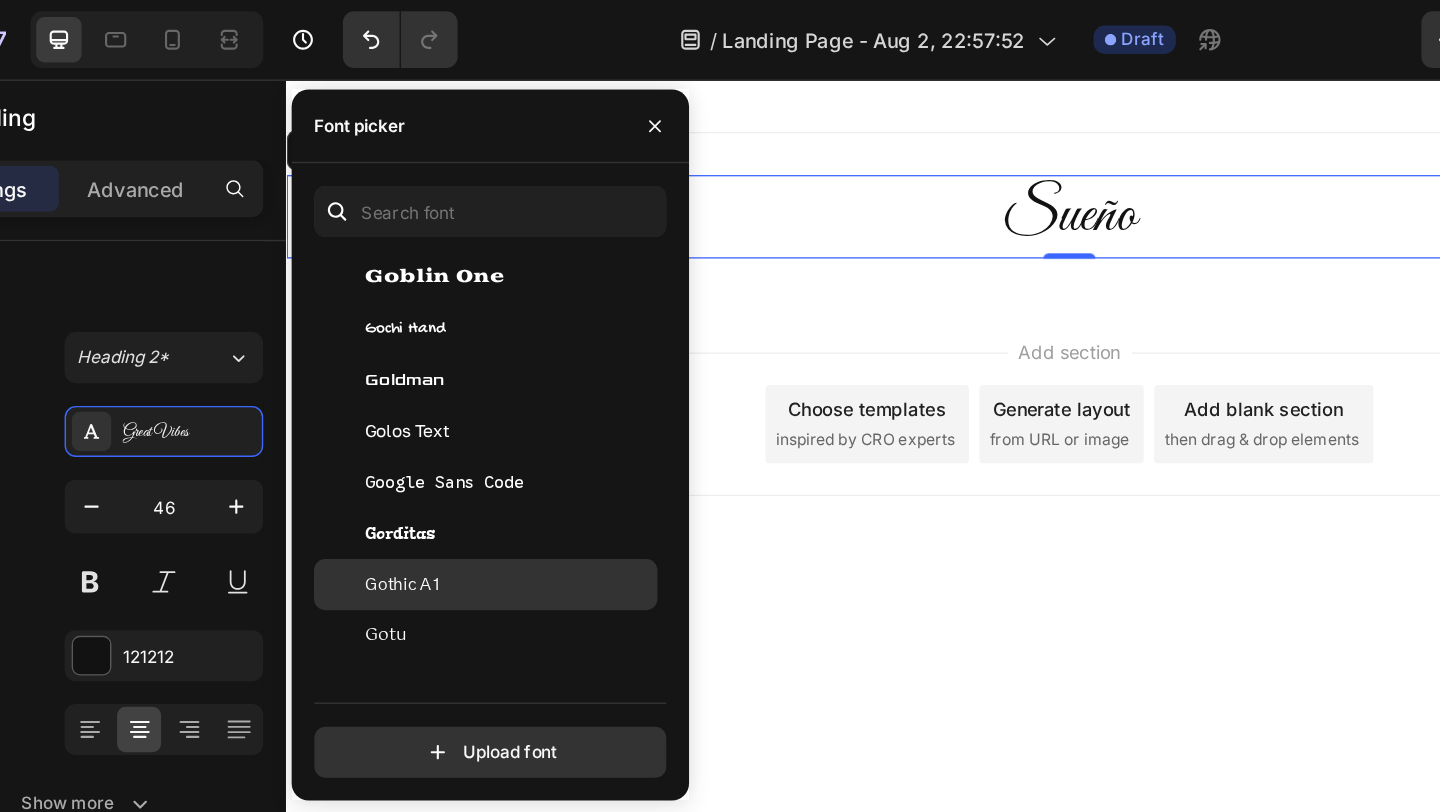 click on "Gothic A1" at bounding box center [420, 412] 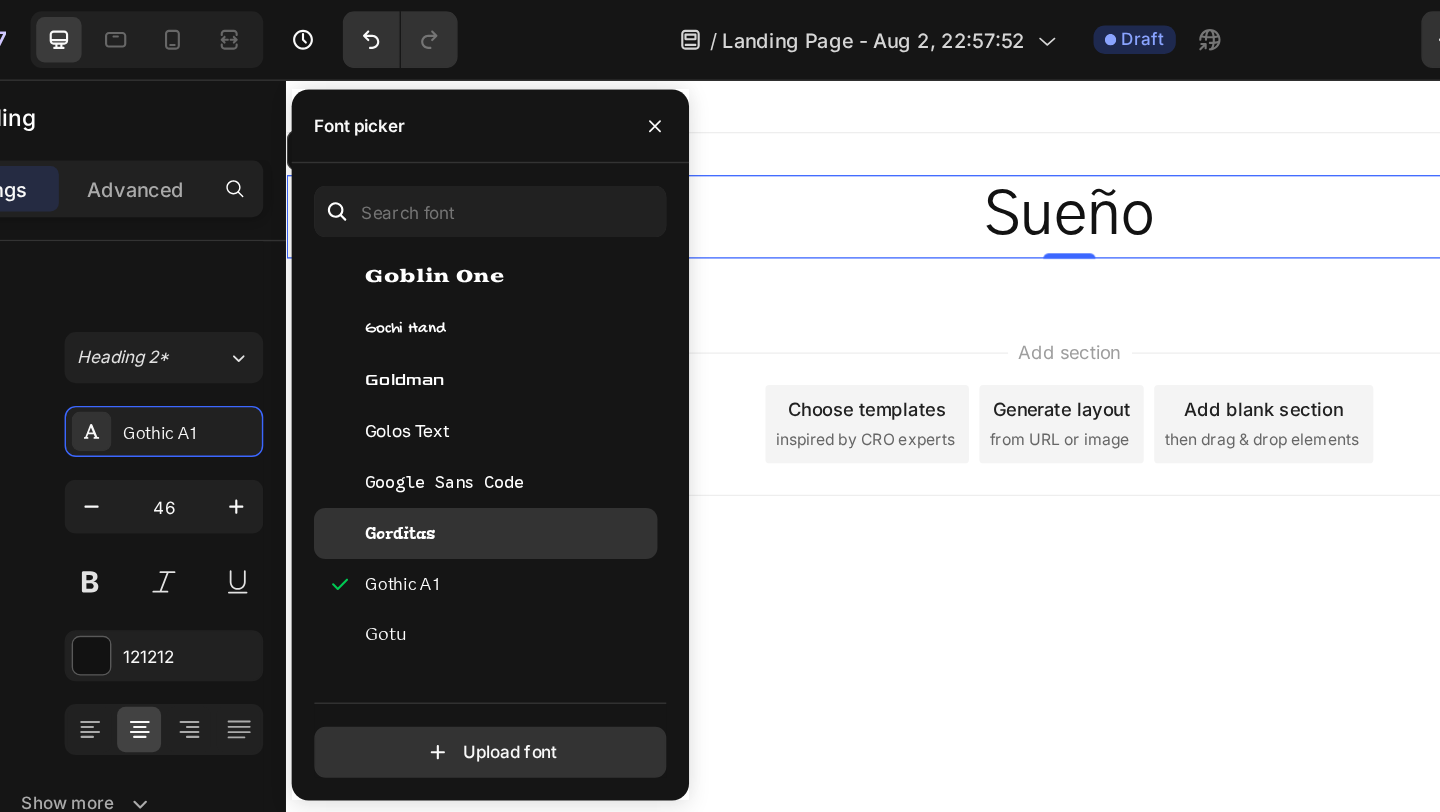 click on "Gorditas" at bounding box center (418, 376) 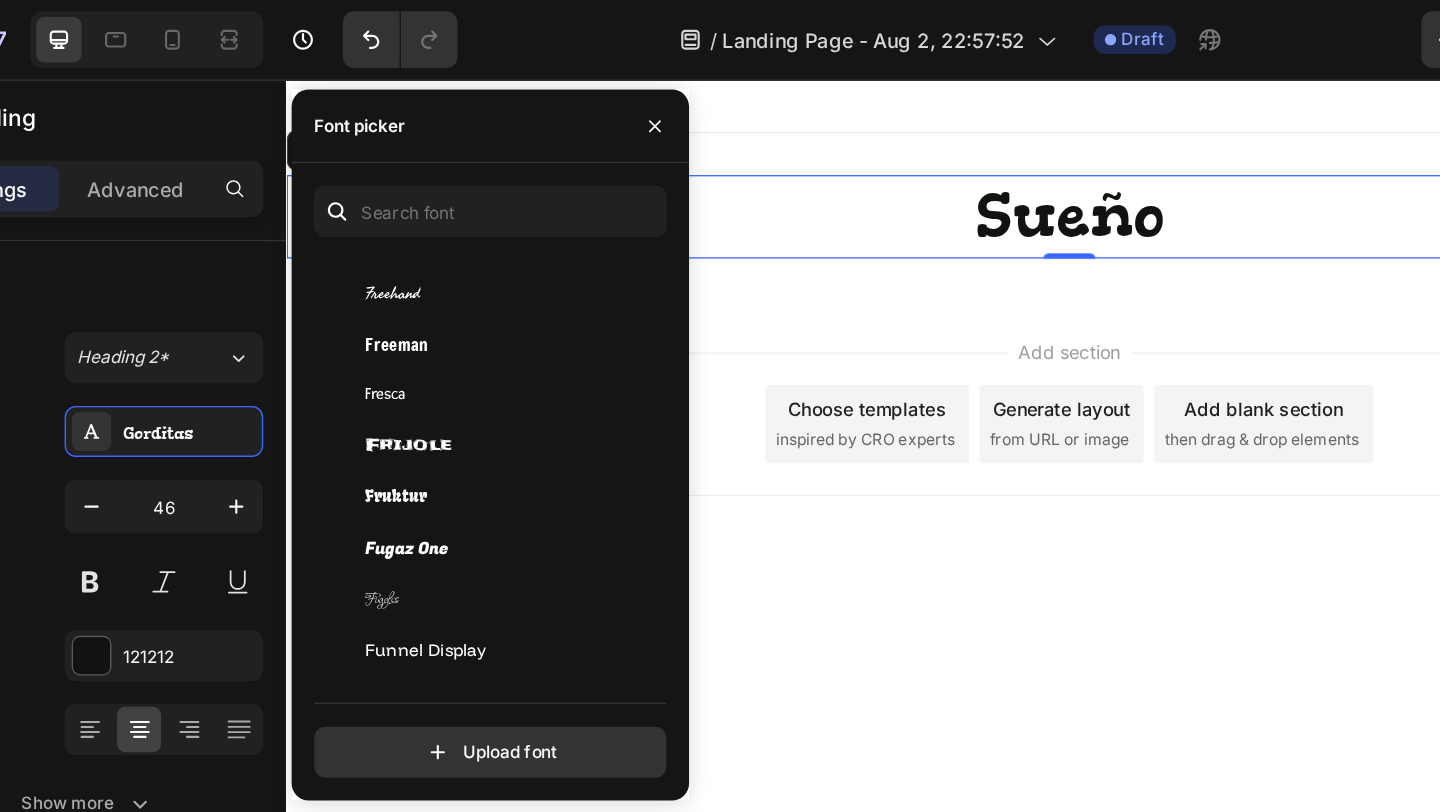 scroll, scrollTop: 18247, scrollLeft: 0, axis: vertical 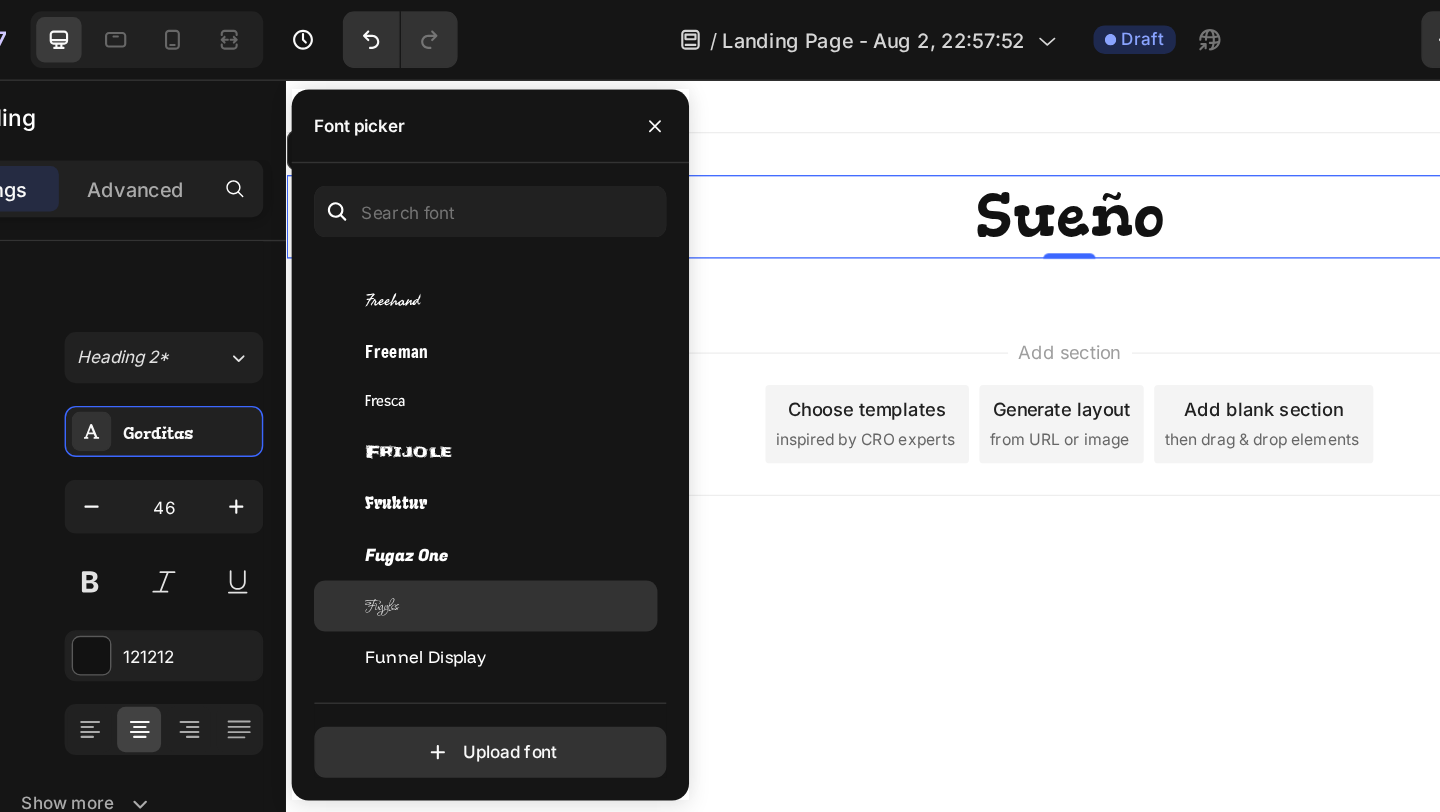 click on "Fuggles" at bounding box center (405, 427) 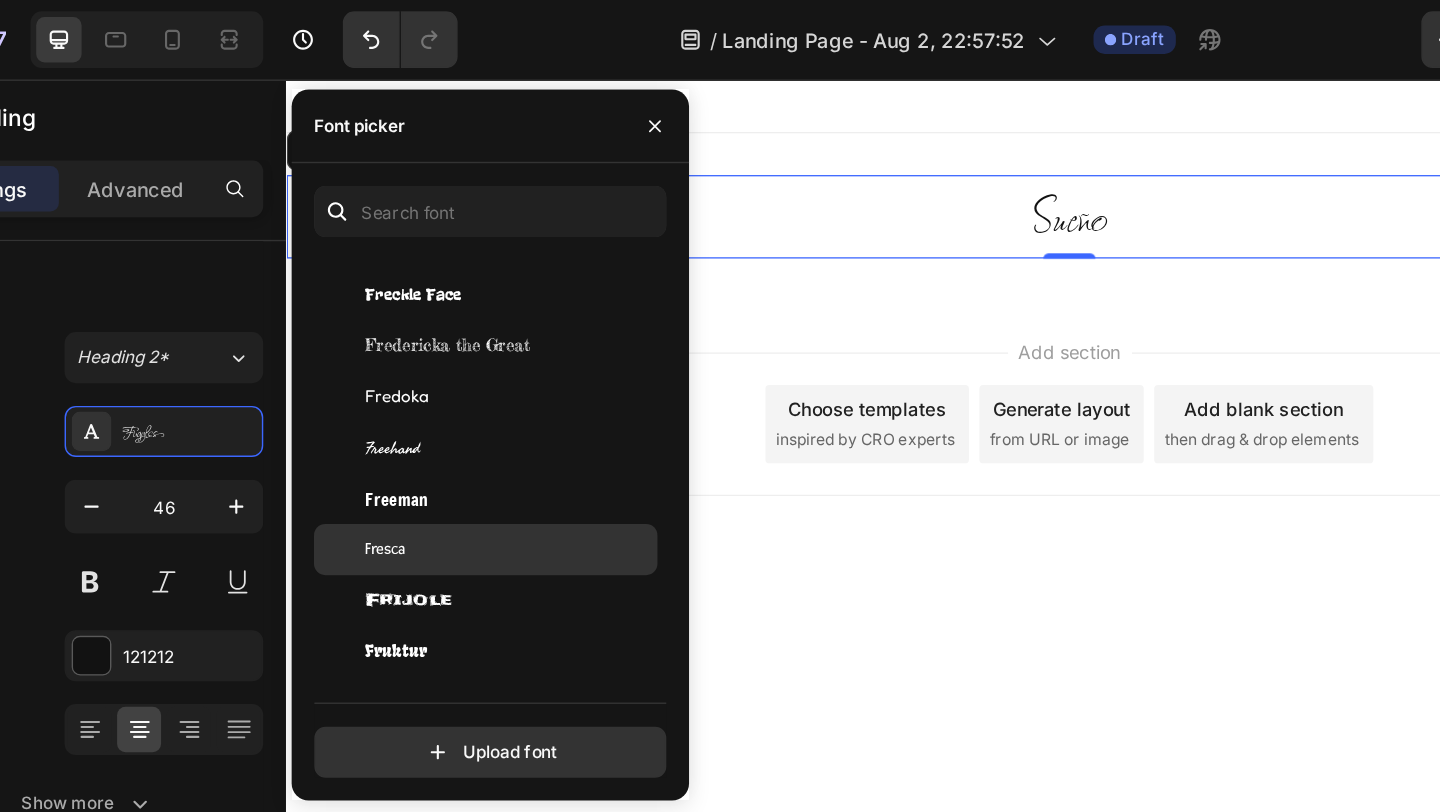 scroll, scrollTop: 18087, scrollLeft: 0, axis: vertical 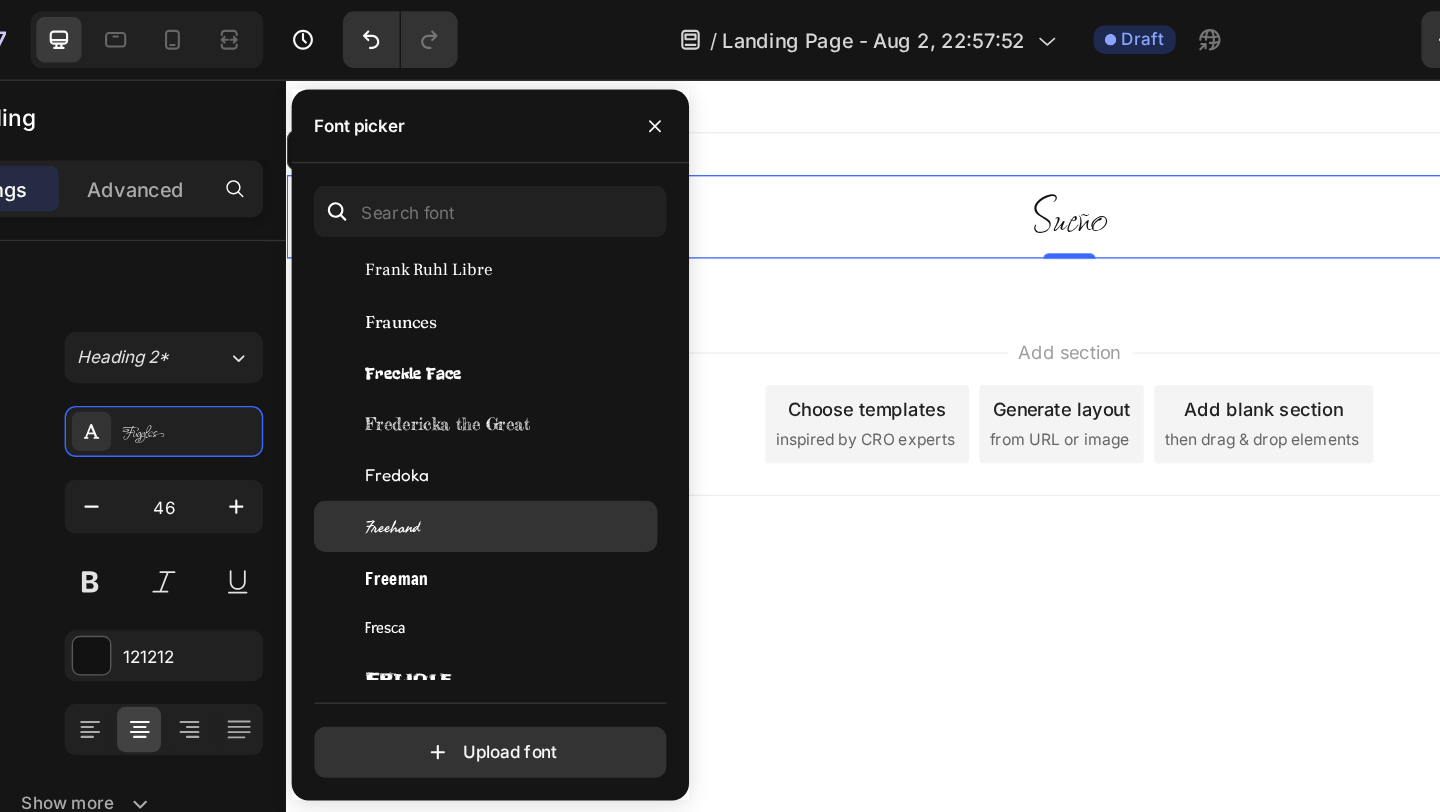 click on "Freehand" at bounding box center (412, 371) 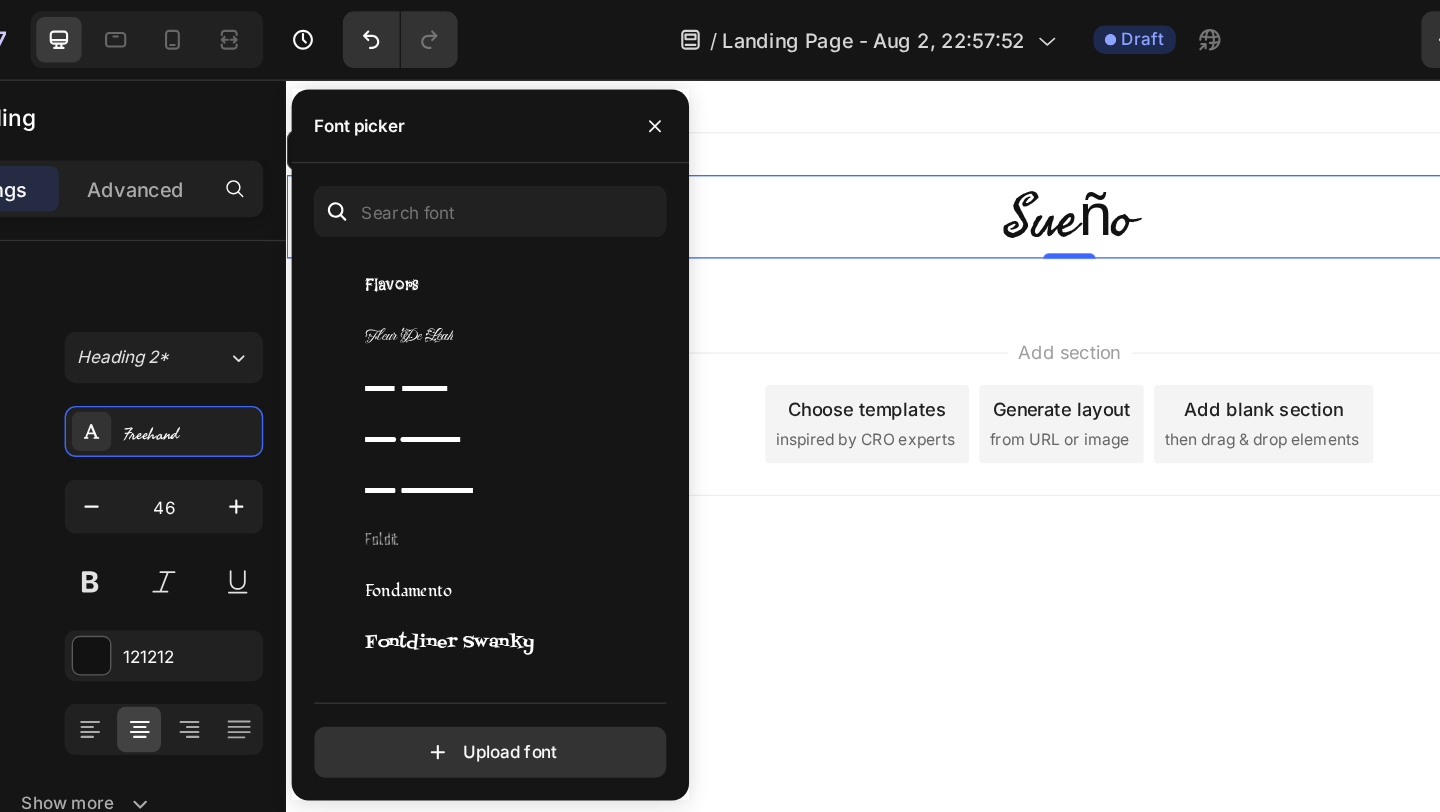 scroll, scrollTop: 17618, scrollLeft: 0, axis: vertical 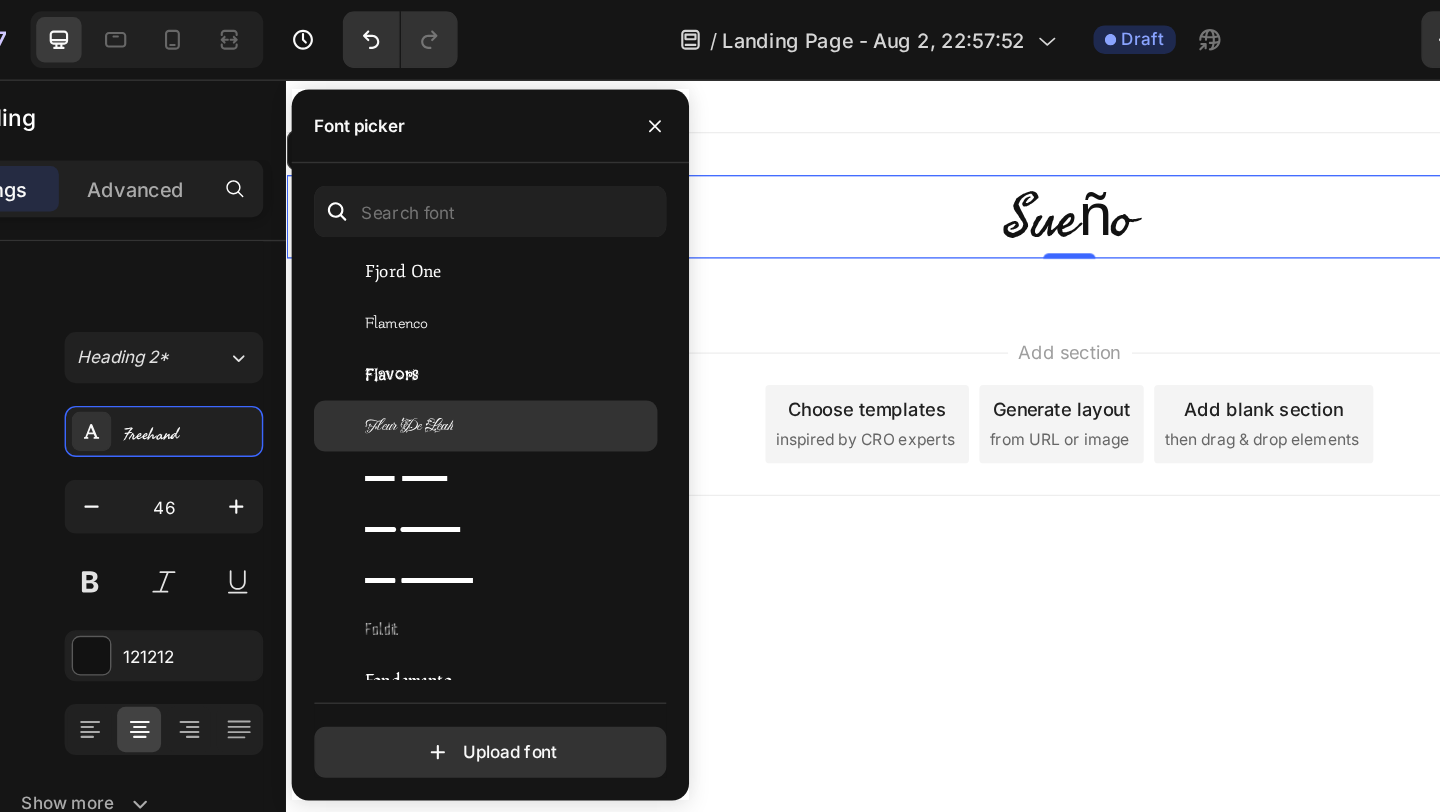 click on "Fleur De Leah" 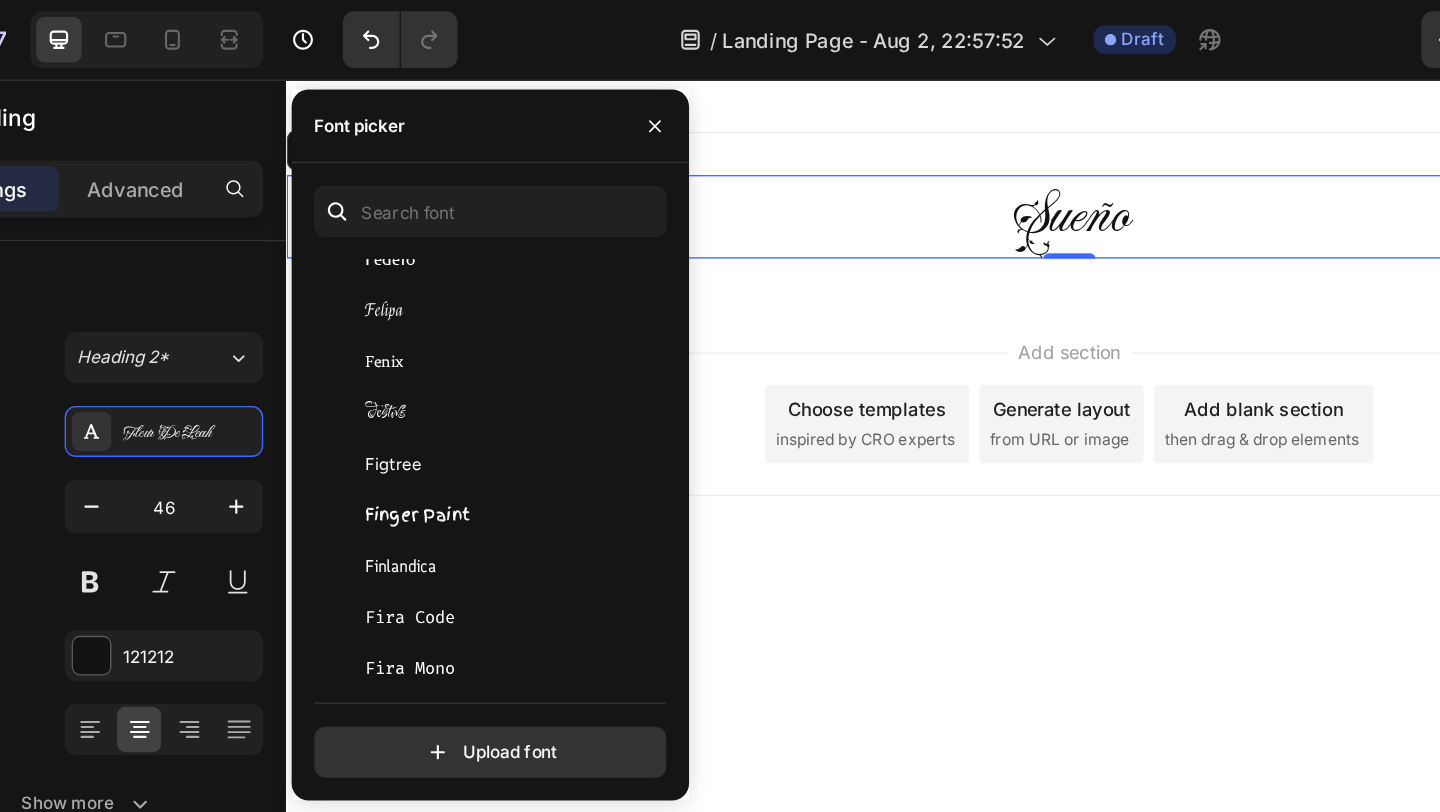 scroll, scrollTop: 17157, scrollLeft: 0, axis: vertical 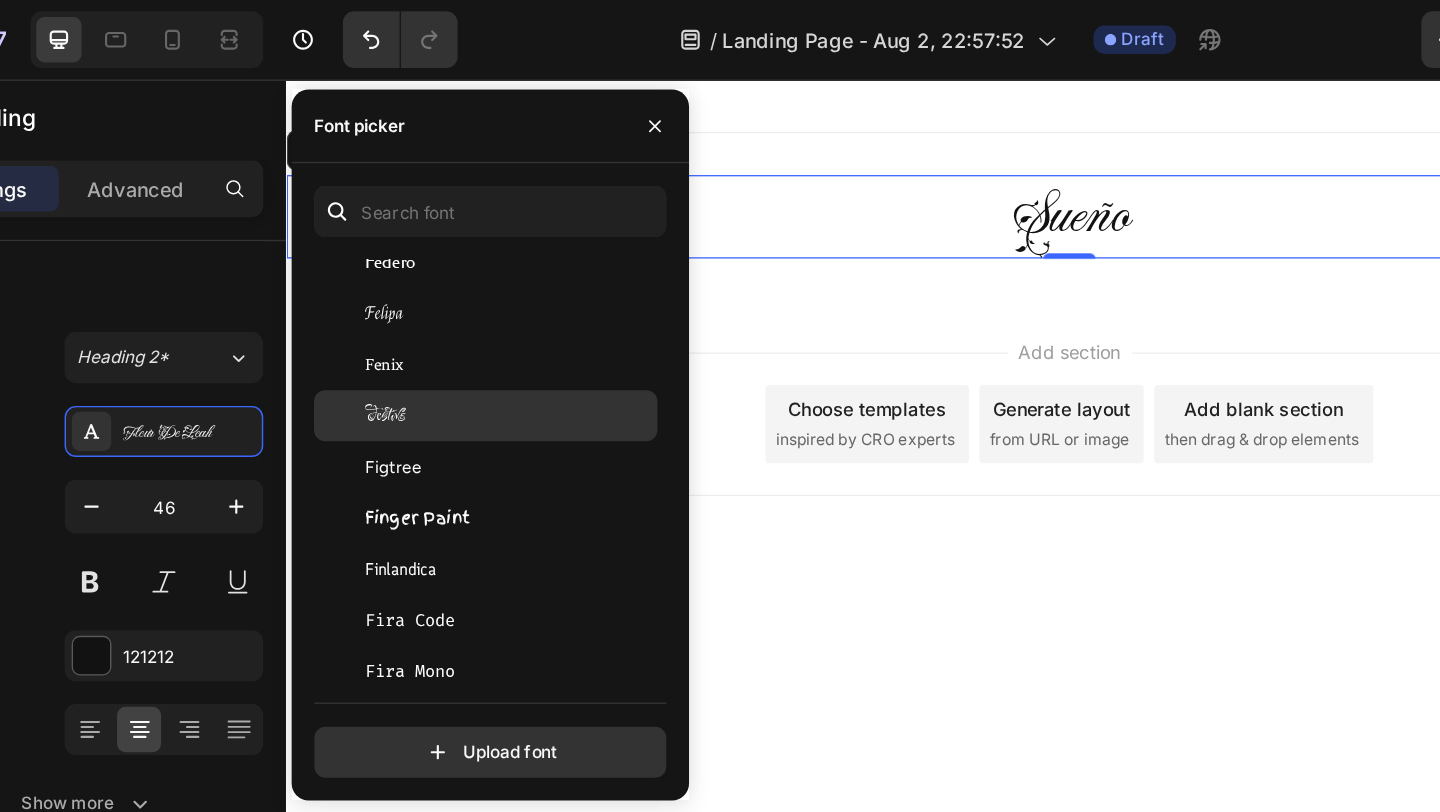click on "Festive" at bounding box center [407, 293] 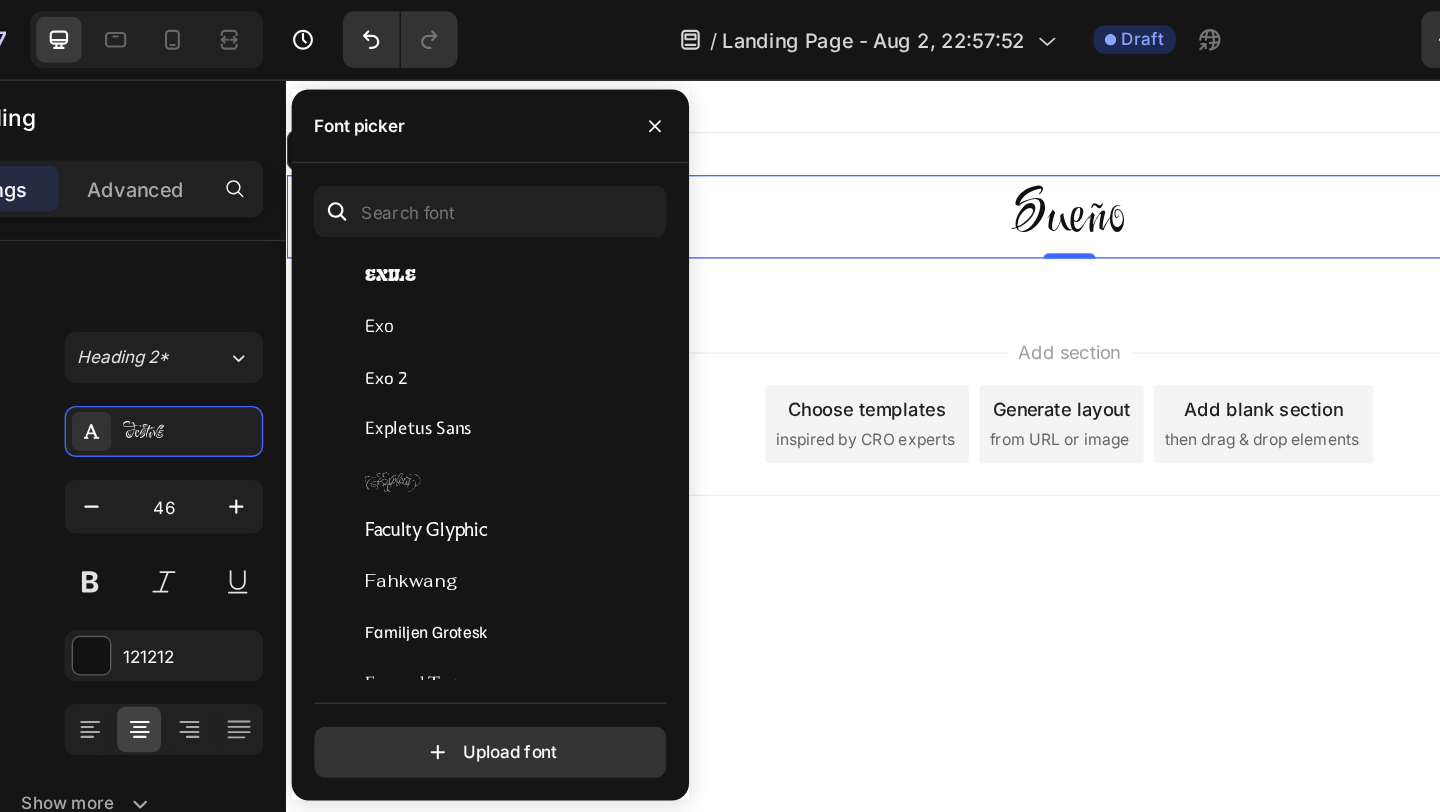 scroll, scrollTop: 16496, scrollLeft: 0, axis: vertical 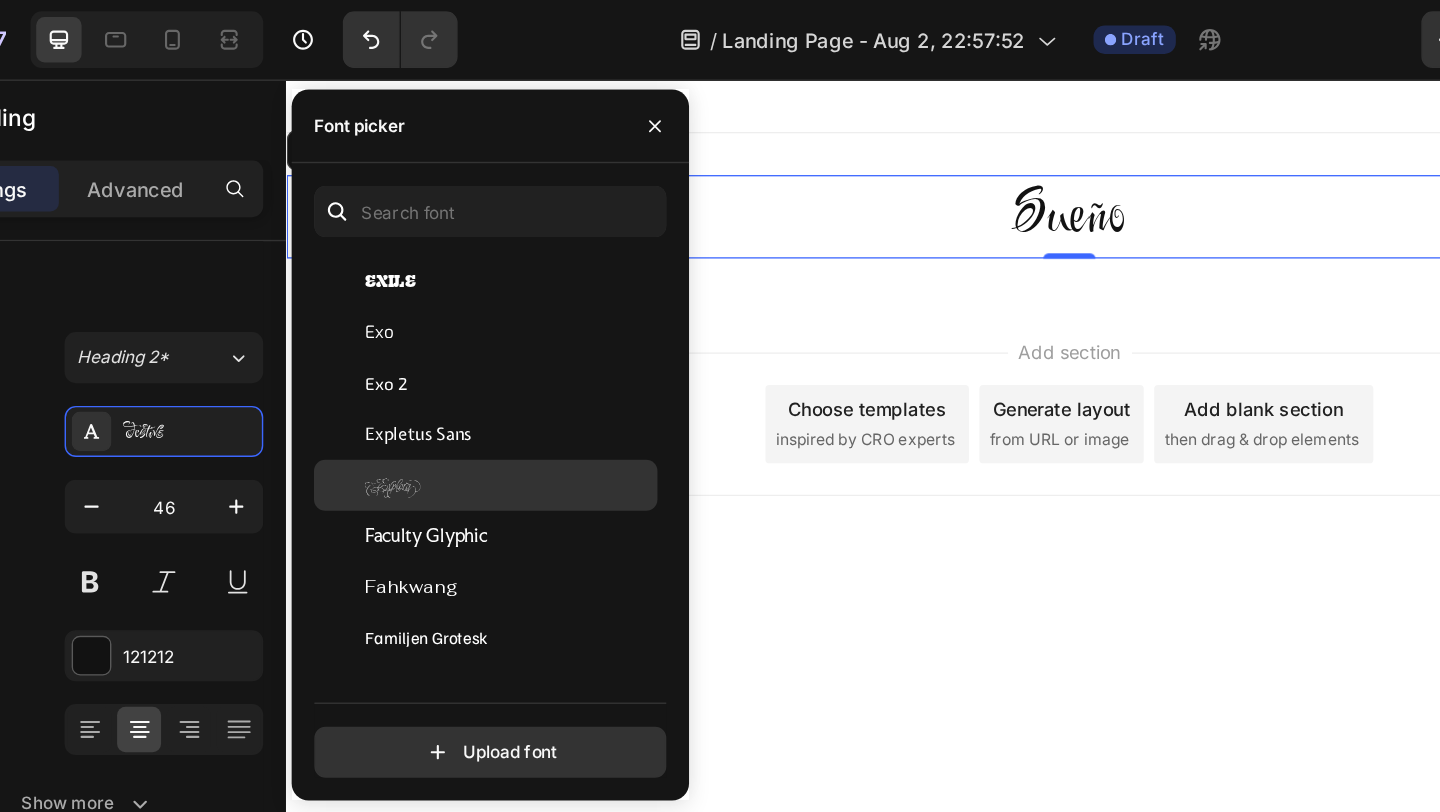 click on "Explora" 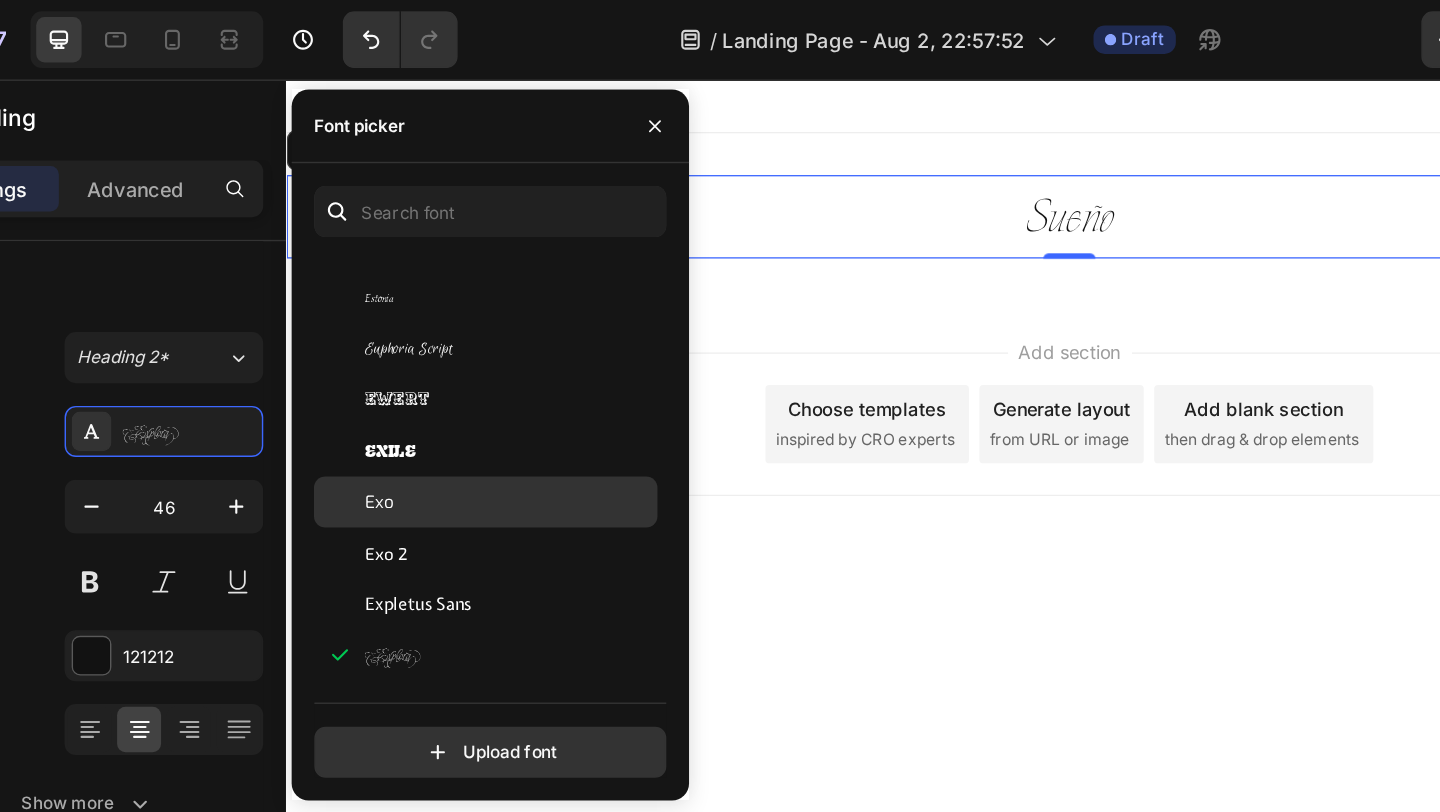 scroll, scrollTop: 16364, scrollLeft: 0, axis: vertical 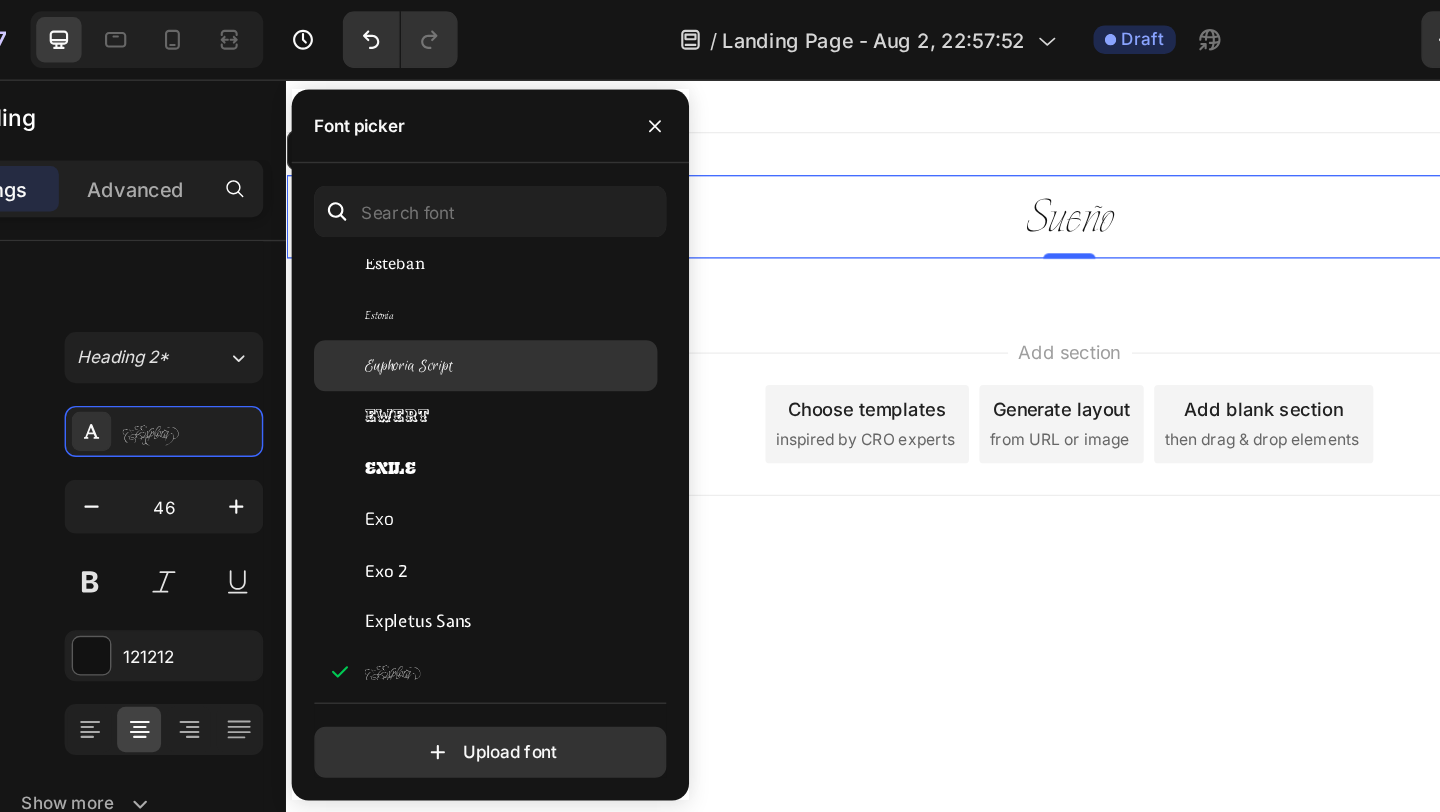 click on "Euphoria Script" at bounding box center (424, 258) 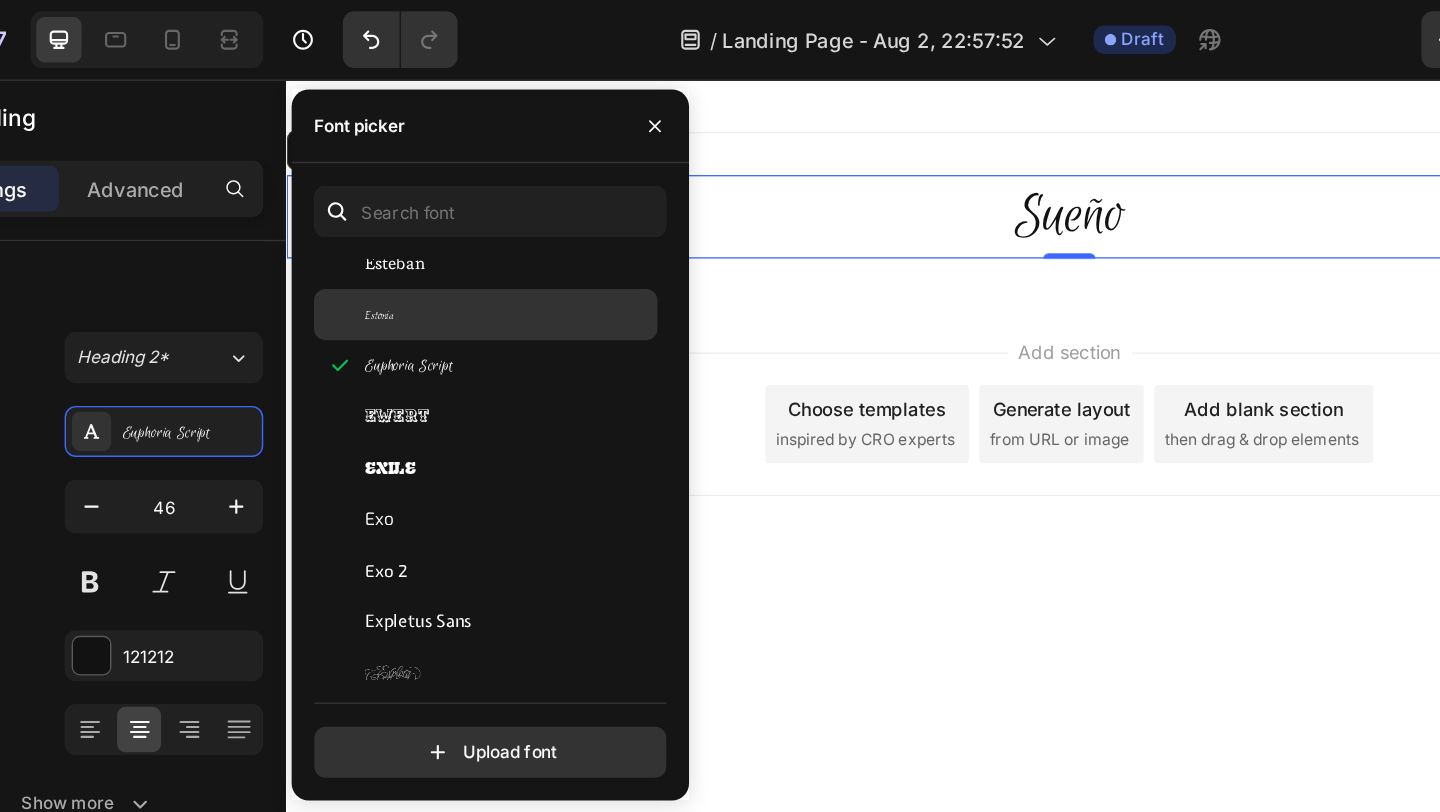 click on "Estonia" at bounding box center (494, 222) 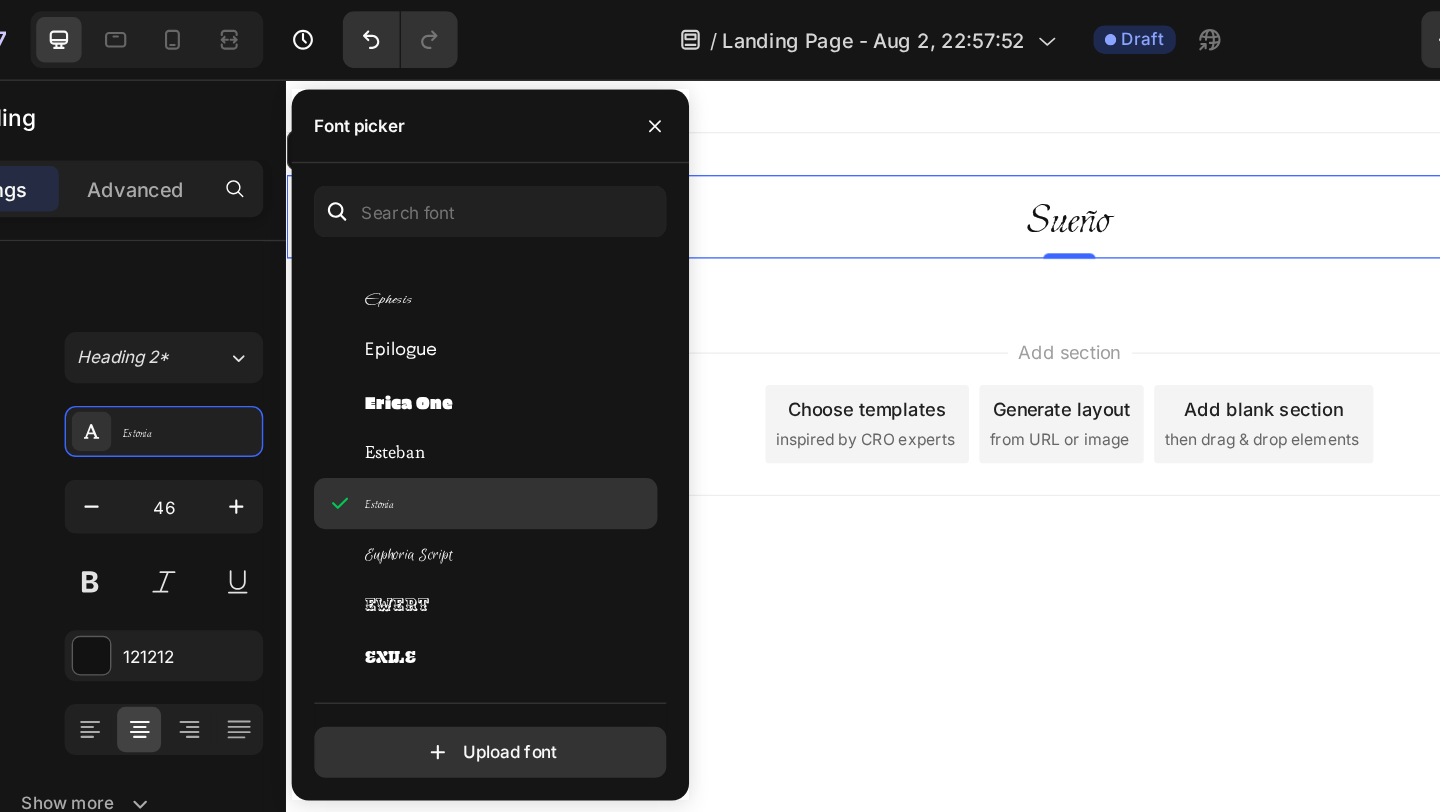 scroll, scrollTop: 16190, scrollLeft: 0, axis: vertical 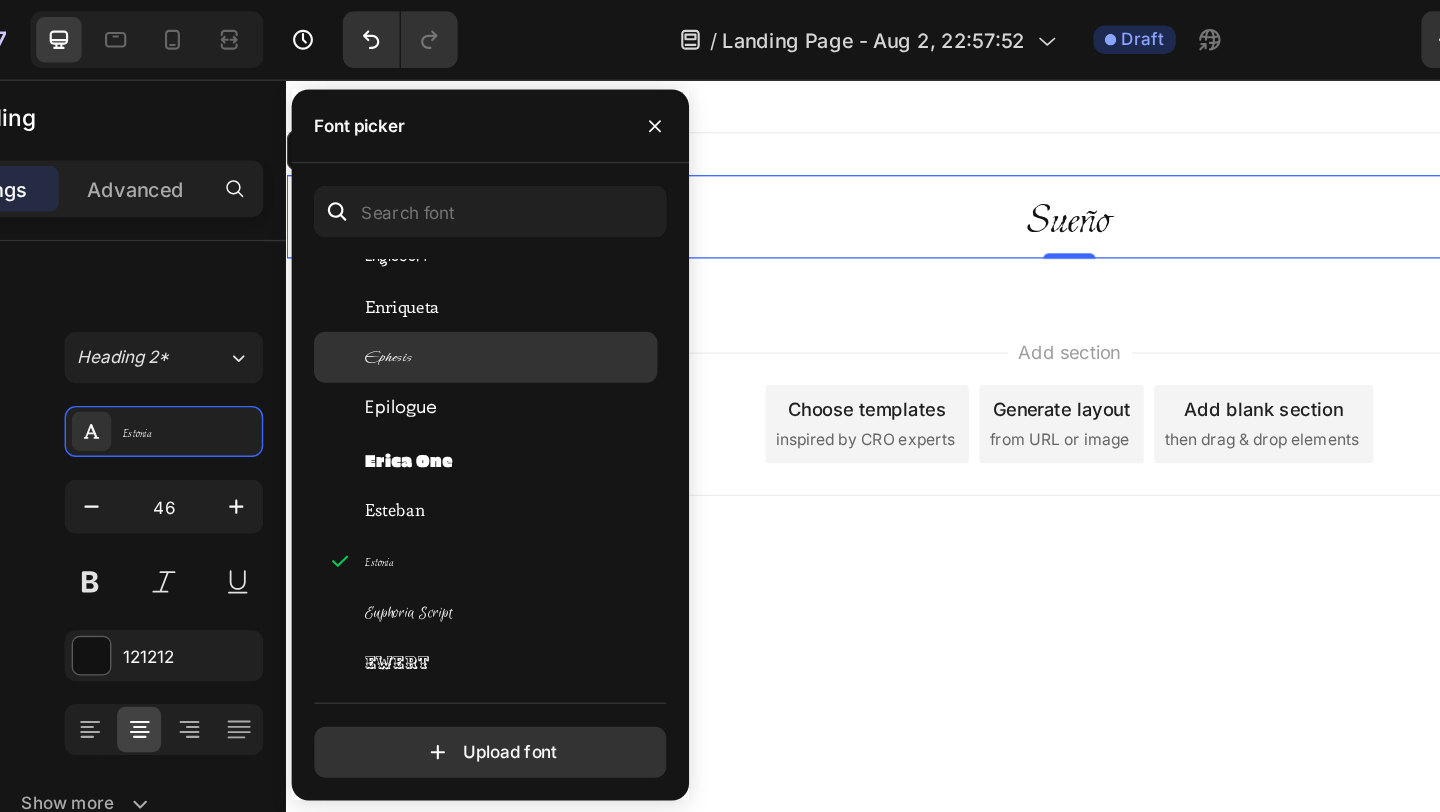 click on "Ephesis" 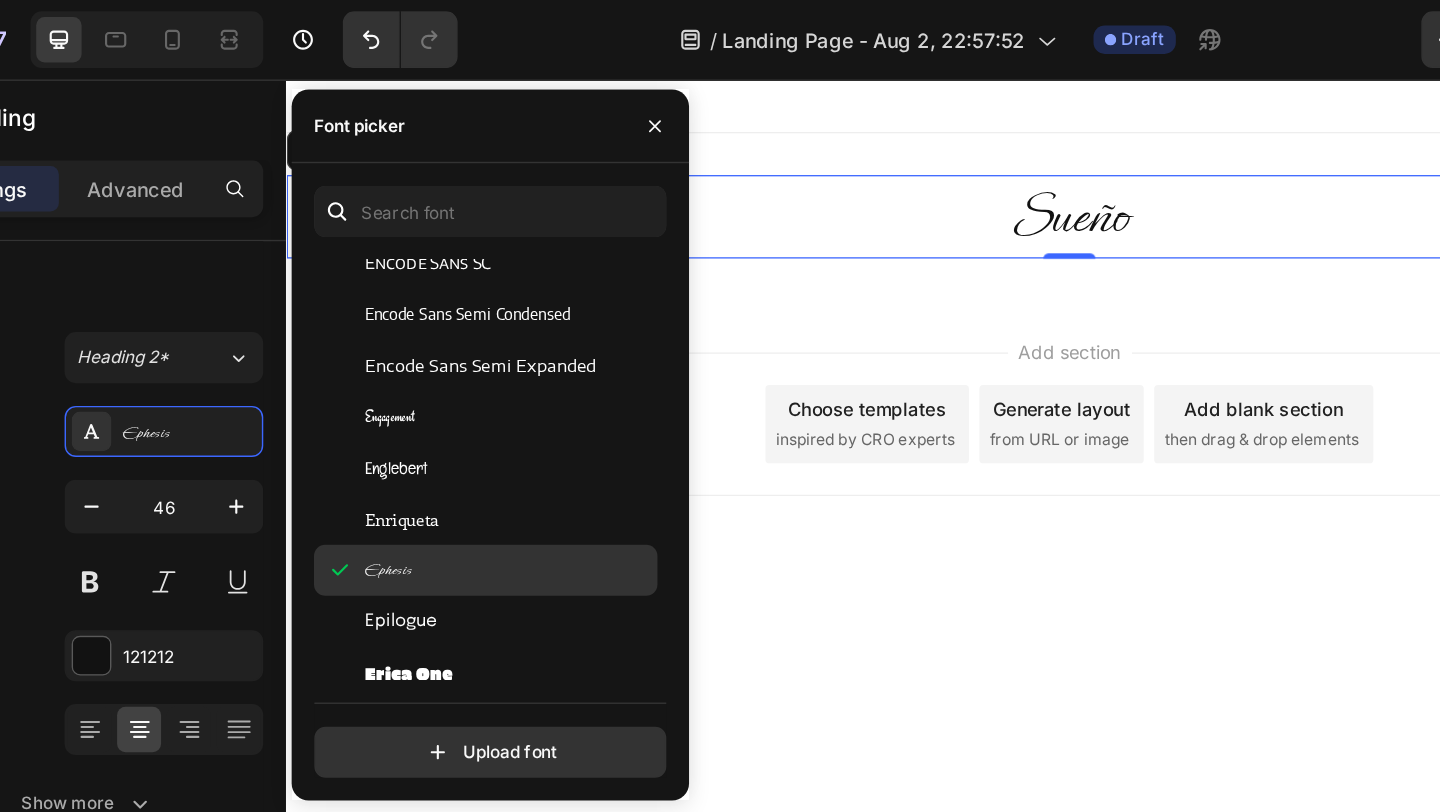 scroll, scrollTop: 16038, scrollLeft: 0, axis: vertical 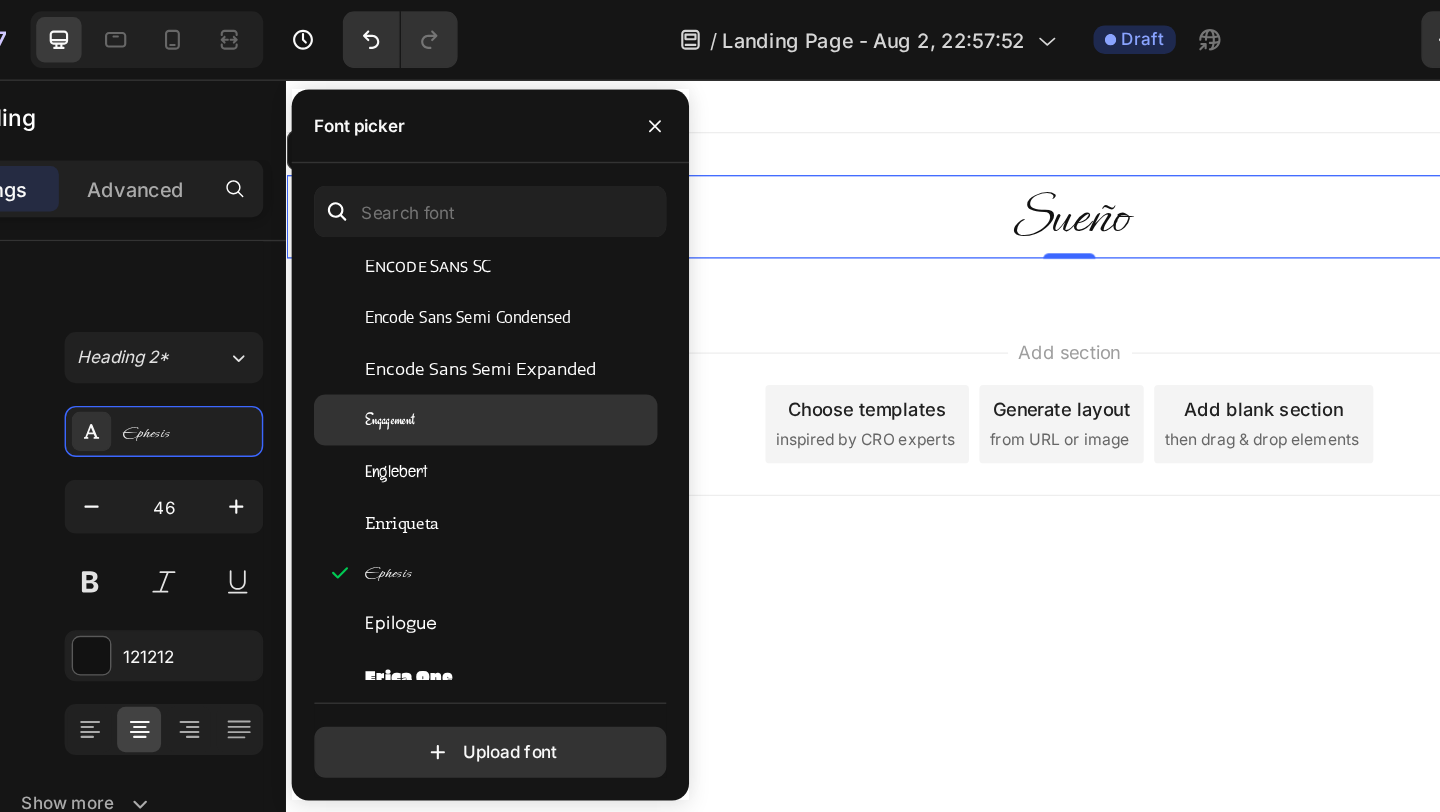 click on "Engagement" 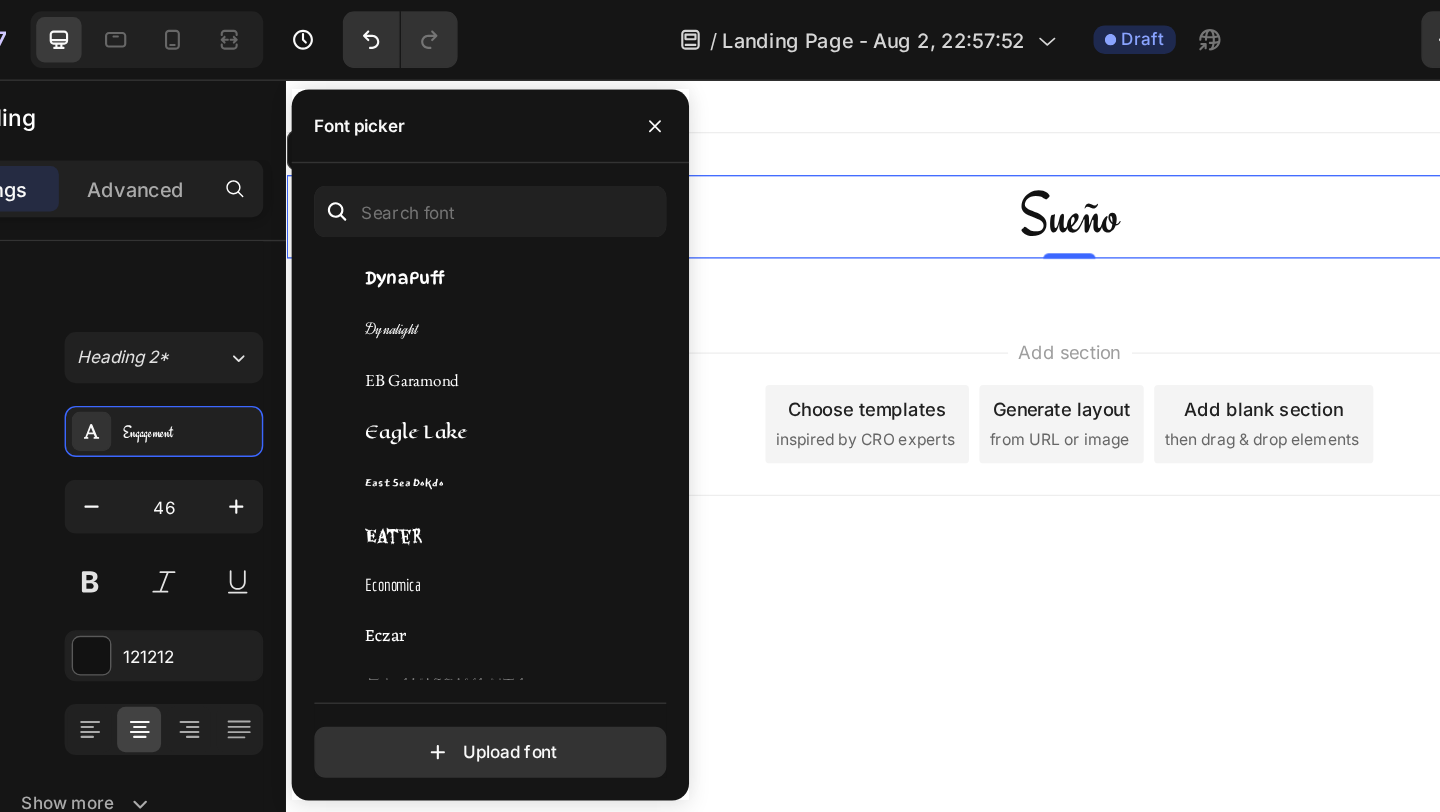scroll, scrollTop: 14843, scrollLeft: 0, axis: vertical 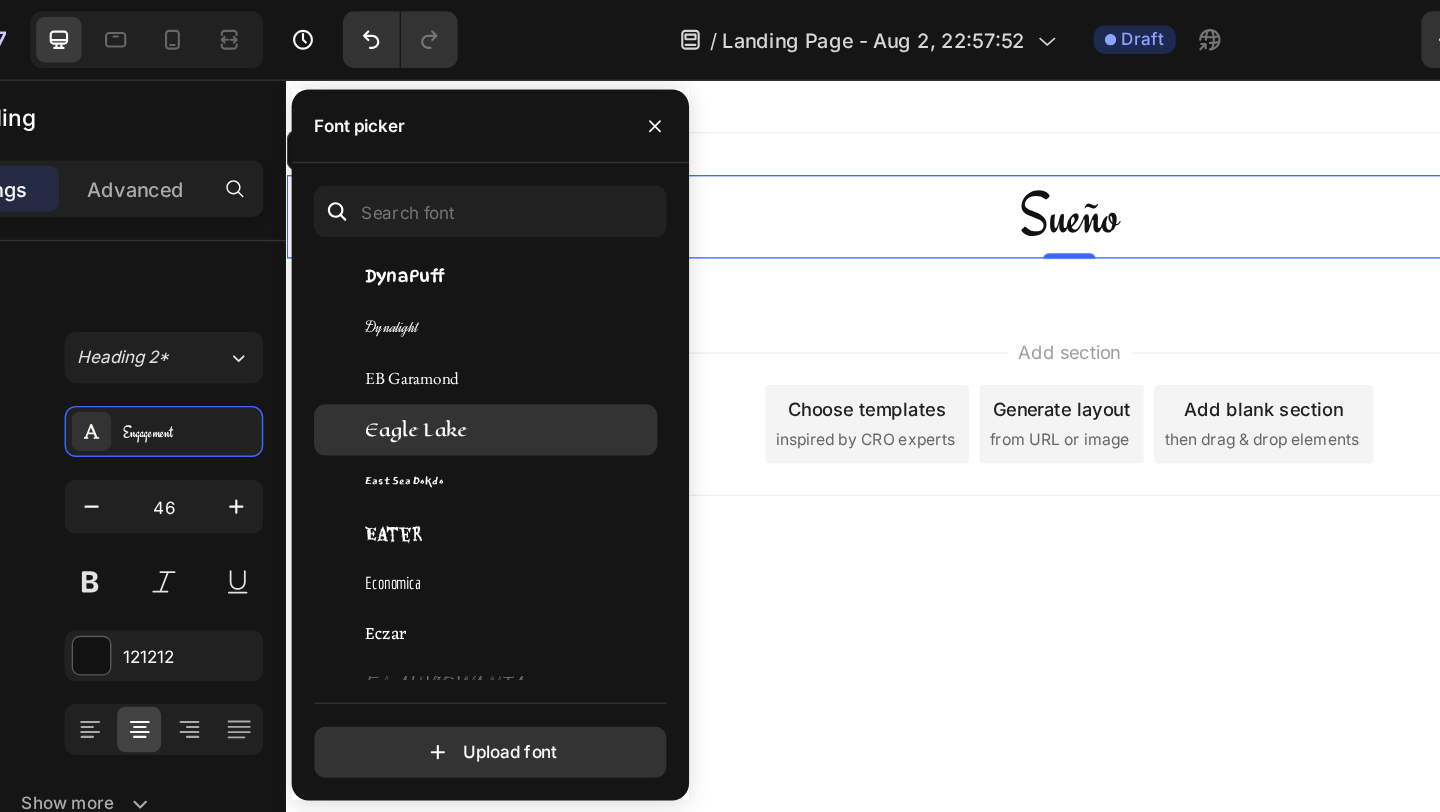 click on "Eagle Lake" at bounding box center [429, 303] 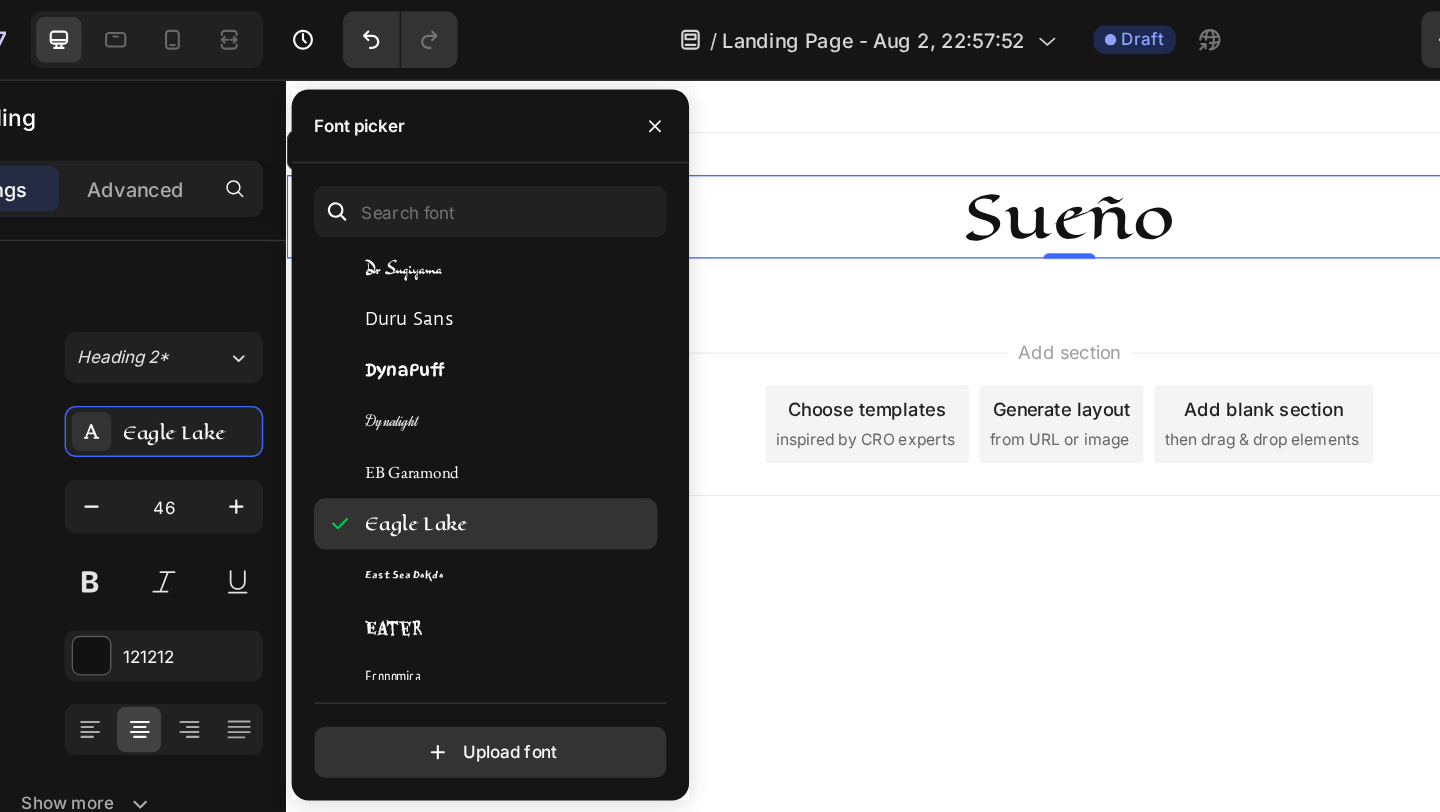 scroll, scrollTop: 14768, scrollLeft: 0, axis: vertical 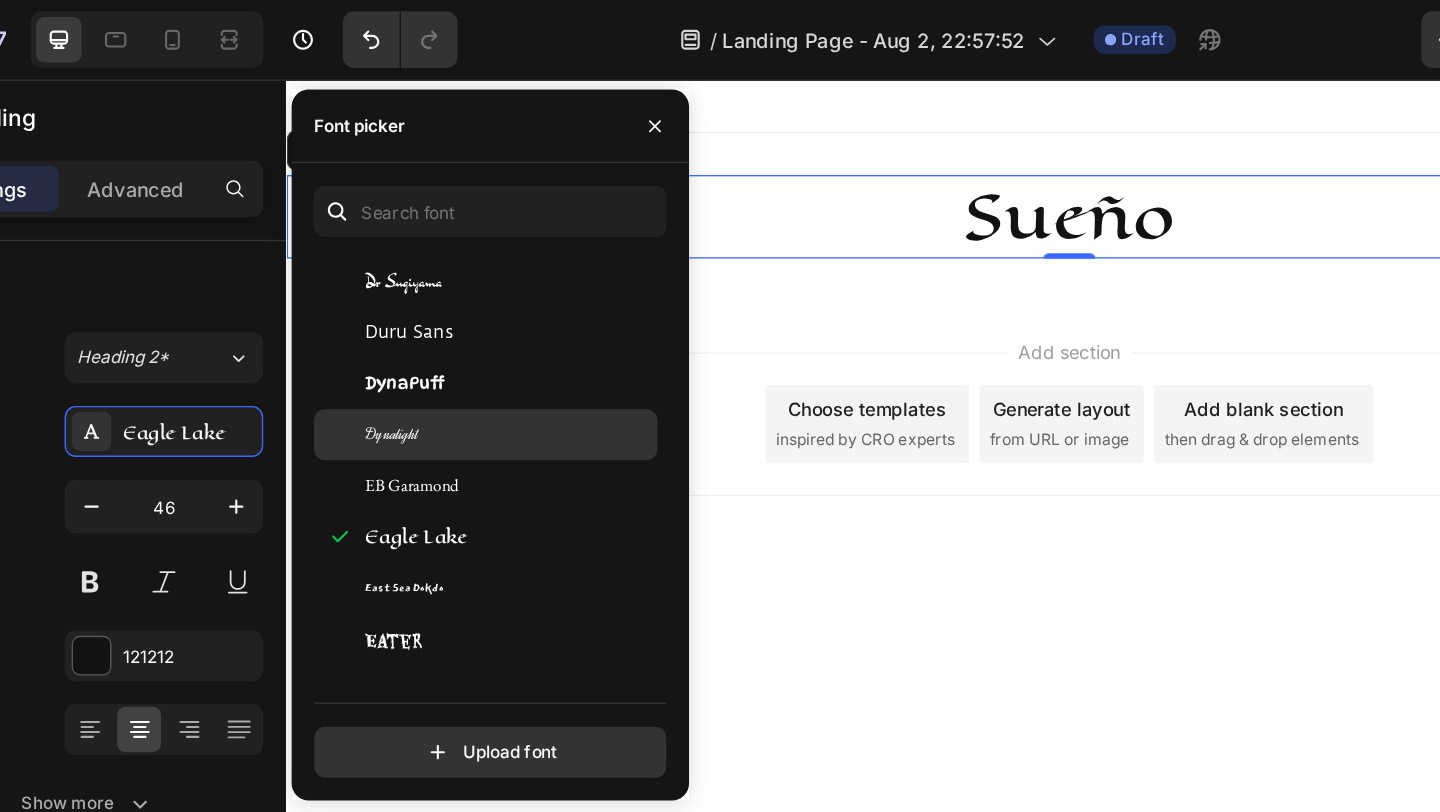 click on "Dynalight" at bounding box center (412, 306) 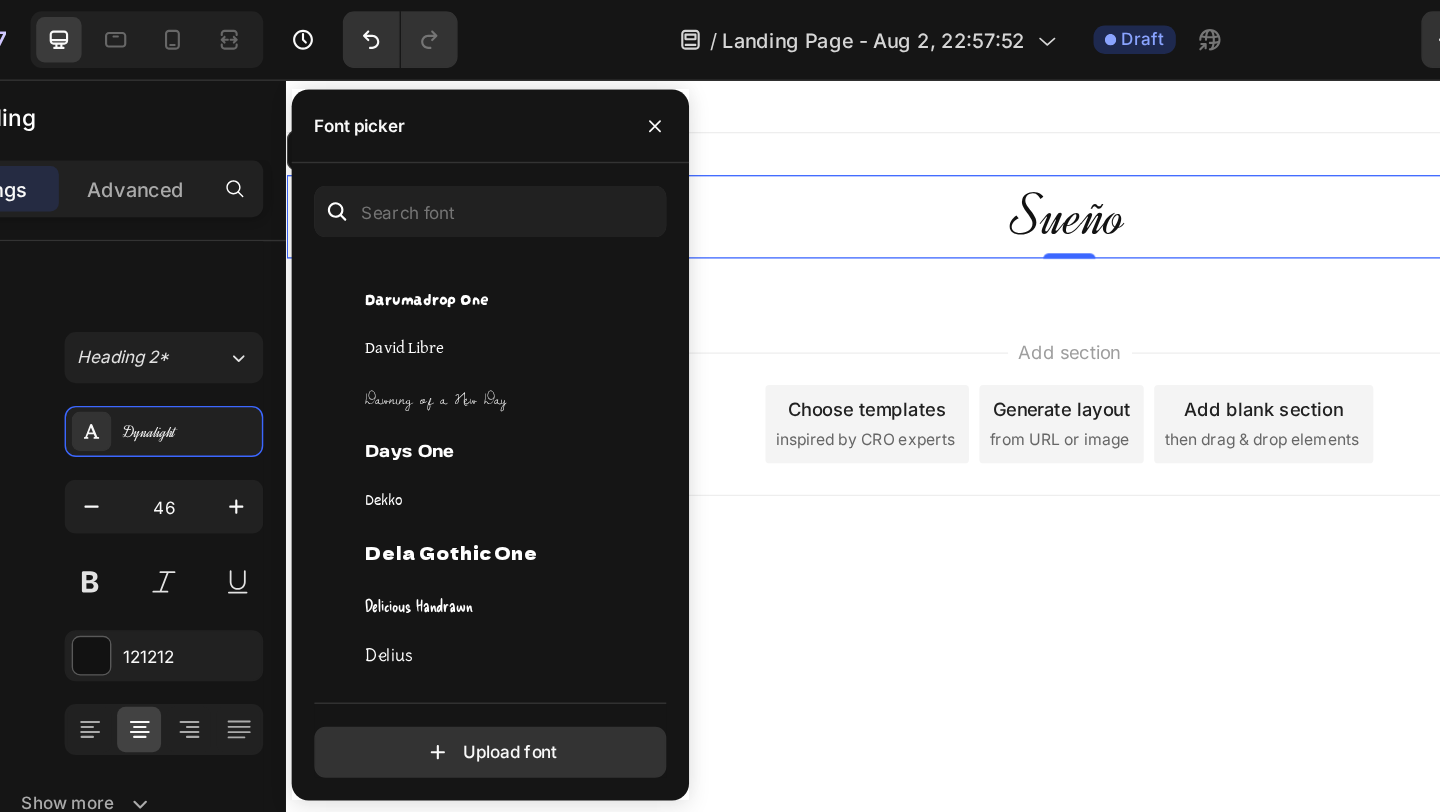 scroll, scrollTop: 13719, scrollLeft: 0, axis: vertical 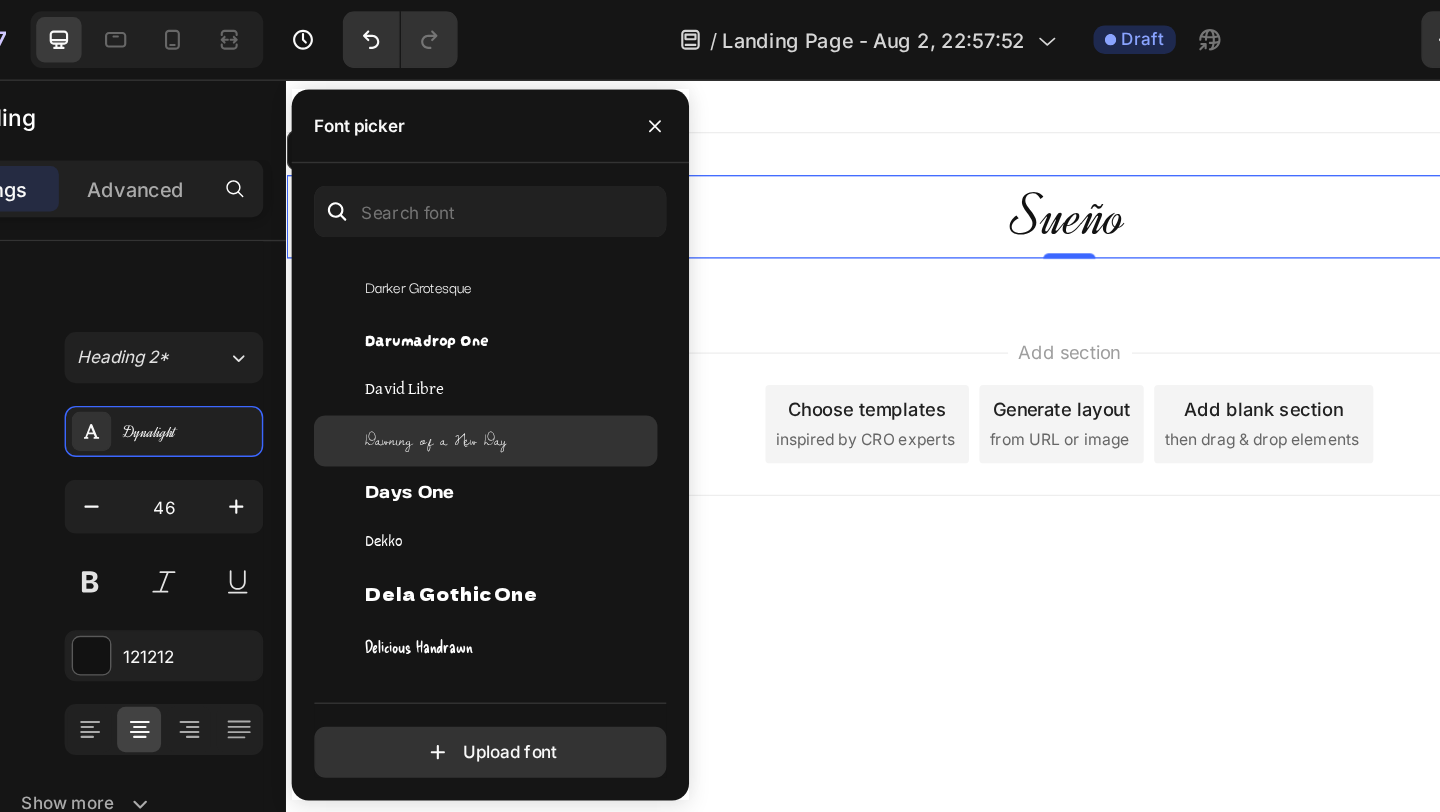 click on "Dawning of a New Day" at bounding box center [443, 311] 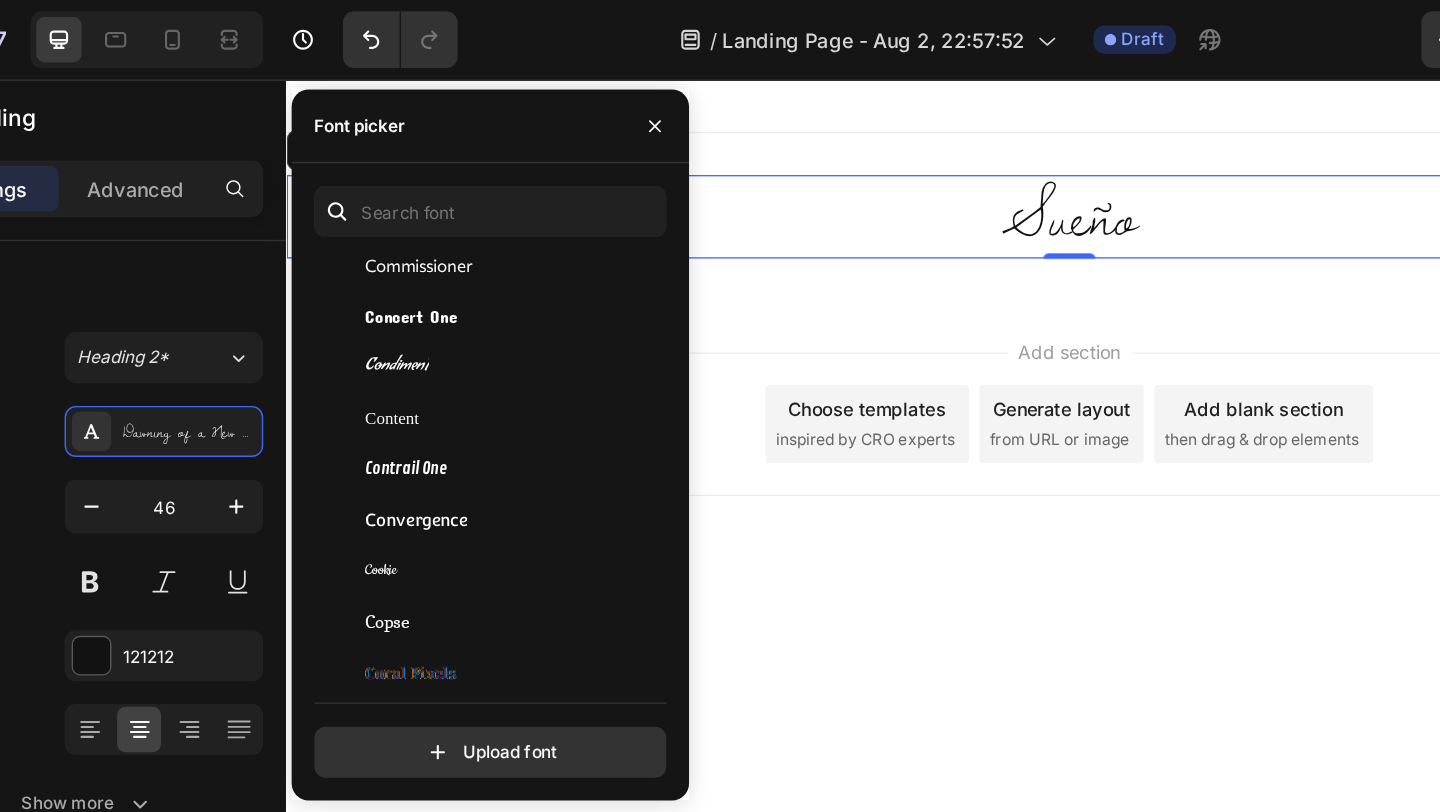 scroll, scrollTop: 12220, scrollLeft: 0, axis: vertical 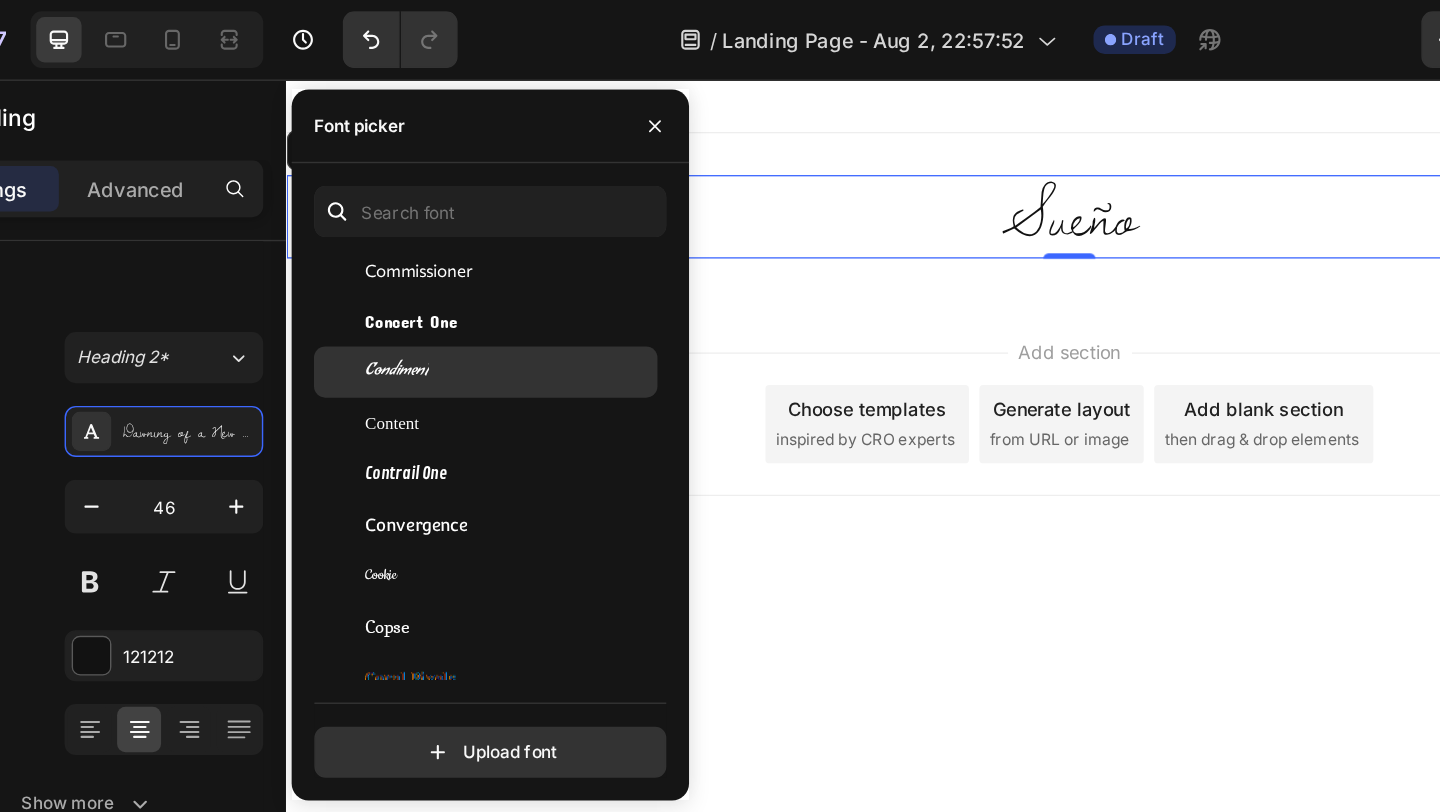 click on "Condiment" at bounding box center [415, 262] 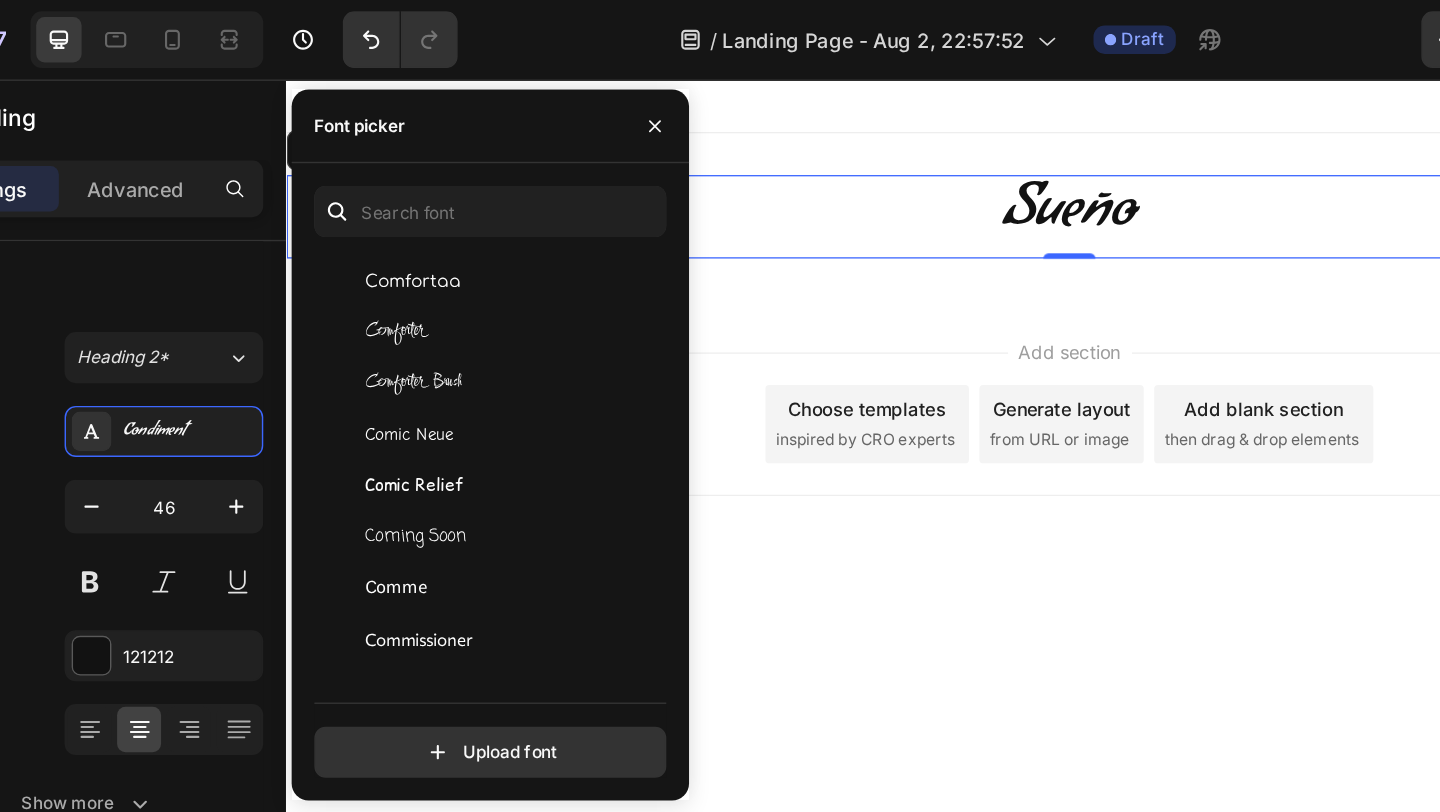 scroll, scrollTop: 11935, scrollLeft: 0, axis: vertical 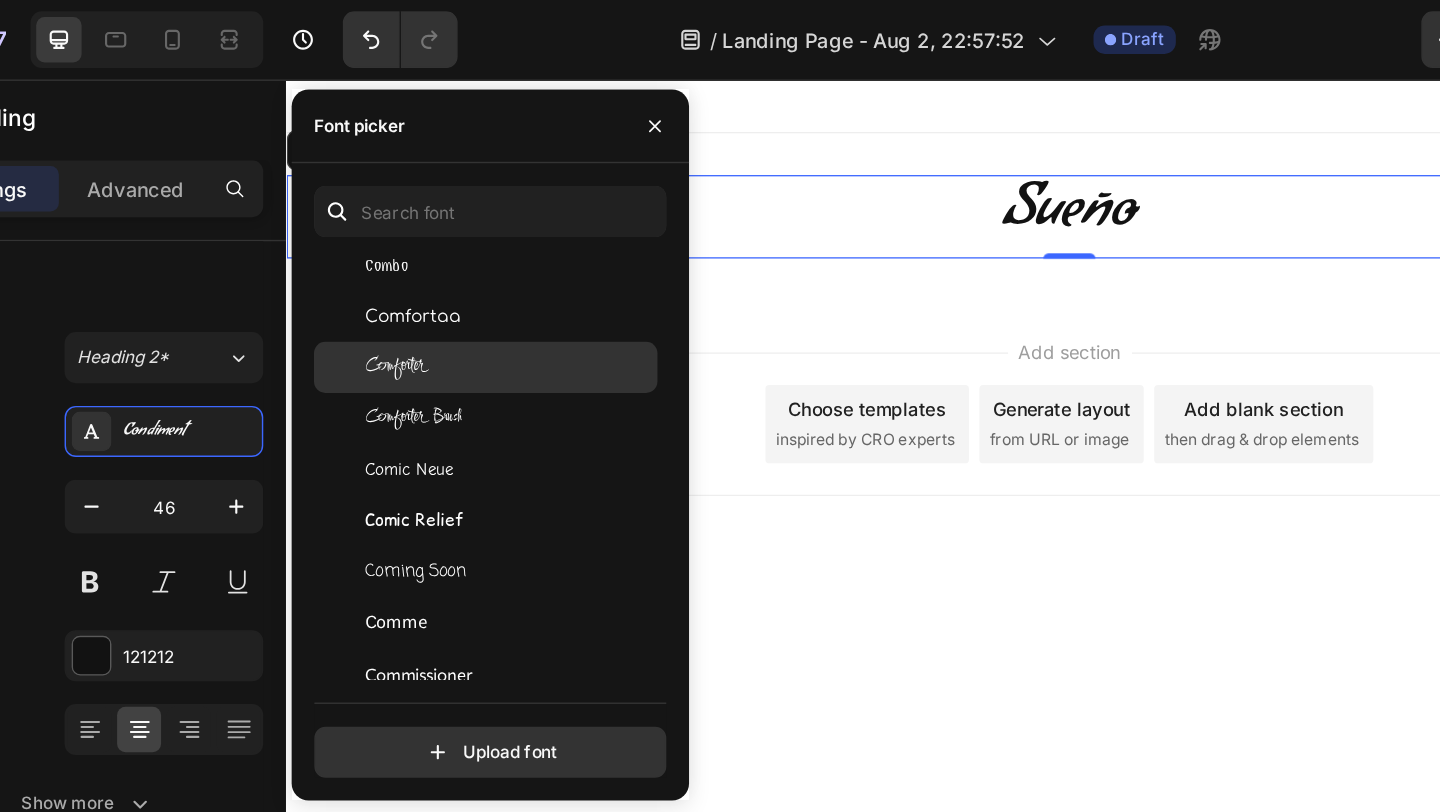 click on "Comforter" at bounding box center [415, 259] 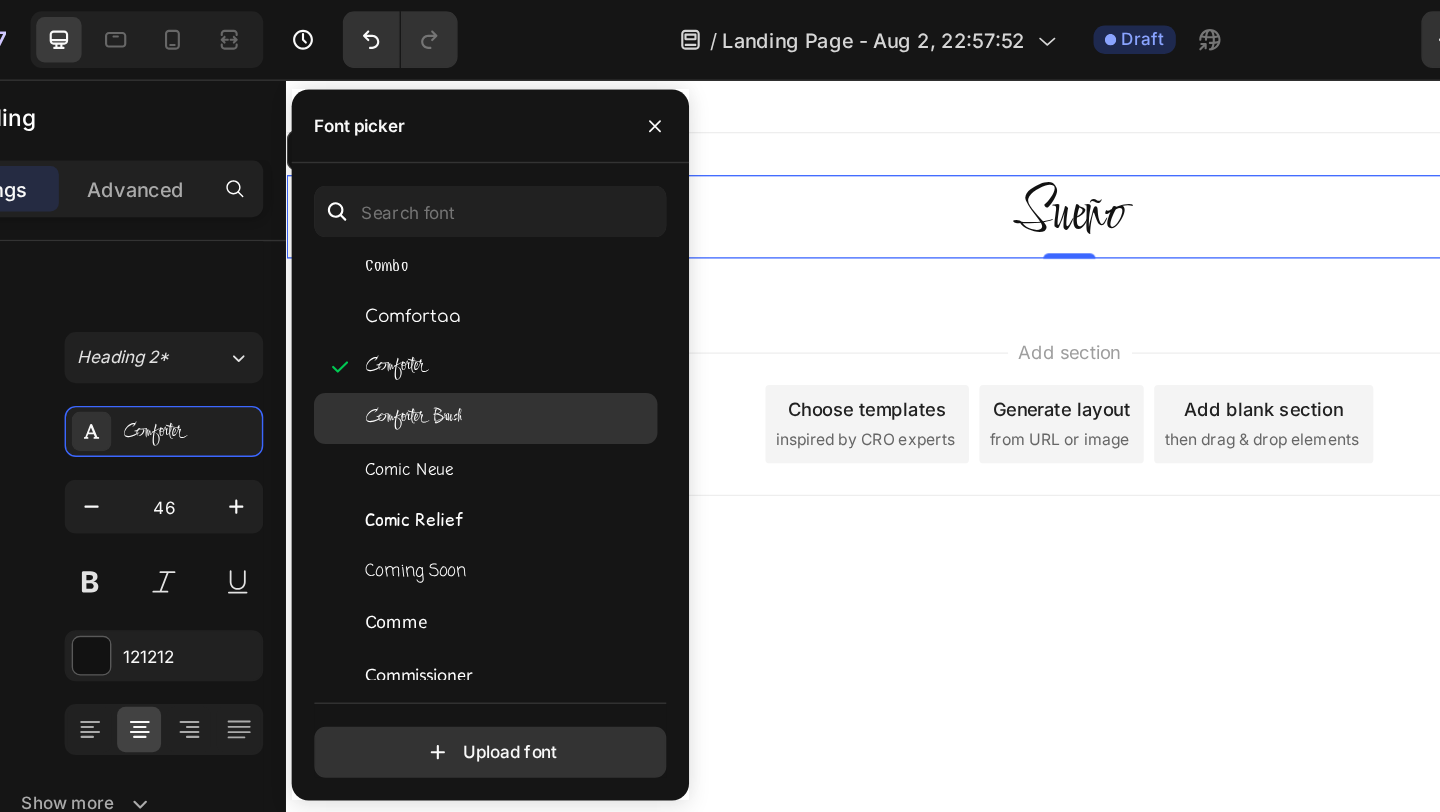 click on "Comforter Brush" at bounding box center (427, 295) 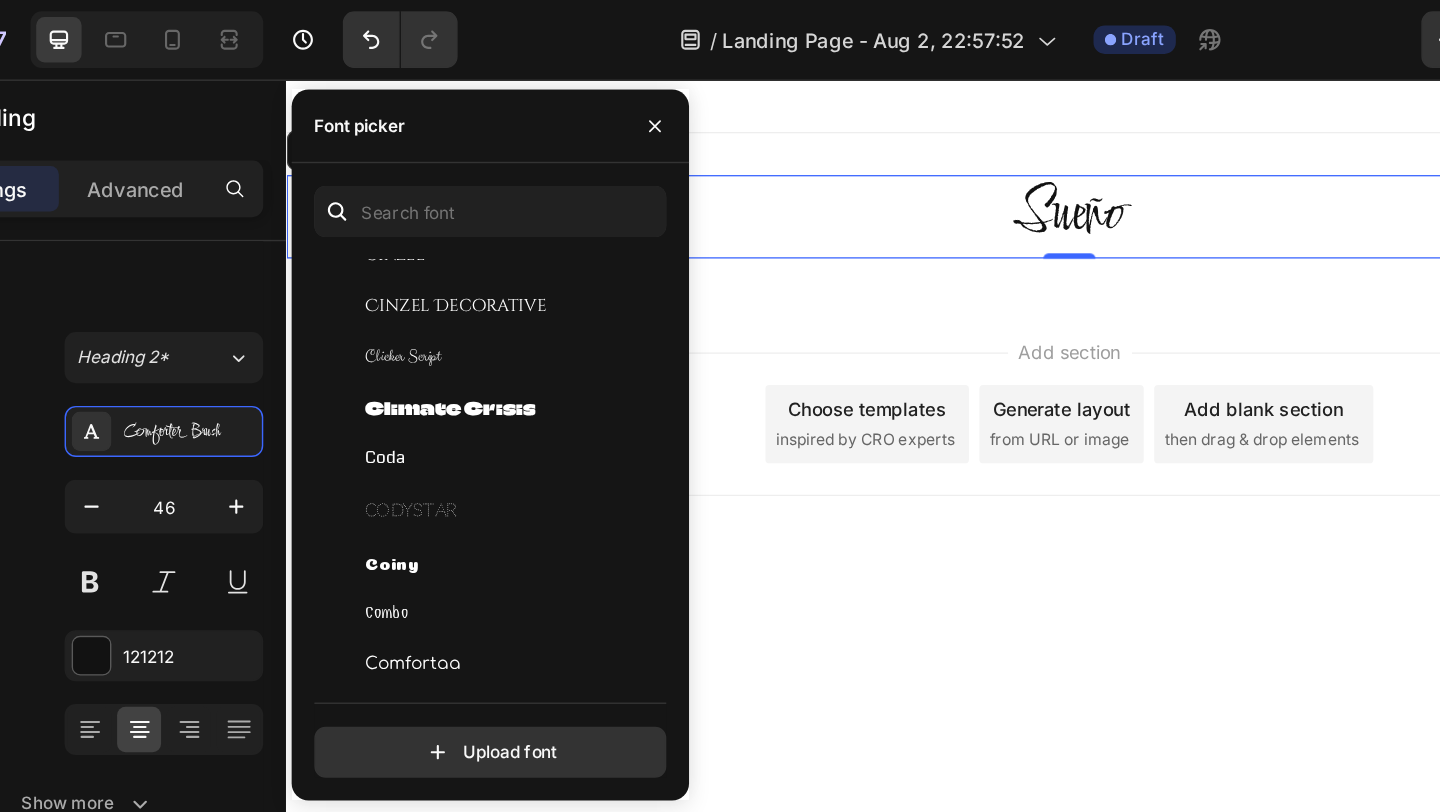 scroll, scrollTop: 11633, scrollLeft: 0, axis: vertical 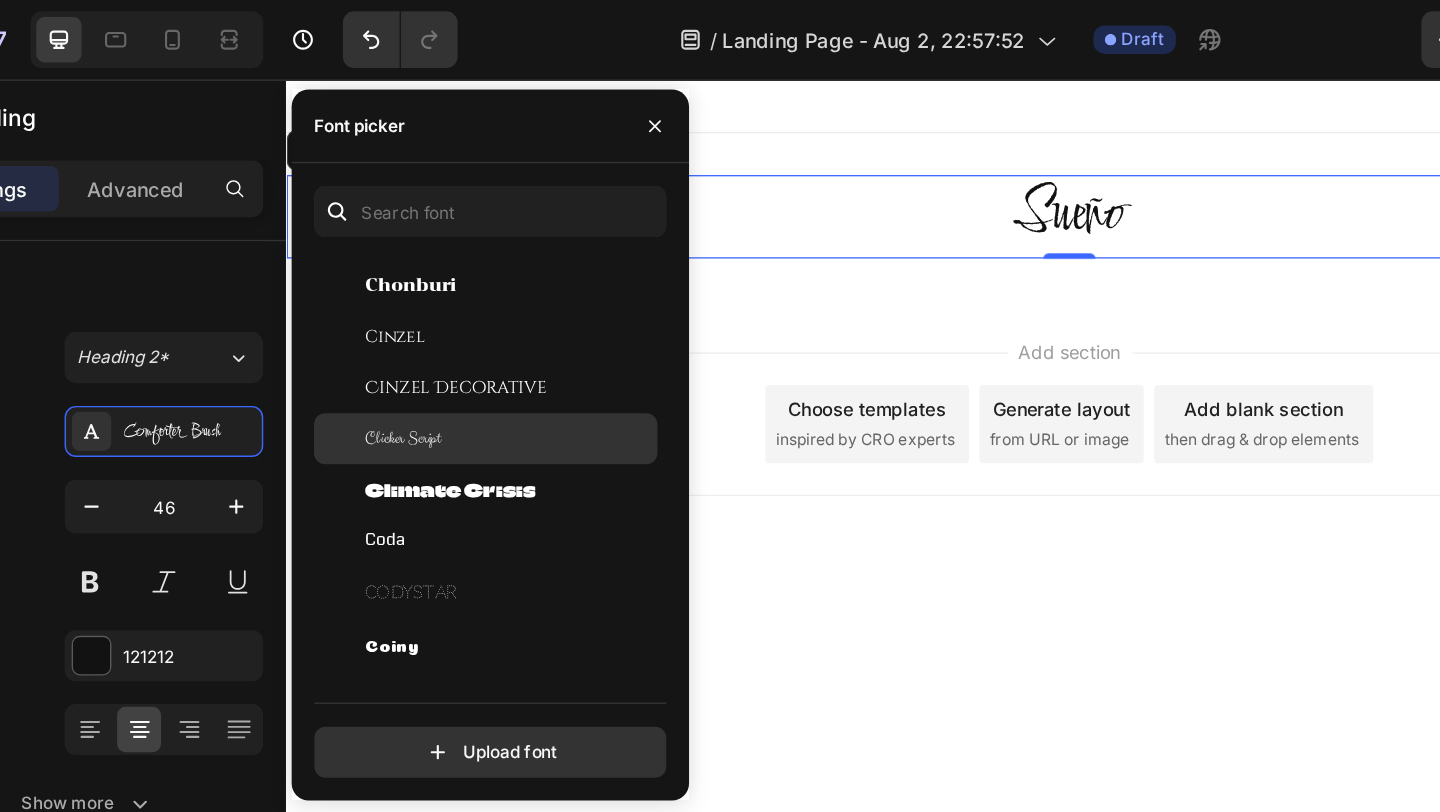 click on "Clicker Script" at bounding box center [420, 309] 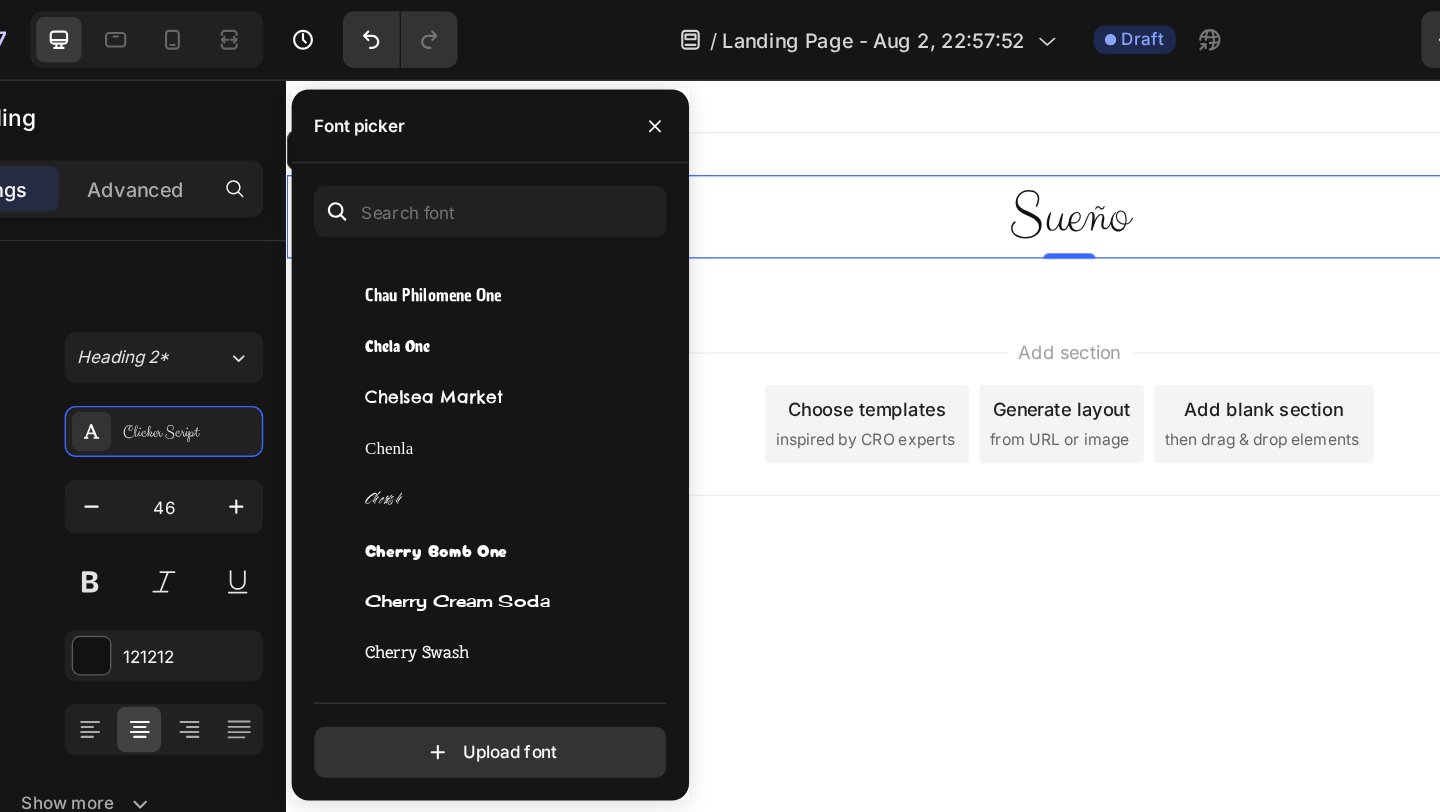 scroll, scrollTop: 11008, scrollLeft: 0, axis: vertical 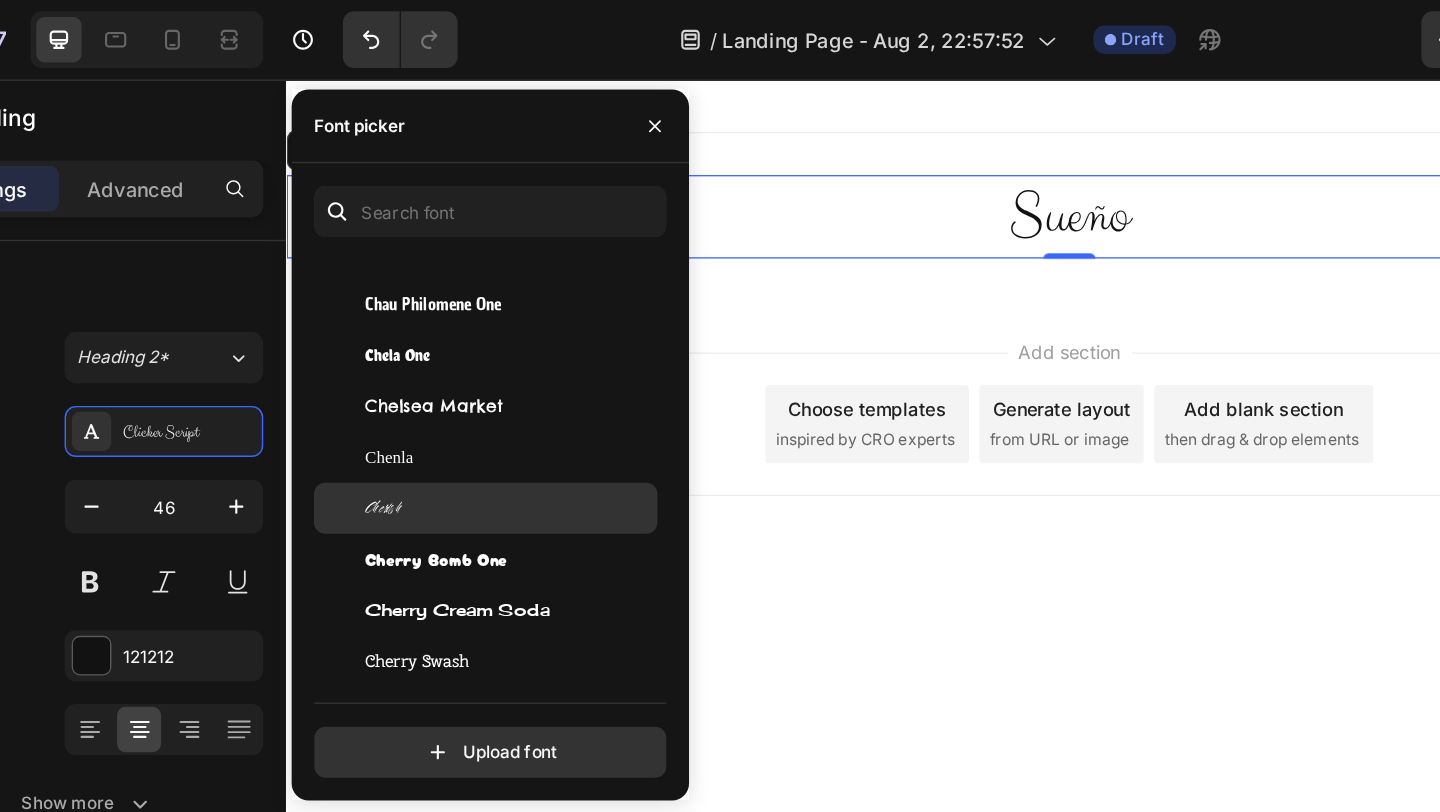click on "Cherish" 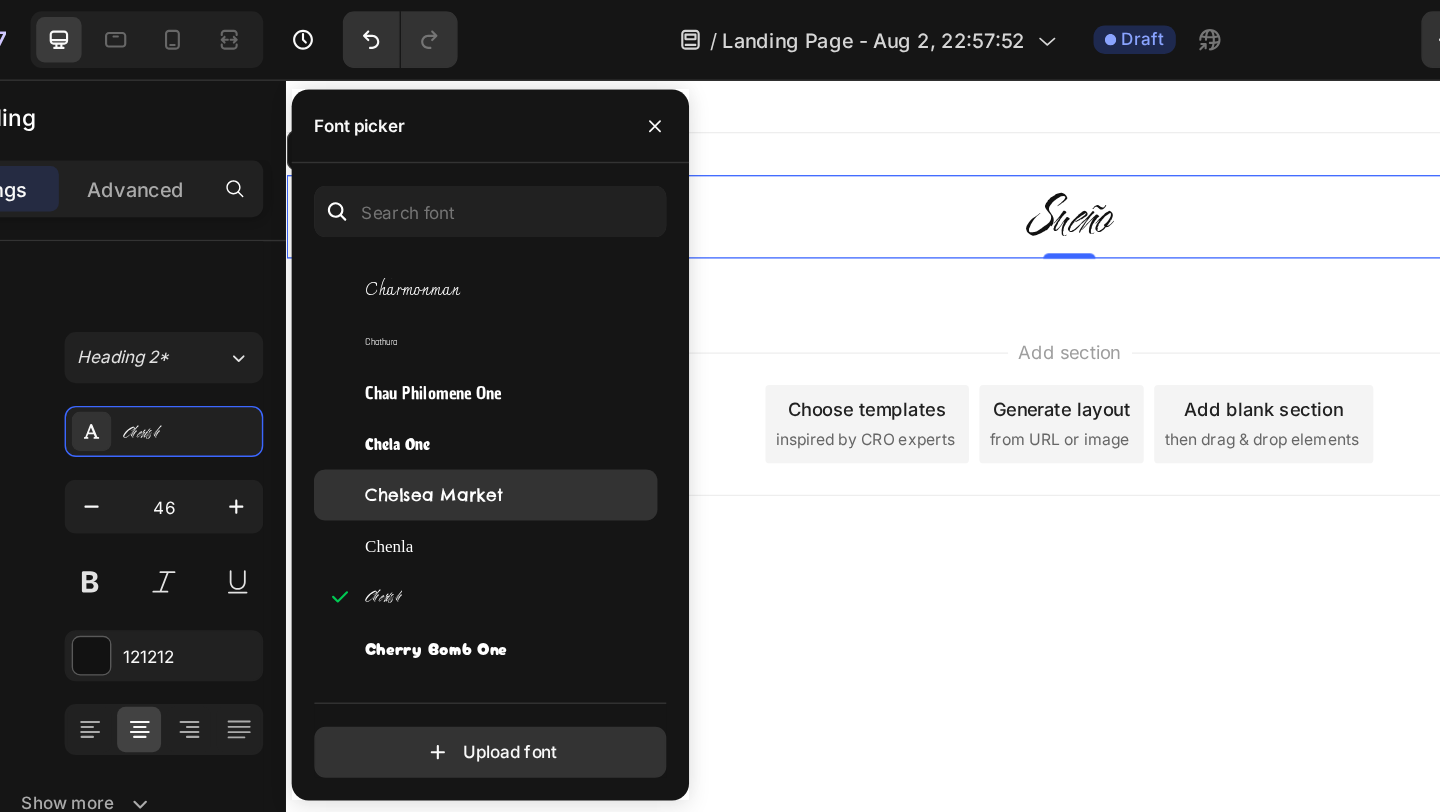 scroll, scrollTop: 10865, scrollLeft: 0, axis: vertical 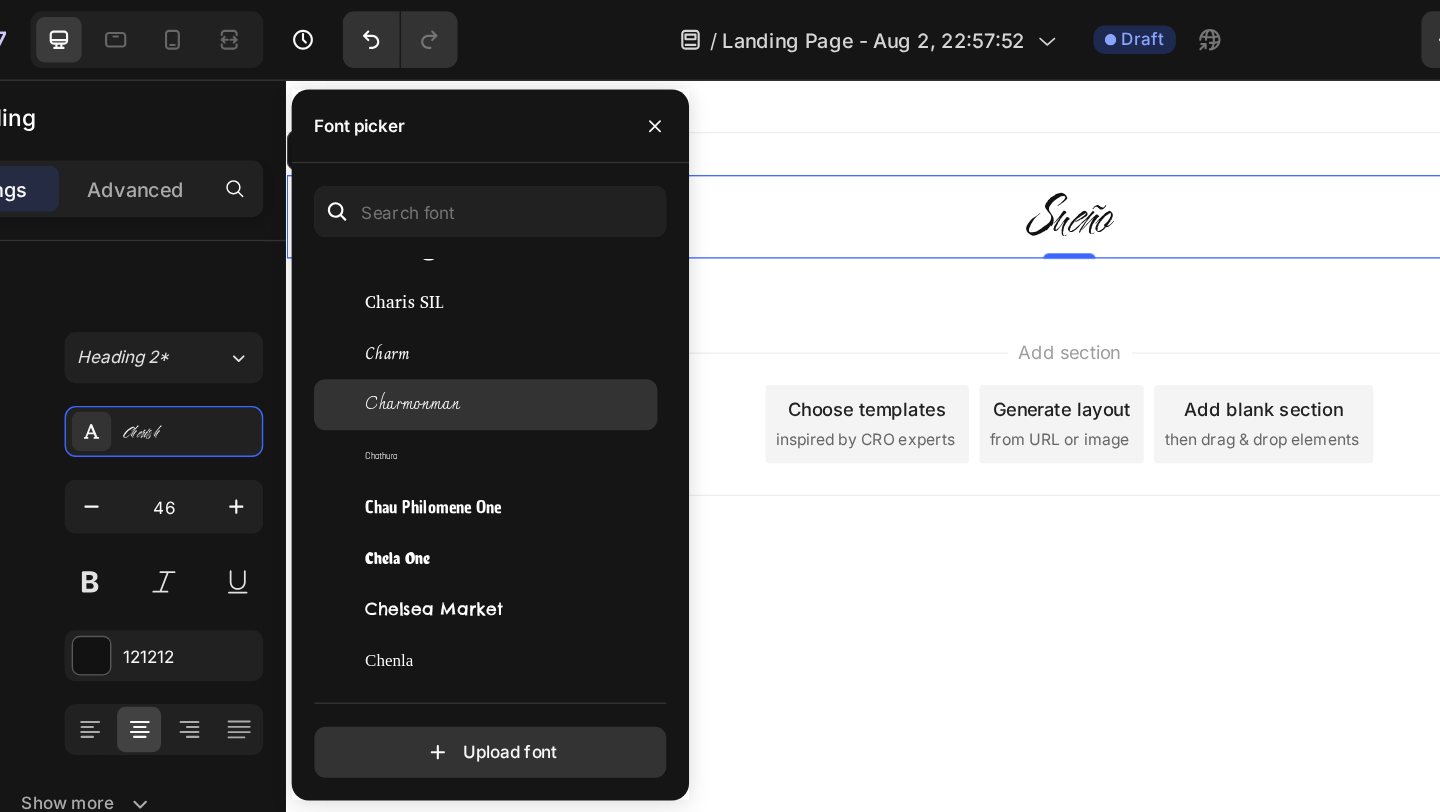 click on "Charmonman" at bounding box center (426, 285) 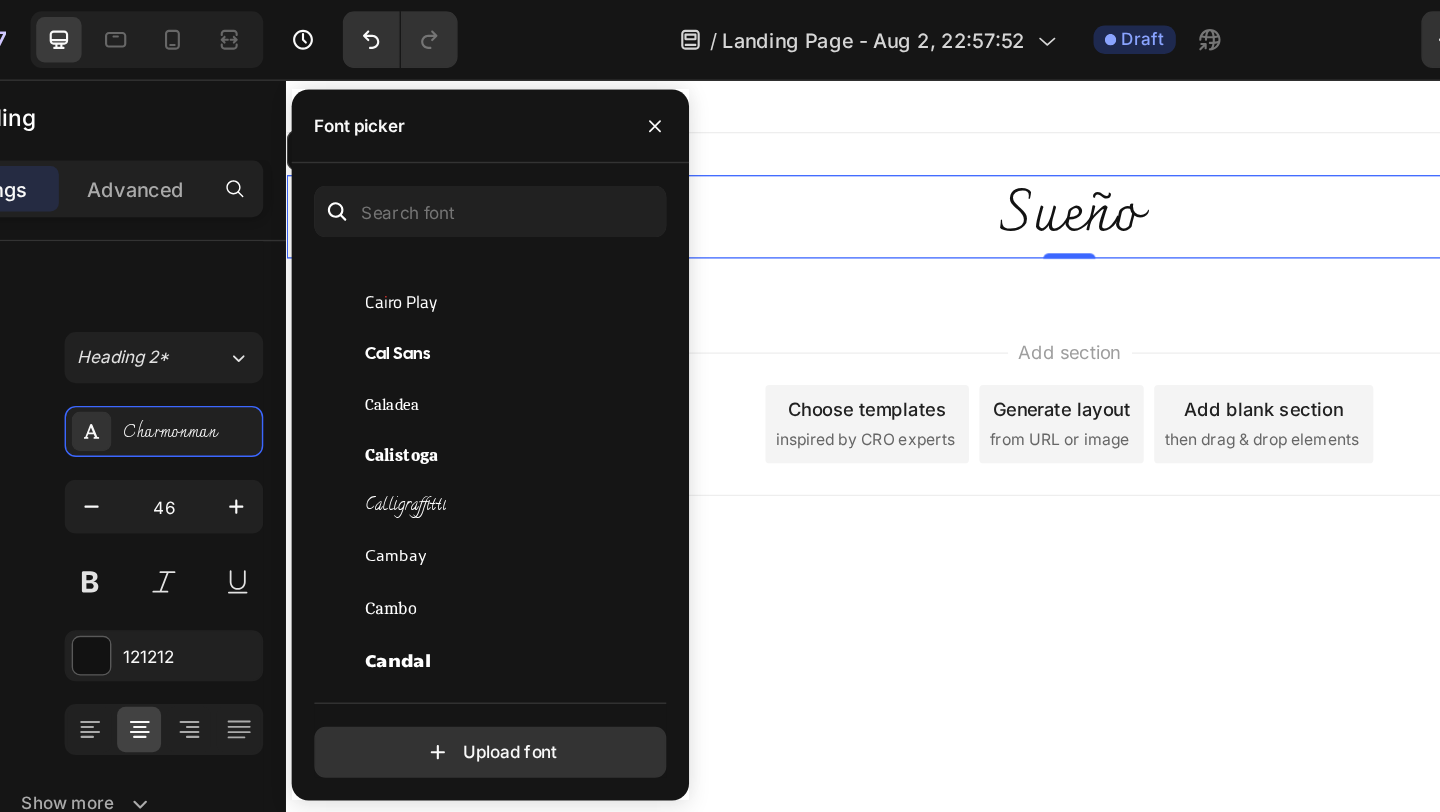 scroll, scrollTop: 9565, scrollLeft: 0, axis: vertical 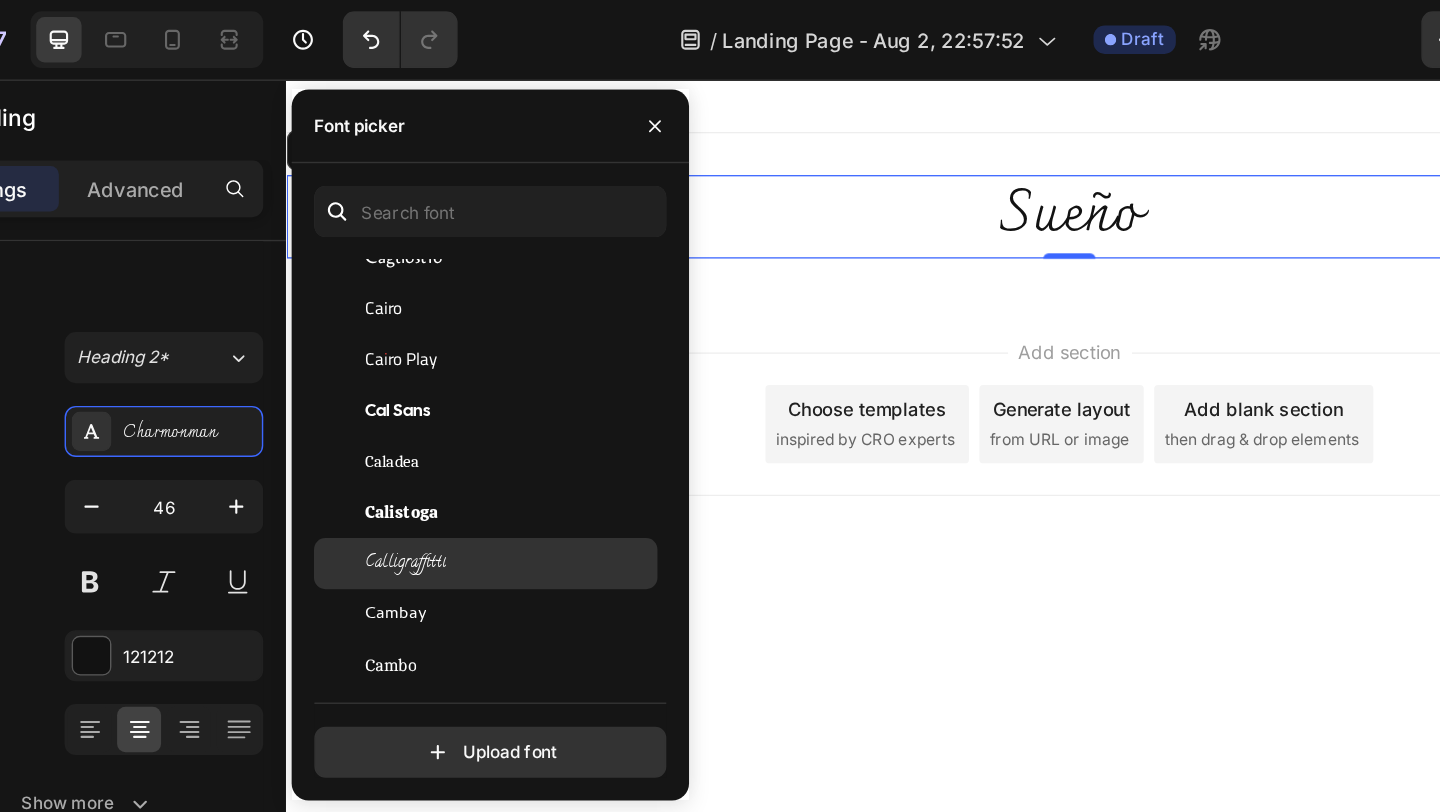 click on "Calligraffitti" at bounding box center [421, 397] 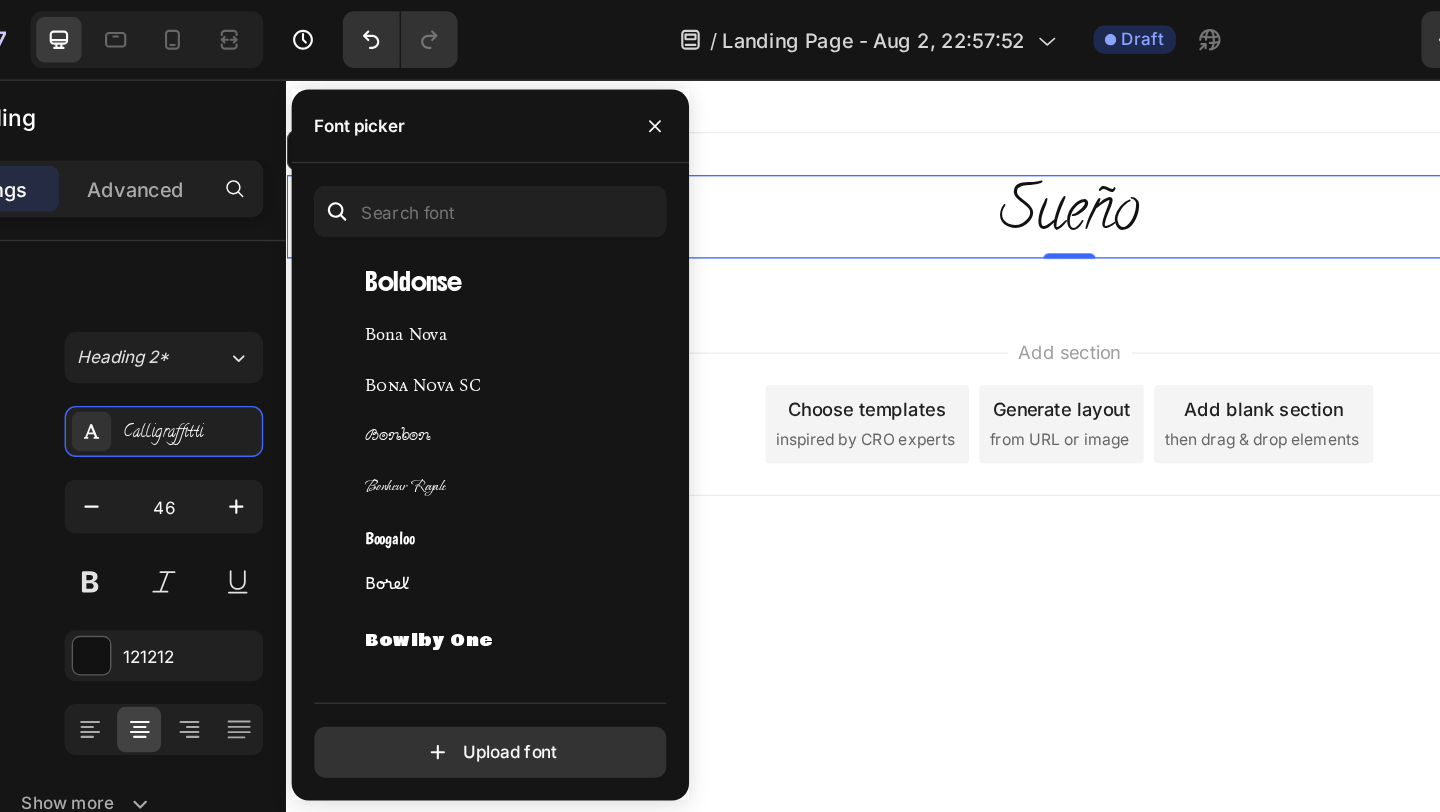 scroll, scrollTop: 8285, scrollLeft: 0, axis: vertical 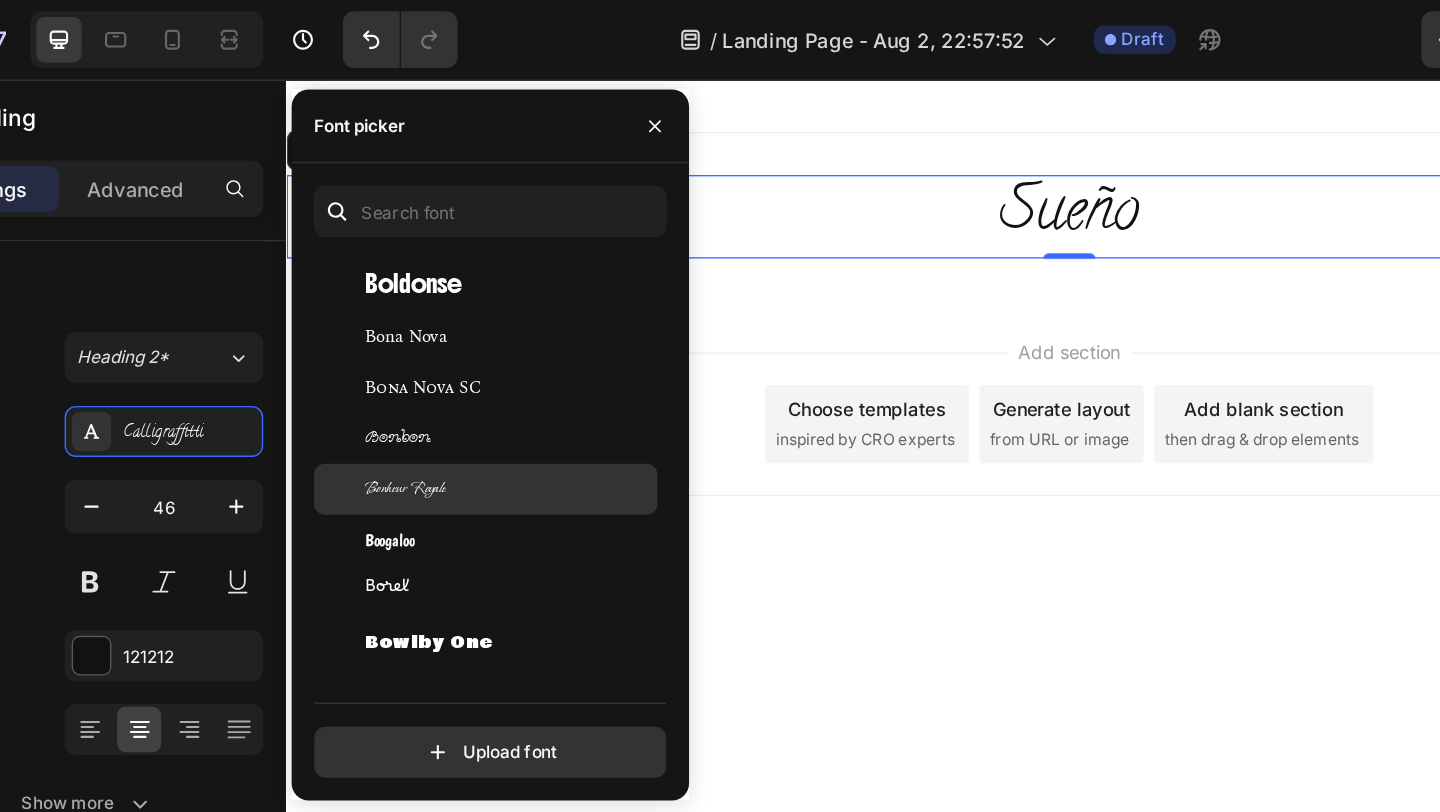 click on "Bonheur Royale" 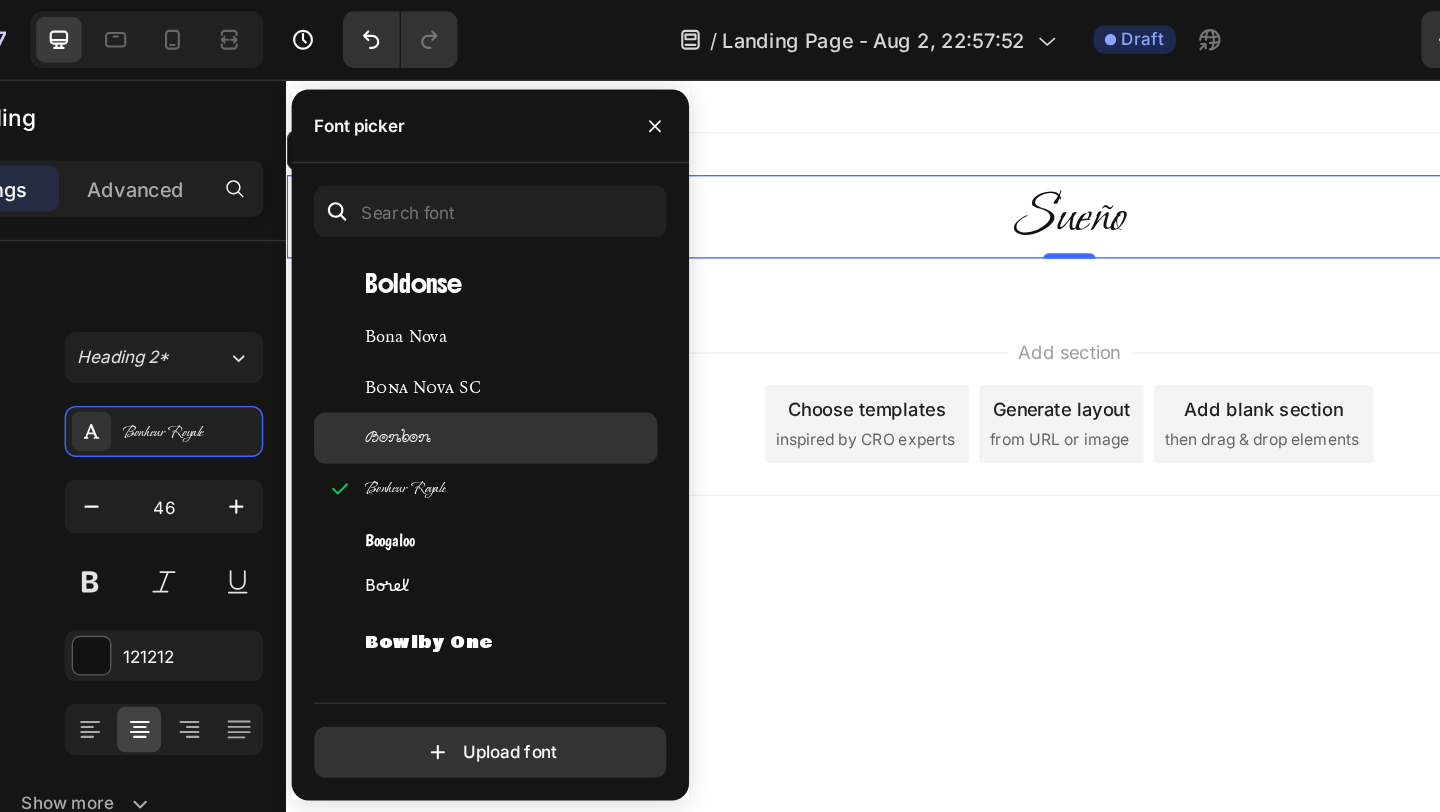 click on "Bonbon" at bounding box center [494, 309] 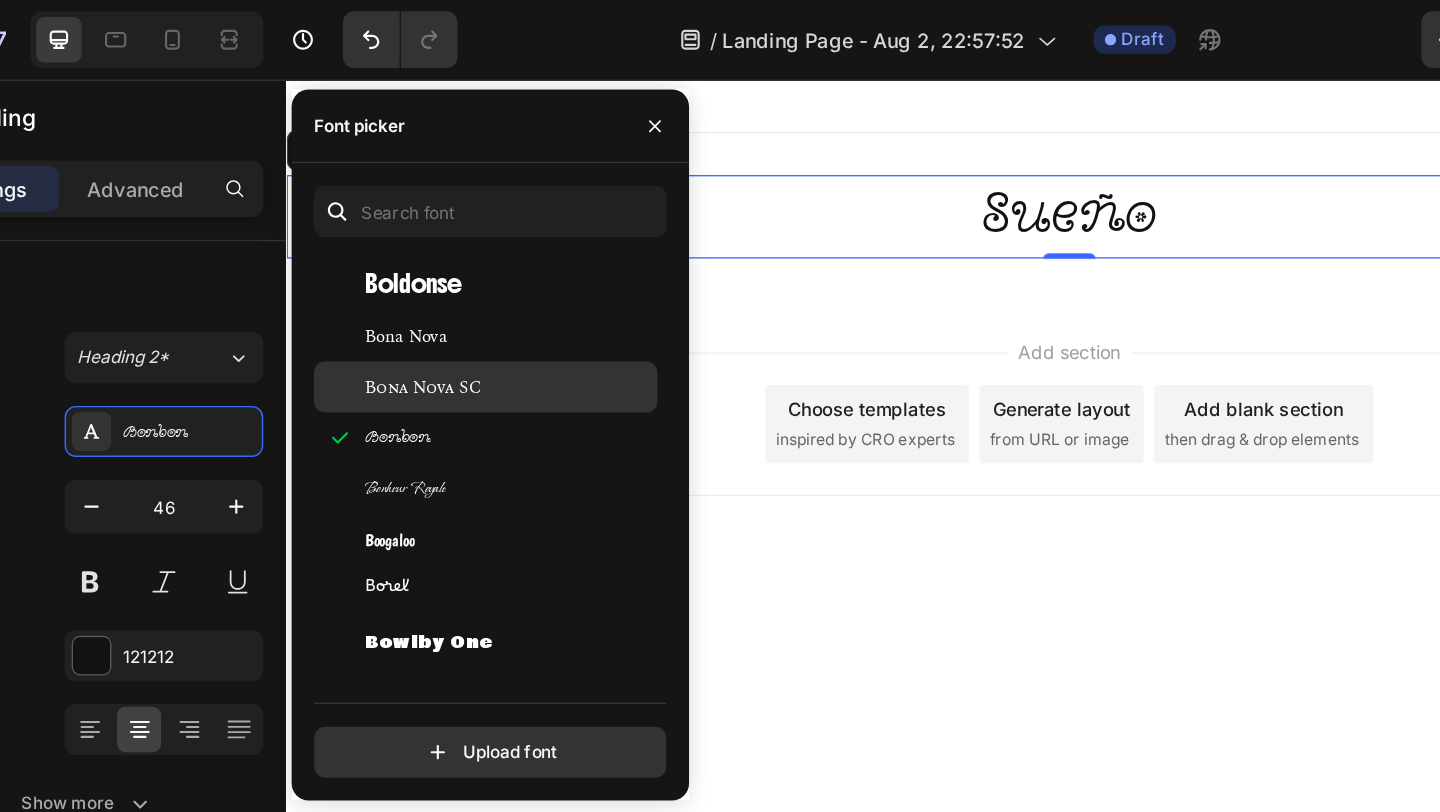 click on "Bona Nova SC" 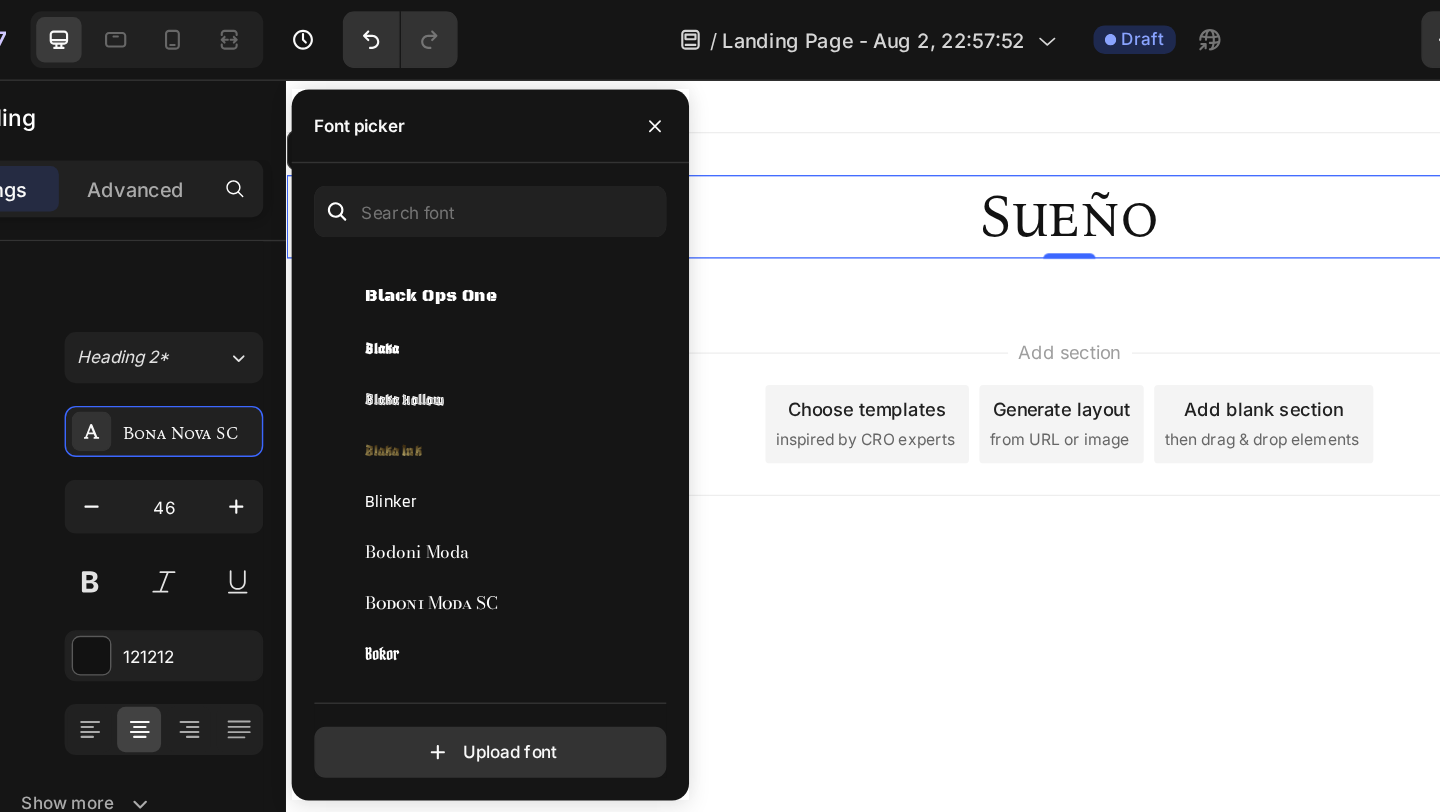scroll, scrollTop: 8052, scrollLeft: 0, axis: vertical 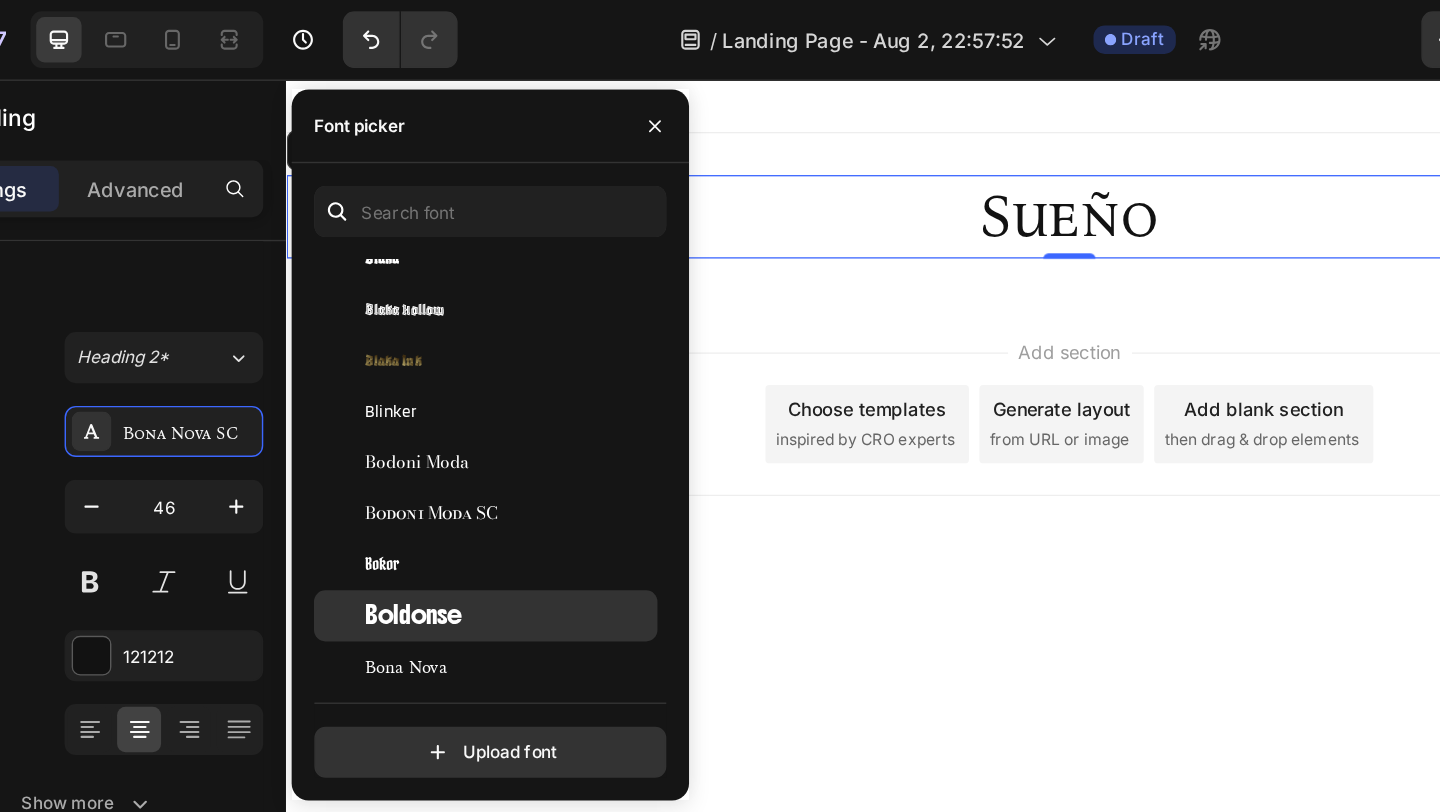 click on "Boldonse" 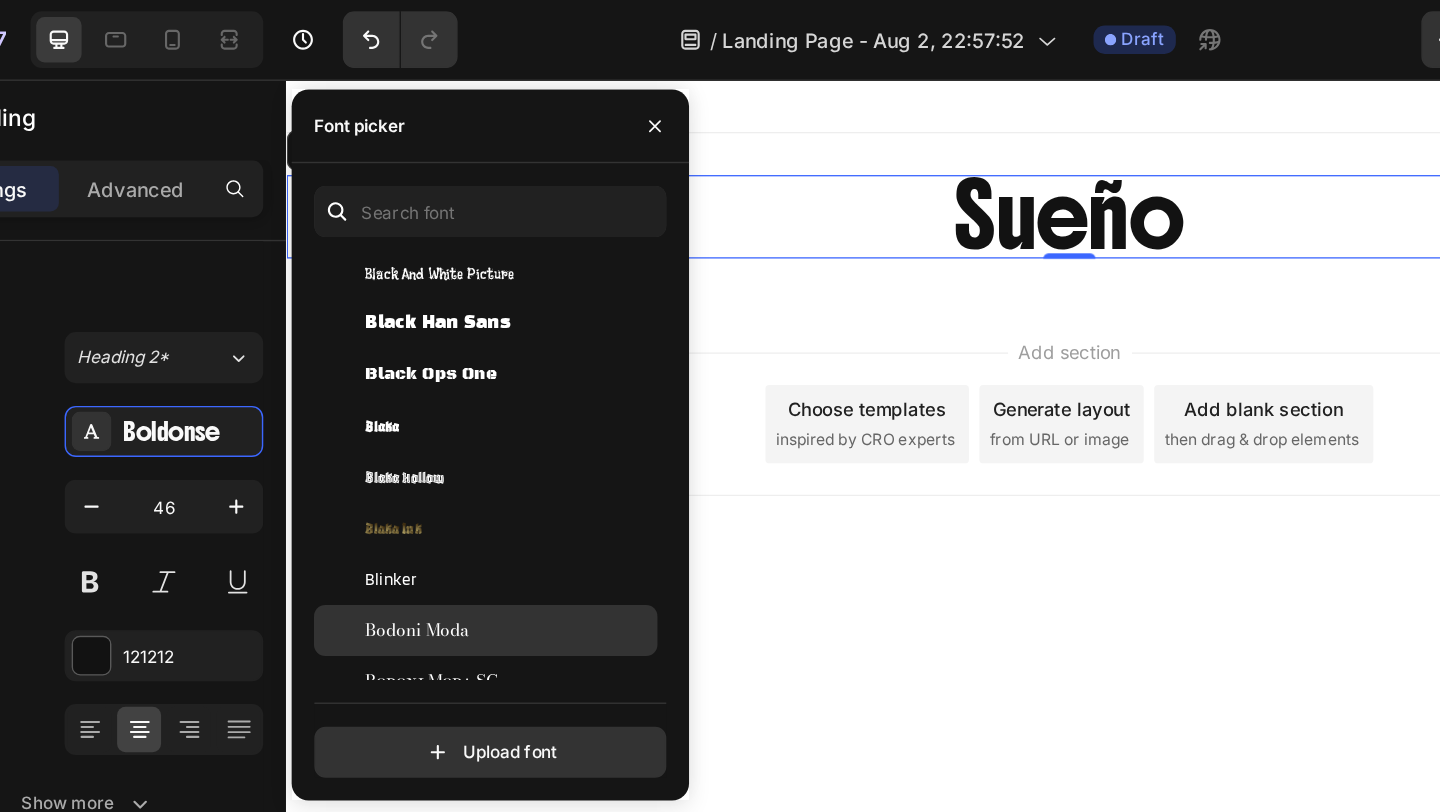 scroll, scrollTop: 7910, scrollLeft: 0, axis: vertical 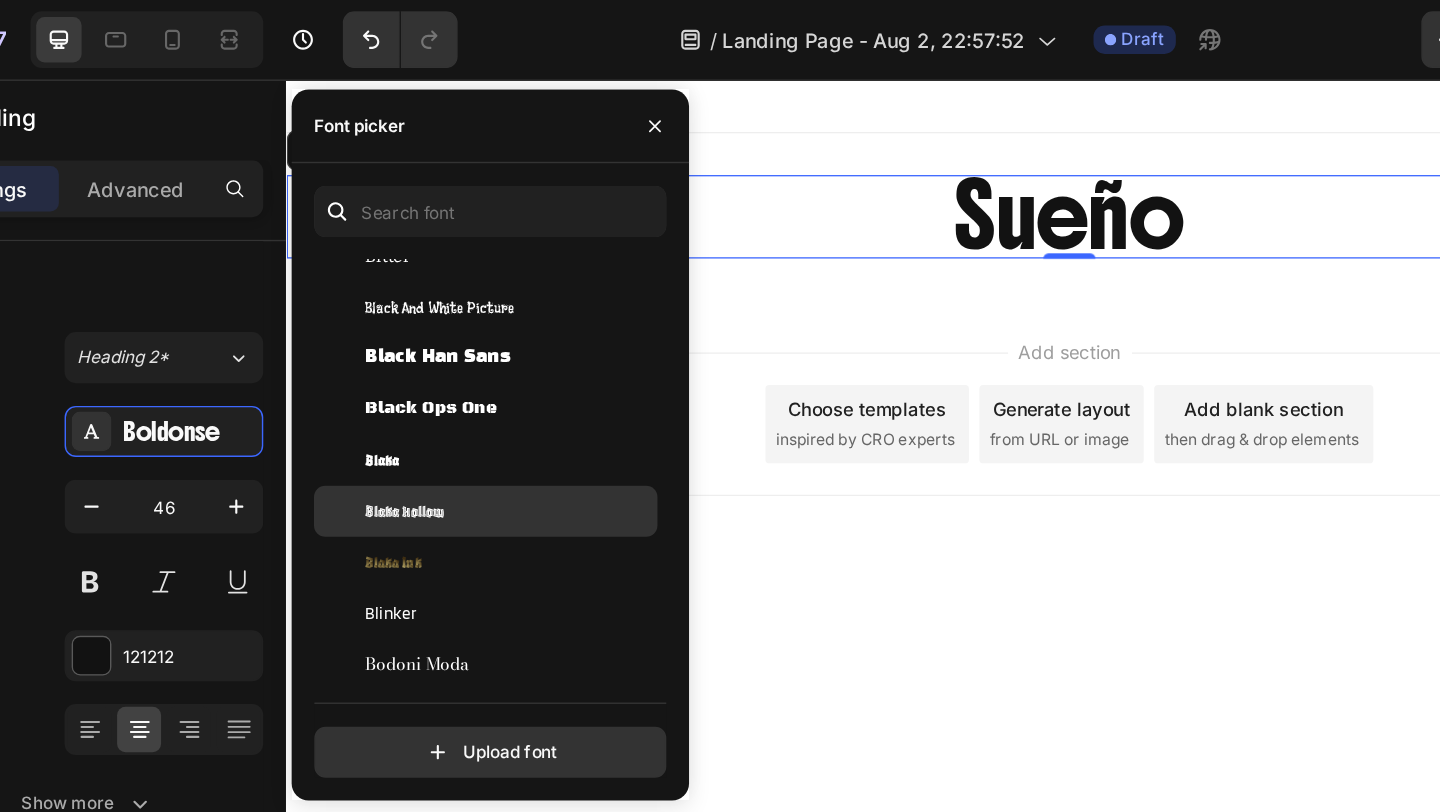 click on "Blaka Hollow" at bounding box center [421, 360] 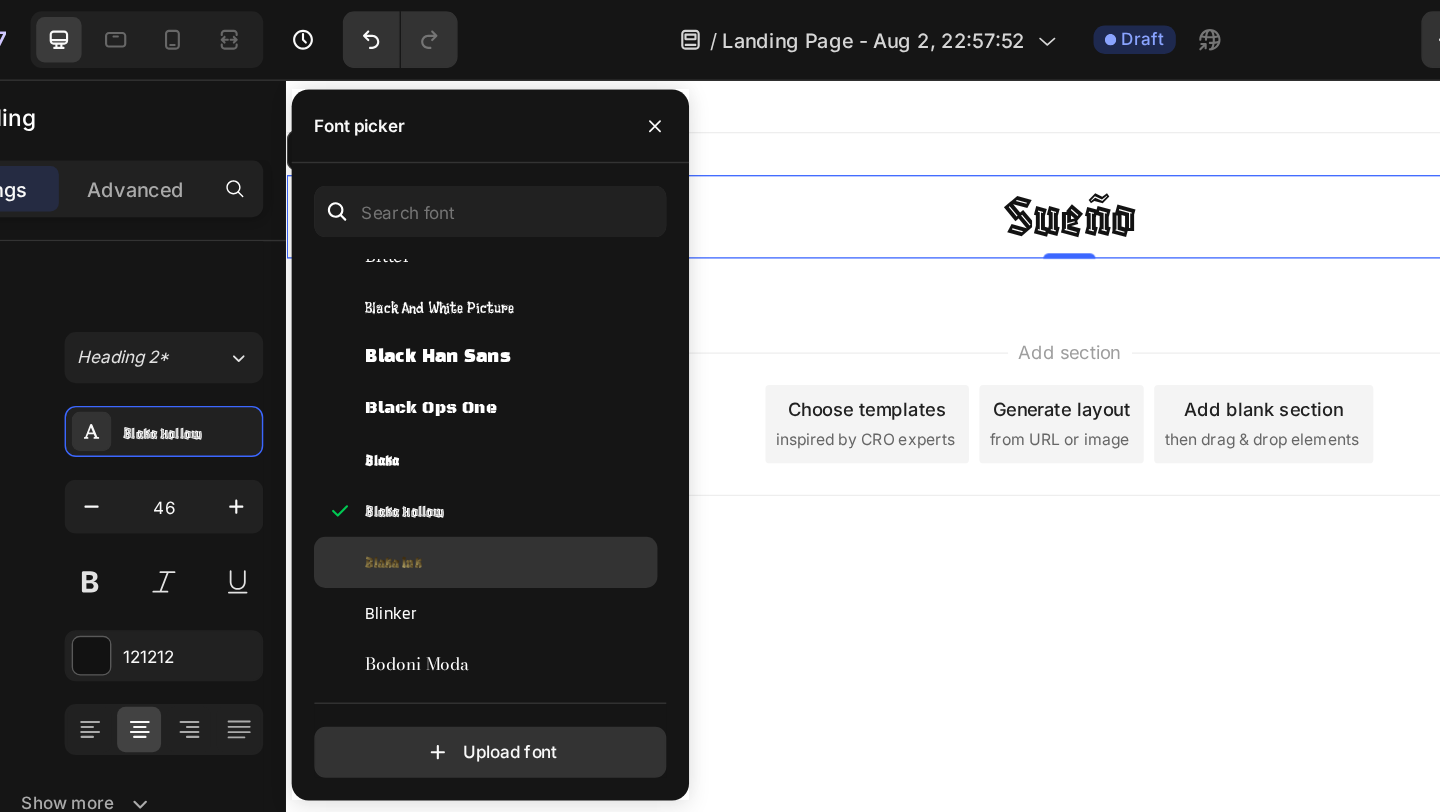 click on "Blaka Ink" 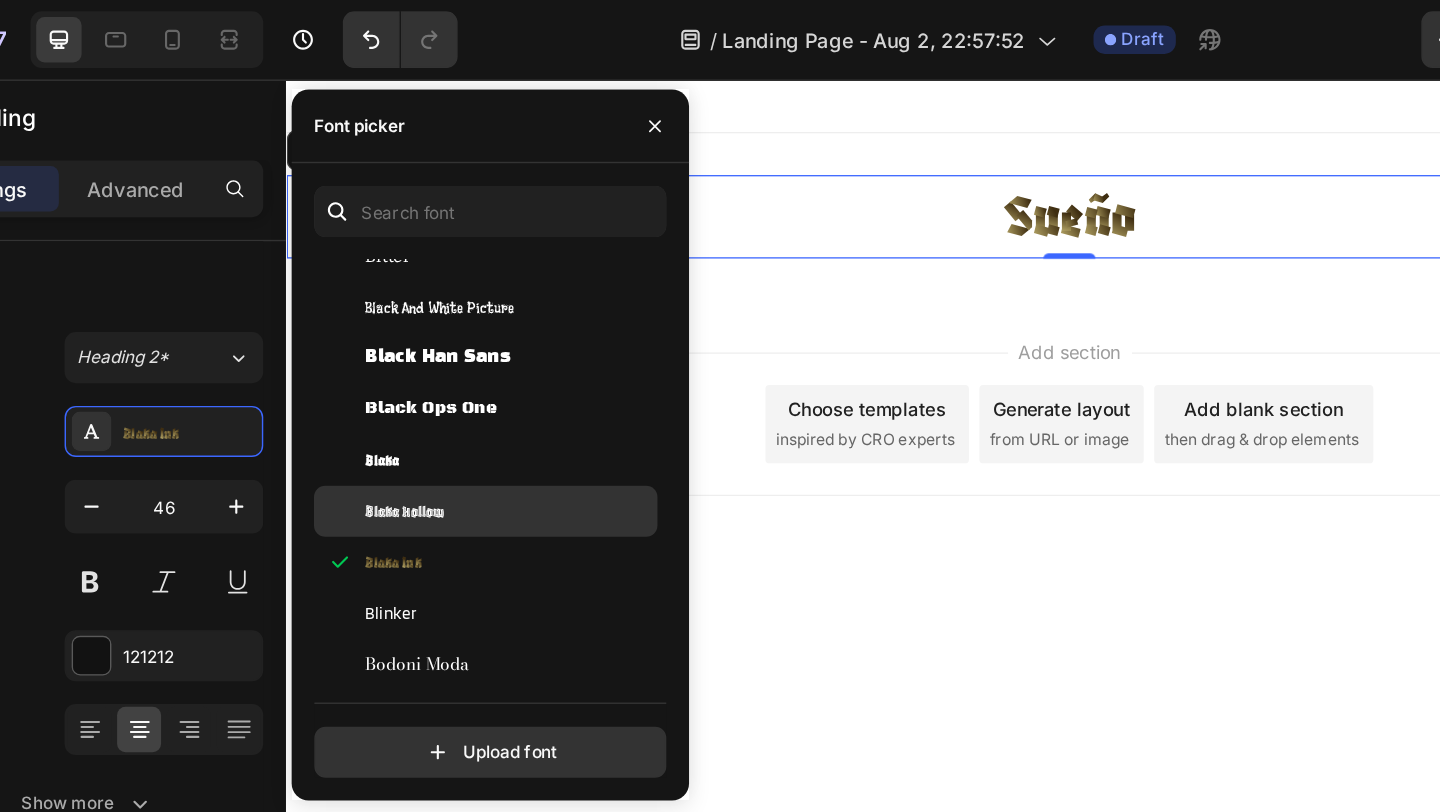 click on "Blaka Hollow" at bounding box center (421, 360) 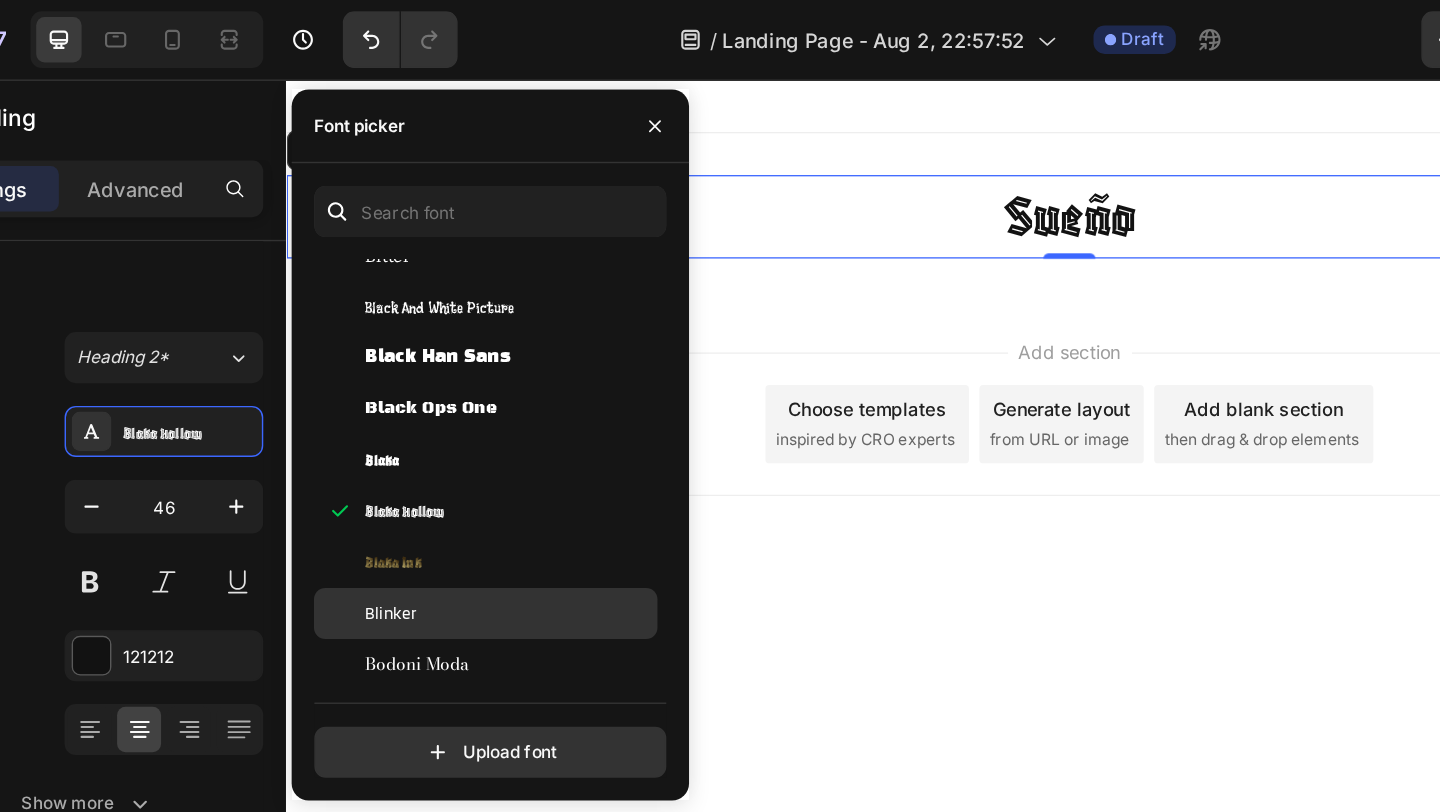 click on "Blinker" at bounding box center [411, 432] 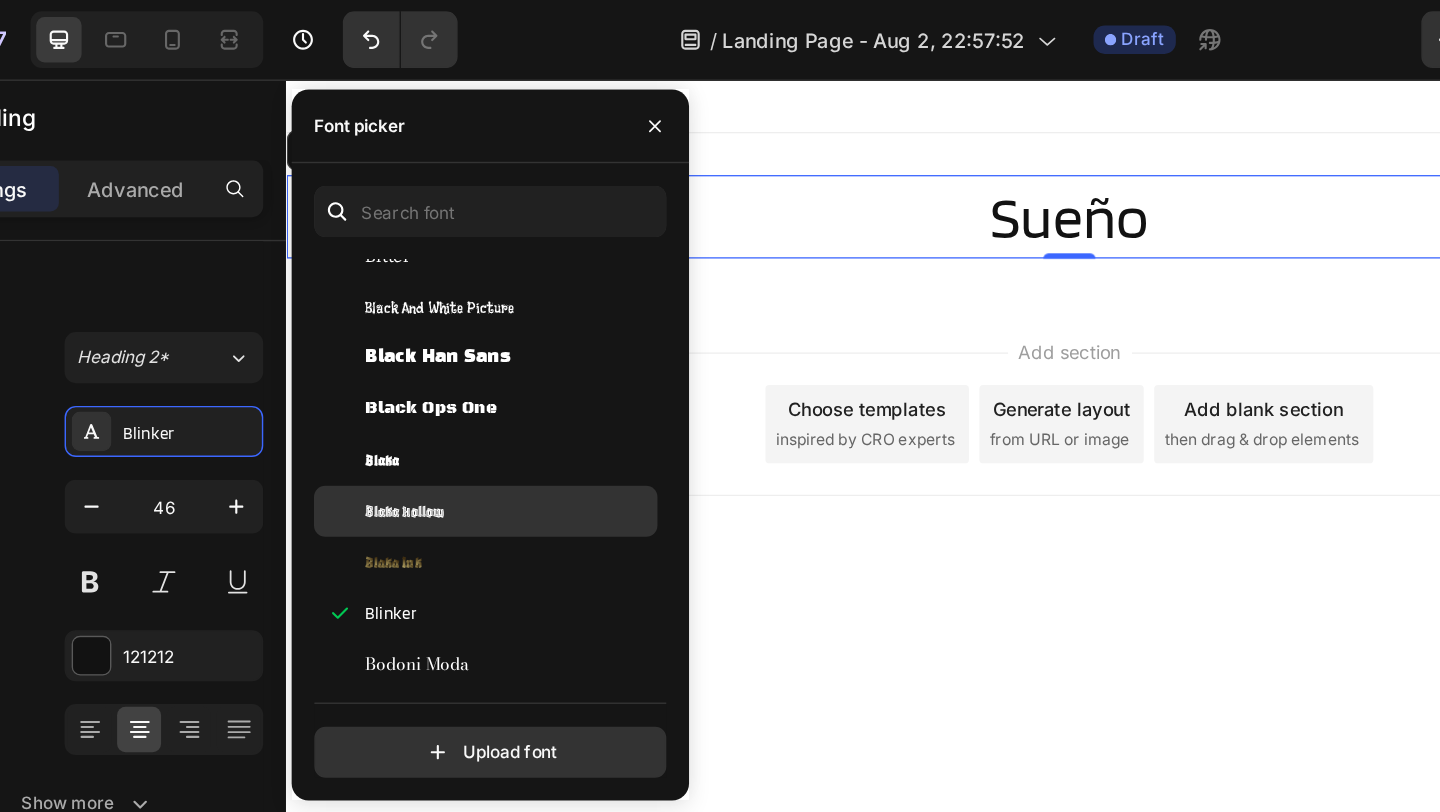 click on "Blaka Hollow" at bounding box center (421, 360) 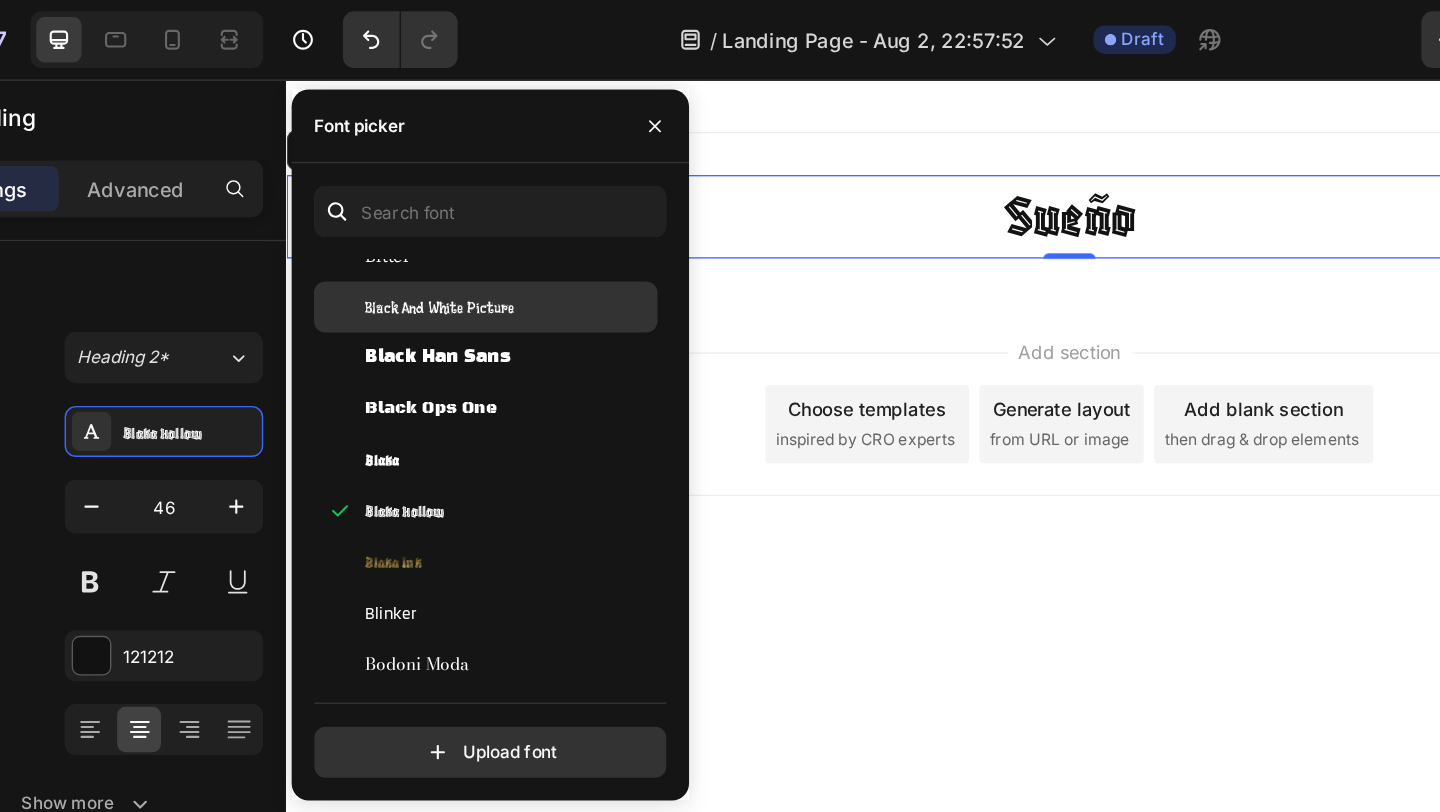 click on "Black And White Picture" 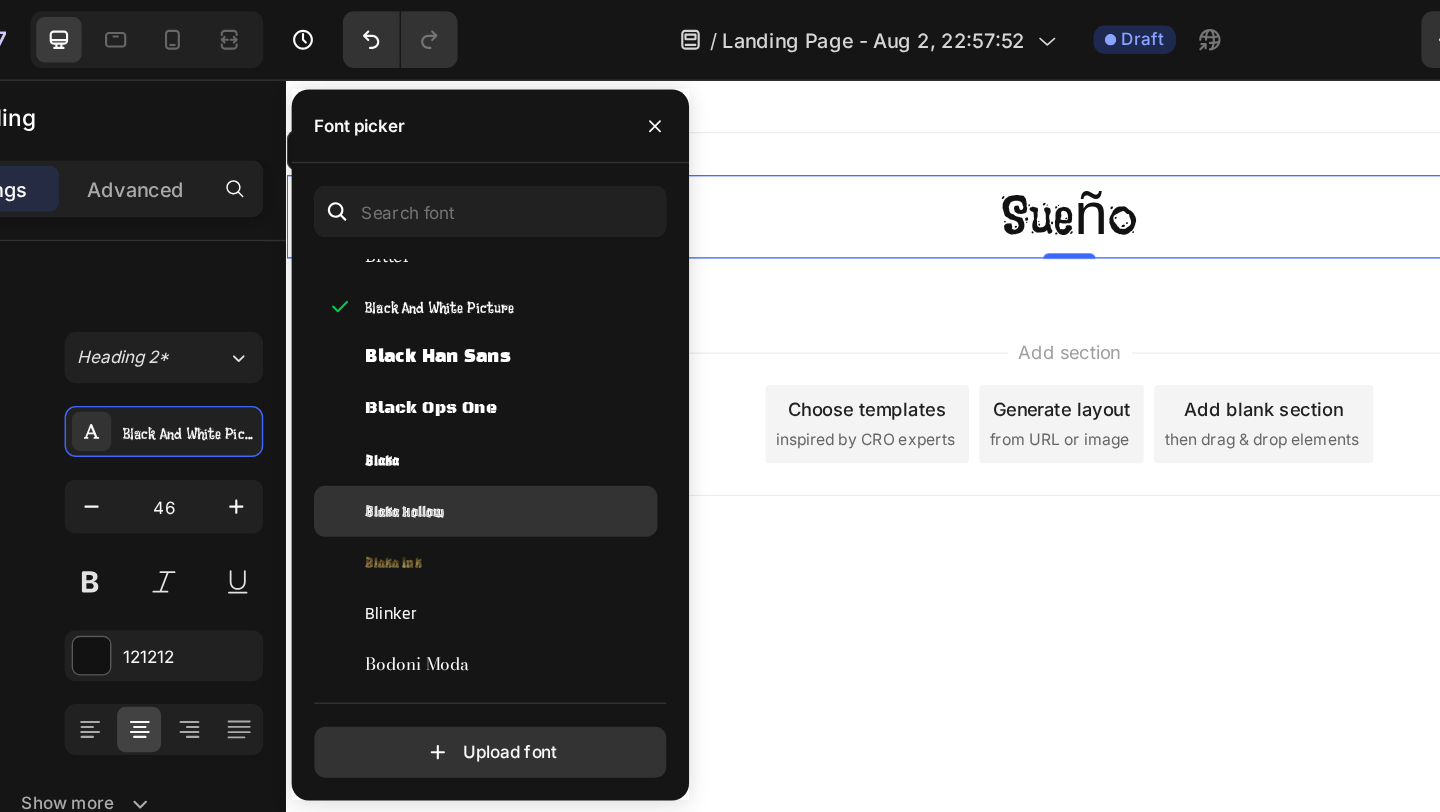click on "Blaka Hollow" at bounding box center (421, 360) 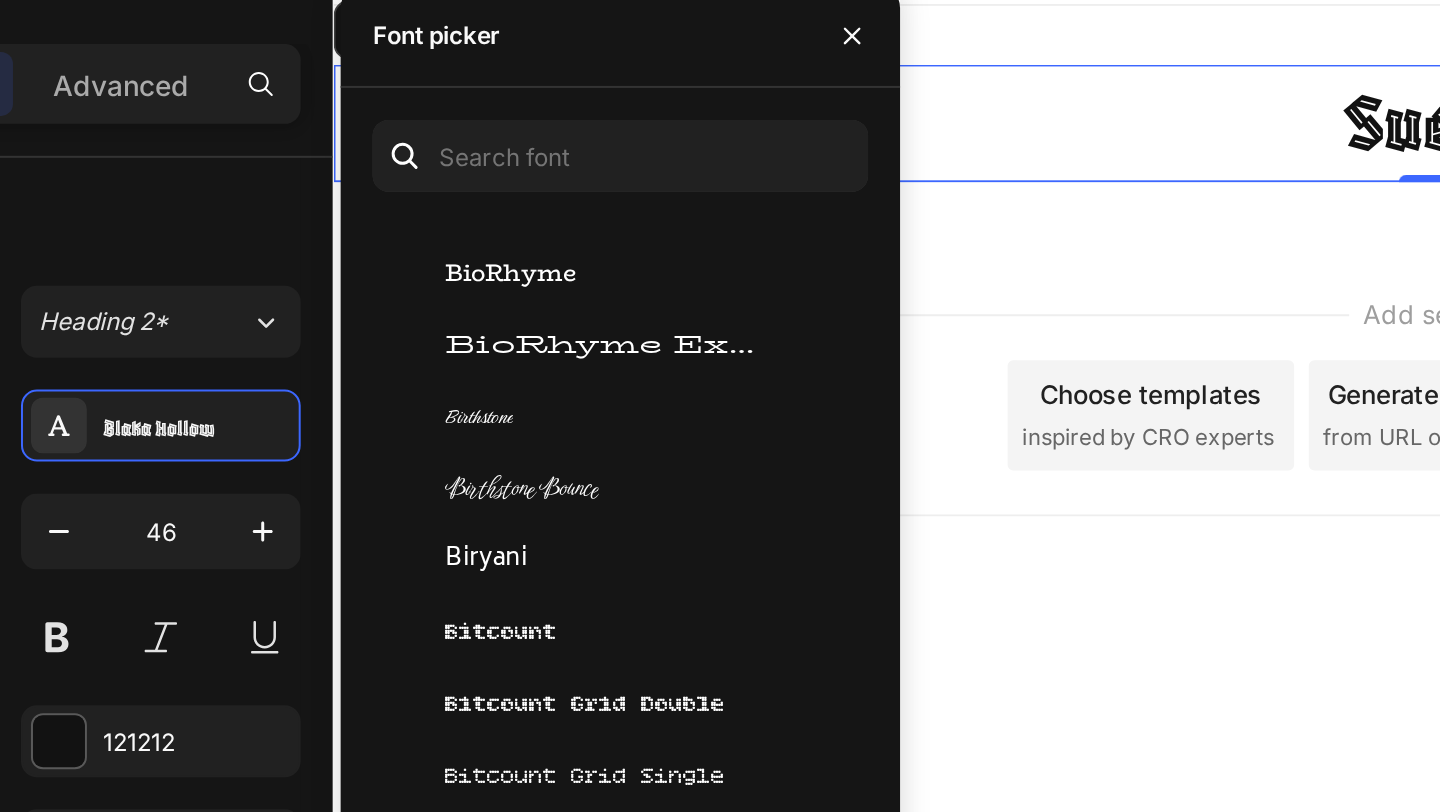 scroll, scrollTop: 7484, scrollLeft: 0, axis: vertical 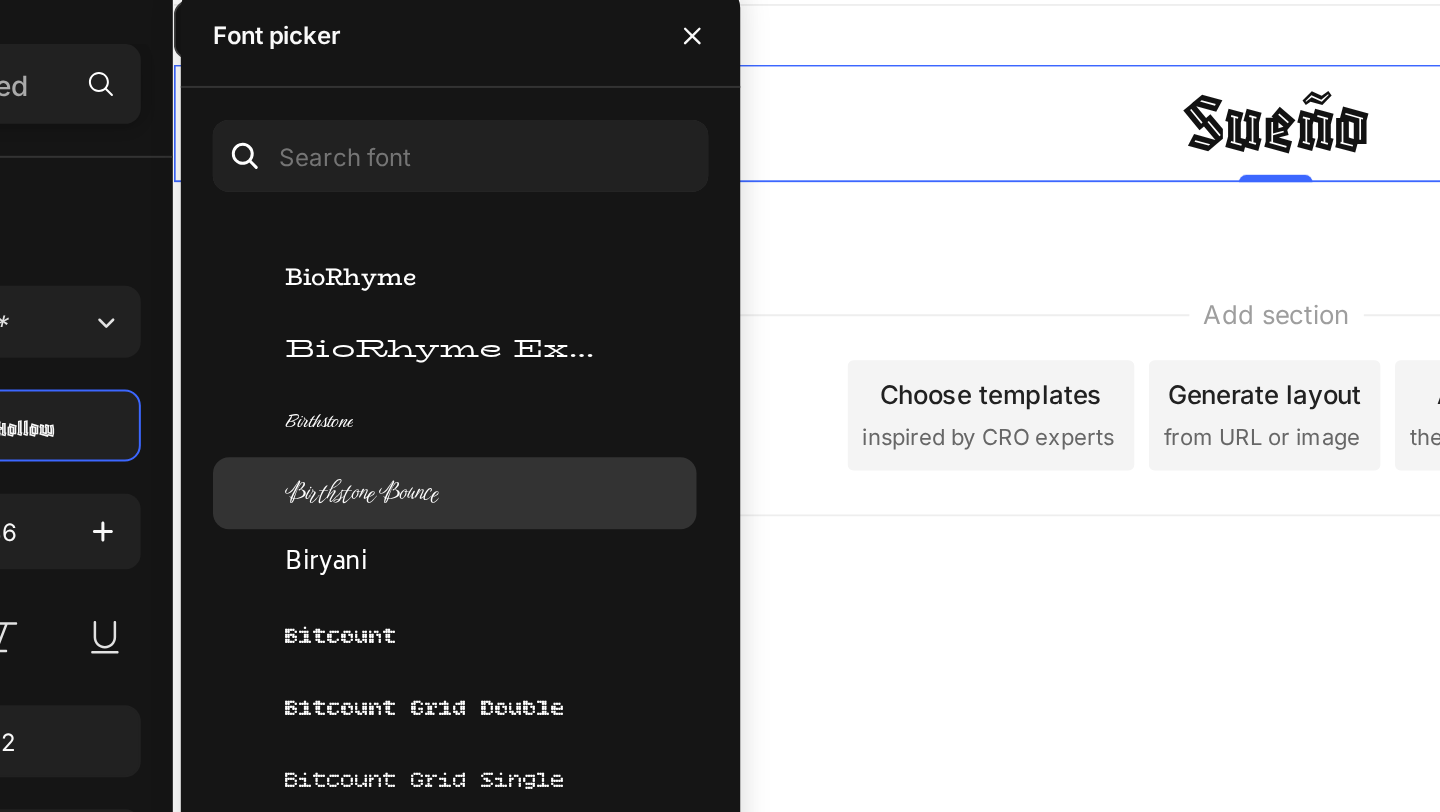 click on "Birthstone Bounce" at bounding box center [431, 338] 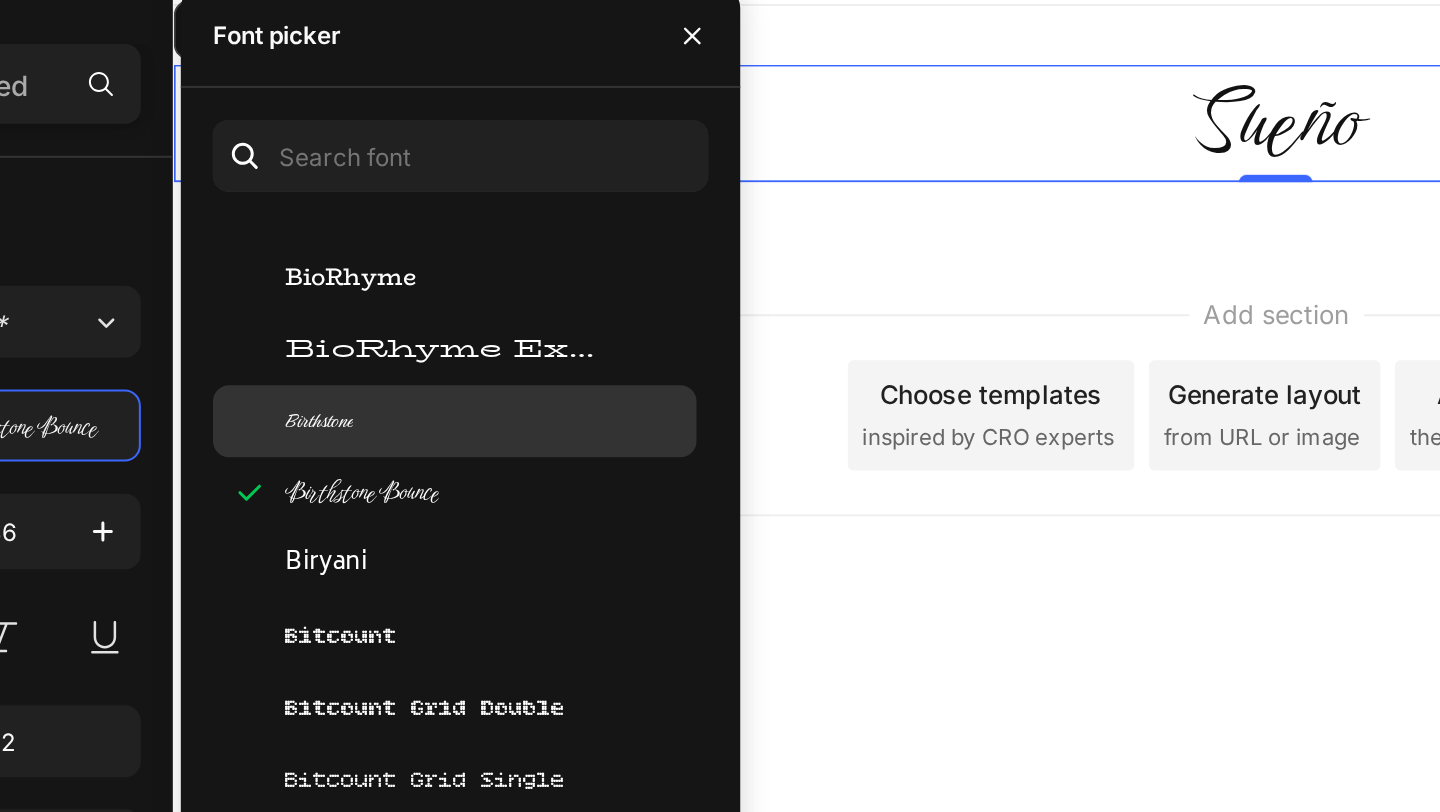 click on "Birthstone" at bounding box center (494, 302) 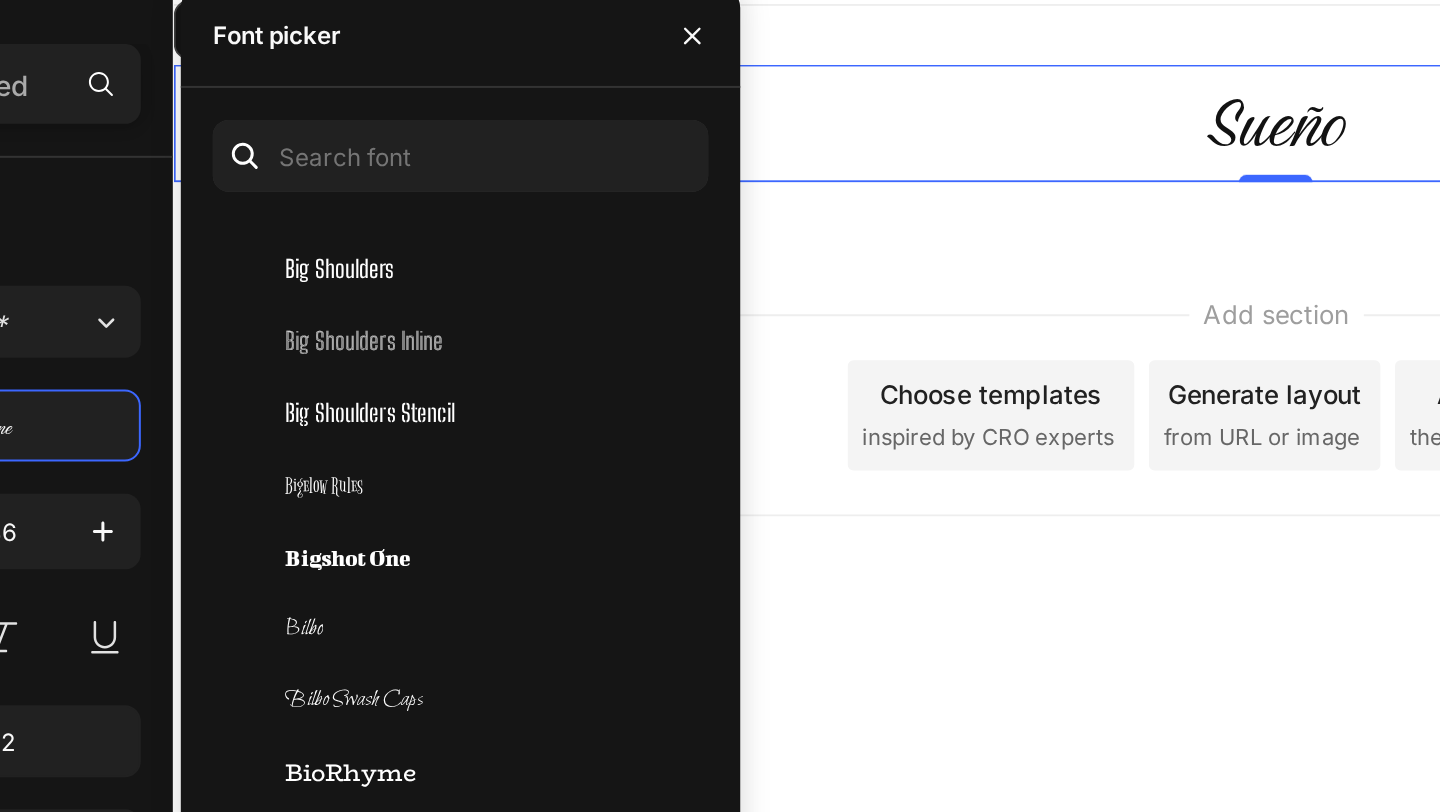 scroll, scrollTop: 7224, scrollLeft: 0, axis: vertical 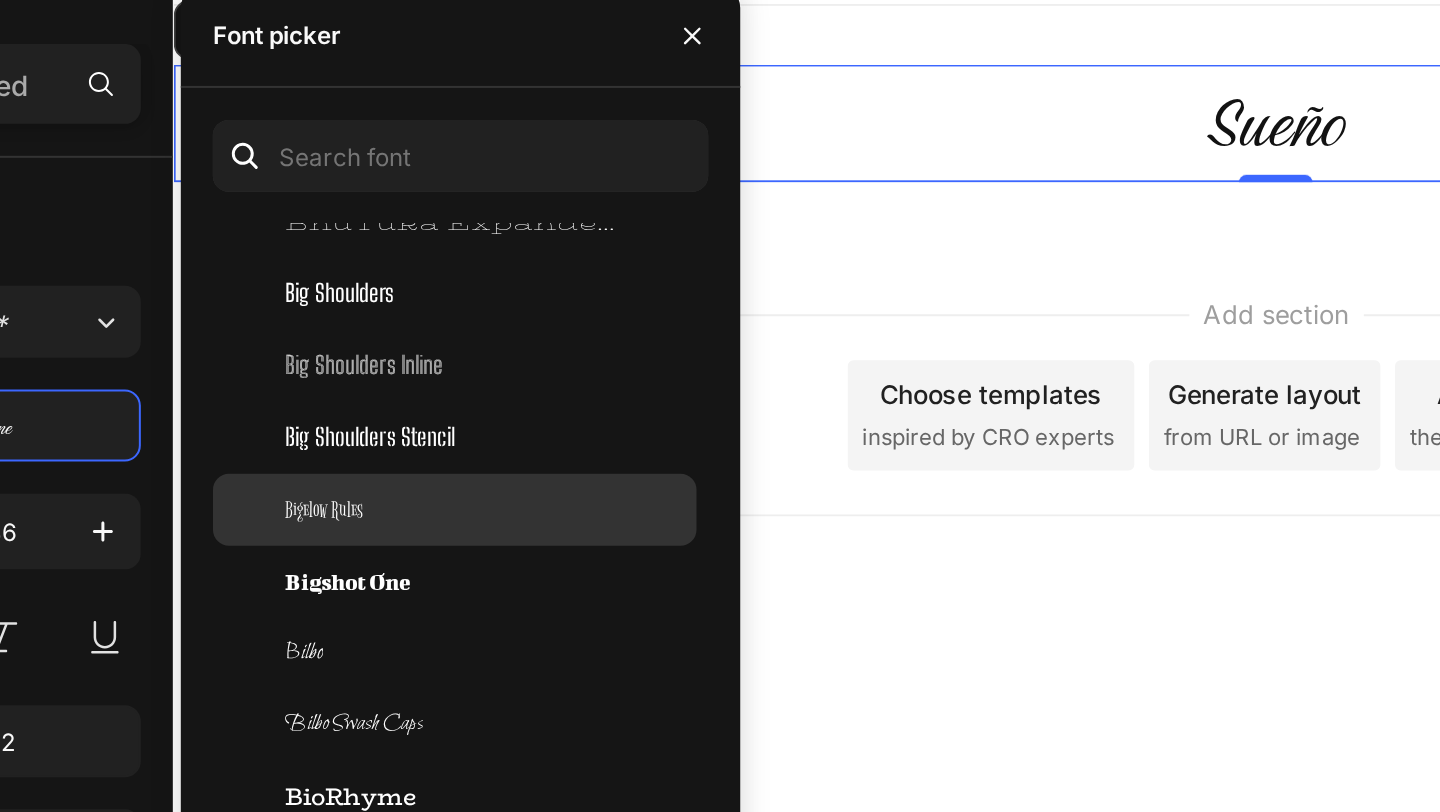 click on "Bigelow Rules" at bounding box center (412, 346) 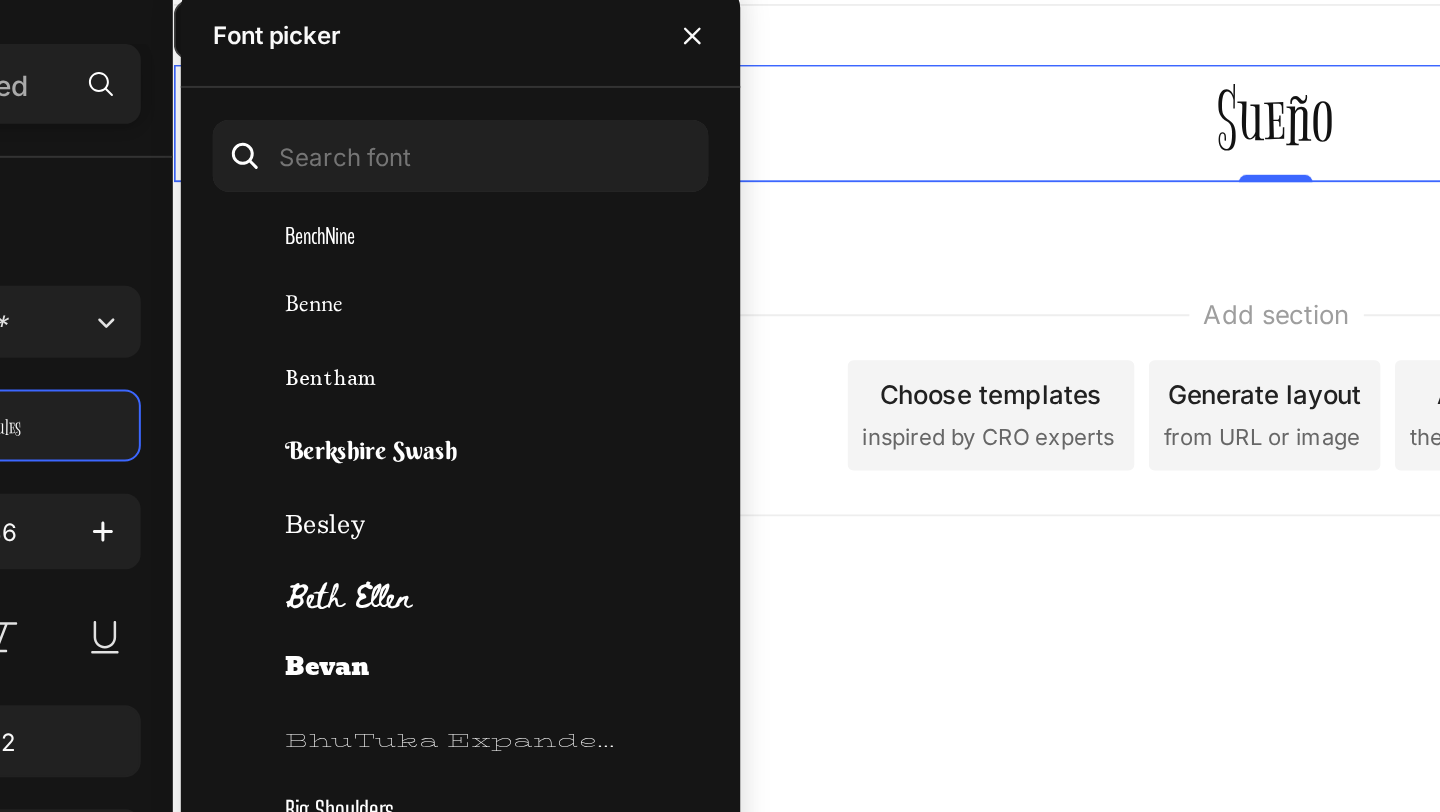 scroll, scrollTop: 6962, scrollLeft: 0, axis: vertical 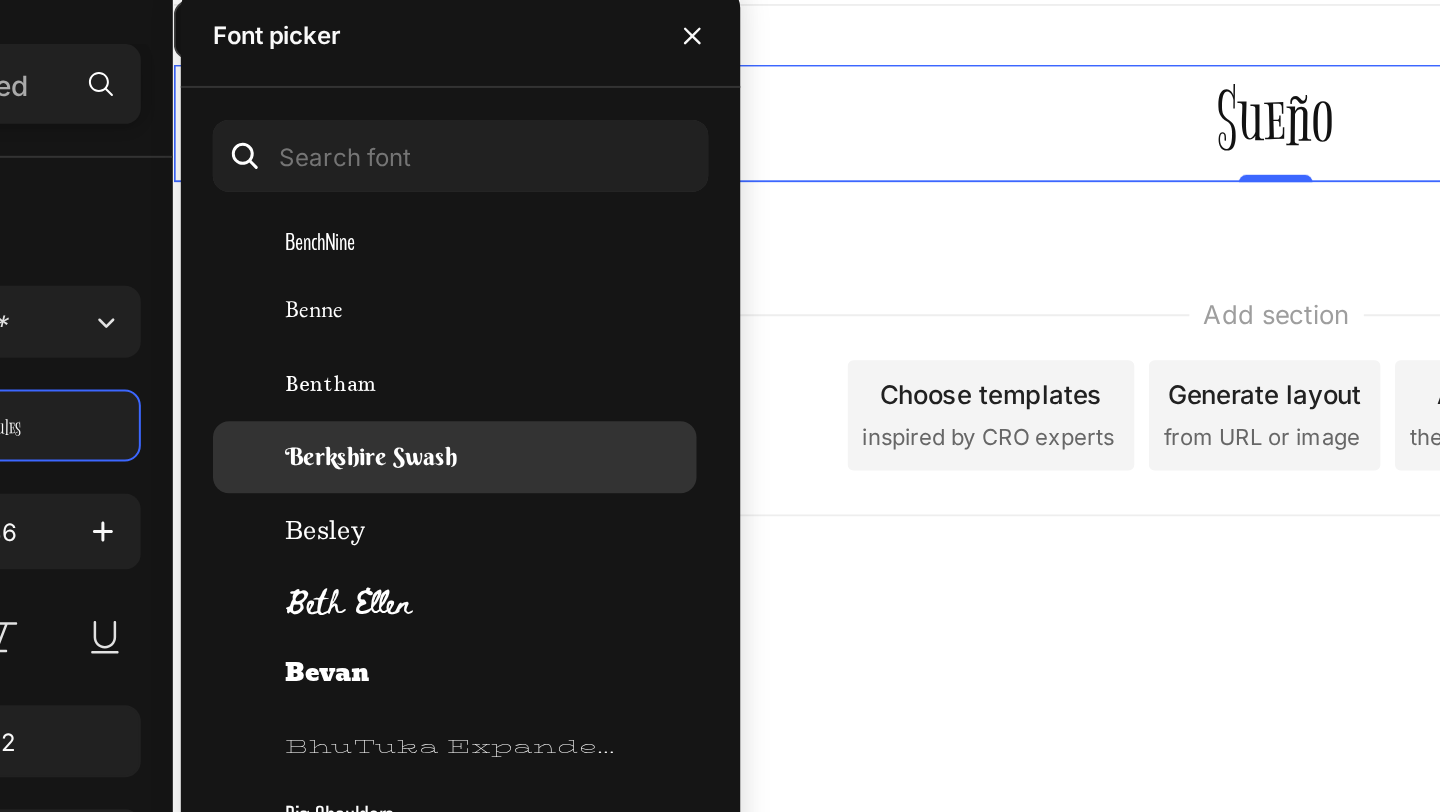 click on "Berkshire Swash" at bounding box center [436, 320] 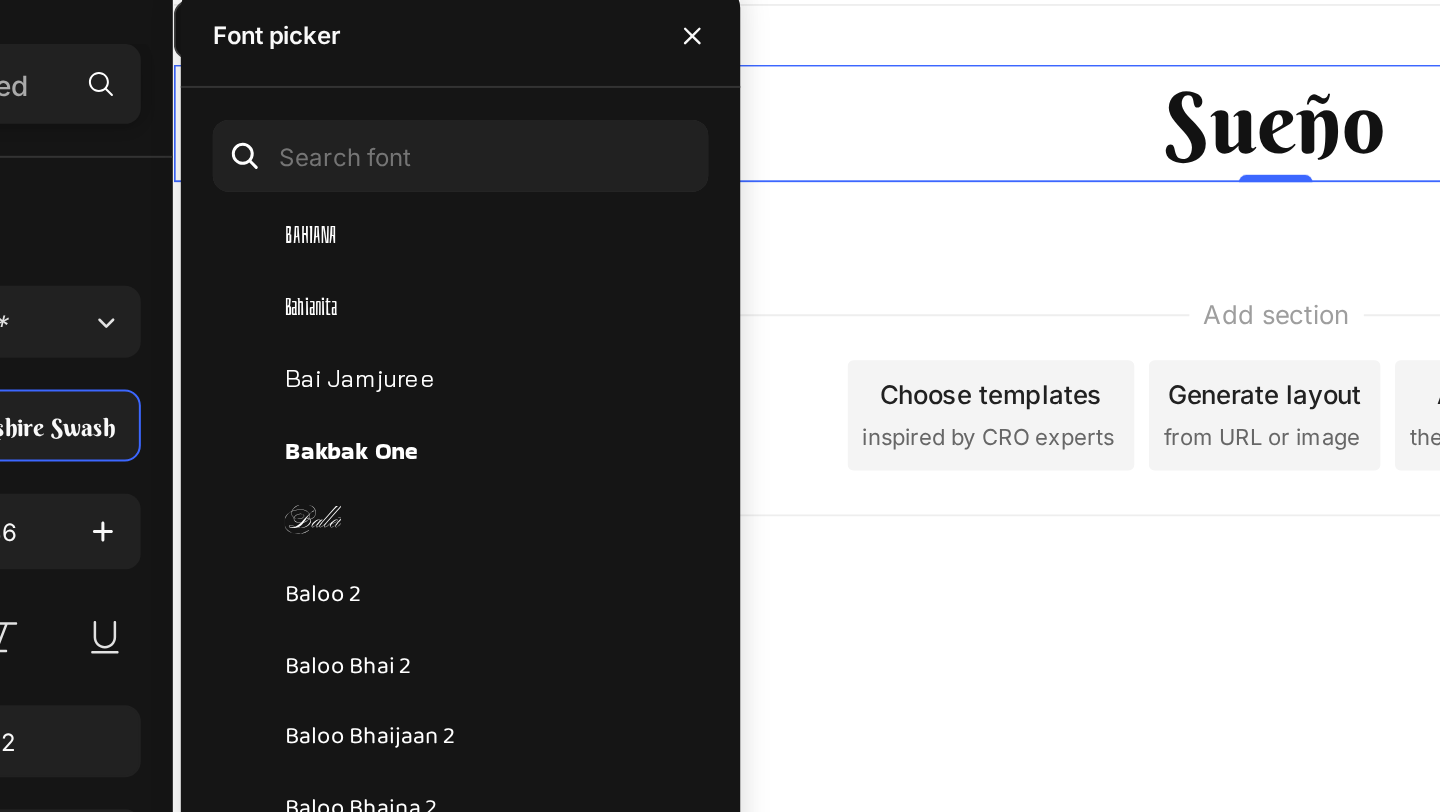 scroll, scrollTop: 5558, scrollLeft: 0, axis: vertical 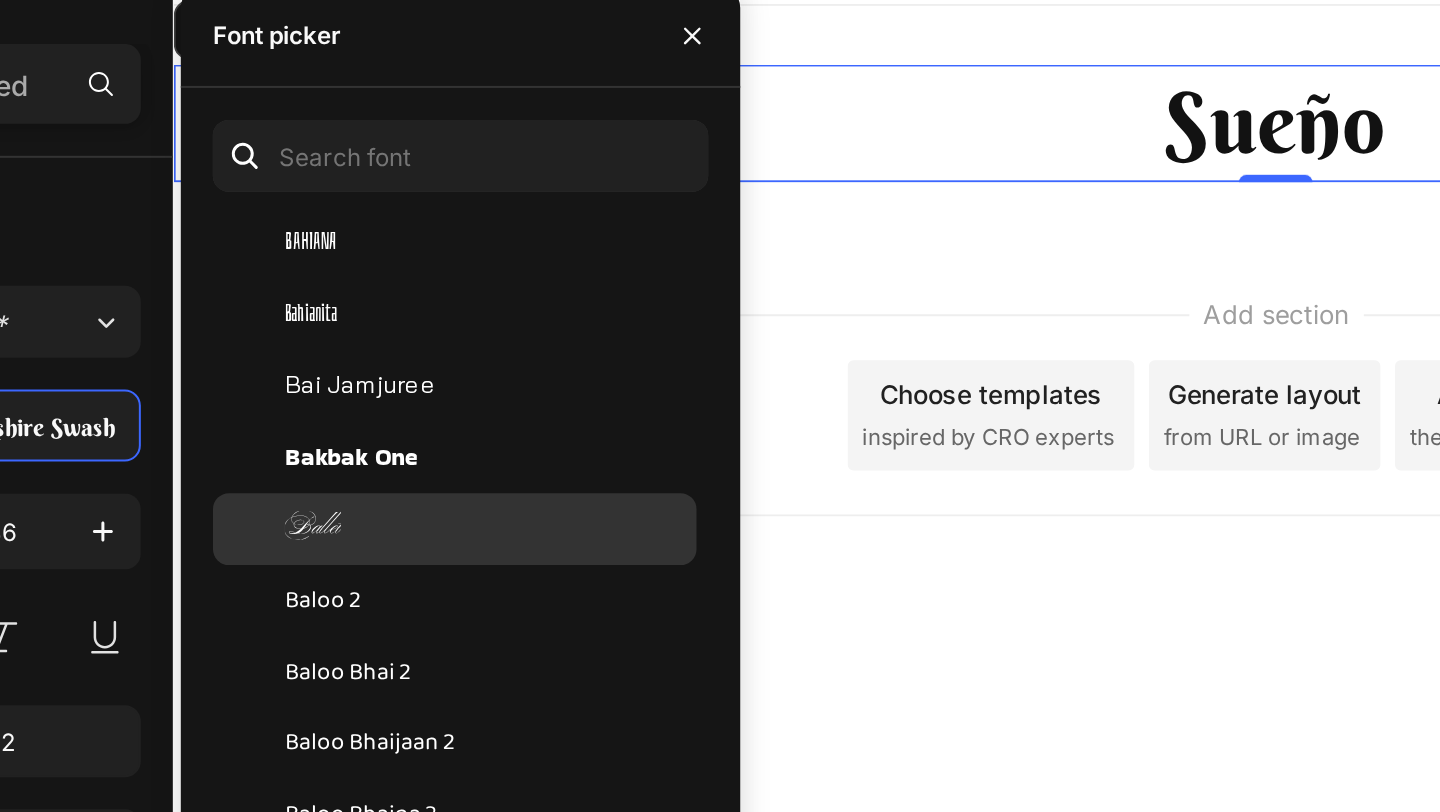 click on "Ballet" at bounding box center [494, 356] 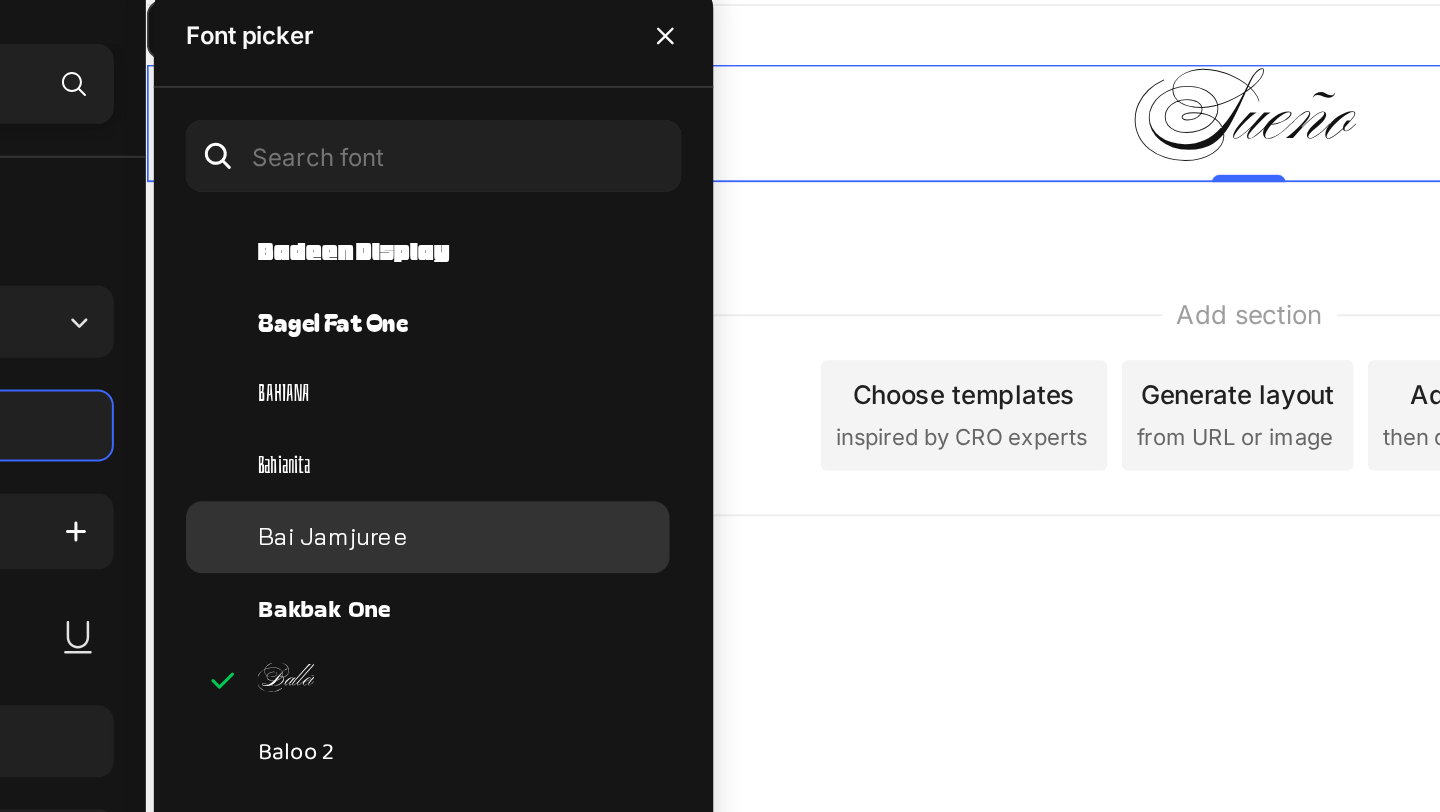 scroll, scrollTop: 5467, scrollLeft: 0, axis: vertical 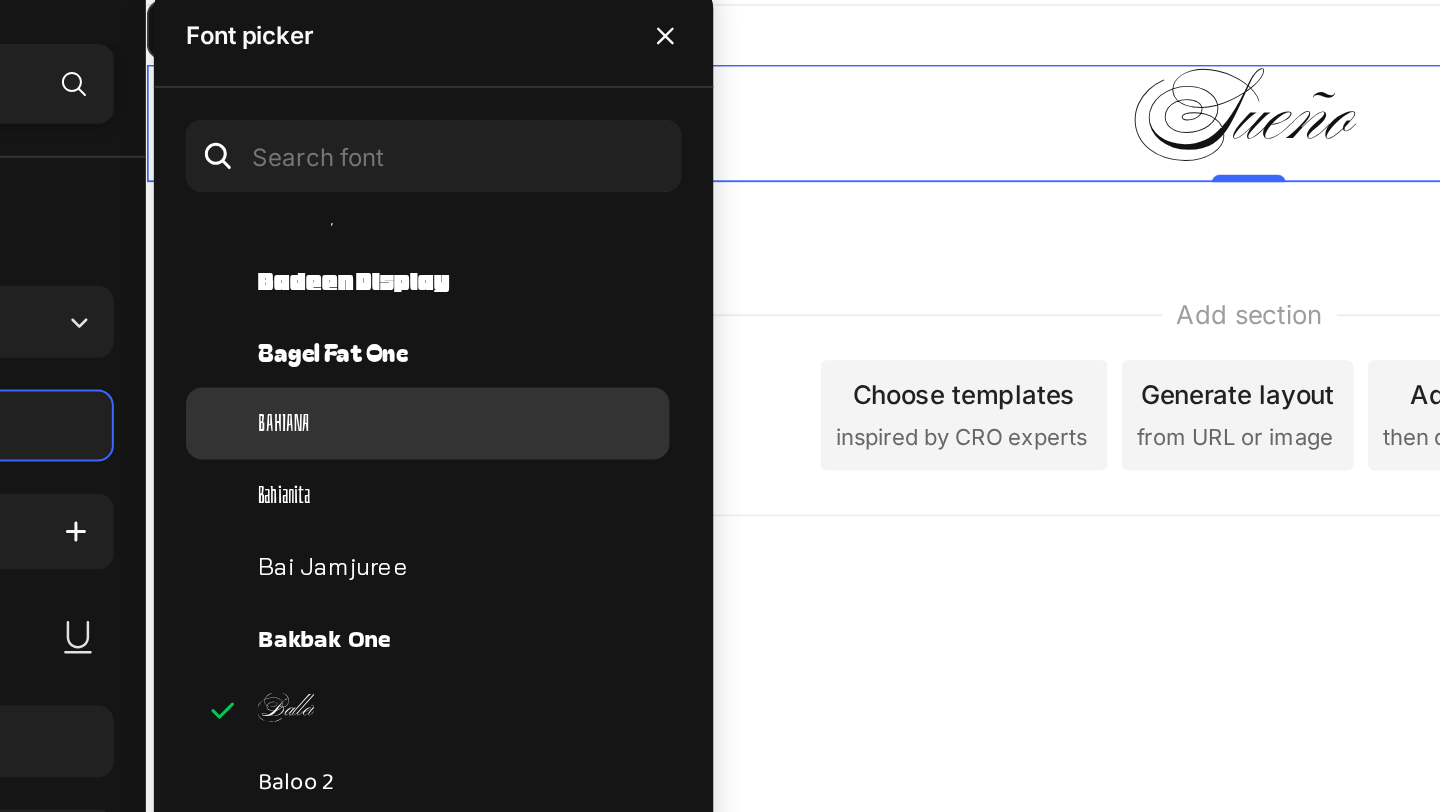 click on "Bahiana" at bounding box center (494, 303) 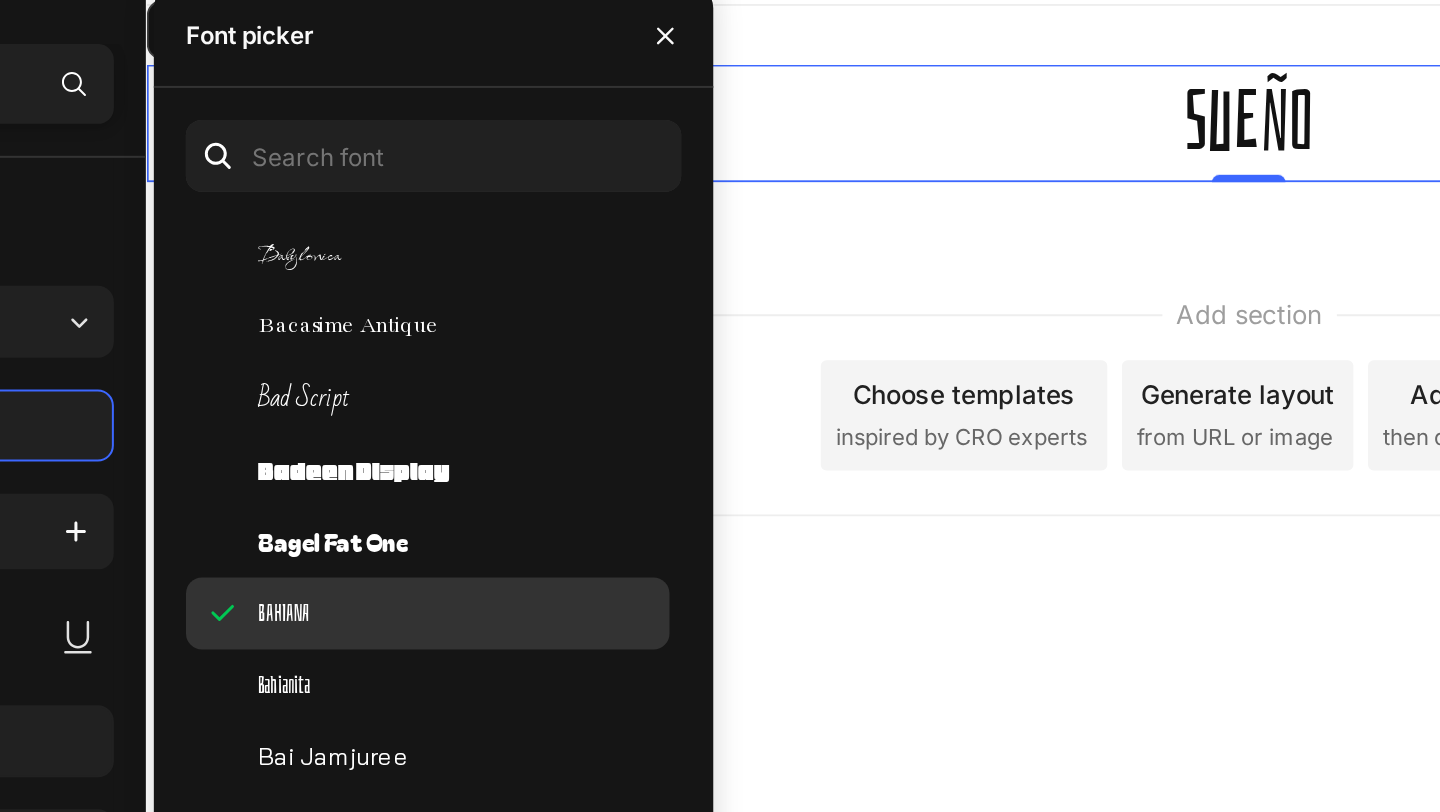 scroll, scrollTop: 5370, scrollLeft: 0, axis: vertical 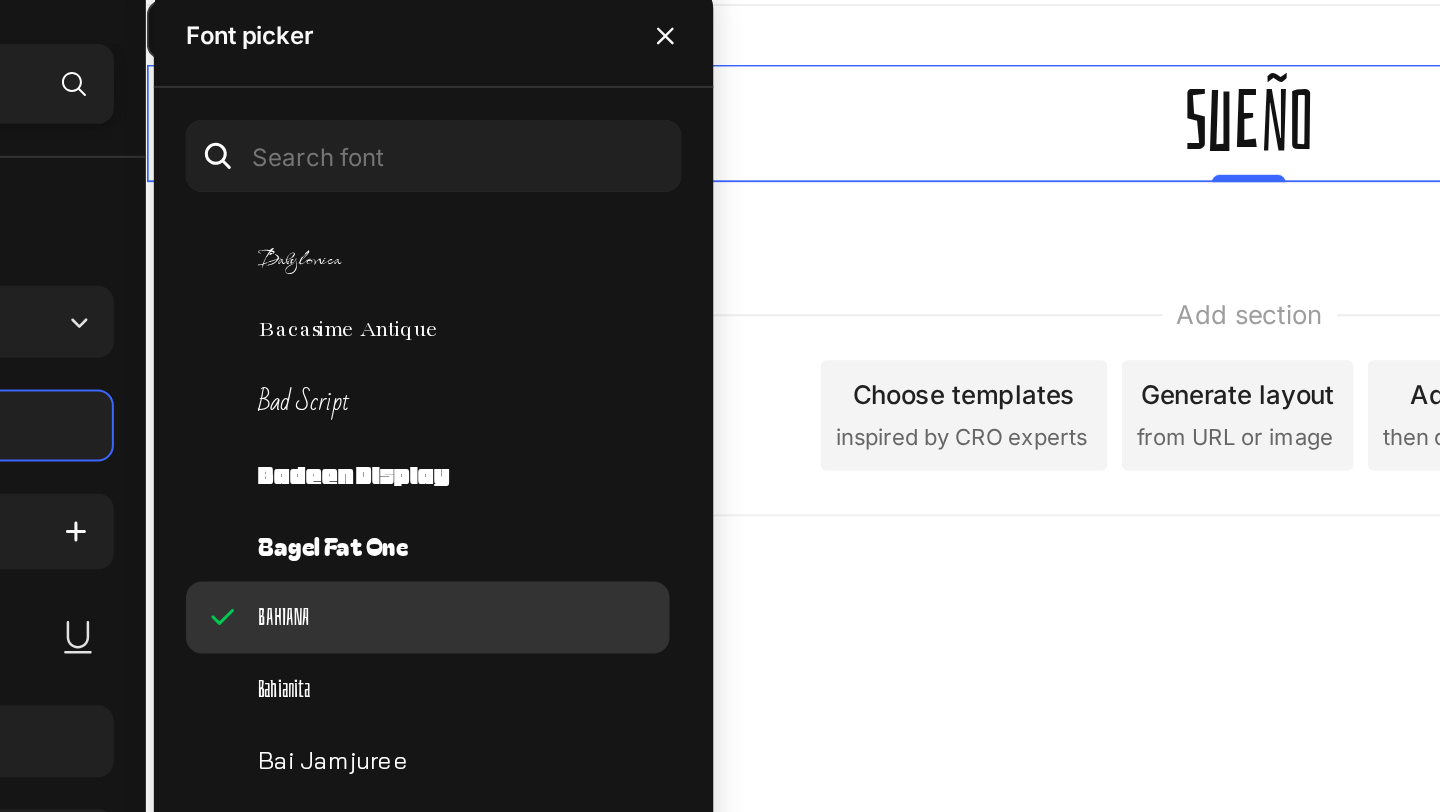click on "Bad Script" 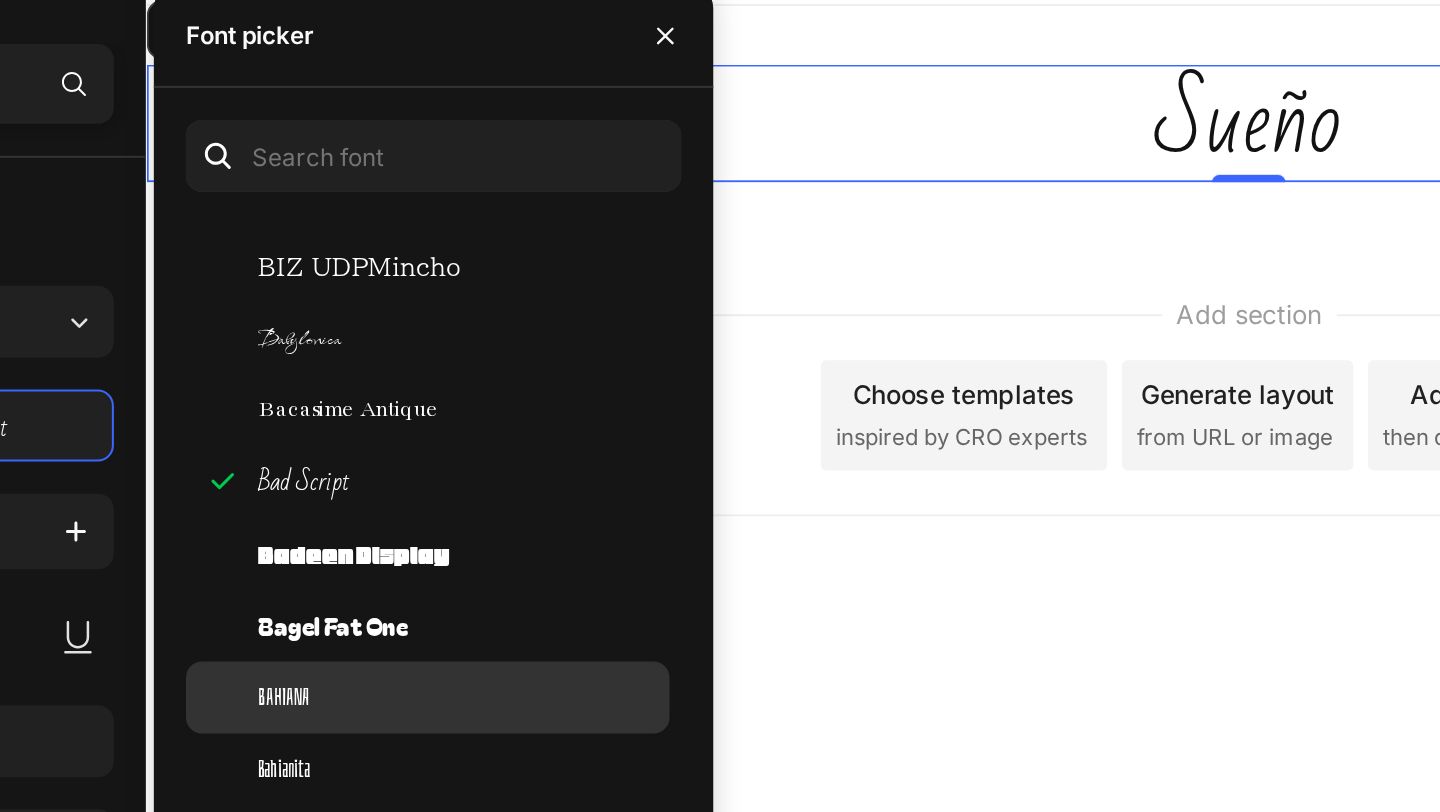 scroll, scrollTop: 5276, scrollLeft: 0, axis: vertical 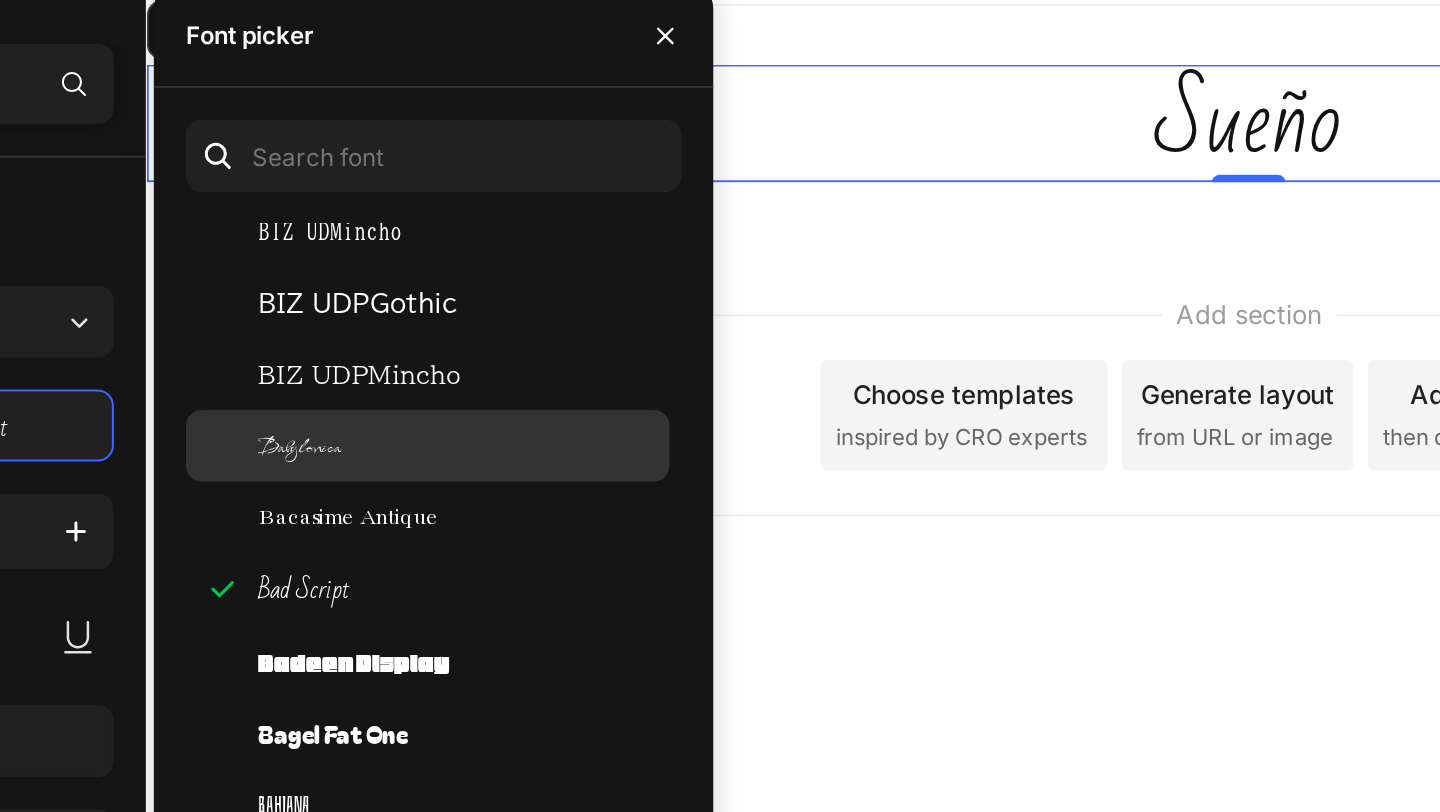 click on "Babylonica" at bounding box center [494, 314] 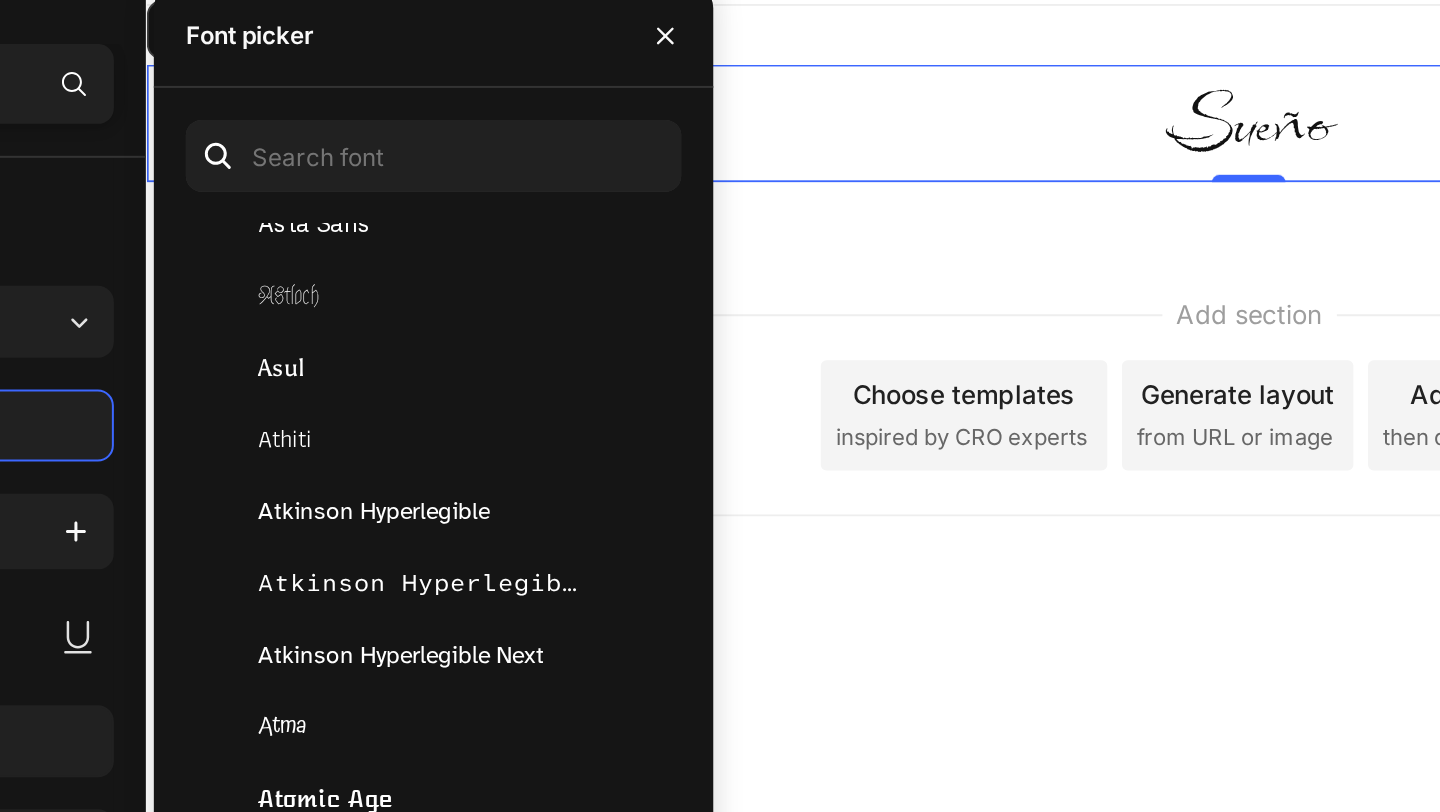 scroll, scrollTop: 4416, scrollLeft: 0, axis: vertical 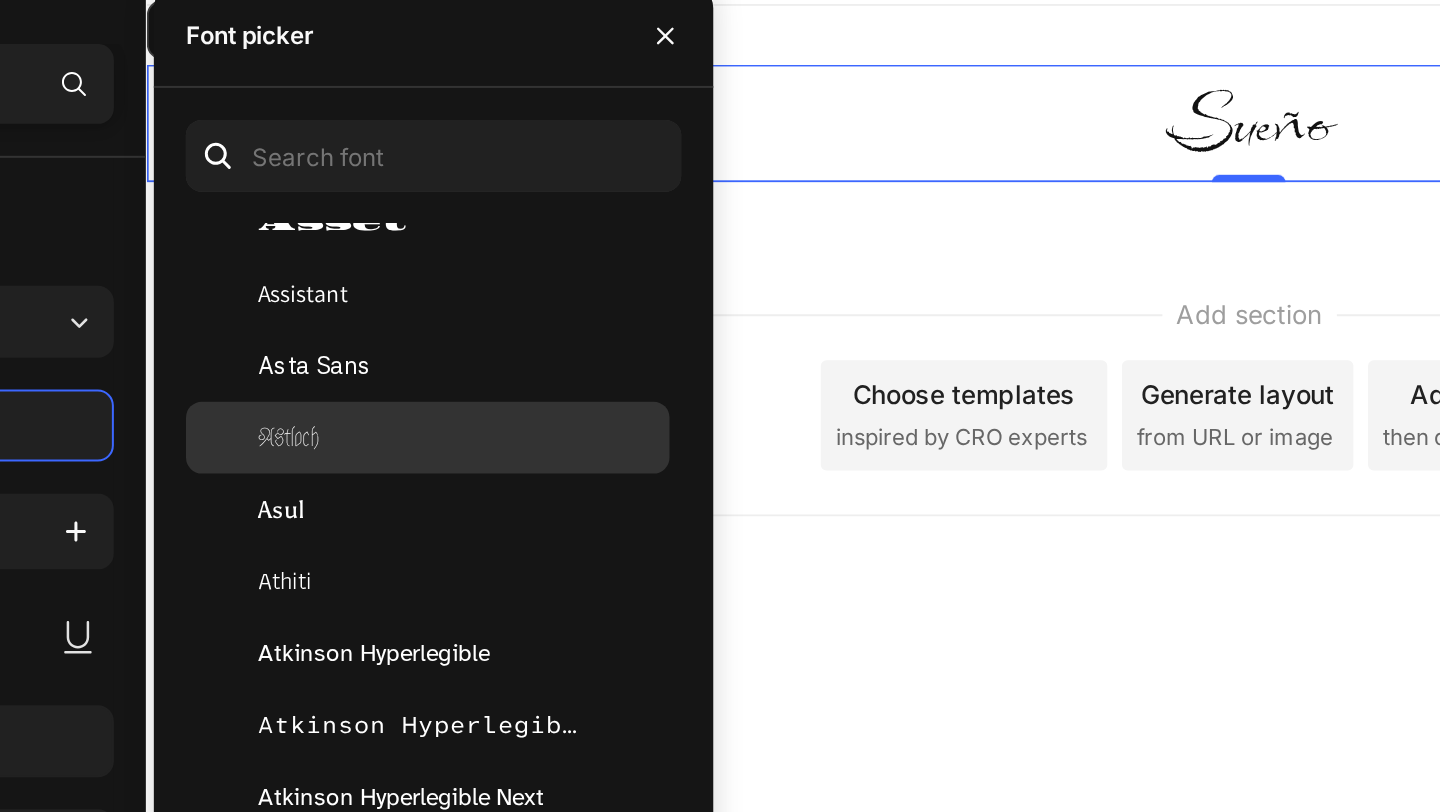 click on "Astloch" at bounding box center [494, 310] 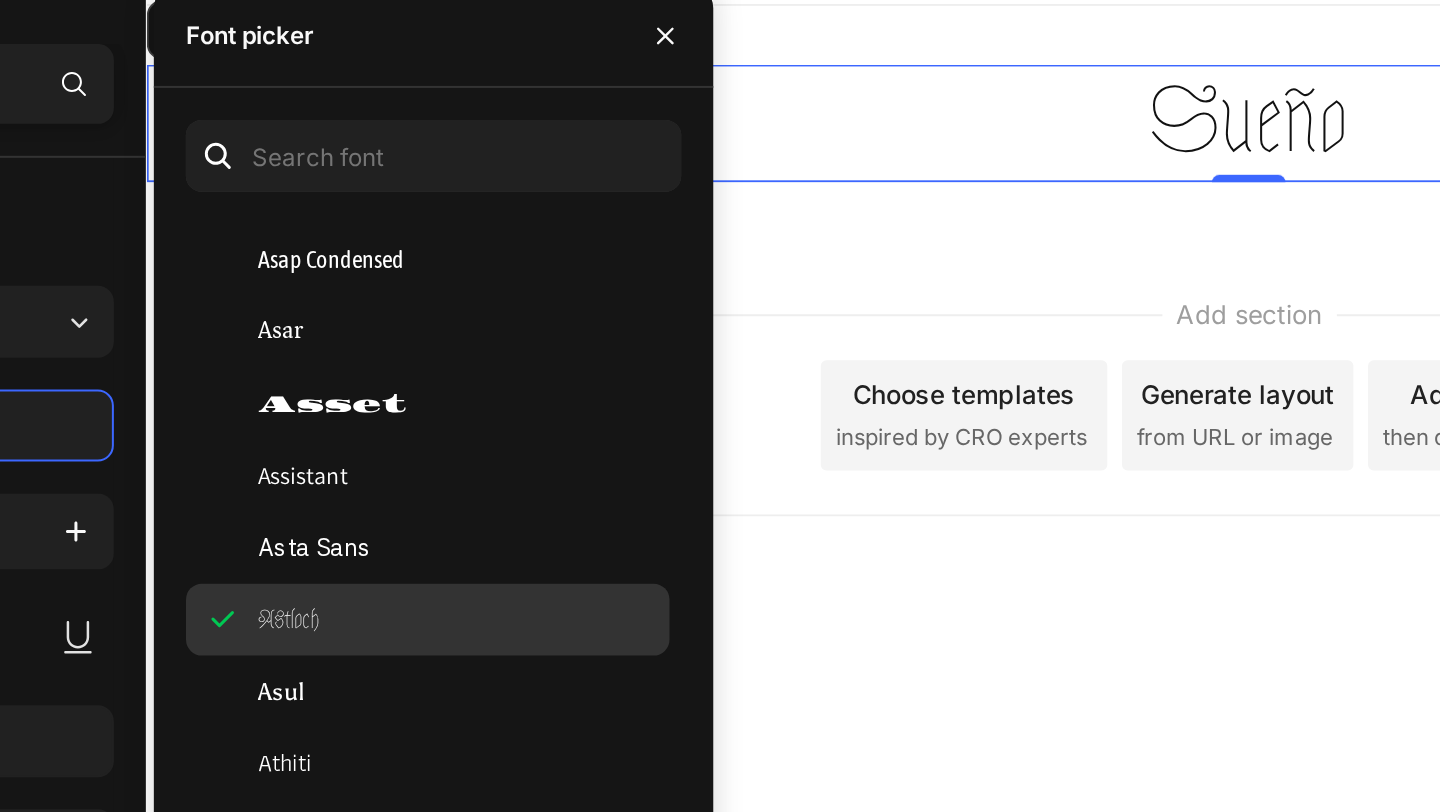 scroll, scrollTop: 4298, scrollLeft: 0, axis: vertical 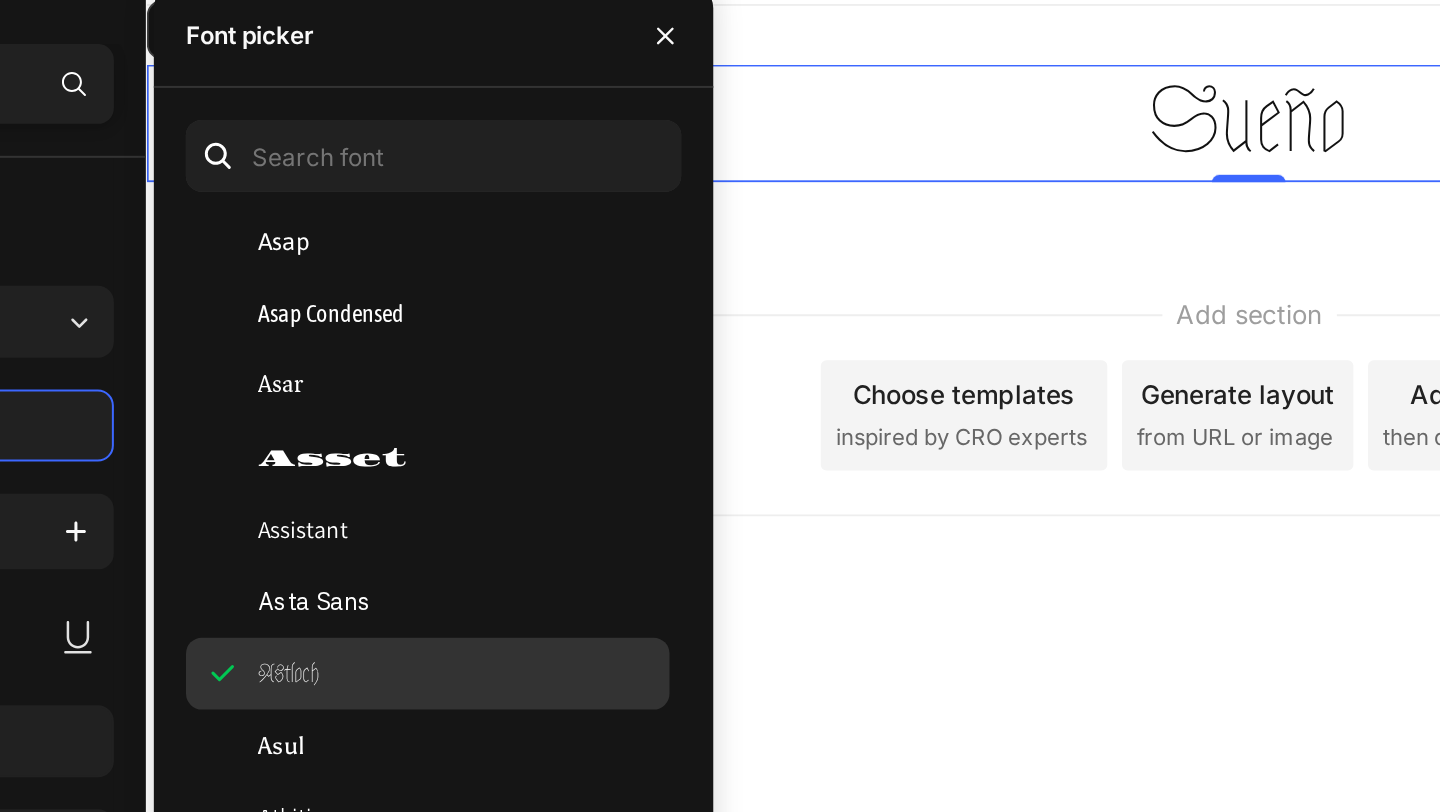 click on "Asset" at bounding box center (430, 320) 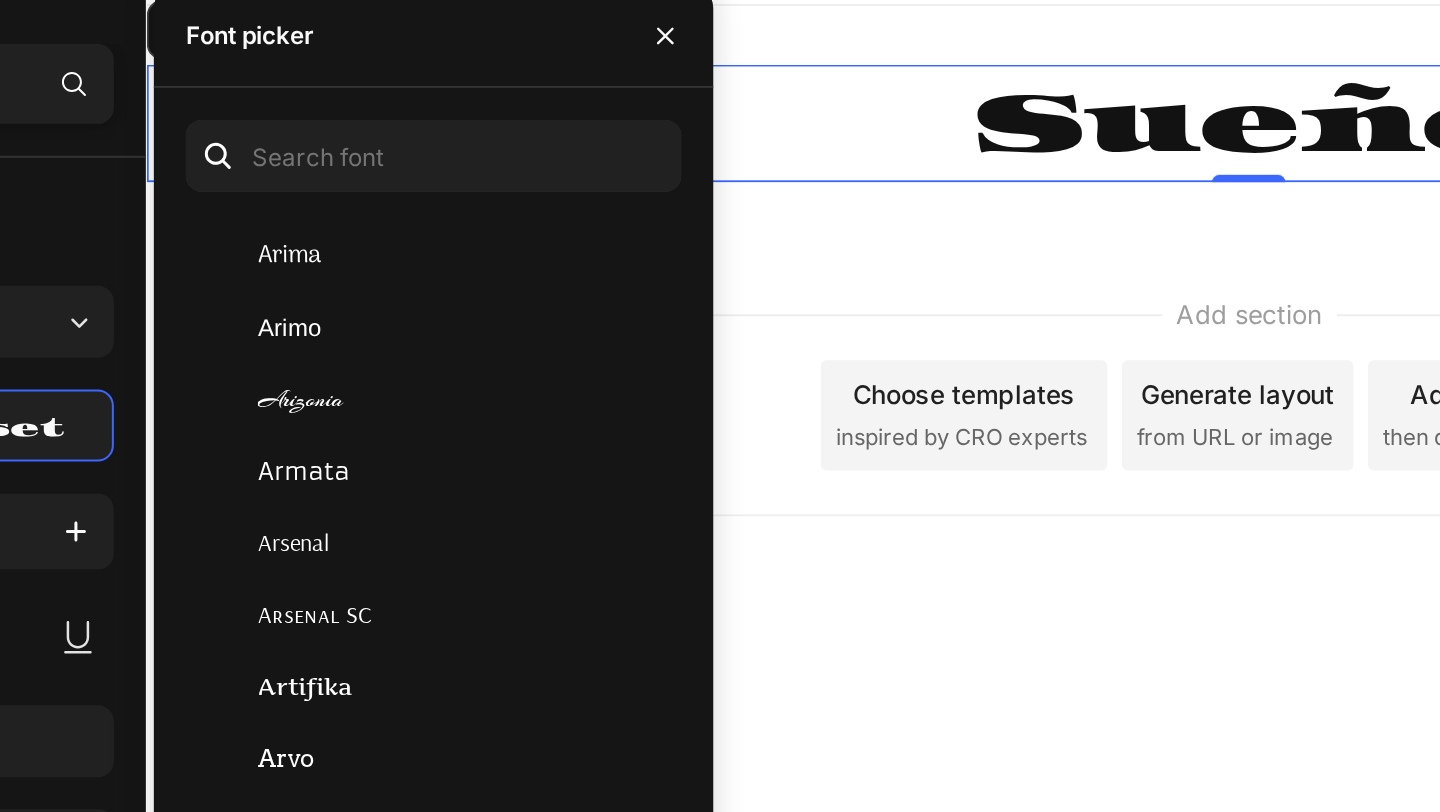 scroll, scrollTop: 3966, scrollLeft: 0, axis: vertical 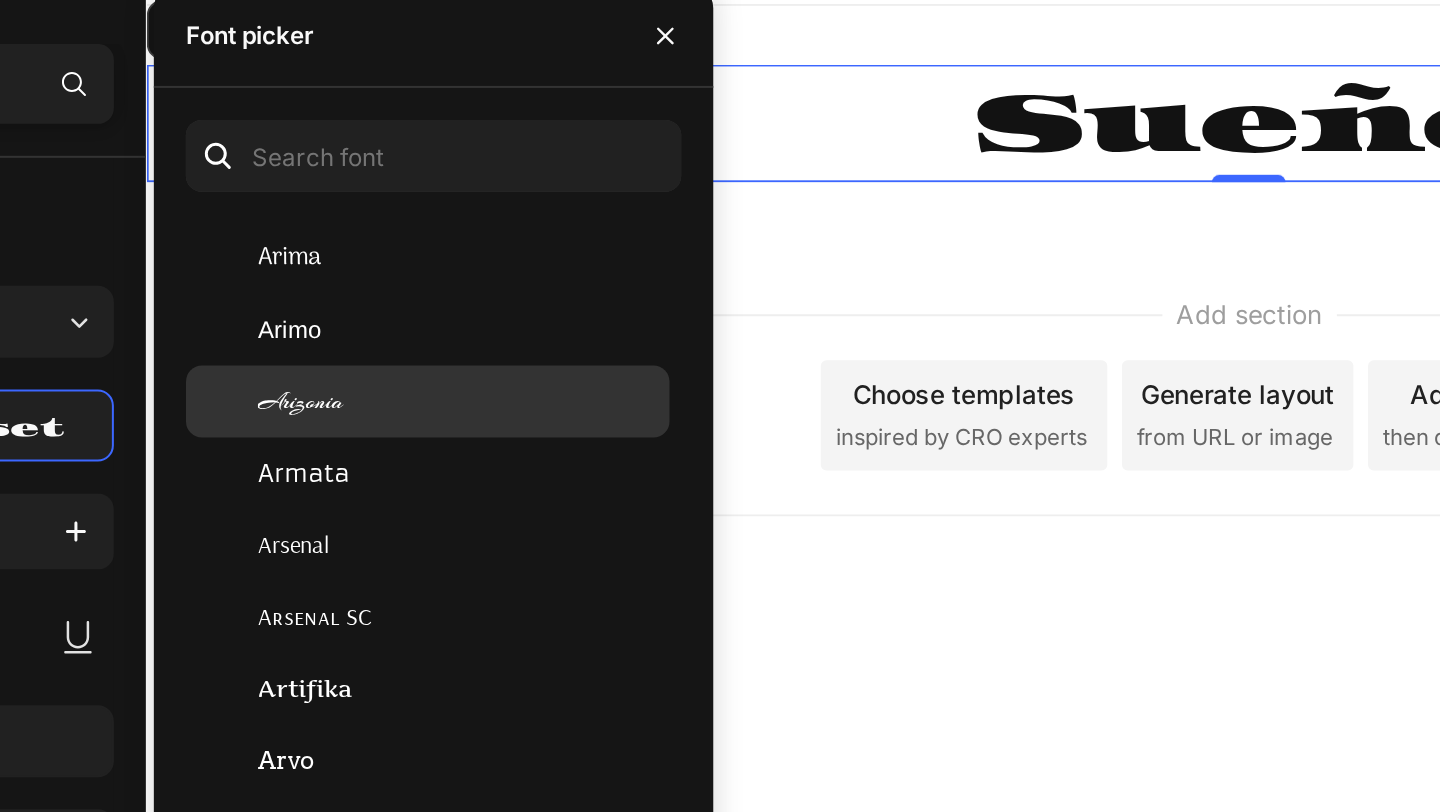 click on "Arizonia" 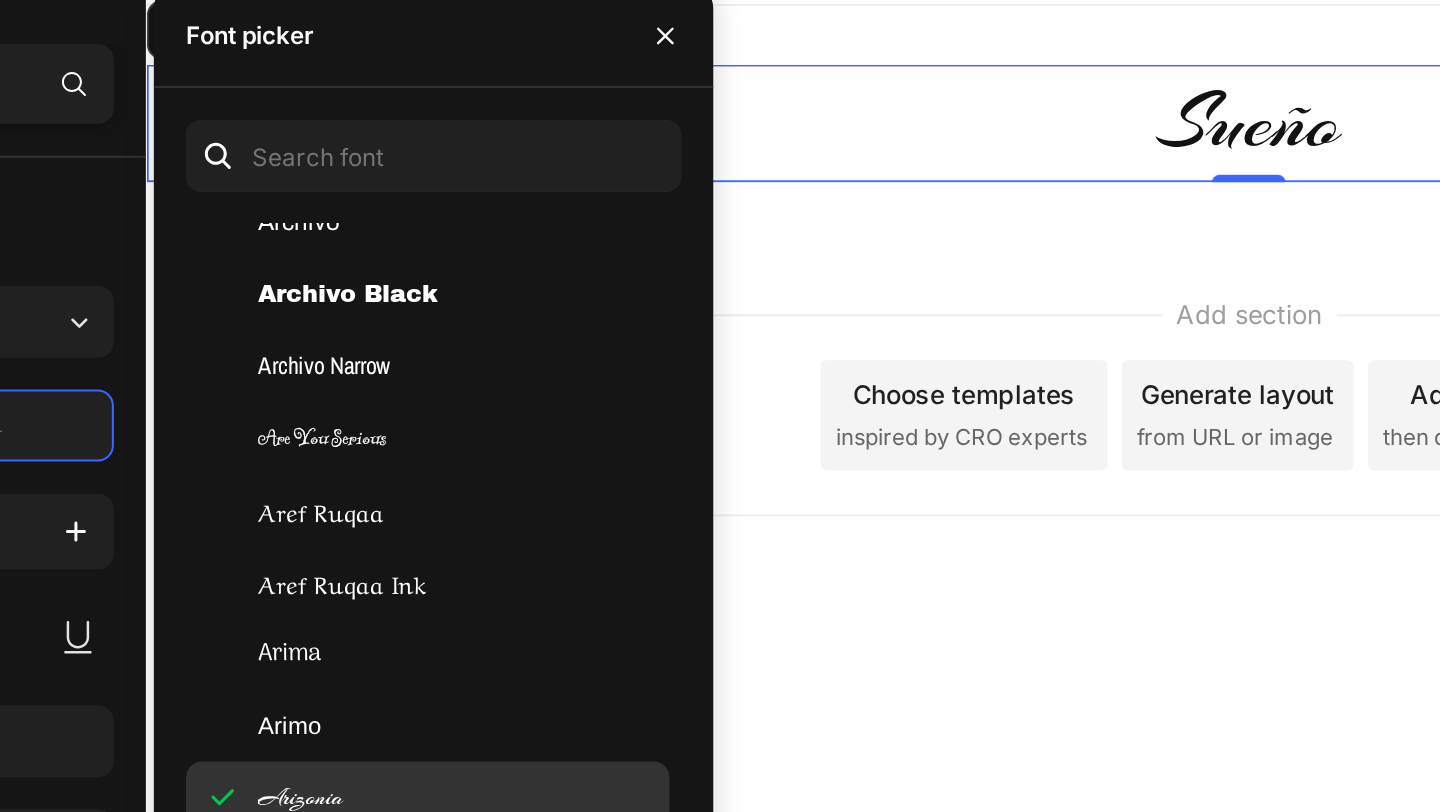 scroll, scrollTop: 3767, scrollLeft: 0, axis: vertical 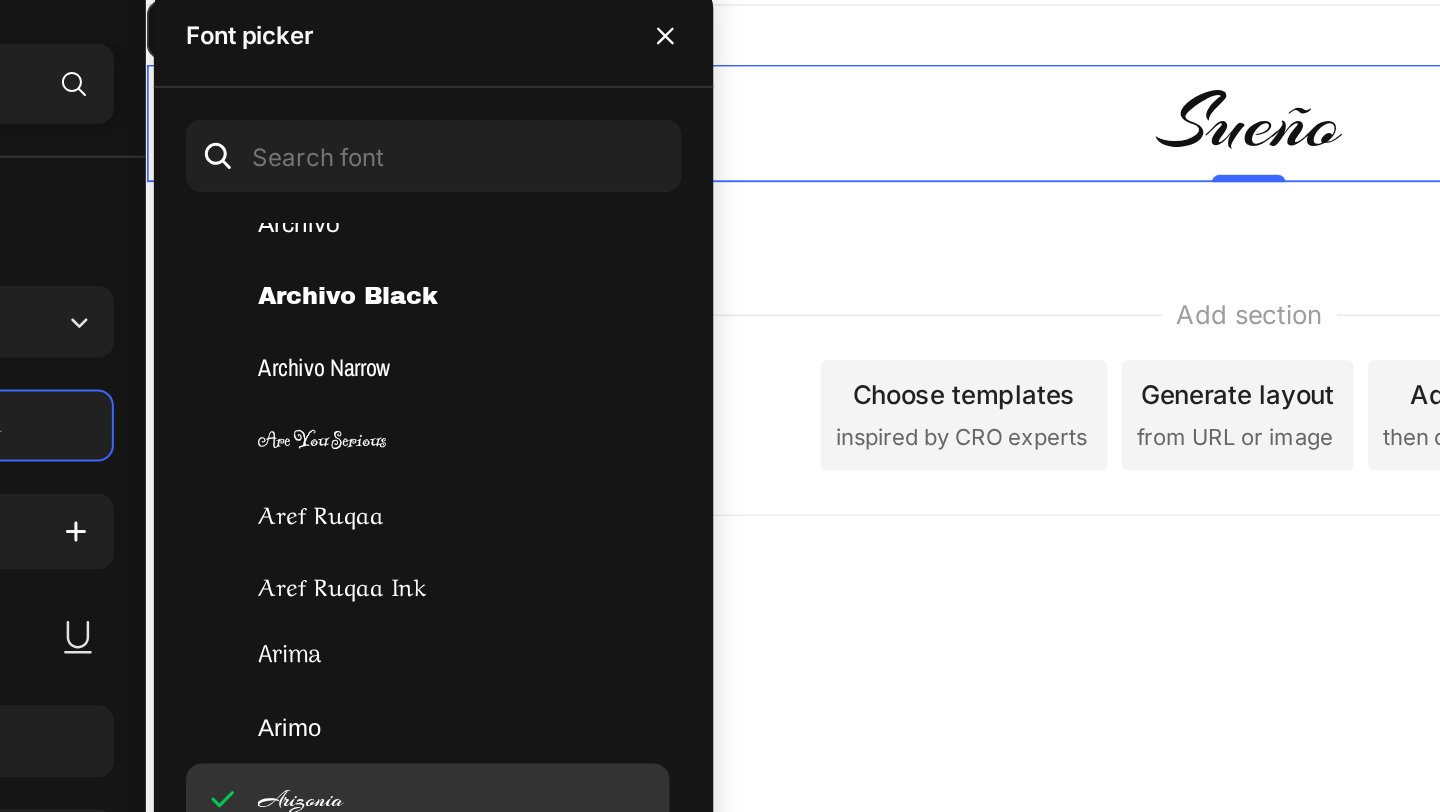 click on "Are You Serious" 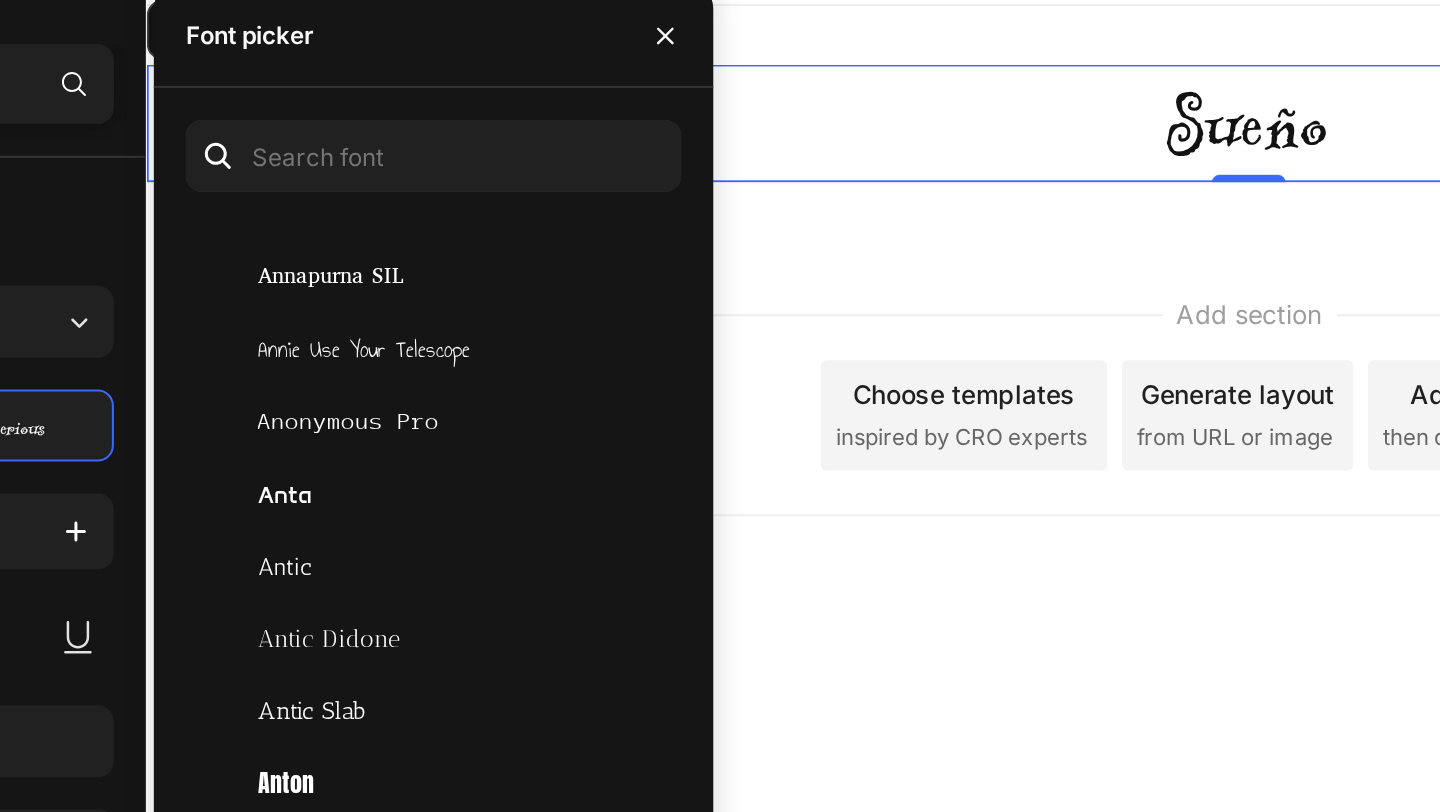 scroll, scrollTop: 3073, scrollLeft: 0, axis: vertical 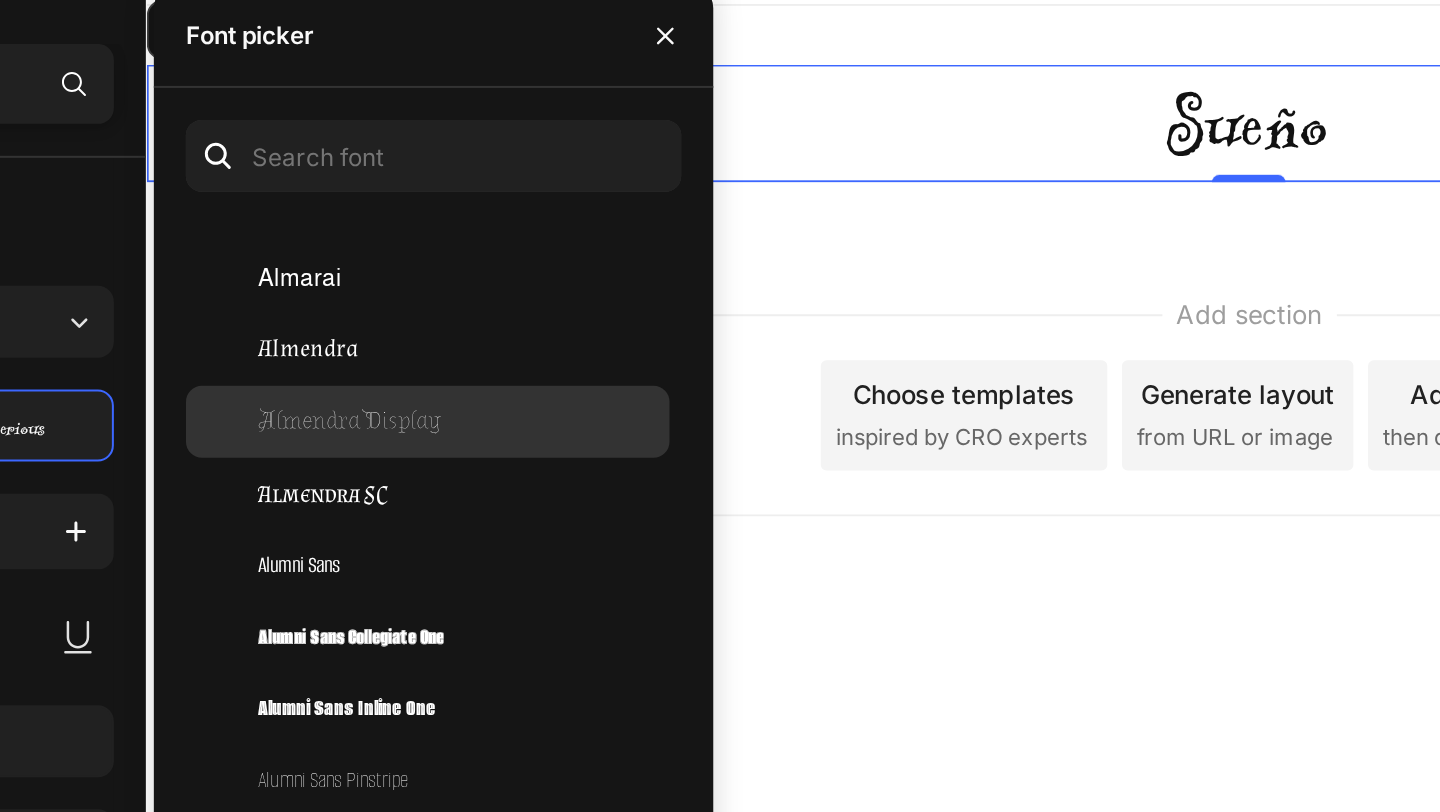 click on "Almendra Display" at bounding box center [439, 302] 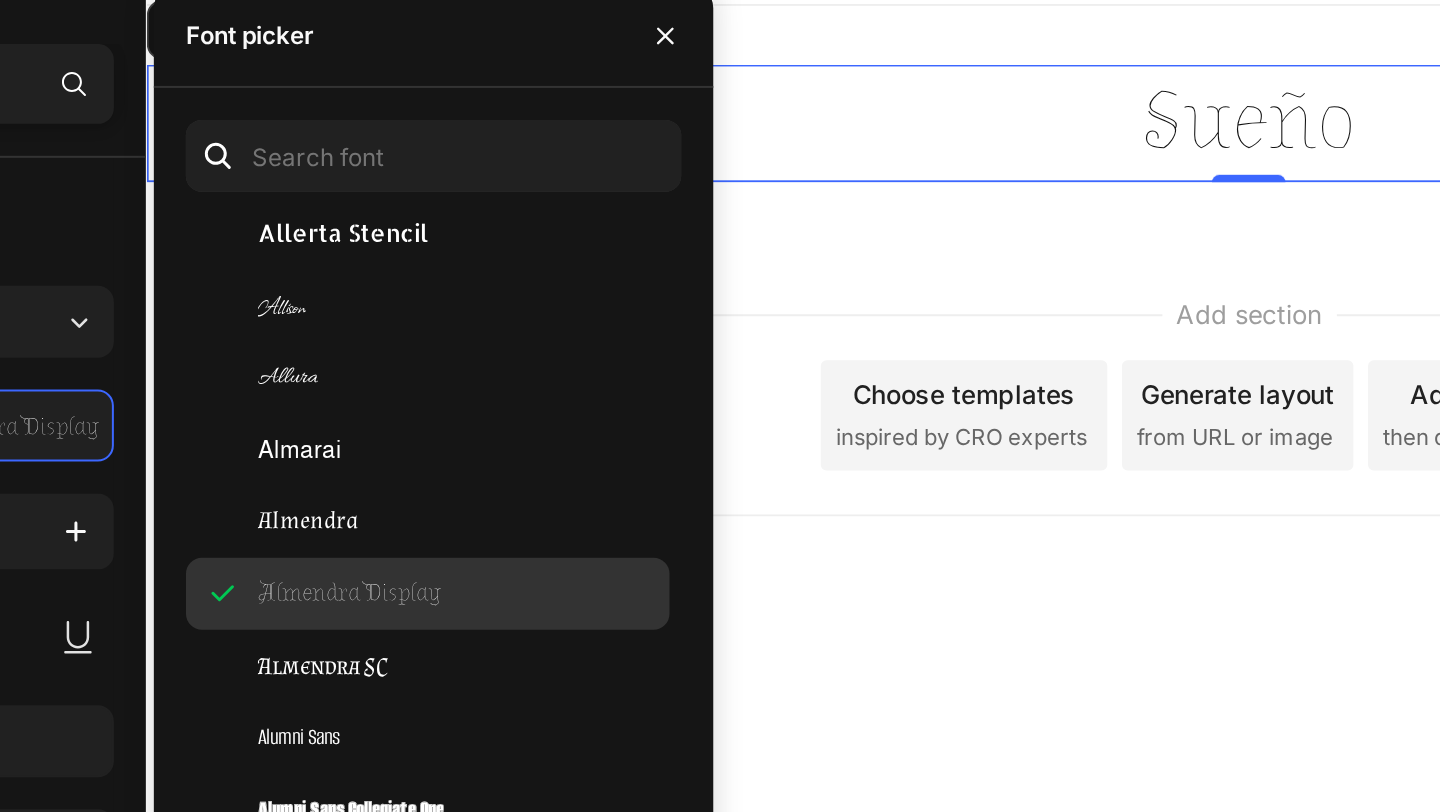 scroll, scrollTop: 1806, scrollLeft: 0, axis: vertical 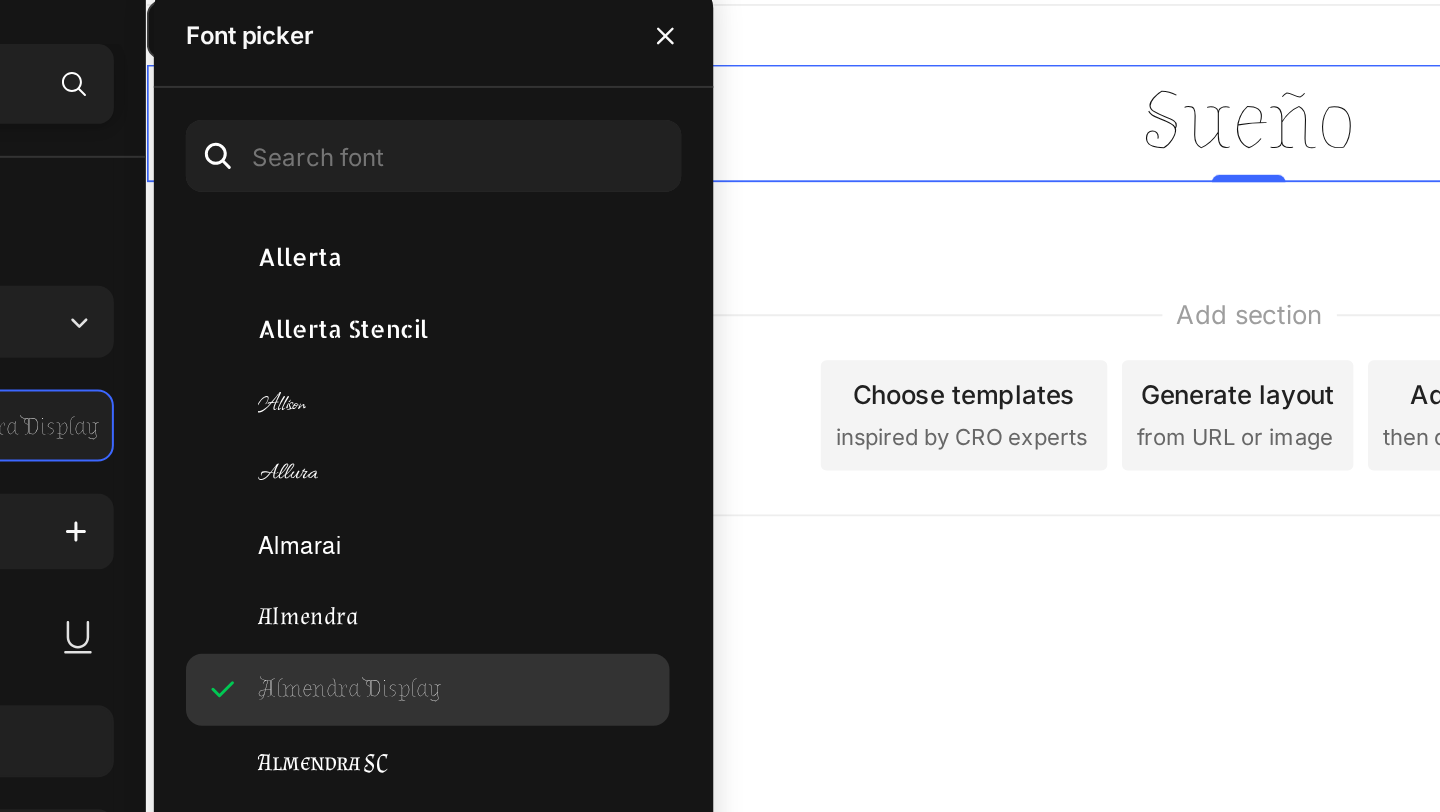 click on "Allison" at bounding box center [405, 292] 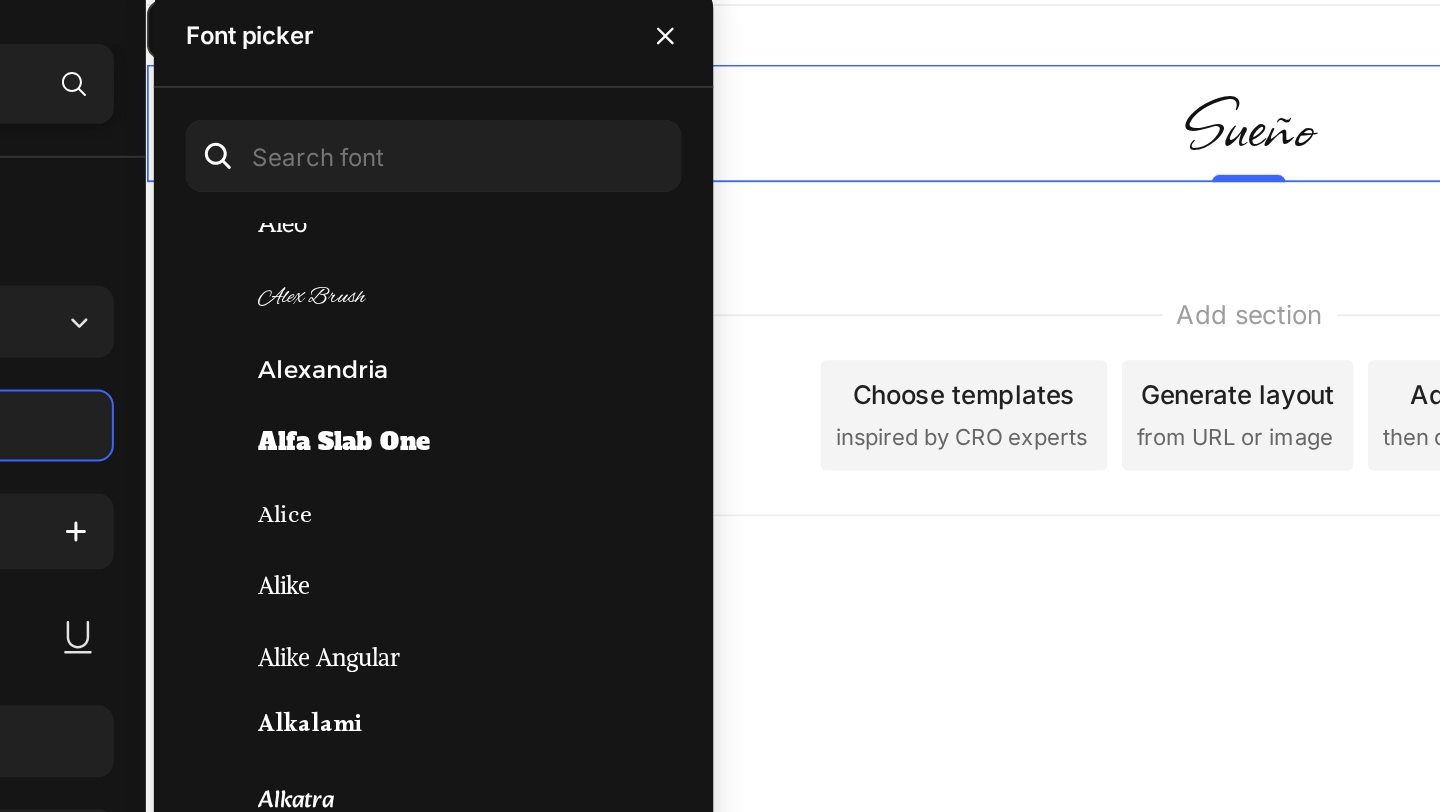 scroll, scrollTop: 1423, scrollLeft: 0, axis: vertical 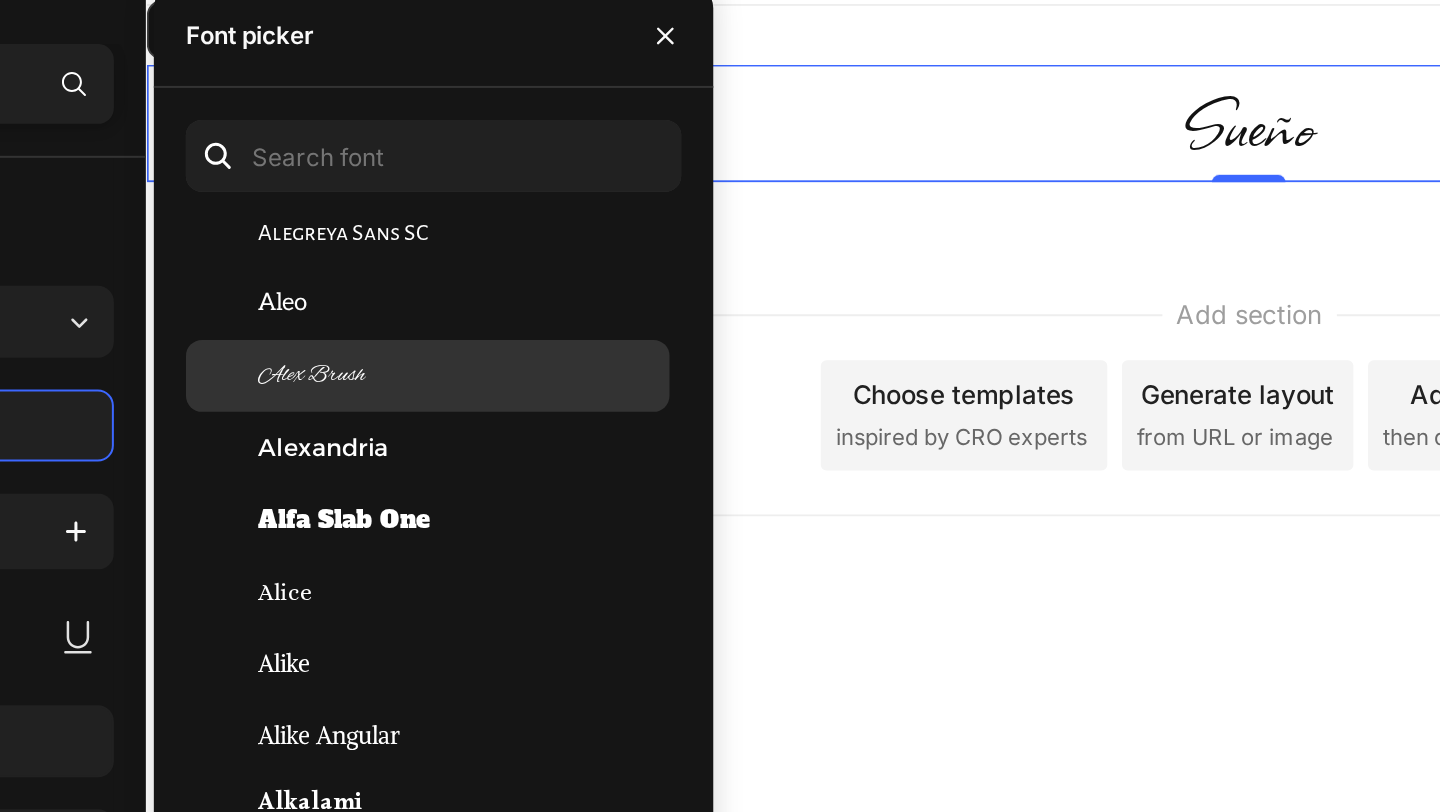 click on "Alex Brush" at bounding box center (420, 279) 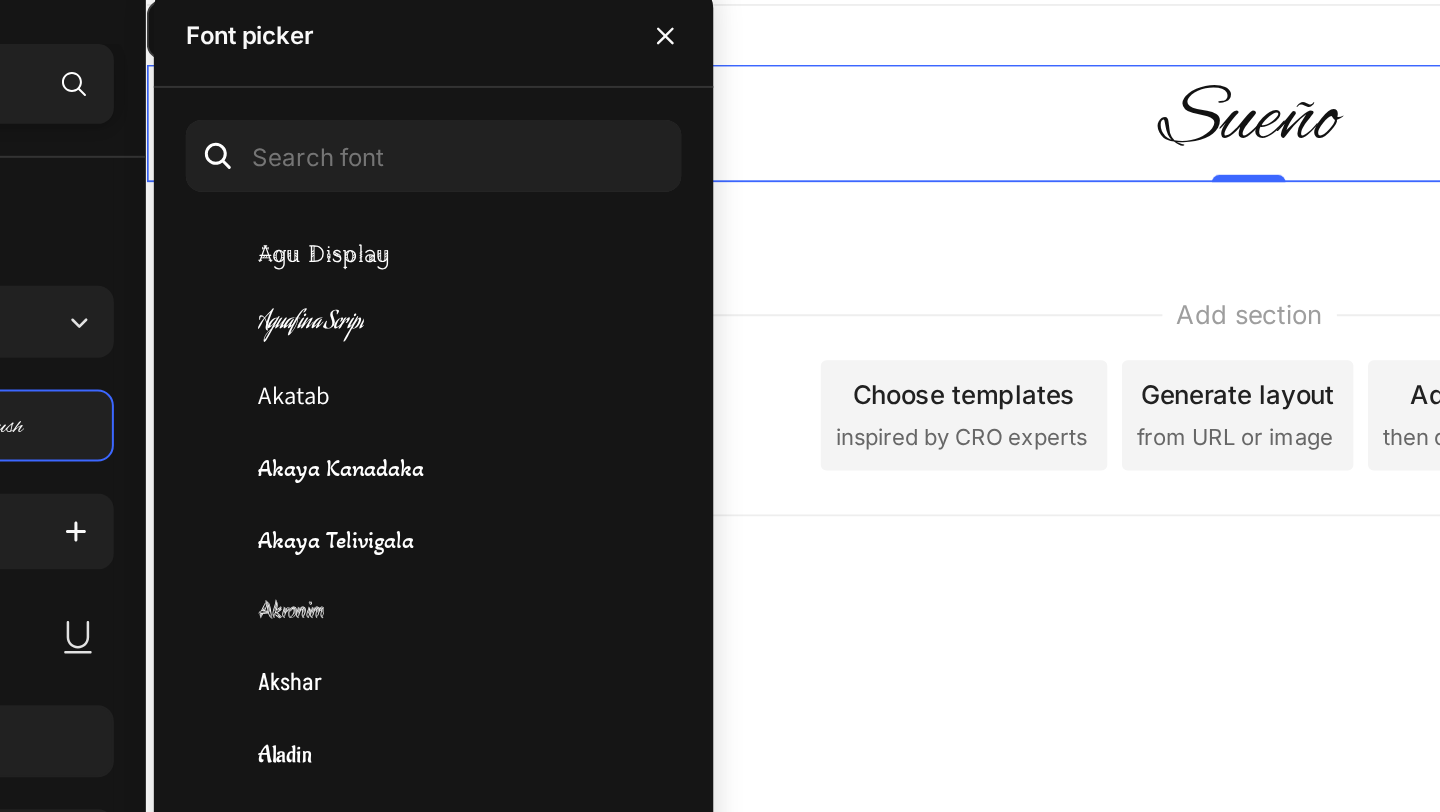 scroll, scrollTop: 835, scrollLeft: 0, axis: vertical 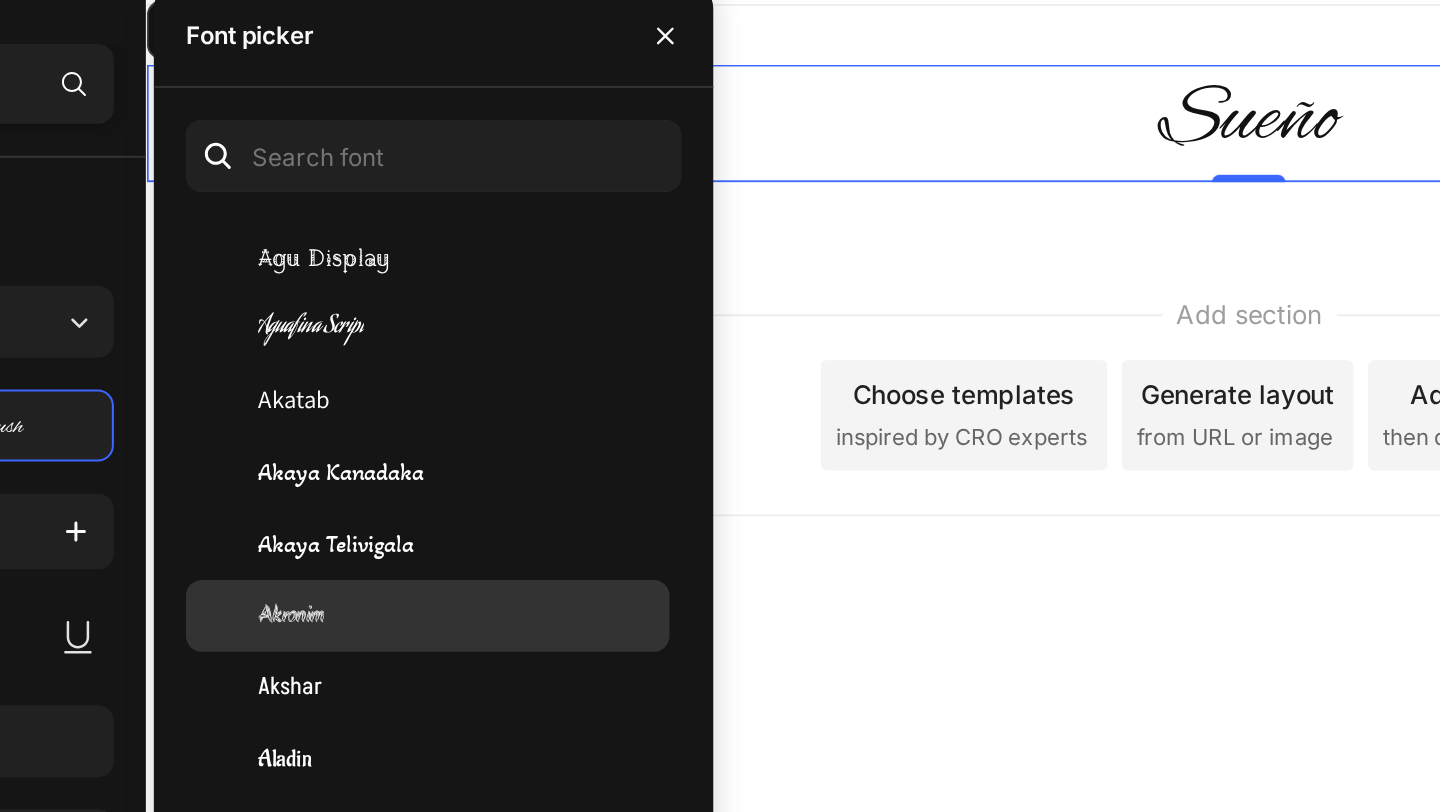 click on "Akronim" at bounding box center (409, 399) 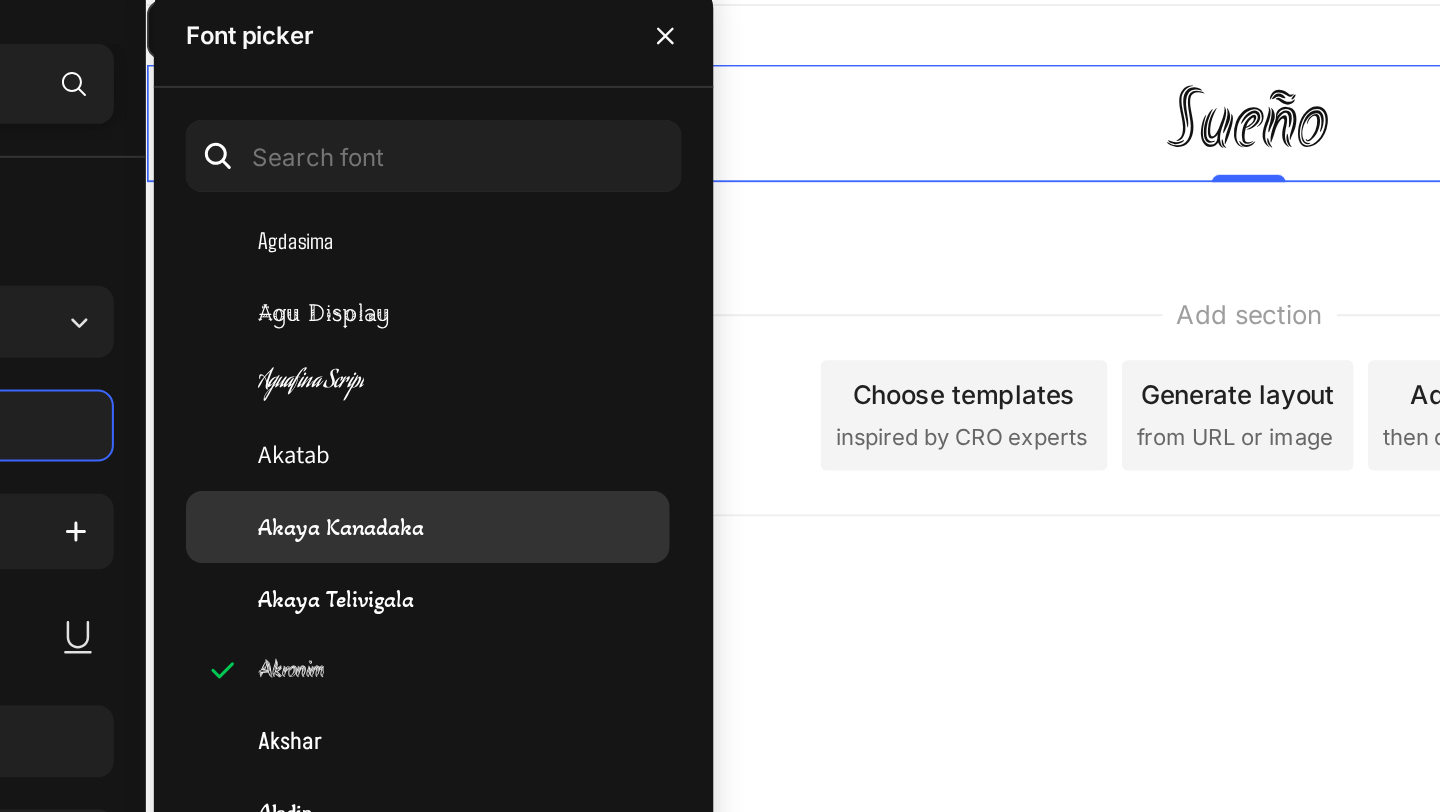 scroll, scrollTop: 800, scrollLeft: 0, axis: vertical 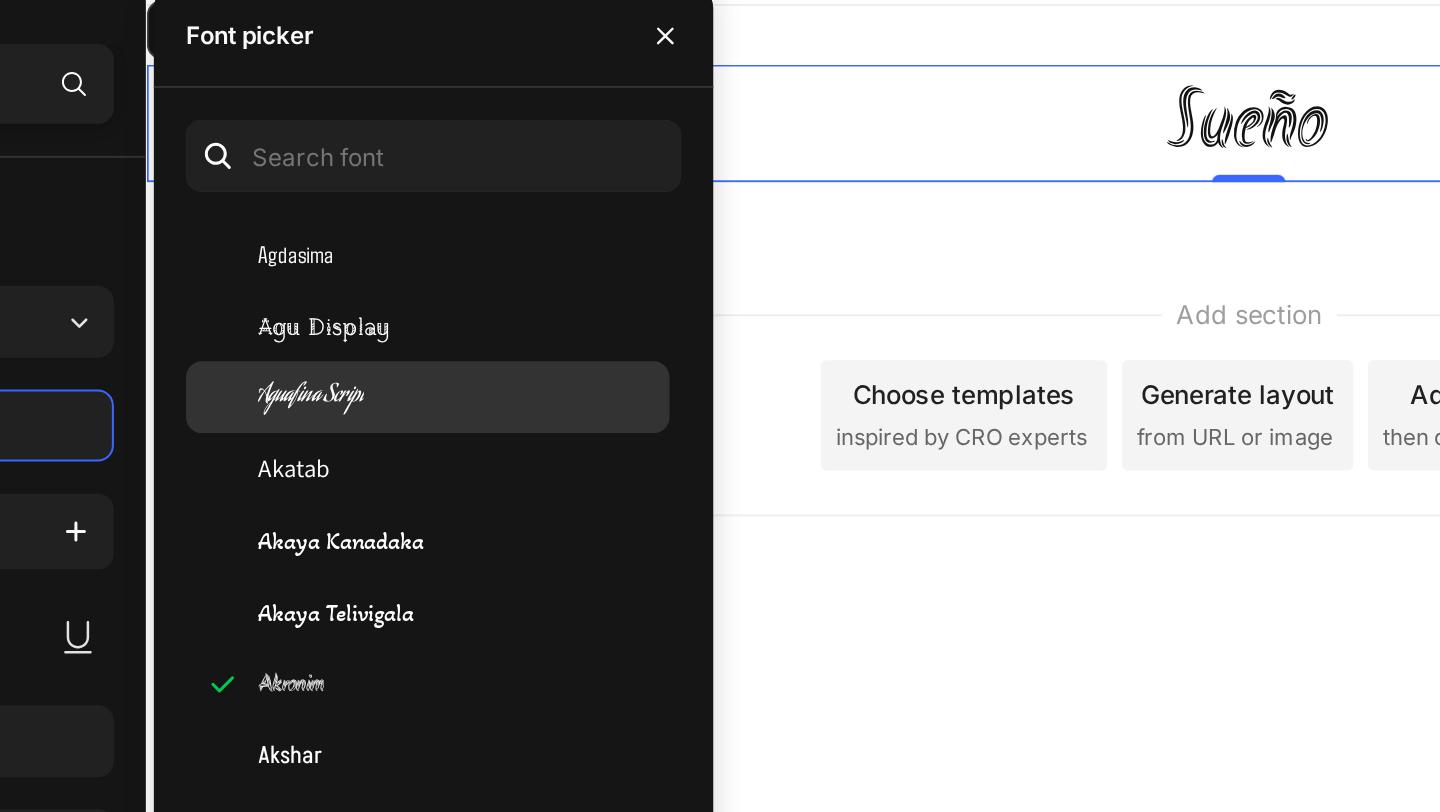 click on "Aguafina Script" at bounding box center [419, 290] 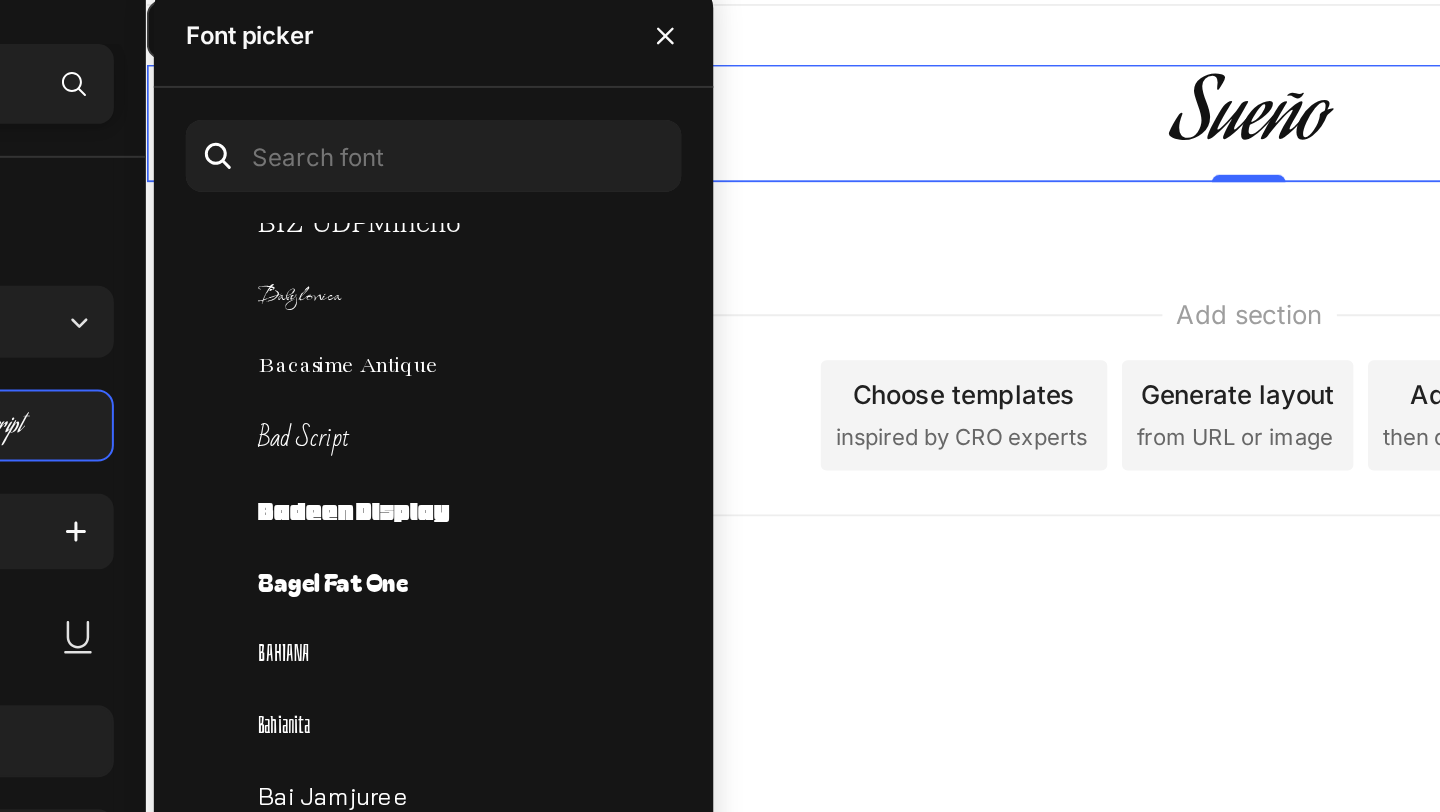 scroll, scrollTop: 5354, scrollLeft: 0, axis: vertical 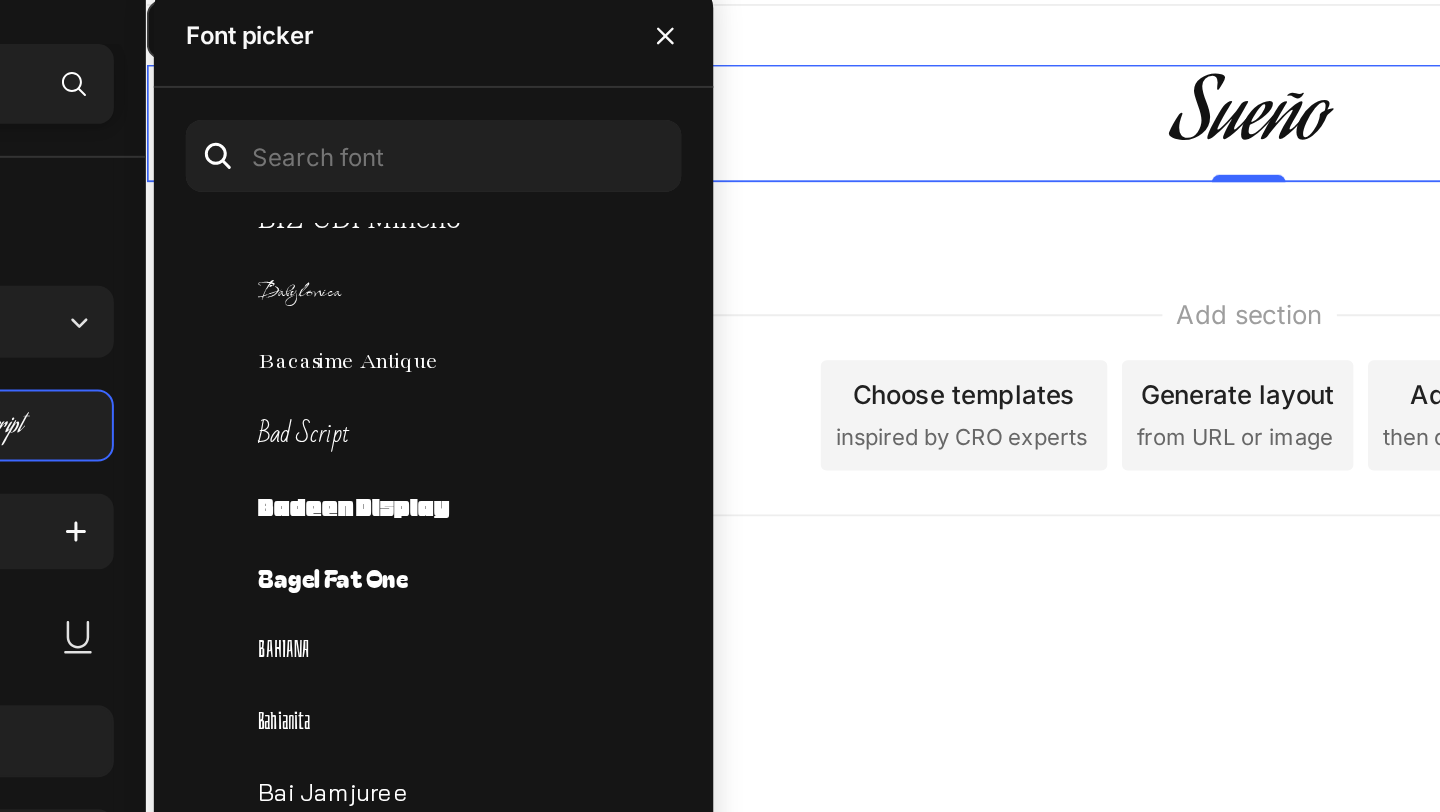 click on "Bacasime Antique" 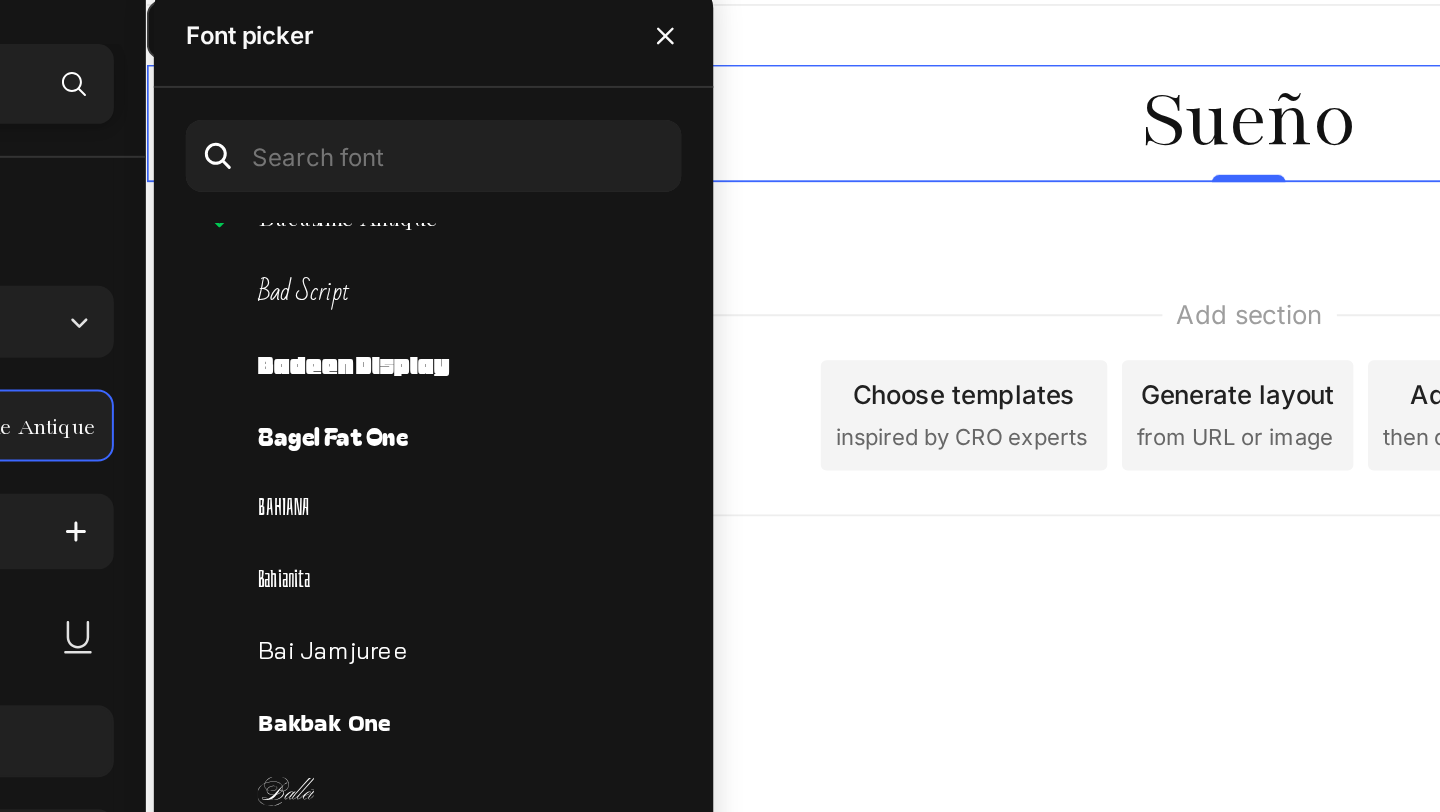 scroll, scrollTop: 5427, scrollLeft: 0, axis: vertical 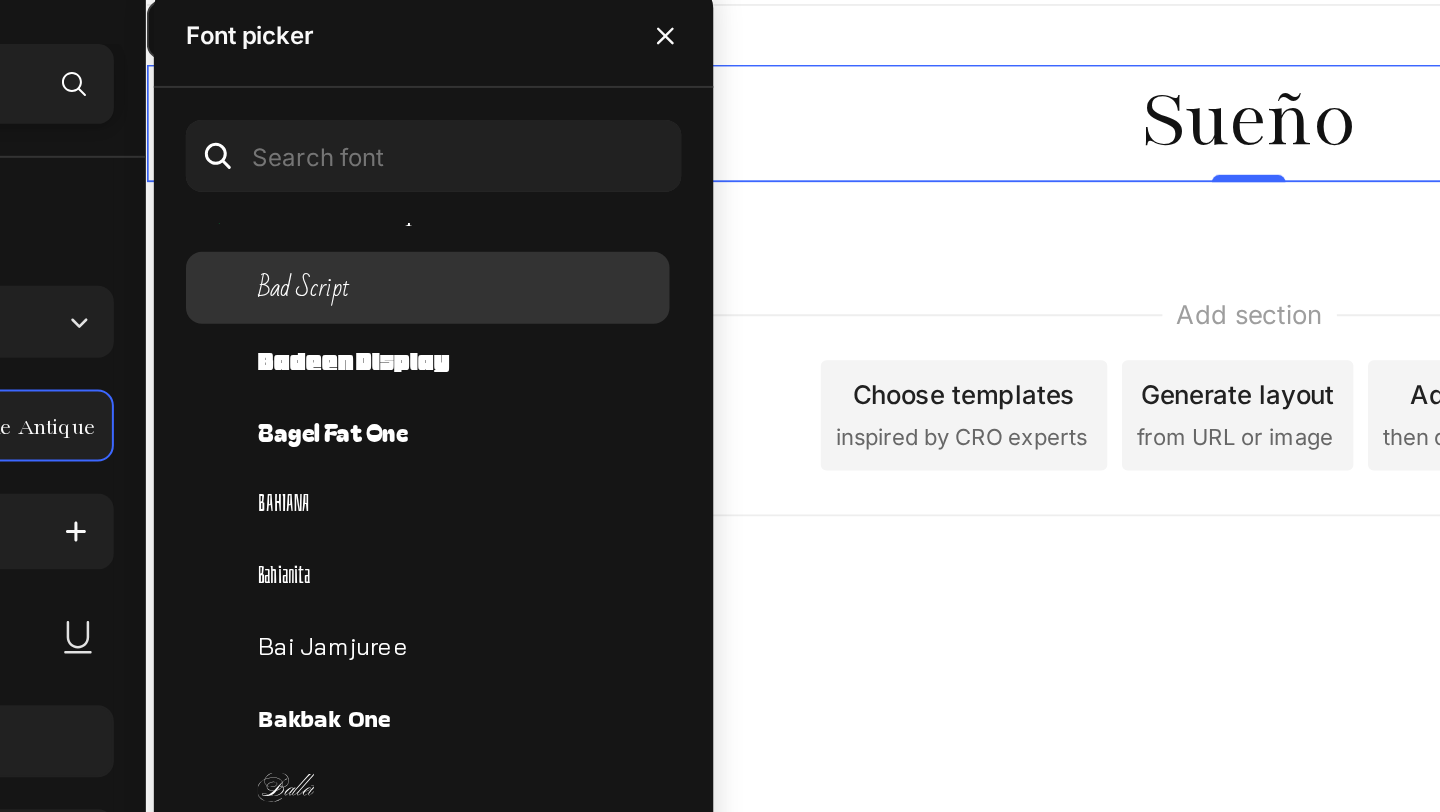 click on "Bad Script" 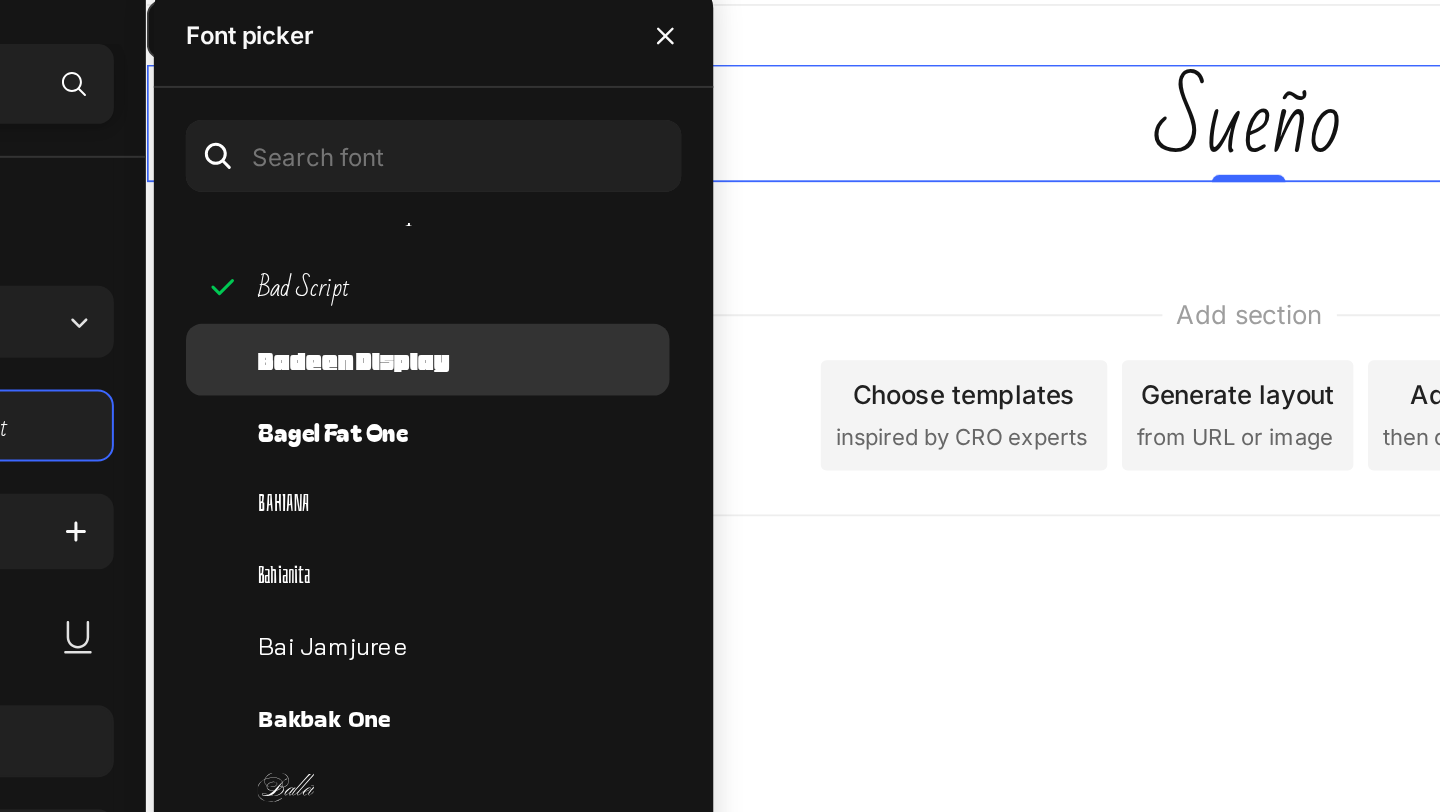 click on "Badeen Display" 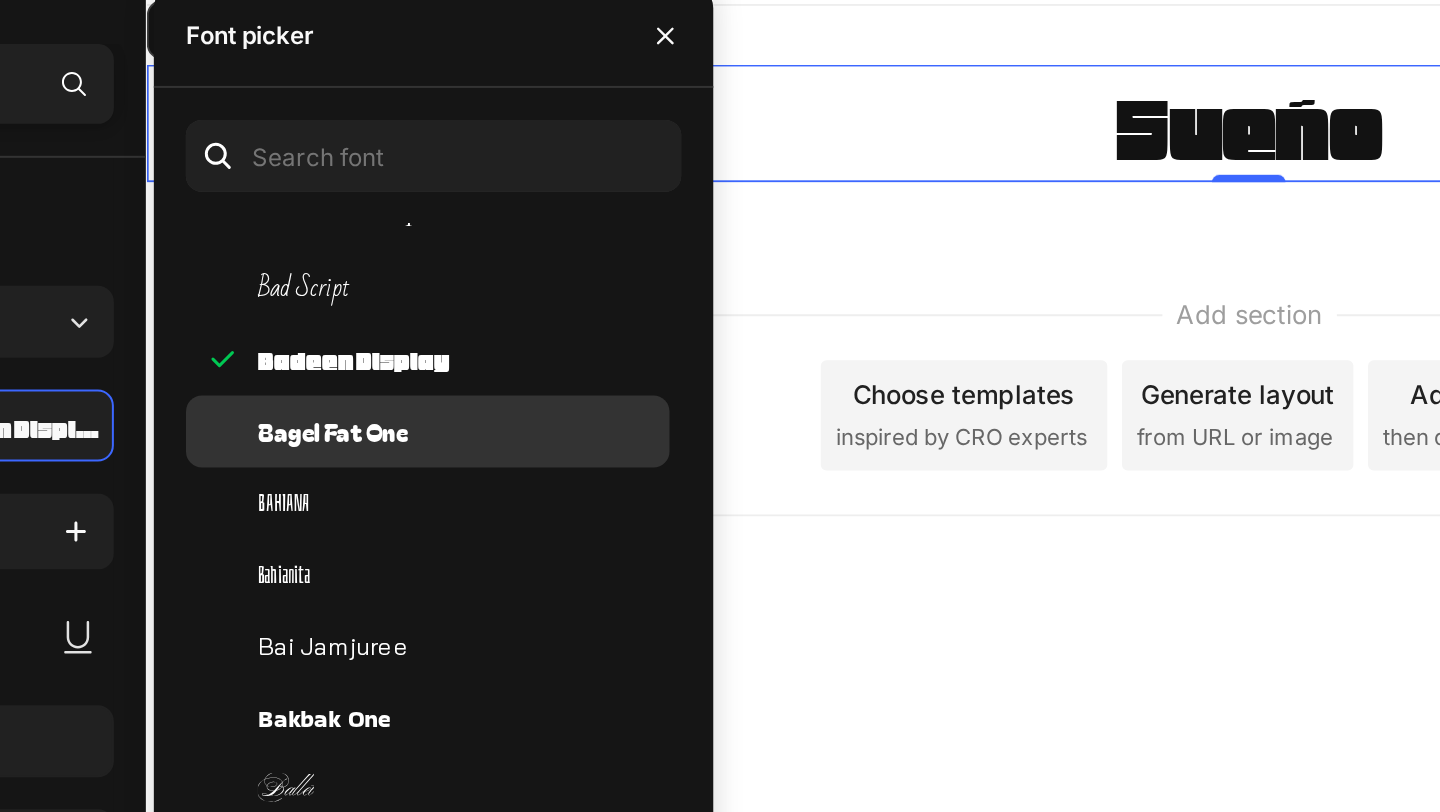 click on "Bagel Fat One" at bounding box center (430, 307) 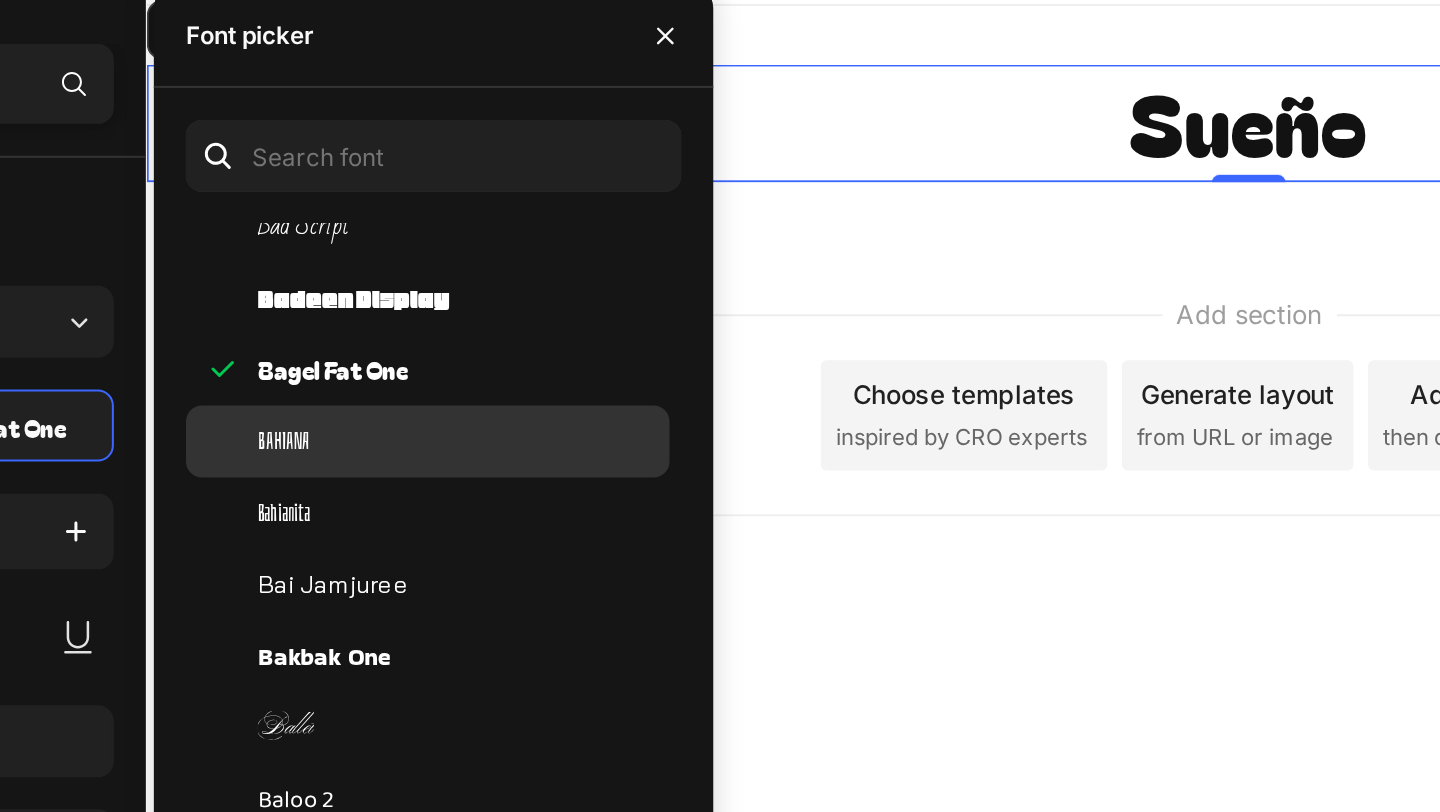scroll, scrollTop: 5460, scrollLeft: 0, axis: vertical 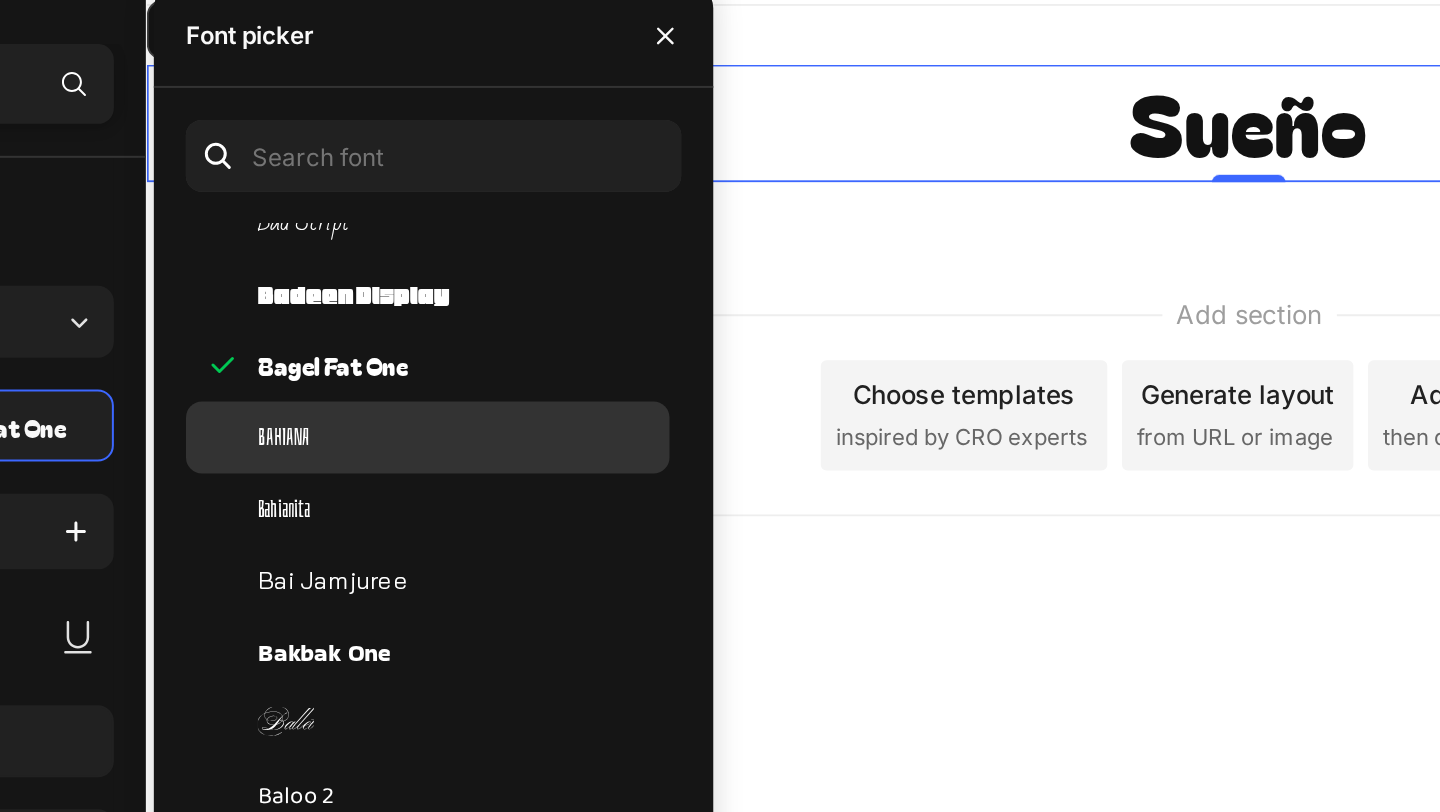 click on "Bahiana" at bounding box center (494, 310) 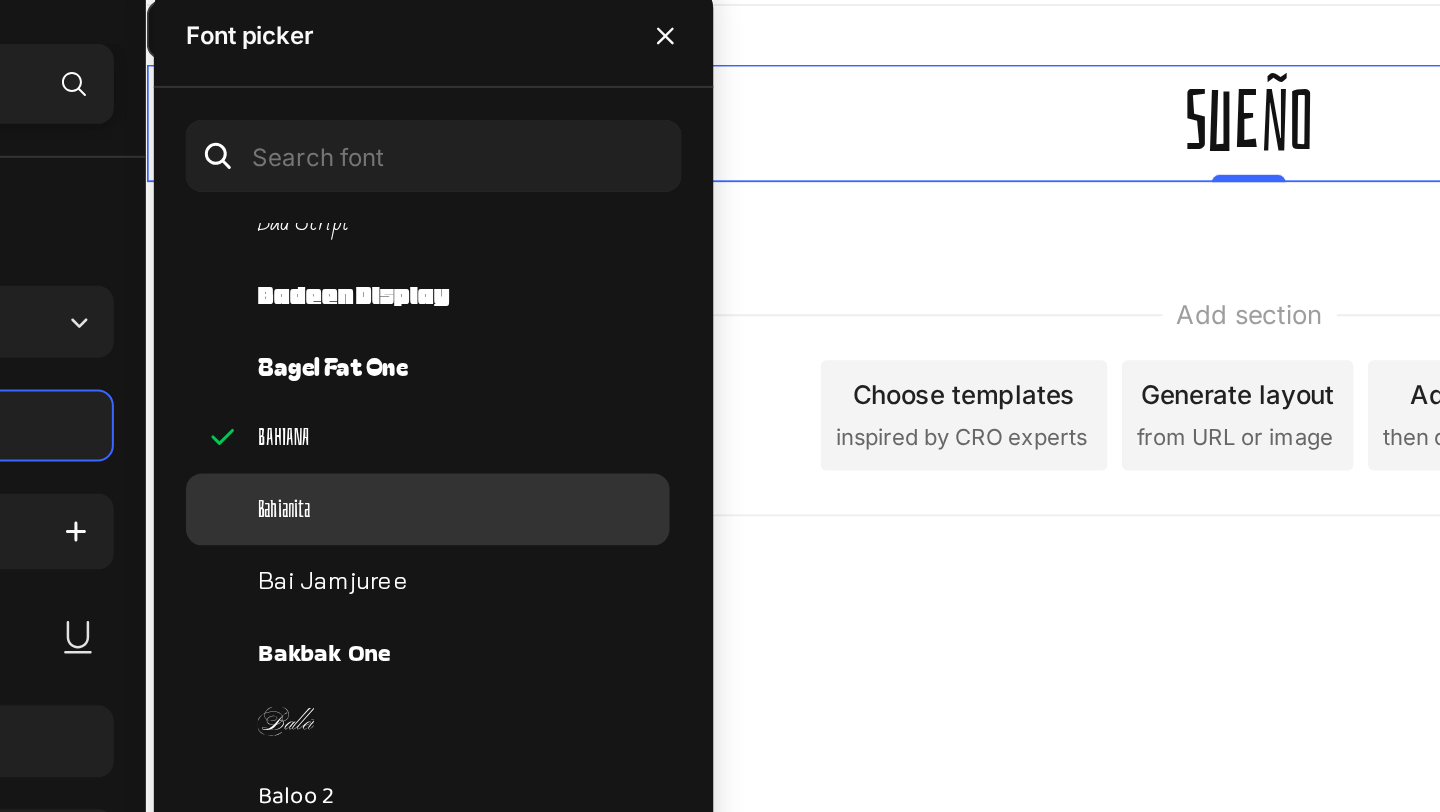 click on "Bahianita" 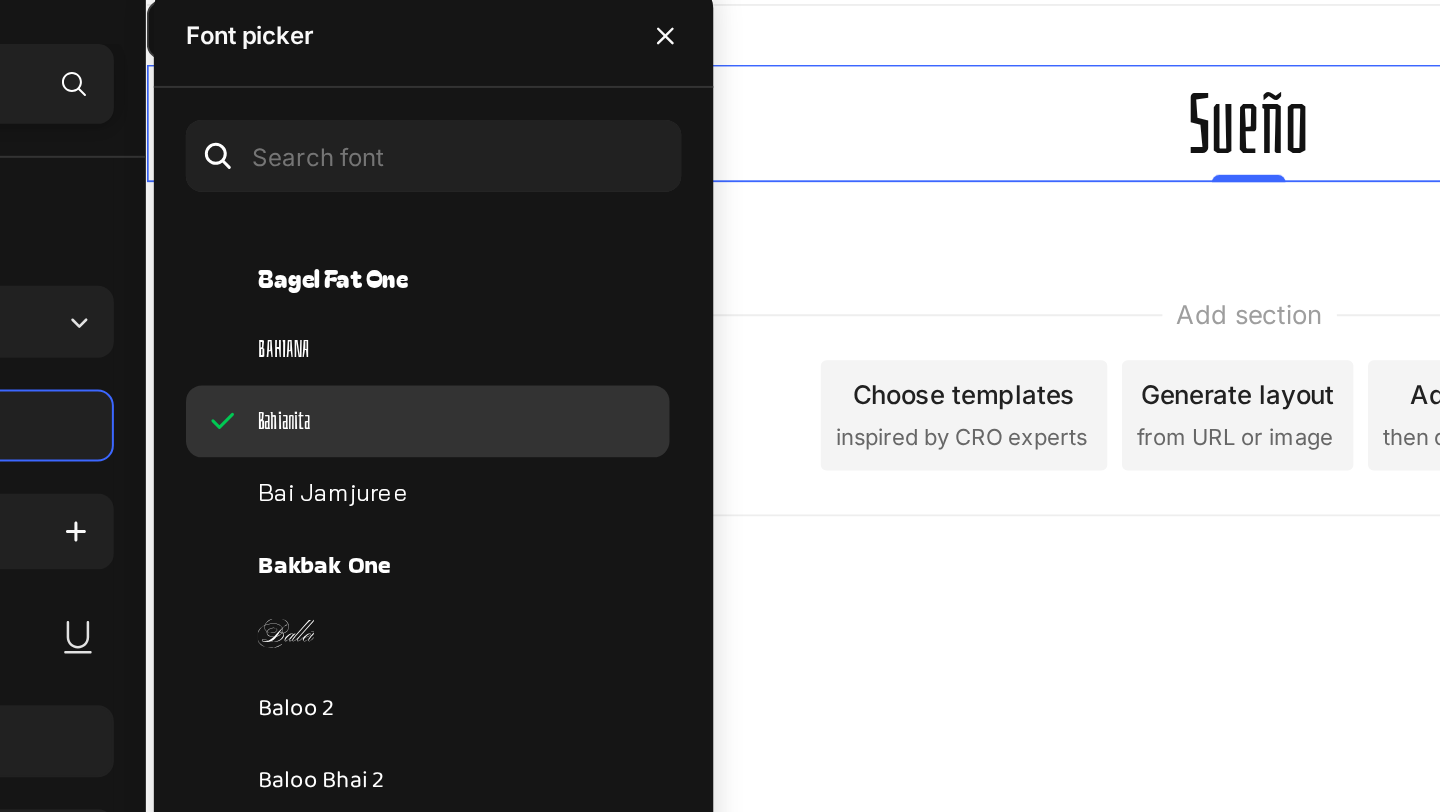 scroll, scrollTop: 5514, scrollLeft: 0, axis: vertical 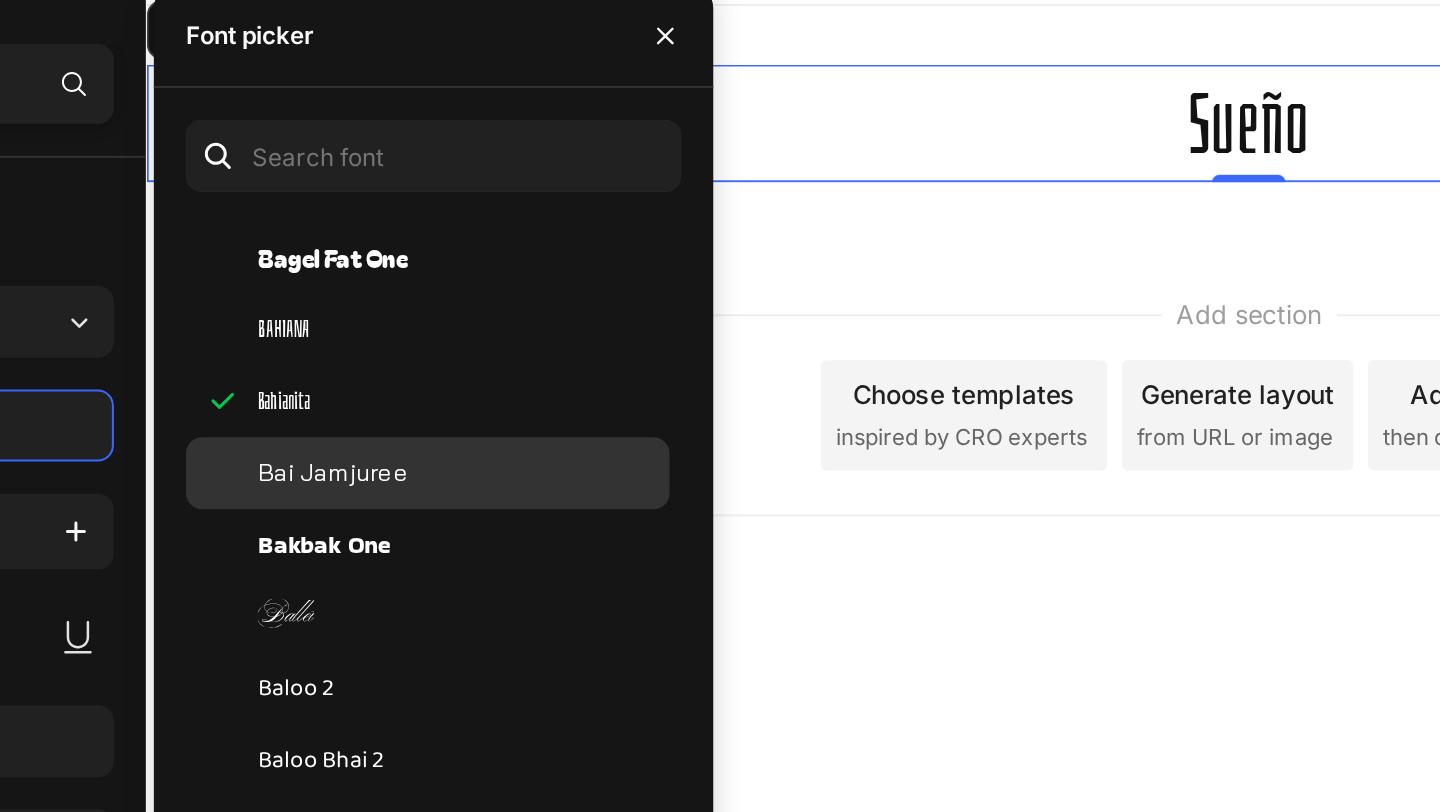 click on "Bai Jamjuree" at bounding box center (431, 328) 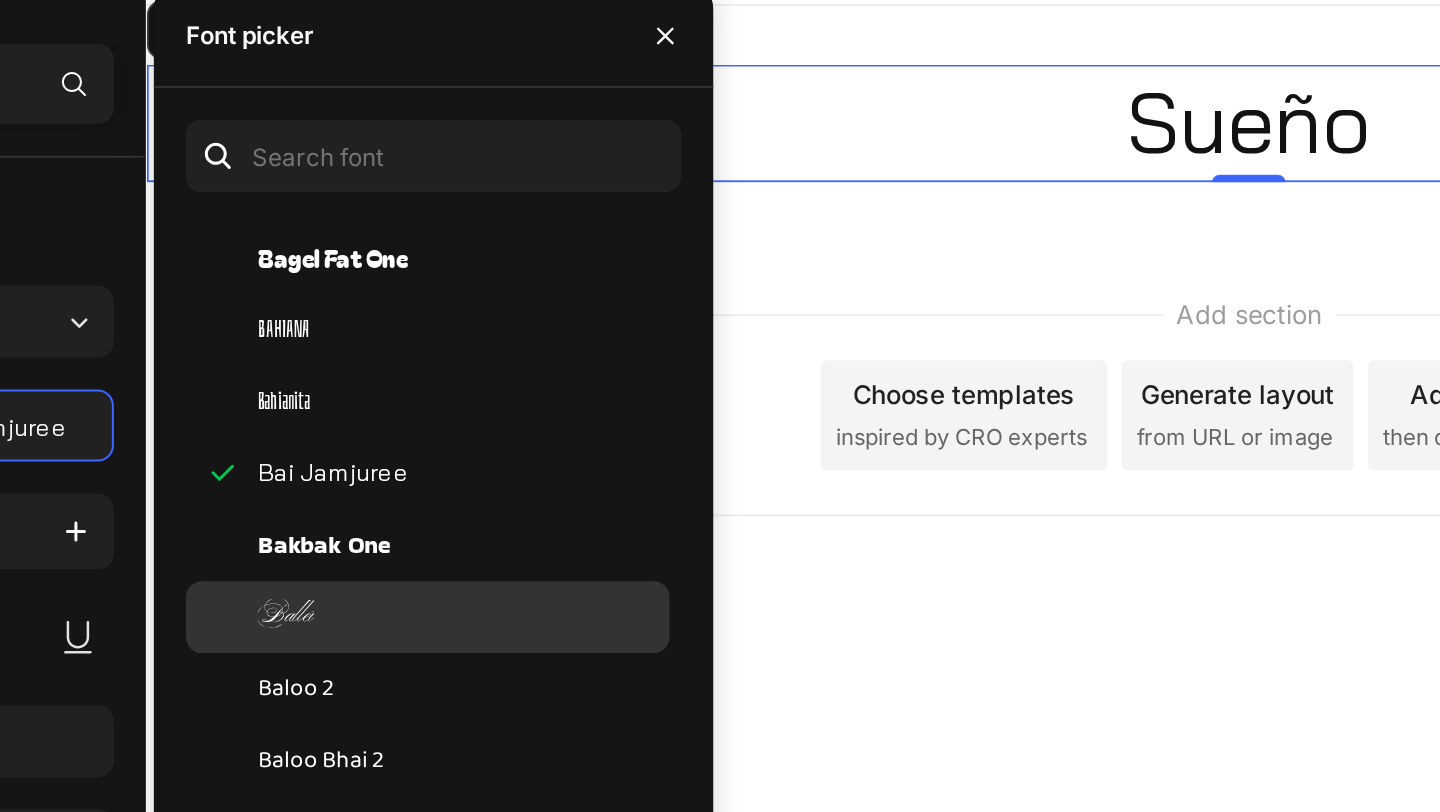 scroll, scrollTop: 5567, scrollLeft: 0, axis: vertical 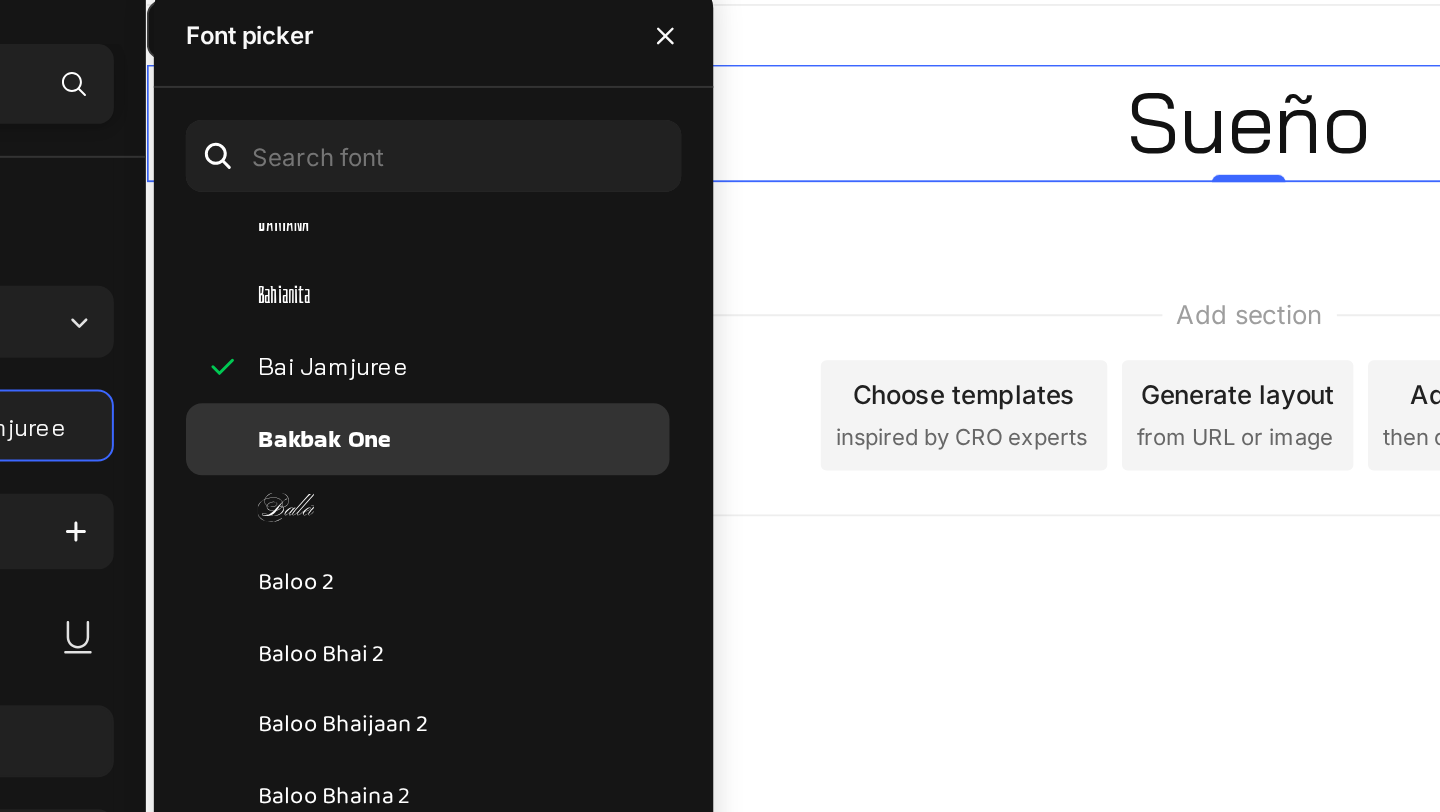 click on "Bakbak One" at bounding box center (426, 311) 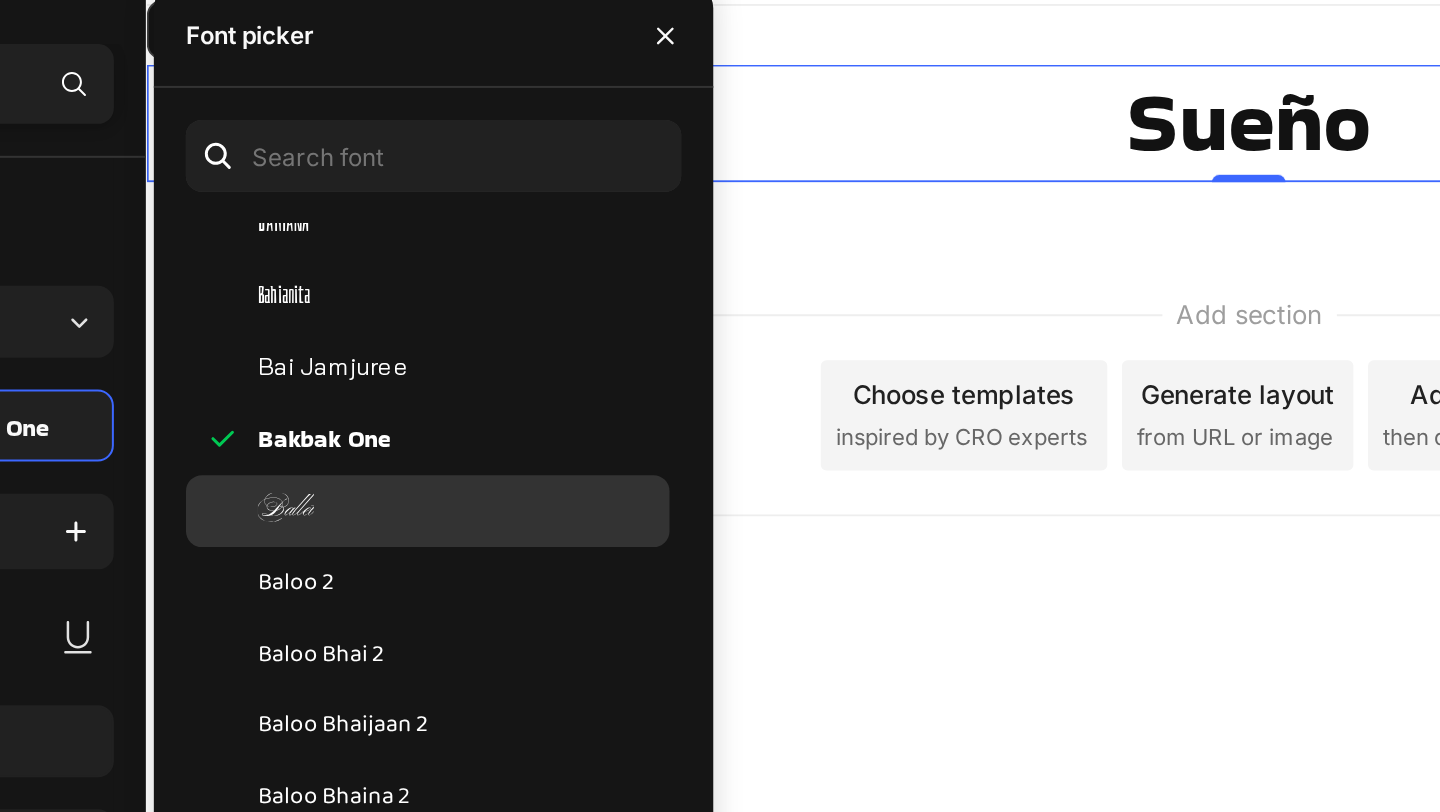 click on "Ballet" 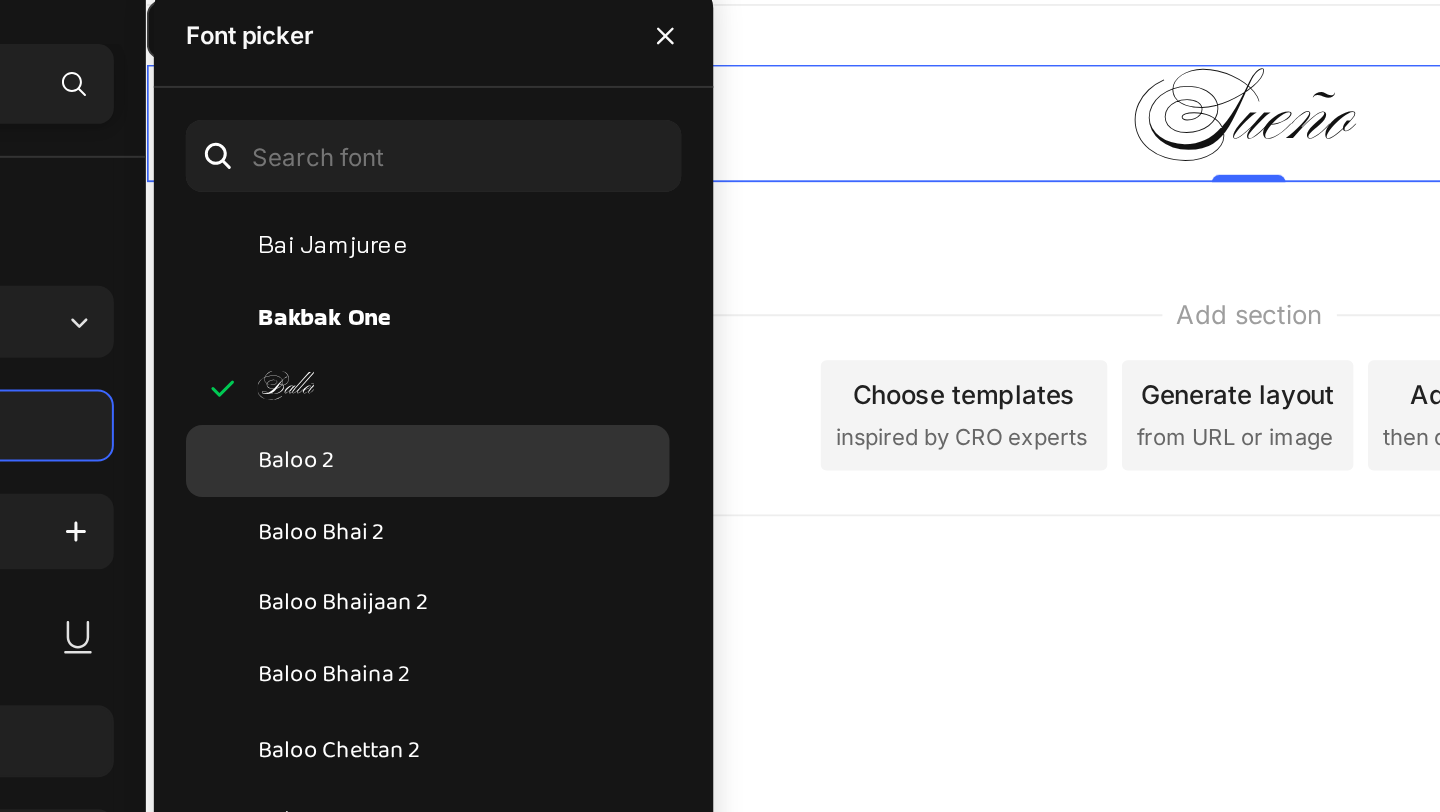 scroll, scrollTop: 5671, scrollLeft: 0, axis: vertical 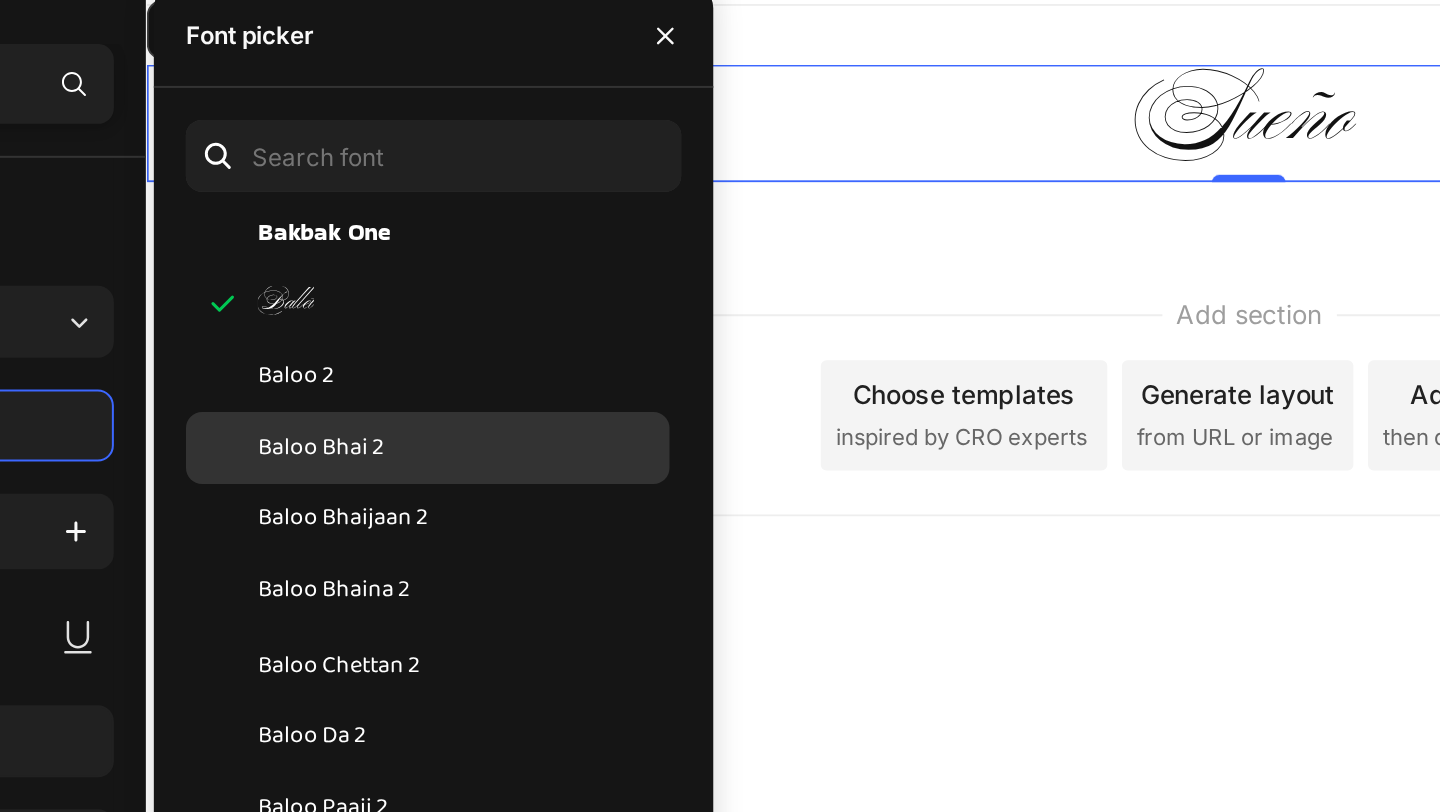 click on "Baloo Bhai 2" at bounding box center [424, 315] 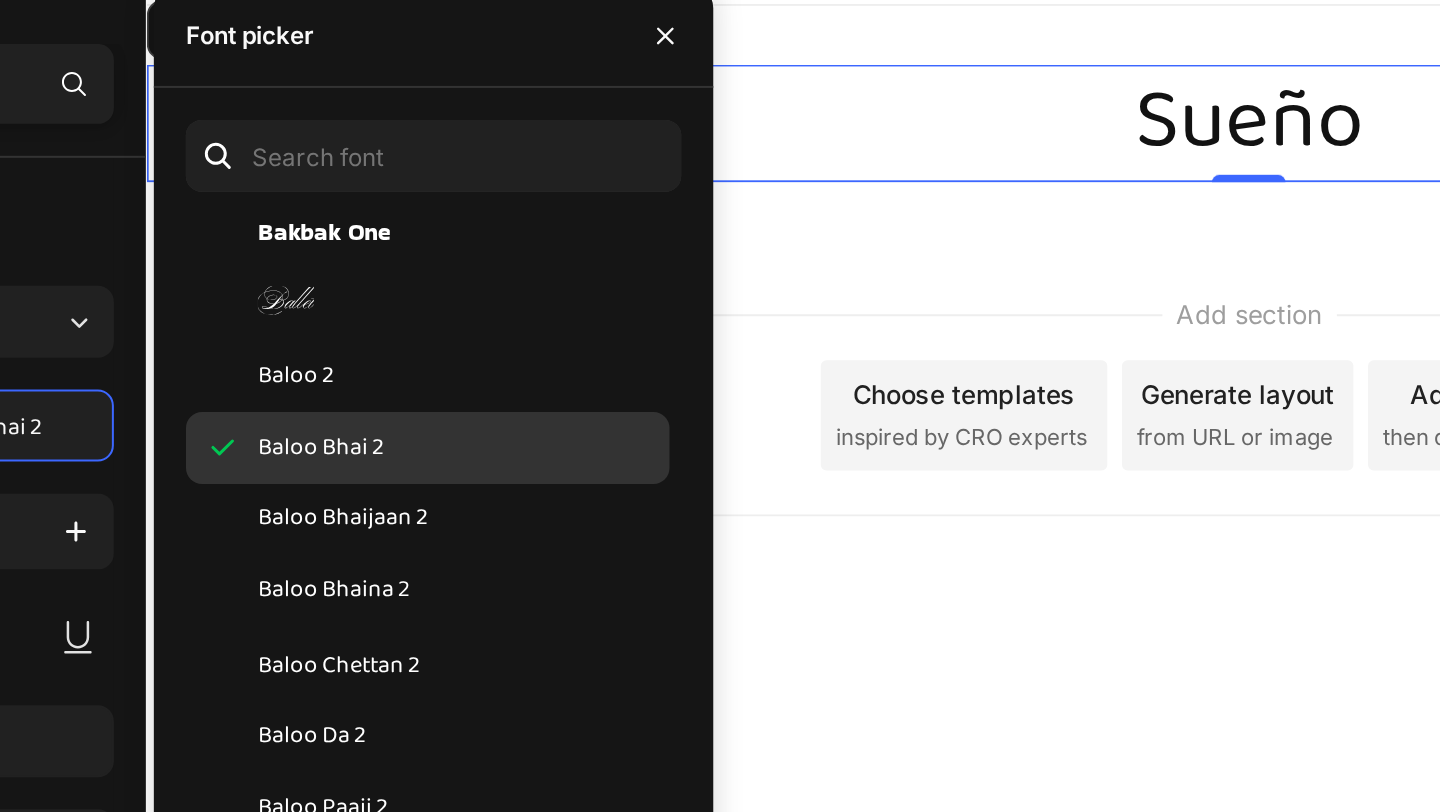 click on "Baloo Bhai 2" 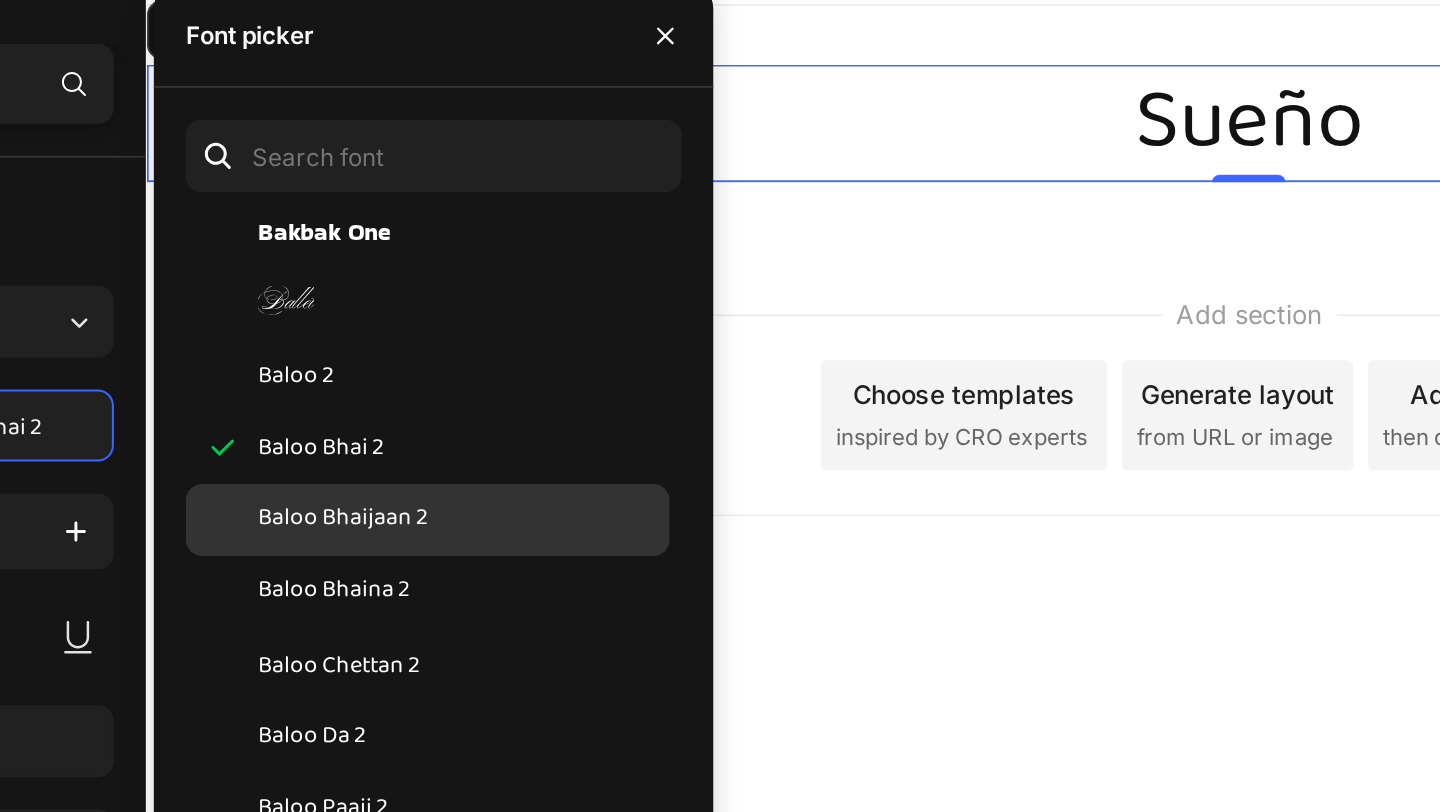 click on "Baloo Bhaijaan 2" at bounding box center [435, 351] 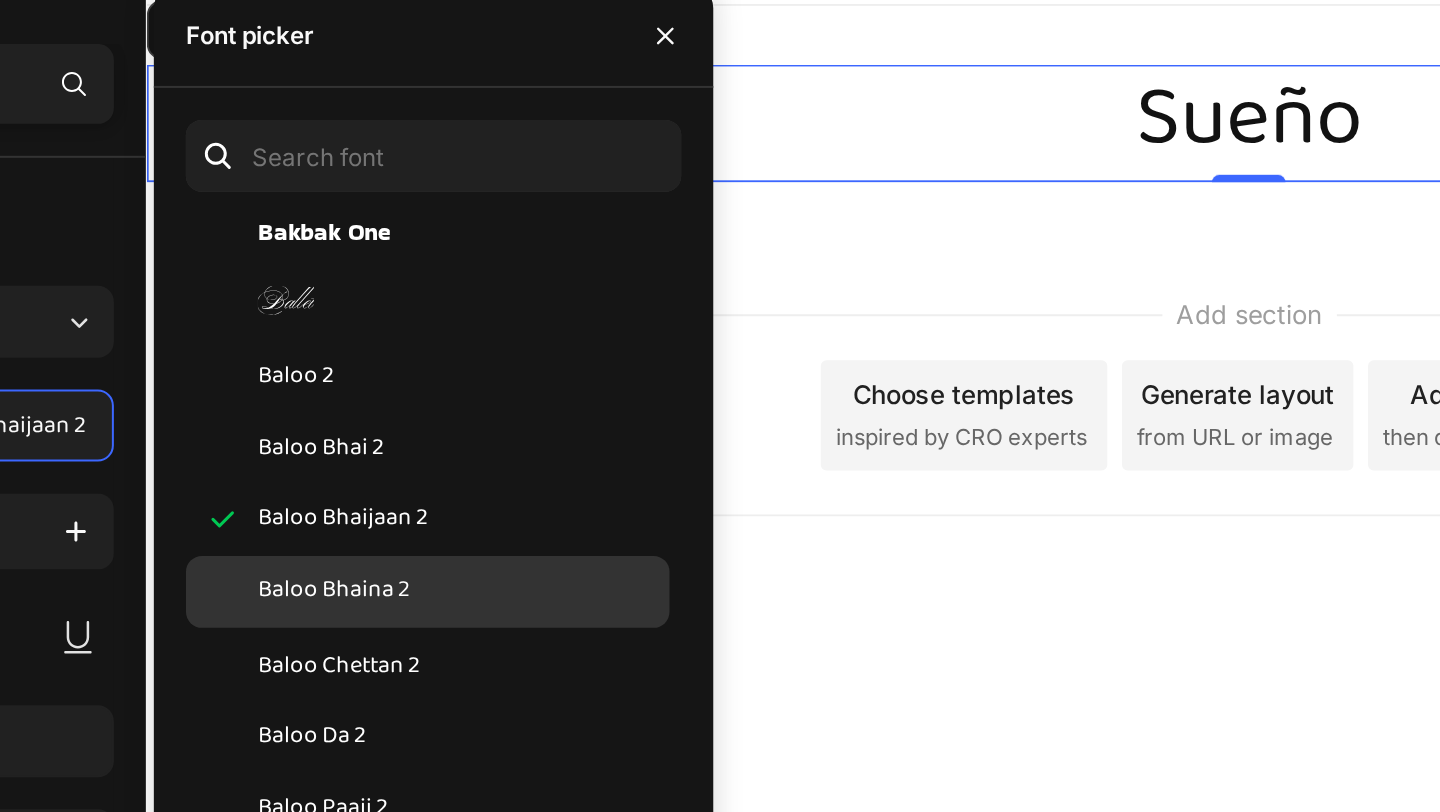 click on "Baloo Bhaina 2" 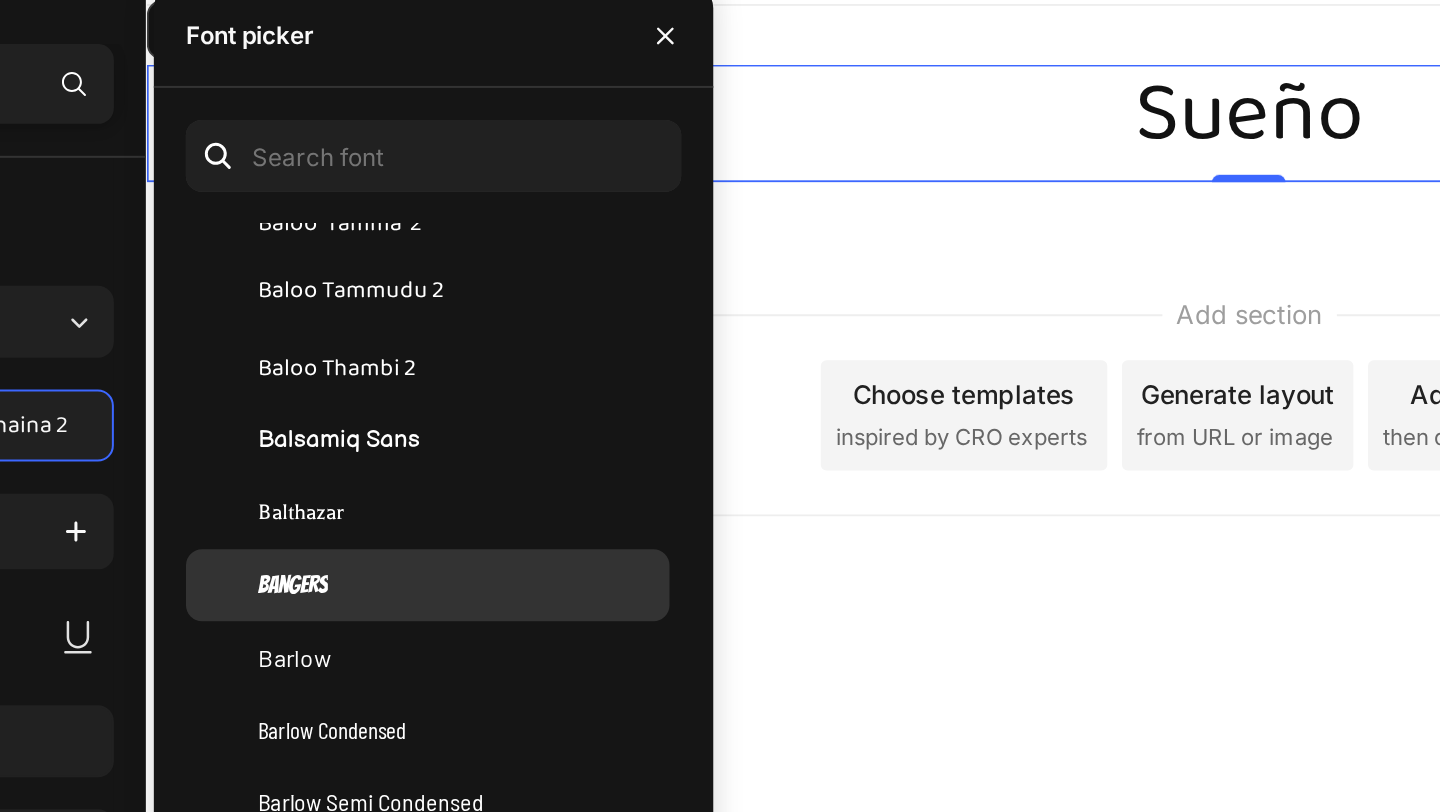 scroll, scrollTop: 6011, scrollLeft: 0, axis: vertical 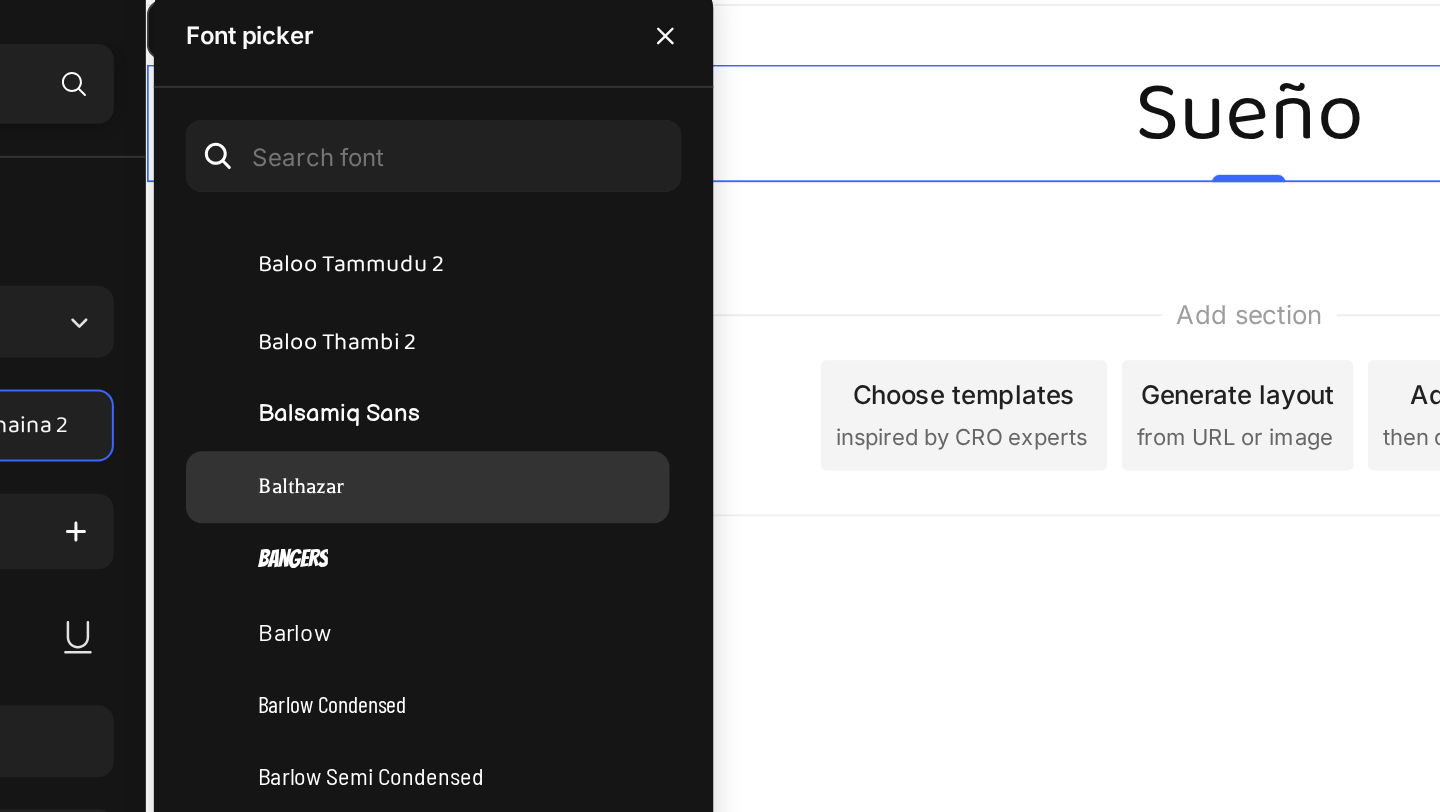 click on "Balthazar" at bounding box center [494, 335] 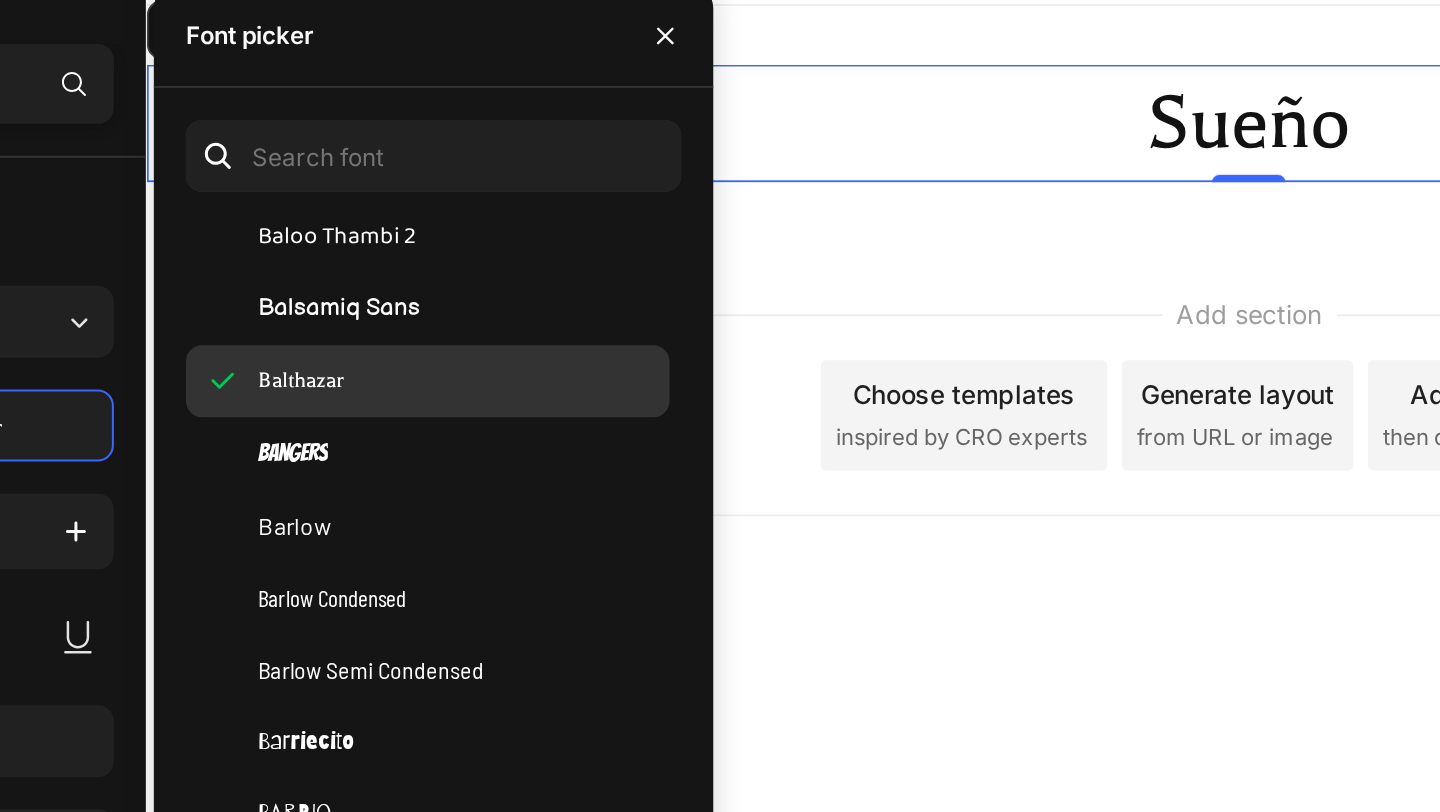 scroll, scrollTop: 6072, scrollLeft: 0, axis: vertical 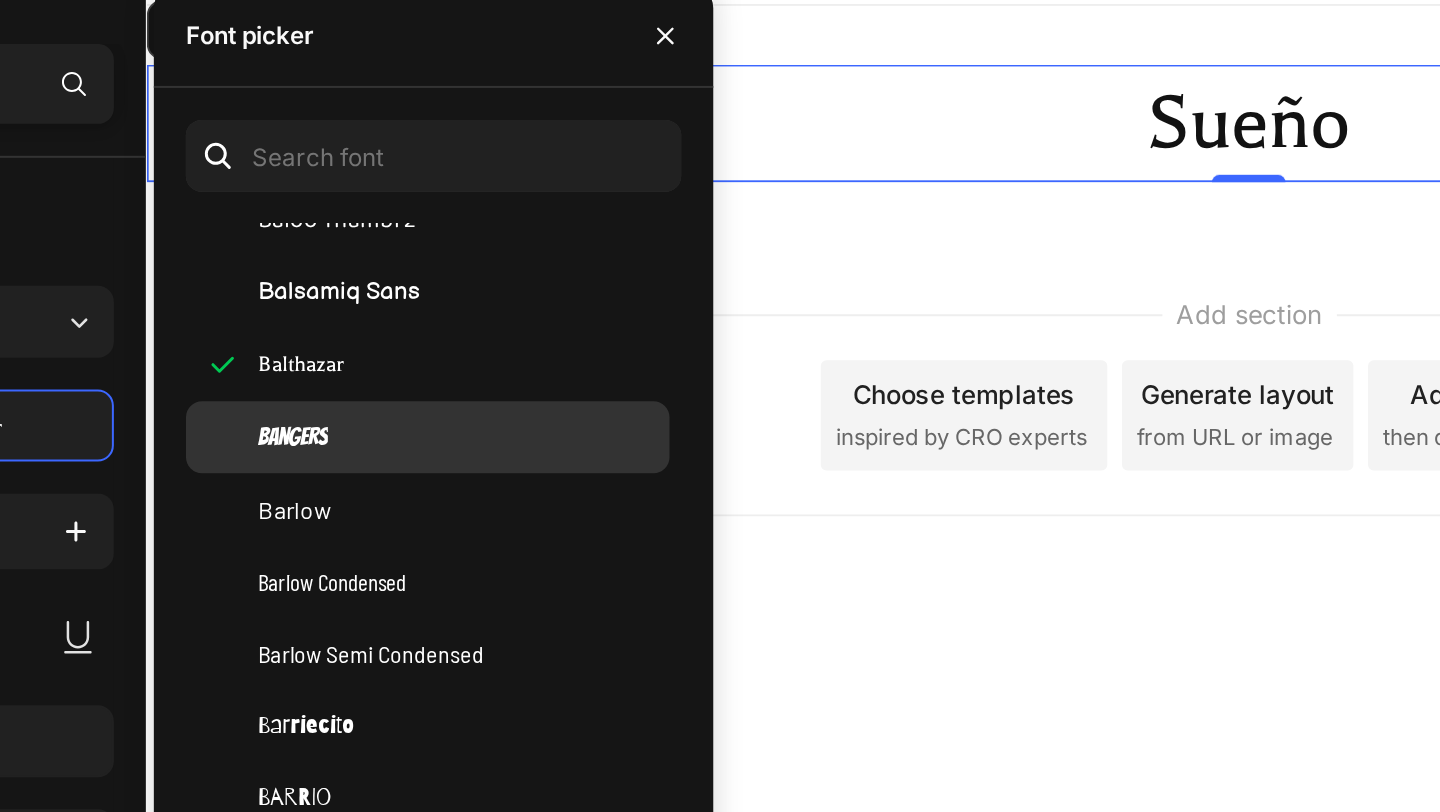 click on "Bangers" at bounding box center (494, 310) 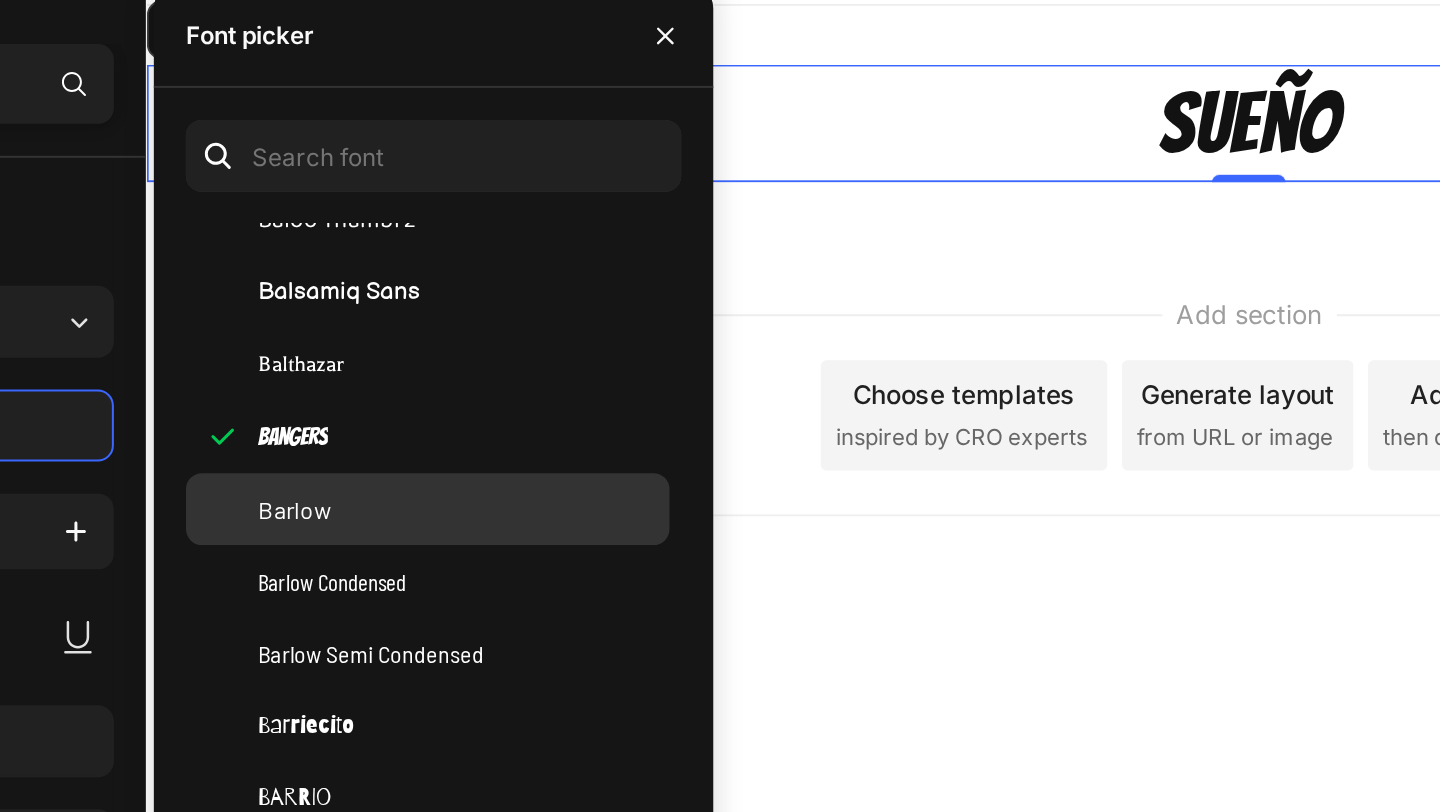 click on "Barlow" at bounding box center (494, 346) 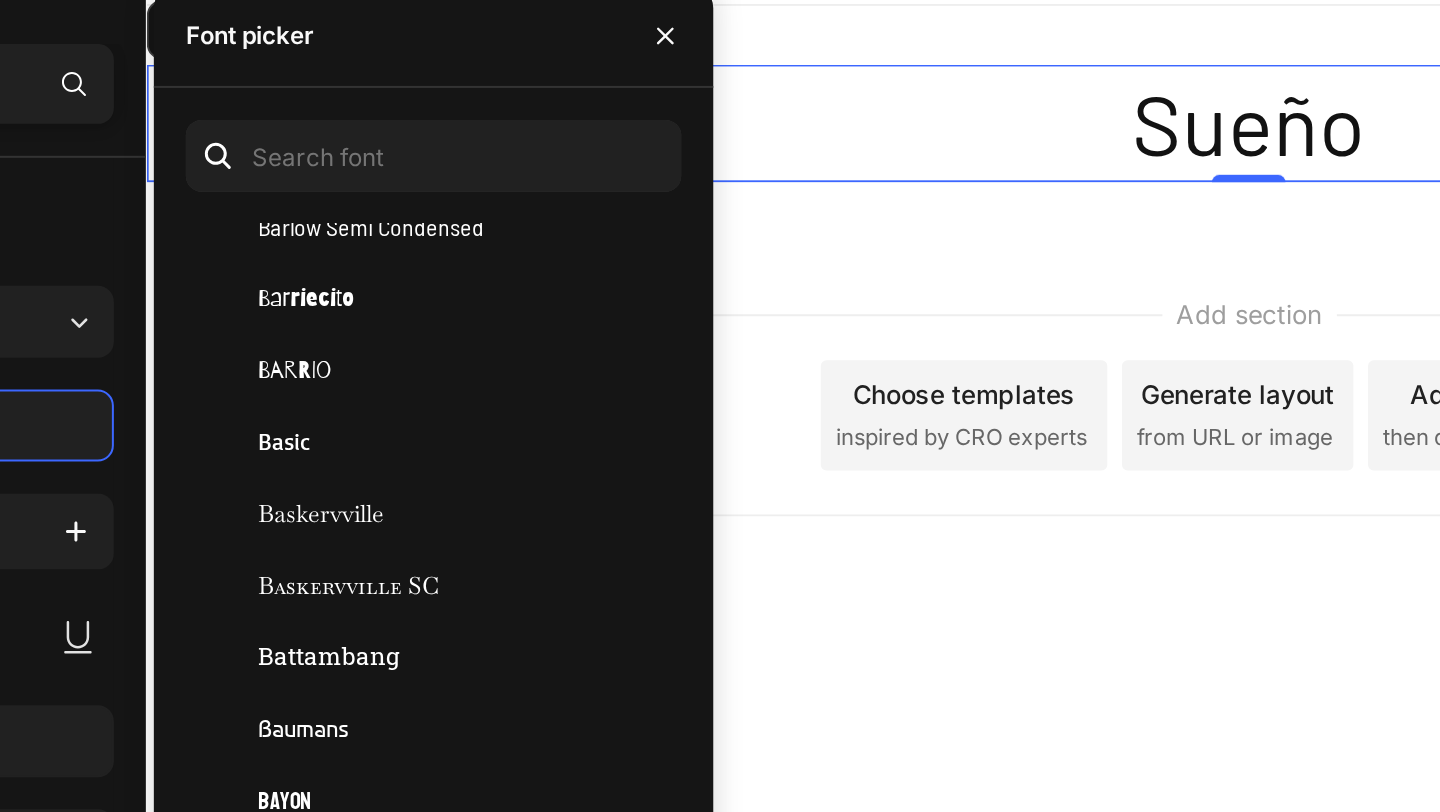 scroll, scrollTop: 6293, scrollLeft: 0, axis: vertical 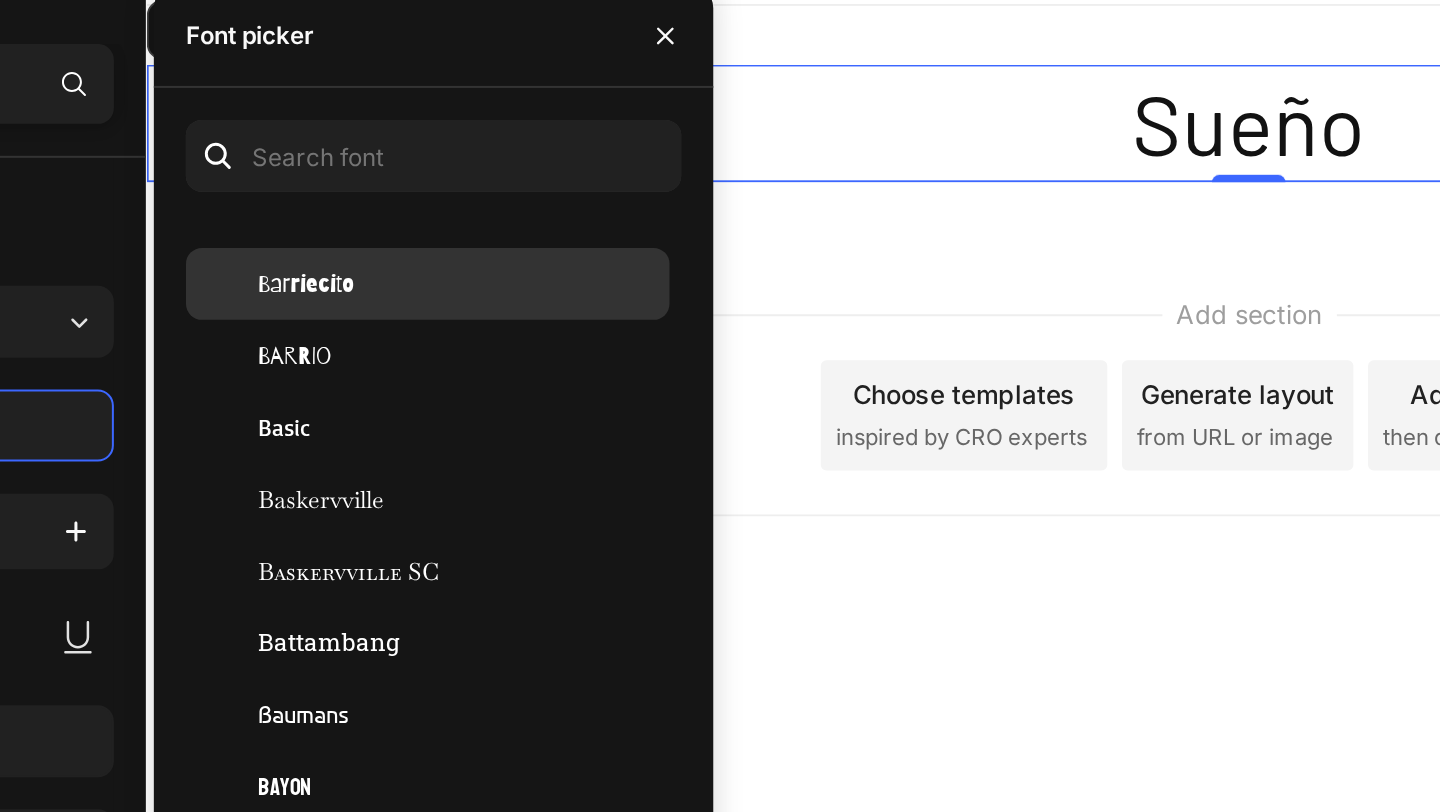 click on "Barriecito" 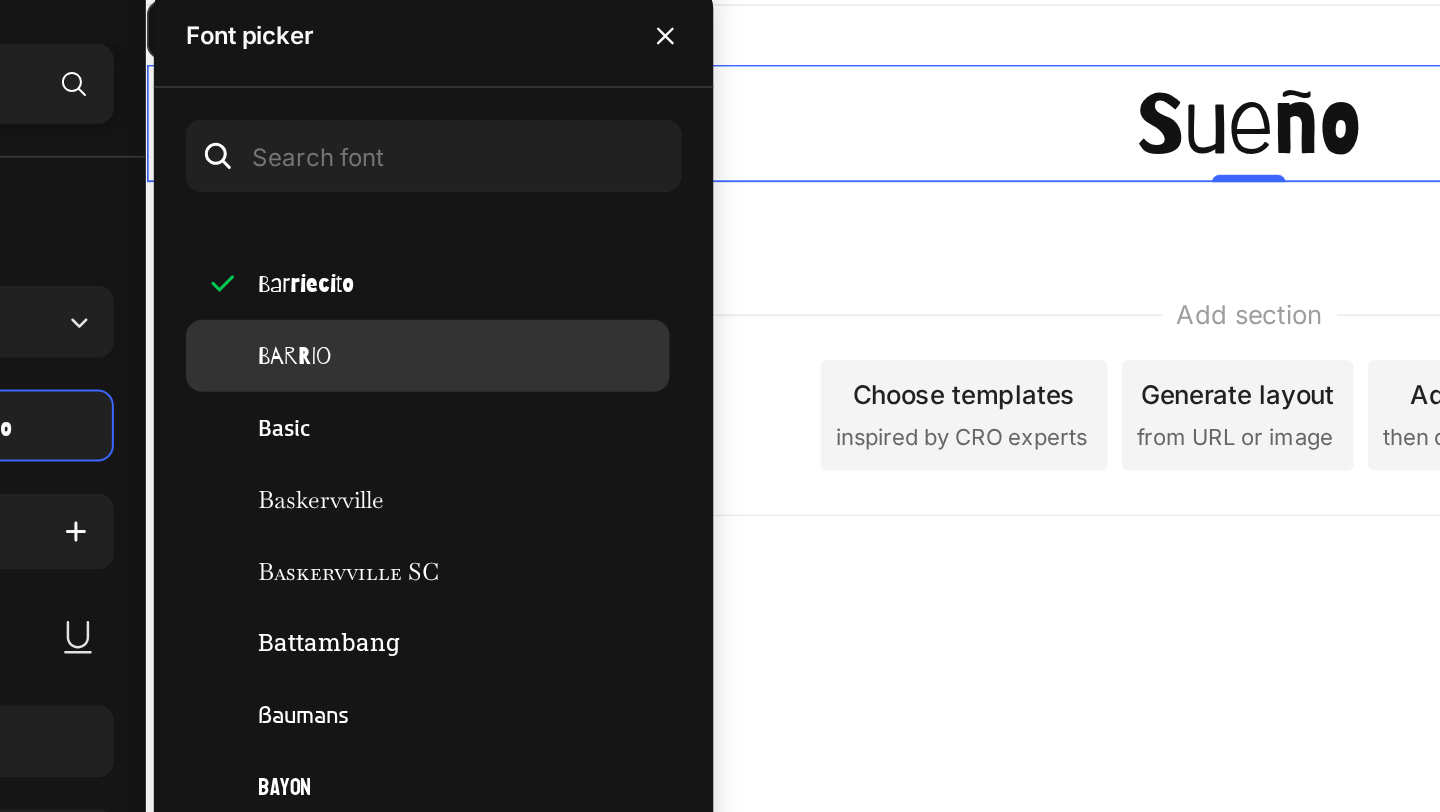 click on "Barrio" at bounding box center [494, 269] 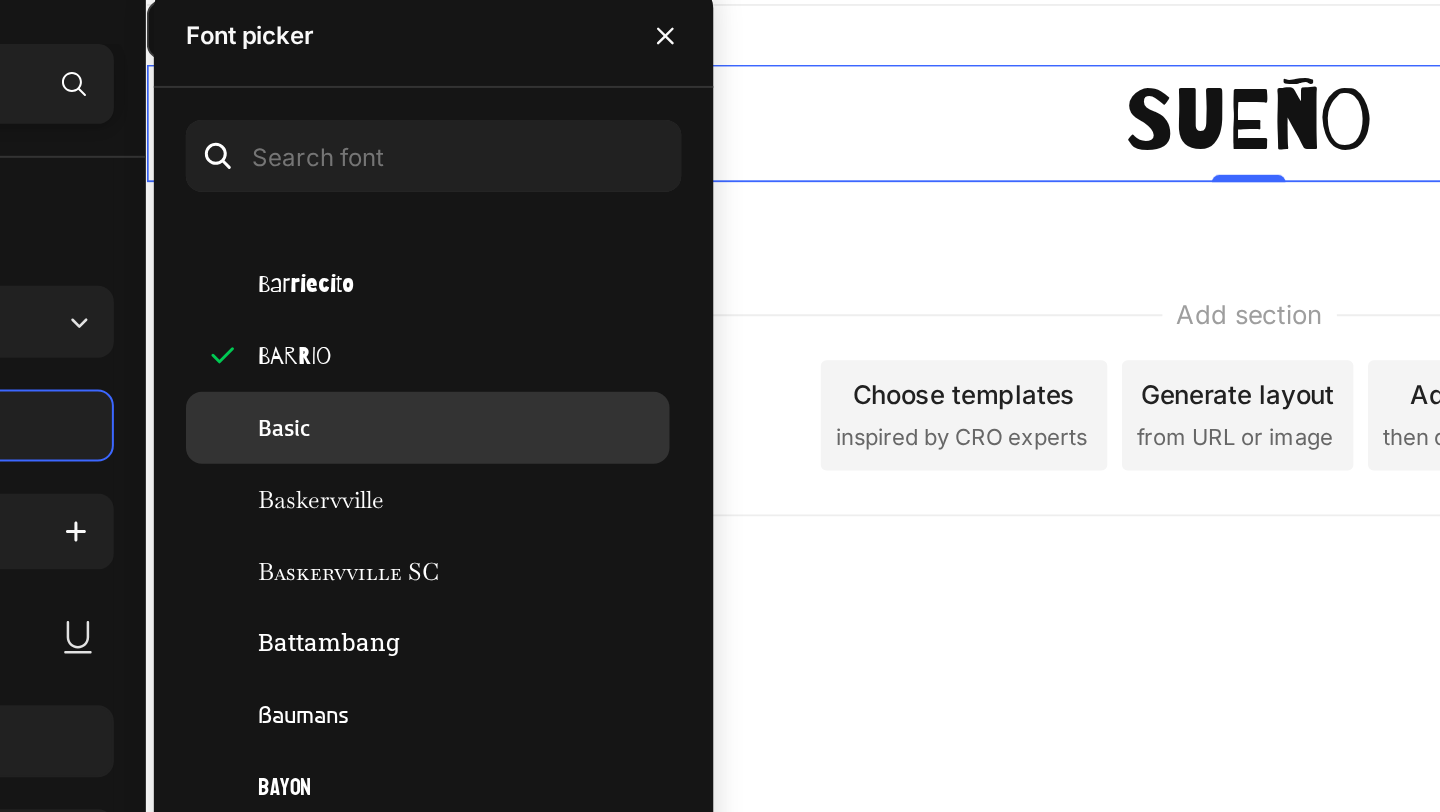click on "Basic" at bounding box center [494, 305] 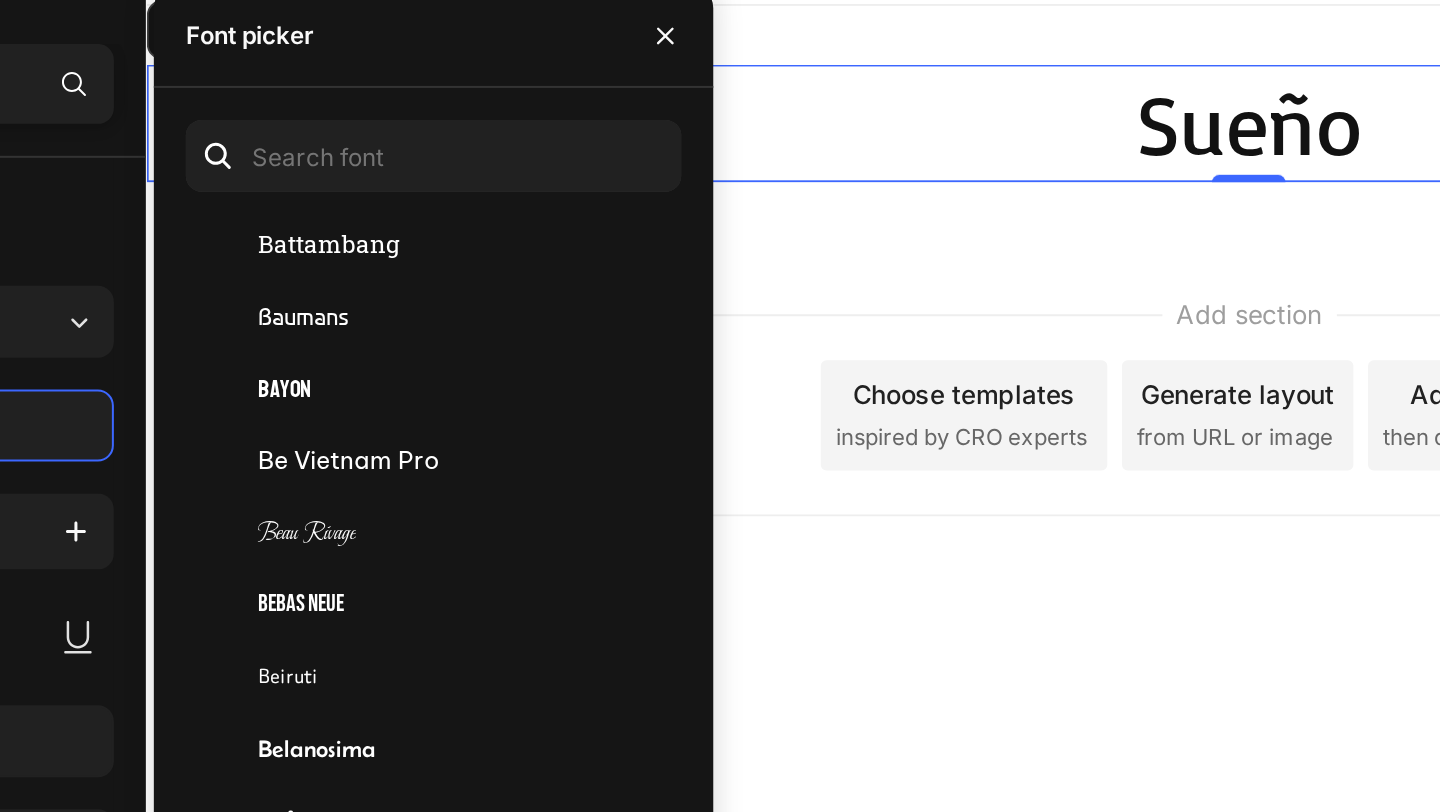 scroll, scrollTop: 6504, scrollLeft: 0, axis: vertical 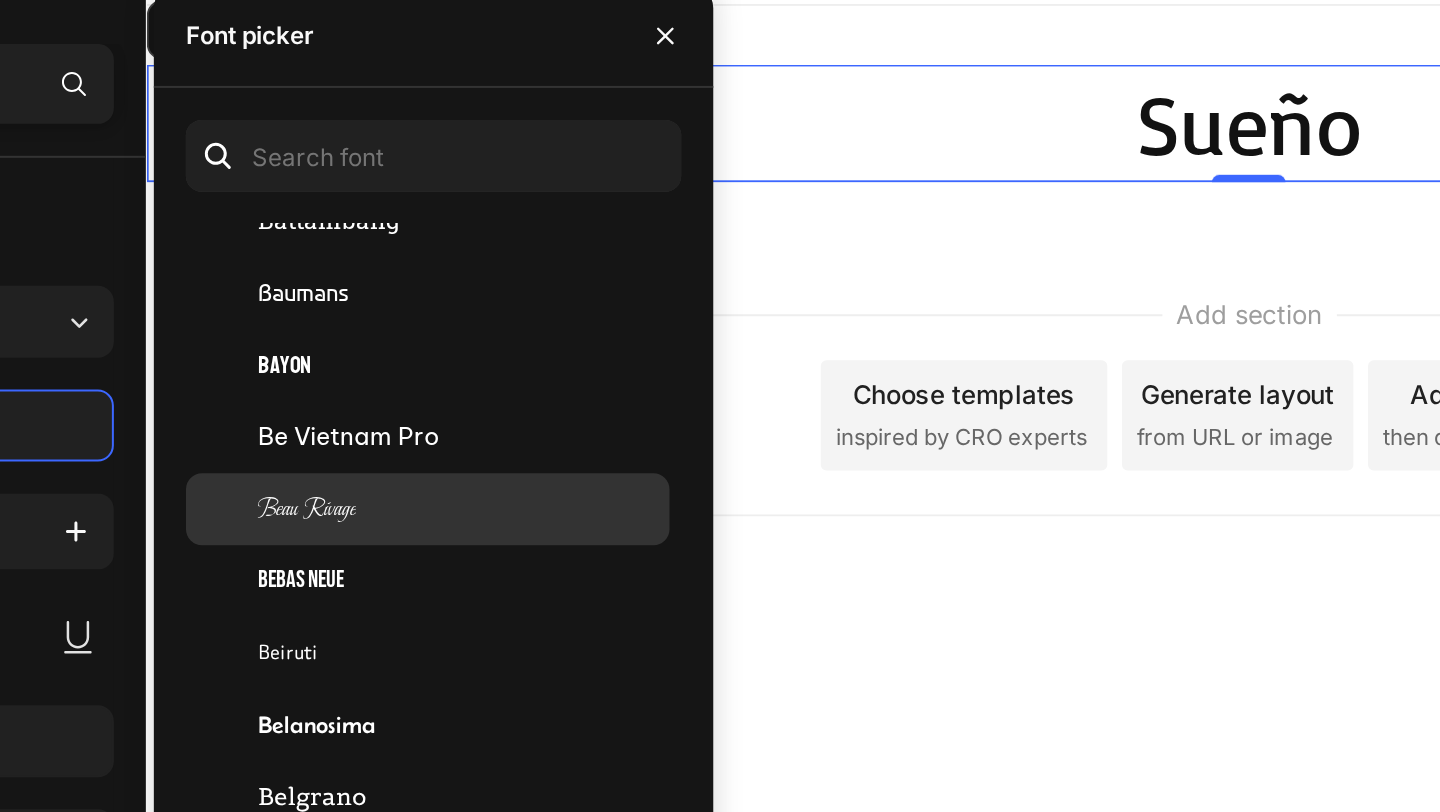 click on "Beau Rivage" at bounding box center [417, 346] 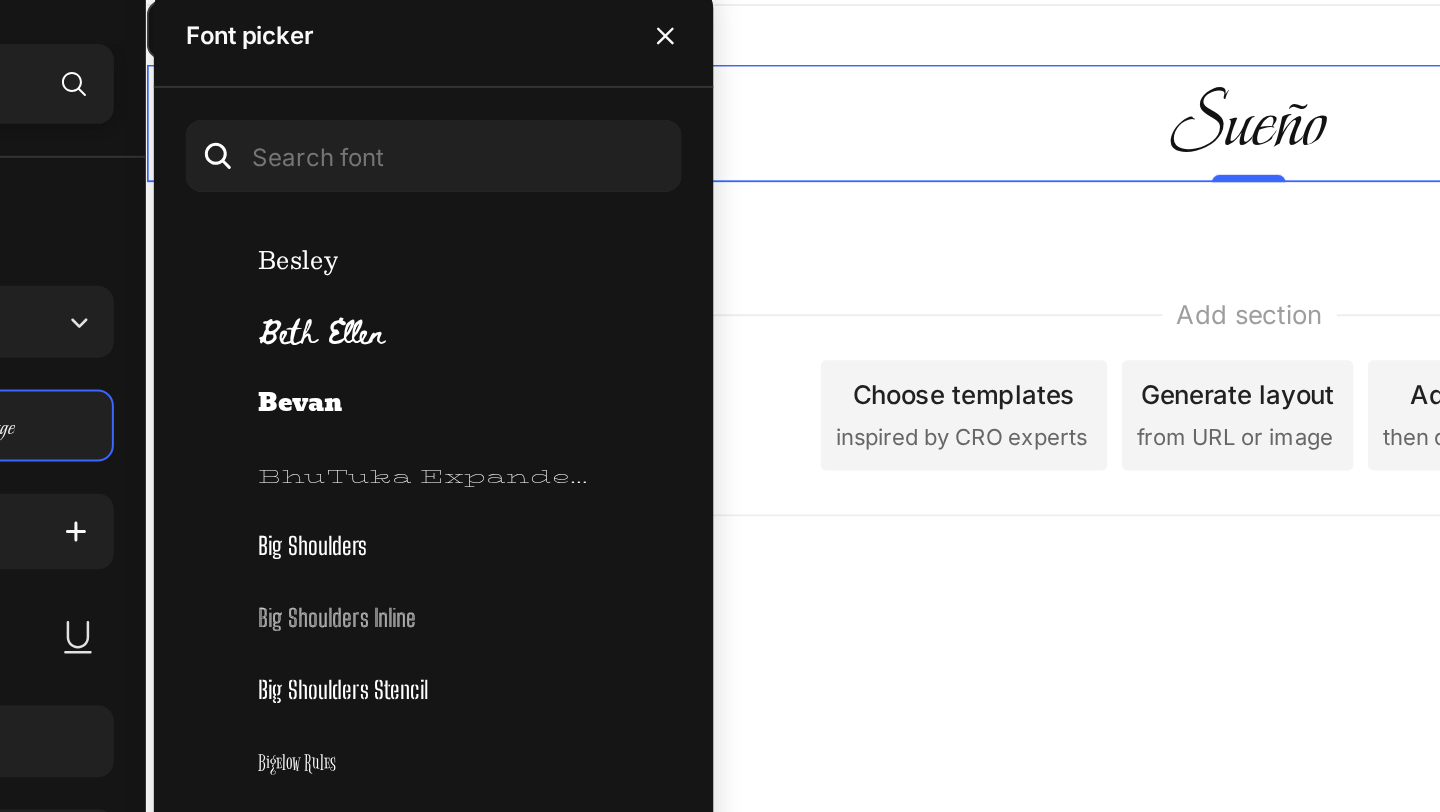 scroll, scrollTop: 7098, scrollLeft: 0, axis: vertical 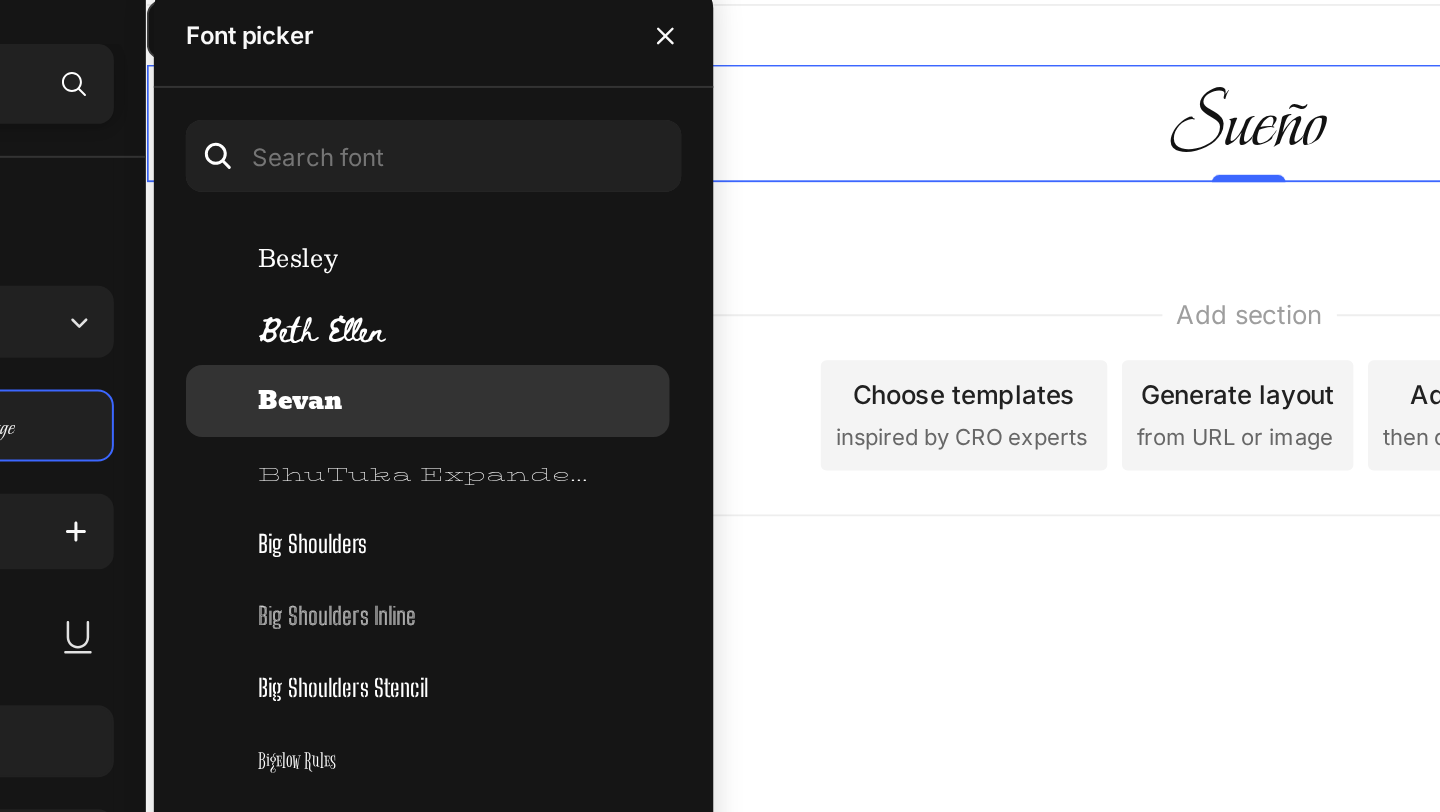 click on "Bevan" 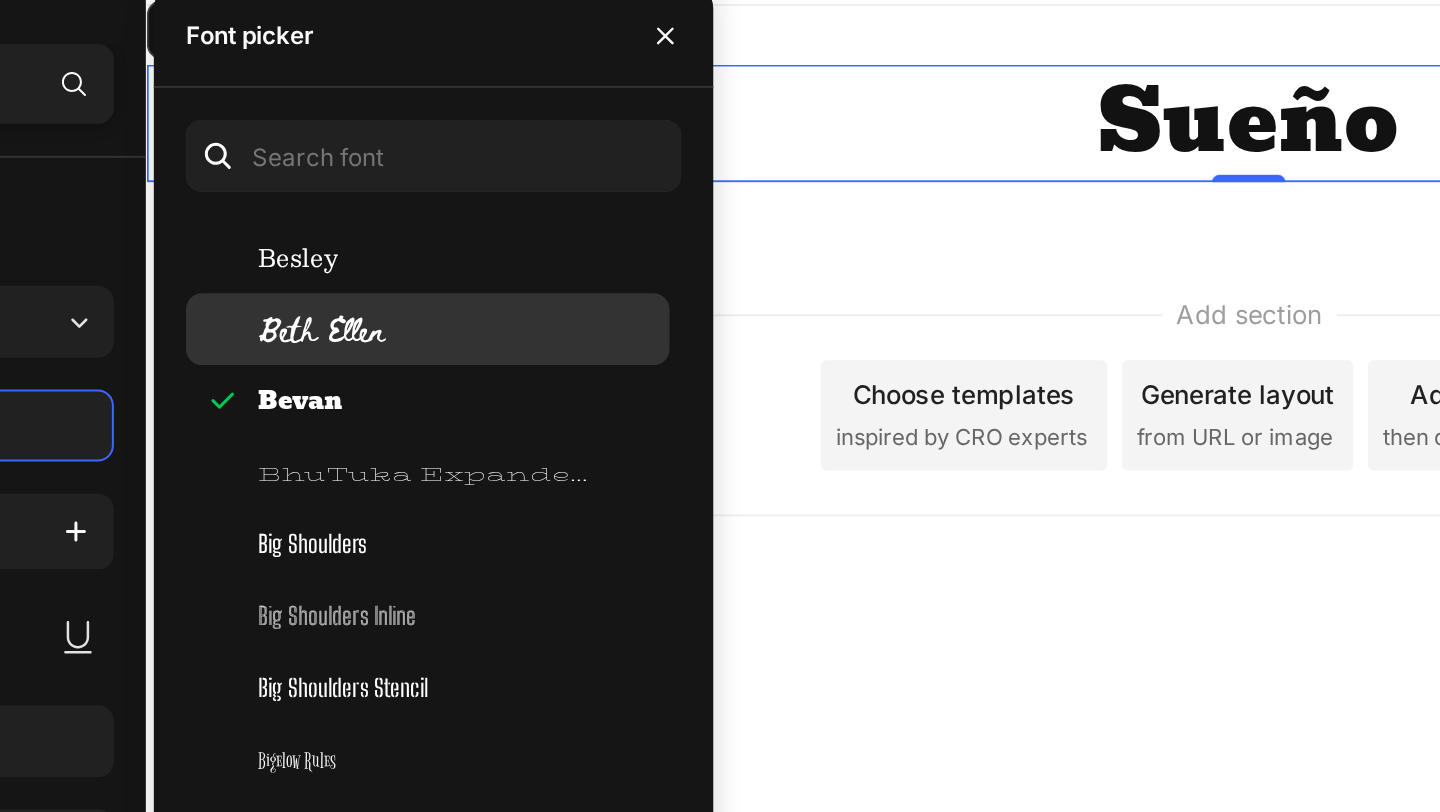 click on "Beth Ellen" at bounding box center (425, 256) 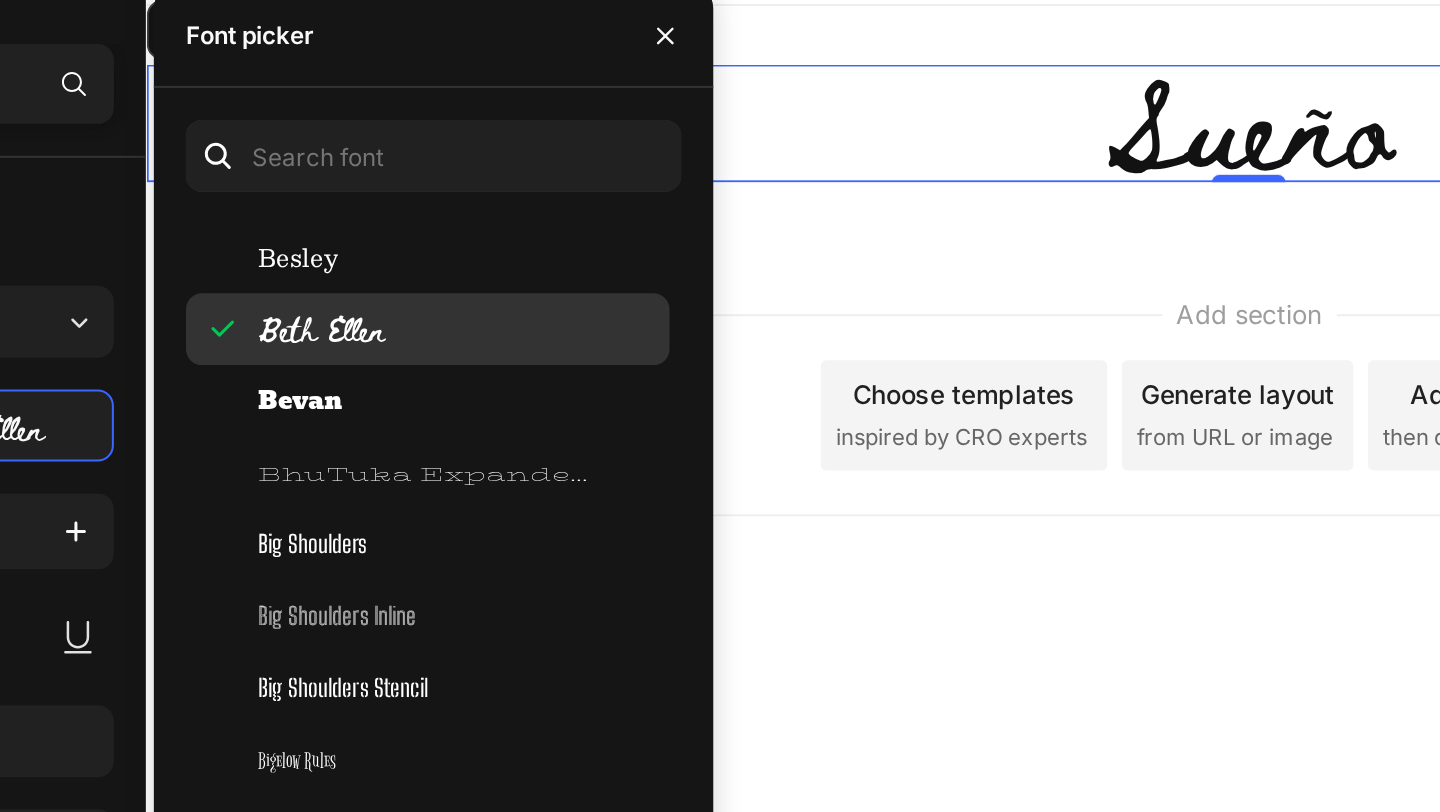 scroll, scrollTop: 7126, scrollLeft: 0, axis: vertical 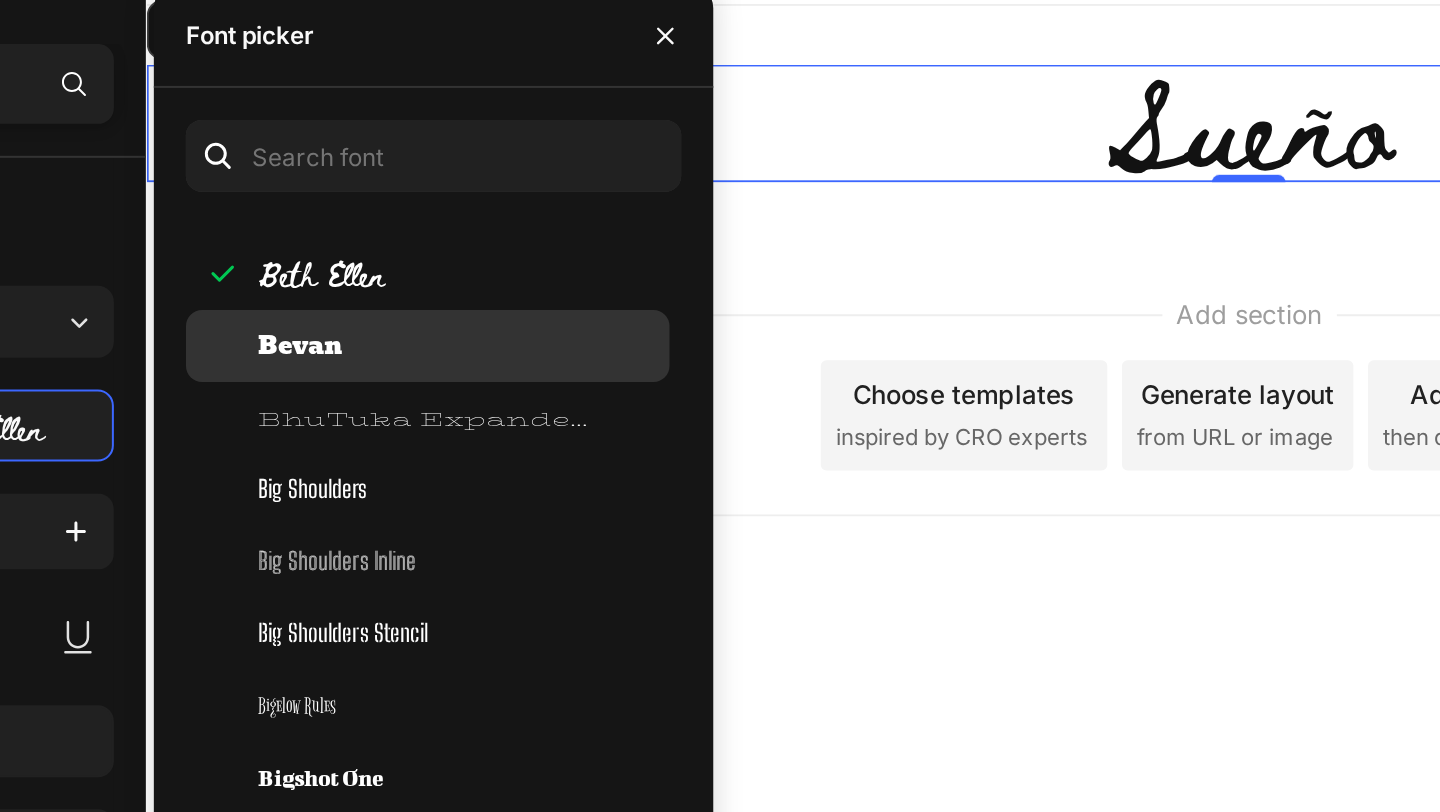 click on "Bevan" 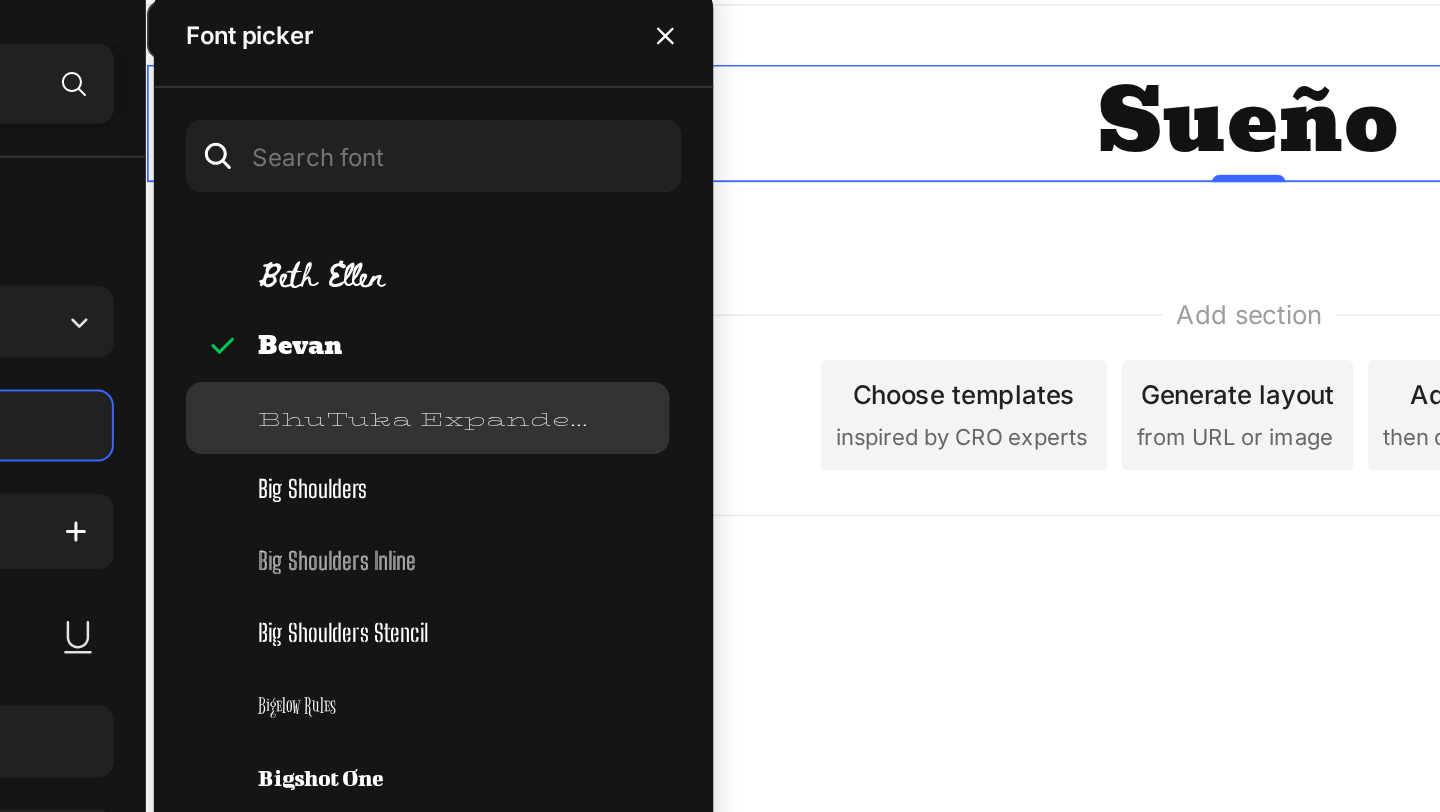 click on "BhuTuka Expanded One" 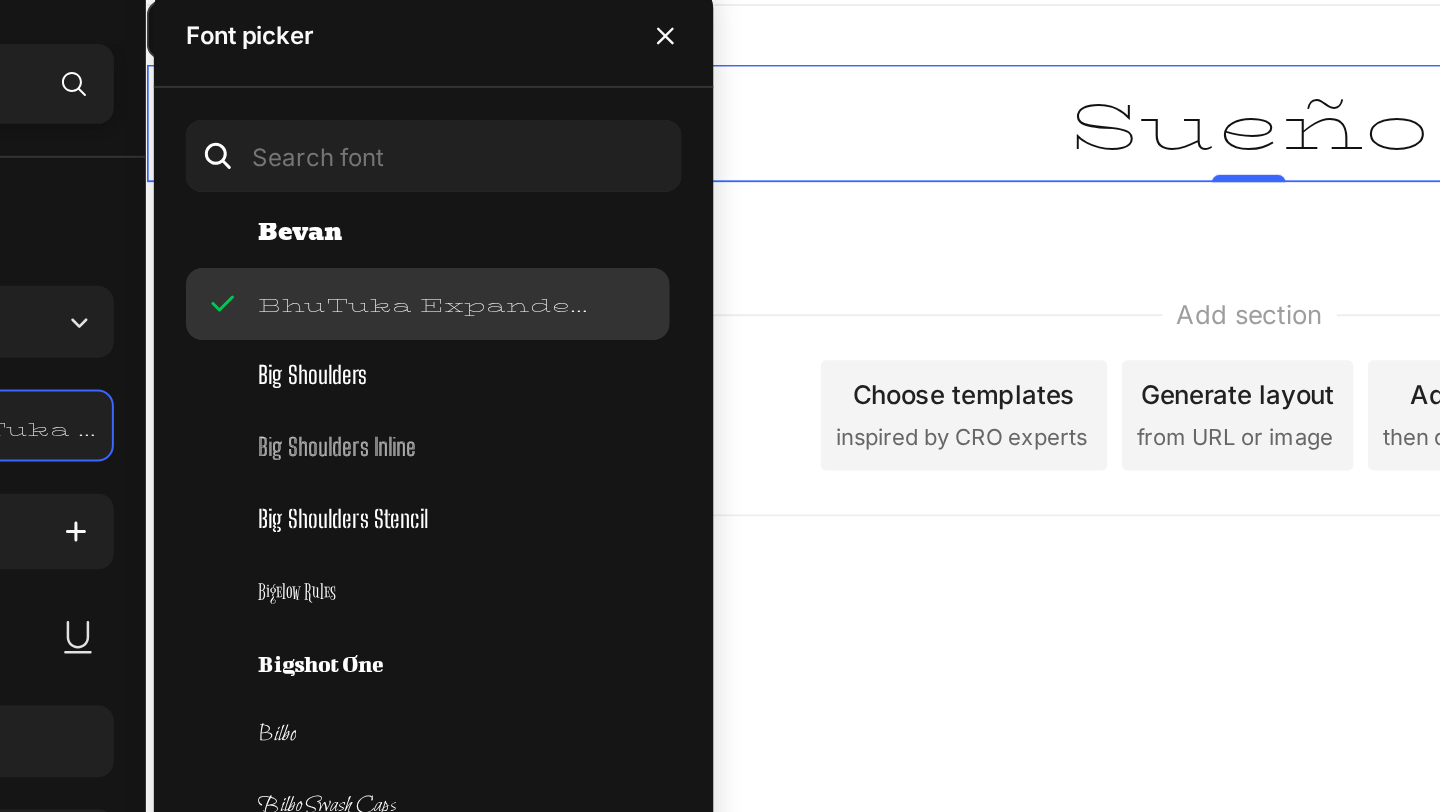 scroll, scrollTop: 7190, scrollLeft: 0, axis: vertical 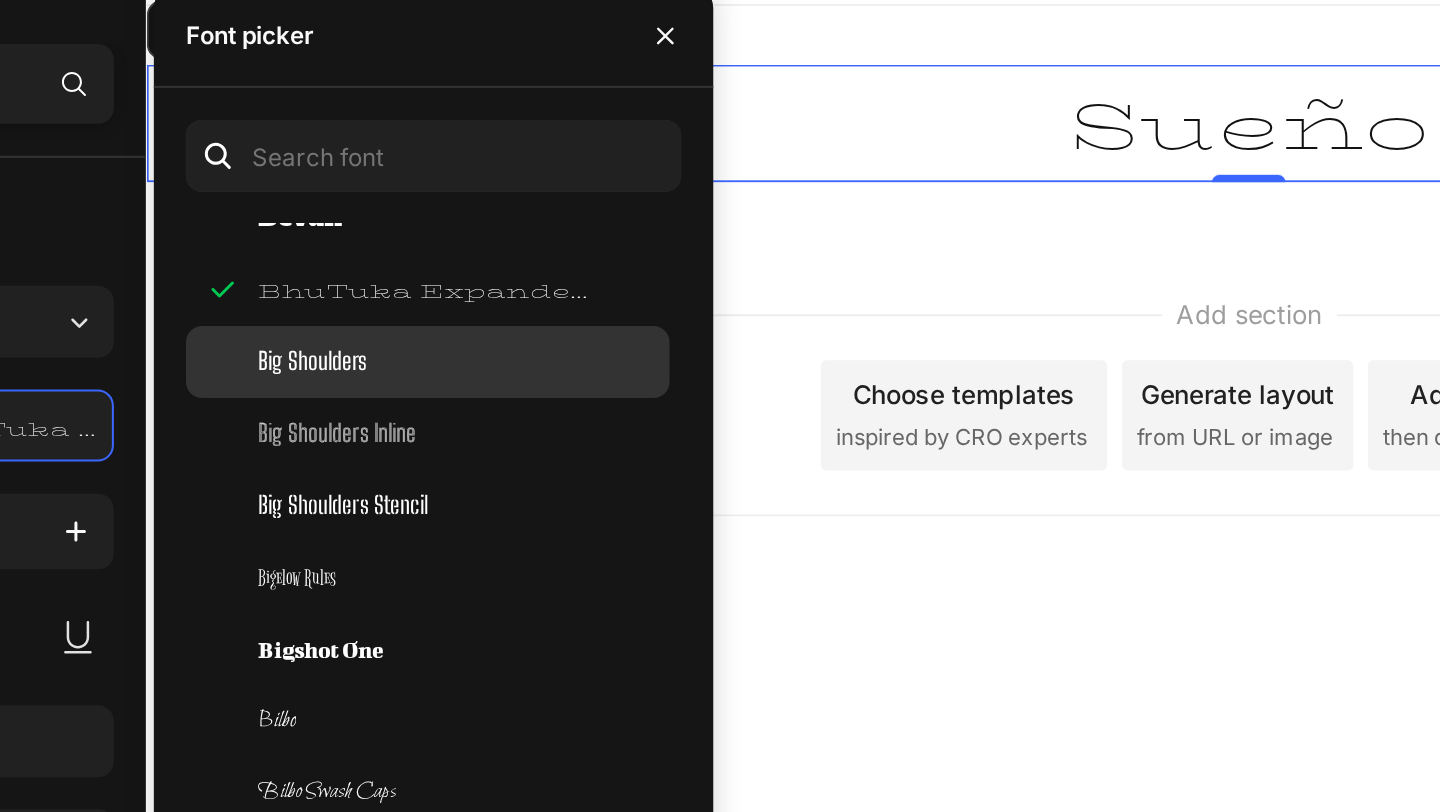 click on "Big Shoulders" at bounding box center [420, 272] 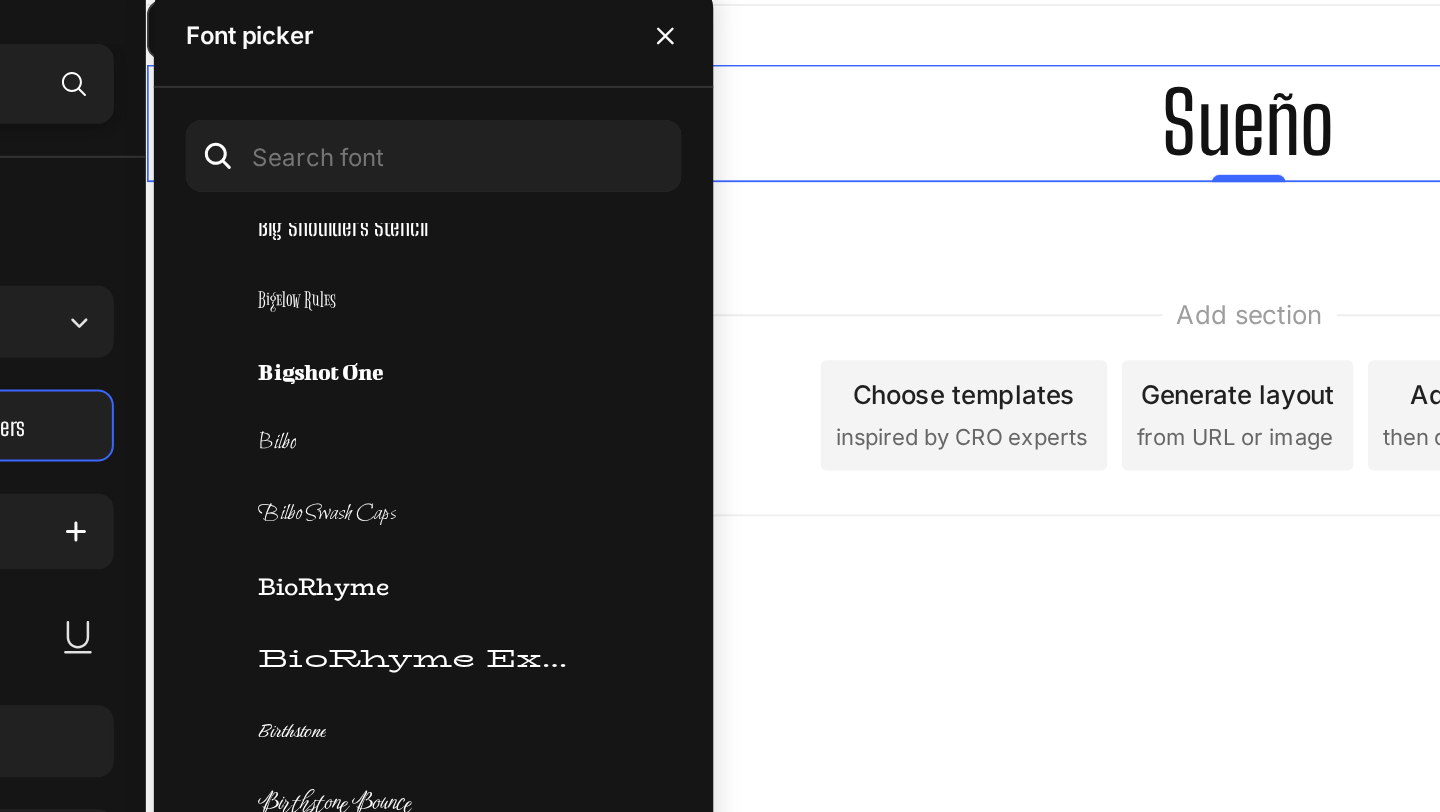 scroll, scrollTop: 7332, scrollLeft: 0, axis: vertical 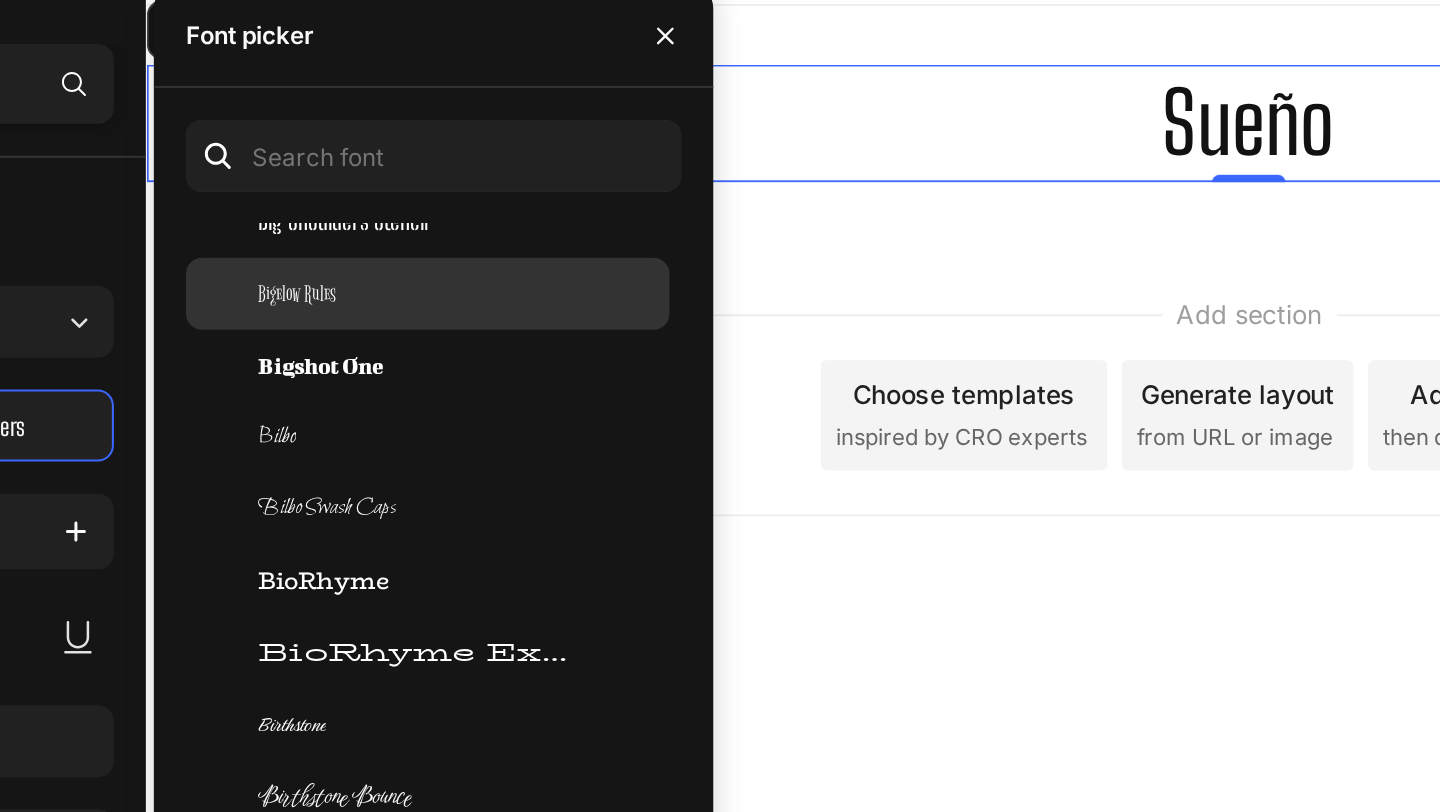 click on "Bigelow Rules" 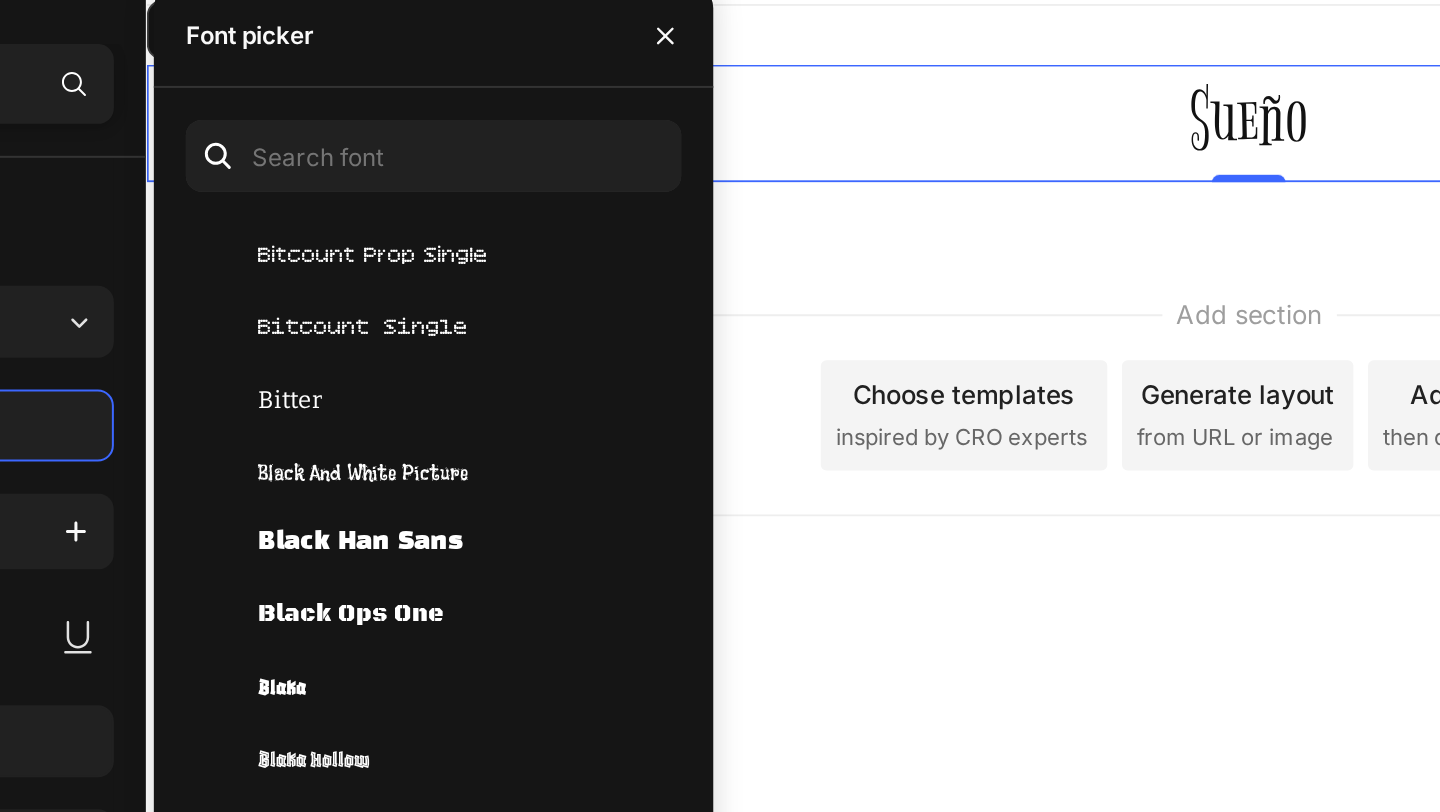 scroll, scrollTop: 7823, scrollLeft: 0, axis: vertical 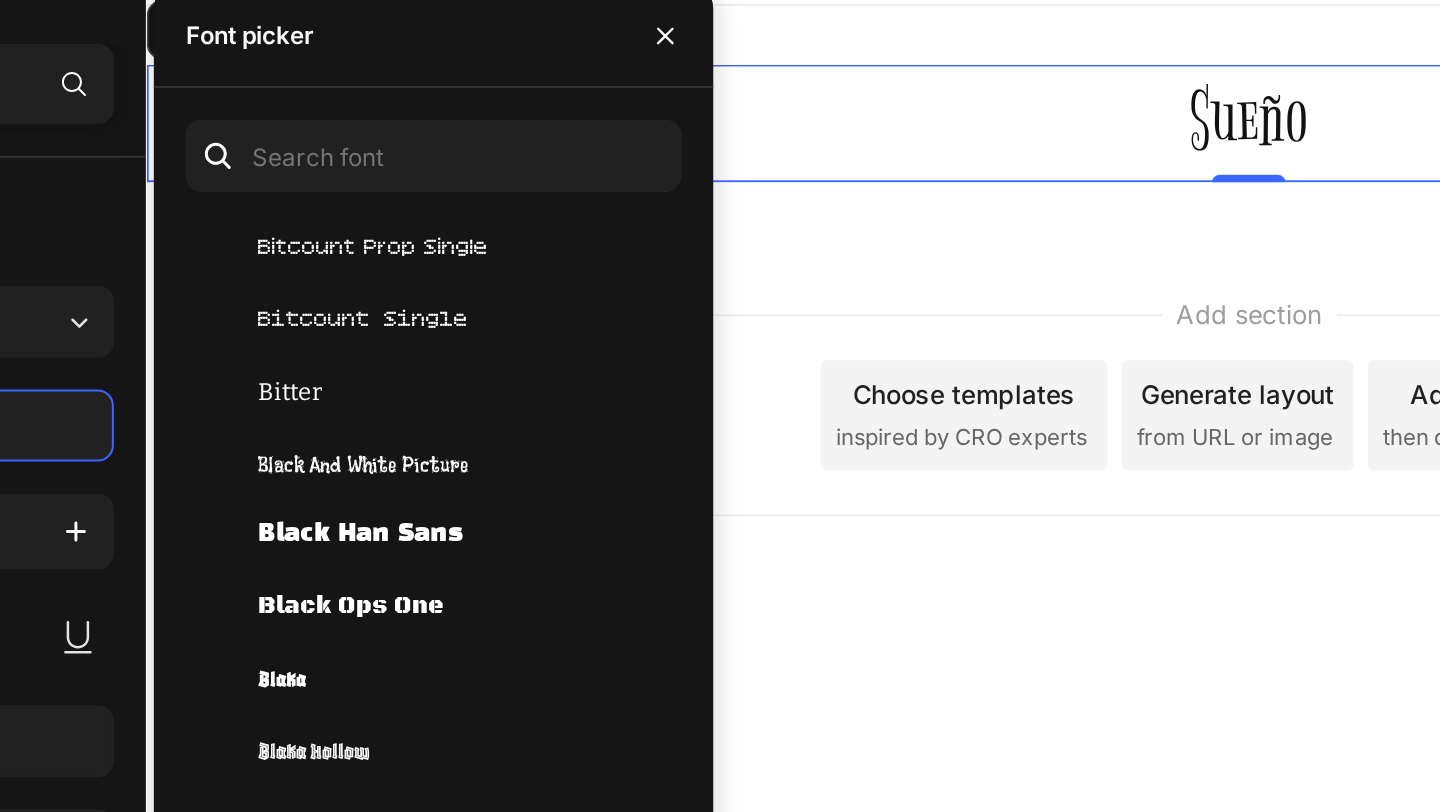 click on "Black Han Sans" at bounding box center (444, 359) 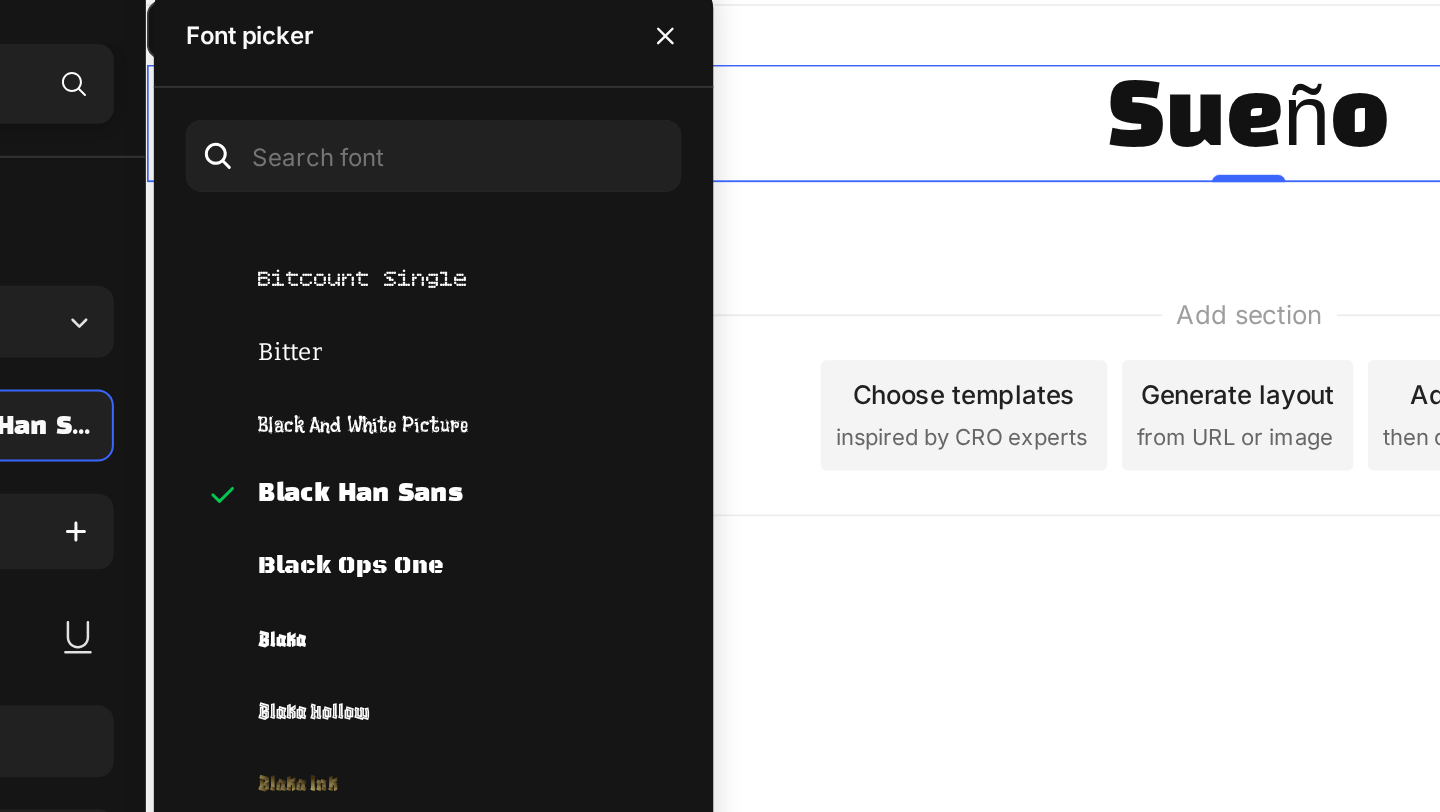 scroll, scrollTop: 7847, scrollLeft: 0, axis: vertical 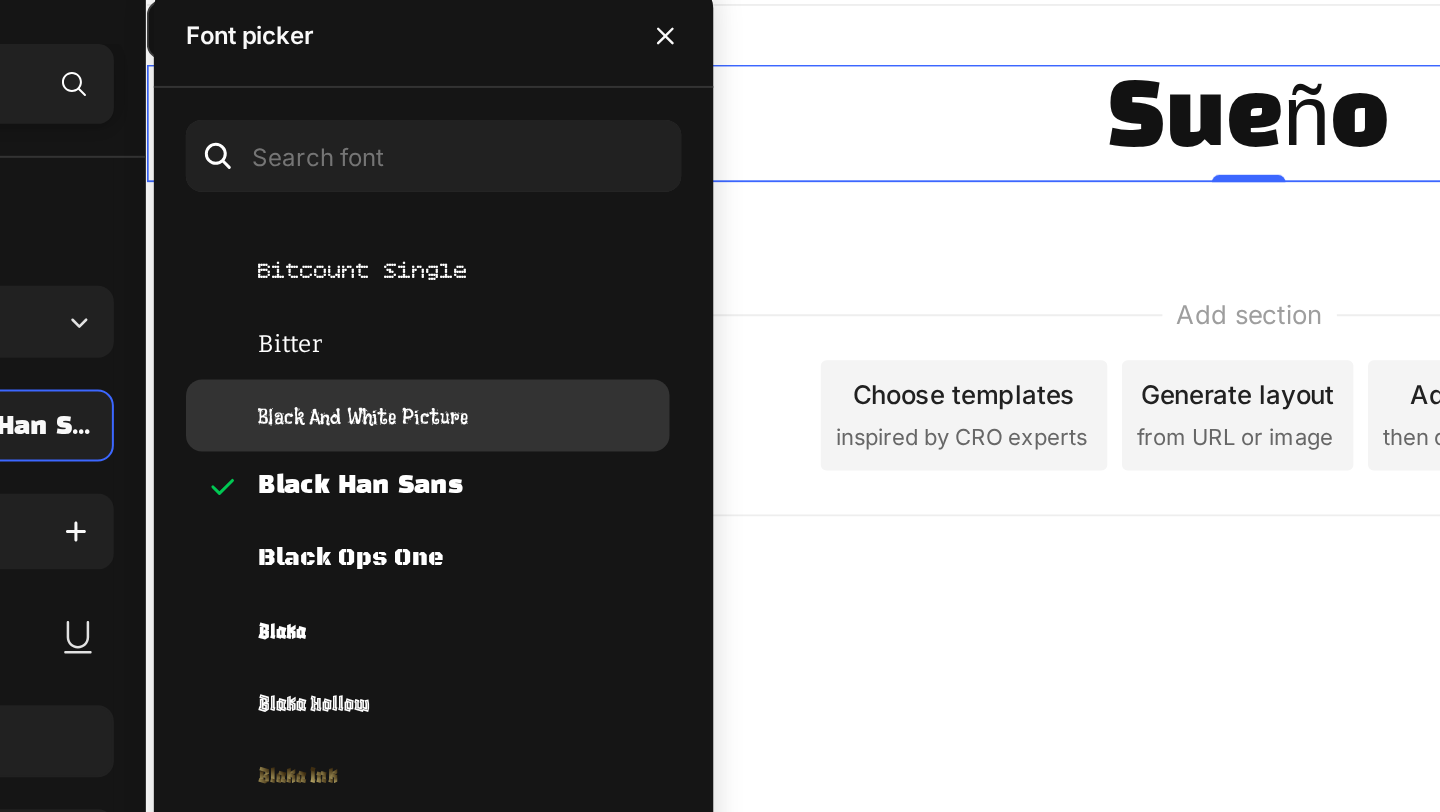 click on "Black And White Picture" at bounding box center (445, 299) 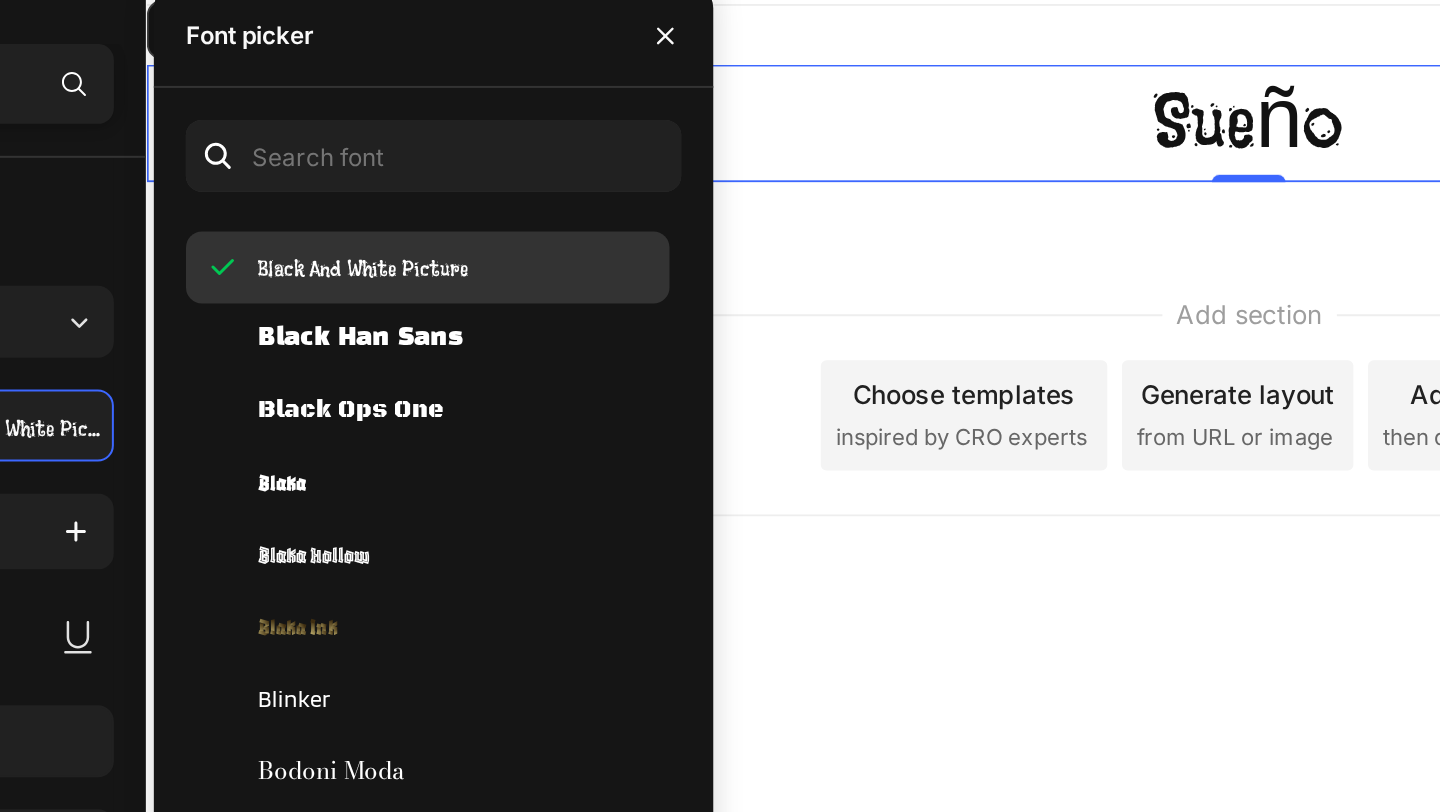 scroll, scrollTop: 7926, scrollLeft: 0, axis: vertical 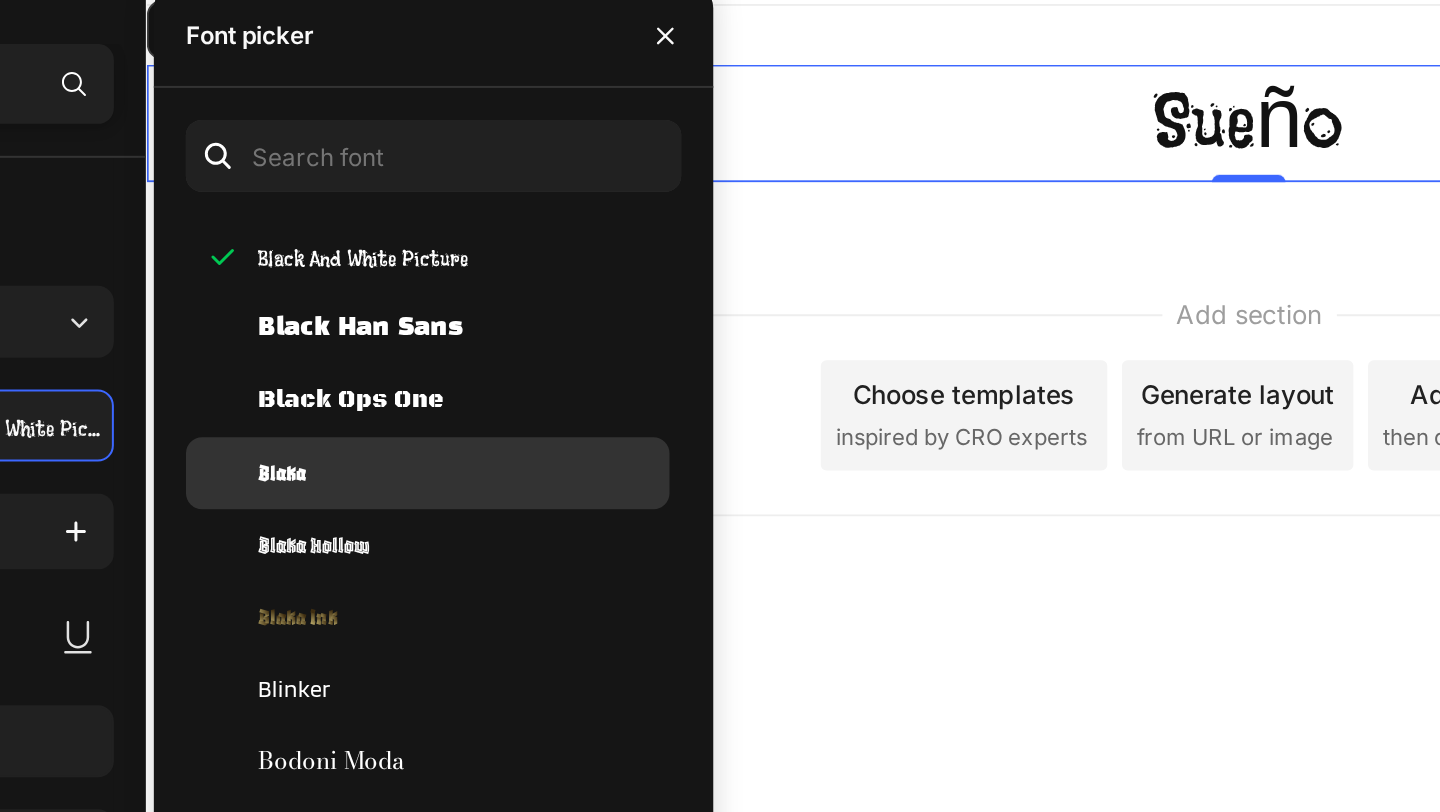 click on "Blaka" at bounding box center [494, 328] 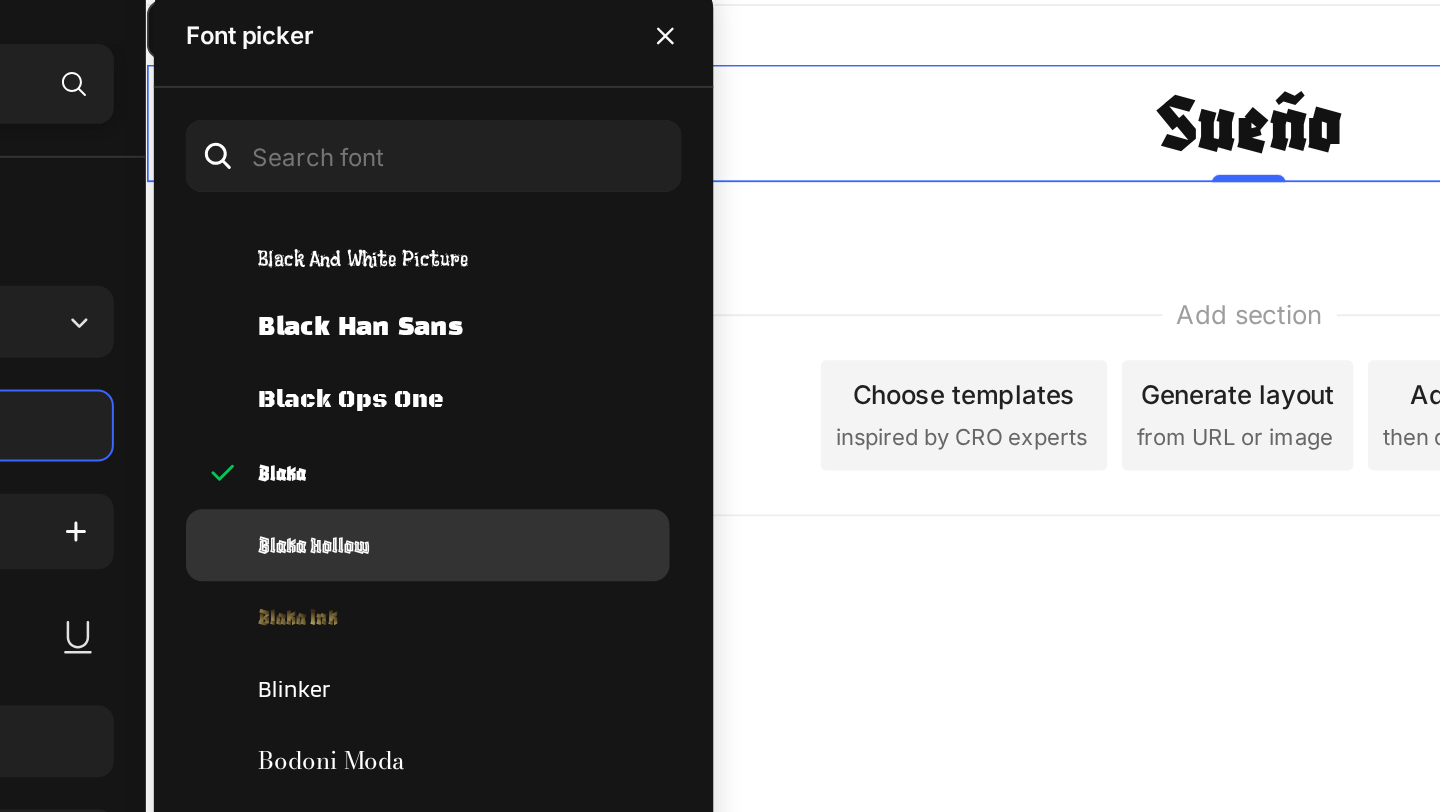 click on "Blaka Hollow" 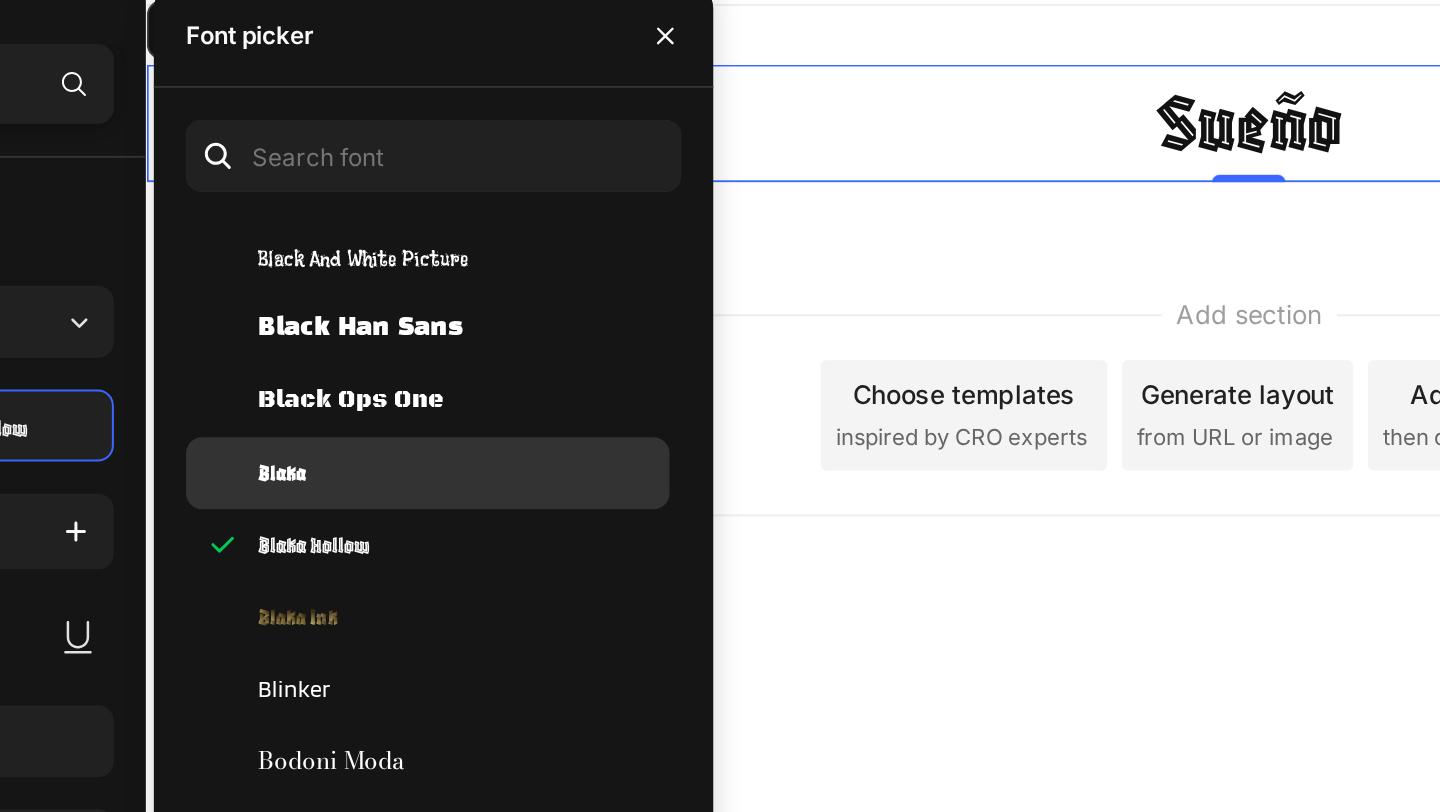 click on "Blaka" at bounding box center (494, 328) 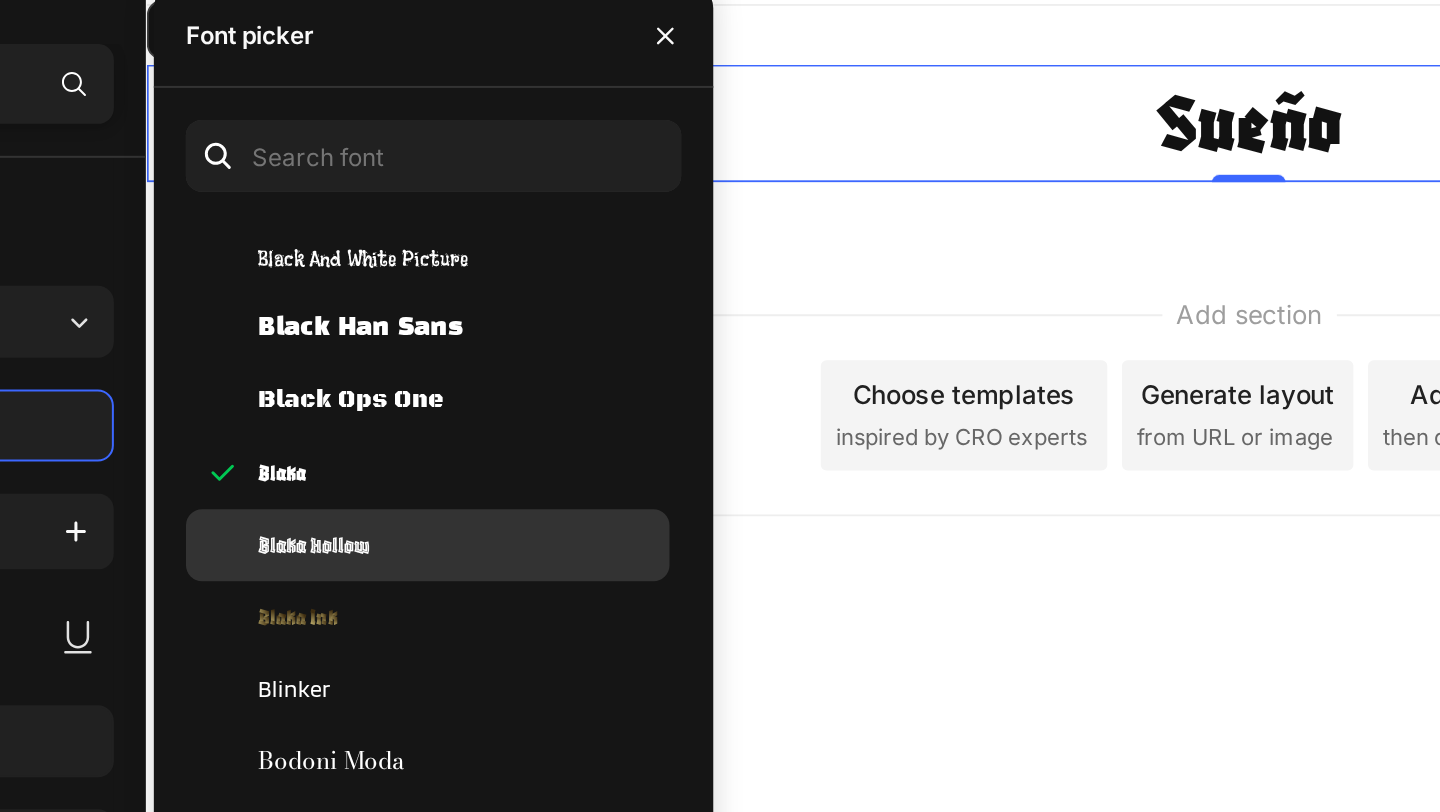 click on "Blaka Hollow" at bounding box center [421, 364] 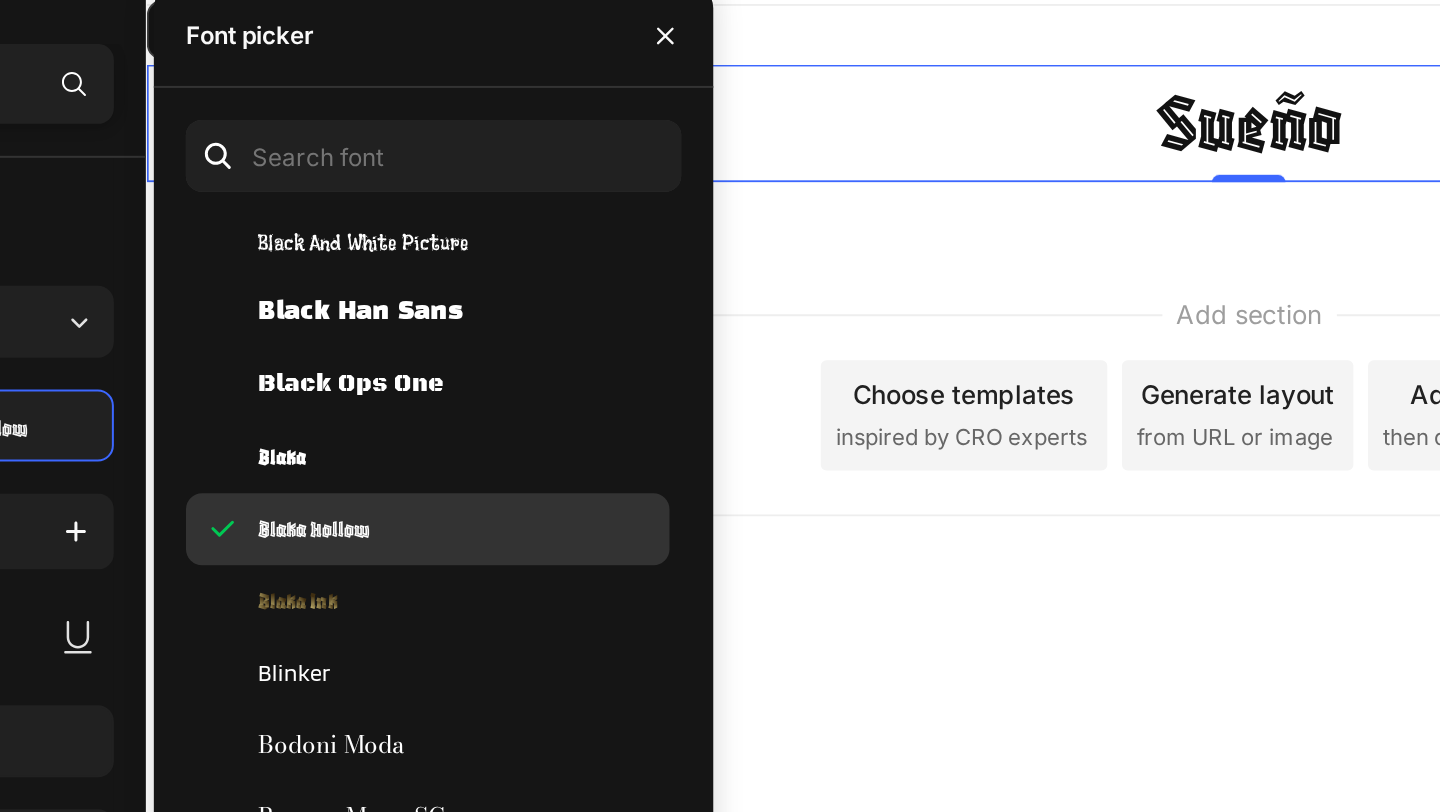 scroll, scrollTop: 7935, scrollLeft: 0, axis: vertical 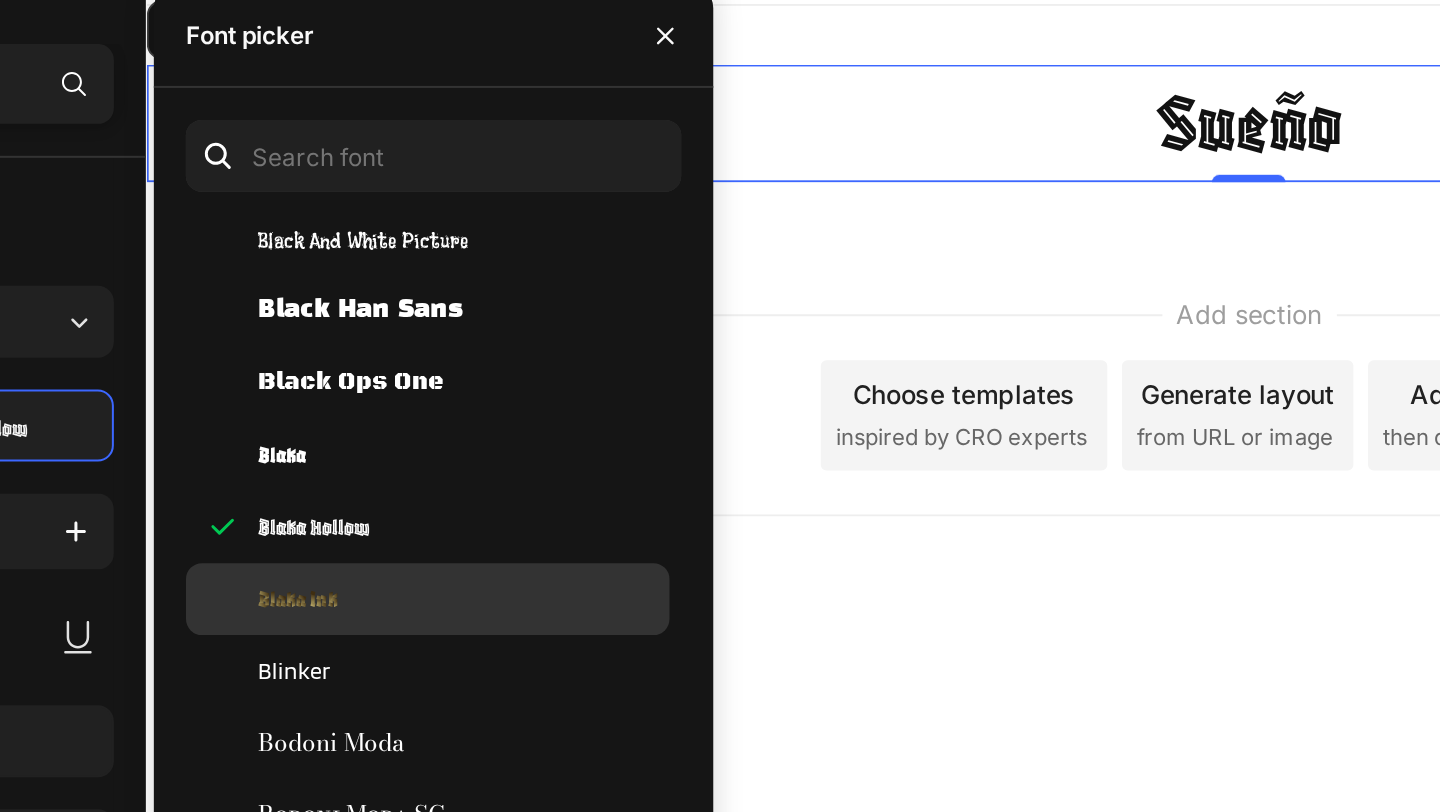 click on "Blaka Ink" at bounding box center (413, 391) 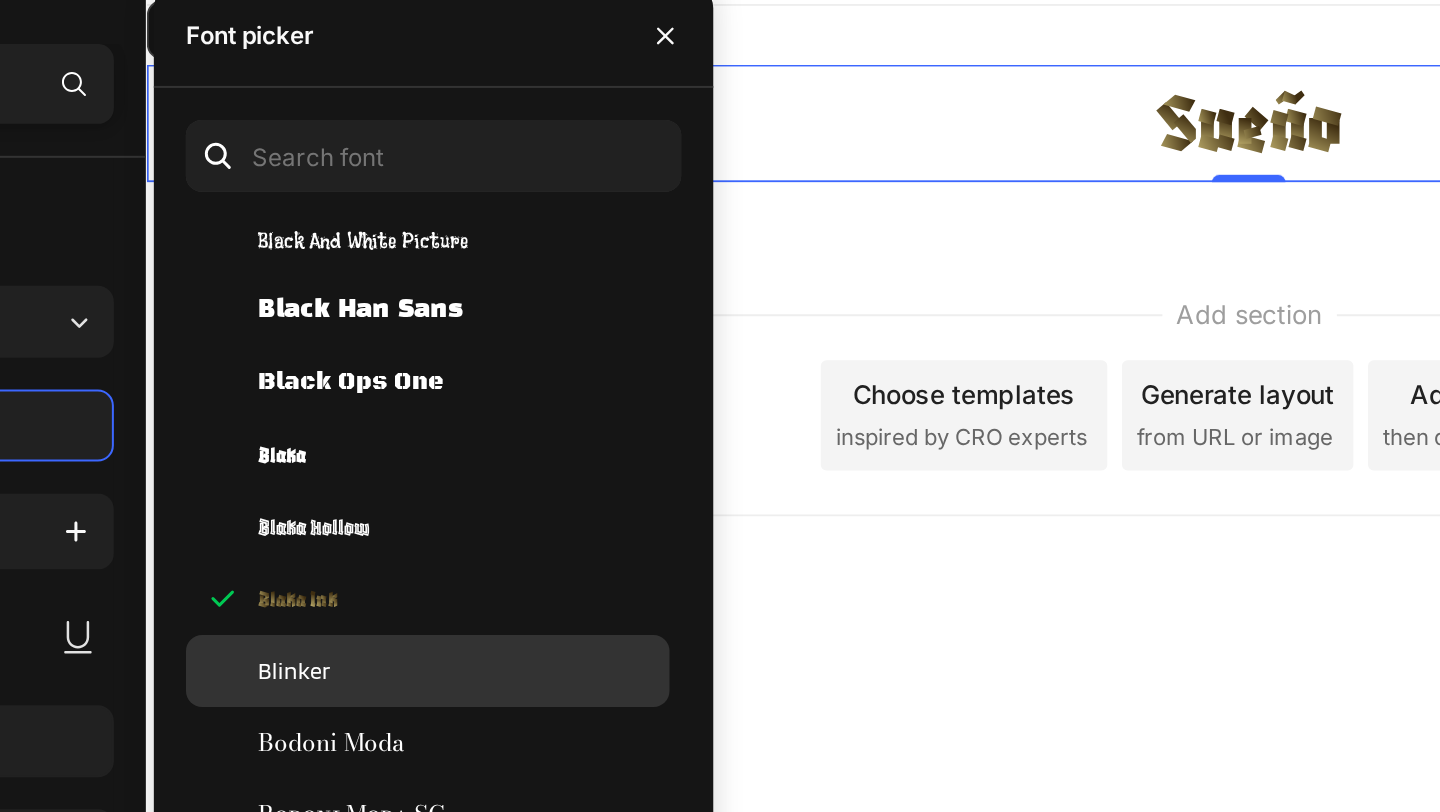 click on "Blinker" at bounding box center [494, 427] 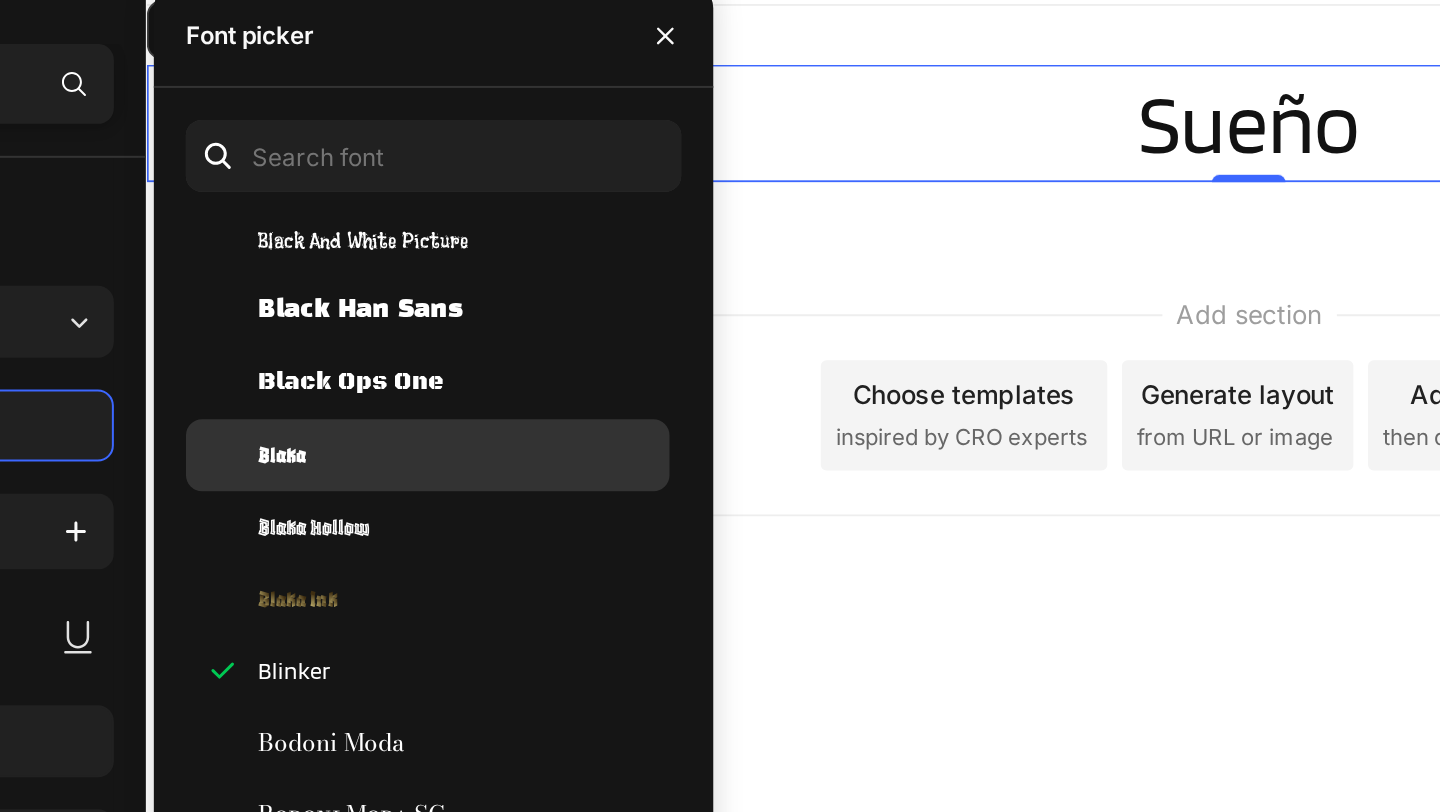 click on "Blaka" at bounding box center (494, 319) 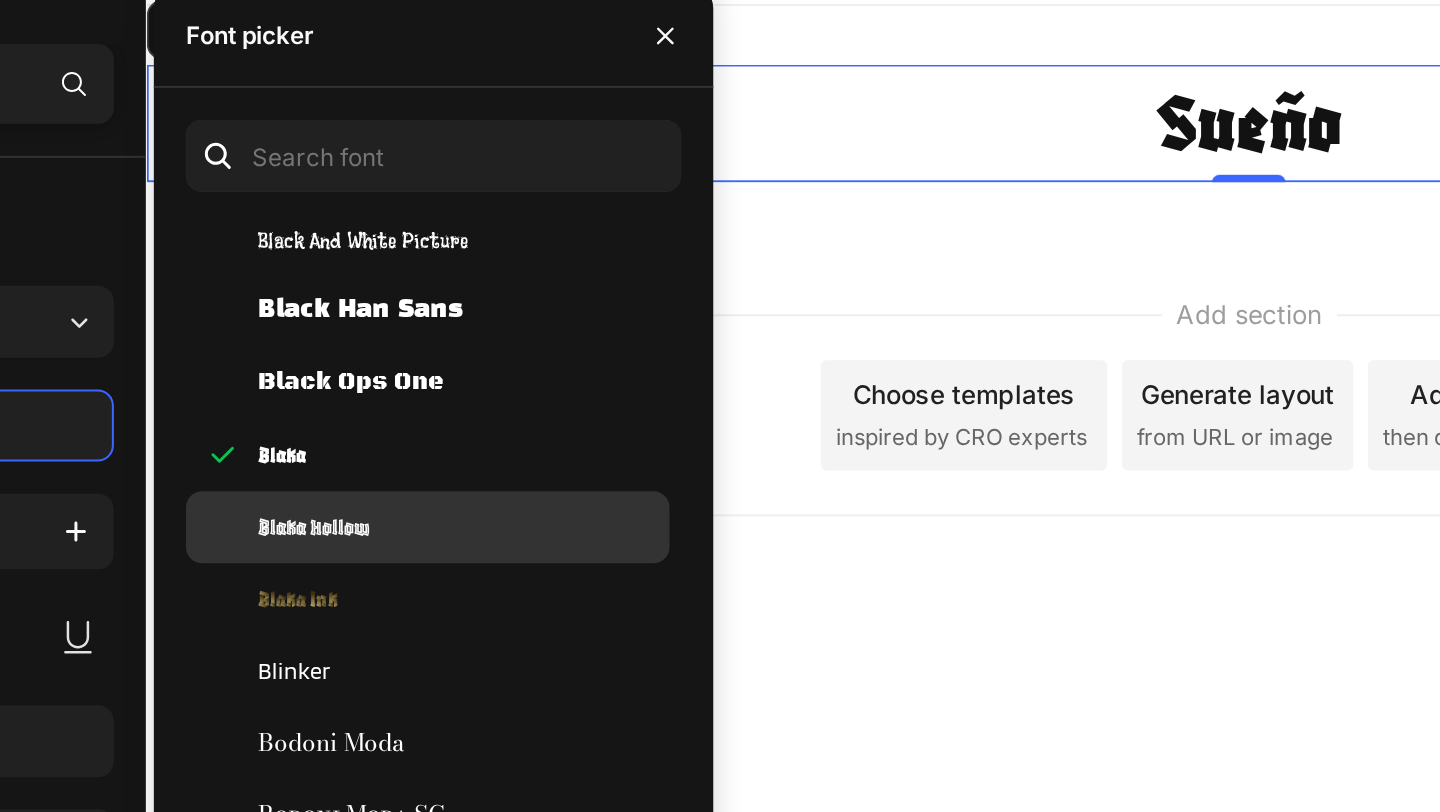 click on "Blaka Hollow" at bounding box center [421, 355] 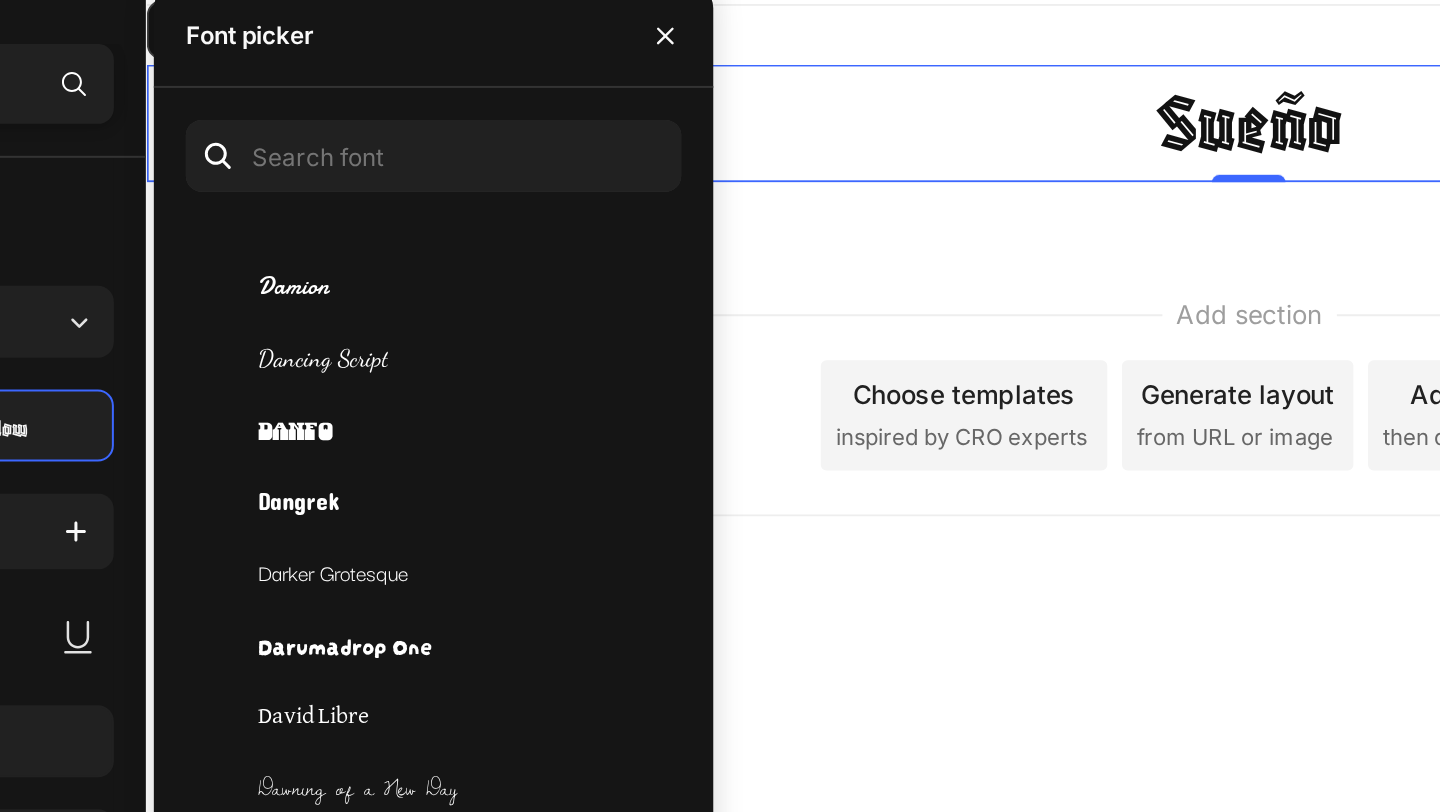 scroll, scrollTop: 13592, scrollLeft: 0, axis: vertical 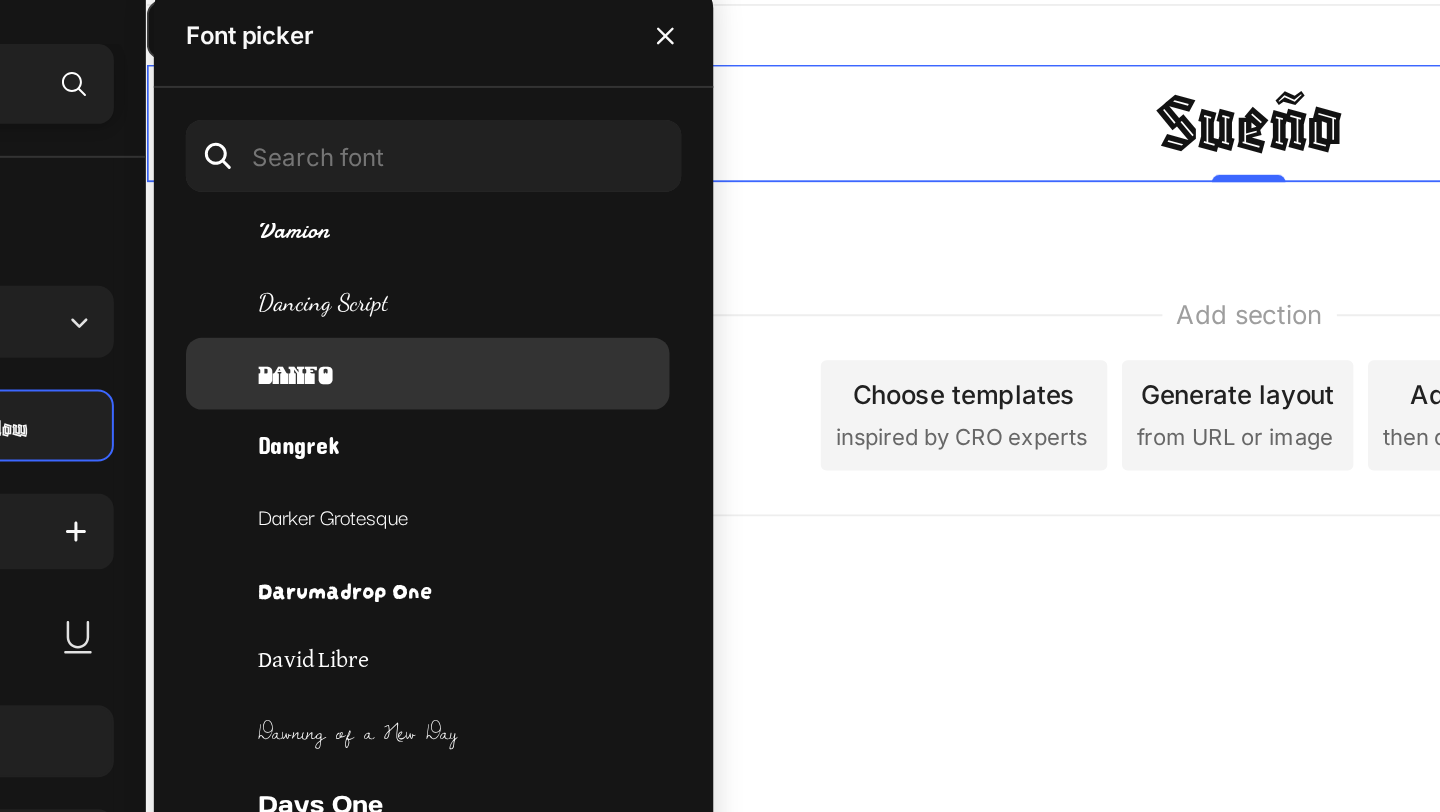 click on "Danfo" at bounding box center [412, 278] 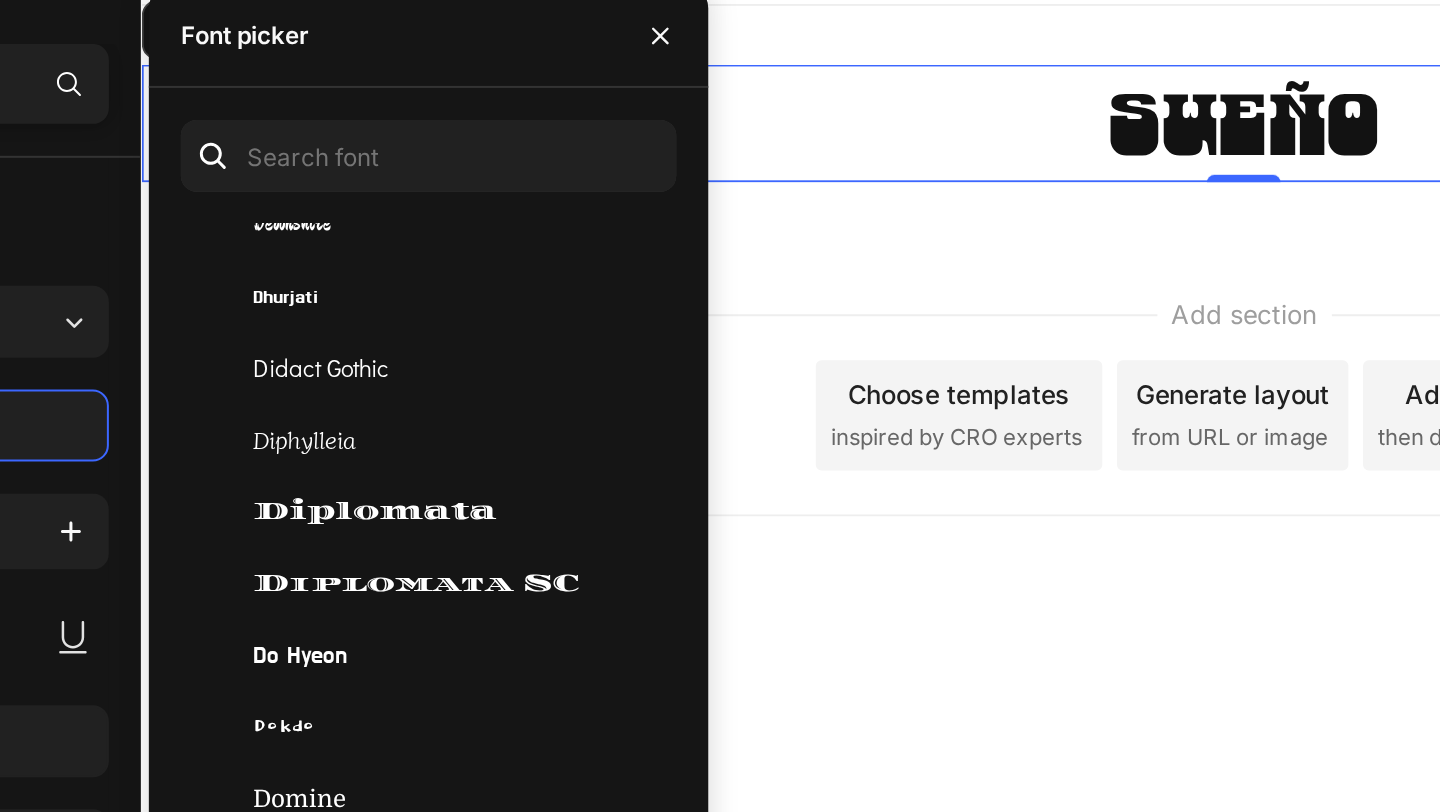 scroll, scrollTop: 14207, scrollLeft: 0, axis: vertical 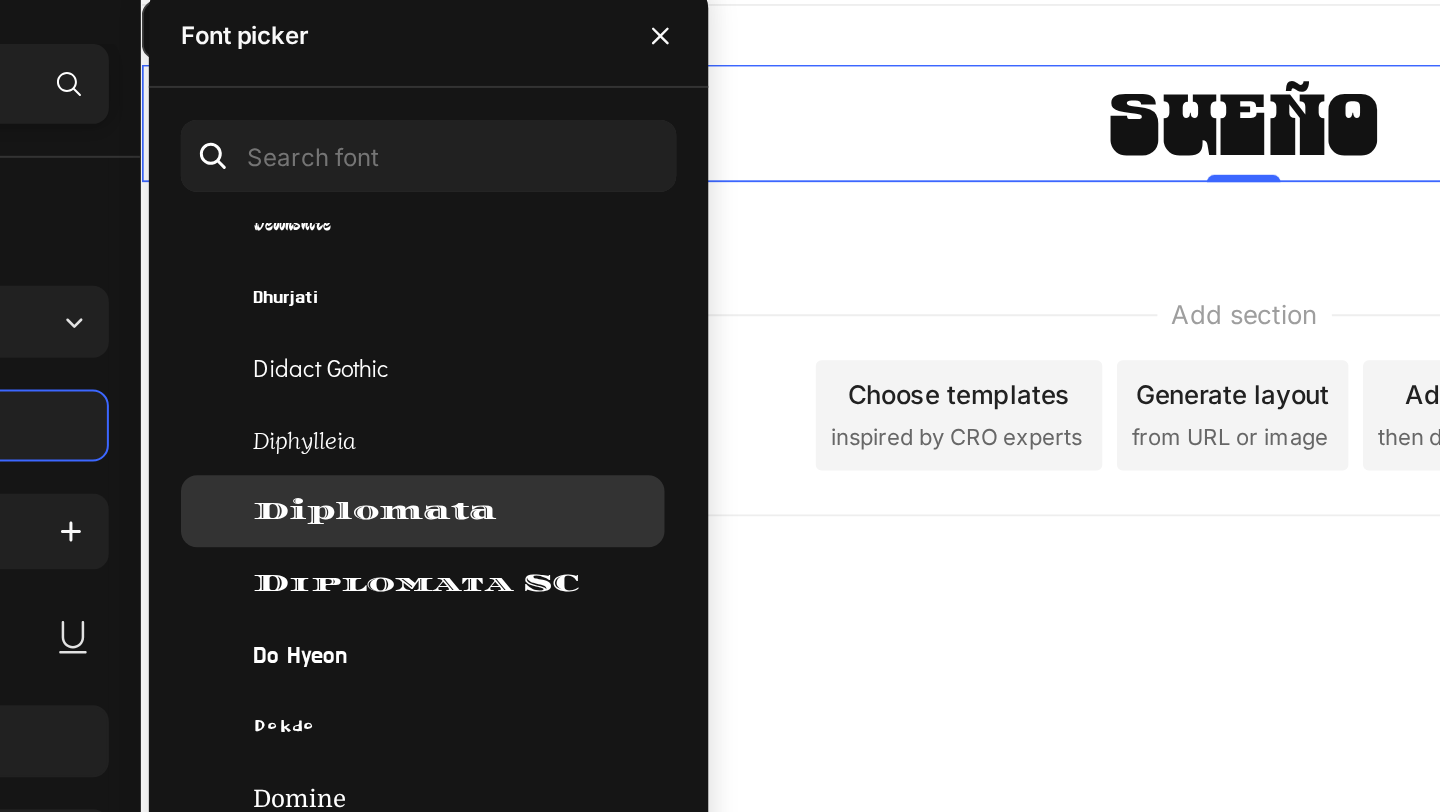 click on "Diplomata" at bounding box center [454, 347] 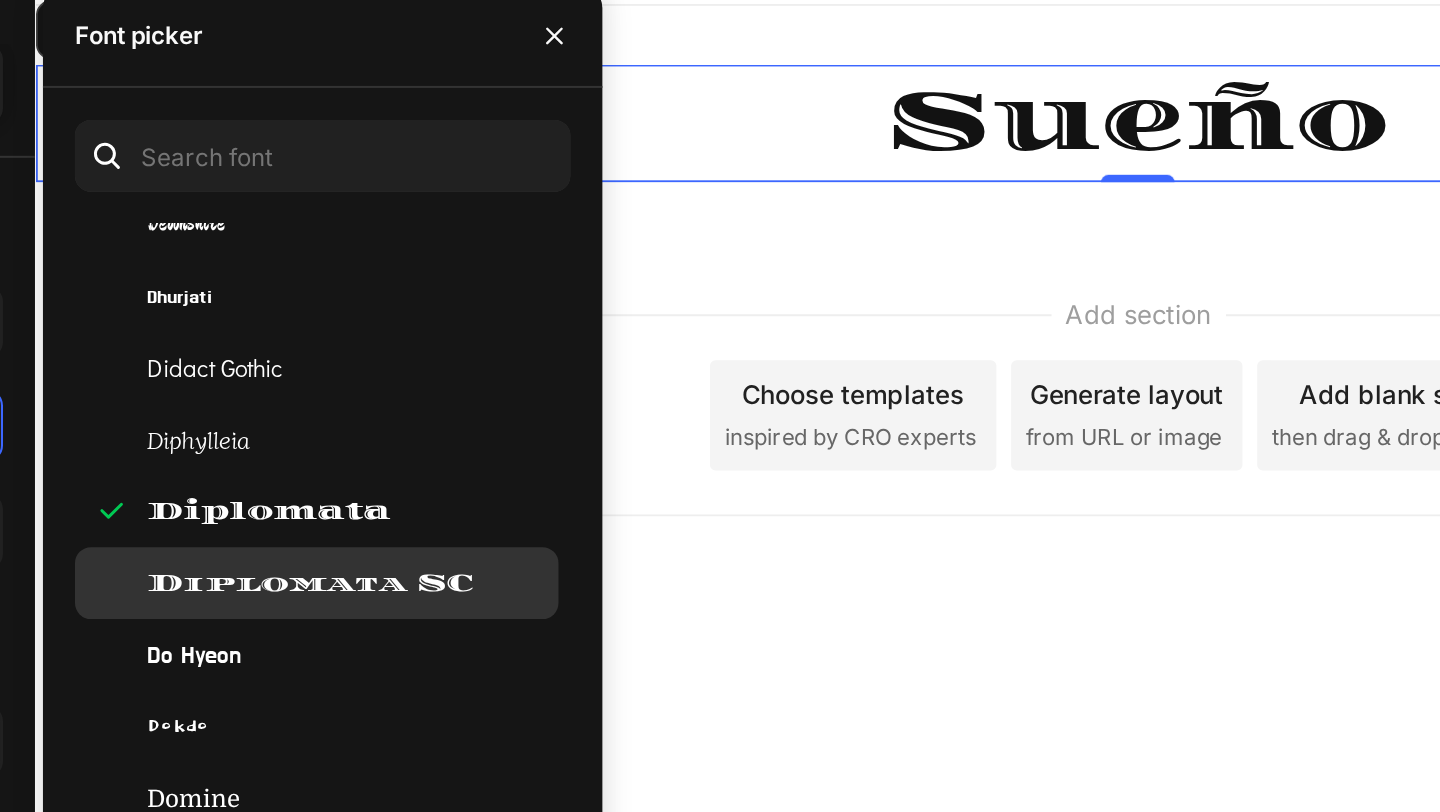 click on "Diplomata SC" at bounding box center [474, 383] 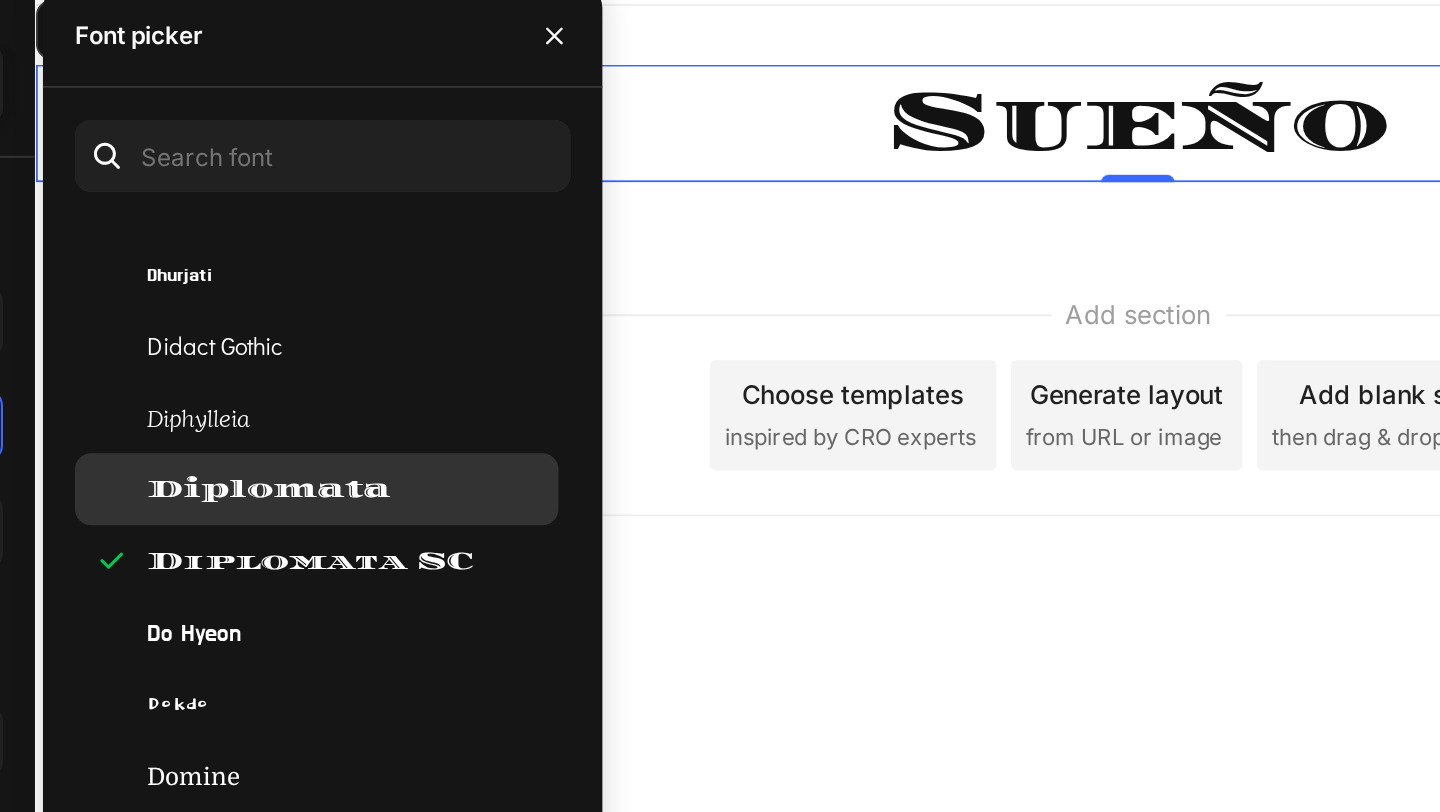 scroll, scrollTop: 14219, scrollLeft: 0, axis: vertical 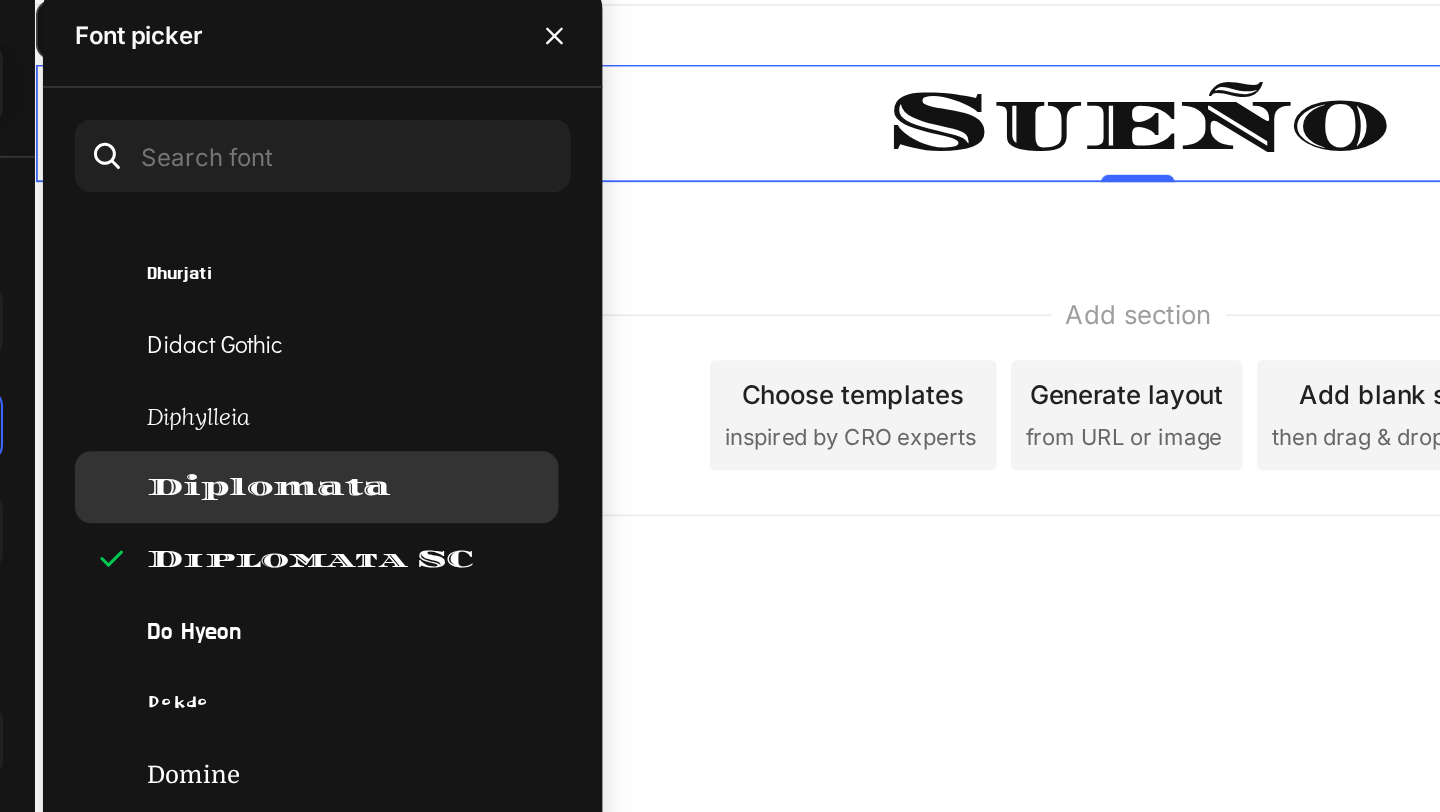 click on "Diplomata" at bounding box center [454, 335] 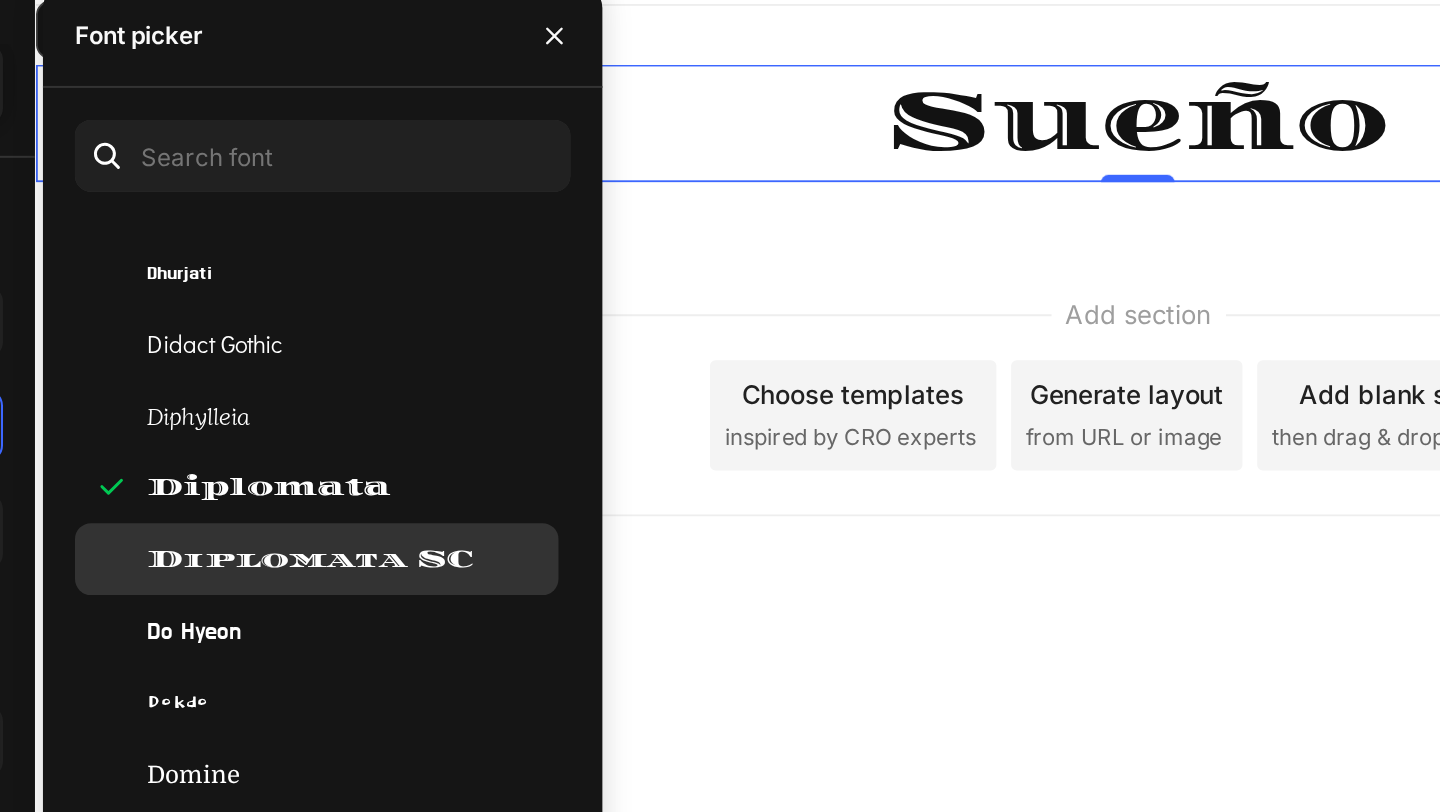 click on "Diplomata SC" at bounding box center [474, 371] 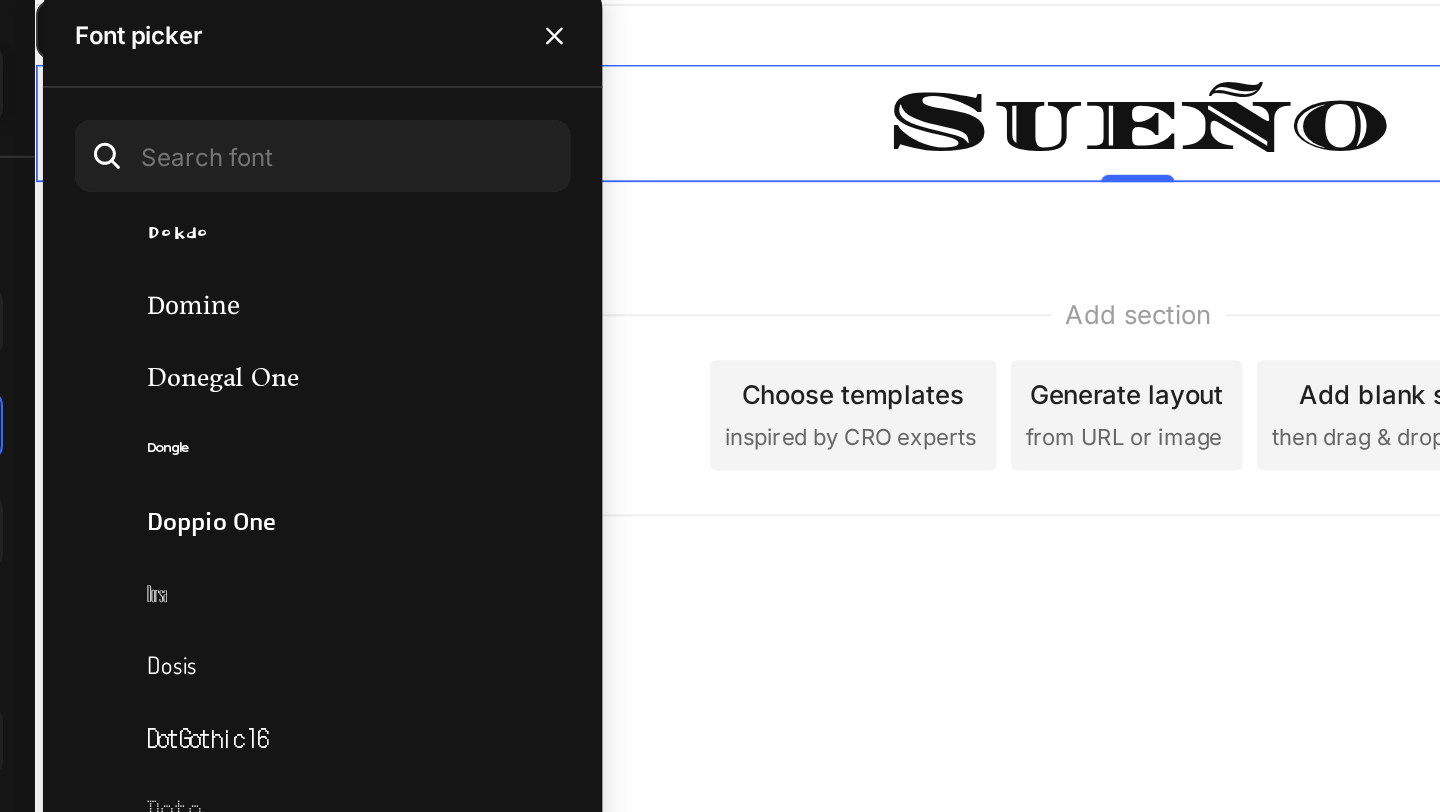 scroll, scrollTop: 14500, scrollLeft: 0, axis: vertical 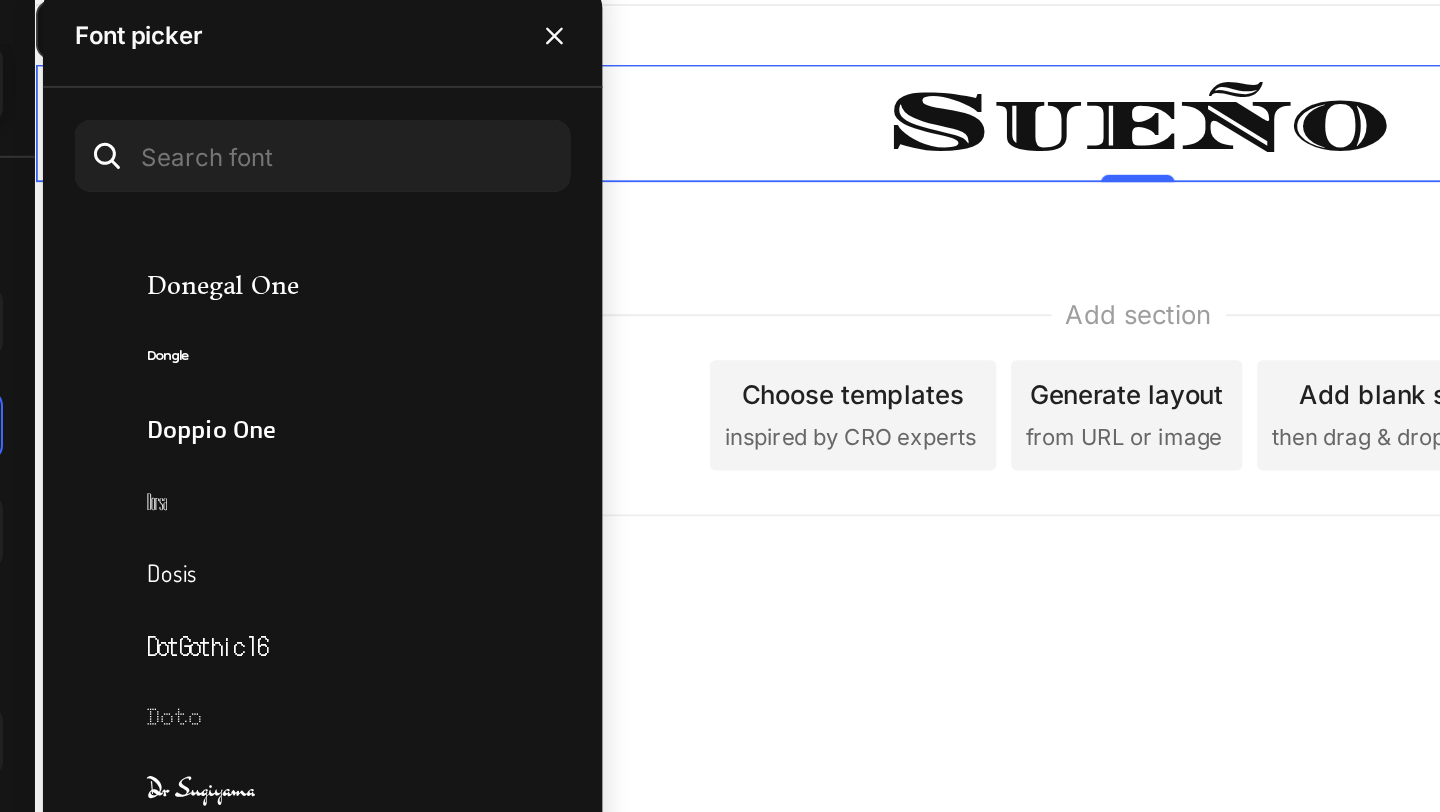 click on "Dorsa" at bounding box center (494, 342) 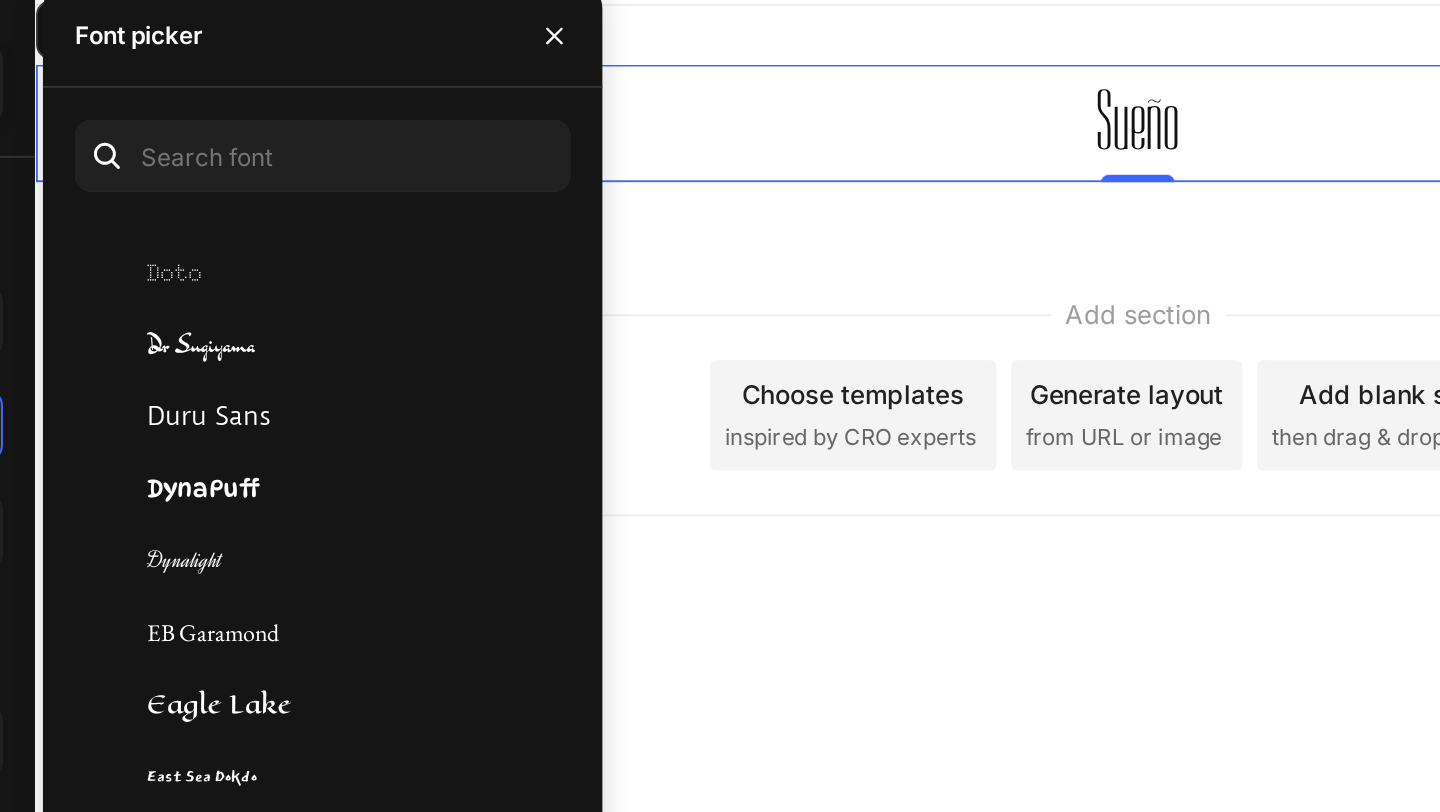 scroll, scrollTop: 14727, scrollLeft: 0, axis: vertical 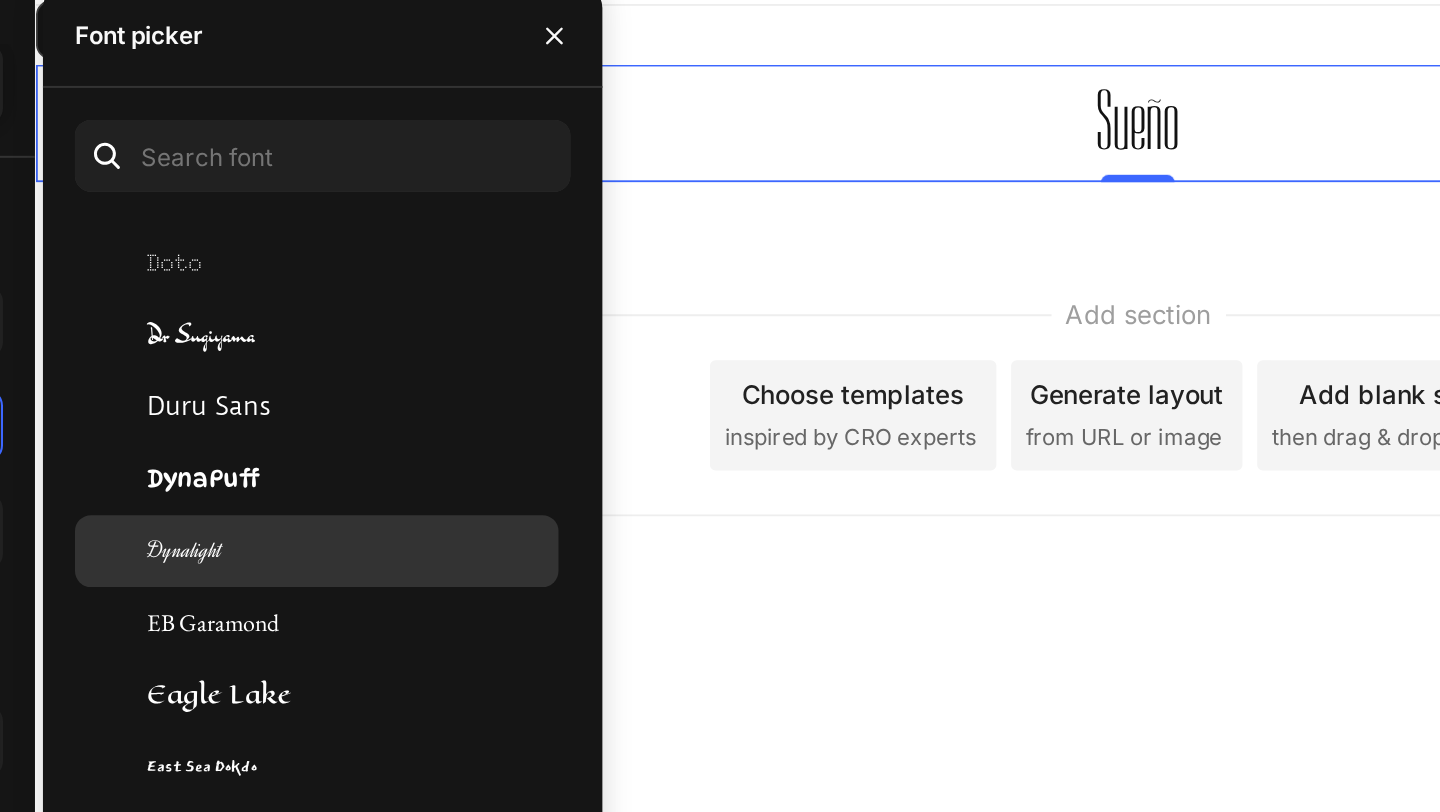 click on "Dynalight" at bounding box center [494, 367] 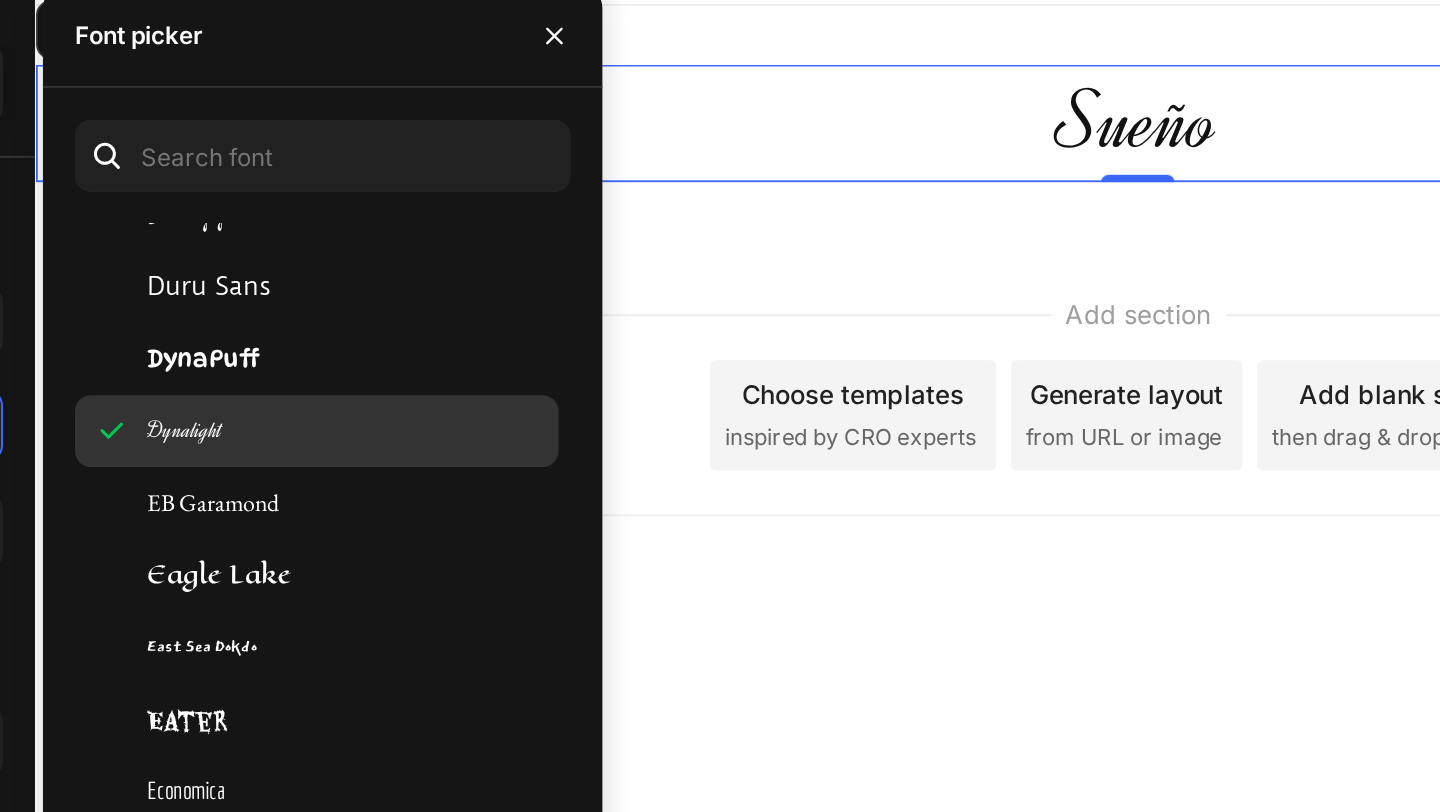 scroll, scrollTop: 14803, scrollLeft: 0, axis: vertical 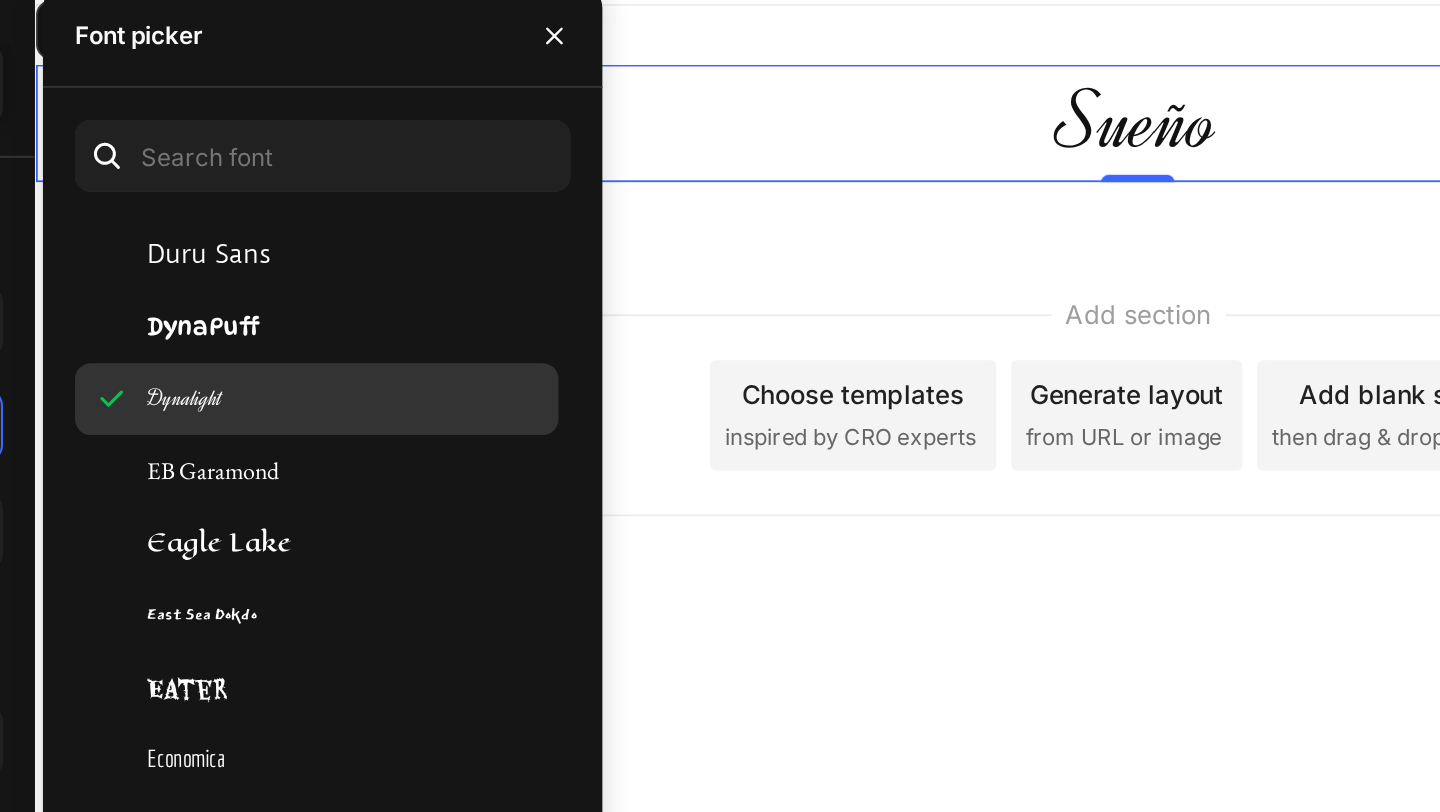 click on "Eagle Lake" at bounding box center (429, 363) 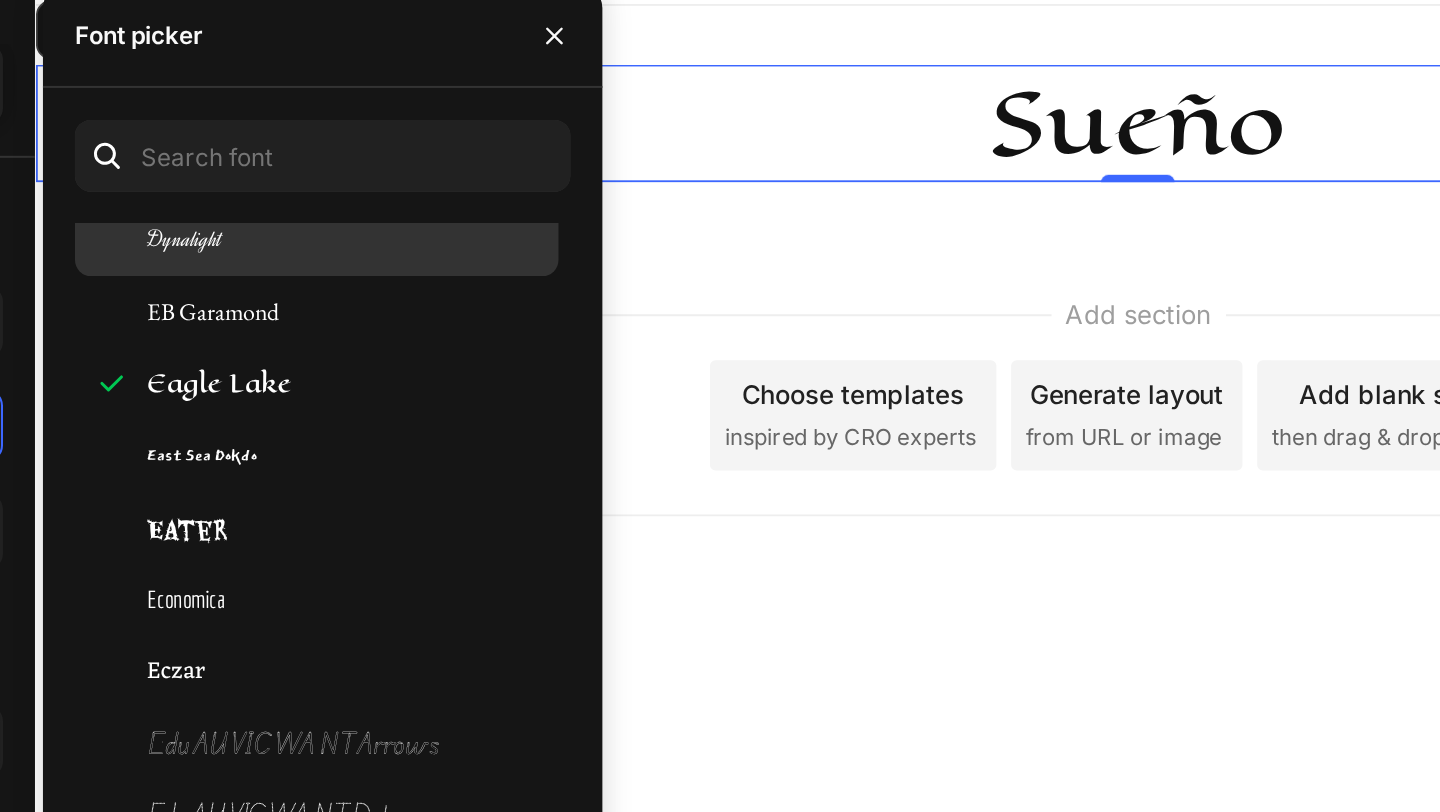 scroll, scrollTop: 14885, scrollLeft: 0, axis: vertical 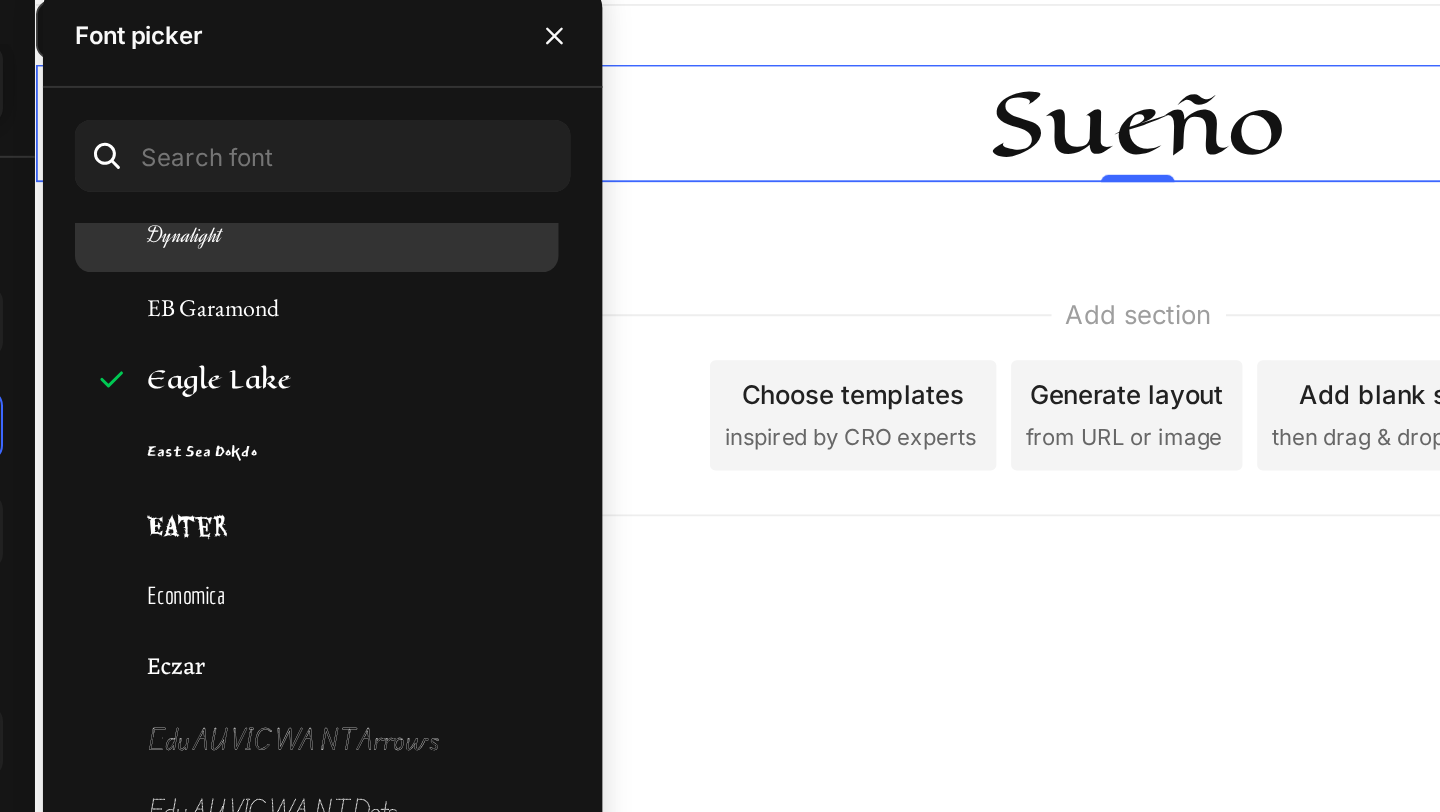 click on "Eater" at bounding box center (494, 353) 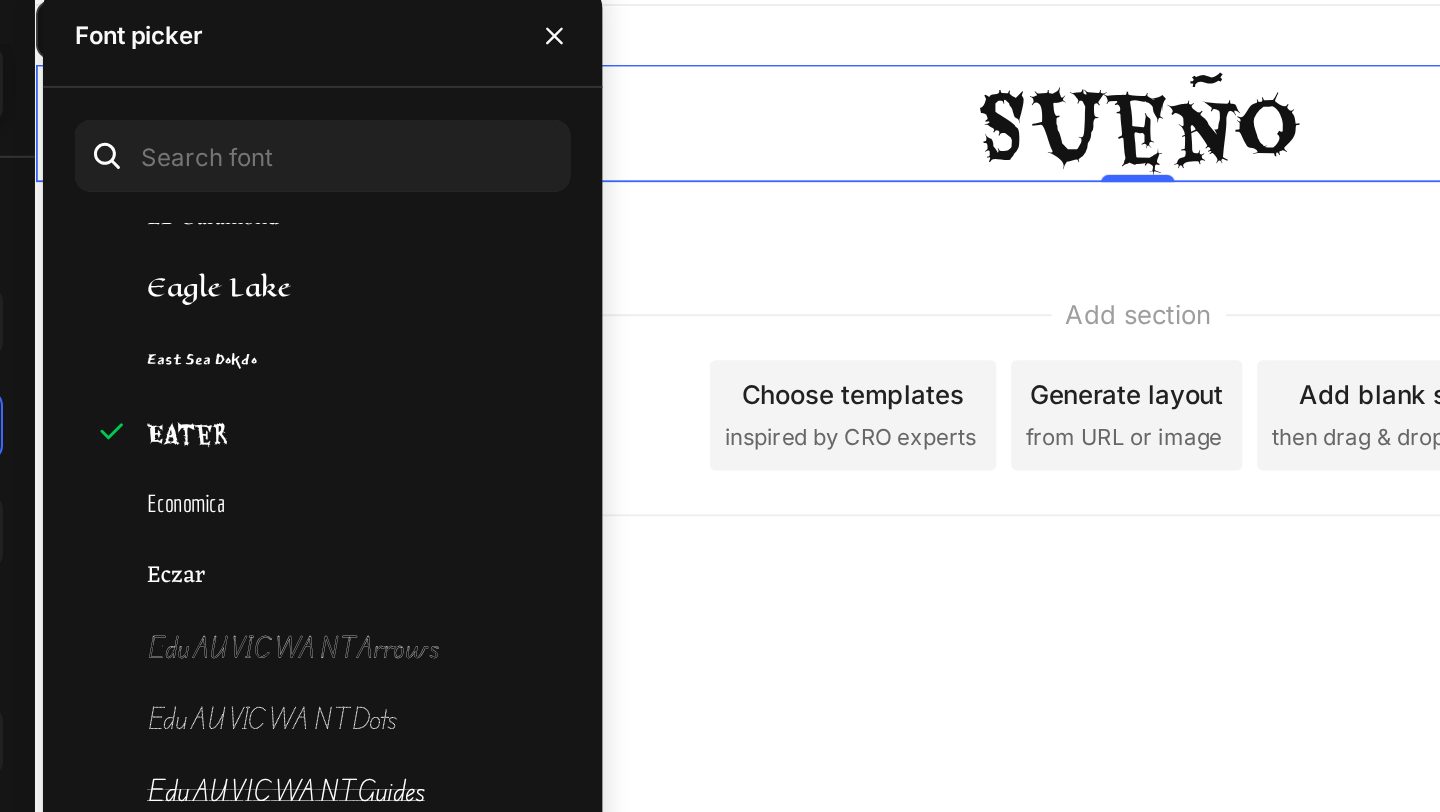 scroll, scrollTop: 14945, scrollLeft: 0, axis: vertical 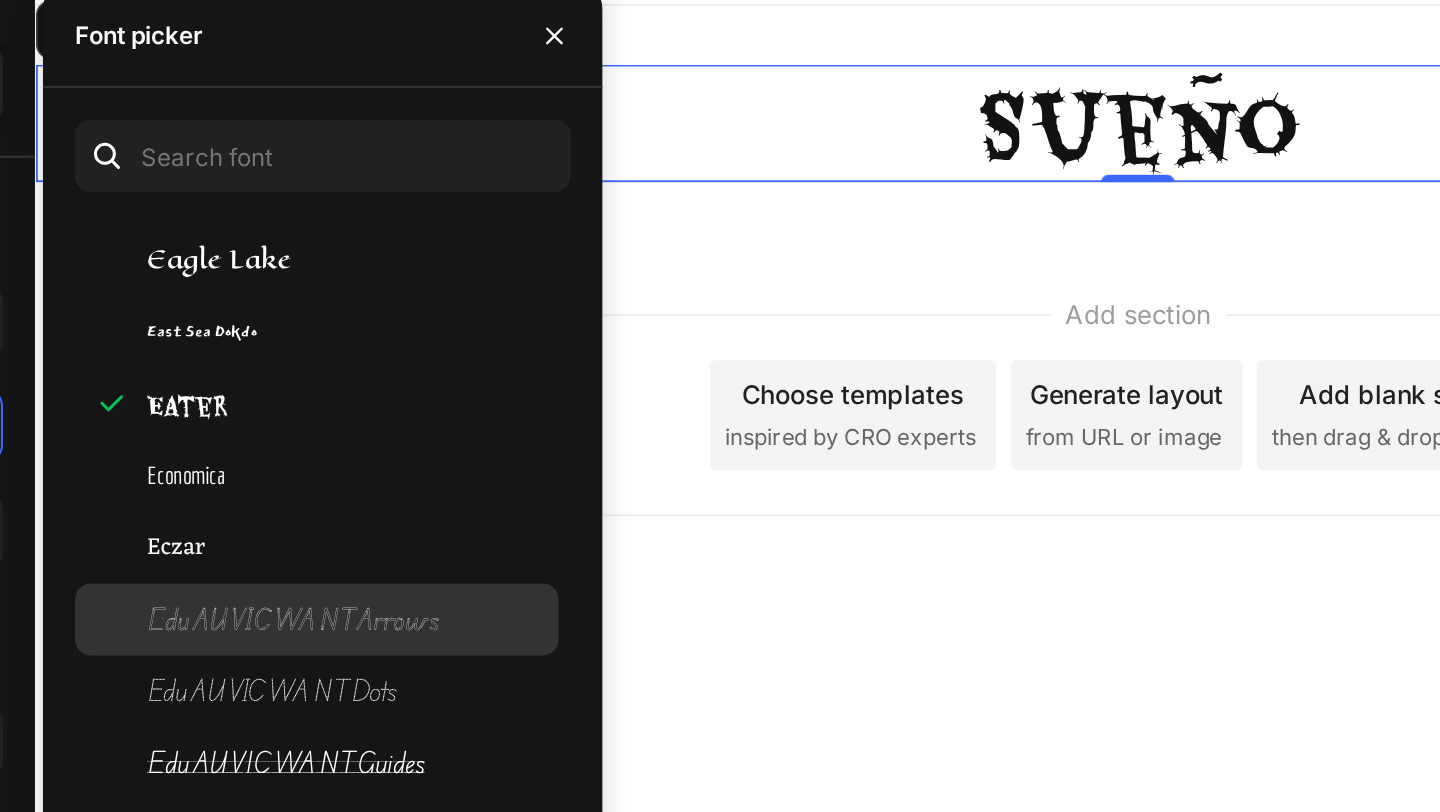click on "Edu AU VIC WA NT Arrows" 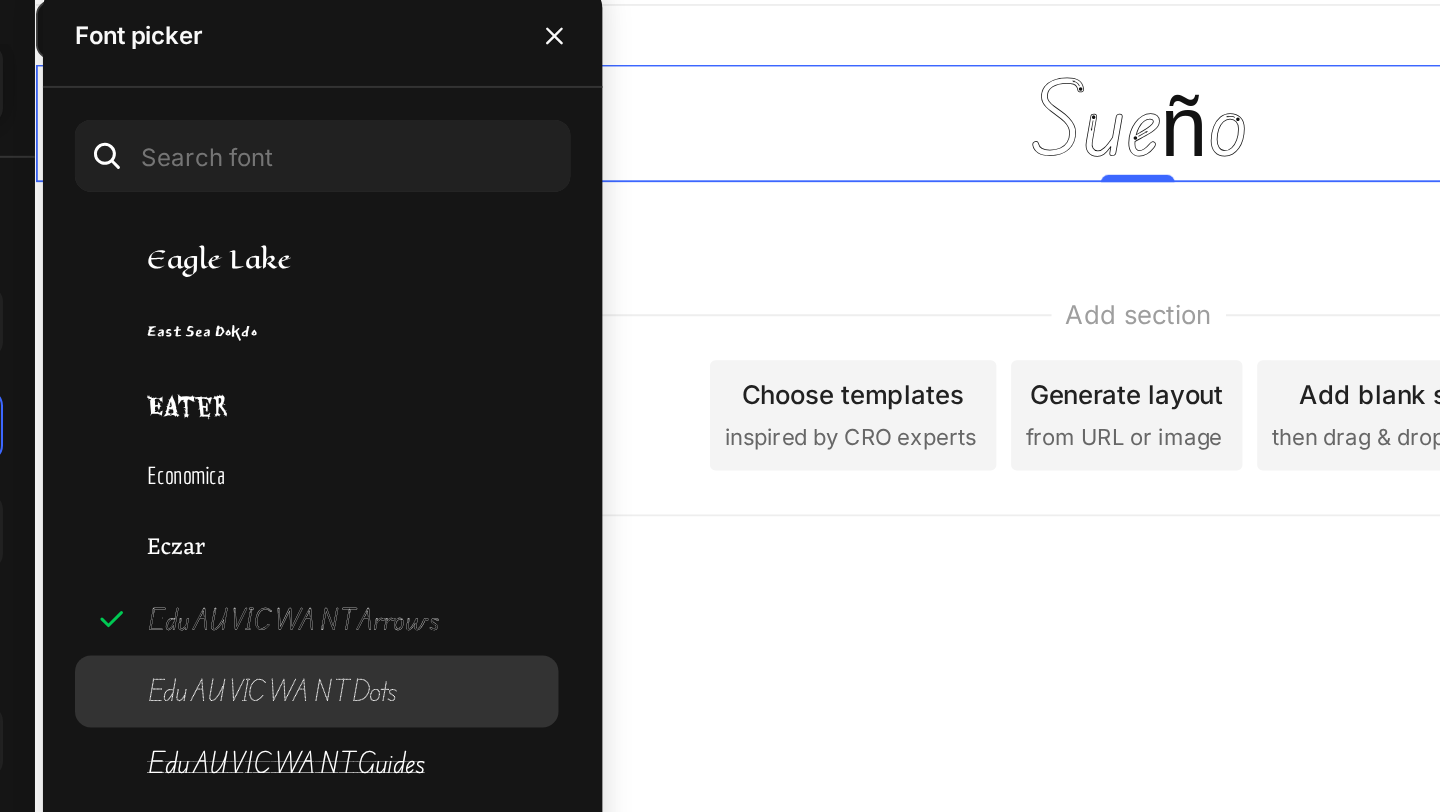 click on "Edu AU VIC WA NT Dots" at bounding box center (455, 437) 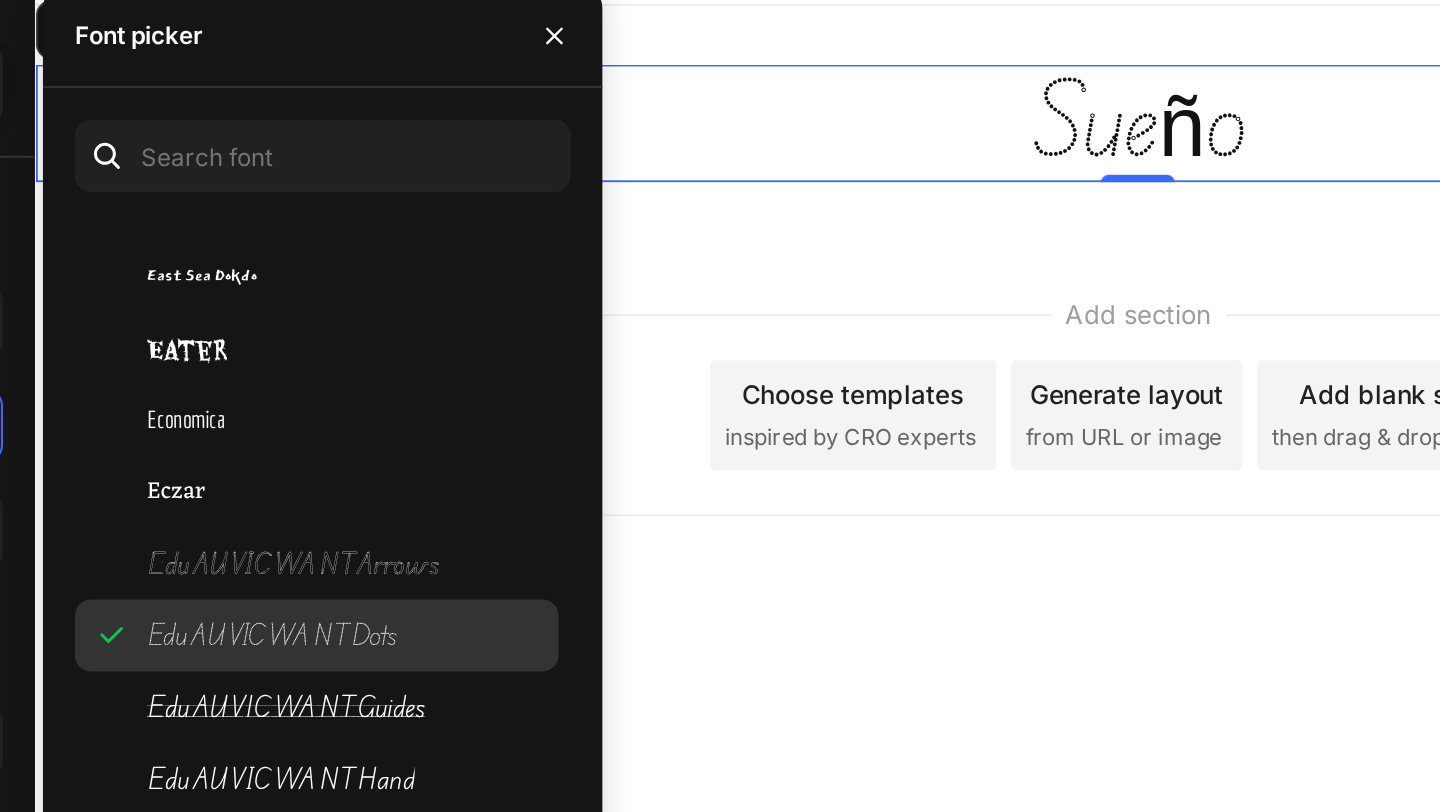 scroll, scrollTop: 15003, scrollLeft: 0, axis: vertical 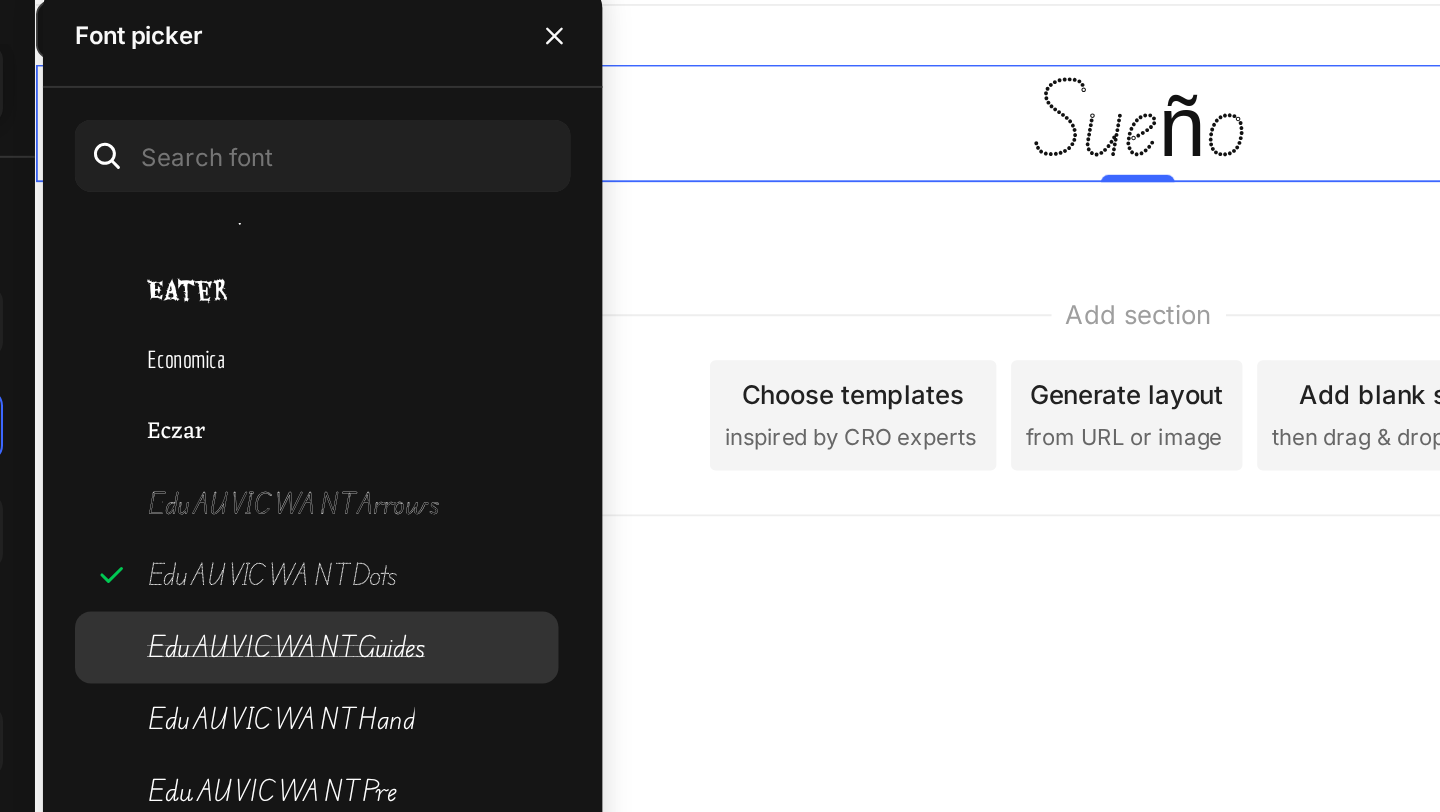 click on "Edu AU VIC WA NT Guides" at bounding box center [462, 415] 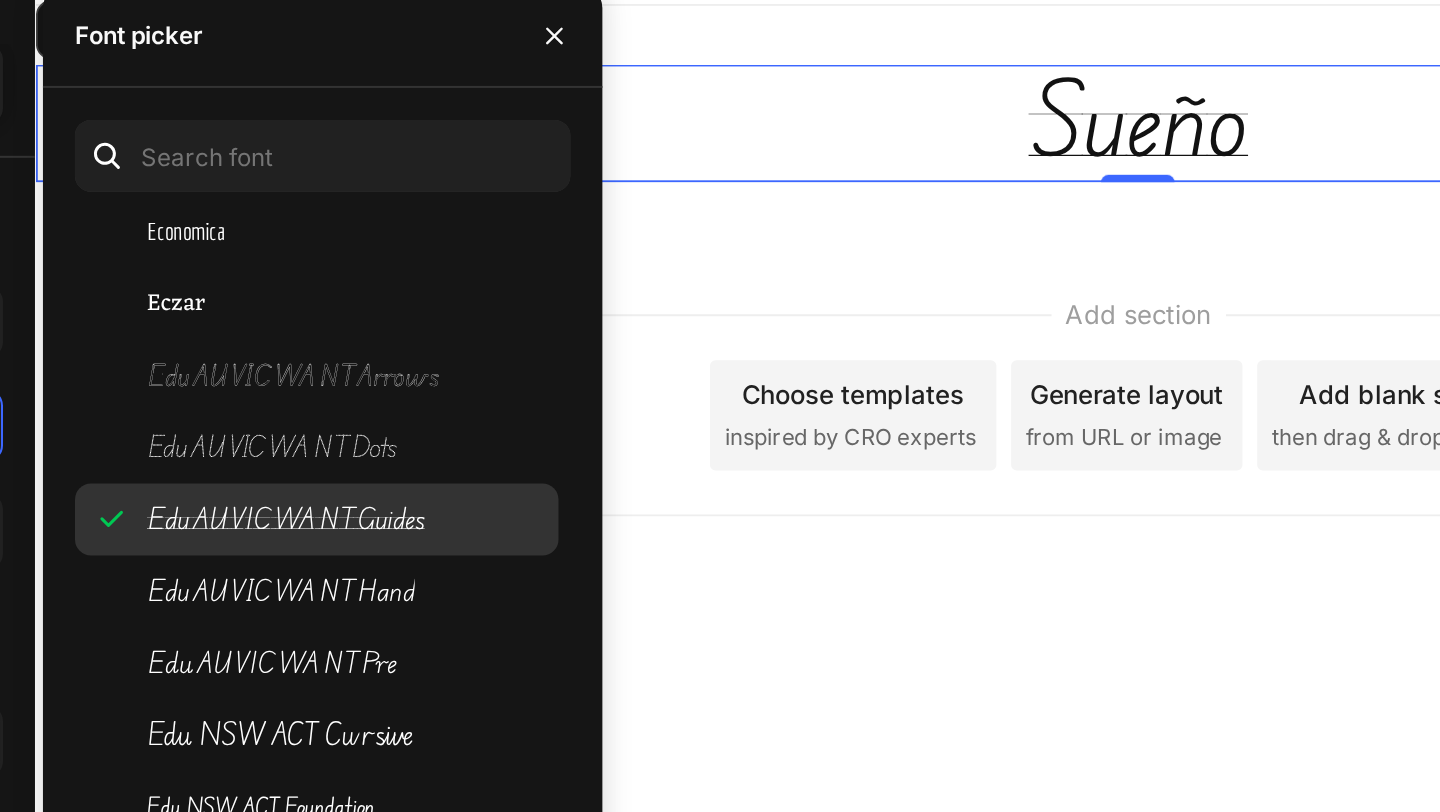 click on "Edu AU VIC WA NT Pre" at bounding box center [455, 423] 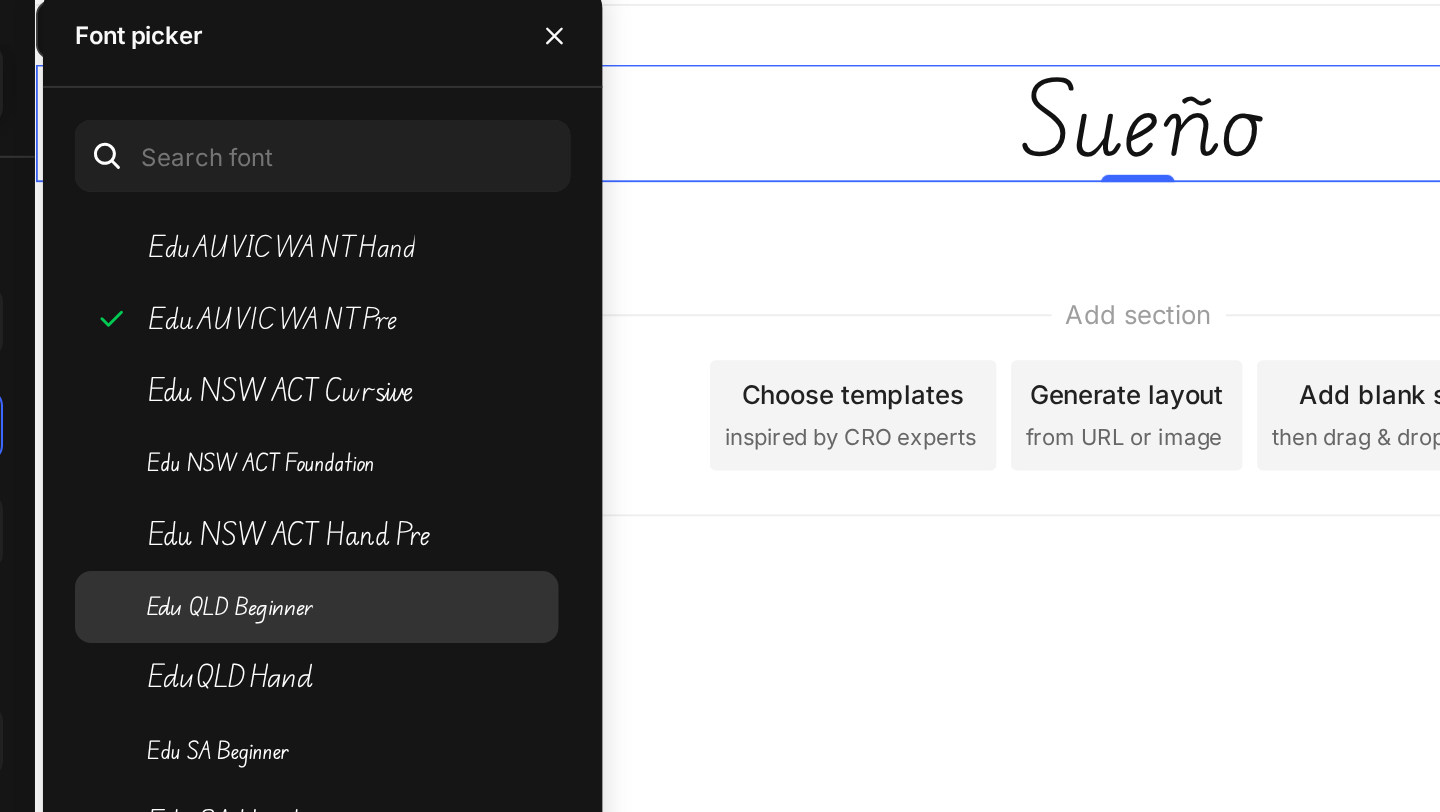 scroll, scrollTop: 15241, scrollLeft: 0, axis: vertical 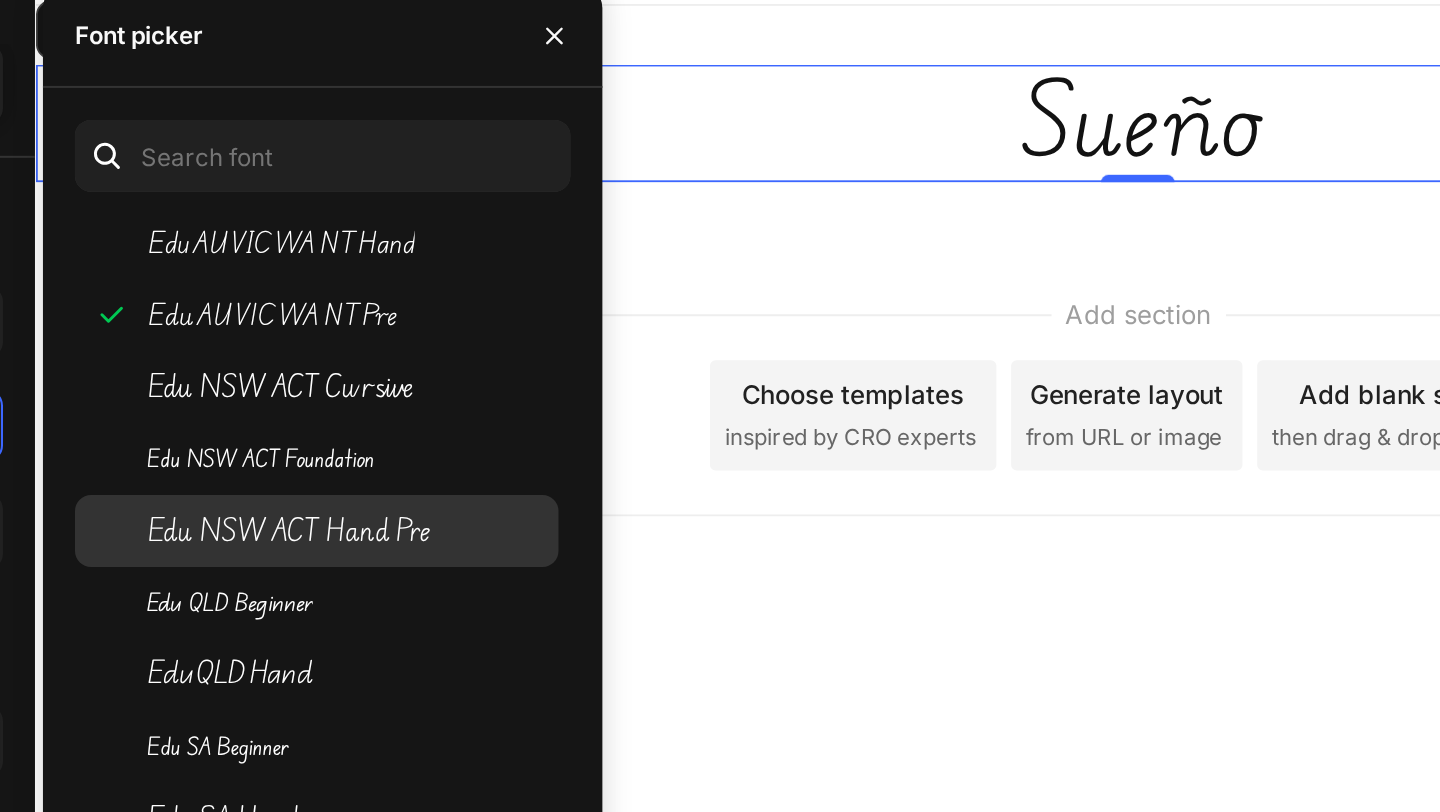 click on "Edu NSW ACT Hand Pre" 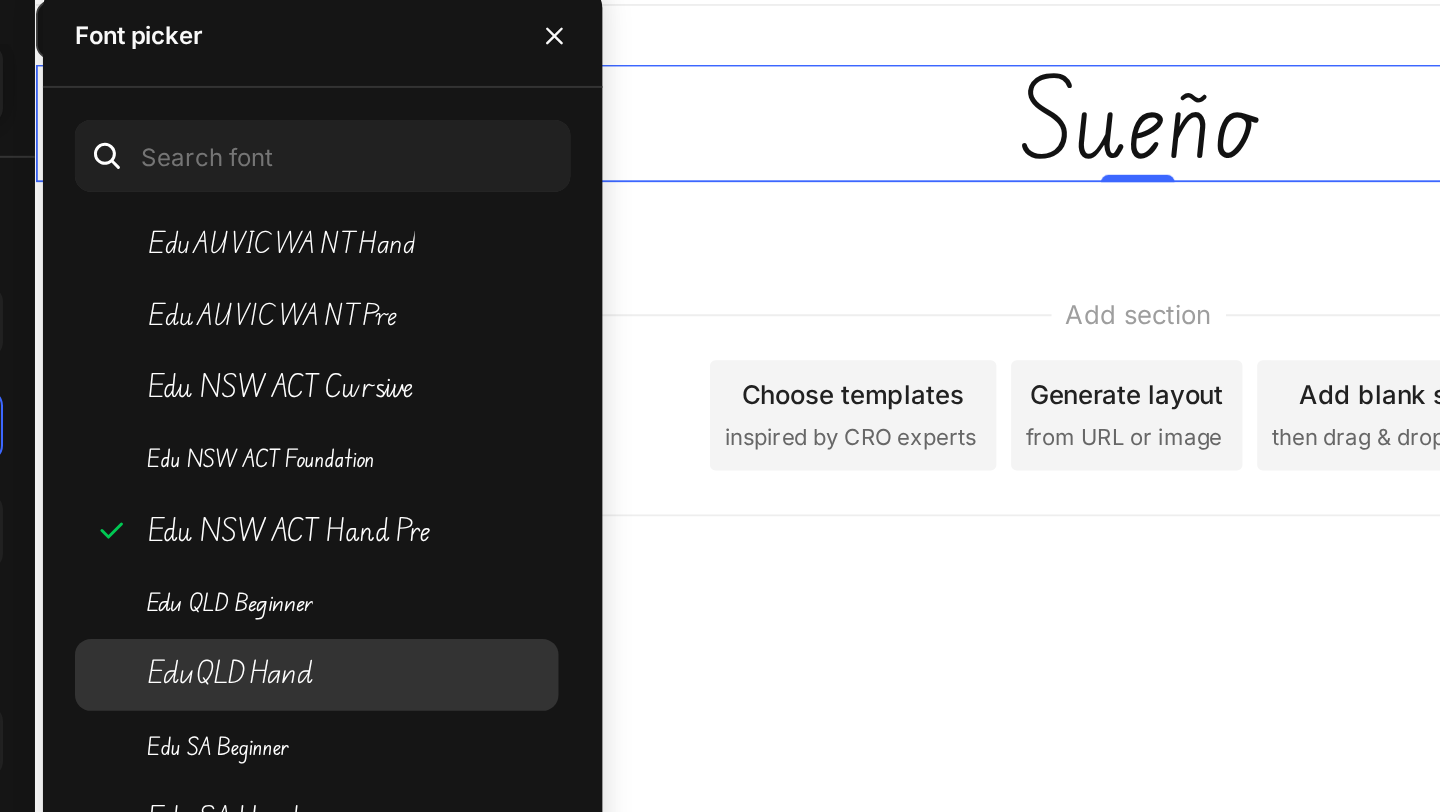 click on "Edu QLD Hand" at bounding box center (434, 429) 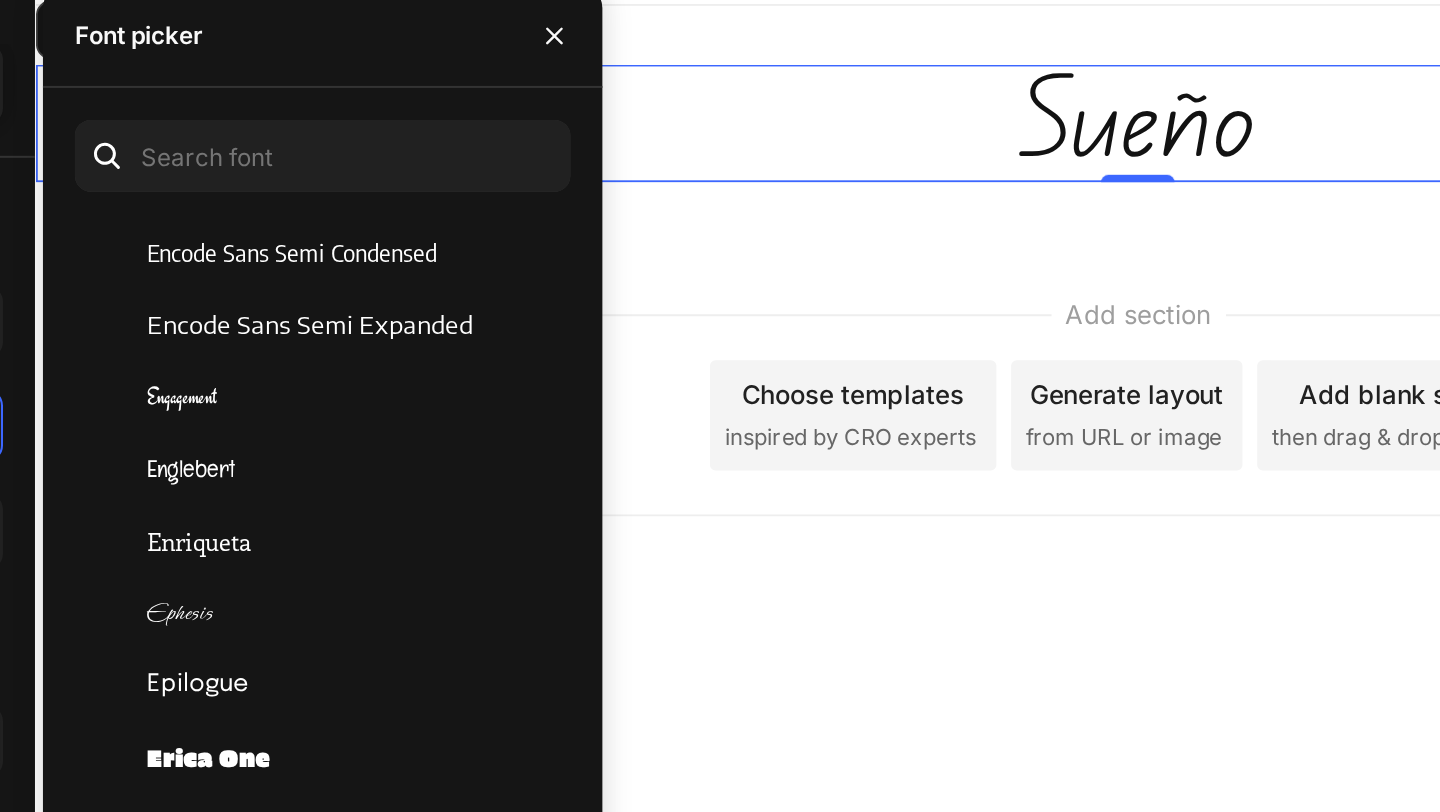 scroll, scrollTop: 16075, scrollLeft: 0, axis: vertical 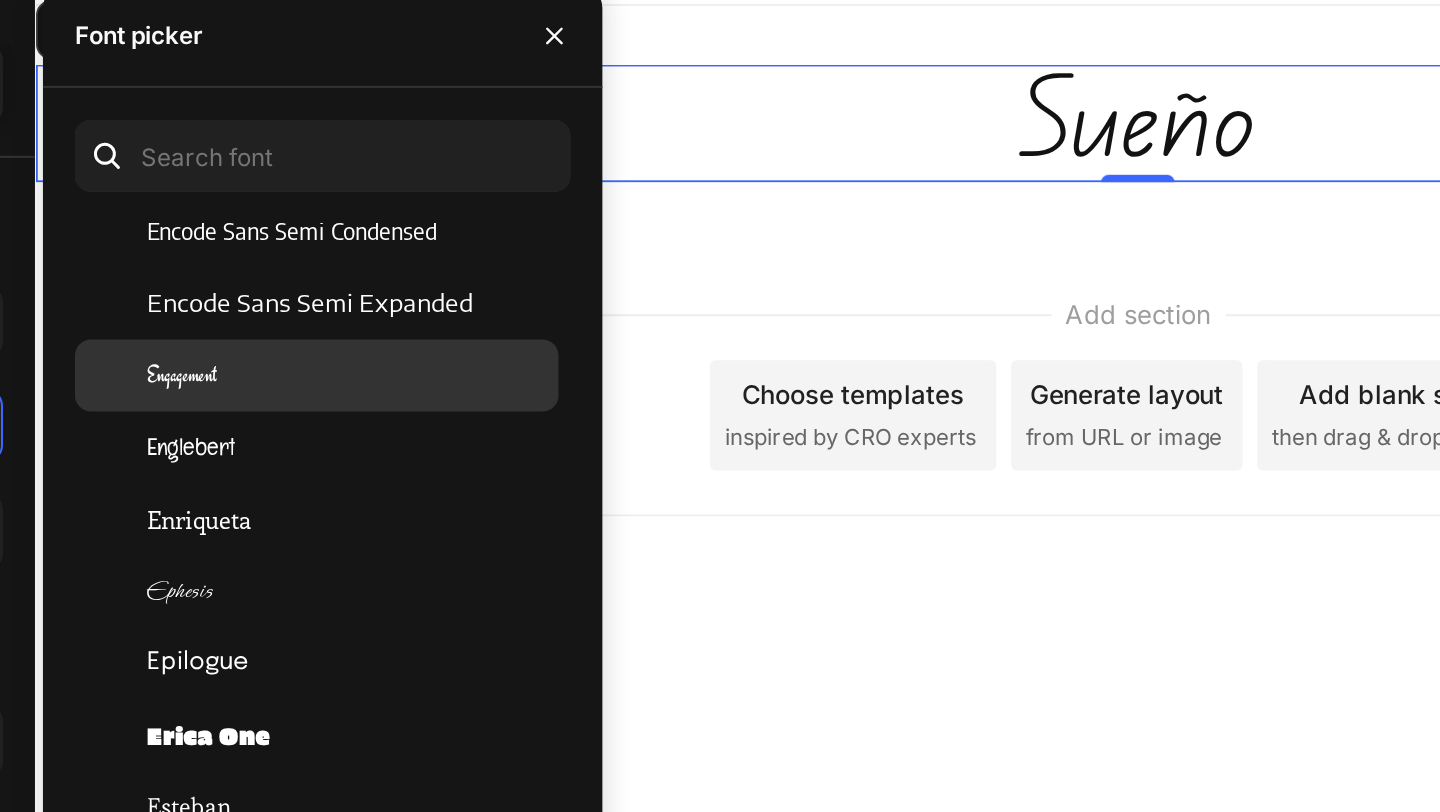 click on "Engagement" at bounding box center [494, 279] 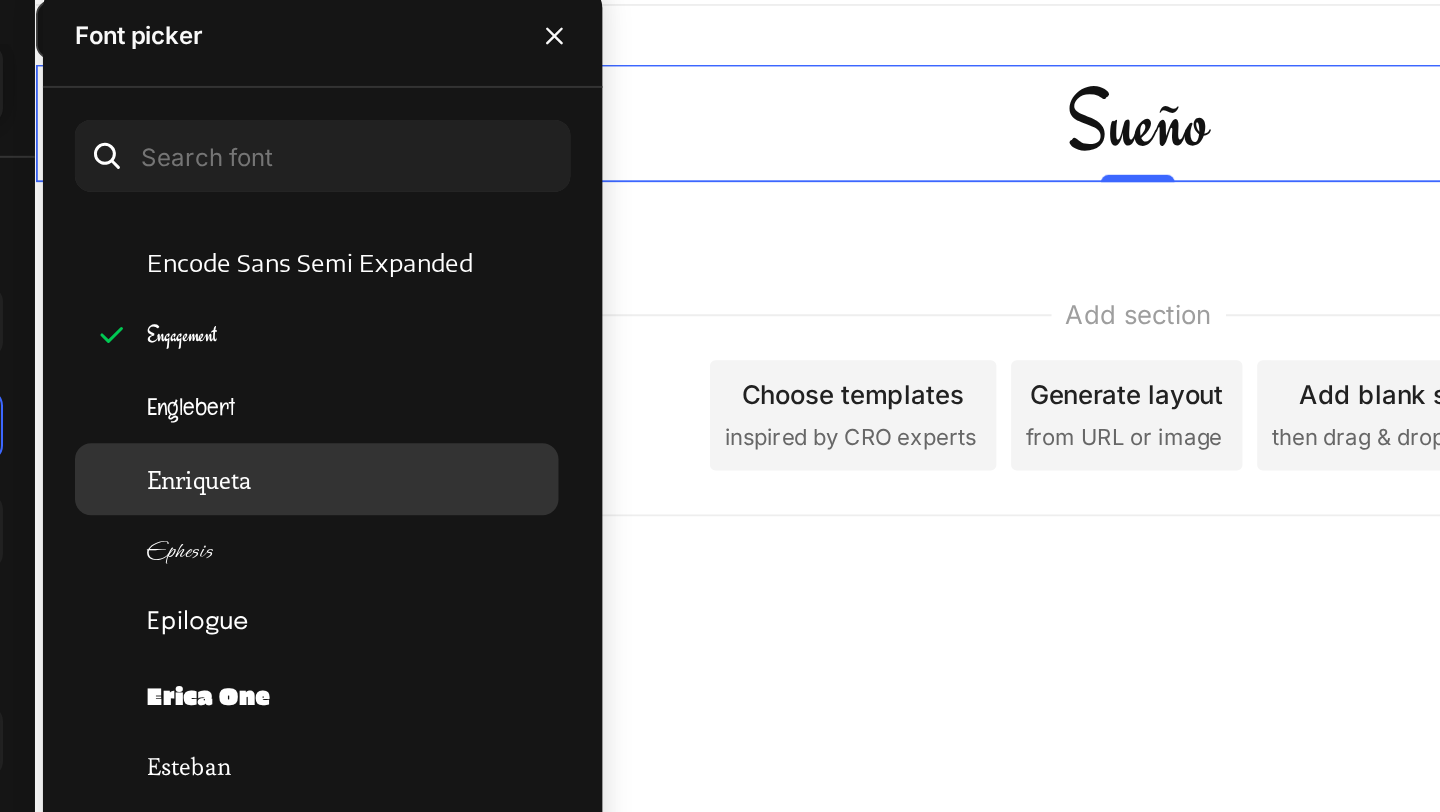scroll, scrollTop: 16097, scrollLeft: 0, axis: vertical 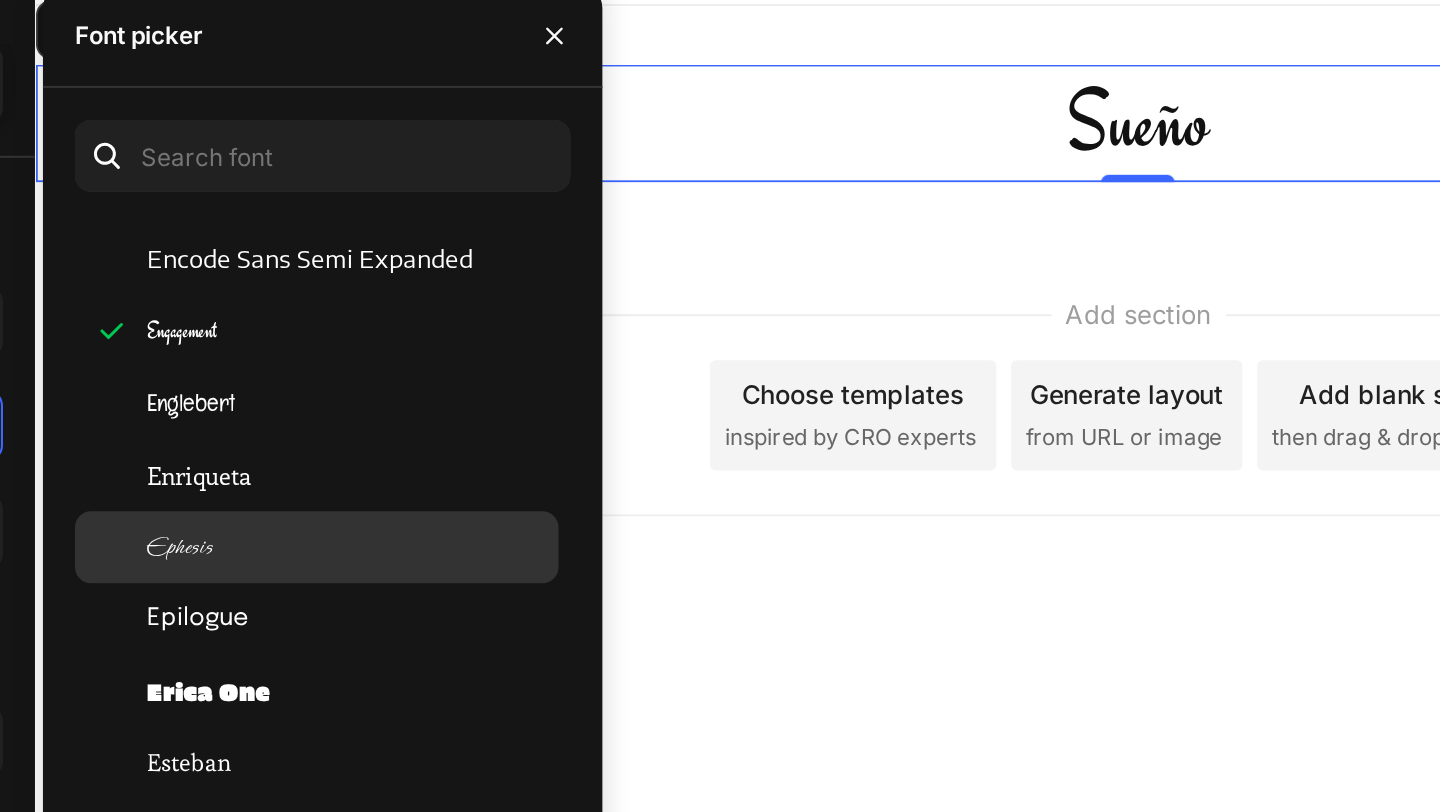 click on "Ephesis" at bounding box center [494, 365] 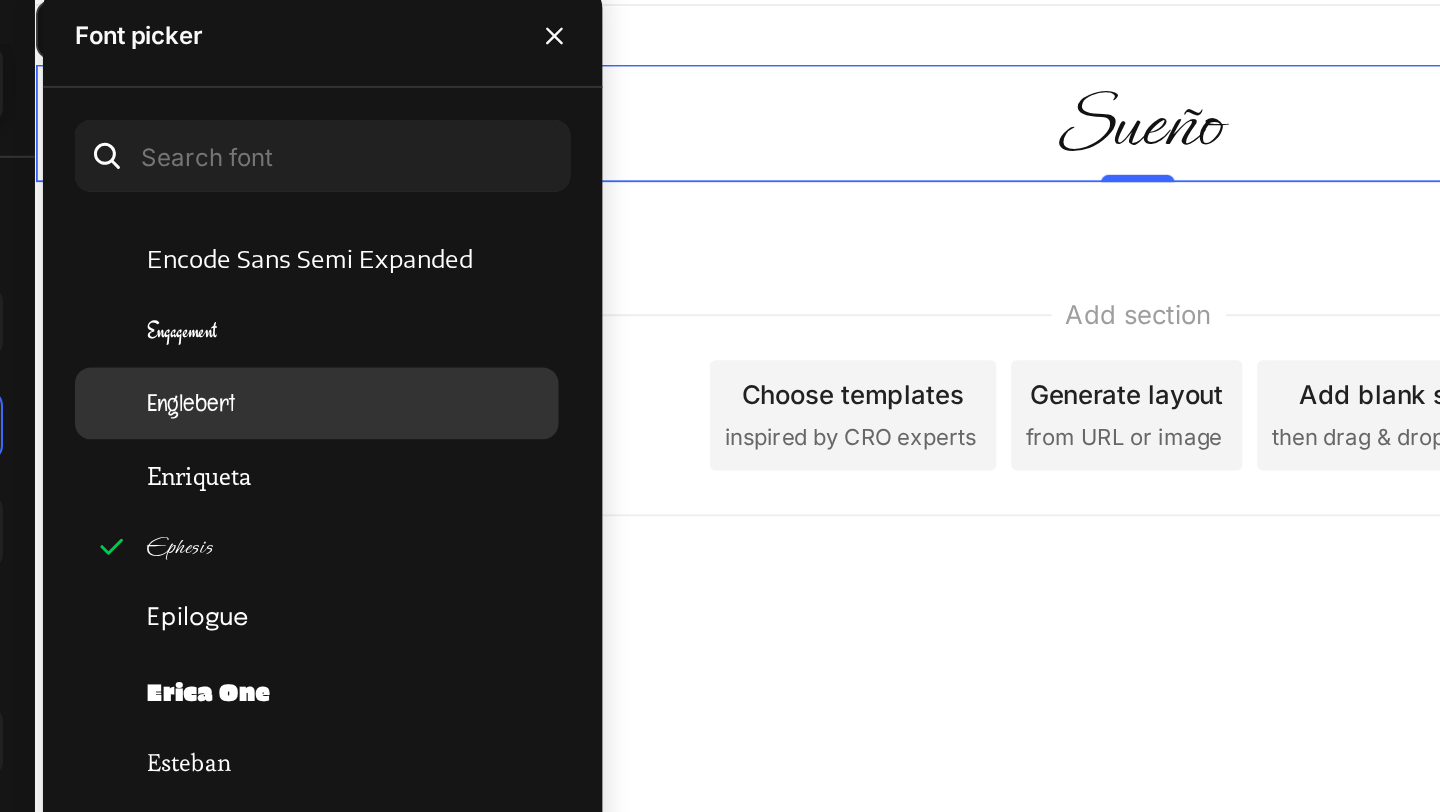 click on "Englebert" at bounding box center (494, 293) 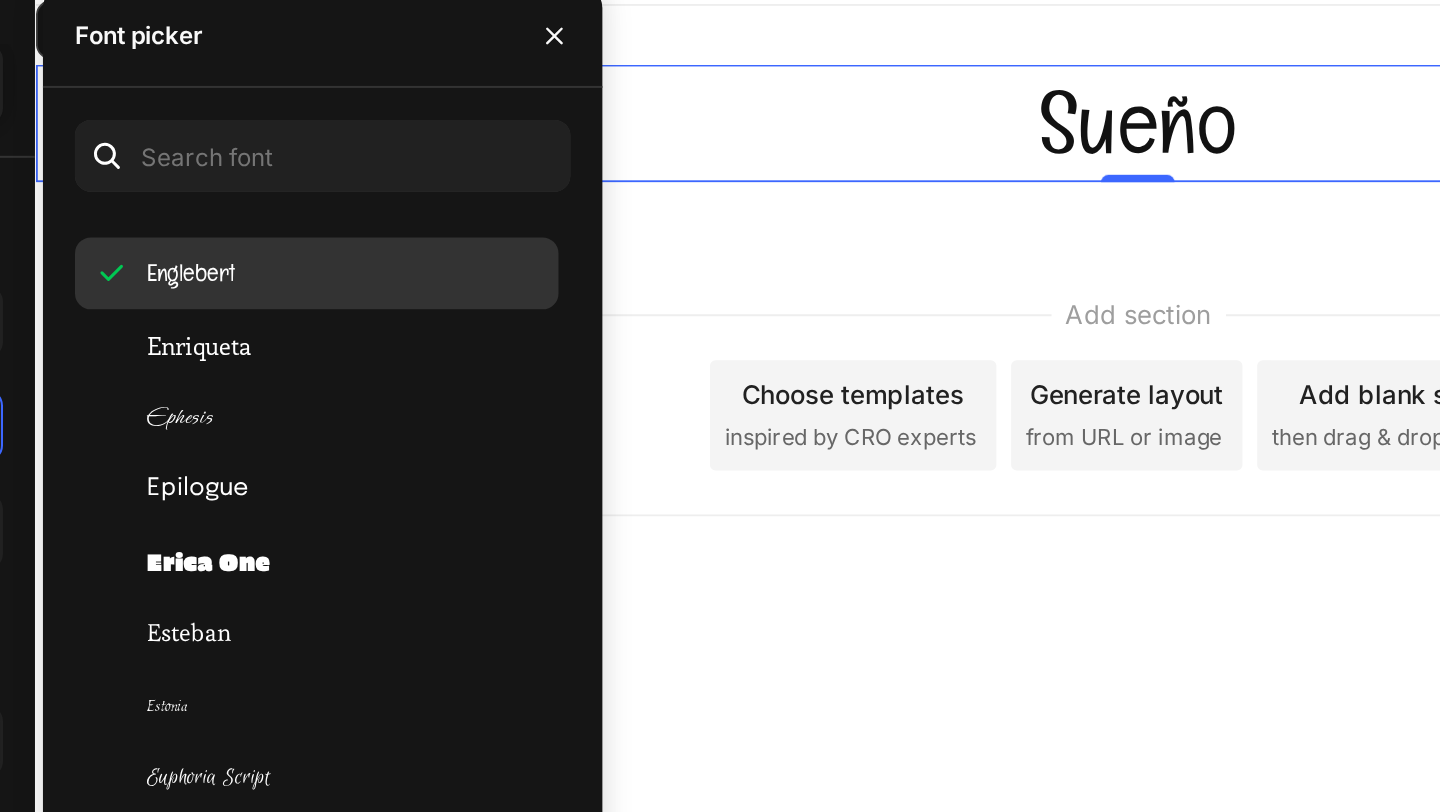 scroll, scrollTop: 16166, scrollLeft: 0, axis: vertical 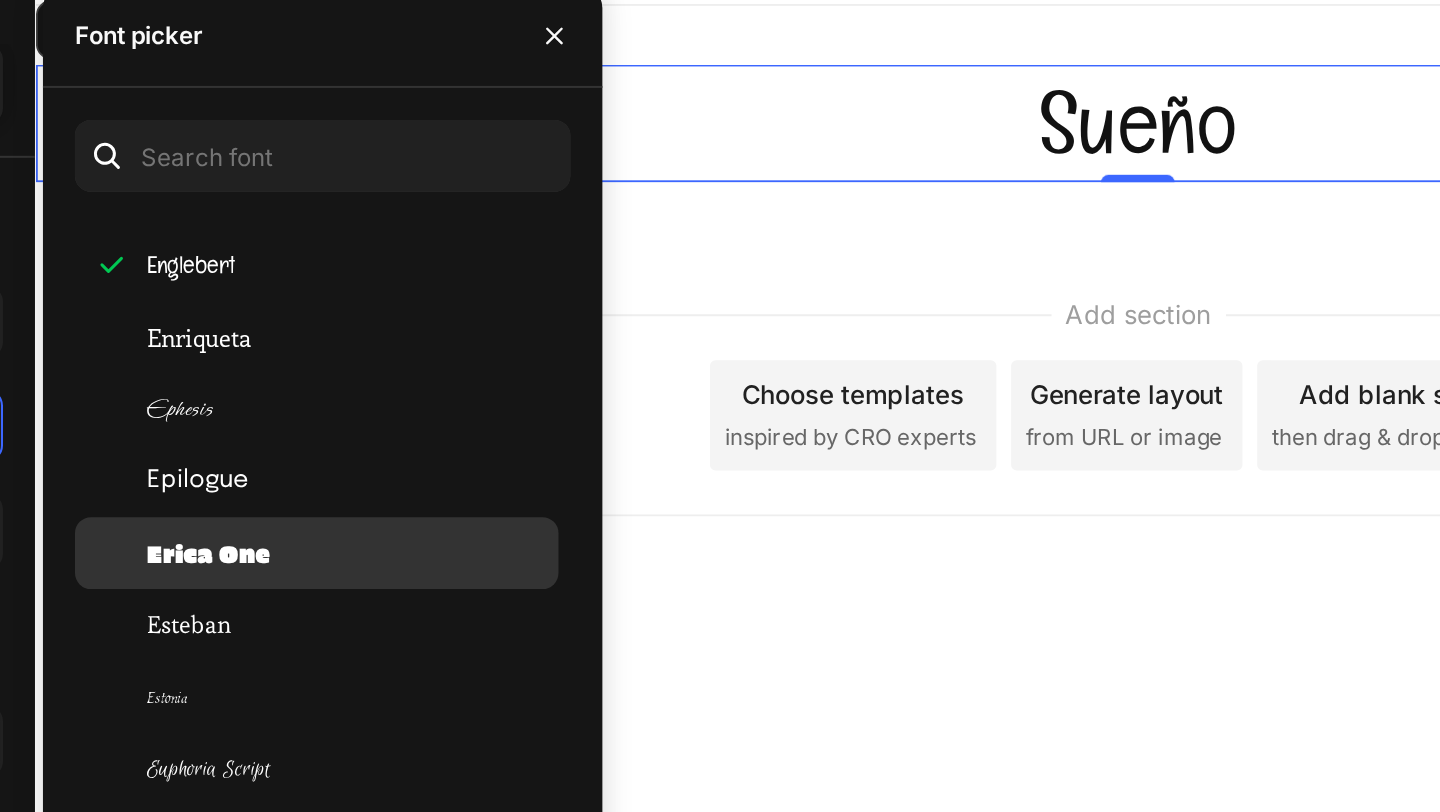 click on "Erica One" at bounding box center (424, 368) 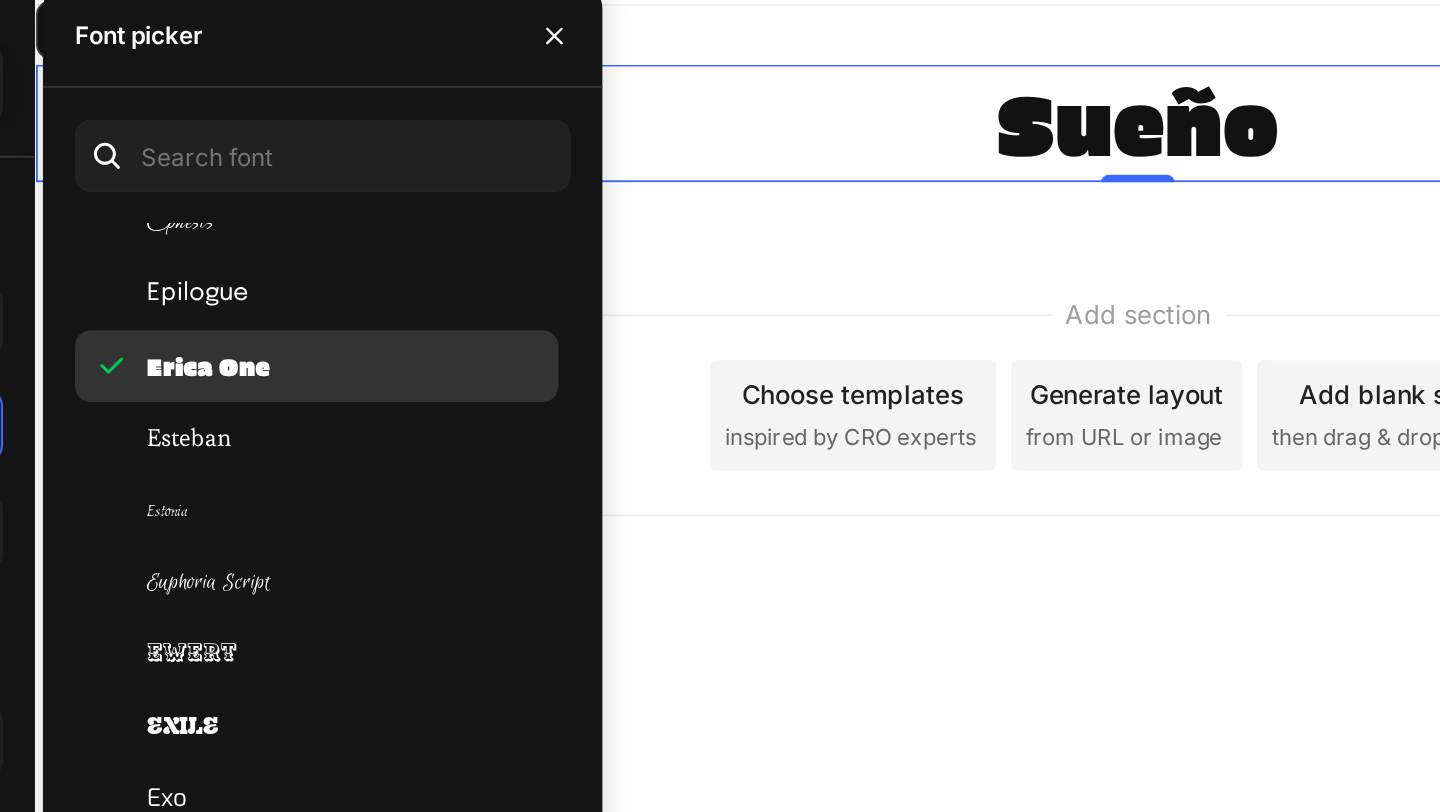 scroll, scrollTop: 16298, scrollLeft: 0, axis: vertical 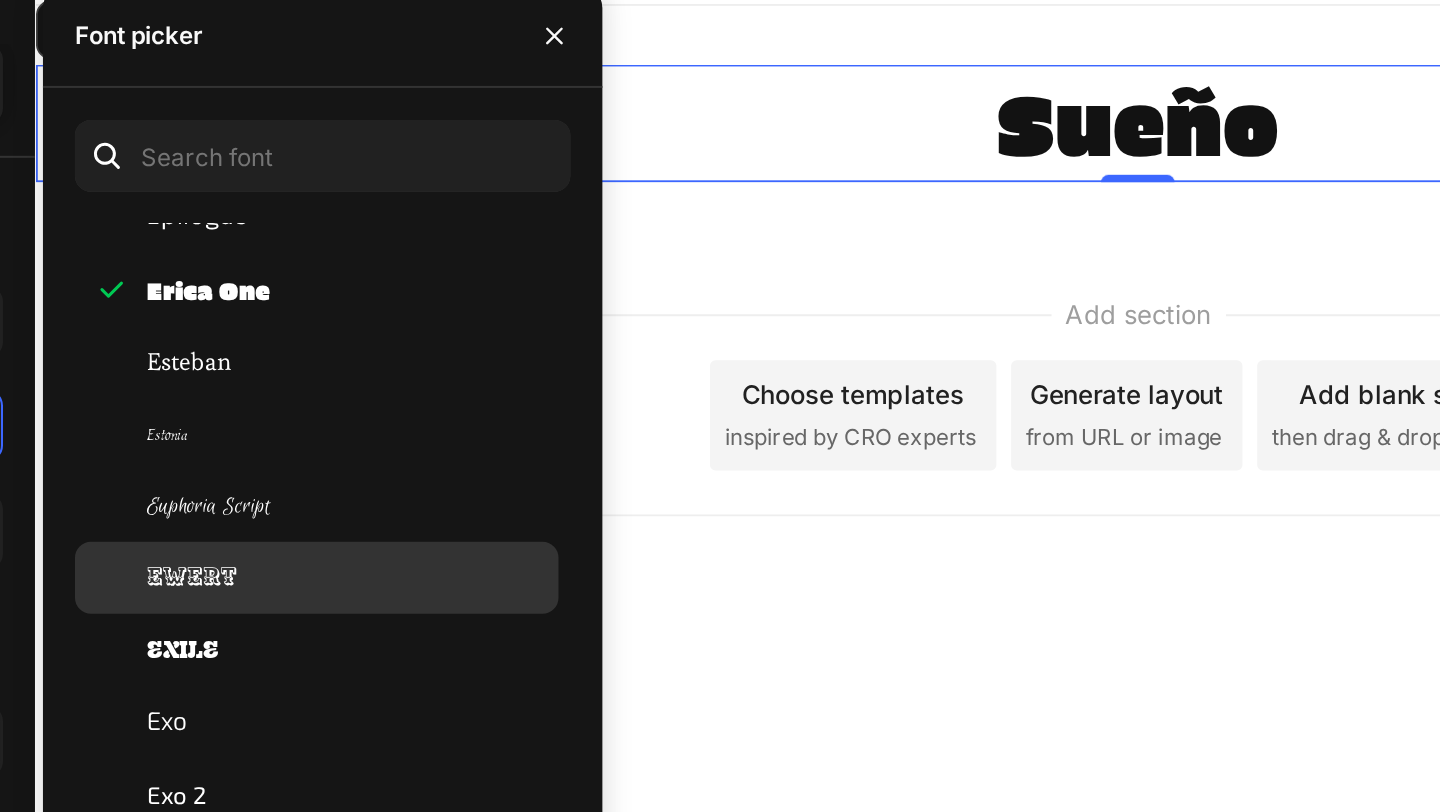 click on "Ewert" at bounding box center (415, 380) 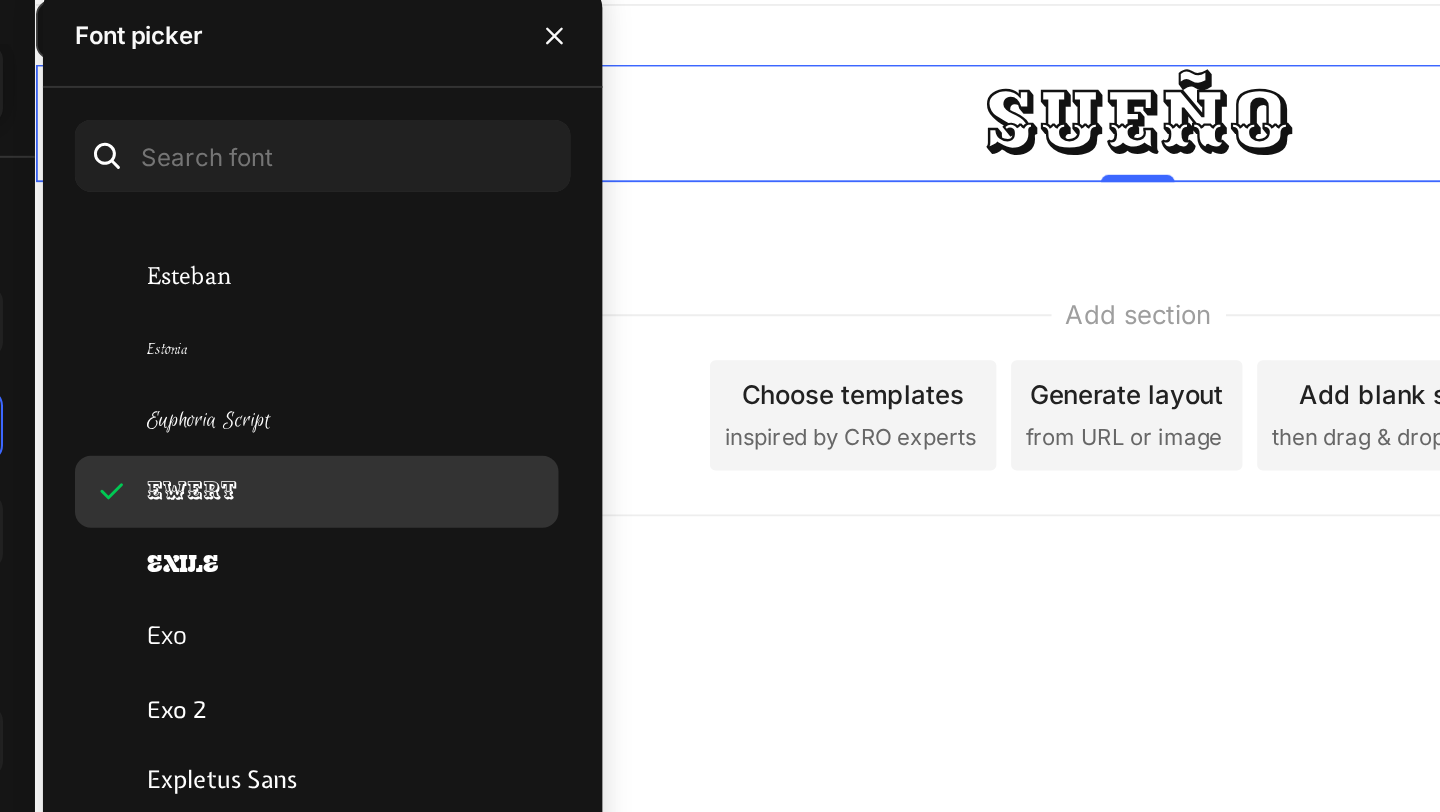 scroll, scrollTop: 16346, scrollLeft: 0, axis: vertical 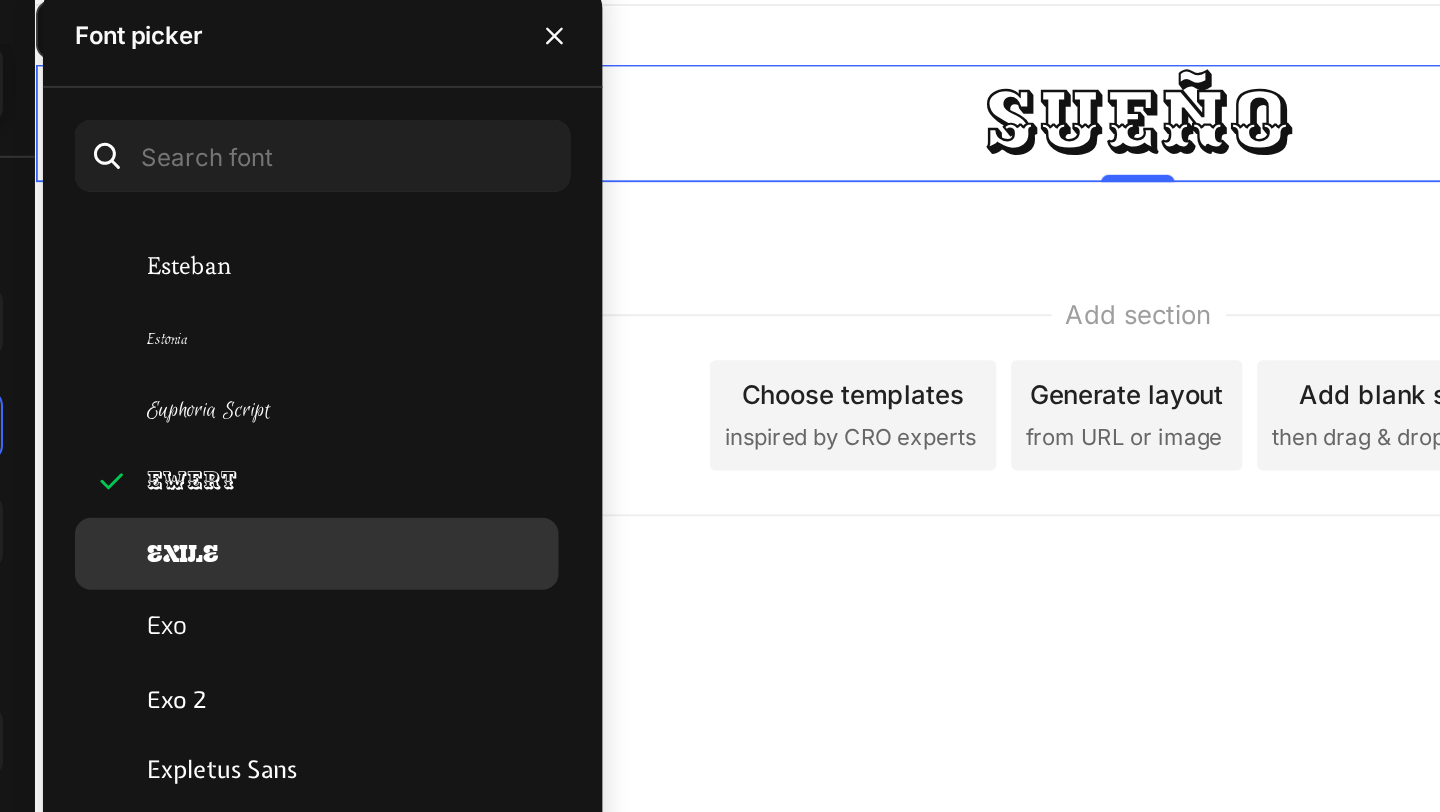 click on "Exile" at bounding box center (411, 368) 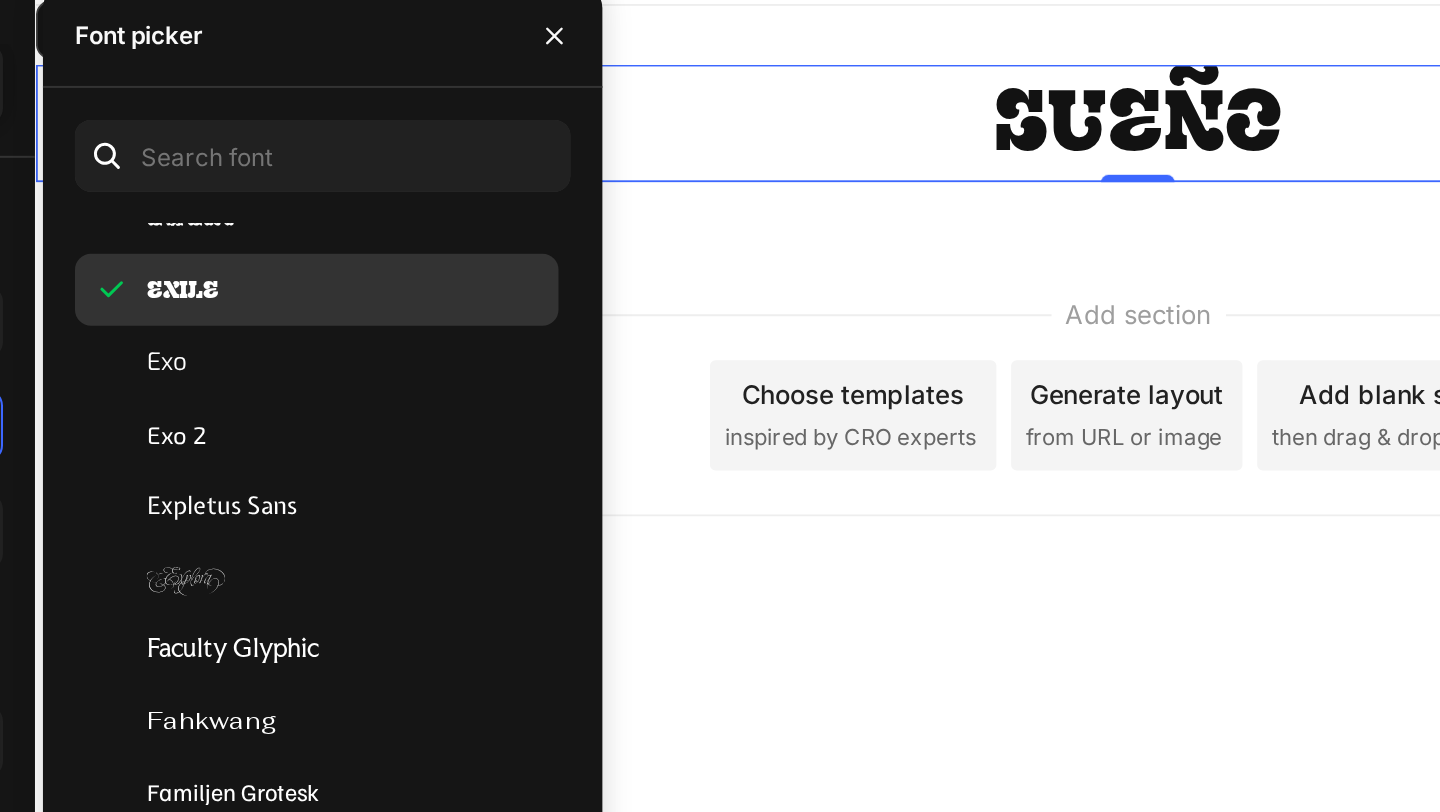 scroll, scrollTop: 16481, scrollLeft: 0, axis: vertical 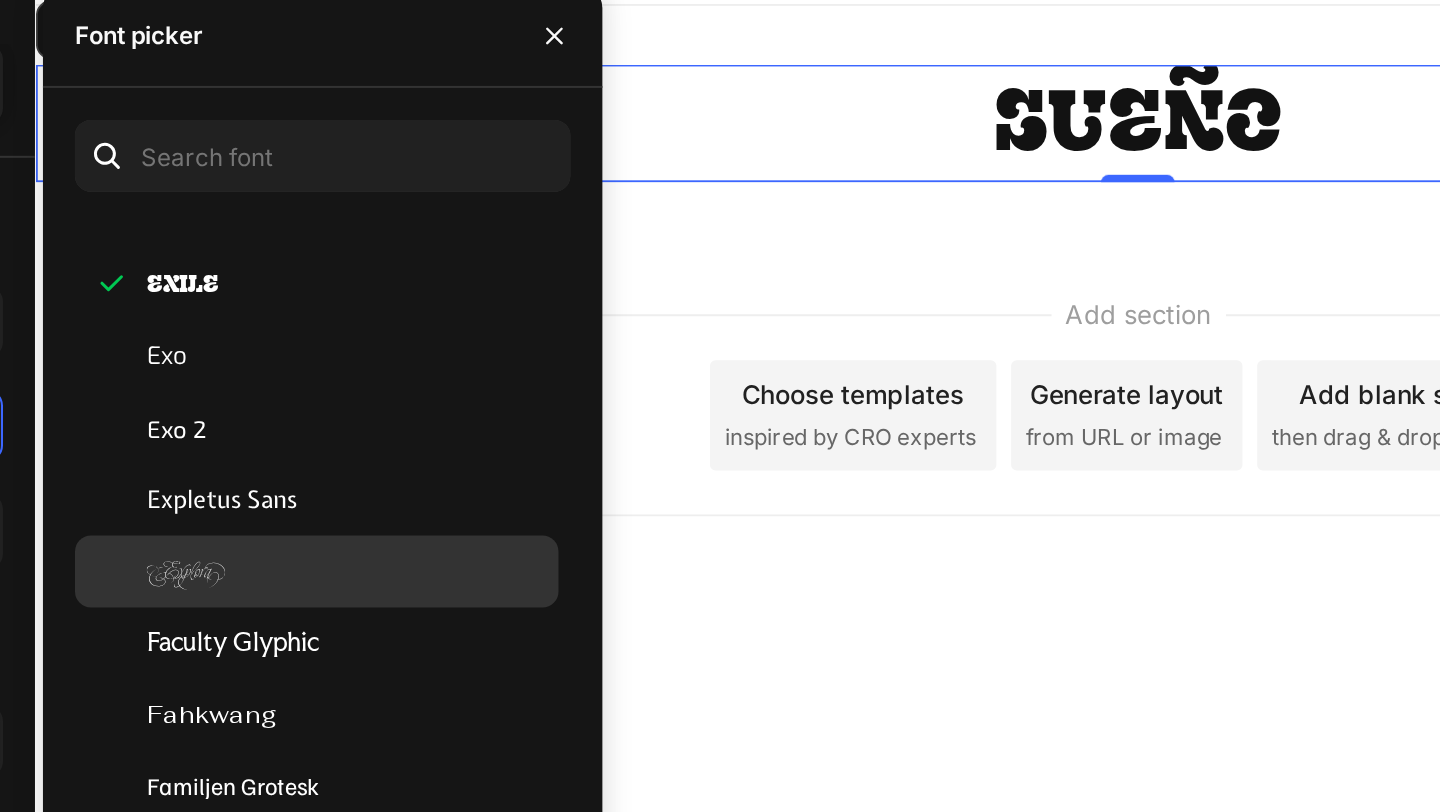 click on "Explora" at bounding box center [412, 377] 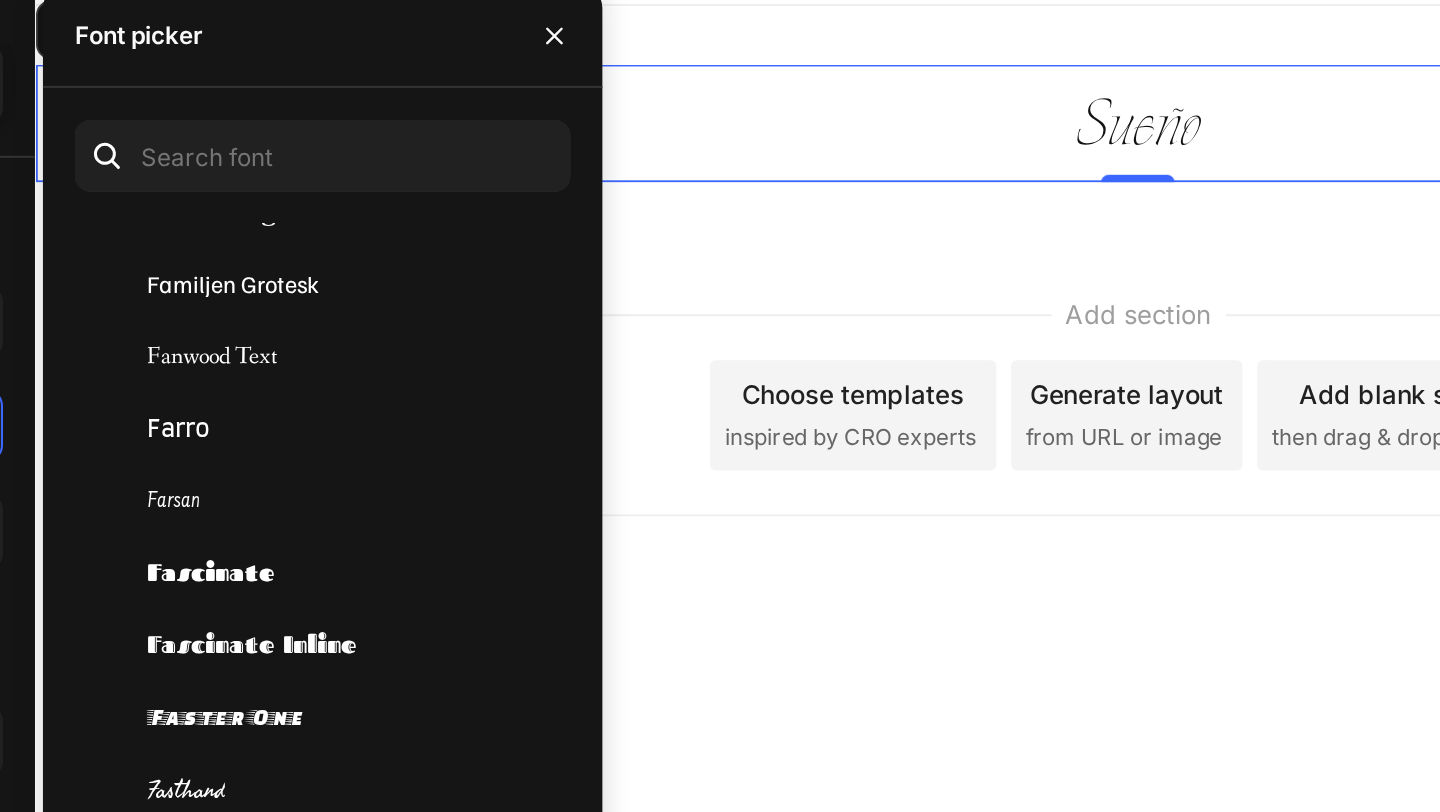 scroll, scrollTop: 16767, scrollLeft: 0, axis: vertical 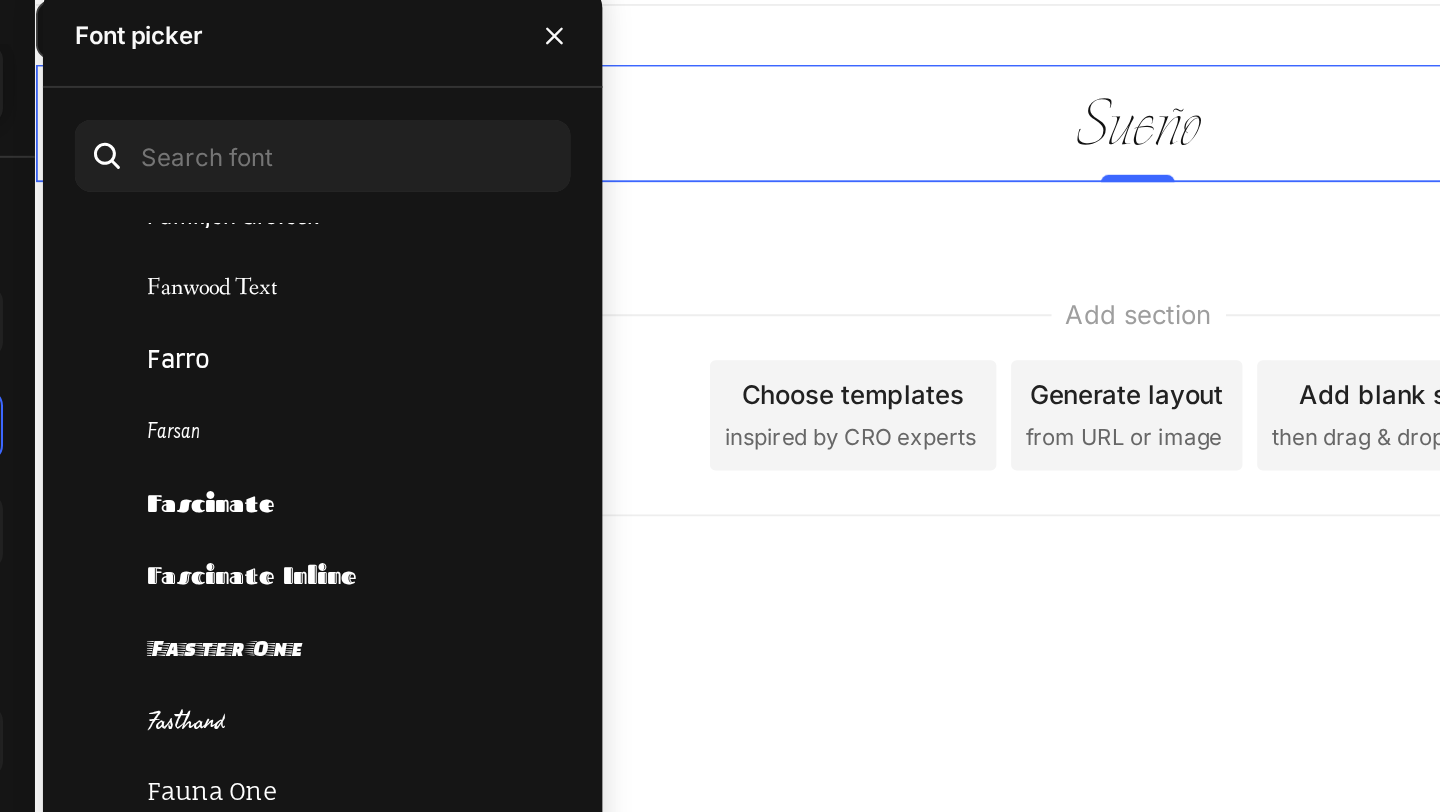 click on "Fascinate Inline" at bounding box center [445, 379] 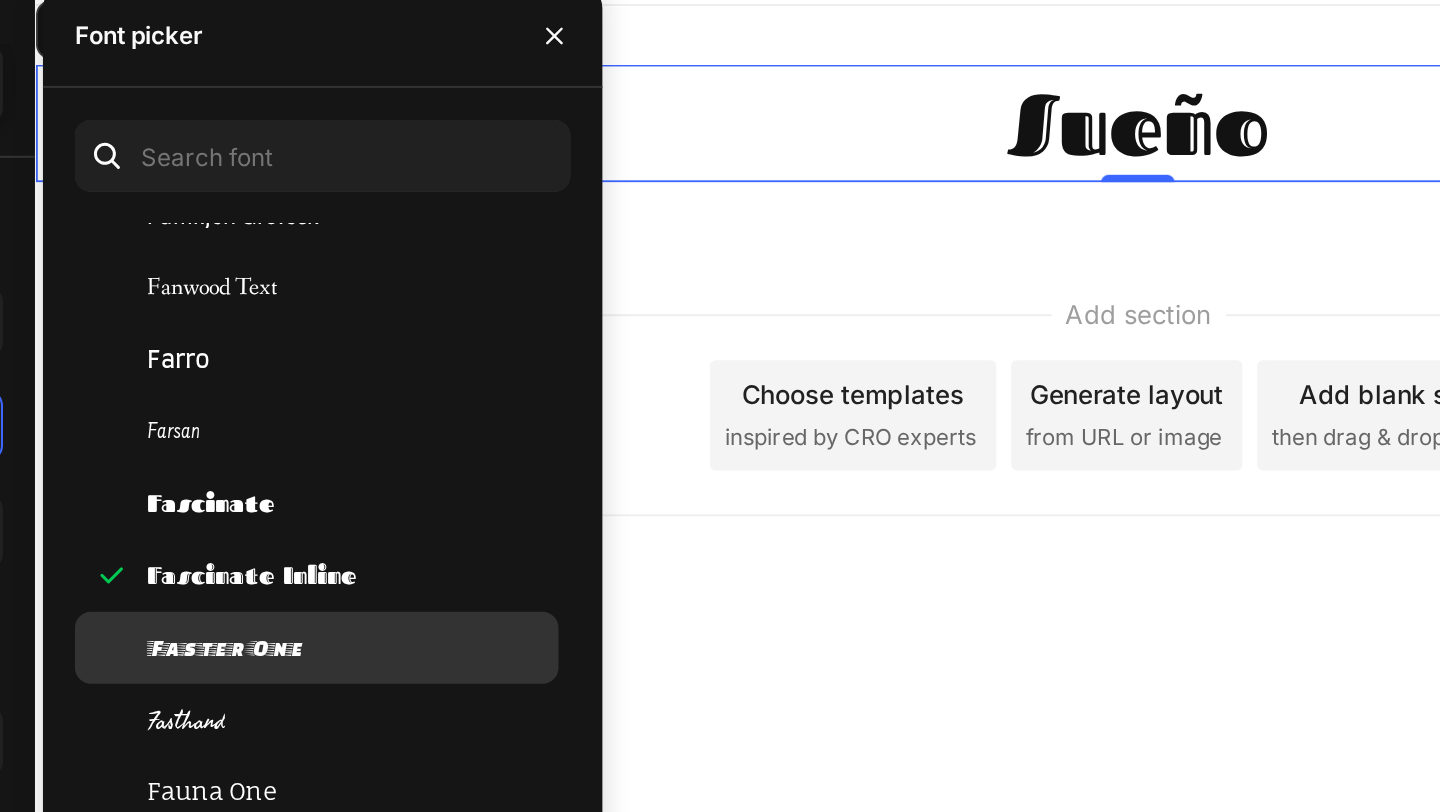 click on "Faster One" at bounding box center [432, 415] 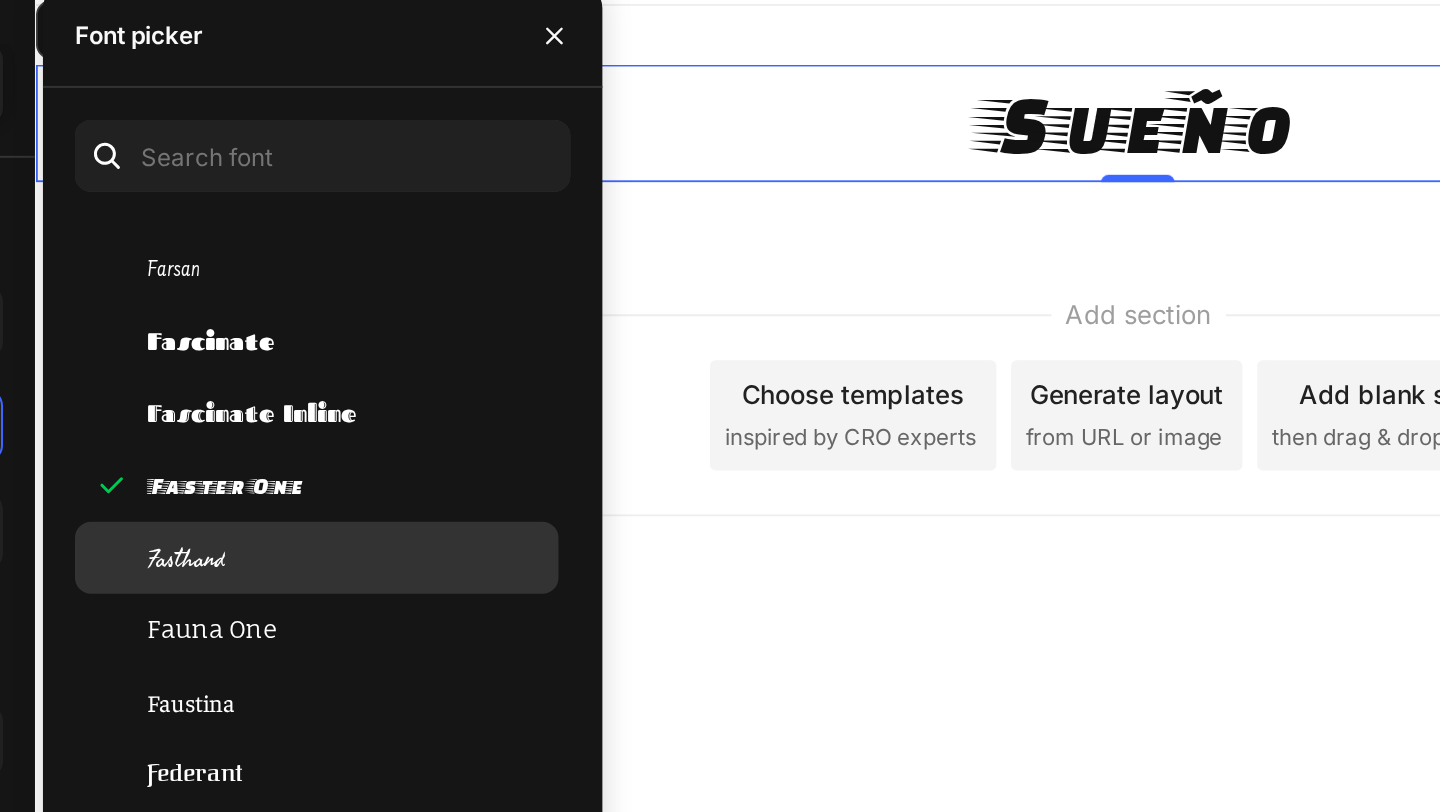 scroll, scrollTop: 16854, scrollLeft: 0, axis: vertical 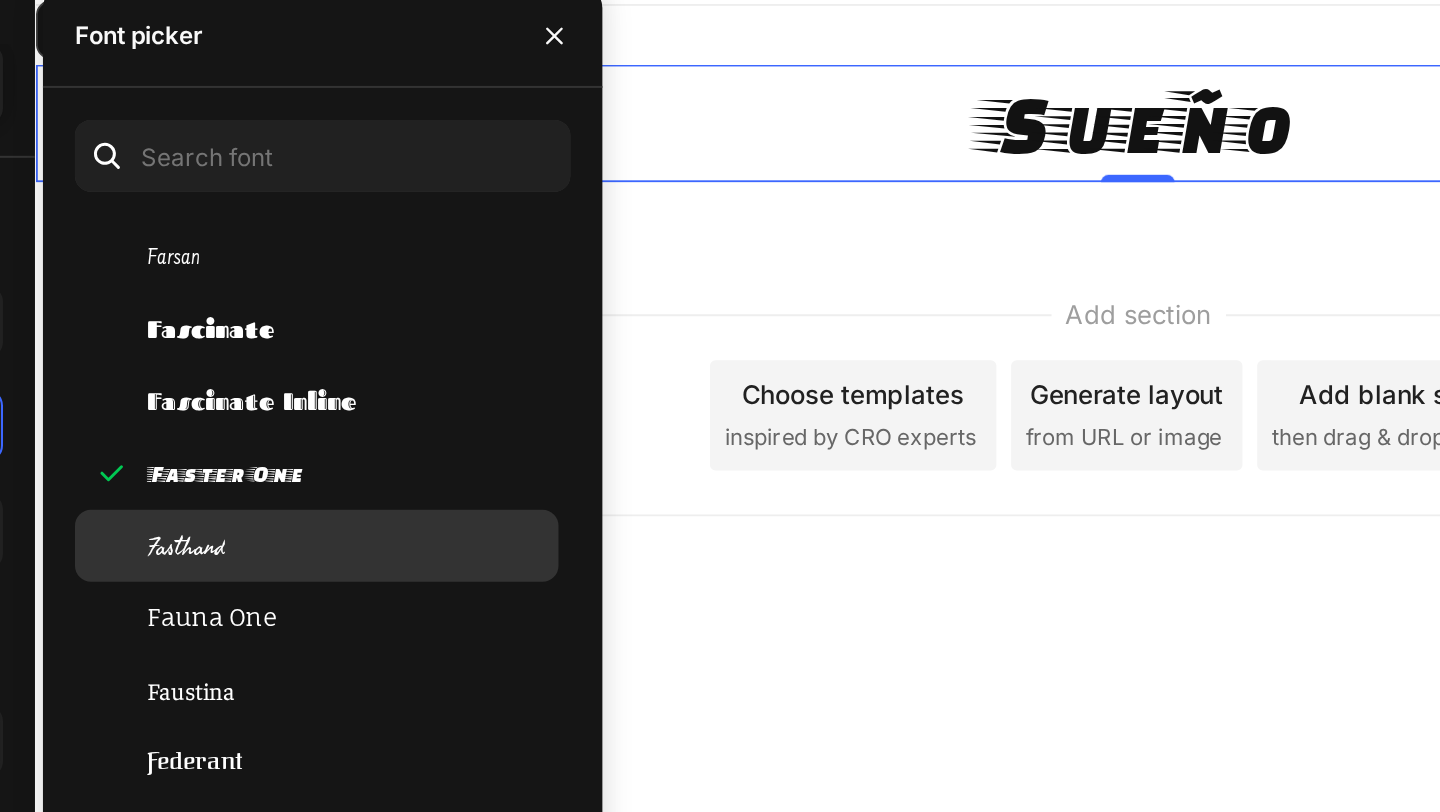 click at bounding box center [375, 364] 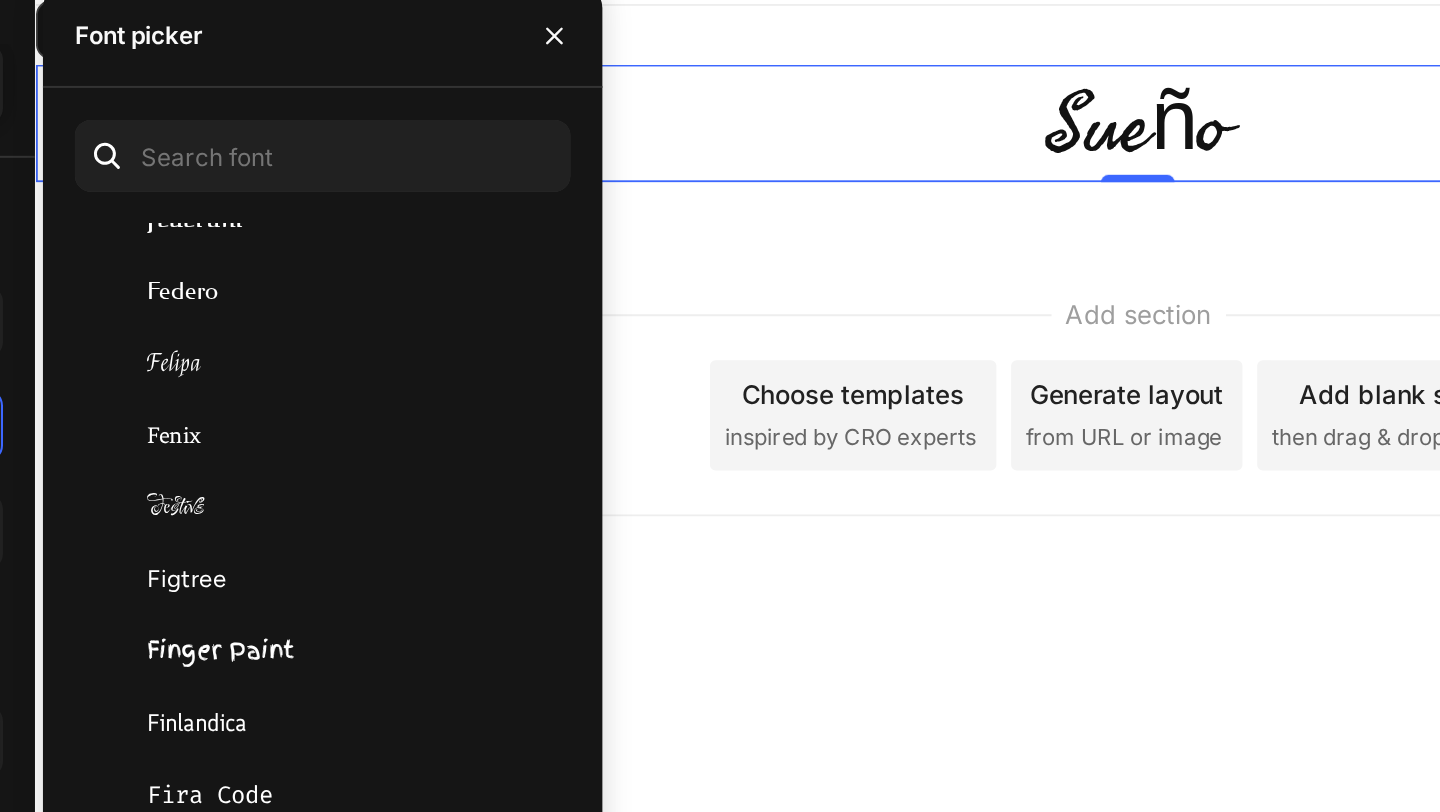 scroll, scrollTop: 17133, scrollLeft: 0, axis: vertical 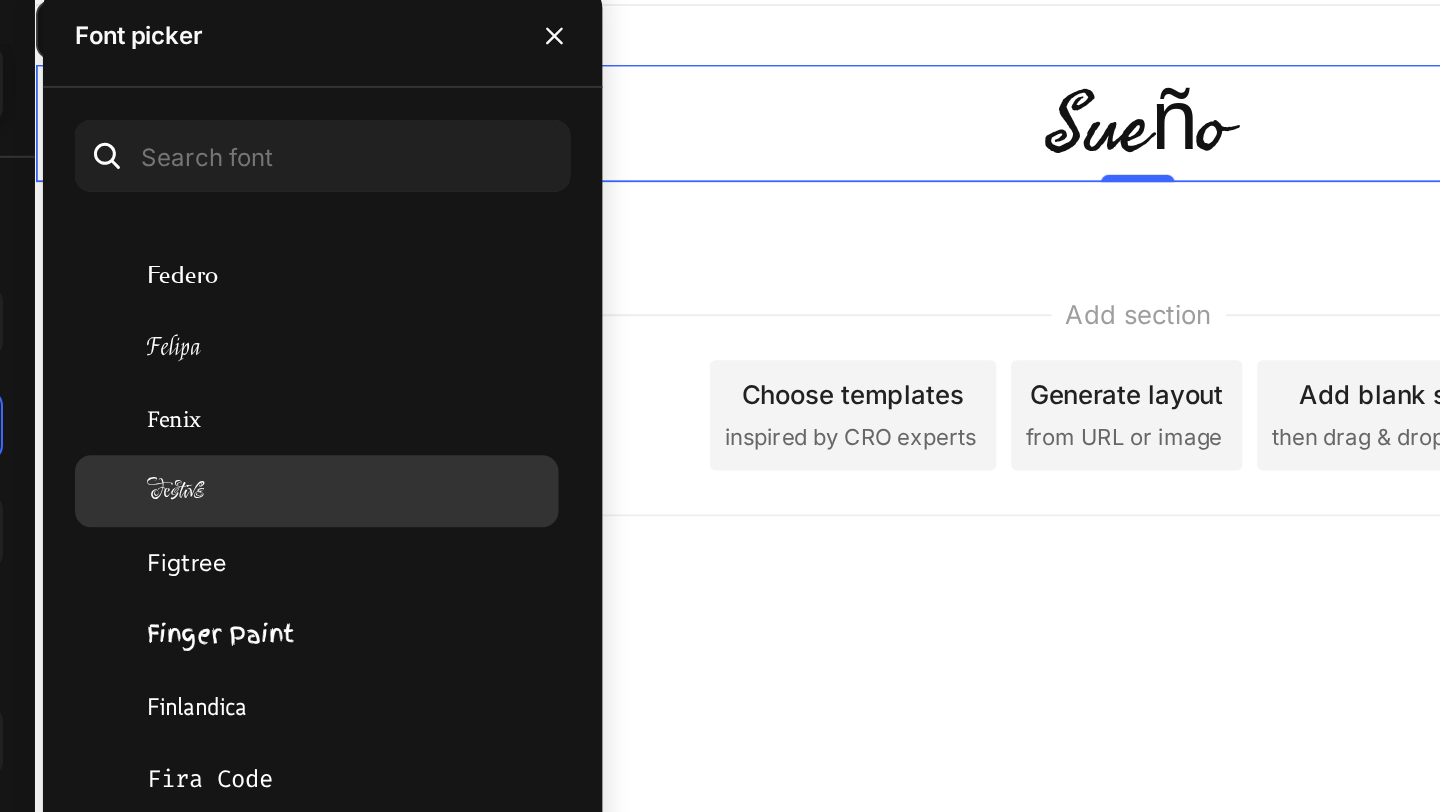 click on "Festive" at bounding box center [407, 337] 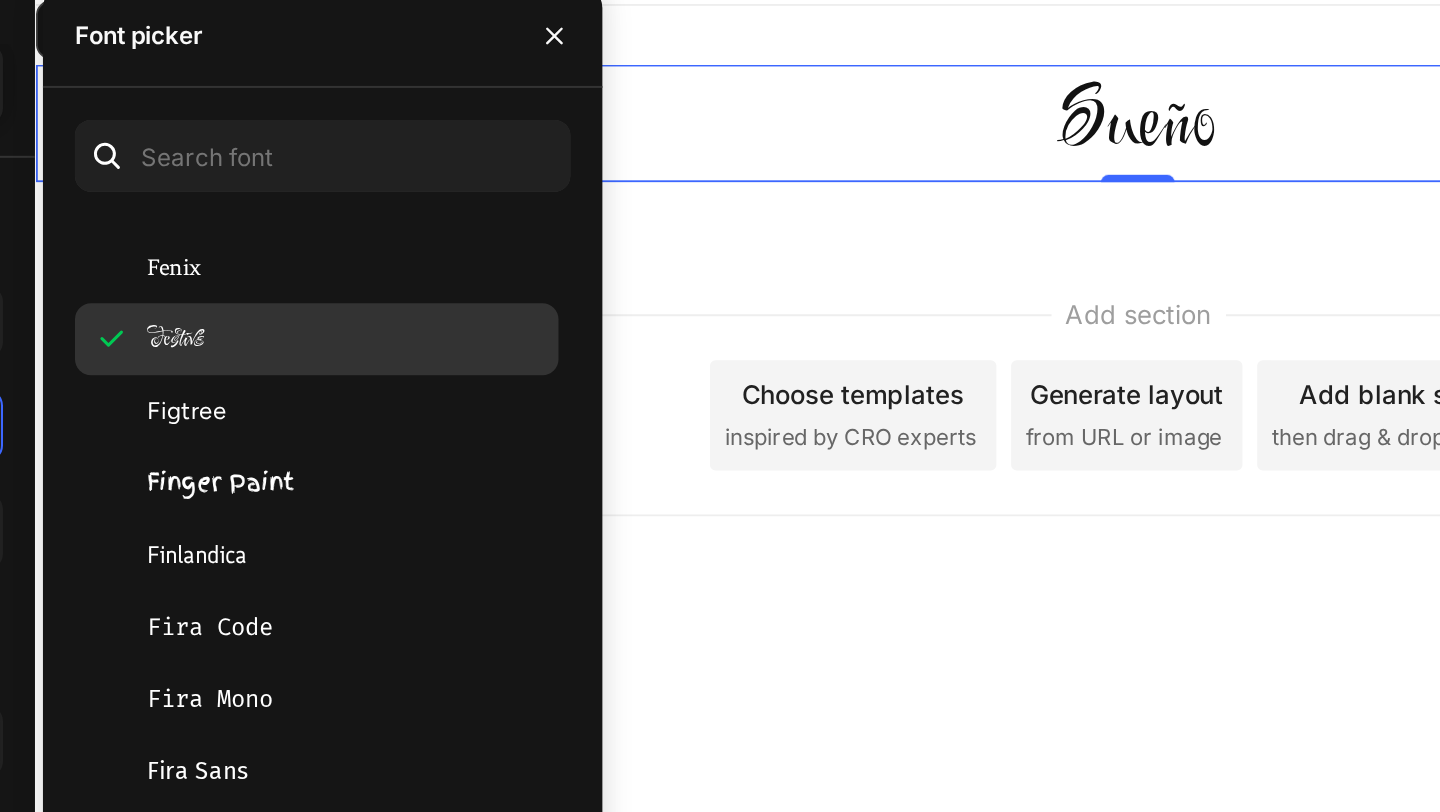 scroll, scrollTop: 17209, scrollLeft: 0, axis: vertical 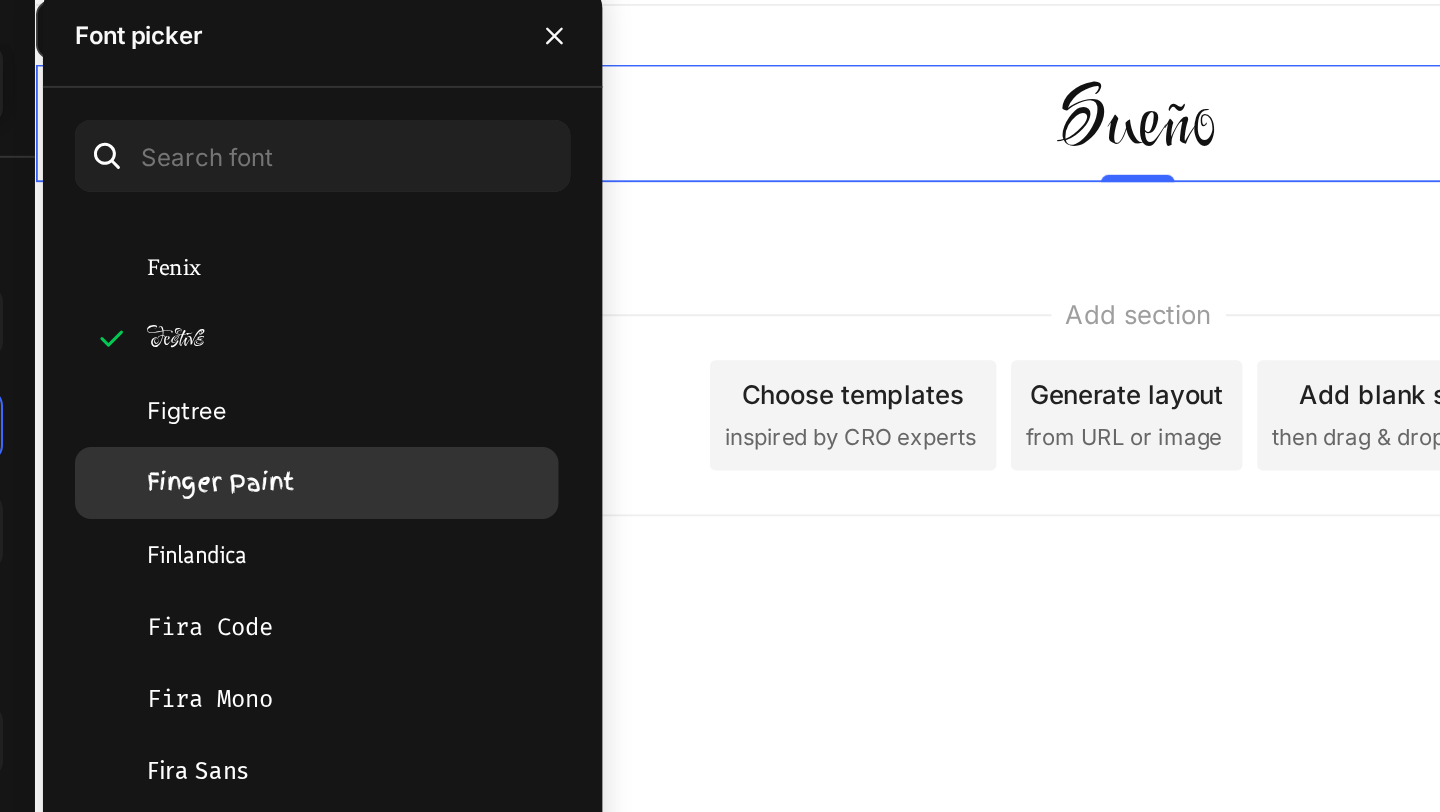 click on "Finger Paint" at bounding box center (430, 333) 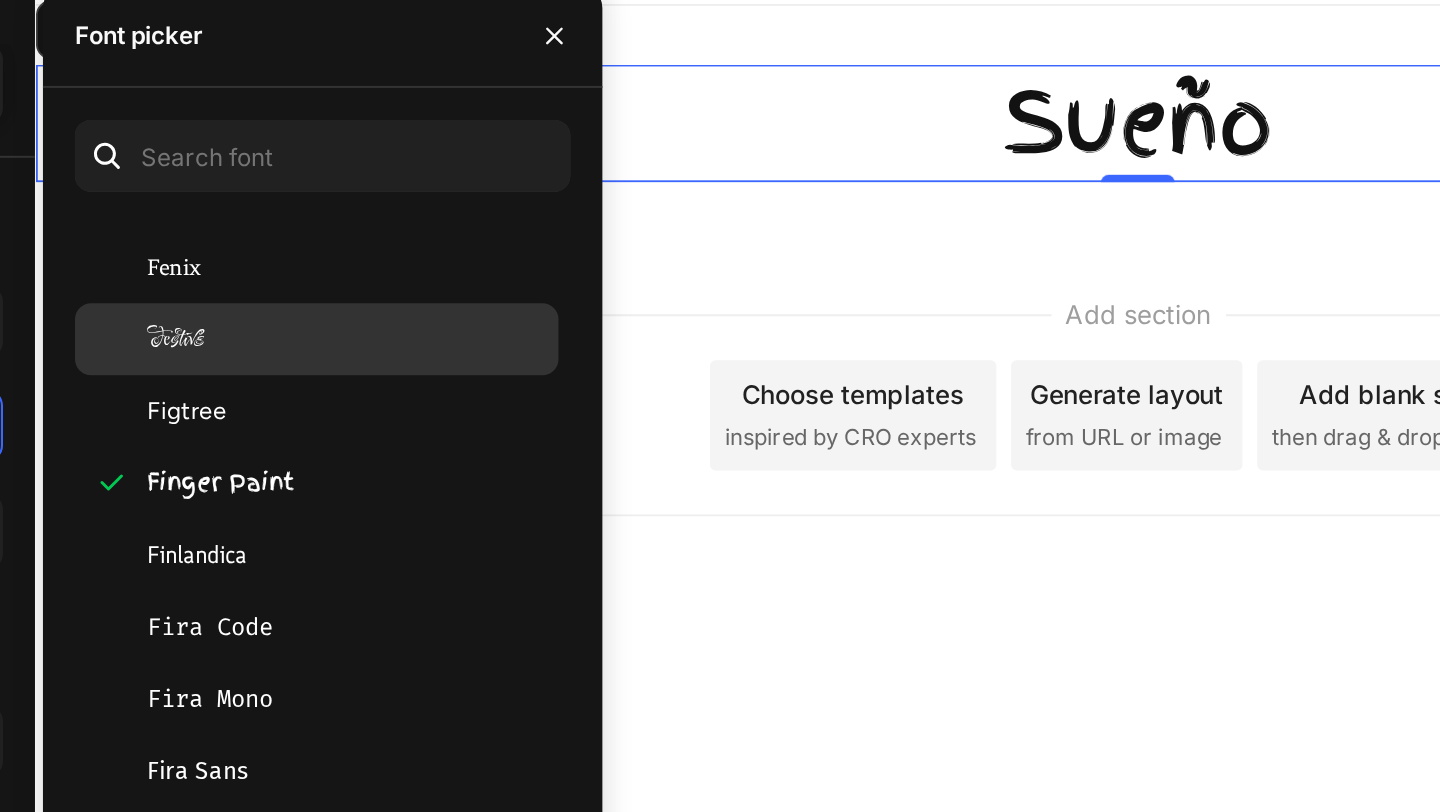 click on "Festive" at bounding box center (407, 261) 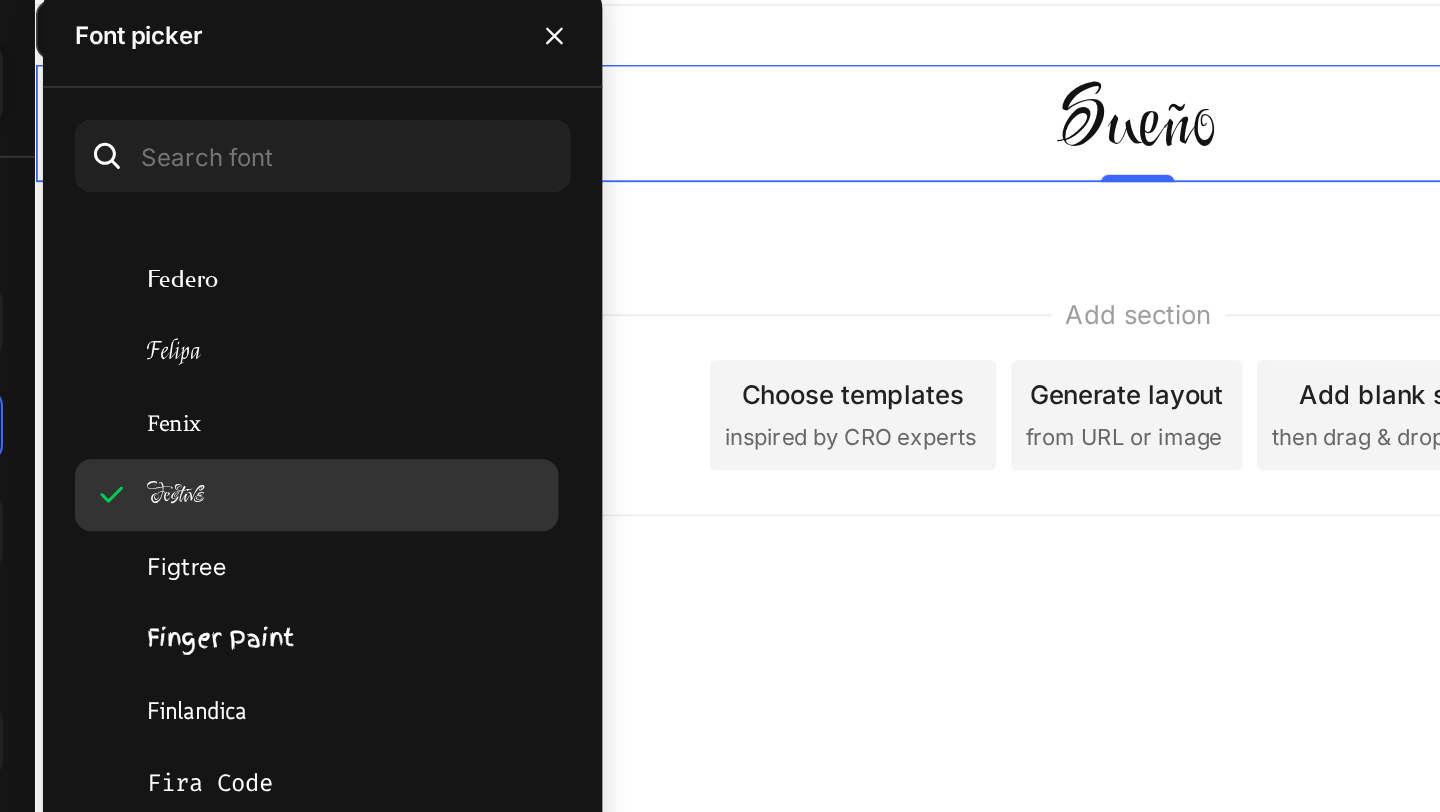 click on "Felipa" at bounding box center (406, 267) 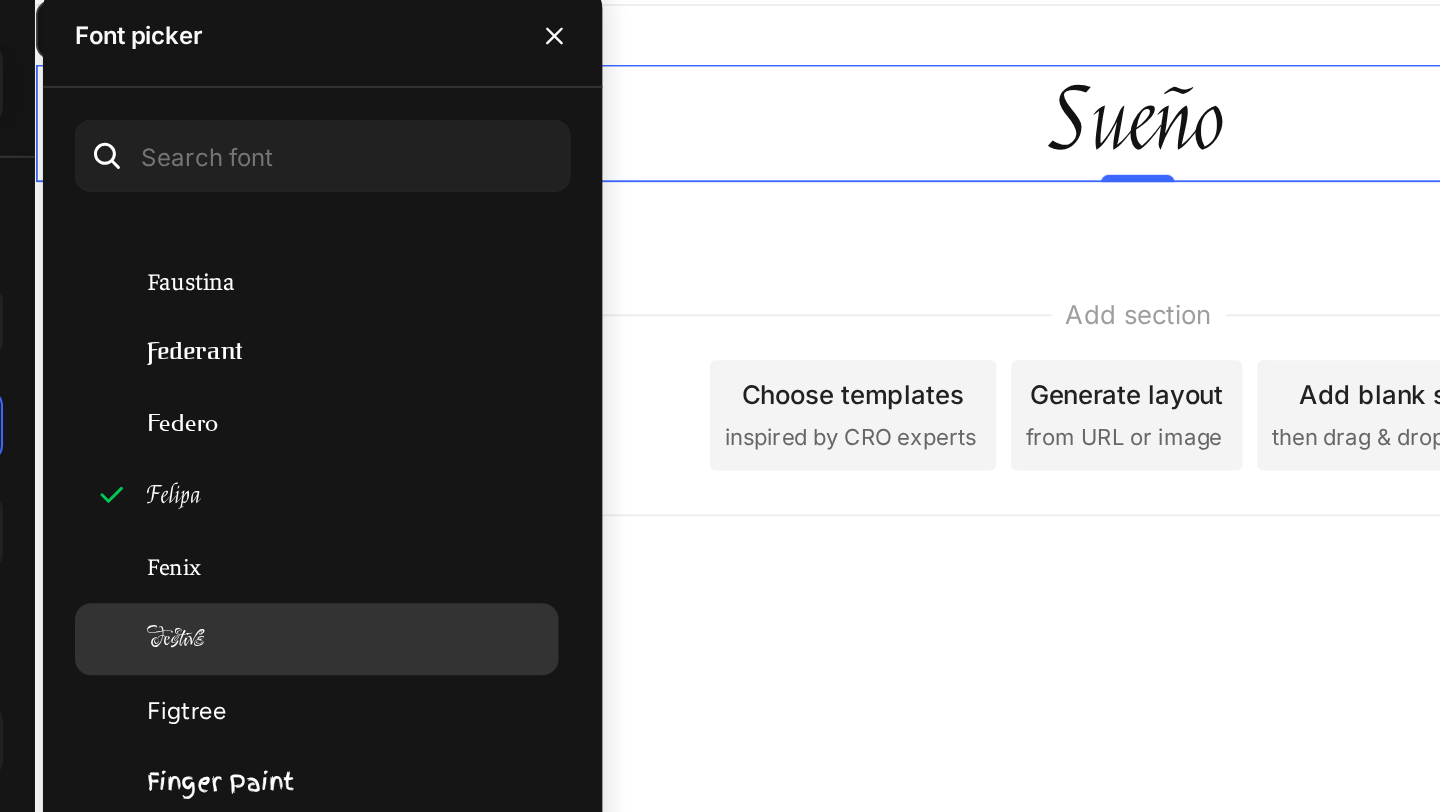 scroll, scrollTop: 17052, scrollLeft: 0, axis: vertical 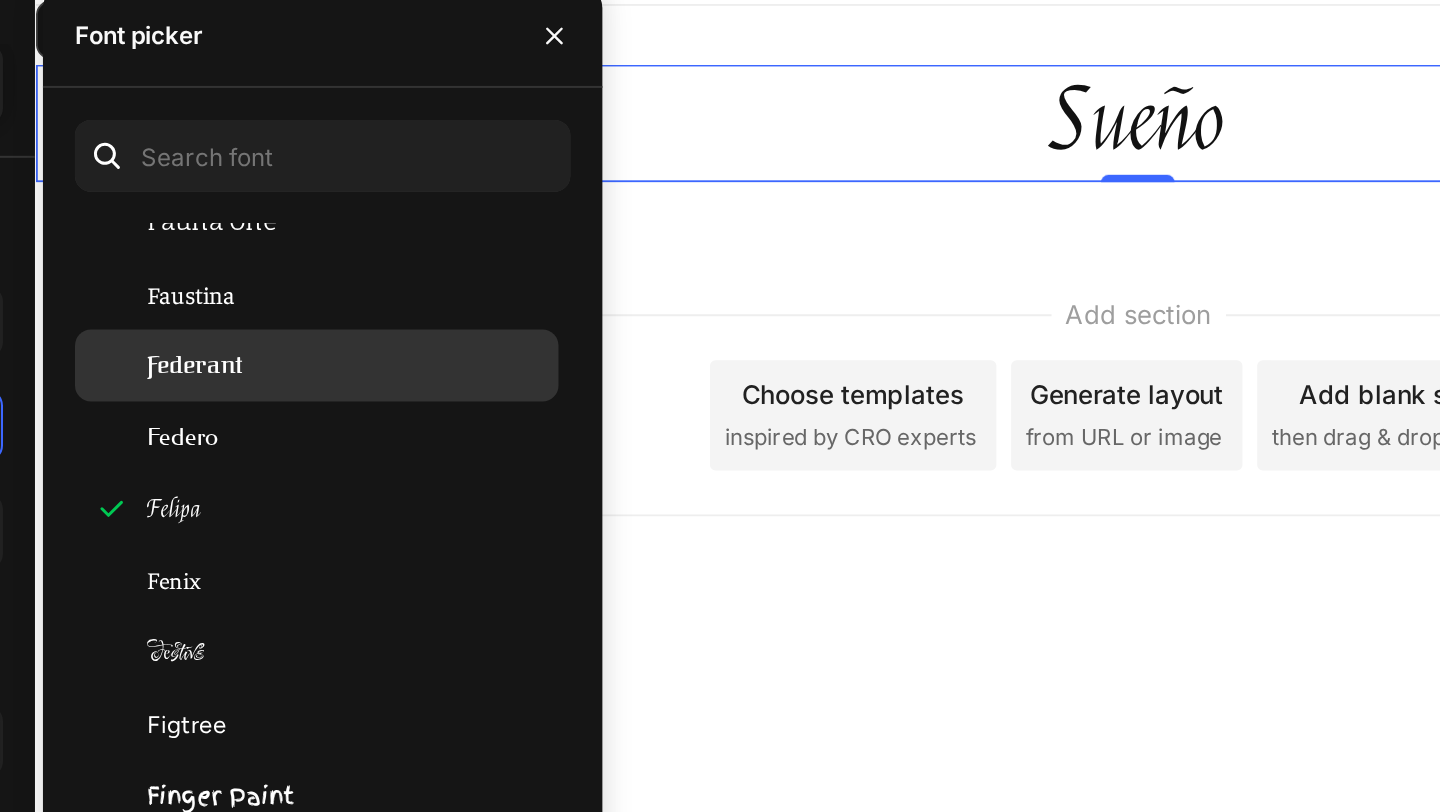 click on "Federant" at bounding box center (417, 274) 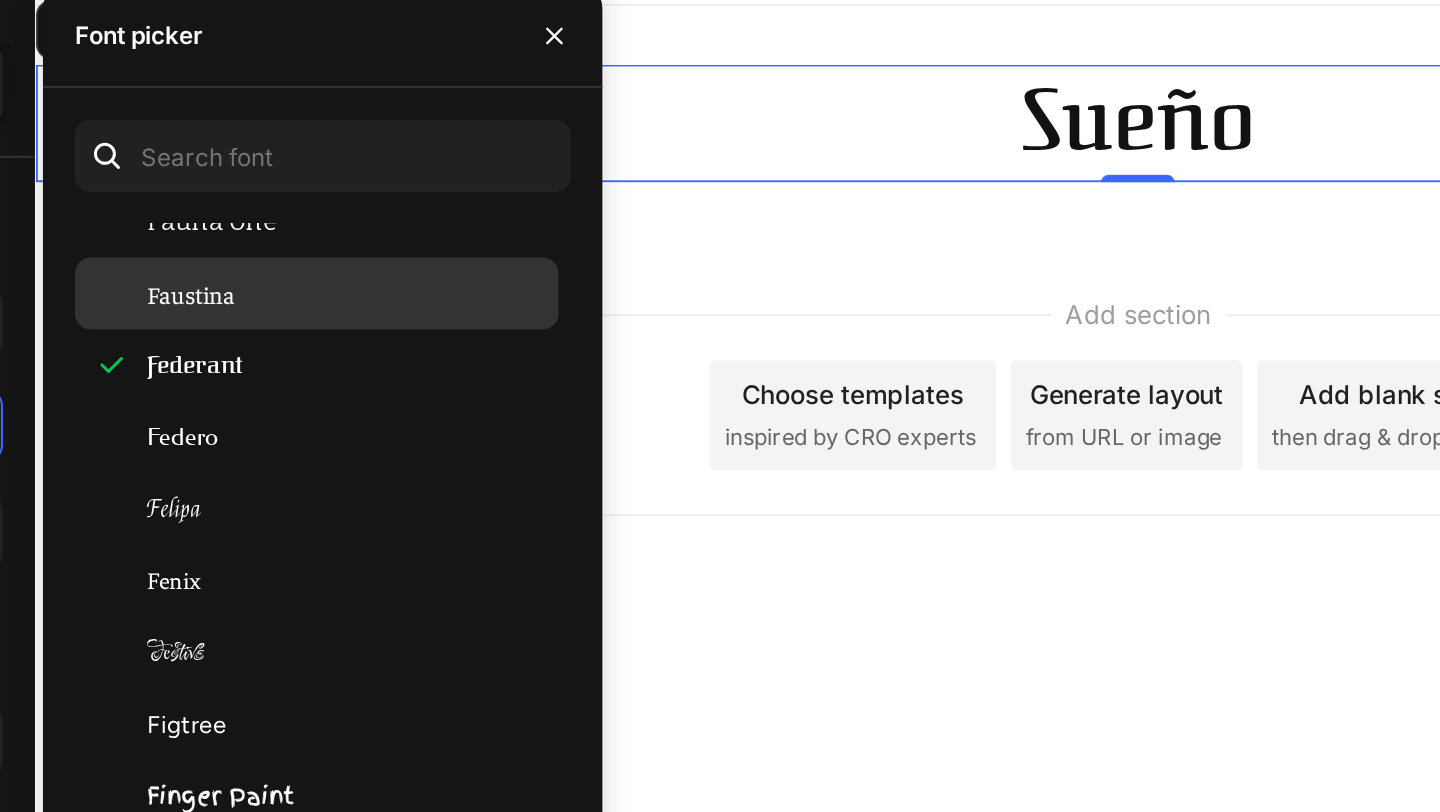 click on "Faustina" 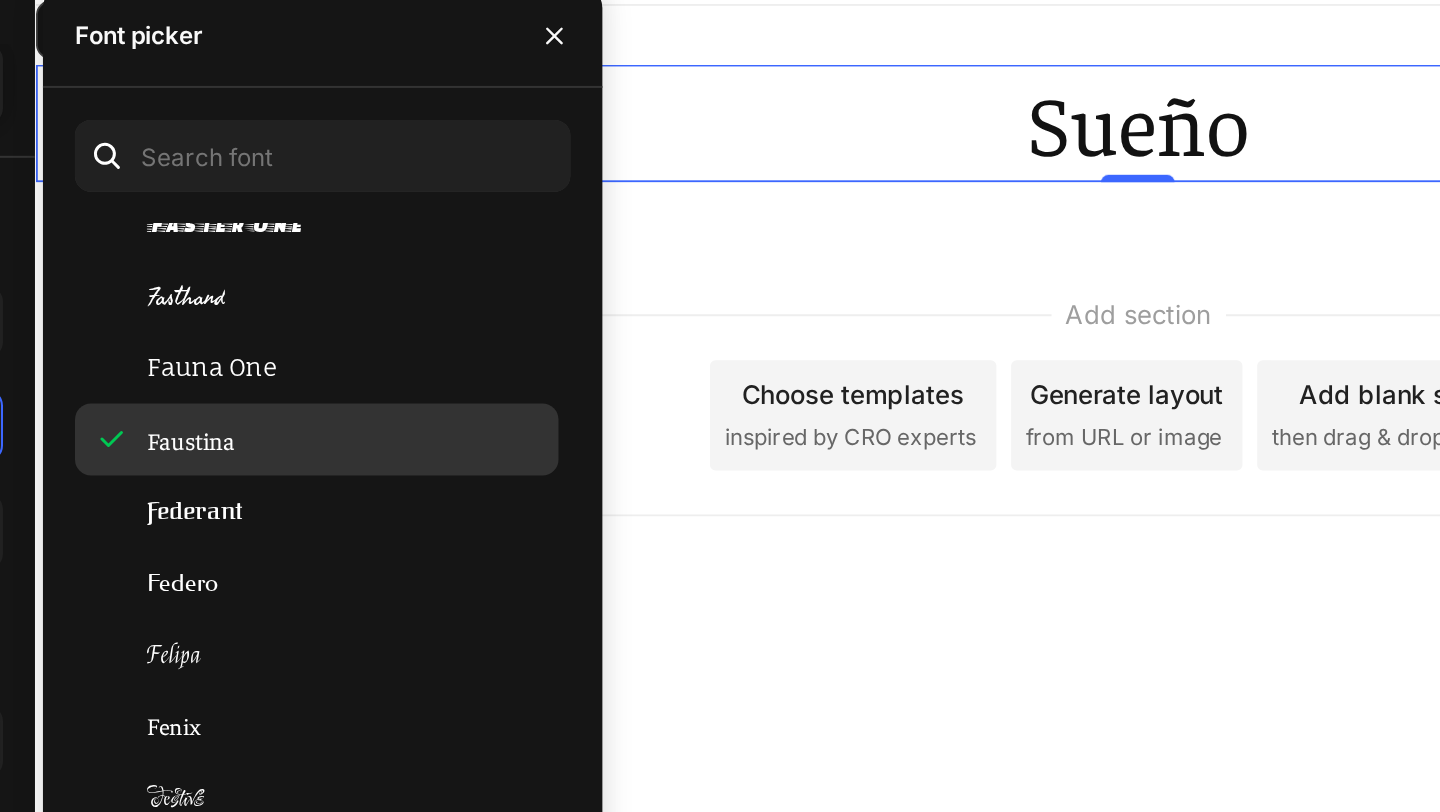 scroll, scrollTop: 16959, scrollLeft: 0, axis: vertical 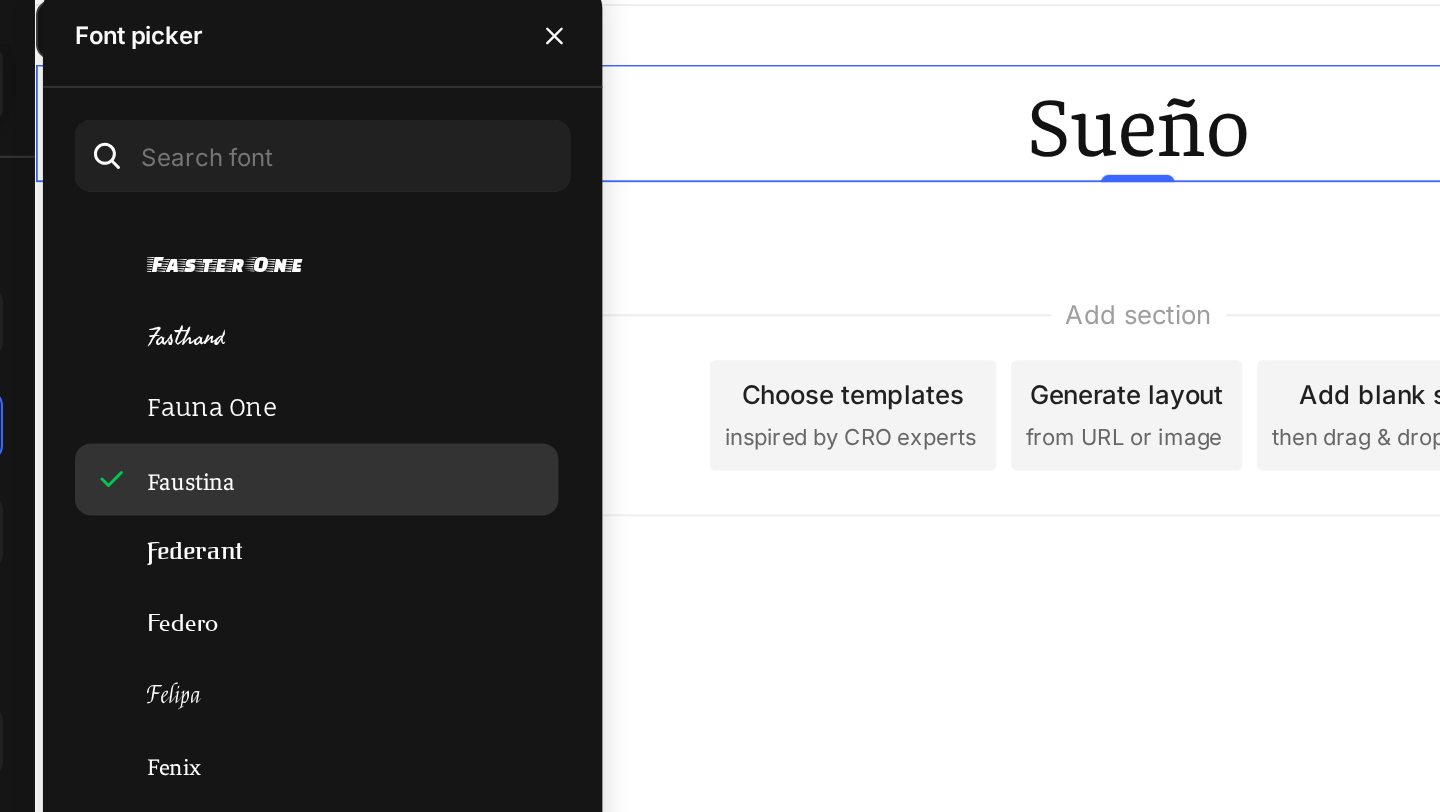 click on "Faster One" at bounding box center (432, 223) 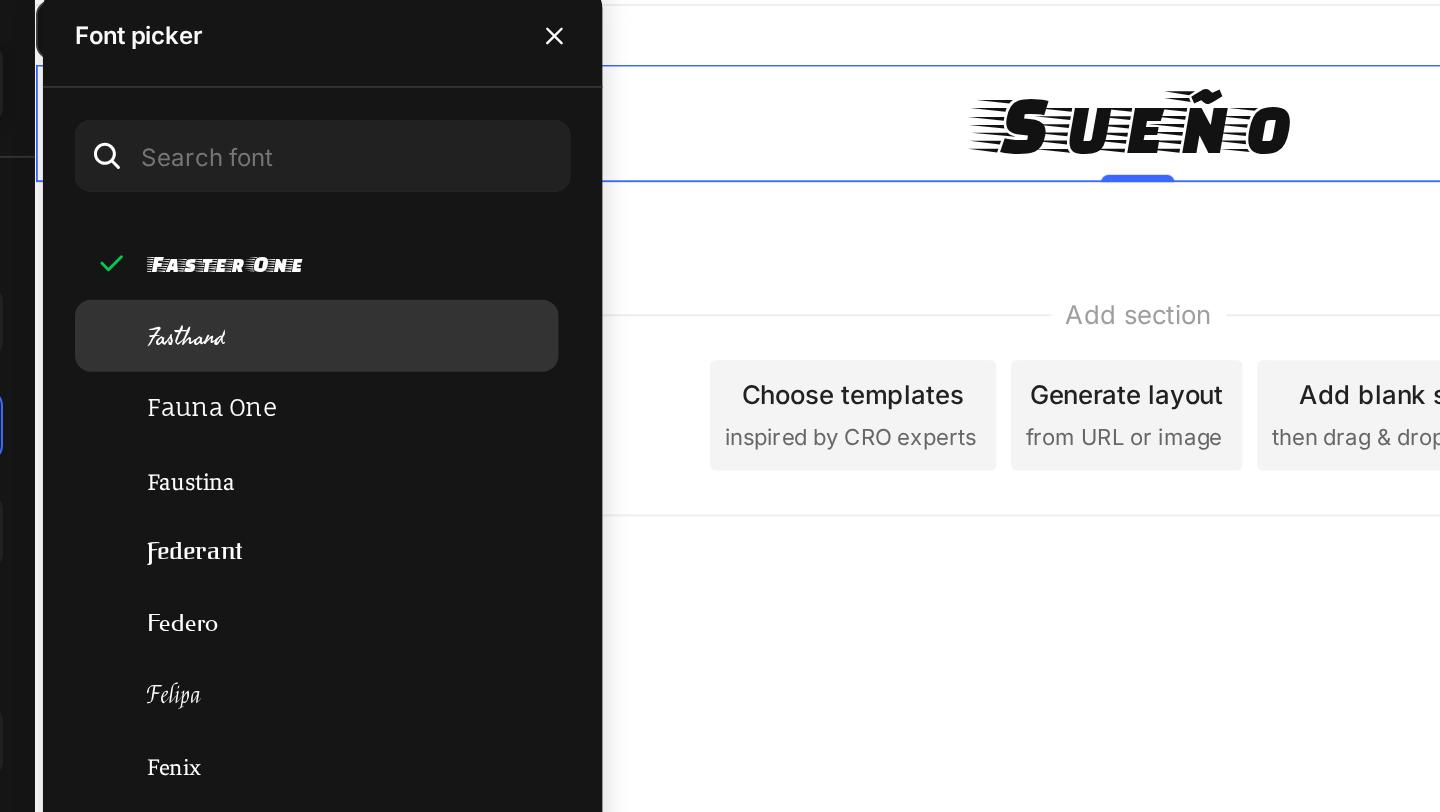 click on "Fasthand" at bounding box center [412, 259] 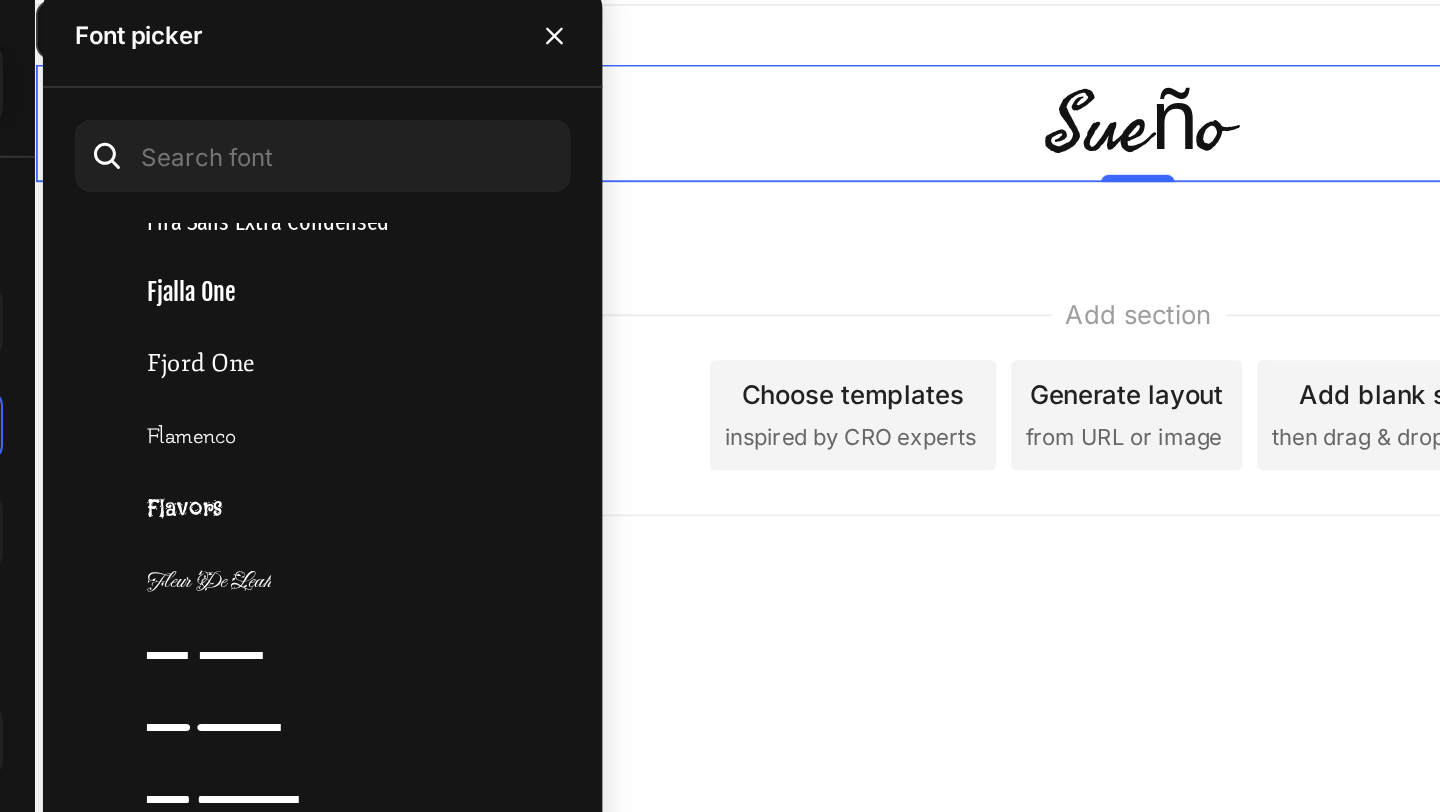 scroll, scrollTop: 17583, scrollLeft: 0, axis: vertical 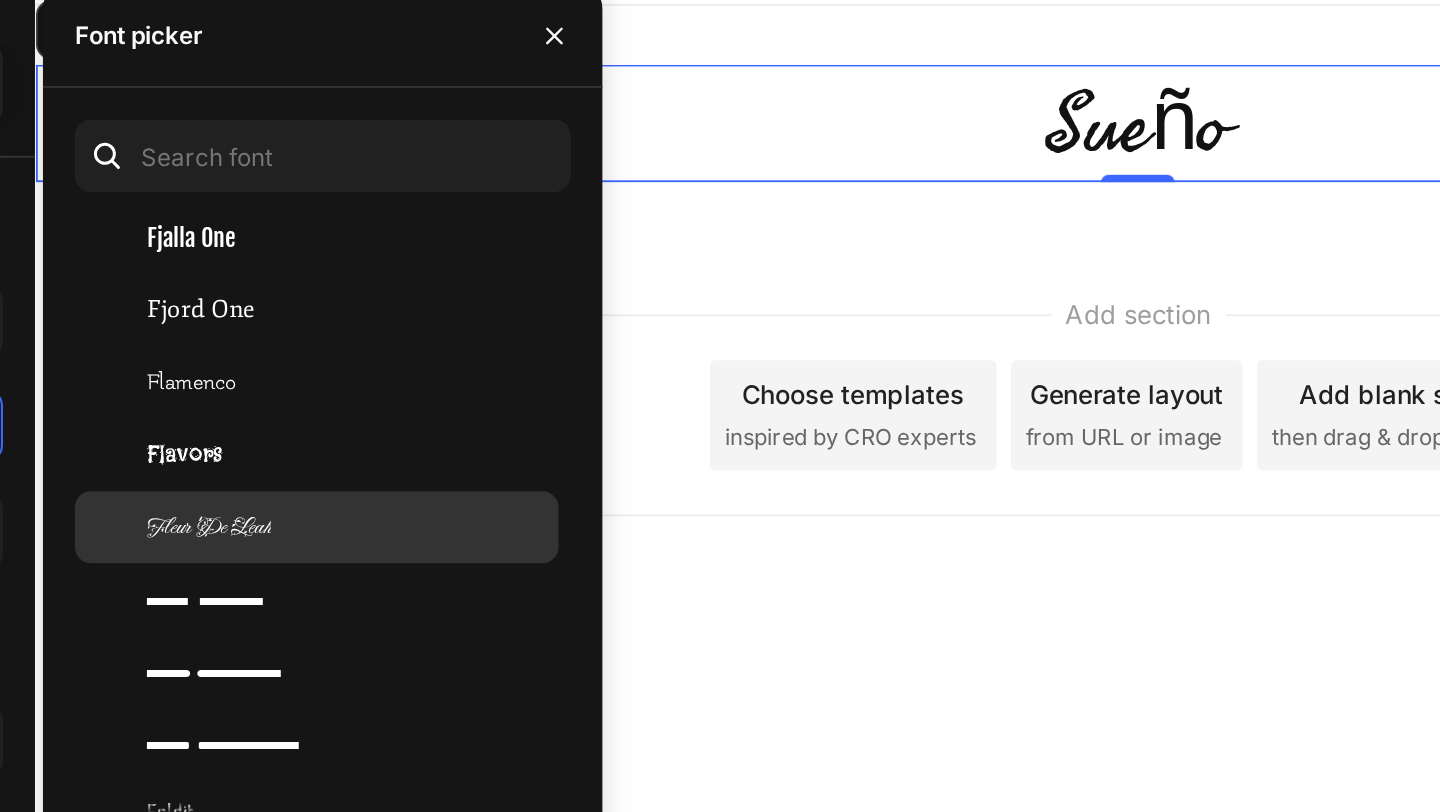 click on "Fleur De Leah" at bounding box center [424, 355] 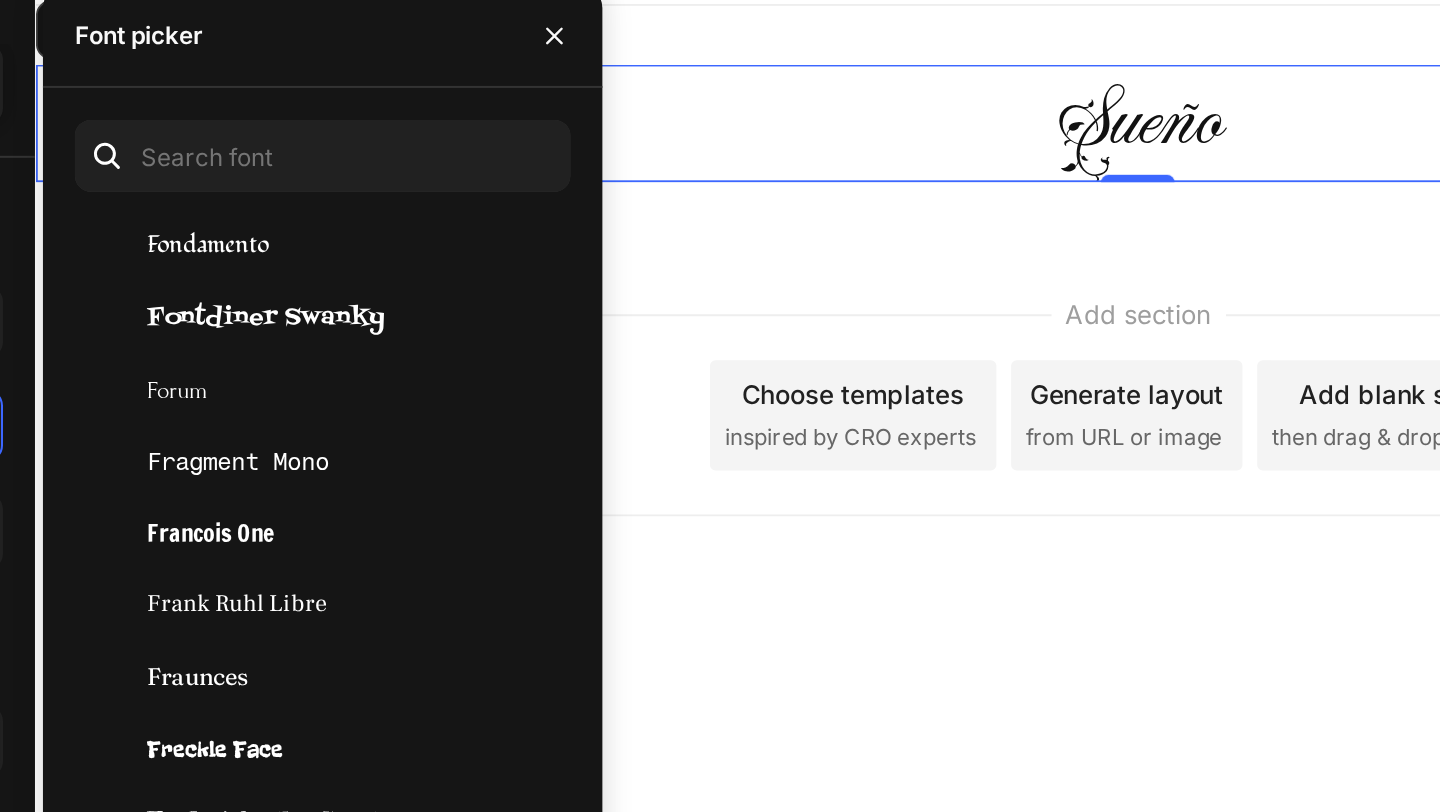 scroll, scrollTop: 17905, scrollLeft: 0, axis: vertical 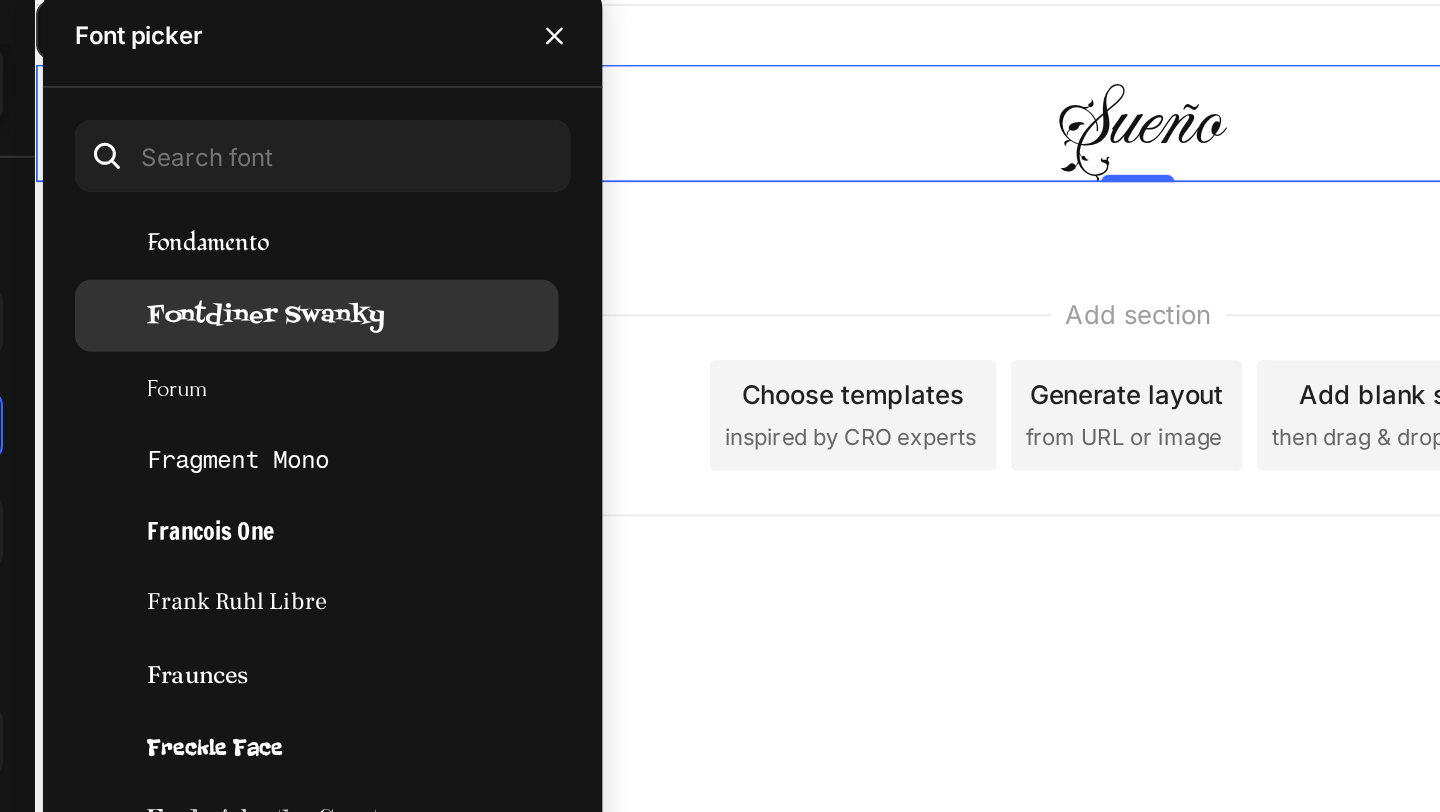 click on "Fontdiner Swanky" at bounding box center [452, 249] 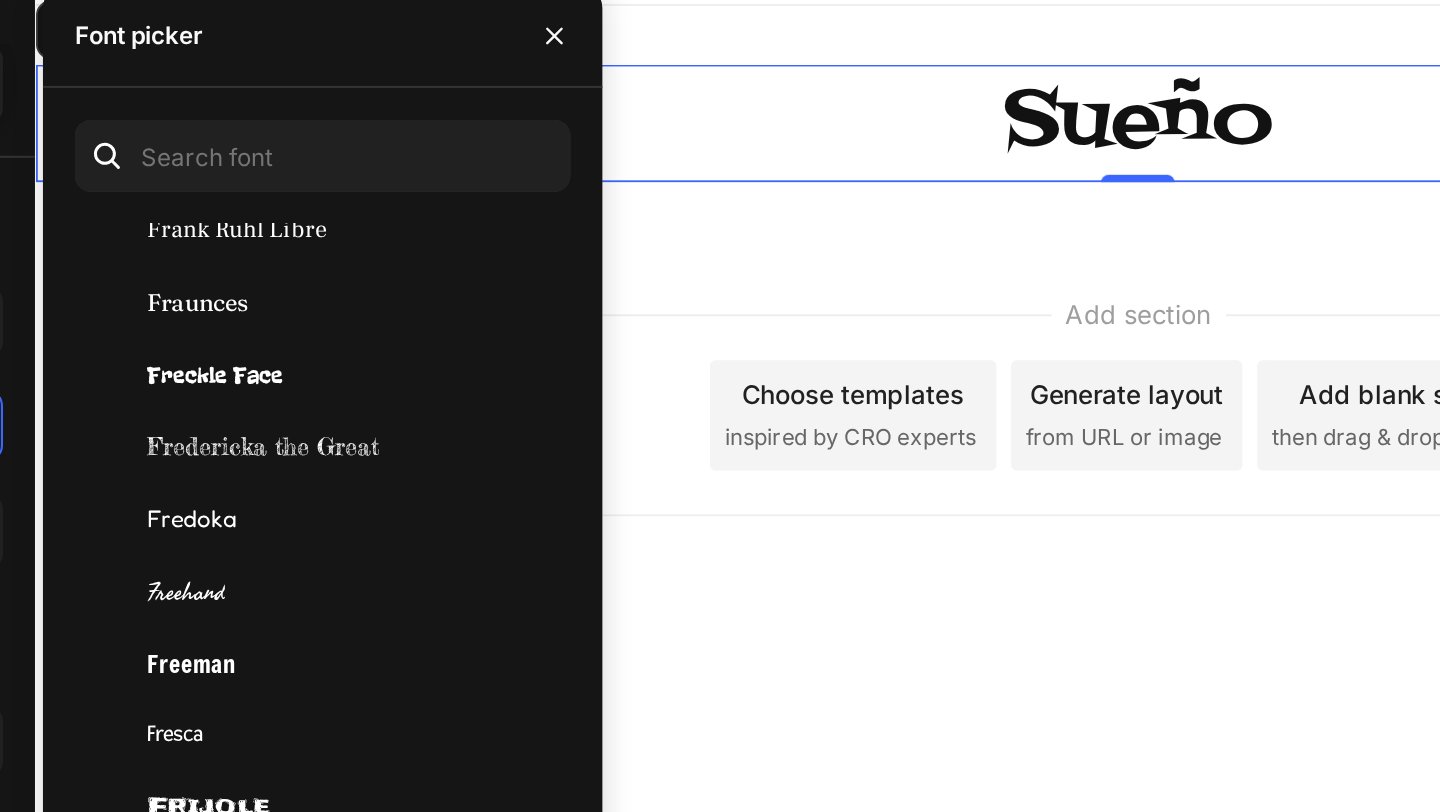 scroll, scrollTop: 18102, scrollLeft: 0, axis: vertical 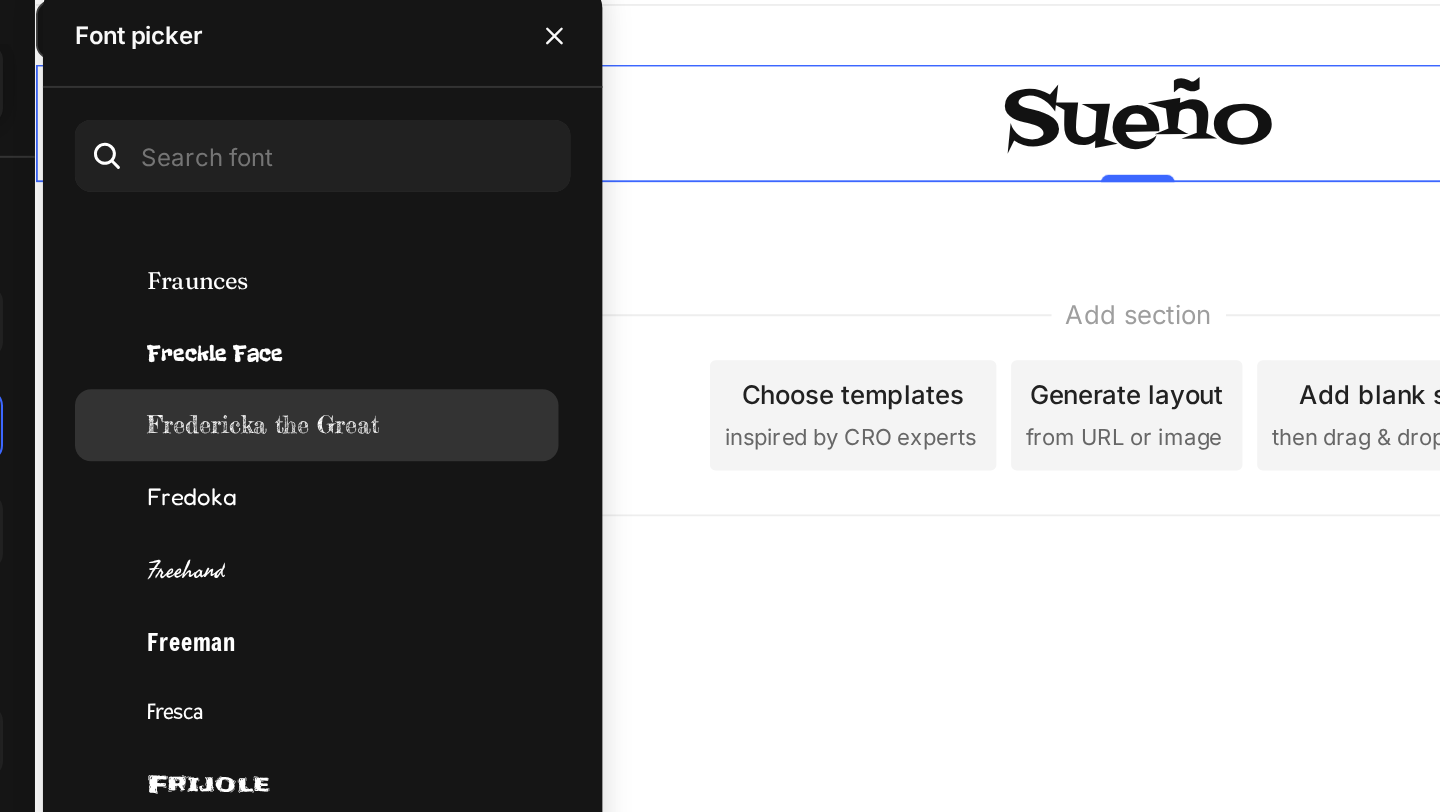 click on "Fredericka the Great" at bounding box center [451, 304] 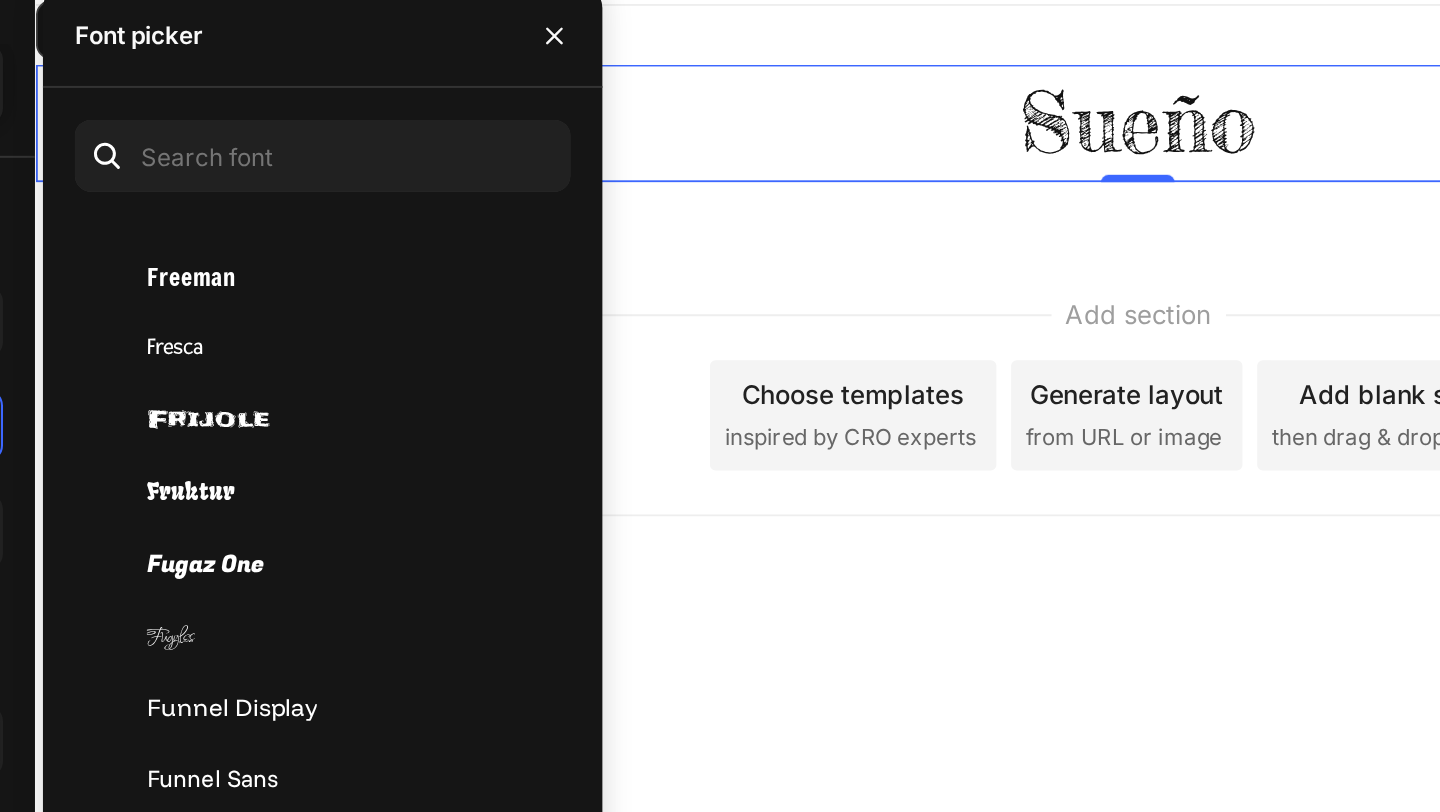 scroll, scrollTop: 18297, scrollLeft: 0, axis: vertical 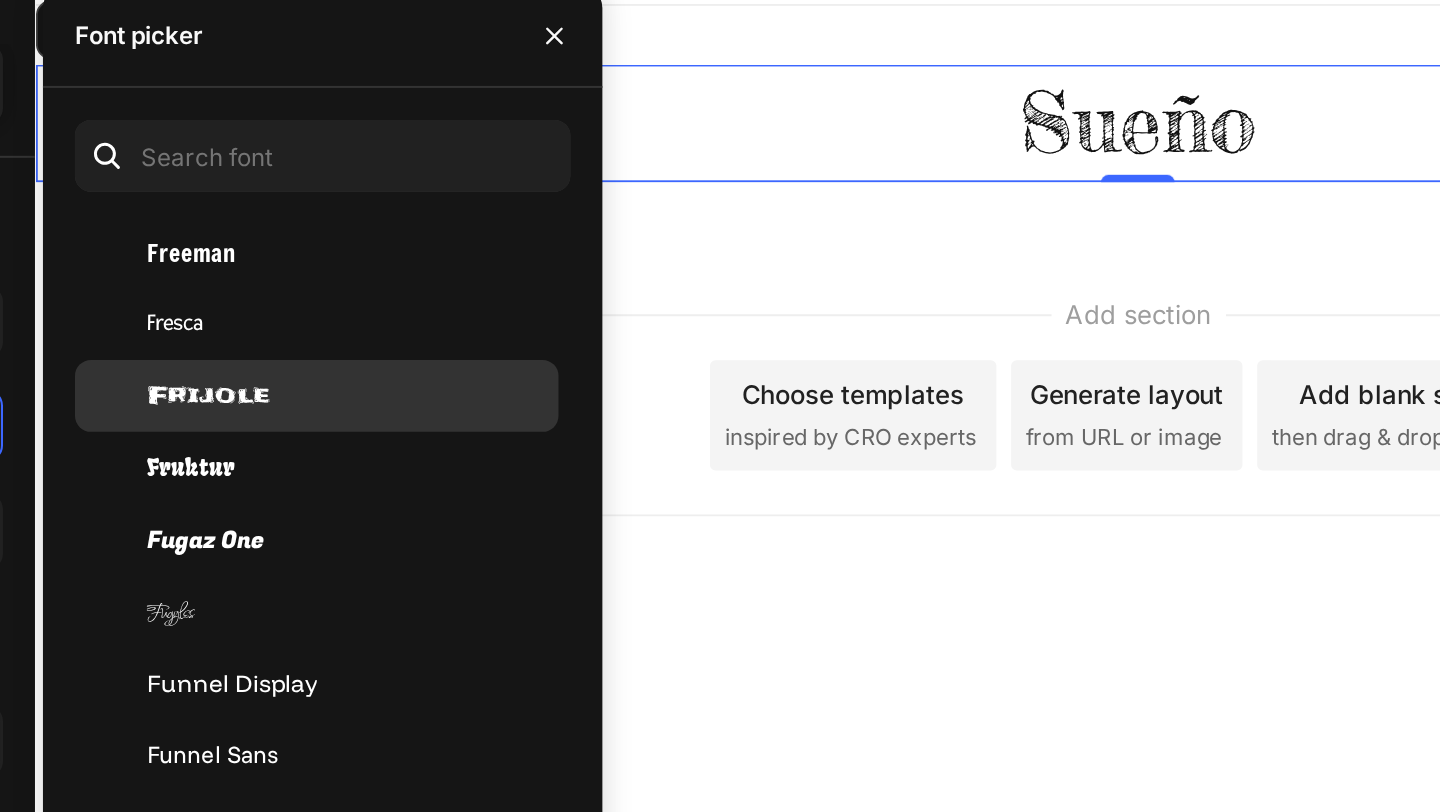 click on "Frijole" at bounding box center [424, 289] 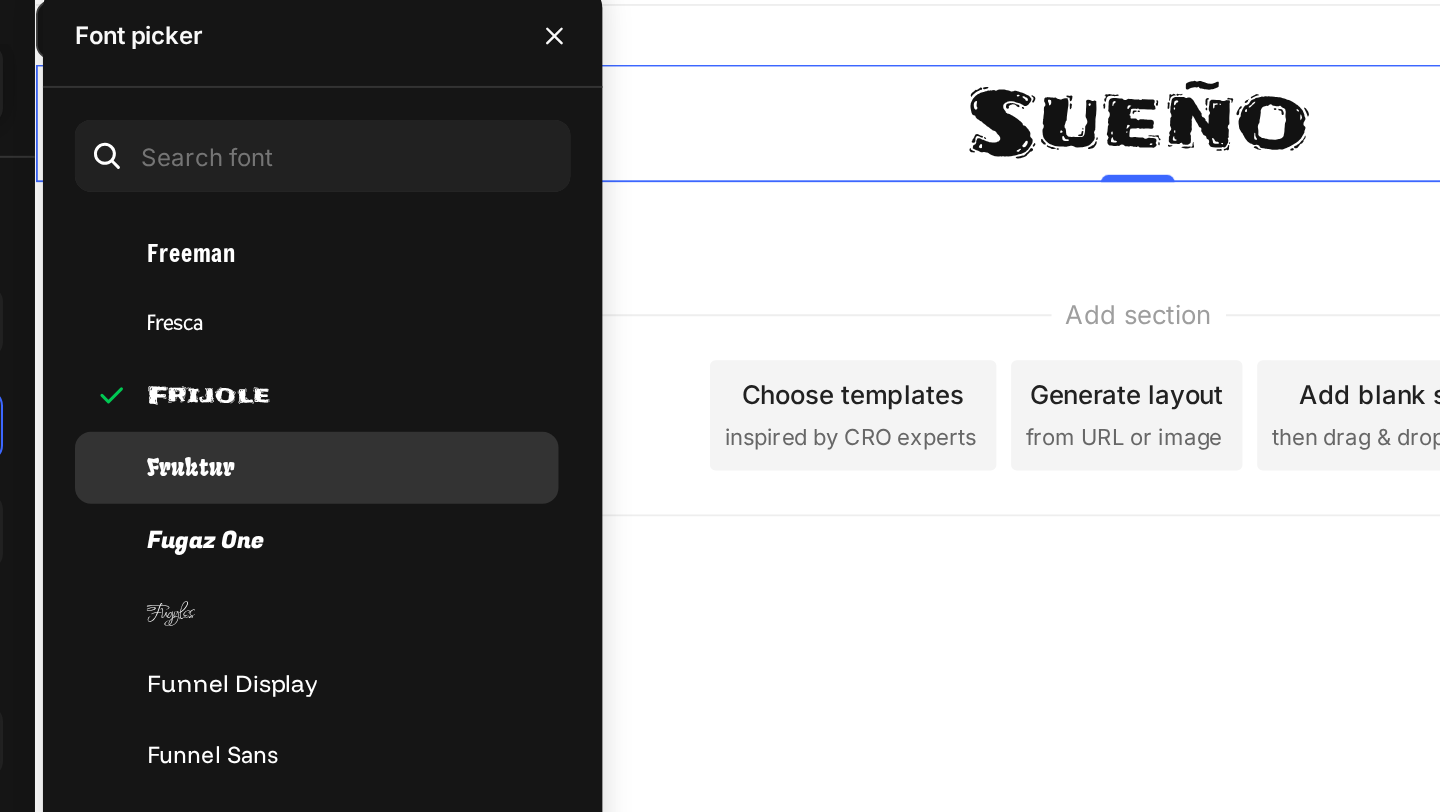 click on "Fruktur" at bounding box center [494, 325] 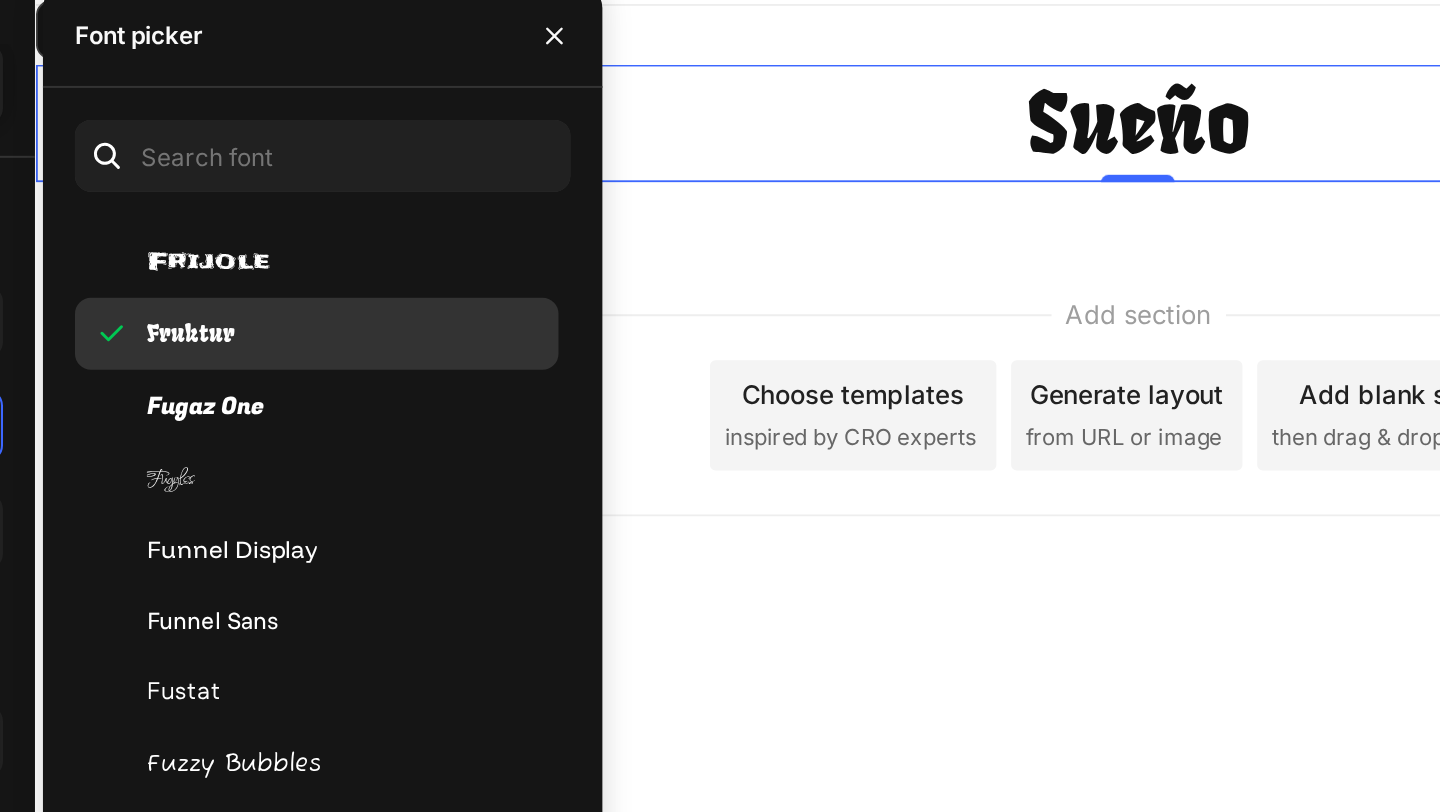 click on "Fuggles" at bounding box center [494, 330] 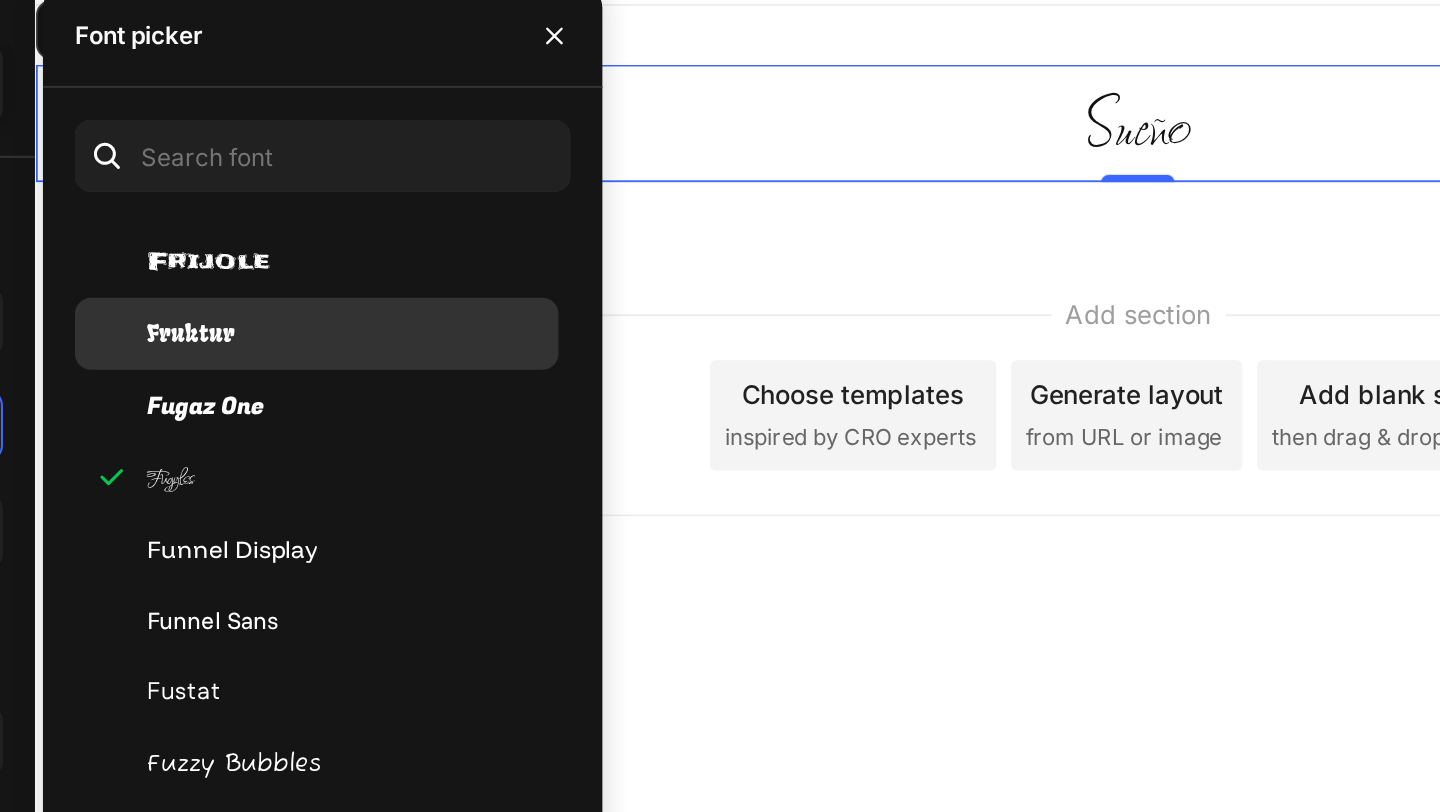 scroll, scrollTop: 18381, scrollLeft: 0, axis: vertical 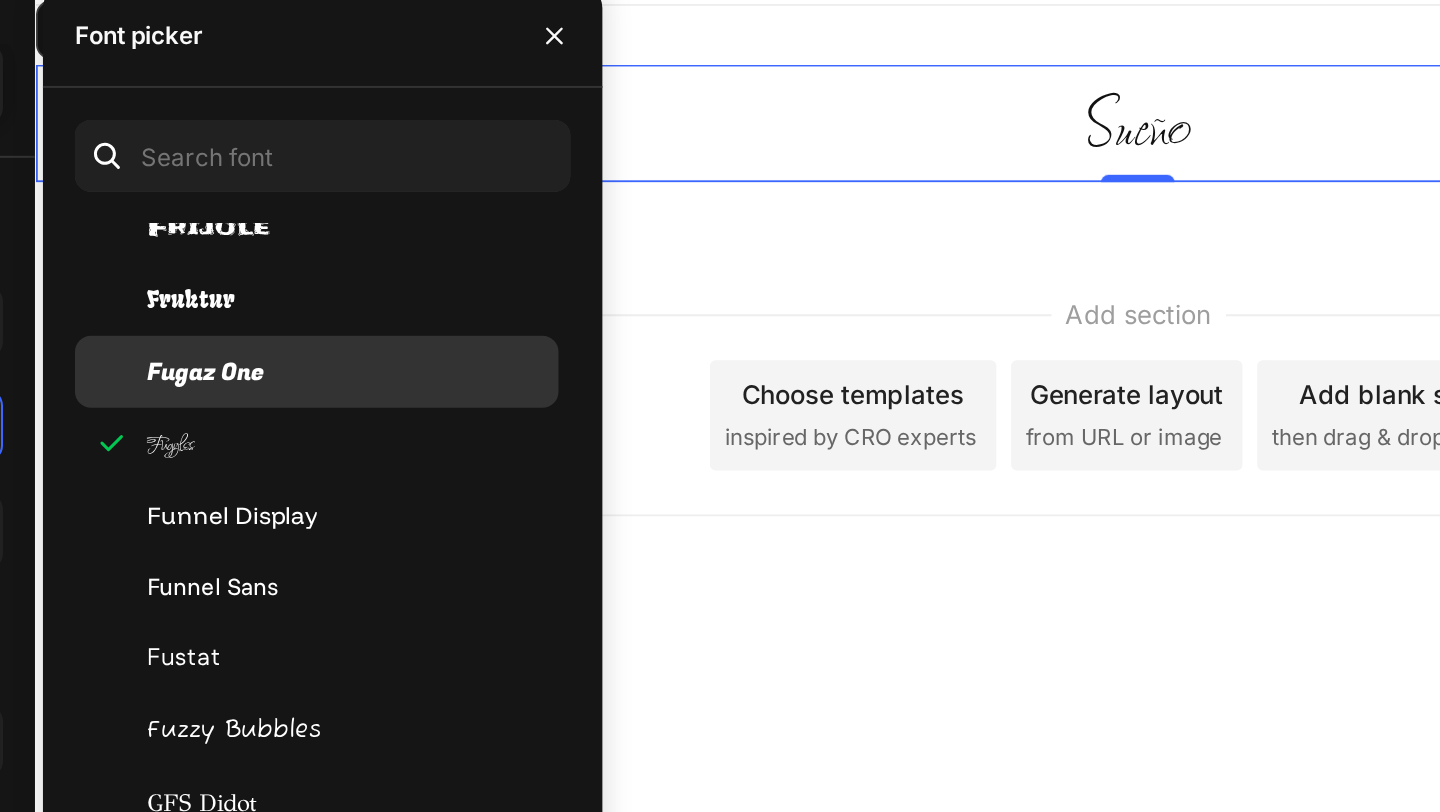 click on "Fugaz One" at bounding box center [422, 277] 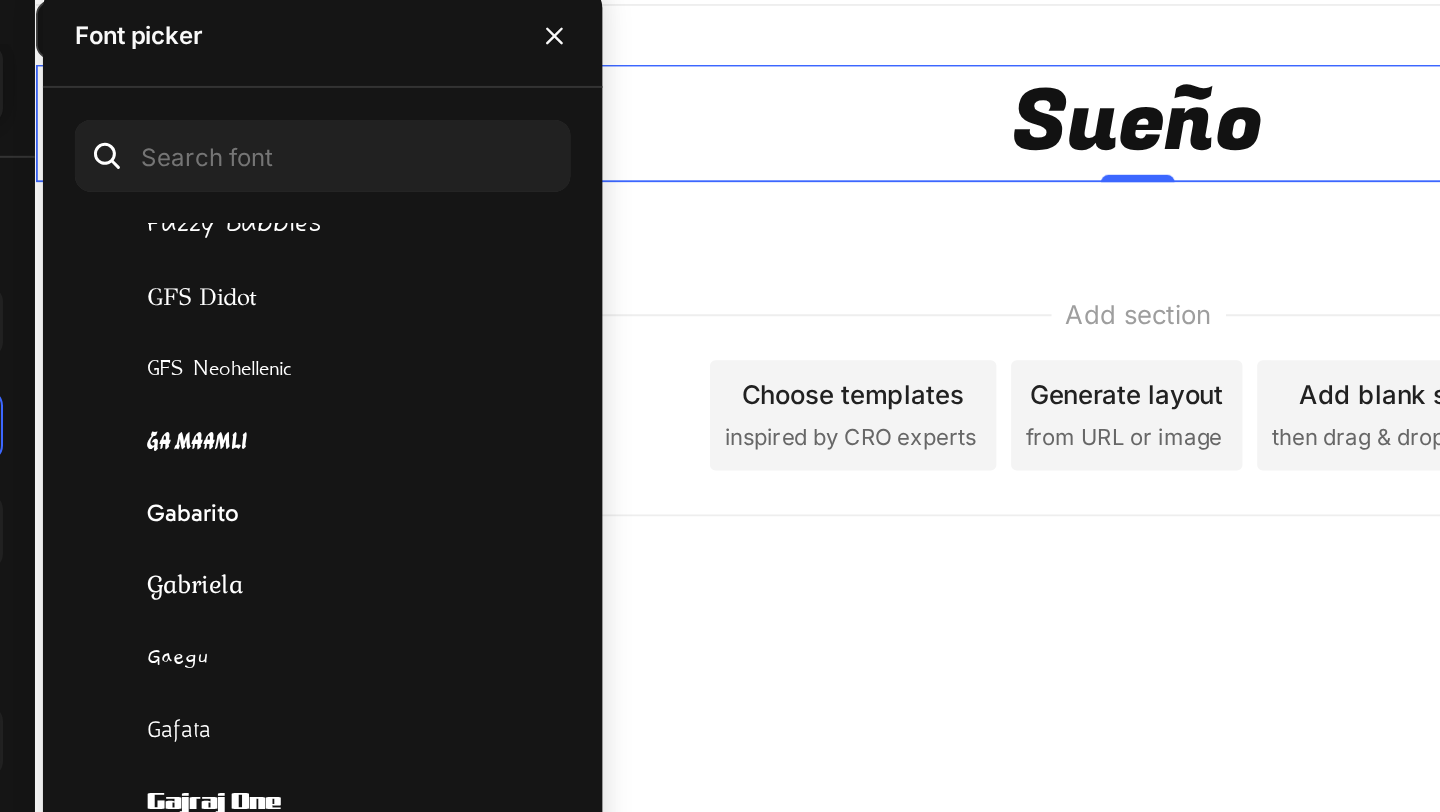 scroll, scrollTop: 18645, scrollLeft: 0, axis: vertical 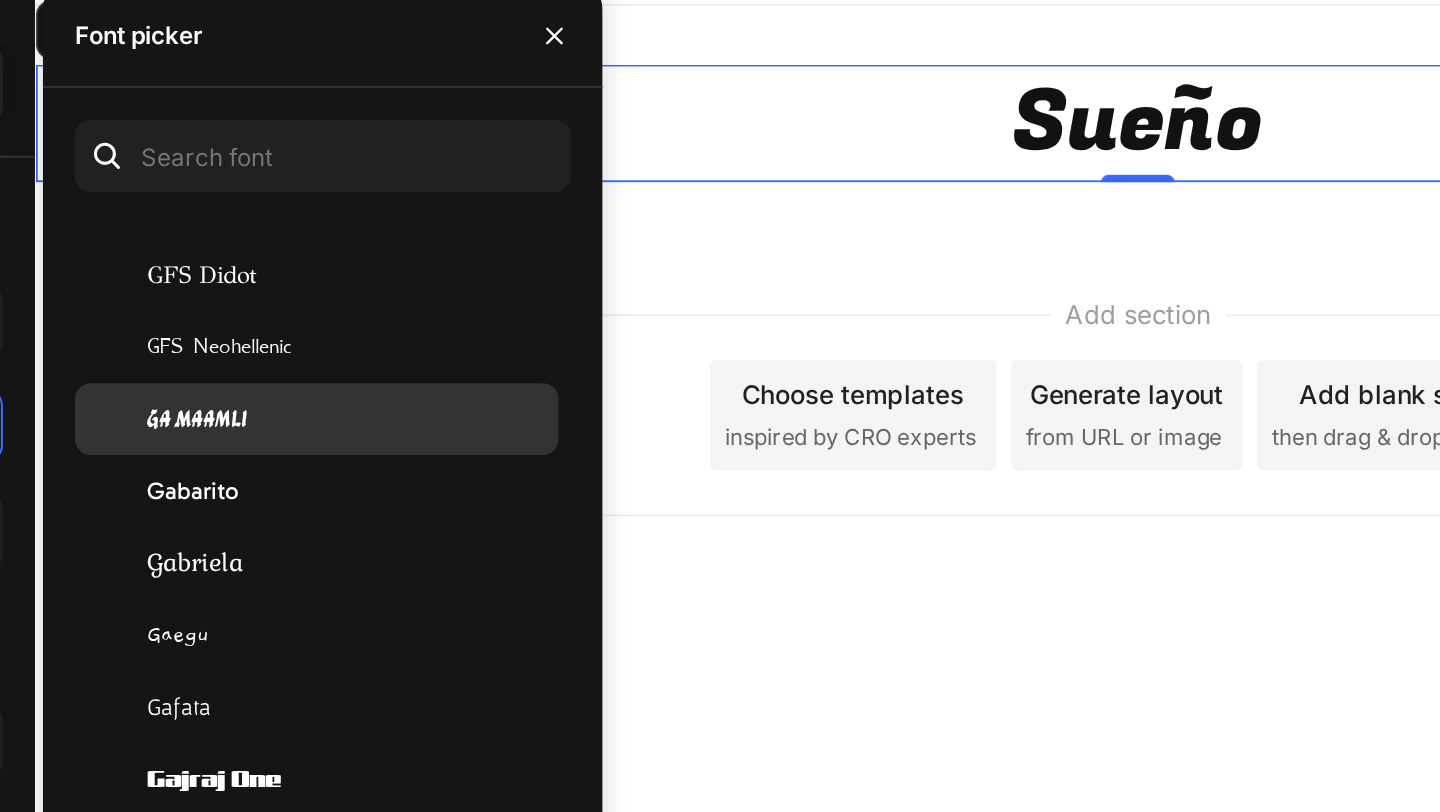 click on "Ga Maamli" at bounding box center (418, 301) 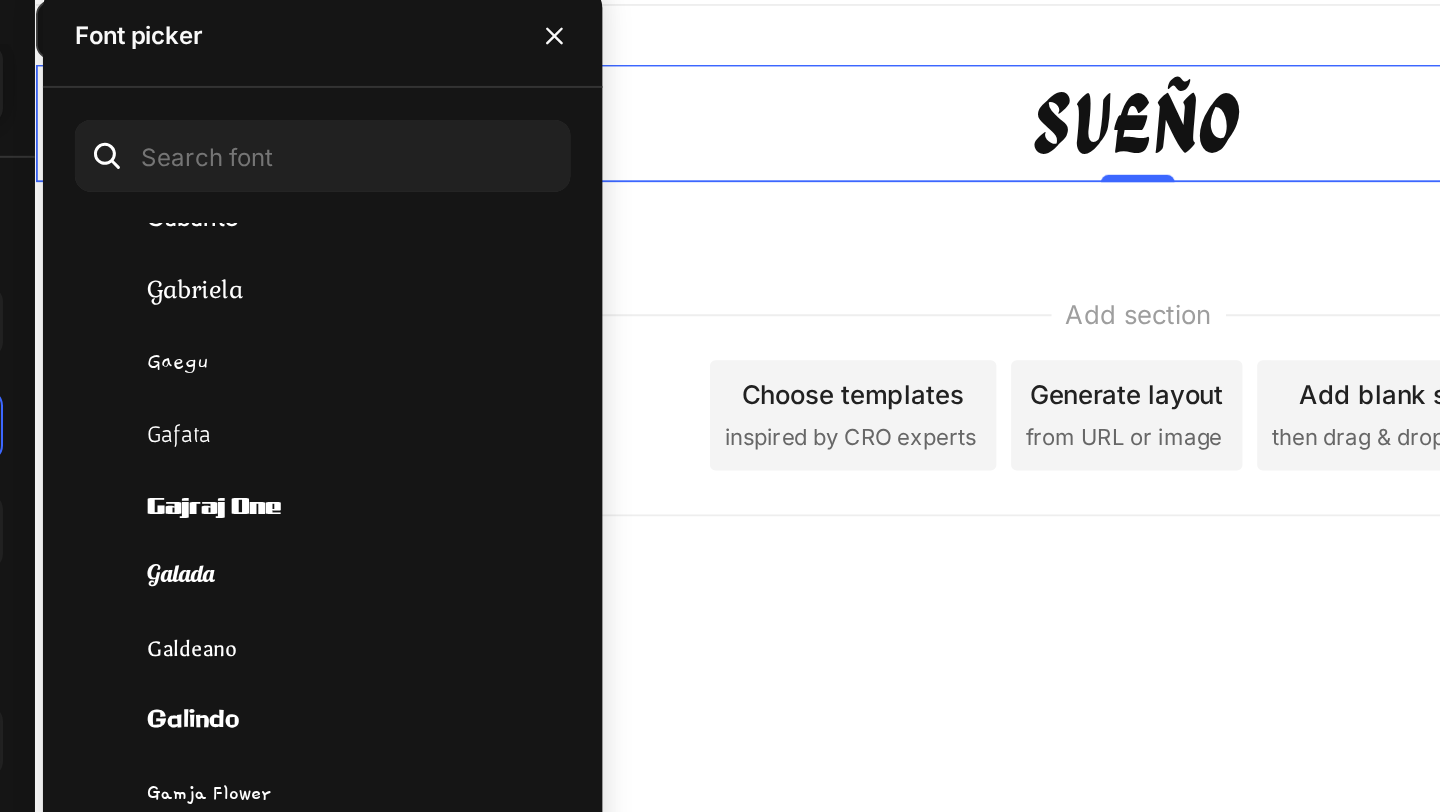 scroll, scrollTop: 18797, scrollLeft: 0, axis: vertical 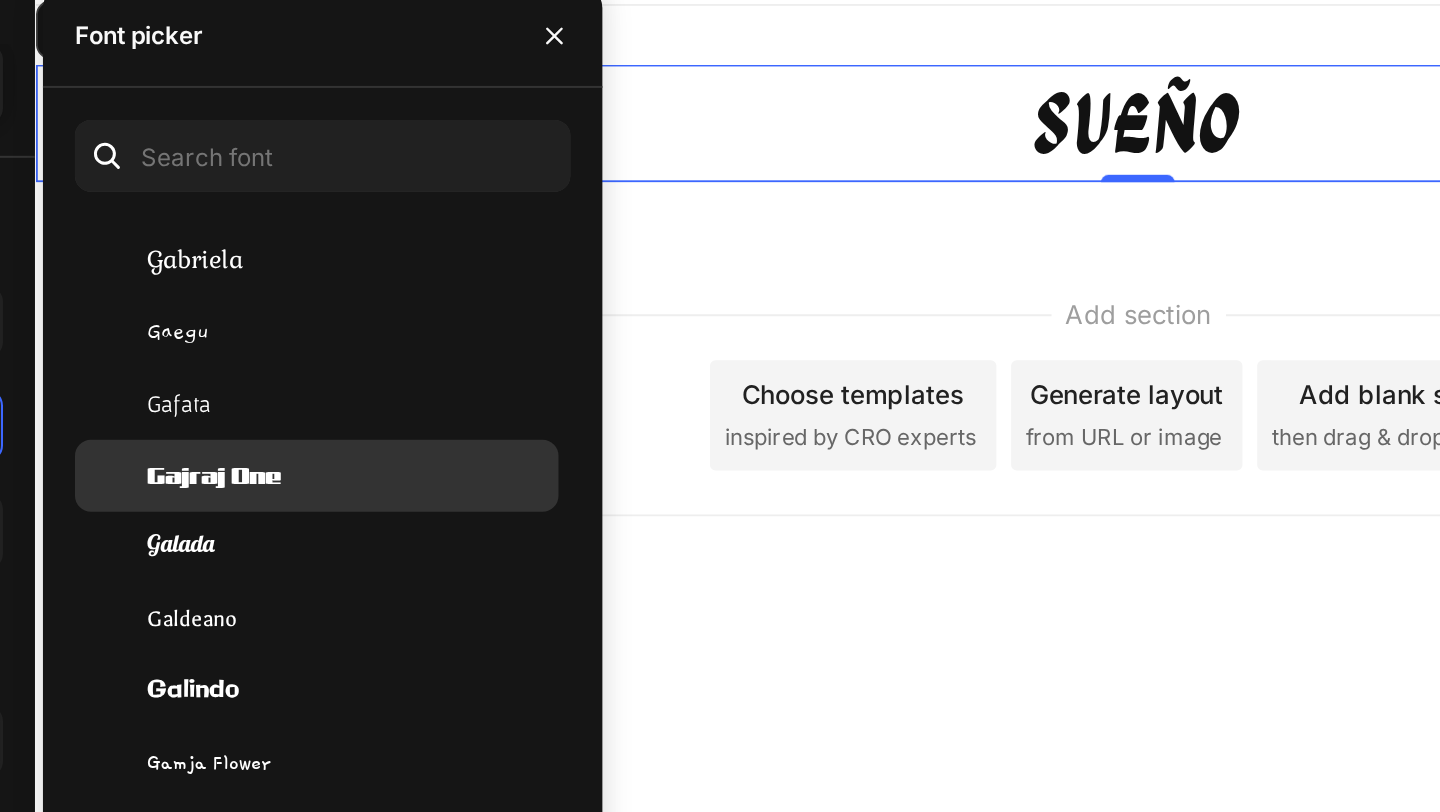 click on "Gajraj One" at bounding box center (426, 329) 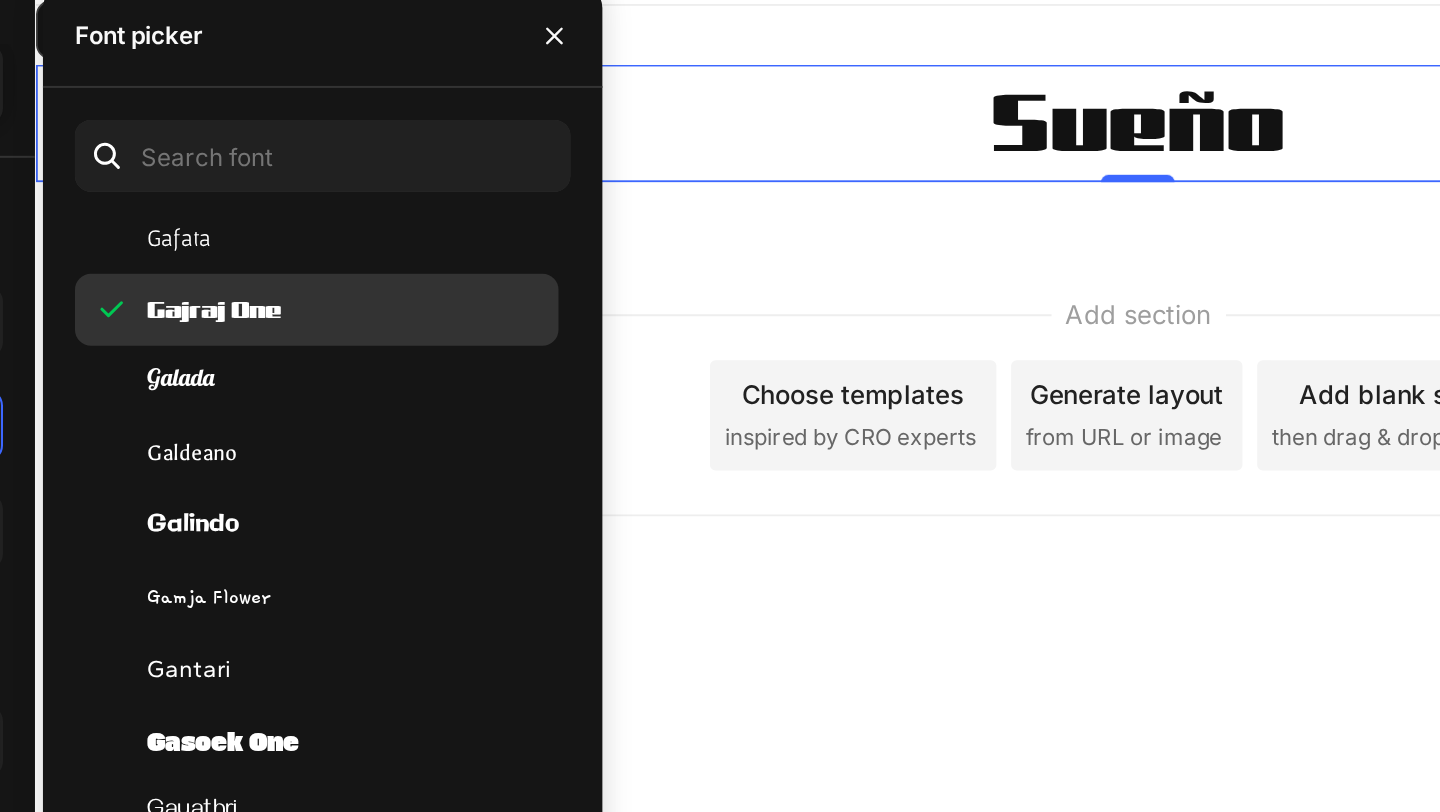 scroll, scrollTop: 18887, scrollLeft: 0, axis: vertical 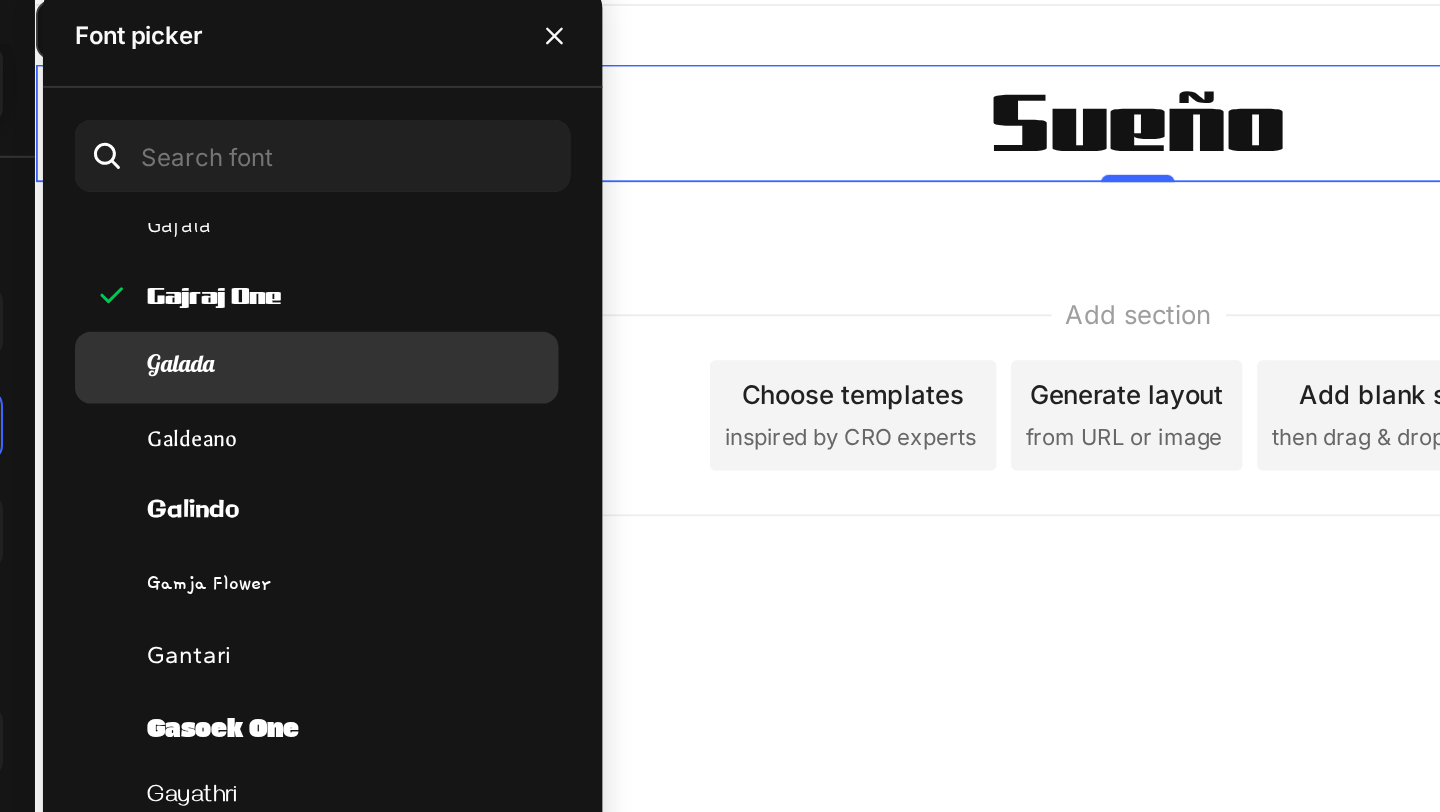 click on "Galada" at bounding box center (410, 275) 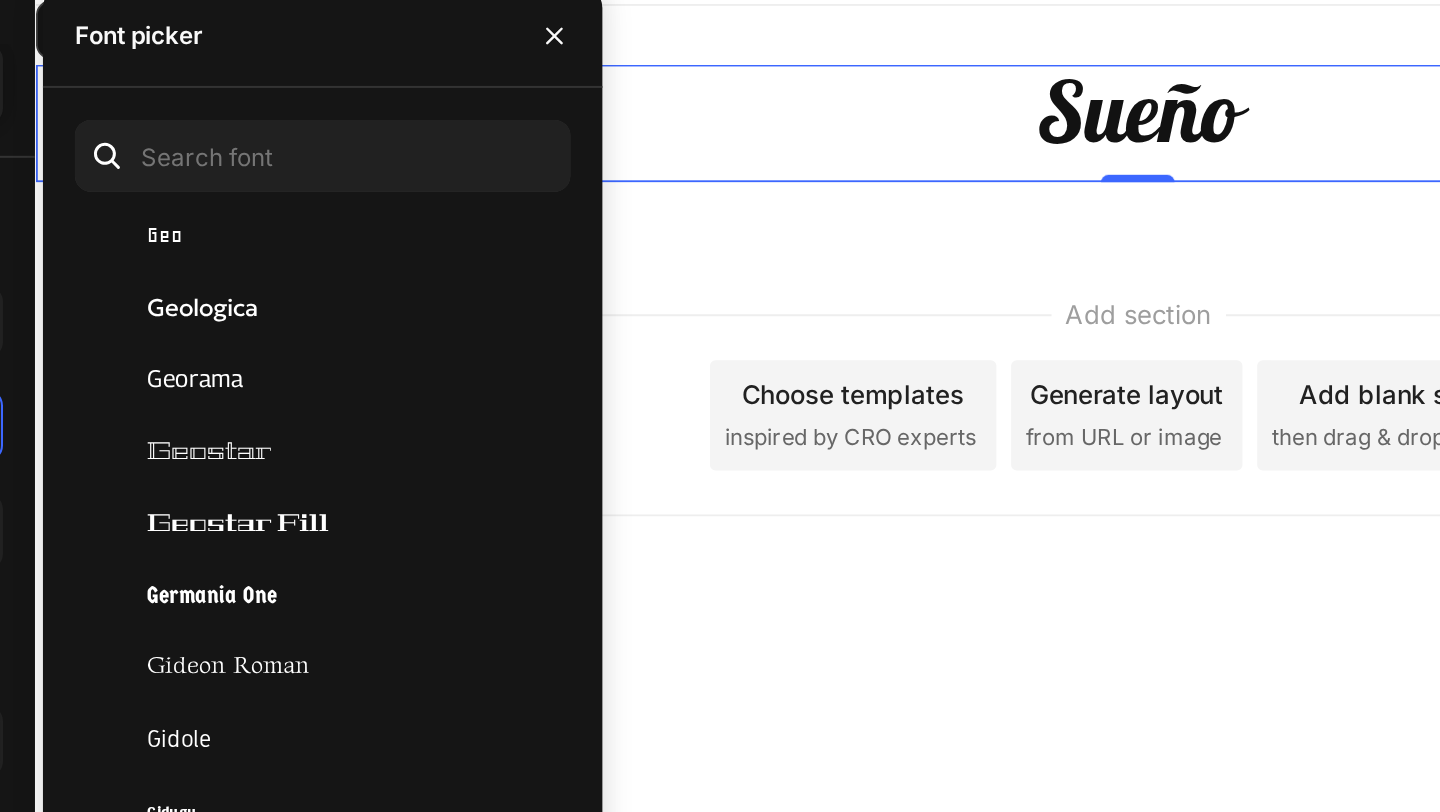 scroll, scrollTop: 19465, scrollLeft: 0, axis: vertical 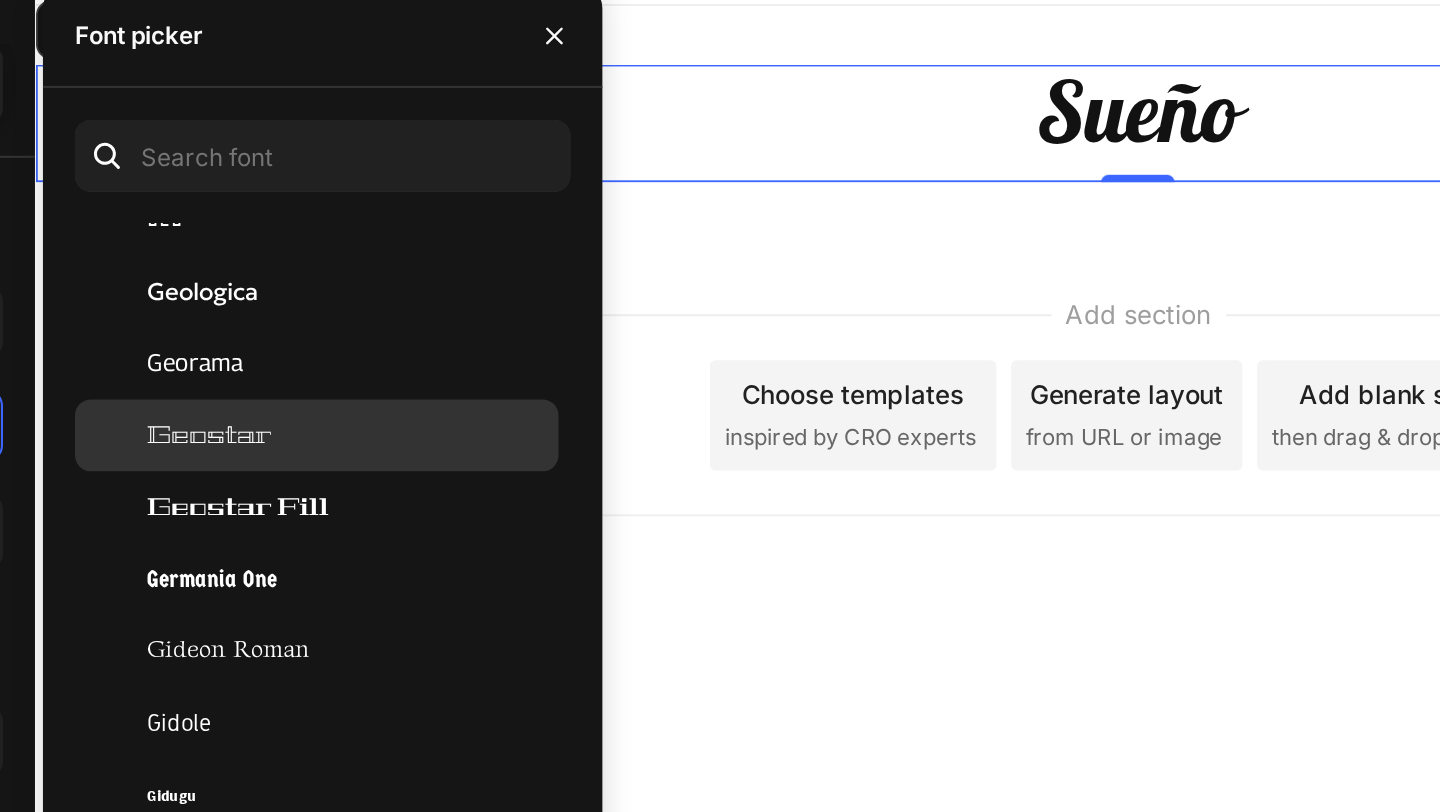 click on "Geostar" 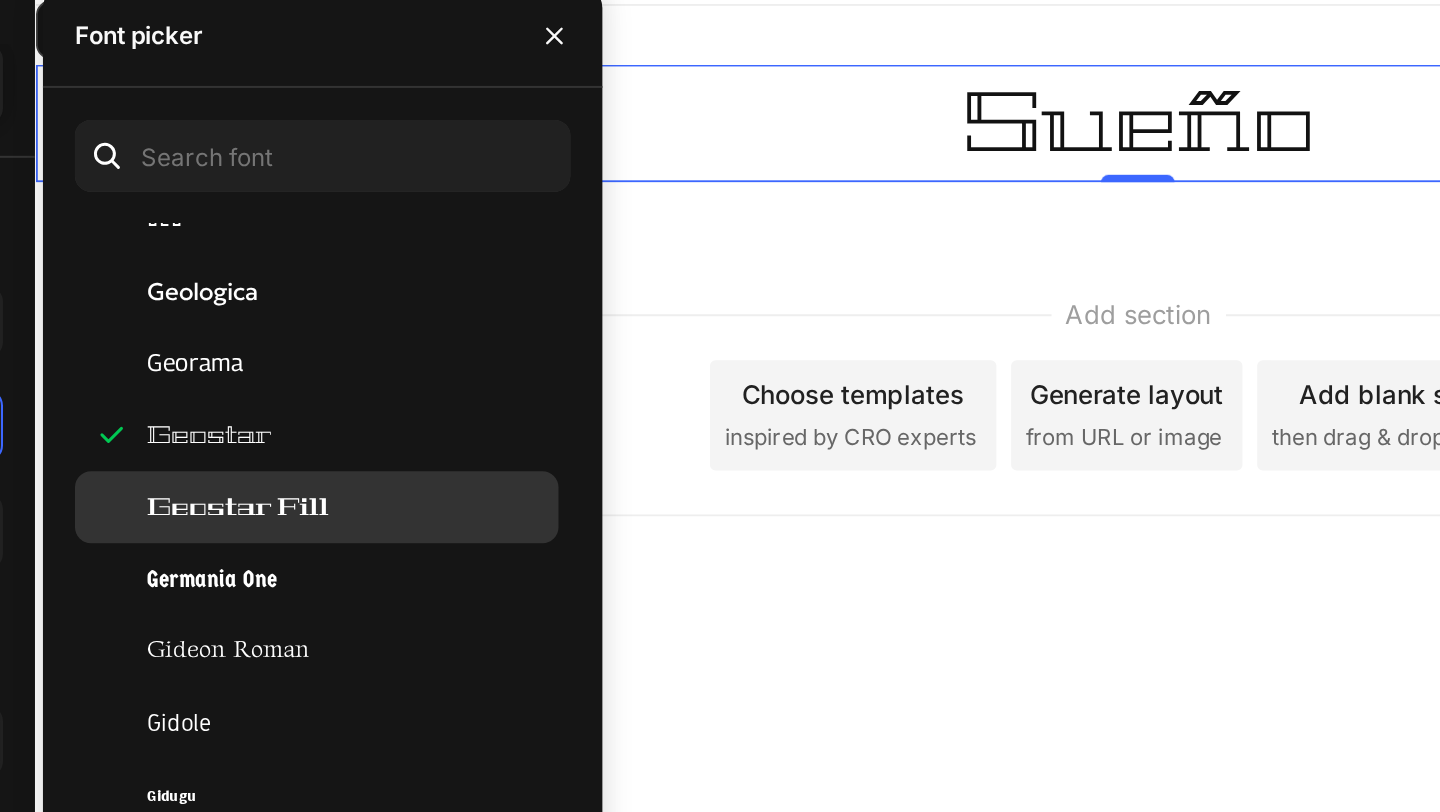 click on "Geostar Fill" 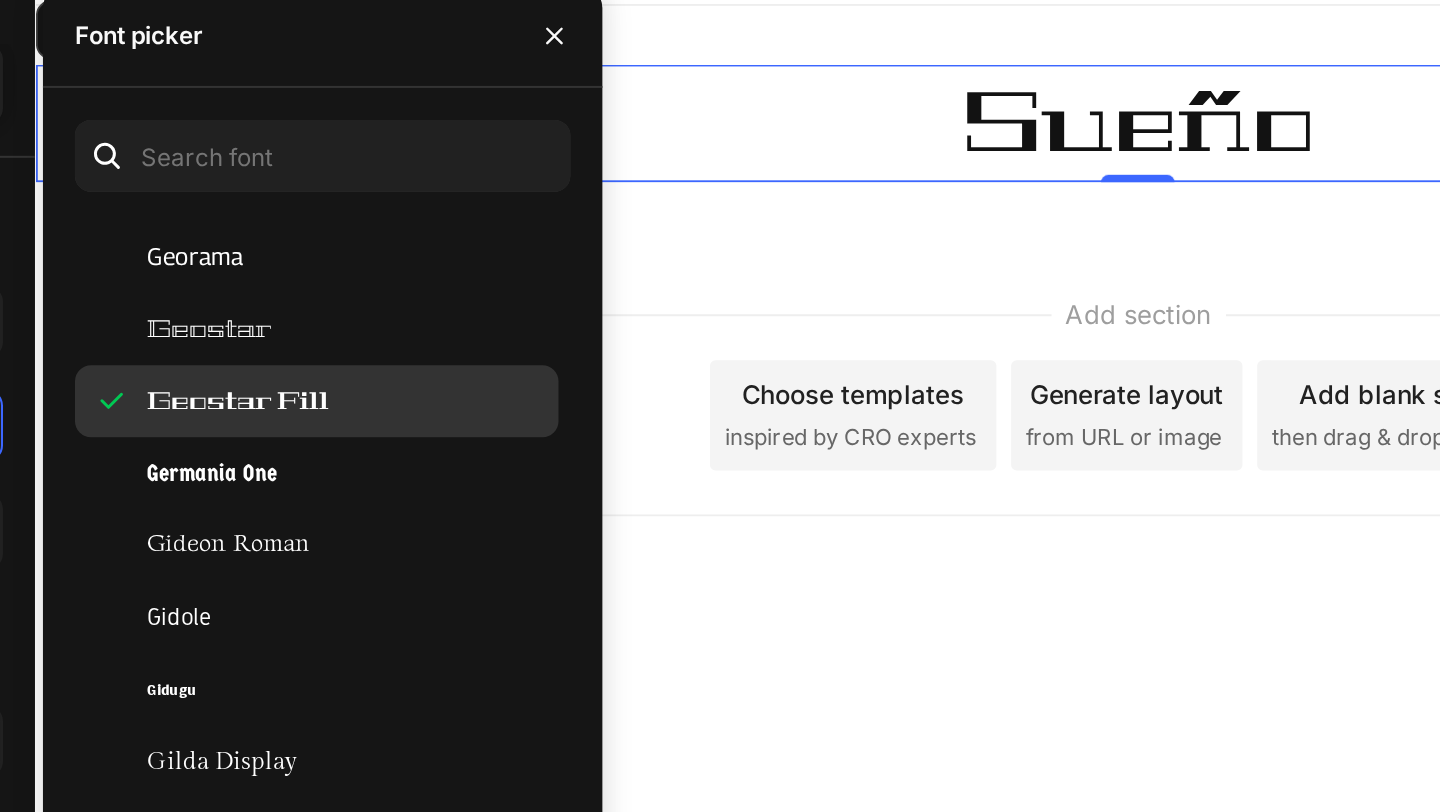 scroll, scrollTop: 19519, scrollLeft: 0, axis: vertical 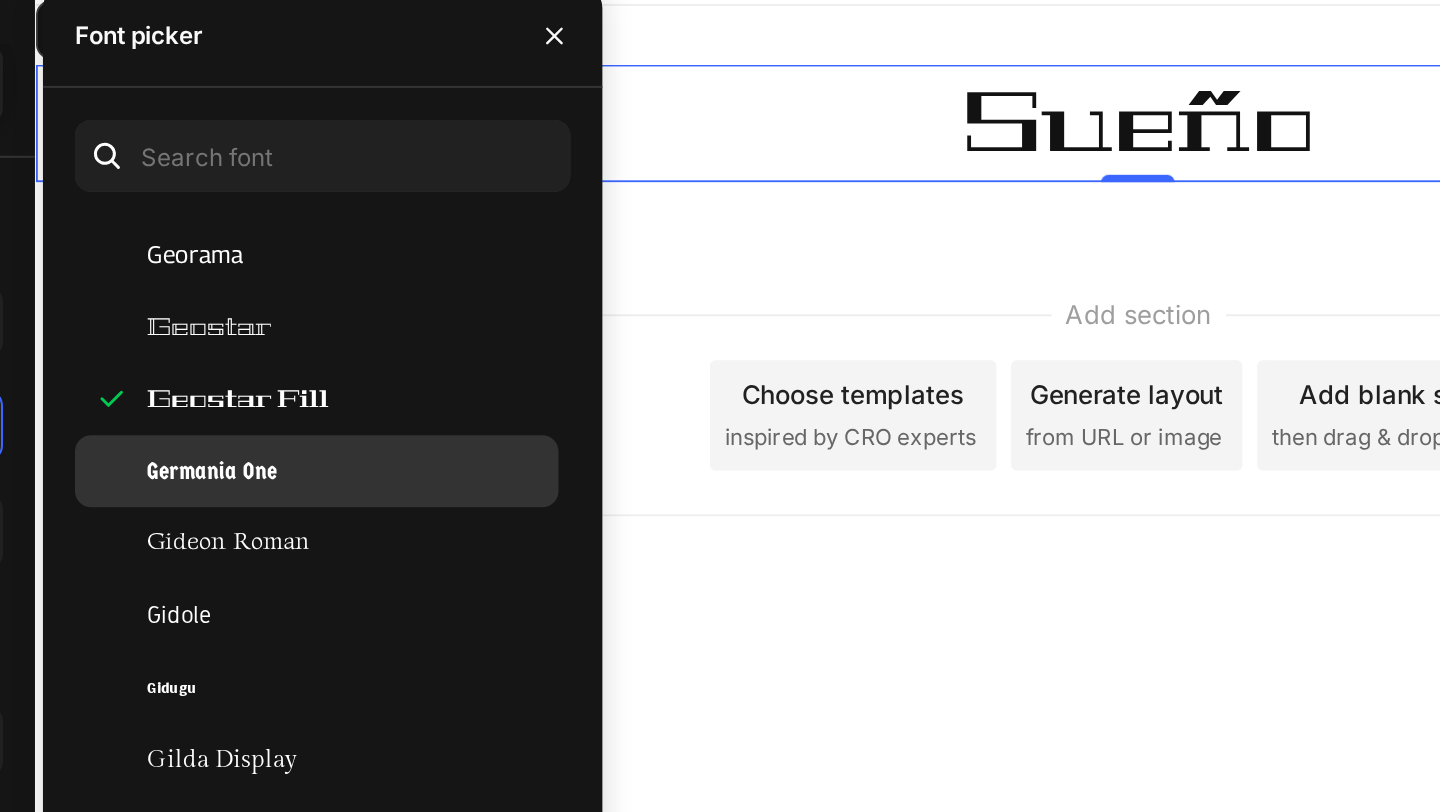 click on "Germania One" at bounding box center [425, 327] 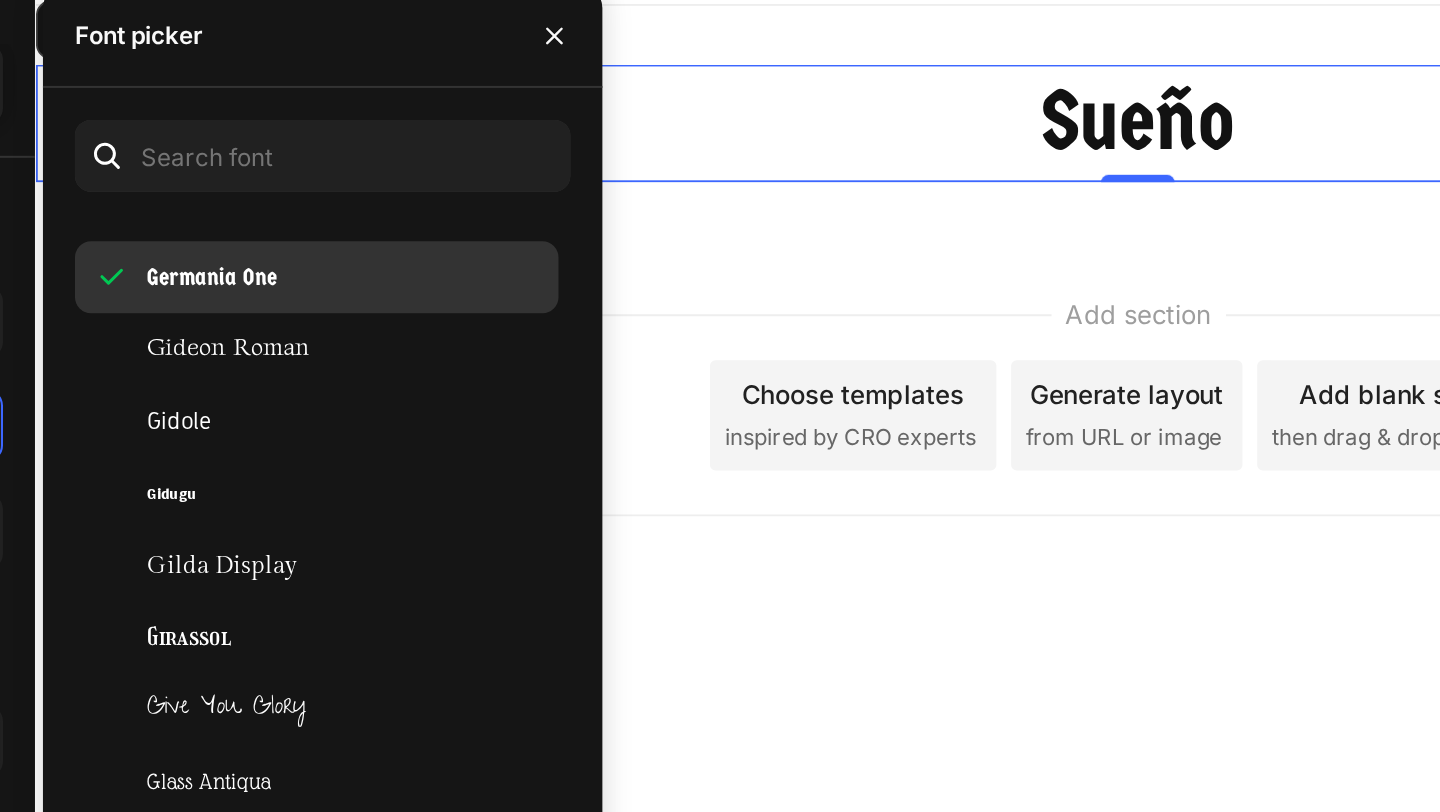 scroll, scrollTop: 19724, scrollLeft: 0, axis: vertical 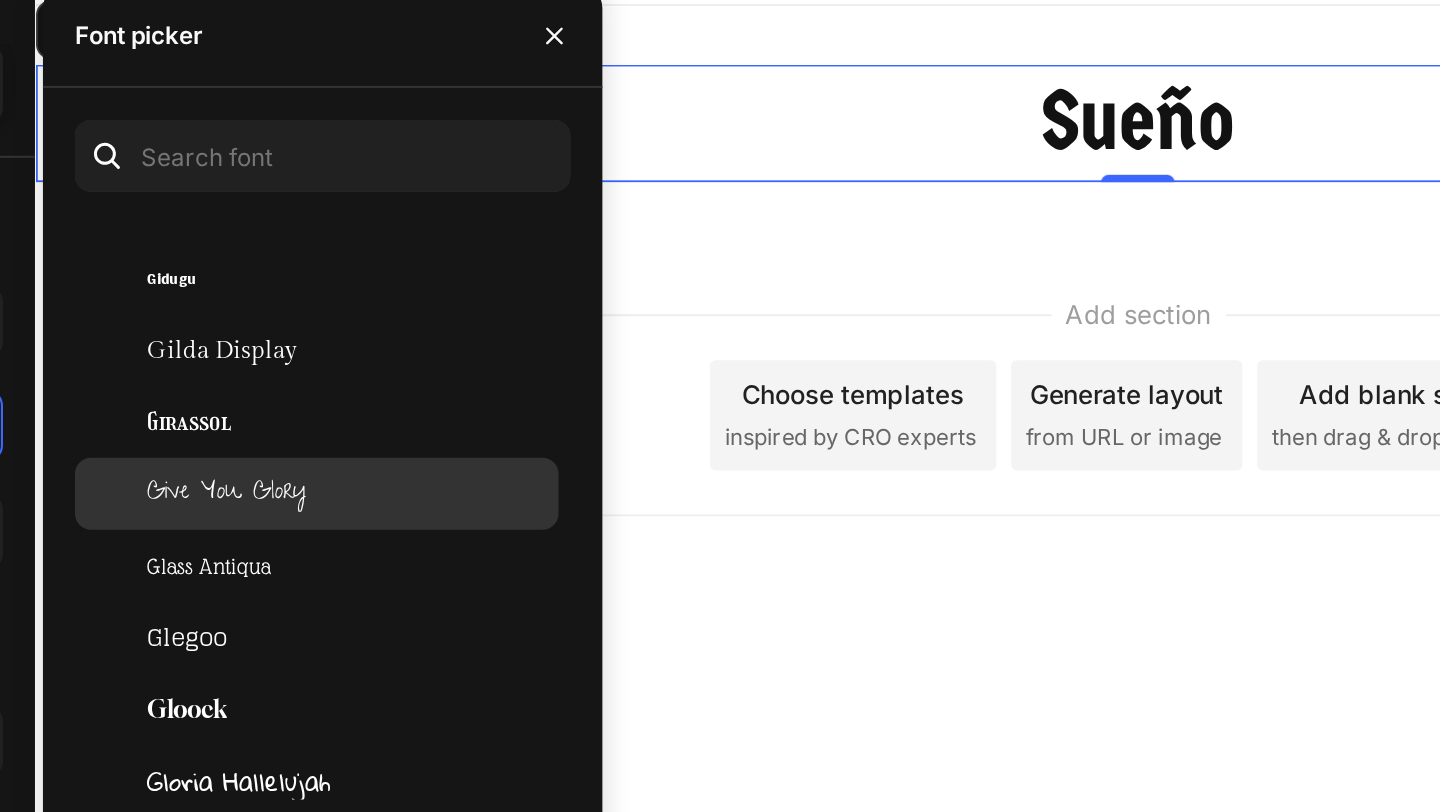 click on "Give You Glory" at bounding box center [433, 338] 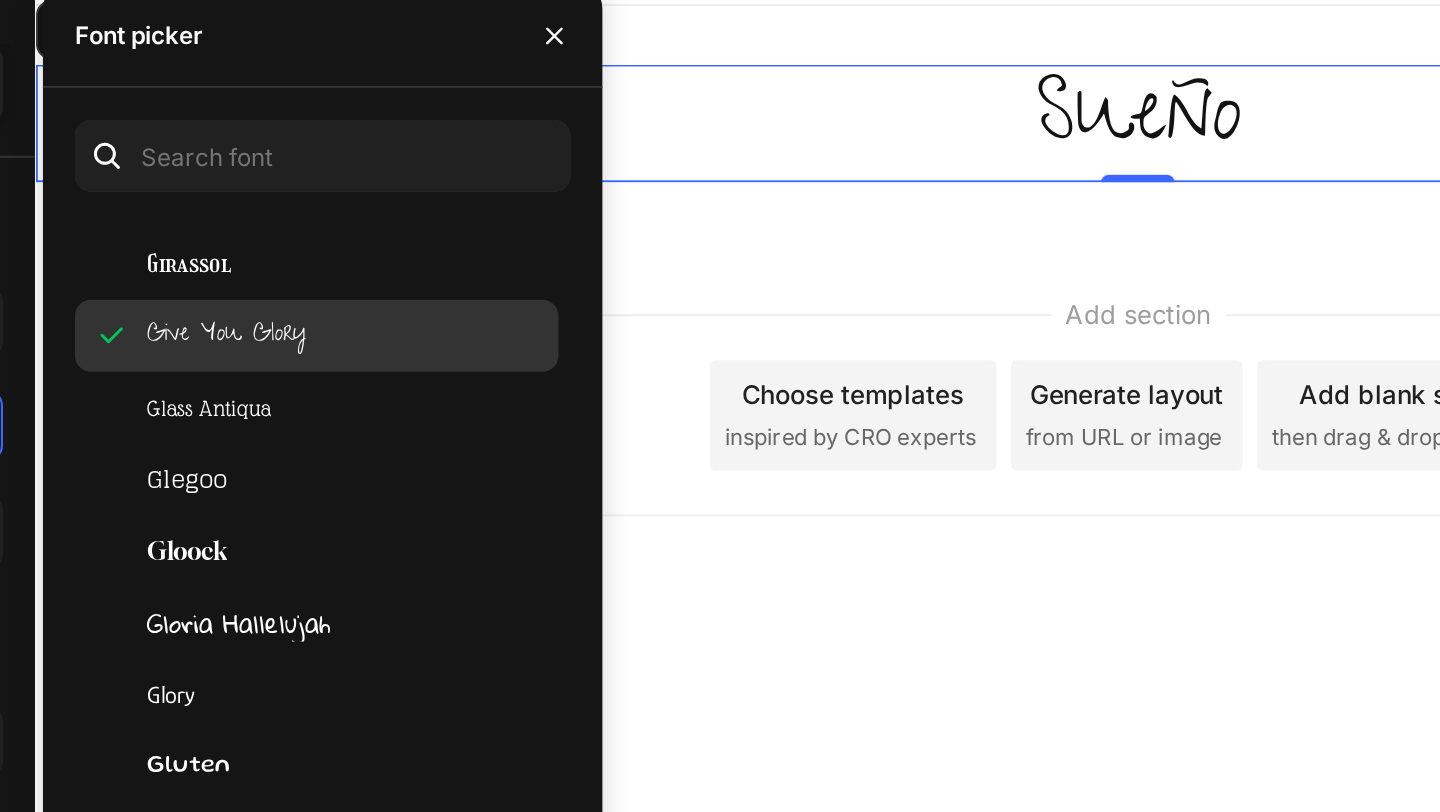 scroll, scrollTop: 19816, scrollLeft: 0, axis: vertical 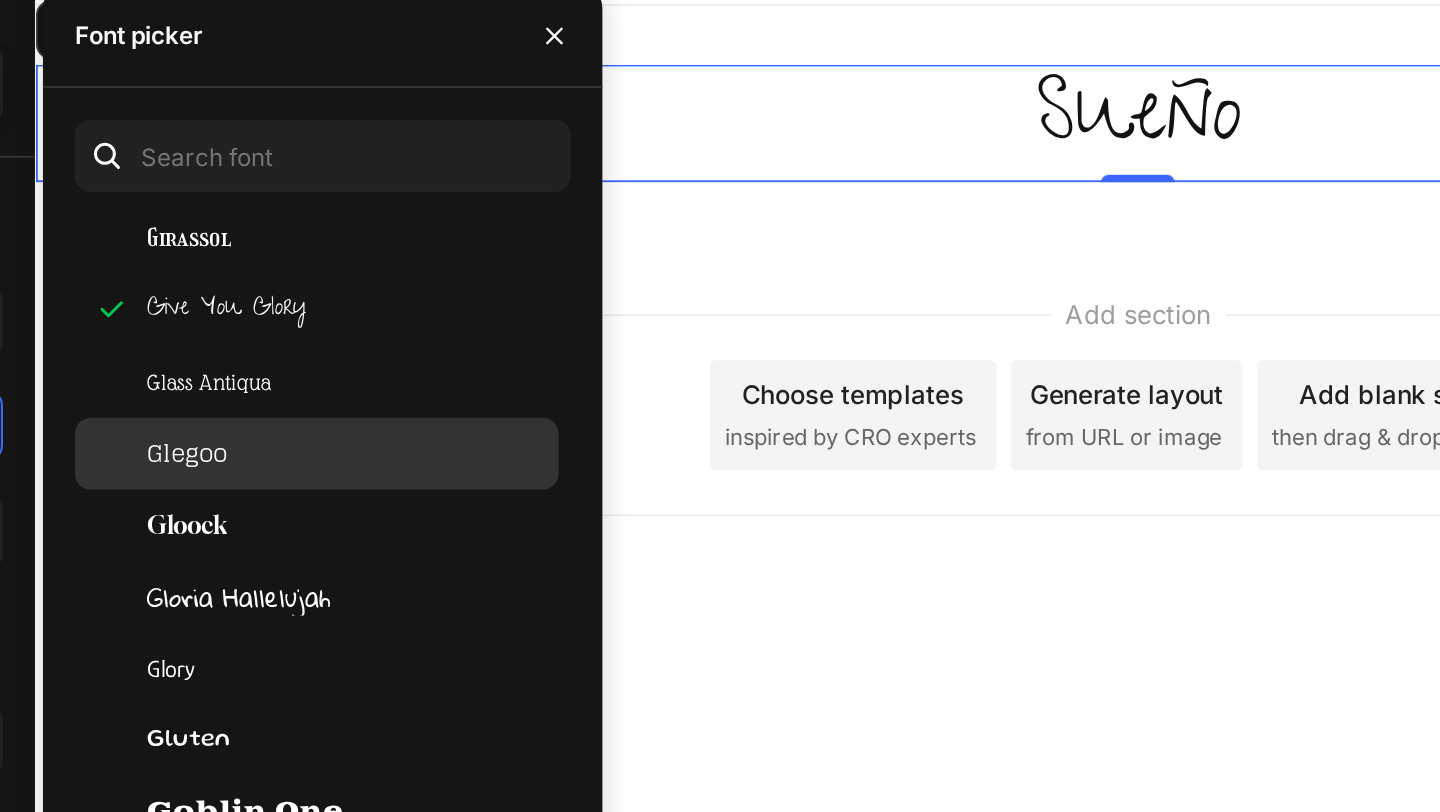 click on "Glegoo" at bounding box center [413, 318] 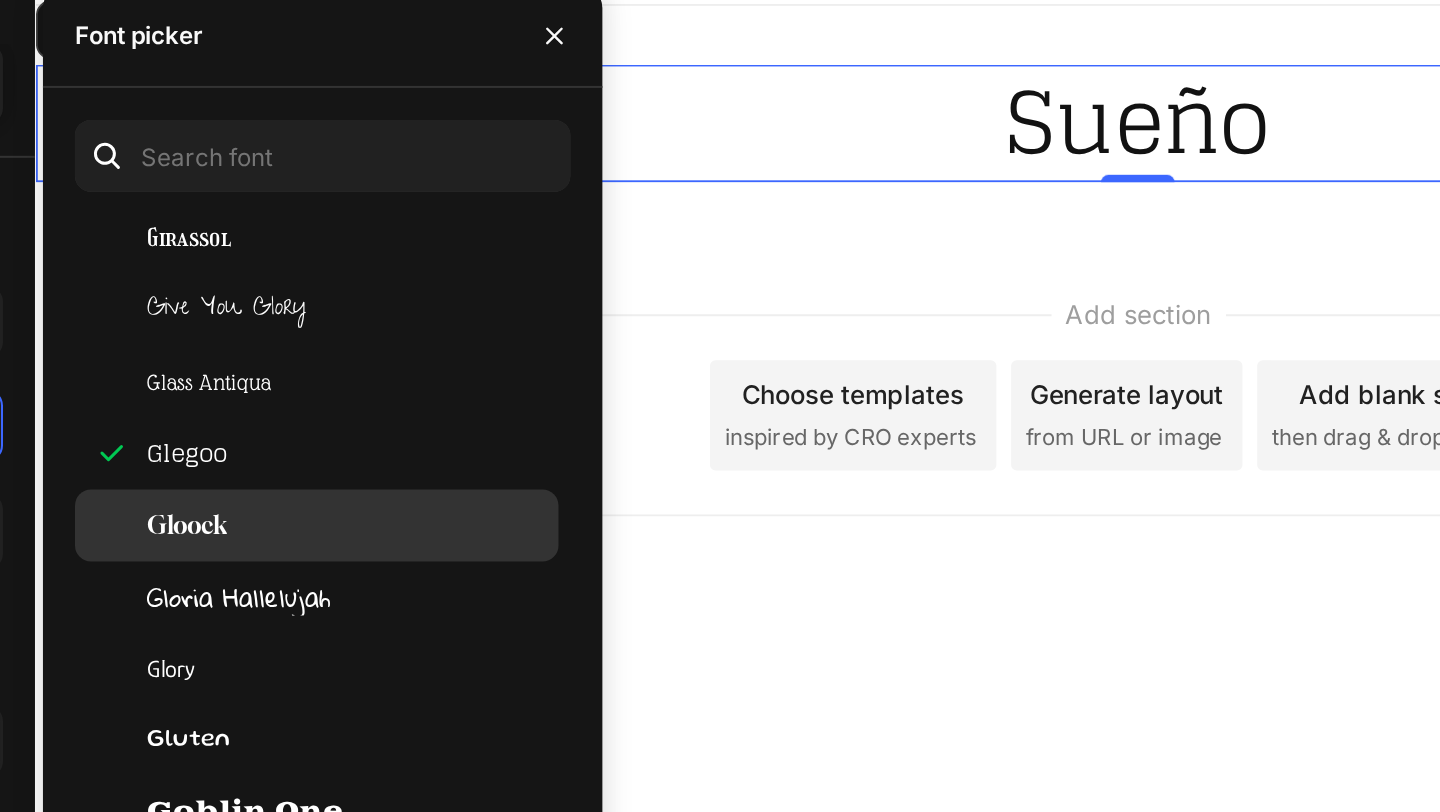 click on "Gloock" 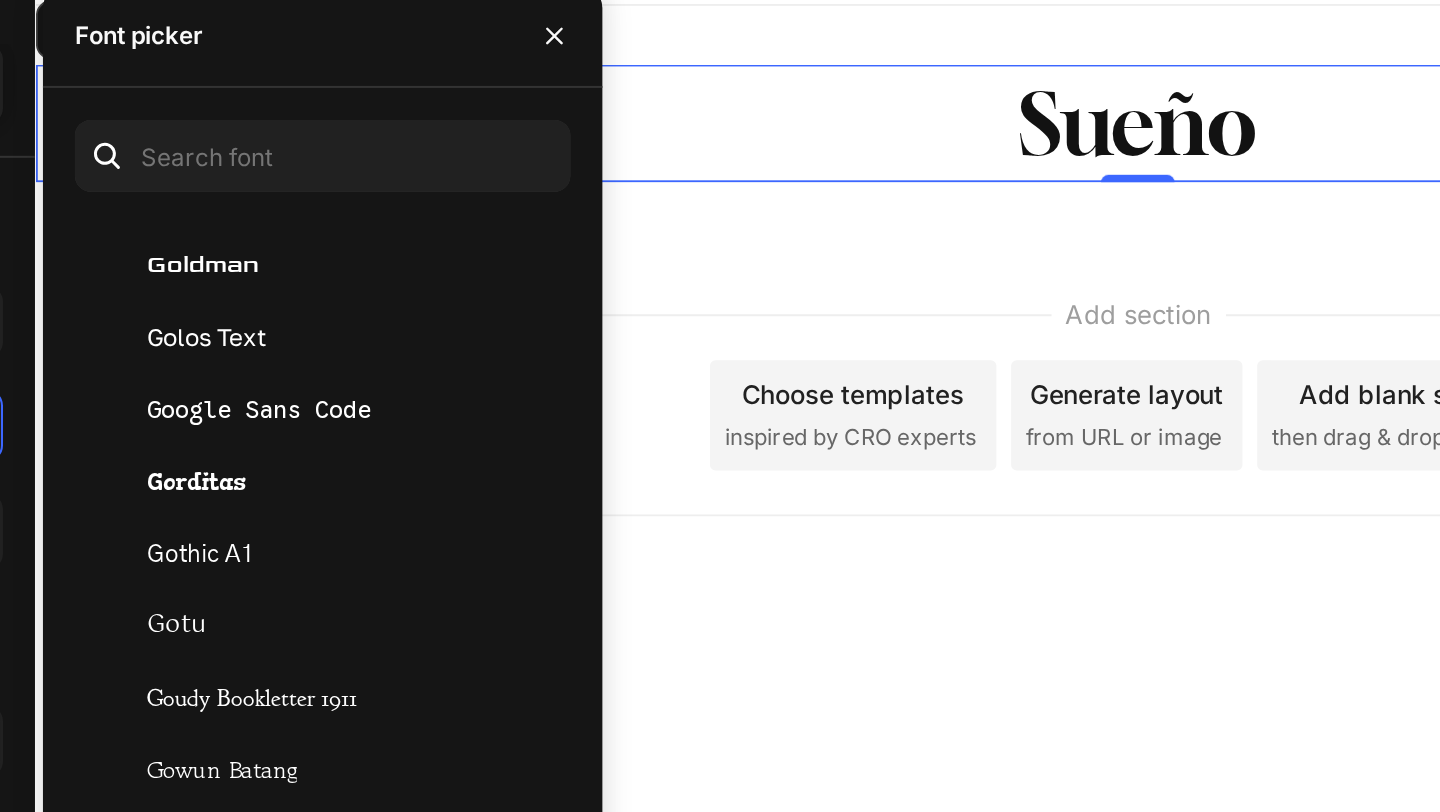 scroll, scrollTop: 20167, scrollLeft: 0, axis: vertical 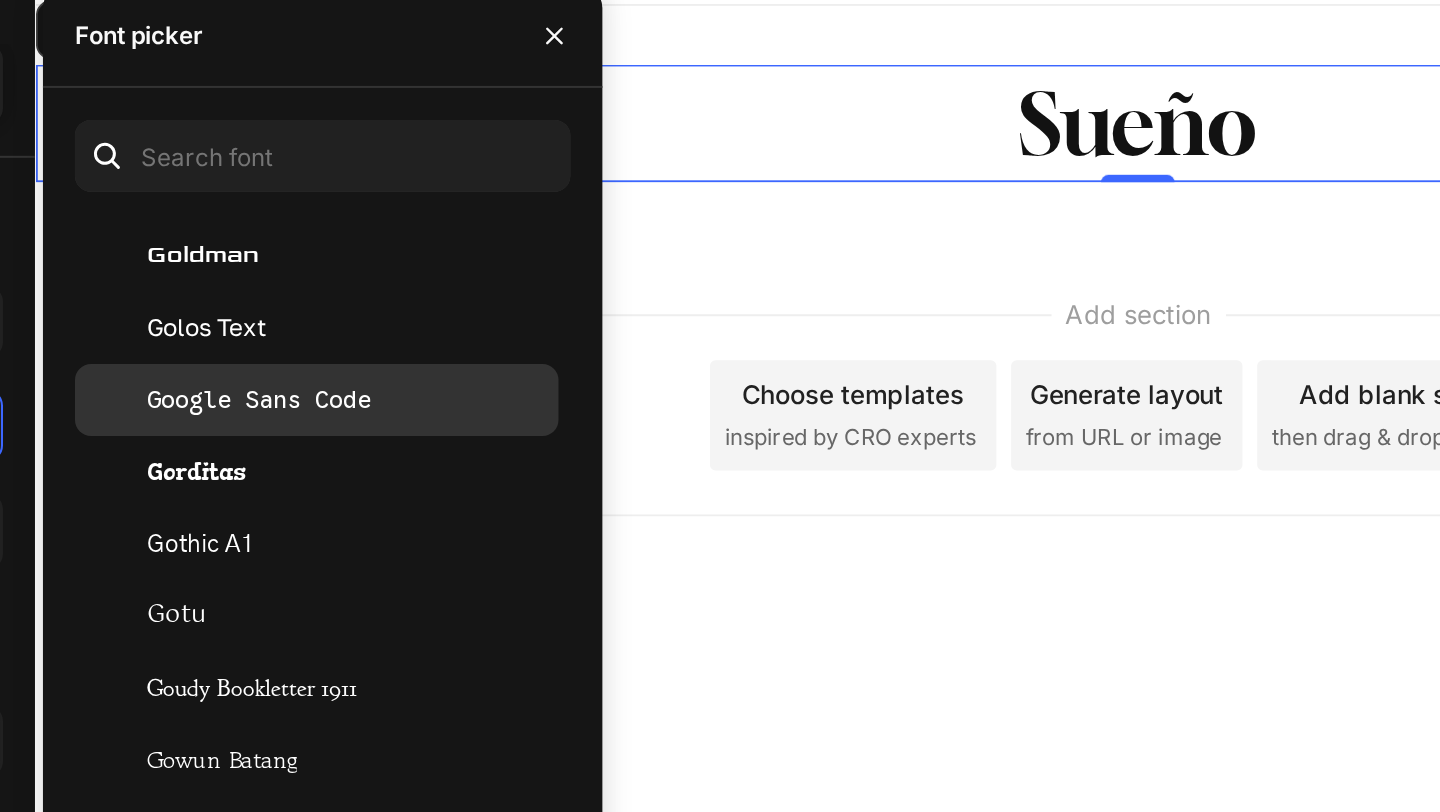 click on "Google Sans Code" at bounding box center [449, 291] 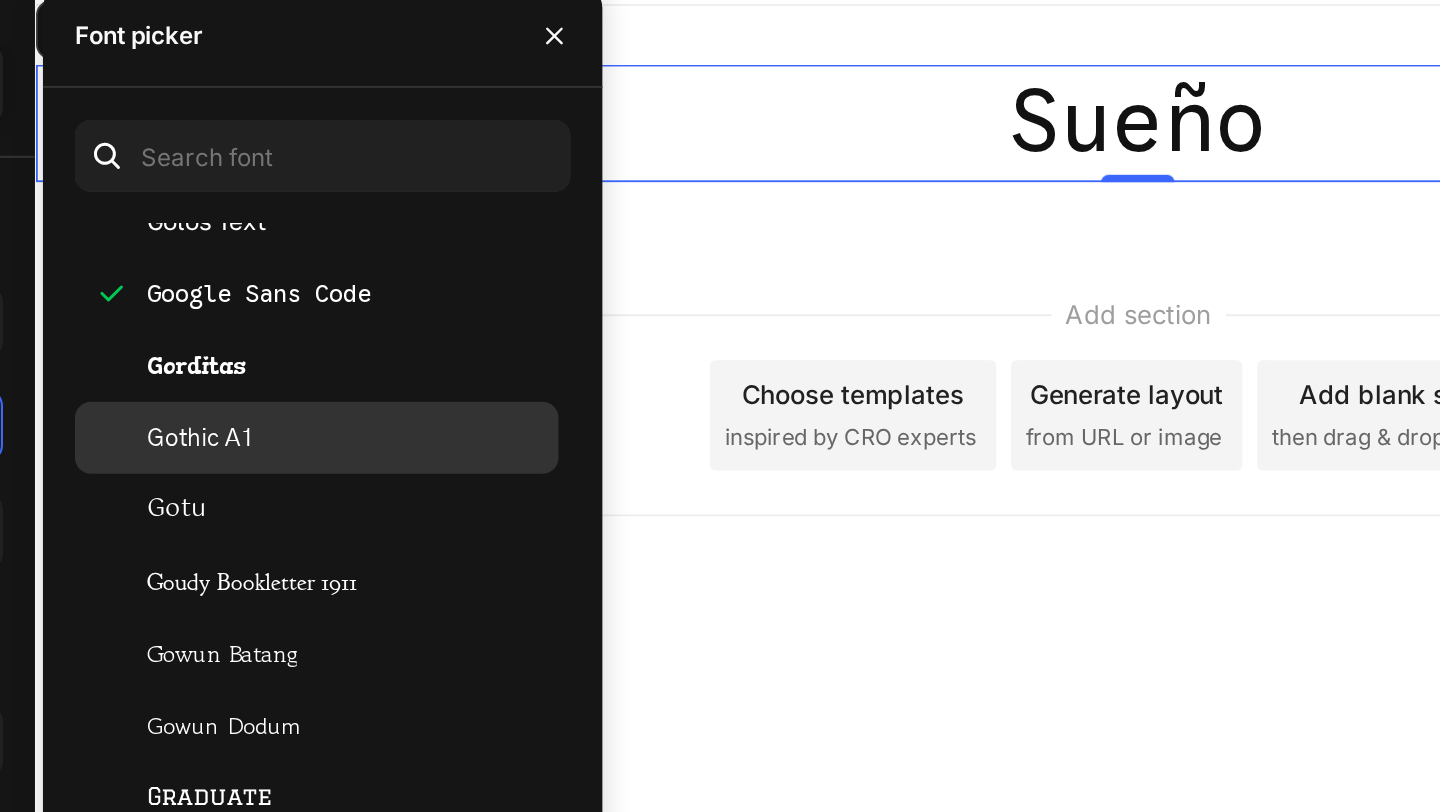 scroll, scrollTop: 20239, scrollLeft: 0, axis: vertical 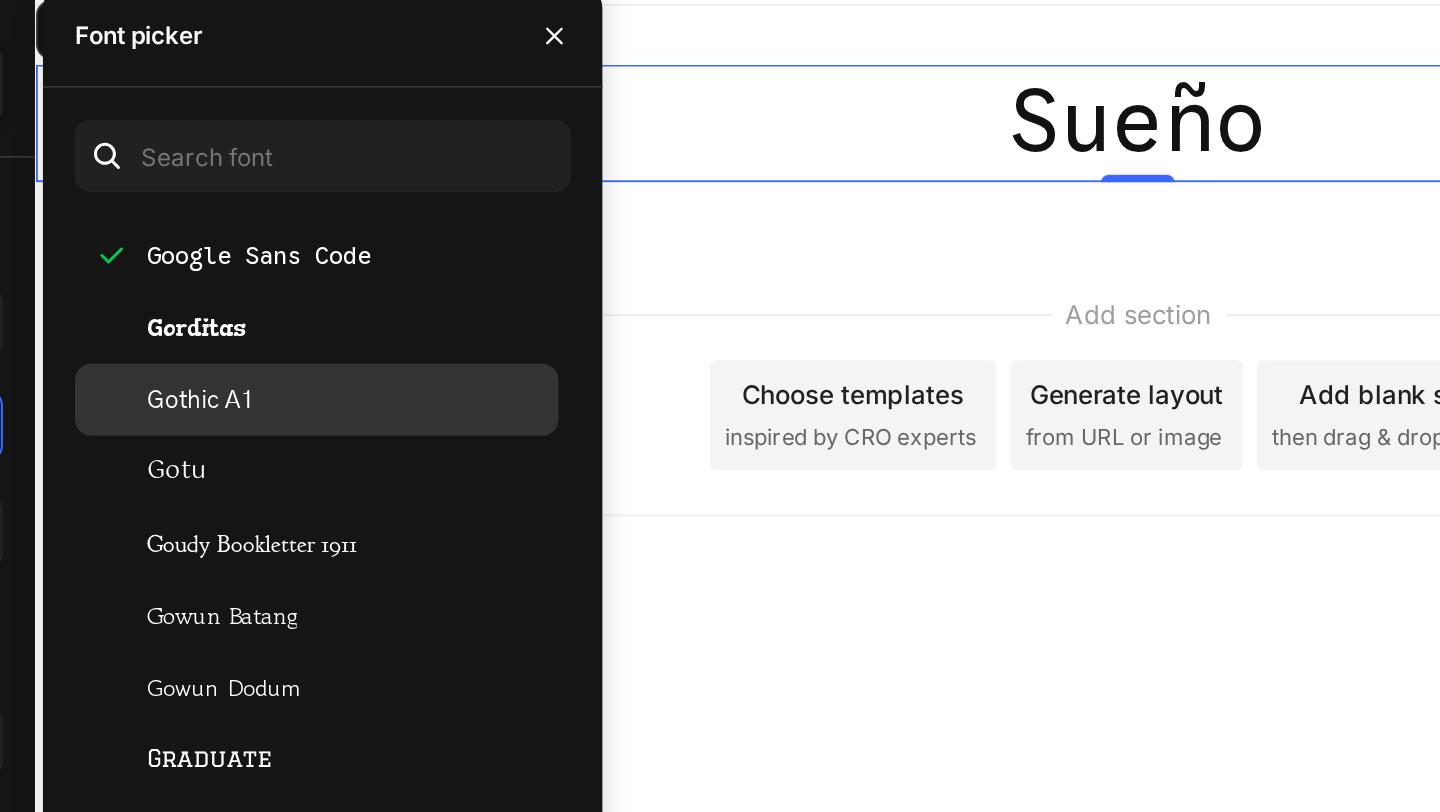 click on "Gothic A1" at bounding box center (420, 291) 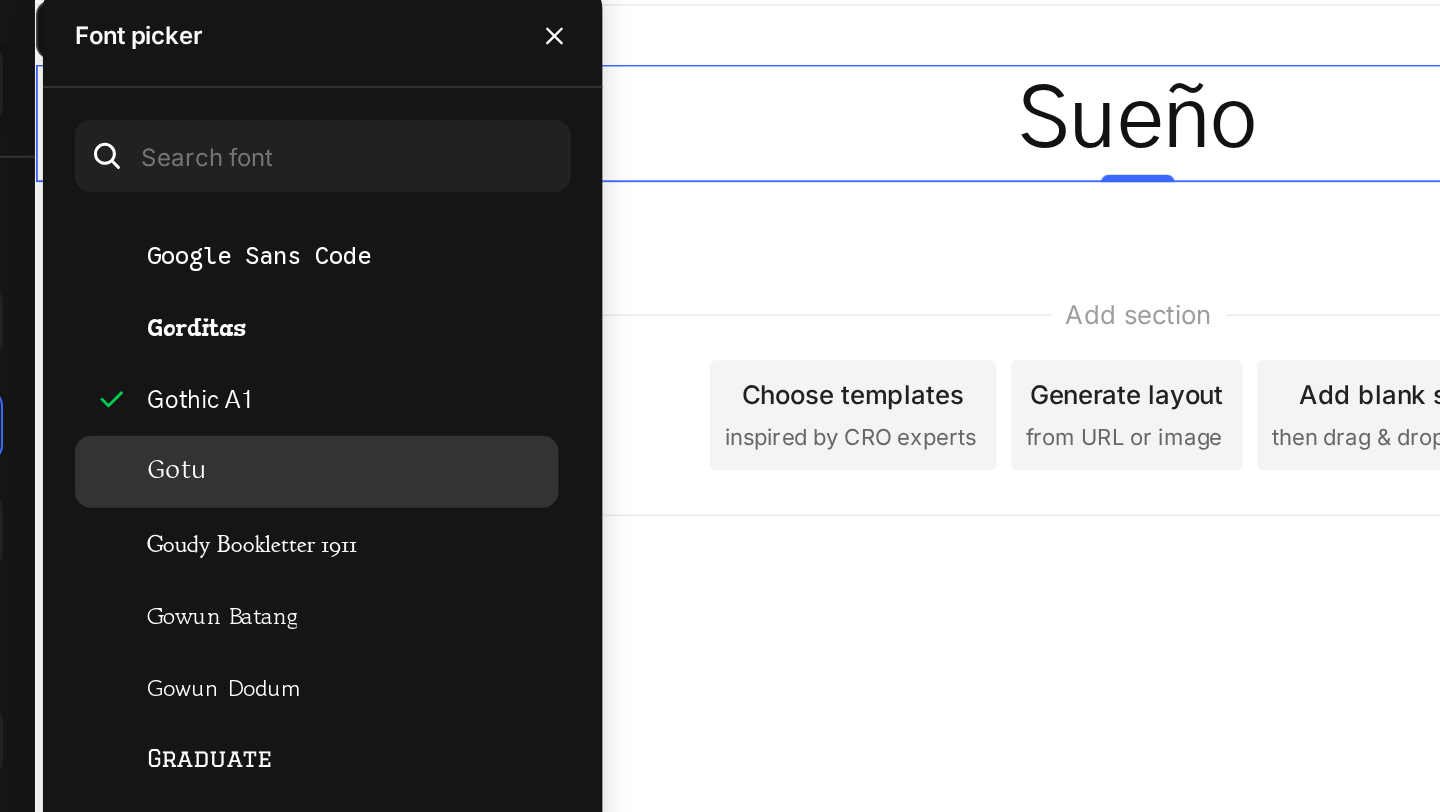 click on "Gotu" at bounding box center [494, 327] 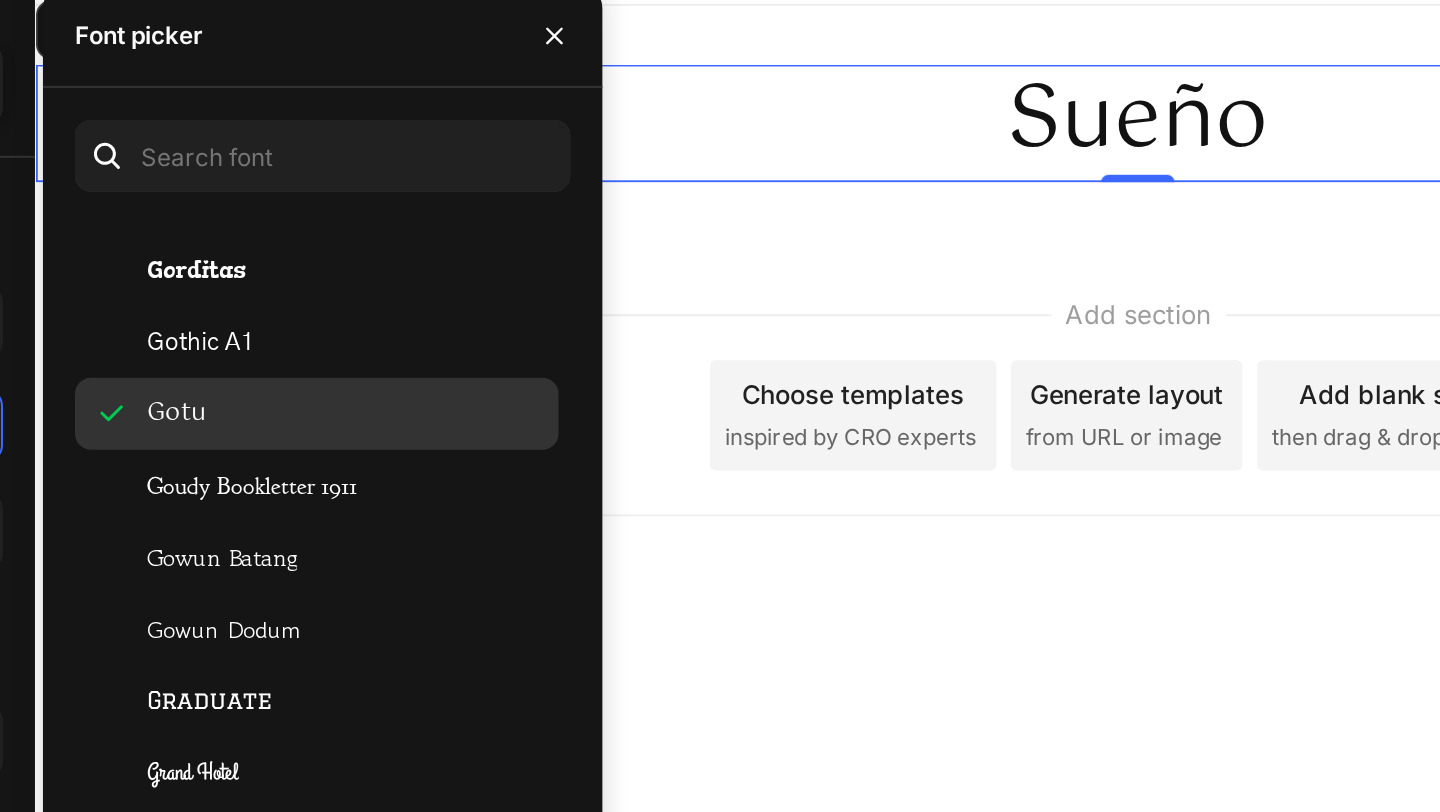 scroll, scrollTop: 20289, scrollLeft: 0, axis: vertical 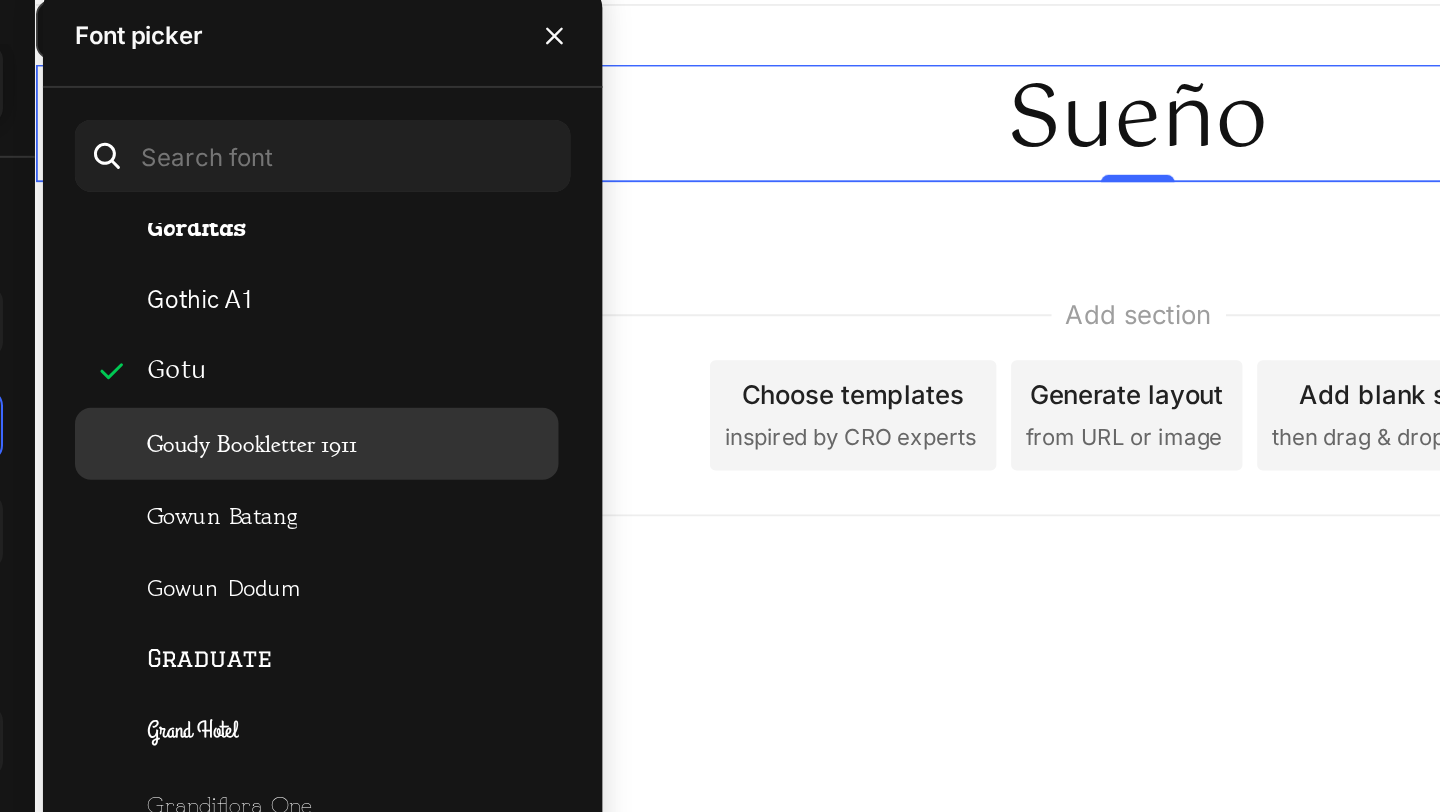 click on "Goudy Bookletter 1911" at bounding box center (445, 313) 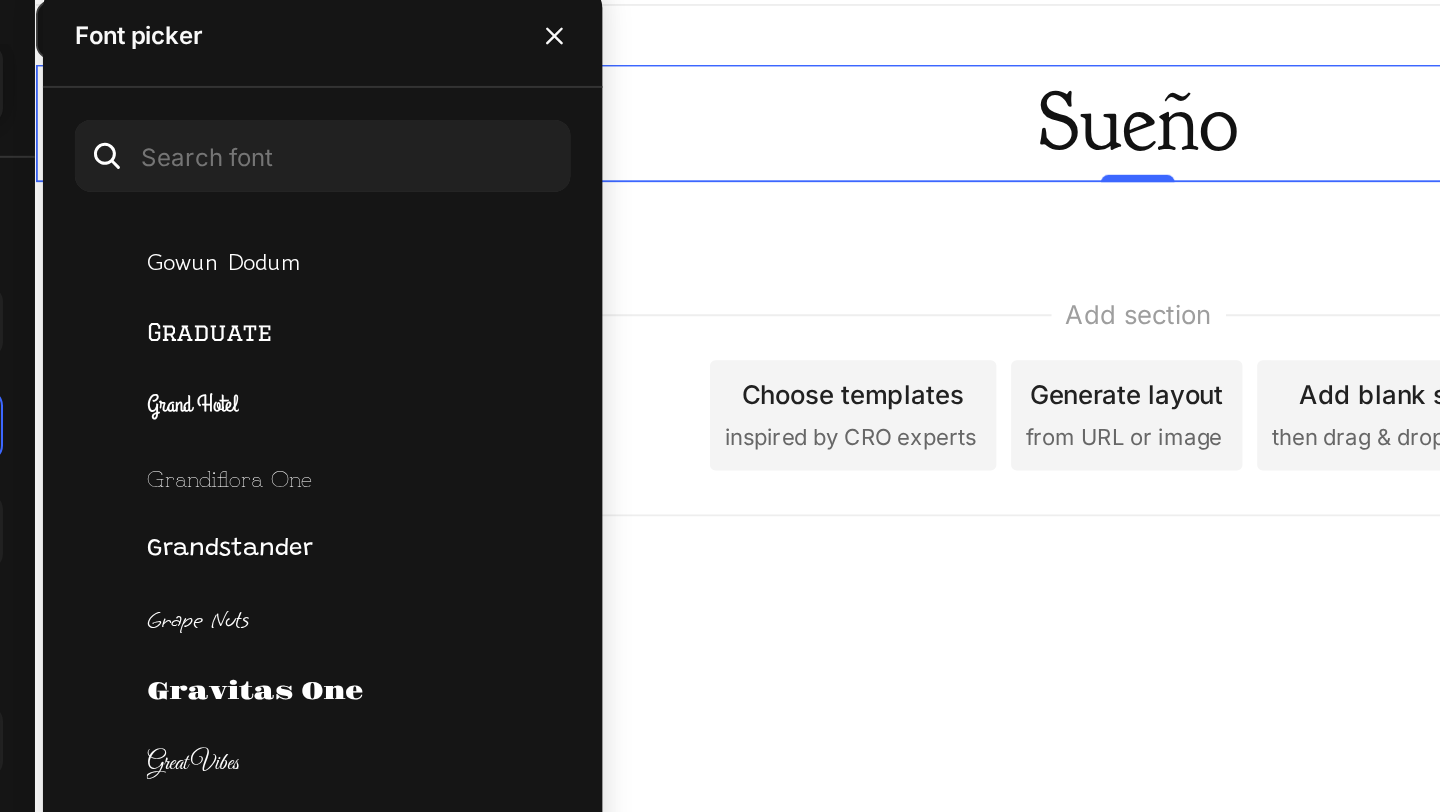 scroll, scrollTop: 20460, scrollLeft: 0, axis: vertical 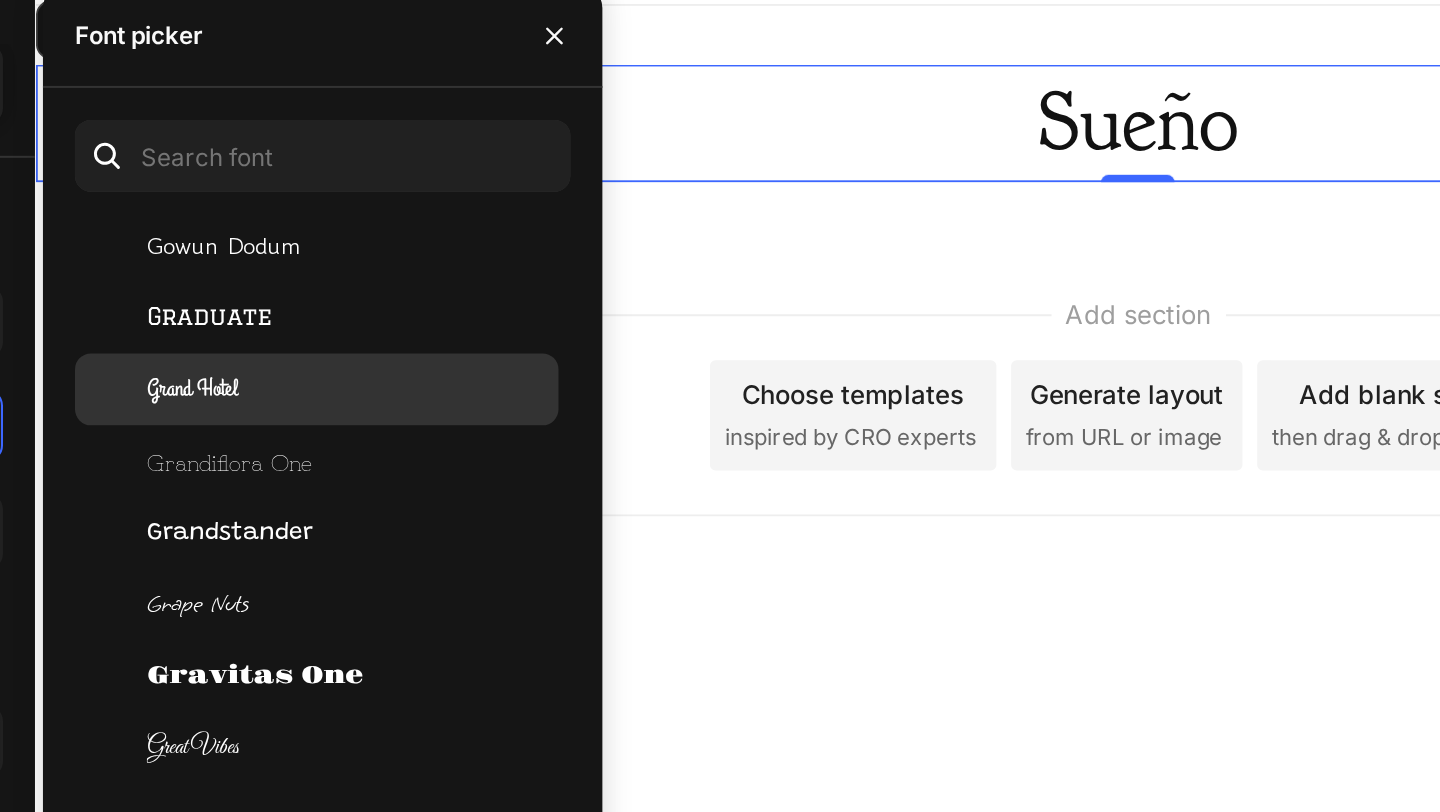 click on "Grand Hotel" at bounding box center [416, 286] 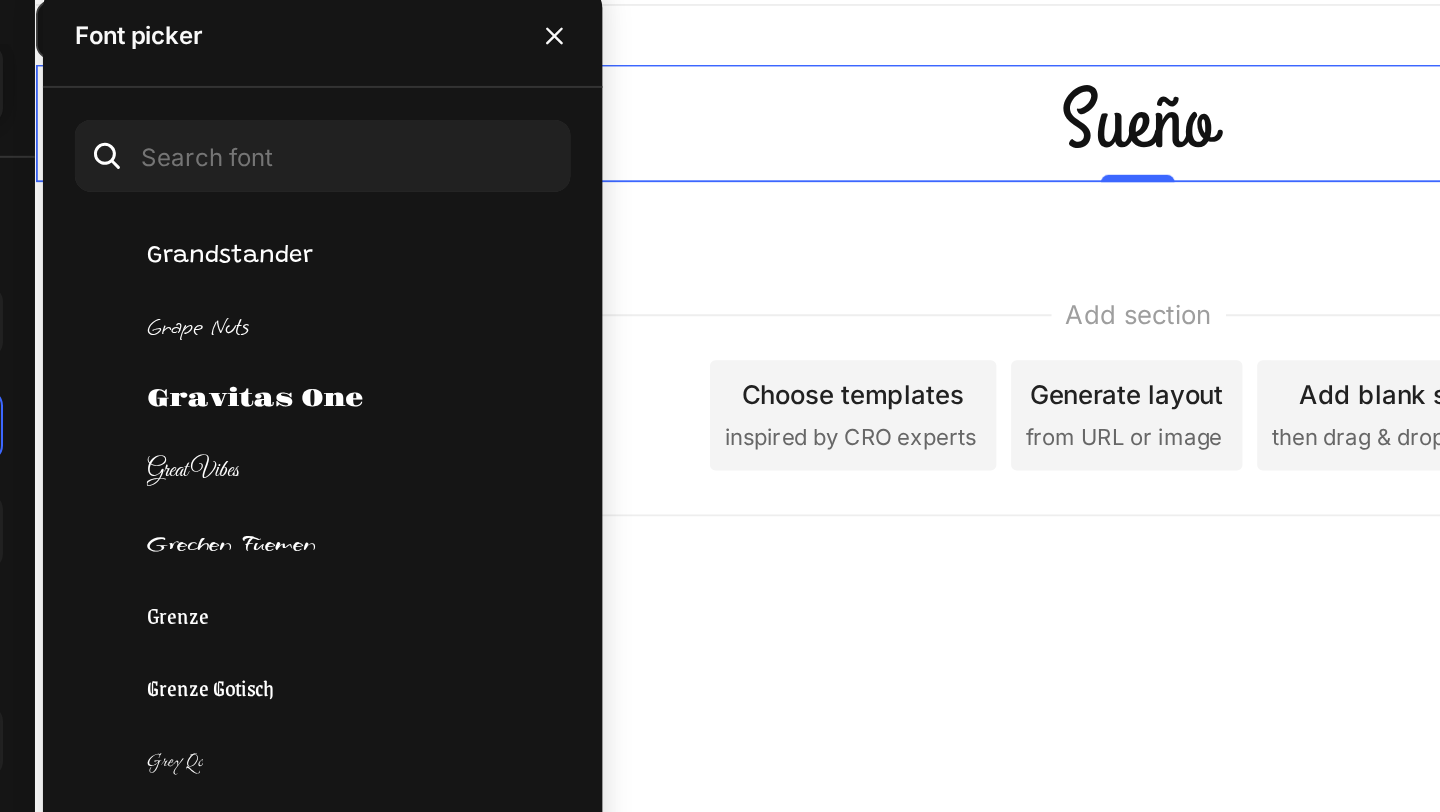 scroll, scrollTop: 20602, scrollLeft: 0, axis: vertical 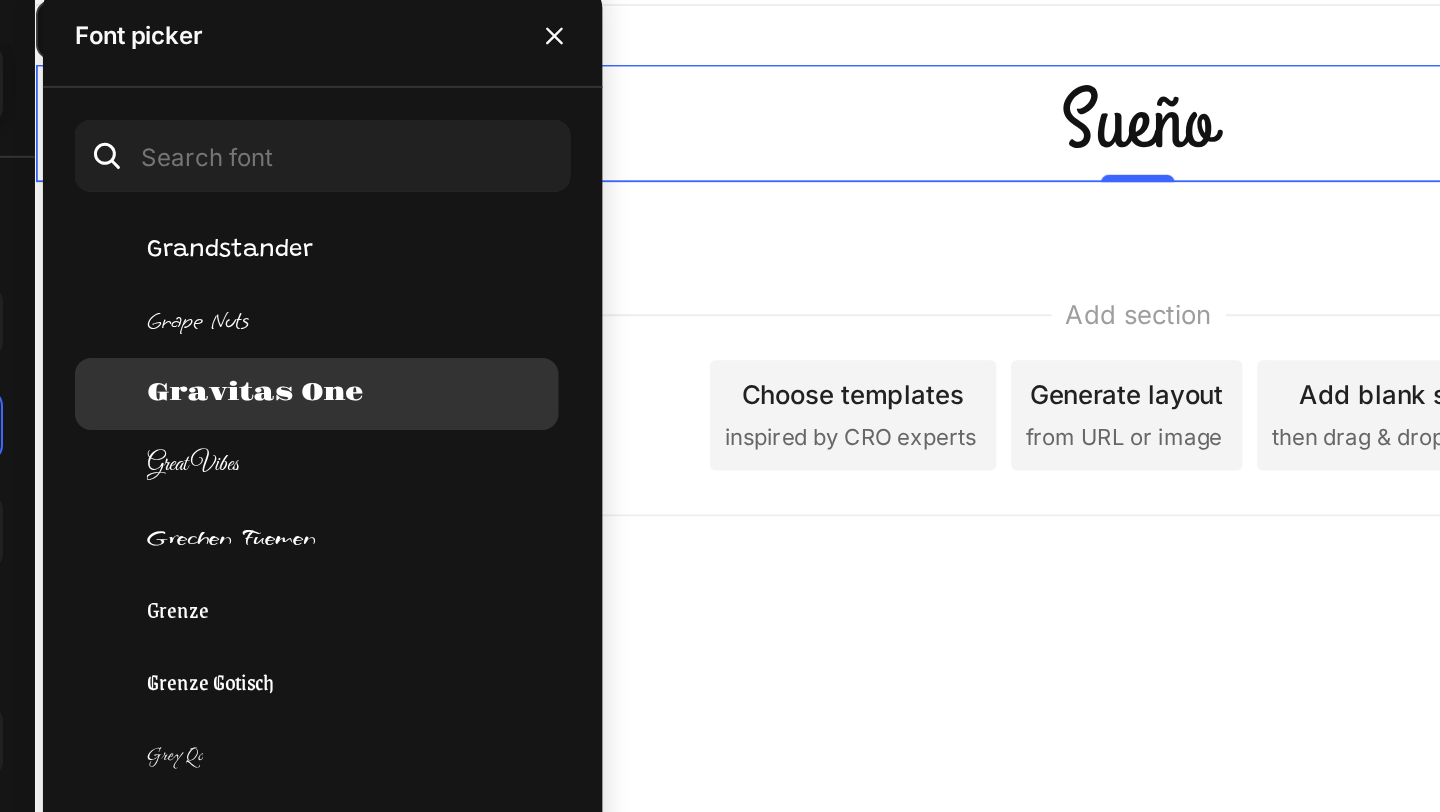 click on "Gravitas One" at bounding box center (447, 288) 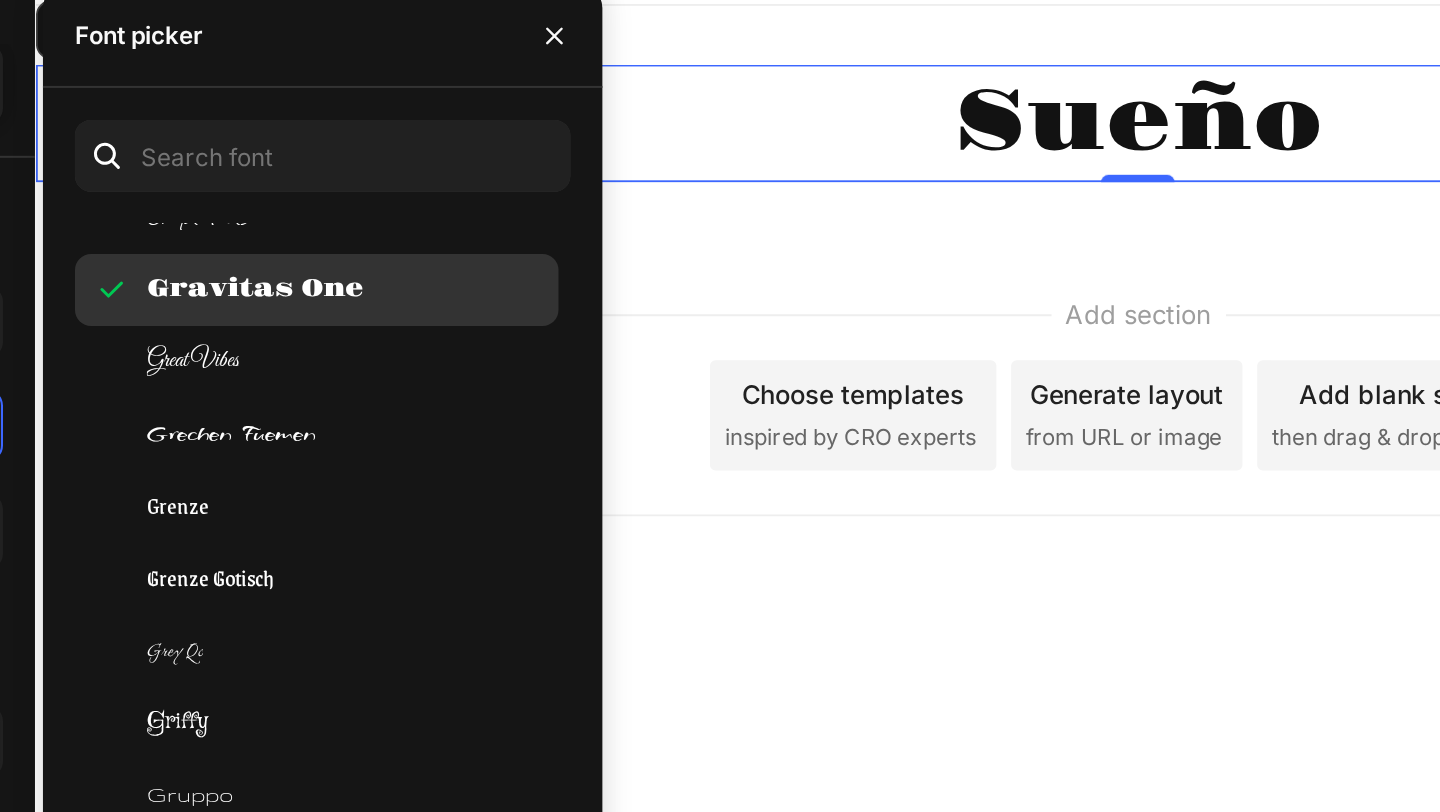 scroll, scrollTop: 20669, scrollLeft: 0, axis: vertical 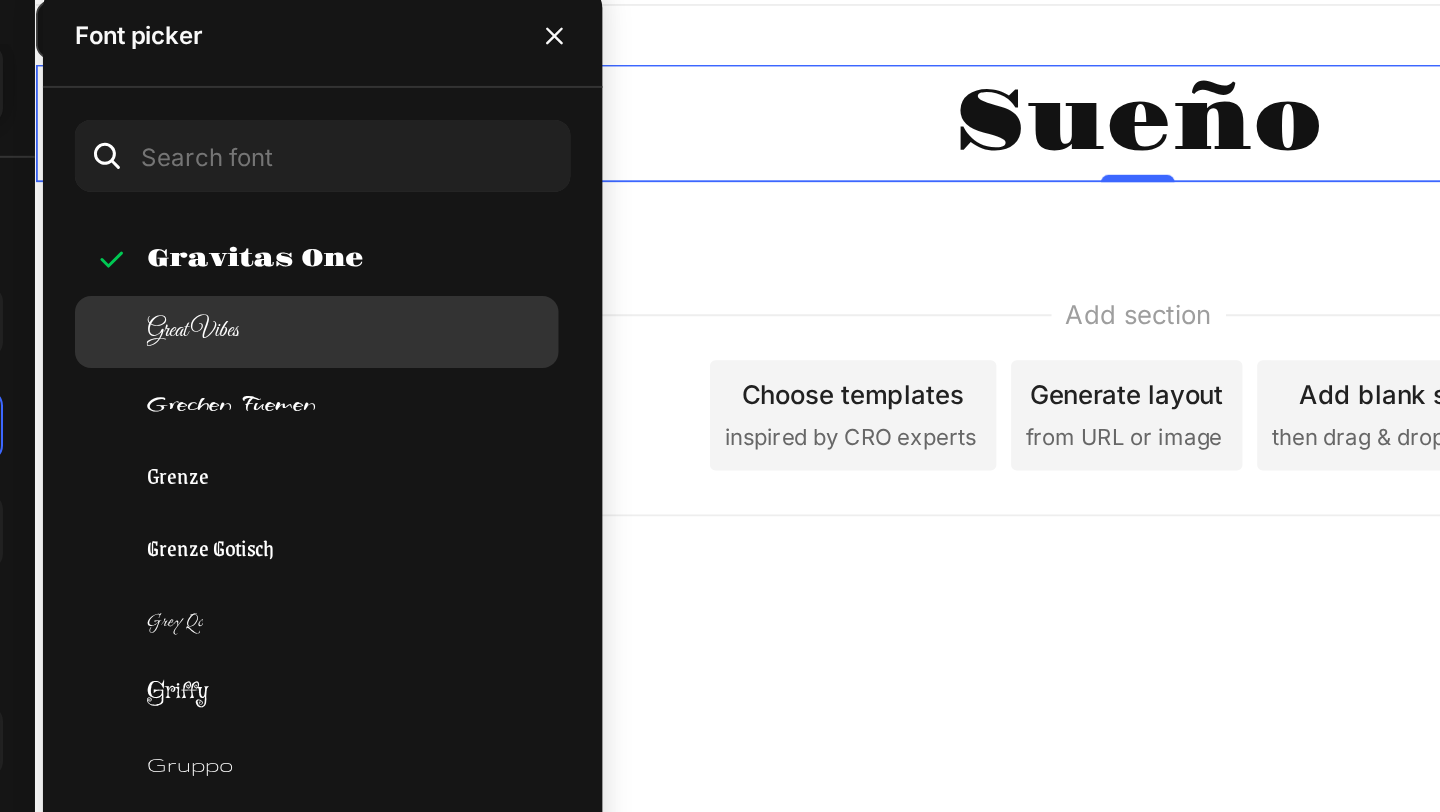 click on "Great Vibes" at bounding box center (416, 257) 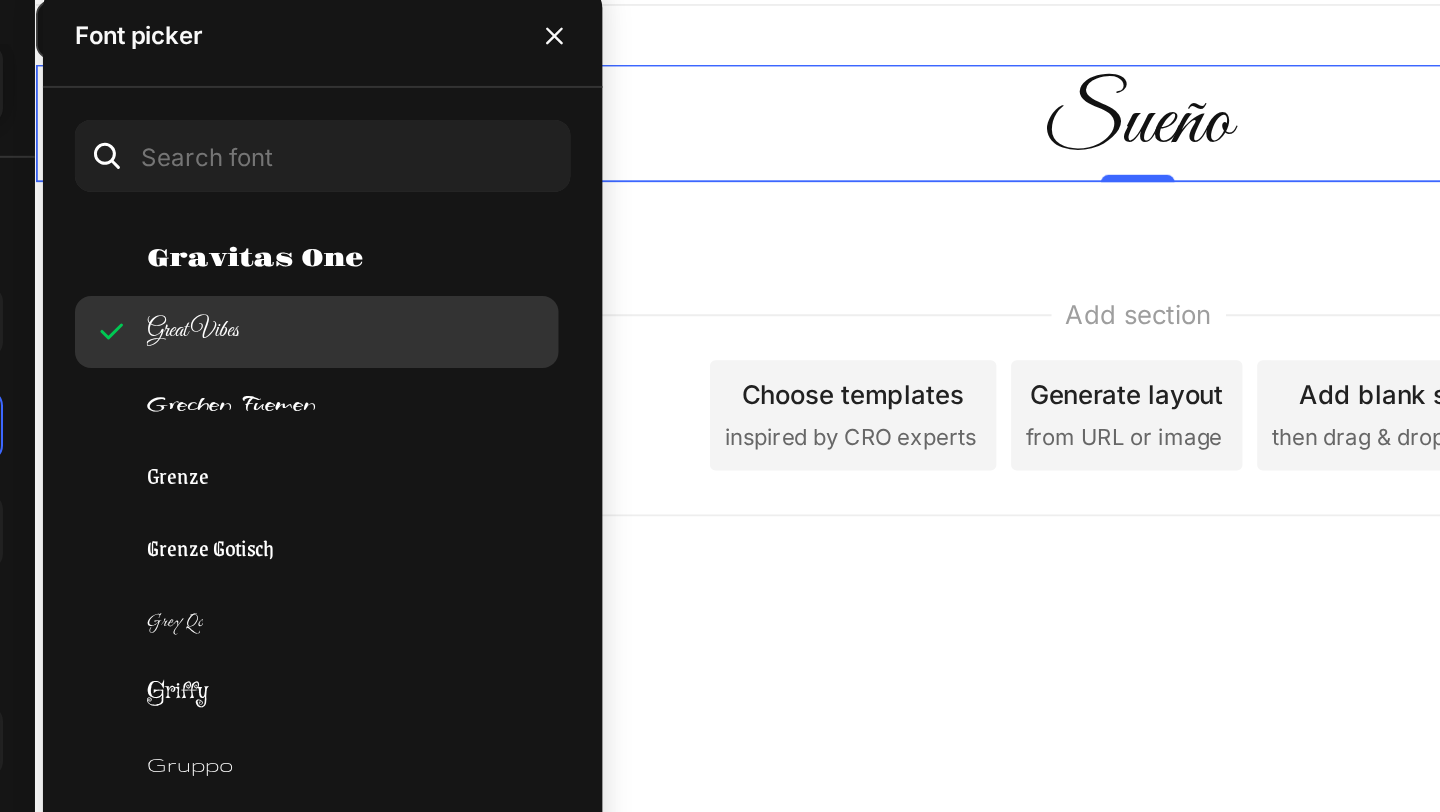 scroll, scrollTop: 20692, scrollLeft: 0, axis: vertical 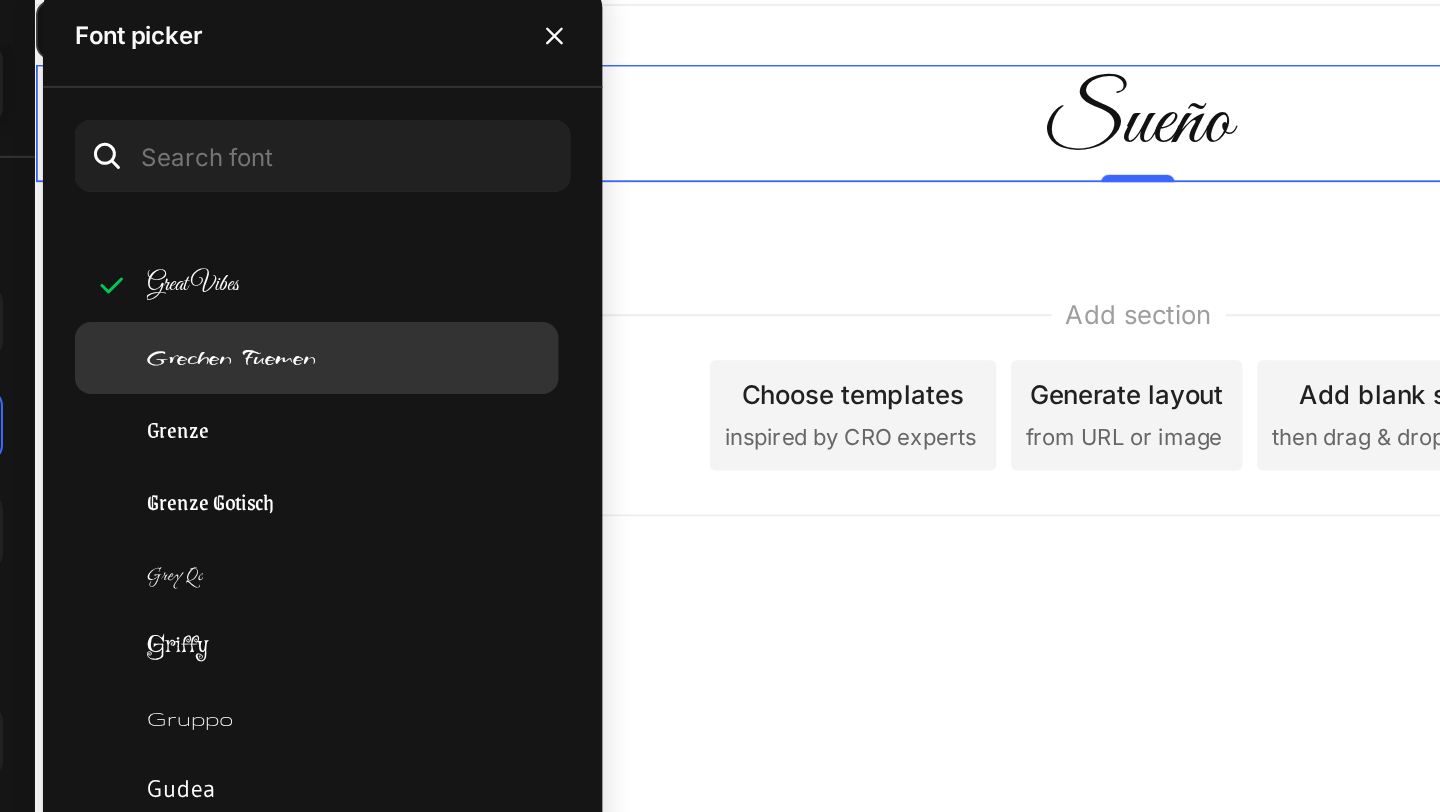 click on "Grechen Fuemen" at bounding box center [435, 270] 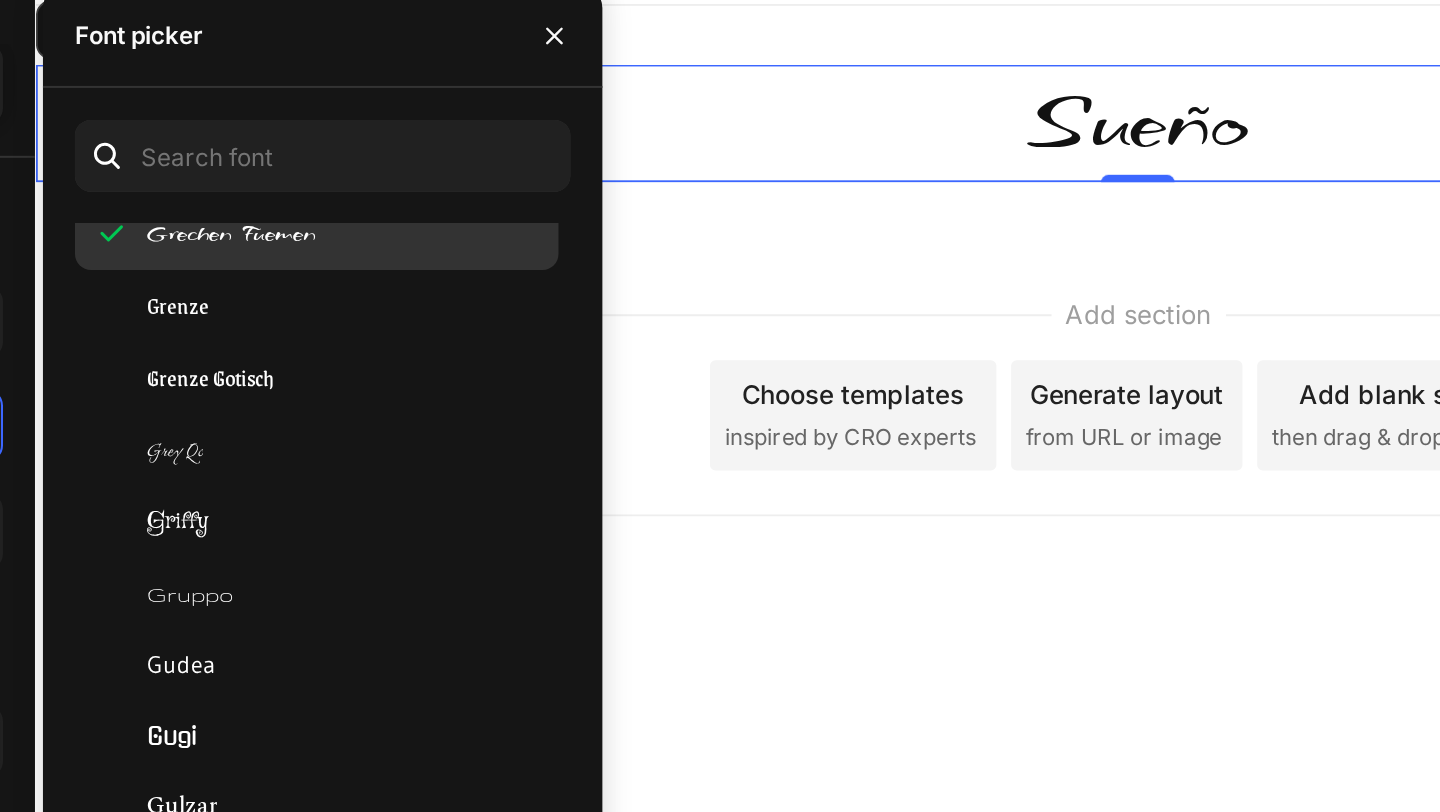 scroll, scrollTop: 20763, scrollLeft: 0, axis: vertical 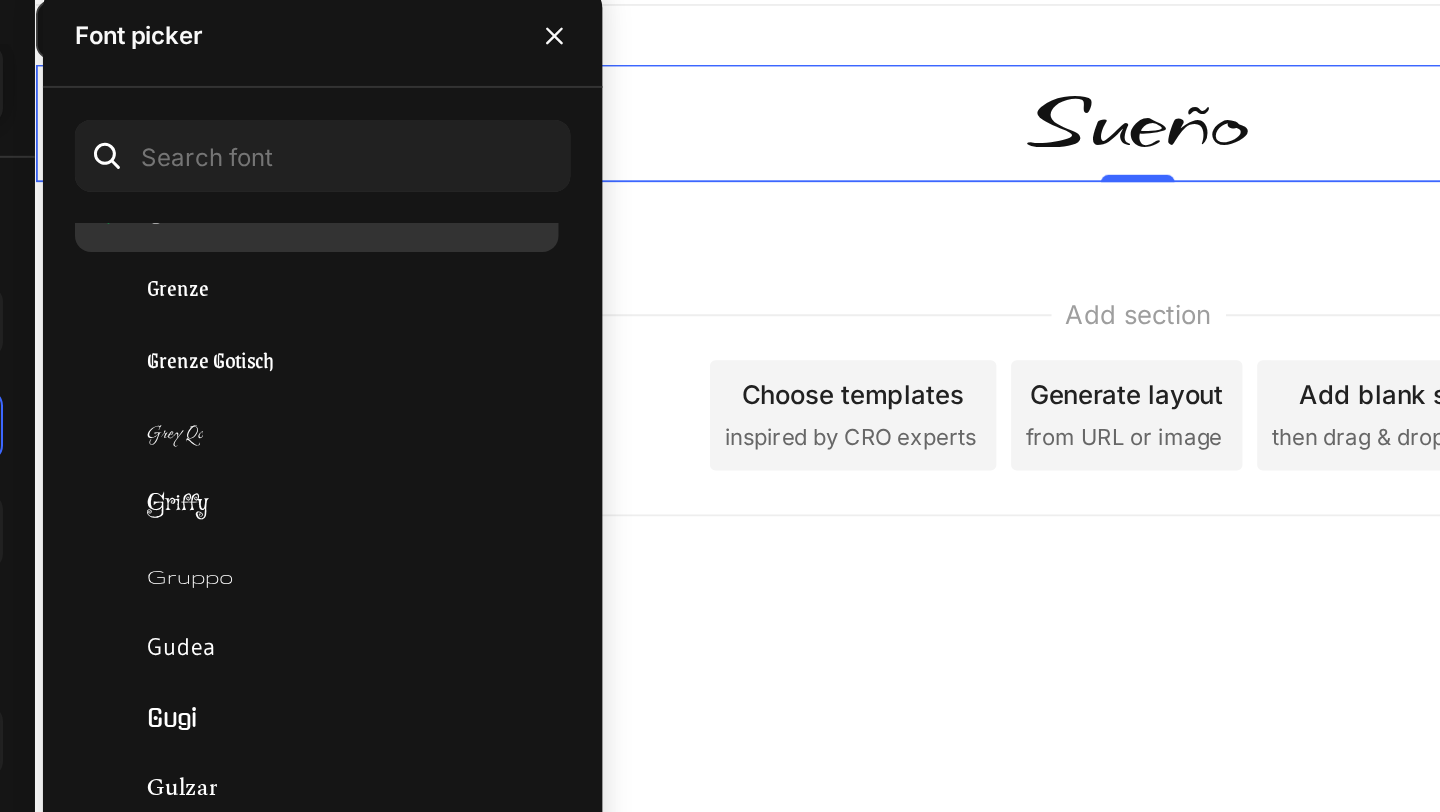 click on "Grenze Gotisch" at bounding box center [424, 271] 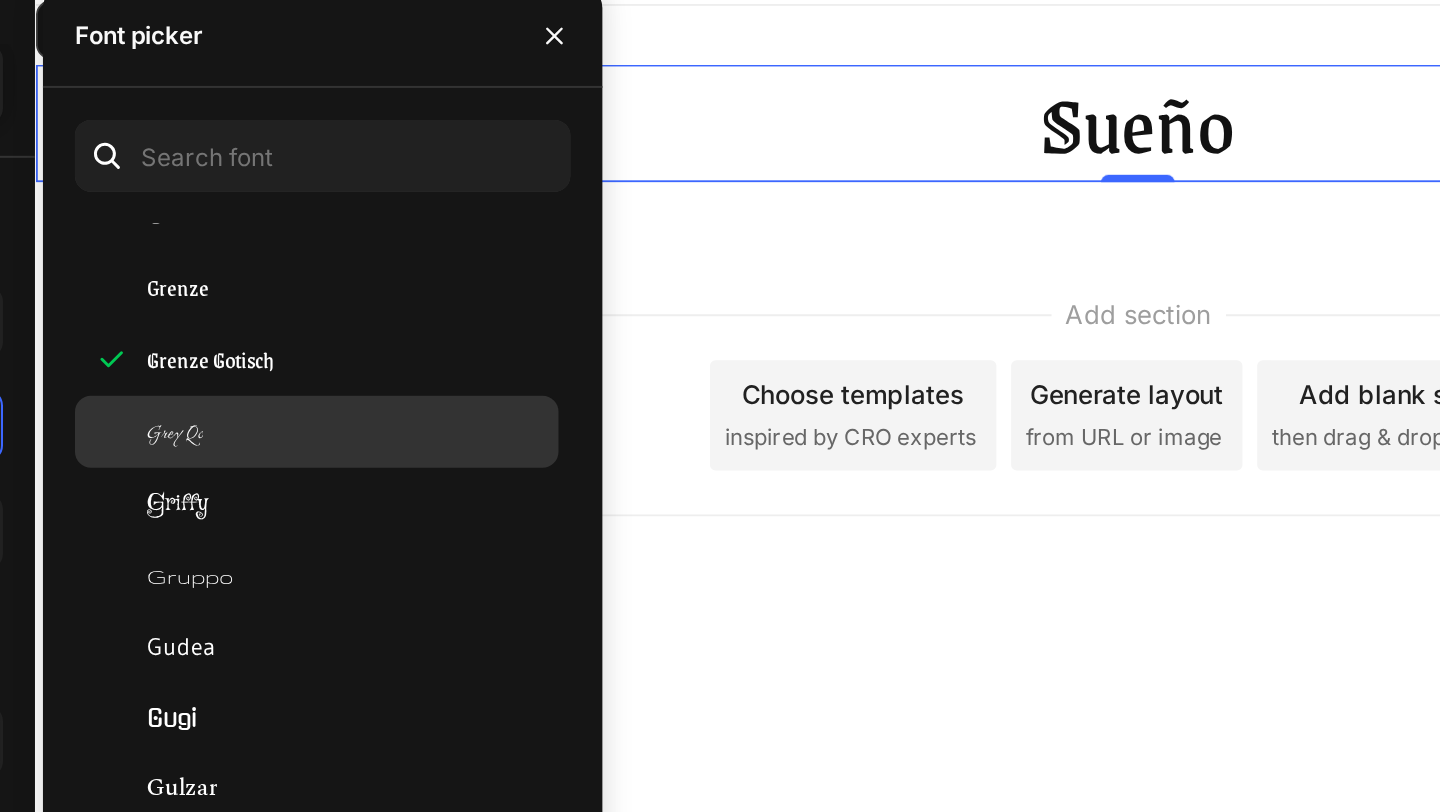 click on "Grey Qo" at bounding box center [494, 307] 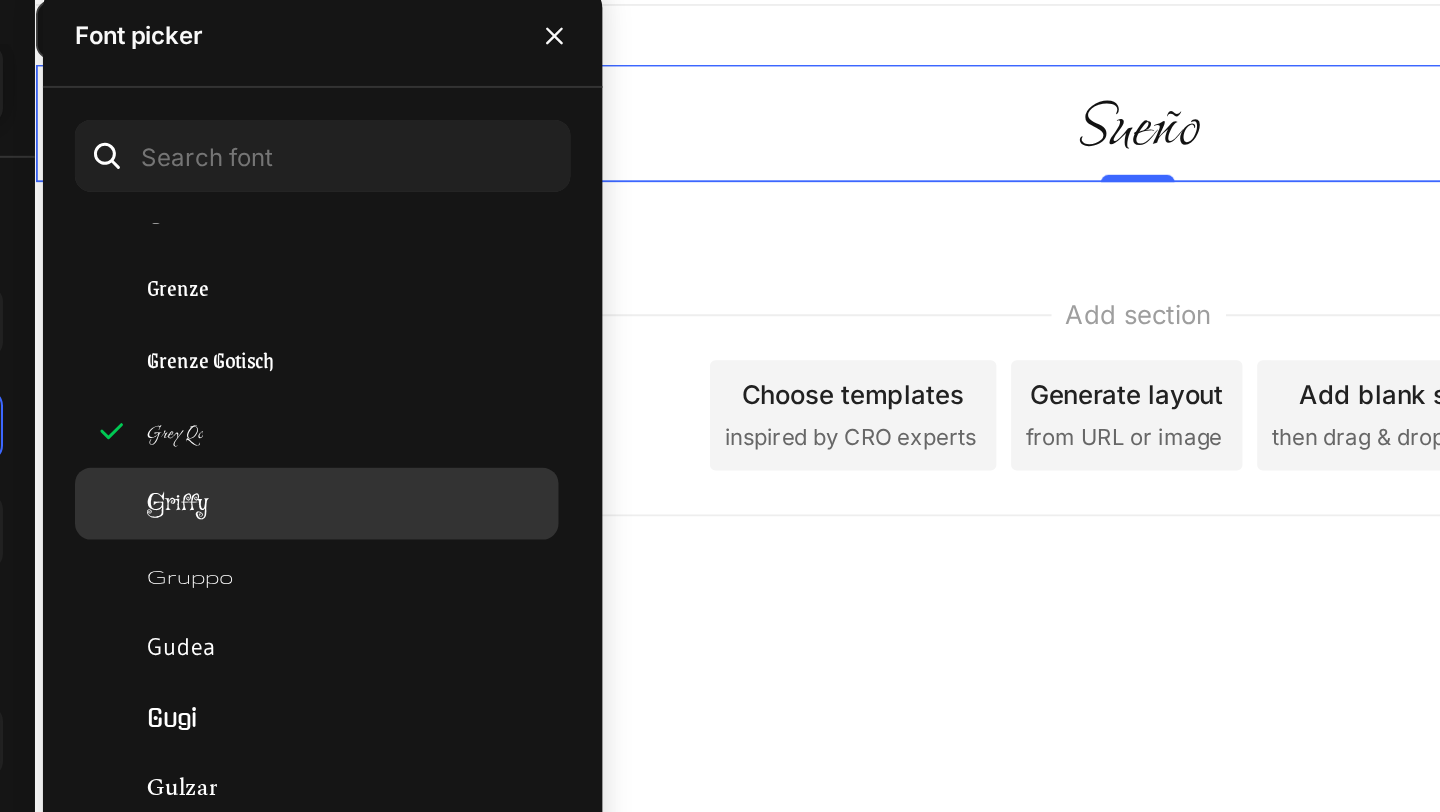 click on "Griffy" at bounding box center [494, 343] 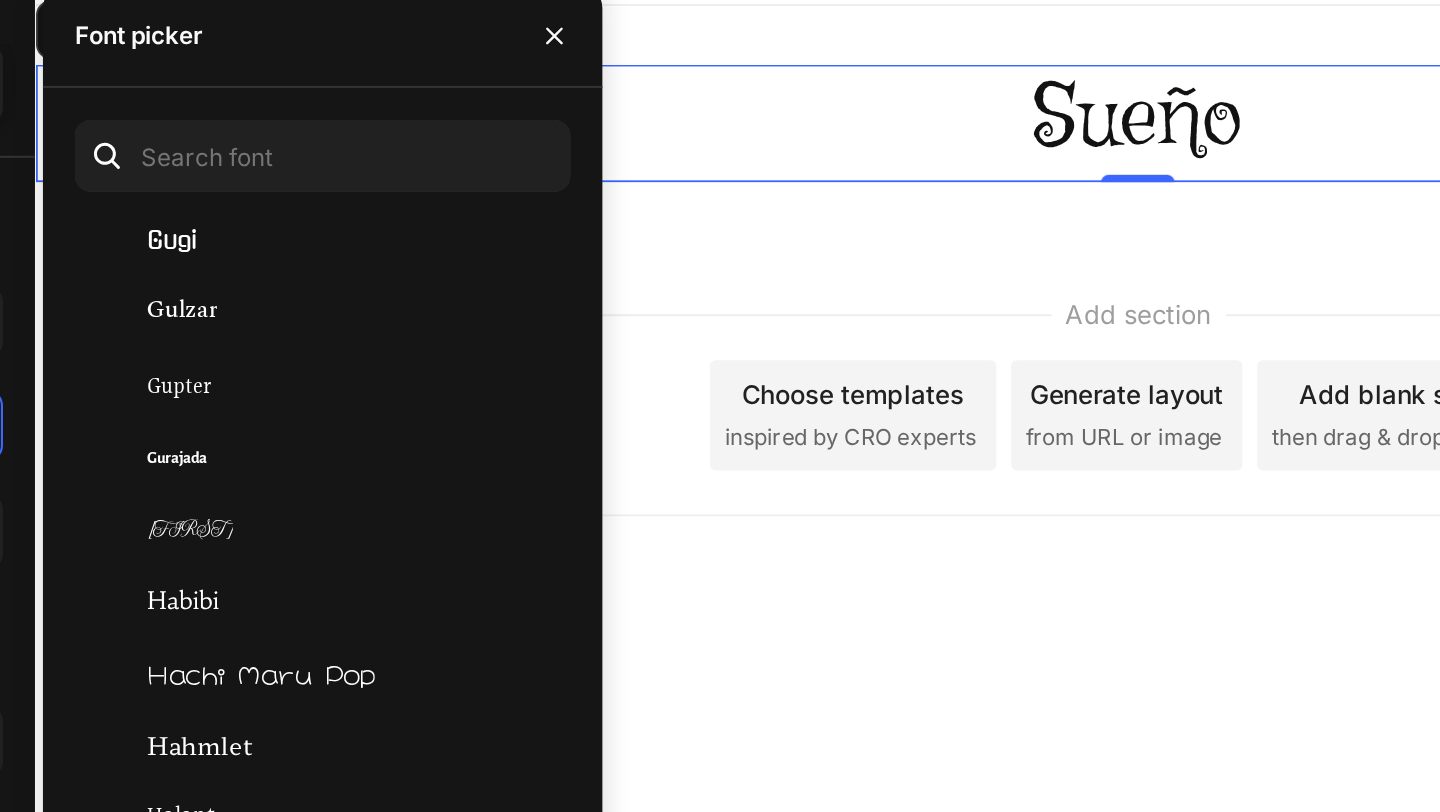 scroll, scrollTop: 21014, scrollLeft: 0, axis: vertical 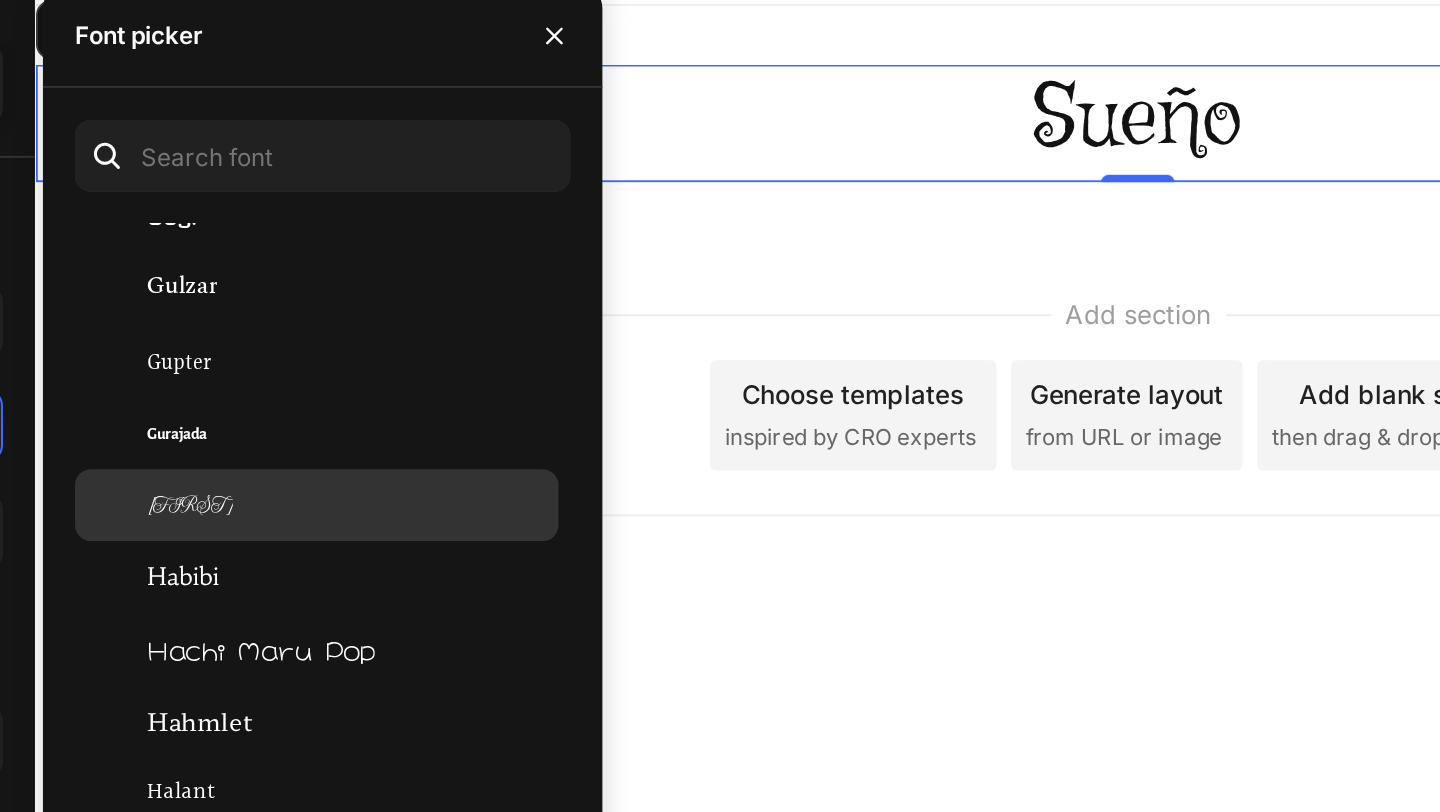 click on "Gwendolyn" at bounding box center [414, 344] 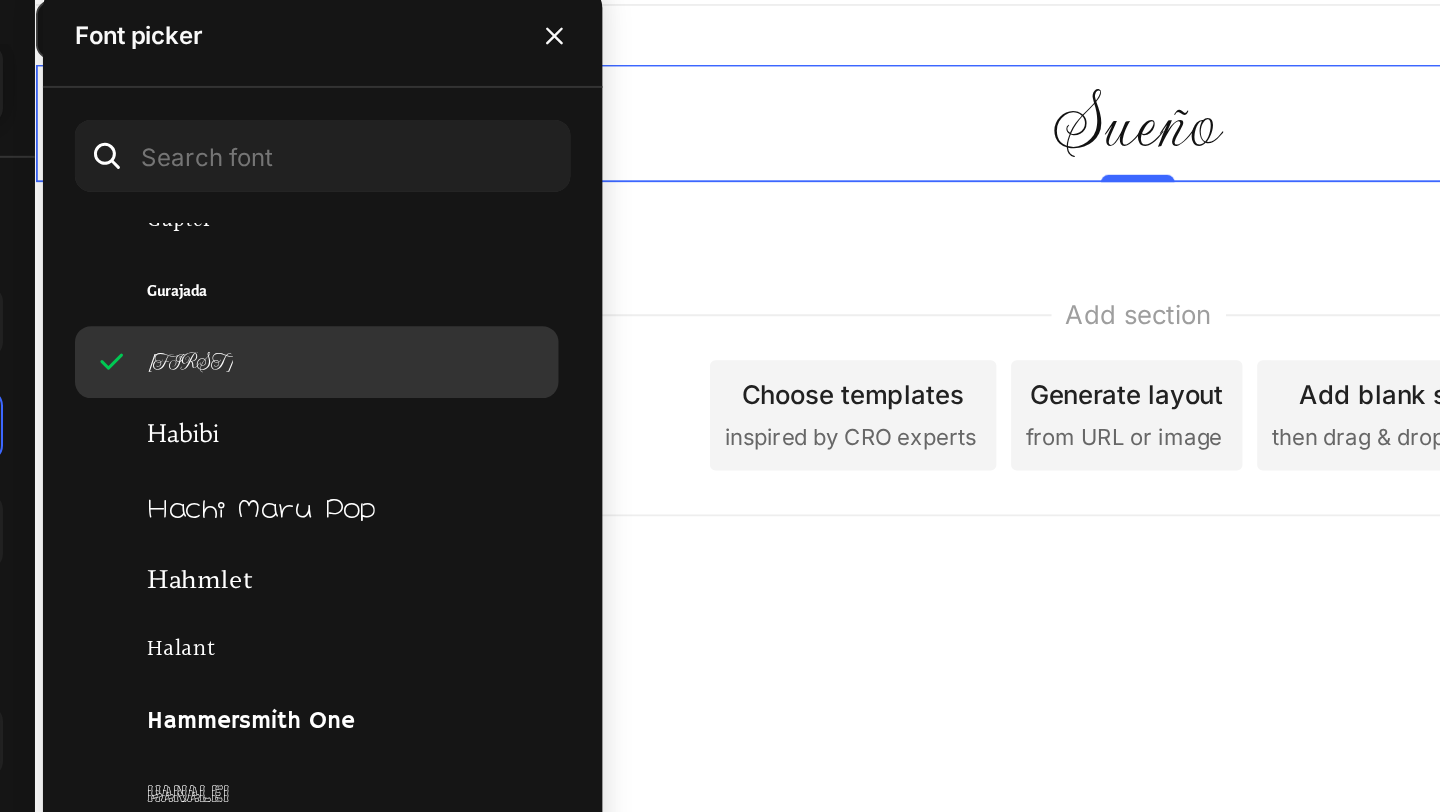scroll, scrollTop: 21100, scrollLeft: 0, axis: vertical 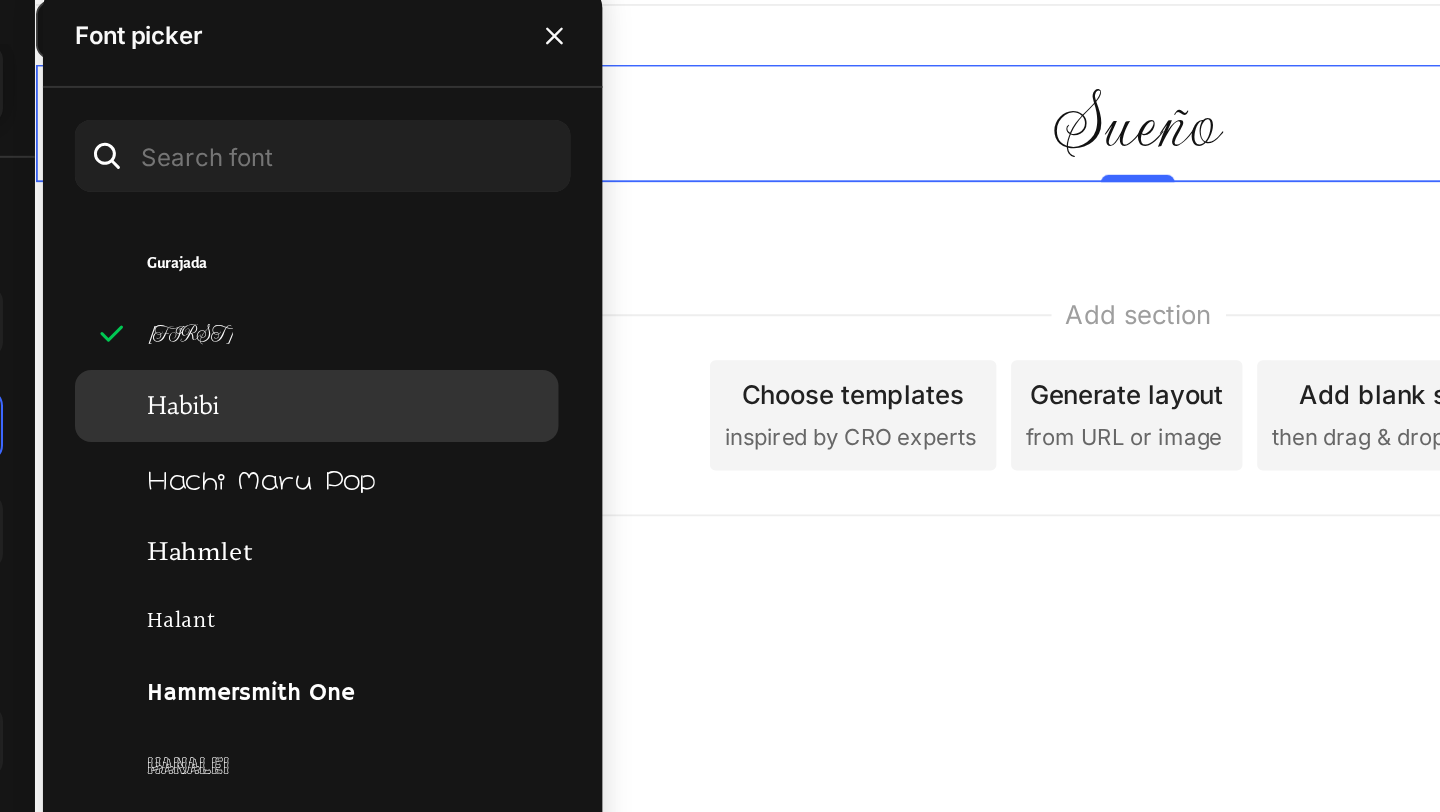 click on "Habibi" at bounding box center [411, 294] 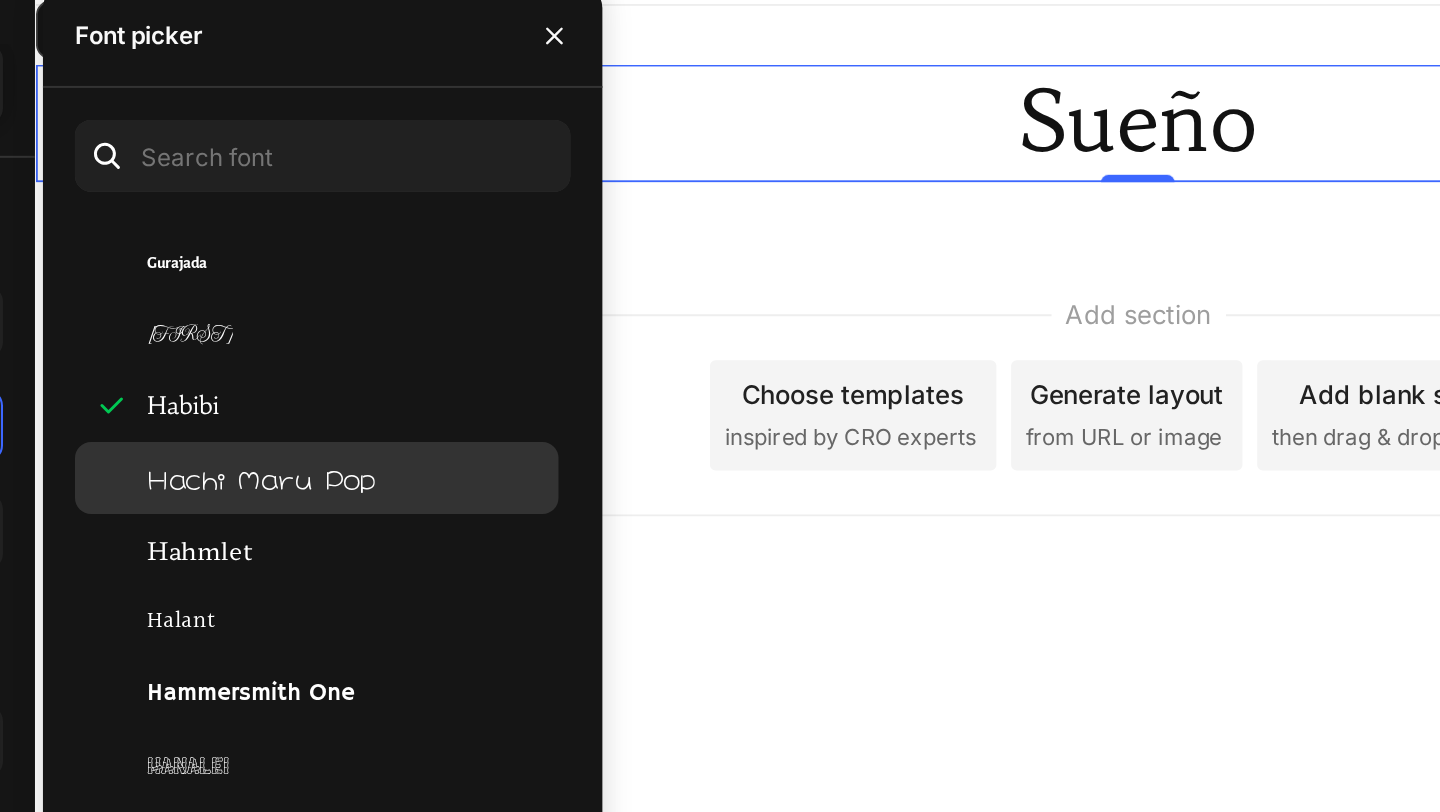 click on "Hachi Maru Pop" at bounding box center (450, 330) 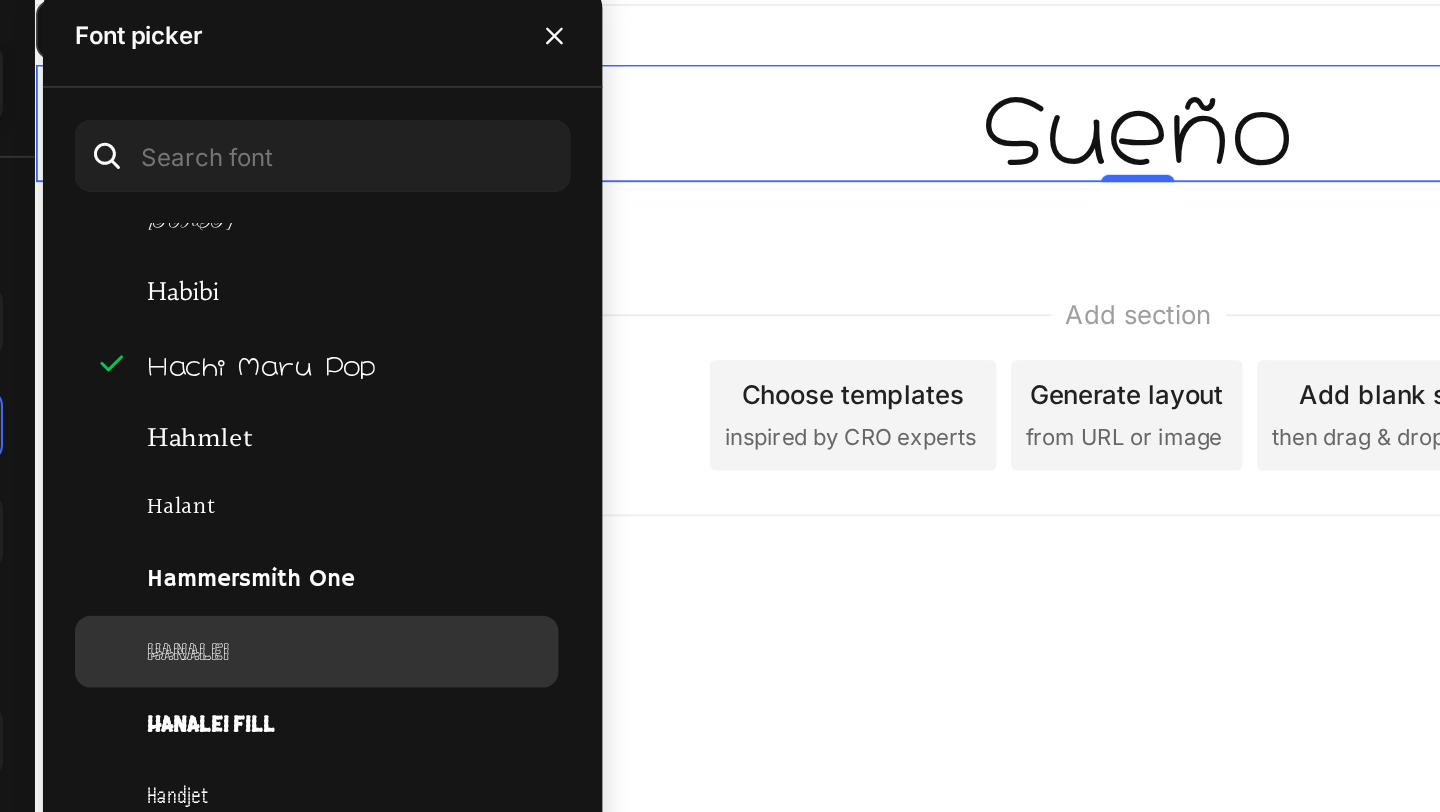 scroll, scrollTop: 21160, scrollLeft: 0, axis: vertical 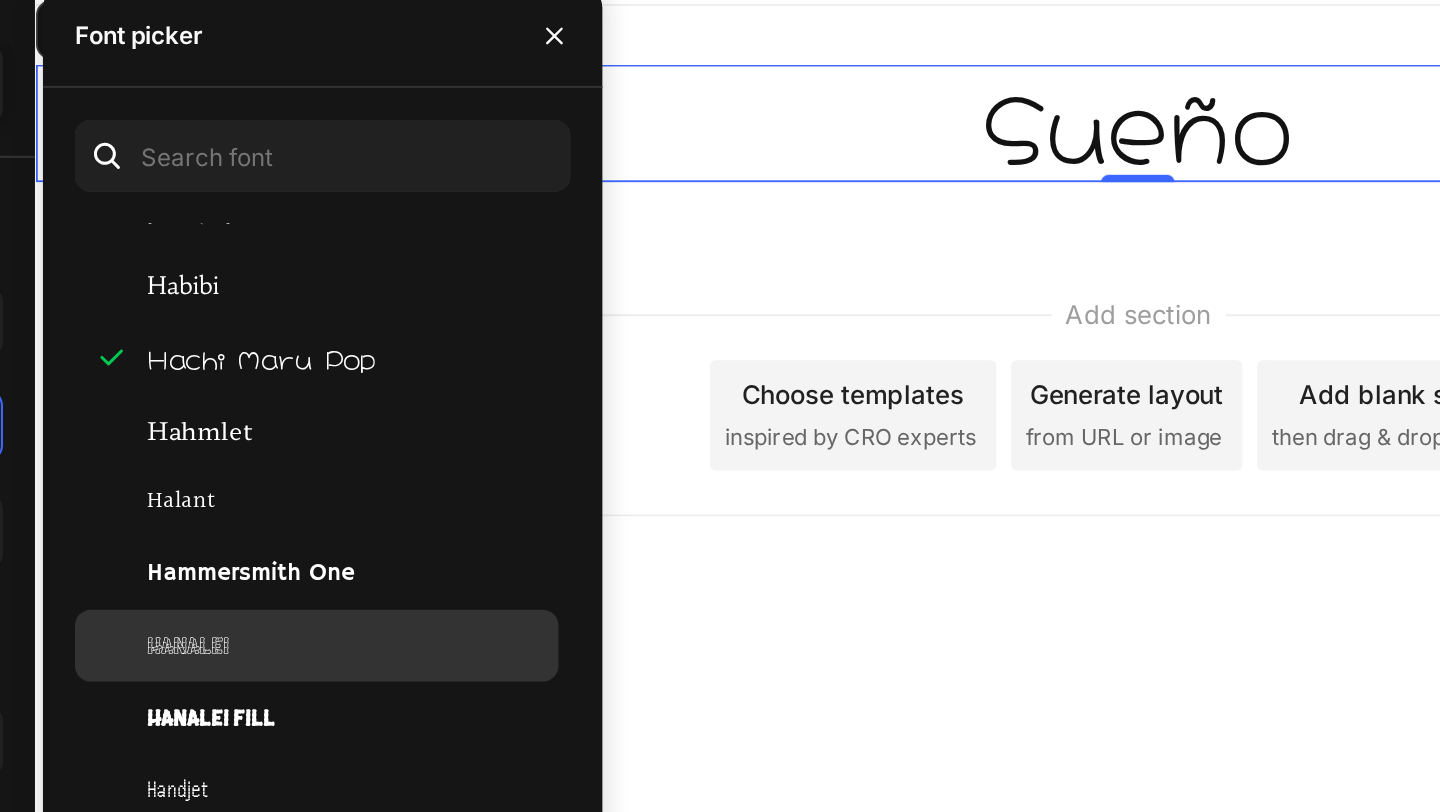 click on "Hanalei" 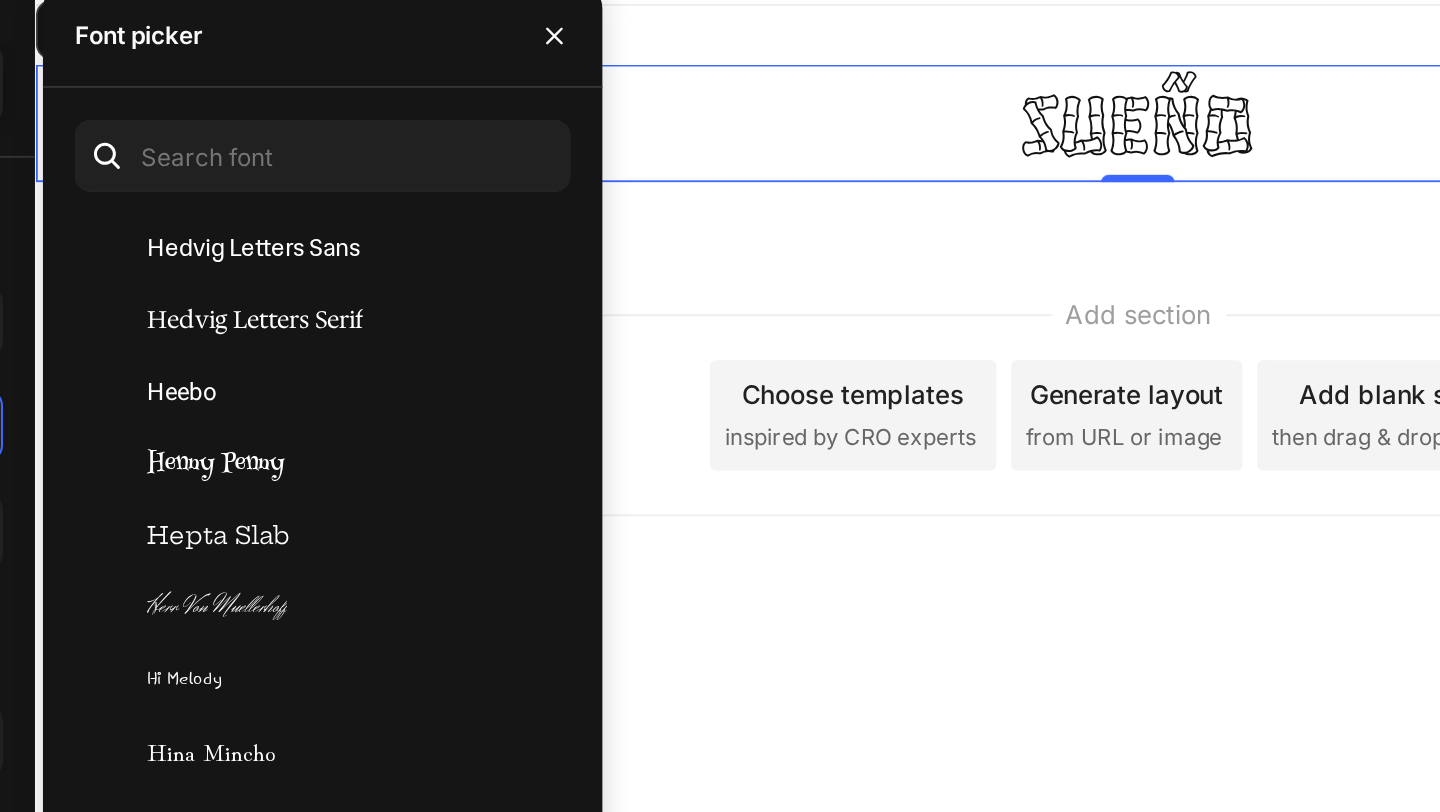 scroll, scrollTop: 21693, scrollLeft: 0, axis: vertical 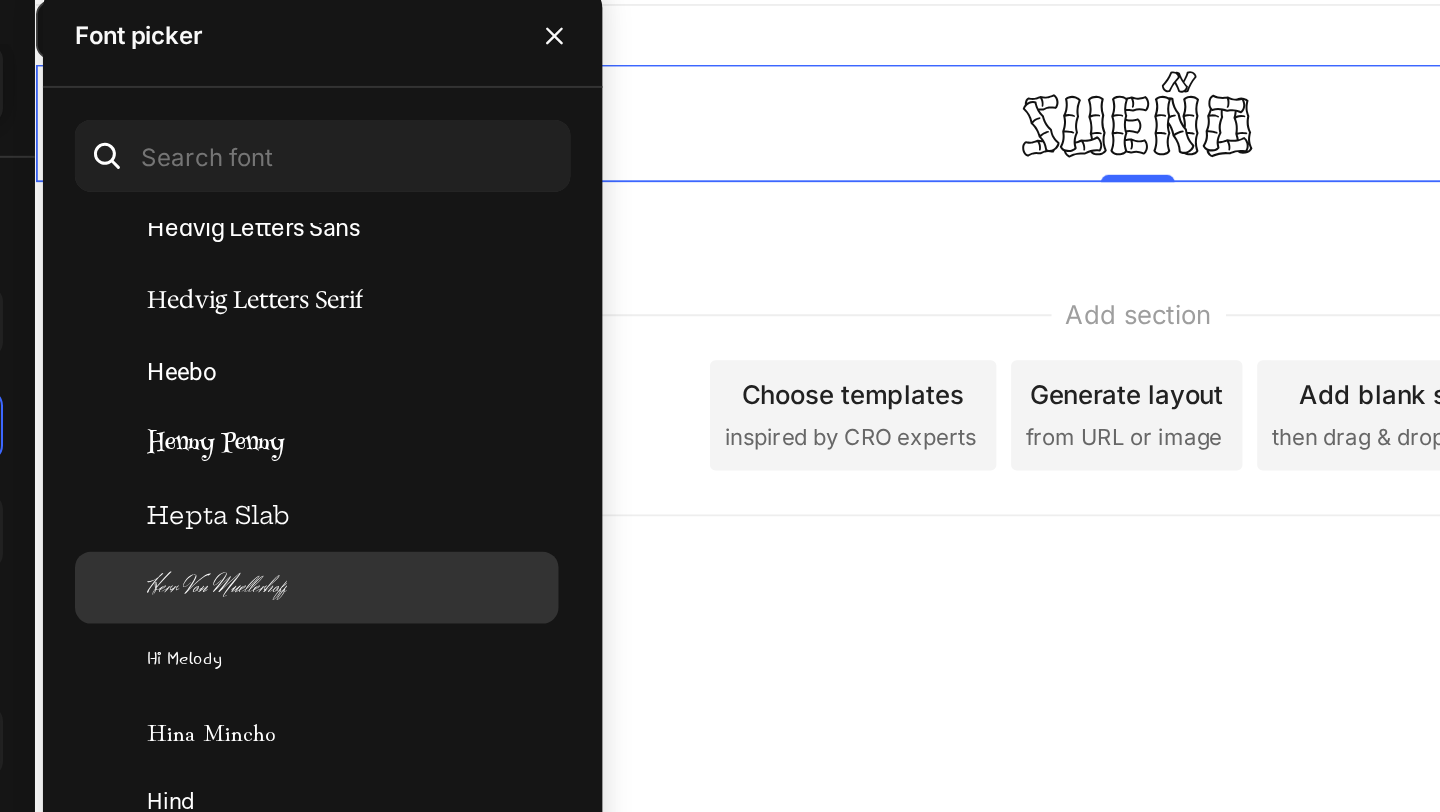 click on "Herr Von Muellerhoff" at bounding box center [428, 385] 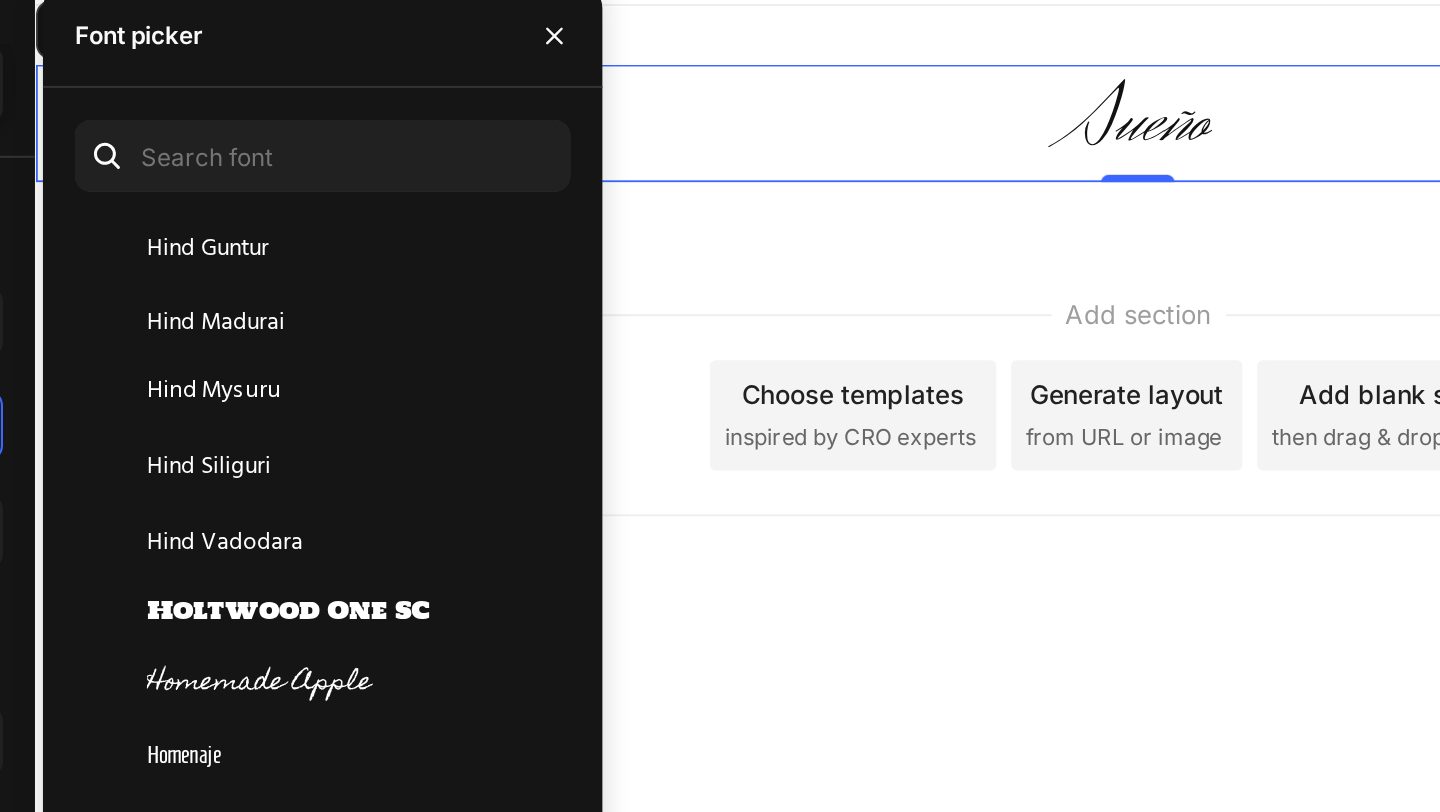 scroll, scrollTop: 22007, scrollLeft: 0, axis: vertical 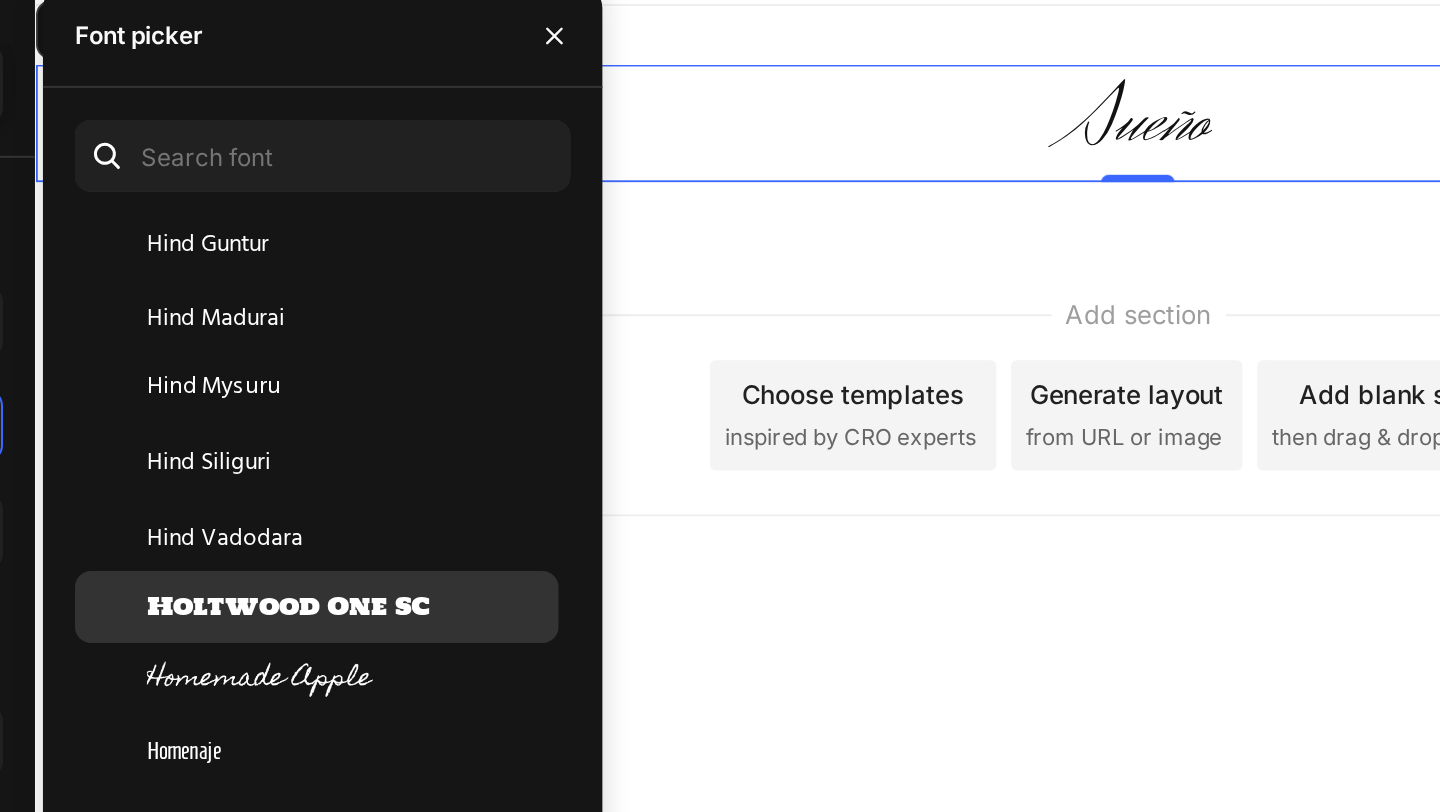 click on "Holtwood One SC" at bounding box center [464, 395] 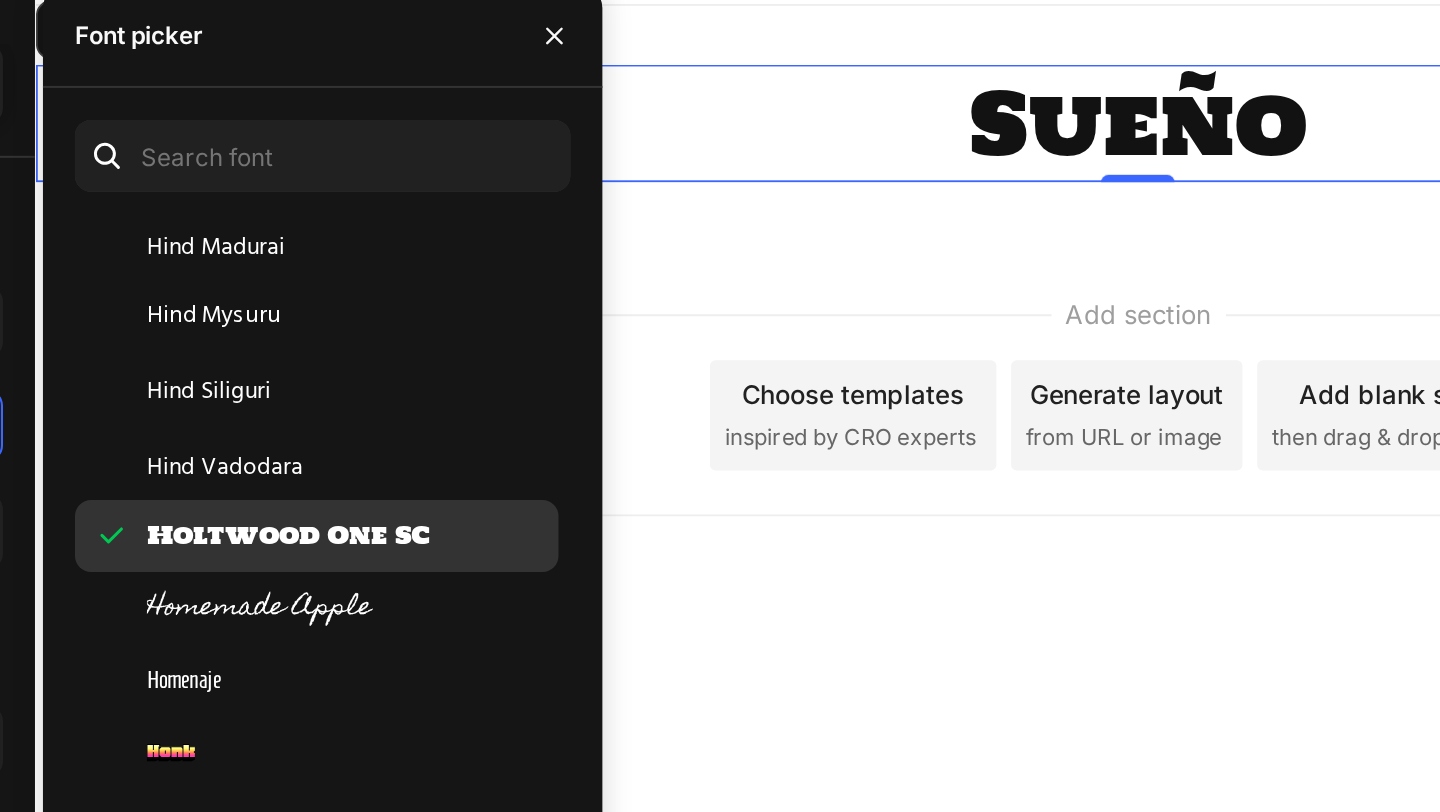 scroll, scrollTop: 22058, scrollLeft: 0, axis: vertical 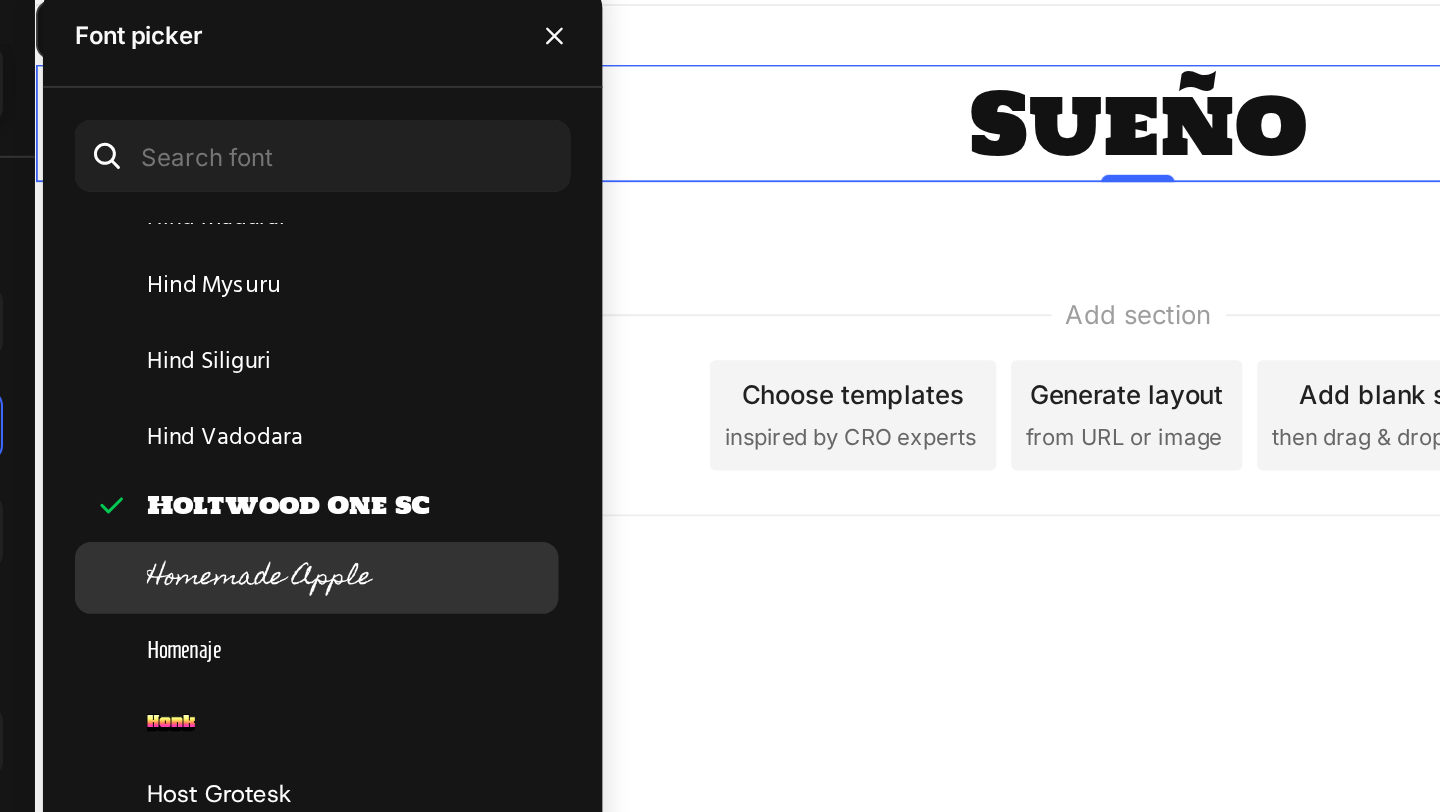 click on "Homemade Apple" 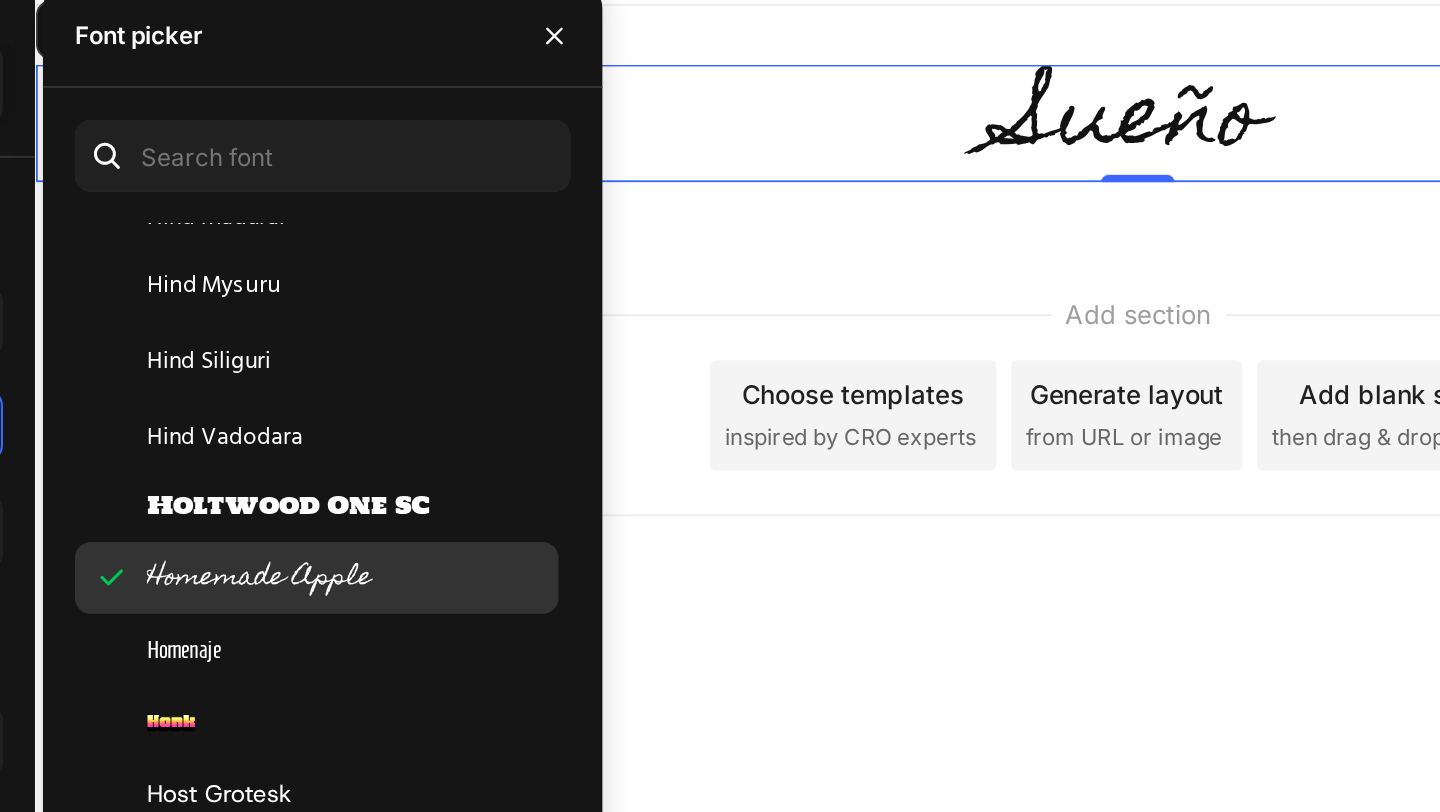scroll, scrollTop: 22104, scrollLeft: 0, axis: vertical 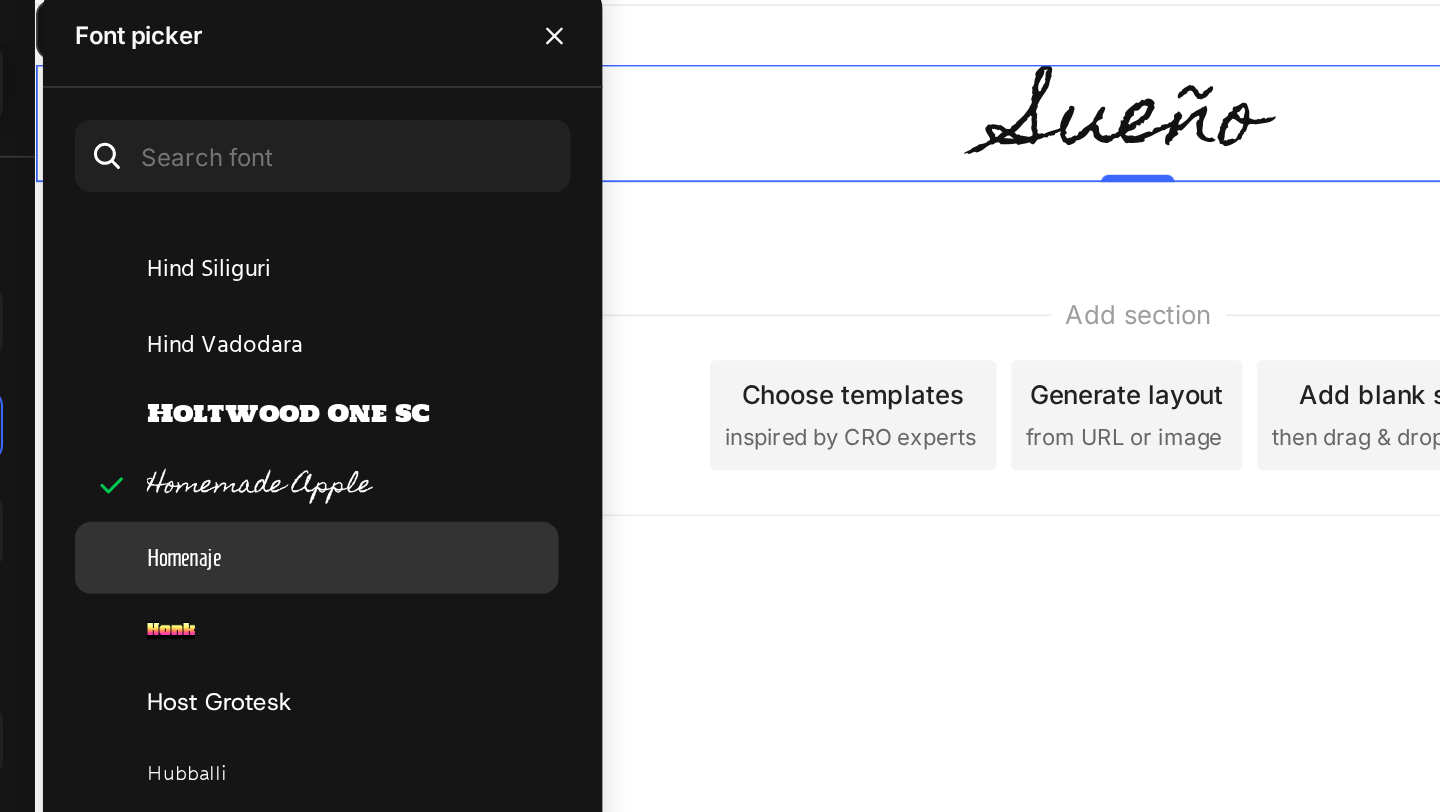 click on "Homenaje" at bounding box center (411, 370) 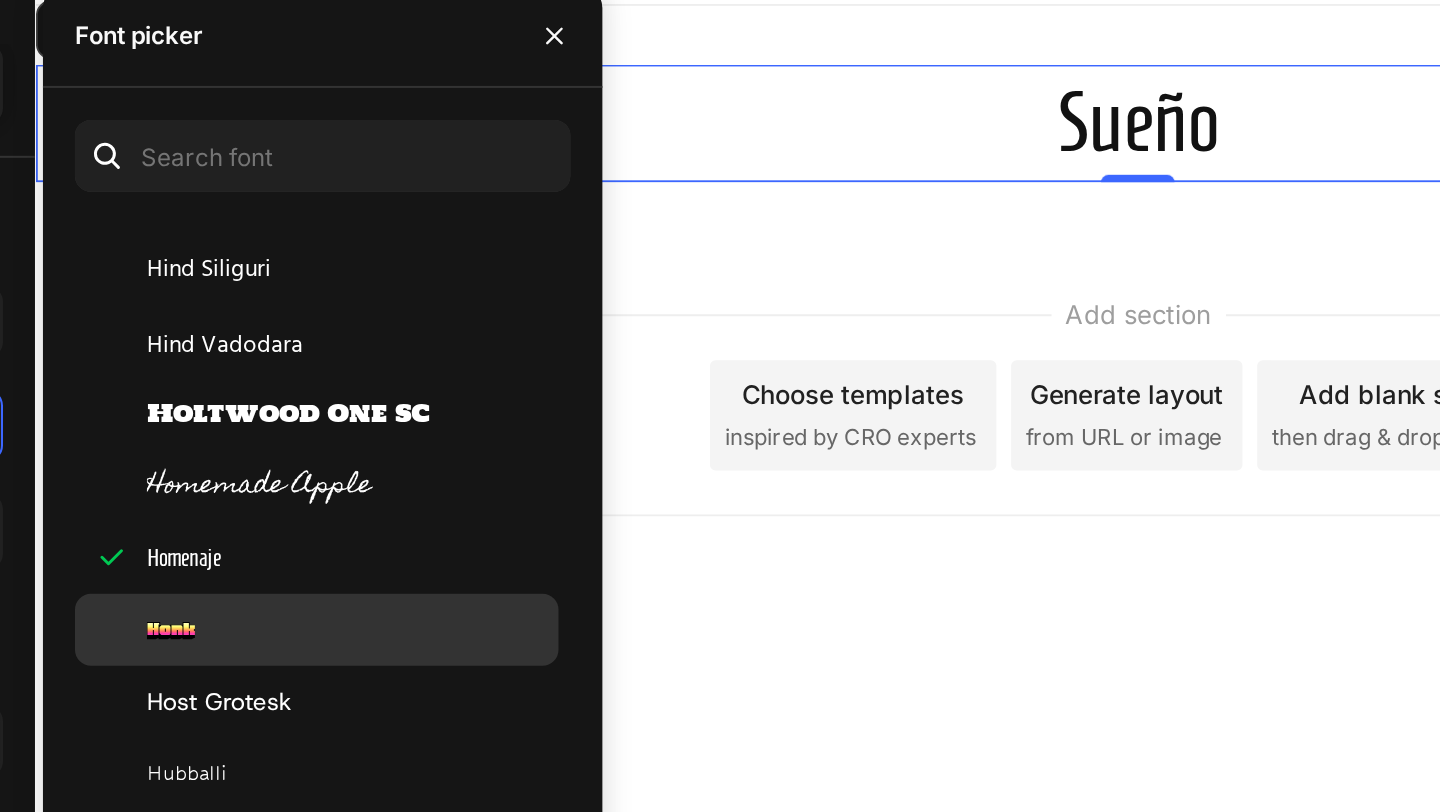 click on "Honk" at bounding box center [405, 406] 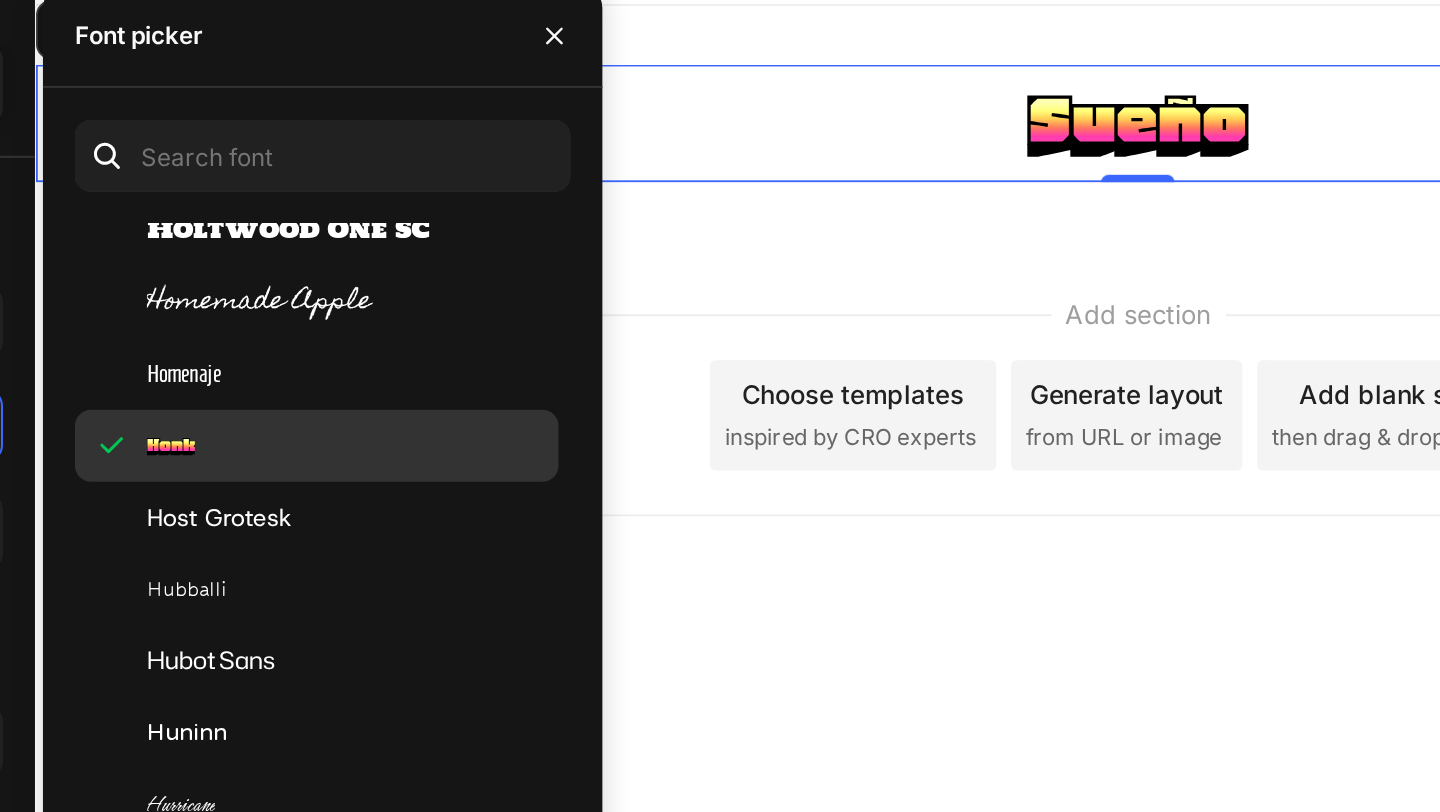 scroll, scrollTop: 22201, scrollLeft: 0, axis: vertical 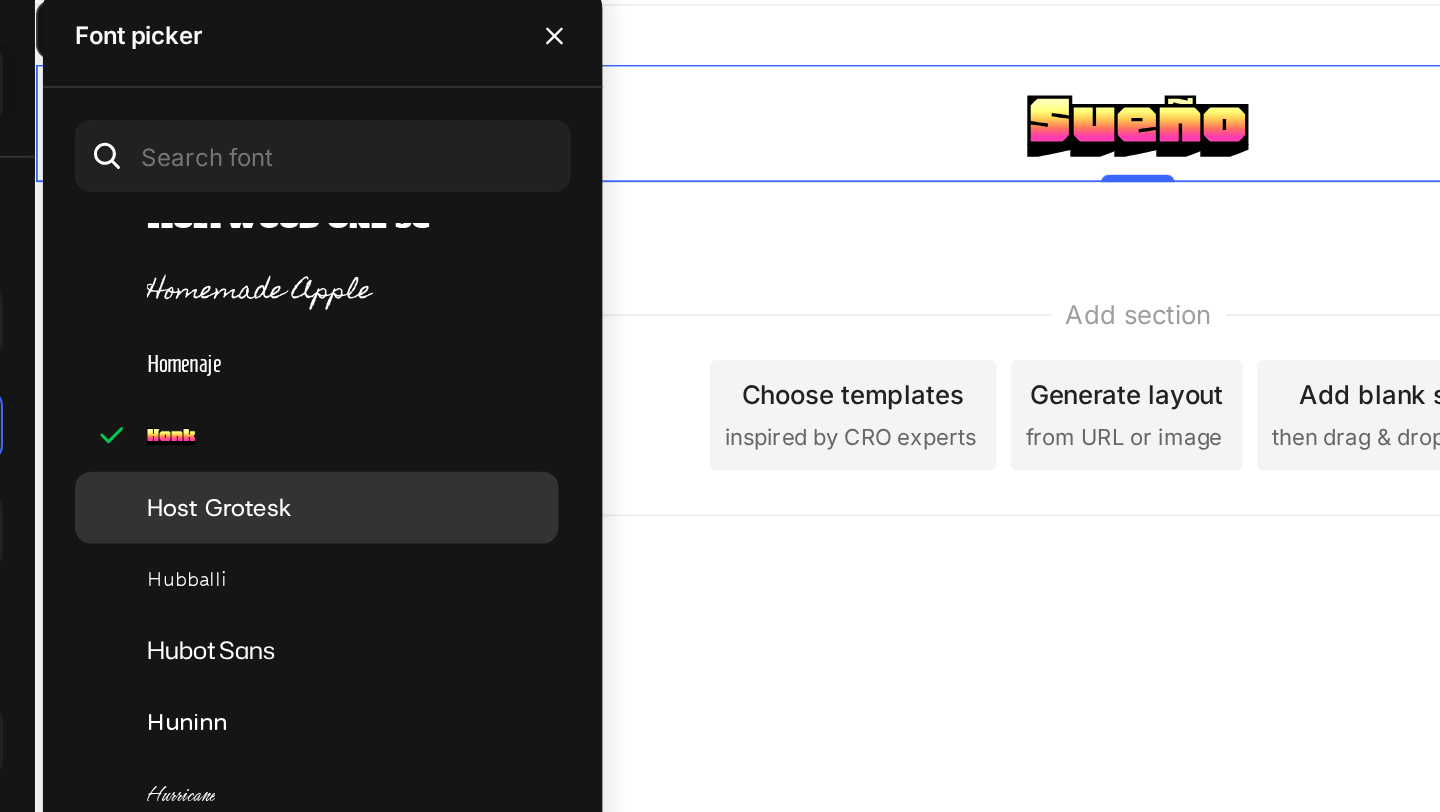 click on "Host Grotesk" at bounding box center (429, 345) 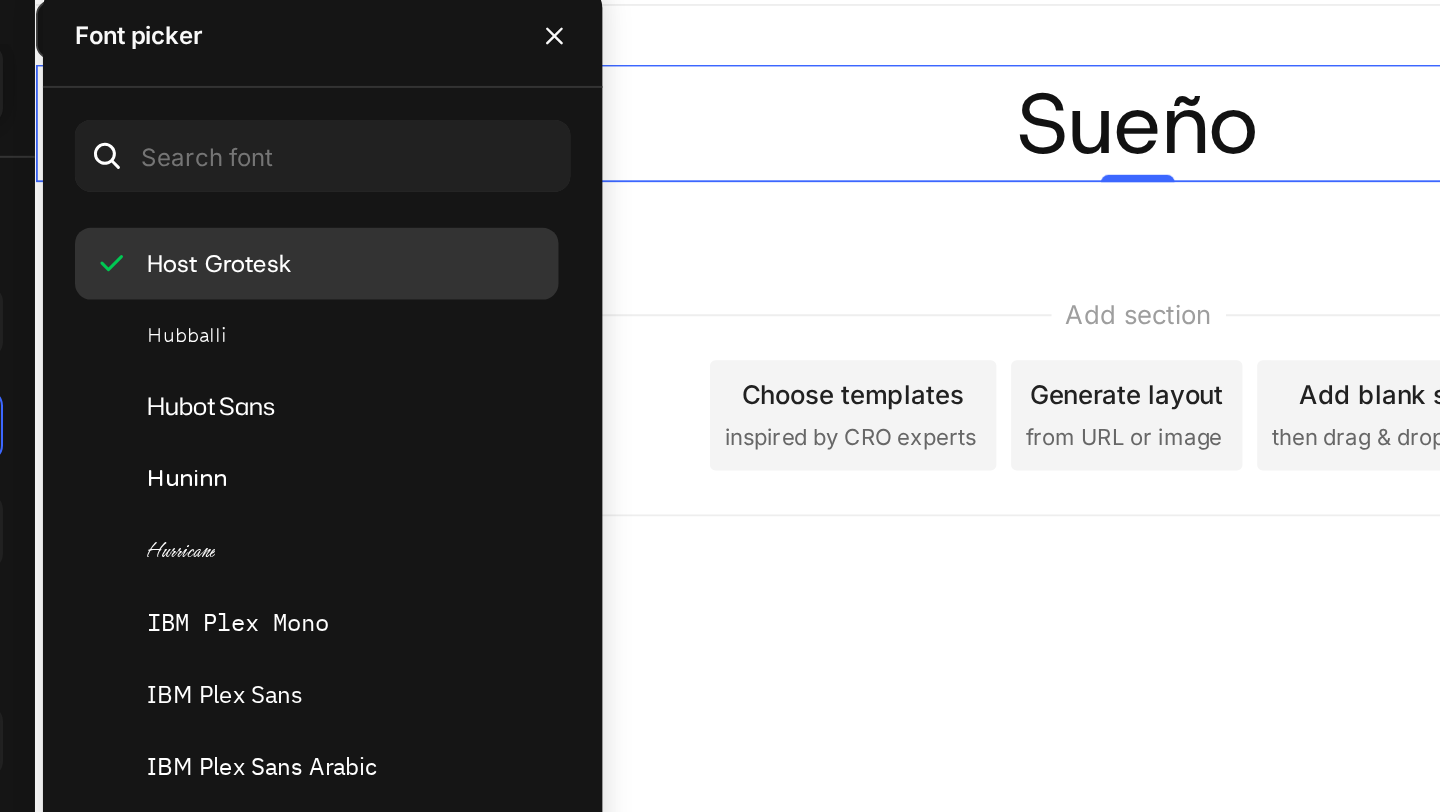 scroll, scrollTop: 22334, scrollLeft: 0, axis: vertical 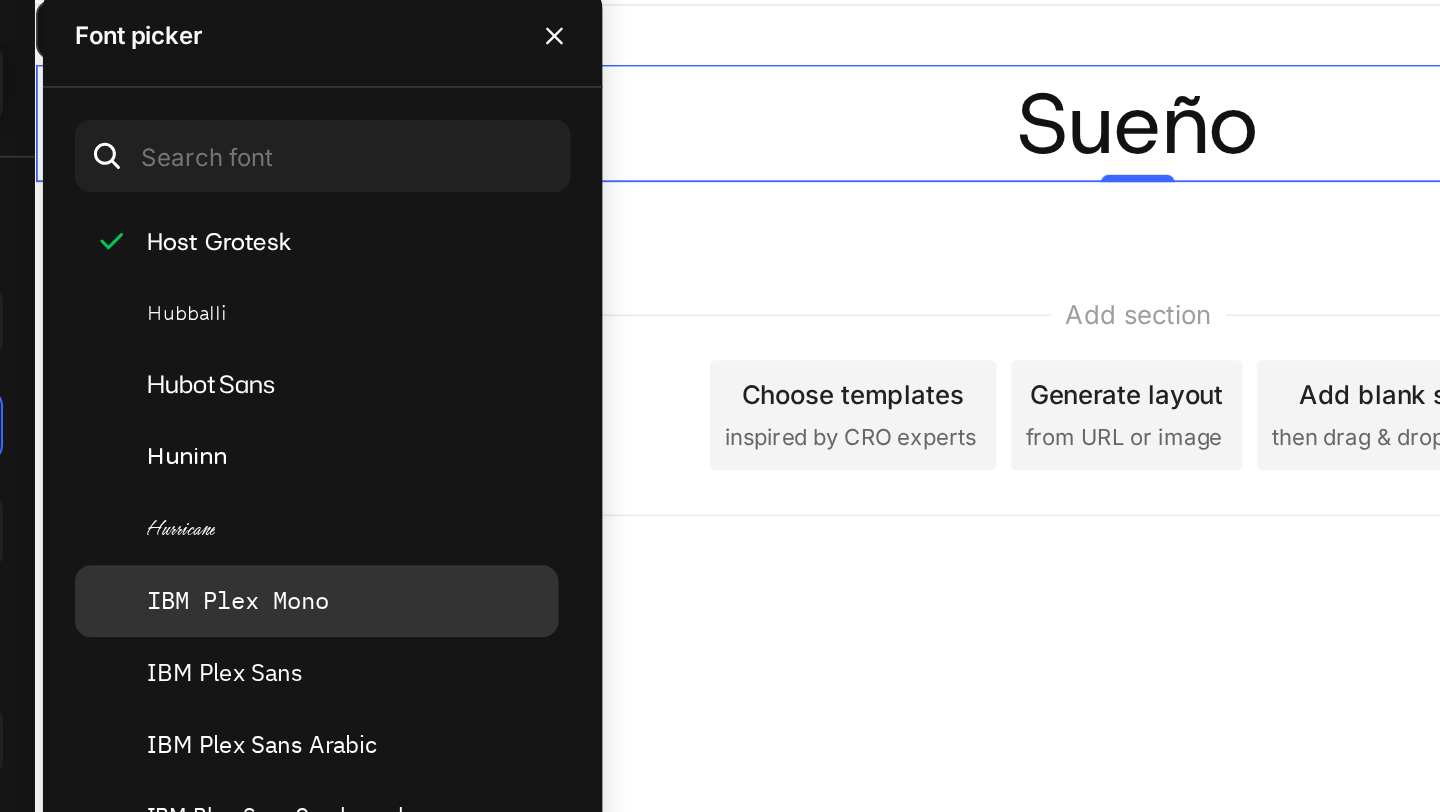 click on "IBM Plex Mono" at bounding box center [438, 392] 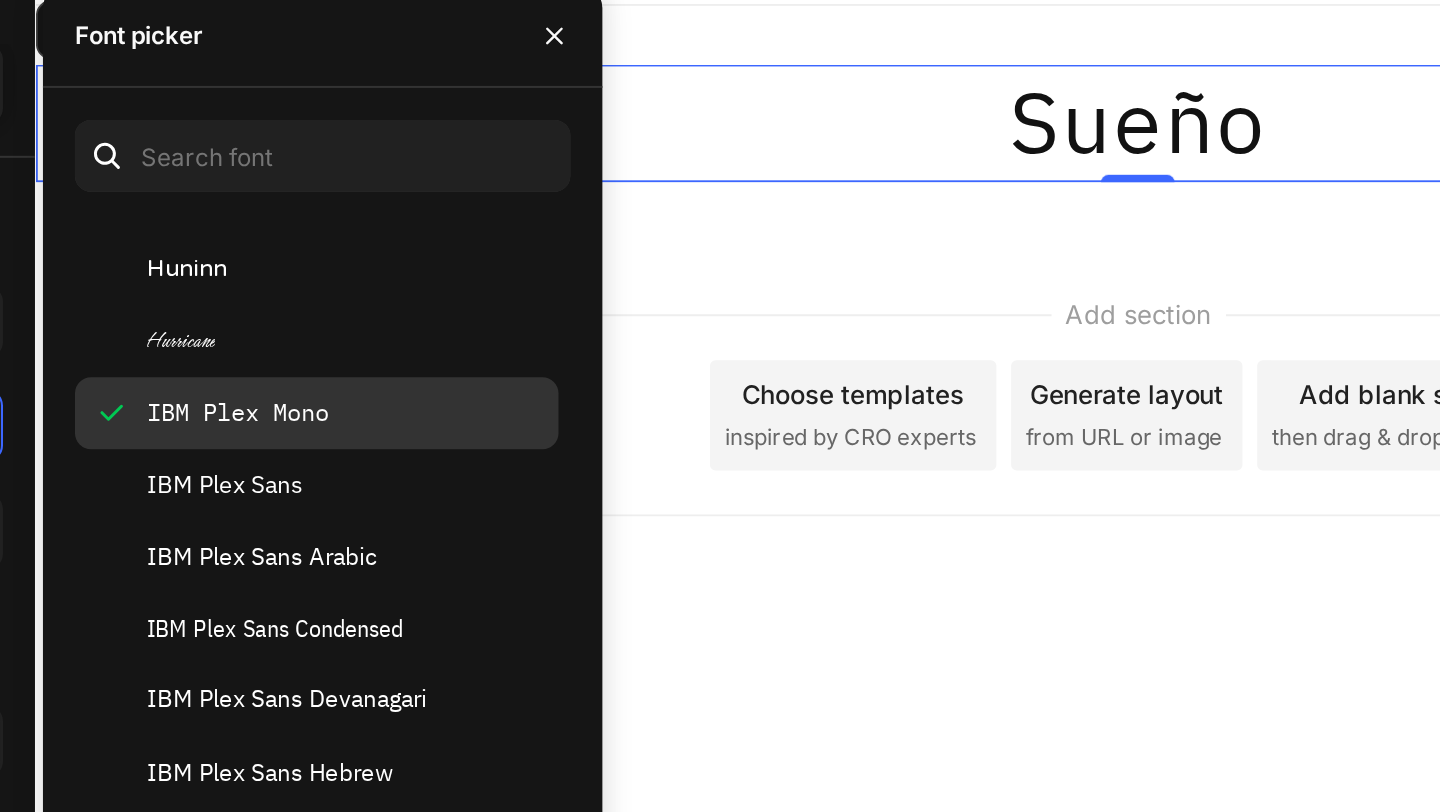 scroll, scrollTop: 22431, scrollLeft: 0, axis: vertical 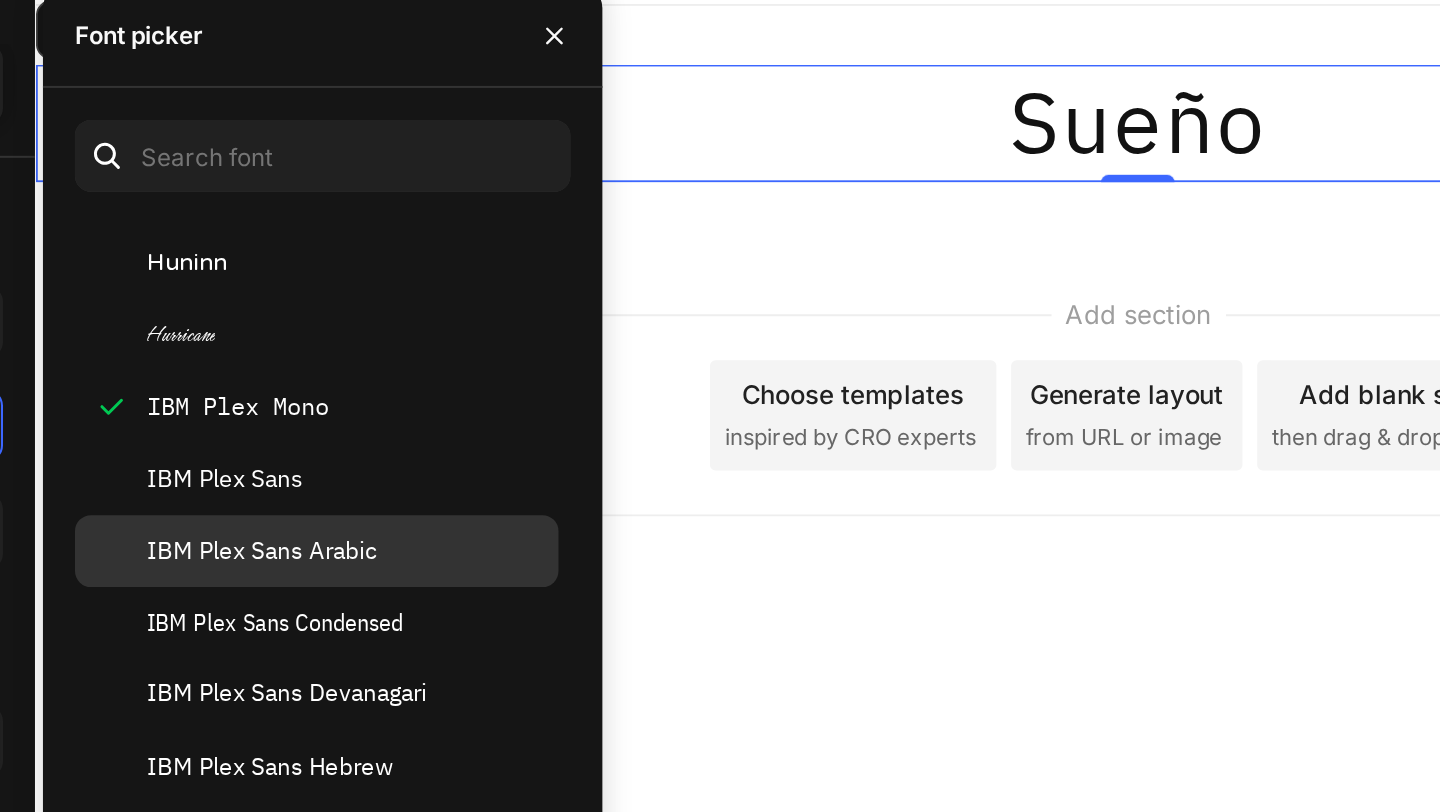 click on "IBM Plex Sans Arabic" at bounding box center (450, 367) 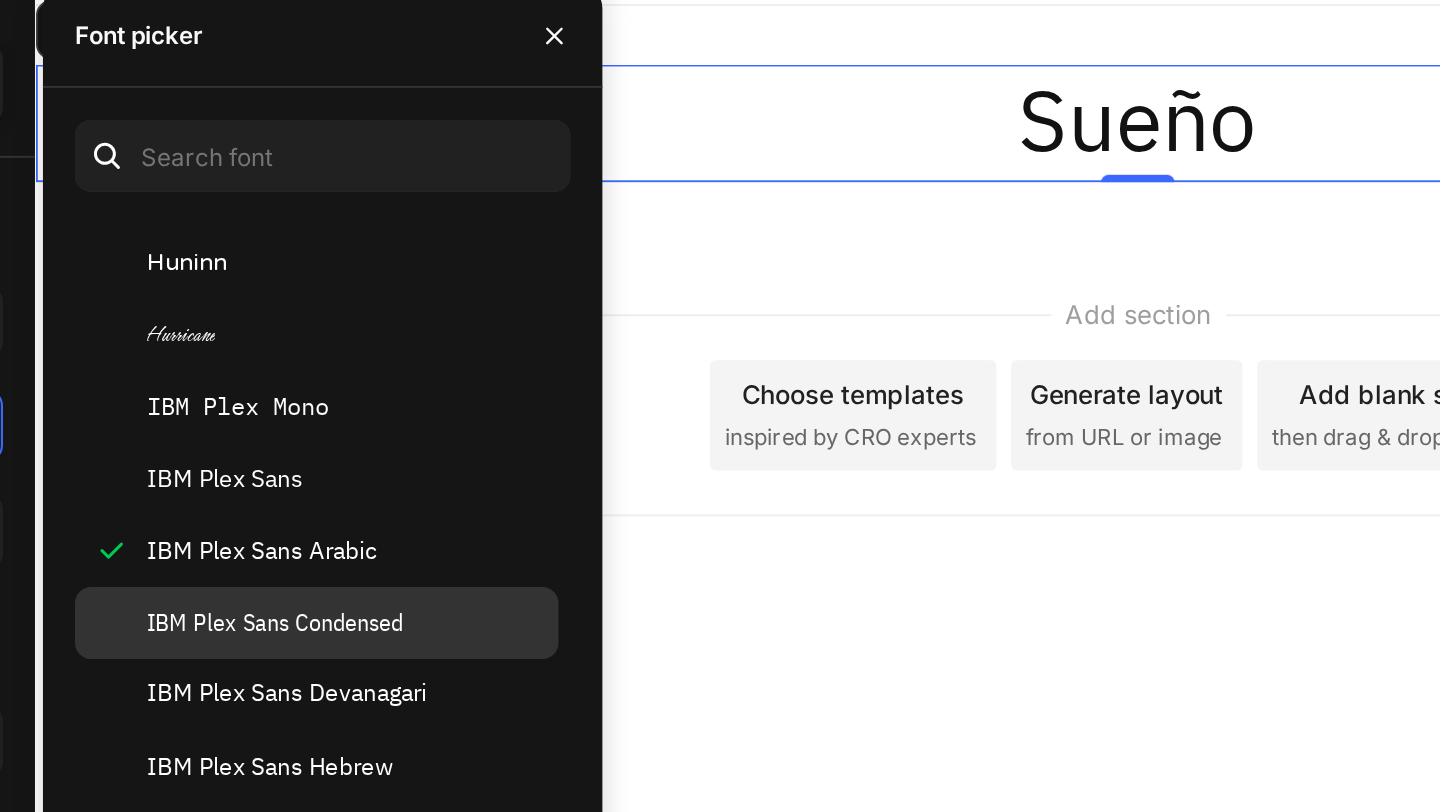 click on "IBM Plex Sans Condensed" at bounding box center (457, 403) 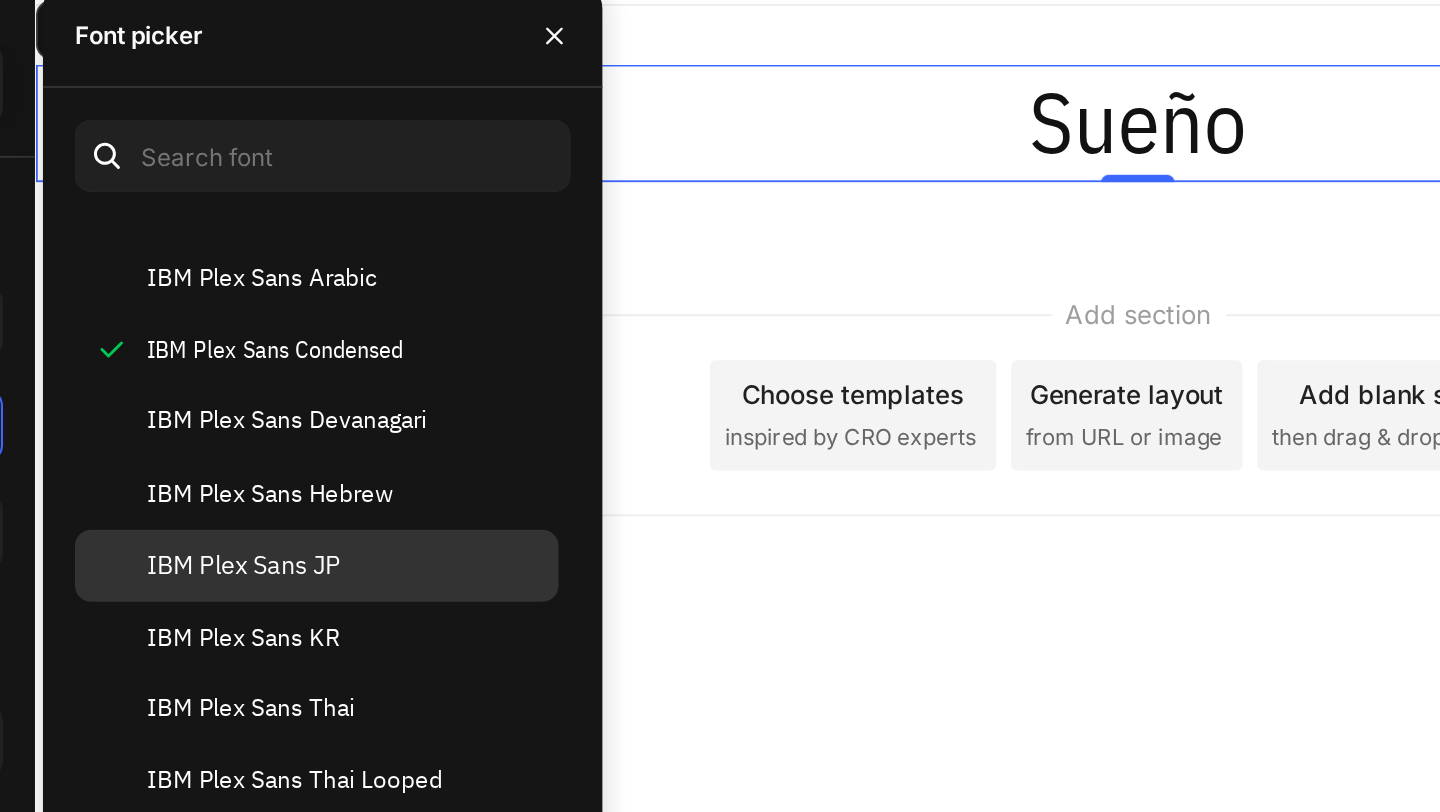 click on "IBM Plex Sans JP" at bounding box center [441, 374] 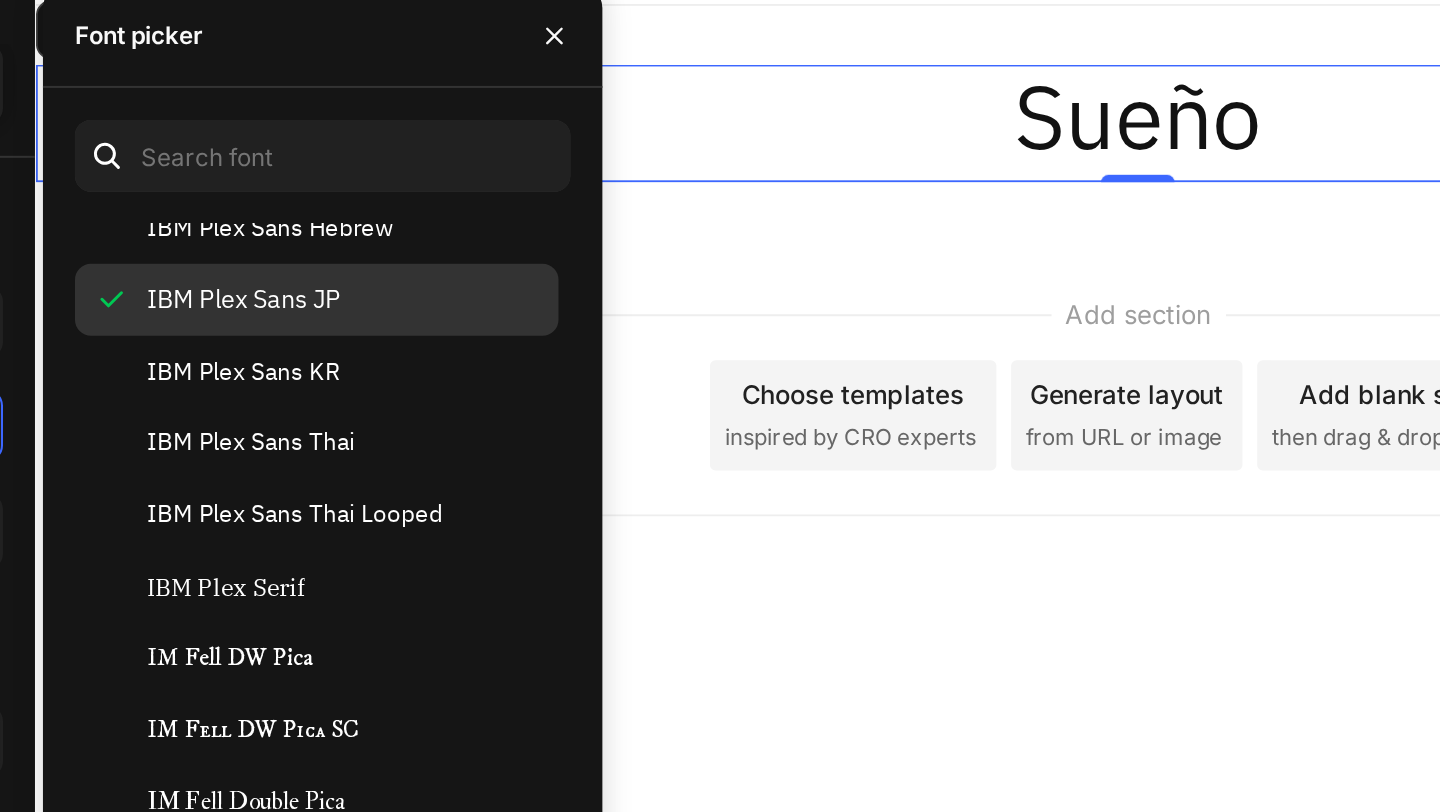 scroll, scrollTop: 22726, scrollLeft: 0, axis: vertical 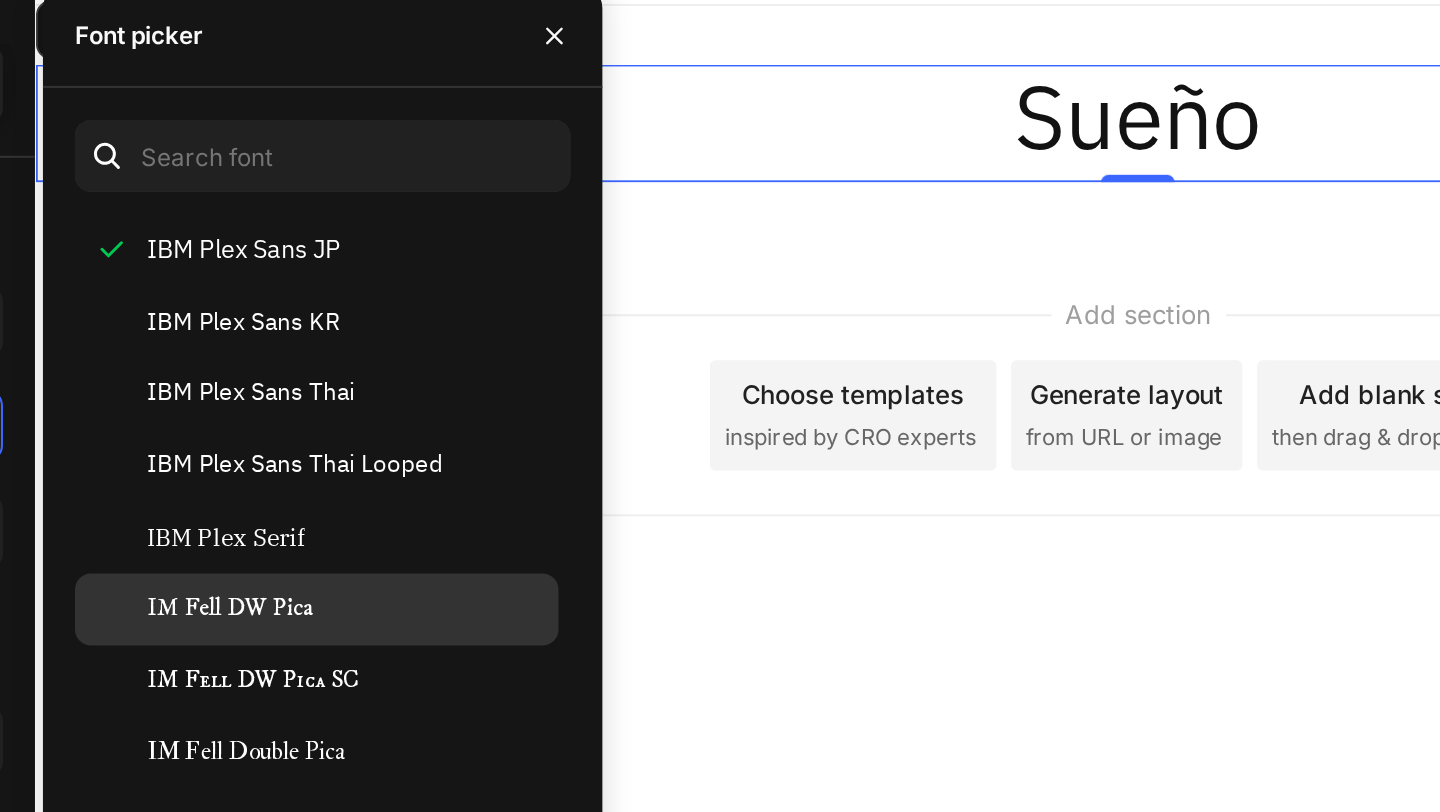 click on "IM Fell DW Pica" at bounding box center (434, 396) 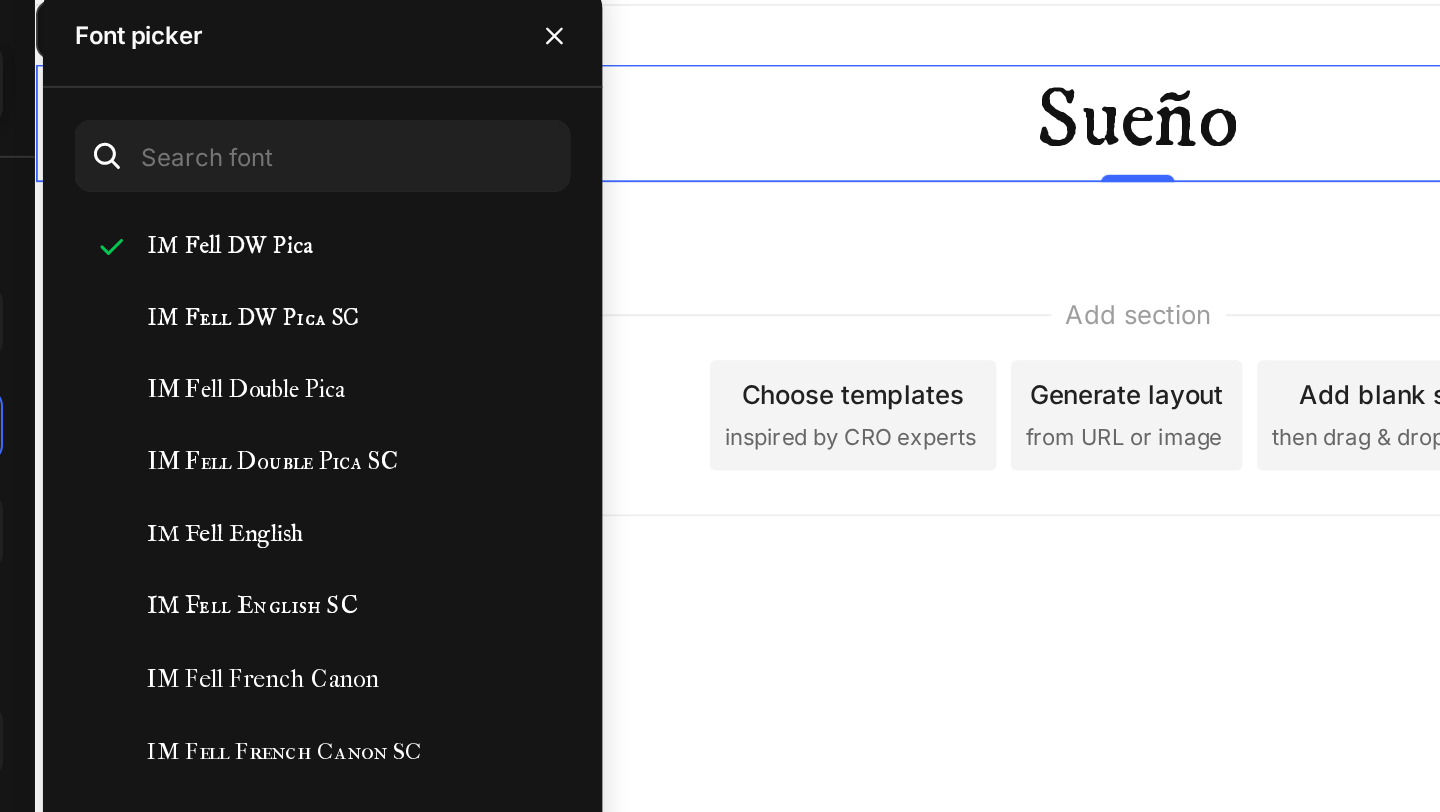 scroll, scrollTop: 22926, scrollLeft: 0, axis: vertical 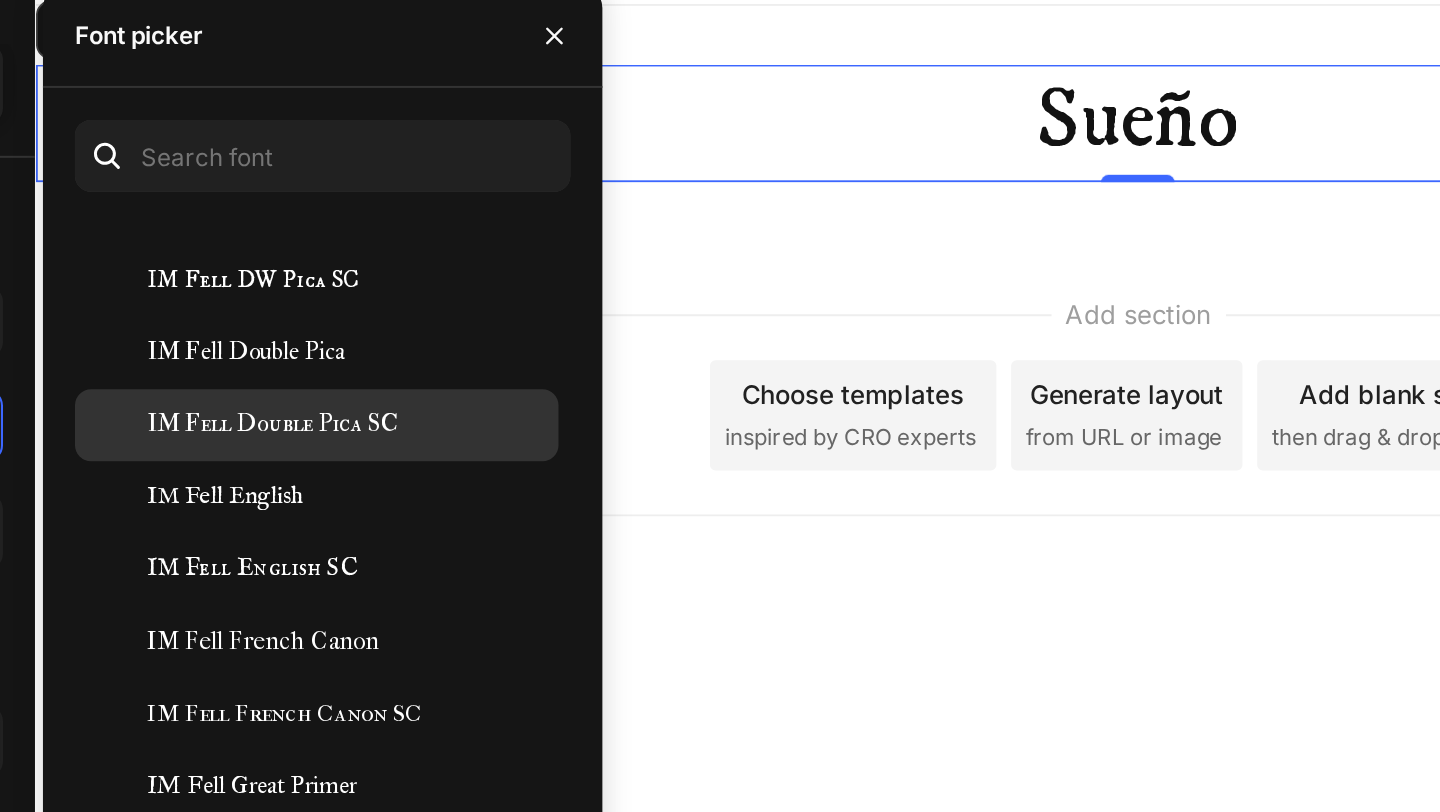 click on "IM Fell Double Pica SC" at bounding box center [456, 304] 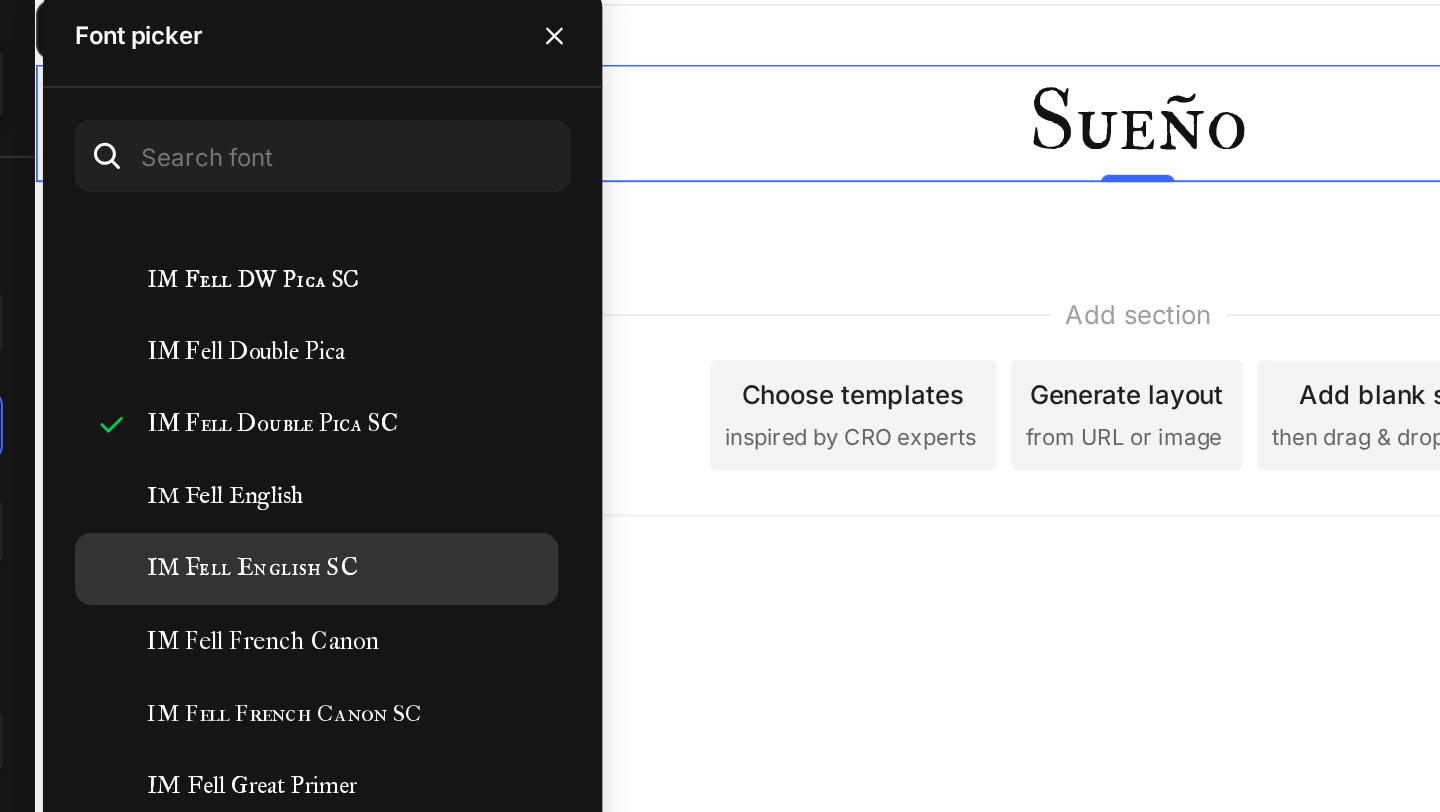 click on "IM Fell English SC" at bounding box center (446, 376) 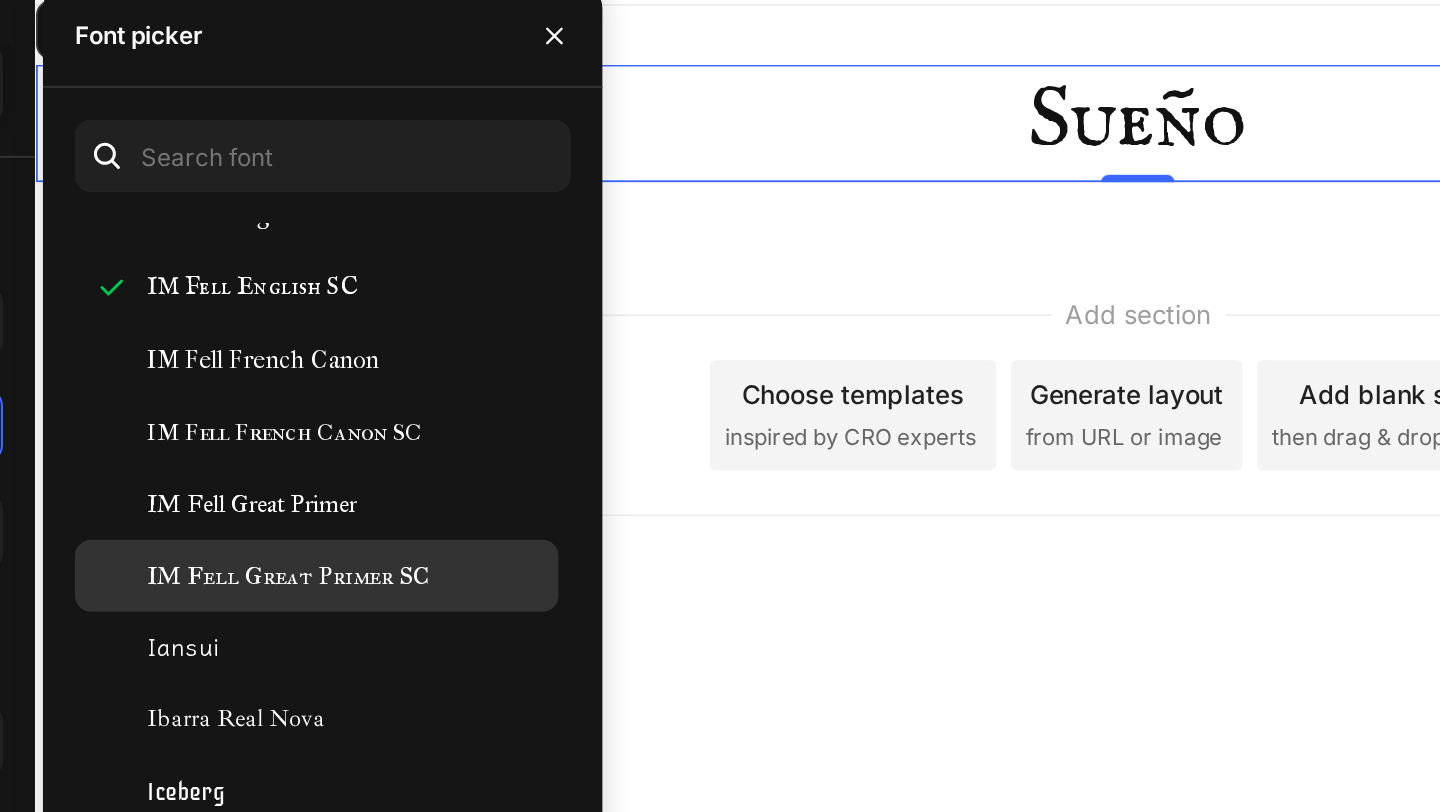 click on "IM Fell Great Primer SC" at bounding box center (463, 379) 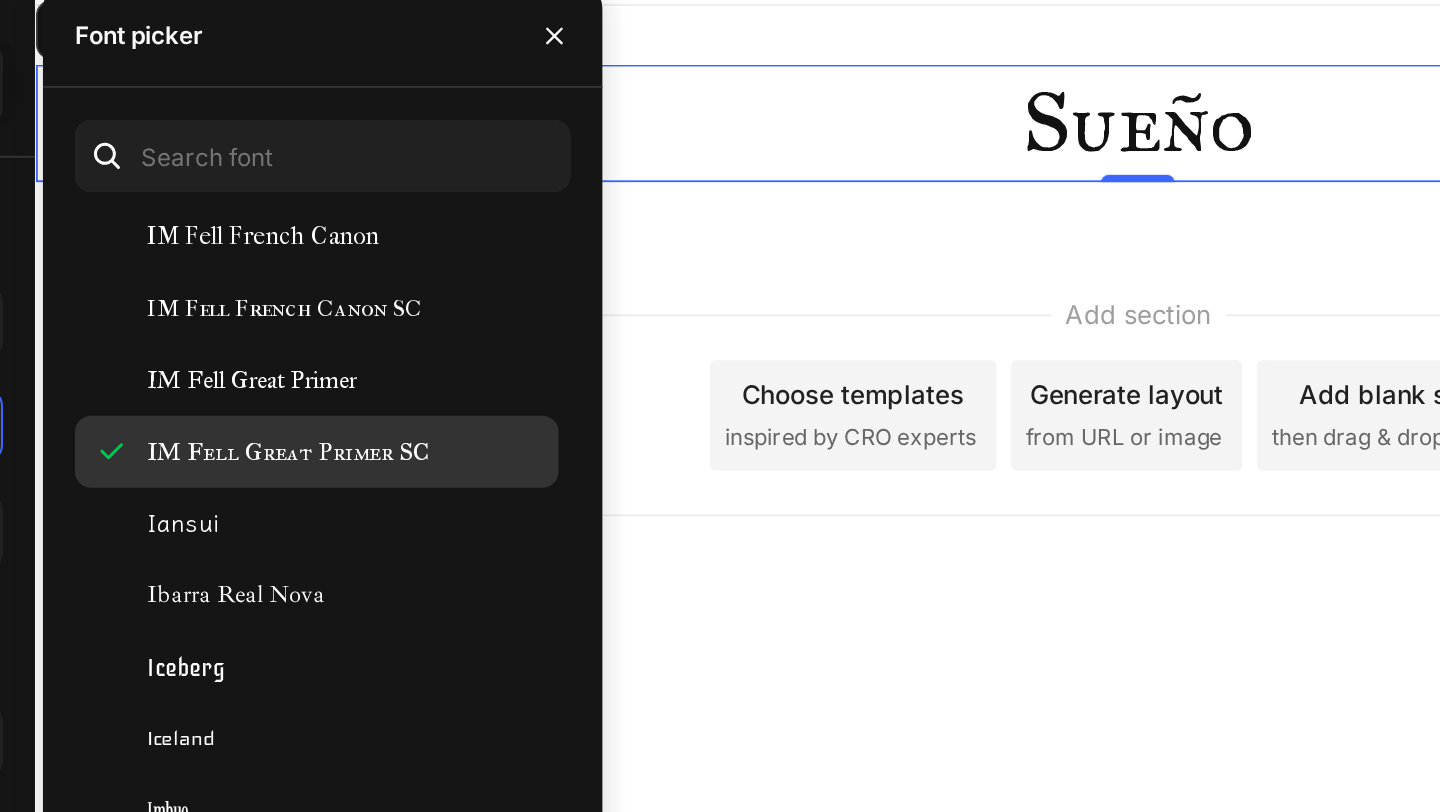 scroll, scrollTop: 23194, scrollLeft: 0, axis: vertical 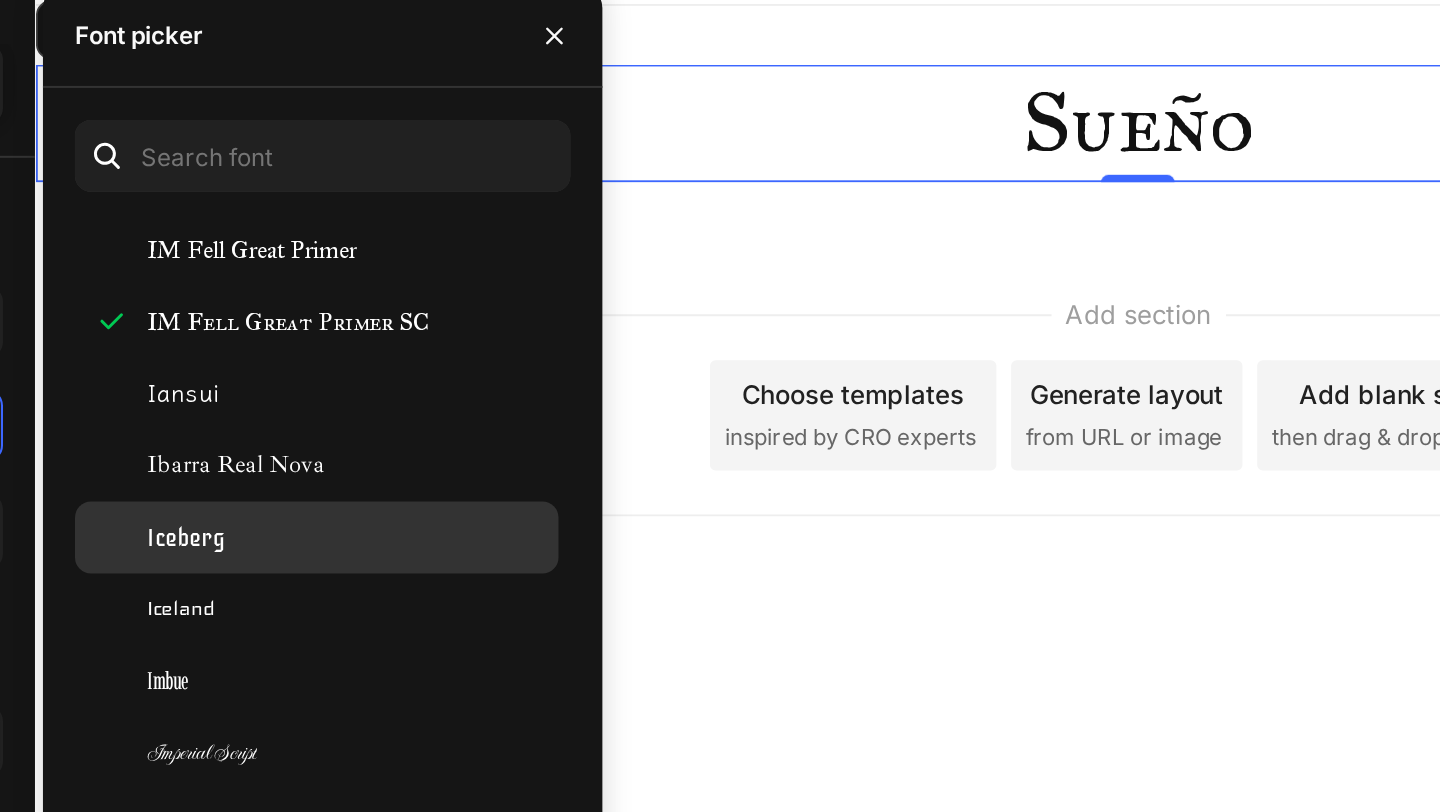 click on "Iceberg" 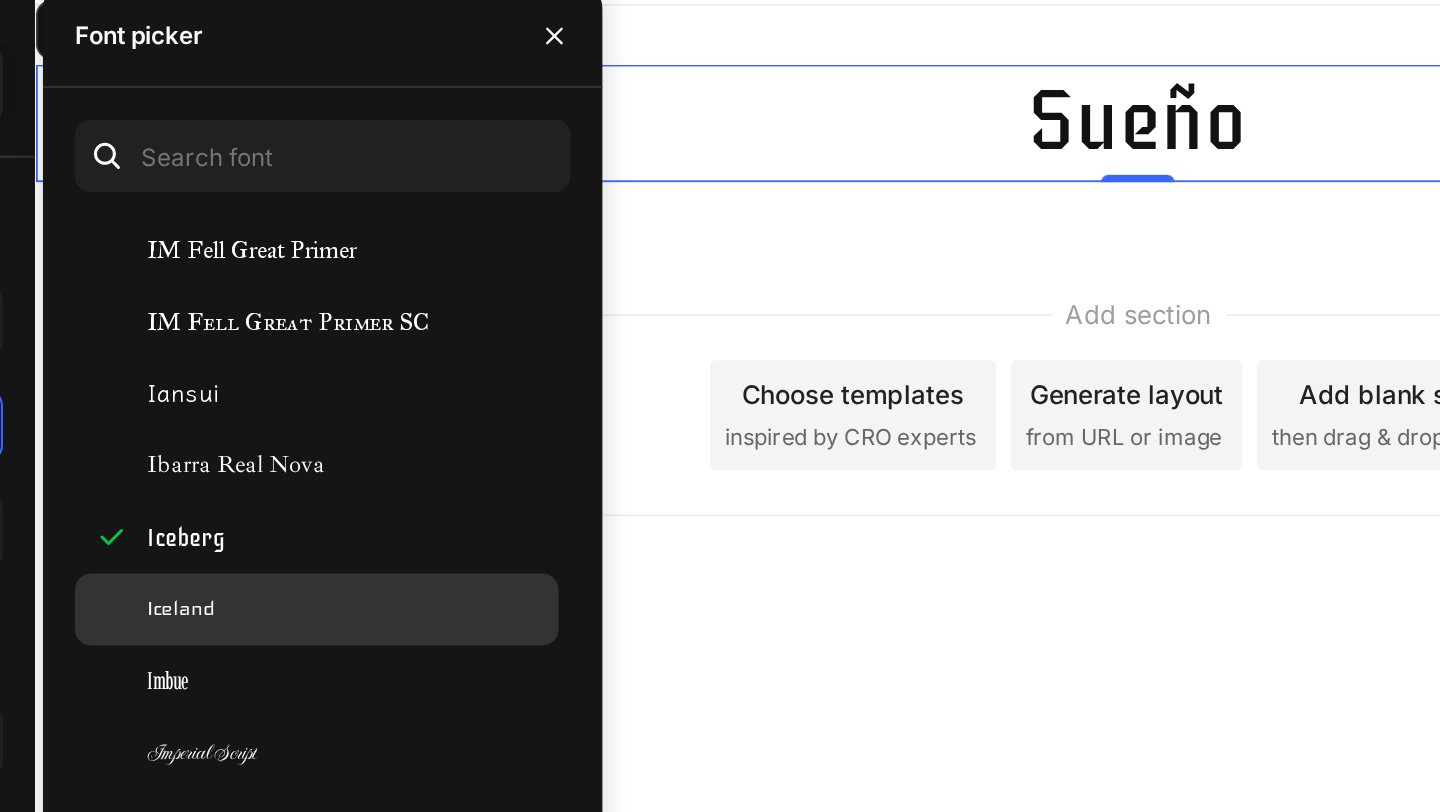 click on "Iceland" at bounding box center [410, 396] 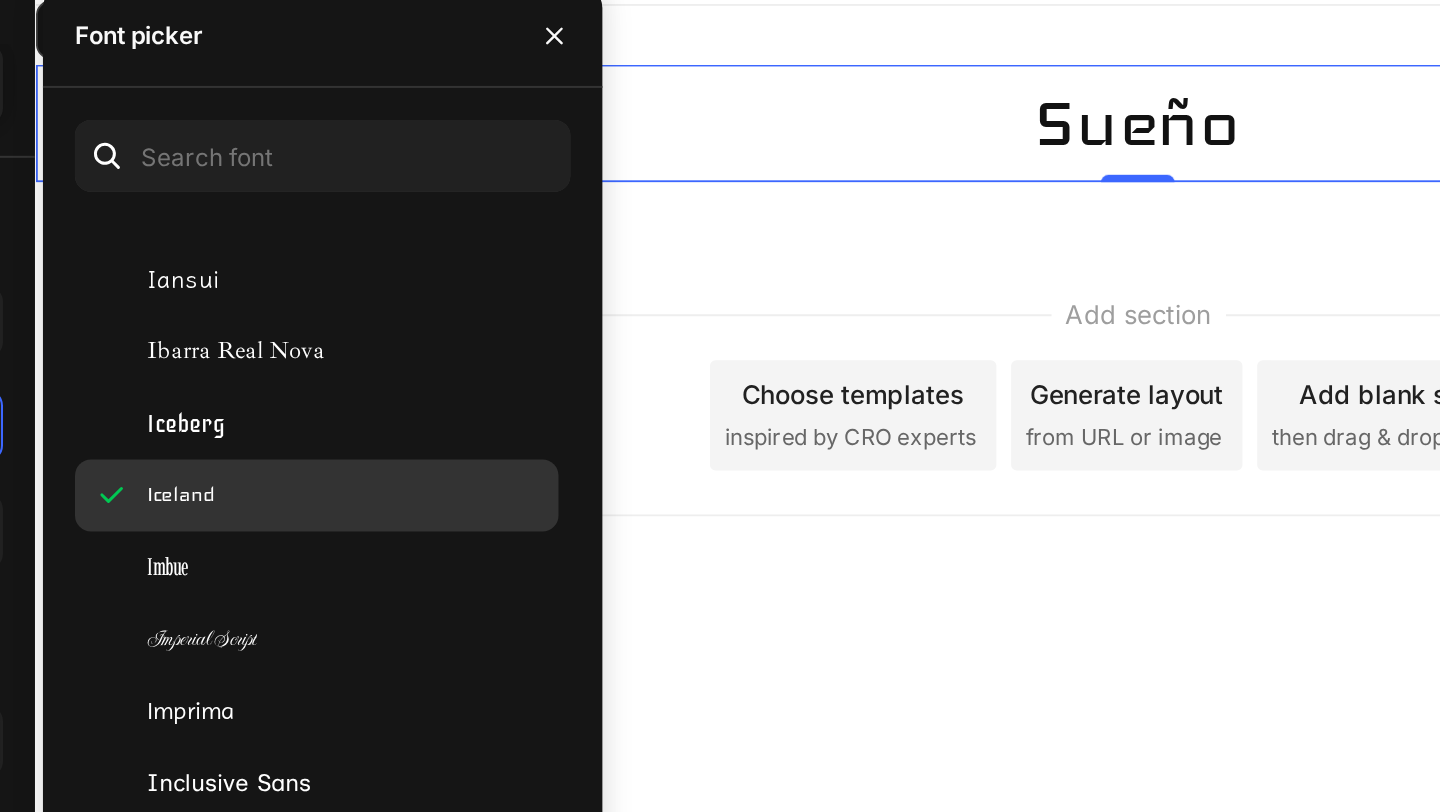 scroll, scrollTop: 23262, scrollLeft: 0, axis: vertical 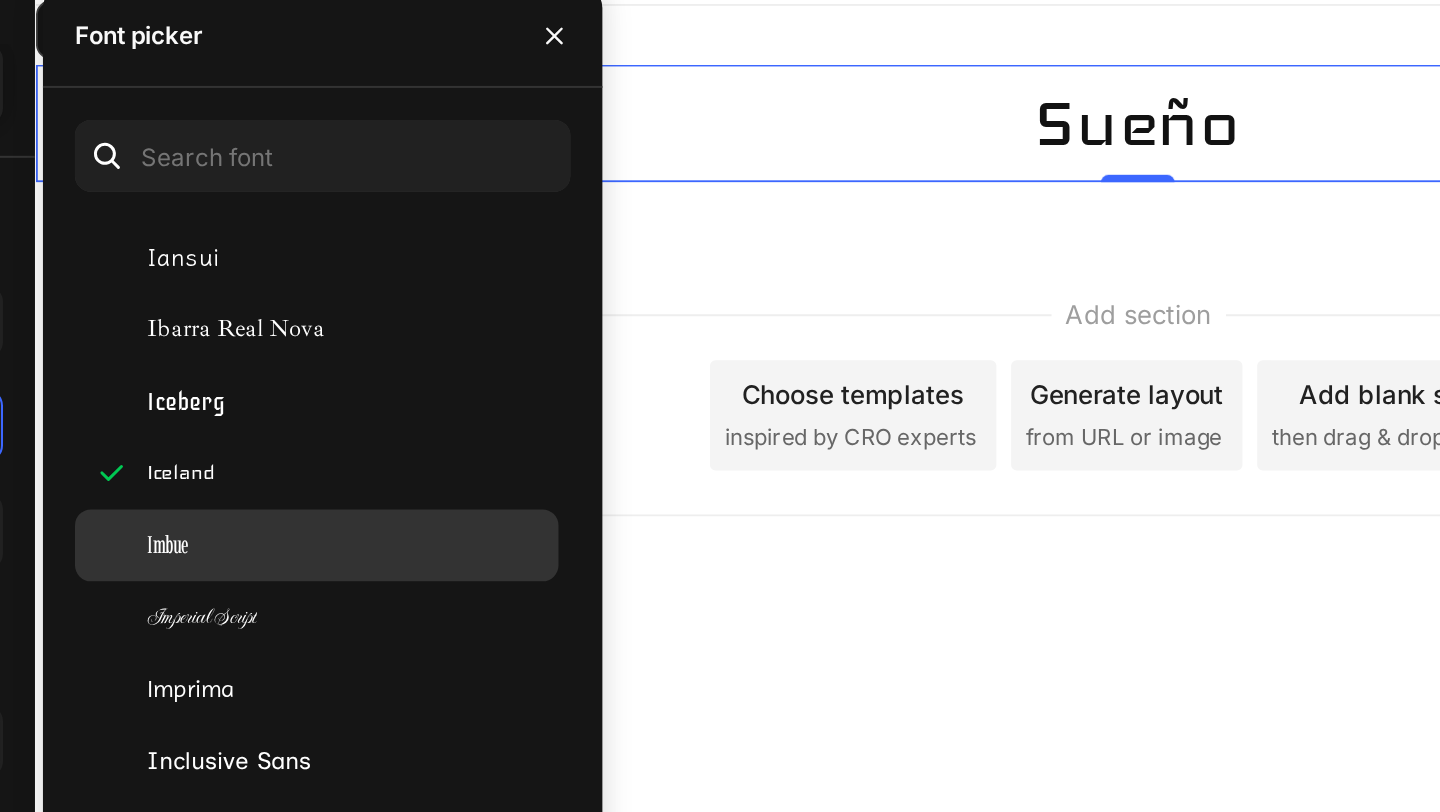 click on "Imbue" at bounding box center [494, 364] 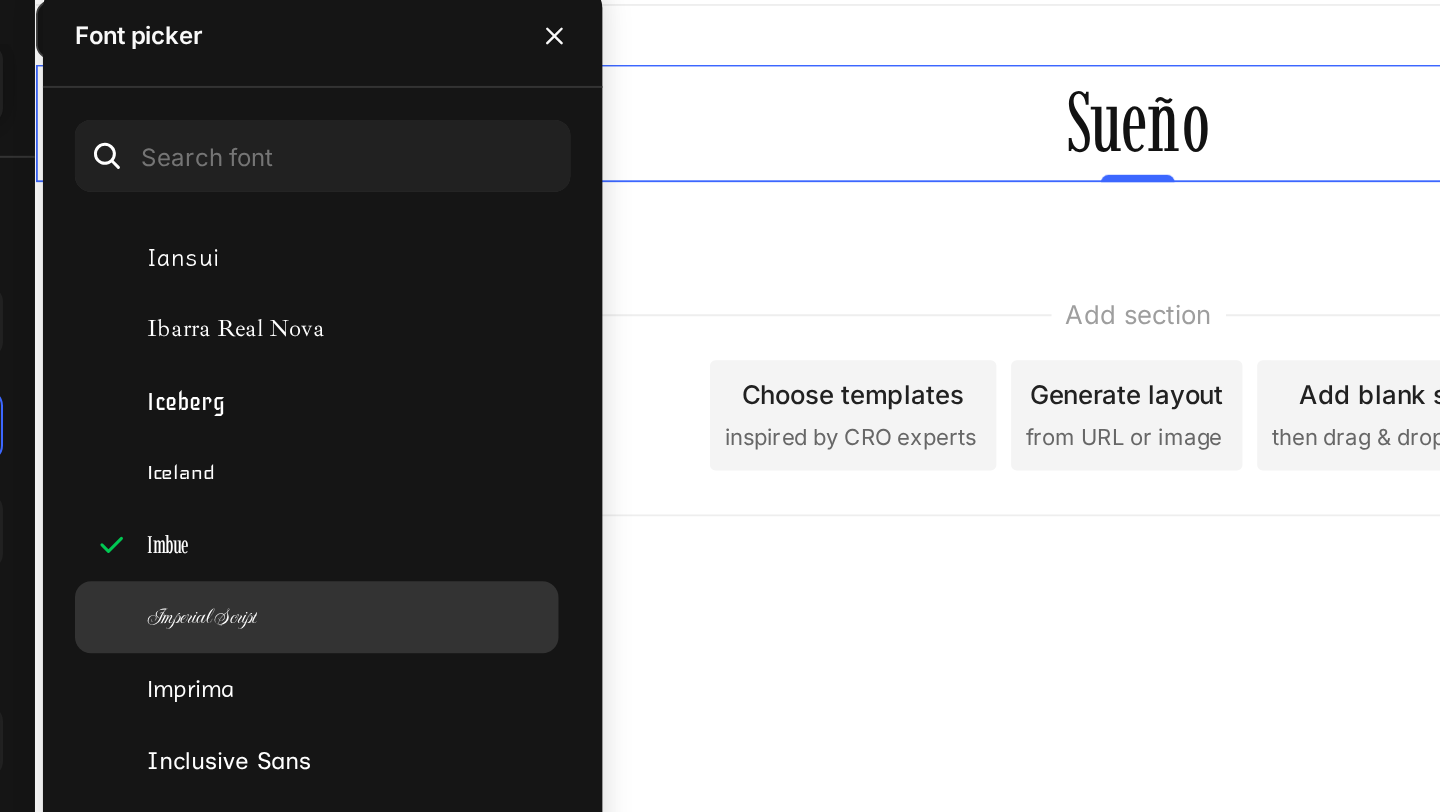 click on "Imperial Script" 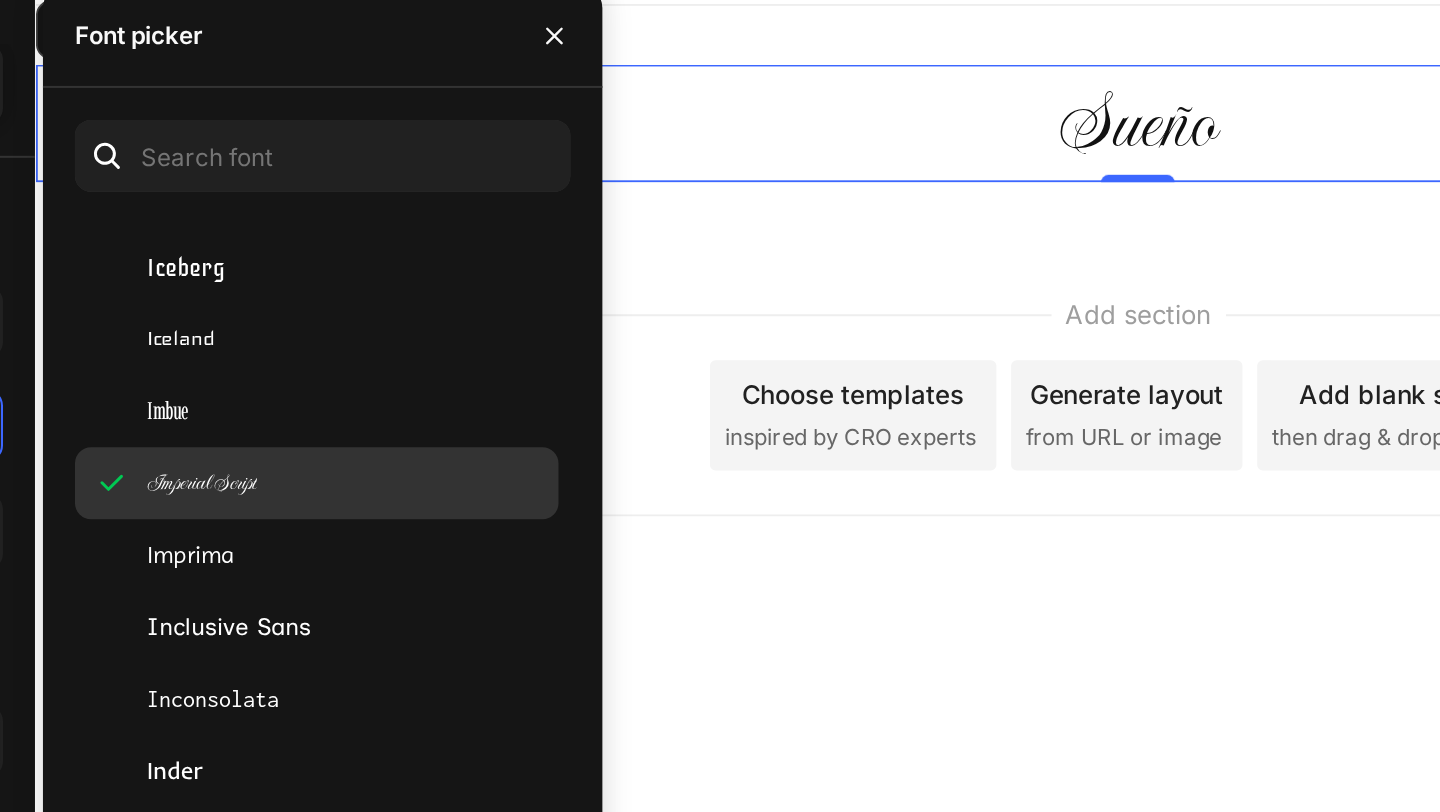 scroll, scrollTop: 23332, scrollLeft: 0, axis: vertical 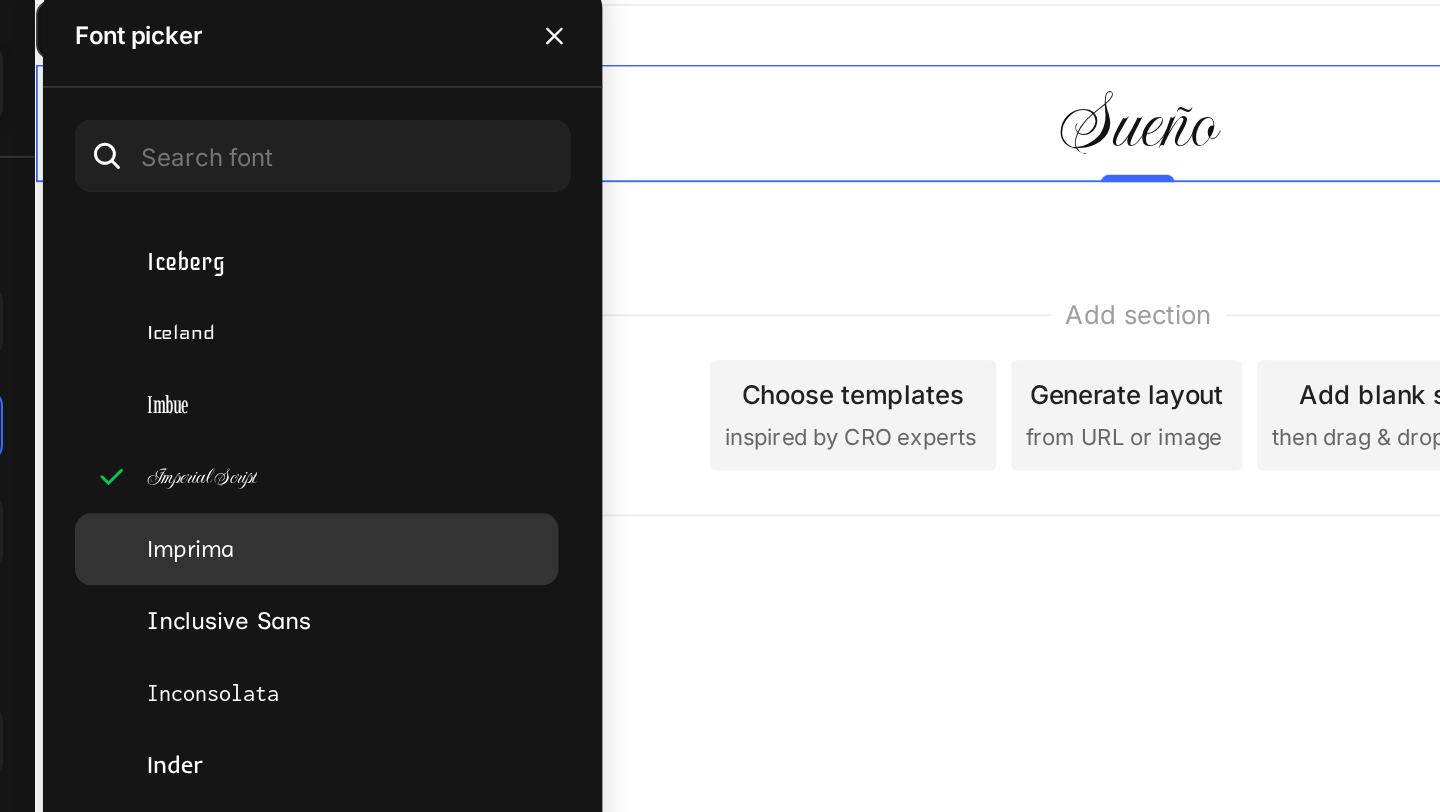 click on "Imprima" at bounding box center [415, 366] 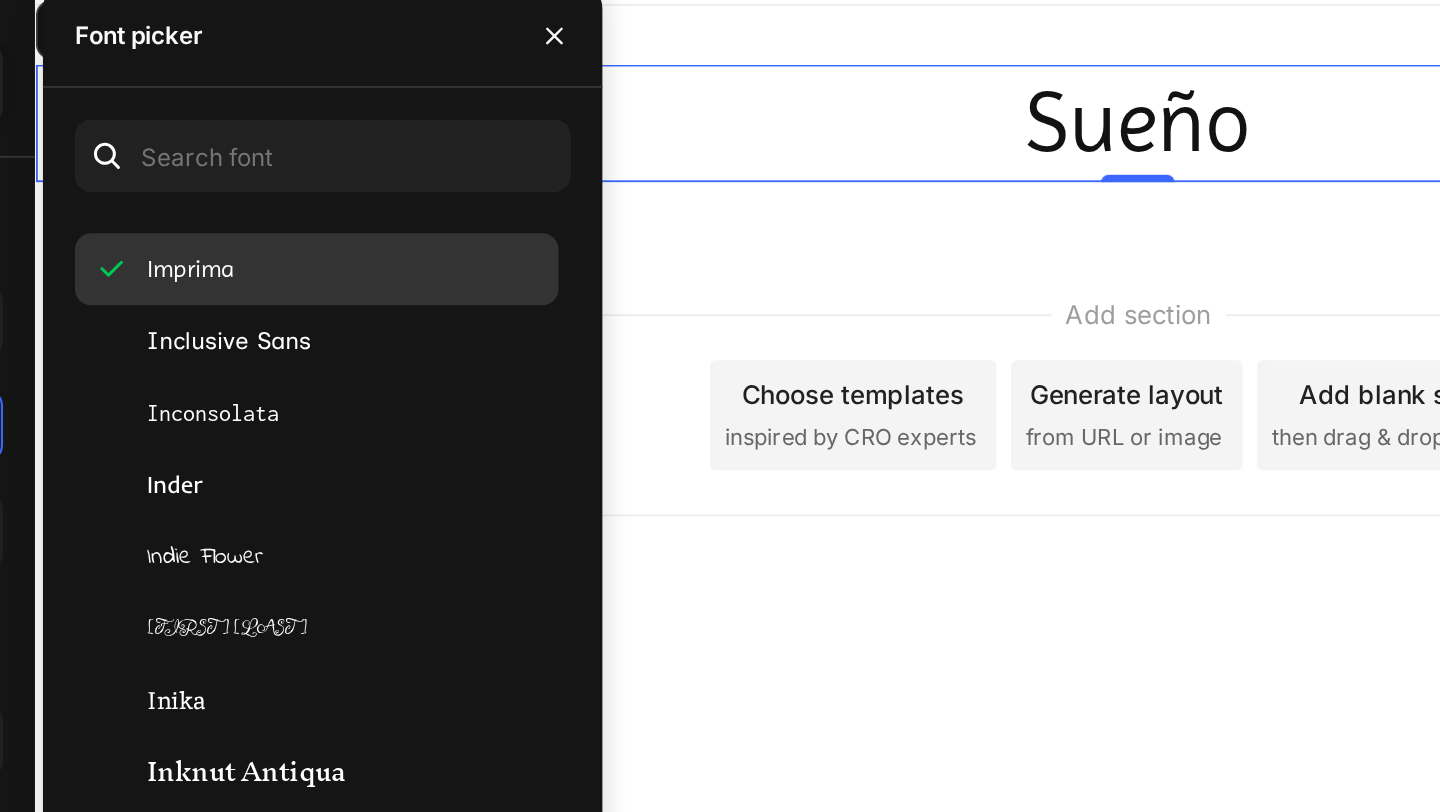 scroll, scrollTop: 23473, scrollLeft: 0, axis: vertical 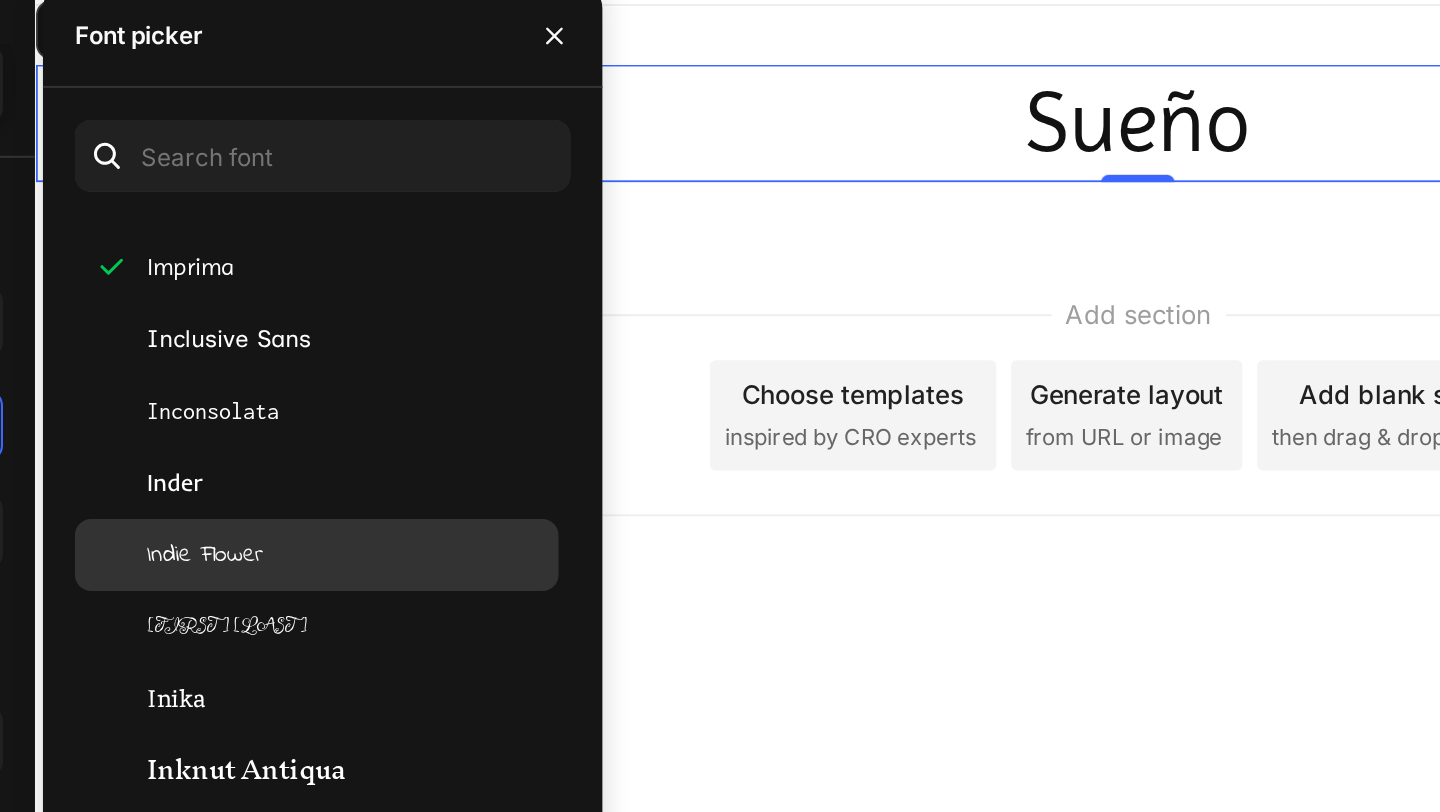 click on "Indie Flower" at bounding box center (422, 369) 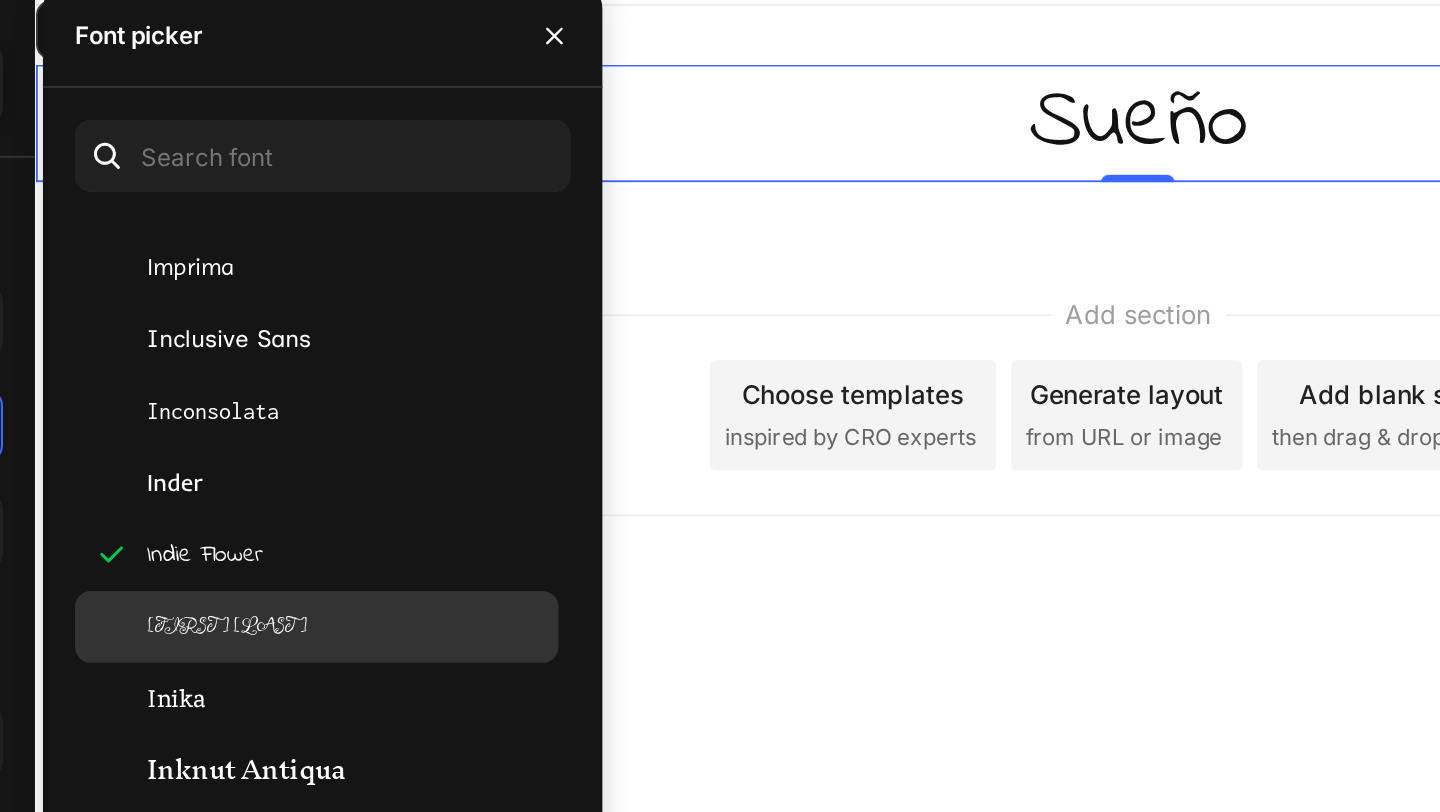 click on "Ingrid Darling" at bounding box center [433, 405] 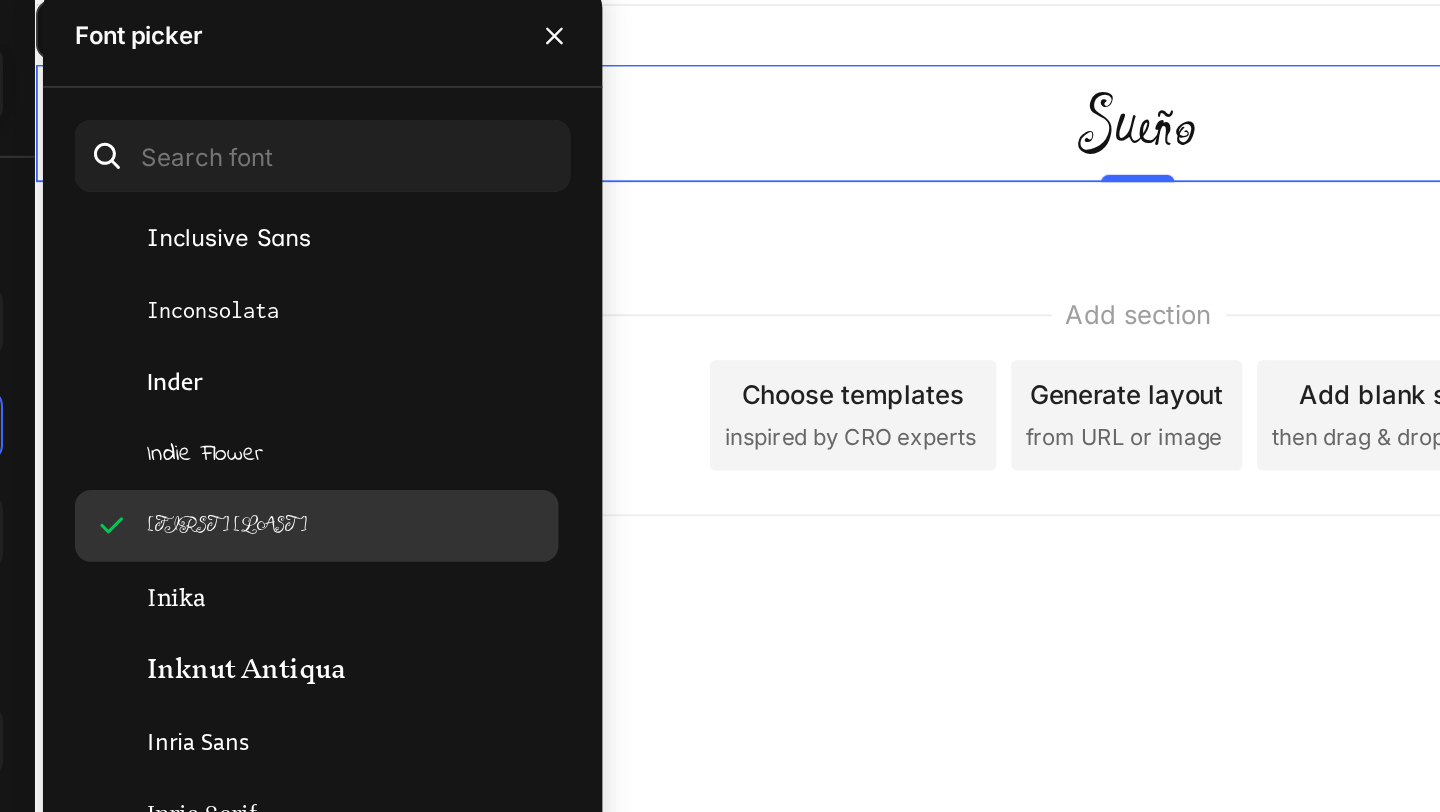 scroll, scrollTop: 23560, scrollLeft: 0, axis: vertical 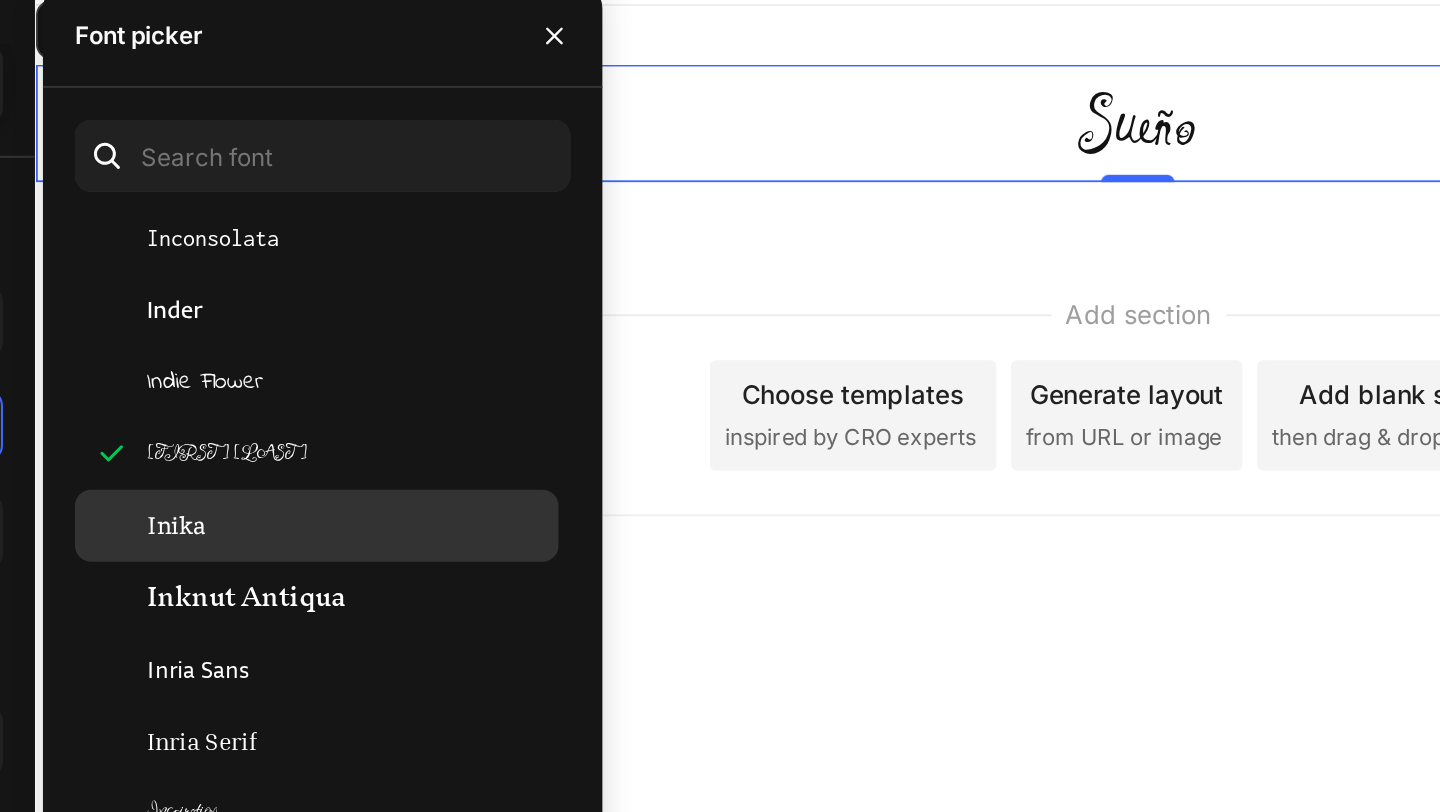 click on "Inika" at bounding box center (407, 354) 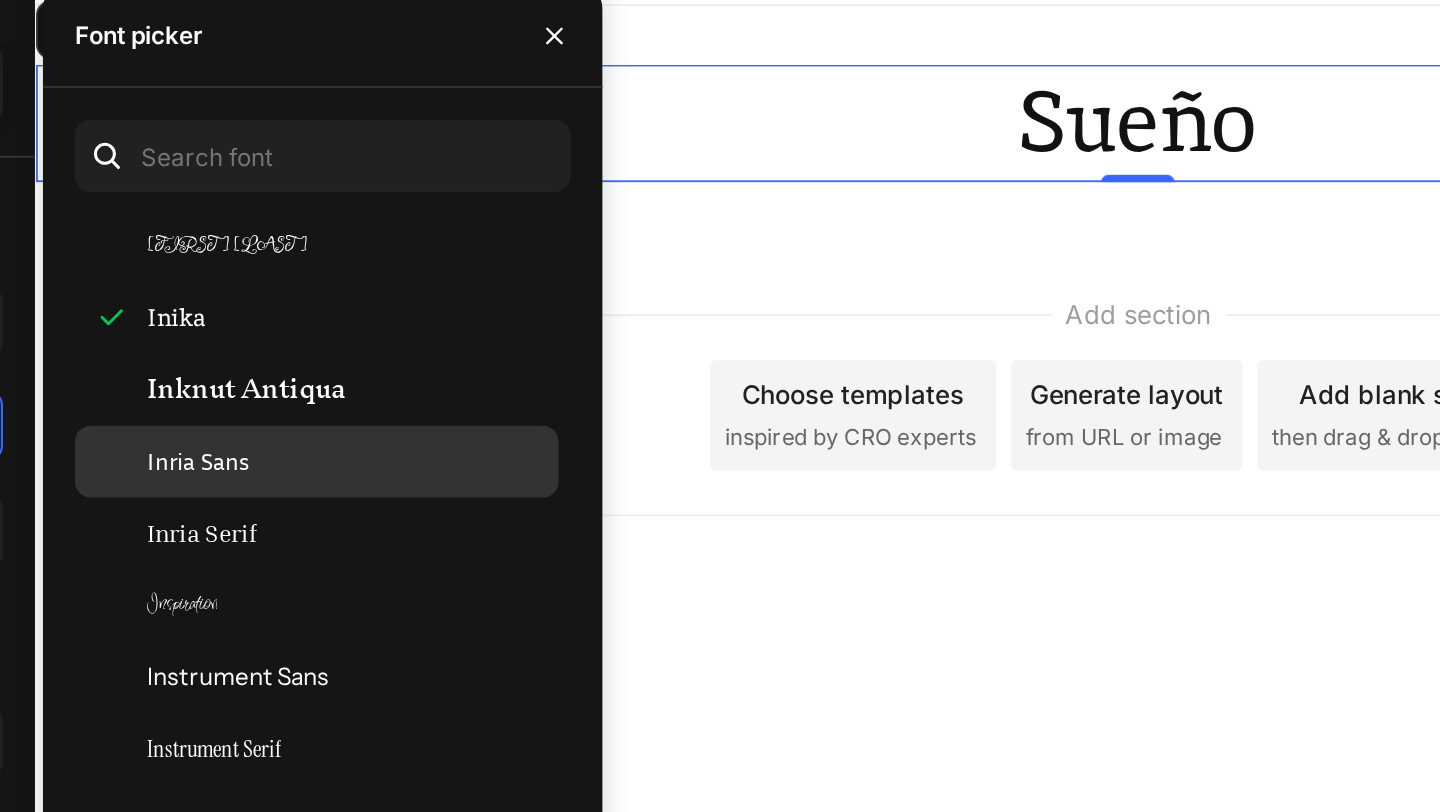 scroll, scrollTop: 23671, scrollLeft: 0, axis: vertical 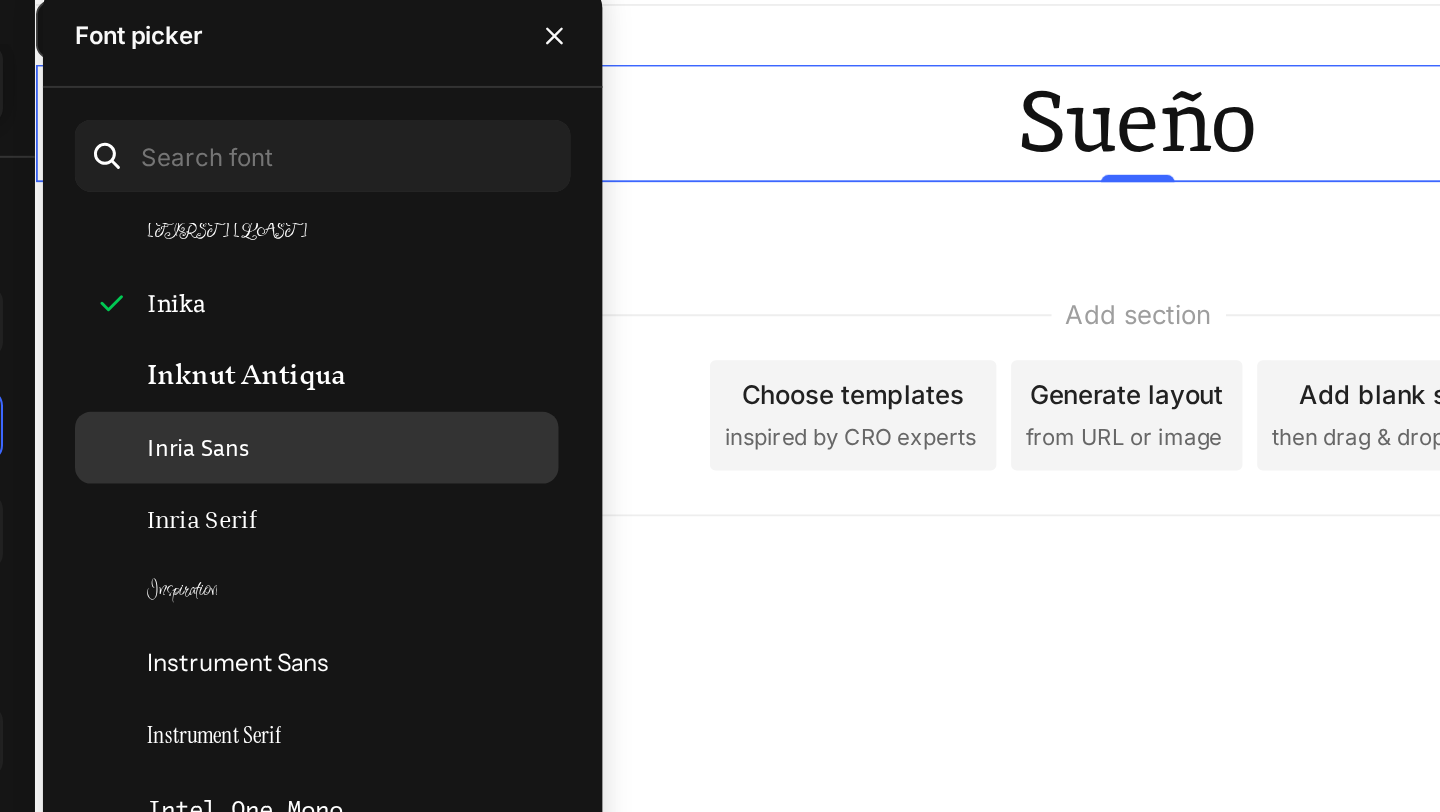 click on "Inria Sans" 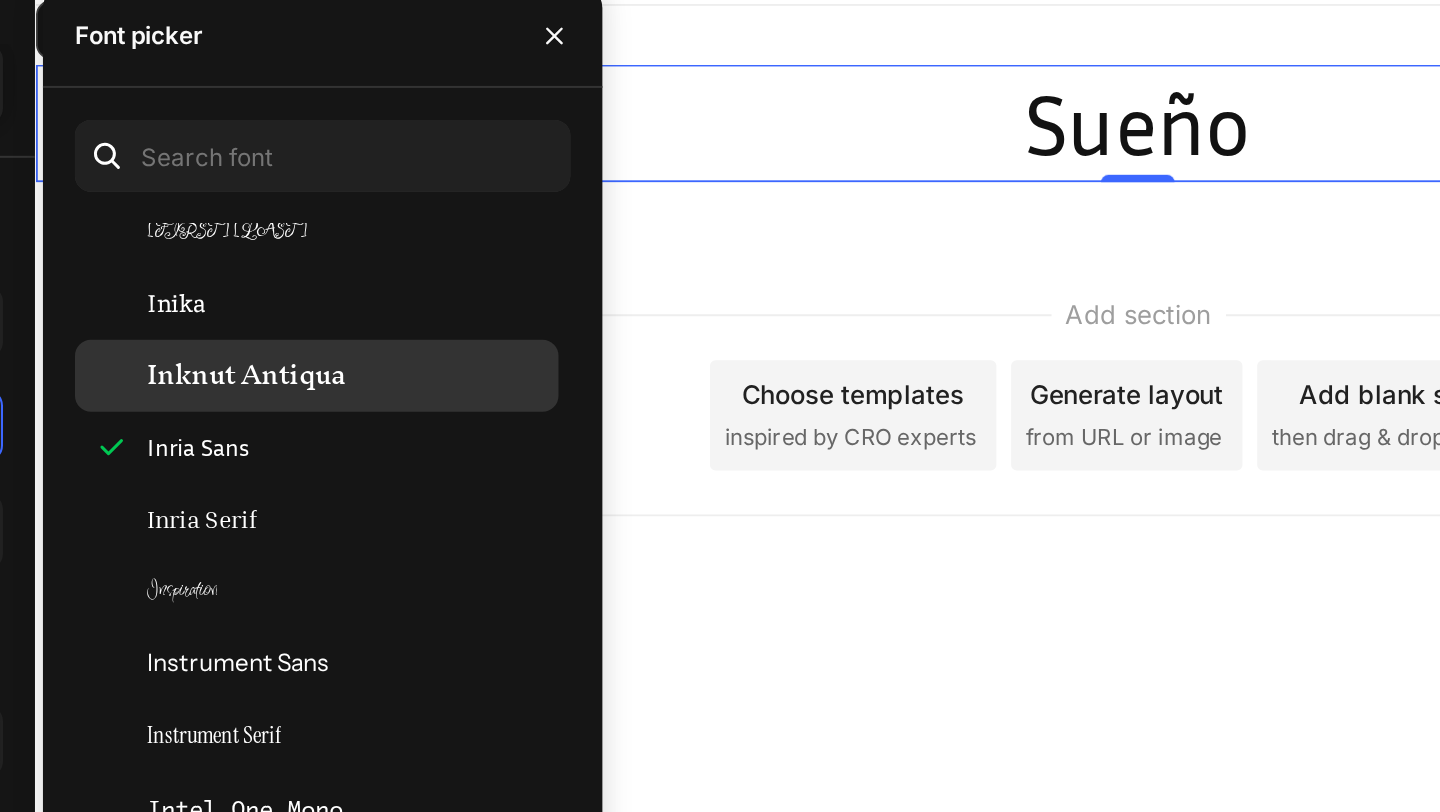 click on "Inknut Antiqua" at bounding box center (442, 279) 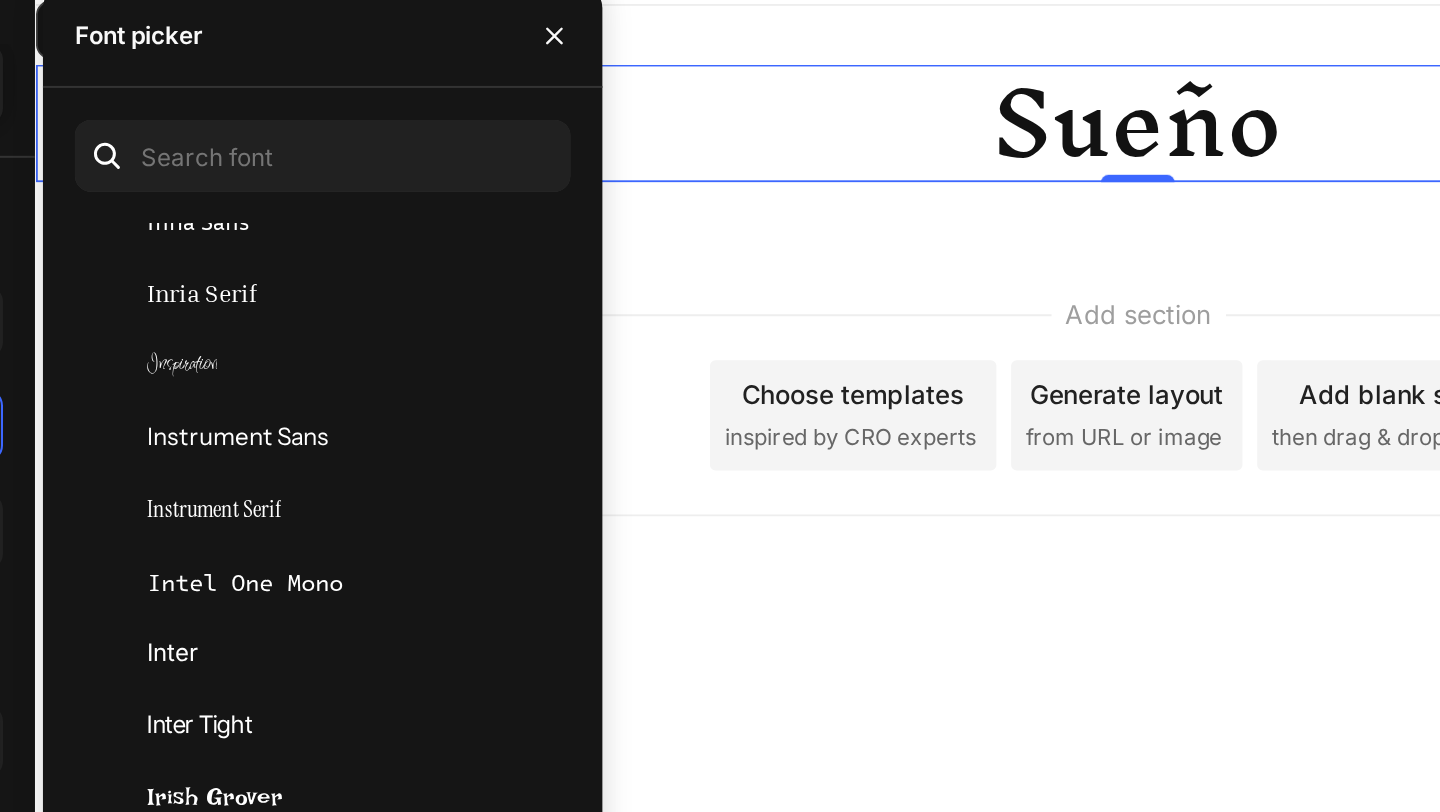 scroll, scrollTop: 23789, scrollLeft: 0, axis: vertical 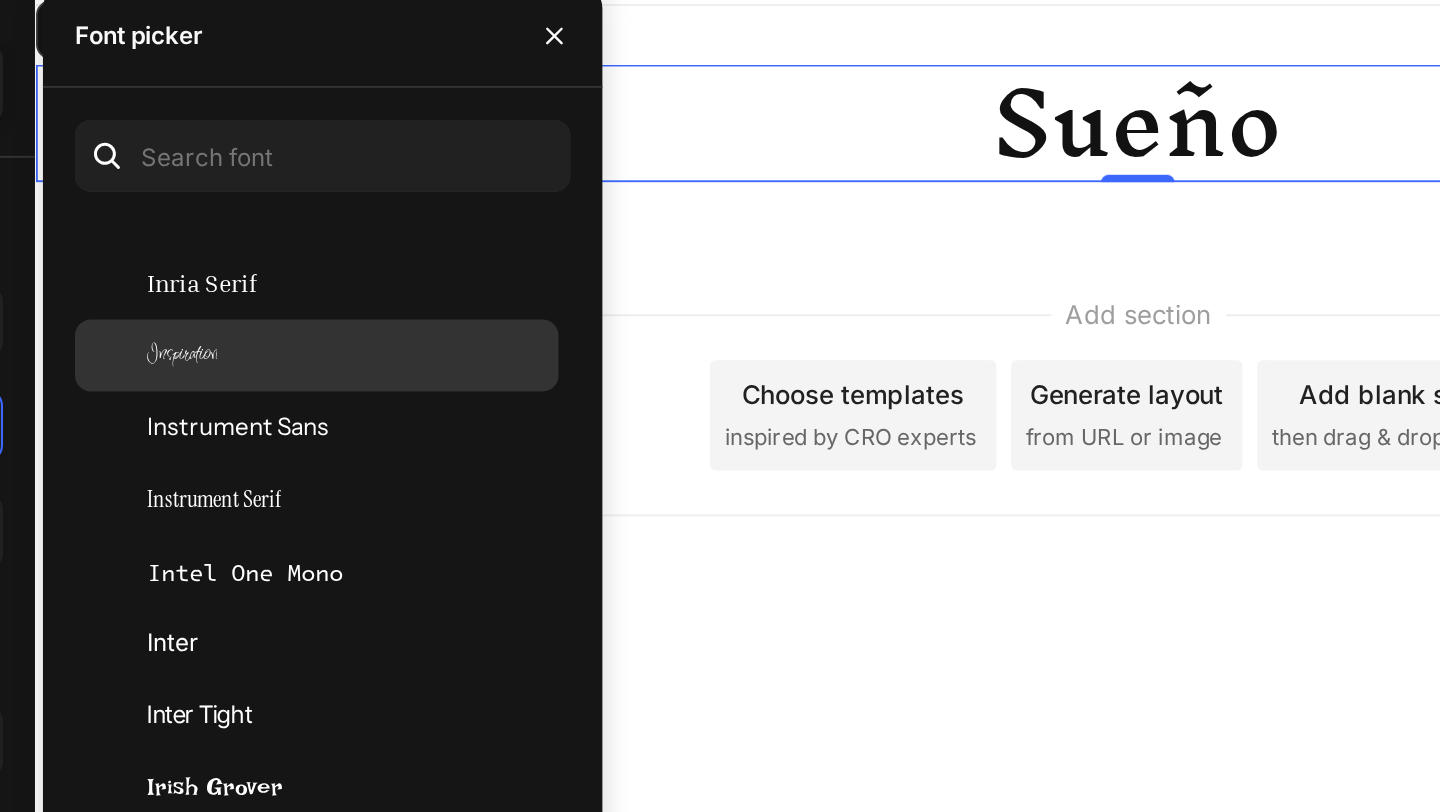 click on "Inspiration" at bounding box center [494, 269] 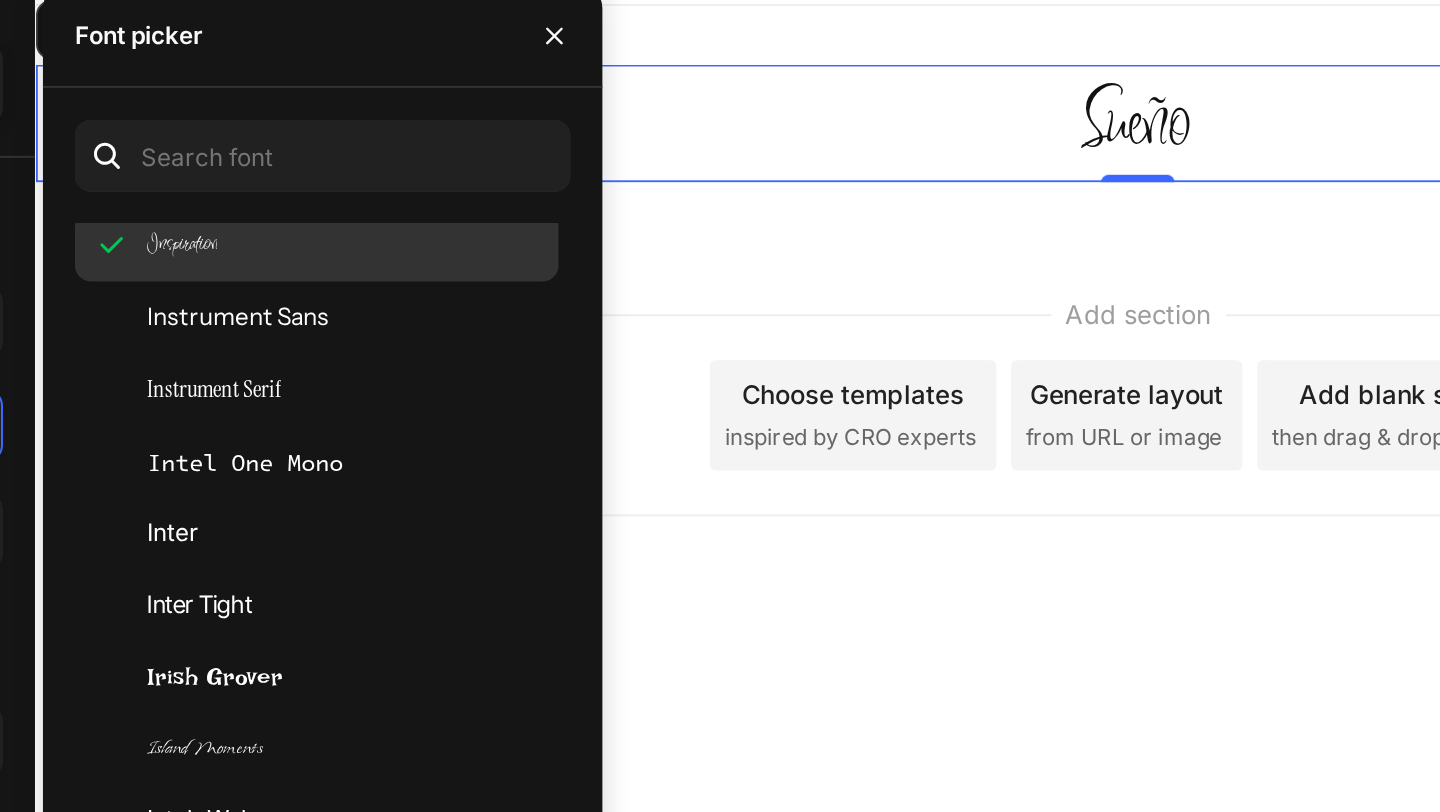 scroll, scrollTop: 23847, scrollLeft: 0, axis: vertical 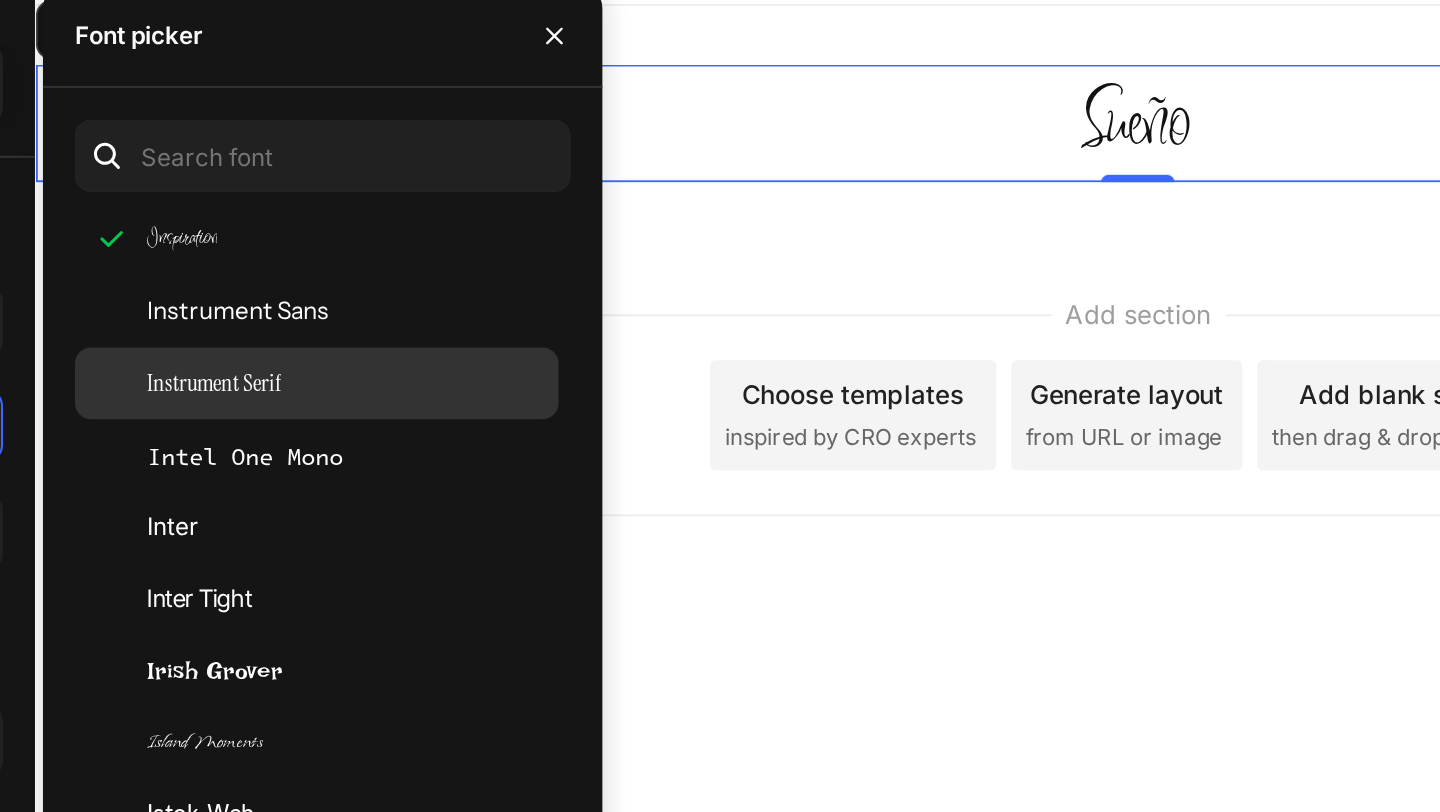 click on "Instrument Serif" at bounding box center (426, 283) 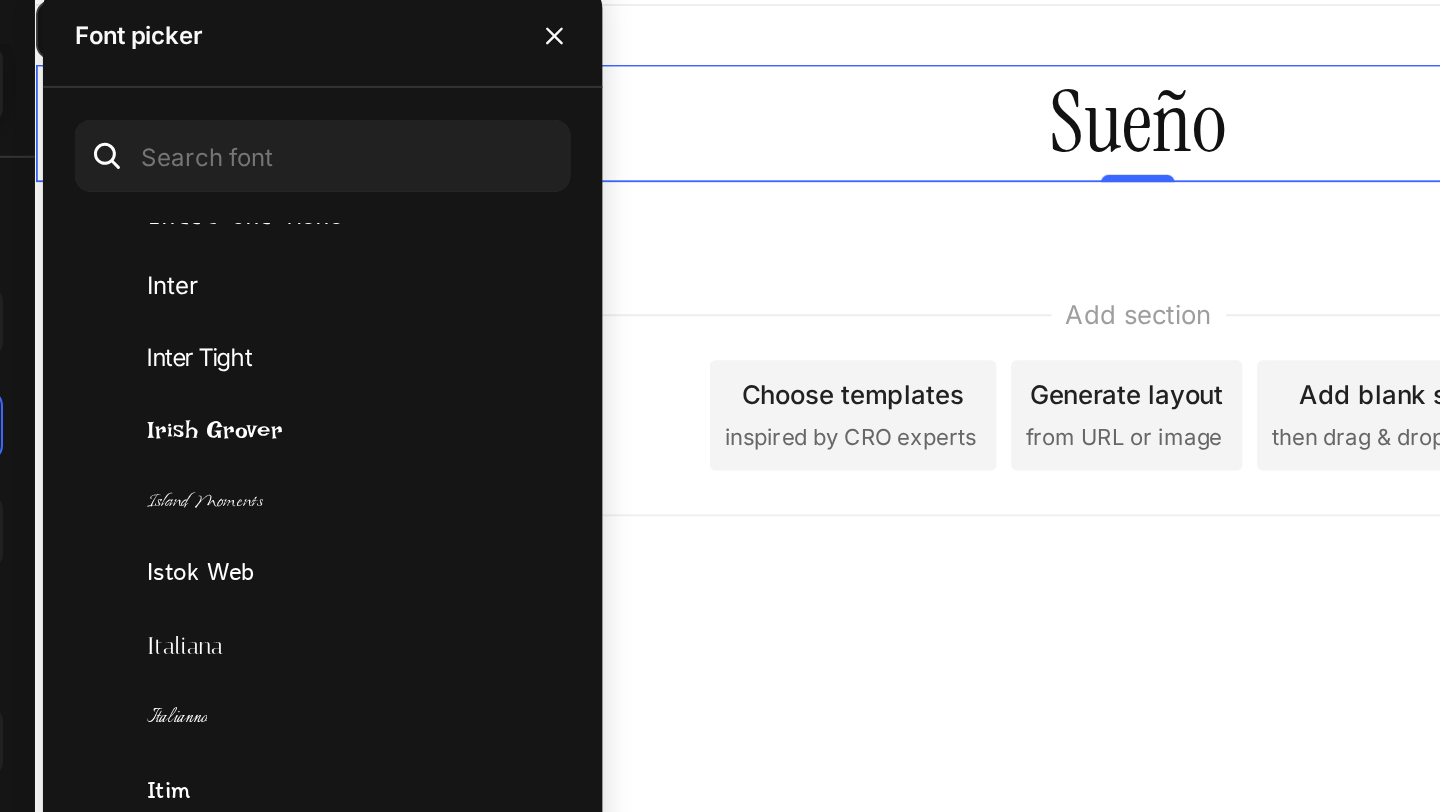 scroll, scrollTop: 23974, scrollLeft: 0, axis: vertical 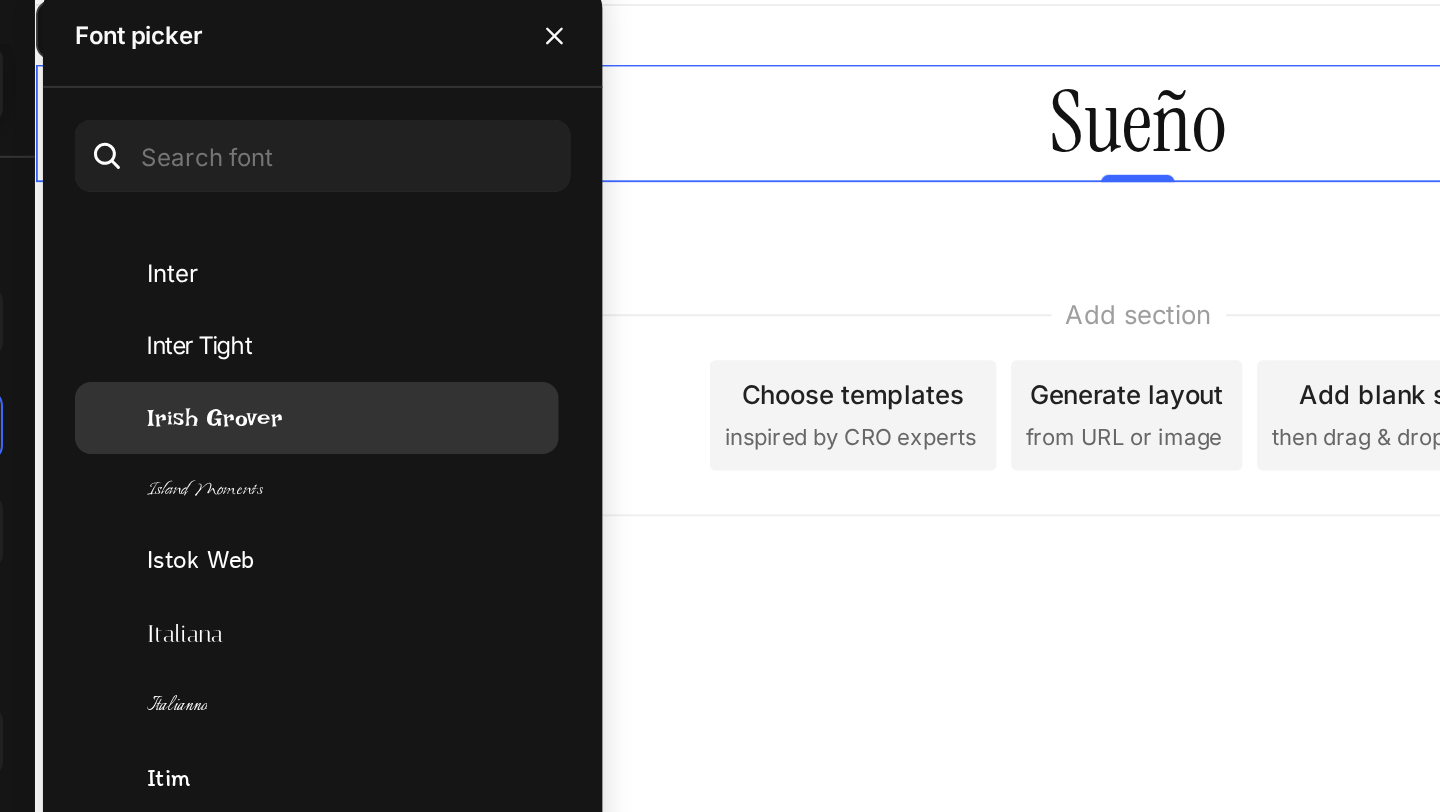 click on "Irish Grover" at bounding box center (427, 300) 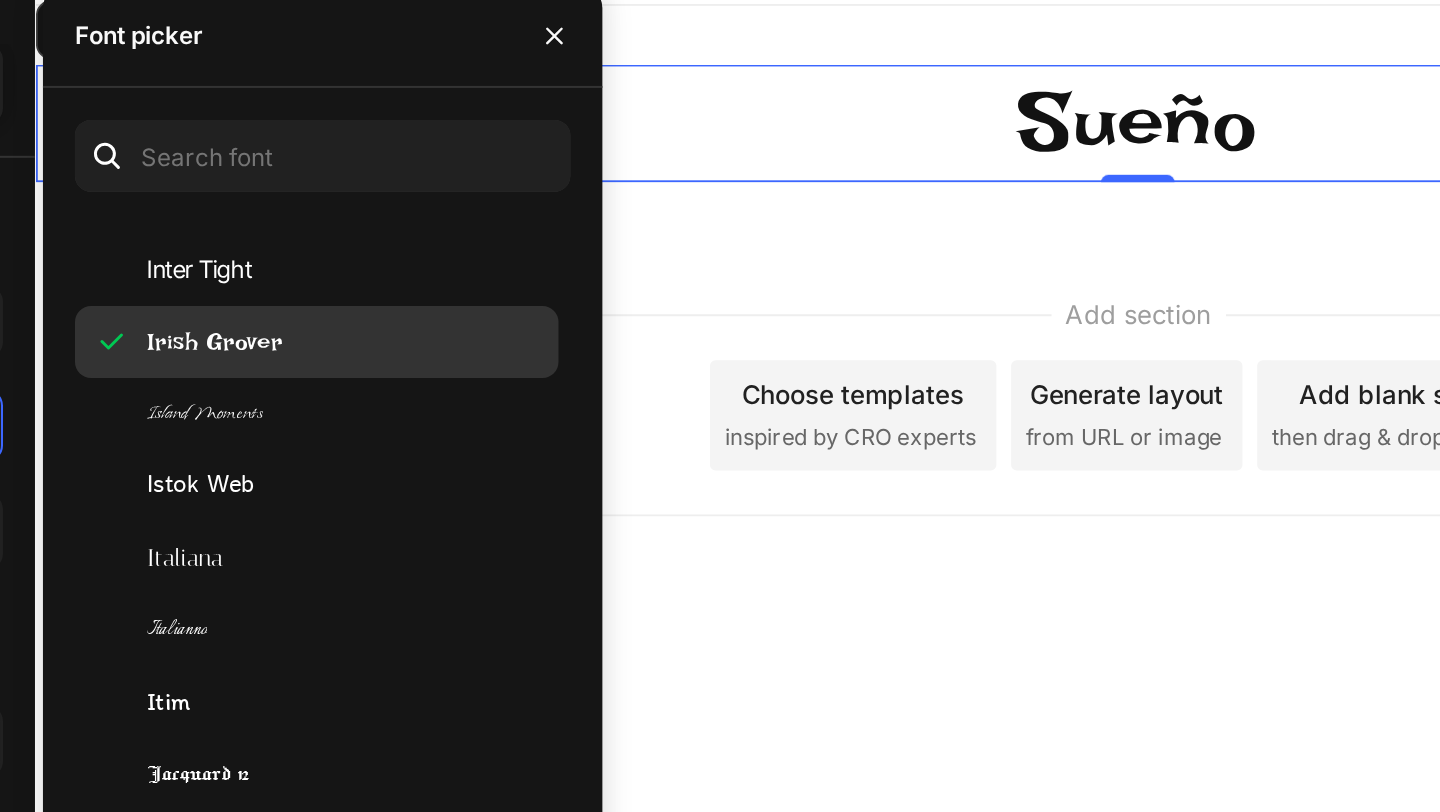 scroll, scrollTop: 24037, scrollLeft: 0, axis: vertical 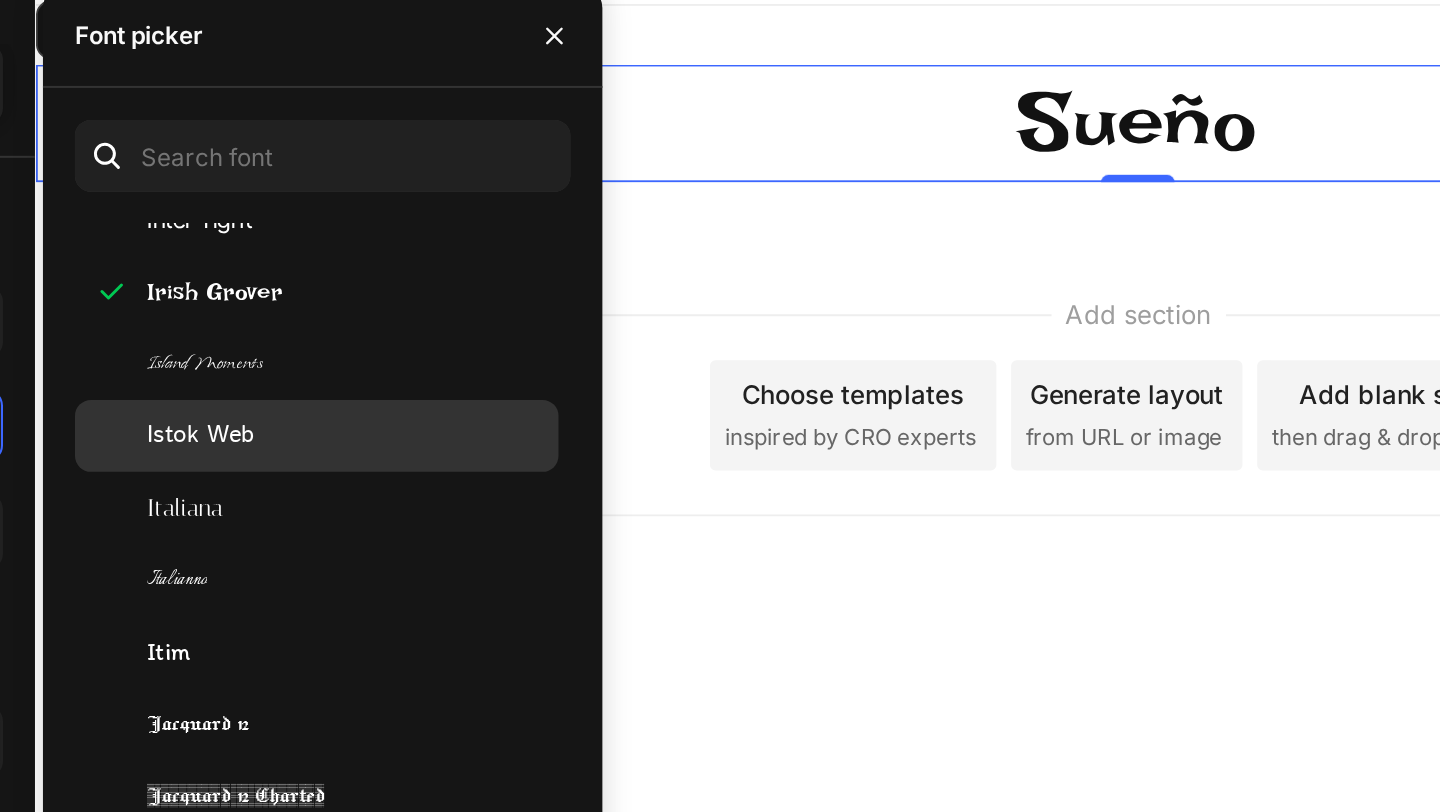 click on "Istok Web" at bounding box center [420, 309] 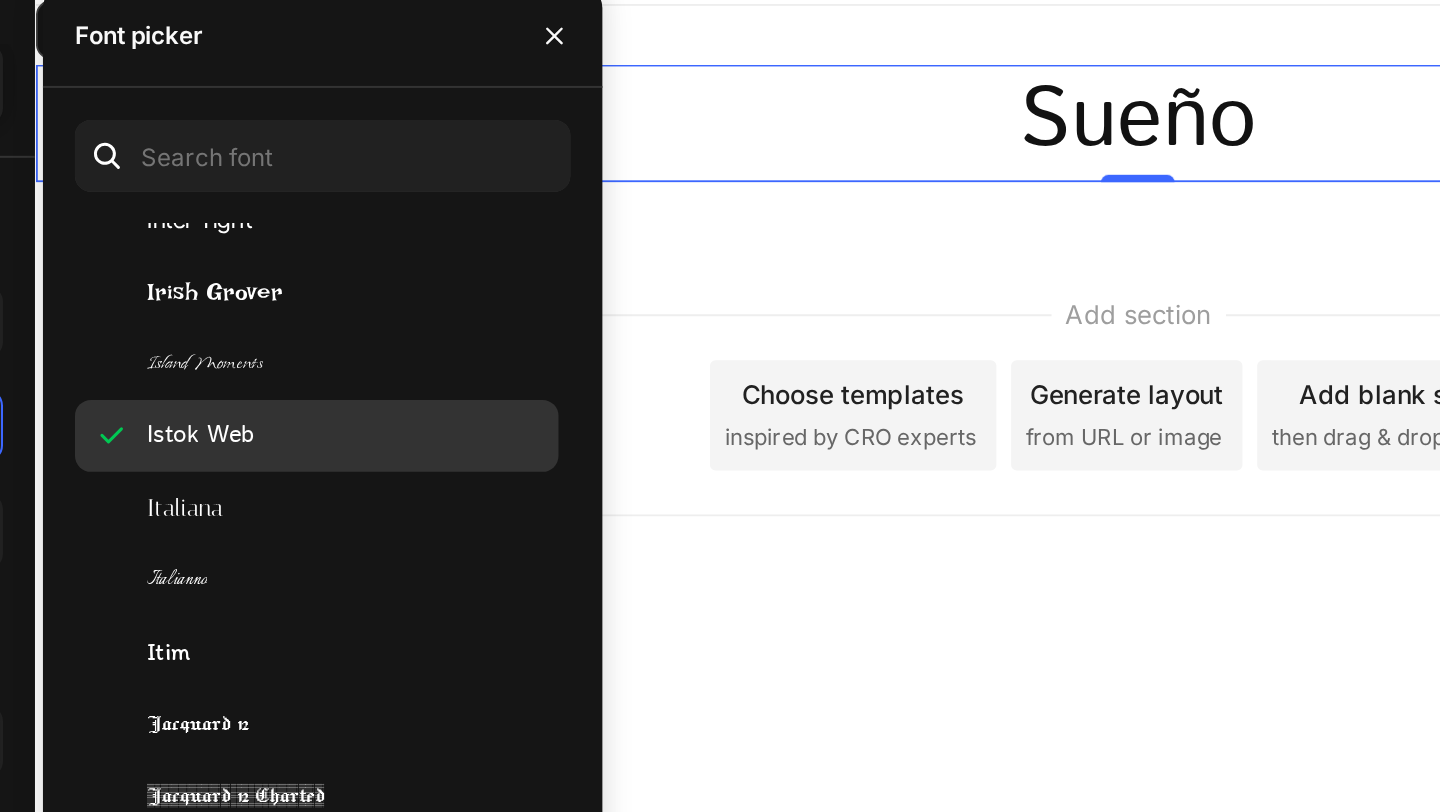 scroll, scrollTop: 24076, scrollLeft: 0, axis: vertical 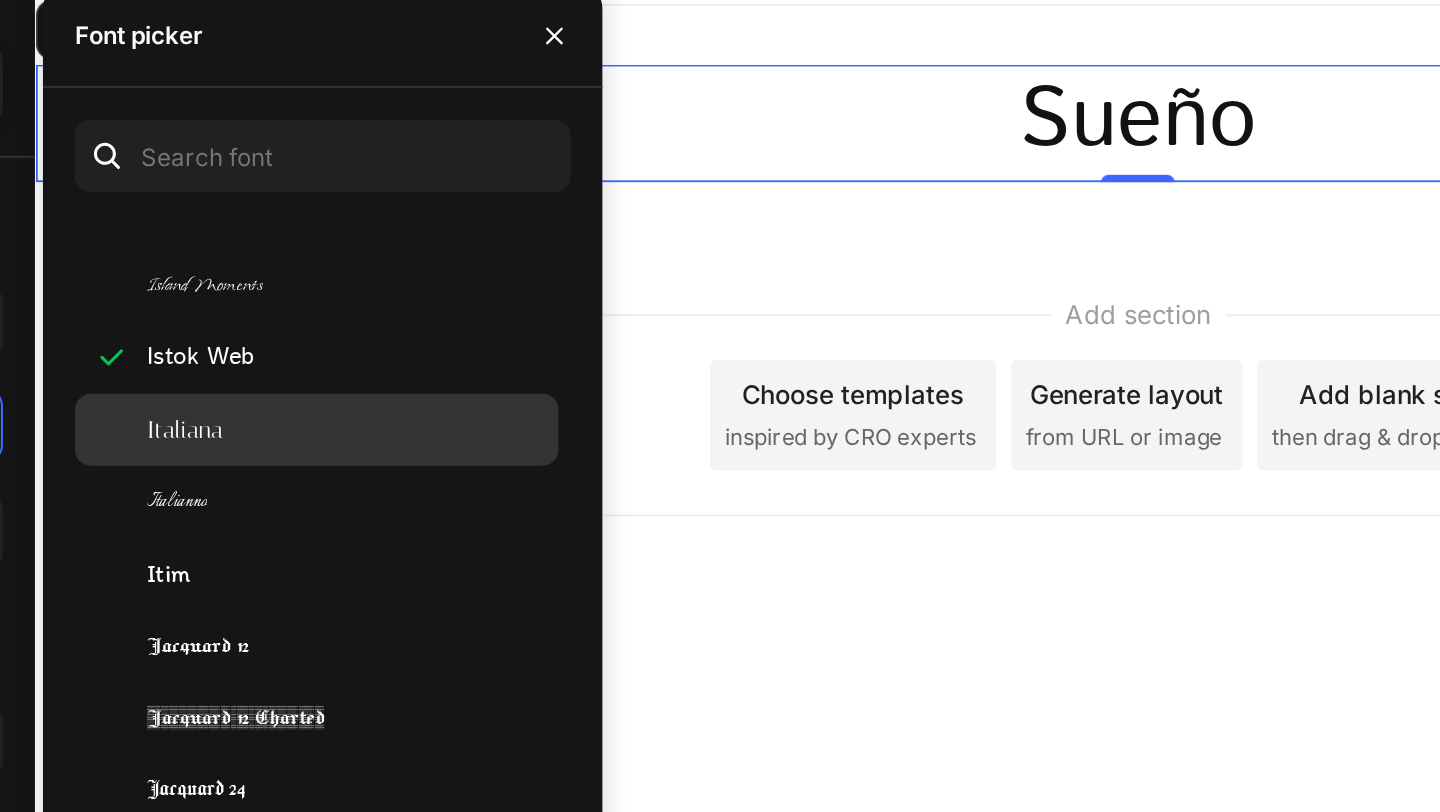 click on "Italiana" at bounding box center (412, 306) 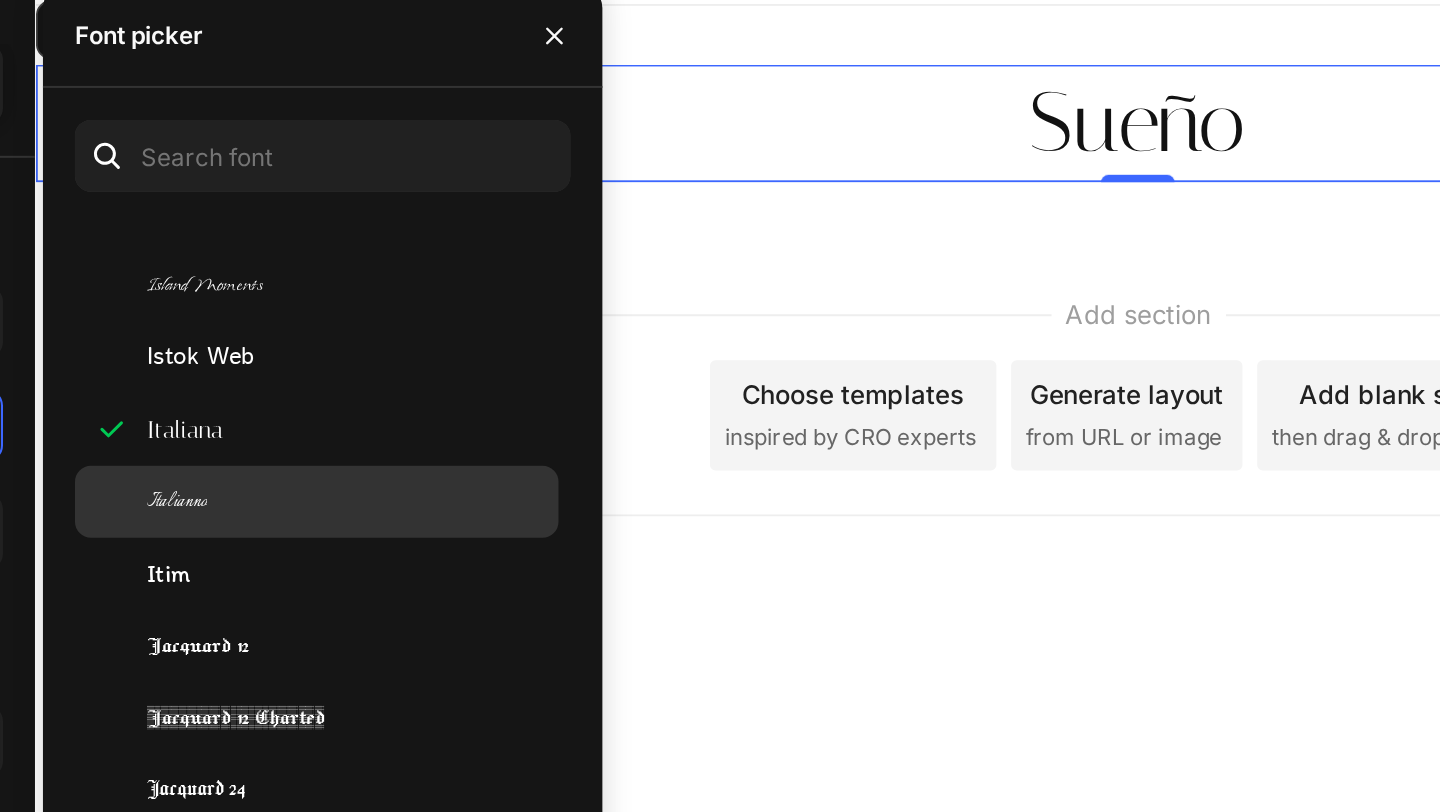click on "Italianno" 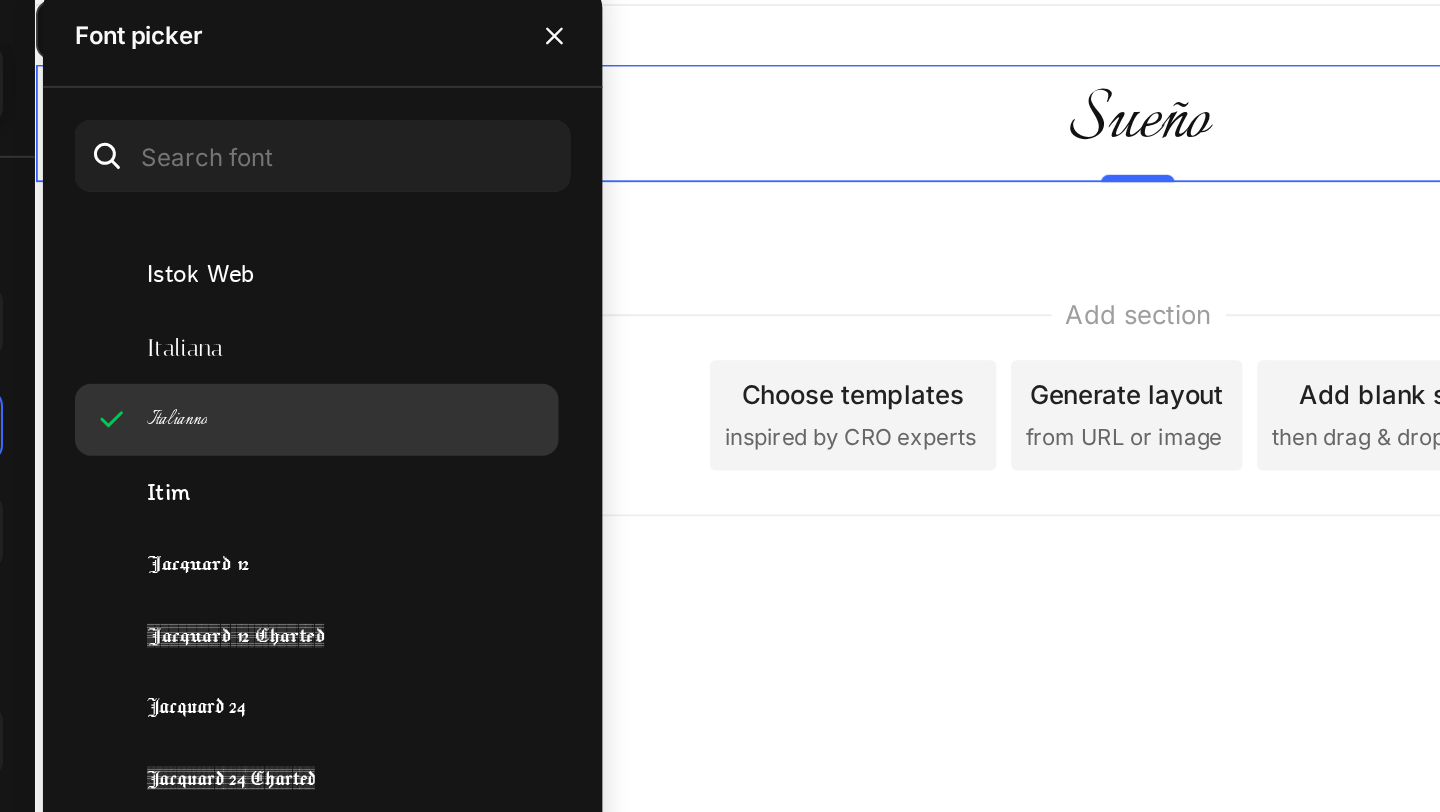 scroll, scrollTop: 24157, scrollLeft: 0, axis: vertical 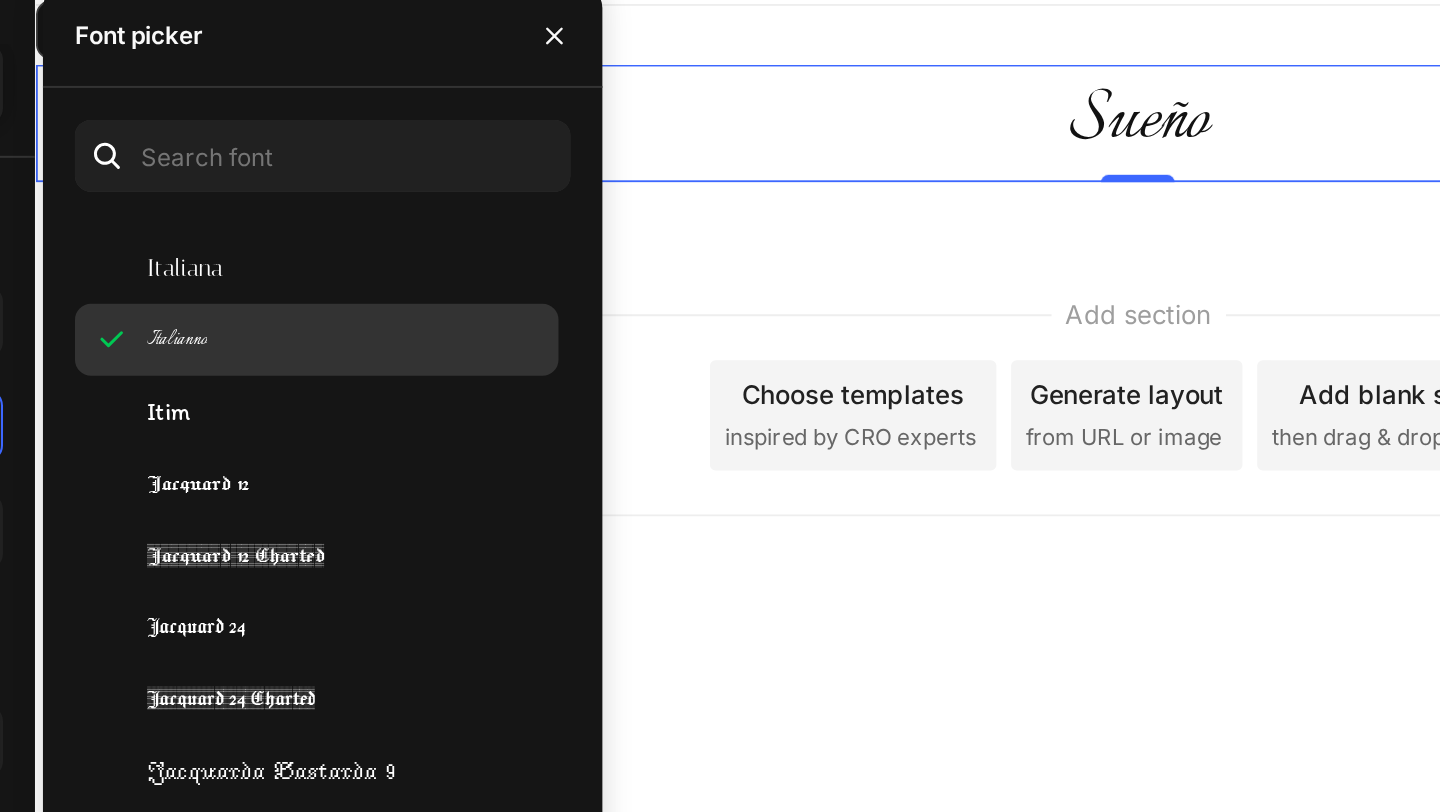 click on "Jacquard 12" at bounding box center [418, 333] 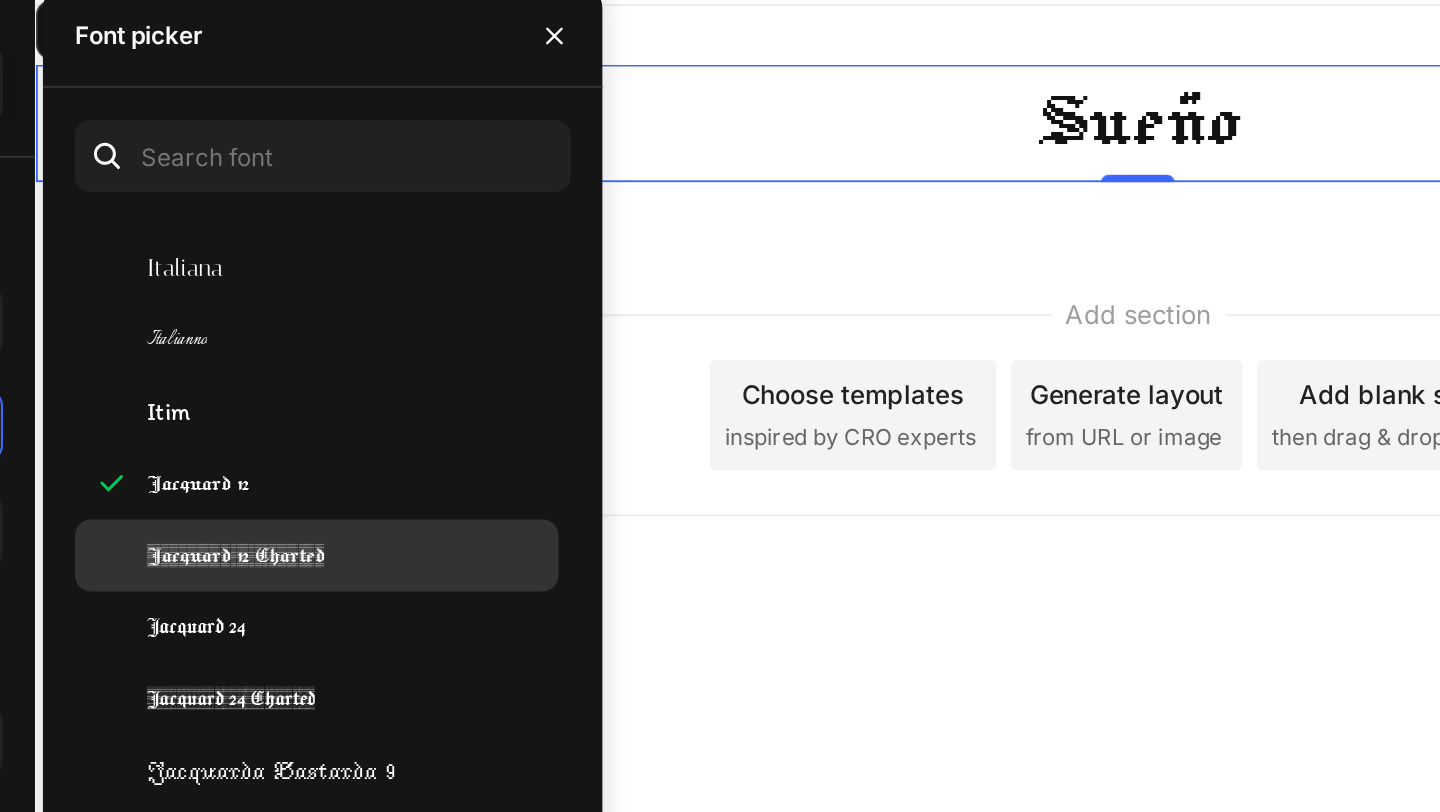 click on "Jacquard 12 Charted" 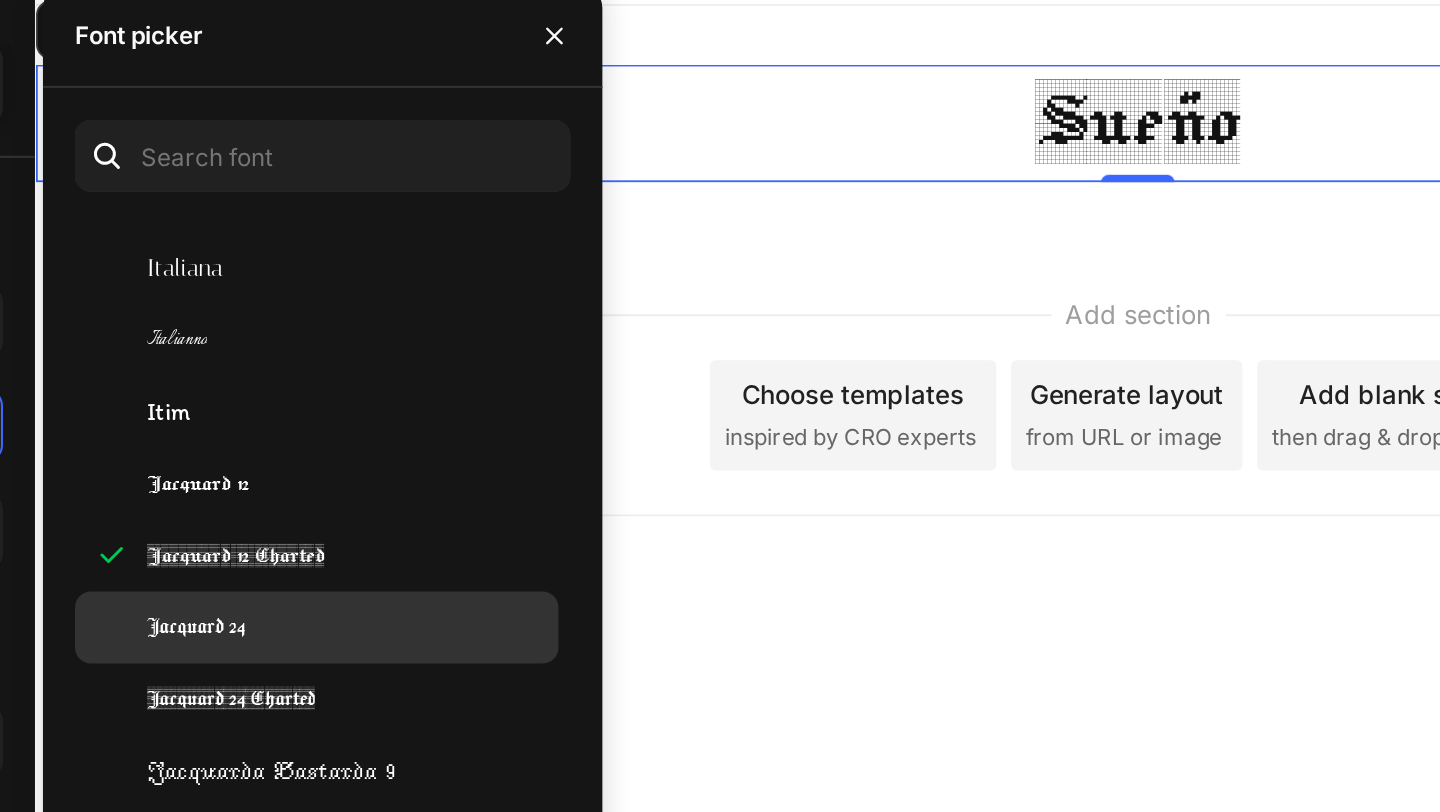 click on "Jacquard 24" at bounding box center (417, 405) 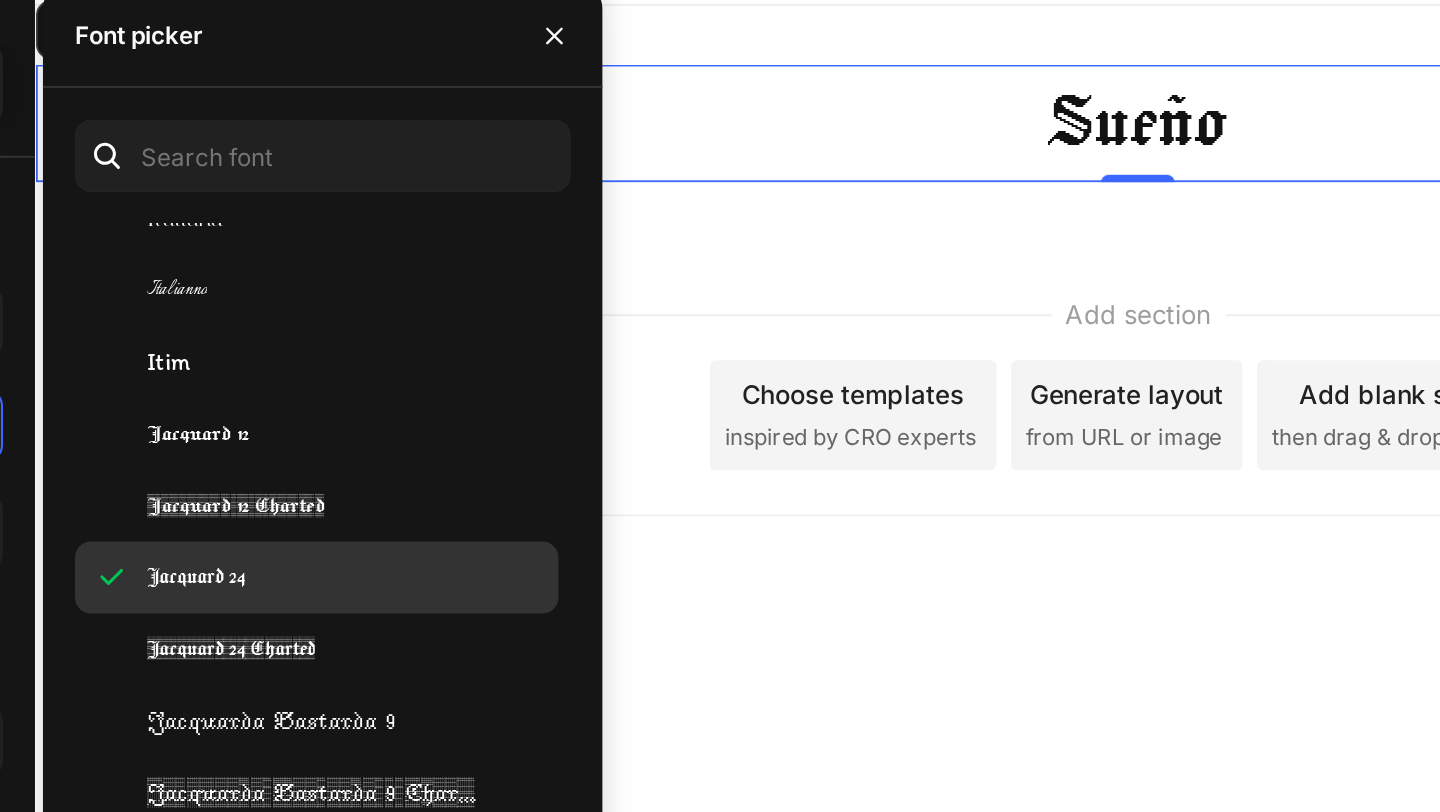 scroll, scrollTop: 24195, scrollLeft: 0, axis: vertical 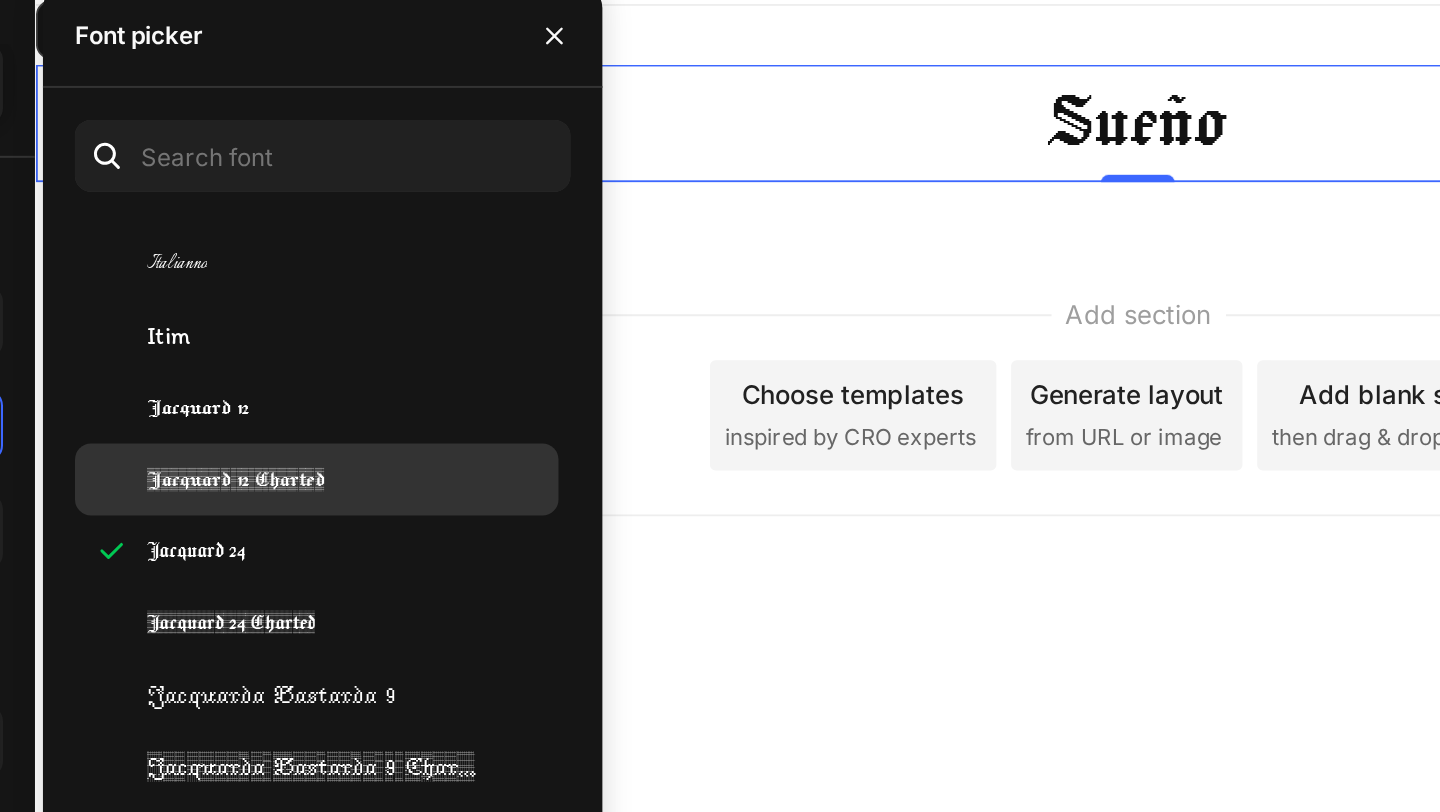 click on "Jacquard 12 Charted" 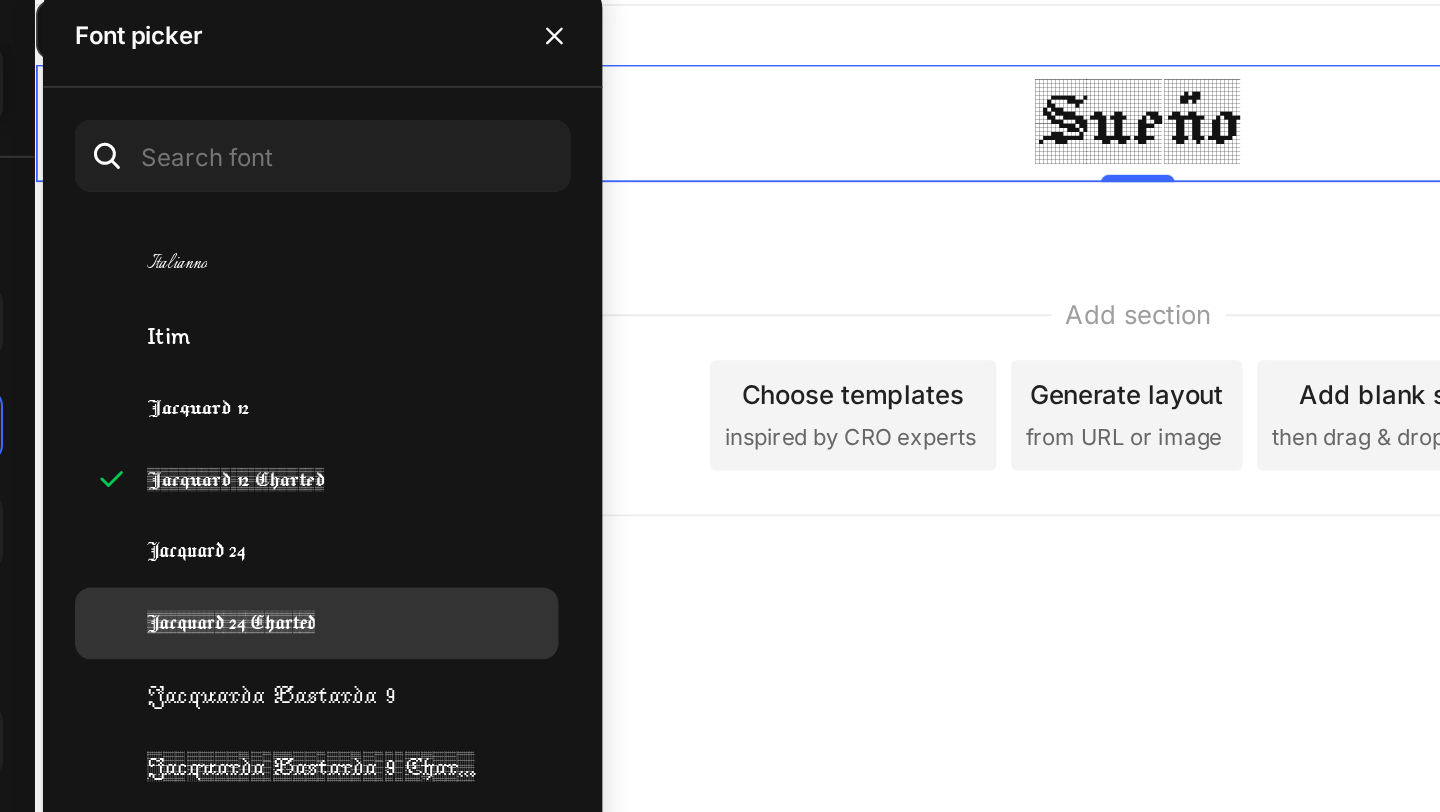 click on "Jacquard 24 Charted" at bounding box center (435, 403) 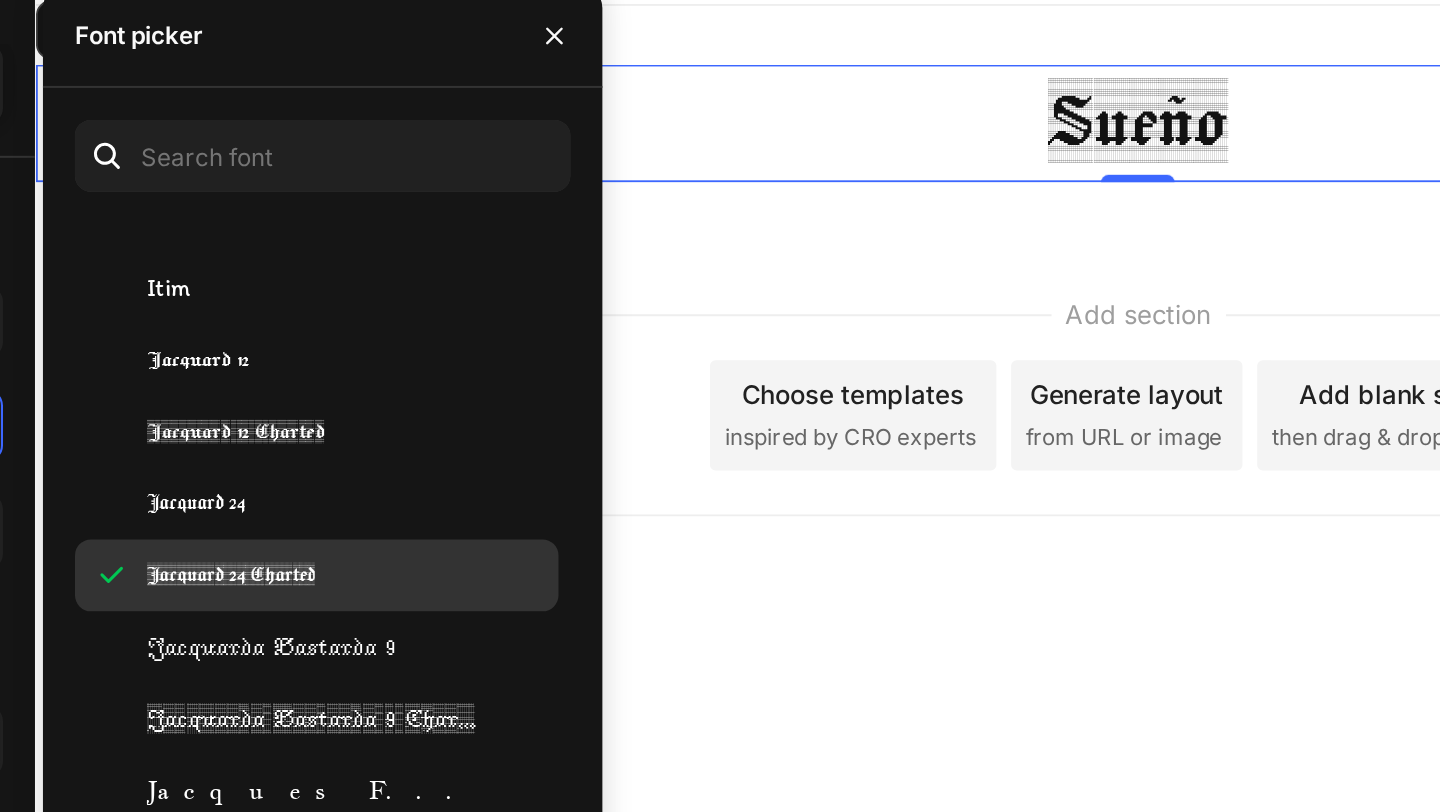 scroll, scrollTop: 24240, scrollLeft: 0, axis: vertical 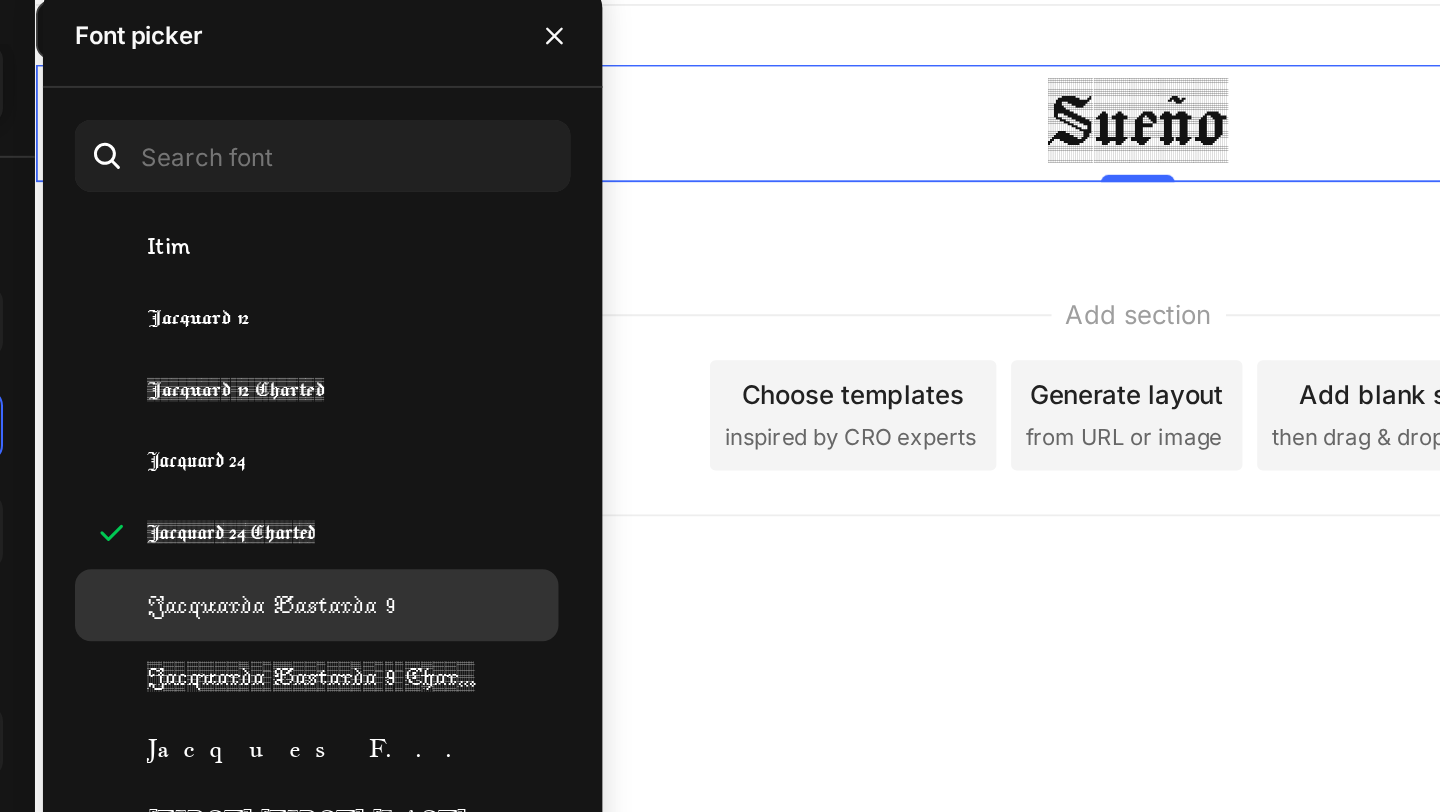 click on "Jacquarda Bastarda 9" 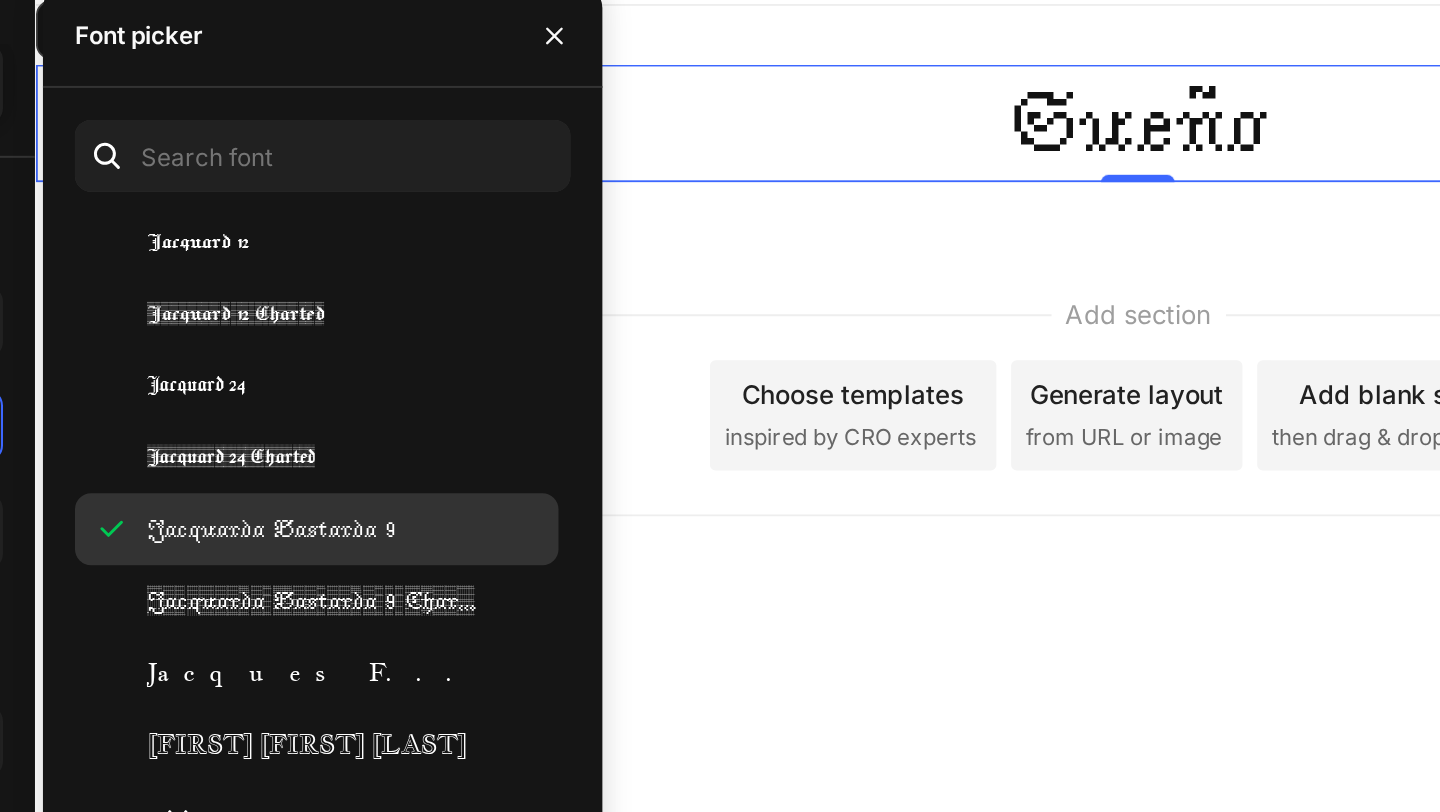 scroll, scrollTop: 24304, scrollLeft: 0, axis: vertical 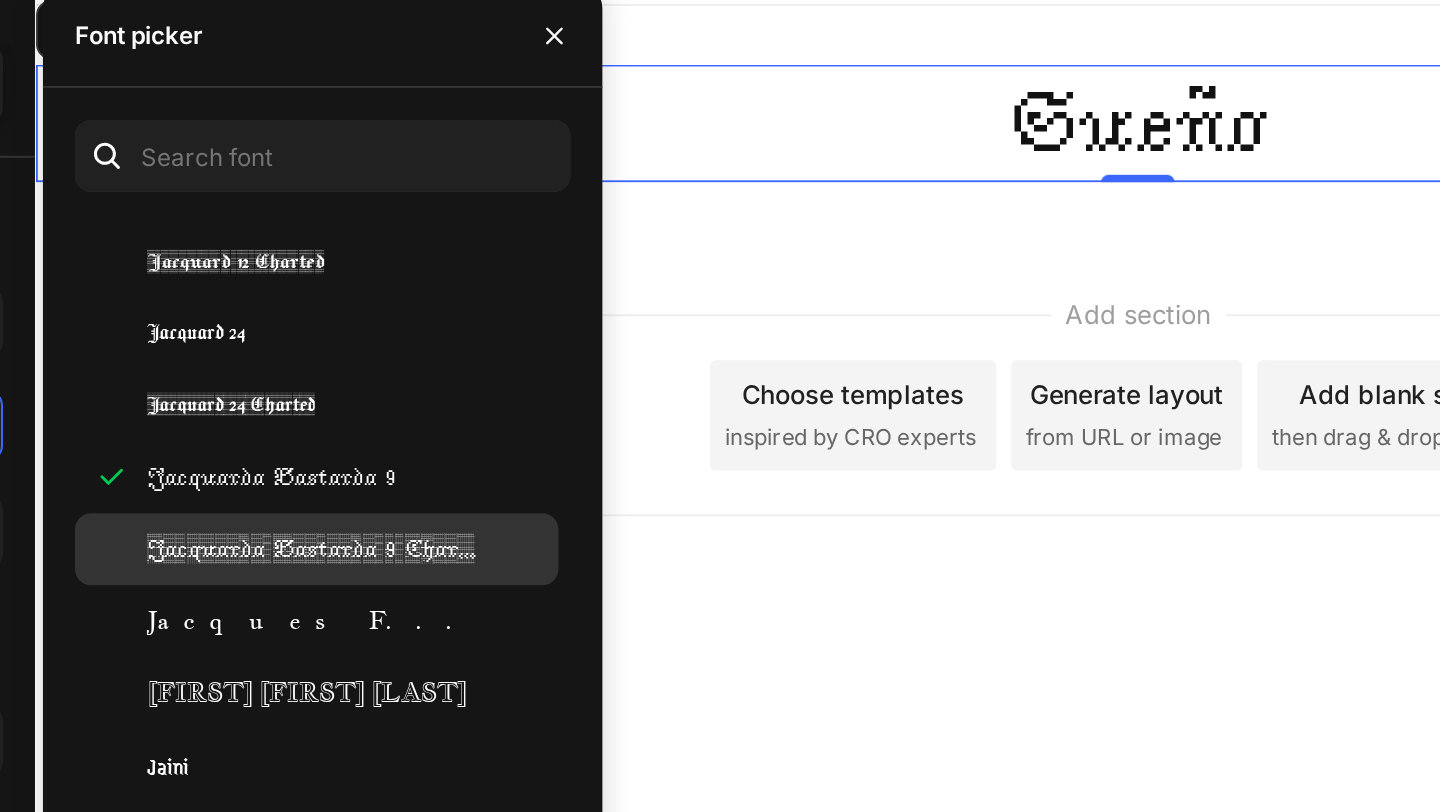 click on "Jacquarda Bastarda 9 Charted" at bounding box center [476, 366] 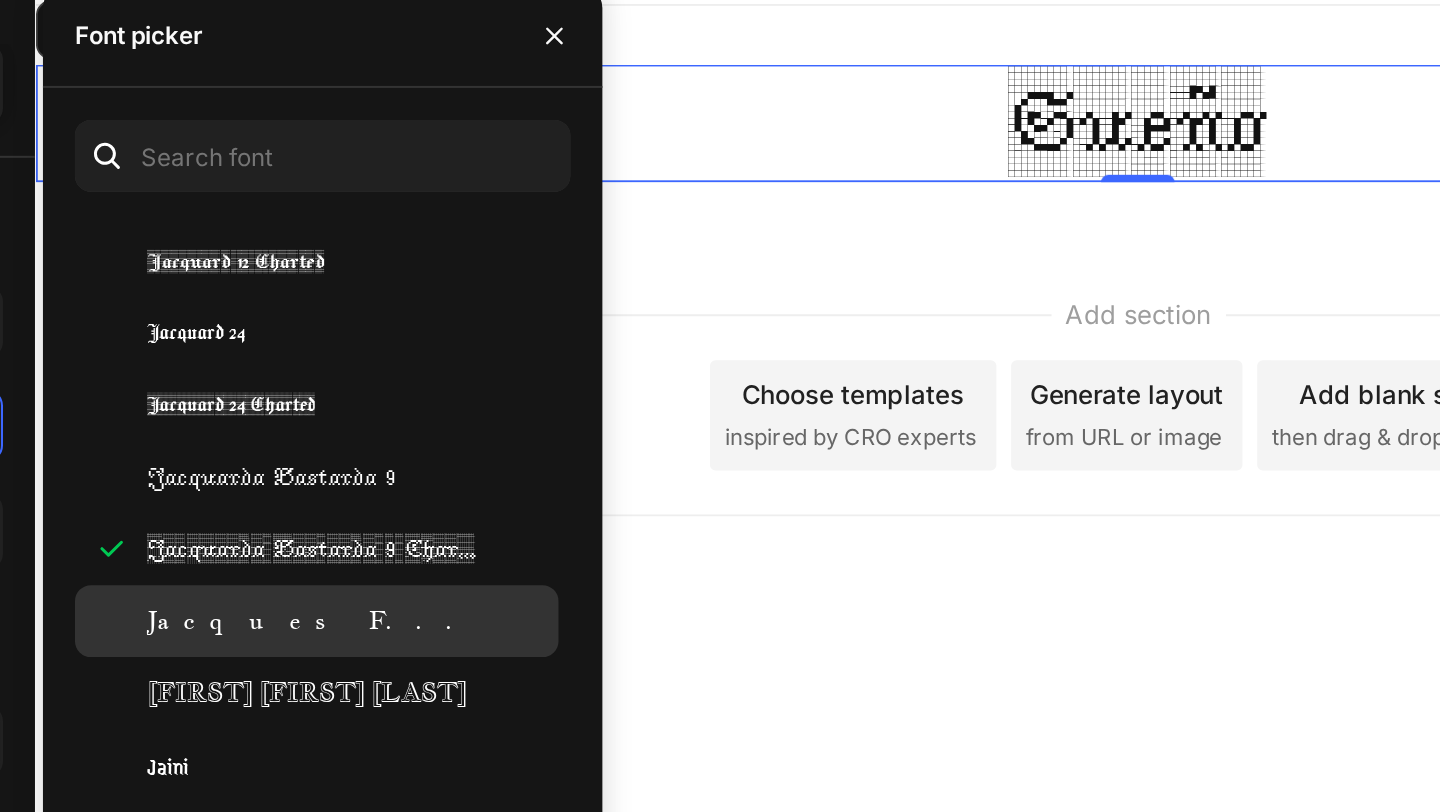 click on "Jacques Francois" at bounding box center [476, 402] 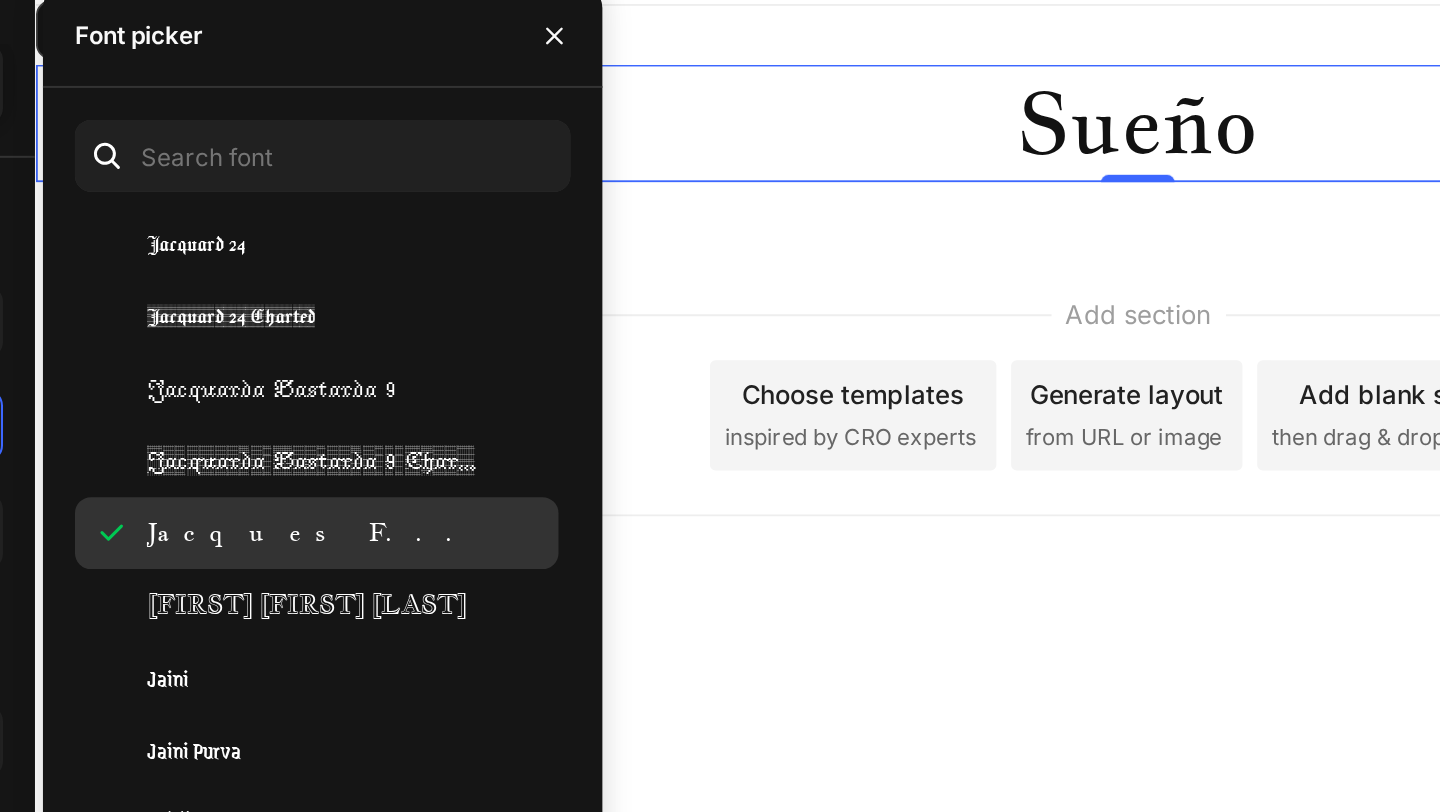 scroll, scrollTop: 24358, scrollLeft: 0, axis: vertical 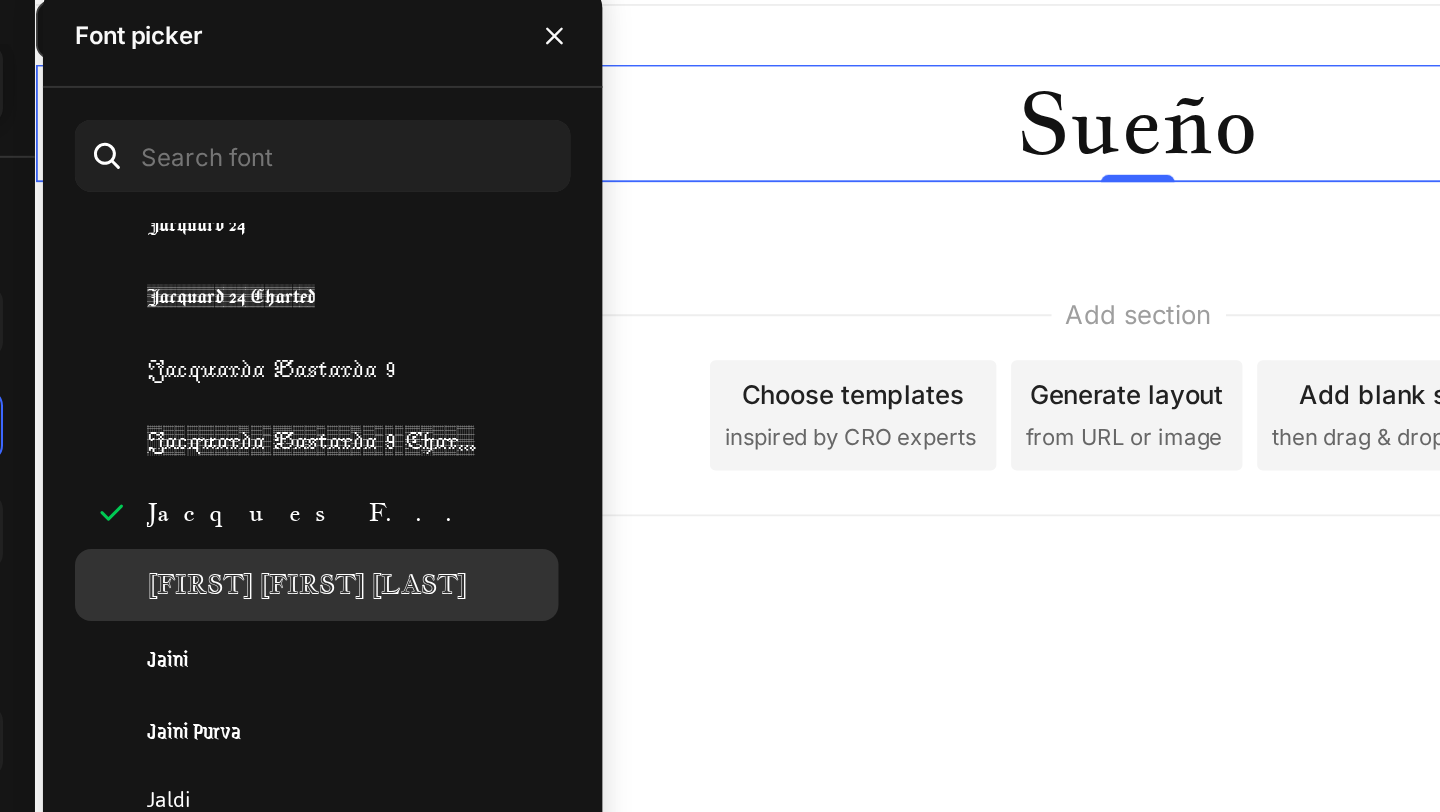 click on "[FIRST] [LAST]" at bounding box center (473, 384) 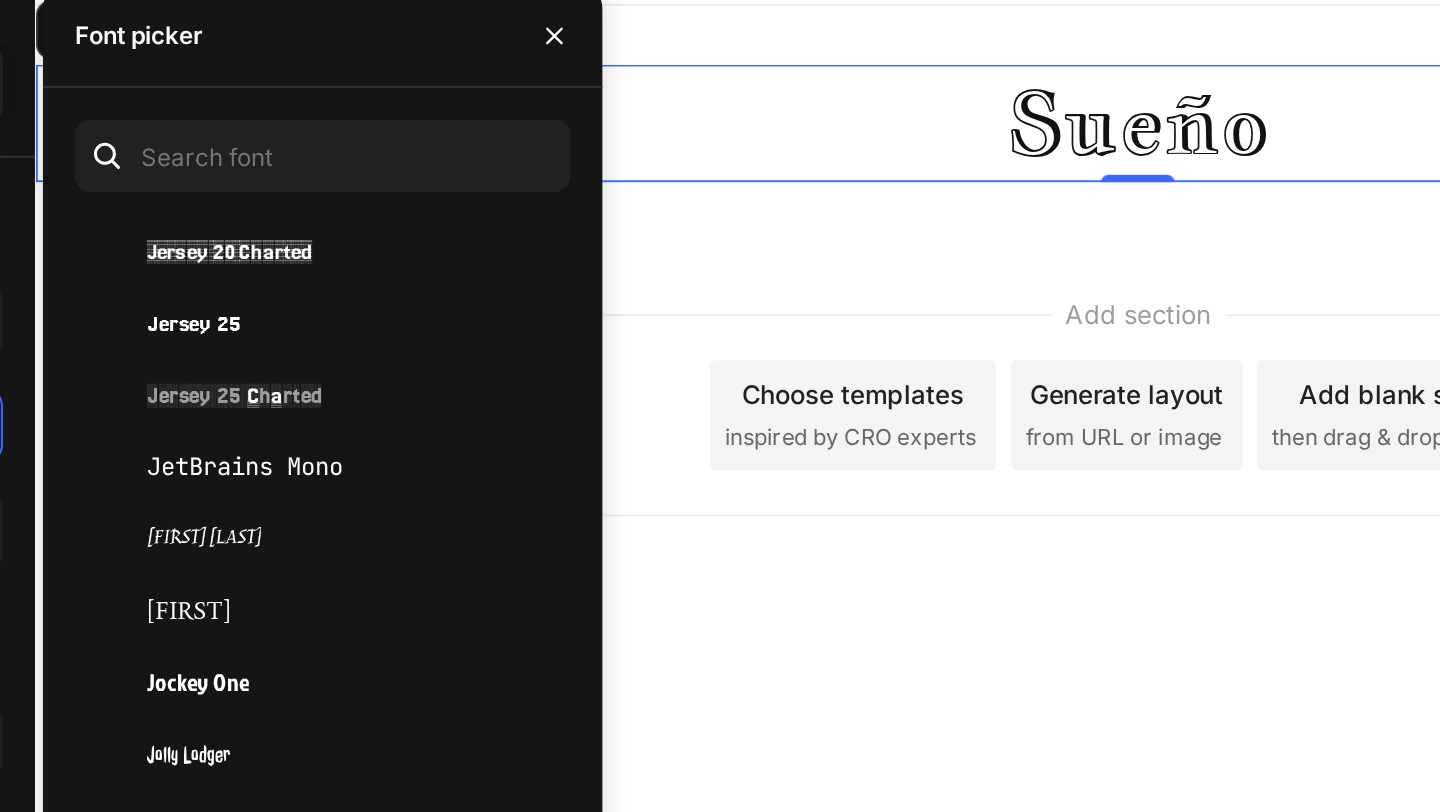 scroll, scrollTop: 24891, scrollLeft: 0, axis: vertical 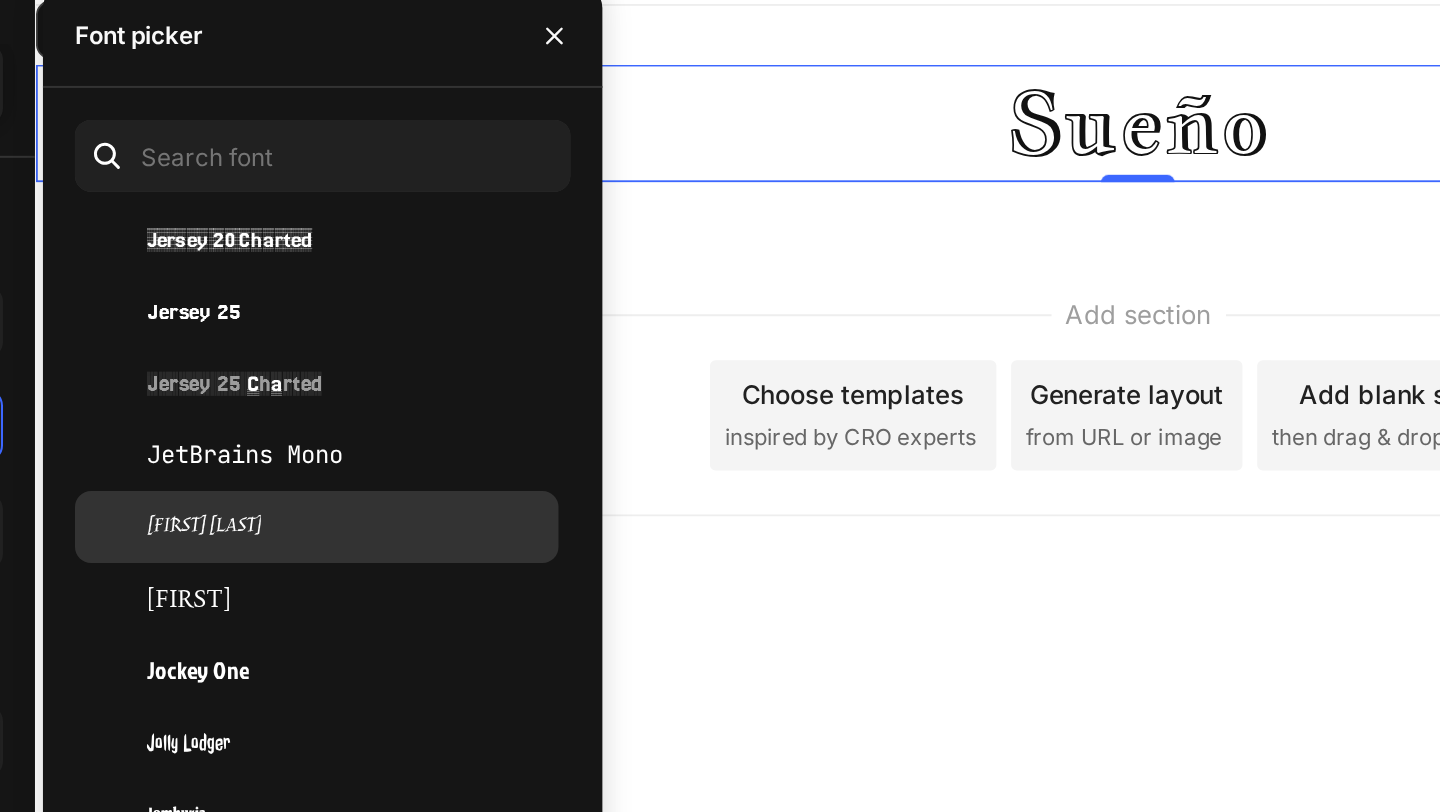 click on "Jim Nightshade" at bounding box center [421, 355] 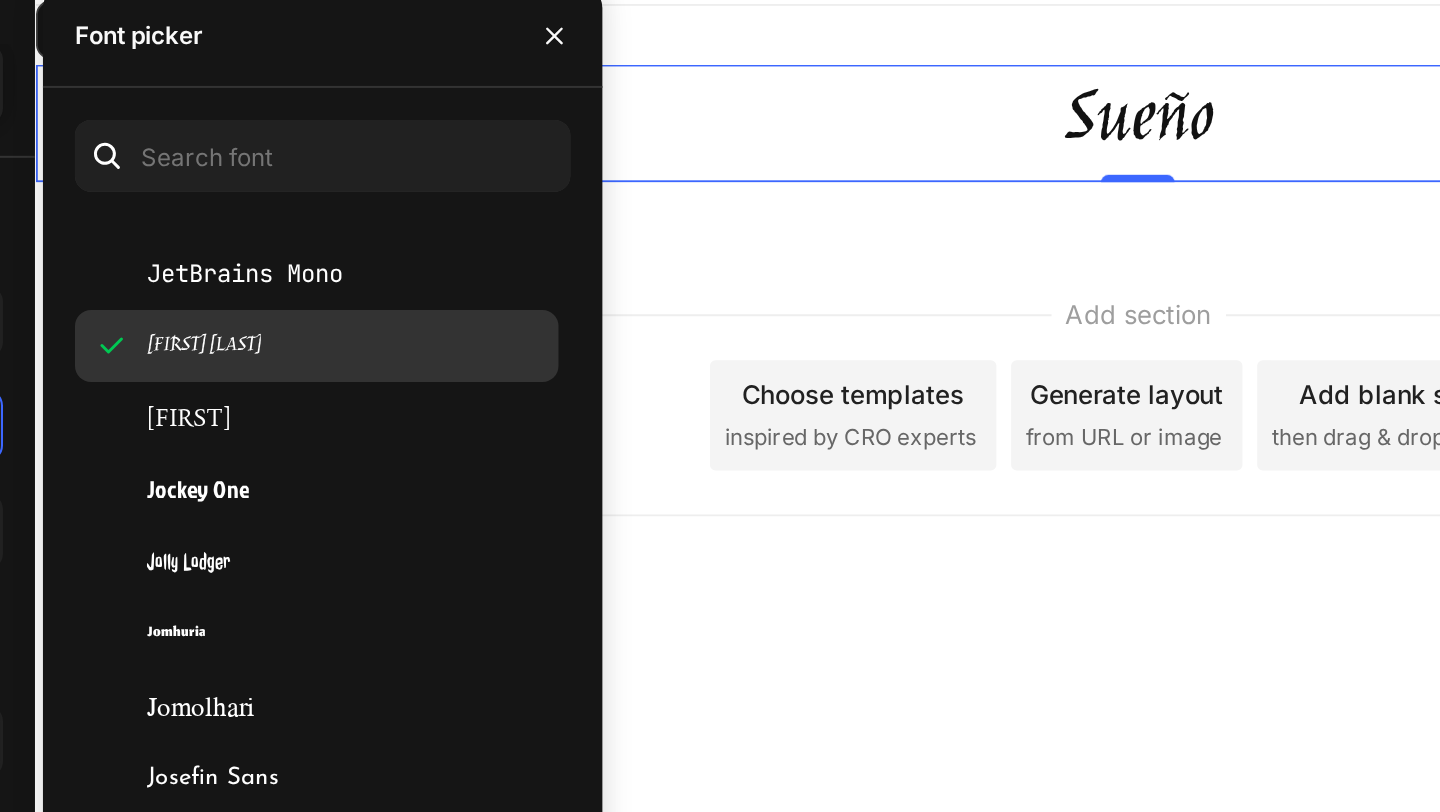 scroll, scrollTop: 24982, scrollLeft: 0, axis: vertical 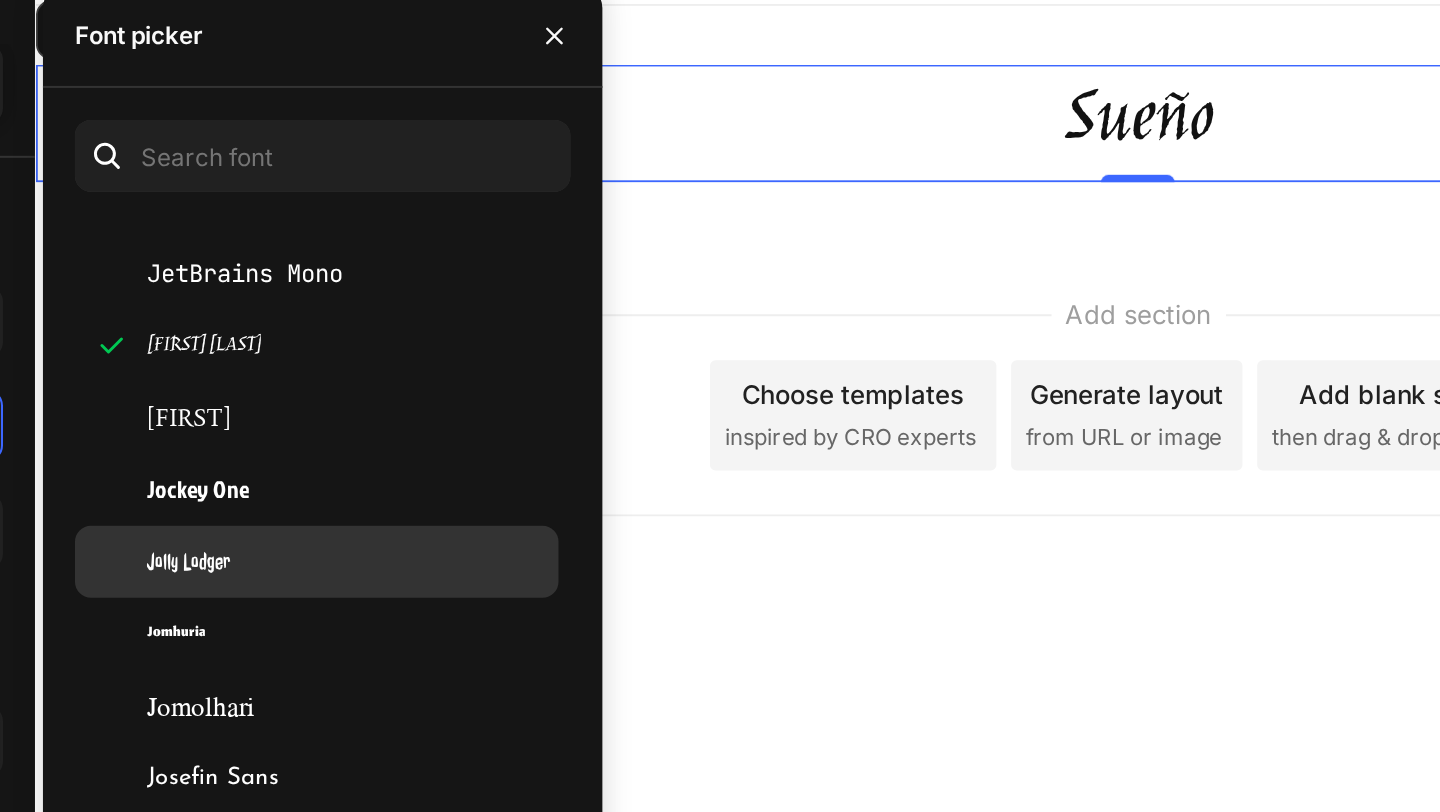 click on "Jolly Lodger" at bounding box center [414, 372] 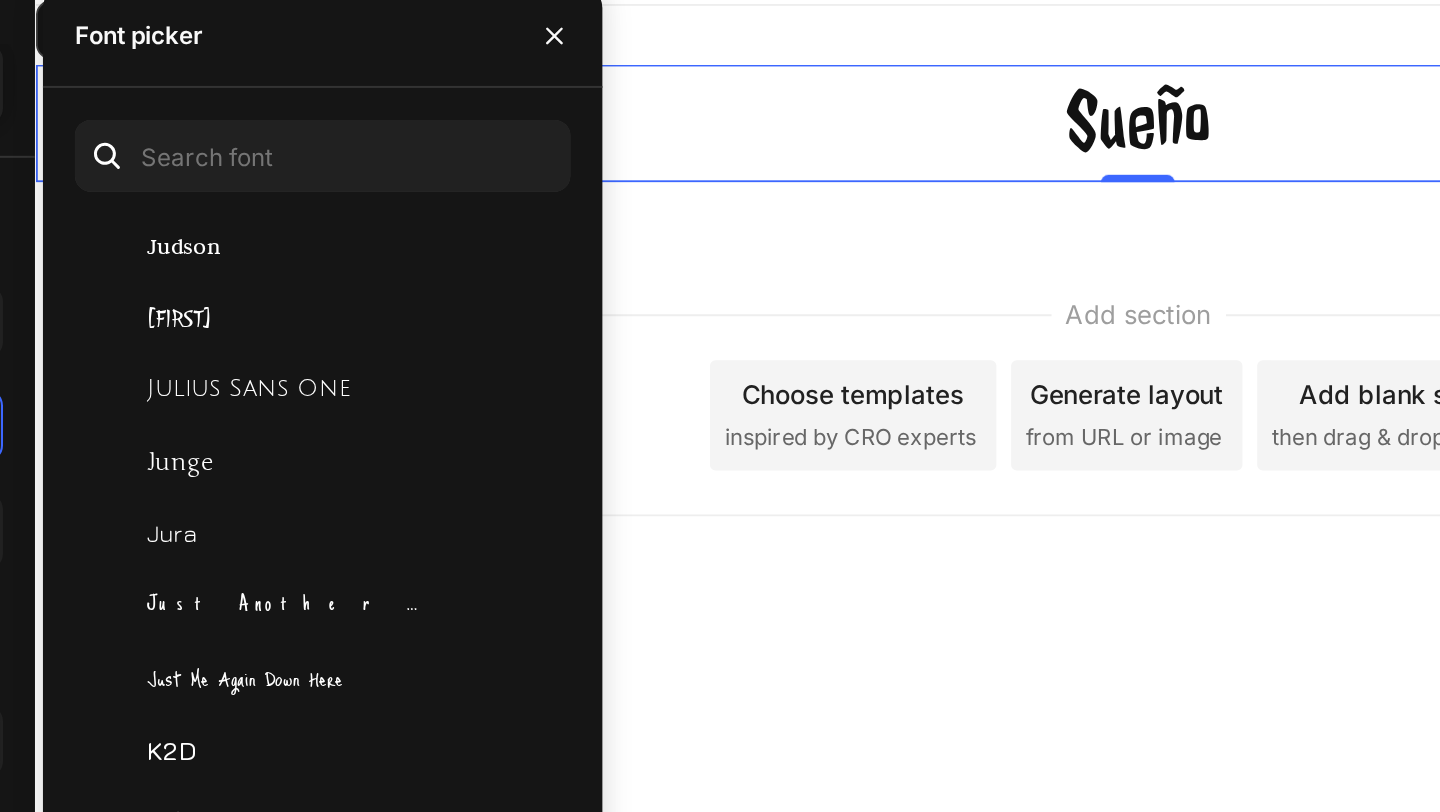 scroll, scrollTop: 25429, scrollLeft: 0, axis: vertical 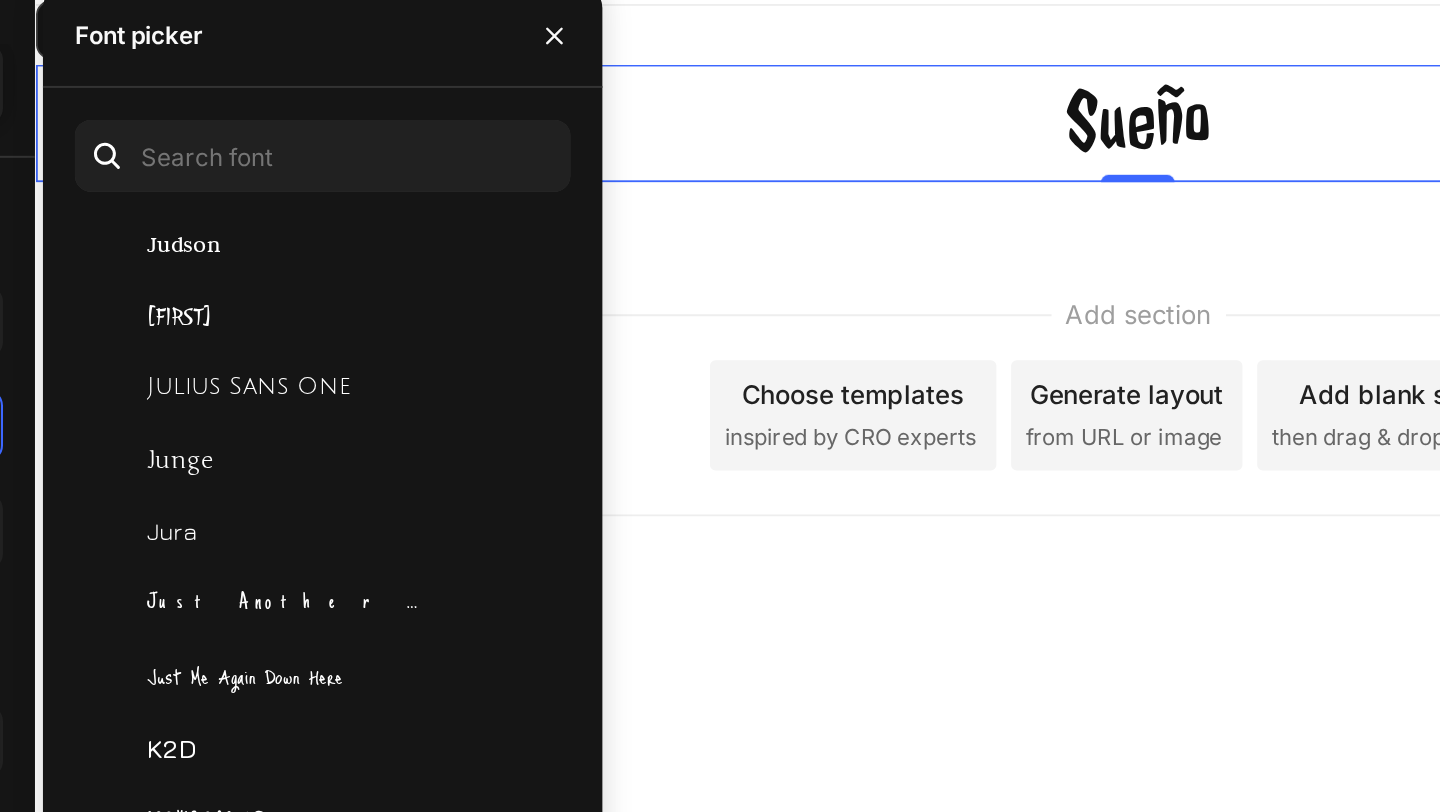click on "Just Another Hand" at bounding box center (476, 393) 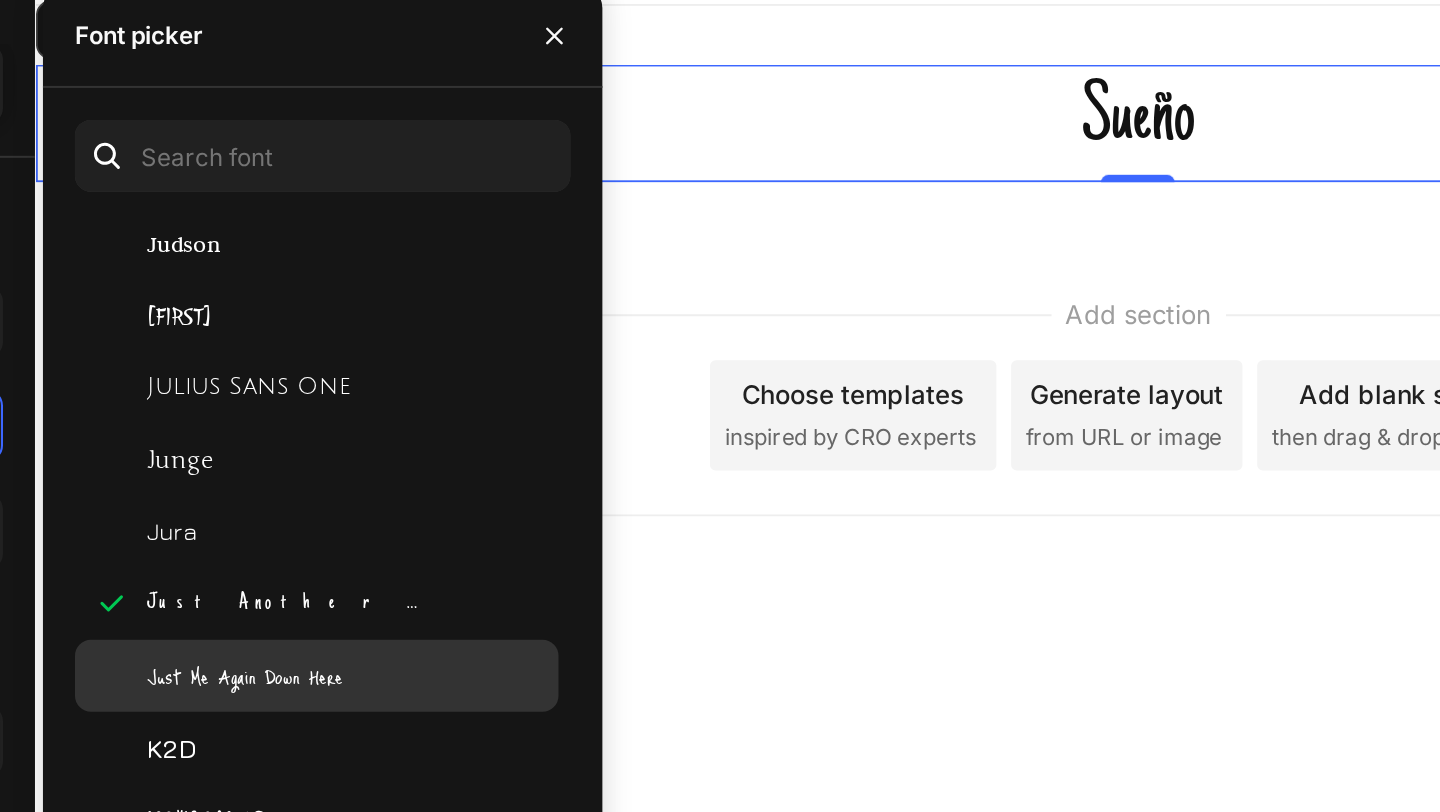 click on "Just Me Again Down Here" 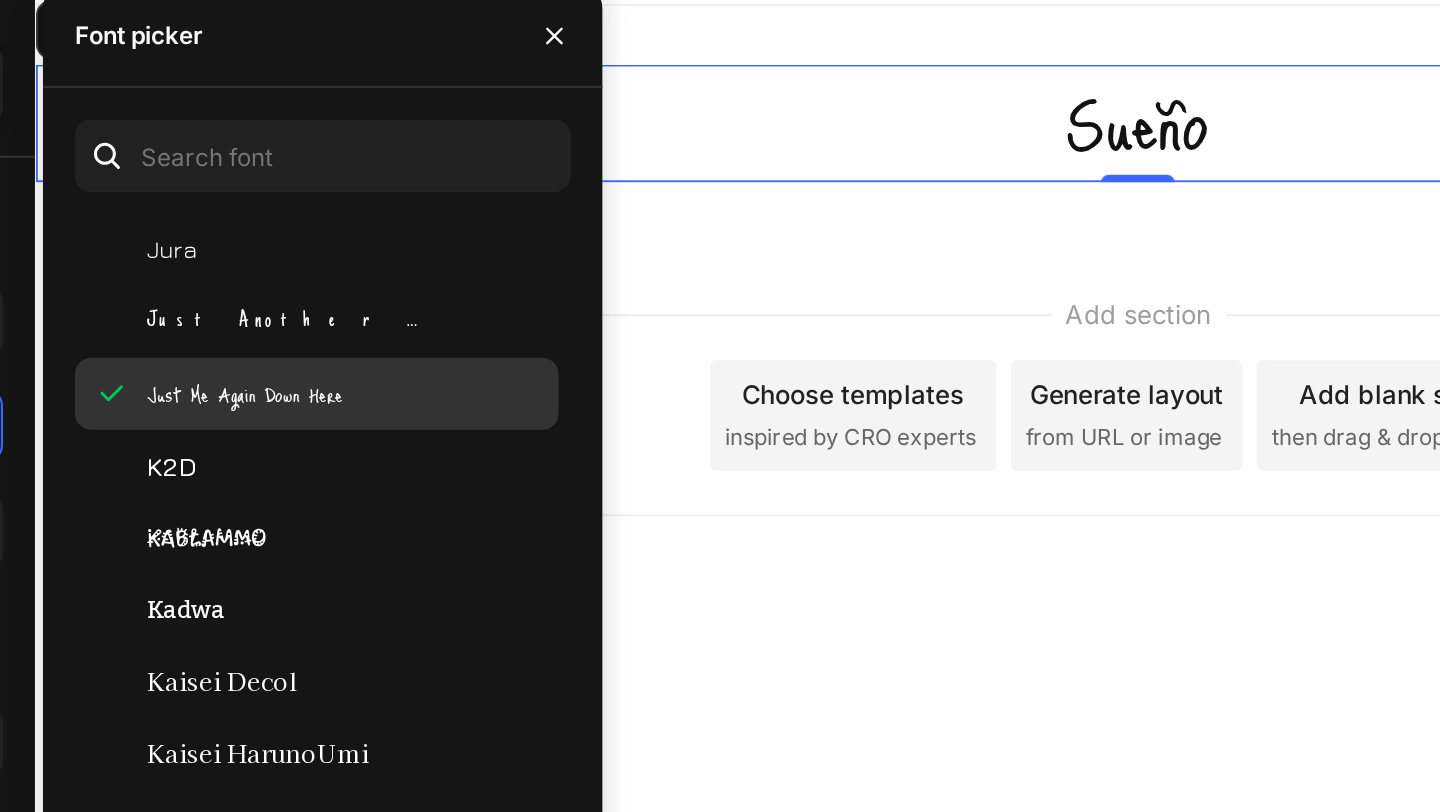 scroll, scrollTop: 25571, scrollLeft: 0, axis: vertical 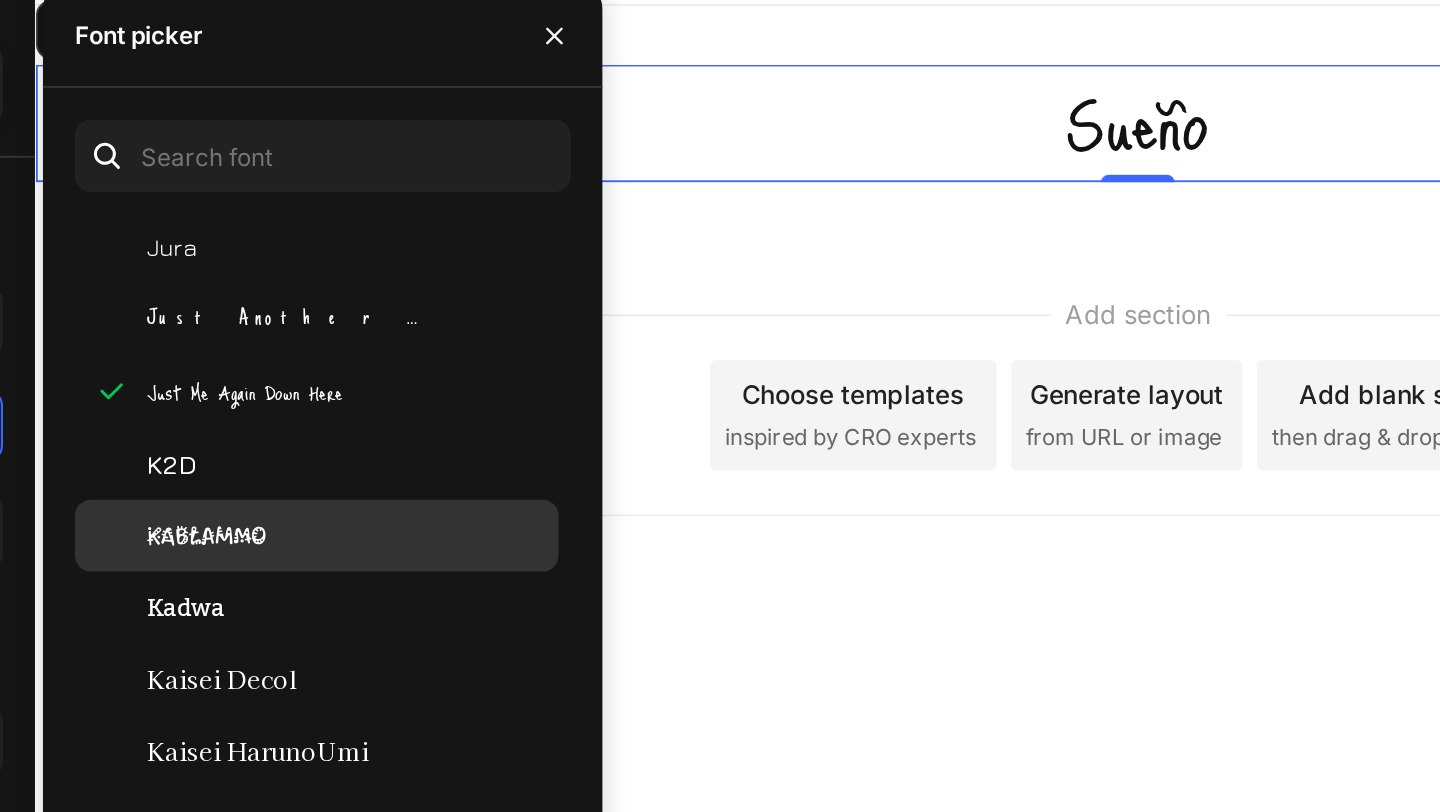 click on "Kablammo" at bounding box center (423, 359) 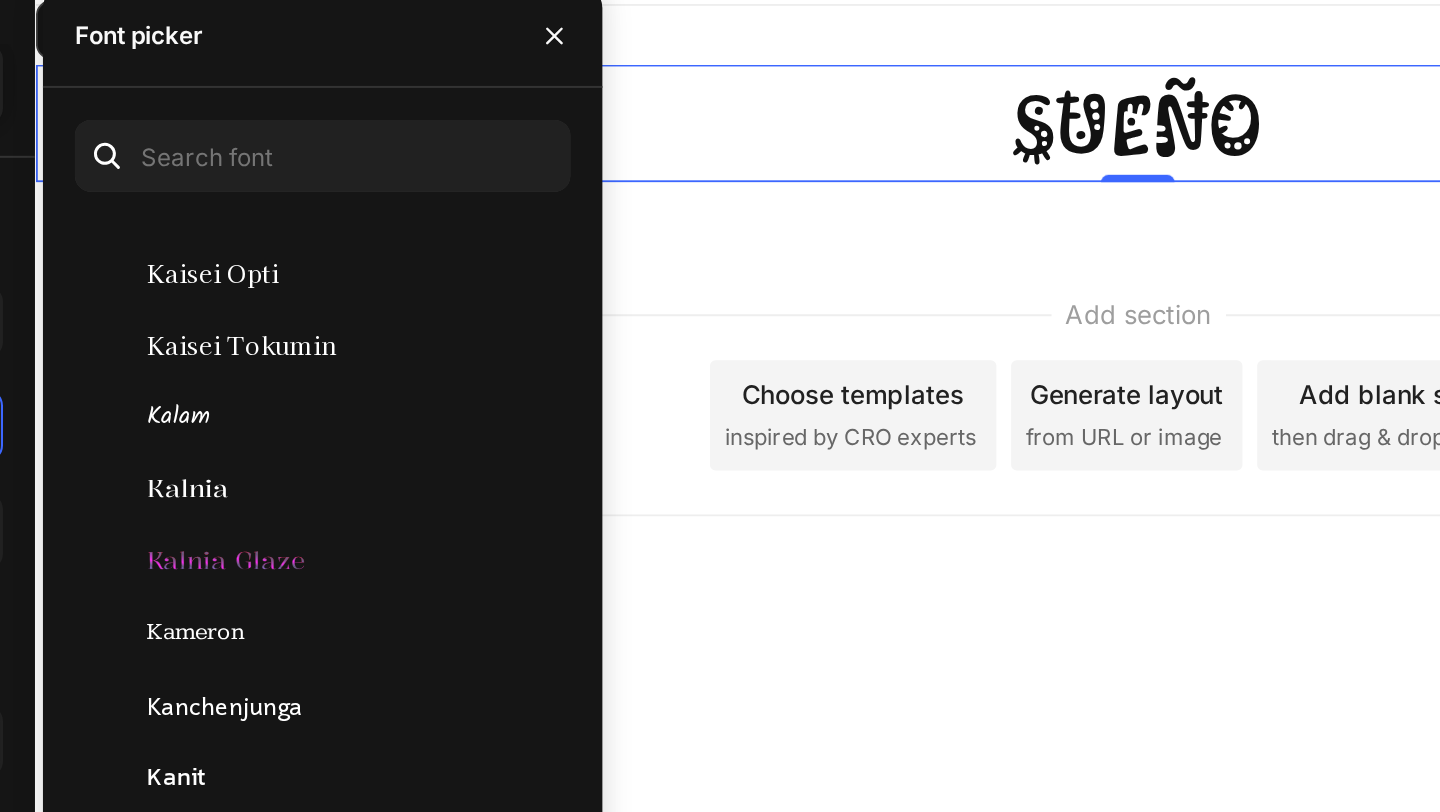 scroll, scrollTop: 25852, scrollLeft: 0, axis: vertical 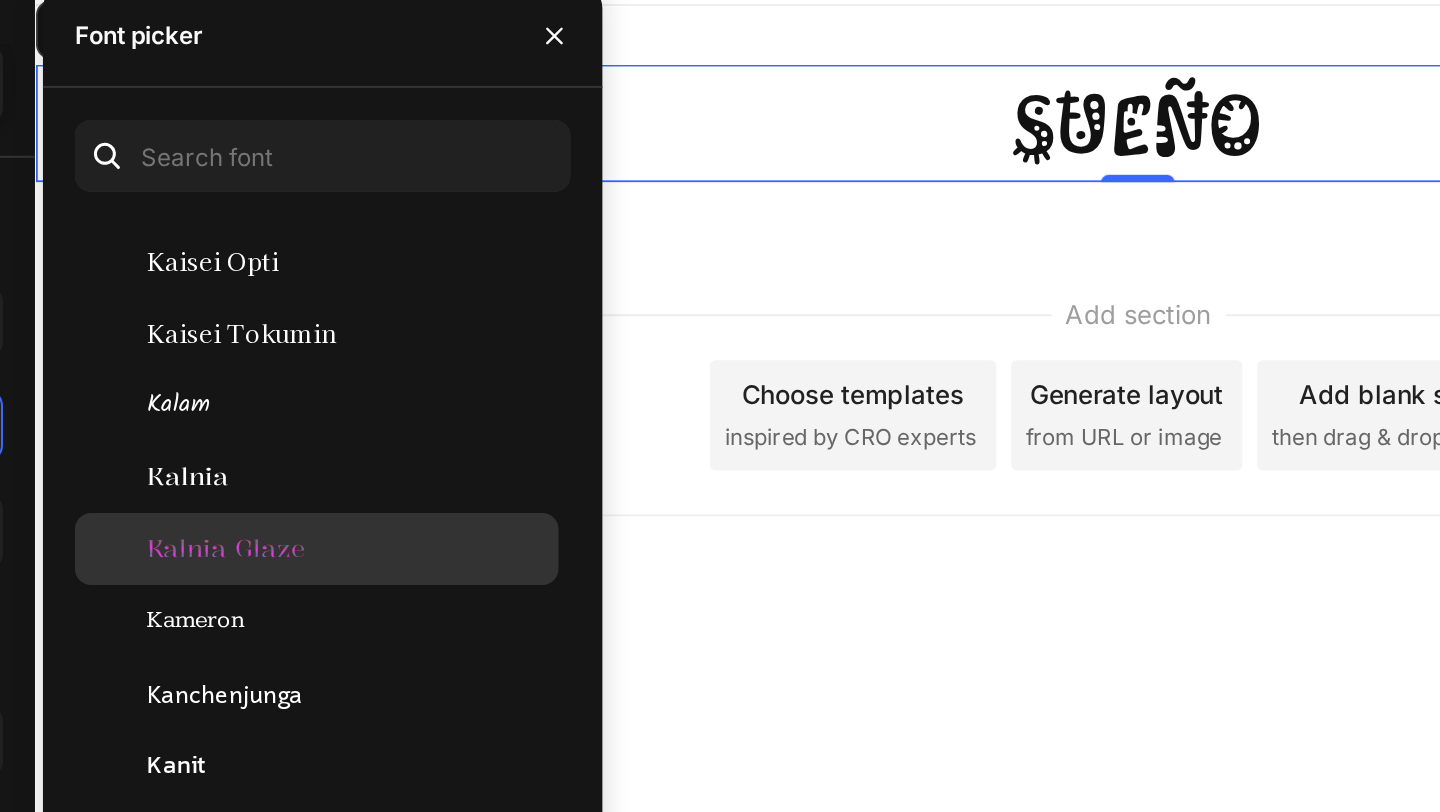 click on "Kalnia Glaze" at bounding box center (432, 366) 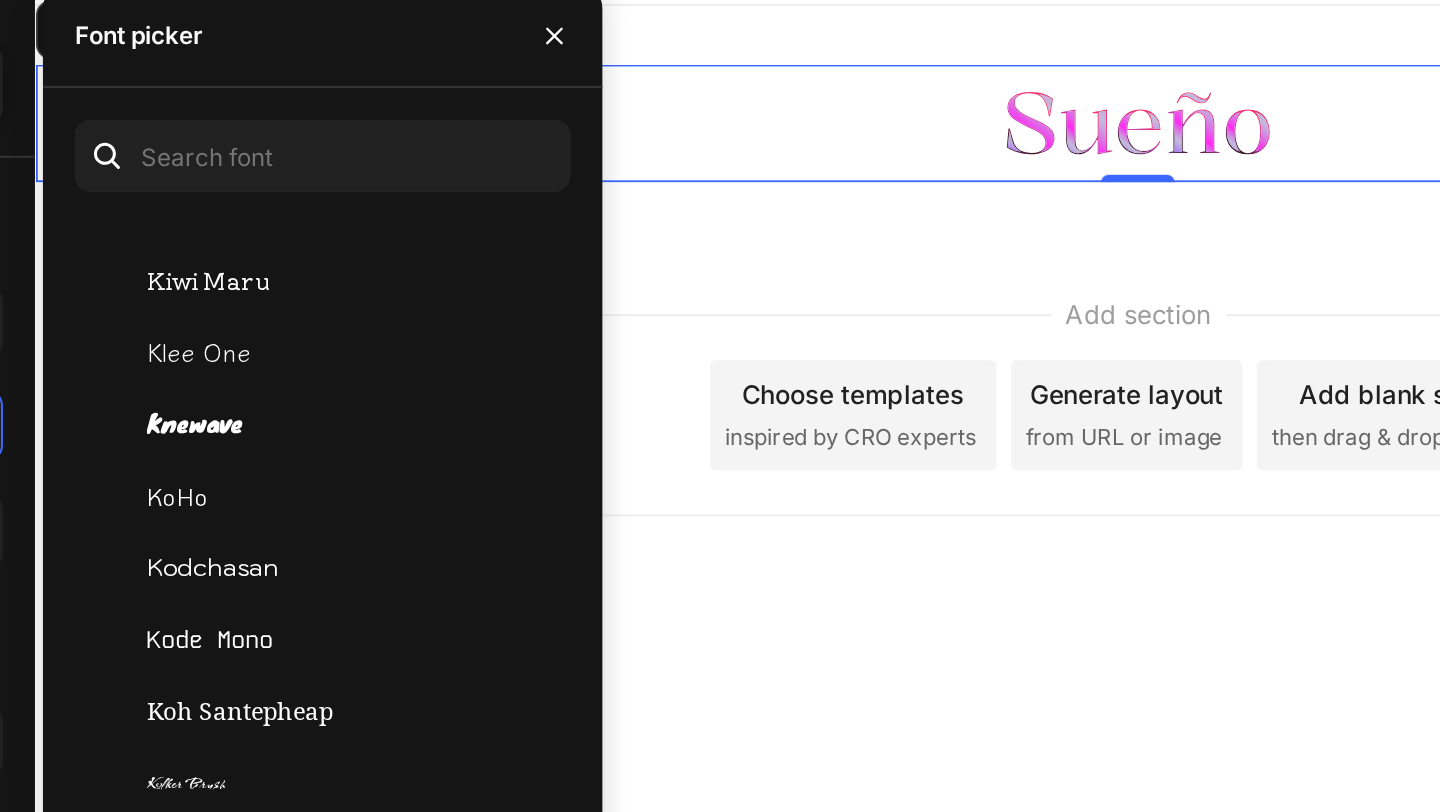 scroll, scrollTop: 26930, scrollLeft: 0, axis: vertical 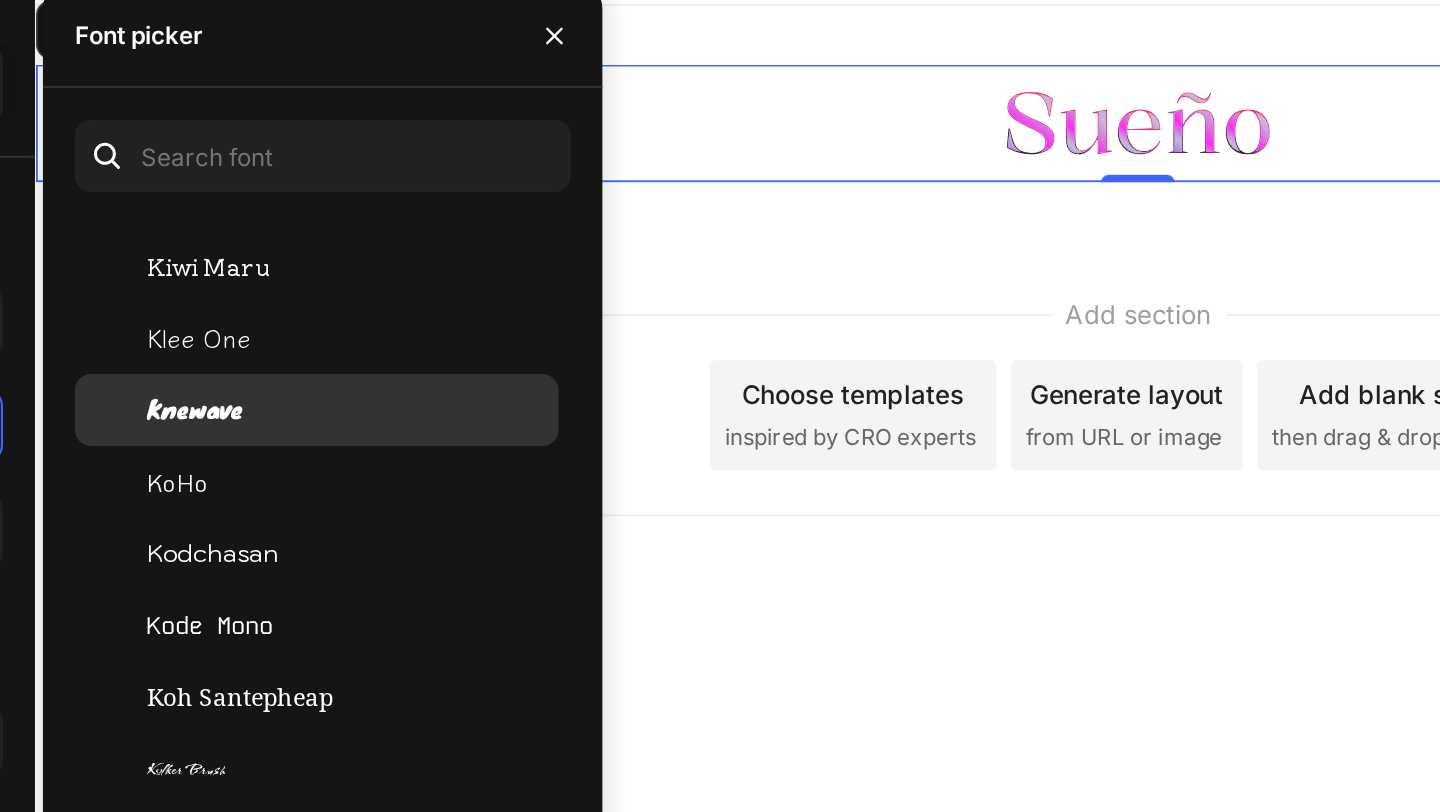 click on "Knewave" 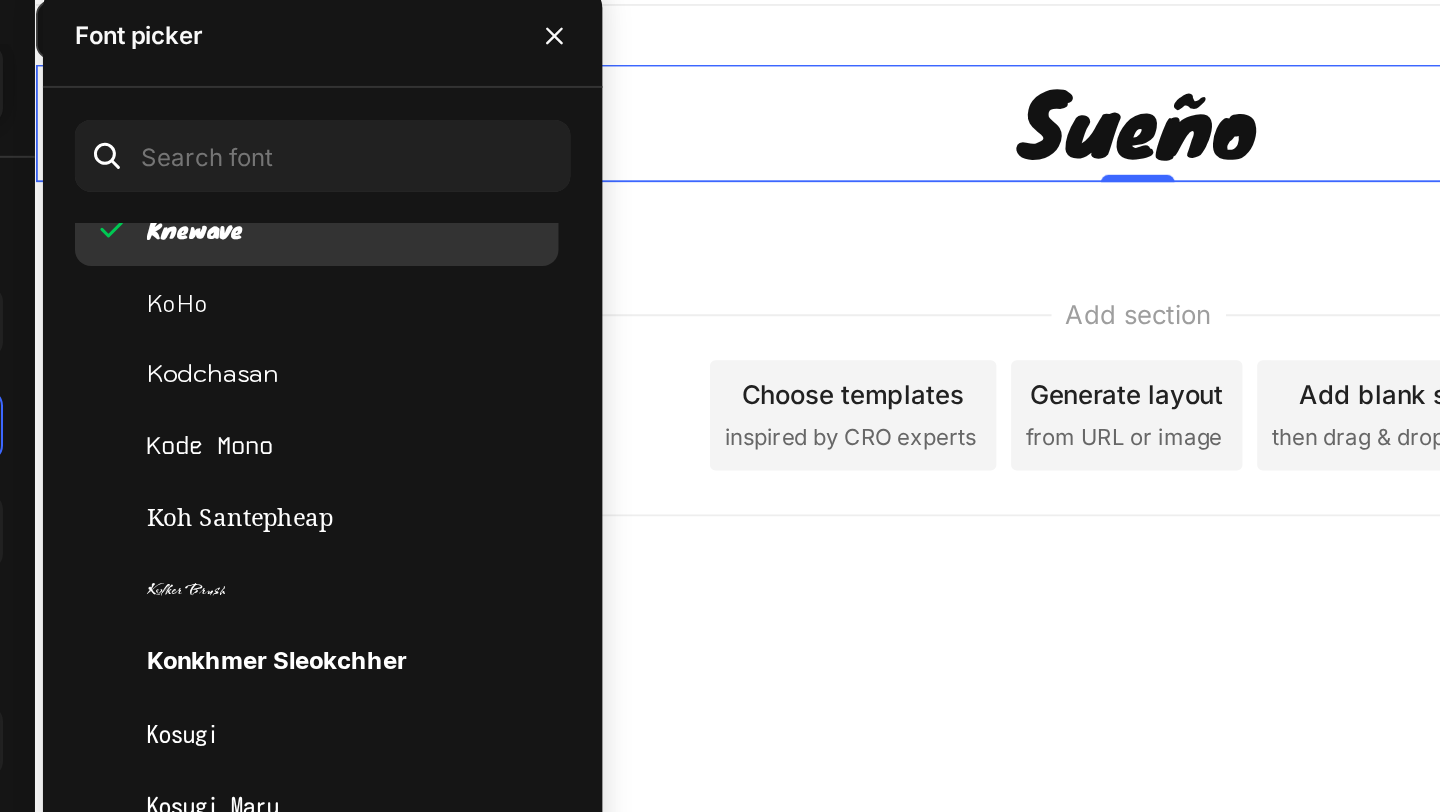scroll, scrollTop: 27040, scrollLeft: 0, axis: vertical 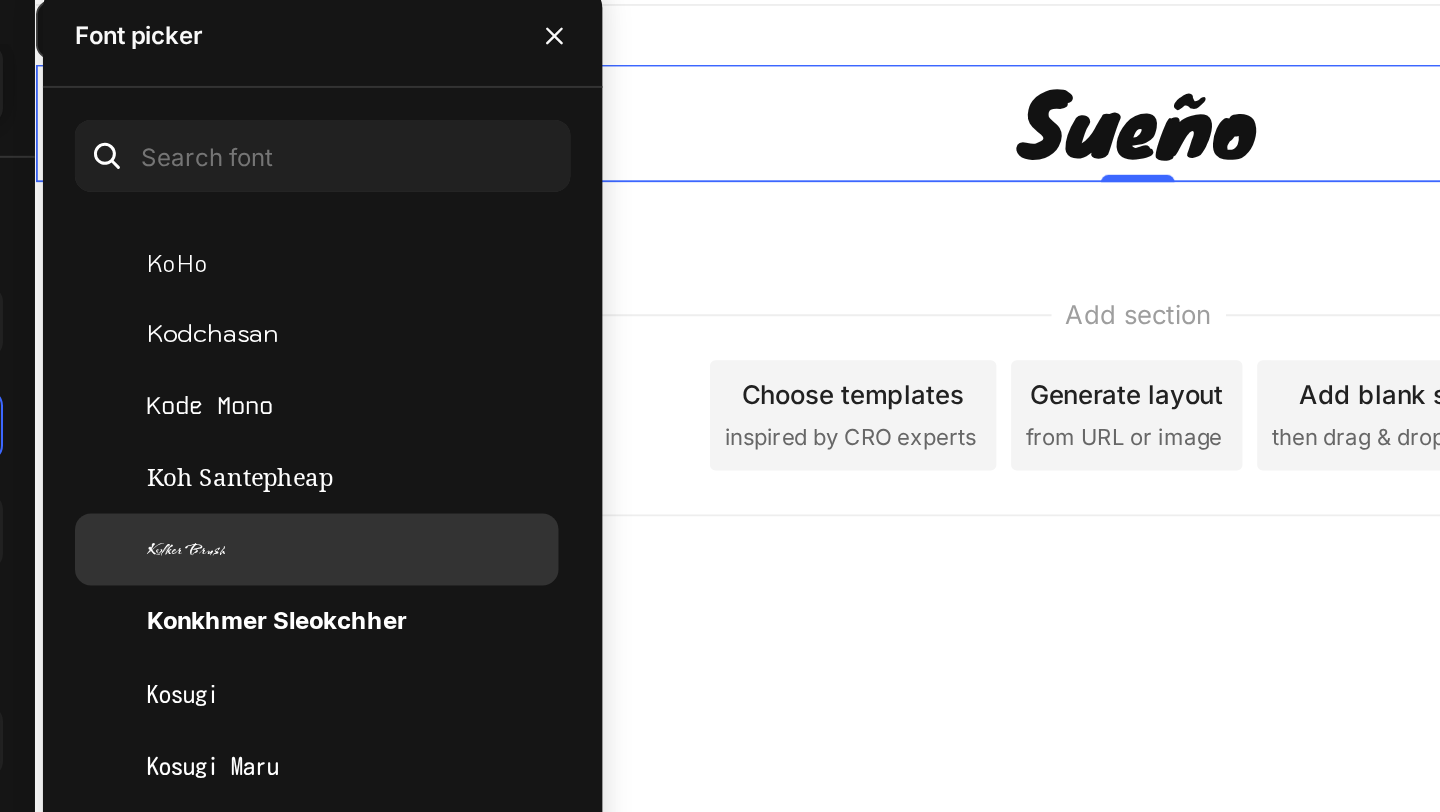 click on "Kolker Brush" at bounding box center (412, 366) 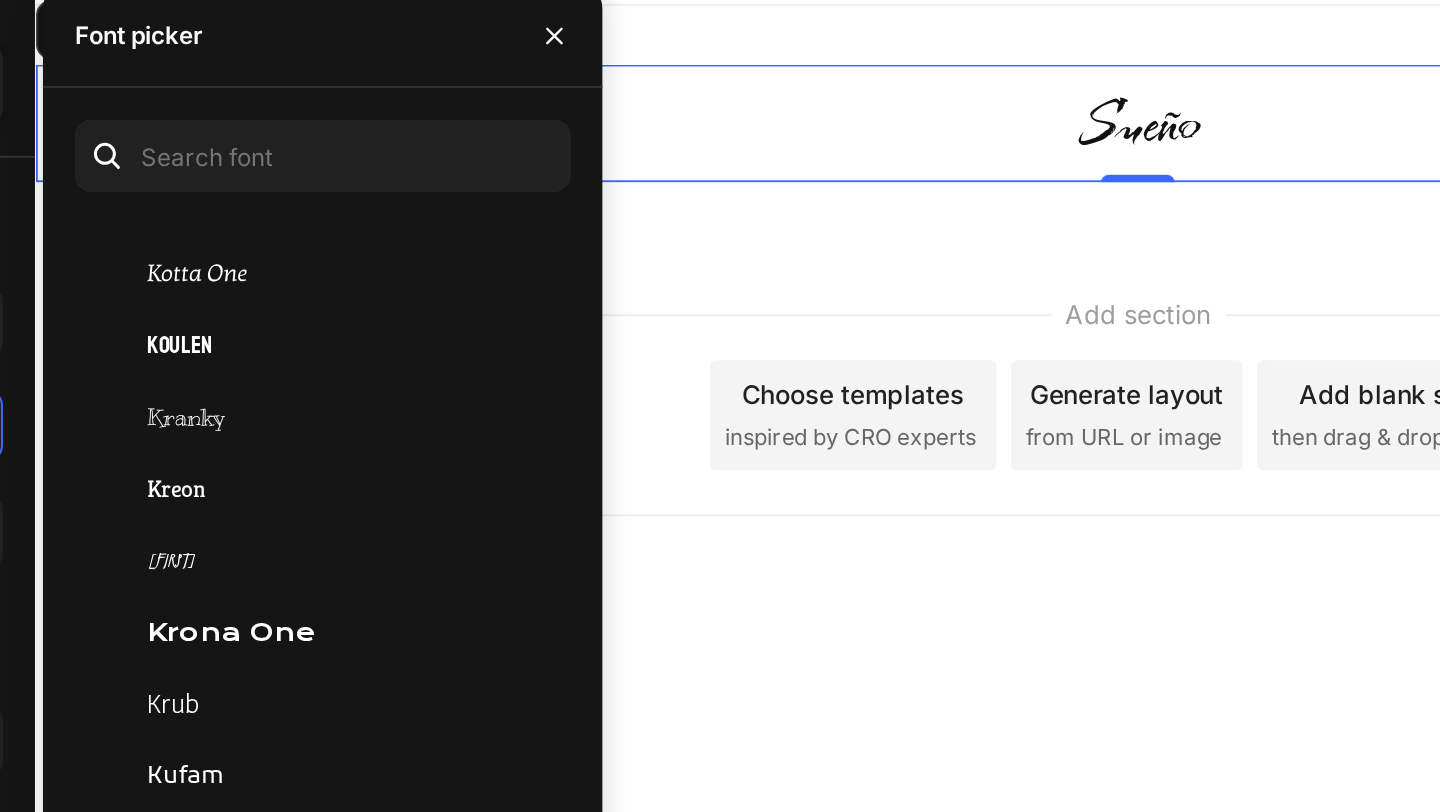 scroll, scrollTop: 27366, scrollLeft: 0, axis: vertical 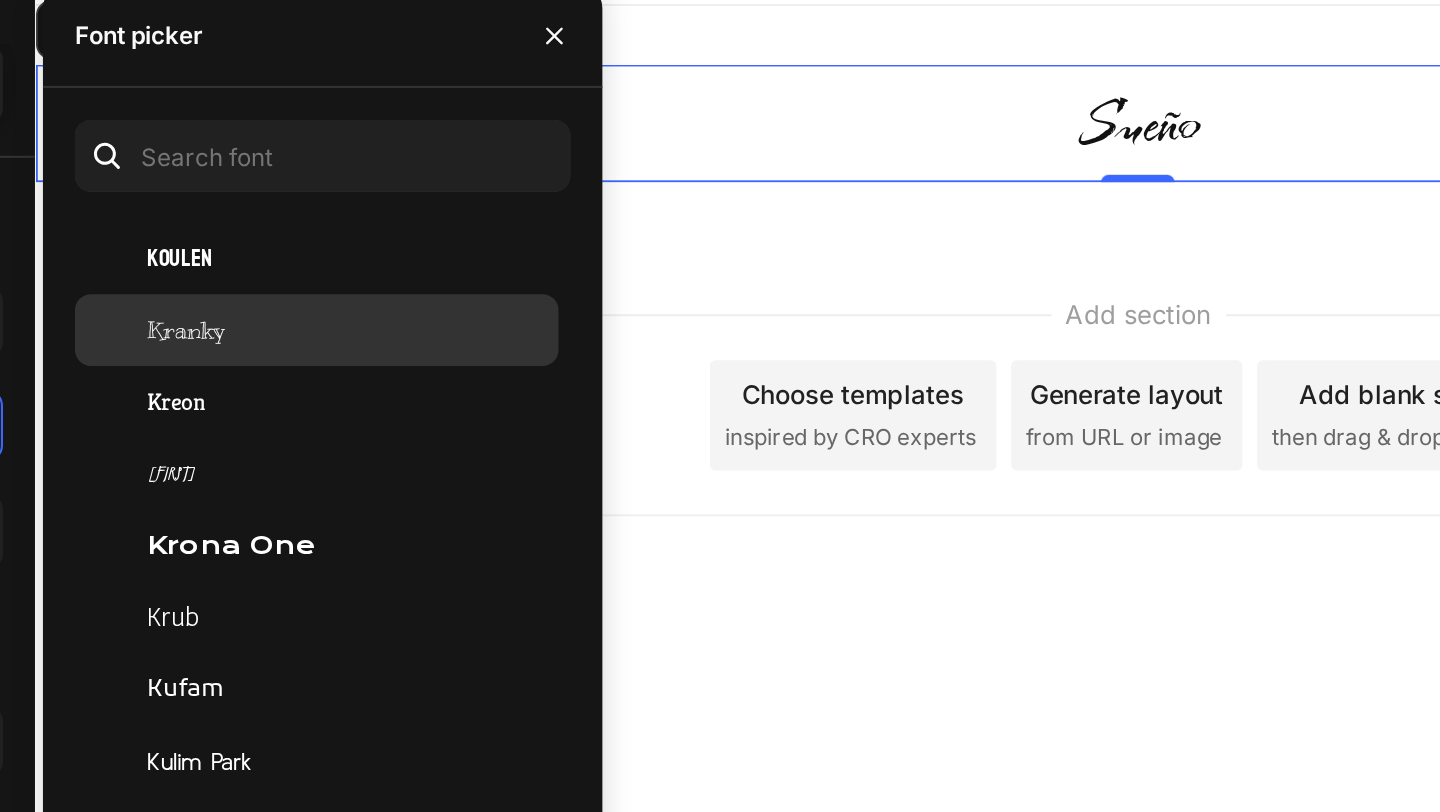 click on "Kranky" at bounding box center (412, 256) 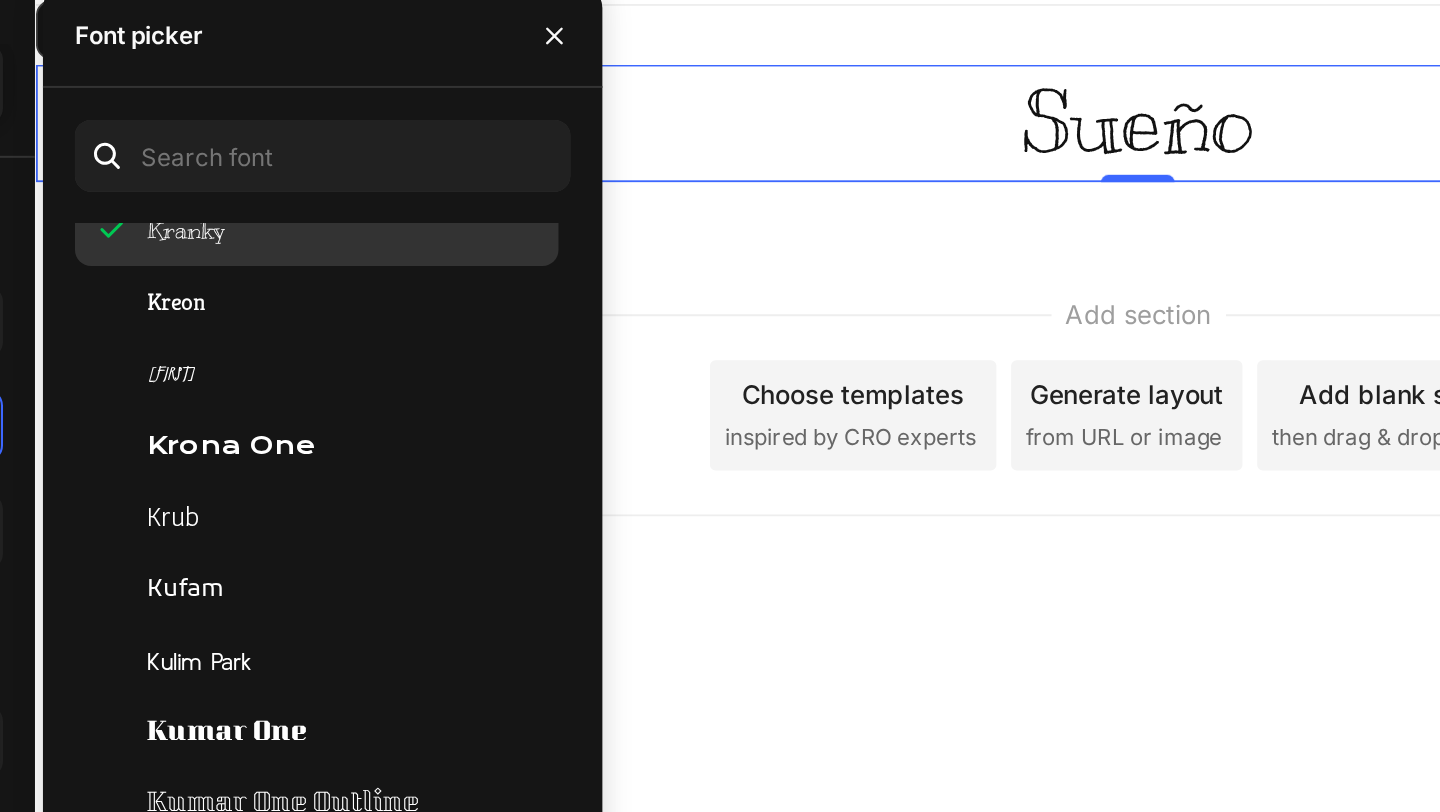 scroll, scrollTop: 27416, scrollLeft: 0, axis: vertical 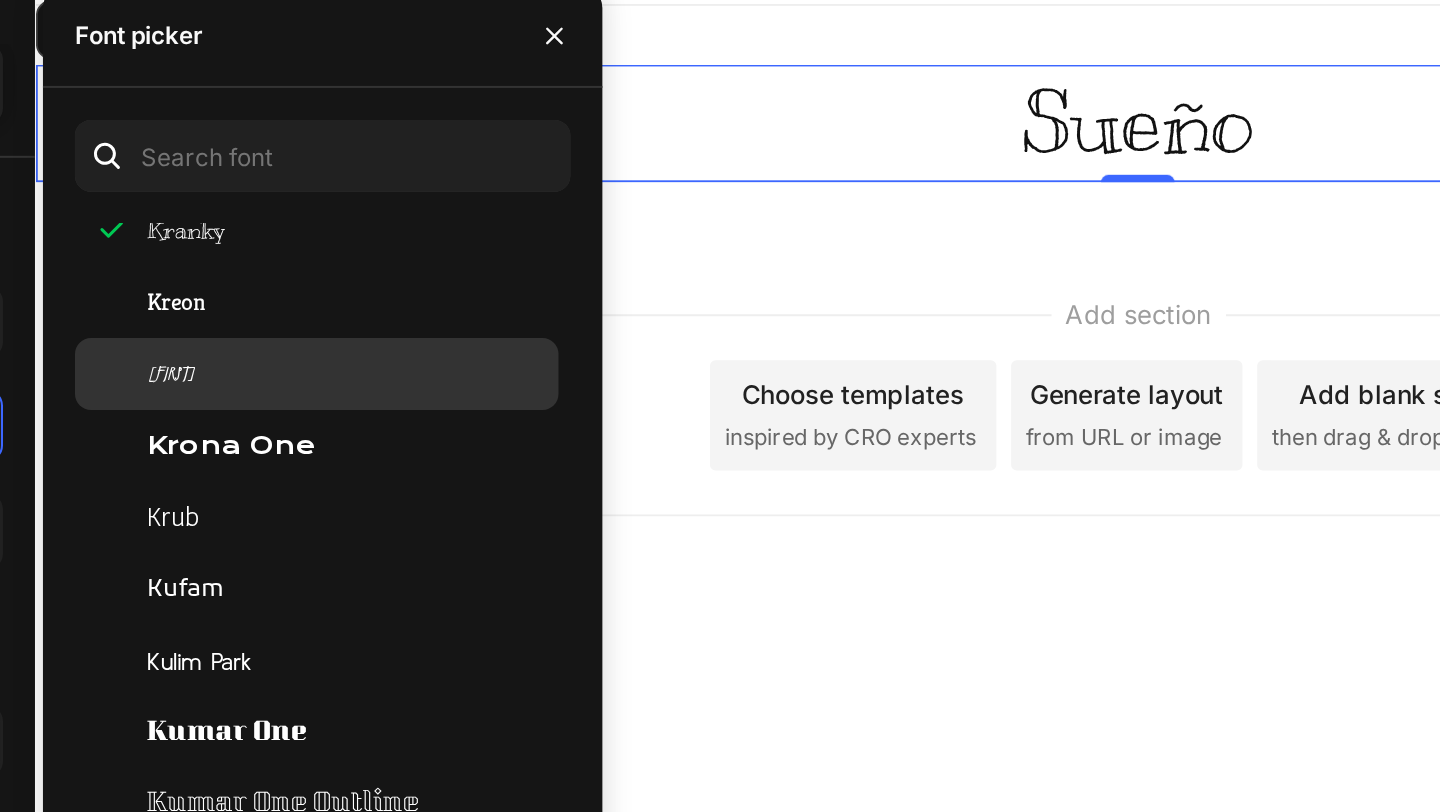 click on "Kristi" at bounding box center [405, 278] 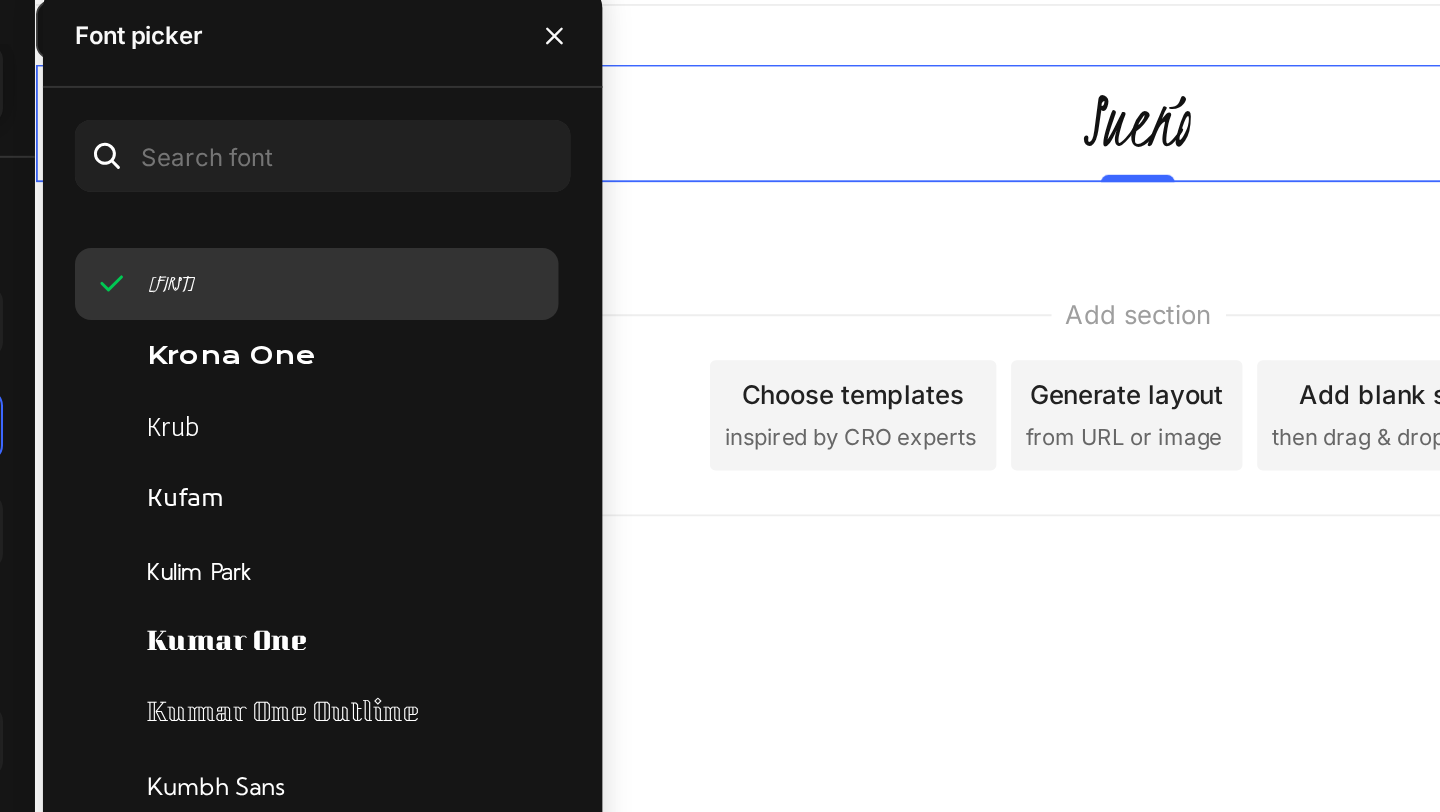 scroll, scrollTop: 27465, scrollLeft: 0, axis: vertical 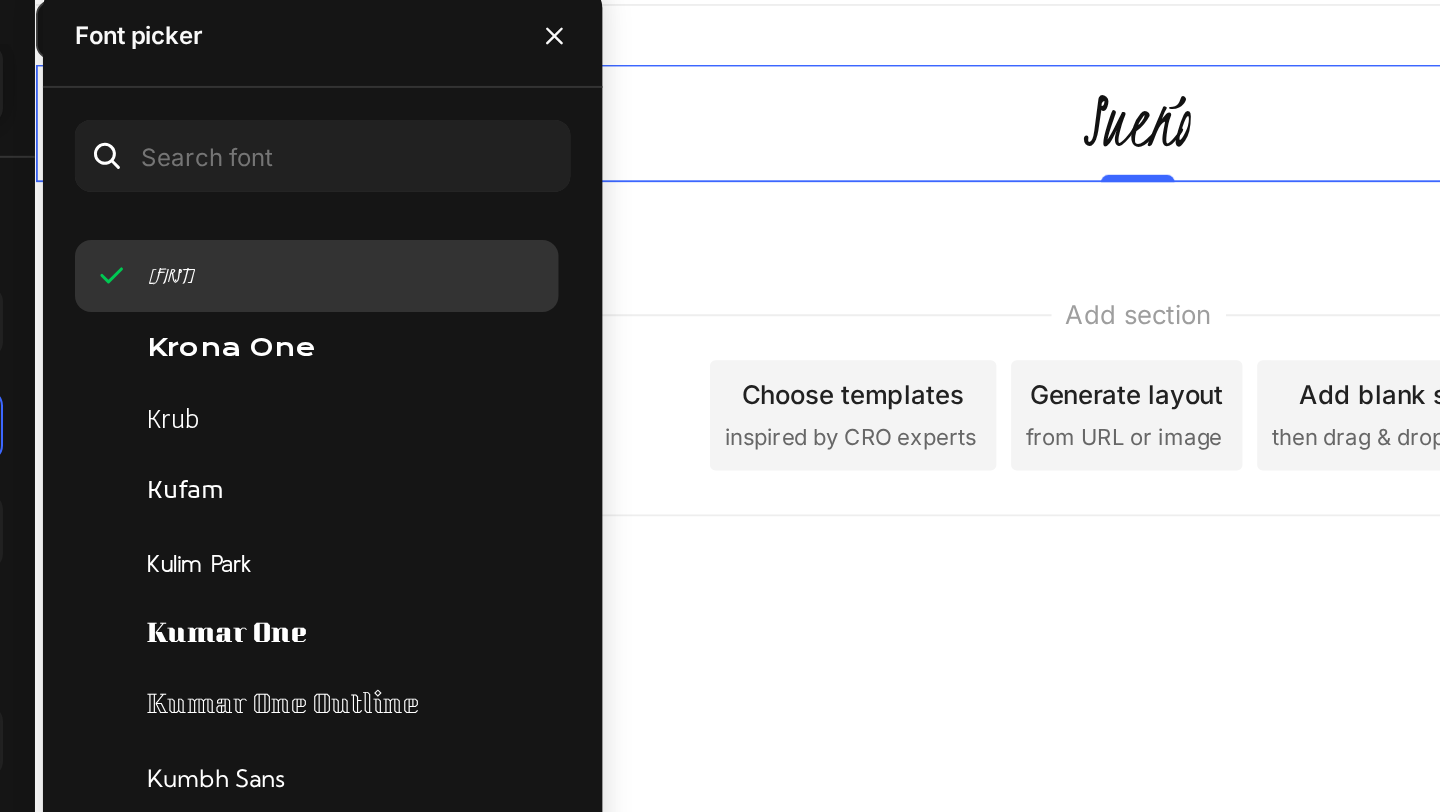 click on "Krona One" 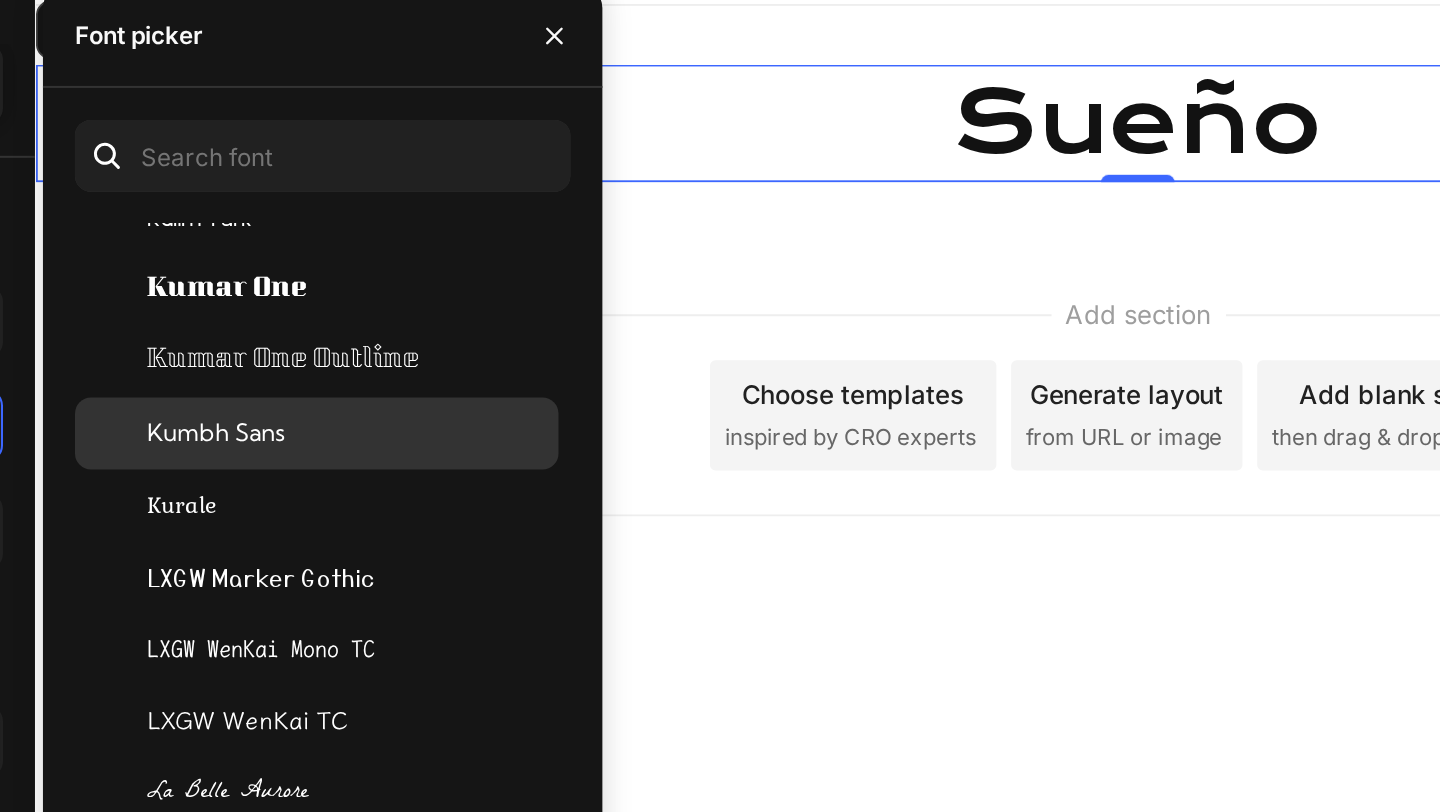 scroll, scrollTop: 27639, scrollLeft: 0, axis: vertical 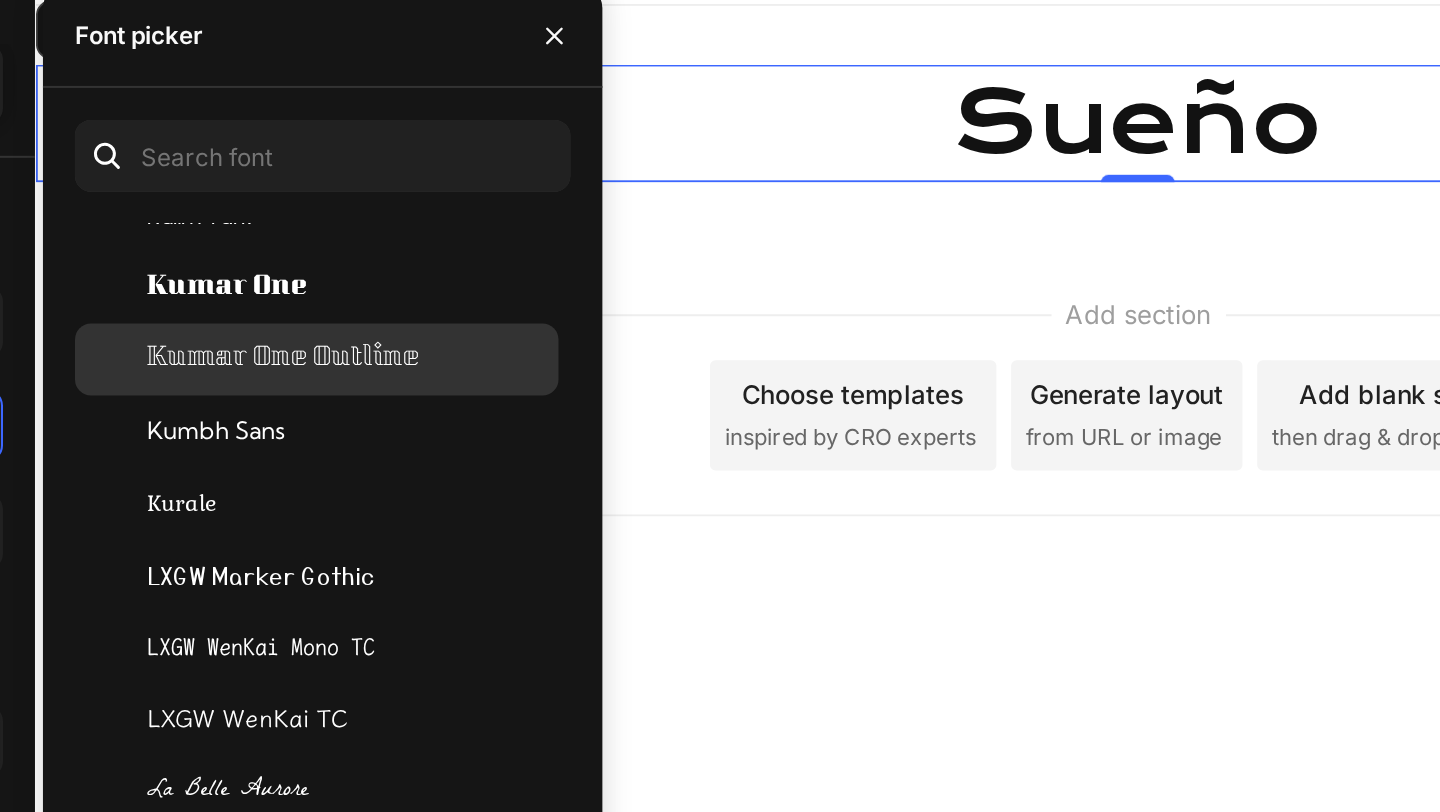 click on "Kumar One Outline" at bounding box center (461, 271) 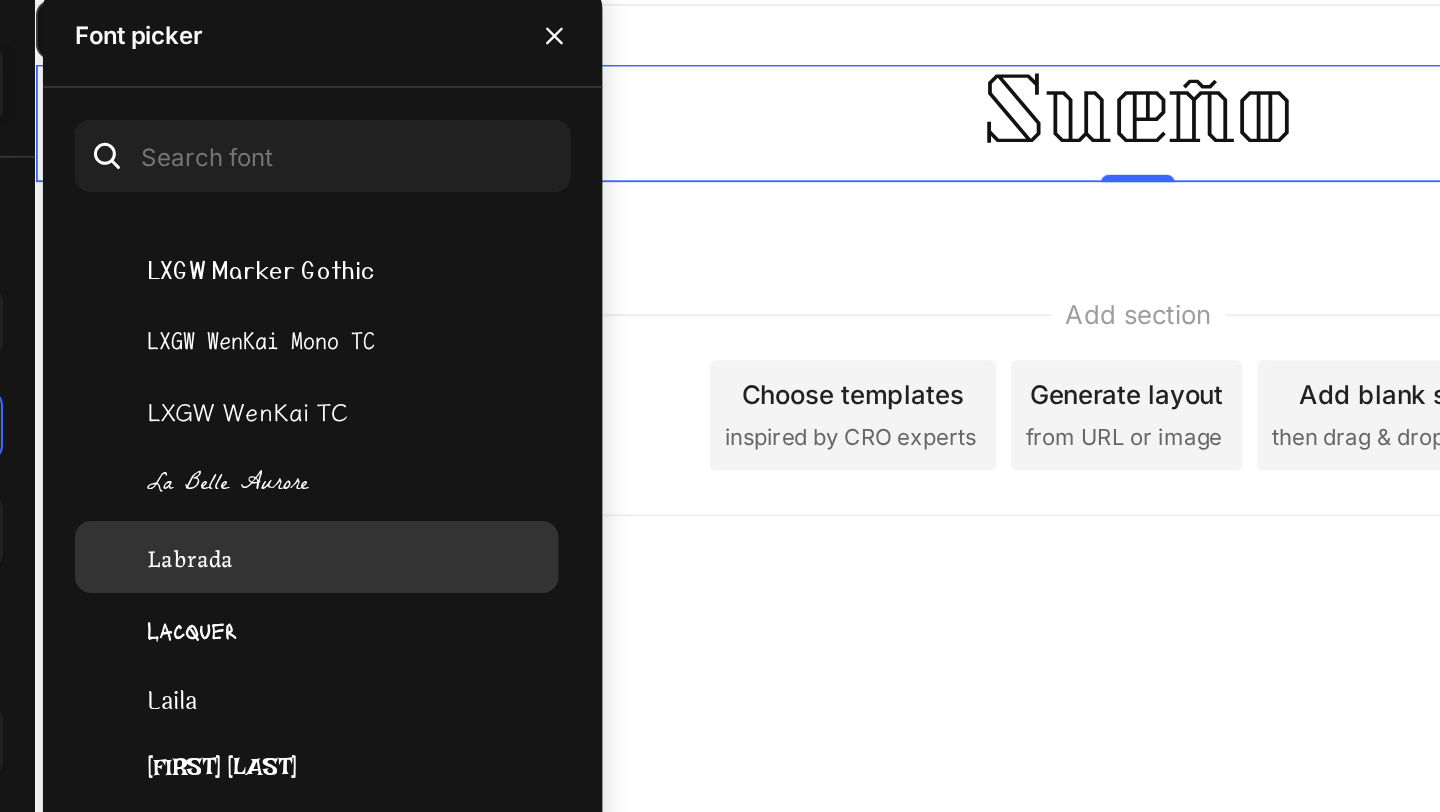 scroll, scrollTop: 27797, scrollLeft: 0, axis: vertical 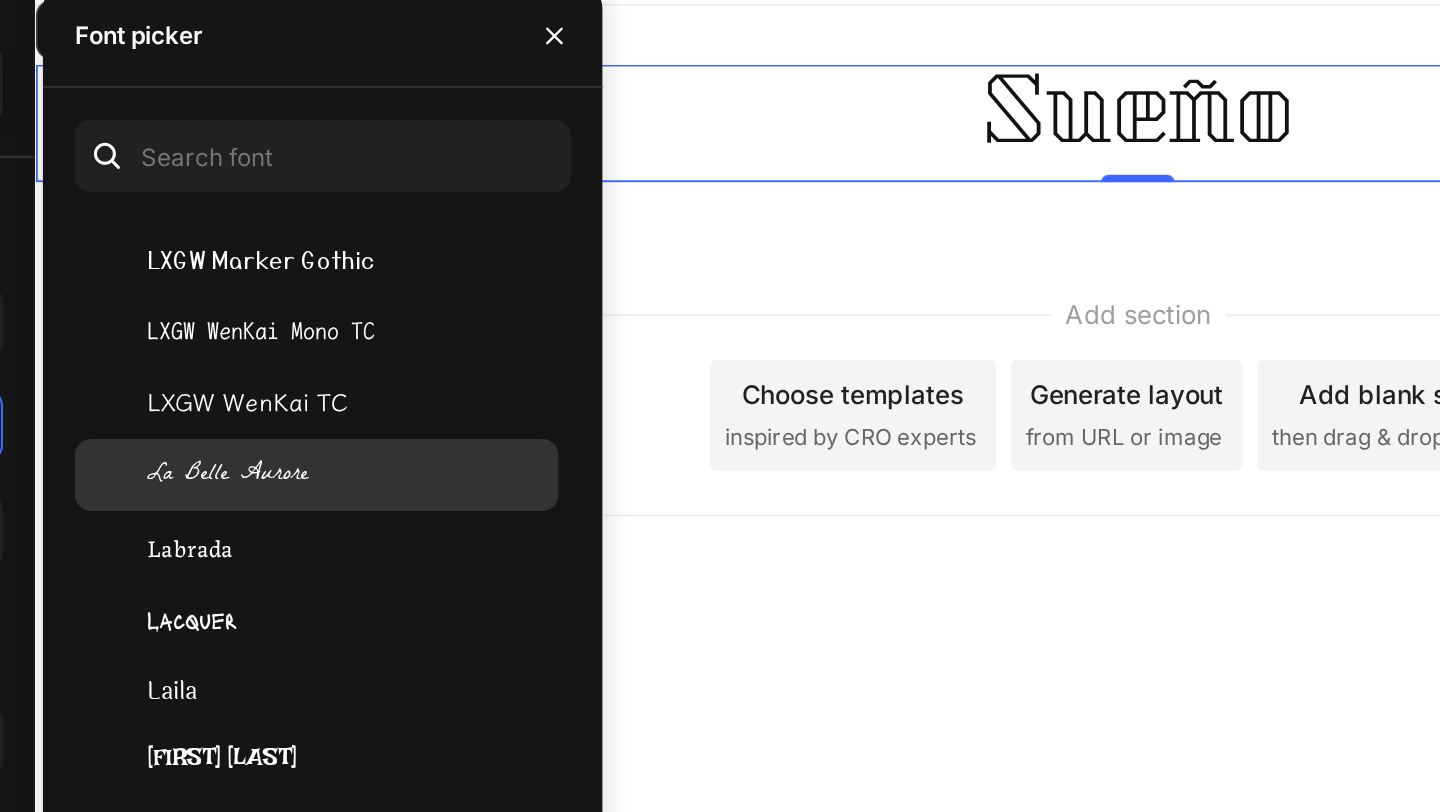 click on "La Belle Aurore" at bounding box center [433, 329] 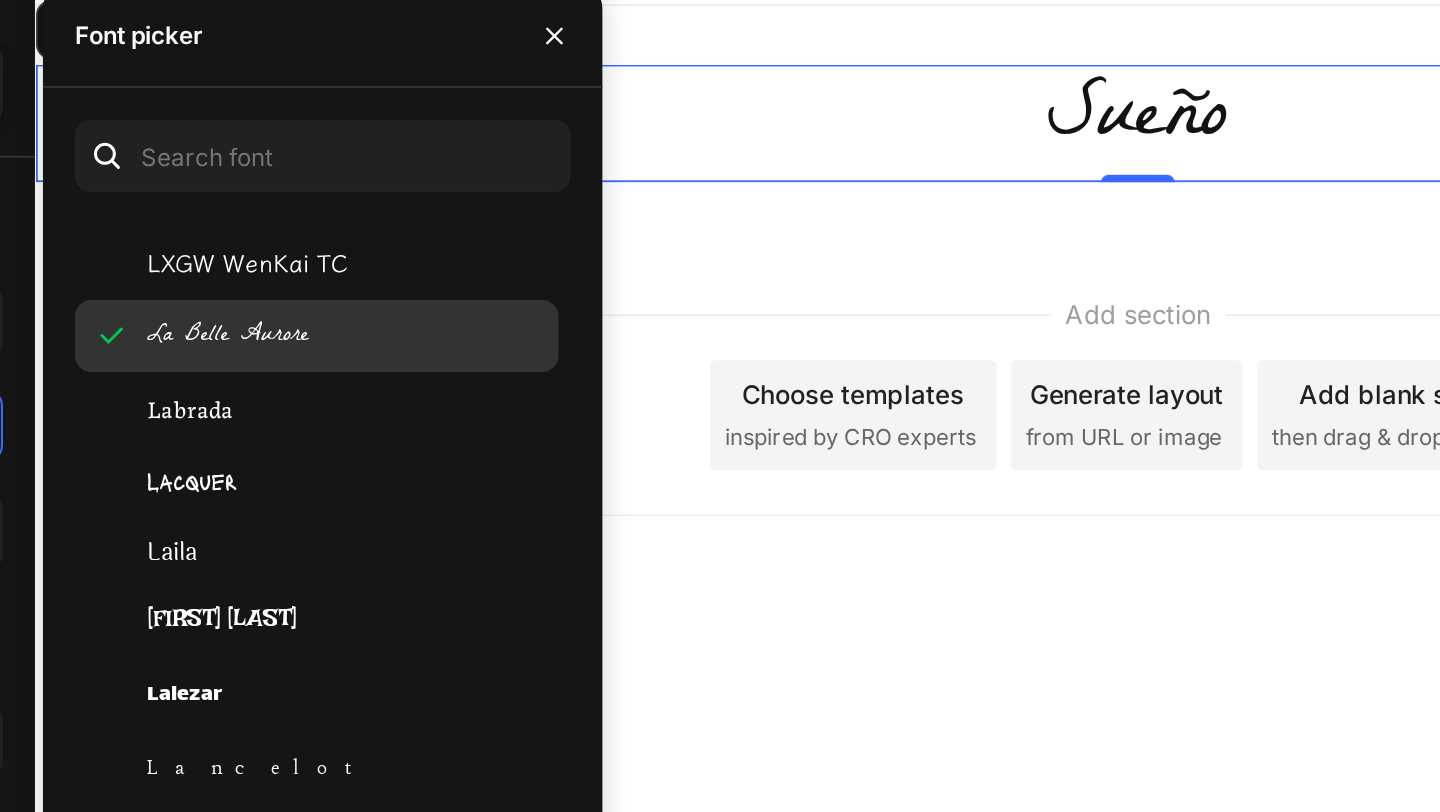 scroll, scrollTop: 27872, scrollLeft: 0, axis: vertical 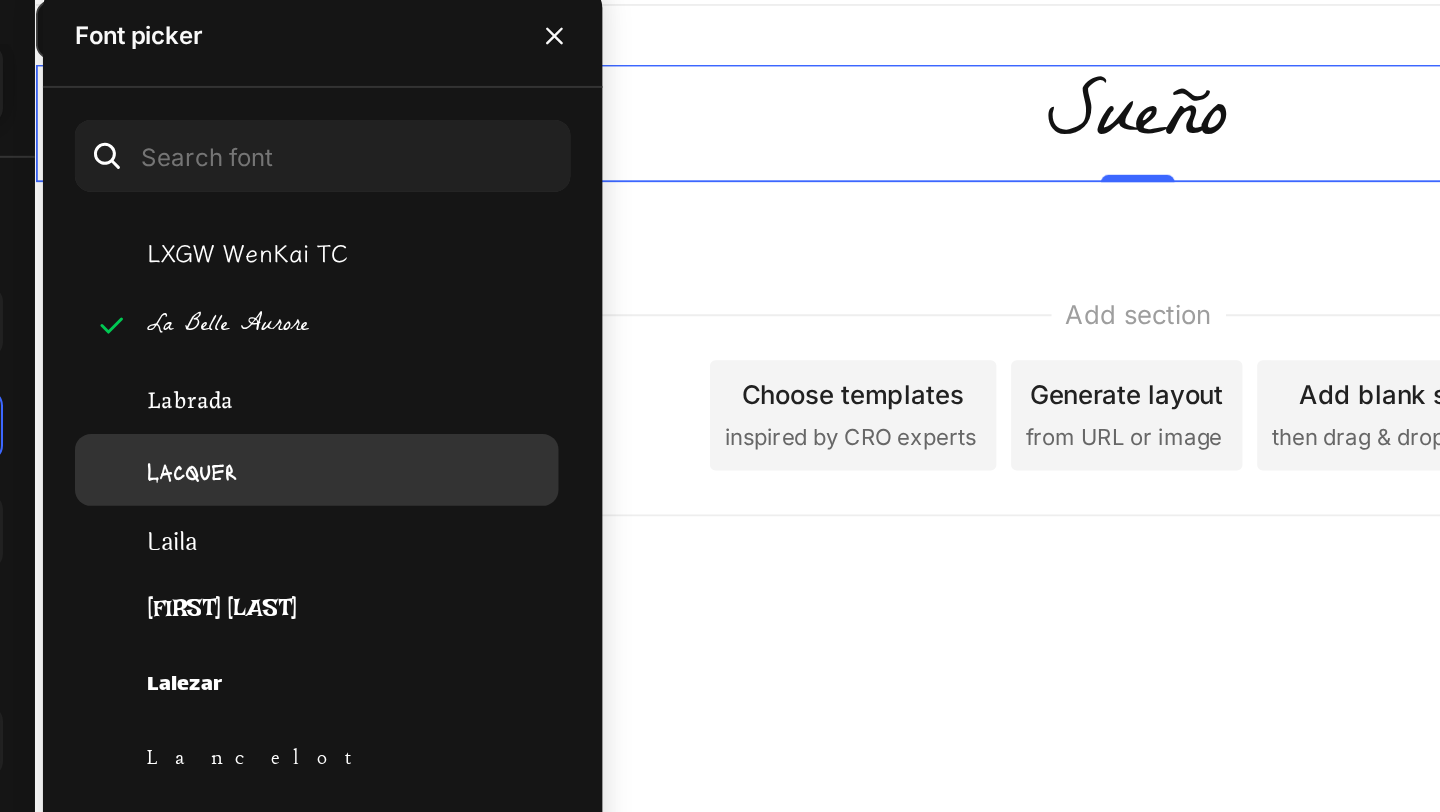 click on "Lacquer" at bounding box center (415, 326) 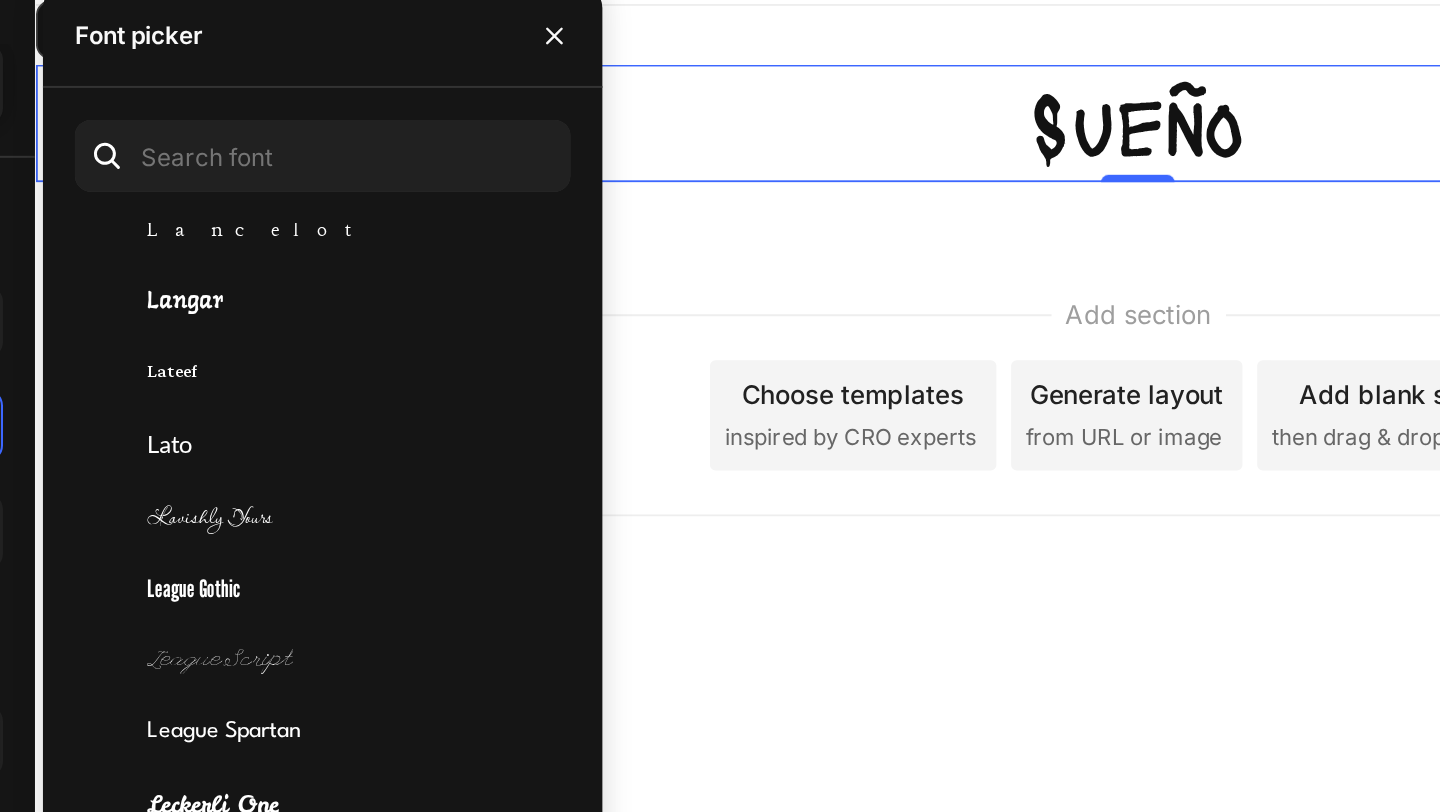 scroll, scrollTop: 28137, scrollLeft: 0, axis: vertical 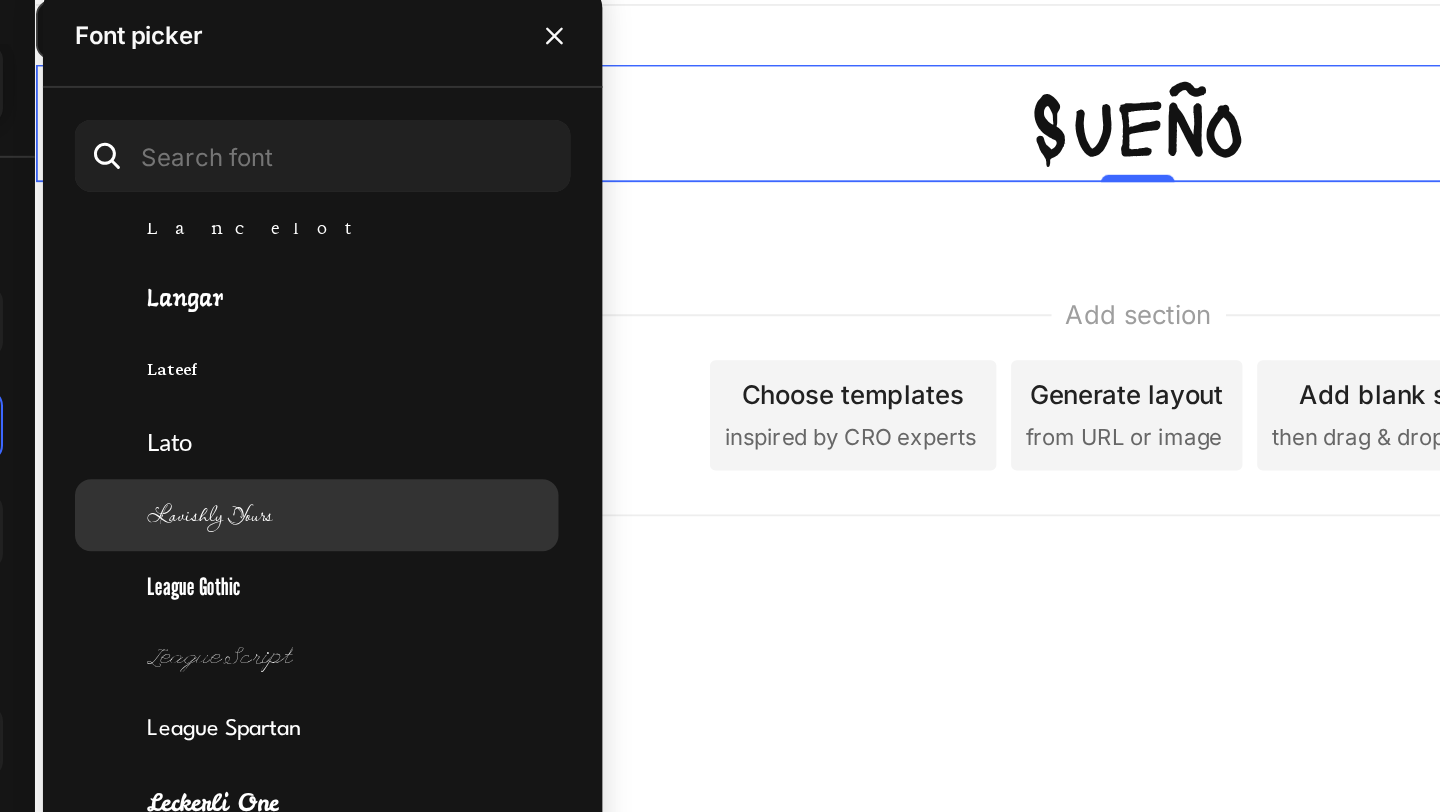 click on "Lavishly Yours" at bounding box center [424, 349] 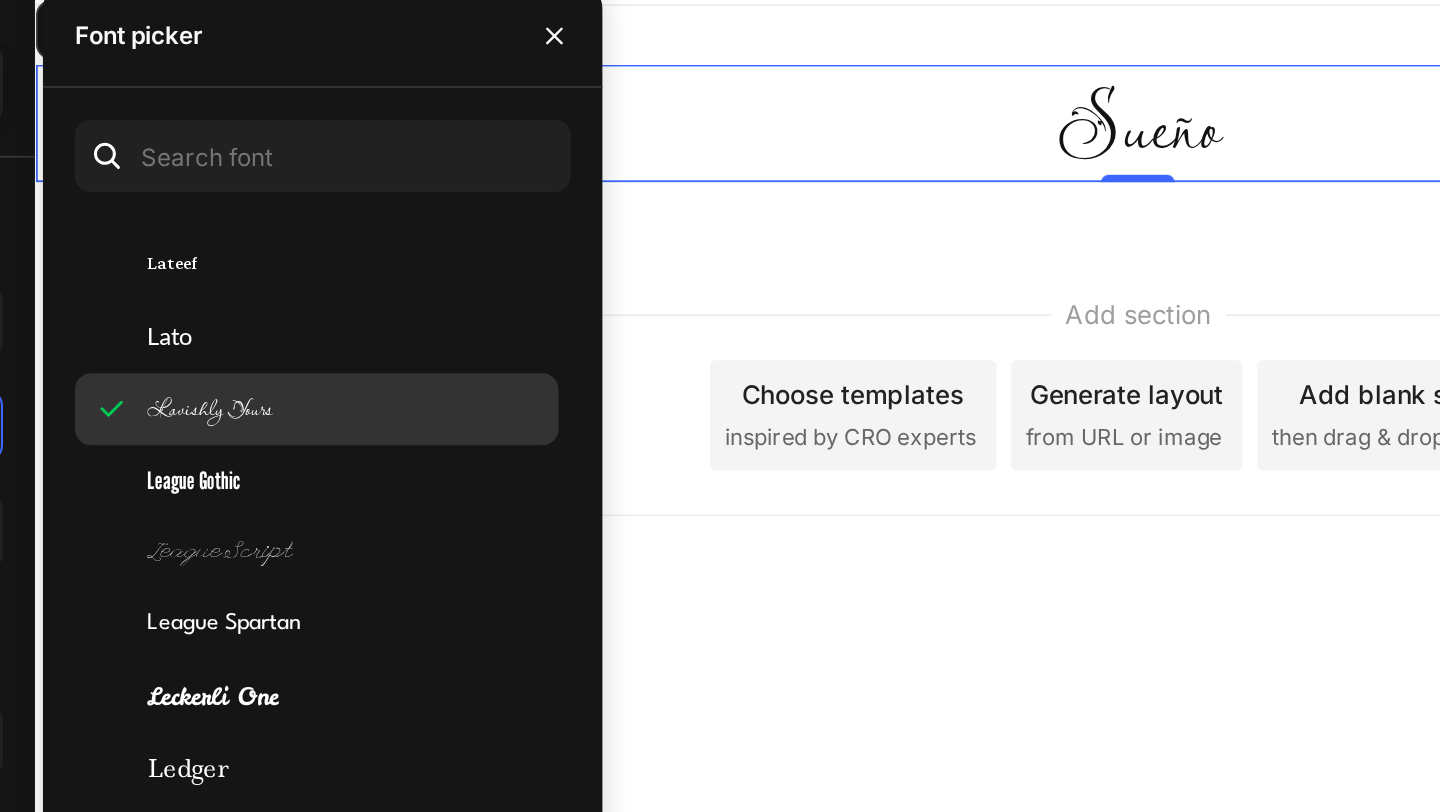 scroll, scrollTop: 28201, scrollLeft: 0, axis: vertical 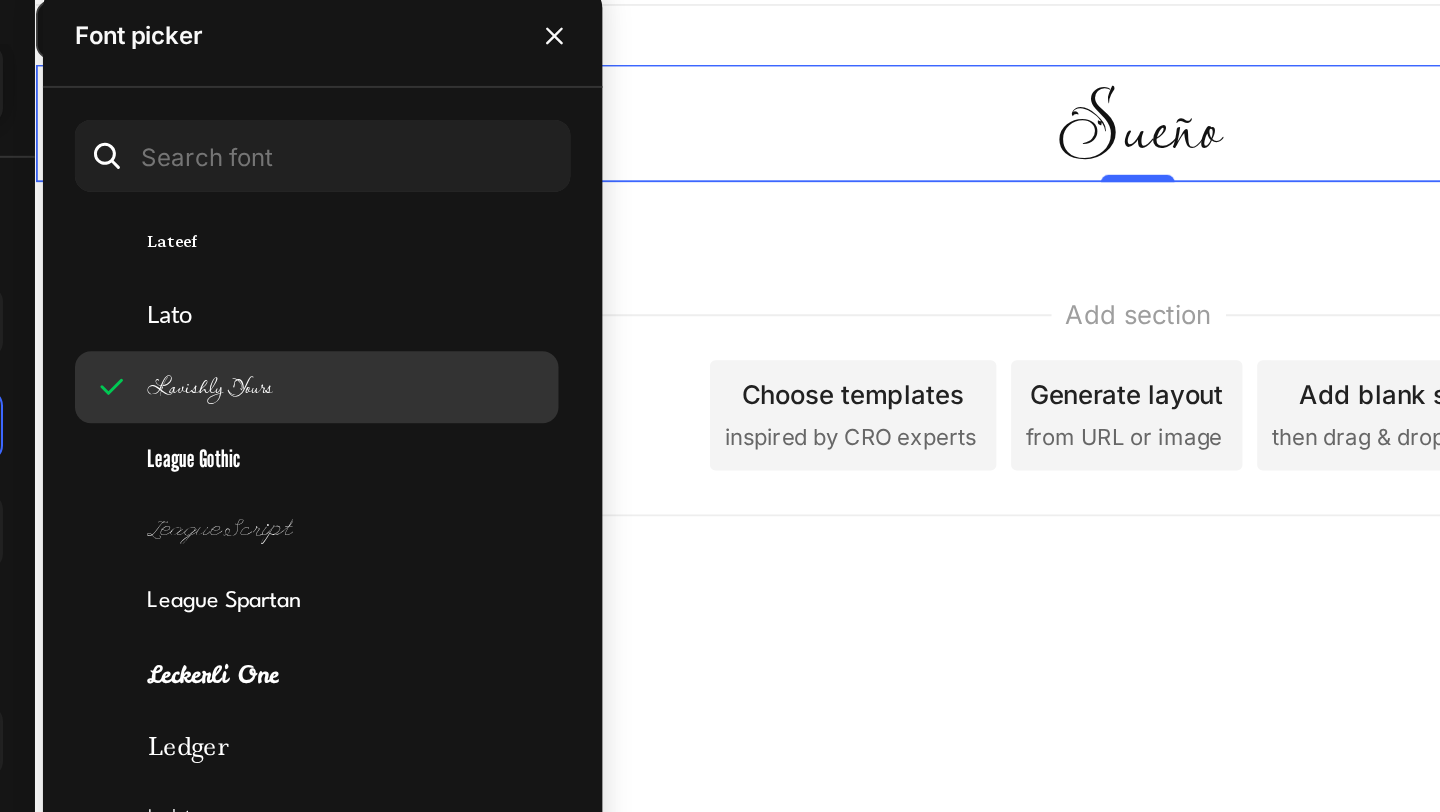 click on "League Script" at bounding box center (429, 357) 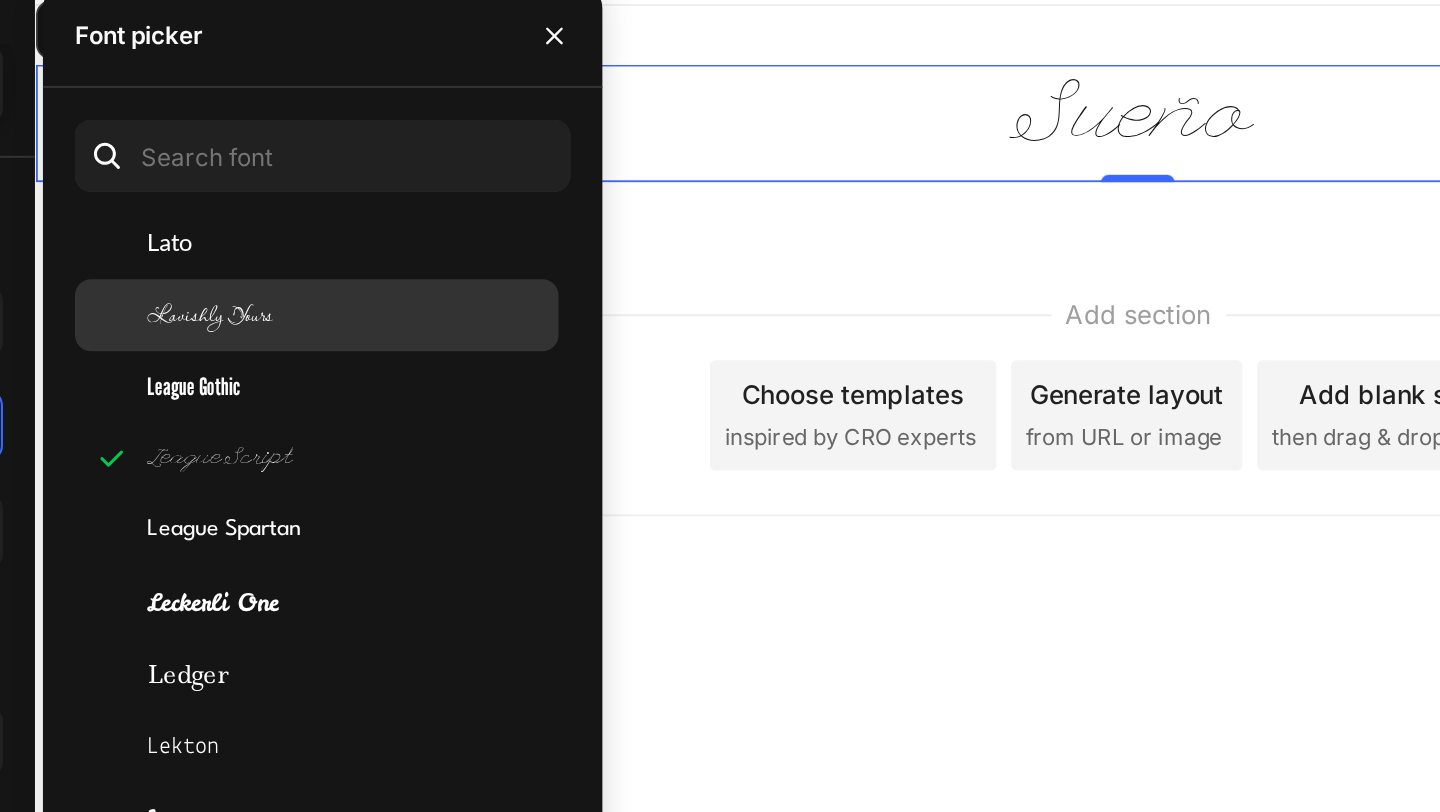 scroll, scrollTop: 28241, scrollLeft: 0, axis: vertical 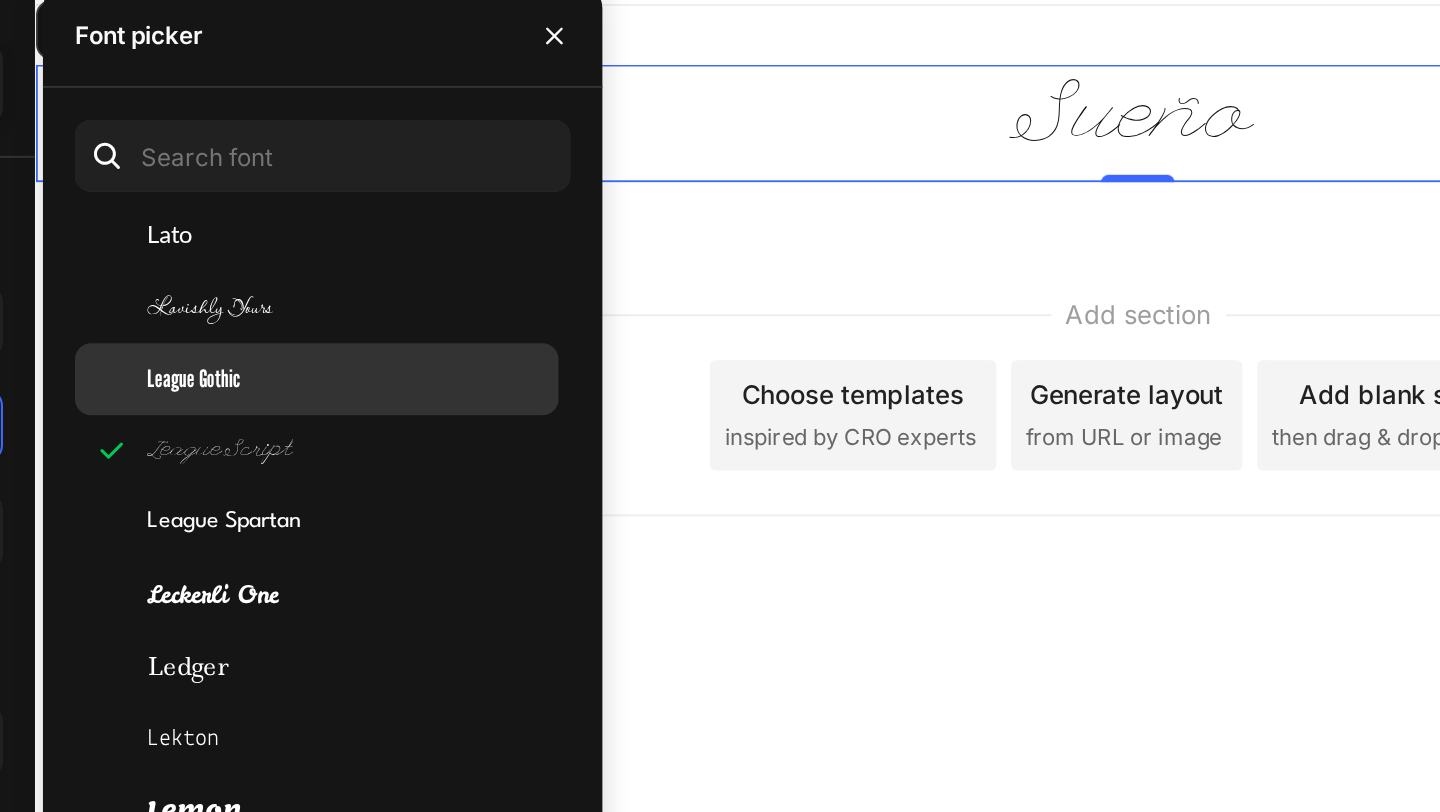 click on "League Gothic" at bounding box center [416, 281] 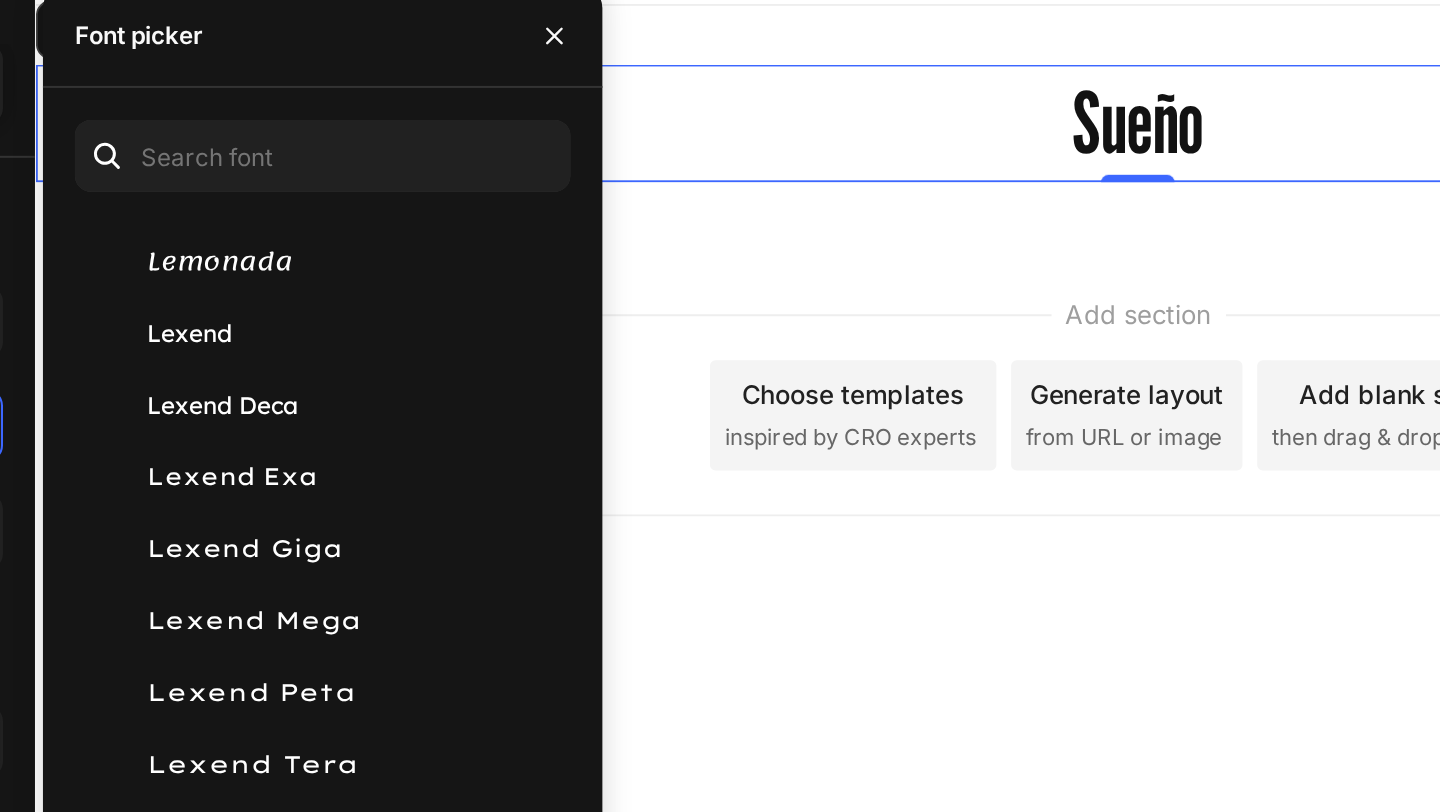 scroll, scrollTop: 28551, scrollLeft: 0, axis: vertical 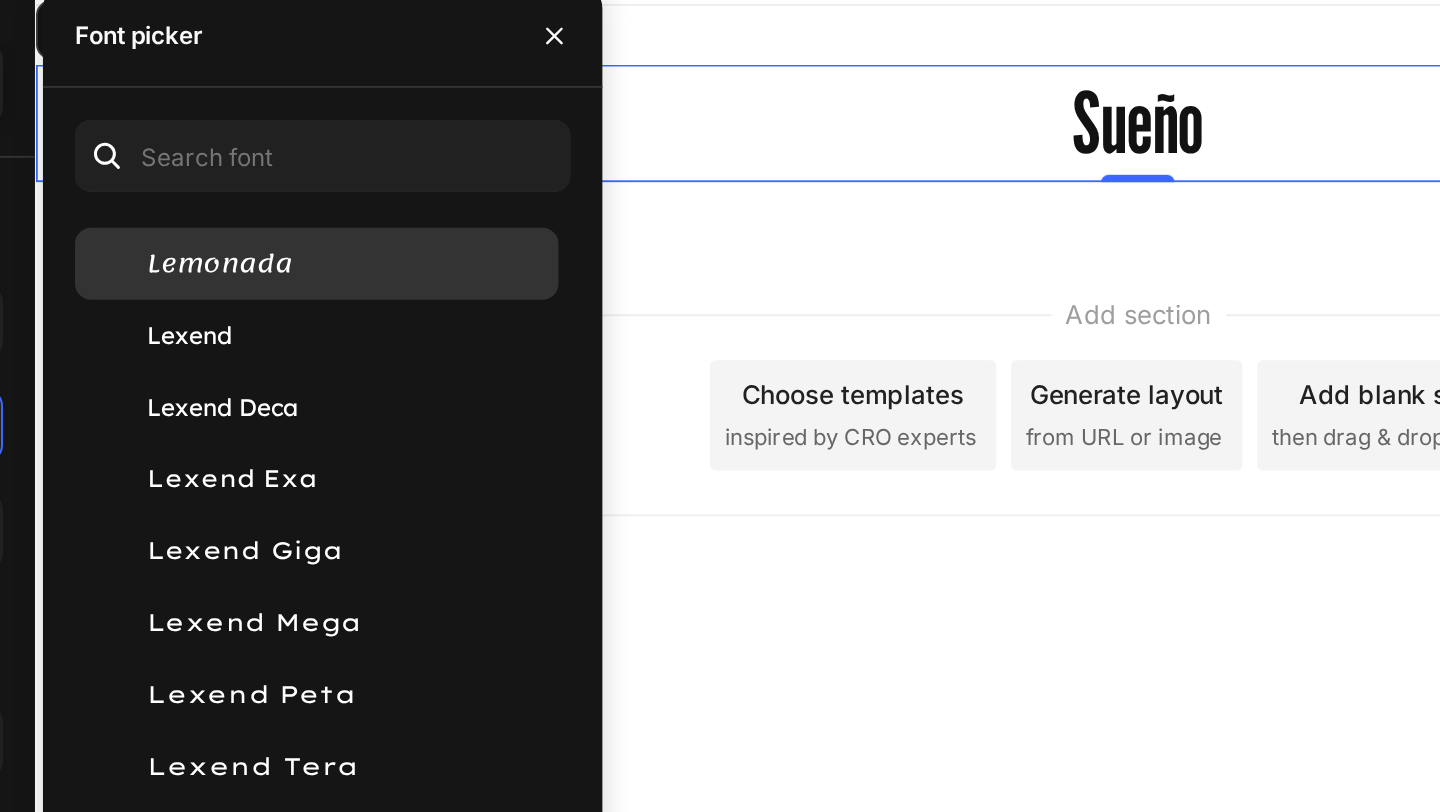 click on "Lemonada" at bounding box center [429, 223] 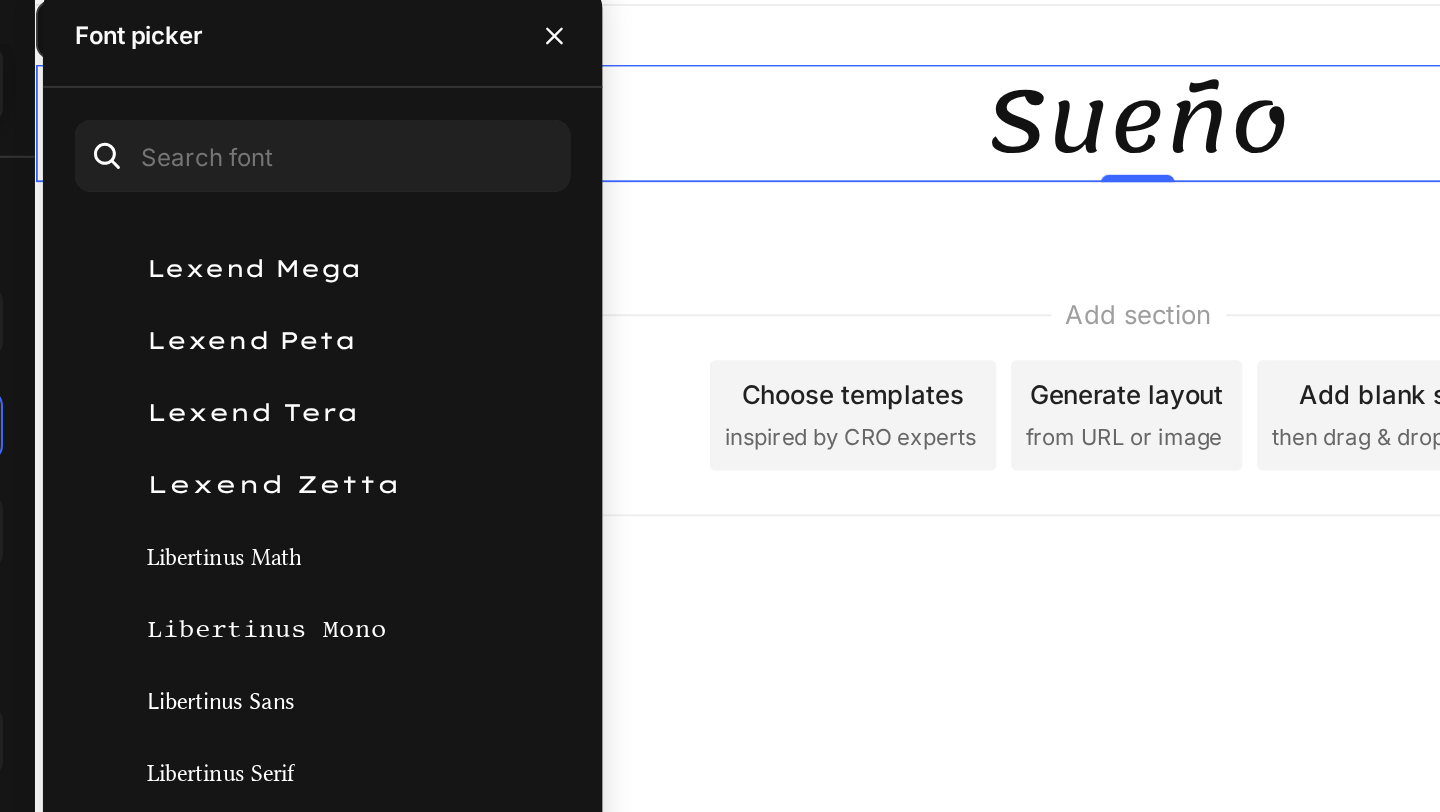 scroll, scrollTop: 28732, scrollLeft: 0, axis: vertical 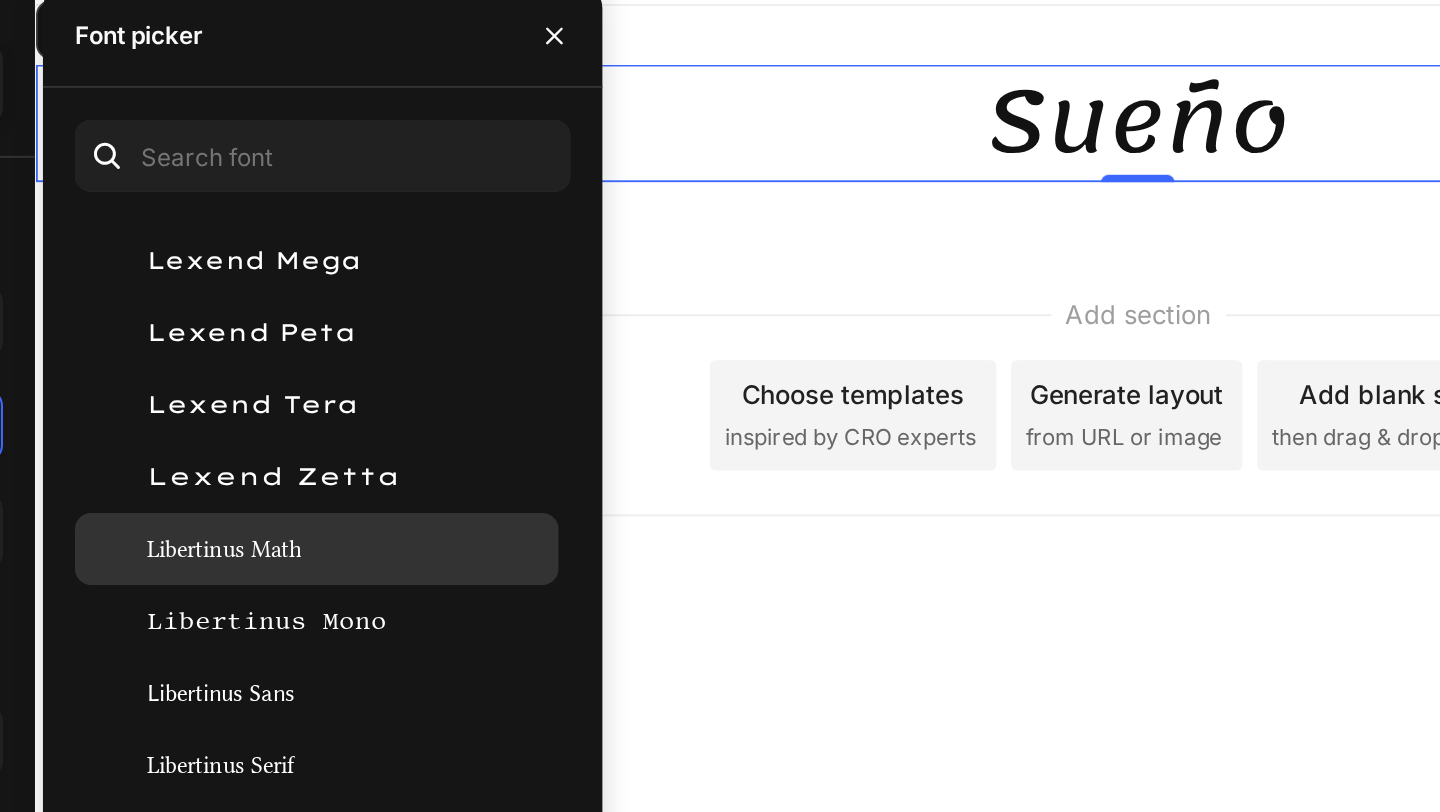 click on "Libertinus Math" at bounding box center [431, 366] 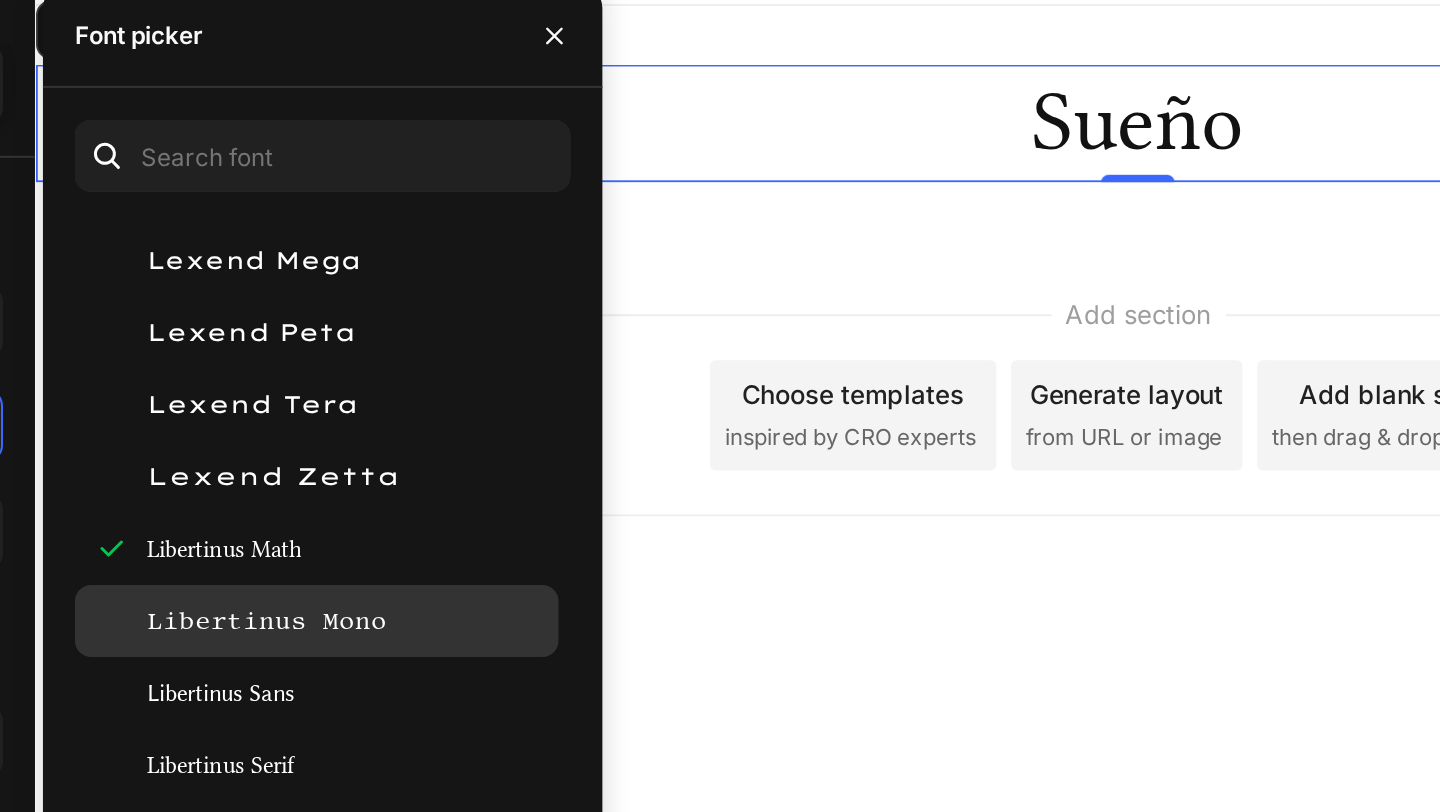 click on "Libertinus Mono" 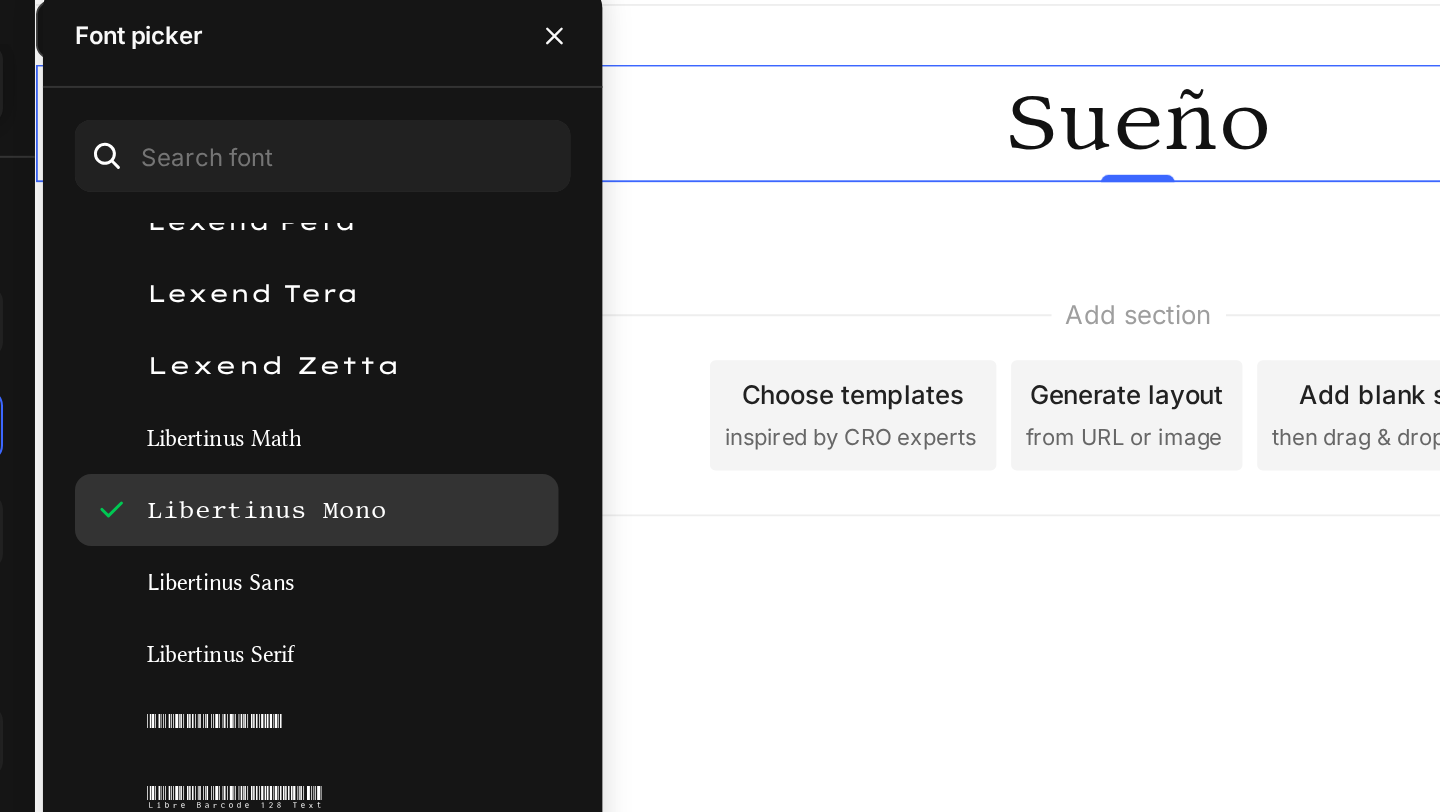 scroll, scrollTop: 28822, scrollLeft: 0, axis: vertical 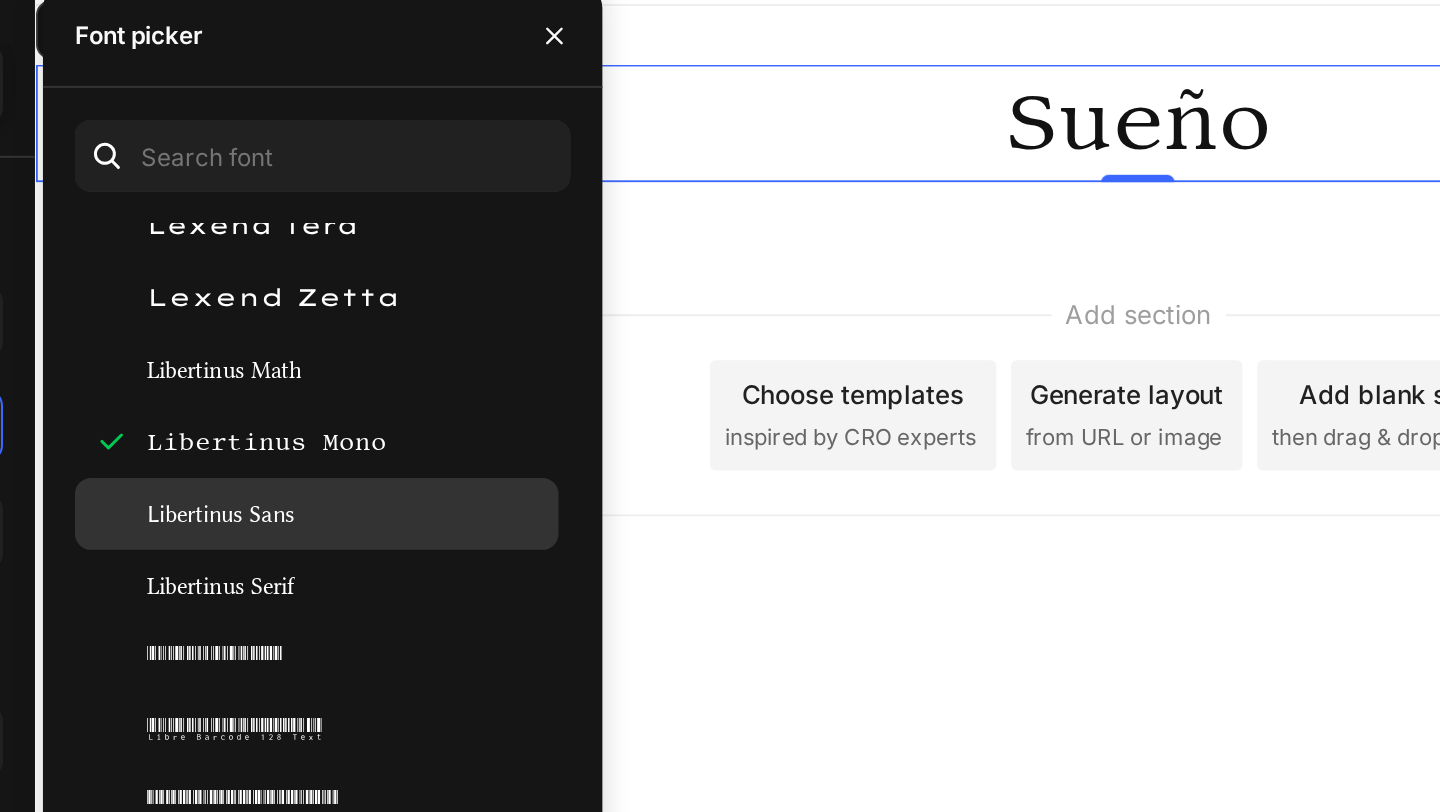 click on "Libertinus Sans" at bounding box center [430, 348] 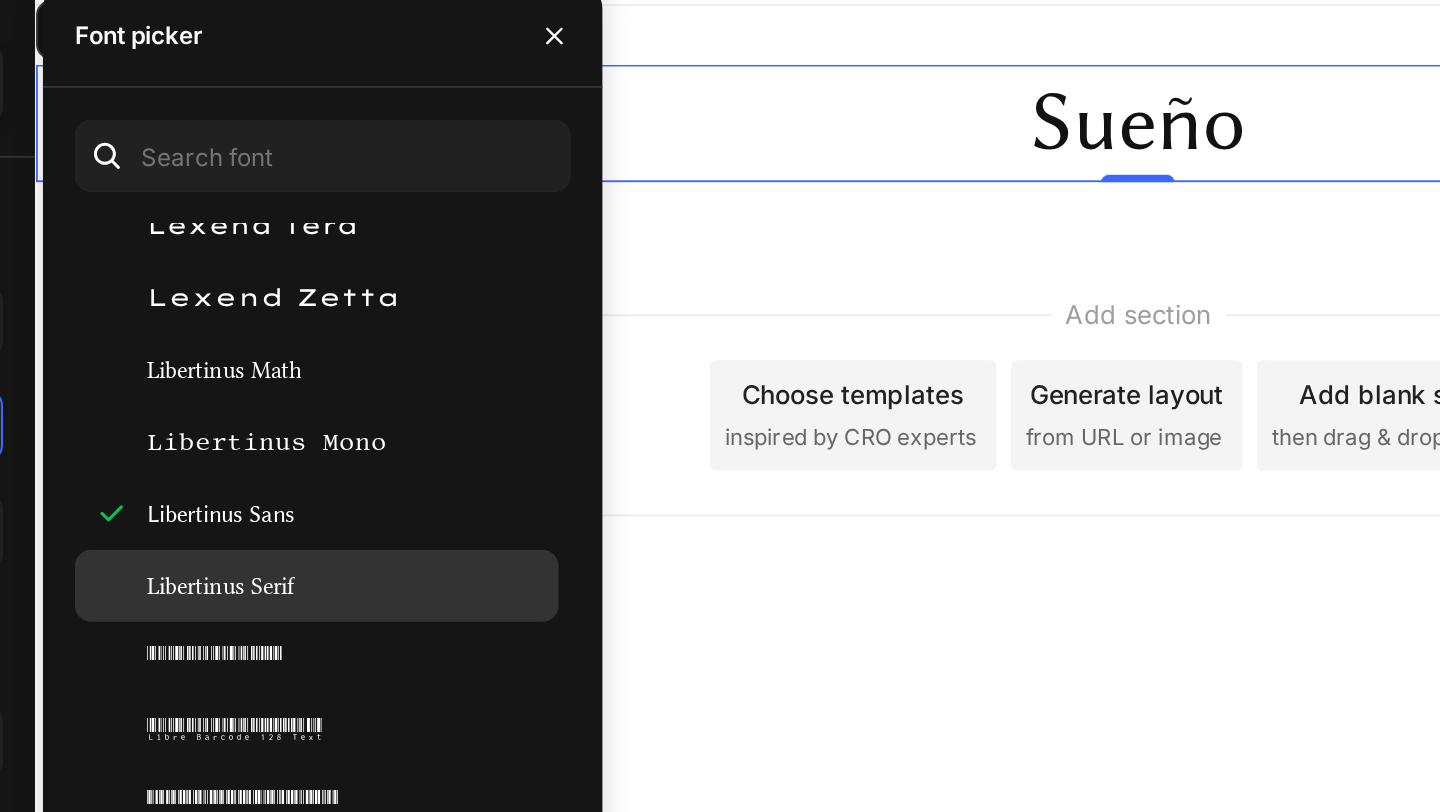 click on "Libertinus Serif" at bounding box center (430, 384) 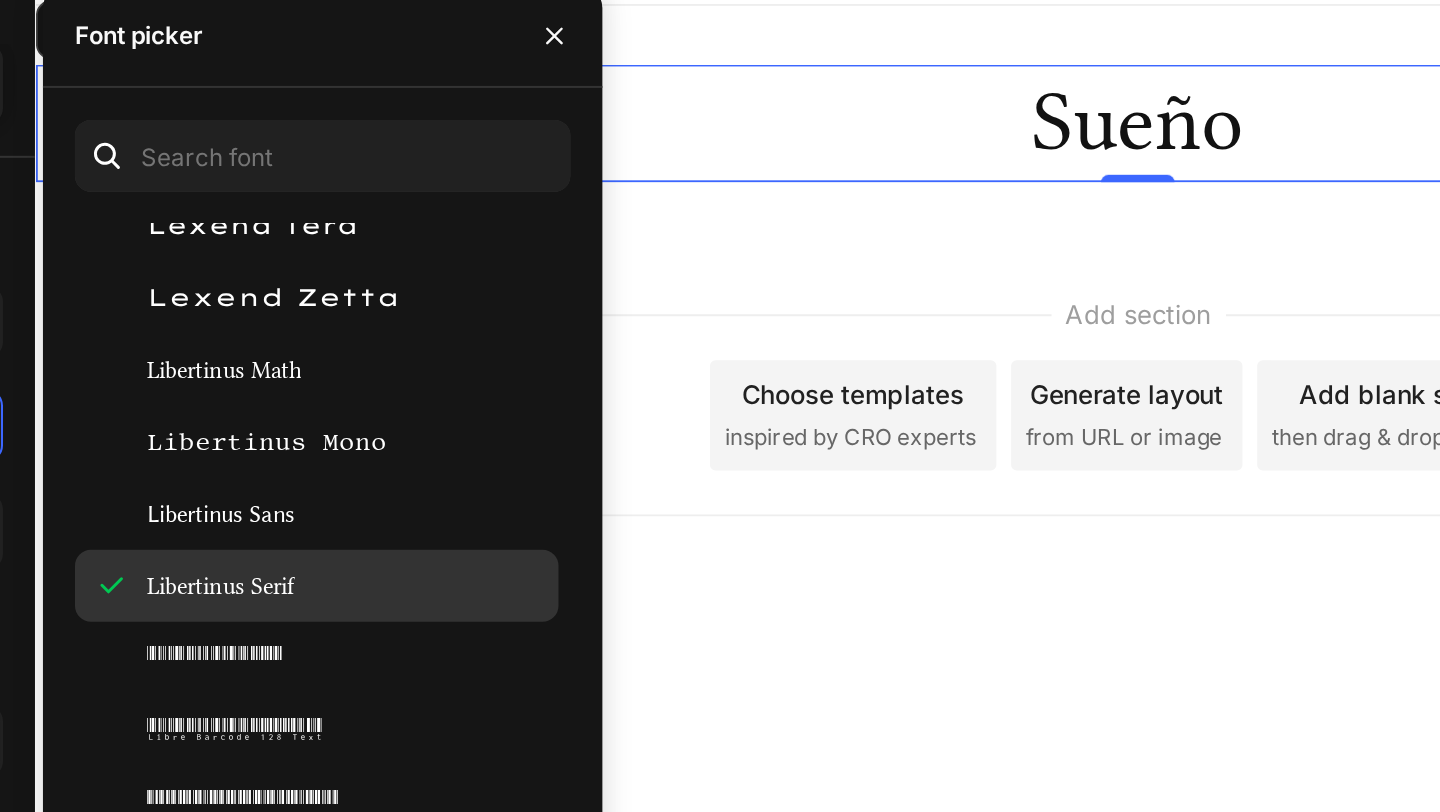 scroll, scrollTop: 28873, scrollLeft: 0, axis: vertical 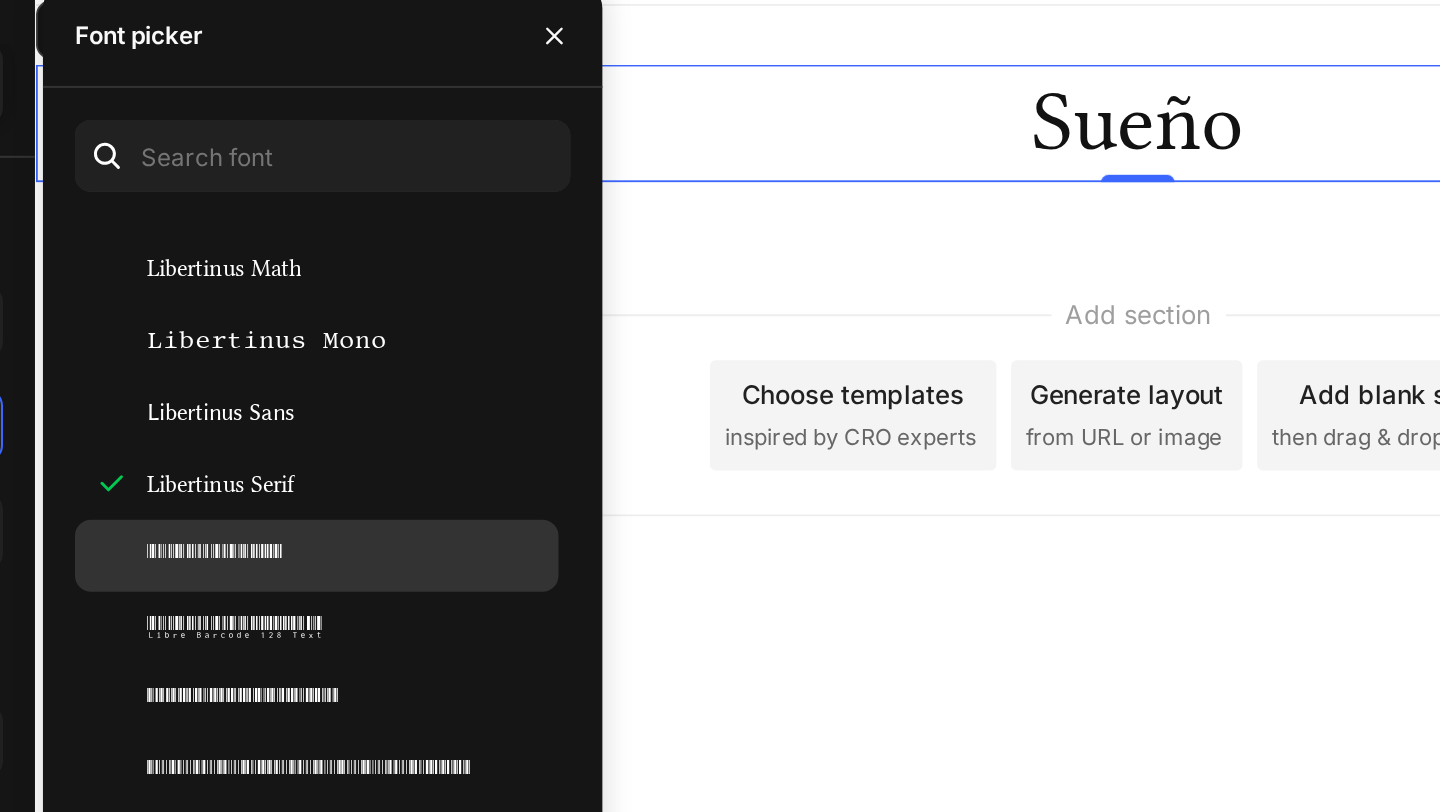 click on "Libre Barcode 128" at bounding box center [427, 369] 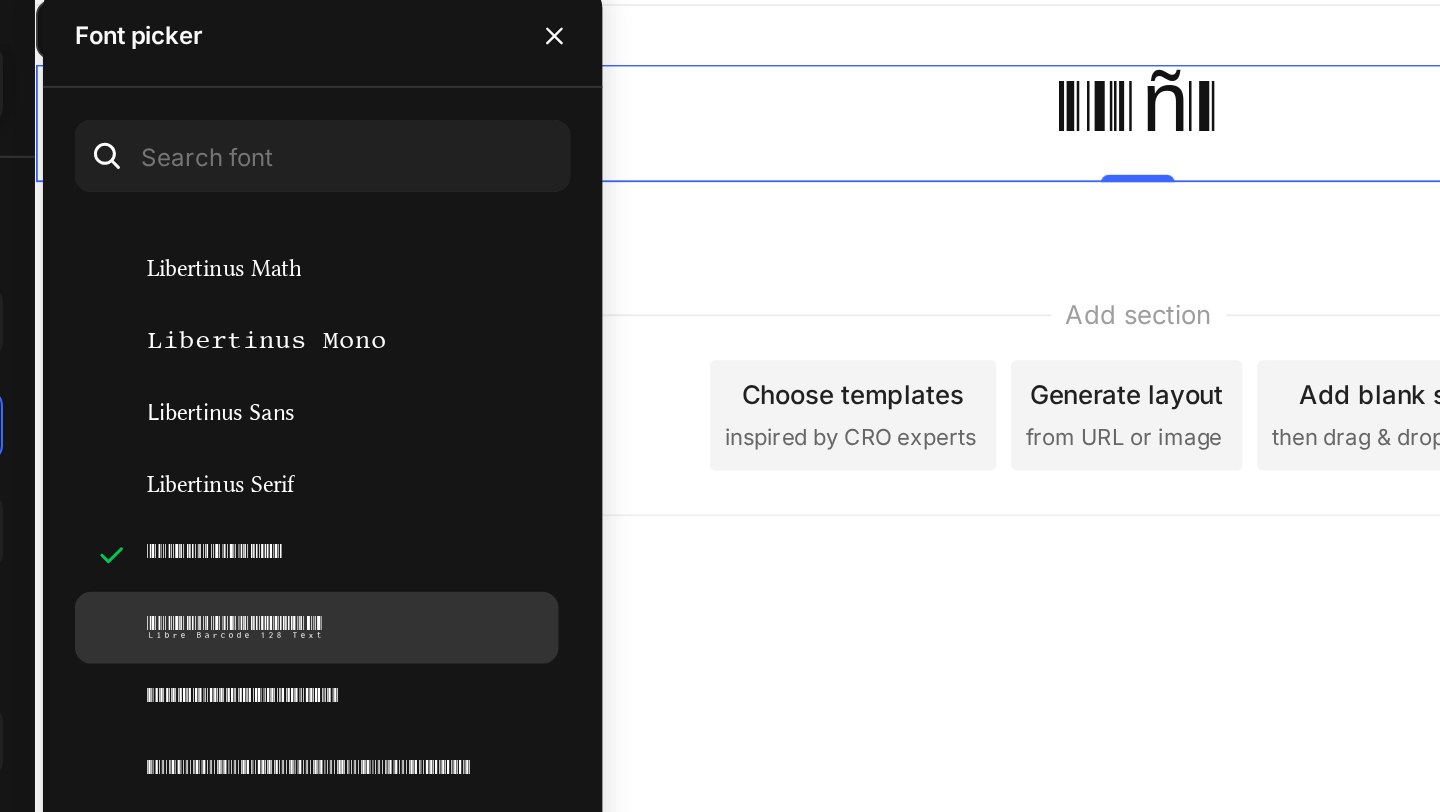 click on "Libre Barcode 128 Text" 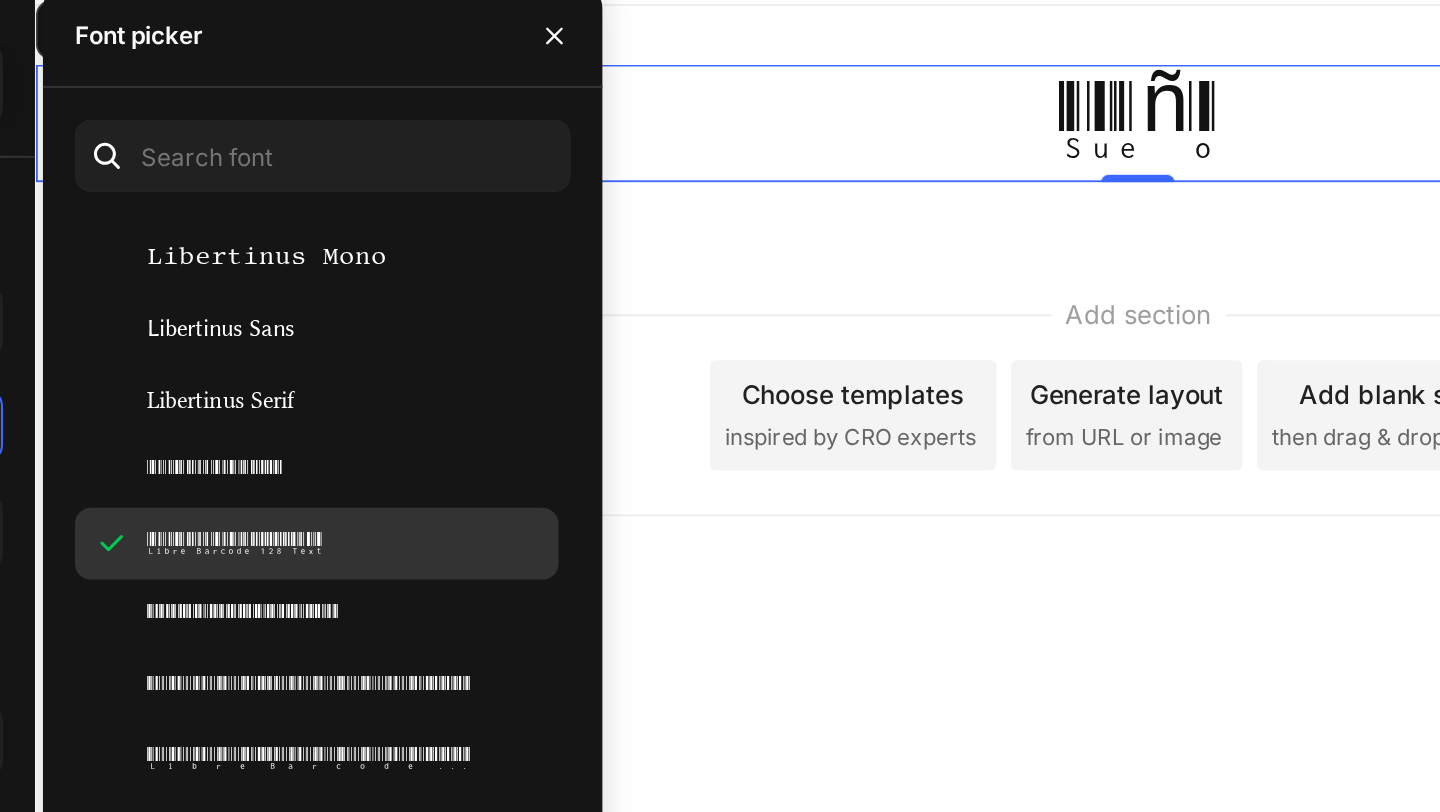scroll, scrollTop: 28915, scrollLeft: 0, axis: vertical 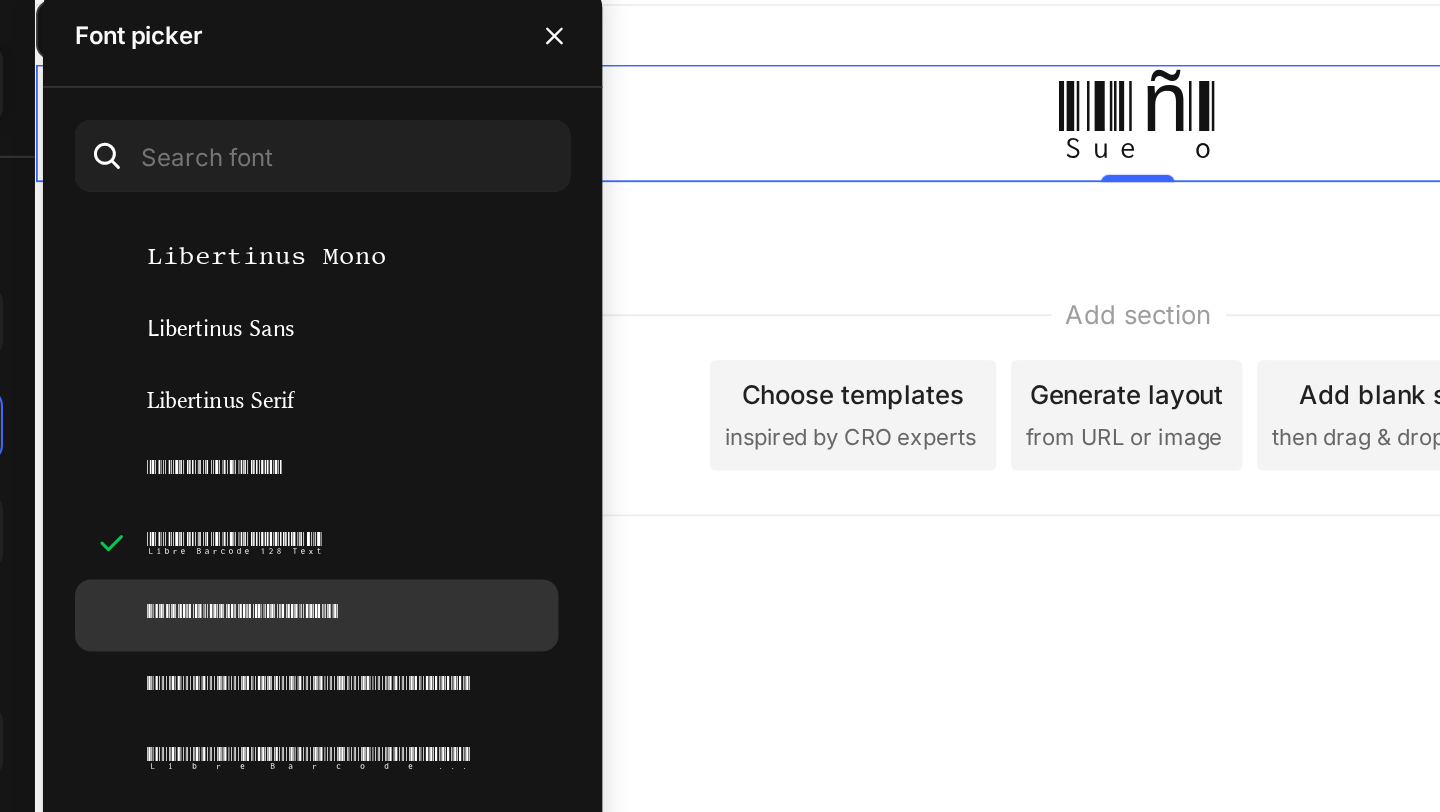click on "Libre Barcode 39" at bounding box center (441, 399) 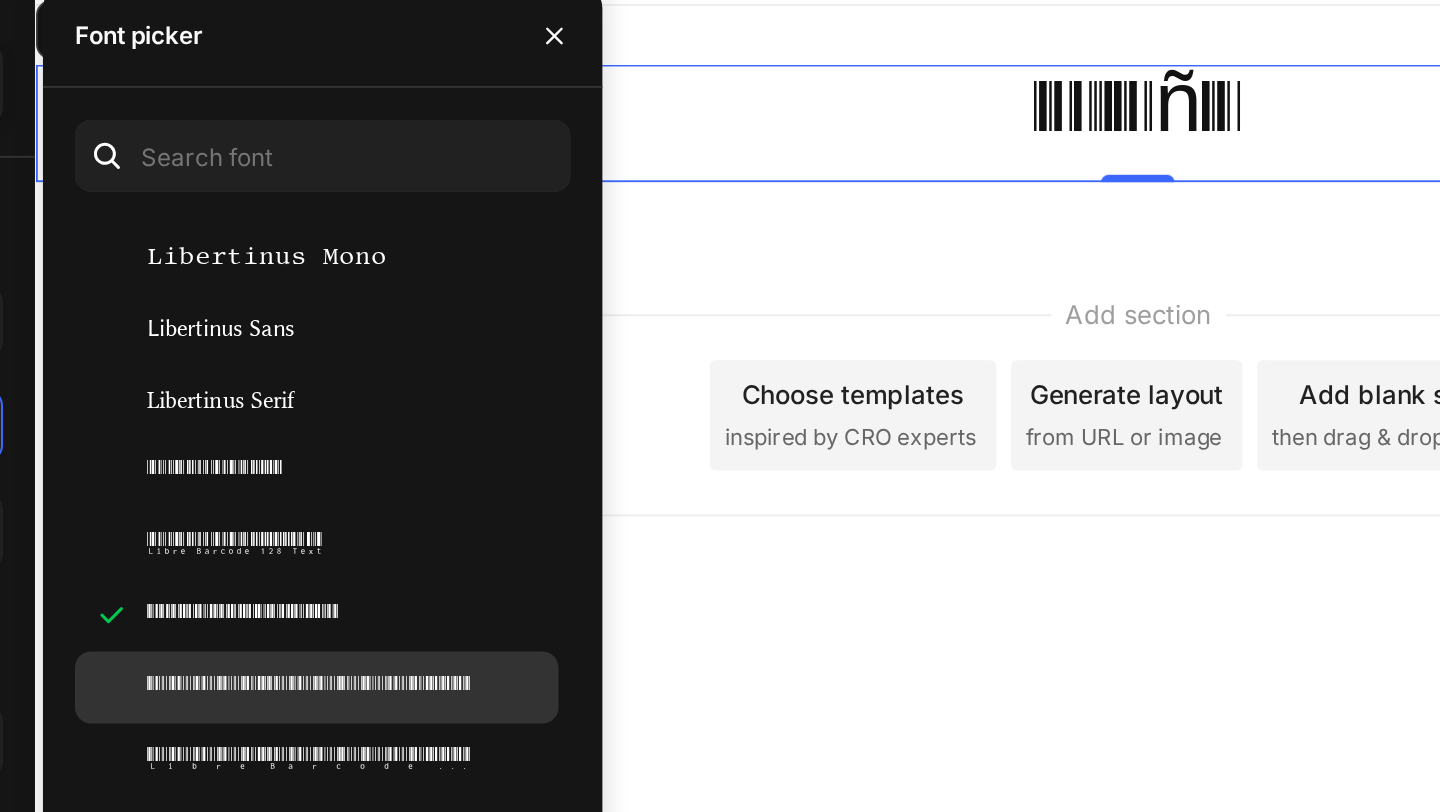 click on "Libre Barcode 39 Extended" at bounding box center (476, 435) 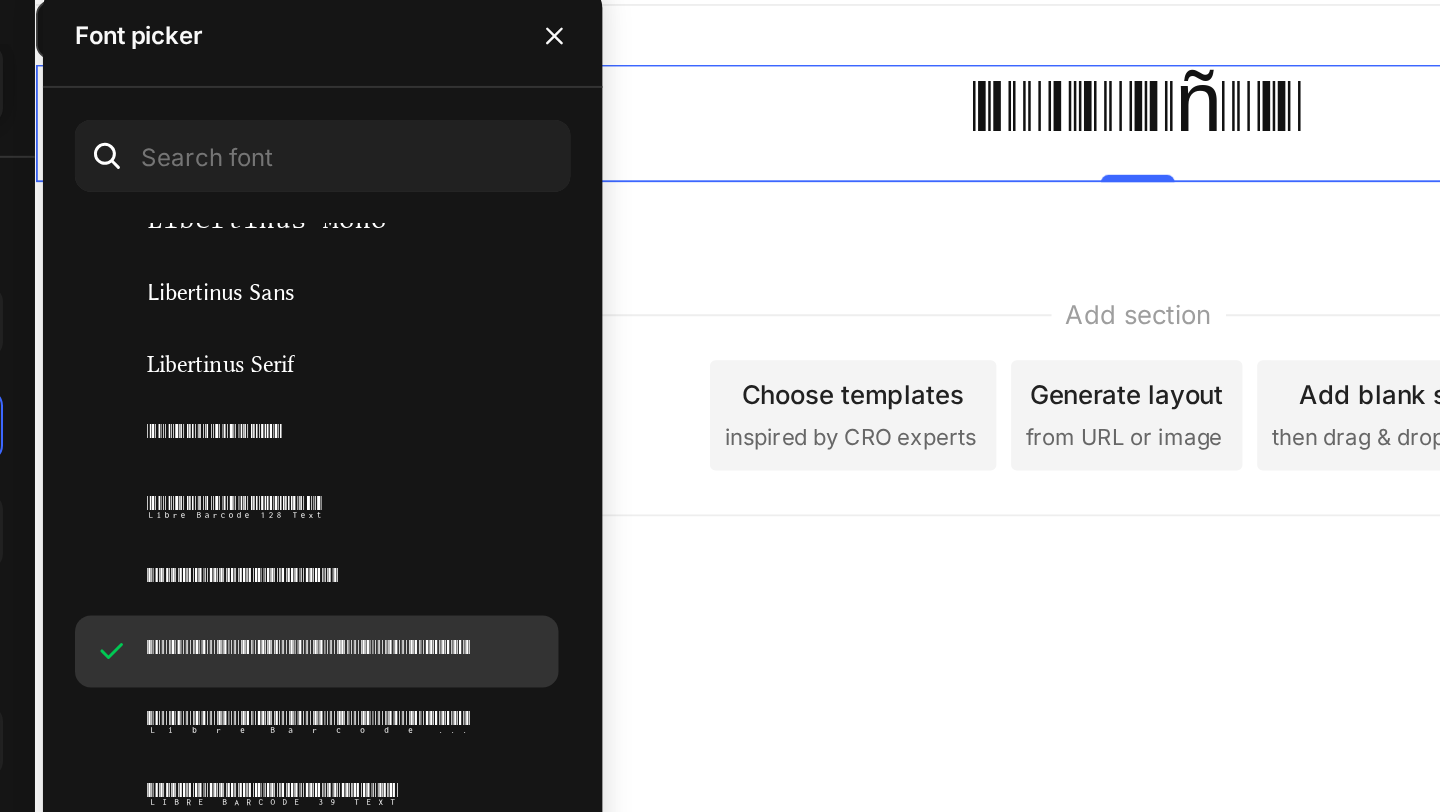 scroll, scrollTop: 28944, scrollLeft: 0, axis: vertical 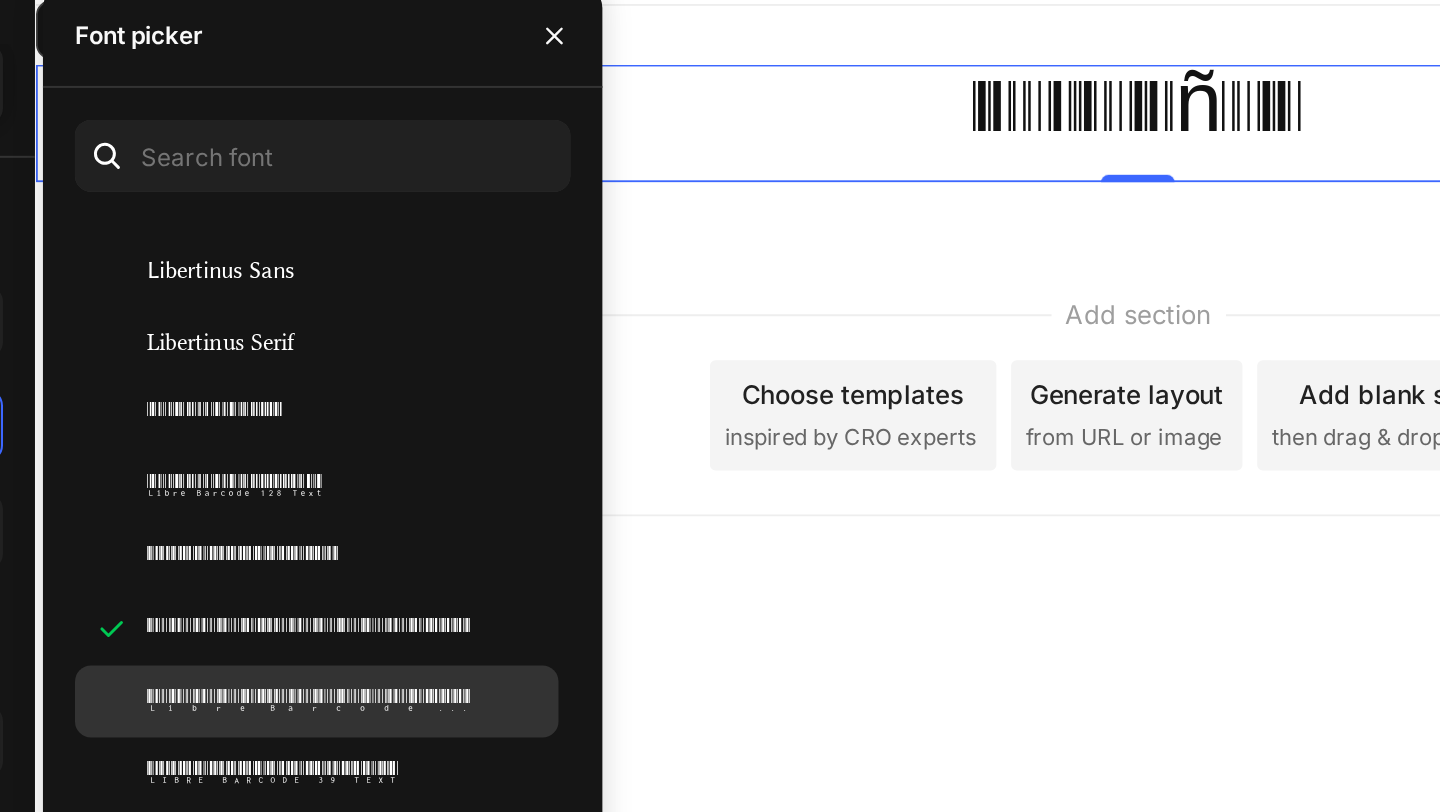 click on "Libre Barcode 39 Extended Text" at bounding box center [476, 442] 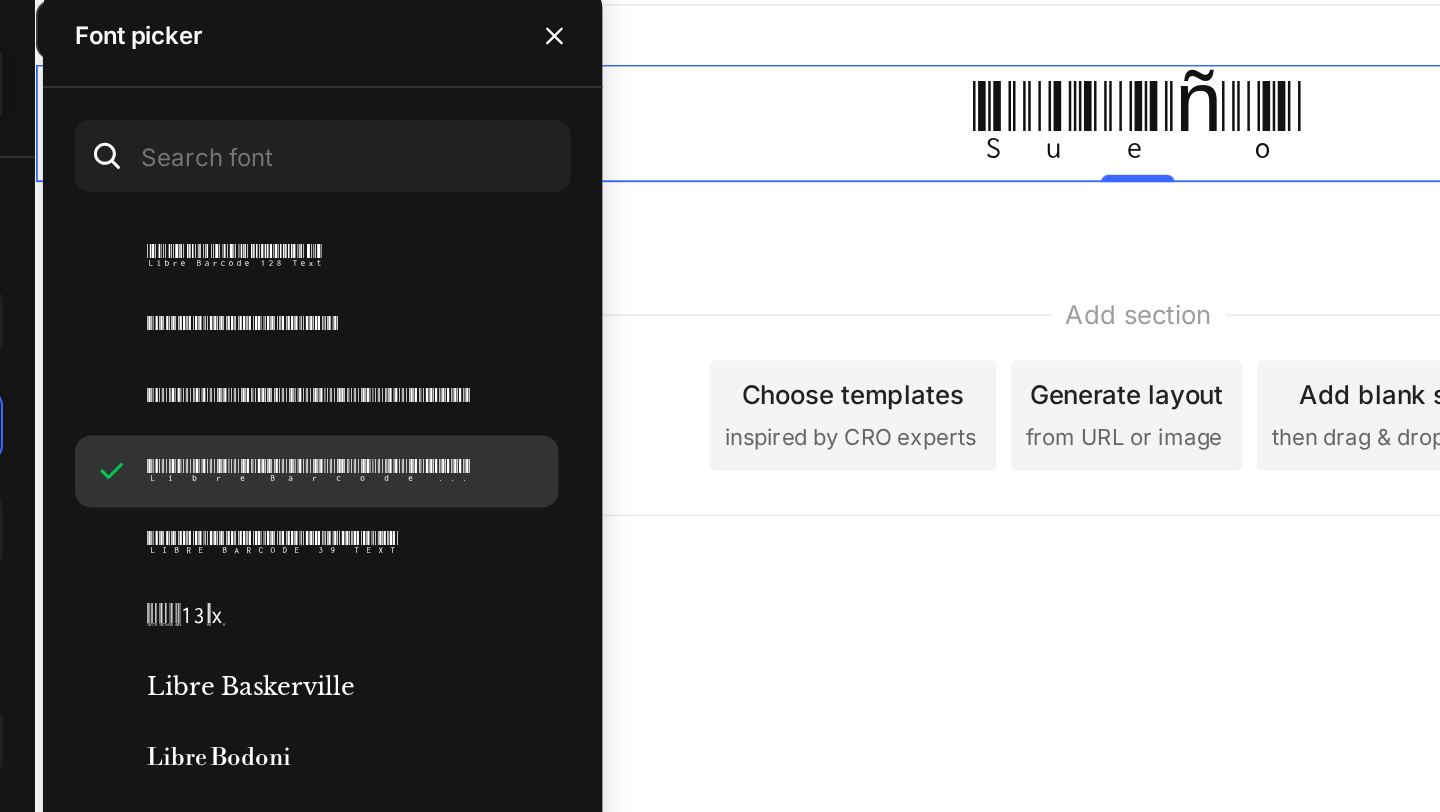 scroll, scrollTop: 29060, scrollLeft: 0, axis: vertical 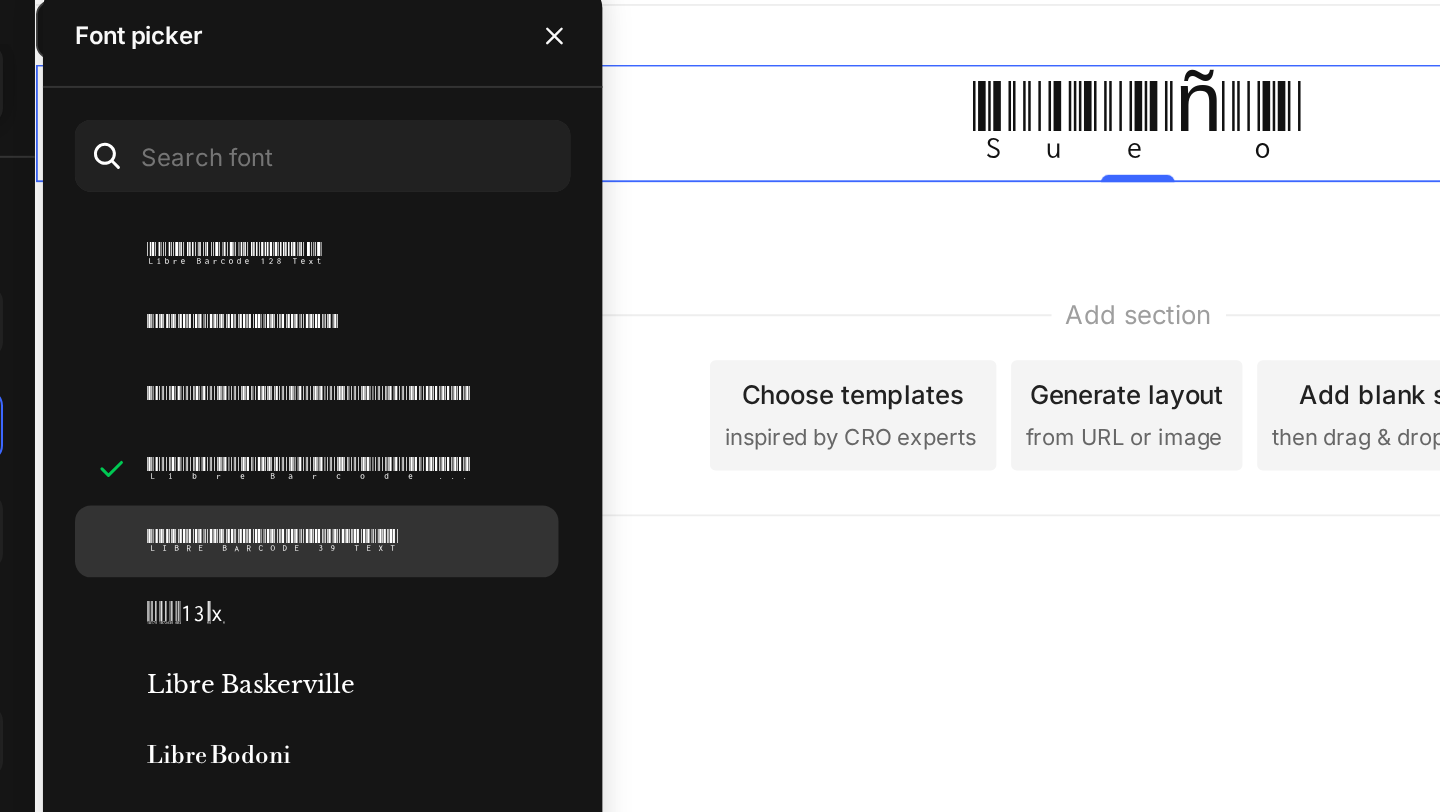 click on "Libre Barcode 39 Text" at bounding box center (456, 362) 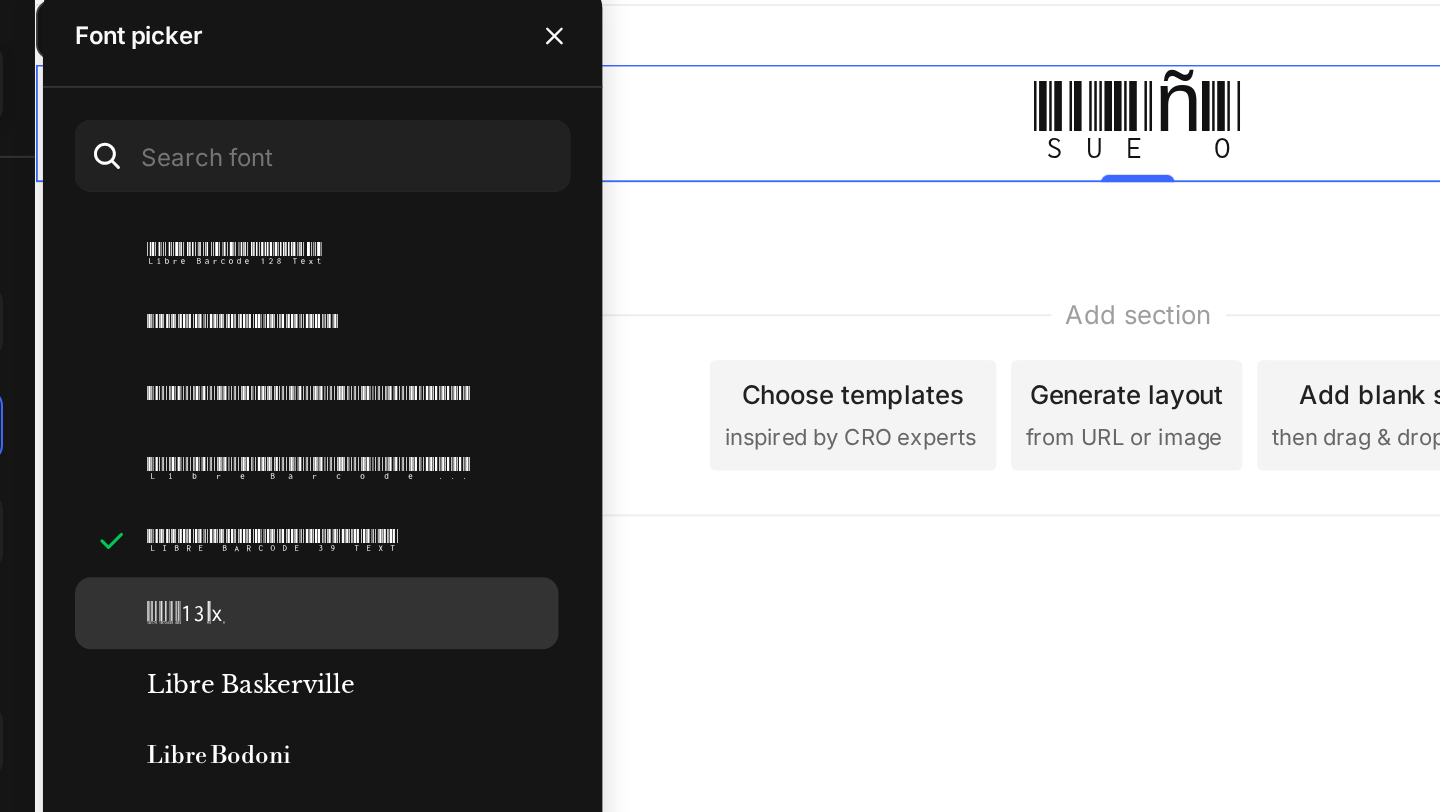 click on "Libre Barcode EAN13 Text" at bounding box center (412, 398) 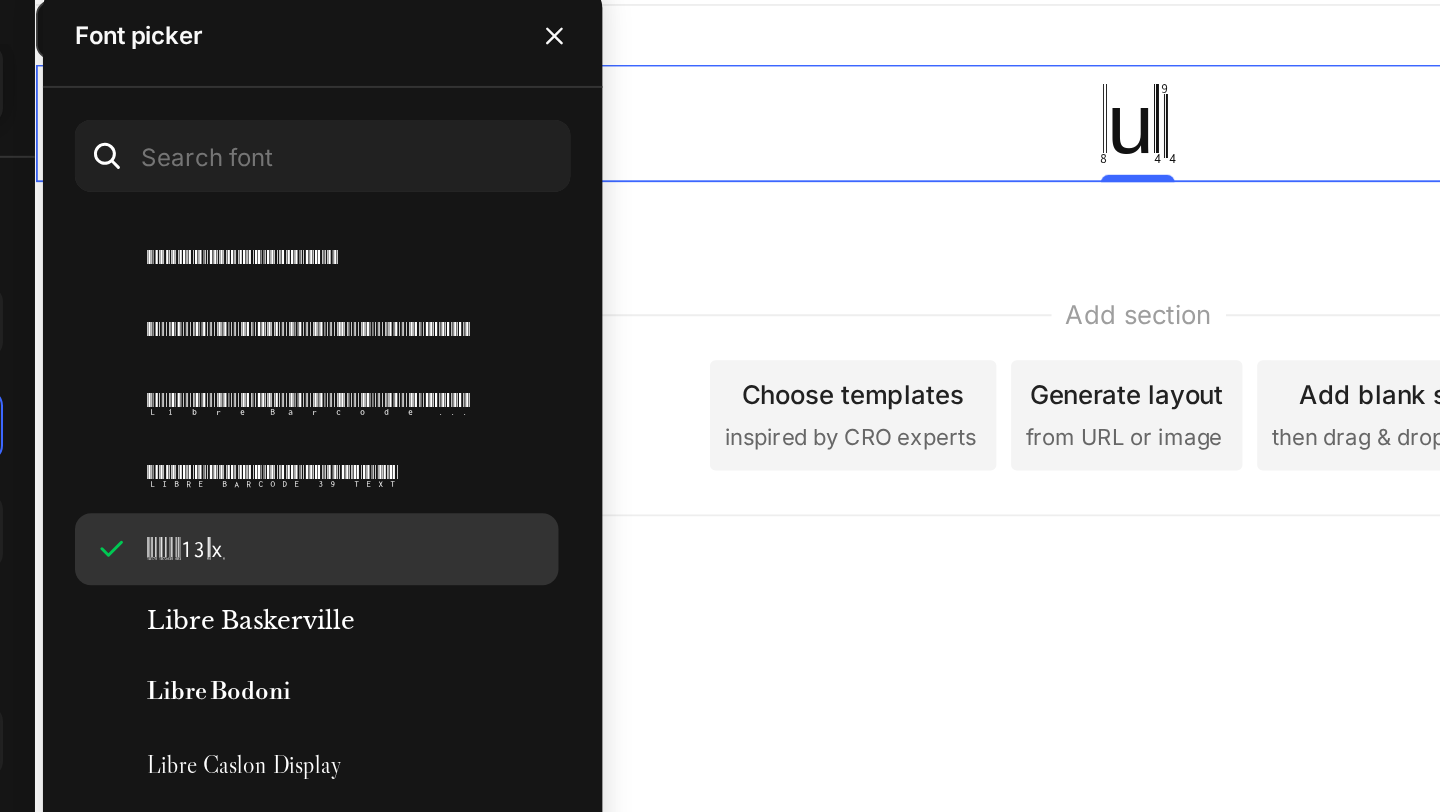 scroll, scrollTop: 29104, scrollLeft: 0, axis: vertical 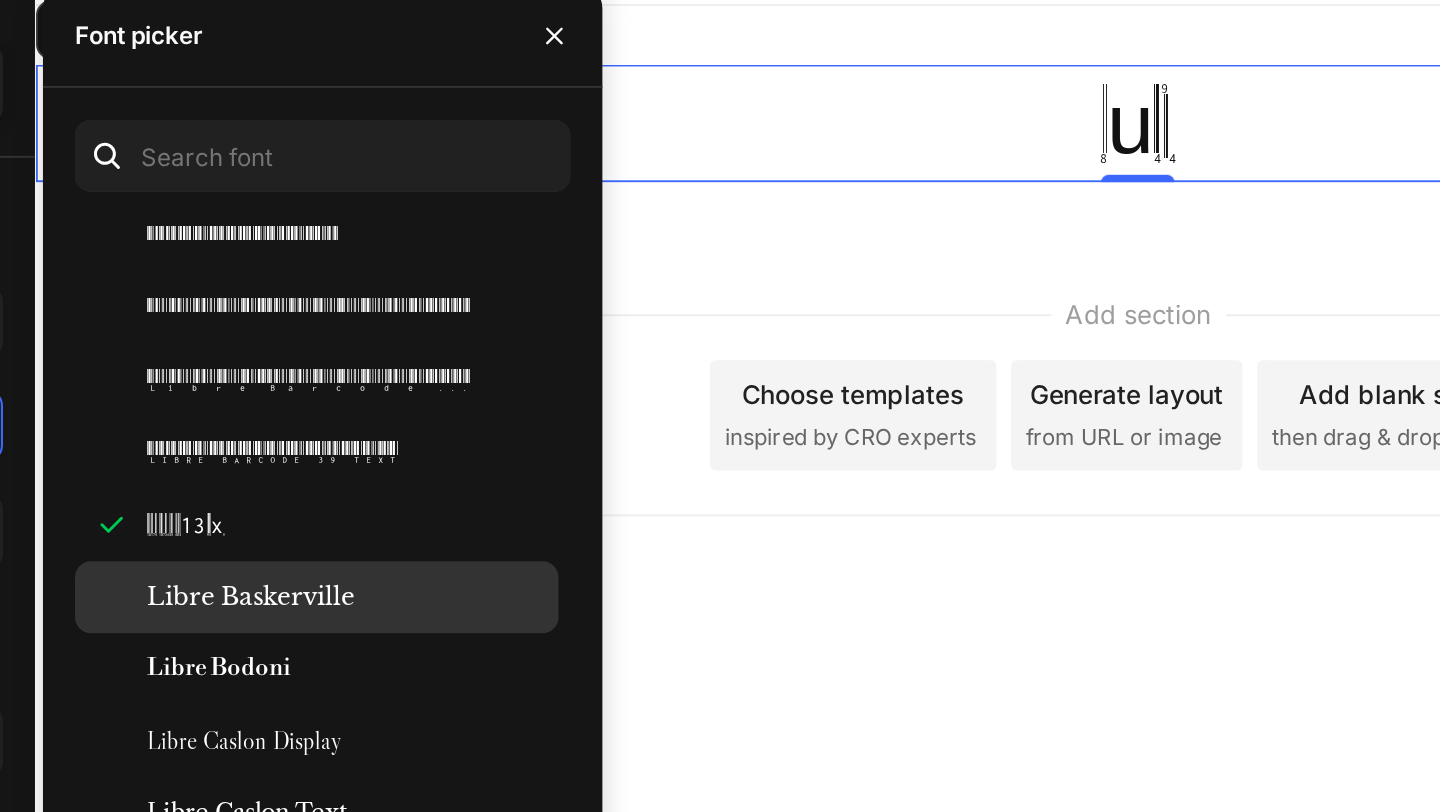 click on "Libre Baskerville" 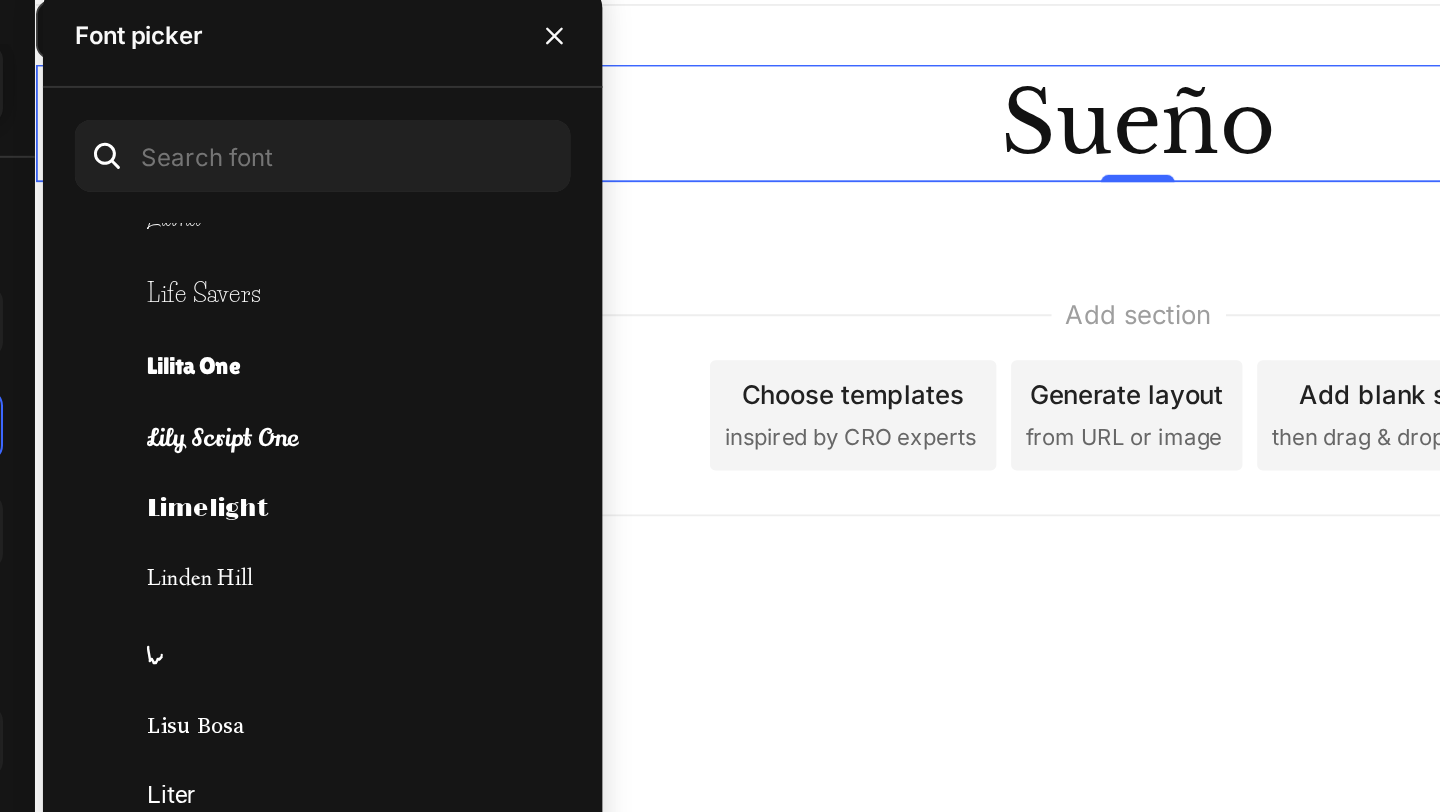 scroll, scrollTop: 29482, scrollLeft: 0, axis: vertical 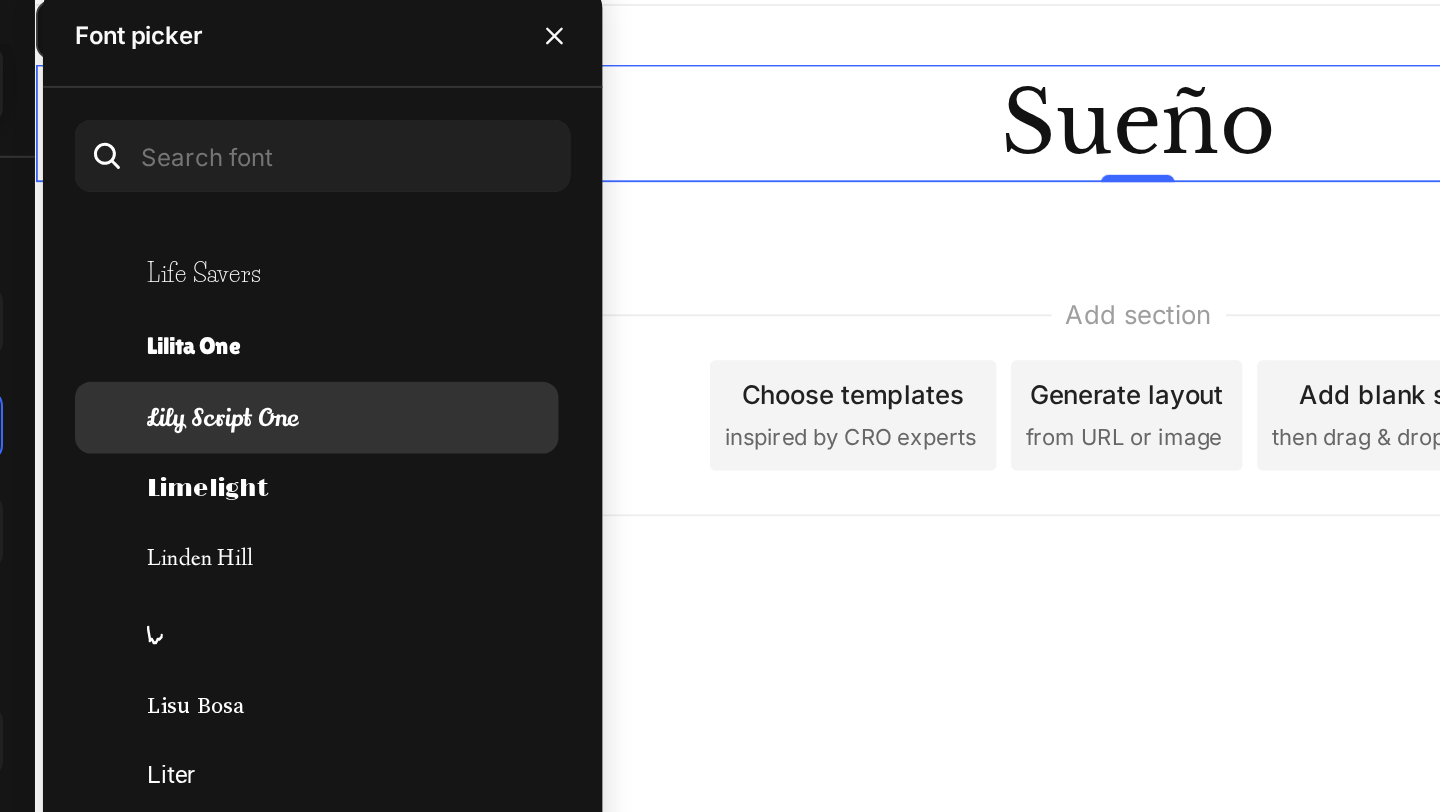 click on "Lily Script One" at bounding box center [431, 300] 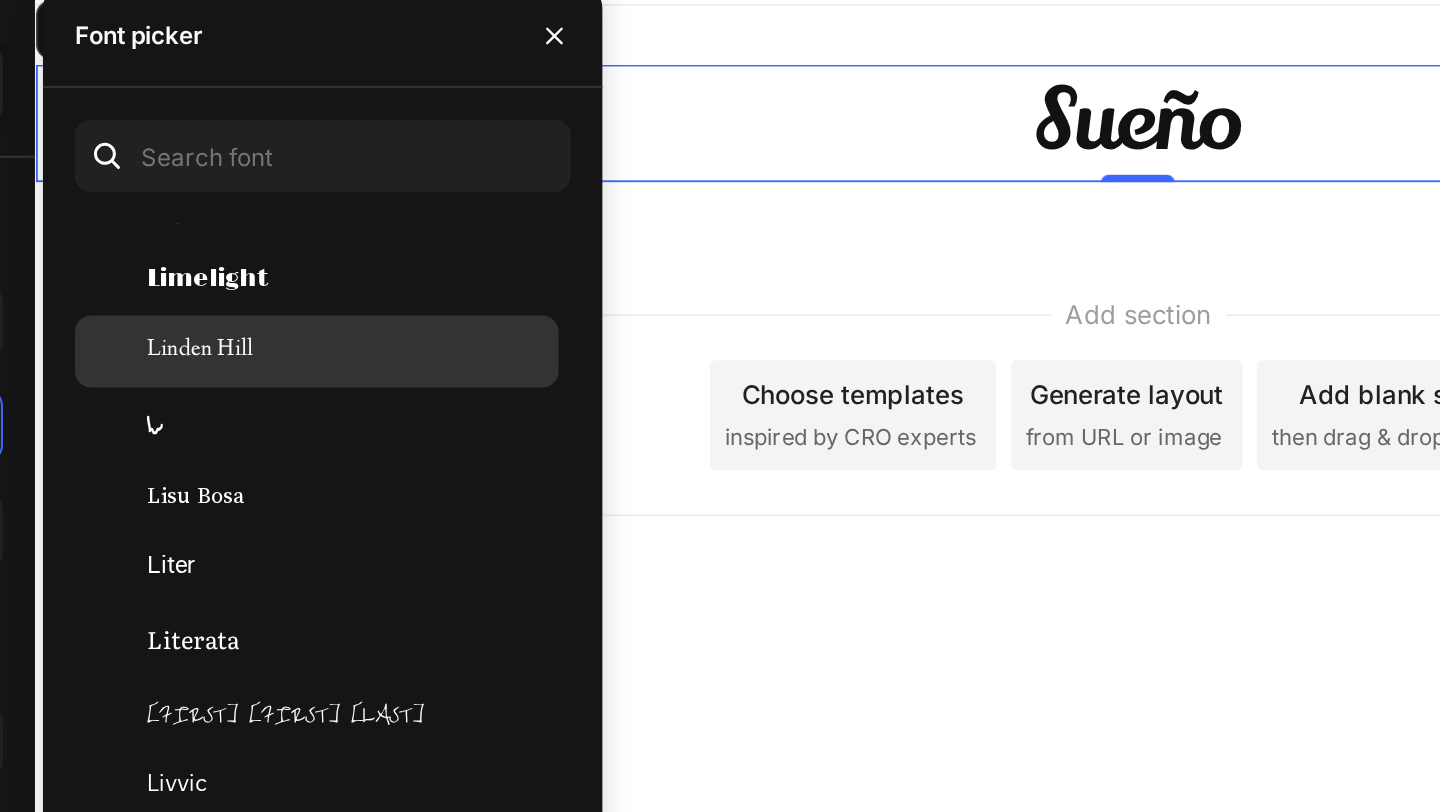 scroll, scrollTop: 29610, scrollLeft: 0, axis: vertical 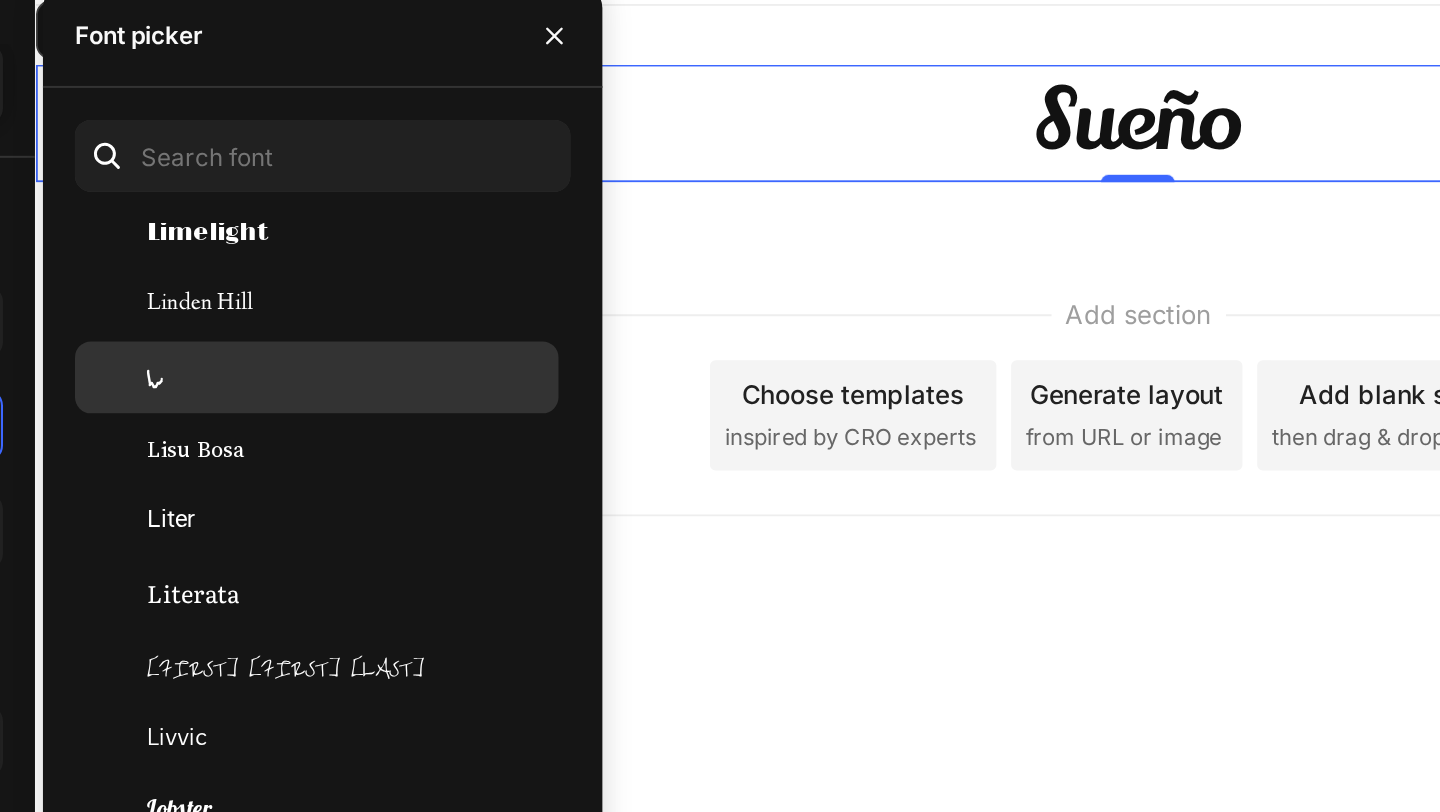 click on "Linefont" at bounding box center [494, 280] 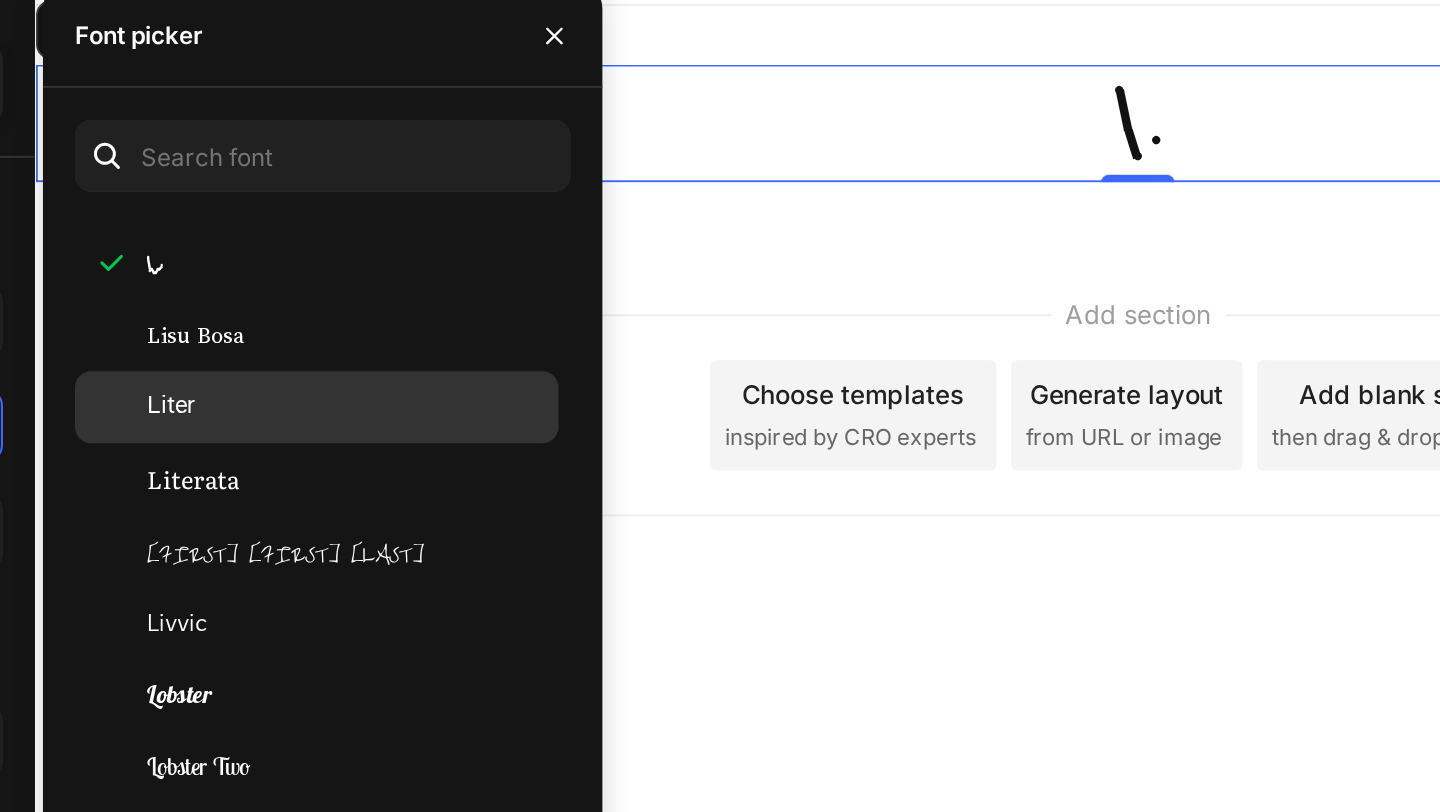 scroll, scrollTop: 29756, scrollLeft: 0, axis: vertical 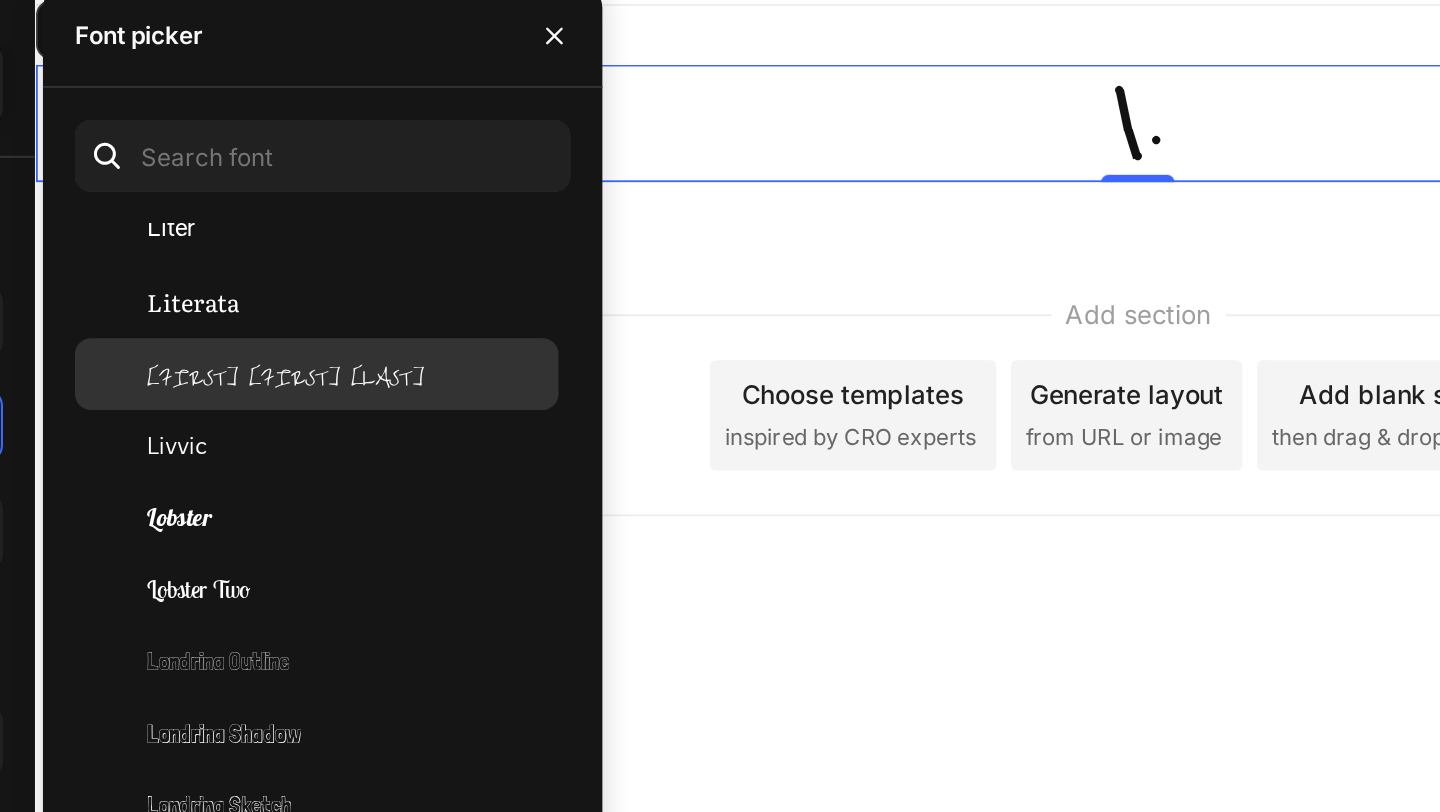 click on "Liu Jian Mao Cao" at bounding box center (462, 278) 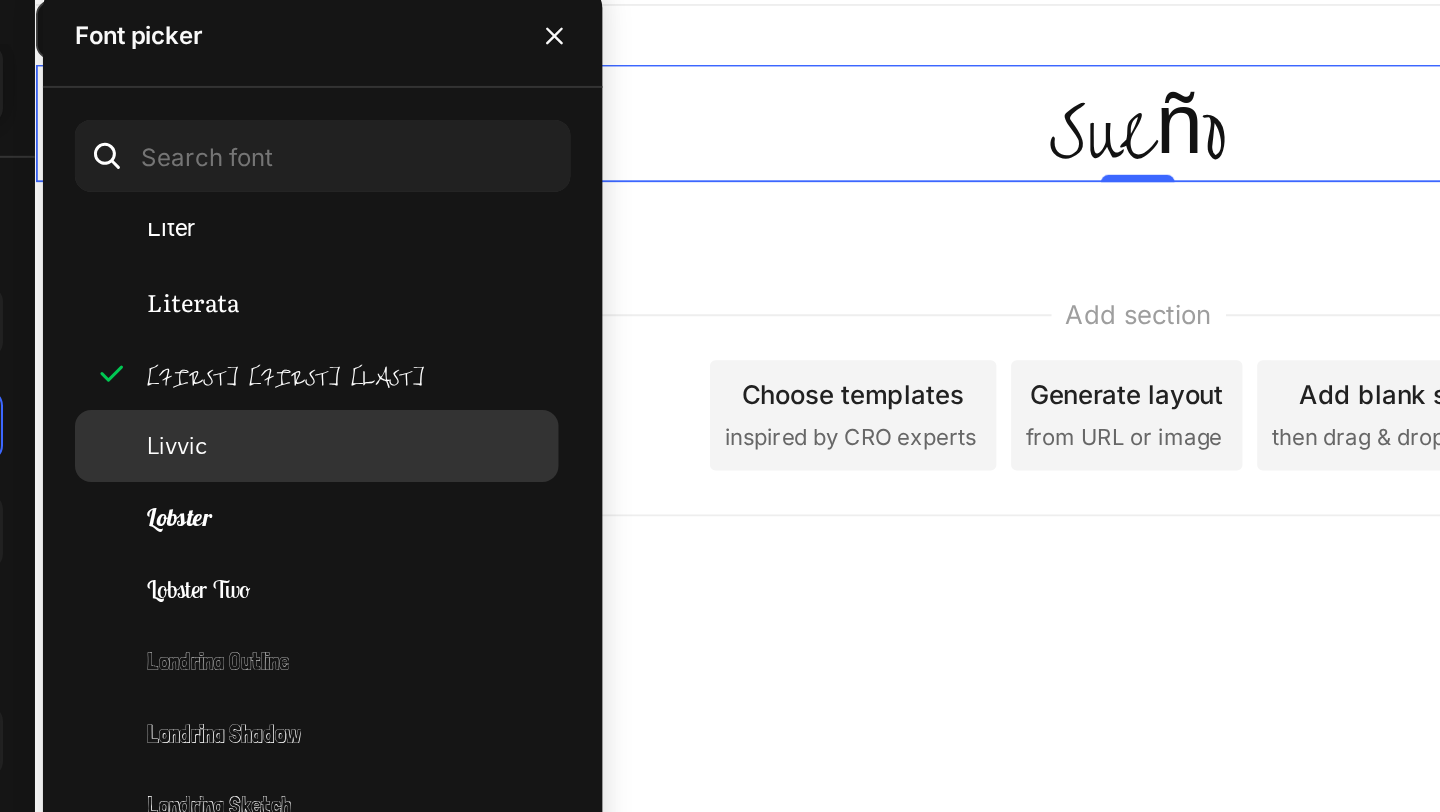 click on "Livvic" at bounding box center [408, 314] 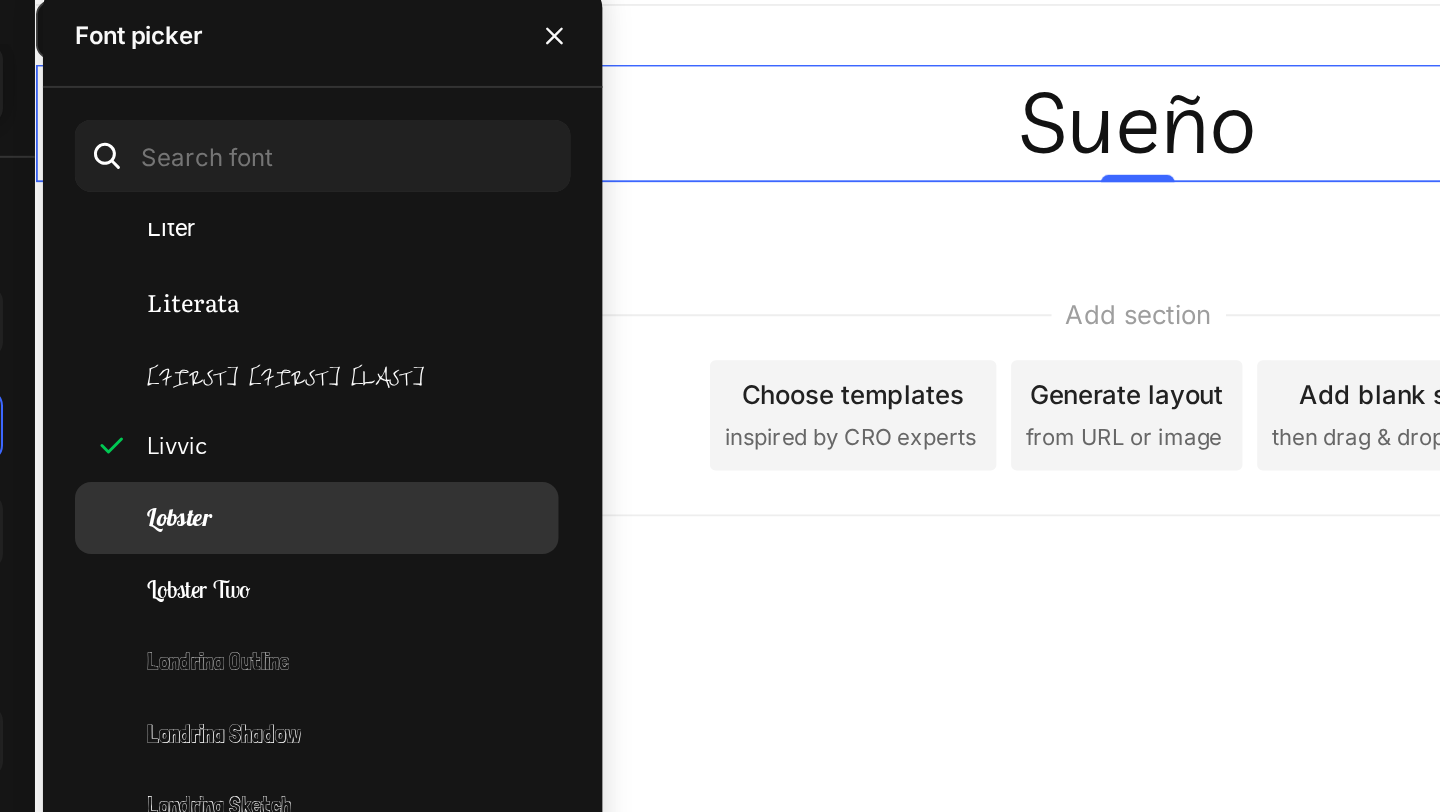 click on "Lobster" at bounding box center [409, 350] 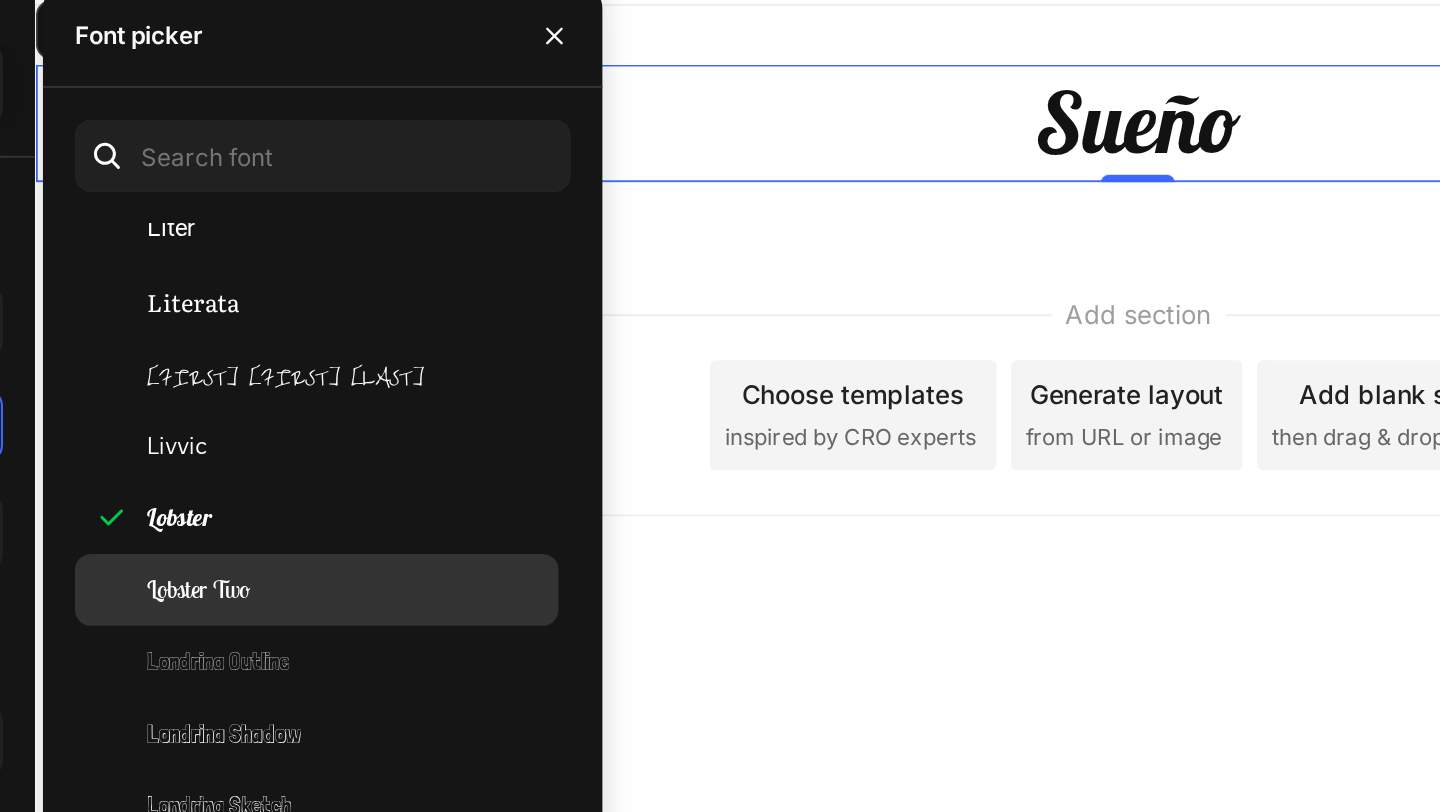 click on "Lobster Two" at bounding box center (419, 386) 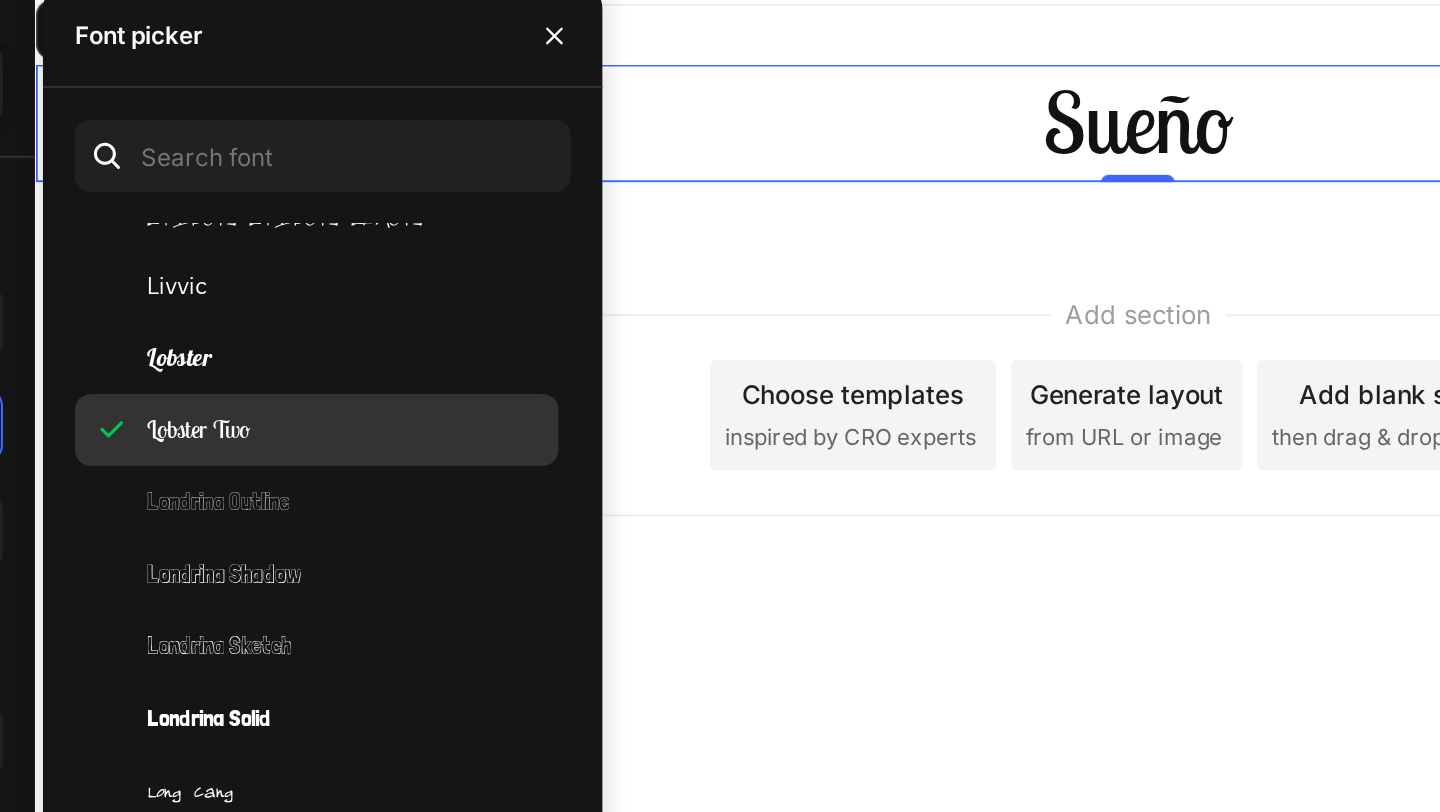 scroll, scrollTop: 29837, scrollLeft: 0, axis: vertical 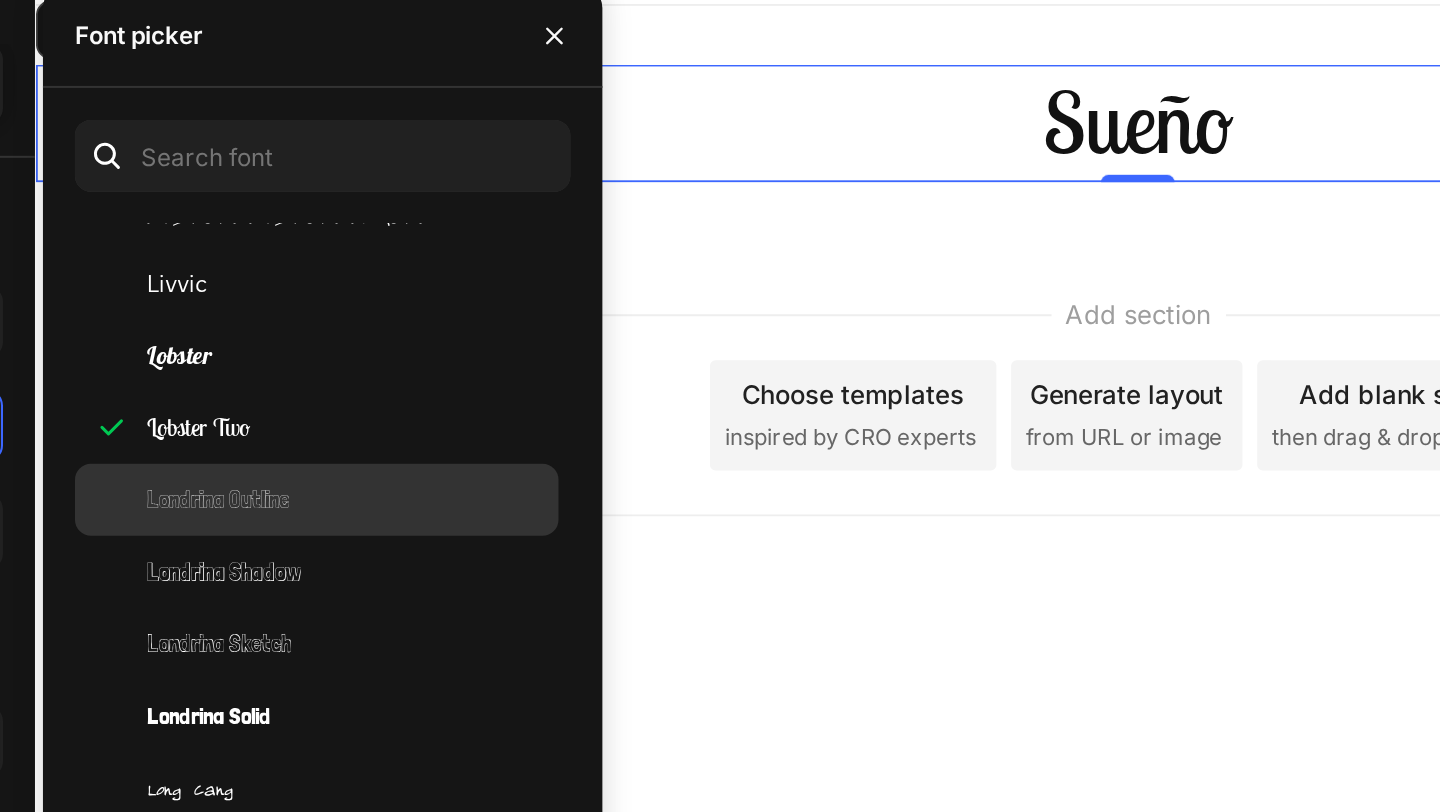 click on "Londrina Outline" at bounding box center [428, 341] 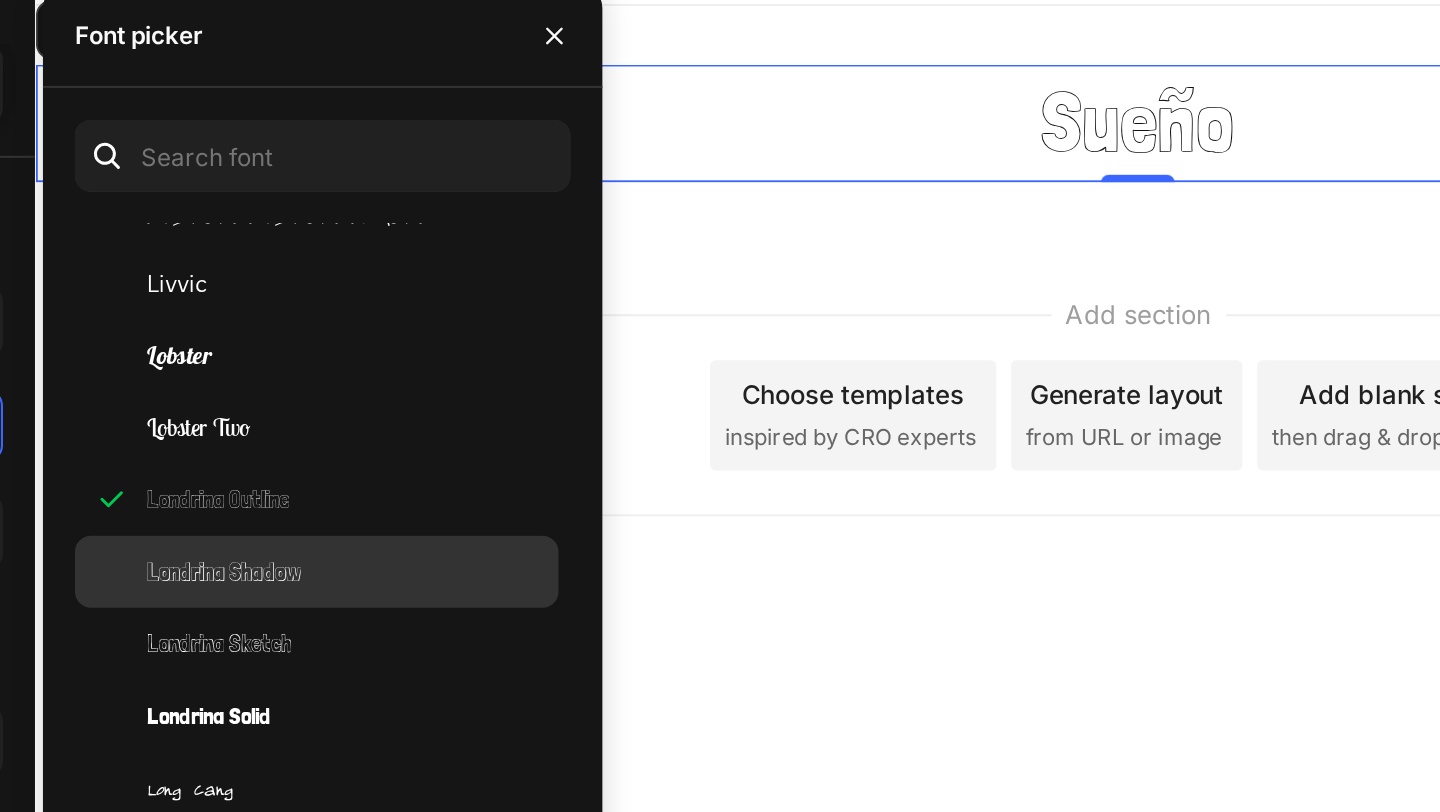 click on "Londrina Shadow" 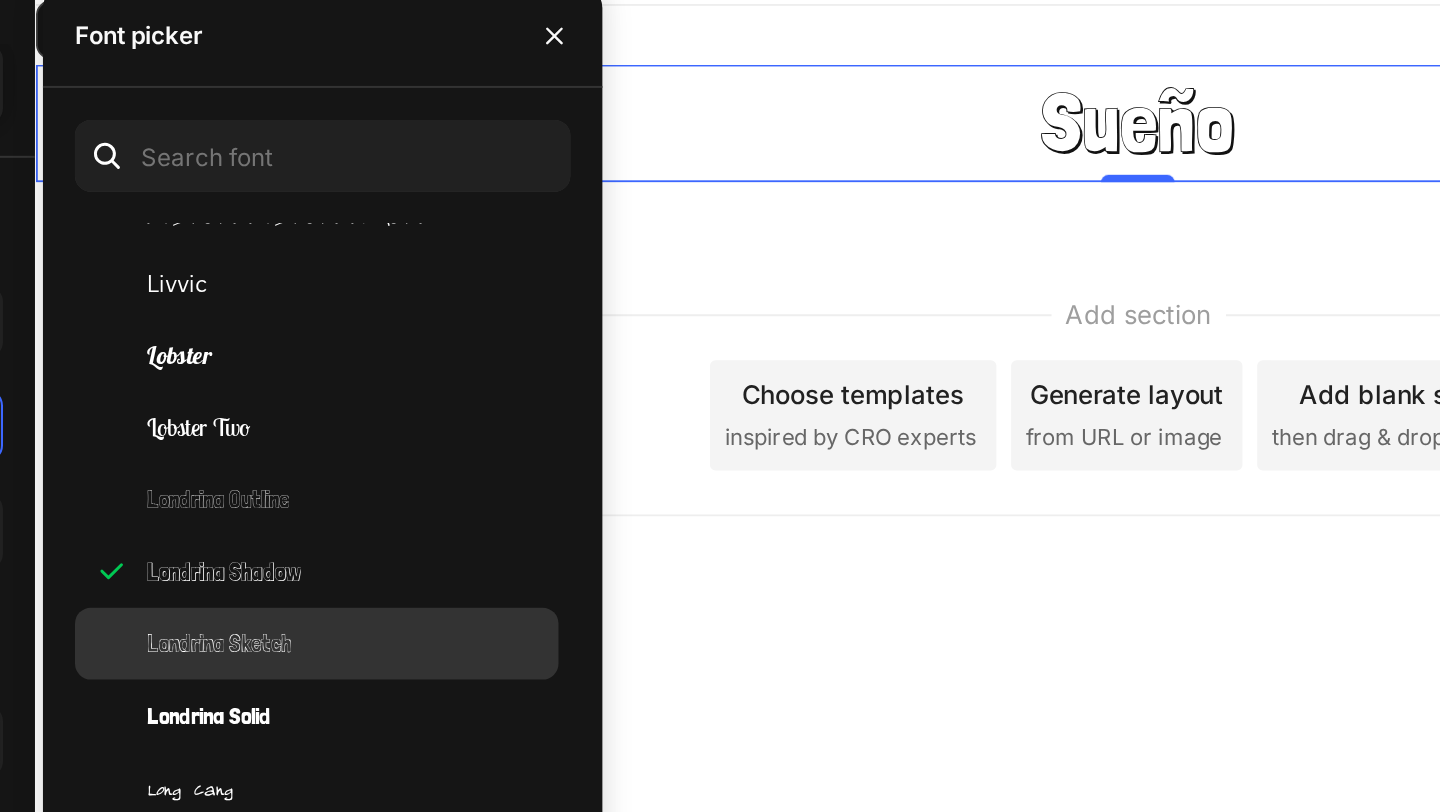 click on "Londrina Sketch" 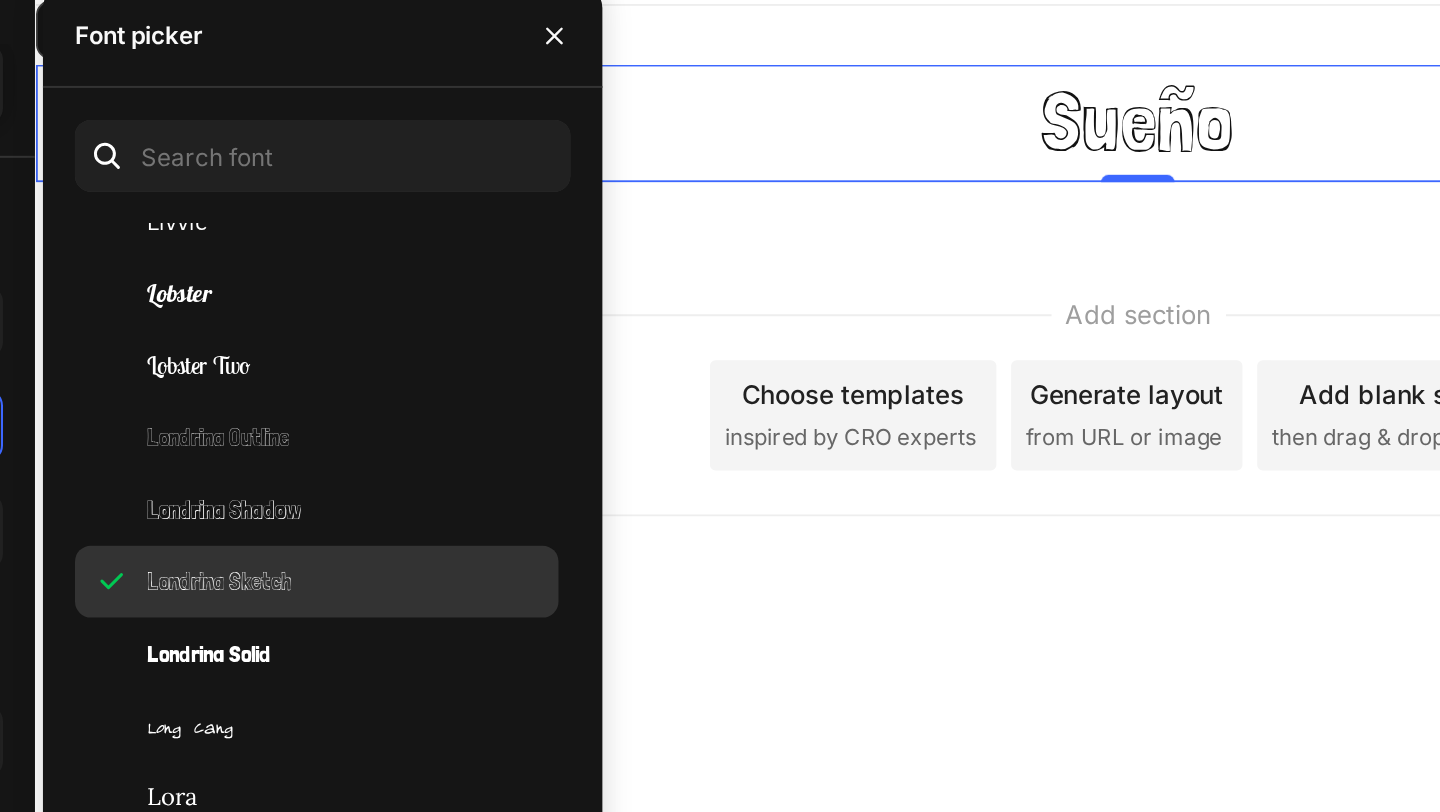 scroll, scrollTop: 29885, scrollLeft: 0, axis: vertical 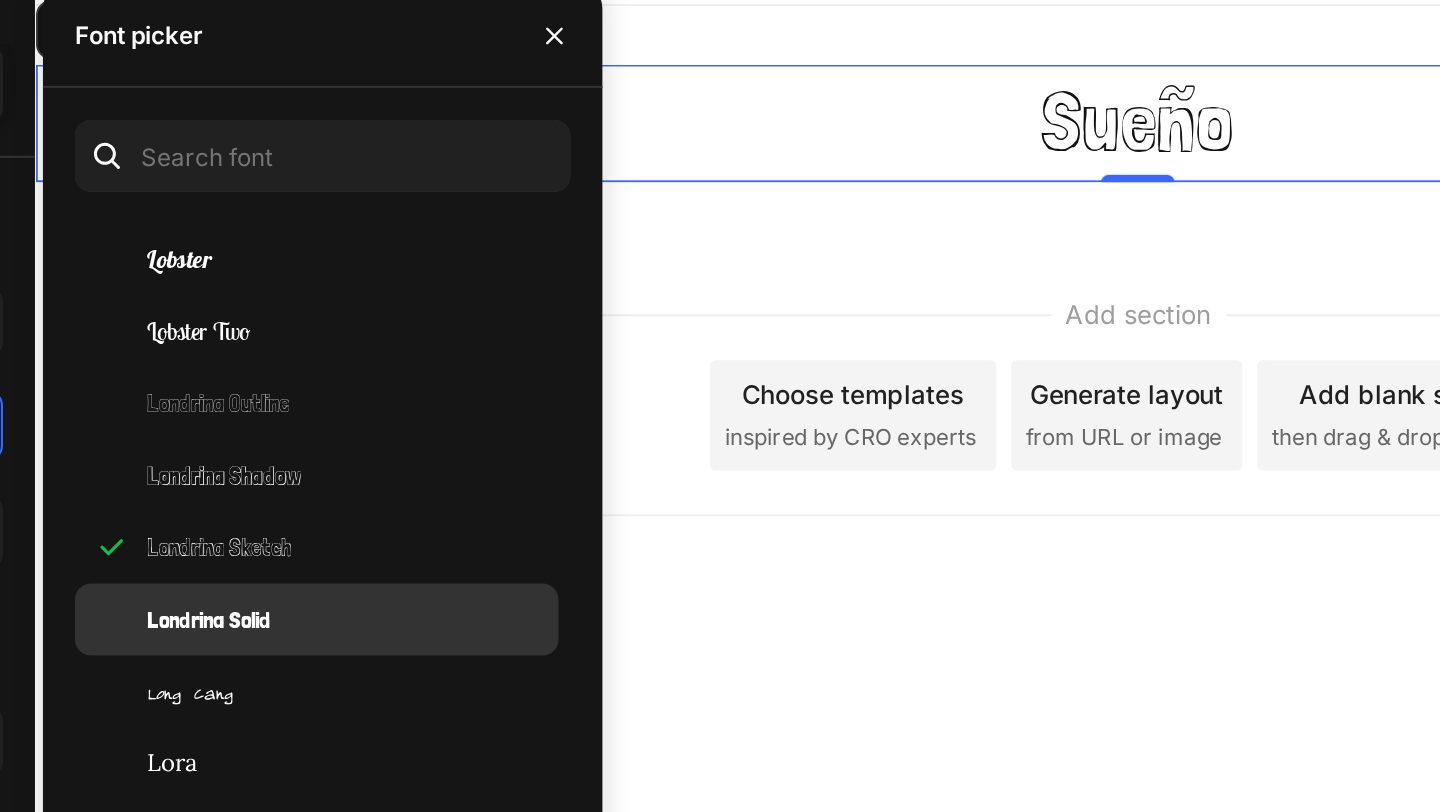 click on "Londrina Solid" at bounding box center (424, 401) 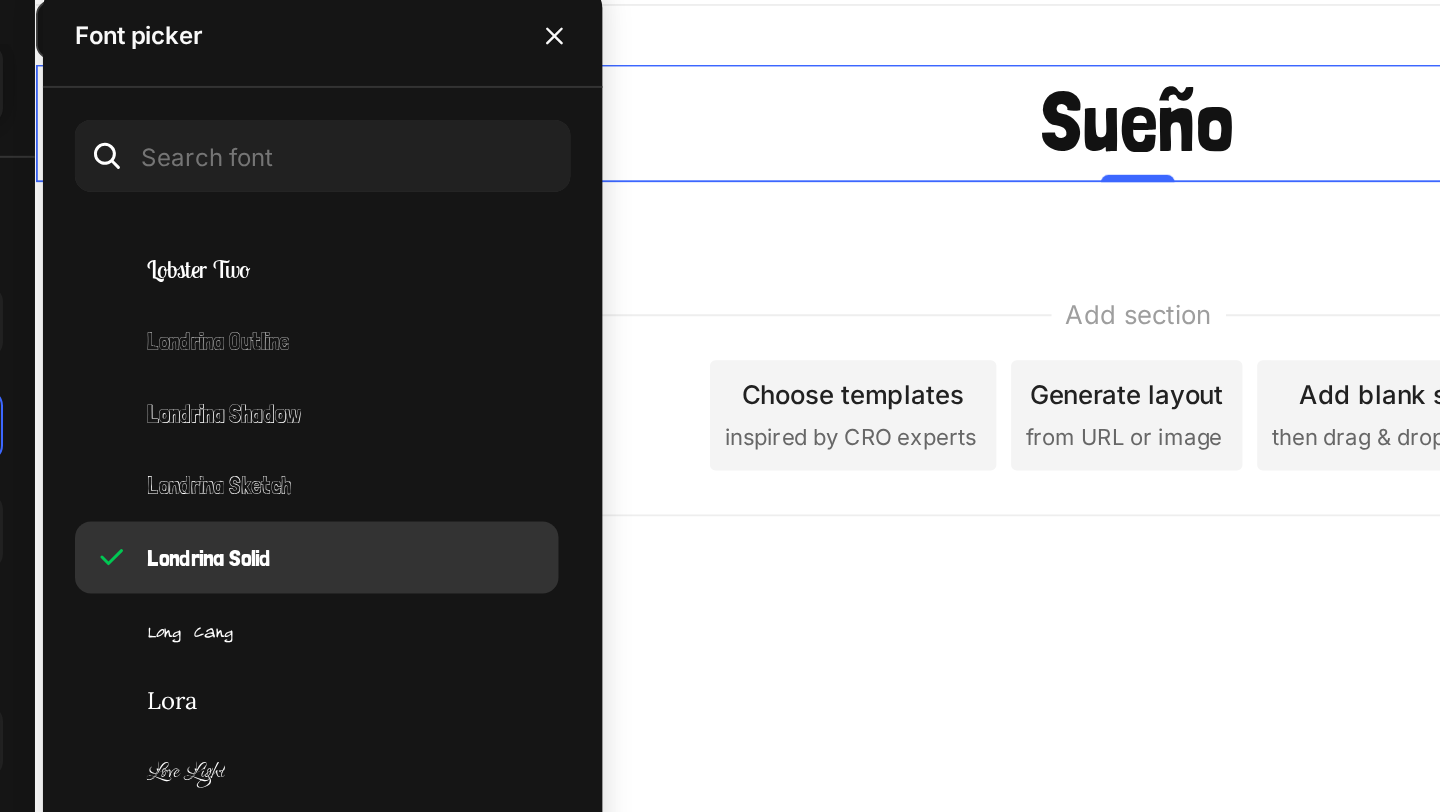 scroll, scrollTop: 29936, scrollLeft: 0, axis: vertical 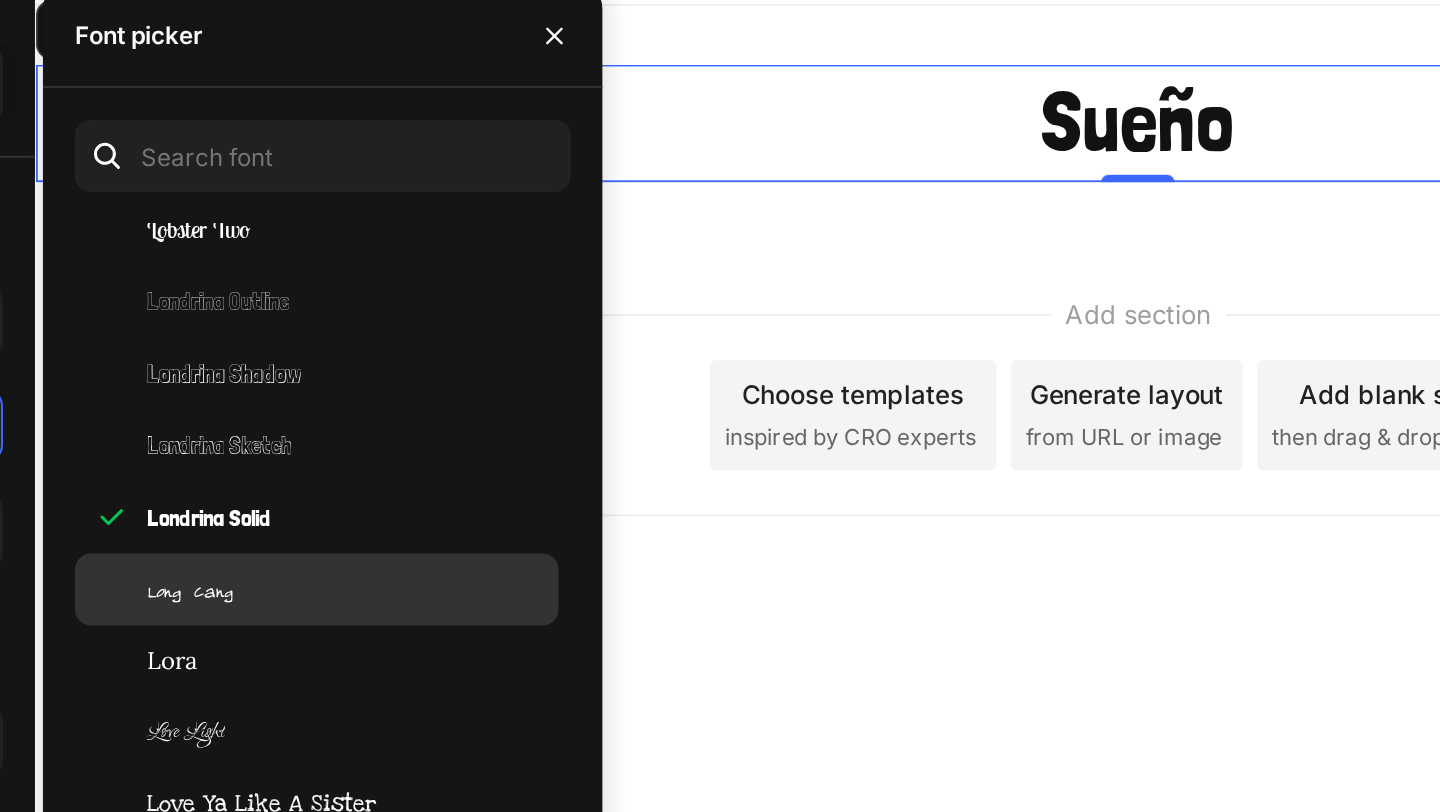 click on "Long Cang" at bounding box center (414, 386) 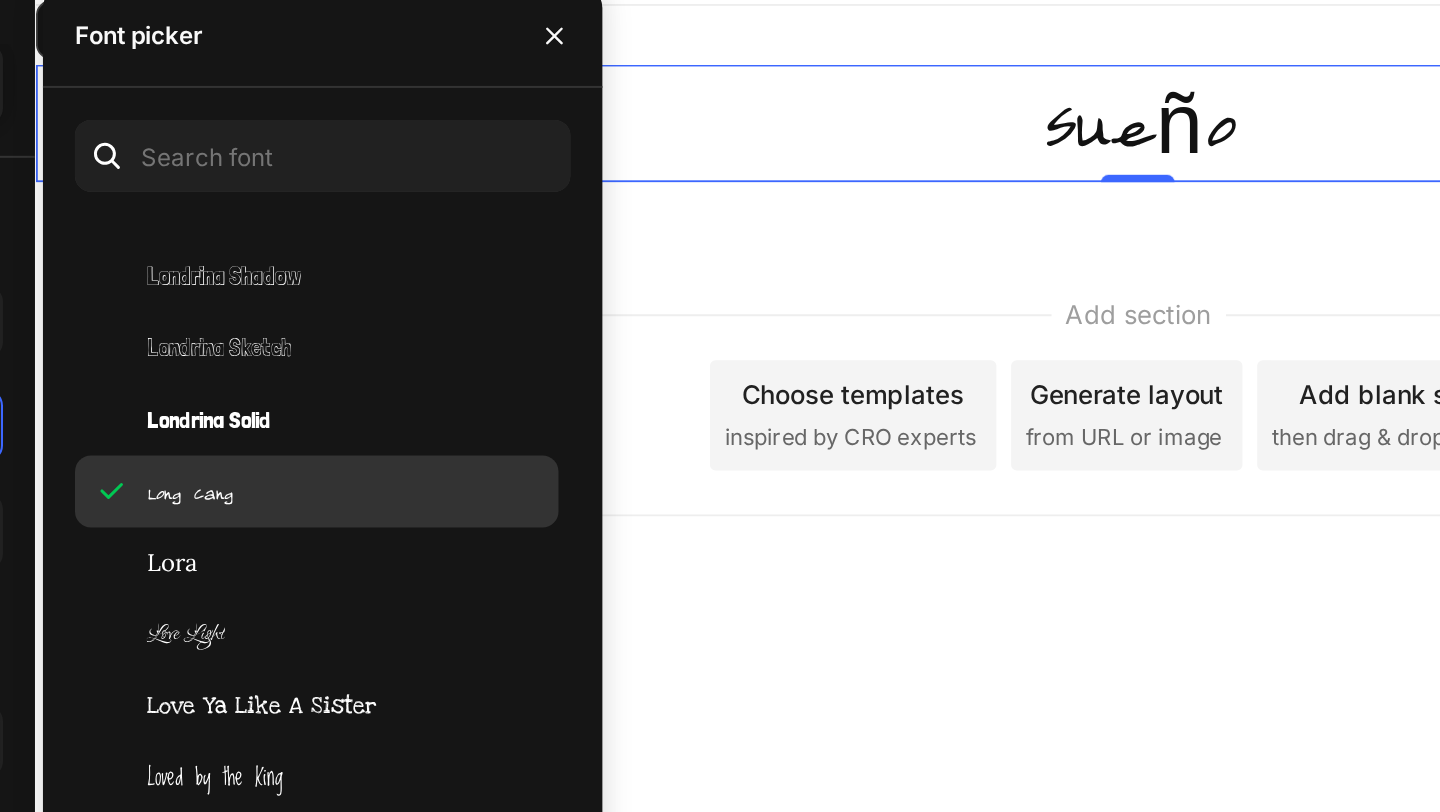 scroll, scrollTop: 29994, scrollLeft: 0, axis: vertical 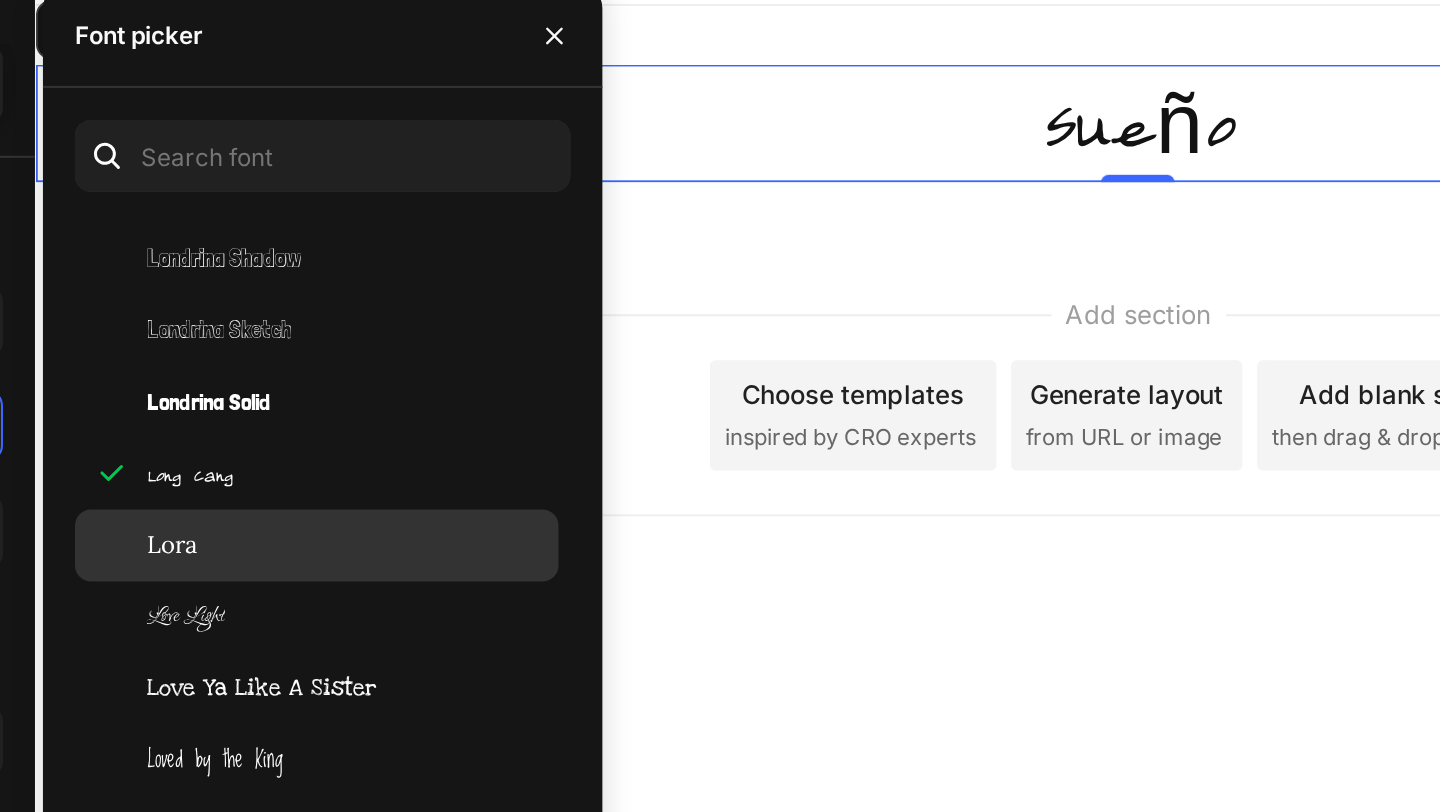 click on "Lora" at bounding box center (405, 364) 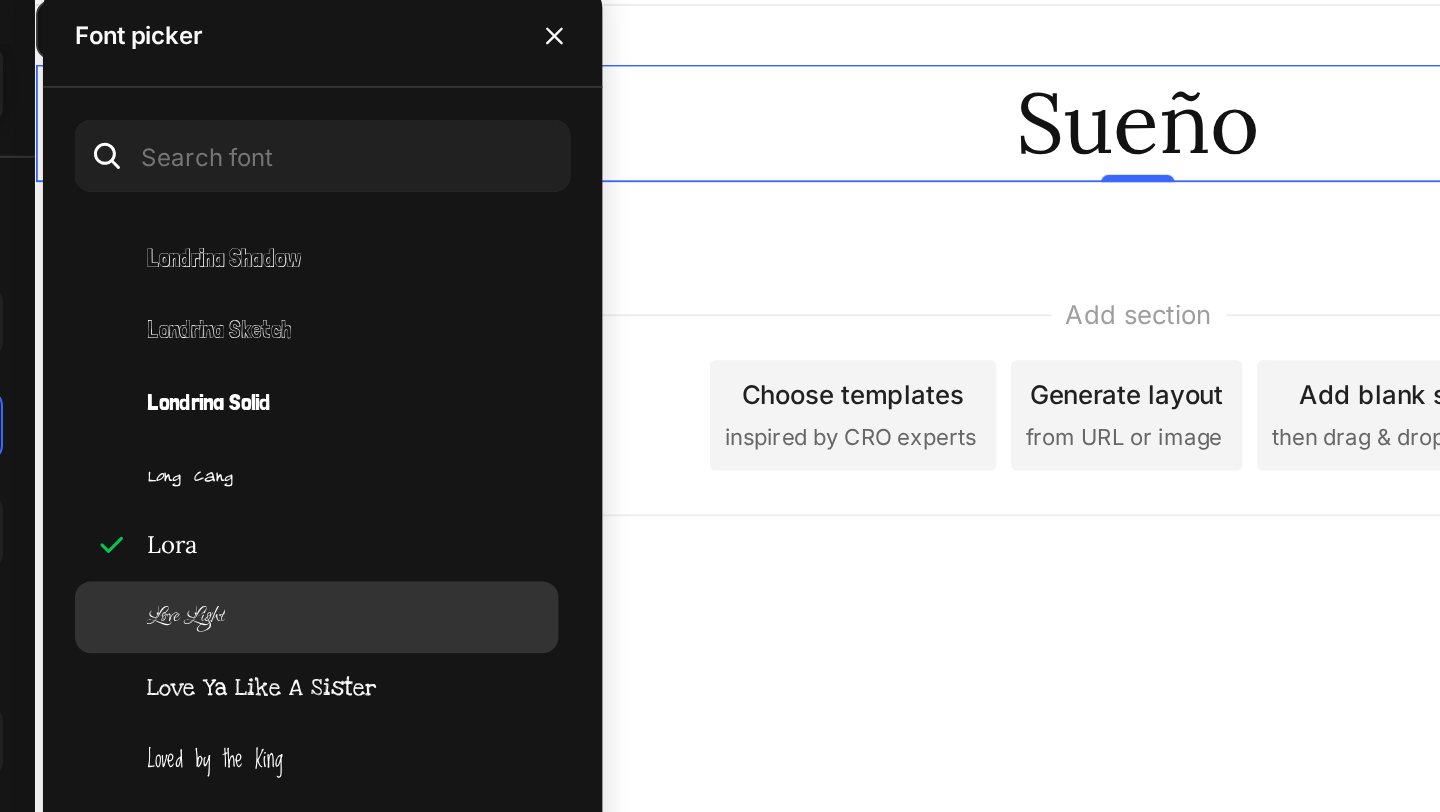 click on "Love Light" at bounding box center [412, 400] 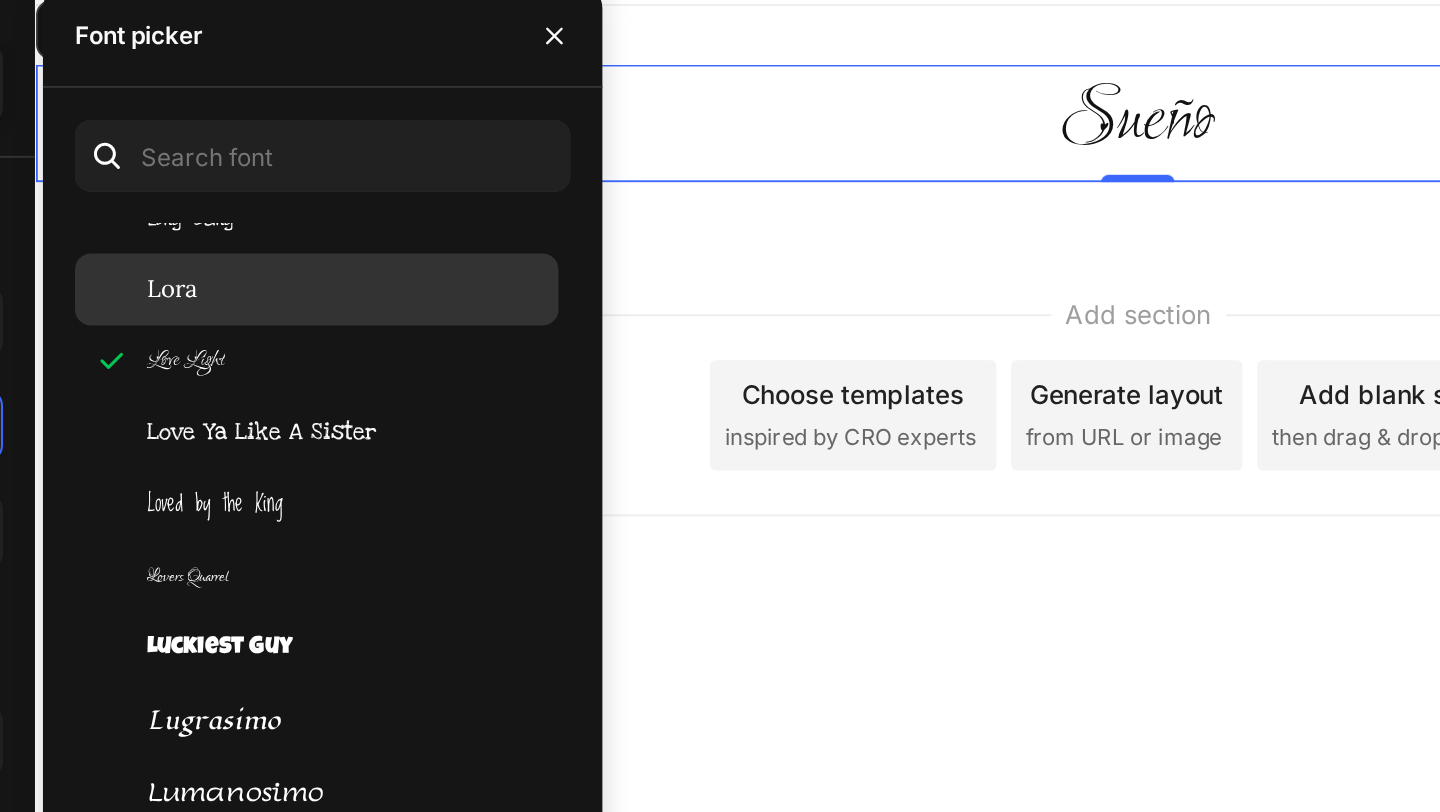 scroll, scrollTop: 30157, scrollLeft: 0, axis: vertical 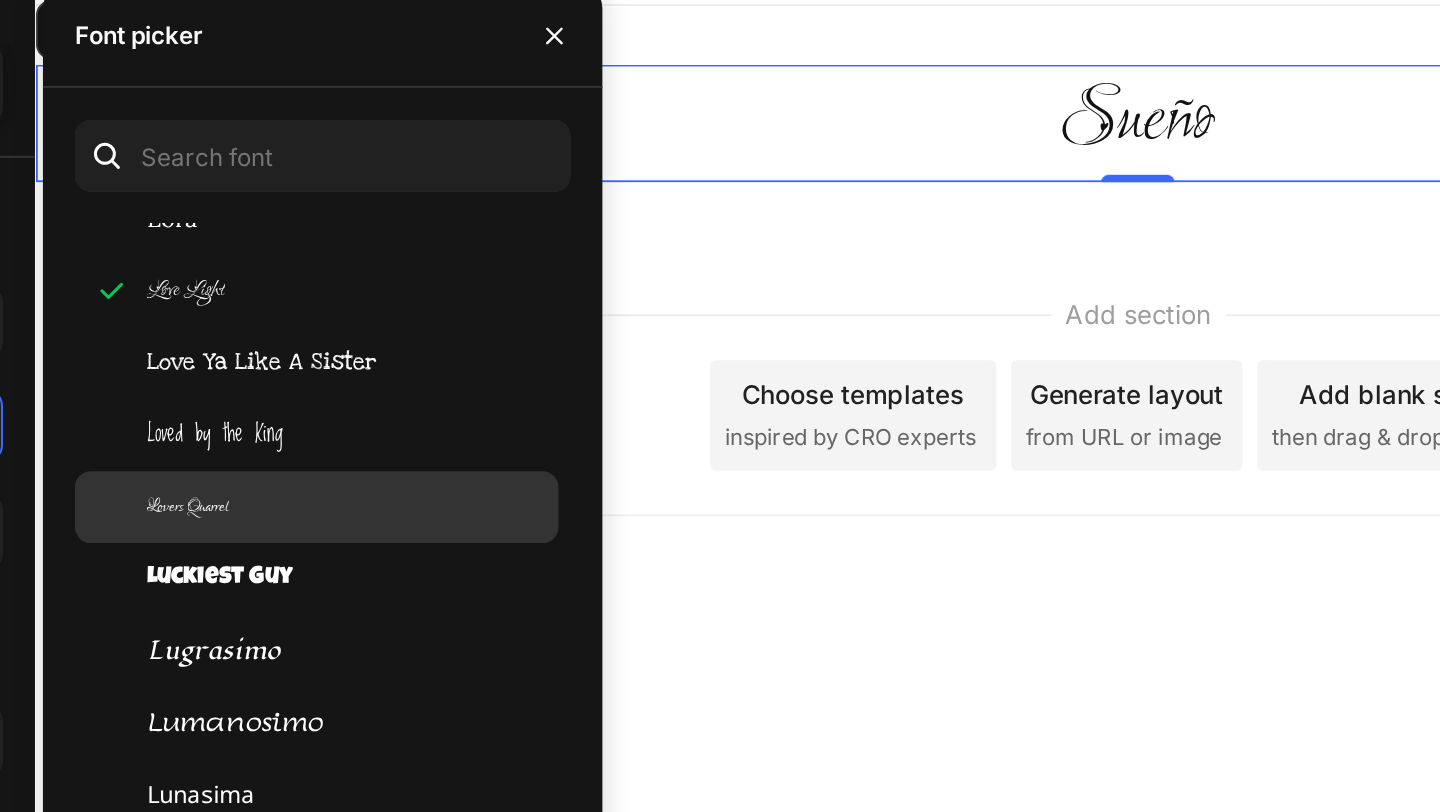 click on "Lovers Quarrel" at bounding box center [413, 345] 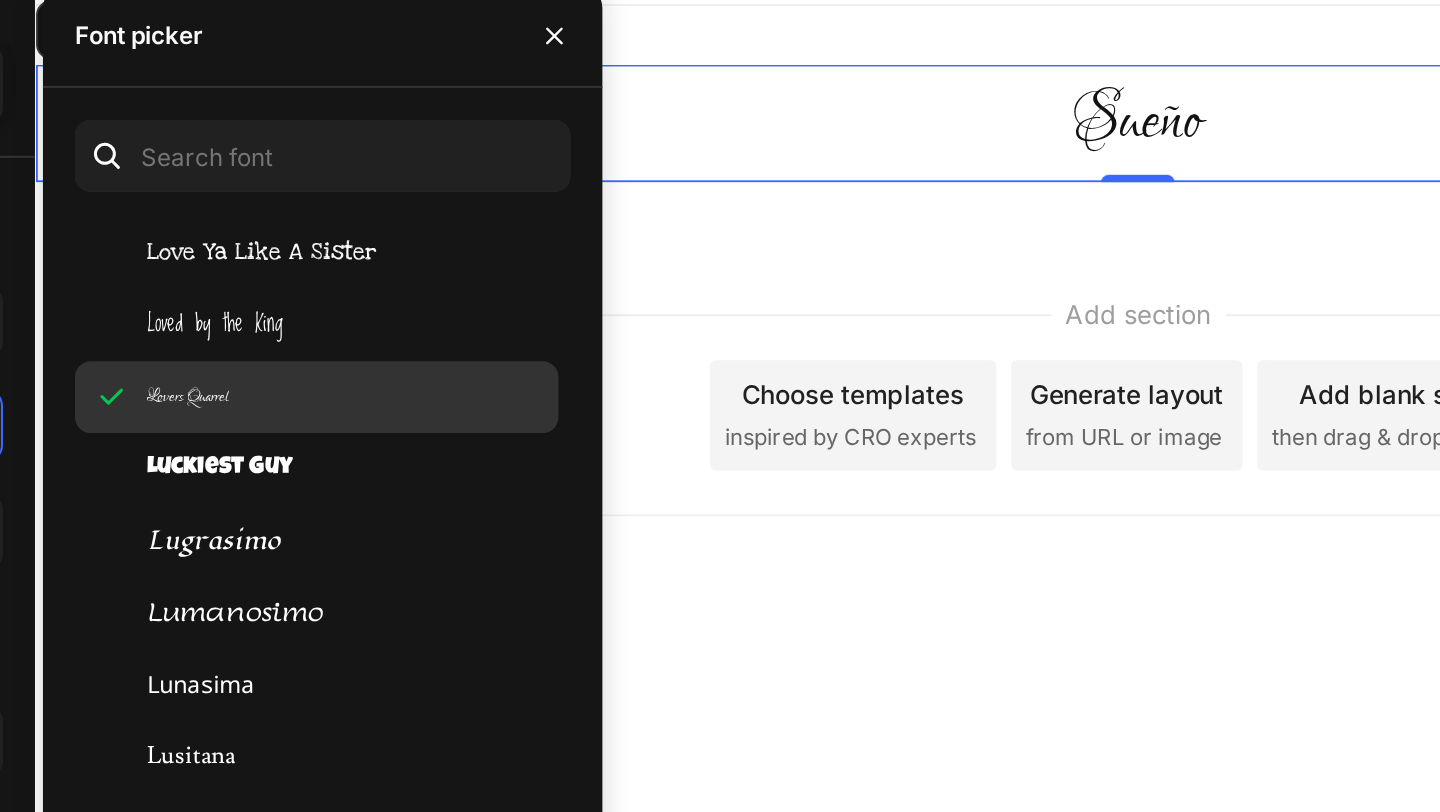 scroll, scrollTop: 30216, scrollLeft: 0, axis: vertical 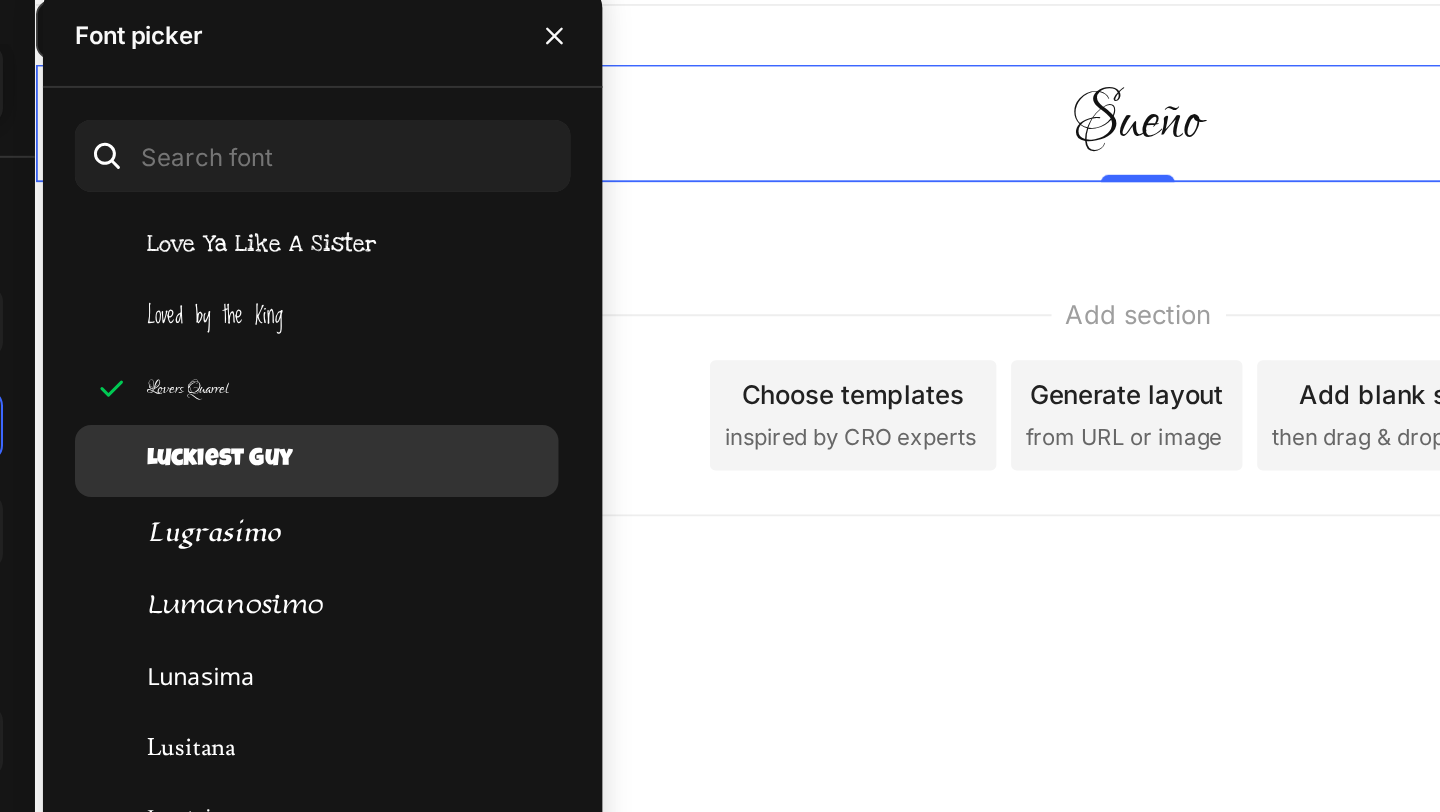 click on "Luckiest Guy" at bounding box center (429, 322) 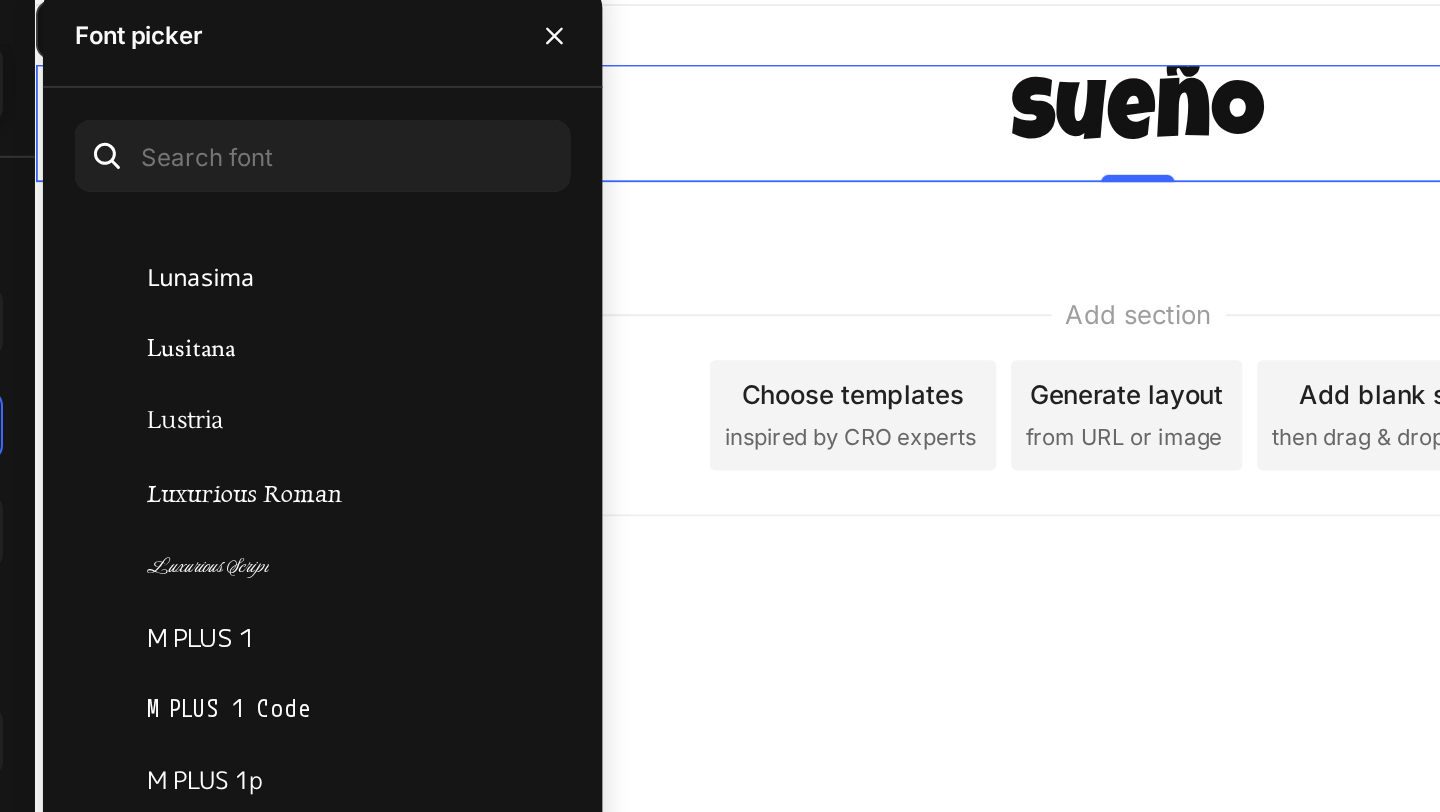 scroll, scrollTop: 30430, scrollLeft: 0, axis: vertical 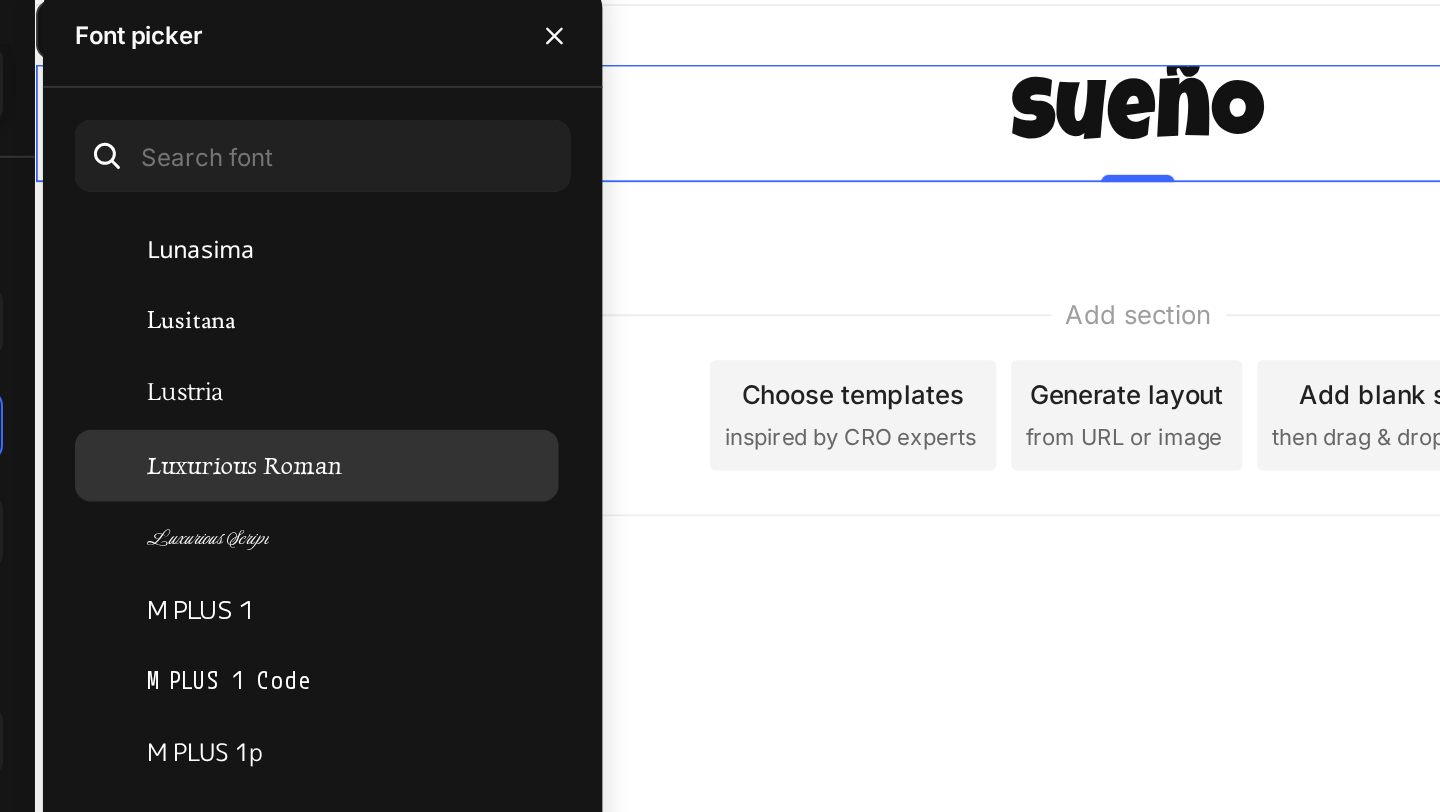 click on "Luxurious Roman" at bounding box center [442, 324] 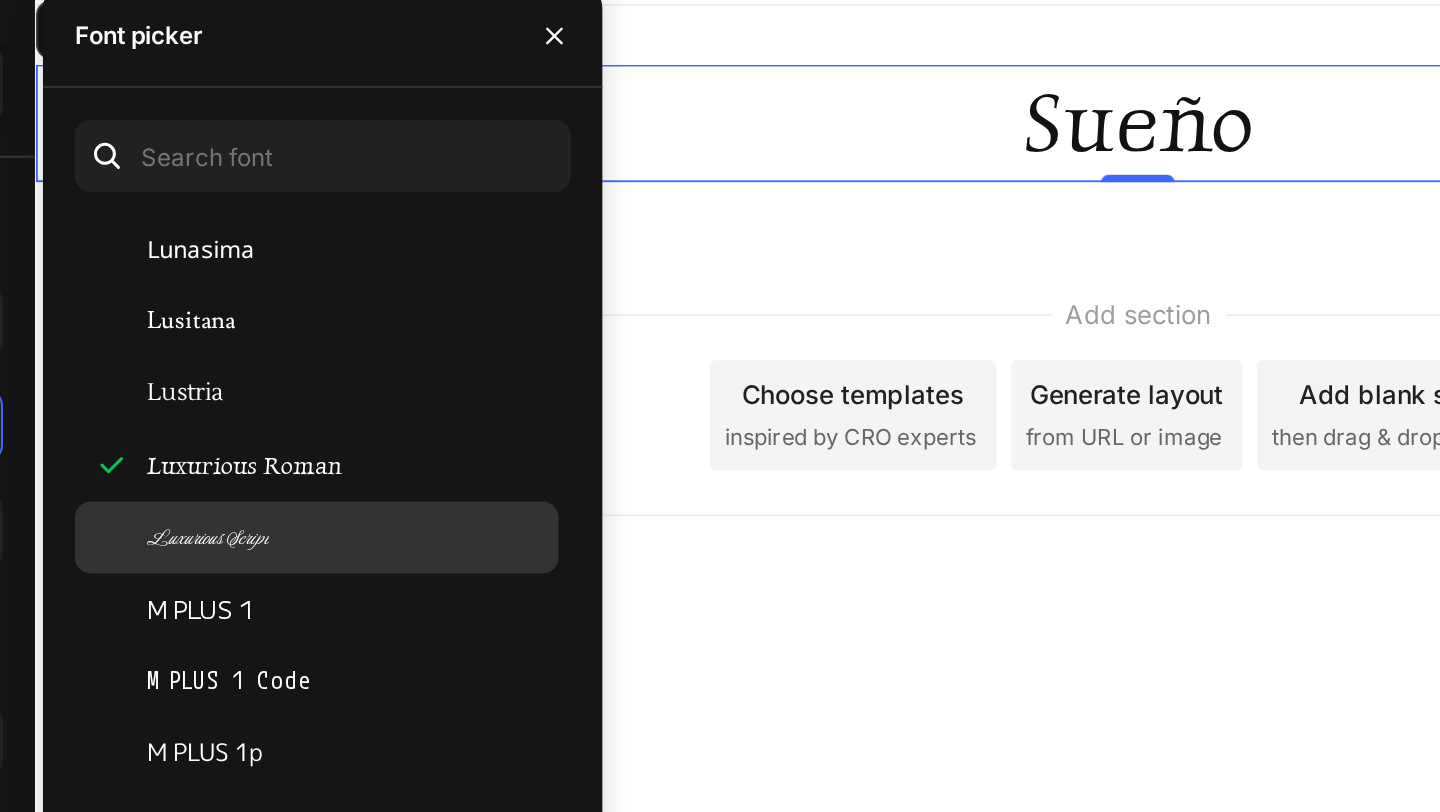 click on "Luxurious Script" at bounding box center [423, 360] 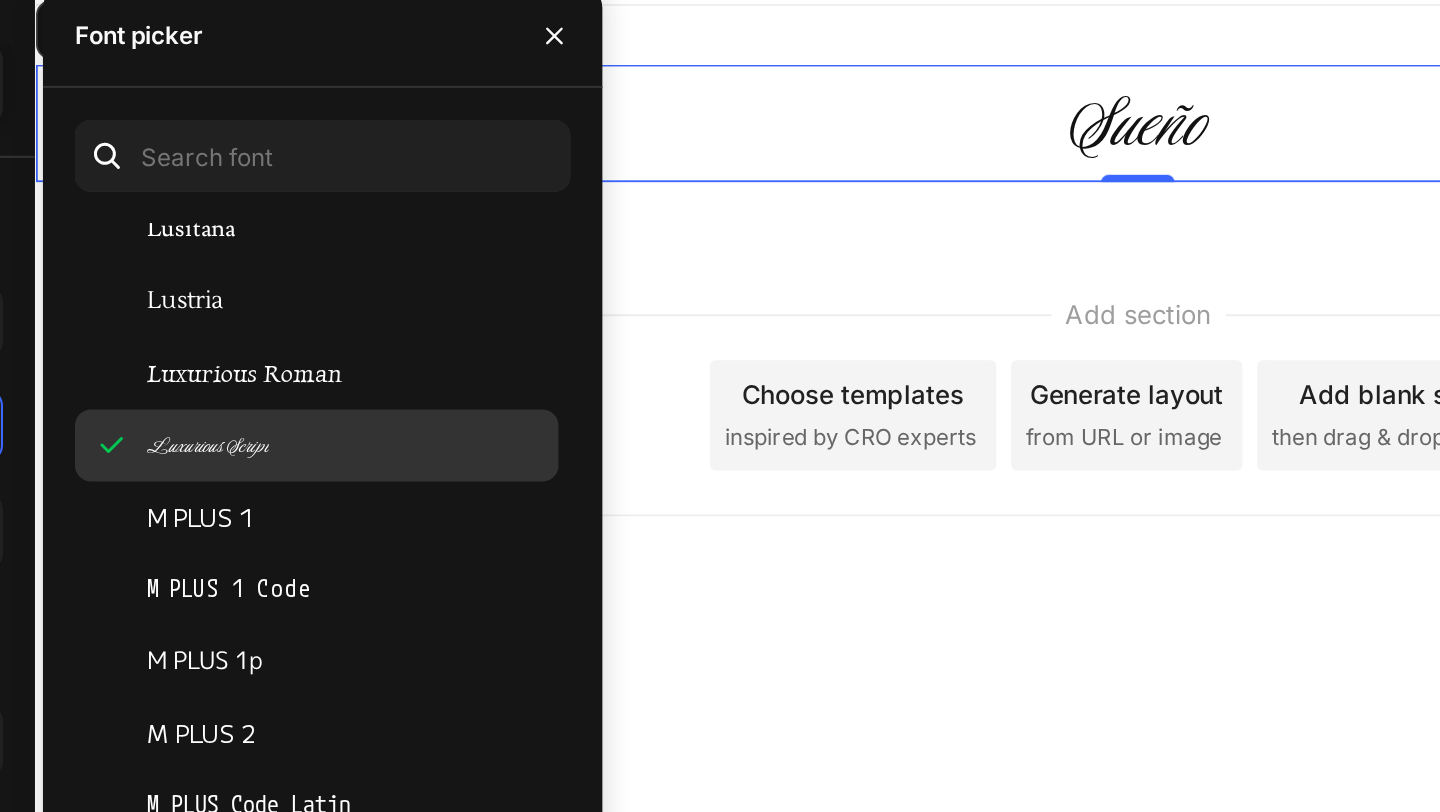 scroll, scrollTop: 30481, scrollLeft: 0, axis: vertical 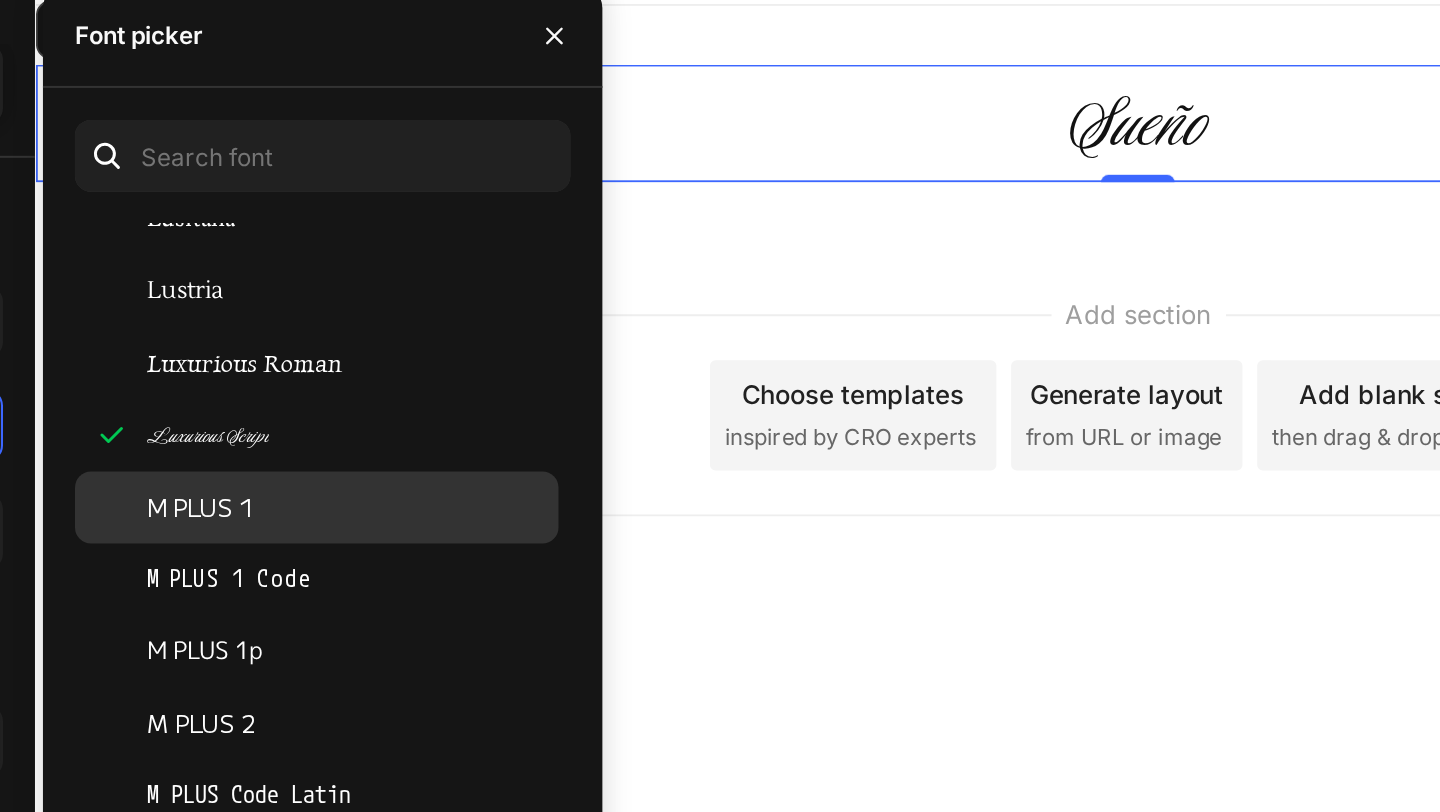 click on "M PLUS 1" at bounding box center (419, 345) 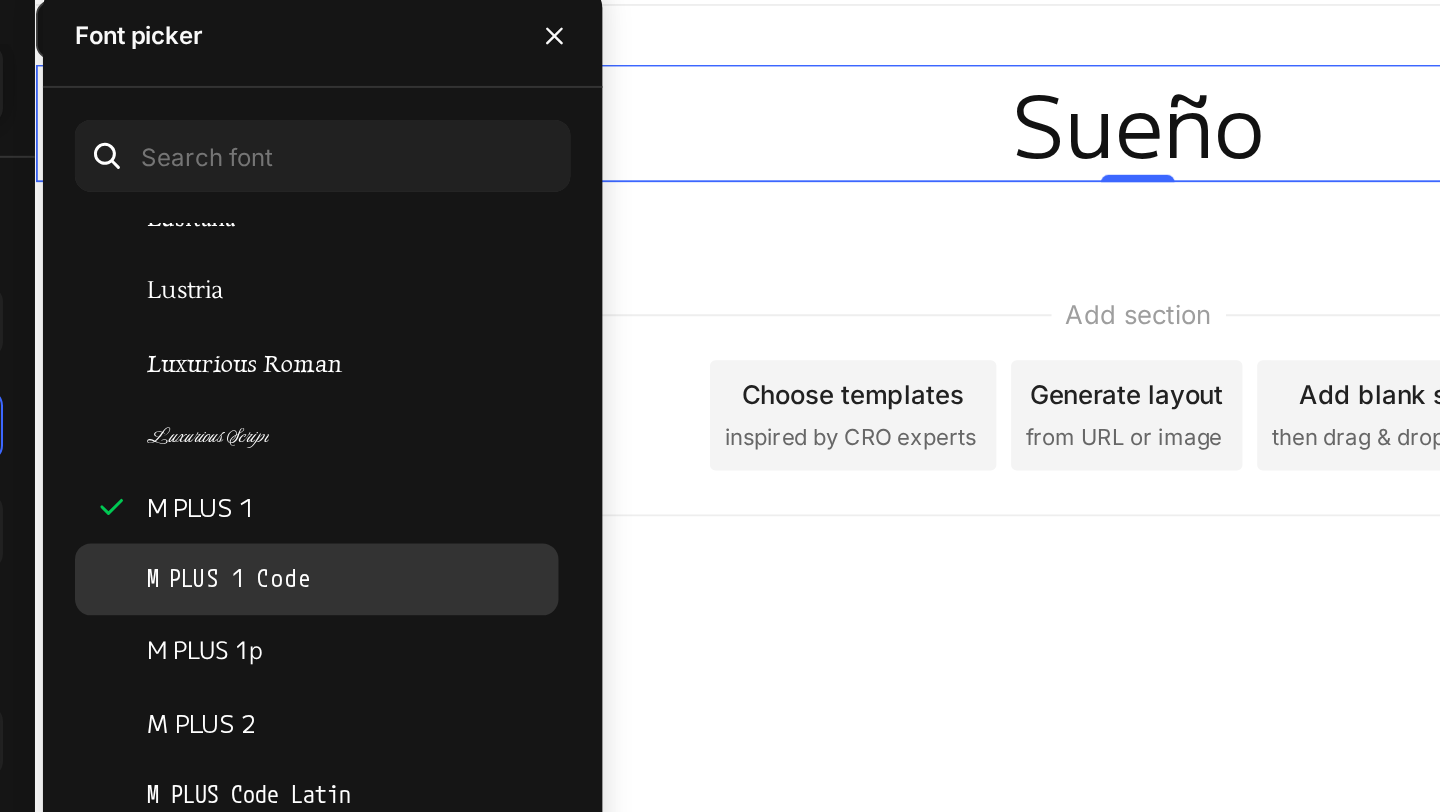 click on "M PLUS 1 Code" at bounding box center [434, 381] 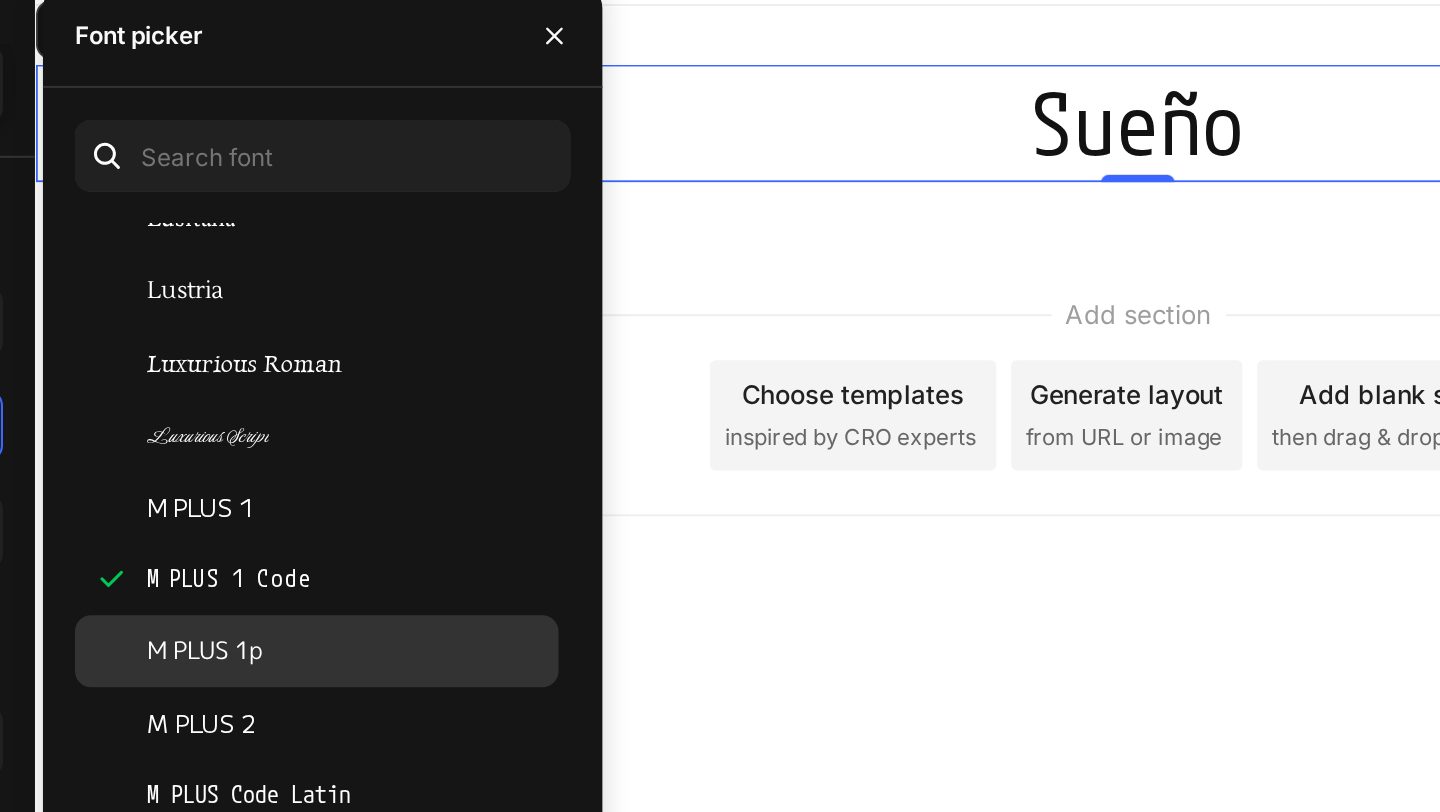 click on "M PLUS 1p" 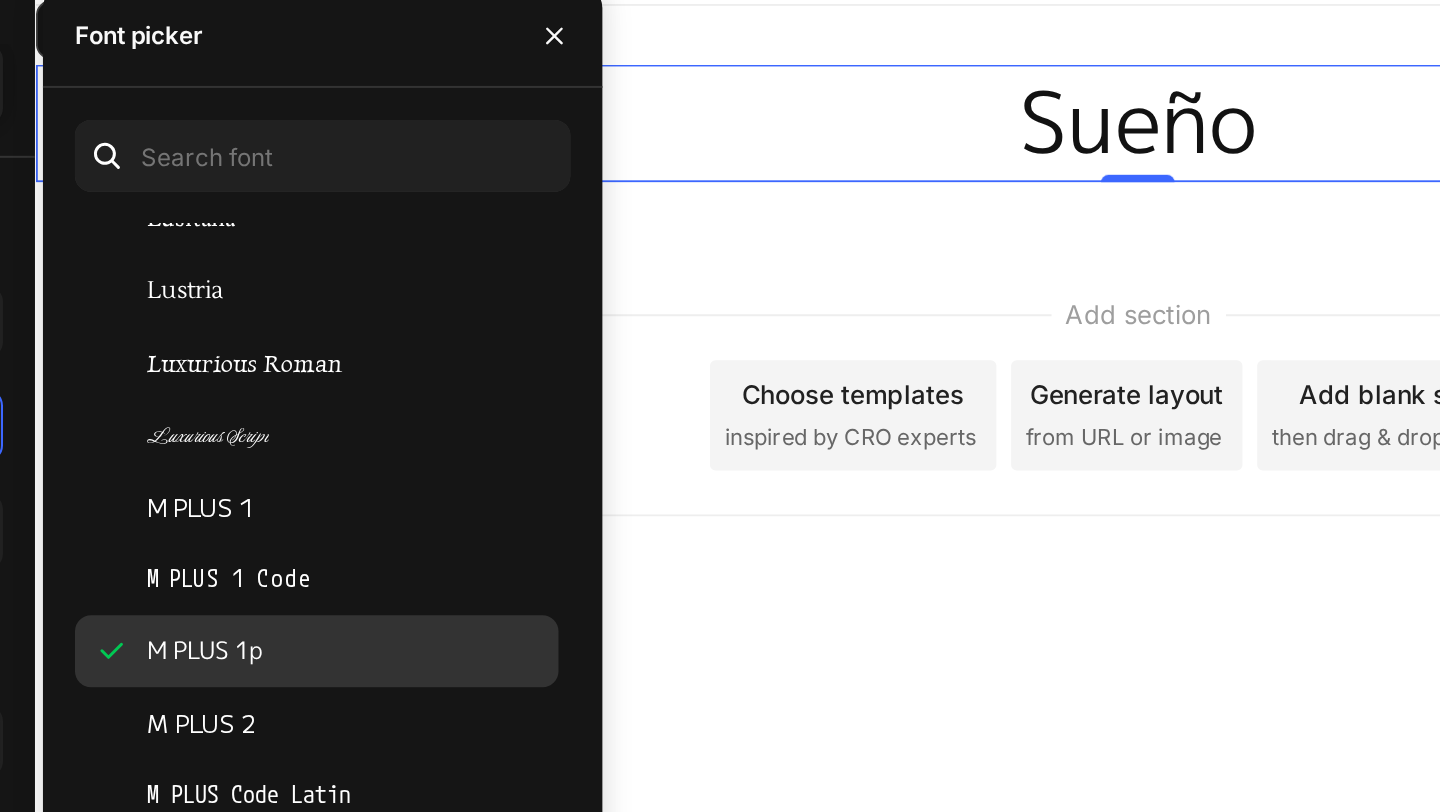 click on "M PLUS 1p" 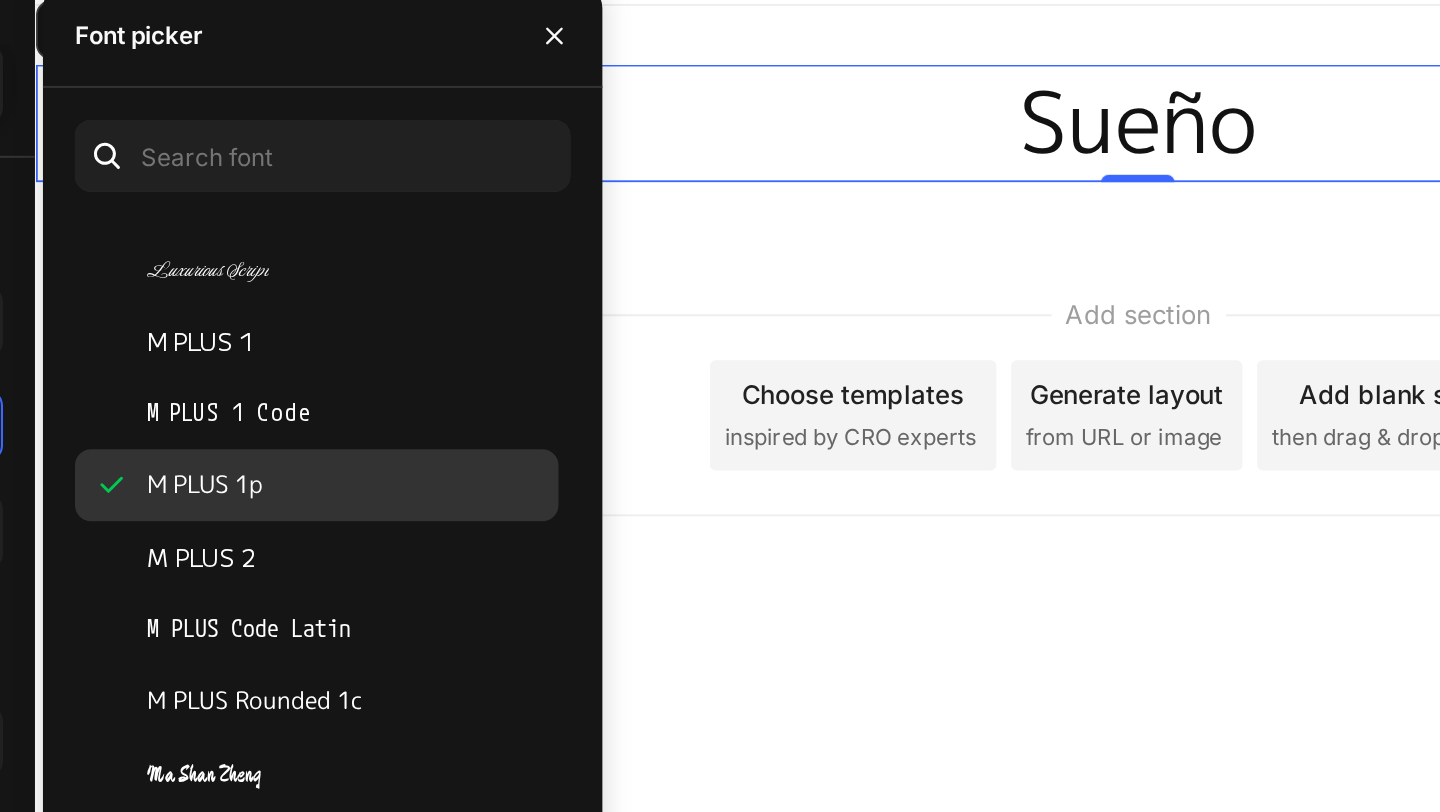 scroll, scrollTop: 30578, scrollLeft: 0, axis: vertical 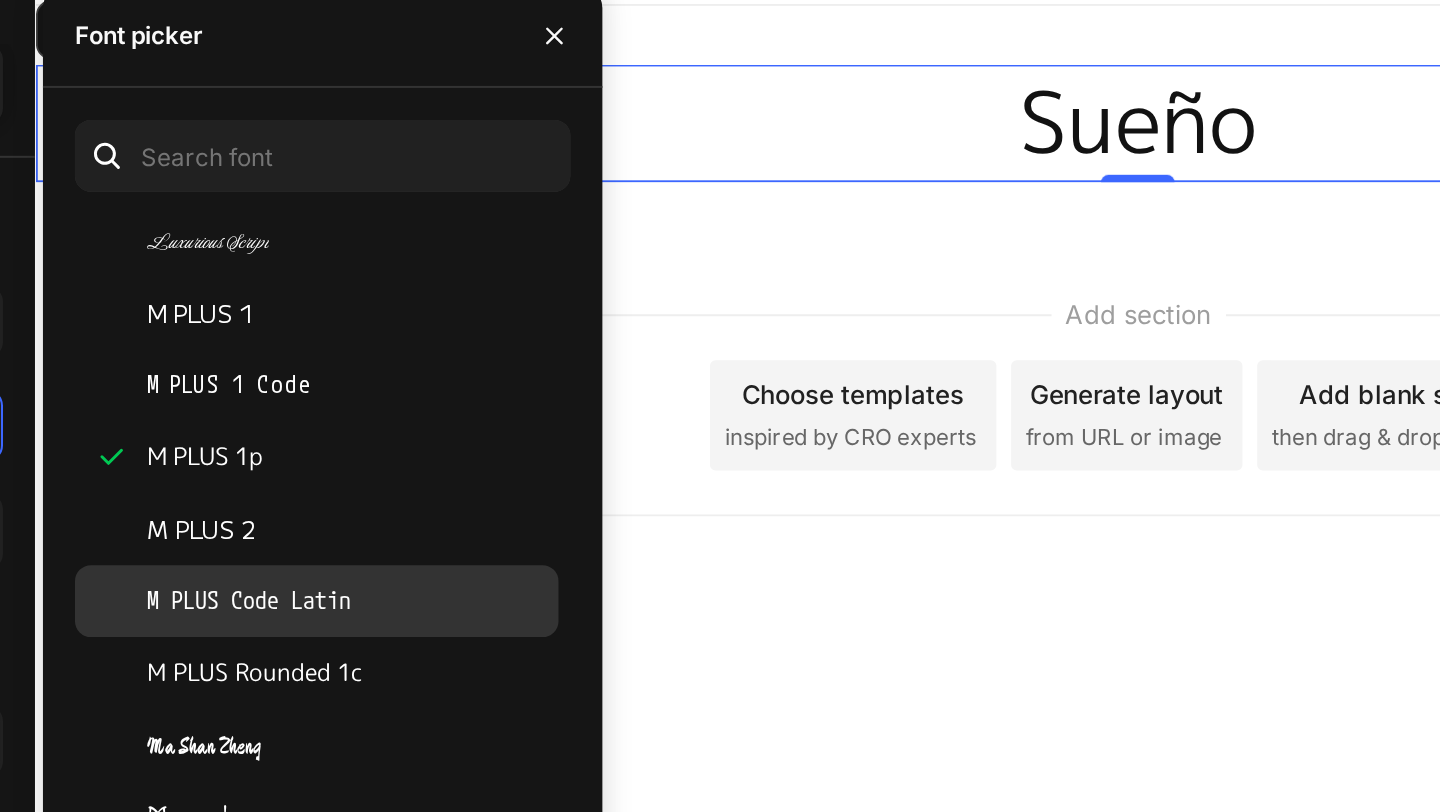 click on "M PLUS Code Latin" 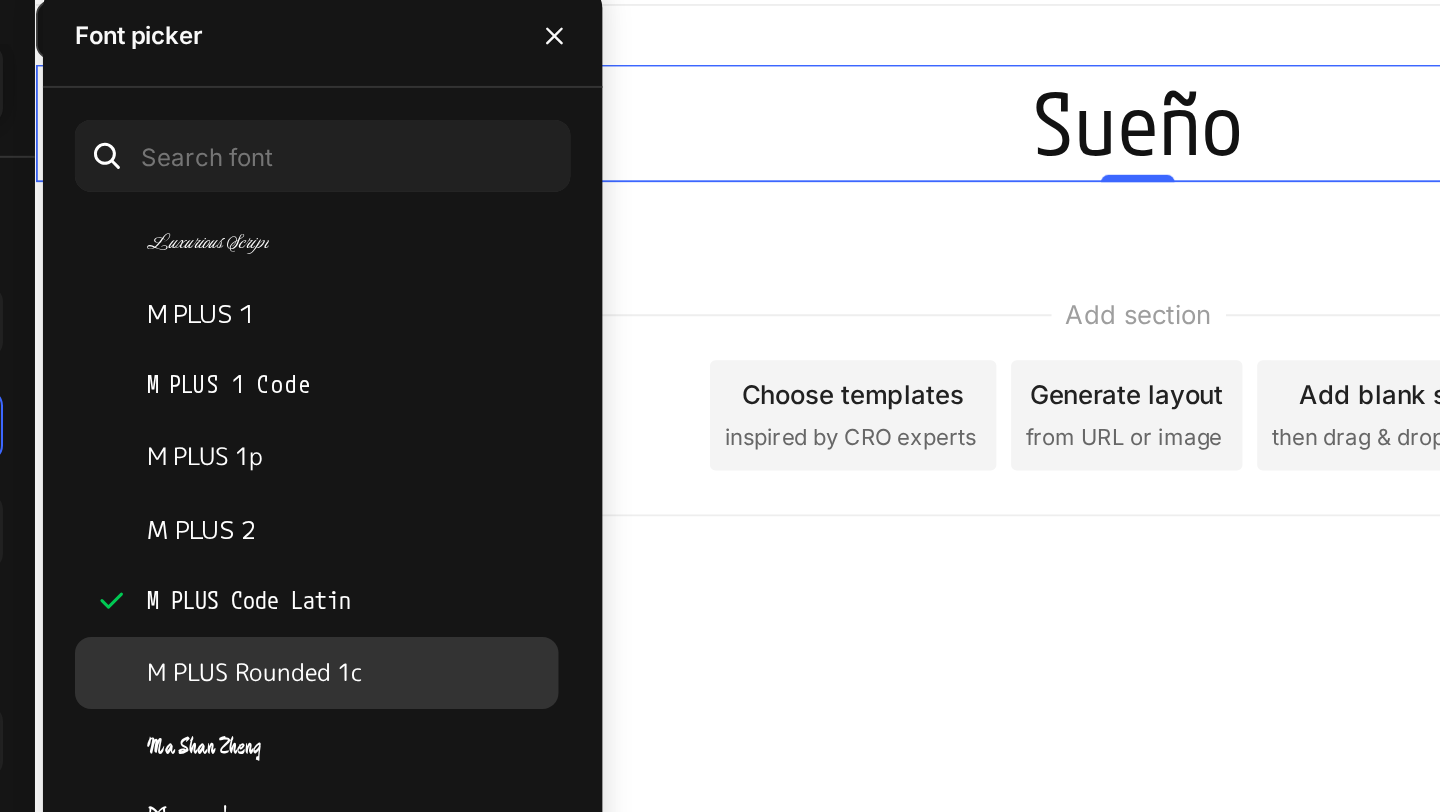 click on "M PLUS Rounded 1c" at bounding box center [447, 428] 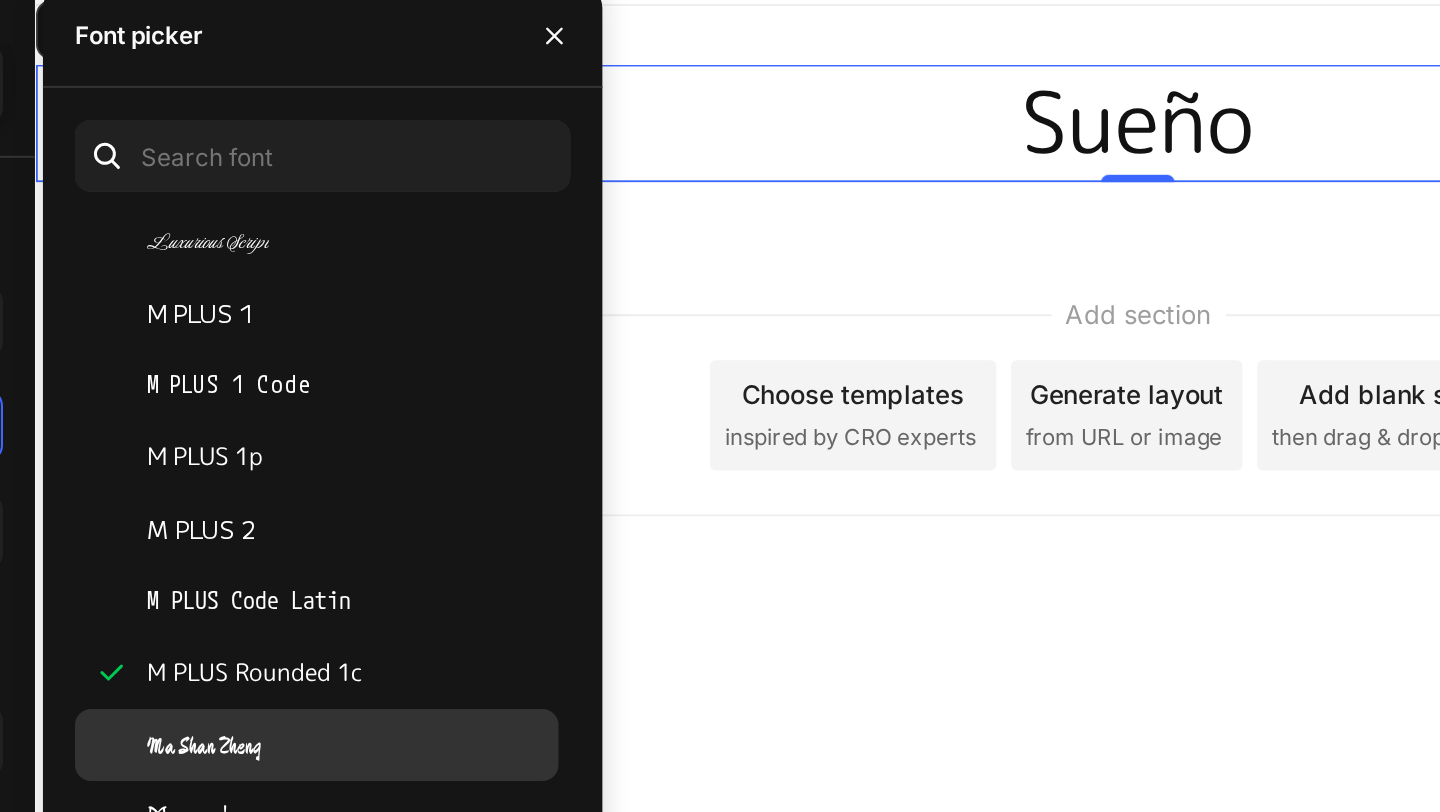 click on "Ma Shan Zheng" 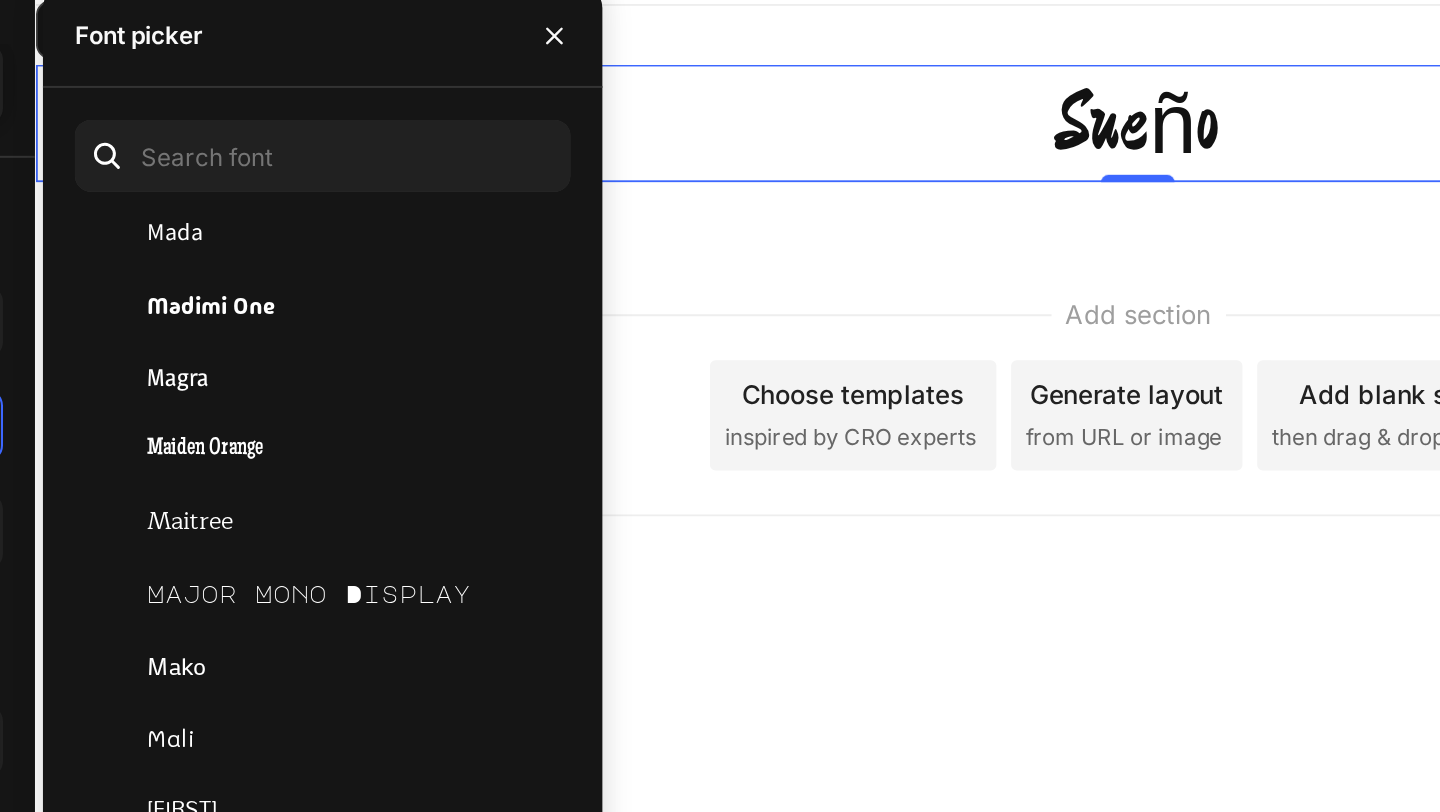 scroll, scrollTop: 30947, scrollLeft: 0, axis: vertical 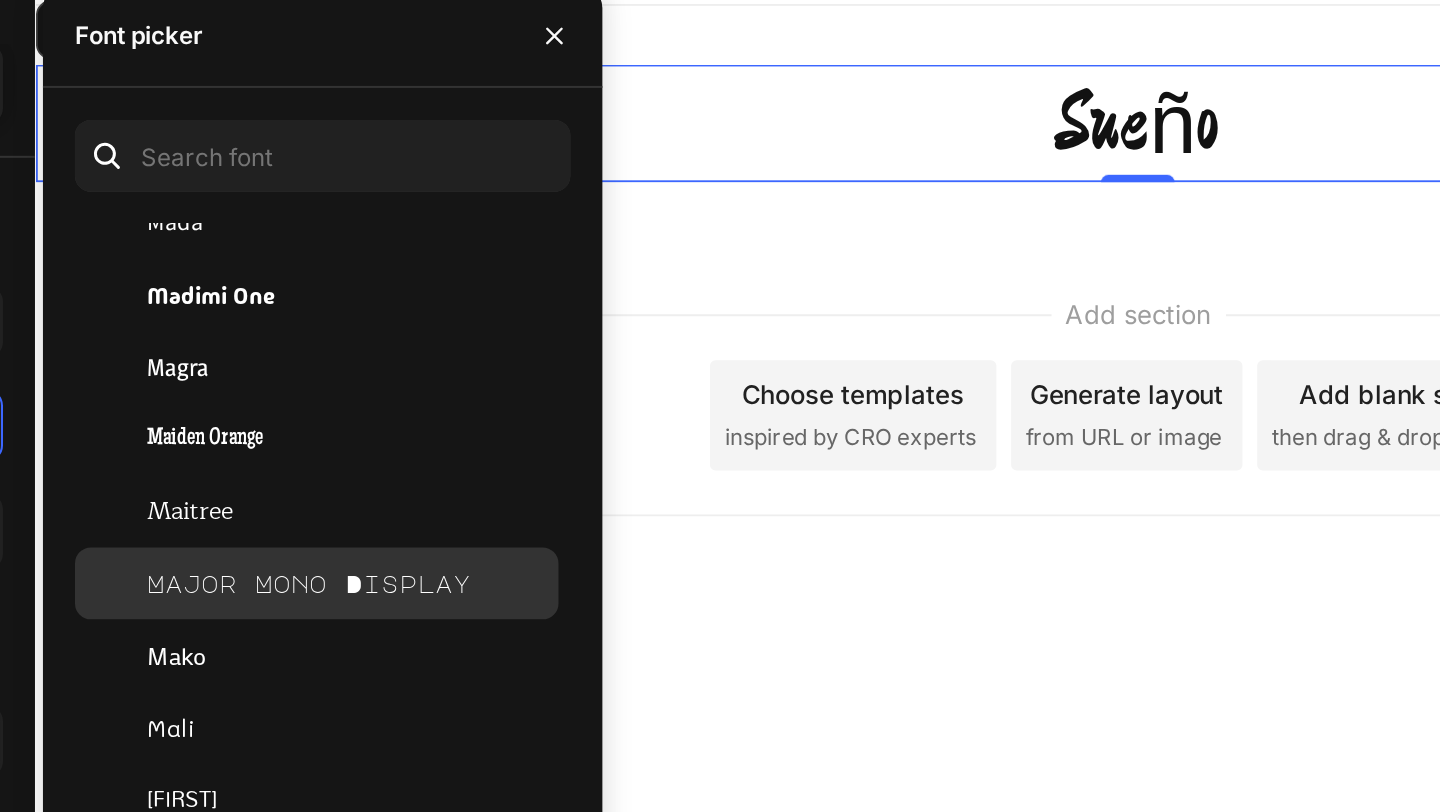 click on "Major Mono Display" at bounding box center (474, 383) 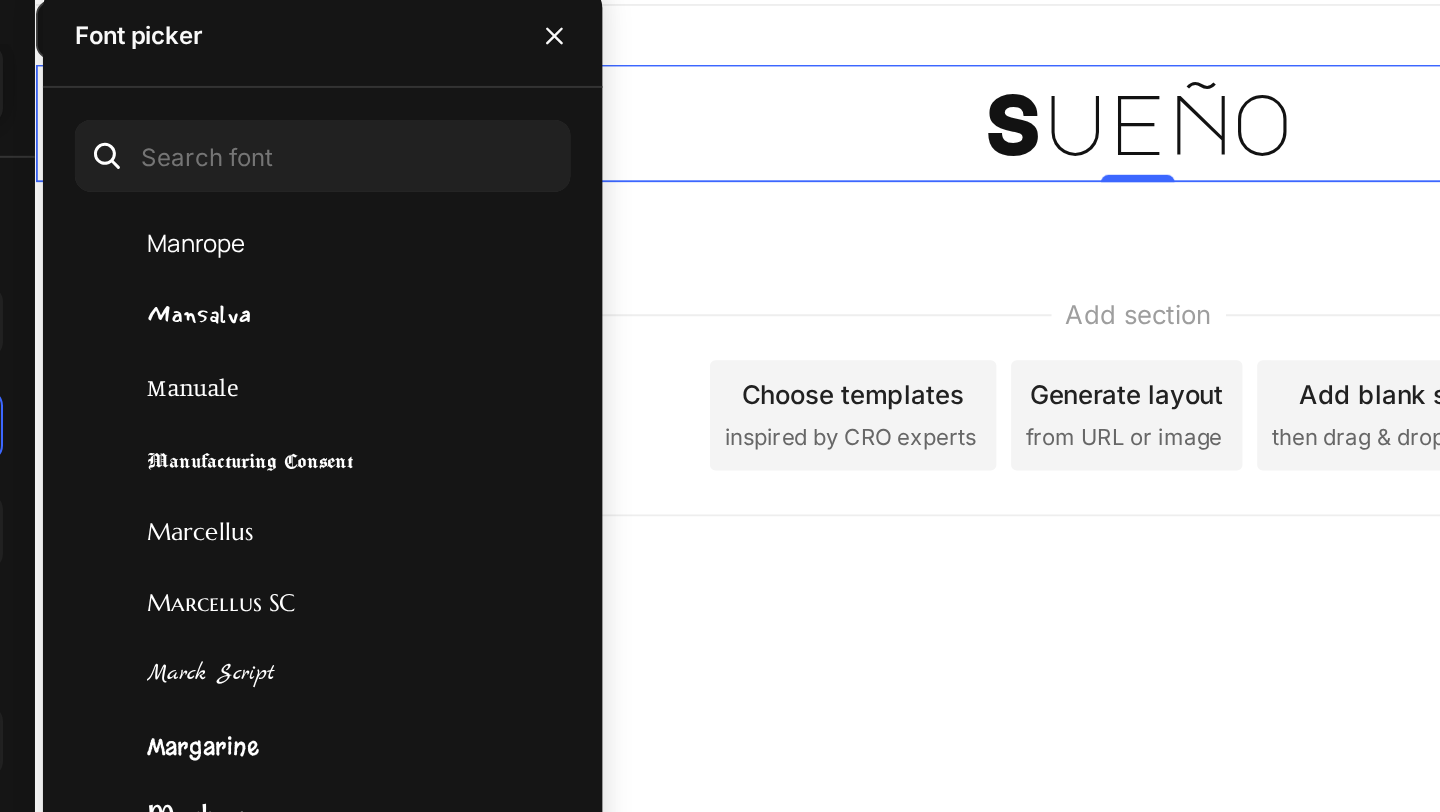 scroll, scrollTop: 31381, scrollLeft: 0, axis: vertical 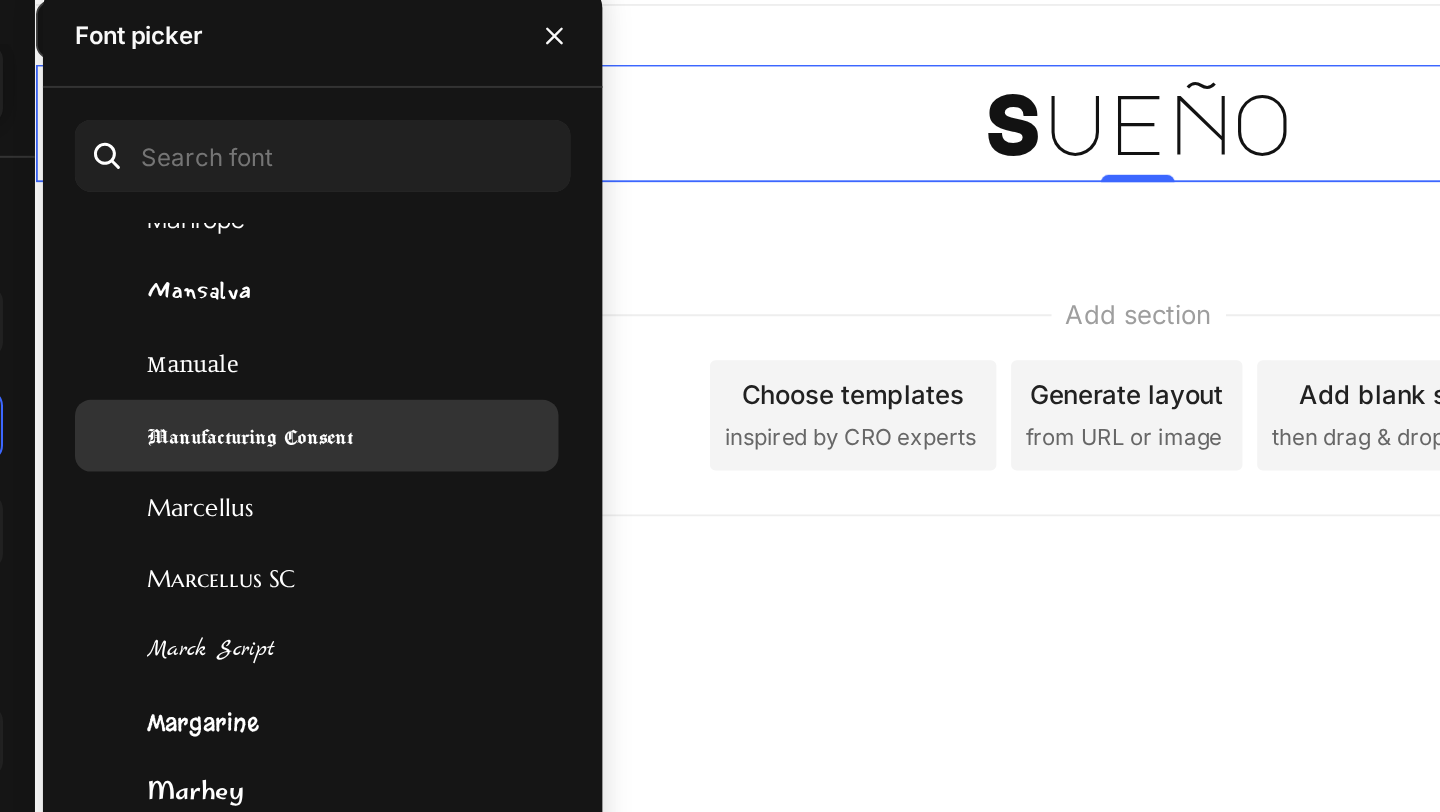 click on "Manufacturing Consent" at bounding box center [444, 309] 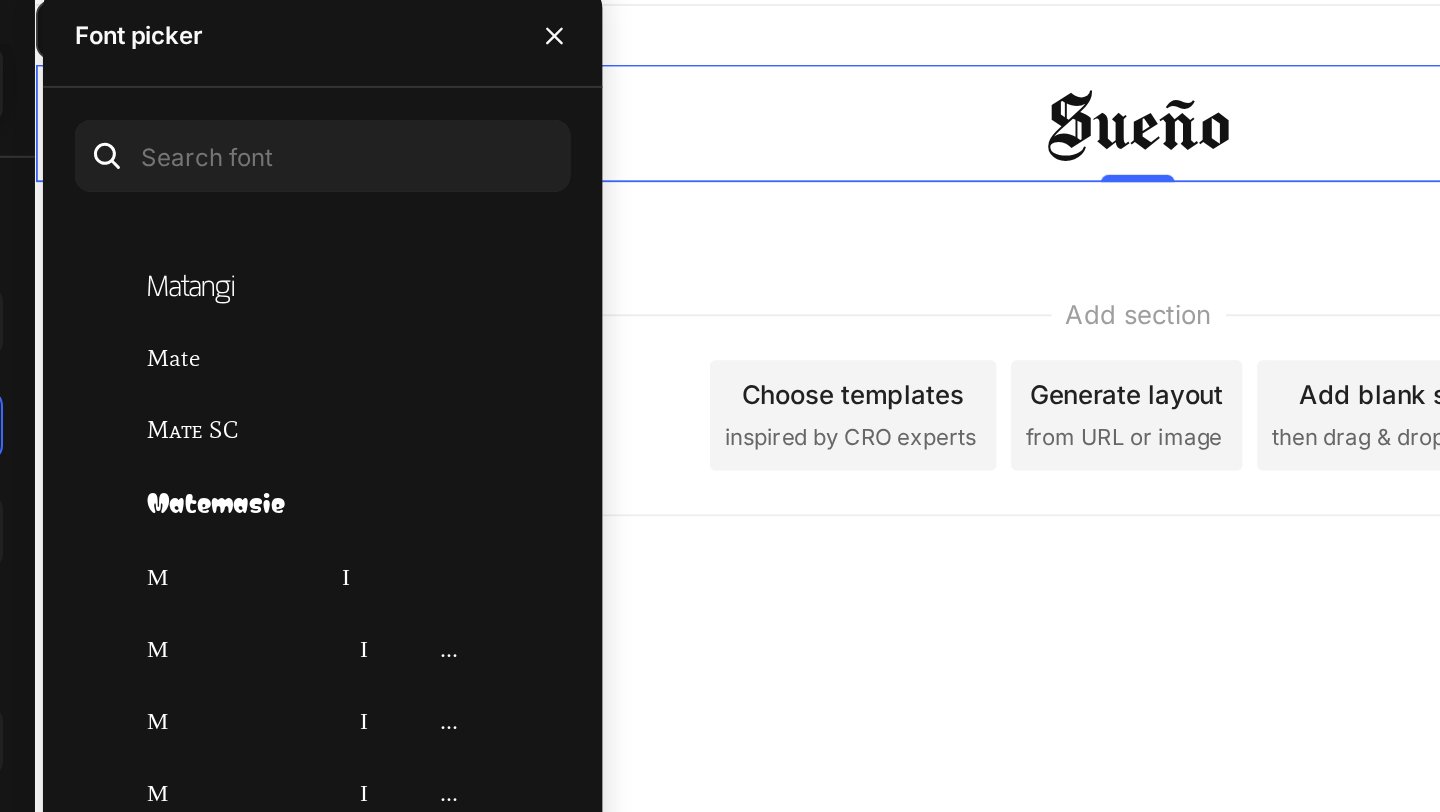 scroll, scrollTop: 31945, scrollLeft: 0, axis: vertical 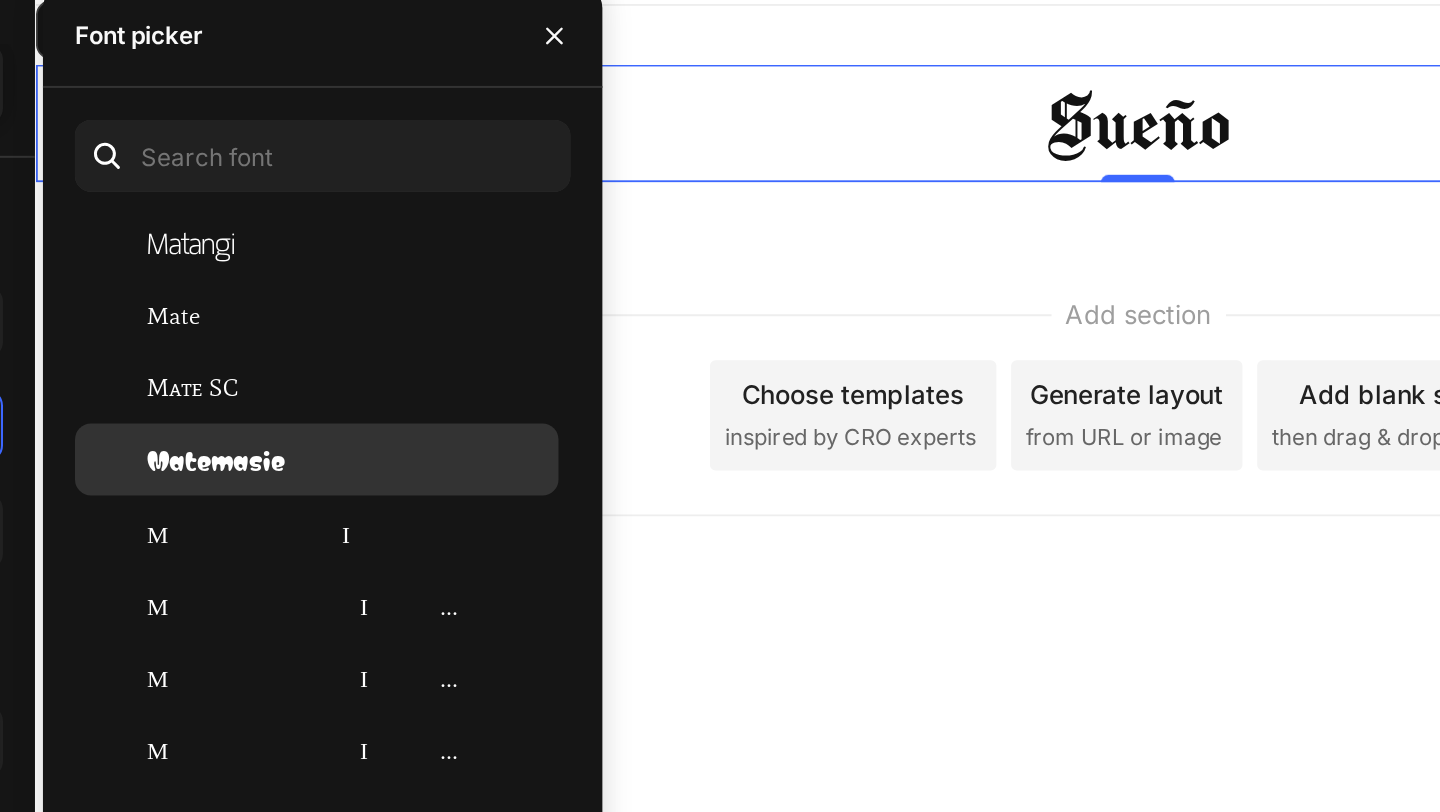 click on "Matemasie" at bounding box center (427, 321) 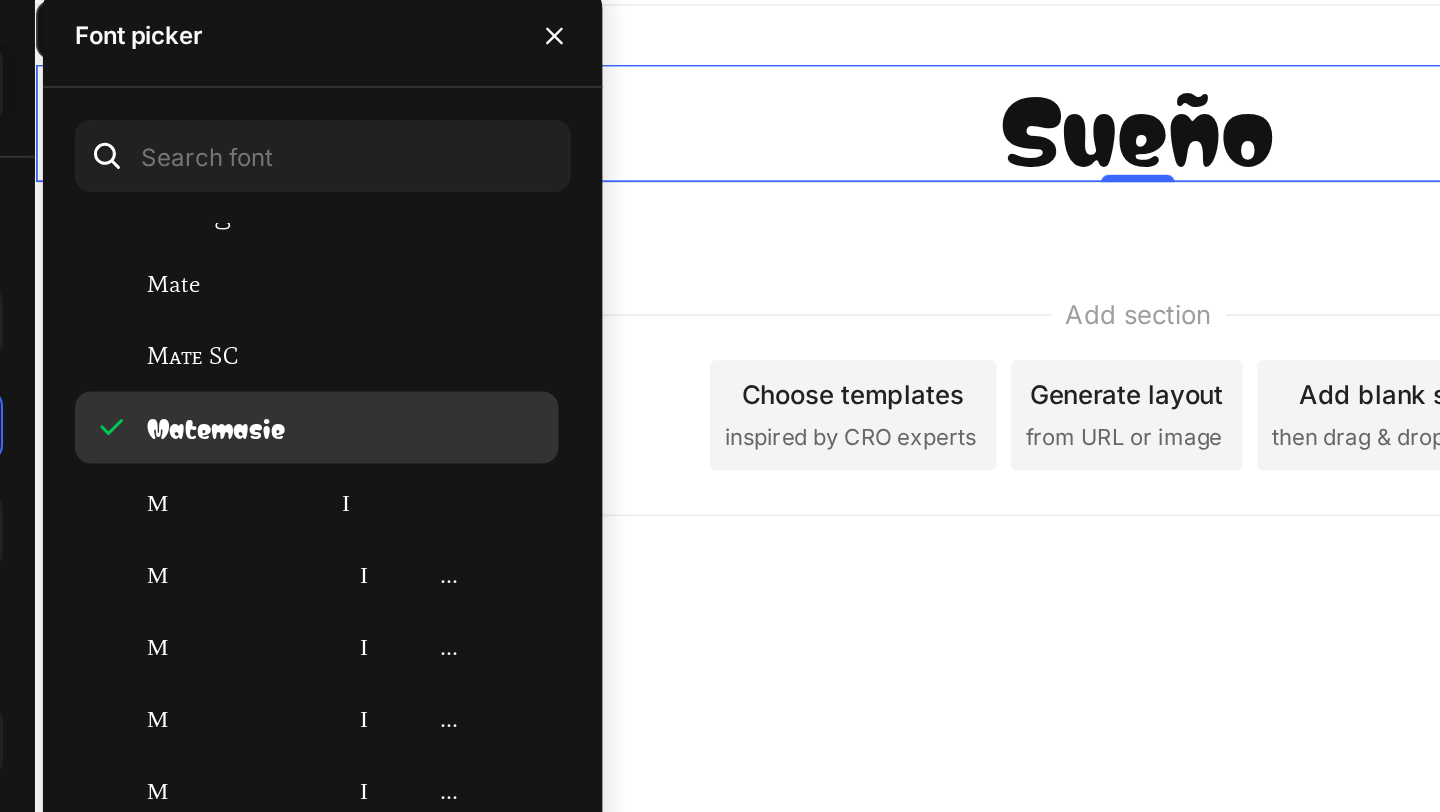scroll, scrollTop: 31976, scrollLeft: 0, axis: vertical 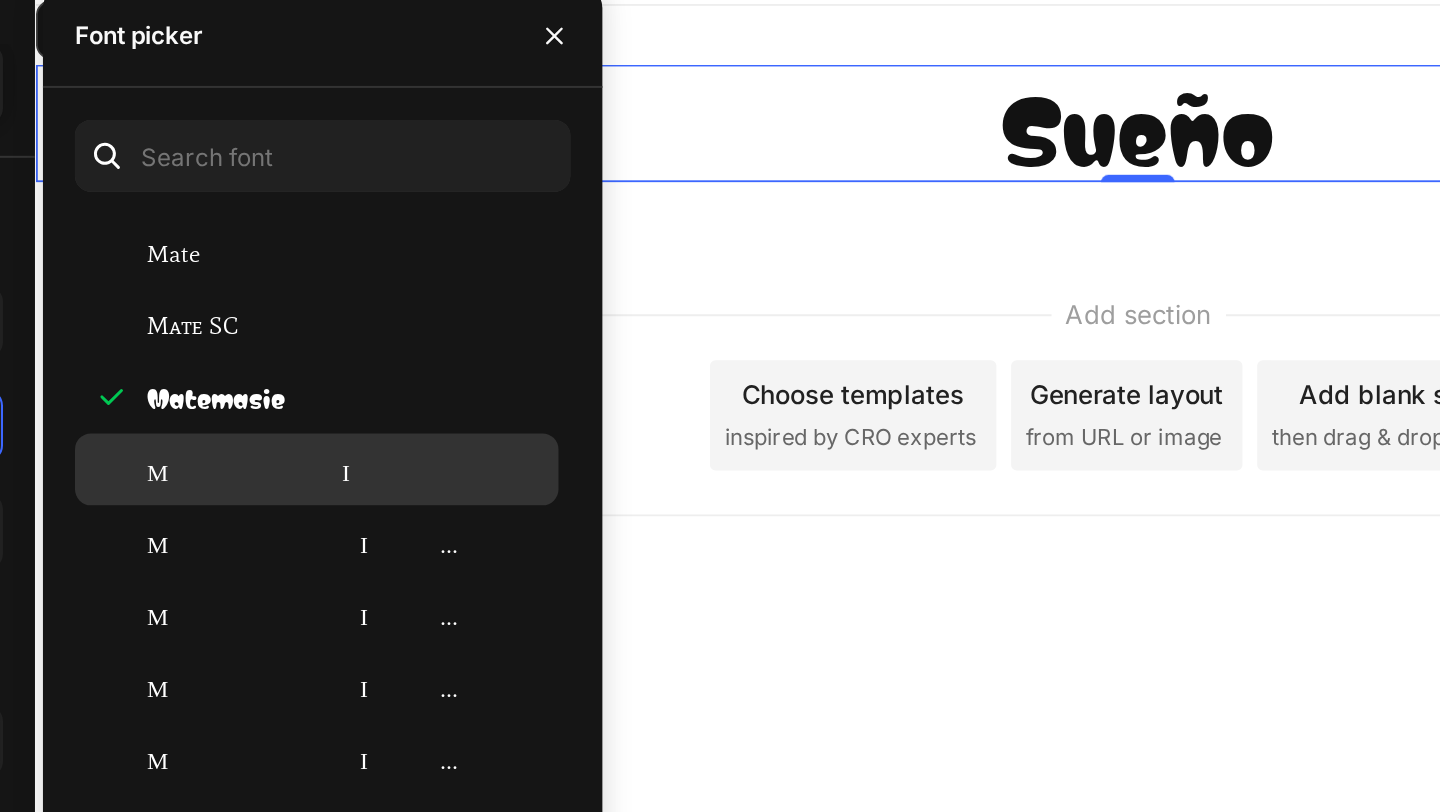 click on "Material Icons" at bounding box center (468, 326) 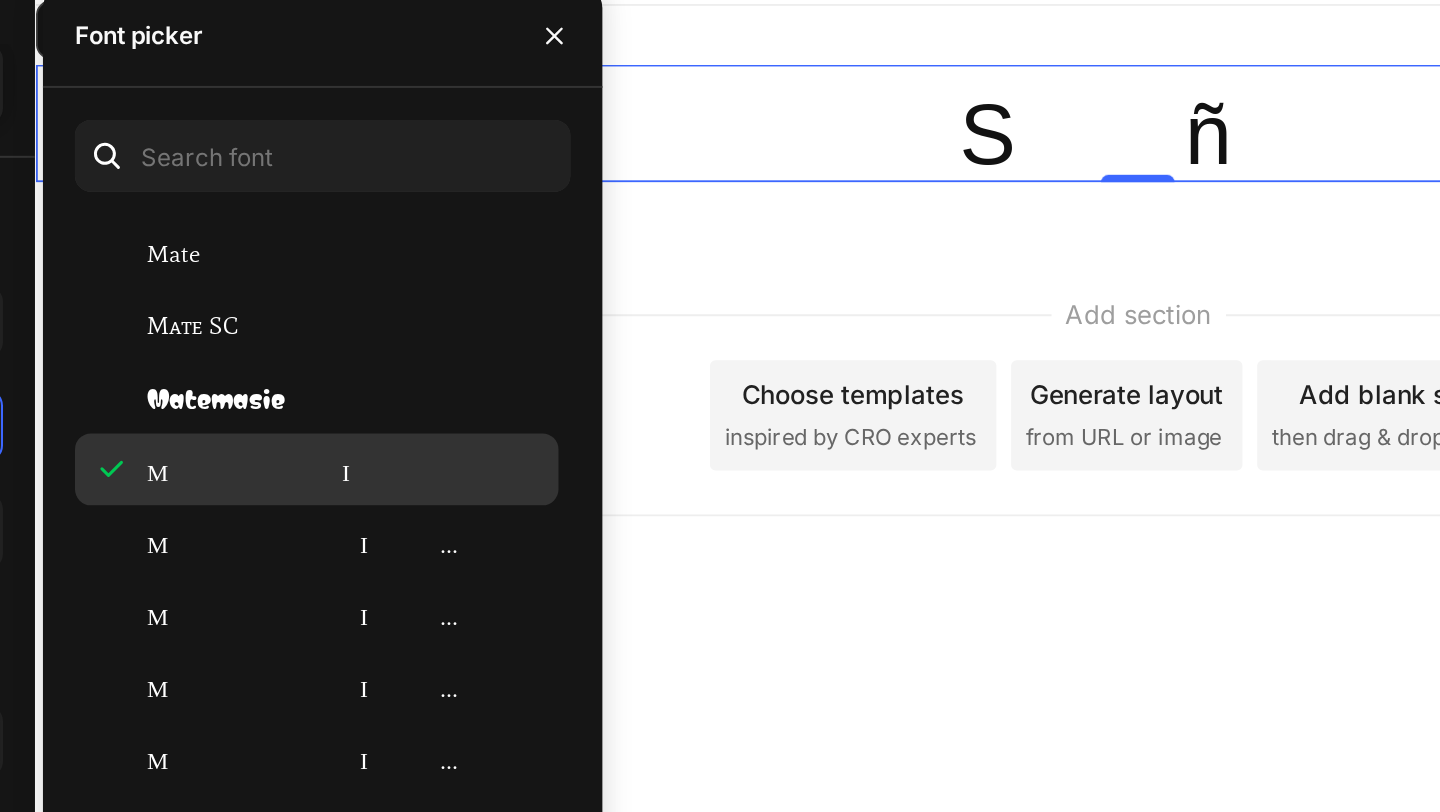 click on "Material Icons" 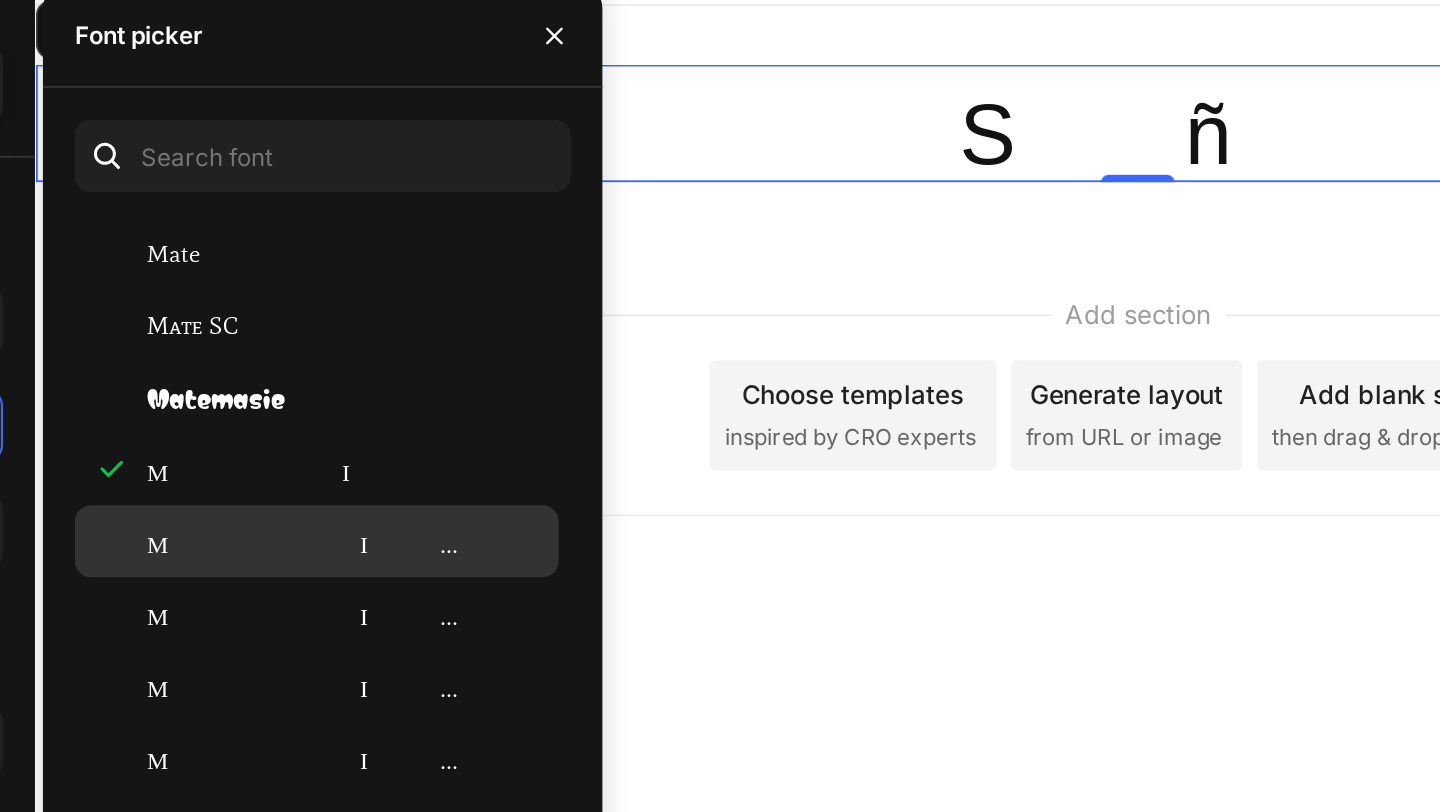 click on "Material Icons Outlined" at bounding box center (476, 362) 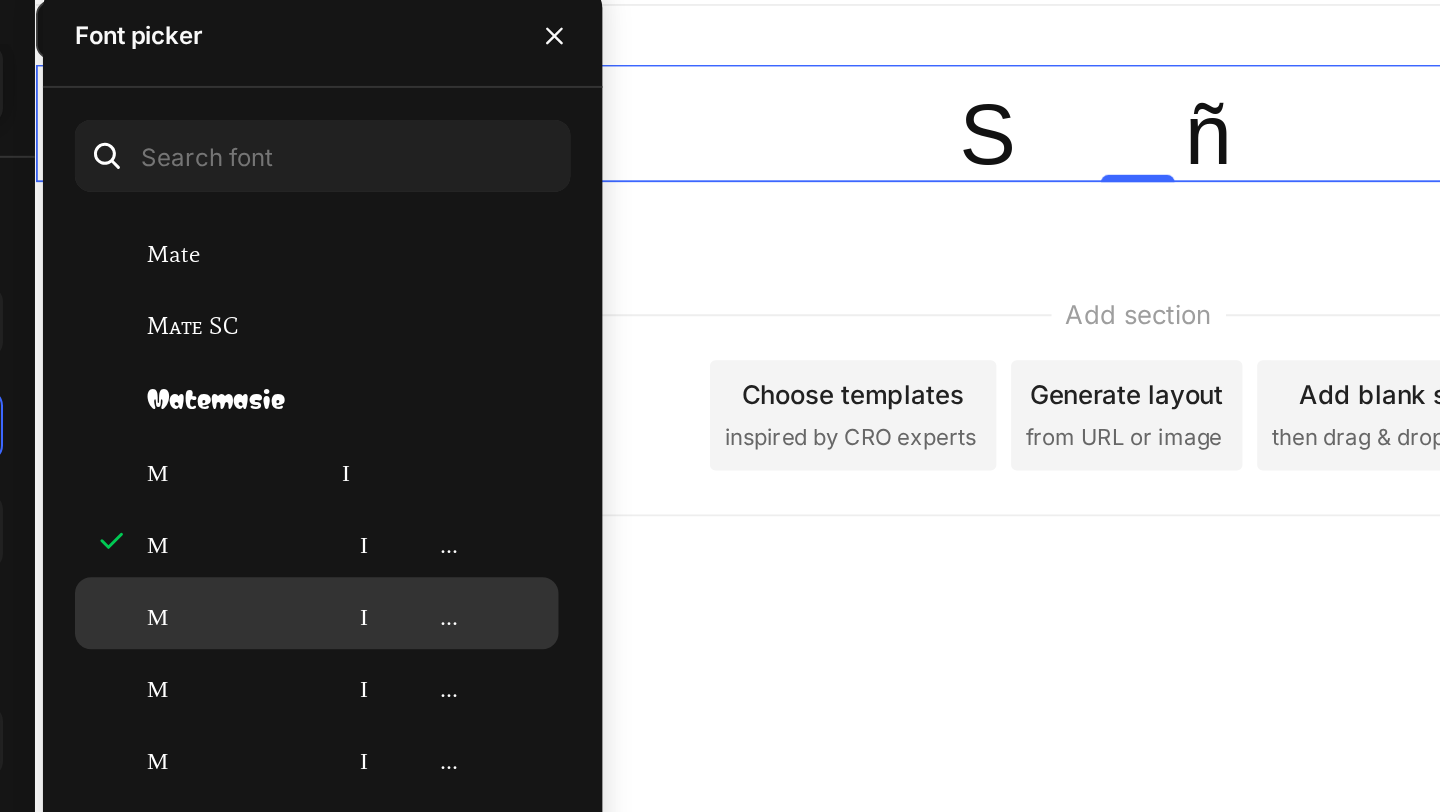 click on "Material Icons Round" 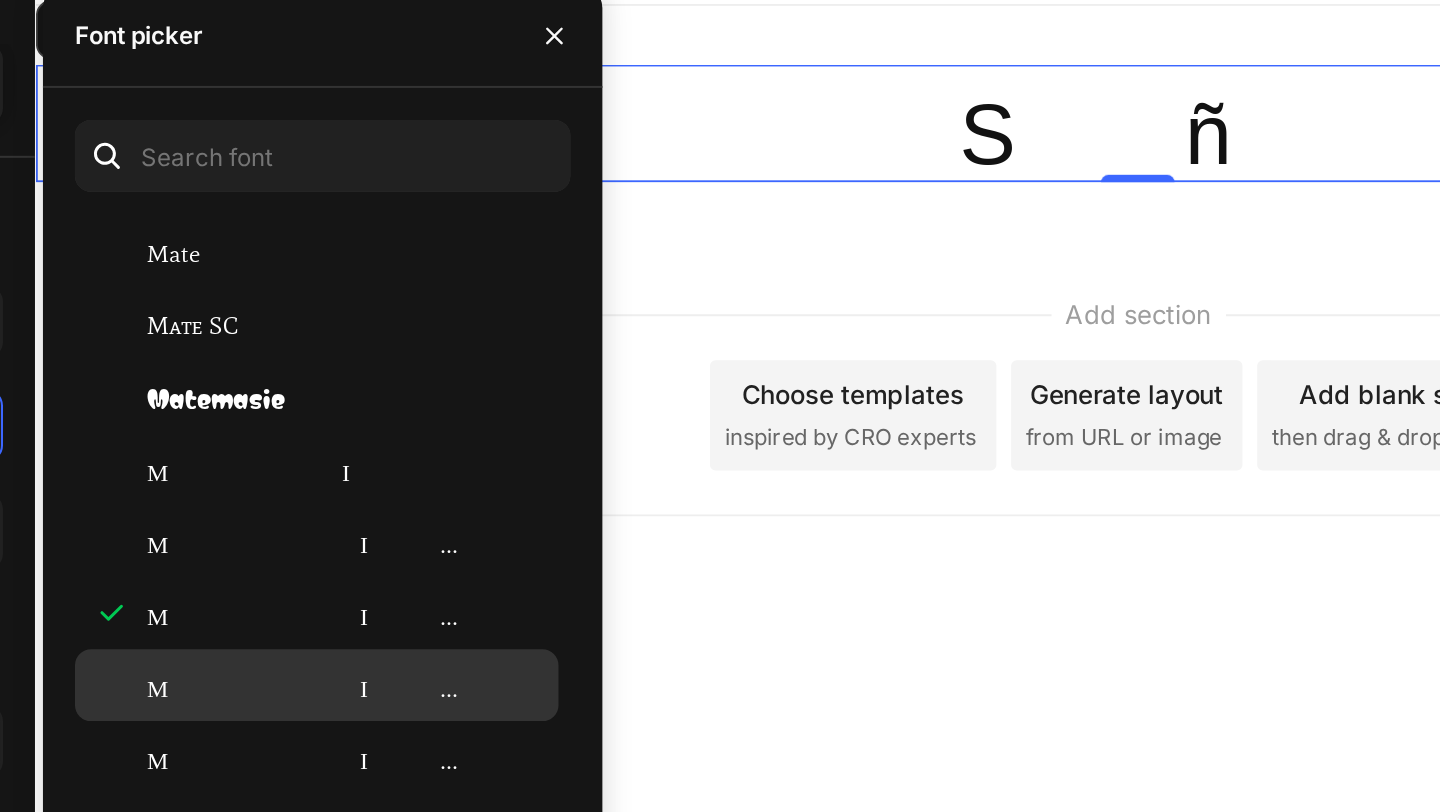 click on "Material Icons Sharp" at bounding box center [476, 434] 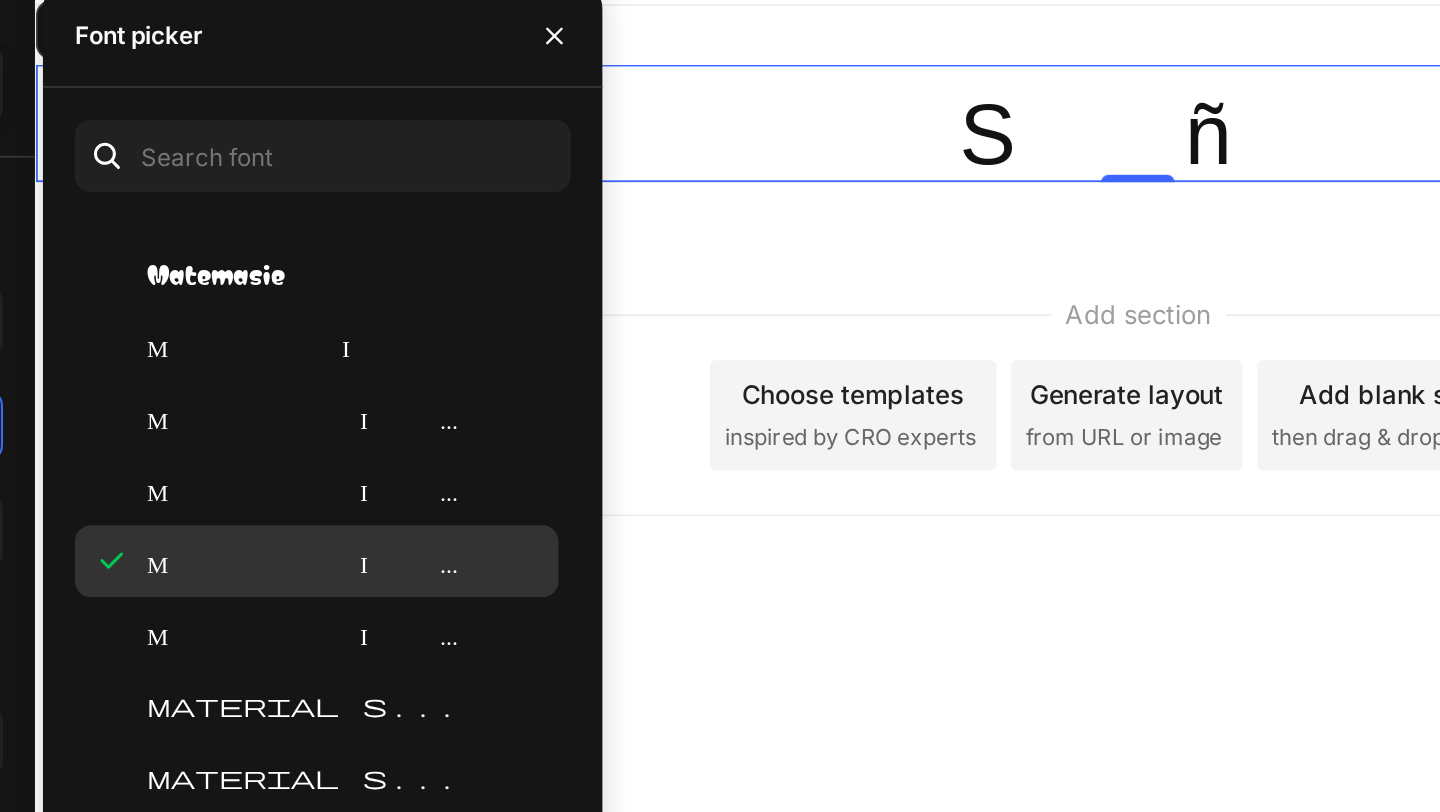 scroll, scrollTop: 32078, scrollLeft: 0, axis: vertical 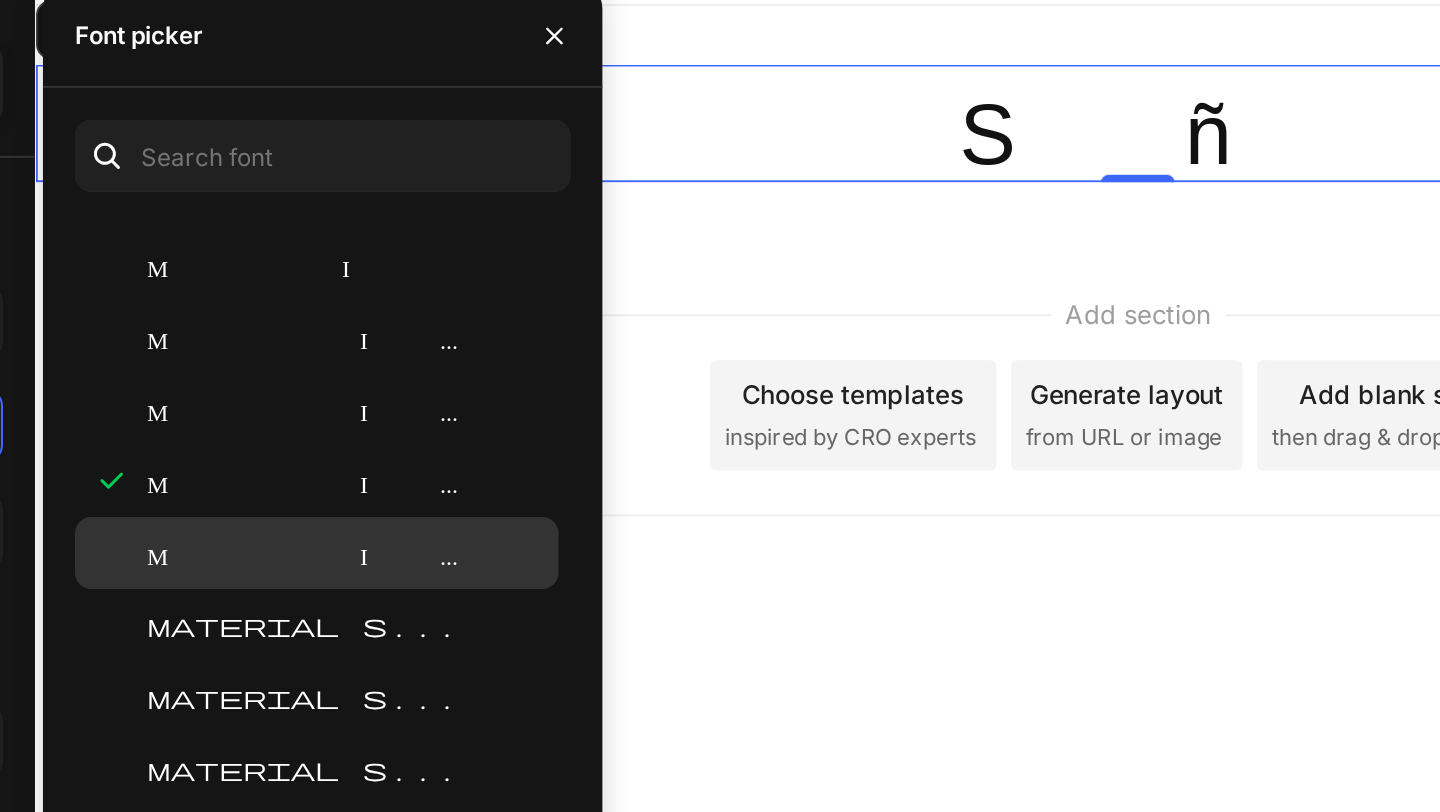 click on "Material Icons Two Tone" at bounding box center (476, 368) 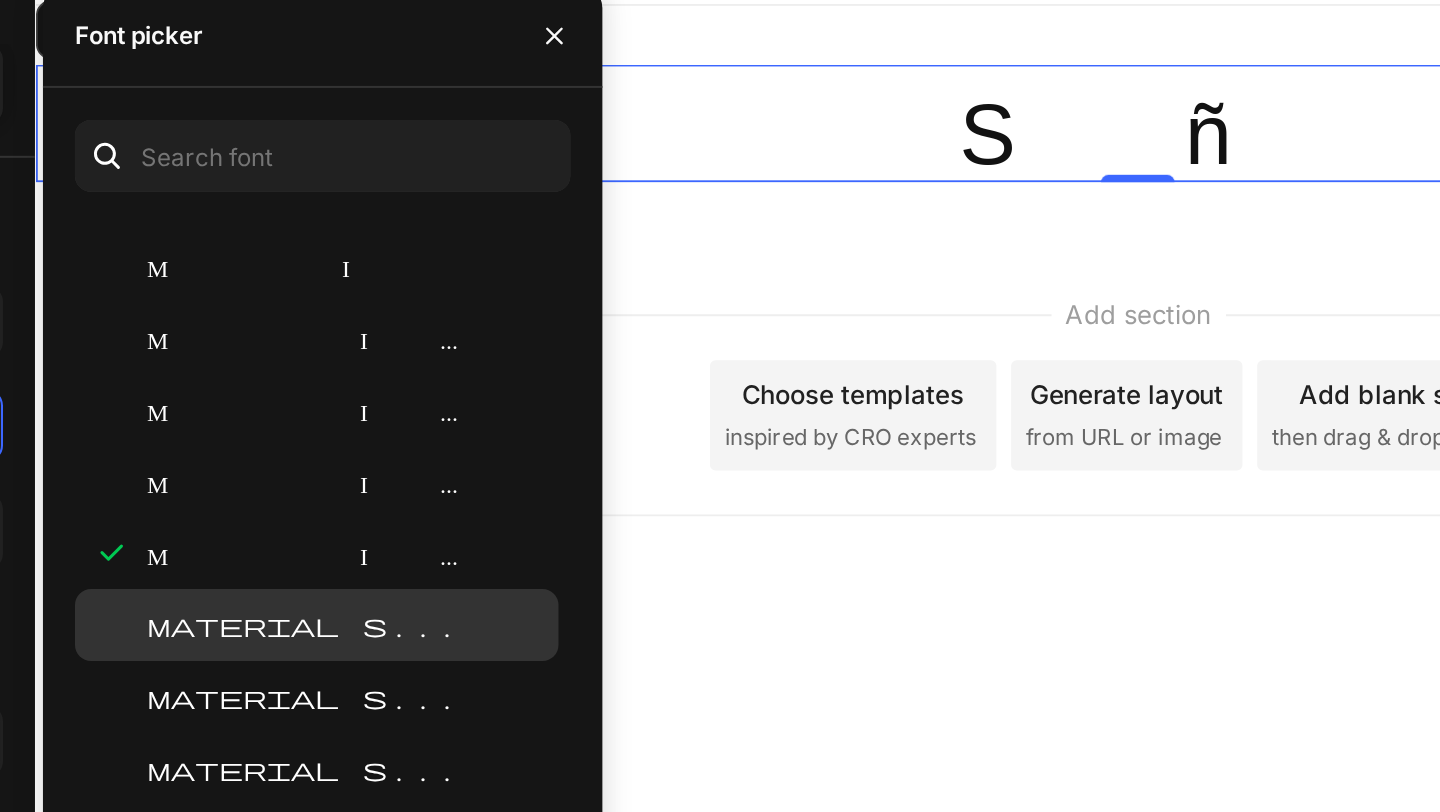 click on "Material Symbols" 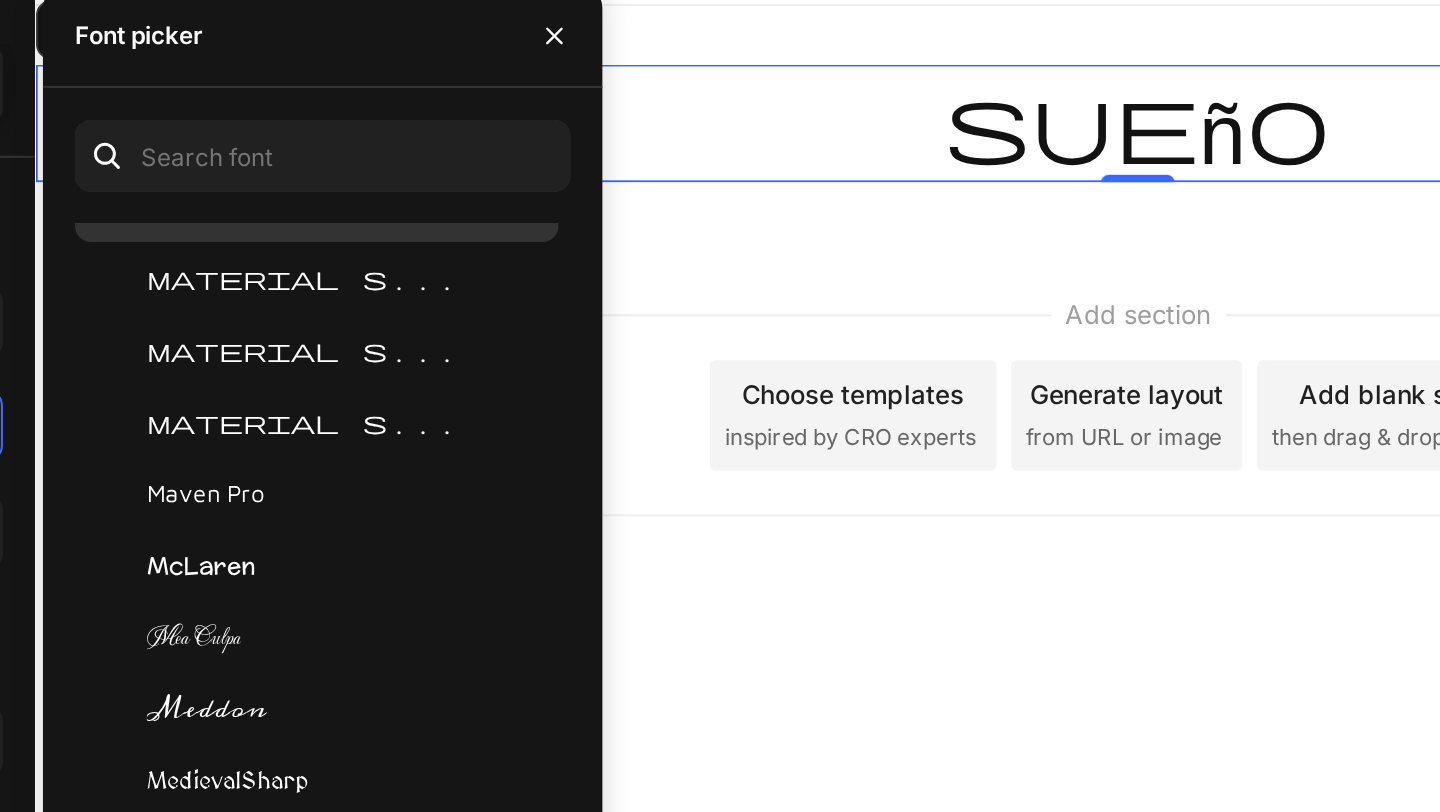 scroll, scrollTop: 32294, scrollLeft: 0, axis: vertical 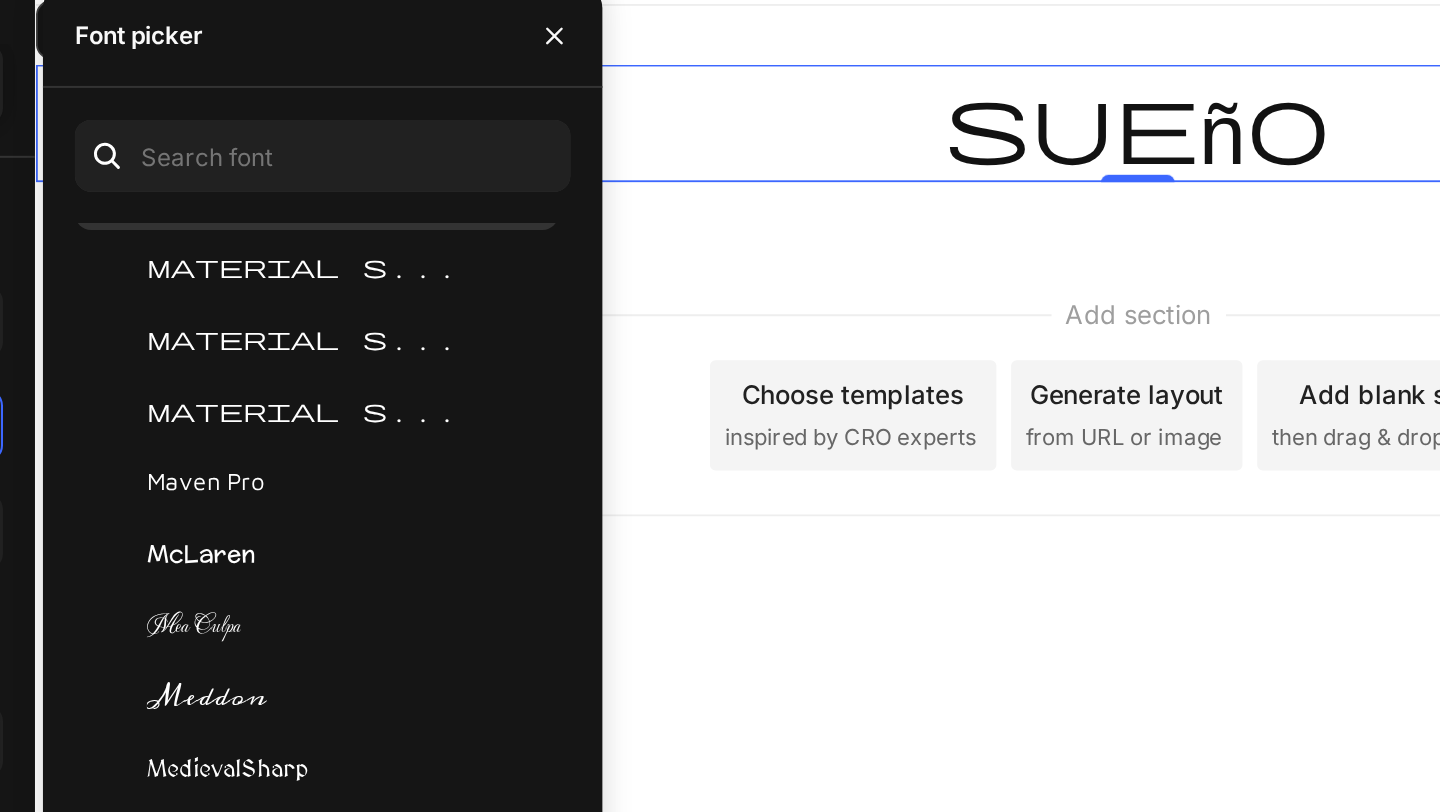 click on "Mea Culpa" 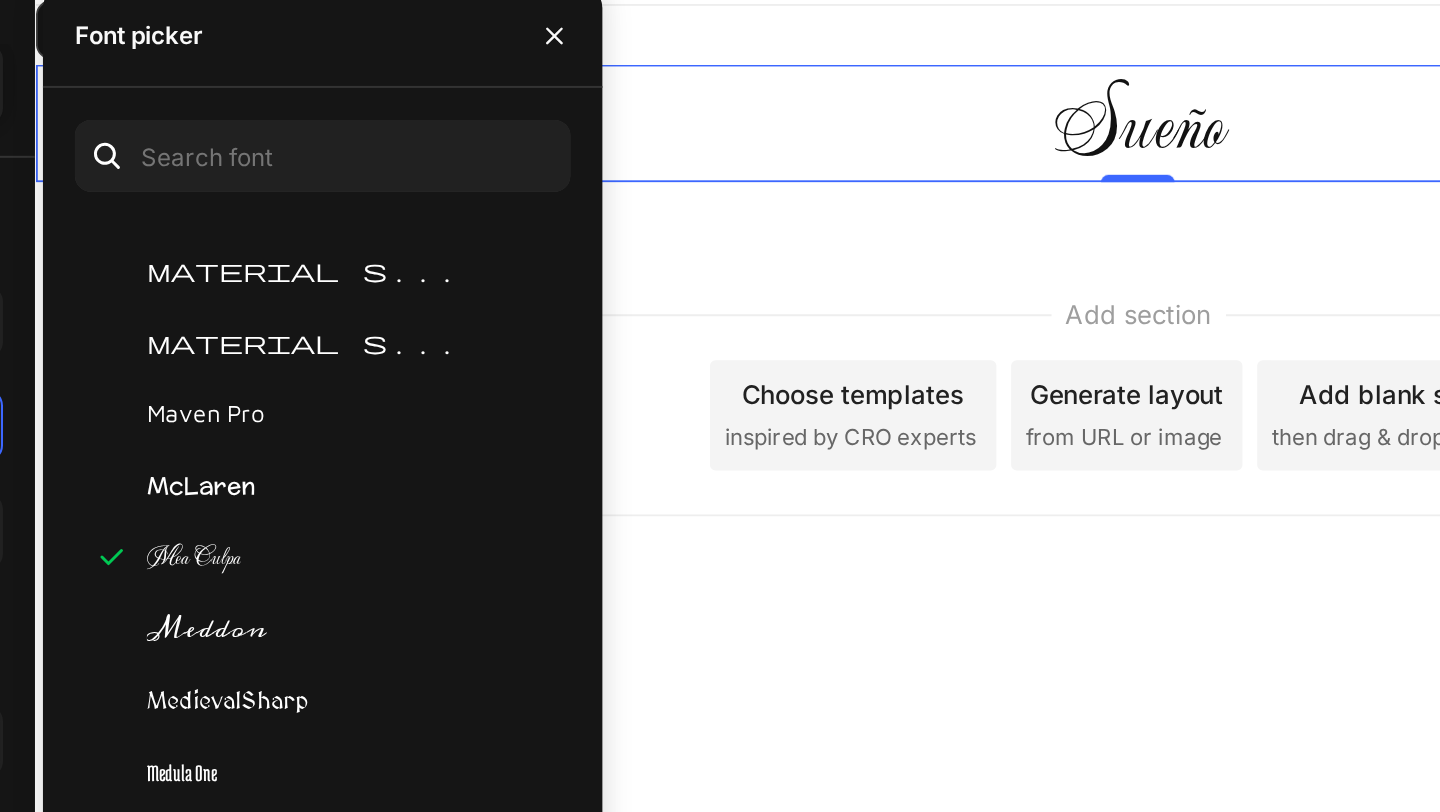 scroll, scrollTop: 32383, scrollLeft: 0, axis: vertical 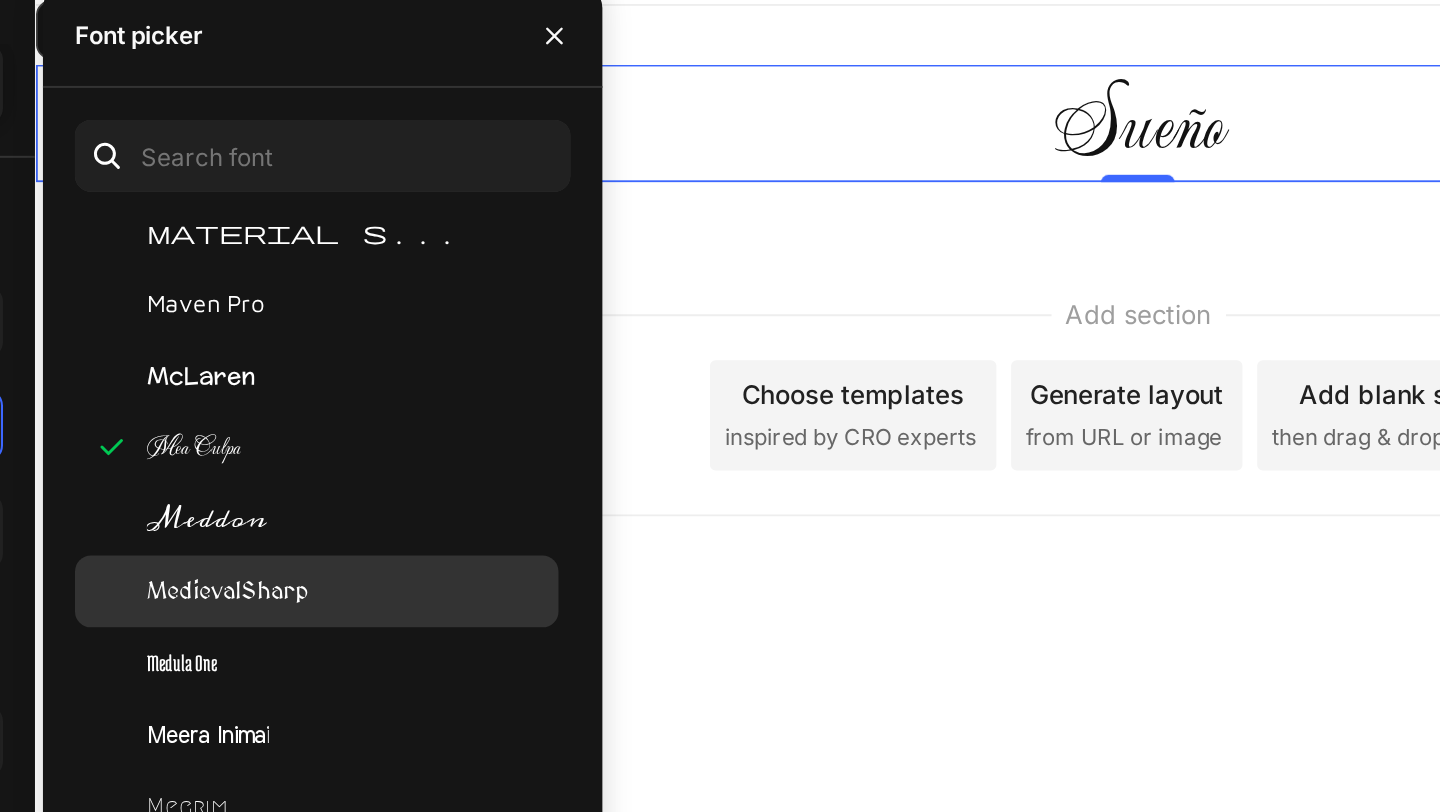 click on "MedievalSharp" at bounding box center (433, 387) 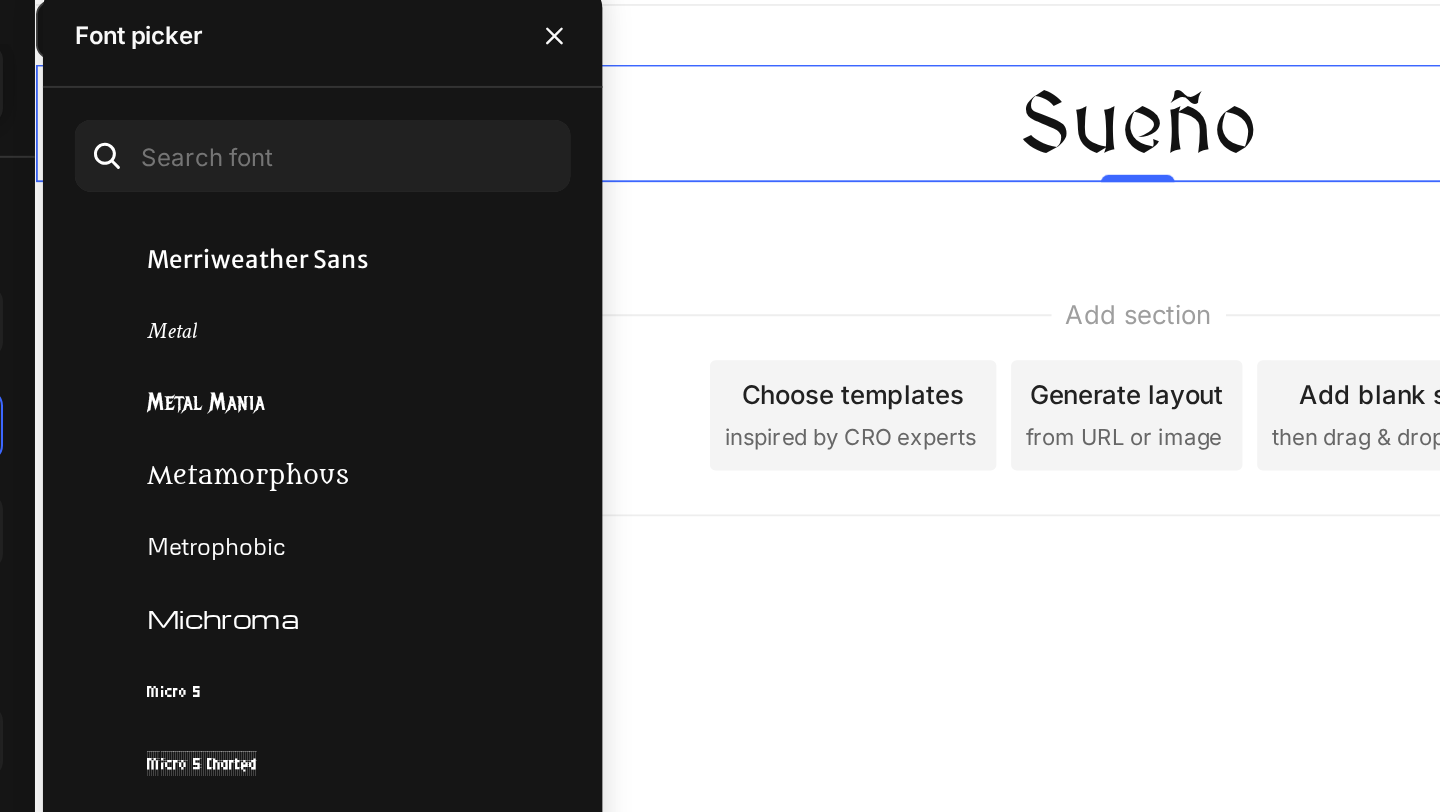 scroll, scrollTop: 32969, scrollLeft: 0, axis: vertical 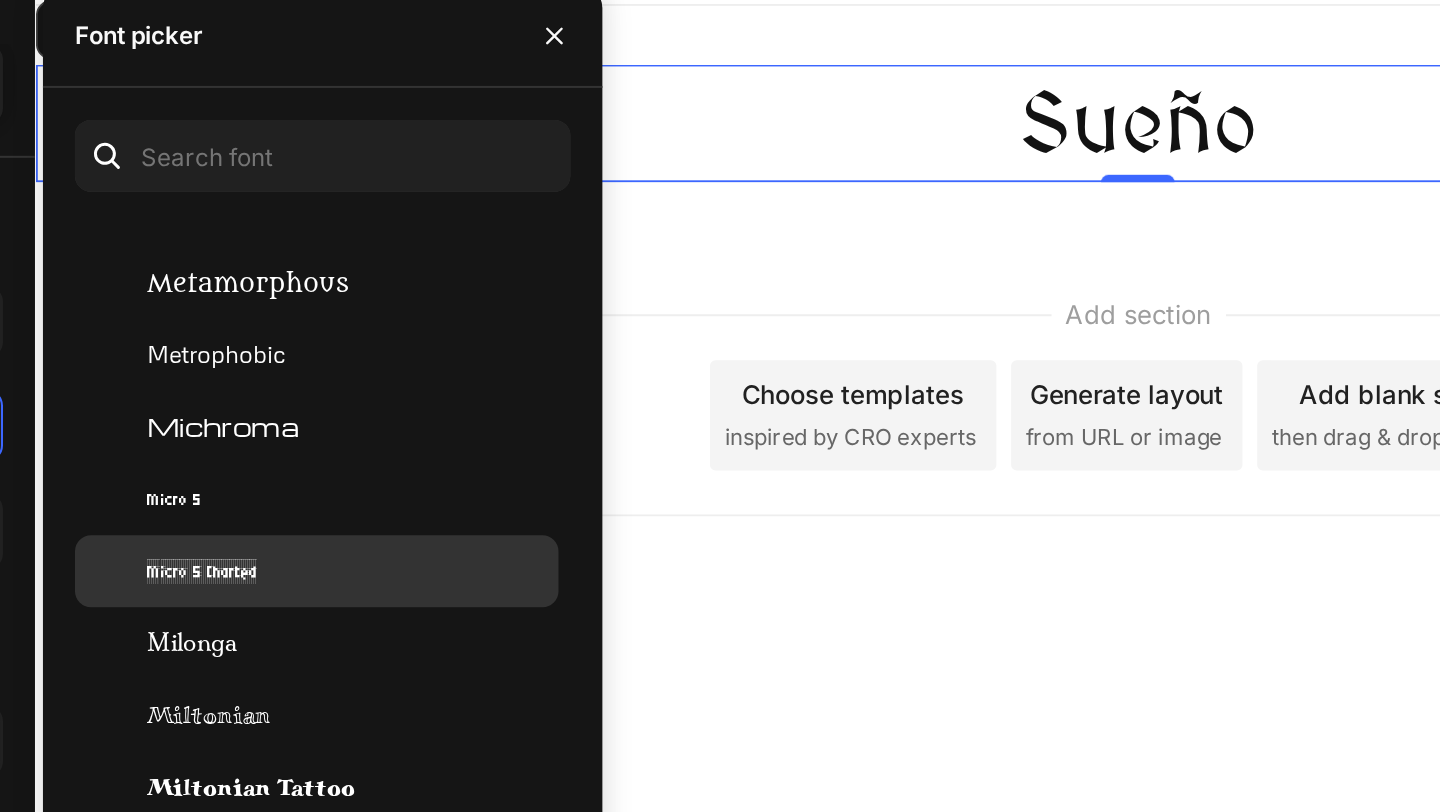 click on "Micro 5 Charted" 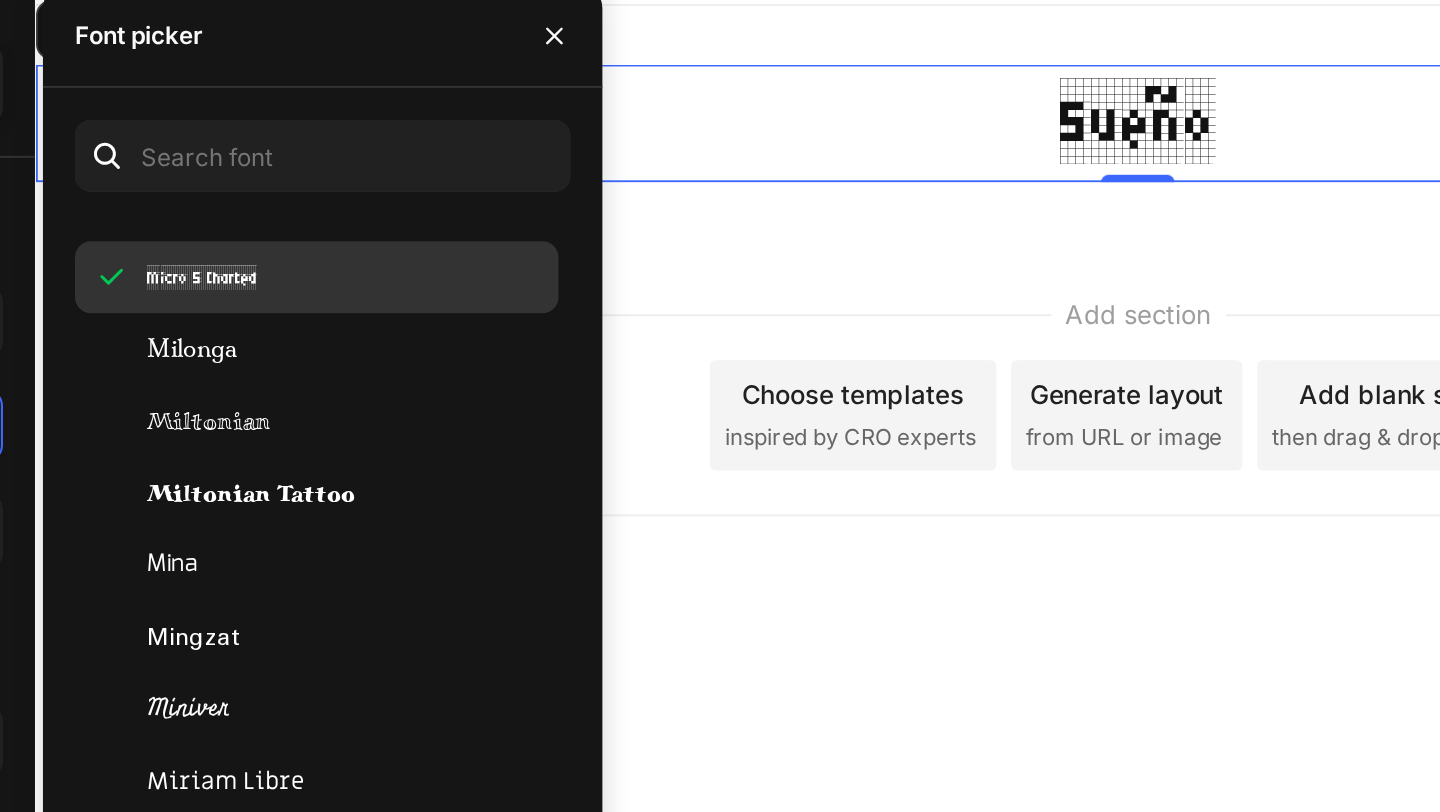 scroll, scrollTop: 33134, scrollLeft: 0, axis: vertical 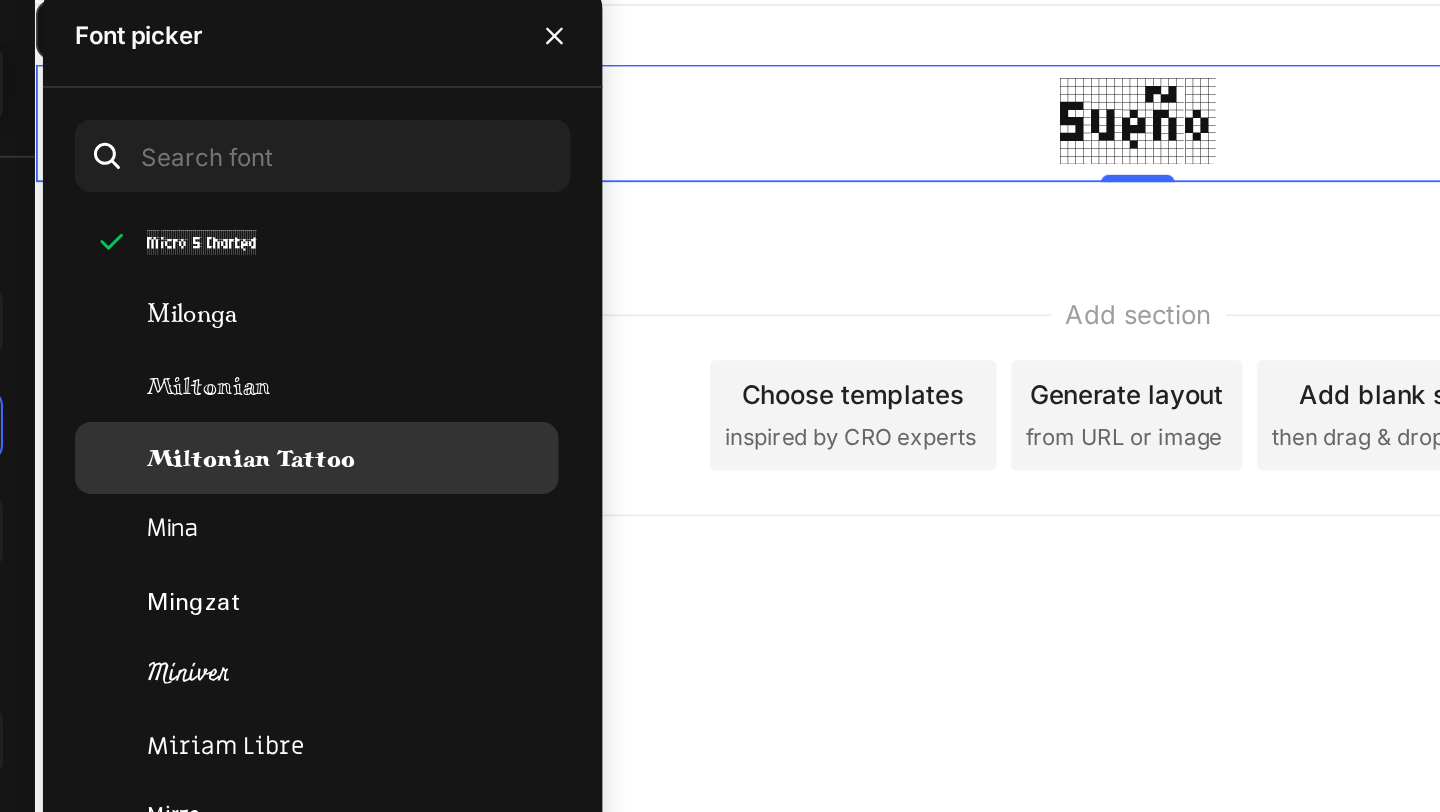 click on "Miltonian Tattoo" 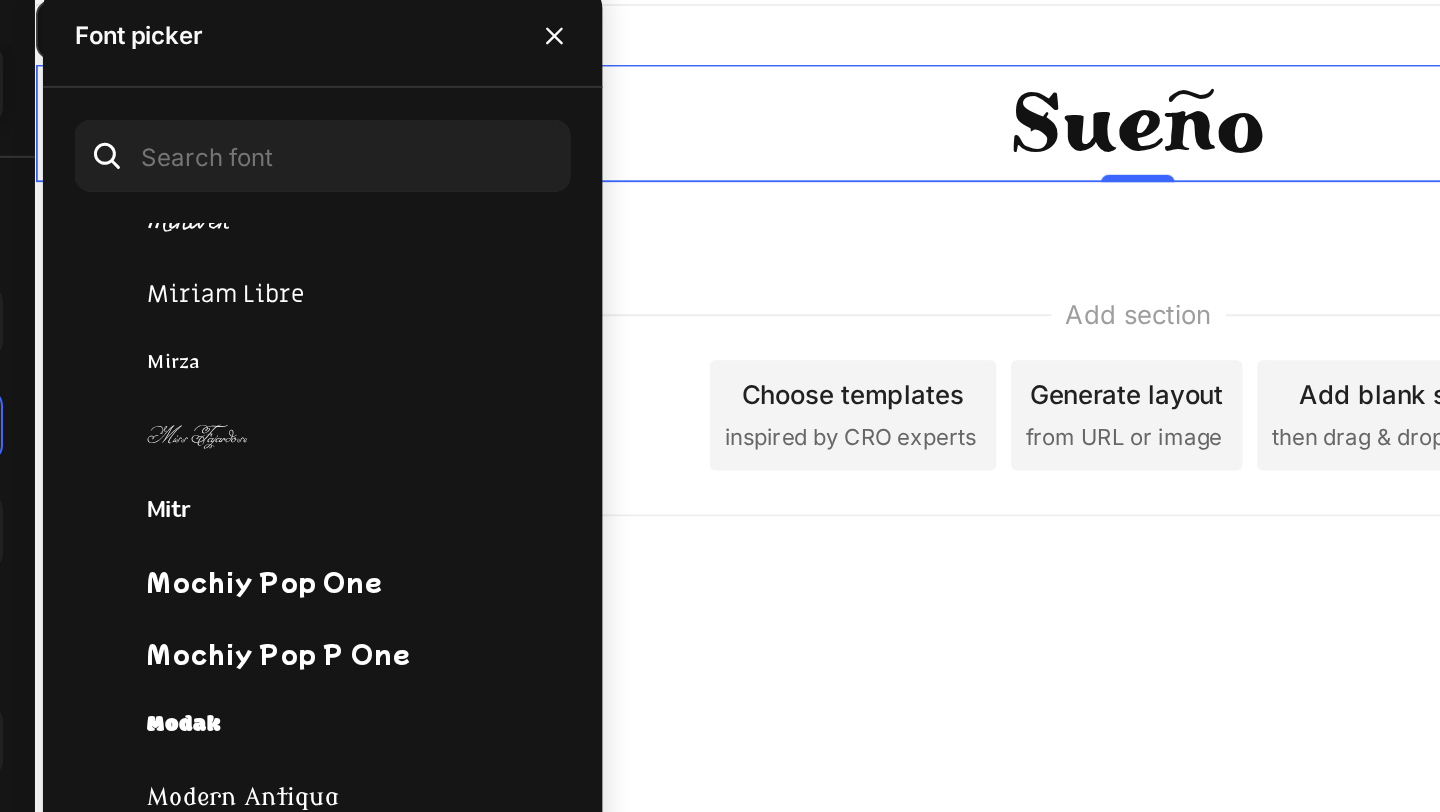 scroll, scrollTop: 33363, scrollLeft: 0, axis: vertical 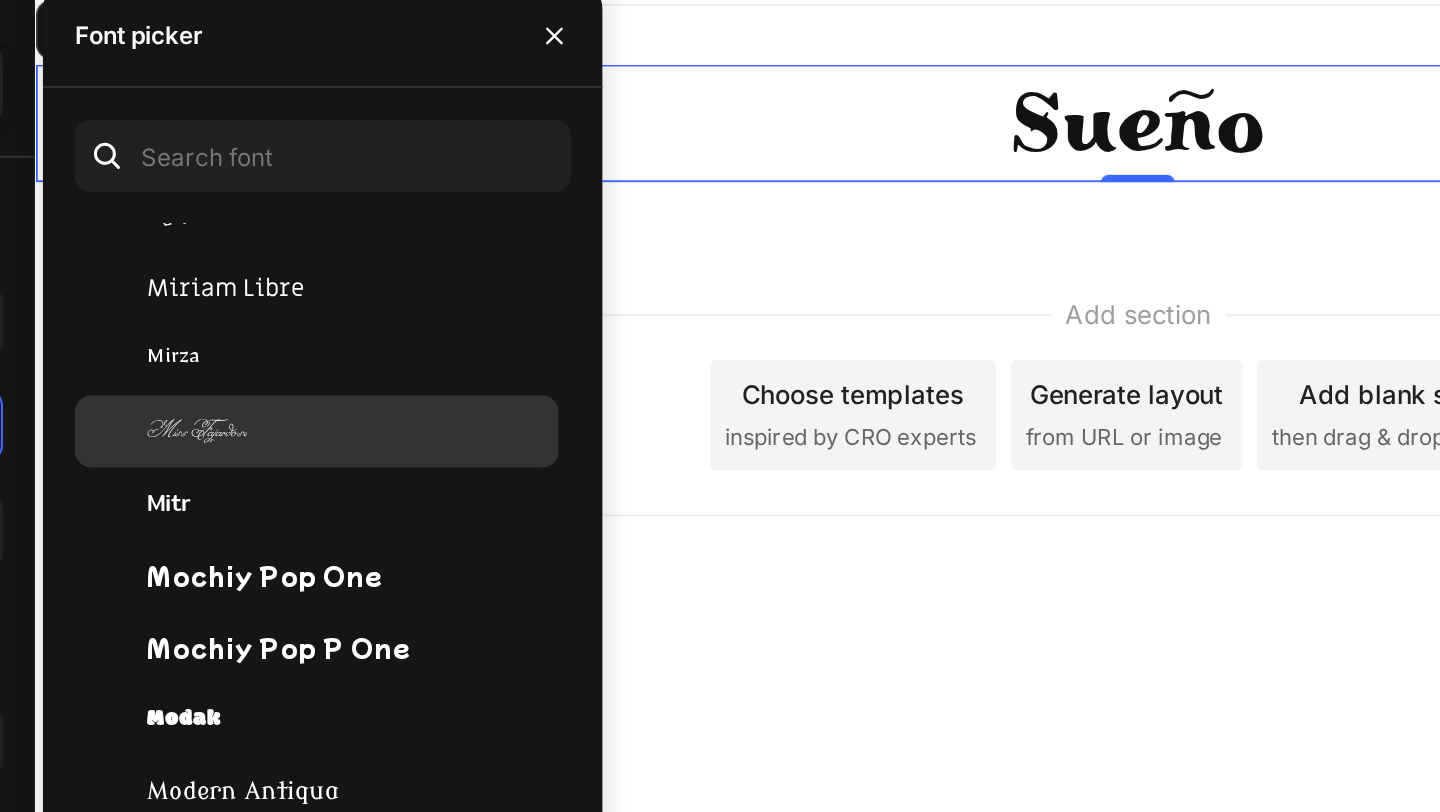 click on "Miss Fajardose" 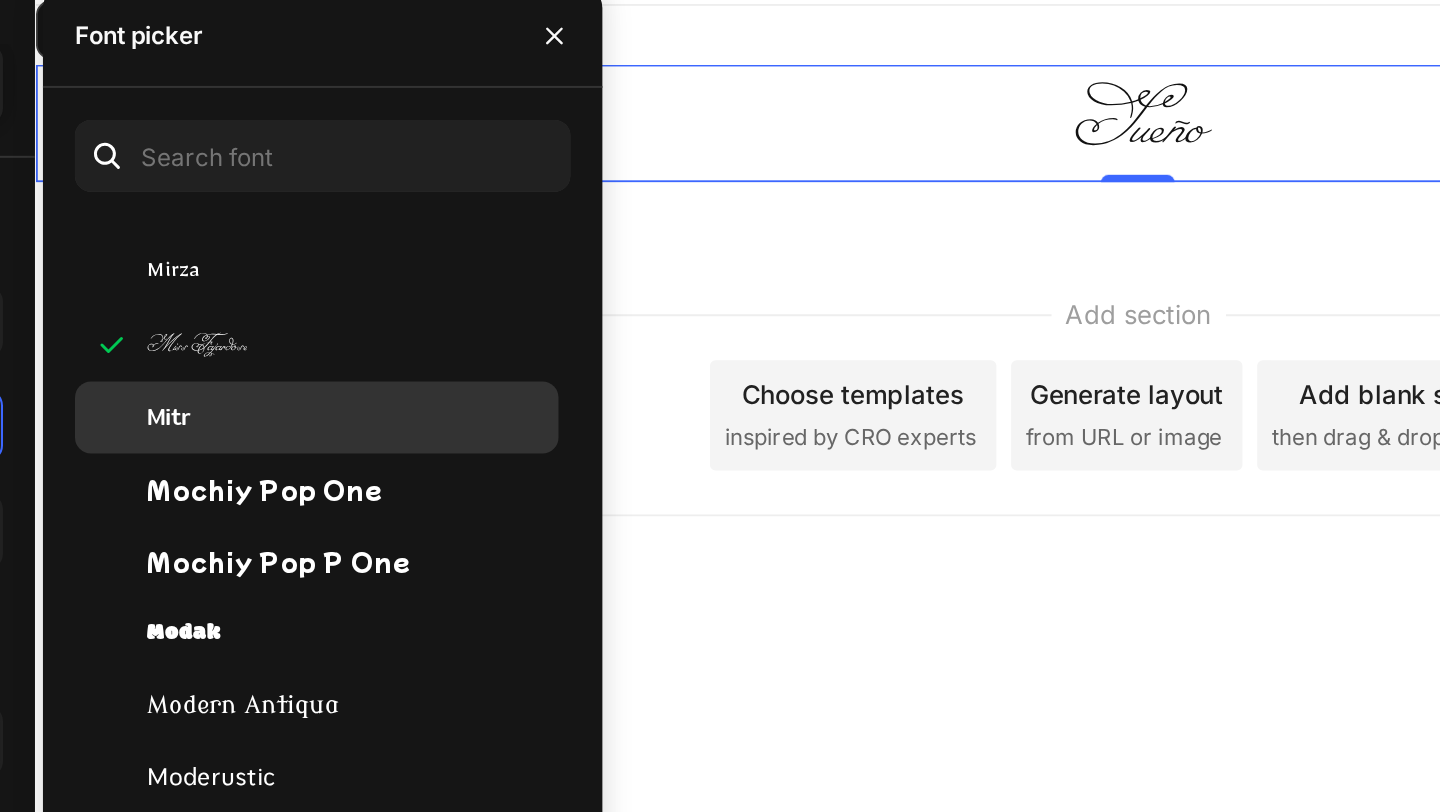 scroll, scrollTop: 33417, scrollLeft: 0, axis: vertical 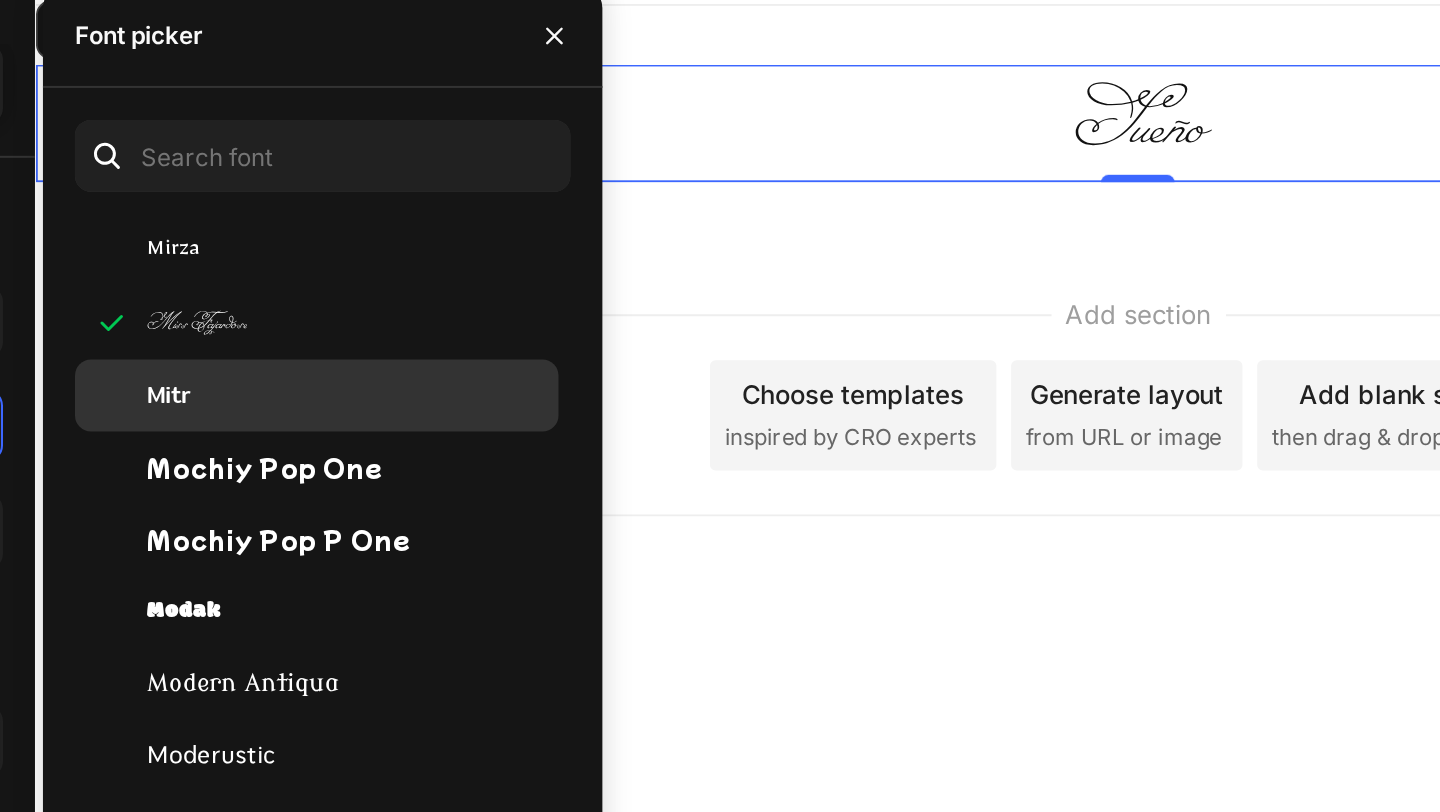 click on "Mochiy Pop One" at bounding box center (452, 325) 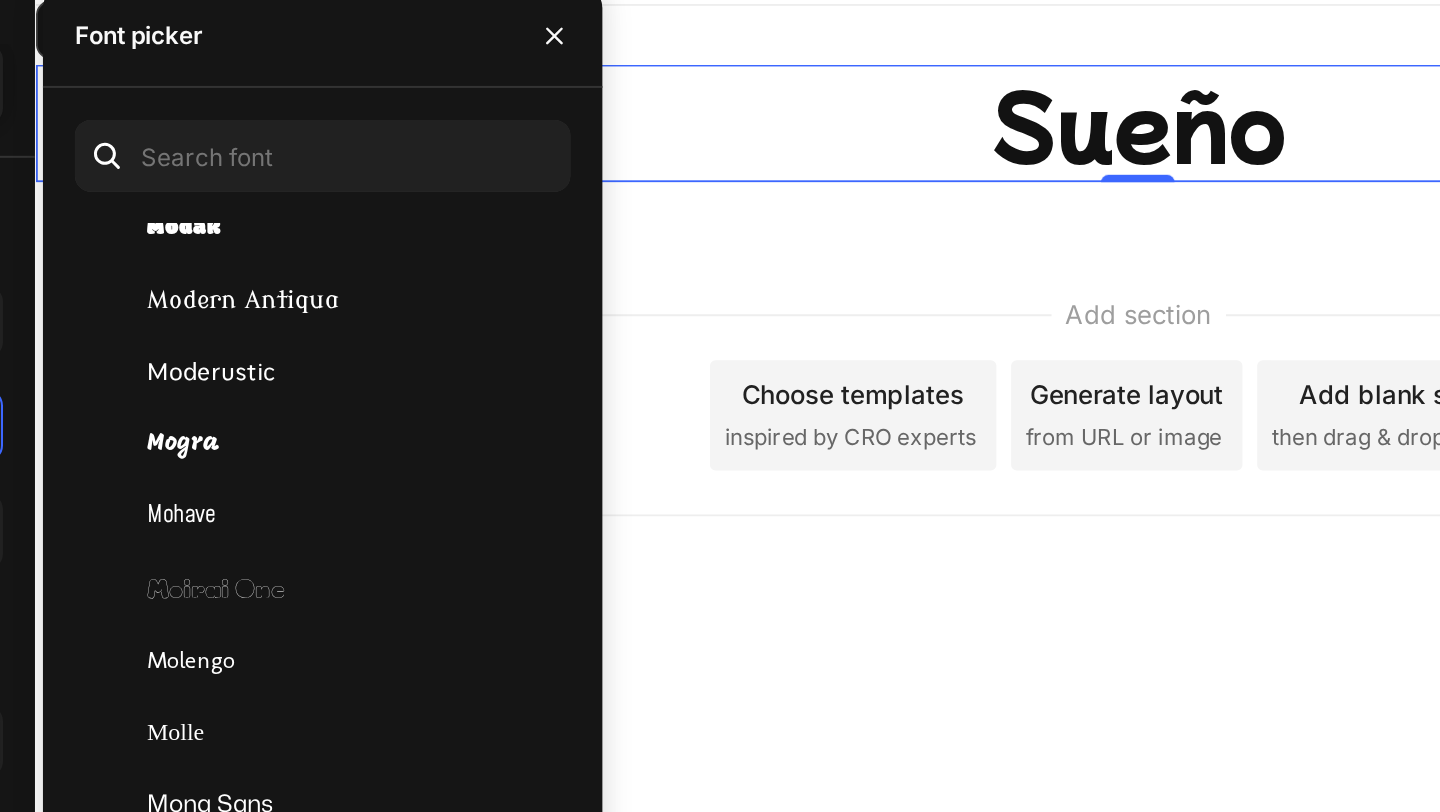 scroll, scrollTop: 33620, scrollLeft: 0, axis: vertical 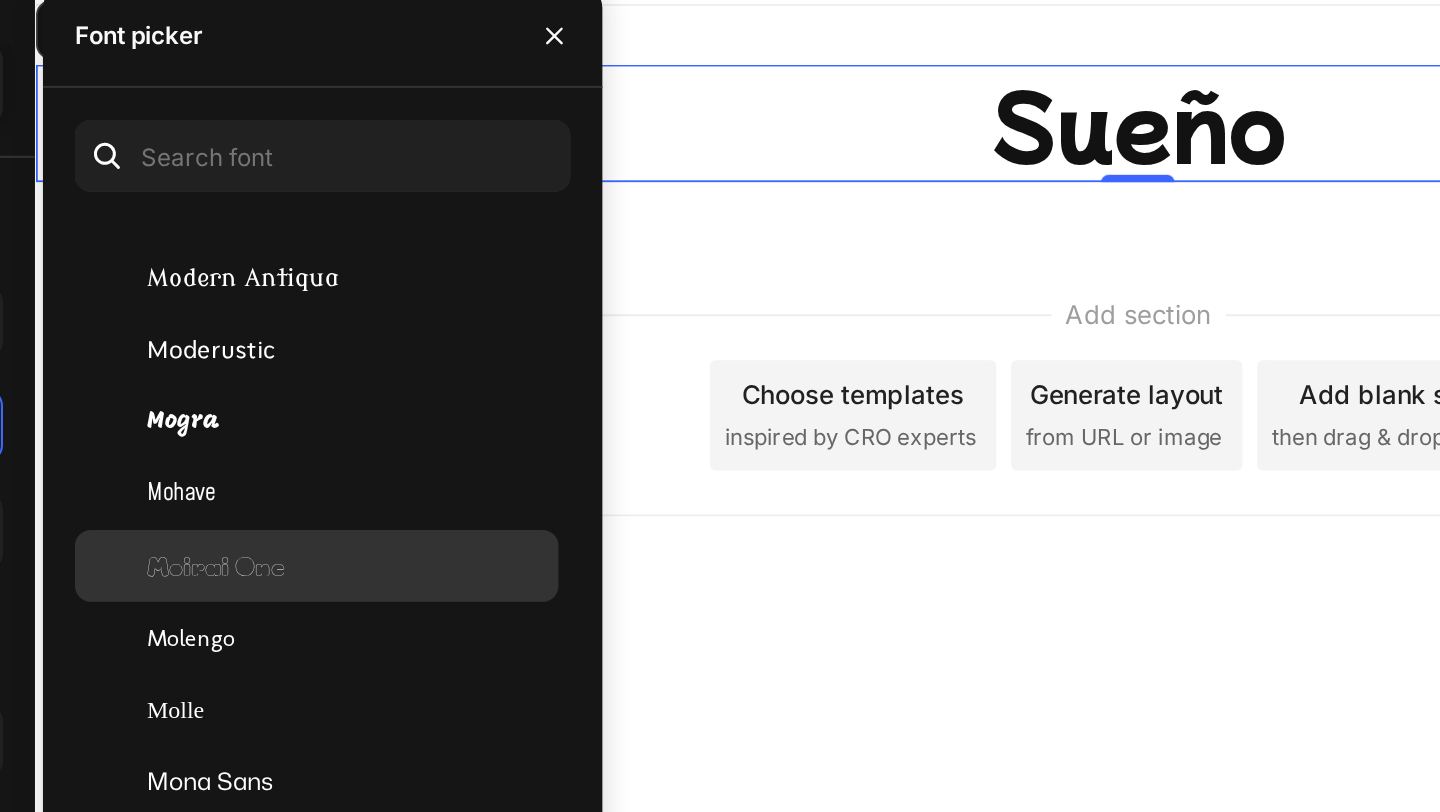 click on "Moirai One" 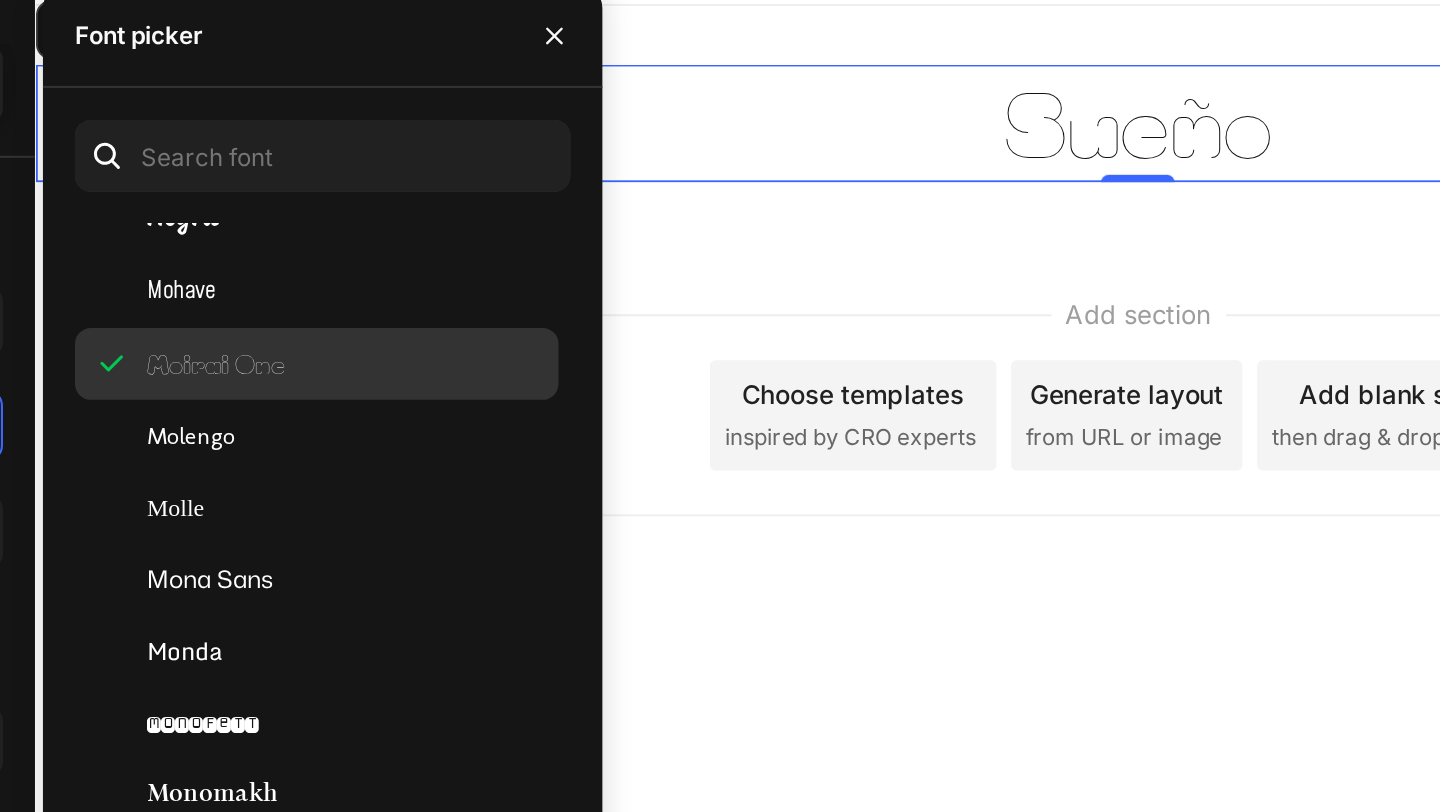 scroll, scrollTop: 33802, scrollLeft: 0, axis: vertical 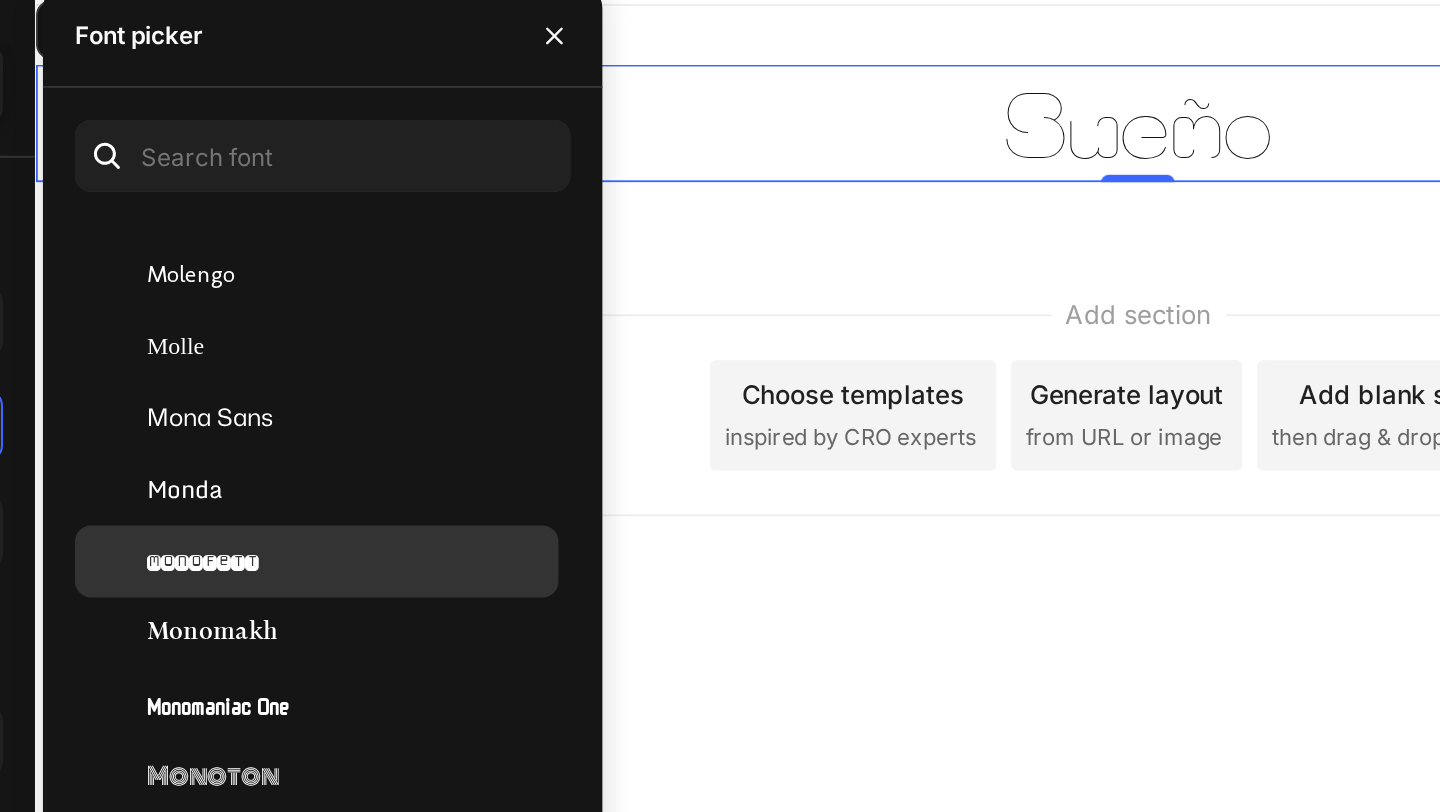 click on "Monofett" at bounding box center (421, 372) 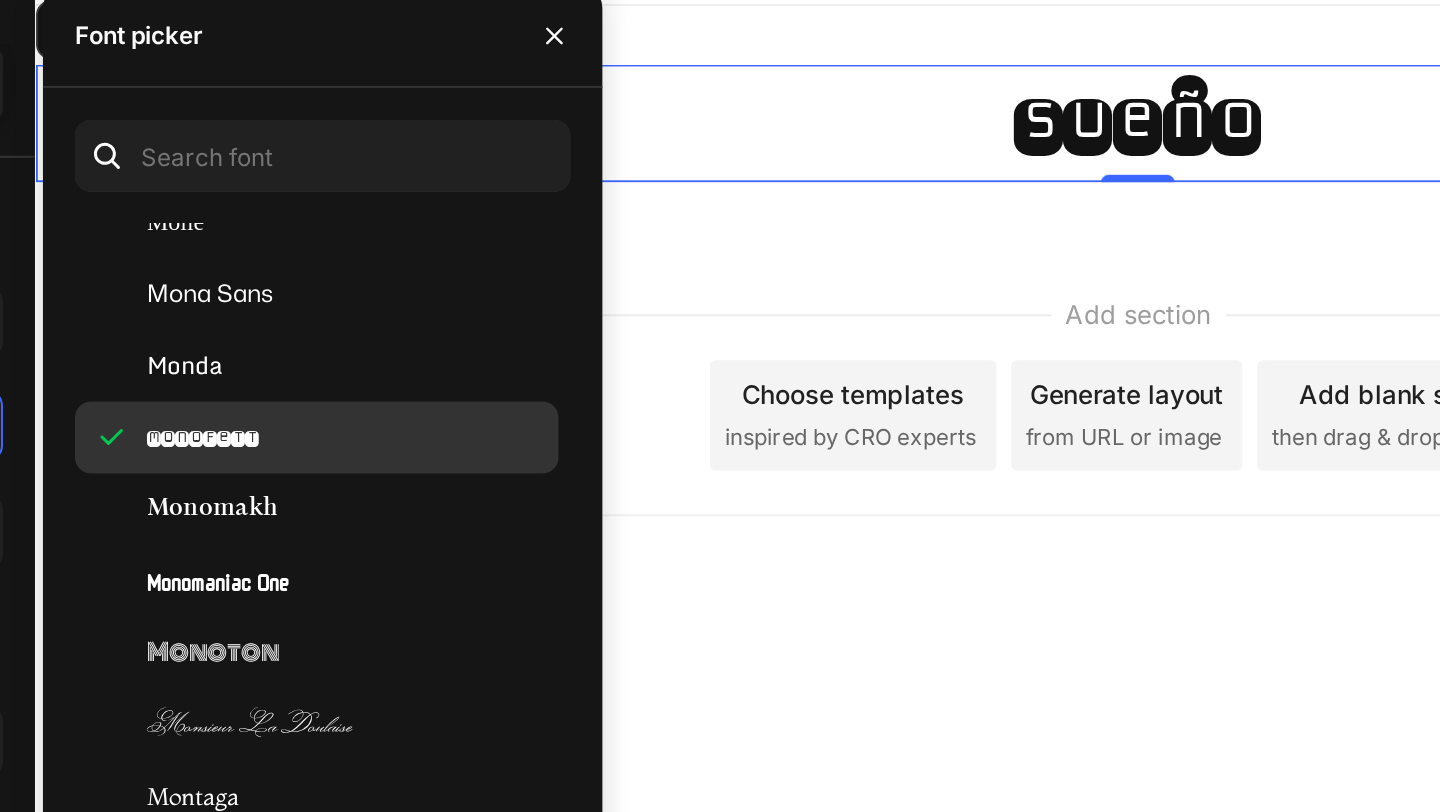 scroll, scrollTop: 33864, scrollLeft: 0, axis: vertical 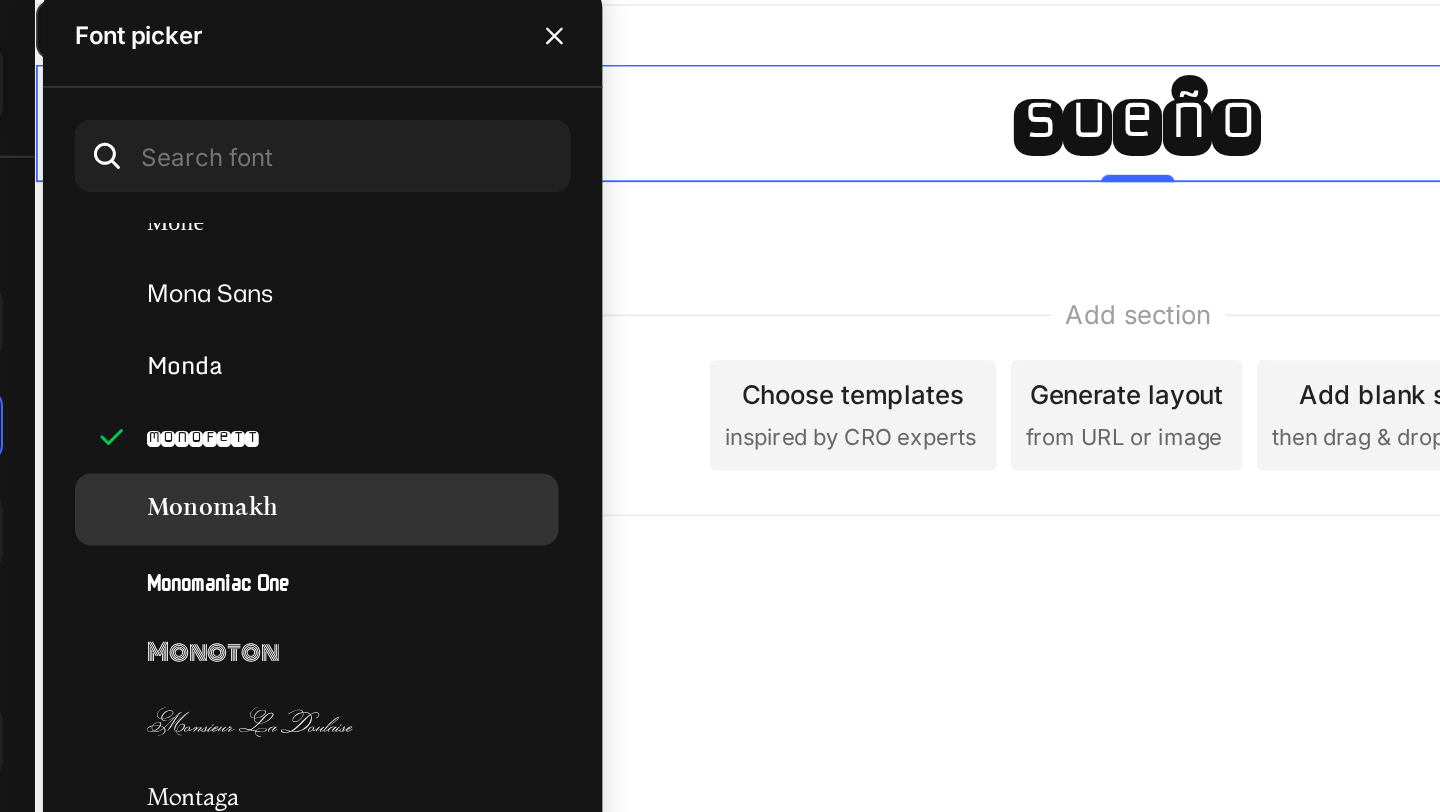 click on "Monomakh" at bounding box center [425, 346] 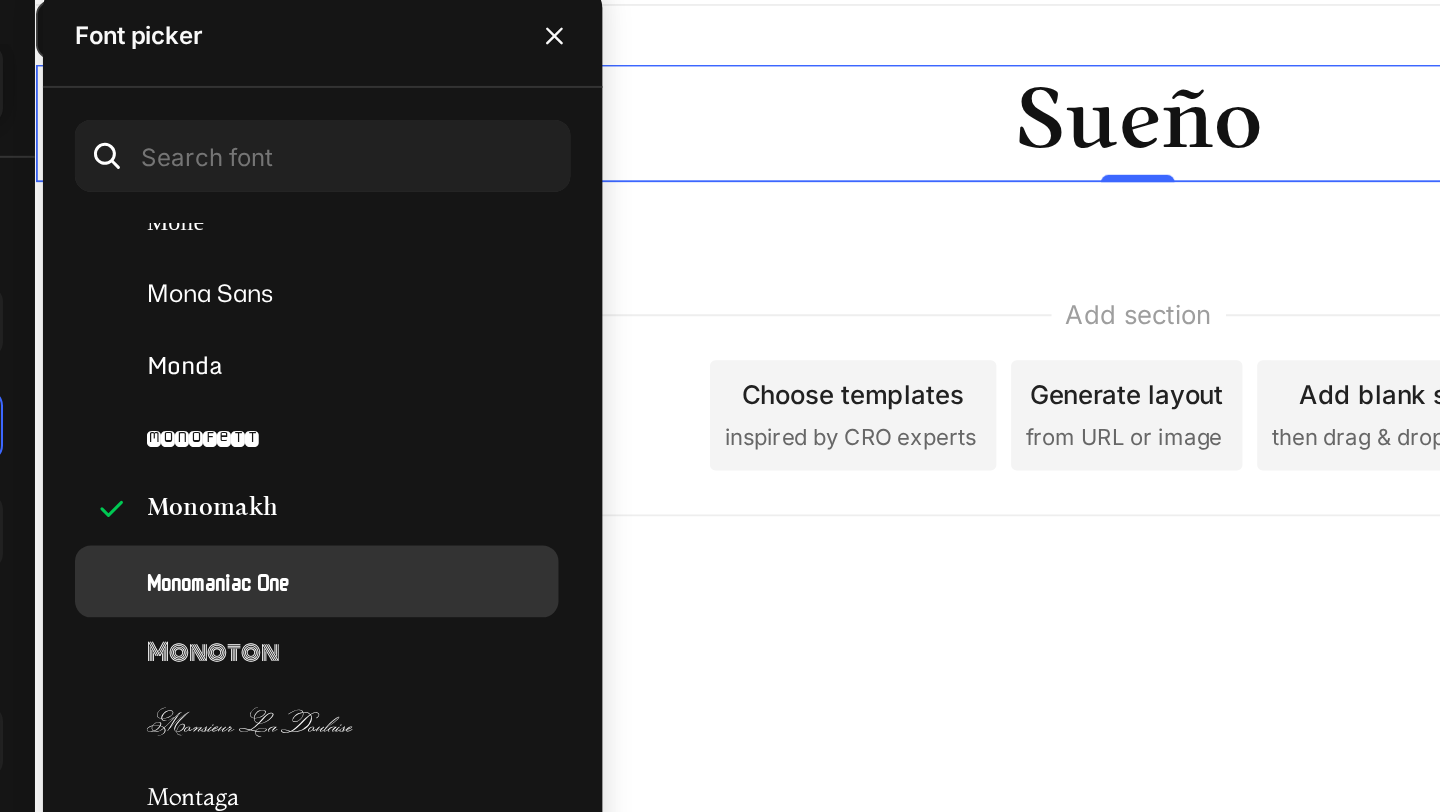 click on "Monomaniac One" at bounding box center (428, 382) 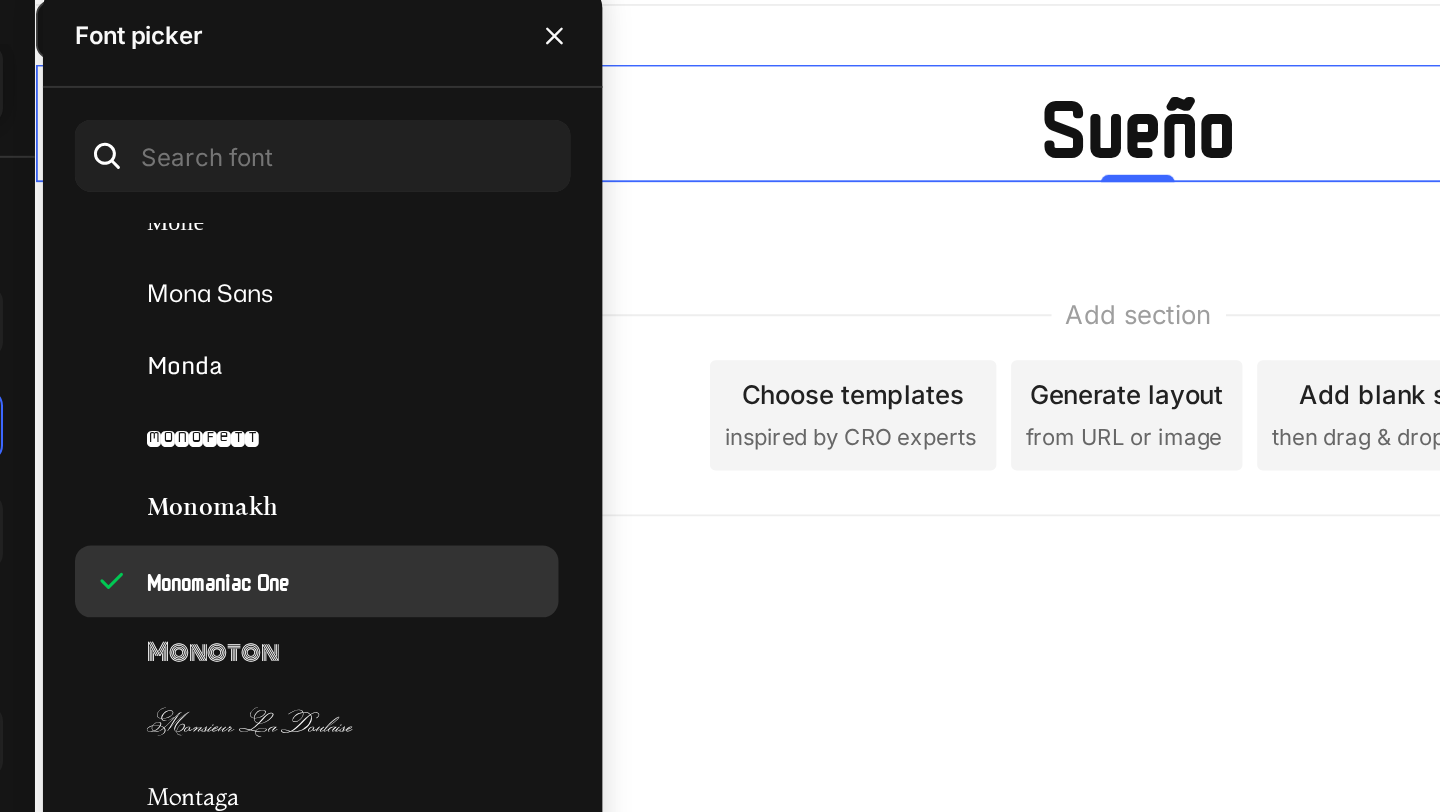 click on "Monomaniac One" 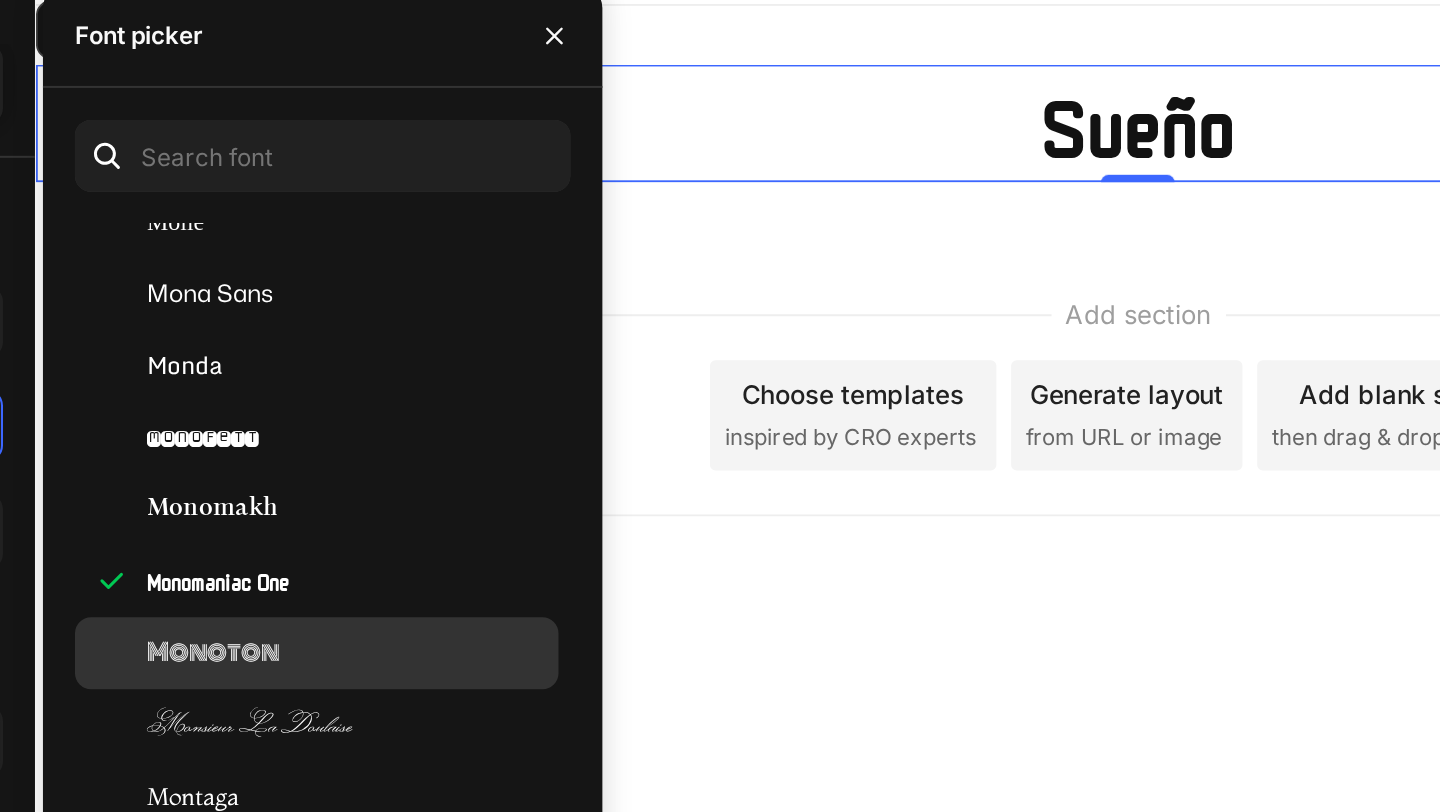 click on "Monoton" at bounding box center (426, 418) 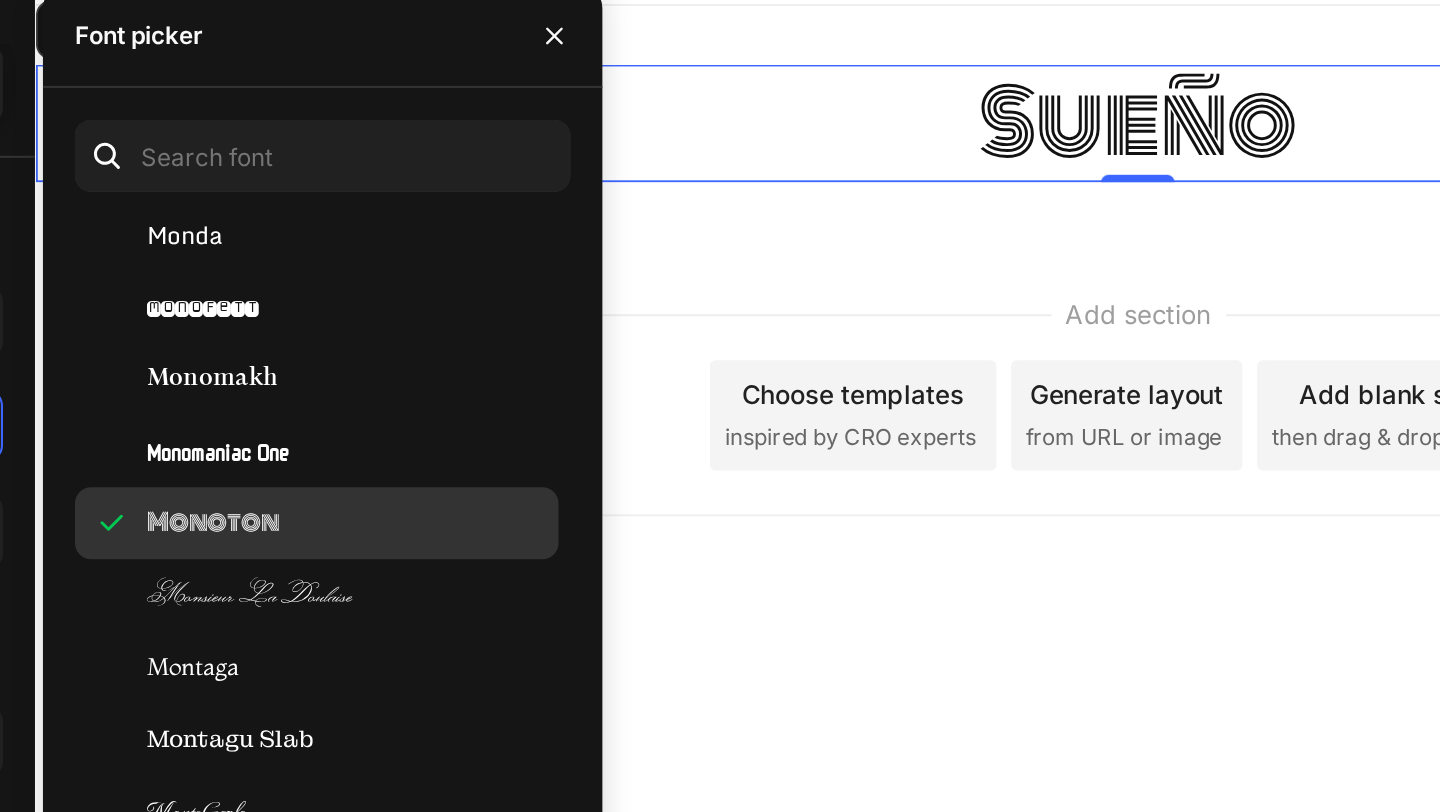 scroll, scrollTop: 33946, scrollLeft: 0, axis: vertical 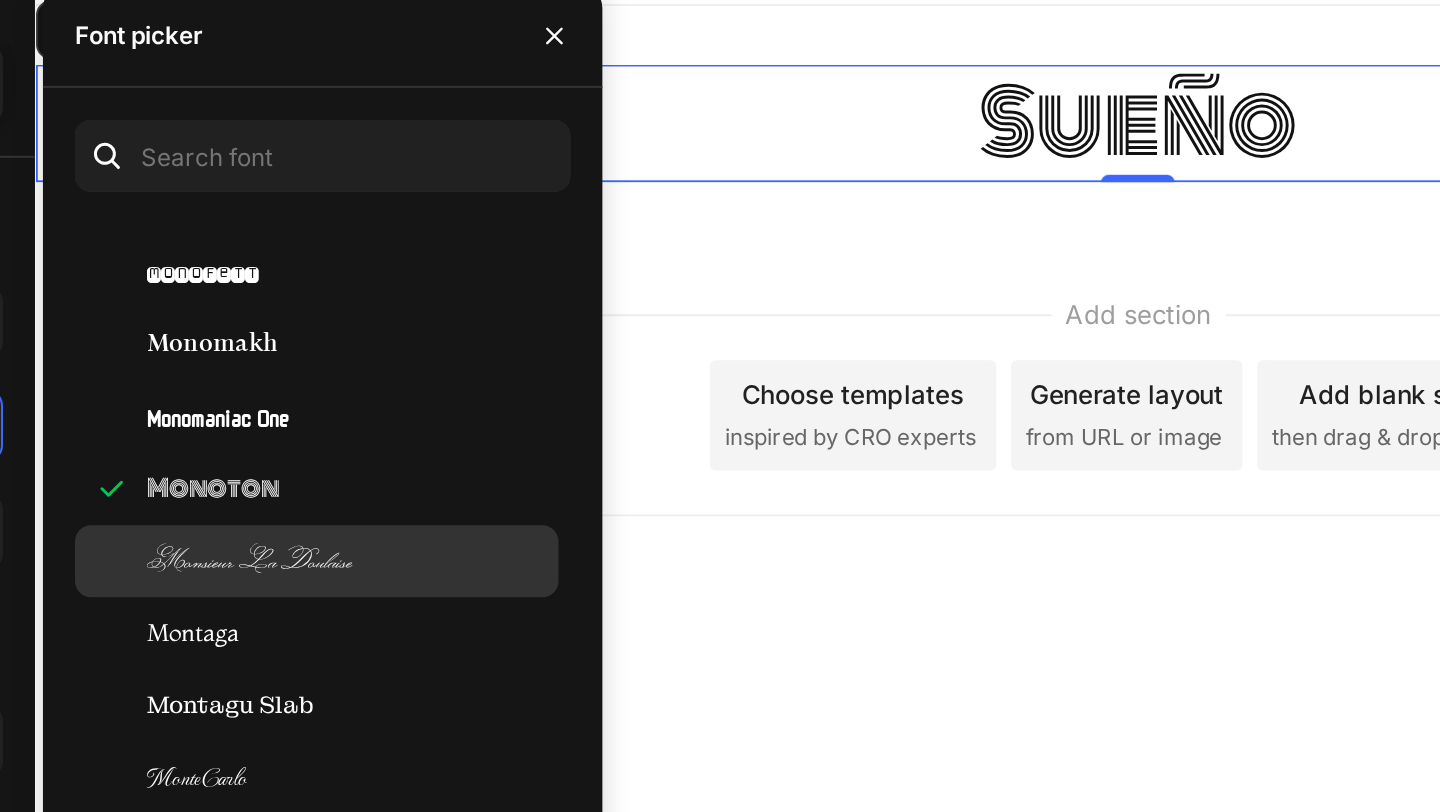 click on "Monsieur La Doulaise" 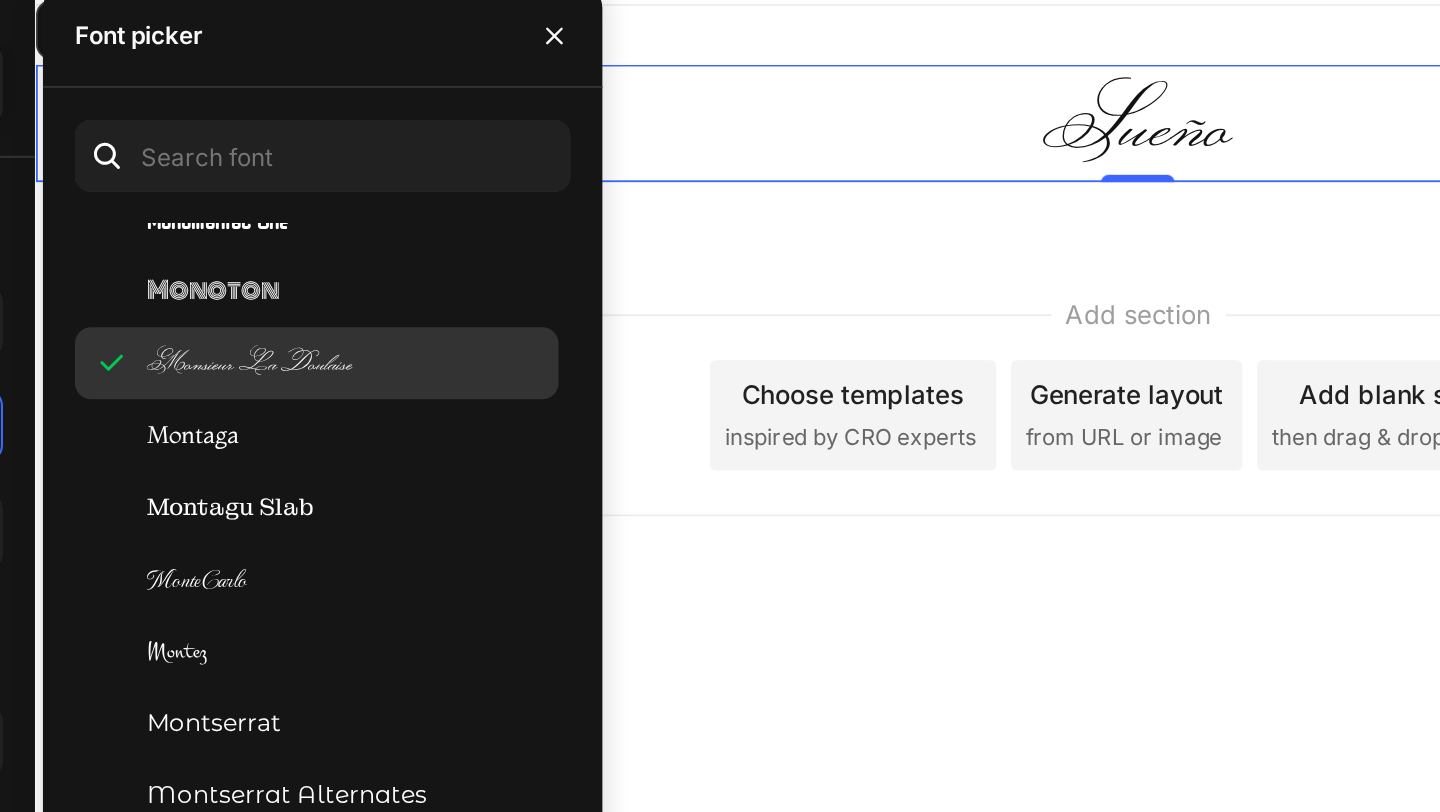 scroll, scrollTop: 34048, scrollLeft: 0, axis: vertical 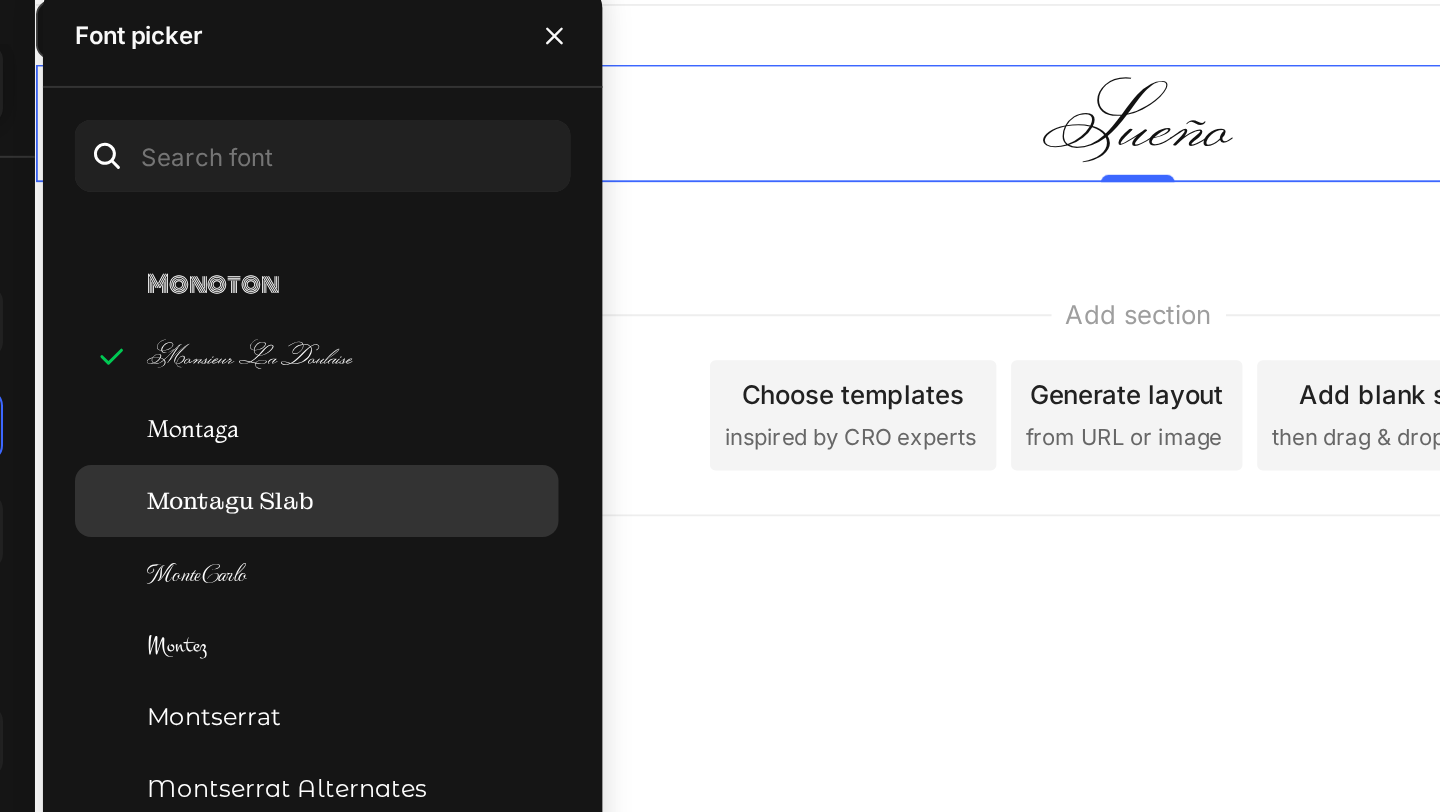 click on "Montagu Slab" at bounding box center [434, 342] 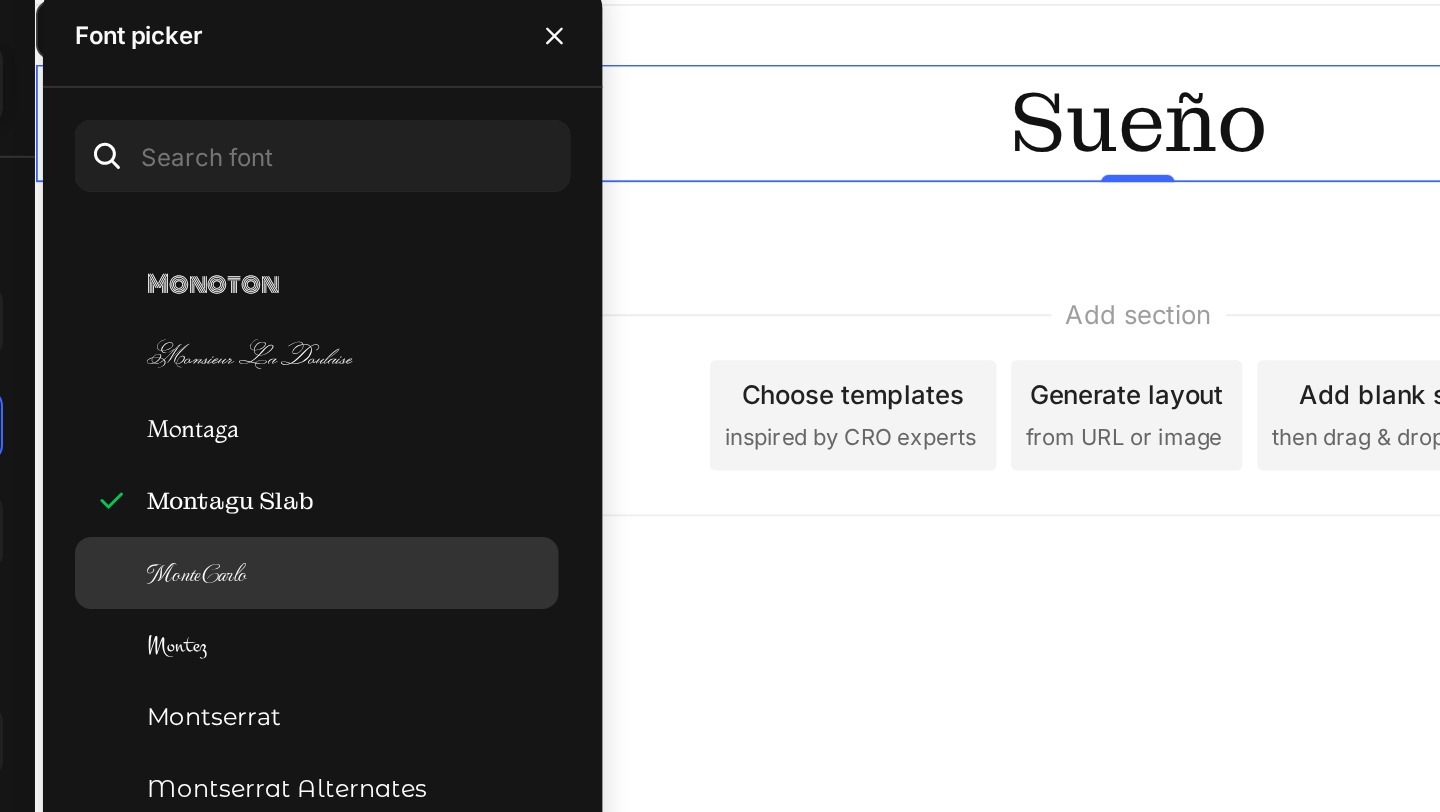 click on "MonteCarlo" 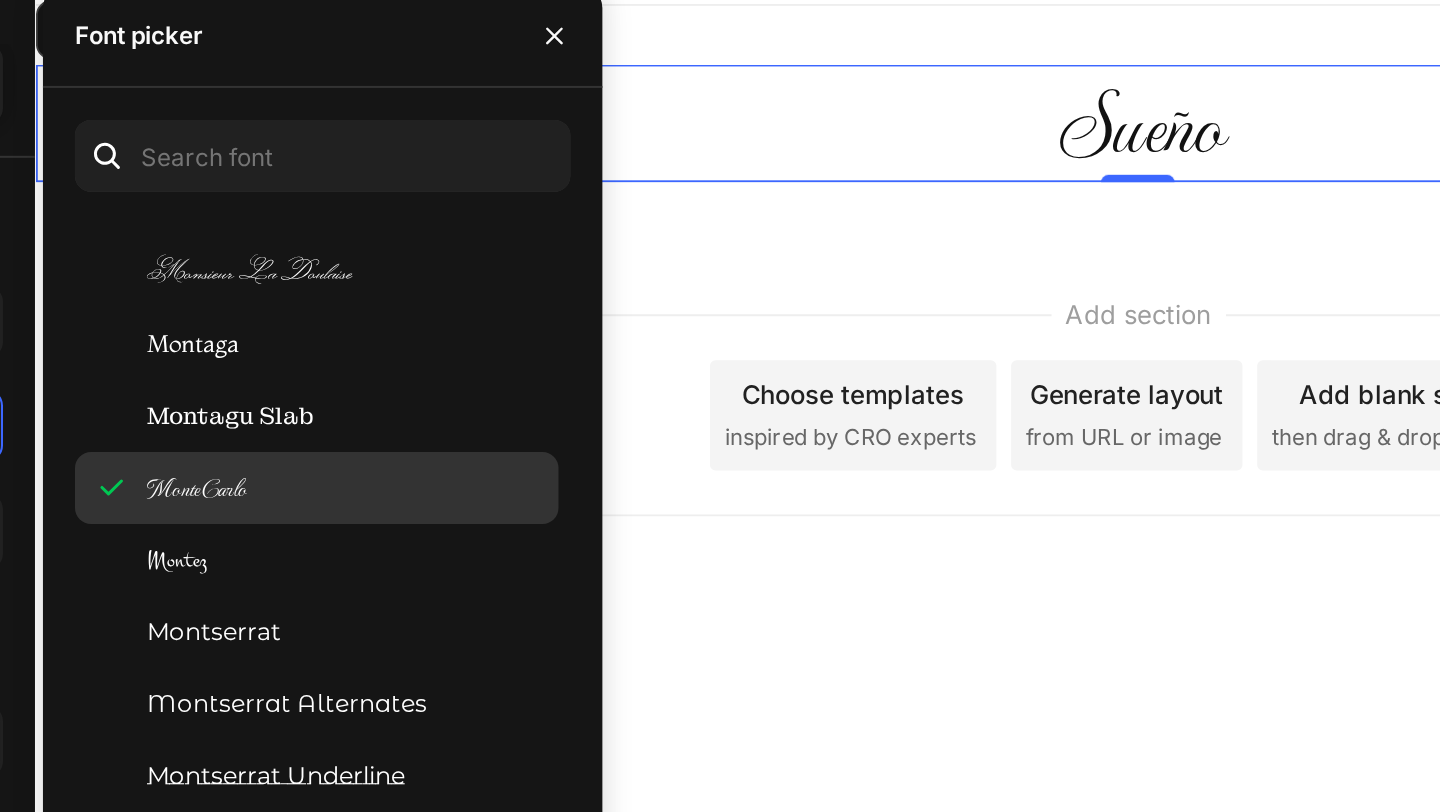 scroll, scrollTop: 34100, scrollLeft: 0, axis: vertical 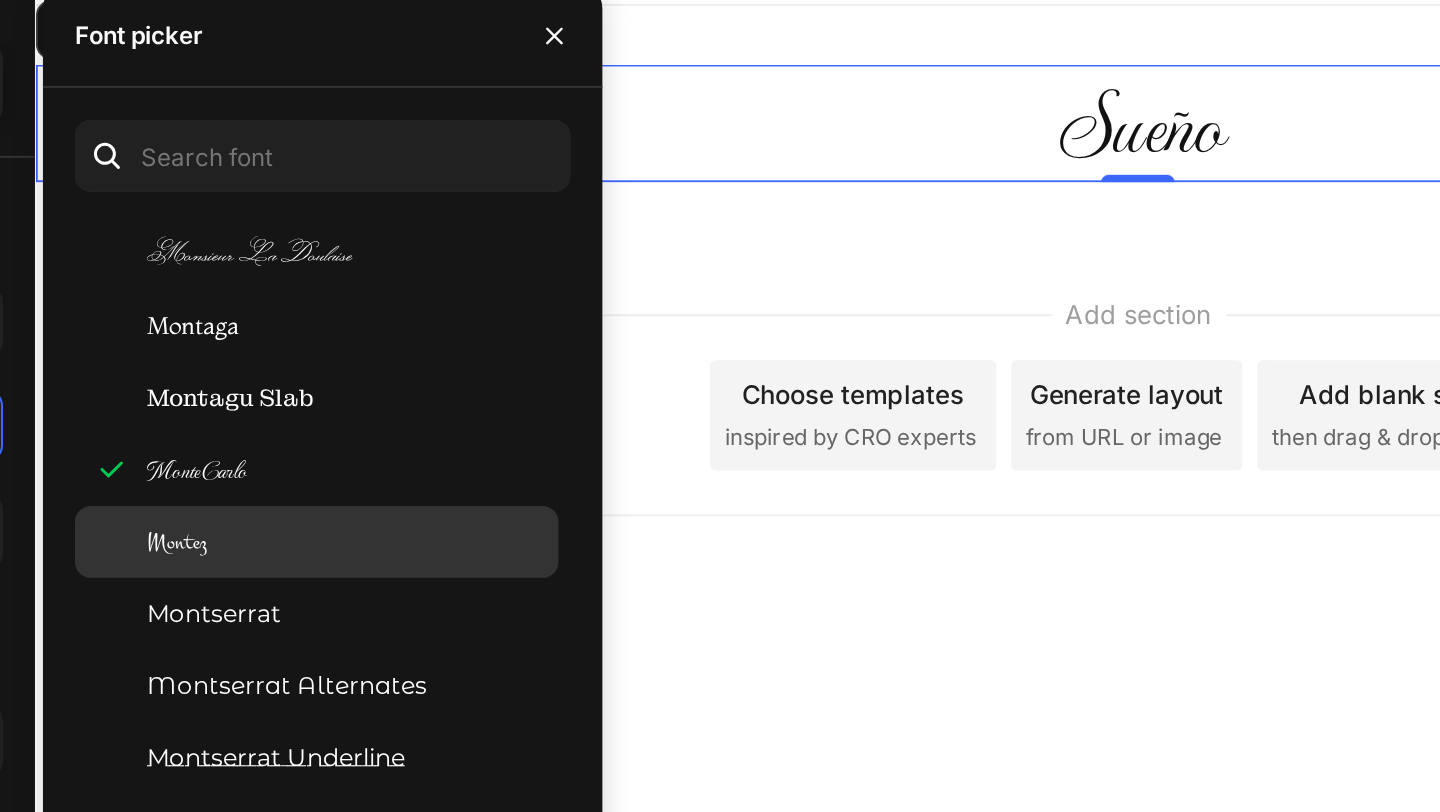 click on "Montez" at bounding box center [494, 362] 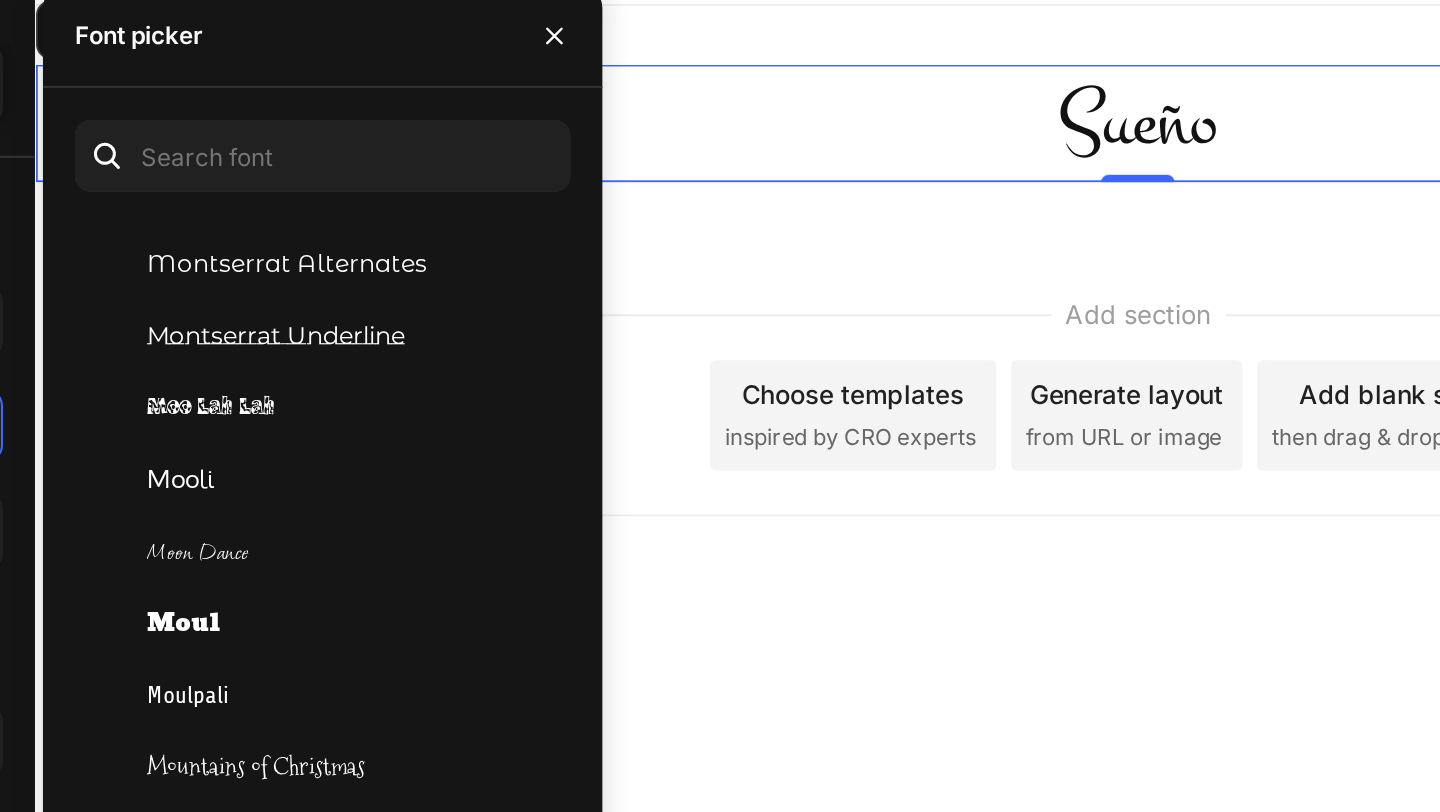 scroll, scrollTop: 34323, scrollLeft: 0, axis: vertical 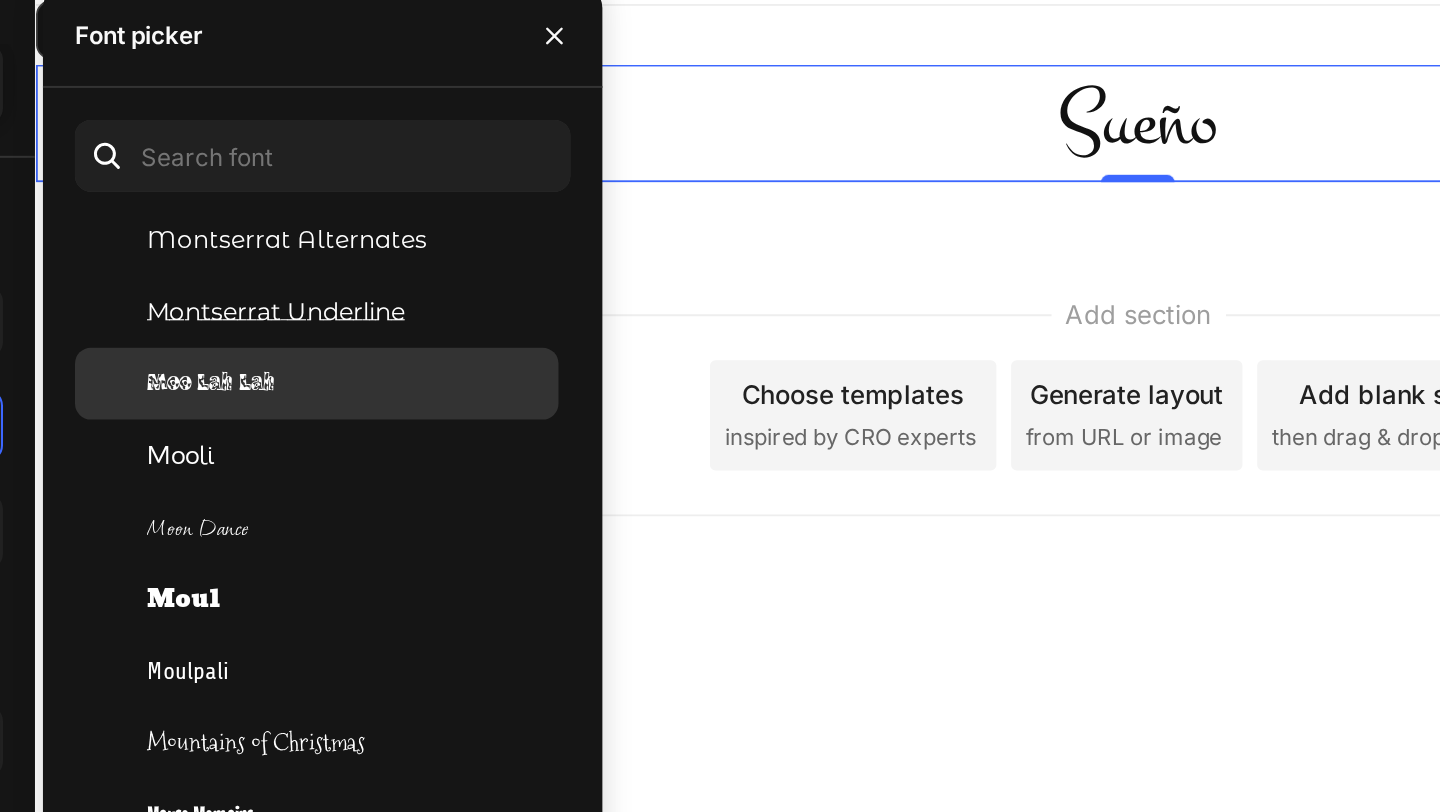 click on "Moo Lah Lah" at bounding box center [425, 283] 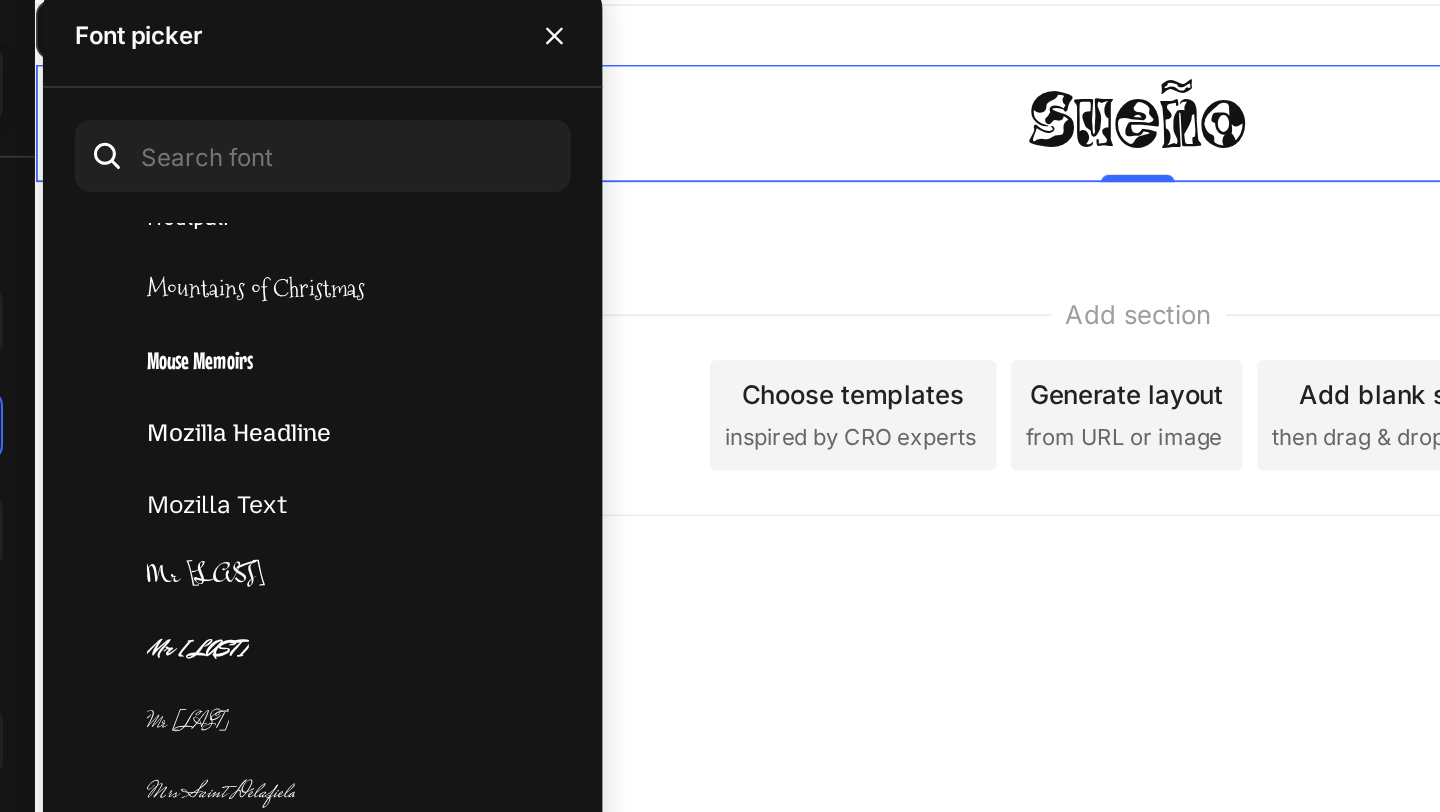 scroll, scrollTop: 34544, scrollLeft: 0, axis: vertical 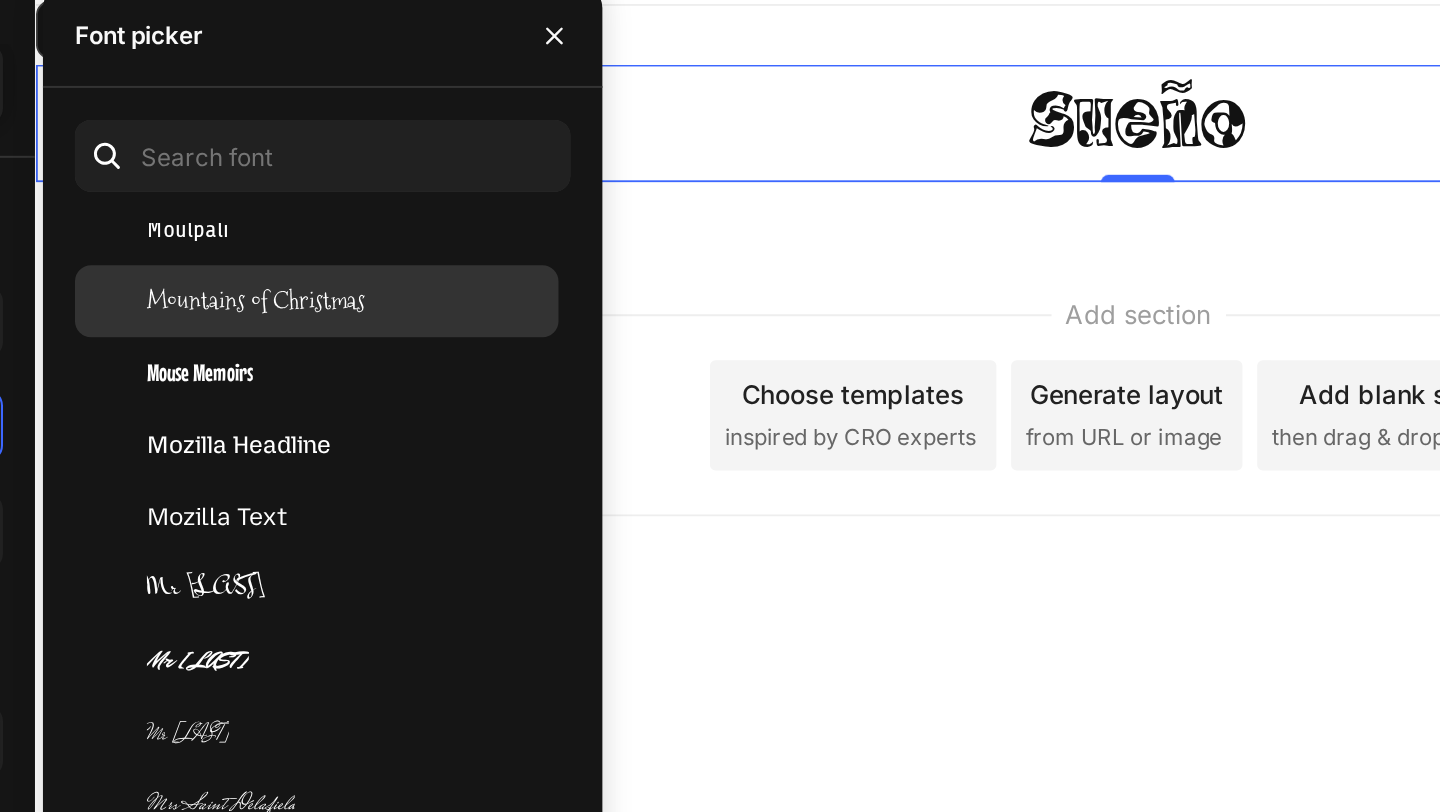click on "Mountains of Christmas" at bounding box center [447, 242] 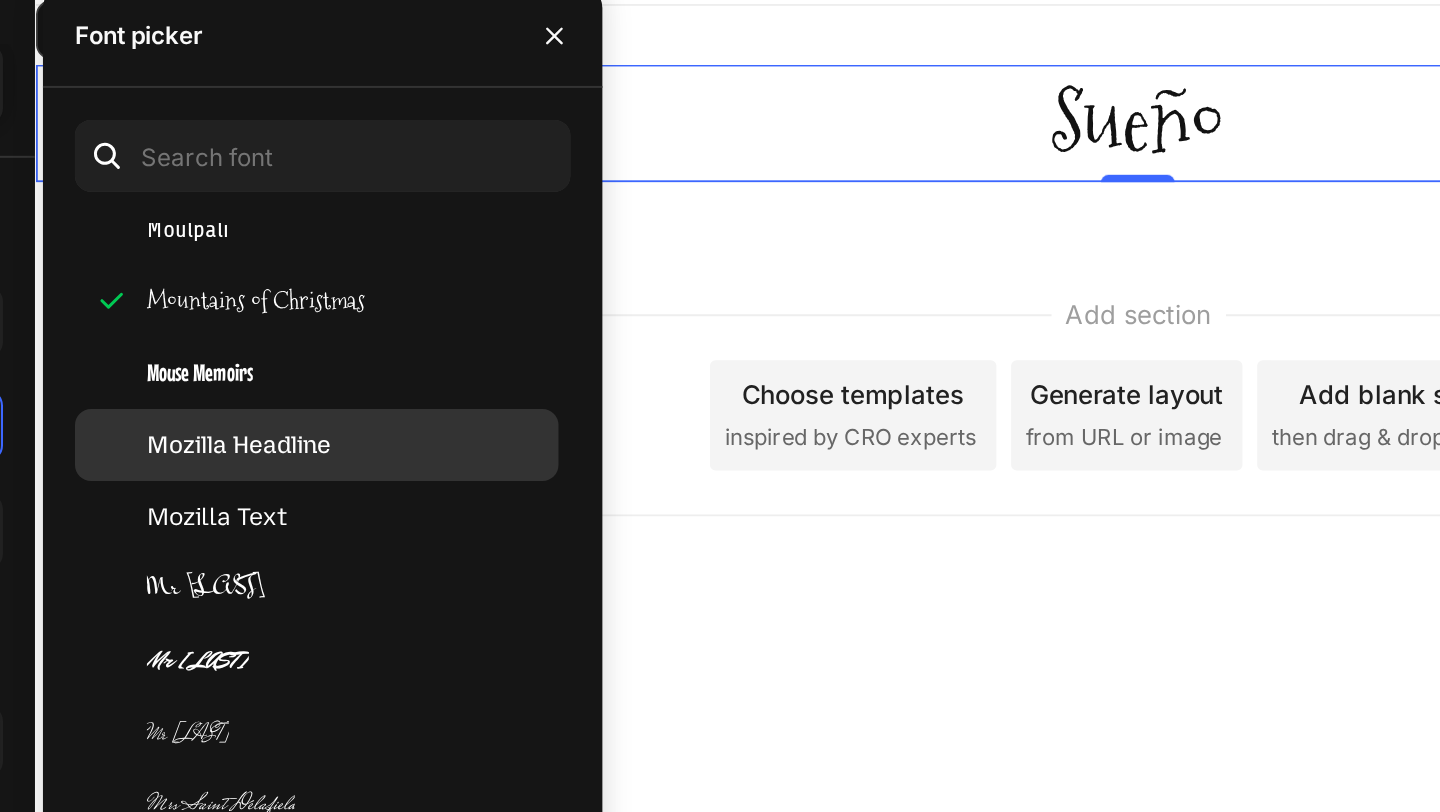 scroll, scrollTop: 34599, scrollLeft: 0, axis: vertical 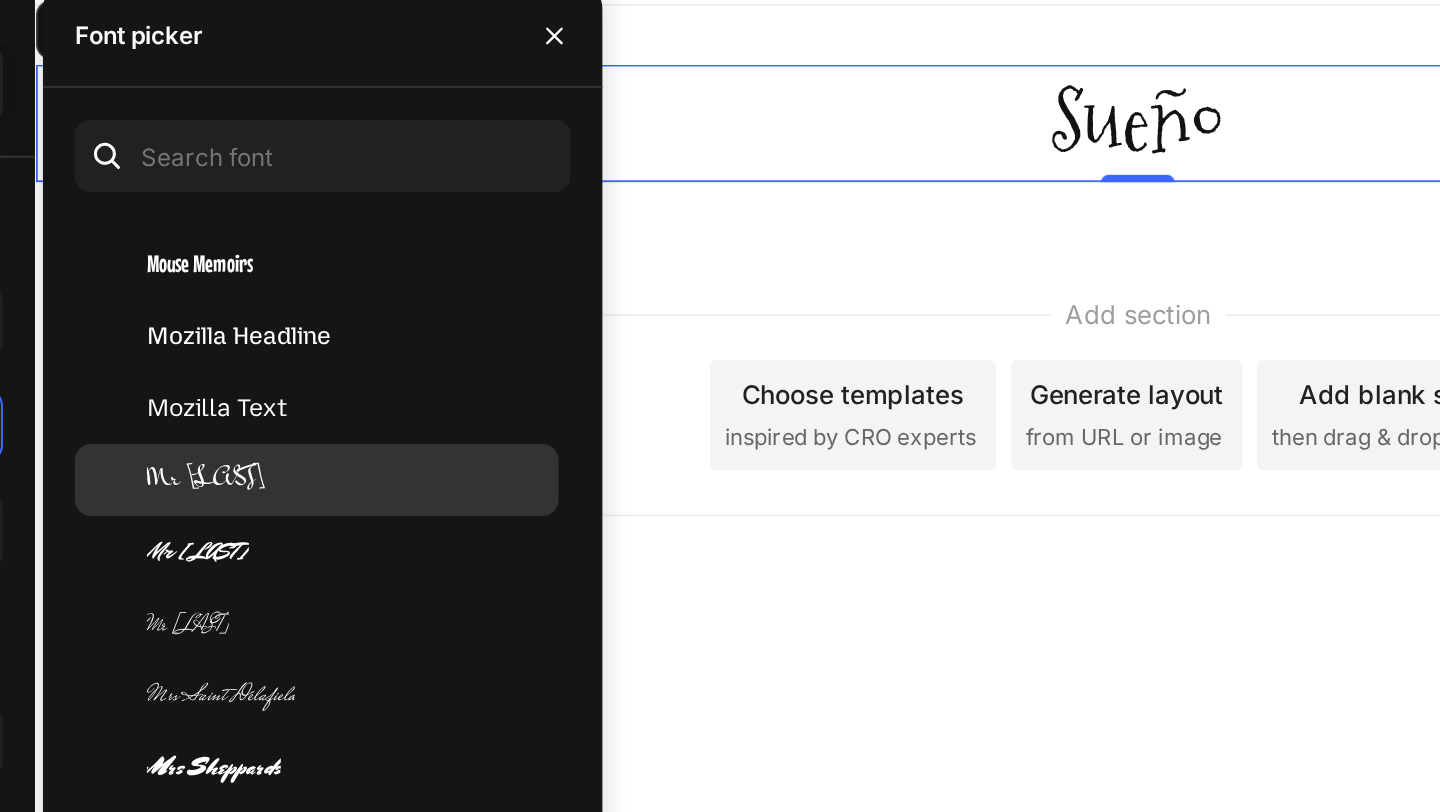 click on "Mr [LAST]" at bounding box center (494, 331) 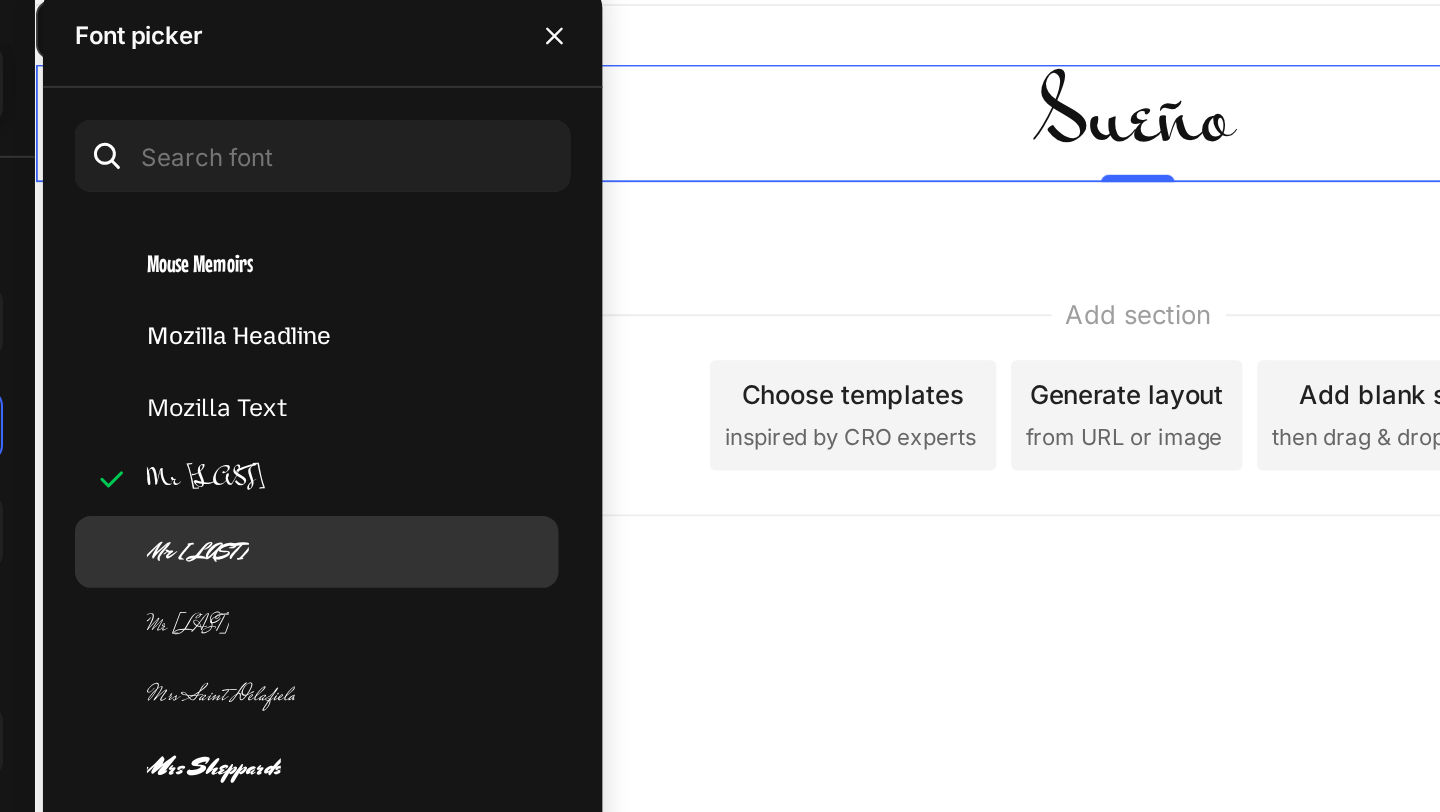 click on "Mr [LAST]" at bounding box center (494, 367) 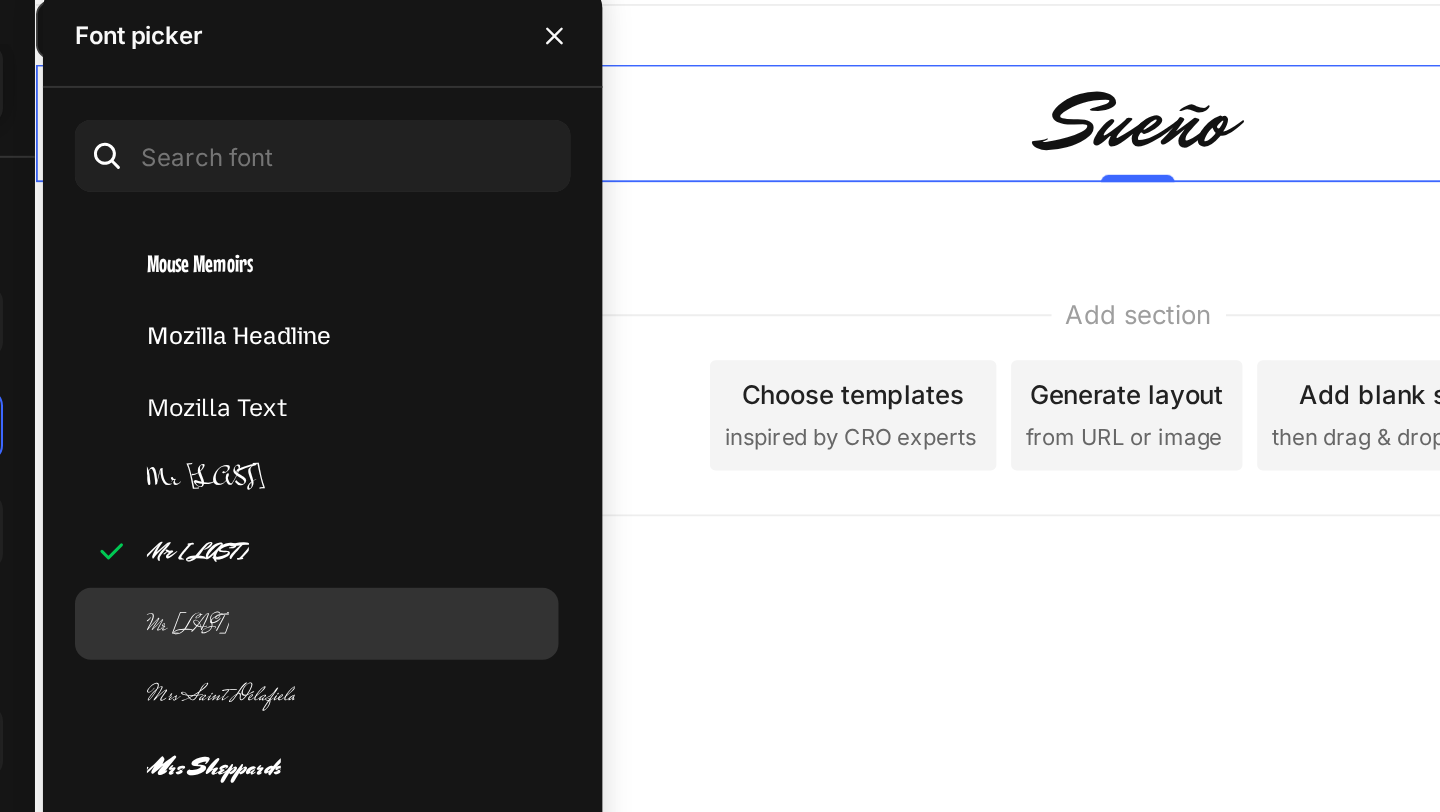 click on "Mr [LAST]" at bounding box center (413, 403) 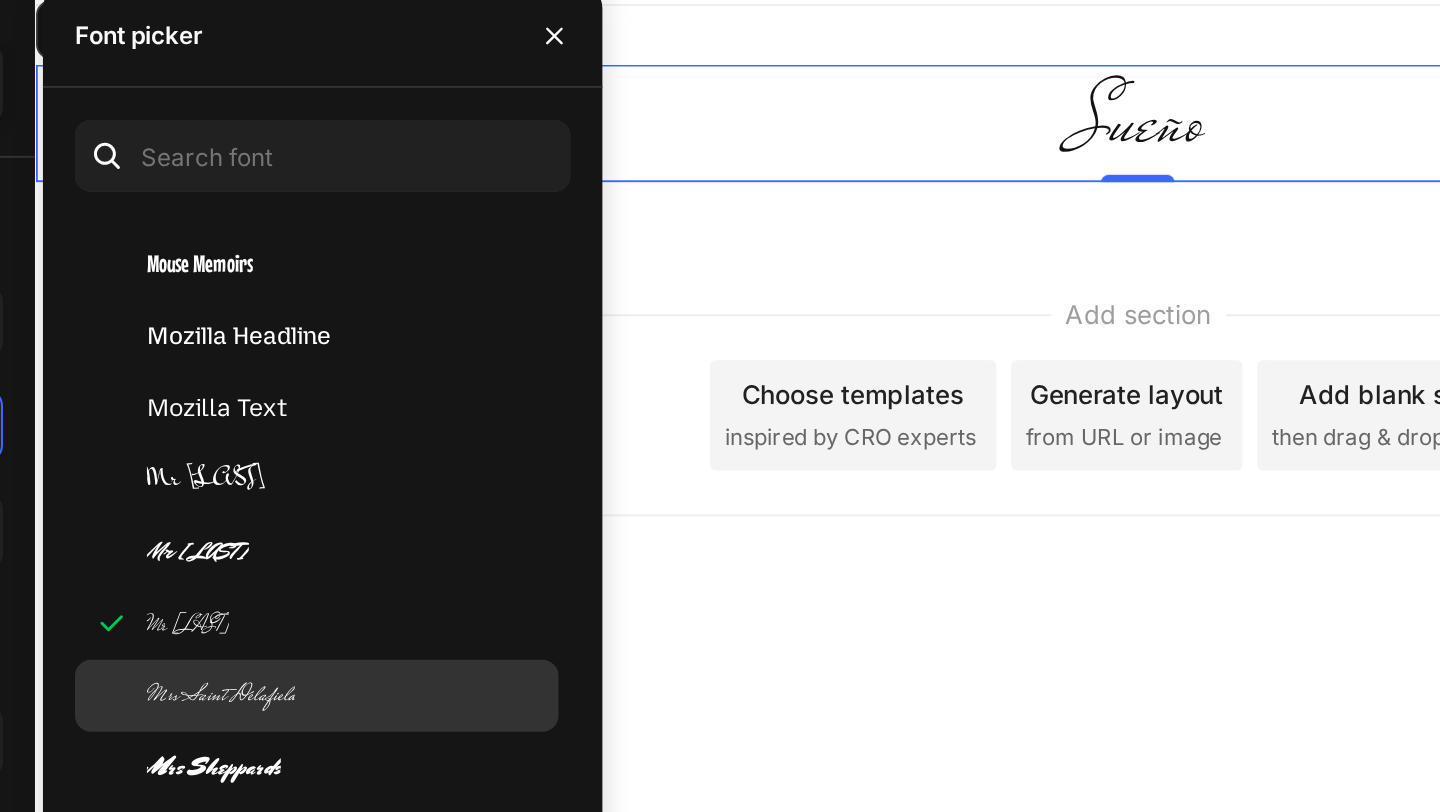 click on "Mrs Saint Delafield" at bounding box center (430, 439) 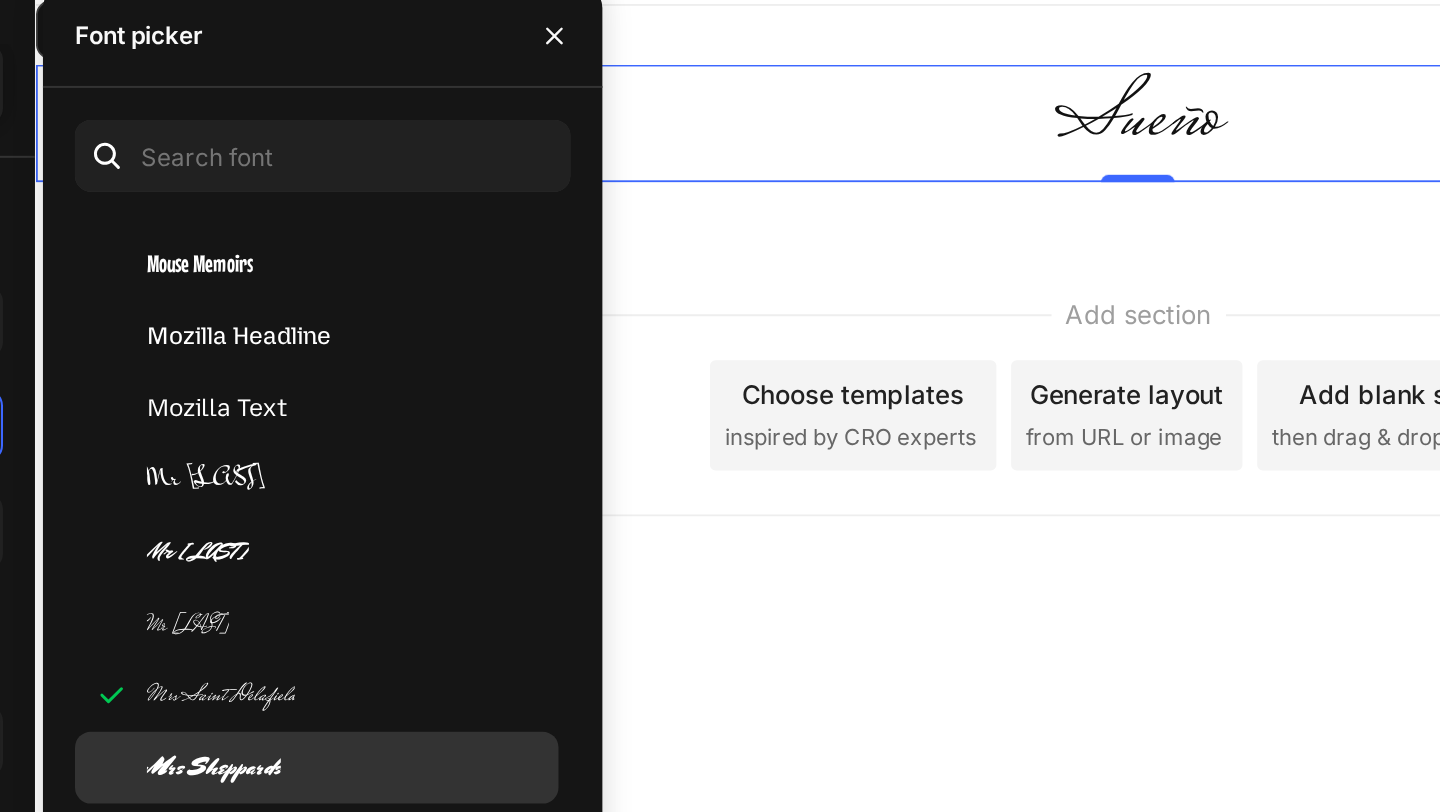 click on "Mrs Sheppards" at bounding box center [426, 475] 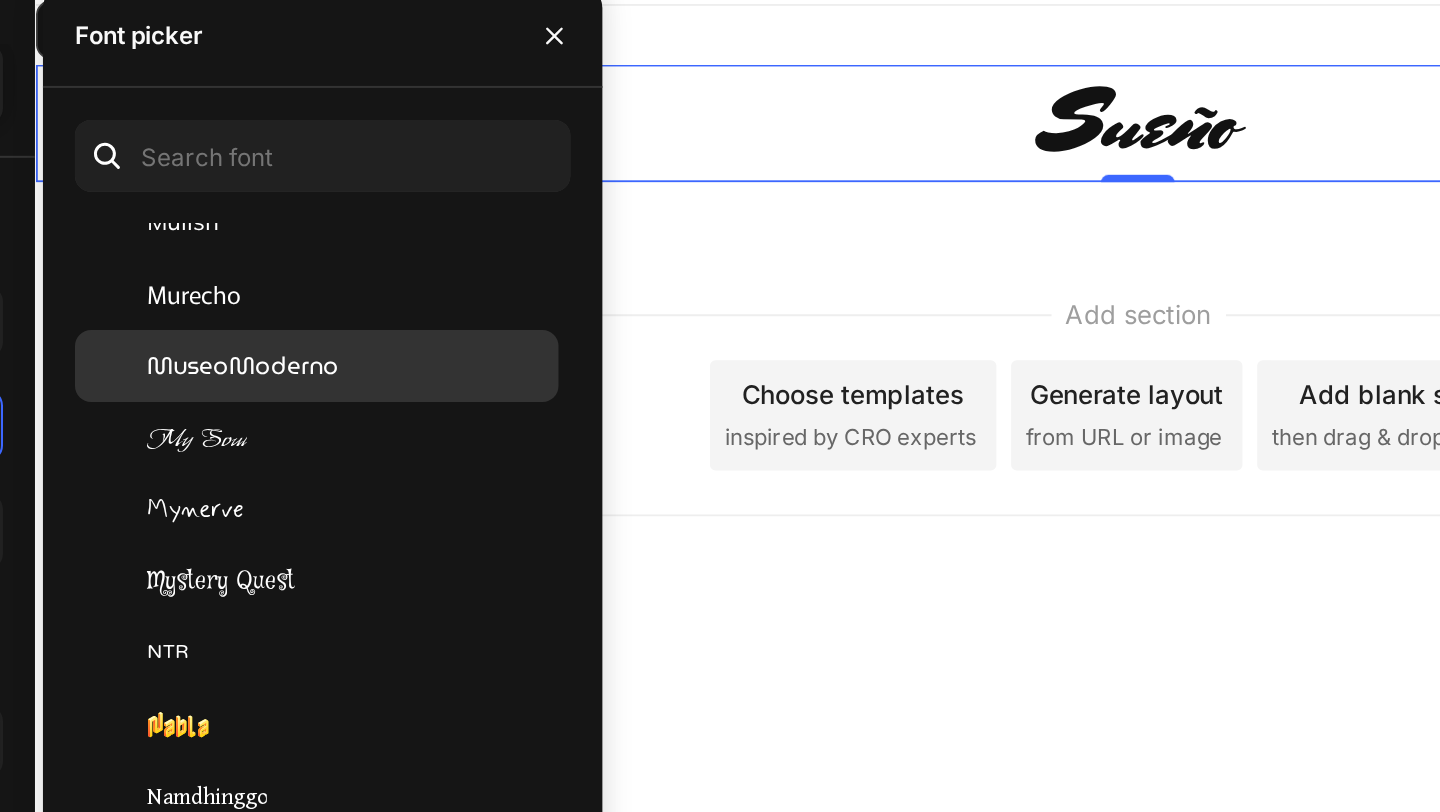 scroll, scrollTop: 35094, scrollLeft: 0, axis: vertical 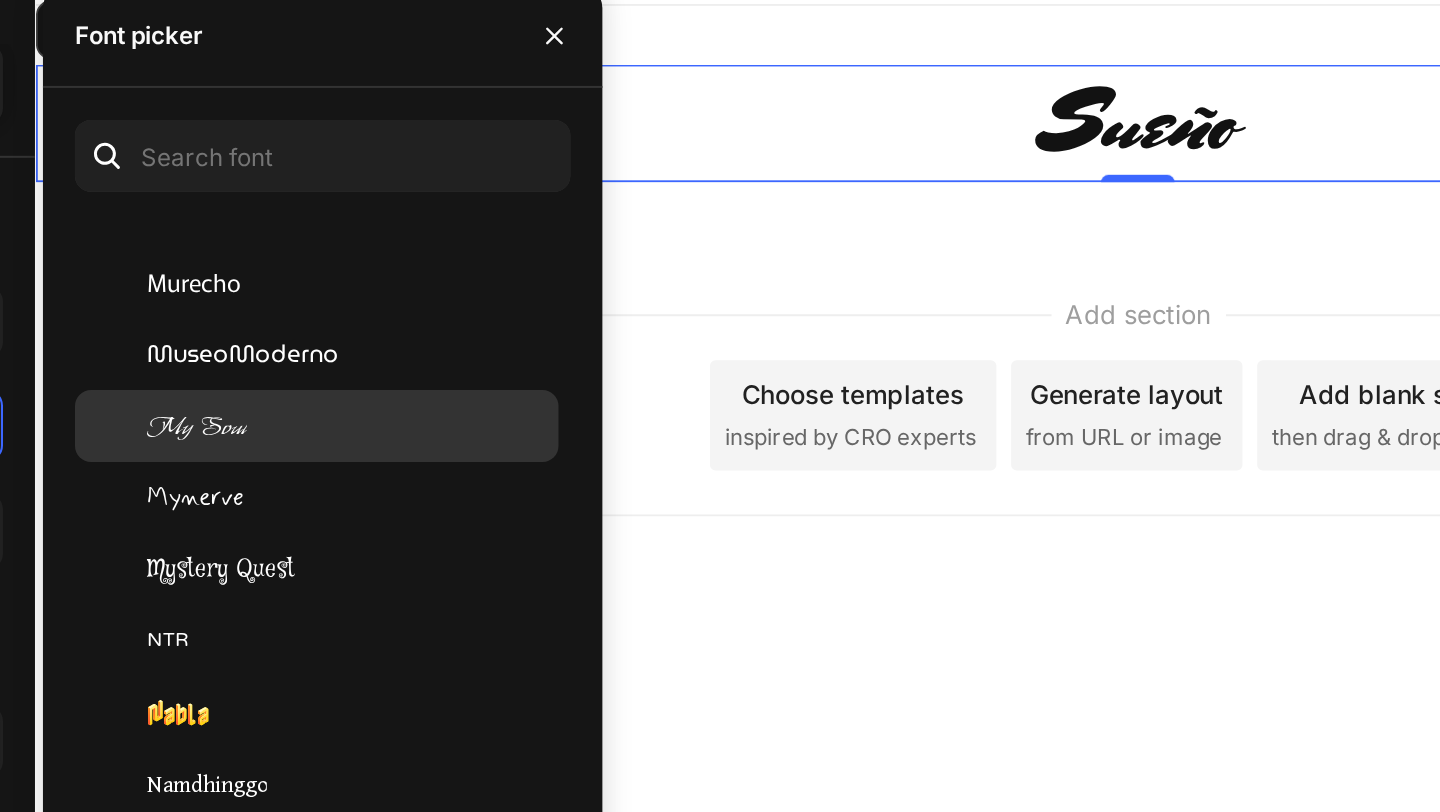 click on "My Soul" at bounding box center (418, 304) 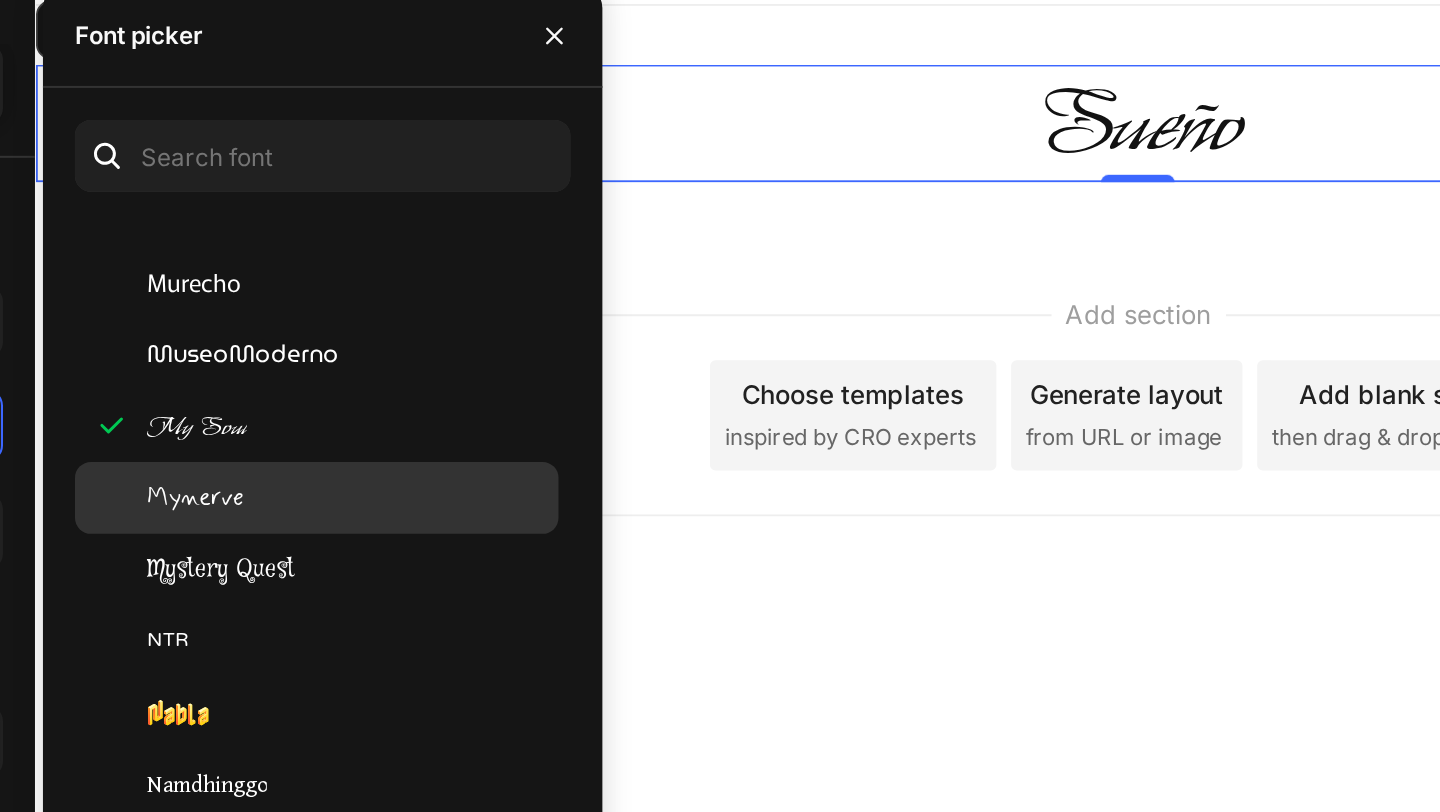 click on "Mynerve" 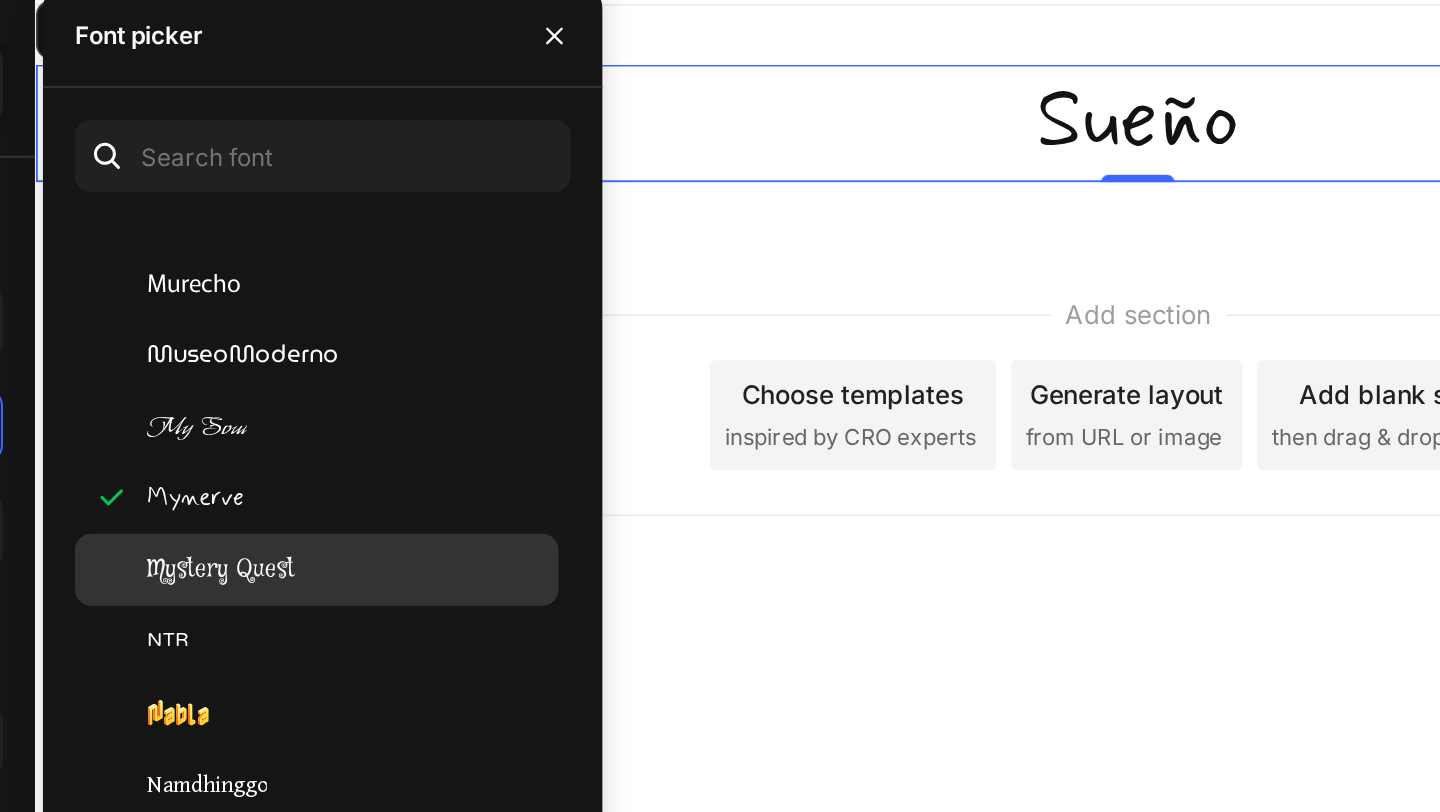 click on "Mystery Quest" 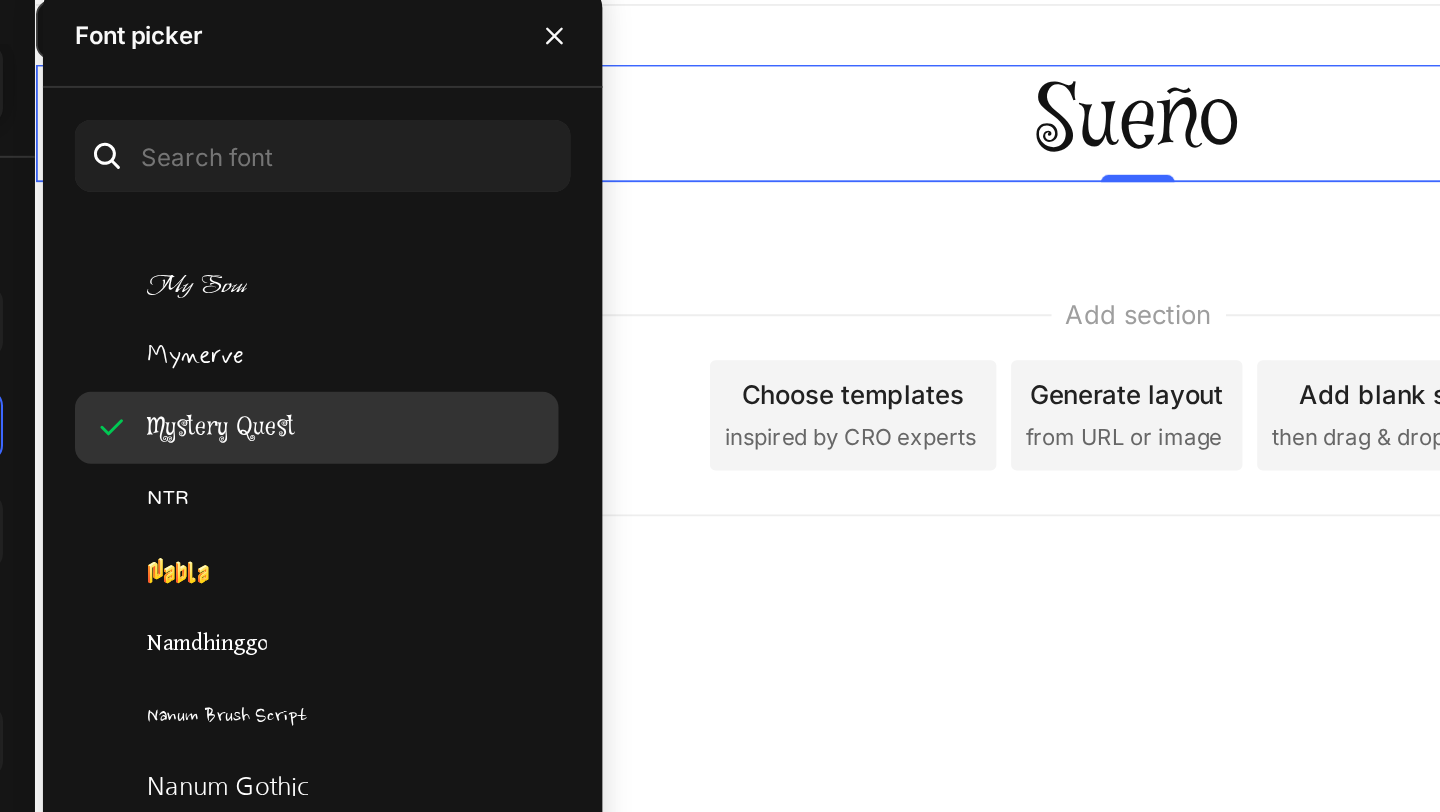scroll, scrollTop: 35171, scrollLeft: 0, axis: vertical 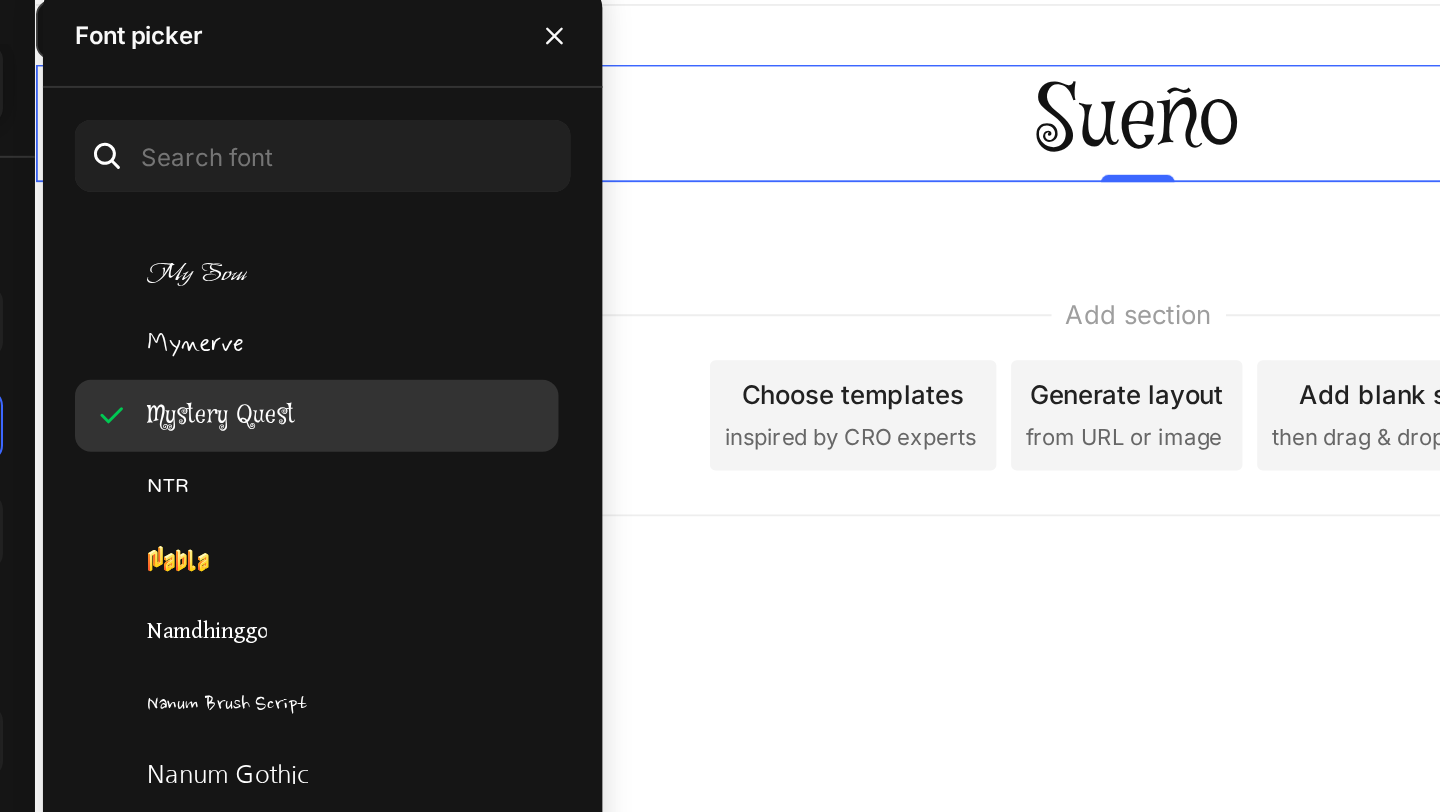 click on "Nabla" at bounding box center [494, 371] 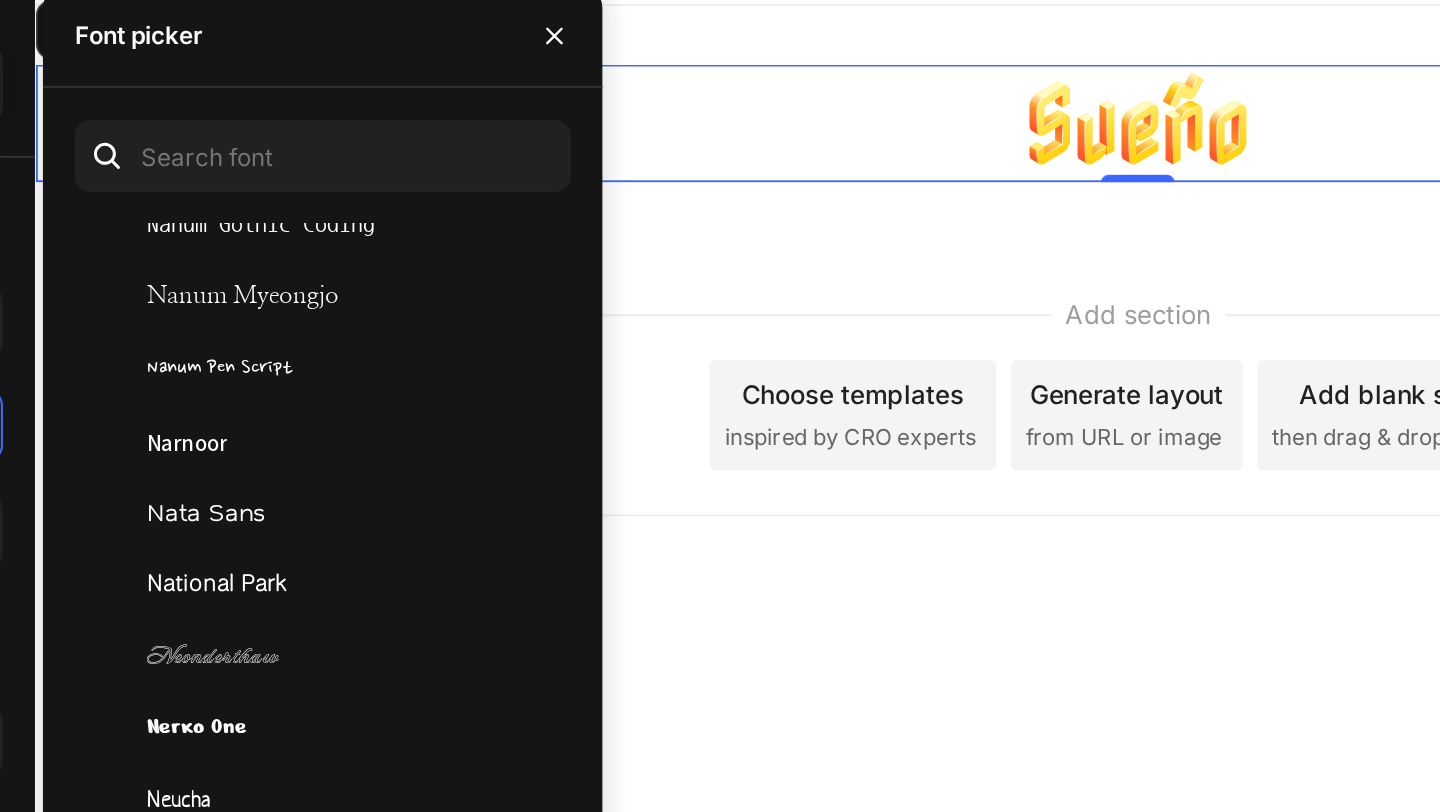 scroll, scrollTop: 35502, scrollLeft: 0, axis: vertical 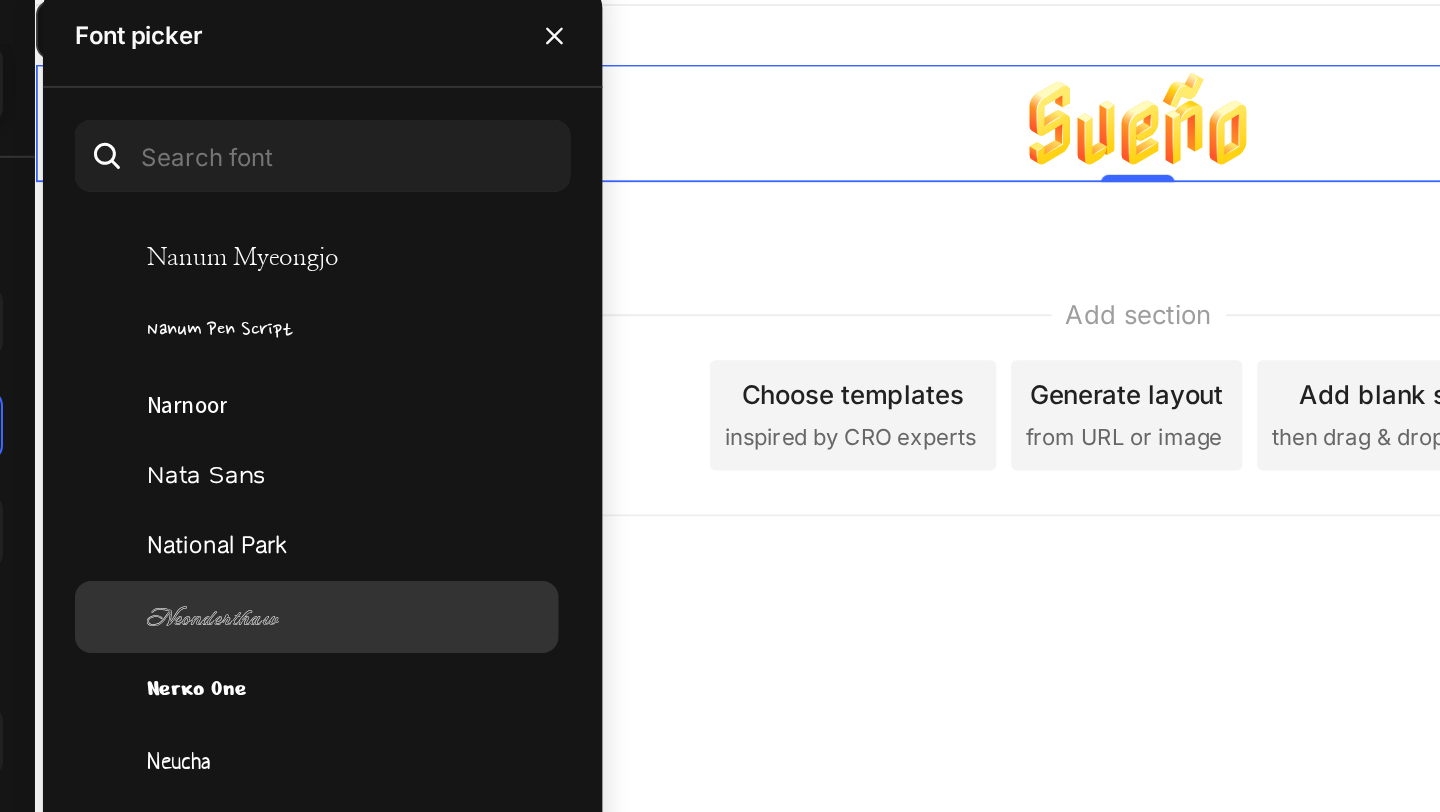 click on "Neonderthaw" at bounding box center [426, 400] 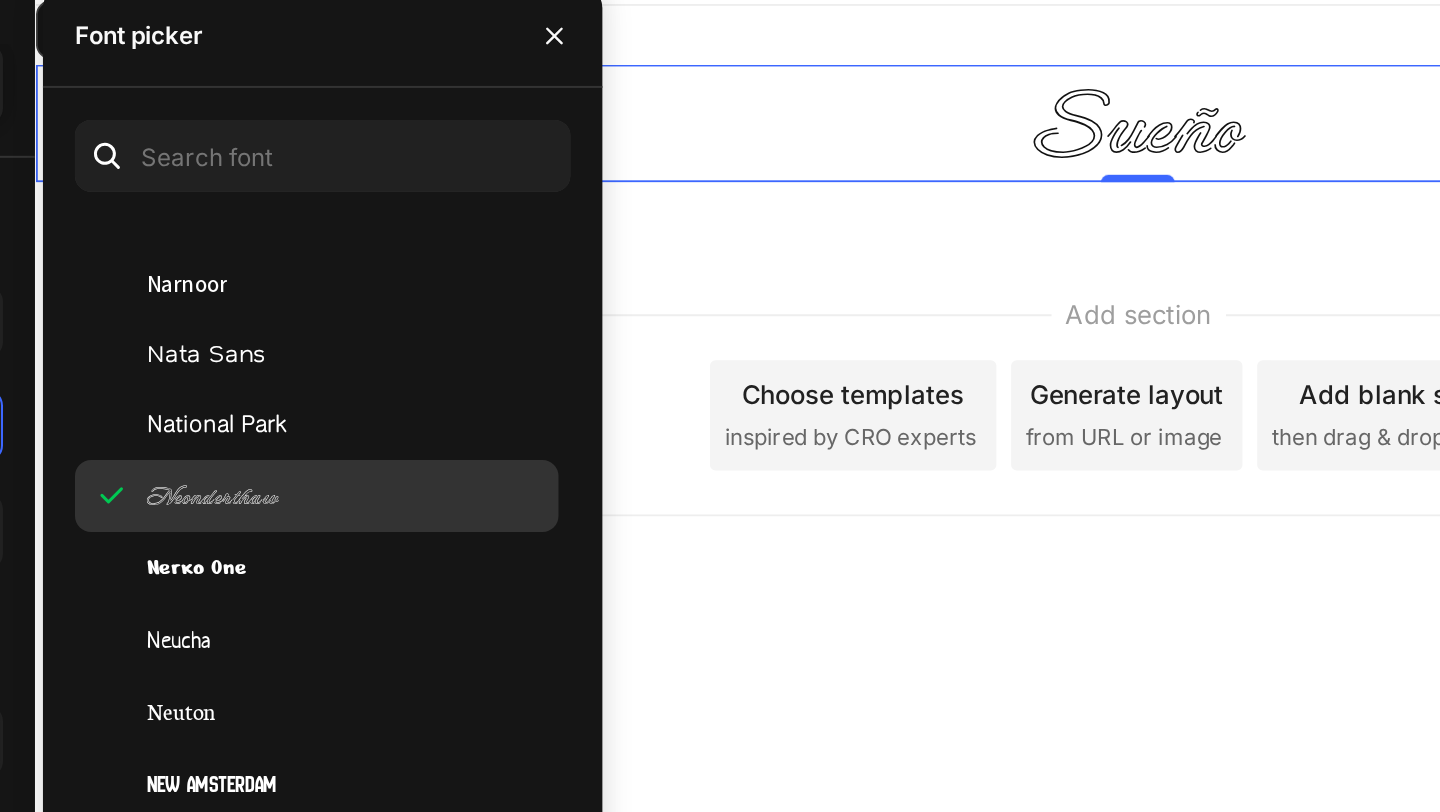 scroll, scrollTop: 35579, scrollLeft: 0, axis: vertical 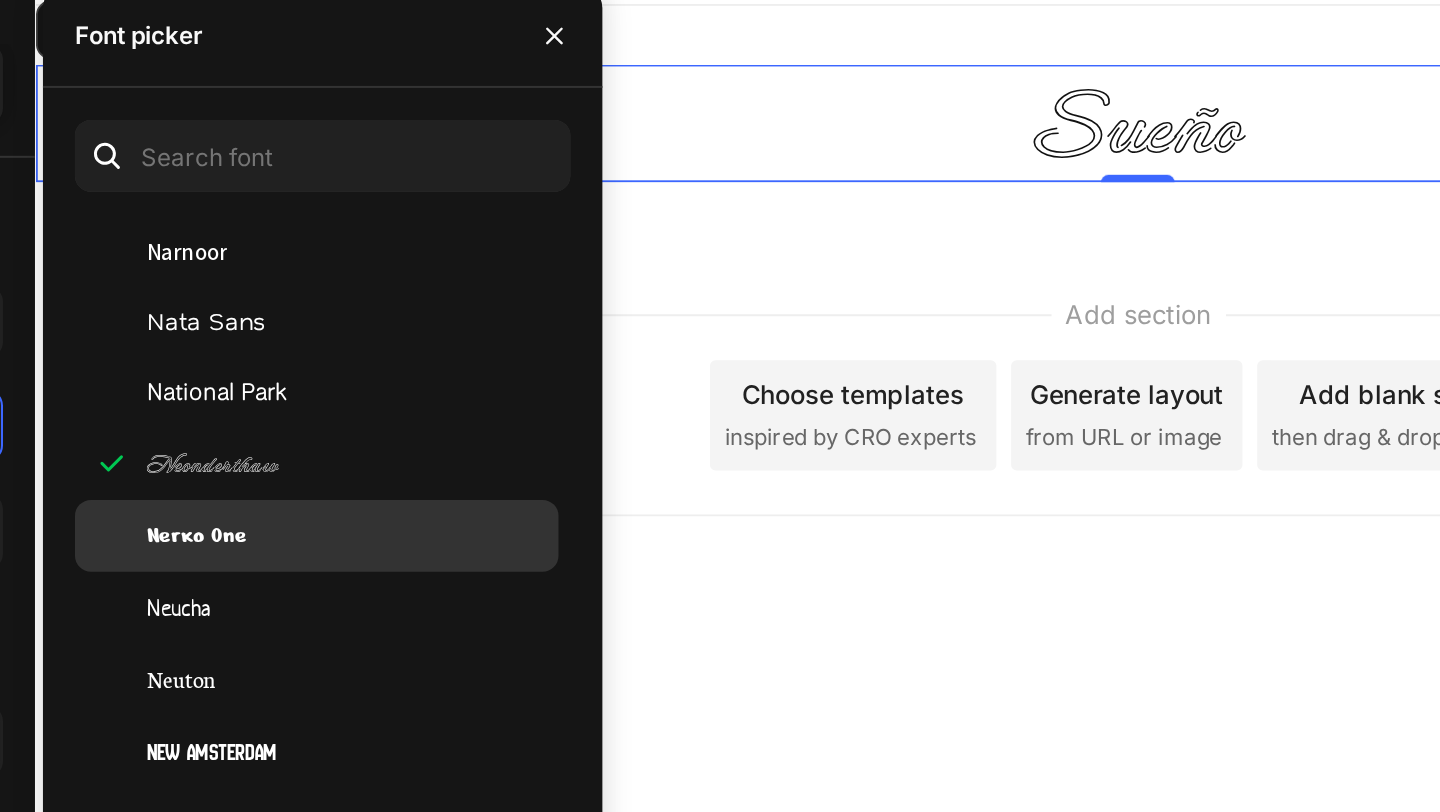 click on "Nerko One" at bounding box center [418, 359] 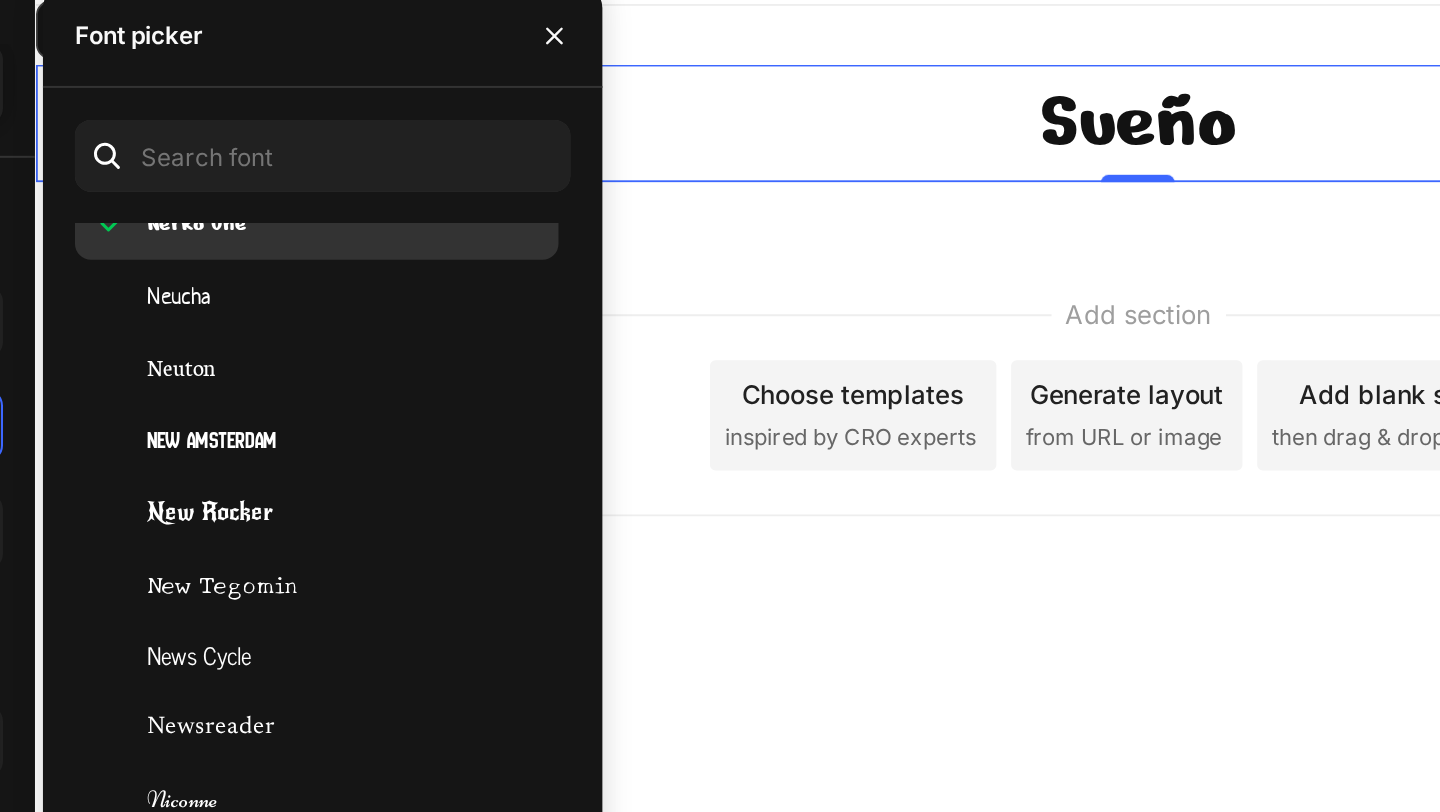 scroll, scrollTop: 35738, scrollLeft: 0, axis: vertical 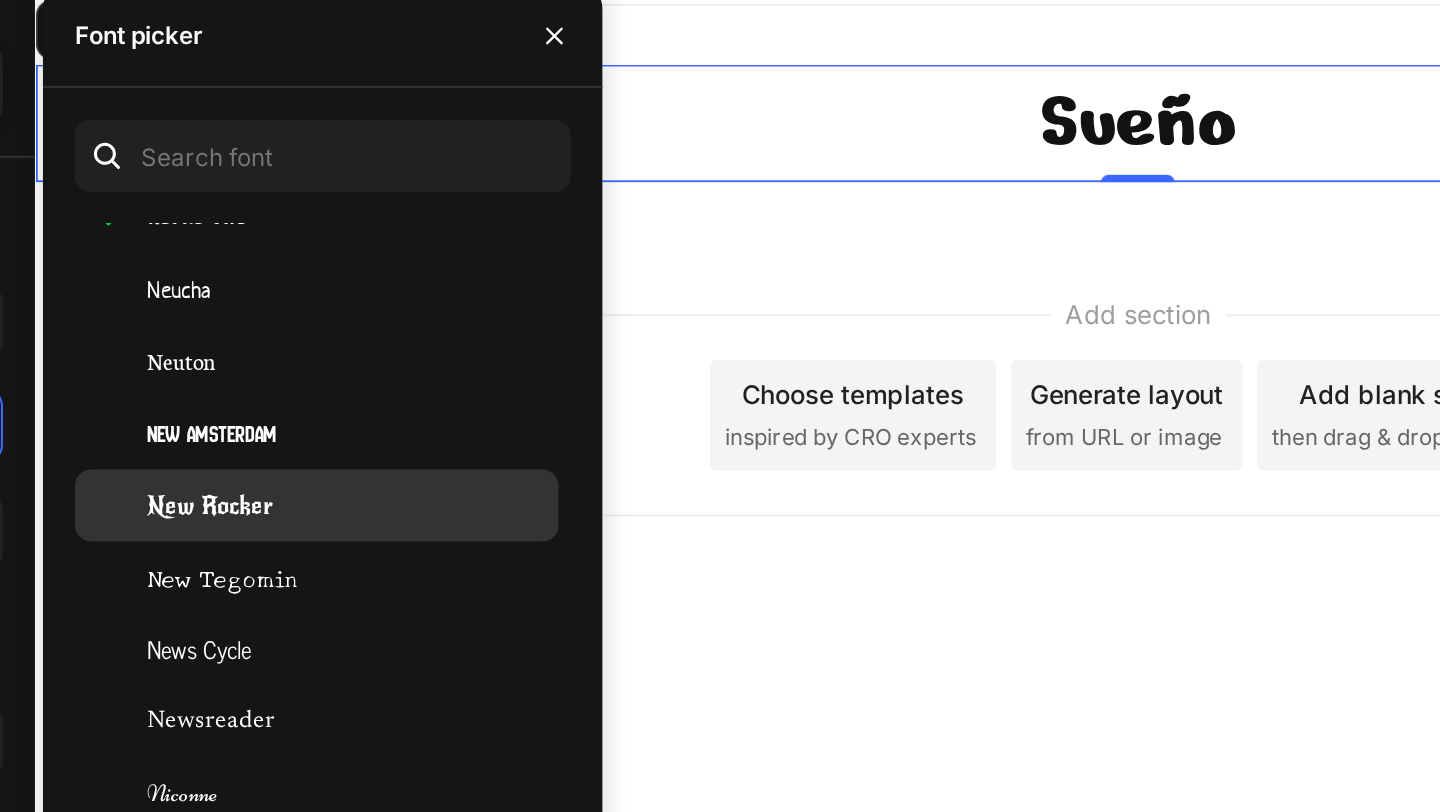 click on "New Rocker" at bounding box center [424, 344] 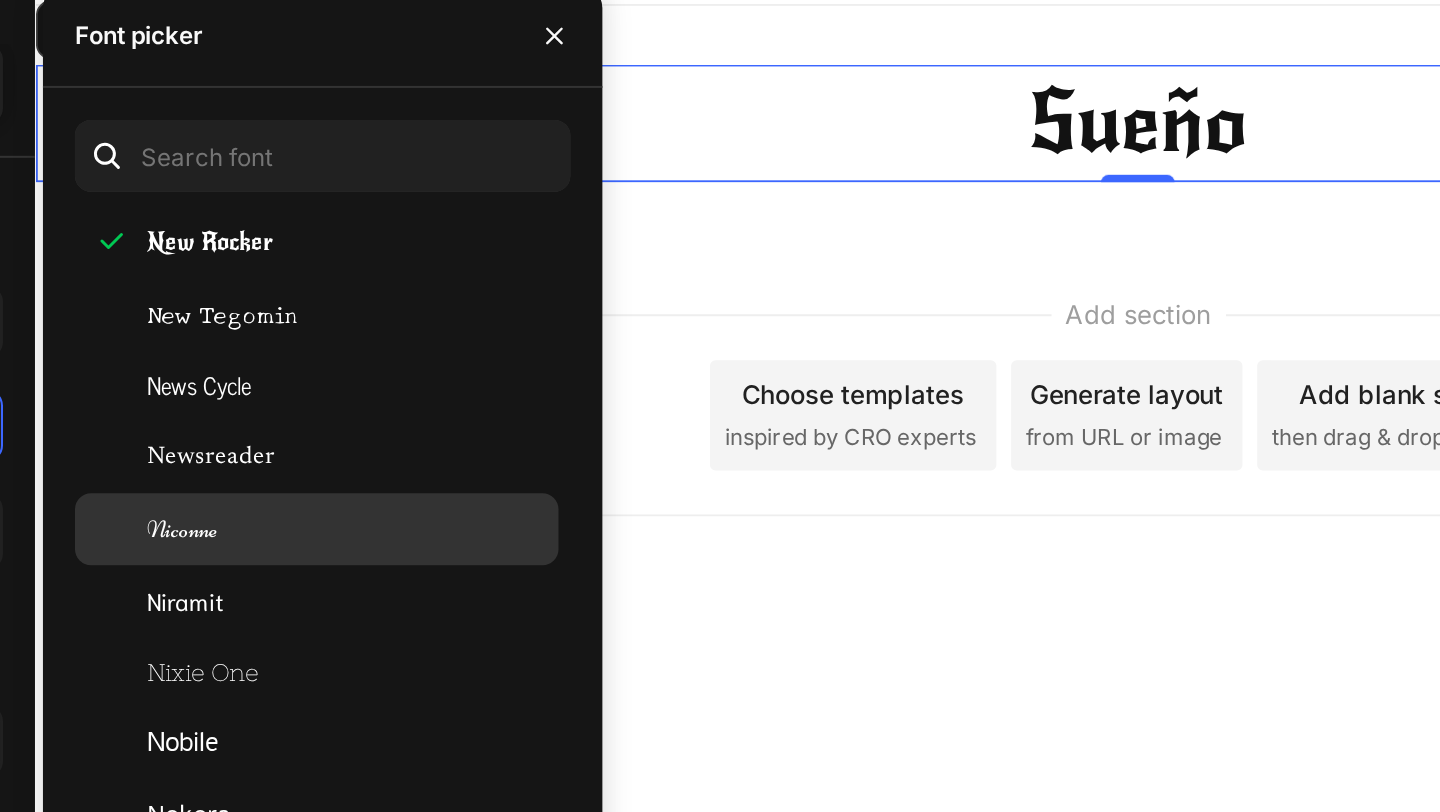 click on "Niconne" at bounding box center (494, 356) 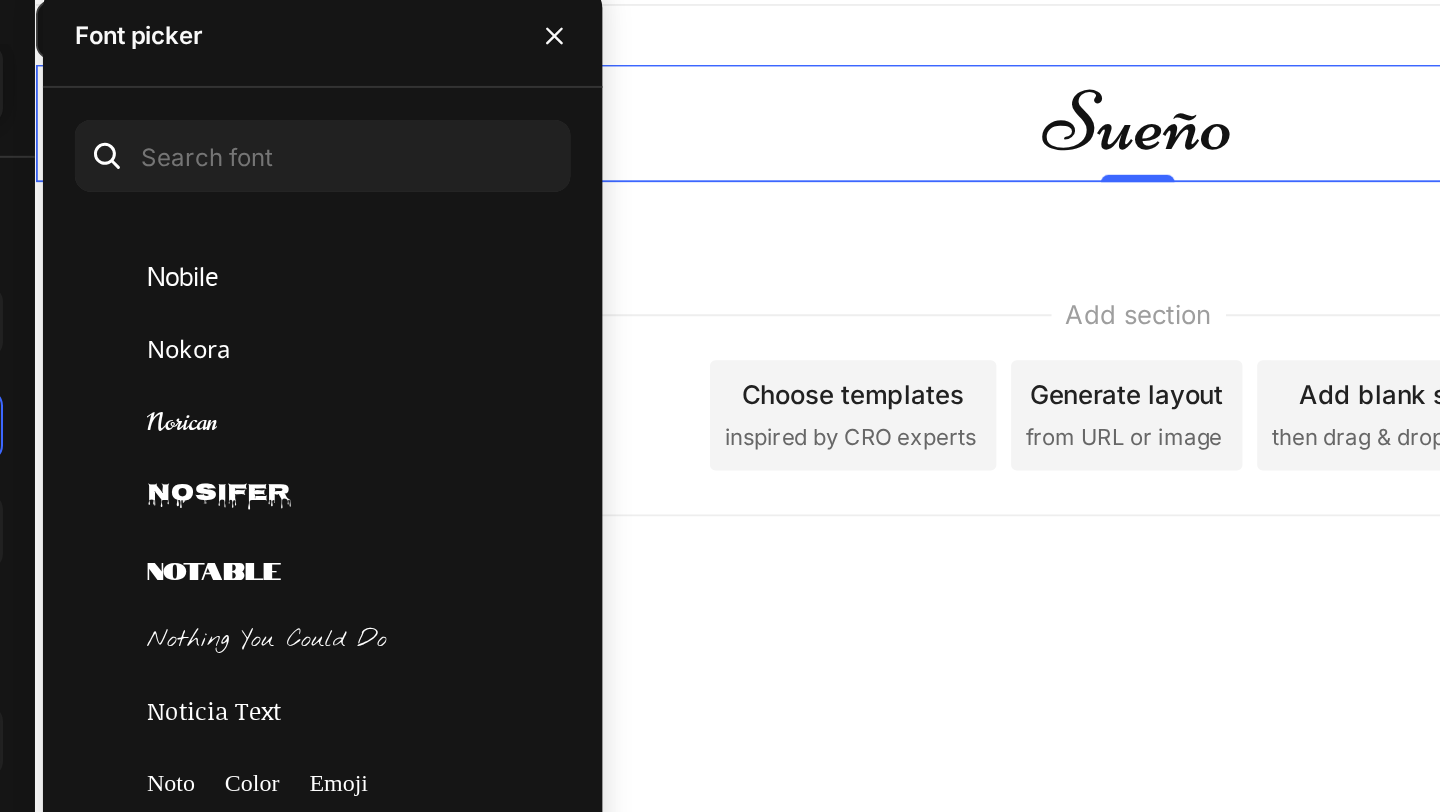 scroll, scrollTop: 36134, scrollLeft: 0, axis: vertical 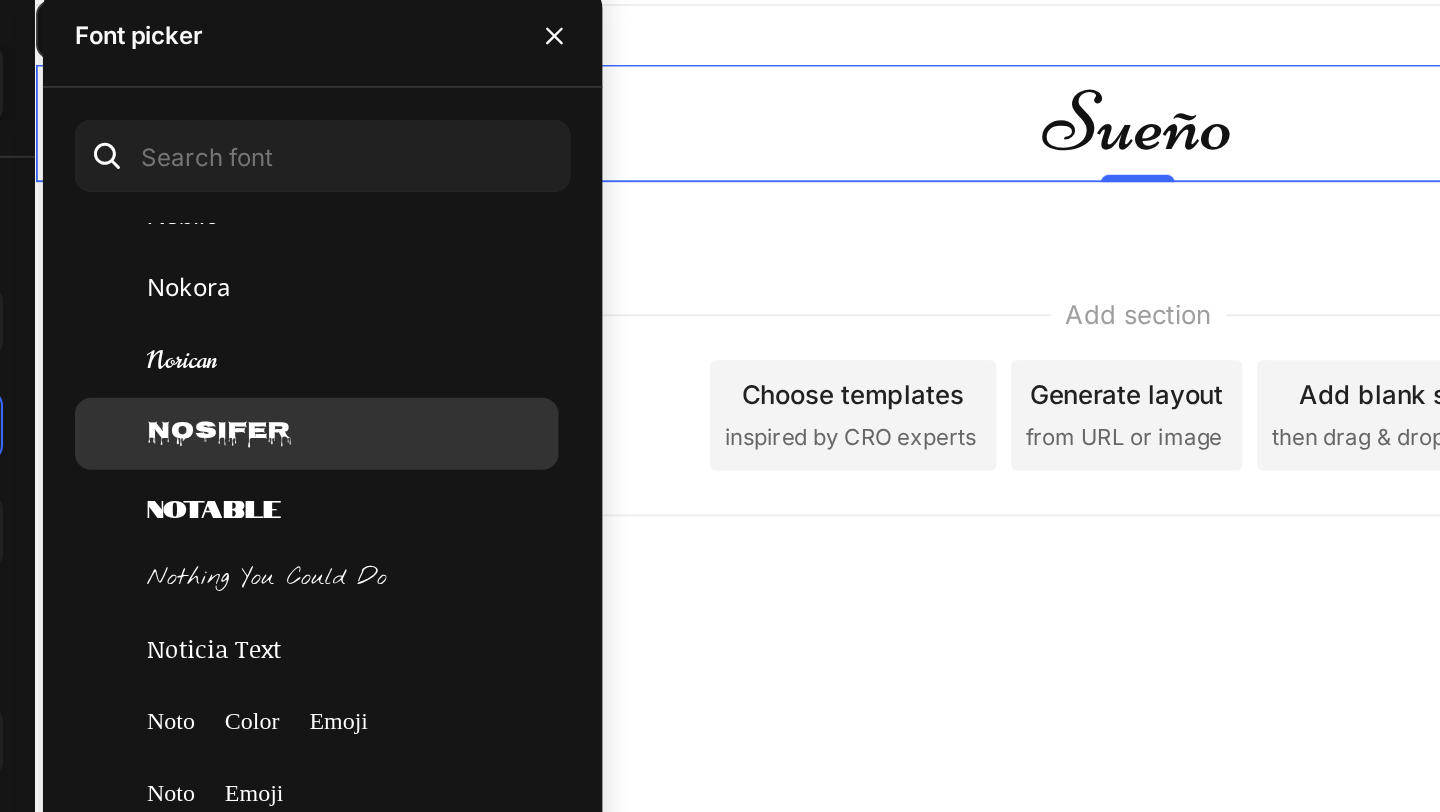 click on "Nosifer" at bounding box center (429, 308) 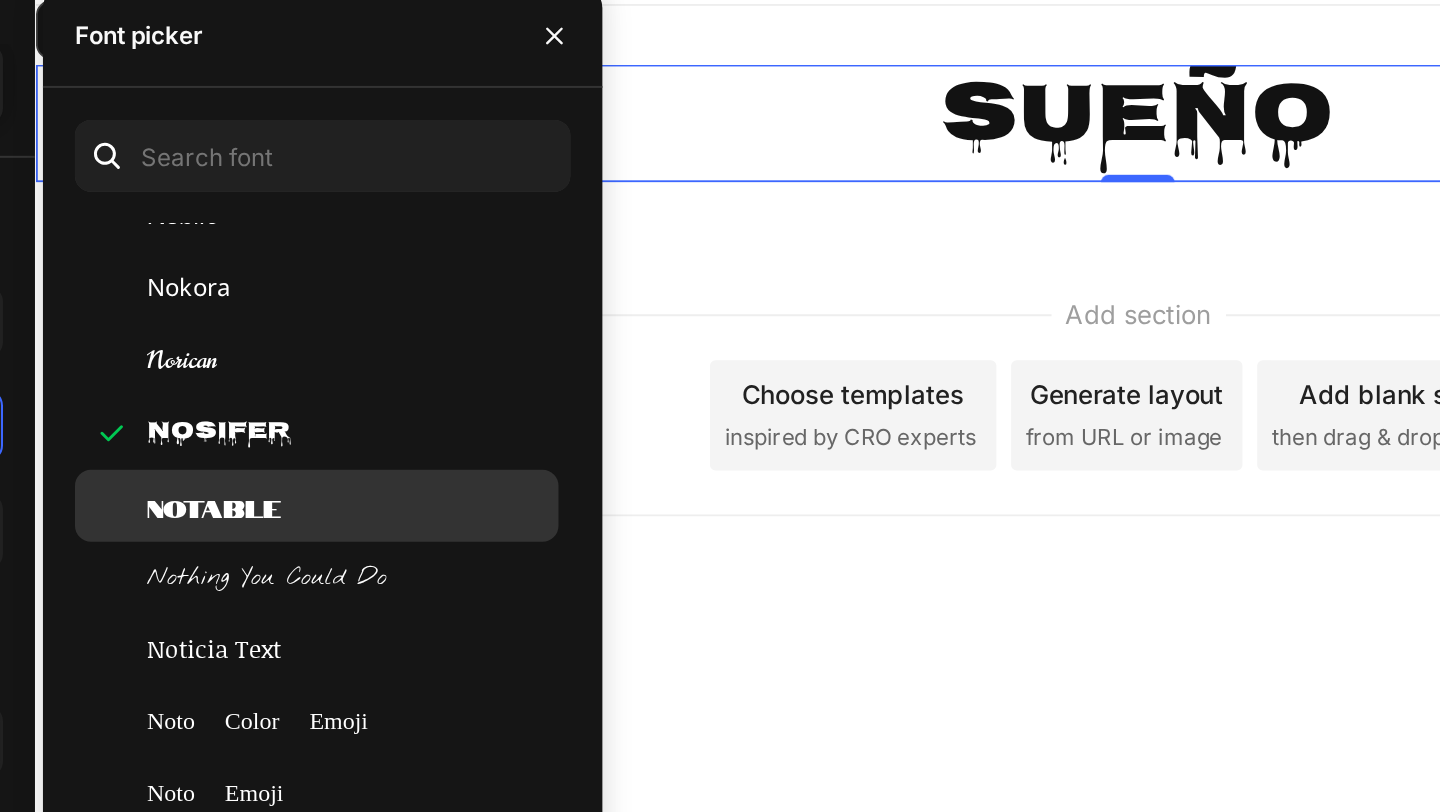 click on "Notable" at bounding box center (426, 344) 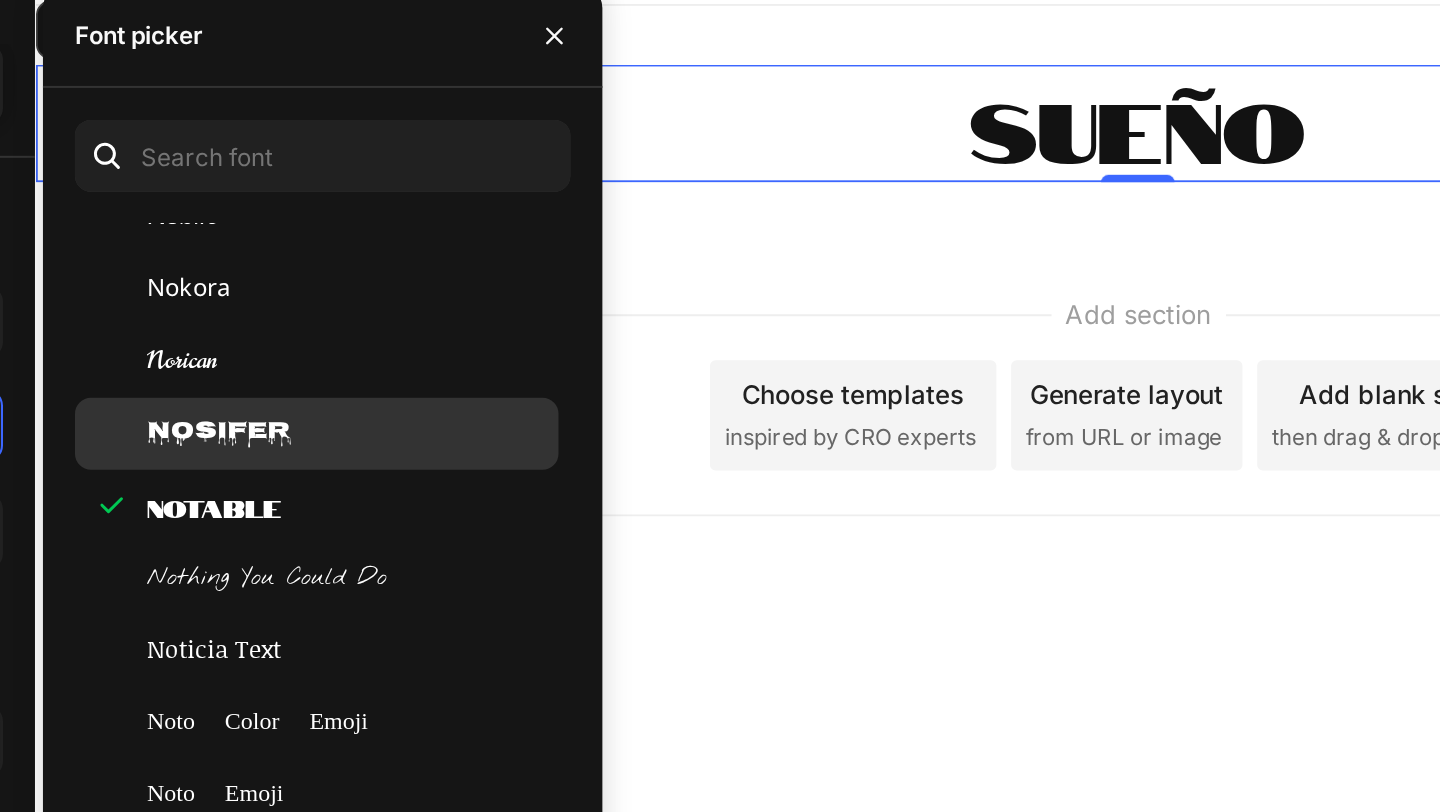 click on "Nosifer" at bounding box center [429, 308] 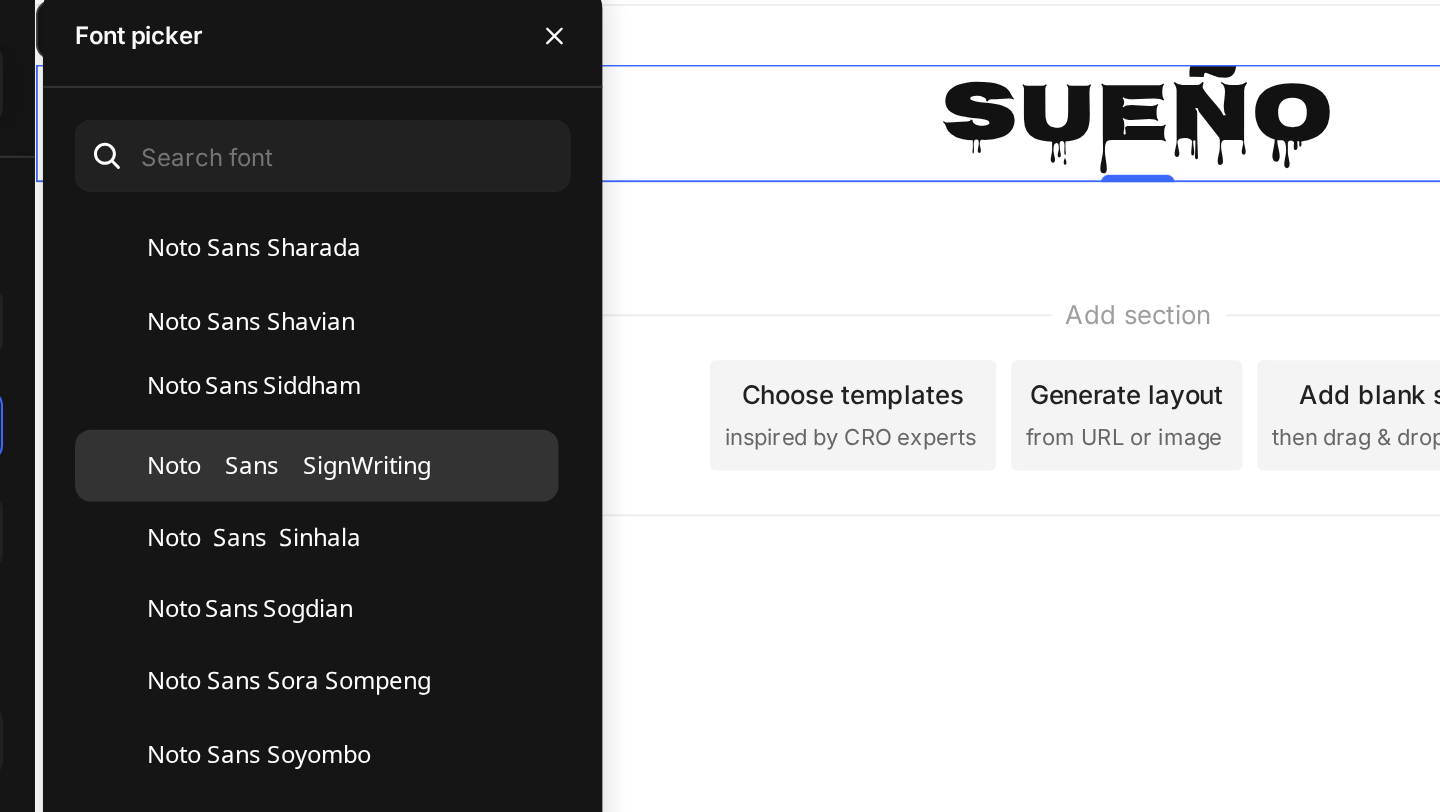 scroll, scrollTop: 41020, scrollLeft: 0, axis: vertical 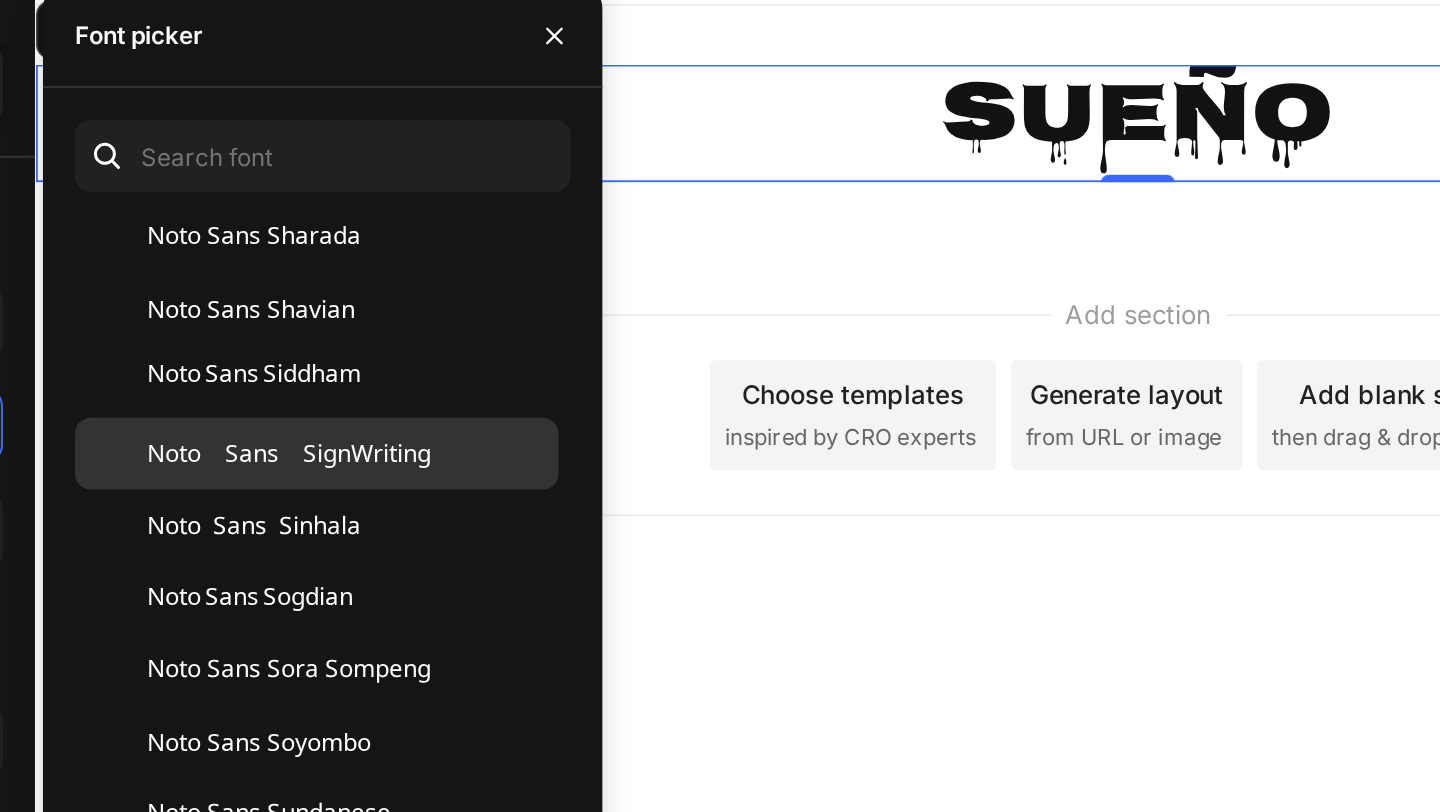click on "Noto Sans SignWriting" at bounding box center [464, 318] 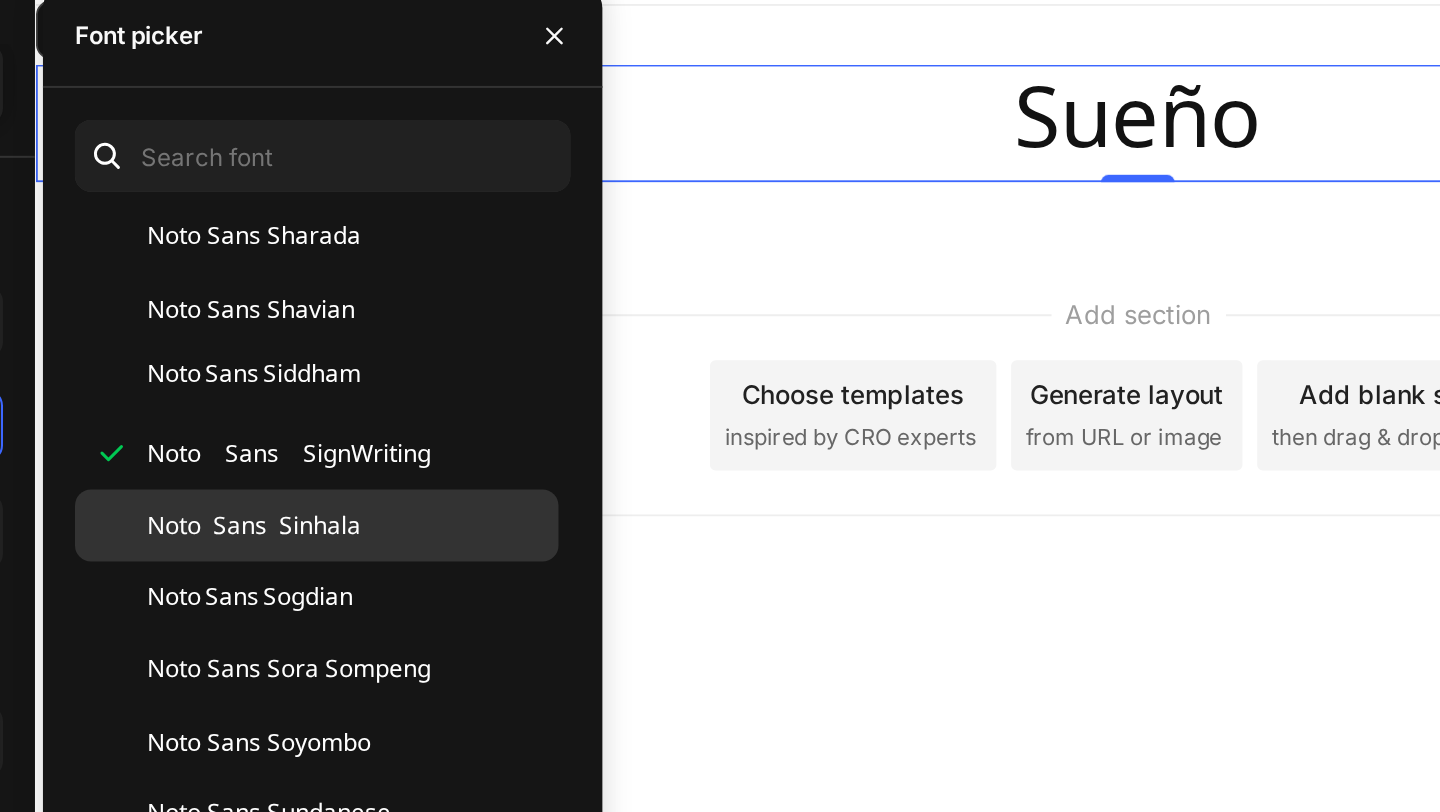 click on "Noto Sans Sinhala" 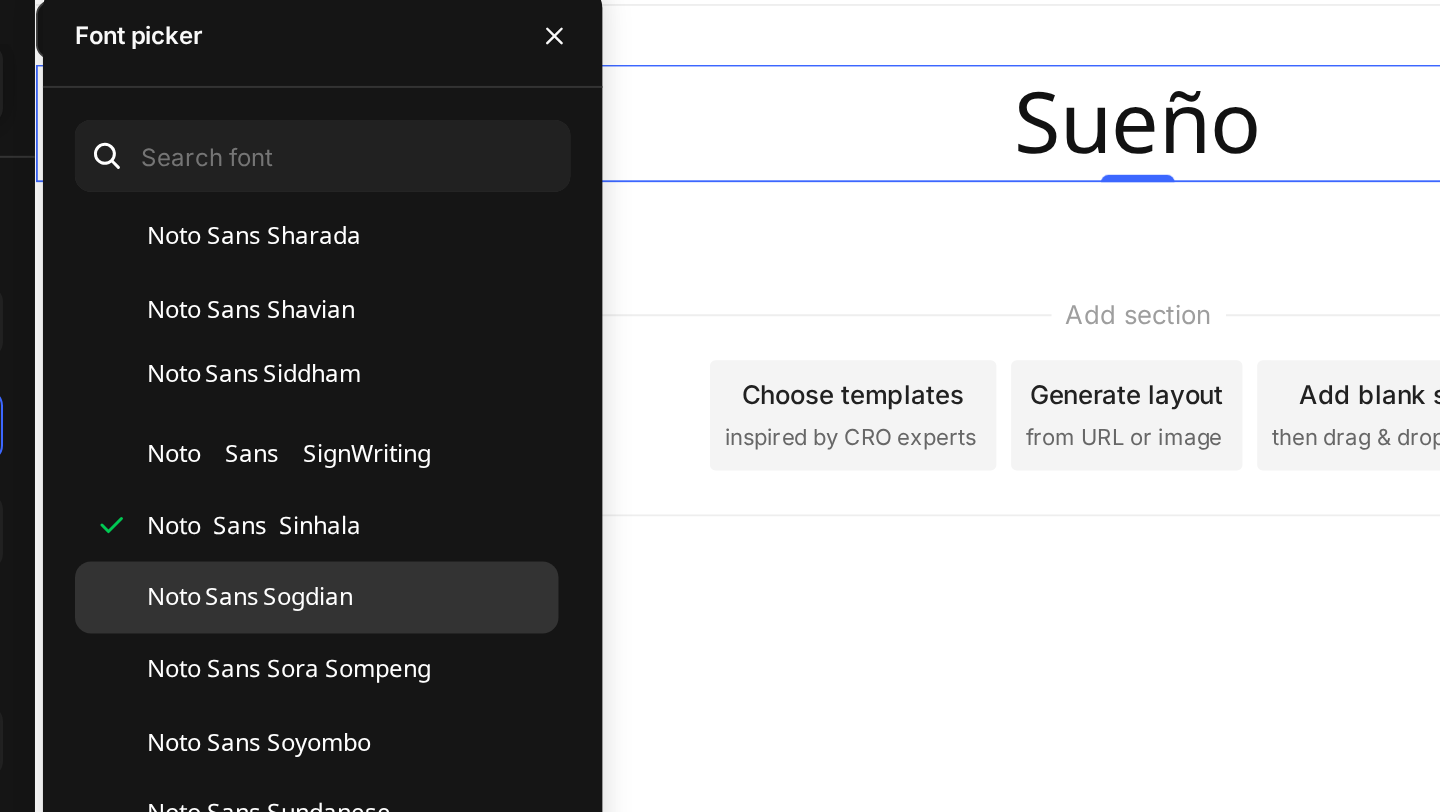 click on "Noto Sans Sogdian" at bounding box center [444, 390] 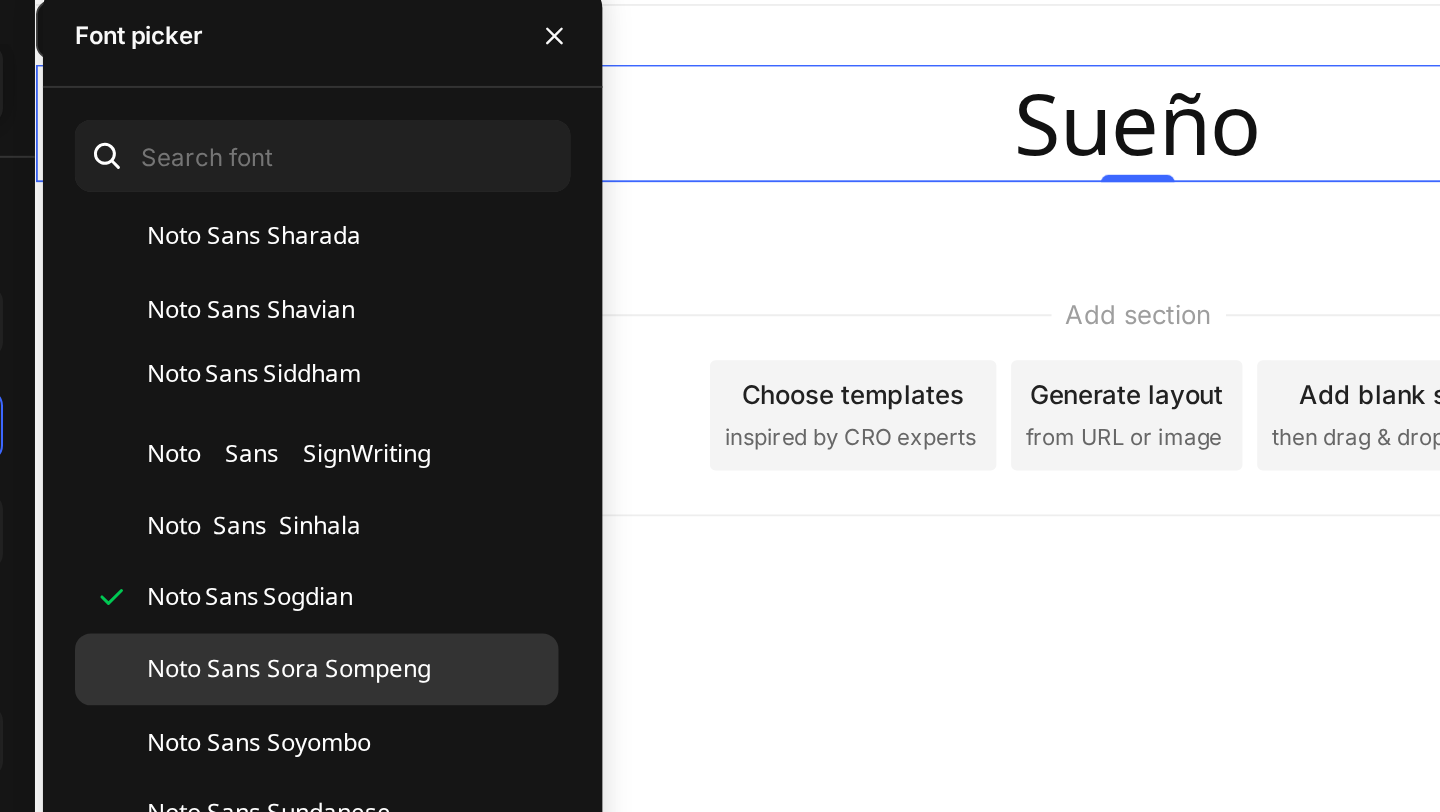 click on "Noto Sans Sora Sompeng" at bounding box center [464, 426] 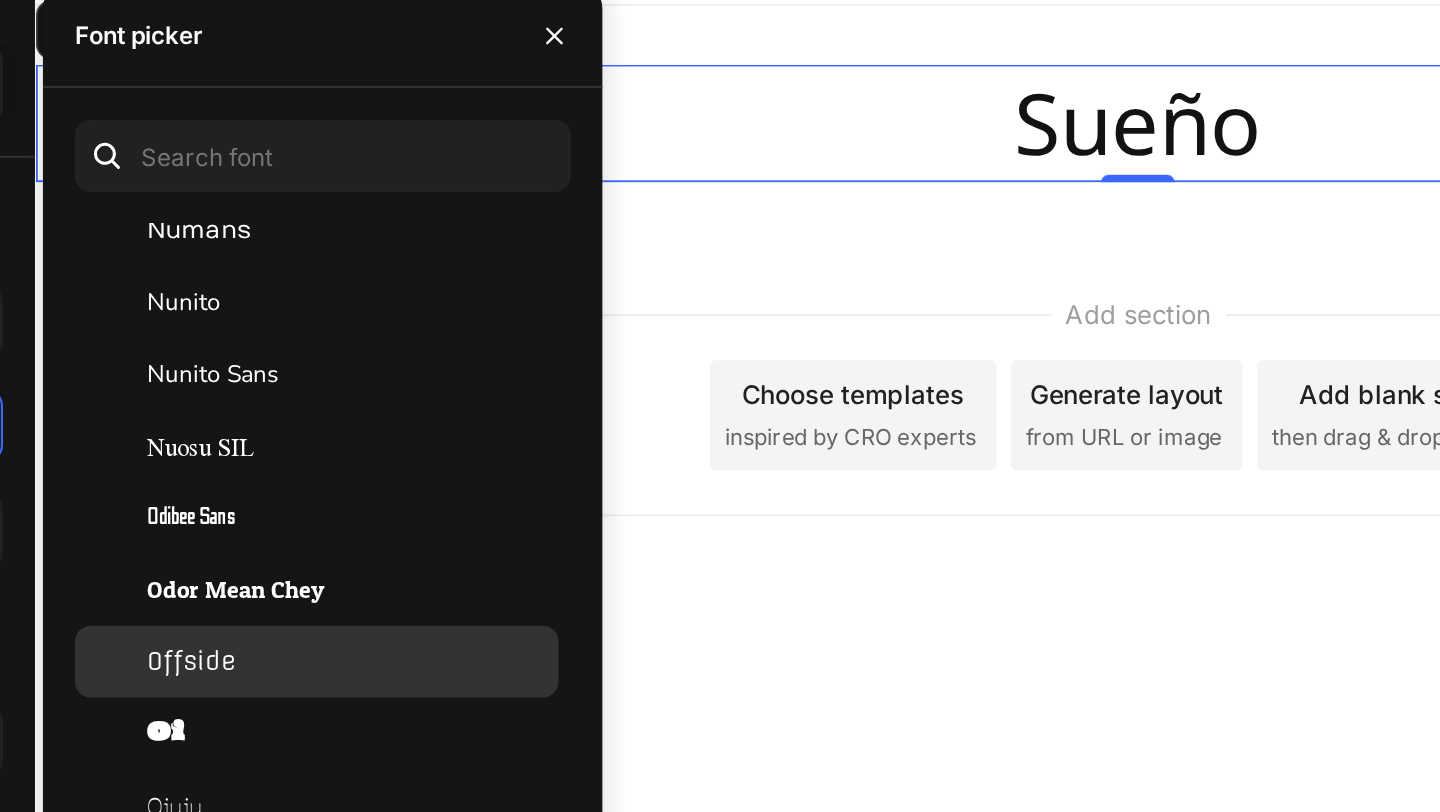 scroll, scrollTop: 44313, scrollLeft: 0, axis: vertical 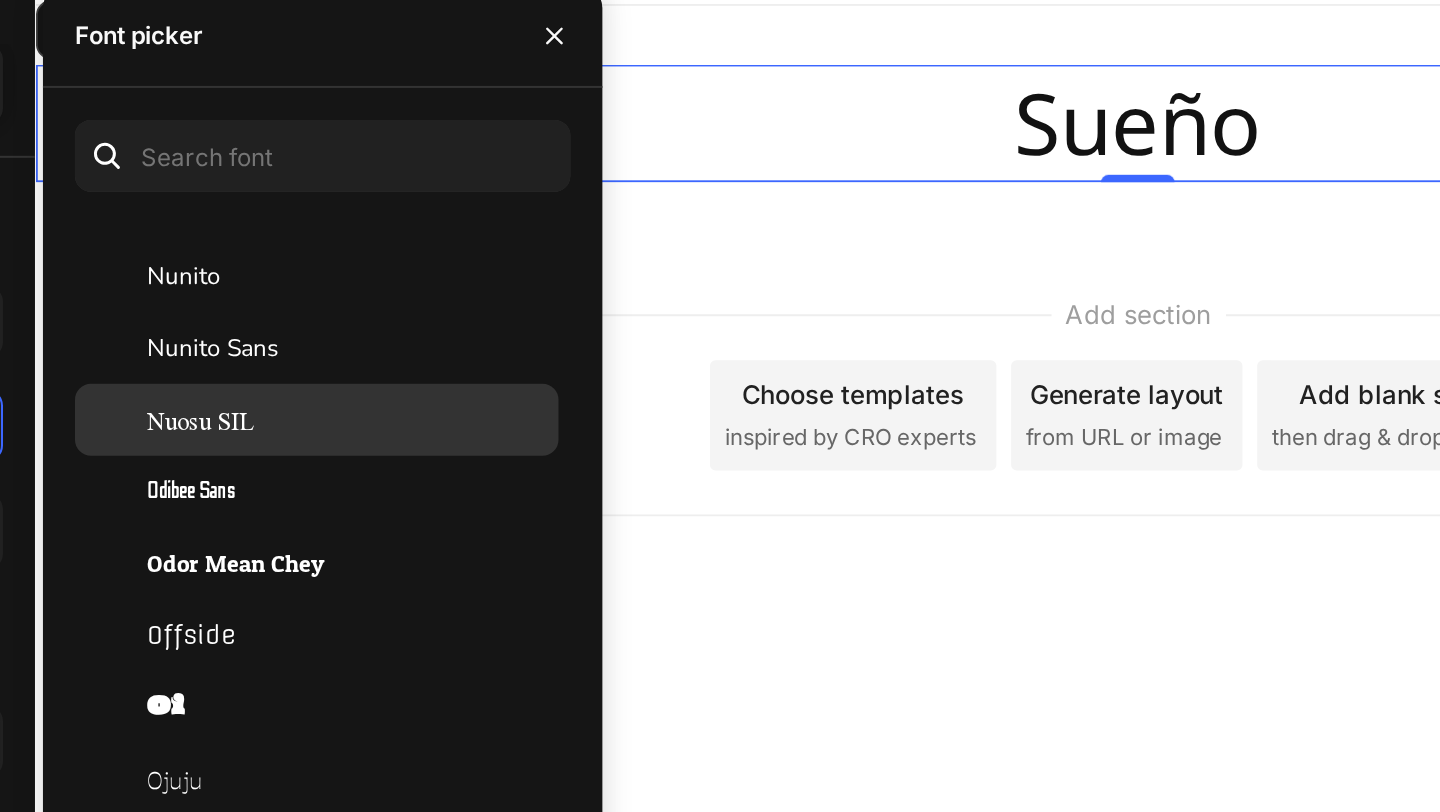 click on "Nuosu SIL" at bounding box center (420, 301) 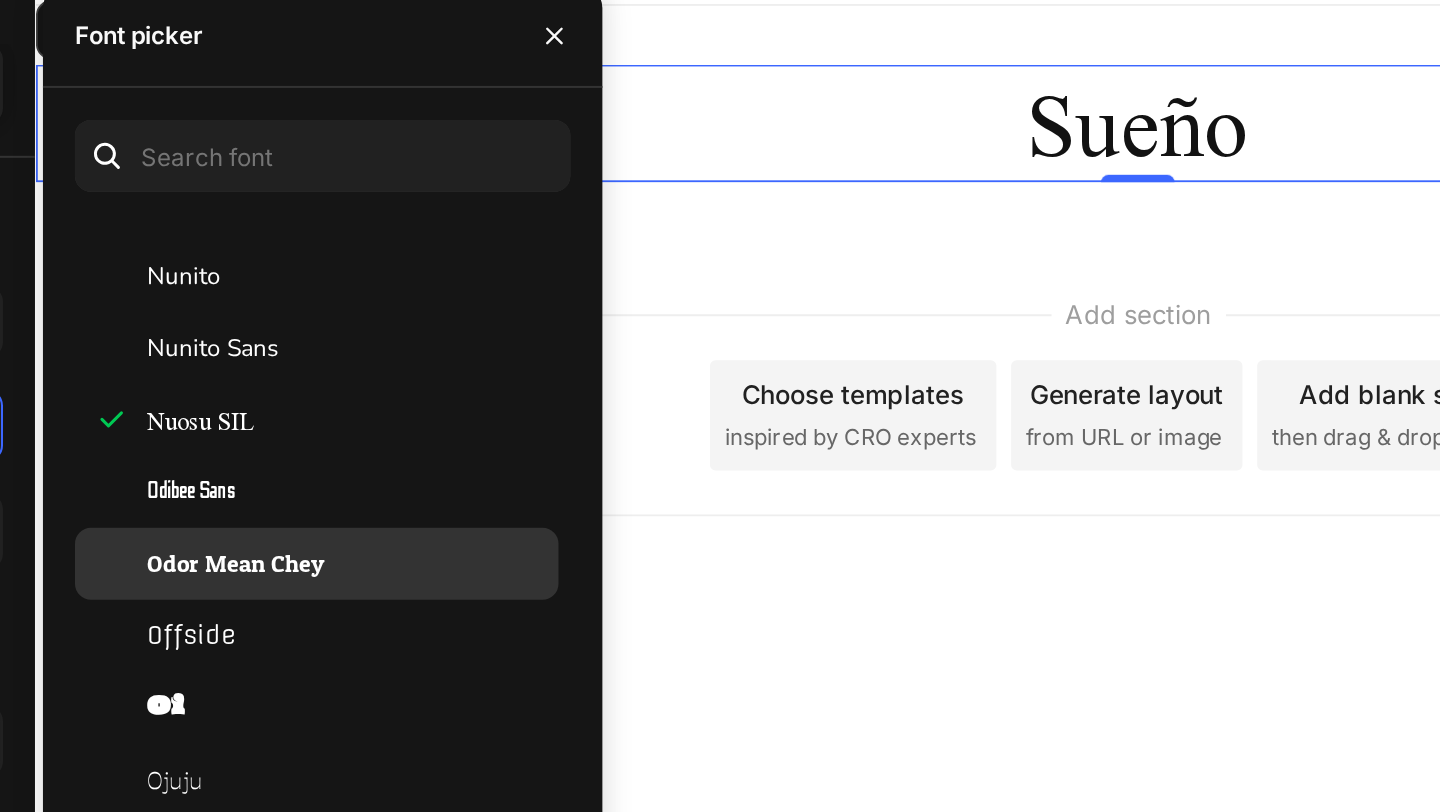 scroll, scrollTop: 44331, scrollLeft: 0, axis: vertical 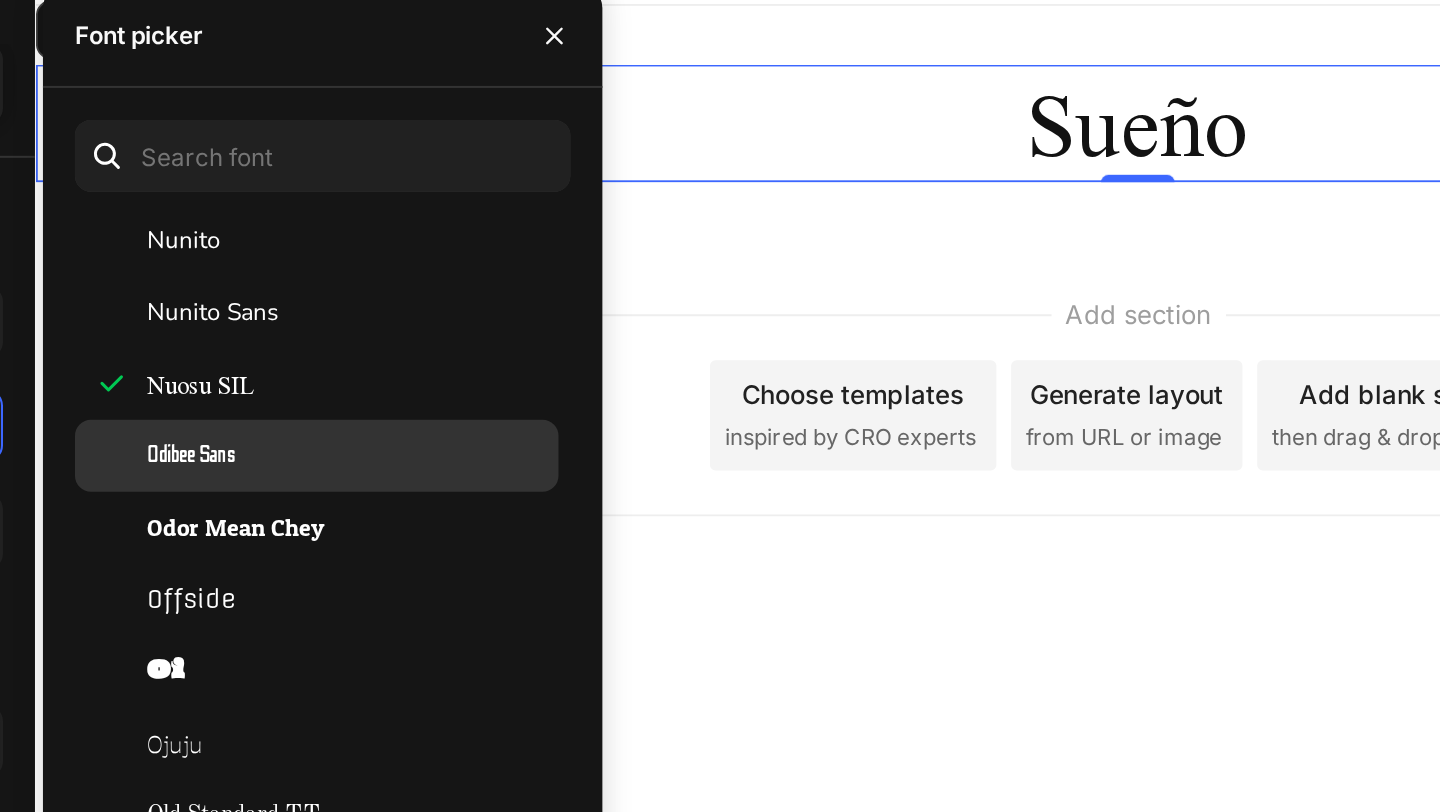 click on "Odibee Sans" 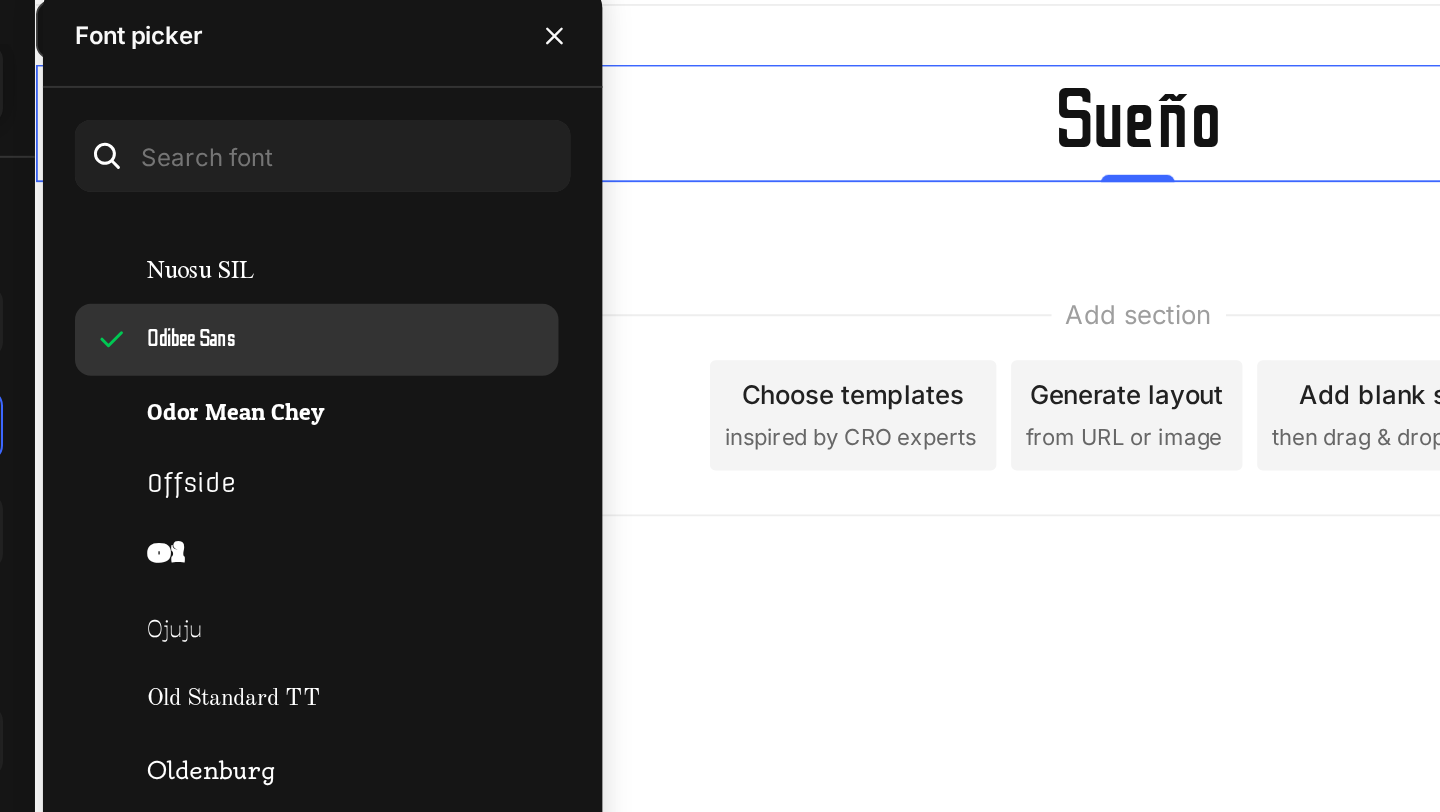 scroll, scrollTop: 44402, scrollLeft: 0, axis: vertical 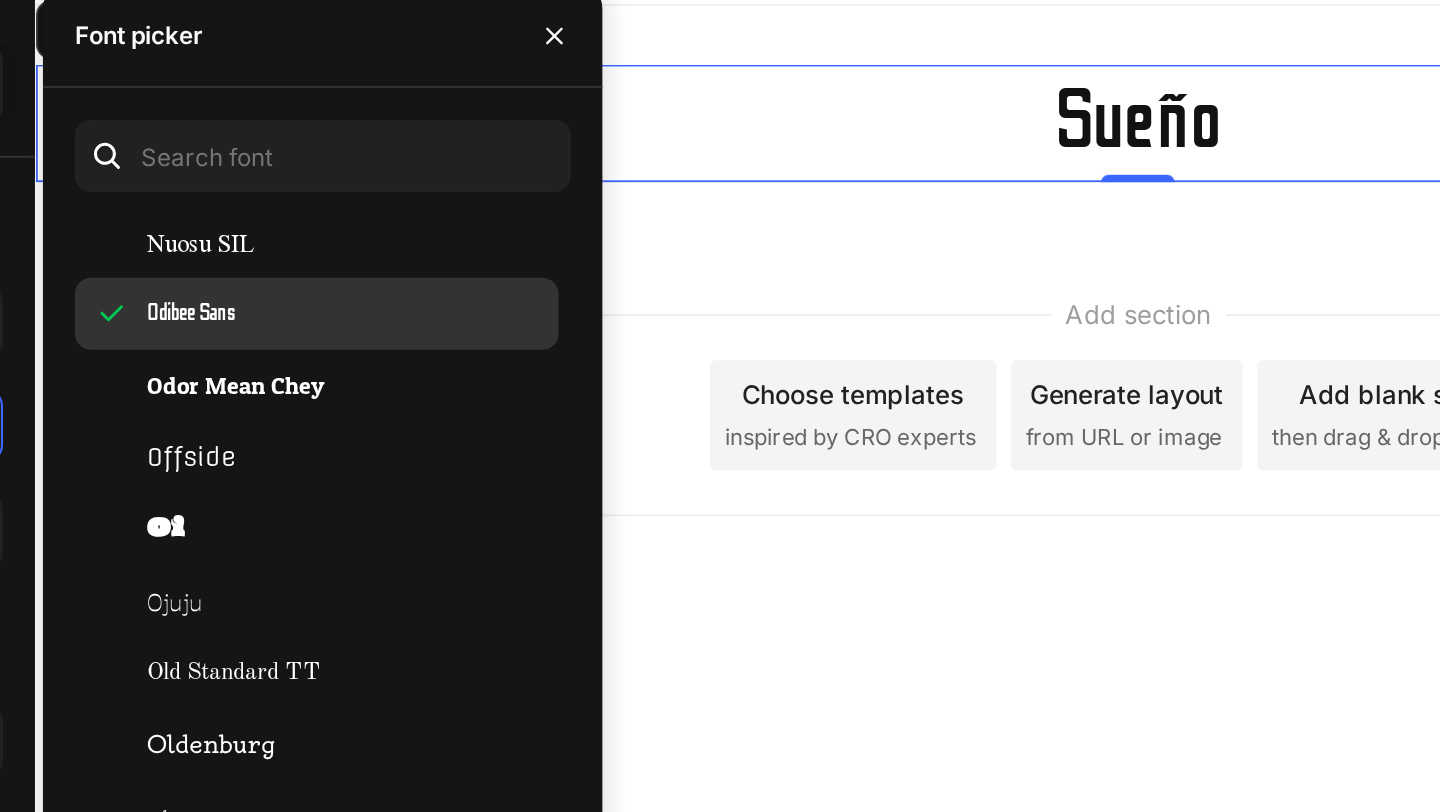 click on "Offside" 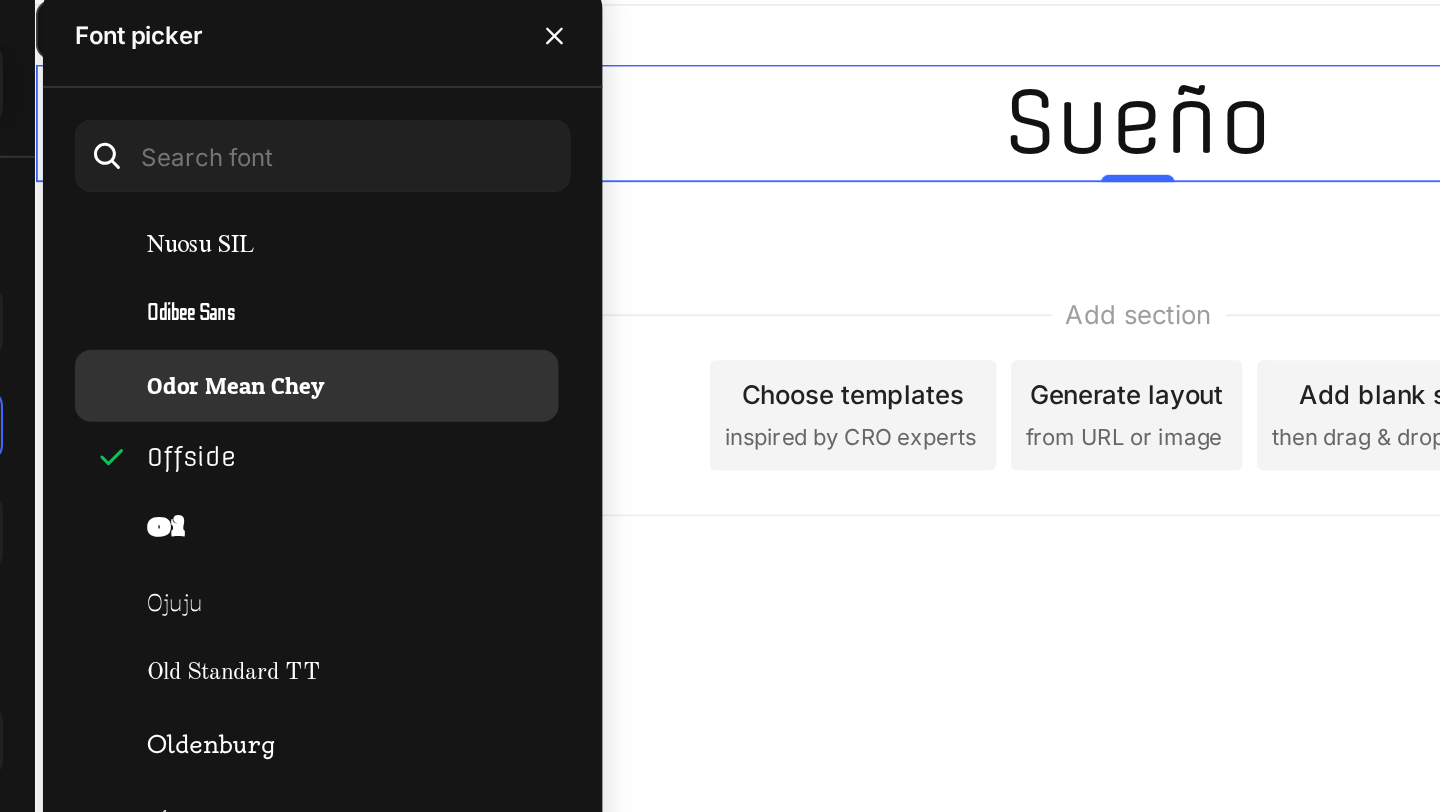 click on "Odor Mean Chey" at bounding box center [437, 284] 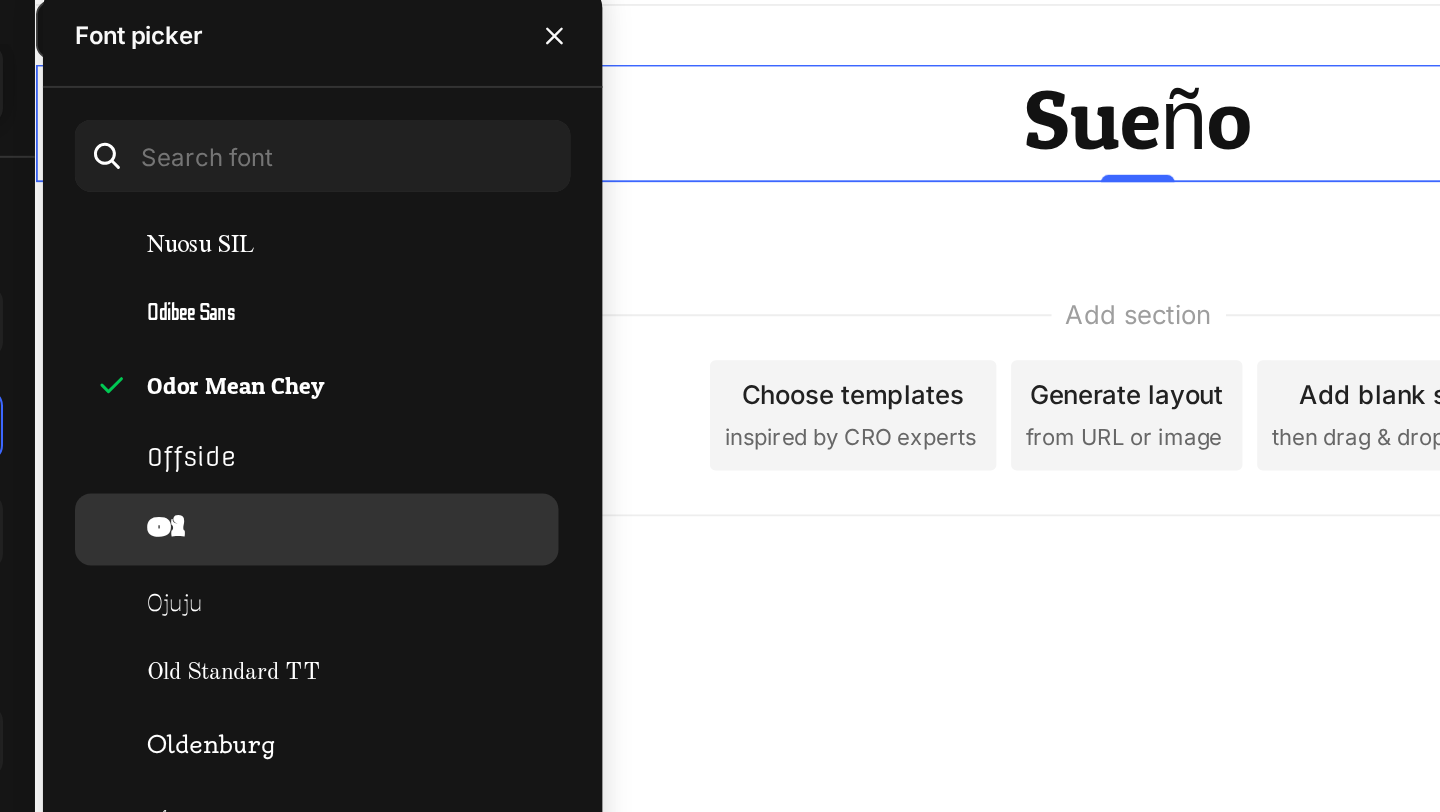 click on "Oi" at bounding box center (494, 356) 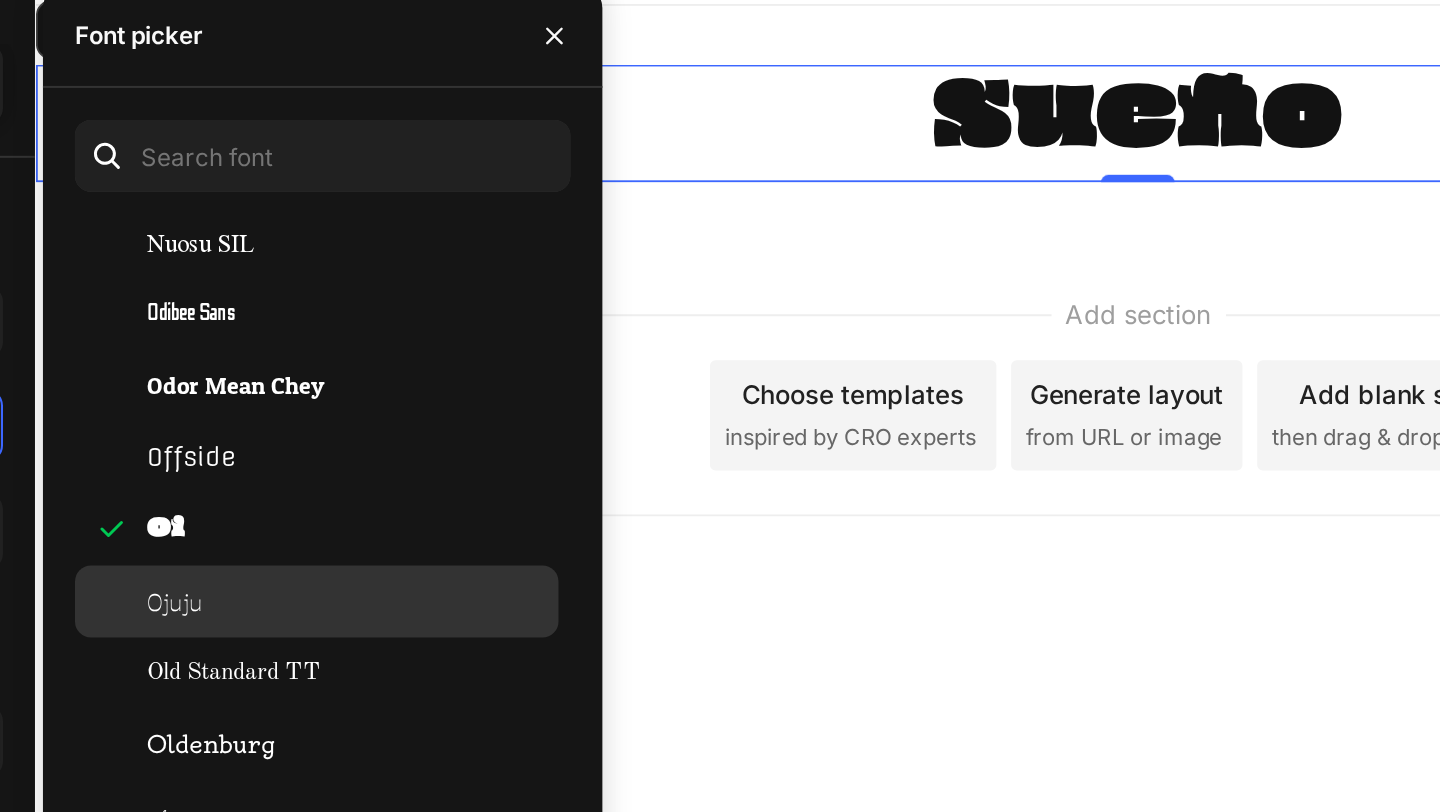 click on "Ojuju" at bounding box center [494, 392] 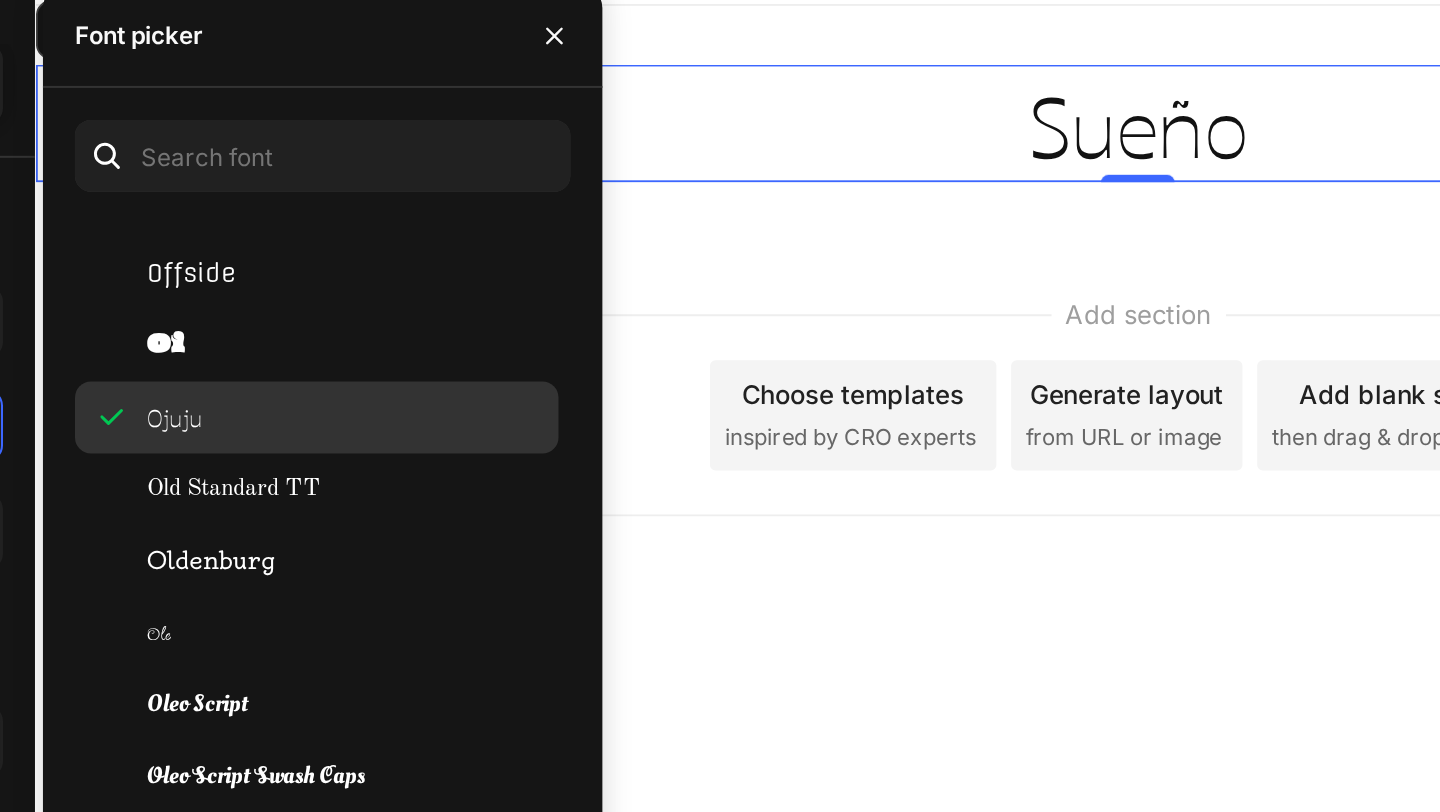 scroll, scrollTop: 44496, scrollLeft: 0, axis: vertical 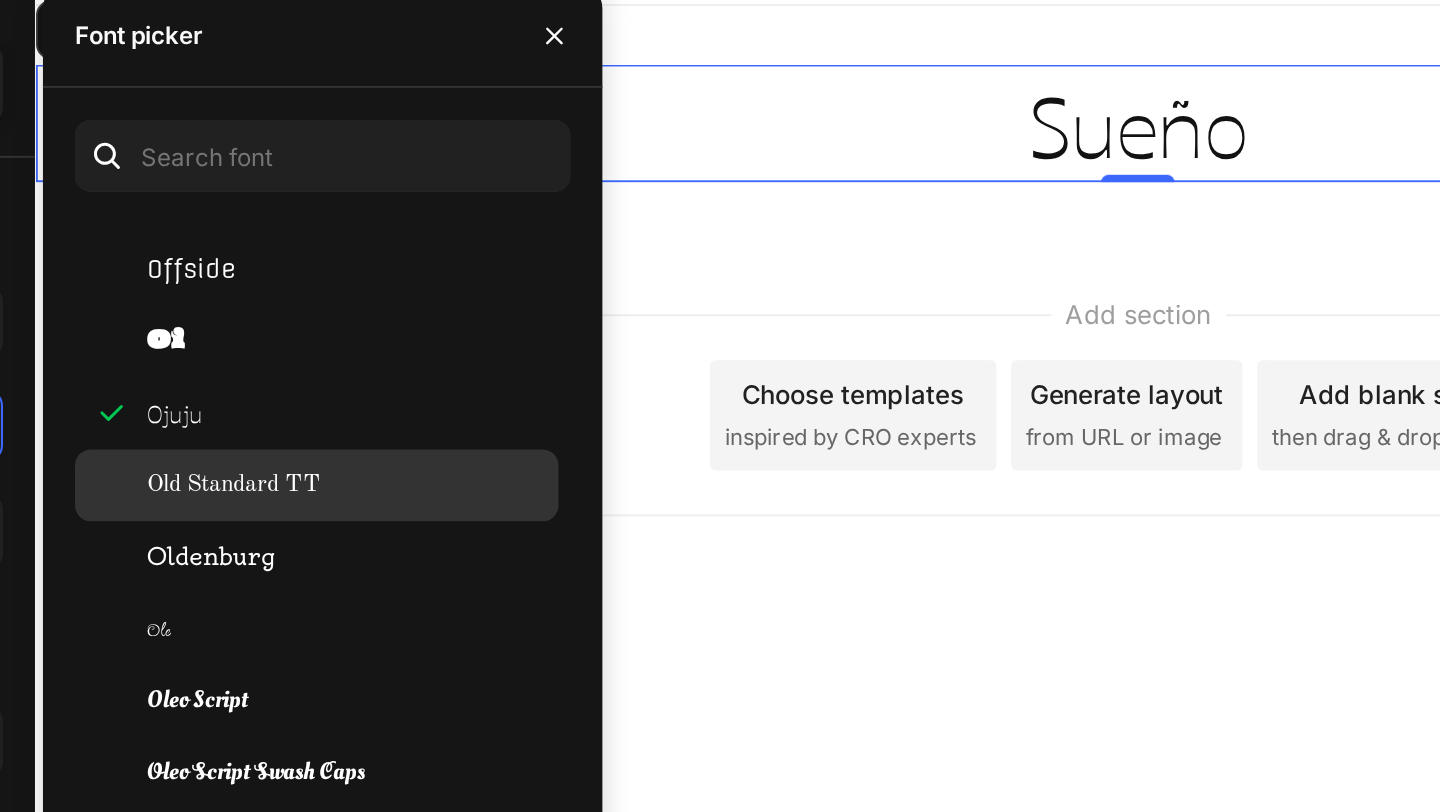 click on "Old Standard TT" at bounding box center (436, 334) 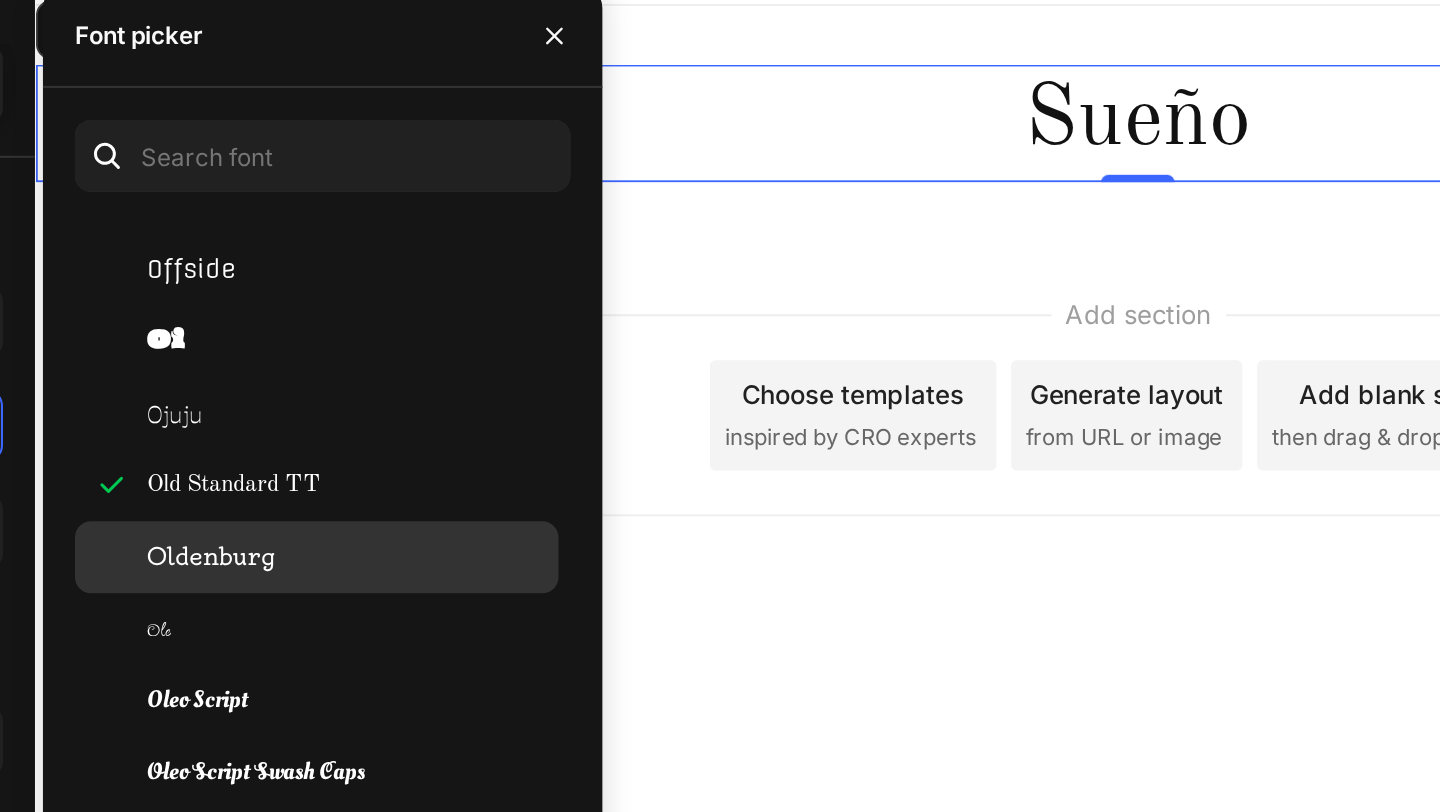 click on "Oldenburg" at bounding box center [425, 370] 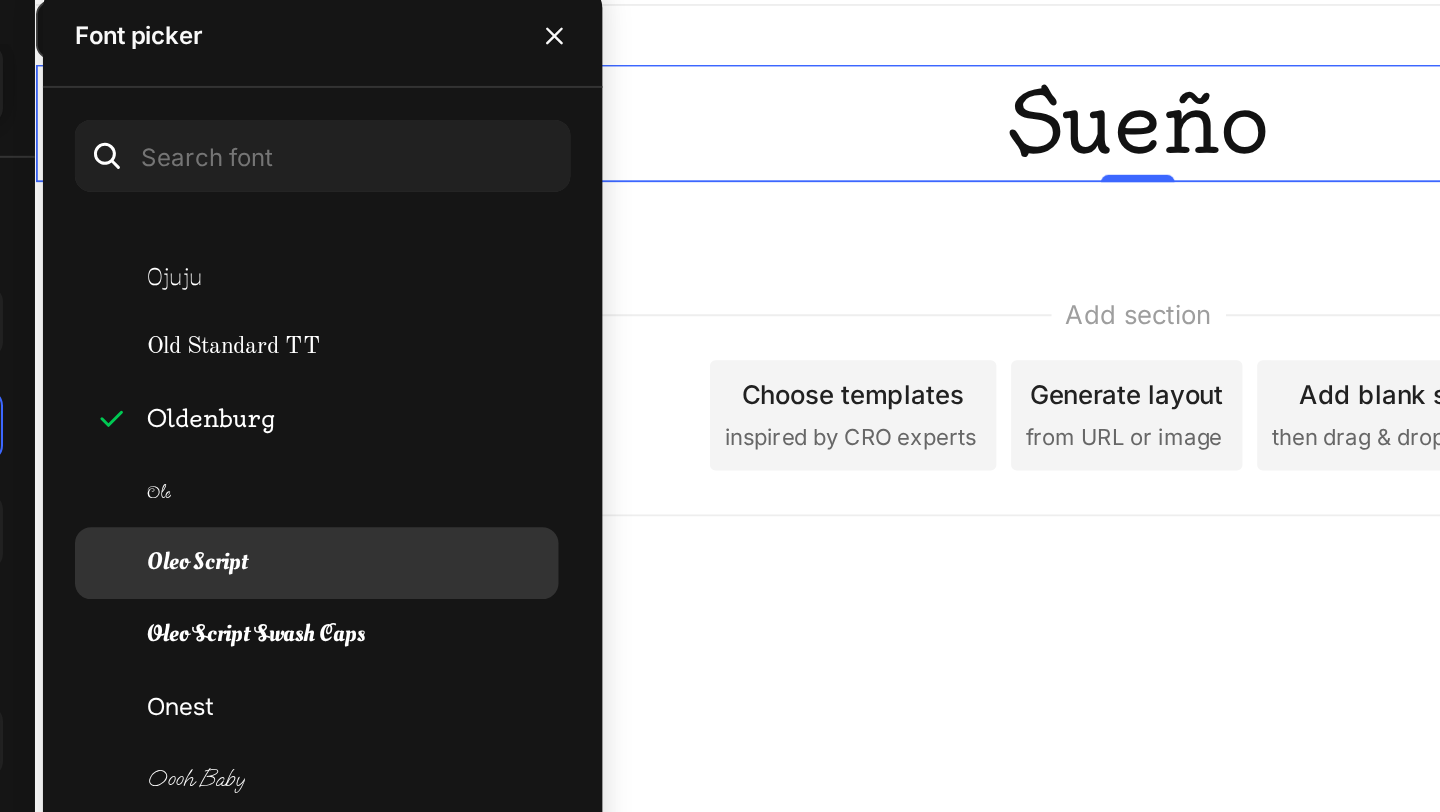 scroll, scrollTop: 44582, scrollLeft: 0, axis: vertical 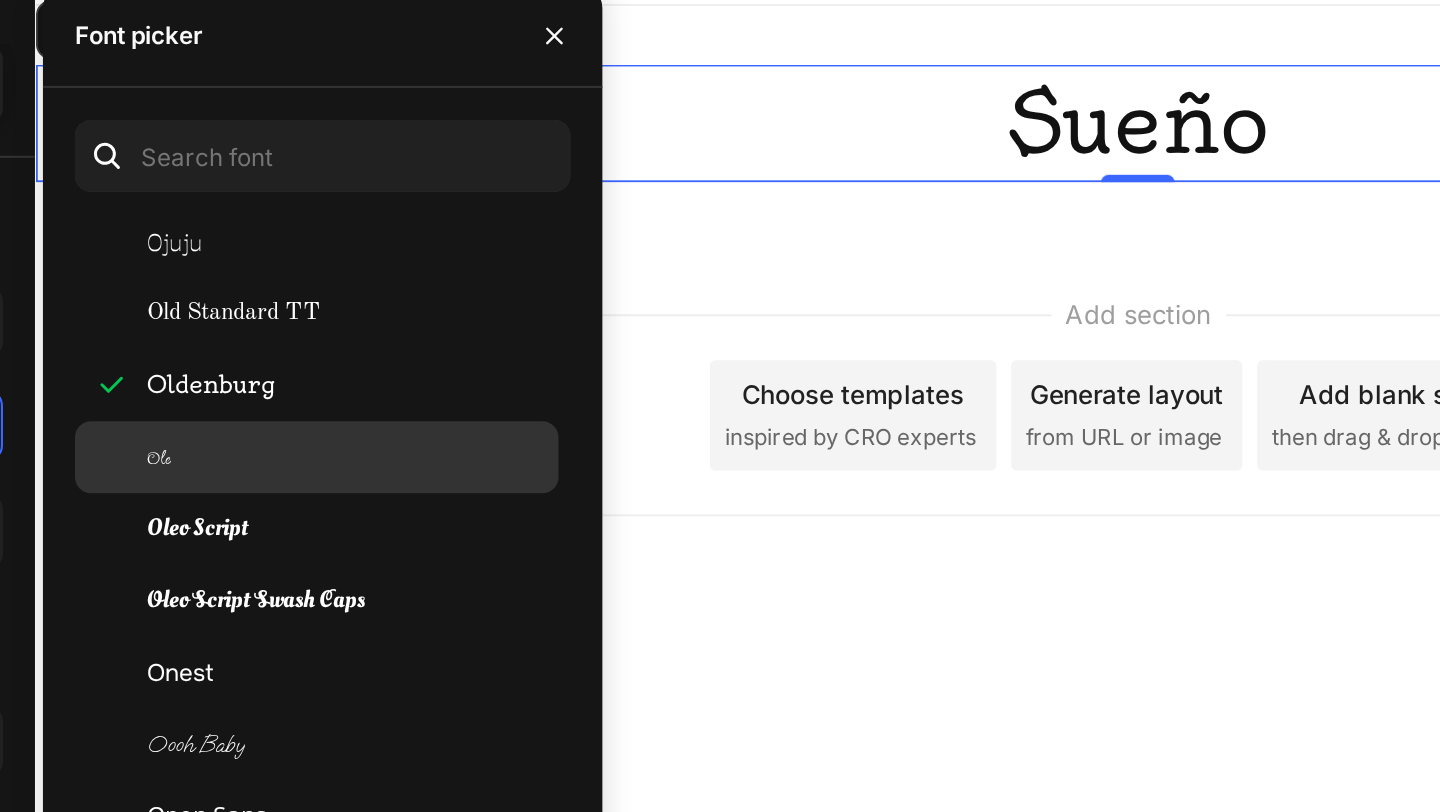 click on "Ole" at bounding box center [494, 320] 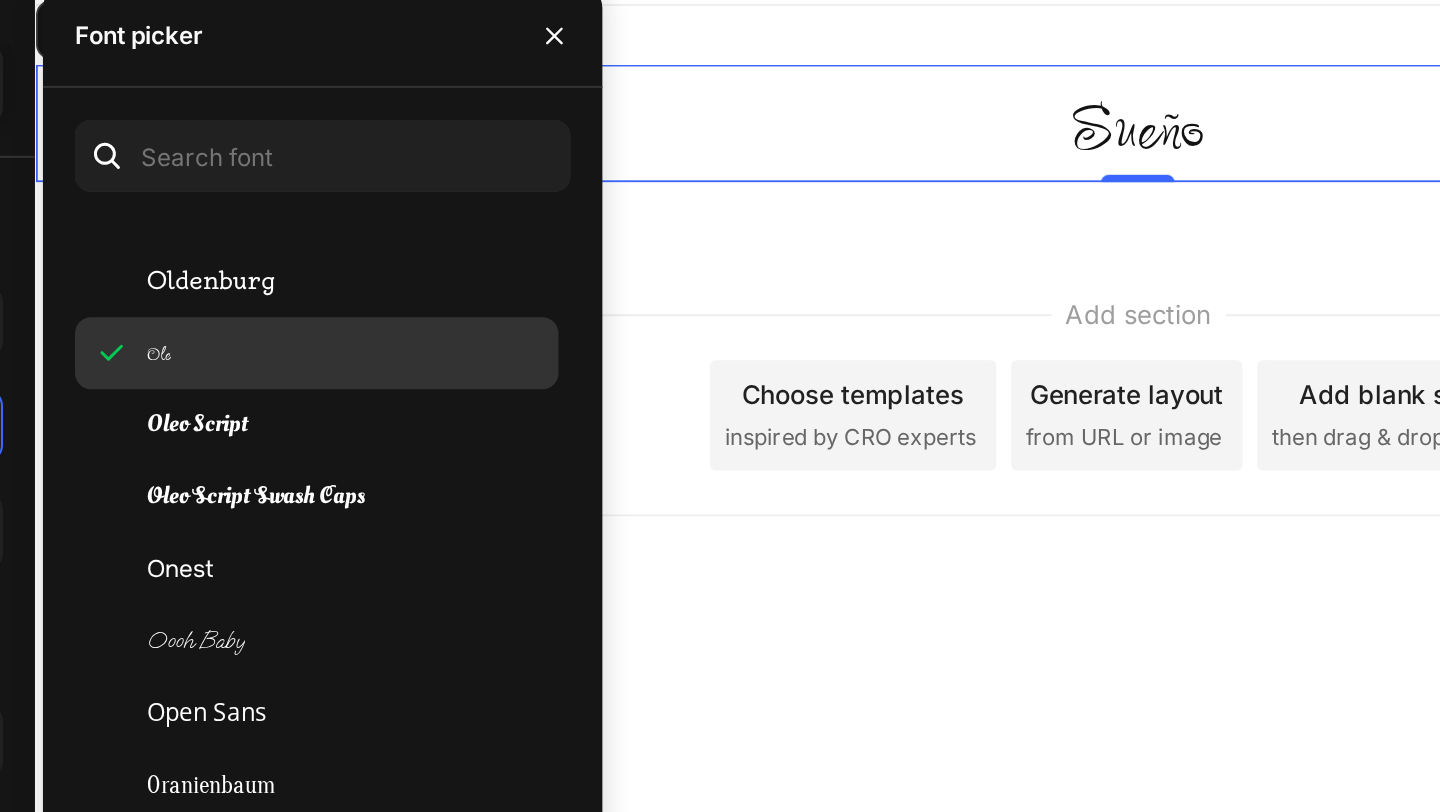 scroll, scrollTop: 44642, scrollLeft: 0, axis: vertical 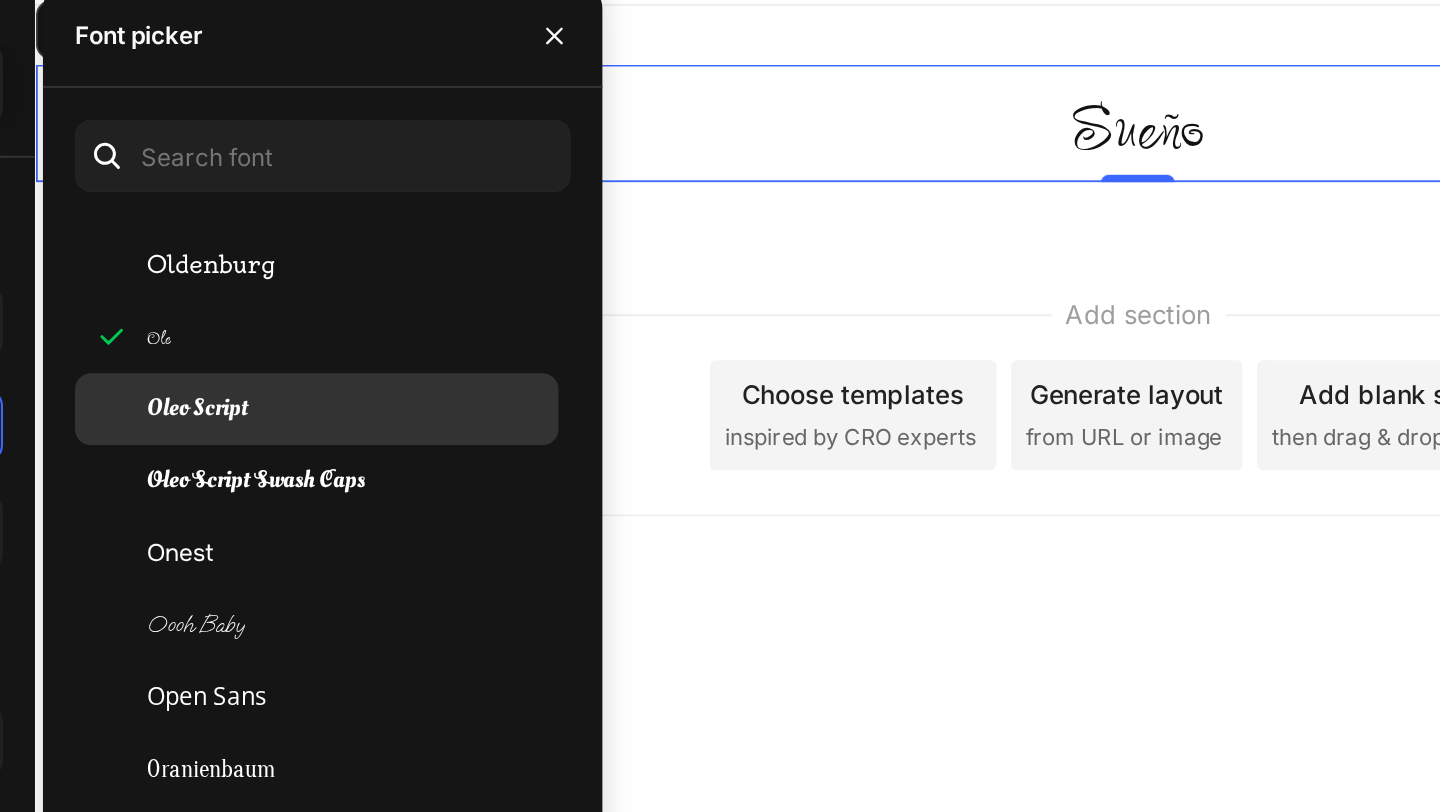 click on "Oleo Script" 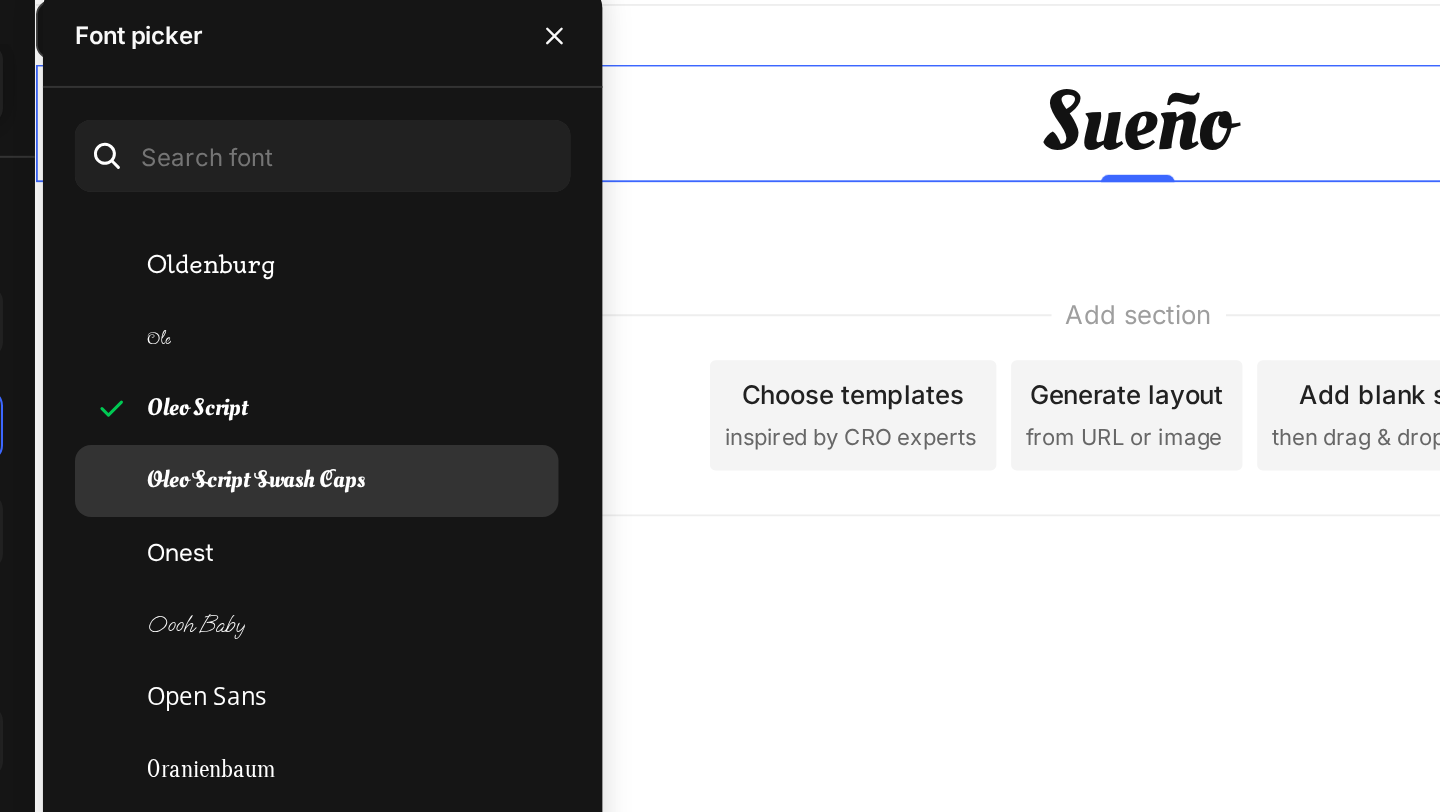 click on "Oleo Script Swash Caps" at bounding box center [447, 332] 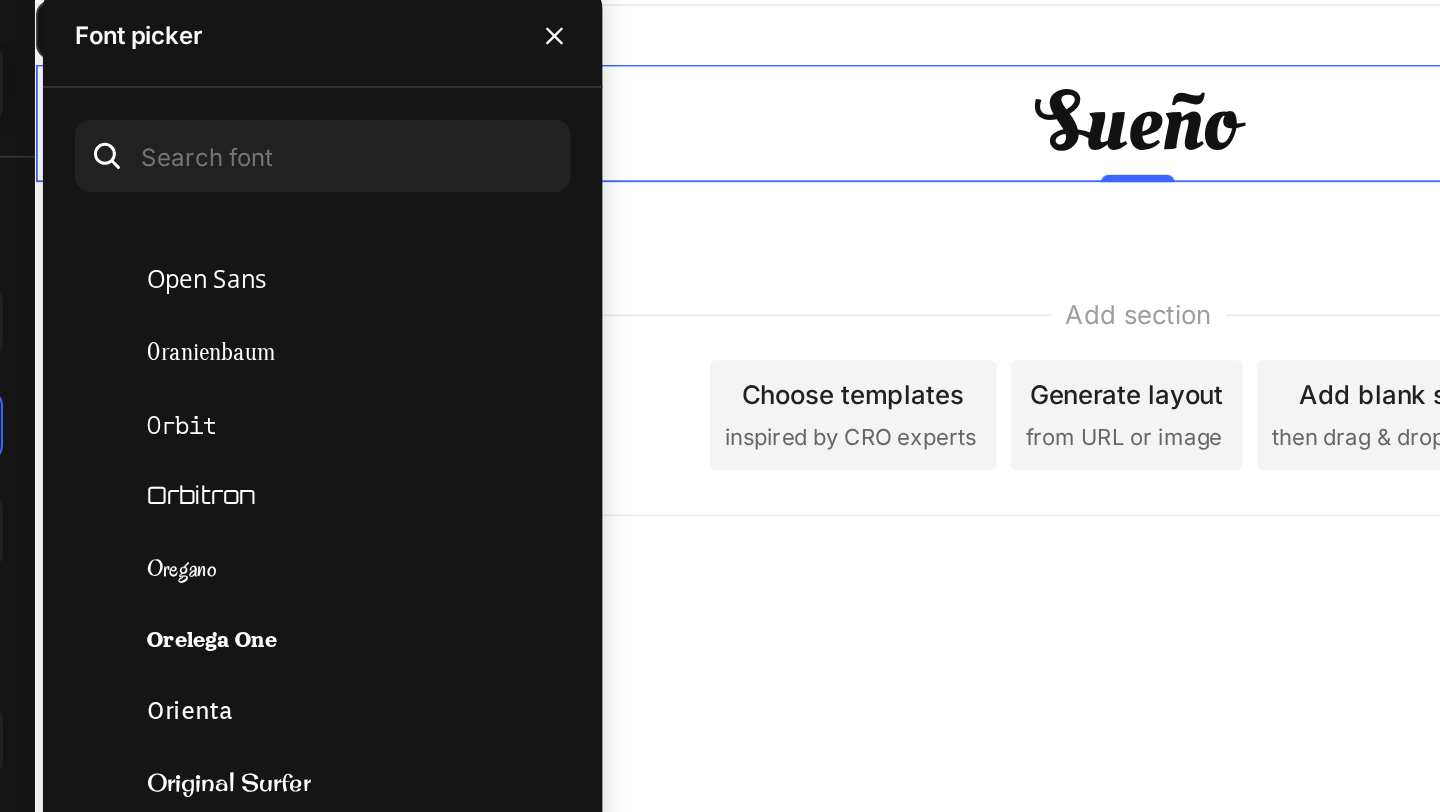 scroll, scrollTop: 44851, scrollLeft: 0, axis: vertical 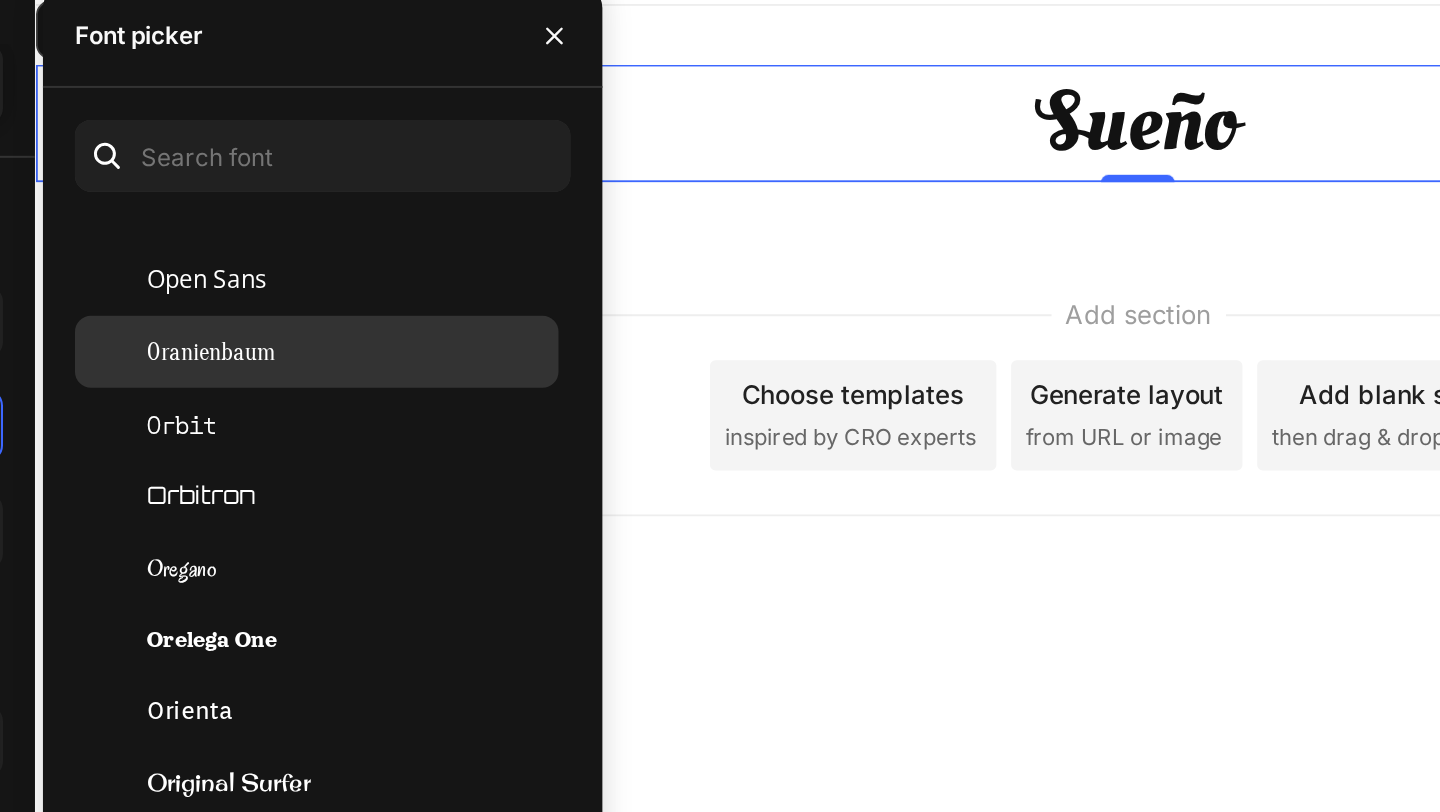 click on "Oranienbaum" at bounding box center [425, 267] 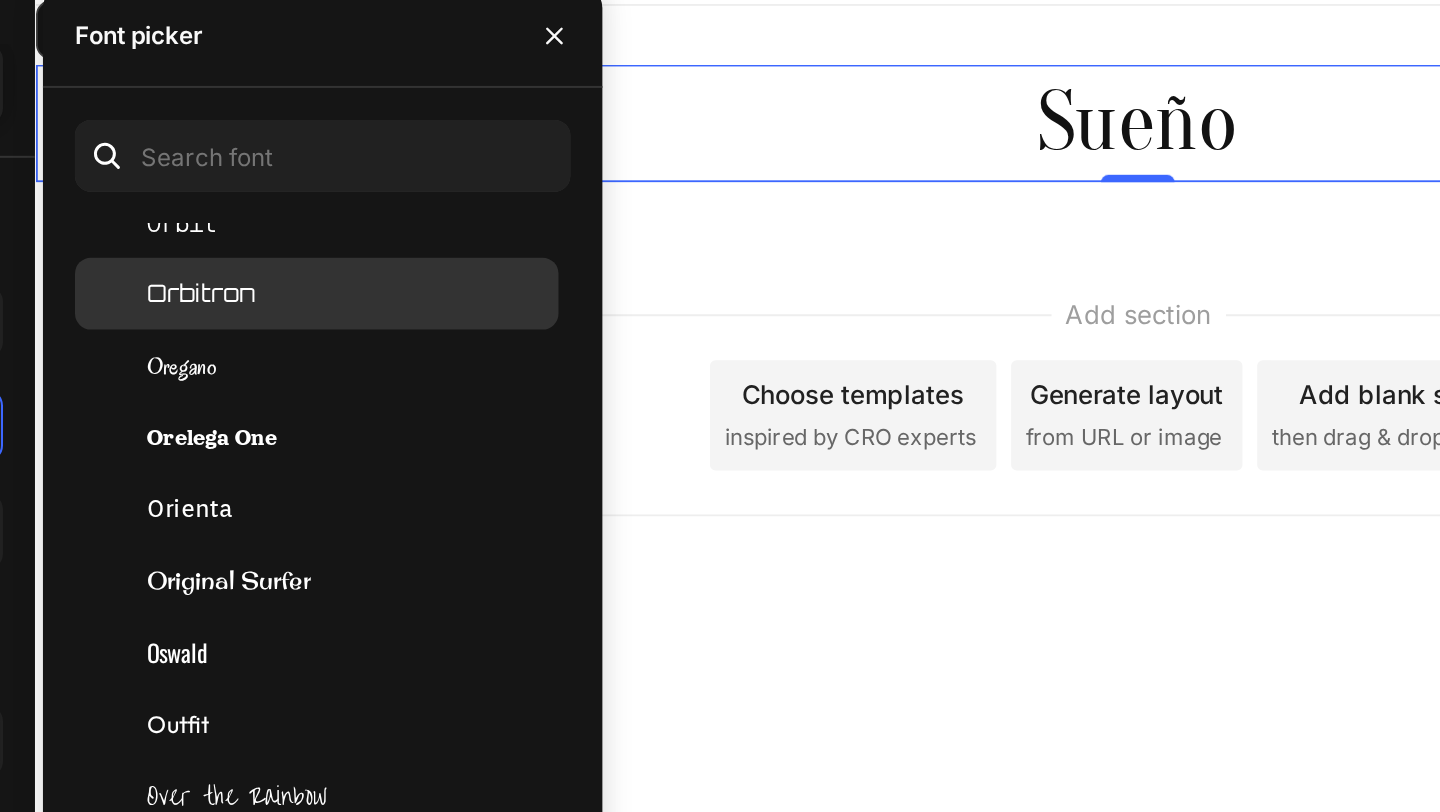 scroll, scrollTop: 44956, scrollLeft: 0, axis: vertical 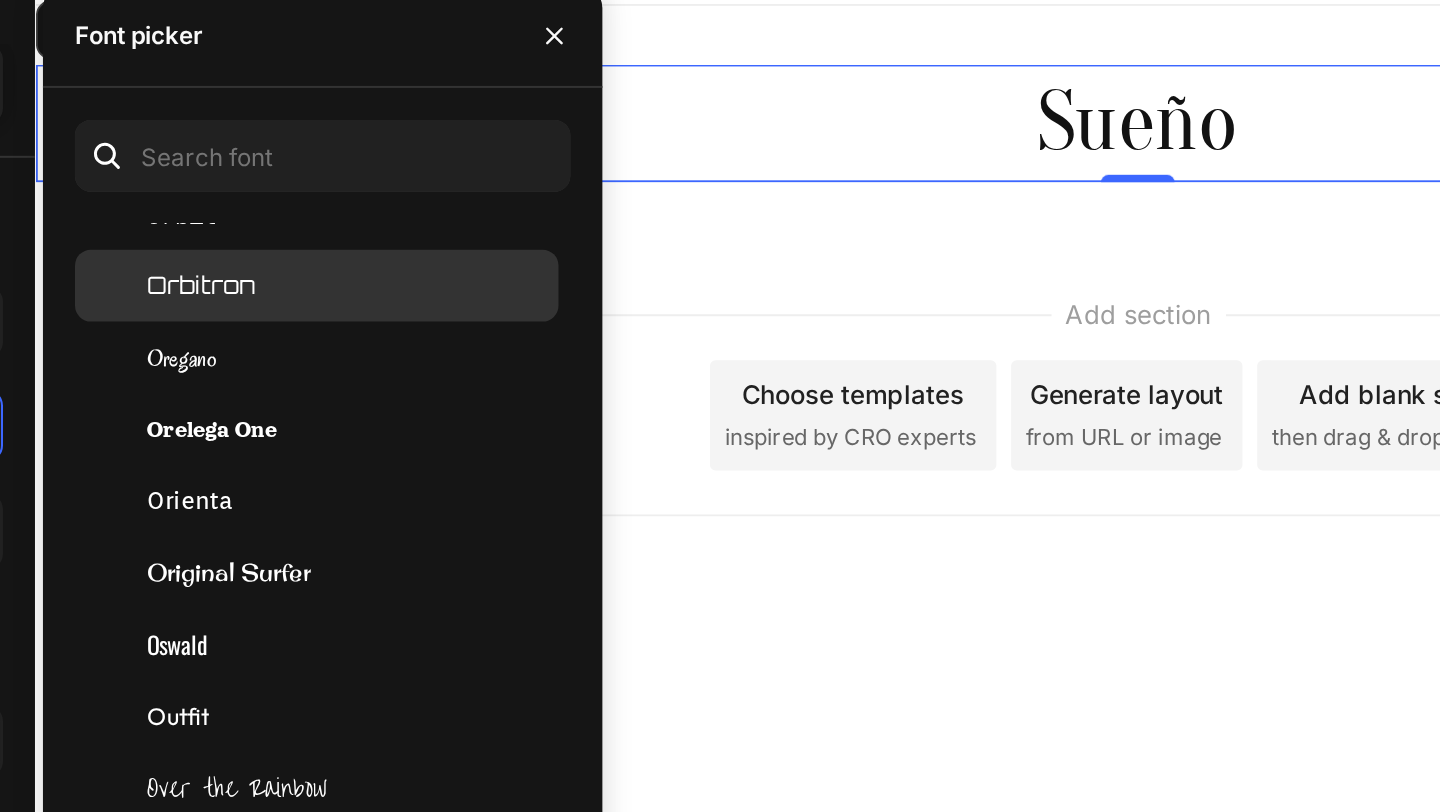 click on "Orbitron" 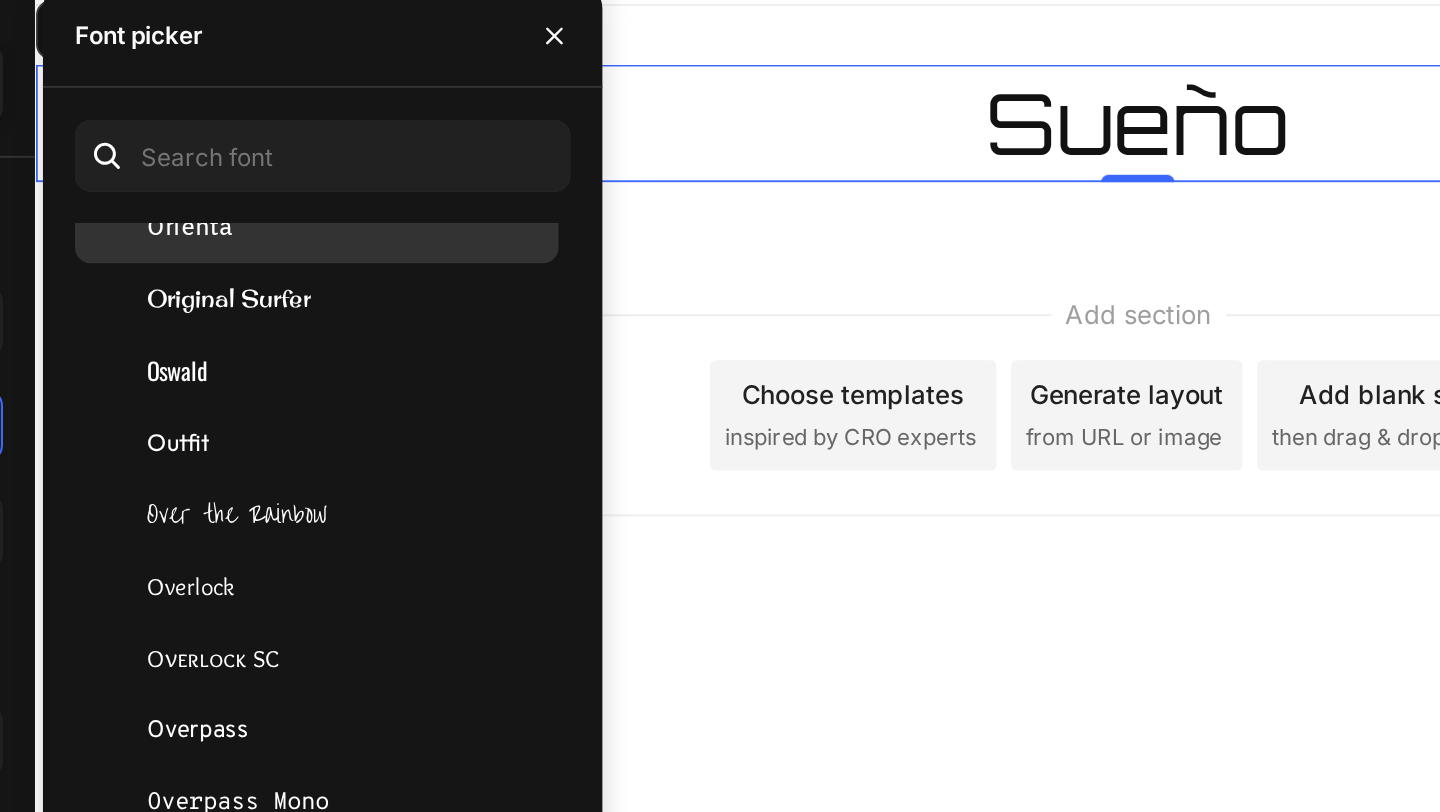 scroll, scrollTop: 45149, scrollLeft: 0, axis: vertical 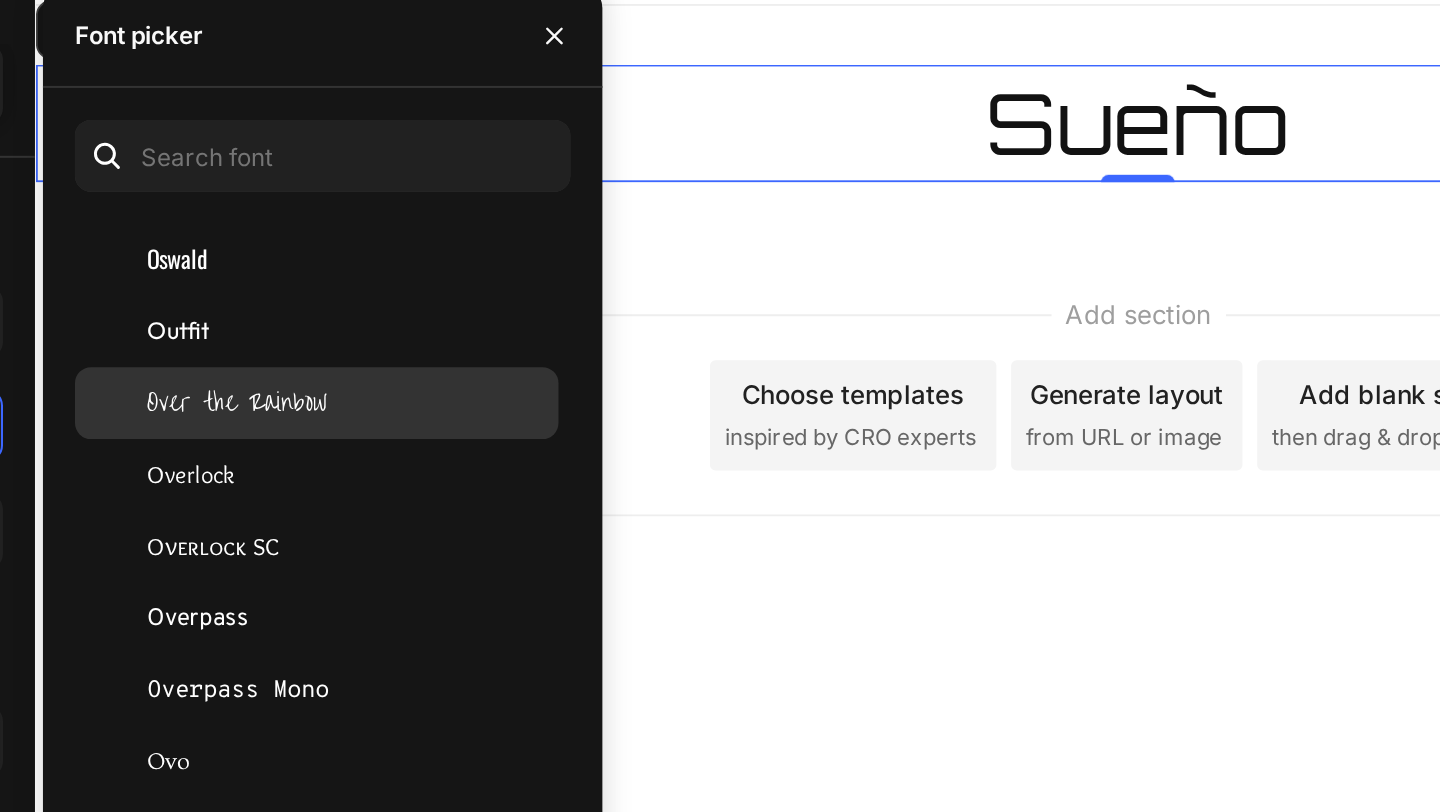 click on "Over the Rainbow" at bounding box center [438, 293] 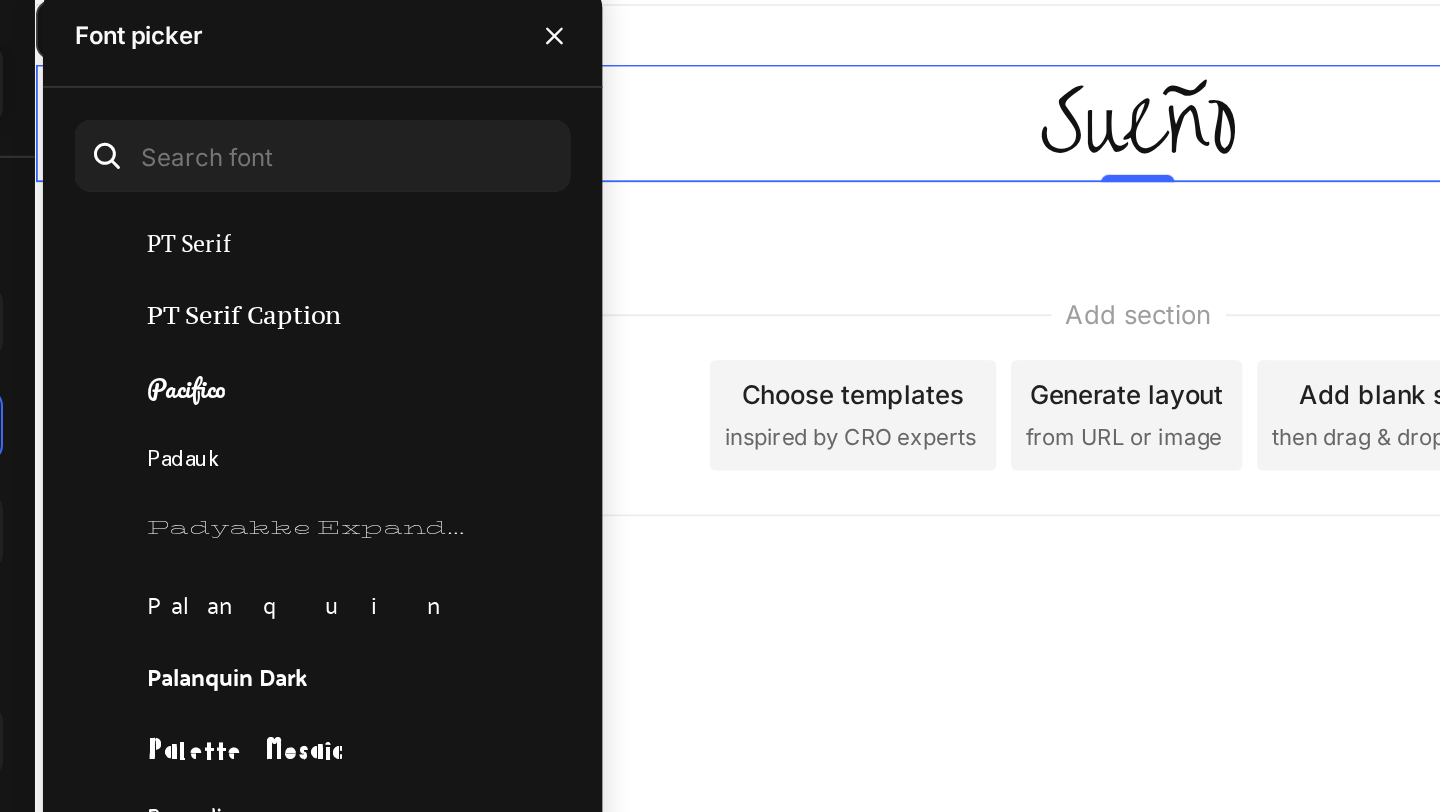 scroll, scrollTop: 45698, scrollLeft: 0, axis: vertical 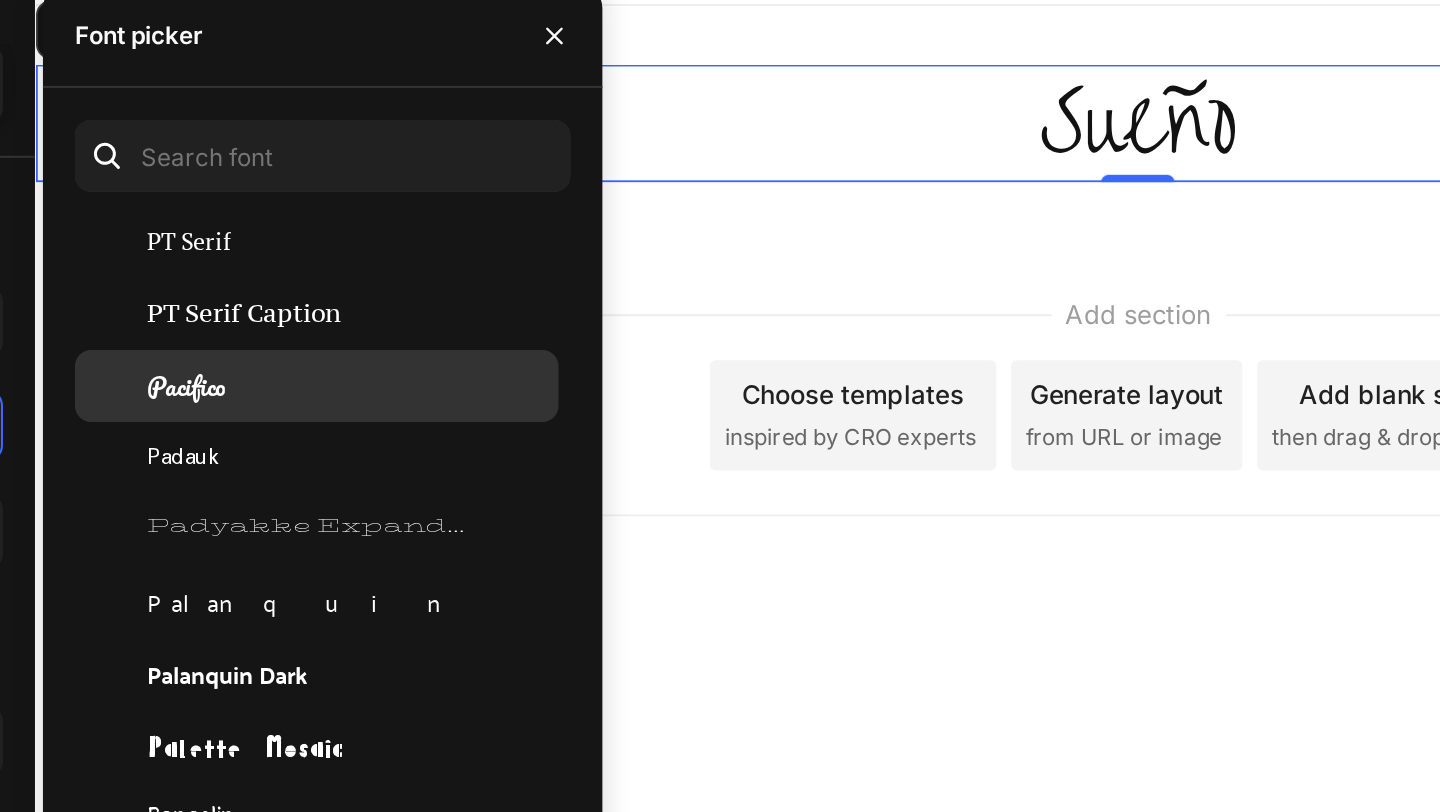 click on "Pacifico" at bounding box center [494, 284] 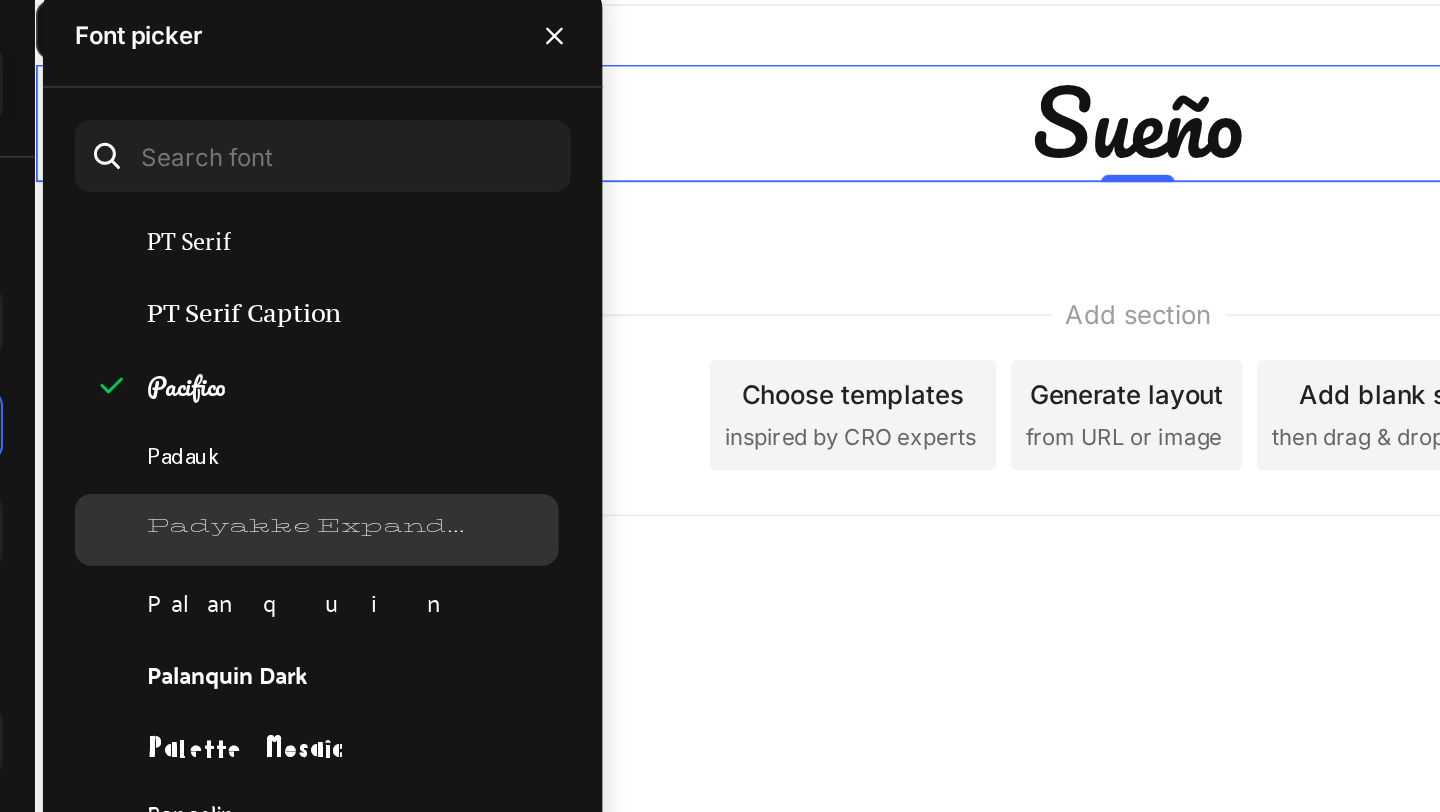 click on "Padyakke Expanded One" at bounding box center [476, 356] 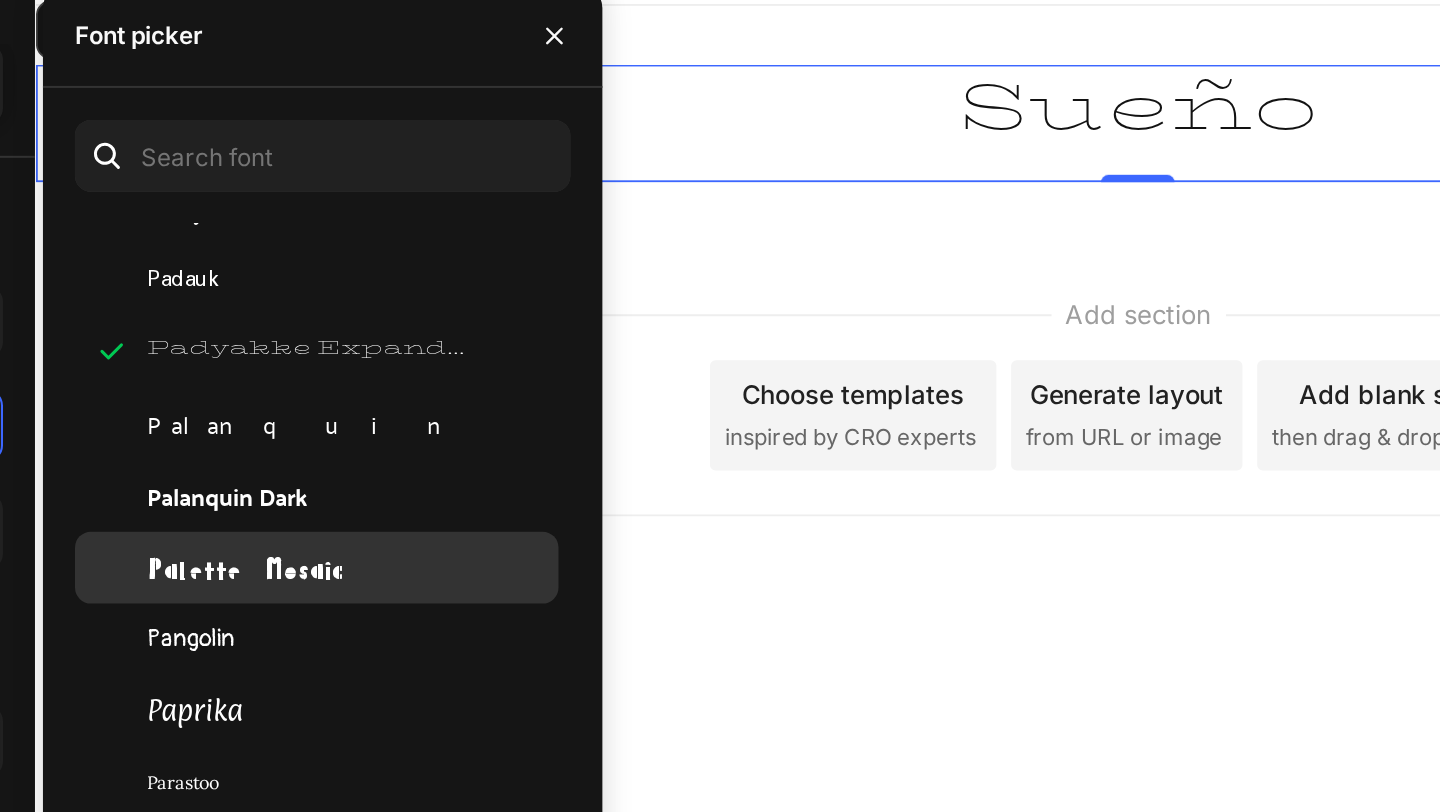 scroll, scrollTop: 45806, scrollLeft: 0, axis: vertical 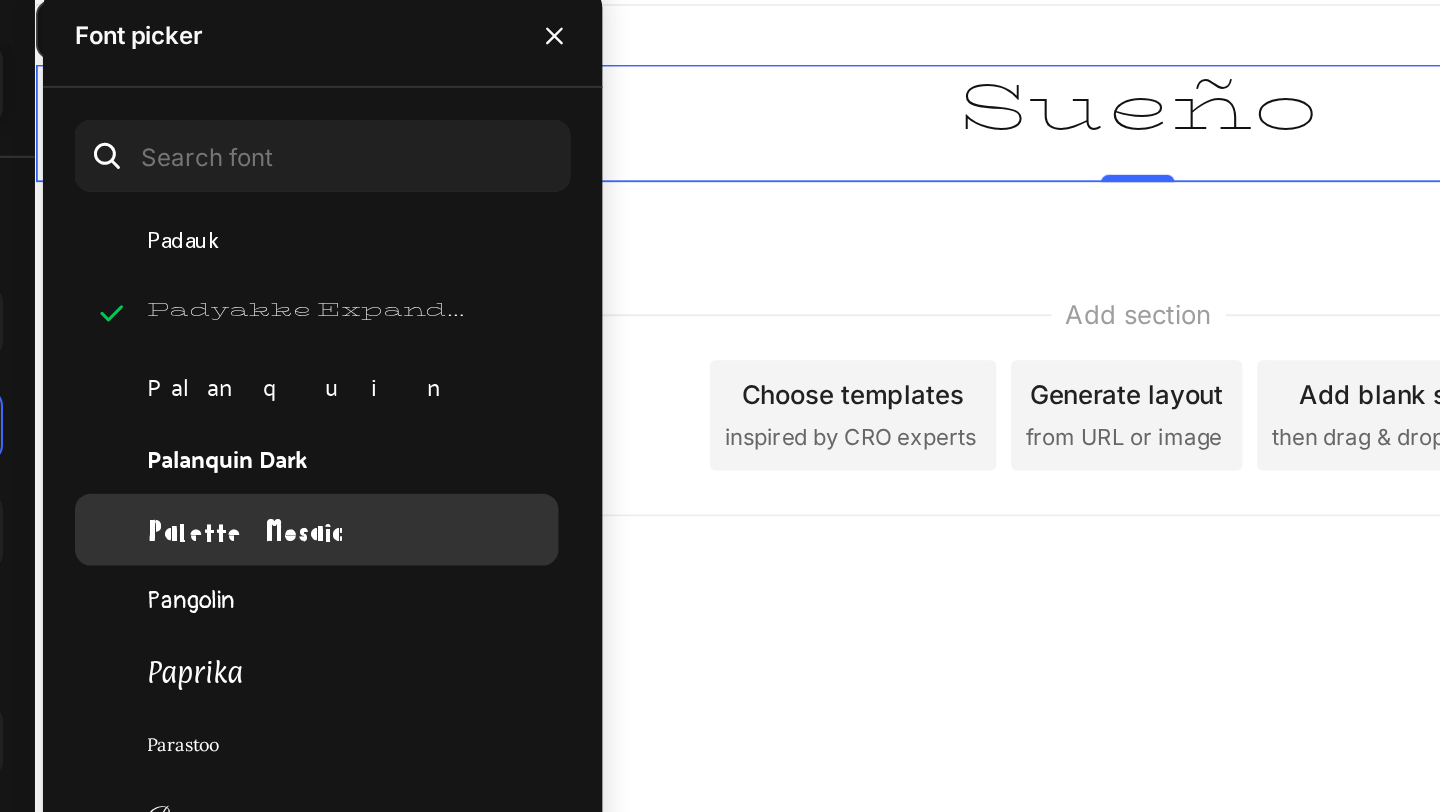click on "Palette Mosaic" at bounding box center (443, 356) 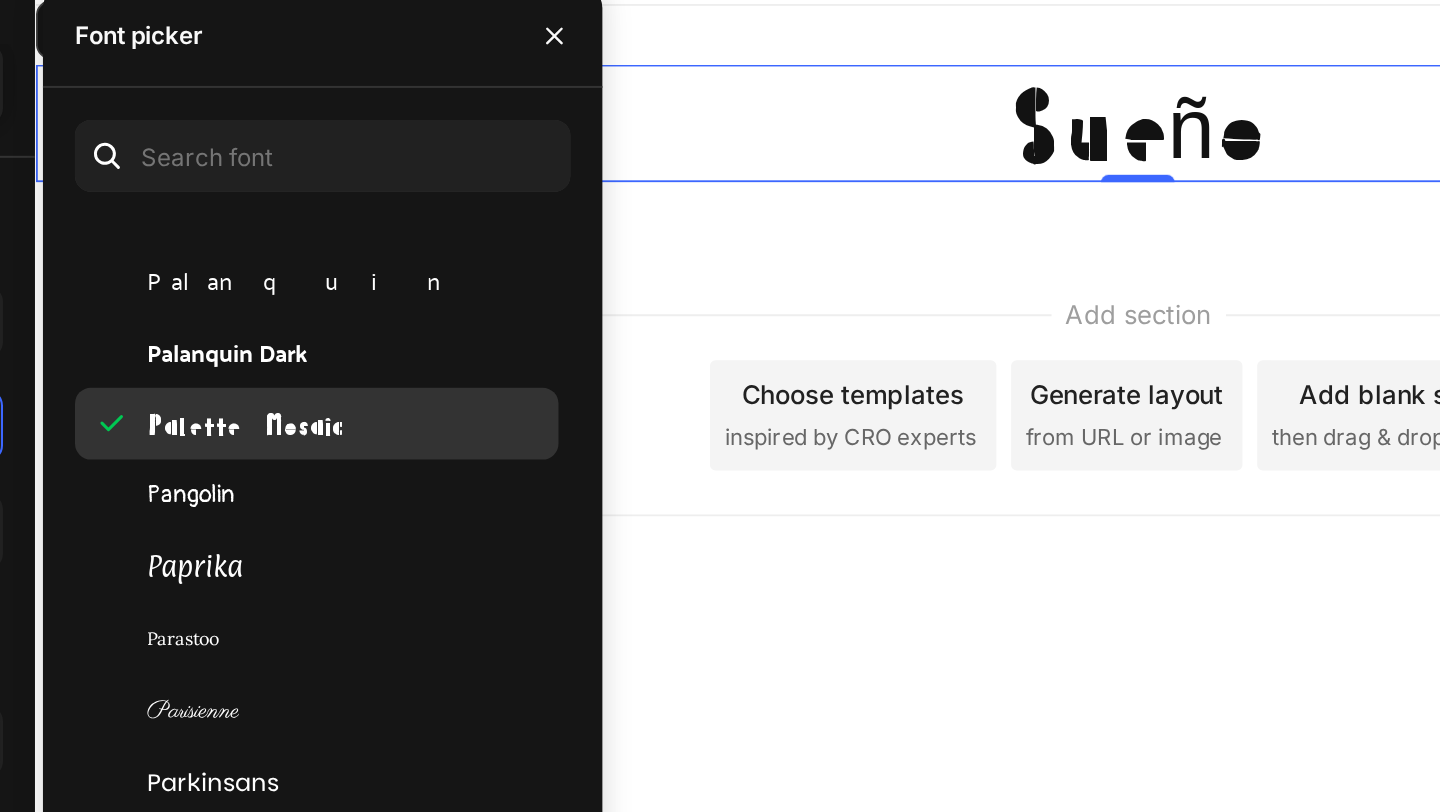 scroll, scrollTop: 45875, scrollLeft: 0, axis: vertical 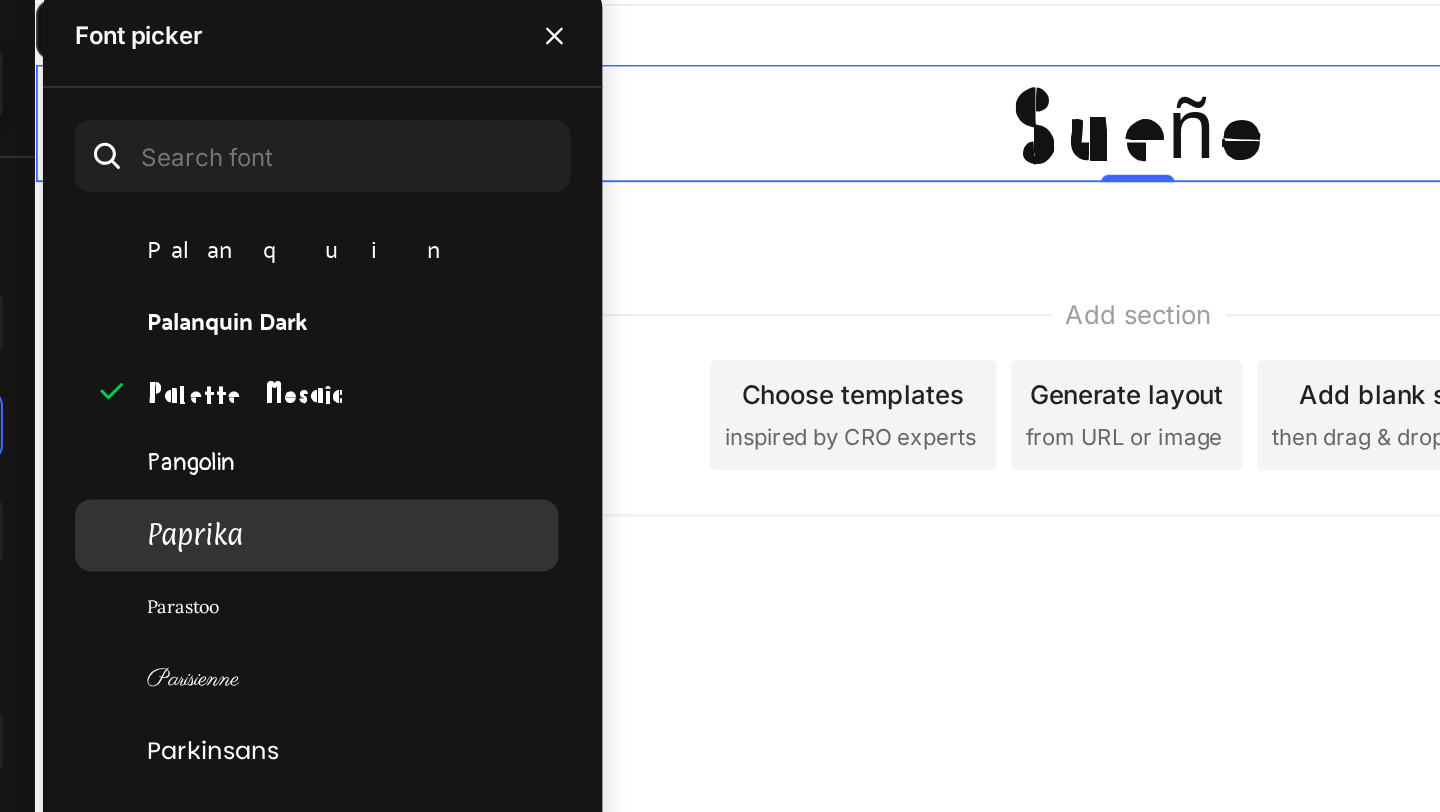 click on "Paprika" at bounding box center [417, 359] 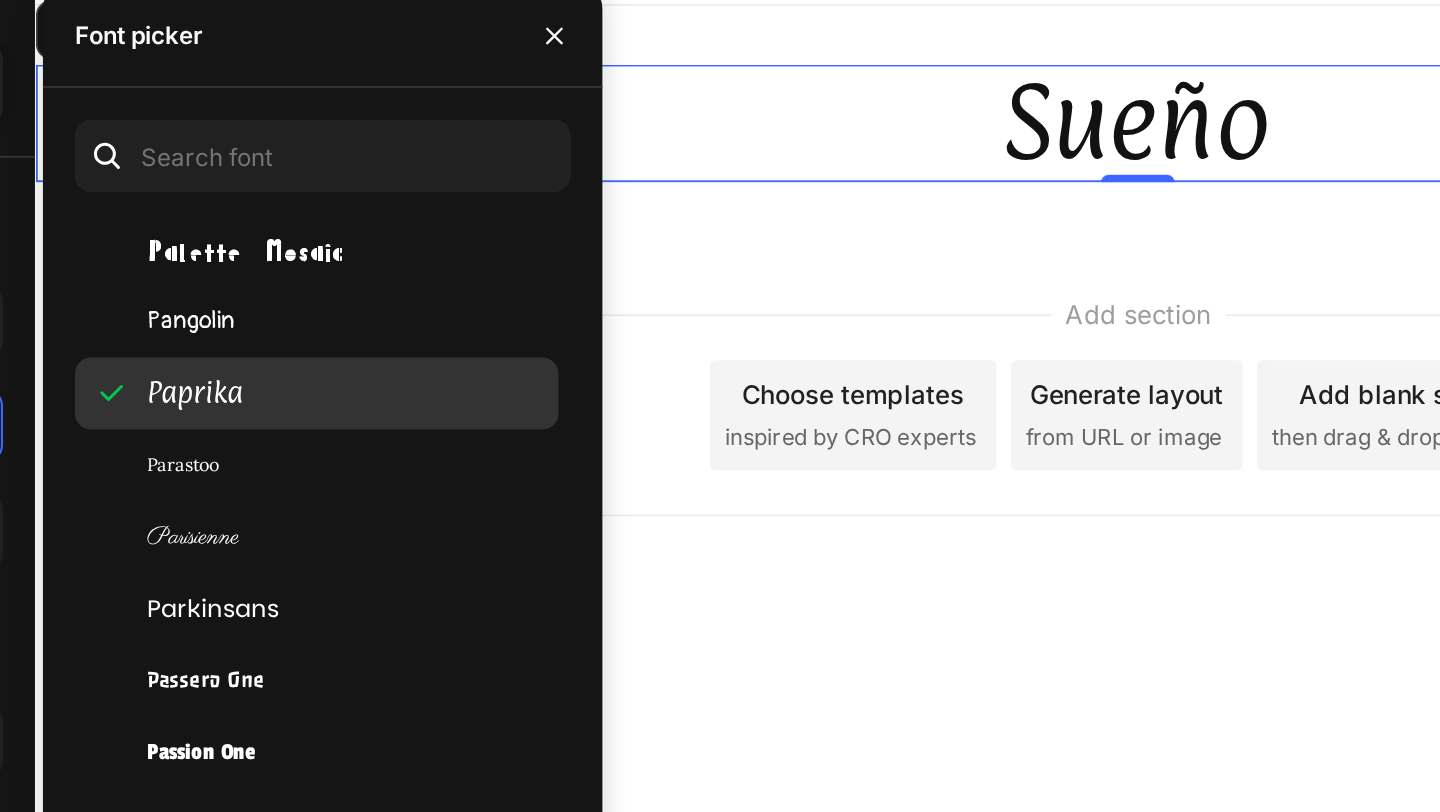 scroll, scrollTop: 45946, scrollLeft: 0, axis: vertical 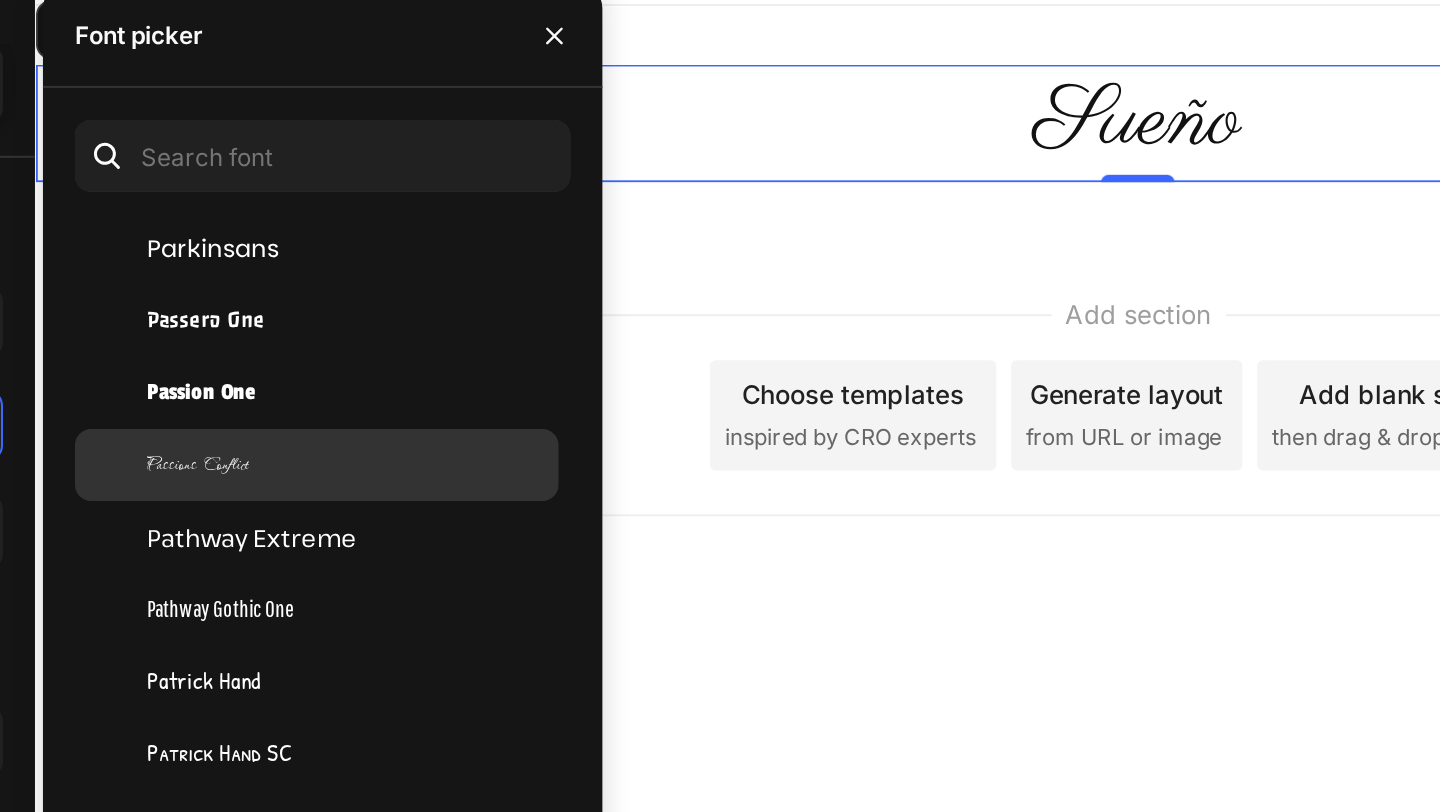 click on "Passions Conflict" at bounding box center (418, 324) 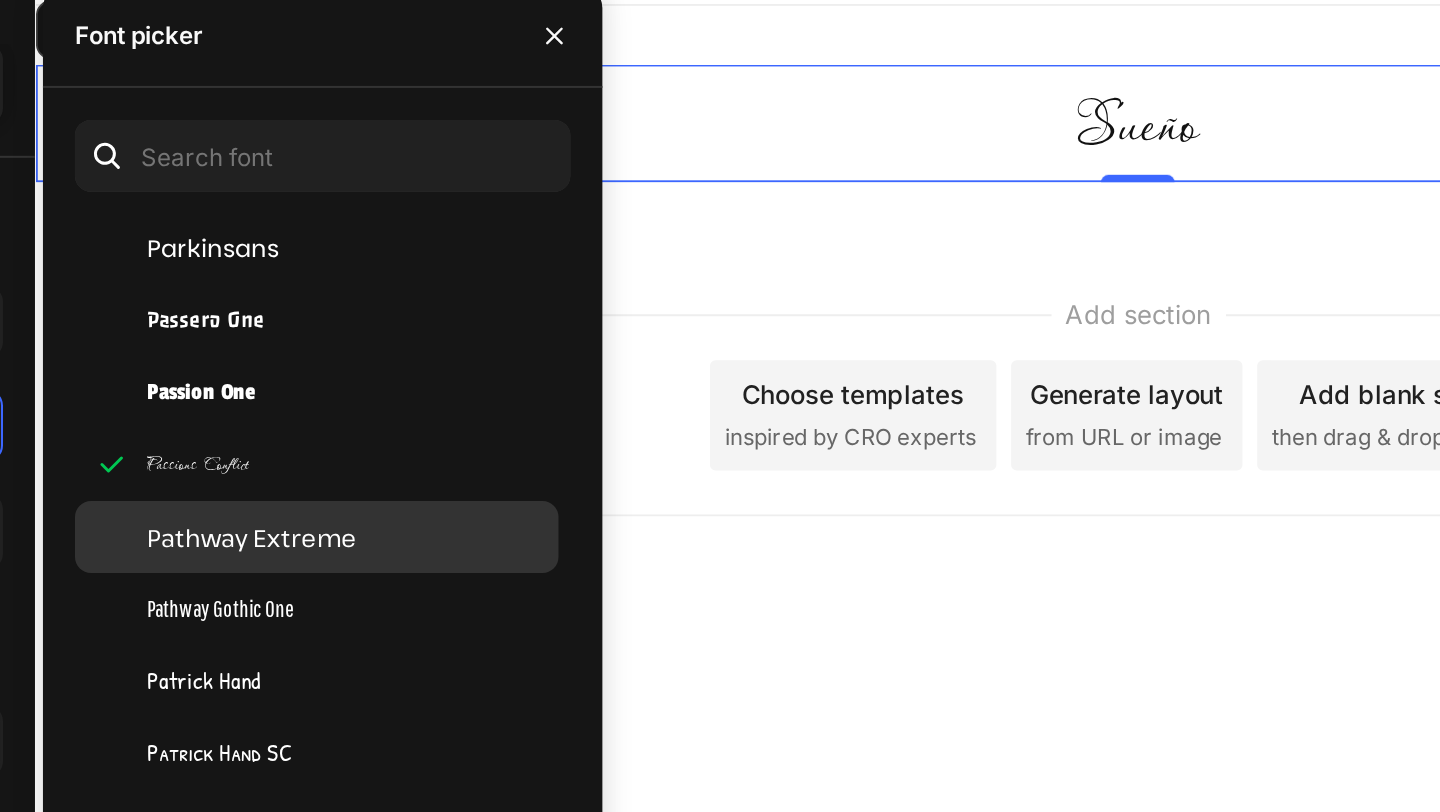 click on "Pathway Extreme" at bounding box center [445, 360] 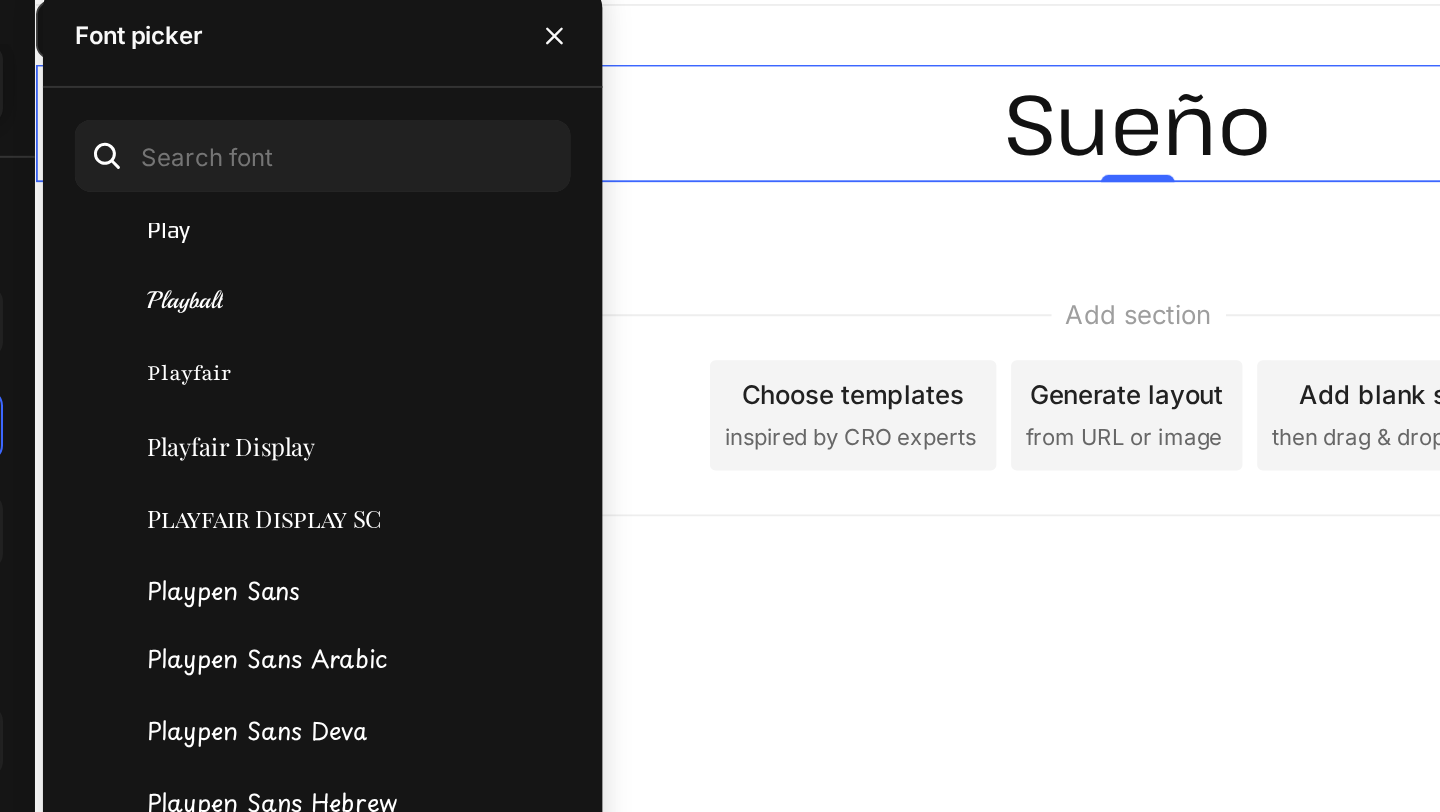scroll, scrollTop: 47146, scrollLeft: 0, axis: vertical 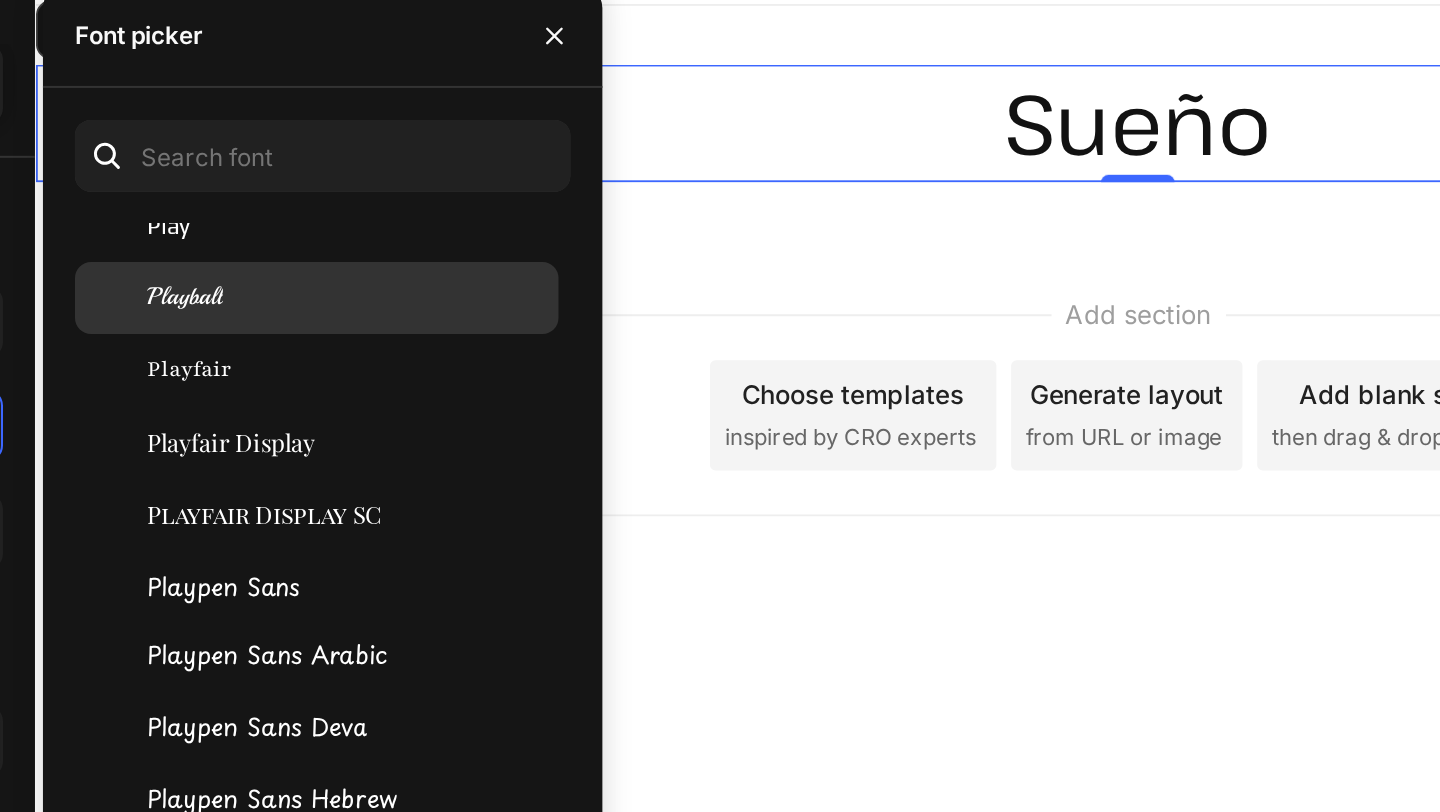 click on "Playball" at bounding box center [494, 240] 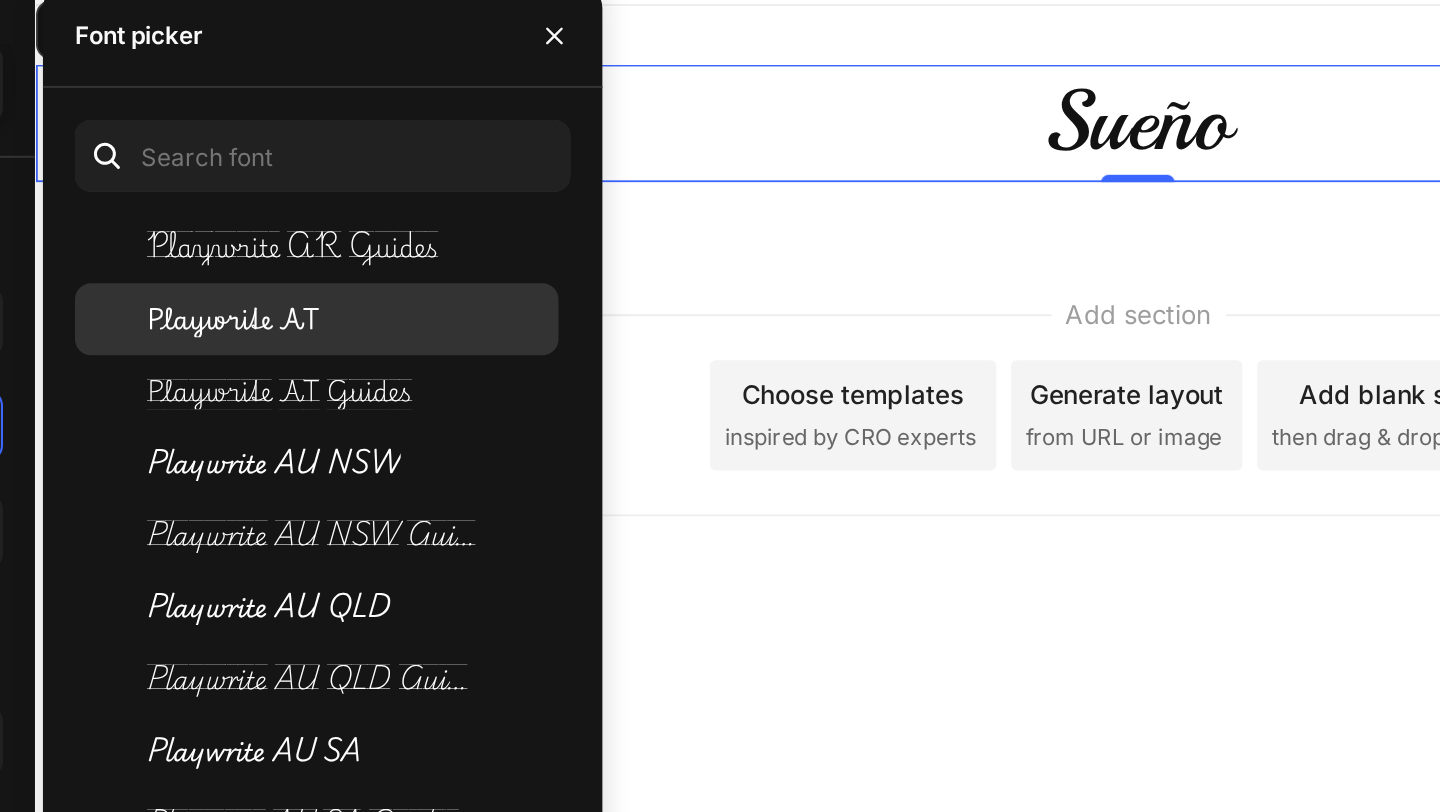 scroll, scrollTop: 47575, scrollLeft: 0, axis: vertical 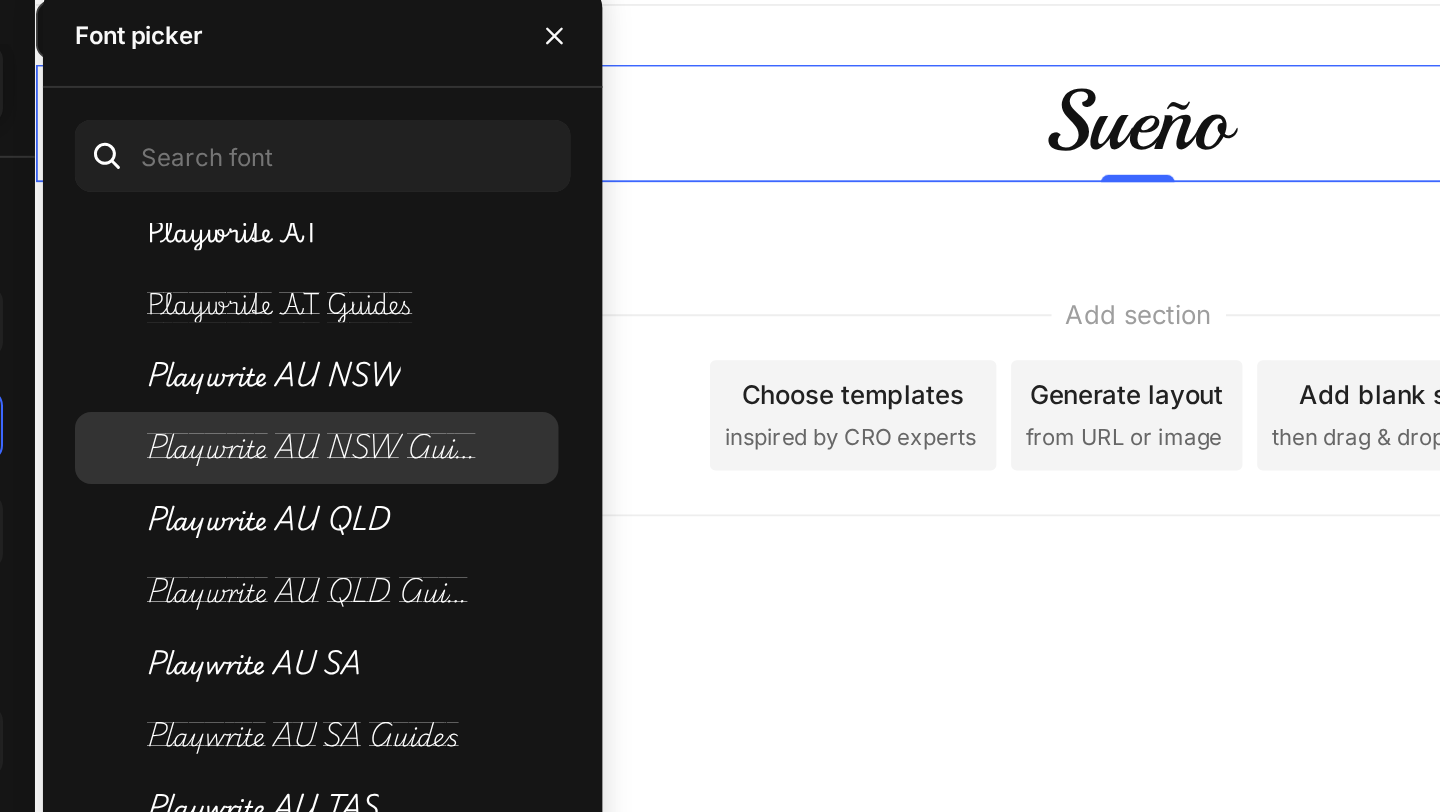click on "Playwrite AU NSW Guides" at bounding box center (476, 315) 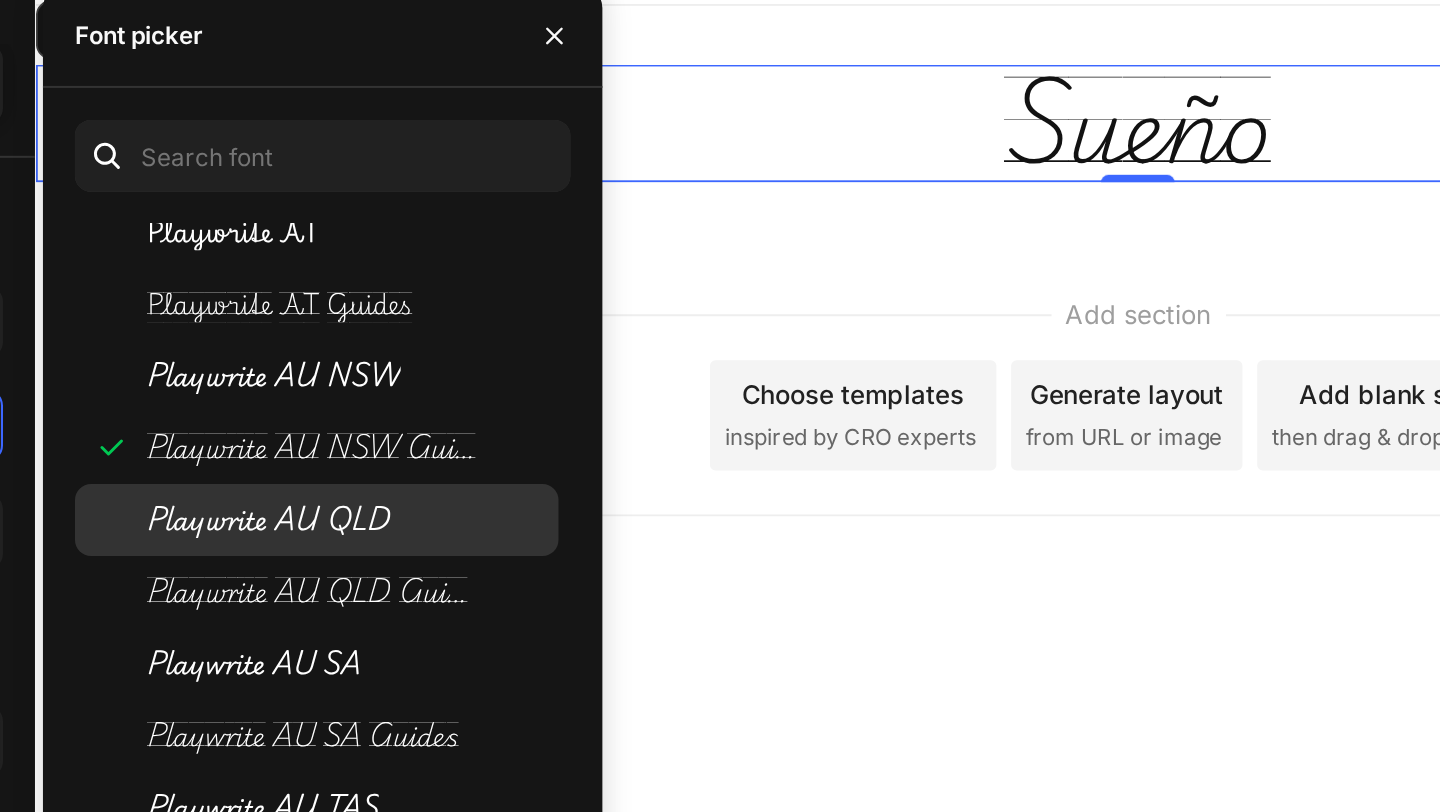 click on "Playwrite AU QLD" at bounding box center (454, 351) 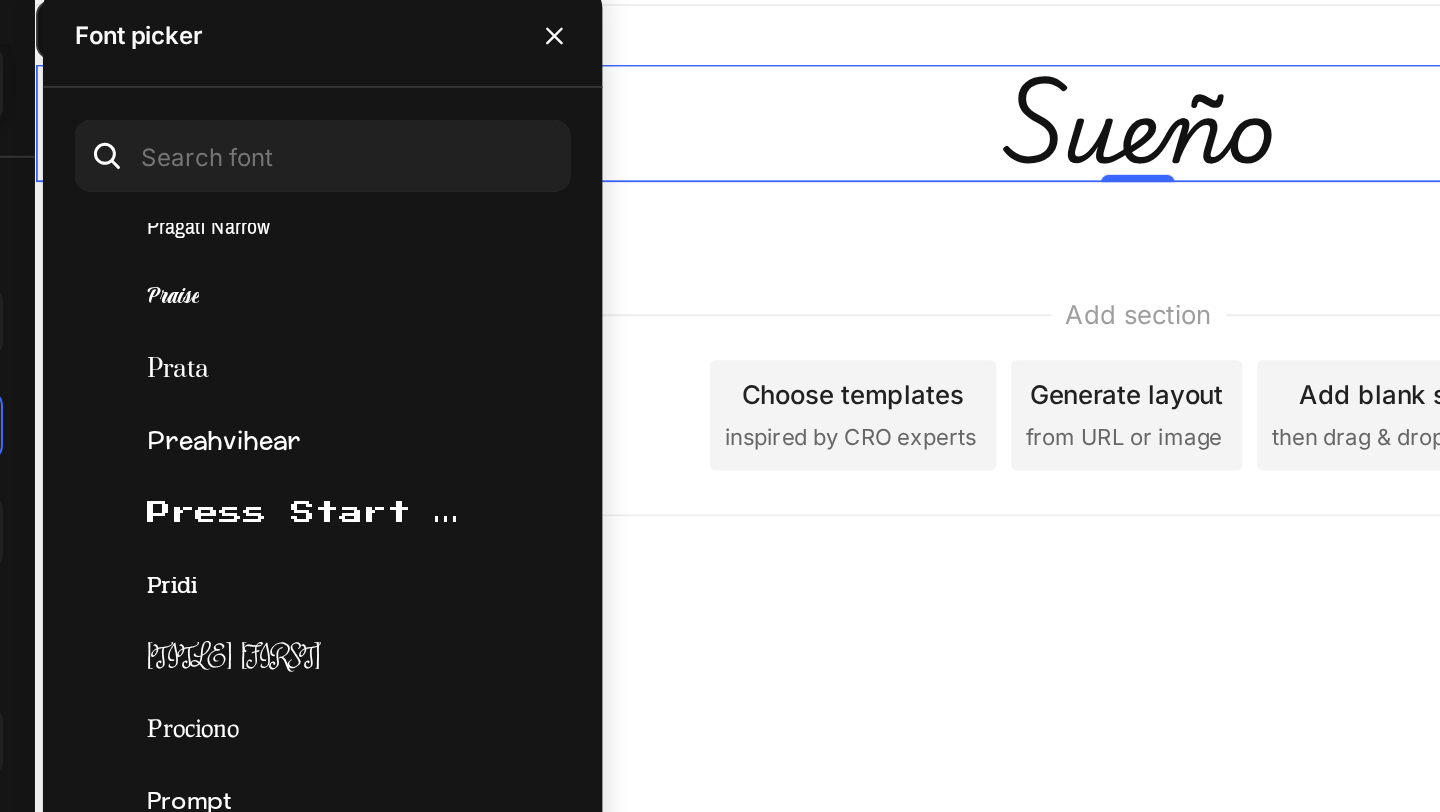 scroll, scrollTop: 51791, scrollLeft: 0, axis: vertical 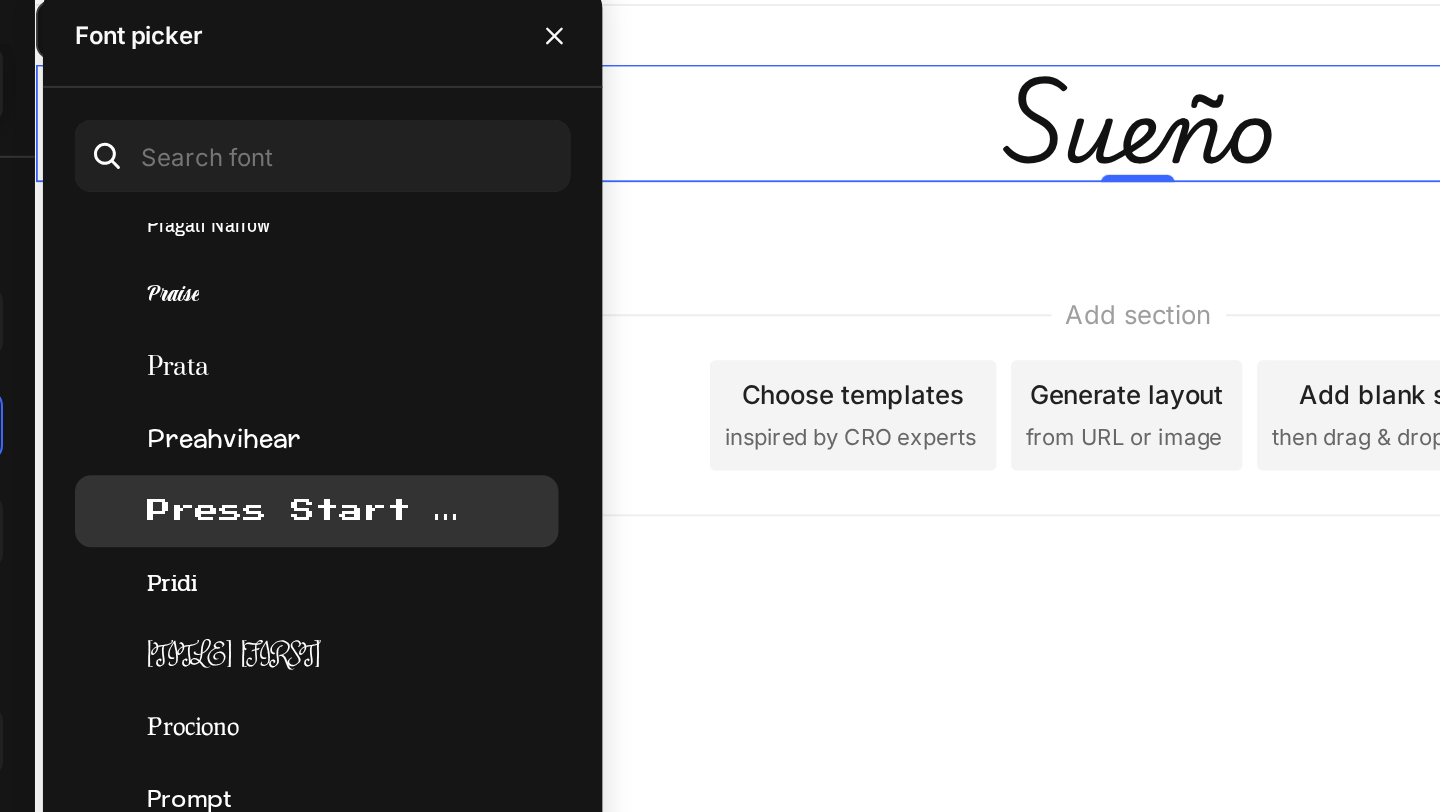 click on "Press Start 2P" 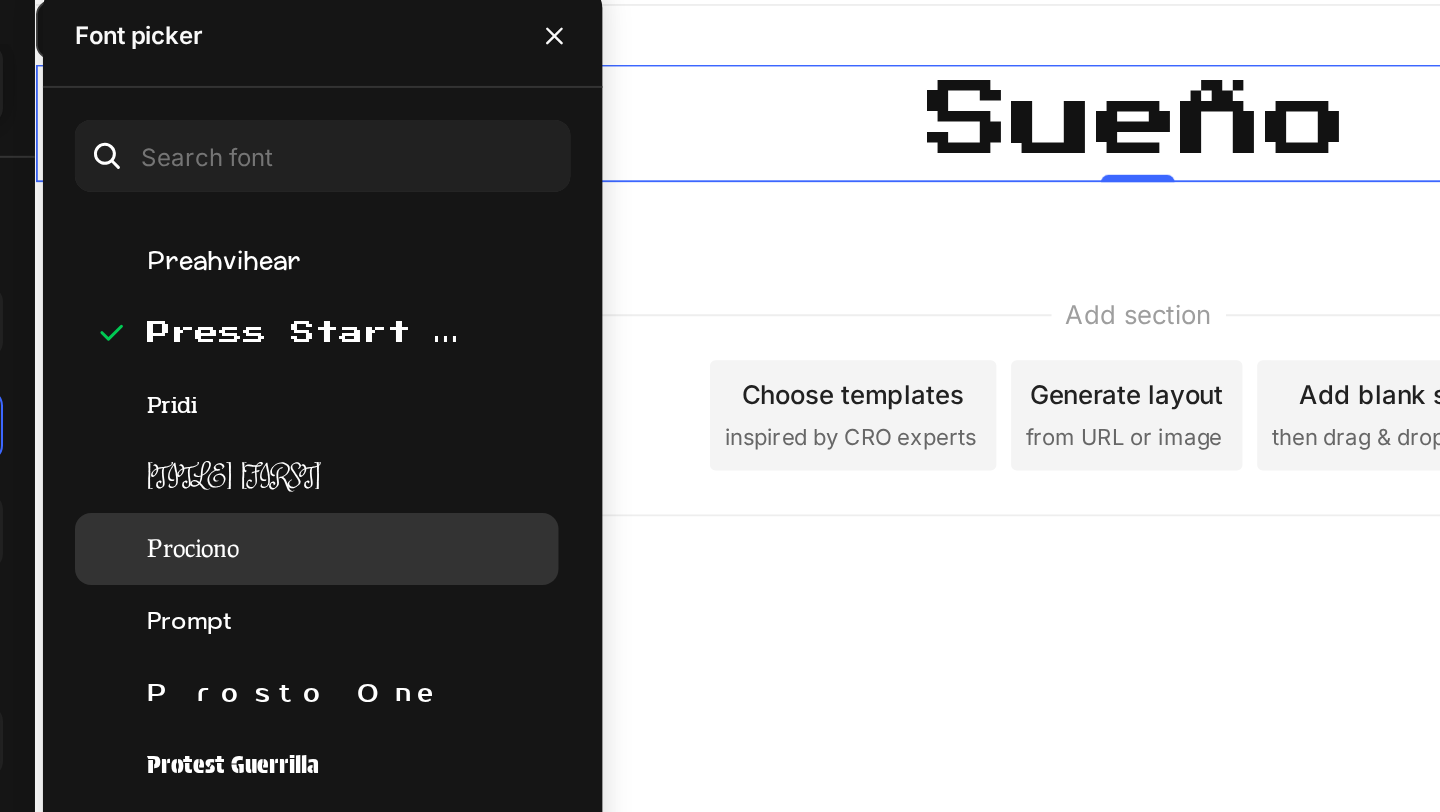 scroll, scrollTop: 51881, scrollLeft: 0, axis: vertical 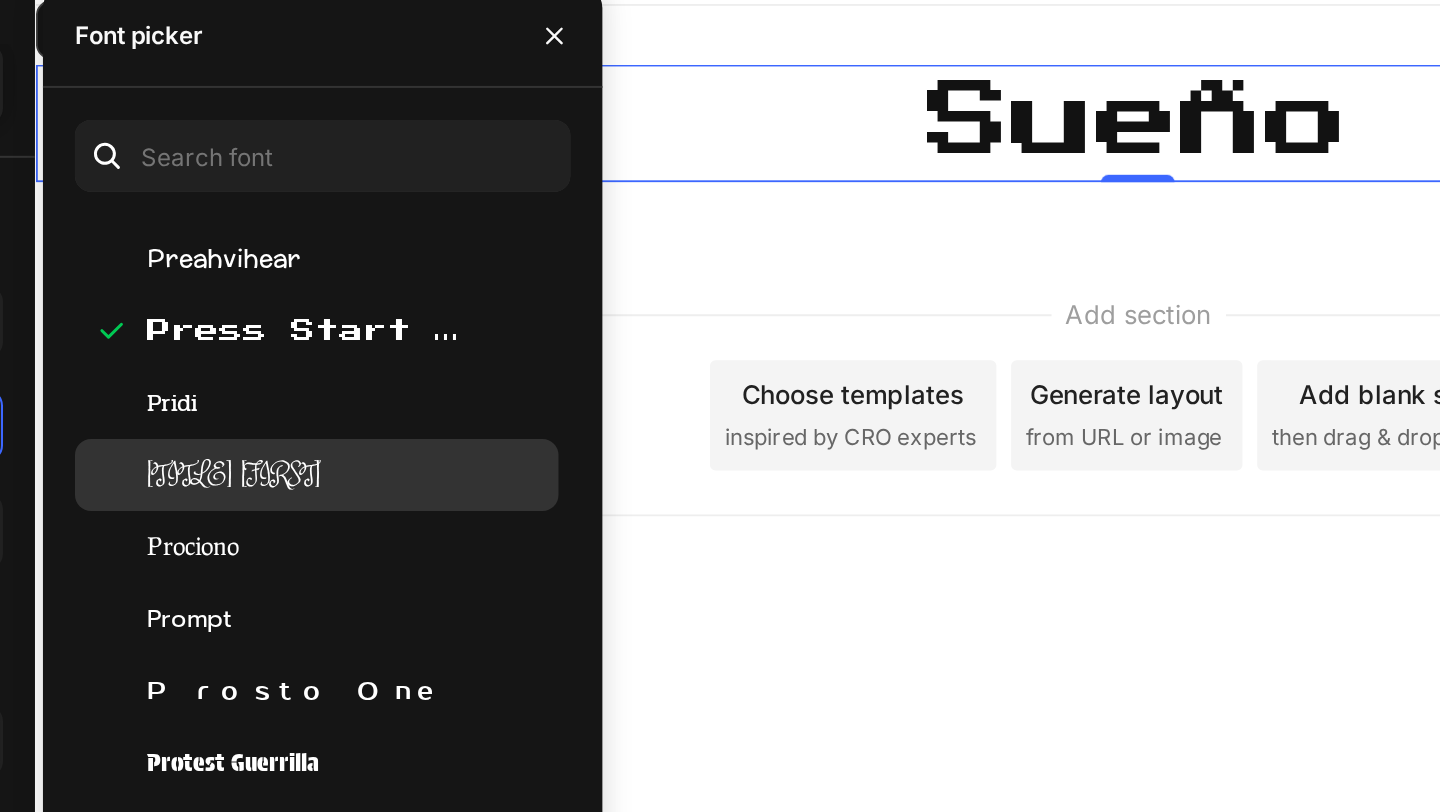 click on "[TITLE] [LAST]" 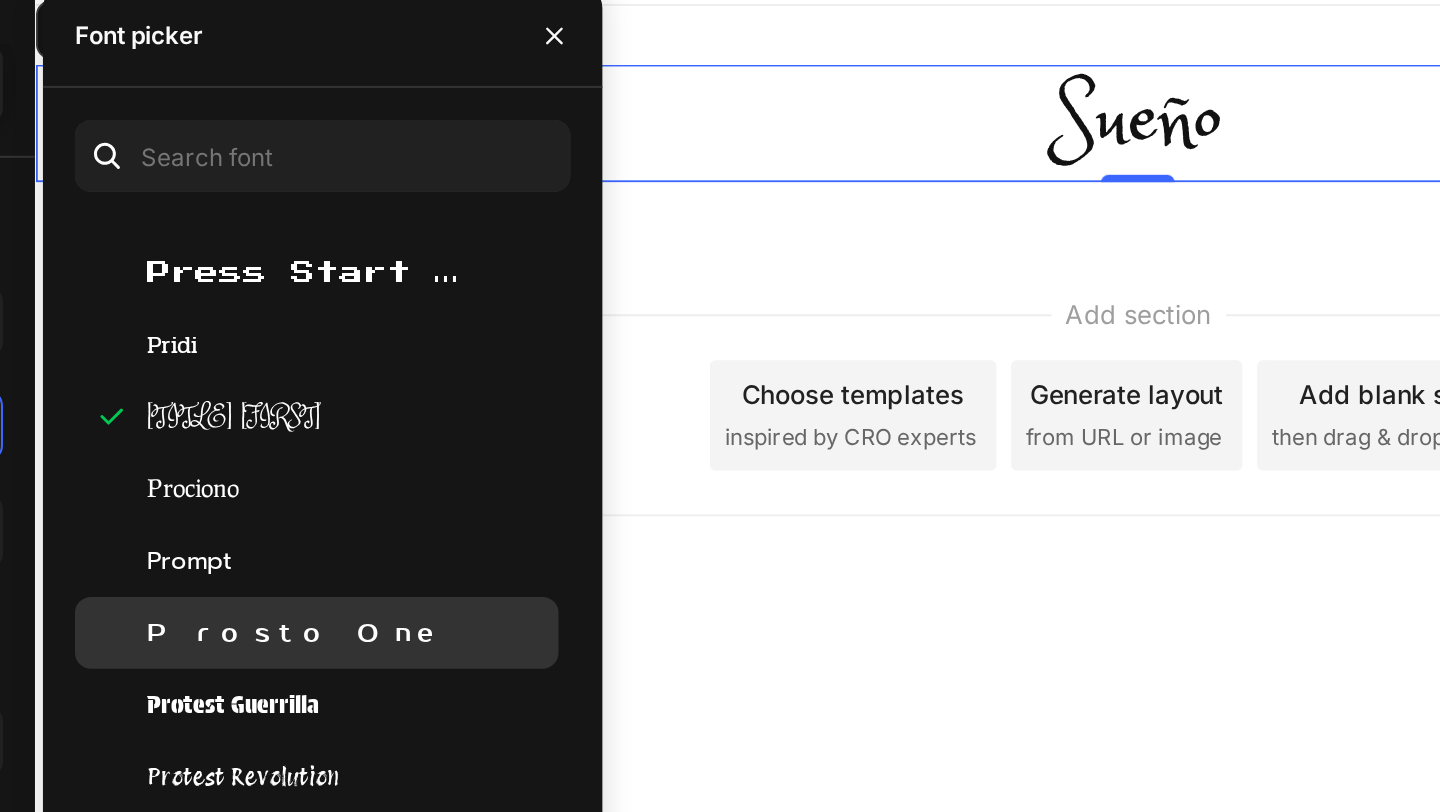 scroll, scrollTop: 51952, scrollLeft: 0, axis: vertical 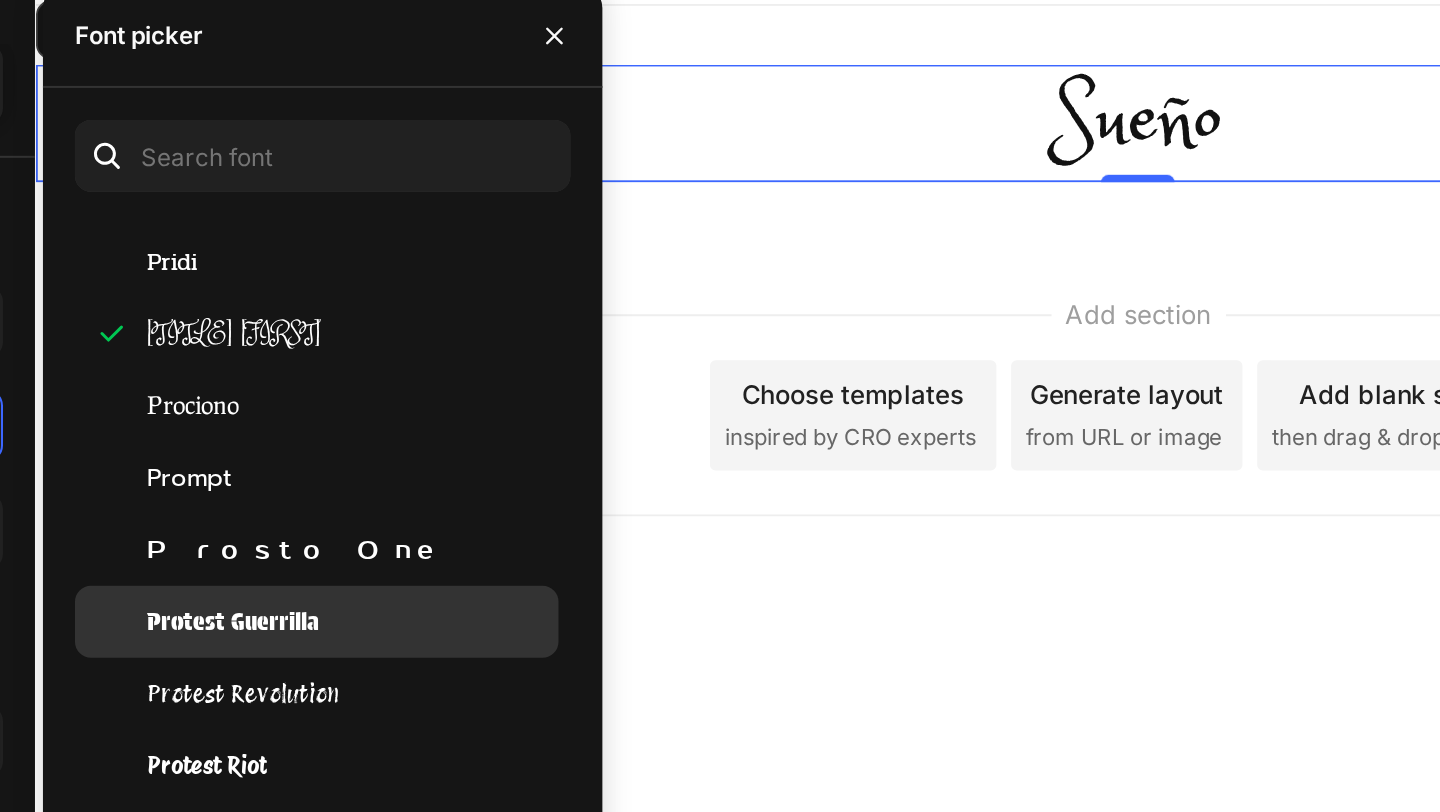 click on "Protest Guerrilla" at bounding box center (436, 402) 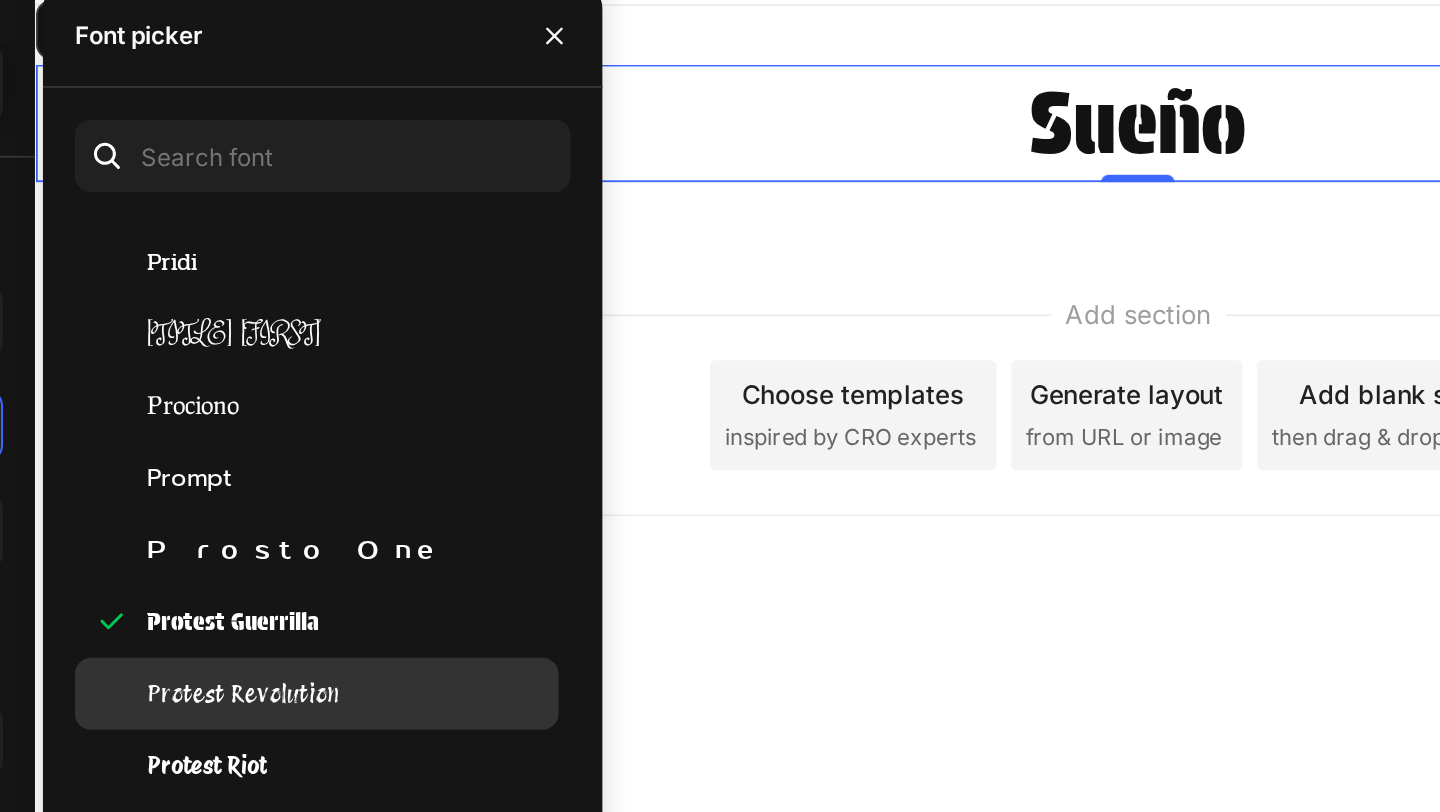 click on "Protest Revolution" at bounding box center (441, 438) 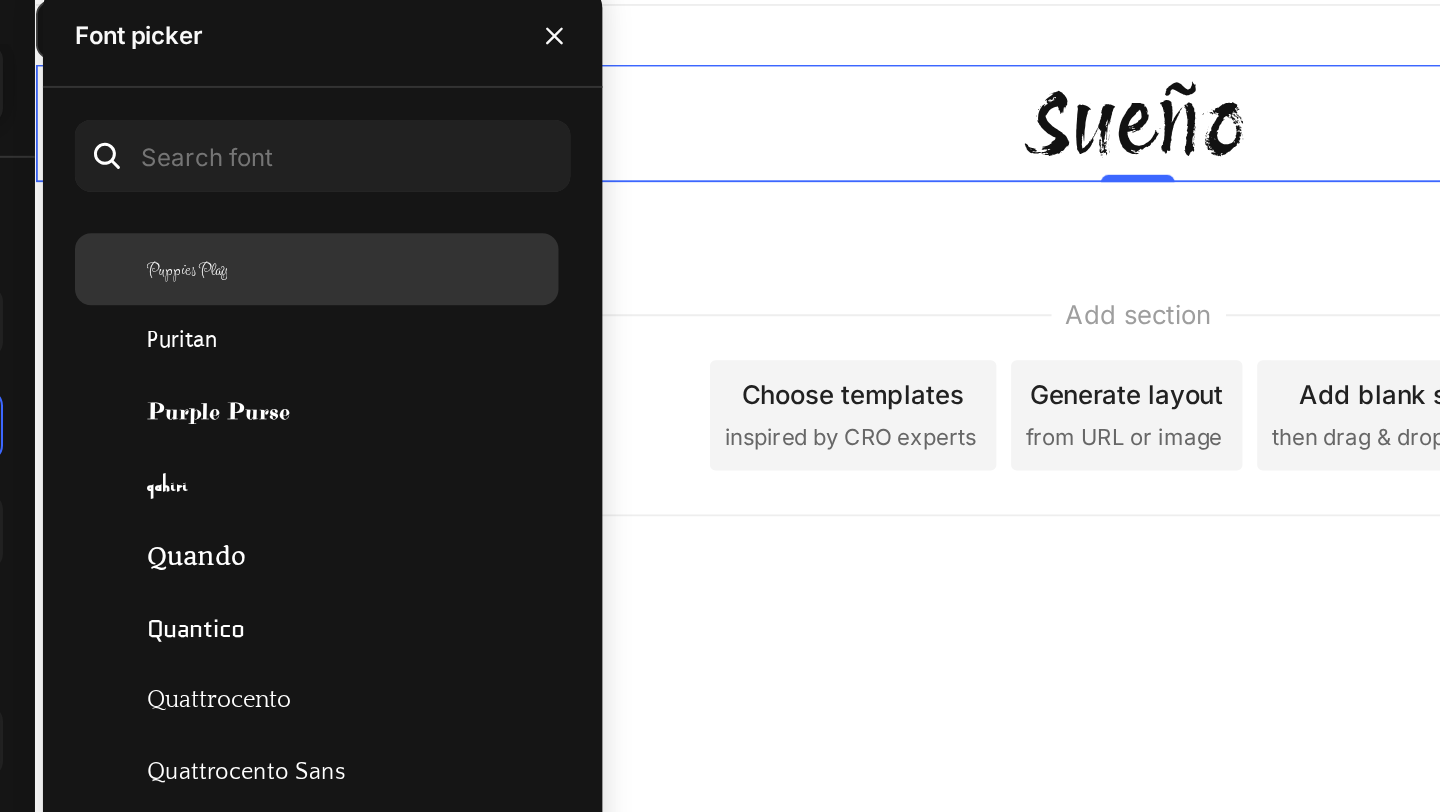 scroll, scrollTop: 52348, scrollLeft: 0, axis: vertical 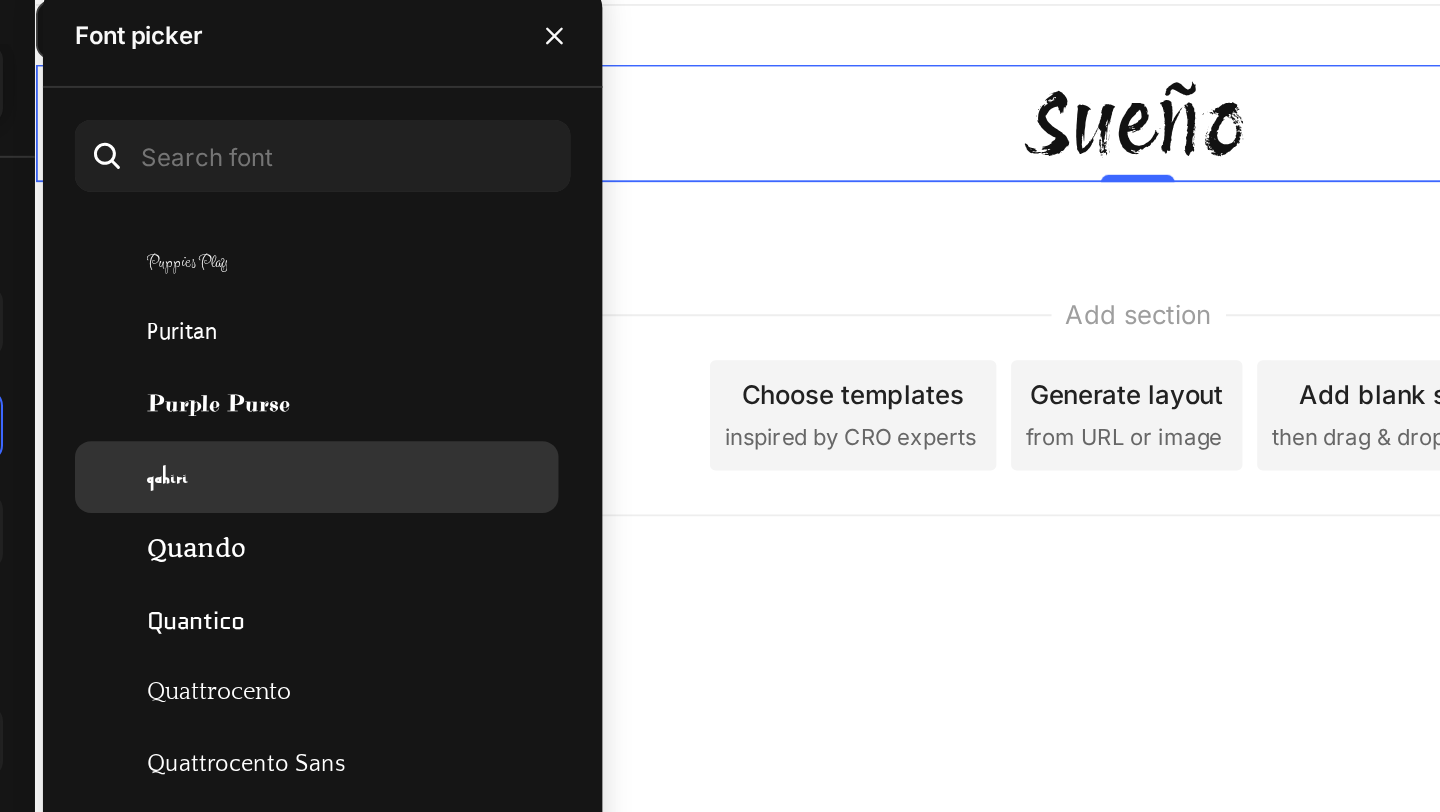 click on "Qahiri" at bounding box center [494, 330] 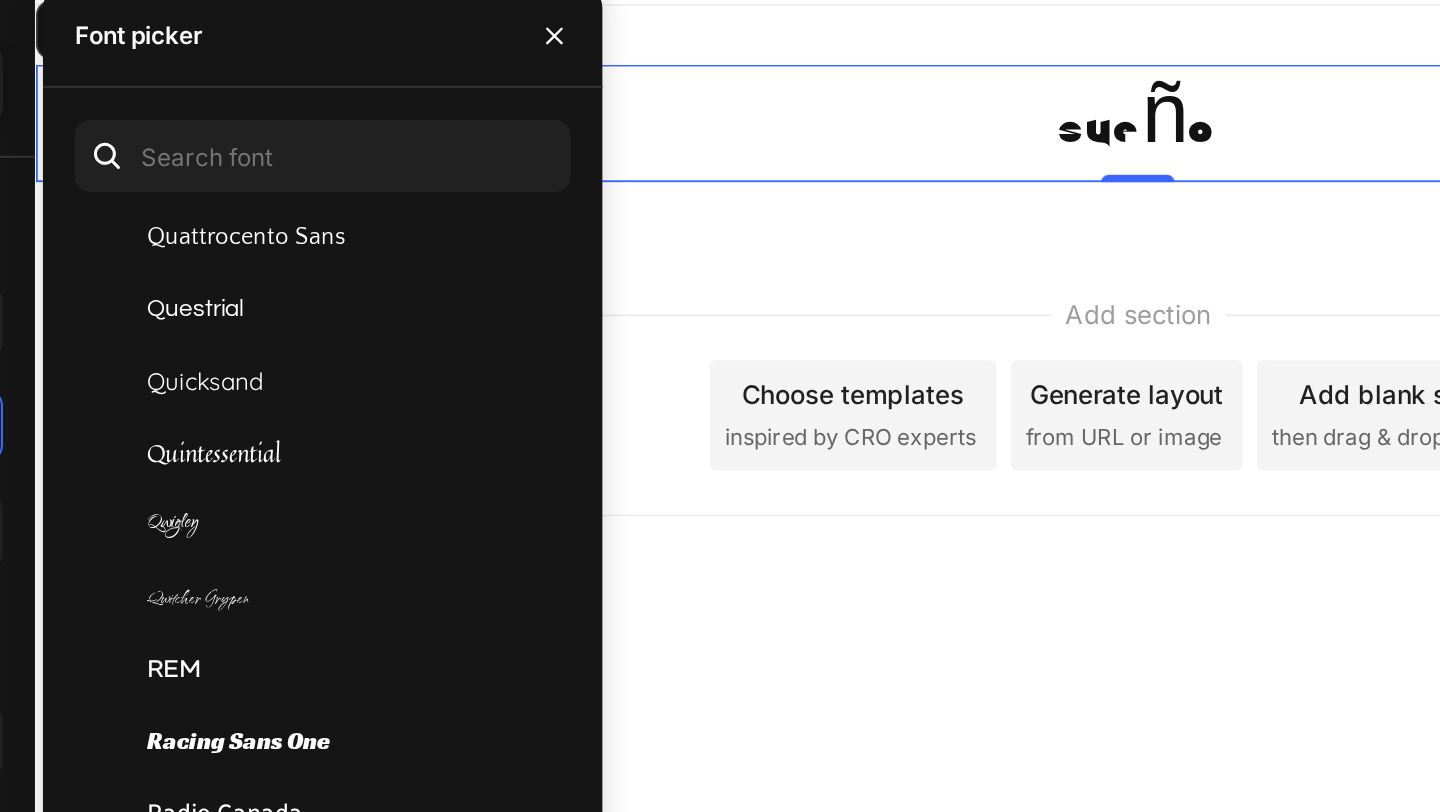 scroll, scrollTop: 52623, scrollLeft: 0, axis: vertical 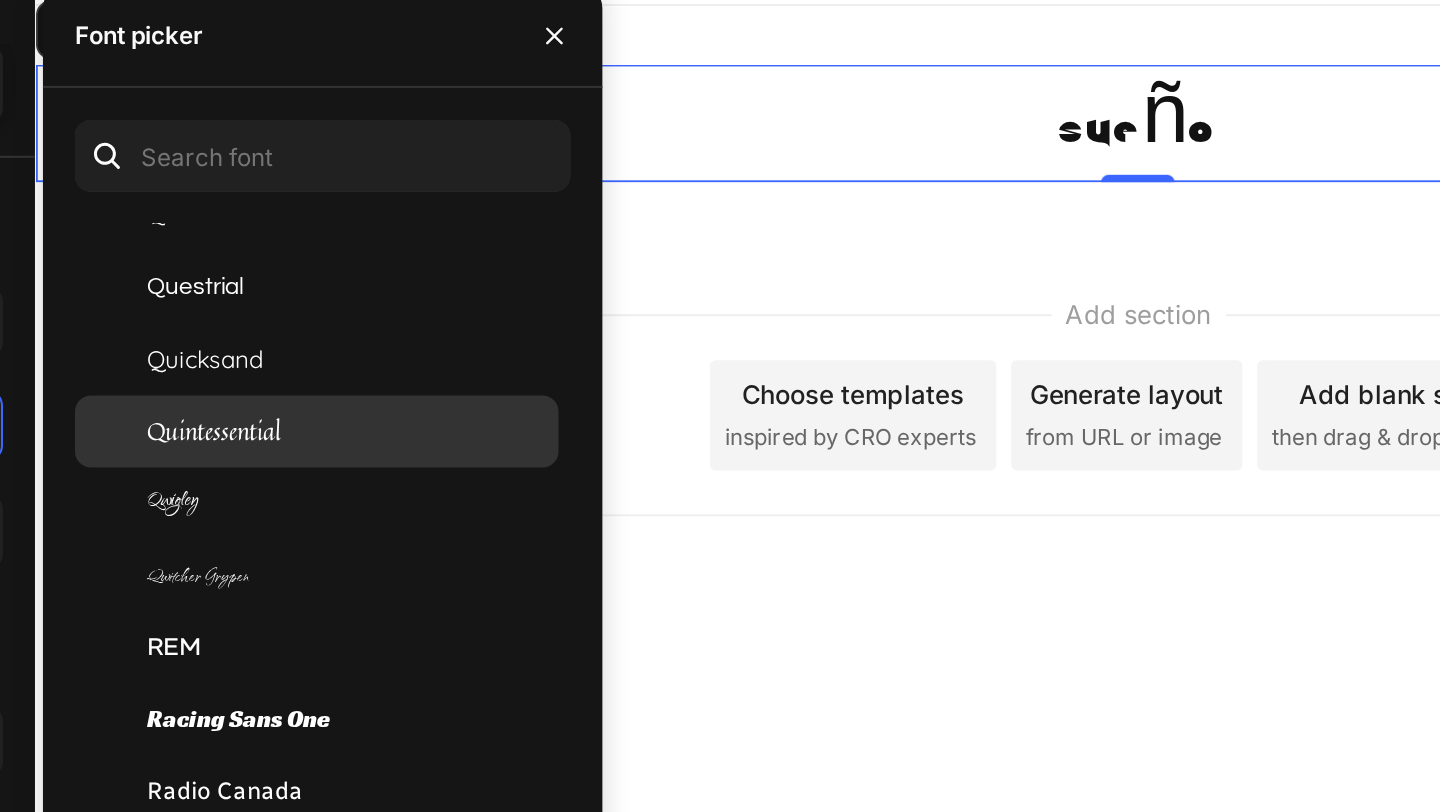 click on "Quintessential" 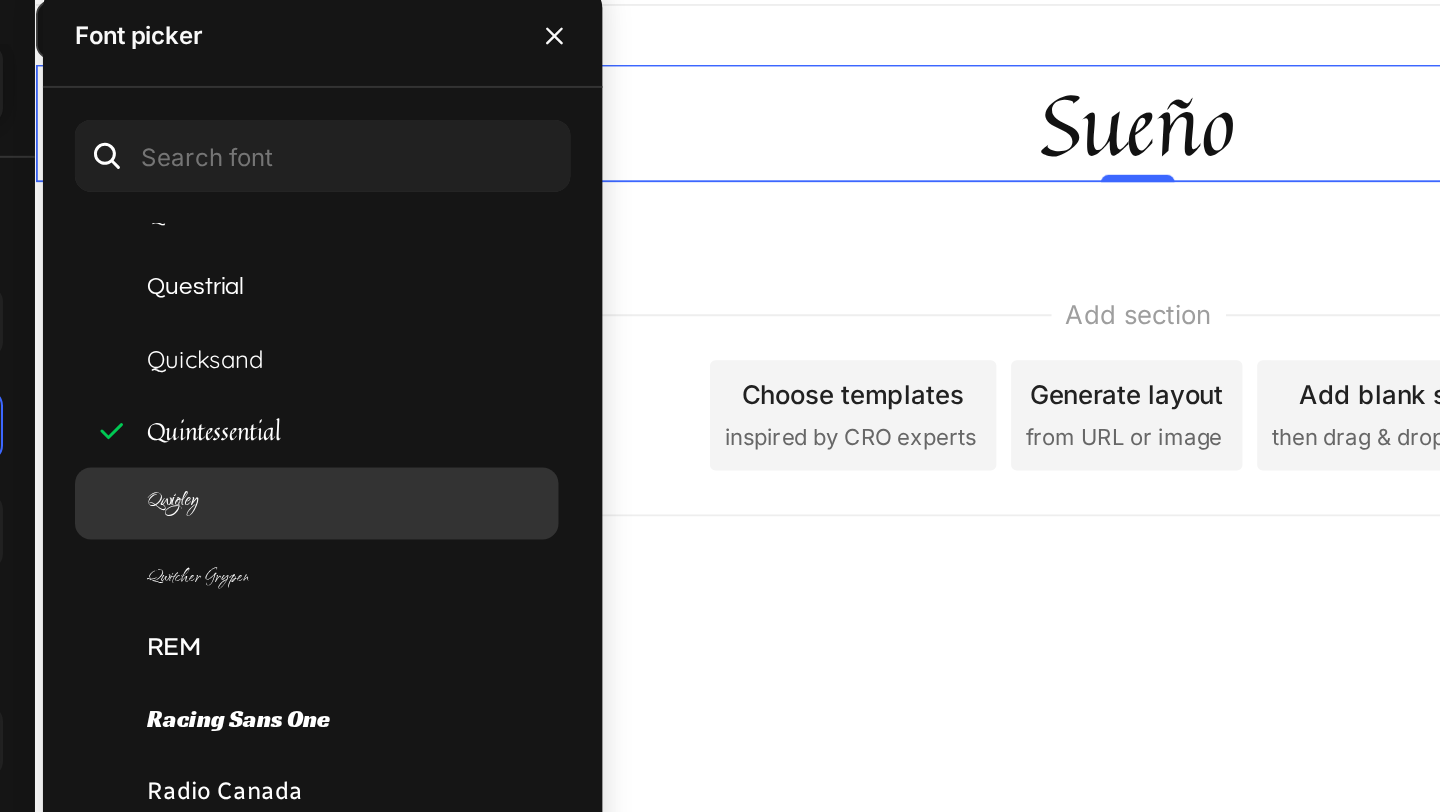 click on "Qwigley" 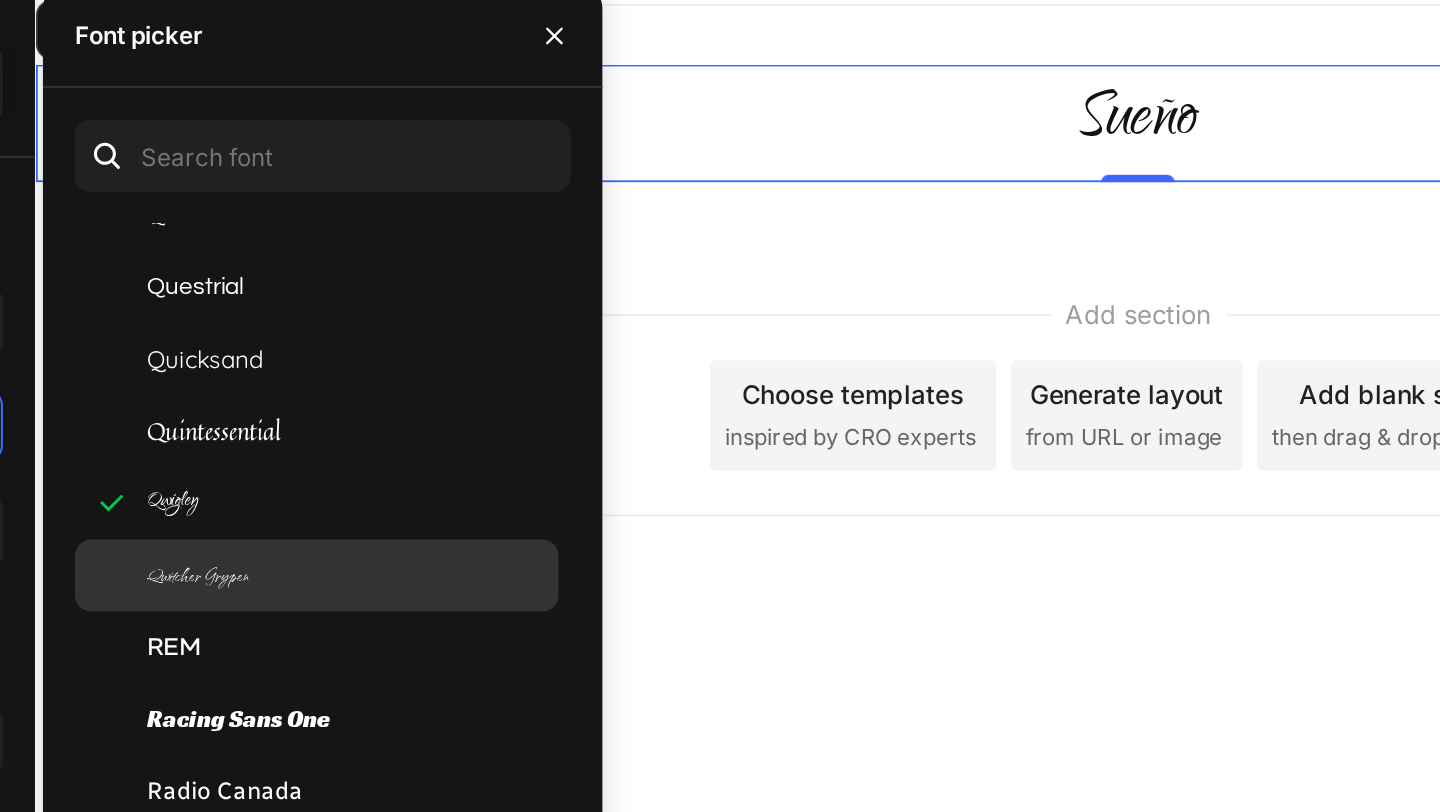 click on "Qwitcher Grypen" at bounding box center (418, 379) 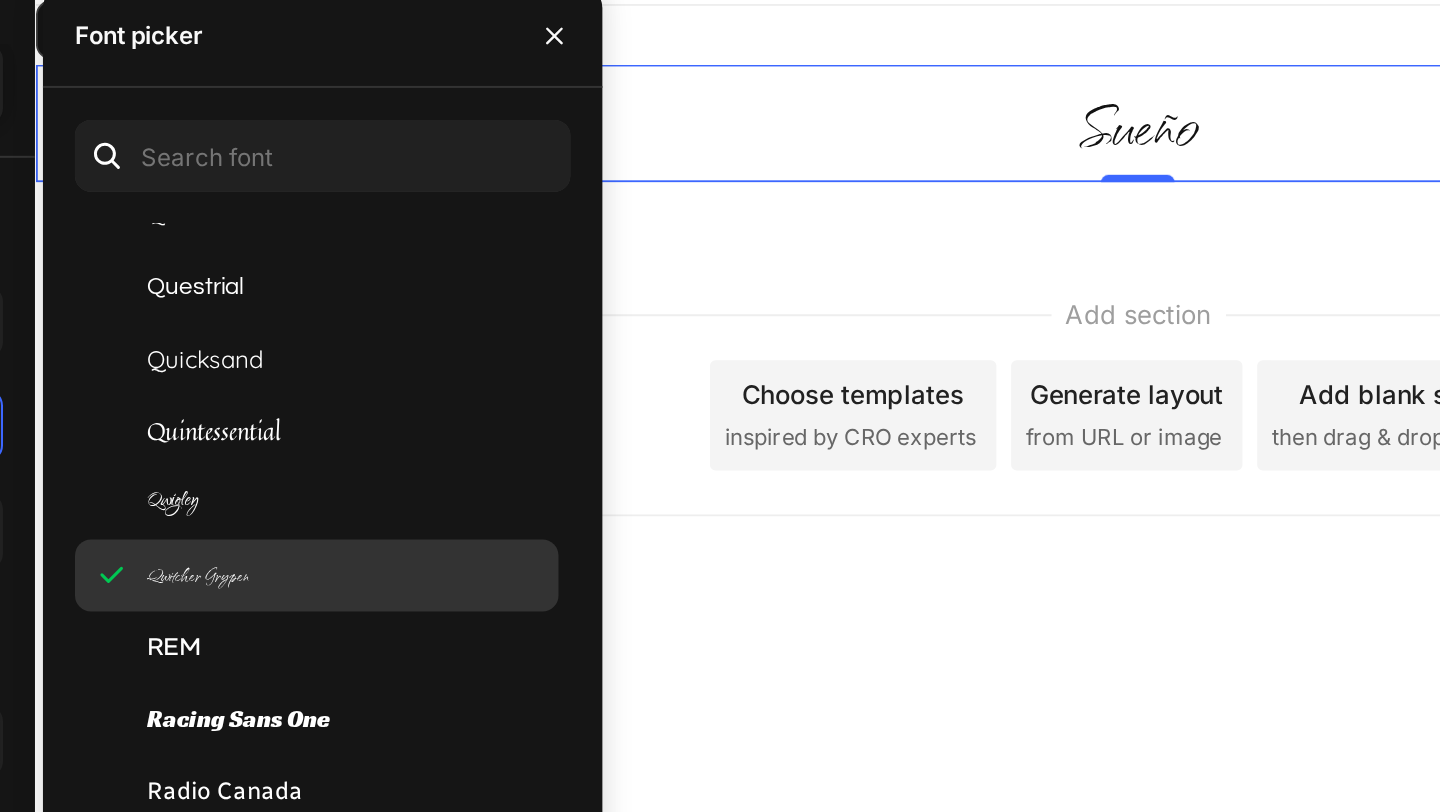 scroll, scrollTop: 52689, scrollLeft: 0, axis: vertical 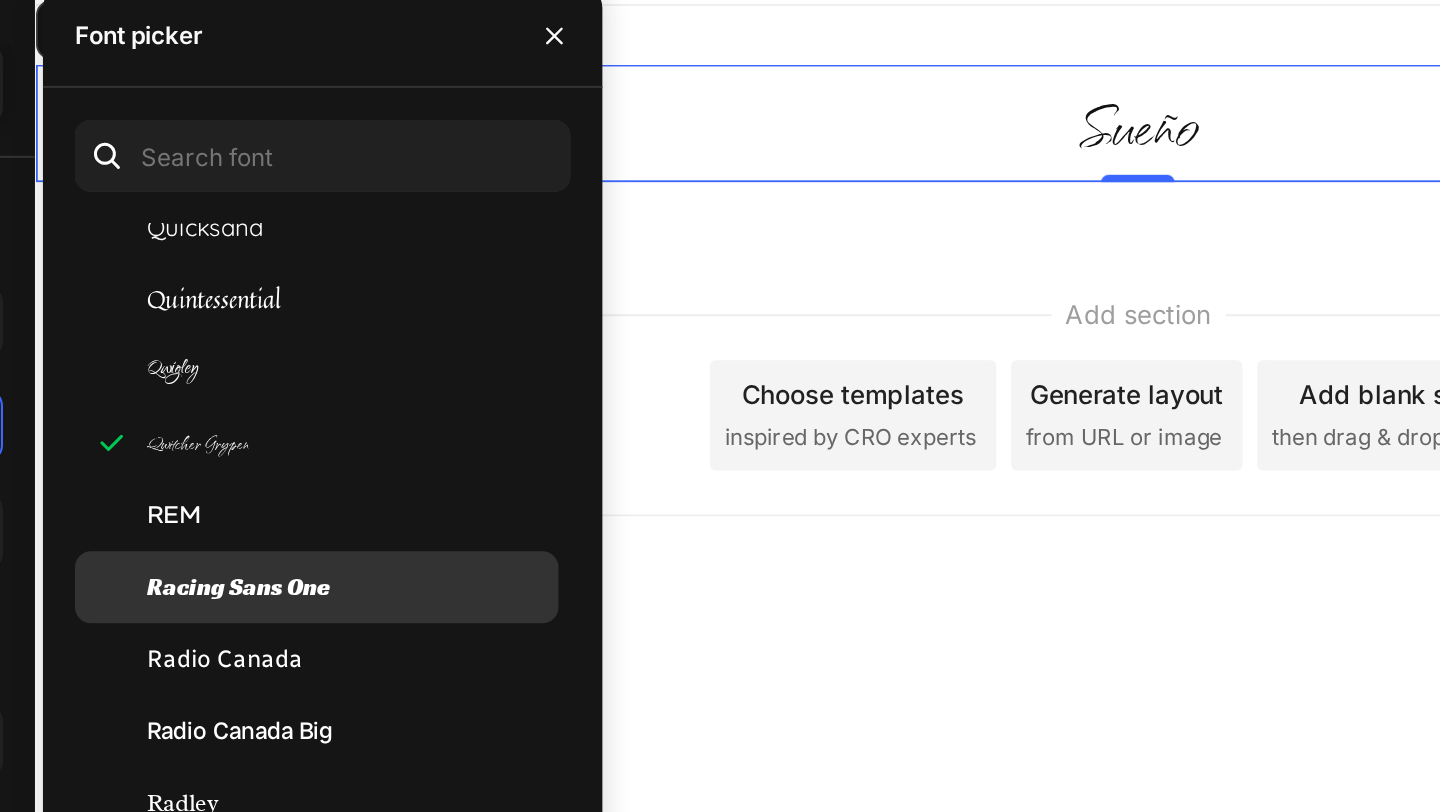 click on "Racing Sans One" at bounding box center [439, 385] 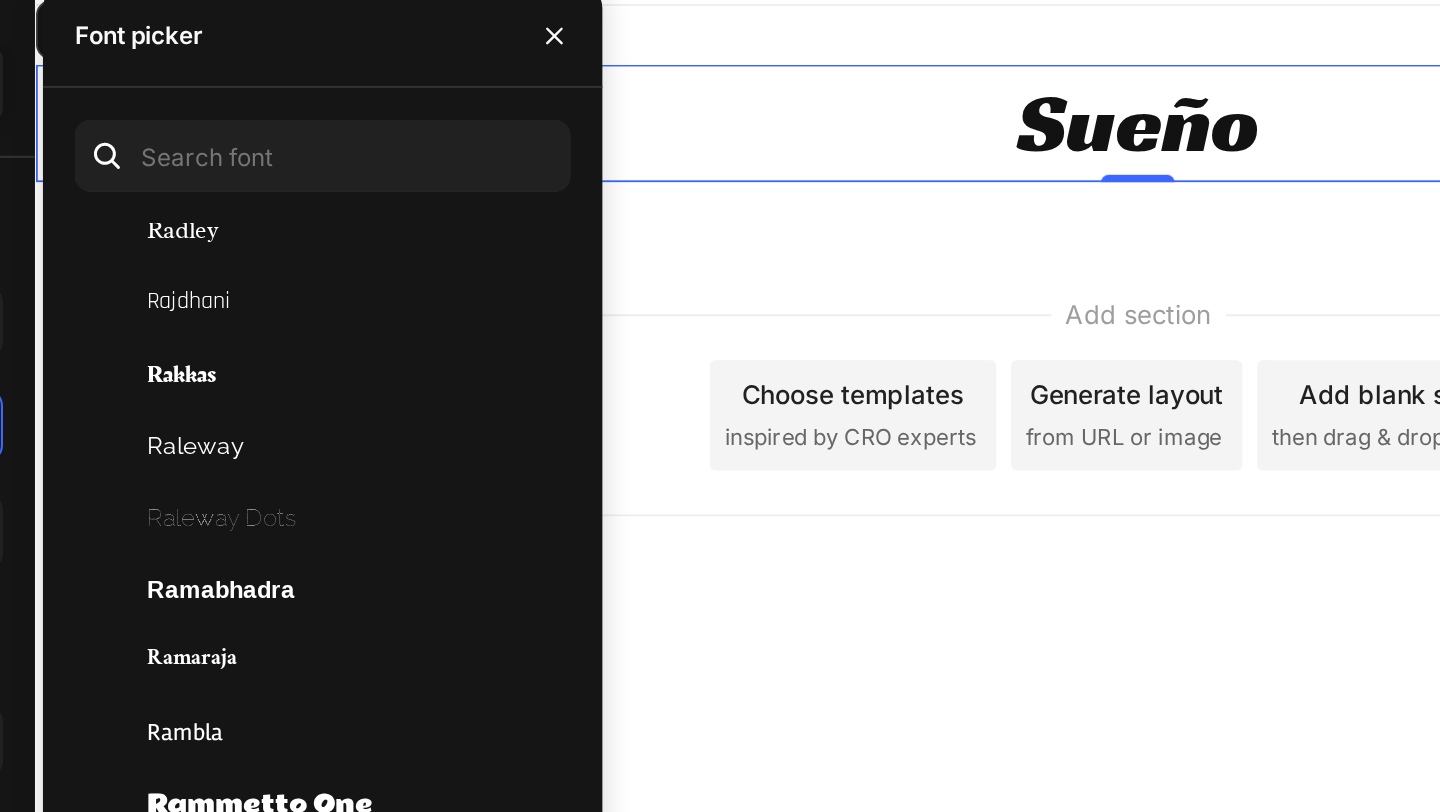 scroll, scrollTop: 53005, scrollLeft: 0, axis: vertical 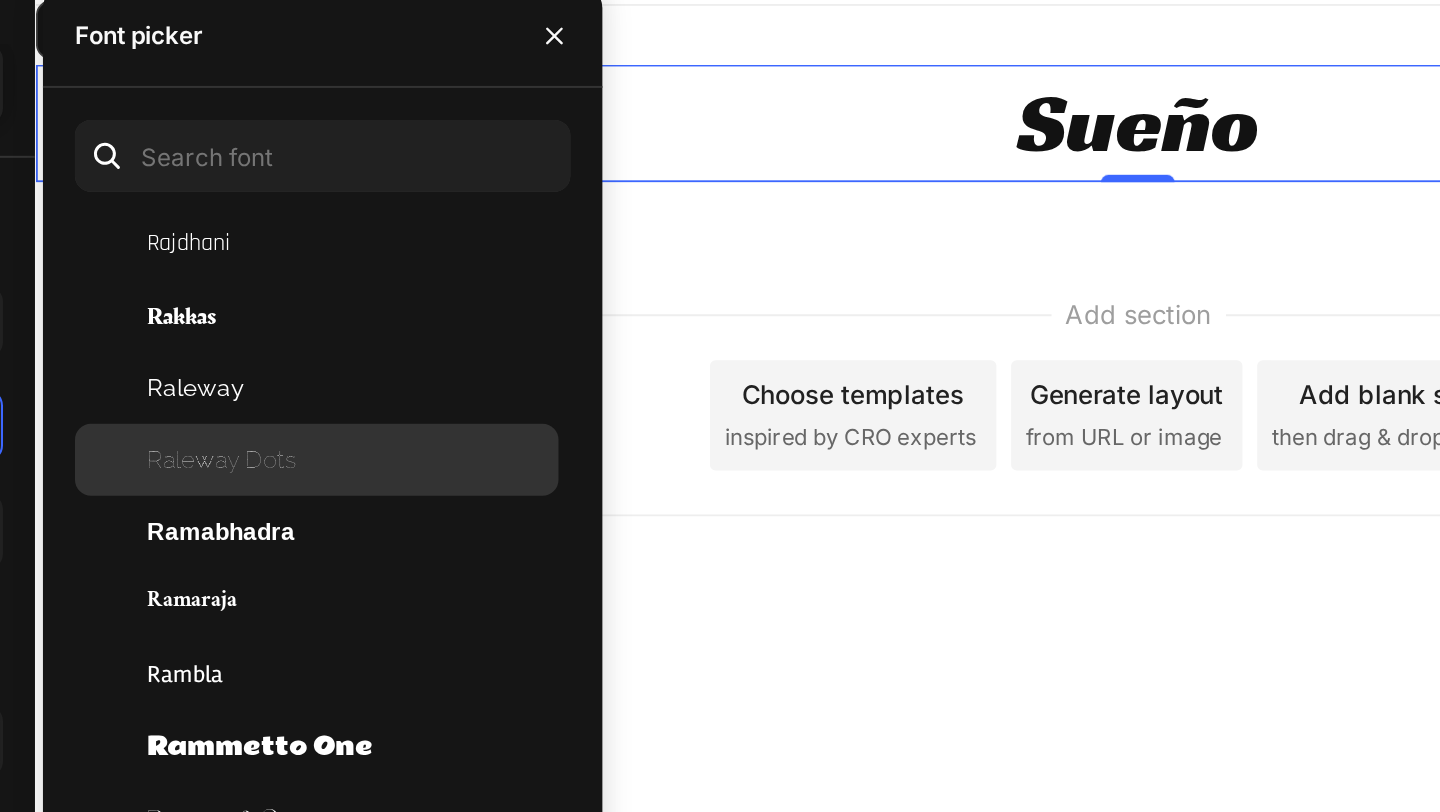 click on "Raleway Dots" at bounding box center [430, 321] 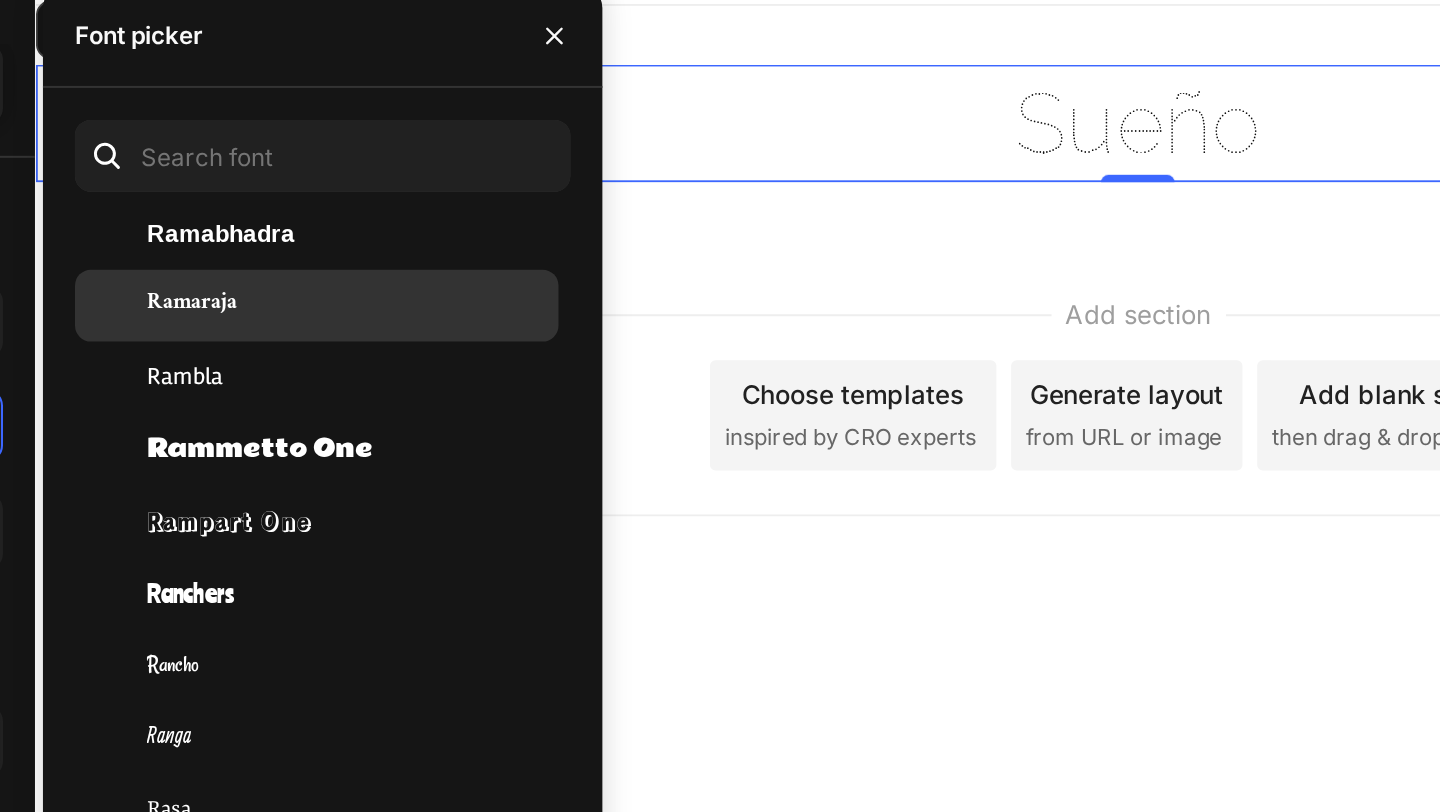 scroll, scrollTop: 53182, scrollLeft: 0, axis: vertical 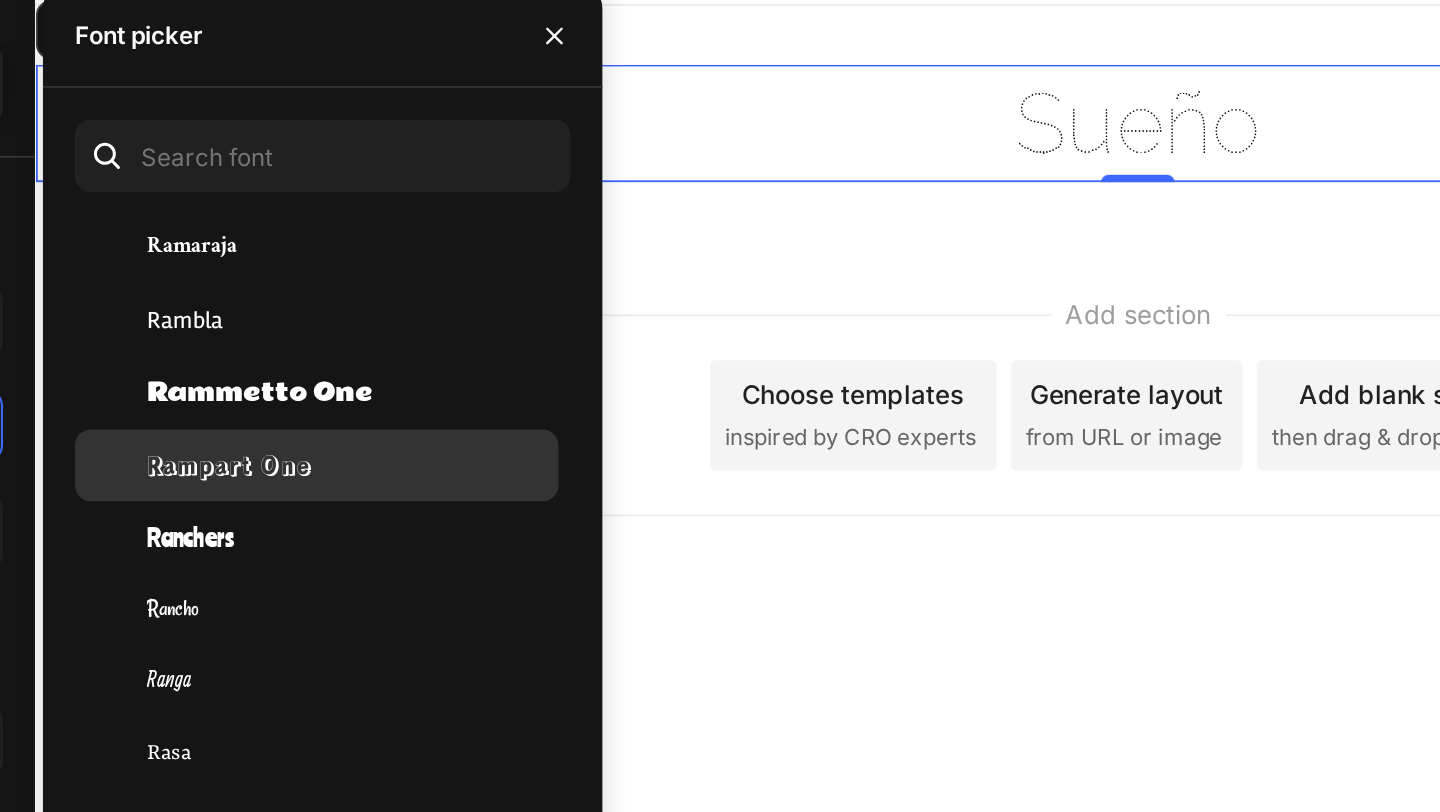 click on "Rampart One" at bounding box center (434, 324) 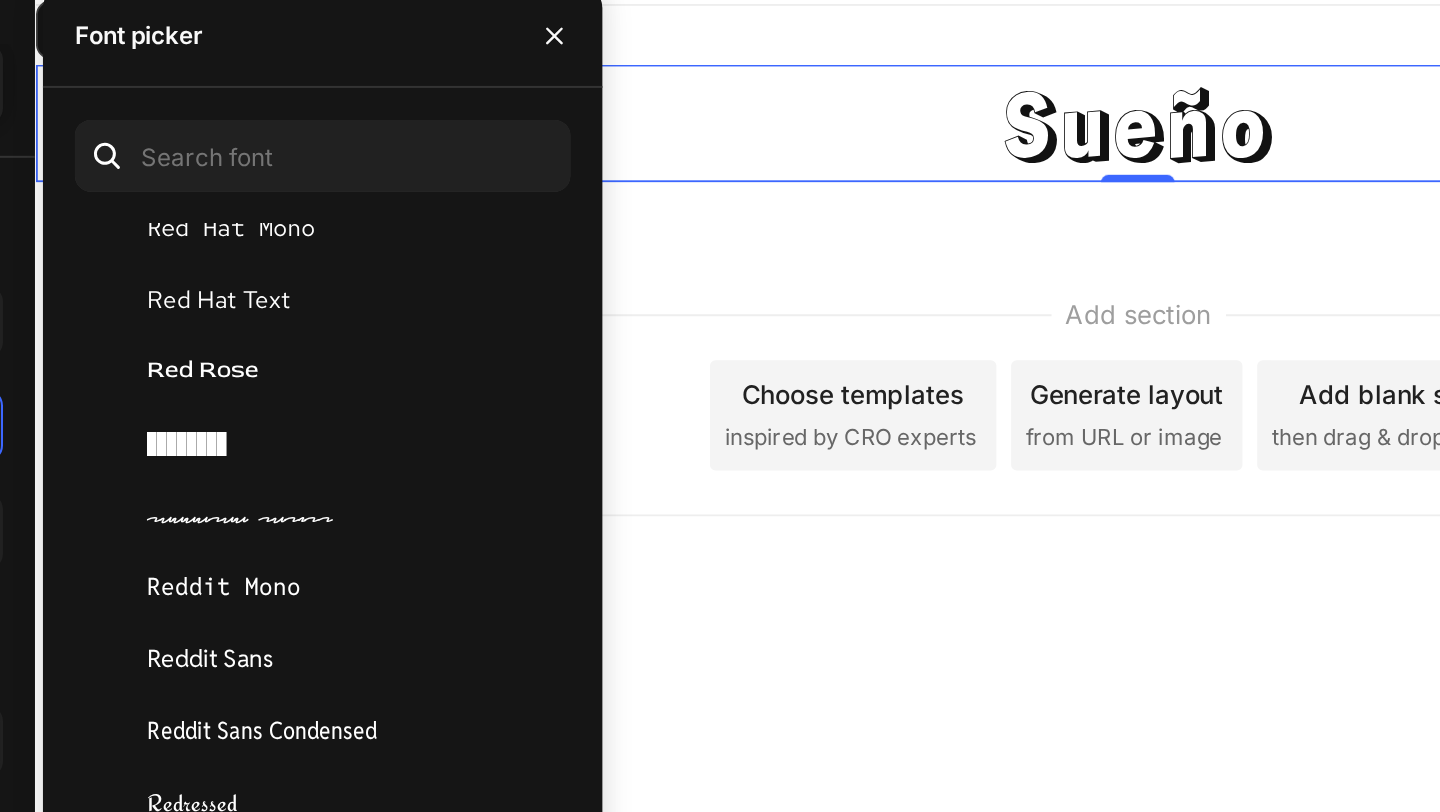 scroll, scrollTop: 53662, scrollLeft: 0, axis: vertical 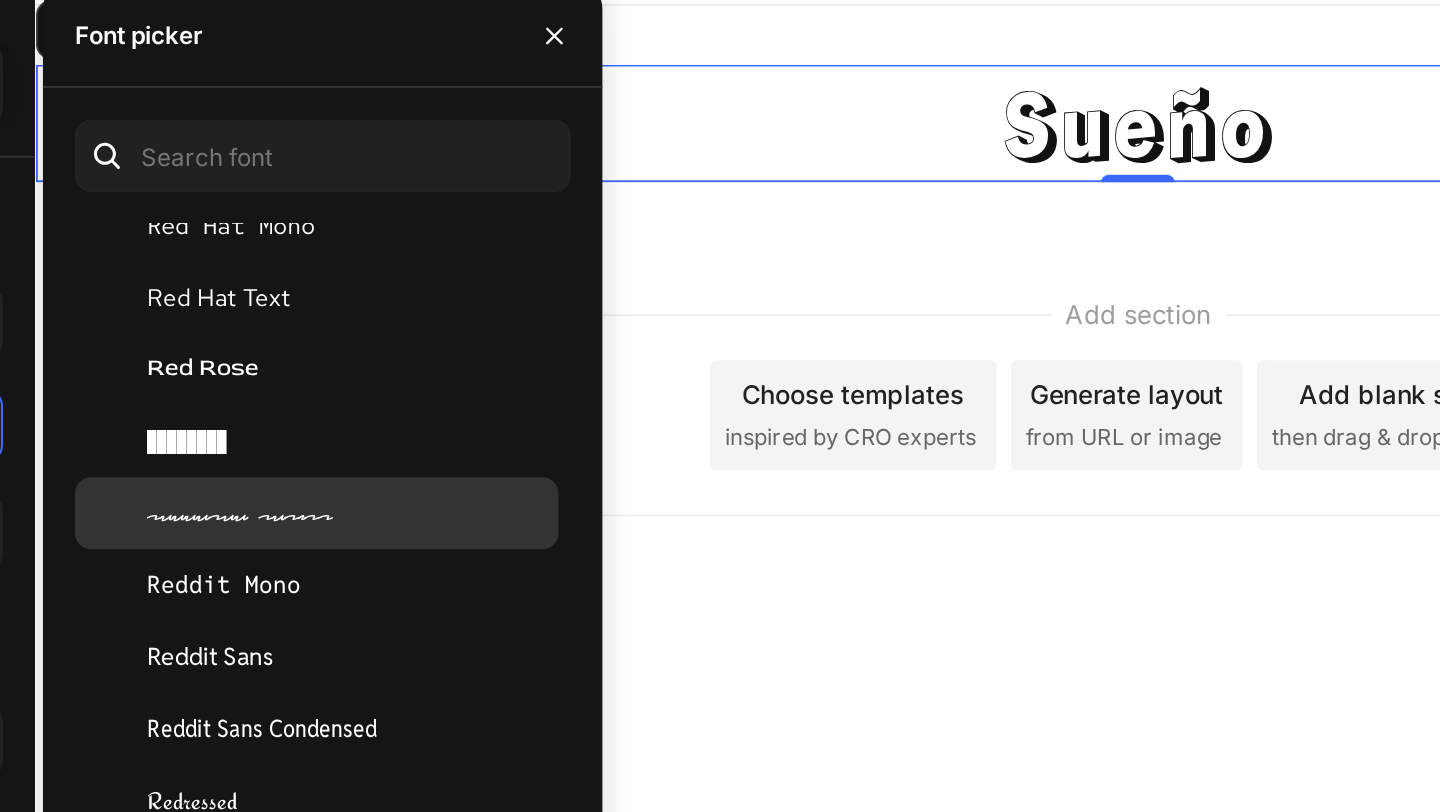 click on "Redacted Script" 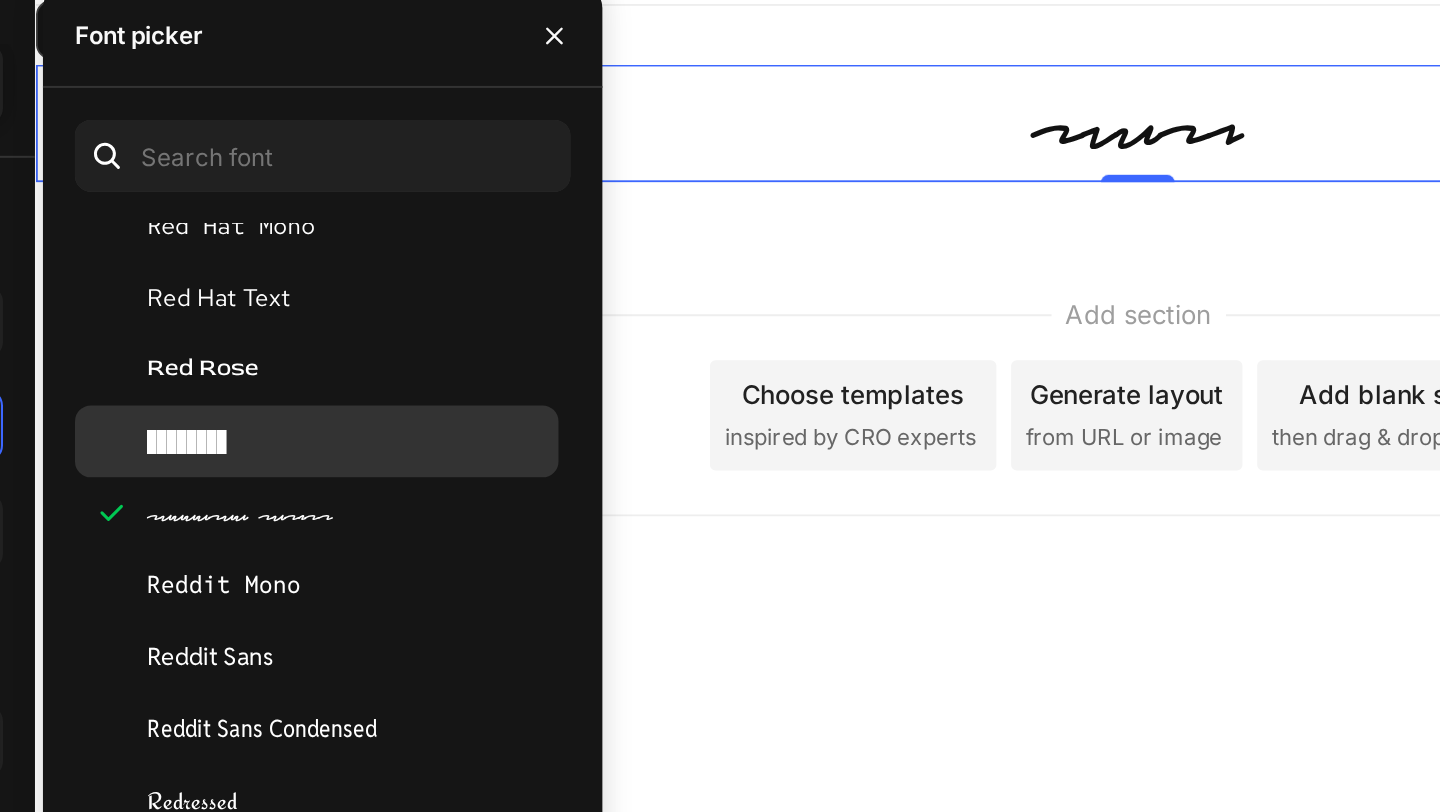 click on "Redacted" at bounding box center (494, 312) 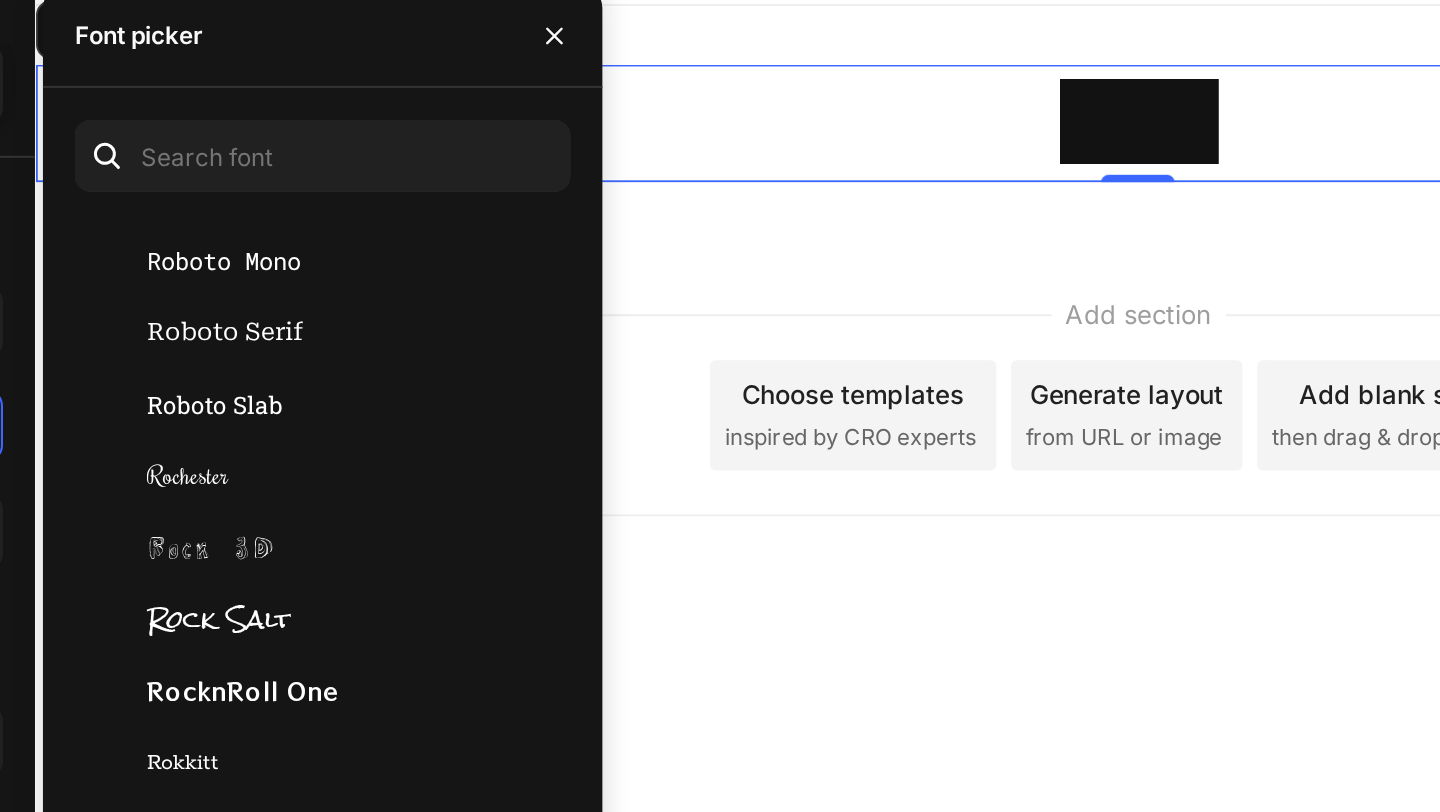 scroll, scrollTop: 54587, scrollLeft: 0, axis: vertical 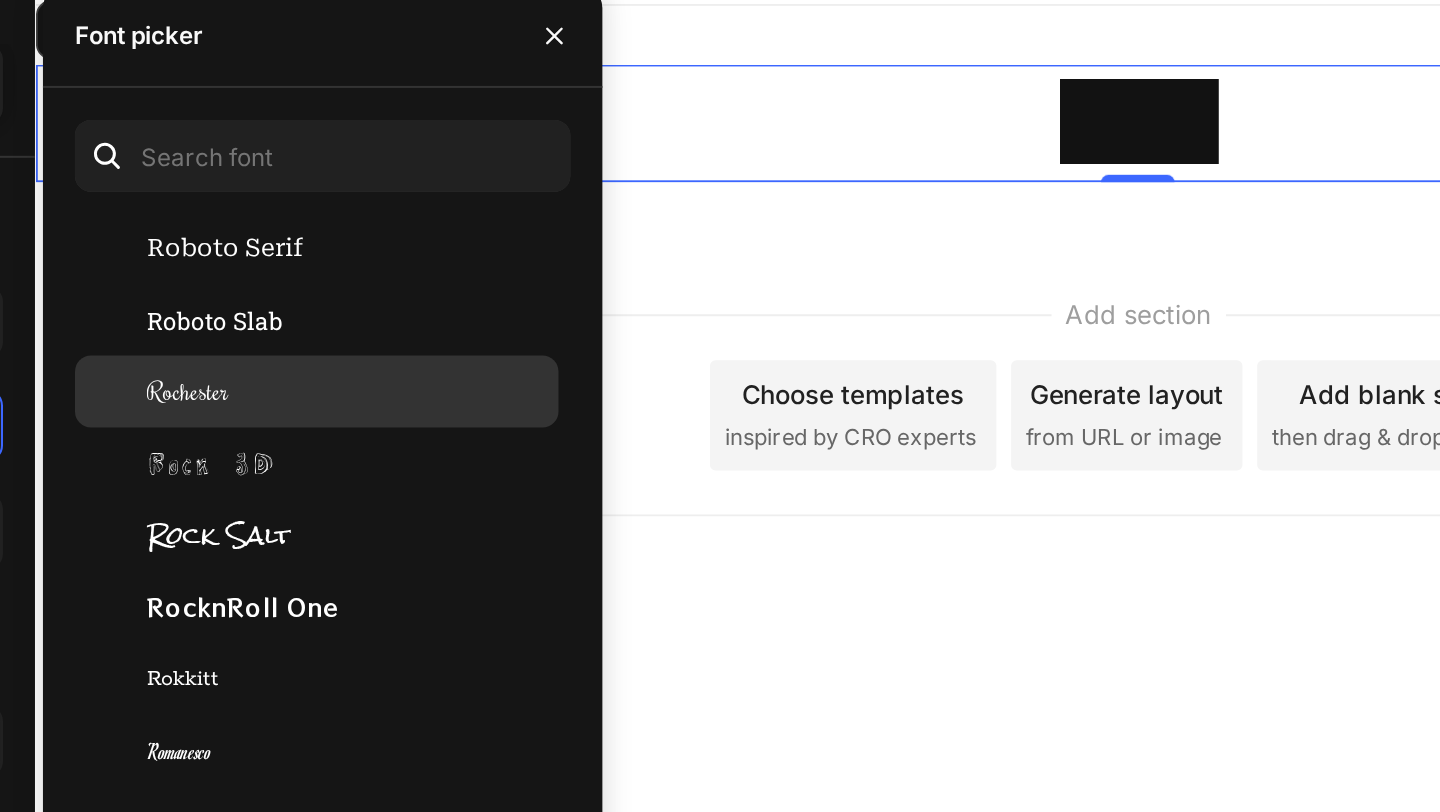 click on "Rochester" at bounding box center (494, 287) 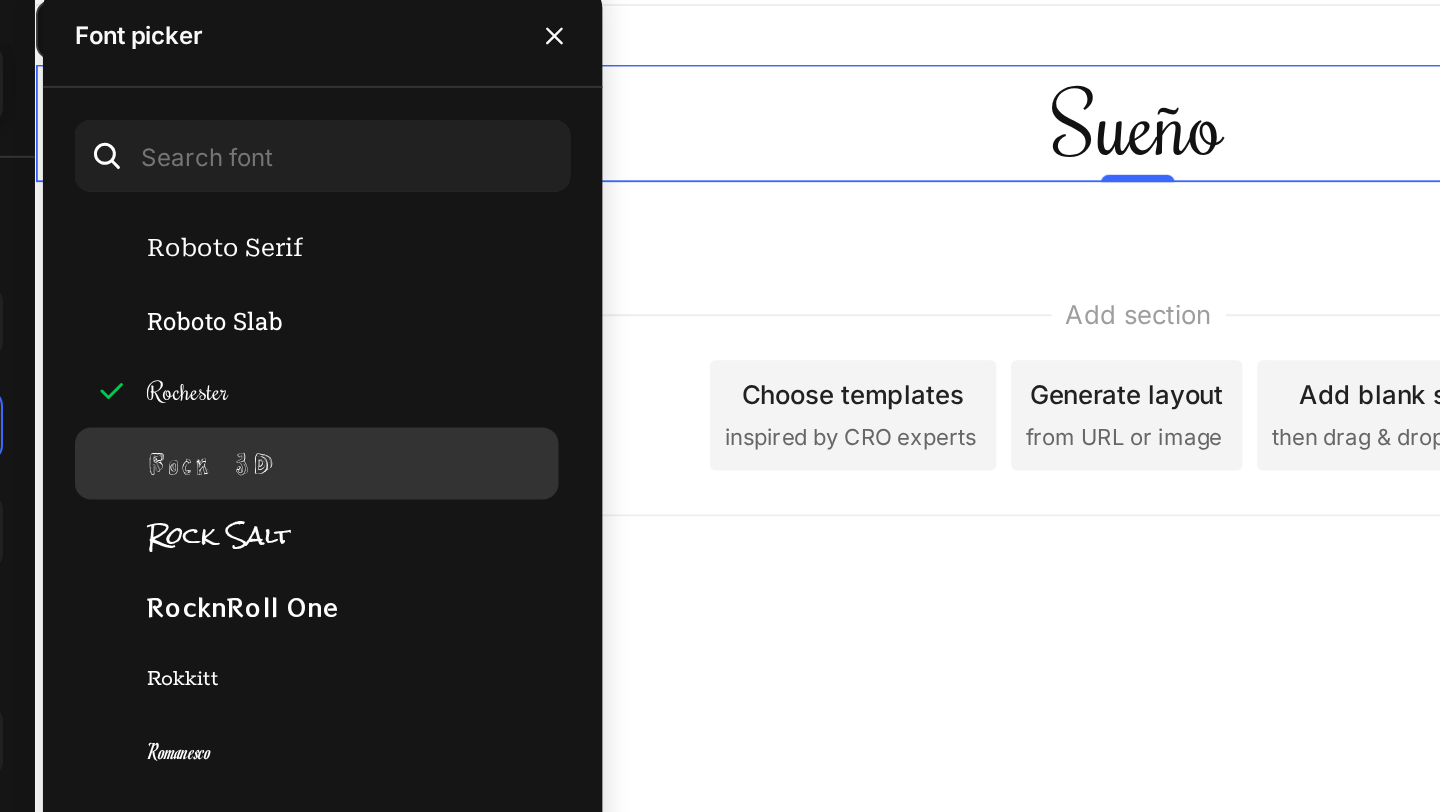 click on "Rock 3D" at bounding box center [425, 323] 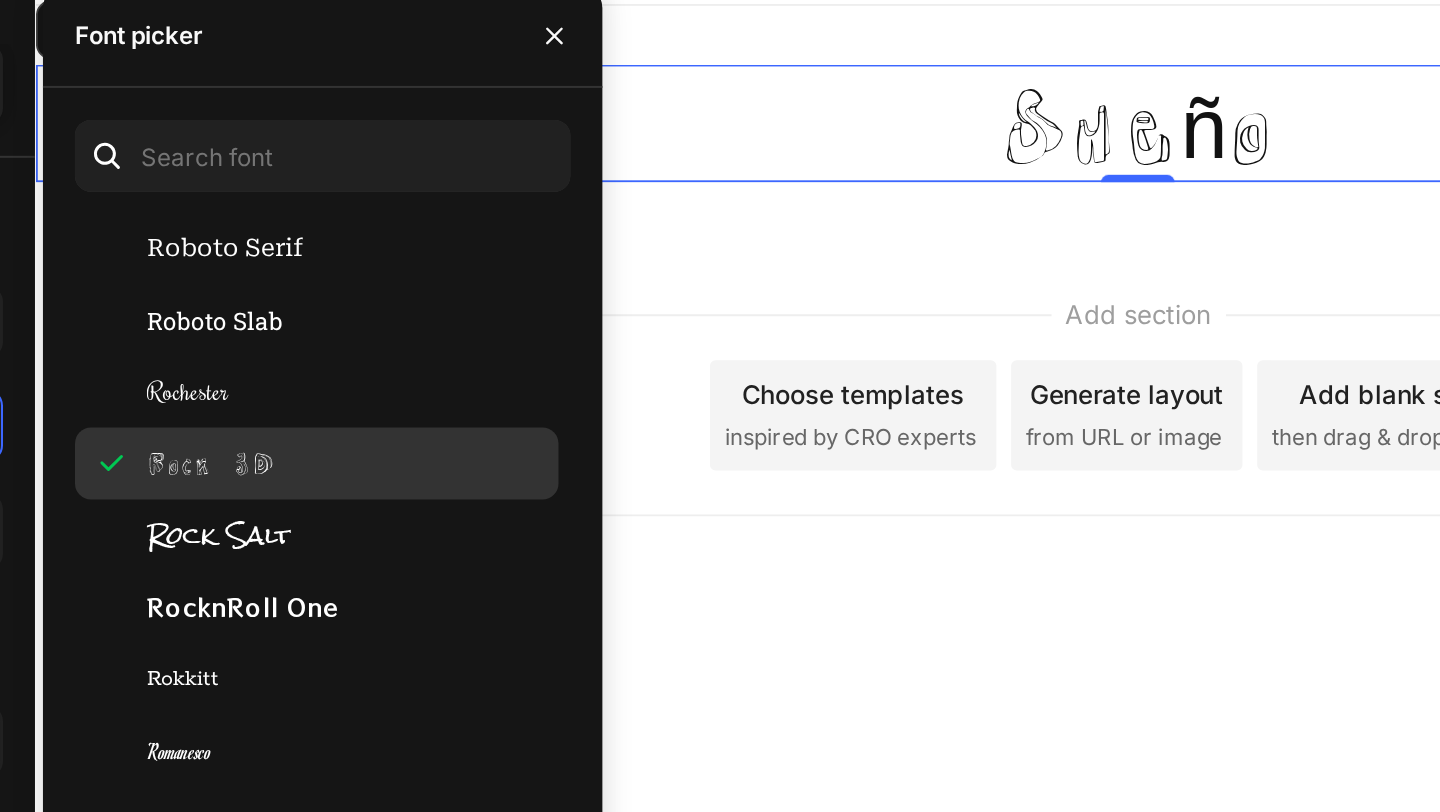 scroll, scrollTop: 54640, scrollLeft: 0, axis: vertical 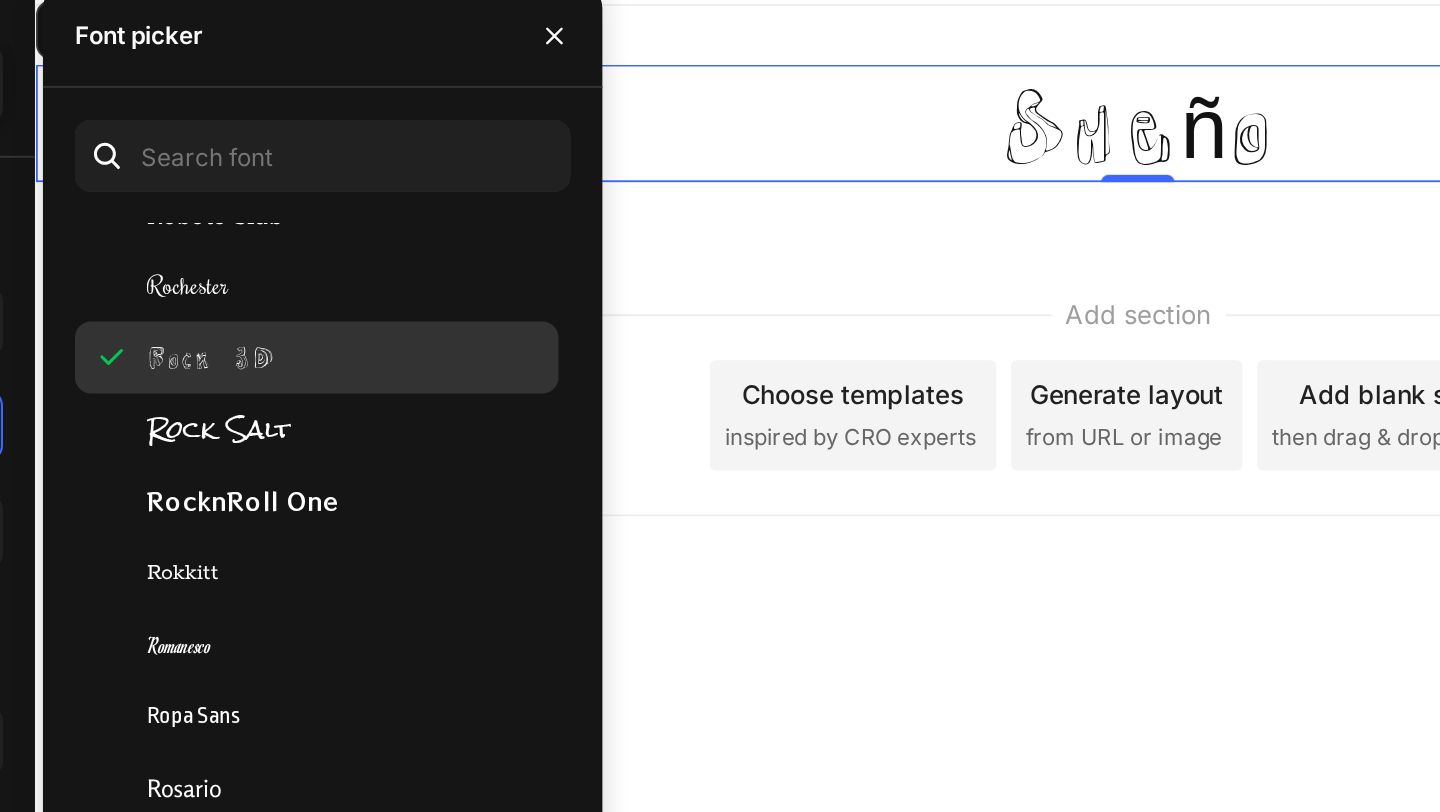 click on "Rock Salt" 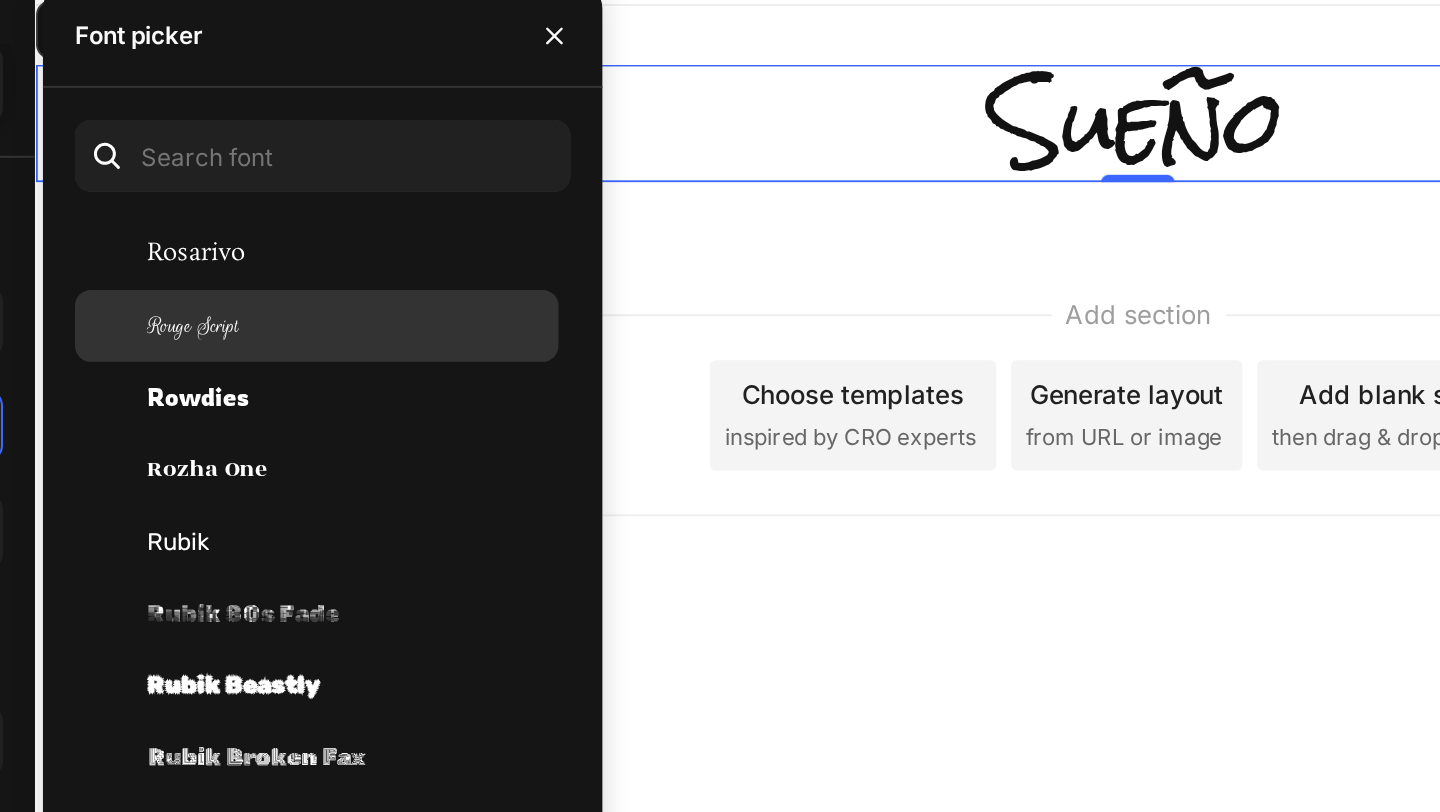 scroll, scrollTop: 55016, scrollLeft: 0, axis: vertical 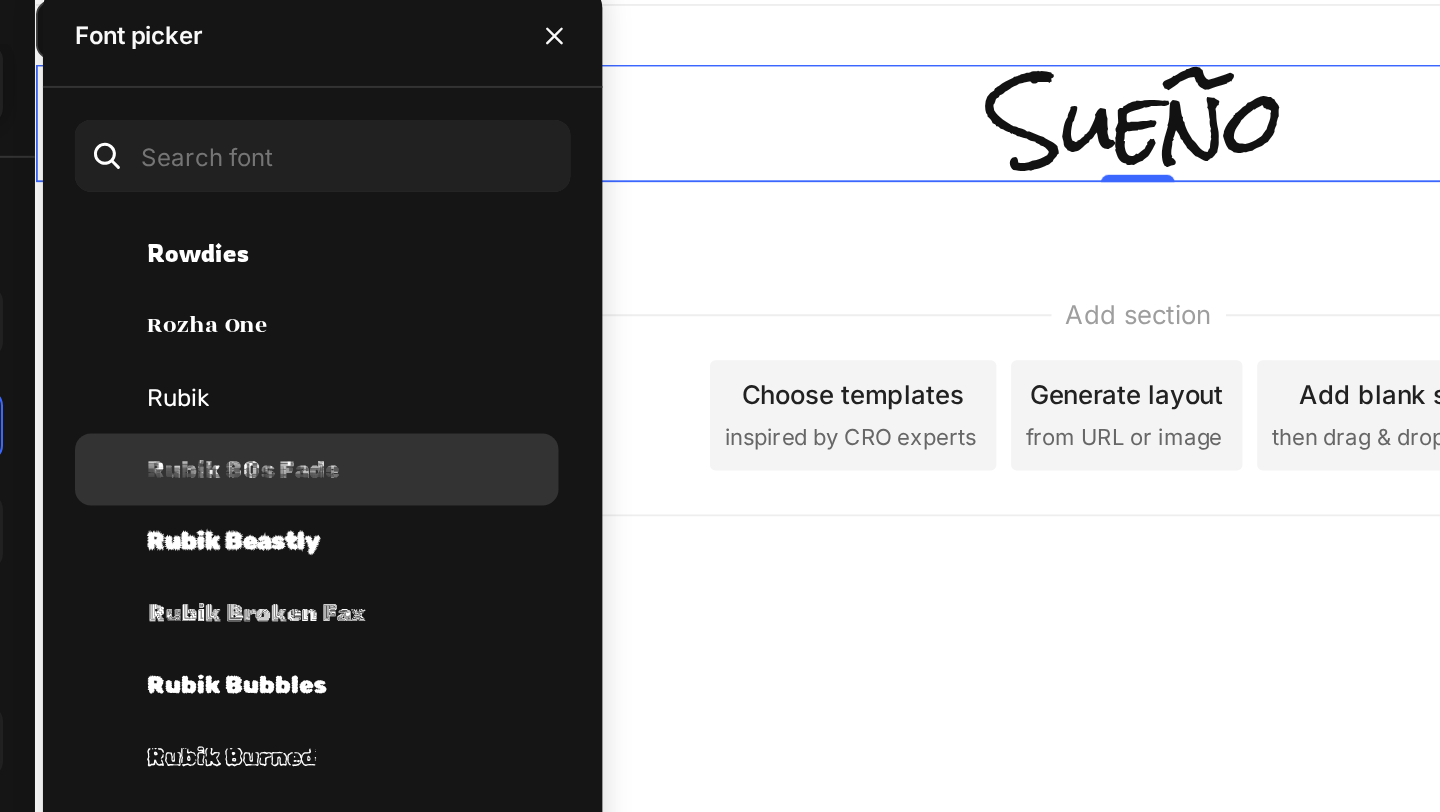 click on "Rubik 80s Fade" 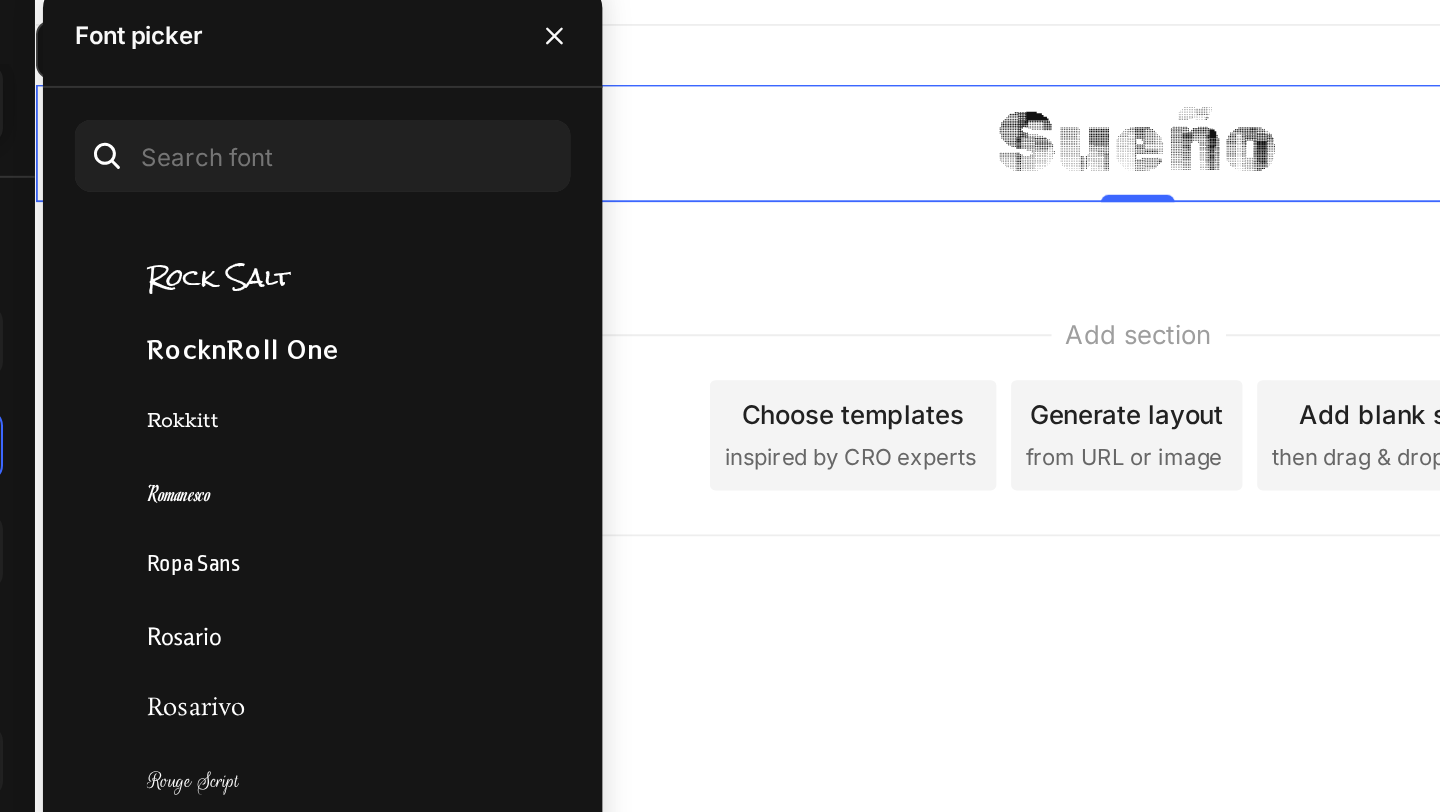 scroll, scrollTop: 54699, scrollLeft: 0, axis: vertical 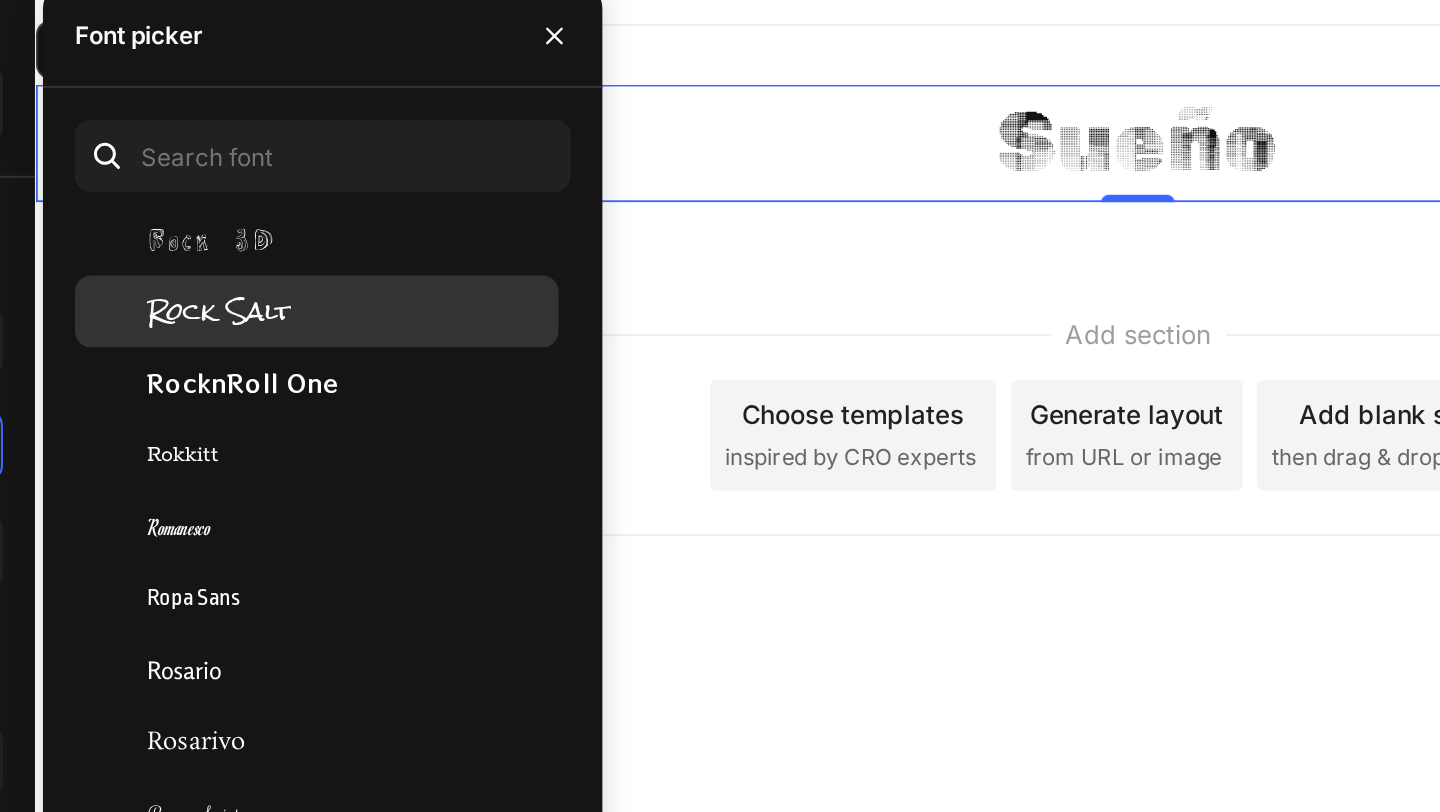 click on "Rock Salt" at bounding box center (429, 237) 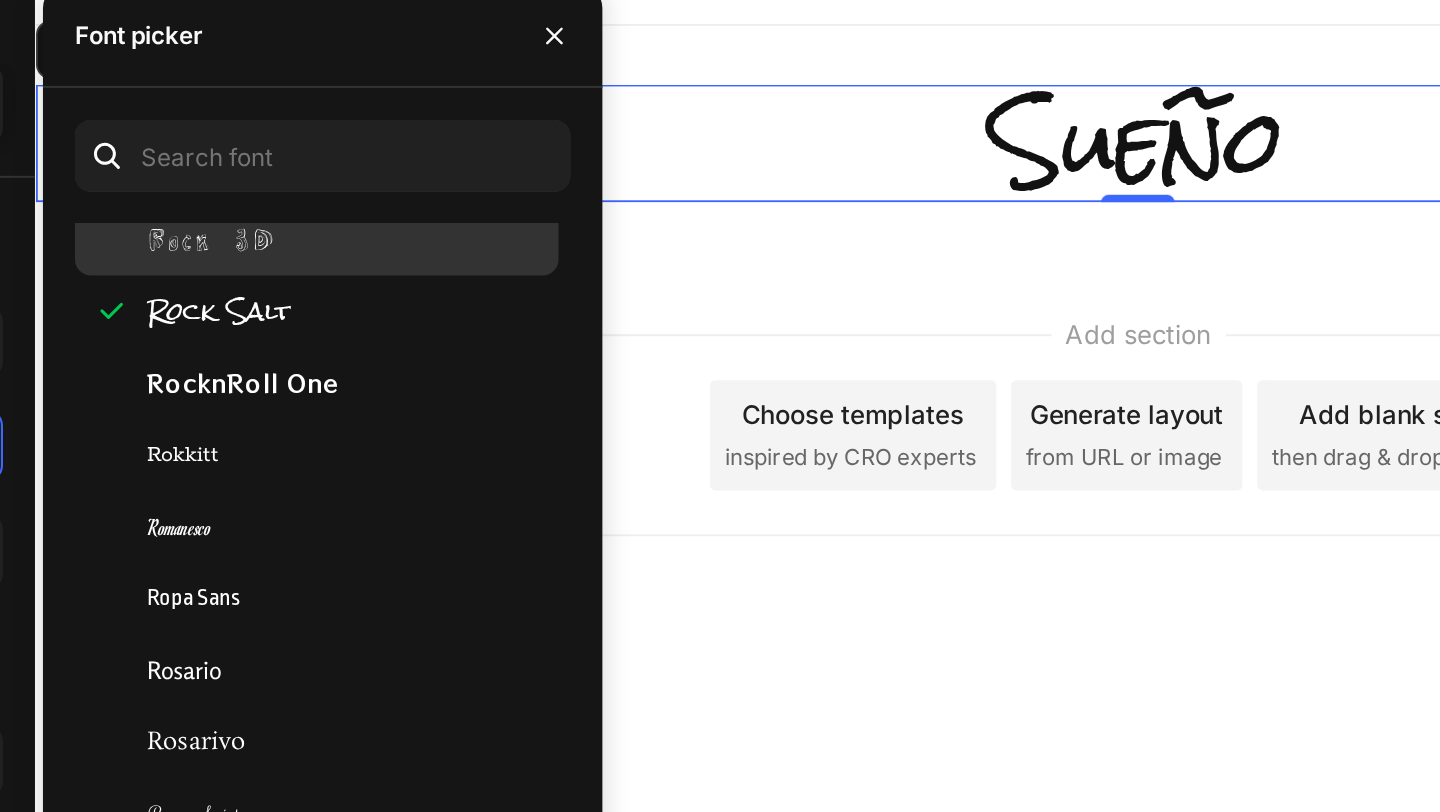 click on "Rock 3D" at bounding box center (425, 201) 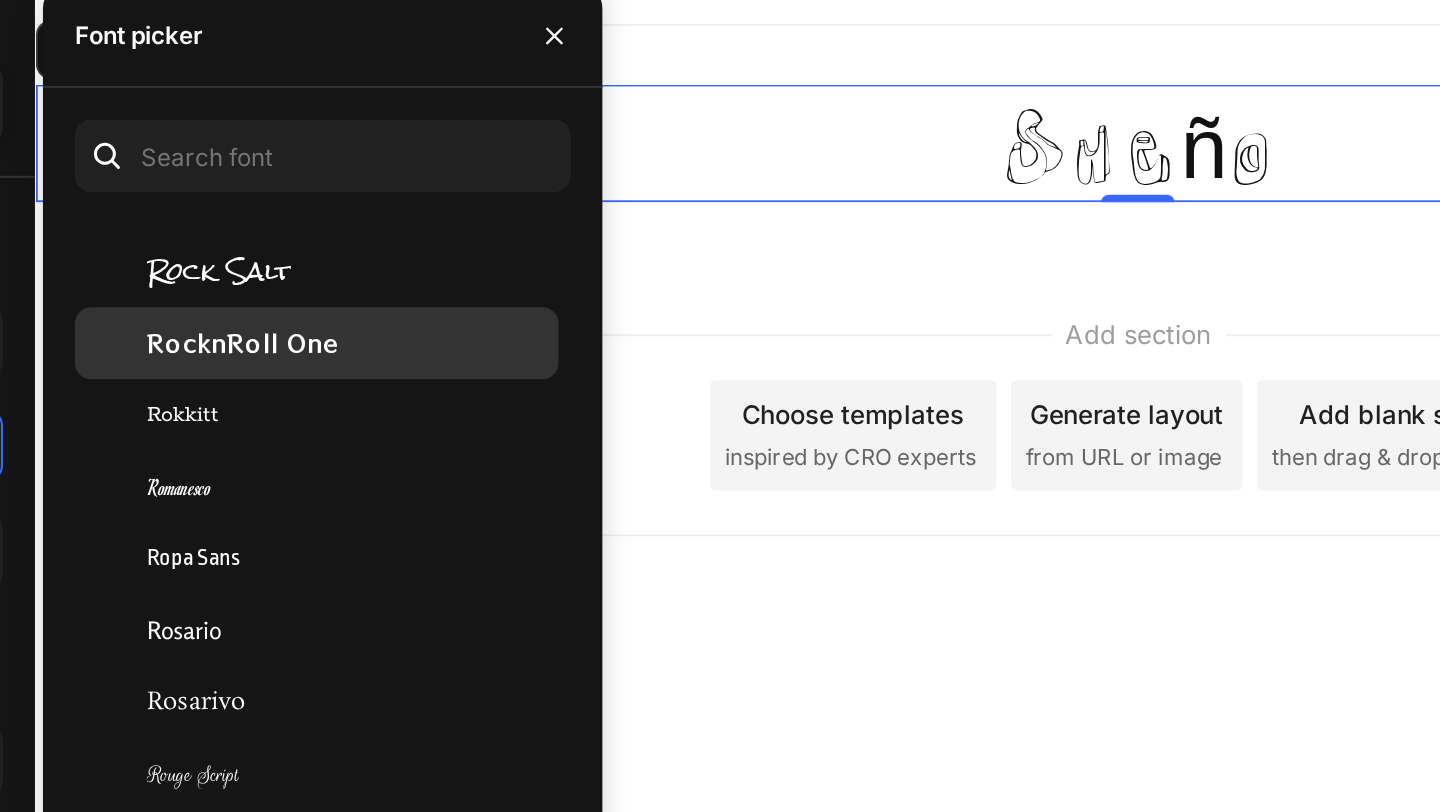 scroll, scrollTop: 54722, scrollLeft: 0, axis: vertical 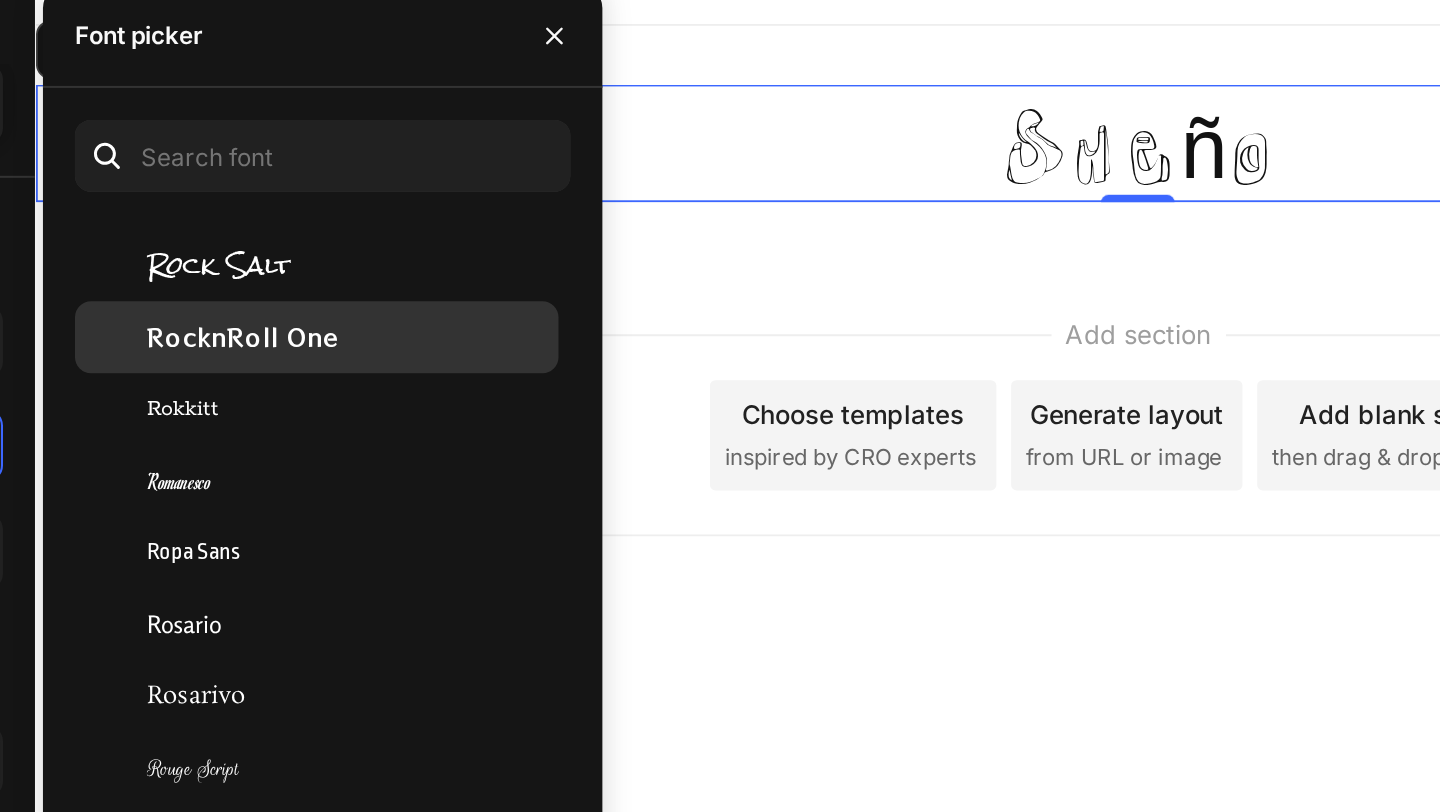click on "RocknRoll One" at bounding box center (441, 250) 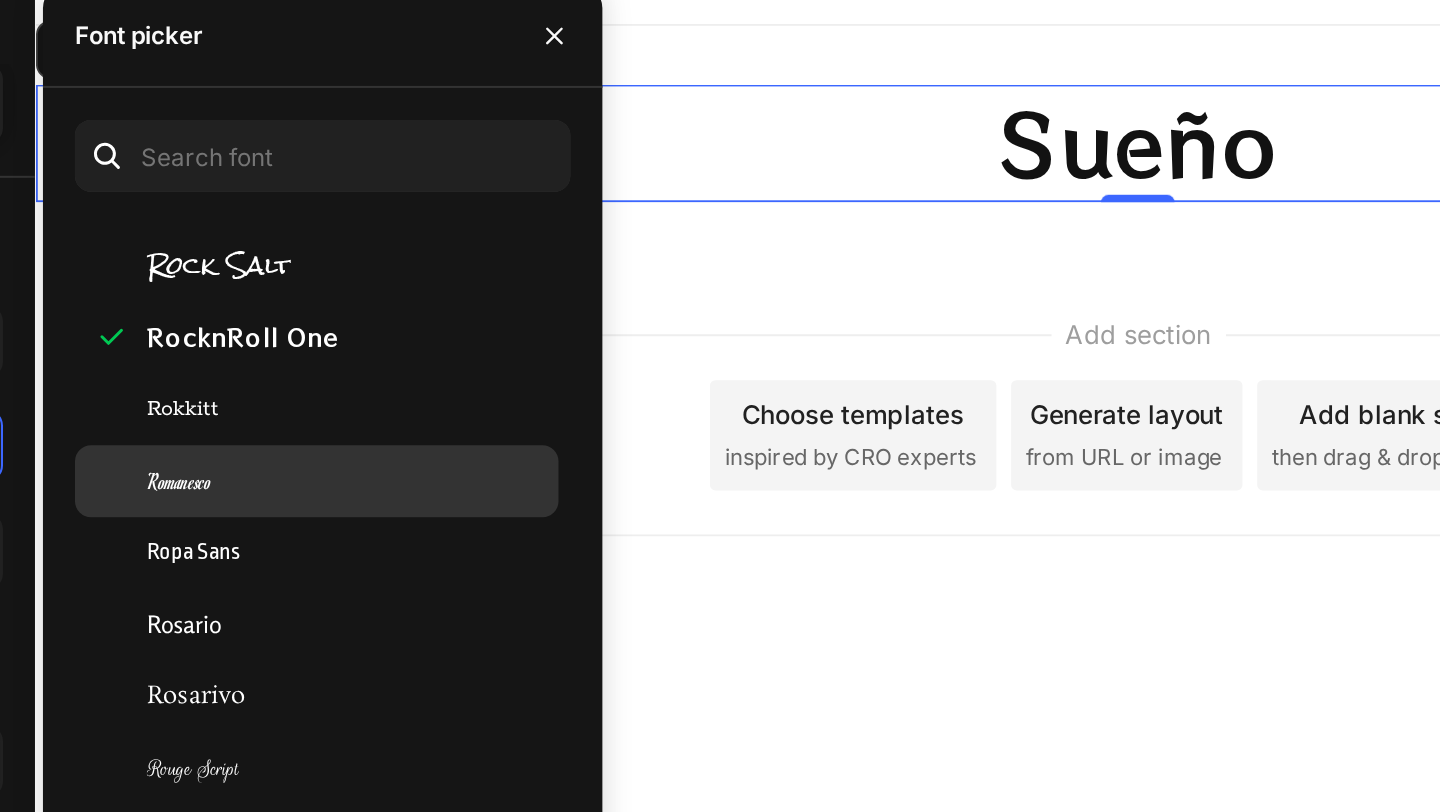 click on "Romanesco" at bounding box center (494, 322) 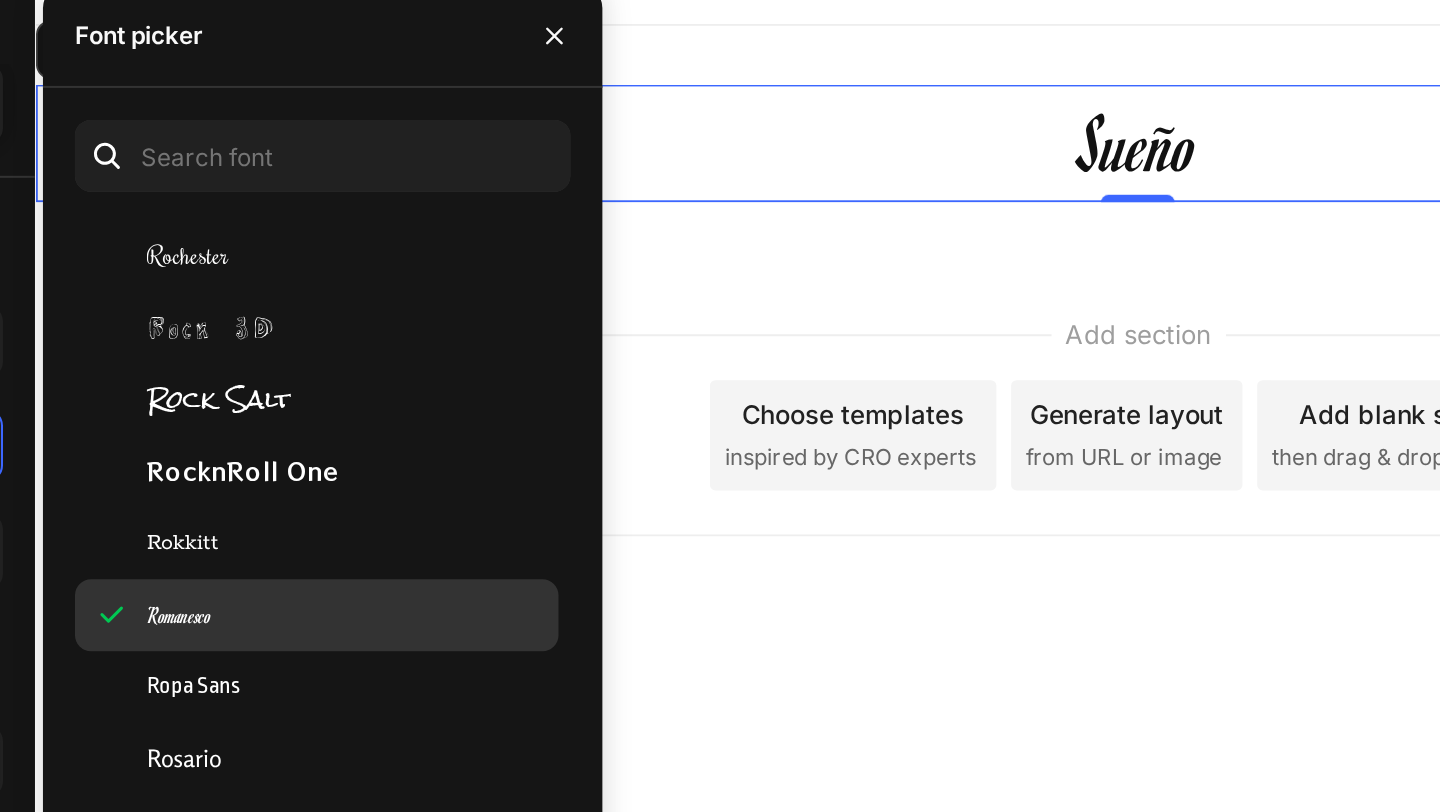 scroll, scrollTop: 54631, scrollLeft: 0, axis: vertical 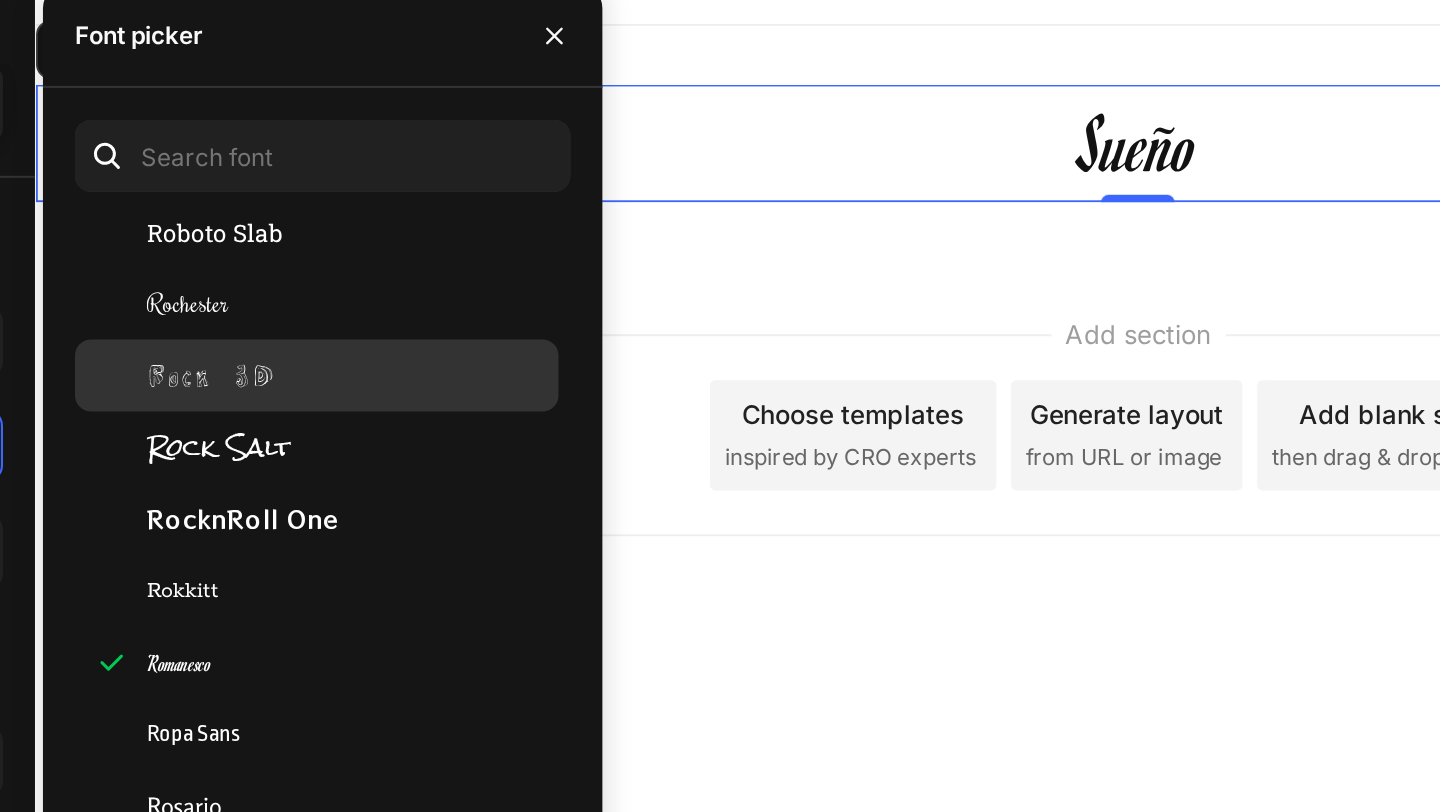 click on "Rock 3D" at bounding box center [425, 269] 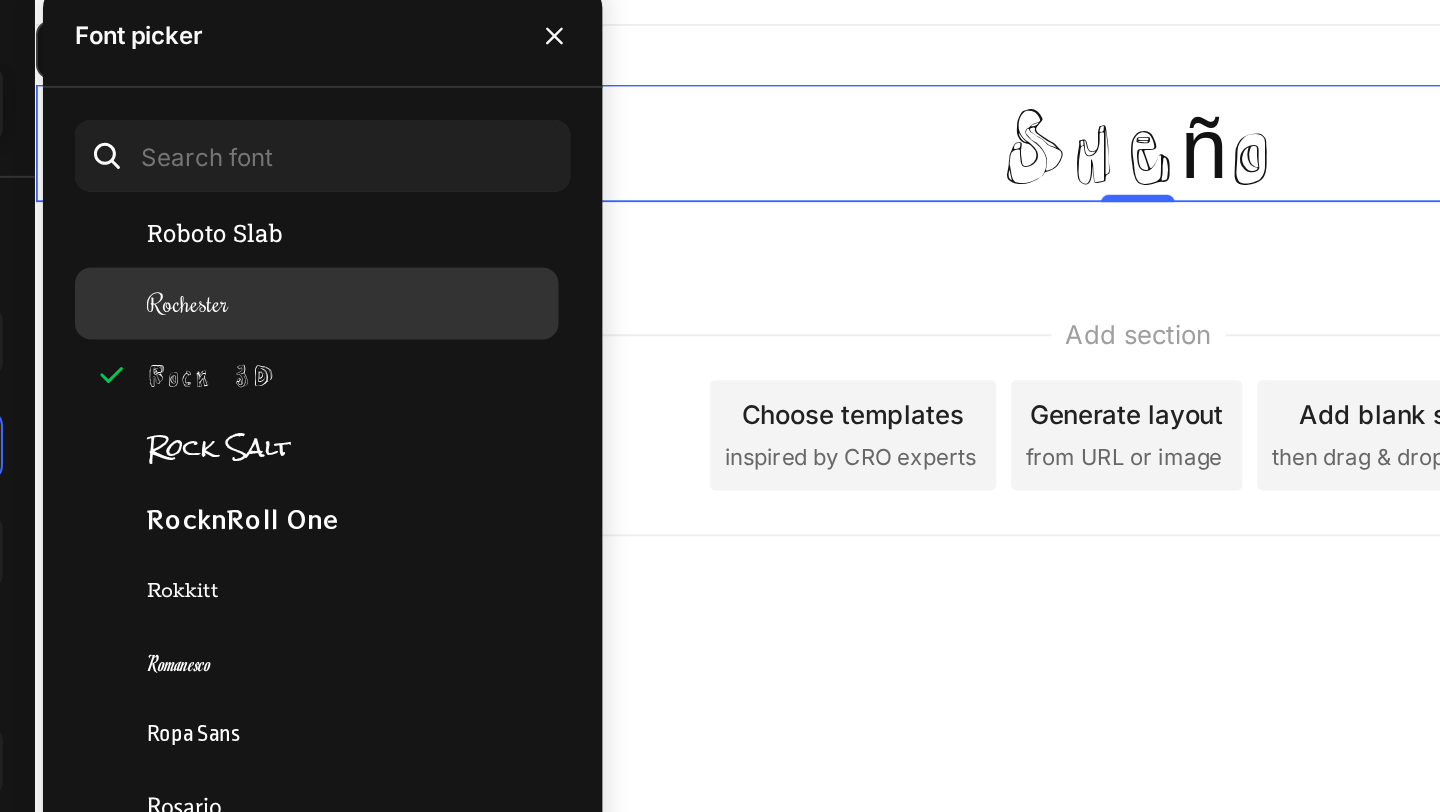 click on "Rochester" at bounding box center (494, 233) 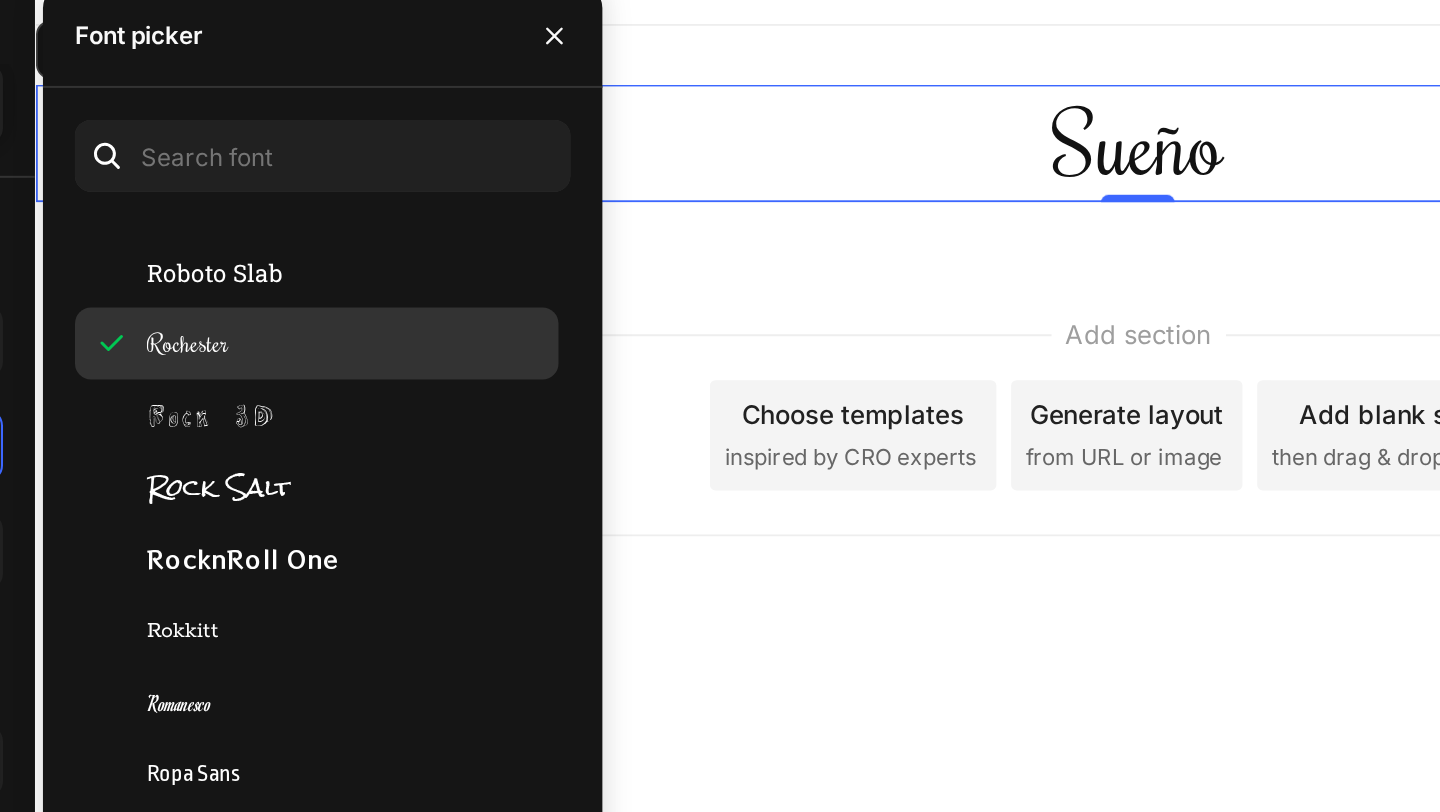 scroll, scrollTop: 54595, scrollLeft: 0, axis: vertical 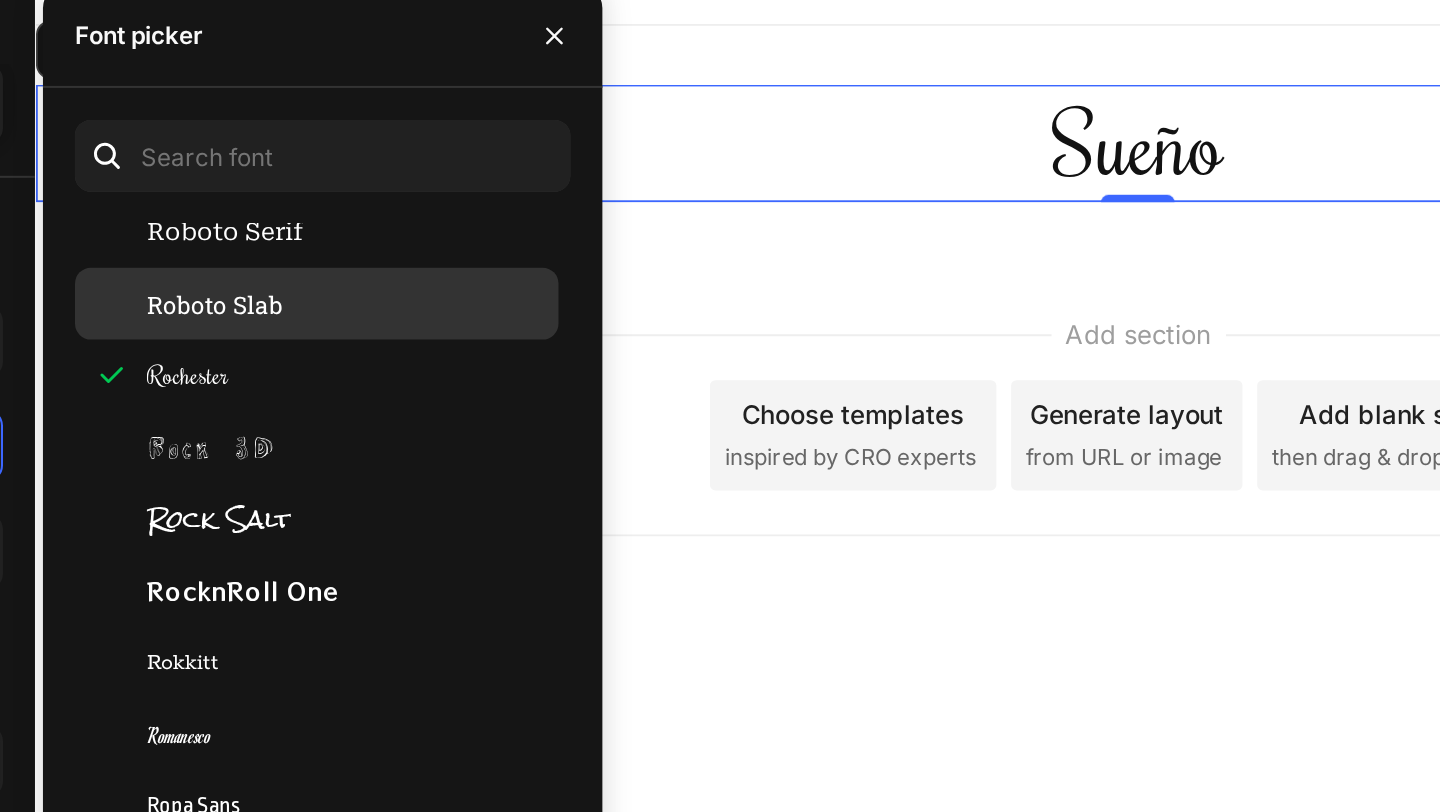 click on "Roboto Slab" at bounding box center (427, 233) 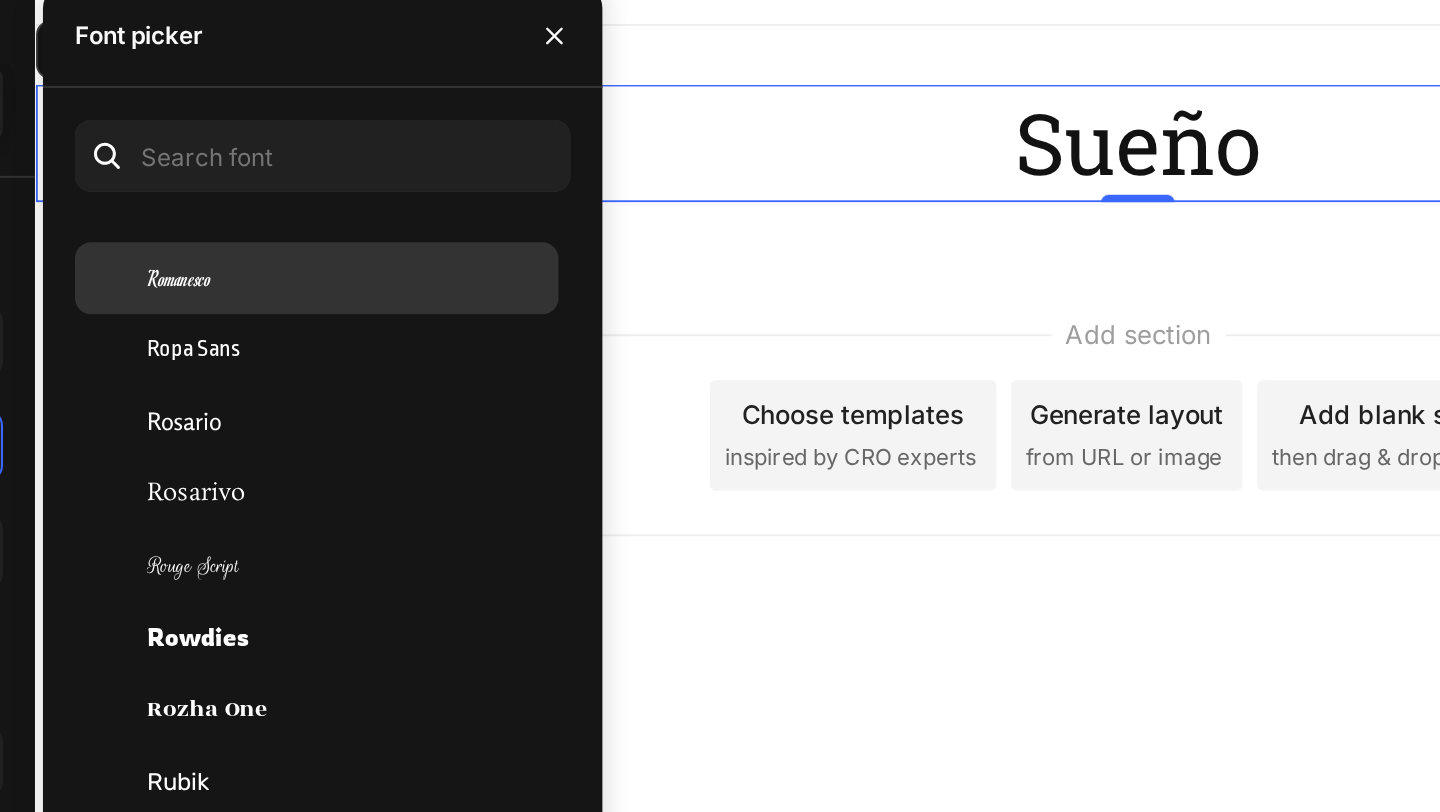 scroll, scrollTop: 54832, scrollLeft: 0, axis: vertical 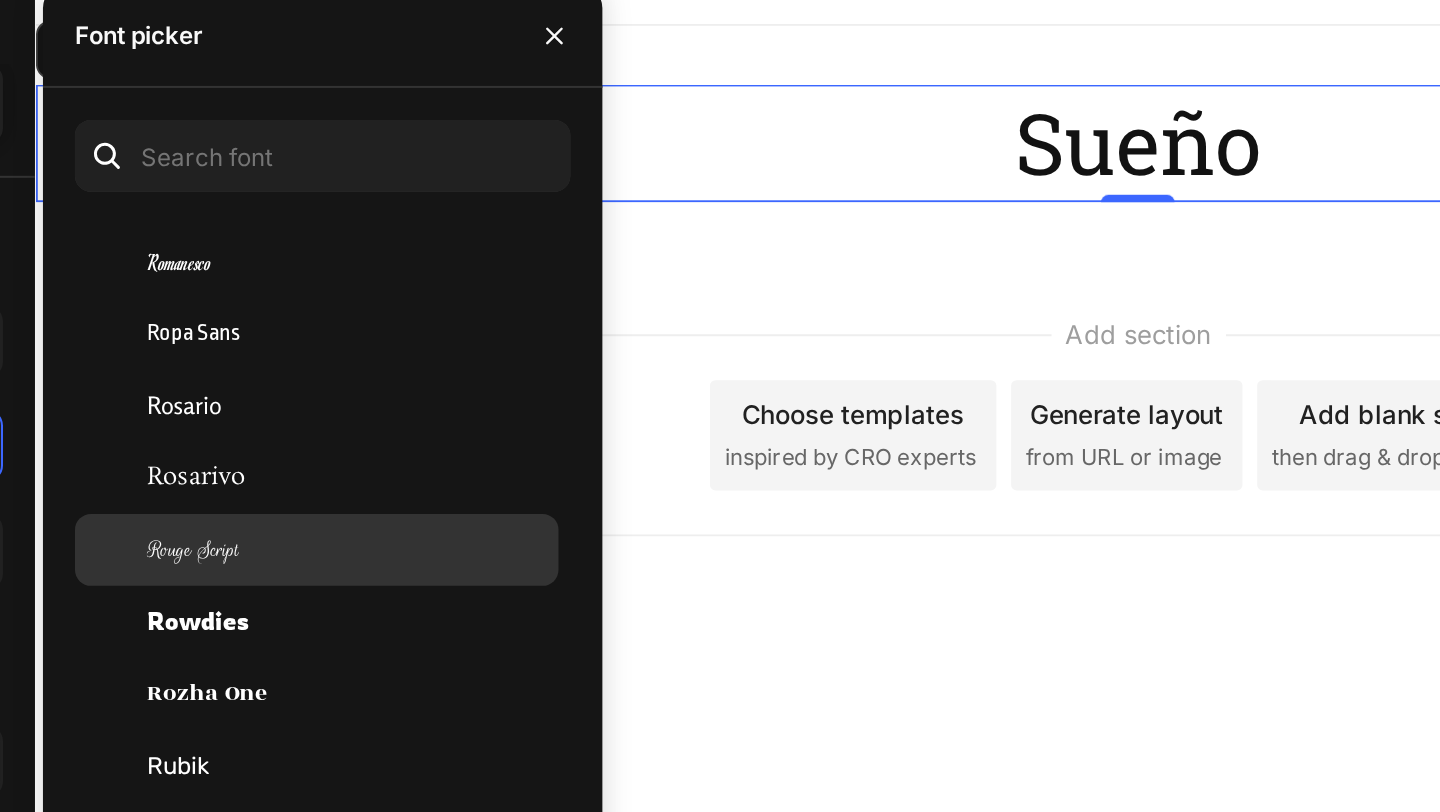 click on "Rouge Script" at bounding box center (416, 356) 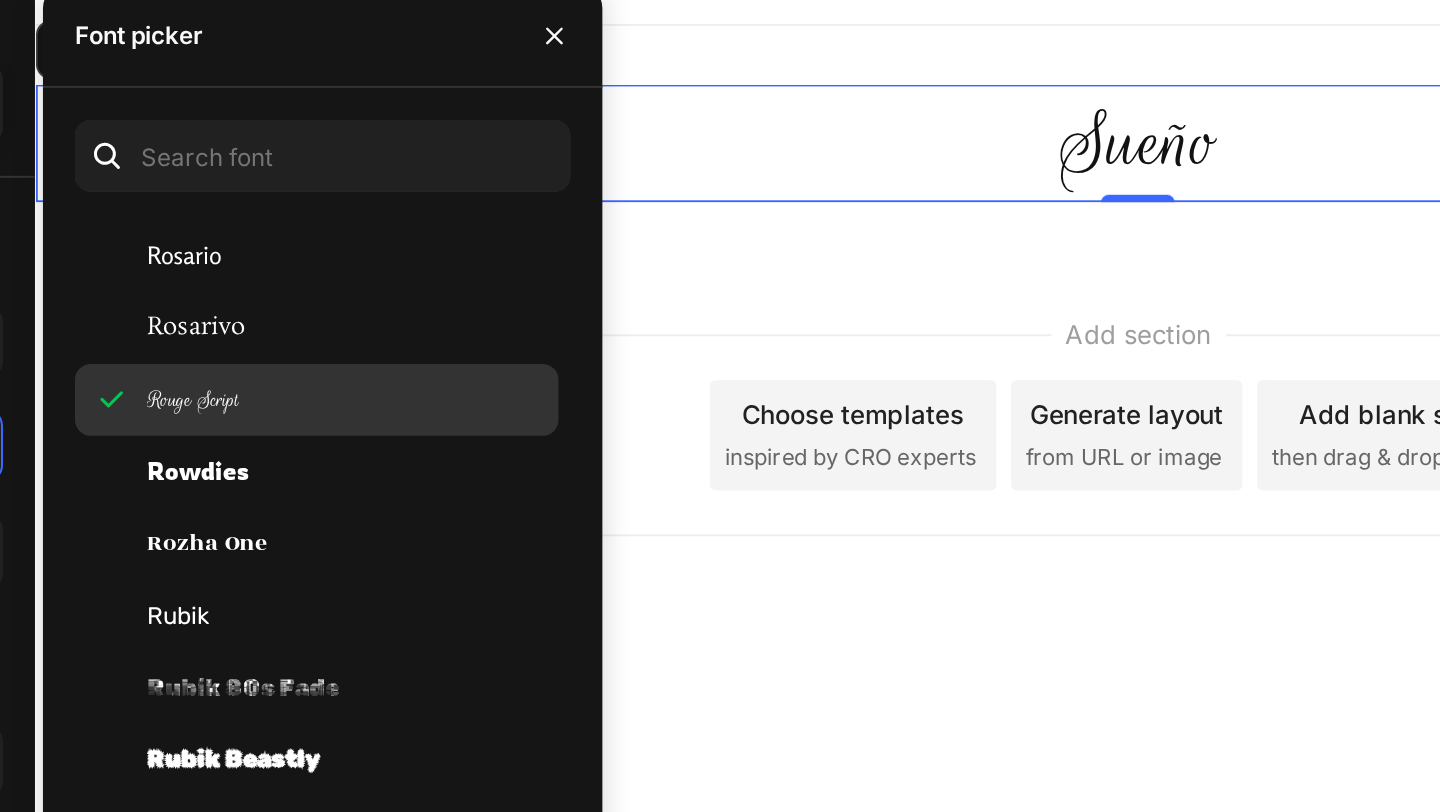 scroll, scrollTop: 54916, scrollLeft: 0, axis: vertical 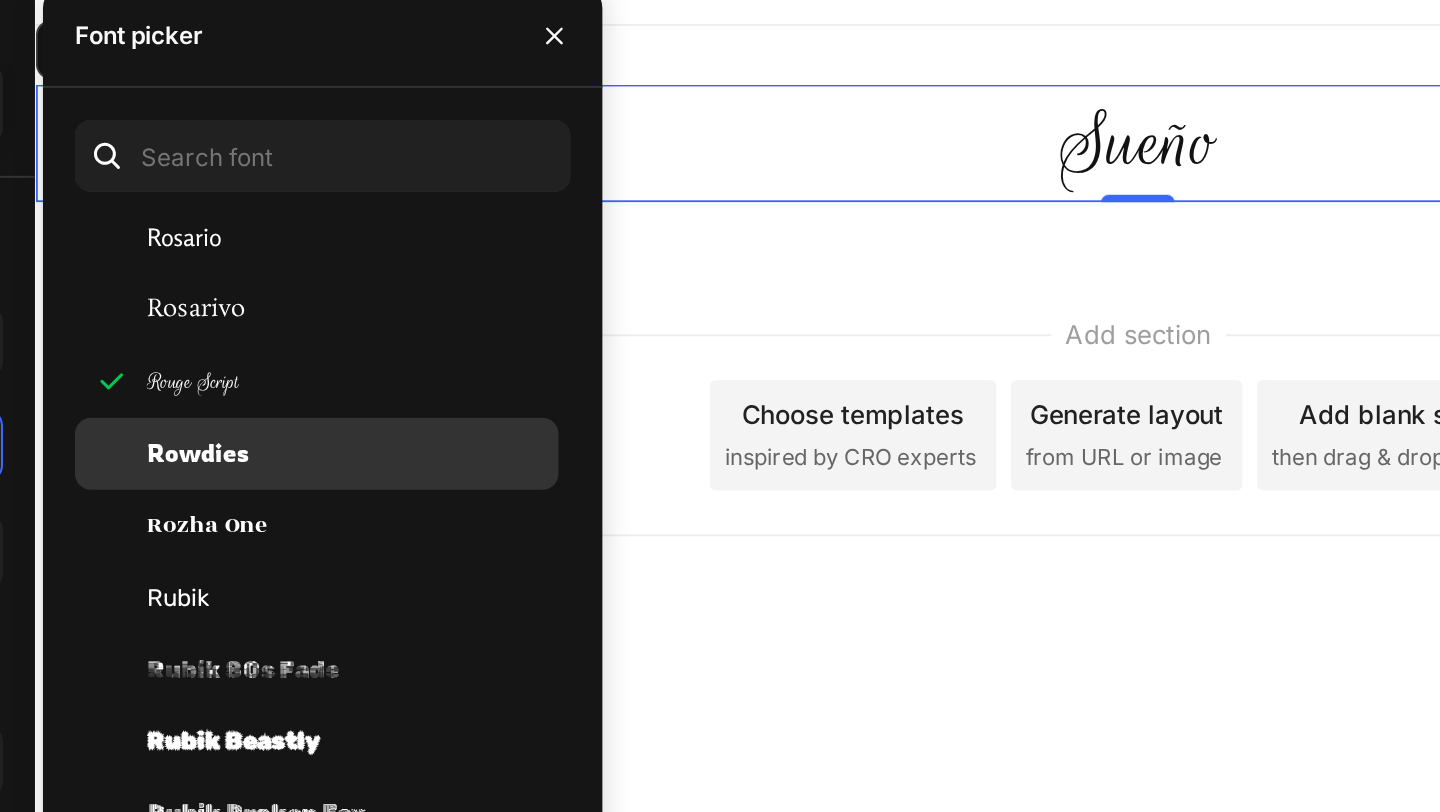 click on "Rowdies" at bounding box center (418, 308) 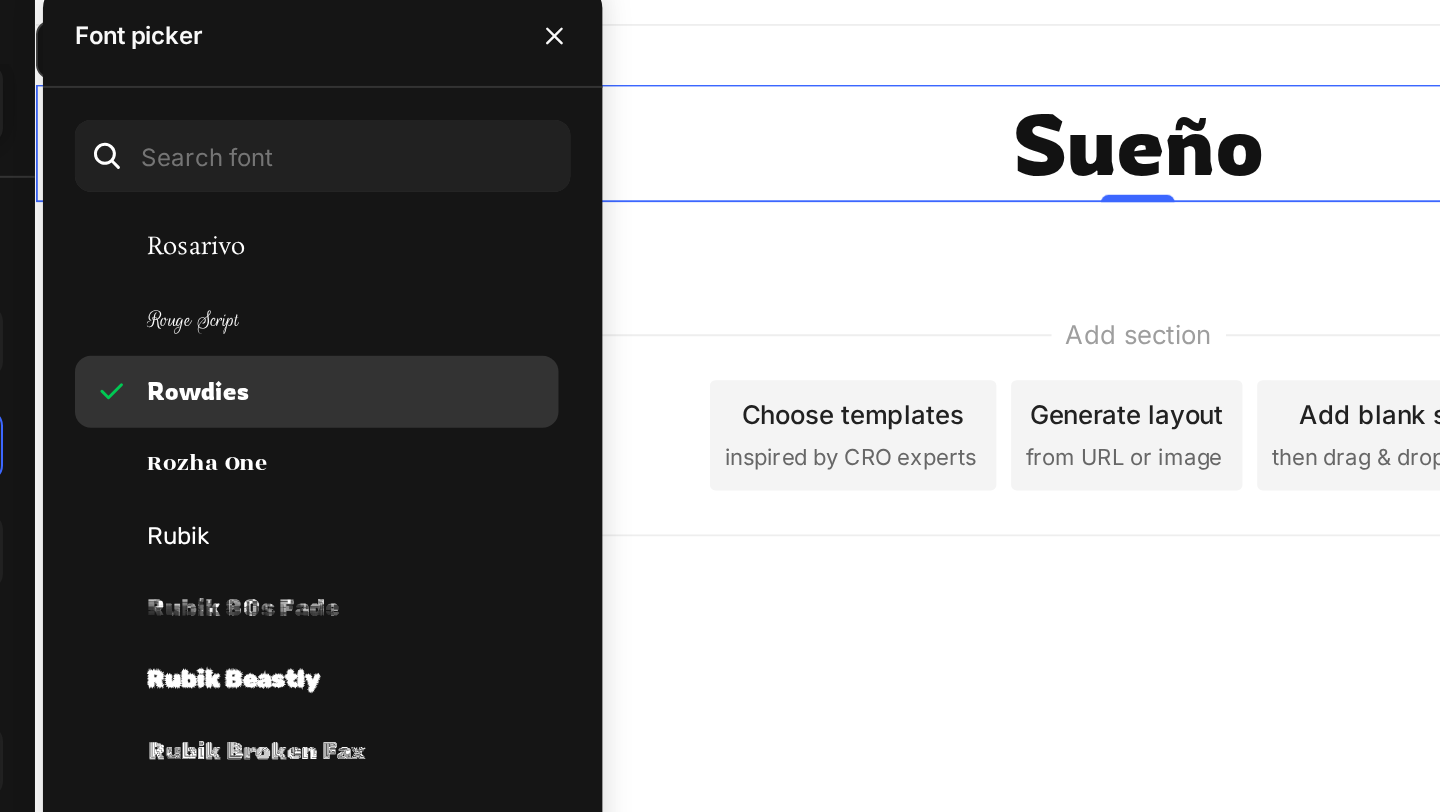 scroll, scrollTop: 54958, scrollLeft: 0, axis: vertical 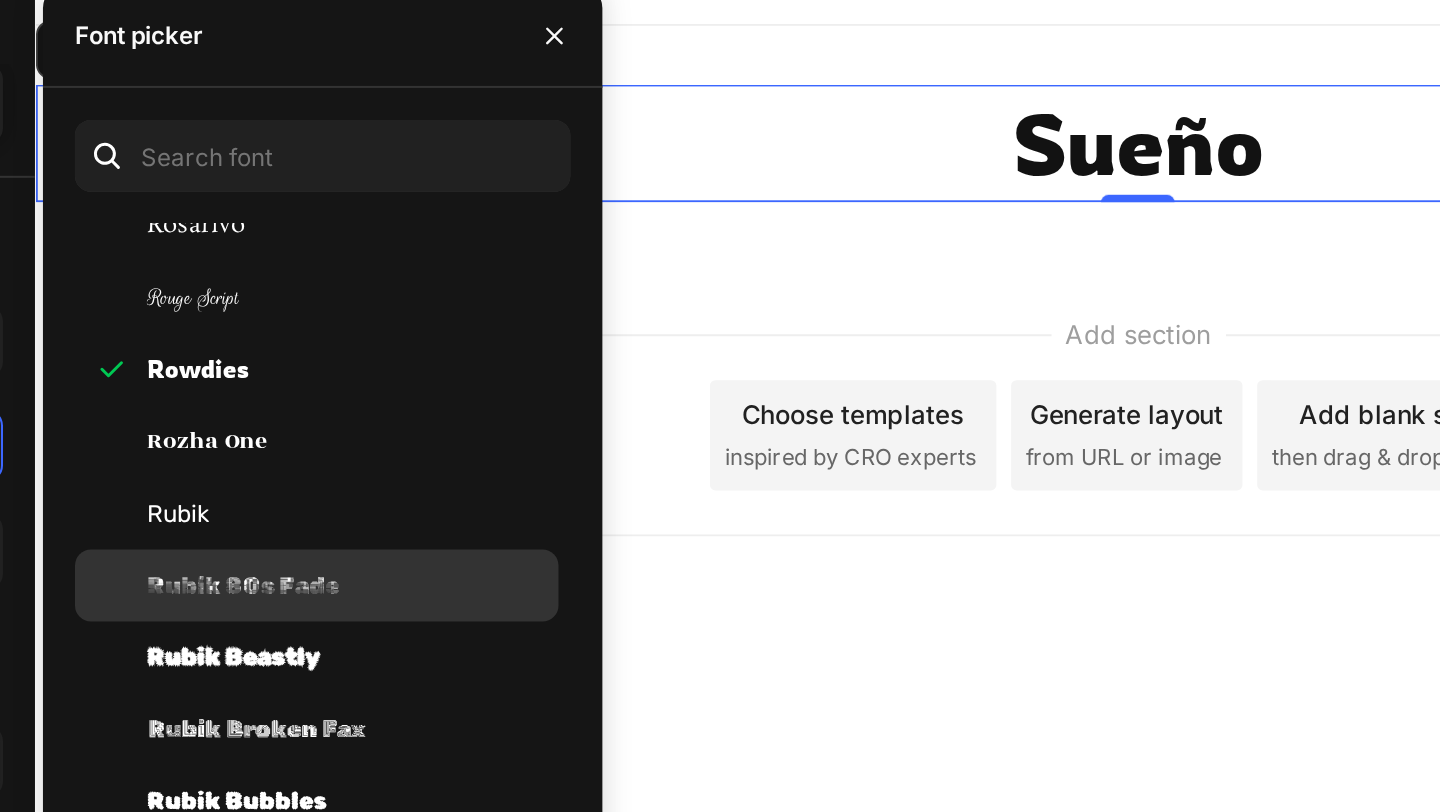 click on "Rubik 80s Fade" at bounding box center [441, 374] 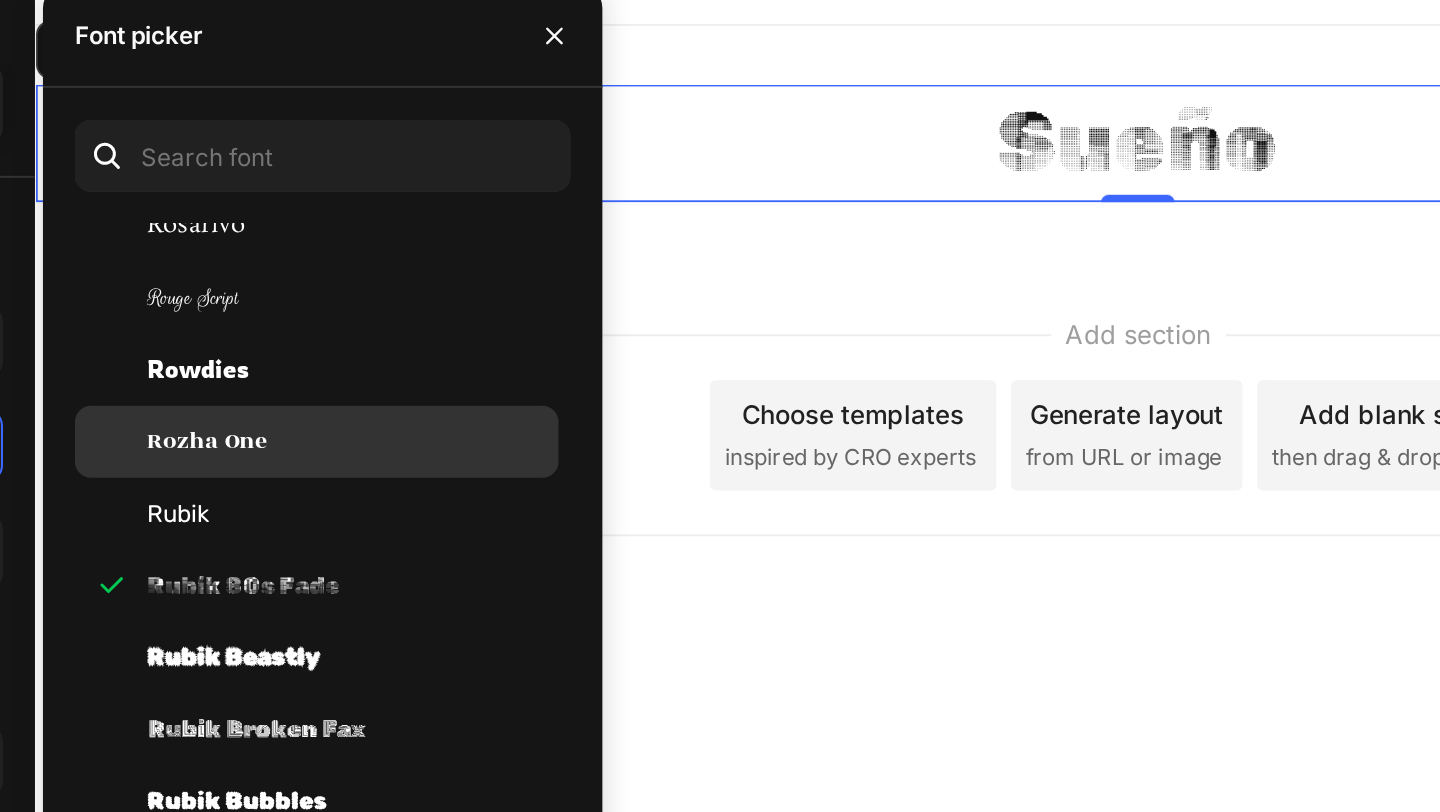 click on "Rozha One" at bounding box center [423, 302] 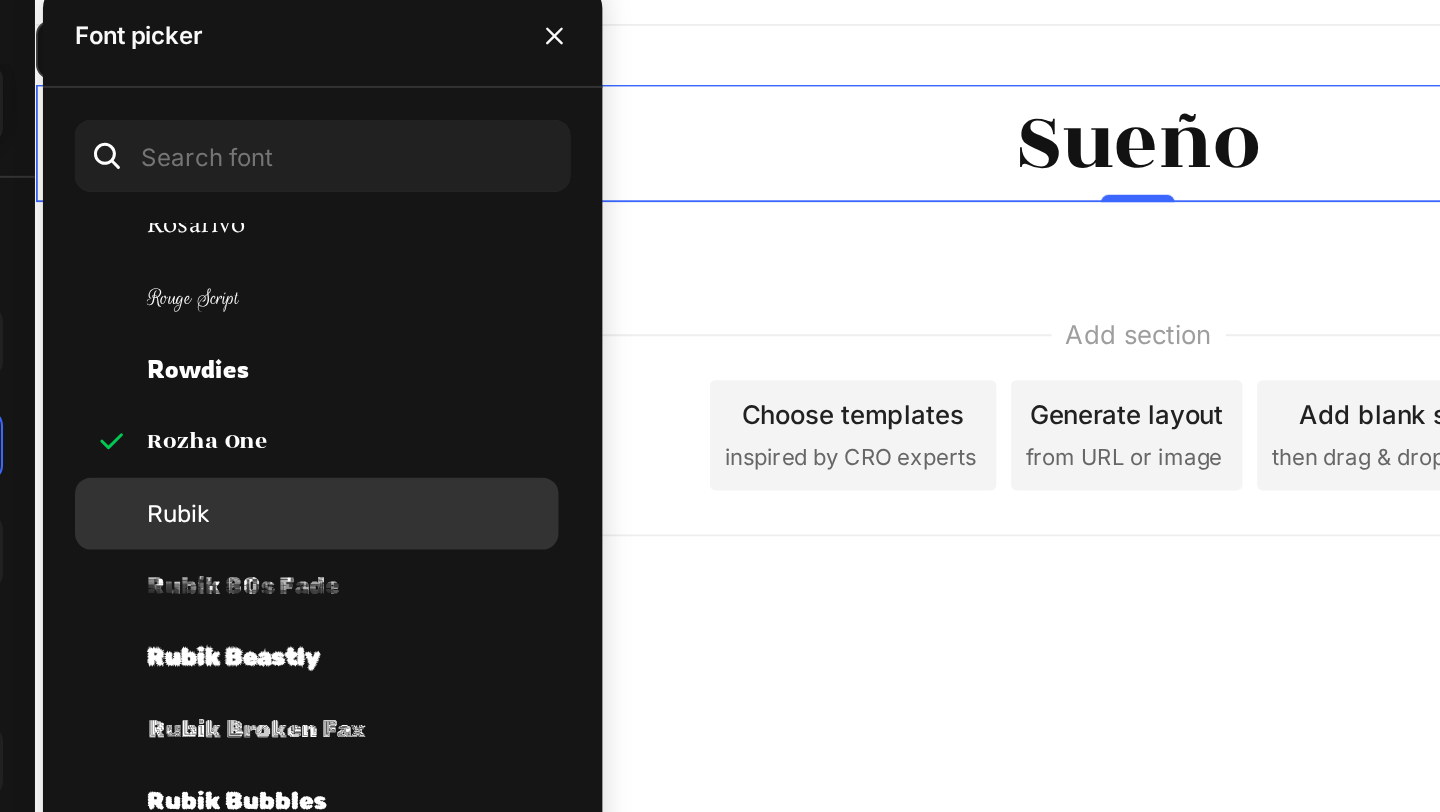 click on "Rubik" at bounding box center (408, 338) 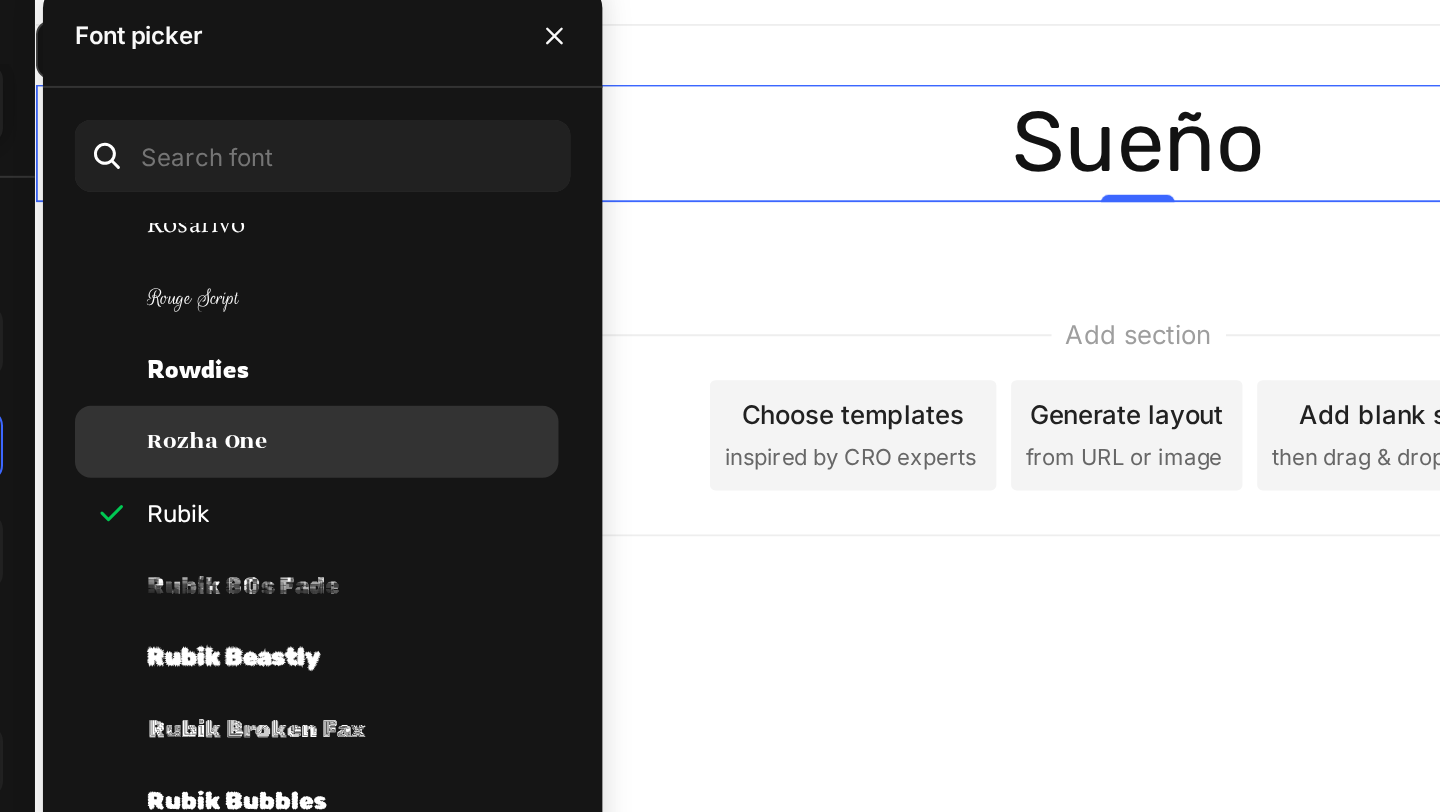 scroll, scrollTop: 54936, scrollLeft: 0, axis: vertical 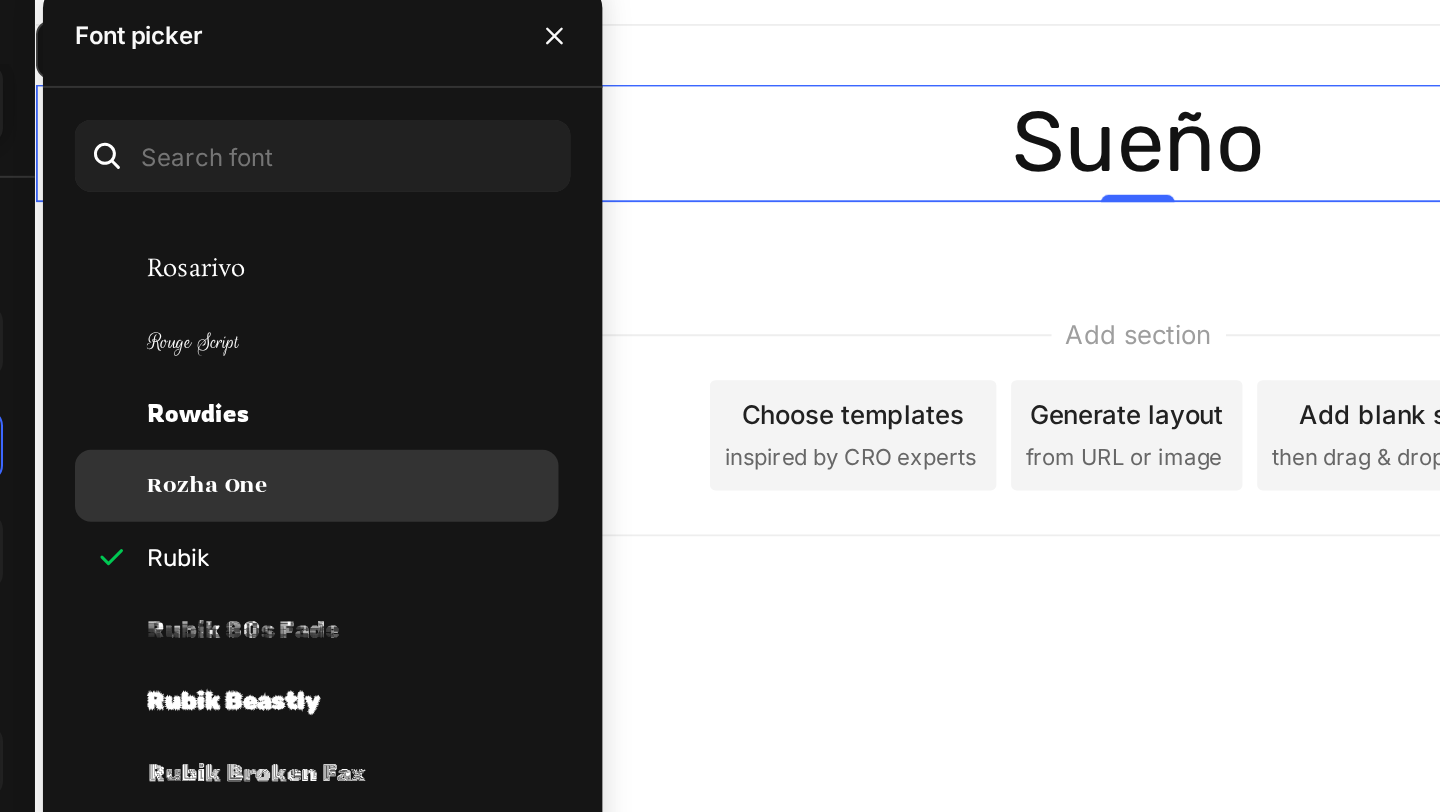 click on "Rowdies" at bounding box center (494, 288) 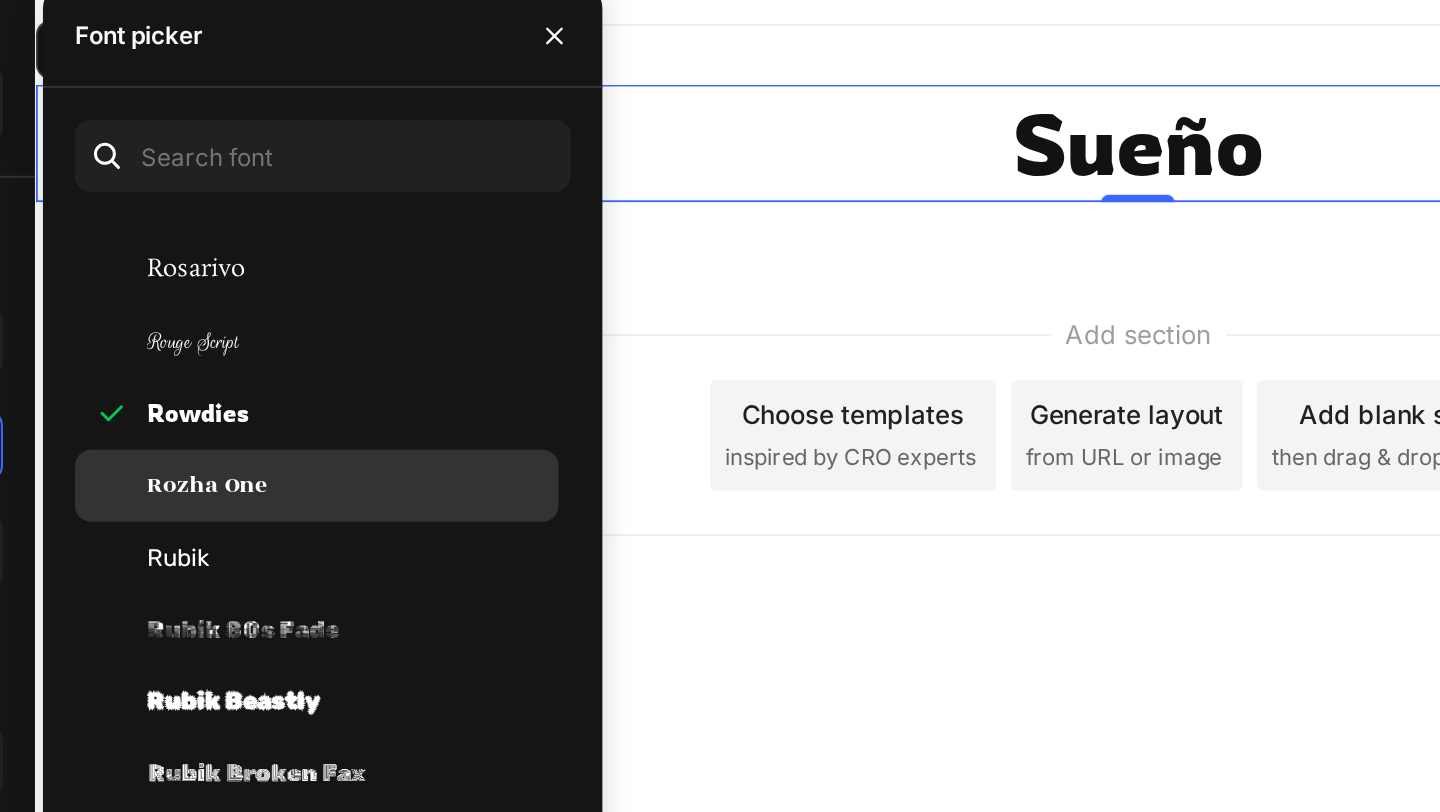 scroll, scrollTop: 54916, scrollLeft: 0, axis: vertical 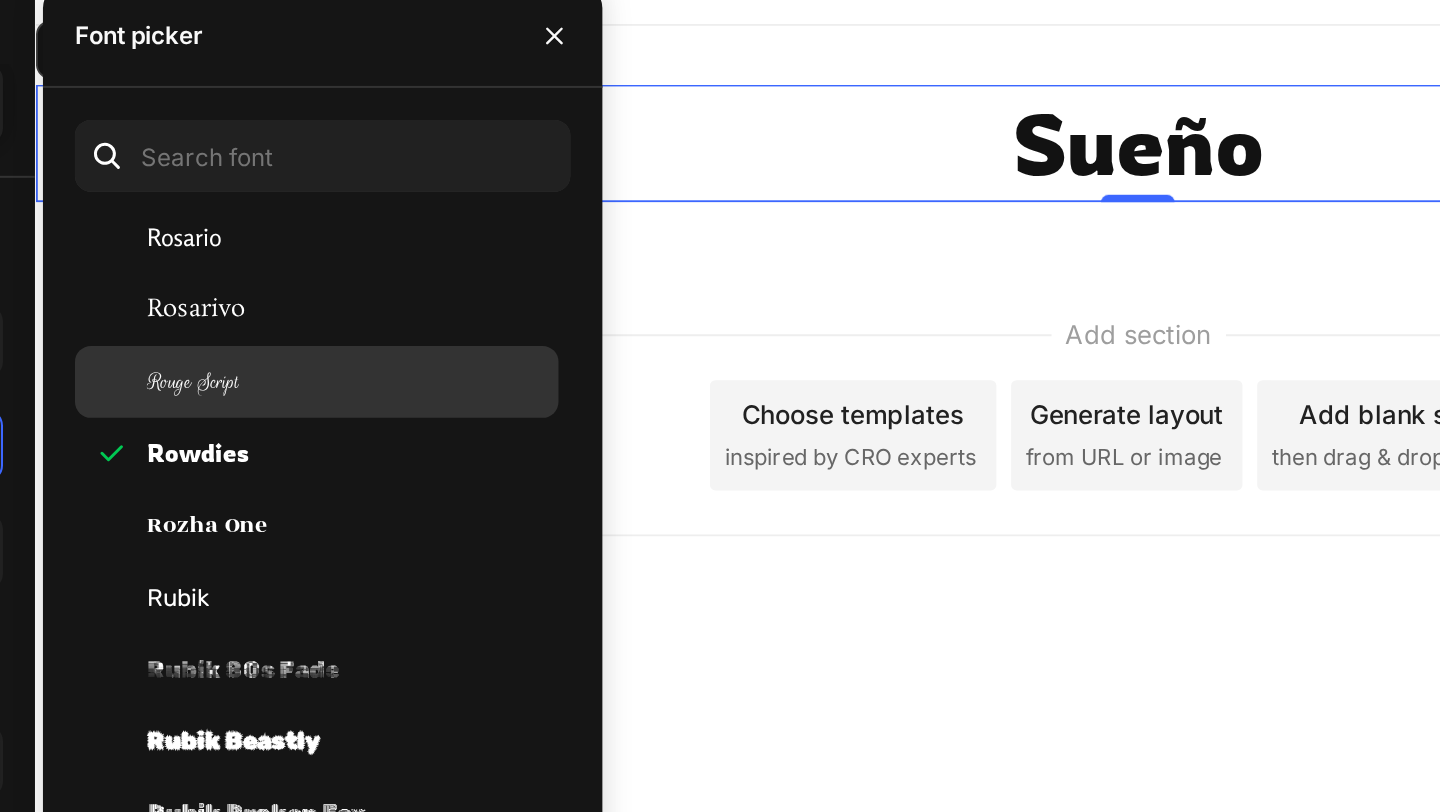 click on "Rouge Script" at bounding box center (494, 272) 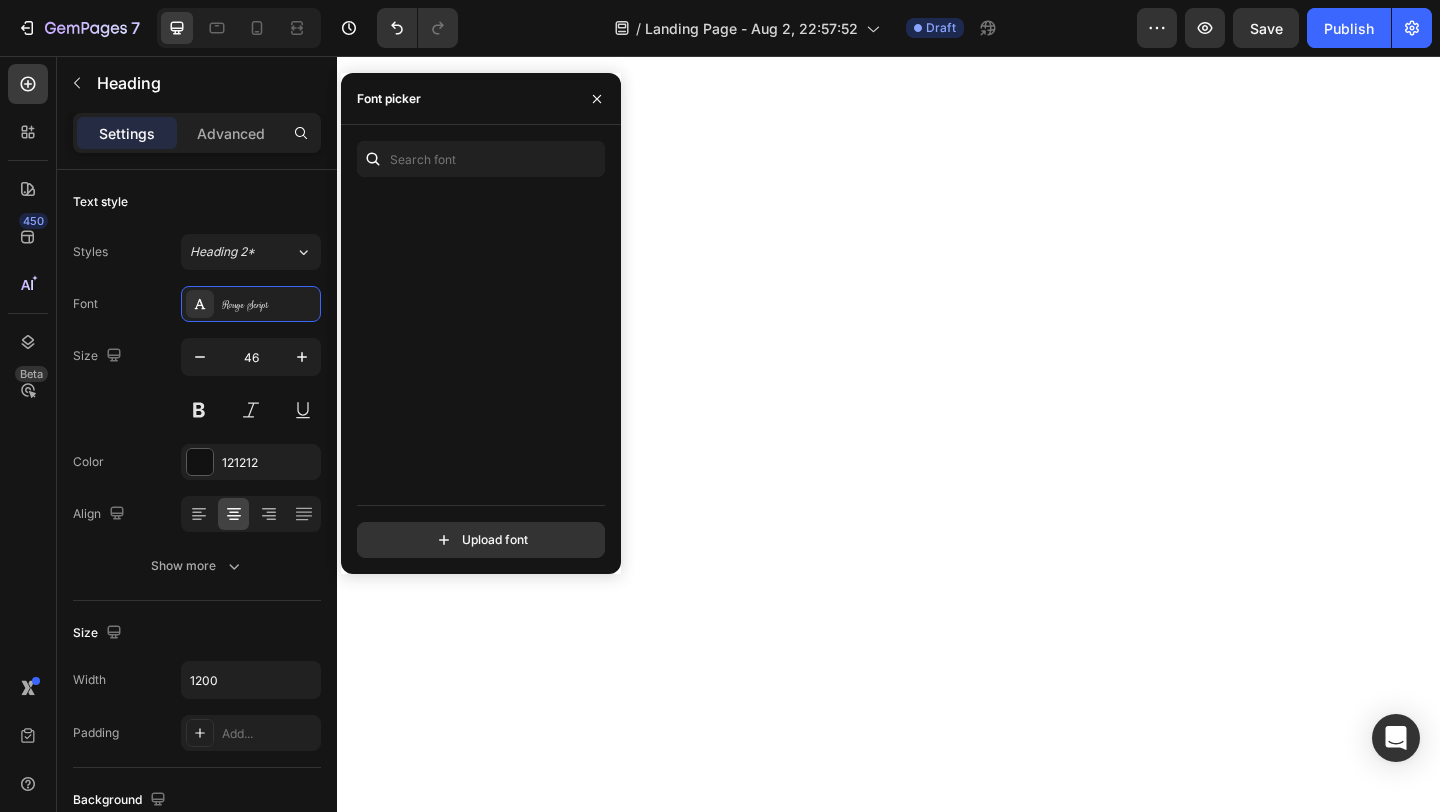 scroll, scrollTop: 0, scrollLeft: 0, axis: both 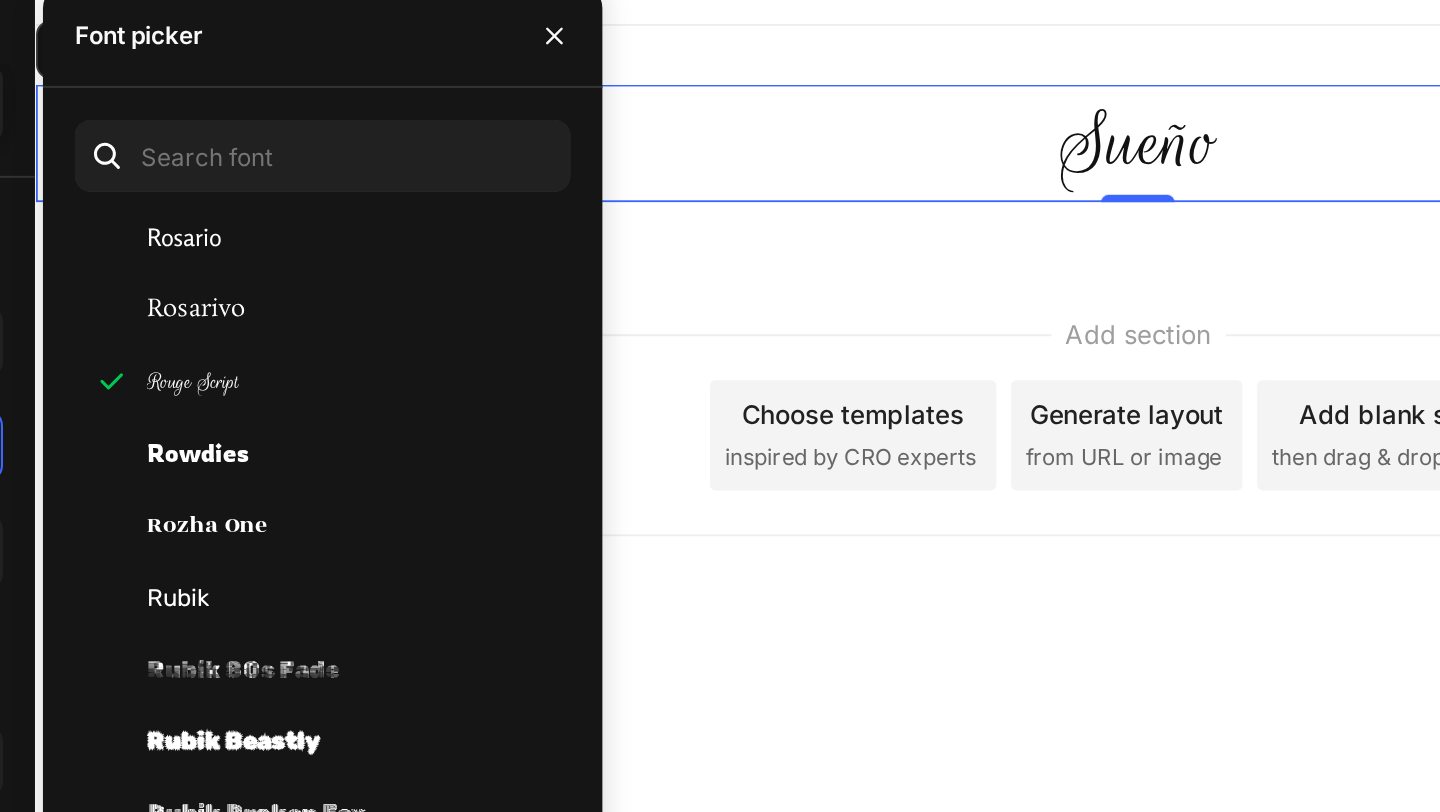 click on "Rosarivo" at bounding box center [494, 236] 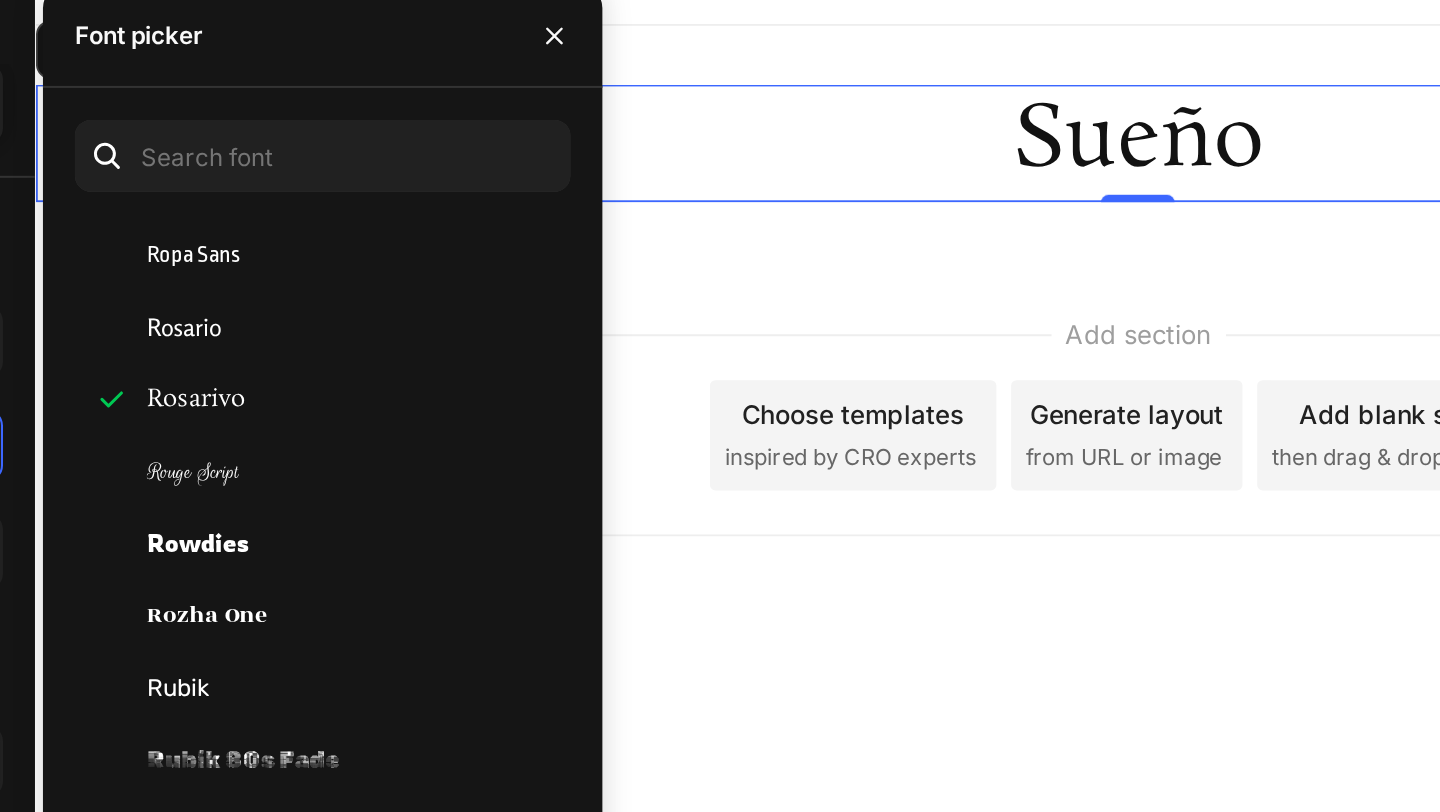 scroll, scrollTop: 54861, scrollLeft: 0, axis: vertical 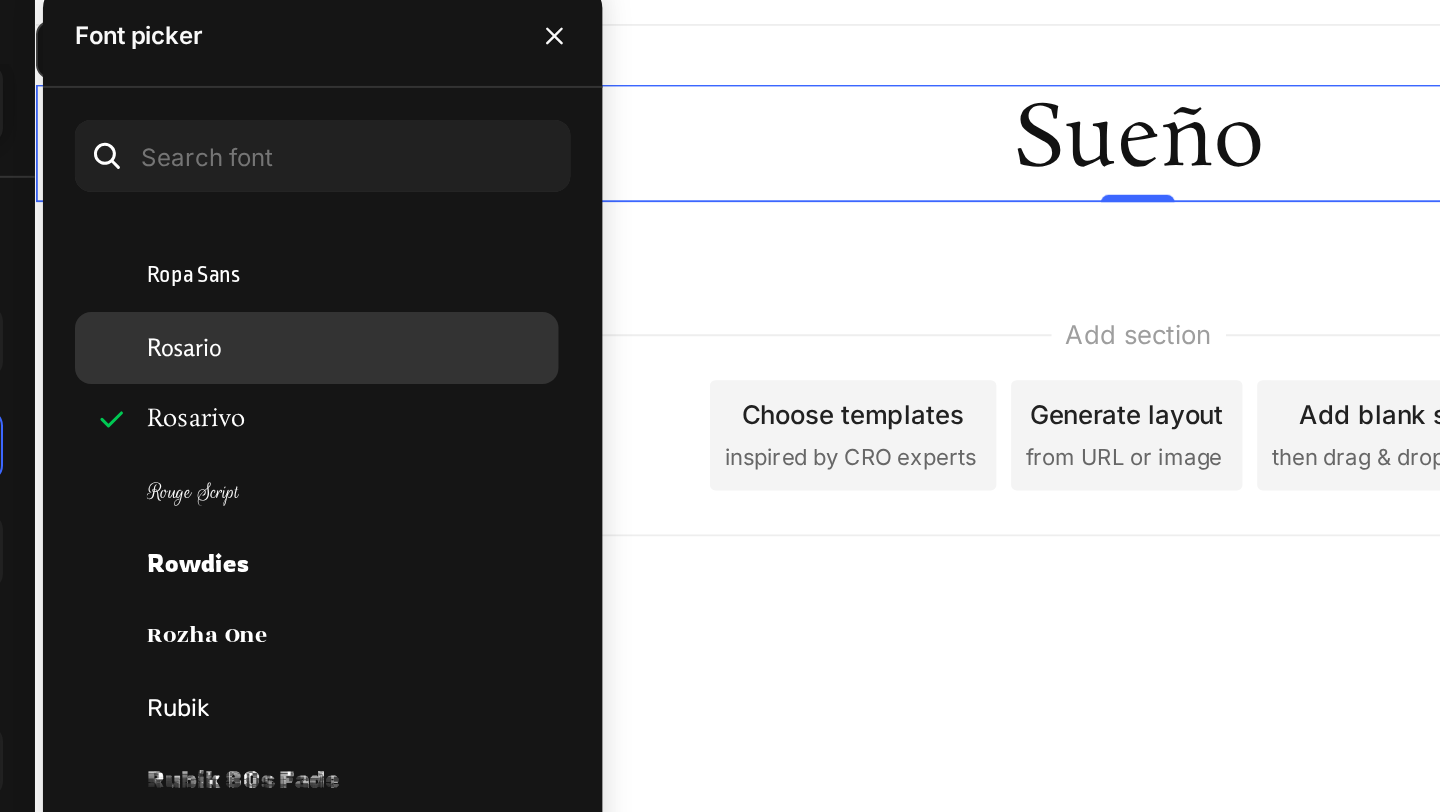 click on "Rosario" at bounding box center [494, 255] 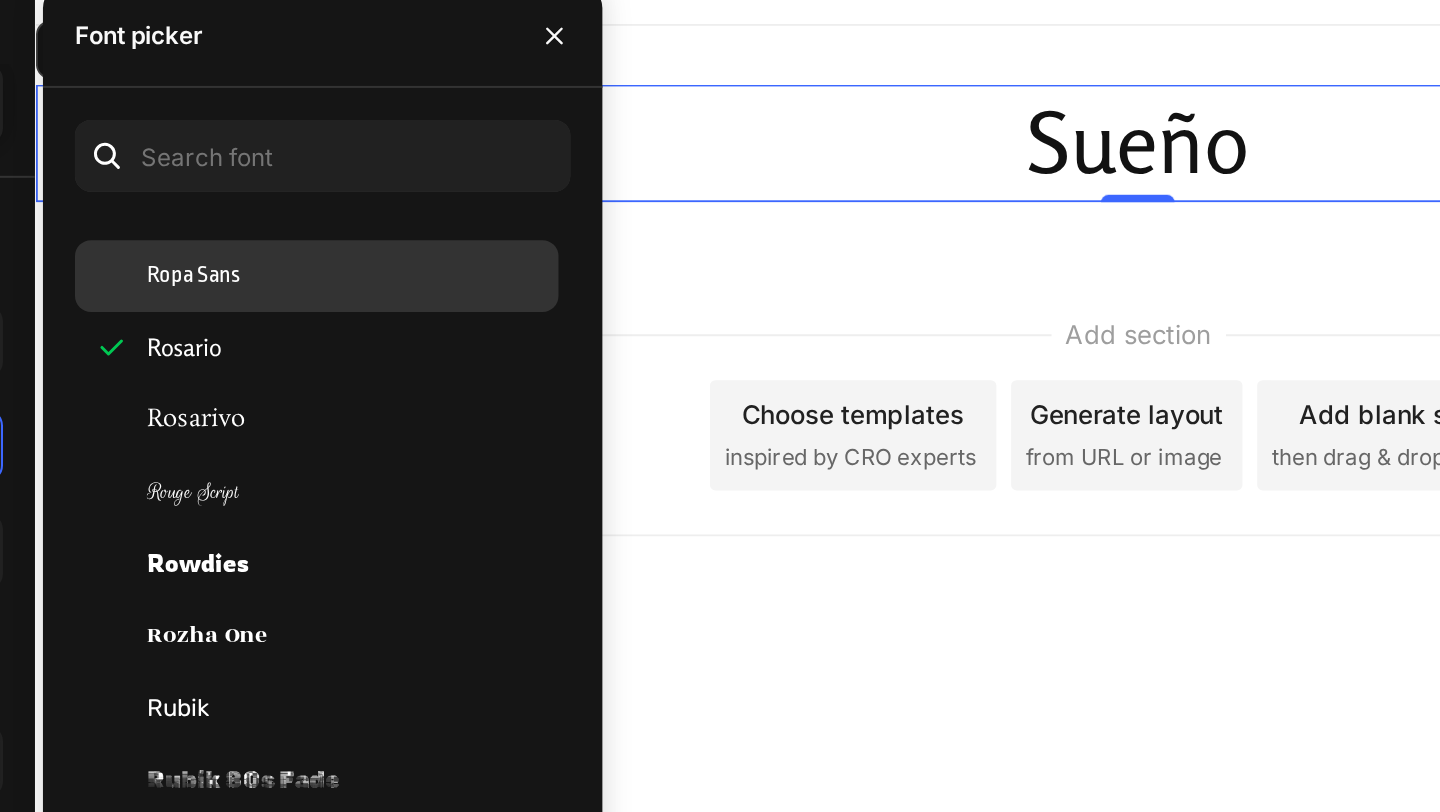 click on "Ropa Sans" 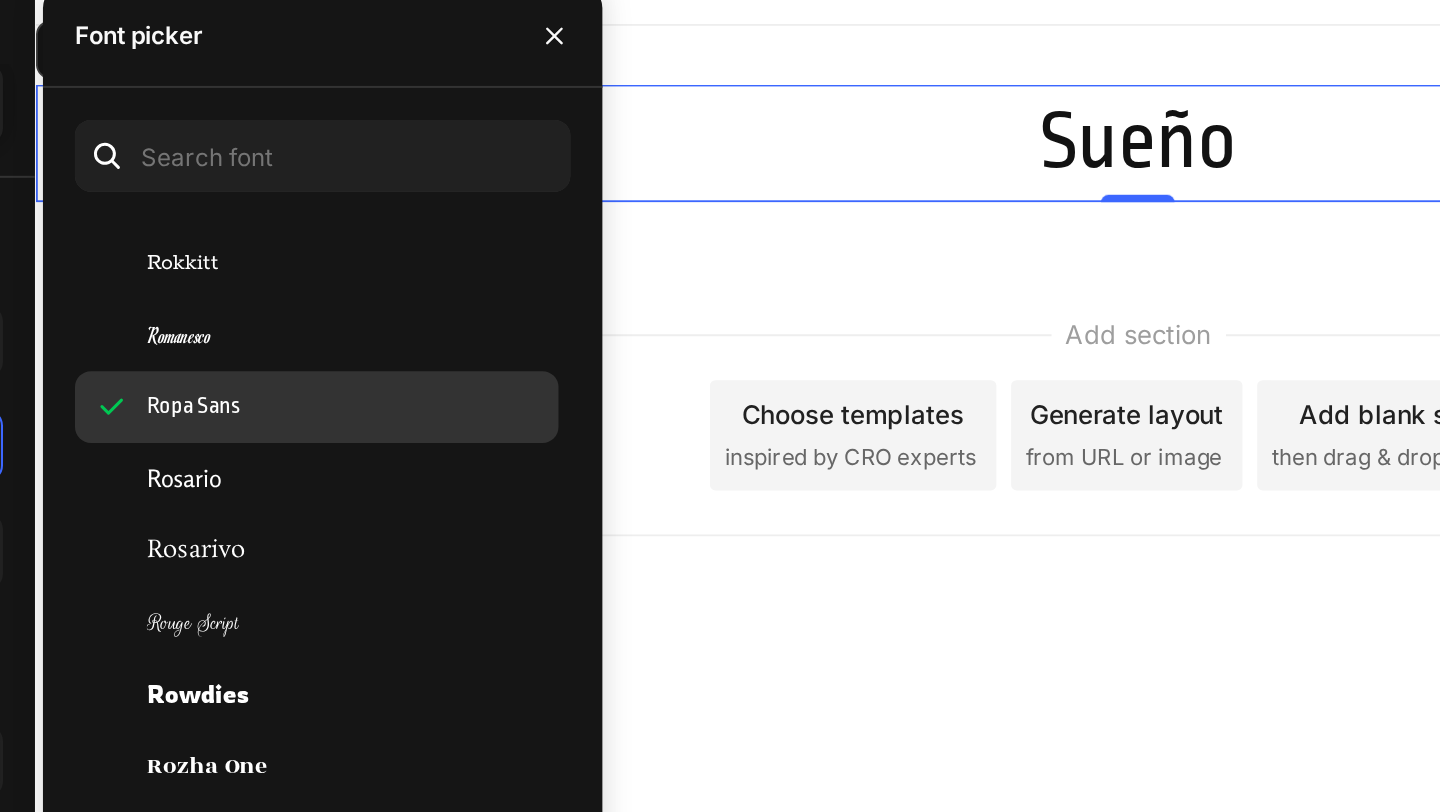 scroll, scrollTop: 54794, scrollLeft: 0, axis: vertical 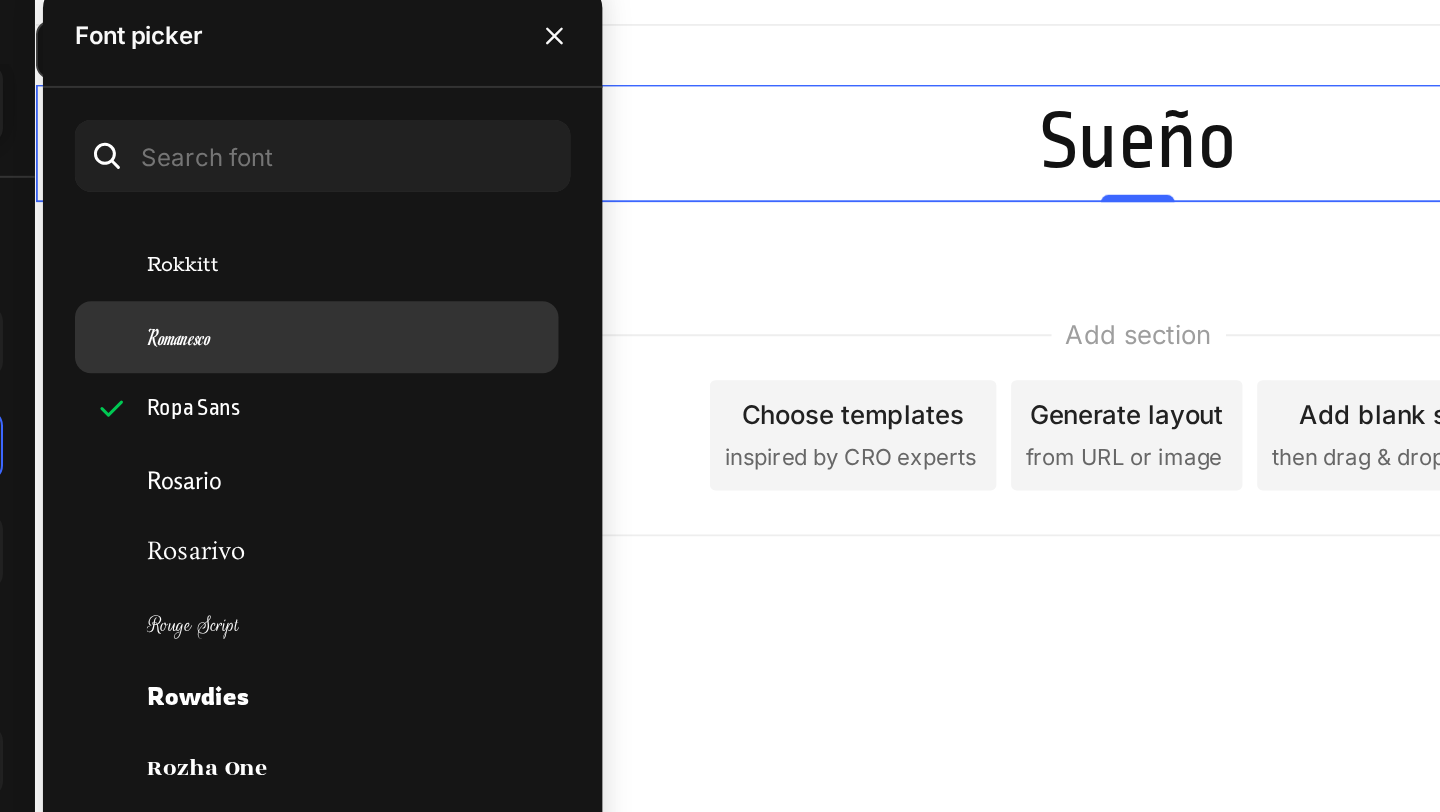 click on "Romanesco" at bounding box center (494, 250) 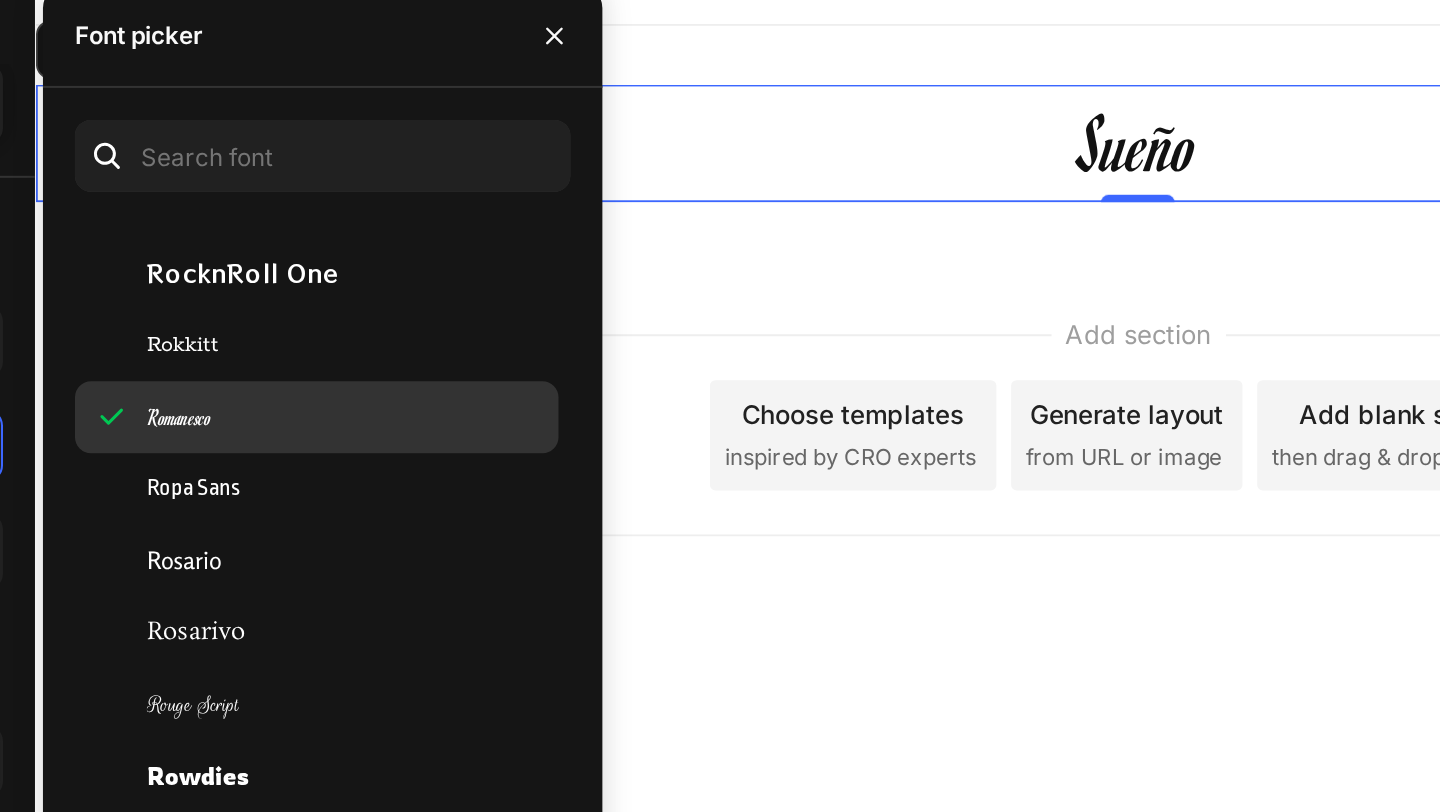 scroll, scrollTop: 54747, scrollLeft: 0, axis: vertical 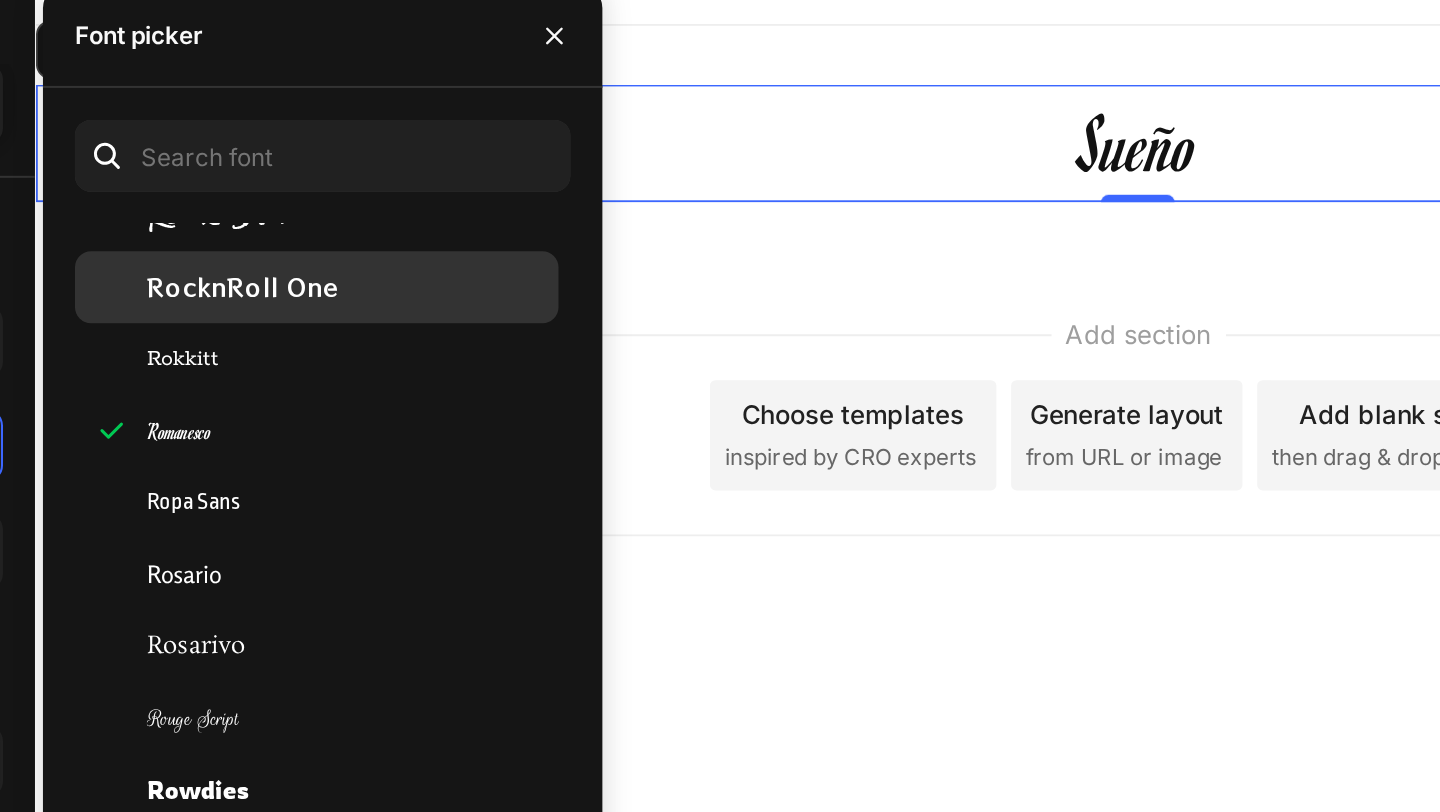 click on "RocknRoll One" 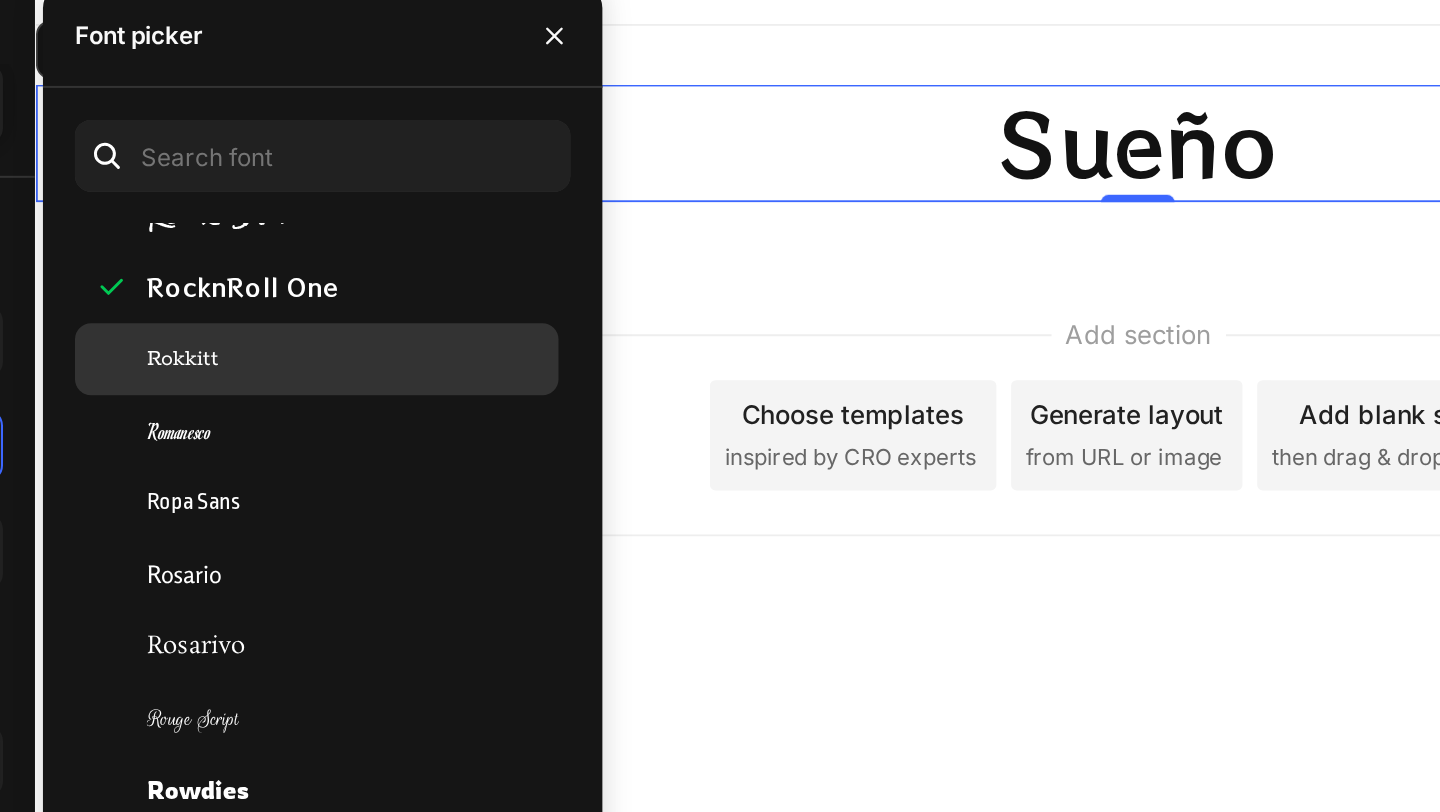 click on "Rokkitt" 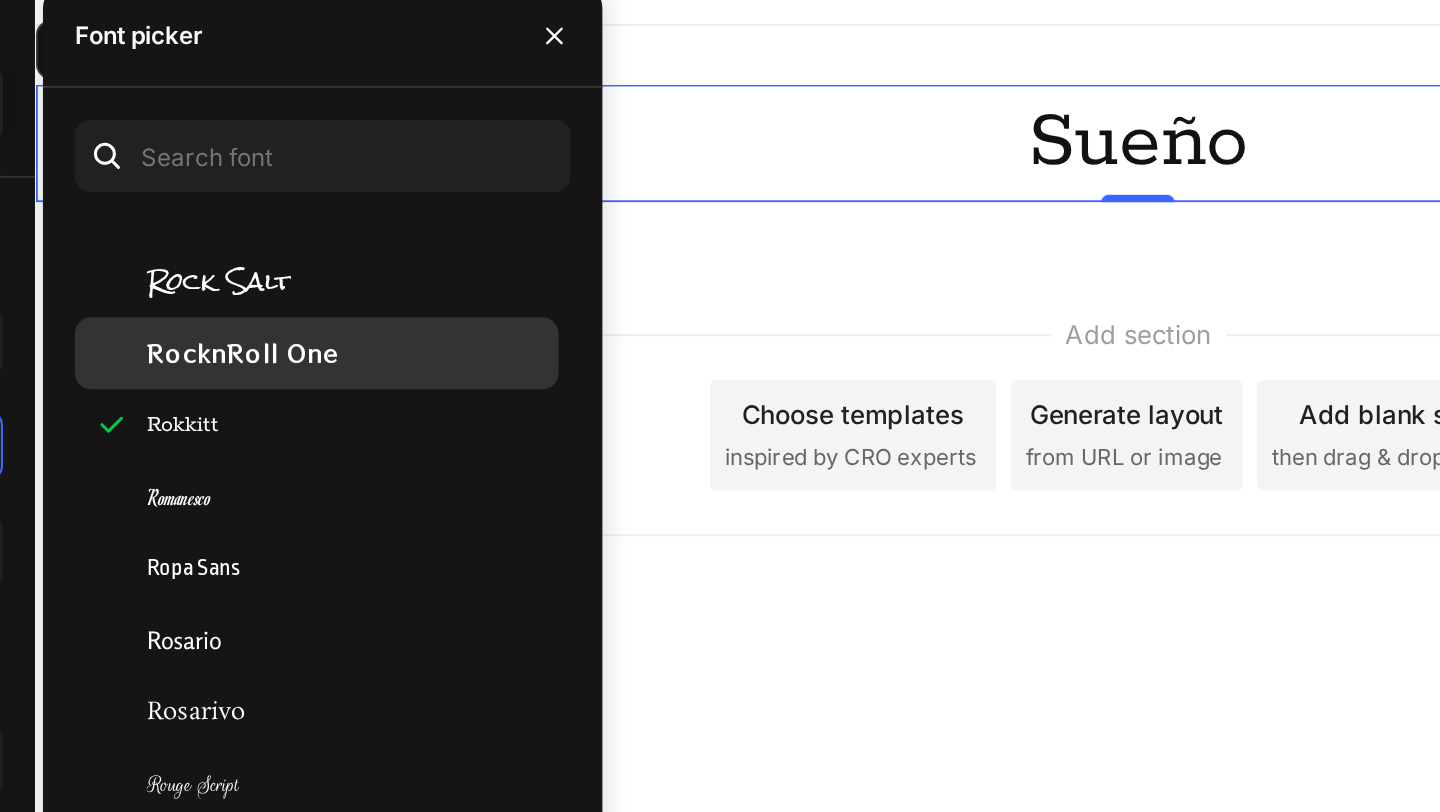 scroll, scrollTop: 54700, scrollLeft: 0, axis: vertical 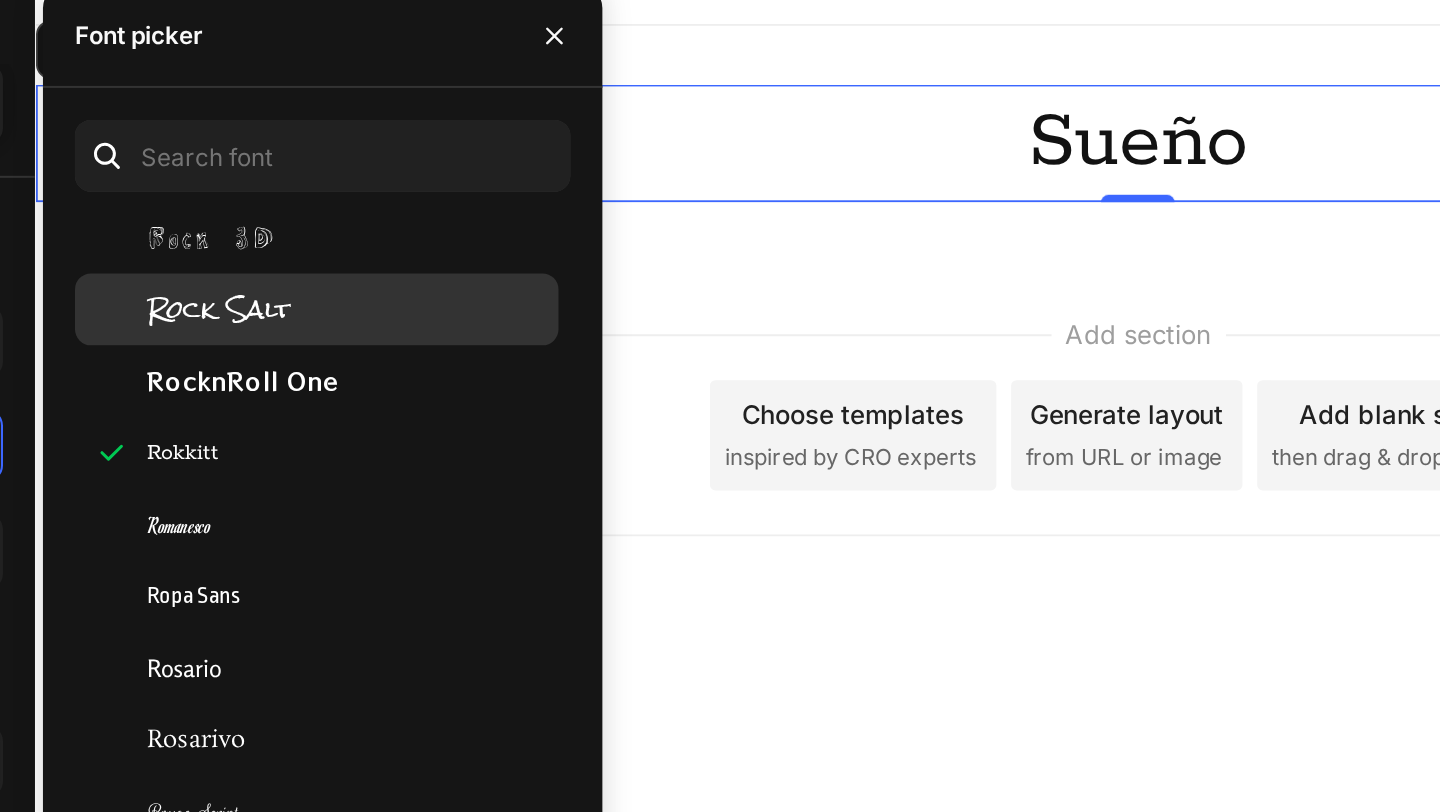 click on "Rock Salt" at bounding box center [429, 236] 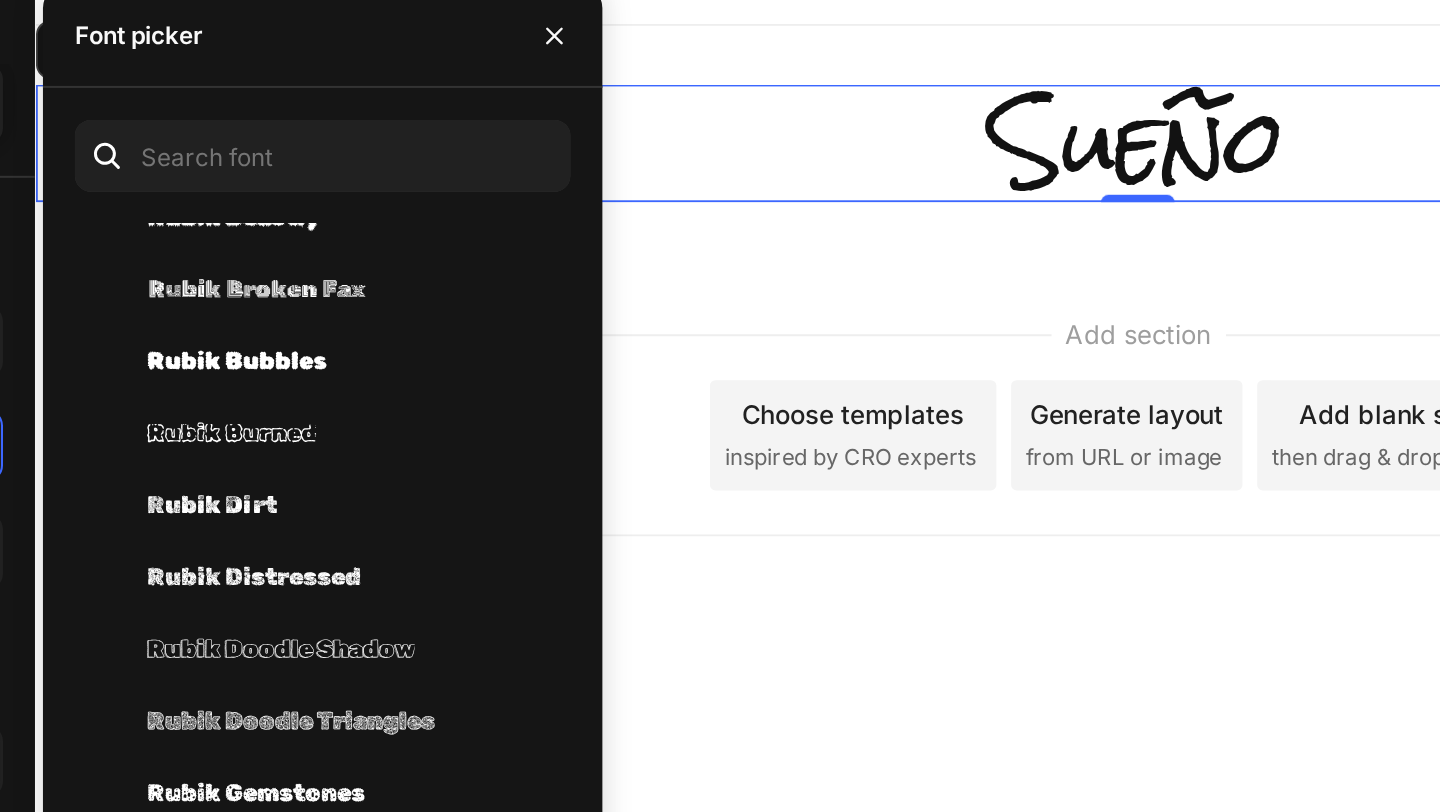 scroll, scrollTop: 55178, scrollLeft: 0, axis: vertical 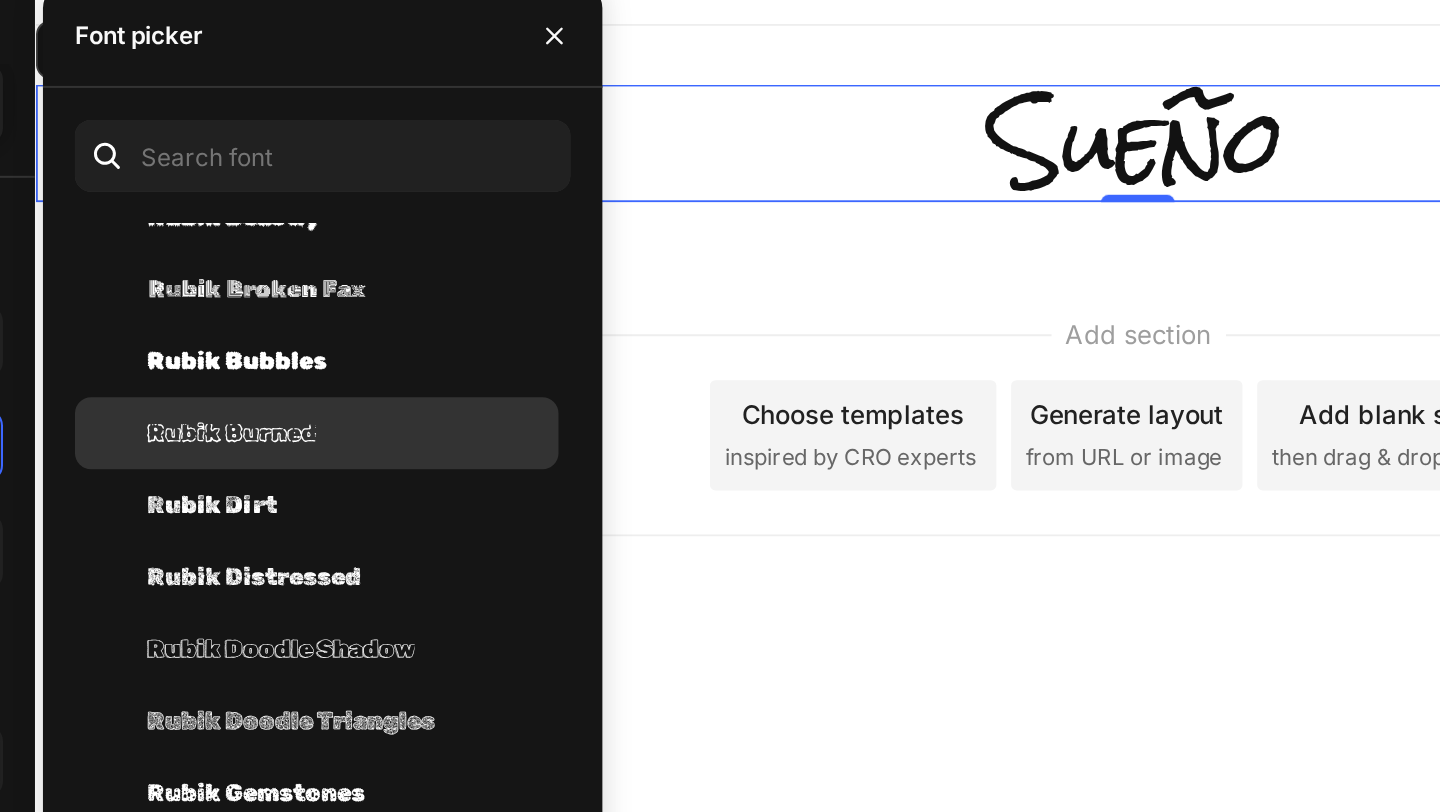 click on "Rubik Burned" at bounding box center (435, 298) 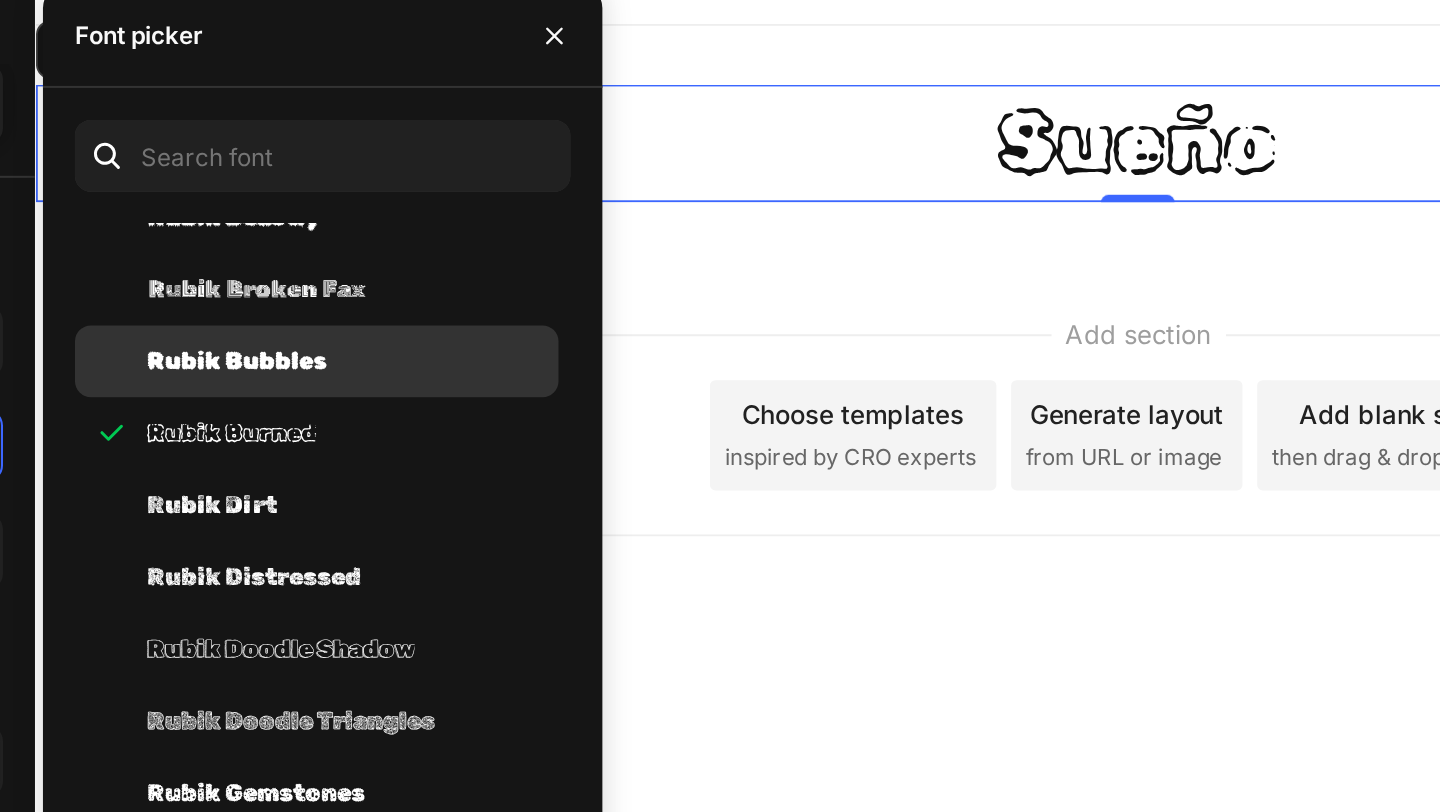 click on "Rubik Bubbles" 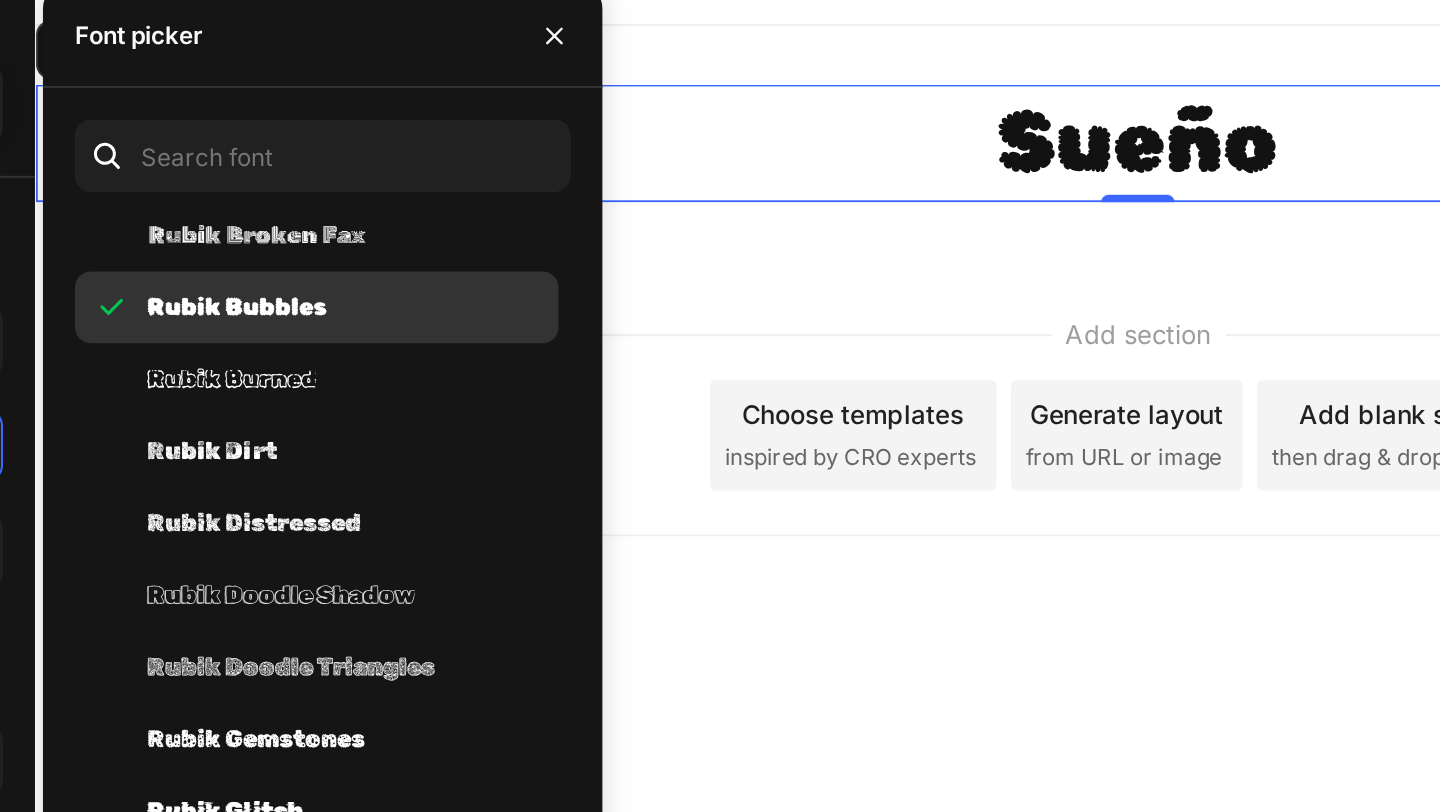 scroll, scrollTop: 55211, scrollLeft: 0, axis: vertical 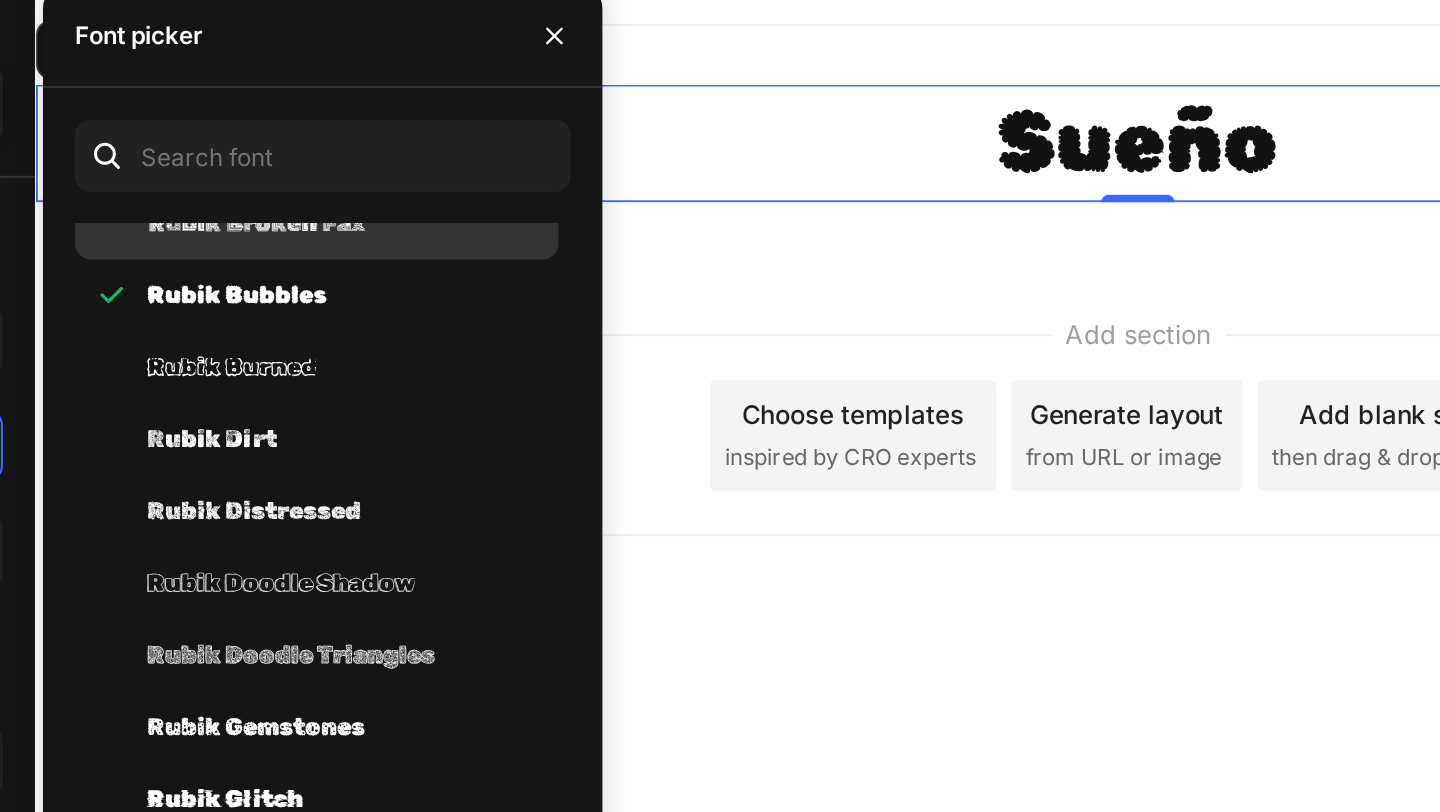 click on "Rubik Broken Fax" at bounding box center (448, 193) 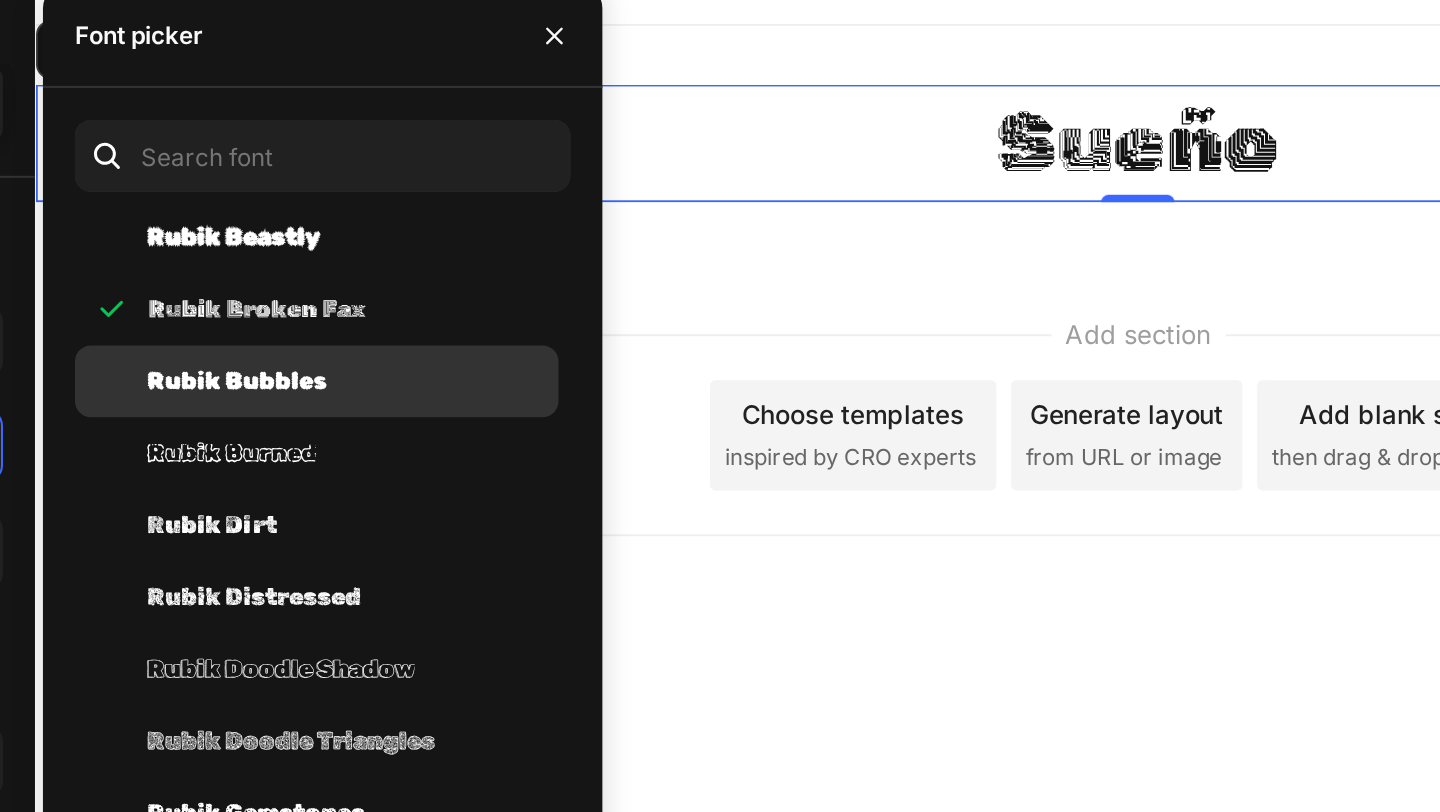 scroll, scrollTop: 55167, scrollLeft: 0, axis: vertical 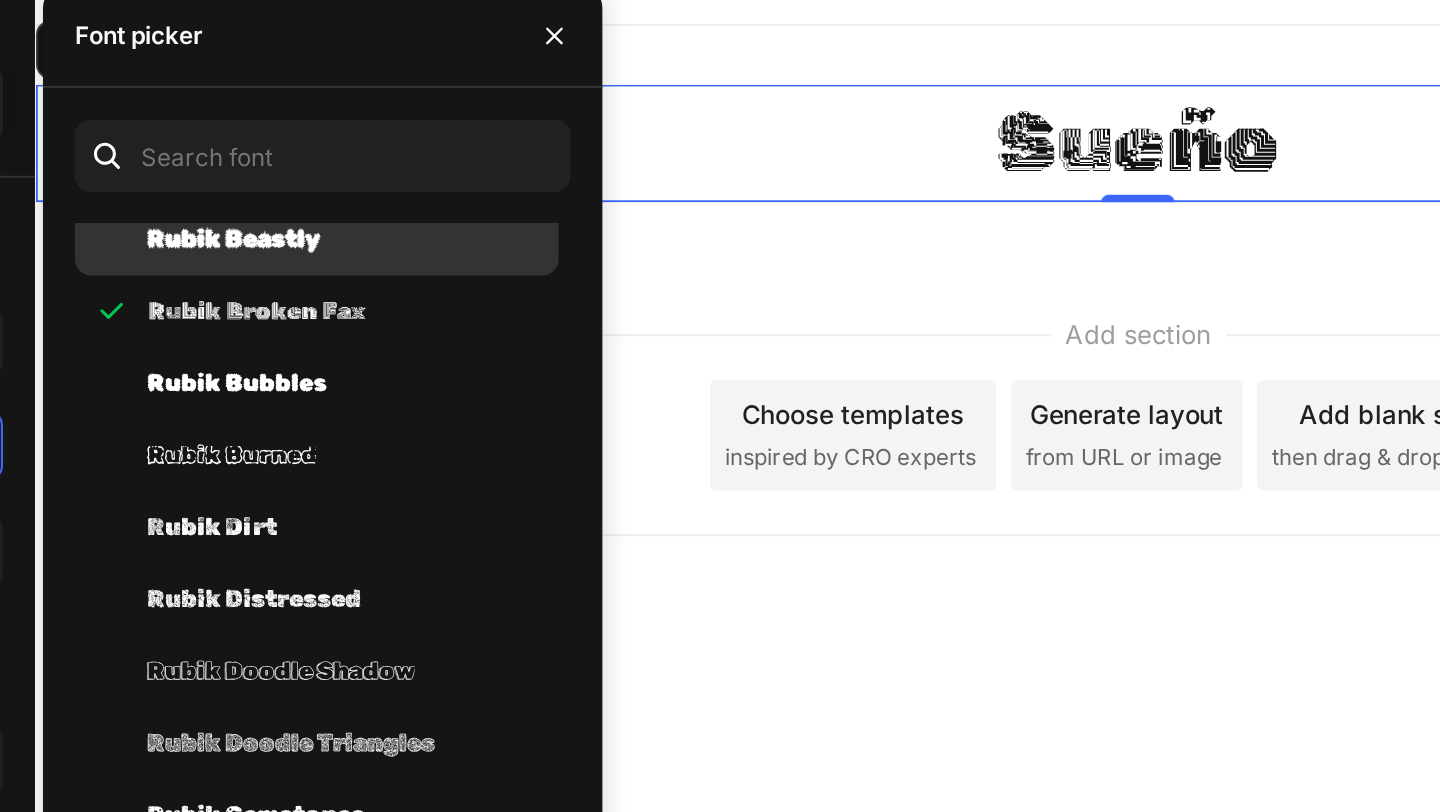 click on "Rubik Beastly" at bounding box center (436, 201) 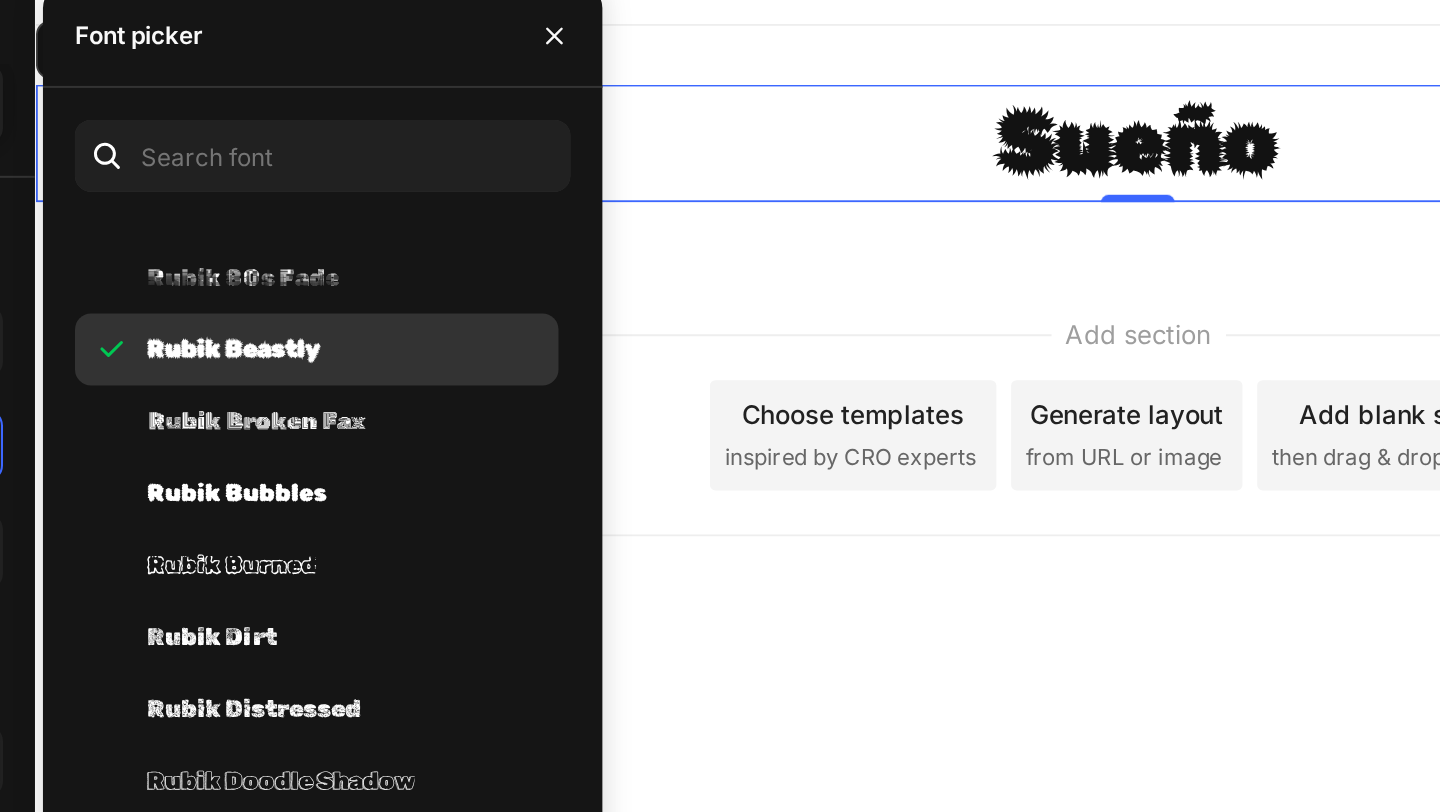 scroll, scrollTop: 55117, scrollLeft: 0, axis: vertical 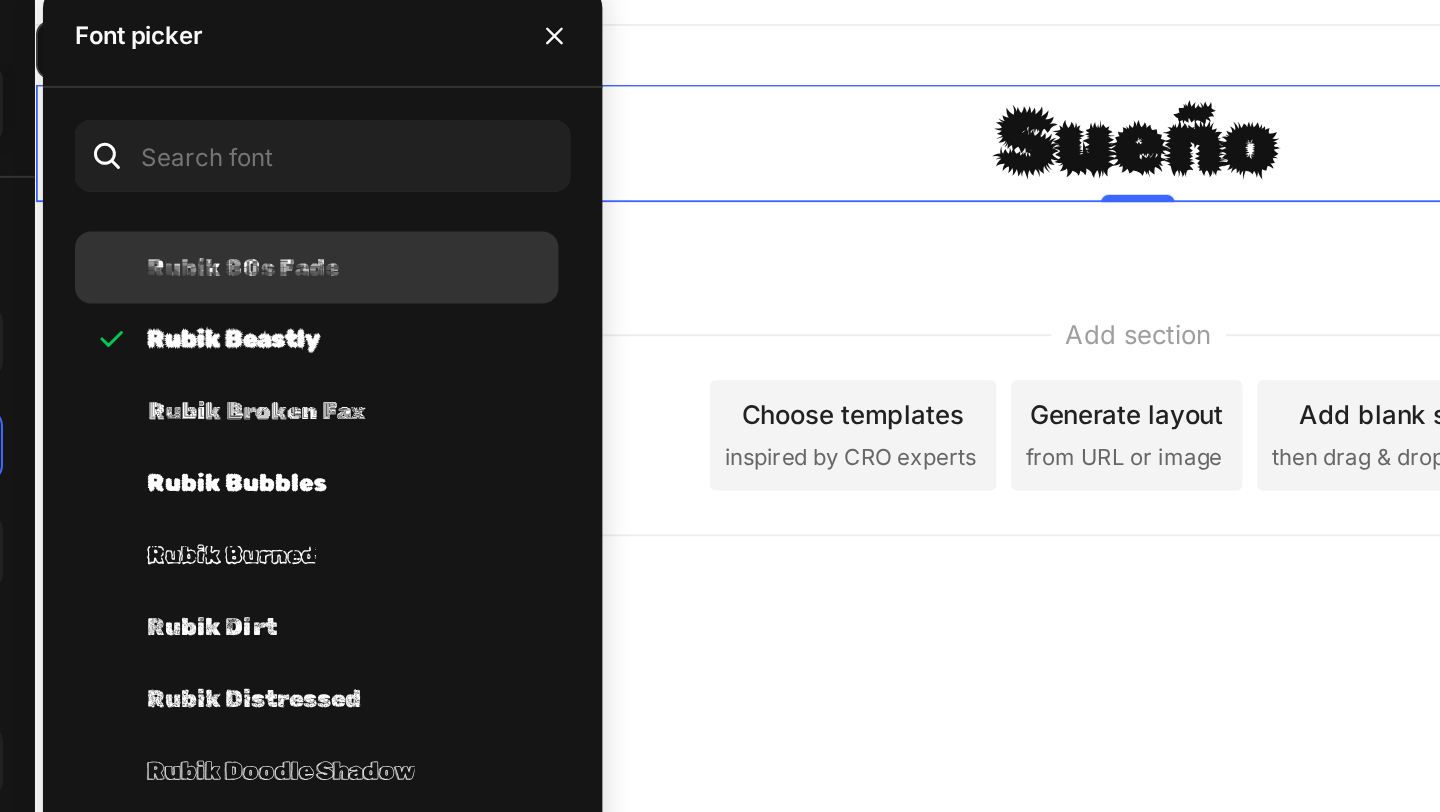 click on "Rubik 80s Fade" at bounding box center [441, 215] 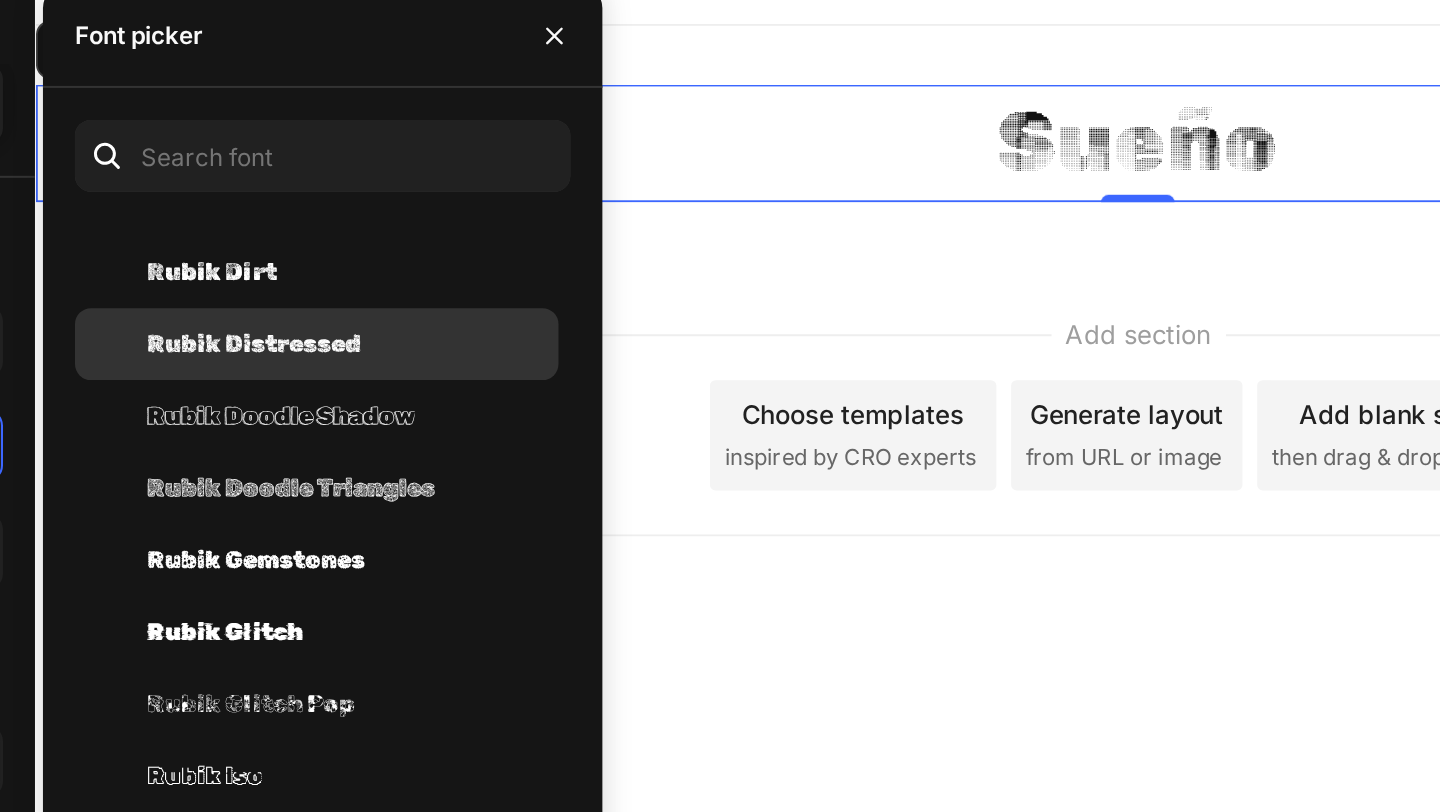 scroll, scrollTop: 55304, scrollLeft: 0, axis: vertical 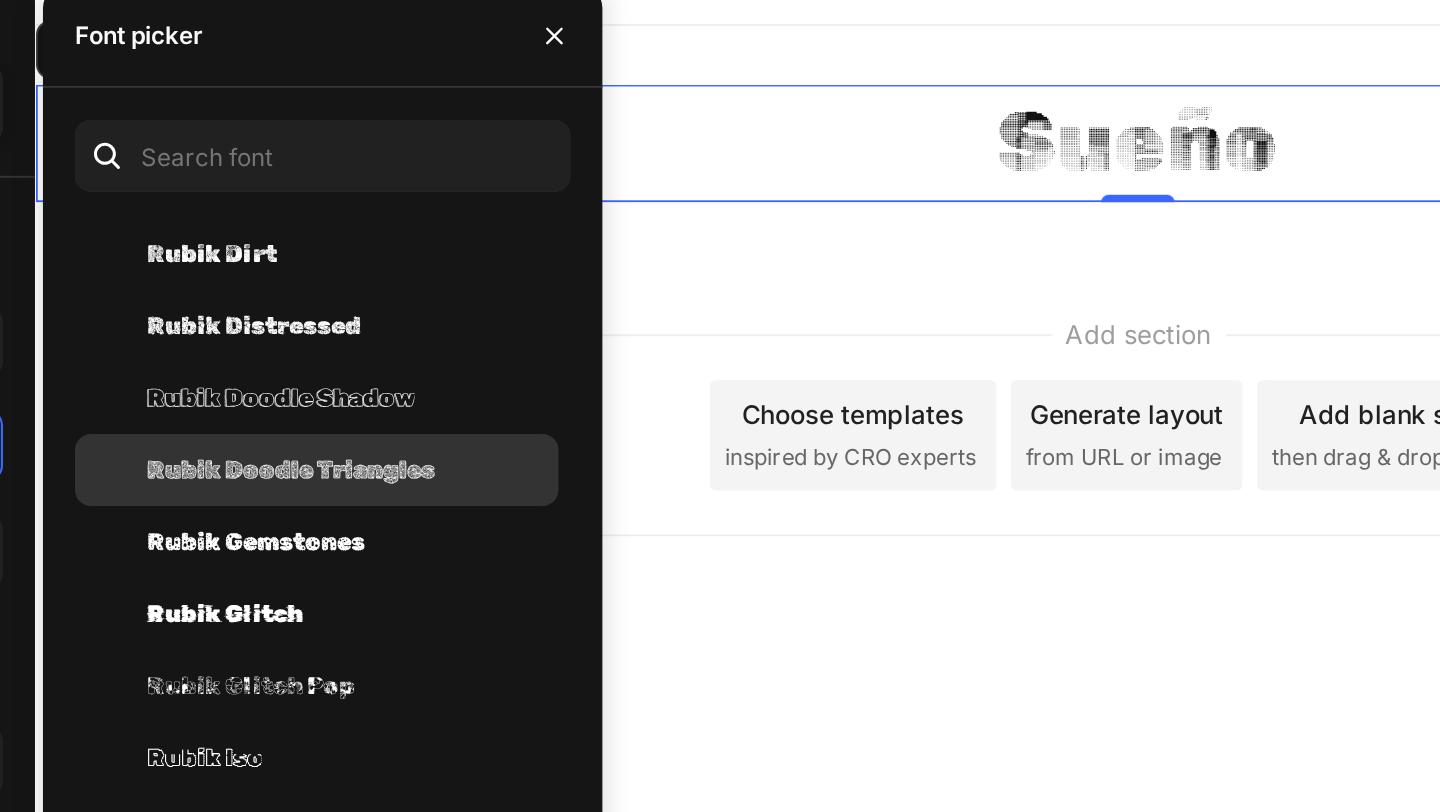 click on "Rubik Doodle Triangles" at bounding box center [465, 316] 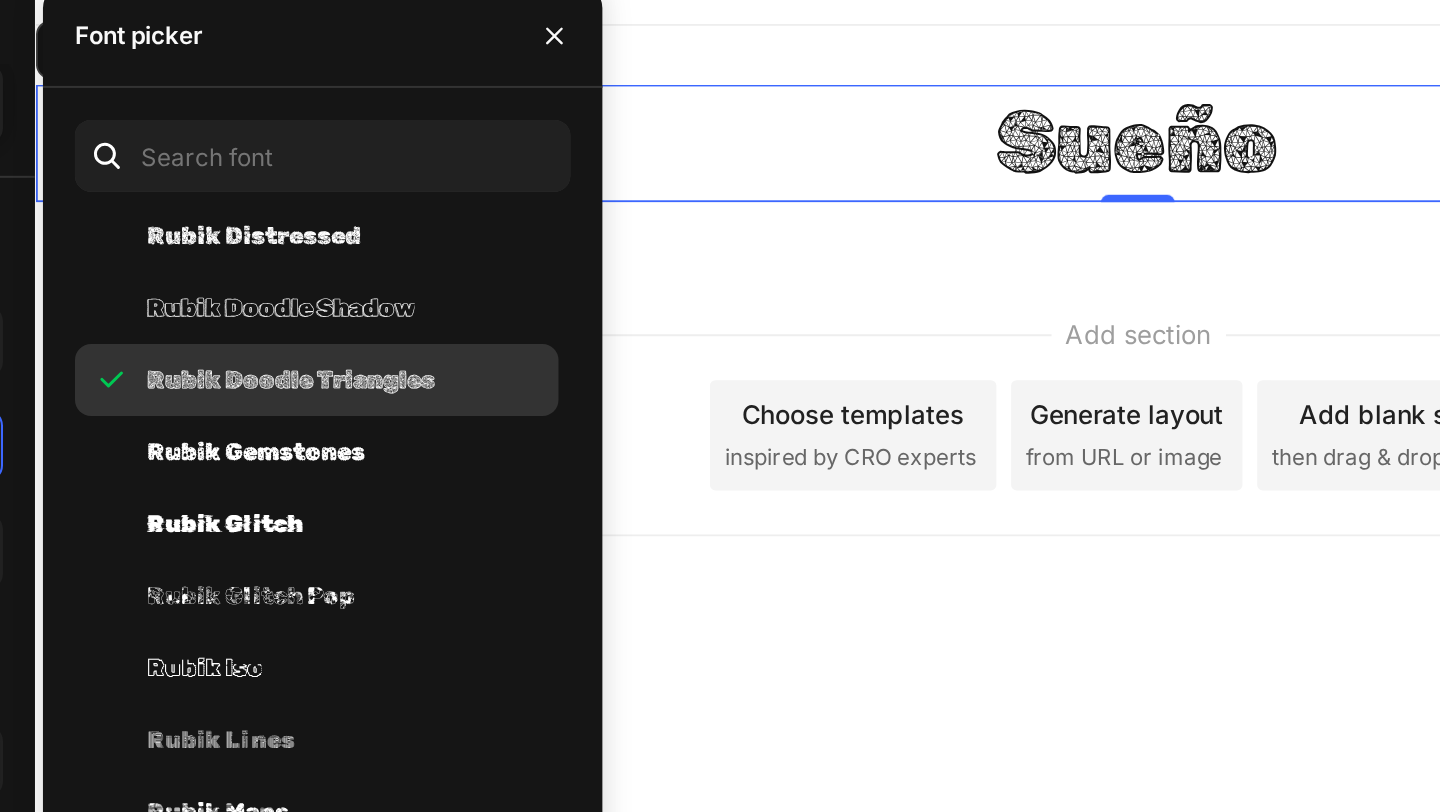 scroll, scrollTop: 55368, scrollLeft: 0, axis: vertical 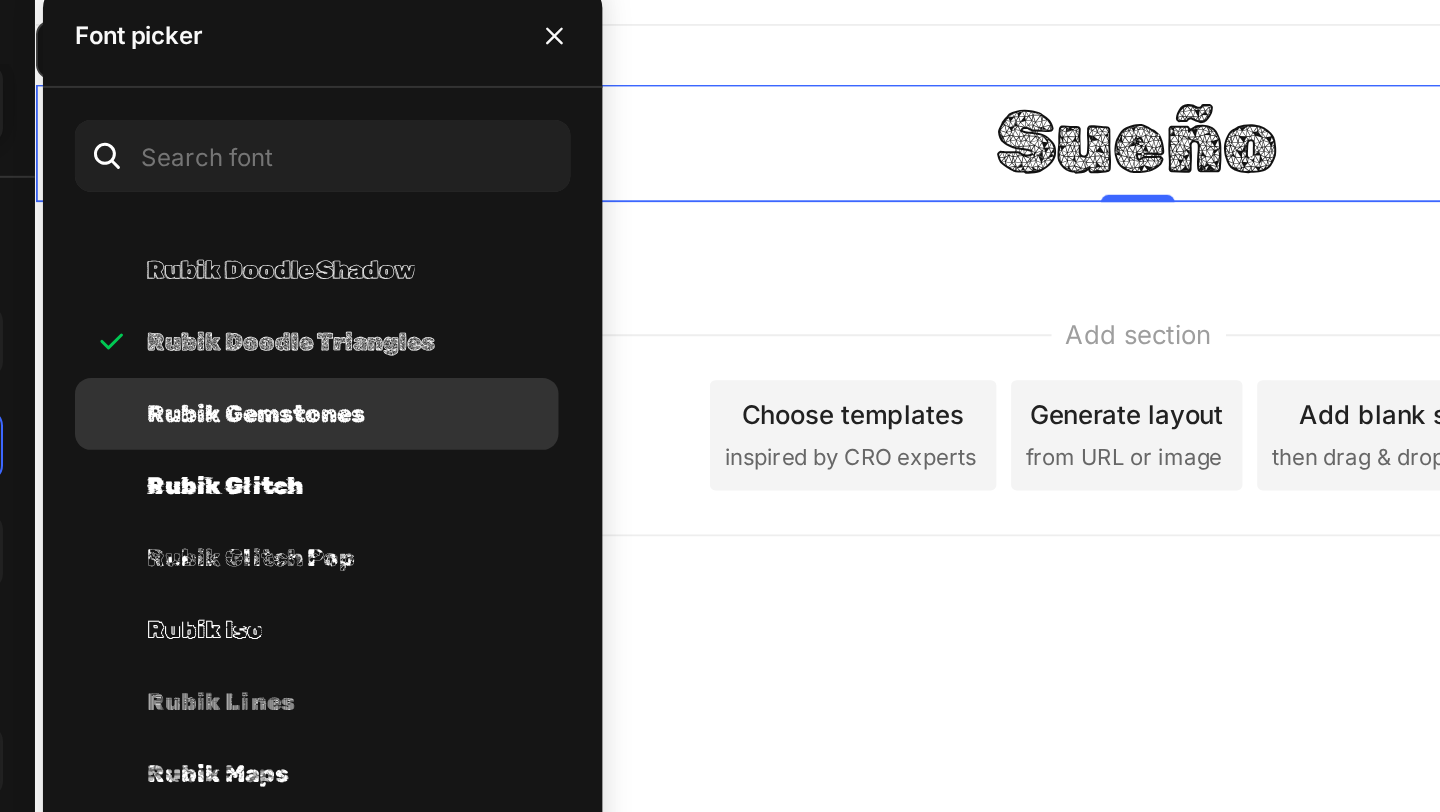 click on "Rubik Gemstones" at bounding box center [447, 288] 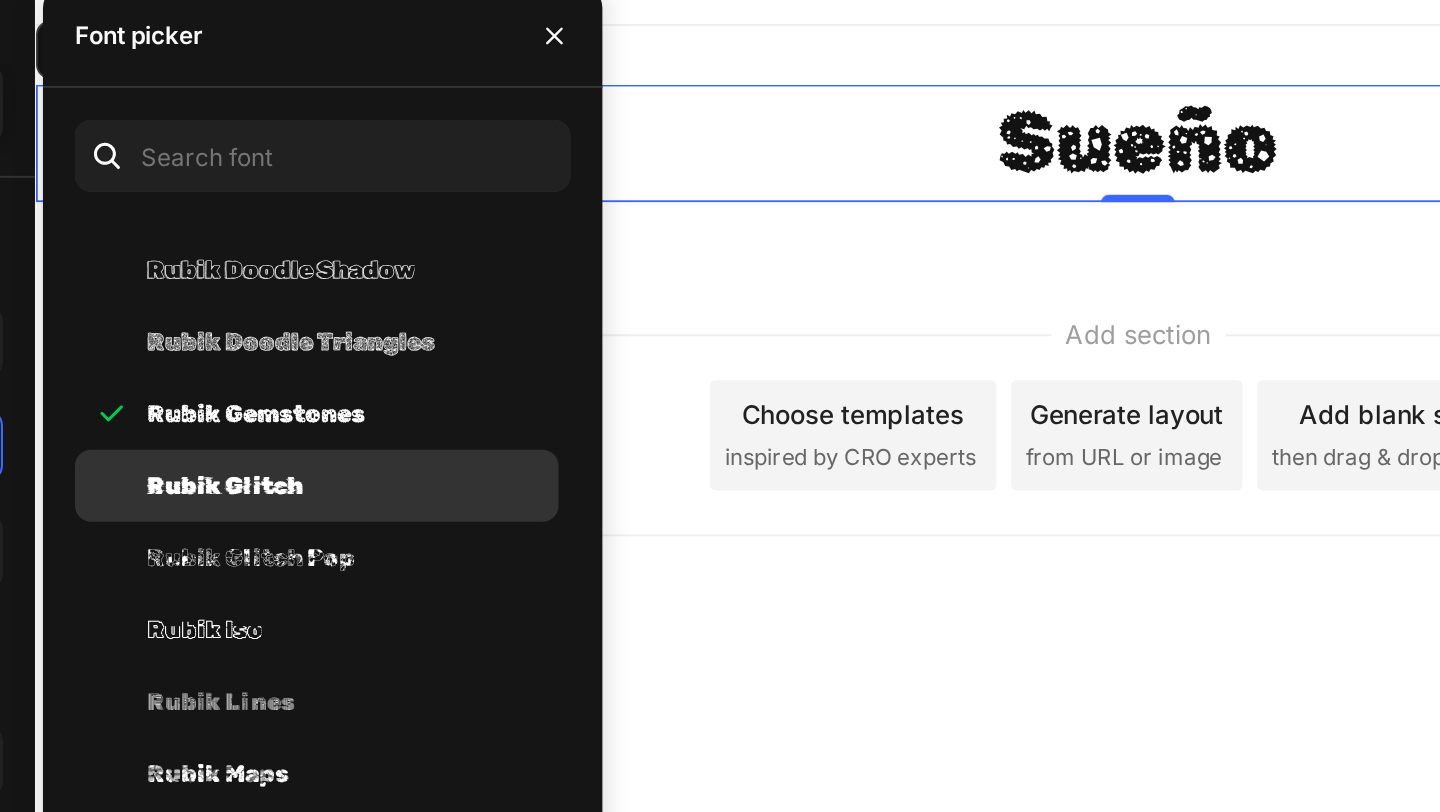 click on "Rubik Glitch" at bounding box center [432, 324] 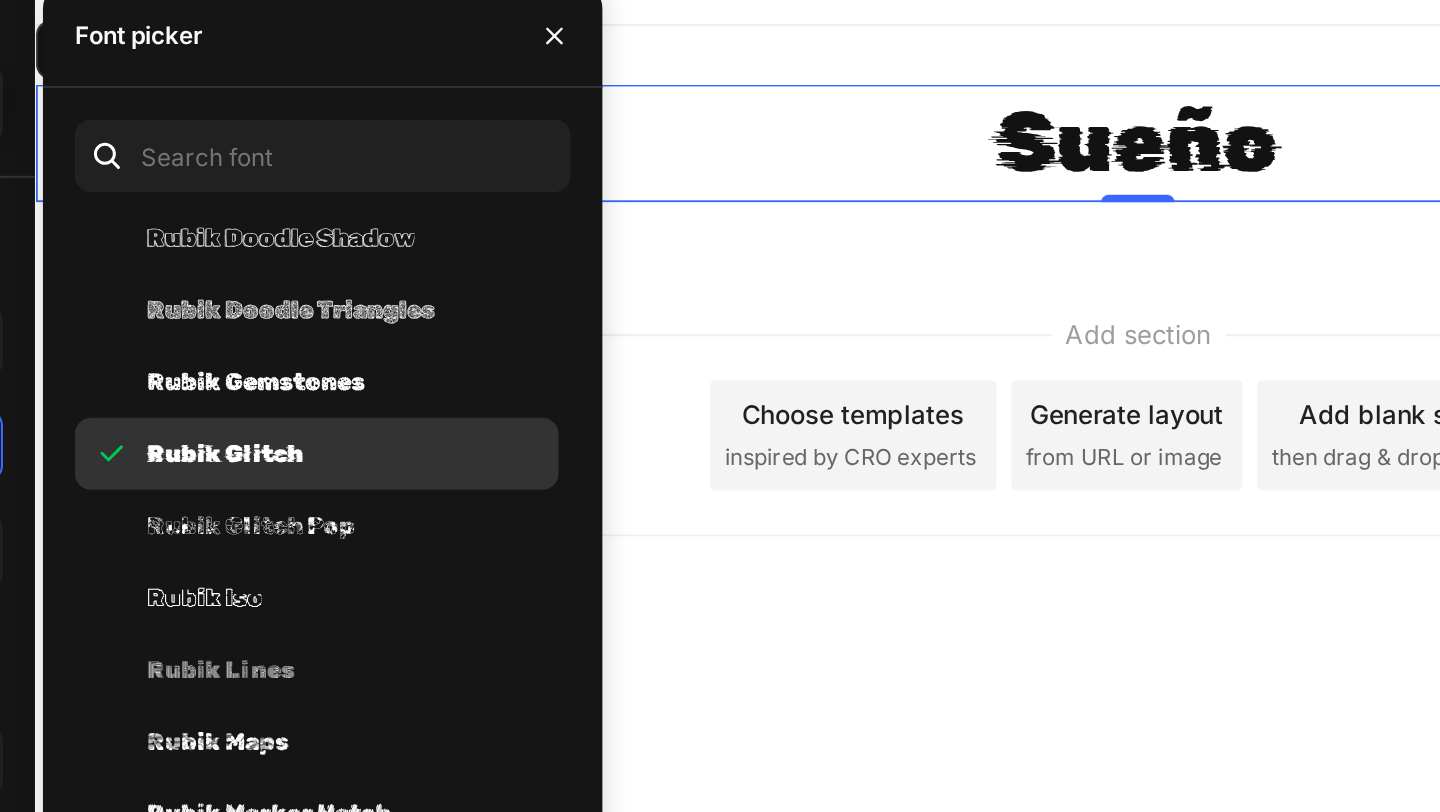 scroll, scrollTop: 55400, scrollLeft: 0, axis: vertical 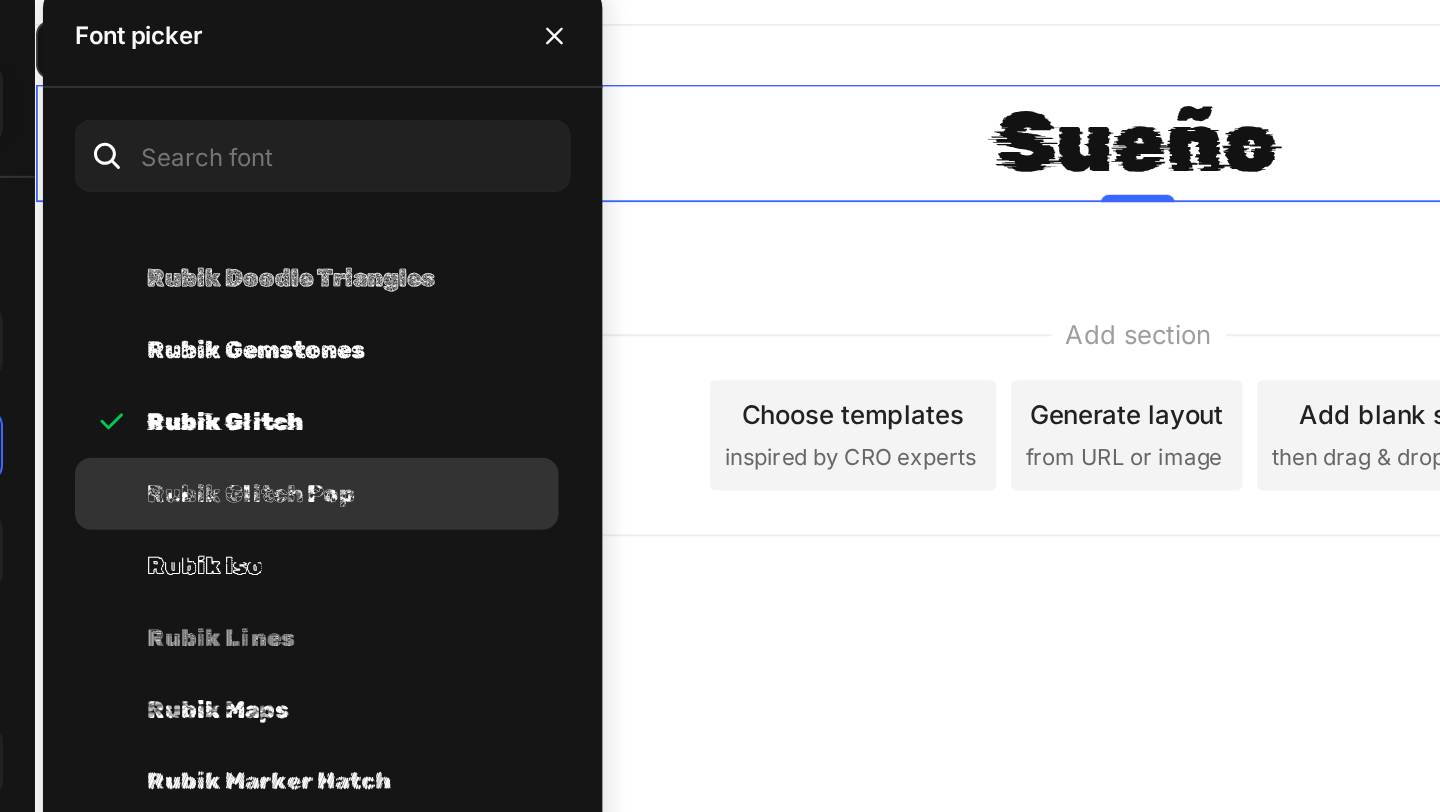 click on "Rubik Glitch Pop" at bounding box center (445, 328) 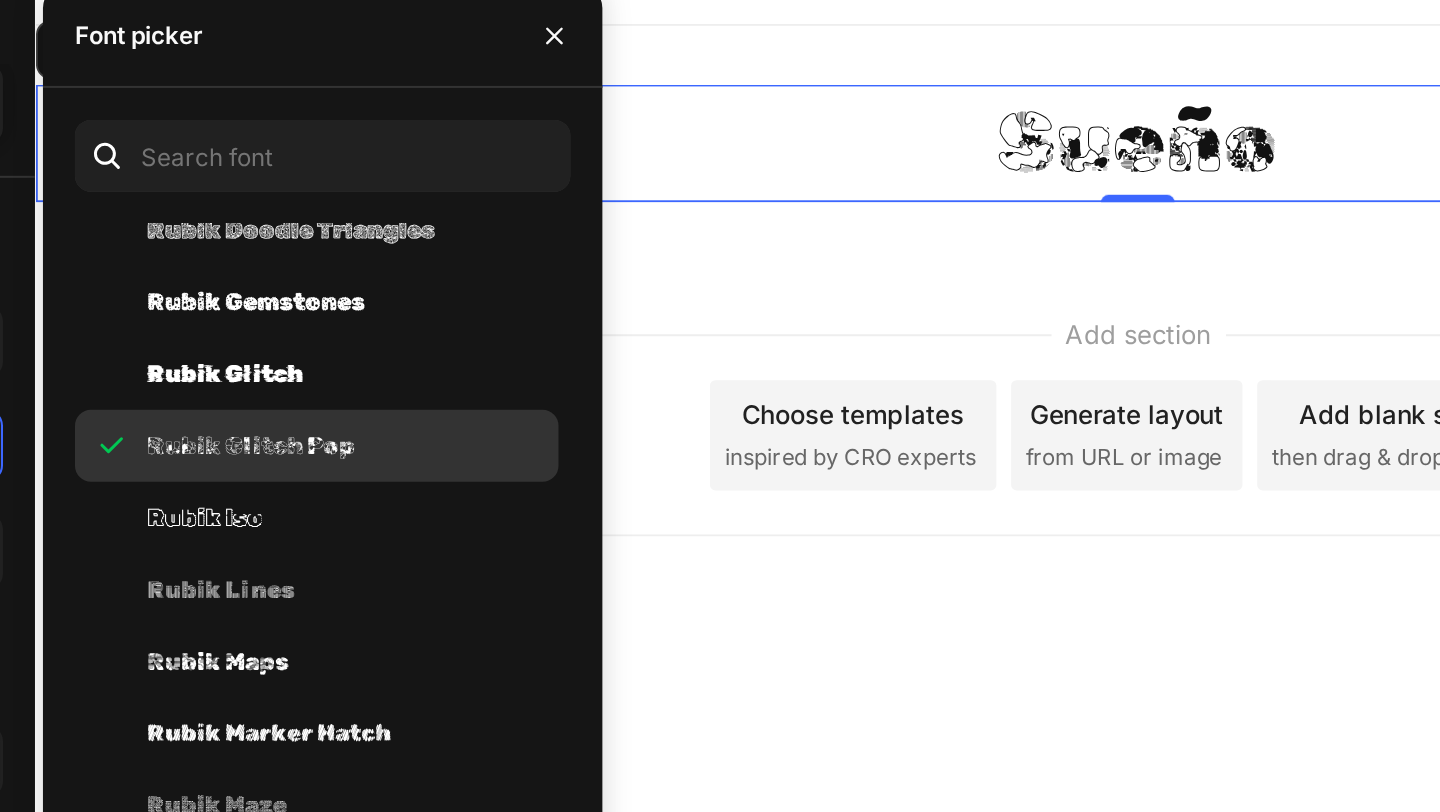 scroll, scrollTop: 55439, scrollLeft: 0, axis: vertical 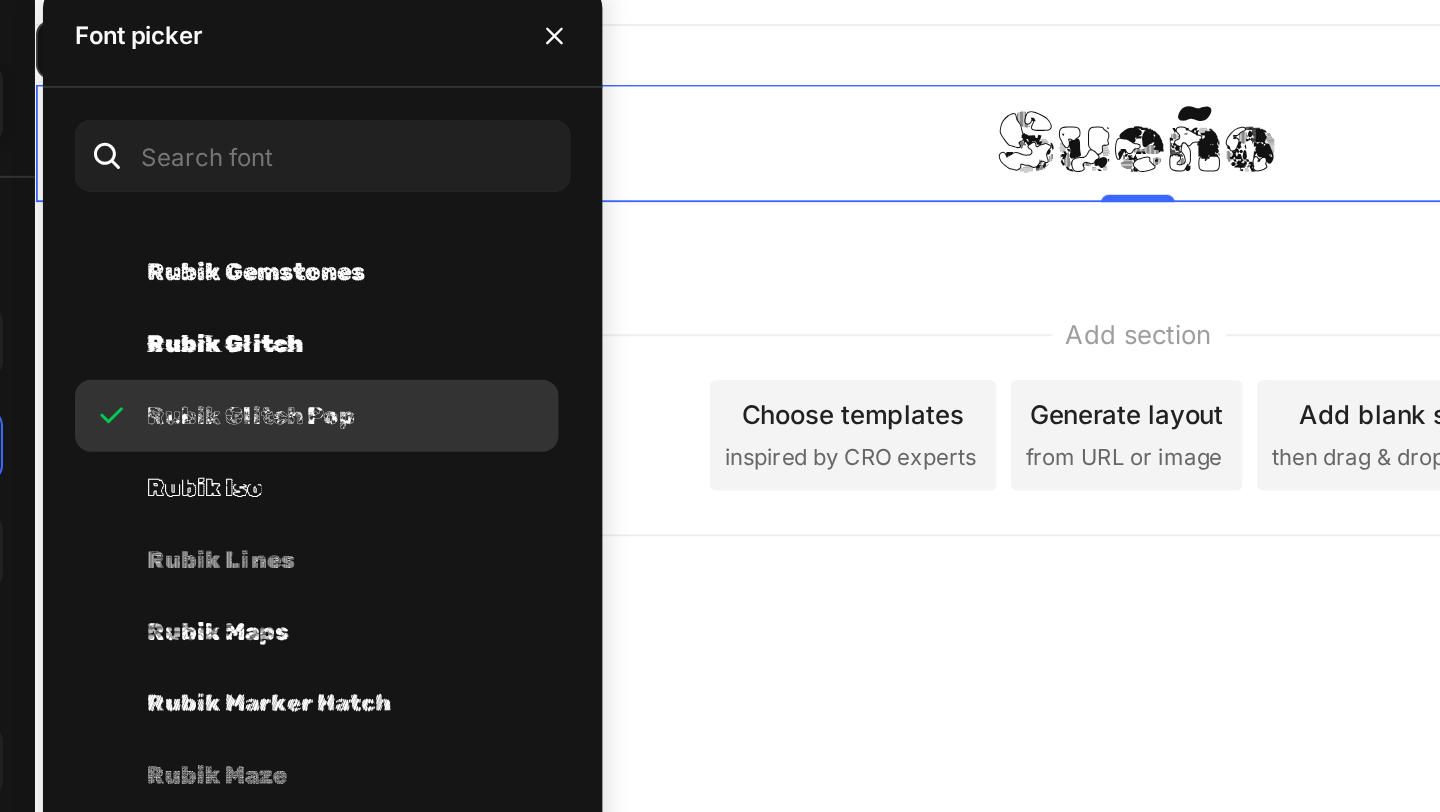 click on "Rubik Iso" at bounding box center (422, 325) 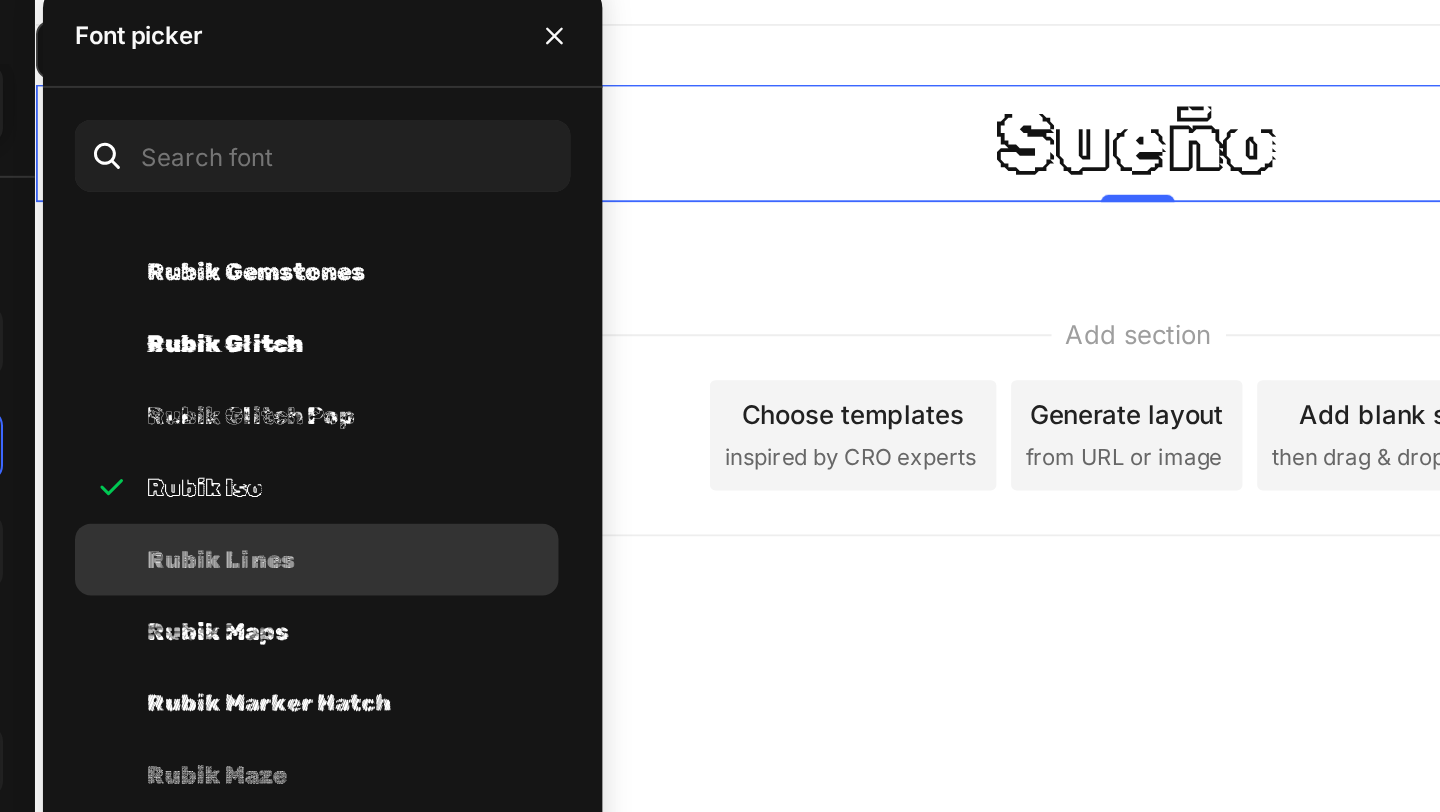 click on "Rubik Lines" at bounding box center [430, 361] 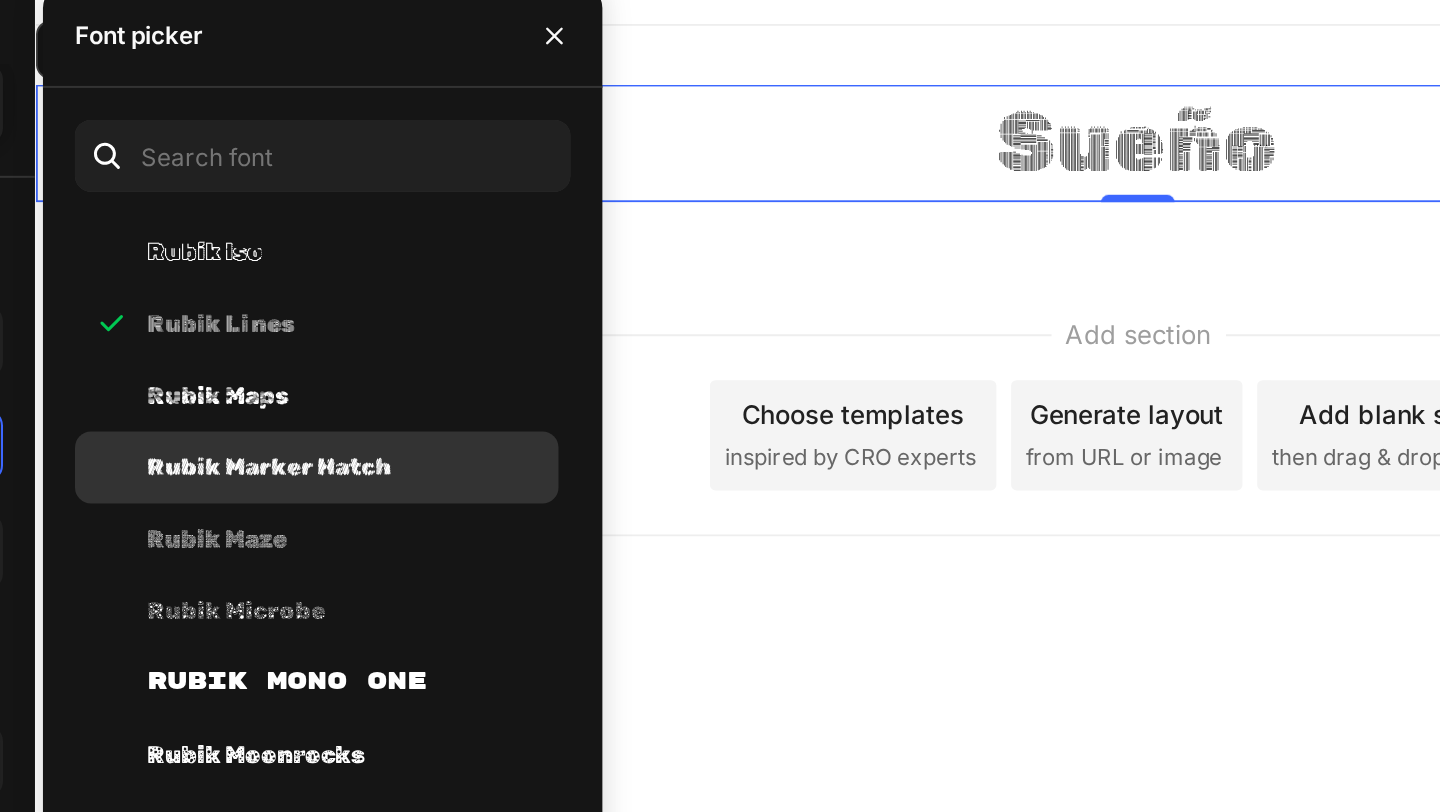 scroll, scrollTop: 55580, scrollLeft: 0, axis: vertical 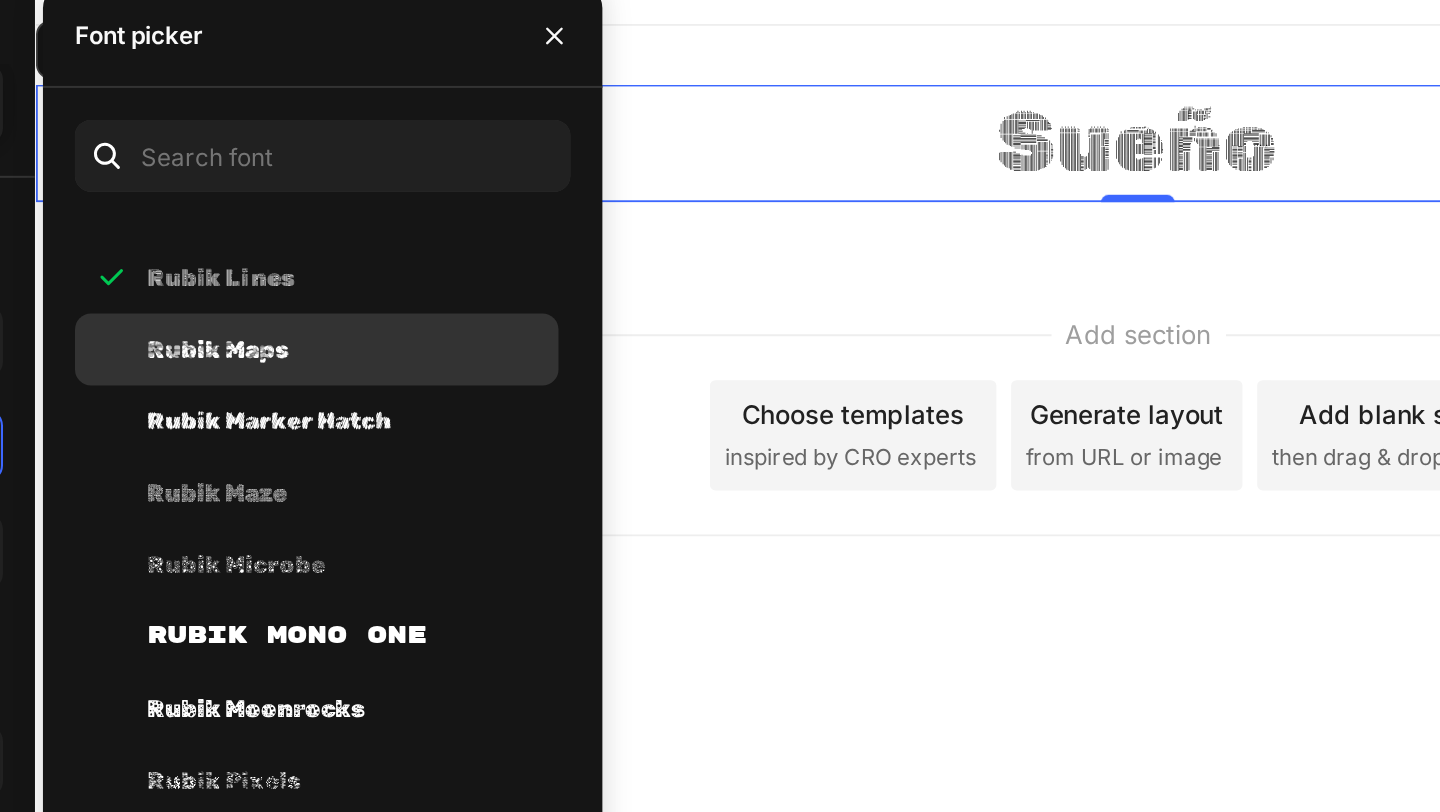 click on "Rubik Maps" at bounding box center [428, 256] 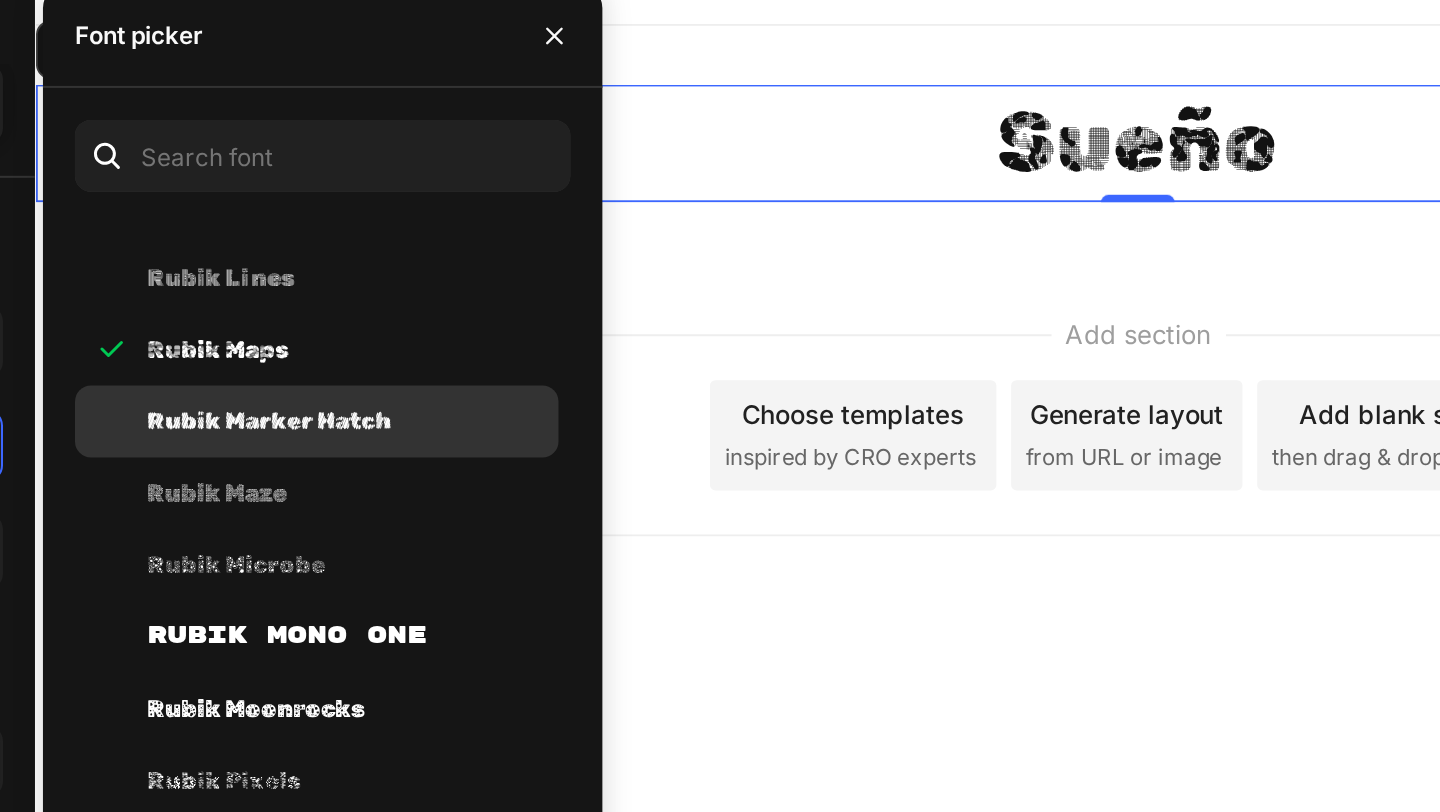 click on "Rubik Marker Hatch" at bounding box center (454, 292) 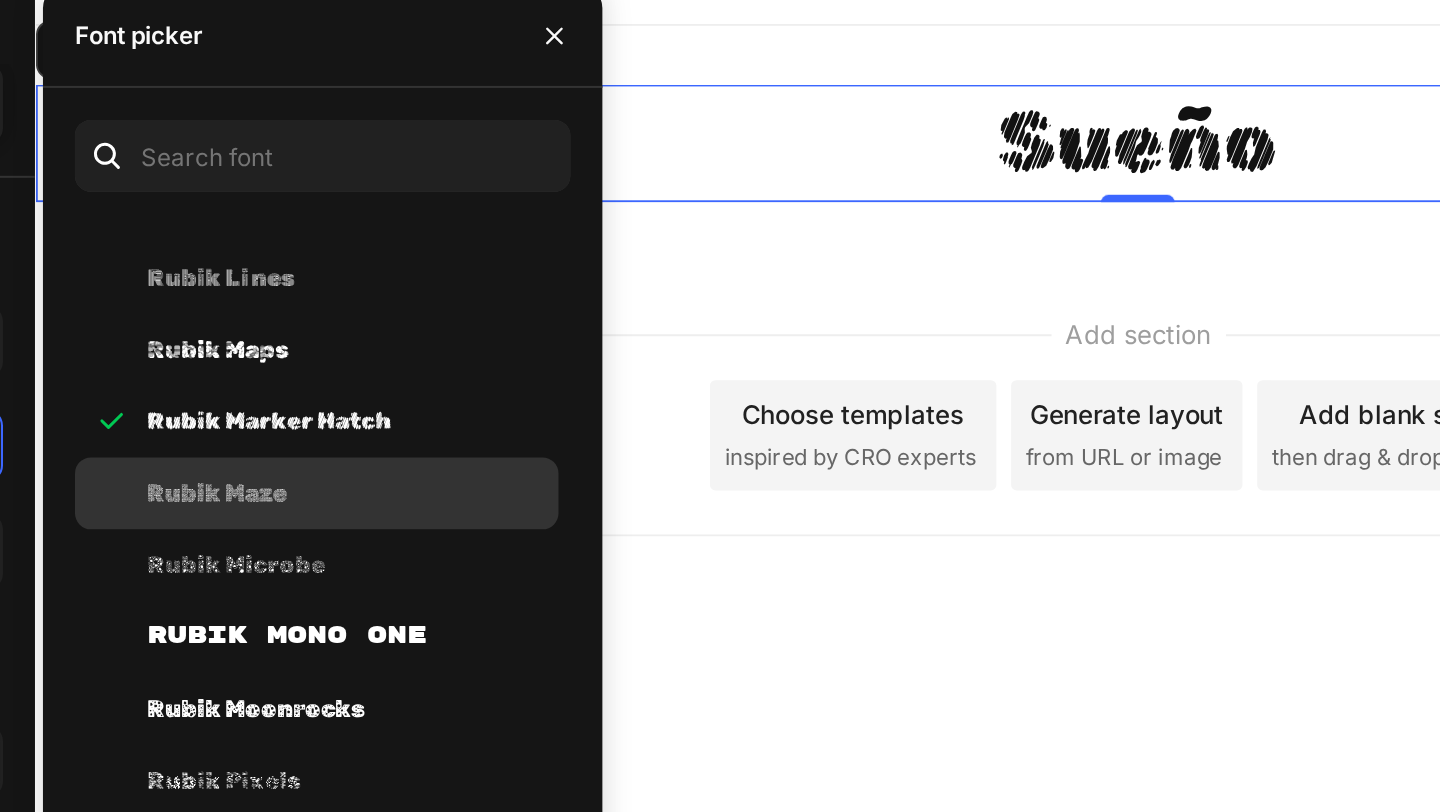 click on "Rubik Maze" at bounding box center [428, 328] 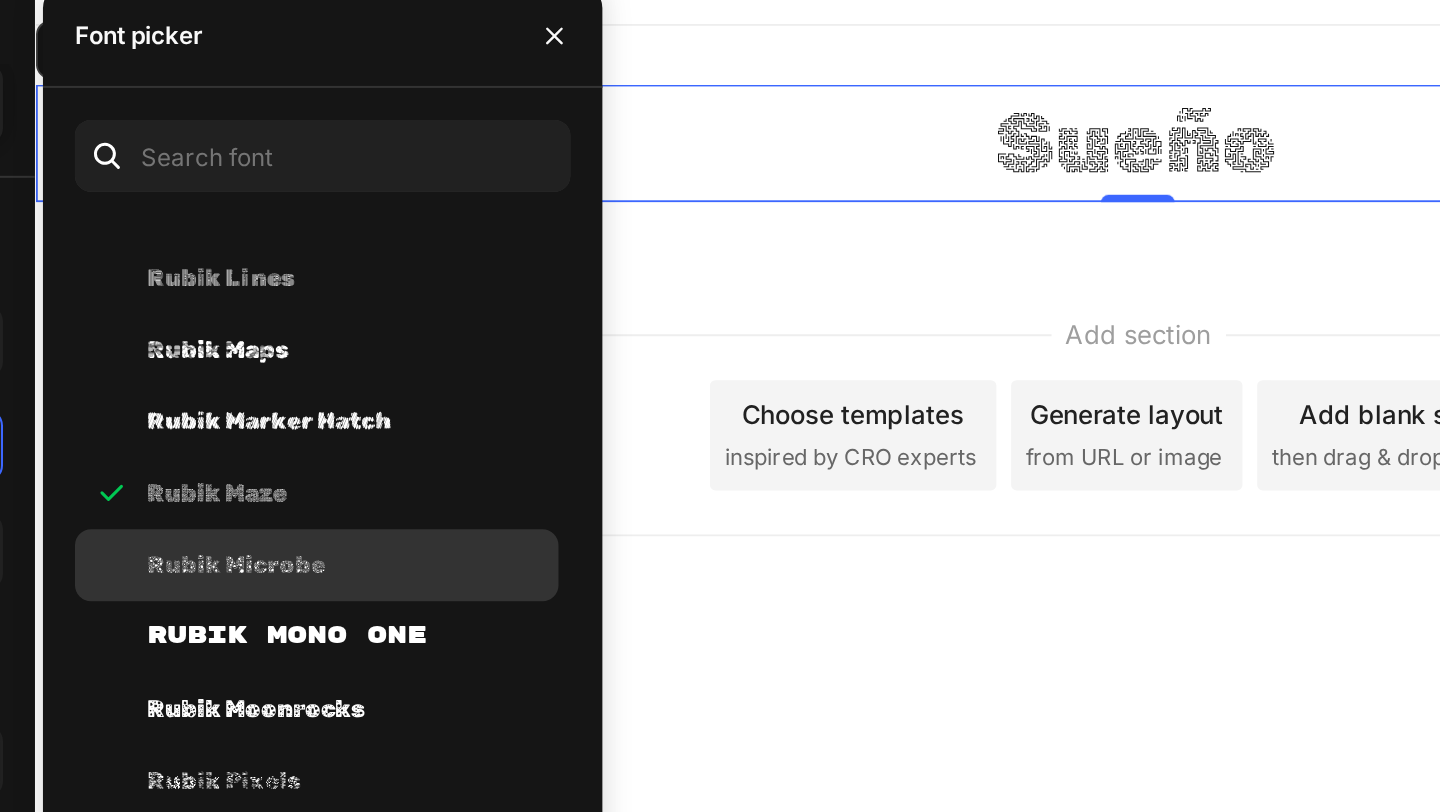 click on "Rubik Microbe" at bounding box center [437, 364] 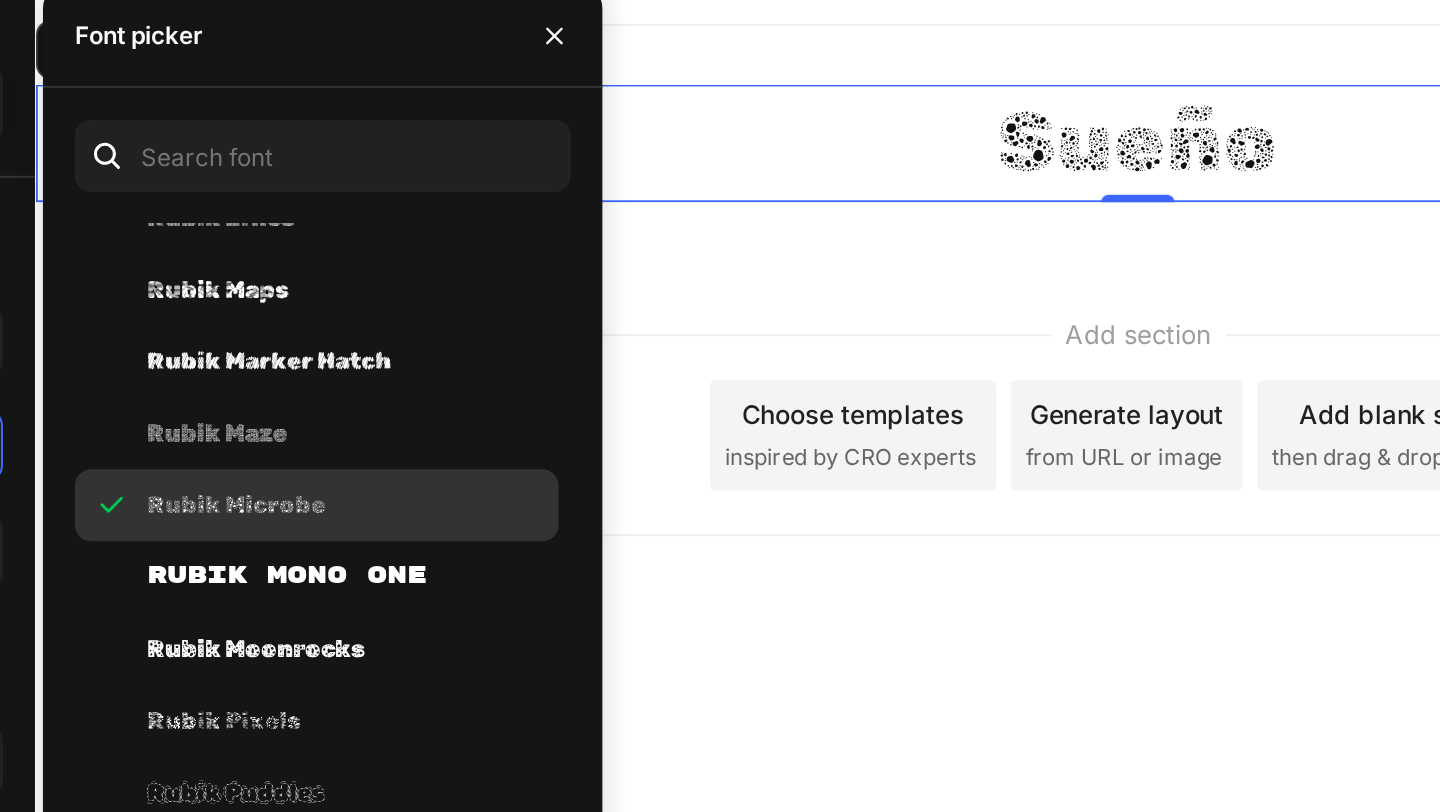 scroll, scrollTop: 55617, scrollLeft: 0, axis: vertical 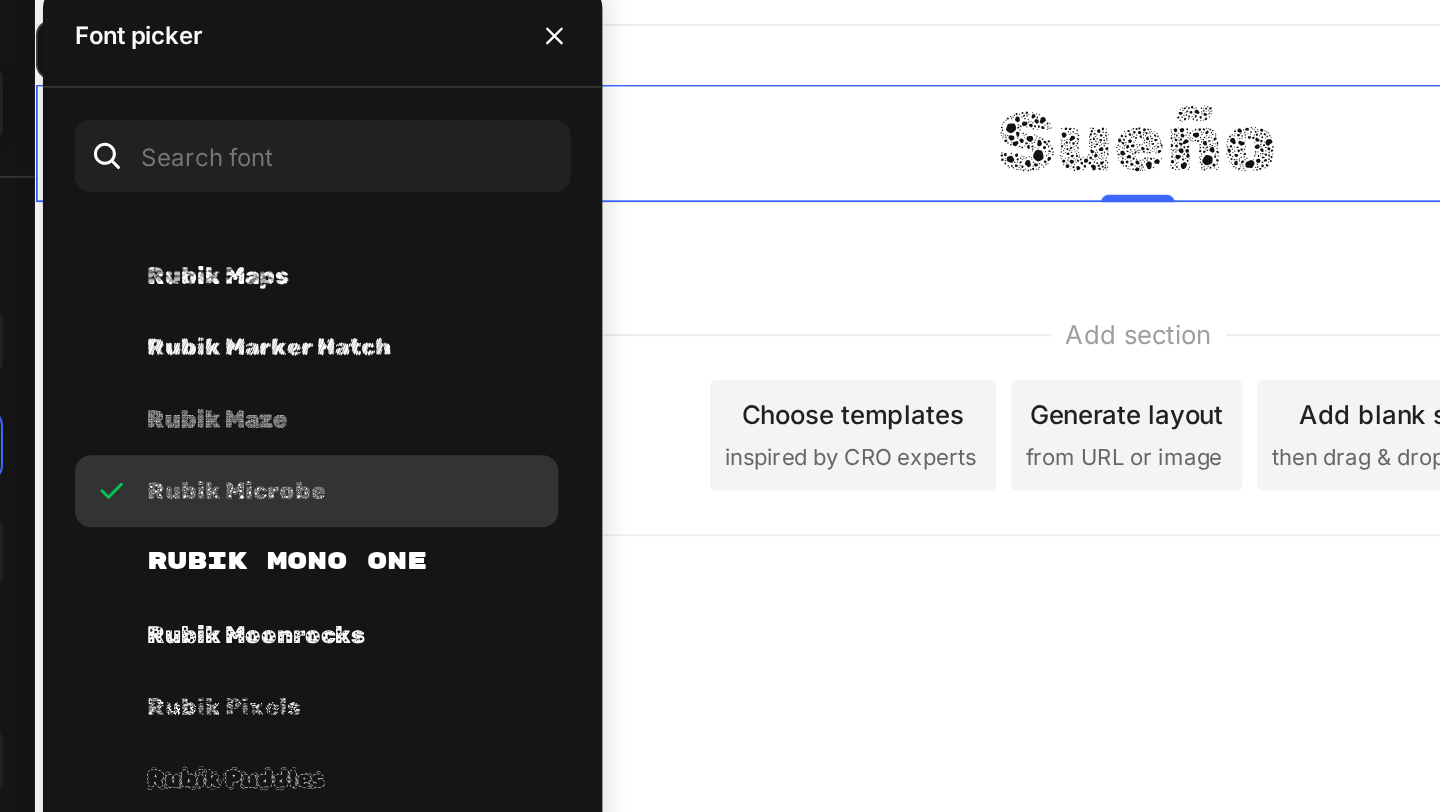 click on "Rubik Mono One" at bounding box center [463, 363] 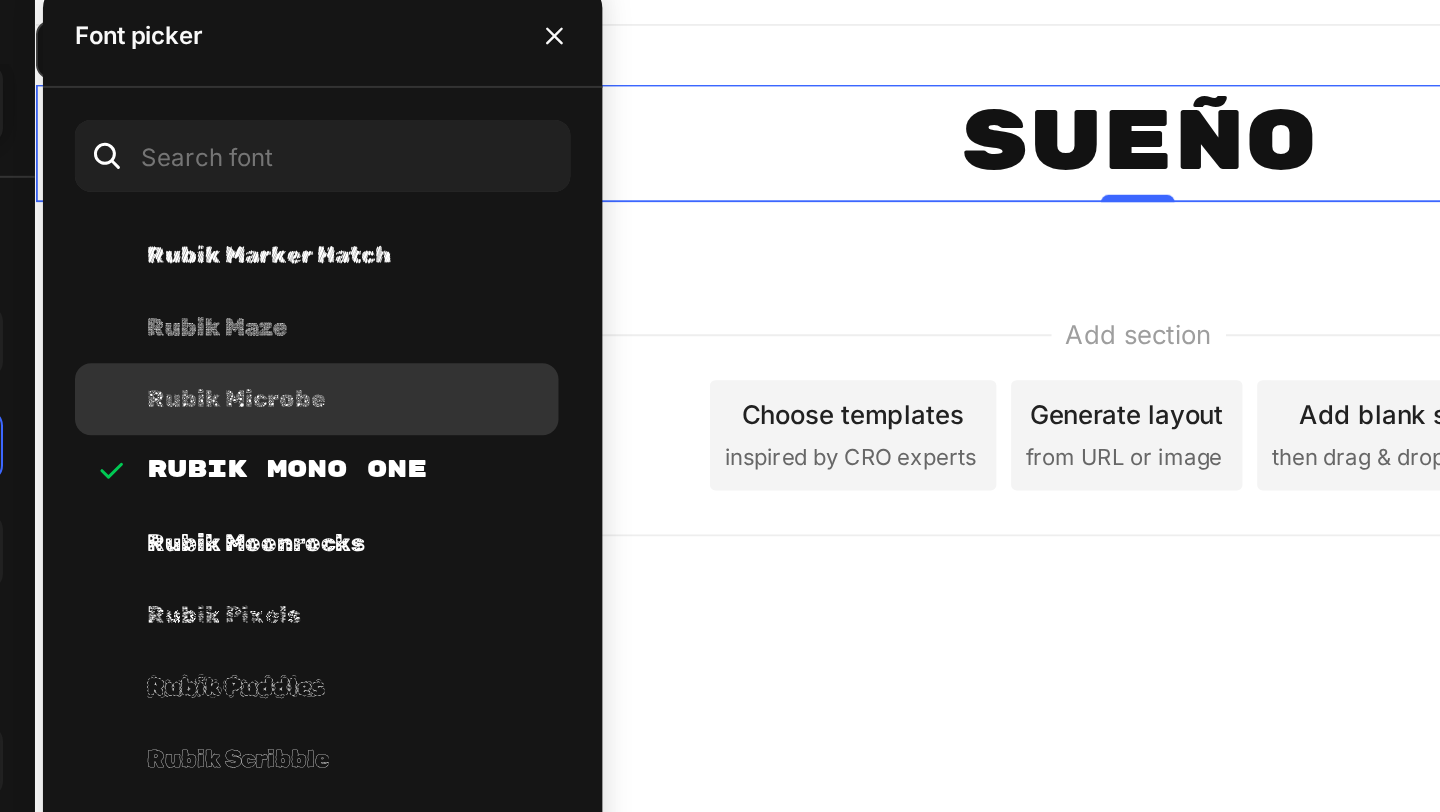 scroll, scrollTop: 55664, scrollLeft: 0, axis: vertical 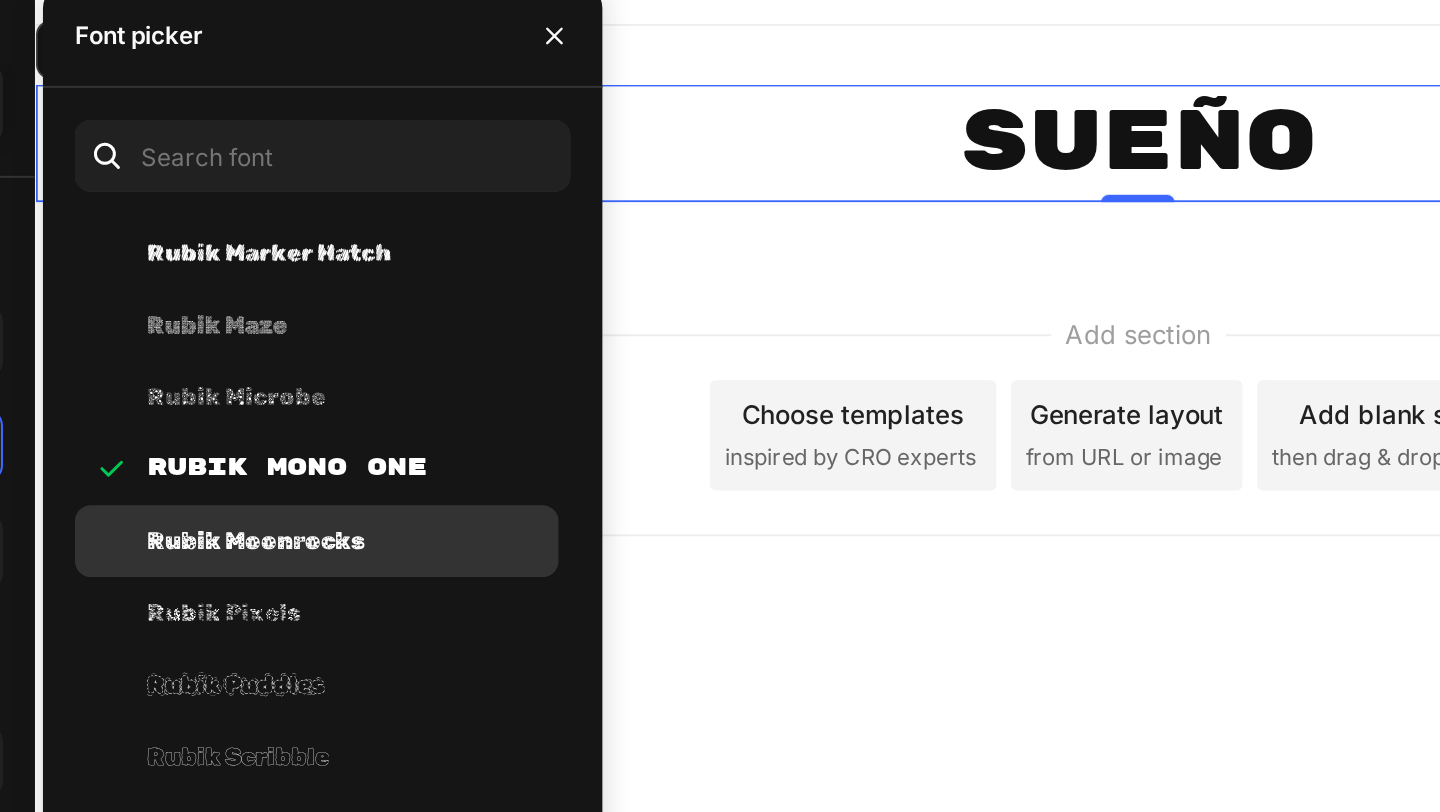 click on "Rubik Moonrocks" at bounding box center [447, 352] 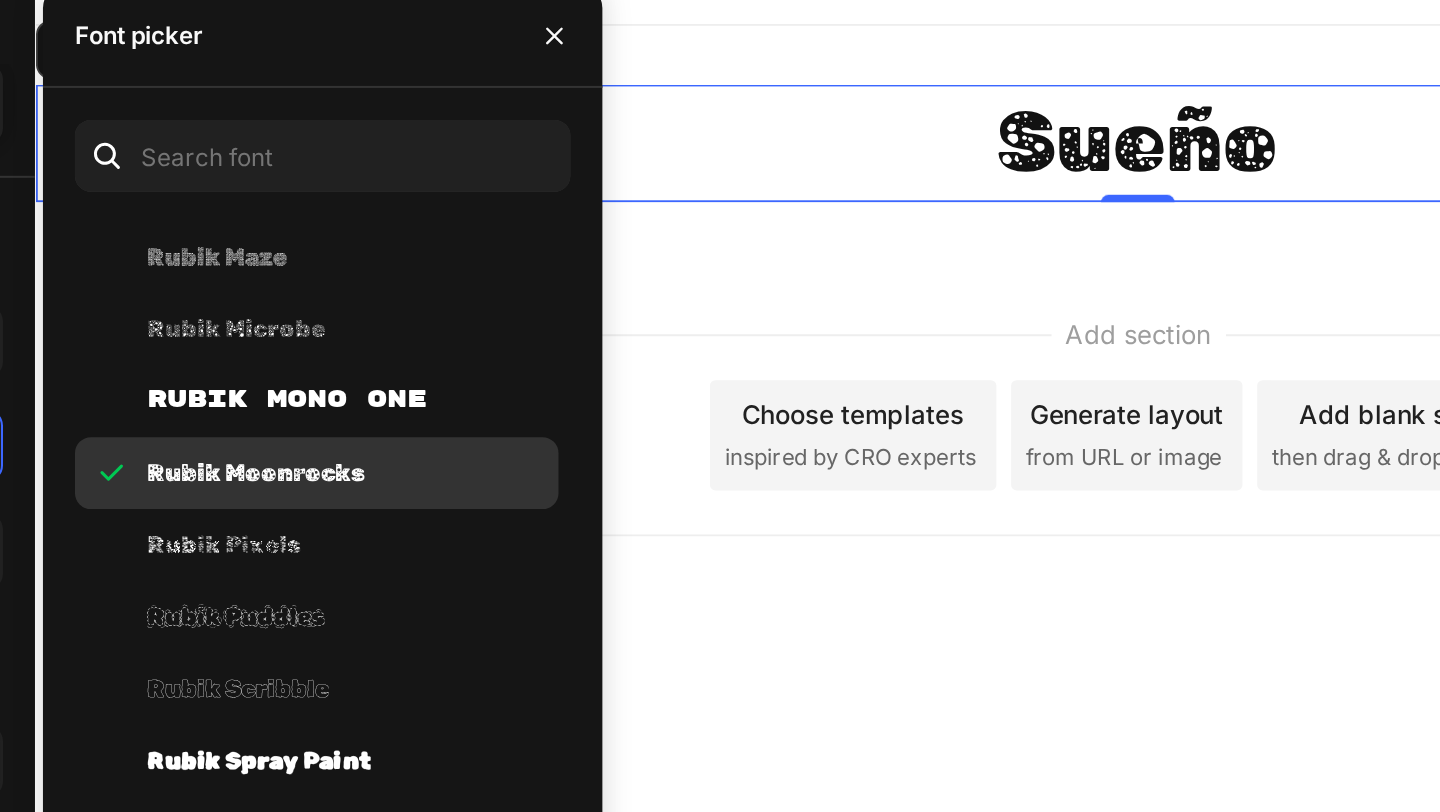 scroll, scrollTop: 55718, scrollLeft: 0, axis: vertical 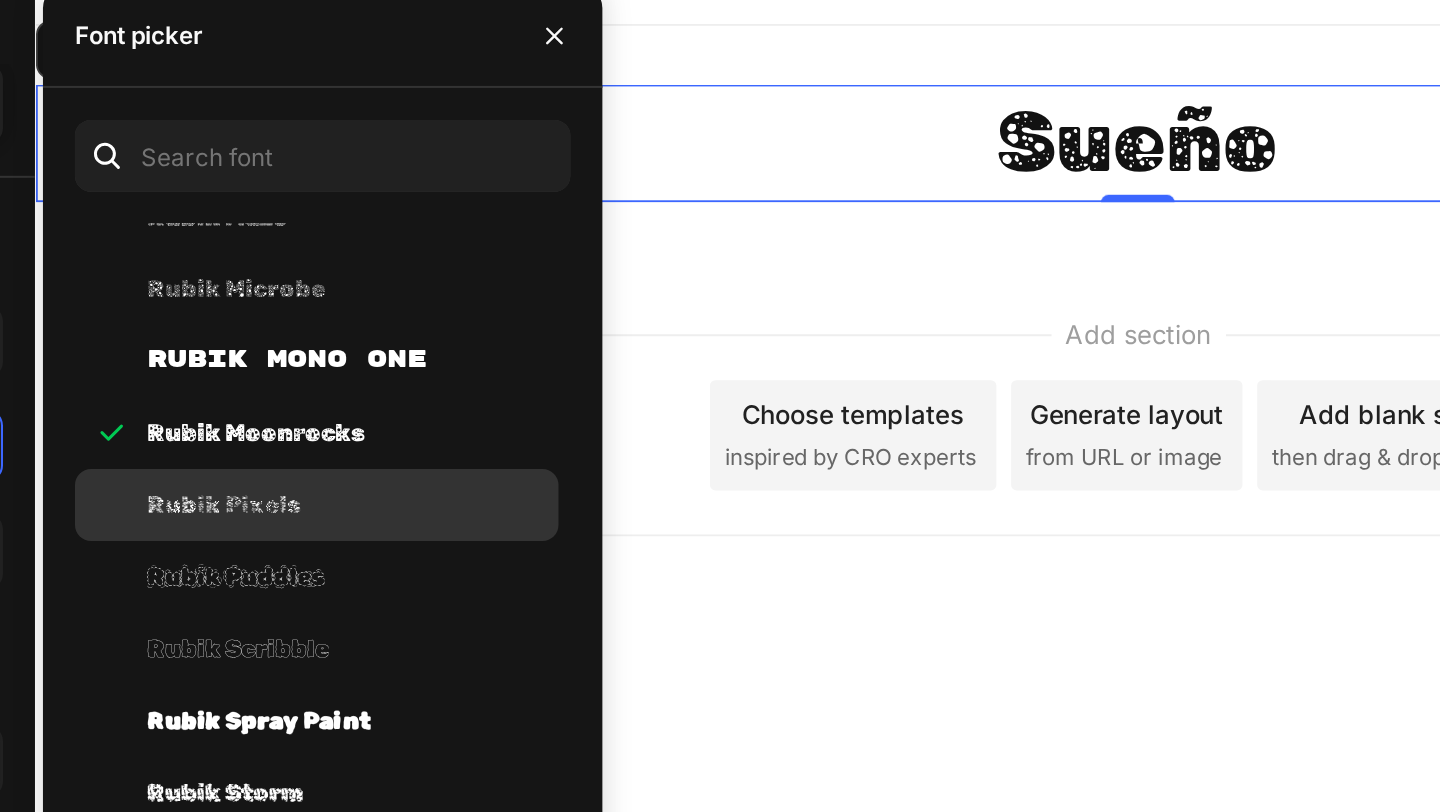 click on "Rubik Pixels" at bounding box center [431, 334] 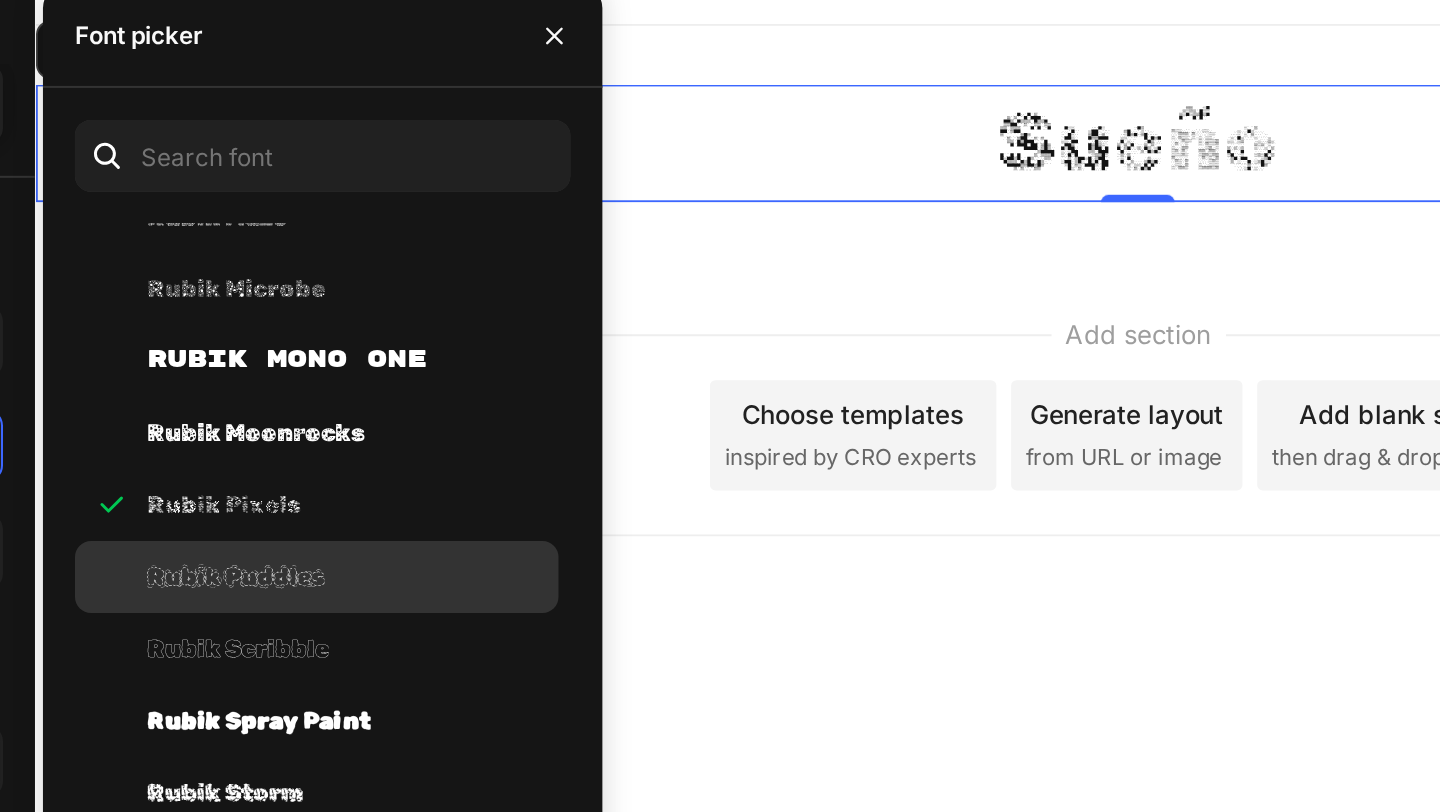 click on "Rubik Puddles" at bounding box center (437, 370) 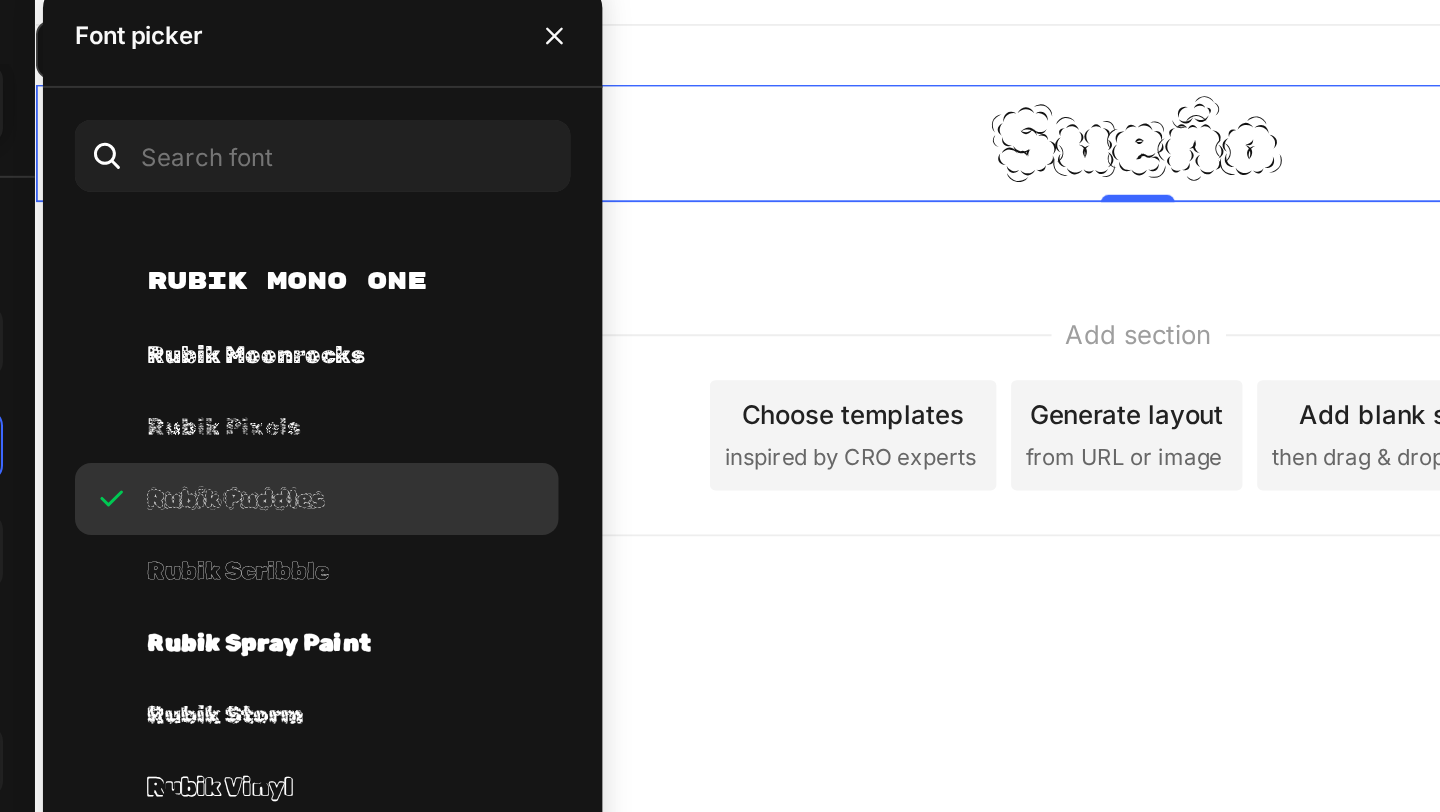 scroll, scrollTop: 55757, scrollLeft: 0, axis: vertical 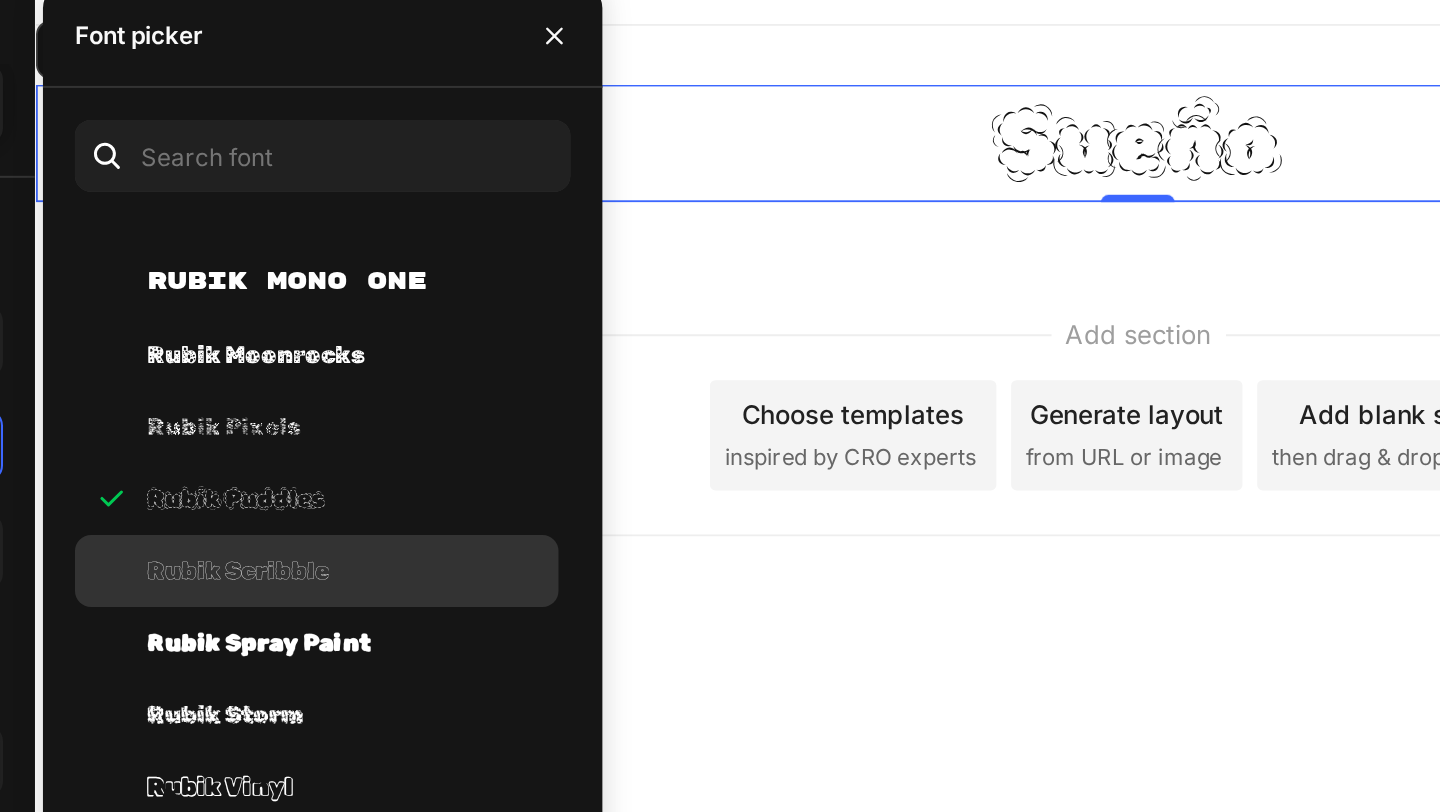 click on "Rubik Scribble" at bounding box center [438, 367] 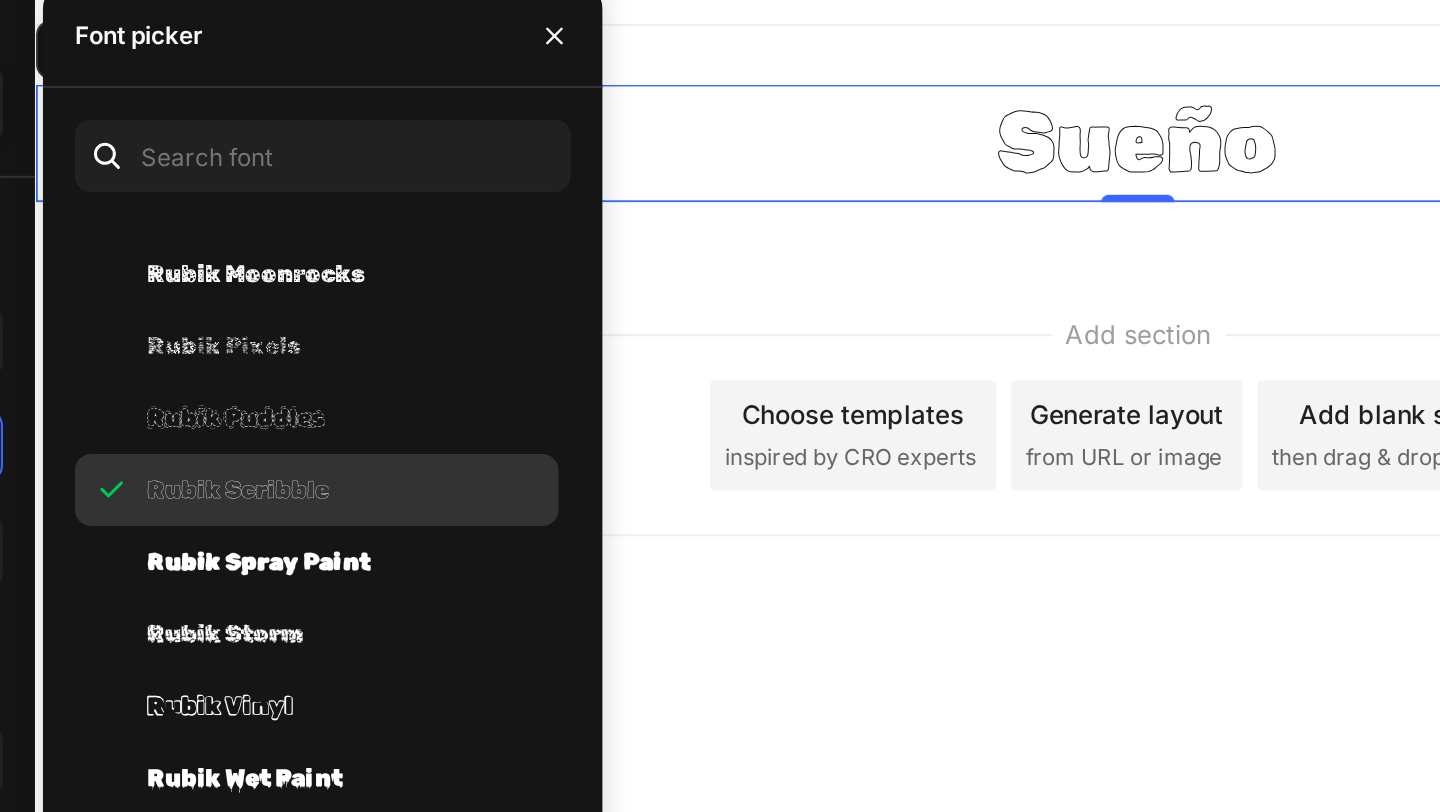 scroll, scrollTop: 55802, scrollLeft: 0, axis: vertical 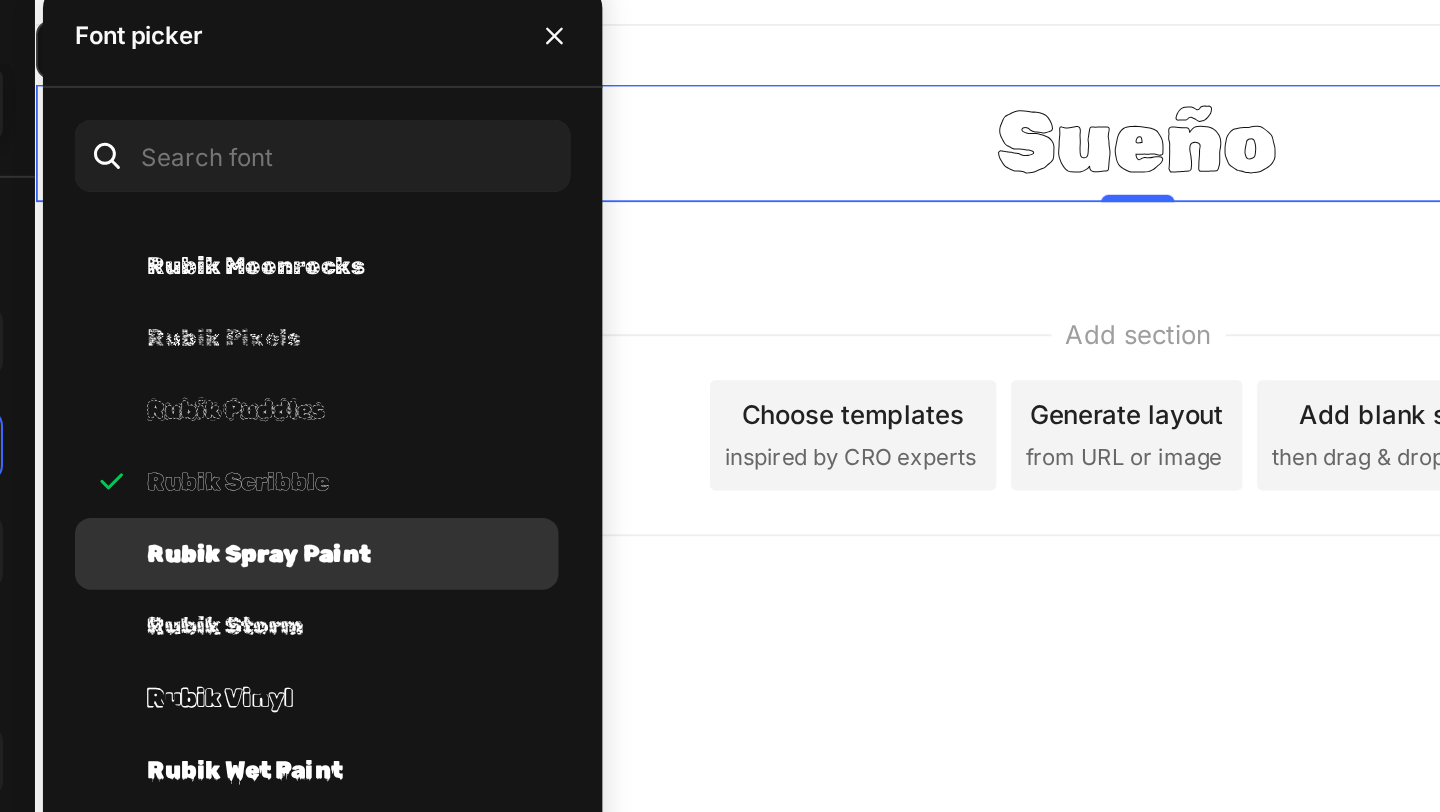 click on "Rubik Spray Paint" at bounding box center [449, 358] 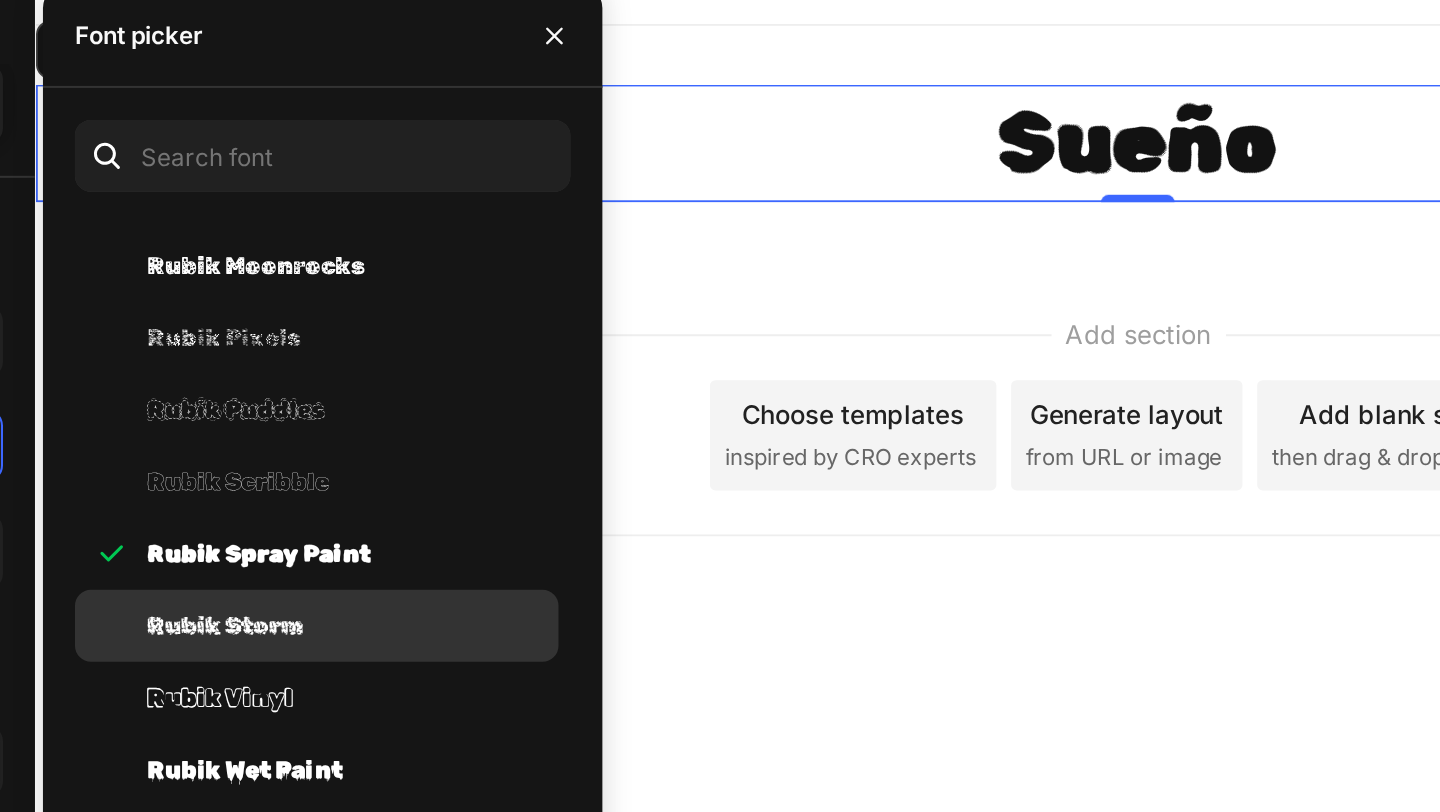 click on "Rubik Storm" at bounding box center [432, 394] 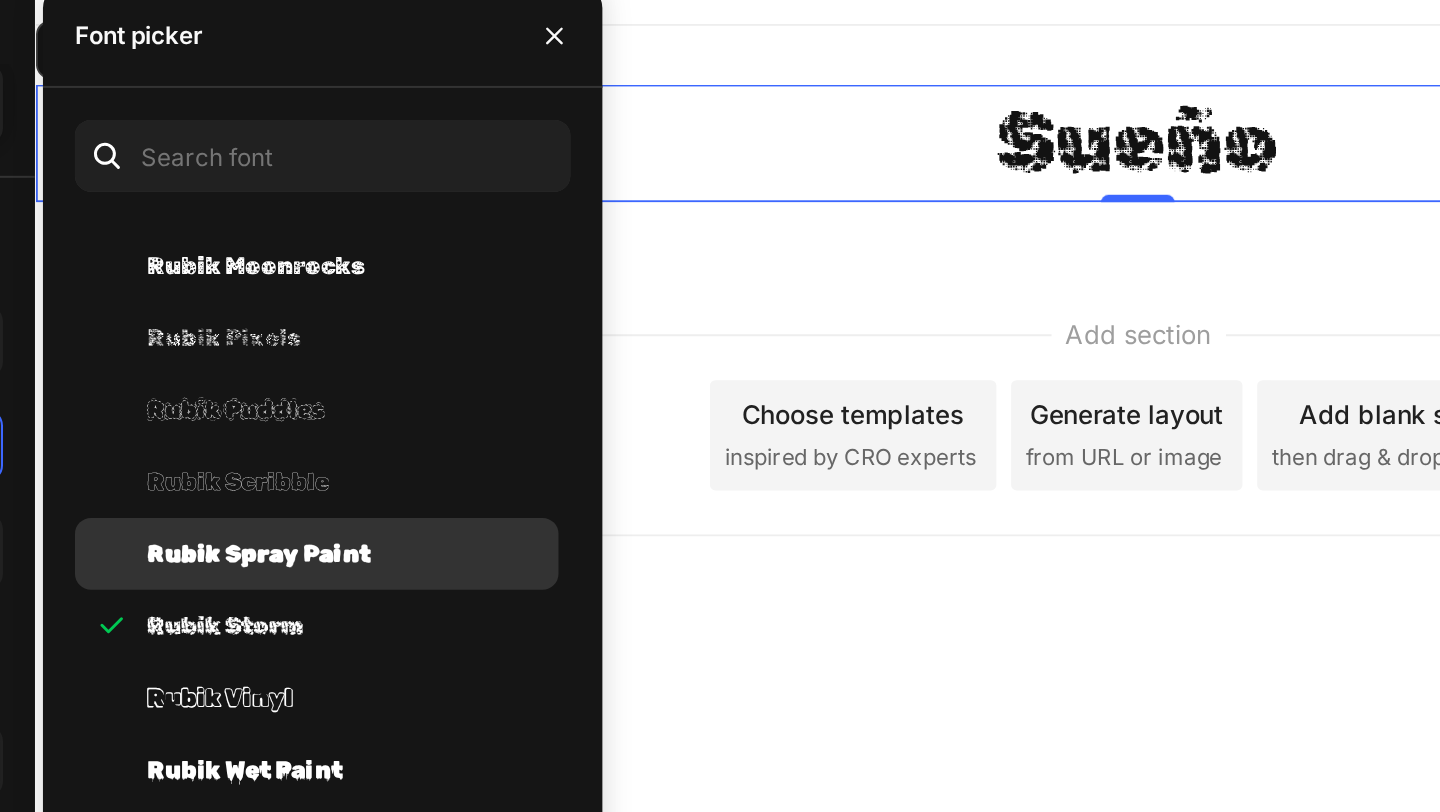 click on "Rubik Spray Paint" 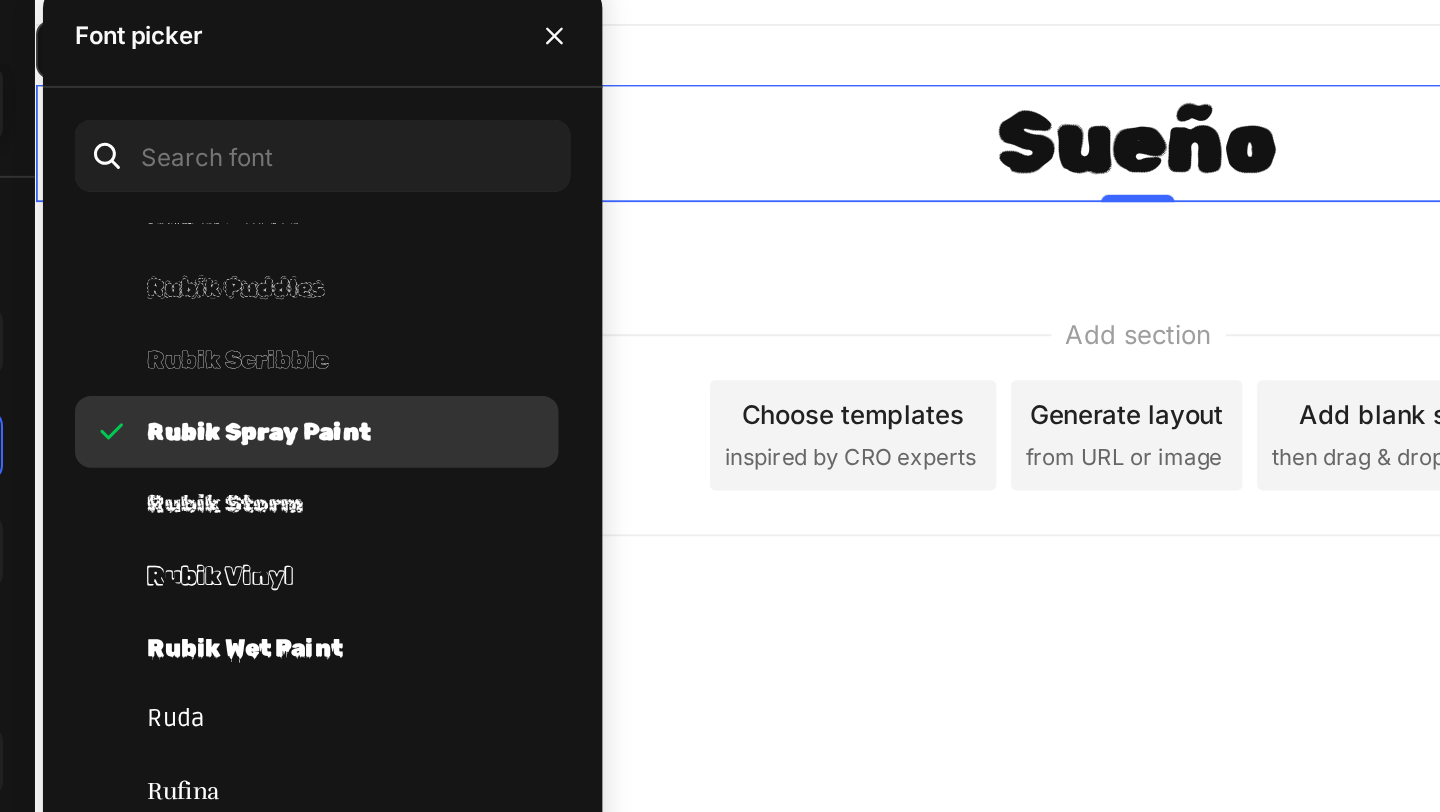 scroll, scrollTop: 55874, scrollLeft: 0, axis: vertical 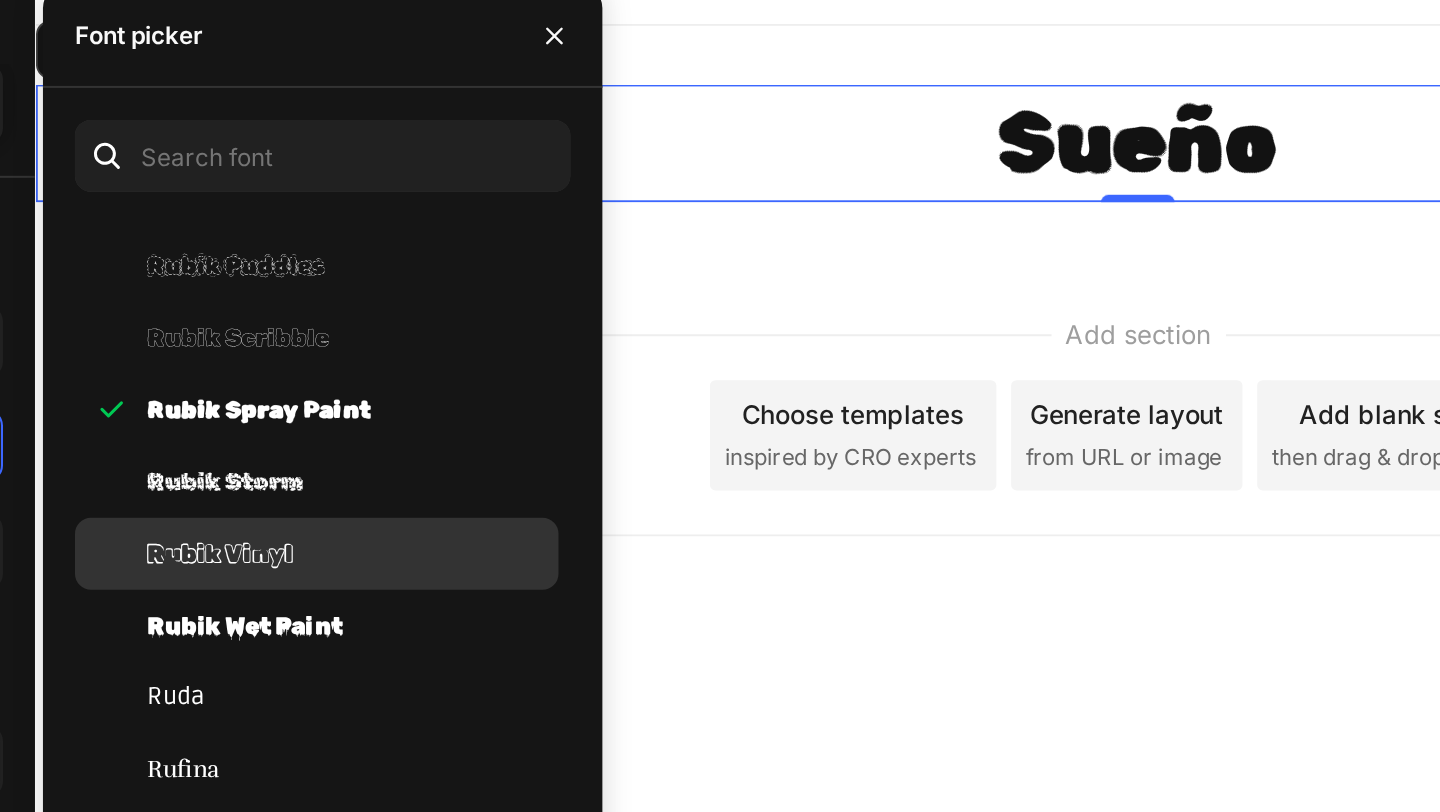 click on "Rubik Vinyl" at bounding box center (429, 358) 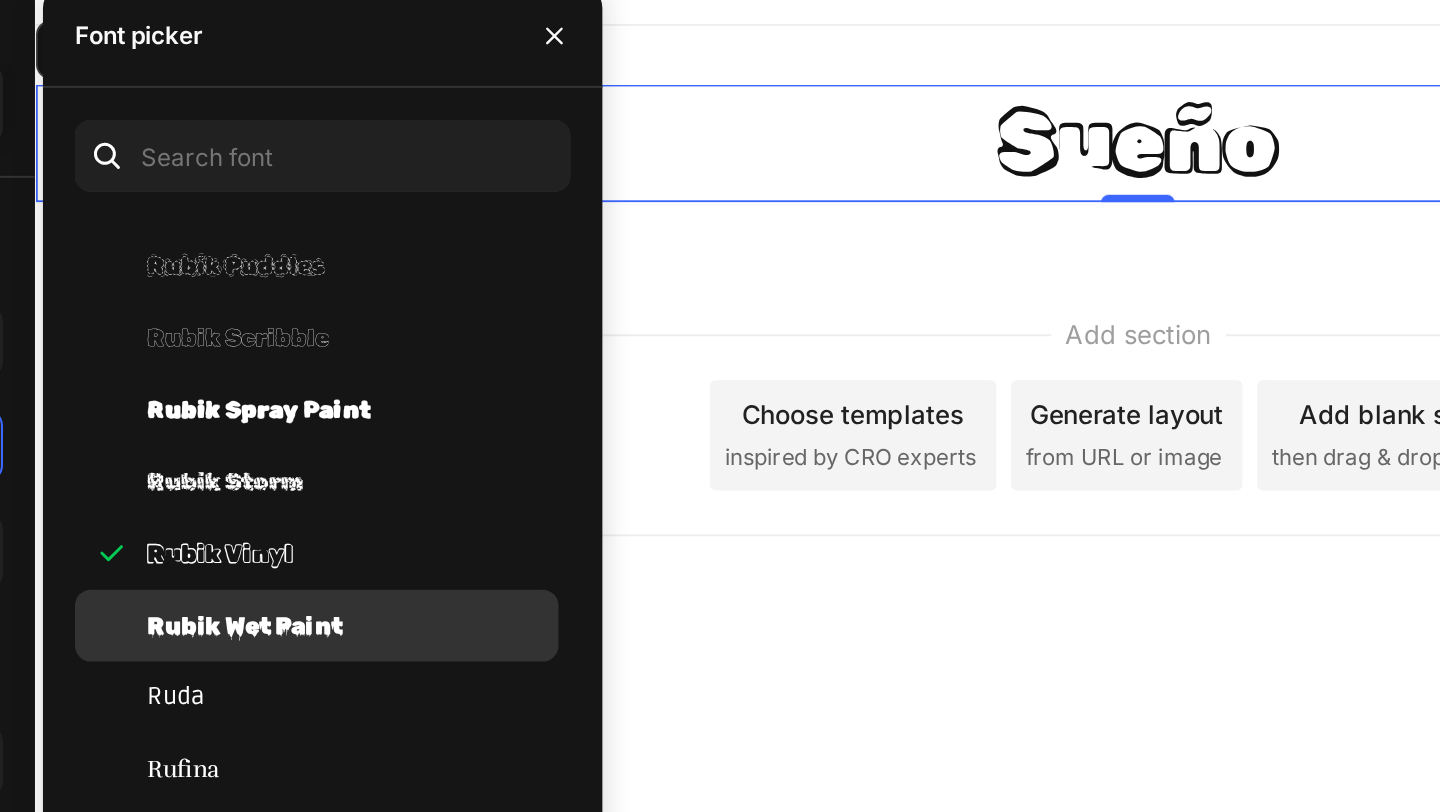 click on "Rubik Wet Paint" at bounding box center (442, 394) 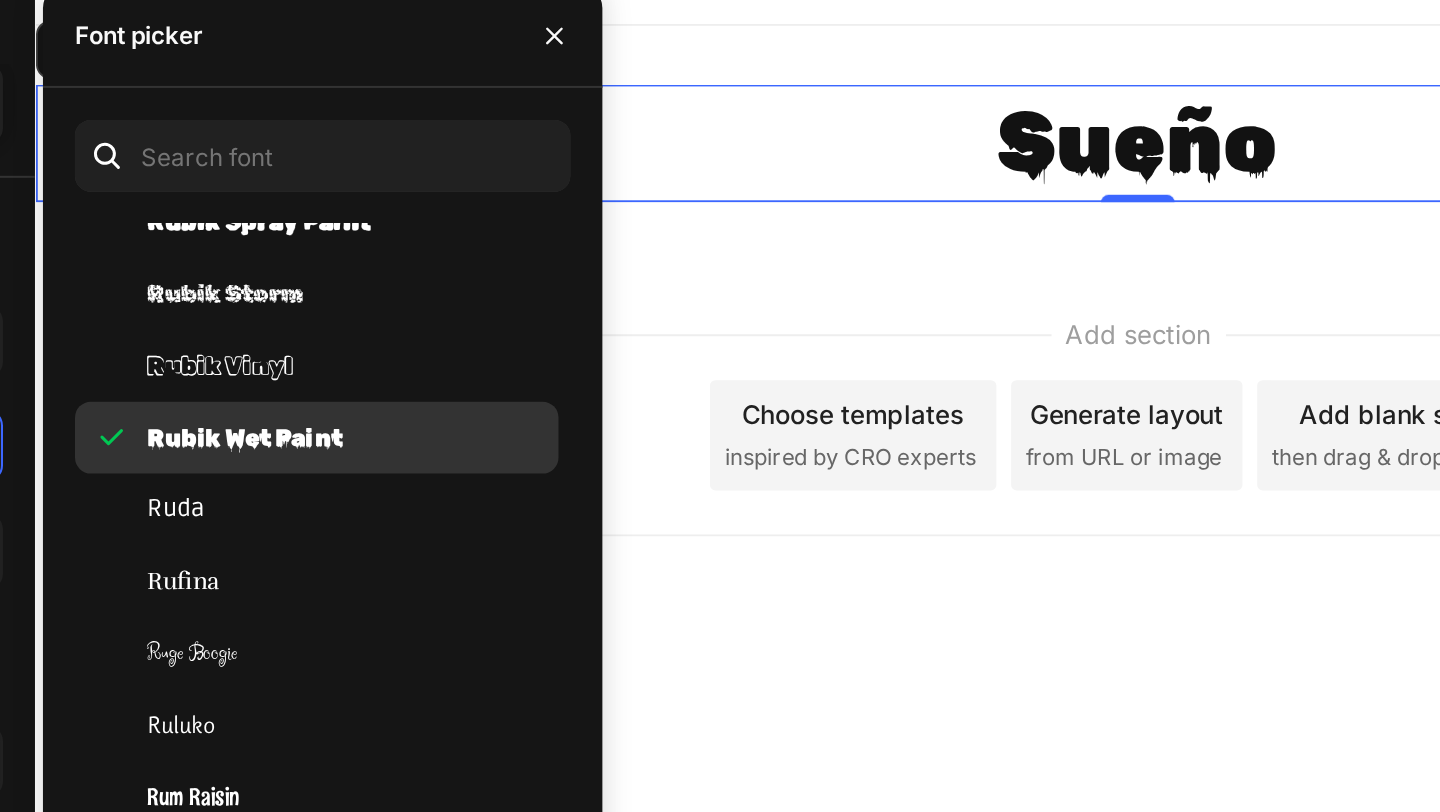 scroll, scrollTop: 55975, scrollLeft: 0, axis: vertical 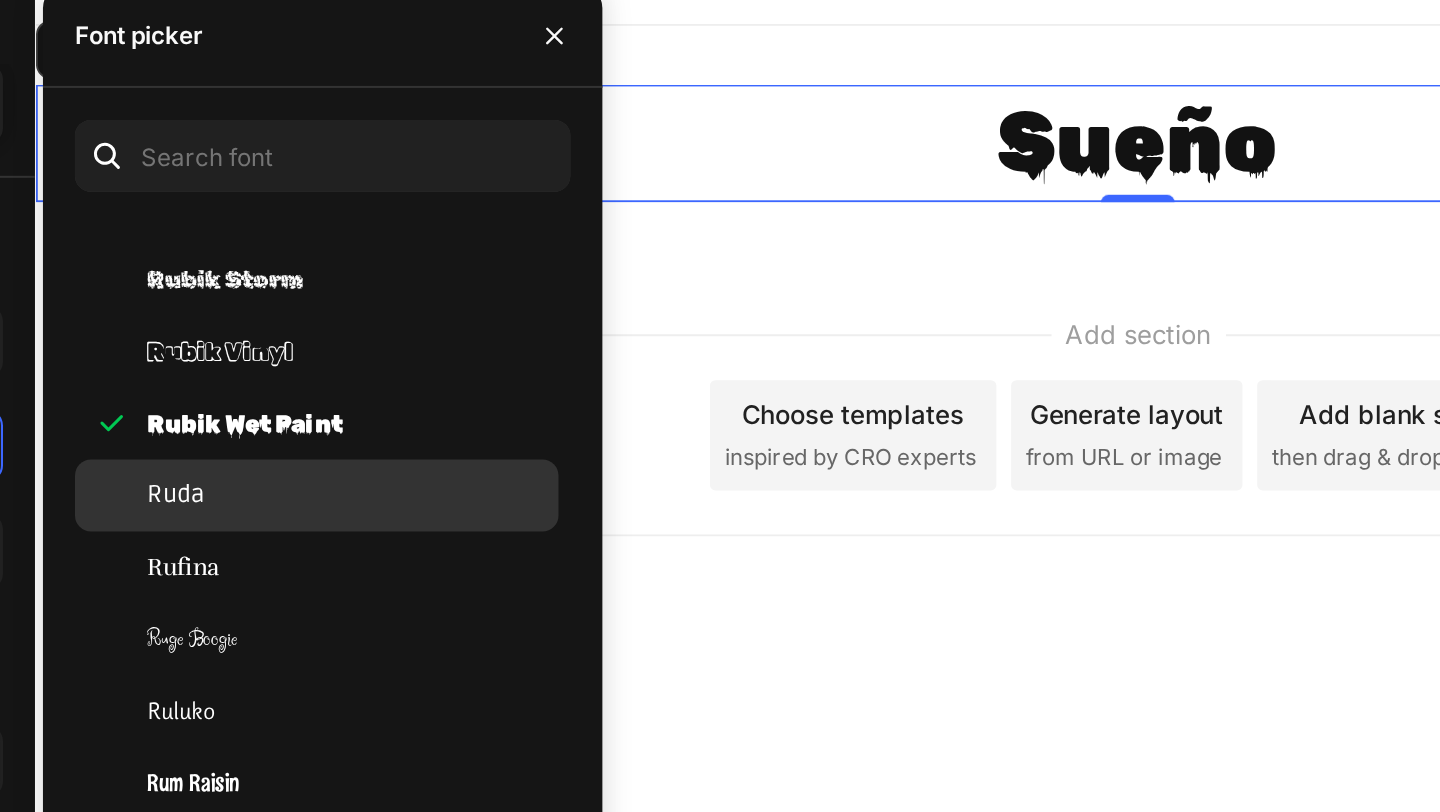 click on "Ruda" at bounding box center (407, 329) 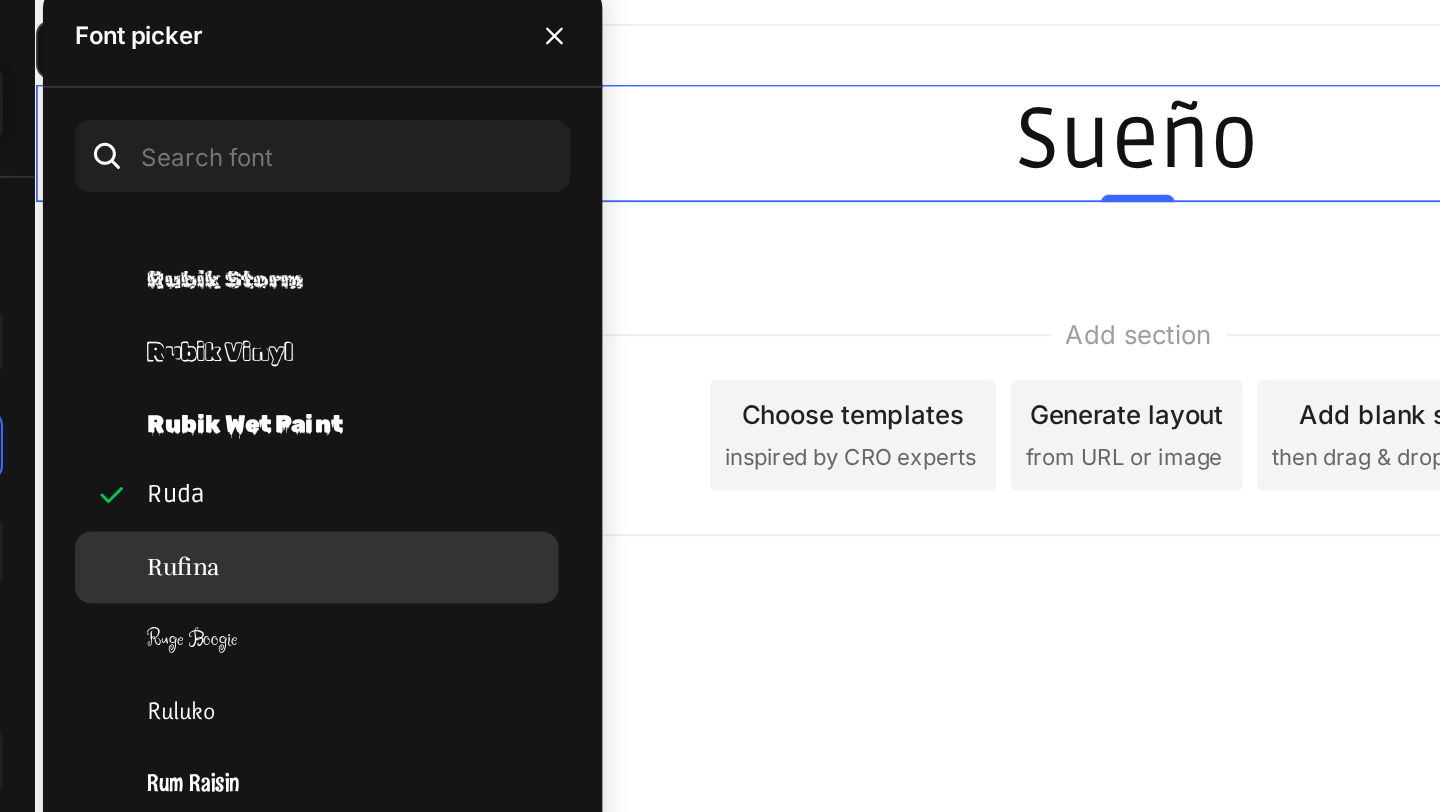 click on "Rufina" at bounding box center [411, 365] 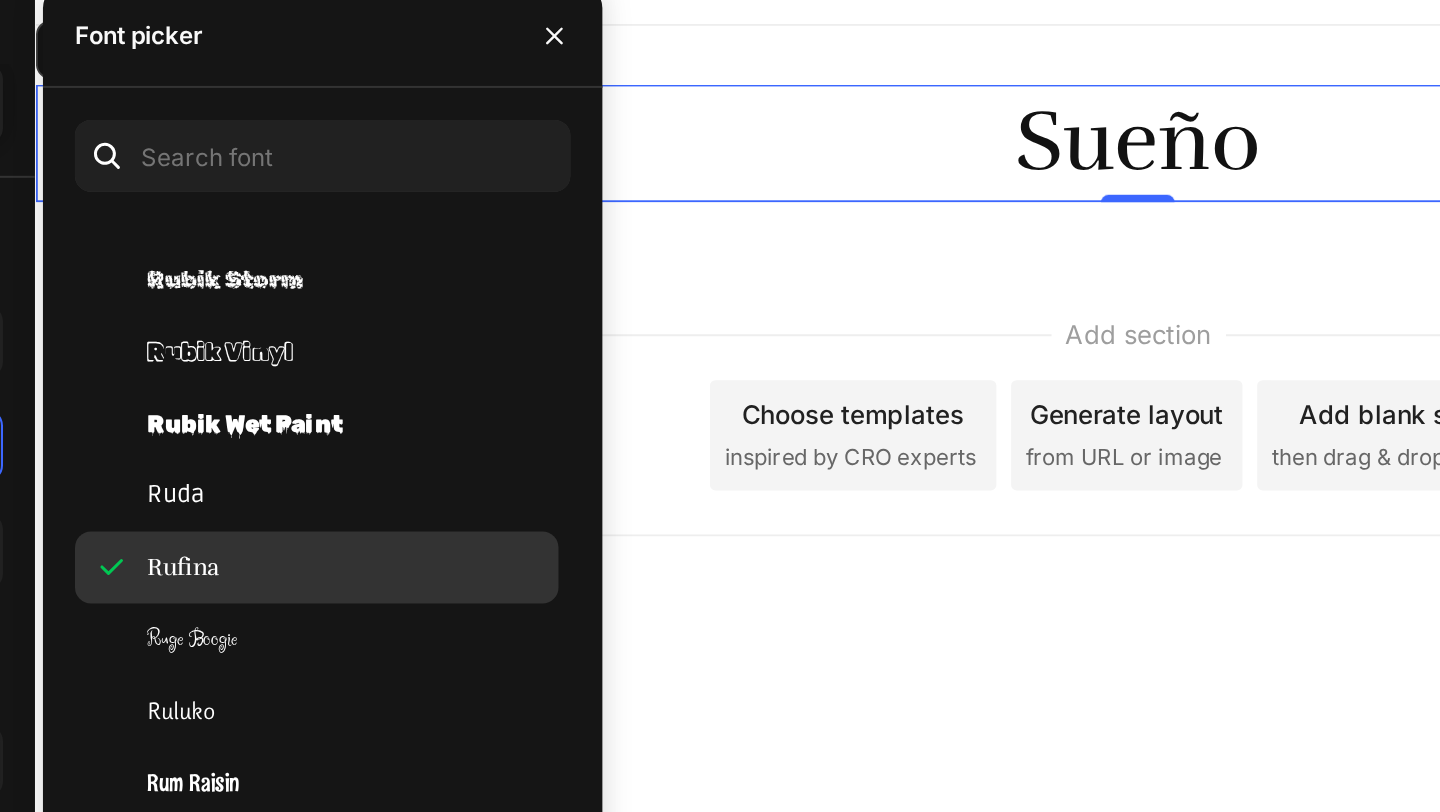 scroll, scrollTop: 56019, scrollLeft: 0, axis: vertical 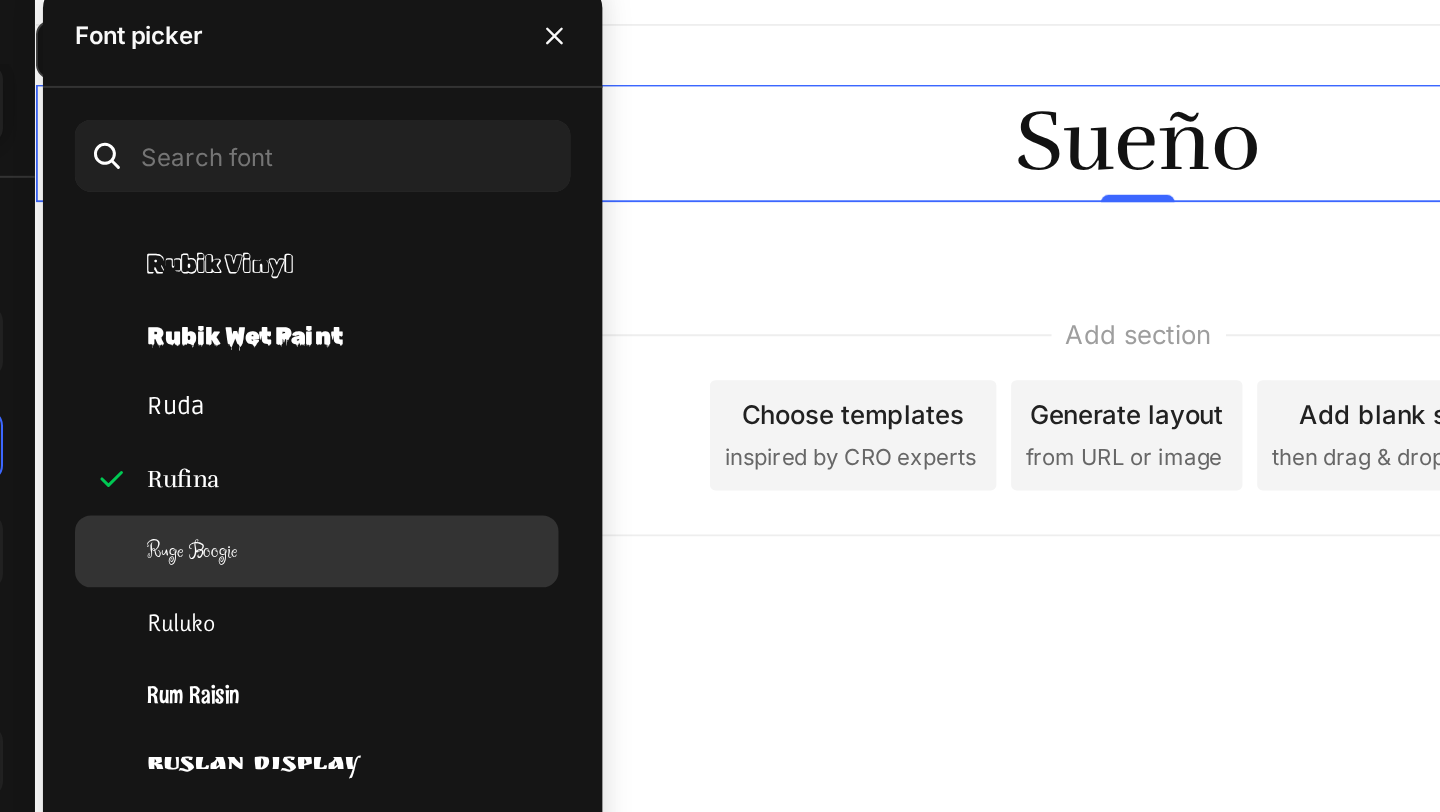 click on "Ruge Boogie" at bounding box center (415, 357) 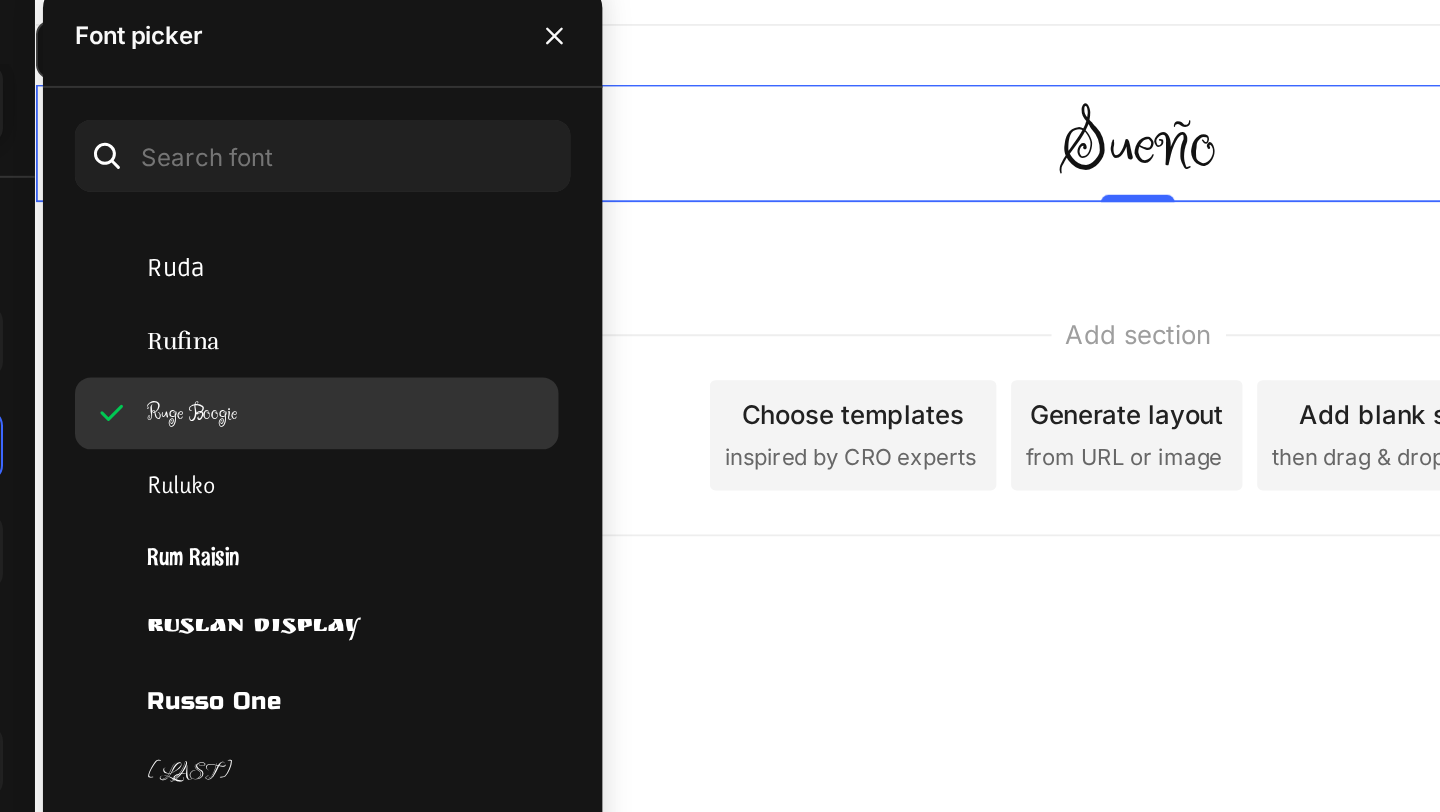 scroll, scrollTop: 56094, scrollLeft: 0, axis: vertical 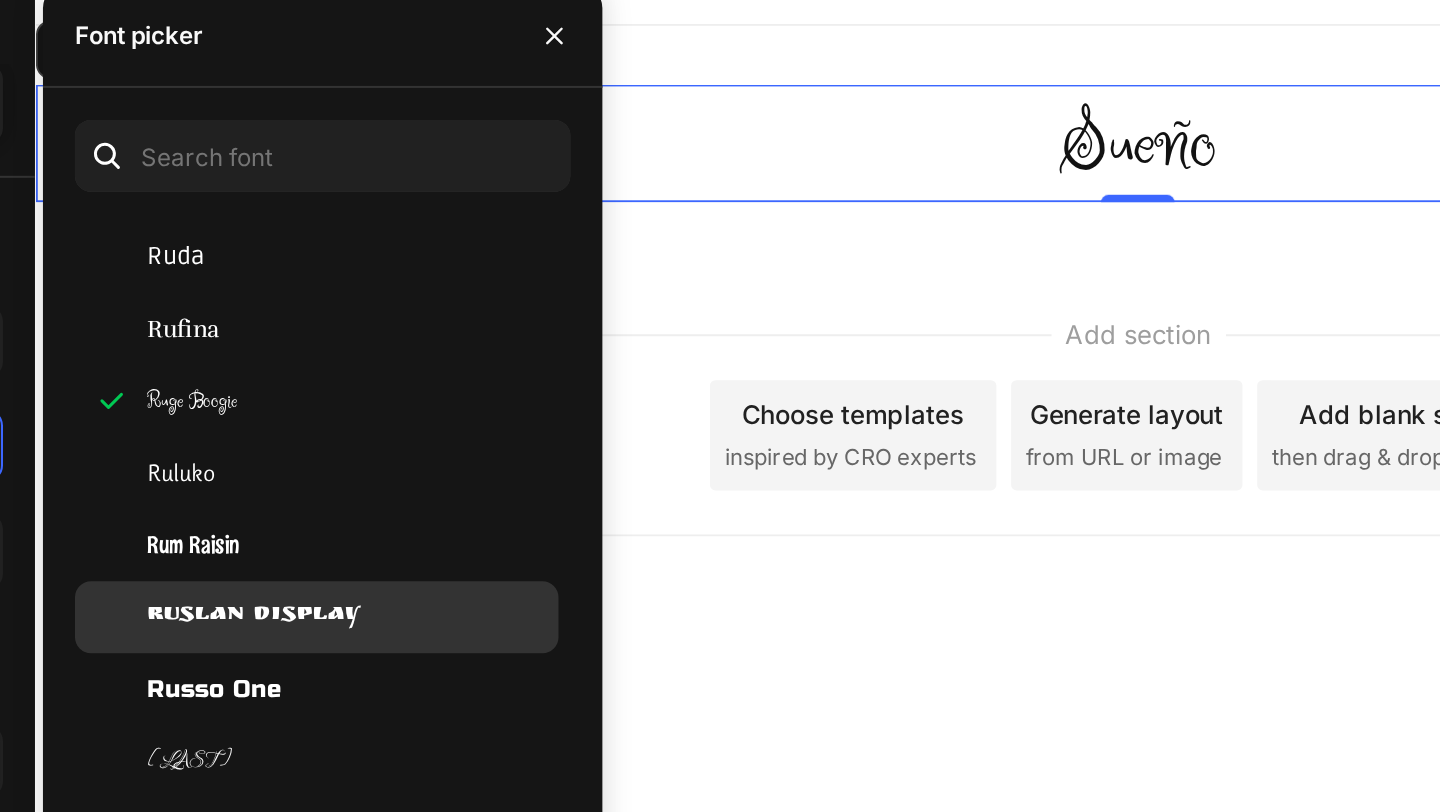 click on "Ruslan Display" at bounding box center (446, 390) 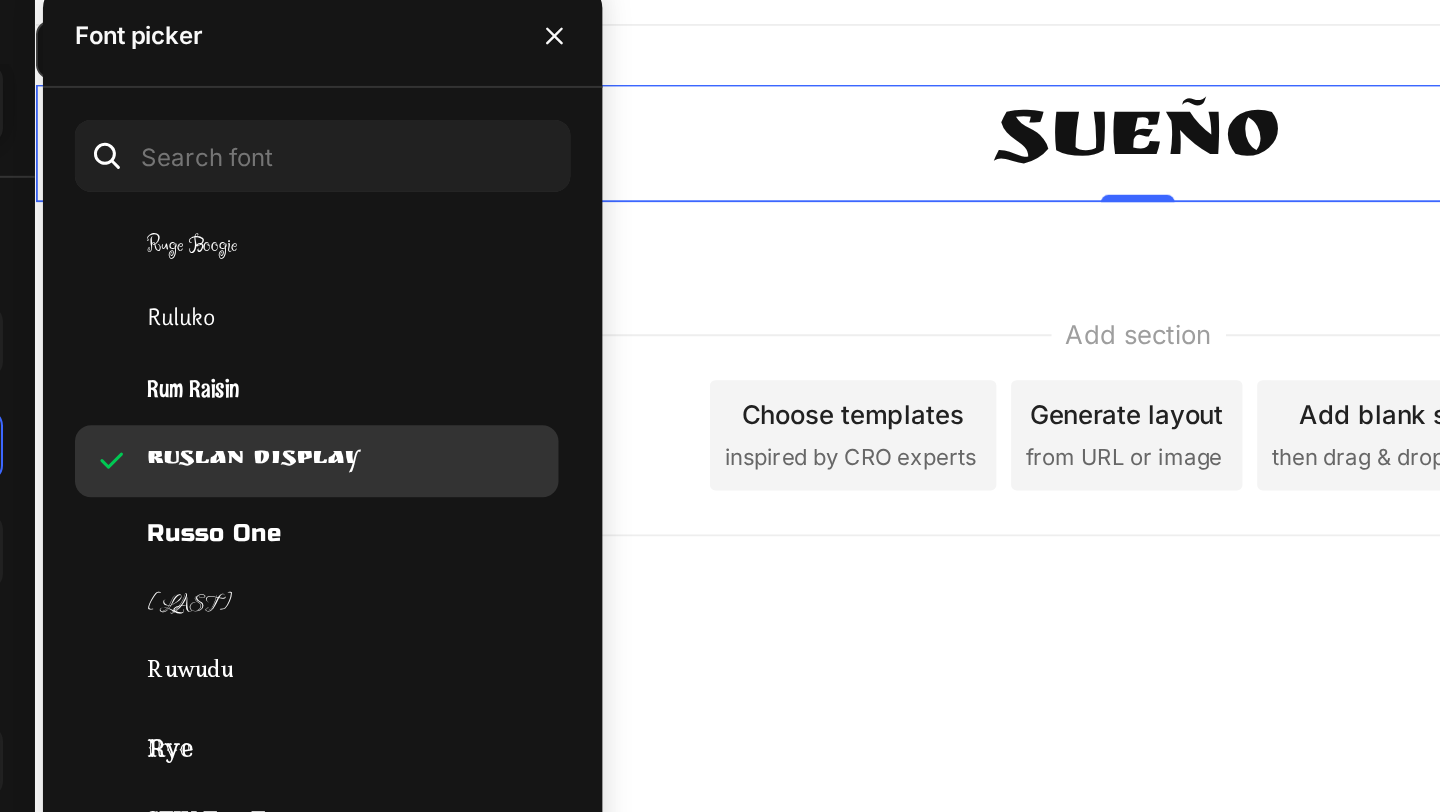 scroll, scrollTop: 56188, scrollLeft: 0, axis: vertical 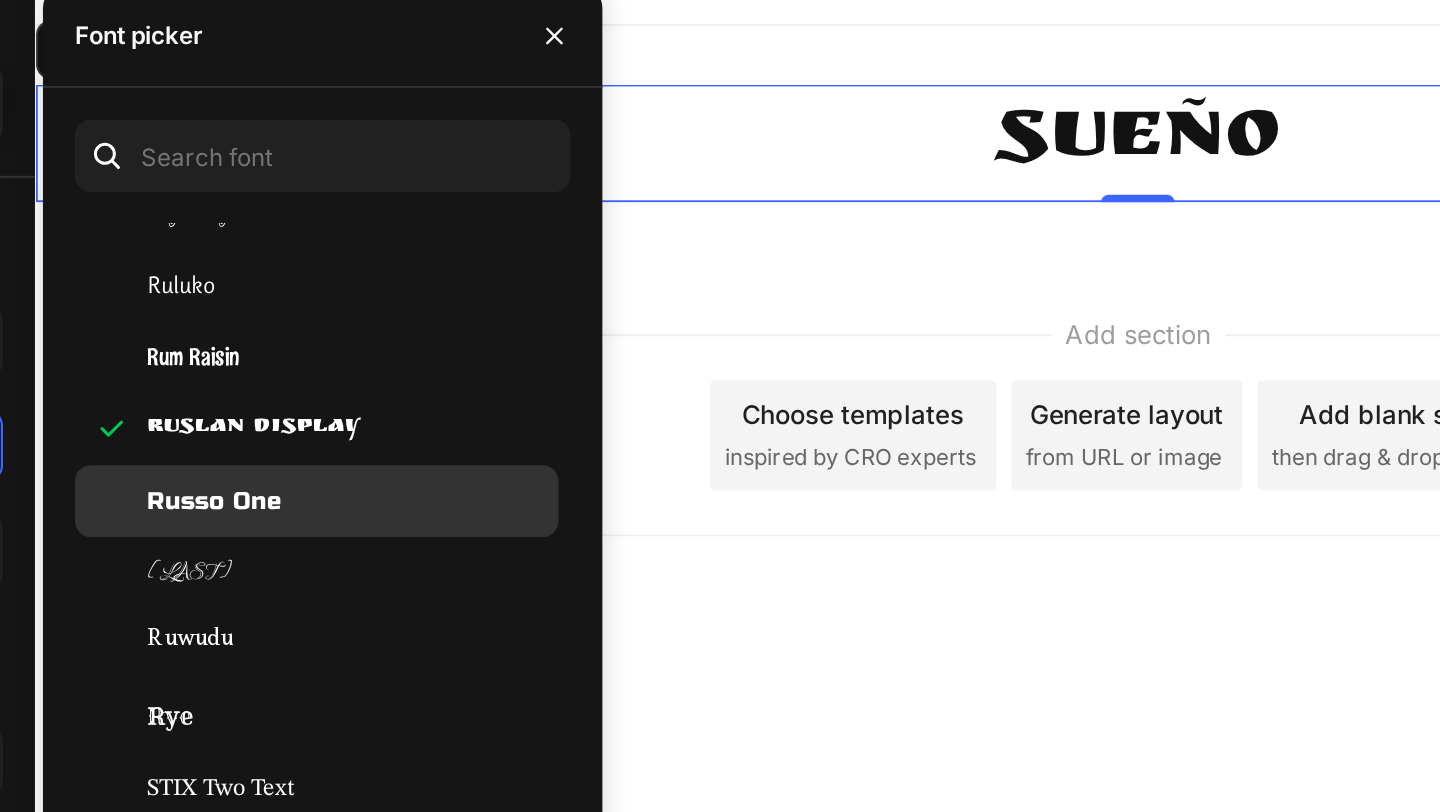 click on "Russo One" at bounding box center (426, 332) 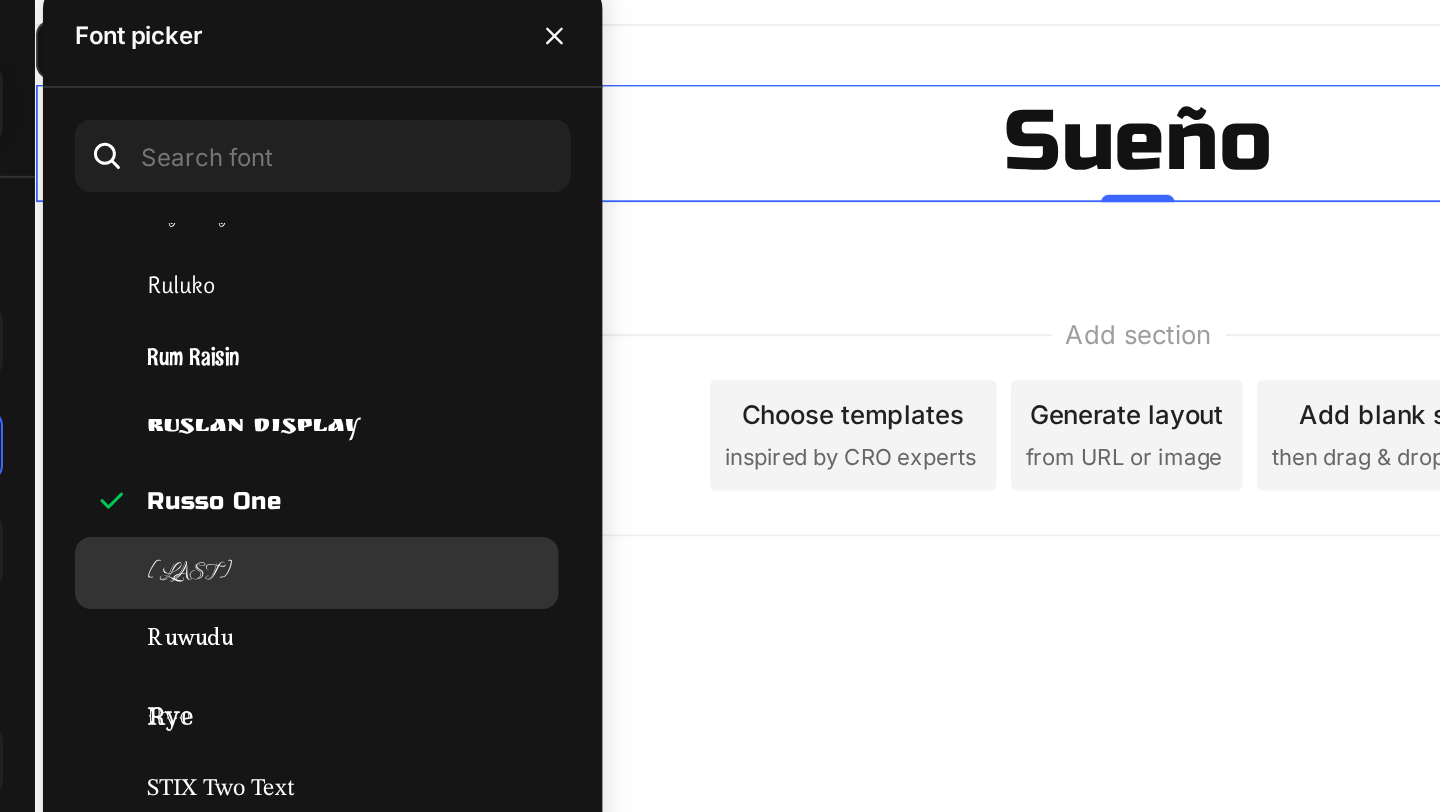 click on "[LAST]" at bounding box center [494, 368] 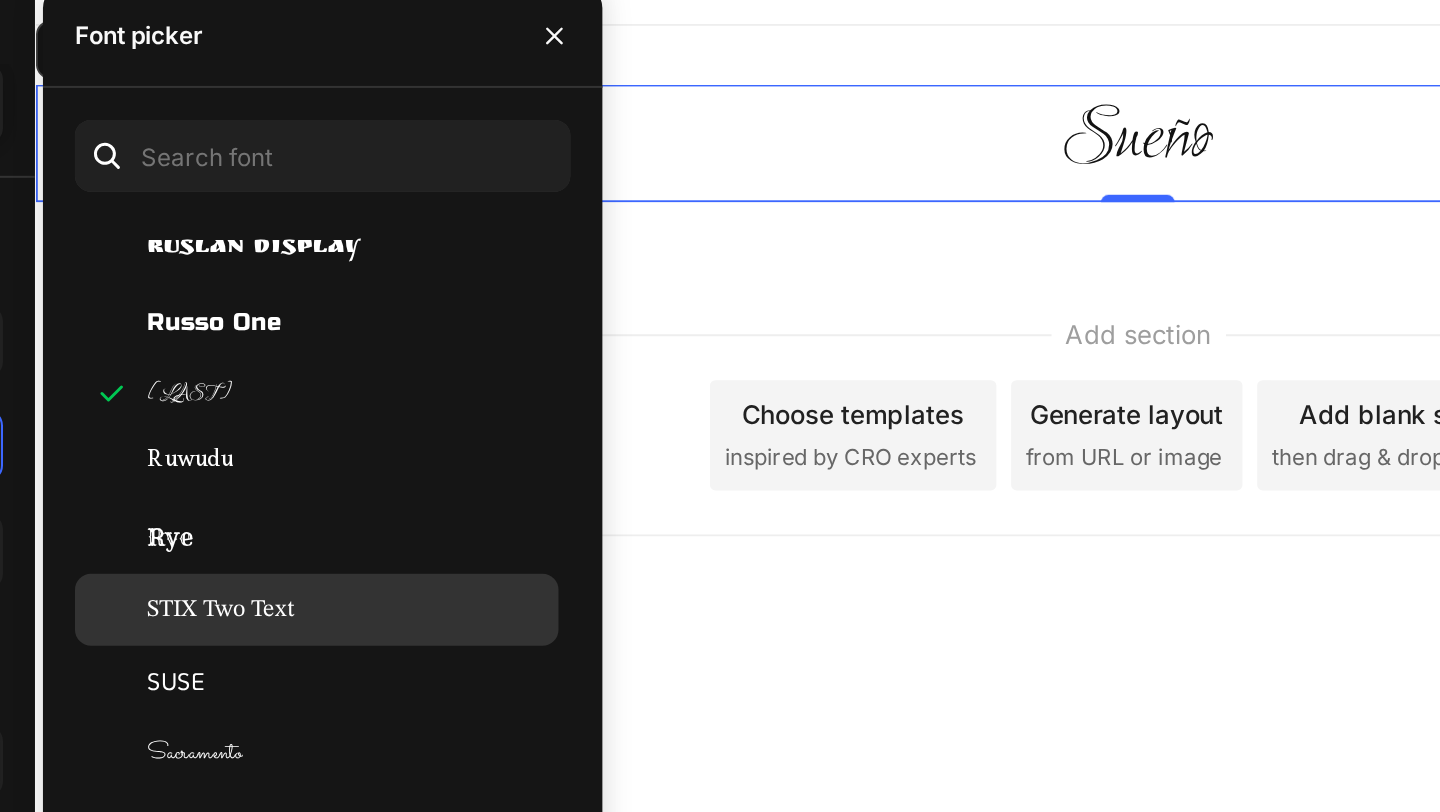 scroll, scrollTop: 56352, scrollLeft: 0, axis: vertical 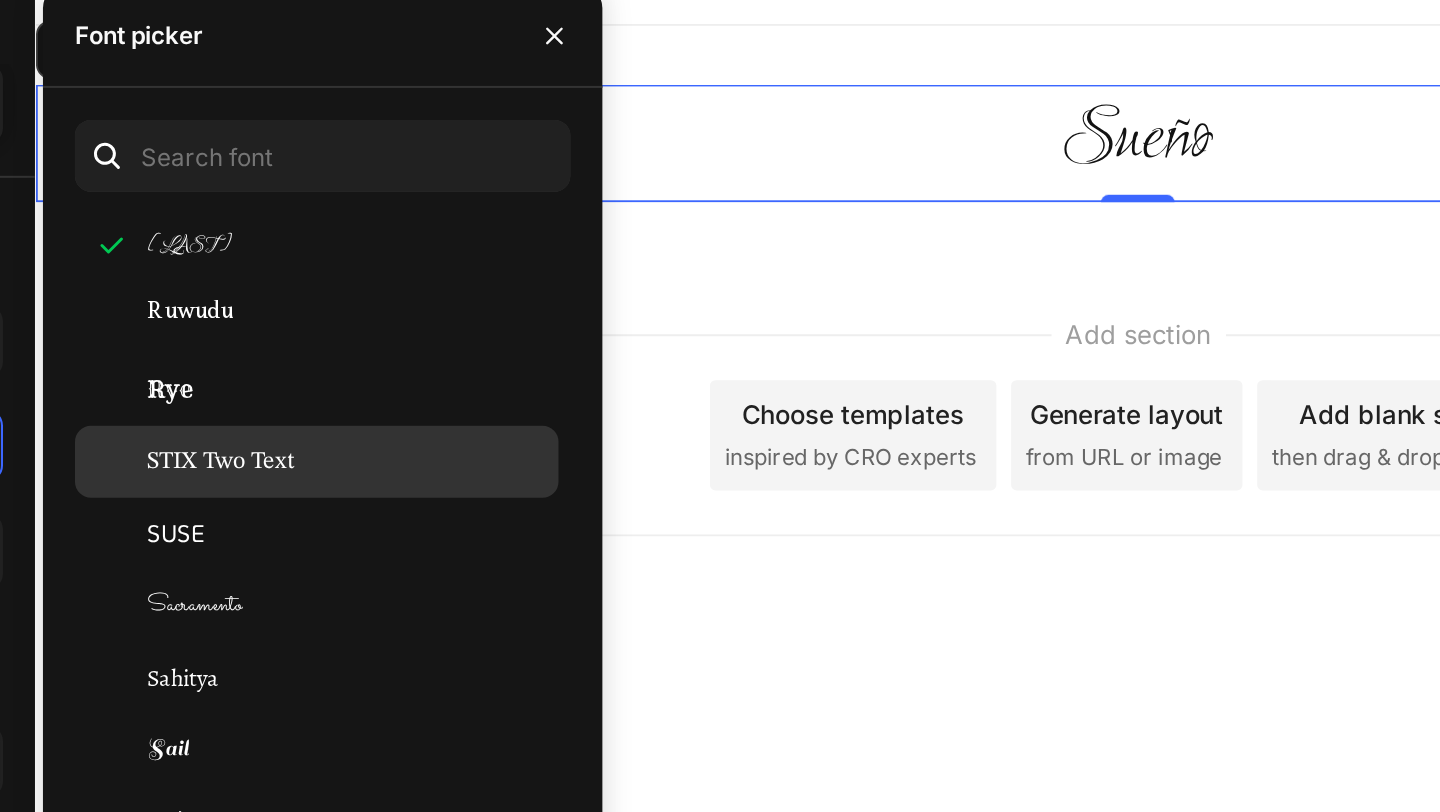 click on "STIX Two Text" 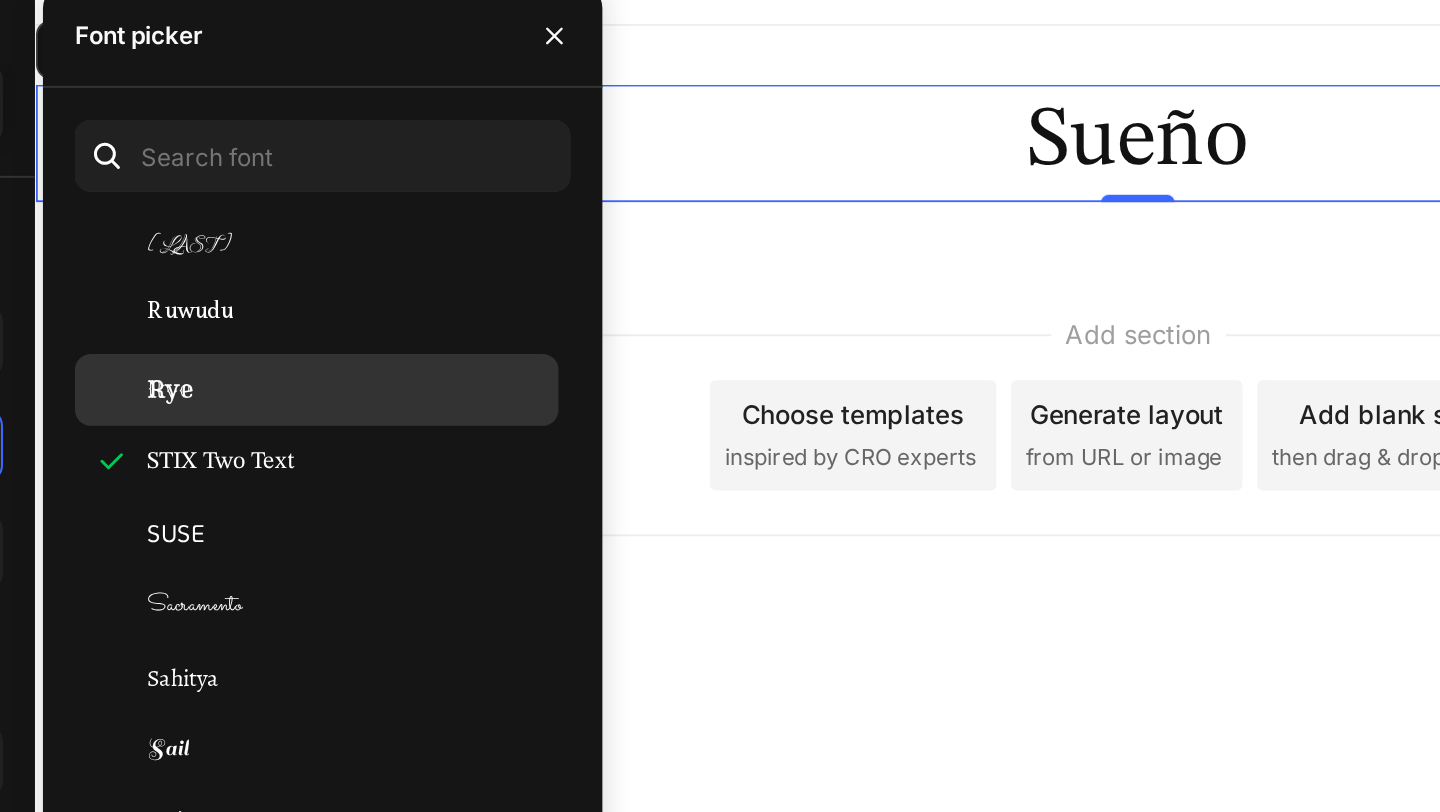 click on "Rye" at bounding box center [494, 276] 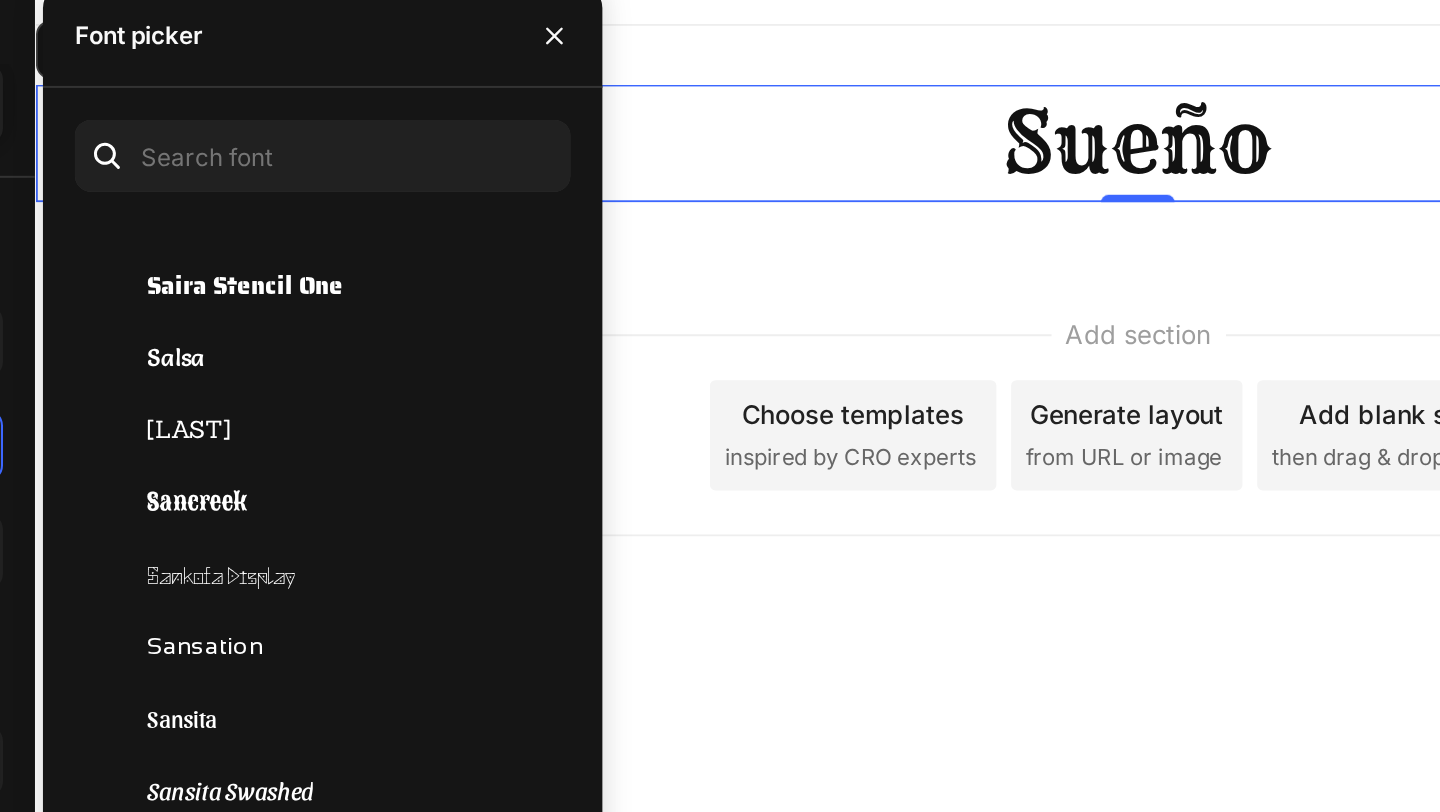 scroll, scrollTop: 56792, scrollLeft: 0, axis: vertical 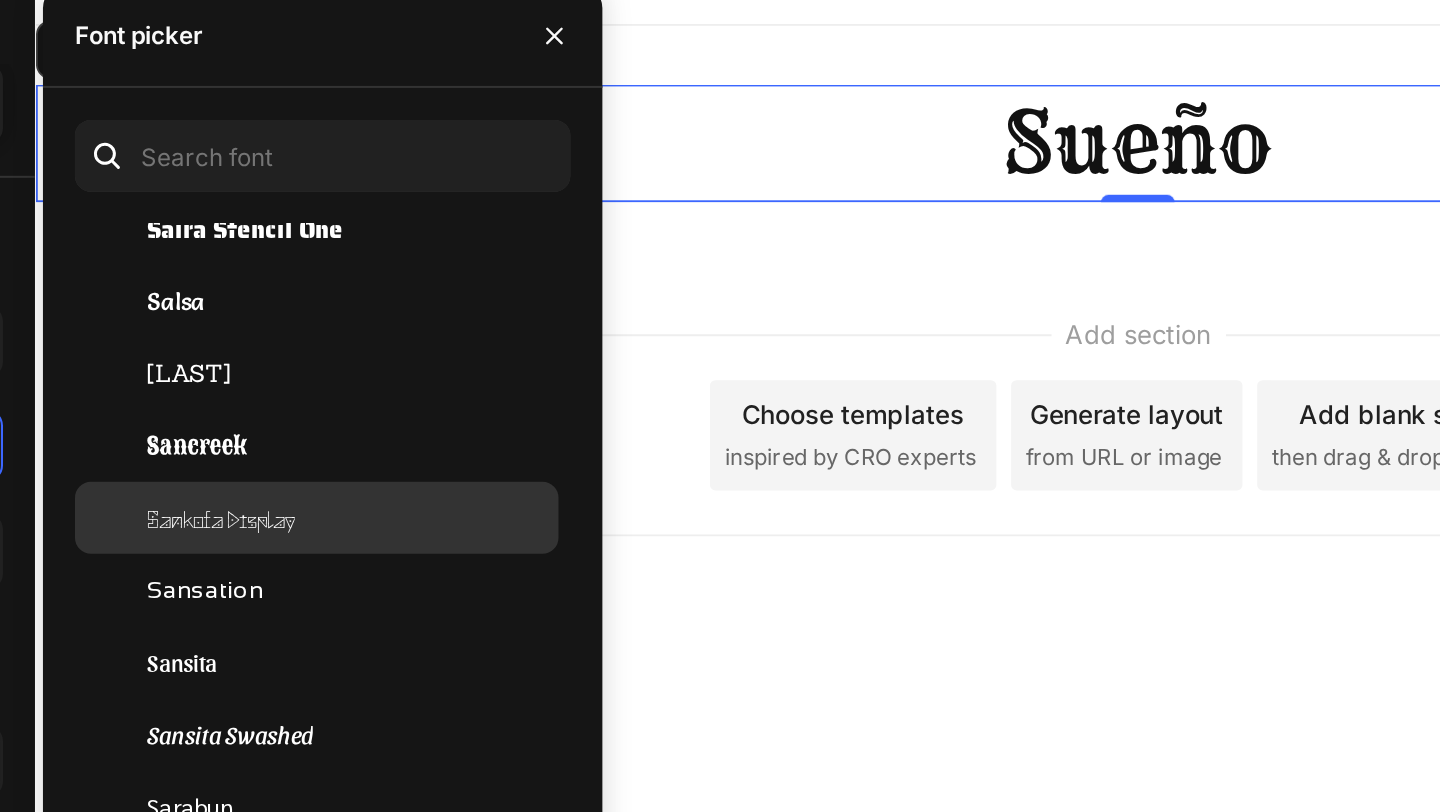 click on "Sankofa Display" at bounding box center (430, 340) 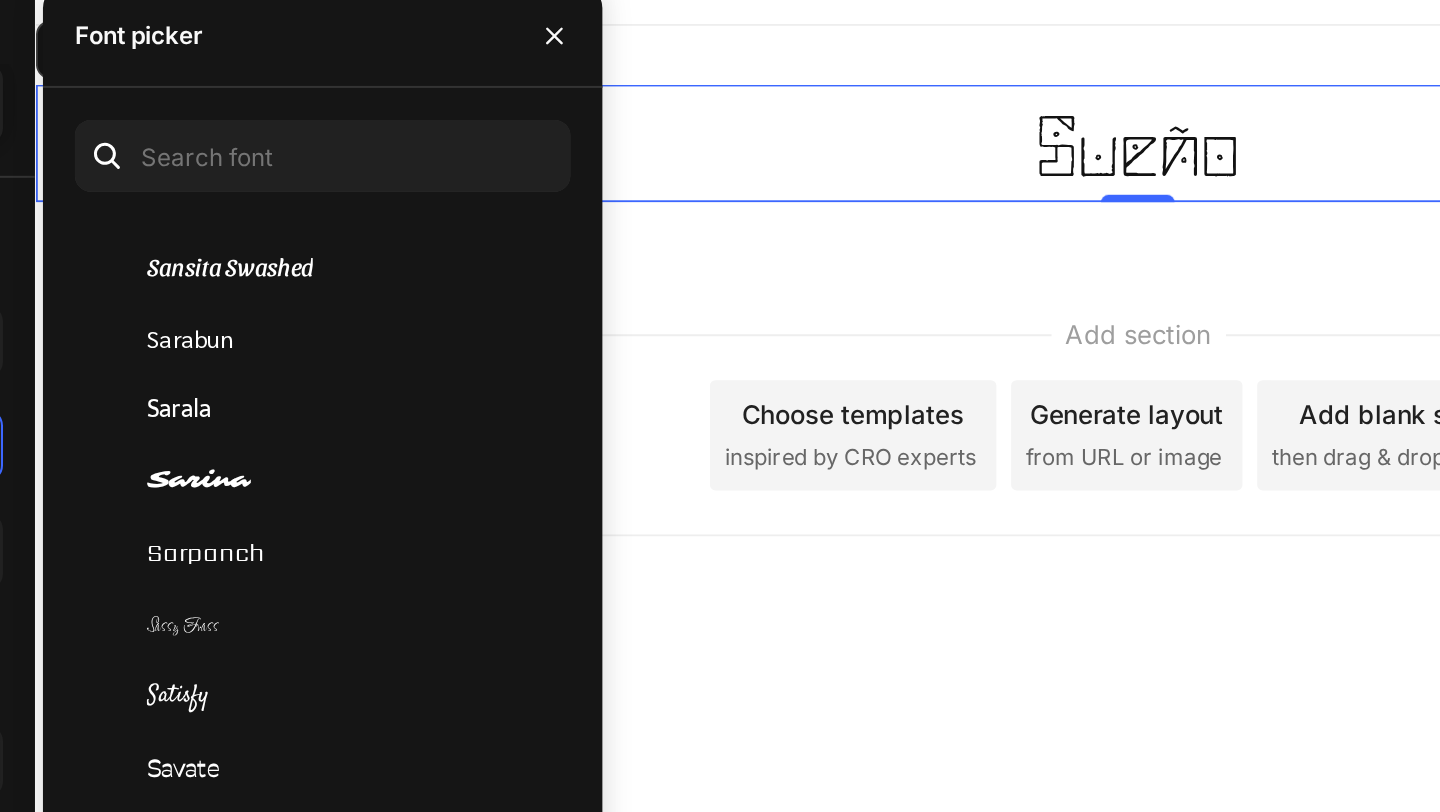 scroll, scrollTop: 57027, scrollLeft: 0, axis: vertical 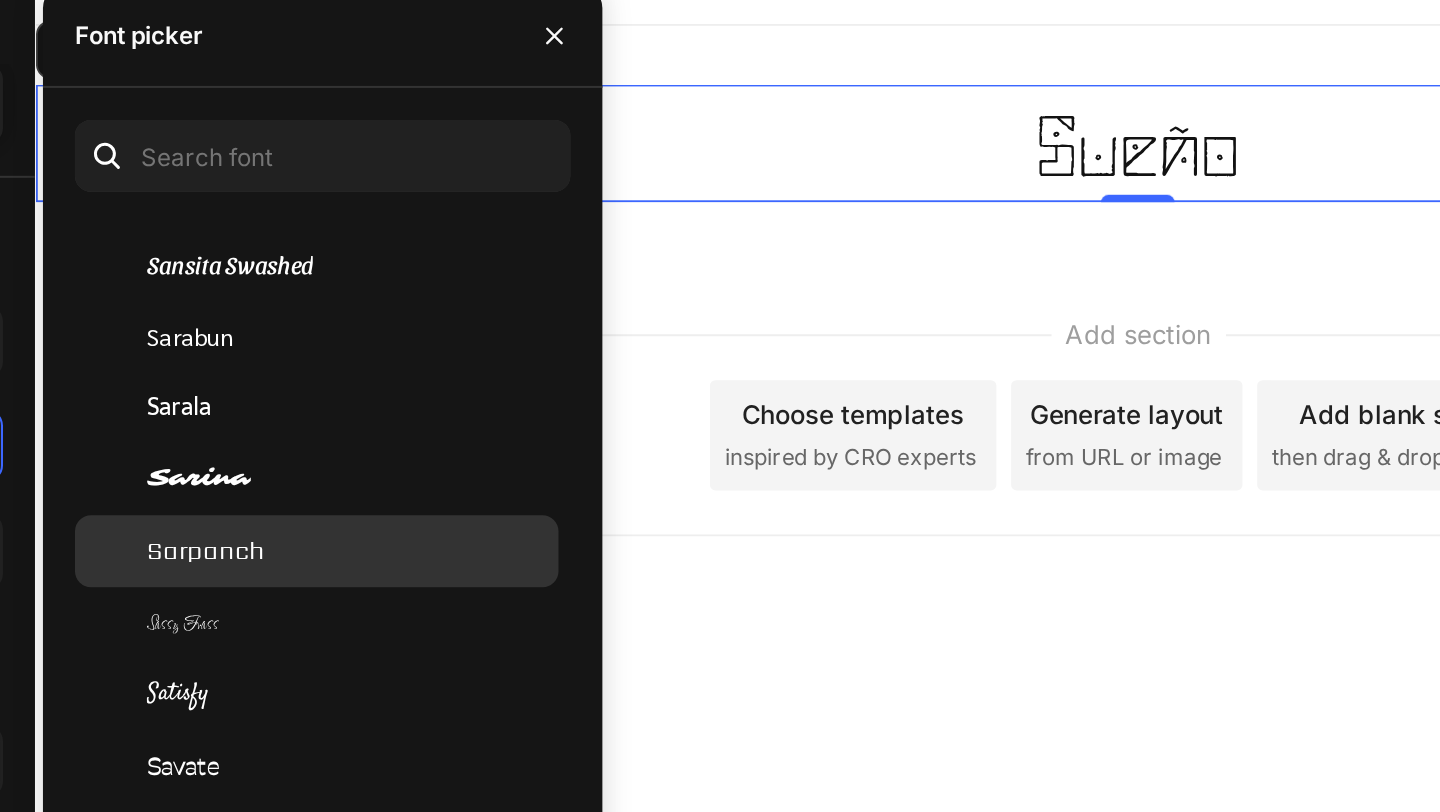 click on "Sarpanch" at bounding box center [422, 357] 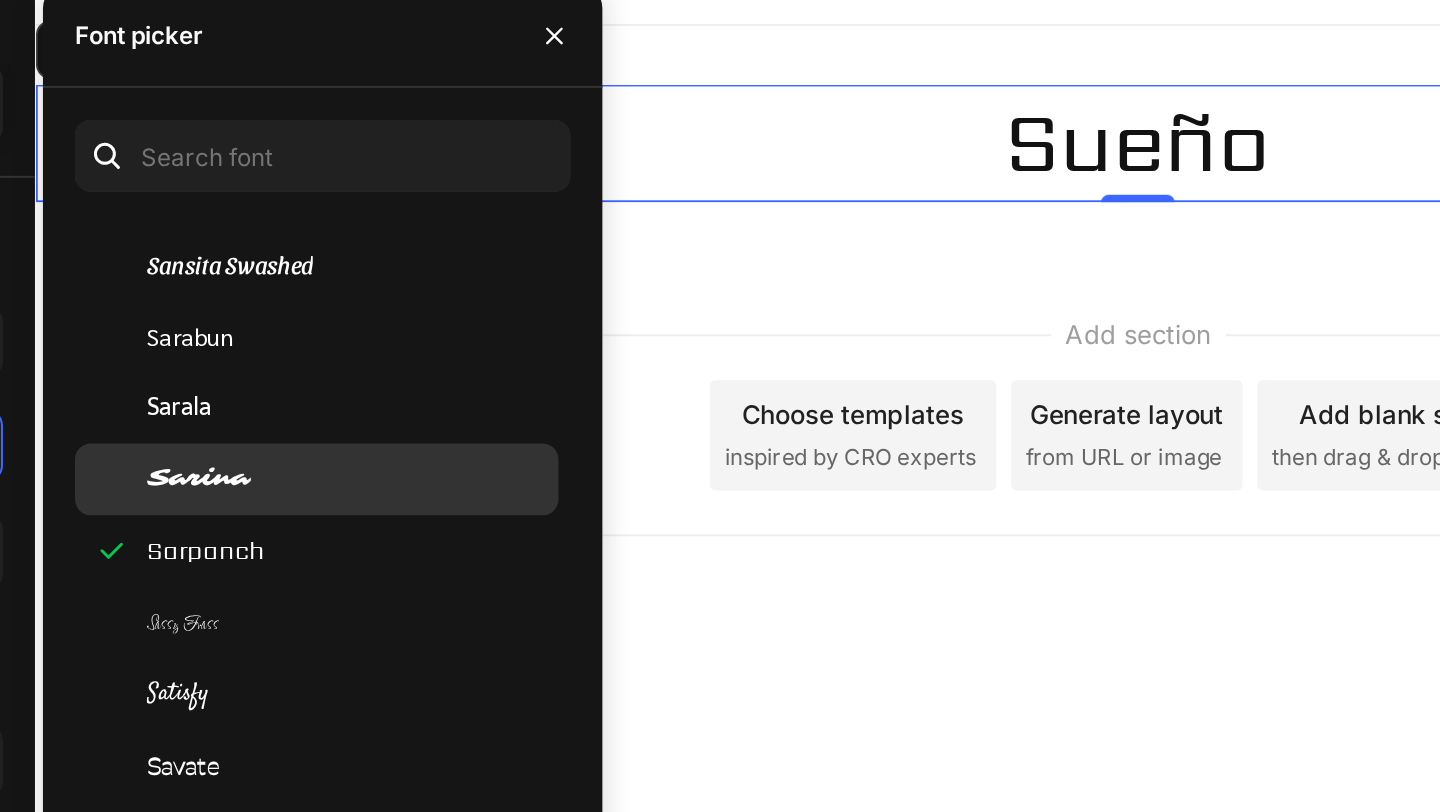 click on "Sarina" 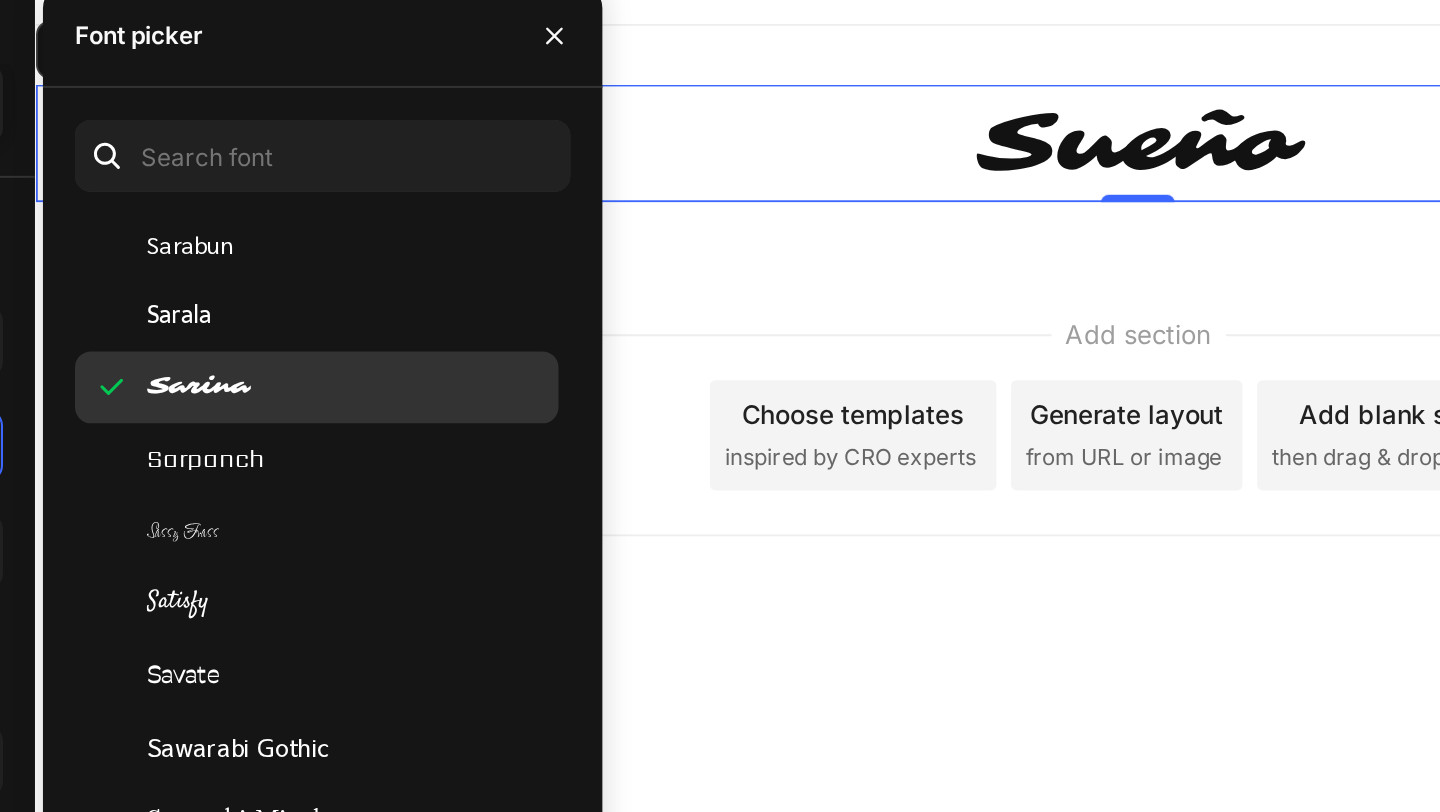 scroll, scrollTop: 57074, scrollLeft: 0, axis: vertical 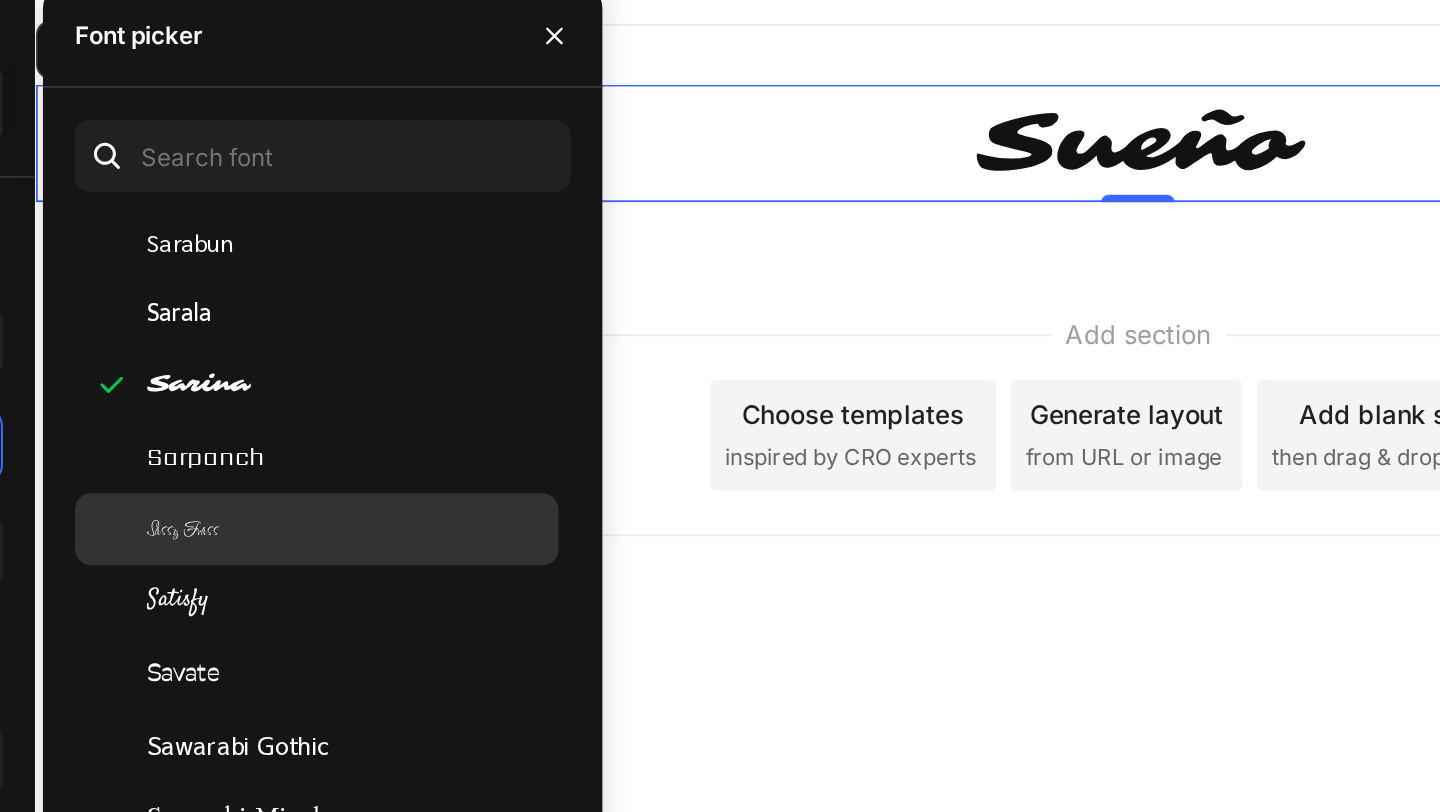 click on "Sassy Frass" at bounding box center [494, 346] 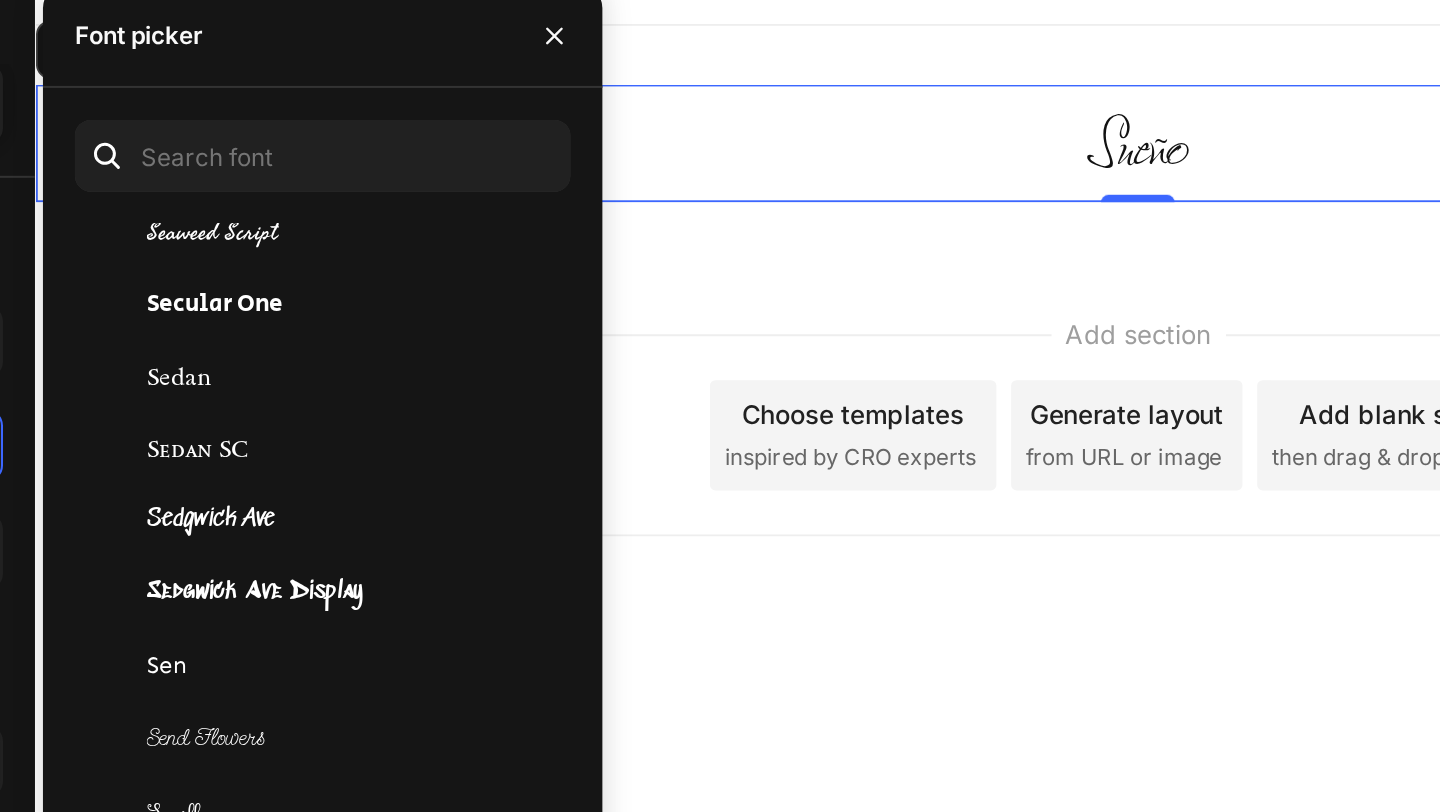 scroll, scrollTop: 57586, scrollLeft: 0, axis: vertical 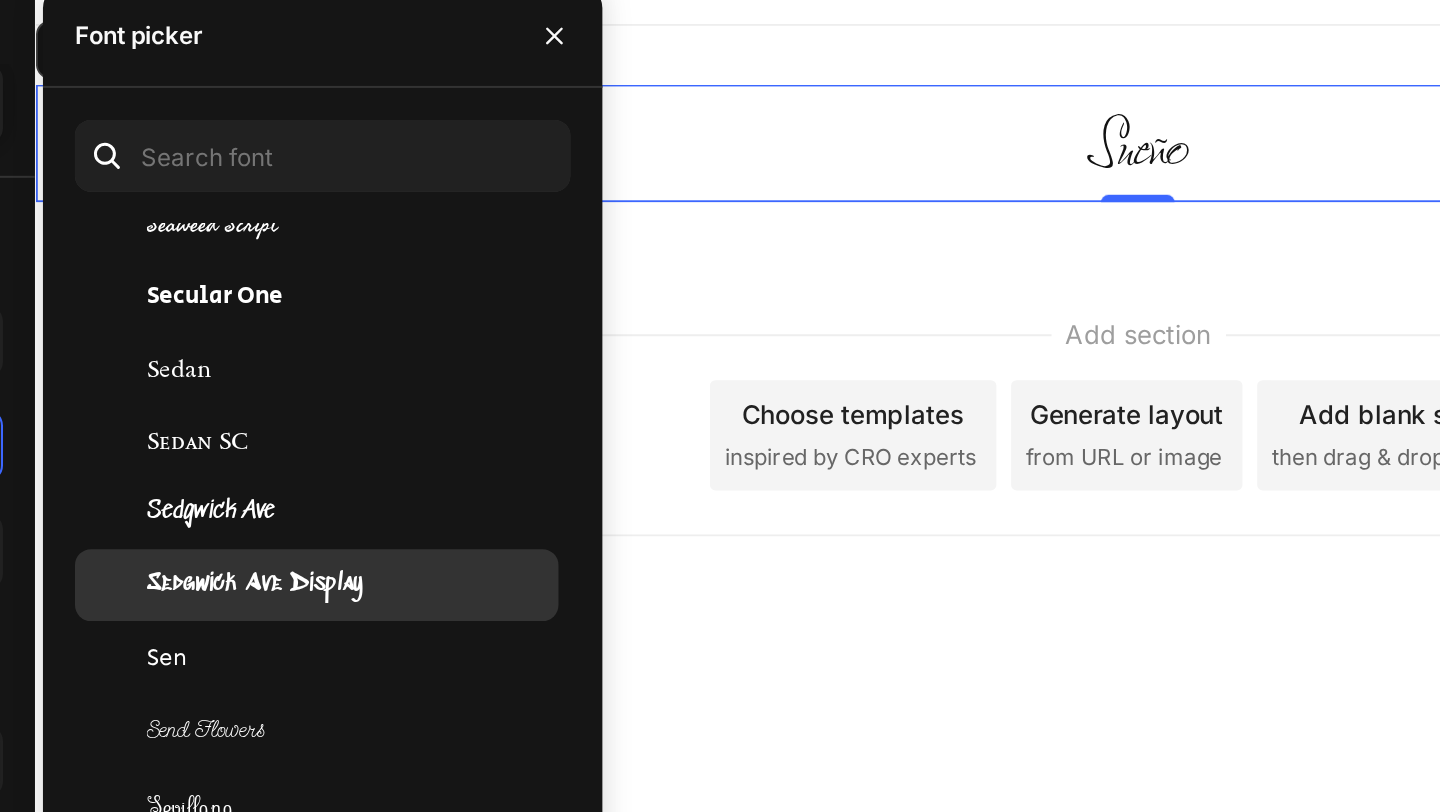 click on "Sedgwick Ave Display" at bounding box center (447, 374) 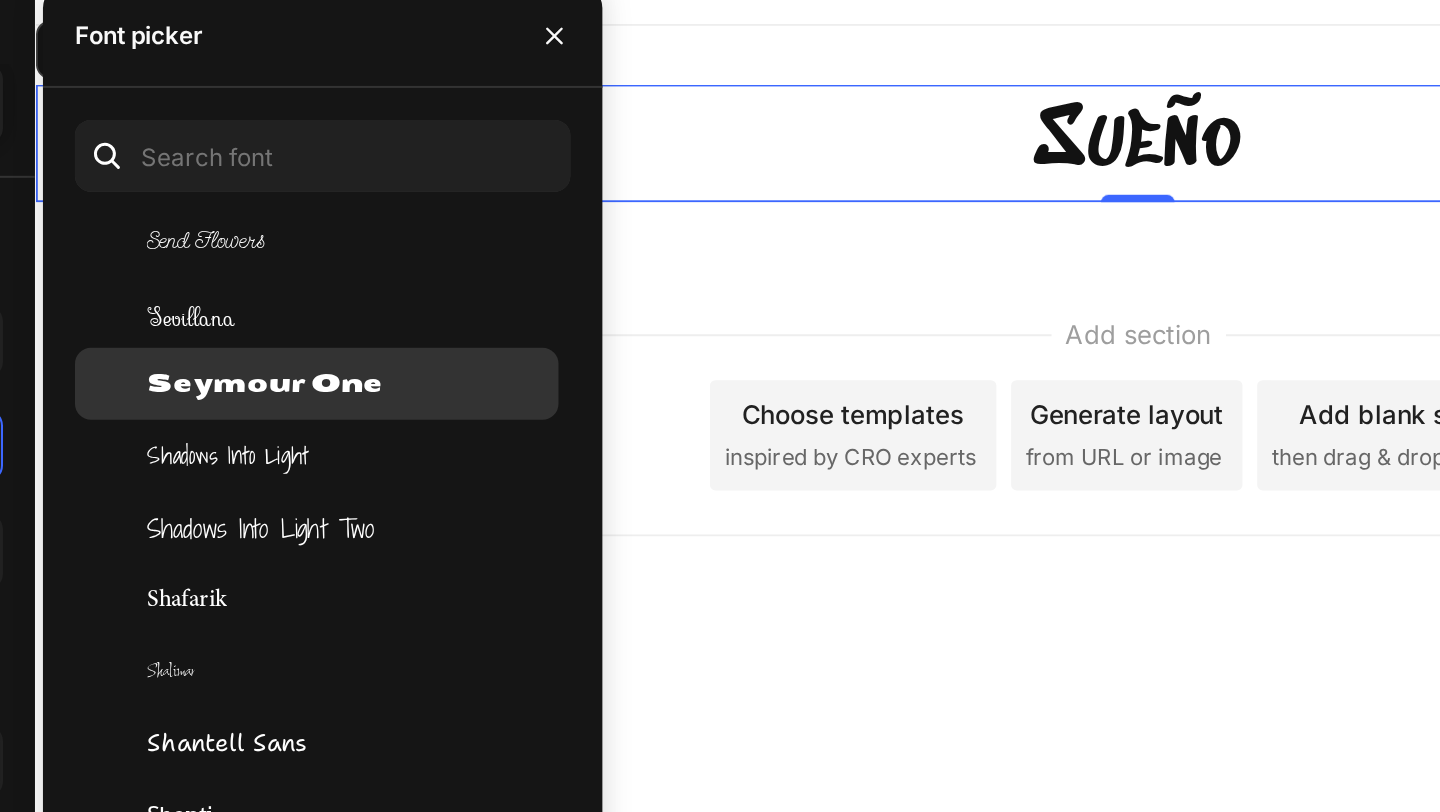 scroll, scrollTop: 57833, scrollLeft: 0, axis: vertical 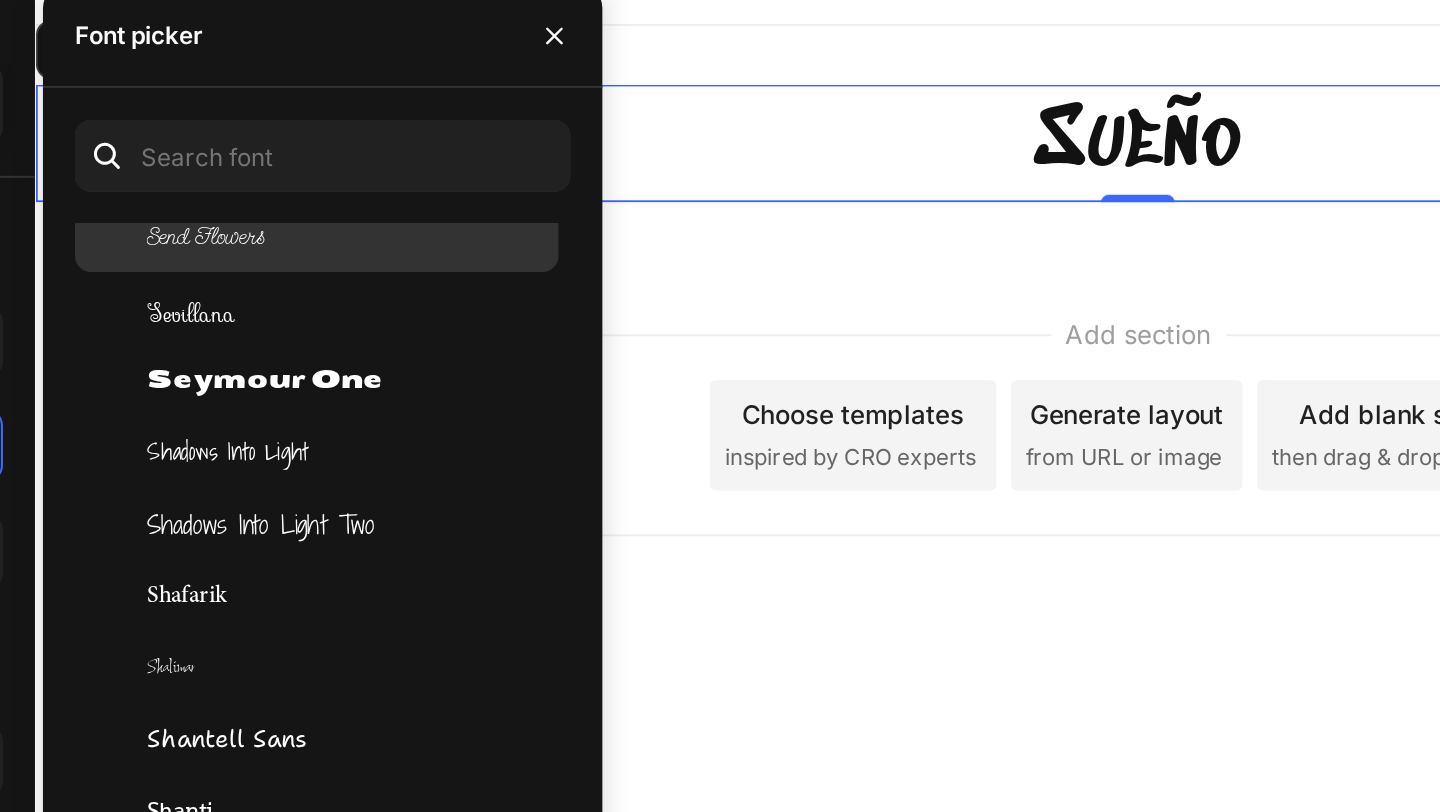 click on "Send Flowers" at bounding box center [422, 199] 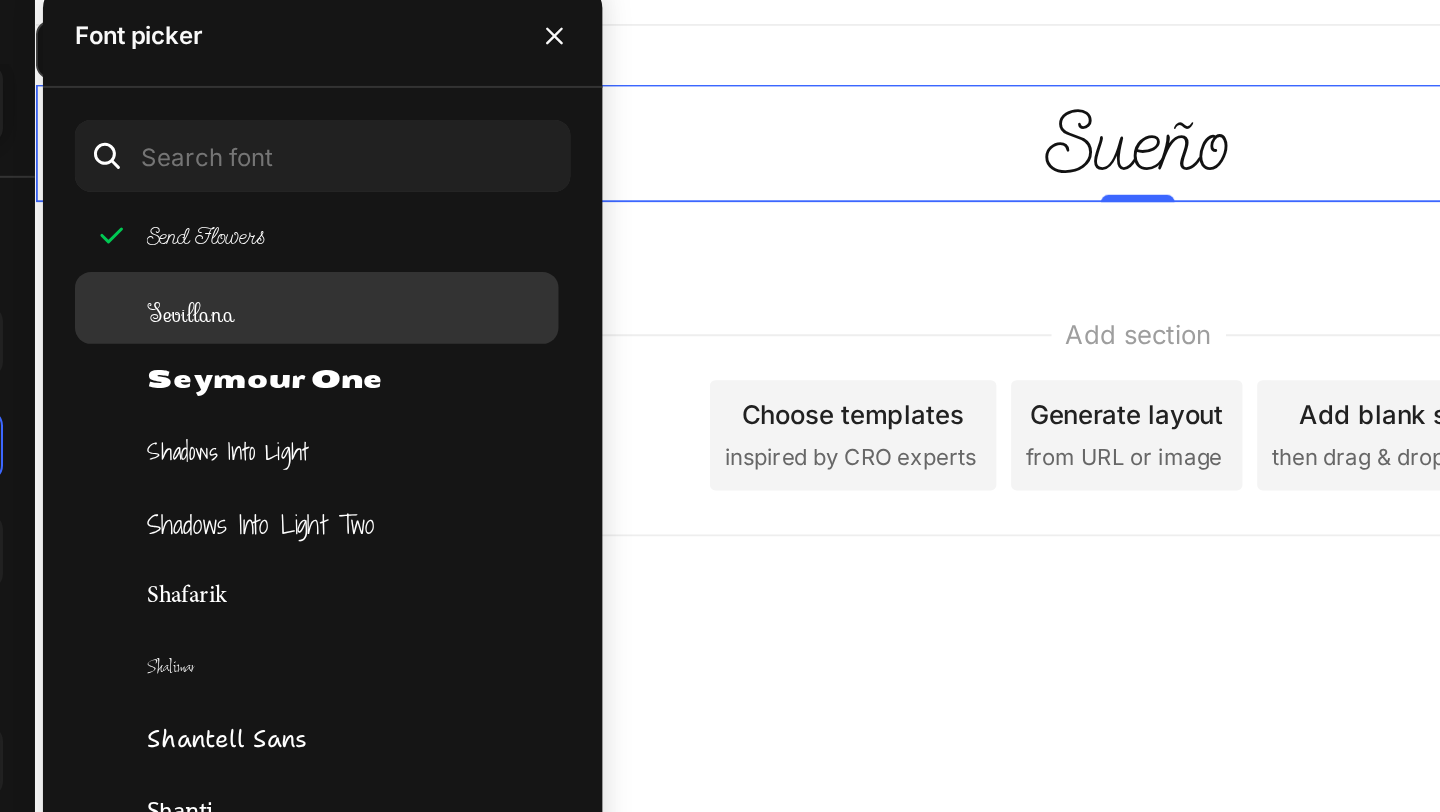 click on "Sevillana" 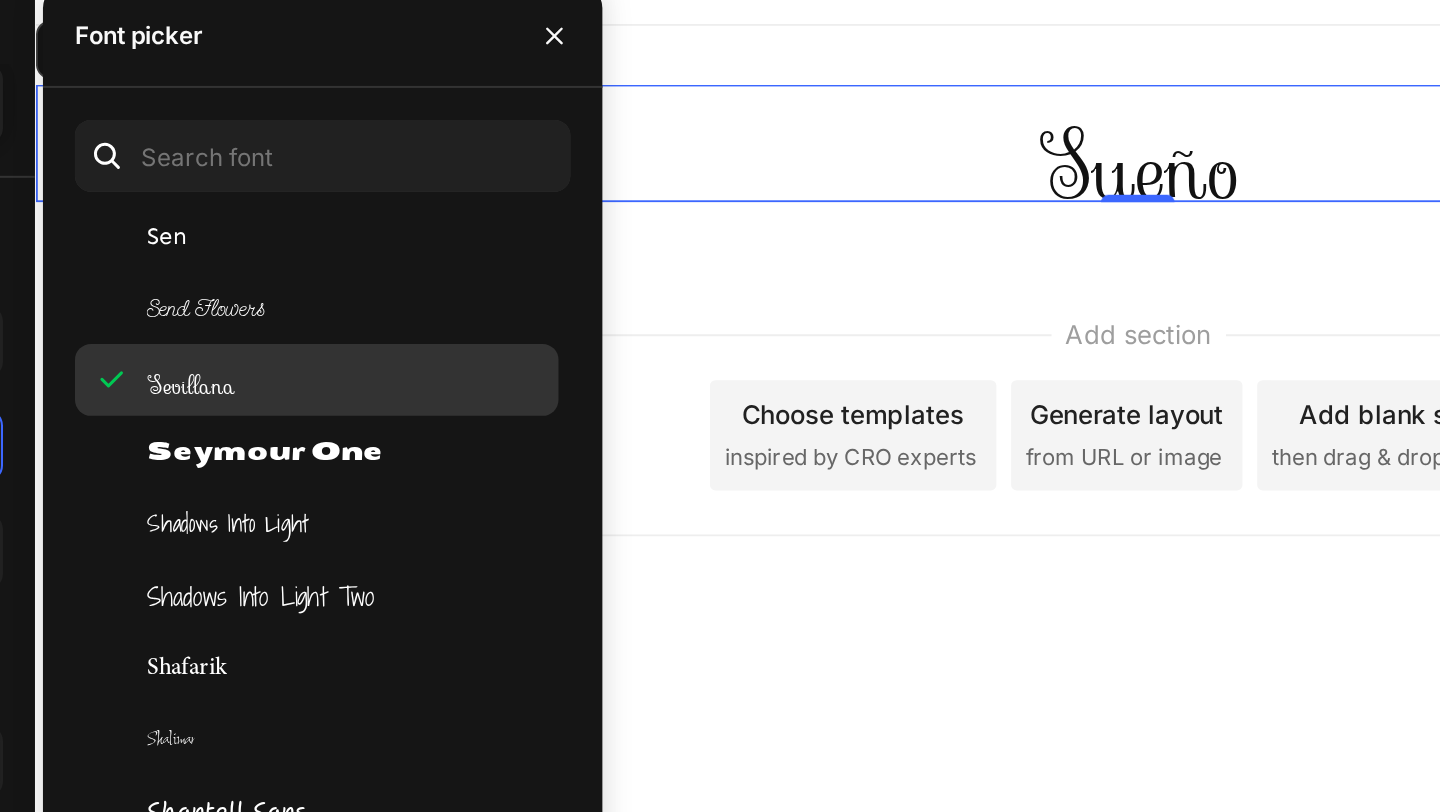 scroll, scrollTop: 57791, scrollLeft: 0, axis: vertical 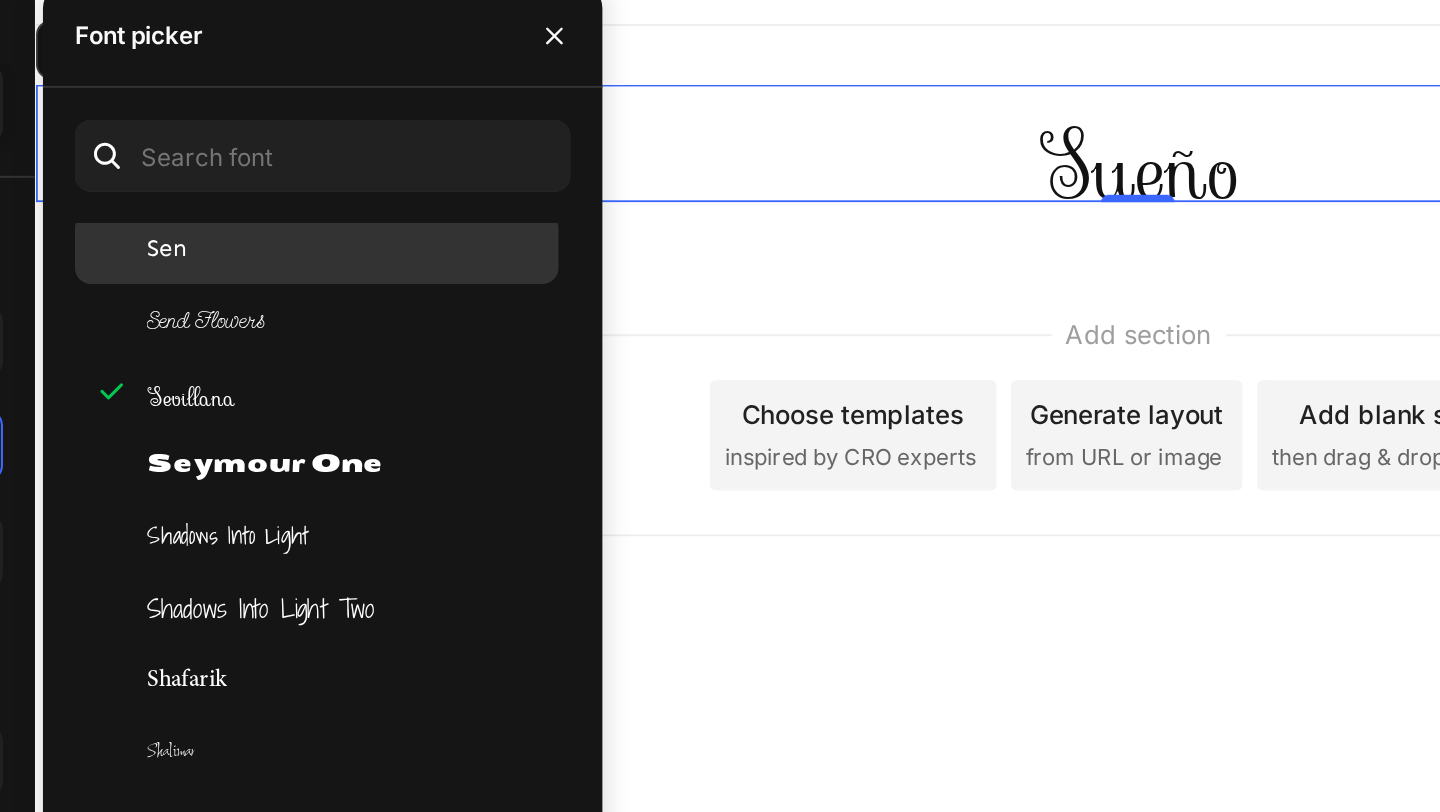 click on "Sen" at bounding box center [494, 205] 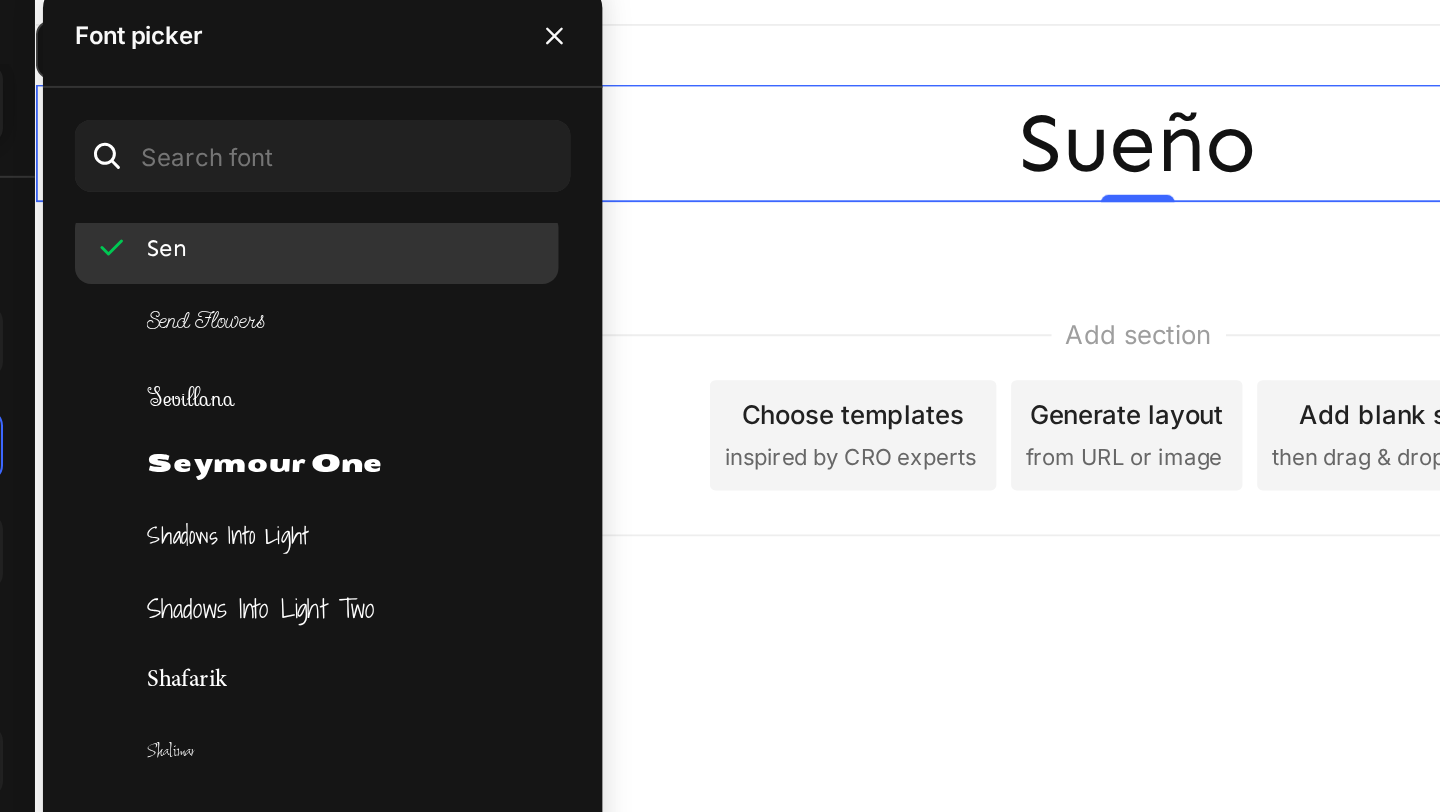 scroll, scrollTop: 57751, scrollLeft: 0, axis: vertical 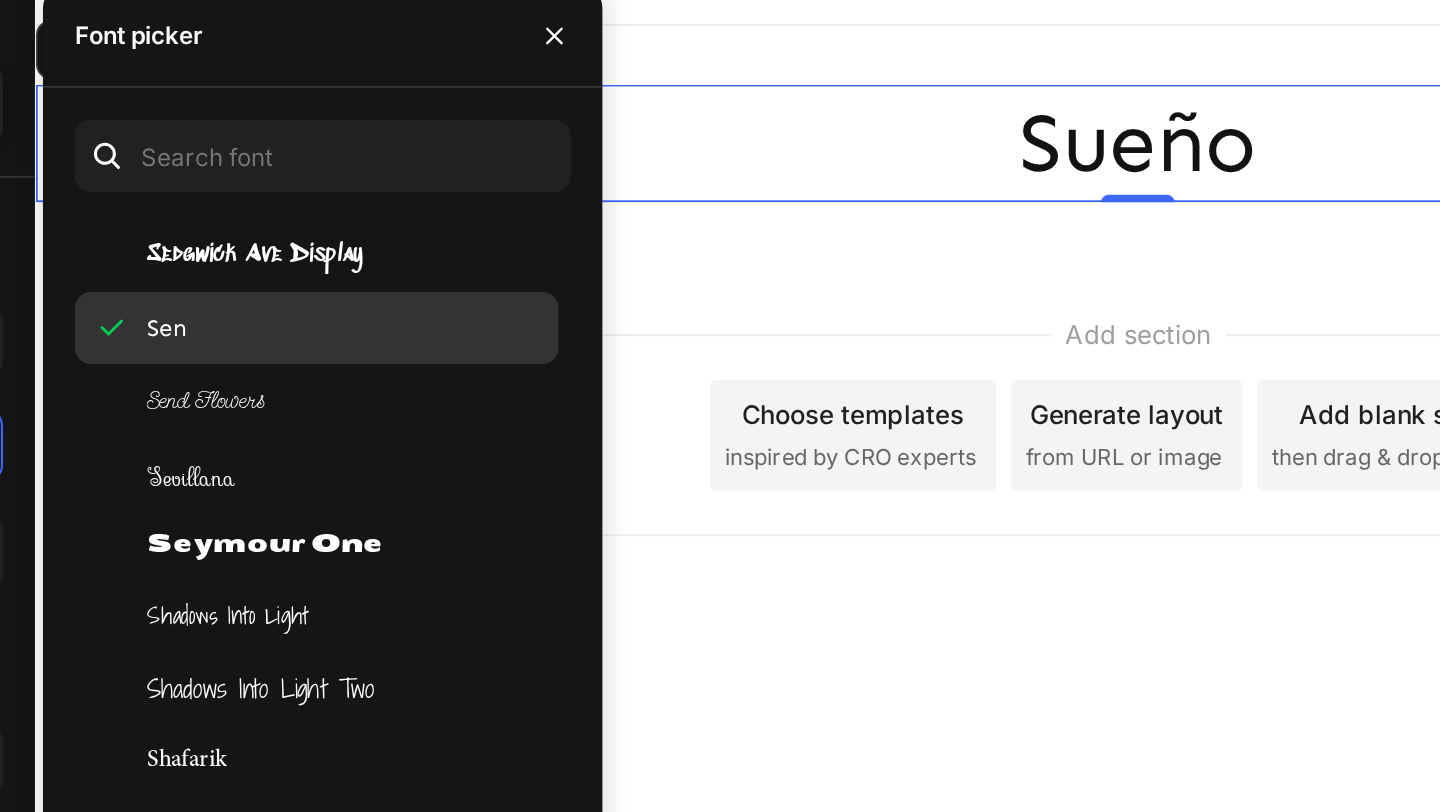 click on "Sedgwick Ave Display" at bounding box center (447, 209) 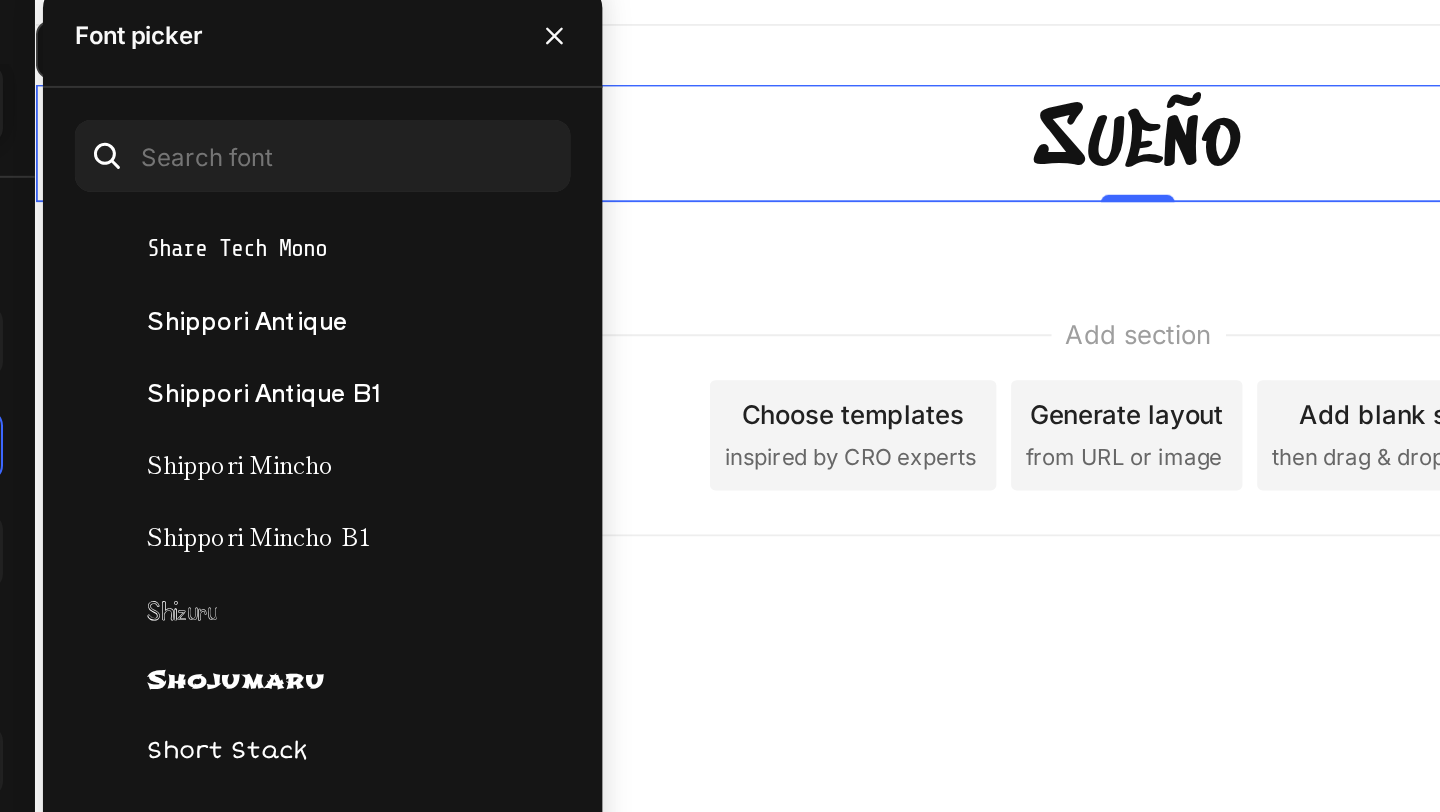 scroll, scrollTop: 58353, scrollLeft: 0, axis: vertical 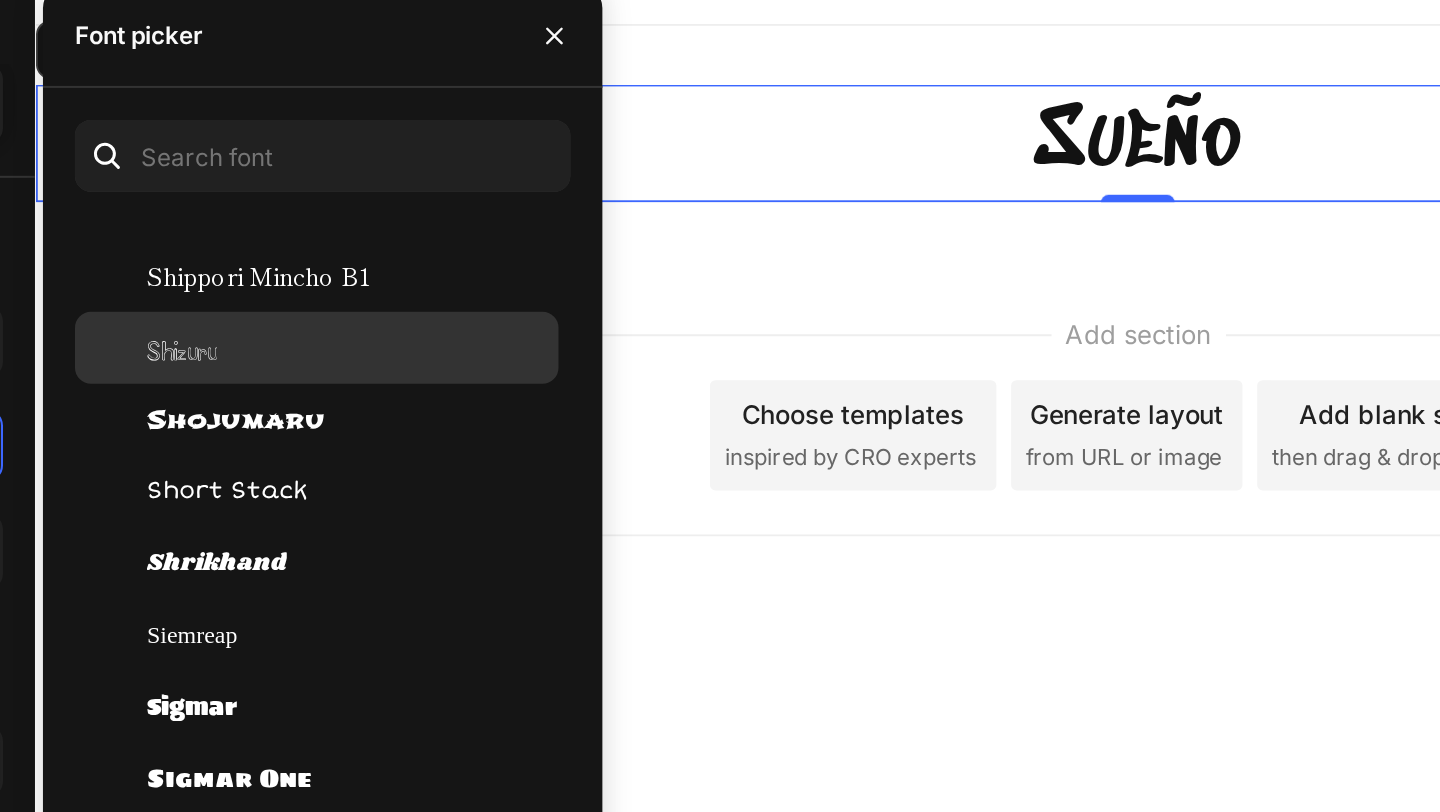 click on "Shizuru" at bounding box center [410, 255] 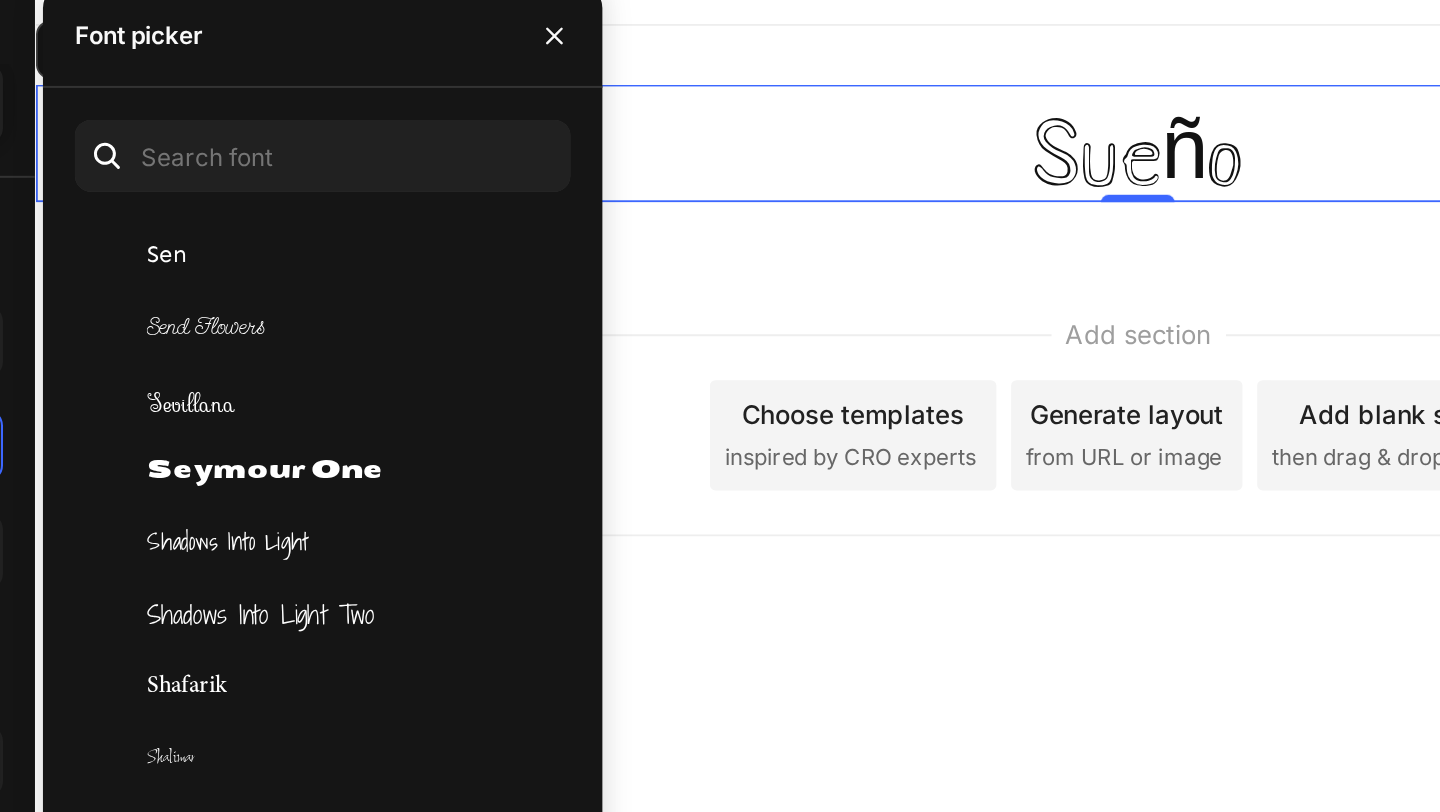 scroll, scrollTop: 57784, scrollLeft: 0, axis: vertical 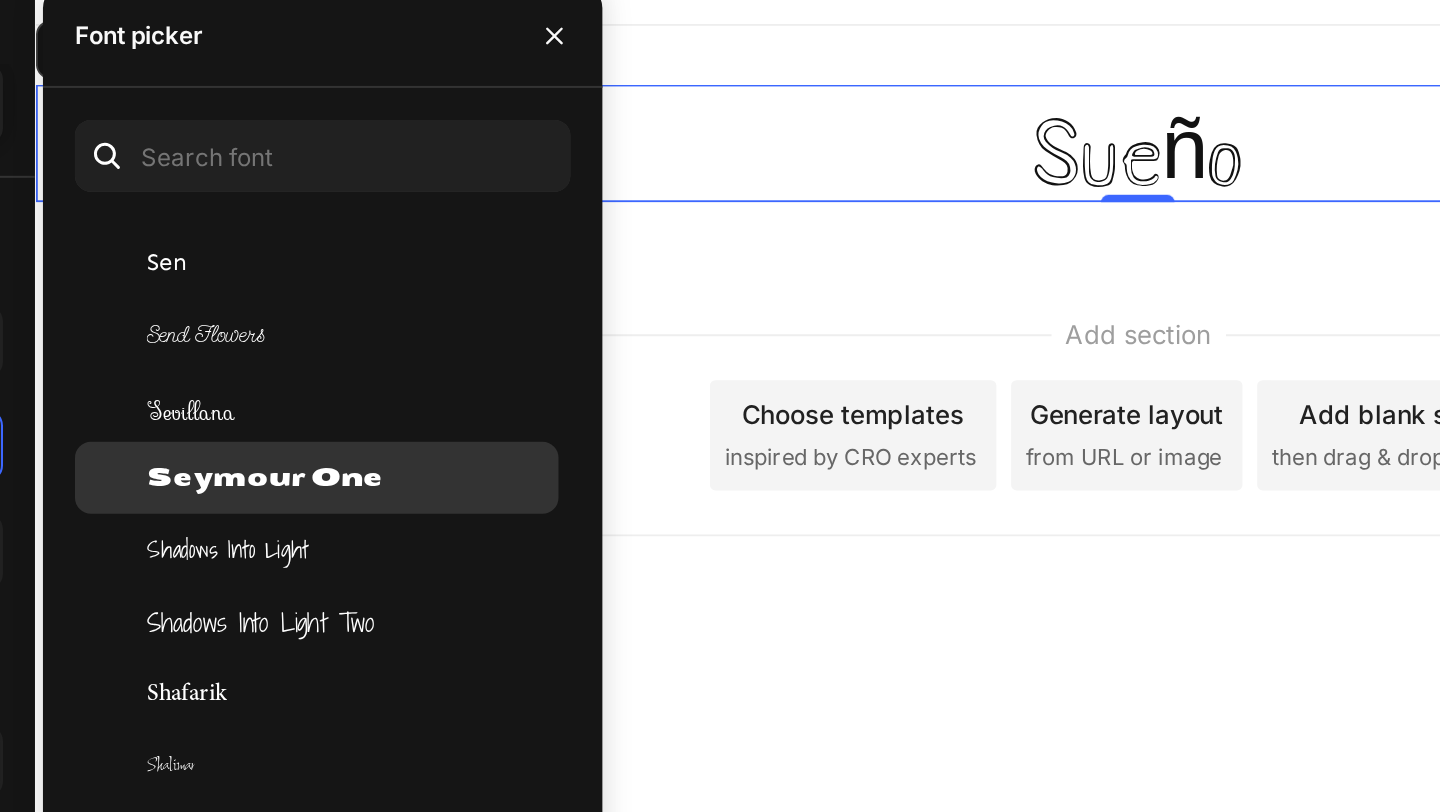 click on "Seymour One" at bounding box center [452, 320] 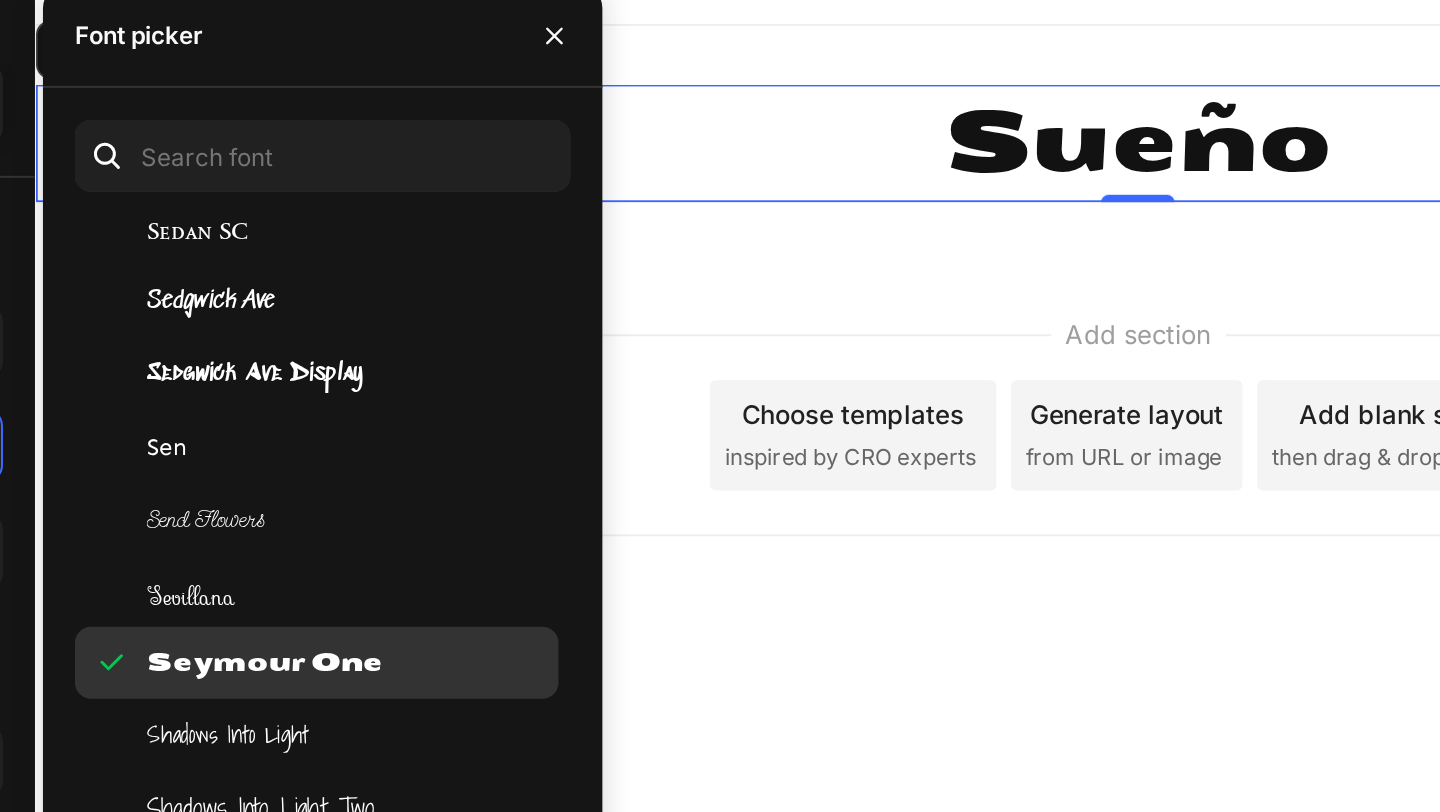 scroll, scrollTop: 57685, scrollLeft: 0, axis: vertical 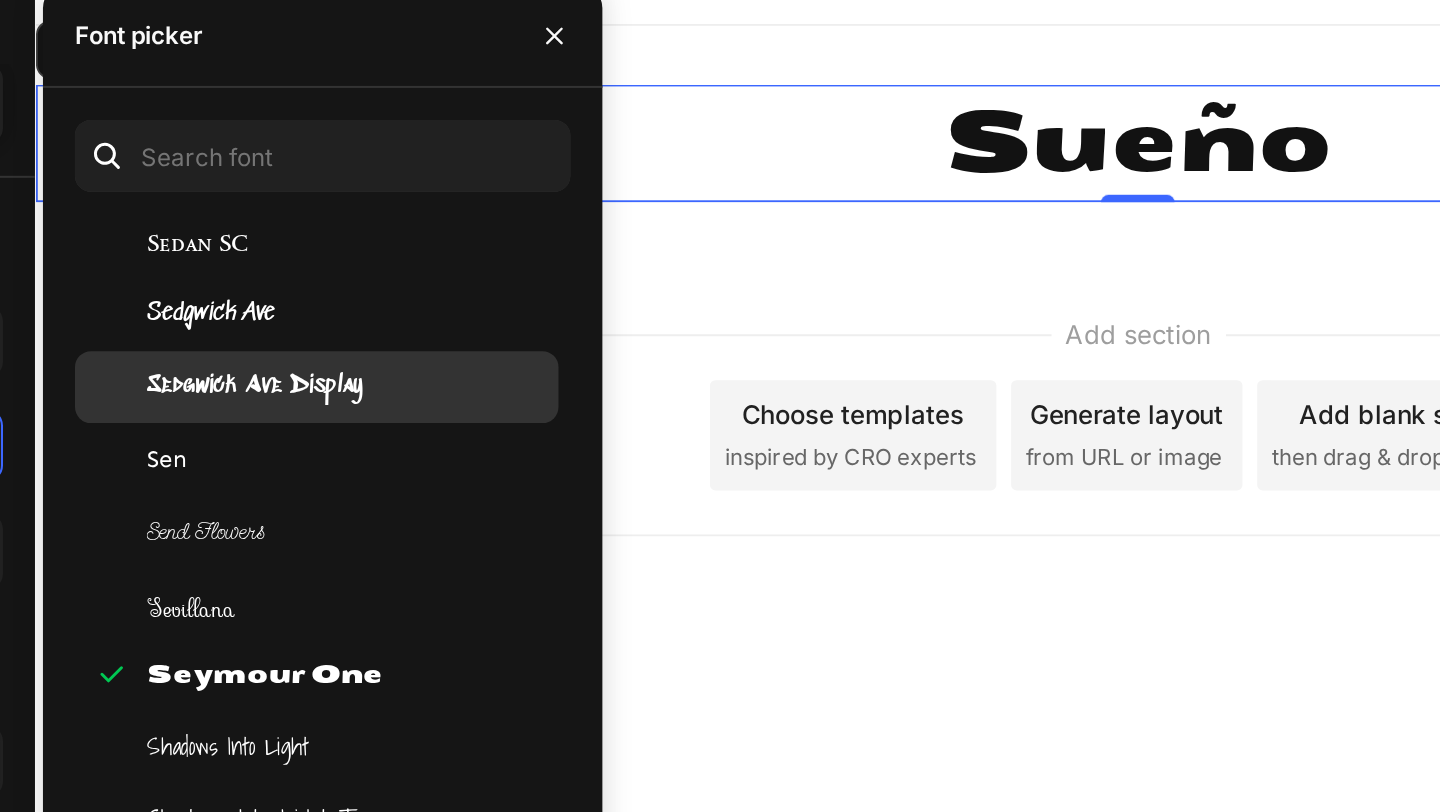 click on "Sedgwick Ave Display" at bounding box center [447, 275] 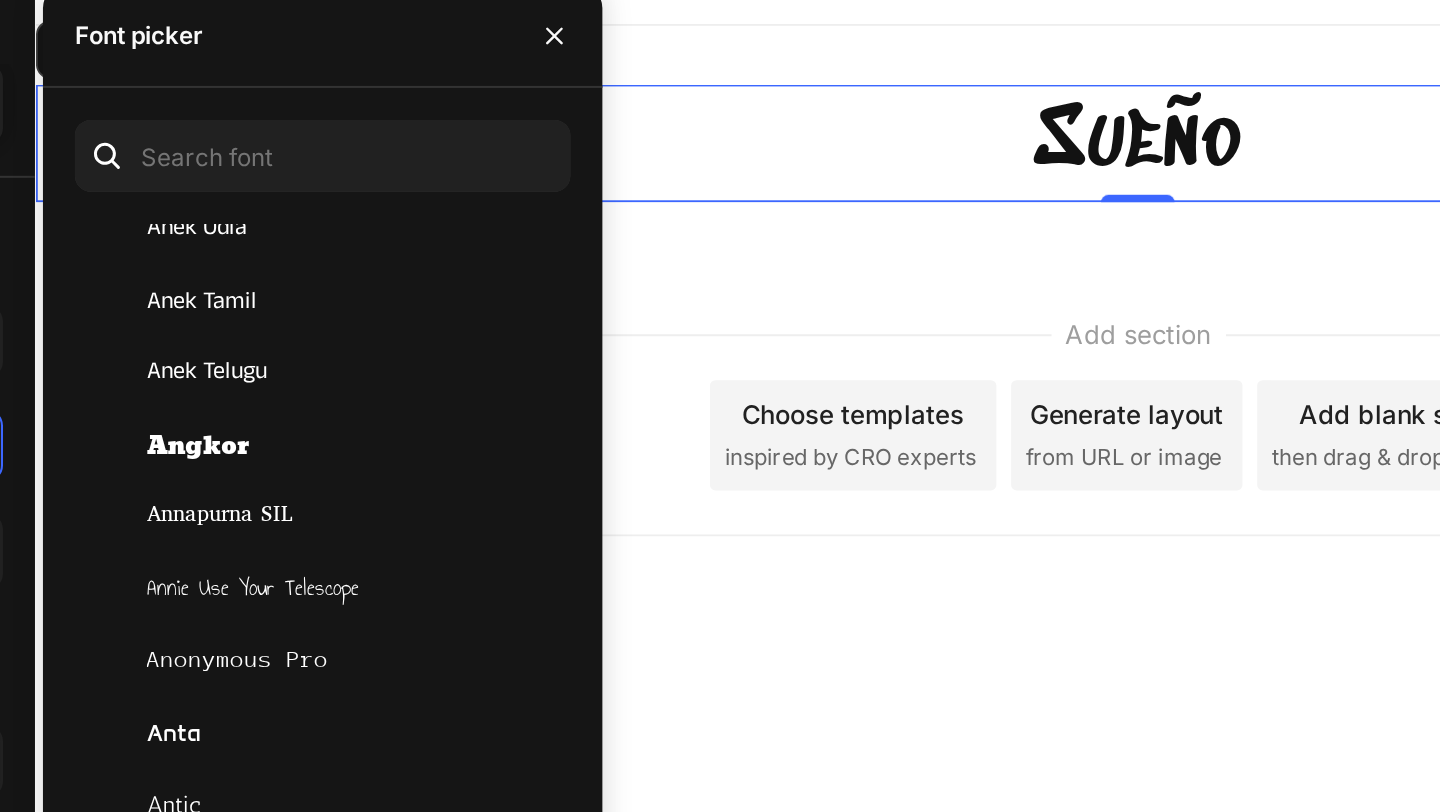 scroll, scrollTop: 0, scrollLeft: 0, axis: both 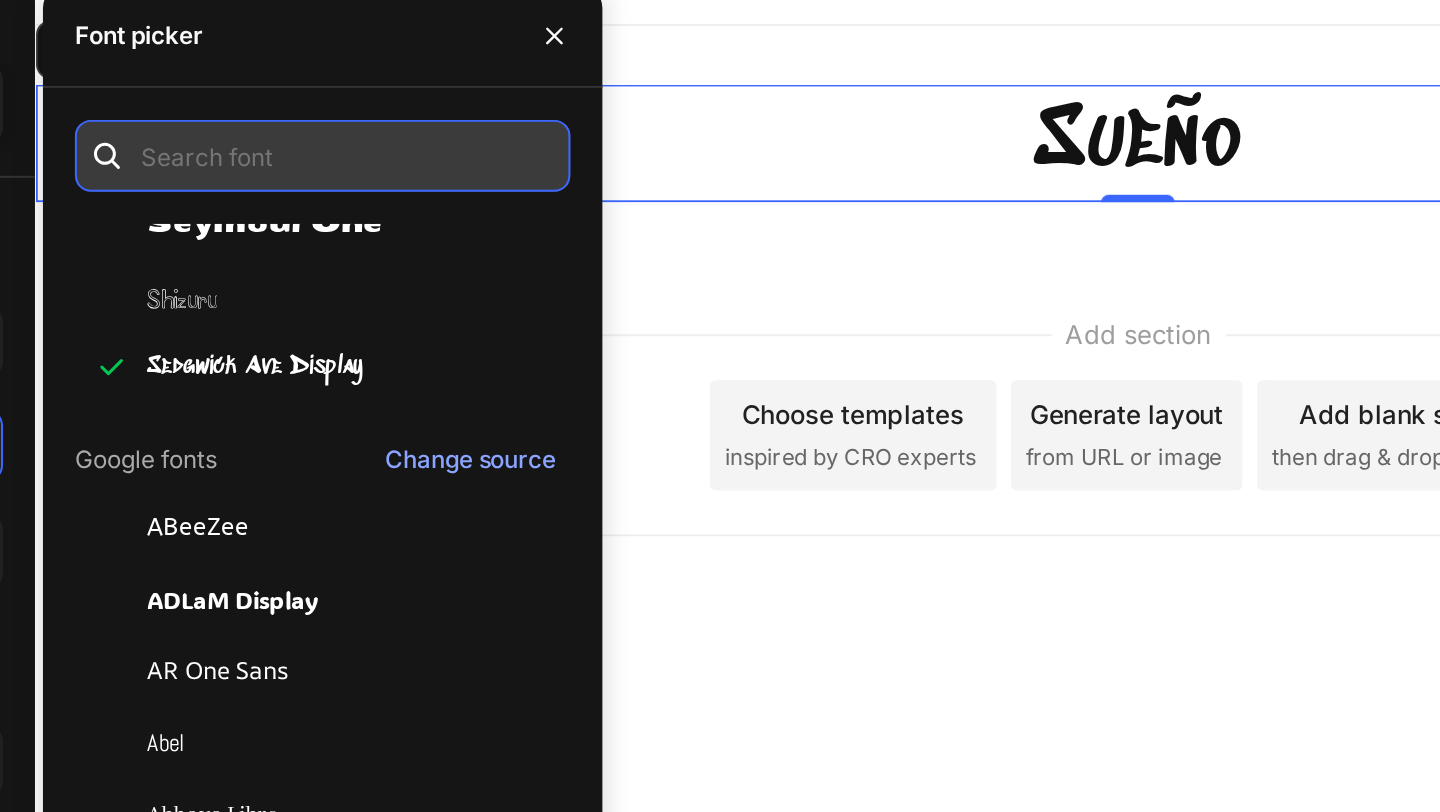 click at bounding box center [481, 159] 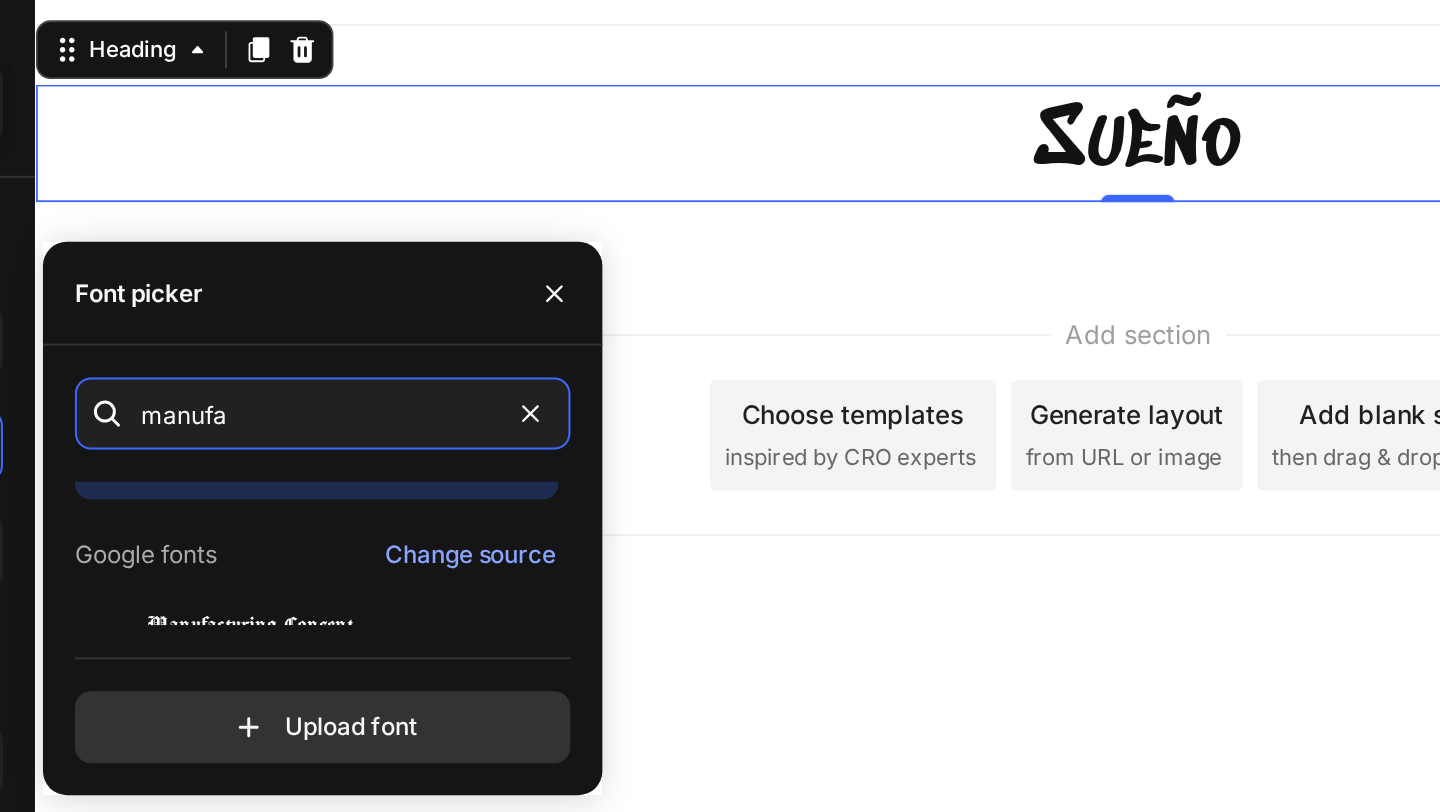 scroll, scrollTop: 49, scrollLeft: 0, axis: vertical 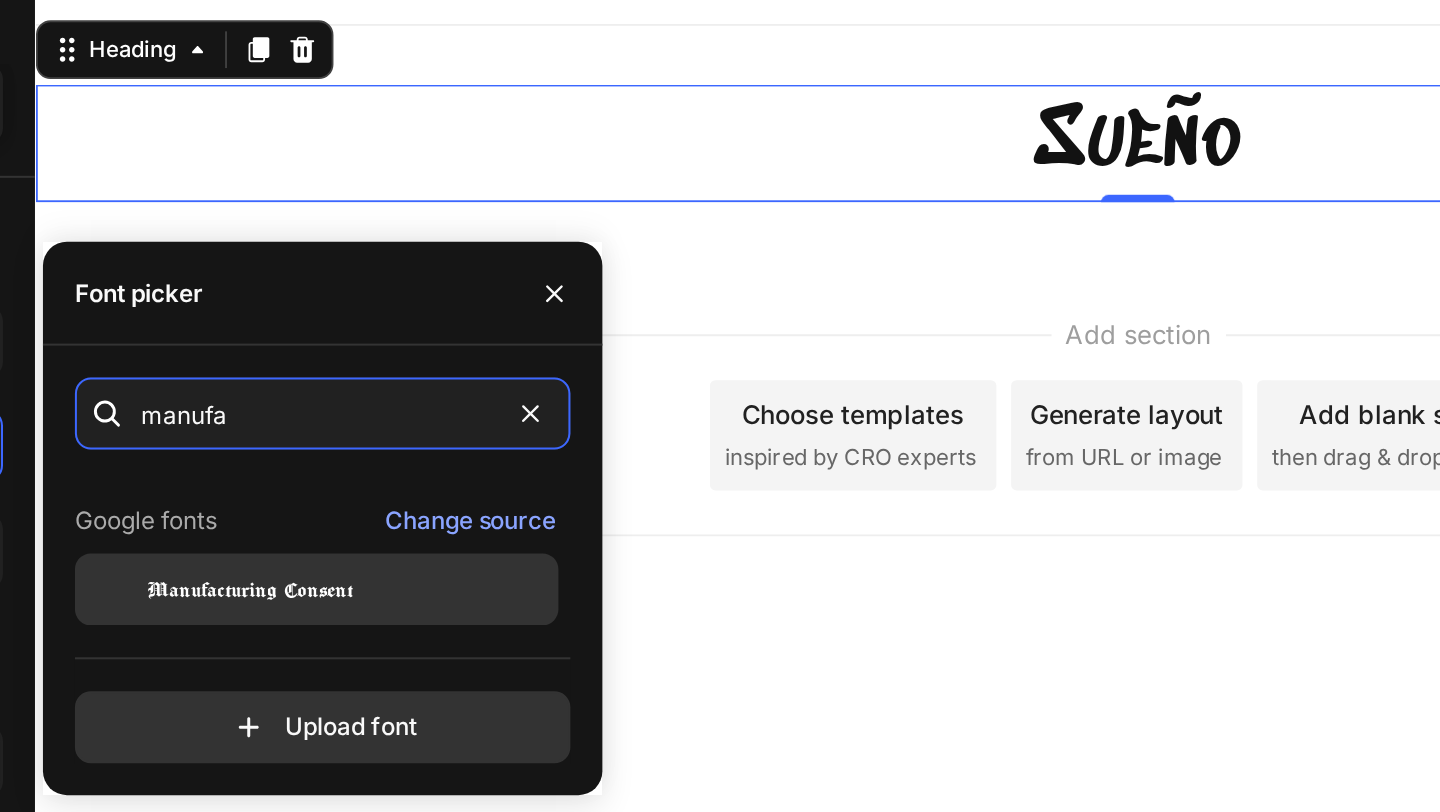 type on "manufa" 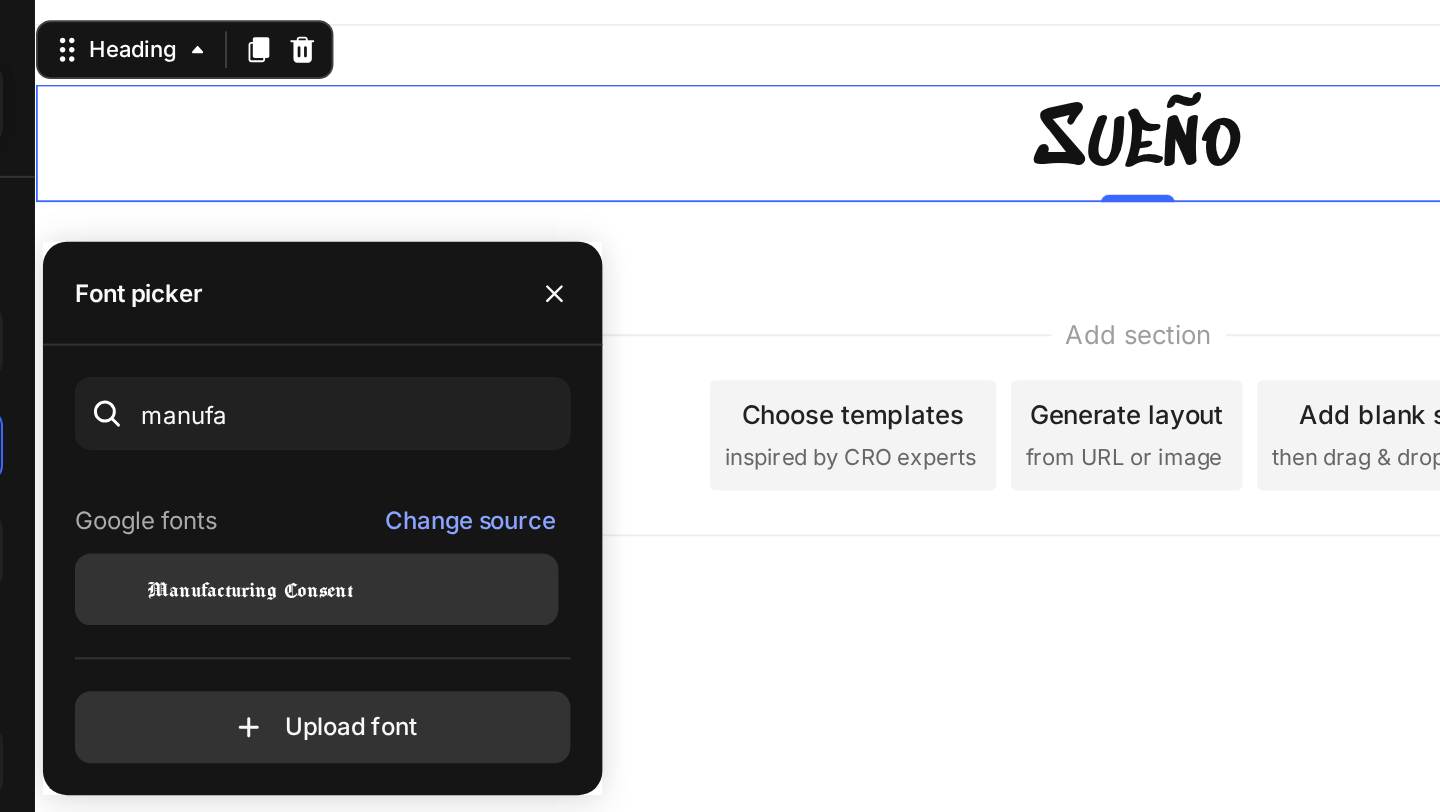 click on "Manufacturing Consent" at bounding box center [444, 376] 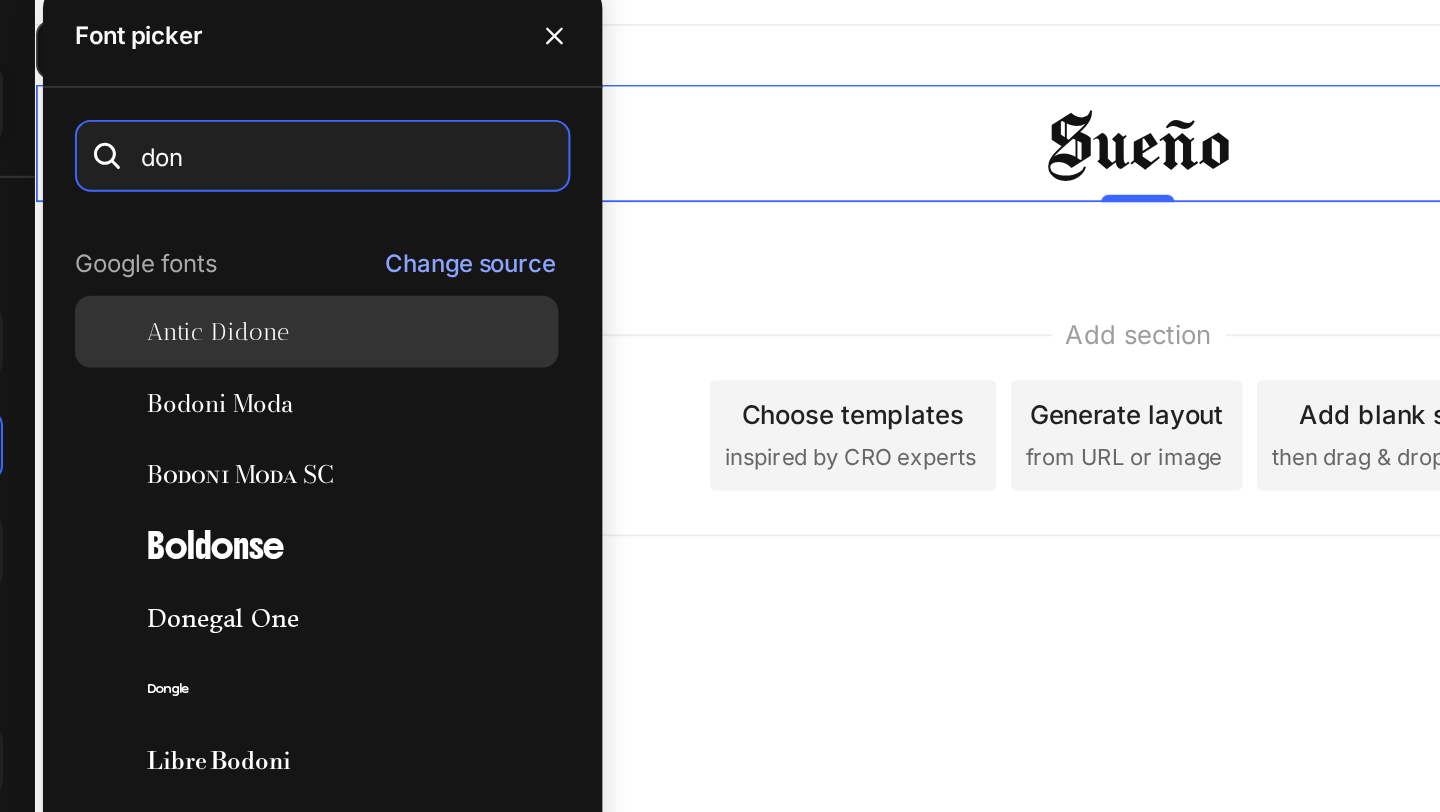 scroll, scrollTop: 0, scrollLeft: 0, axis: both 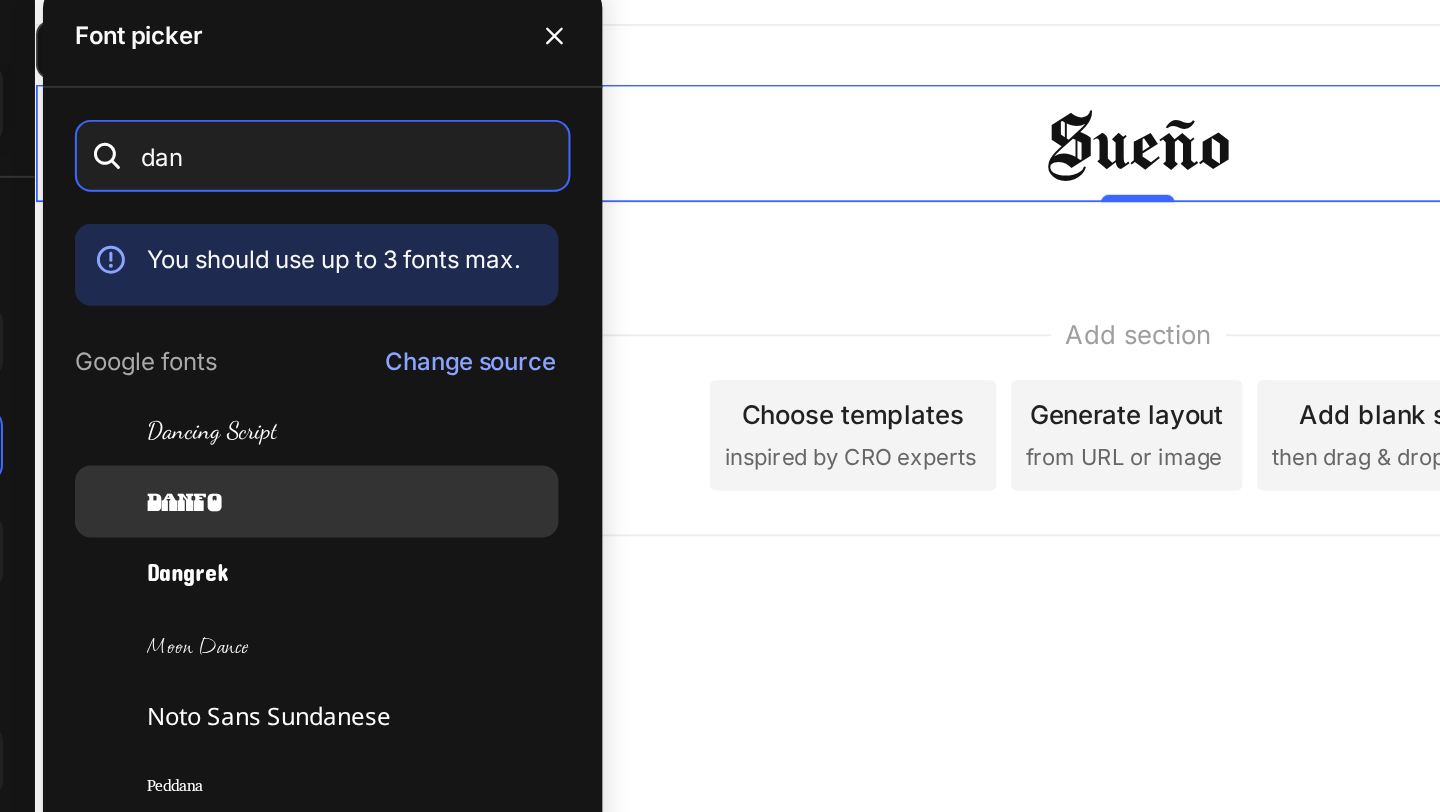 type on "dan" 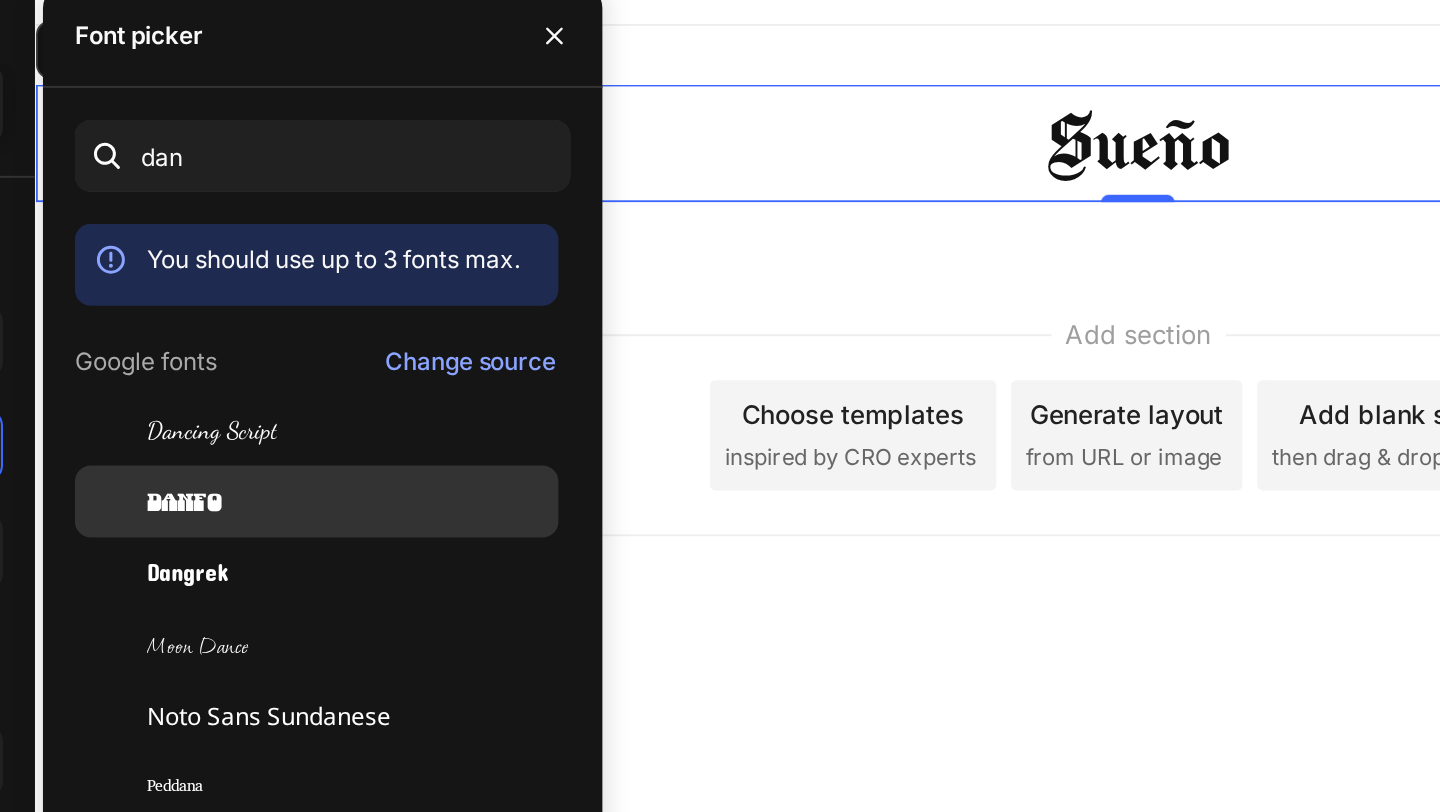 click on "Danfo" 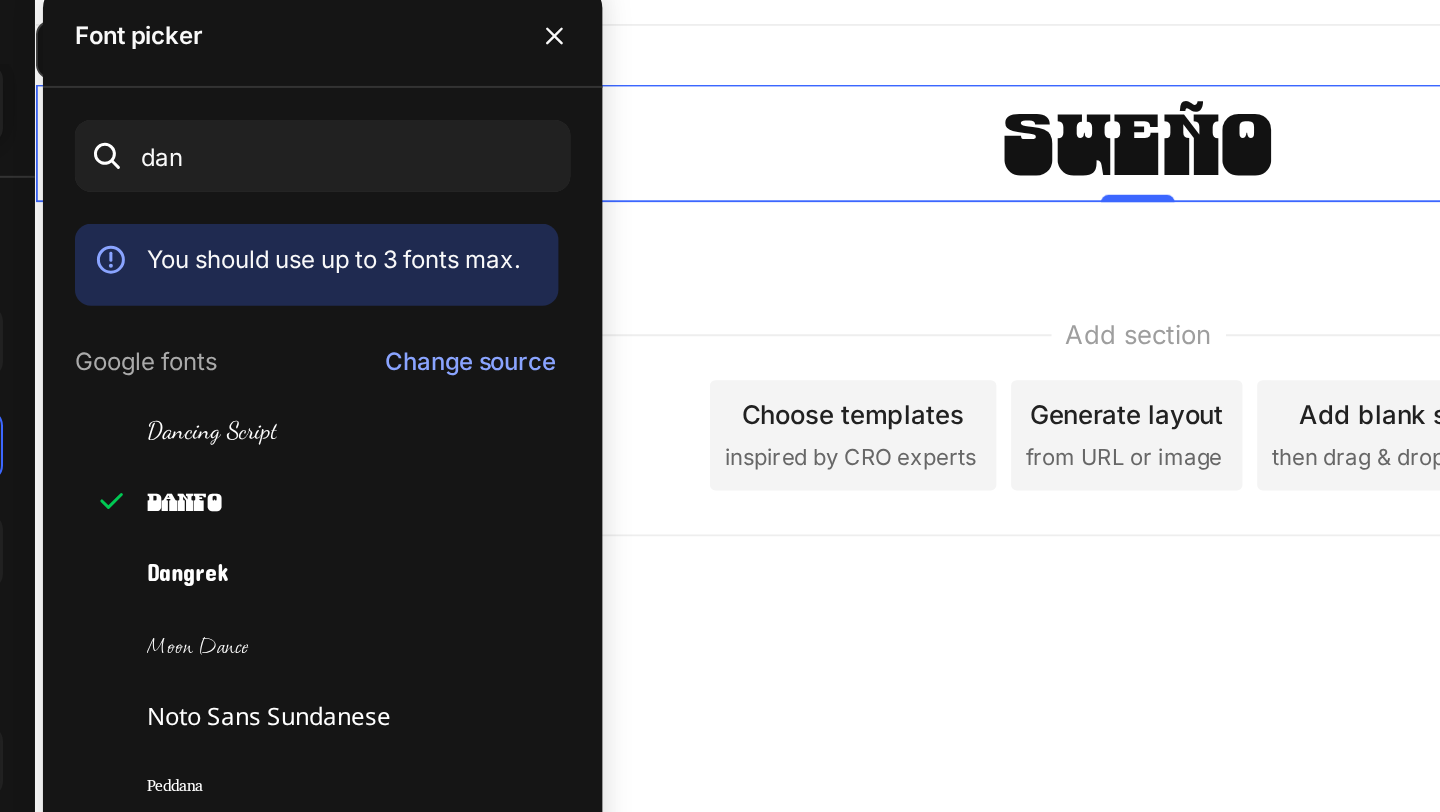 click on "[NAME] You should use up to 3 fonts max. Google fonts Change source Dancing Script Danfo Dangrek Moon Dance Noto Sans Sundanese Peddana Sedan Sedan SC Upload font" at bounding box center [481, 349] 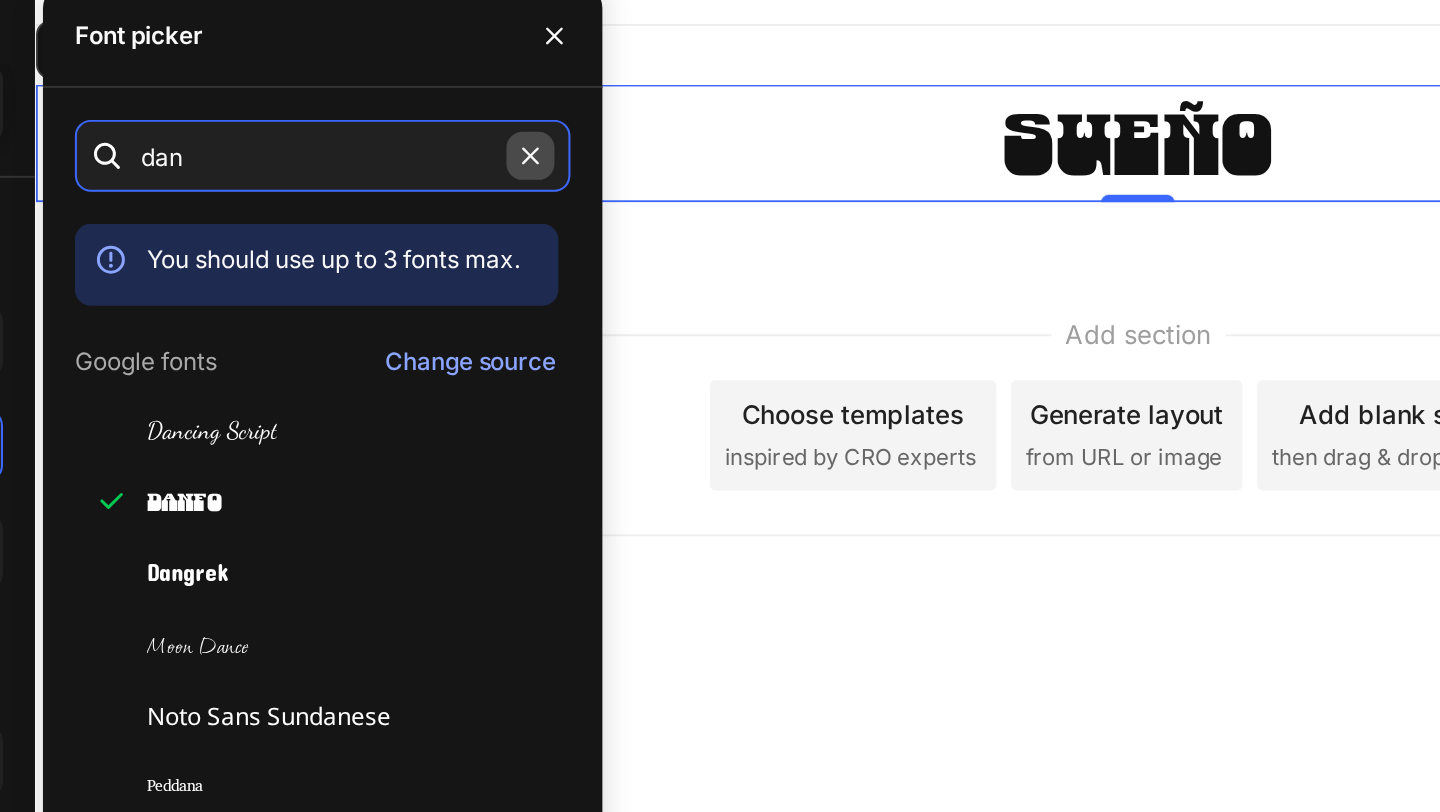 type 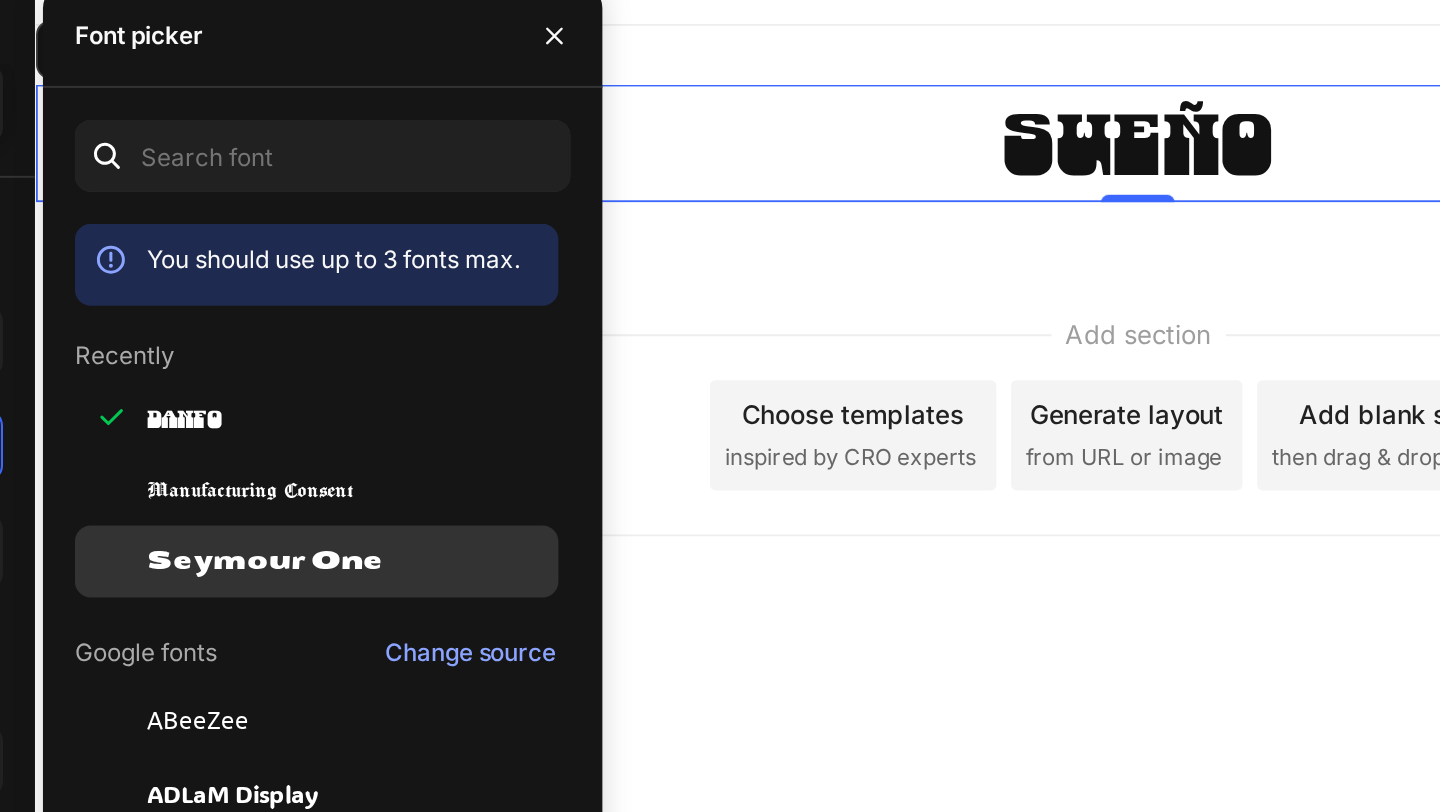 click on "Seymour One" at bounding box center [452, 362] 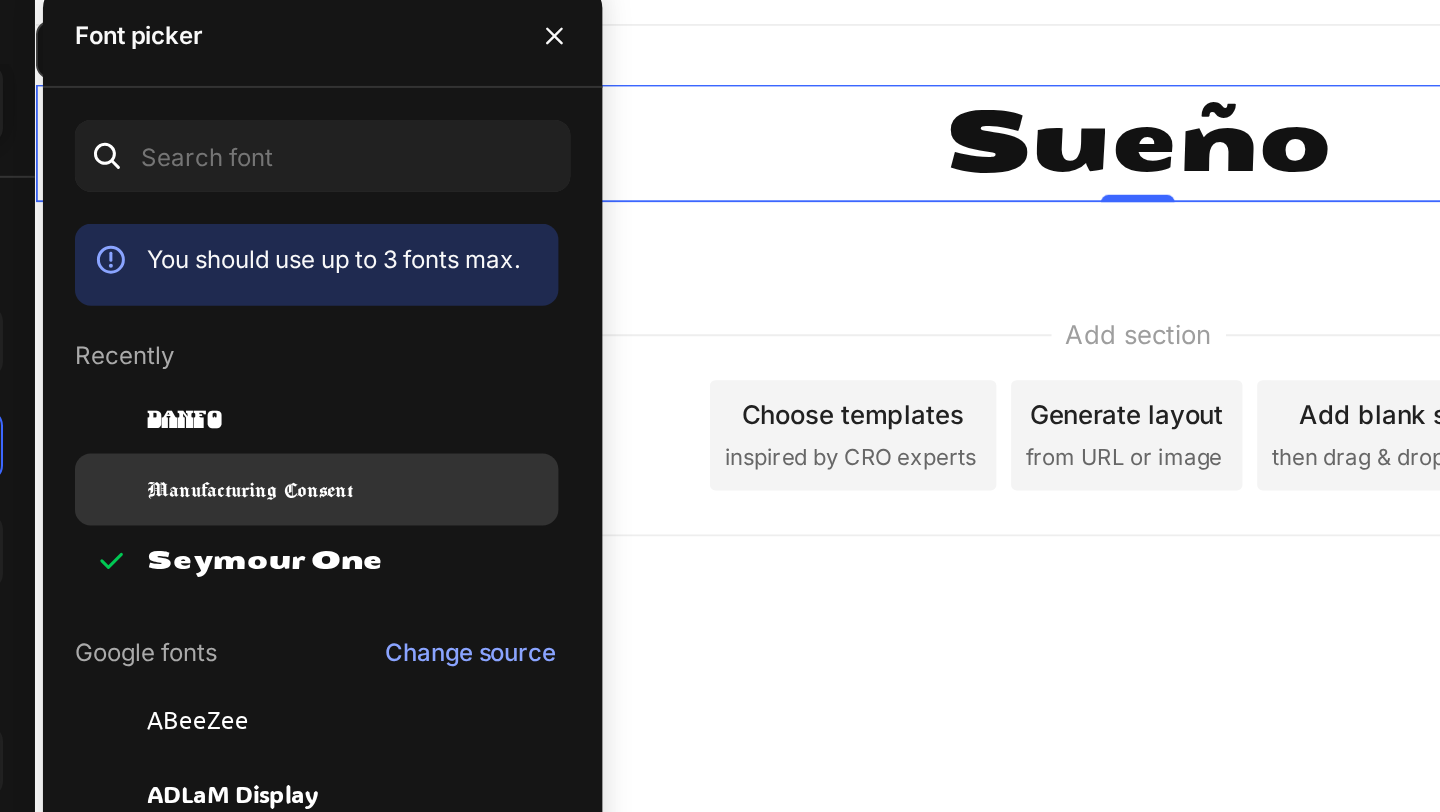 click on "Manufacturing Consent" at bounding box center (444, 326) 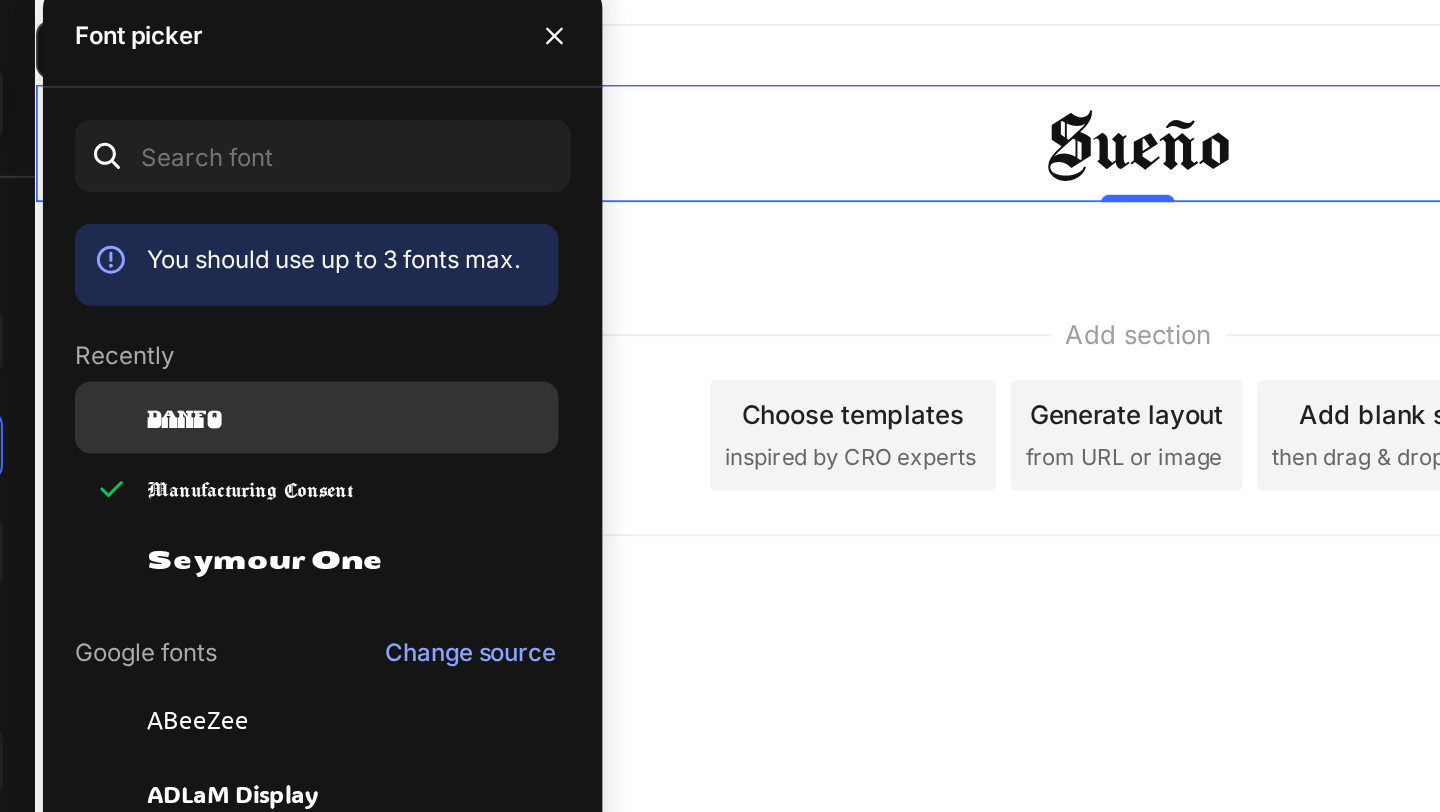 click on "Danfo" at bounding box center (494, 290) 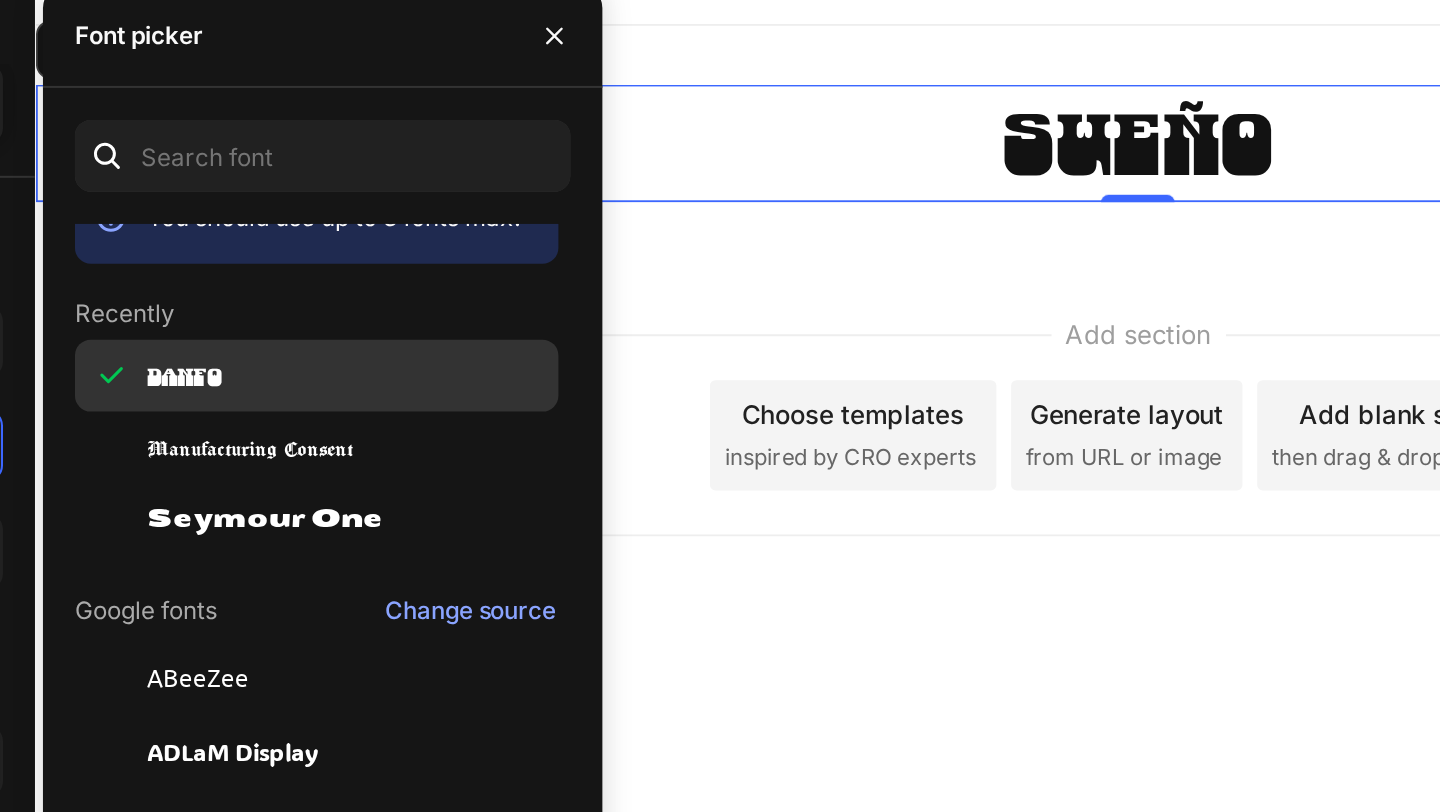 scroll, scrollTop: 17, scrollLeft: 0, axis: vertical 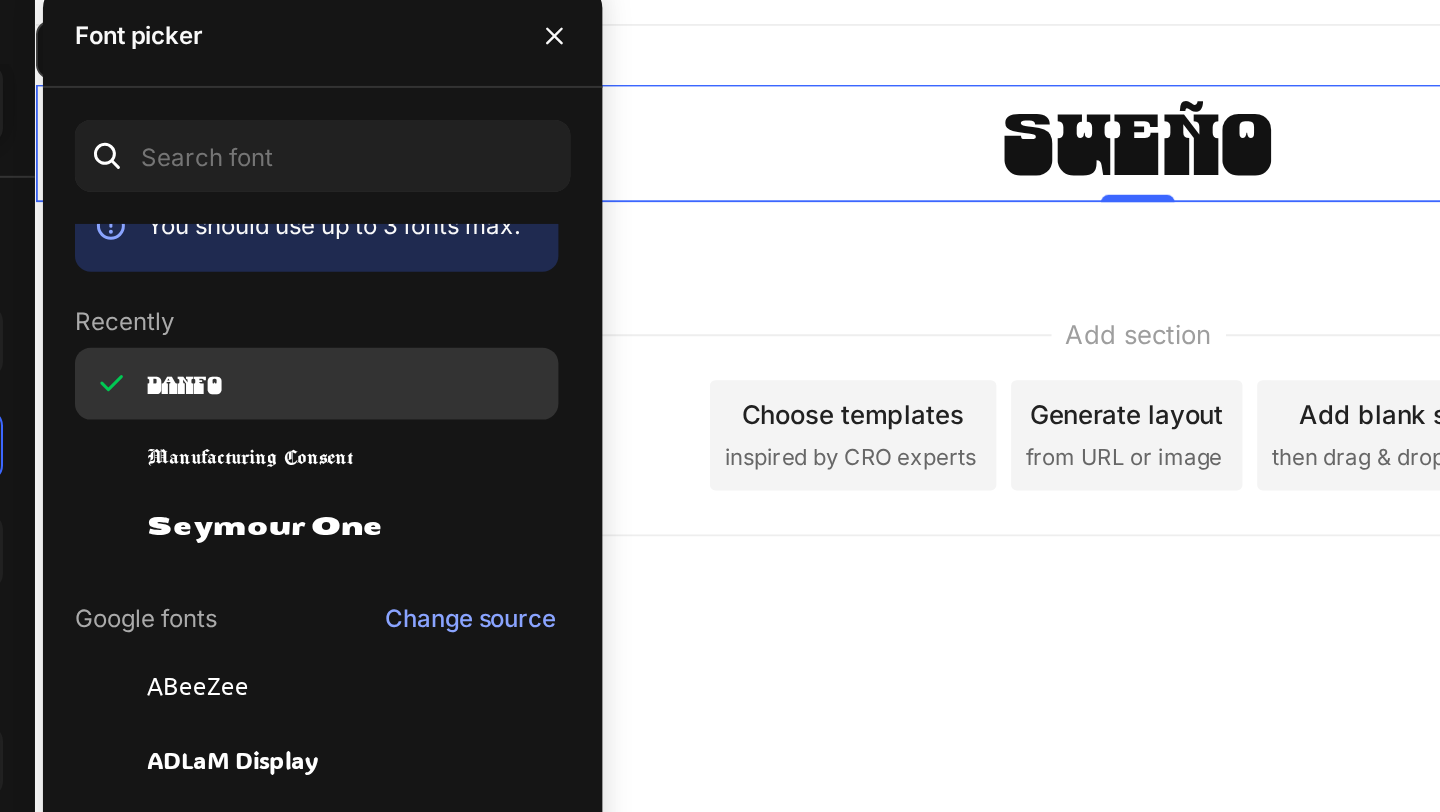 click on "Danfo" at bounding box center [494, 273] 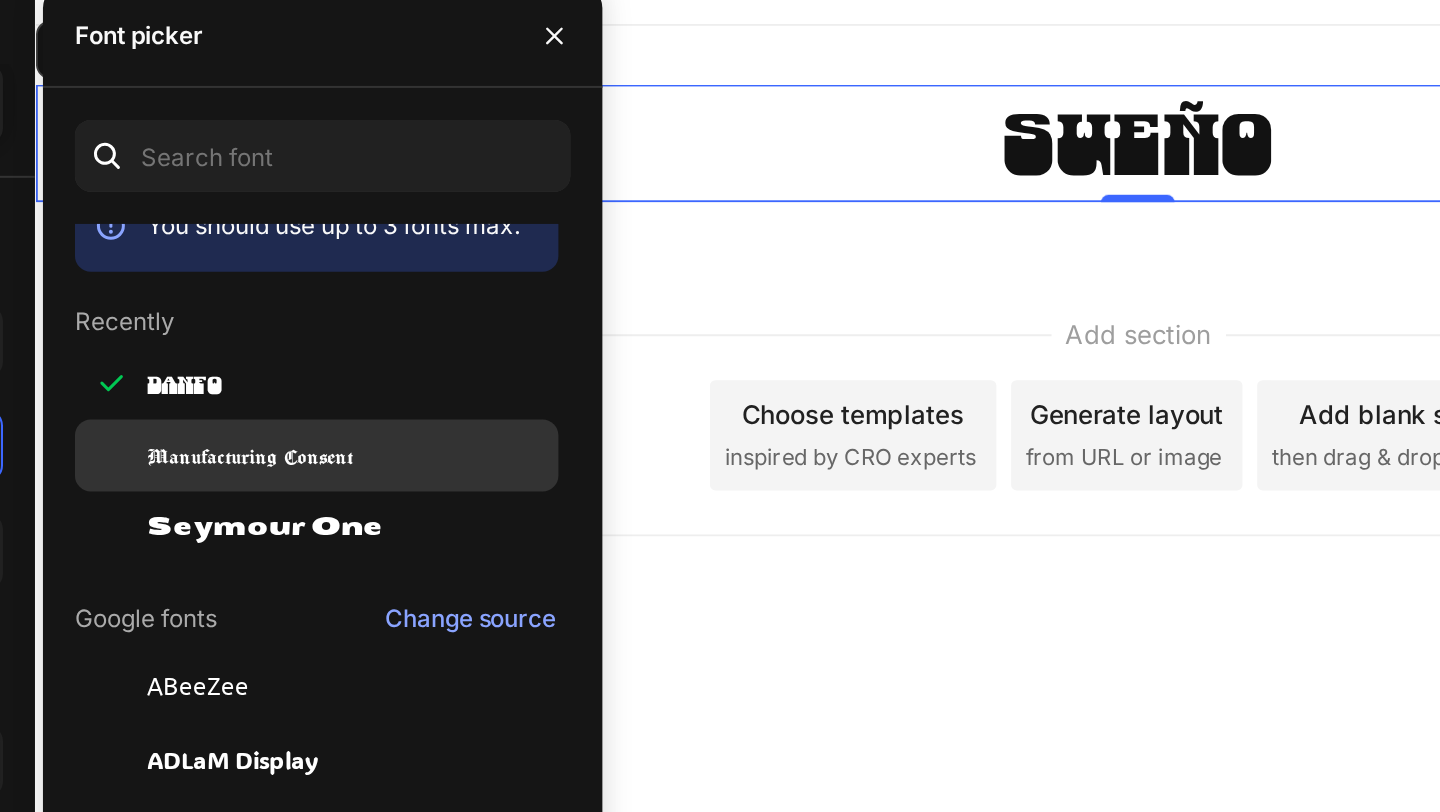 click on "Manufacturing Consent" at bounding box center (444, 309) 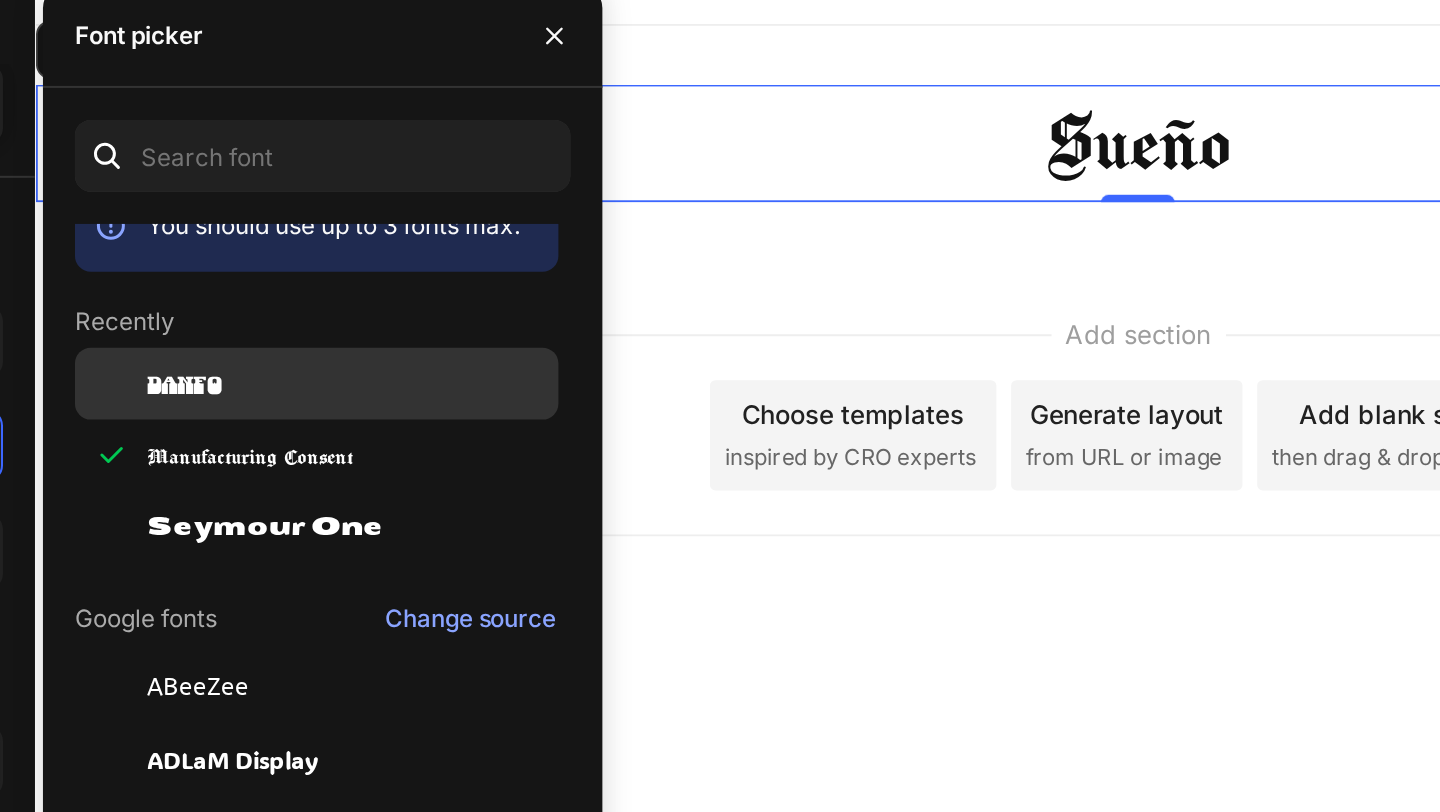 click on "Danfo" at bounding box center (494, 273) 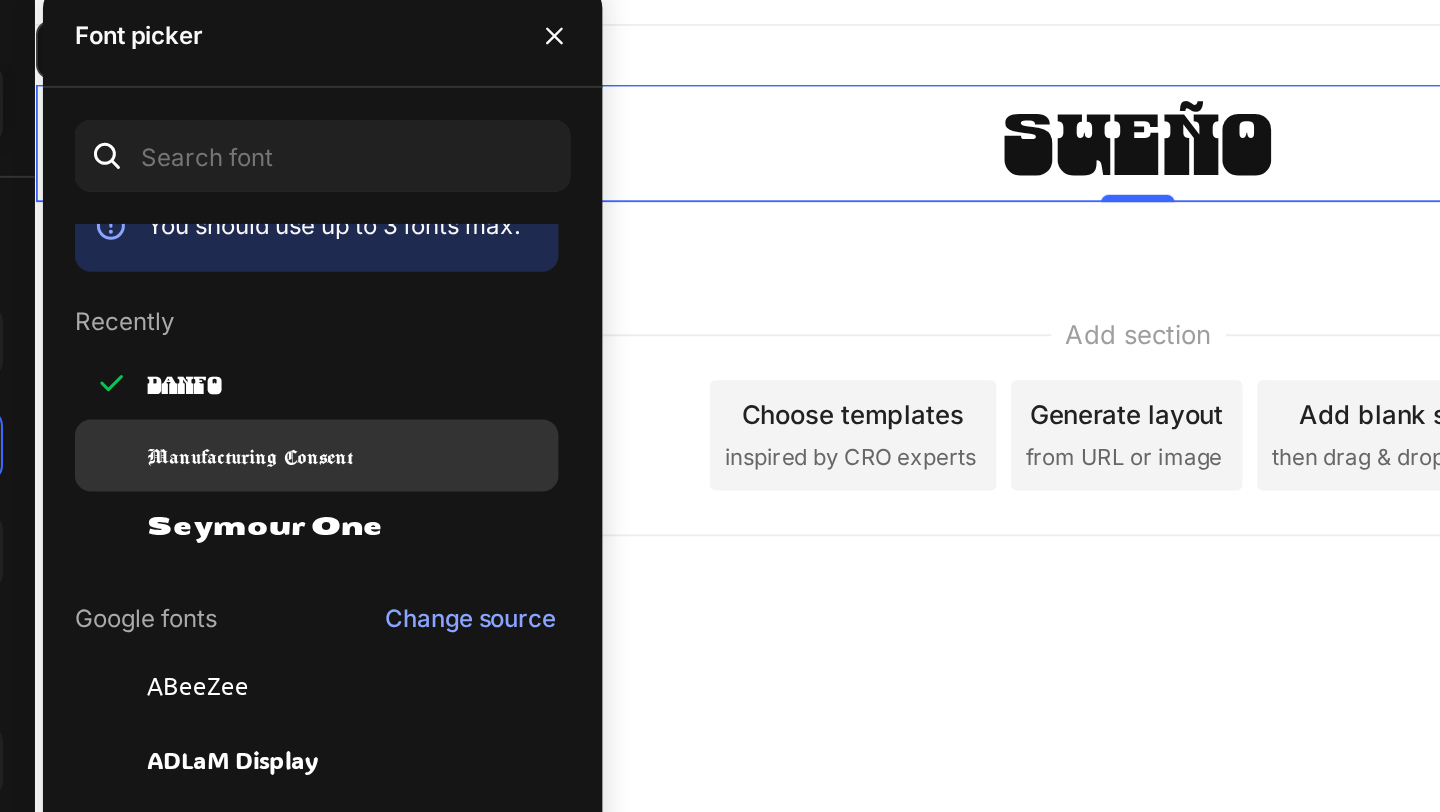 click on "Manufacturing Consent" at bounding box center [444, 309] 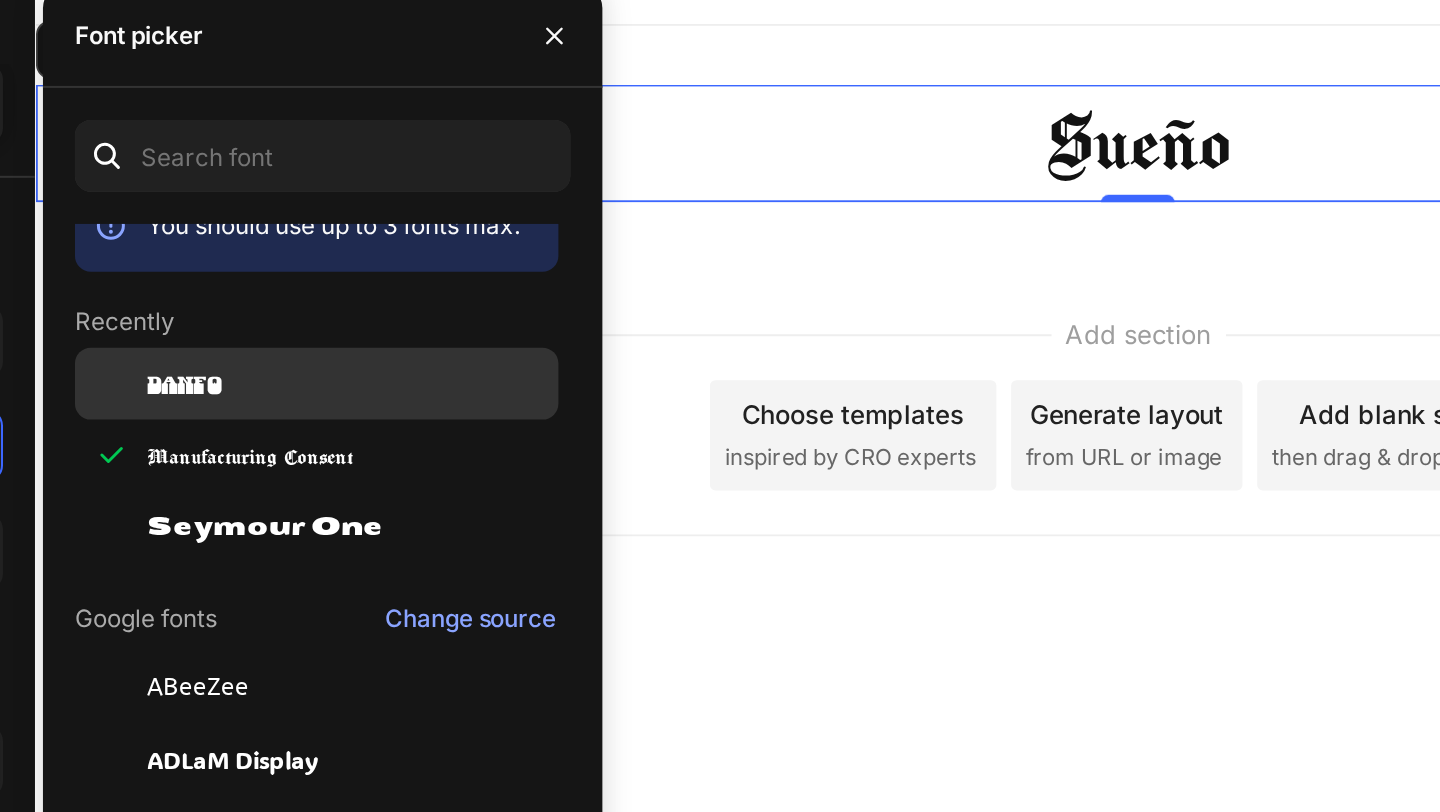 click on "Danfo" at bounding box center (494, 273) 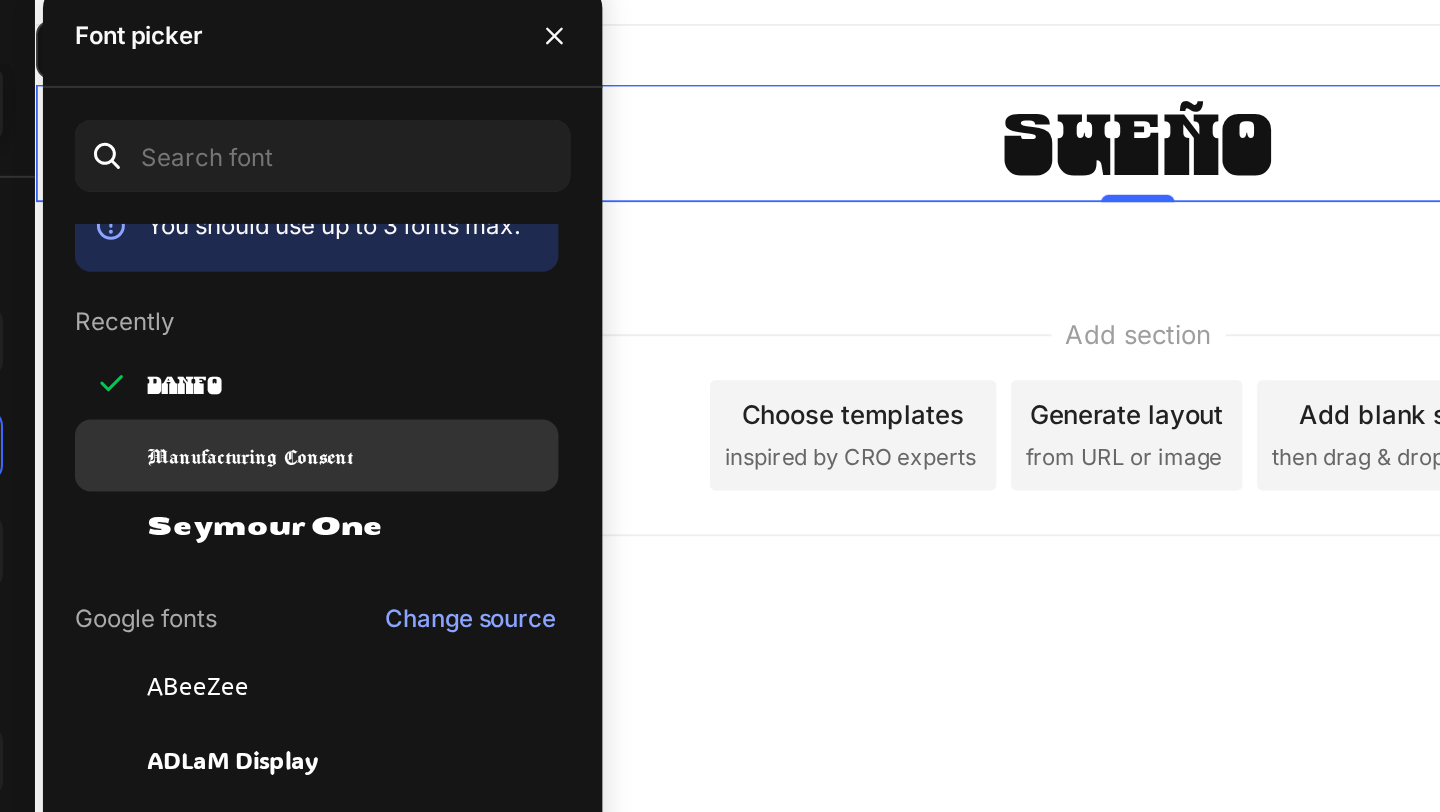 click on "Manufacturing Consent" at bounding box center [444, 309] 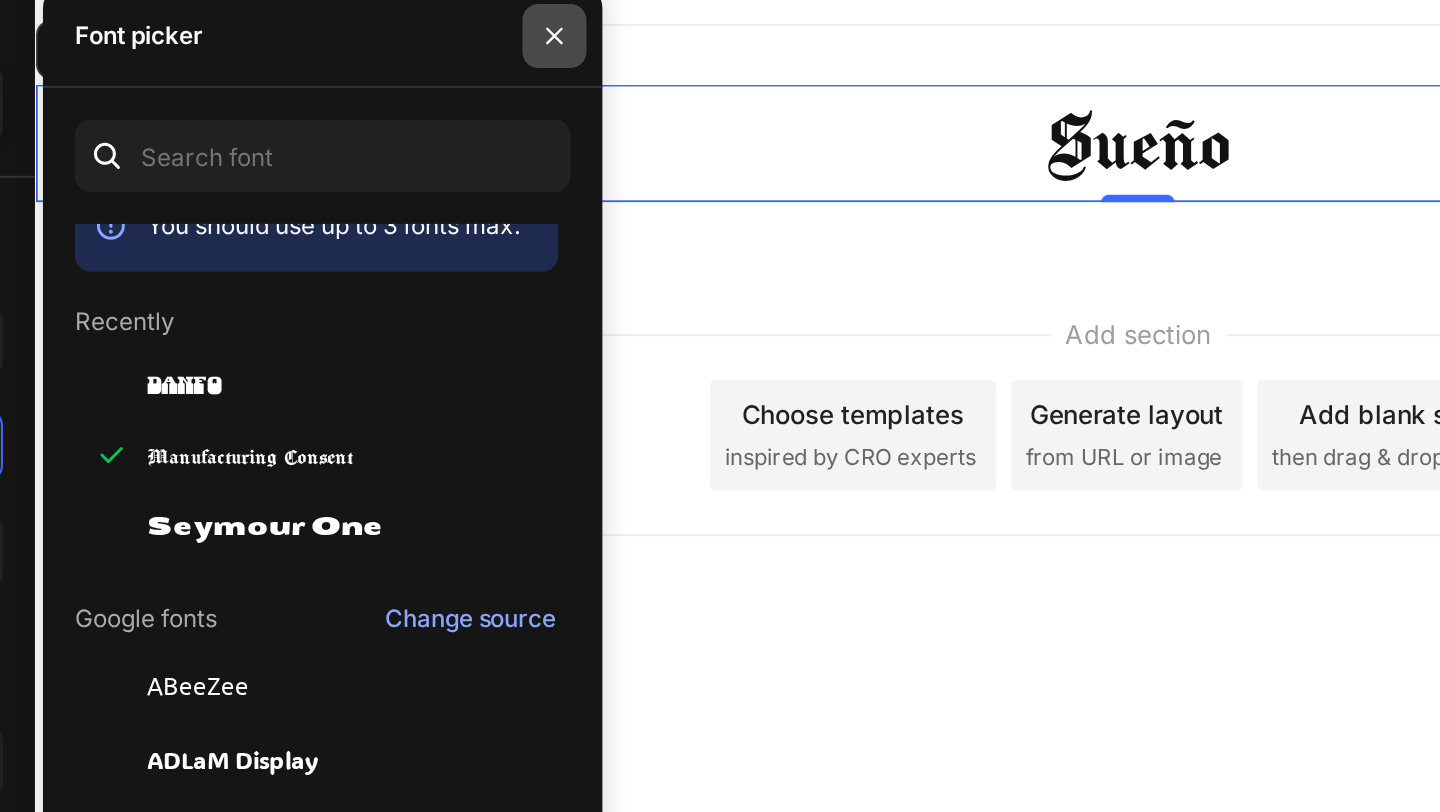 click 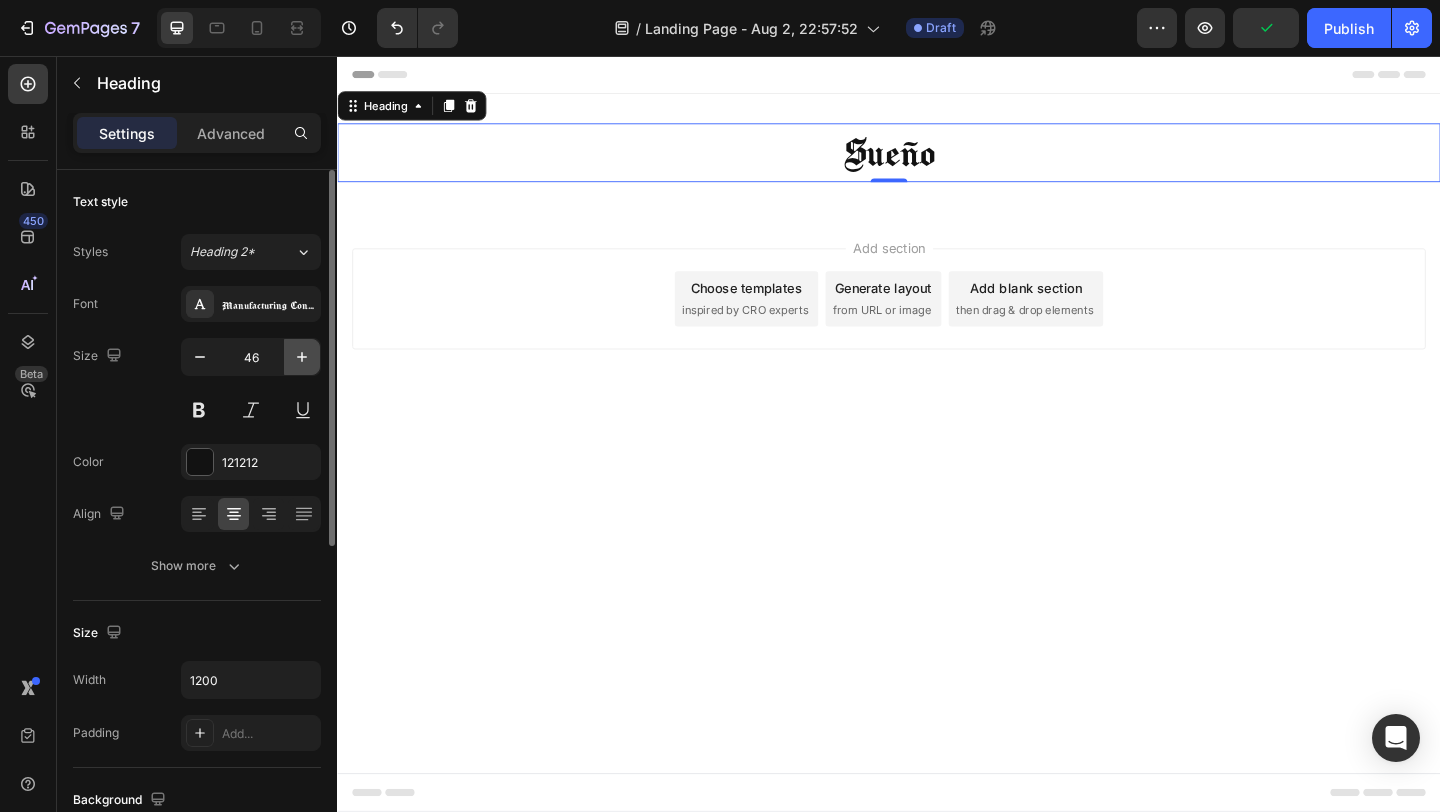 click 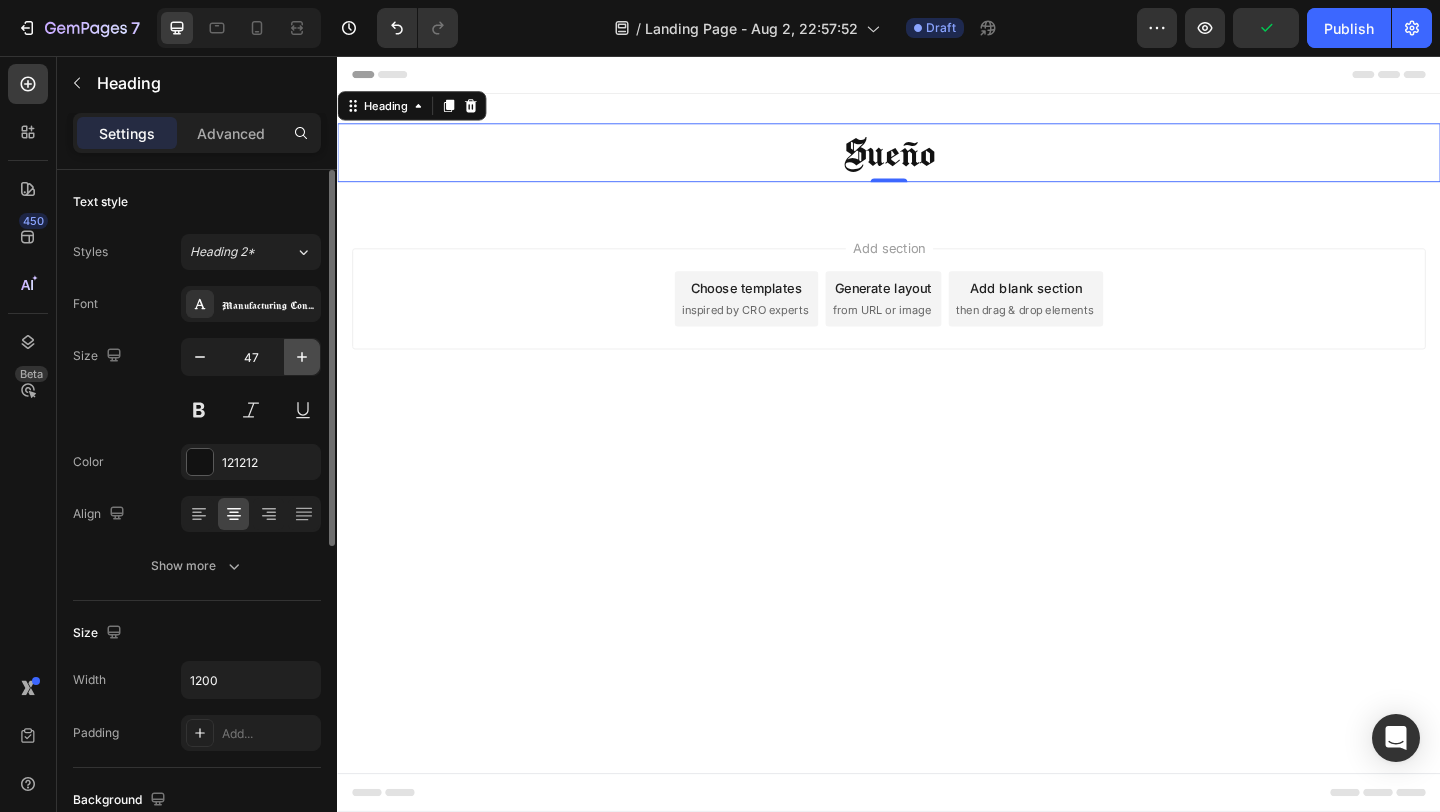 click 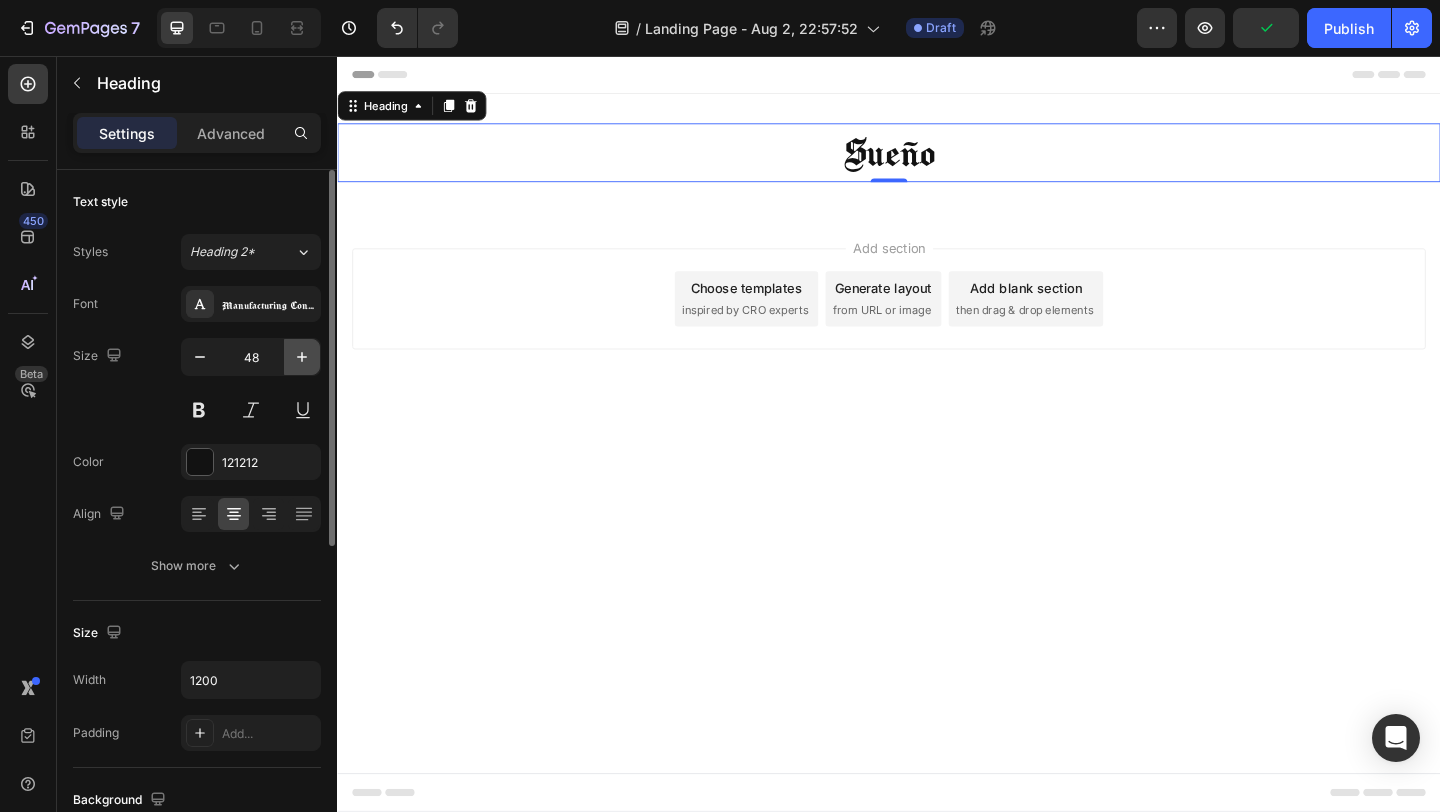 click 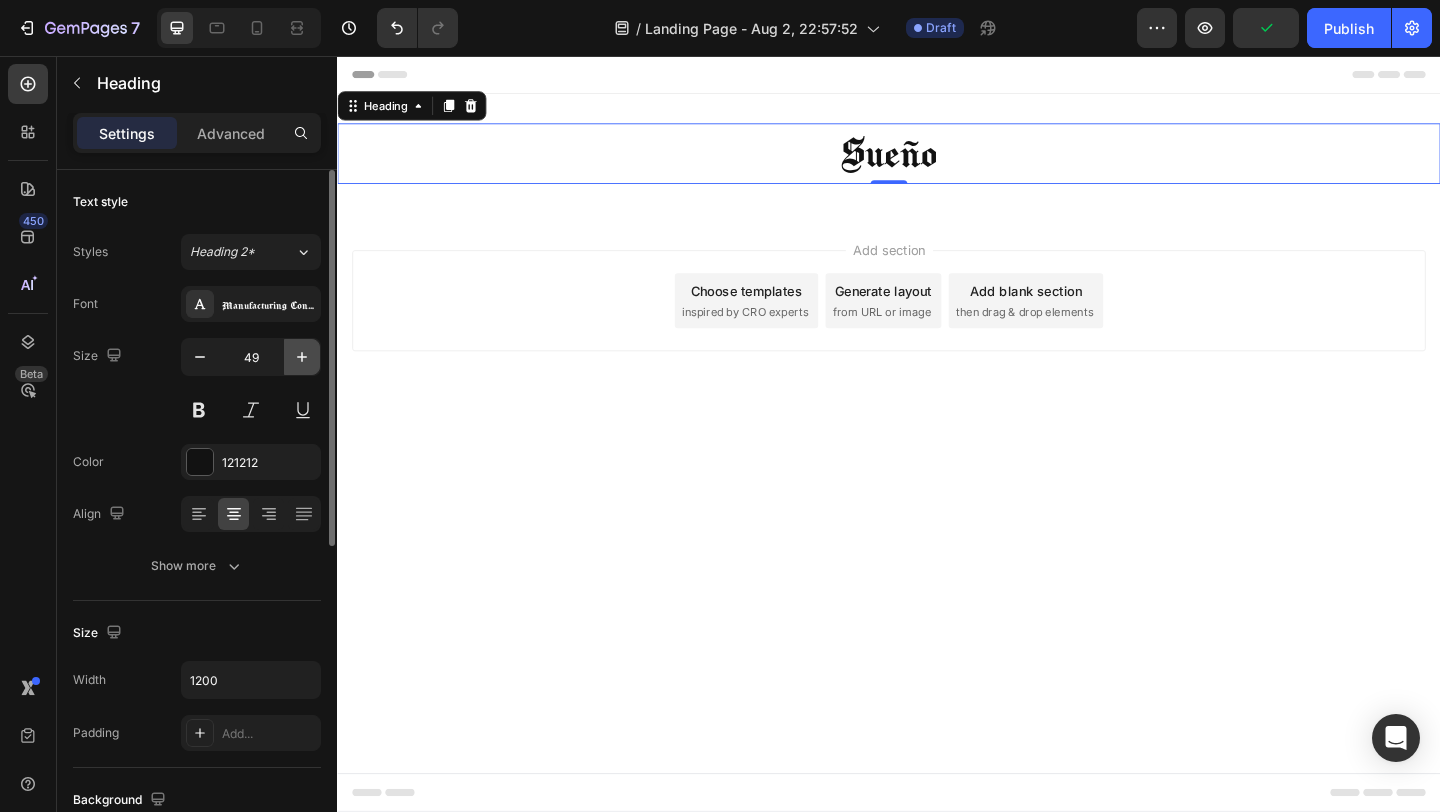 click 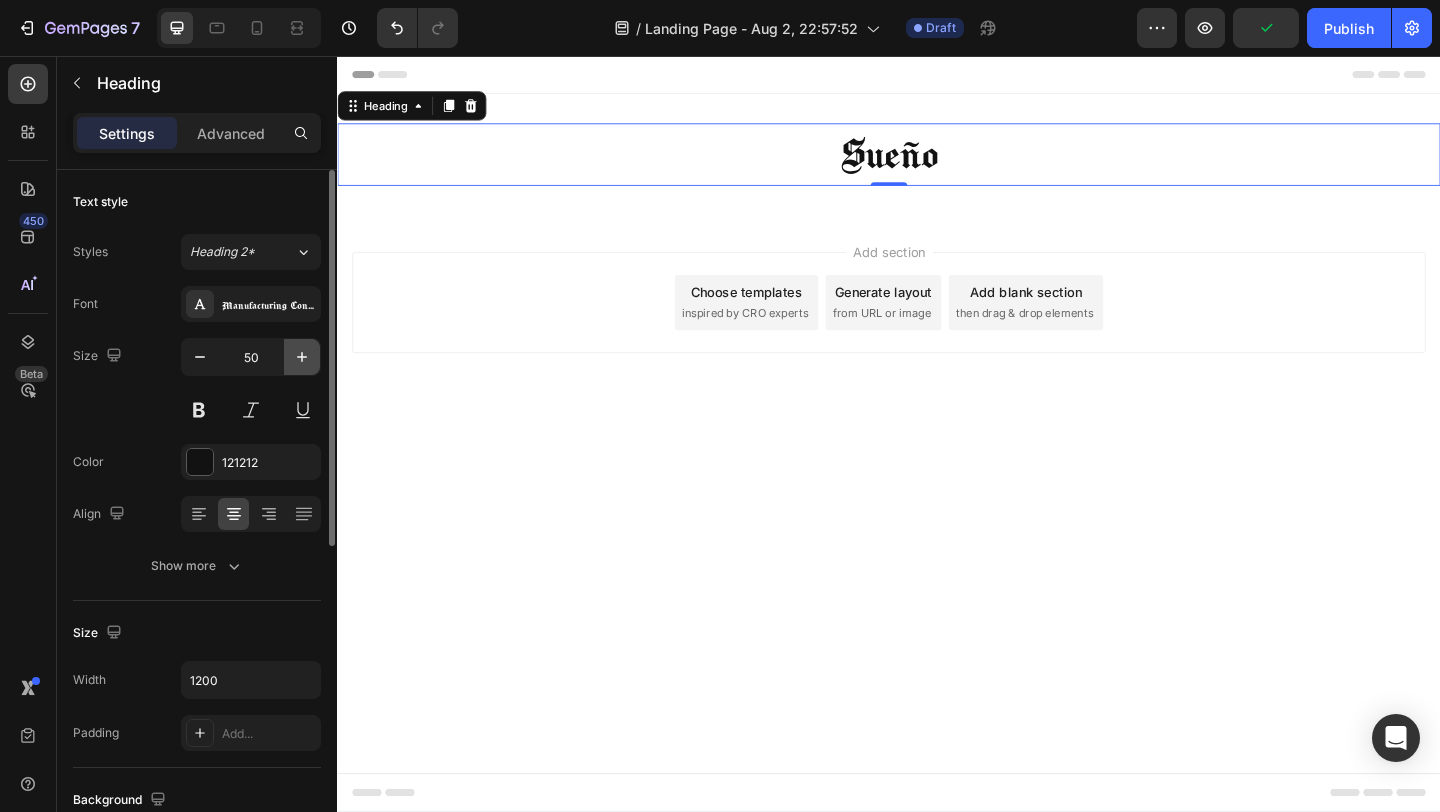 click 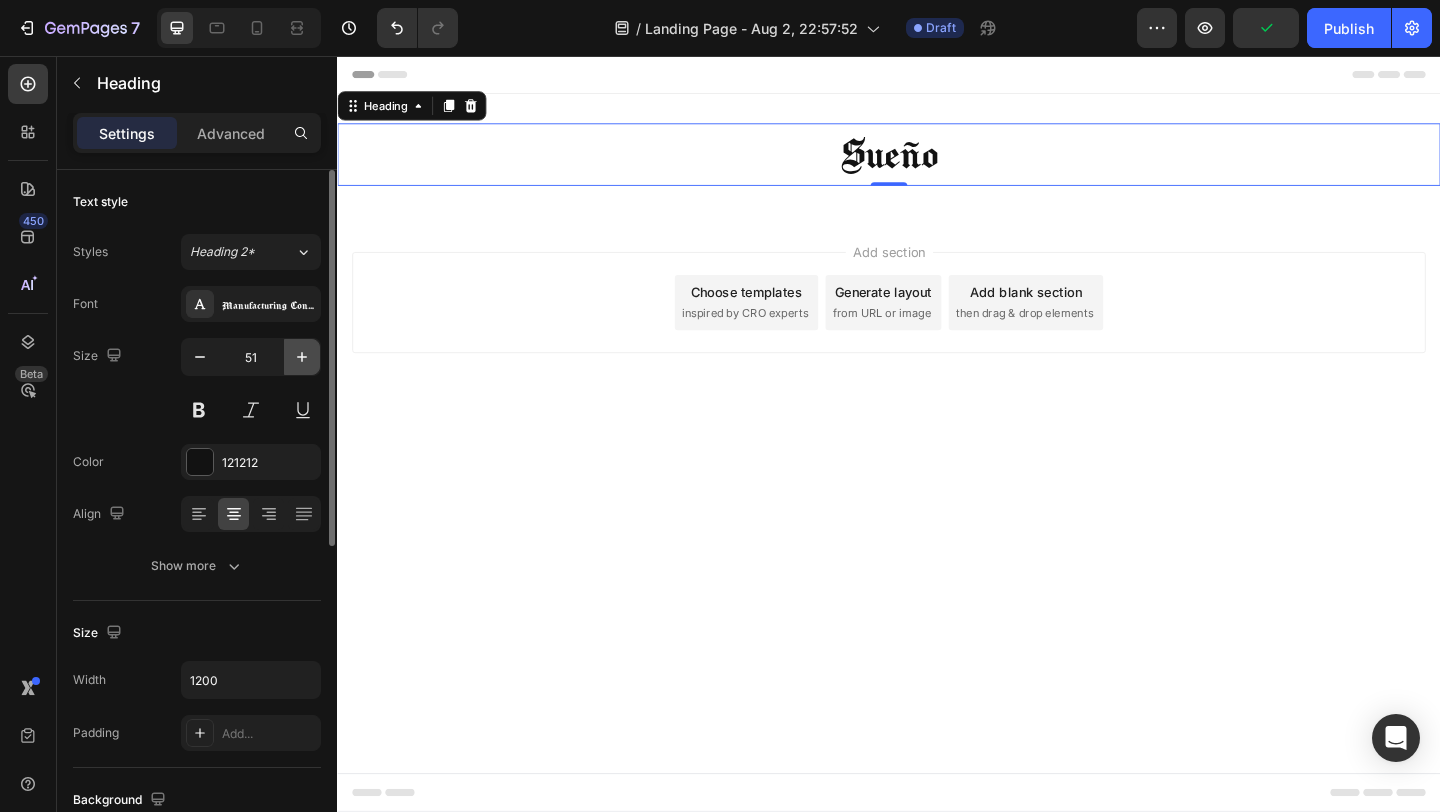 click 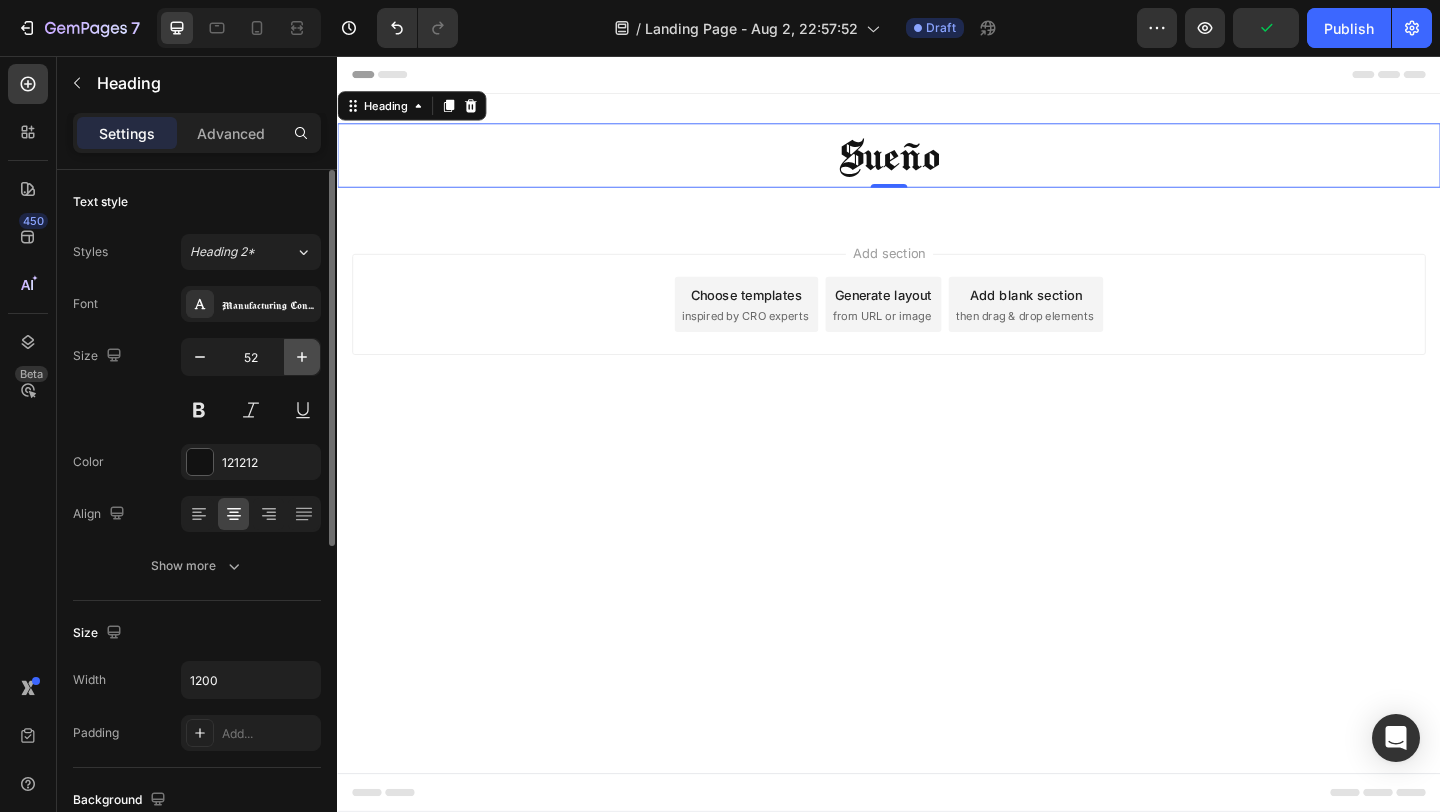 click 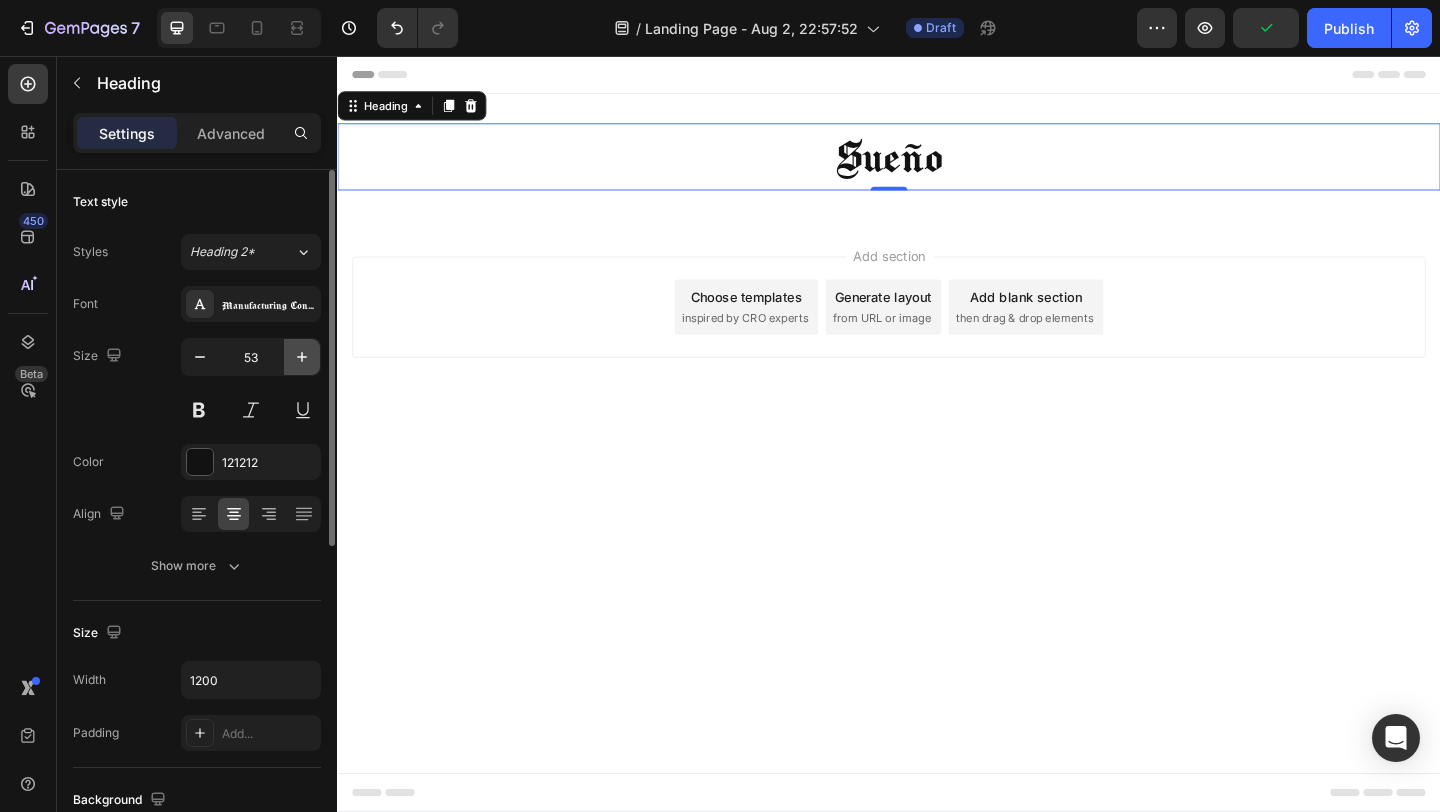 click 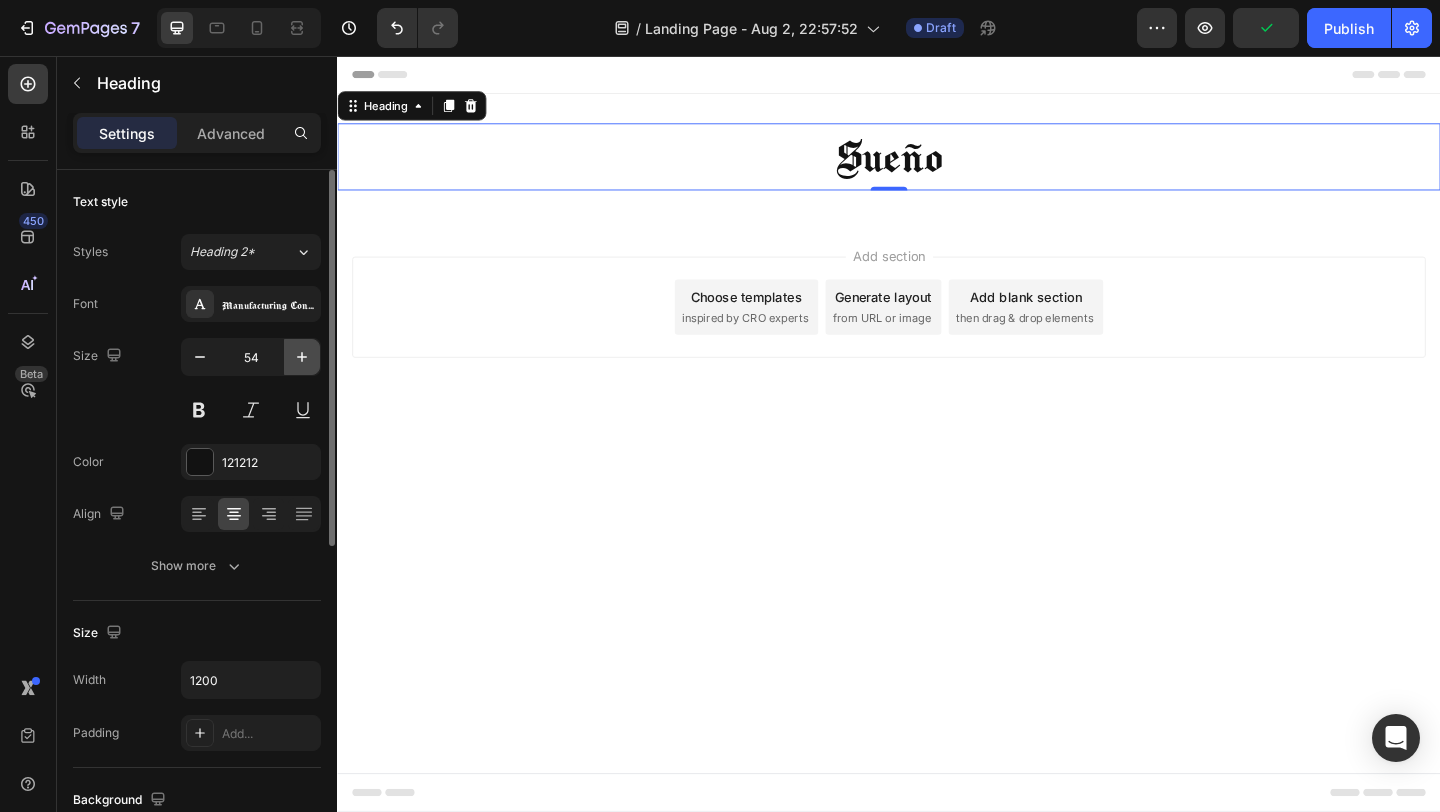 click 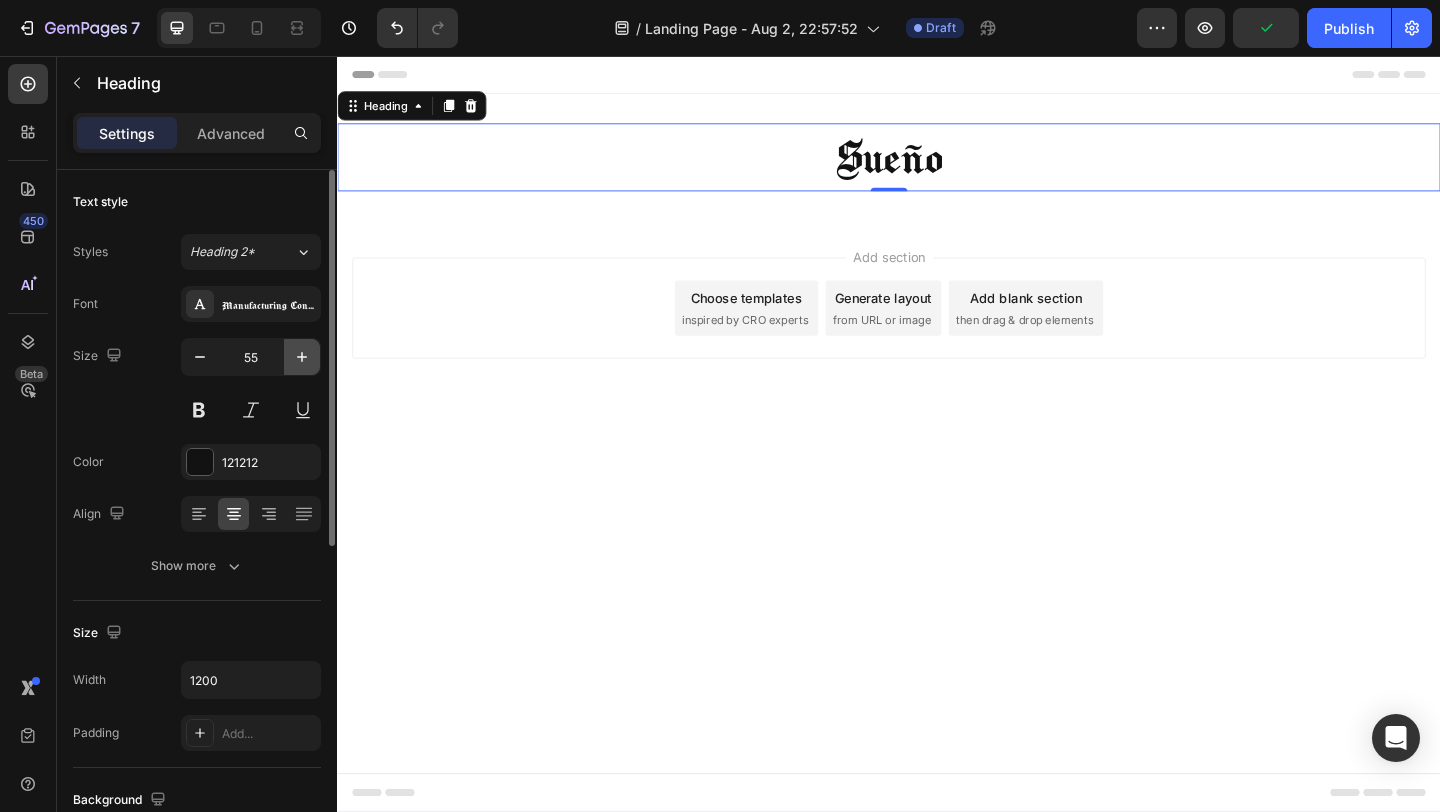 click 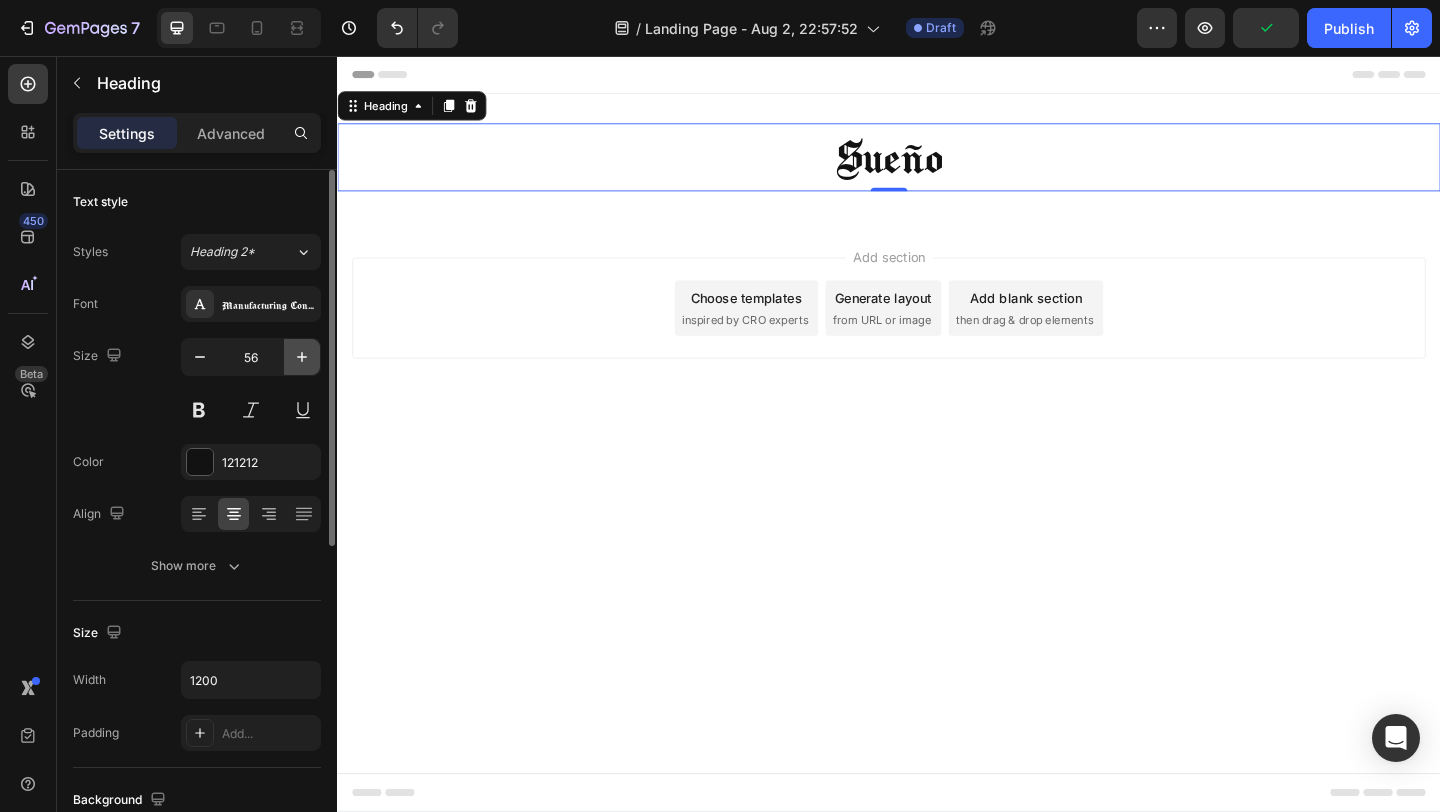 click 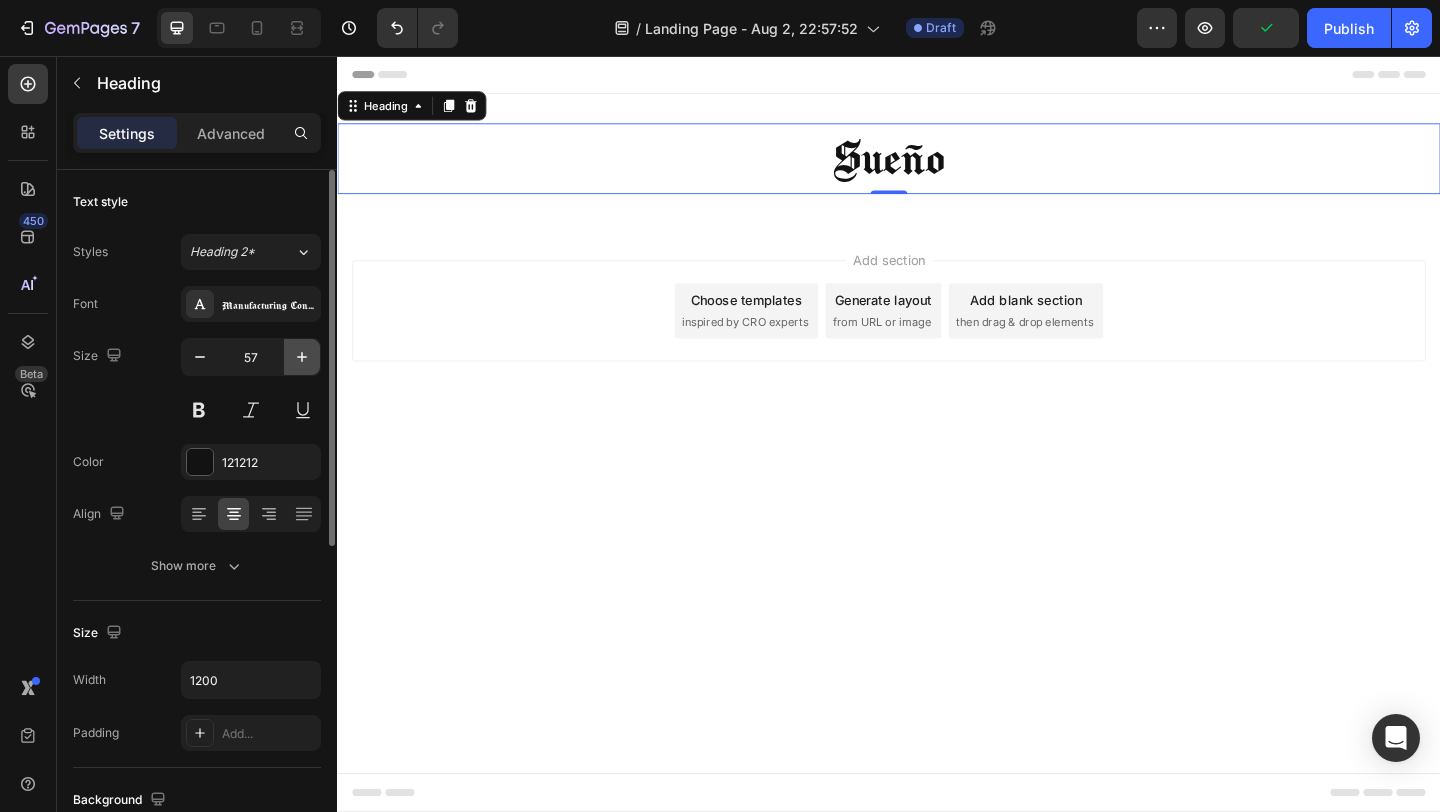 click 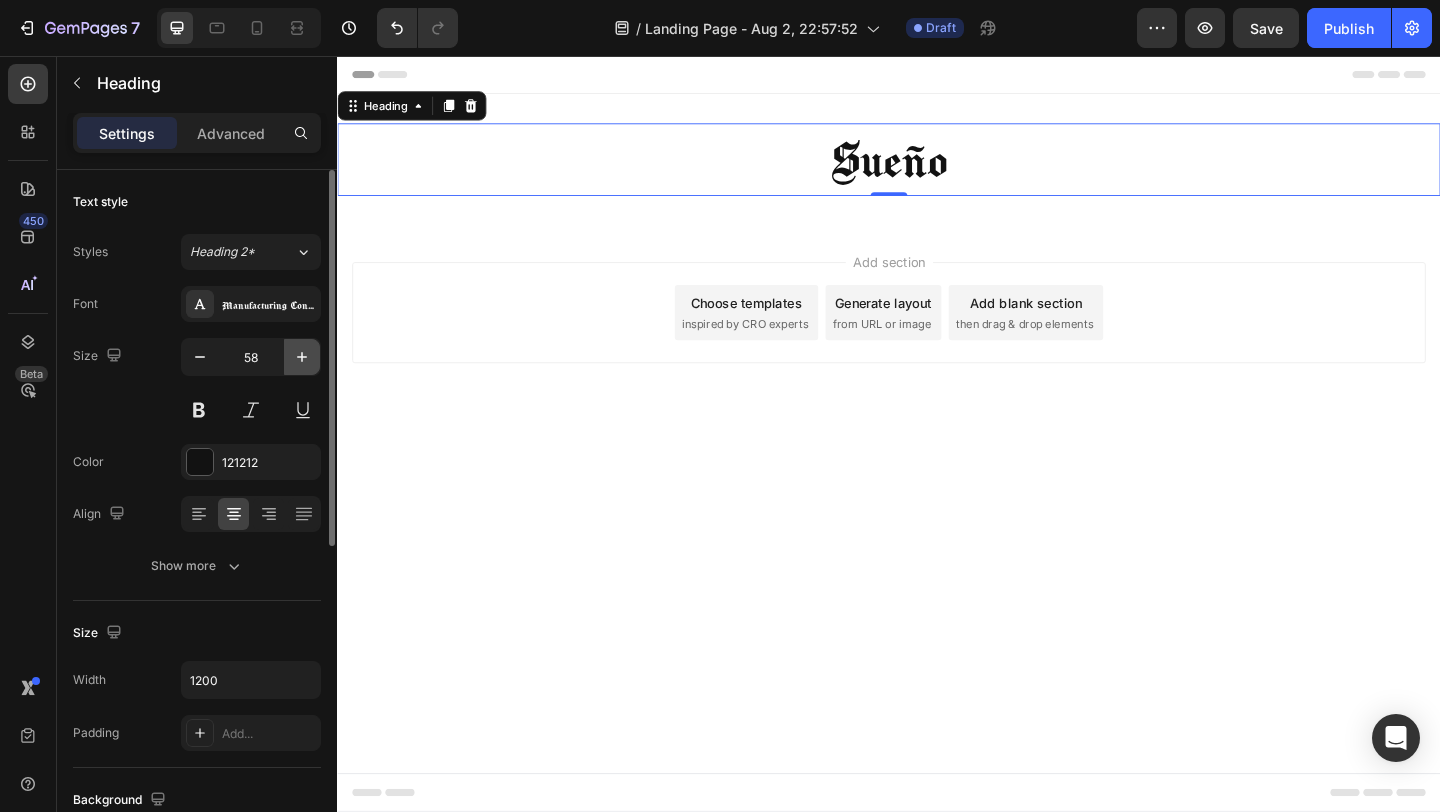 click 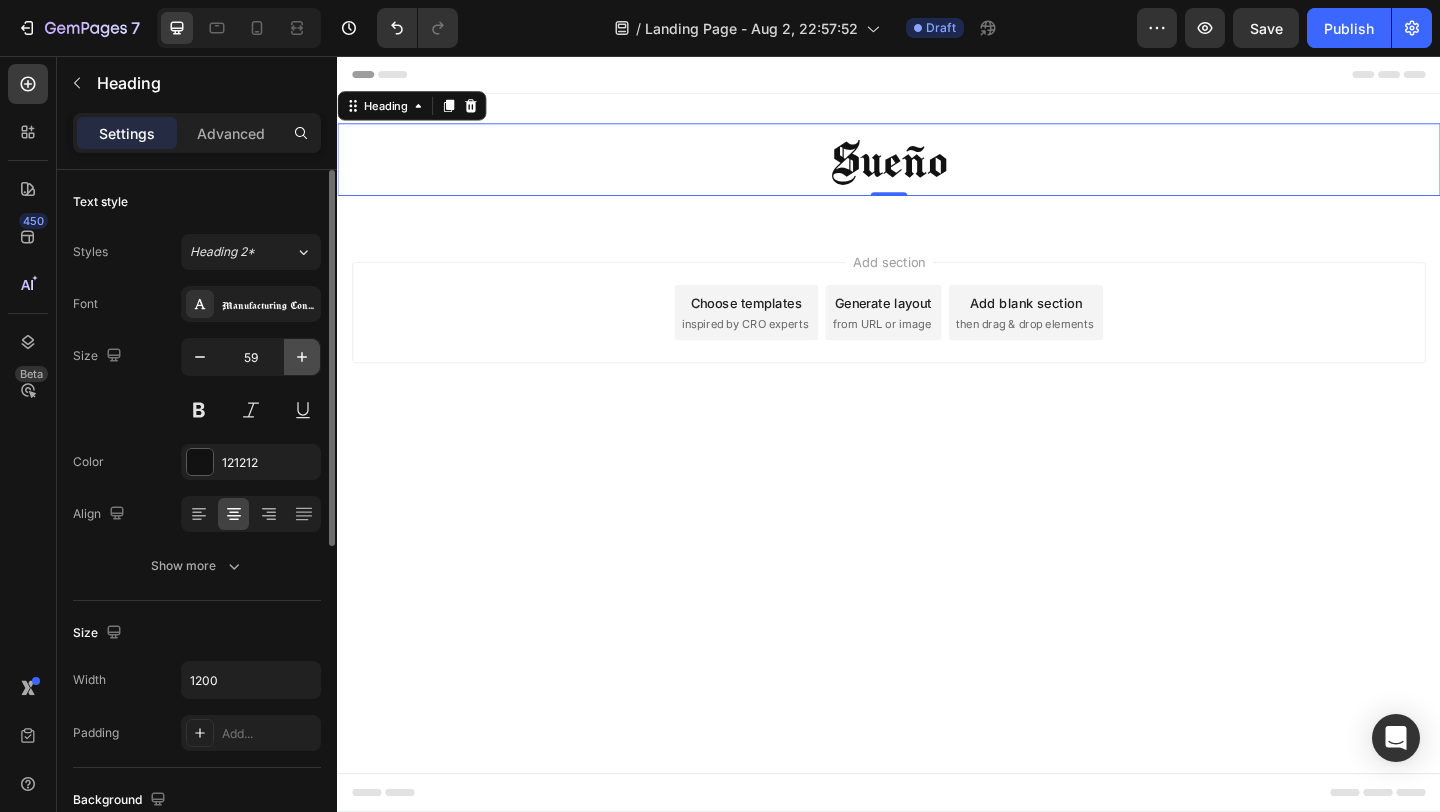 click 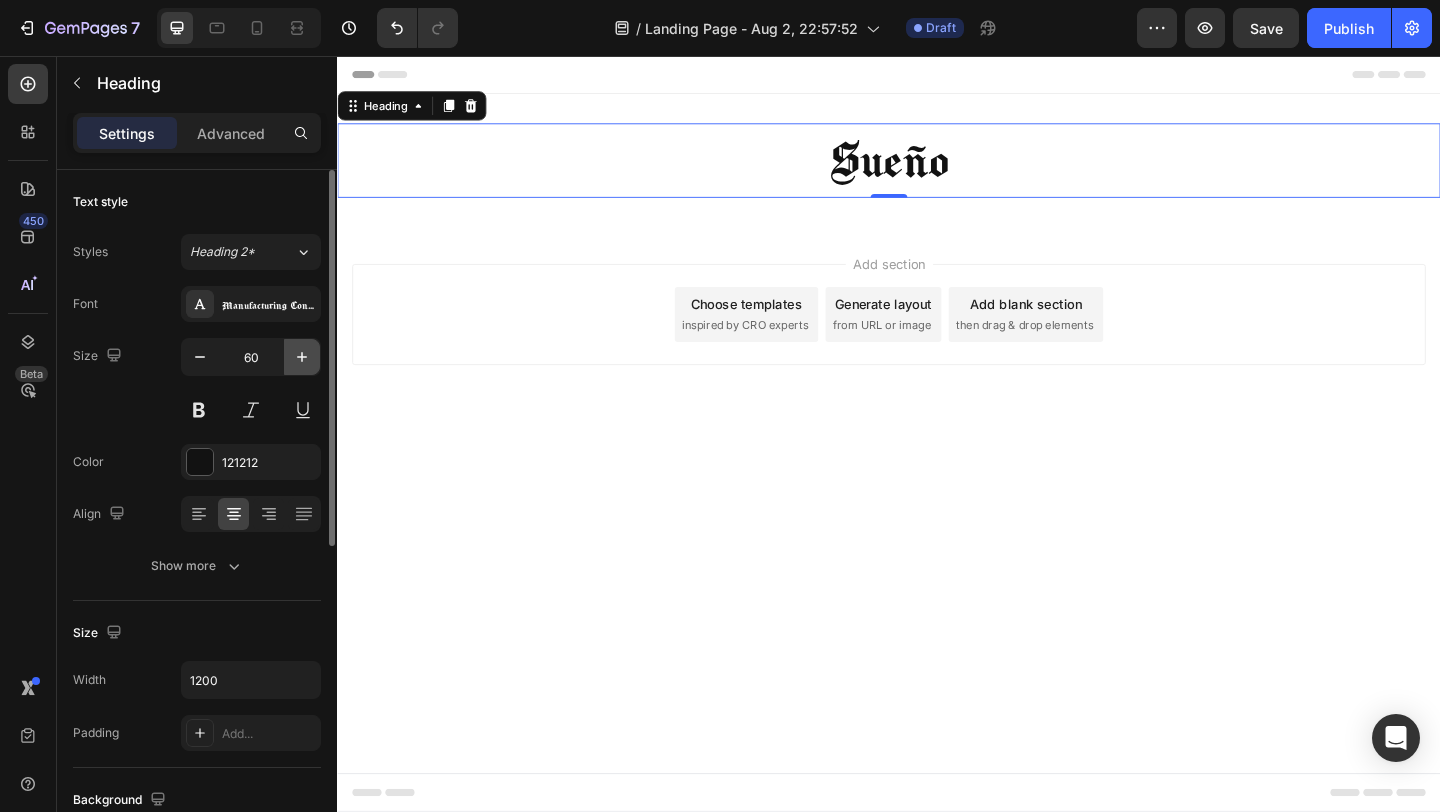 click 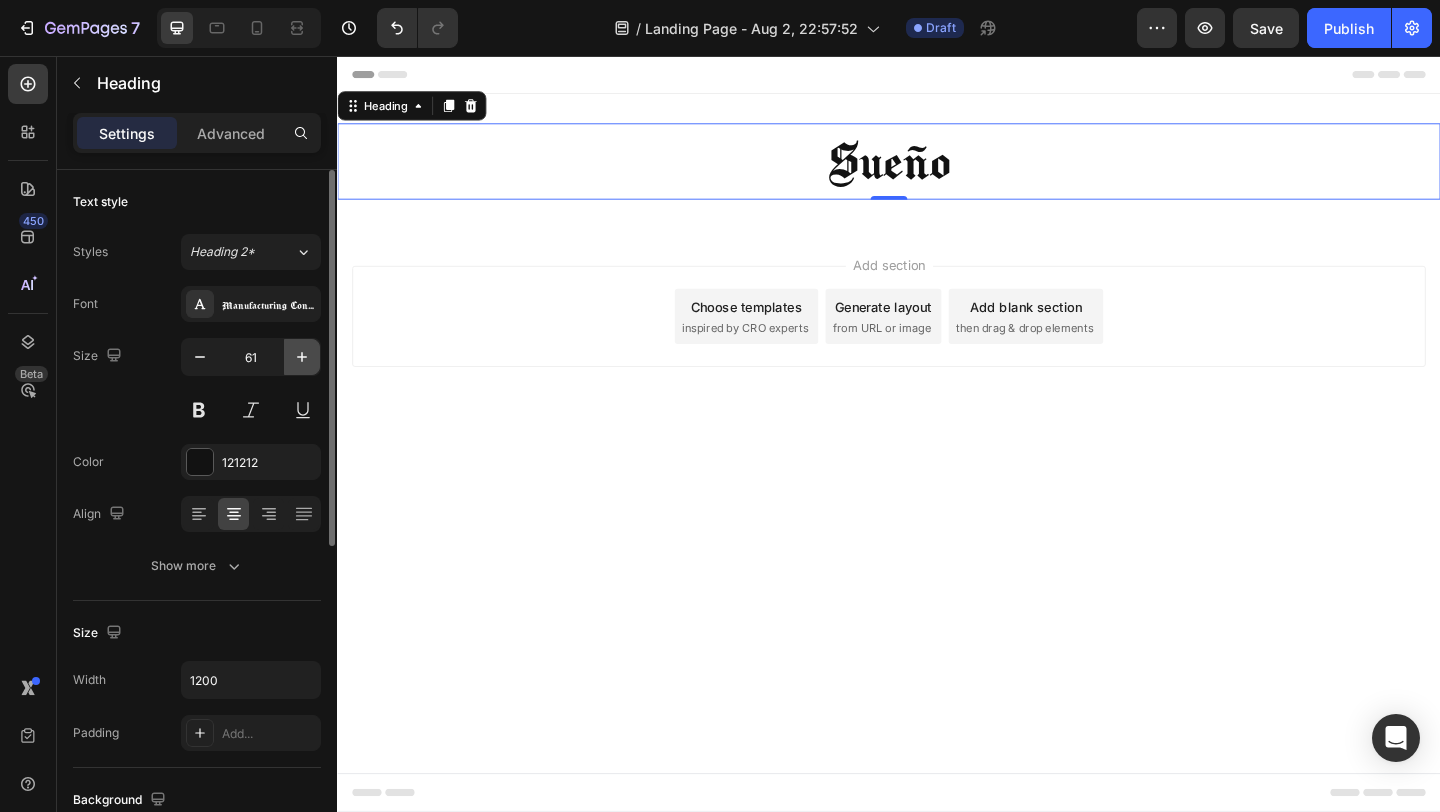 click 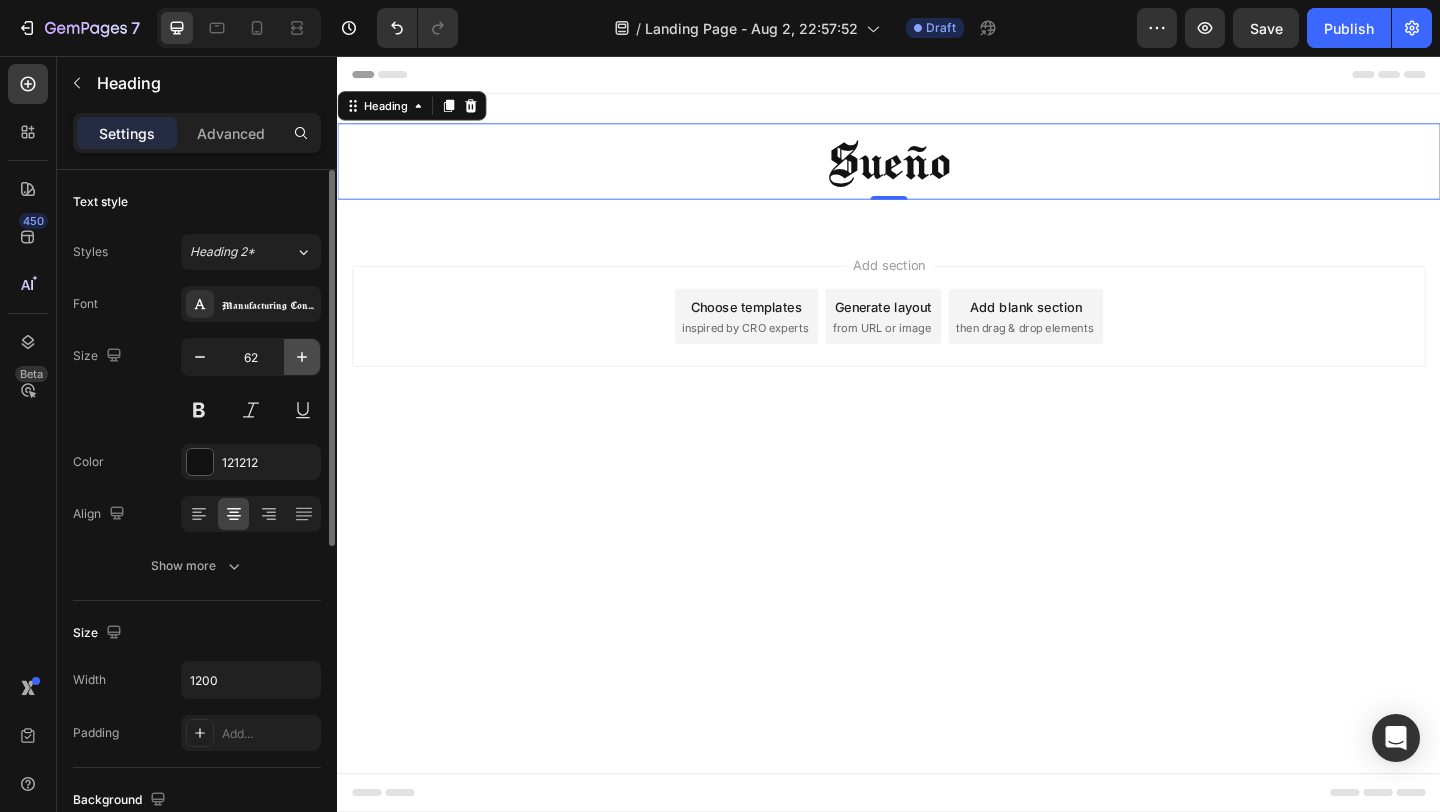click 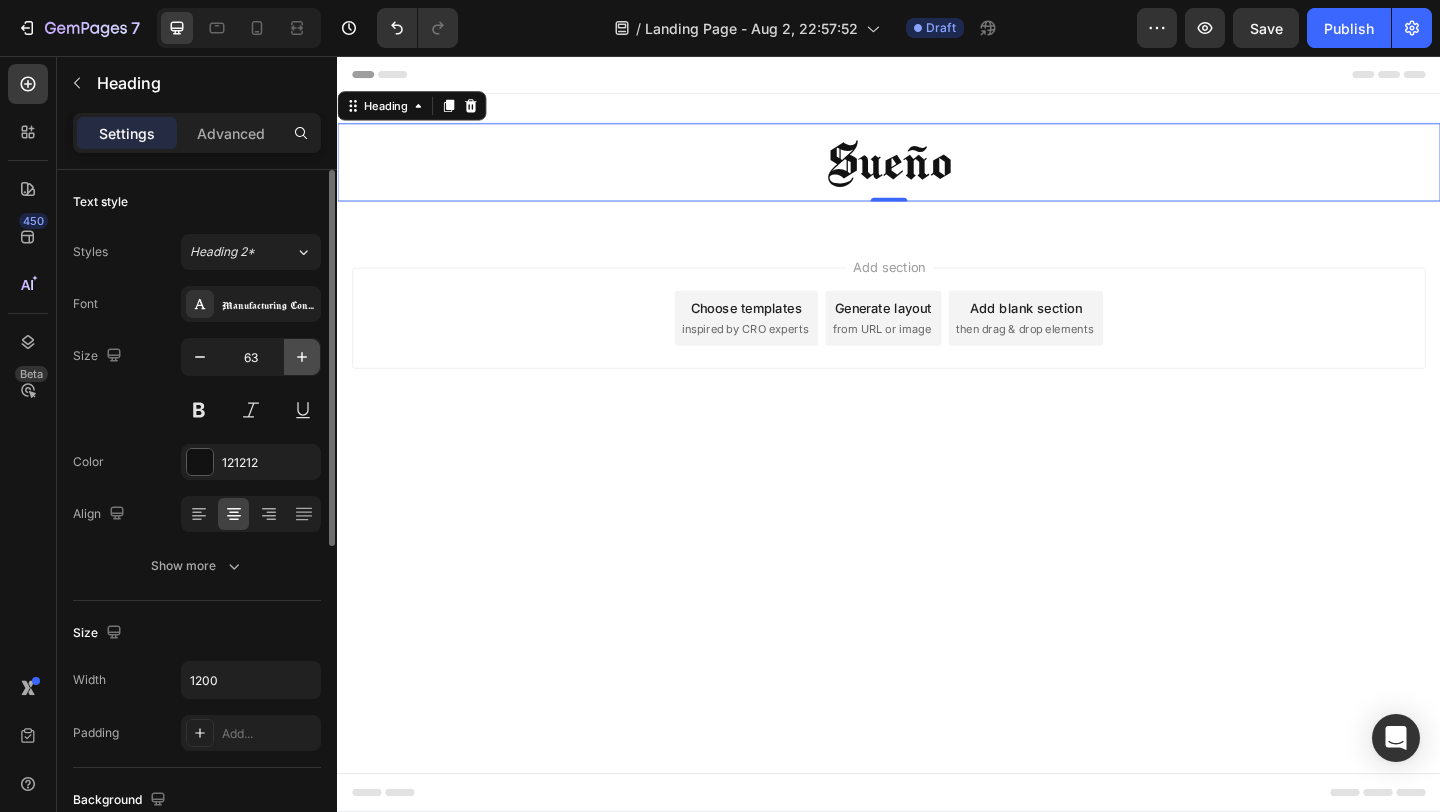 click 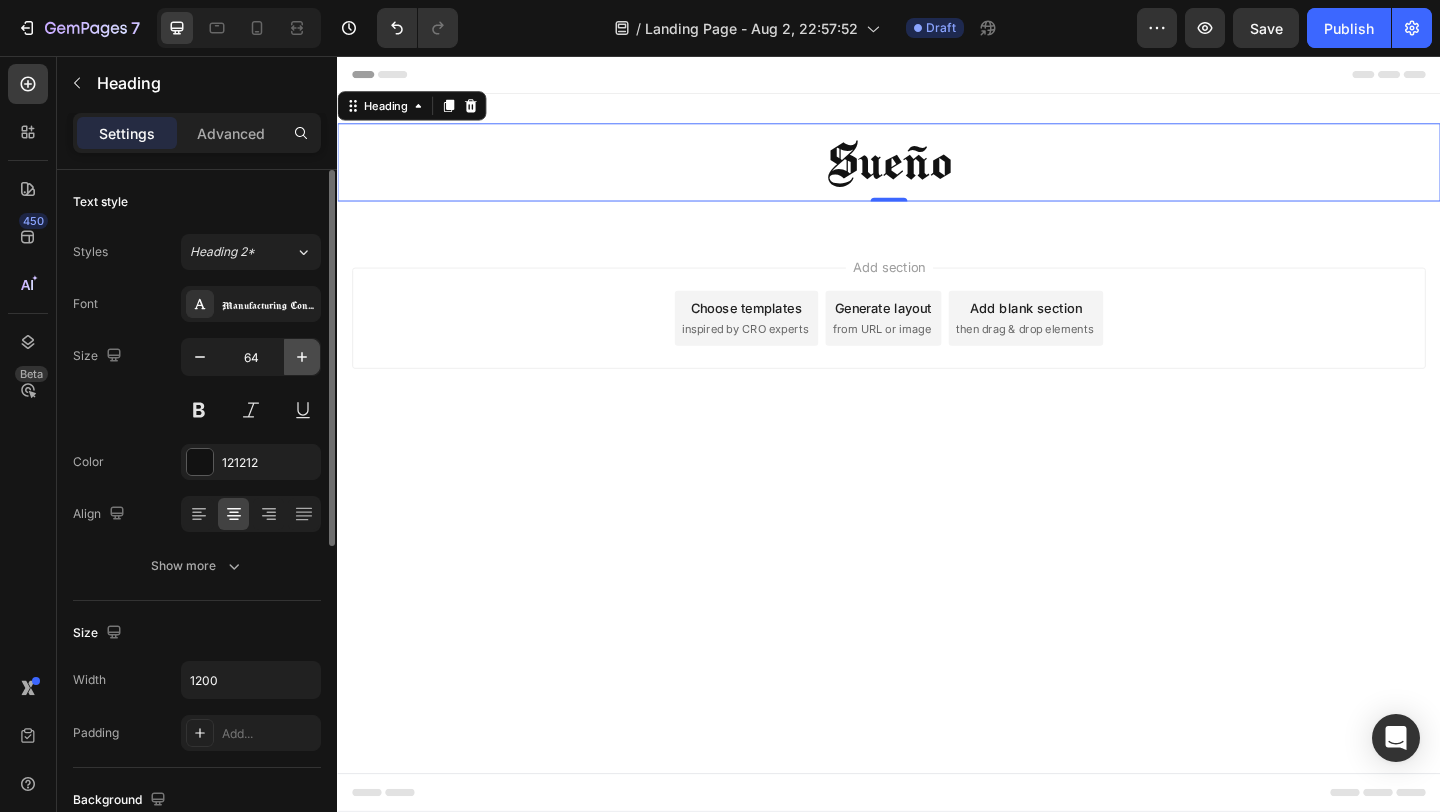 click 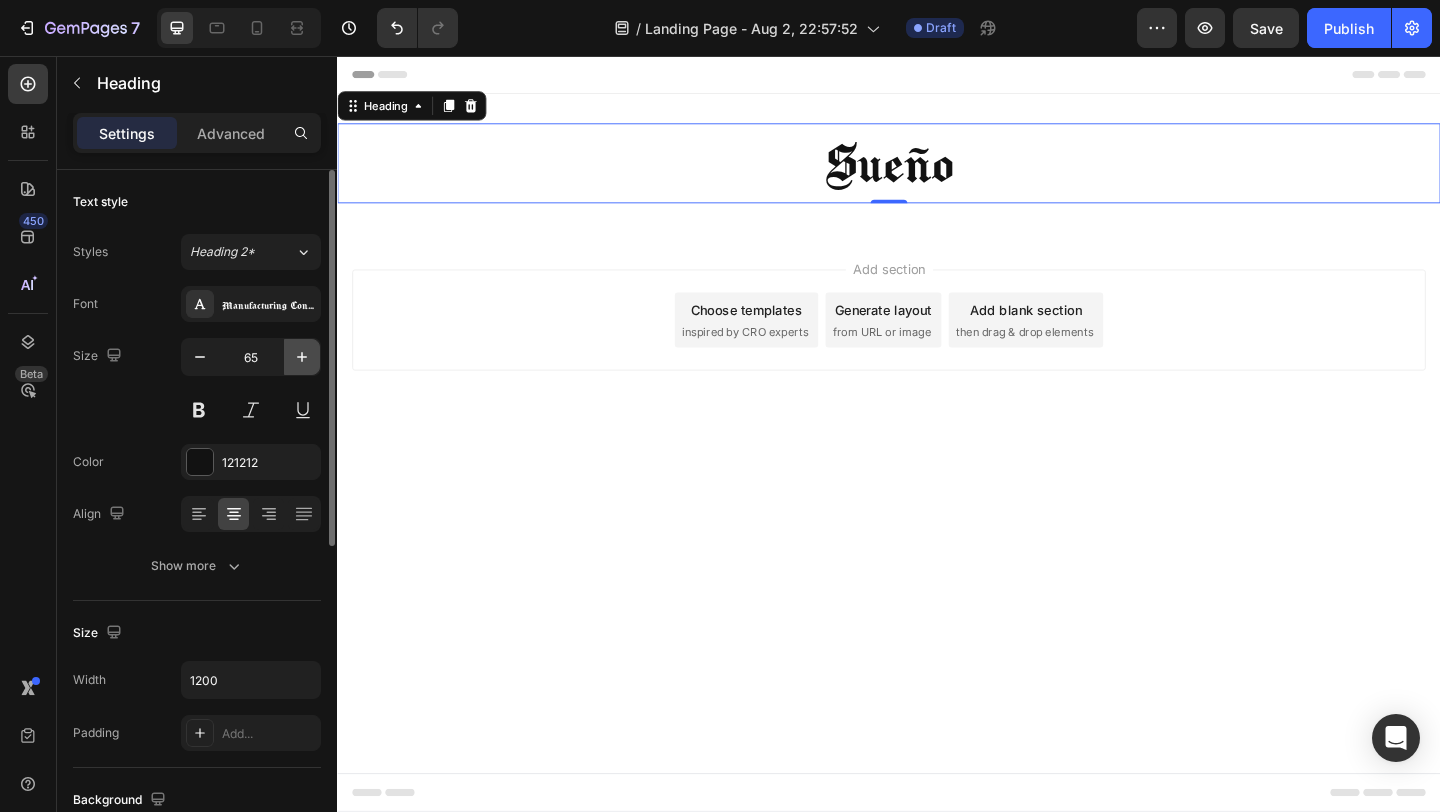 click 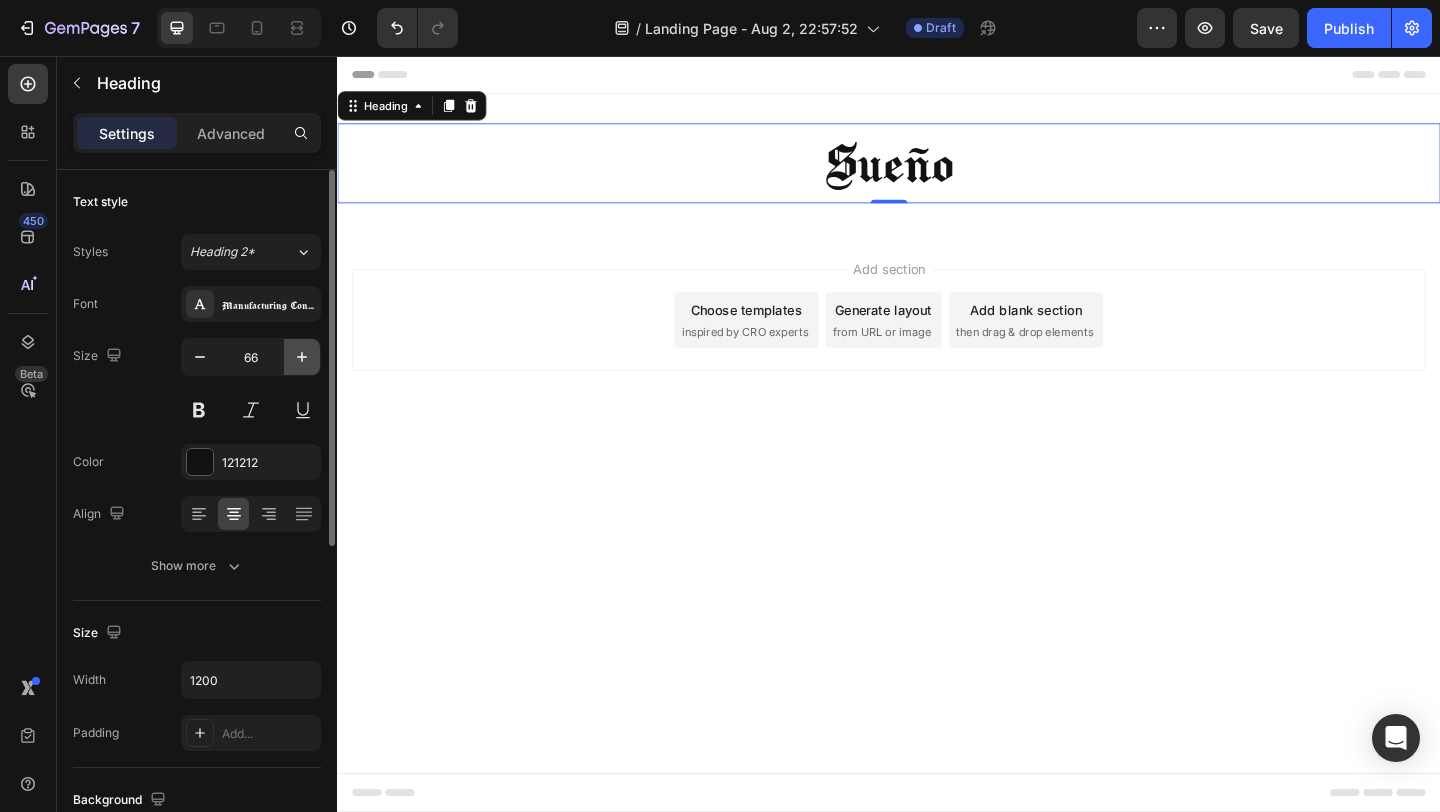 click 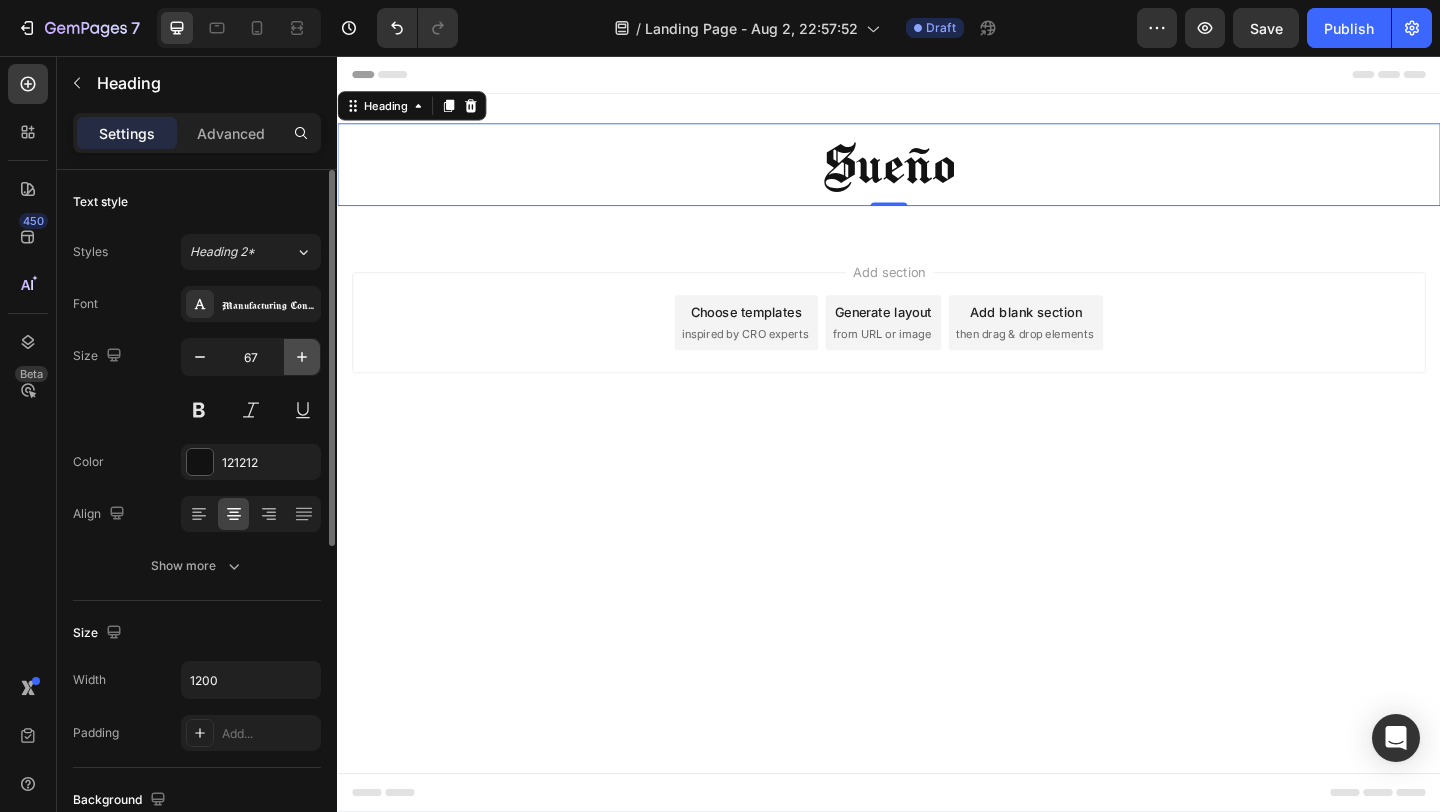click 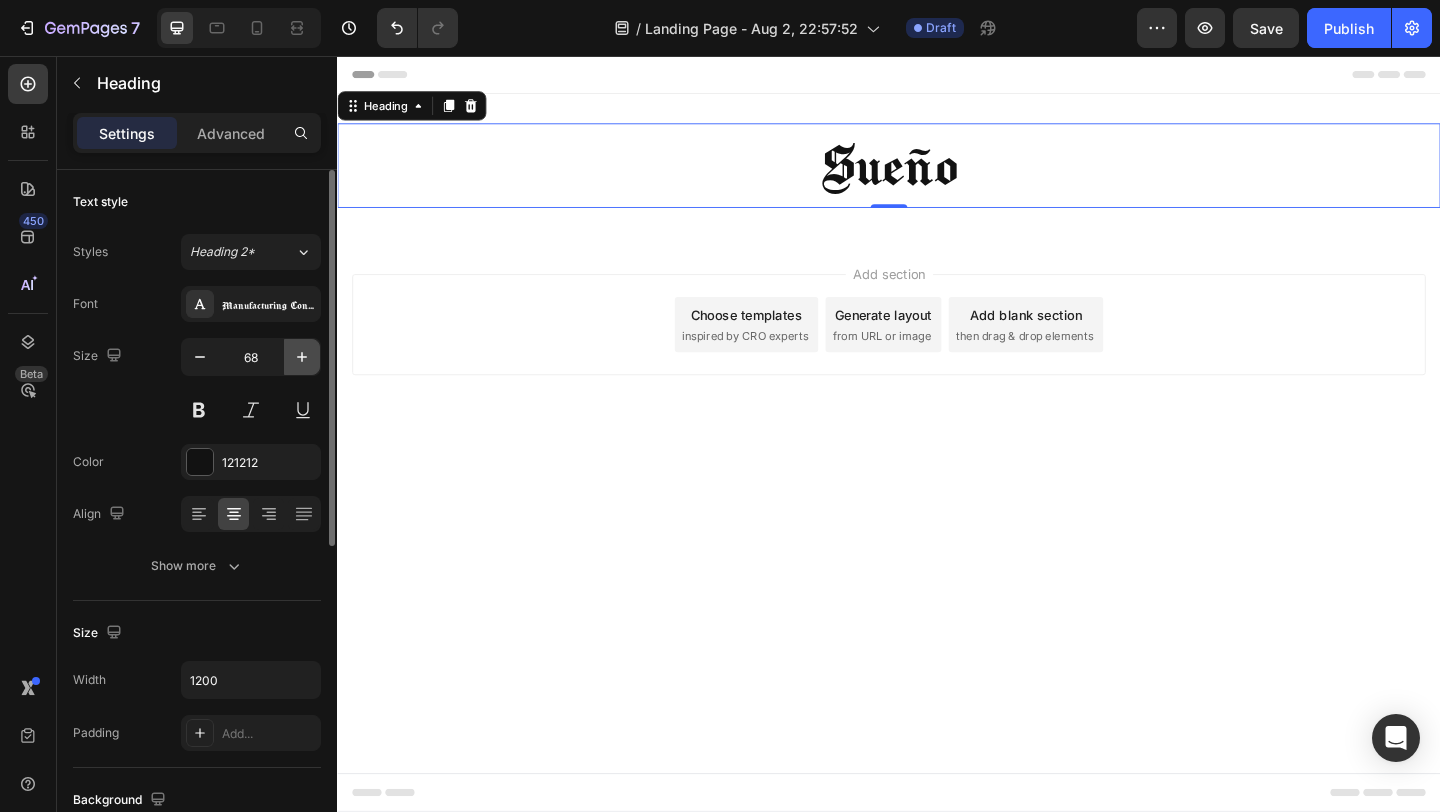 click 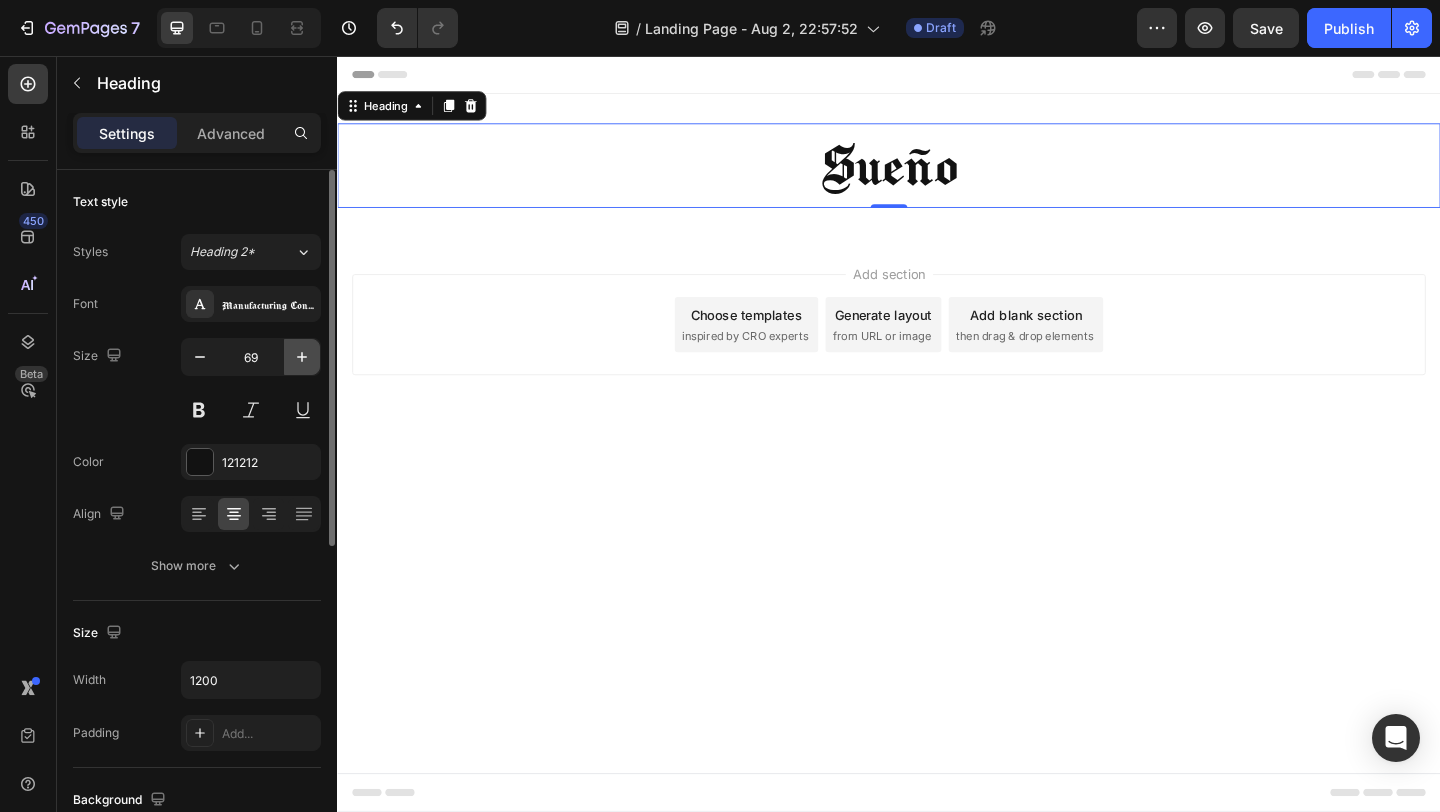 click 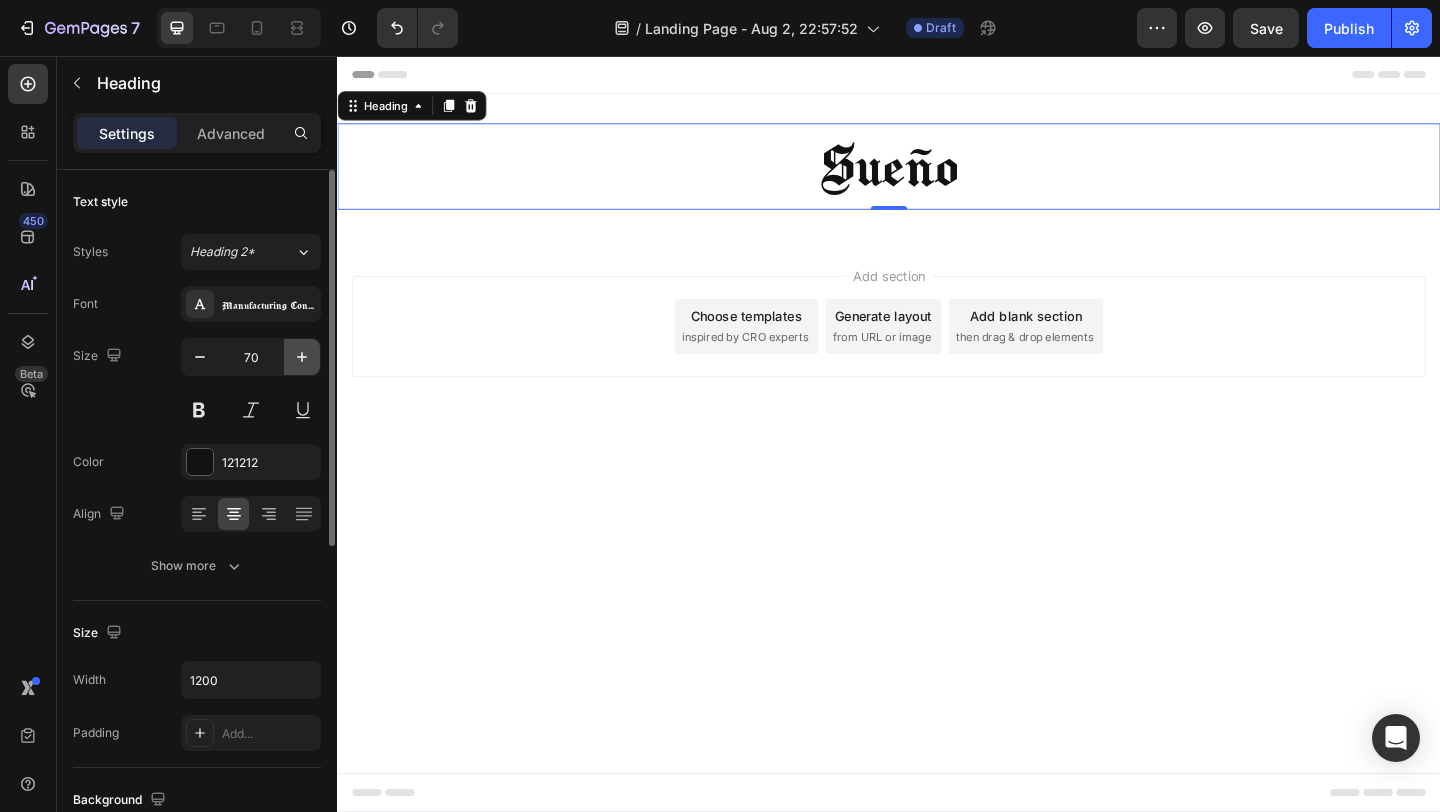 click 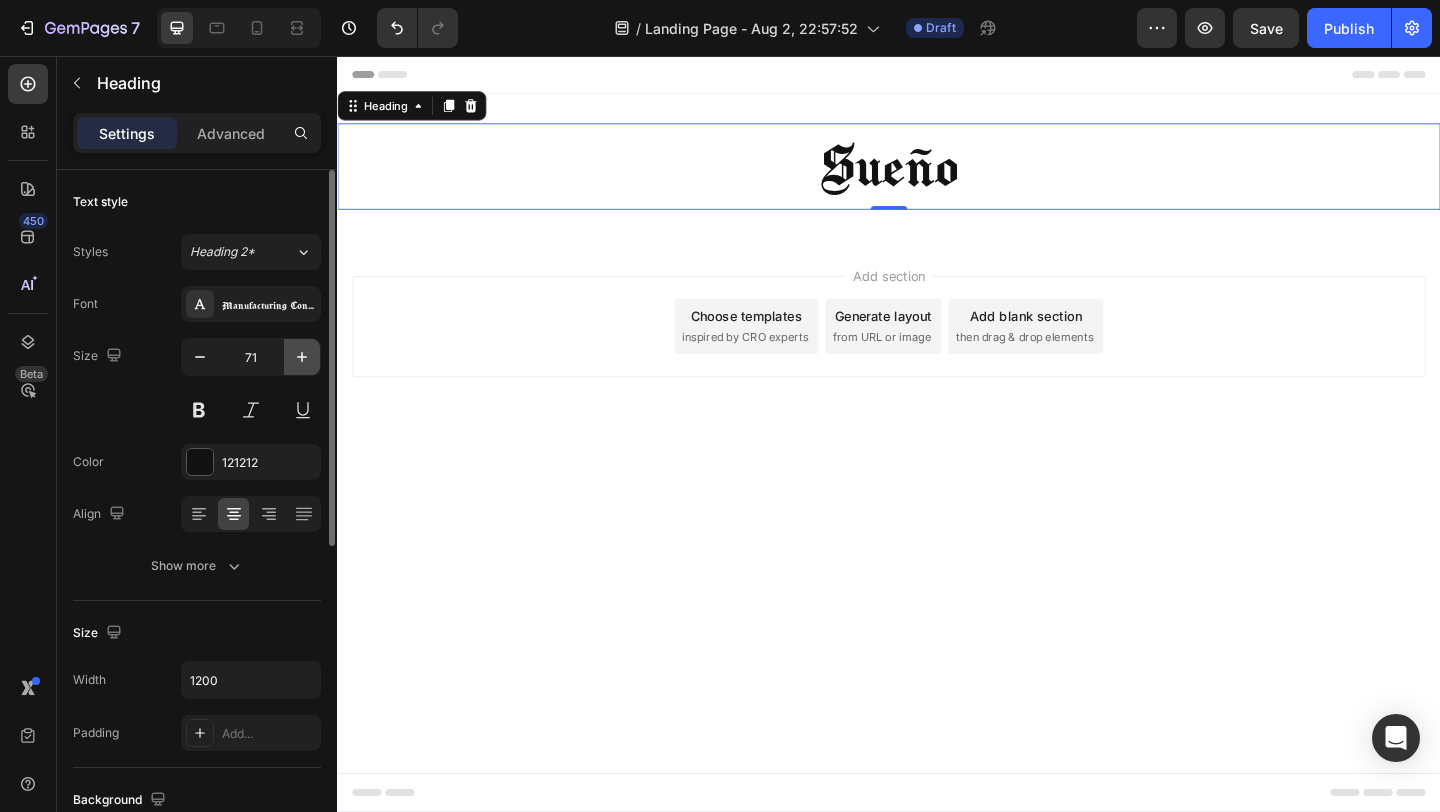 click 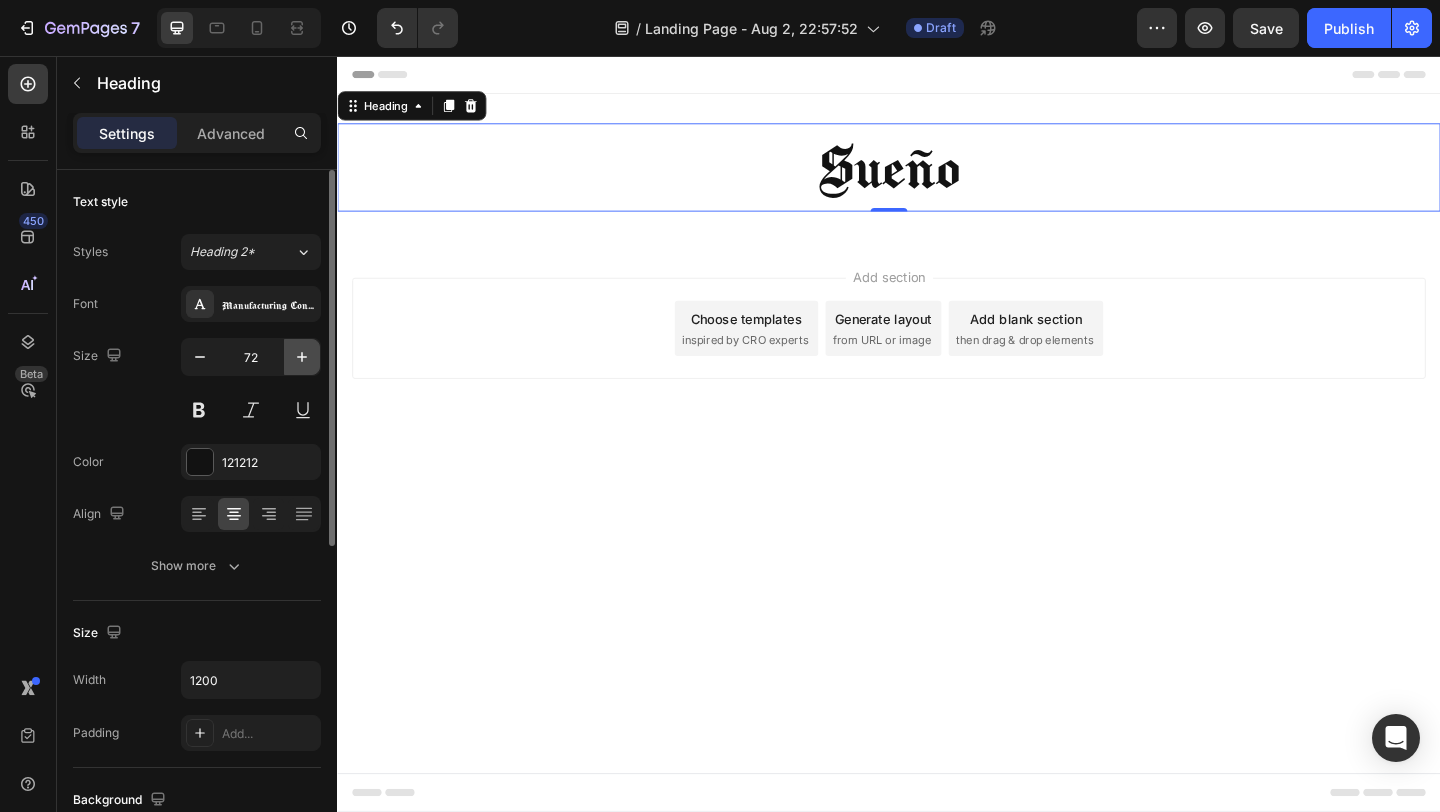 click 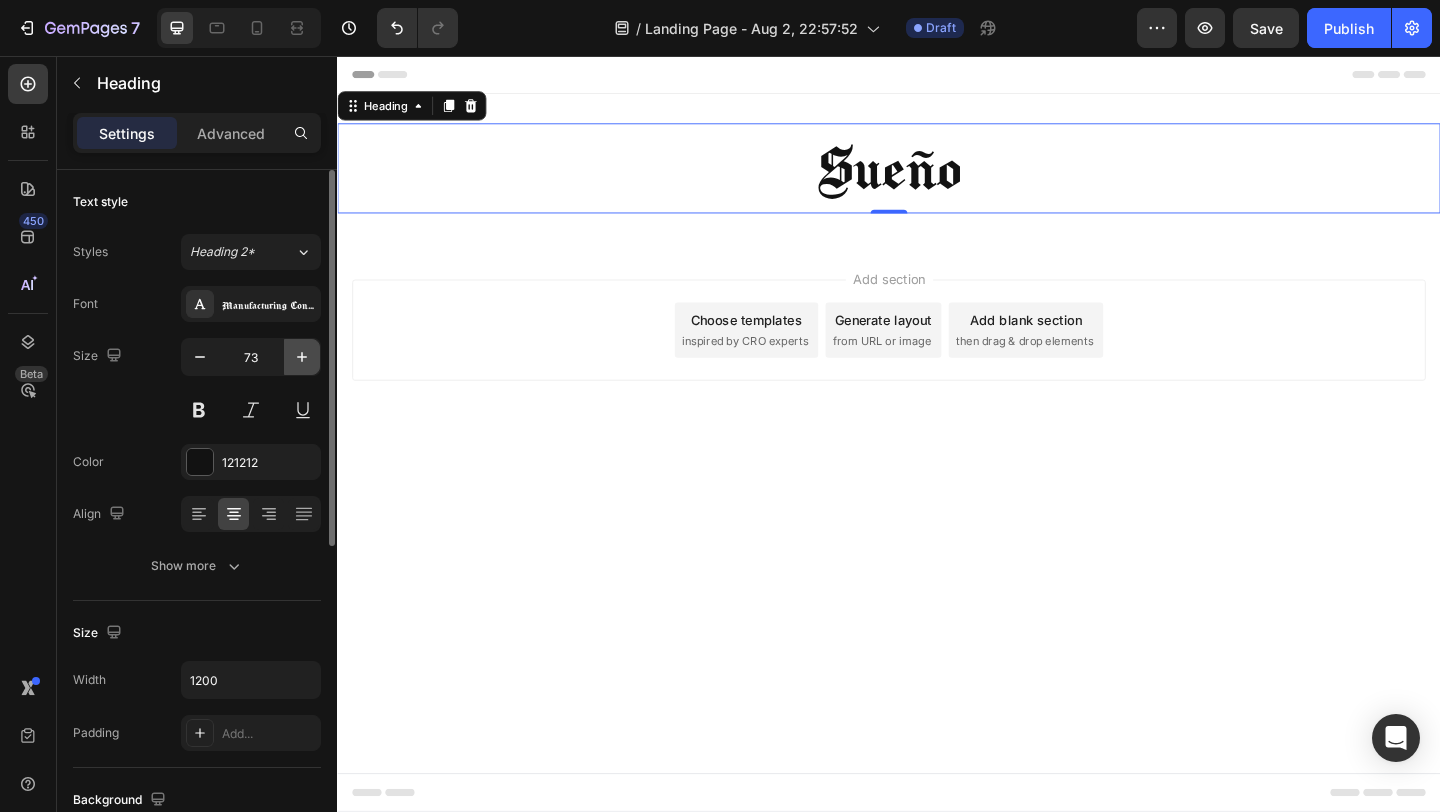 click 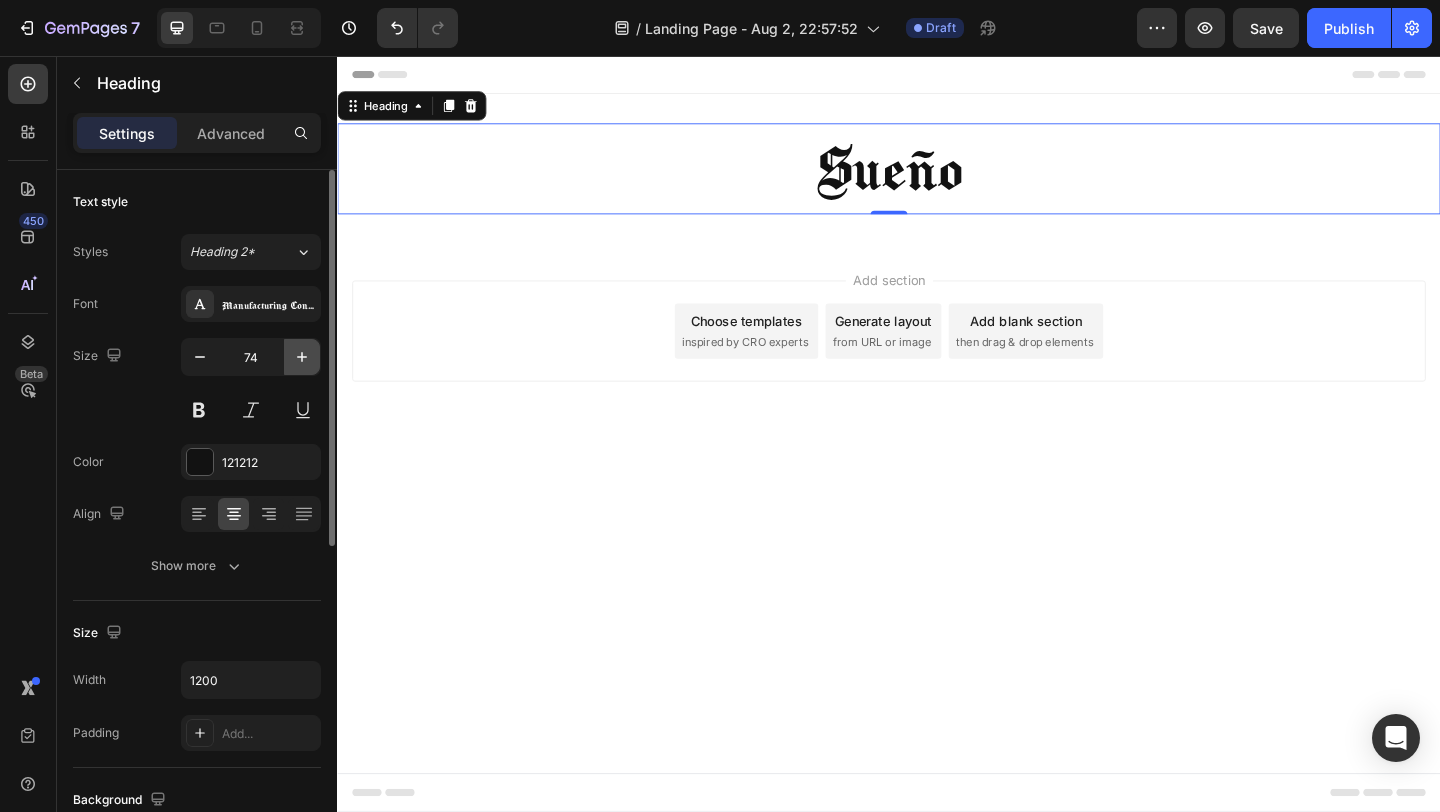 click 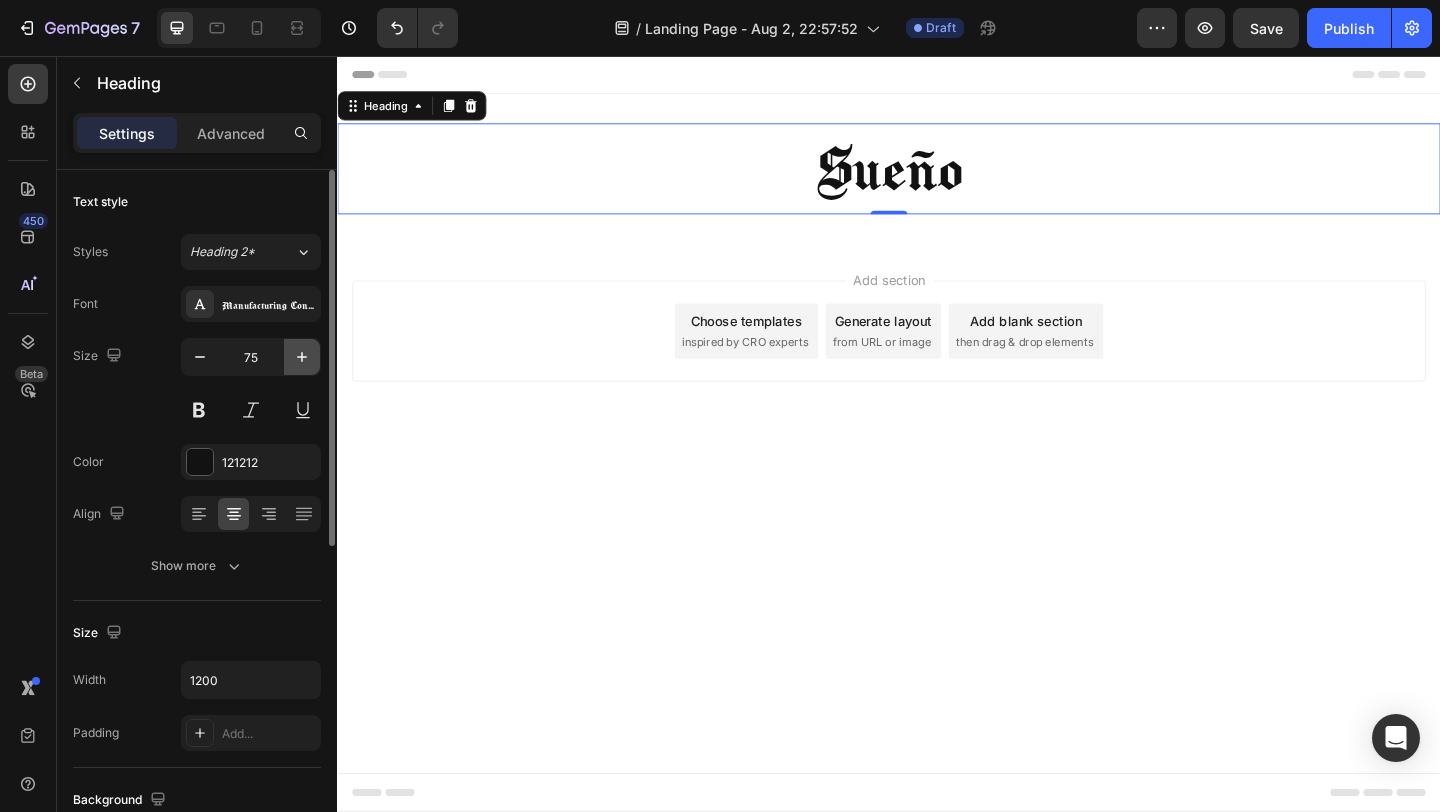 click 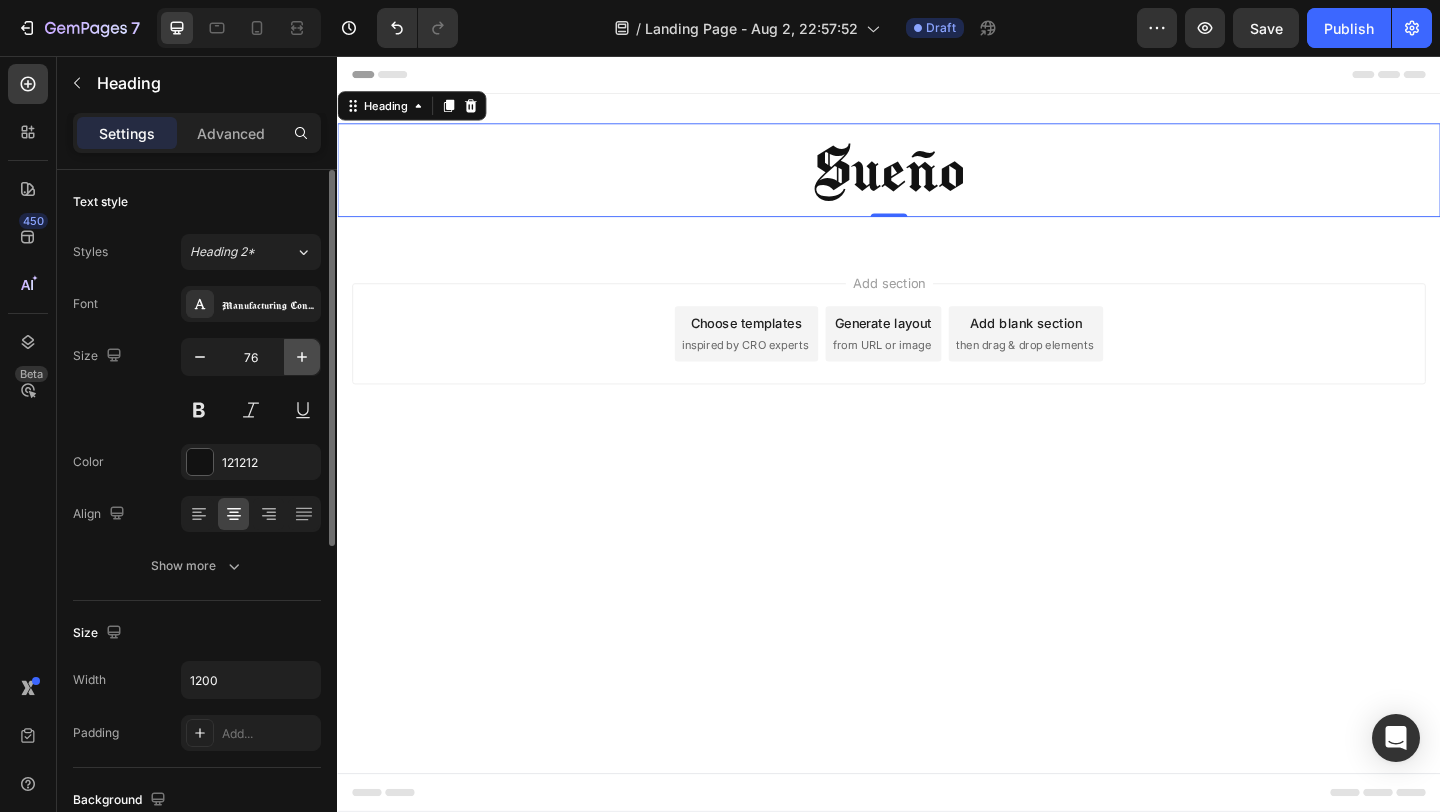 click 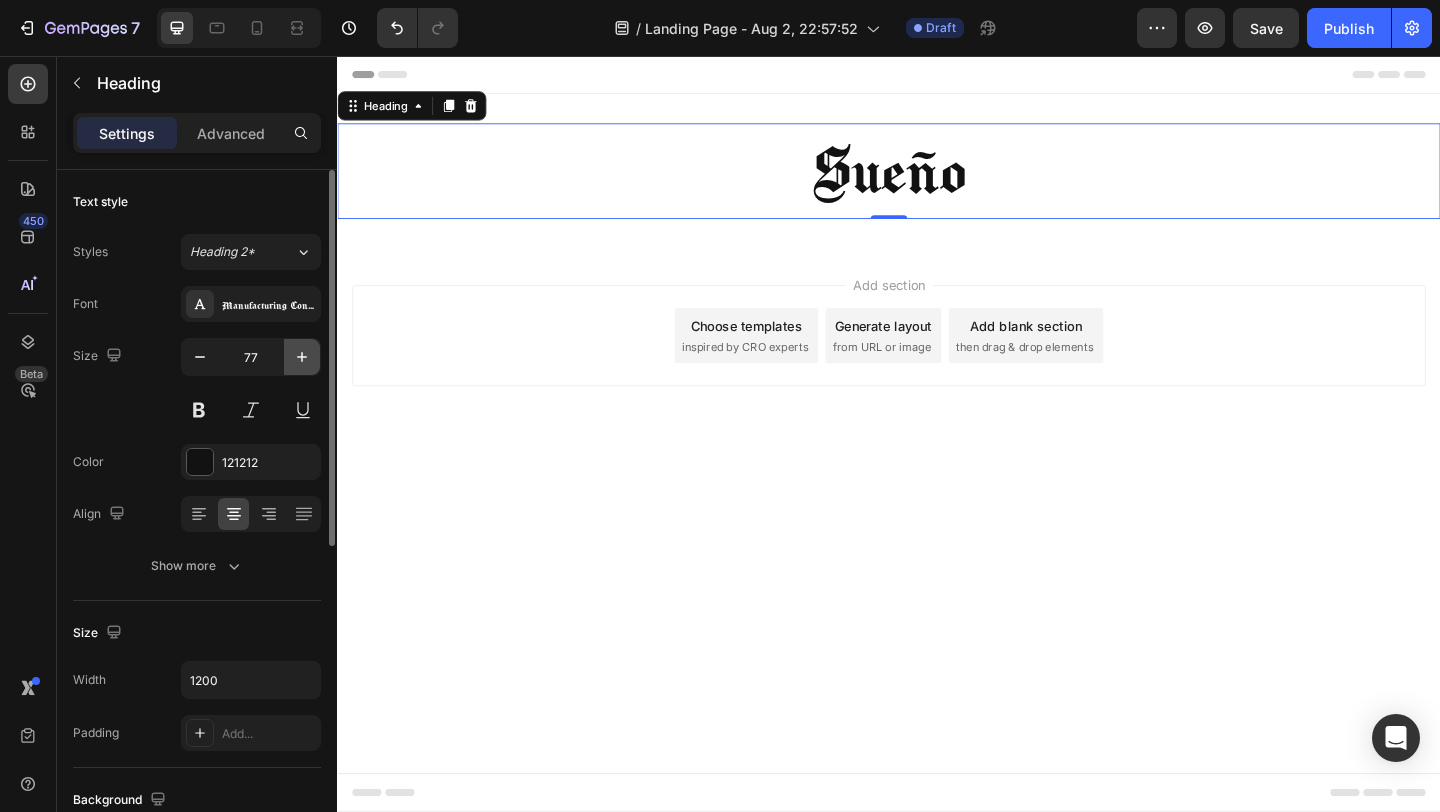 click 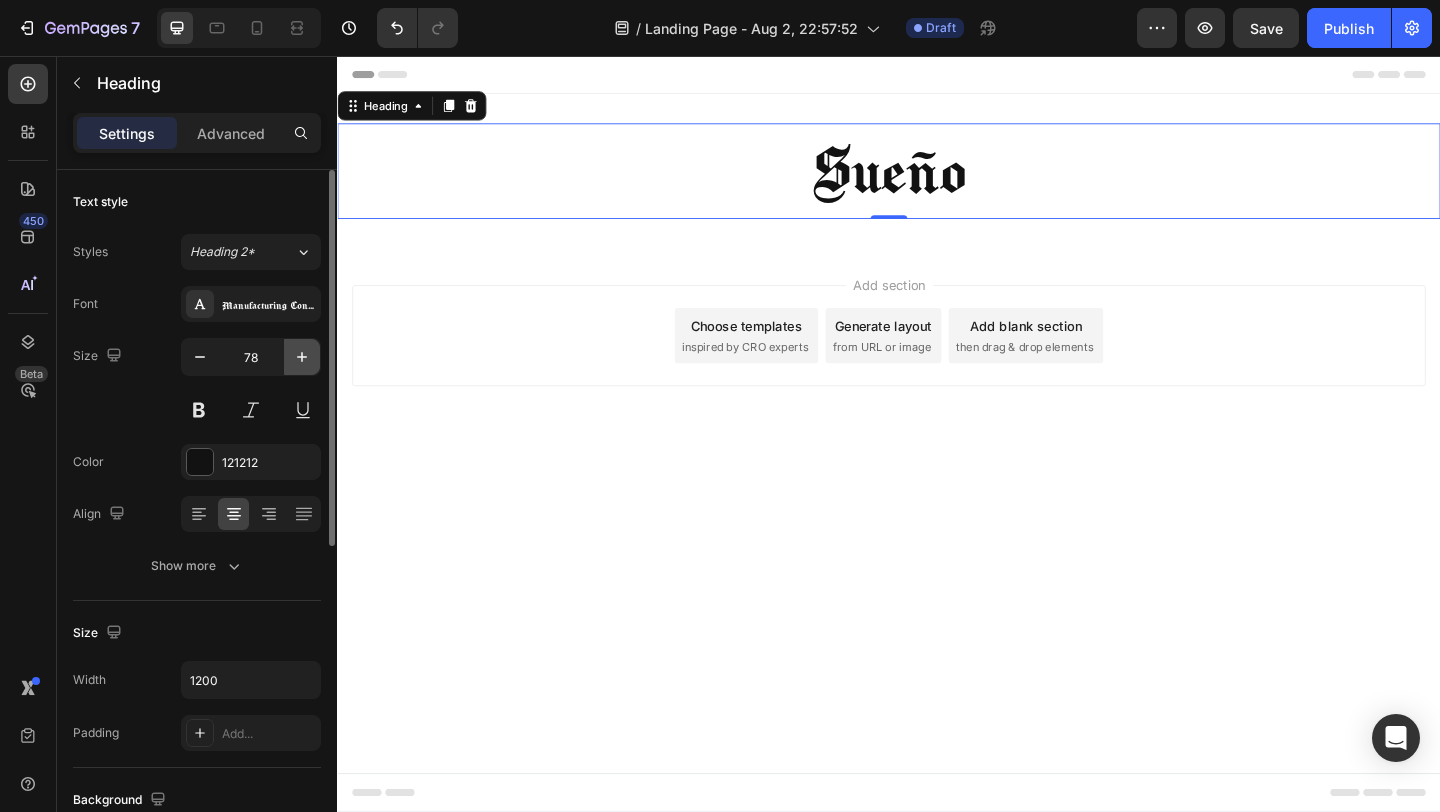 click 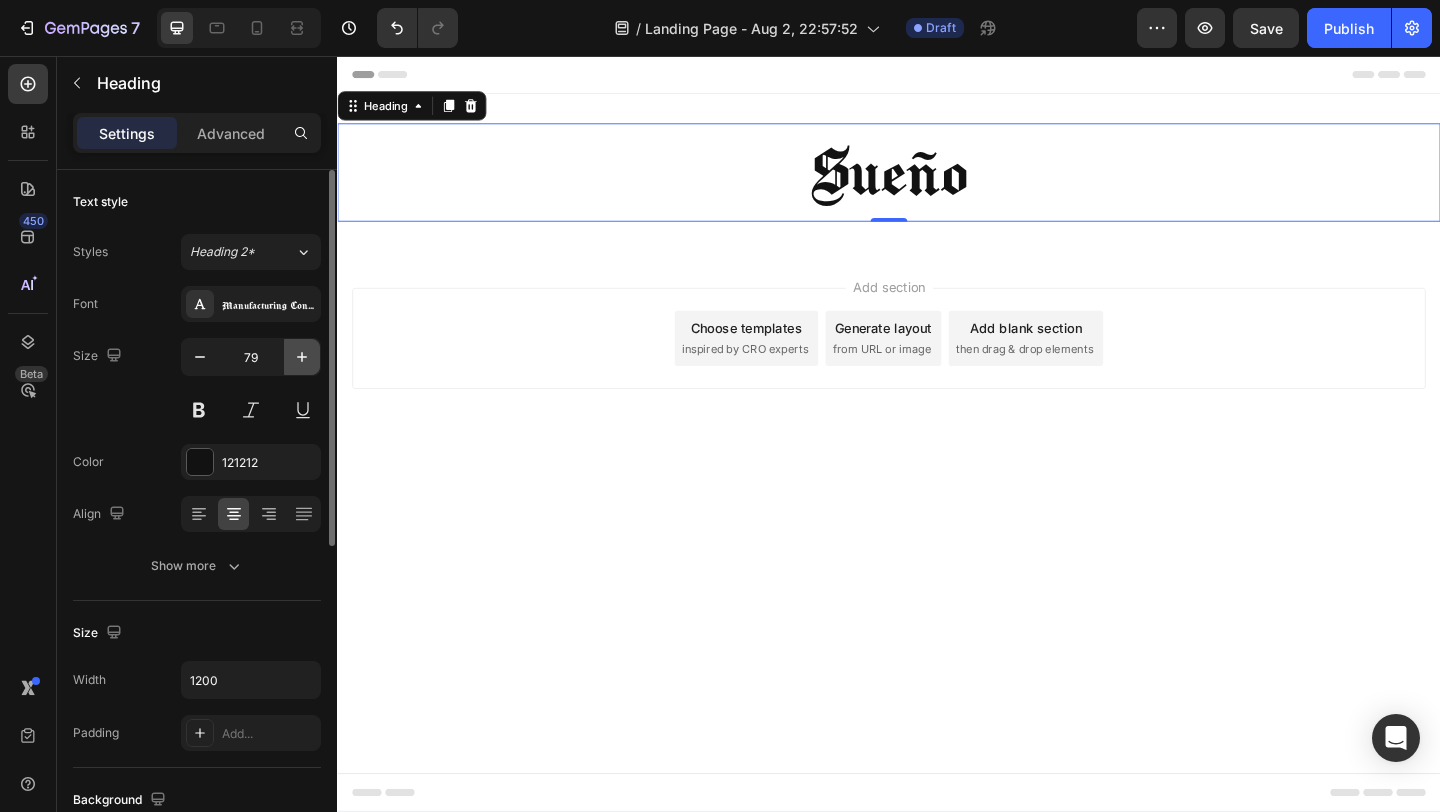 click 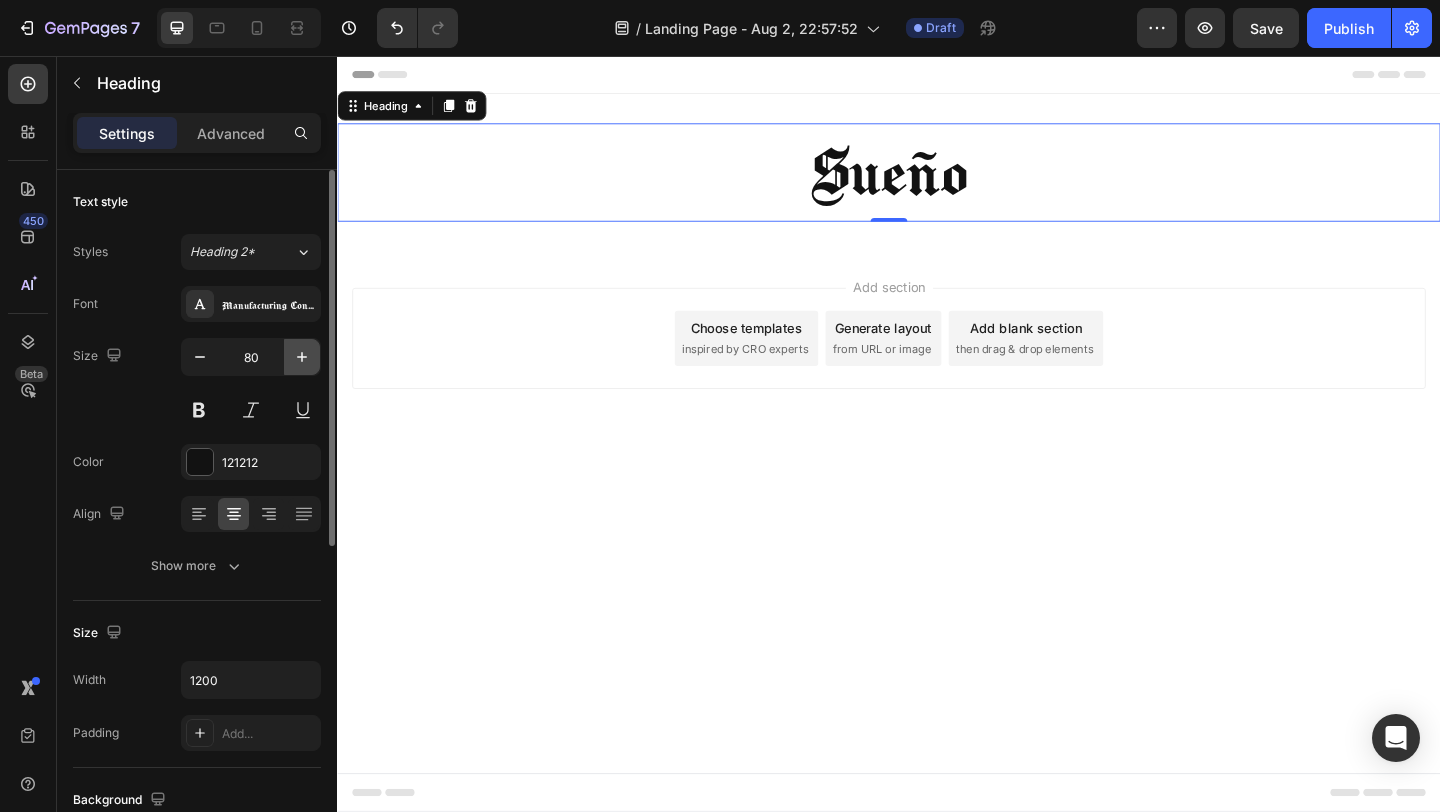 click 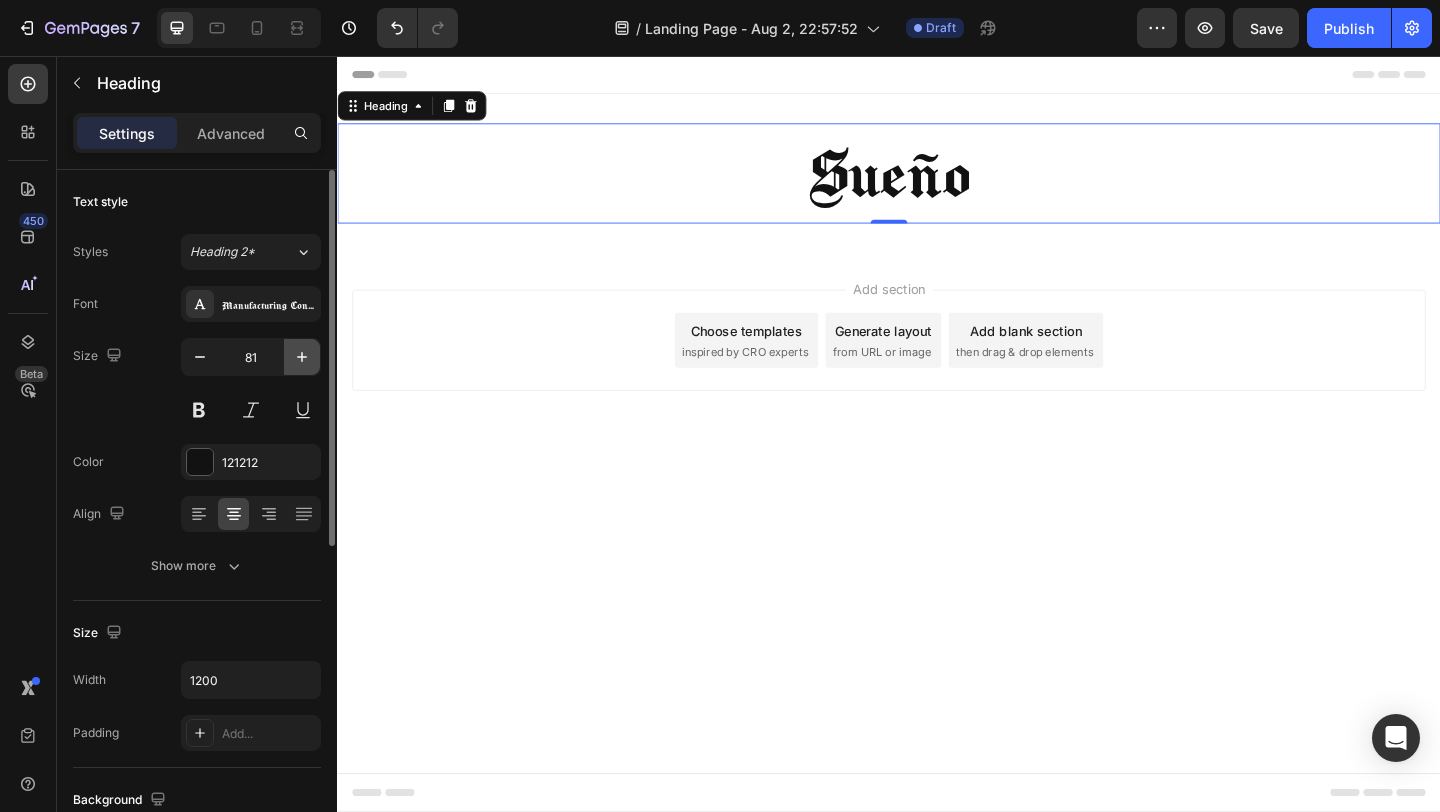 click 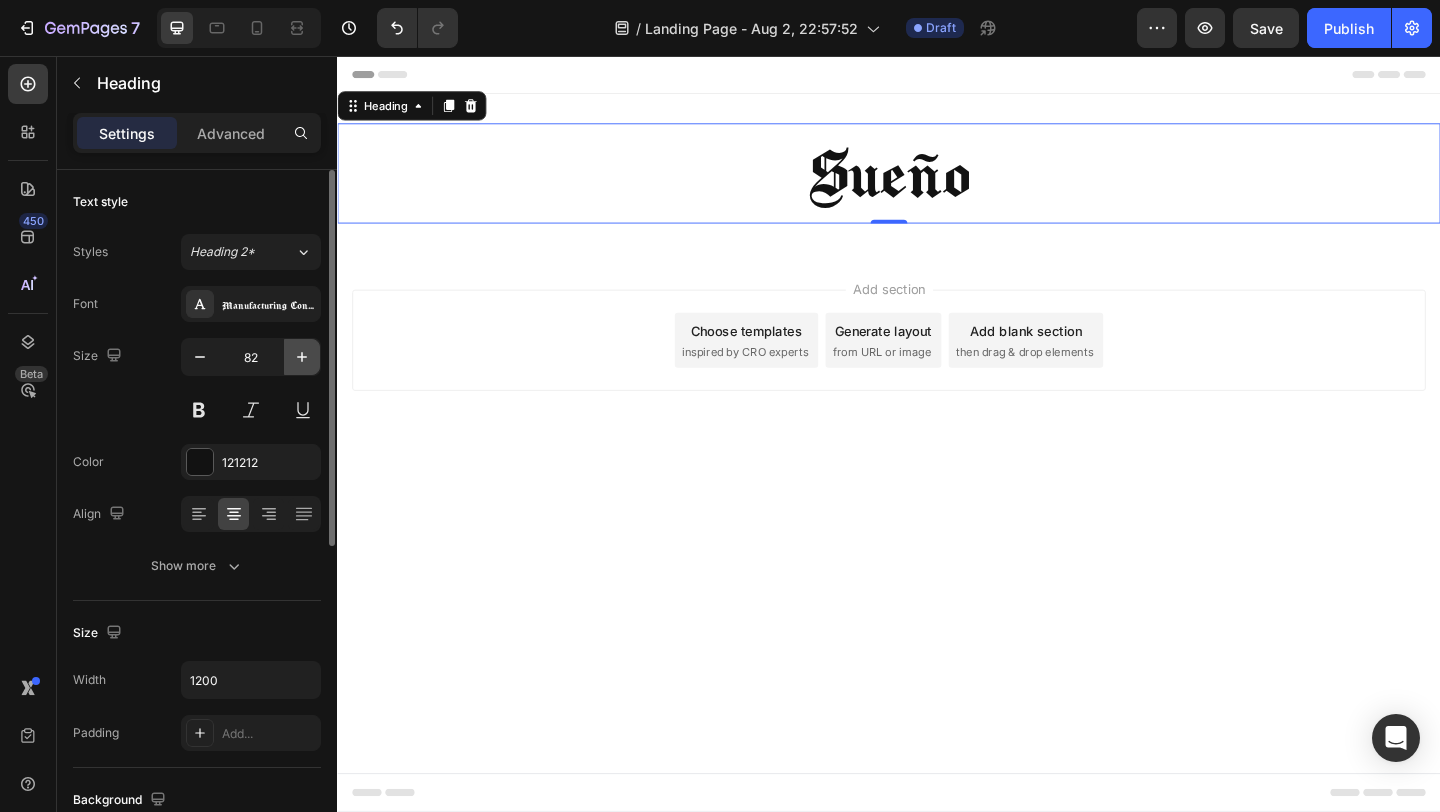 click 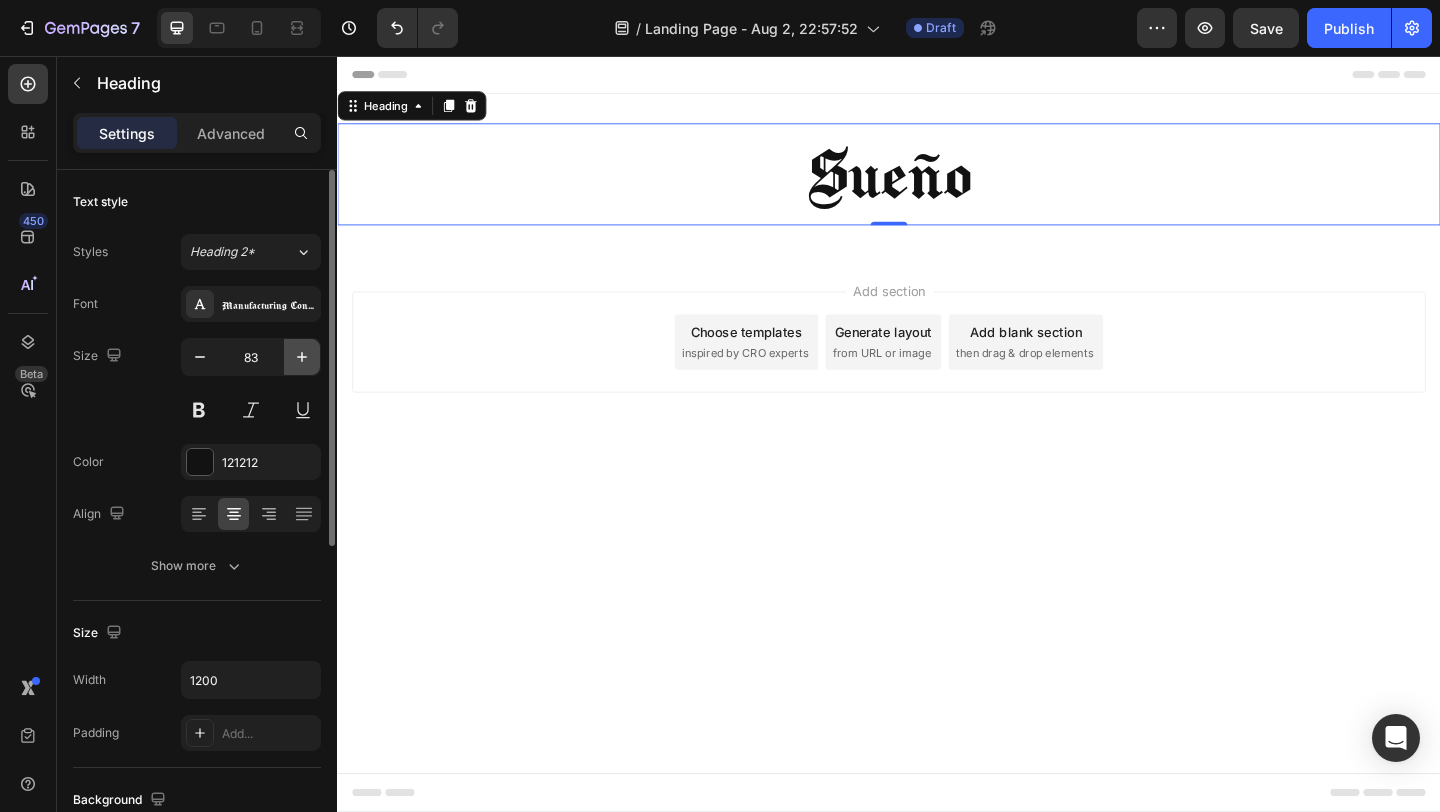 click 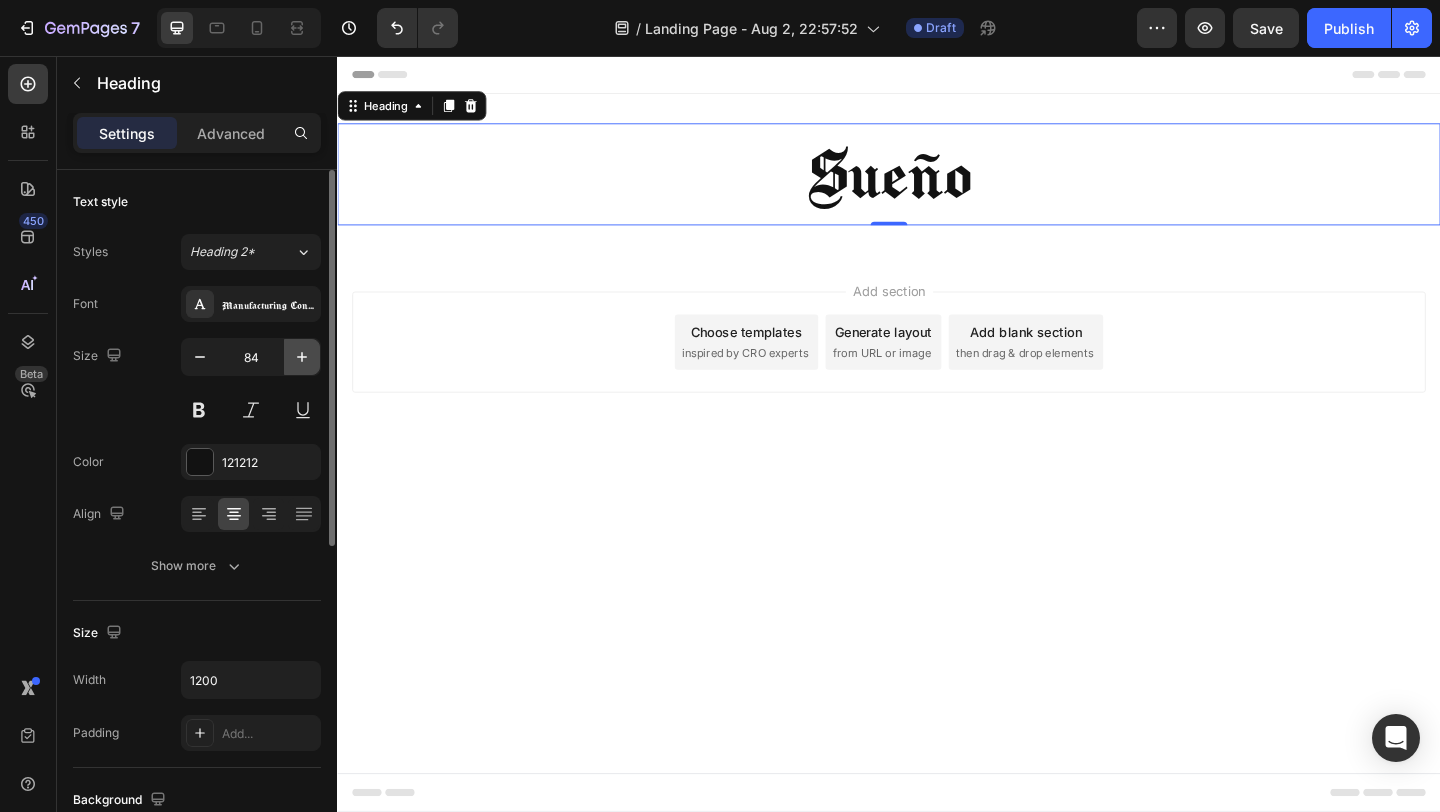 click 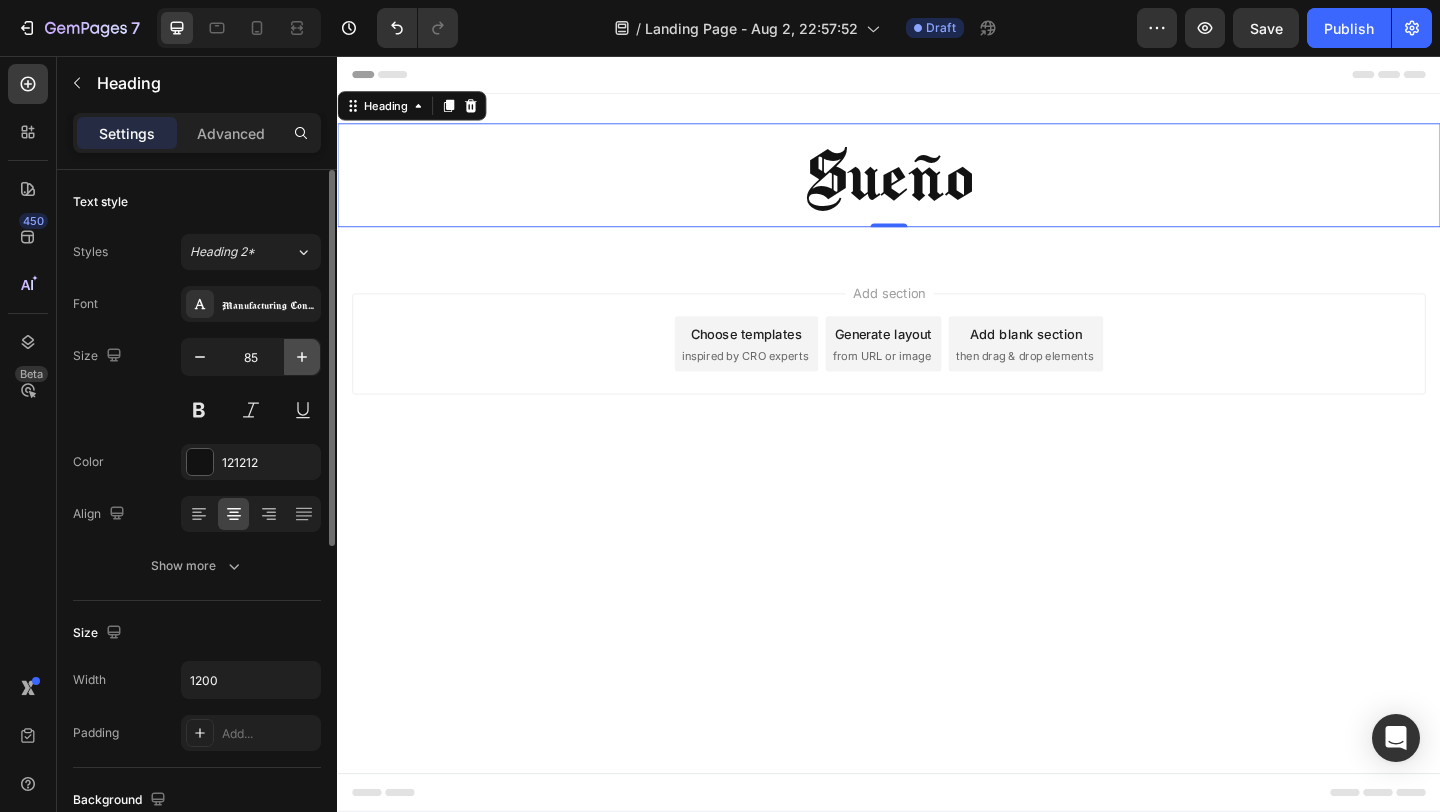 click 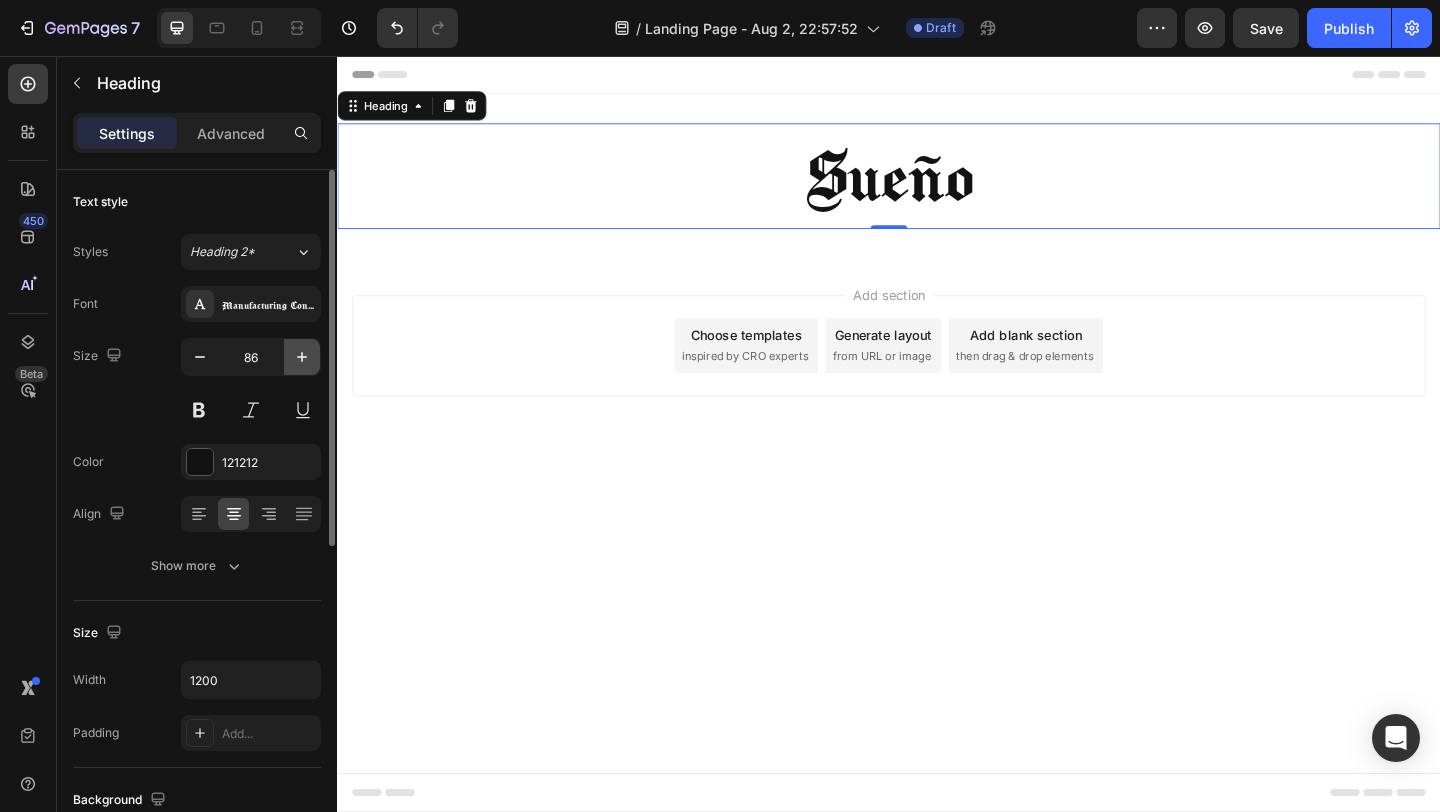 click 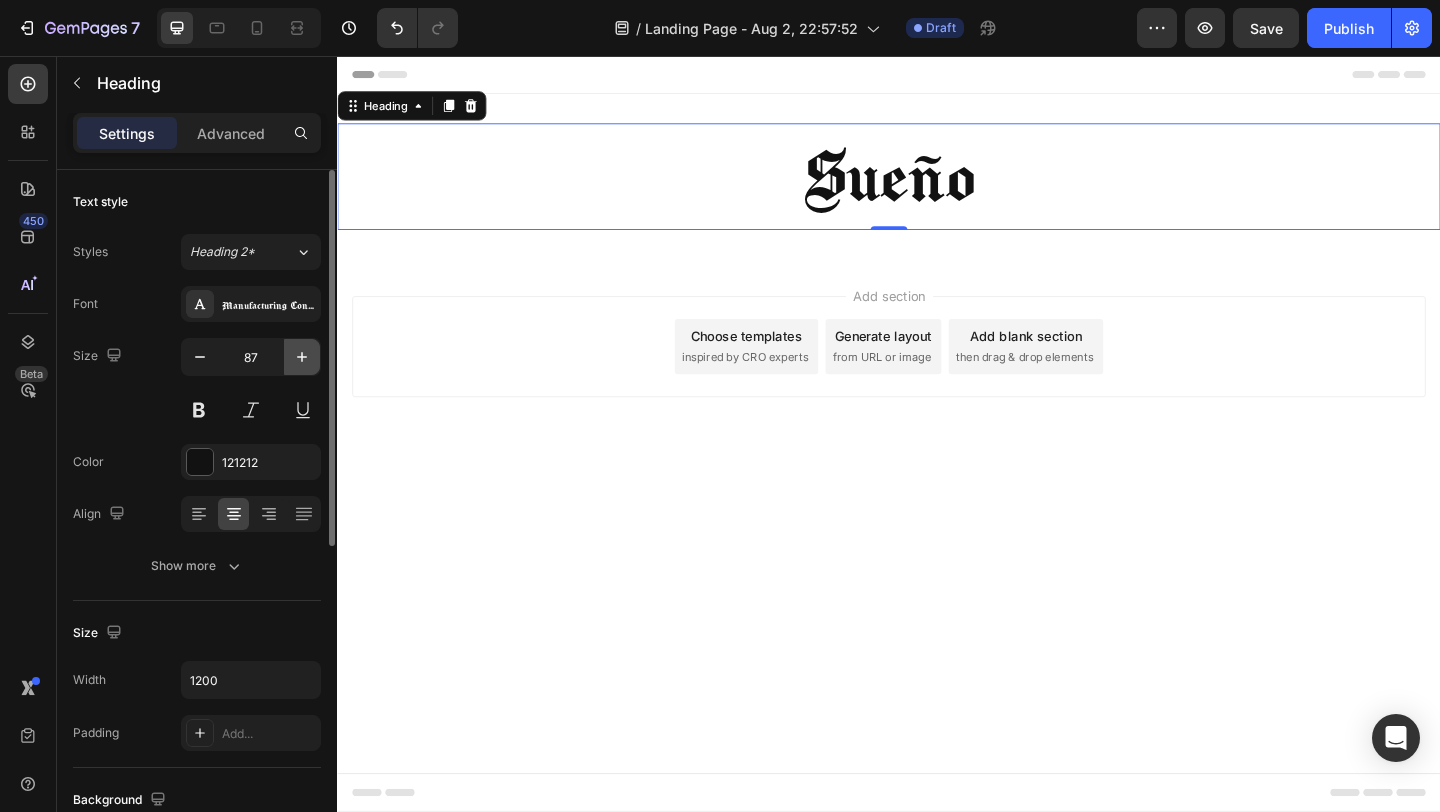click 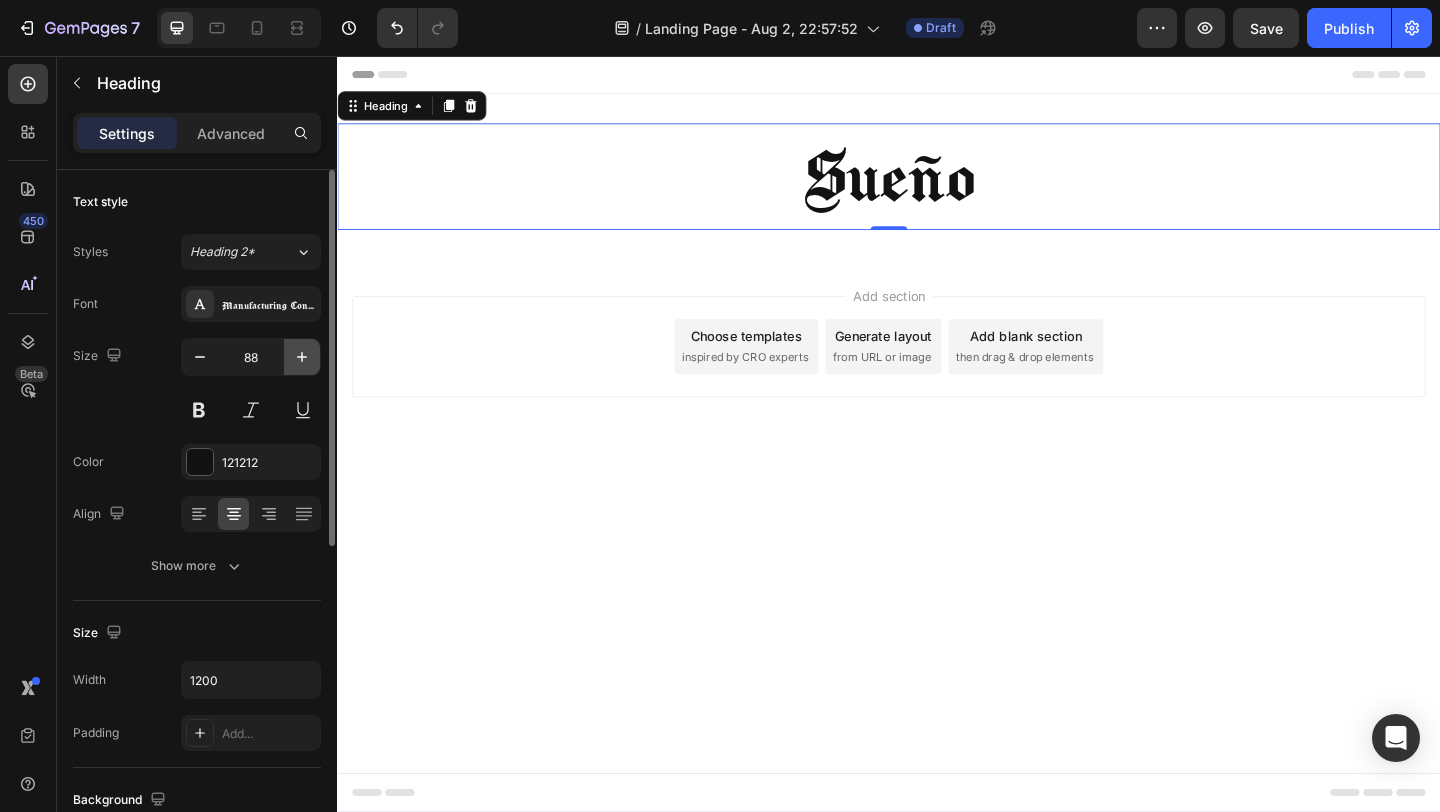 click 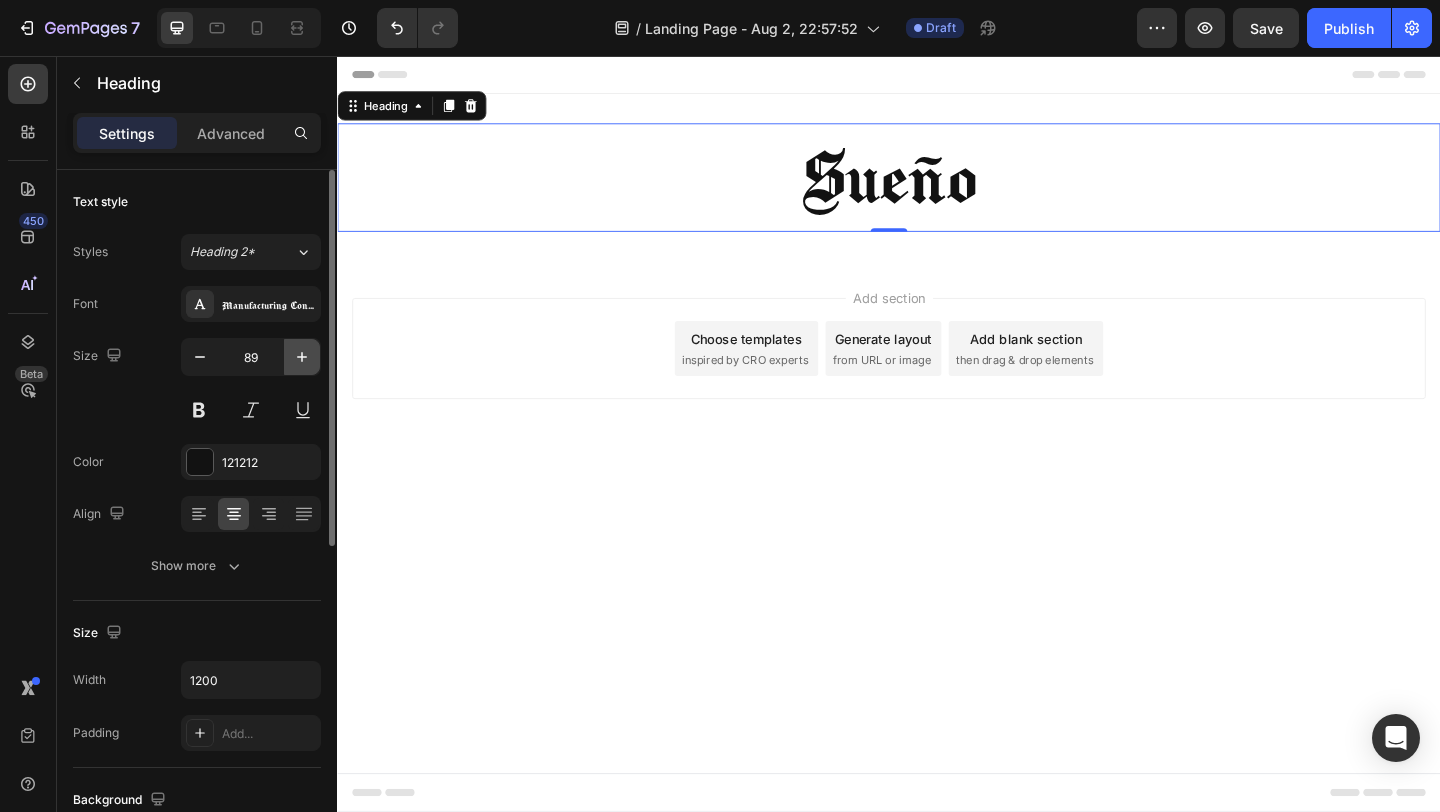 click 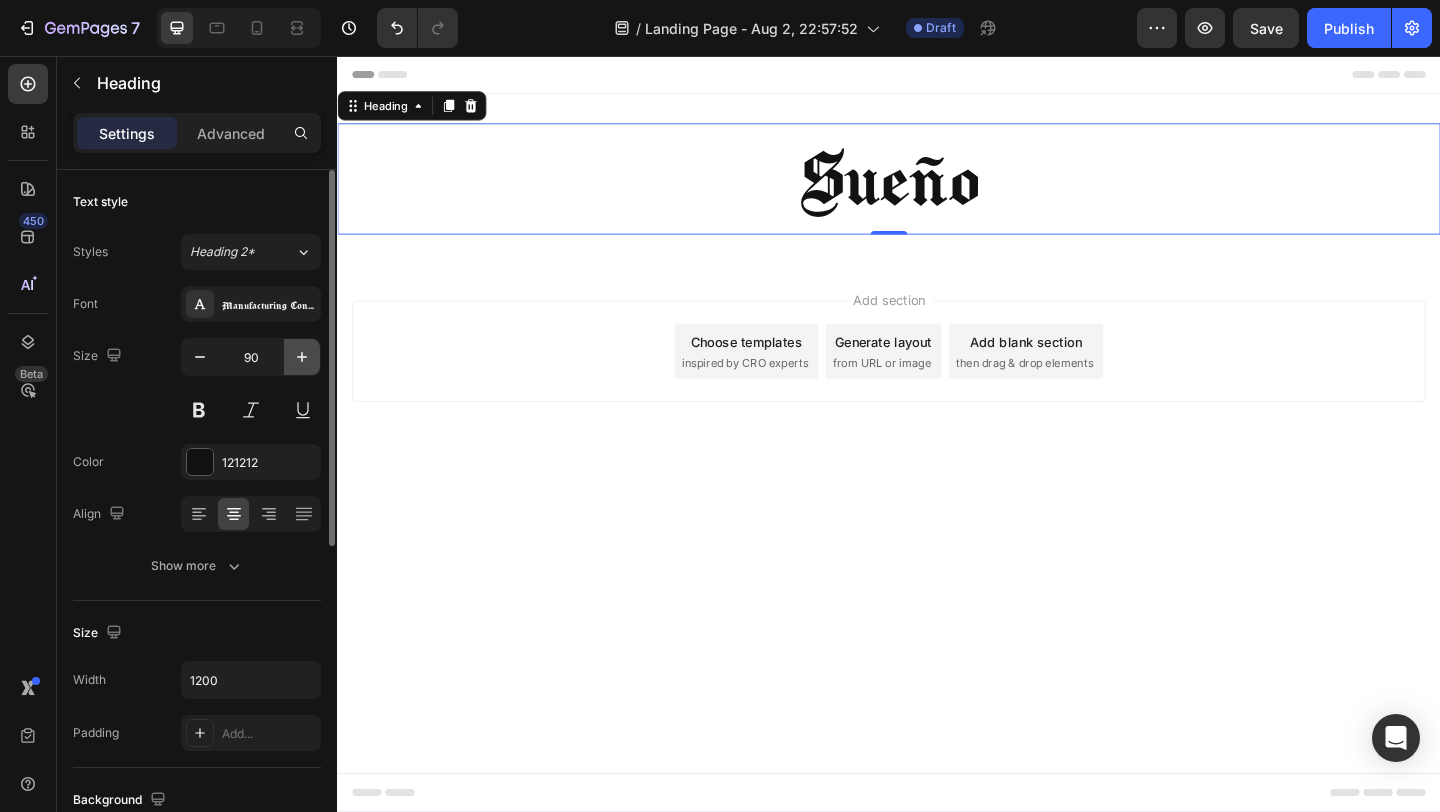 click 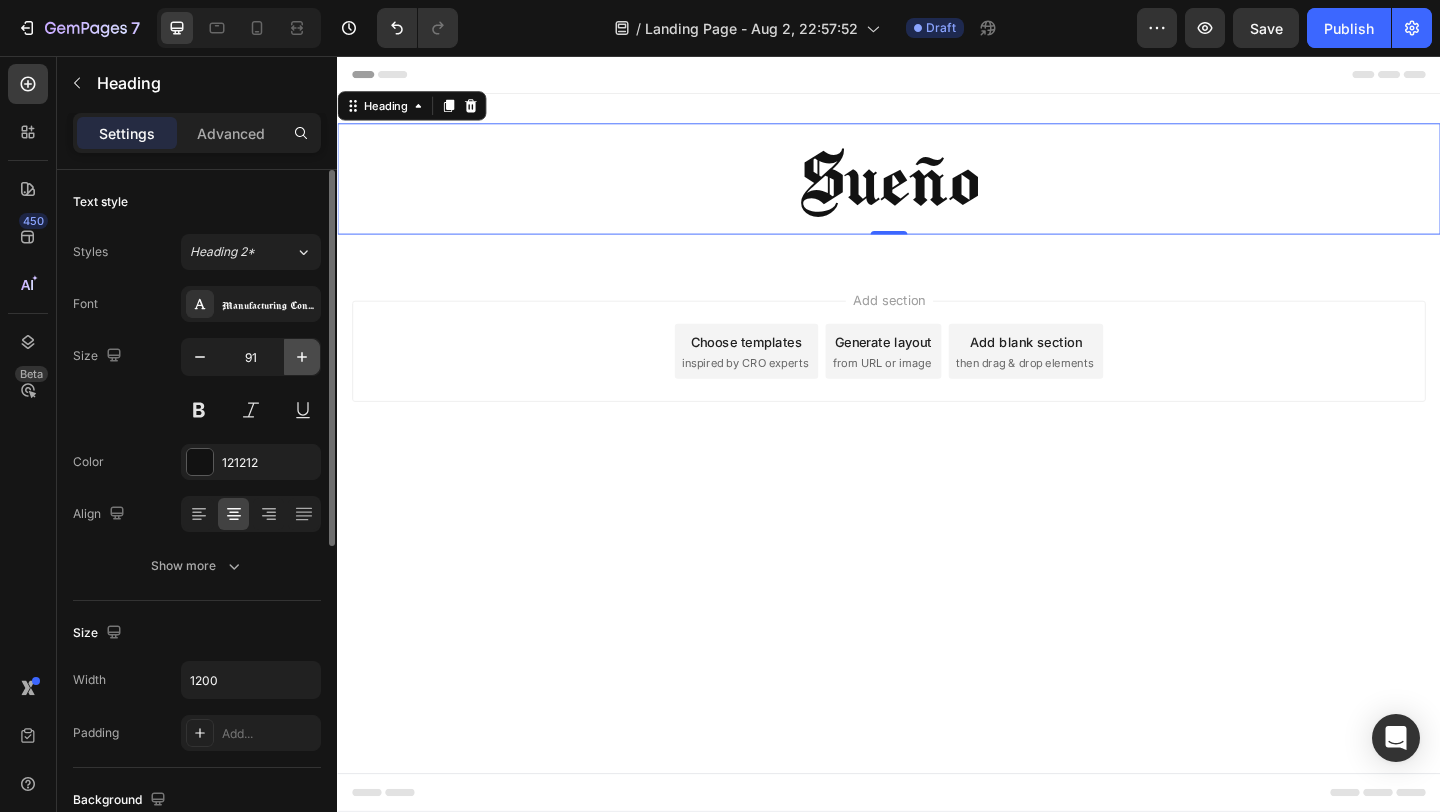 click 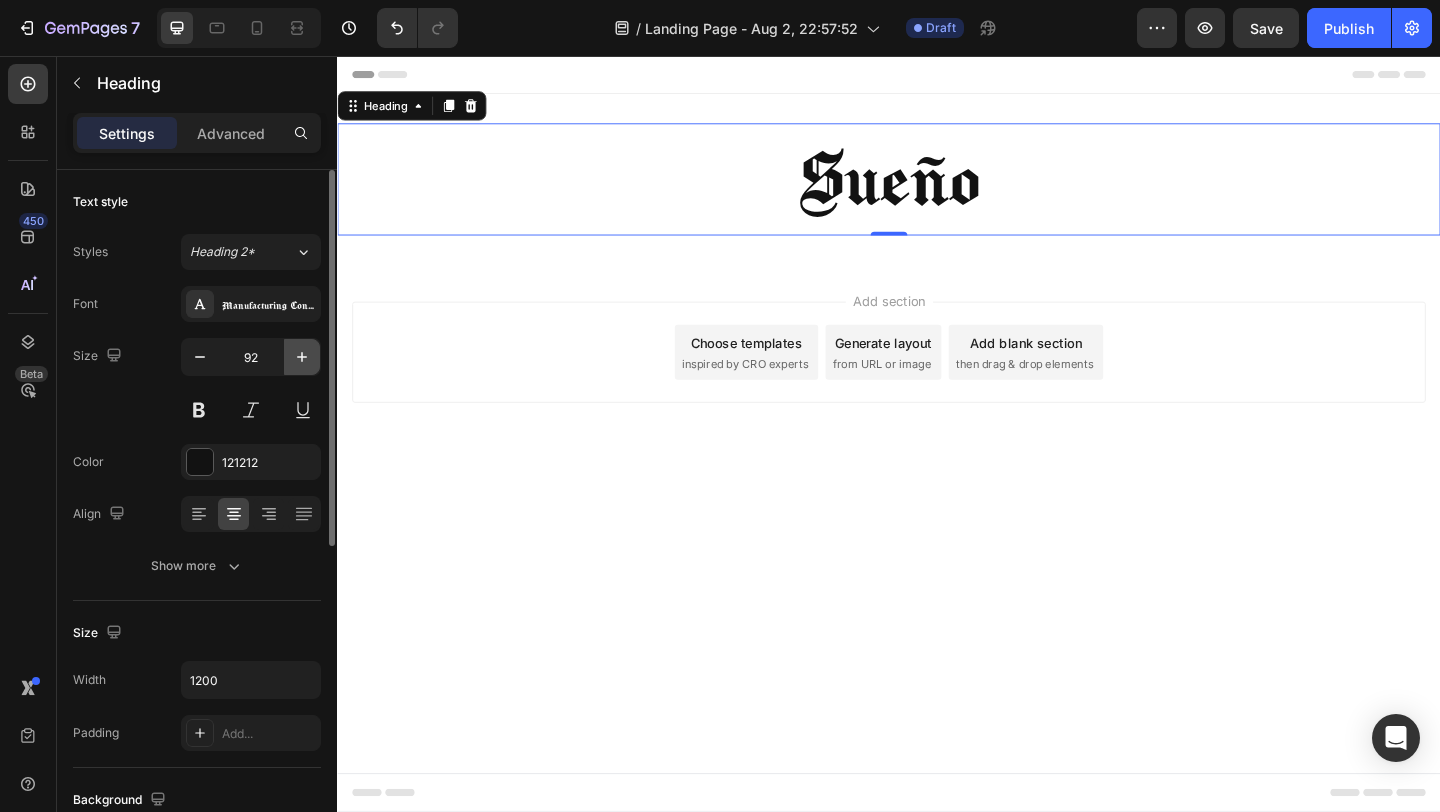 click 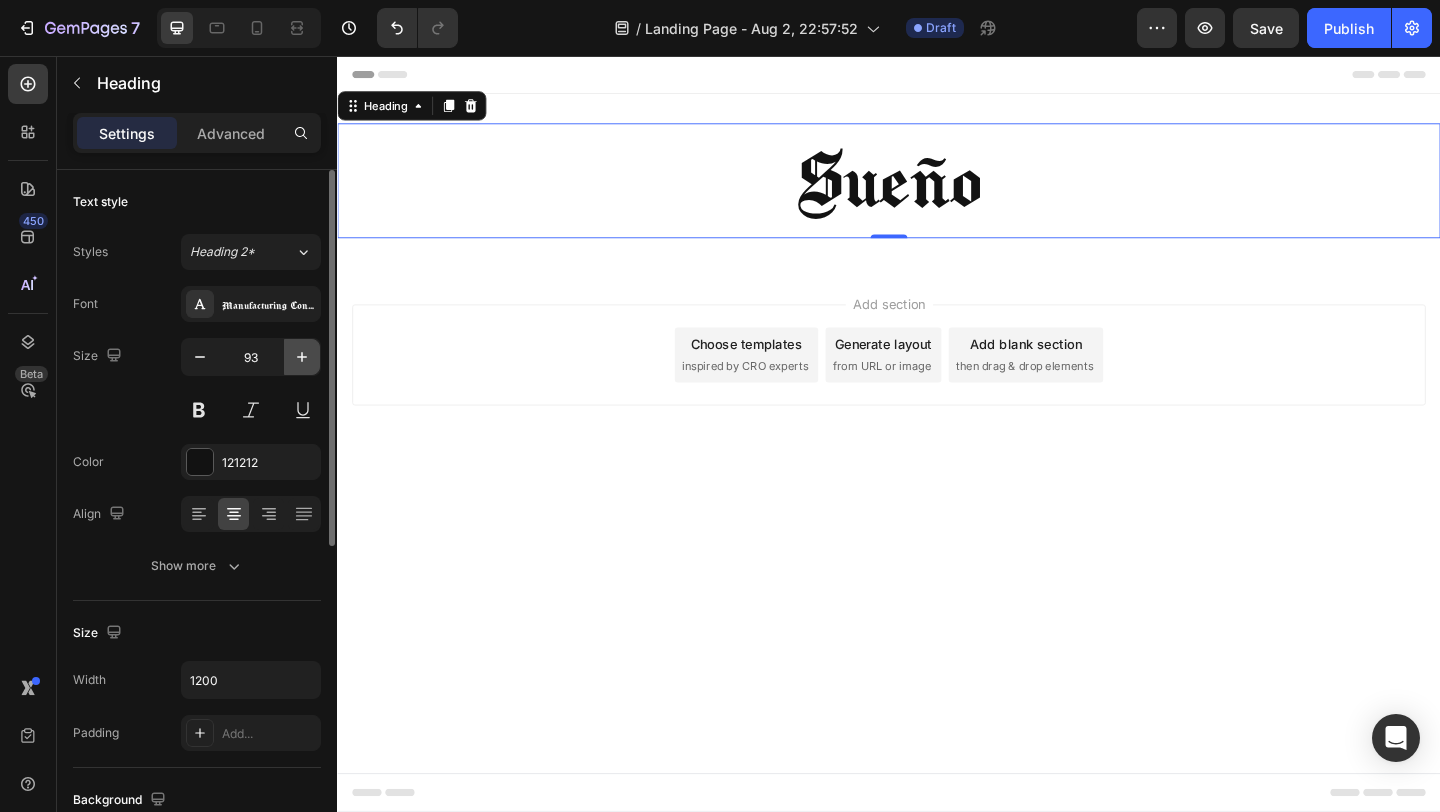 click 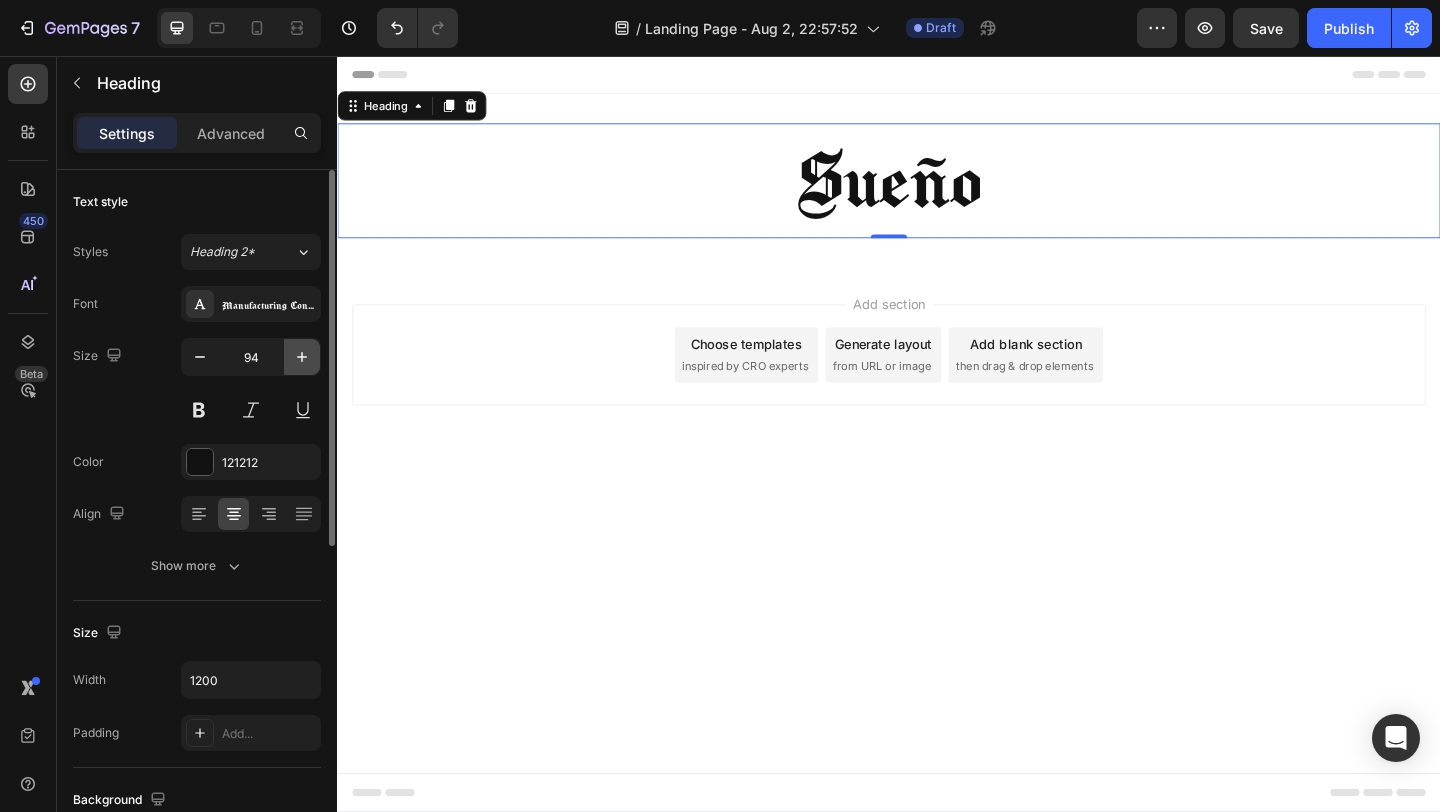 click 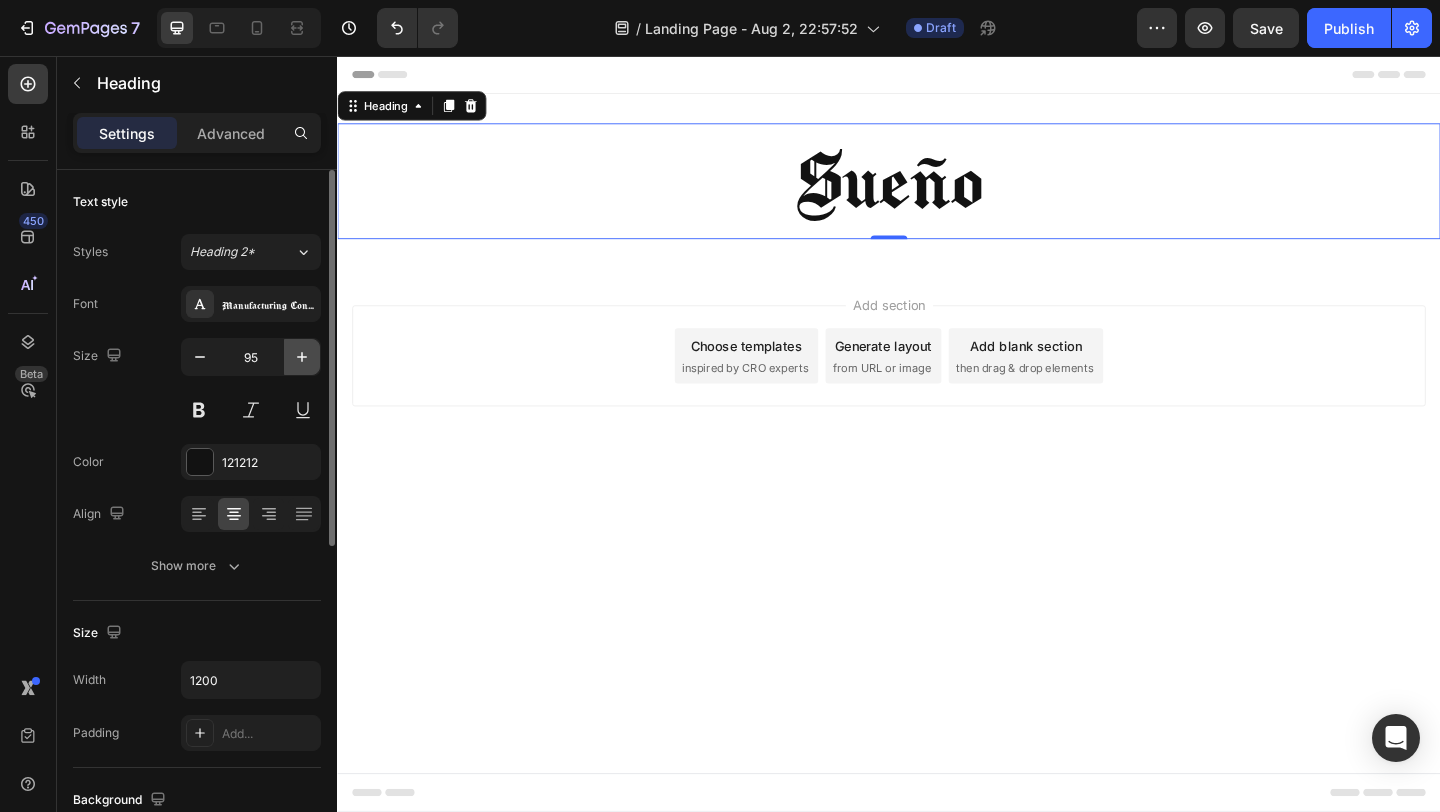 click 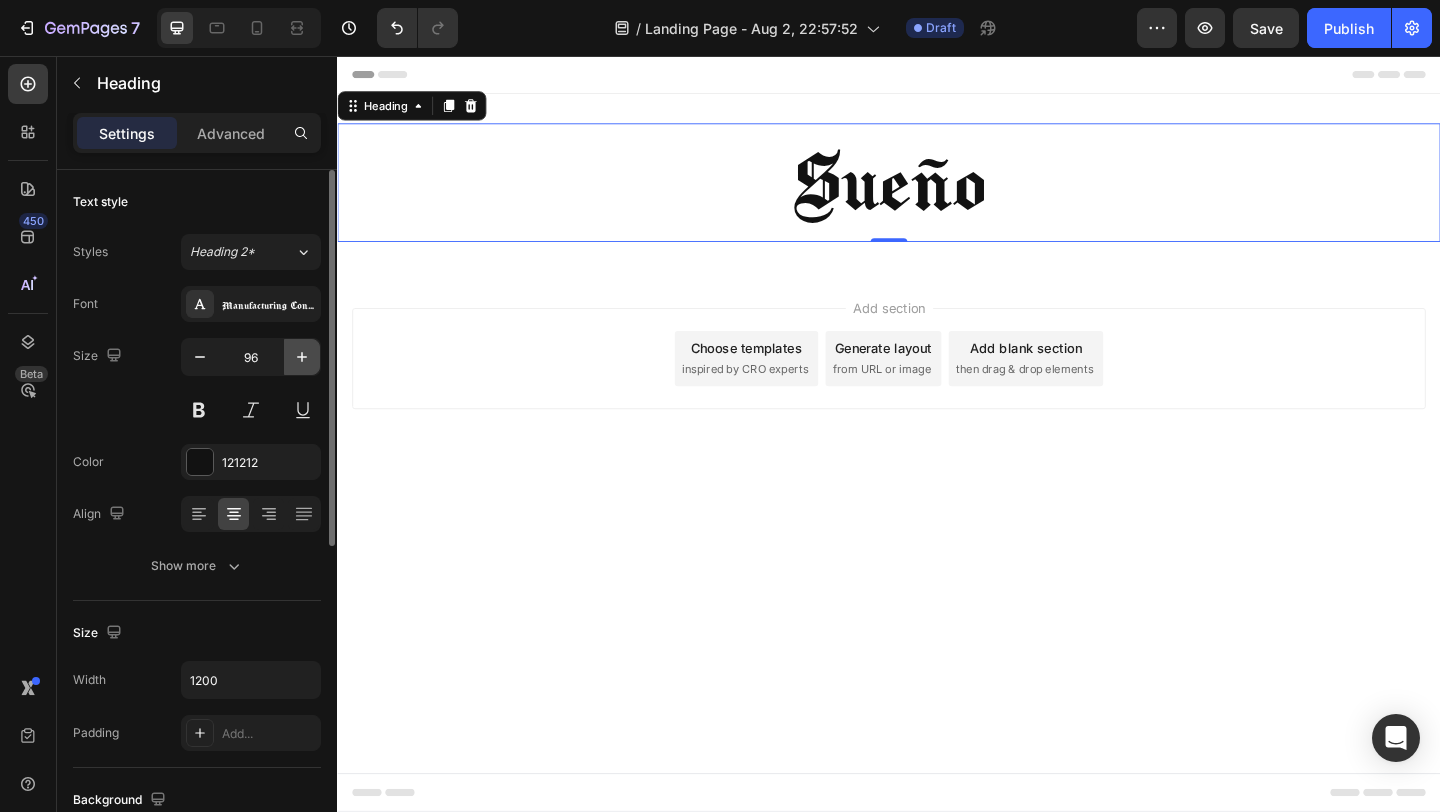 click 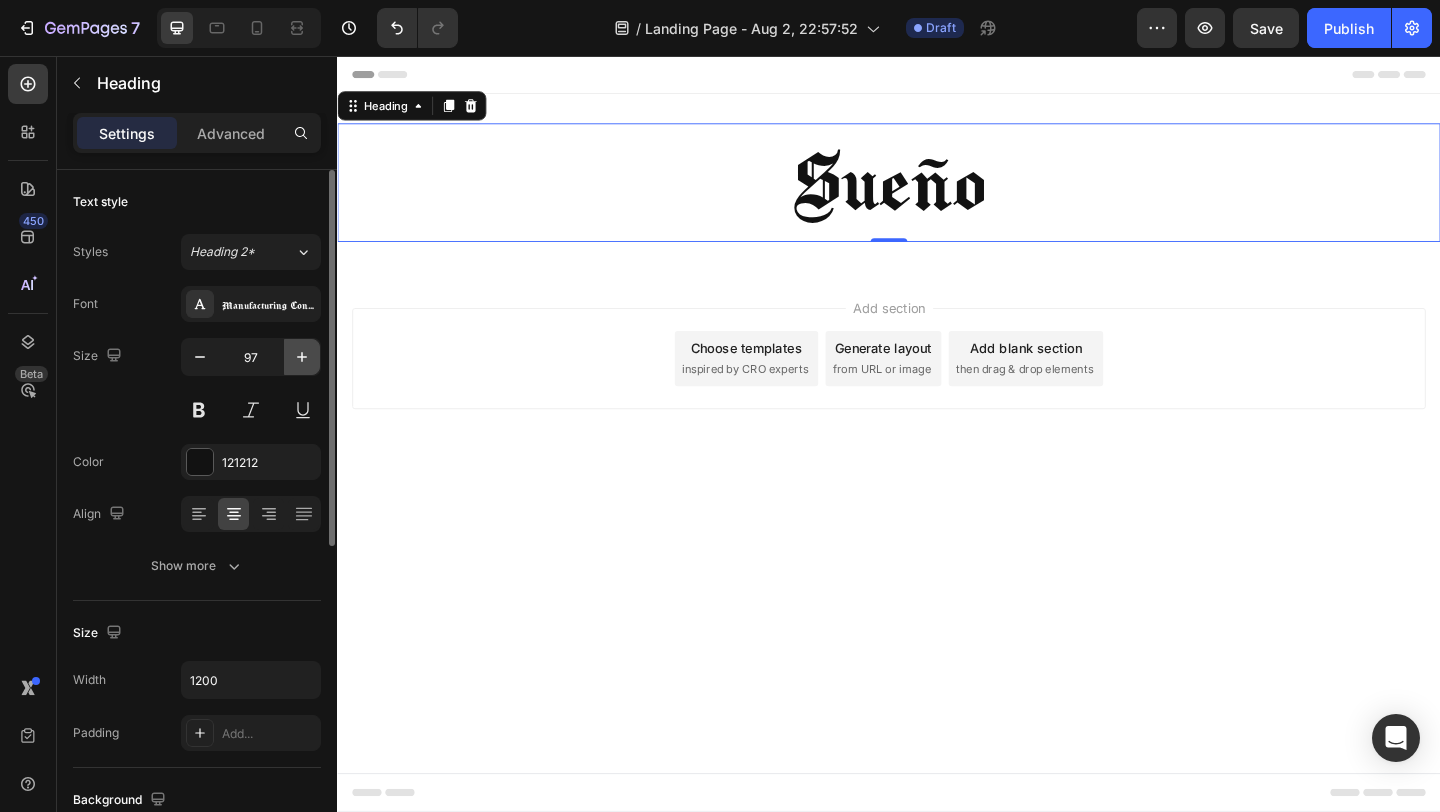 click 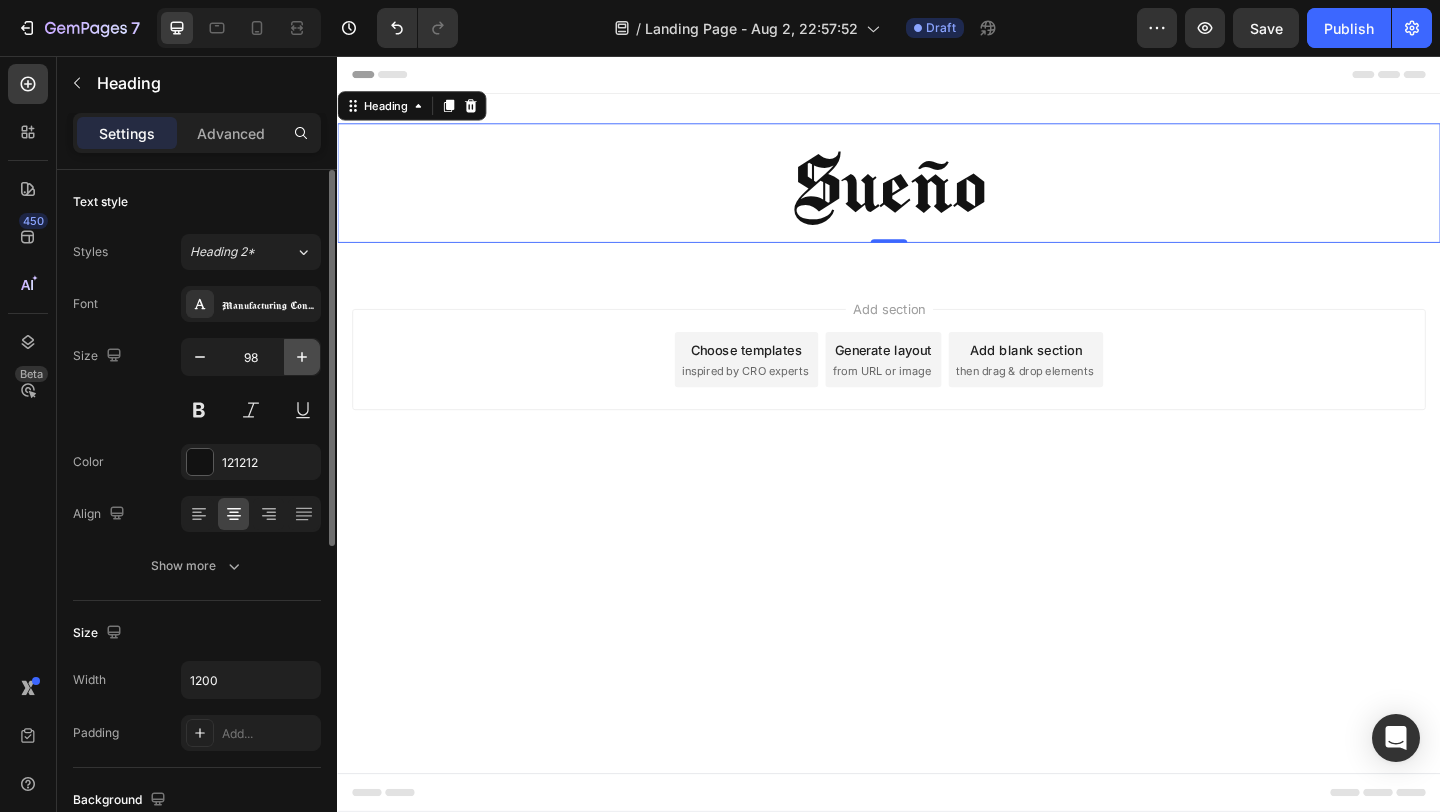 click 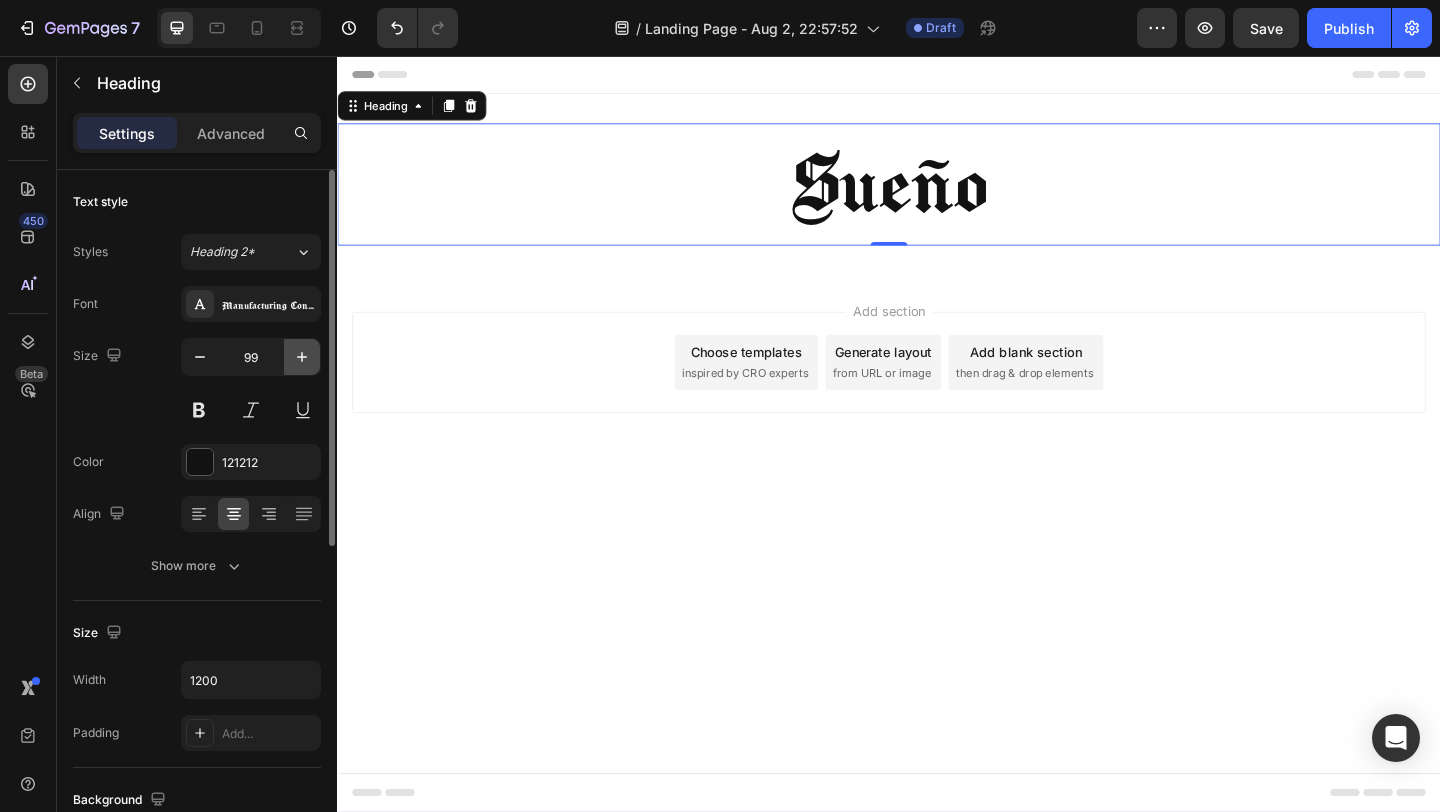 click 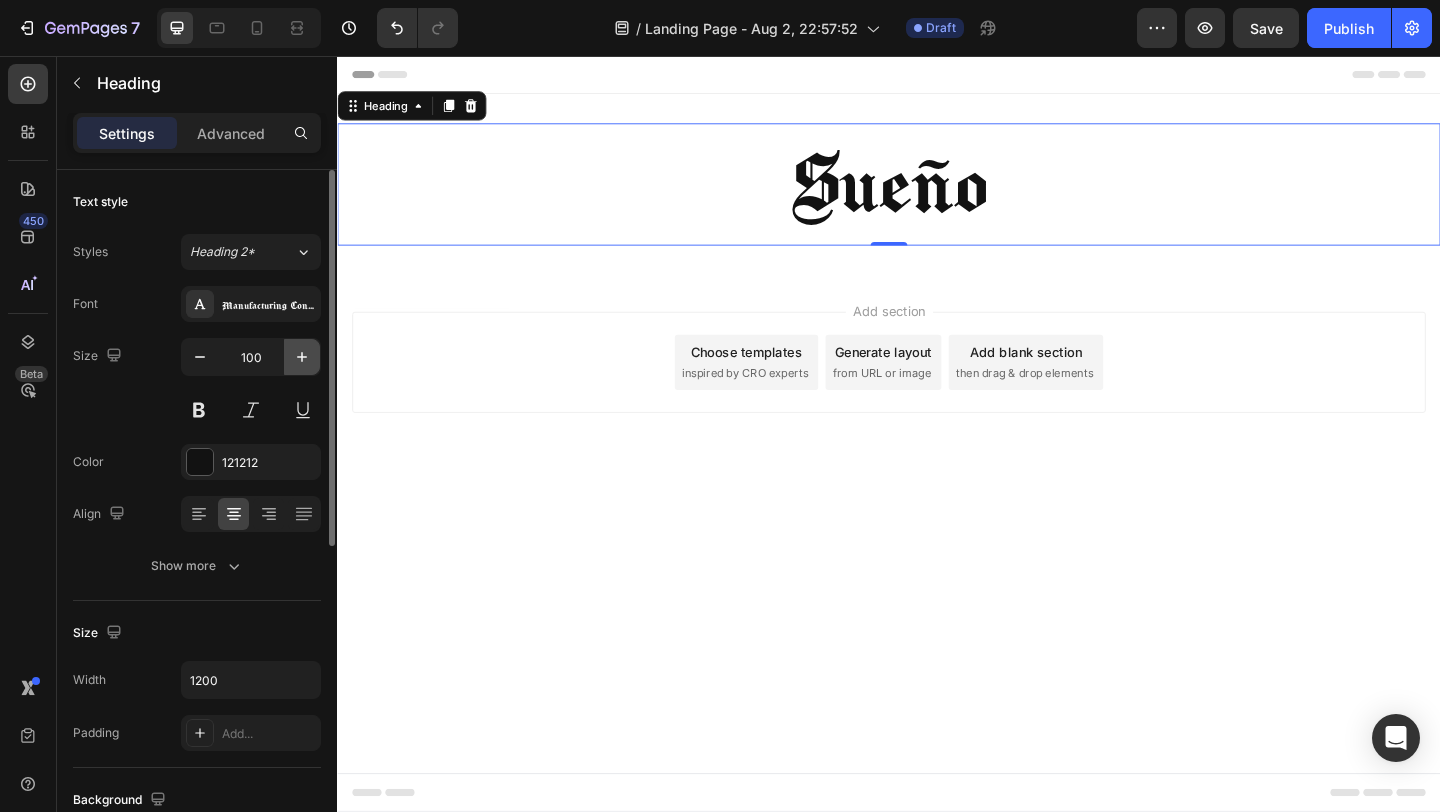 click 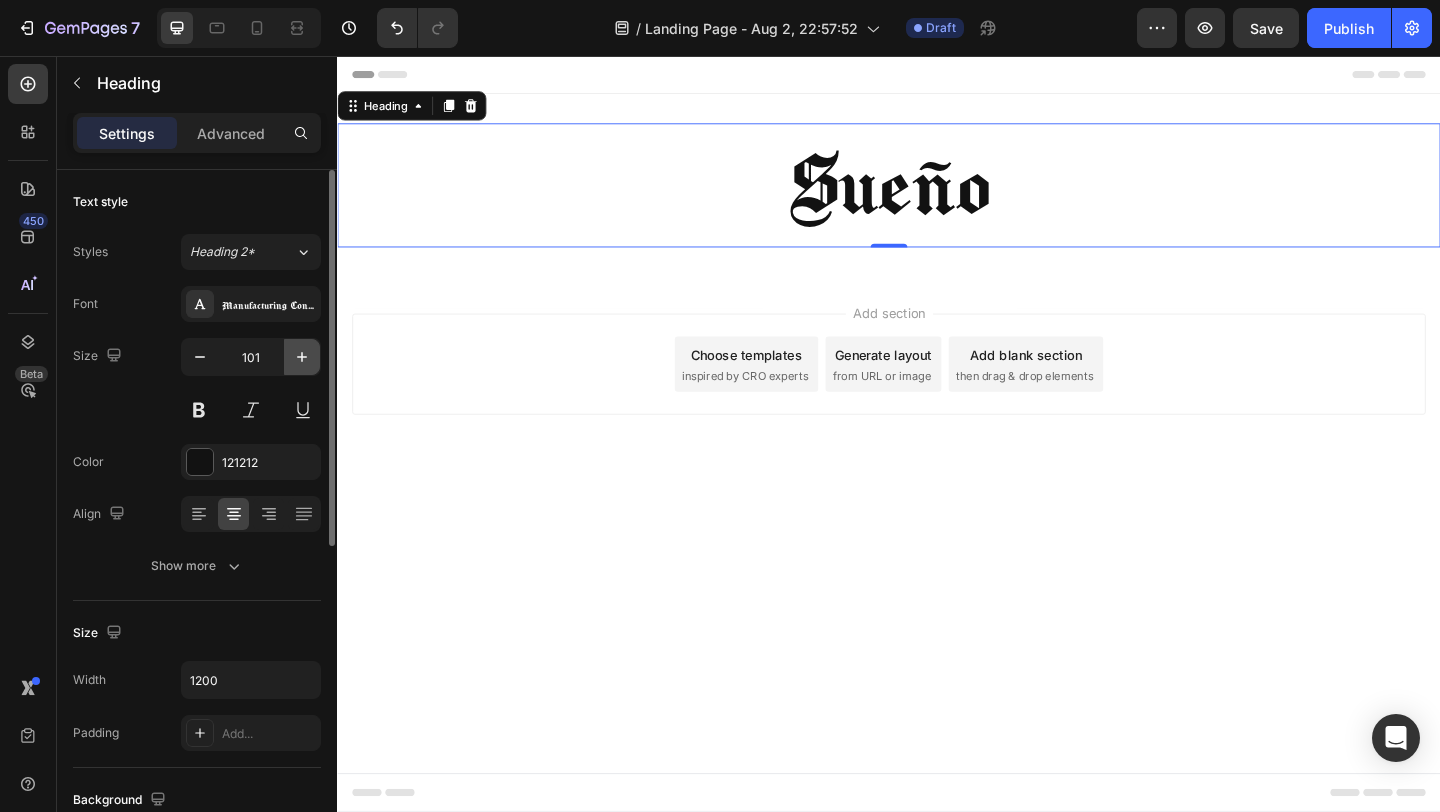 click 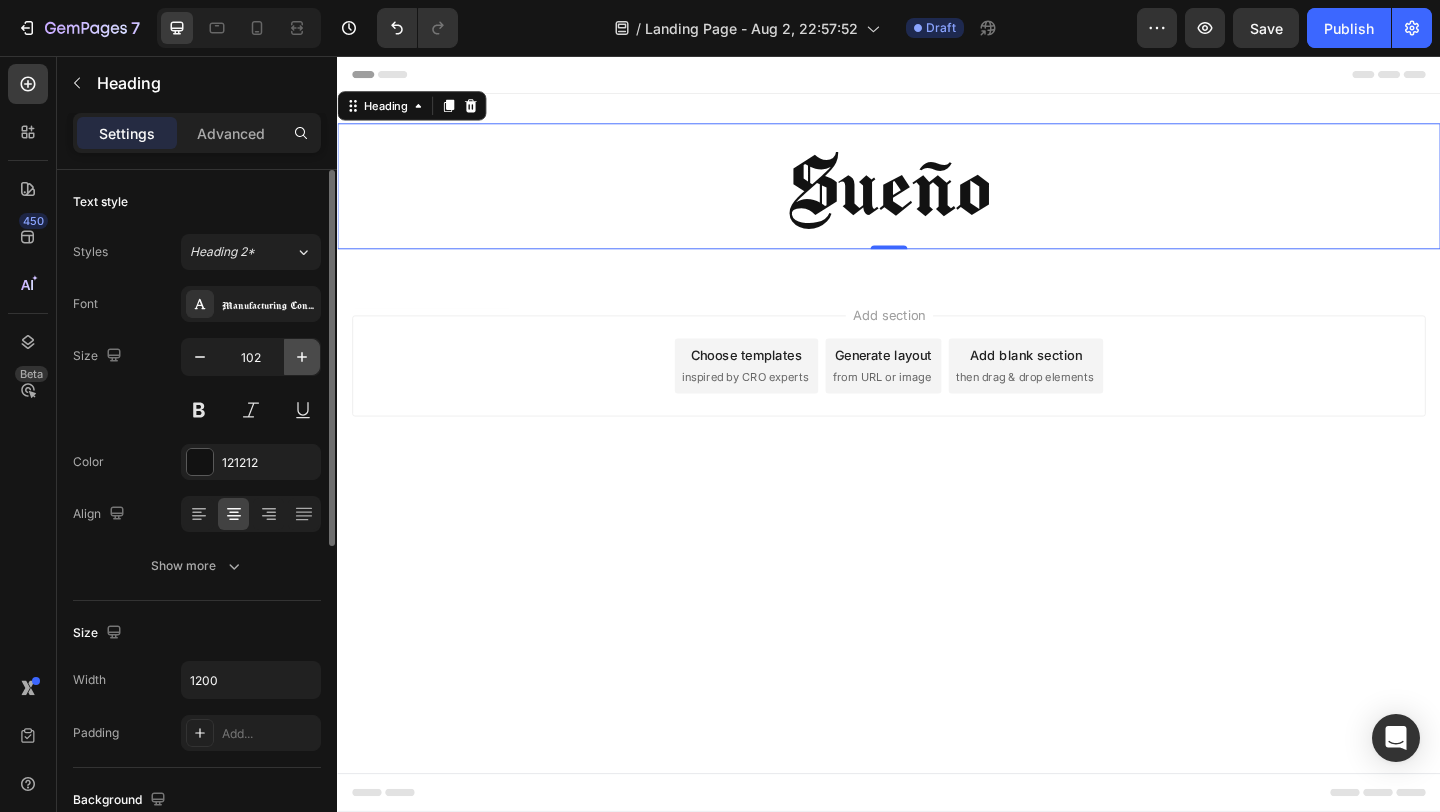 click 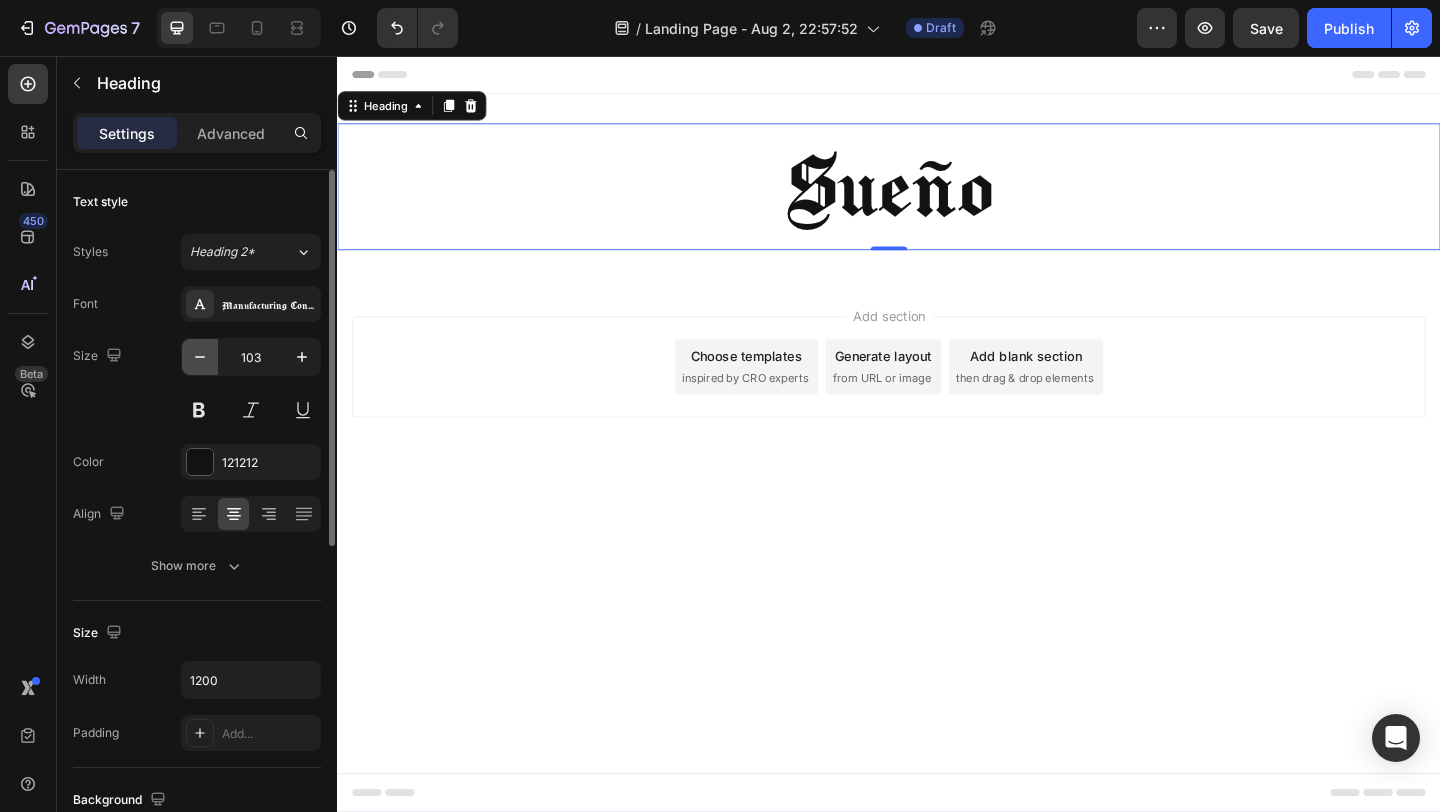 click at bounding box center (200, 357) 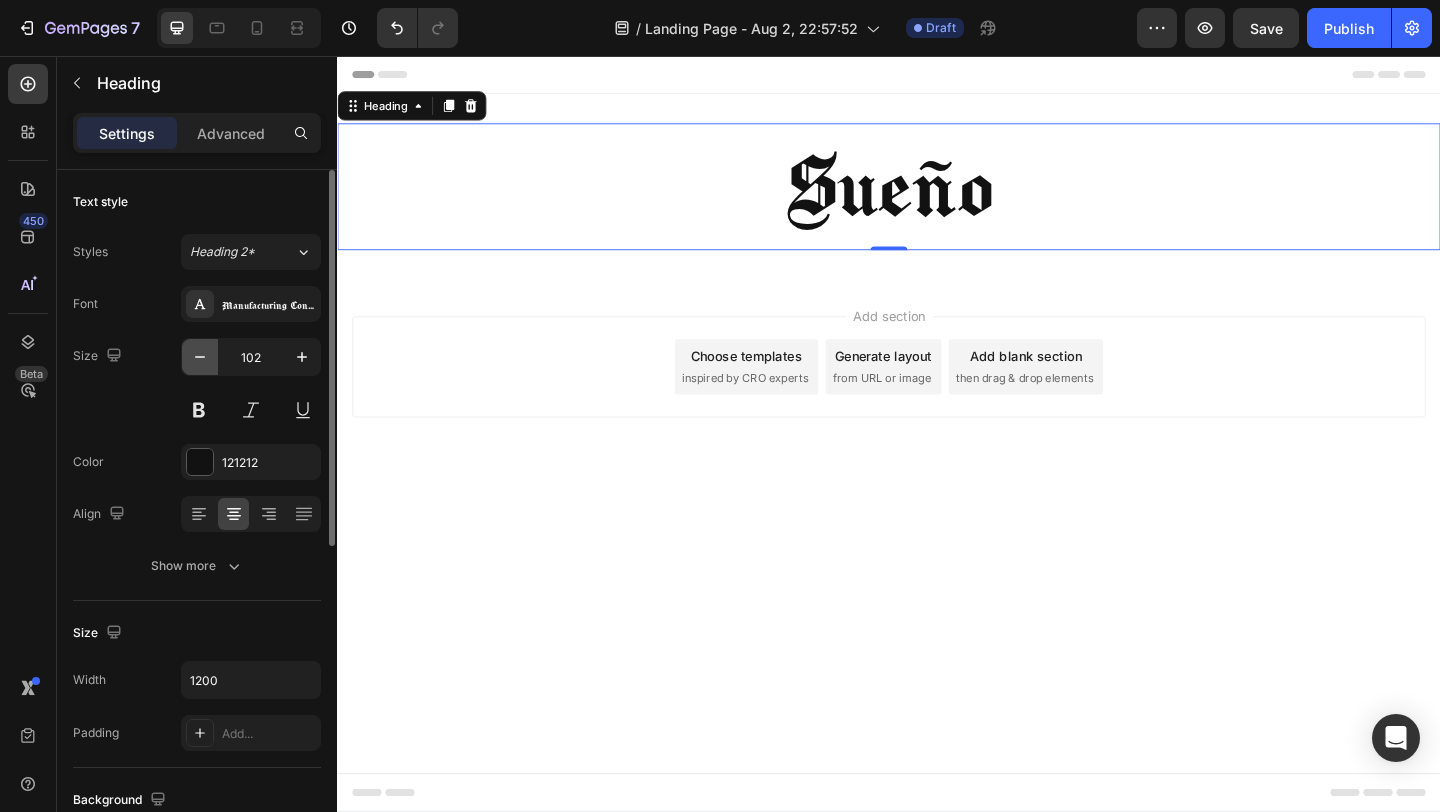 click at bounding box center [200, 357] 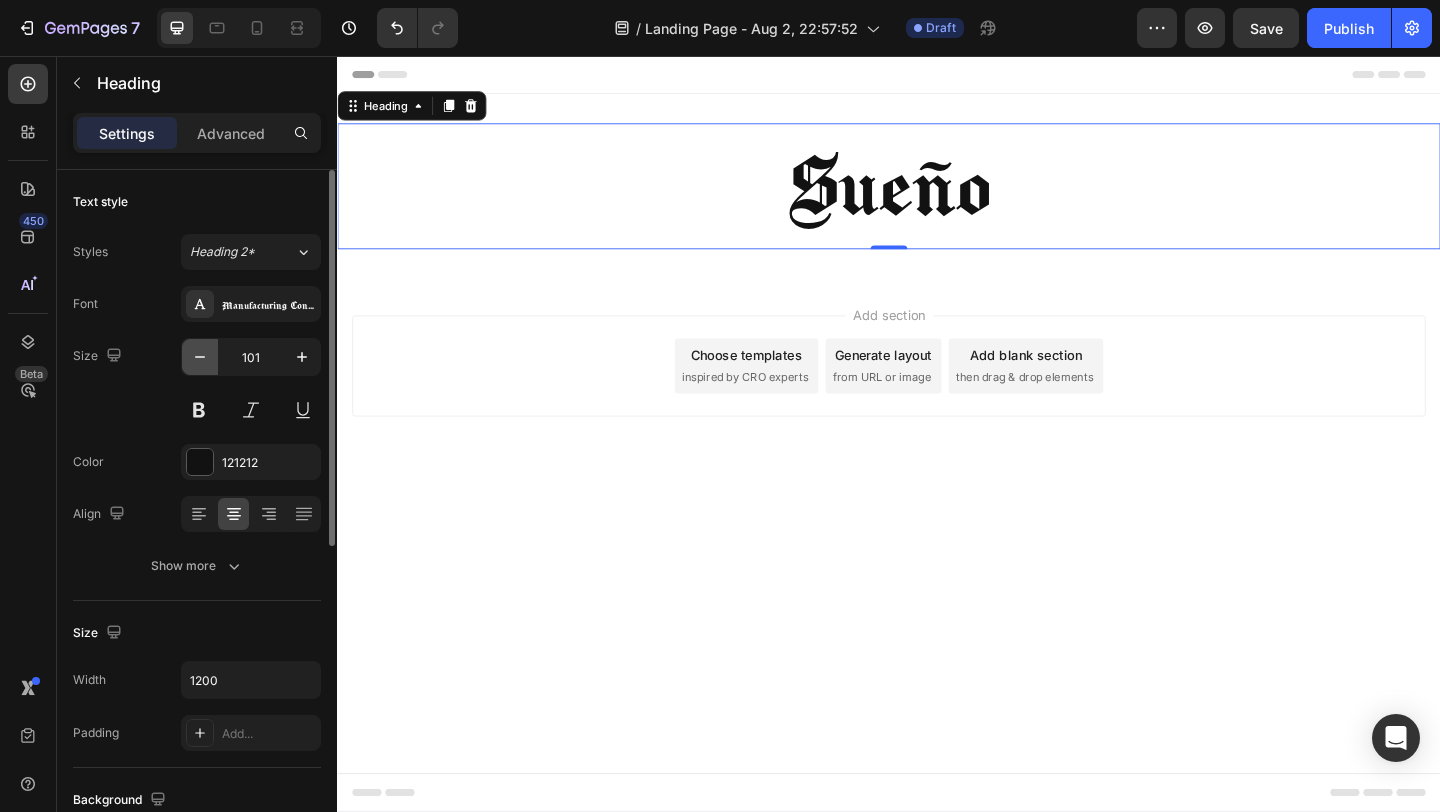 click at bounding box center [200, 357] 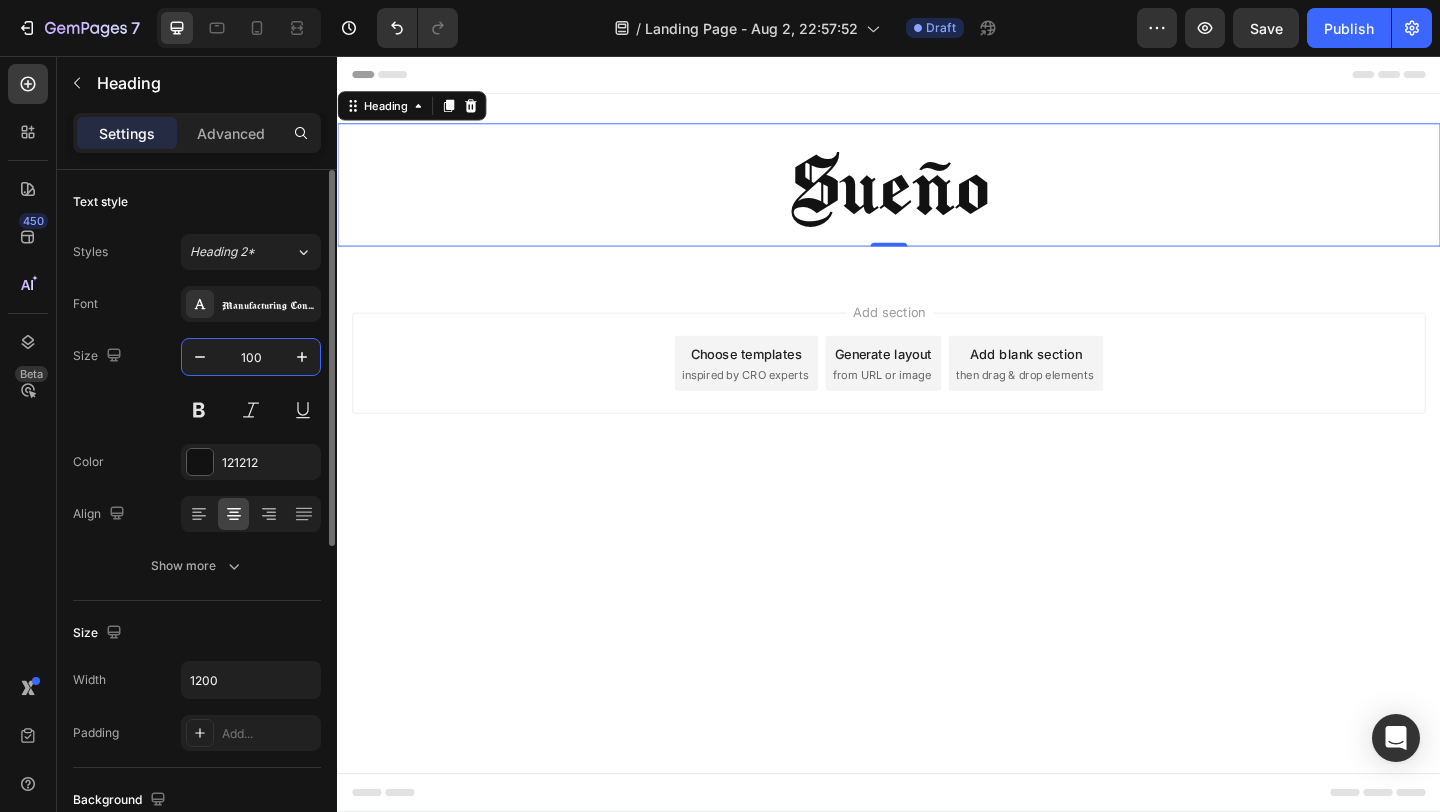 click on "100" at bounding box center (251, 357) 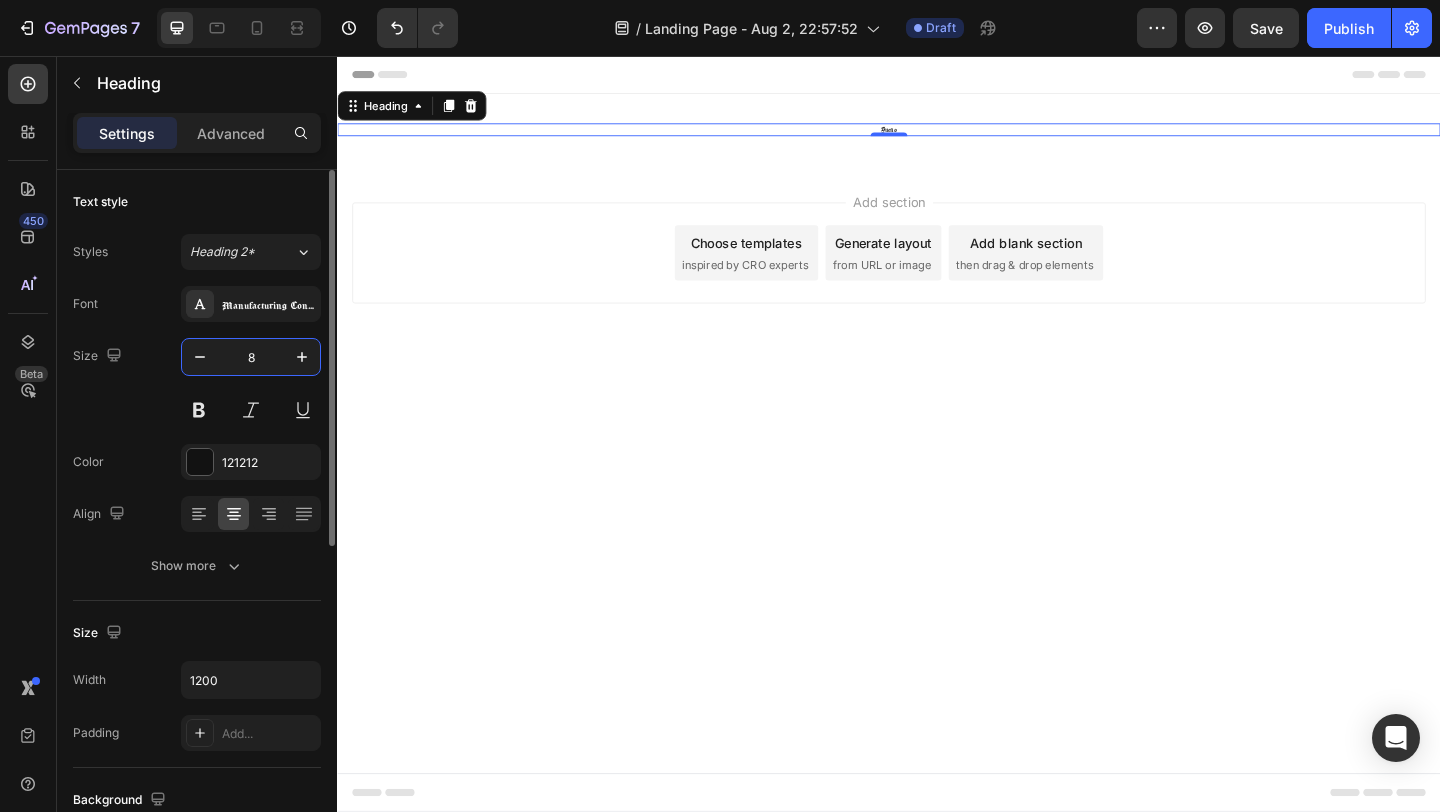 type on "80" 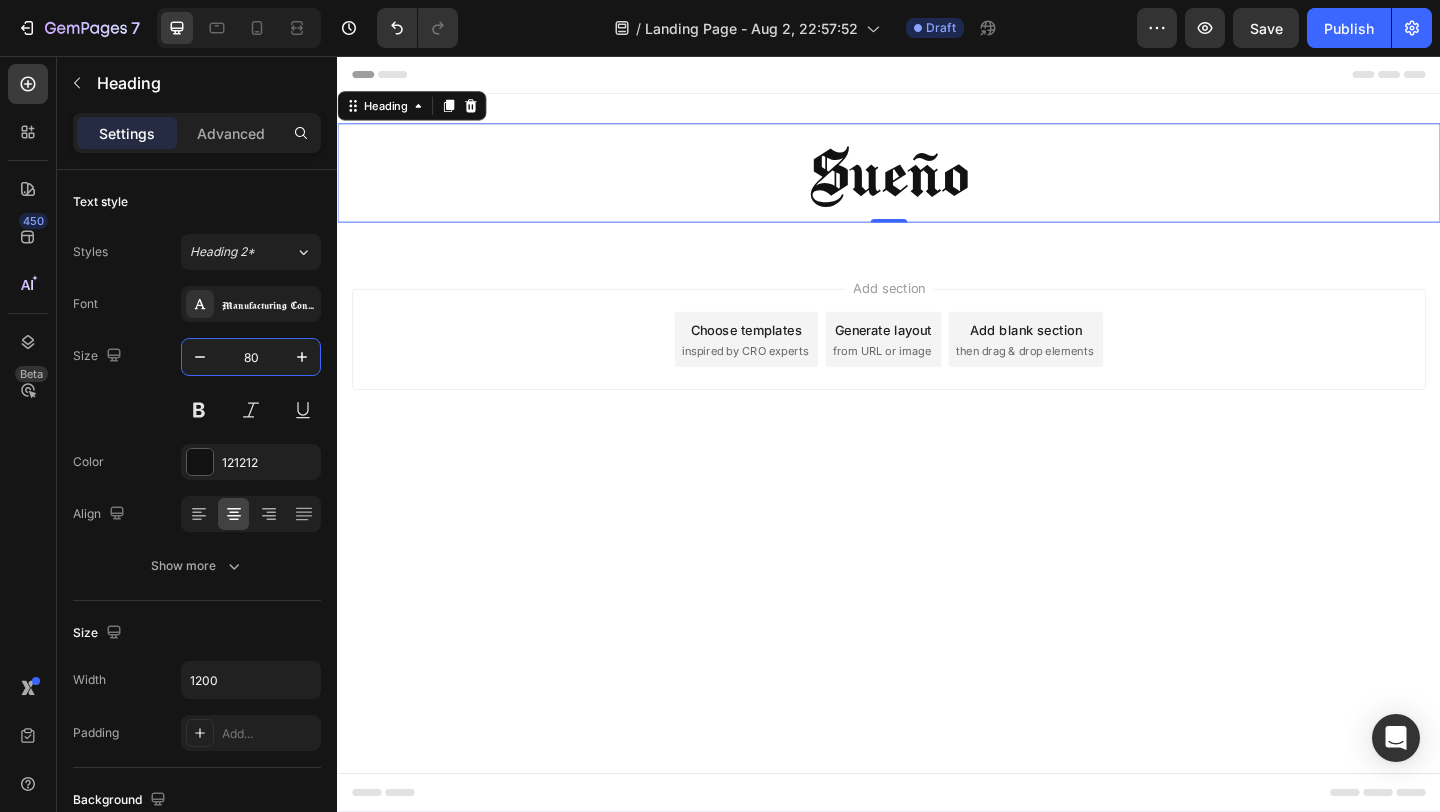 click on "Header [NAME] Heading 0 Section 1 Root Start with Sections from sidebar Add sections Add elements Start with Generating from URL or image Add section Choose templates inspired by CRO experts Generate layout from URL or image Add blank section then drag & drop elements Footer" at bounding box center [937, 467] 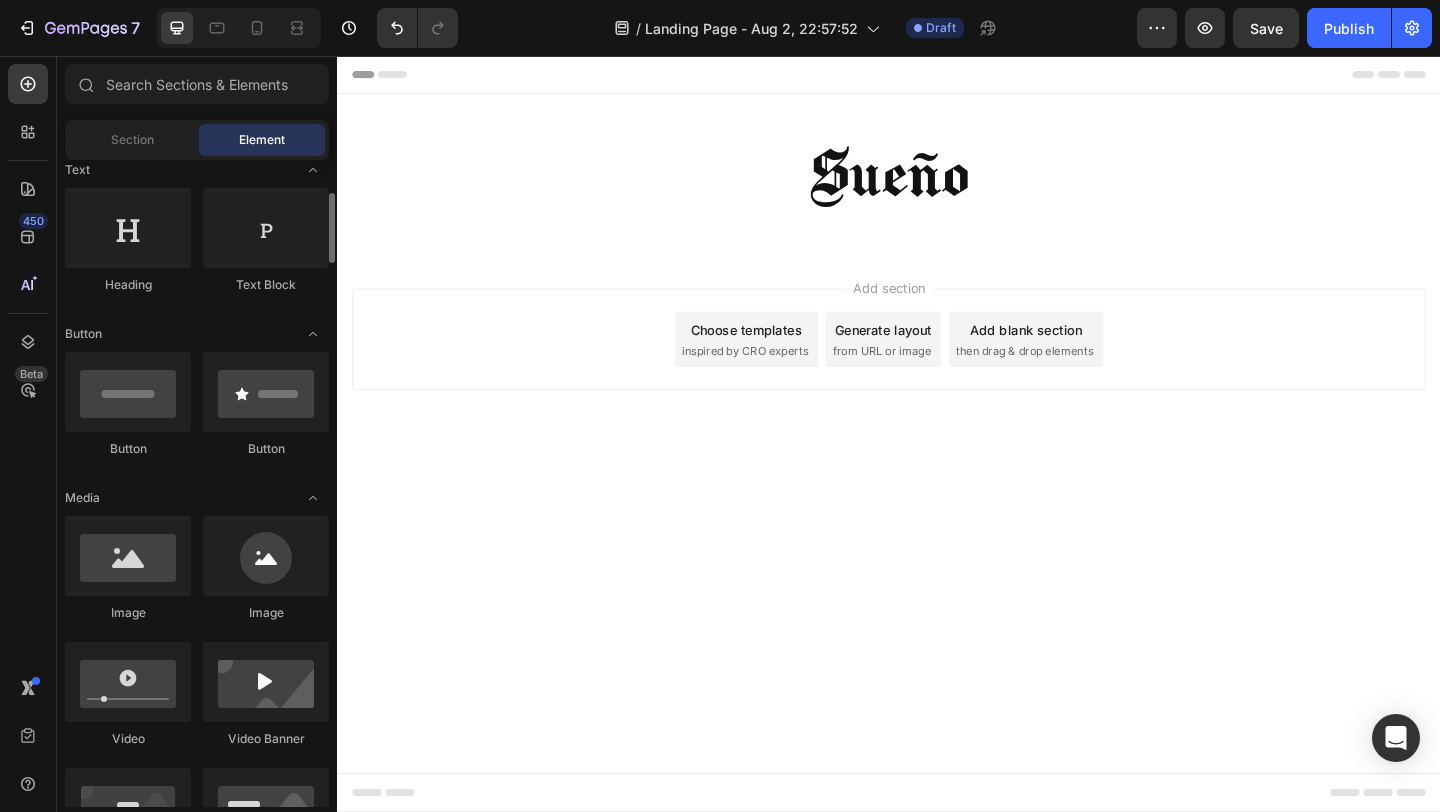 scroll, scrollTop: 0, scrollLeft: 0, axis: both 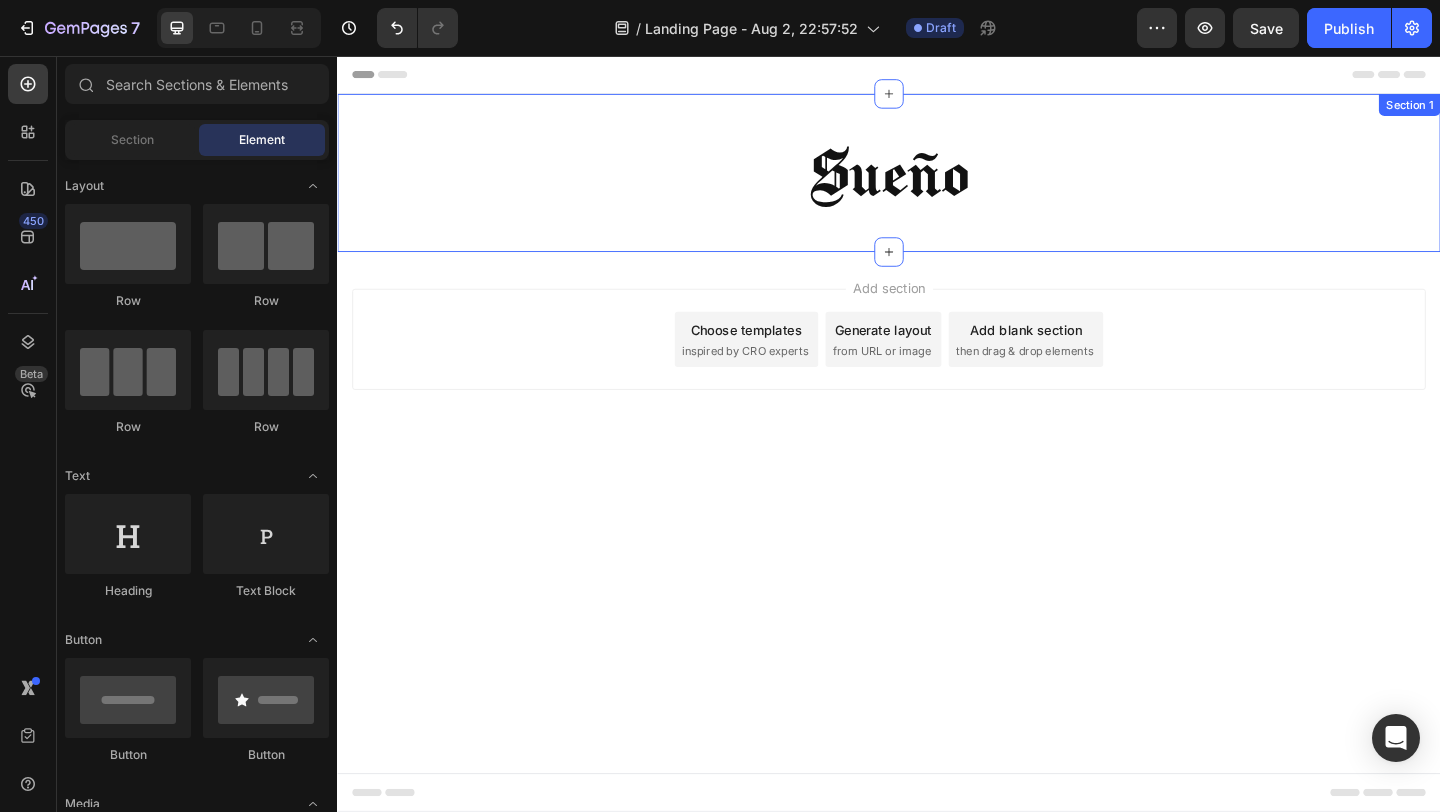 click on "Sueño" at bounding box center (937, 183) 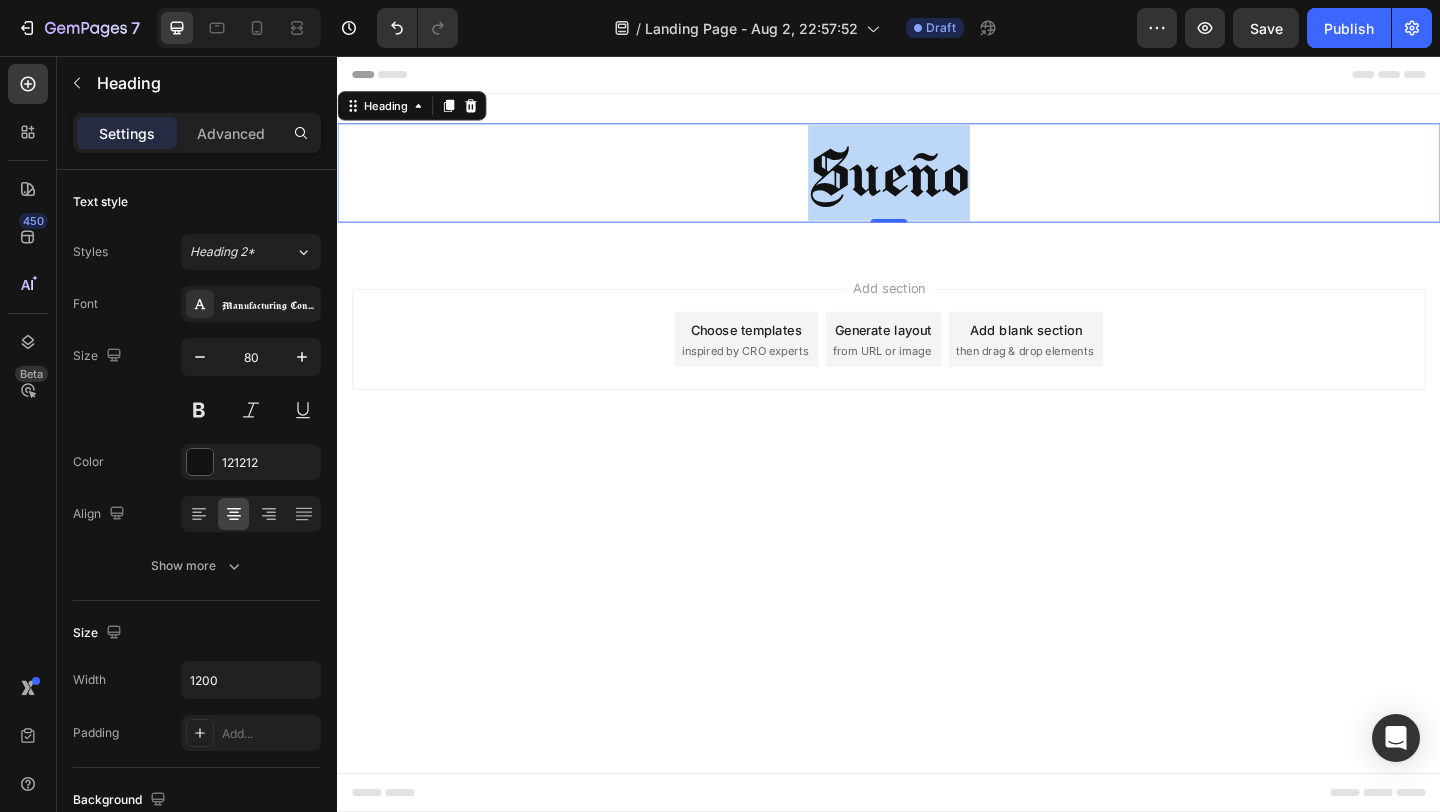 click on "Sueño" at bounding box center (937, 183) 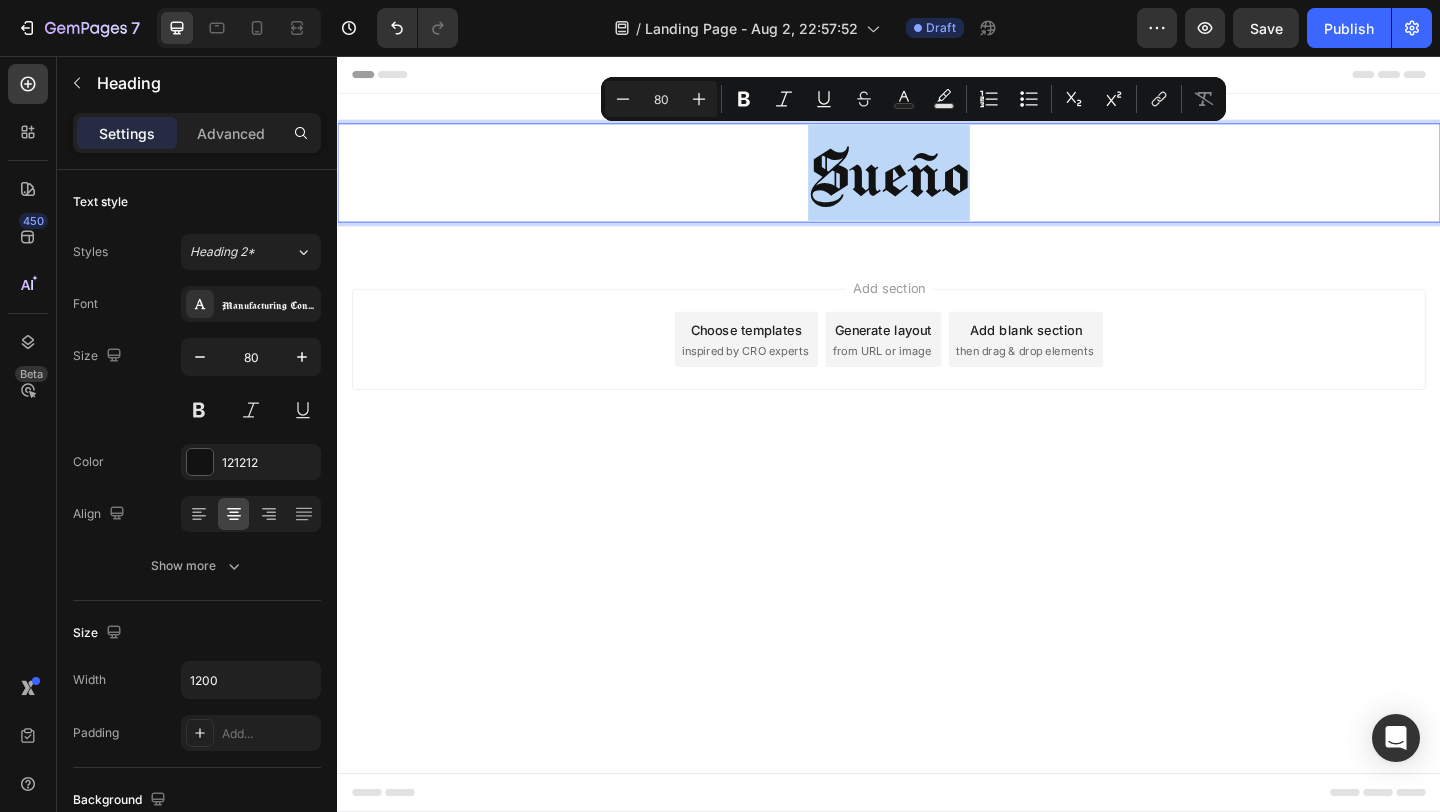 click on "Sueño" at bounding box center [937, 183] 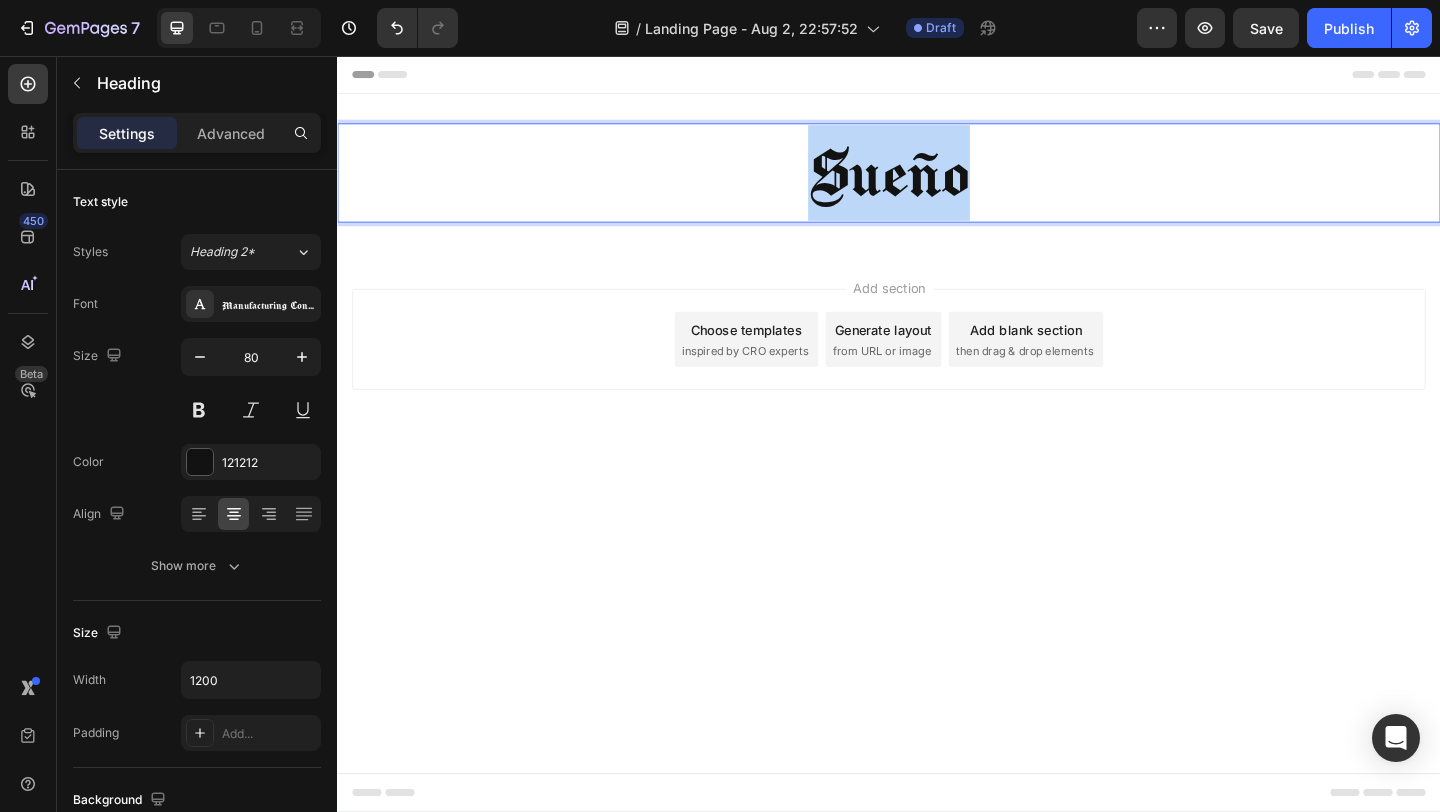 click on "Sueño" at bounding box center [937, 183] 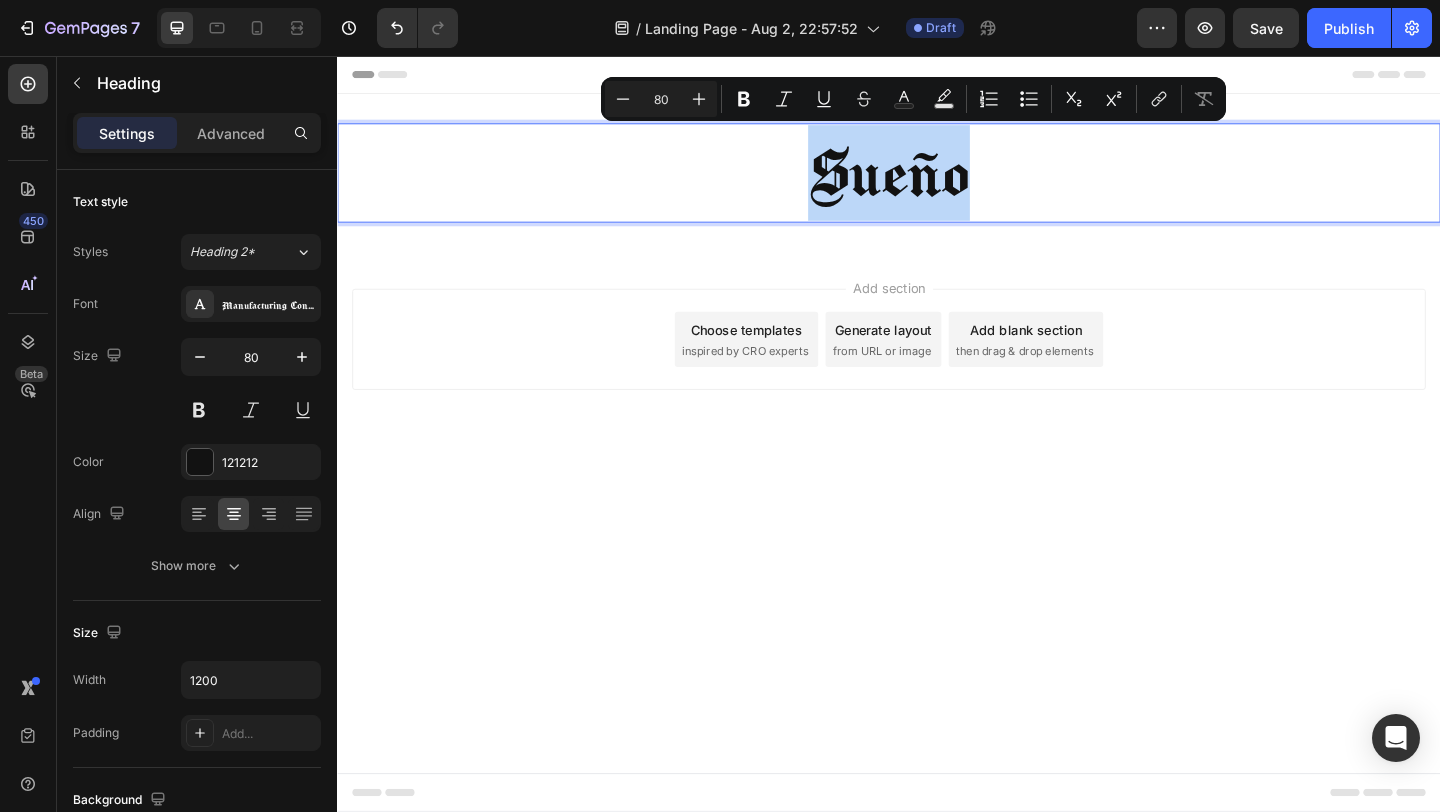 click on "Sueño" at bounding box center [937, 183] 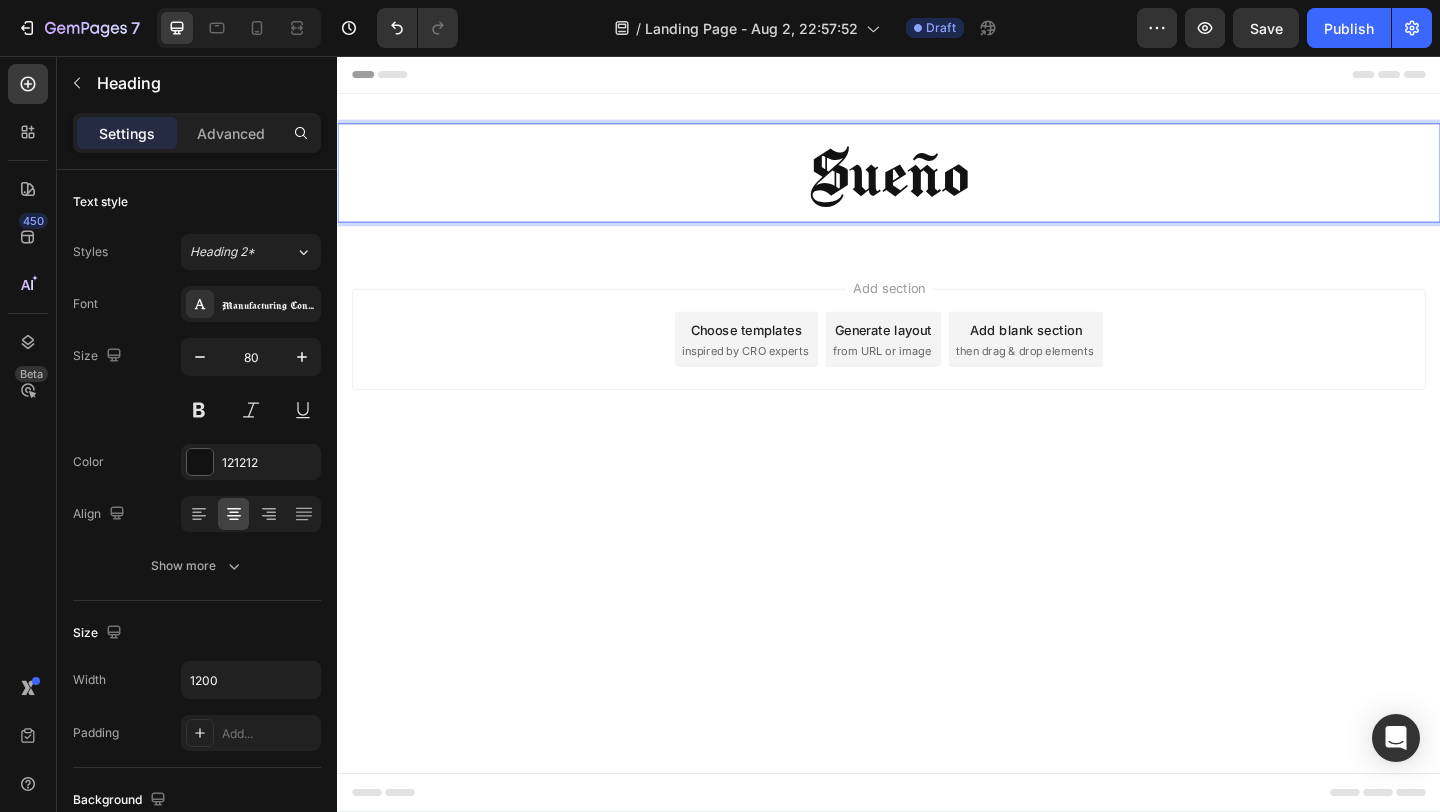 click on "Add section Choose templates inspired by CRO experts Generate layout from URL or image Add blank section then drag & drop elements" at bounding box center [937, 392] 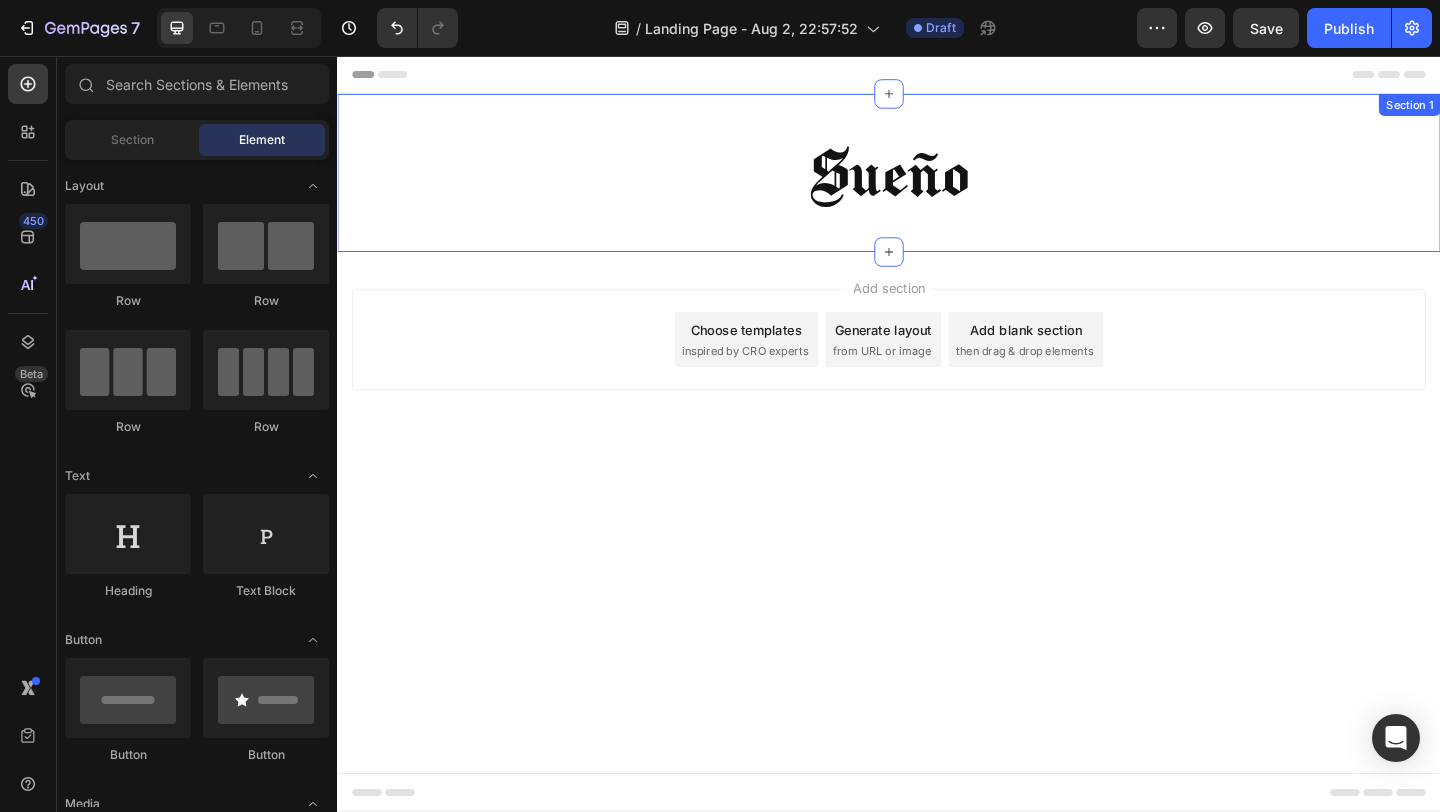 click on "Sueño" at bounding box center [937, 183] 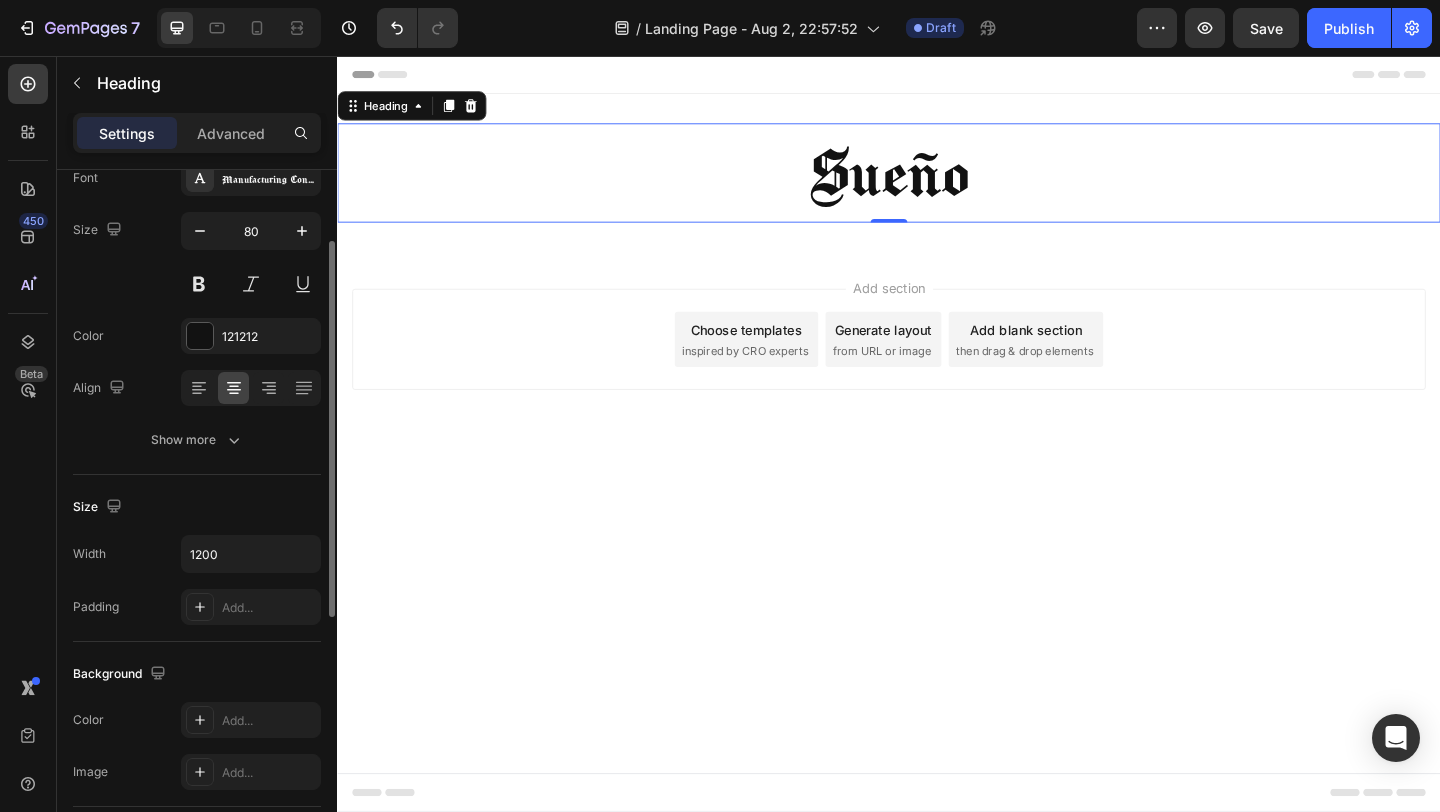 scroll, scrollTop: 132, scrollLeft: 0, axis: vertical 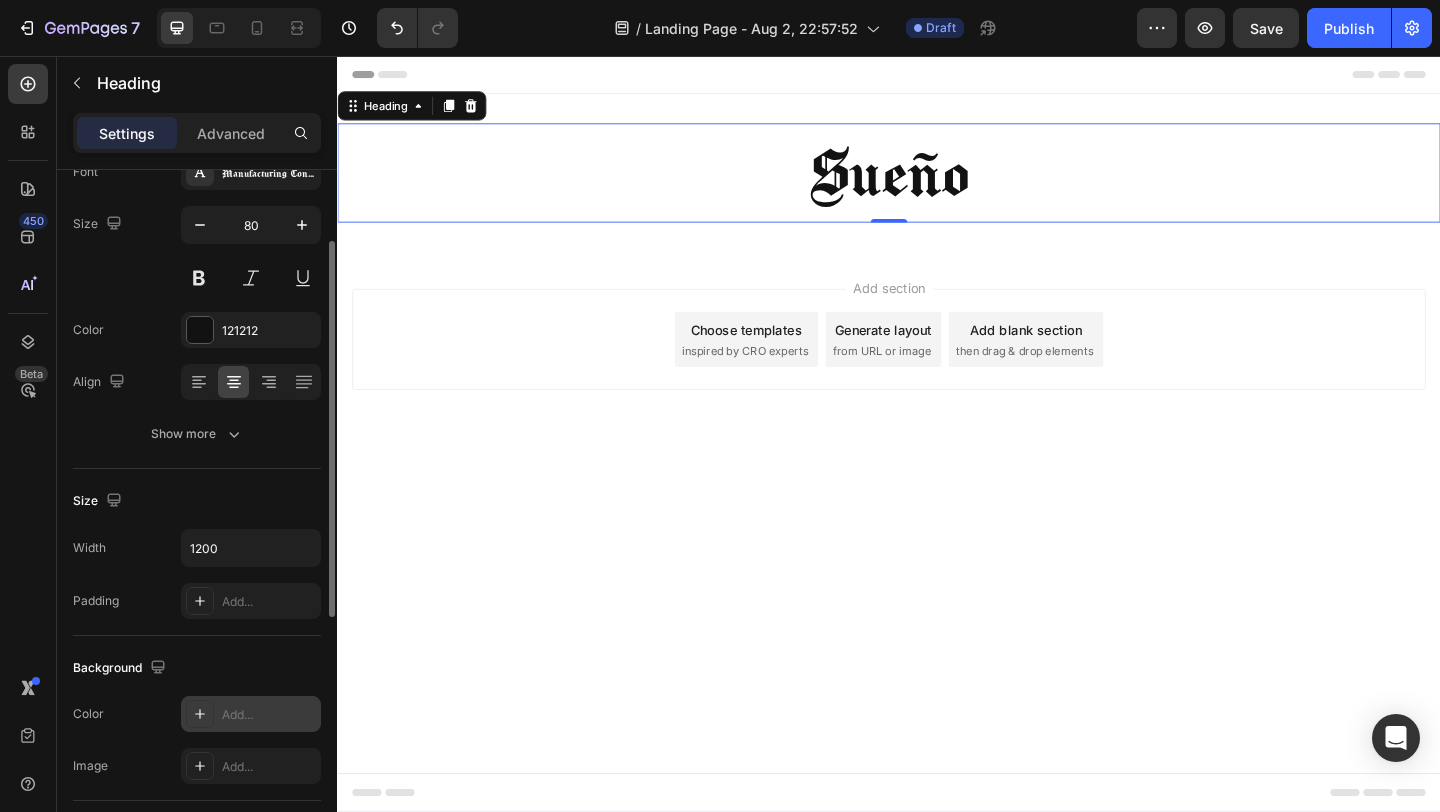 click on "Add..." at bounding box center [251, 714] 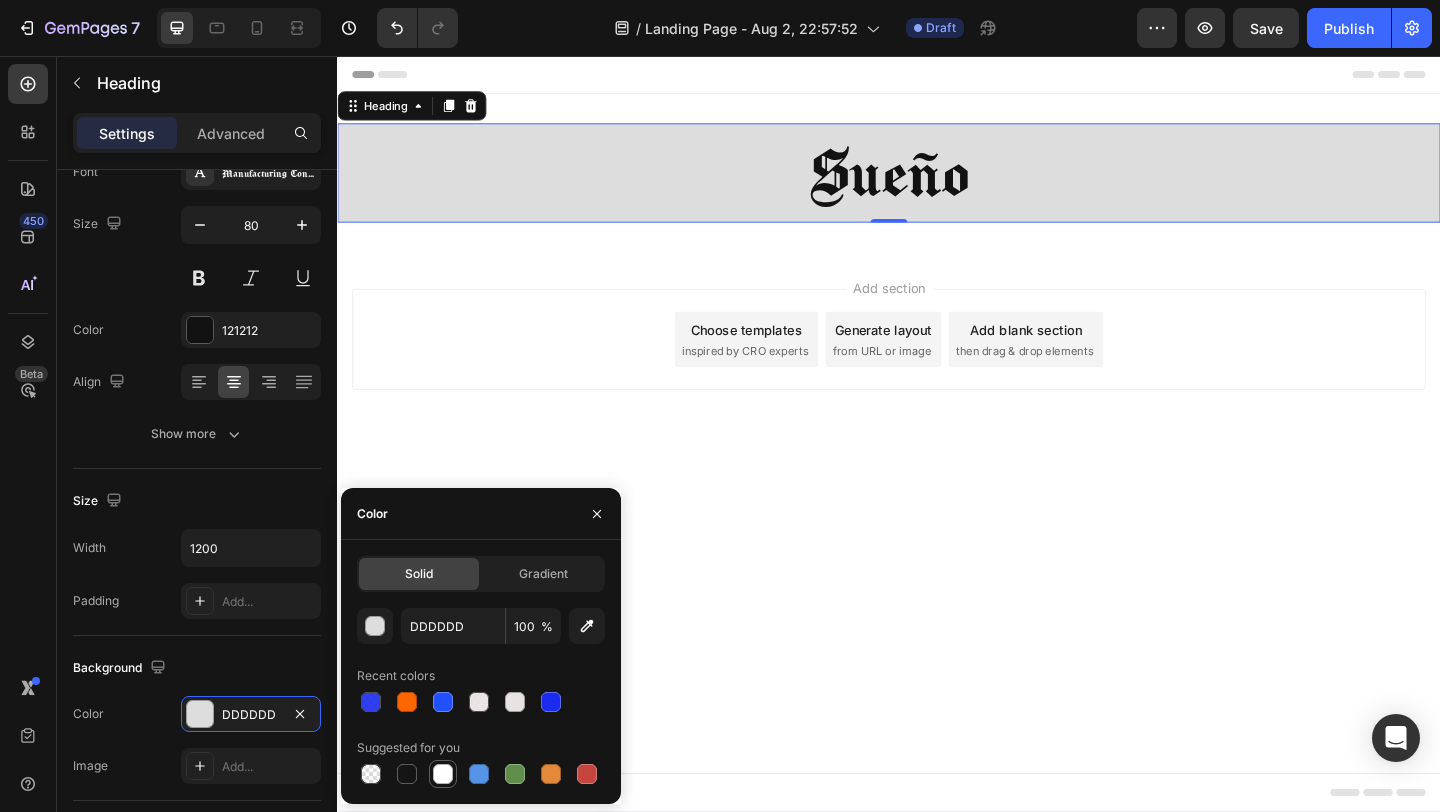 click at bounding box center [443, 774] 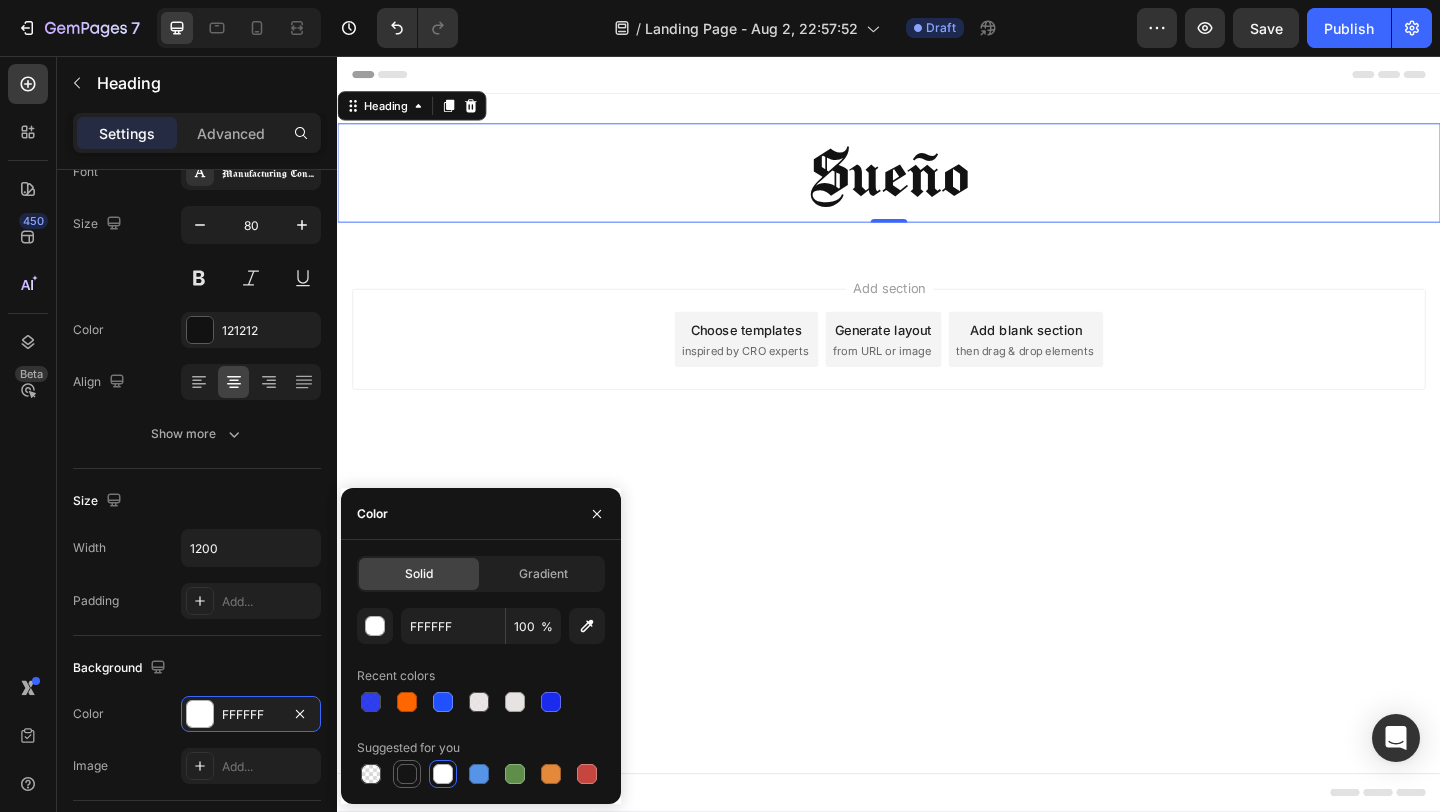 click at bounding box center [407, 774] 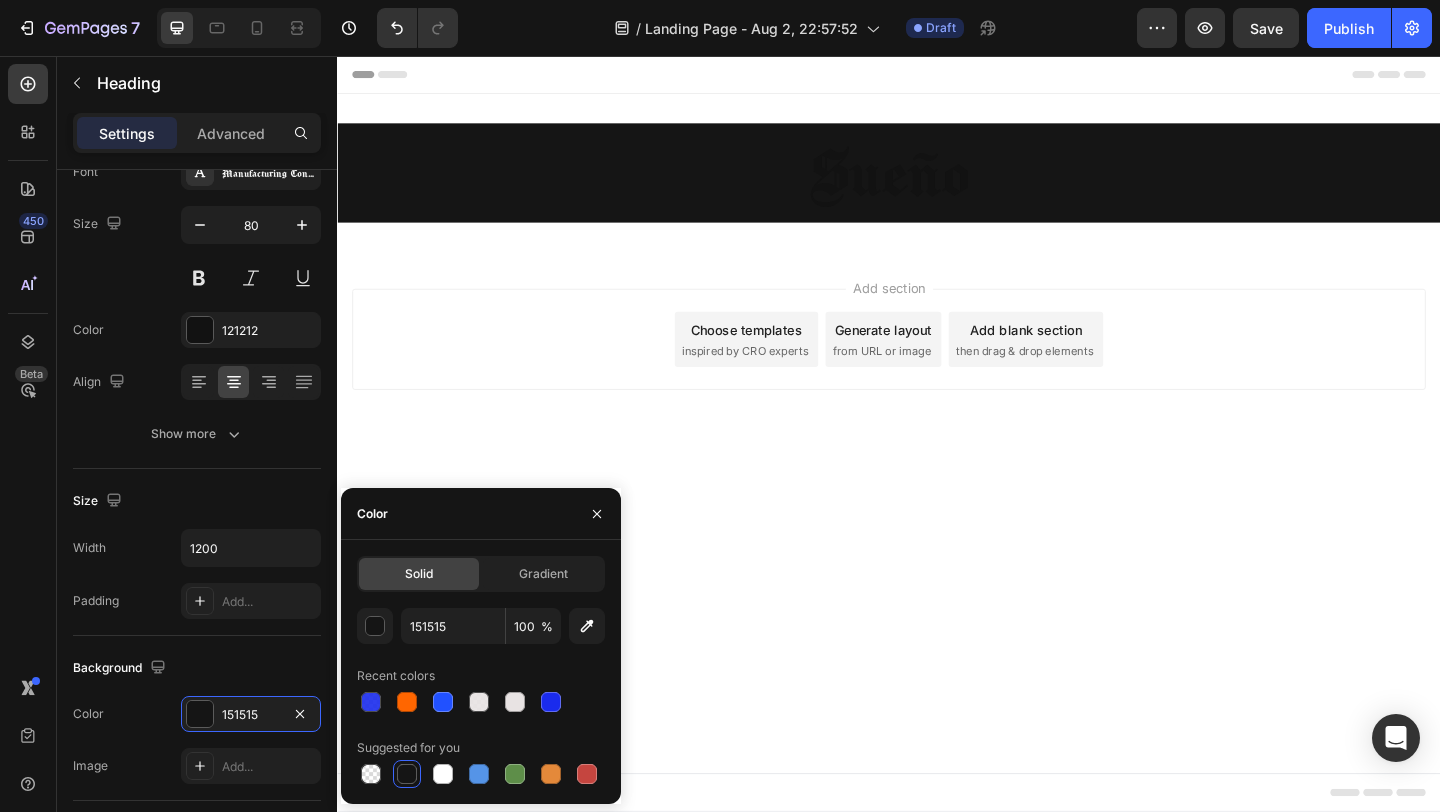 click on "Add section Choose templates inspired by CRO experts Generate layout from URL or image Add blank section then drag & drop elements" at bounding box center [937, 364] 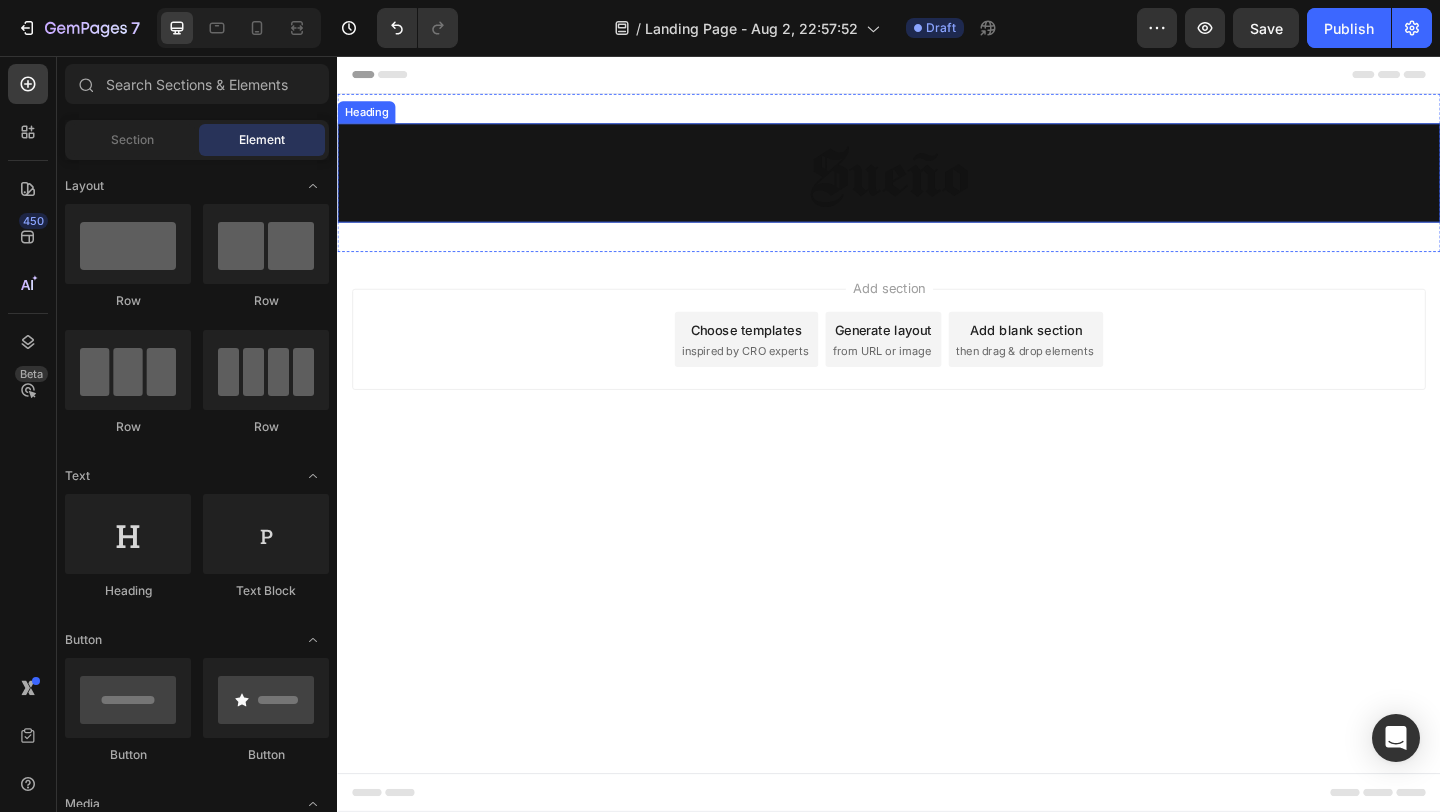 click on "Sueño" at bounding box center [937, 183] 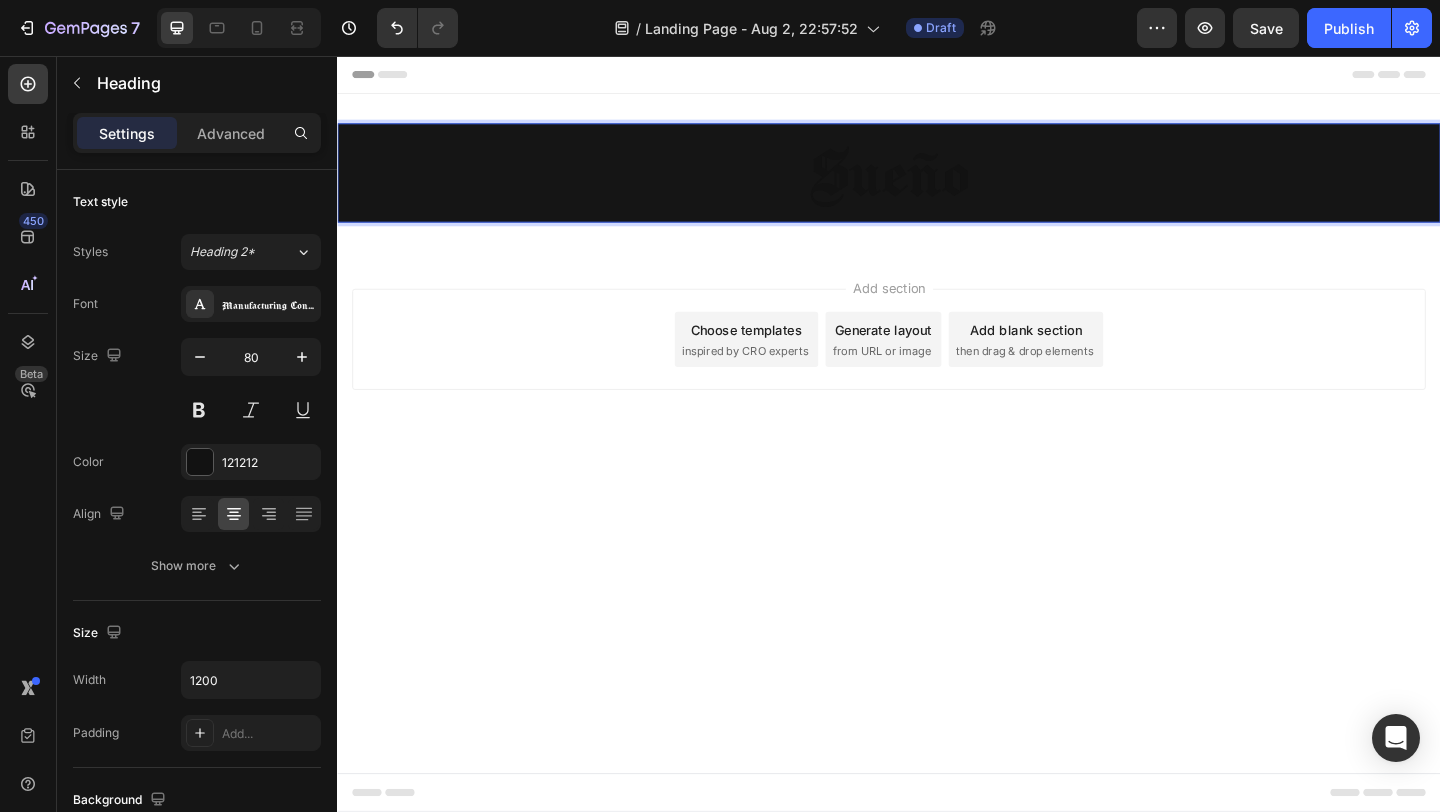 click on "Sueño" at bounding box center (937, 183) 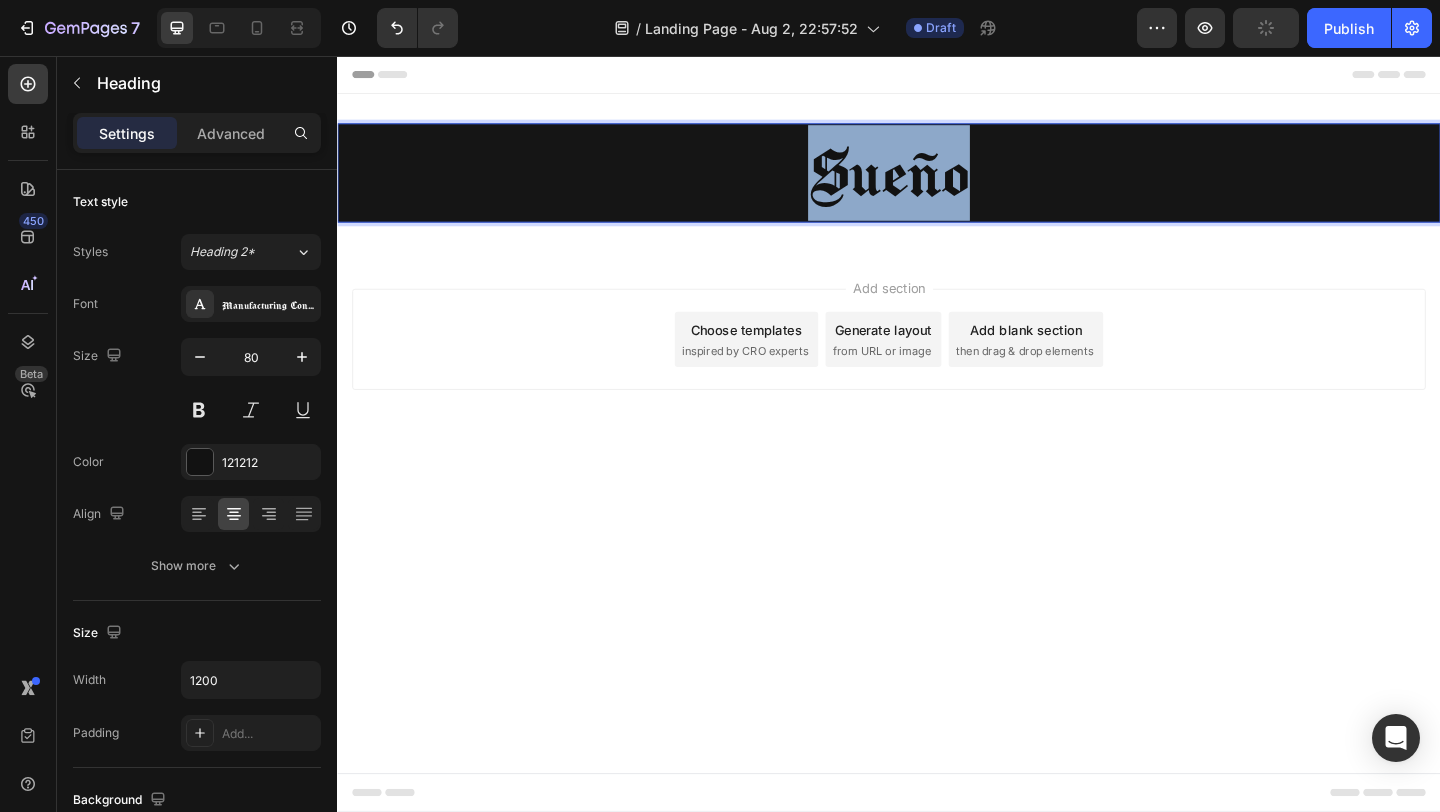 click on "Sueño" at bounding box center (937, 183) 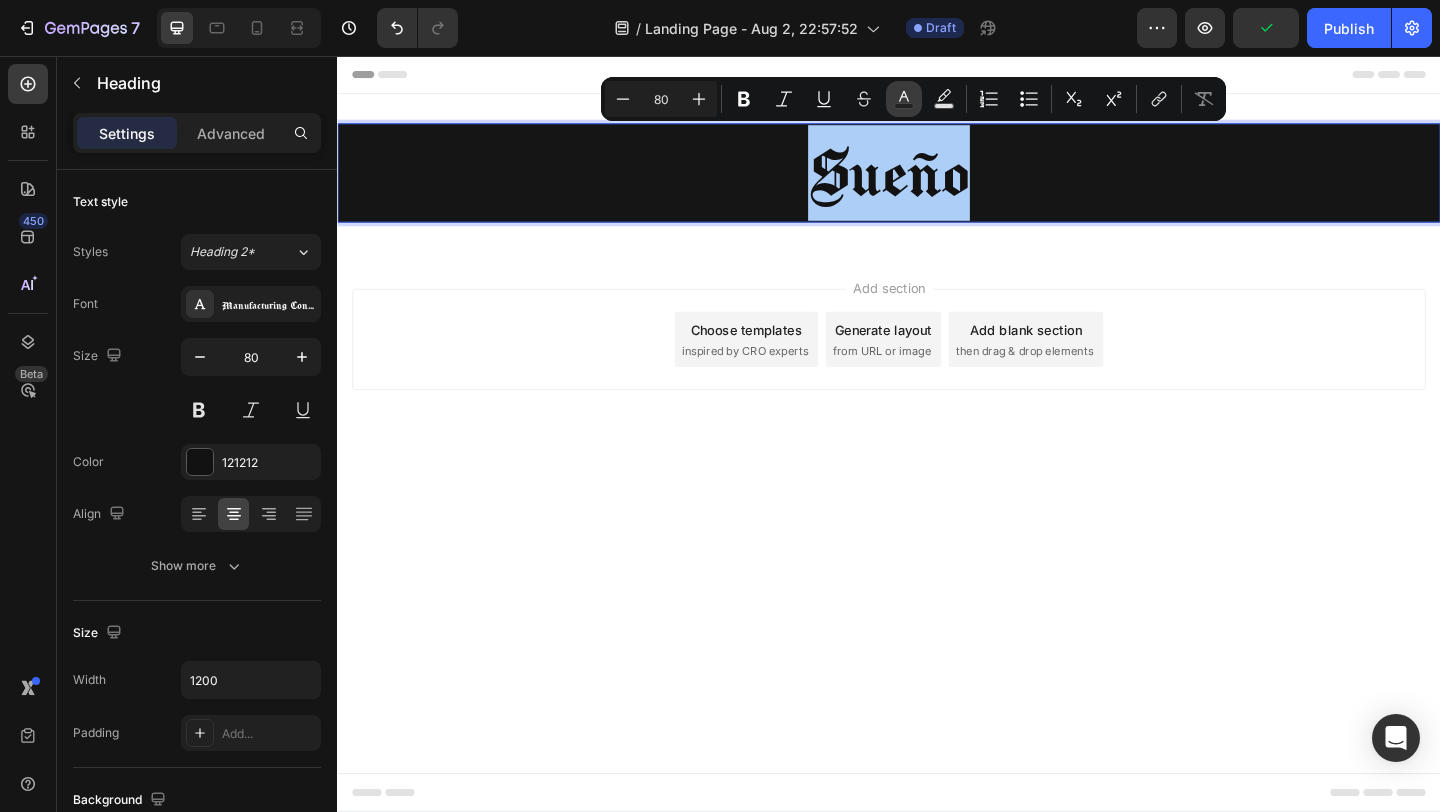 click 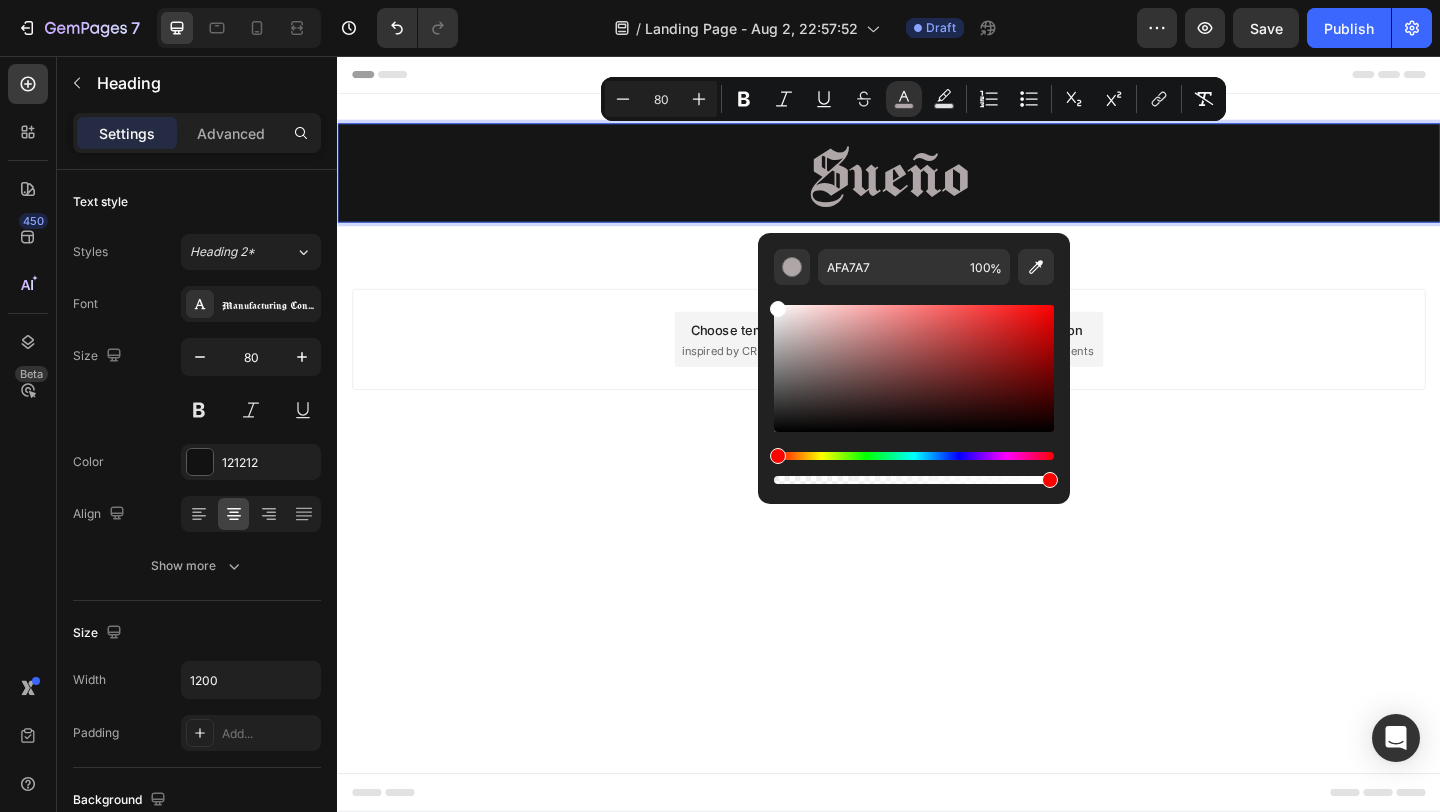 type on "FFFFFF" 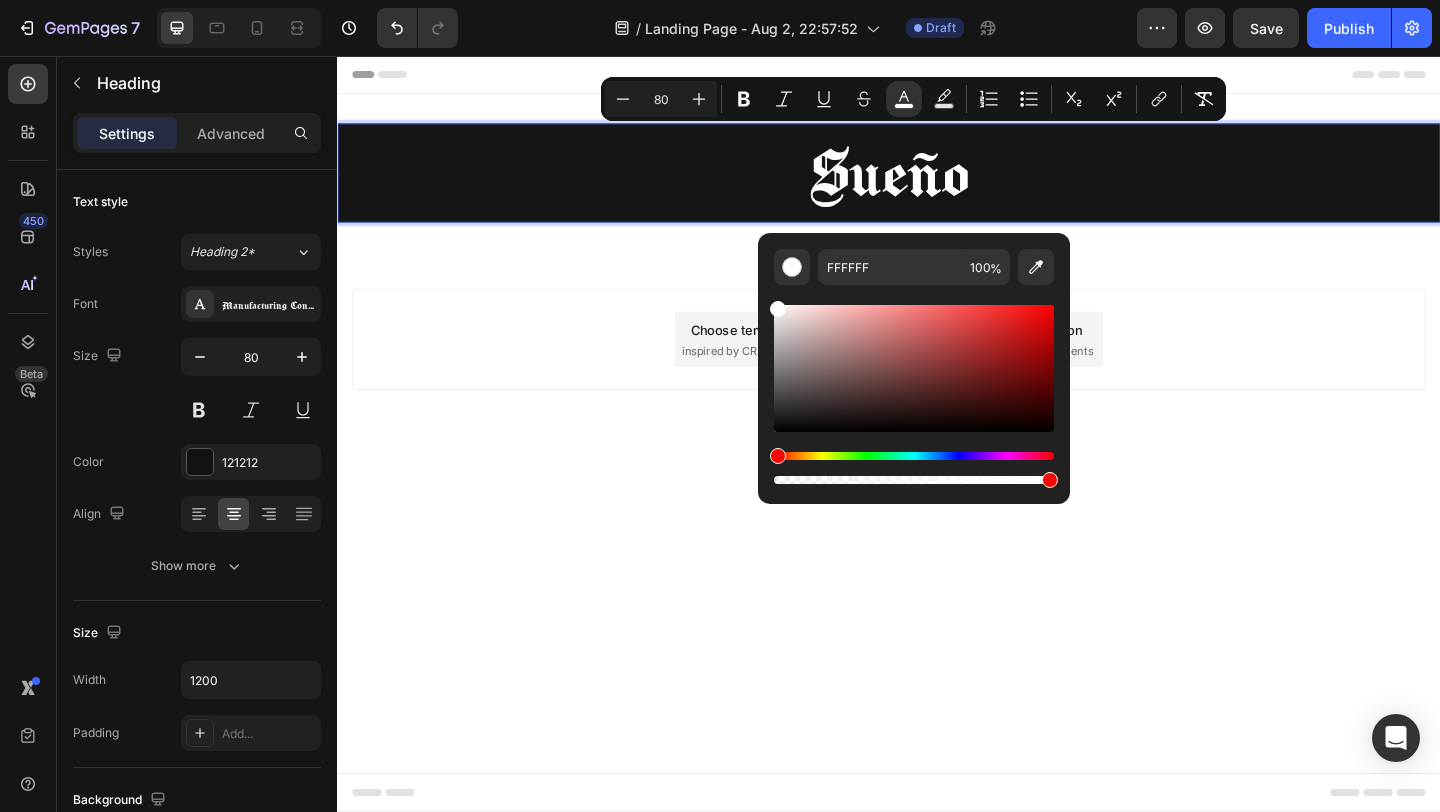 drag, startPoint x: 1126, startPoint y: 400, endPoint x: 787, endPoint y: 291, distance: 356.09268 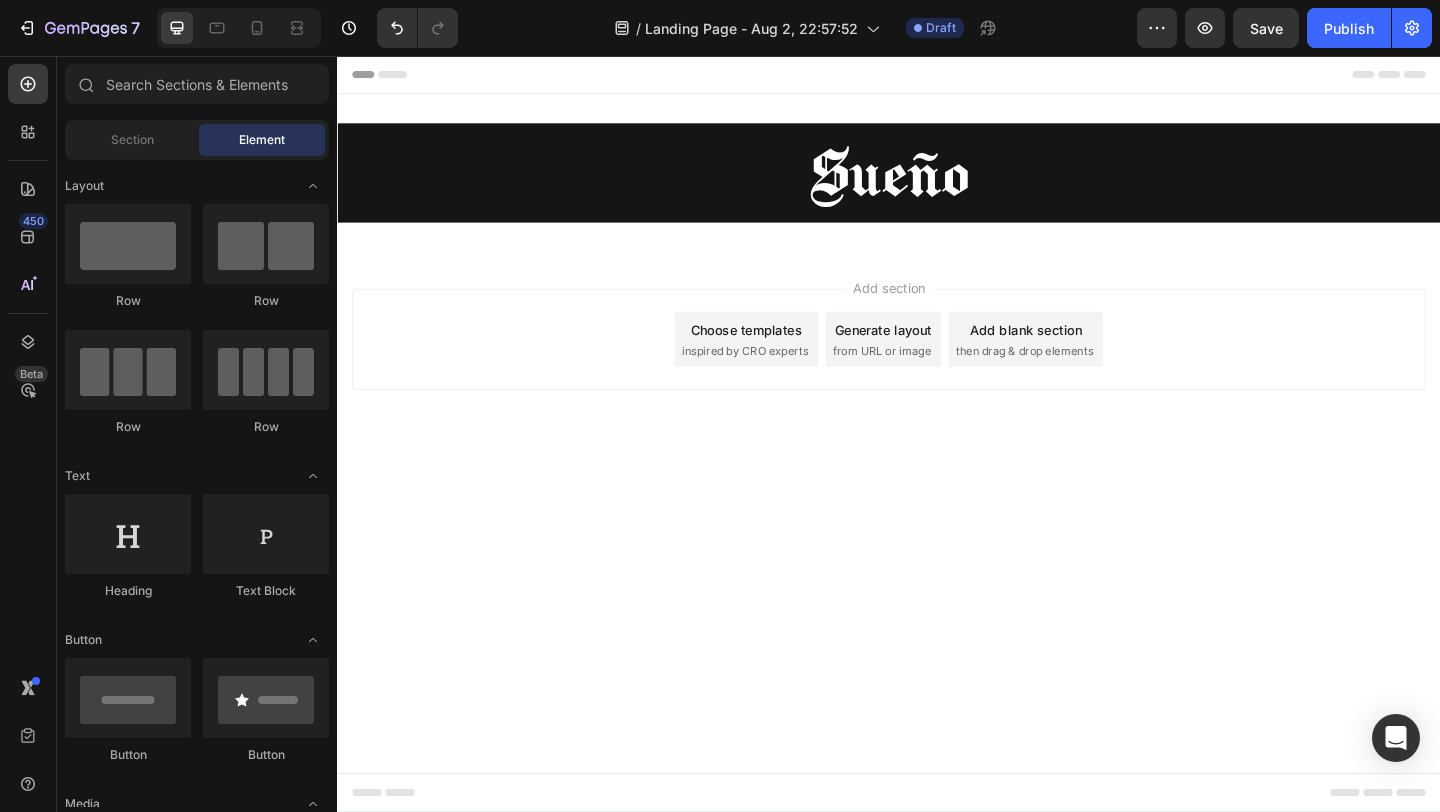 click on "Add section Choose templates inspired by CRO experts Generate layout from URL or image Add blank section then drag & drop elements" at bounding box center [937, 392] 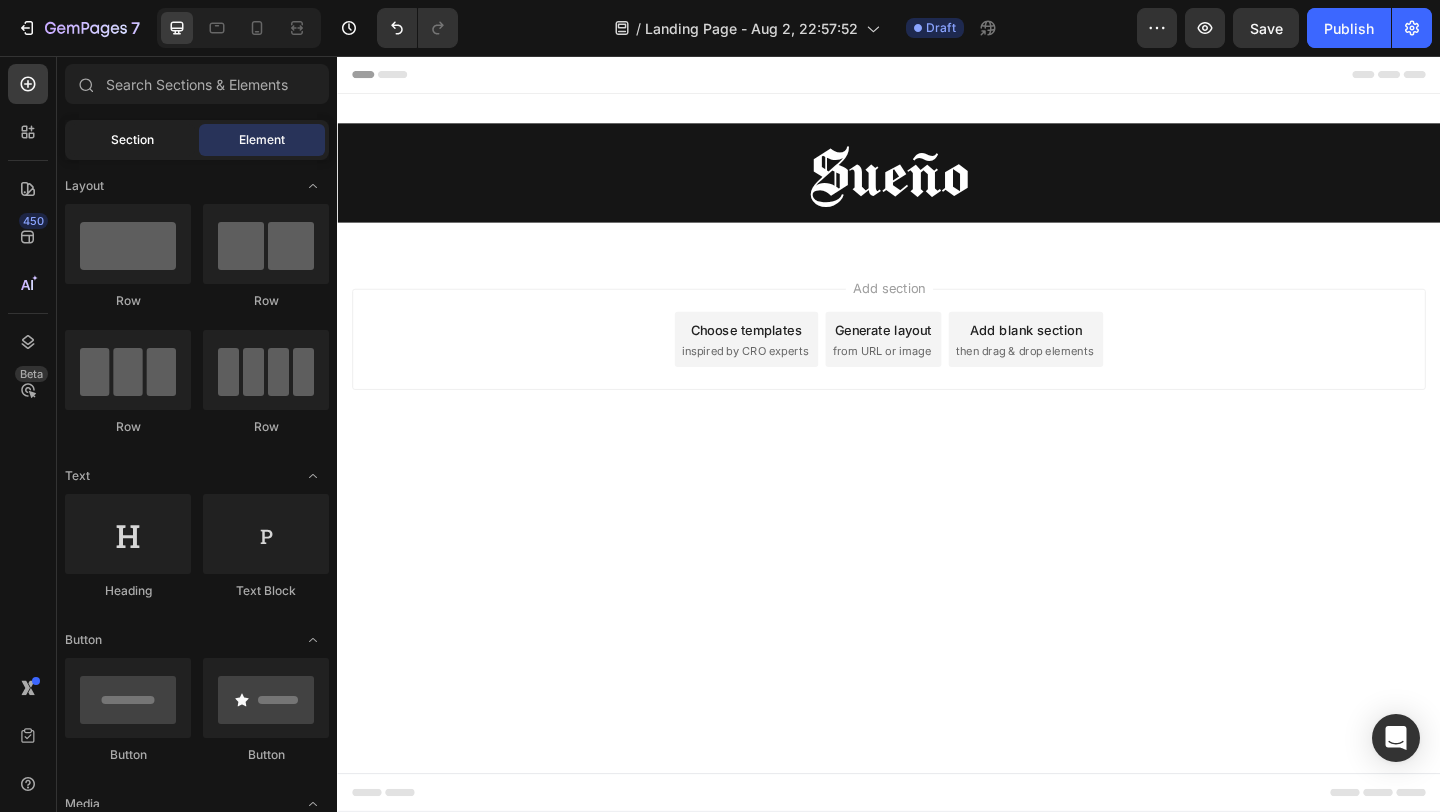 click on "Section" at bounding box center (132, 140) 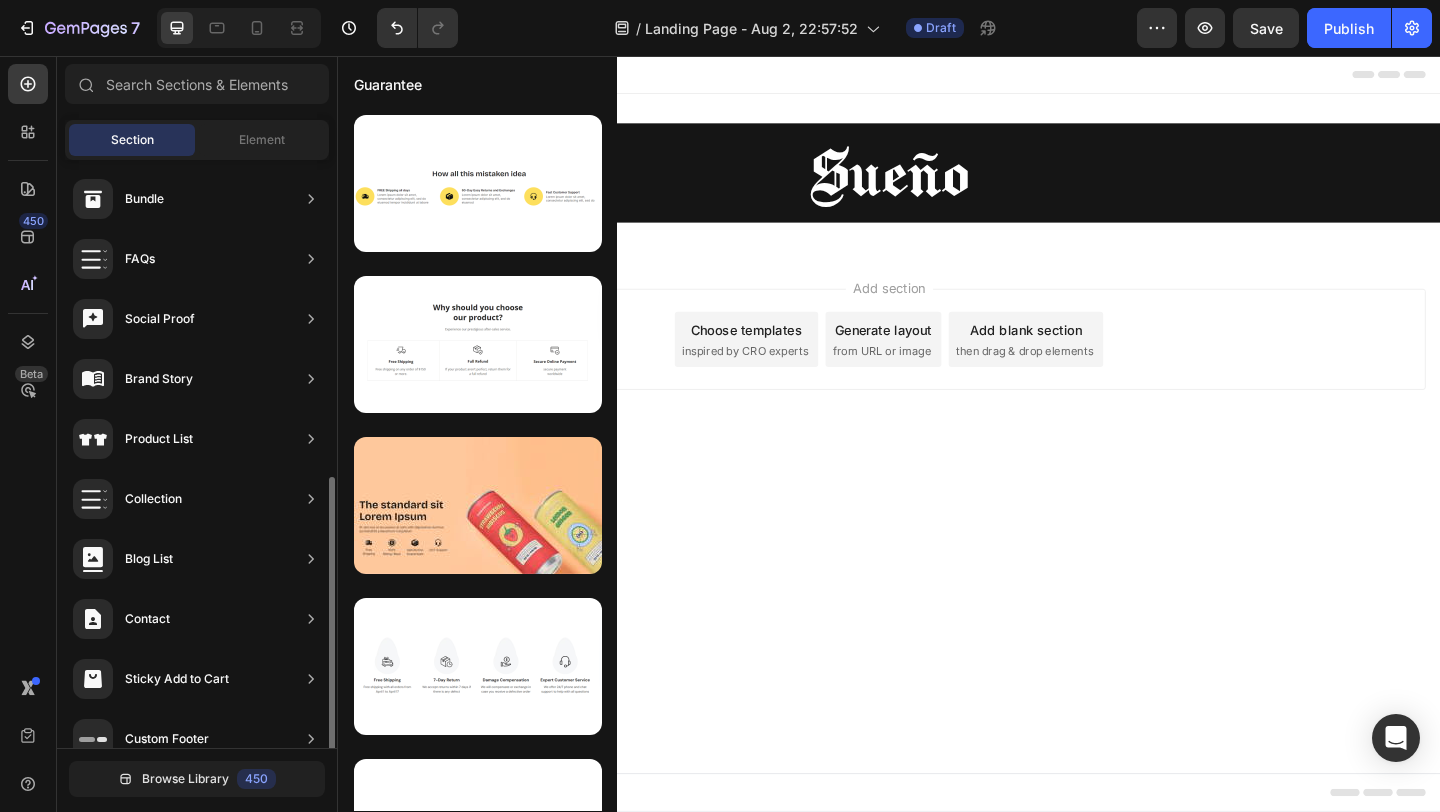 scroll, scrollTop: 572, scrollLeft: 0, axis: vertical 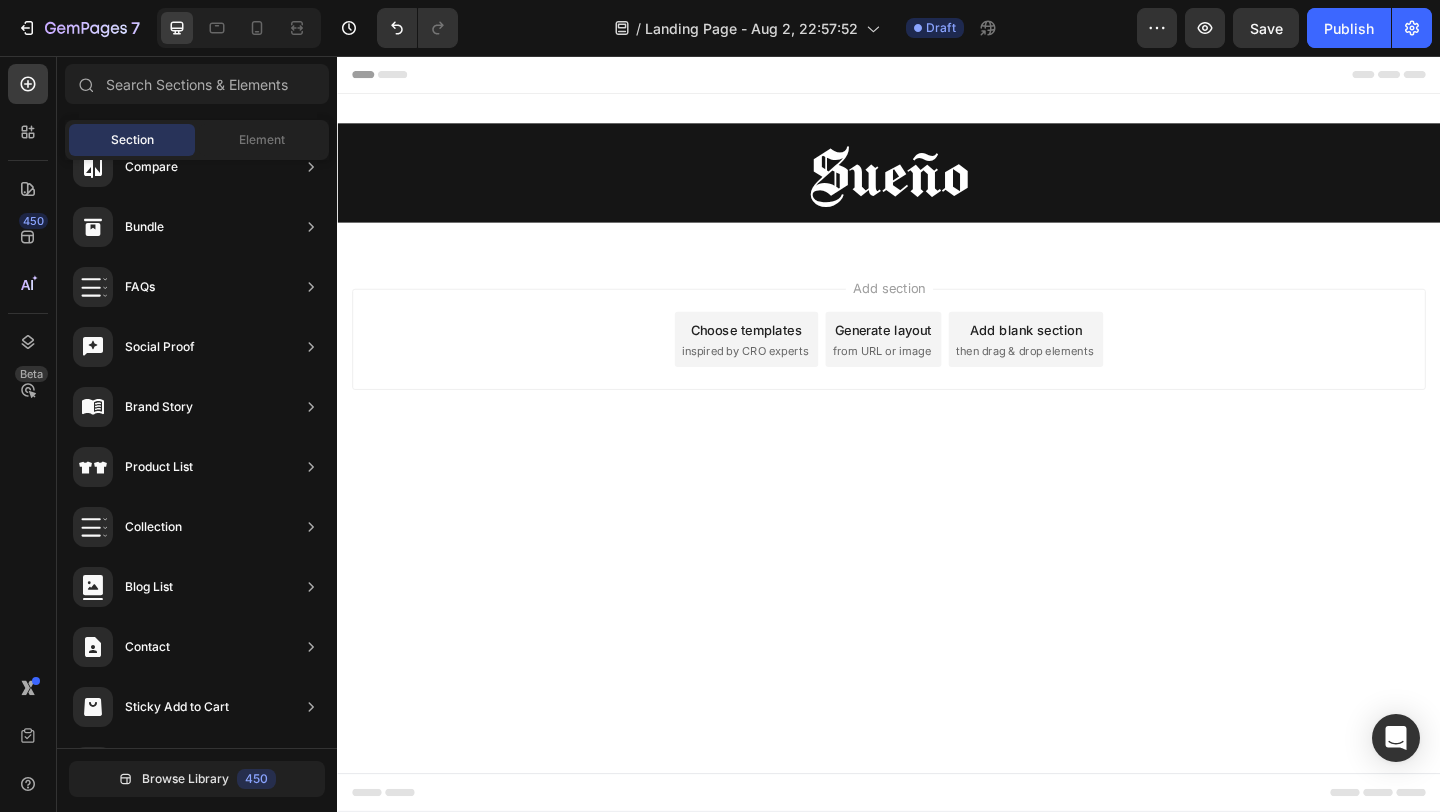 click on "Add section Choose templates inspired by CRO experts Generate layout from URL or image Add blank section then drag & drop elements" at bounding box center (937, 392) 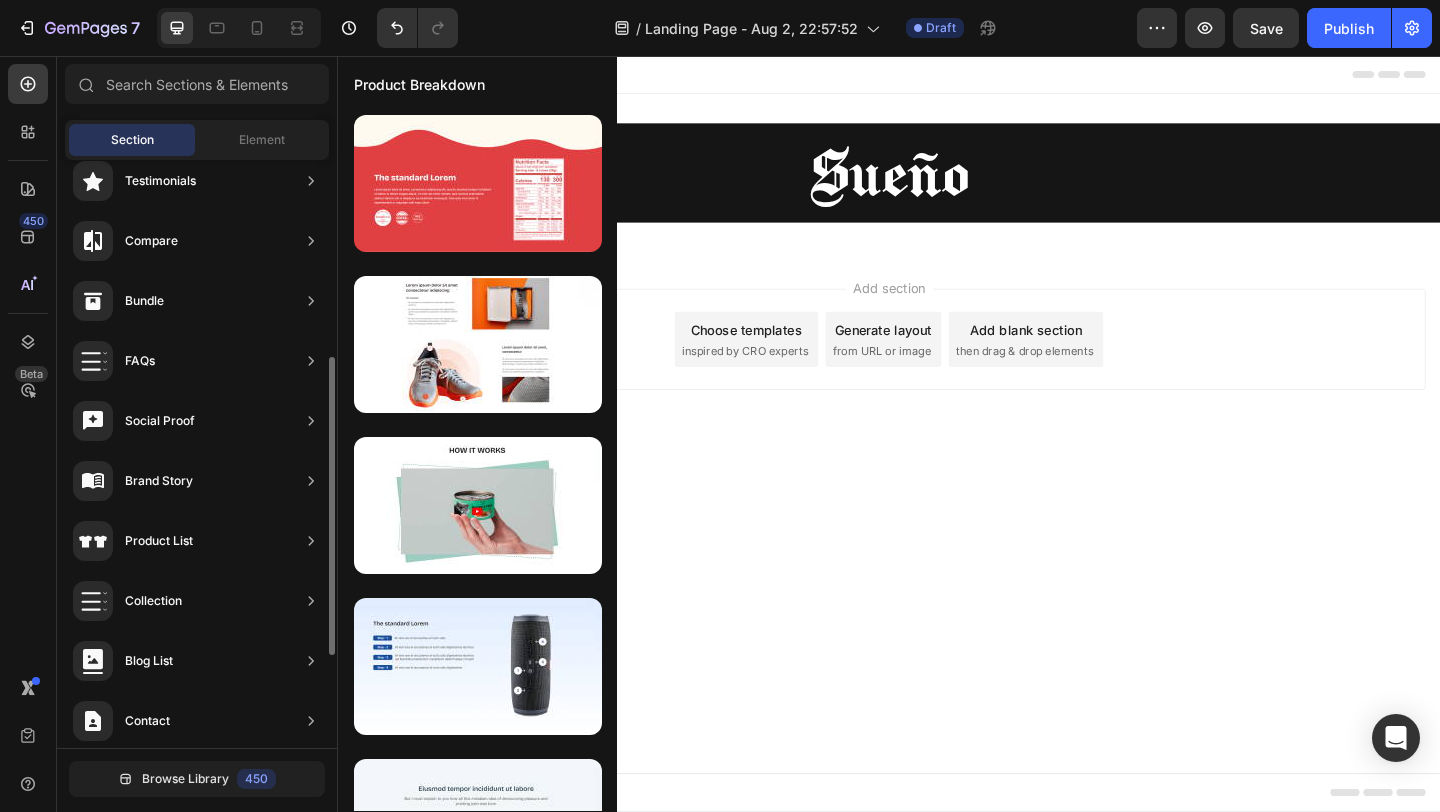 scroll, scrollTop: 452, scrollLeft: 0, axis: vertical 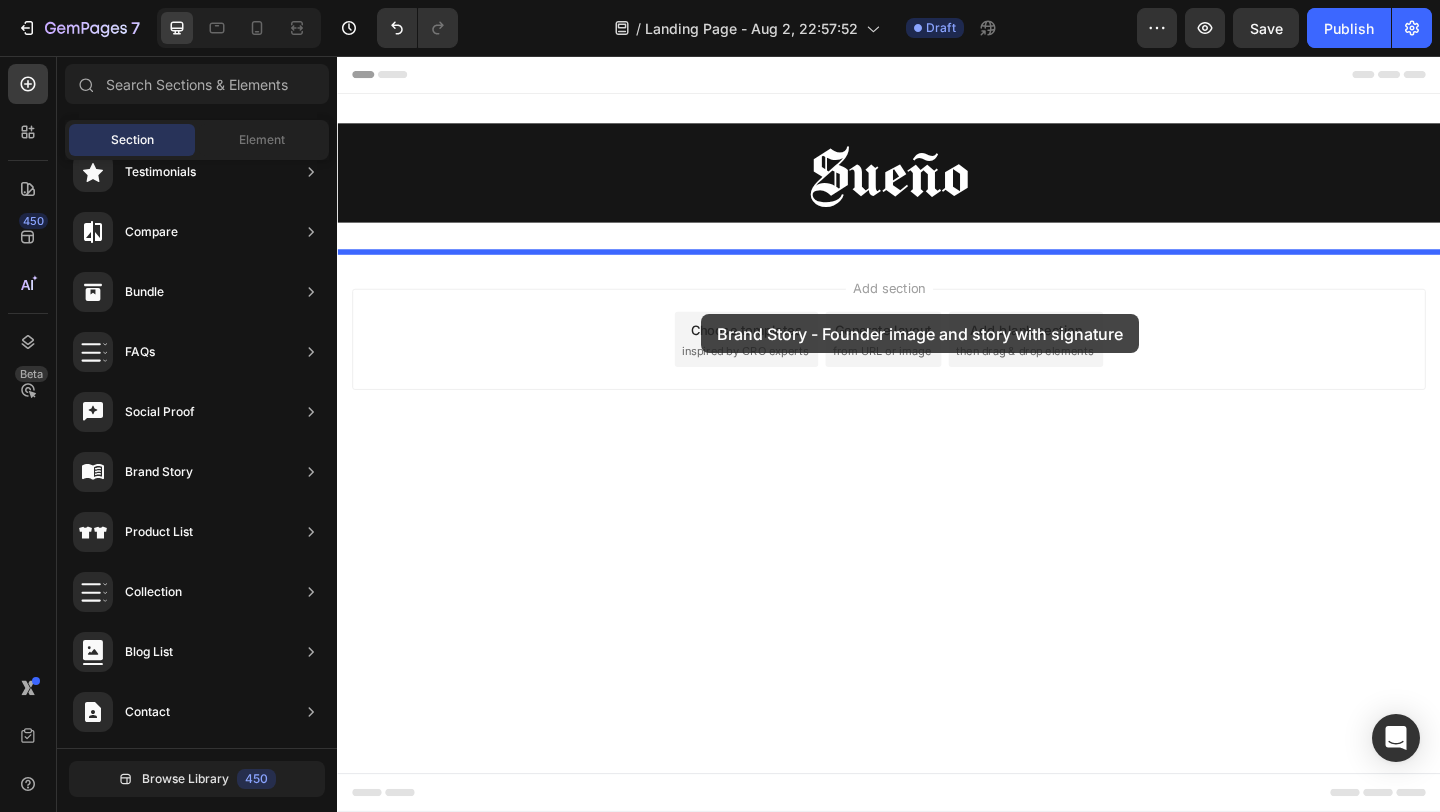 drag, startPoint x: 814, startPoint y: 247, endPoint x: 733, endPoint y: 336, distance: 120.34118 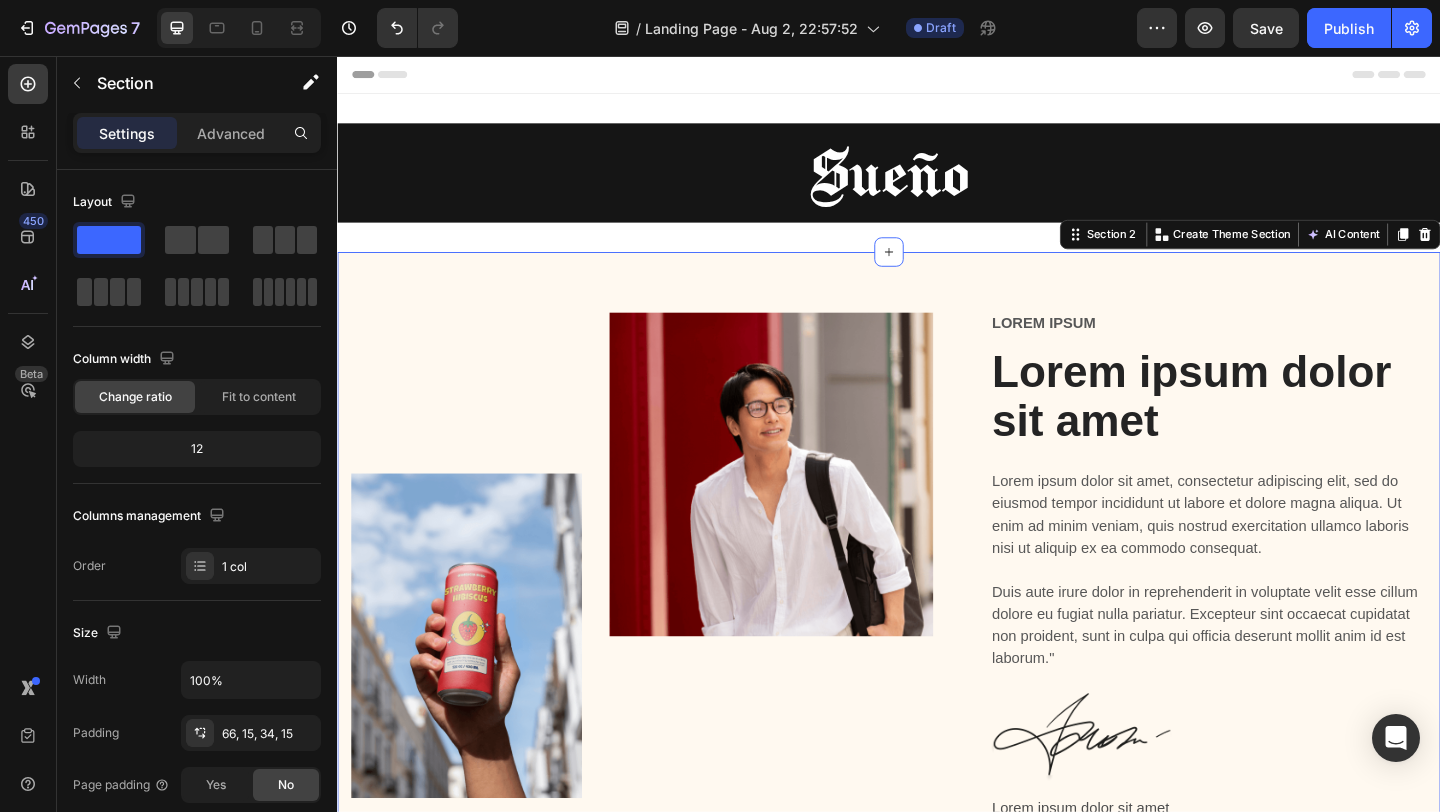 click on "Image Image Row Lorem ipsum Text Block Lorem ipsum dolor sit amet Heading Lorem ipsum dolor sit amet, consectetur adipiscing elit, sed do eiusmod tempor incididunt ut labore et dolore magna aliqua. Ut enim ad minim veniam, quis nostrud exercitation ullamco laboris nisi ut aliquip ex ea commodo consequat. Duis aute irure dolor in reprehenderit in voluptate velit esse cillum dolore eu fugiat nulla pariatur. Excepteur sint occaecat cupidatat non proident, sunt in culpa qui officia deserunt mollit anim id est laborum." Text Block Image Lorem ipsum dolor sit amet Text Block Row Section 2 Create Theme Section AI Content Write with GemAI What would you like to describe here? Tone and Voice Persuasive Product Postcards (7 pcs) Show more Generate" at bounding box center [937, 612] 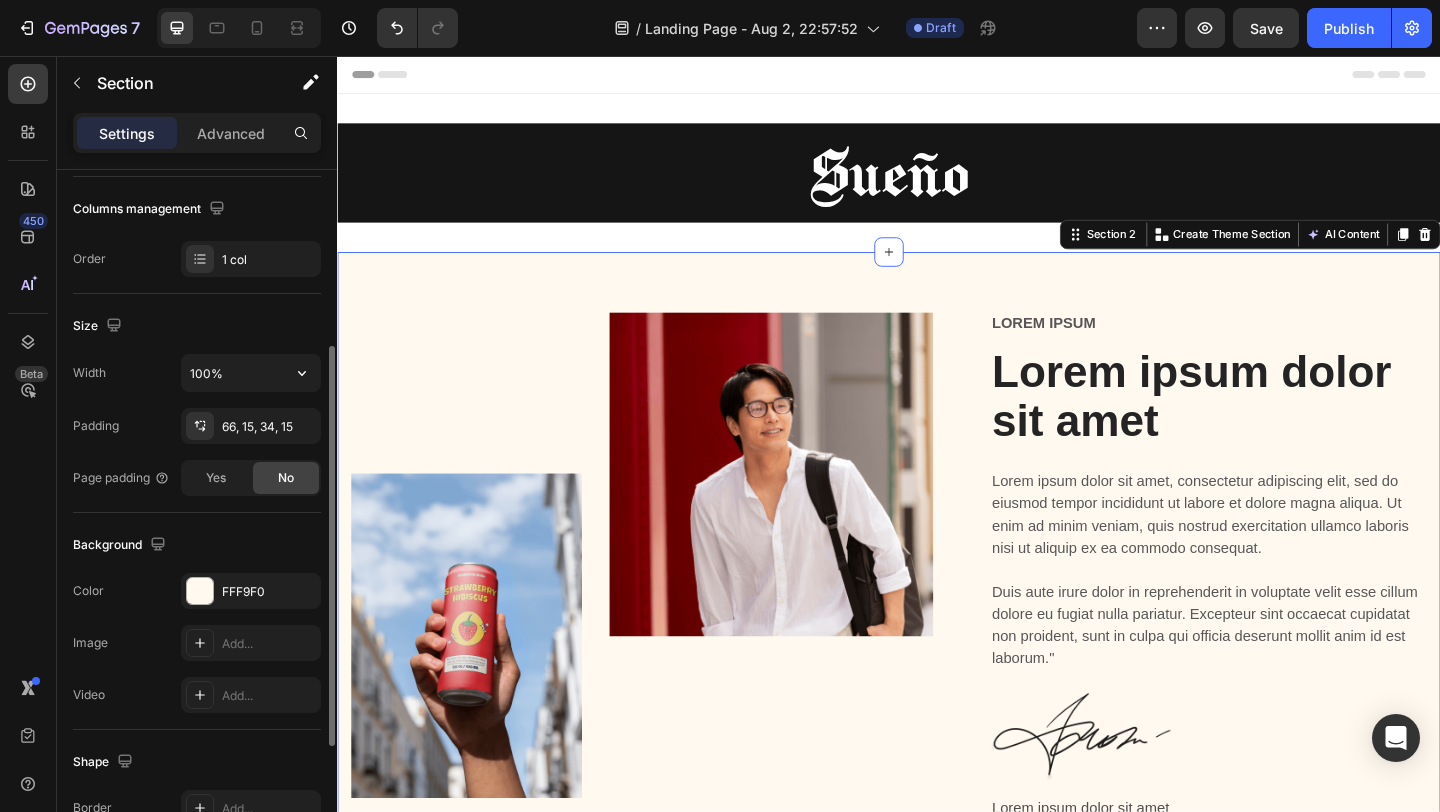scroll, scrollTop: 338, scrollLeft: 0, axis: vertical 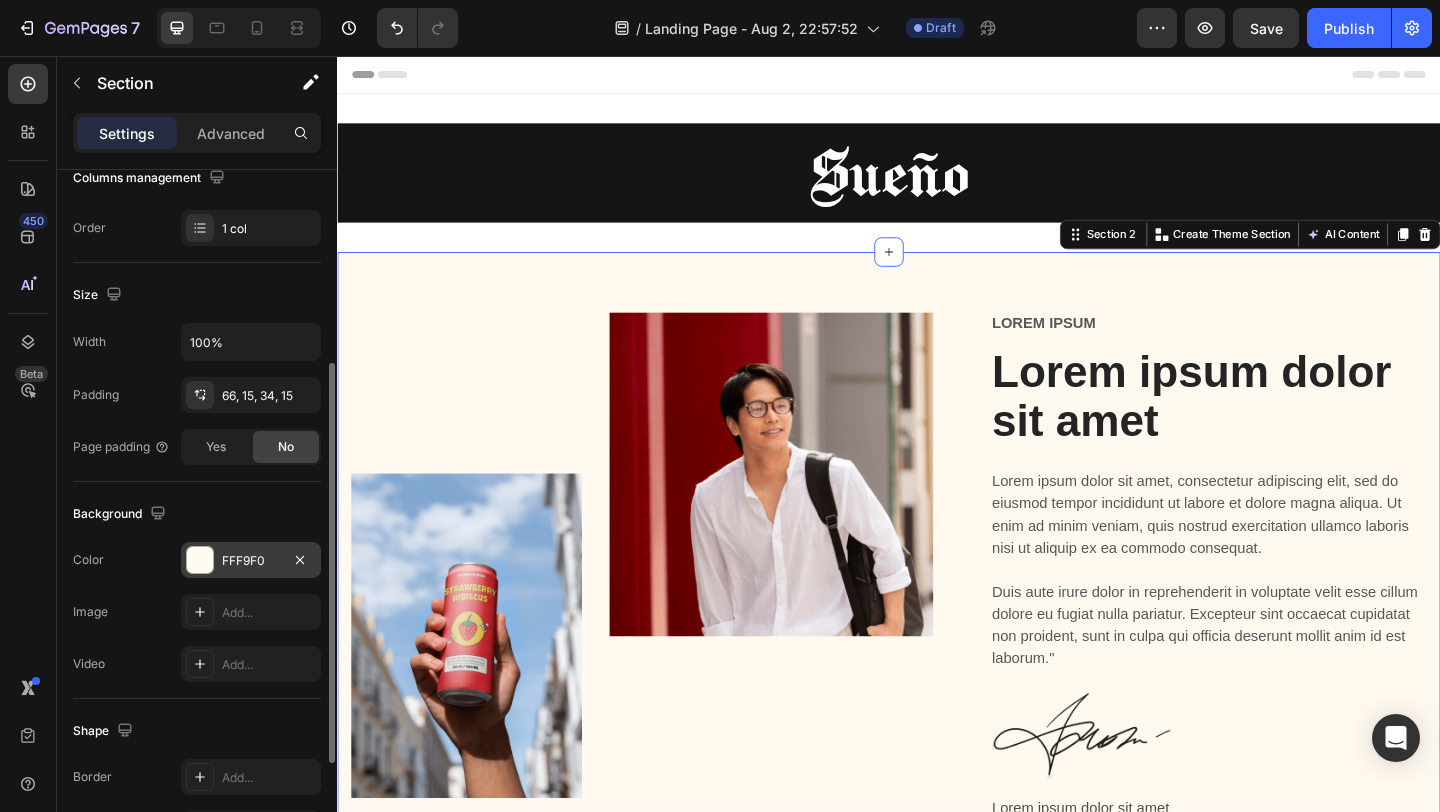 click at bounding box center (200, 560) 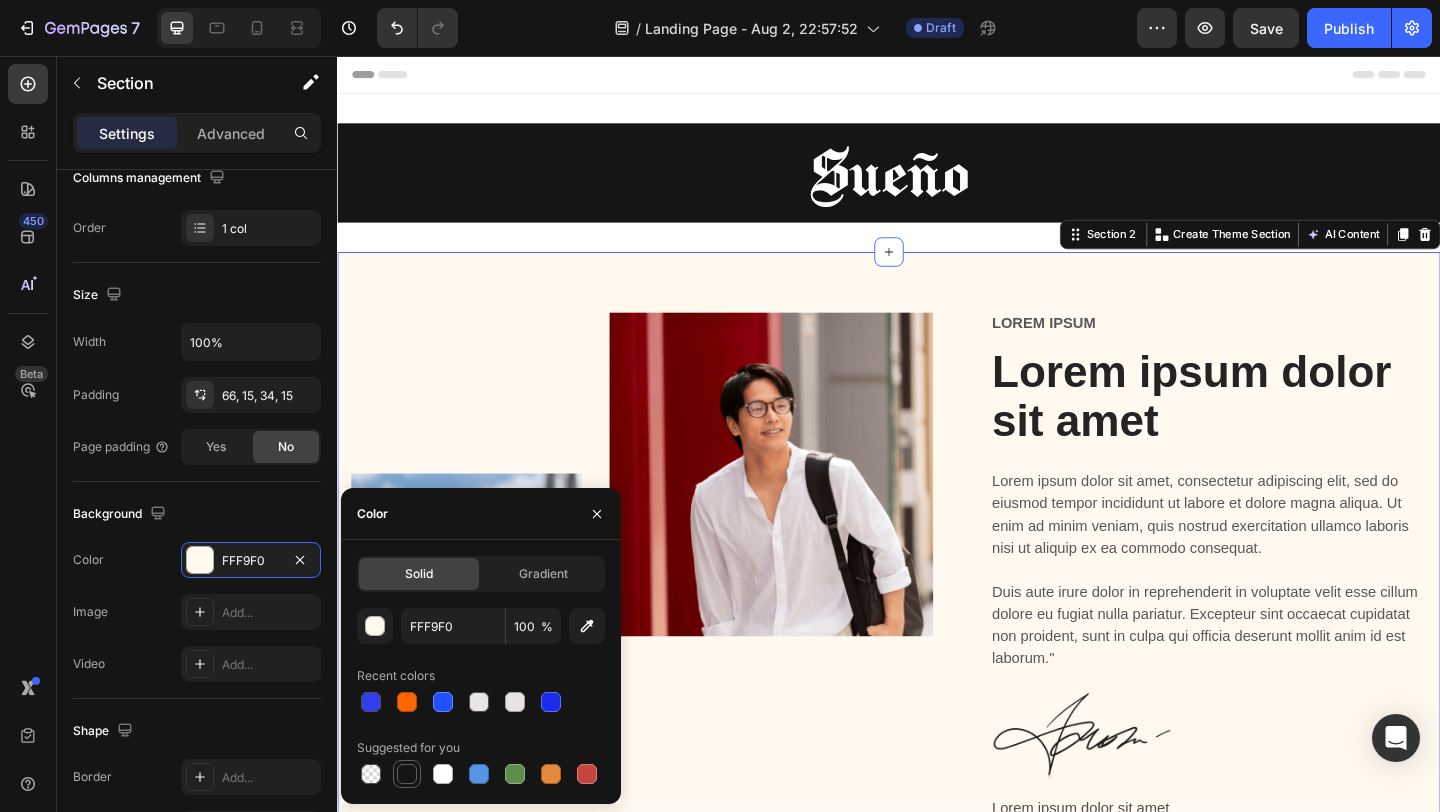 click at bounding box center (407, 774) 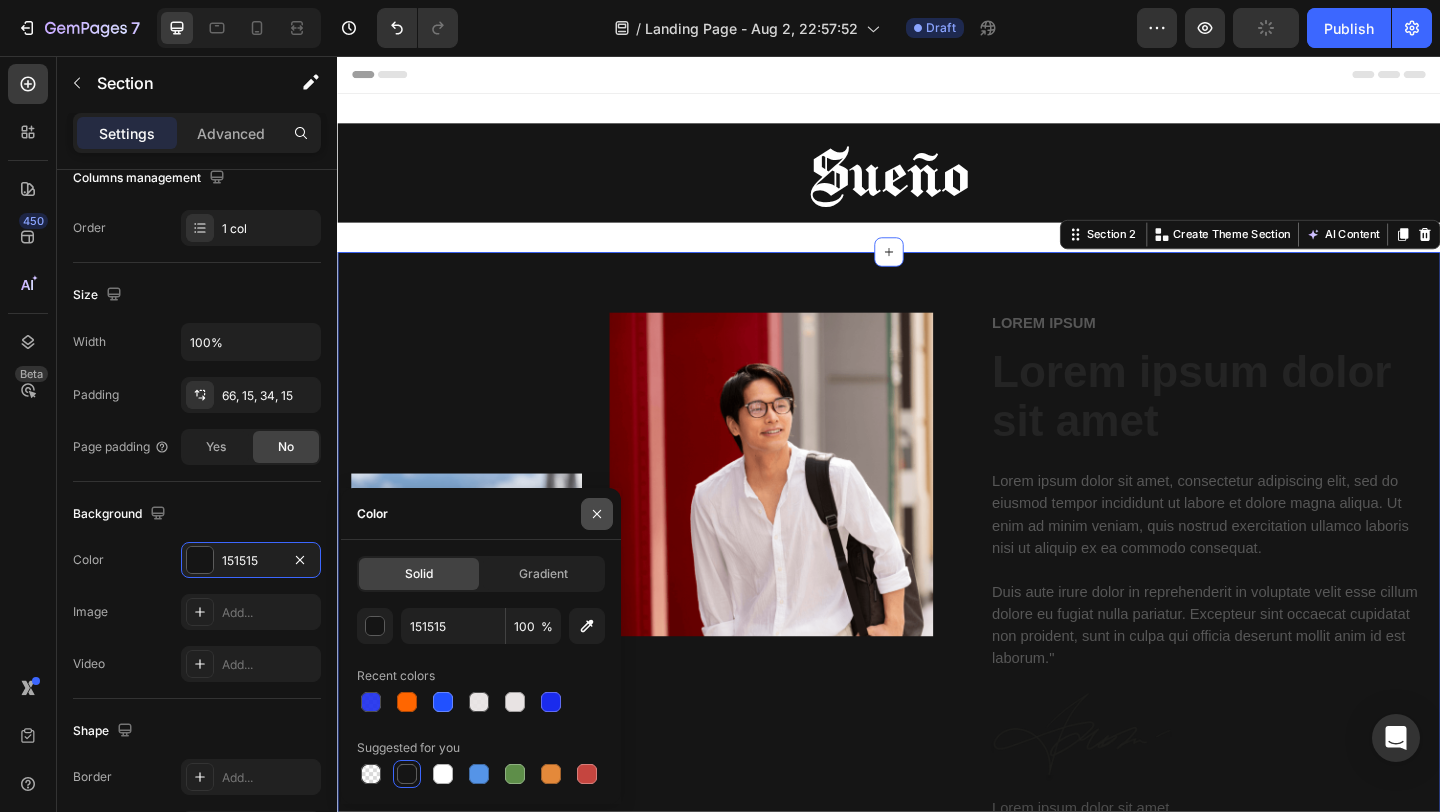 click 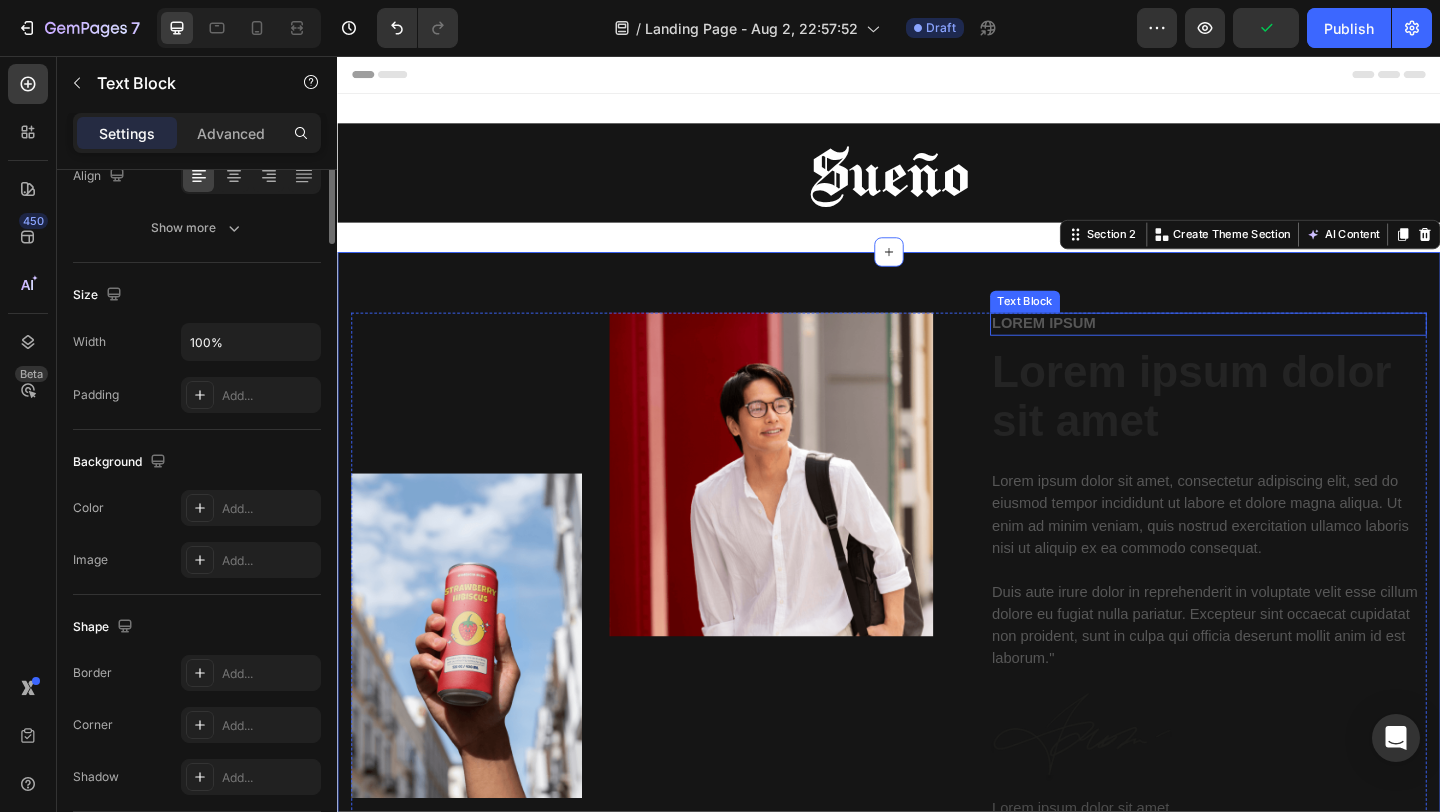 click on "Lorem ipsum" at bounding box center [1284, 347] 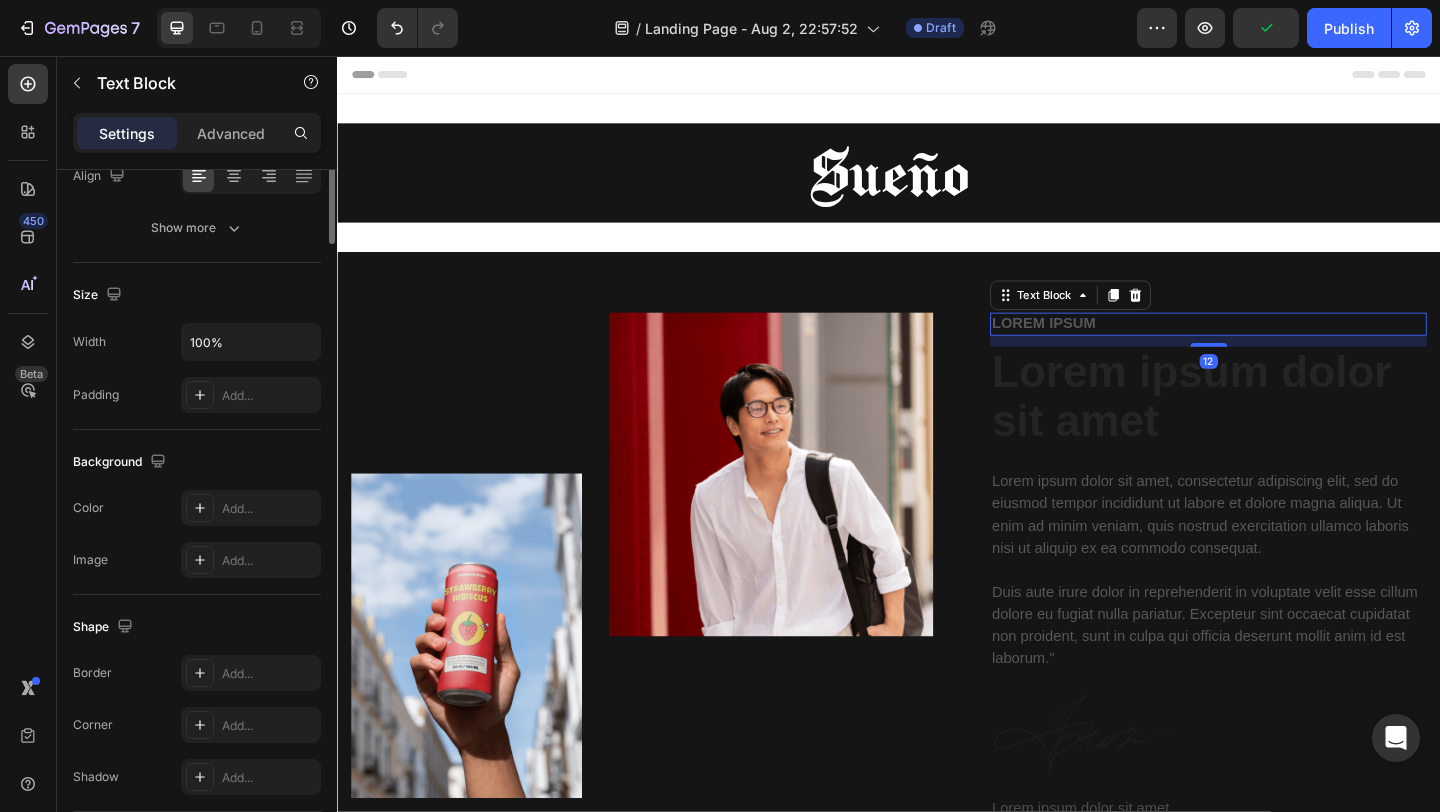 scroll, scrollTop: 0, scrollLeft: 0, axis: both 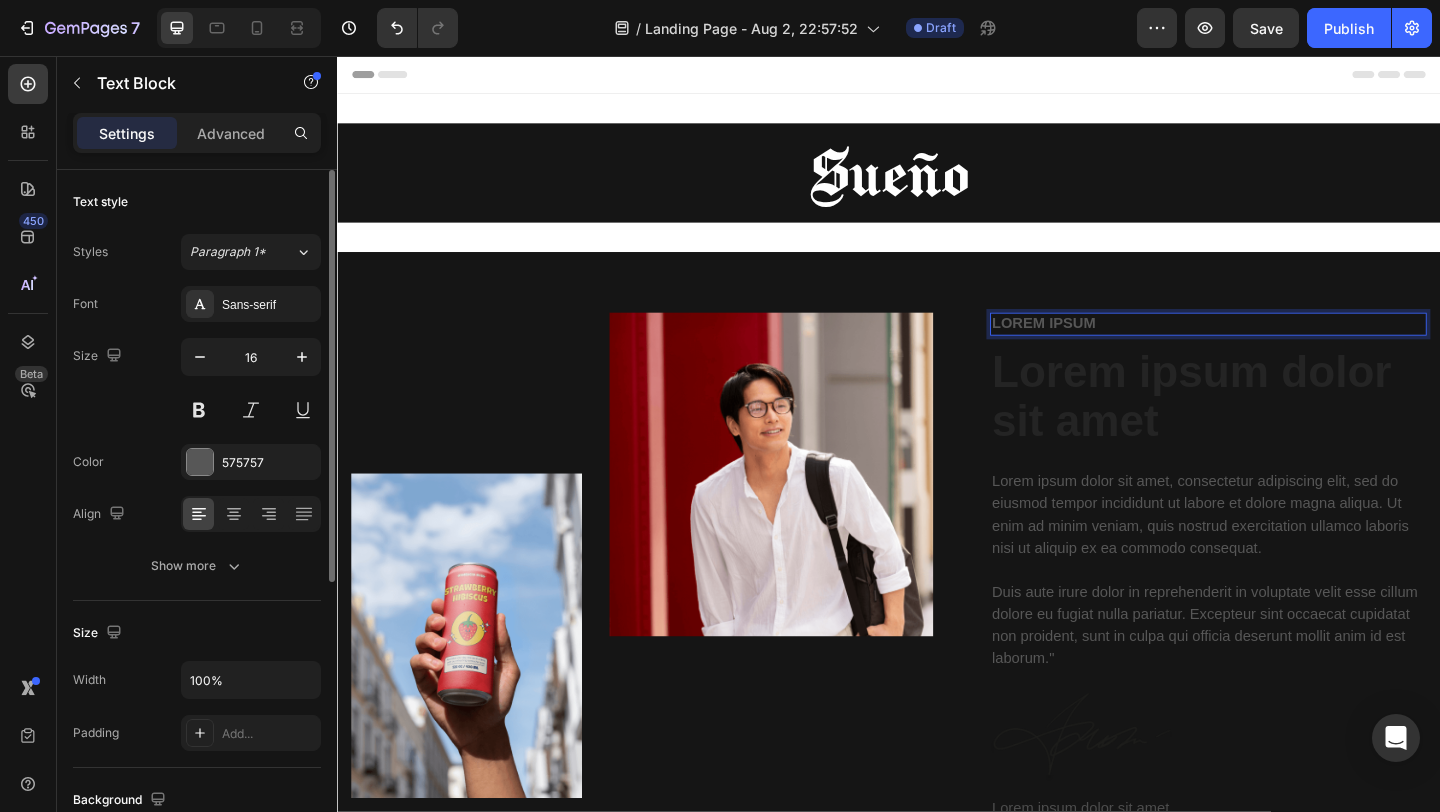 click on "Lorem ipsum" at bounding box center (1284, 347) 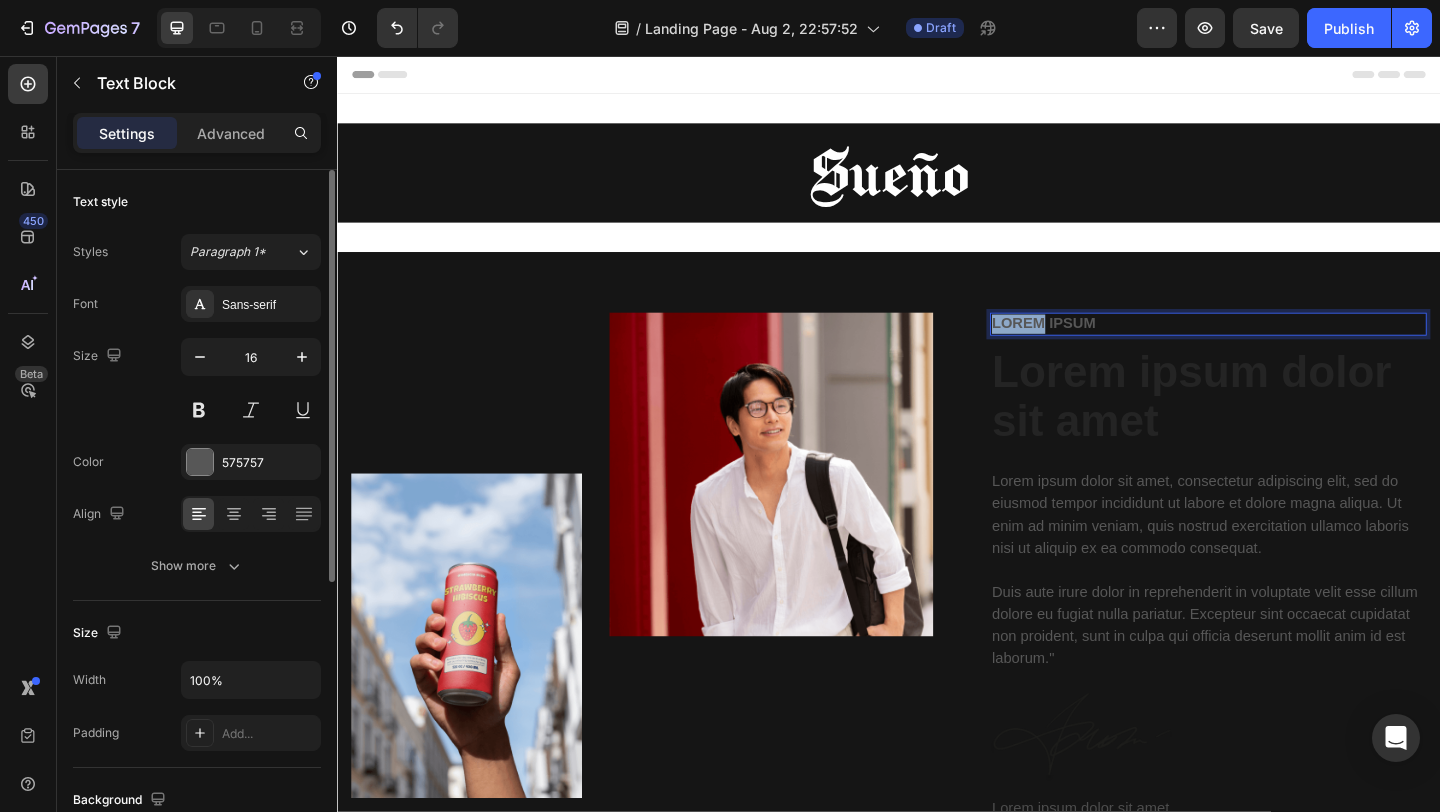 click on "Lorem ipsum" at bounding box center (1284, 347) 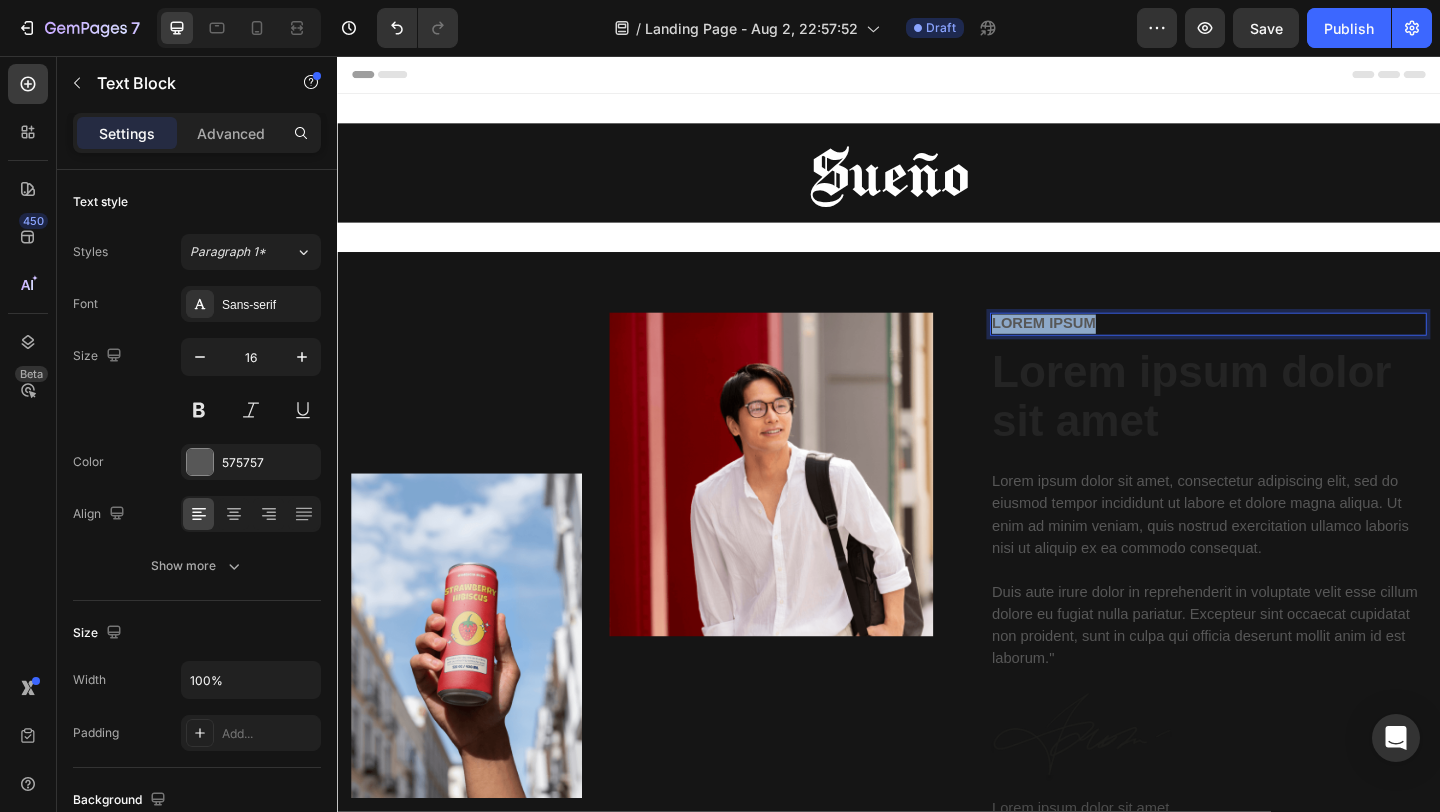 click on "Lorem ipsum" at bounding box center (1284, 347) 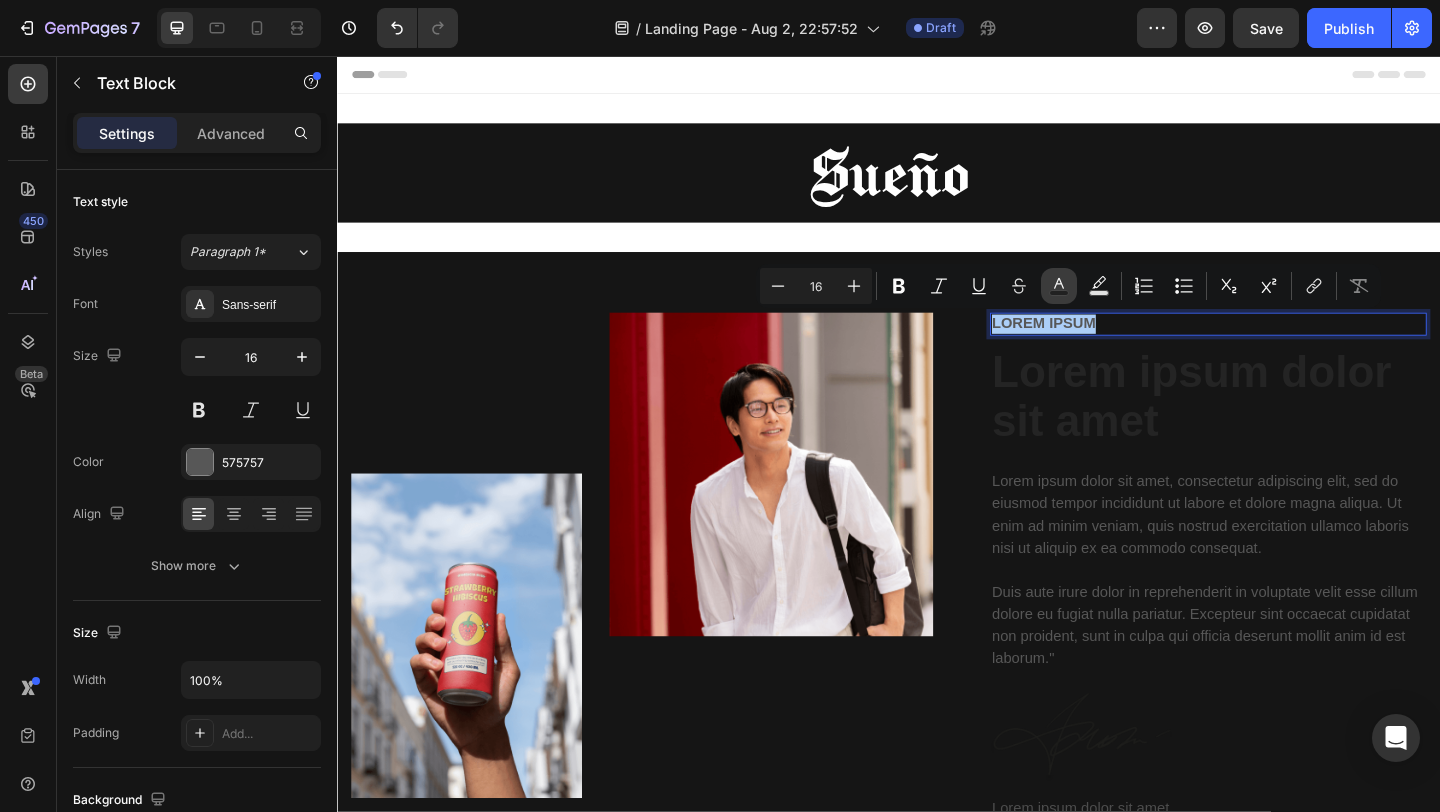click 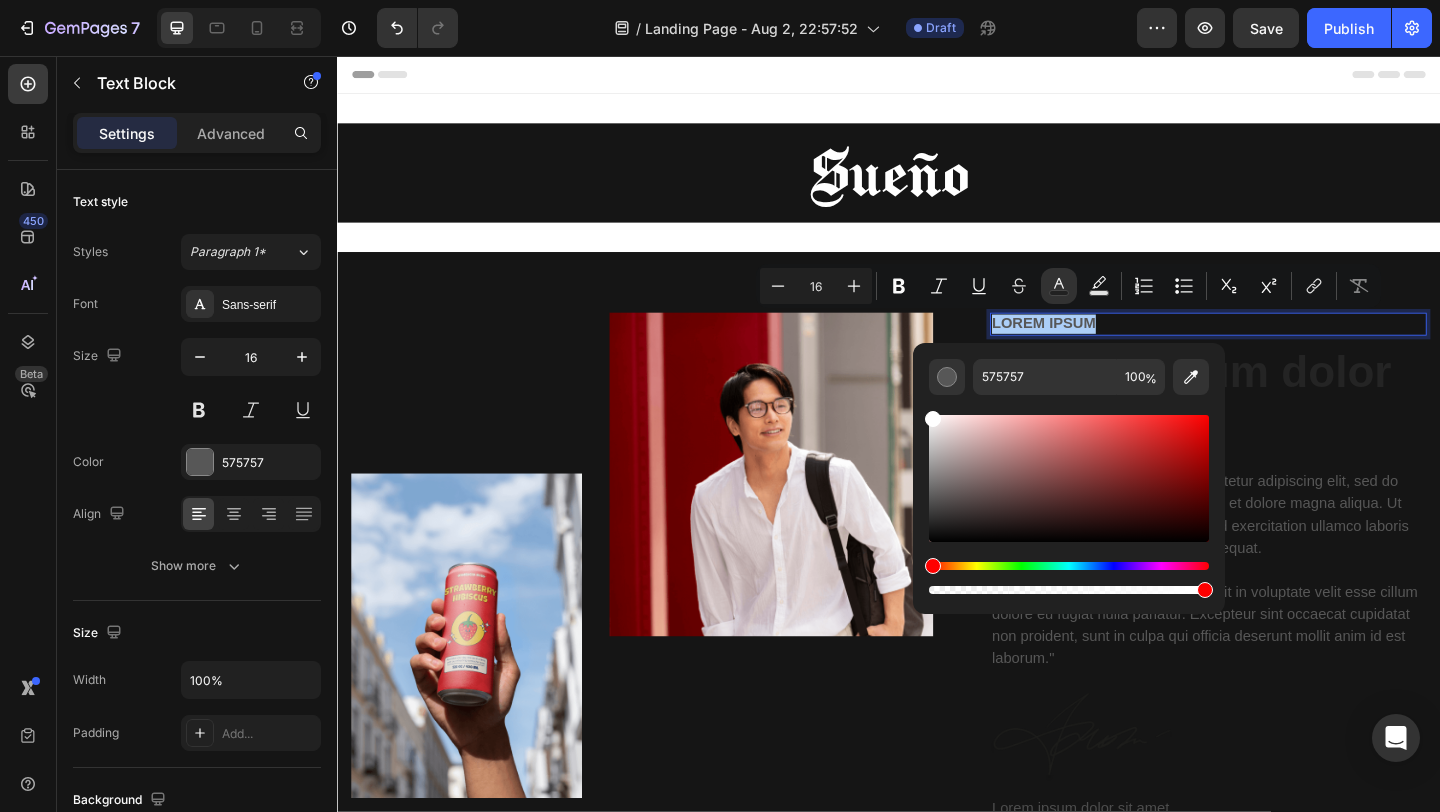 drag, startPoint x: 941, startPoint y: 479, endPoint x: 925, endPoint y: 403, distance: 77.665955 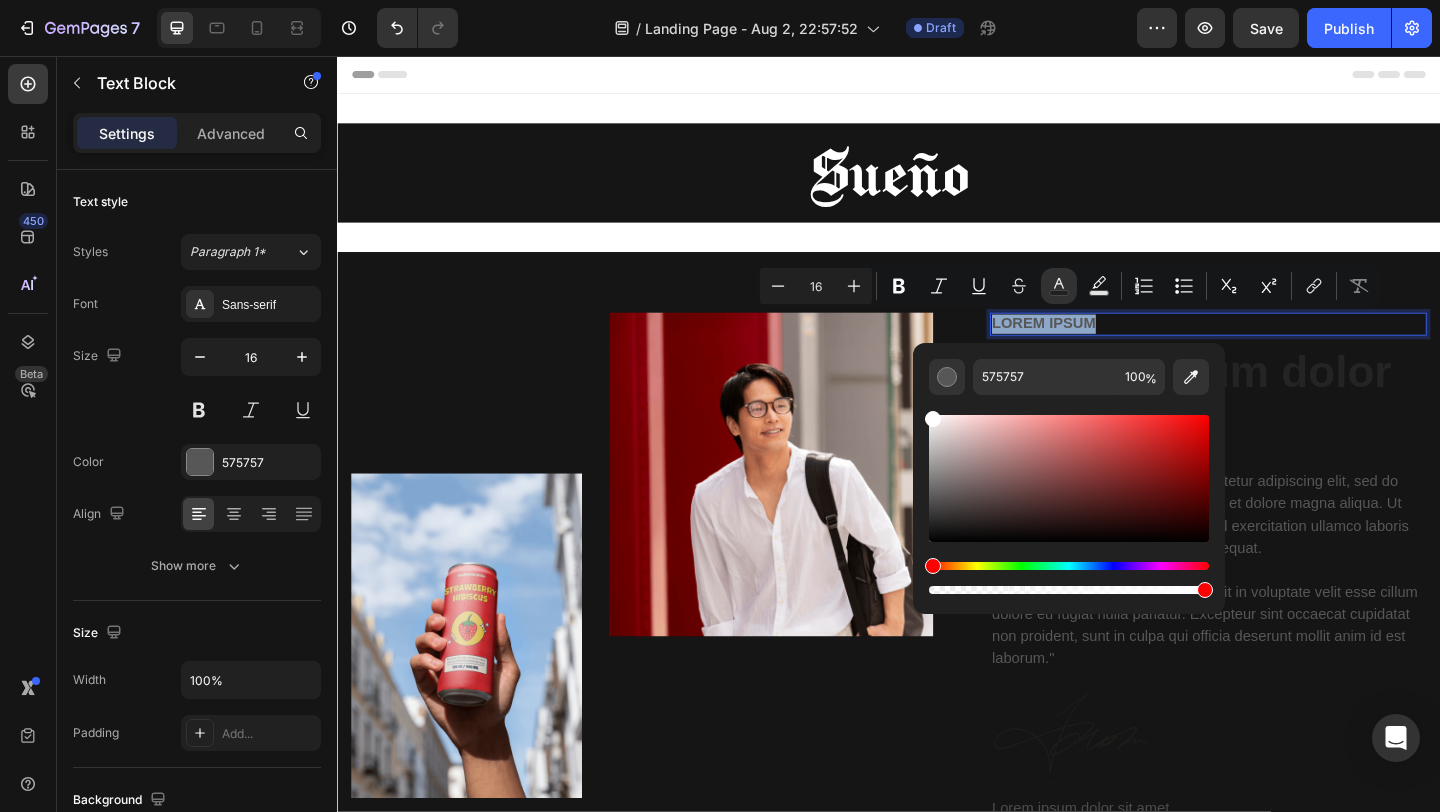 type on "FFFFFF" 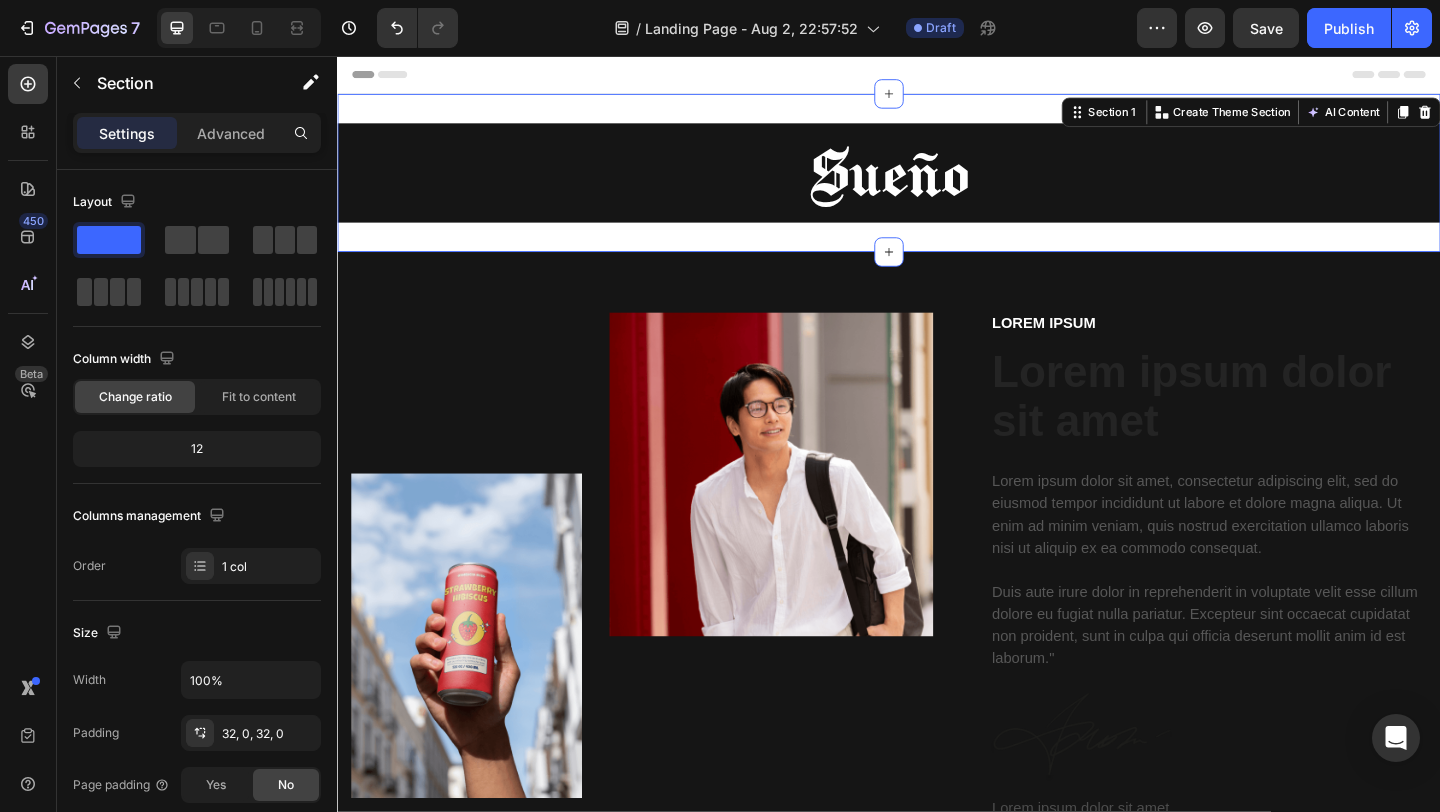 click on "⁠⁠⁠⁠⁠⁠⁠ [NAME] Heading Section 1 Create Theme Section AI Content Write with GemAI What would you like to describe here? Tone and Voice Persuasive Product Postcards (7 pcs) Show more Generate" at bounding box center [937, 183] 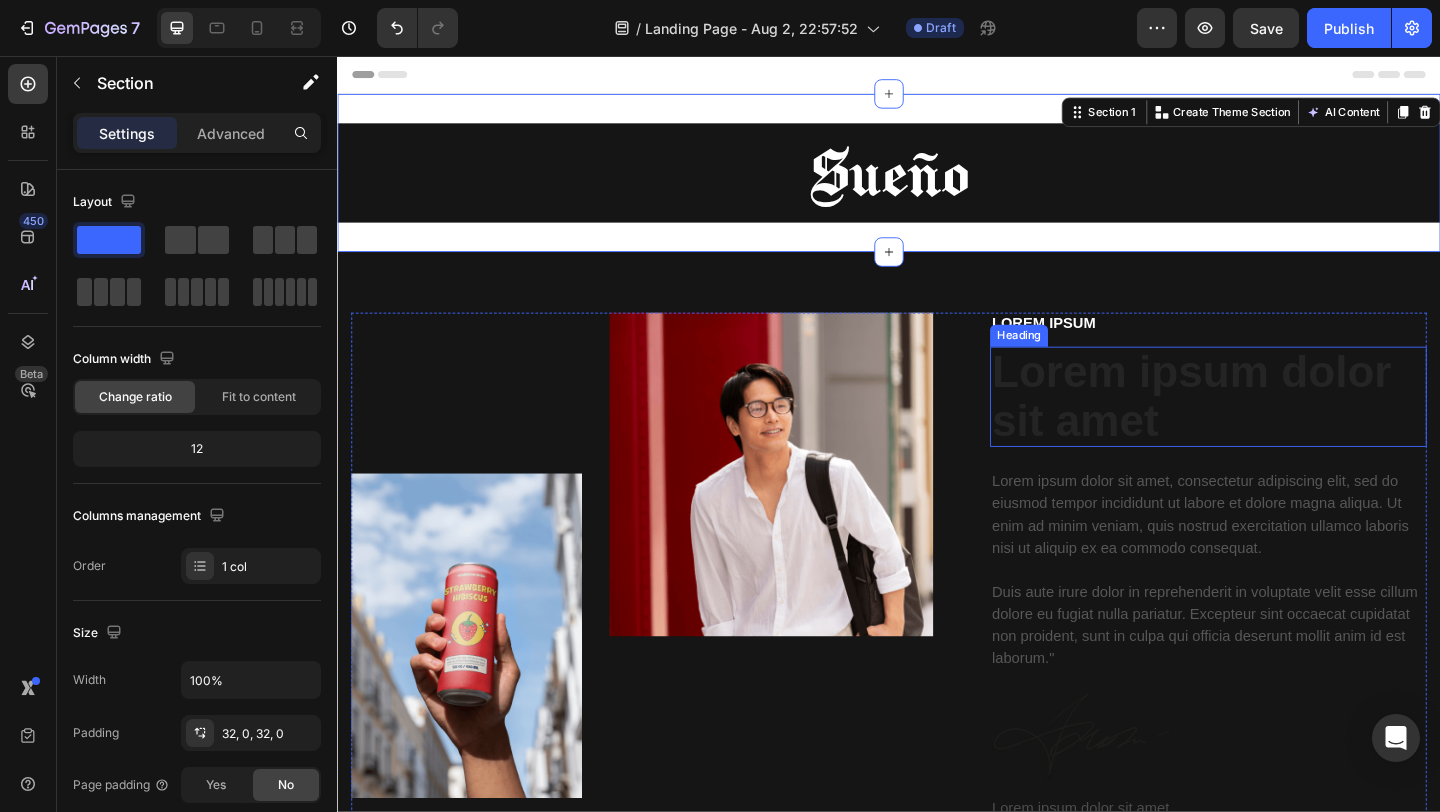 click on "Lorem ipsum dolor sit amet" at bounding box center (1284, 427) 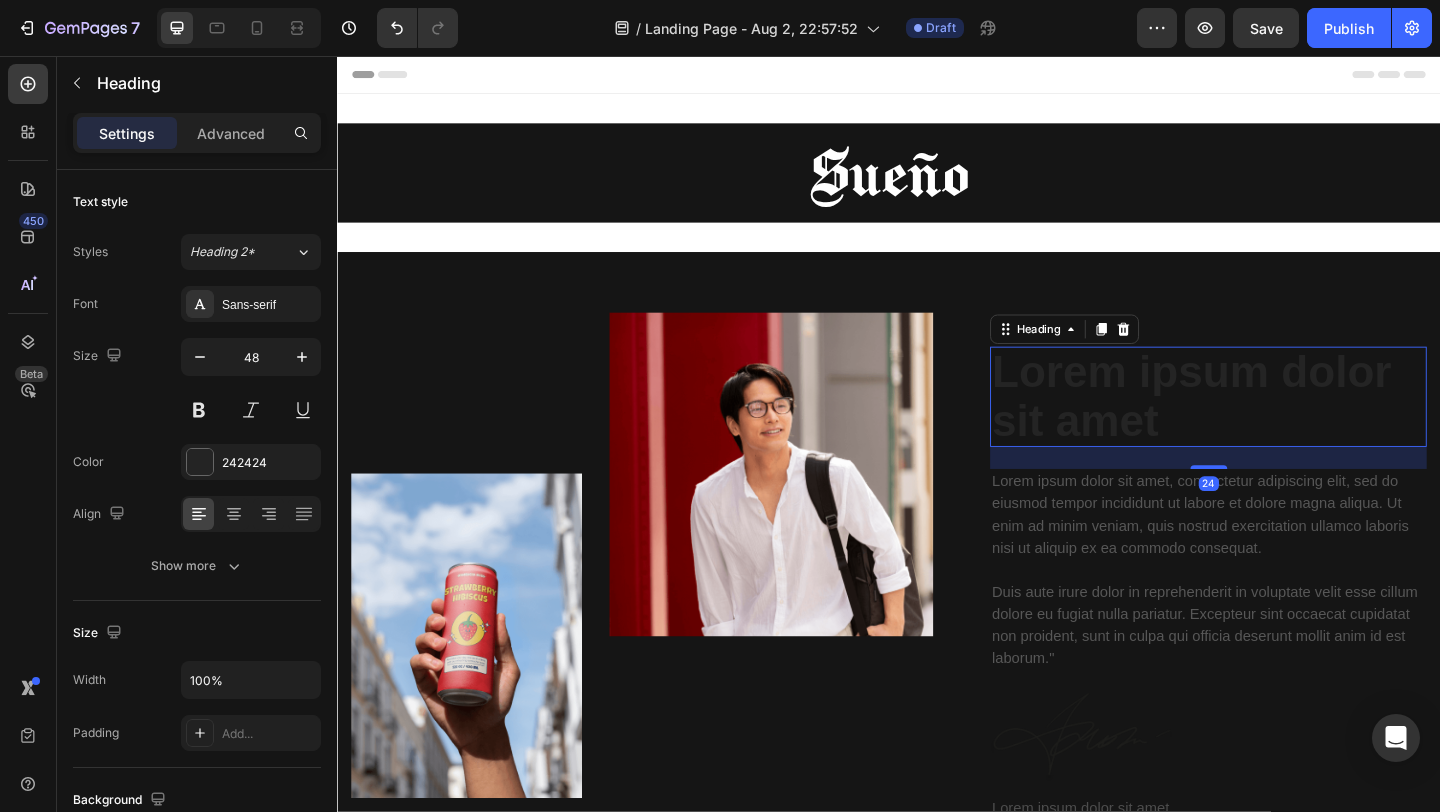click on "Lorem ipsum dolor sit amet" at bounding box center (1284, 427) 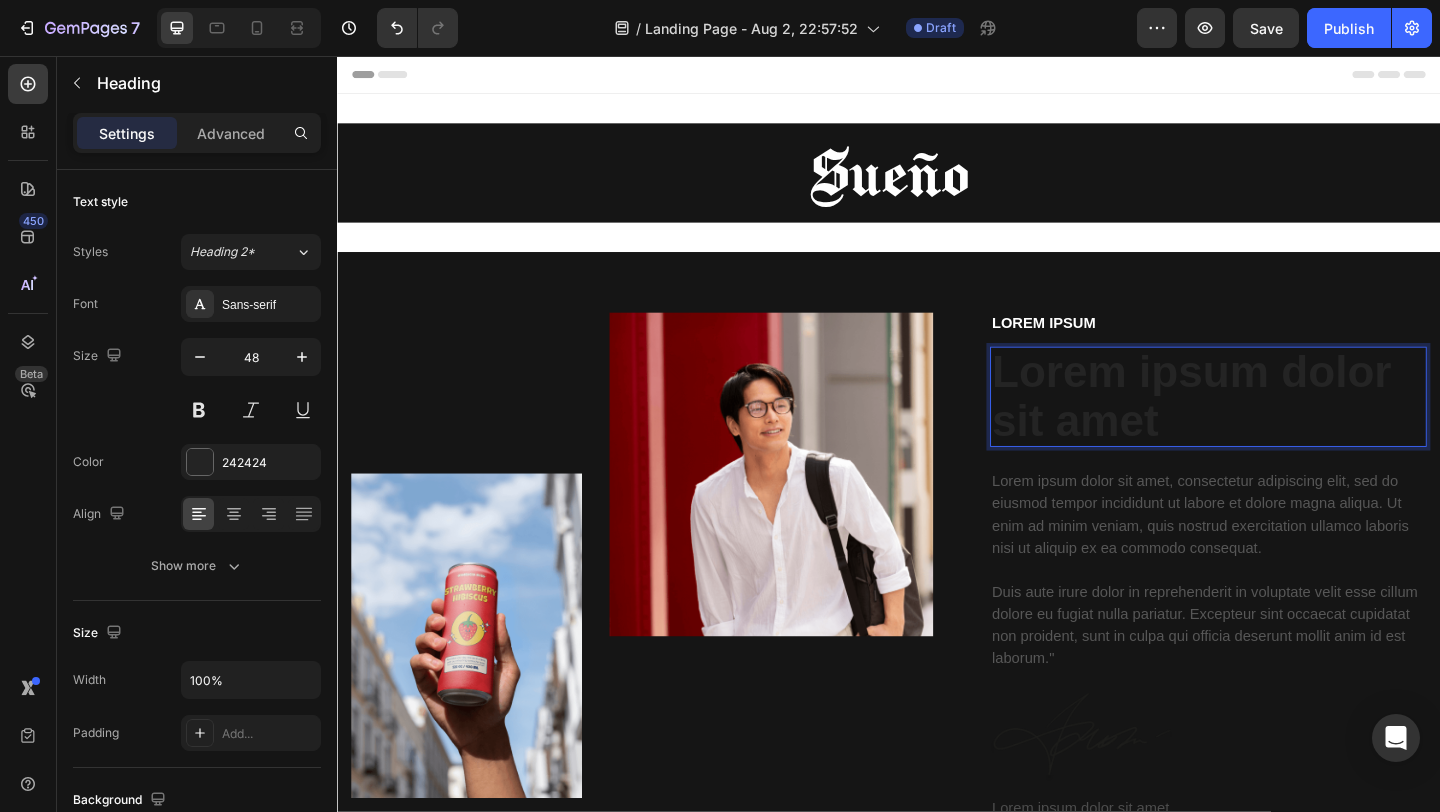 click on "Lorem ipsum dolor sit amet" at bounding box center (1284, 427) 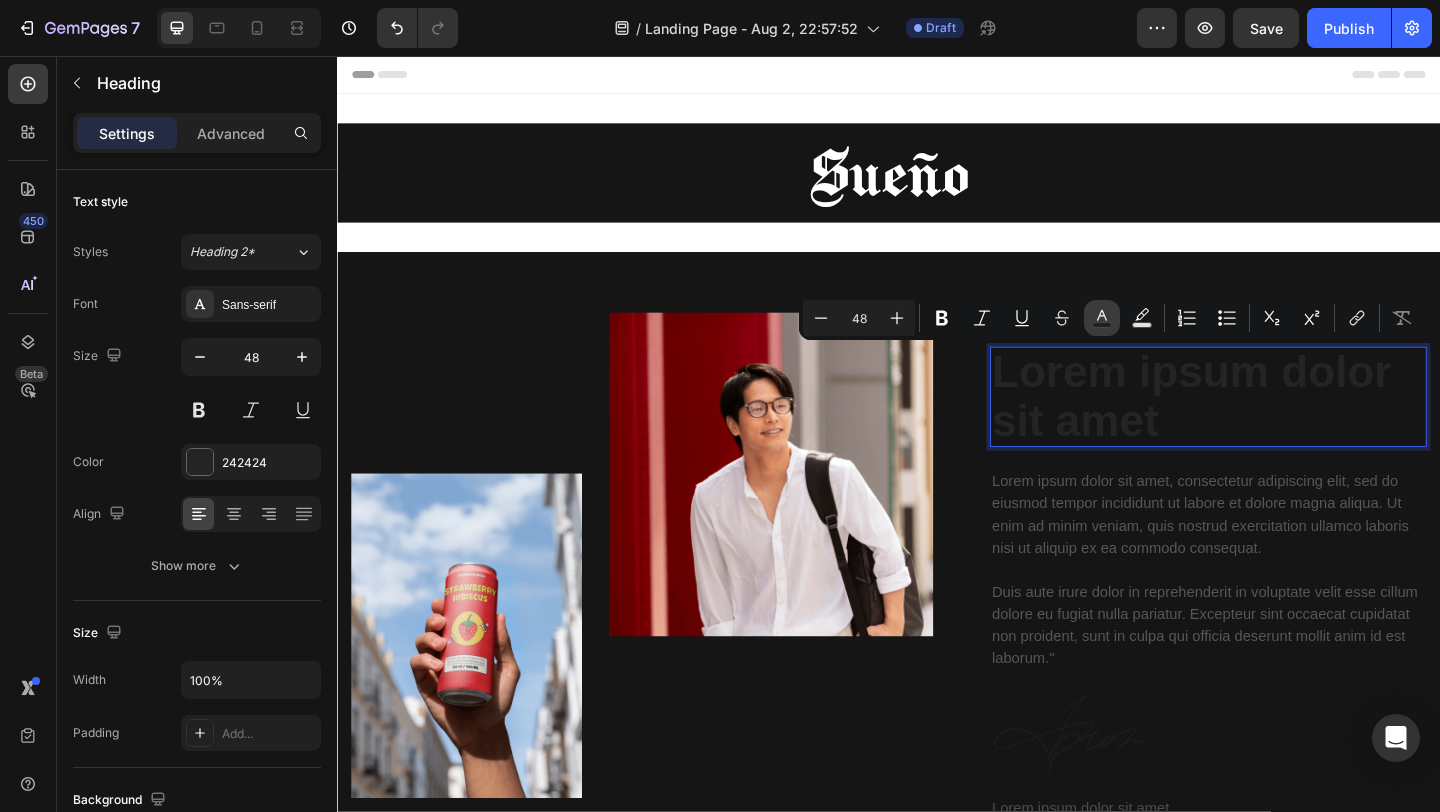 click 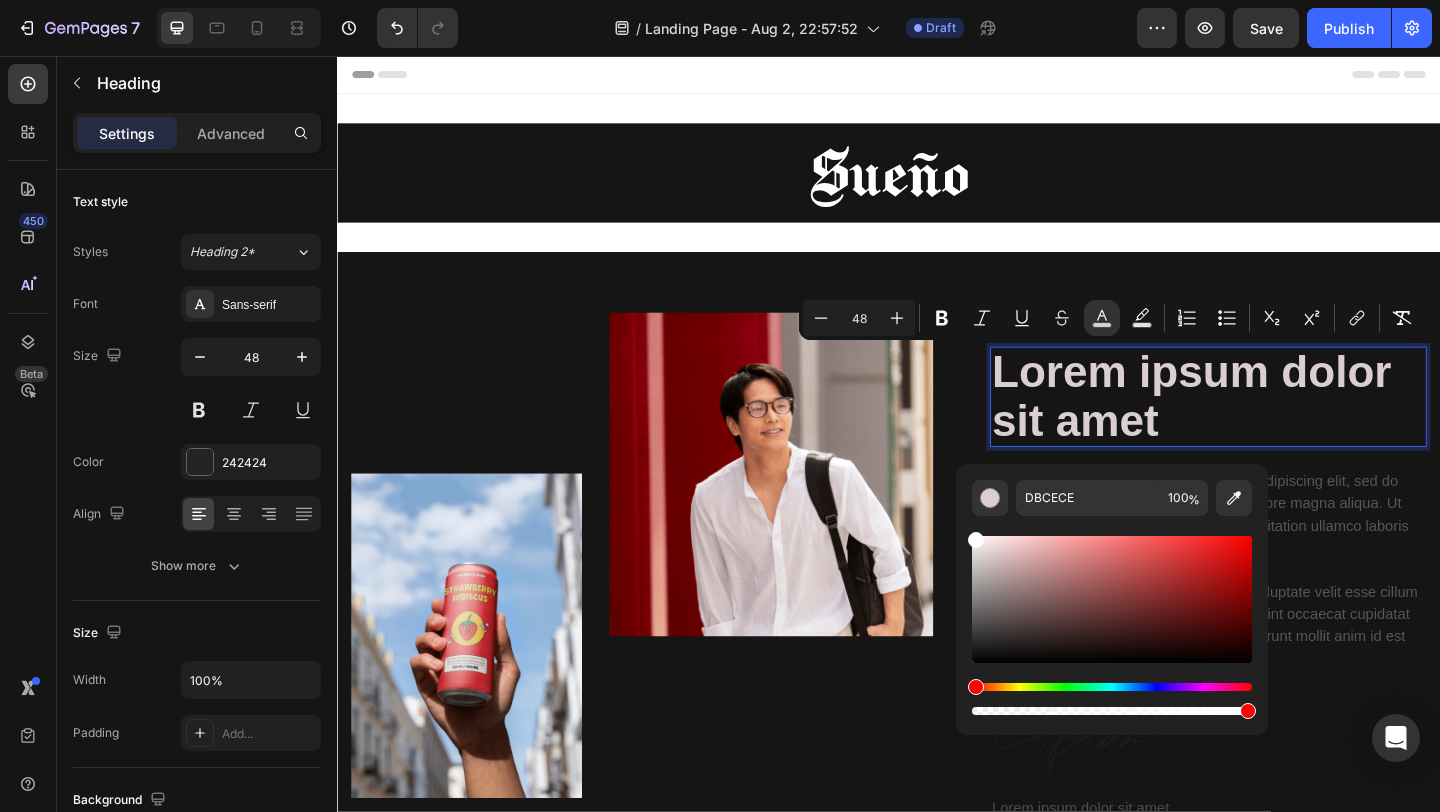 drag, startPoint x: 989, startPoint y: 553, endPoint x: 968, endPoint y: 535, distance: 27.658634 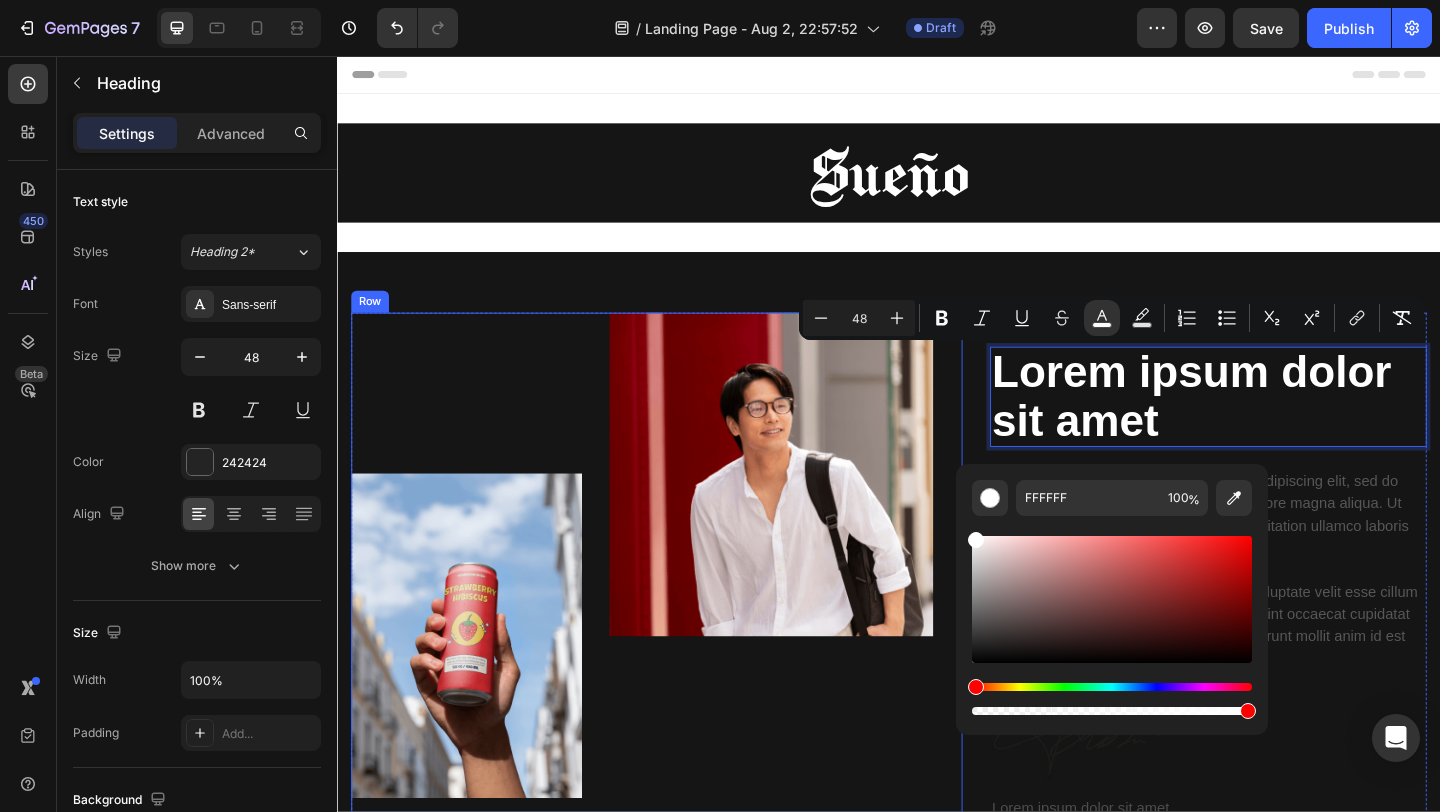 click on "Image Image Row" at bounding box center [684, 607] 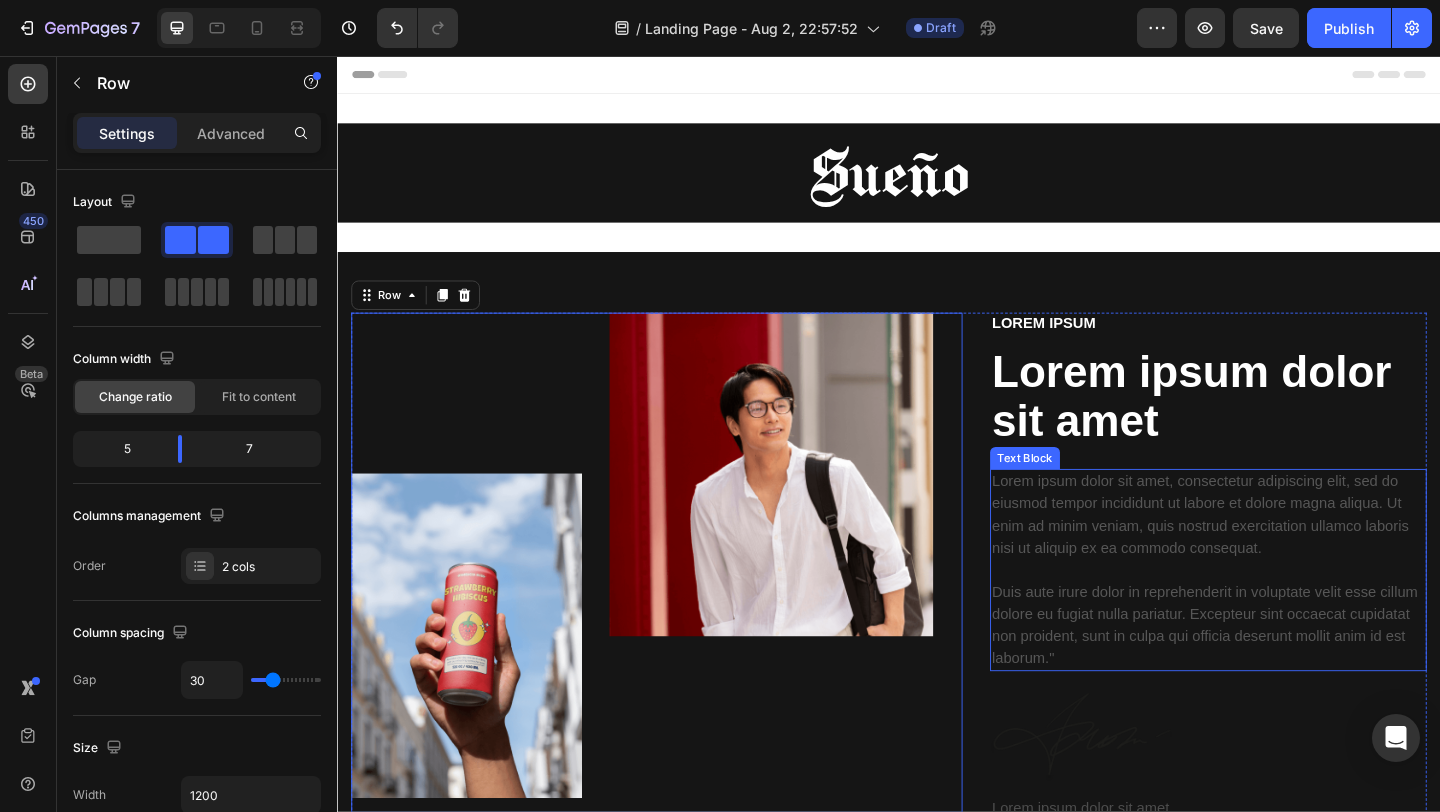 click on "Lorem ipsum dolor sit amet, consectetur adipiscing elit, sed do eiusmod tempor incididunt ut labore et dolore magna aliqua. Ut enim ad minim veniam, quis nostrud exercitation ullamco laboris nisi ut aliquip ex ea commodo consequat. Duis aute irure dolor in reprehenderit in voluptate velit esse cillum dolore eu fugiat nulla pariatur. Excepteur sint occaecat cupidatat non proident, sunt in culpa qui officia deserunt mollit anim id est laborum."" at bounding box center [1284, 615] 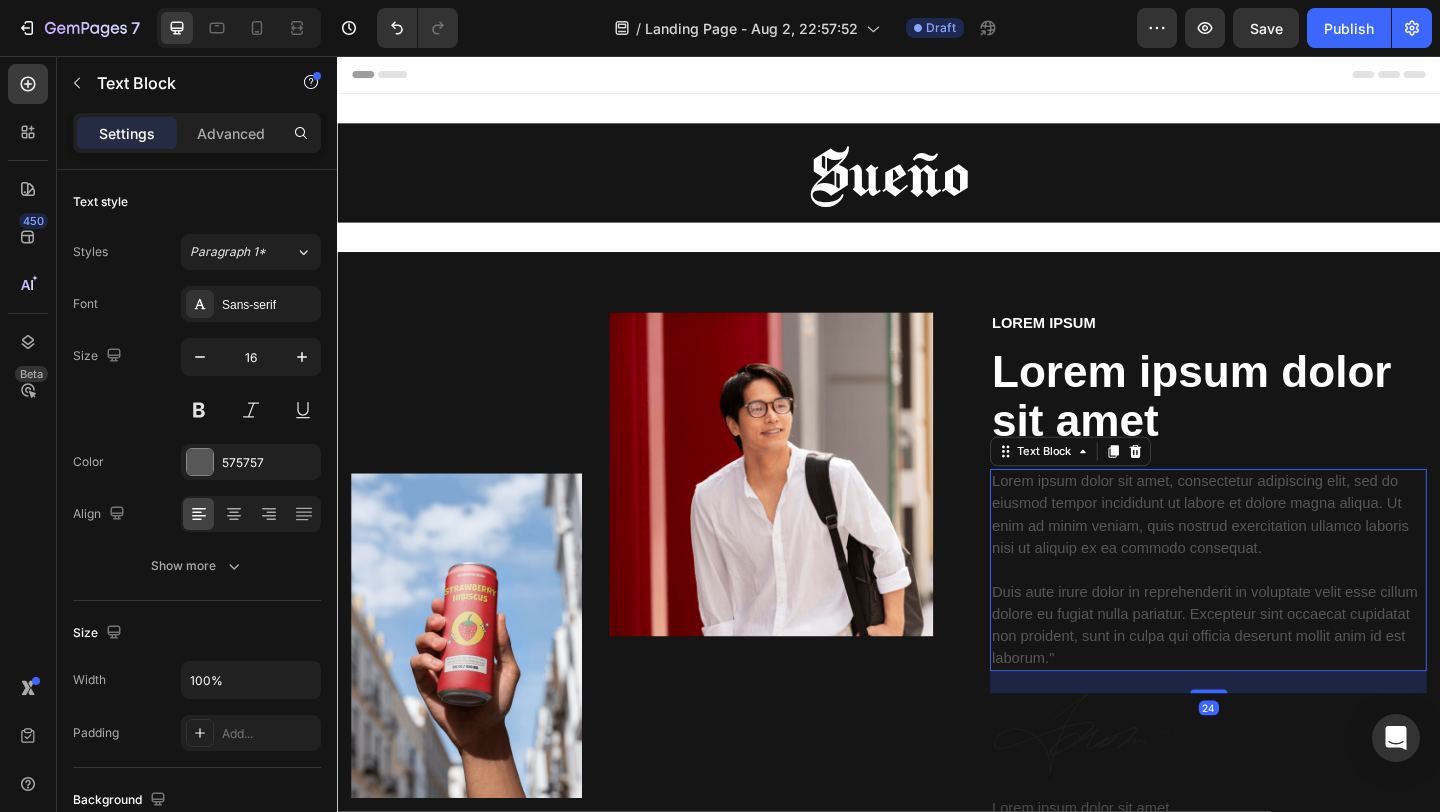 click on "Lorem ipsum dolor sit amet, consectetur adipiscing elit, sed do eiusmod tempor incididunt ut labore et dolore magna aliqua. Ut enim ad minim veniam, quis nostrud exercitation ullamco laboris nisi ut aliquip ex ea commodo consequat. Duis aute irure dolor in reprehenderit in voluptate velit esse cillum dolore eu fugiat nulla pariatur. Excepteur sint occaecat cupidatat non proident, sunt in culpa qui officia deserunt mollit anim id est laborum."" at bounding box center [1284, 615] 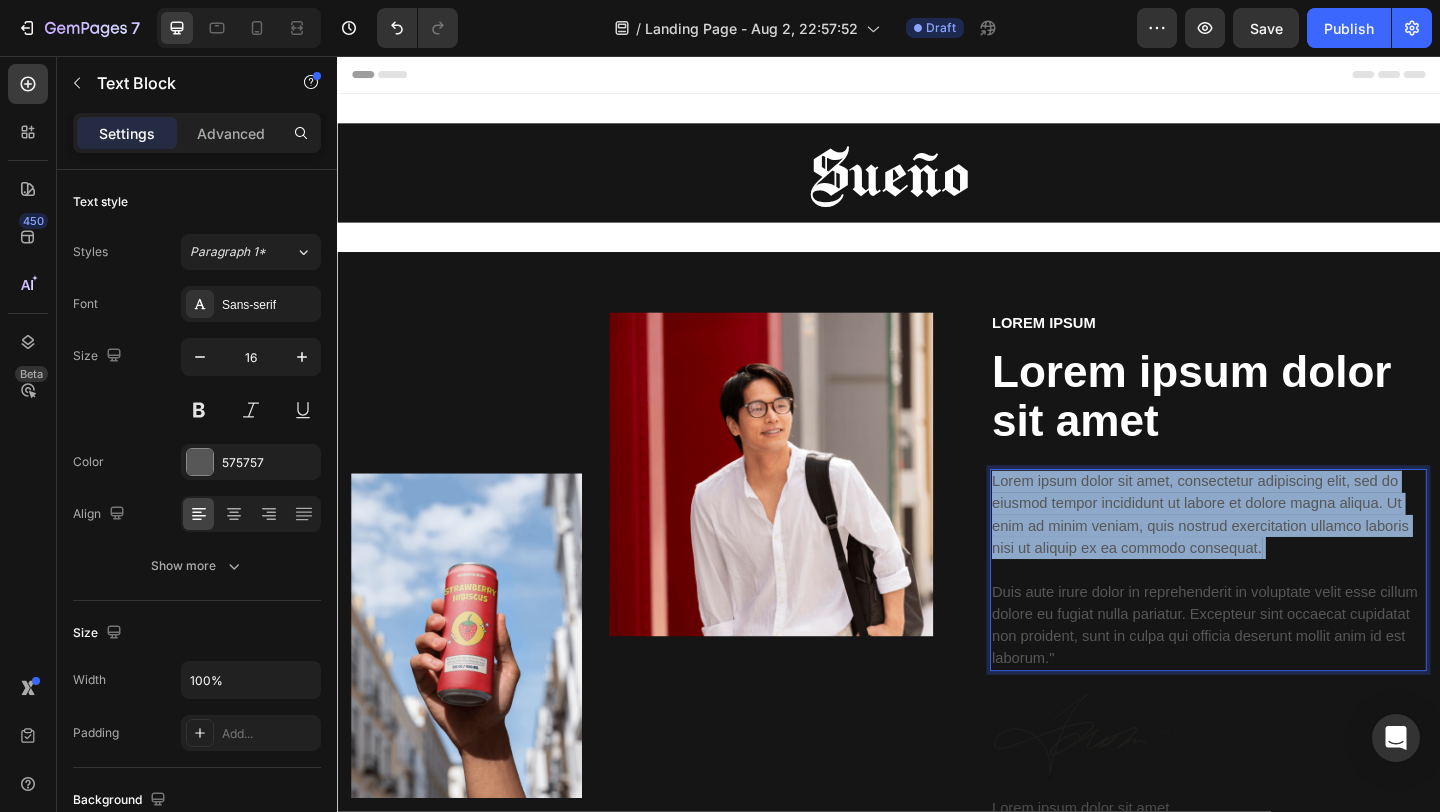 click on "Lorem ipsum dolor sit amet, consectetur adipiscing elit, sed do eiusmod tempor incididunt ut labore et dolore magna aliqua. Ut enim ad minim veniam, quis nostrud exercitation ullamco laboris nisi ut aliquip ex ea commodo consequat. Duis aute irure dolor in reprehenderit in voluptate velit esse cillum dolore eu fugiat nulla pariatur. Excepteur sint occaecat cupidatat non proident, sunt in culpa qui officia deserunt mollit anim id est laborum."" at bounding box center [1284, 615] 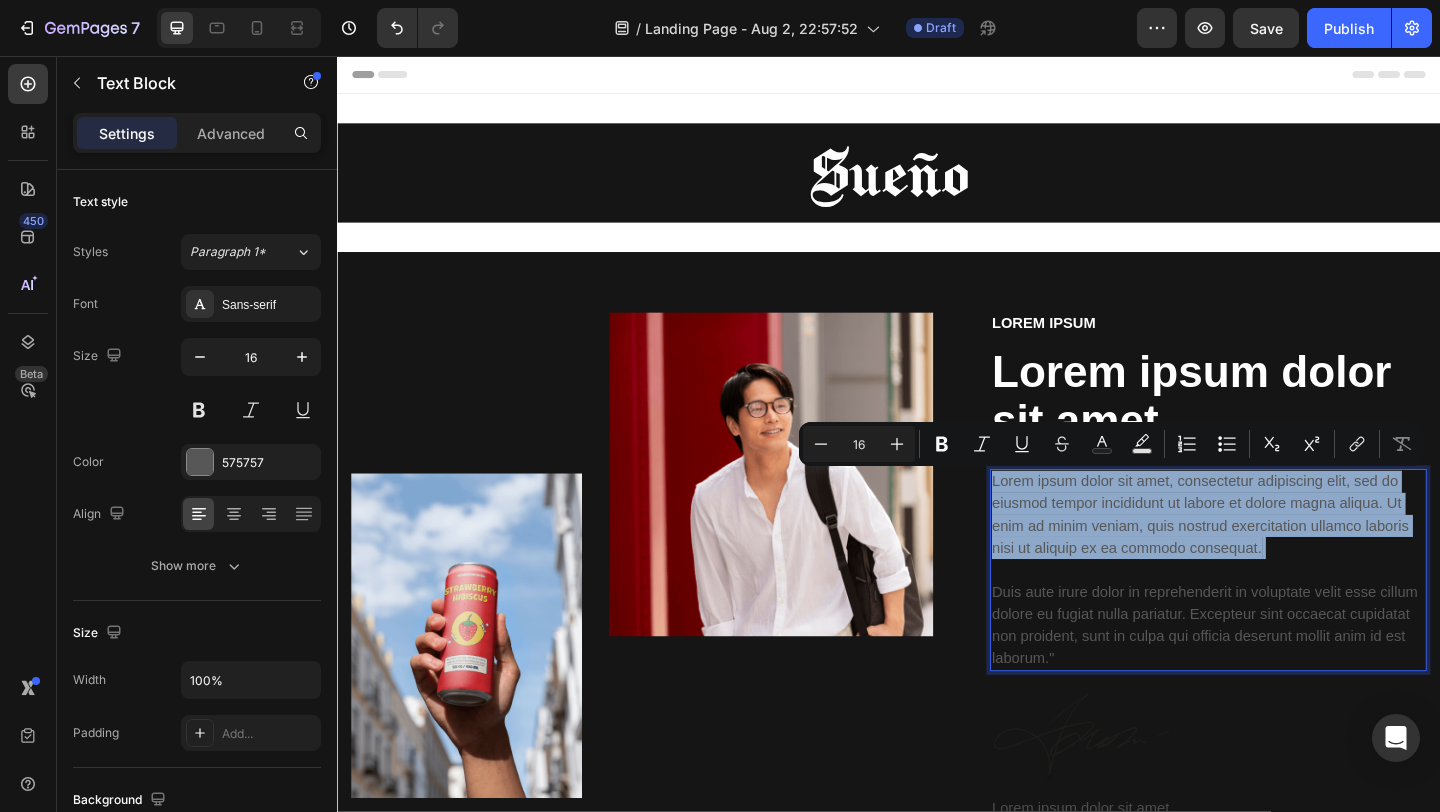 click on "Lorem ipsum dolor sit amet, consectetur adipiscing elit, sed do eiusmod tempor incididunt ut labore et dolore magna aliqua. Ut enim ad minim veniam, quis nostrud exercitation ullamco laboris nisi ut aliquip ex ea commodo consequat. Duis aute irure dolor in reprehenderit in voluptate velit esse cillum dolore eu fugiat nulla pariatur. Excepteur sint occaecat cupidatat non proident, sunt in culpa qui officia deserunt mollit anim id est laborum."" at bounding box center (1284, 615) 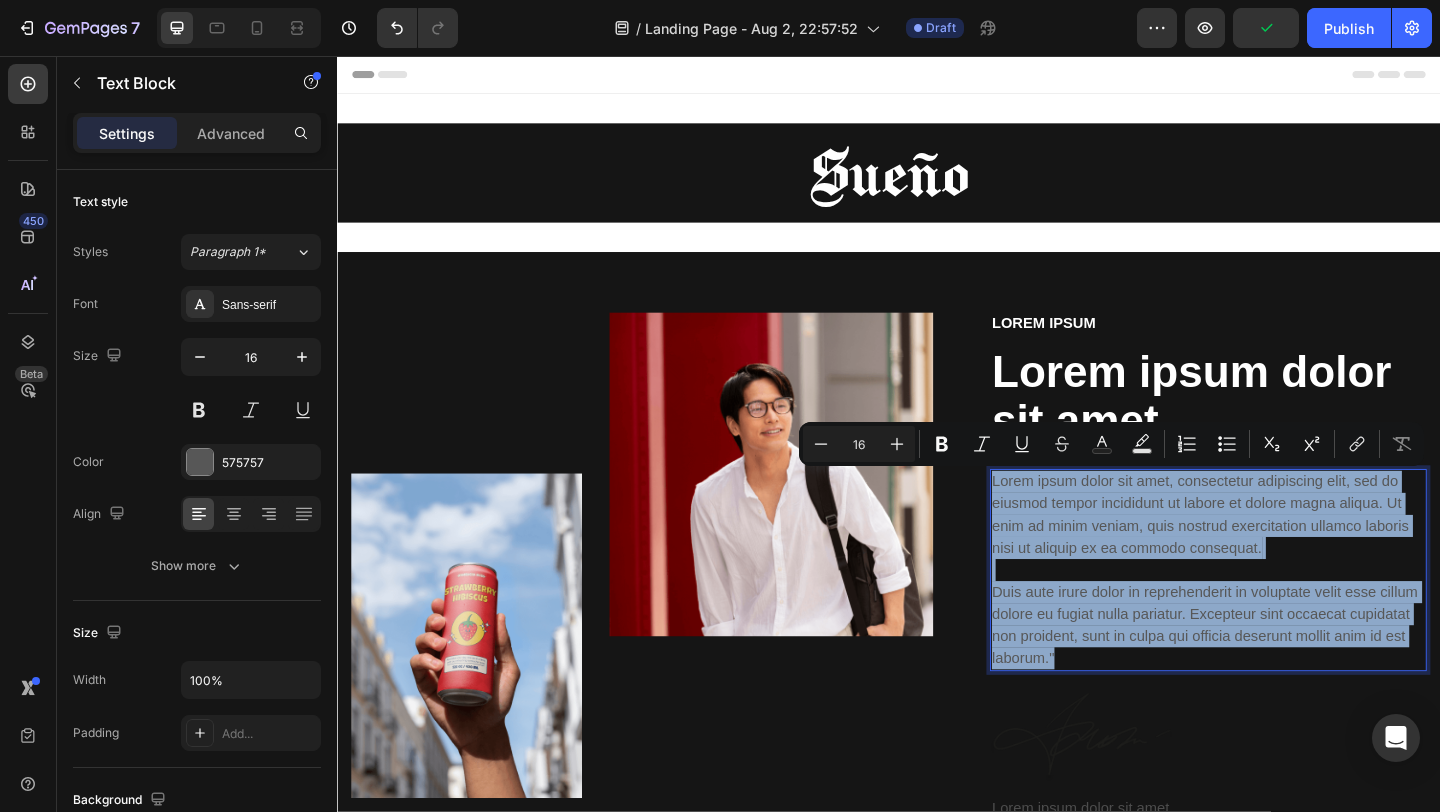 drag, startPoint x: 1052, startPoint y: 524, endPoint x: 1371, endPoint y: 708, distance: 368.26215 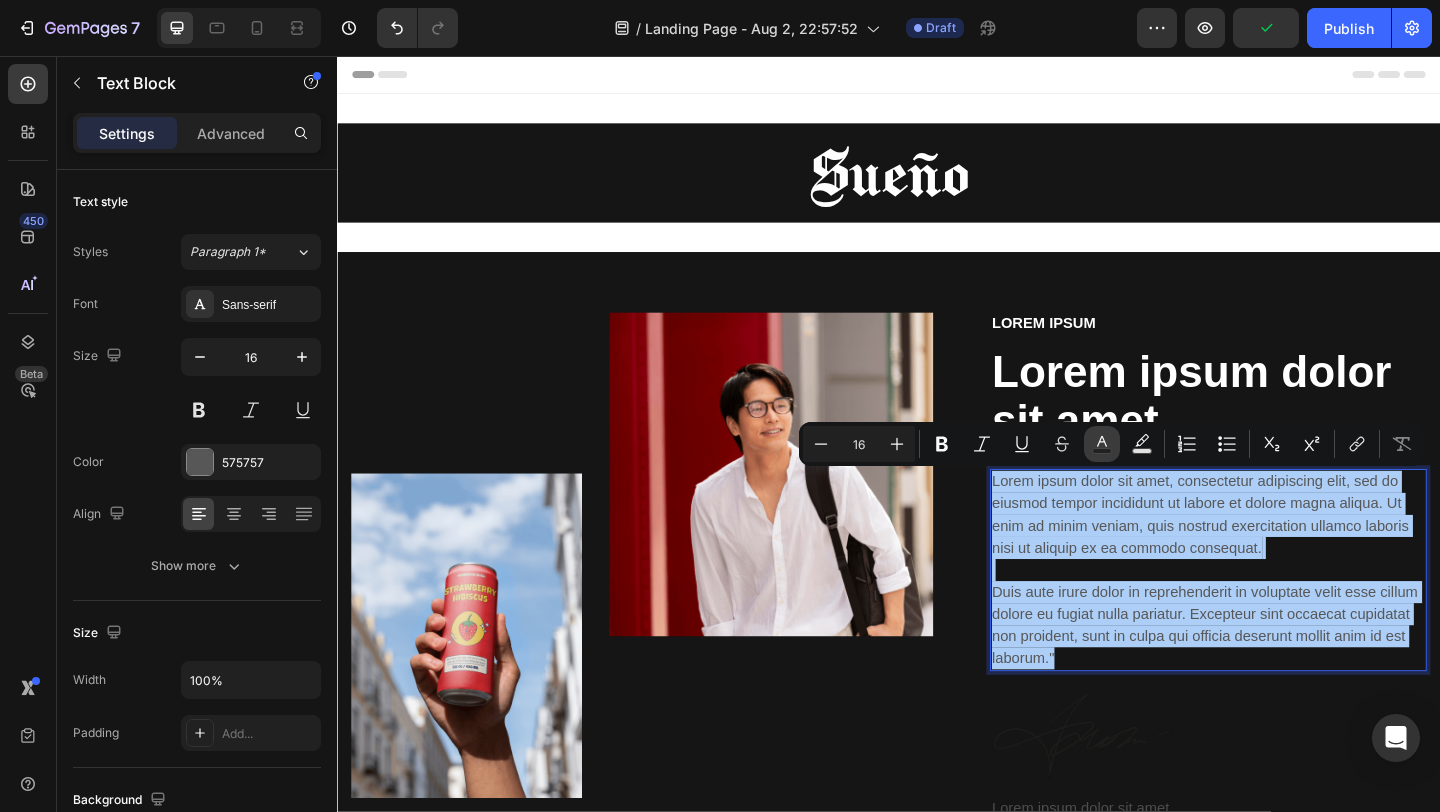 click 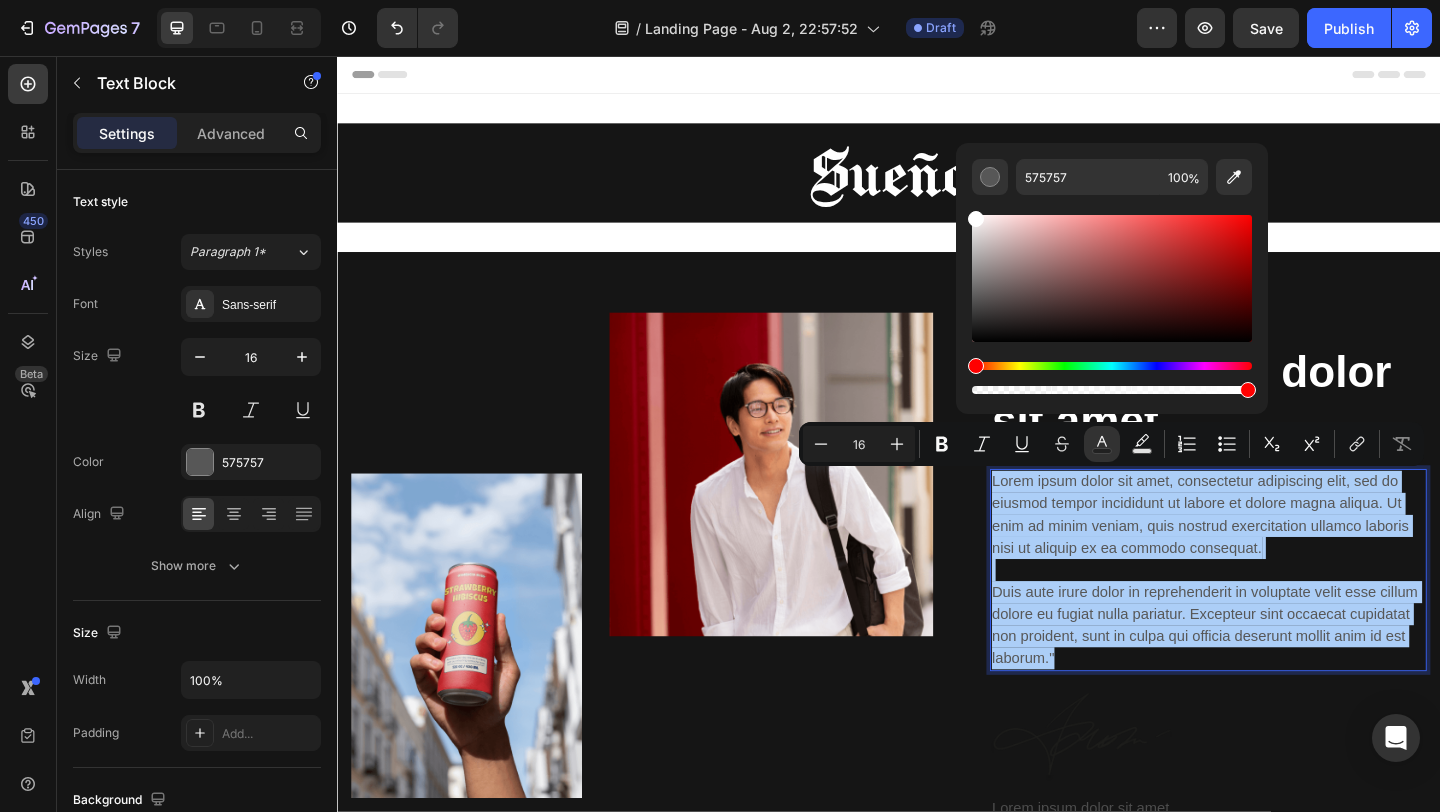 drag, startPoint x: 979, startPoint y: 302, endPoint x: 955, endPoint y: 191, distance: 113.56496 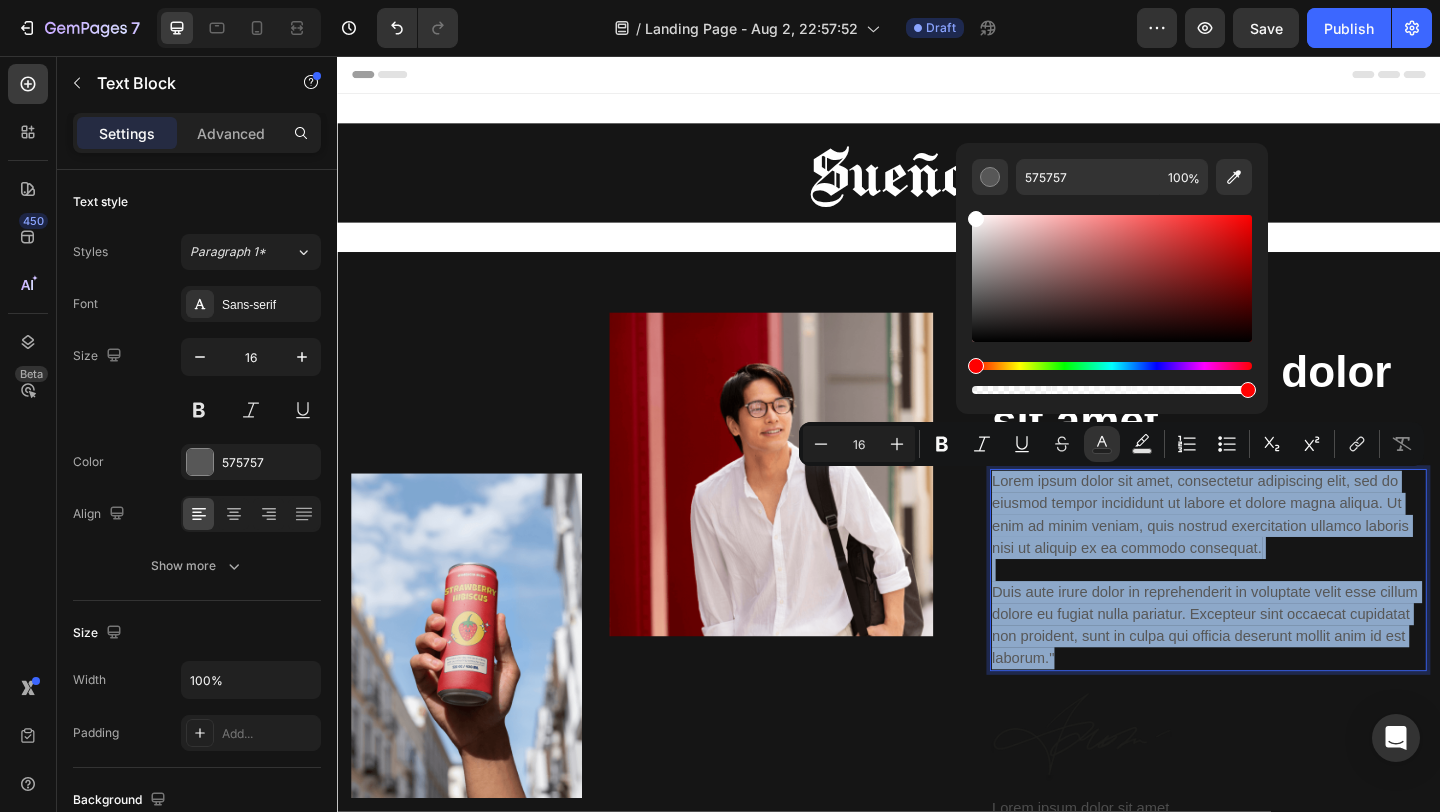 type on "FFFFFF" 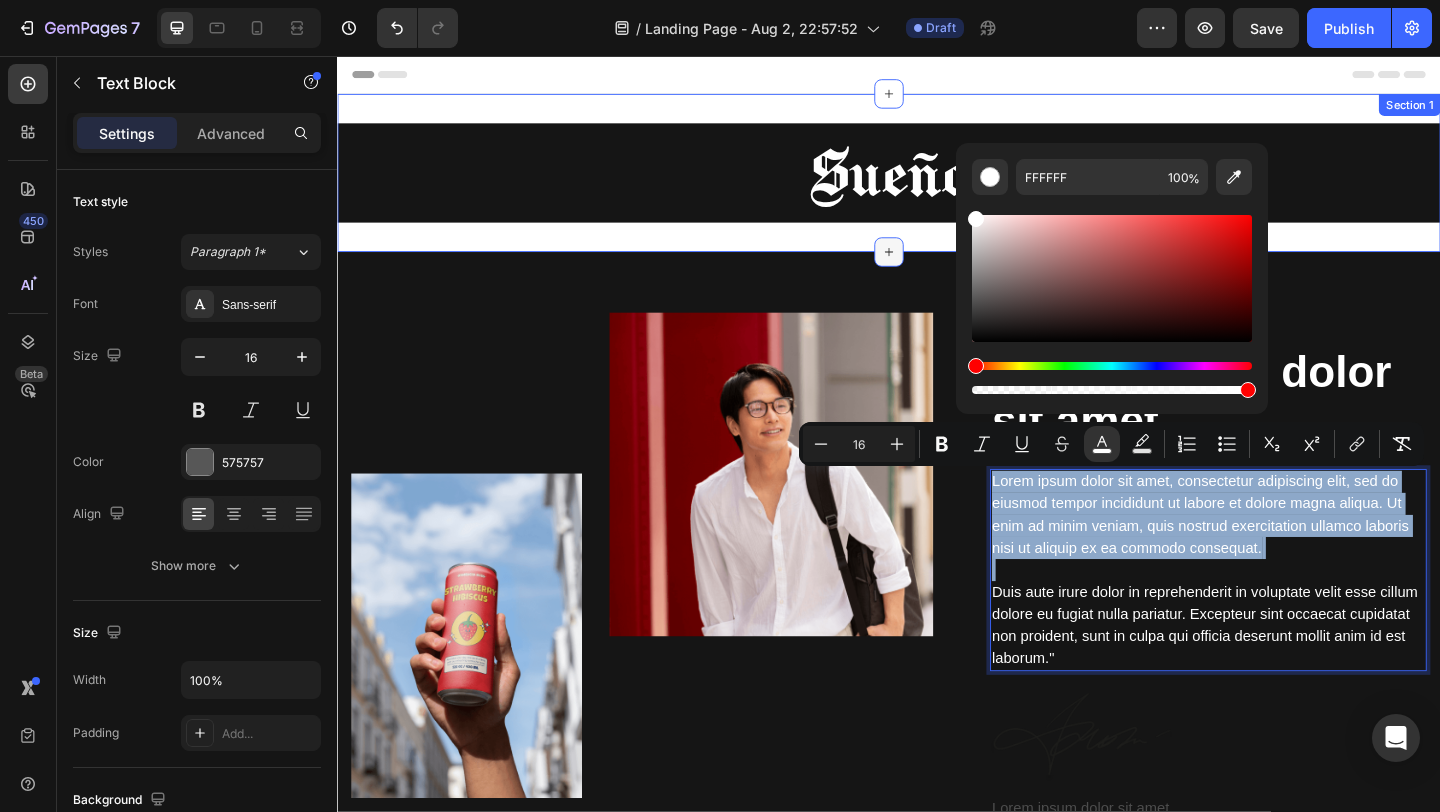 click at bounding box center [937, 269] 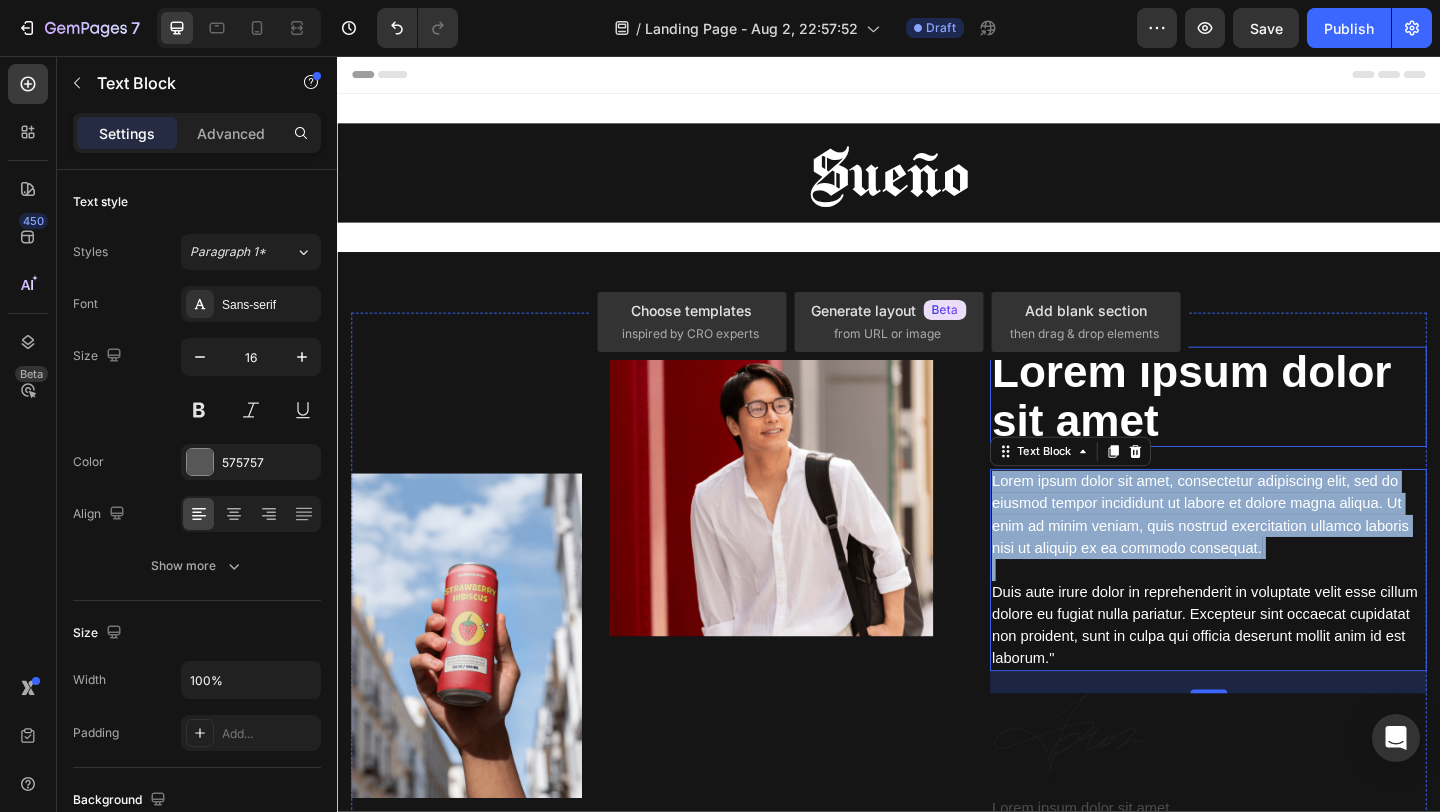 click on "⁠⁠⁠⁠⁠⁠⁠ Lorem ipsum dolor sit amet" at bounding box center (1284, 427) 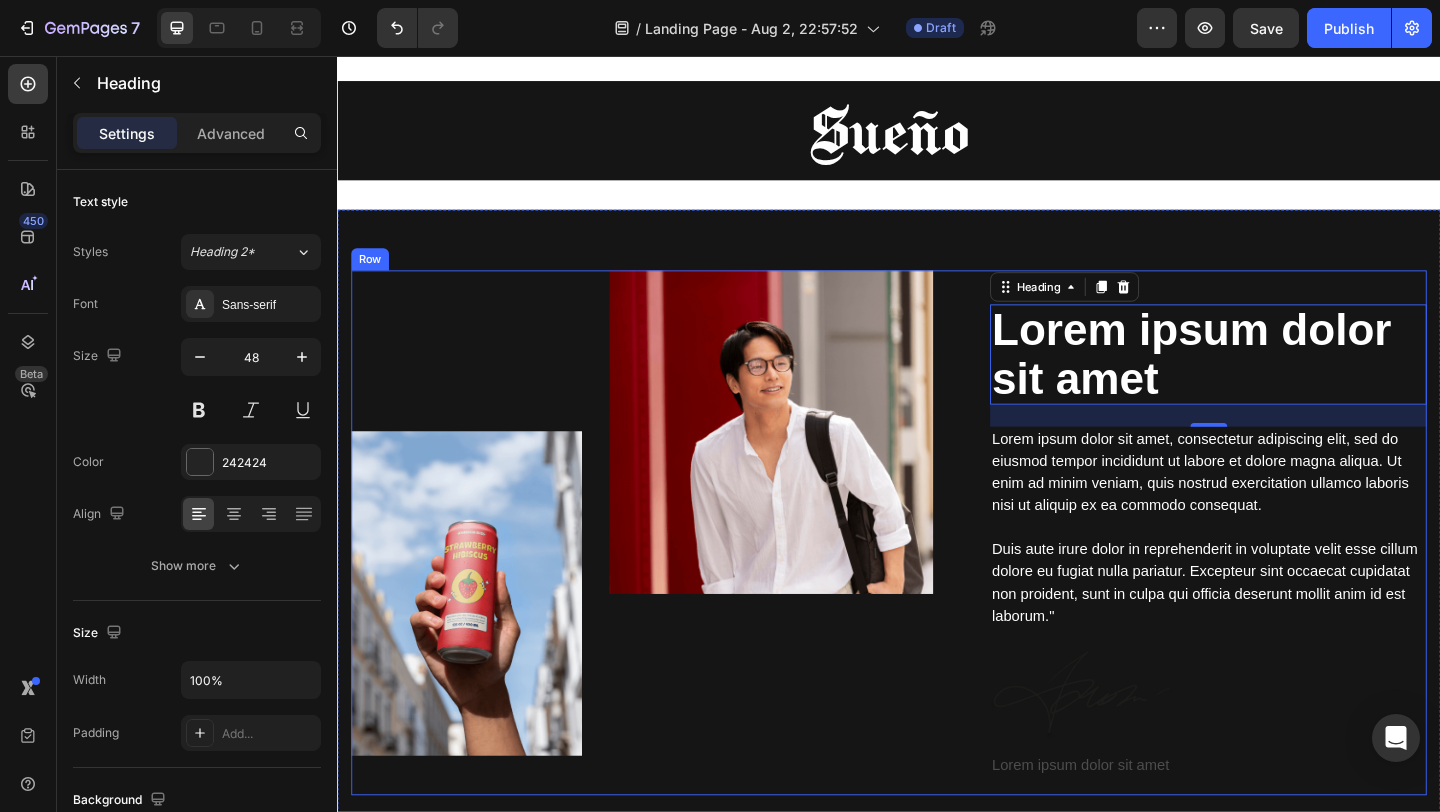 scroll, scrollTop: 37, scrollLeft: 0, axis: vertical 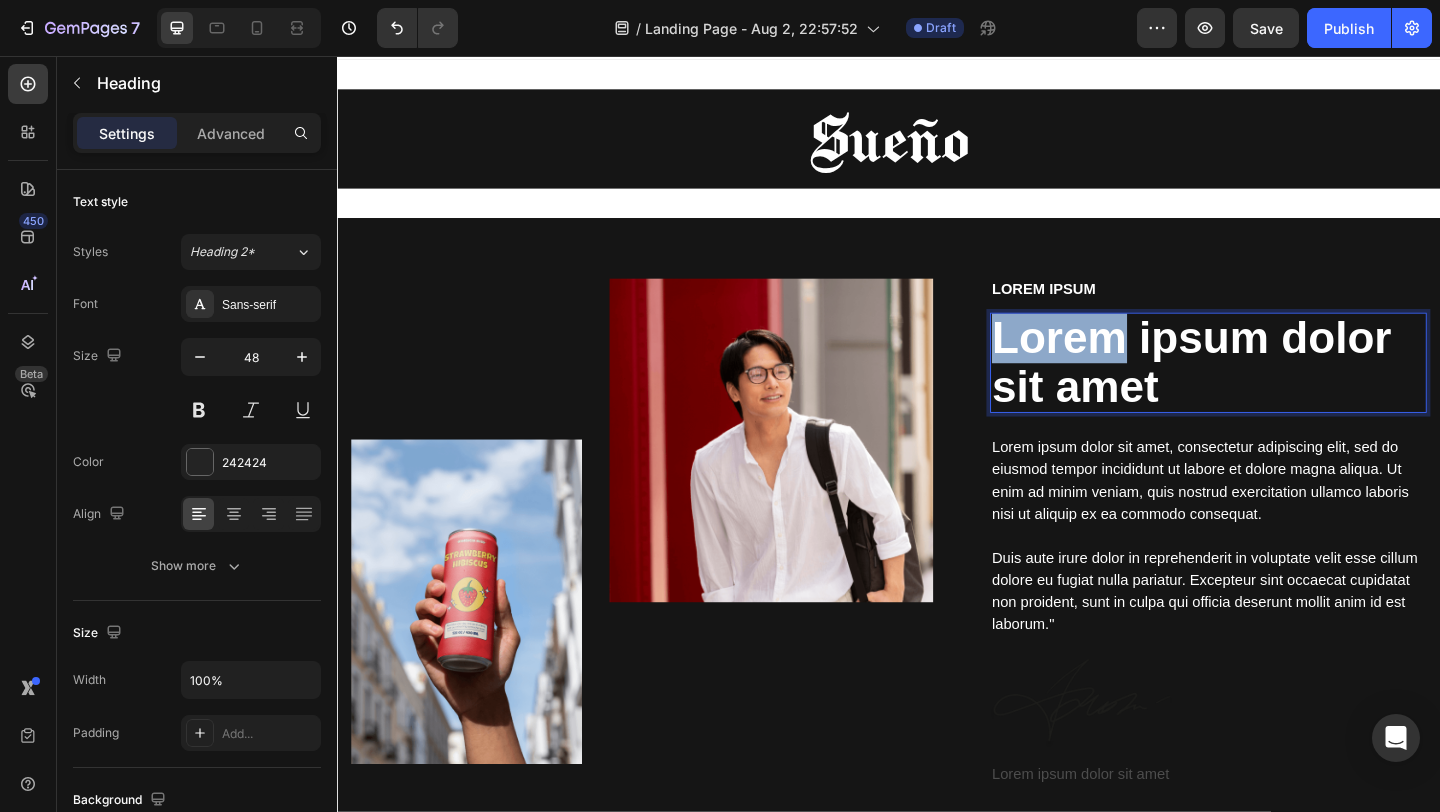 click on "Lorem ipsum dolor sit amet" at bounding box center [1266, 389] 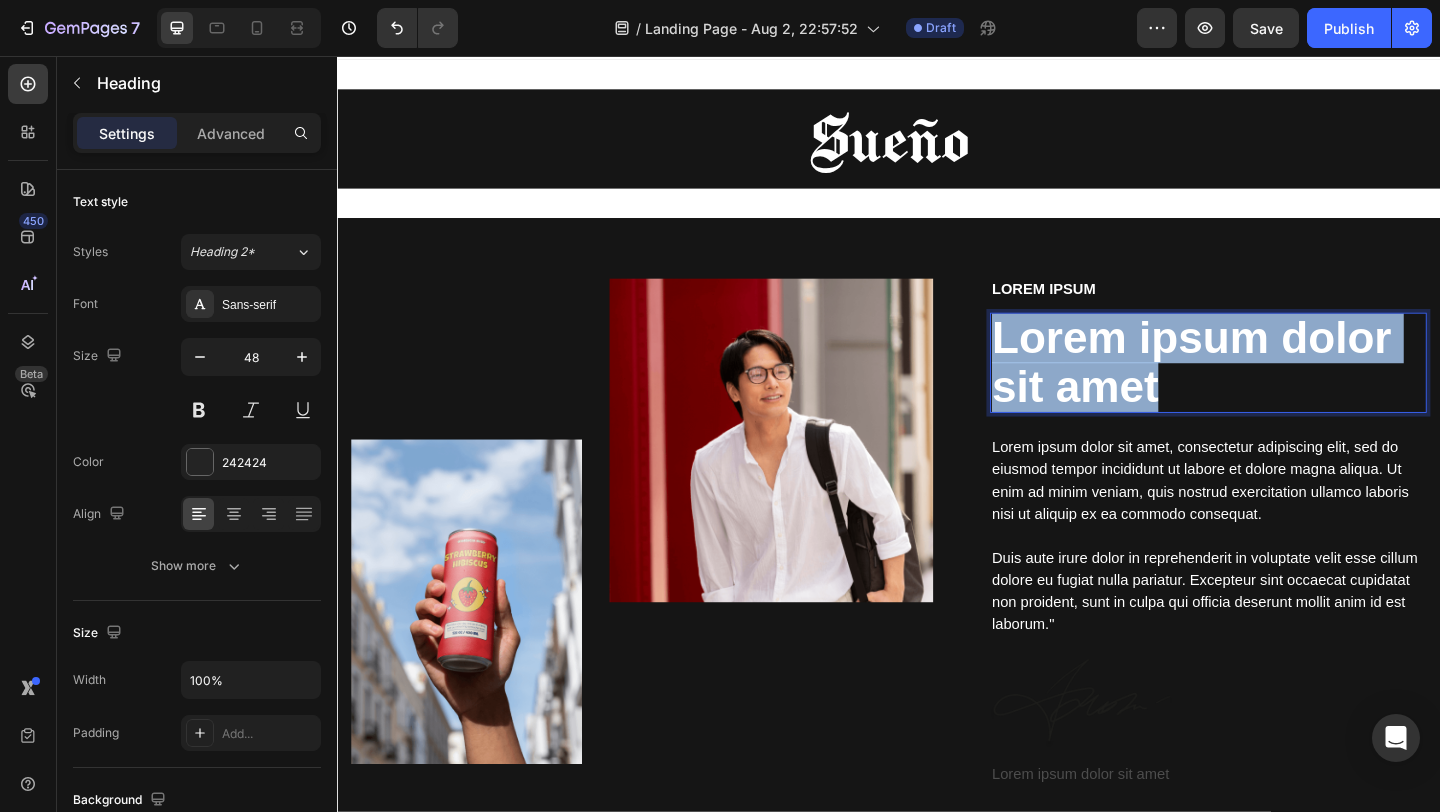 click on "Lorem ipsum dolor sit amet" at bounding box center (1266, 389) 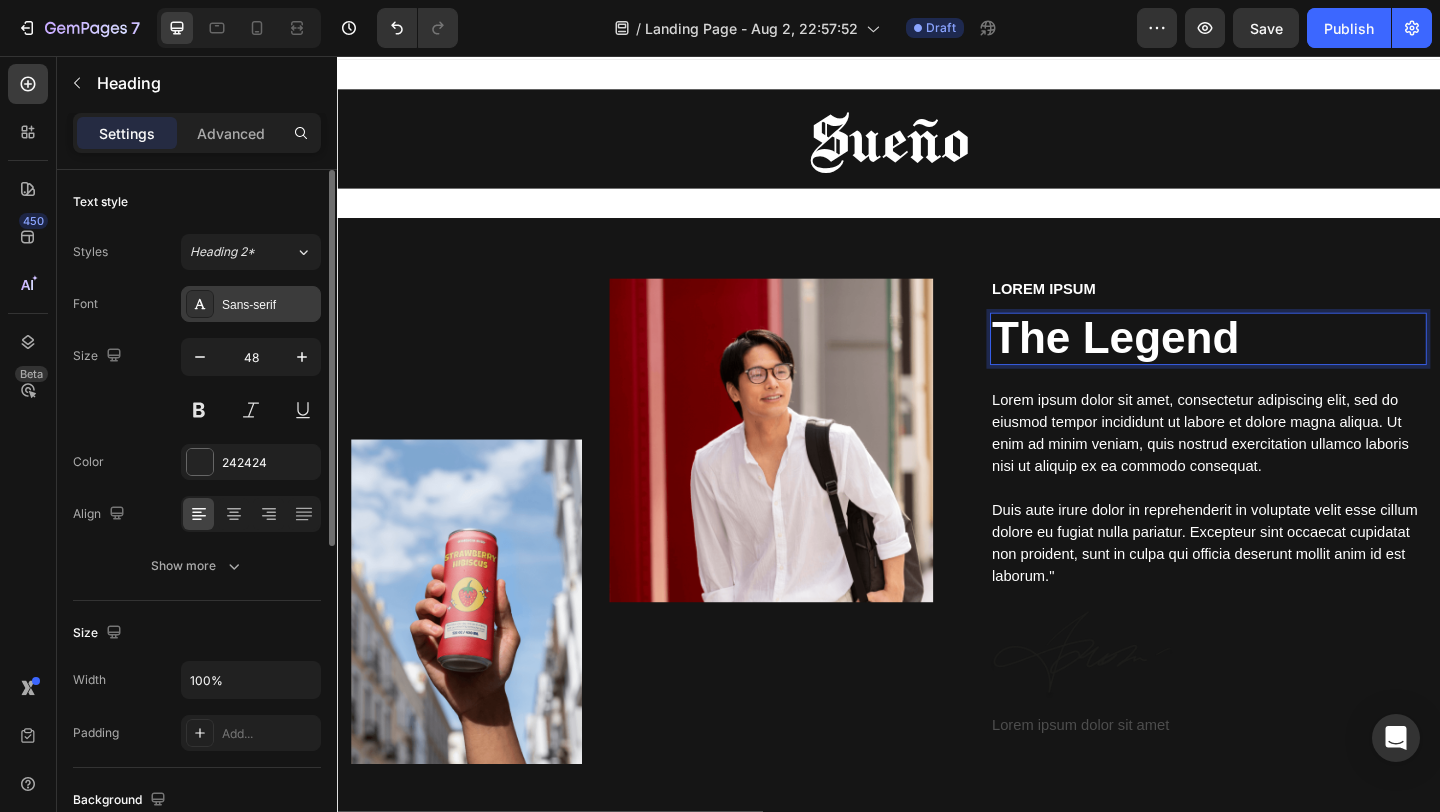 click on "Sans-serif" at bounding box center (269, 305) 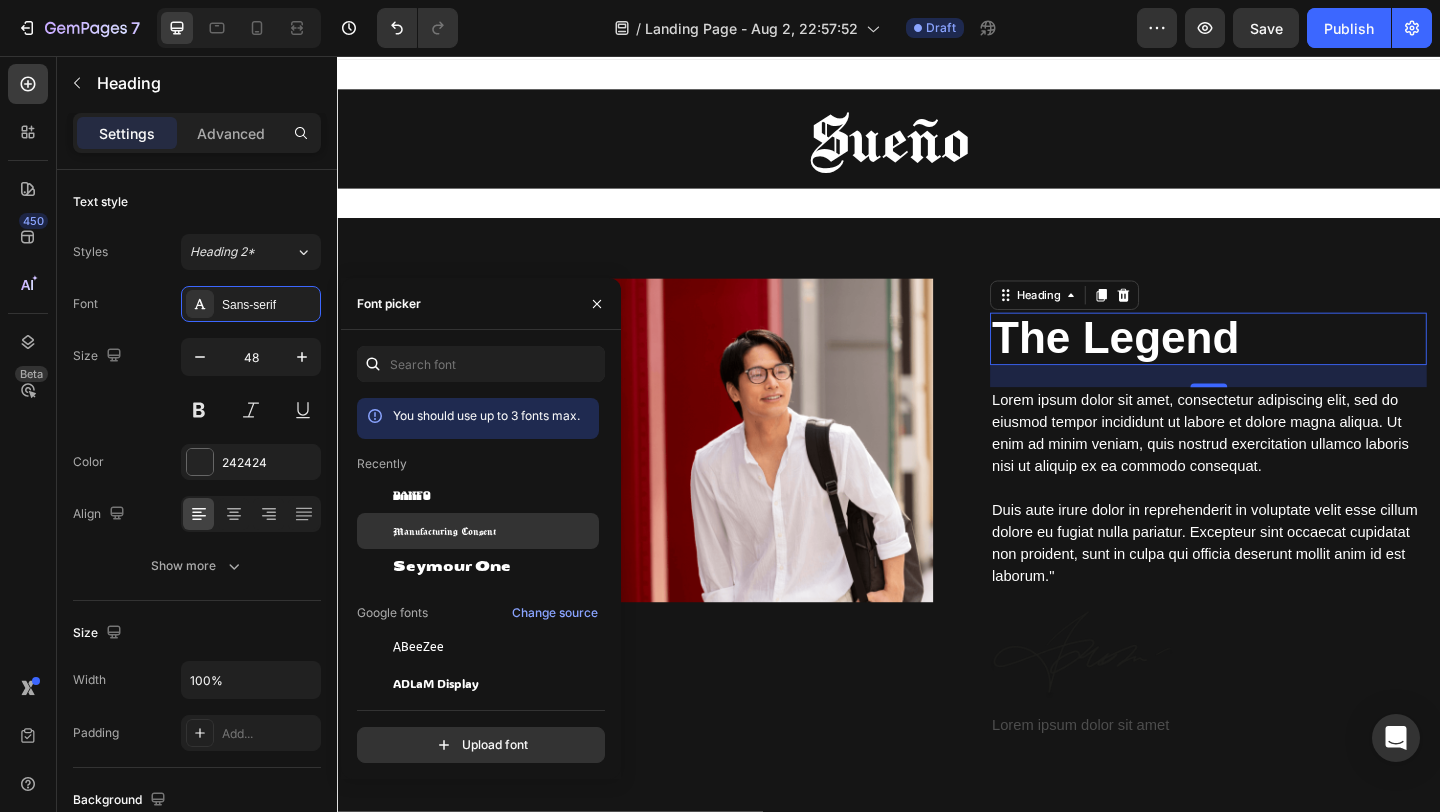 click on "Manufacturing Consent" at bounding box center [444, 531] 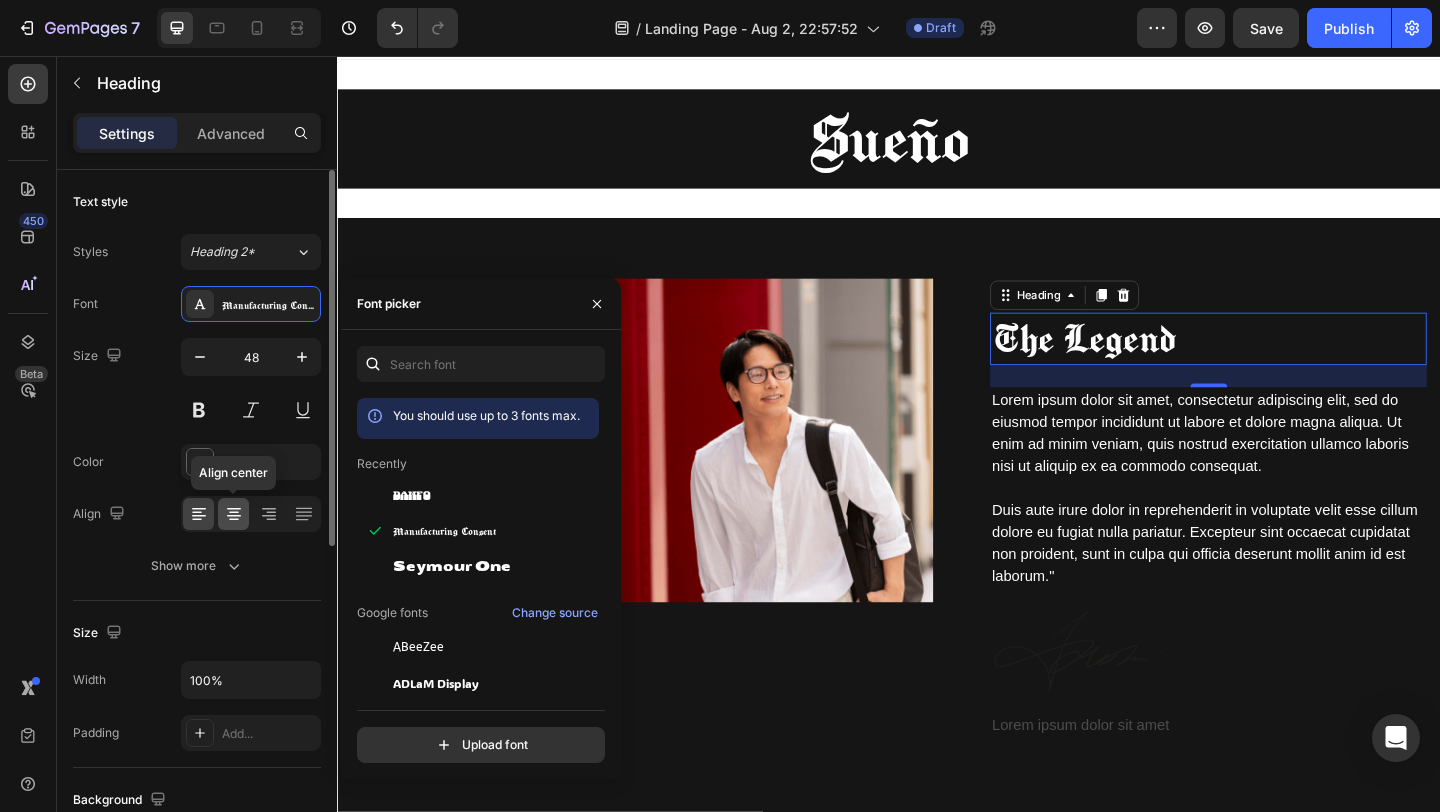 click 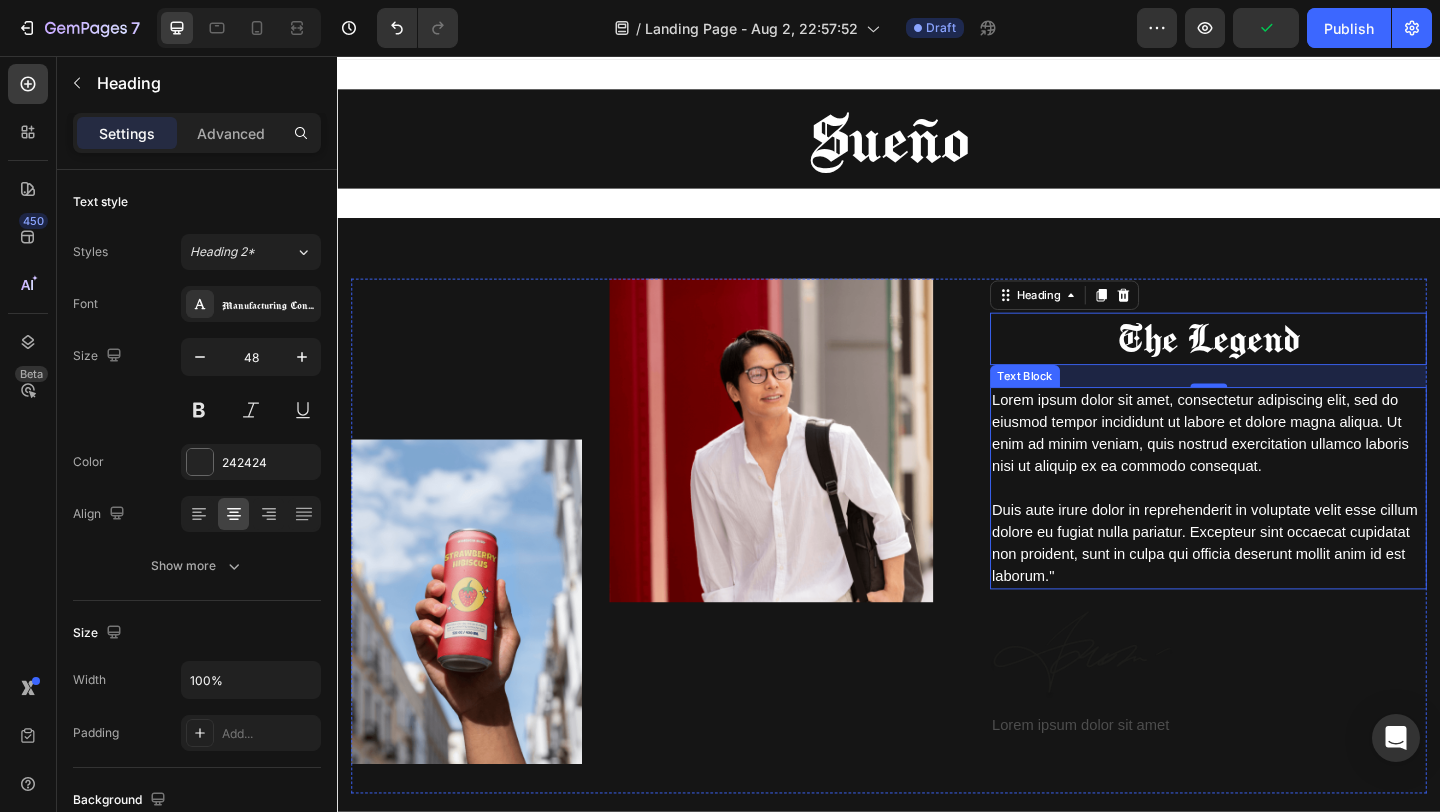 click on "Lorem ipsum dolor sit amet, consectetur adipiscing elit, sed do eiusmod tempor incididunt ut labore et dolore magna aliqua. Ut enim ad minim veniam, quis nostrud exercitation ullamco laboris nisi ut aliquip ex ea commodo consequat." at bounding box center (1276, 465) 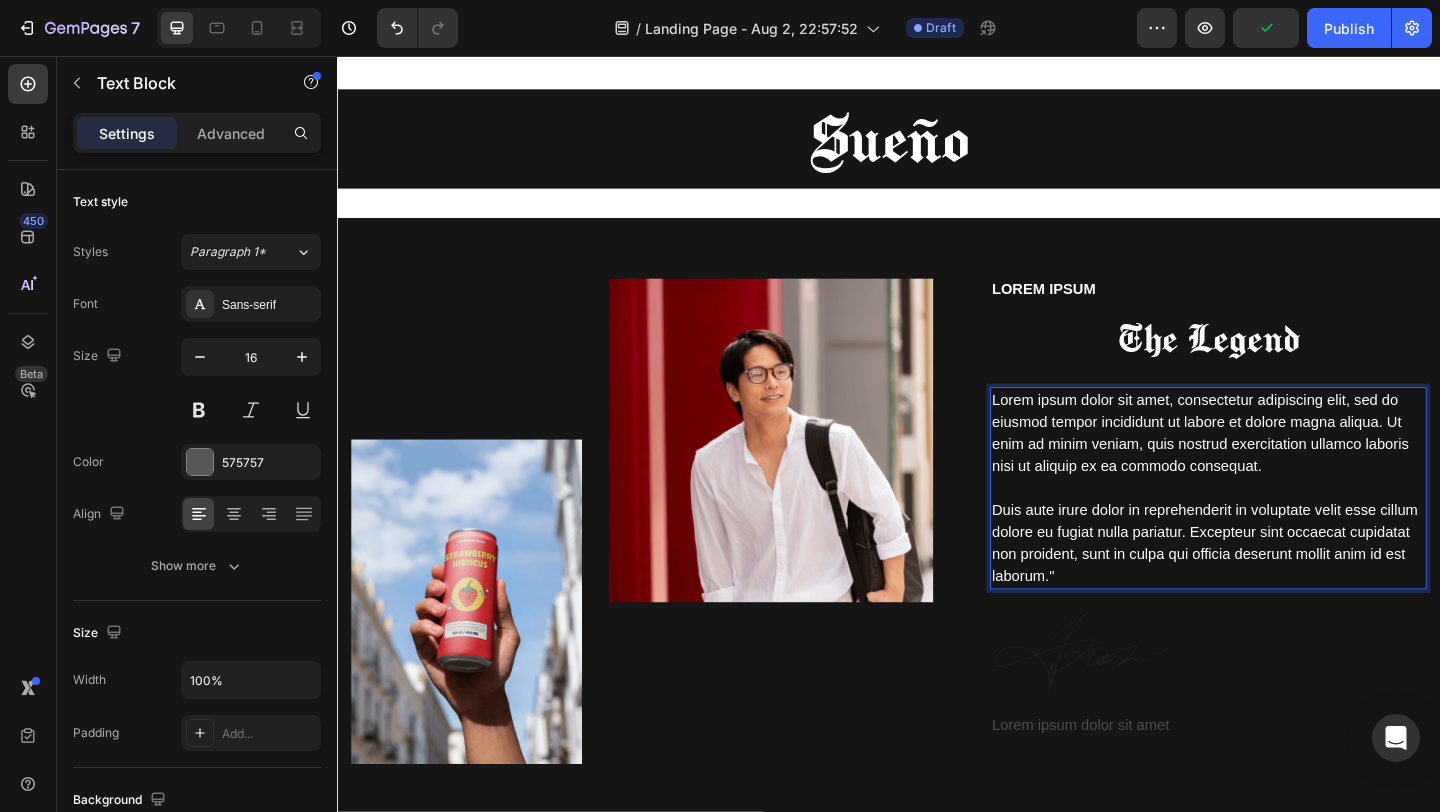click on "Lorem ipsum dolor sit amet, consectetur adipiscing elit, sed do eiusmod tempor incididunt ut labore et dolore magna aliqua. Ut enim ad minim veniam, quis nostrud exercitation ullamco laboris nisi ut aliquip ex ea commodo consequat." at bounding box center (1276, 465) 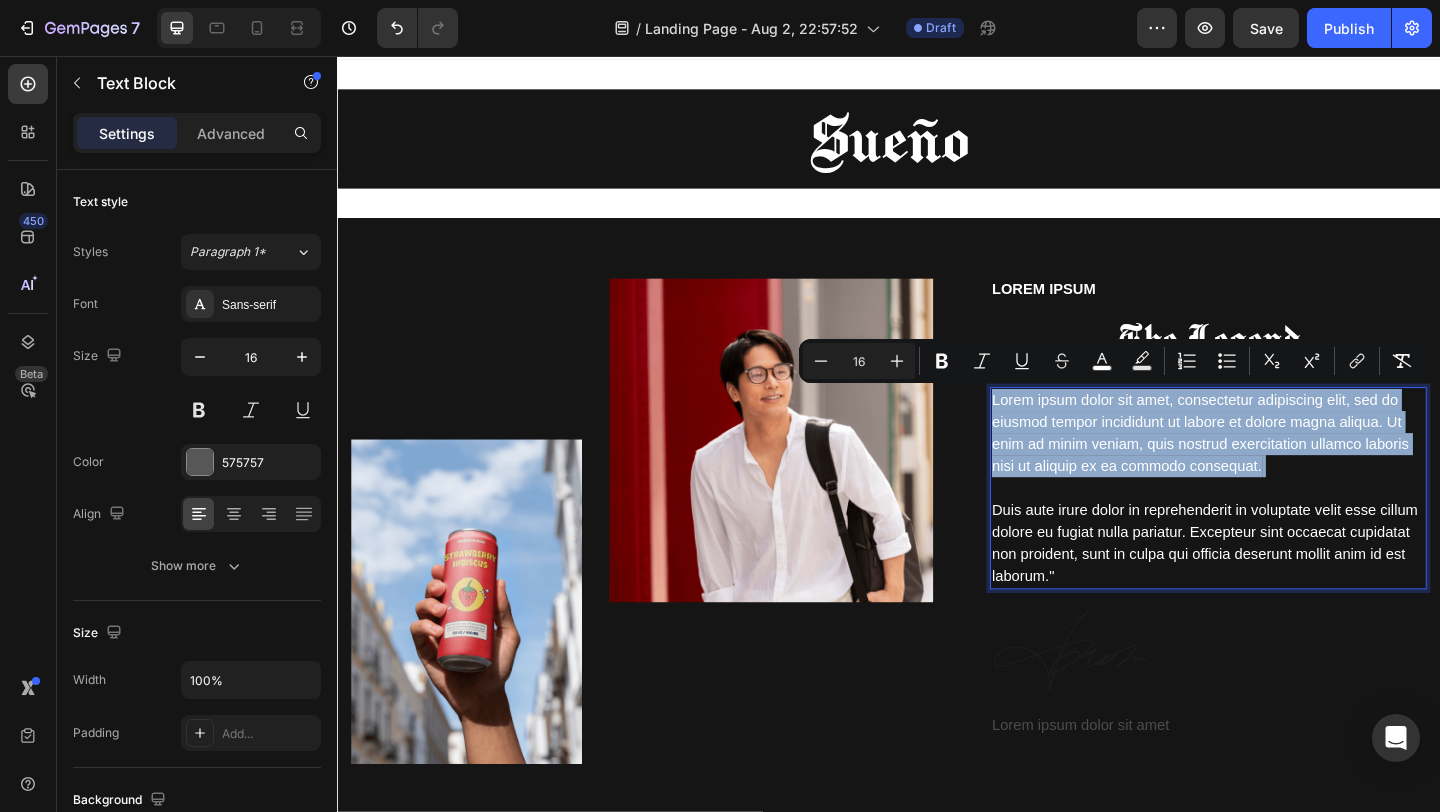 click on "Lorem ipsum dolor sit amet, consectetur adipiscing elit, sed do eiusmod tempor incididunt ut labore et dolore magna aliqua. Ut enim ad minim veniam, quis nostrud exercitation ullamco laboris nisi ut aliquip ex ea commodo consequat." at bounding box center [1276, 465] 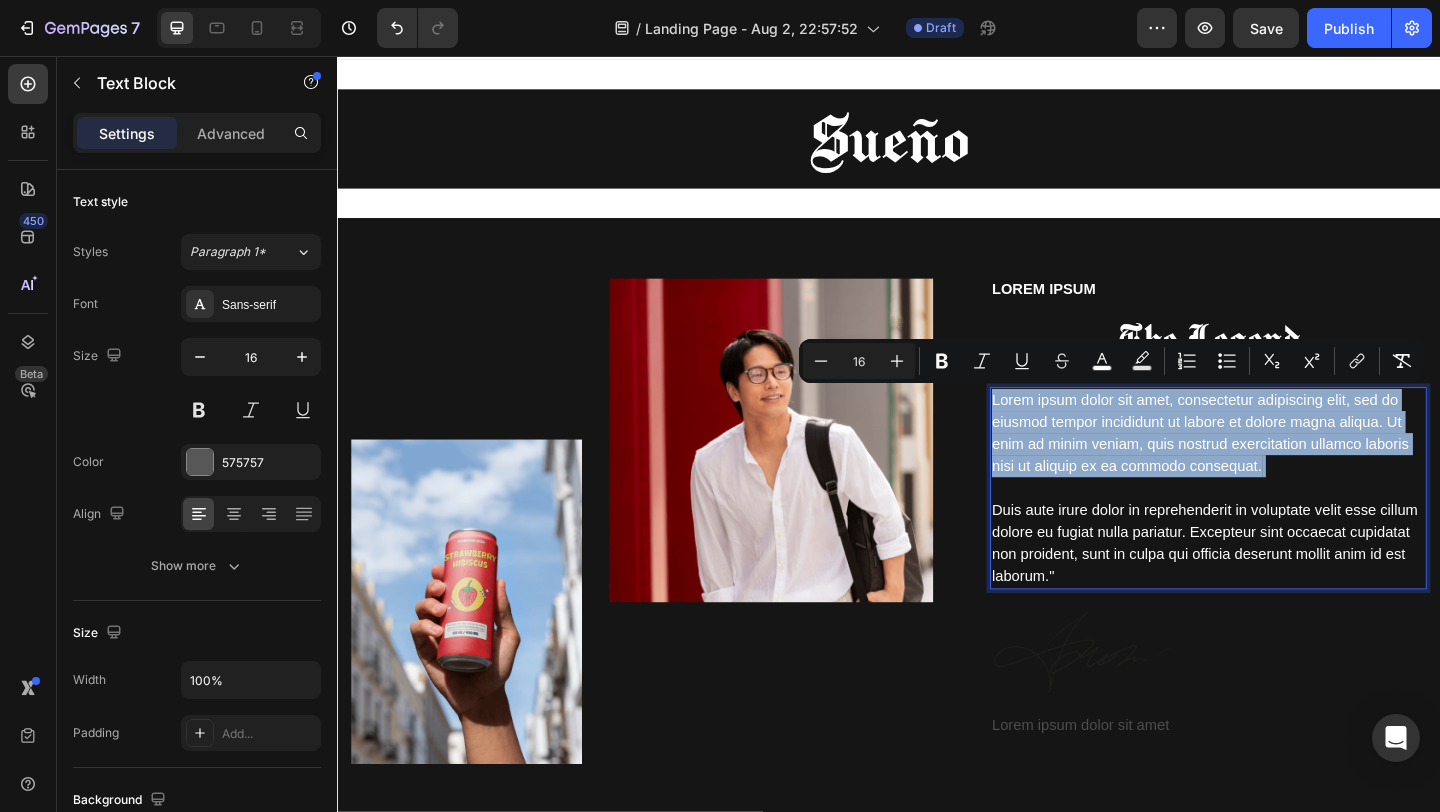 click on "Lorem ipsum dolor sit amet, consectetur adipiscing elit, sed do eiusmod tempor incididunt ut labore et dolore magna aliqua. Ut enim ad minim veniam, quis nostrud exercitation ullamco laboris nisi ut aliquip ex ea commodo consequat." at bounding box center [1276, 465] 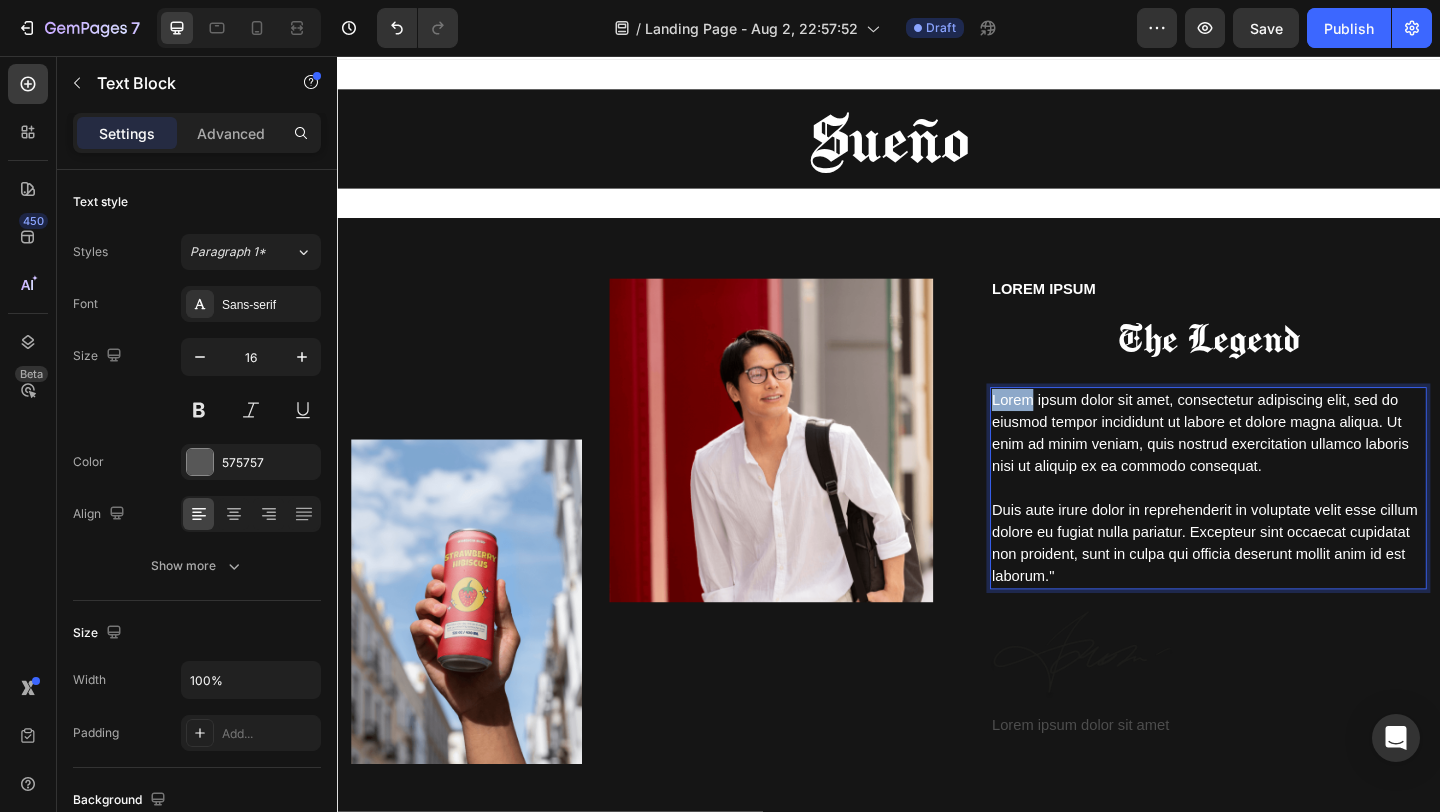 click on "Lorem ipsum dolor sit amet, consectetur adipiscing elit, sed do eiusmod tempor incididunt ut labore et dolore magna aliqua. Ut enim ad minim veniam, quis nostrud exercitation ullamco laboris nisi ut aliquip ex ea commodo consequat." at bounding box center (1276, 465) 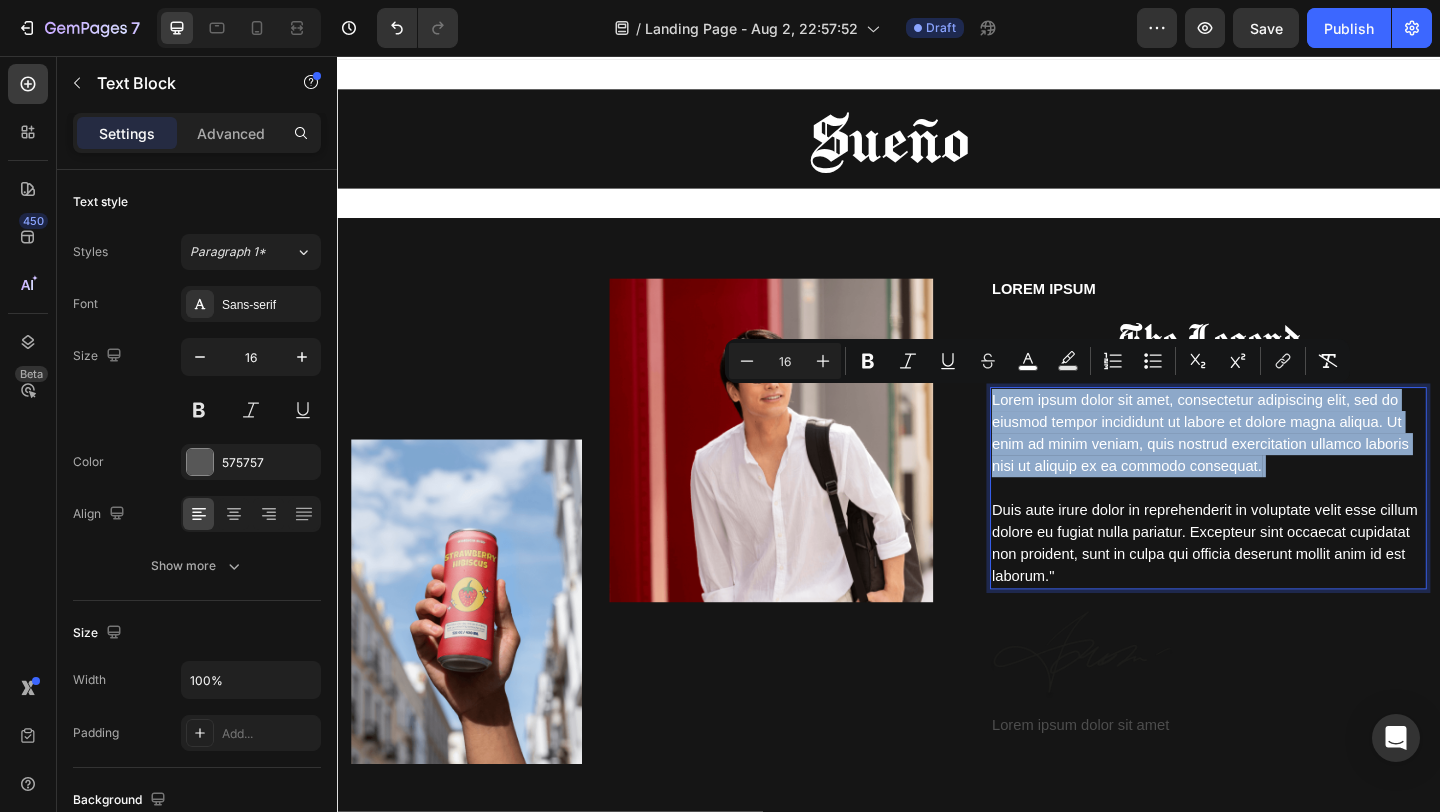 click on "Lorem ipsum dolor sit amet, consectetur adipiscing elit, sed do eiusmod tempor incididunt ut labore et dolore magna aliqua. Ut enim ad minim veniam, quis nostrud exercitation ullamco laboris nisi ut aliquip ex ea commodo consequat." at bounding box center [1276, 465] 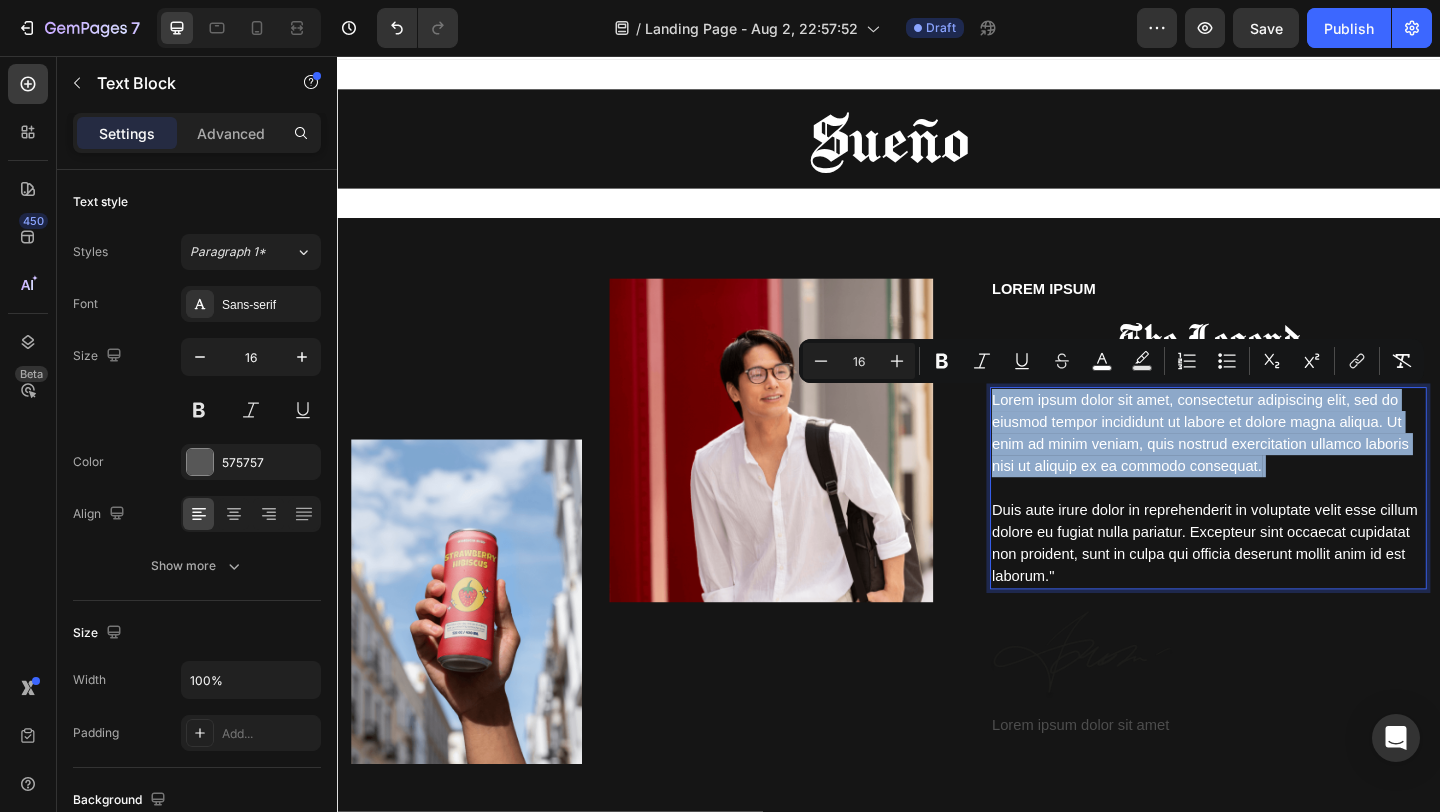 click on "Lorem ipsum dolor sit amet, consectetur adipiscing elit, sed do eiusmod tempor incididunt ut labore et dolore magna aliqua. Ut enim ad minim veniam, quis nostrud exercitation ullamco laboris nisi ut aliquip ex ea commodo consequat." at bounding box center [1276, 465] 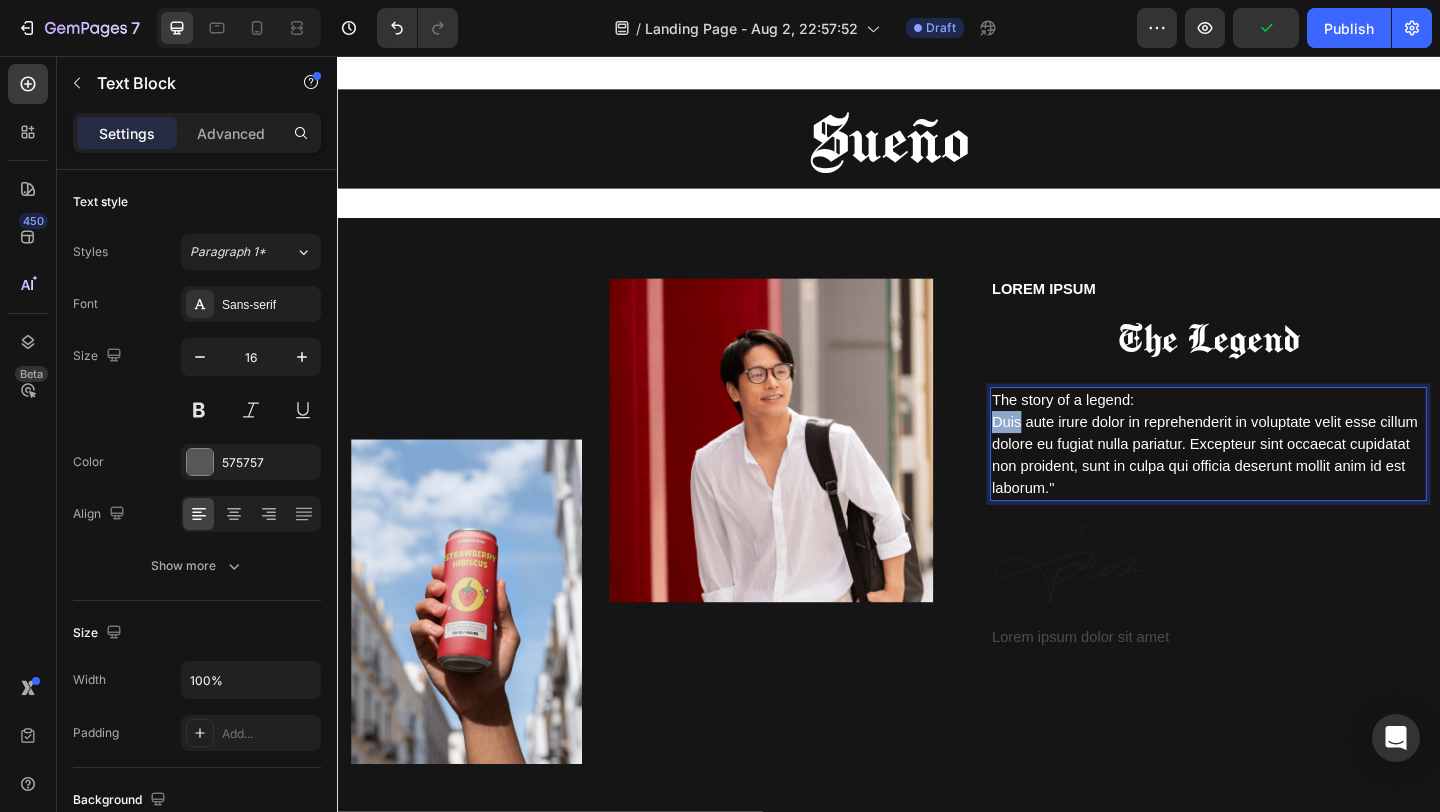 click on "Duis aute irure dolor in reprehenderit in voluptate velit esse cillum dolore eu fugiat nulla pariatur. Excepteur sint occaecat cupidatat non proident, sunt in culpa qui officia deserunt mollit anim id est laborum."" at bounding box center [1280, 489] 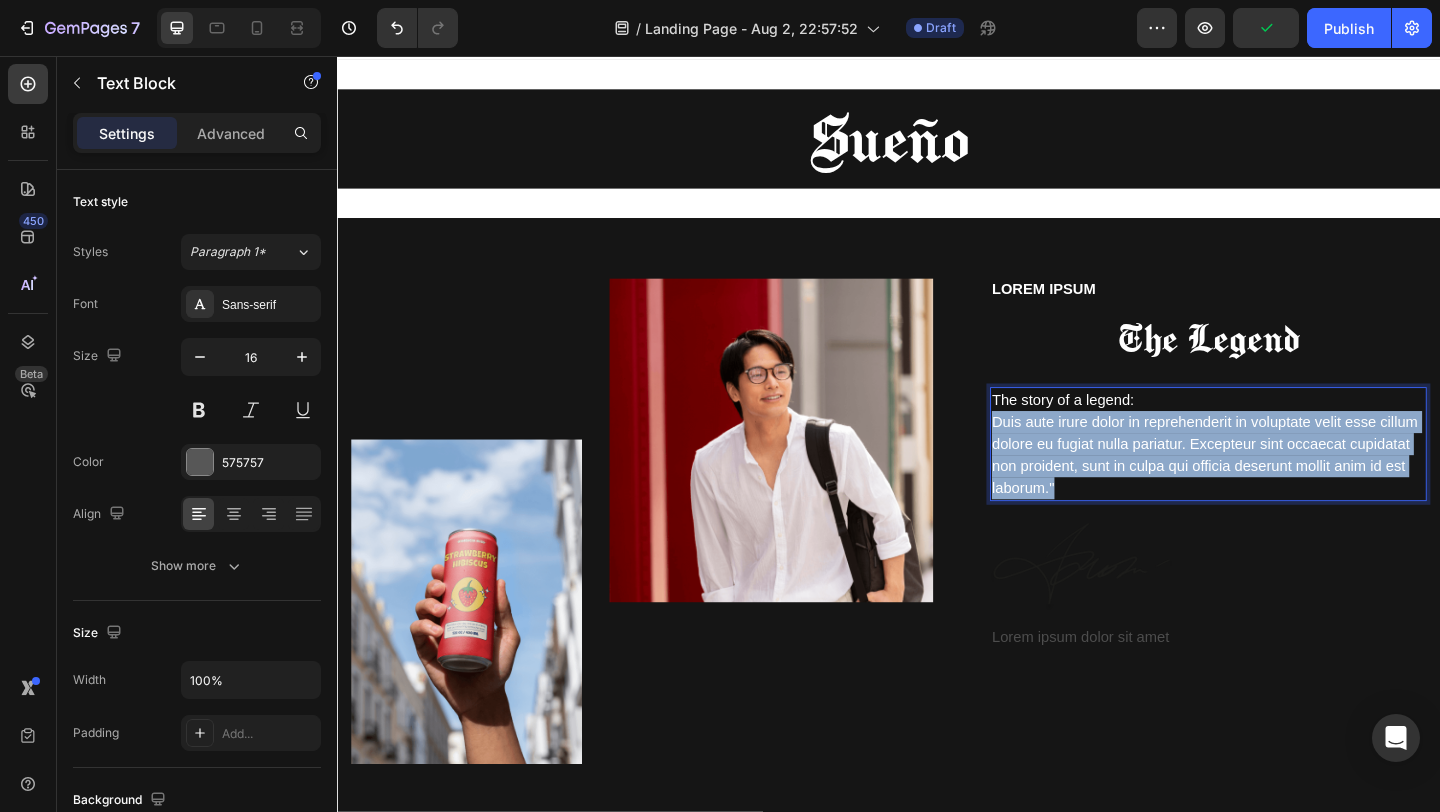 click on "Duis aute irure dolor in reprehenderit in voluptate velit esse cillum dolore eu fugiat nulla pariatur. Excepteur sint occaecat cupidatat non proident, sunt in culpa qui officia deserunt mollit anim id est laborum."" at bounding box center [1280, 489] 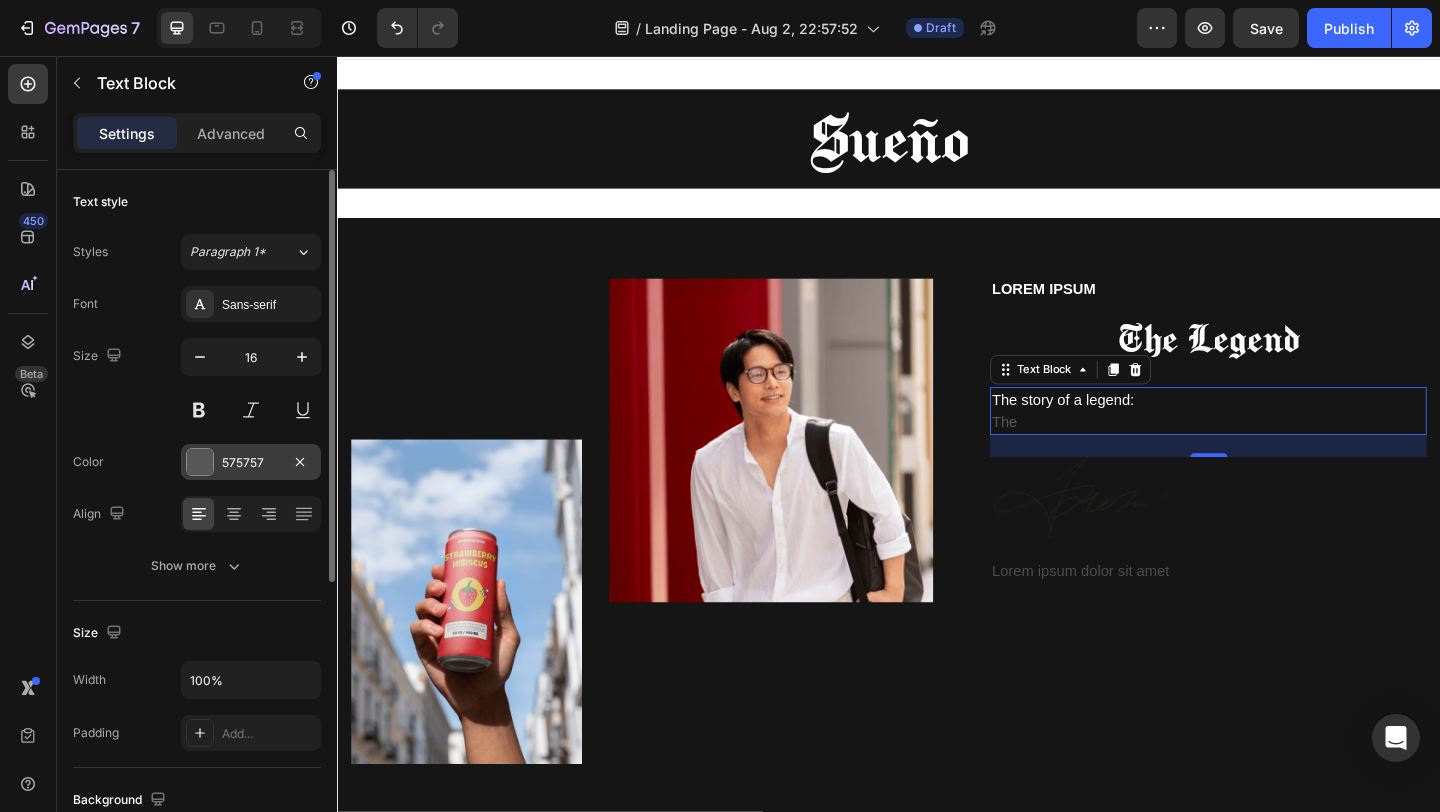 click at bounding box center (200, 462) 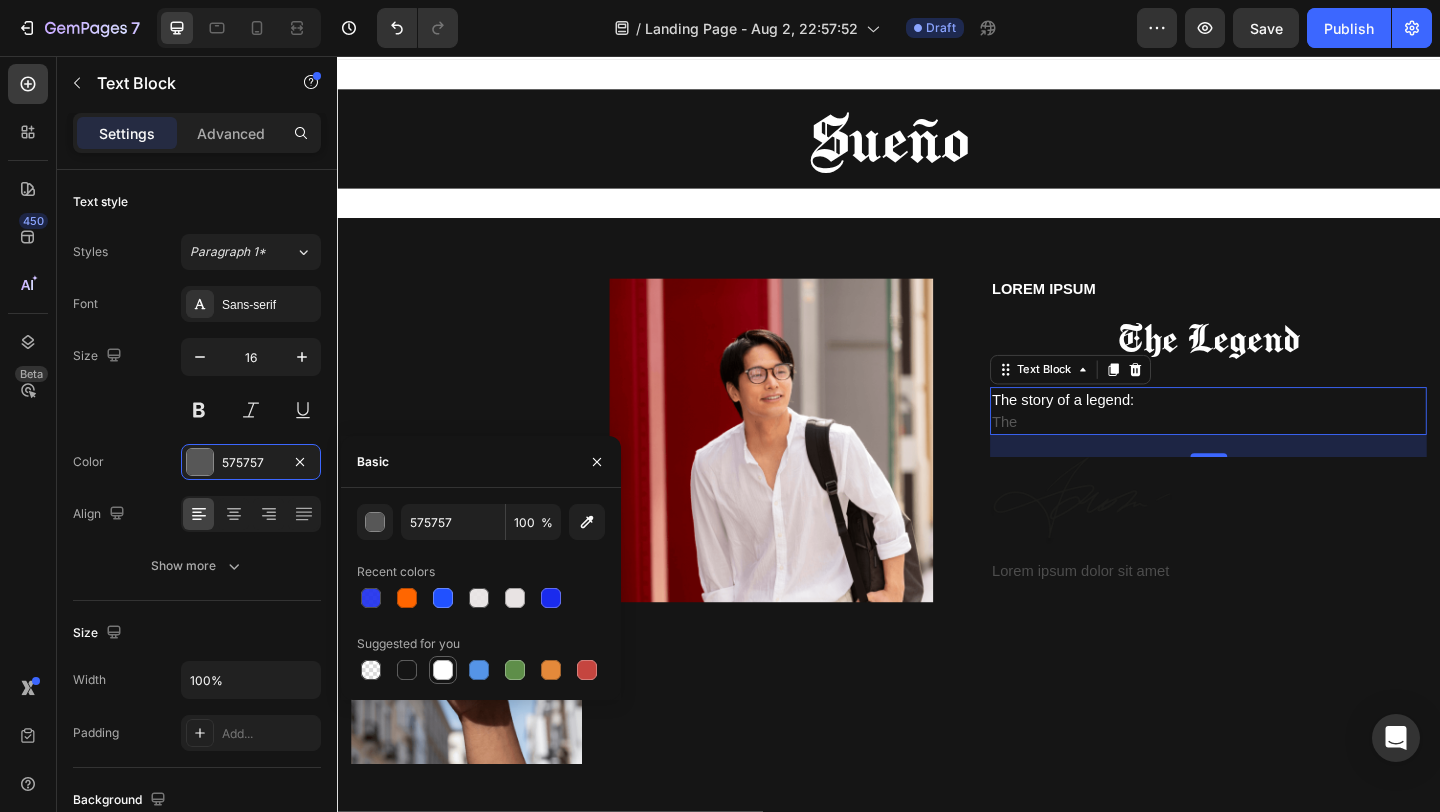click at bounding box center (443, 670) 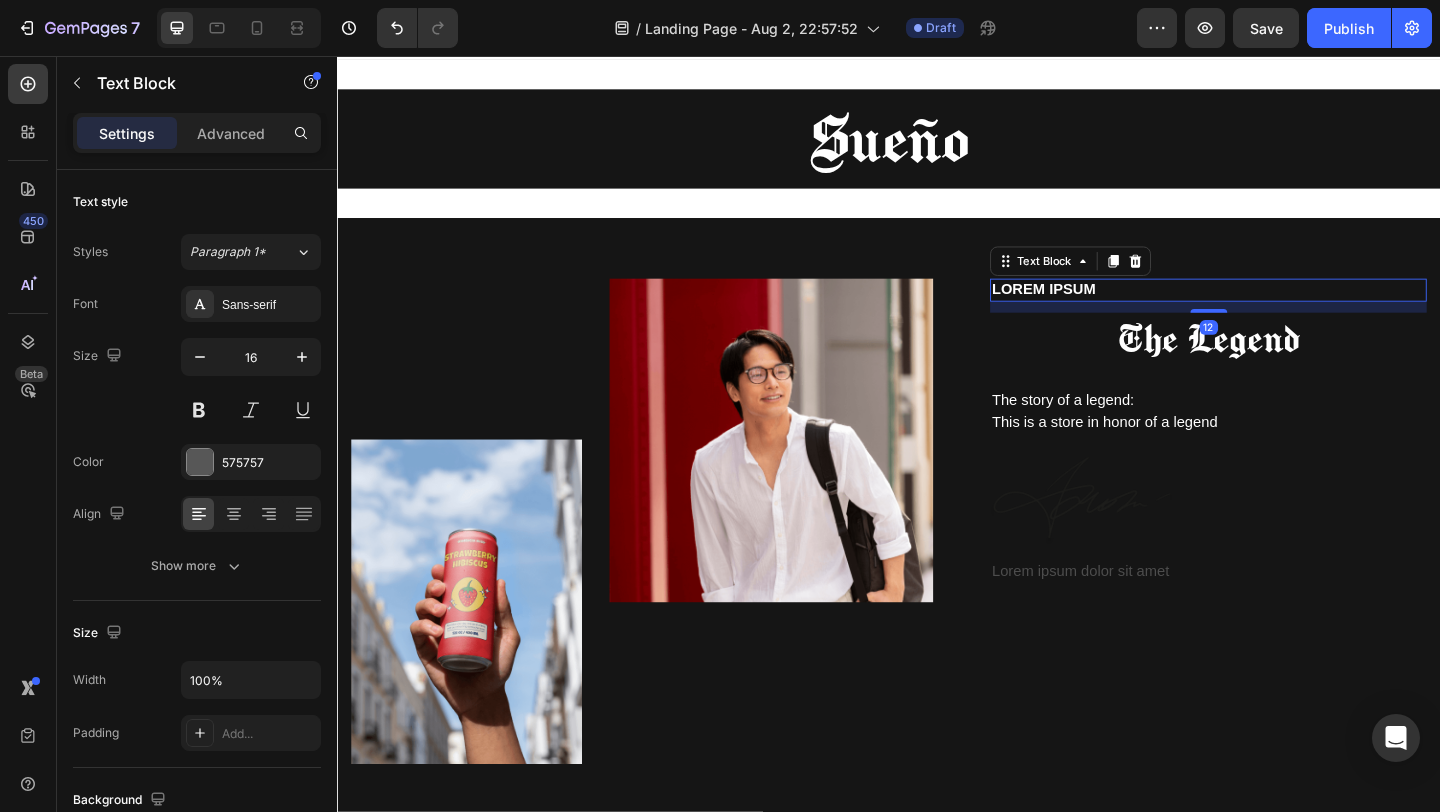click on "Lorem ipsum" at bounding box center [1105, 309] 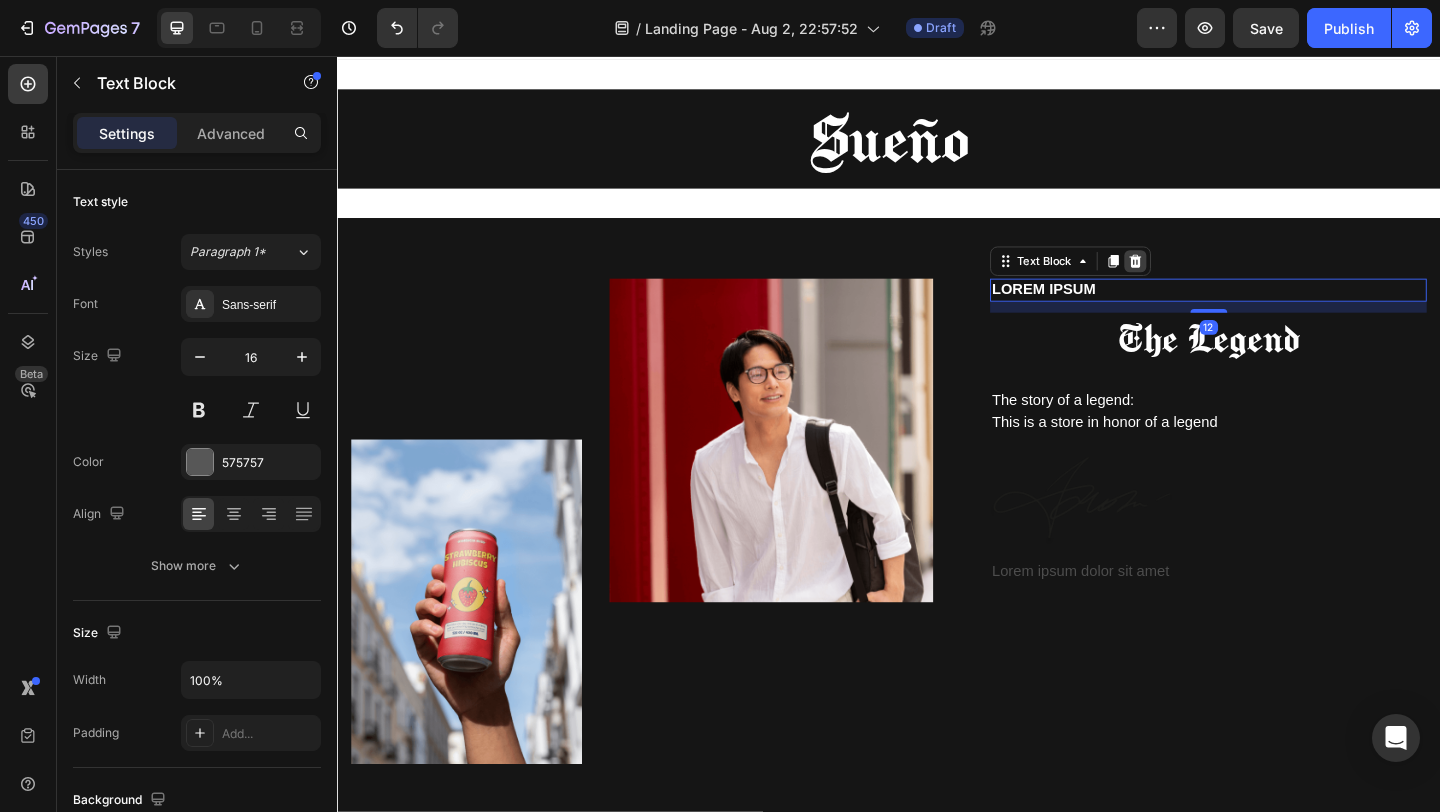 click 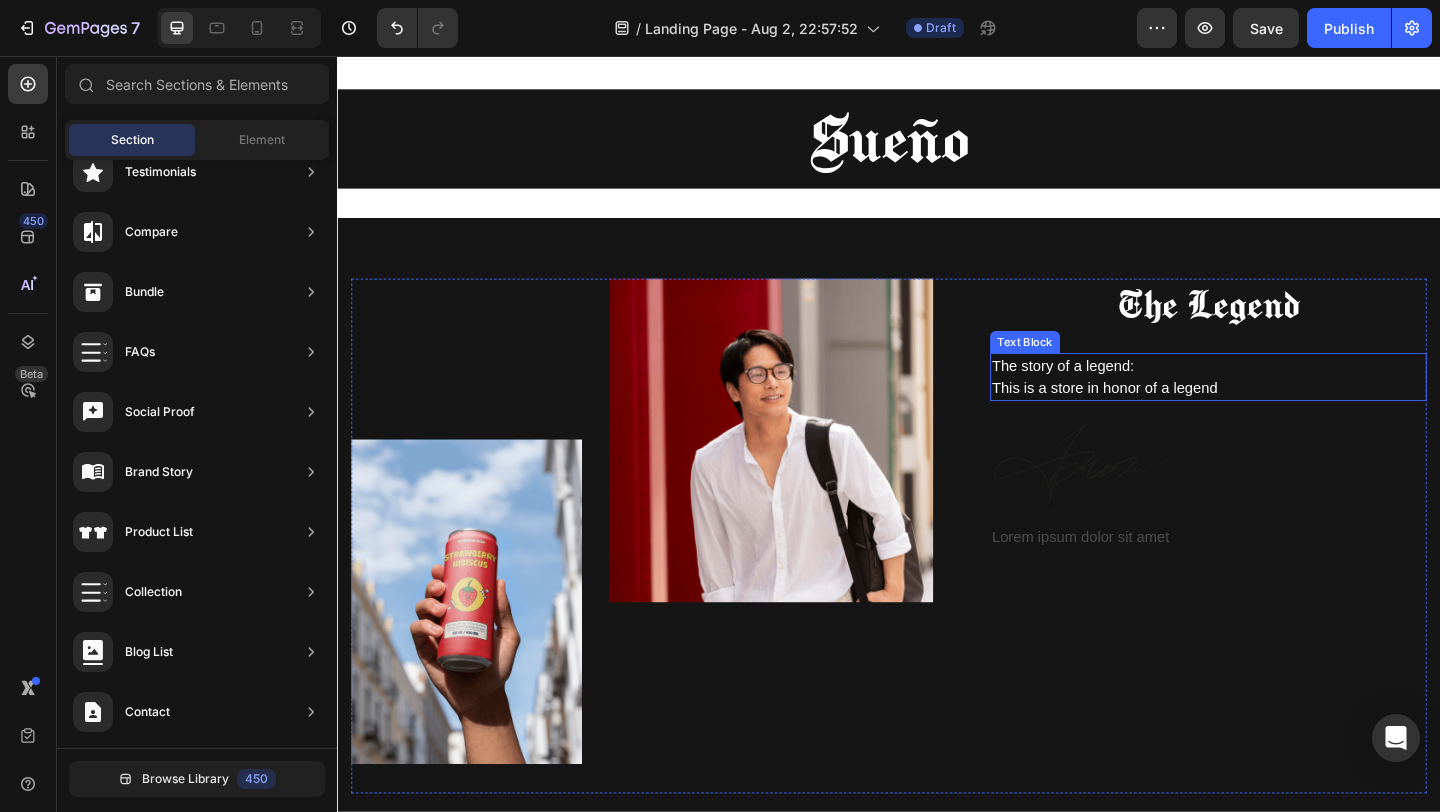 click on "The story of a legend: This is a store in honor of a legend" at bounding box center (1284, 405) 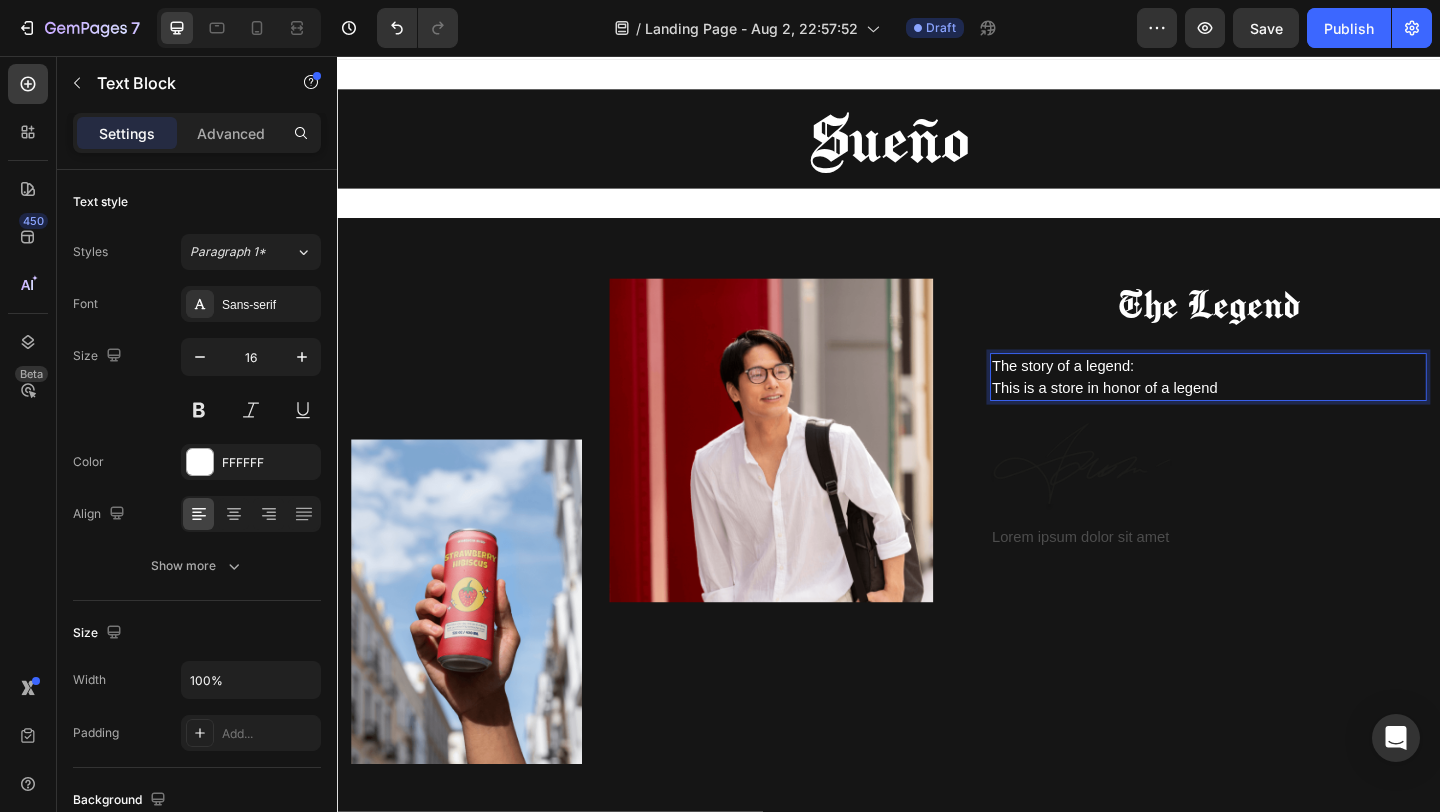 click on "The story of a legend: This is a store in honor of a legend" at bounding box center (1284, 405) 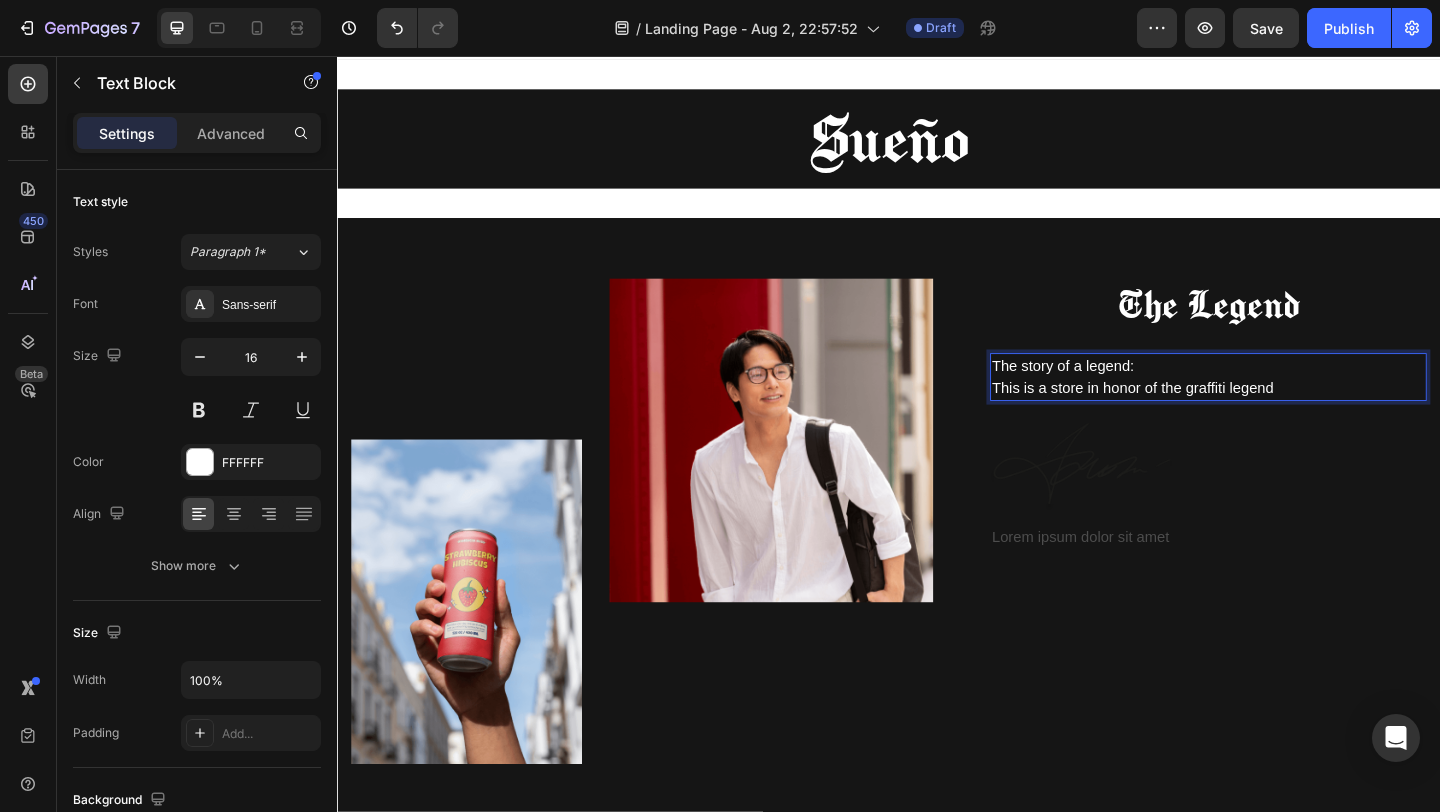 click on "The story of a legend: This is a store in honor of the graffiti legend" at bounding box center [1284, 405] 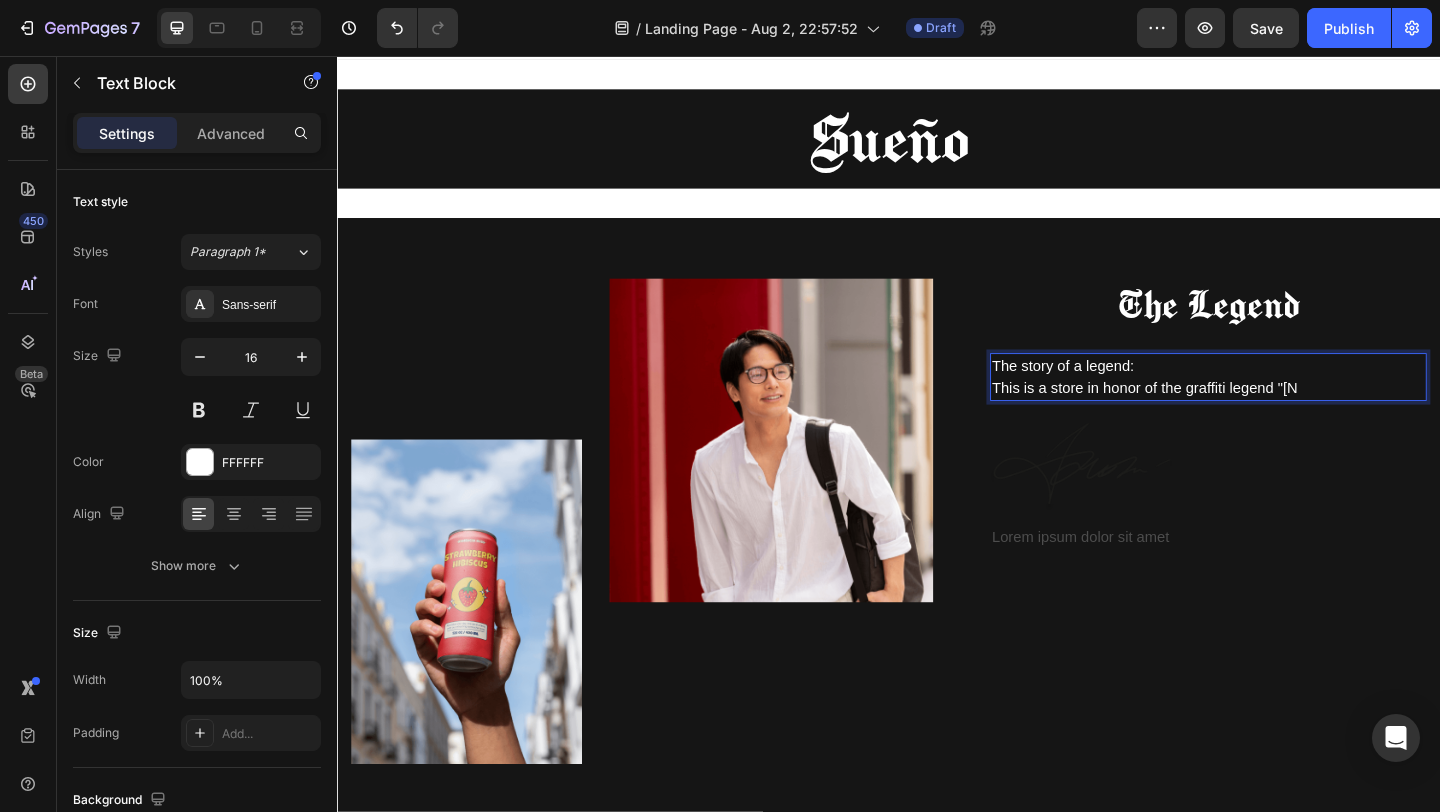 type 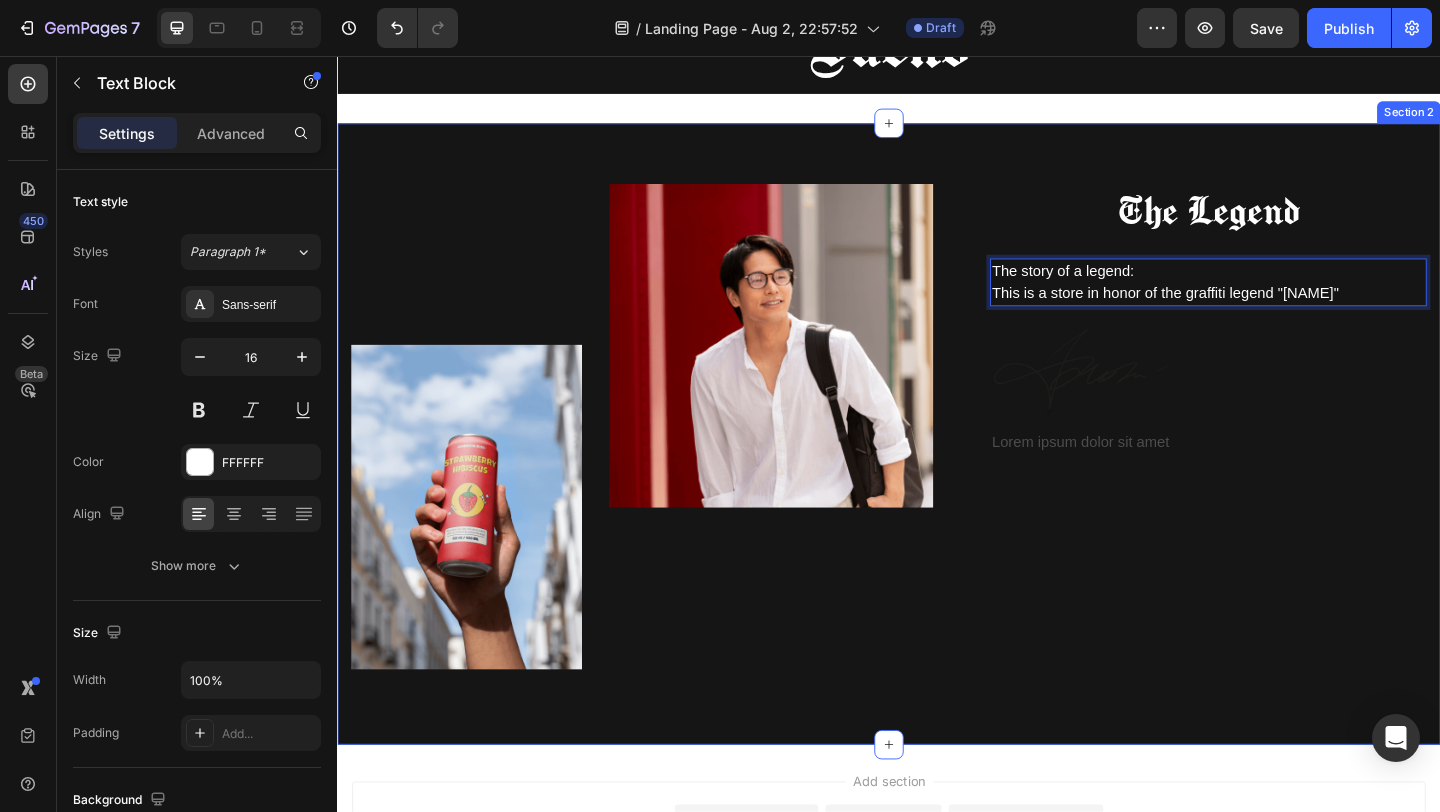 scroll, scrollTop: 141, scrollLeft: 0, axis: vertical 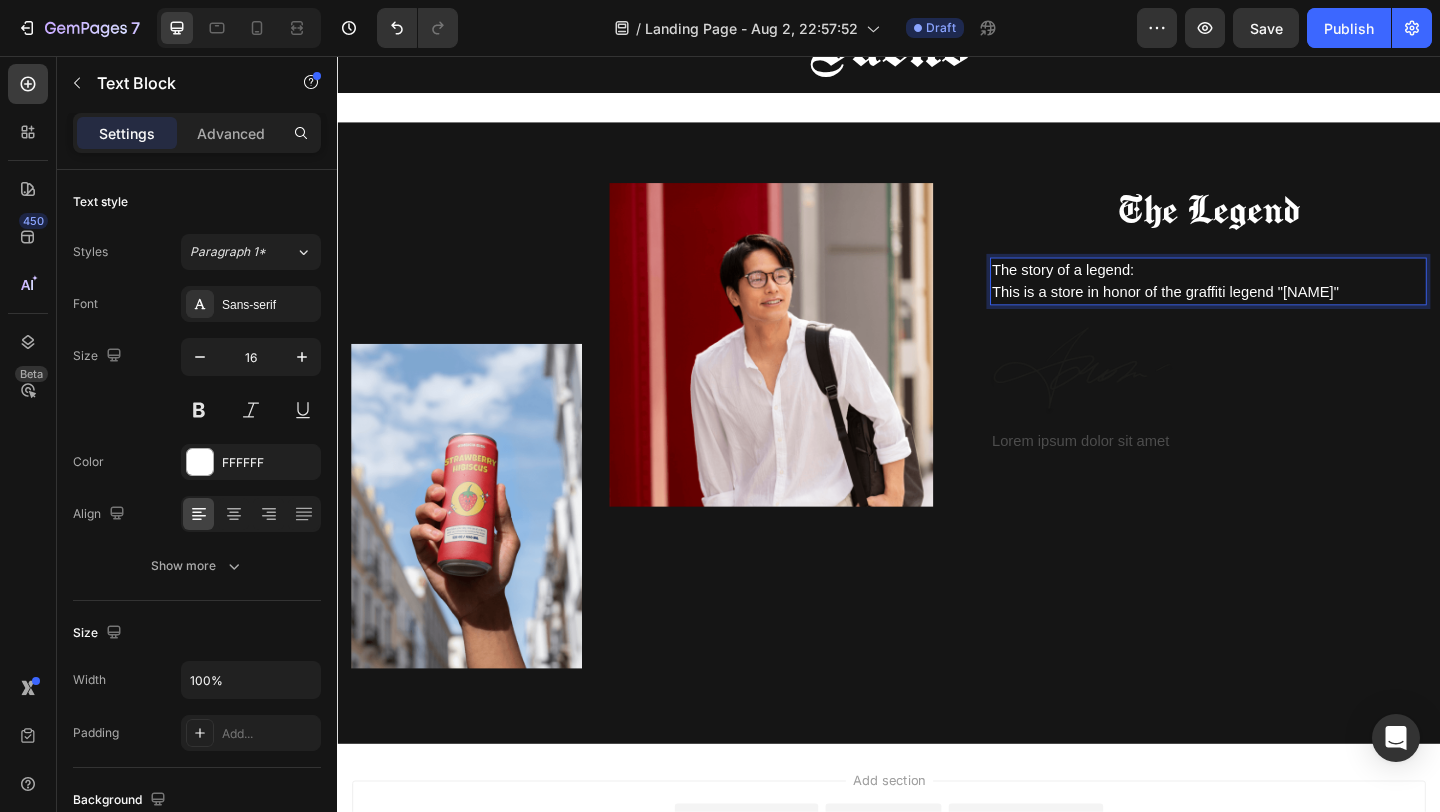 click on "The story of a legend: This is a store in honor of the graffiti legend "[NAME]"" at bounding box center [1284, 301] 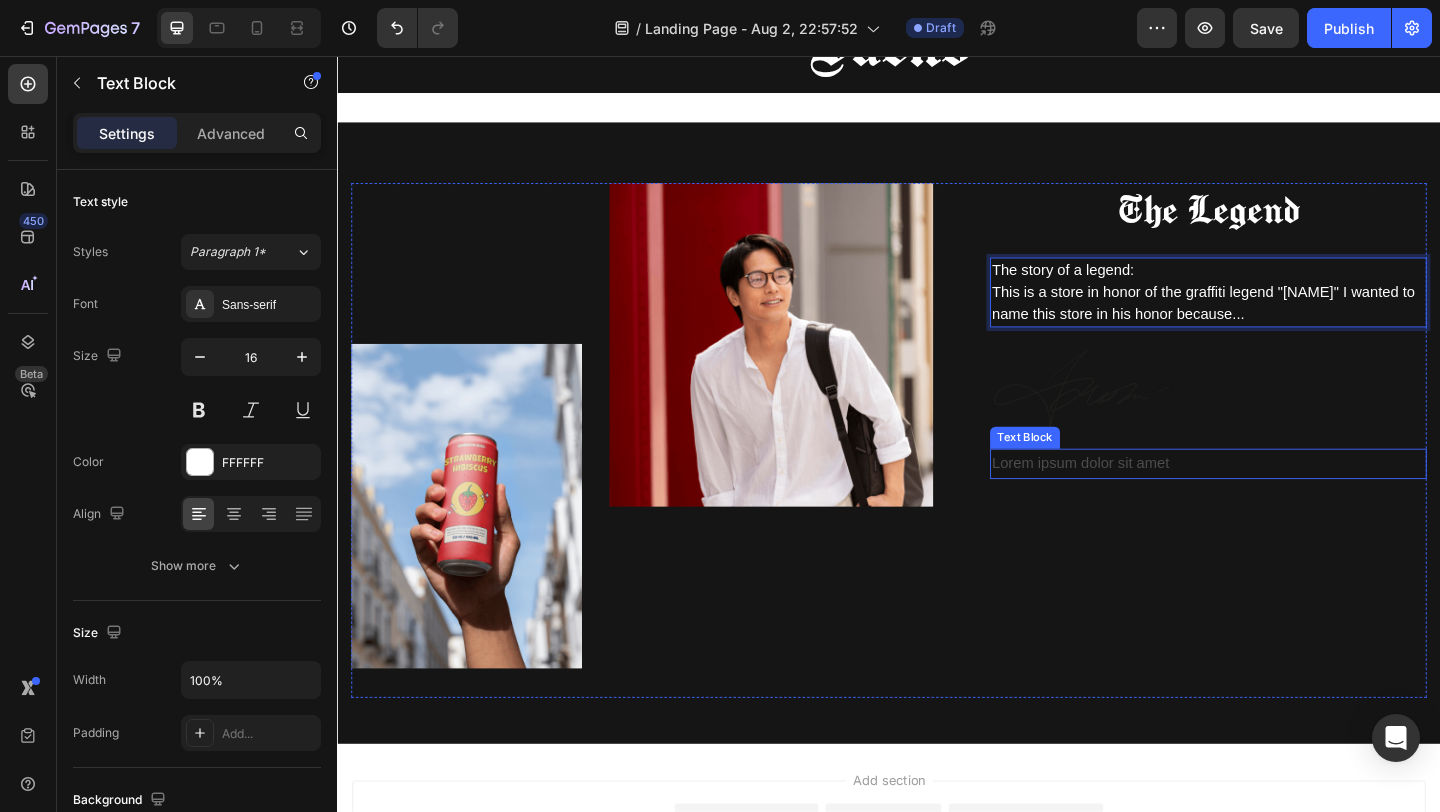 click on "Lorem ipsum dolor sit amet" at bounding box center (1284, 499) 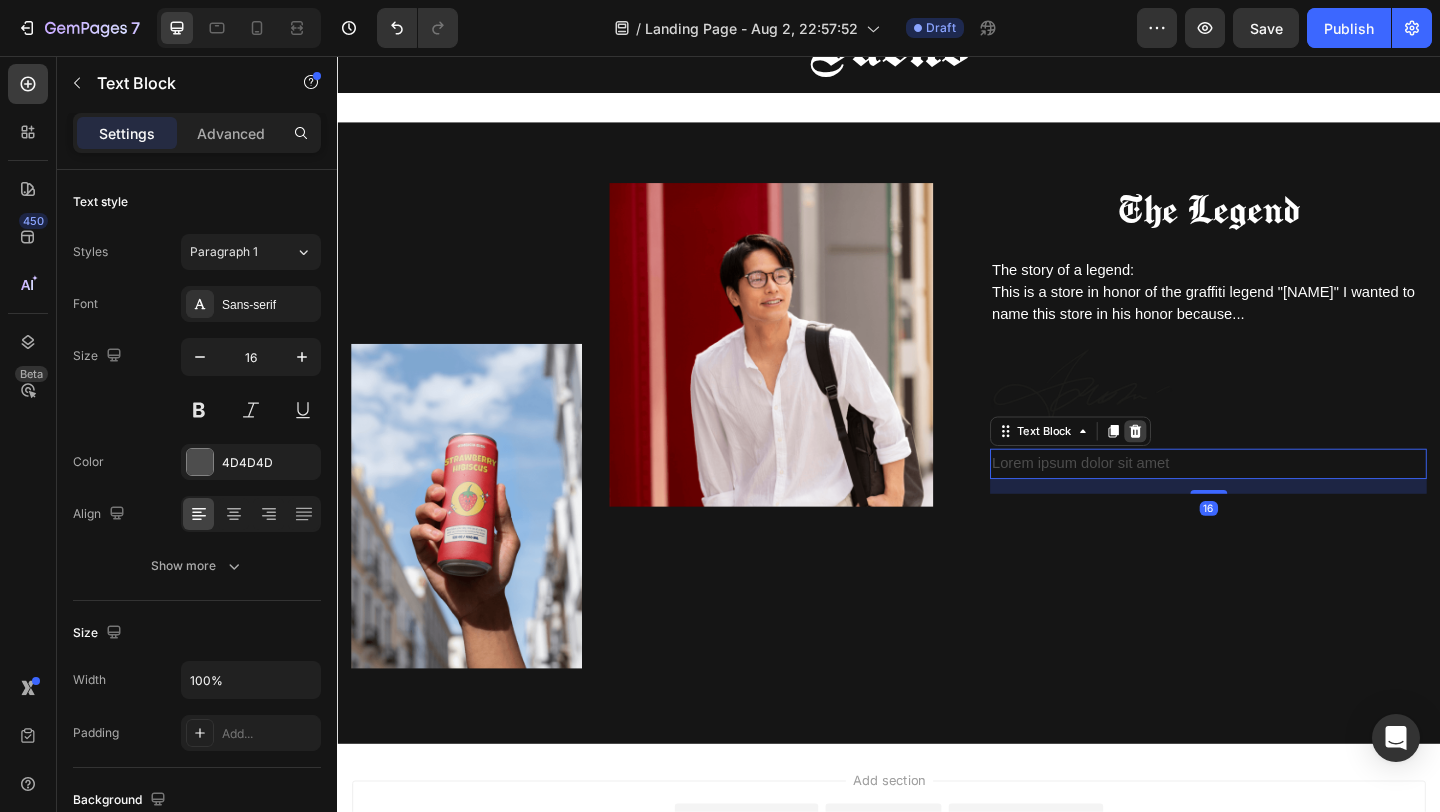 click 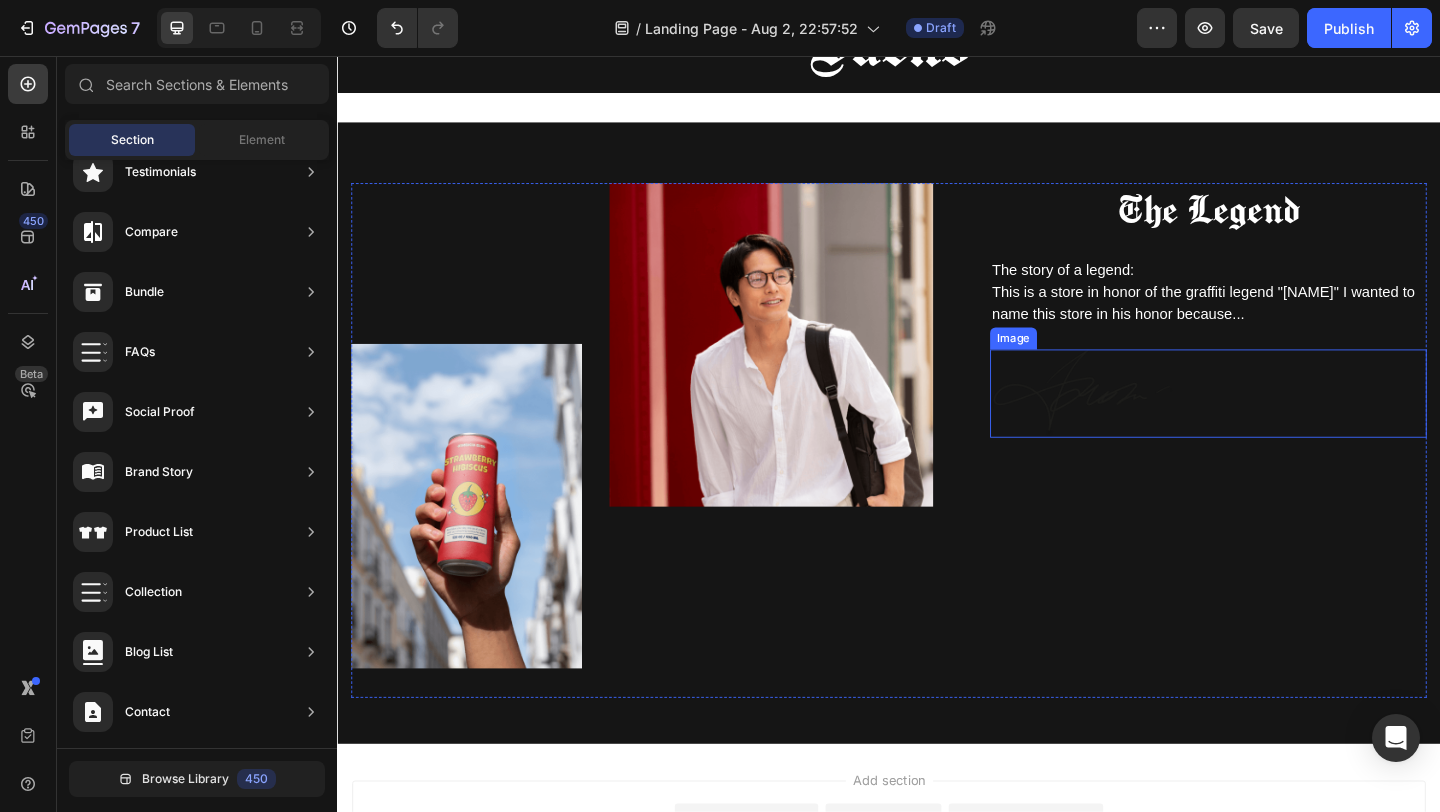 click at bounding box center (1147, 423) 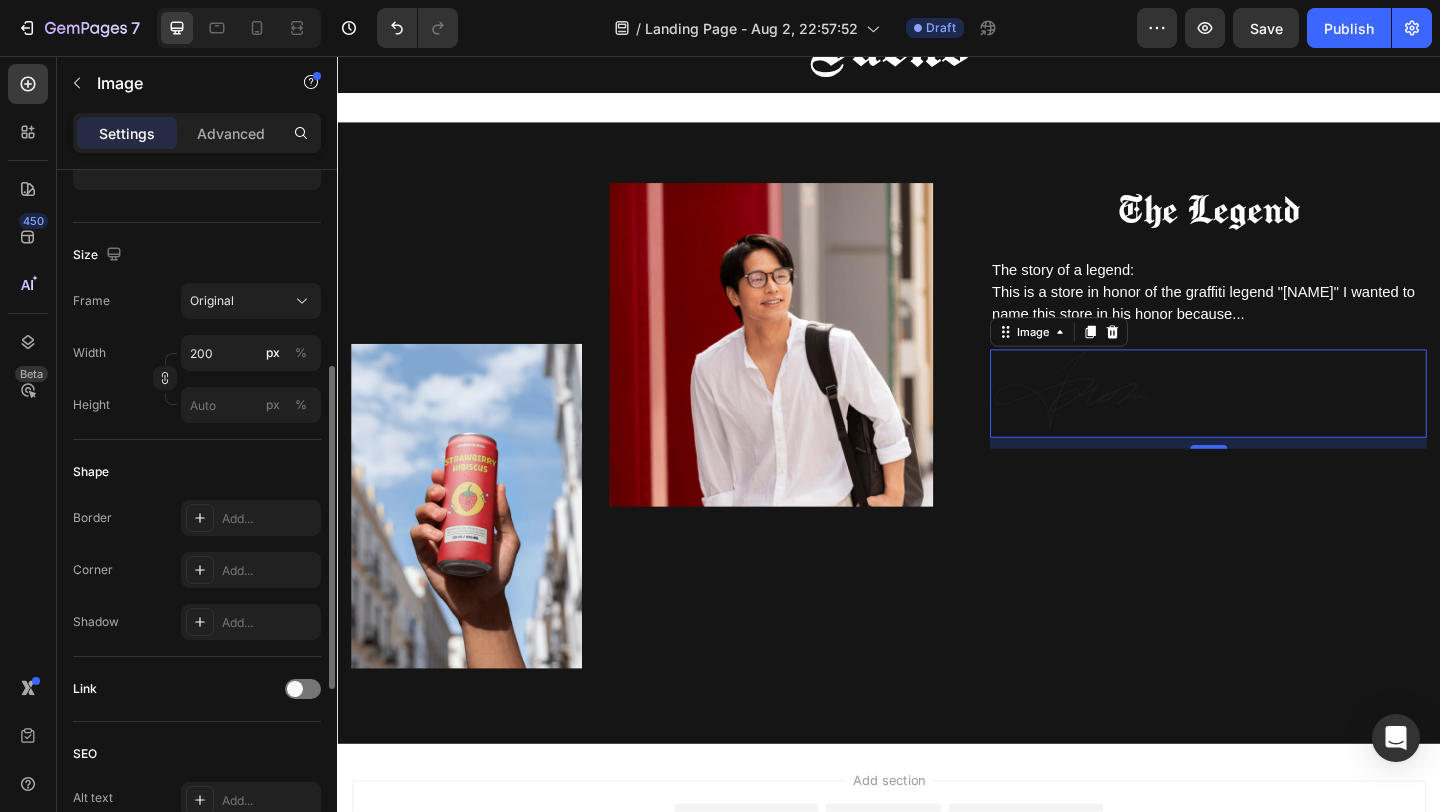 scroll, scrollTop: 0, scrollLeft: 0, axis: both 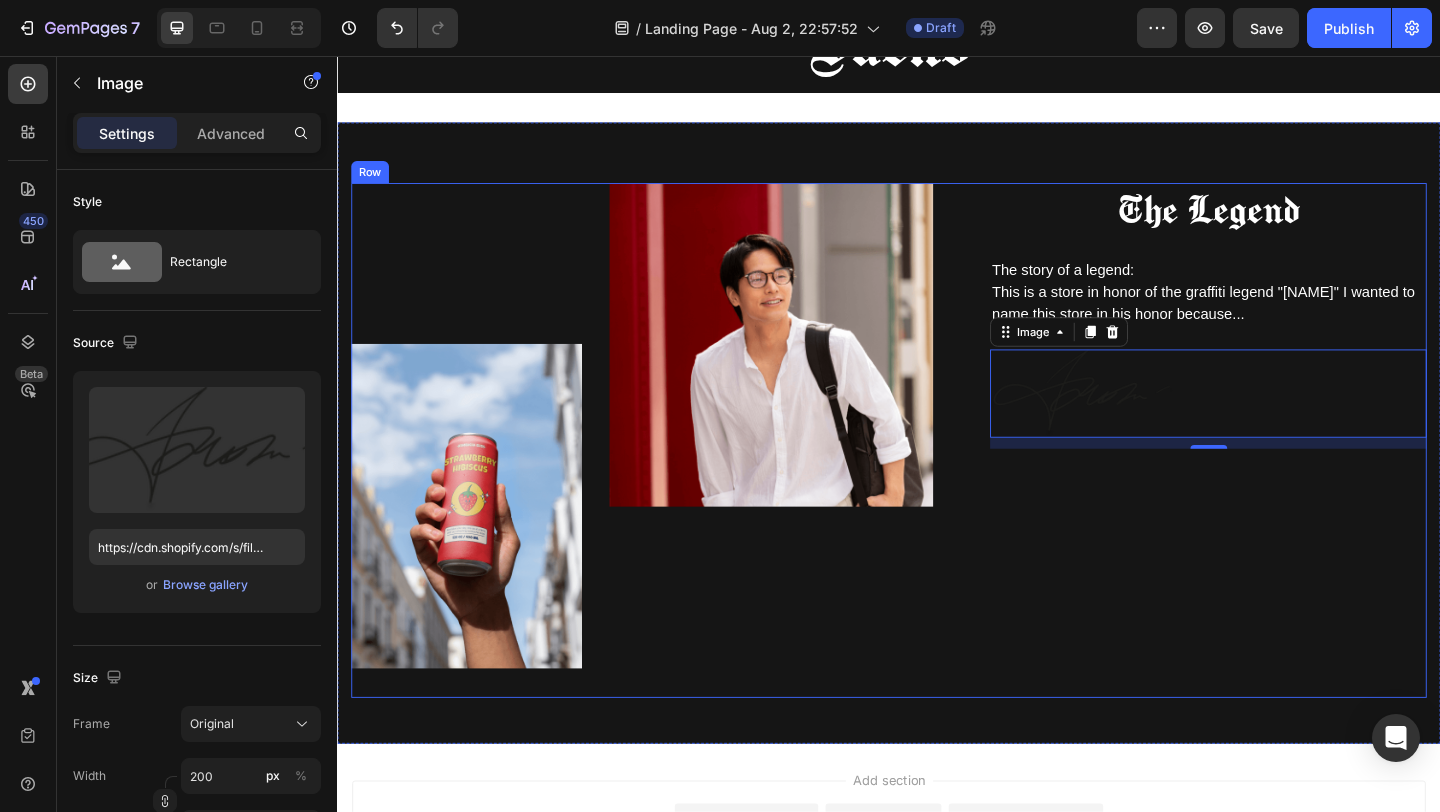 click on "⁠⁠⁠⁠⁠⁠⁠ The Legend Heading The story of a legend: This is a store in honor of the graffiti legend "[NAME]" I wanted to name this store in his honor because... Text Block Image 12" at bounding box center (1284, 474) 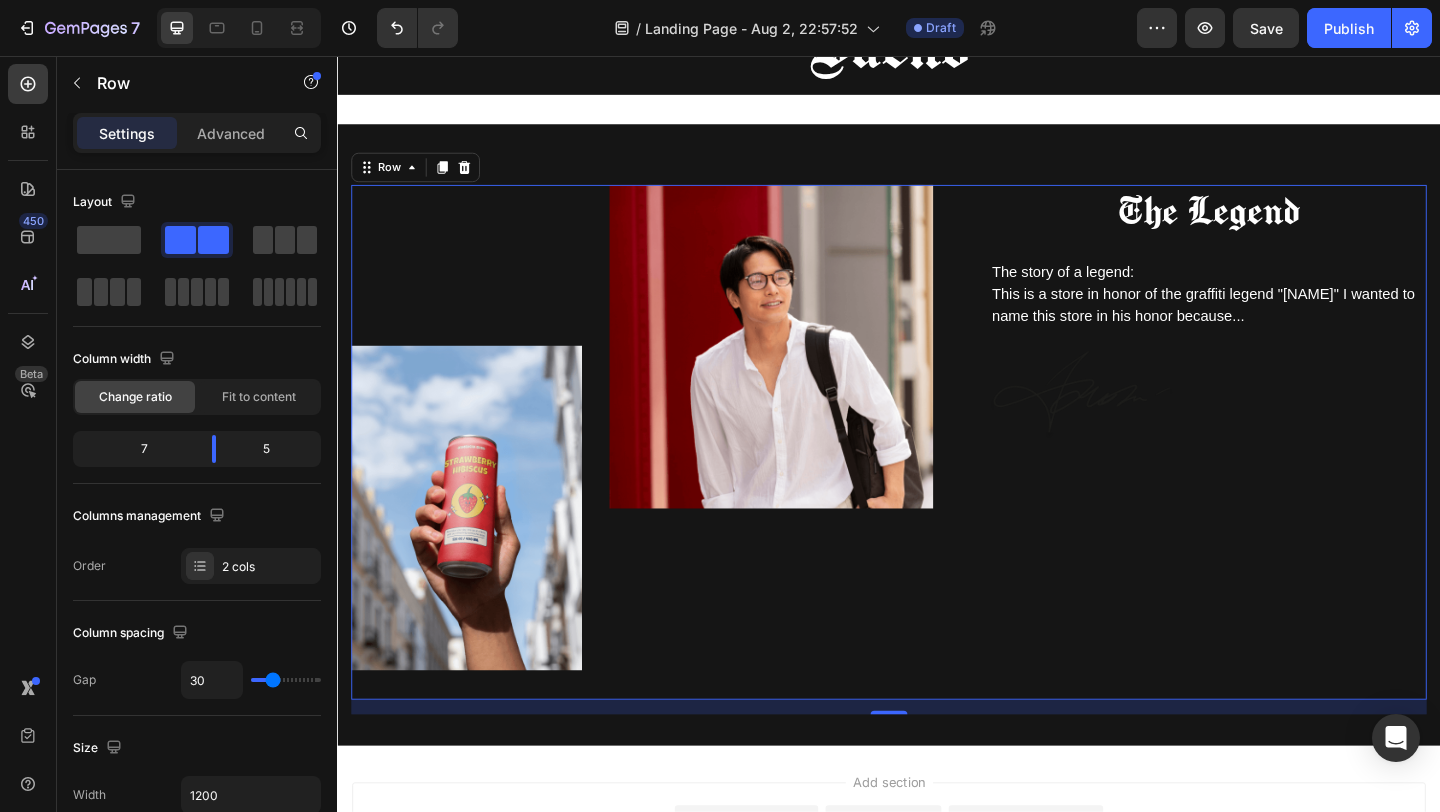 scroll, scrollTop: 140, scrollLeft: 0, axis: vertical 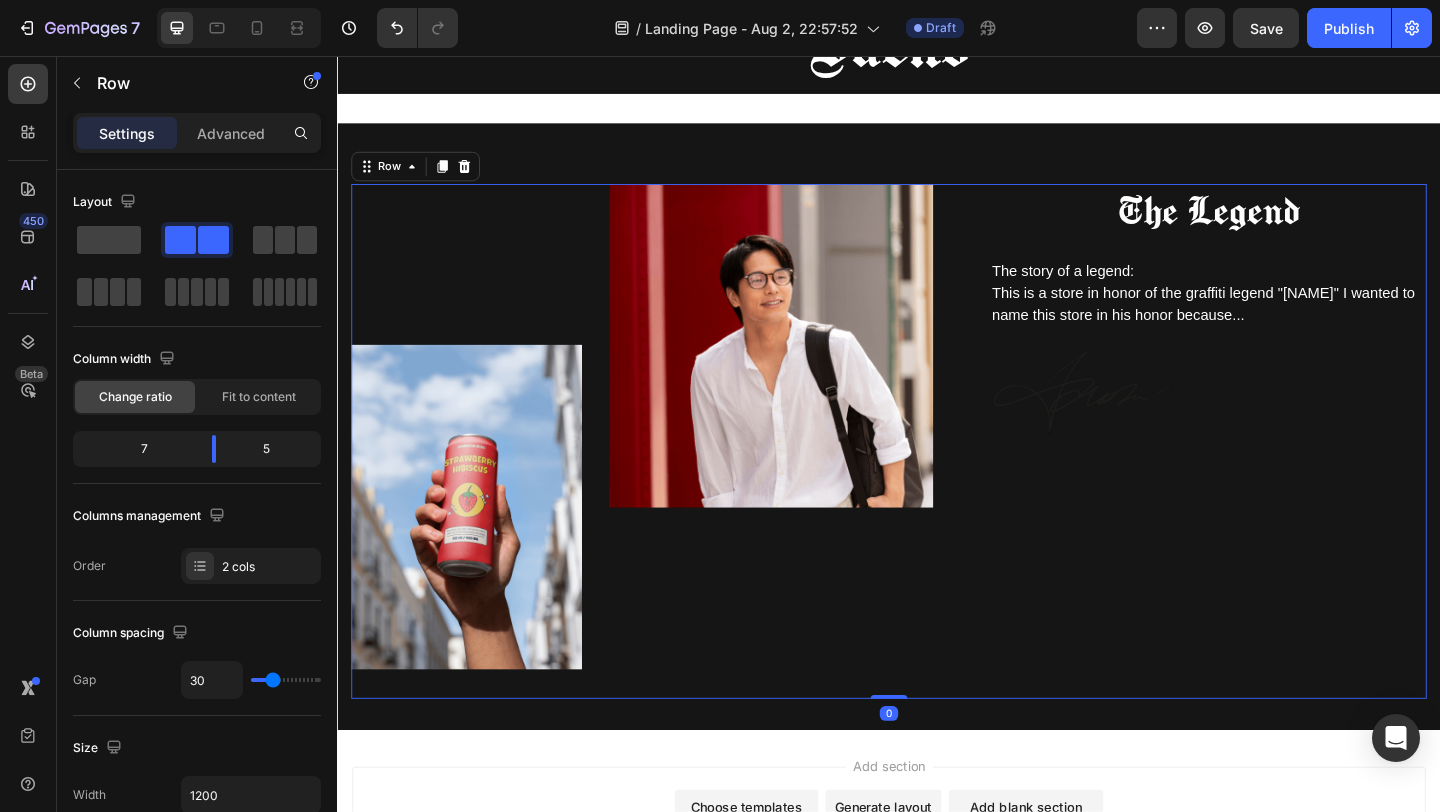 drag, startPoint x: 927, startPoint y: 767, endPoint x: 938, endPoint y: 683, distance: 84.71718 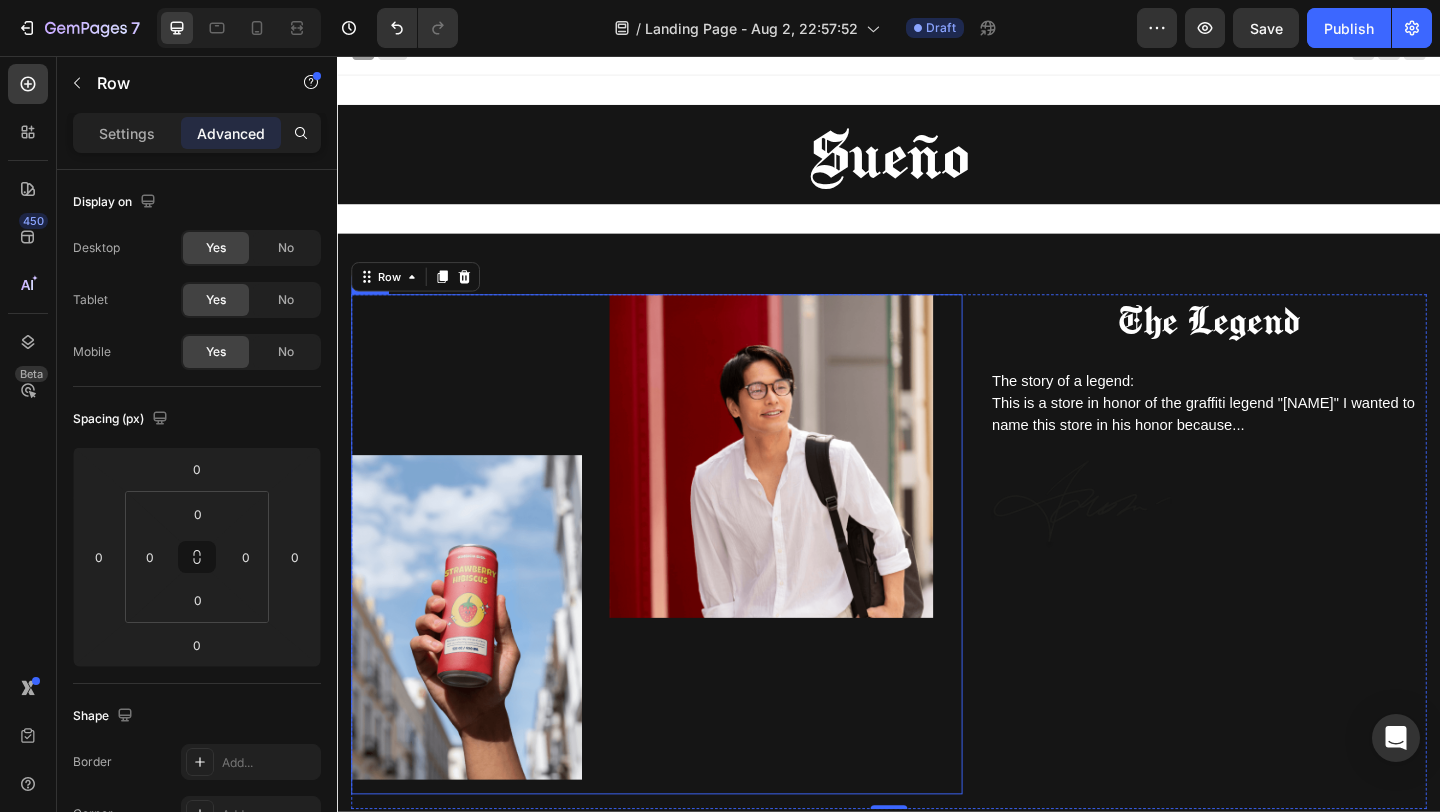 scroll, scrollTop: 0, scrollLeft: 0, axis: both 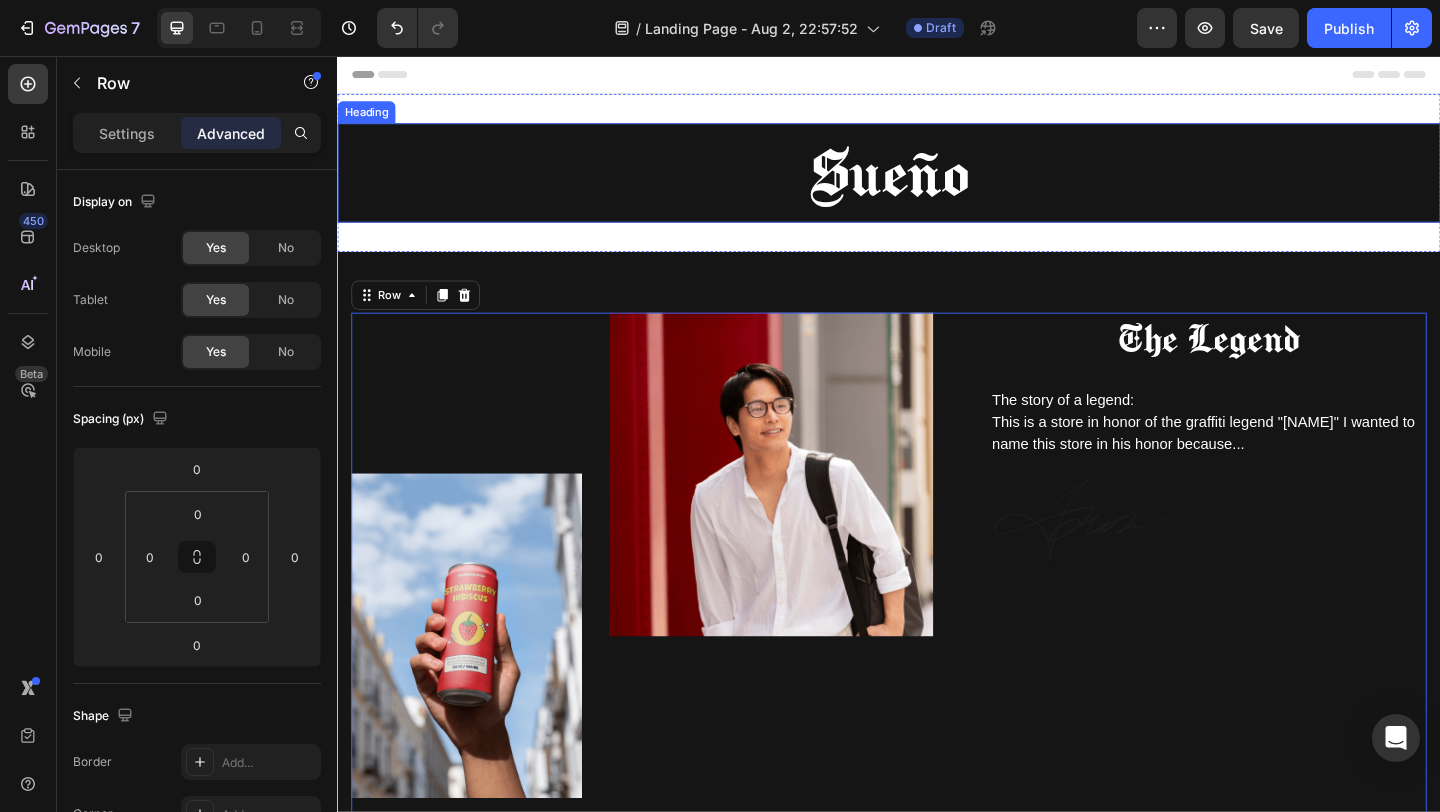 click on "Sueño" at bounding box center (937, 183) 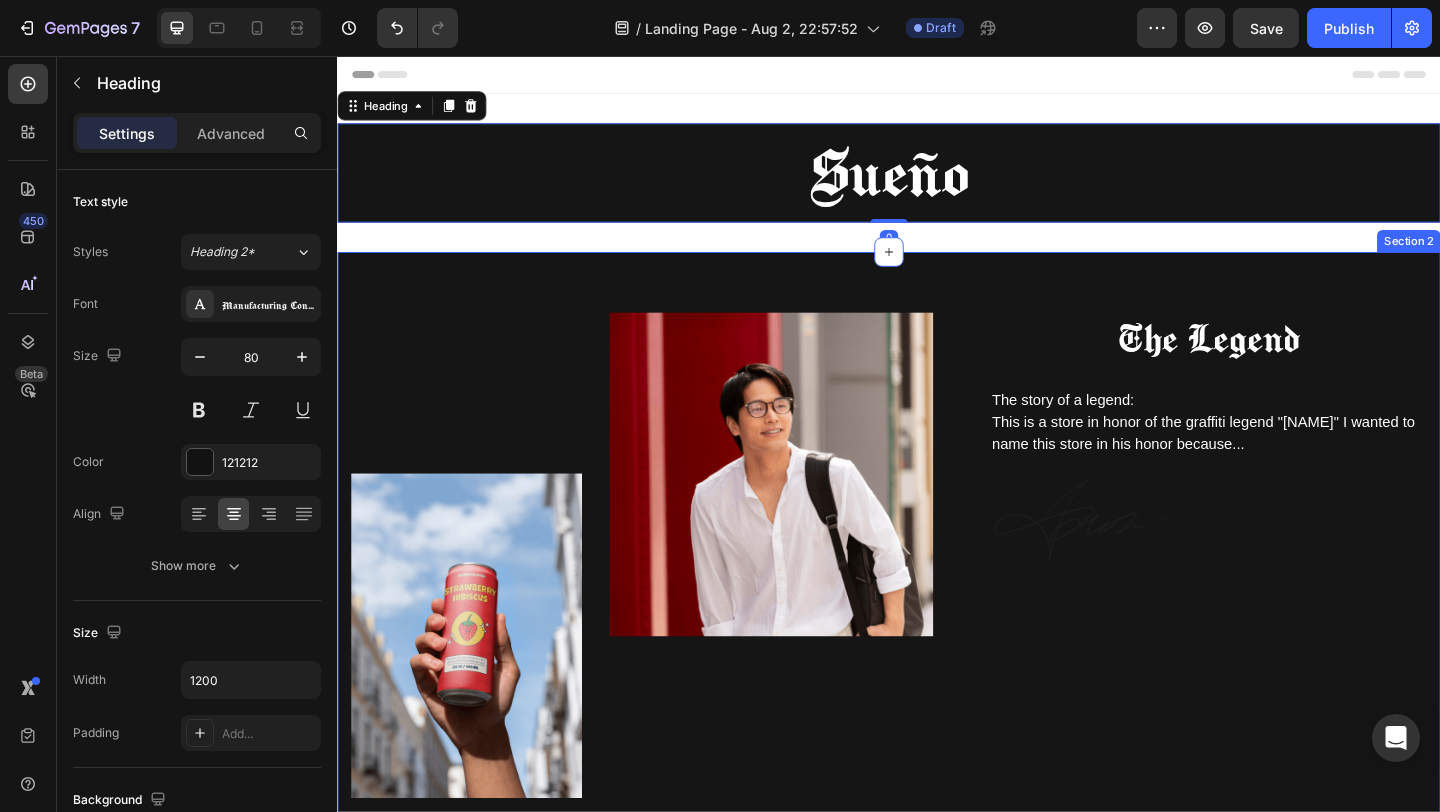 click on "Image Image Row ⁠⁠⁠⁠⁠⁠⁠ The Legend Heading The story of a legend: This is a store in honor of the graffiti legend "[NAME]" I wanted to name this store in his honor because... Text Block Image Row Section 2" at bounding box center (937, 599) 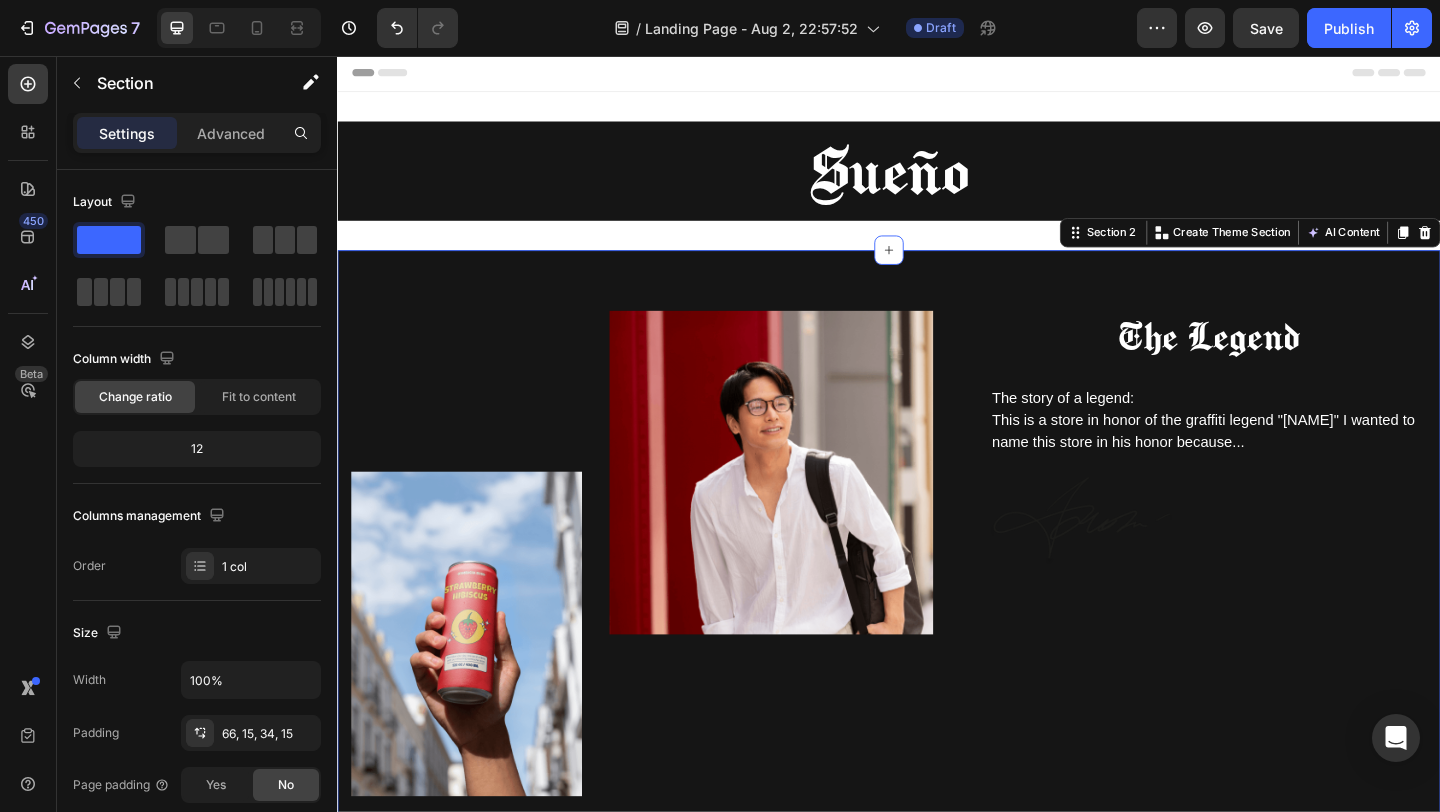 scroll, scrollTop: 0, scrollLeft: 0, axis: both 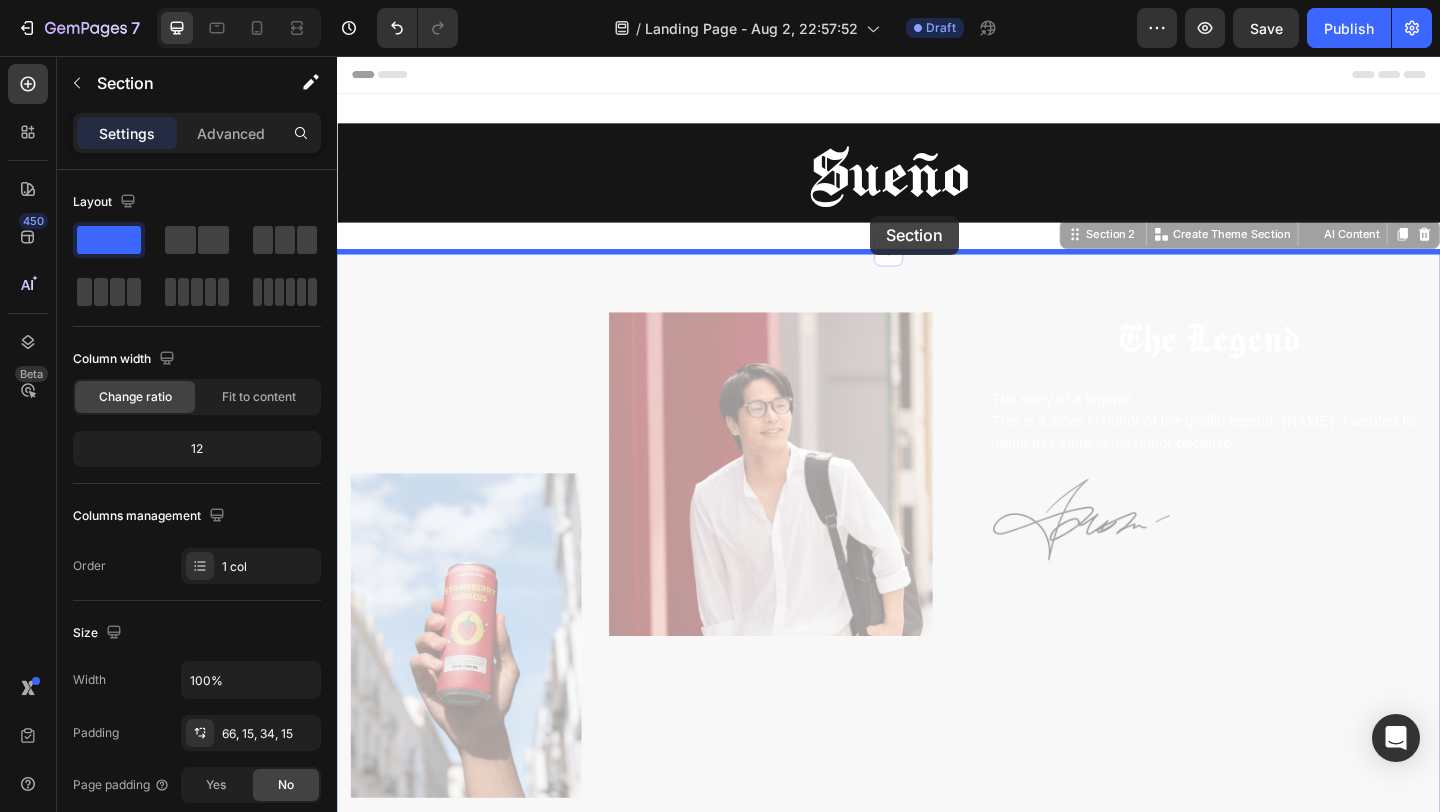 drag, startPoint x: 866, startPoint y: 284, endPoint x: 917, endPoint y: 230, distance: 74.27651 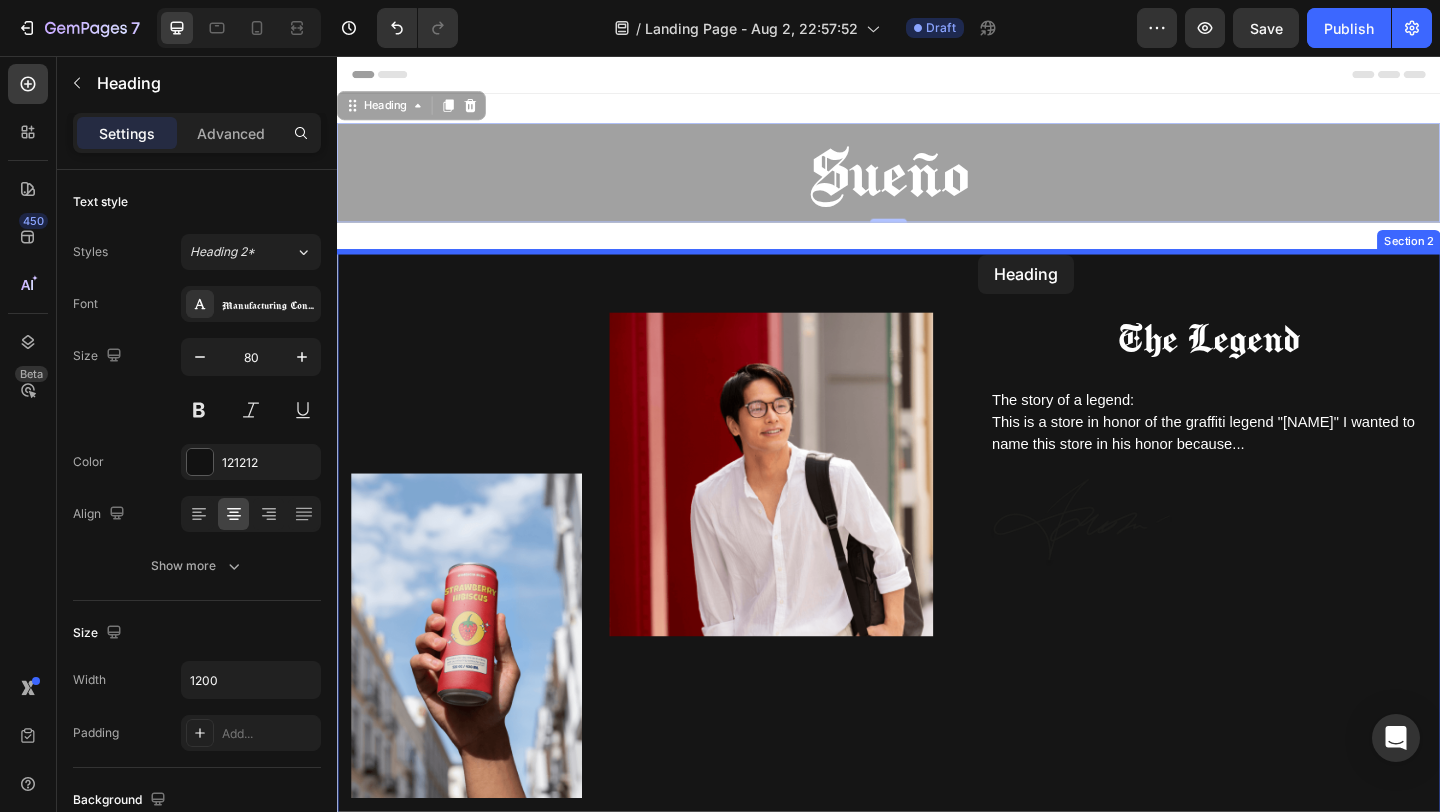 drag, startPoint x: 1042, startPoint y: 205, endPoint x: 1034, endPoint y: 272, distance: 67.47592 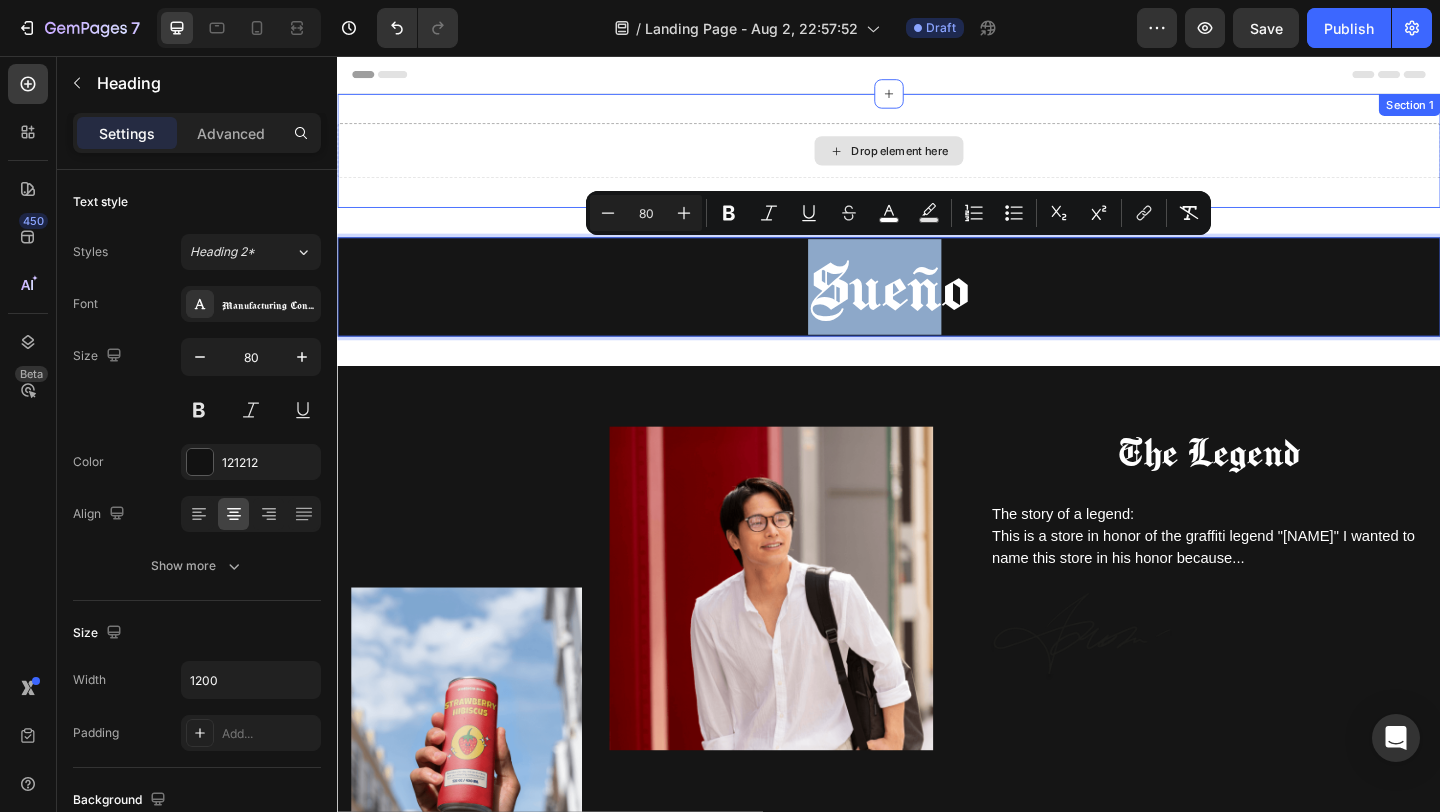 drag, startPoint x: 993, startPoint y: 291, endPoint x: 1004, endPoint y: 181, distance: 110.54863 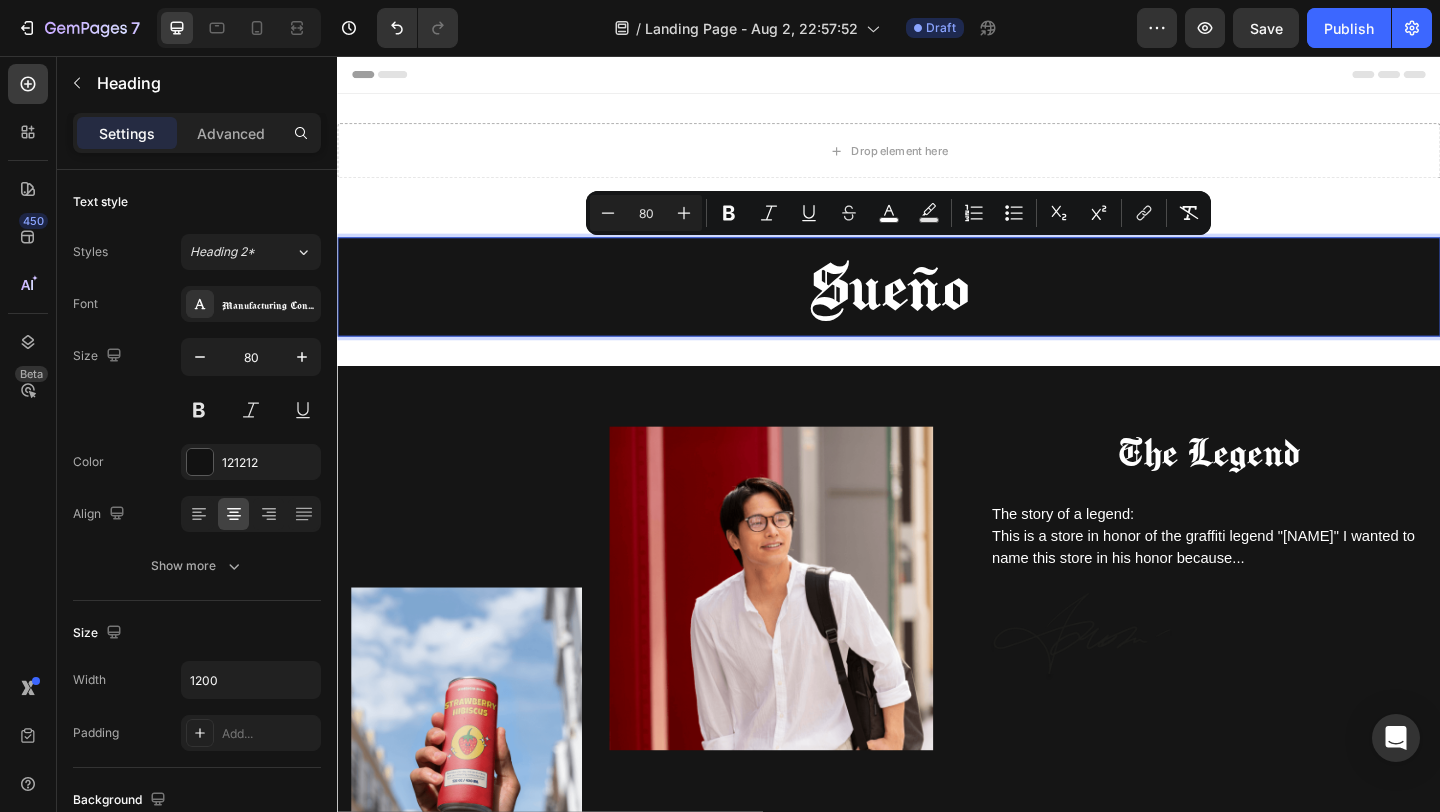 click on "Sueño" at bounding box center [937, 307] 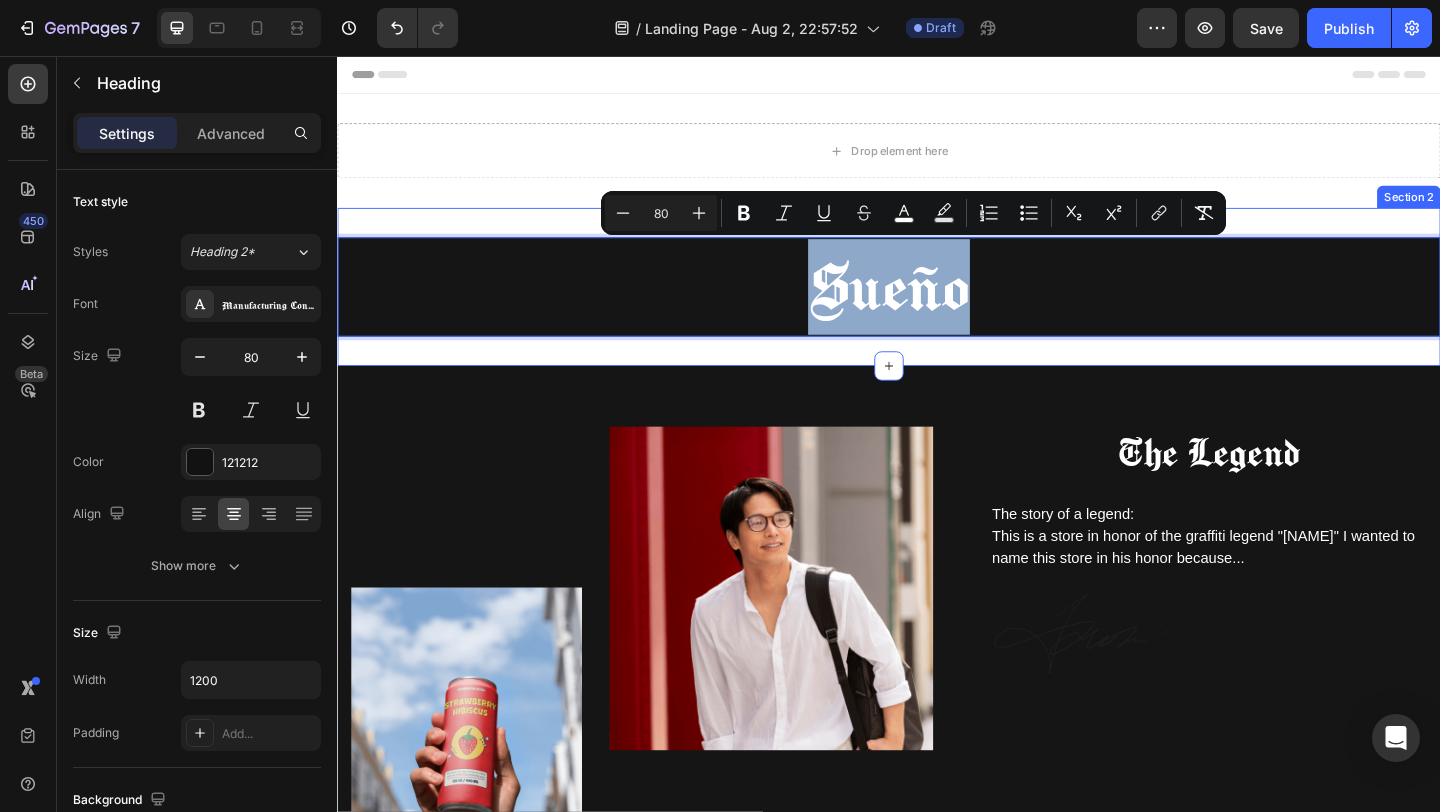 drag, startPoint x: 1213, startPoint y: 297, endPoint x: 1494, endPoint y: 266, distance: 282.7048 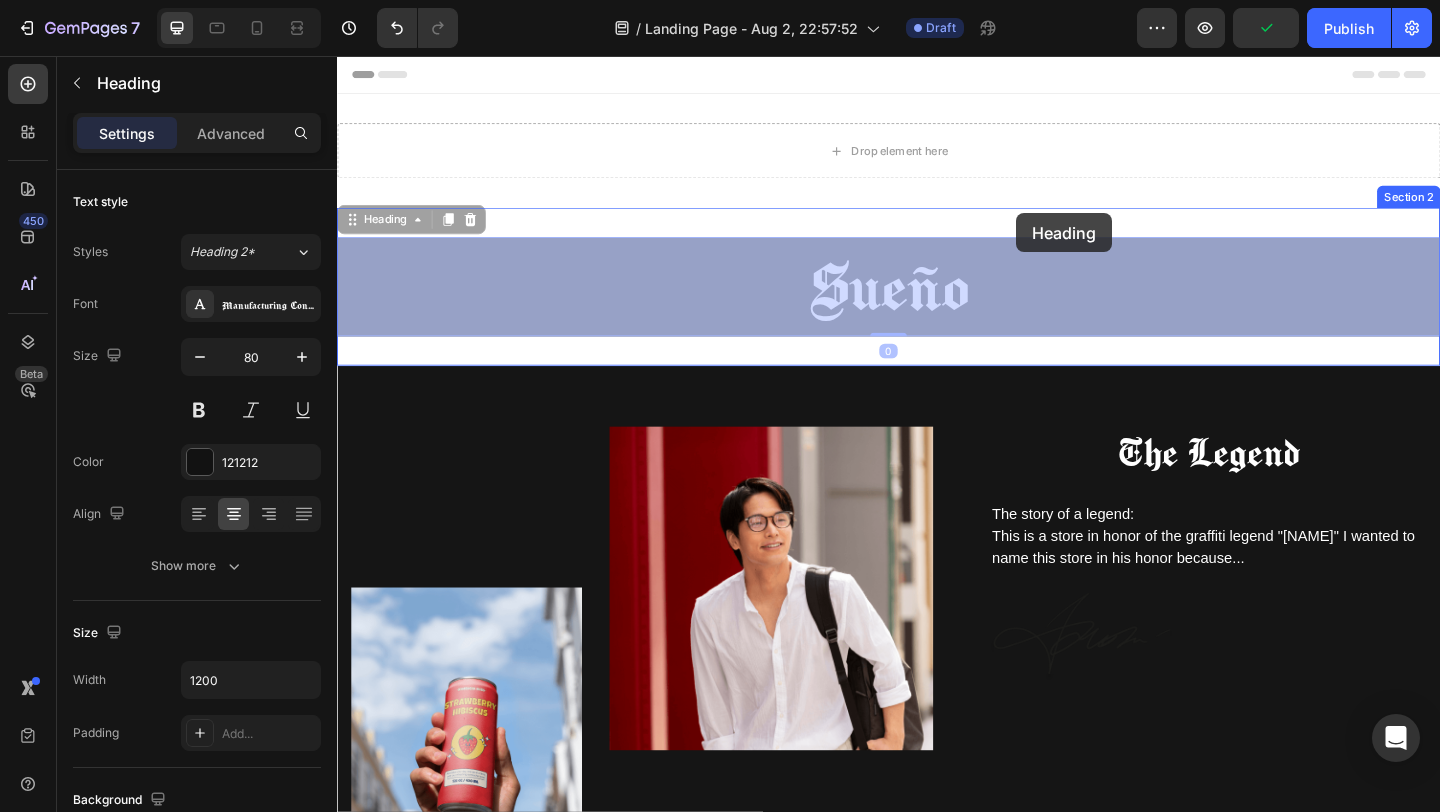 drag, startPoint x: 1087, startPoint y: 261, endPoint x: 1076, endPoint y: 228, distance: 34.785053 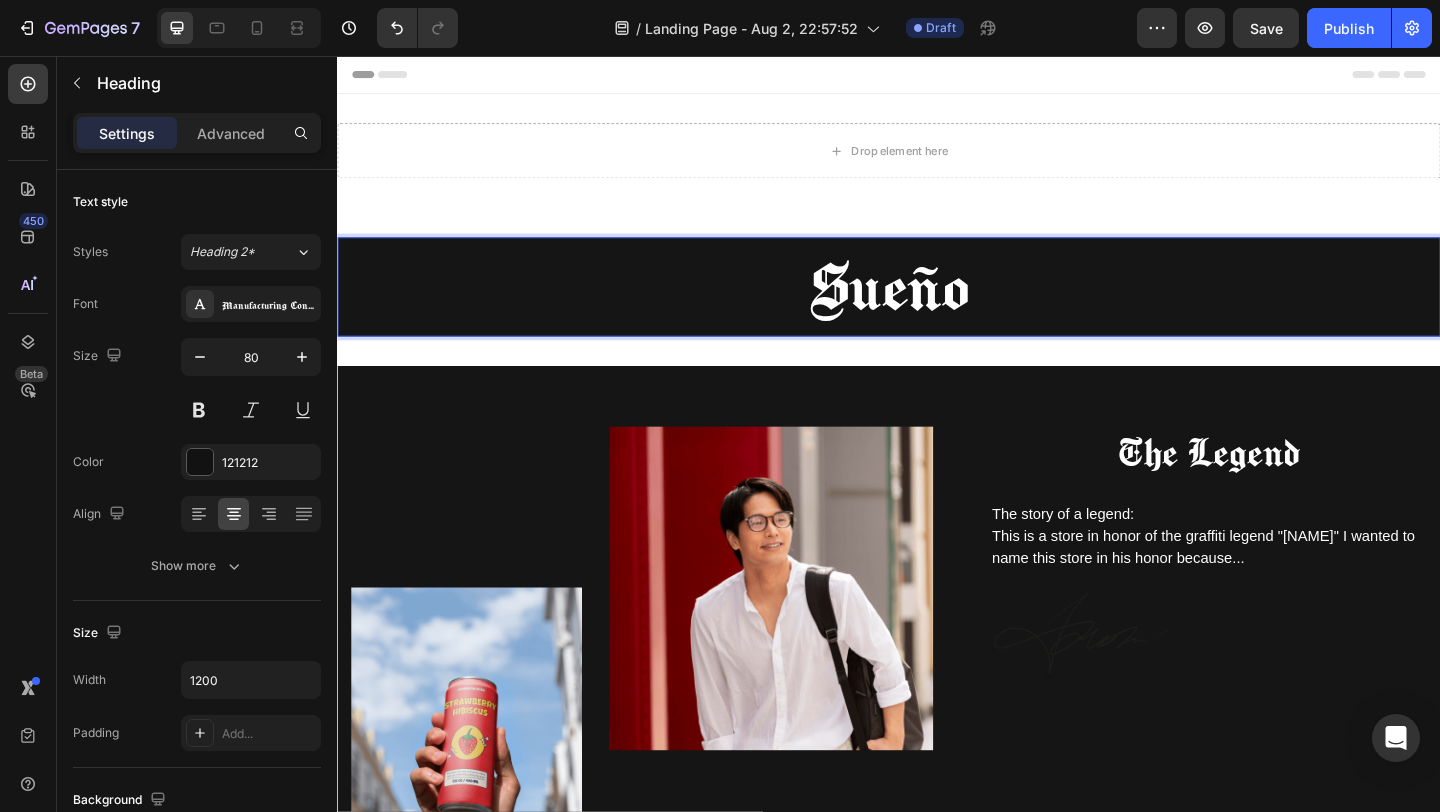 drag, startPoint x: 1081, startPoint y: 274, endPoint x: 1081, endPoint y: 258, distance: 16 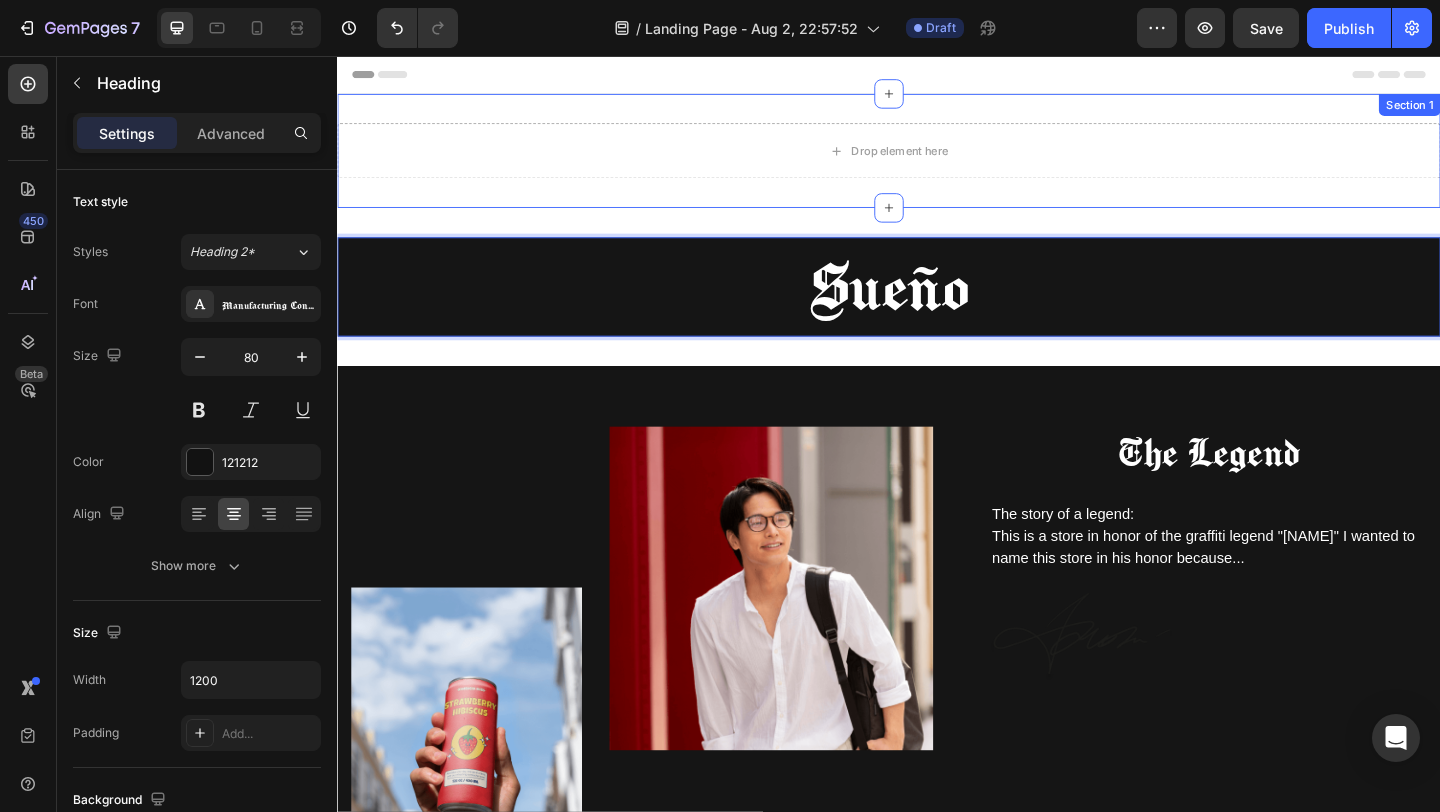 click on "Drop element here Section 1" at bounding box center (937, 159) 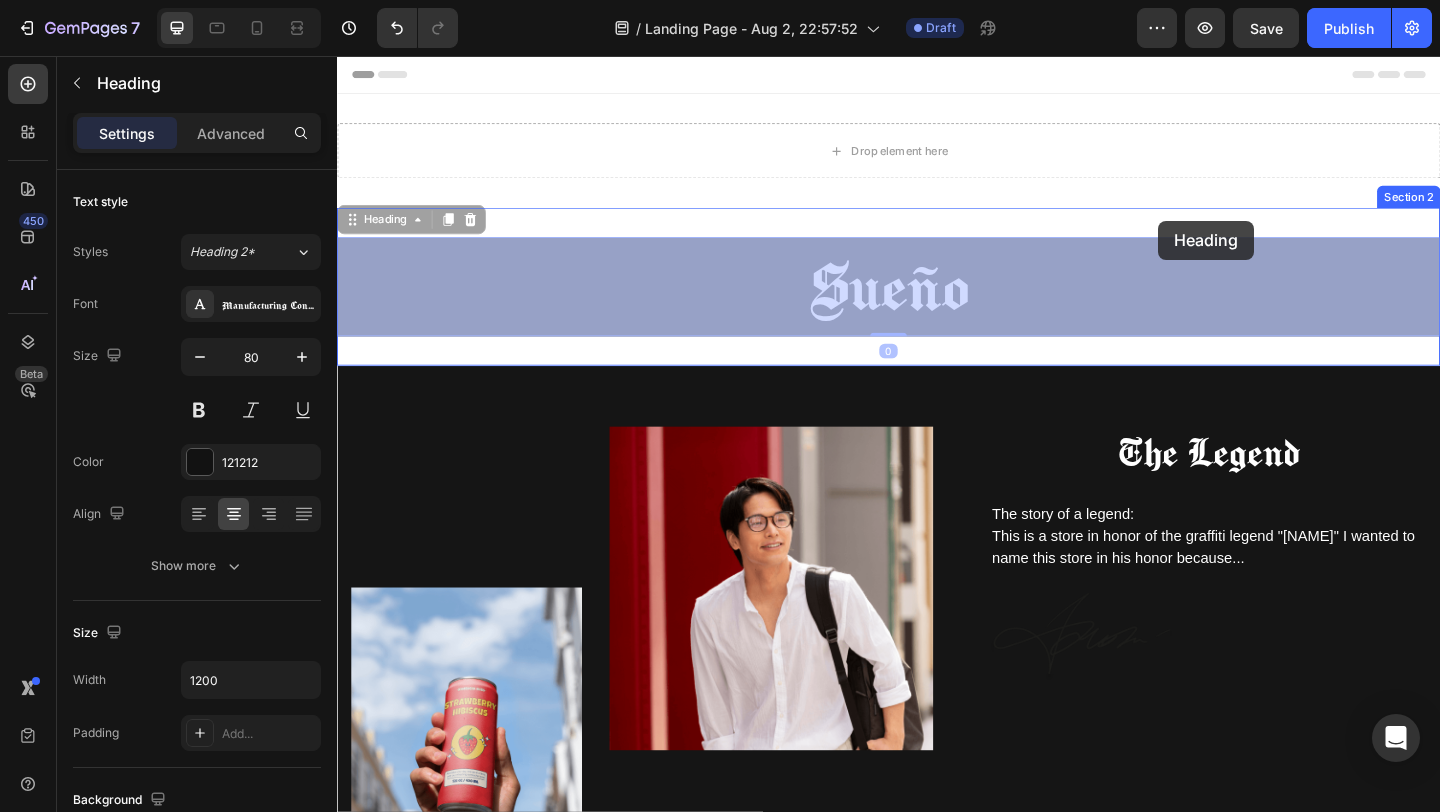 drag, startPoint x: 1235, startPoint y: 294, endPoint x: 1230, endPoint y: 235, distance: 59.211487 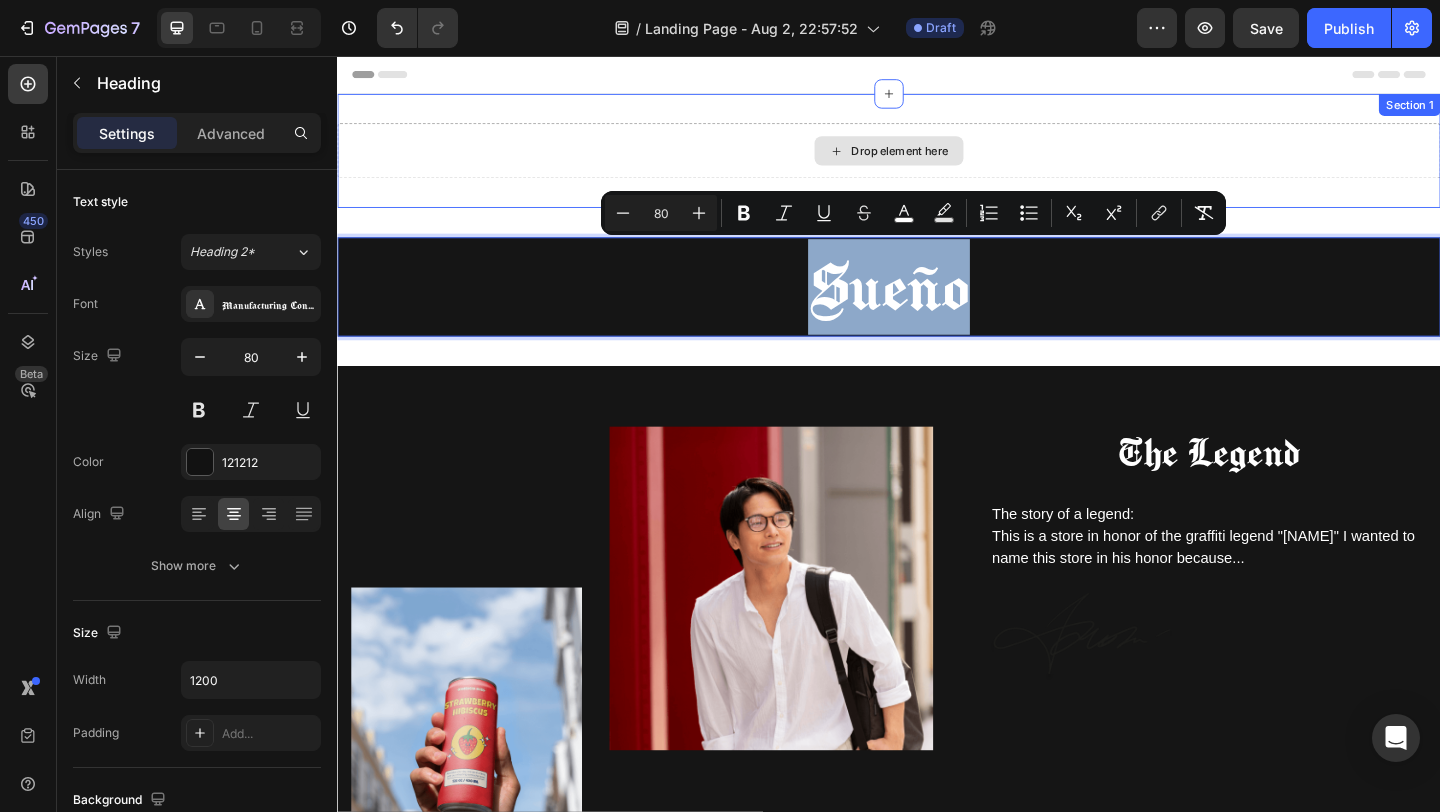 drag, startPoint x: 1237, startPoint y: 282, endPoint x: 1284, endPoint y: 155, distance: 135.41788 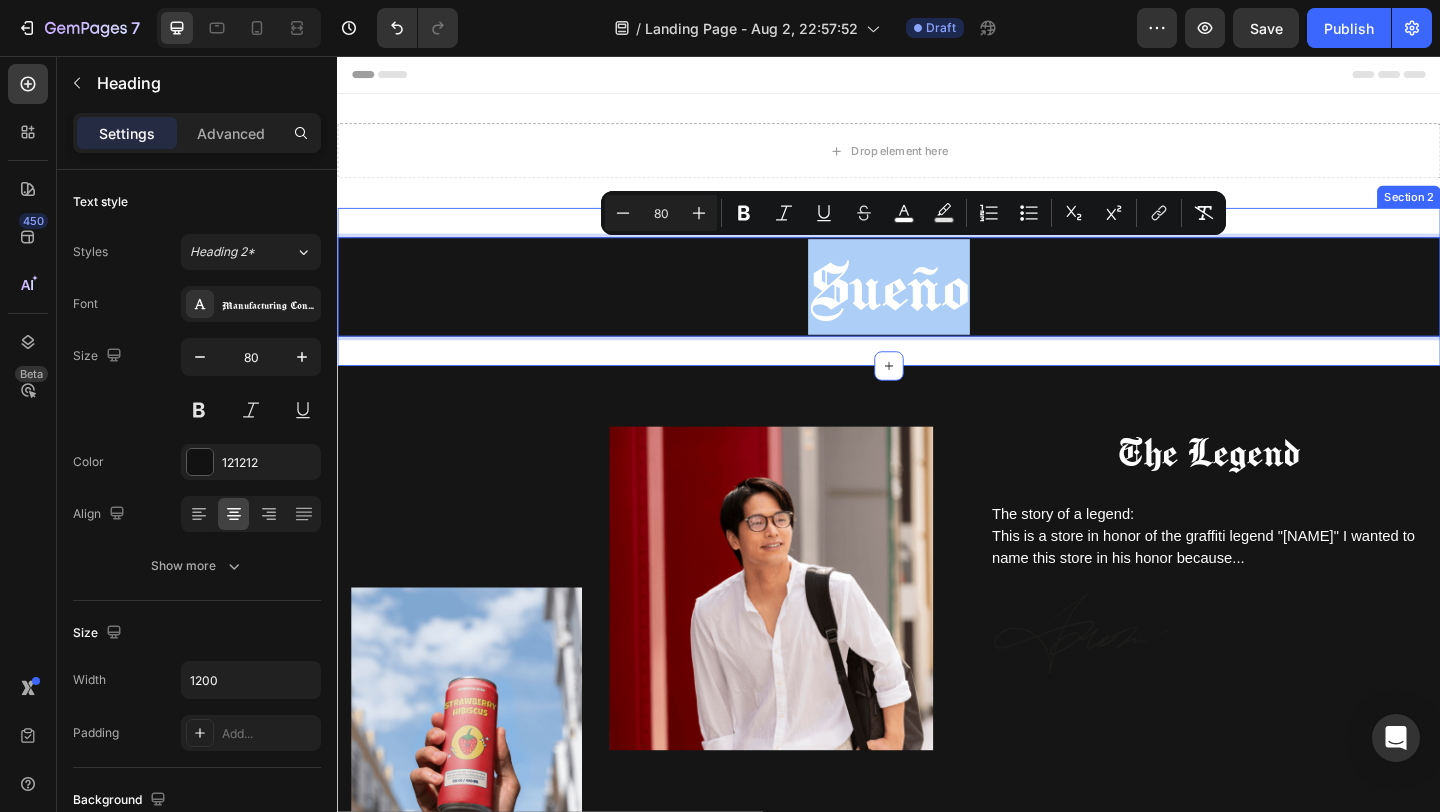 click on "[NAME] Heading 0 Section 2" at bounding box center (937, 307) 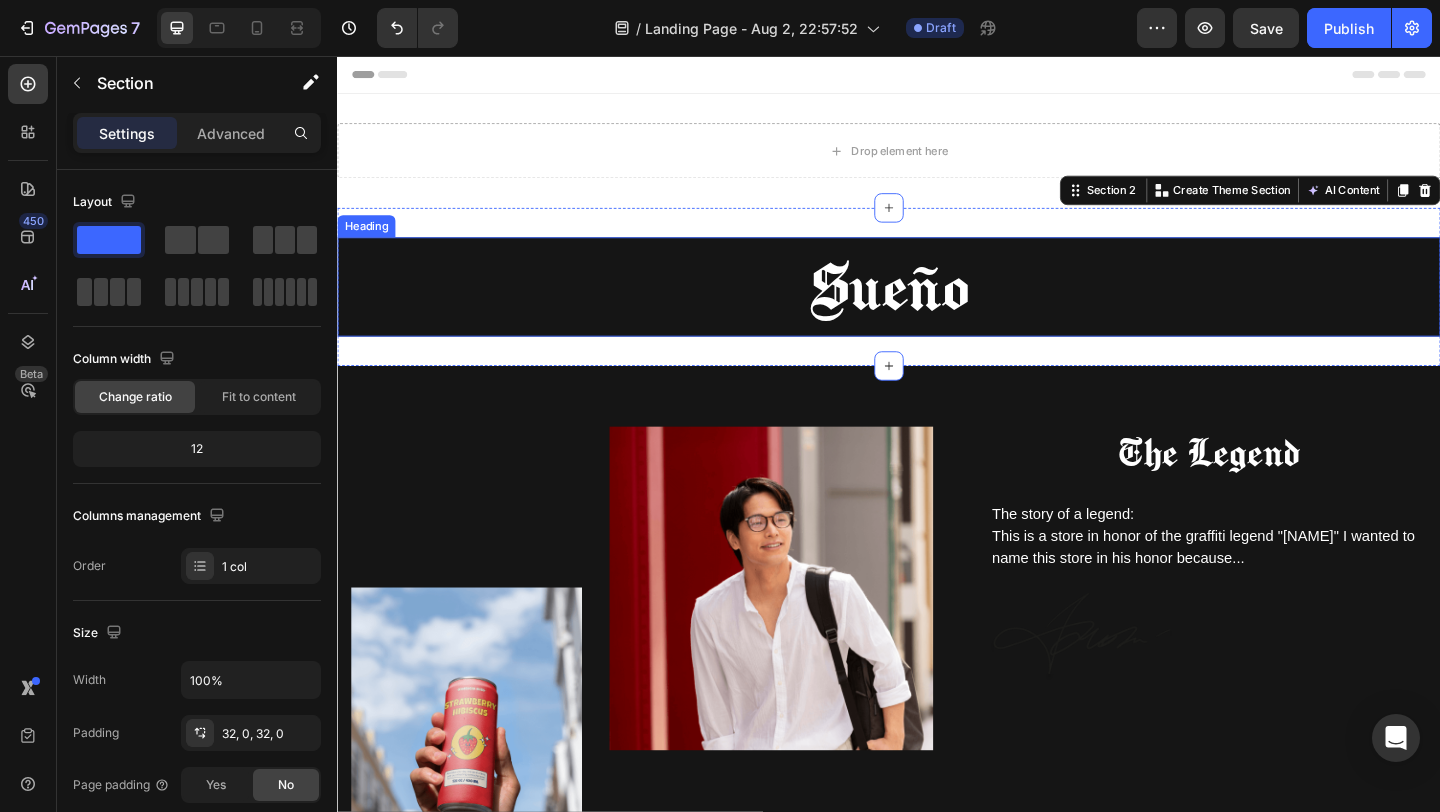 click on "⁠⁠⁠⁠⁠⁠⁠ [NAME]" at bounding box center [937, 307] 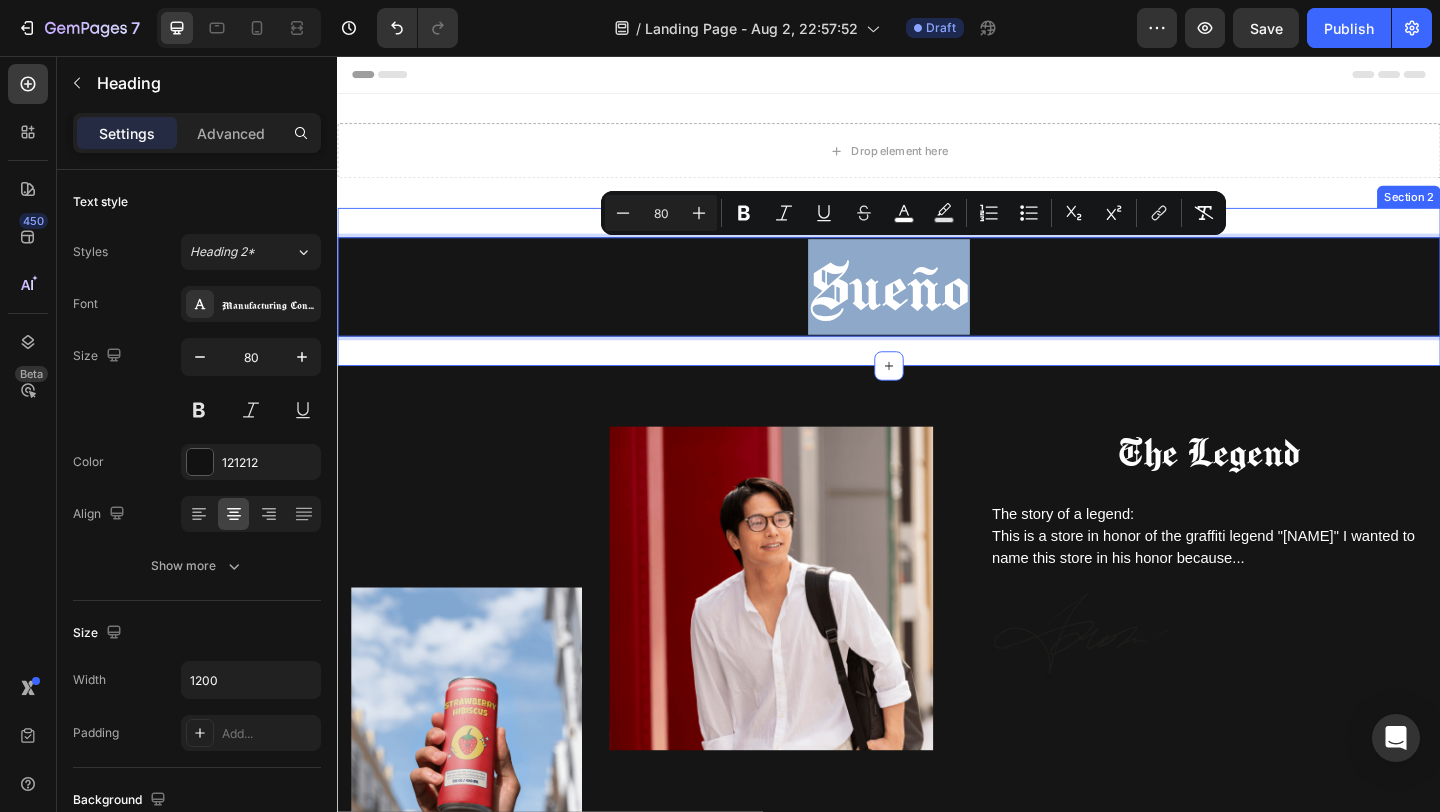 drag, startPoint x: 1284, startPoint y: 271, endPoint x: 1284, endPoint y: 223, distance: 48 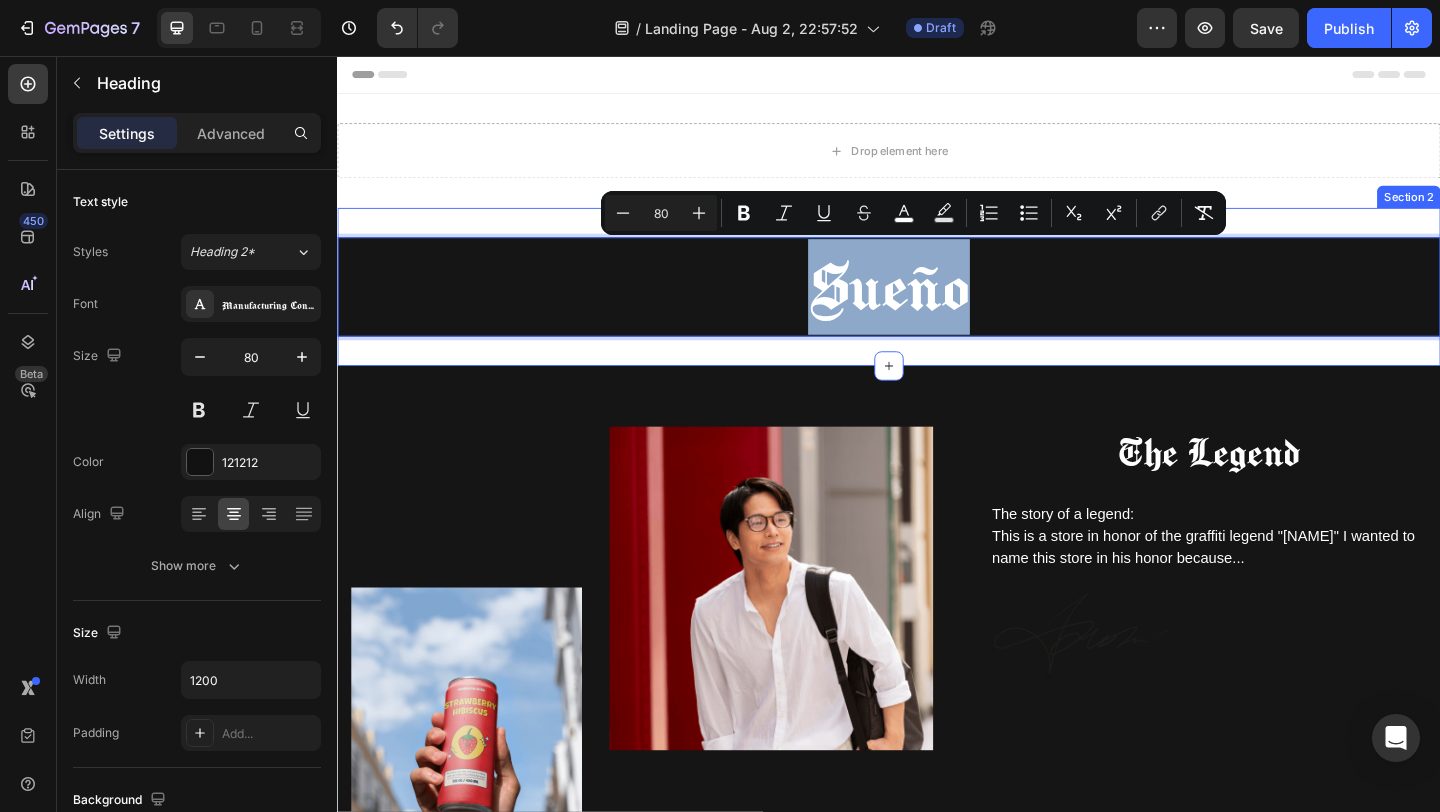 click on "[NAME] Heading 0 Section 2" at bounding box center [937, 307] 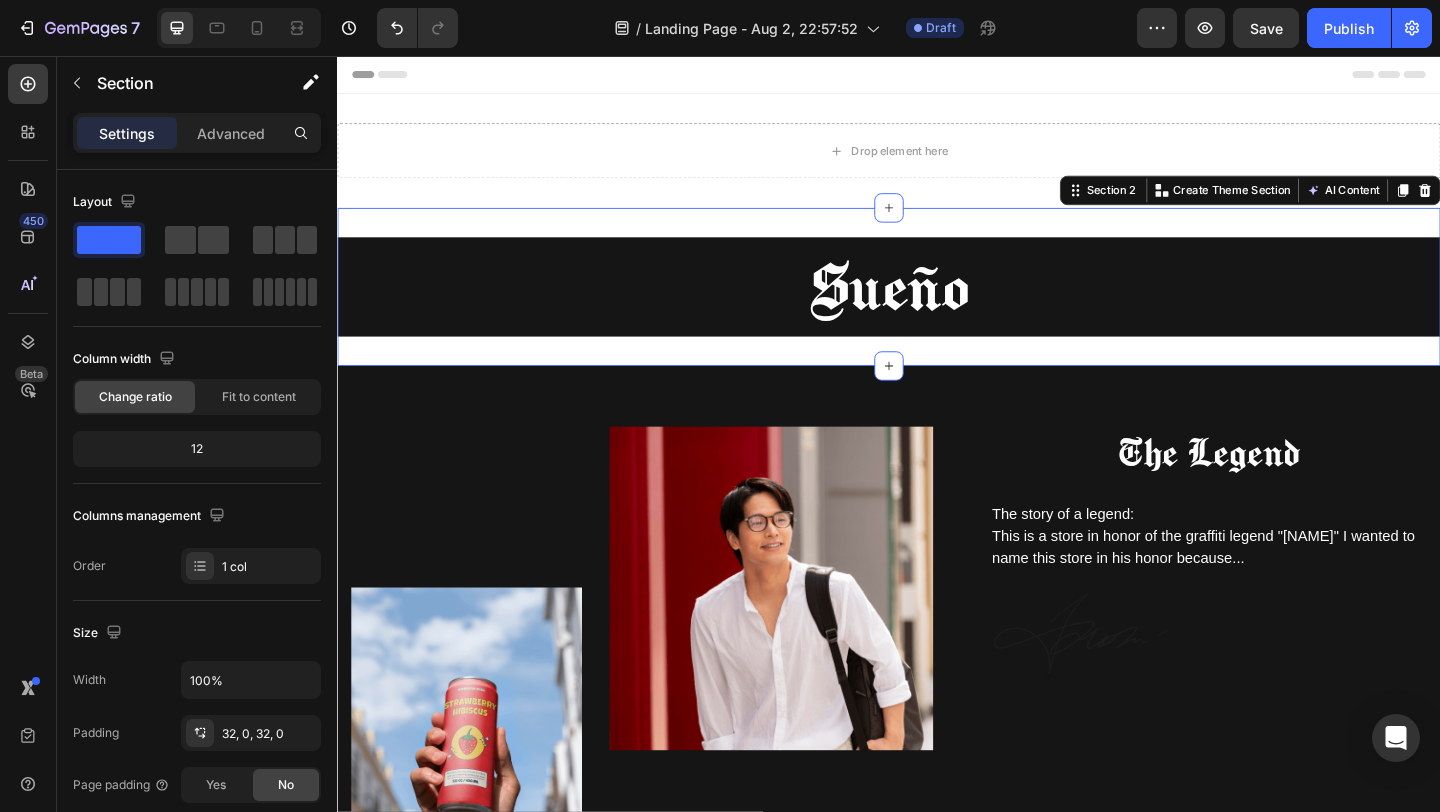 click on "⁠⁠⁠⁠⁠⁠⁠ Sueño Heading Section 2 Create Theme Section AI Content Write with GemAI What would you like to describe here? Tone and Voice Persuasive Product Postcards (7 pcs) Show more Generate" at bounding box center (937, 307) 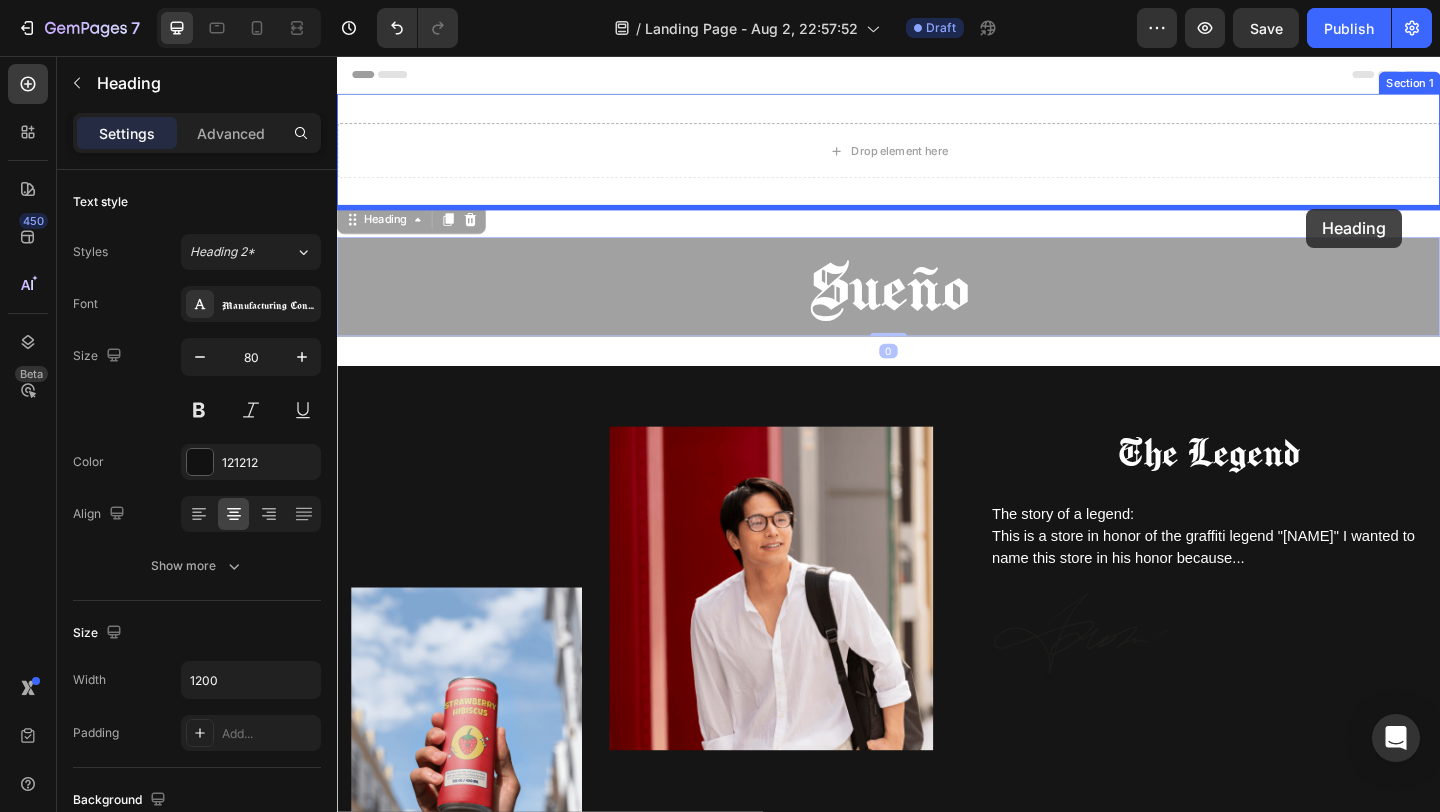 drag, startPoint x: 1398, startPoint y: 283, endPoint x: 1391, endPoint y: 222, distance: 61.400326 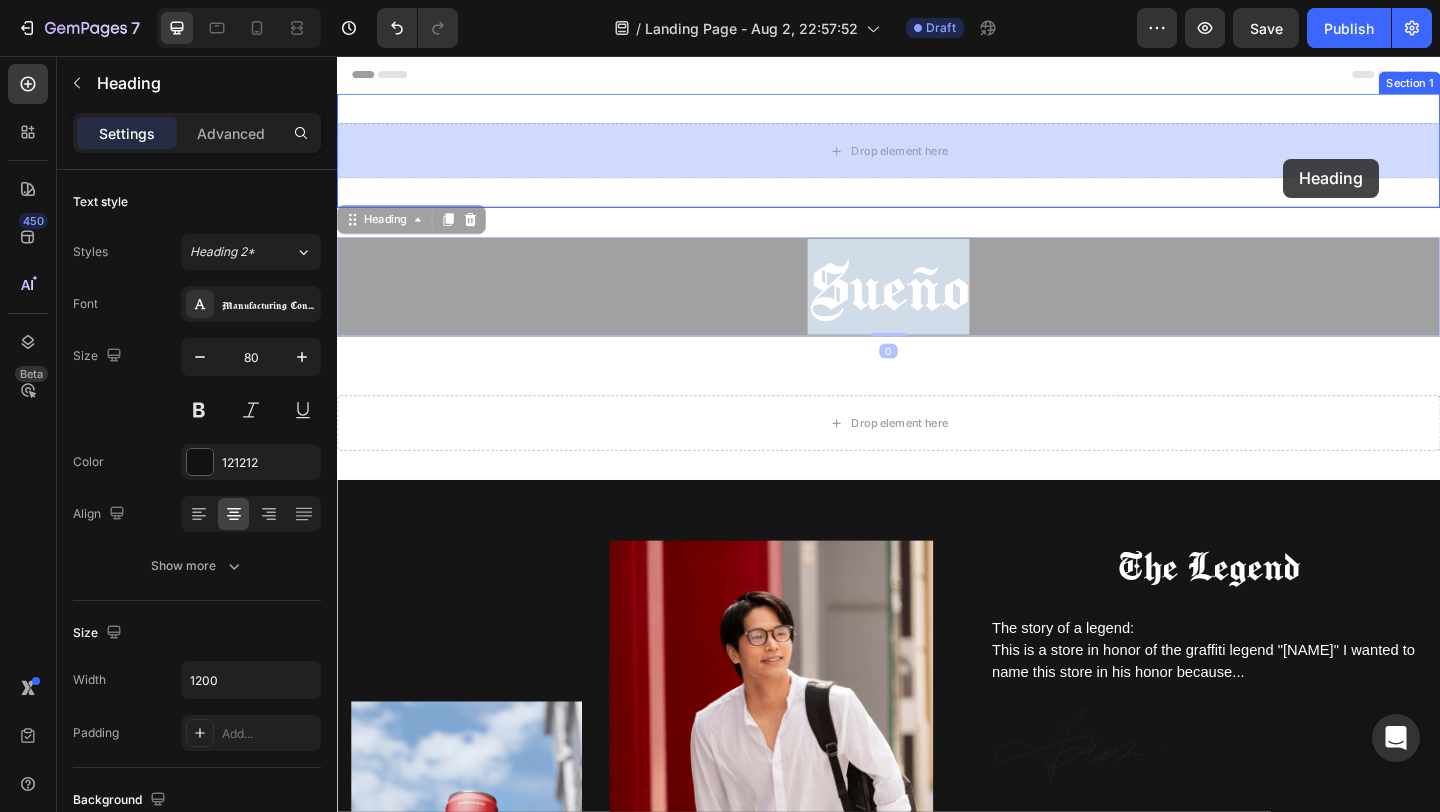 drag, startPoint x: 1373, startPoint y: 307, endPoint x: 1366, endPoint y: 168, distance: 139.17615 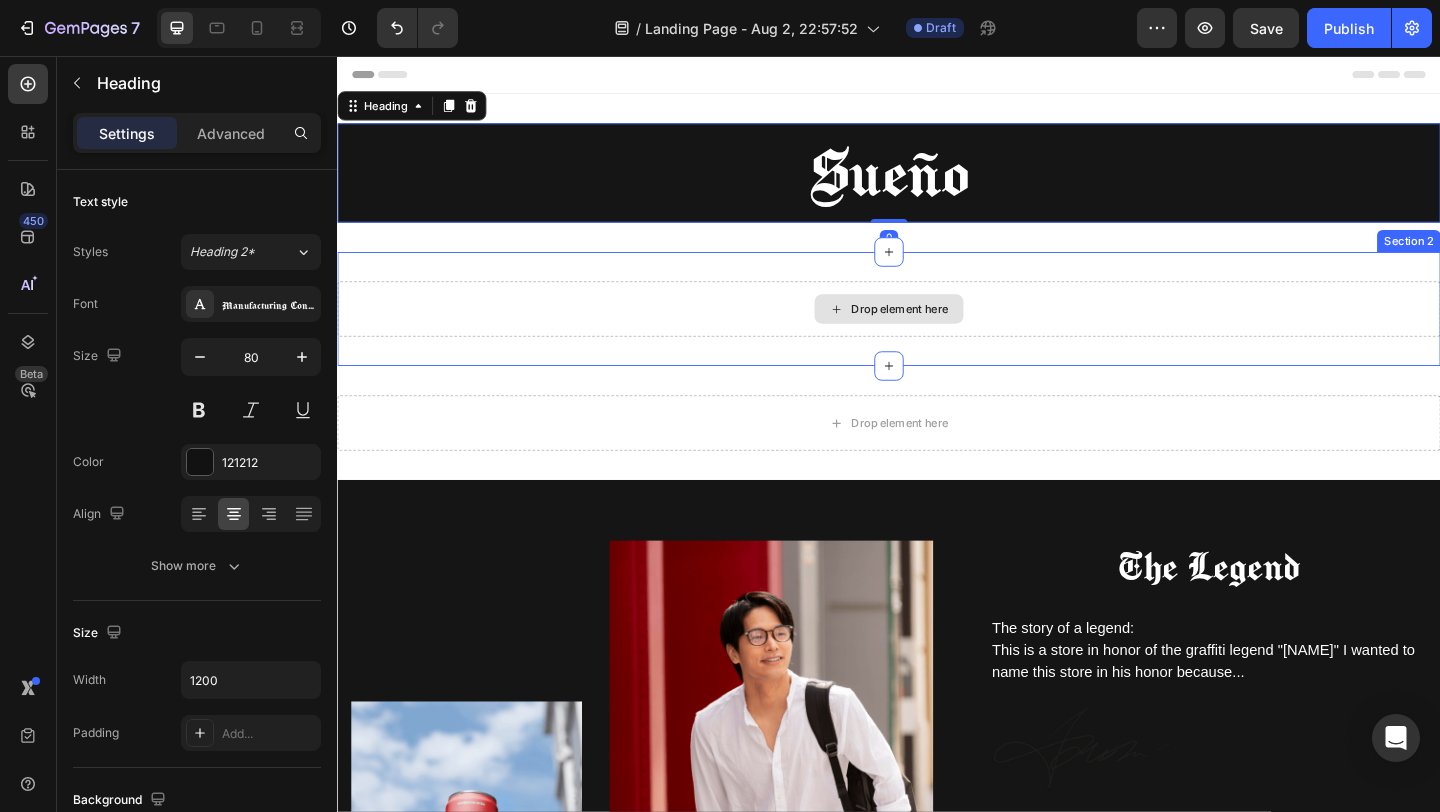 click on "Drop element here" at bounding box center [937, 331] 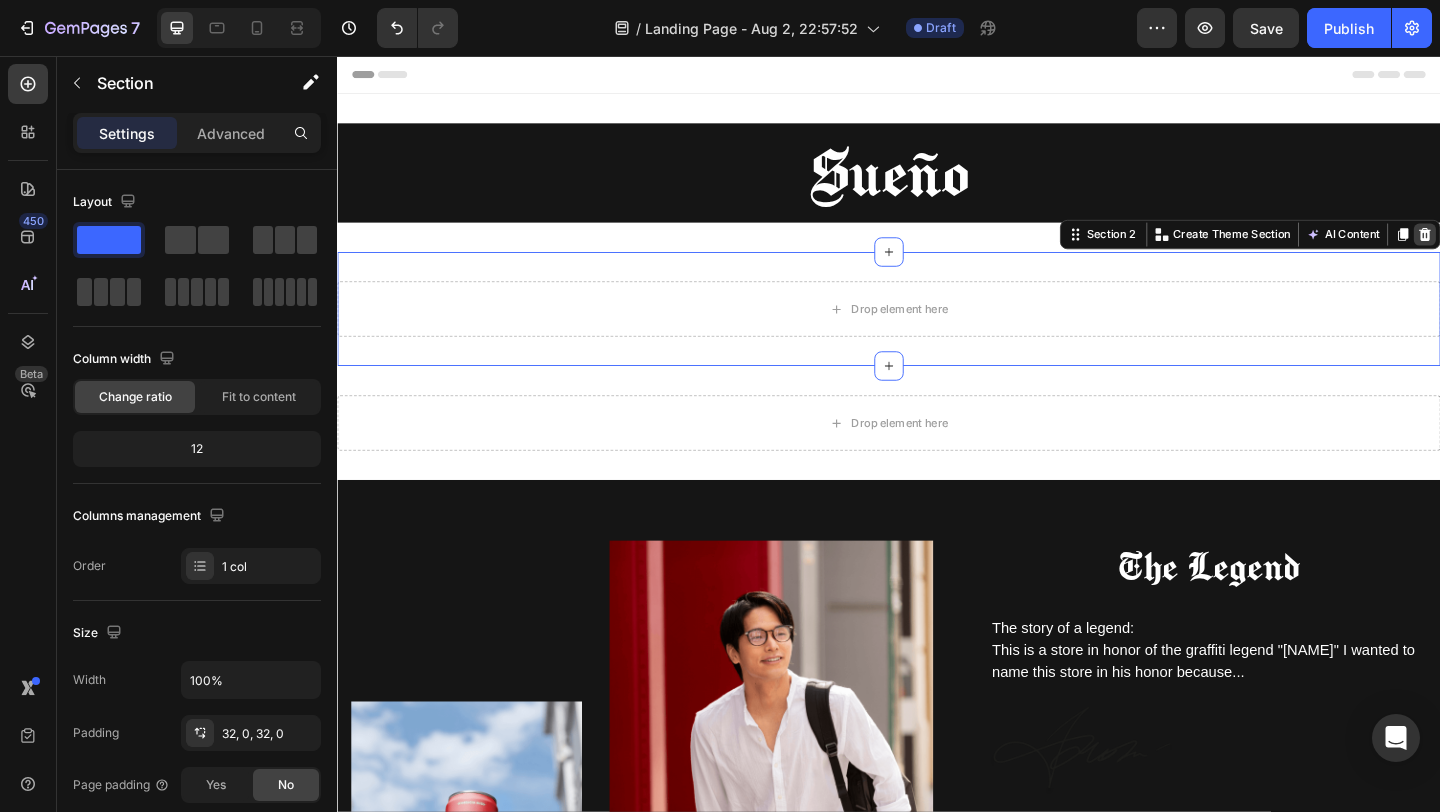 click 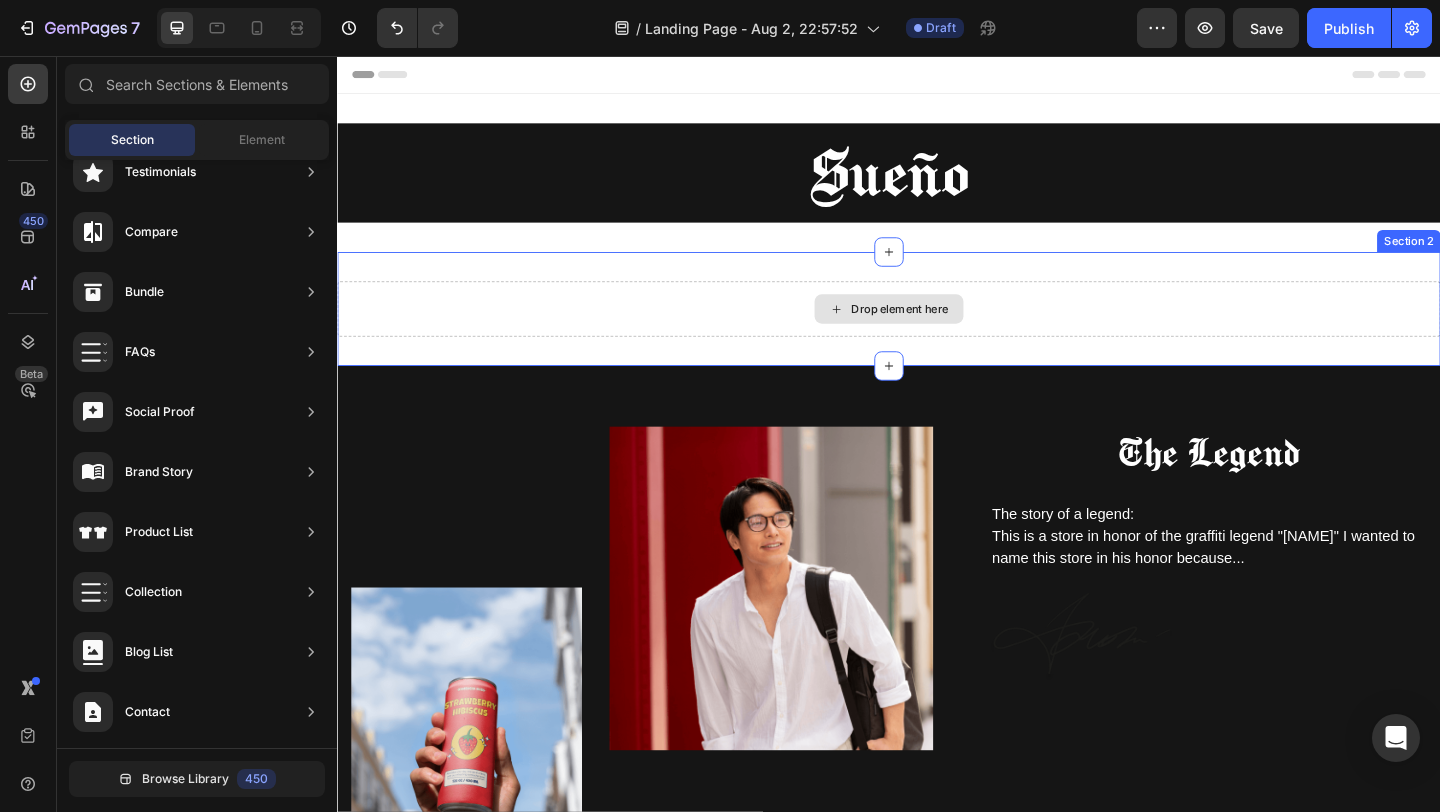 click on "Drop element here" at bounding box center [937, 331] 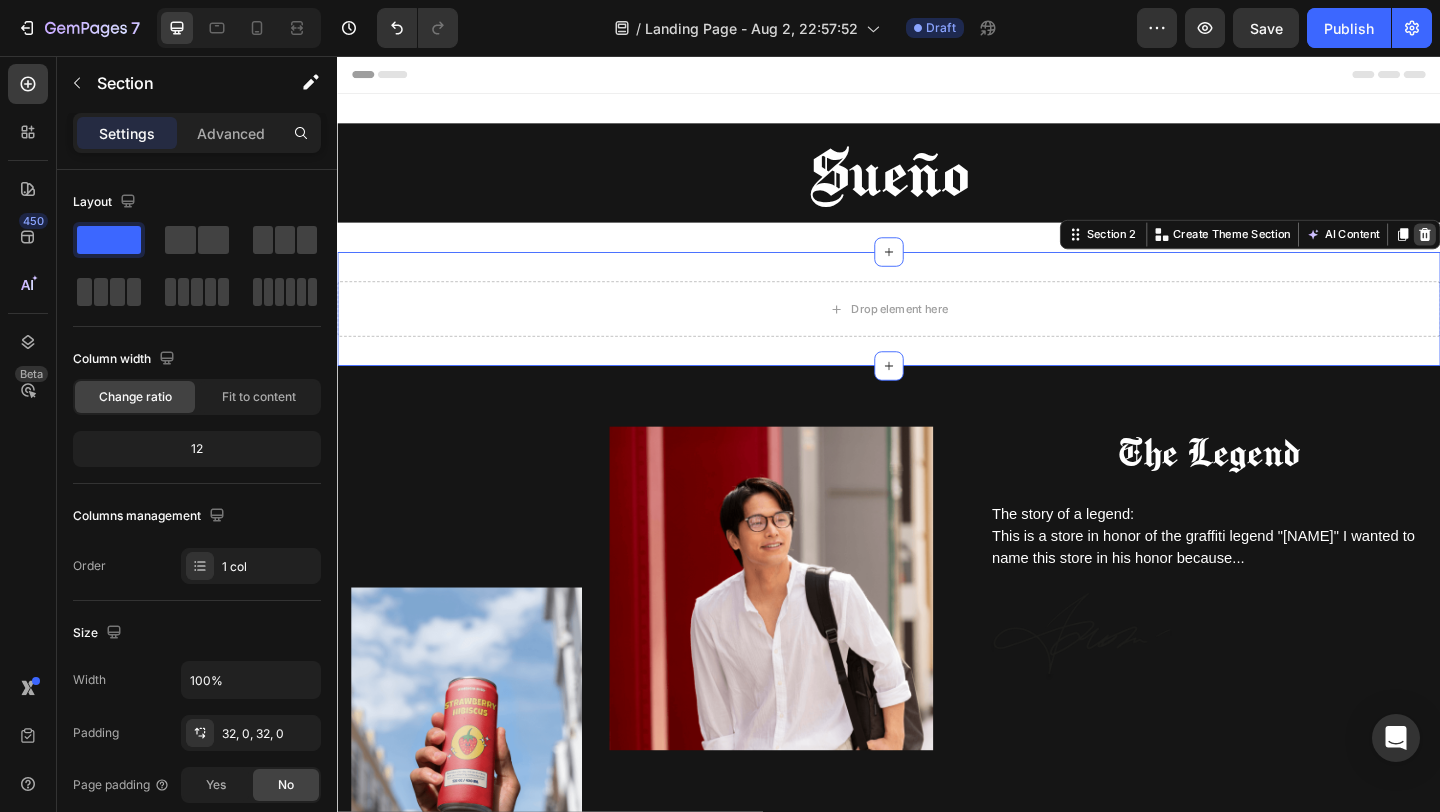 click 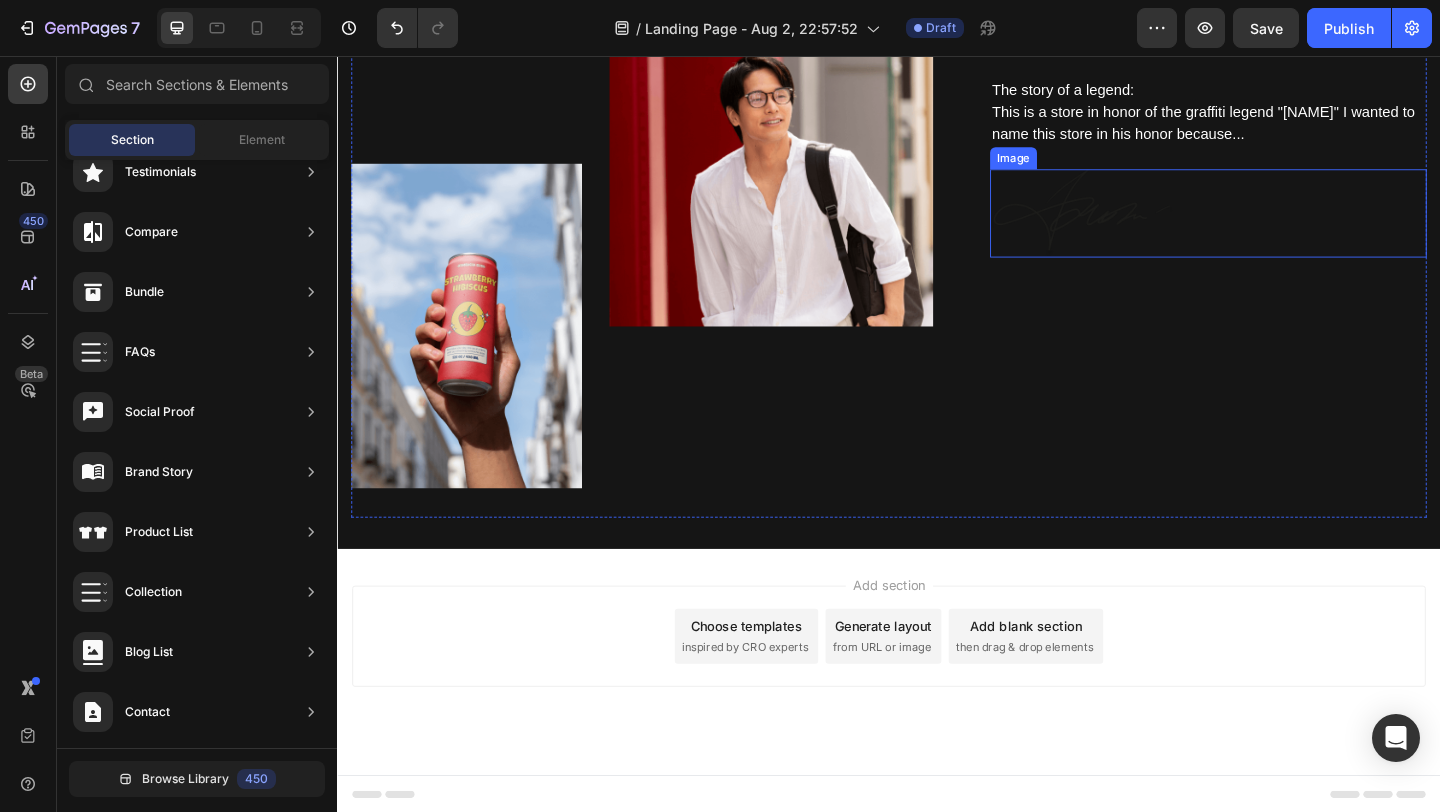 scroll, scrollTop: 338, scrollLeft: 0, axis: vertical 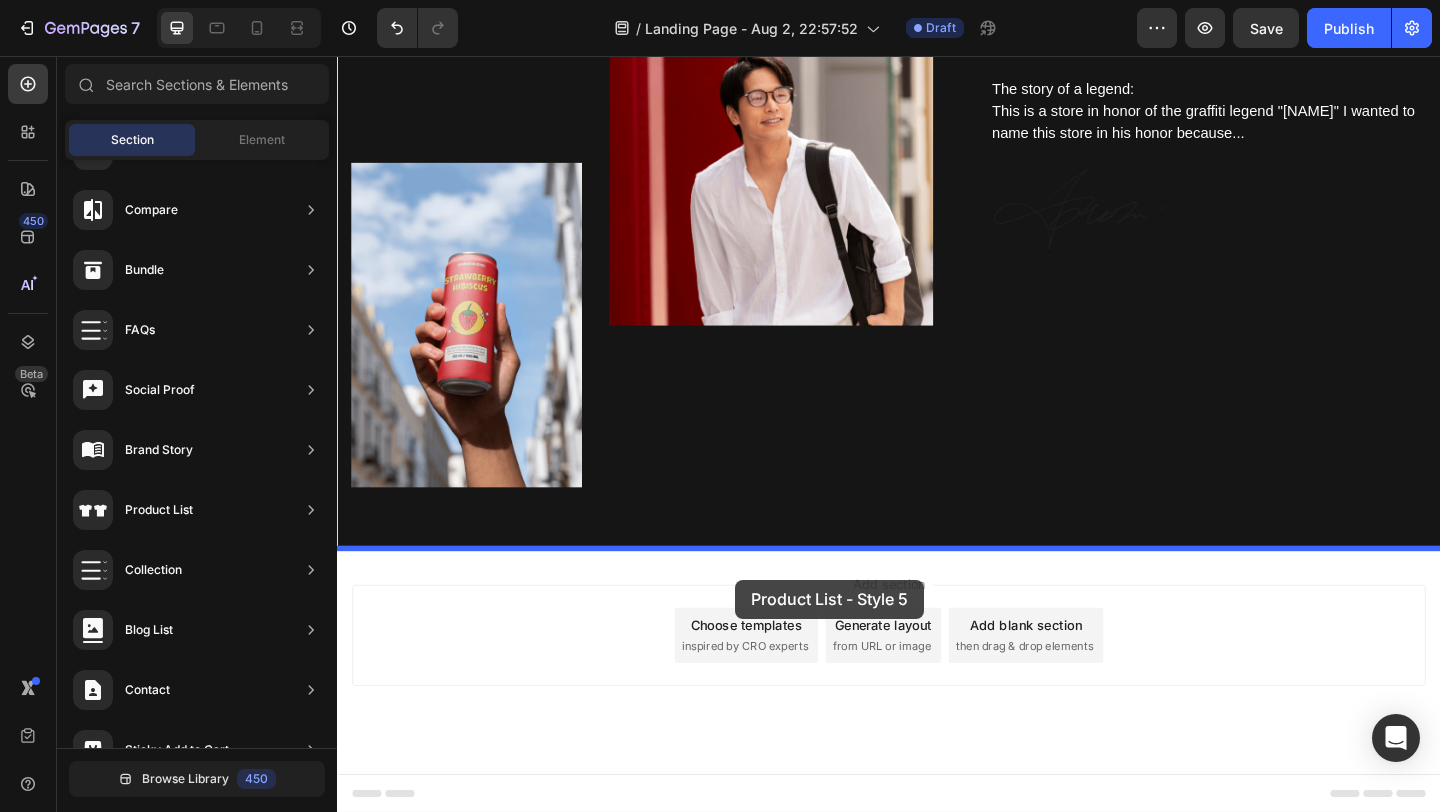drag, startPoint x: 768, startPoint y: 555, endPoint x: 780, endPoint y: 622, distance: 68.06615 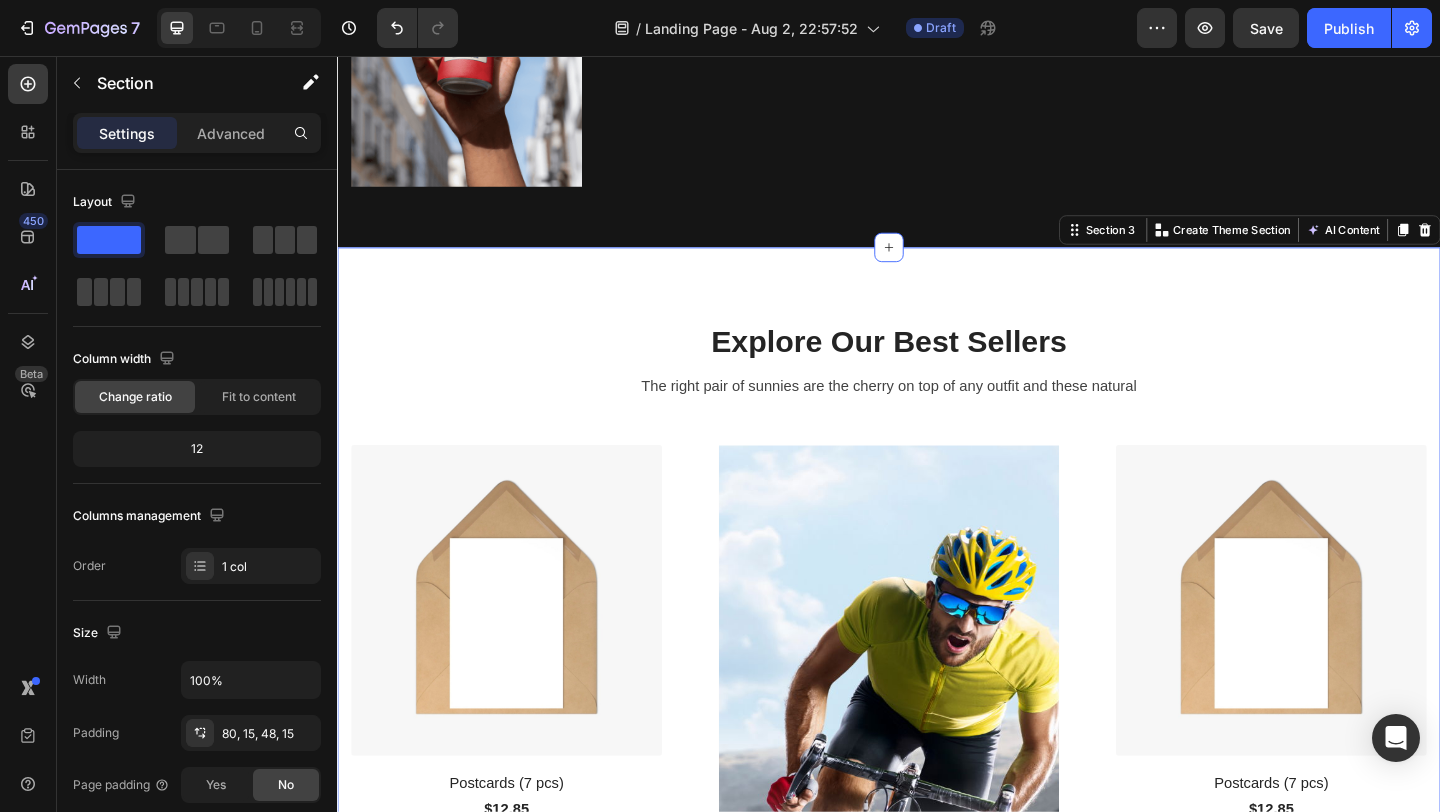 scroll, scrollTop: 802, scrollLeft: 0, axis: vertical 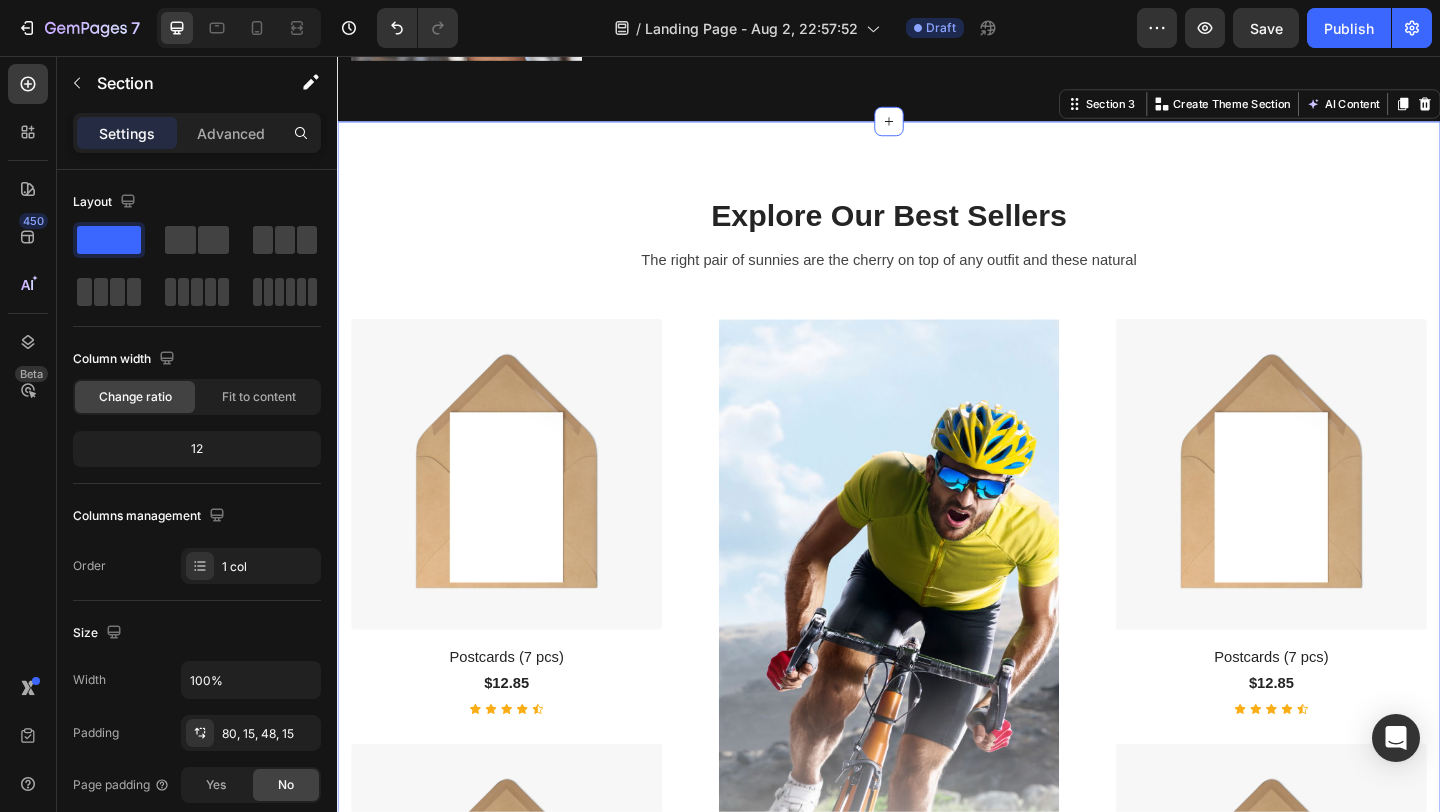 click on "Explore Our Best Sellers Heading The right pair of sunnies are the cherry on top of any outfit and these natural Text block (P) Images & Gallery Postcards (7 pcs) (P) Title $12.85 (P) Price (P) Price Icon Icon Icon Icon Icon Icon List Hoz Product (P) Images & Gallery Postcards (7 pcs) (P) Title $12.85 (P) Price (P) Price Icon Icon Icon Icon Icon Icon List Hoz Product Row Accessories Text block HELMET SAVE UP TO 50% Heading Shop Now Button Hero Banner (P) Images & Gallery Postcards (7 pcs) (P) Title $12.85 (P) Price (P) Price Icon Icon Icon Icon Icon Icon Icon List Hoz Product (P) Images & Gallery Postcards (7 pcs) (P) Title $12.85 (P) Price (P) Price Icon Icon Icon Icon Icon Icon Icon List Hoz Product" at bounding box center (937, 713) 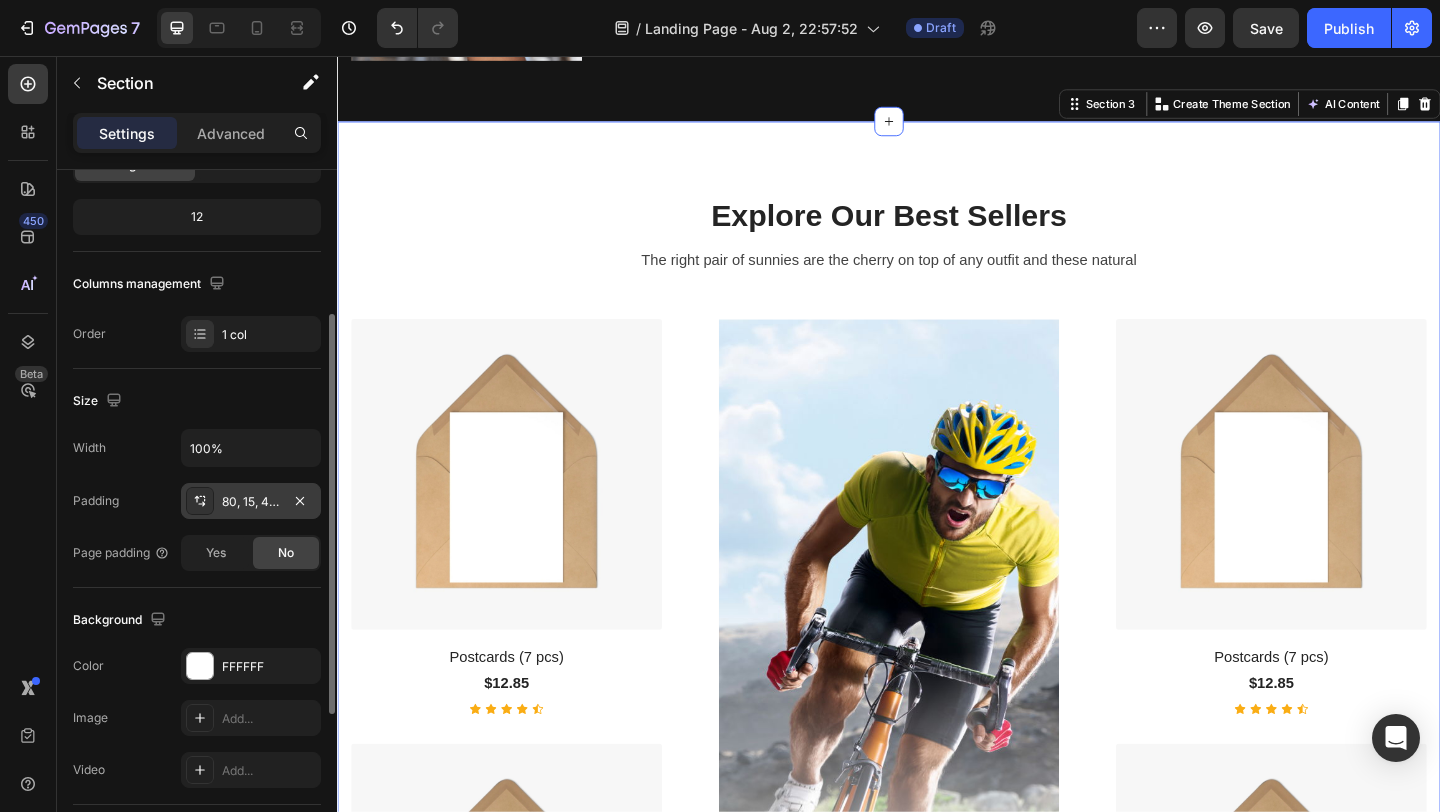 scroll, scrollTop: 256, scrollLeft: 0, axis: vertical 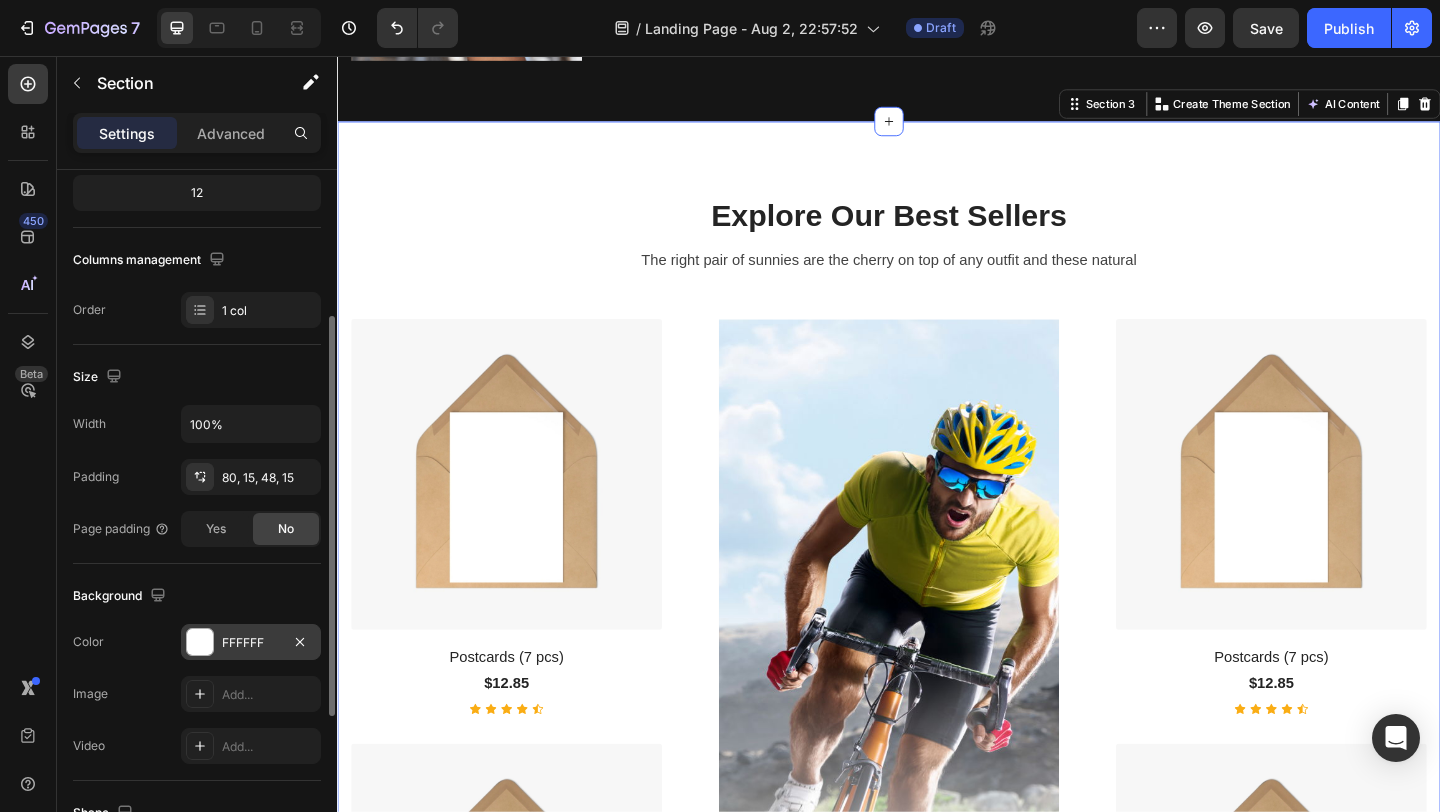 click at bounding box center (200, 642) 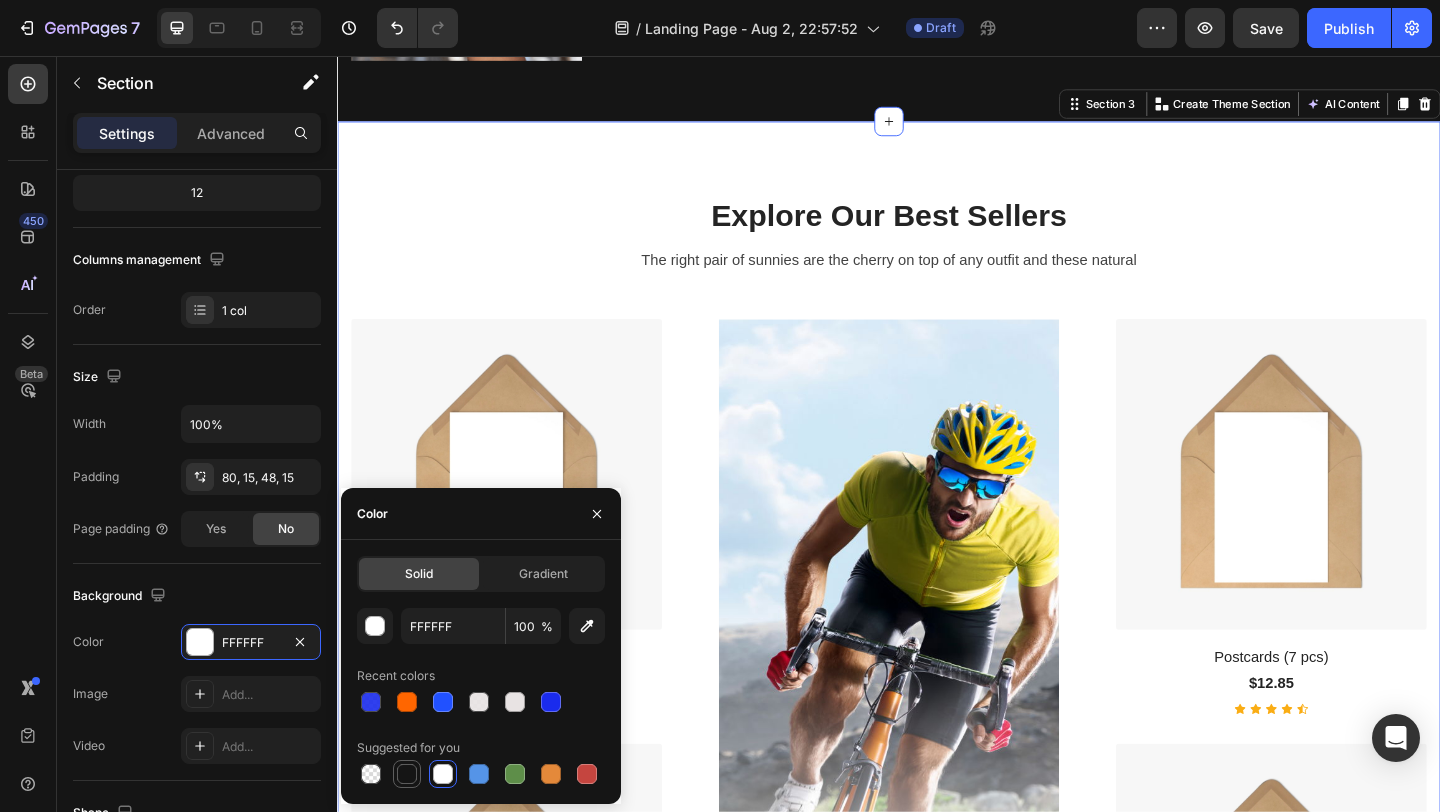 click at bounding box center (407, 774) 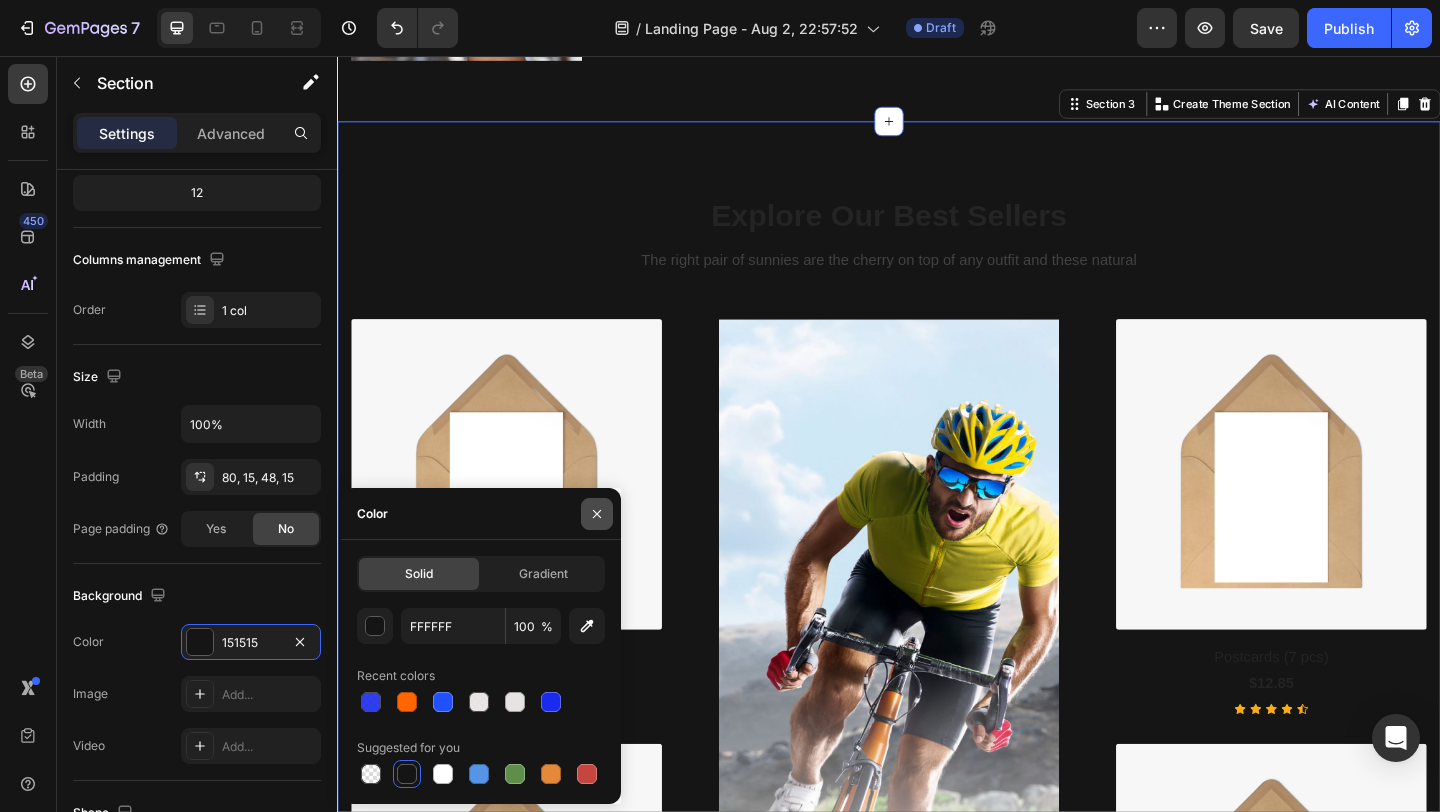 click 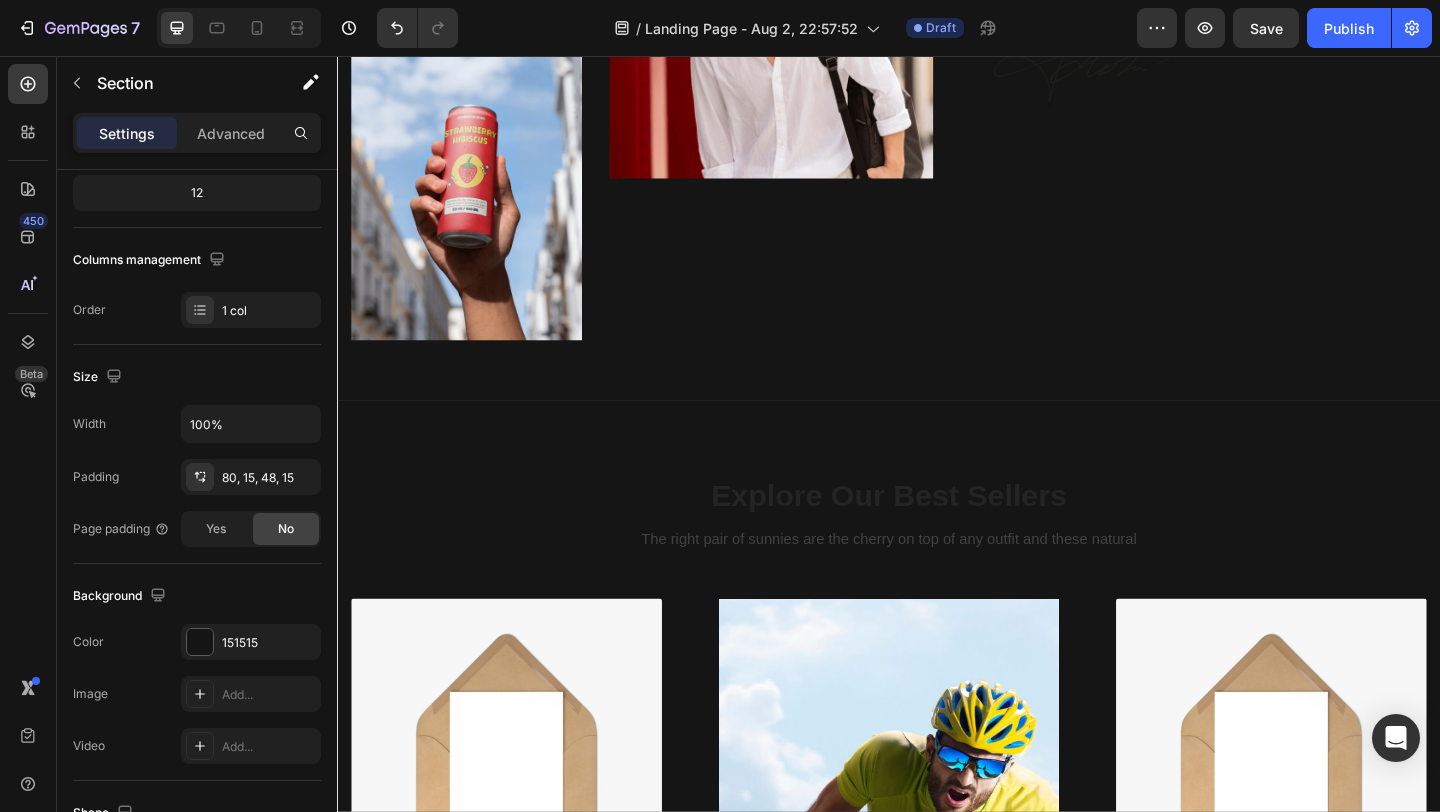 scroll, scrollTop: 509, scrollLeft: 0, axis: vertical 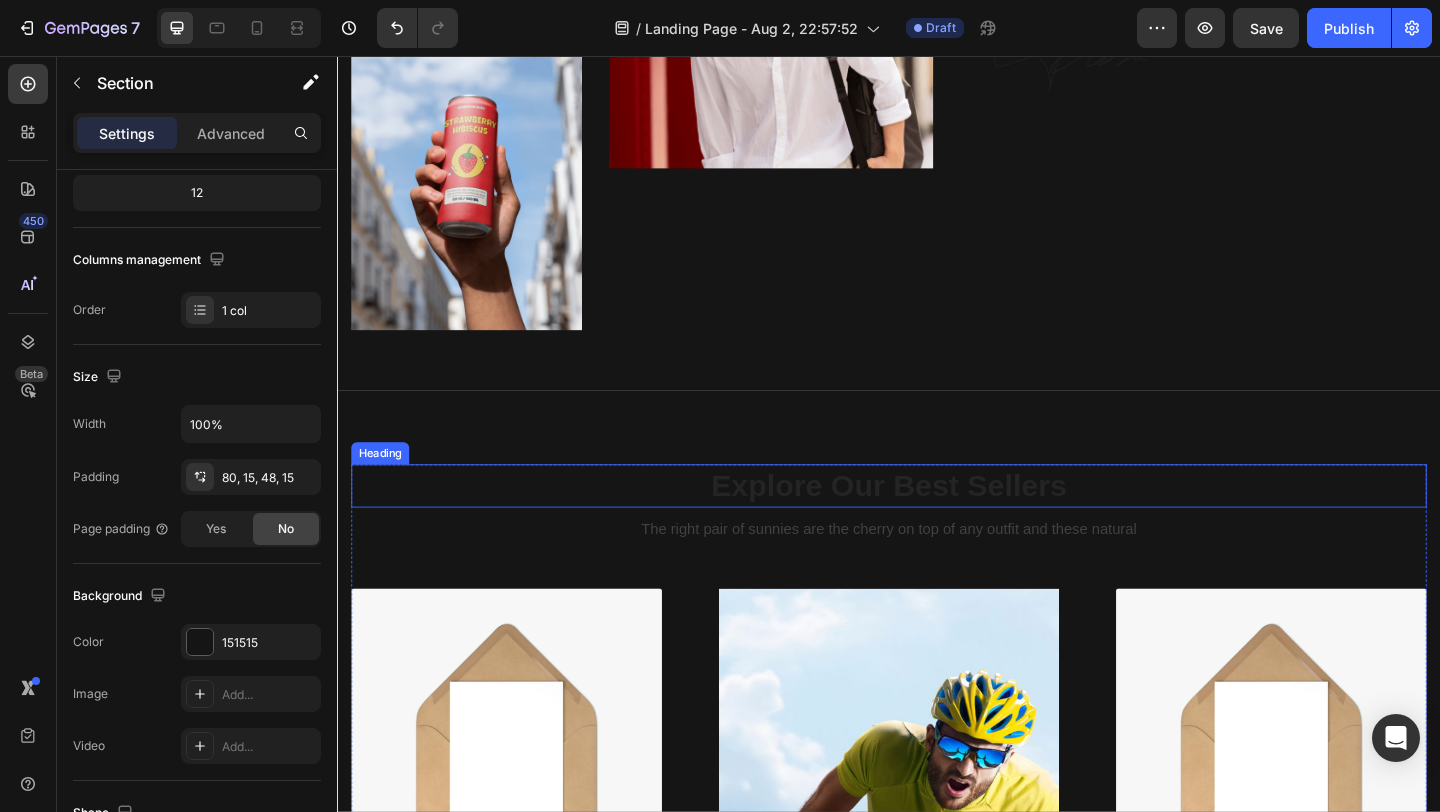 click on "Explore Our Best Sellers" at bounding box center (937, 523) 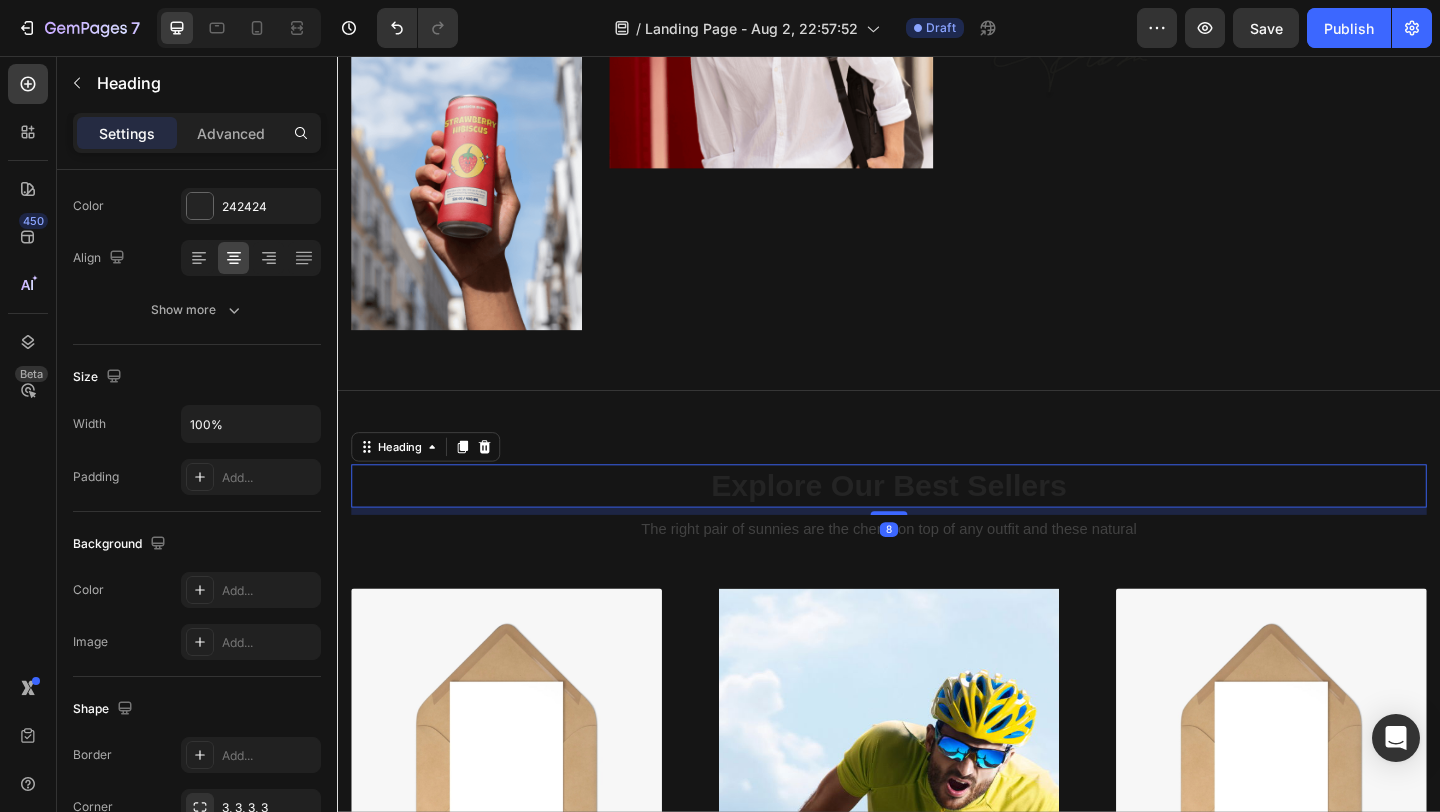 scroll, scrollTop: 0, scrollLeft: 0, axis: both 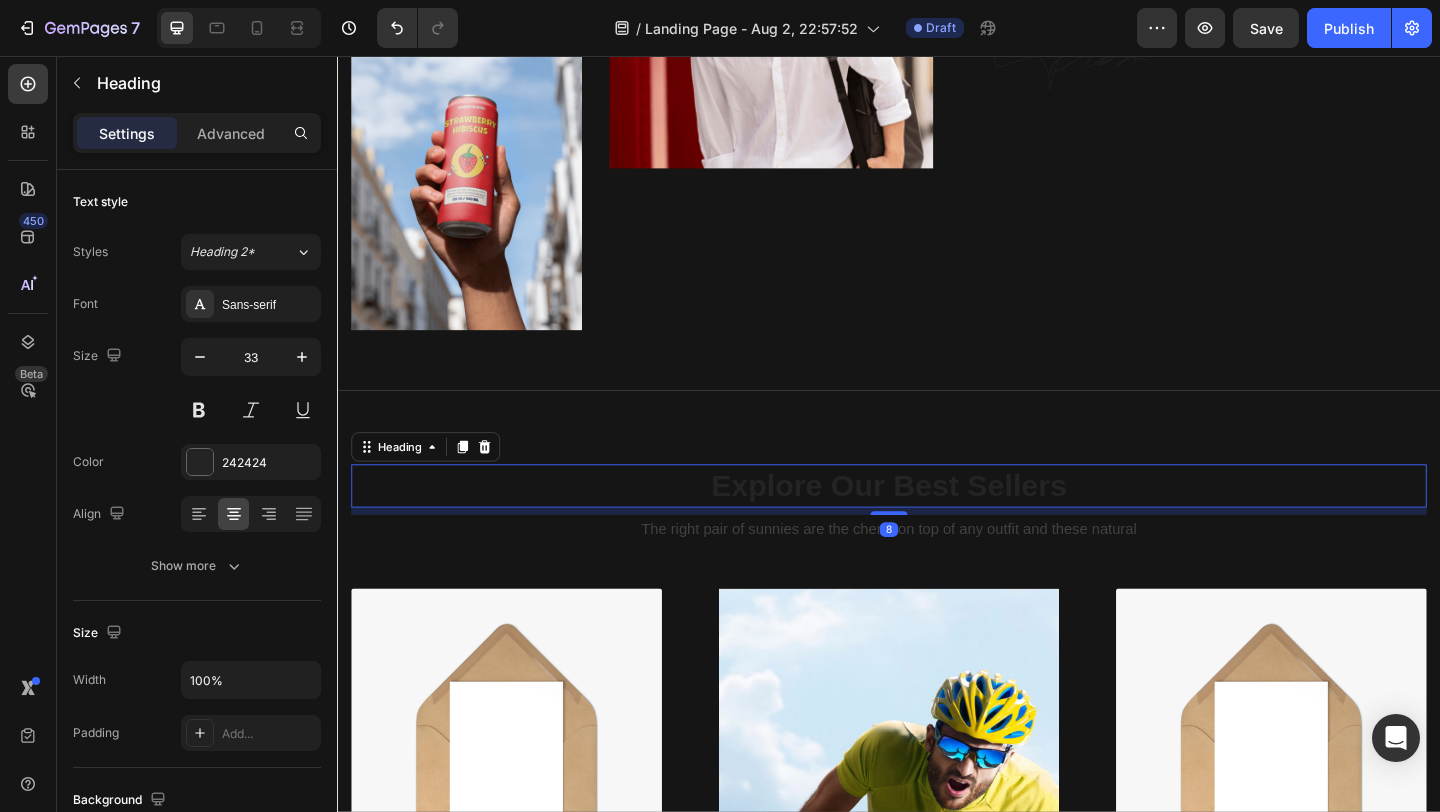 click on "Explore Our Best Sellers" at bounding box center [937, 523] 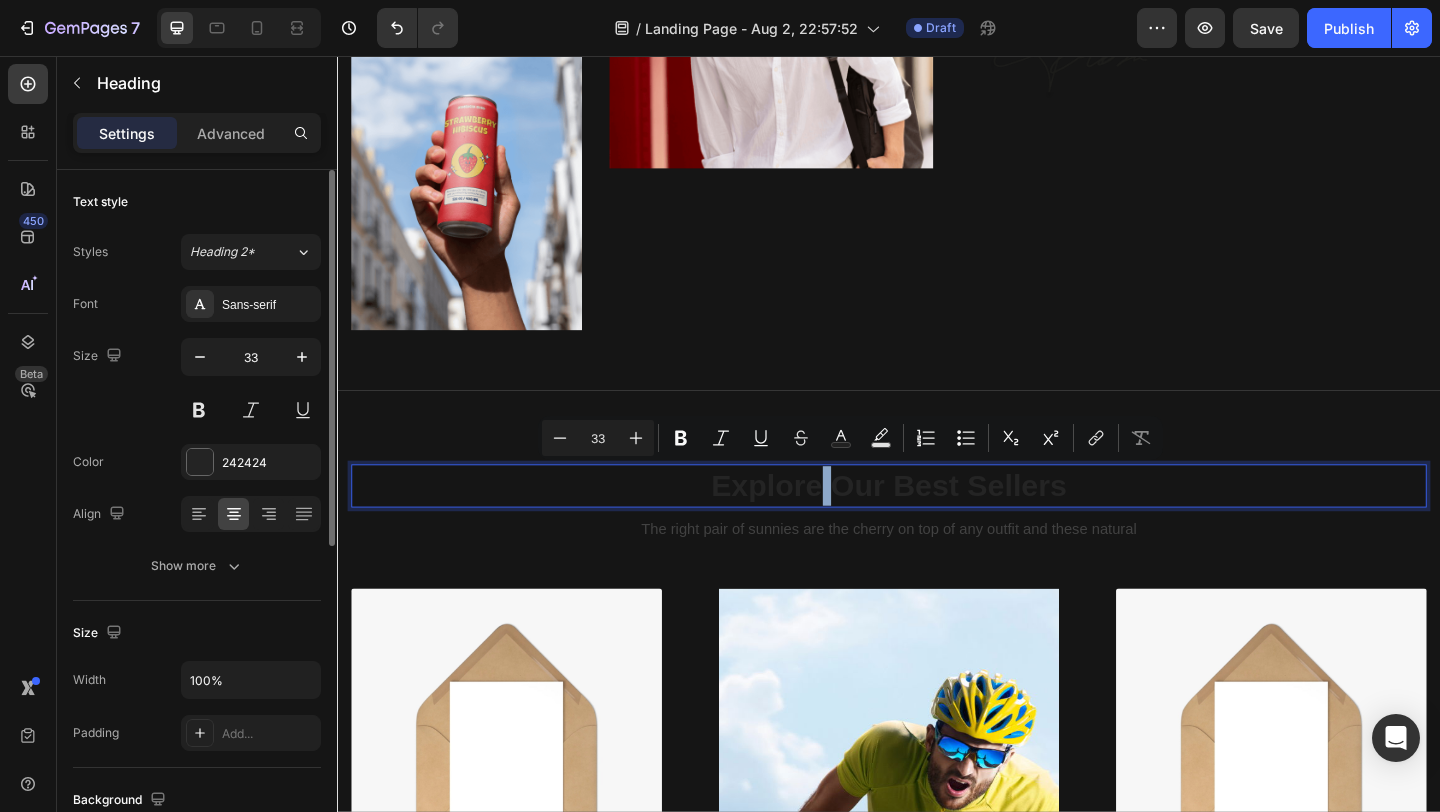 click on "Explore Our Best Sellers" at bounding box center (937, 523) 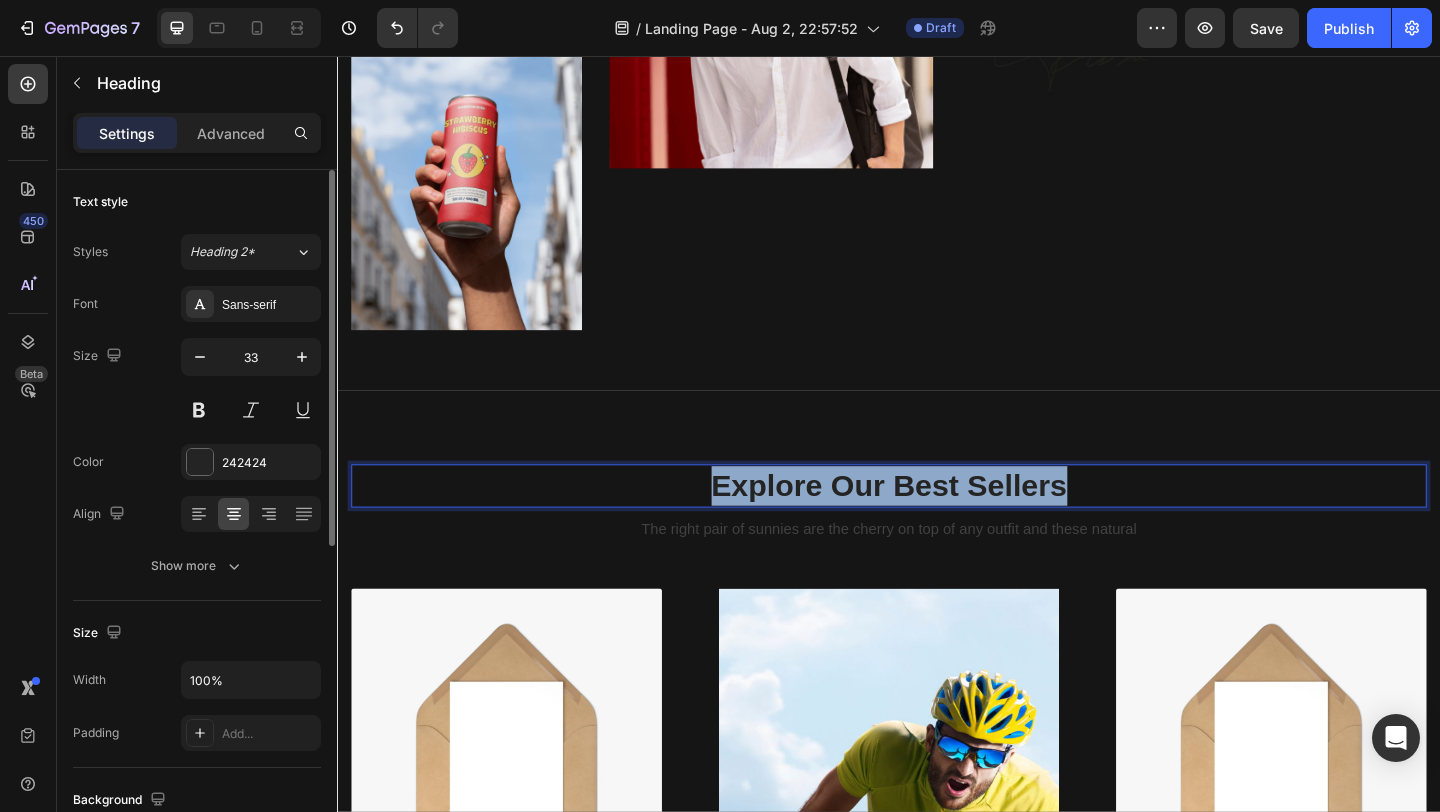 click on "Explore Our Best Sellers" at bounding box center (937, 523) 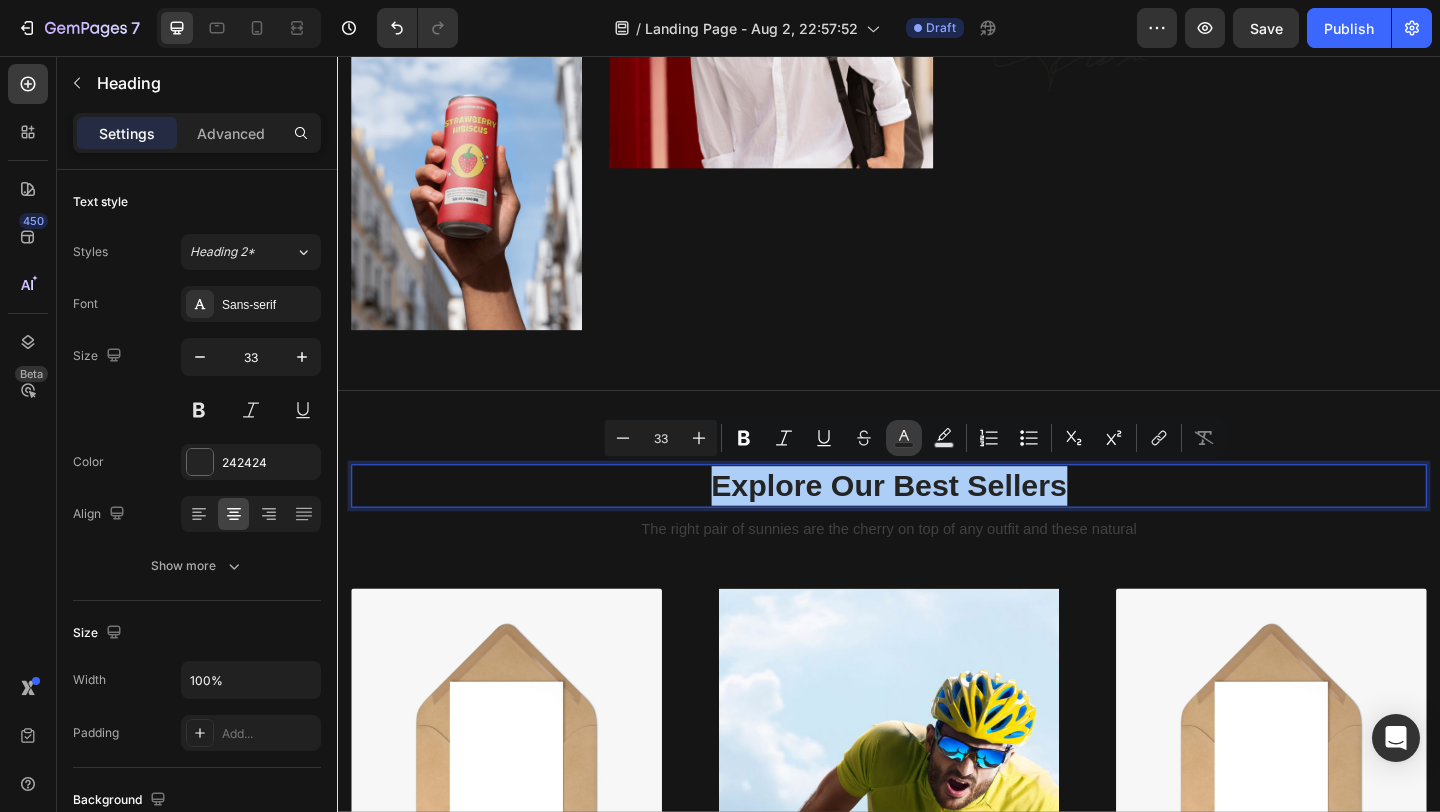 click 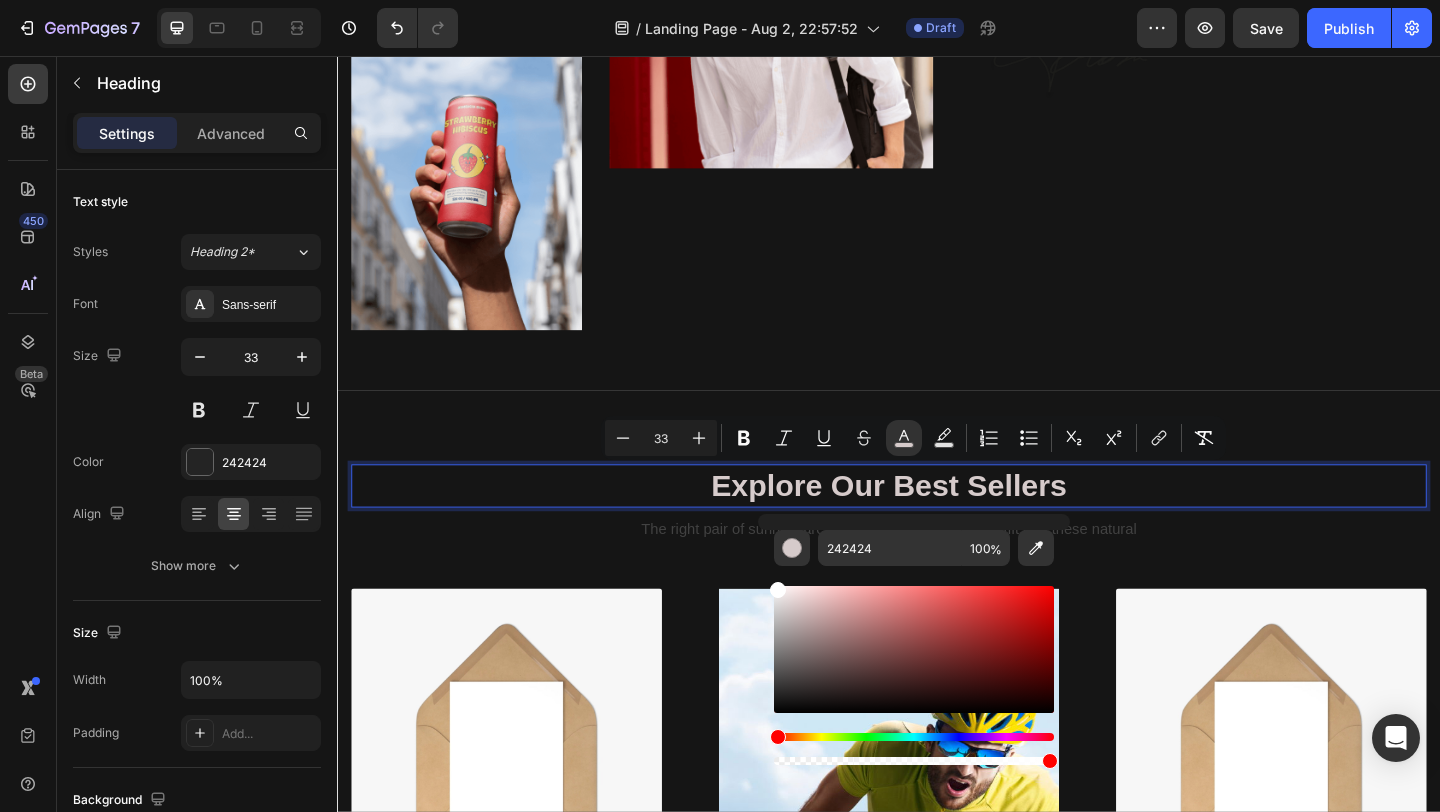 drag, startPoint x: 790, startPoint y: 606, endPoint x: 773, endPoint y: 577, distance: 33.61547 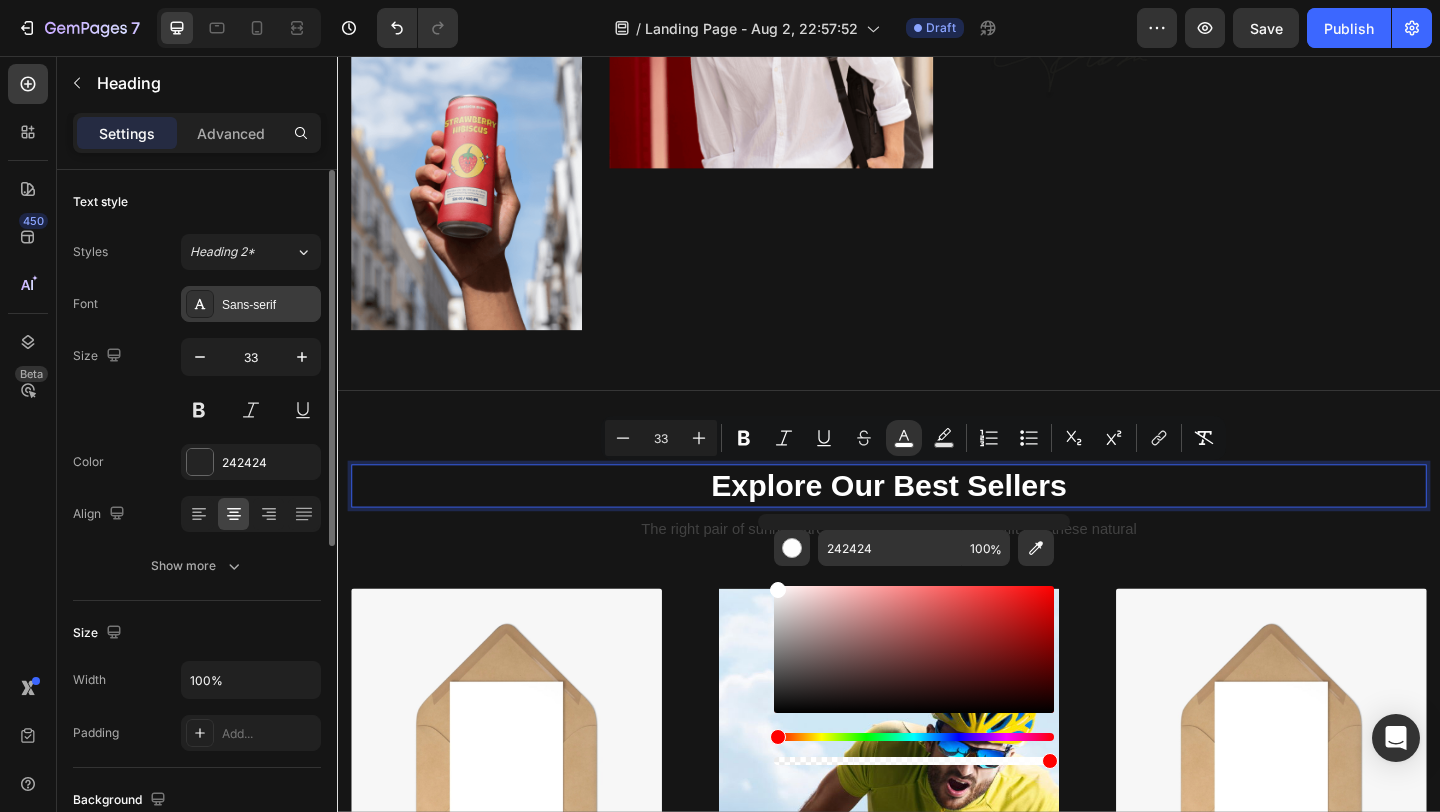 click on "Sans-serif" at bounding box center (251, 304) 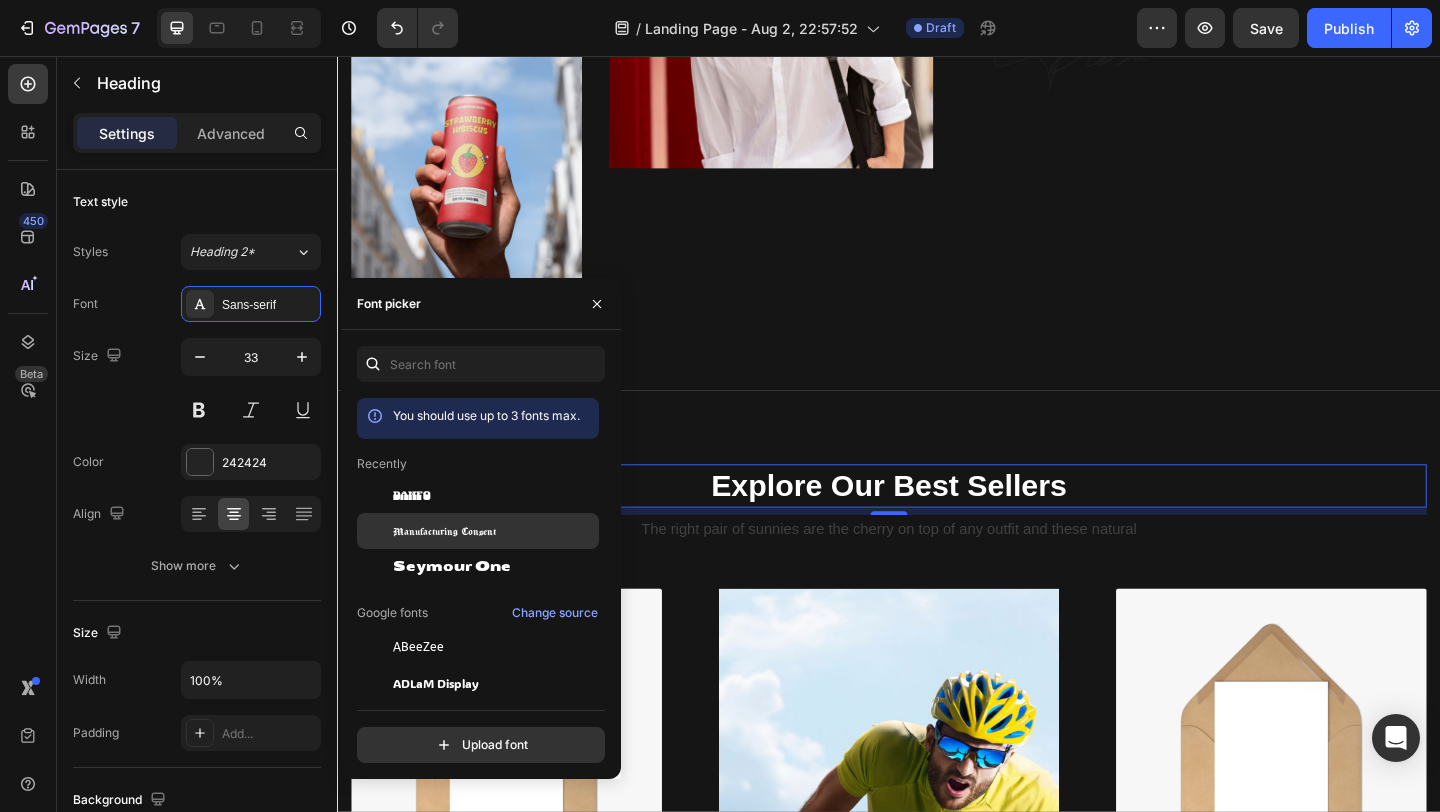 click on "Manufacturing Consent" at bounding box center [444, 531] 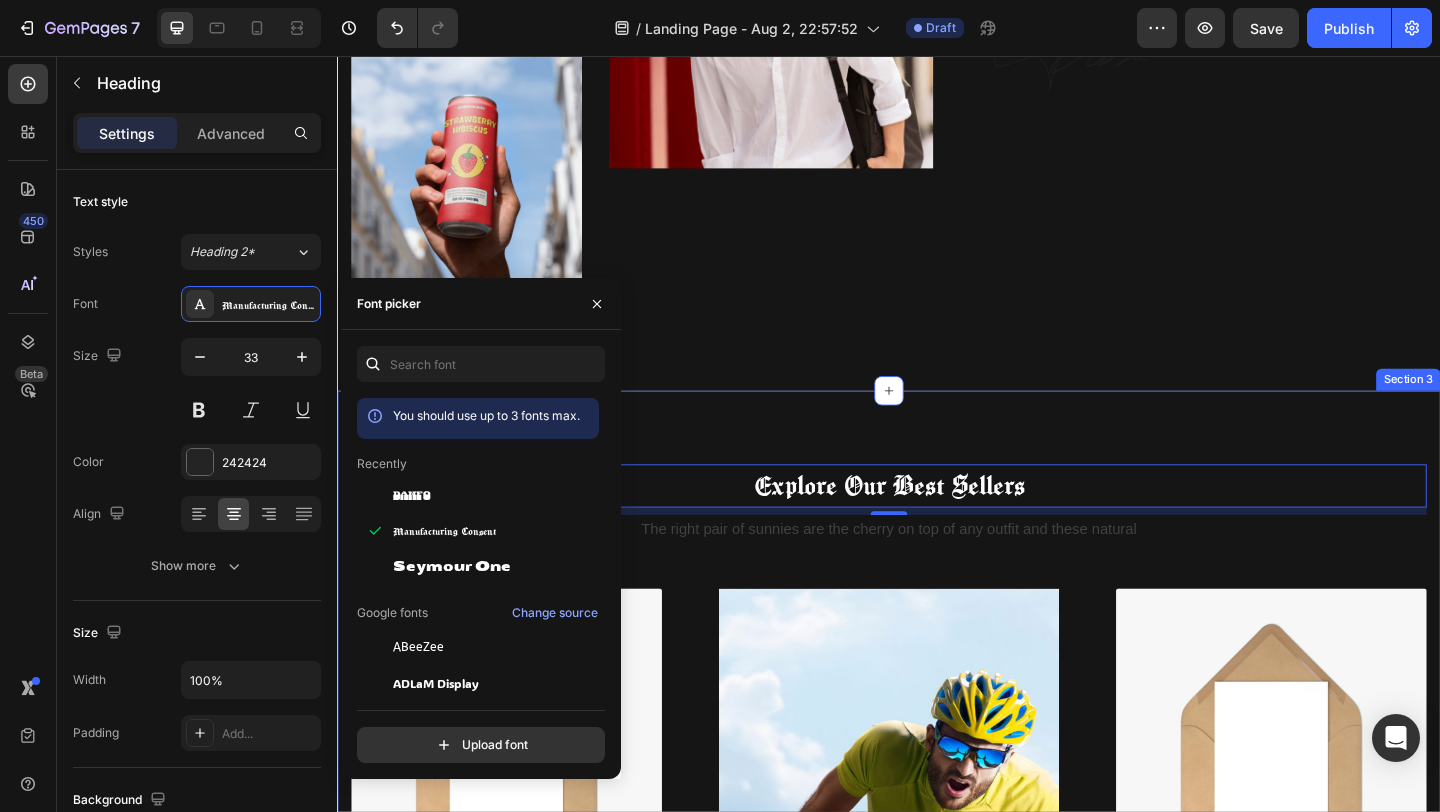 click on "⁠⁠⁠⁠⁠⁠⁠ Explore Our Best Sellers Heading   8 The right pair of sunnies are the cherry on top of any outfit and these natural Text block (P) Images & Gallery Postcards (7 pcs) (P) Title $12.85 (P) Price (P) Price
Icon
Icon
Icon
Icon
Icon Icon List Hoz Product (P) Images & Gallery Postcards (7 pcs) (P) Title $12.85 (P) Price (P) Price
Icon
Icon
Icon
Icon
Icon Icon List Hoz Product Row Accessories Text block HELMET SAVE UP TO  50% Heading Shop Now Button Hero Banner (P) Images & Gallery Postcards (7 pcs) (P) Title $12.85 (P) Price (P) Price
Icon
Icon
Icon
Icon
Icon Icon List Hoz Product (P) Images & Gallery Postcards (7 pcs) (P) Title $12.85 (P) Price (P) Price
Icon
Icon
Icon
Icon
Row" at bounding box center (937, 1006) 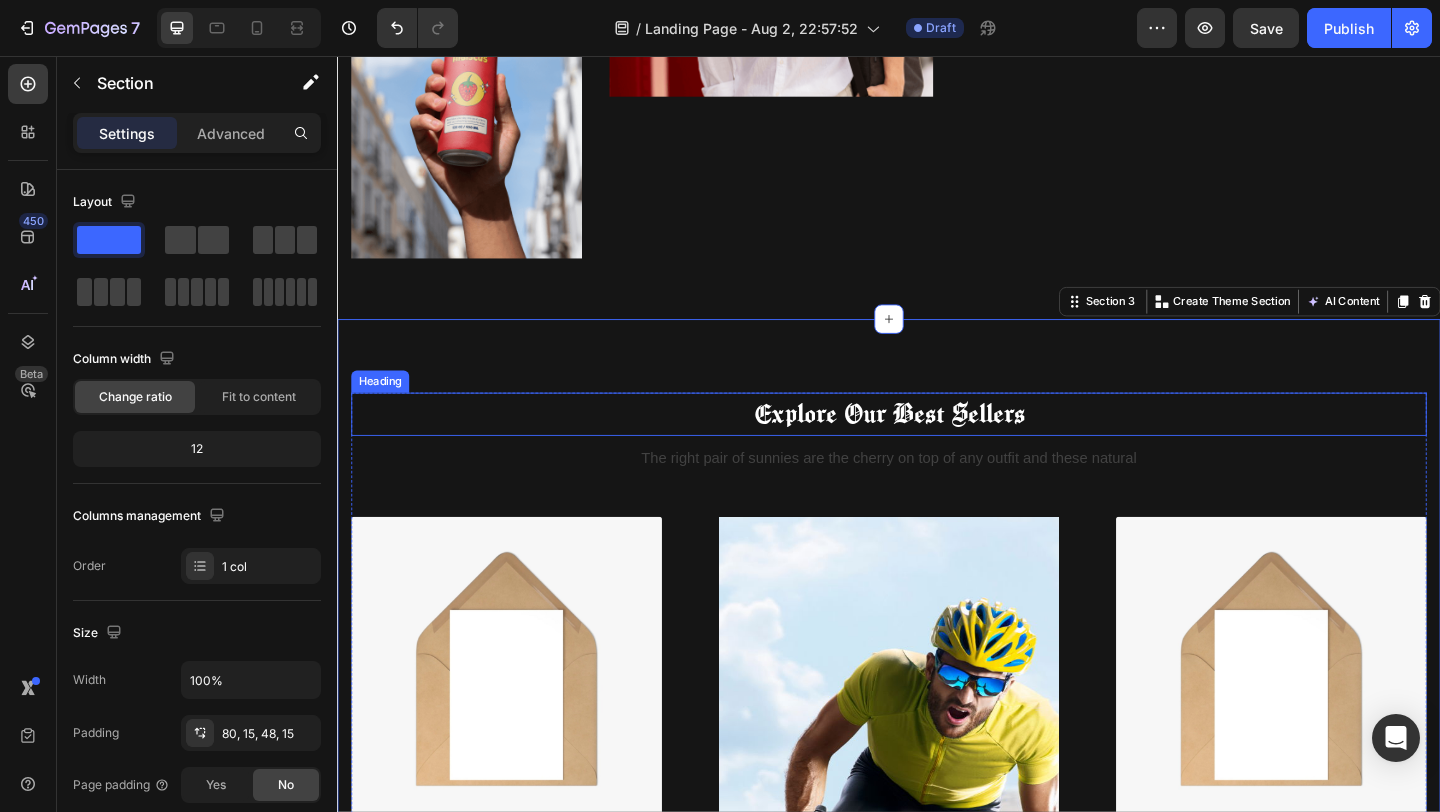 scroll, scrollTop: 596, scrollLeft: 0, axis: vertical 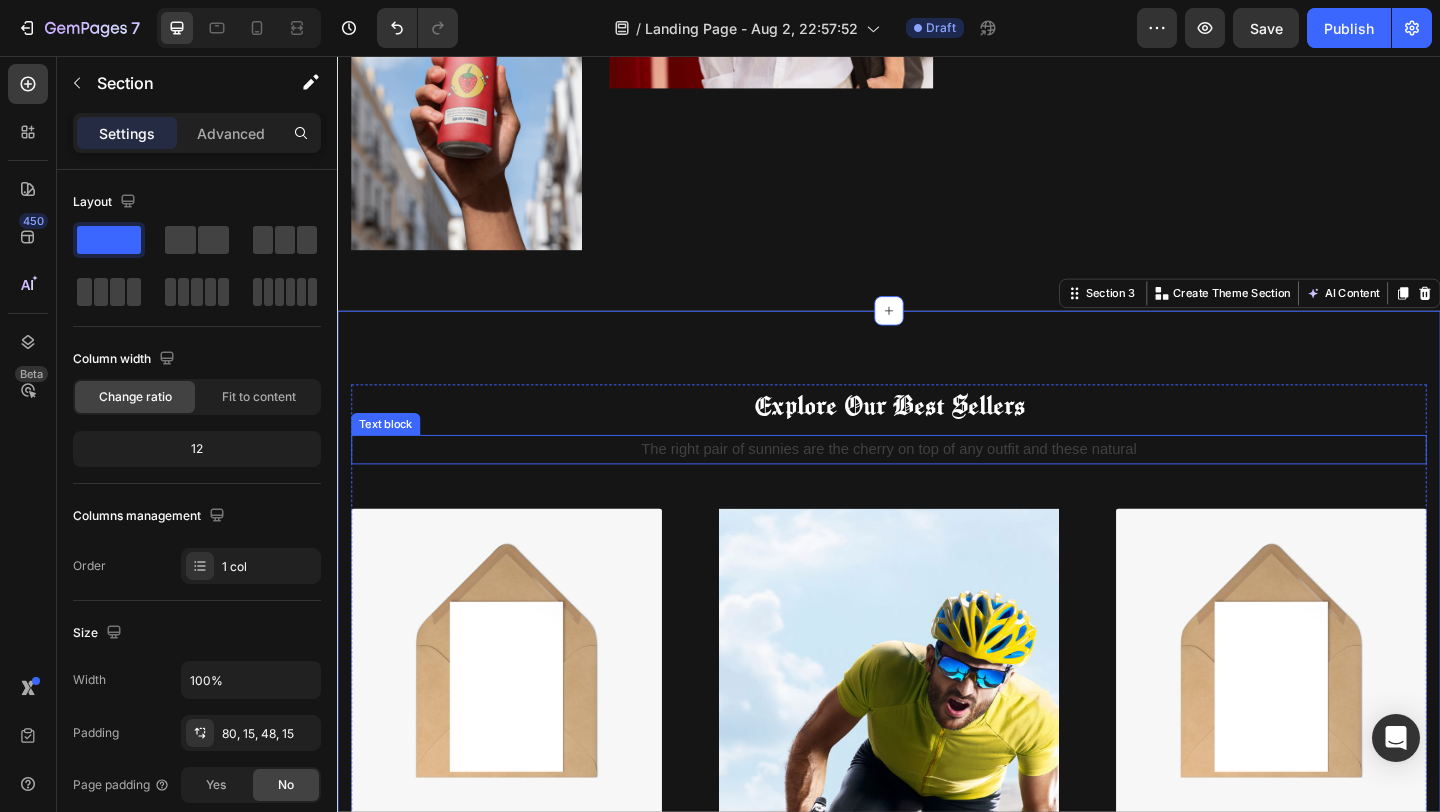 click on "The right pair of sunnies are the cherry on top of any outfit and these natural" at bounding box center [937, 484] 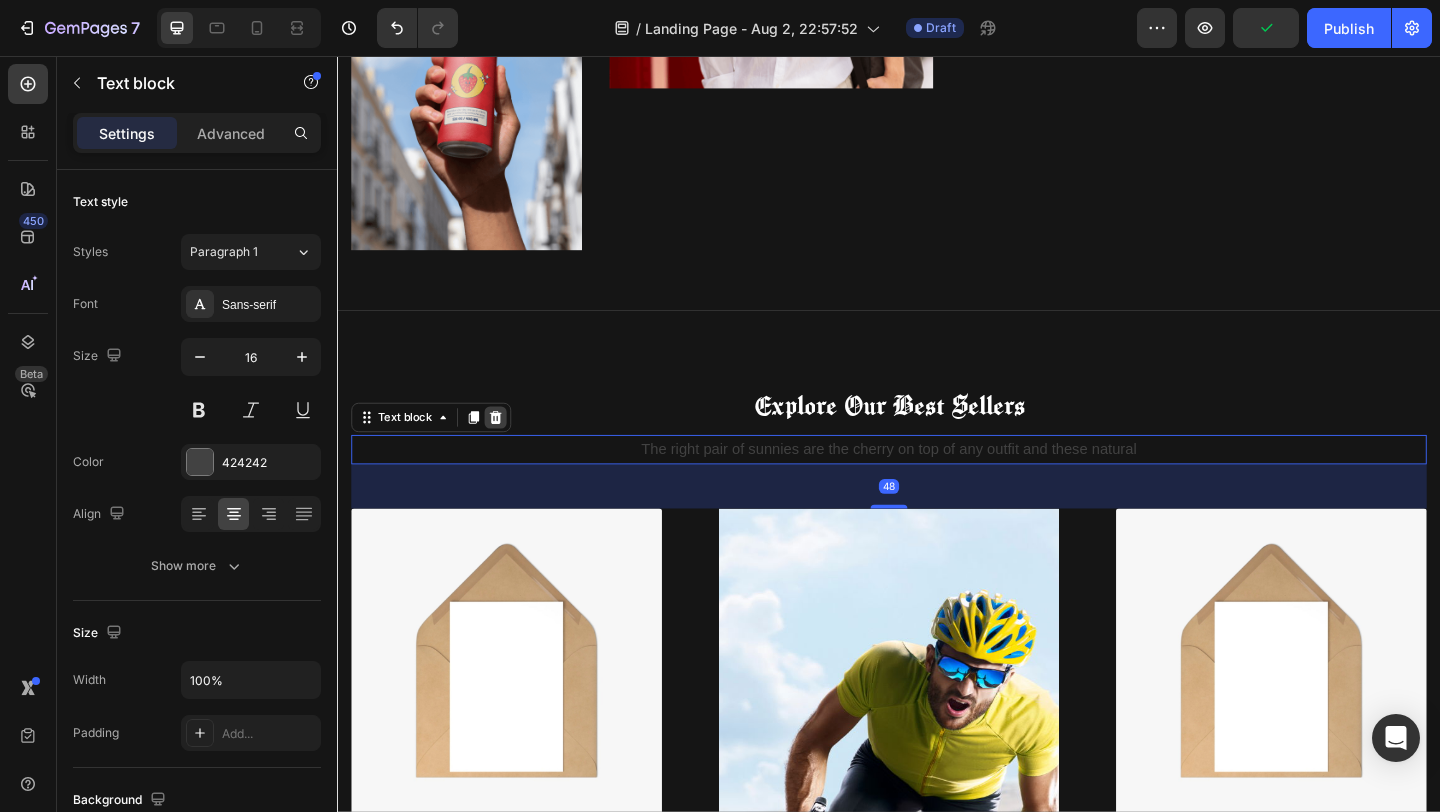 click 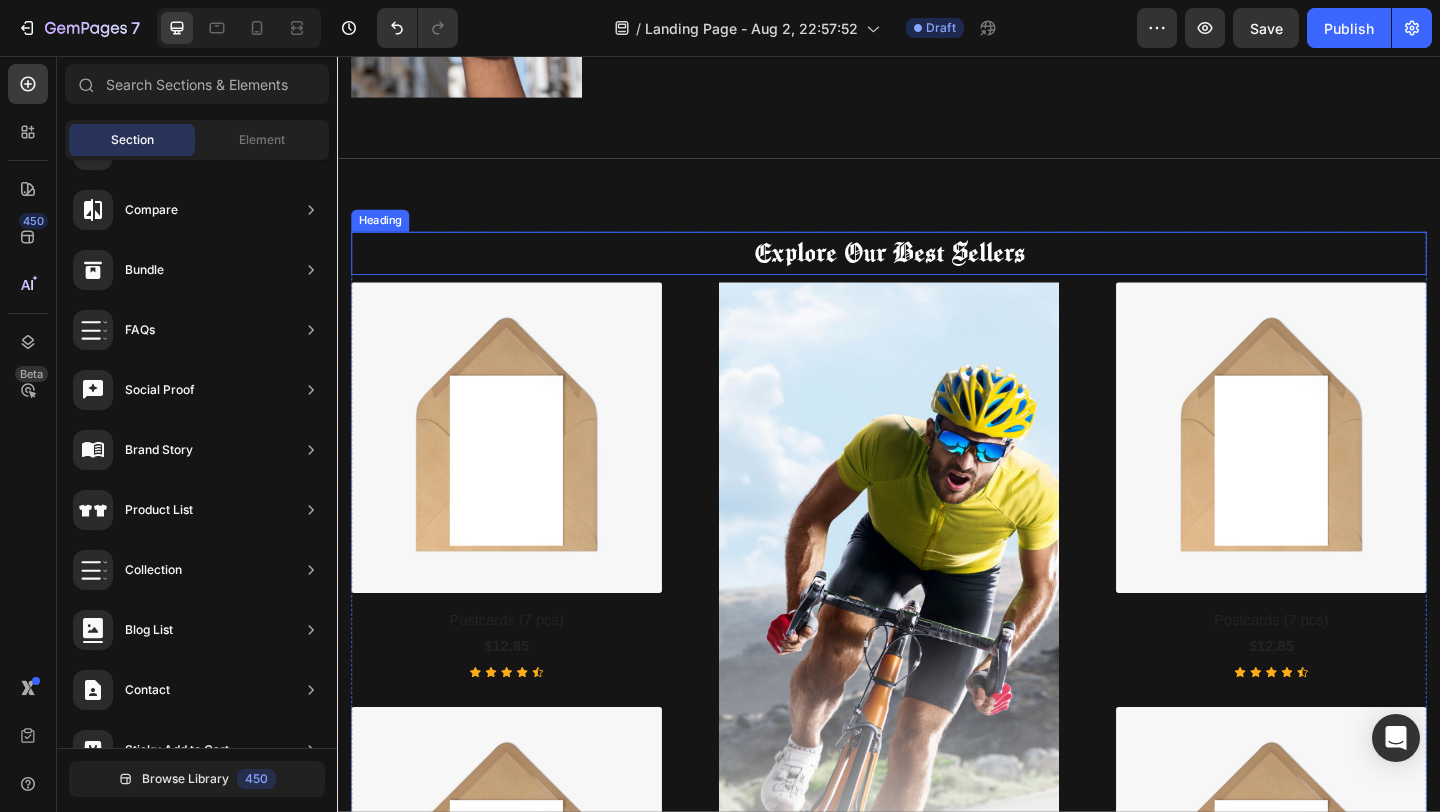 scroll, scrollTop: 763, scrollLeft: 0, axis: vertical 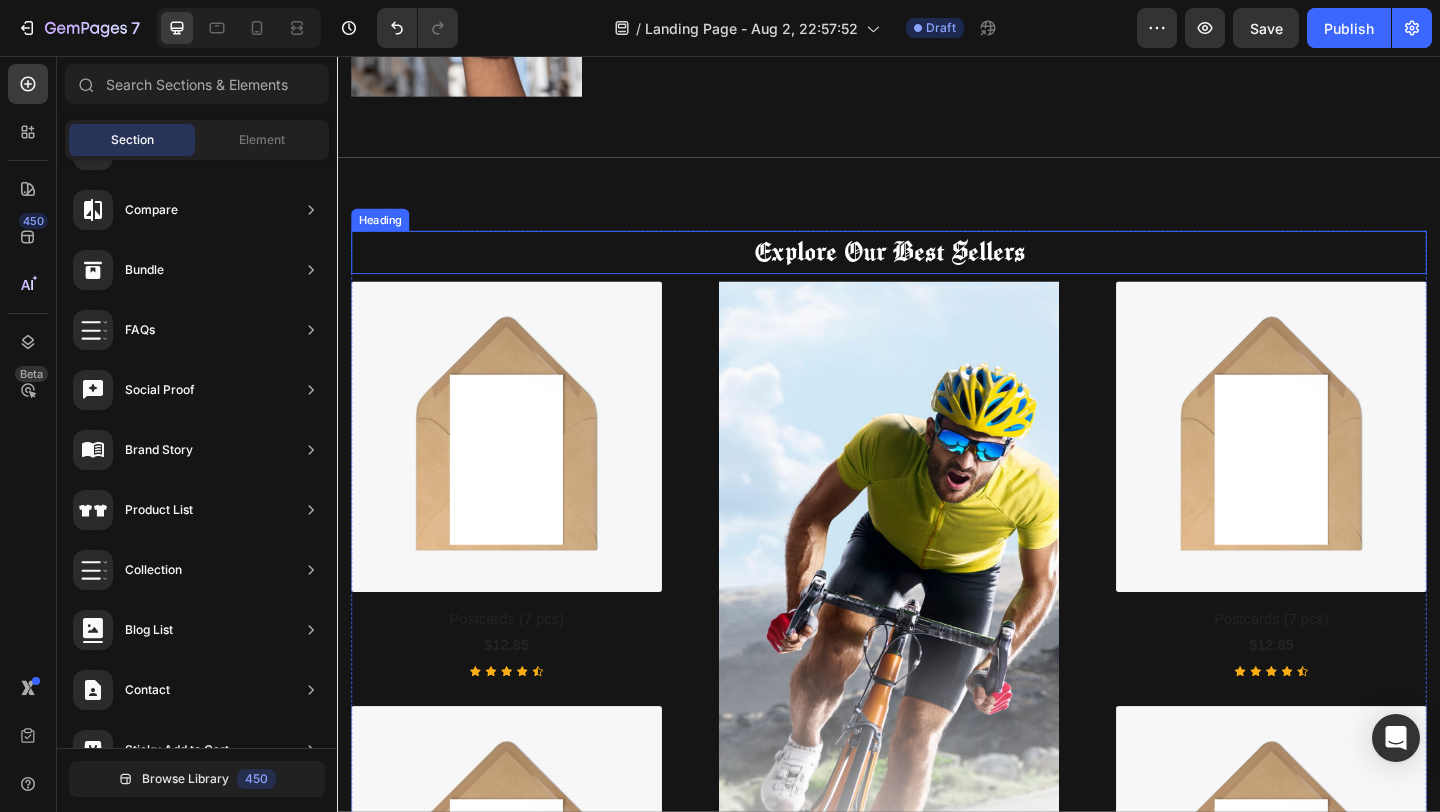 click on "Explore Our Best Sellers" at bounding box center (937, 268) 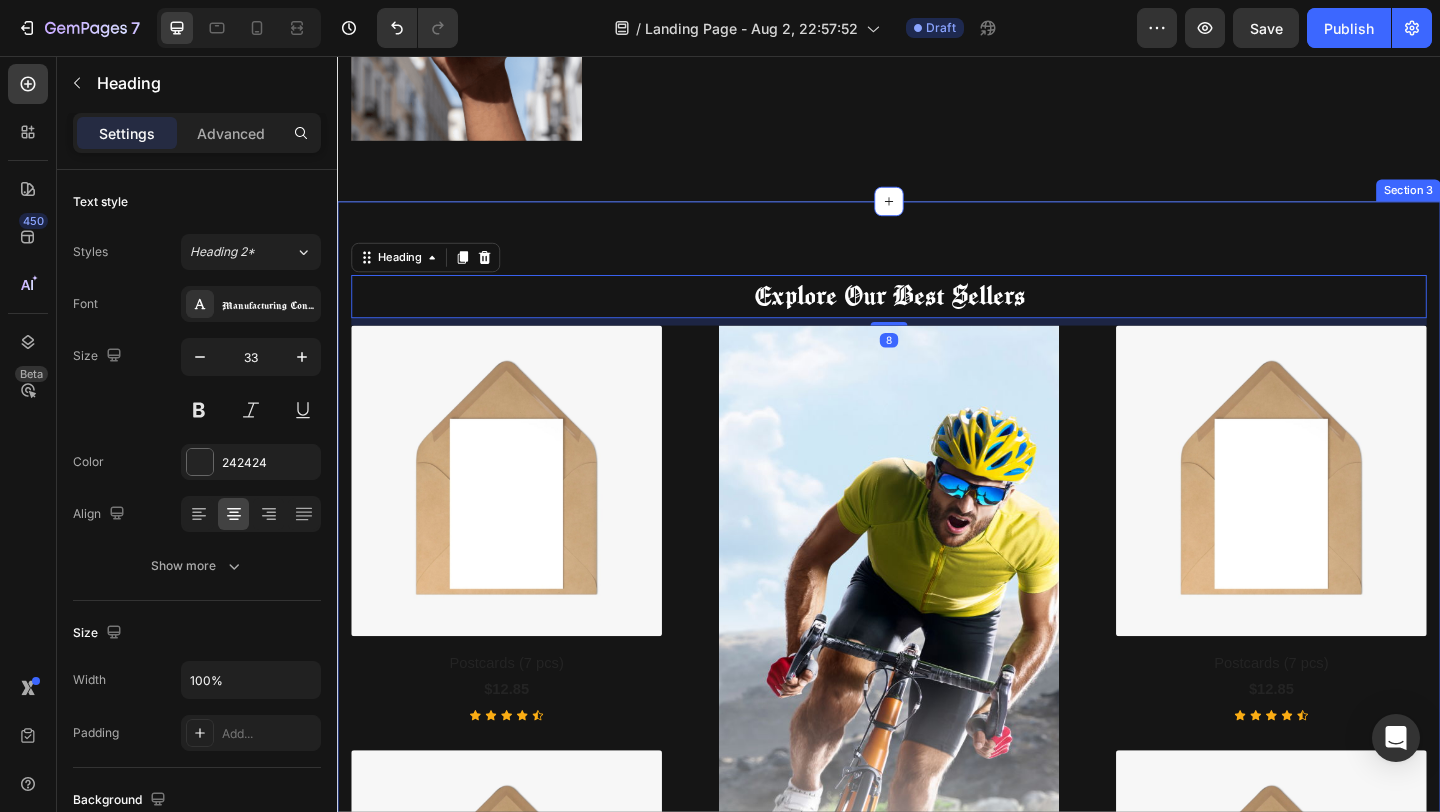 scroll, scrollTop: 0, scrollLeft: 0, axis: both 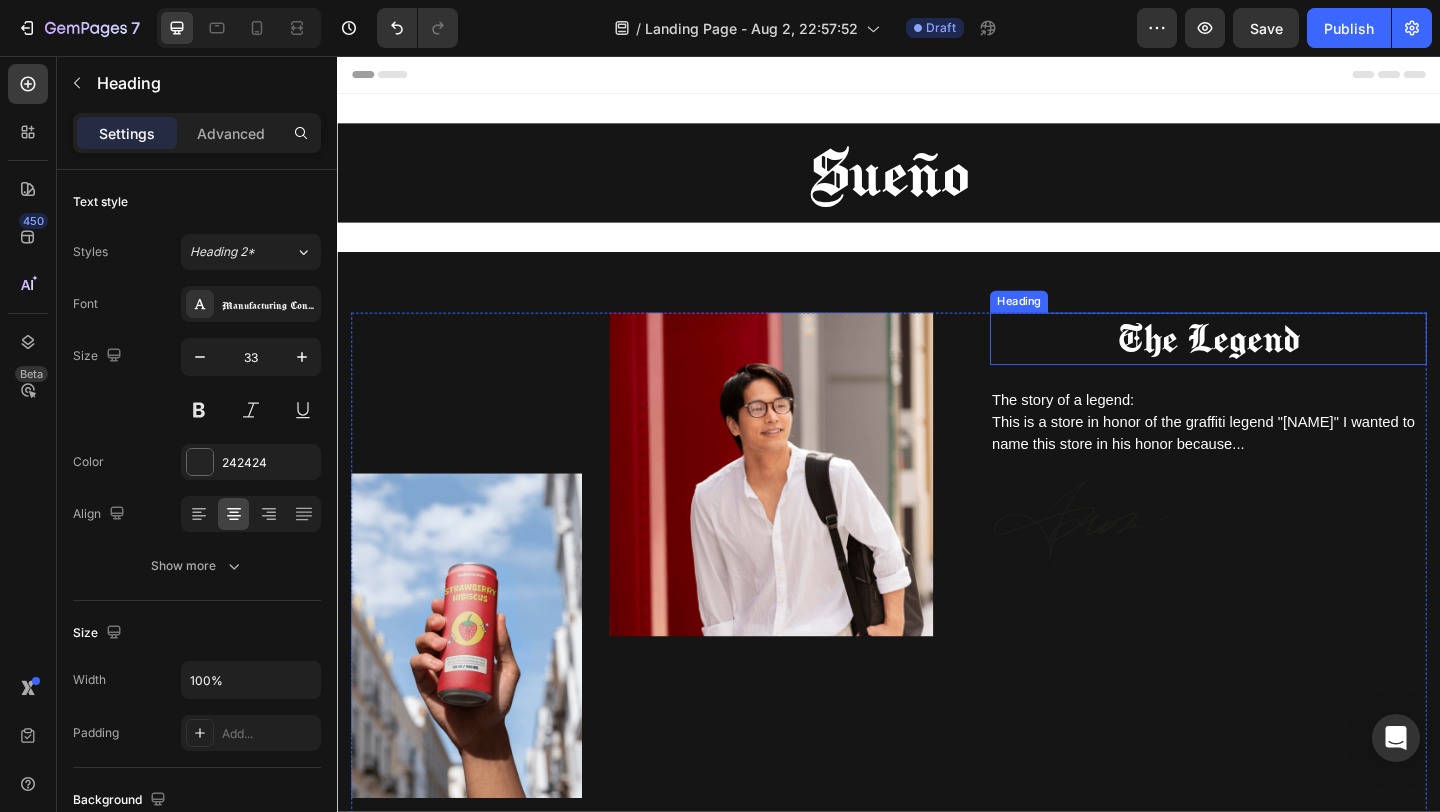 click on "The Legend" at bounding box center (1284, 363) 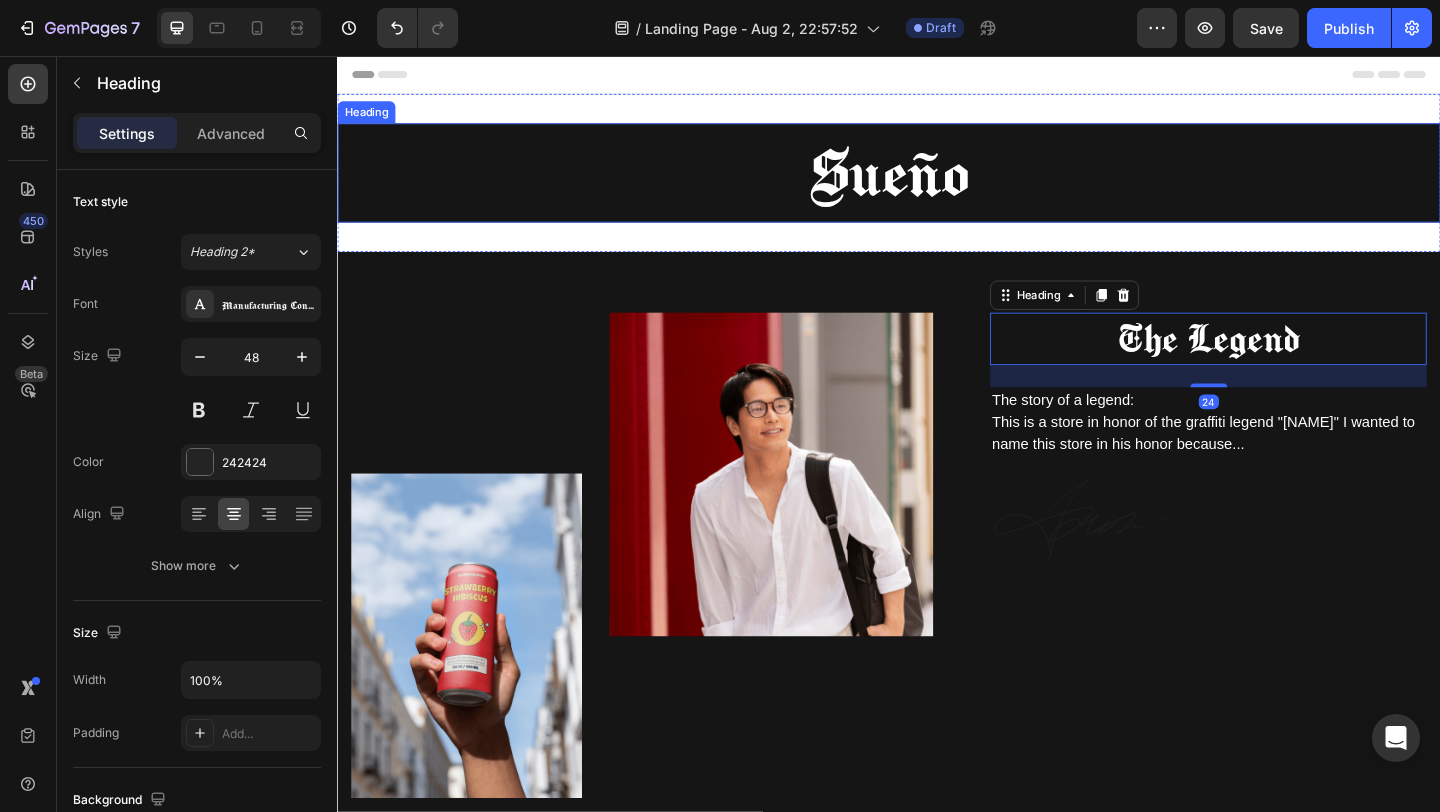 click on "Sueño" at bounding box center [937, 183] 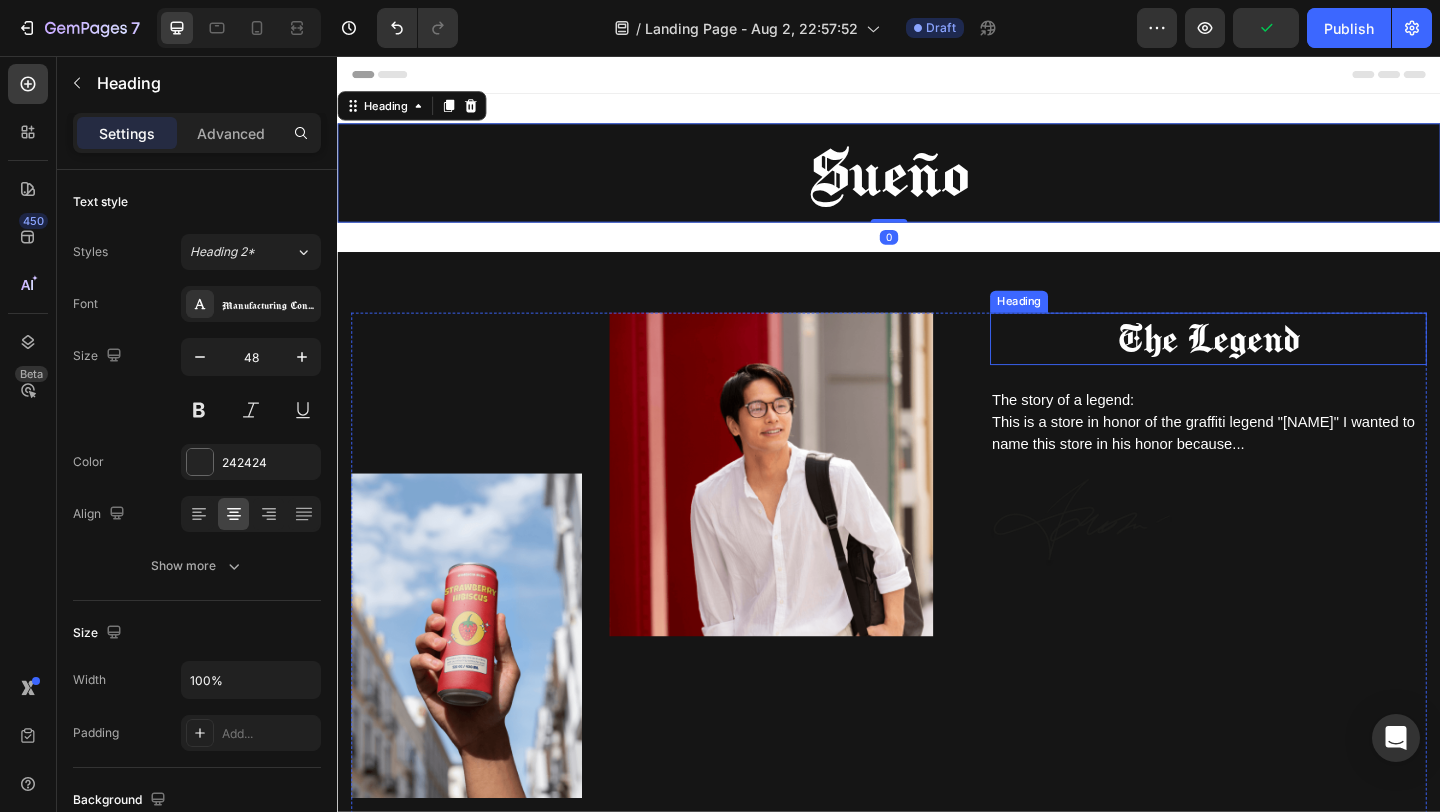 click on "The Legend" at bounding box center (1284, 363) 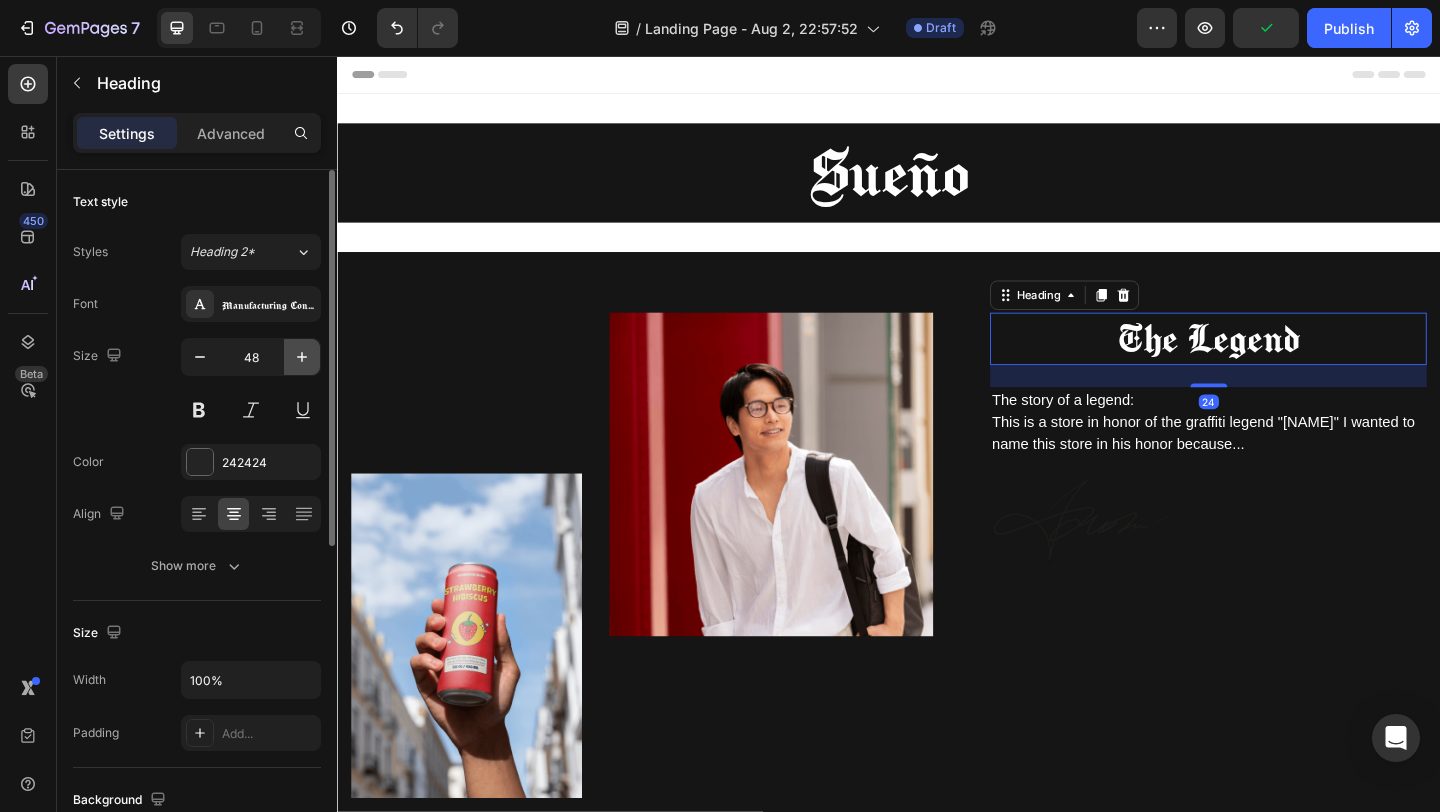 click 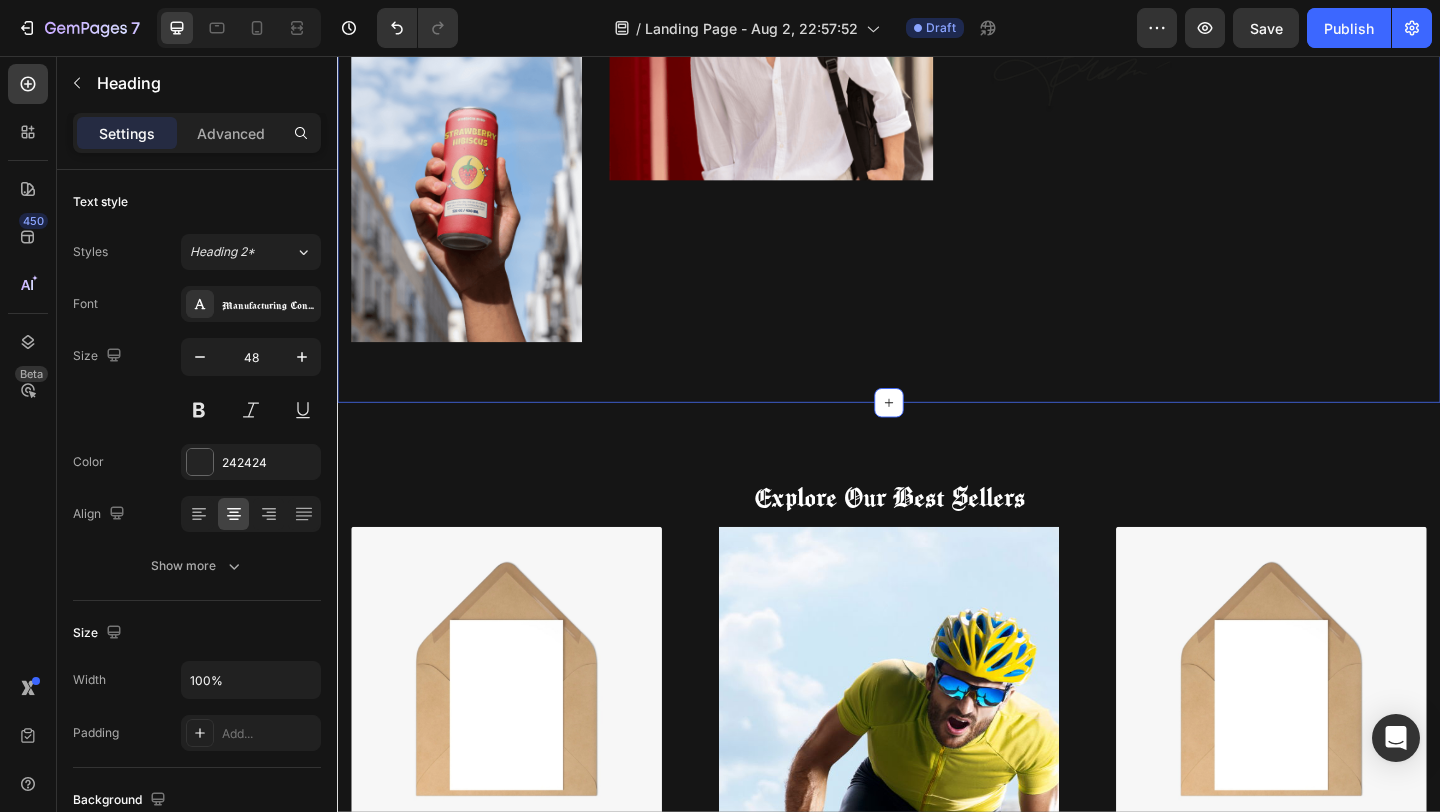 scroll, scrollTop: 504, scrollLeft: 0, axis: vertical 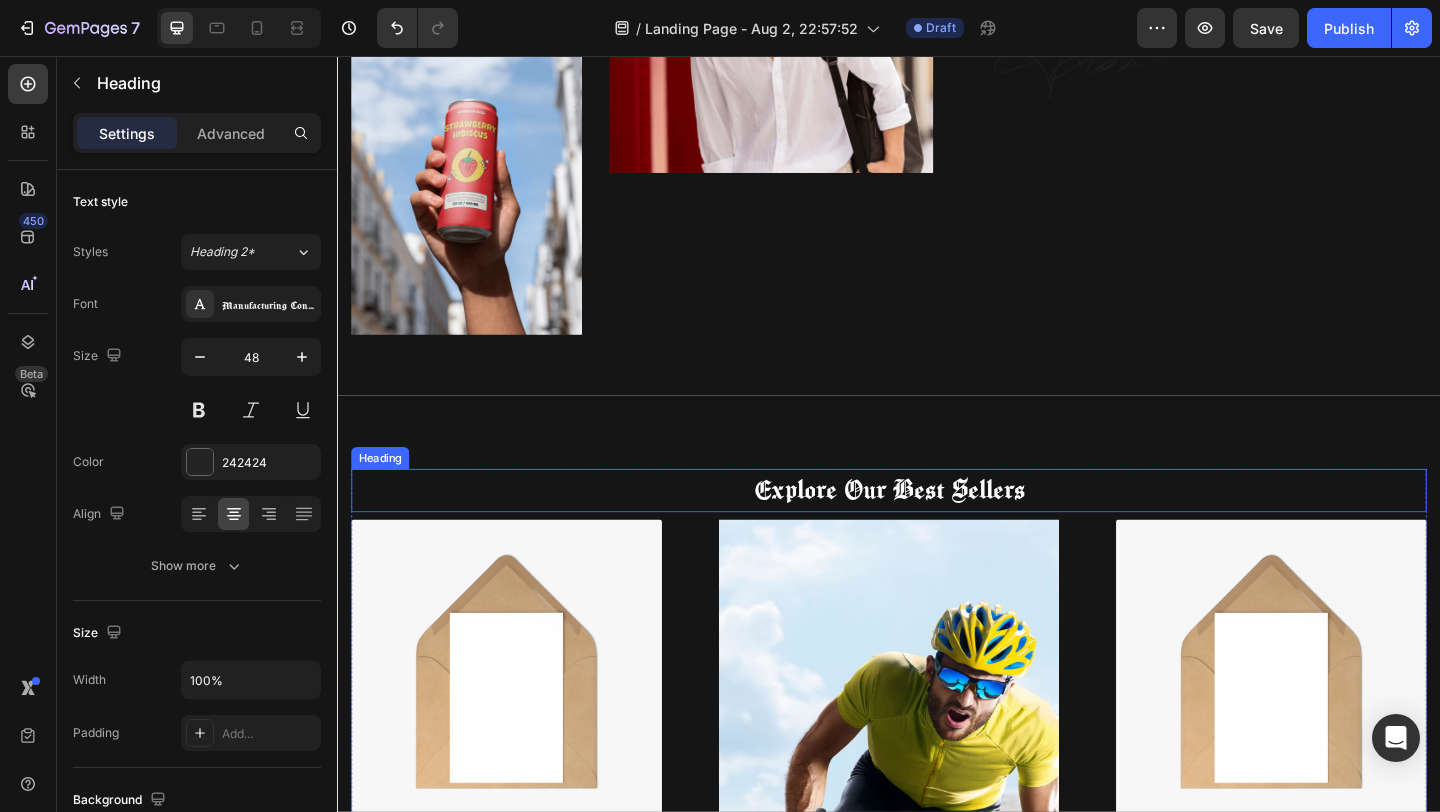 click on "Explore Our Best Sellers" at bounding box center [937, 527] 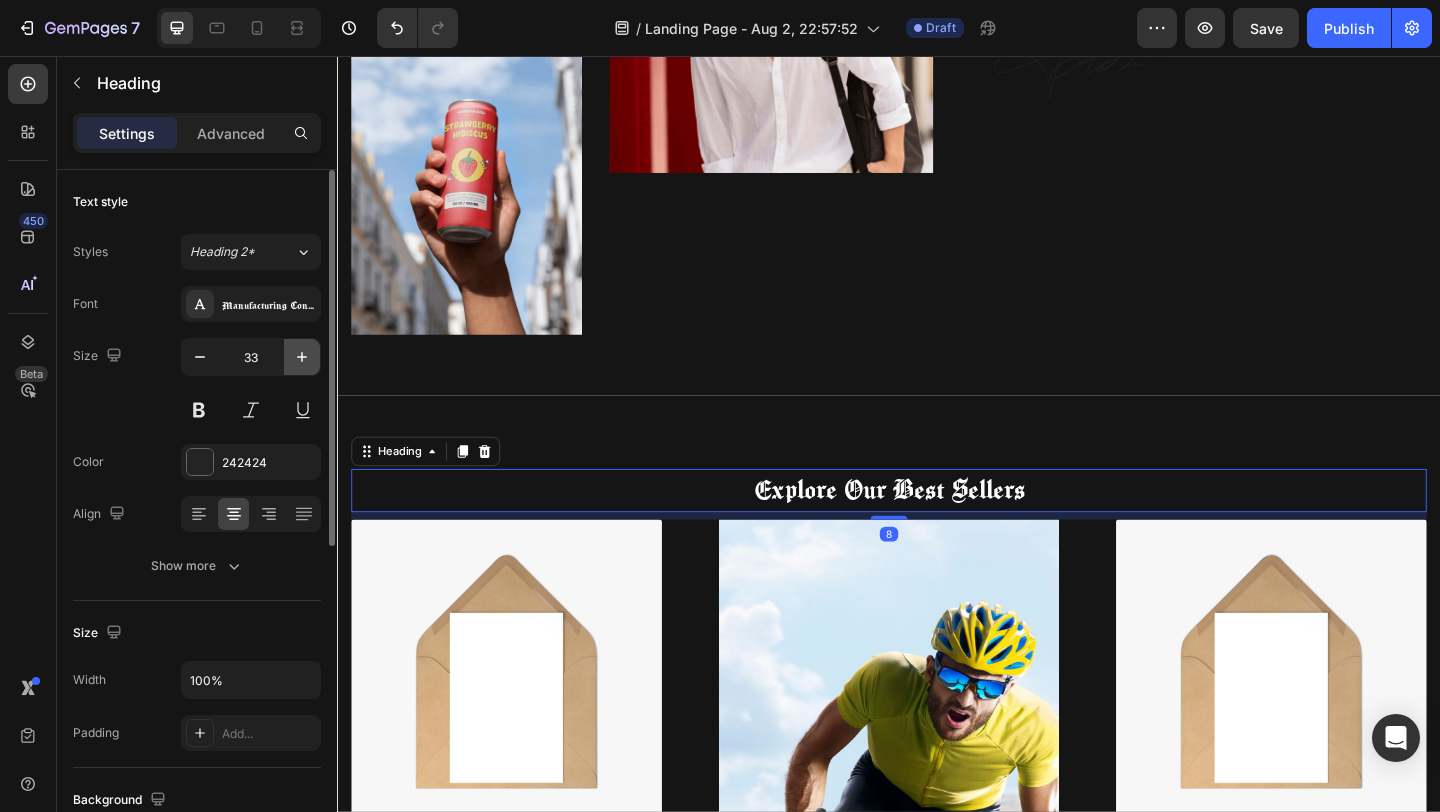 click 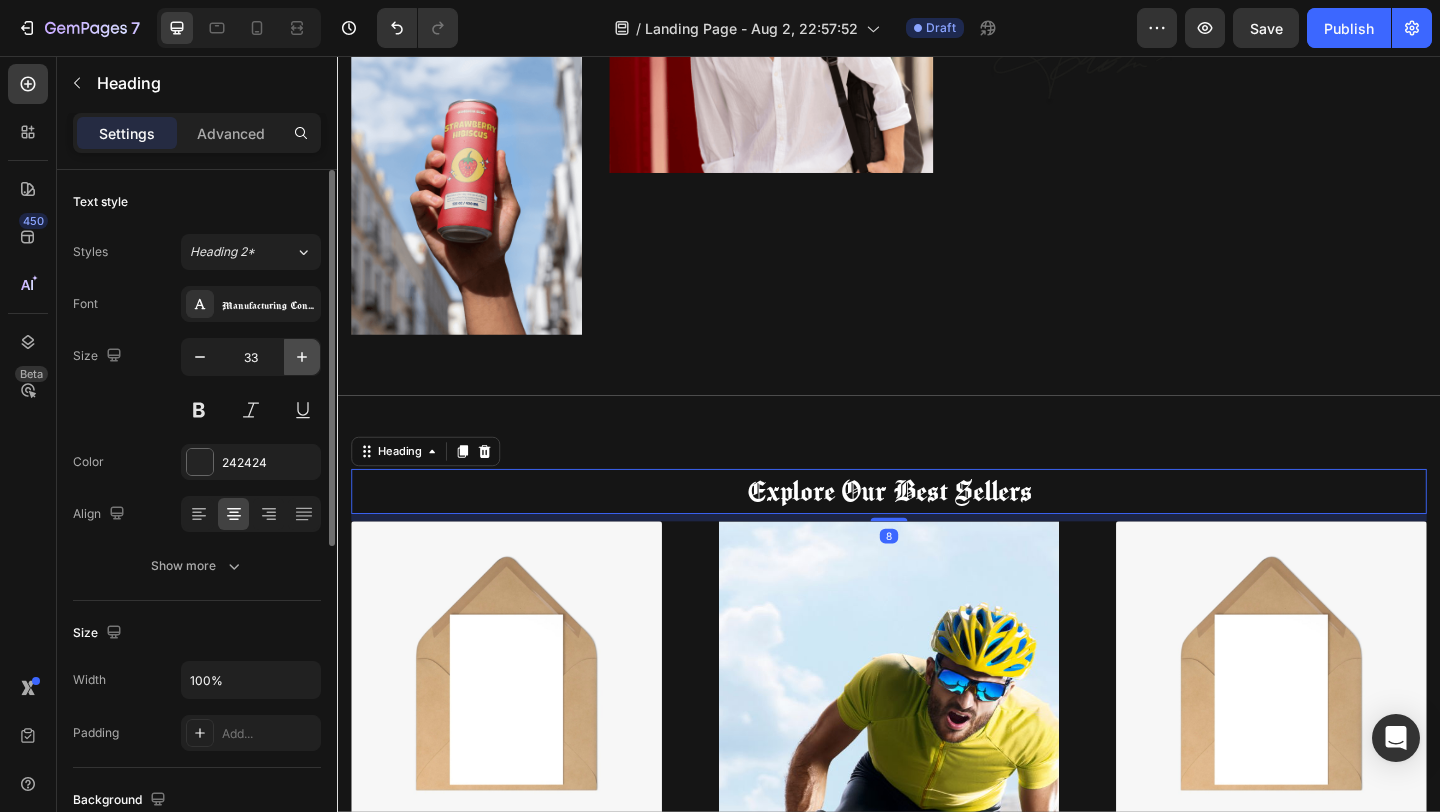 click 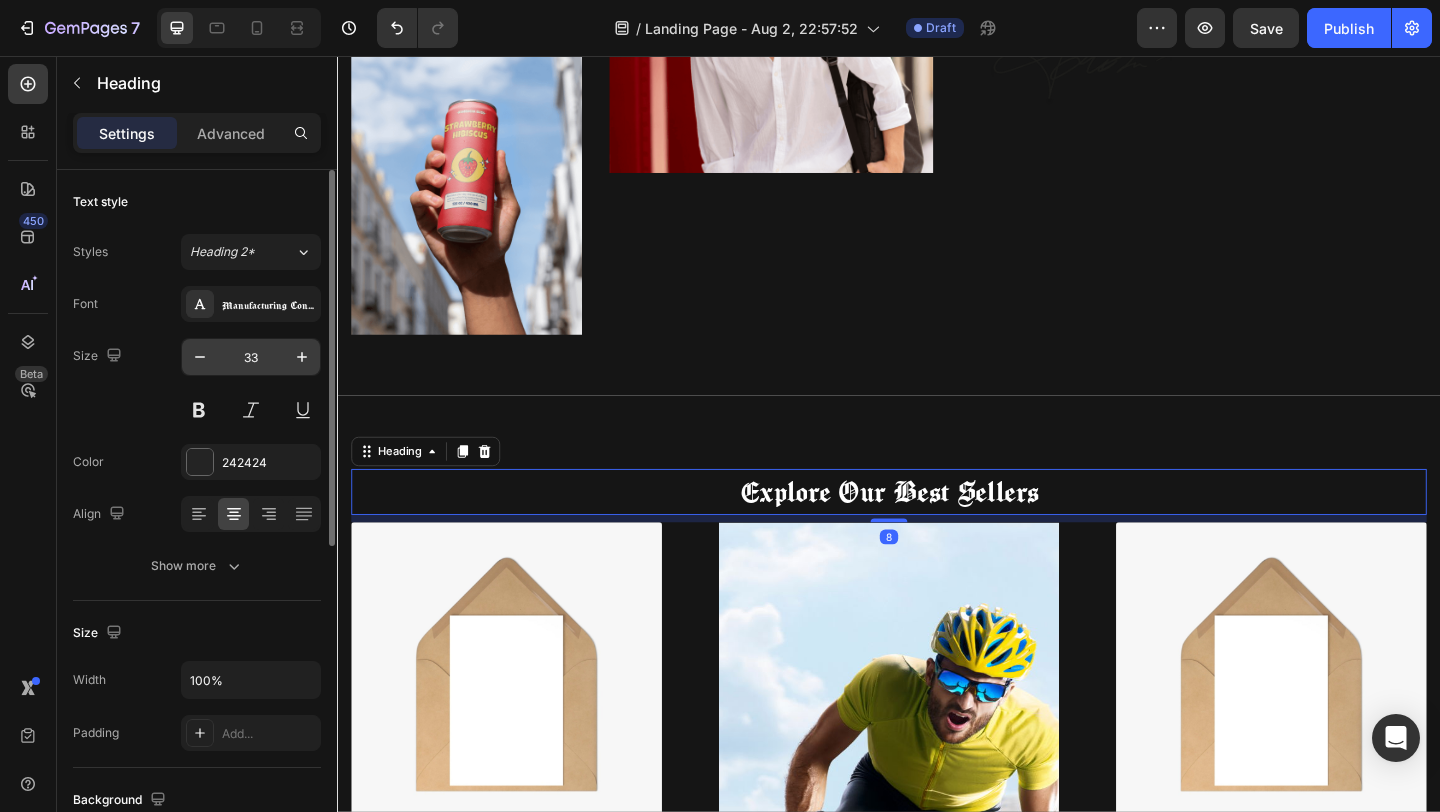 click on "33" at bounding box center (251, 357) 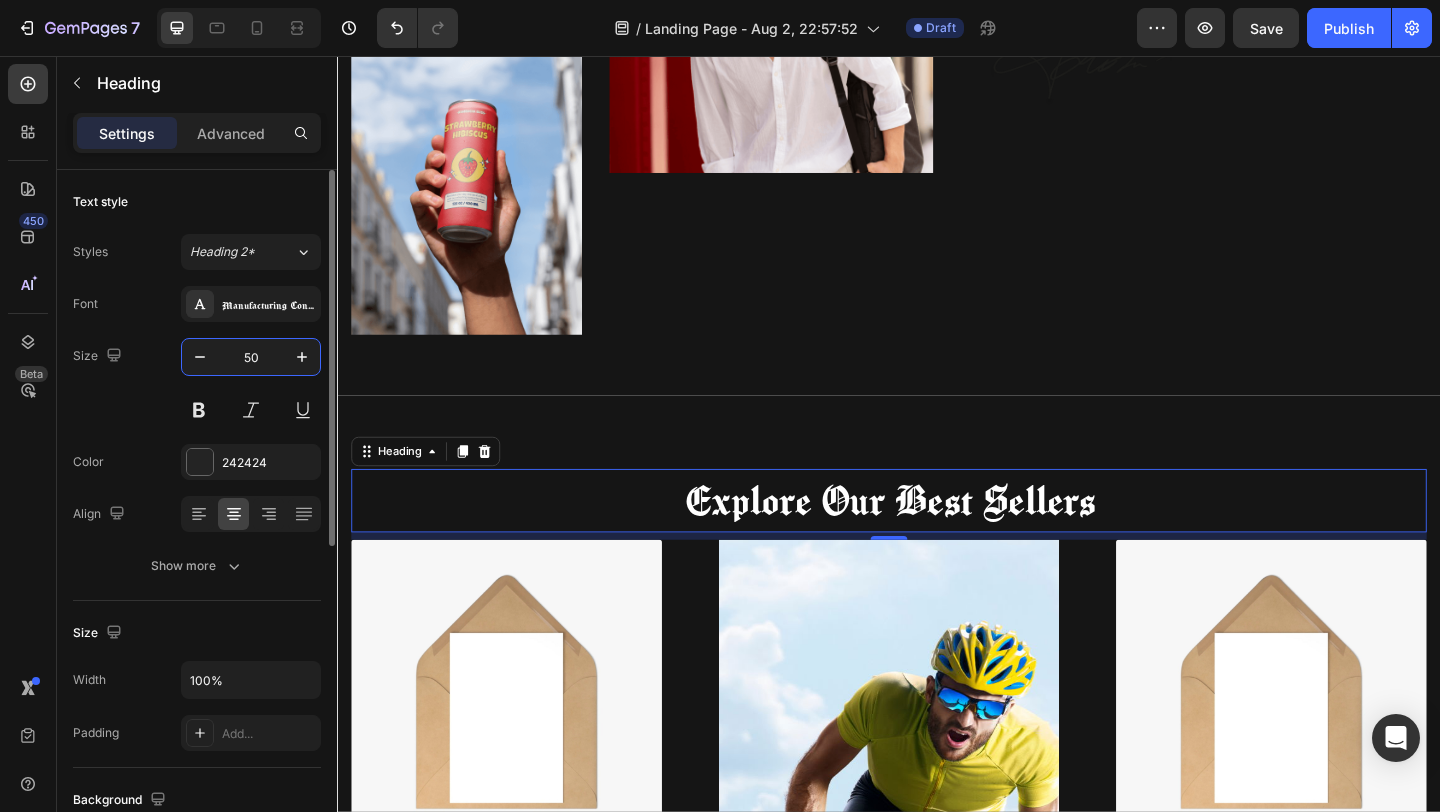 type on "50" 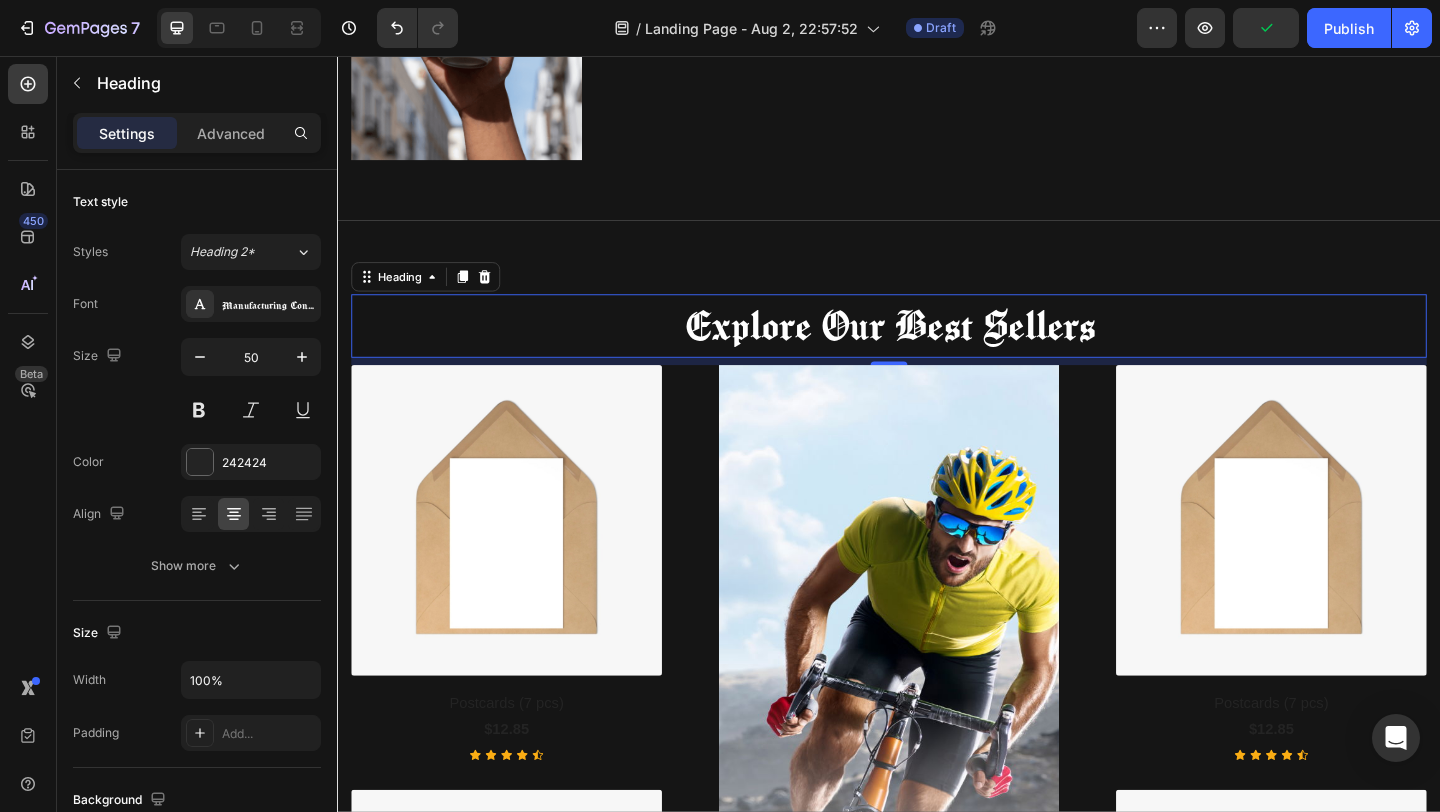 scroll, scrollTop: 738, scrollLeft: 0, axis: vertical 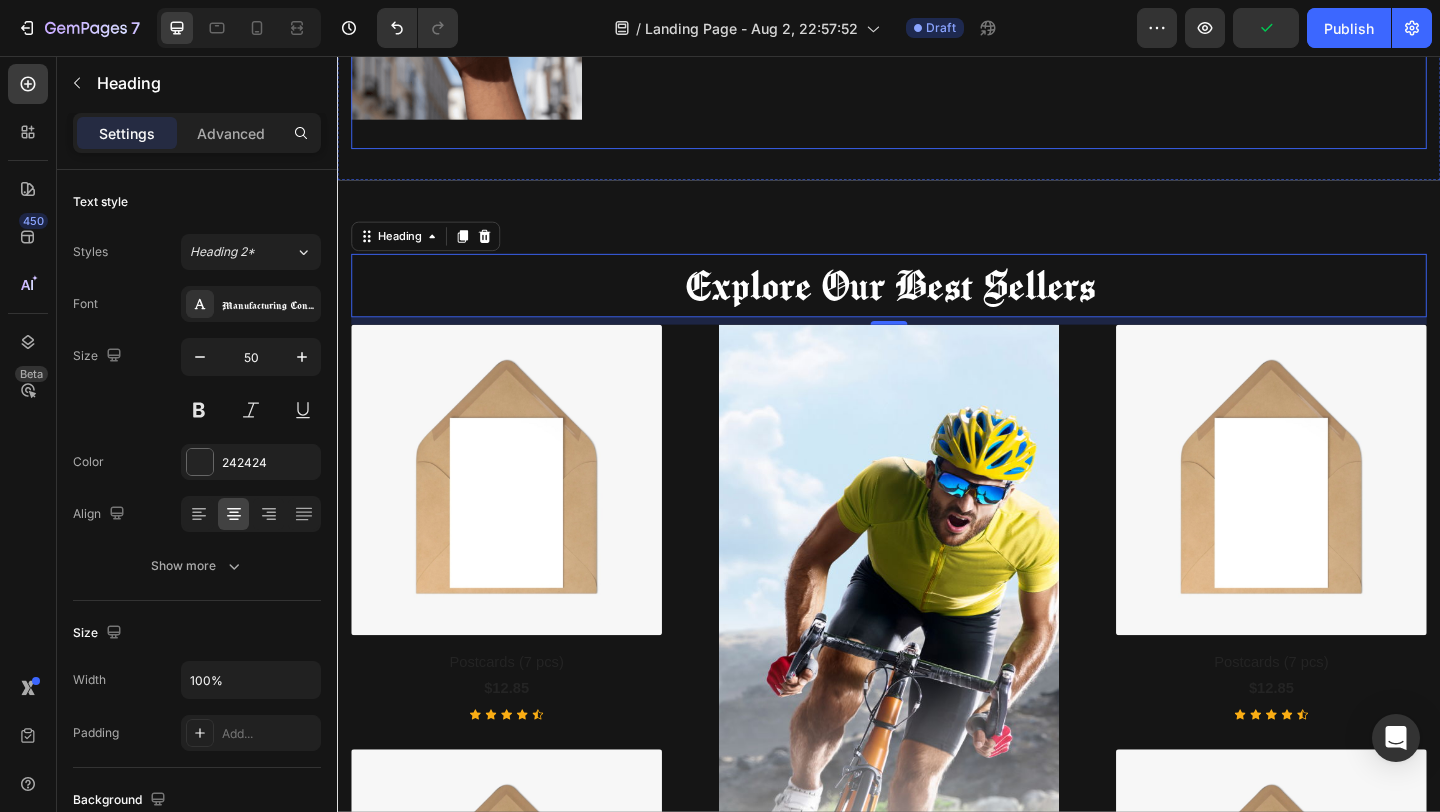 click on "The Legend Heading The story of a legend: This is a store in honor of the graffiti legend "[NAME]" I wanted to name this store in his honor because... Text Block Image" at bounding box center [1284, -123] 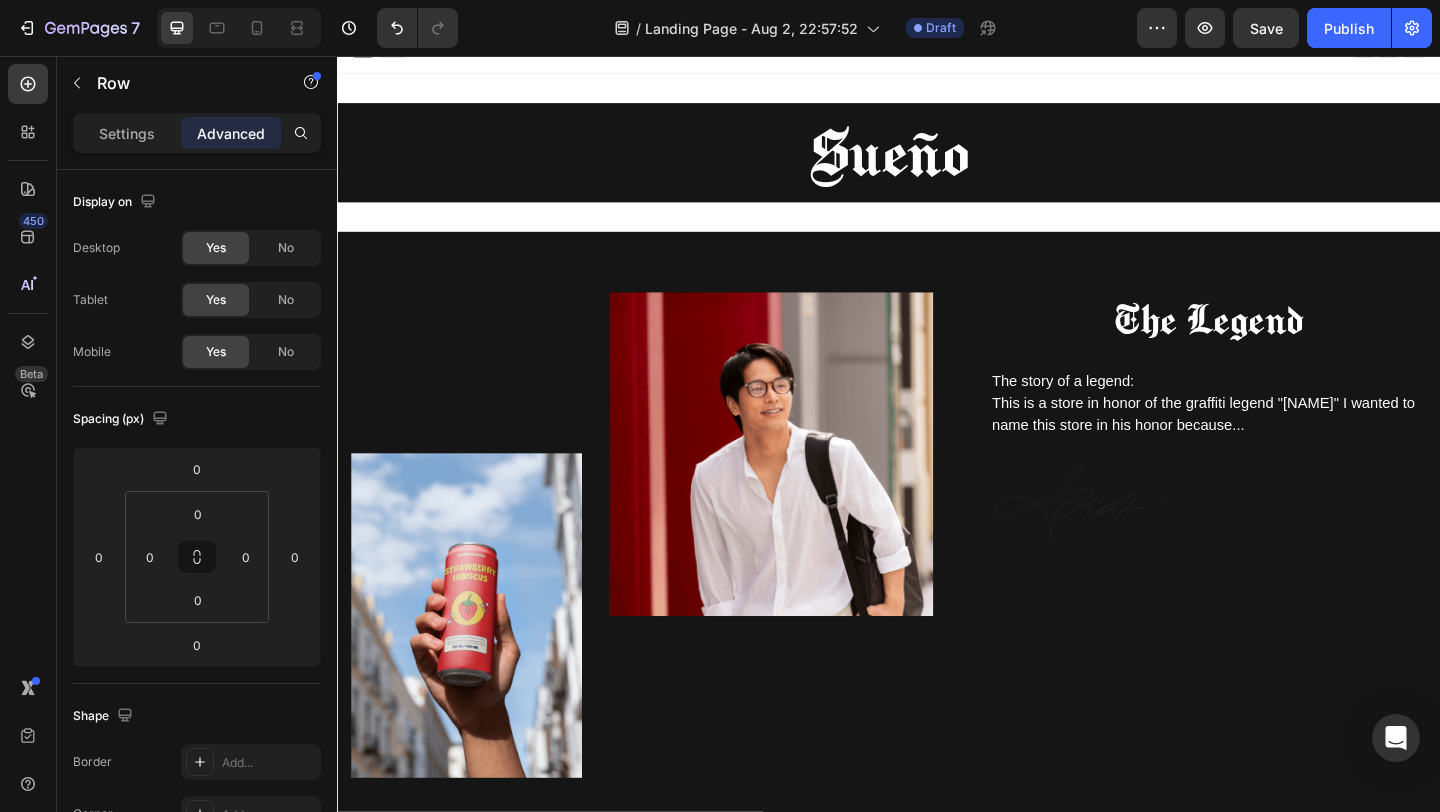 scroll, scrollTop: 0, scrollLeft: 0, axis: both 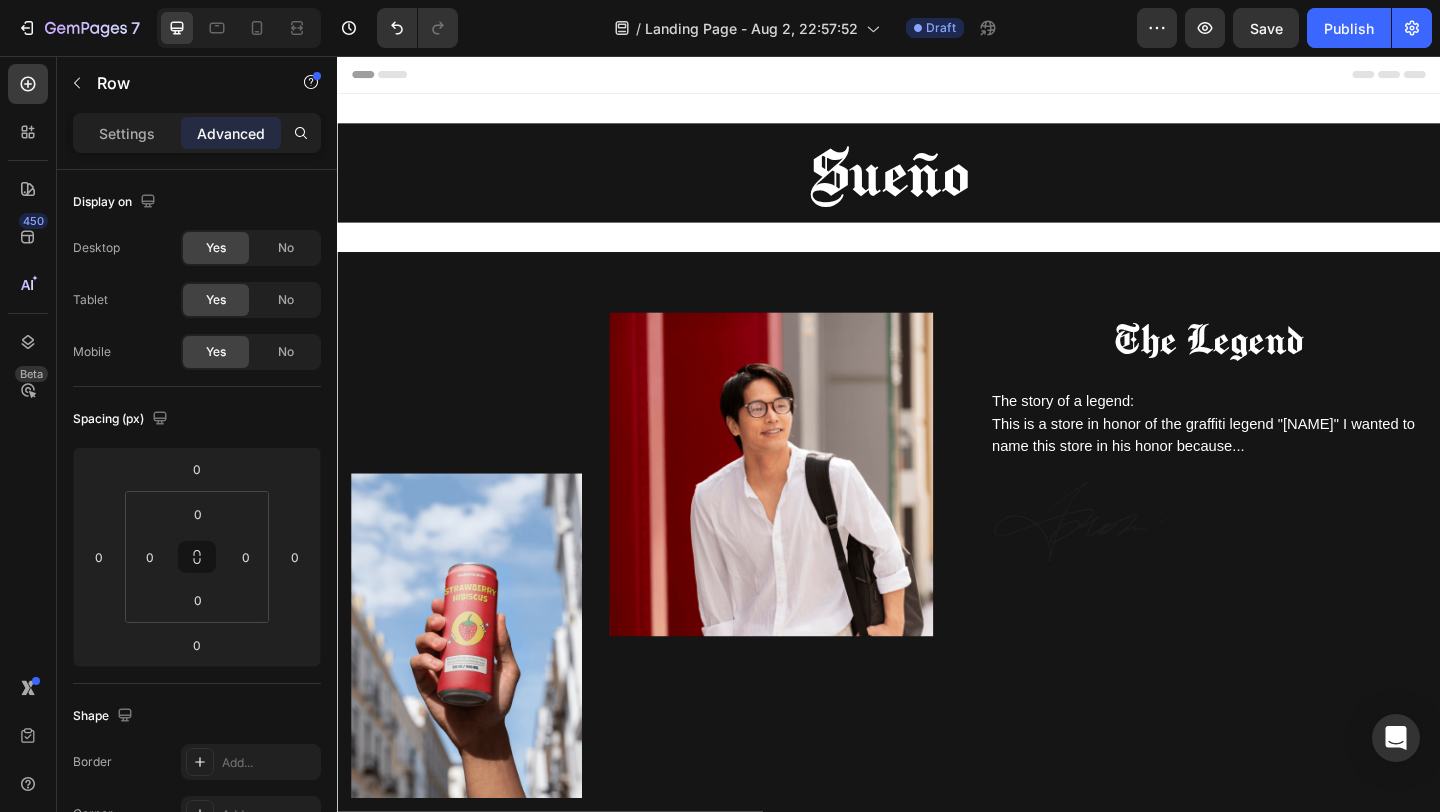 click on "/ Landing Page - Aug 2, 22:57:52 Draft" 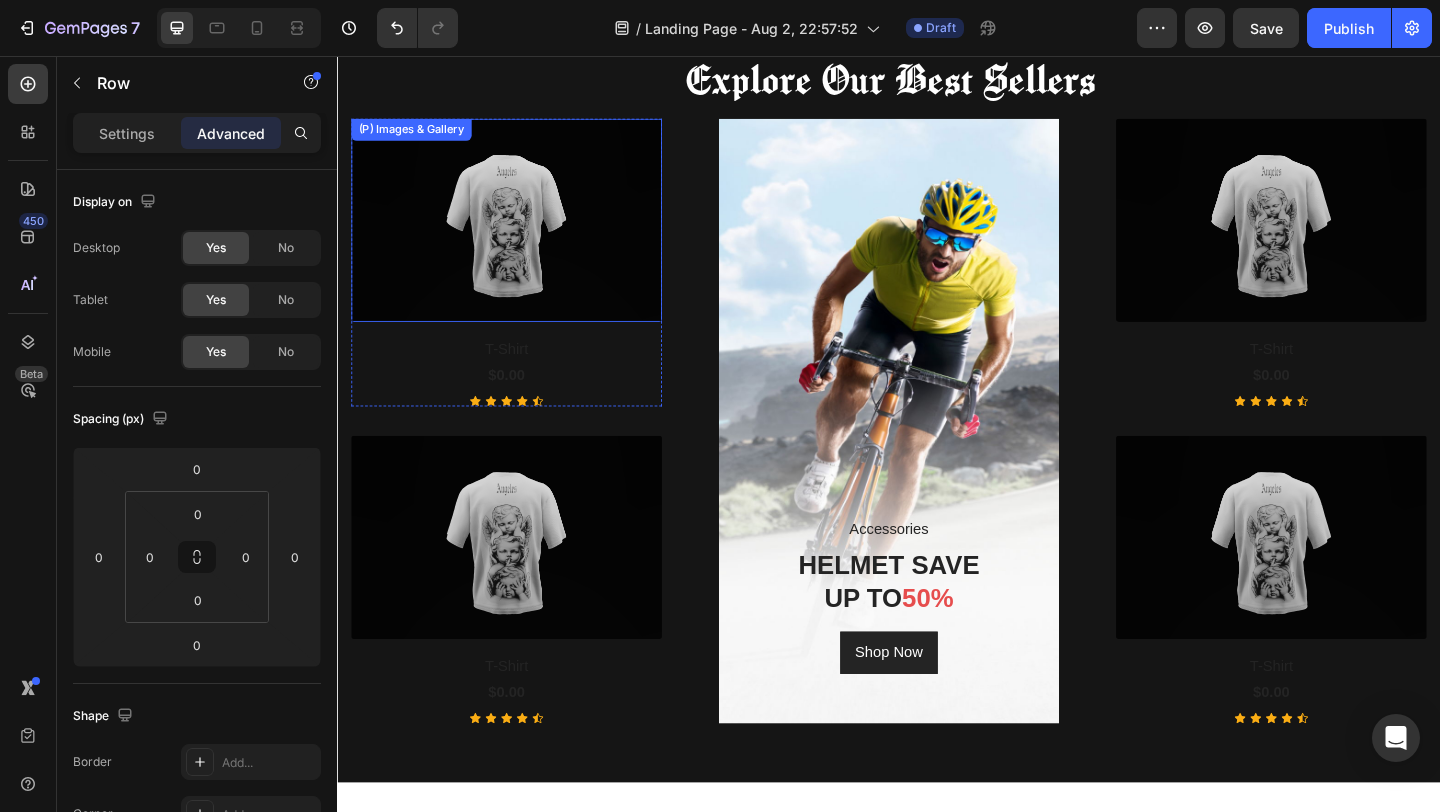 scroll, scrollTop: 948, scrollLeft: 0, axis: vertical 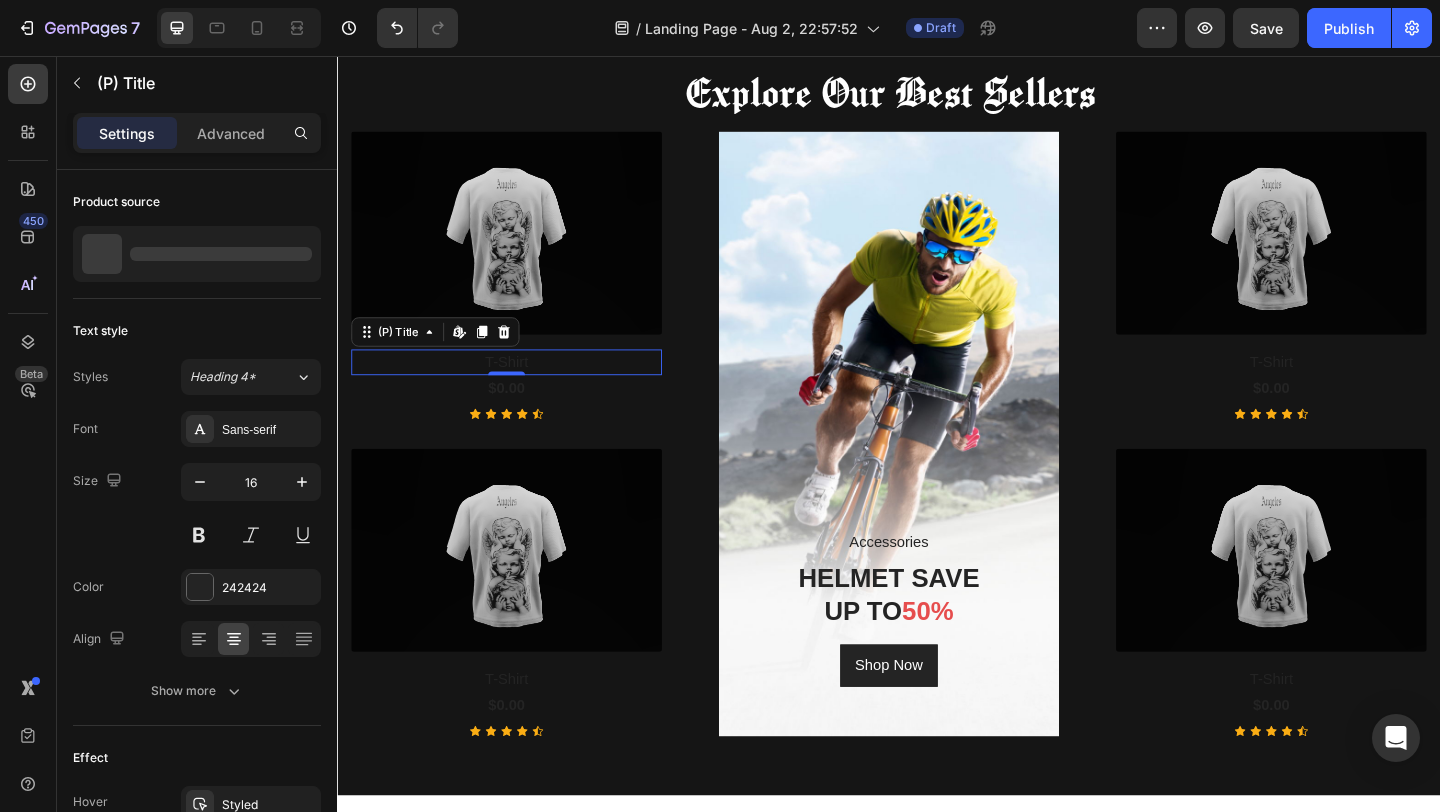 click on "T-Shirt" at bounding box center (521, 389) 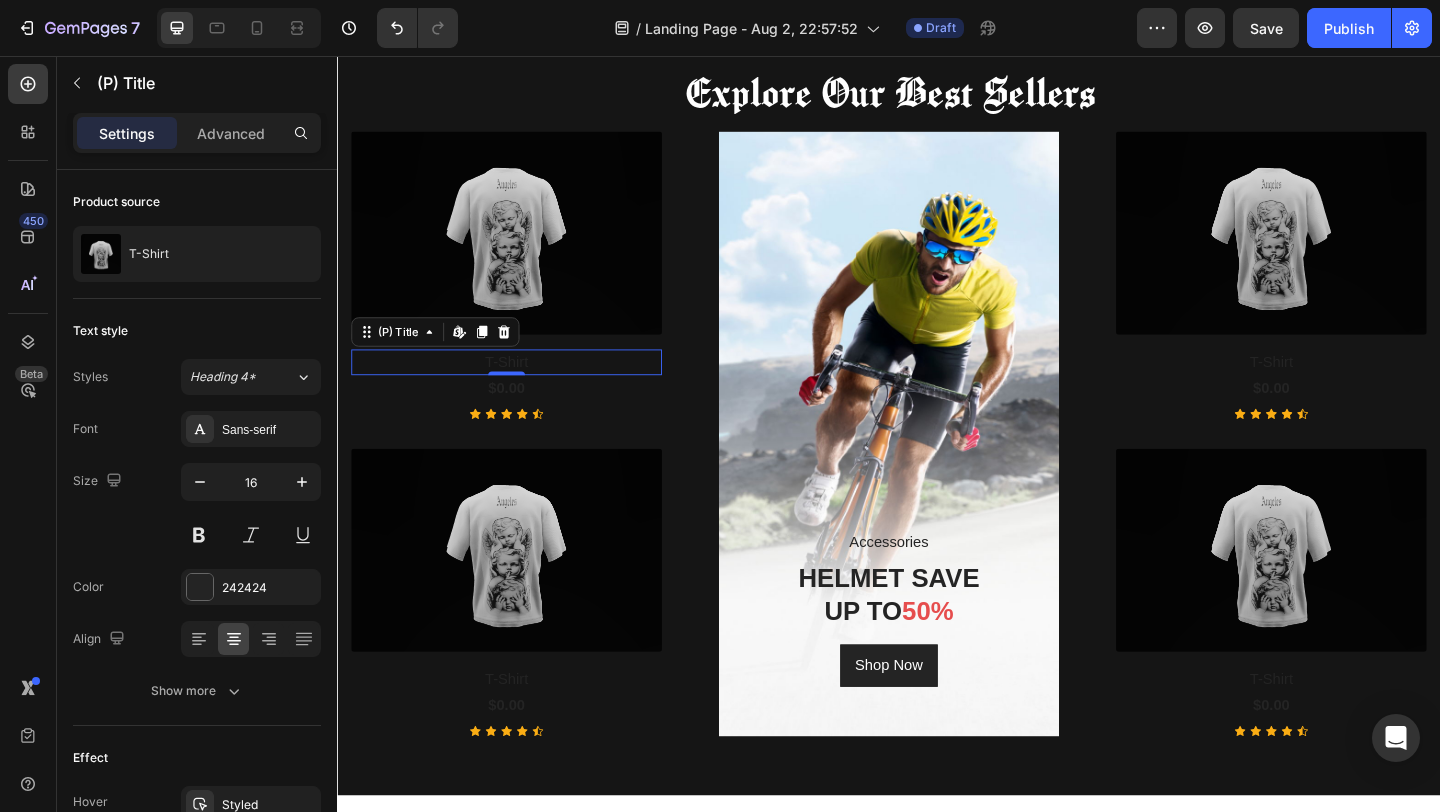 click on "T-Shirt" at bounding box center [521, 389] 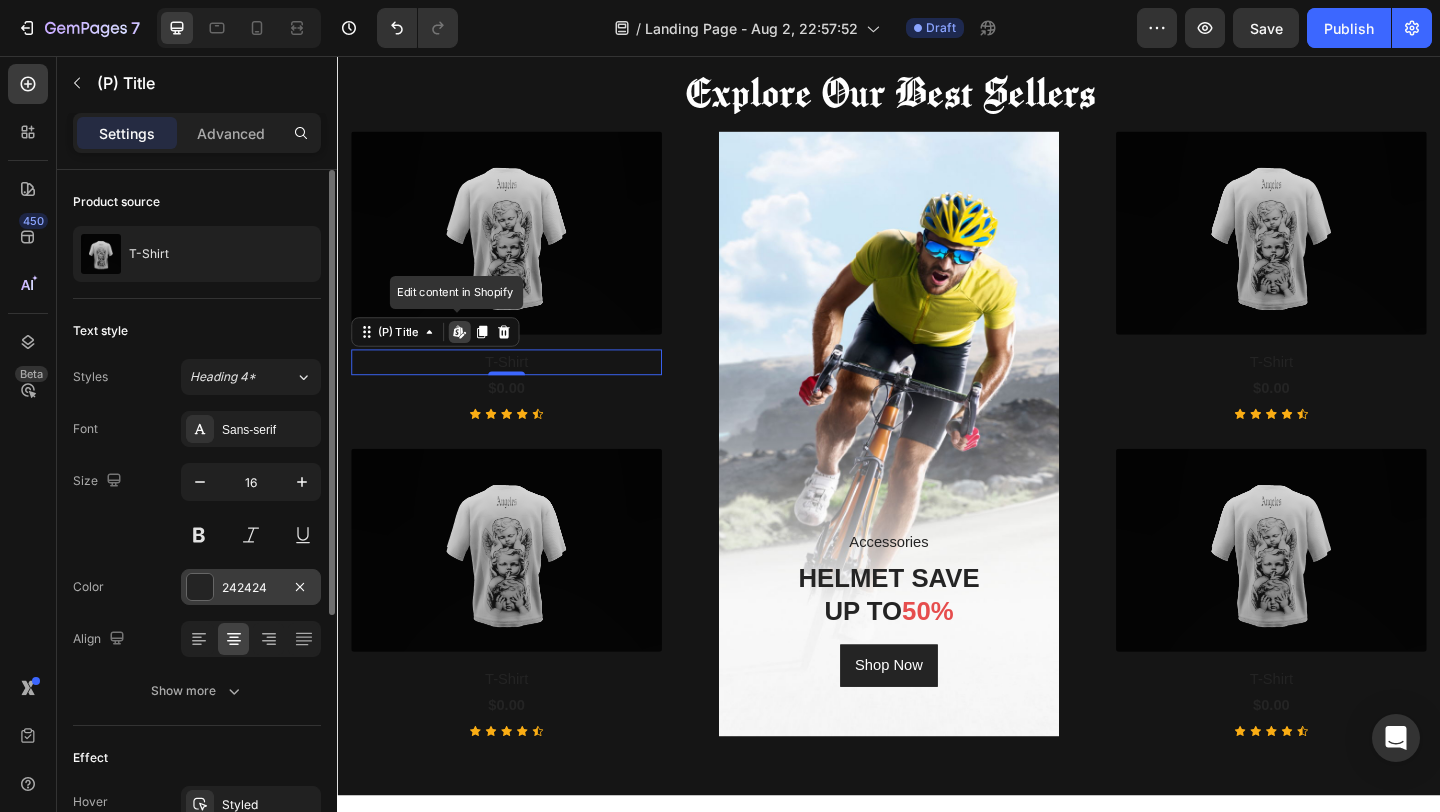 click at bounding box center [200, 587] 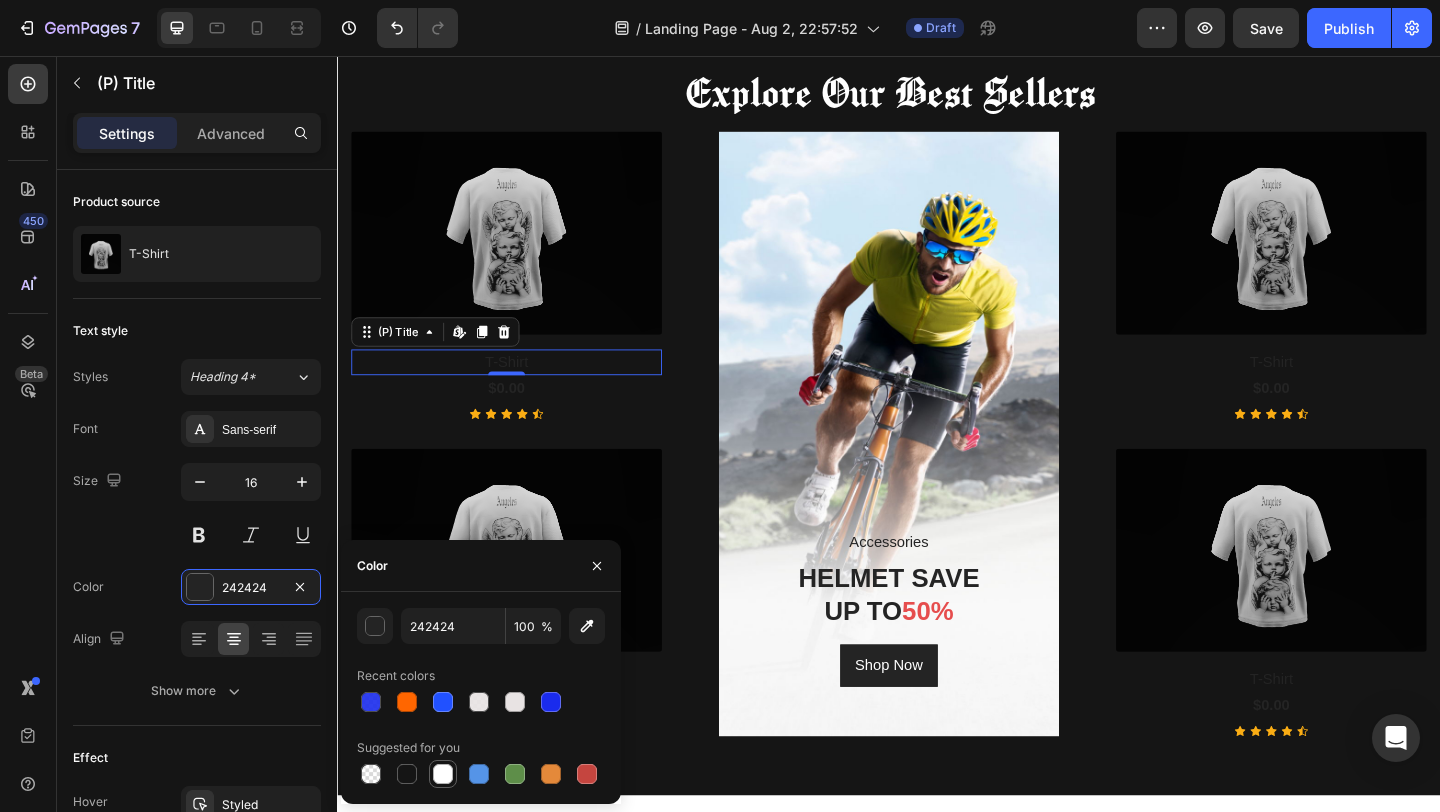 click at bounding box center (443, 774) 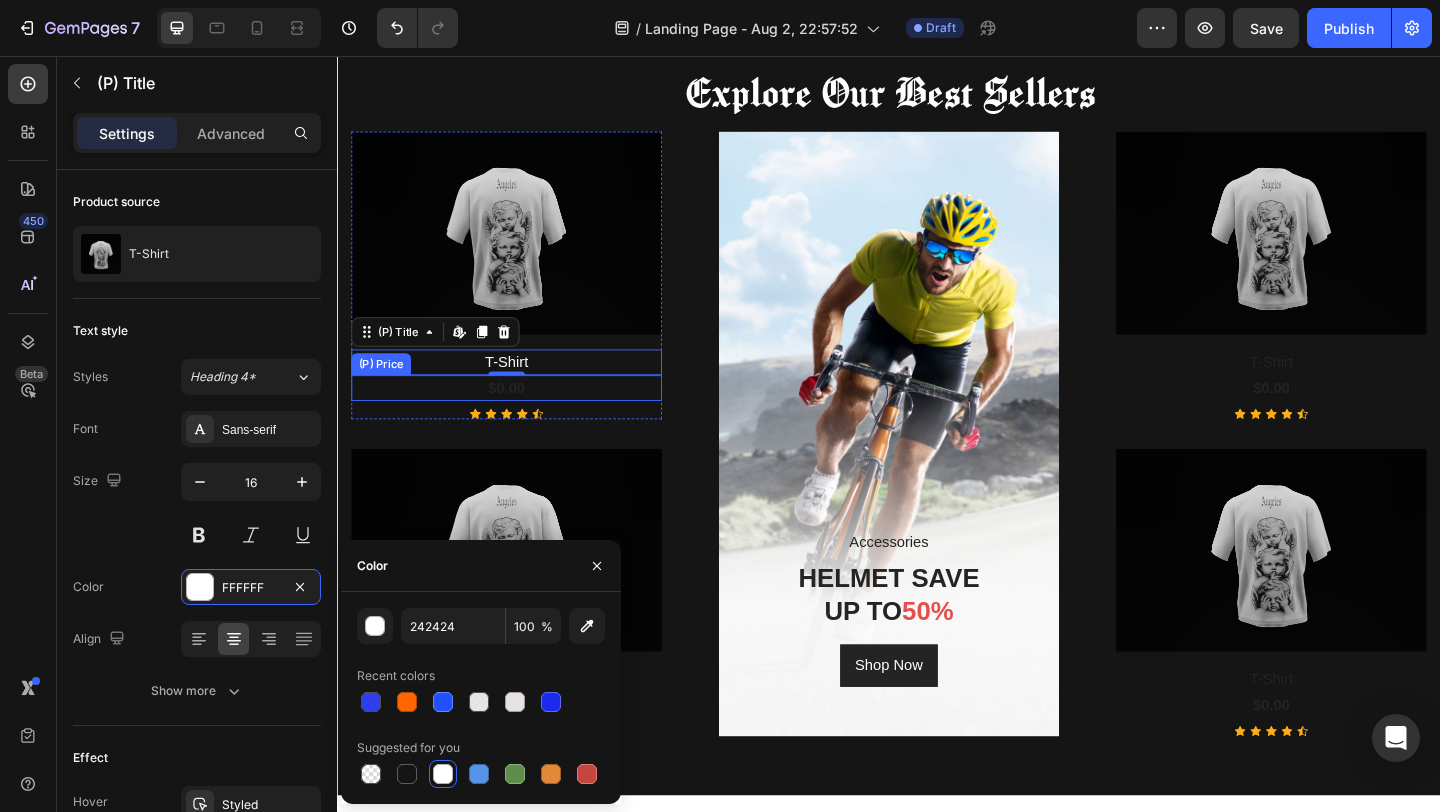 click on "$0.00" at bounding box center [521, 417] 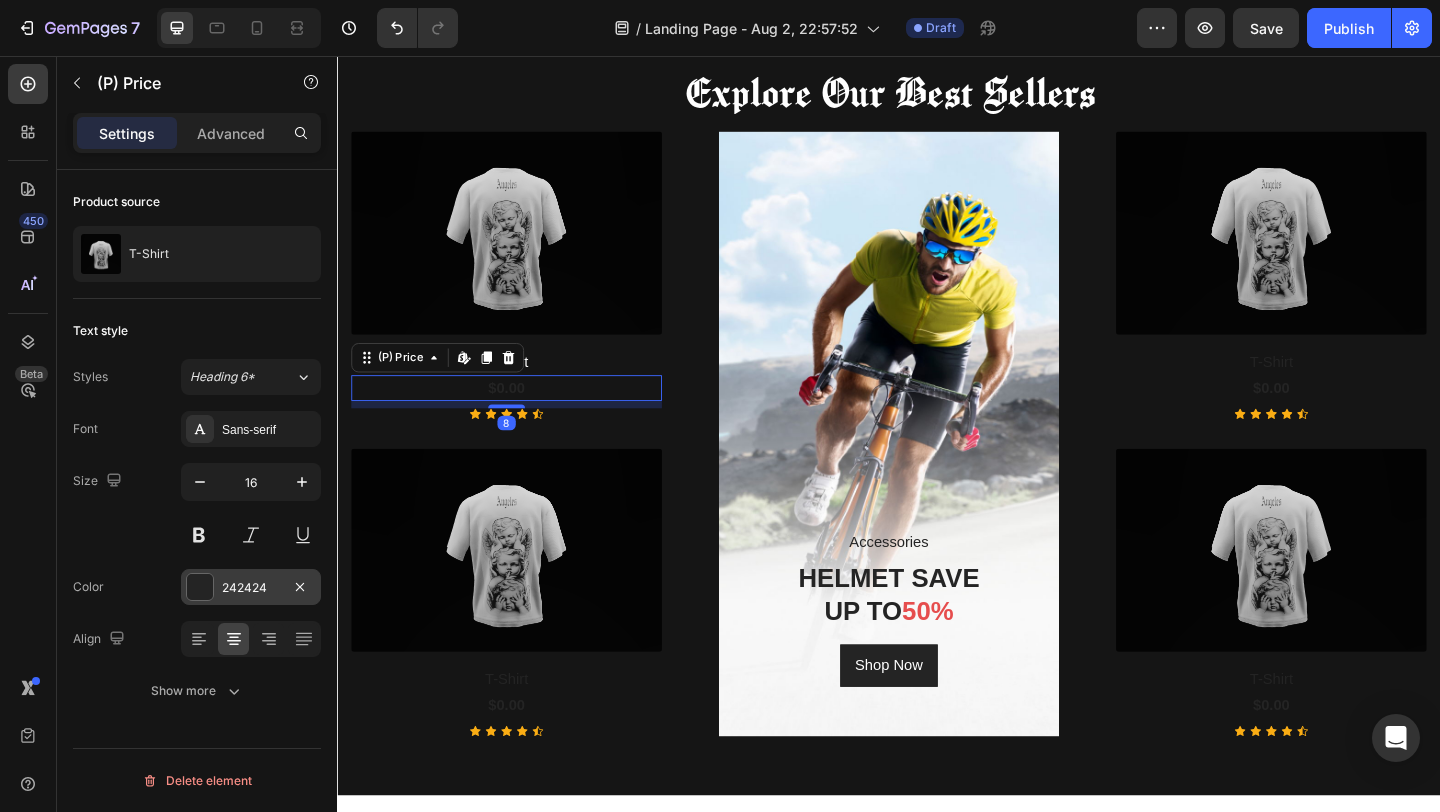 click at bounding box center [200, 587] 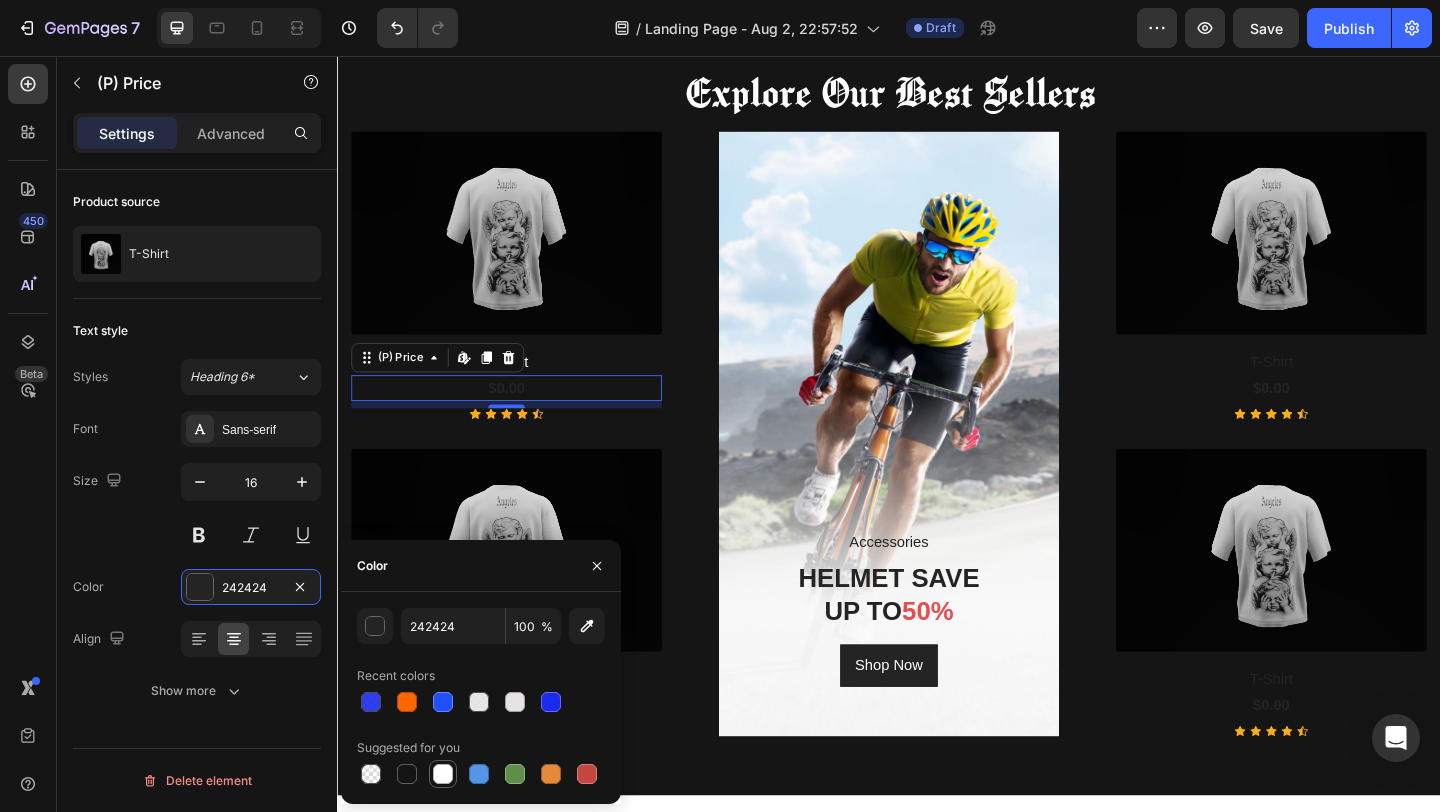 click at bounding box center [443, 774] 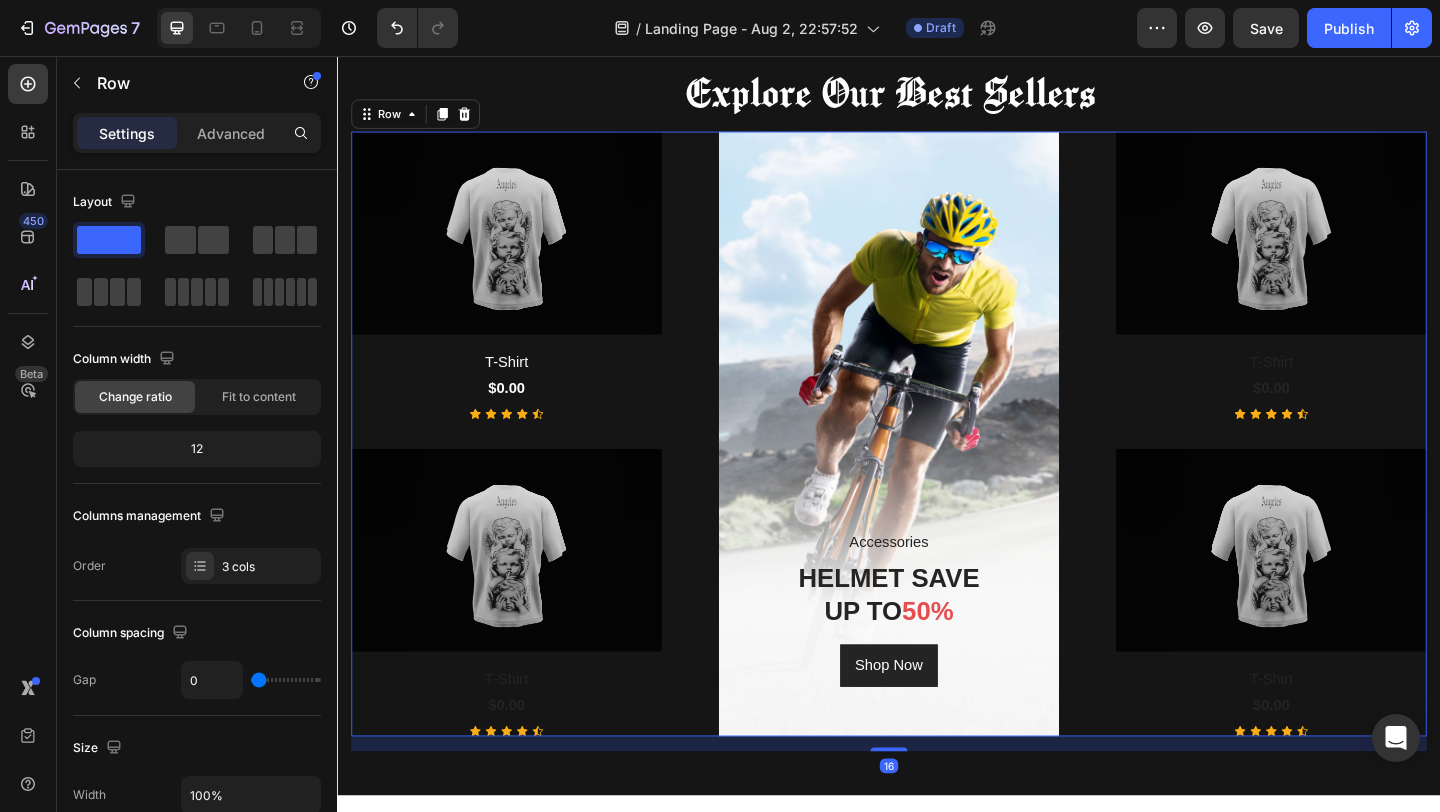 click on "(P) Images & Gallery T-Shirt (P) Title $0.00 (P) Price (P) Price Icon Icon Icon Icon Icon Icon List Hoz Product (P) Images & Gallery T-Shirt (P) Title $0.00 (P) Price (P) Price Icon Icon Icon Icon Icon Icon List Hoz Product Row Accessories Text block HELMET SAVE UP TO 50% Heading Shop Now Button Hero Banner (P) Images & Gallery T-Shirt (P) Title $0.00 (P) Price (P) Price Icon Icon Icon Icon Icon Icon Icon List Hoz Product (P) Images & Gallery T-Shirt (P) Title $0.00 (P) Price (P) Price Icon Icon Icon Icon Icon Icon Icon List Hoz Product Row Row 16" at bounding box center [937, 467] 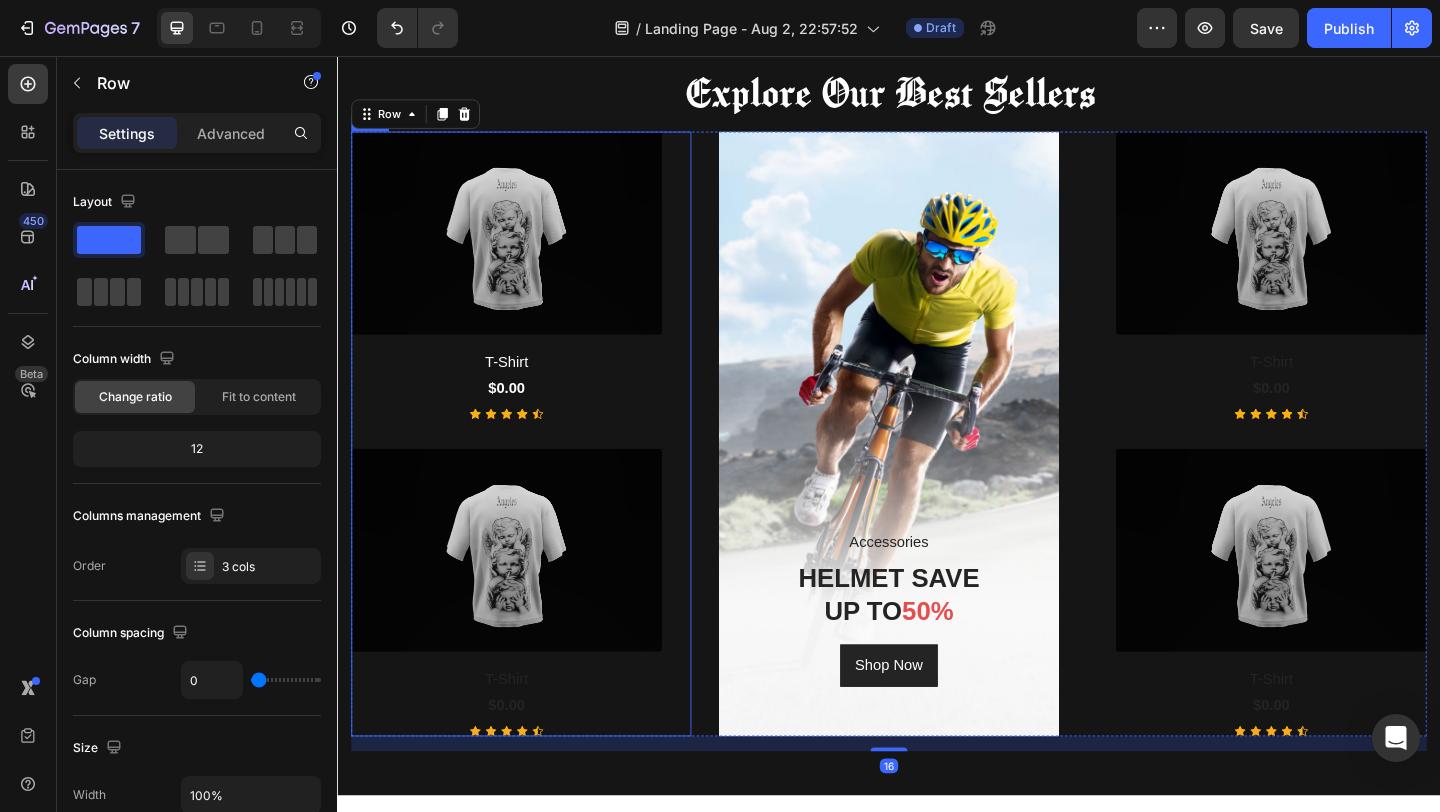scroll, scrollTop: 1003, scrollLeft: 0, axis: vertical 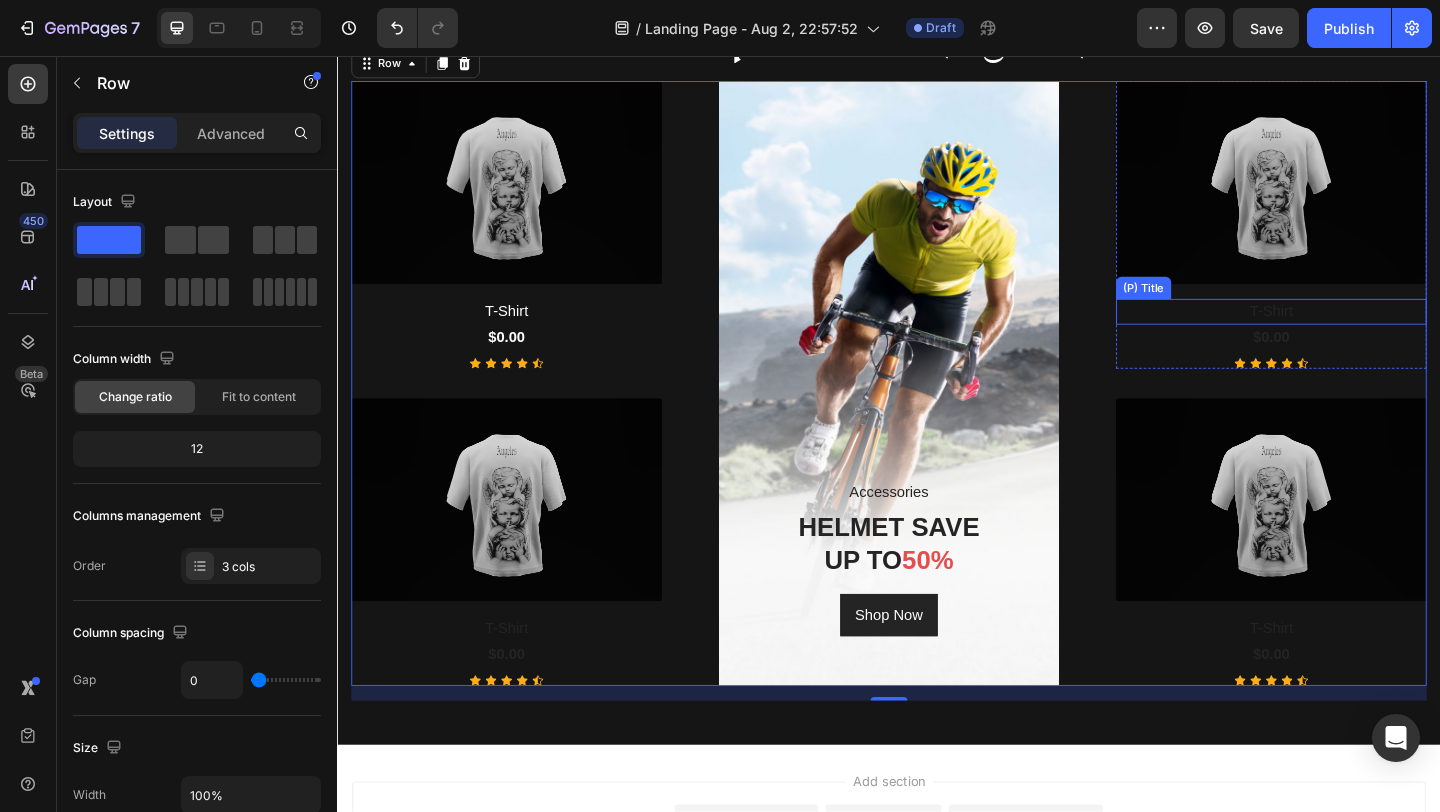 click on "T-Shirt" at bounding box center [1353, 334] 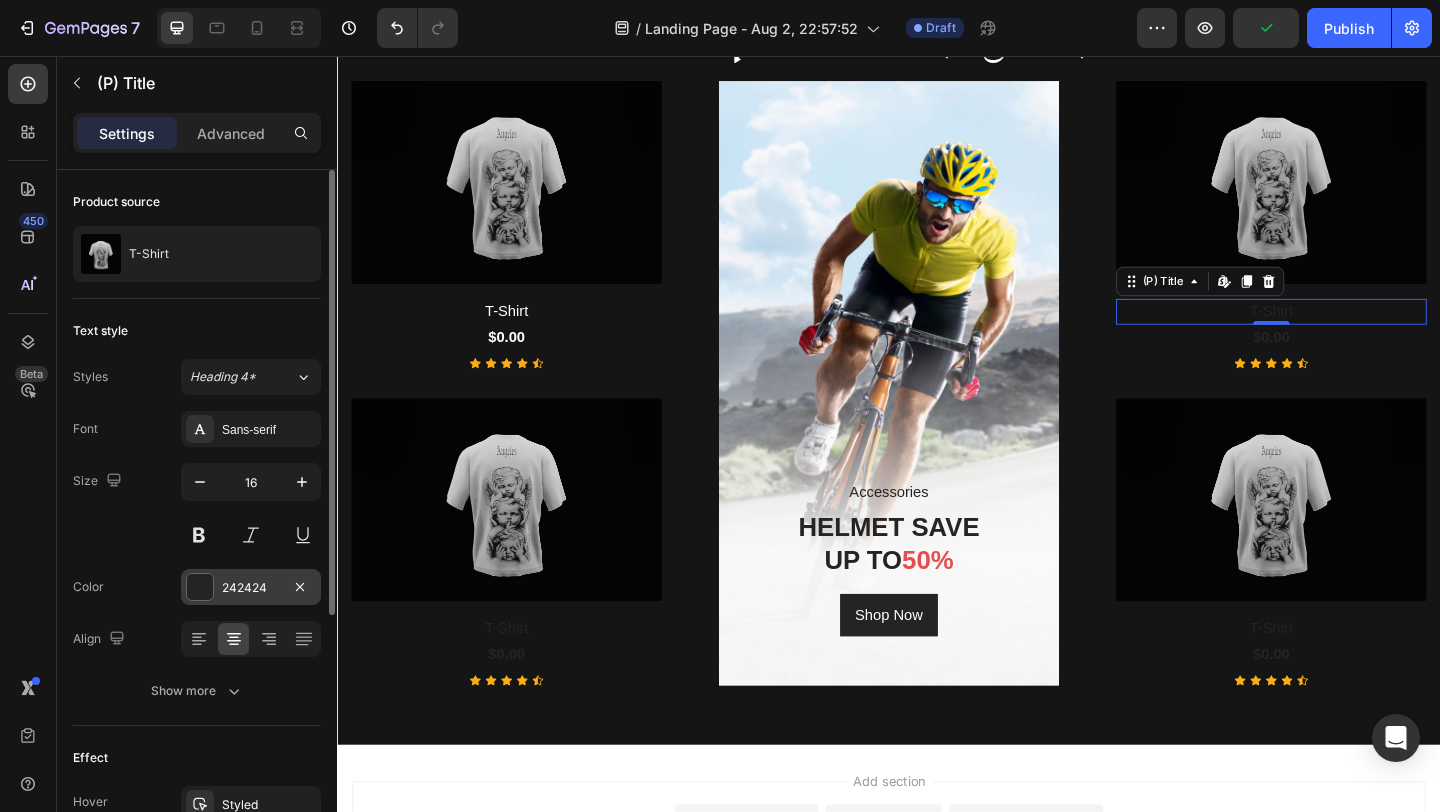 click at bounding box center (200, 587) 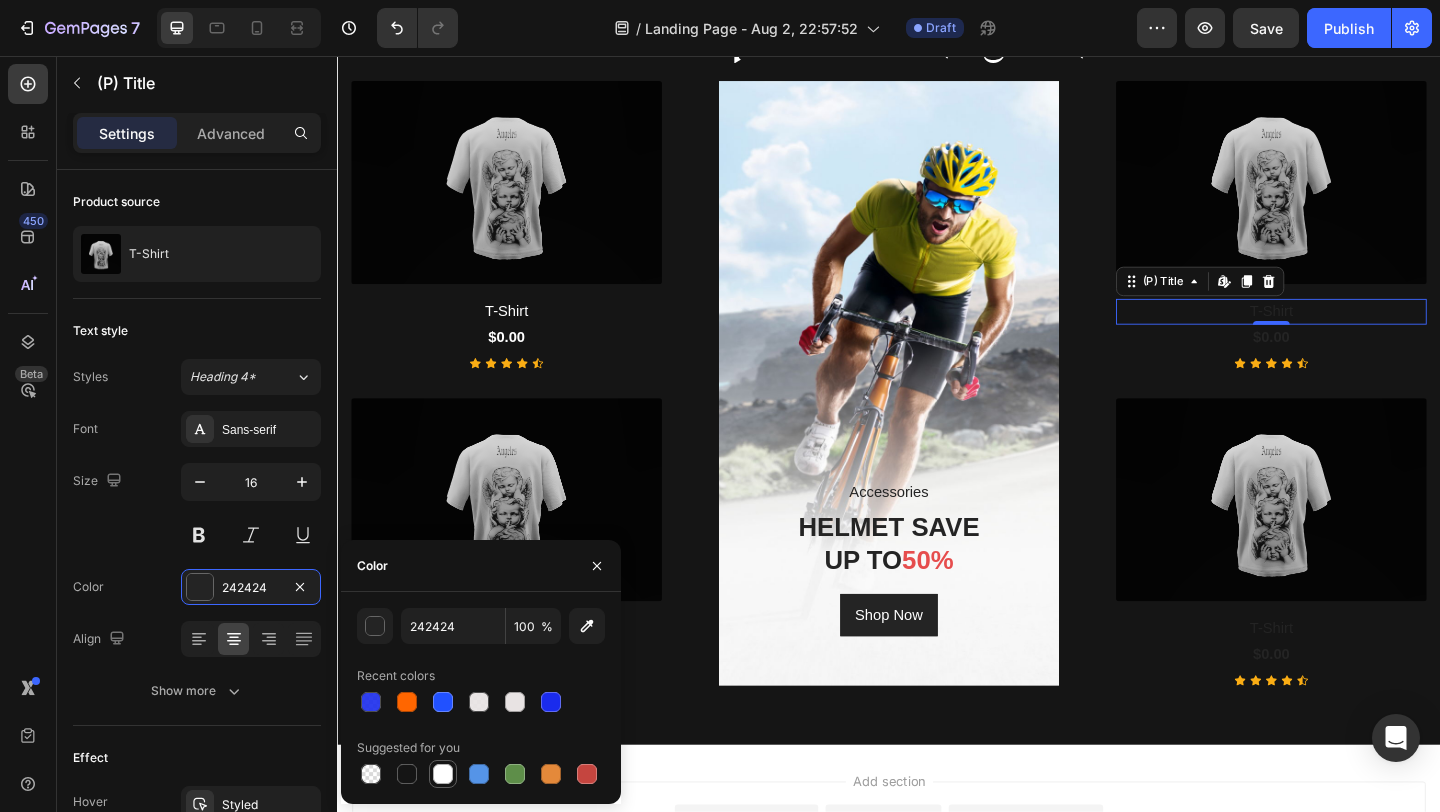 click at bounding box center (443, 774) 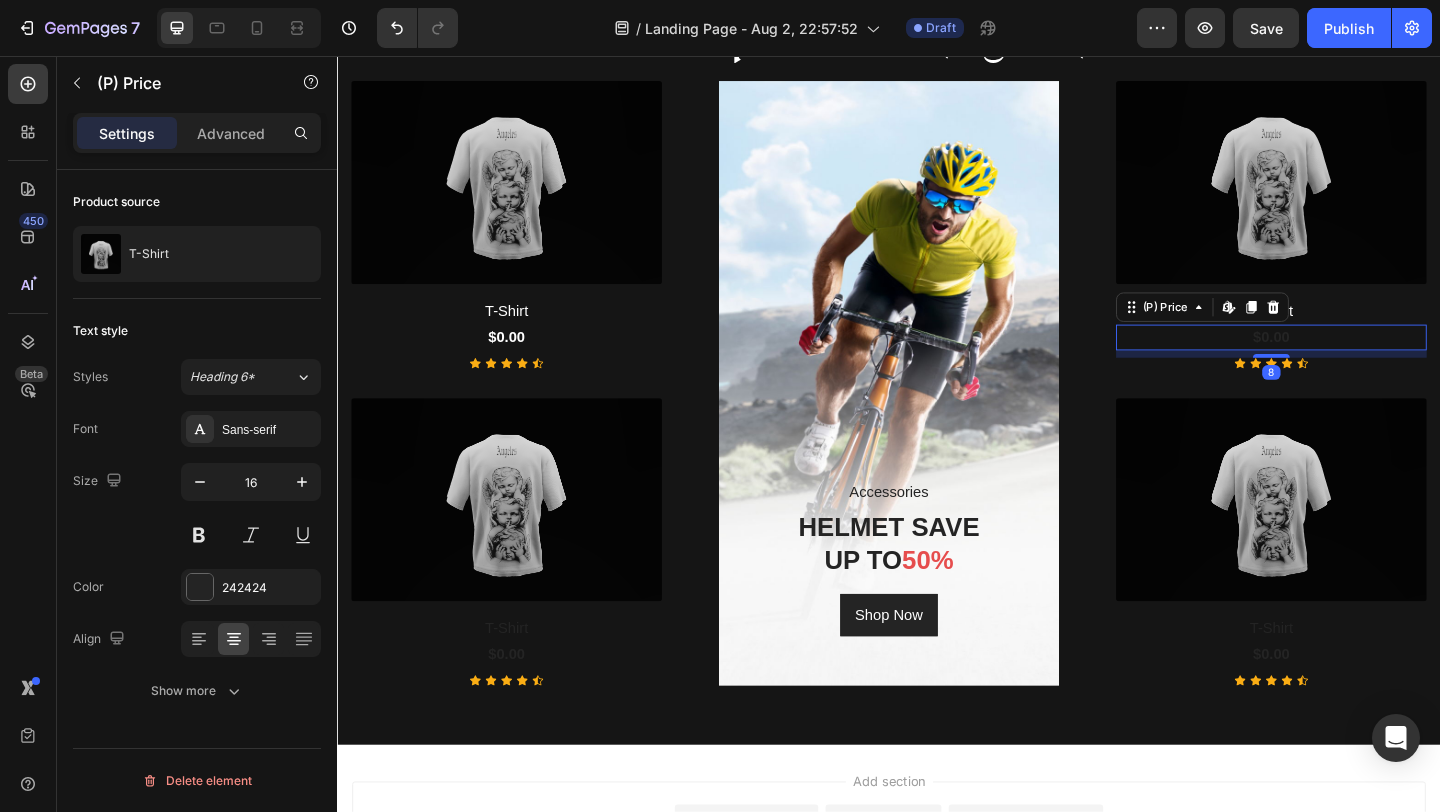 click on "$0.00" at bounding box center (1353, 362) 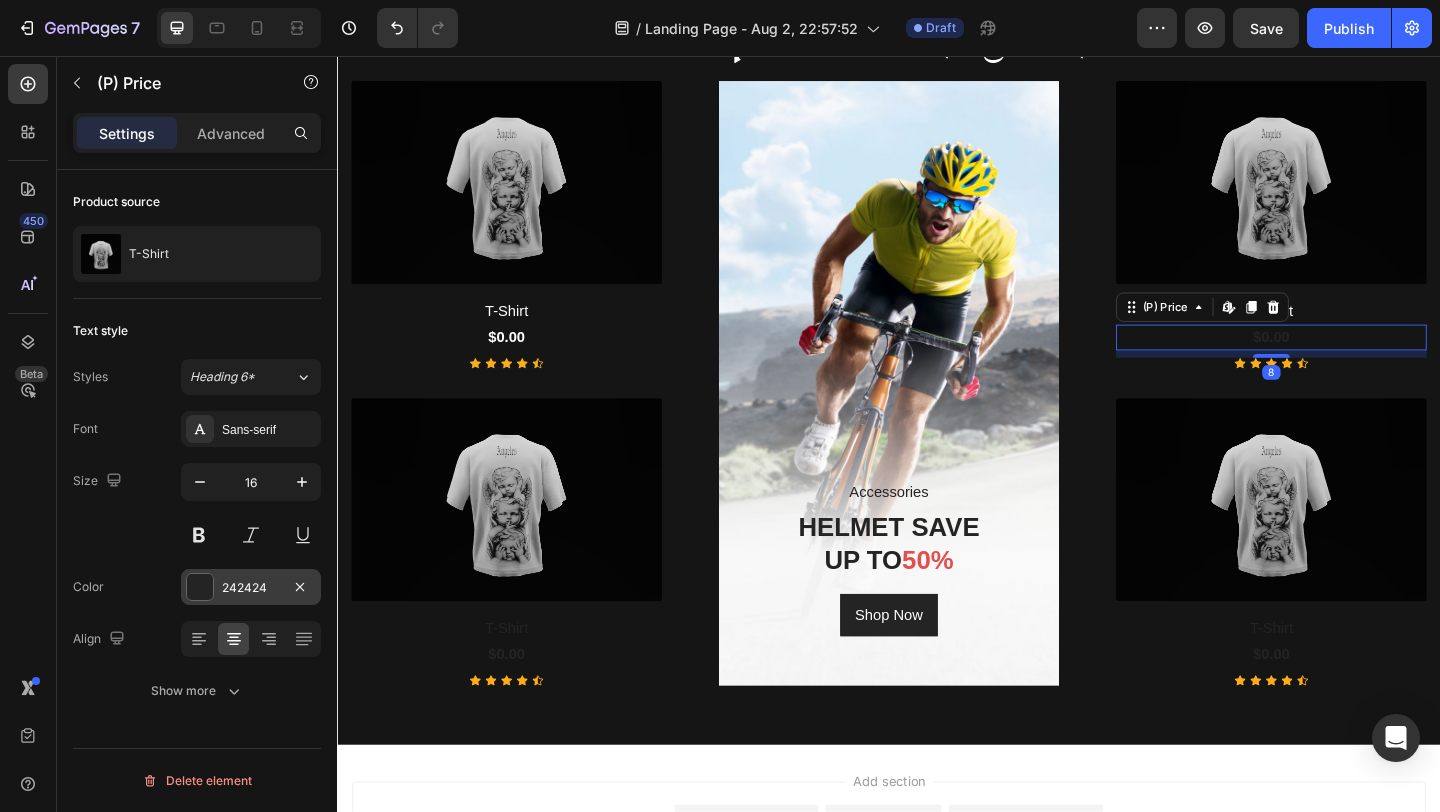 click at bounding box center (200, 587) 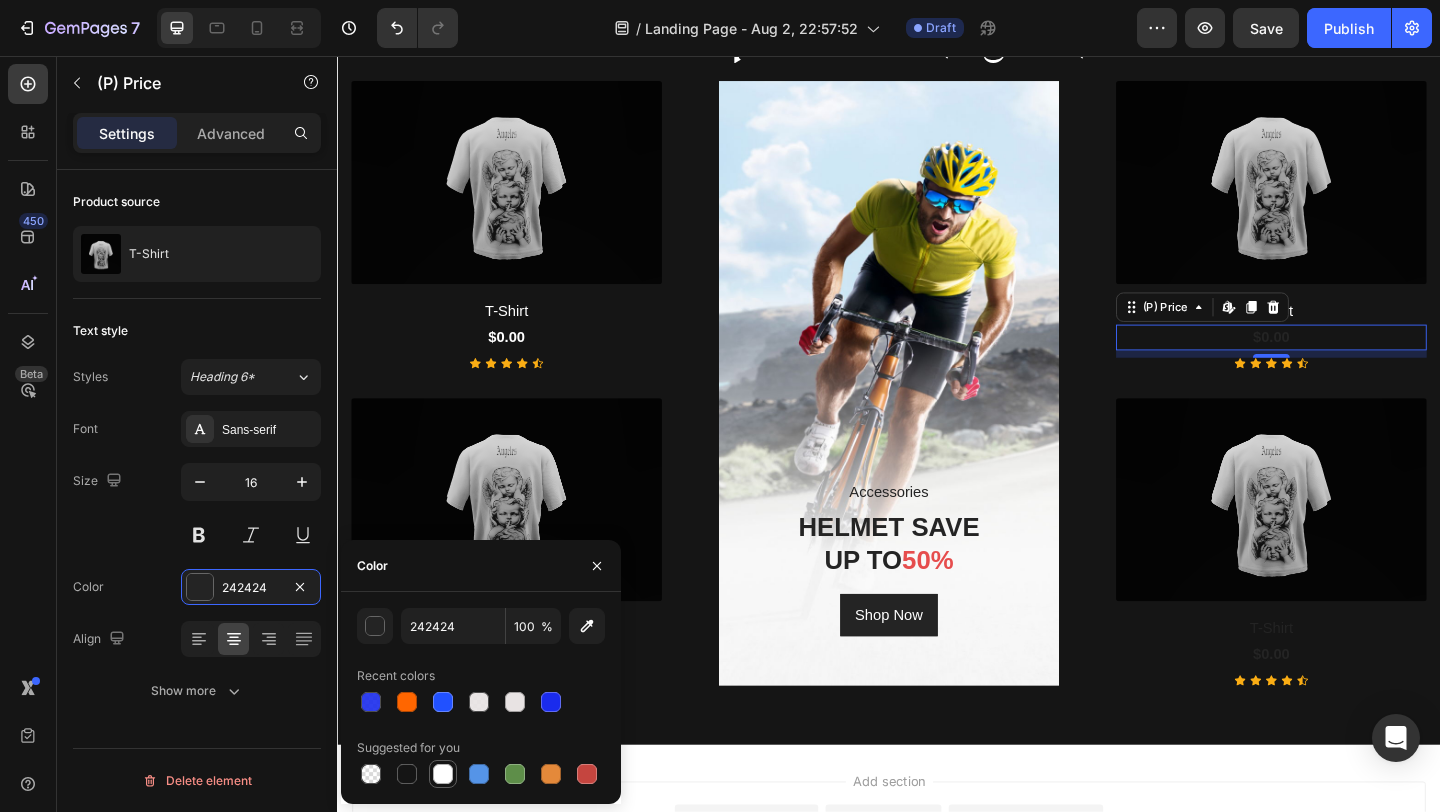 click at bounding box center (443, 774) 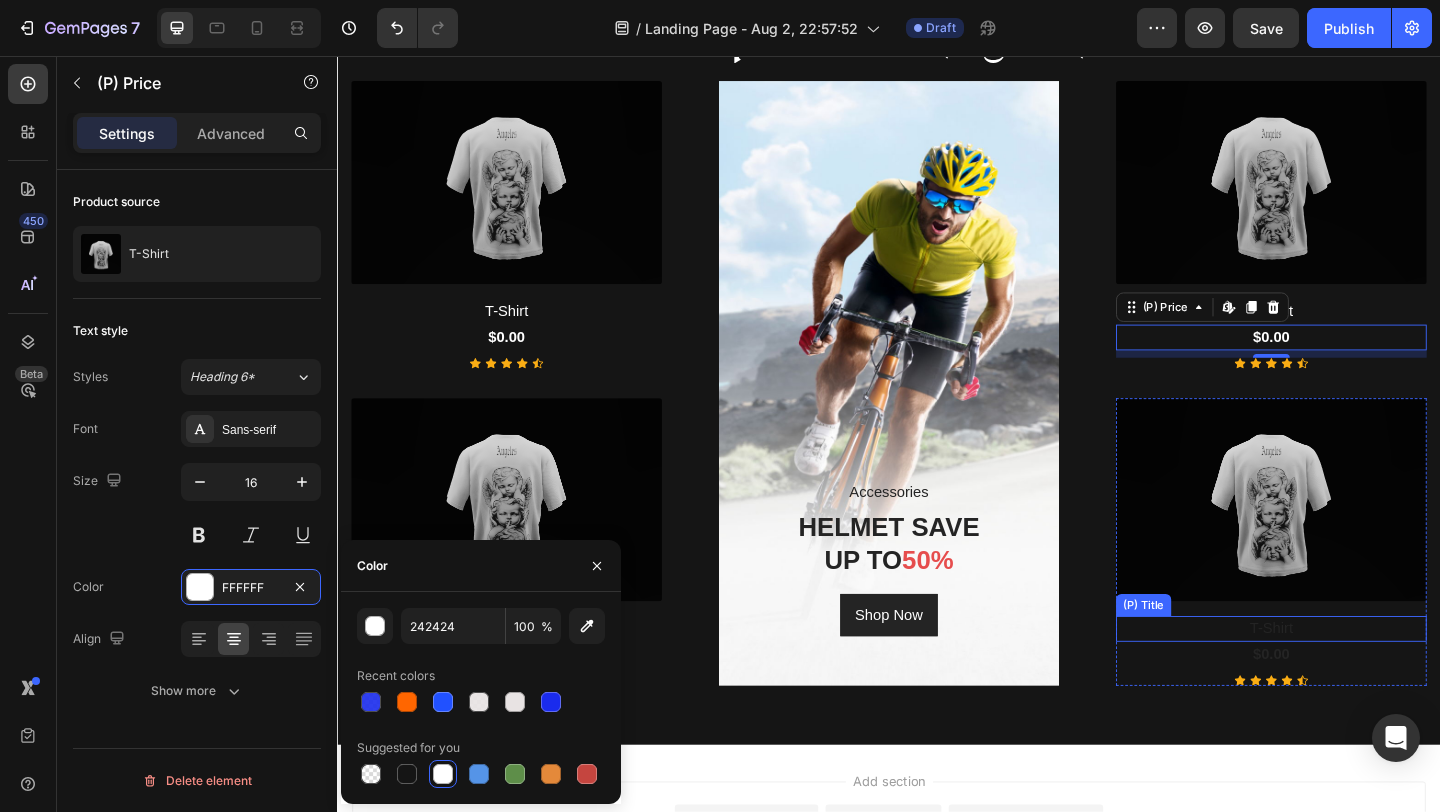 click on "T-Shirt" at bounding box center (1353, 679) 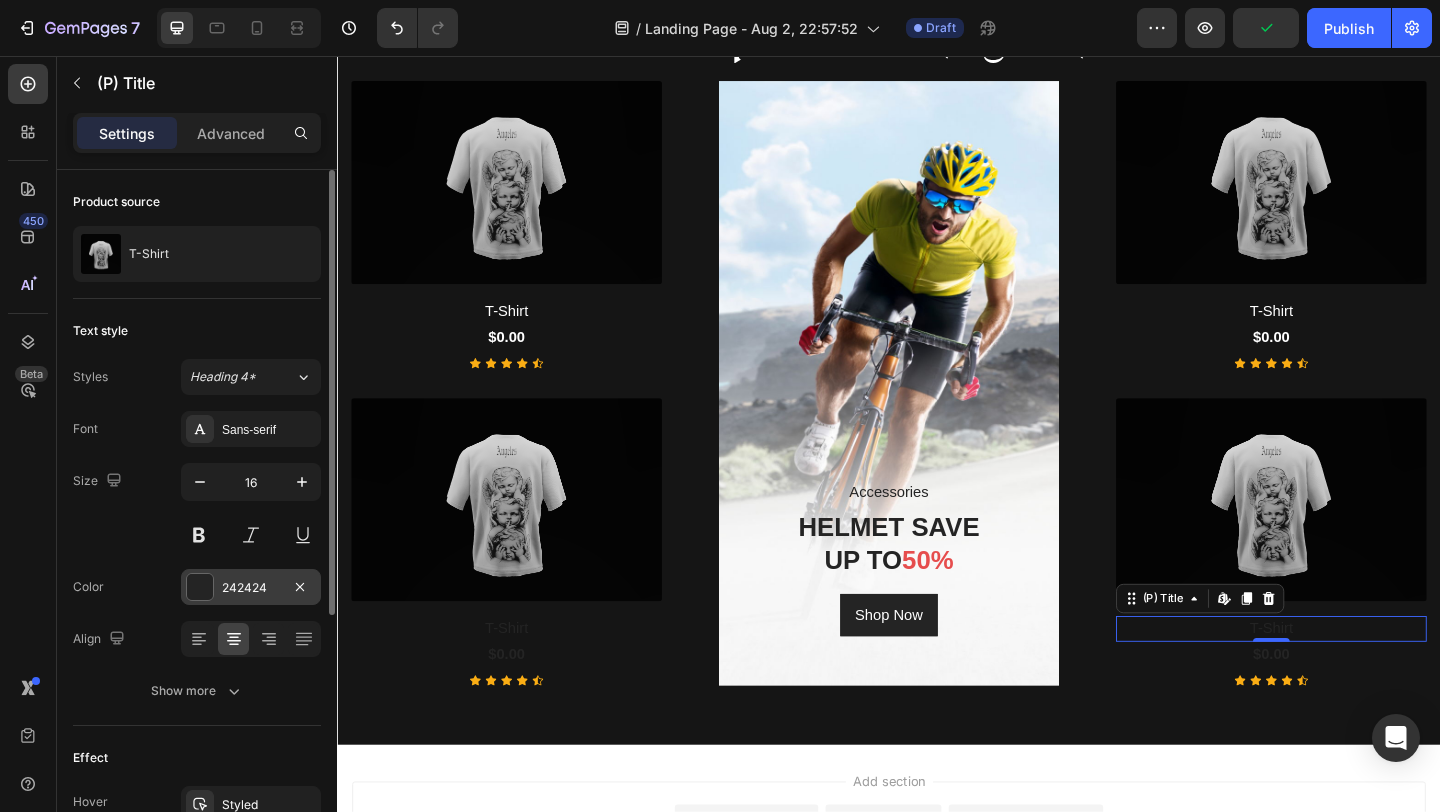 click at bounding box center (200, 587) 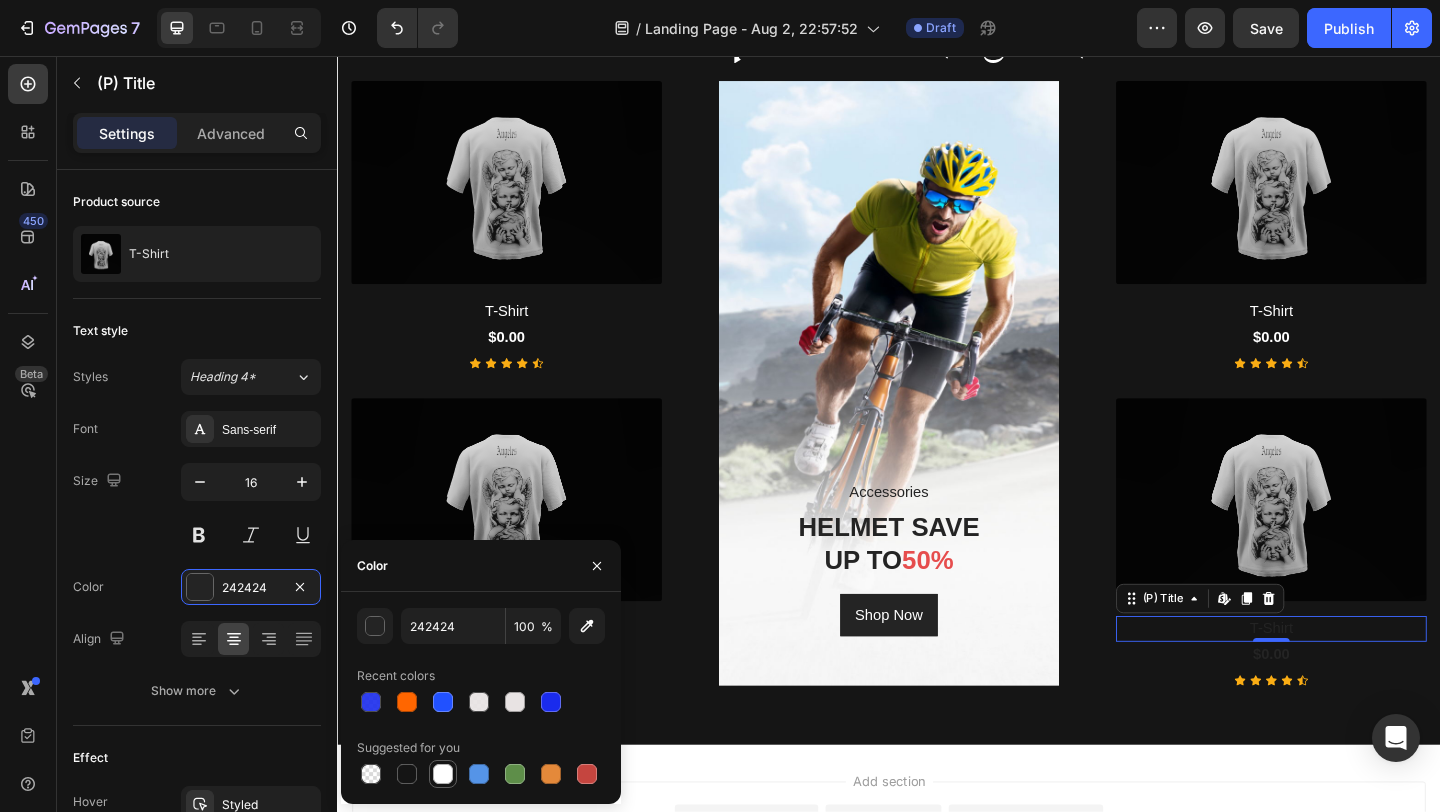 click at bounding box center (443, 774) 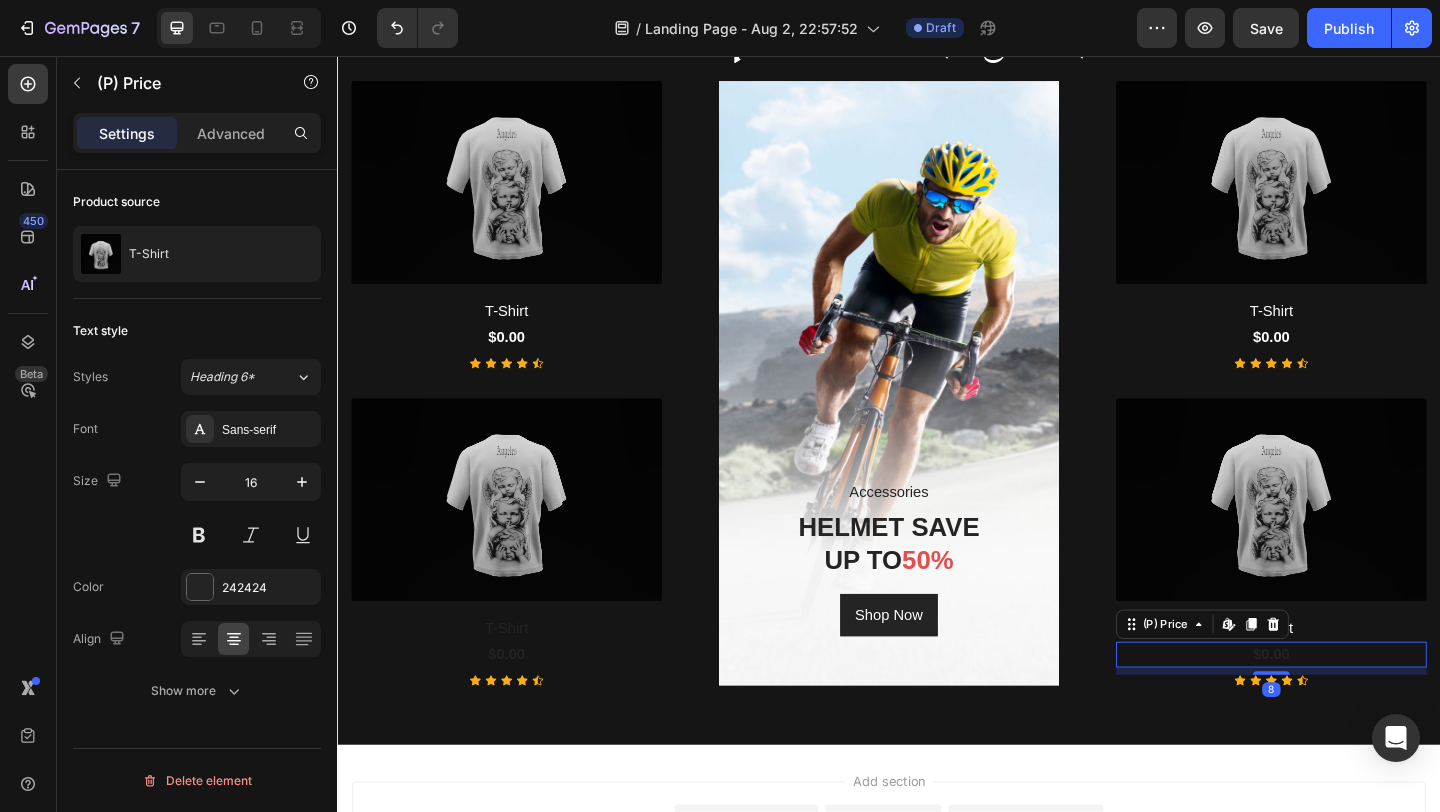 click on "$0.00" at bounding box center (1353, 707) 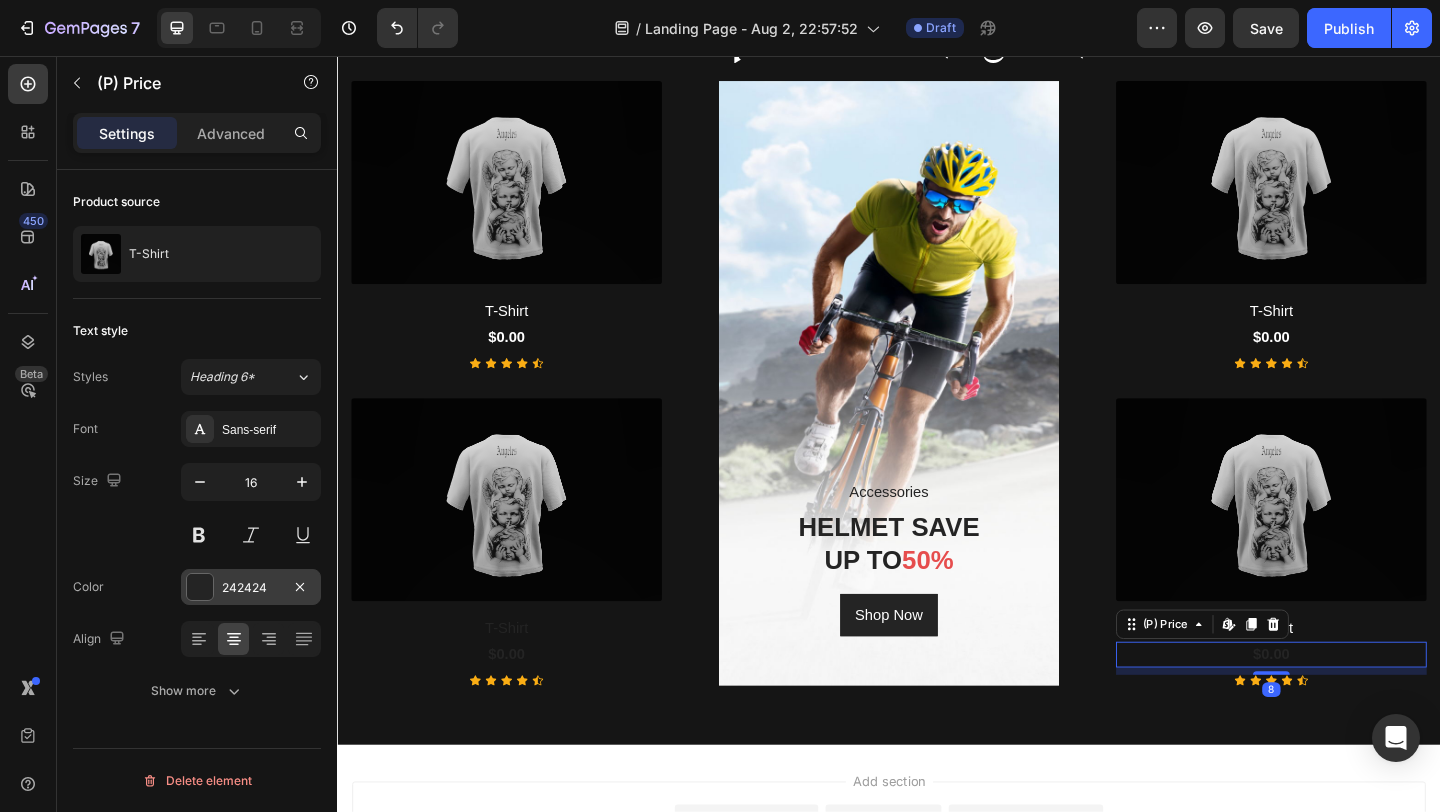 click at bounding box center [200, 587] 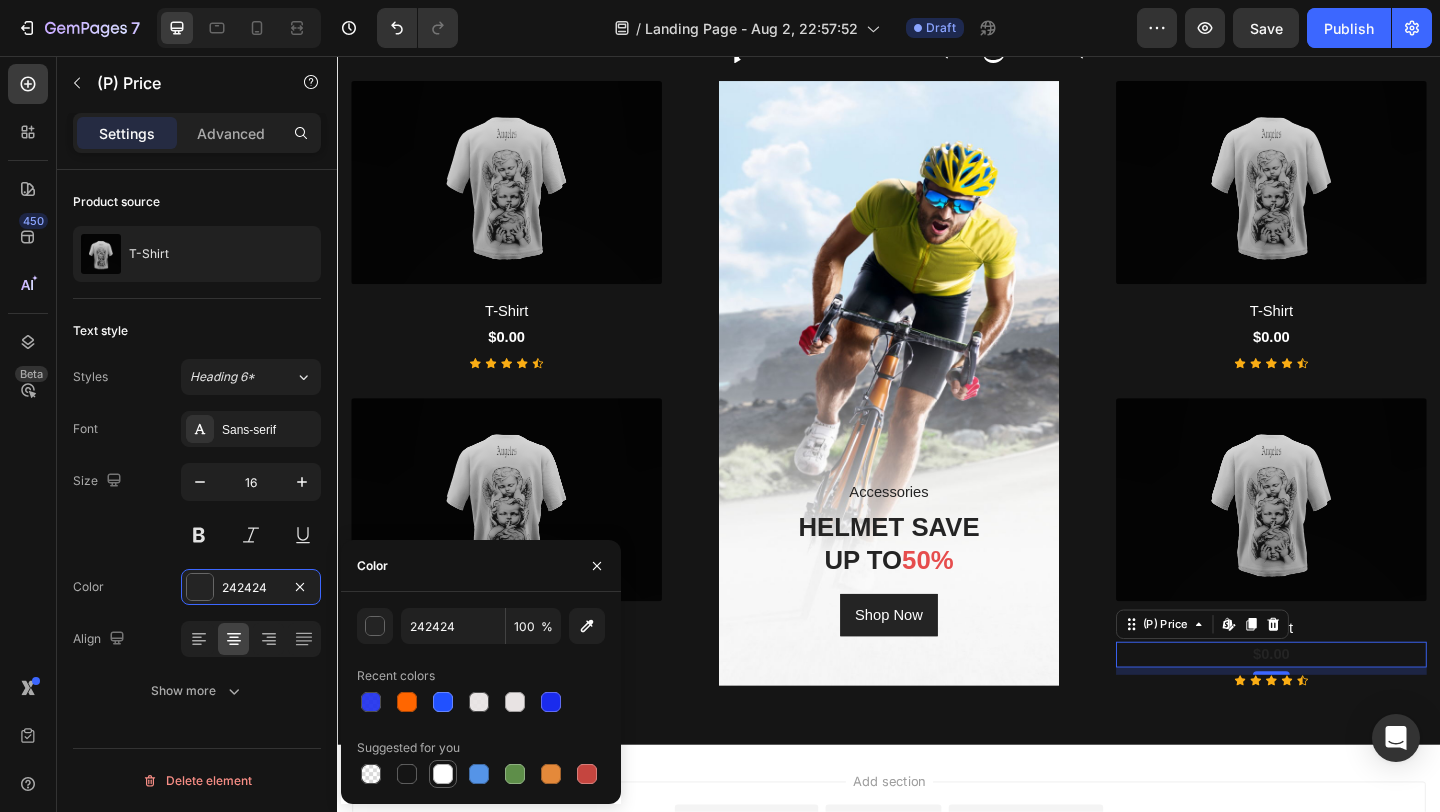 click at bounding box center (443, 774) 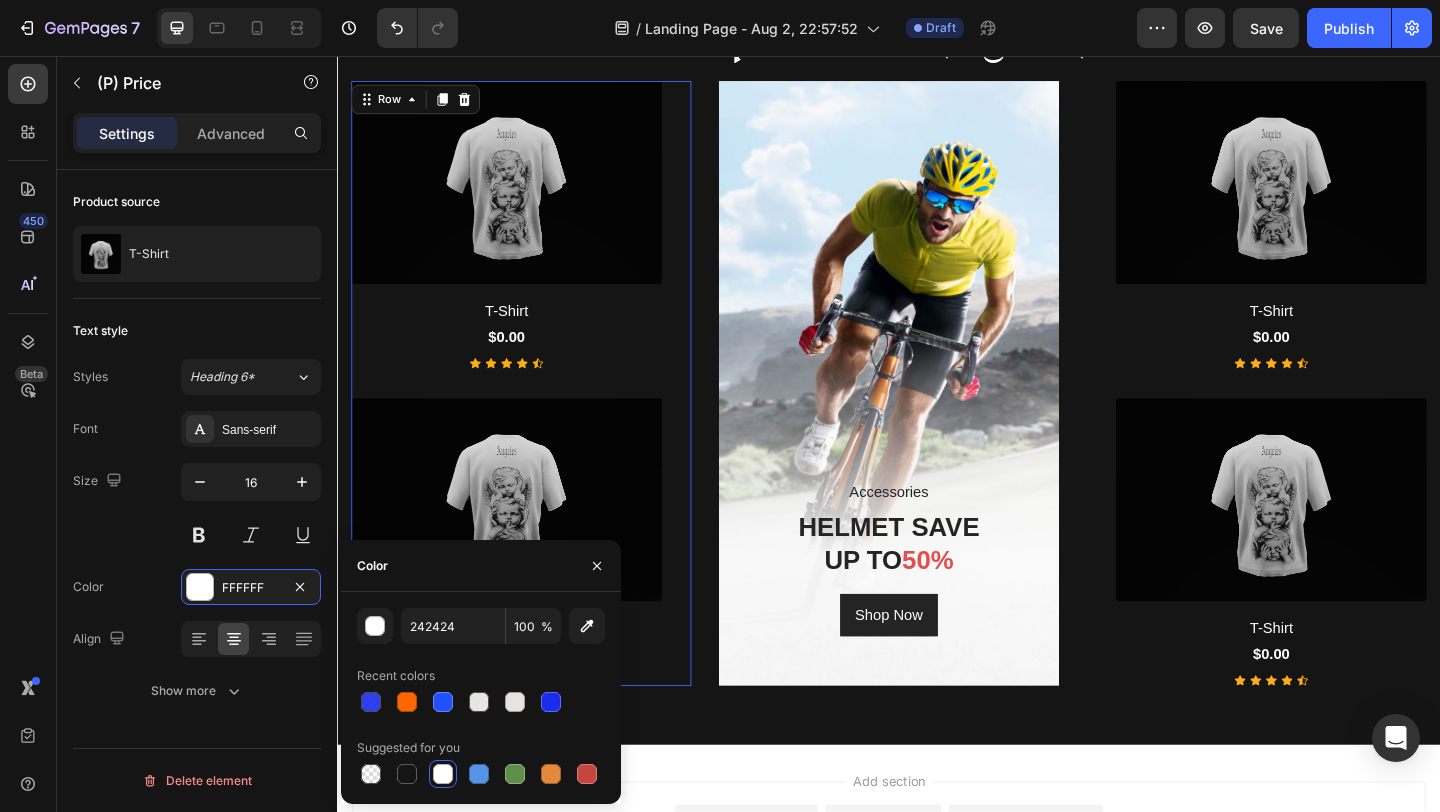 click on "(P) Images & Gallery T-Shirt (P) Title $0.00 (P) Price (P) Price Icon Icon Icon Icon Icon Icon List Hoz Product (P) Images & Gallery T-Shirt (P) Title $0.00 (P) Price (P) Price Icon Icon Icon Icon Icon Icon List Hoz Product Row 0" at bounding box center (537, 412) 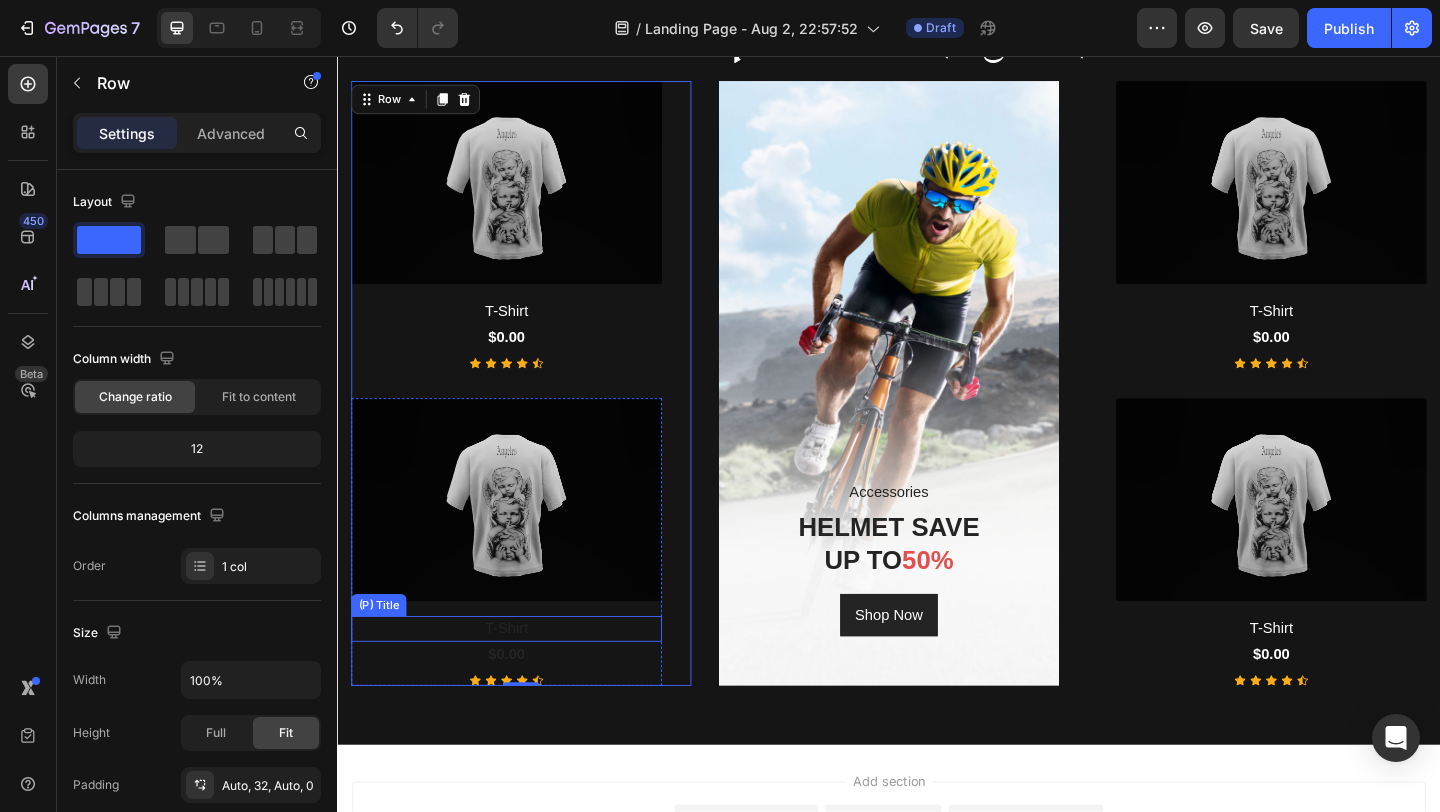click on "T-Shirt (P) Title" at bounding box center [521, 679] 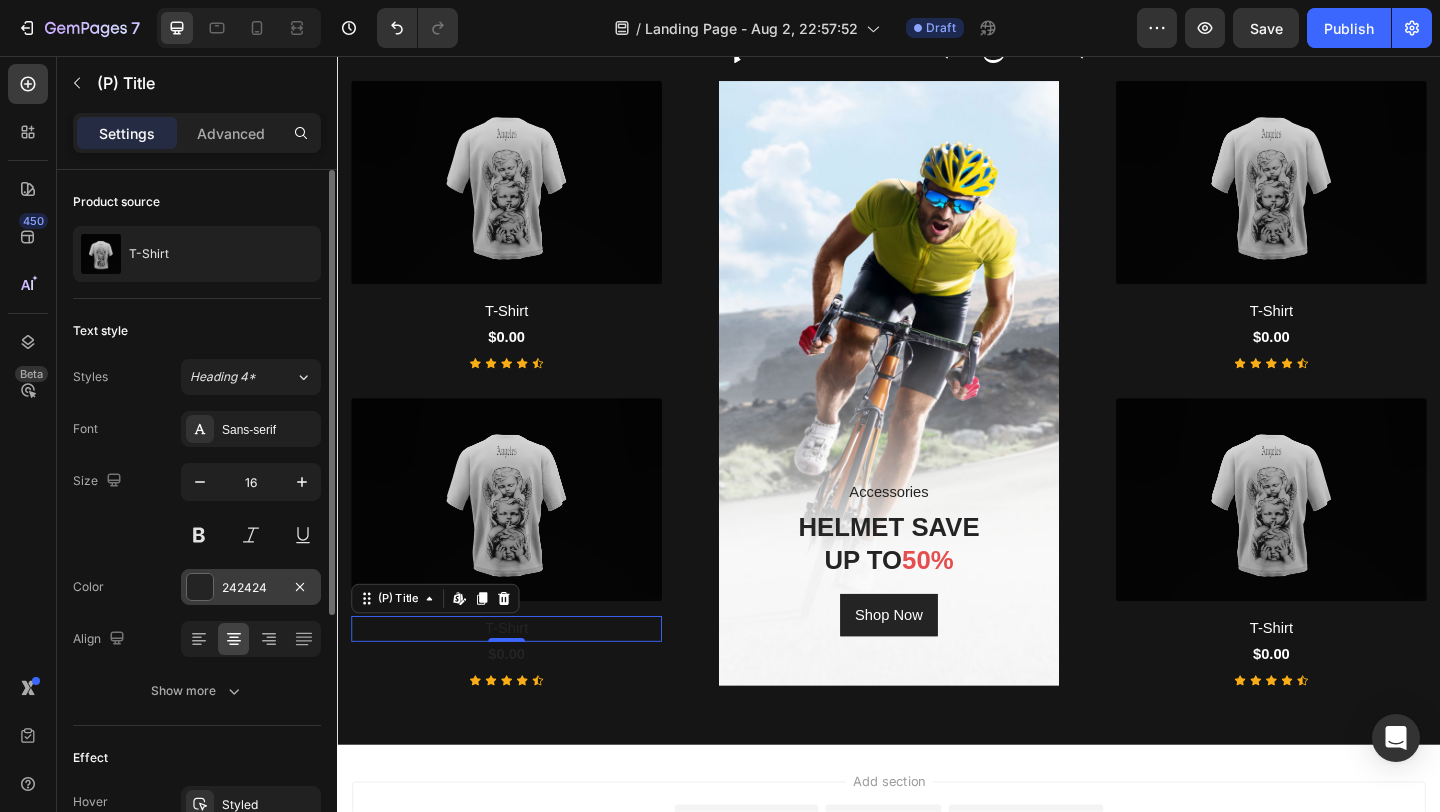 click on "242424" at bounding box center [251, 588] 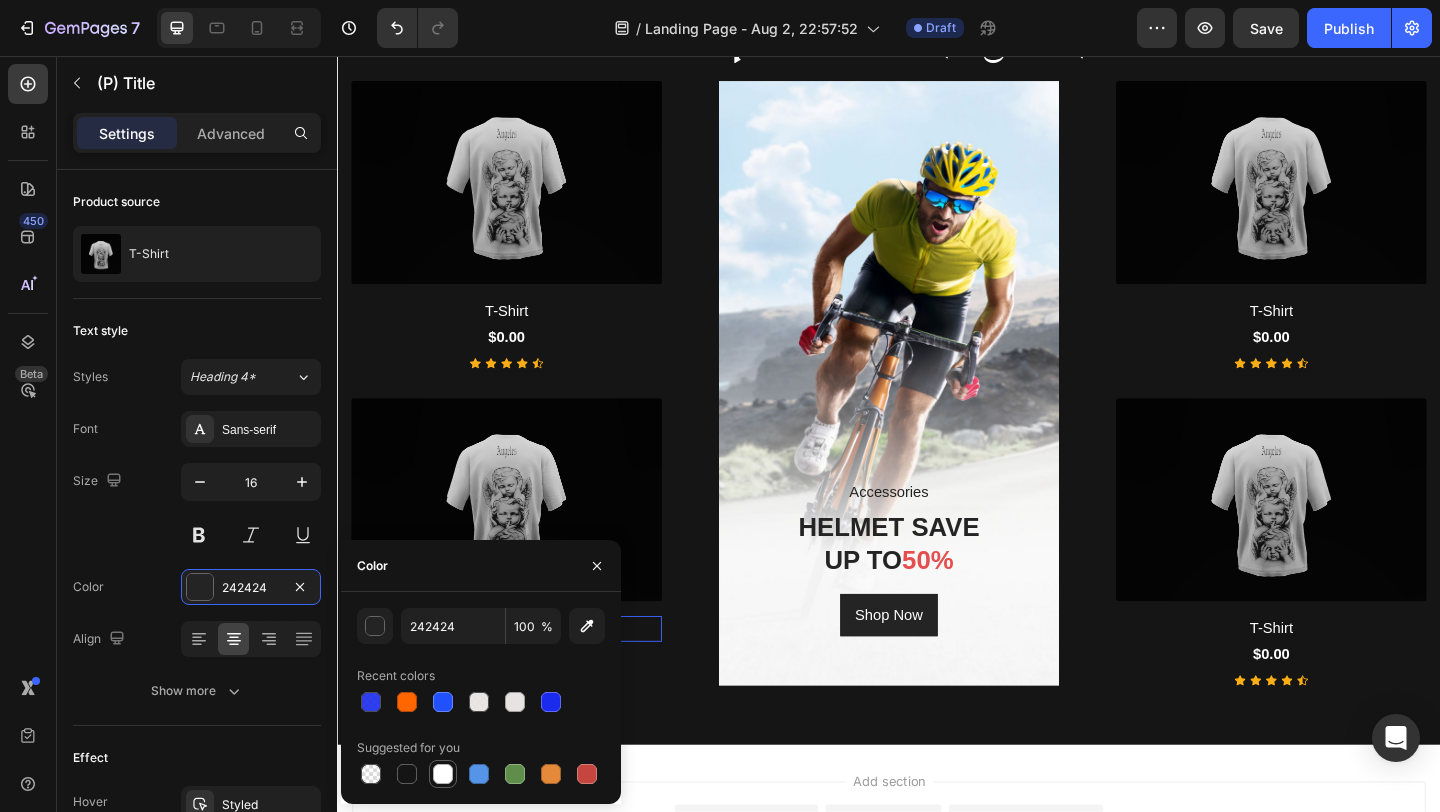 click at bounding box center (443, 774) 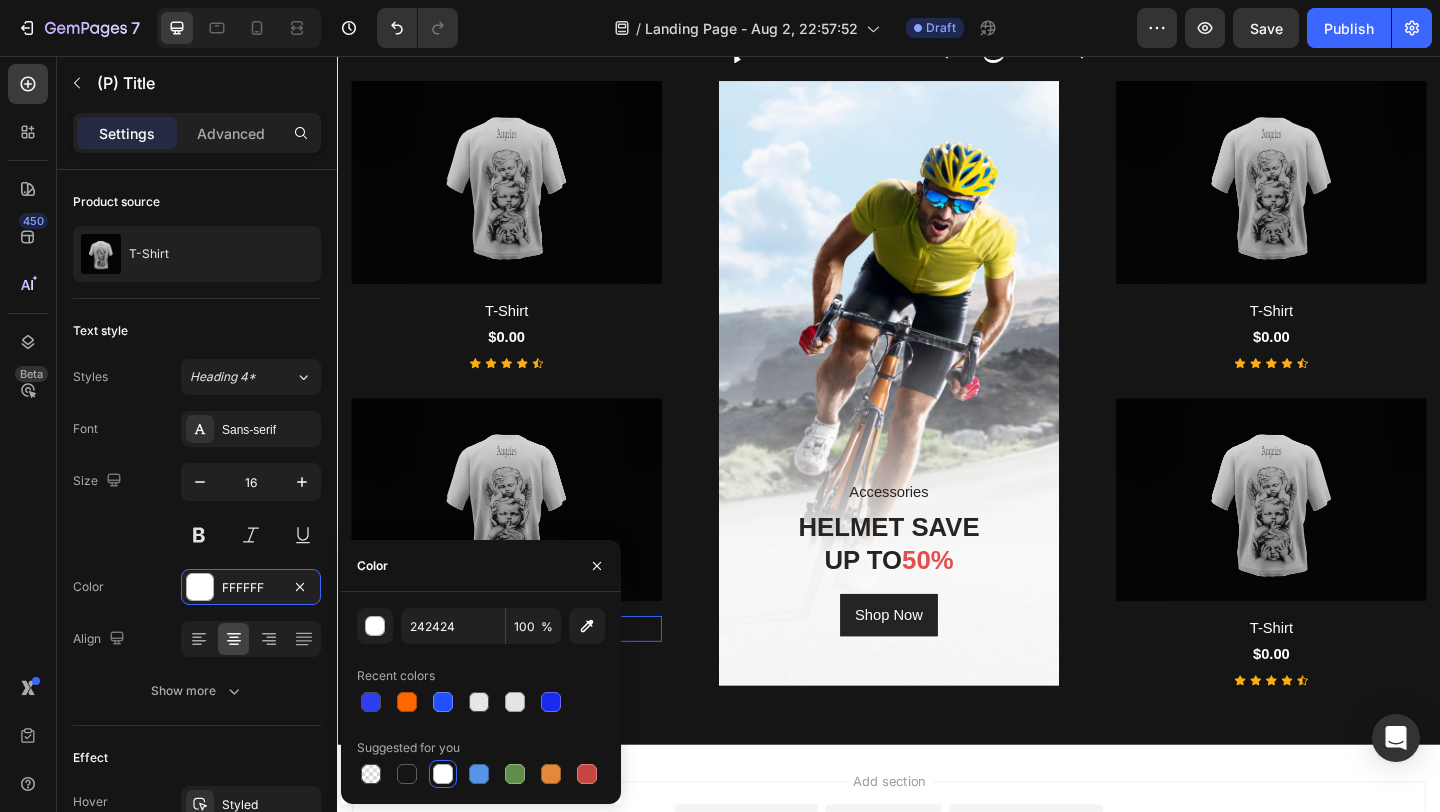 click on "Add section Choose templates inspired by CRO experts Generate layout from URL or image Add blank section then drag & drop elements" at bounding box center [937, 928] 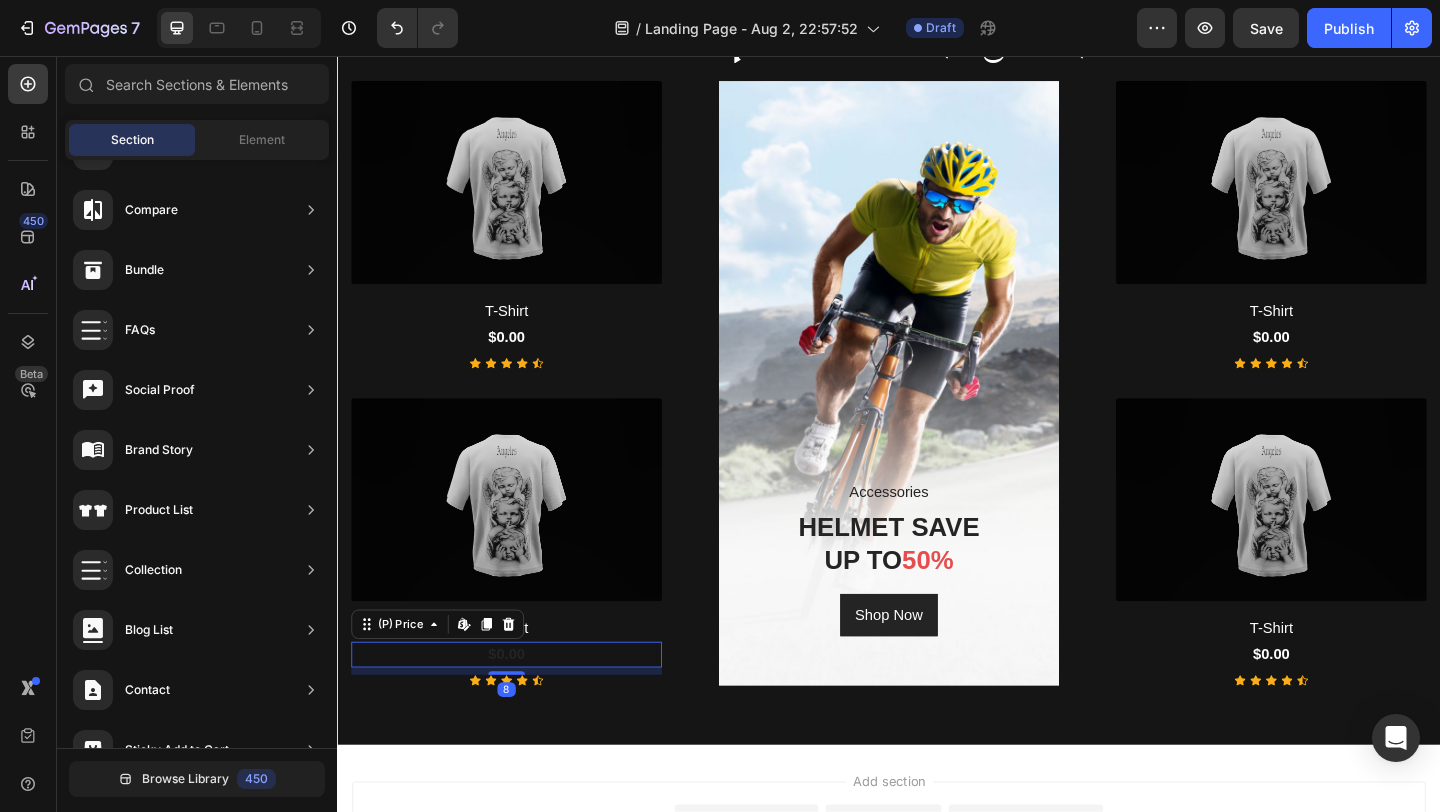 click on "$0.00" at bounding box center (521, 707) 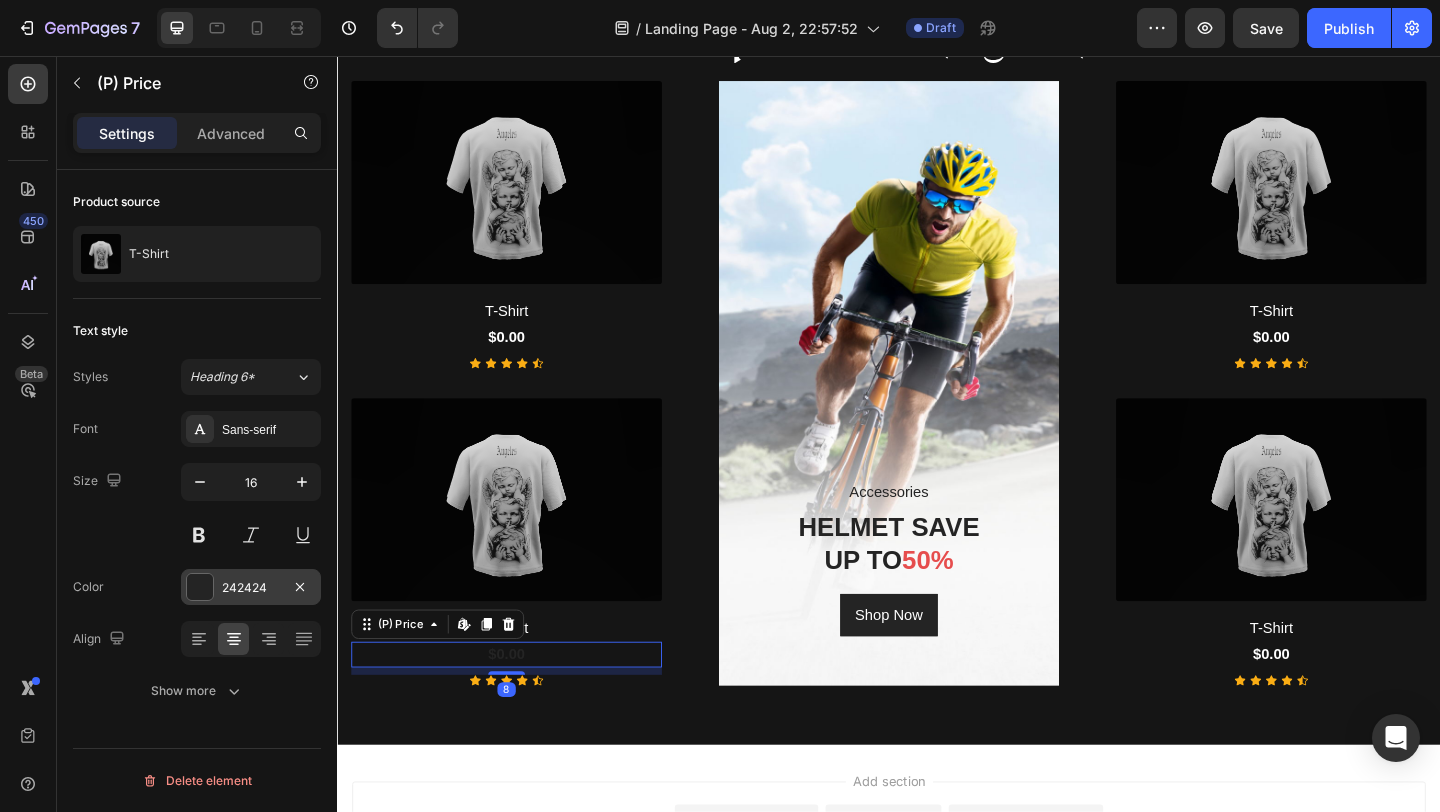 click at bounding box center [200, 587] 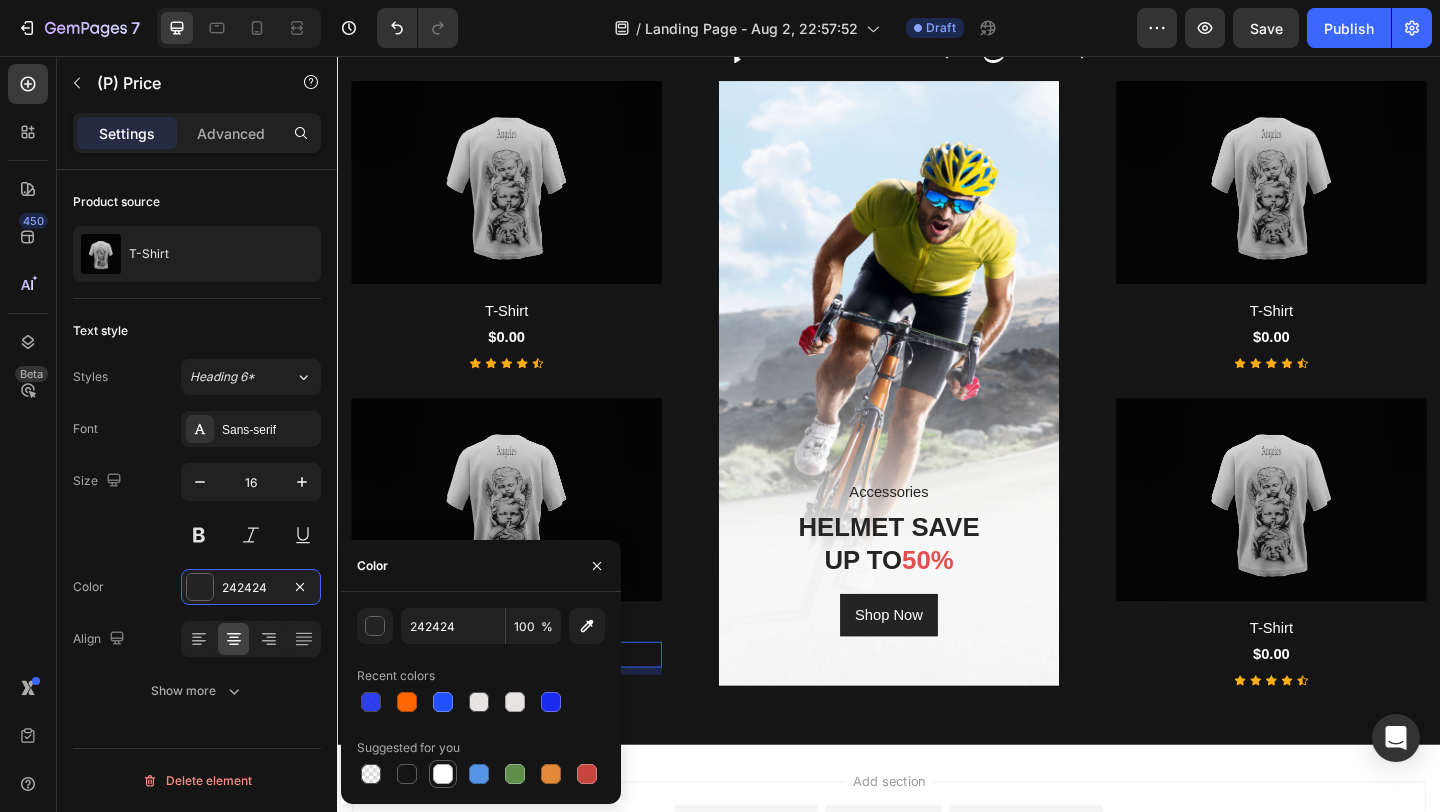 click at bounding box center [443, 774] 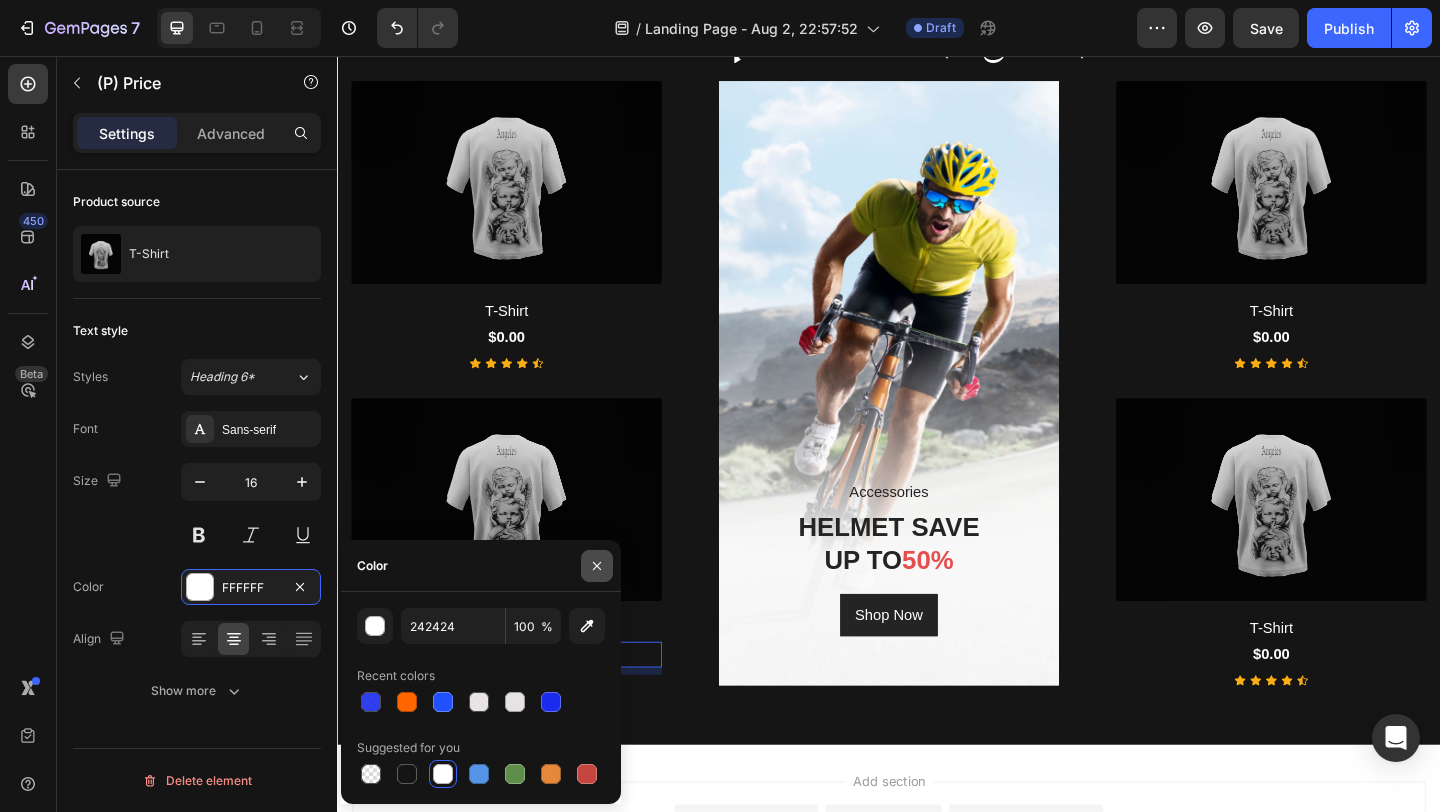 click 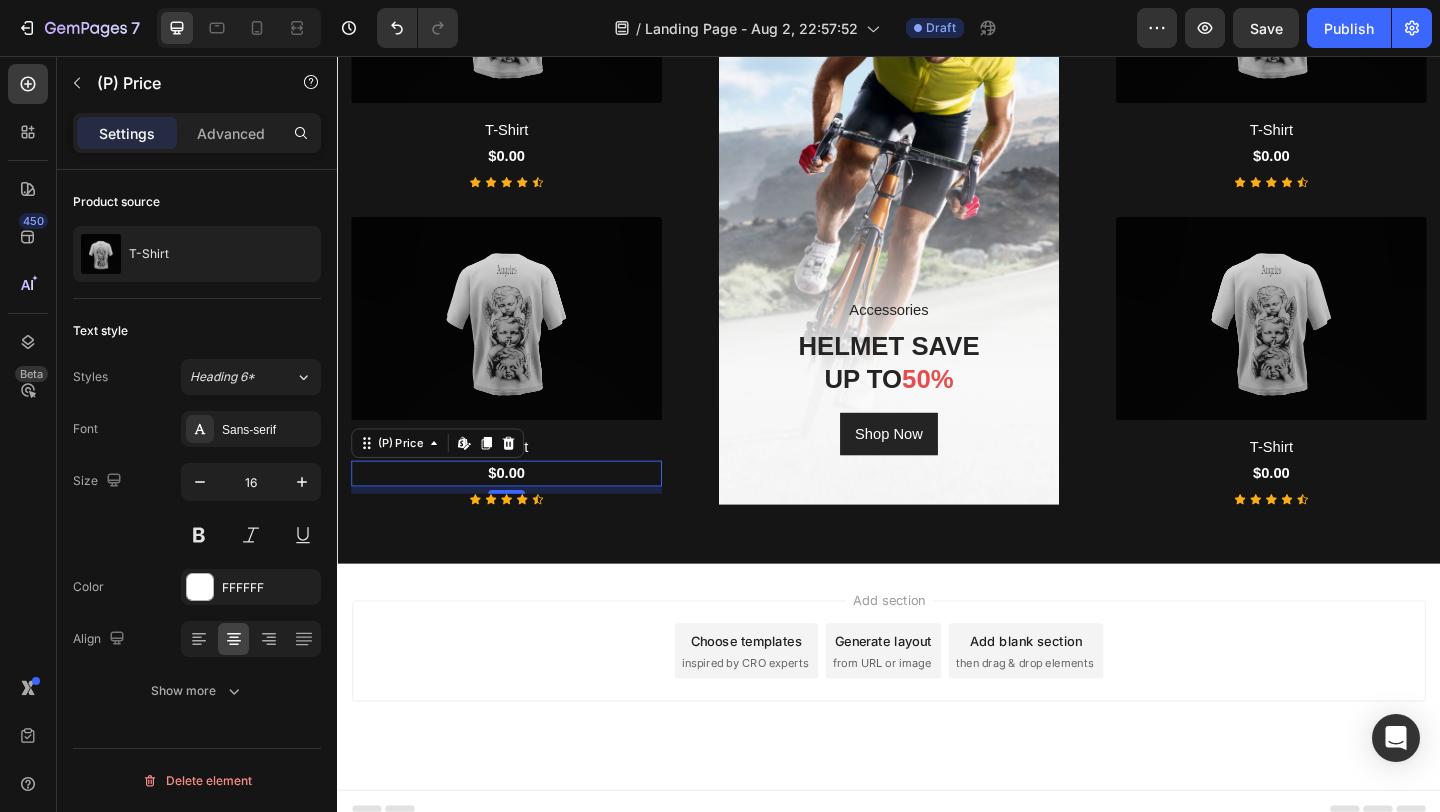 scroll, scrollTop: 1199, scrollLeft: 0, axis: vertical 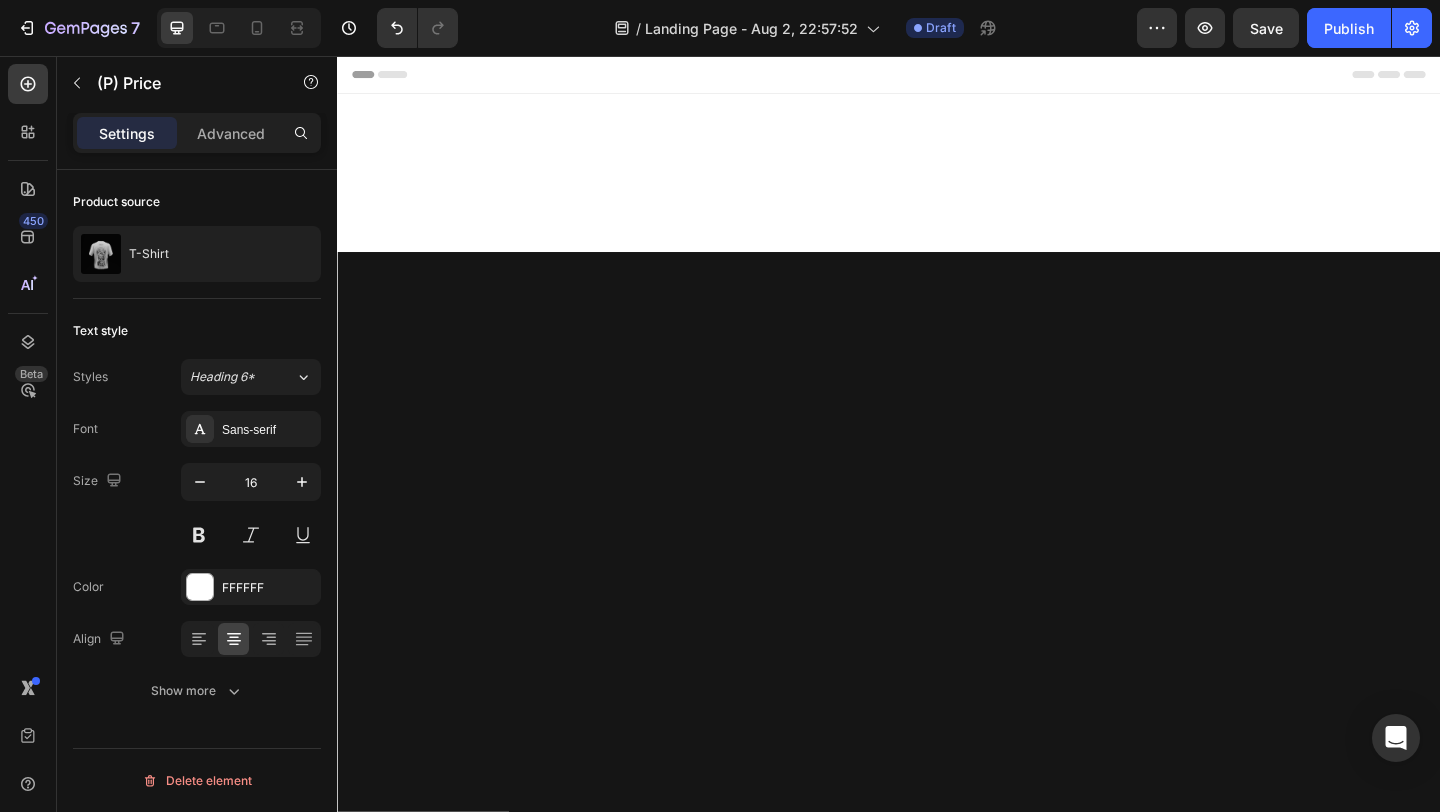 click on "Add section Choose templates inspired by CRO experts Generate layout from URL or image Add blank section then drag & drop elements" at bounding box center (937, 1903) 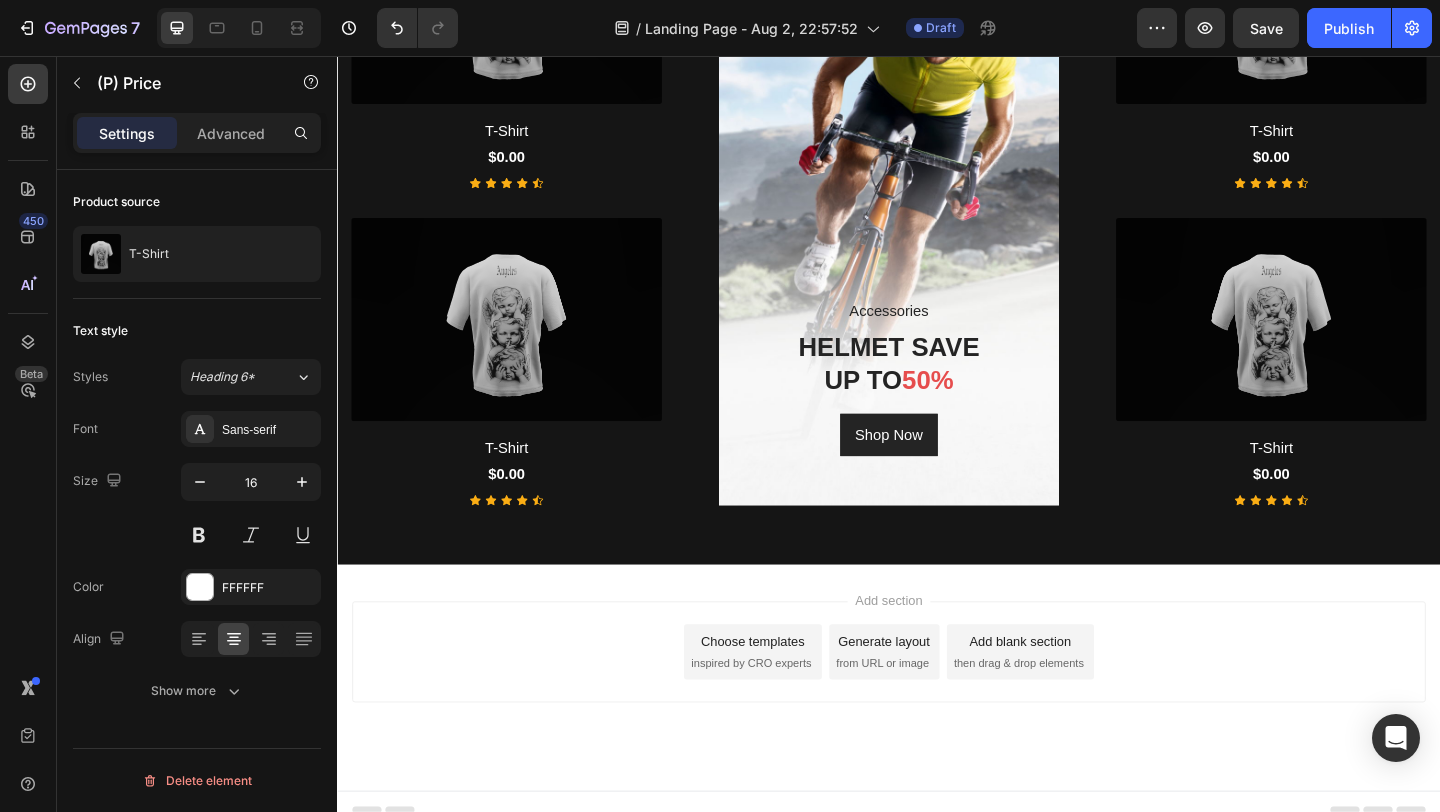 scroll, scrollTop: 474, scrollLeft: 0, axis: vertical 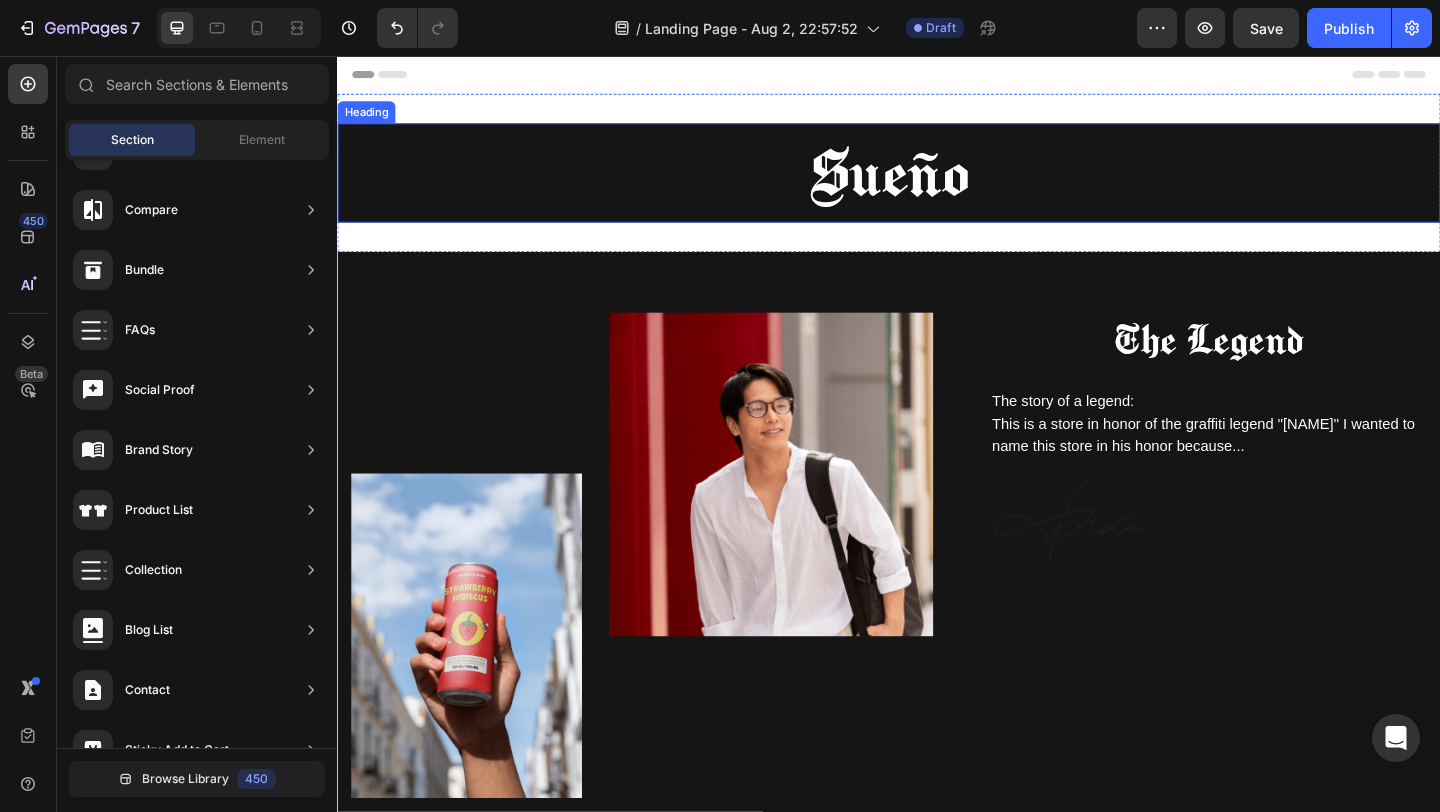 click on "Sueño" at bounding box center [937, 183] 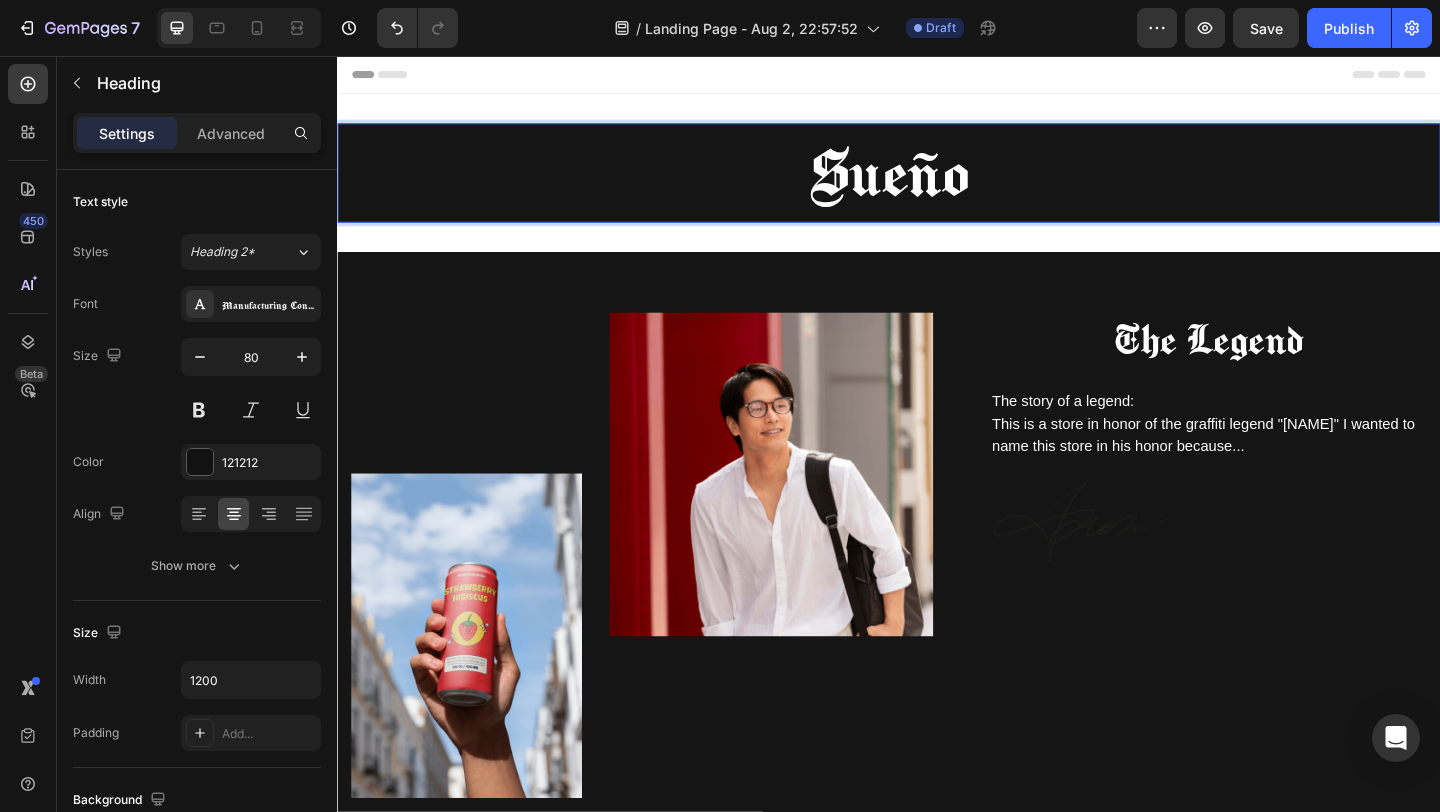 click on "Sueño" at bounding box center (937, 183) 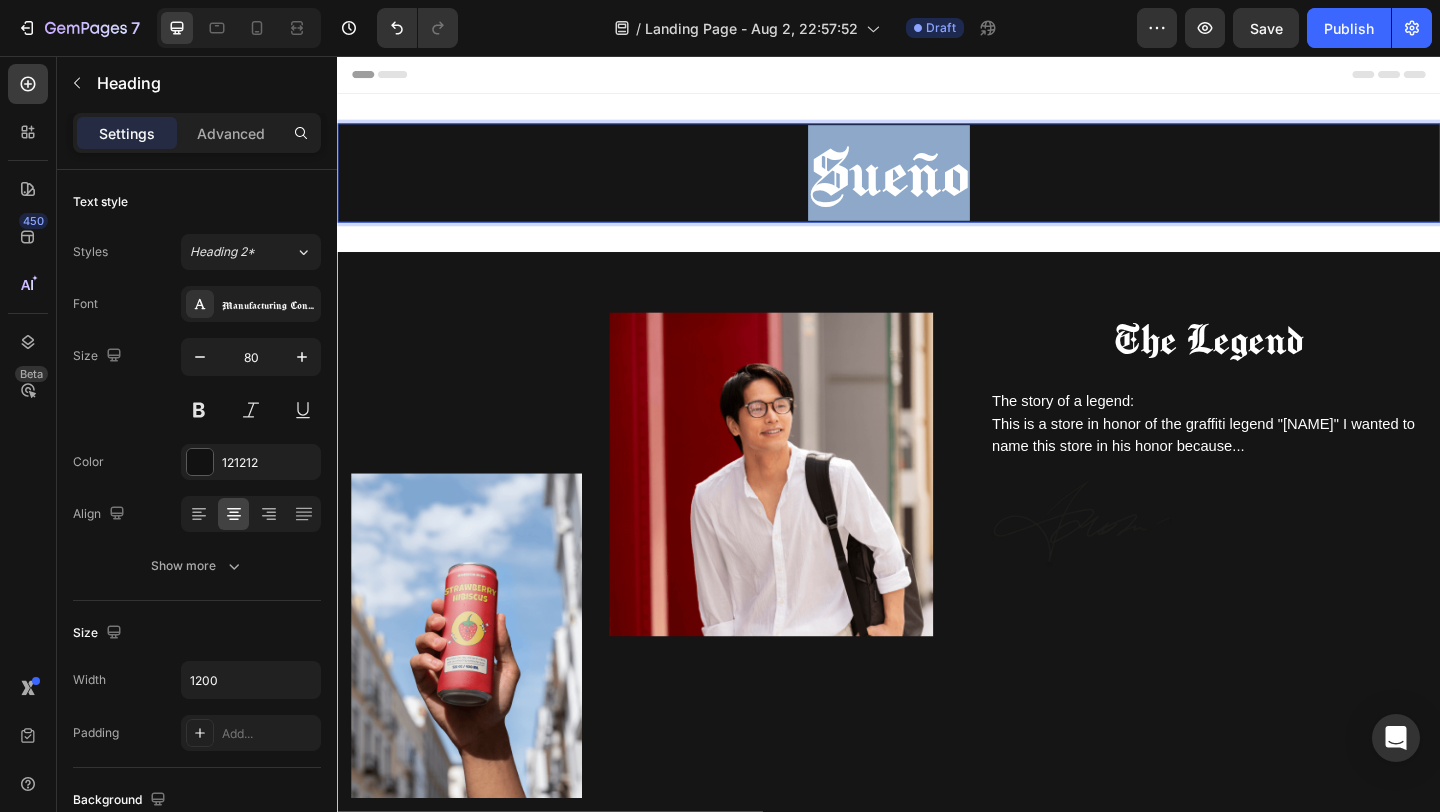 click on "Sueño" at bounding box center [937, 183] 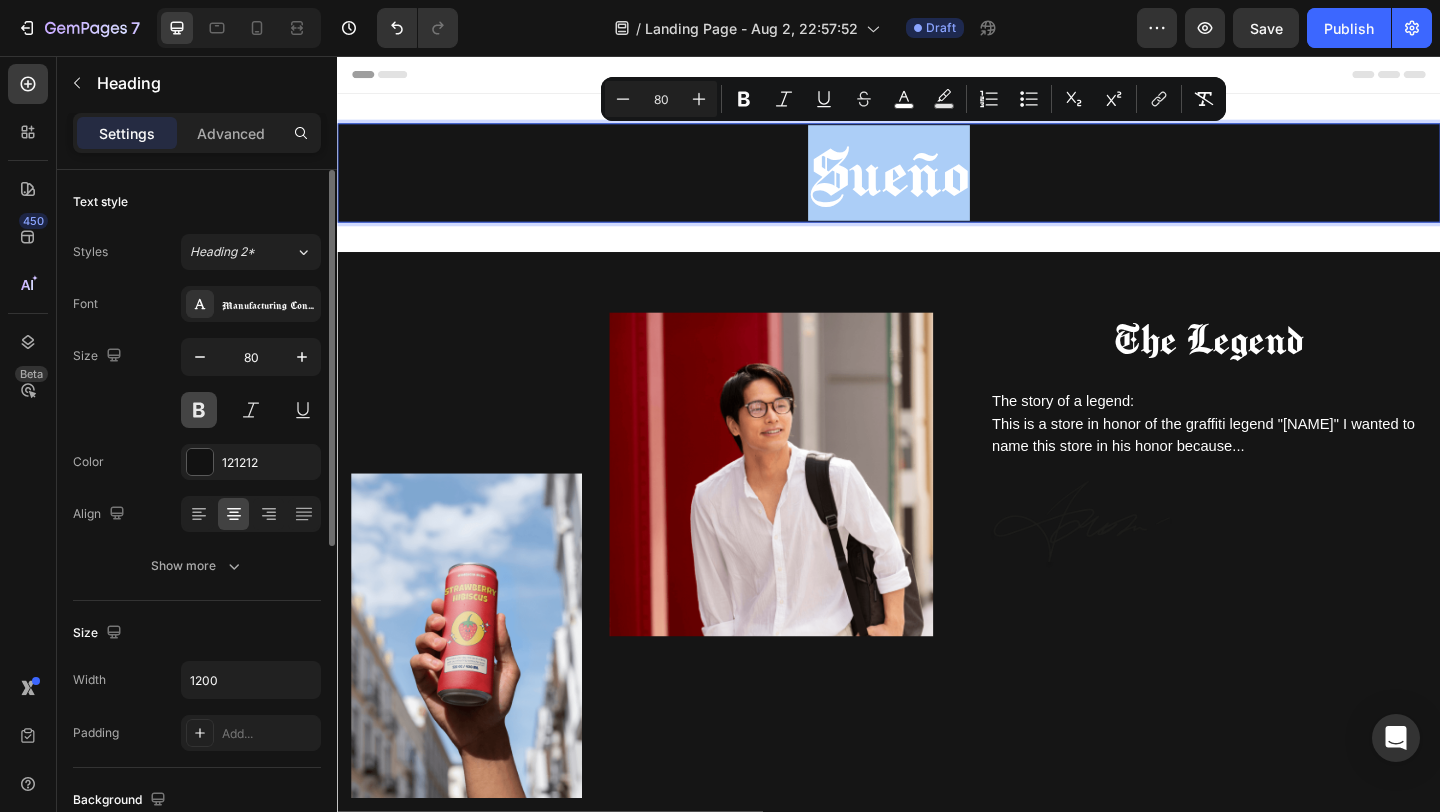 click at bounding box center (199, 410) 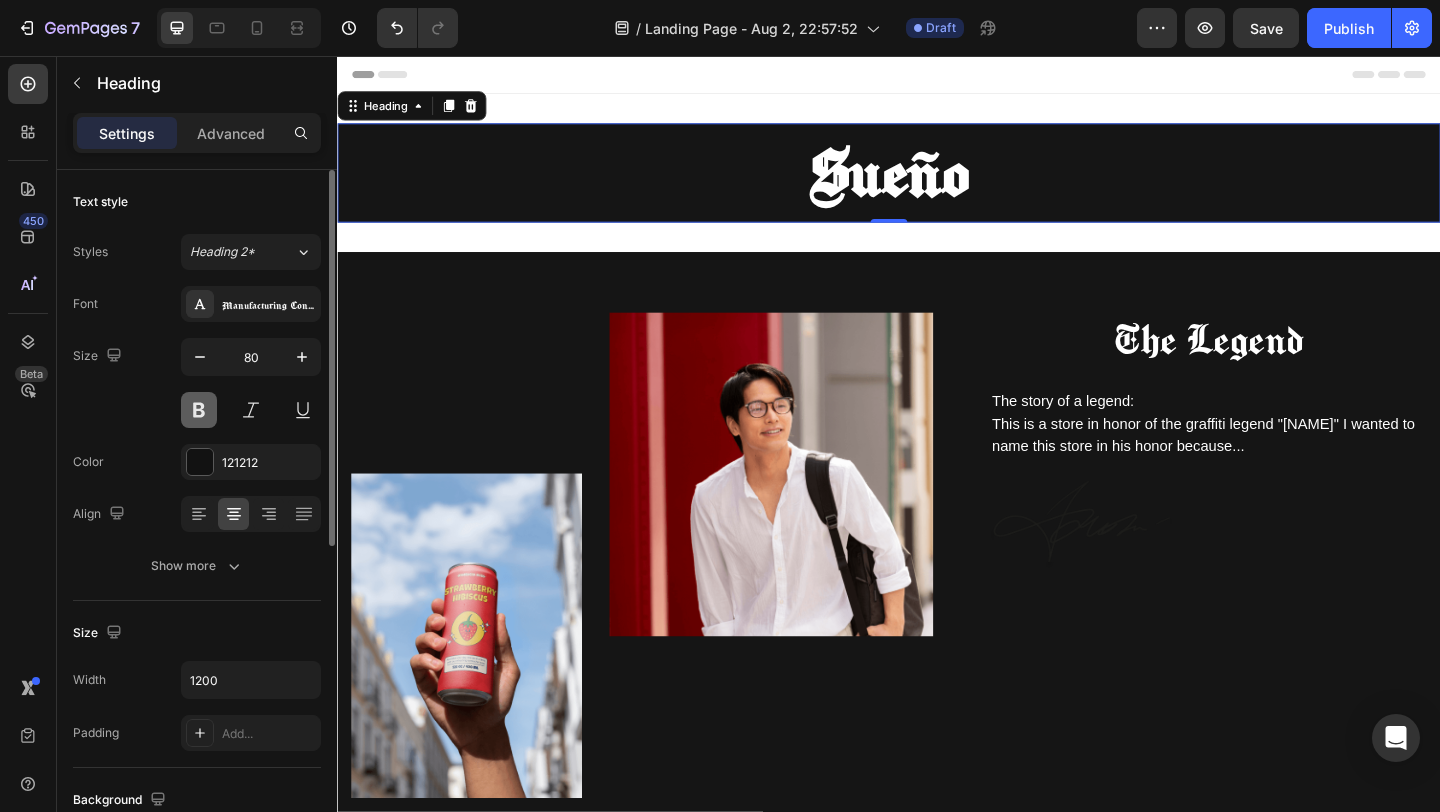 click at bounding box center [199, 410] 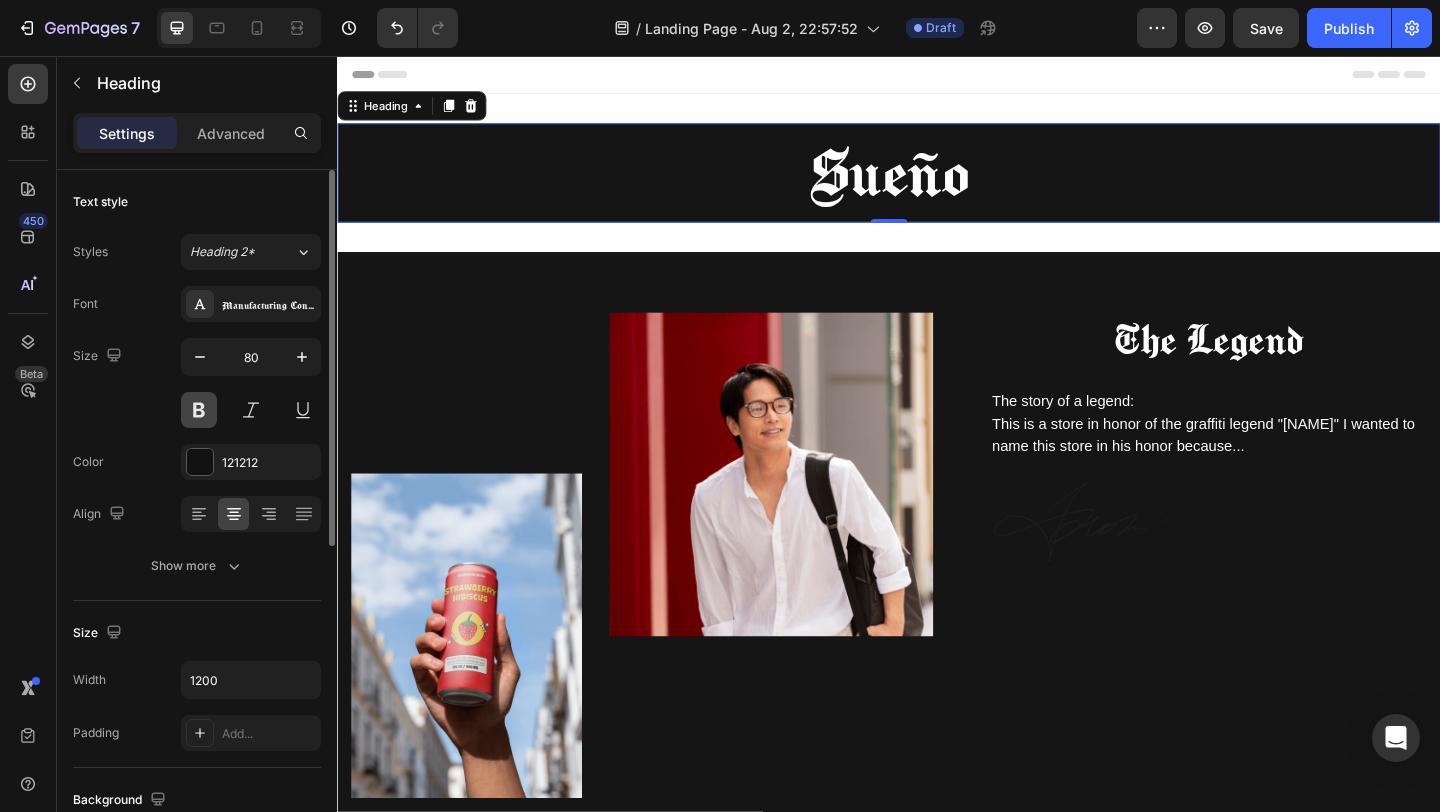 click at bounding box center (199, 410) 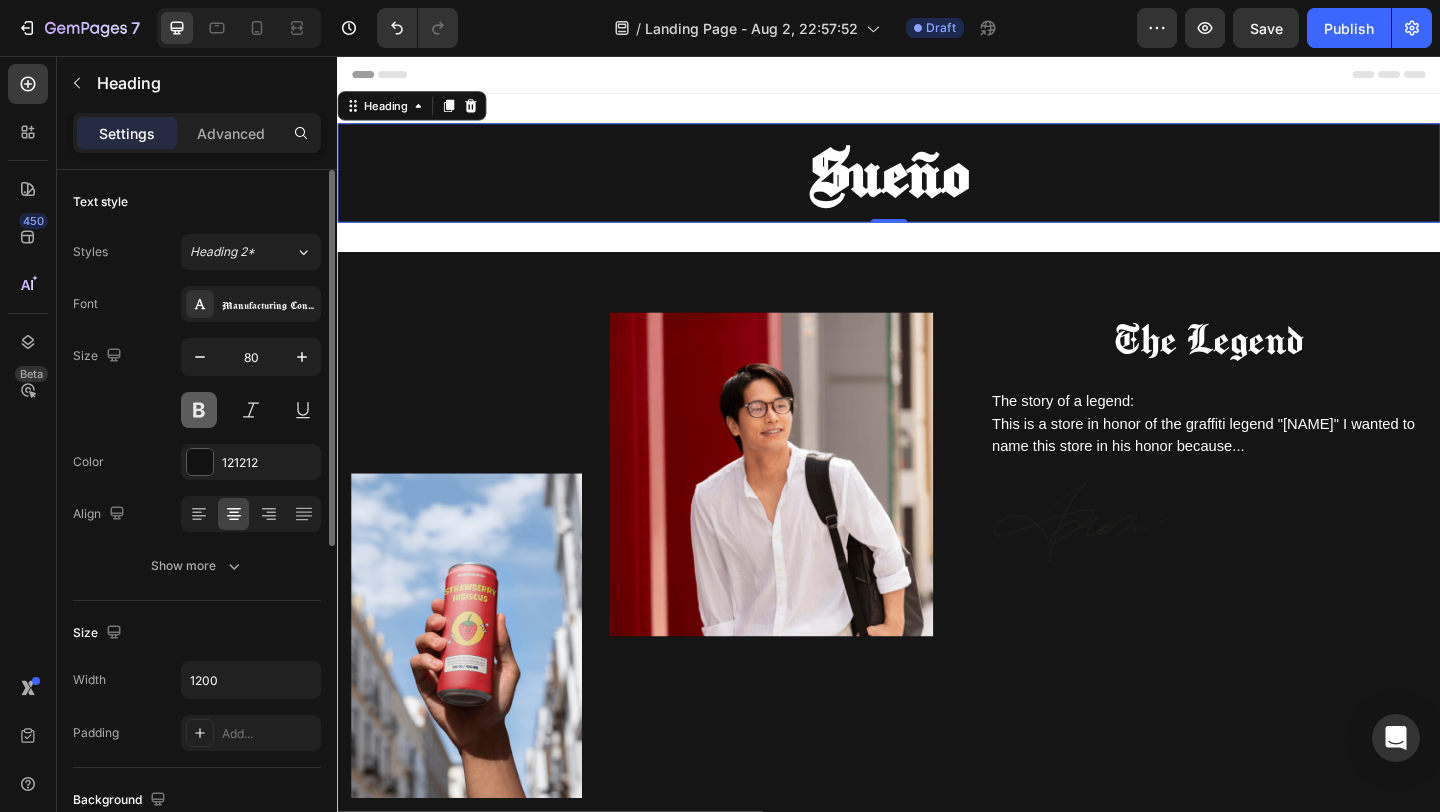 click at bounding box center (199, 410) 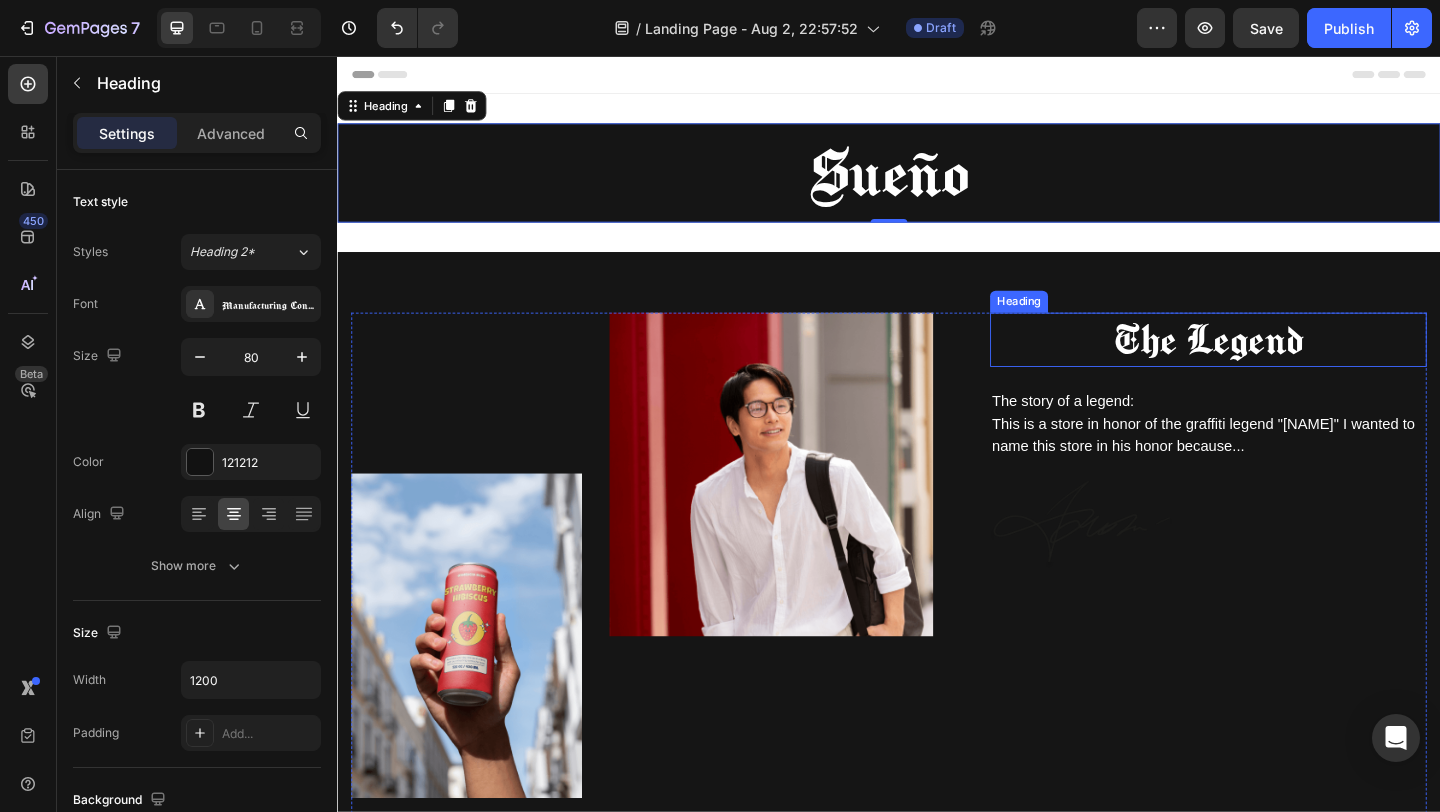 click on "The Legend" at bounding box center (1284, 364) 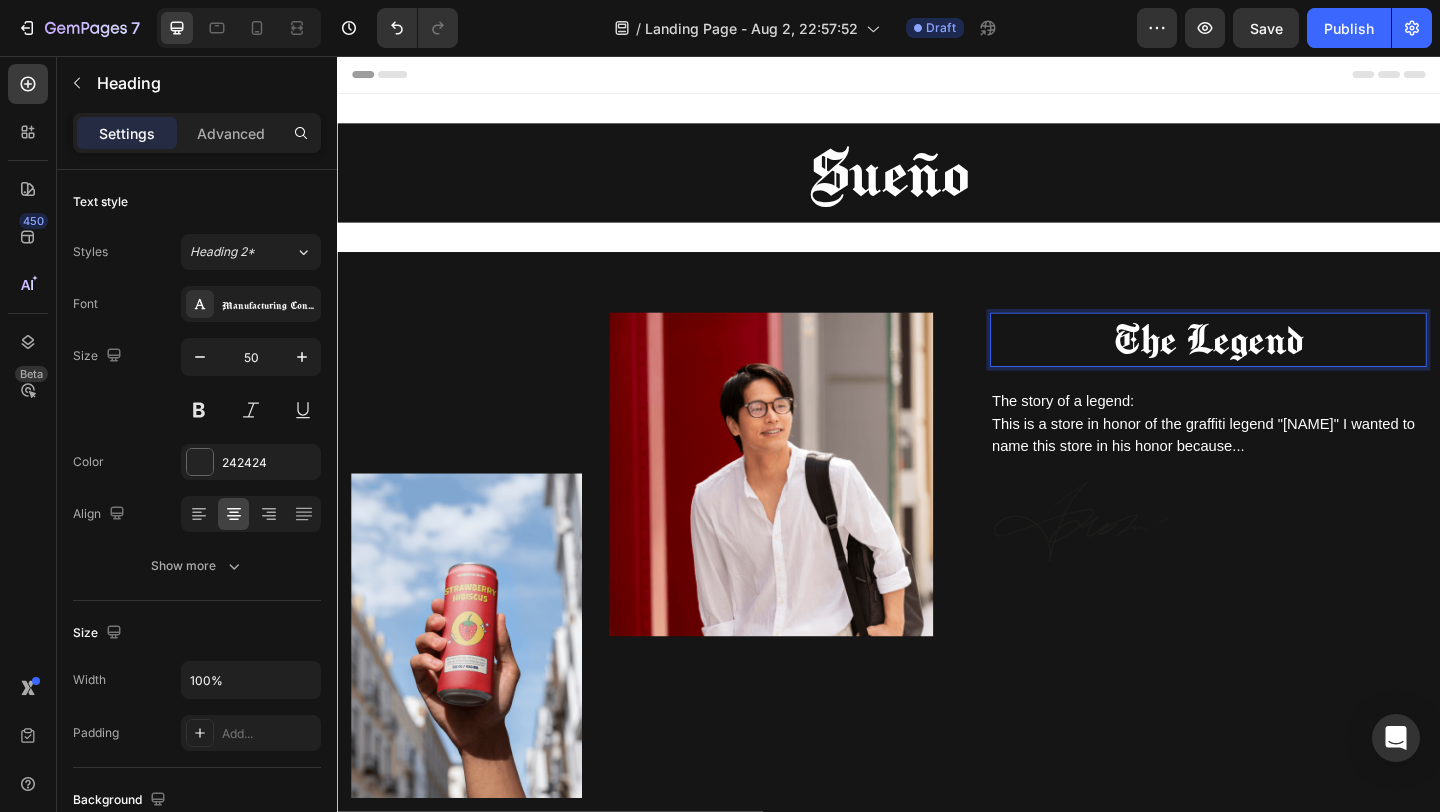 click on "The Legend" at bounding box center [1284, 364] 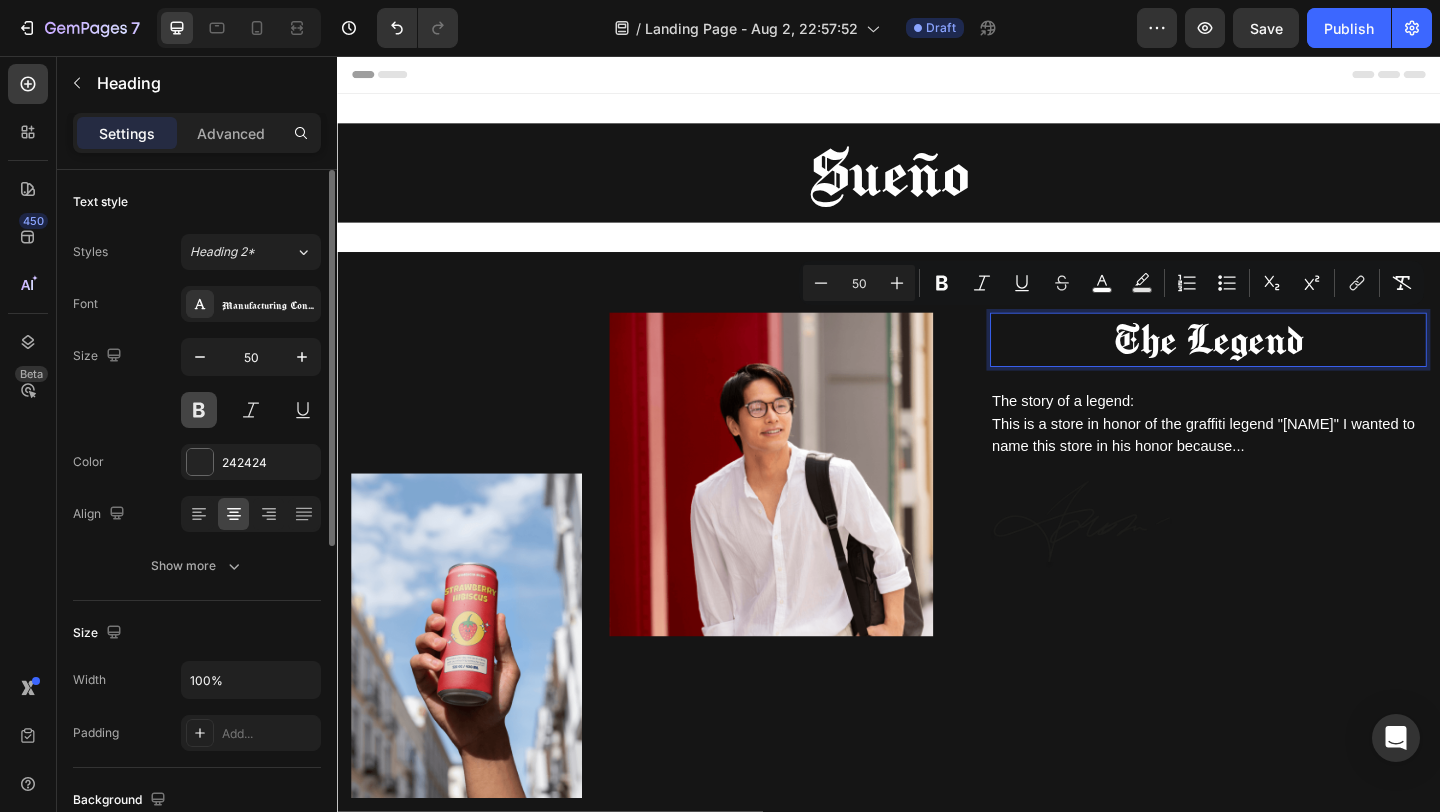 click at bounding box center [199, 410] 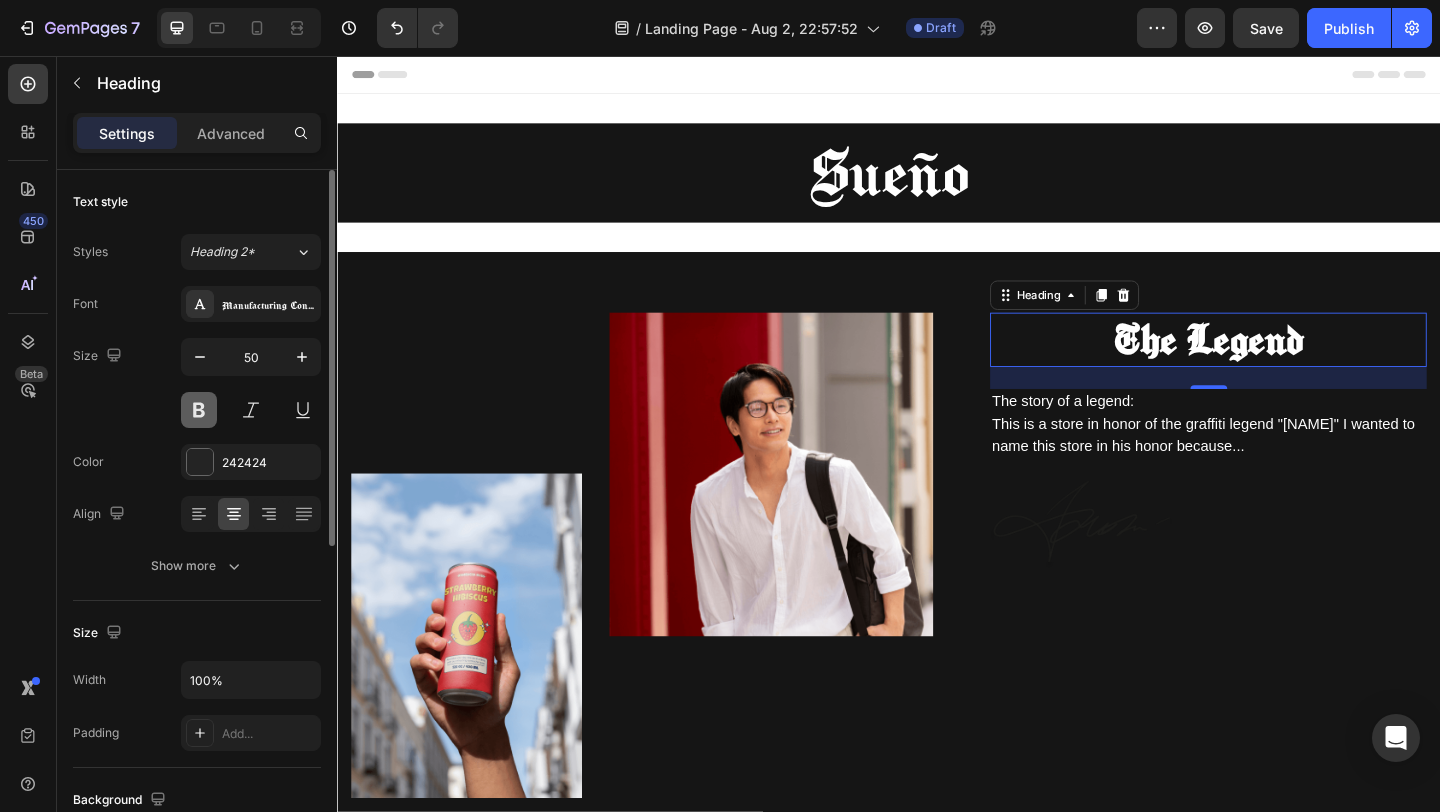 click at bounding box center (199, 410) 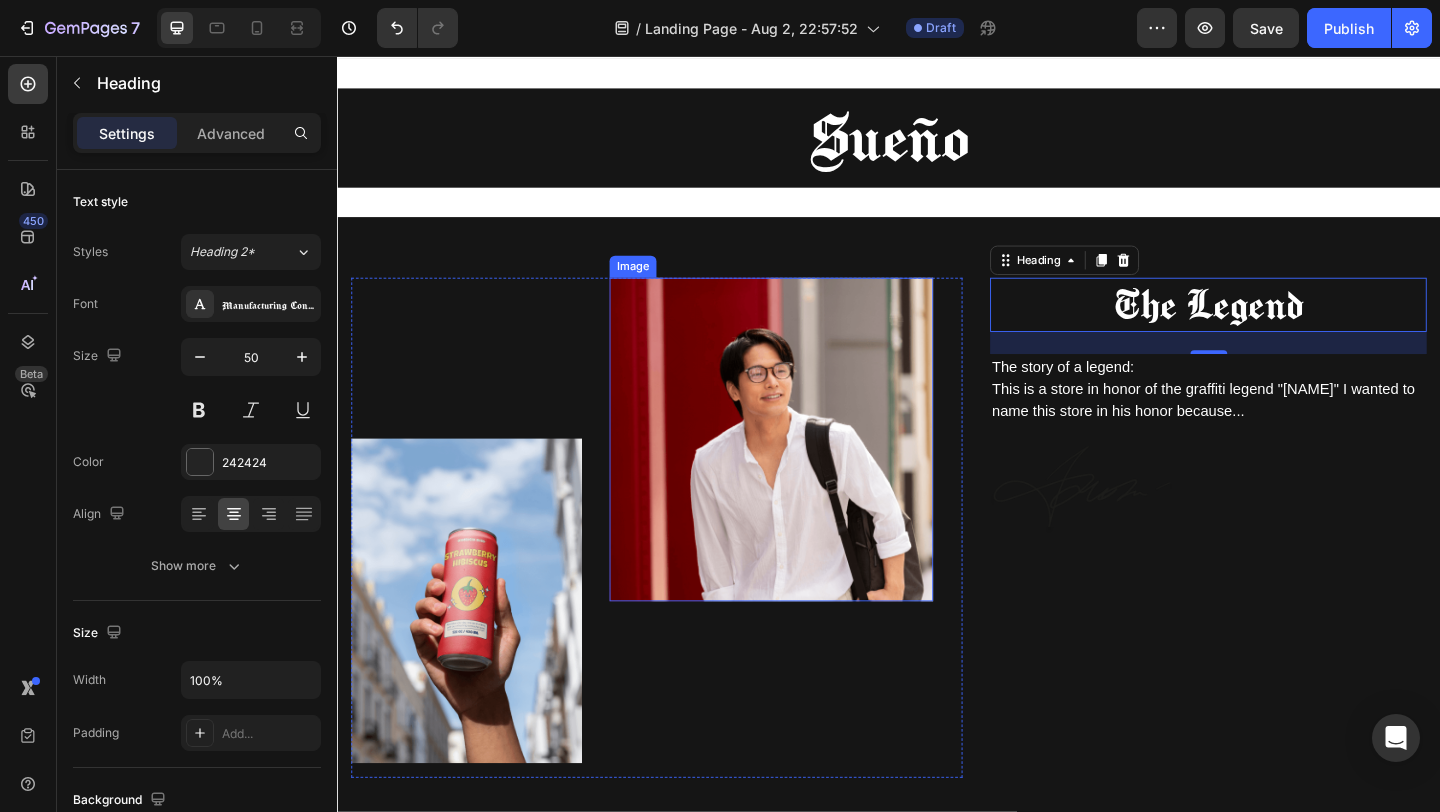 scroll, scrollTop: 82, scrollLeft: 0, axis: vertical 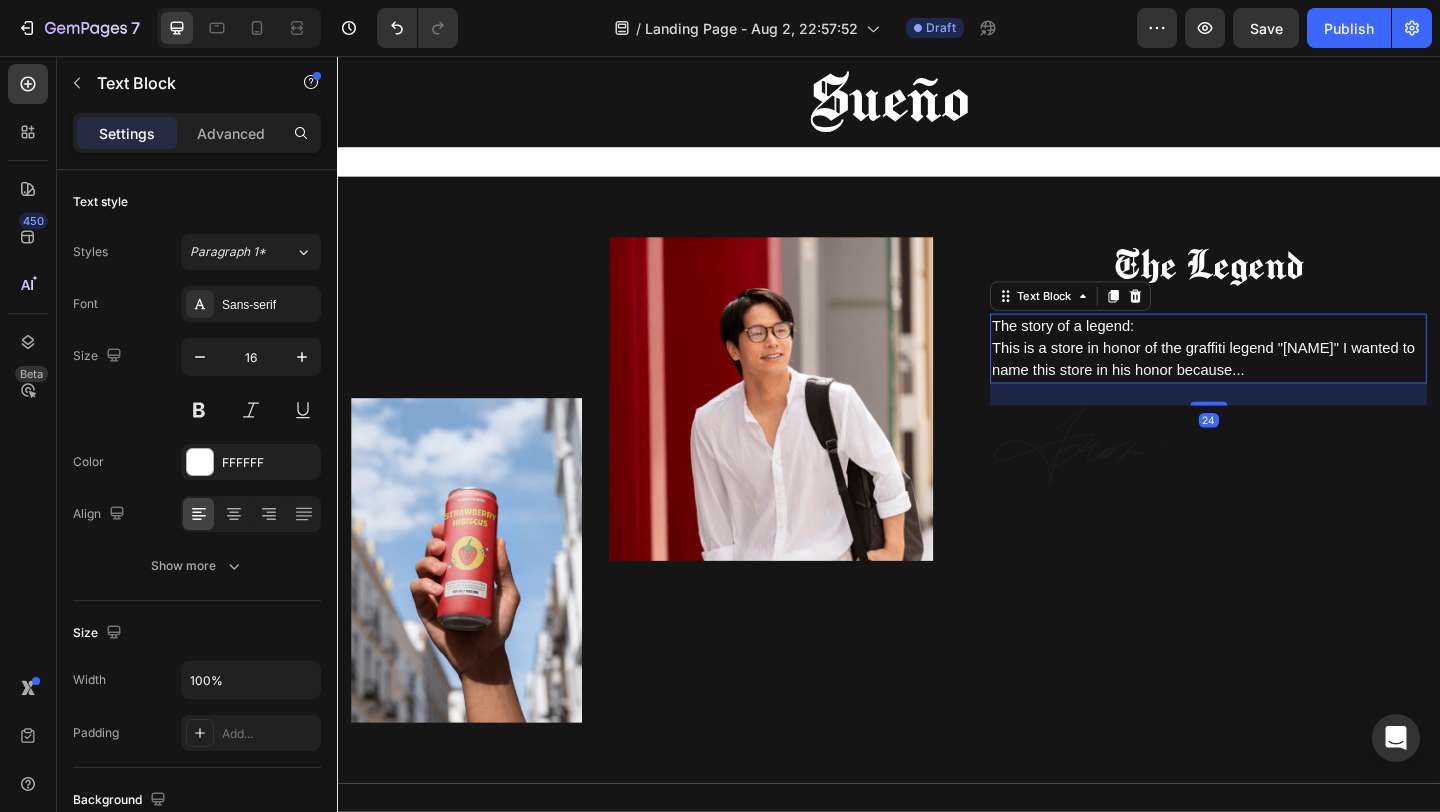 click on "The story of a legend:" at bounding box center (1126, 349) 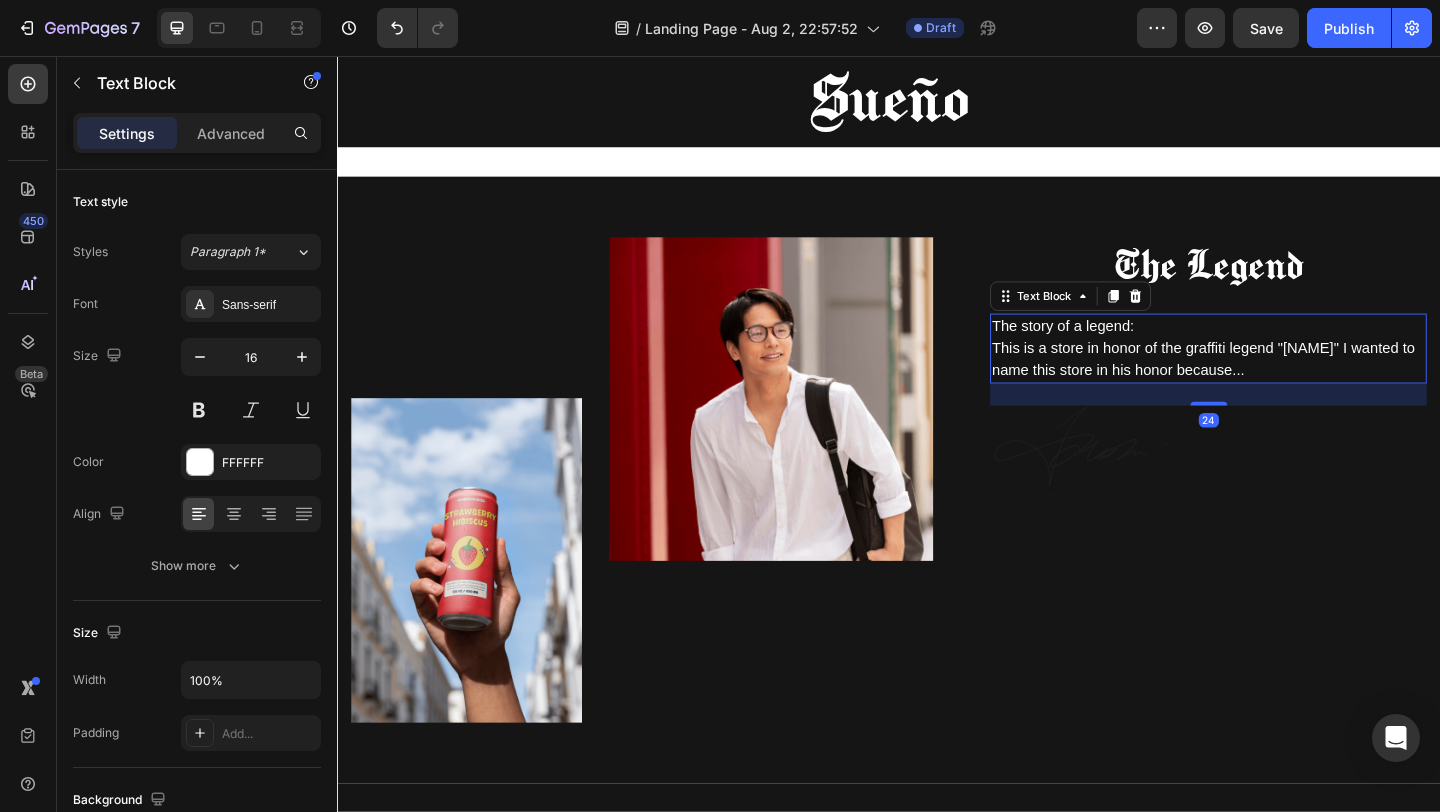 click on "The story of a legend:" at bounding box center [1126, 349] 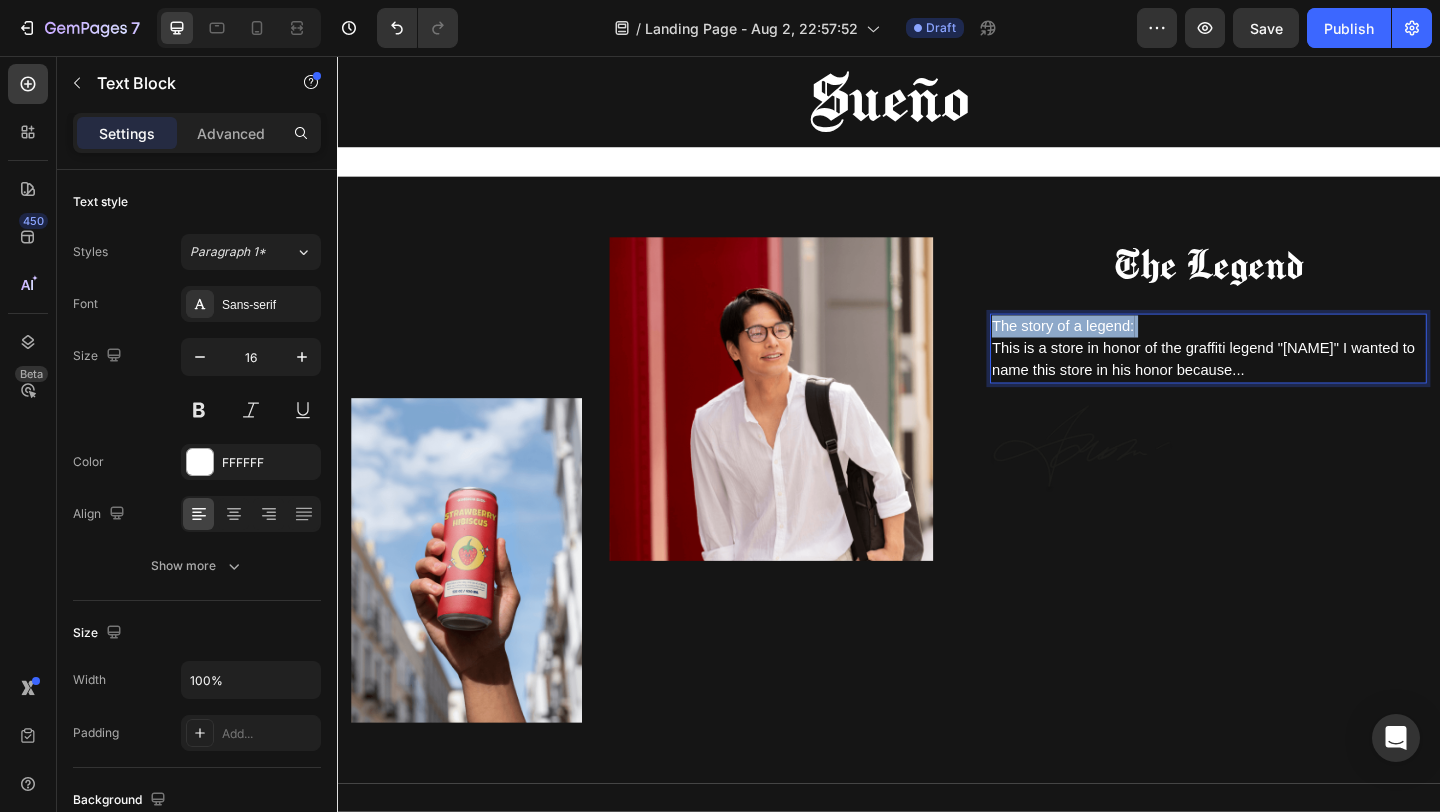 click on "The story of a legend:" at bounding box center (1126, 349) 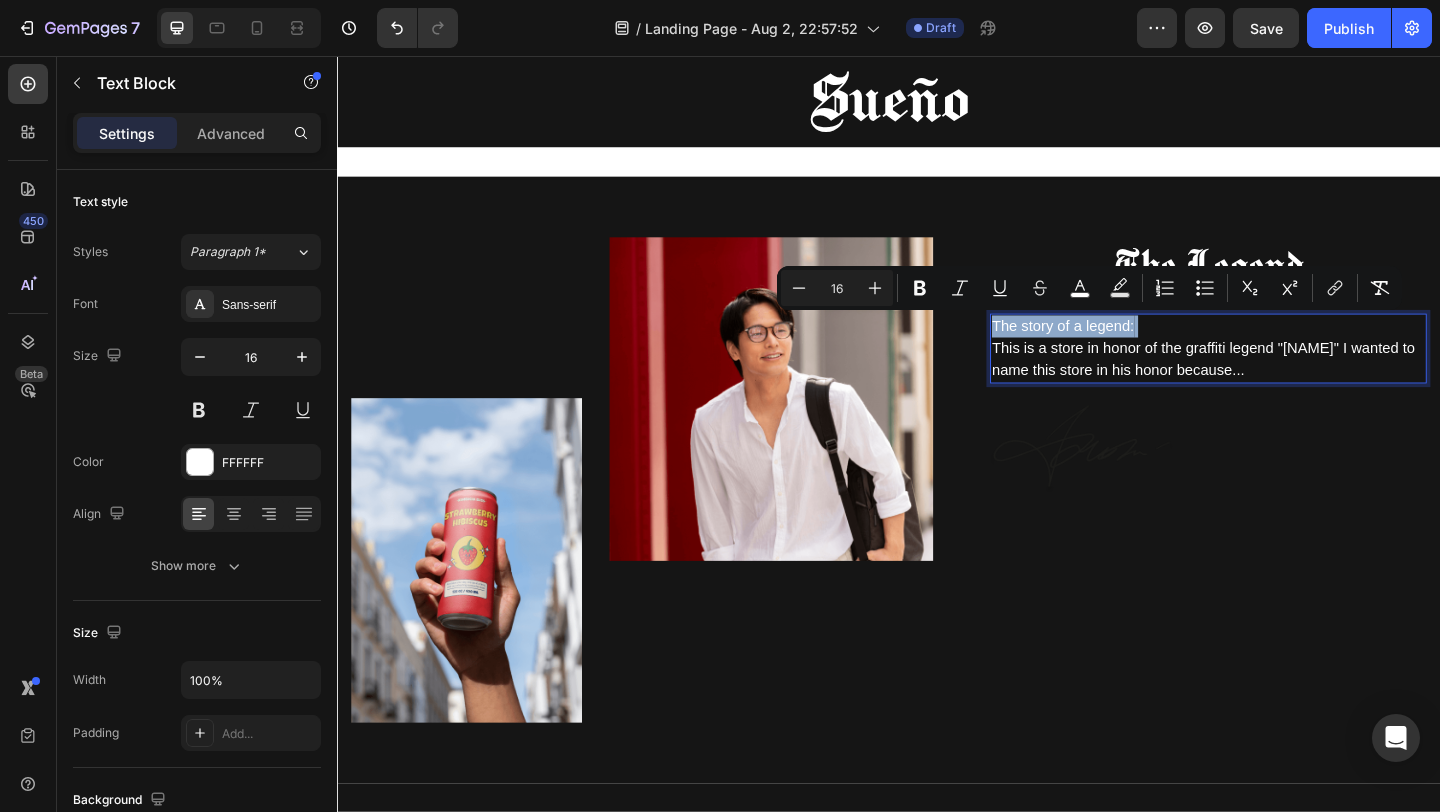 click on "The story of a legend:" at bounding box center [1126, 349] 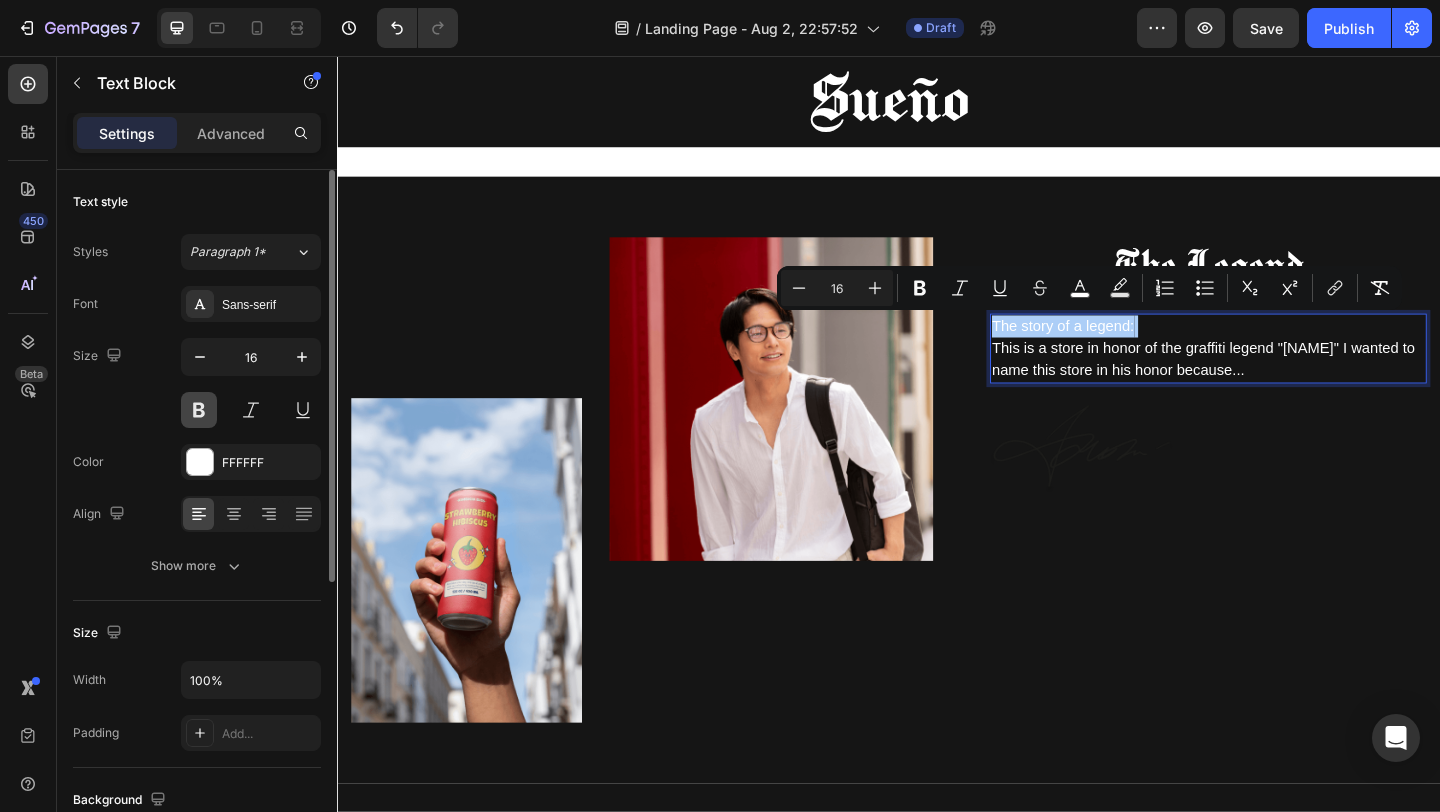 click at bounding box center (199, 410) 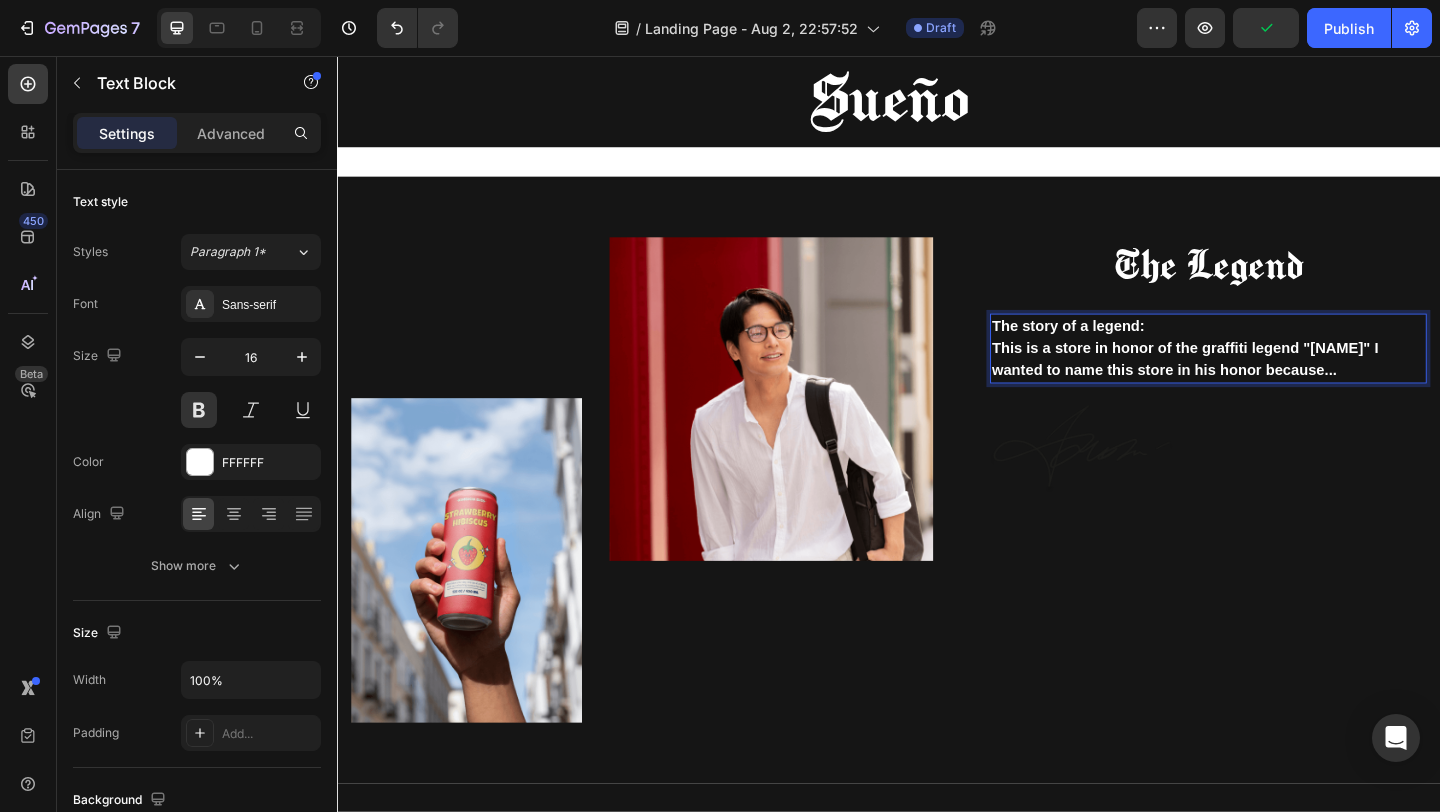 click on "The story of a legend:  This is a store in honor of the graffiti legend "Sueño" I wanted to name this store in his honor because..." at bounding box center (1284, 374) 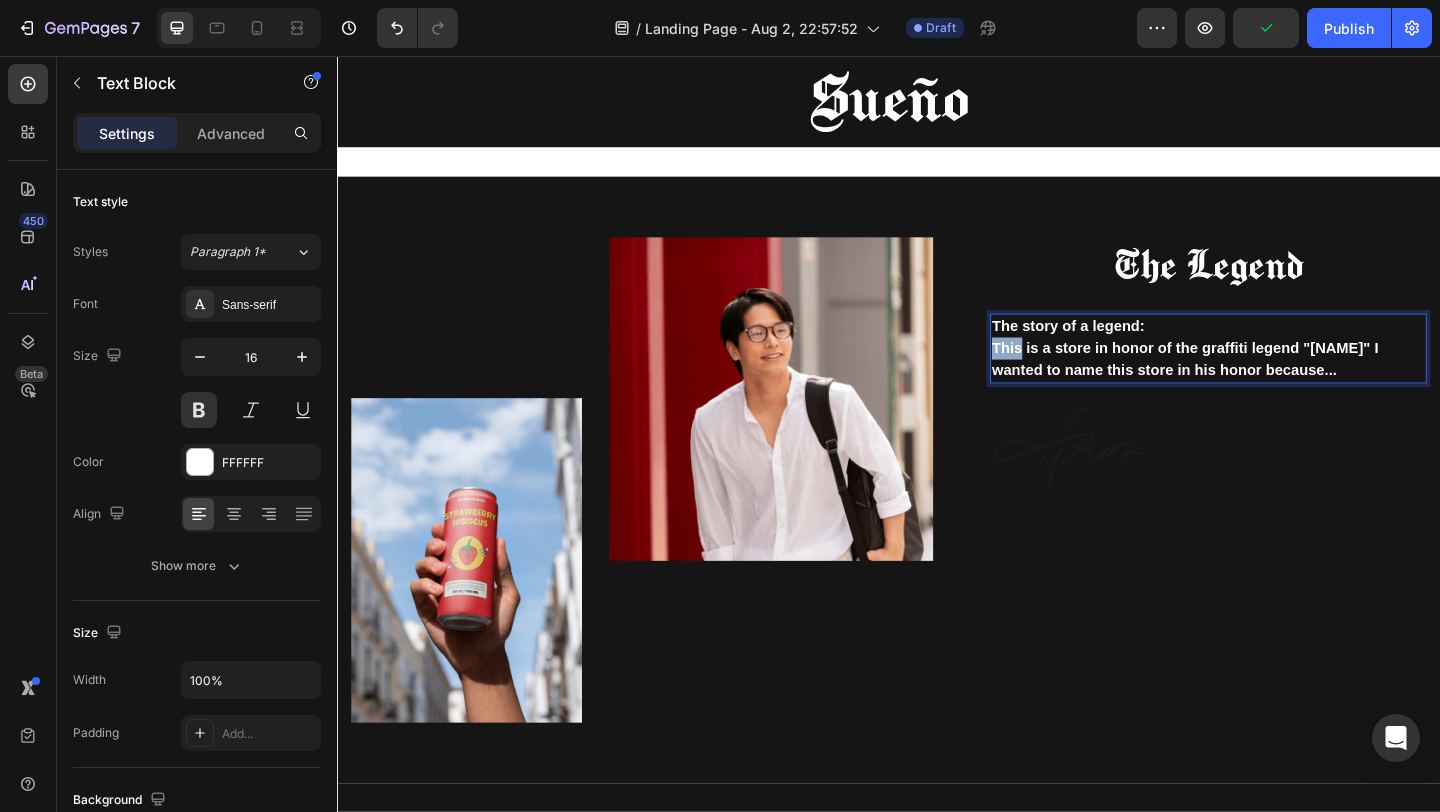 click on "The story of a legend:  This is a store in honor of the graffiti legend "Sueño" I wanted to name this store in his honor because..." at bounding box center [1284, 374] 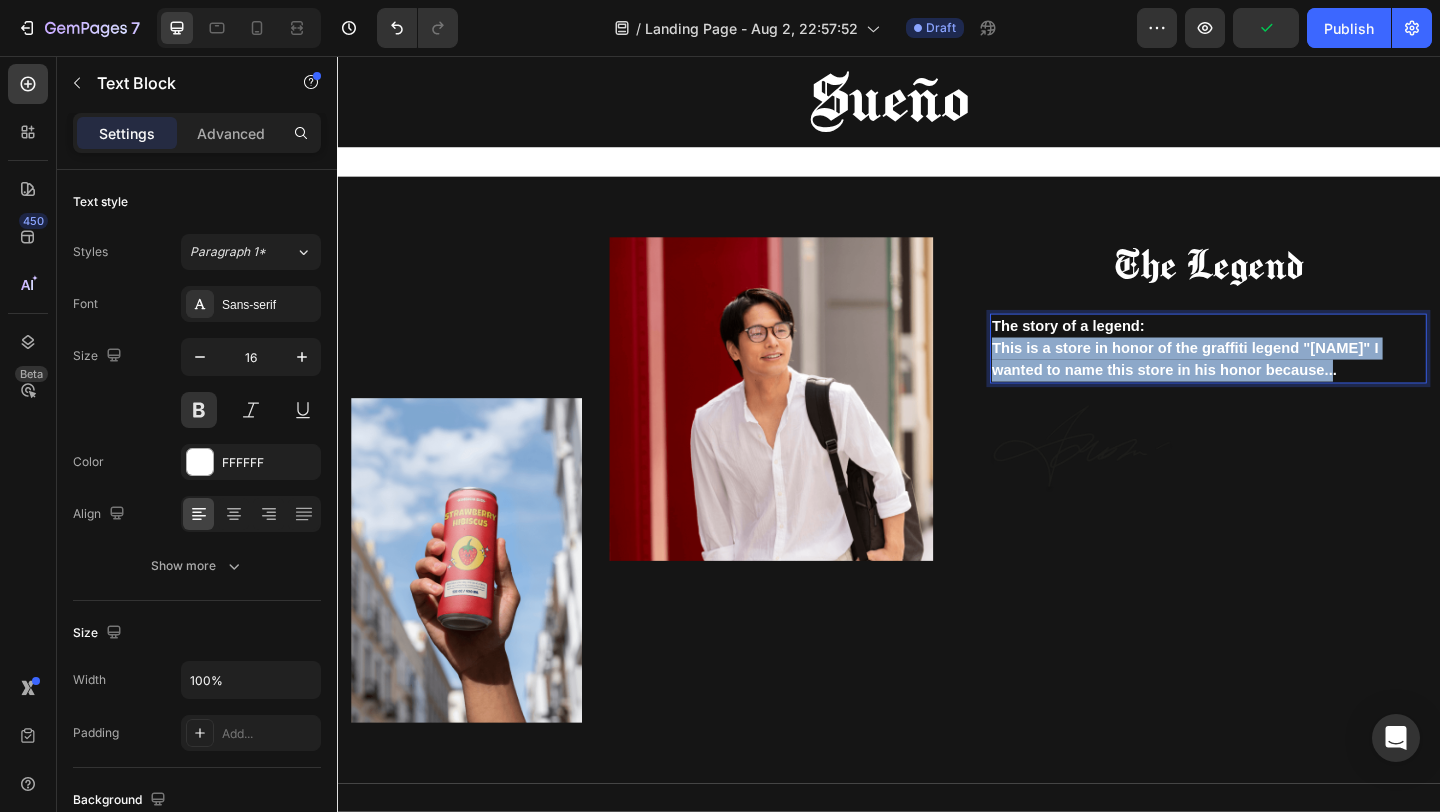 click on "The story of a legend:  This is a store in honor of the graffiti legend "Sueño" I wanted to name this store in his honor because..." at bounding box center [1284, 374] 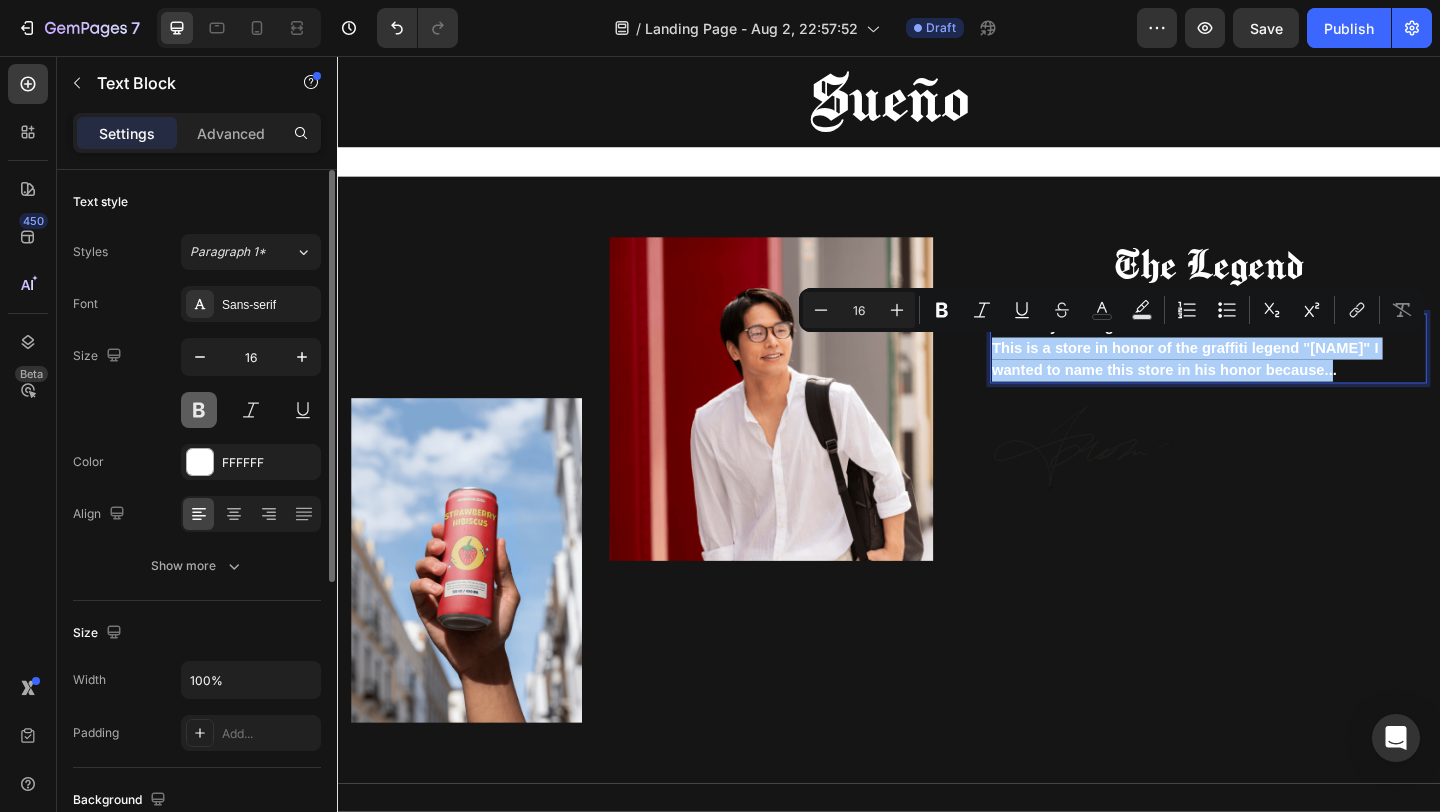 click at bounding box center (199, 410) 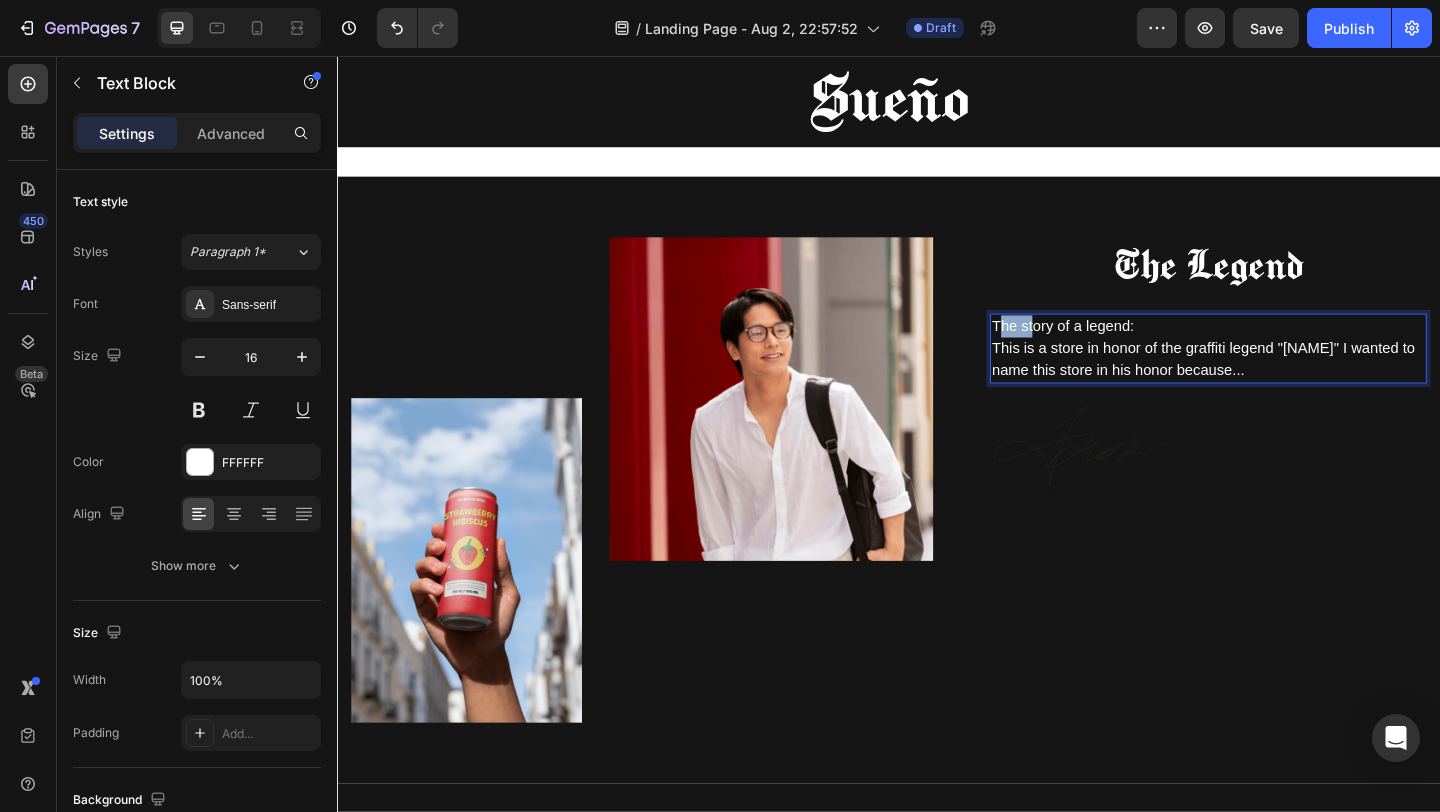 drag, startPoint x: 1056, startPoint y: 351, endPoint x: 1097, endPoint y: 345, distance: 41.4367 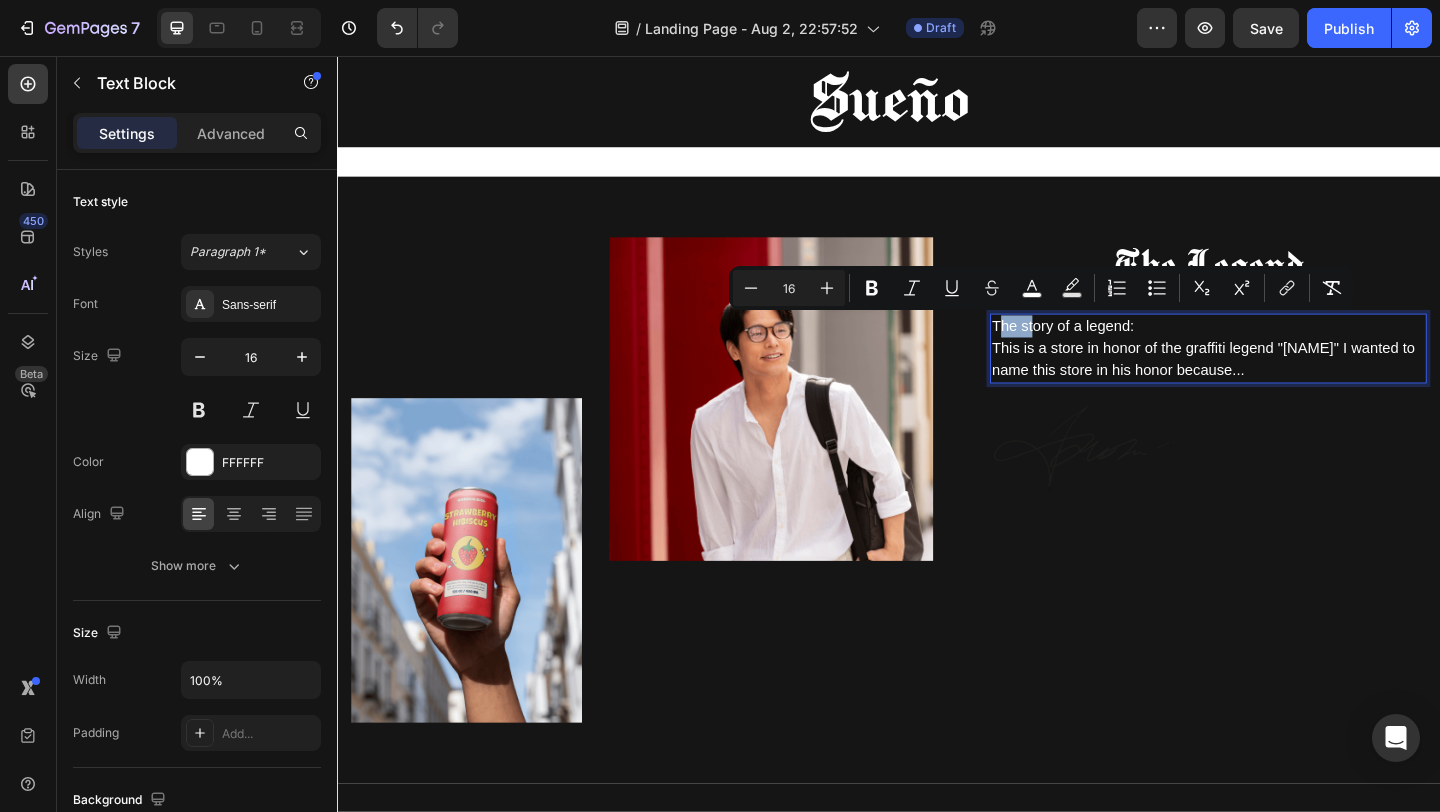 click on "The story of a legend:" at bounding box center [1126, 349] 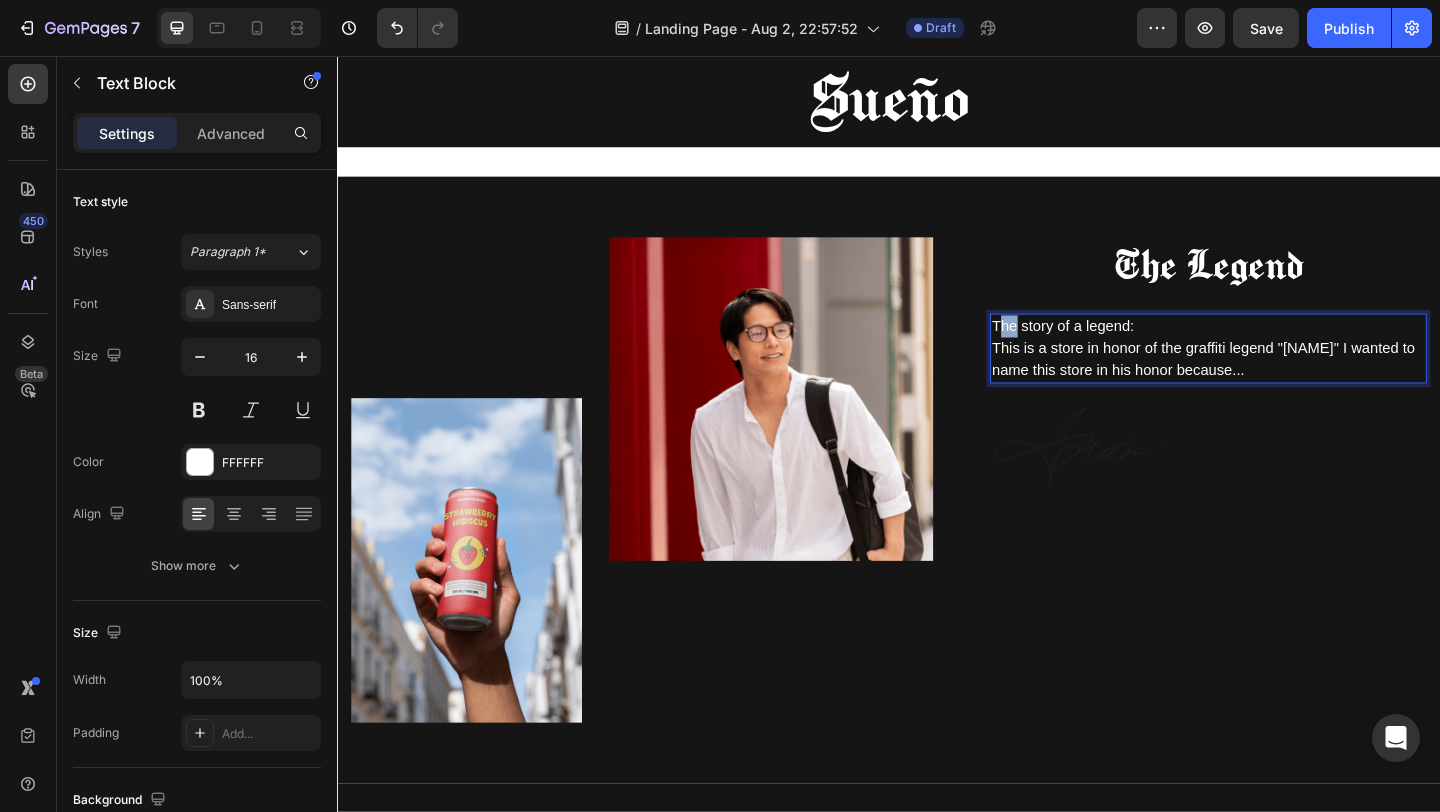 drag, startPoint x: 1055, startPoint y: 349, endPoint x: 1075, endPoint y: 349, distance: 20 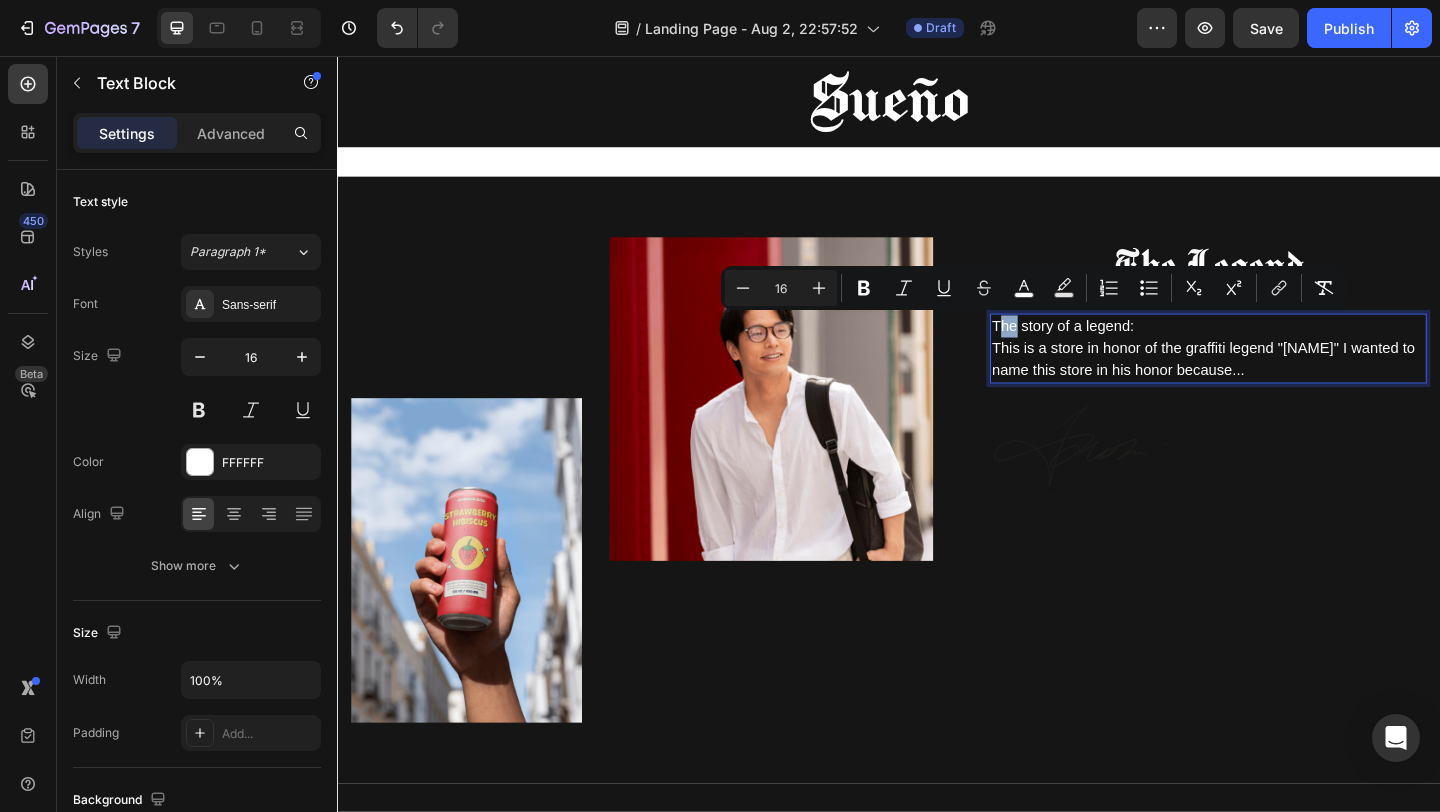 click on "The story of a legend:" at bounding box center (1126, 349) 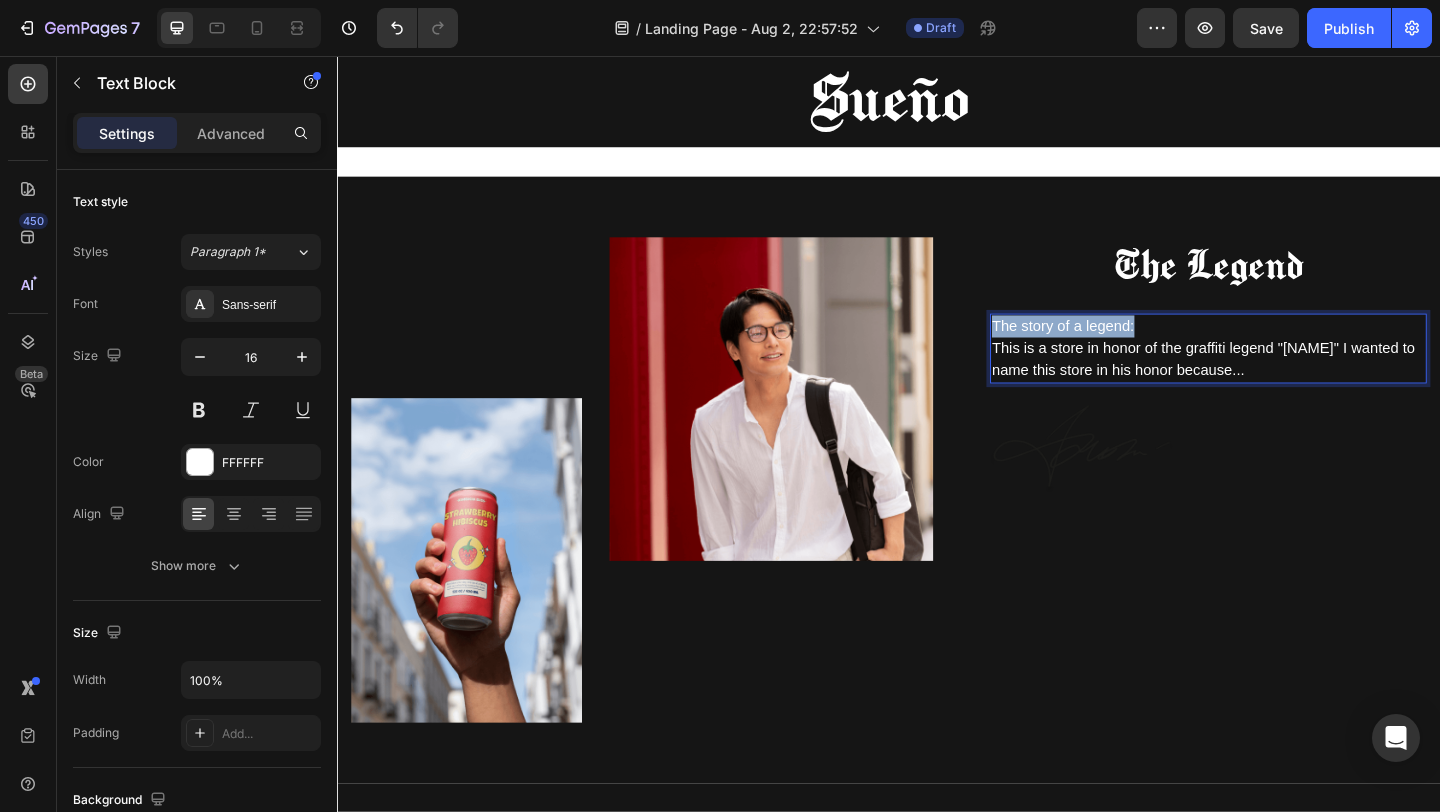 drag, startPoint x: 1051, startPoint y: 349, endPoint x: 1201, endPoint y: 345, distance: 150.05333 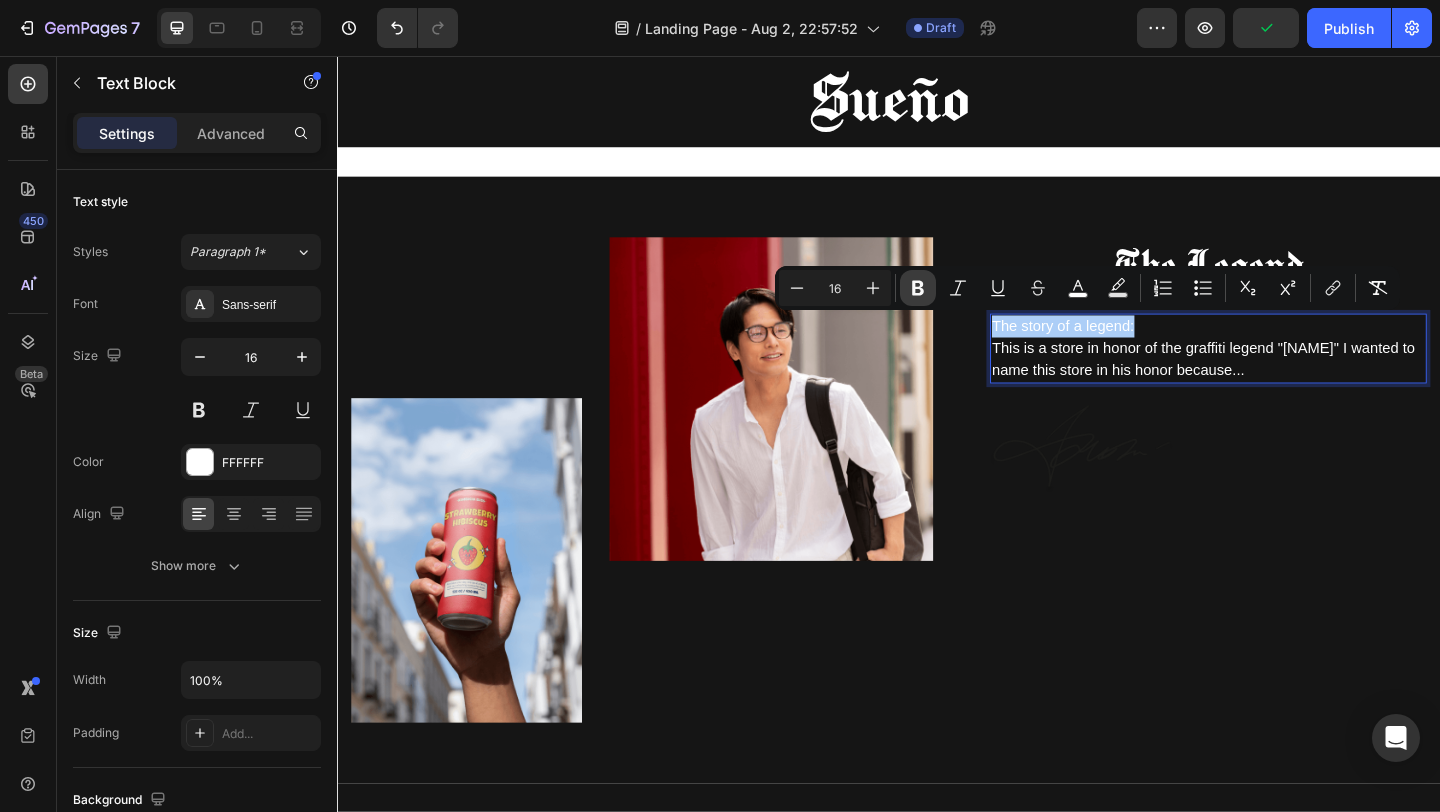 click 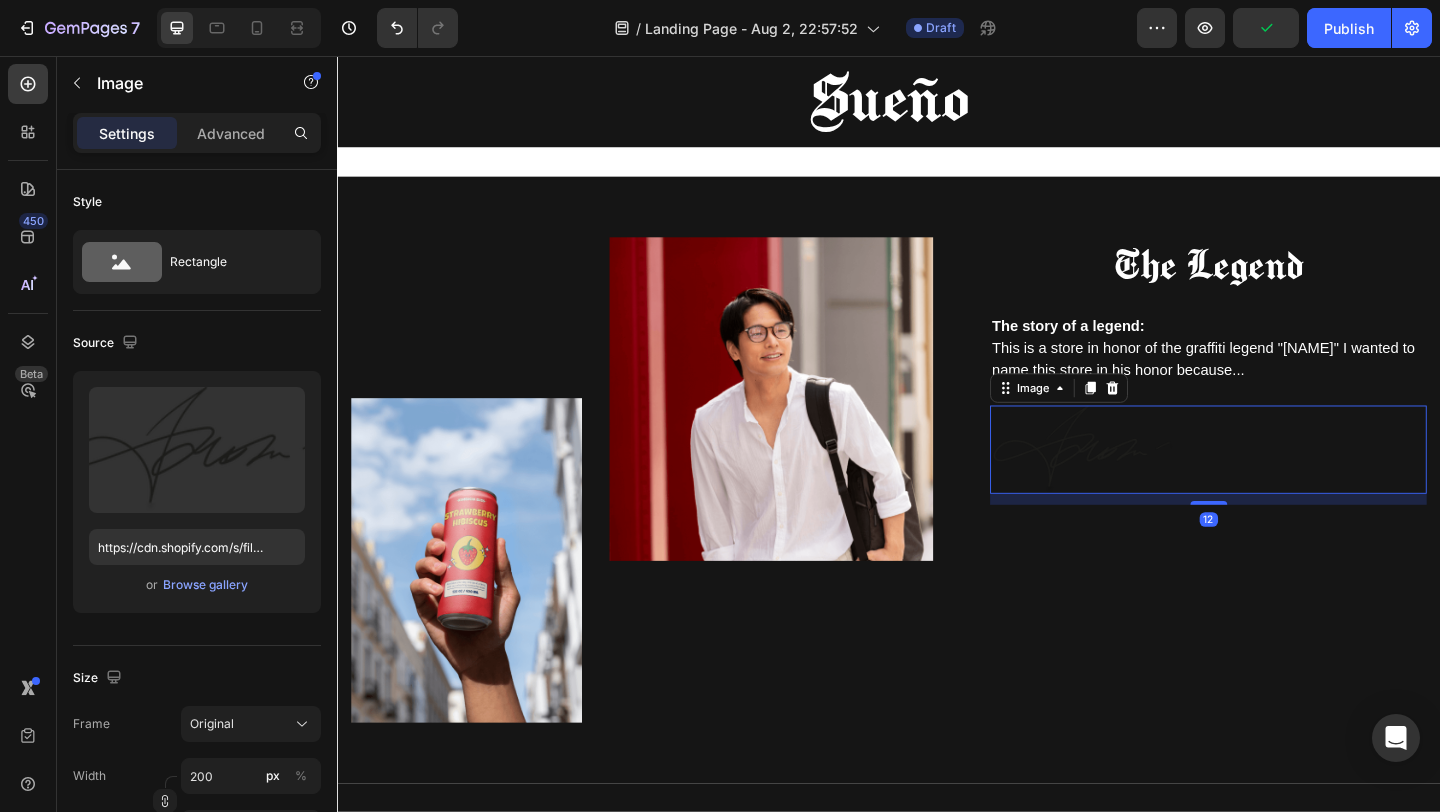 click at bounding box center (1147, 484) 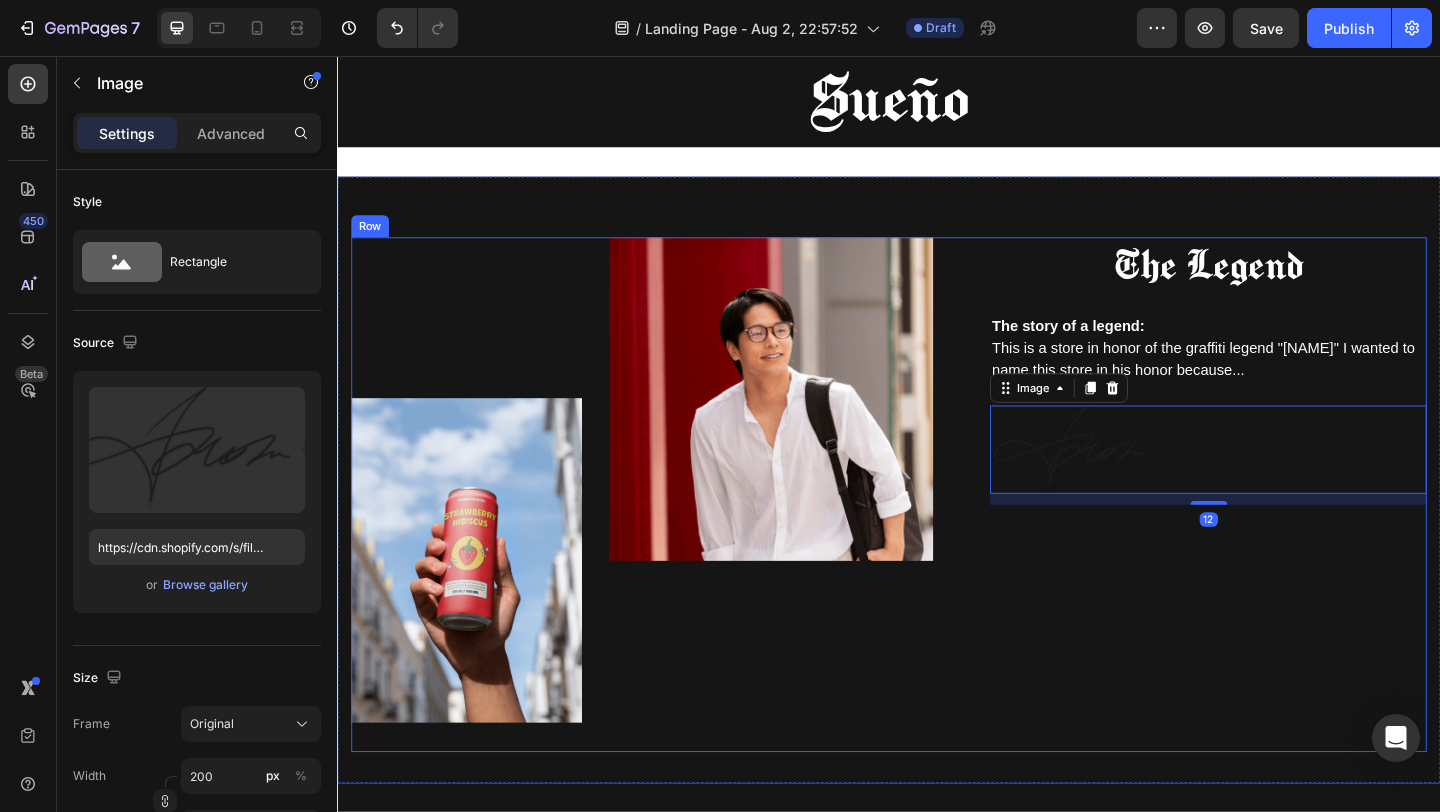 click on "⁠⁠⁠⁠⁠⁠⁠ The Legend  Heading The story of a legend:   This is a store in honor of the graffiti legend "Sueño" I wanted to name this store in his honor because... Text Block Image   12" at bounding box center [1284, 533] 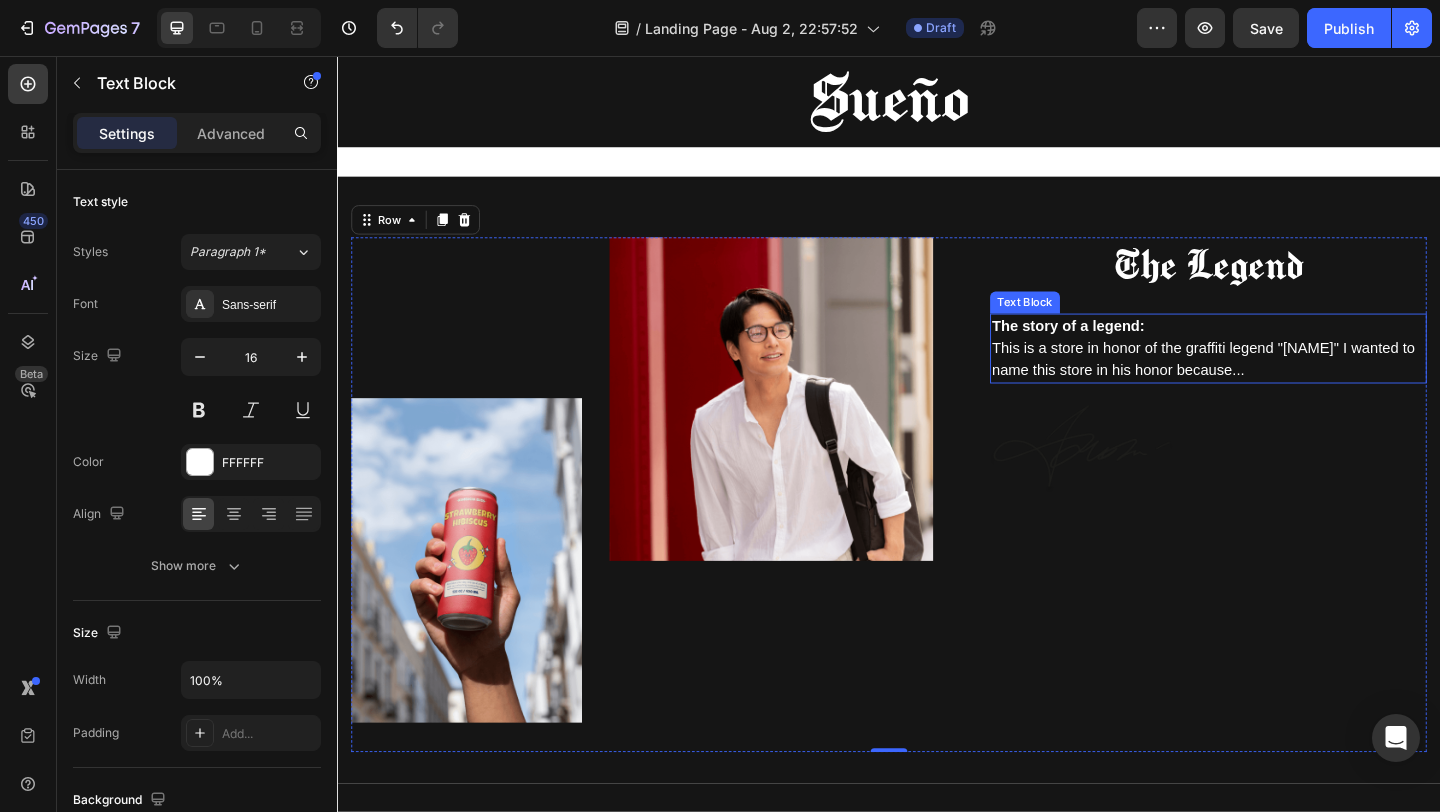 click on "The story of a legend:" at bounding box center (1132, 349) 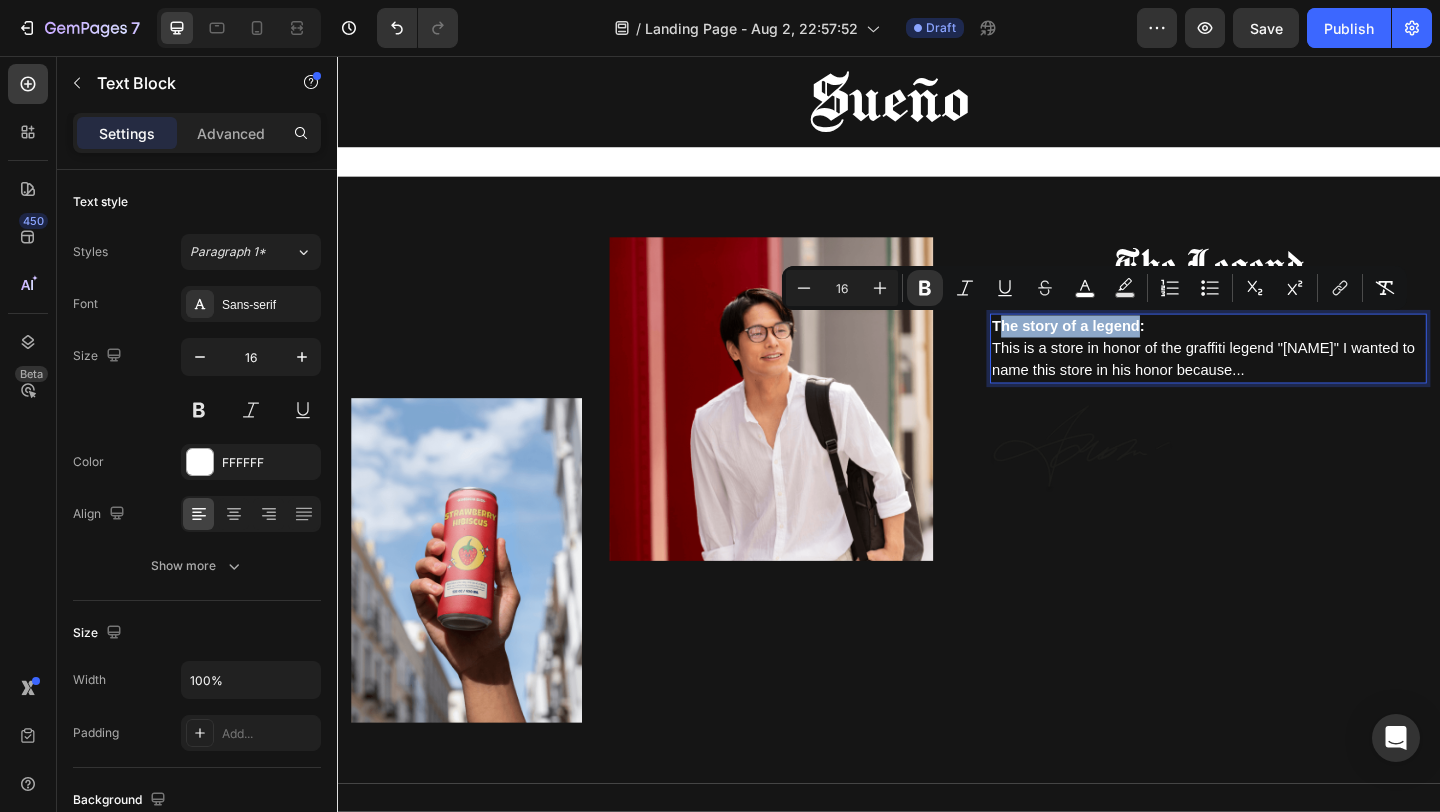 drag, startPoint x: 1054, startPoint y: 349, endPoint x: 1209, endPoint y: 344, distance: 155.08063 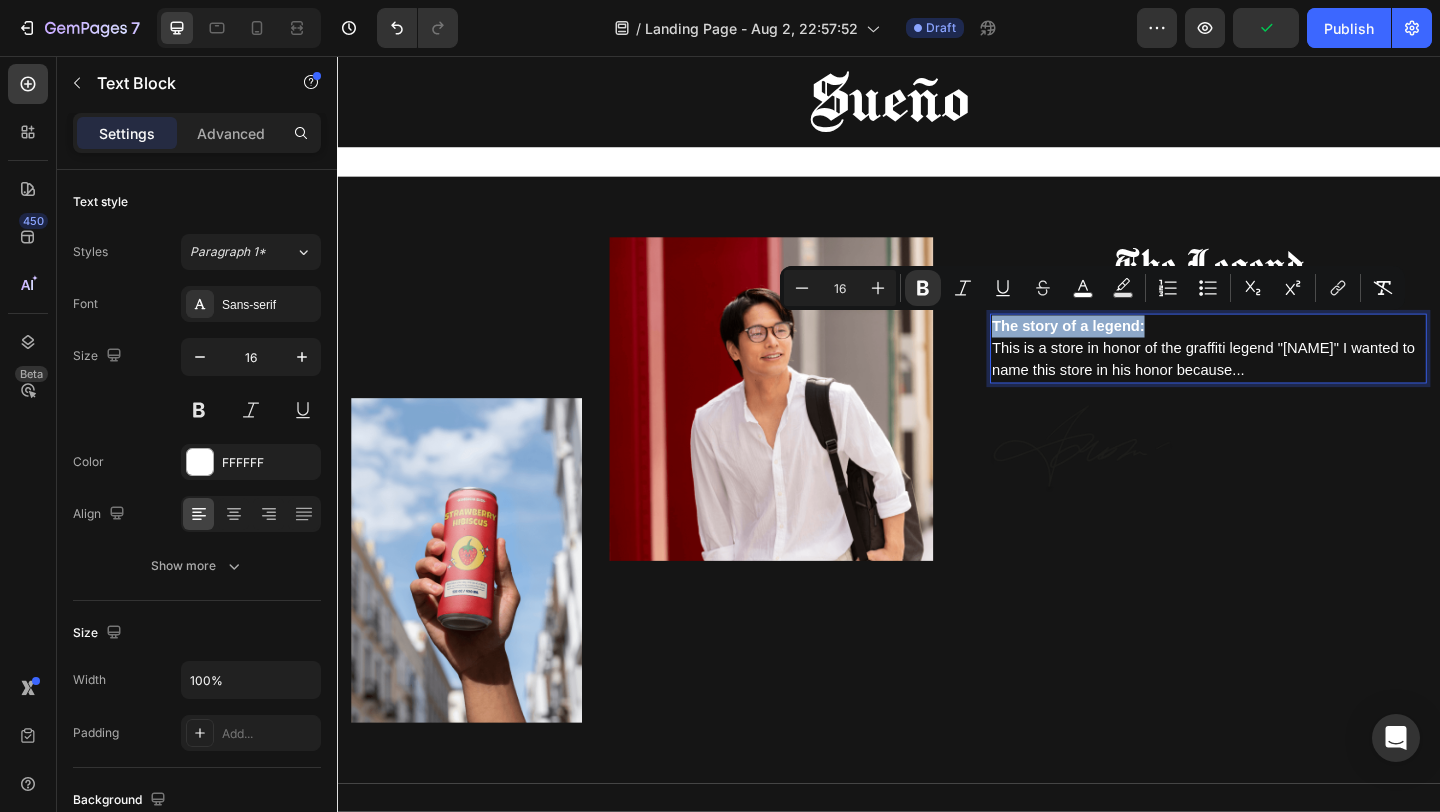 drag, startPoint x: 1050, startPoint y: 350, endPoint x: 1211, endPoint y: 353, distance: 161.02795 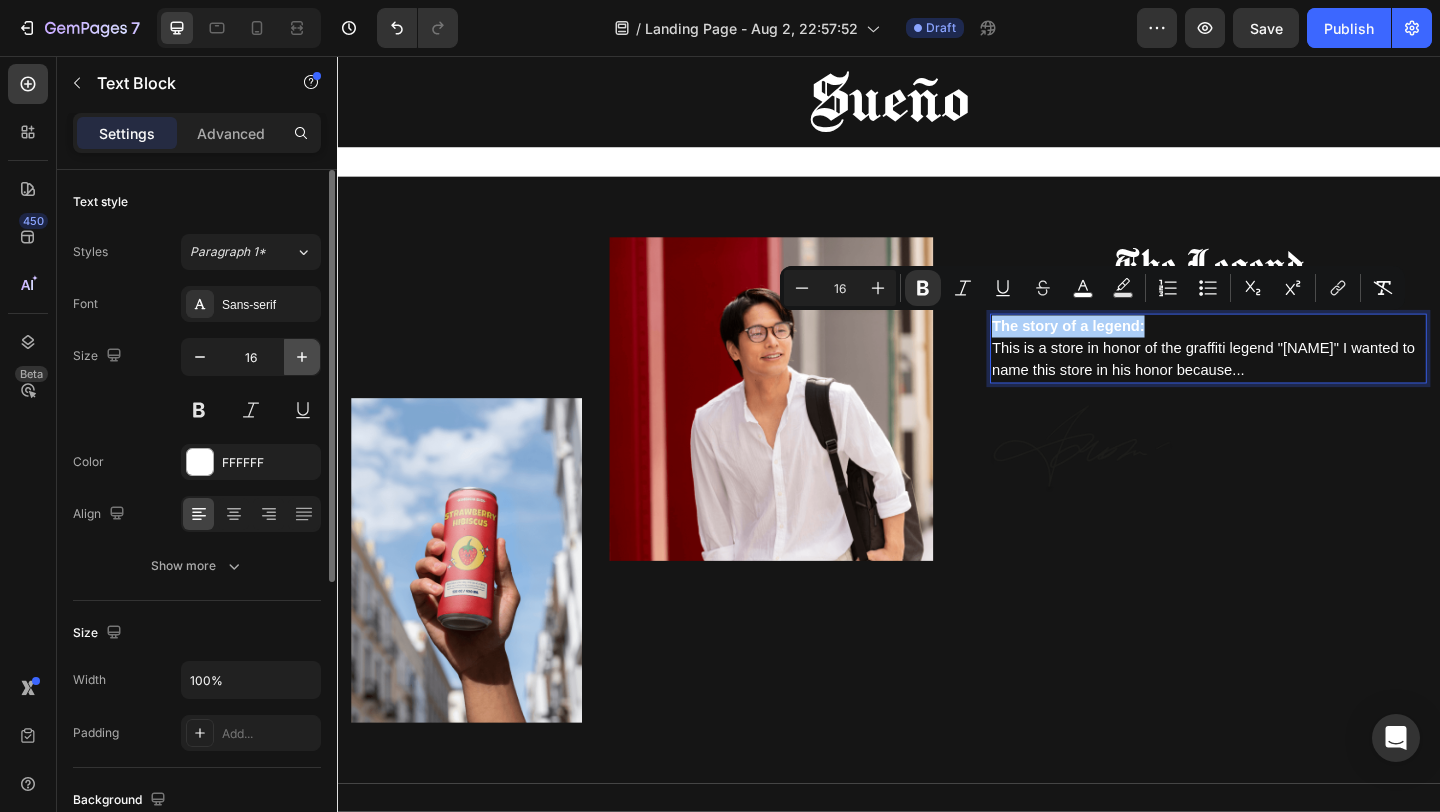 click 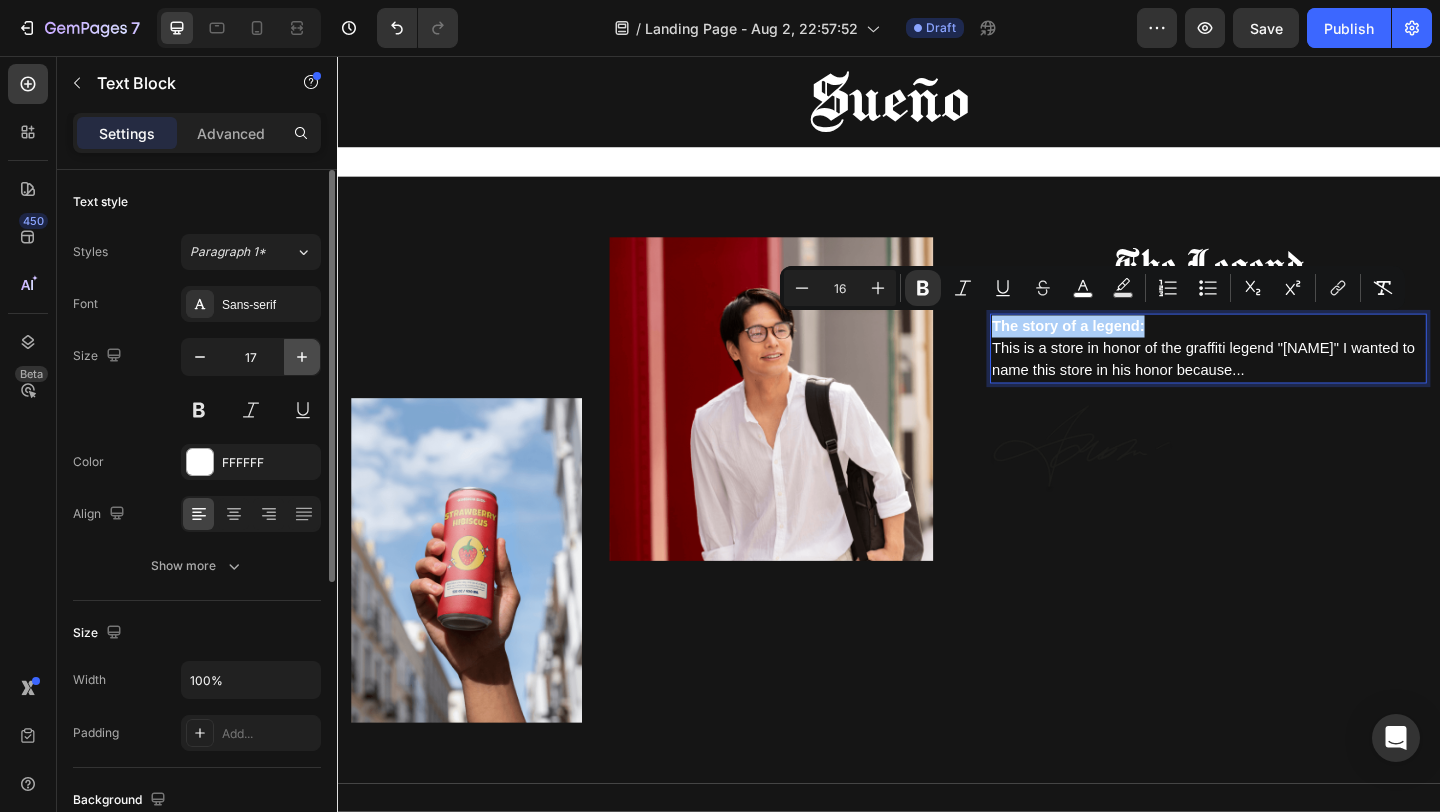 click 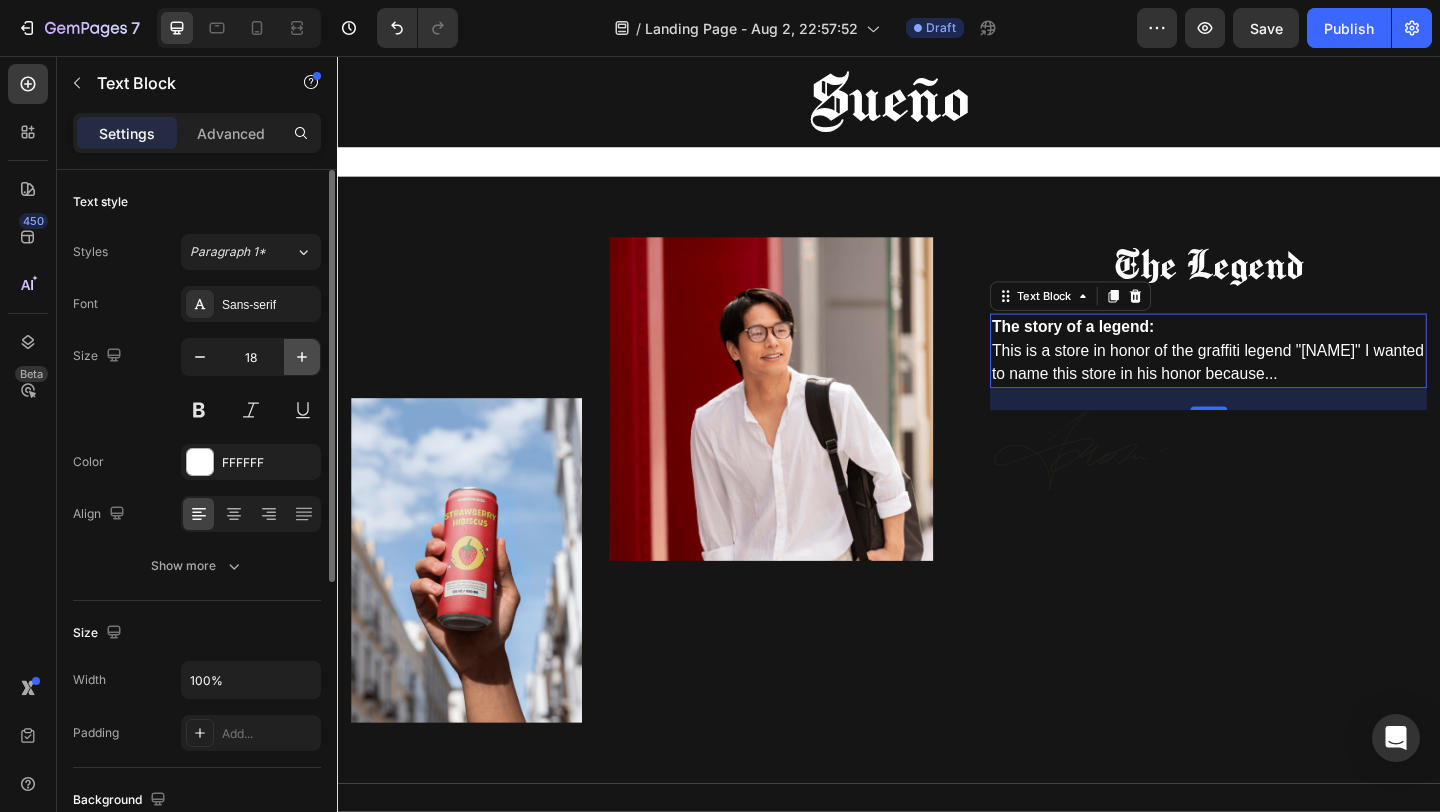 click 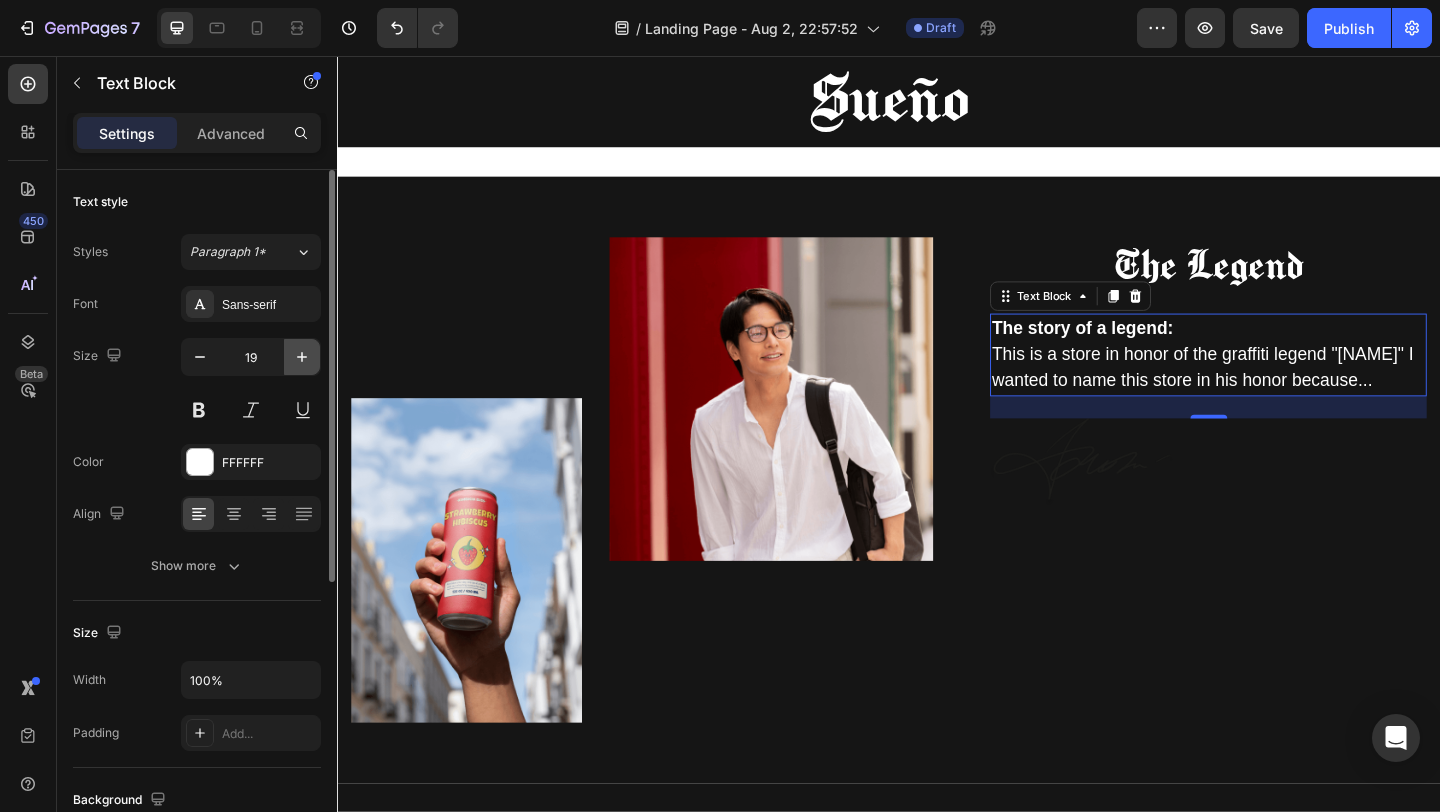 click 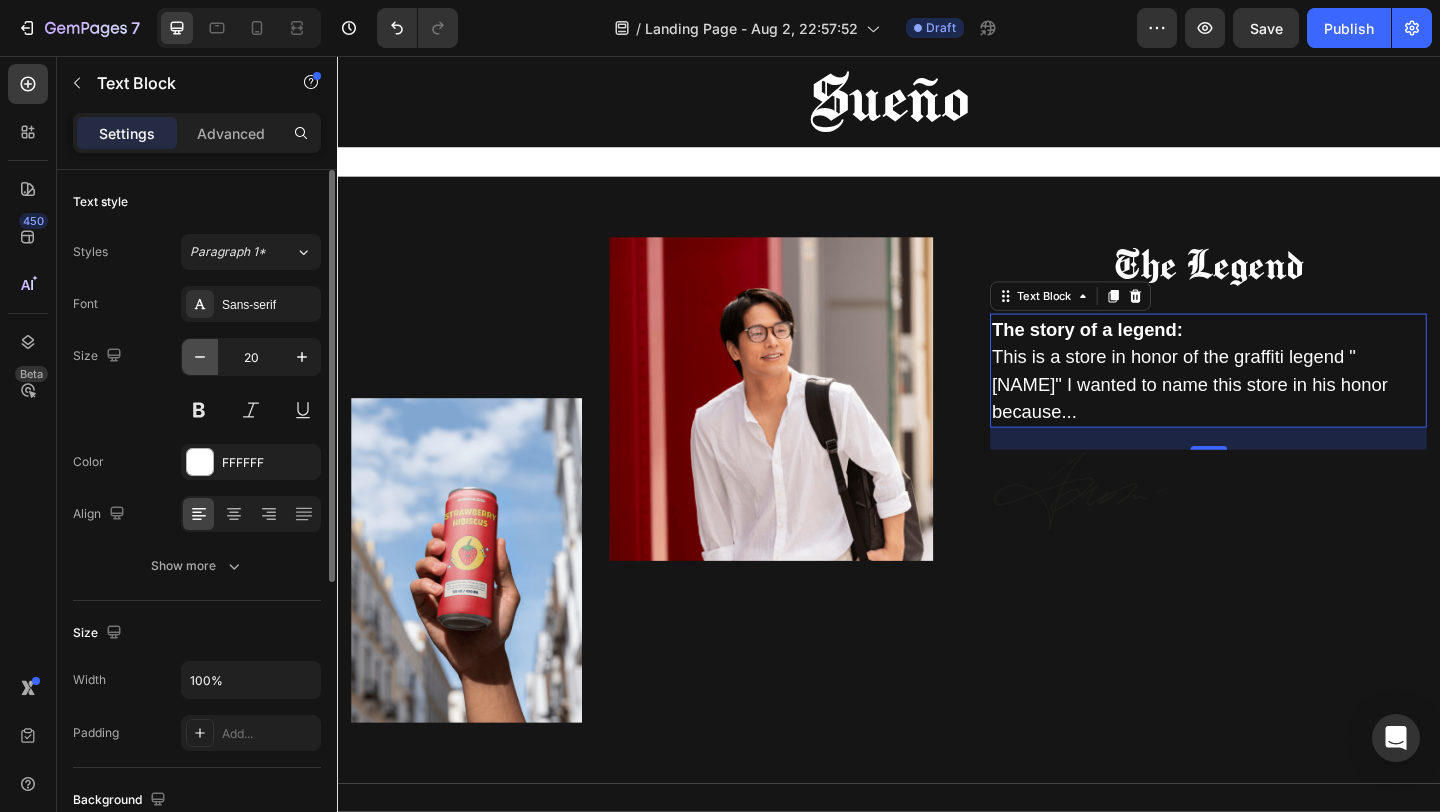 click 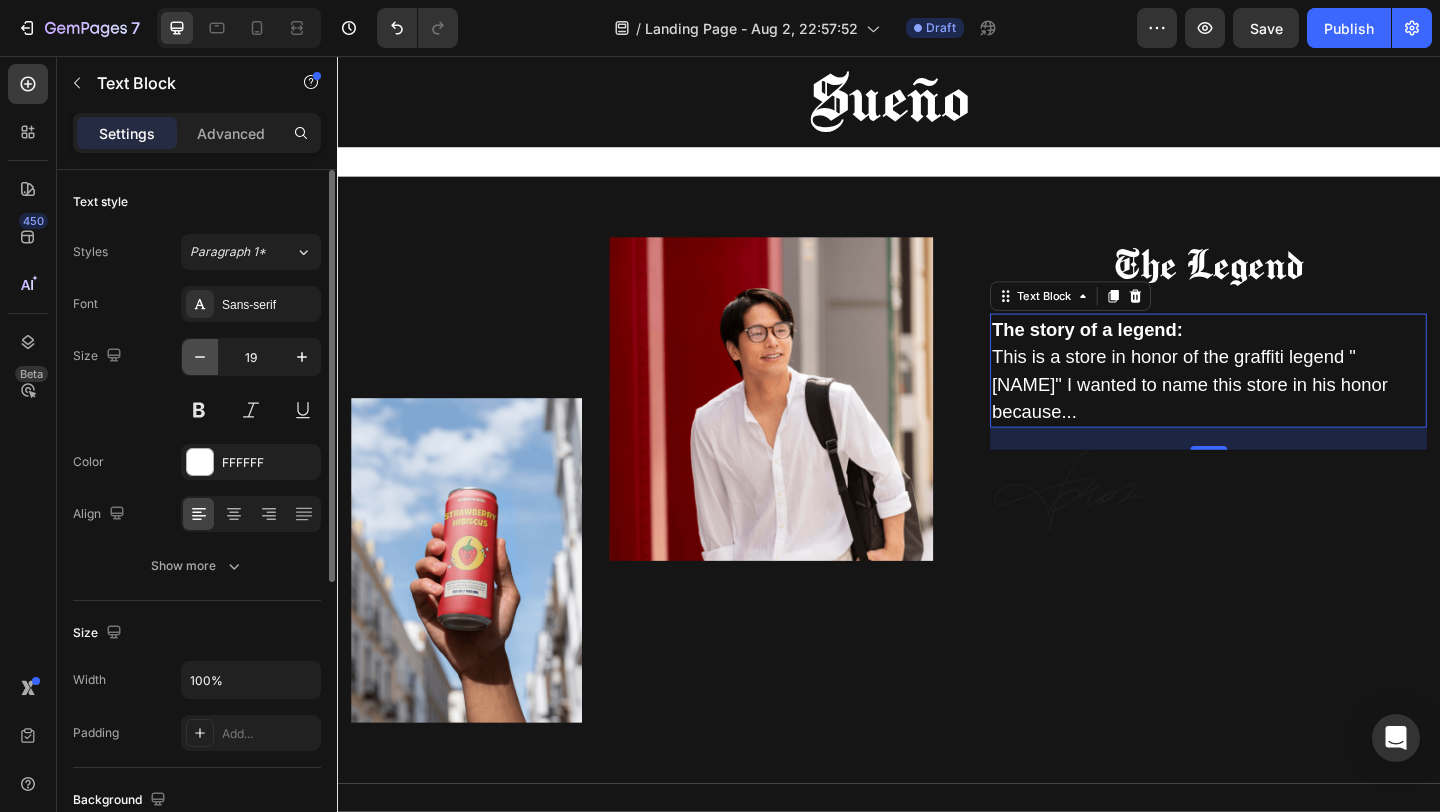 click 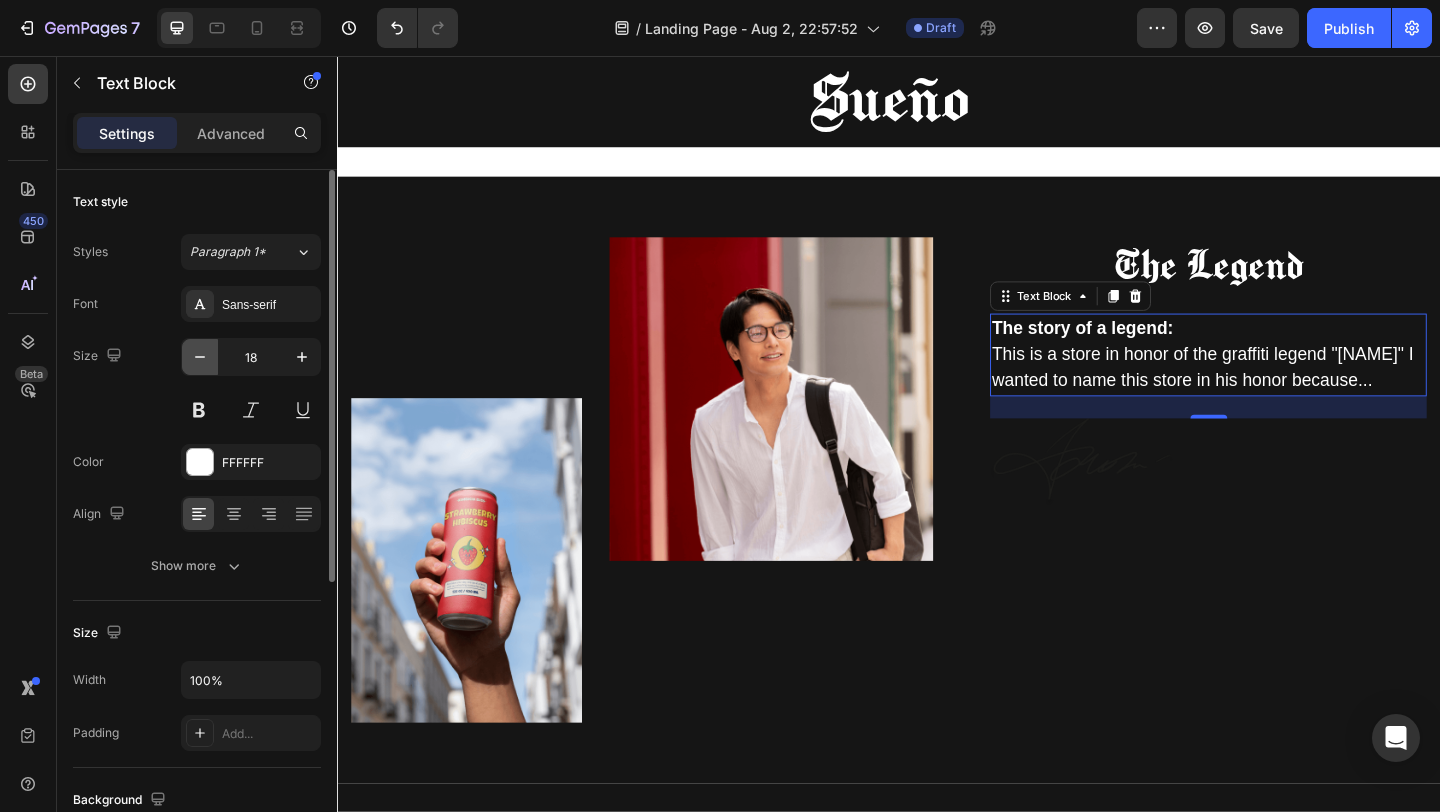click 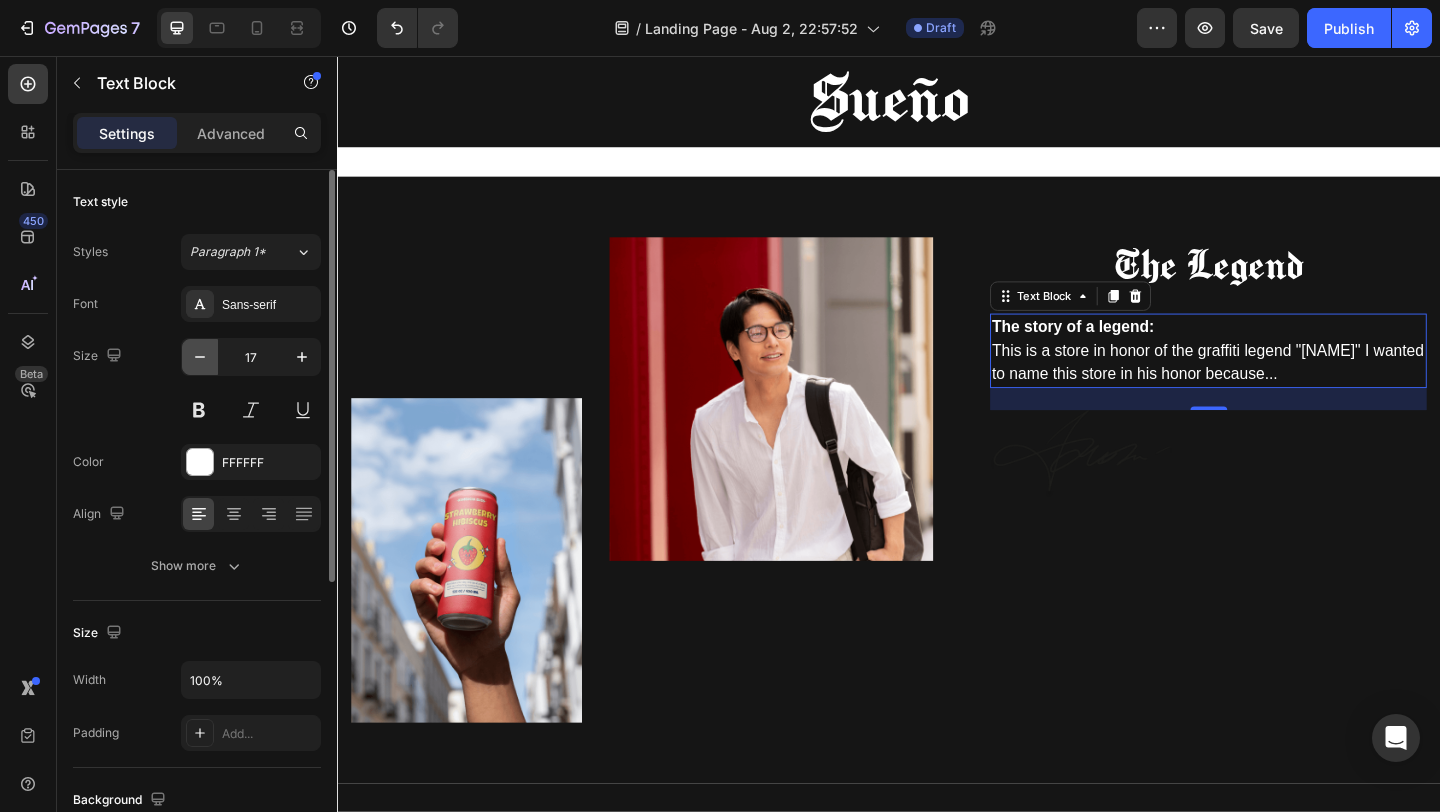 click 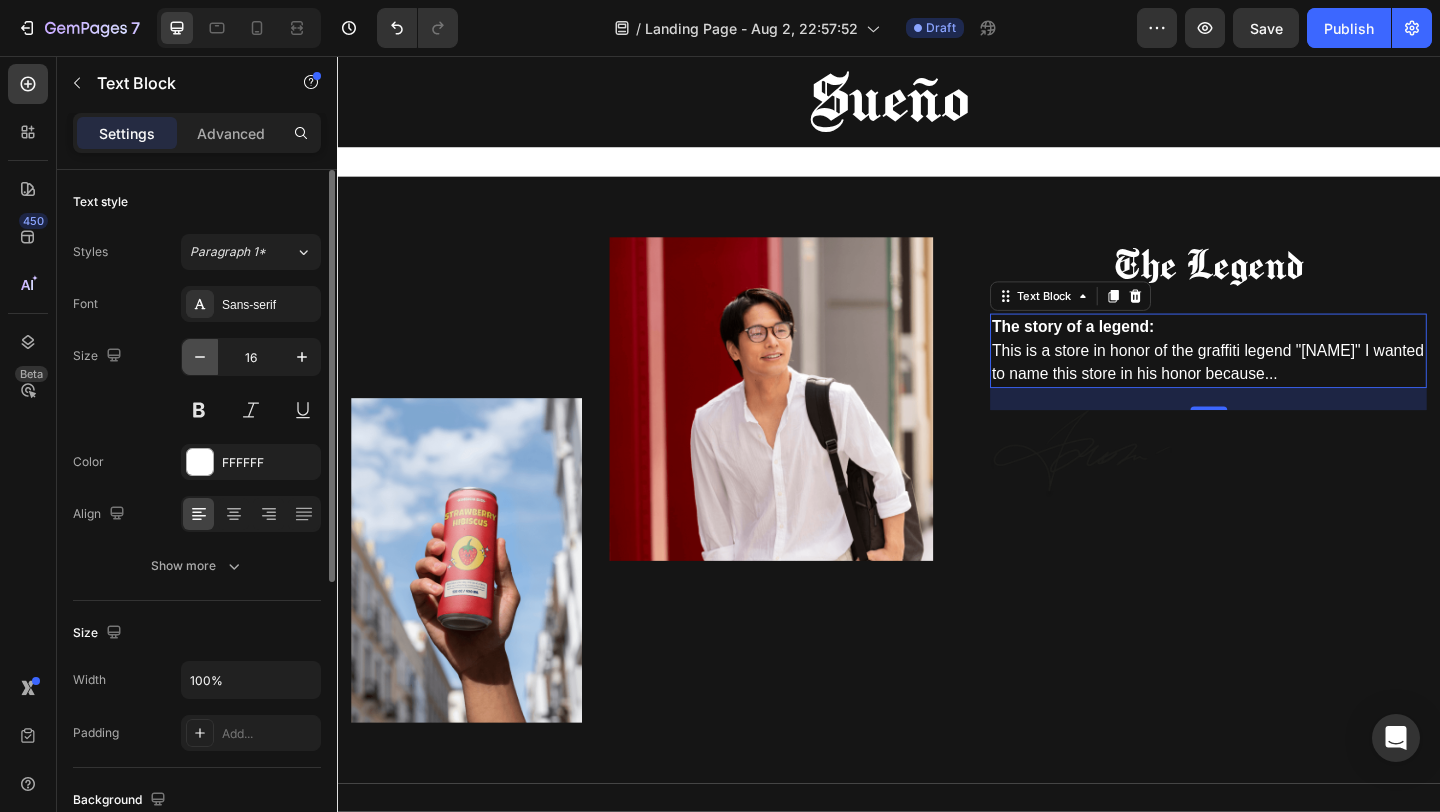 click 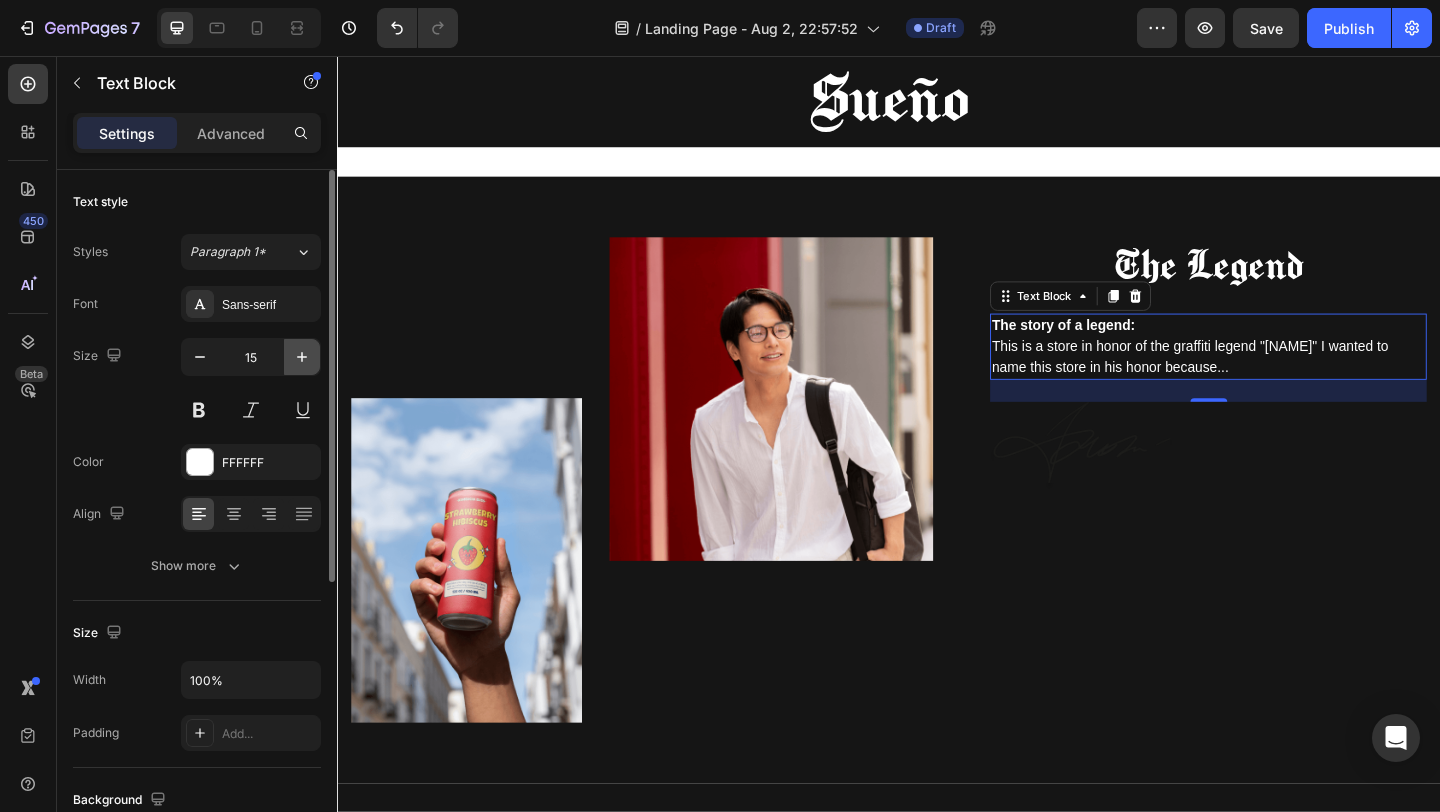 click 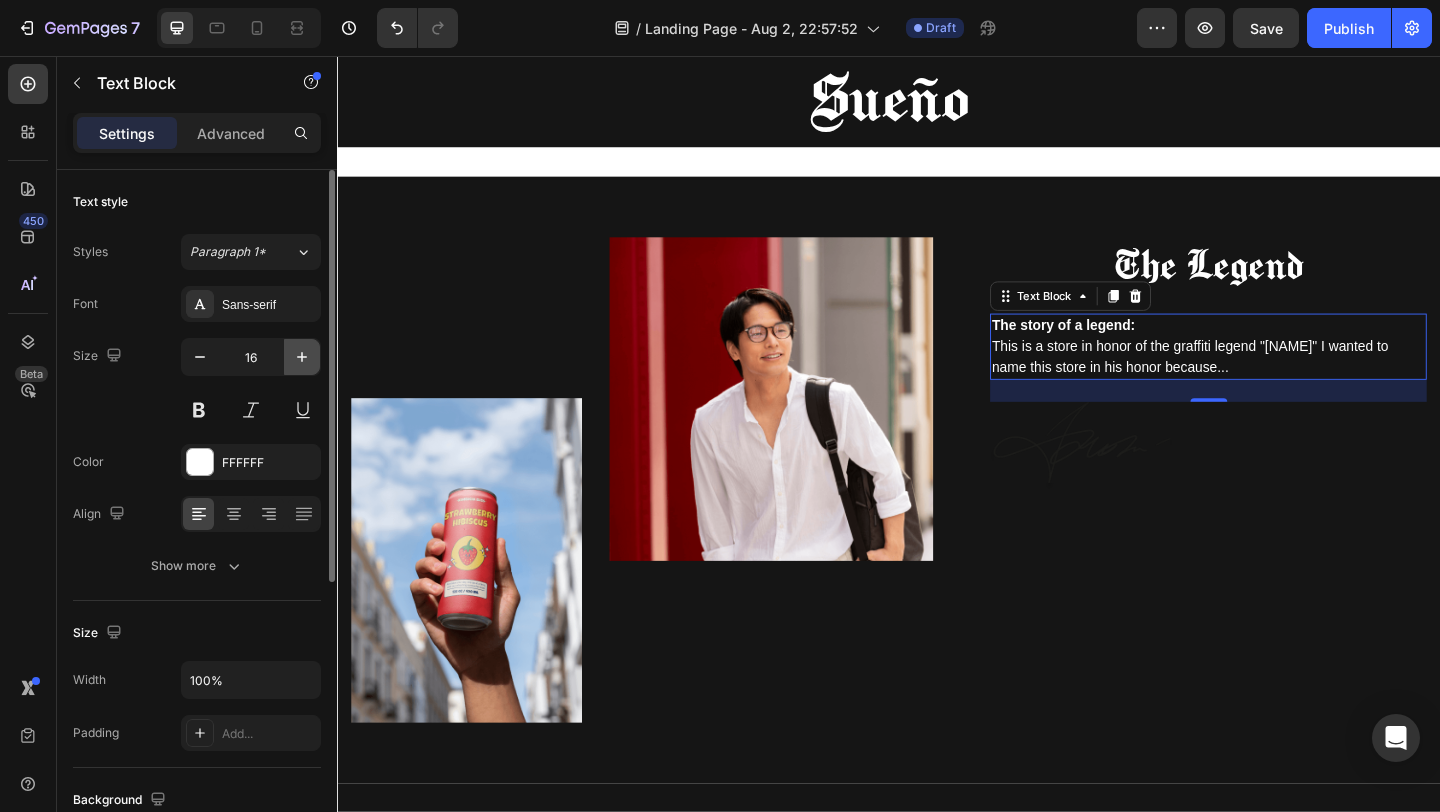 click 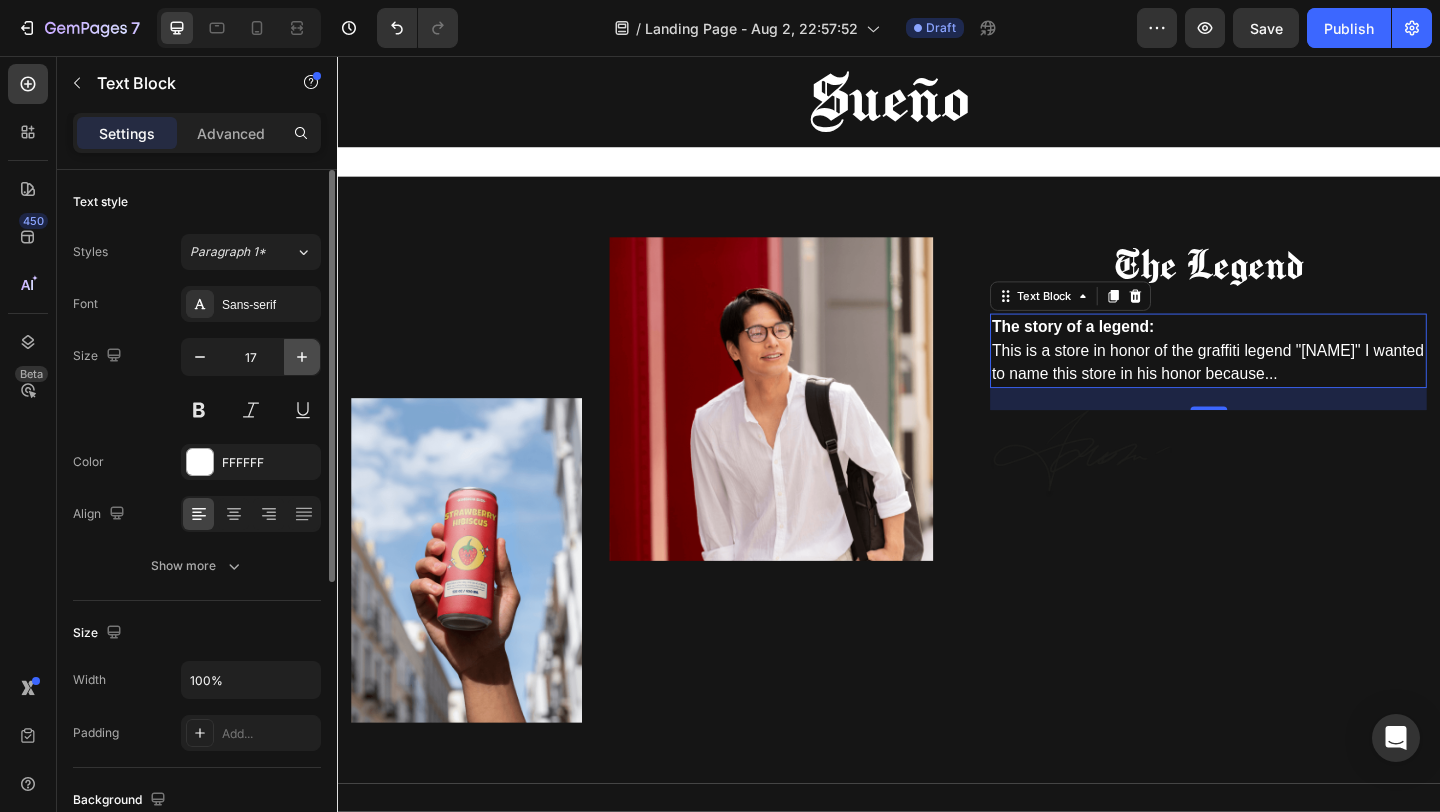 click 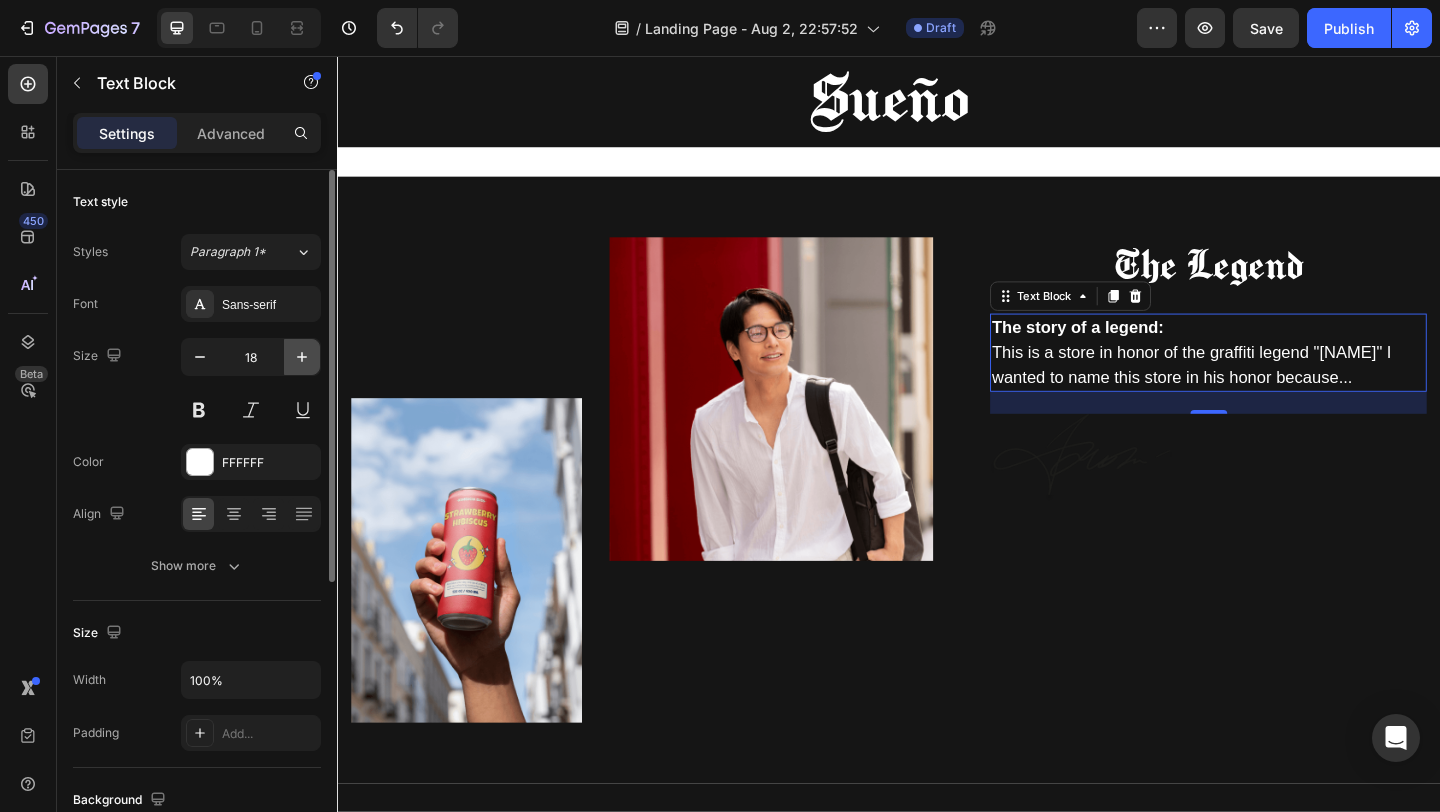click 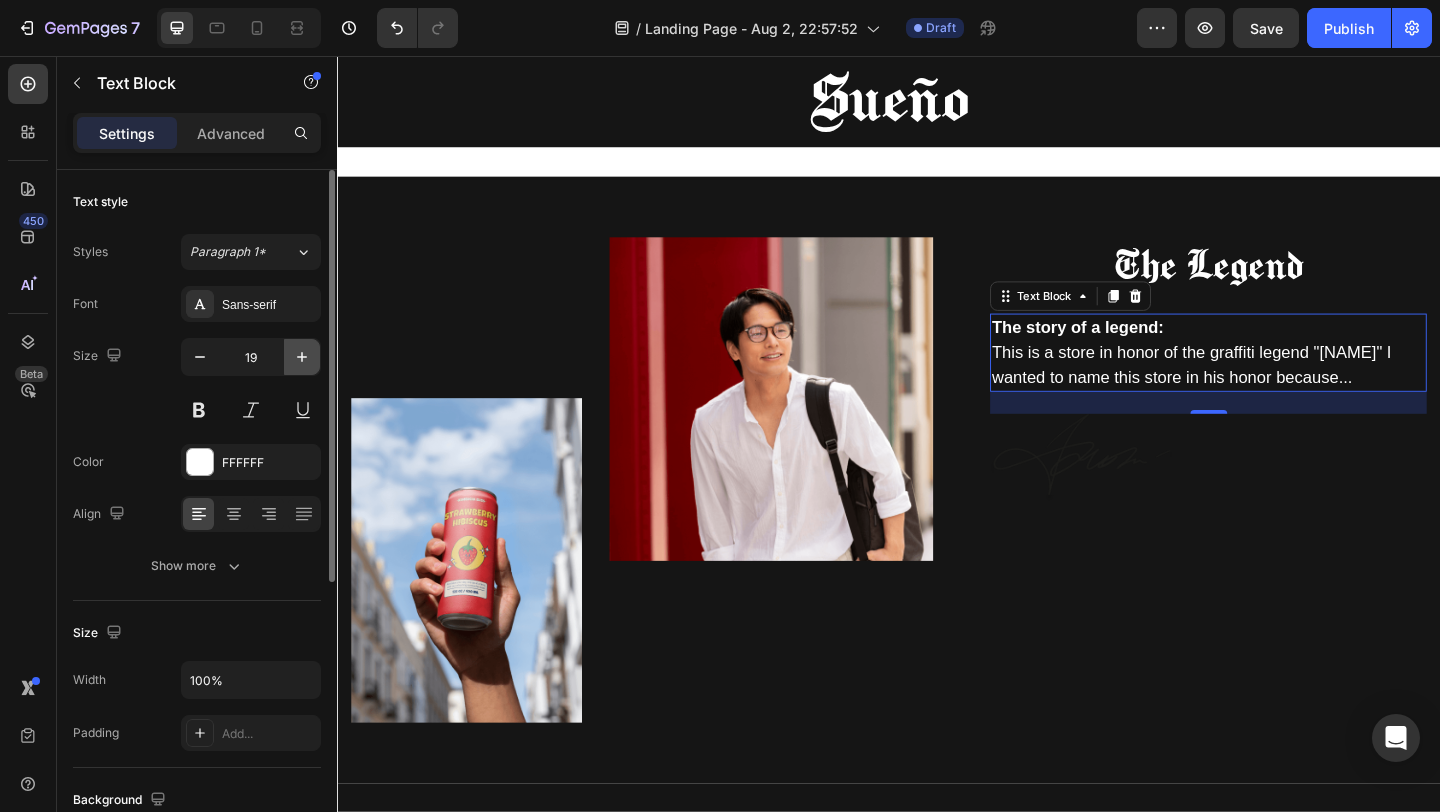 click 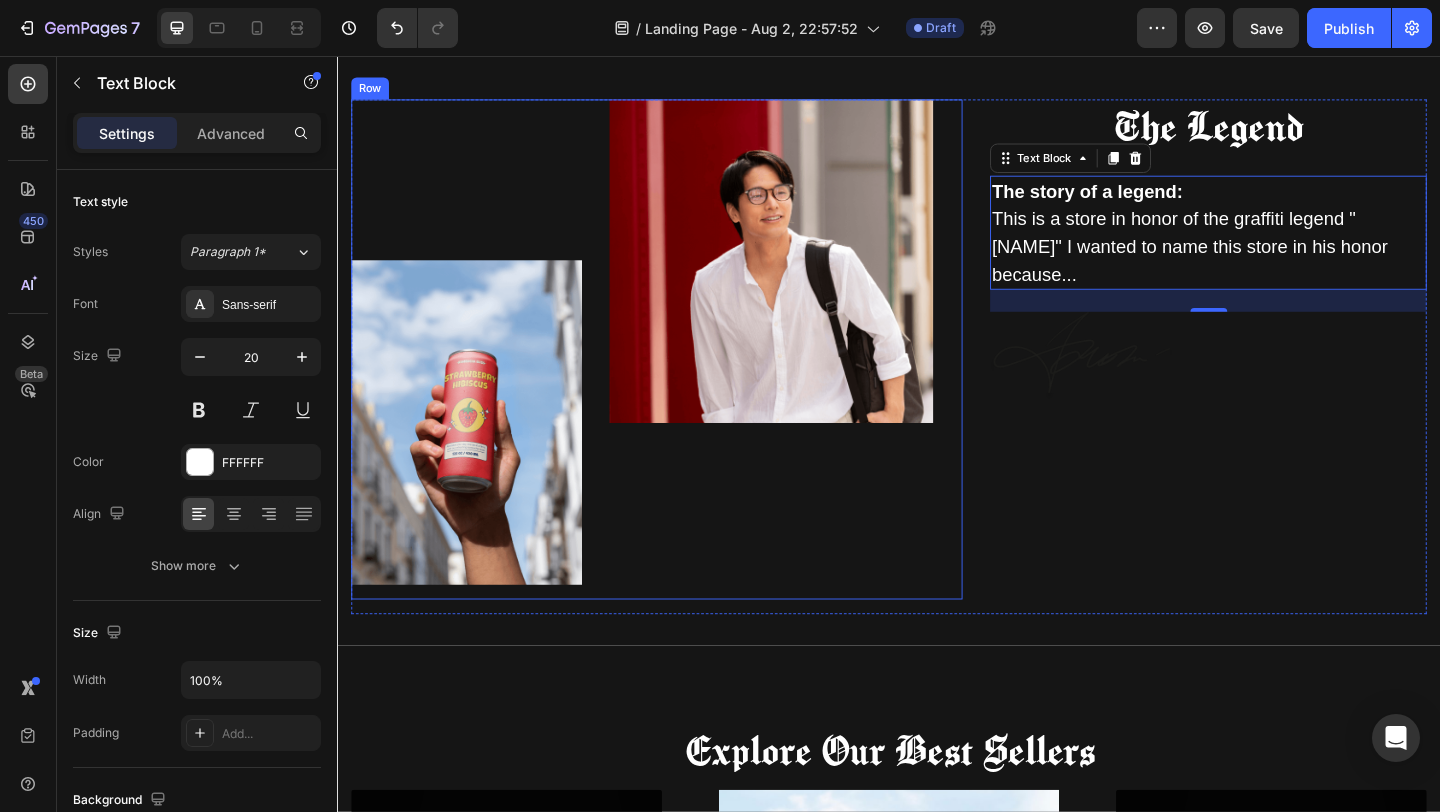 scroll, scrollTop: 228, scrollLeft: 0, axis: vertical 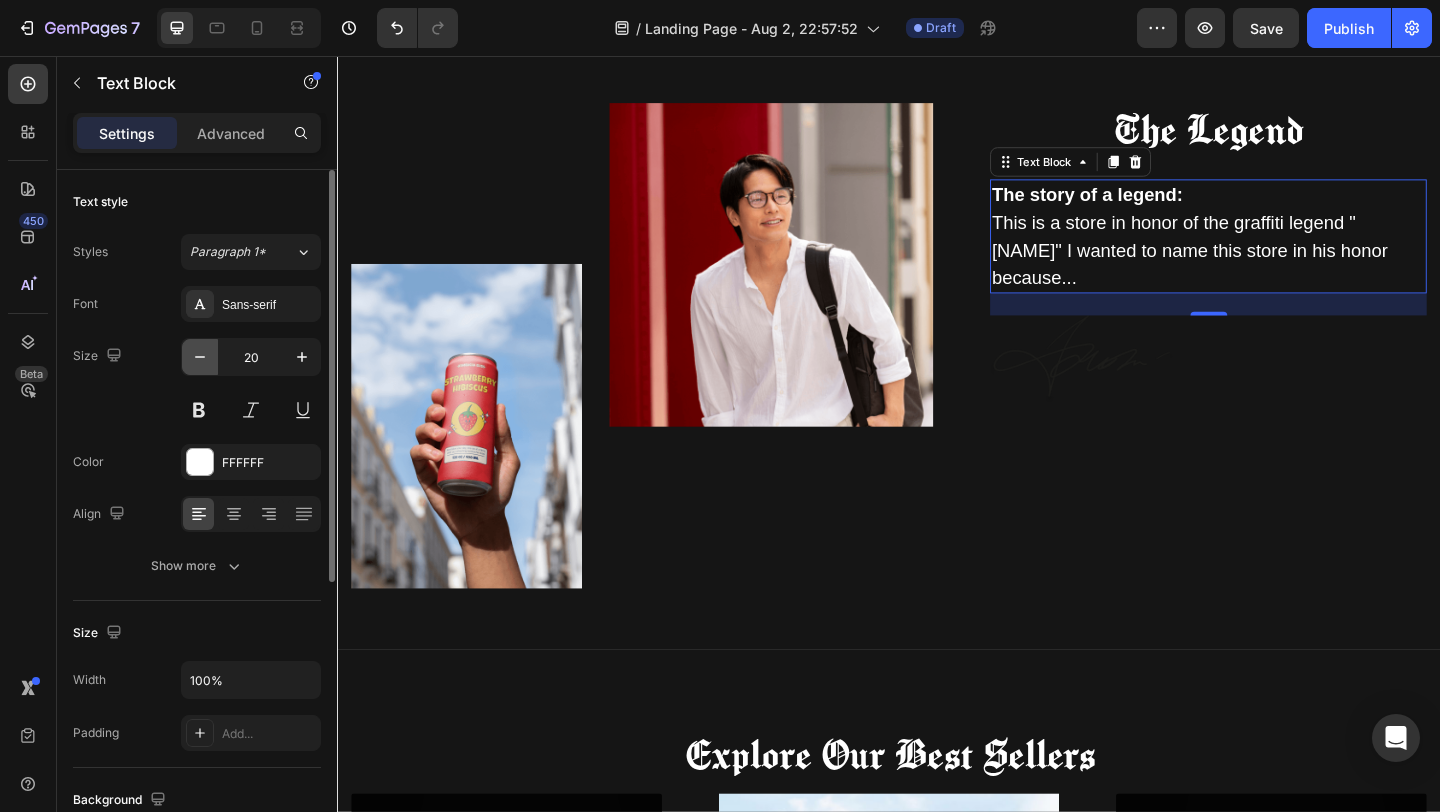 click 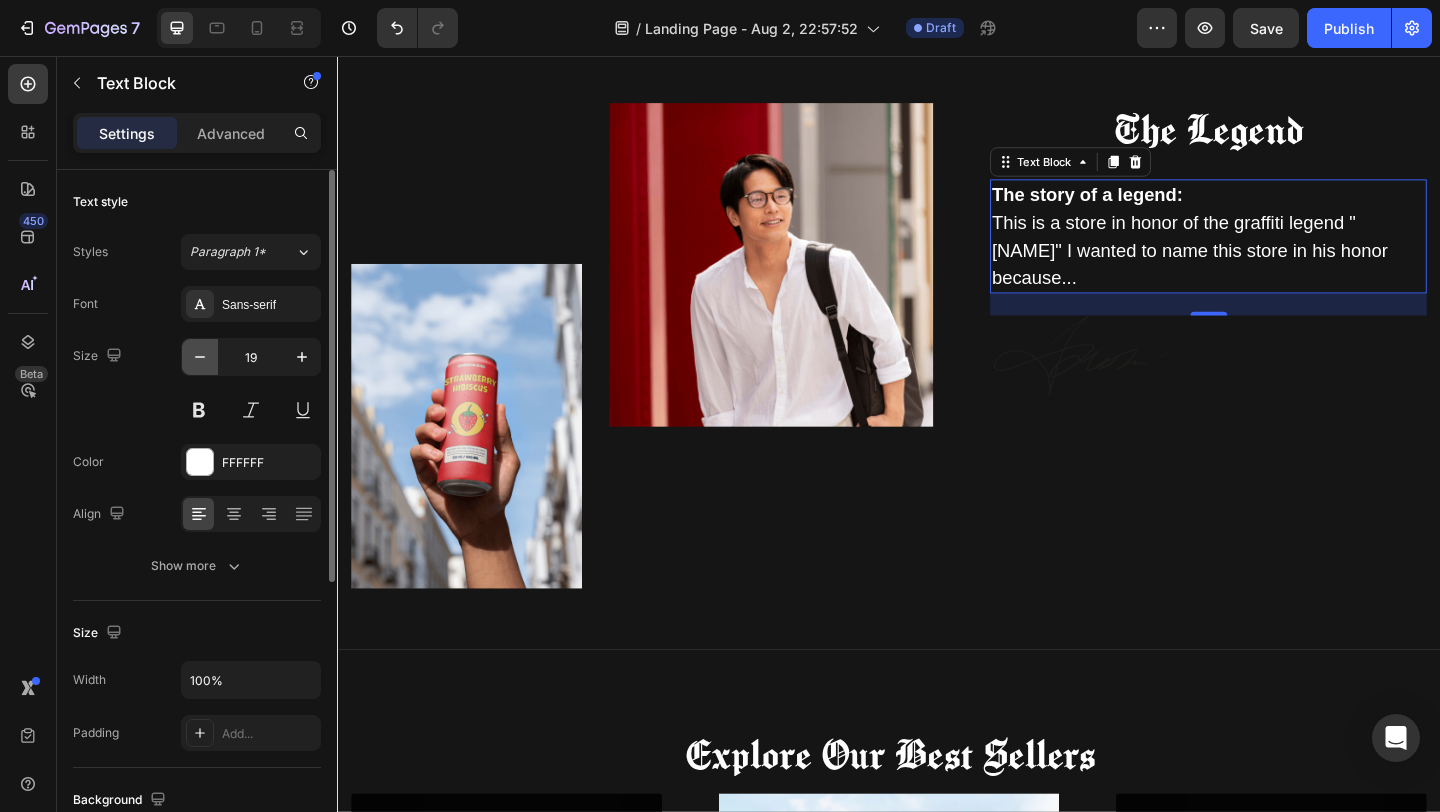 click 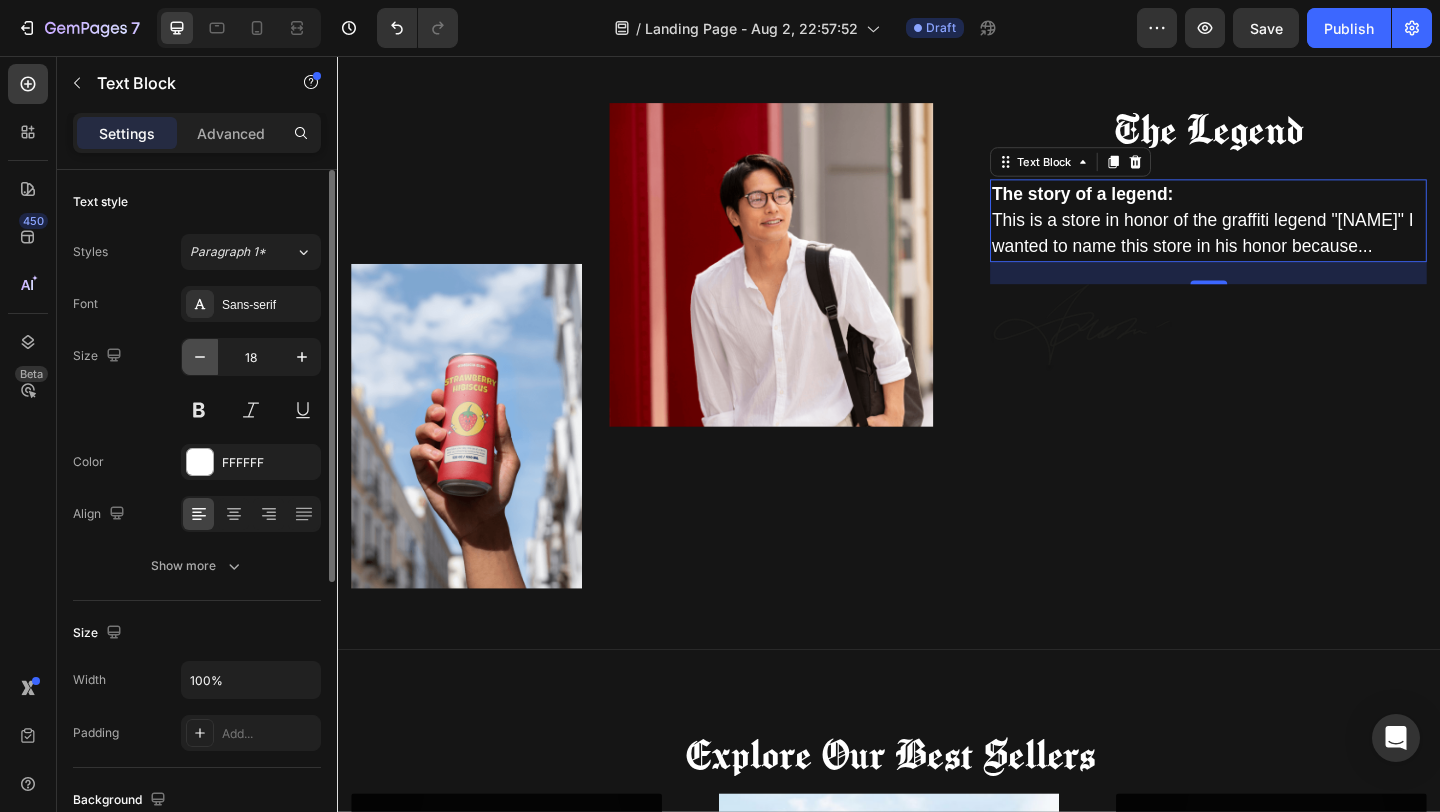 click 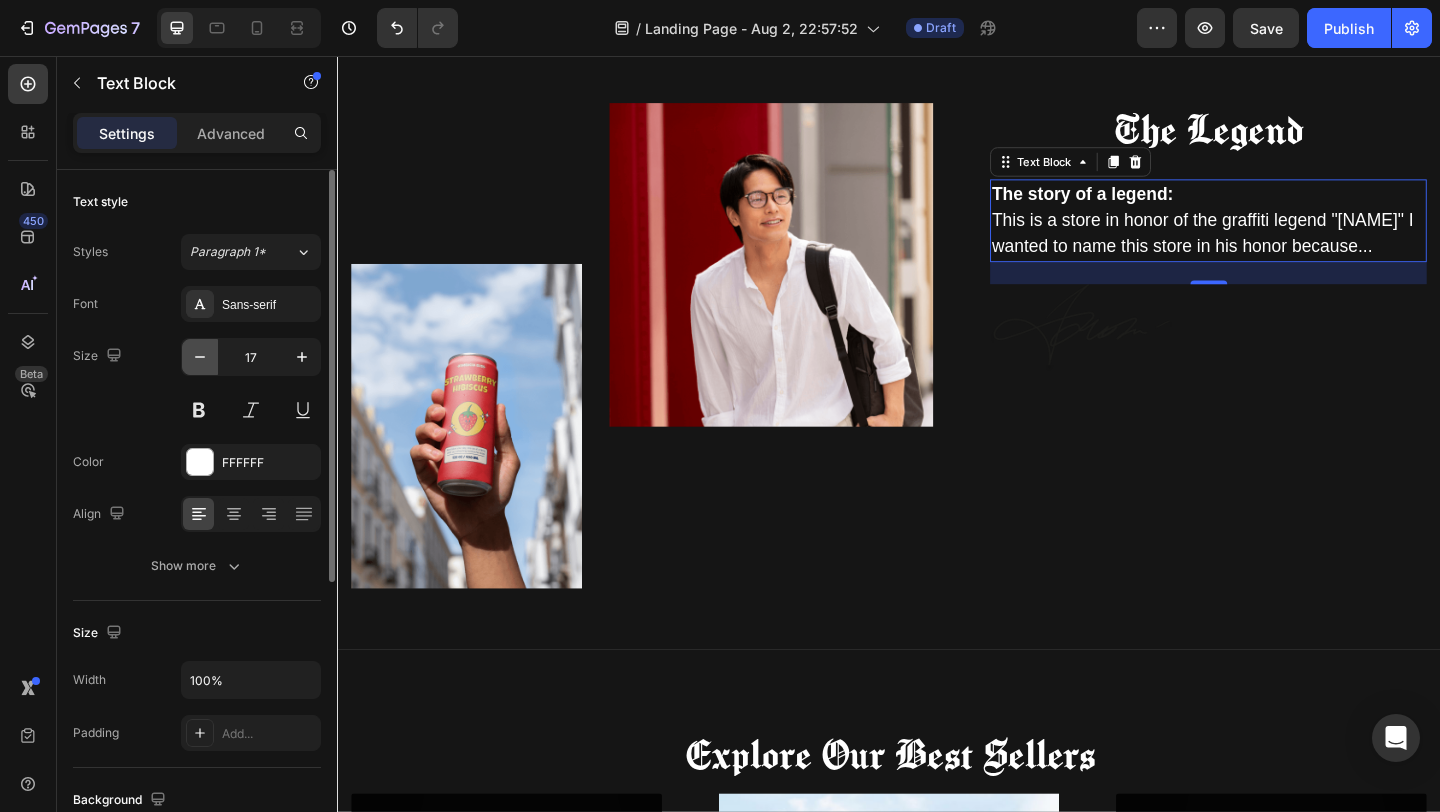 click 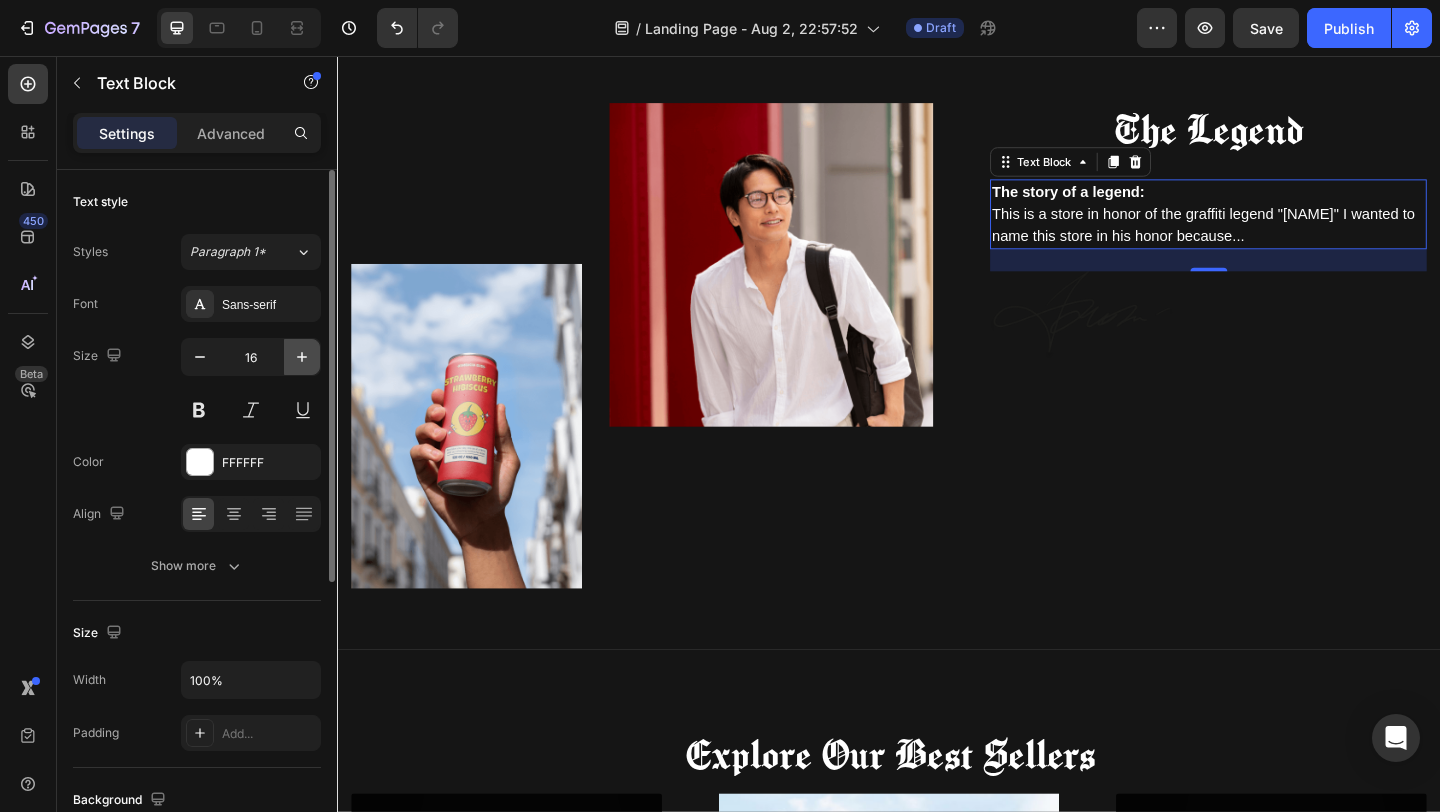 click 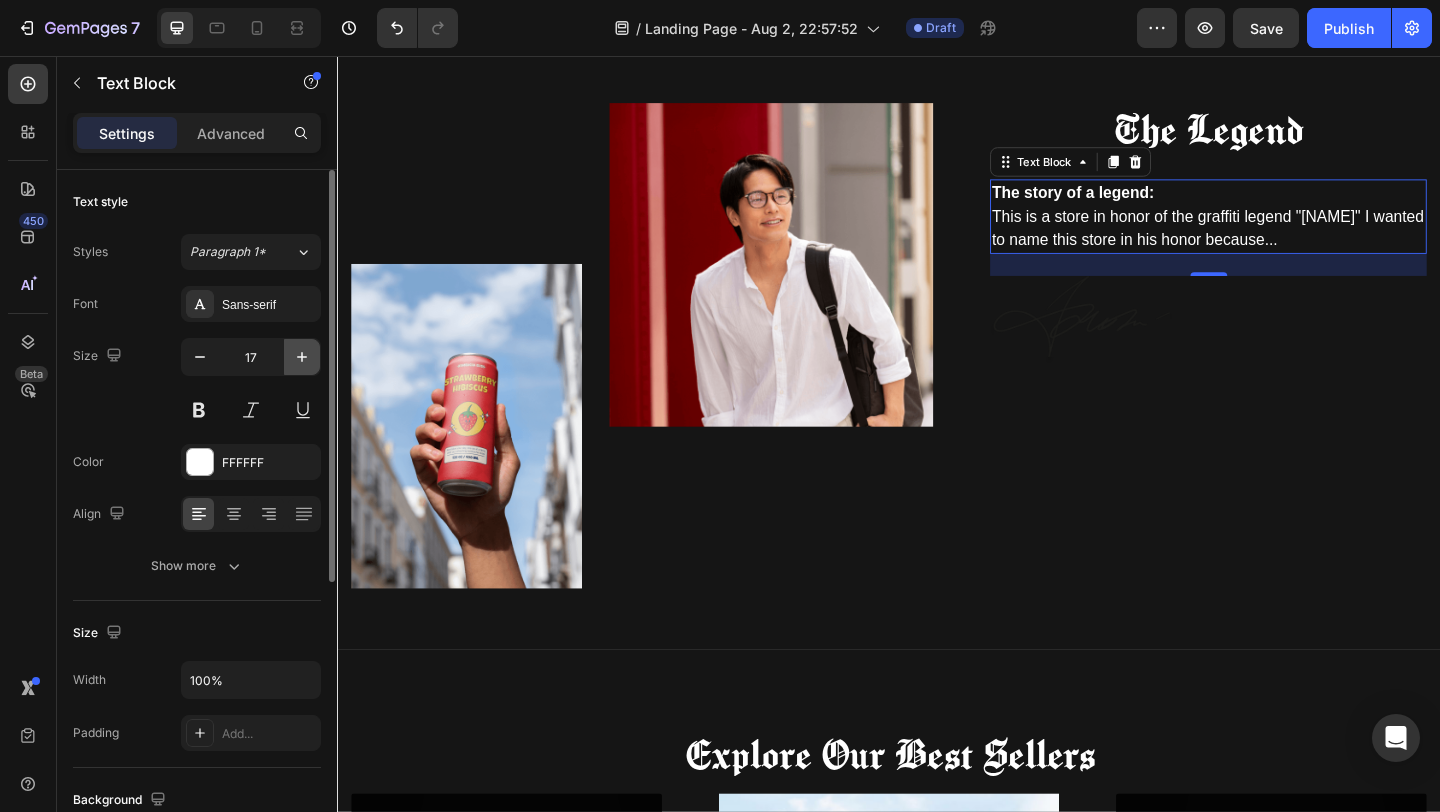 click 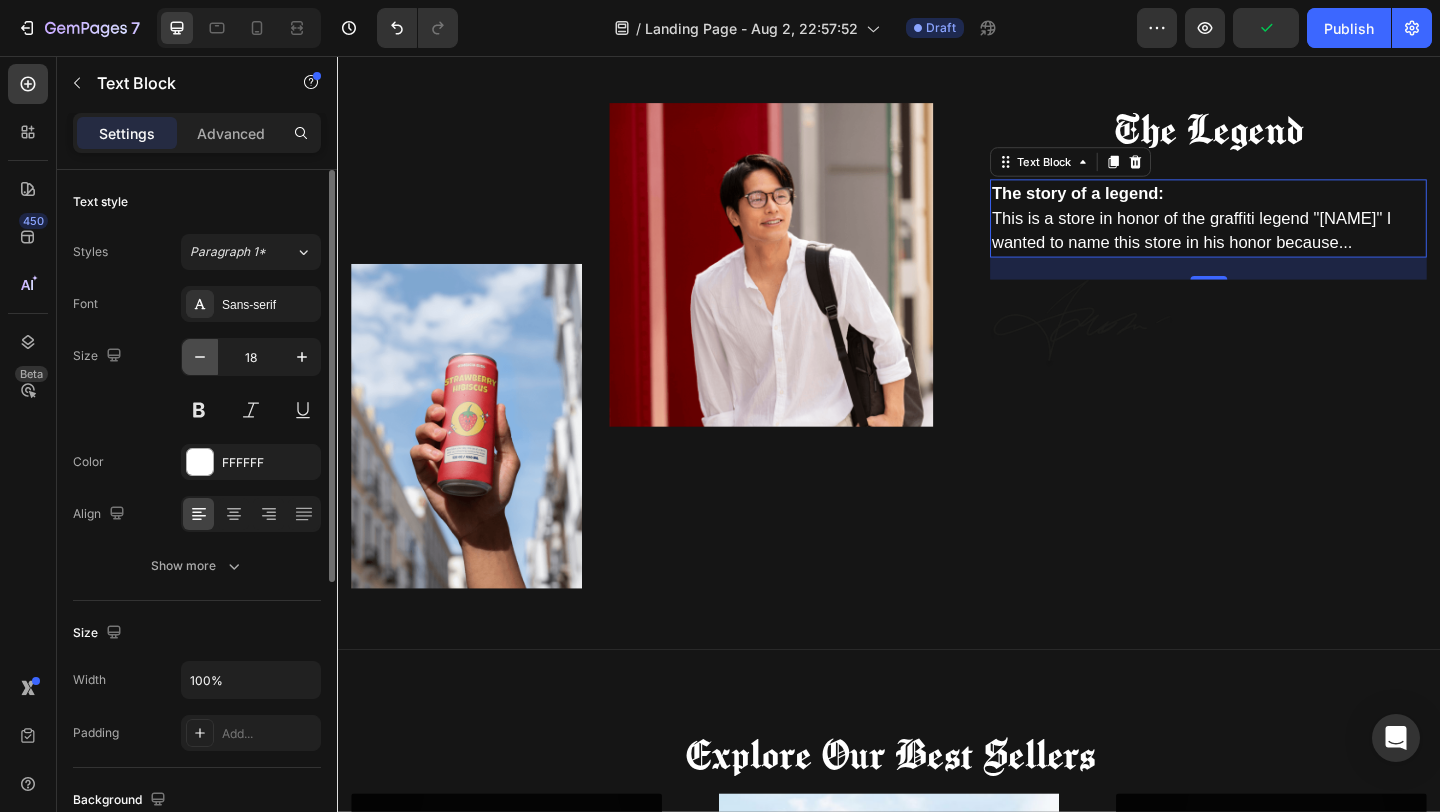 click 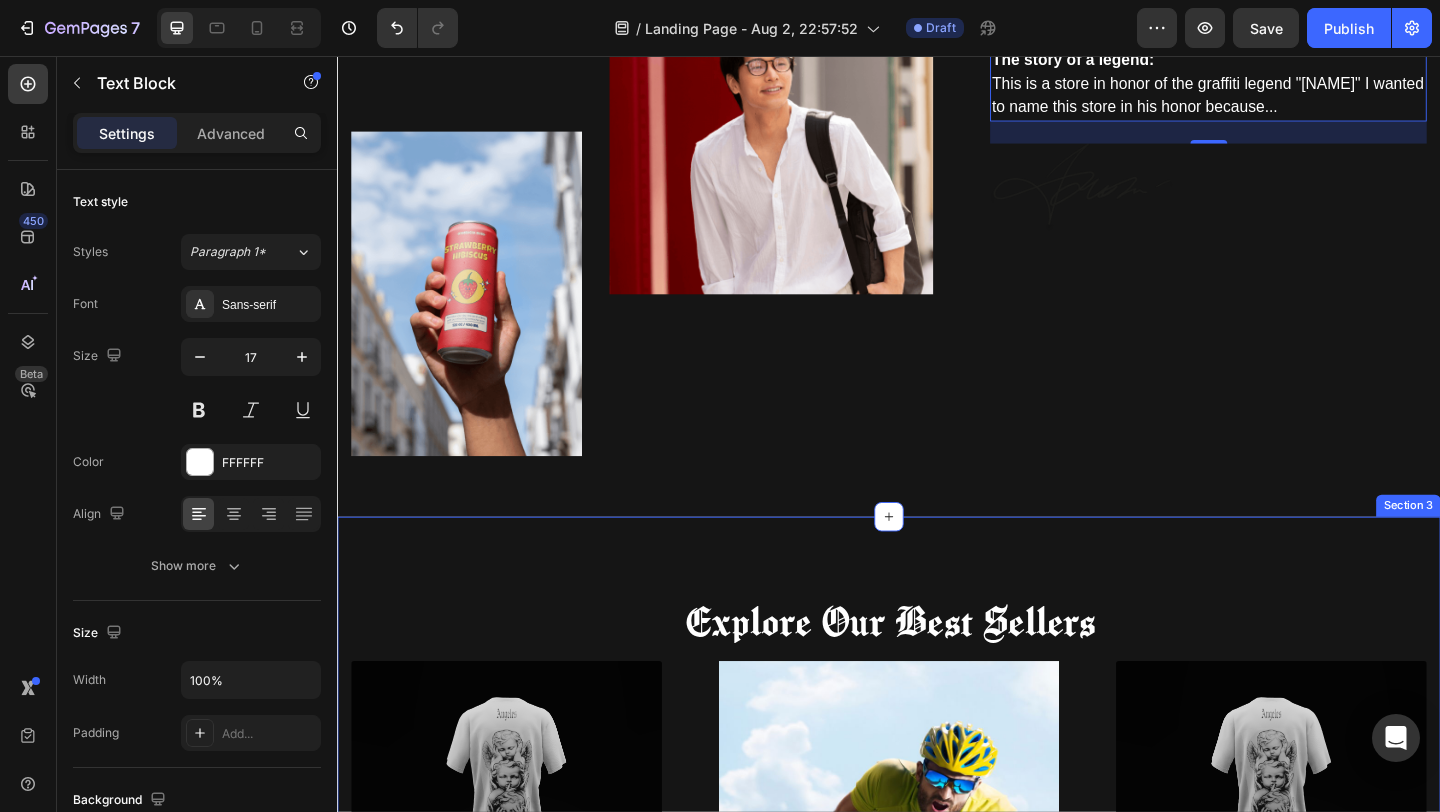 scroll, scrollTop: 375, scrollLeft: 0, axis: vertical 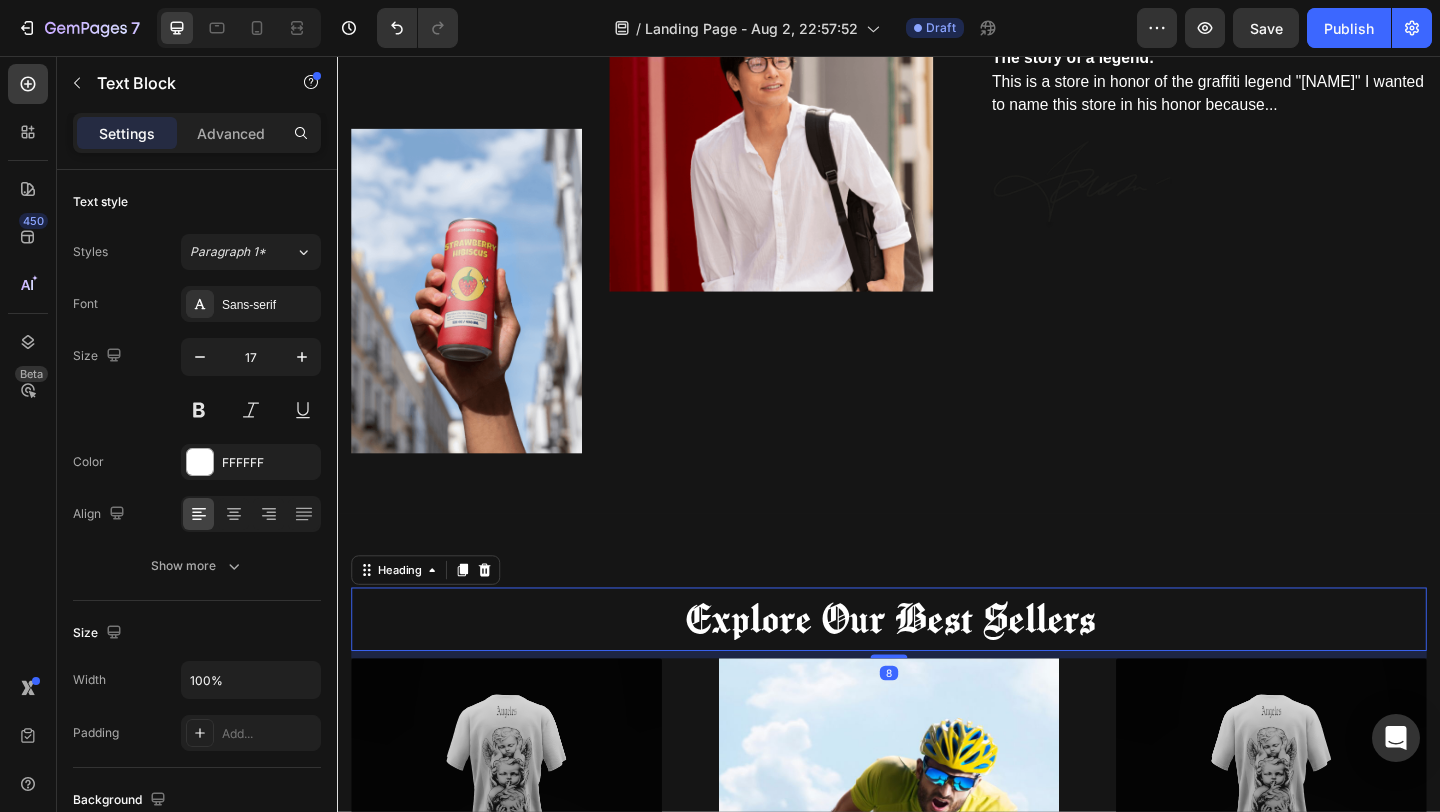 click on "Explore Our Best Sellers" at bounding box center (937, 668) 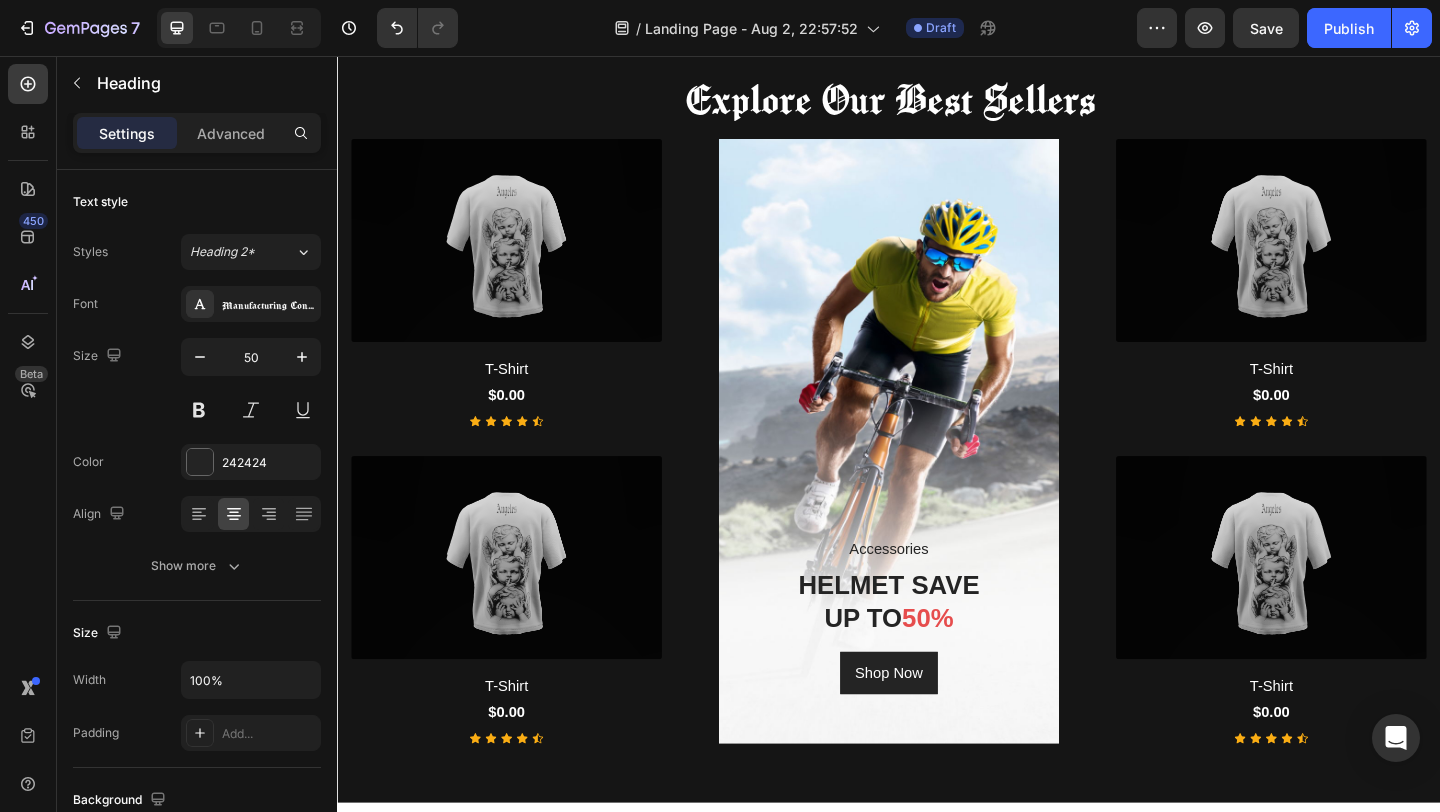 scroll, scrollTop: 941, scrollLeft: 0, axis: vertical 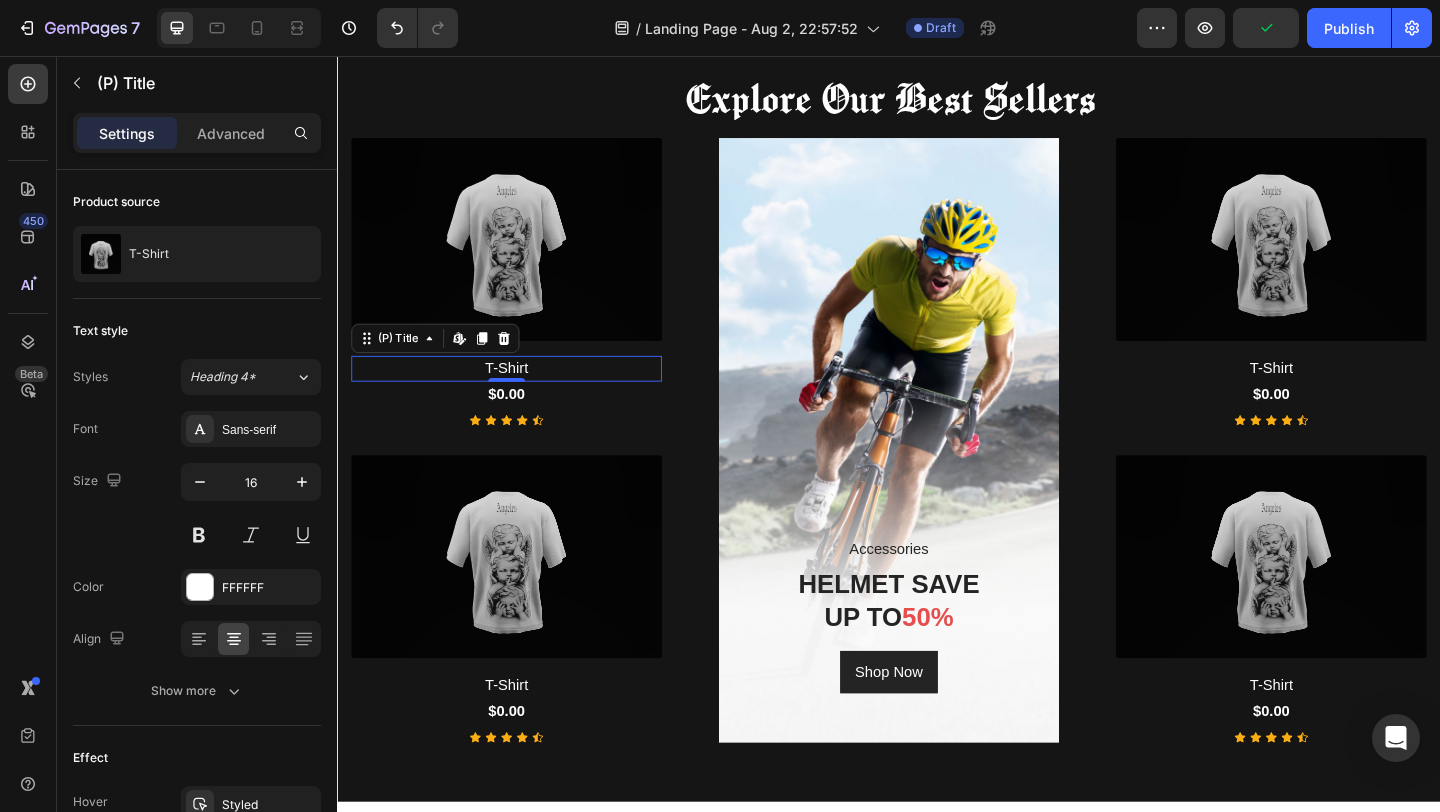 click on "T-Shirt" at bounding box center (521, 396) 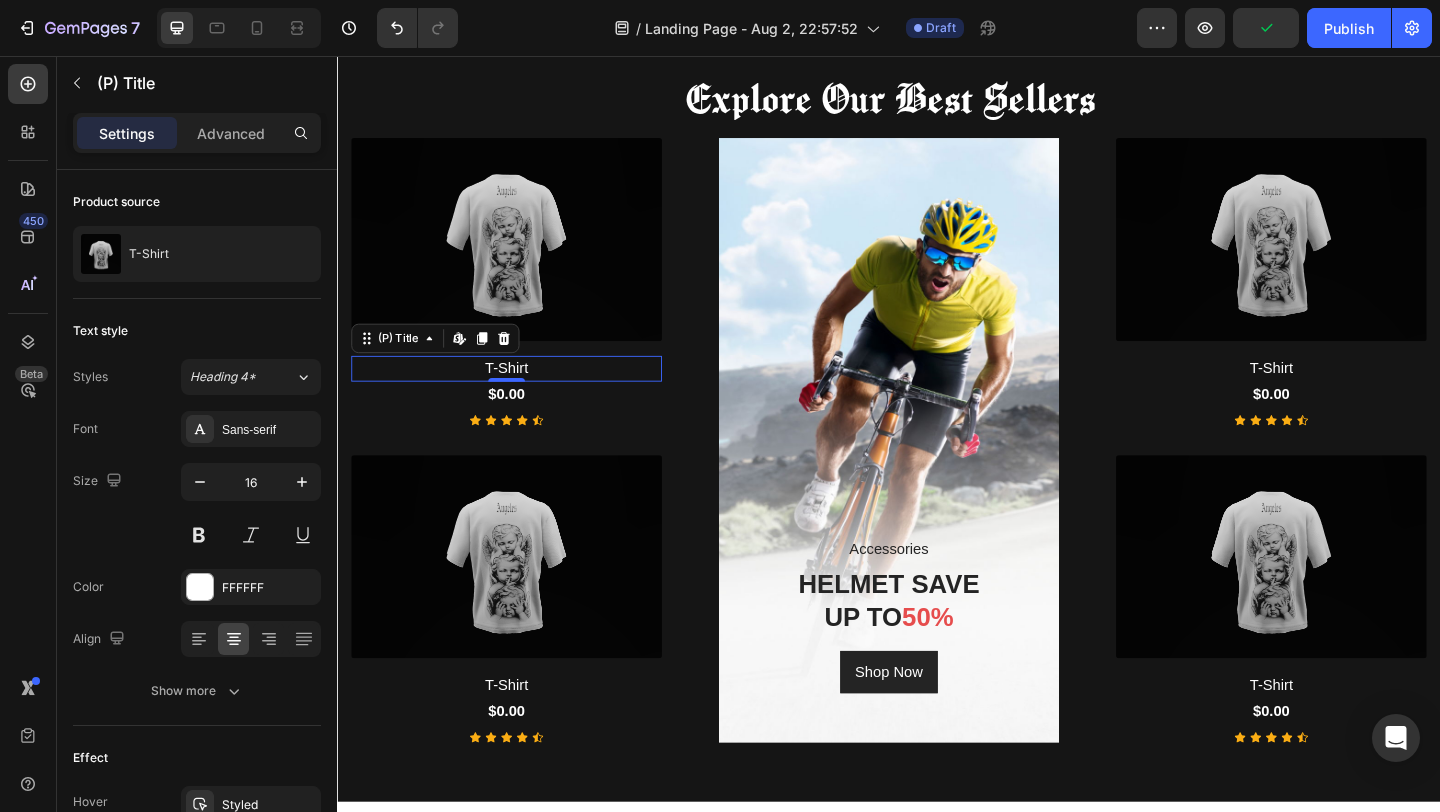 click on "T-Shirt" at bounding box center [521, 396] 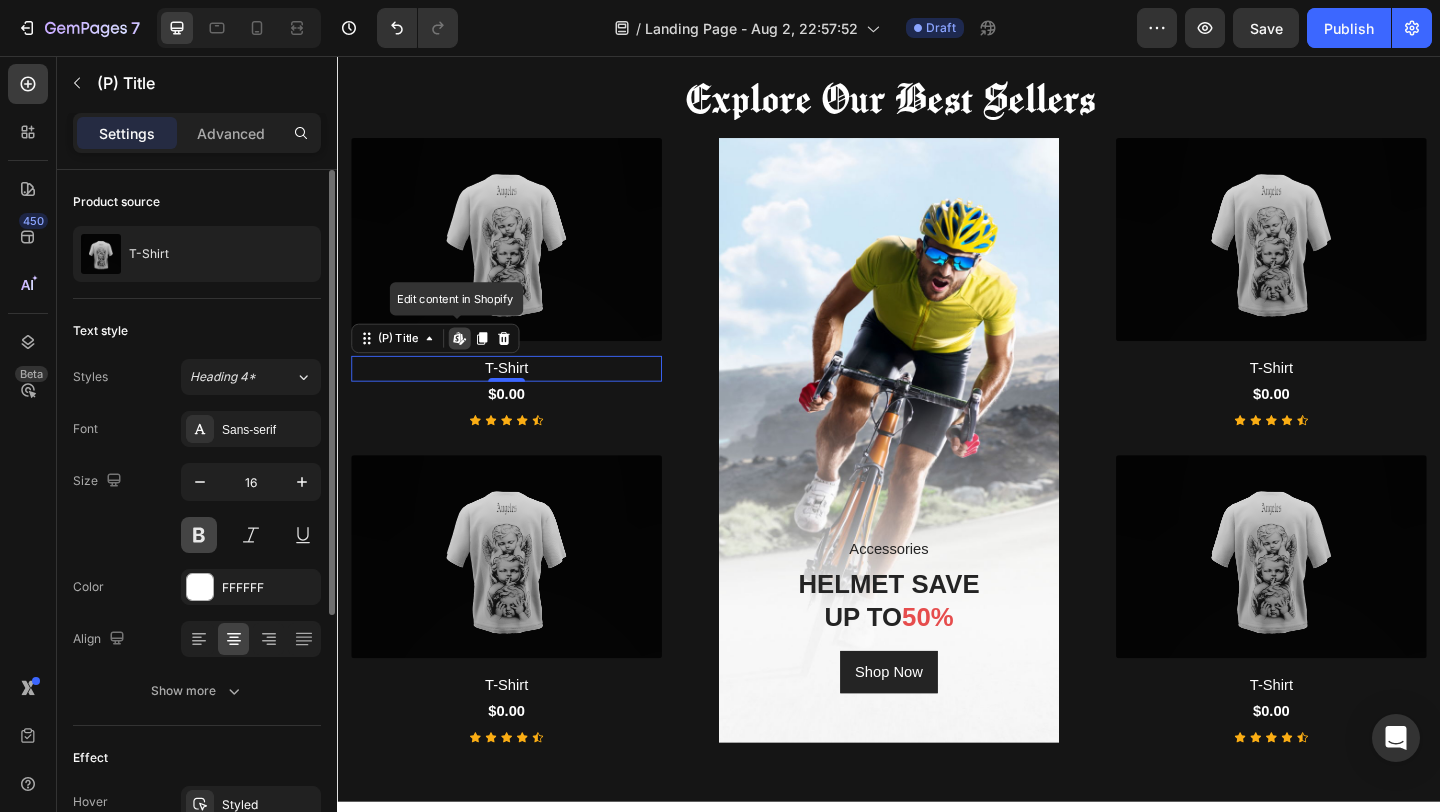 click at bounding box center (199, 535) 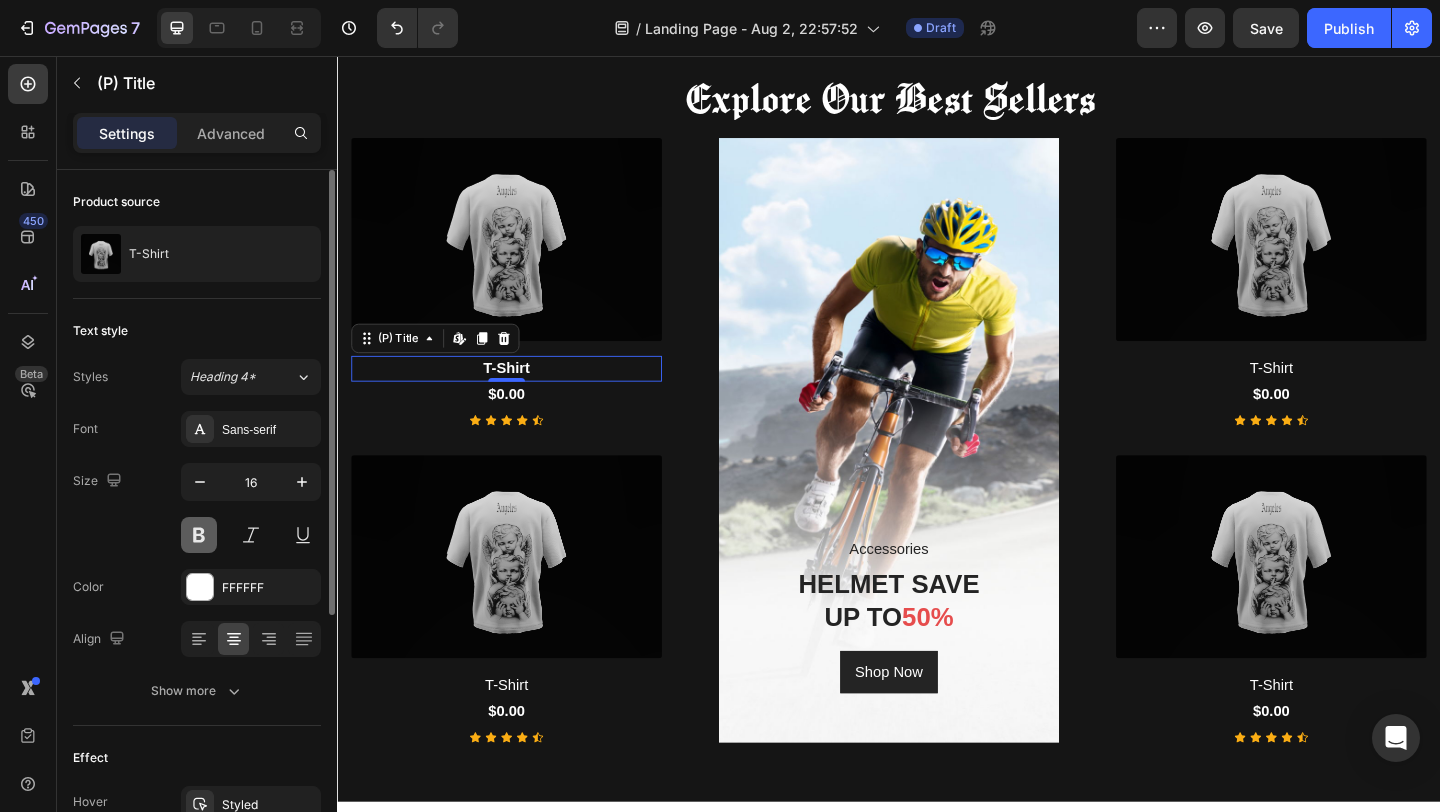 click at bounding box center [199, 535] 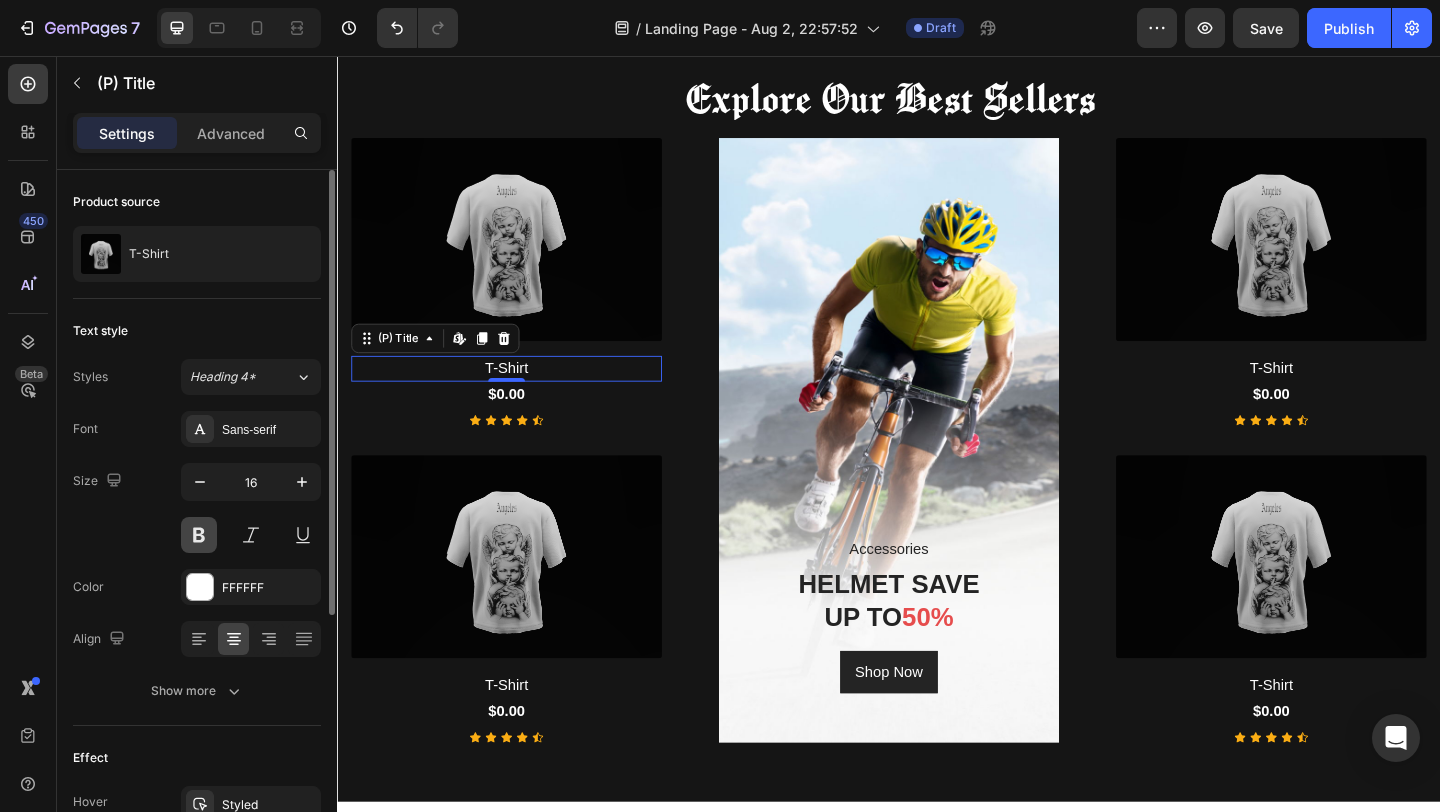 click at bounding box center (199, 535) 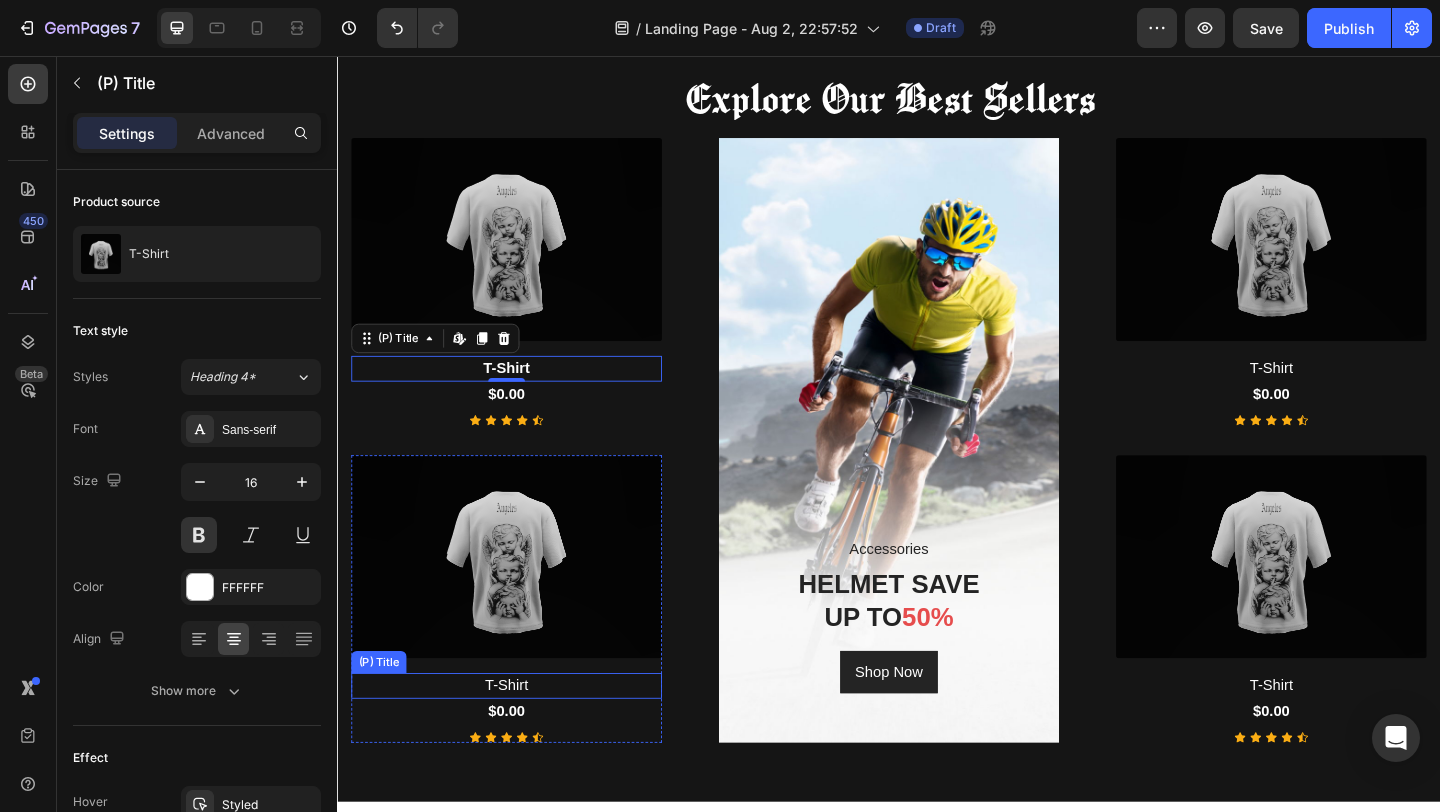 click on "T-Shirt" at bounding box center [521, 741] 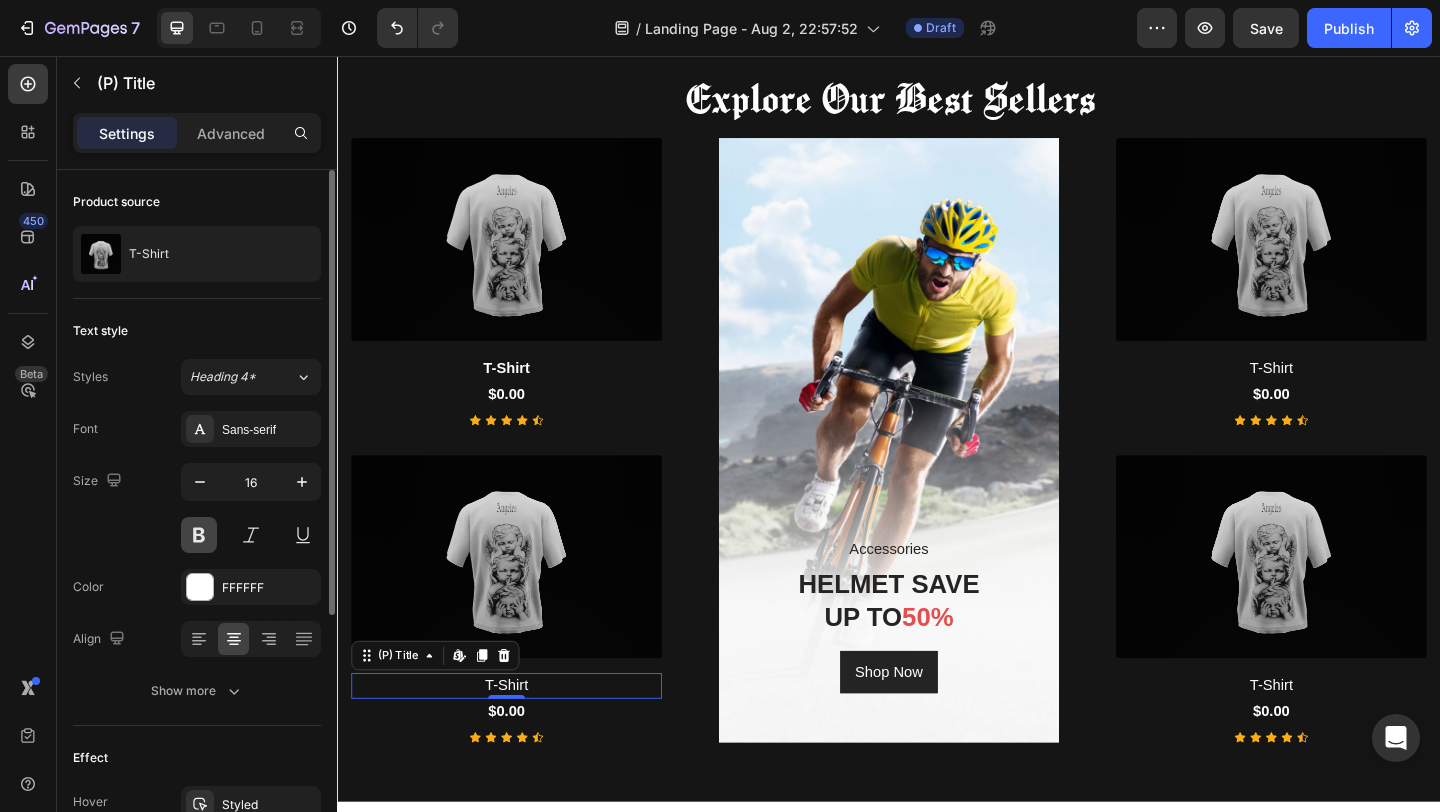 click at bounding box center (199, 535) 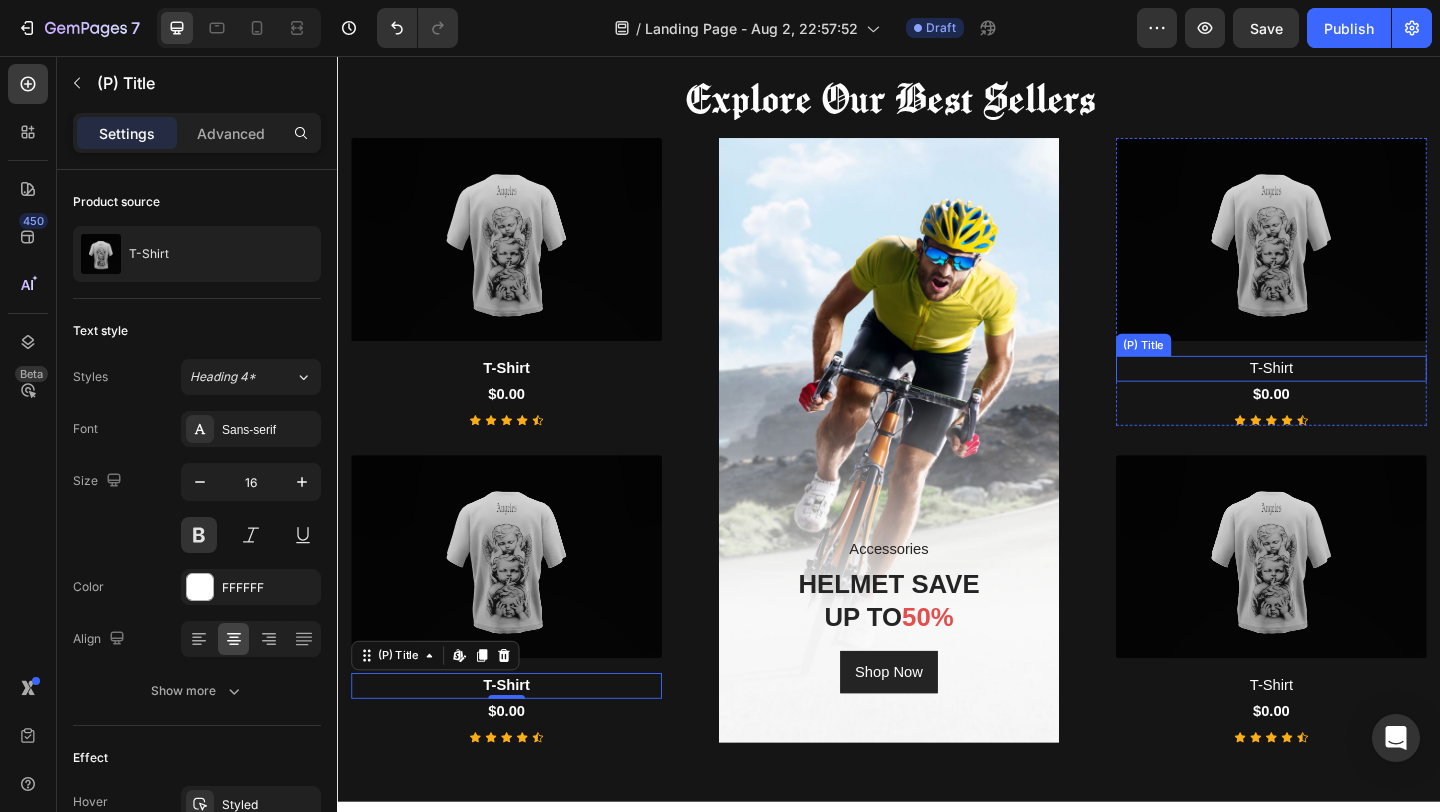 click on "T-Shirt" at bounding box center (1353, 396) 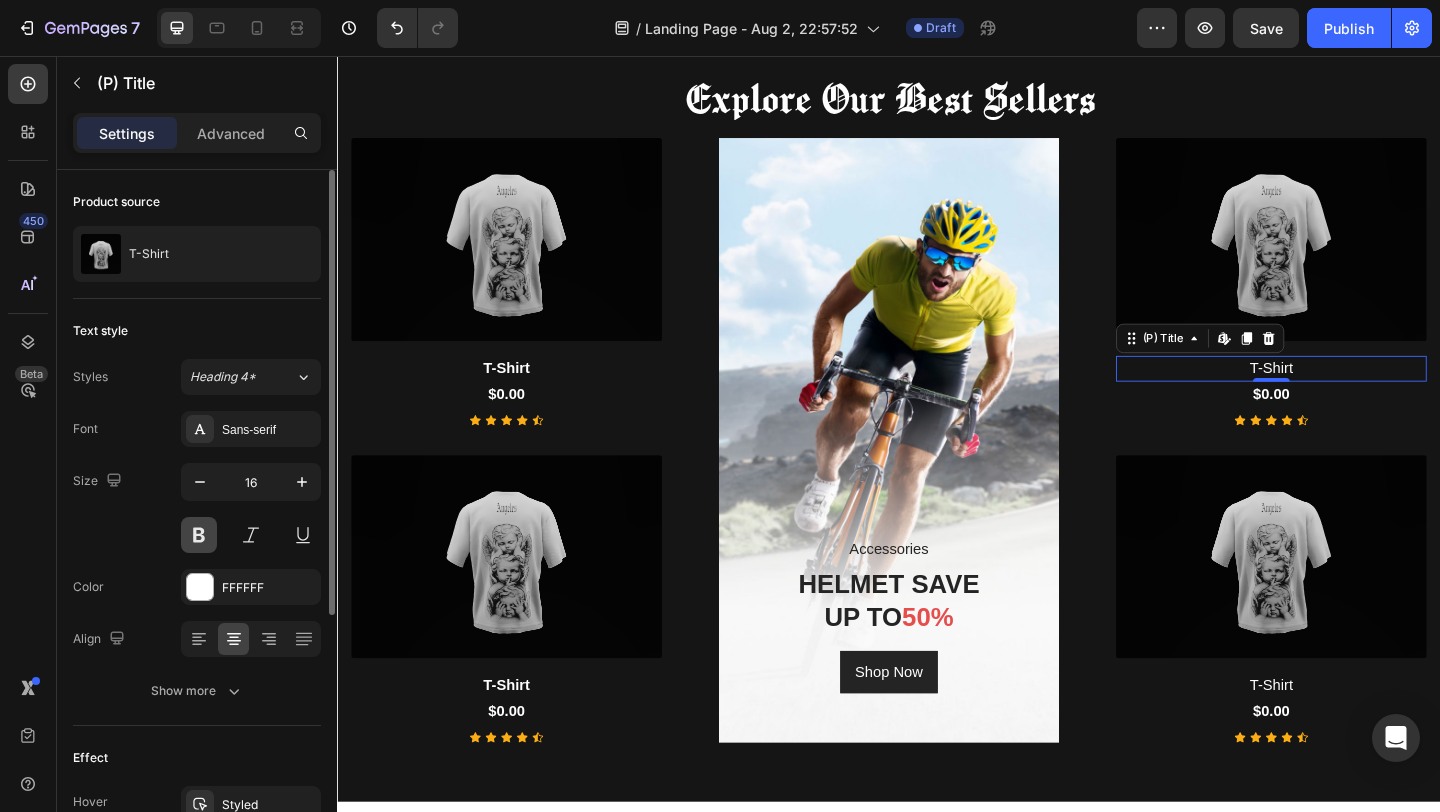 click at bounding box center [199, 535] 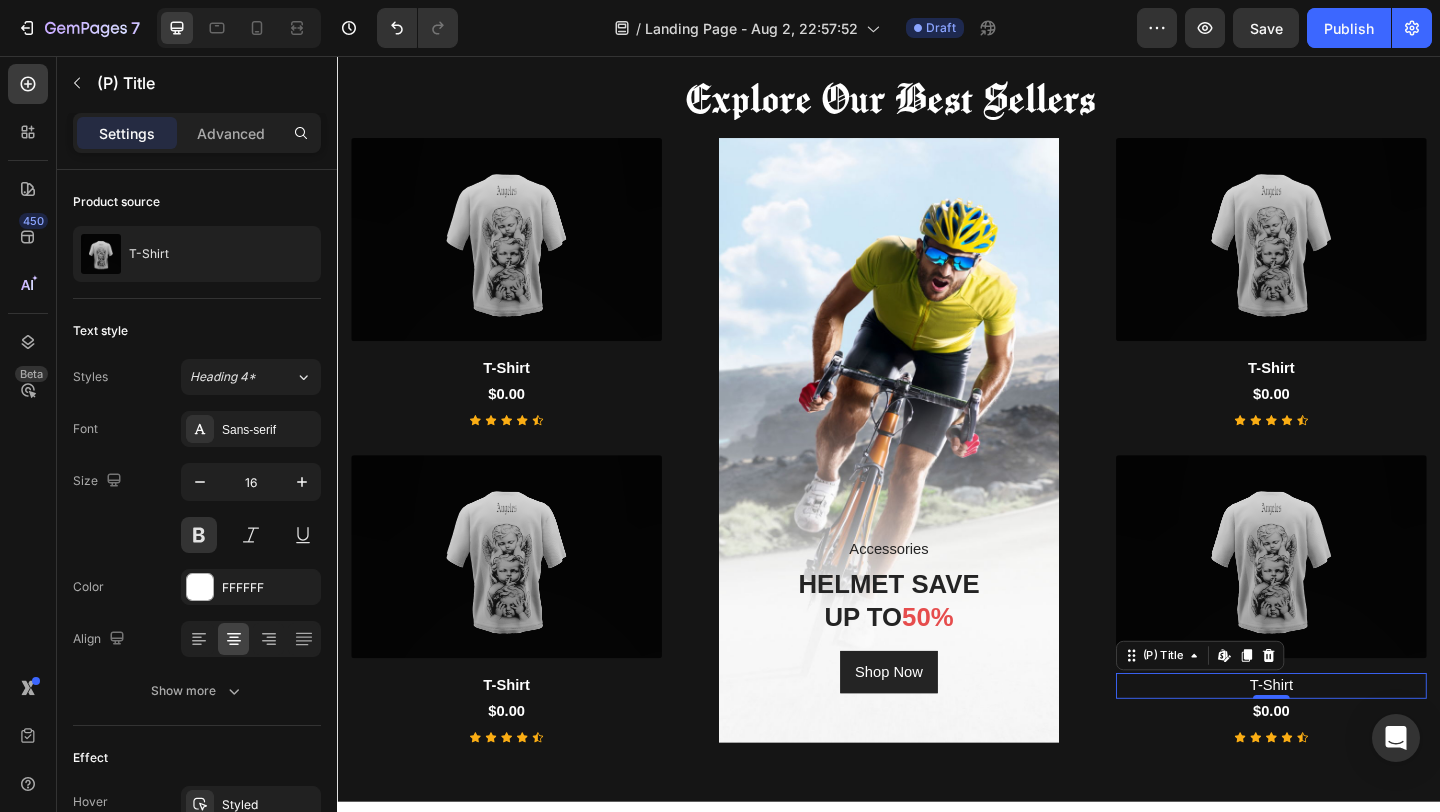 click on "T-Shirt" at bounding box center [1353, 741] 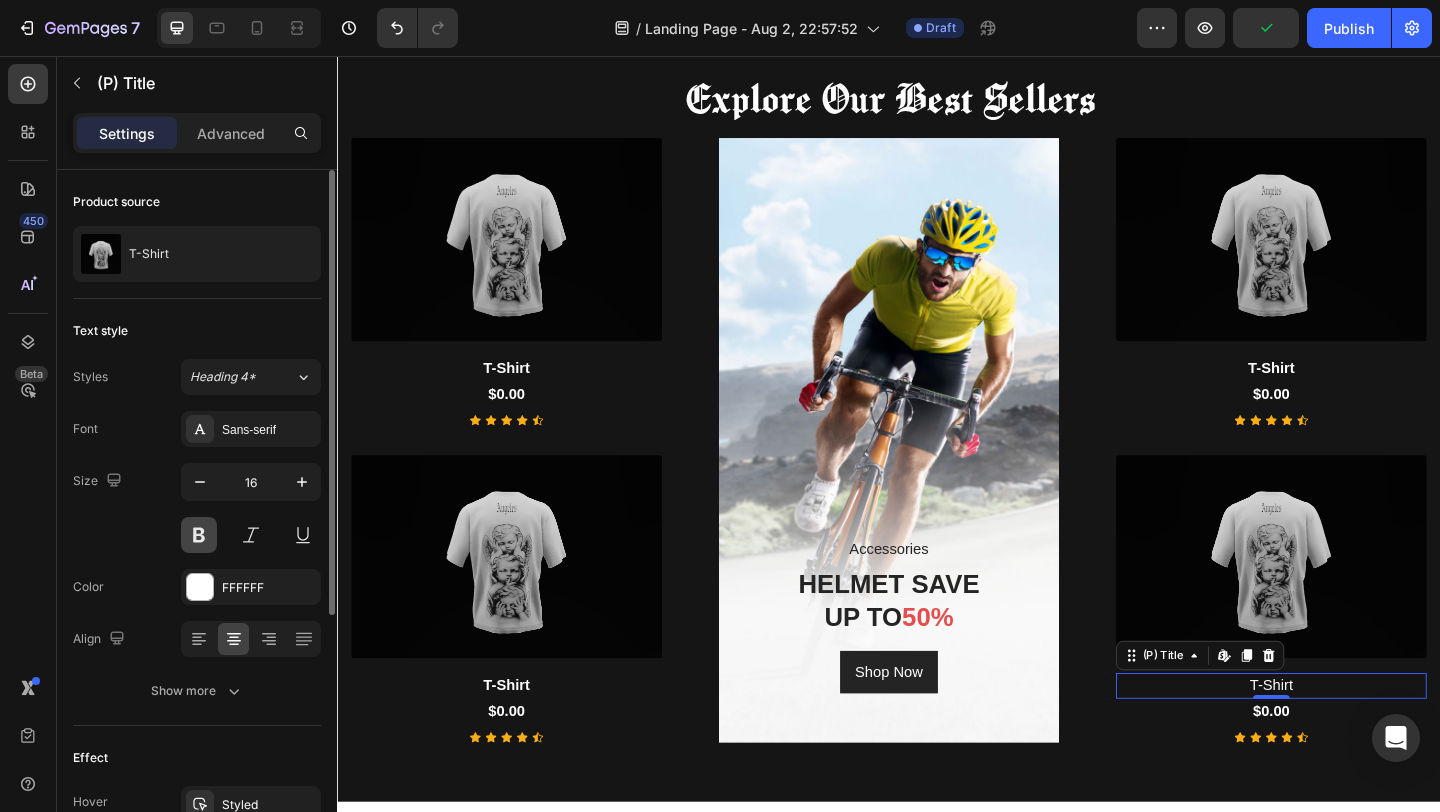 click at bounding box center (199, 535) 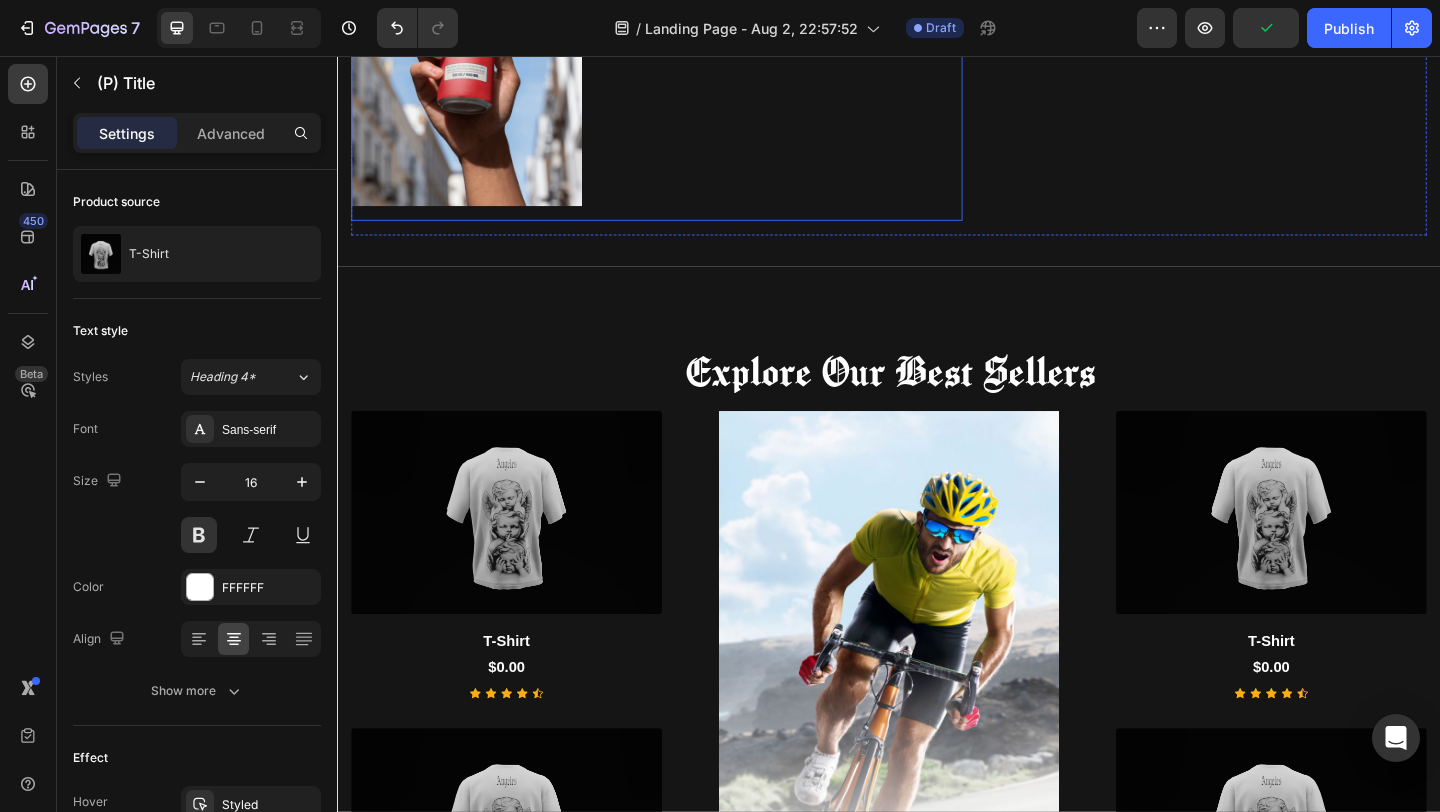 scroll, scrollTop: 659, scrollLeft: 0, axis: vertical 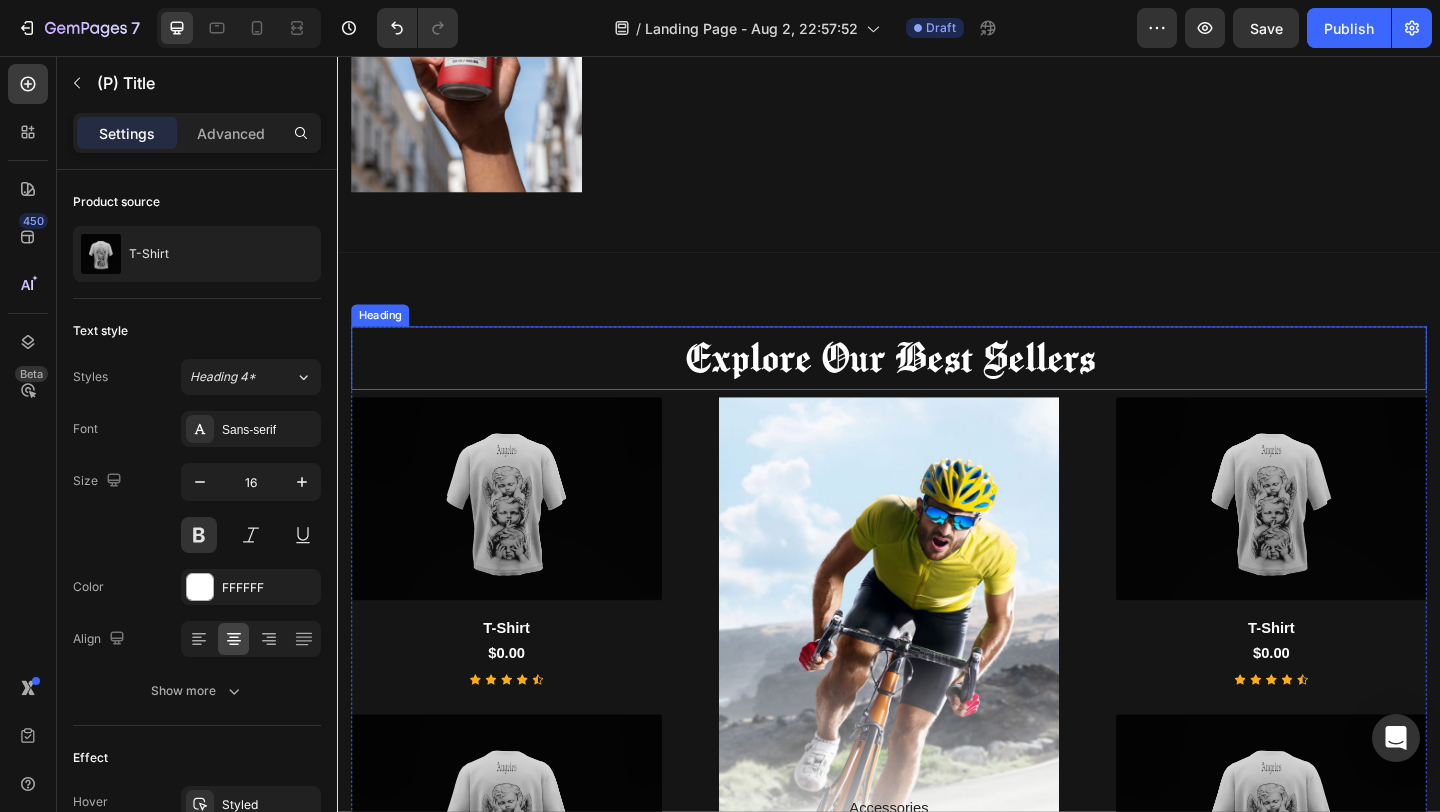 click on "Explore Our Best Sellers" at bounding box center (937, 384) 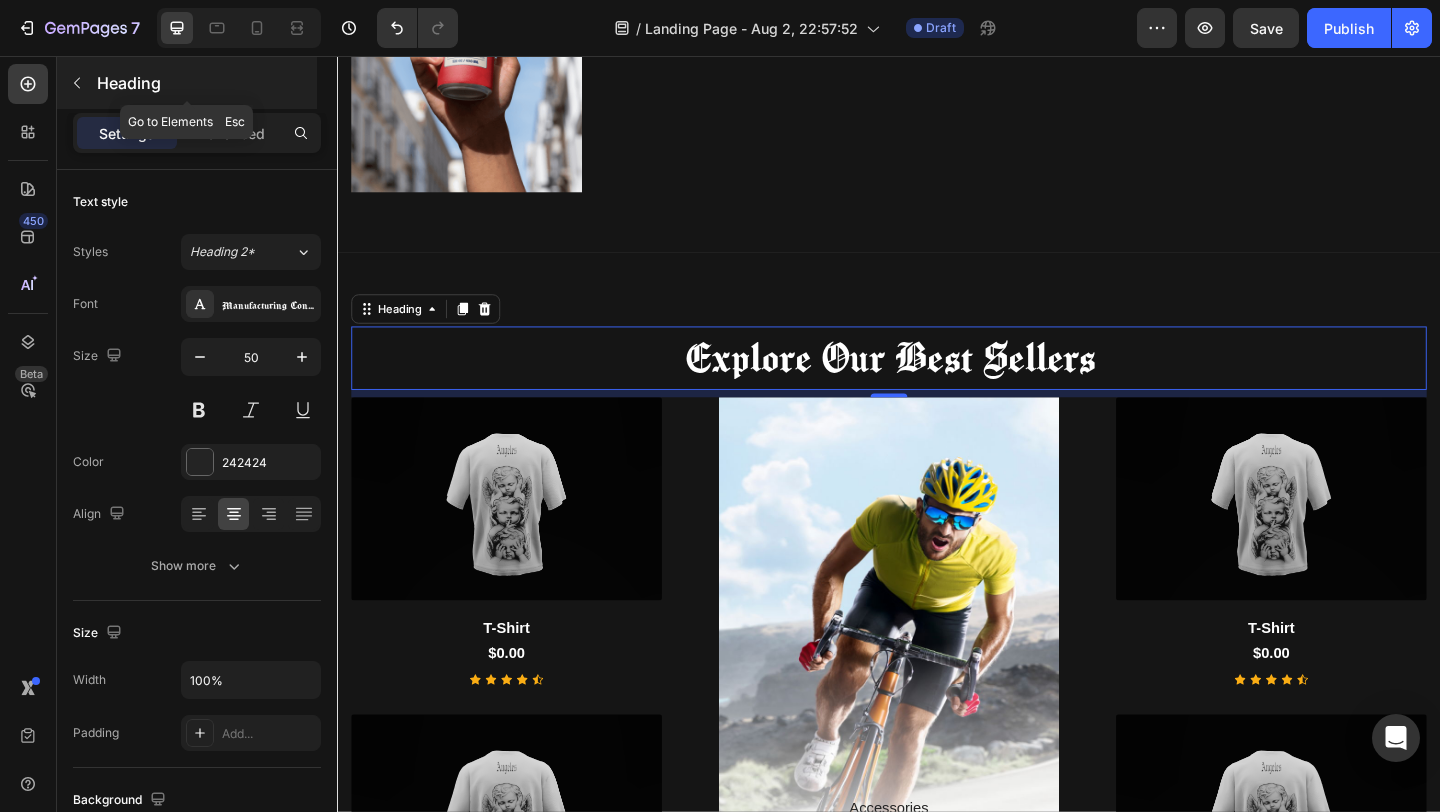click on "Heading" at bounding box center (205, 83) 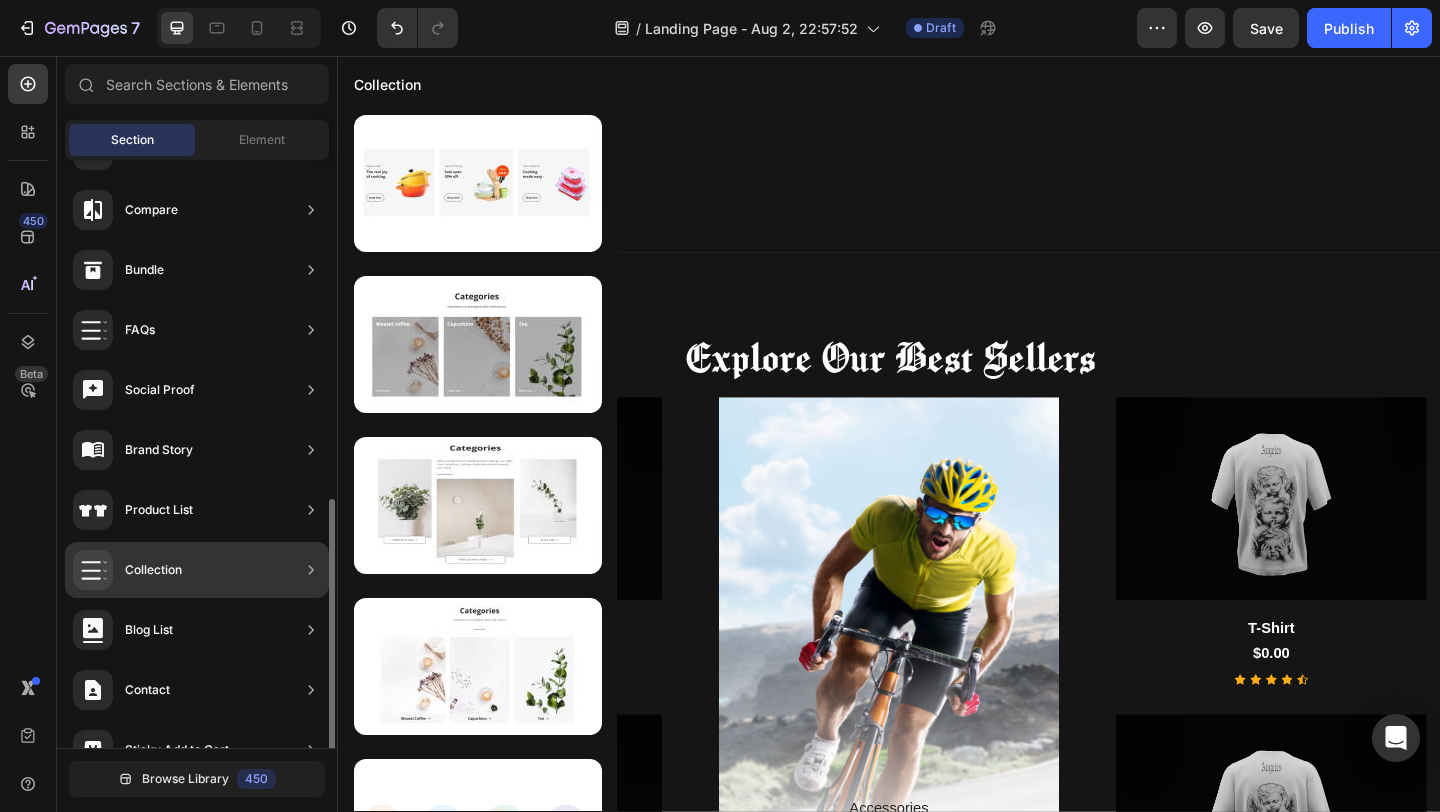 scroll, scrollTop: 572, scrollLeft: 0, axis: vertical 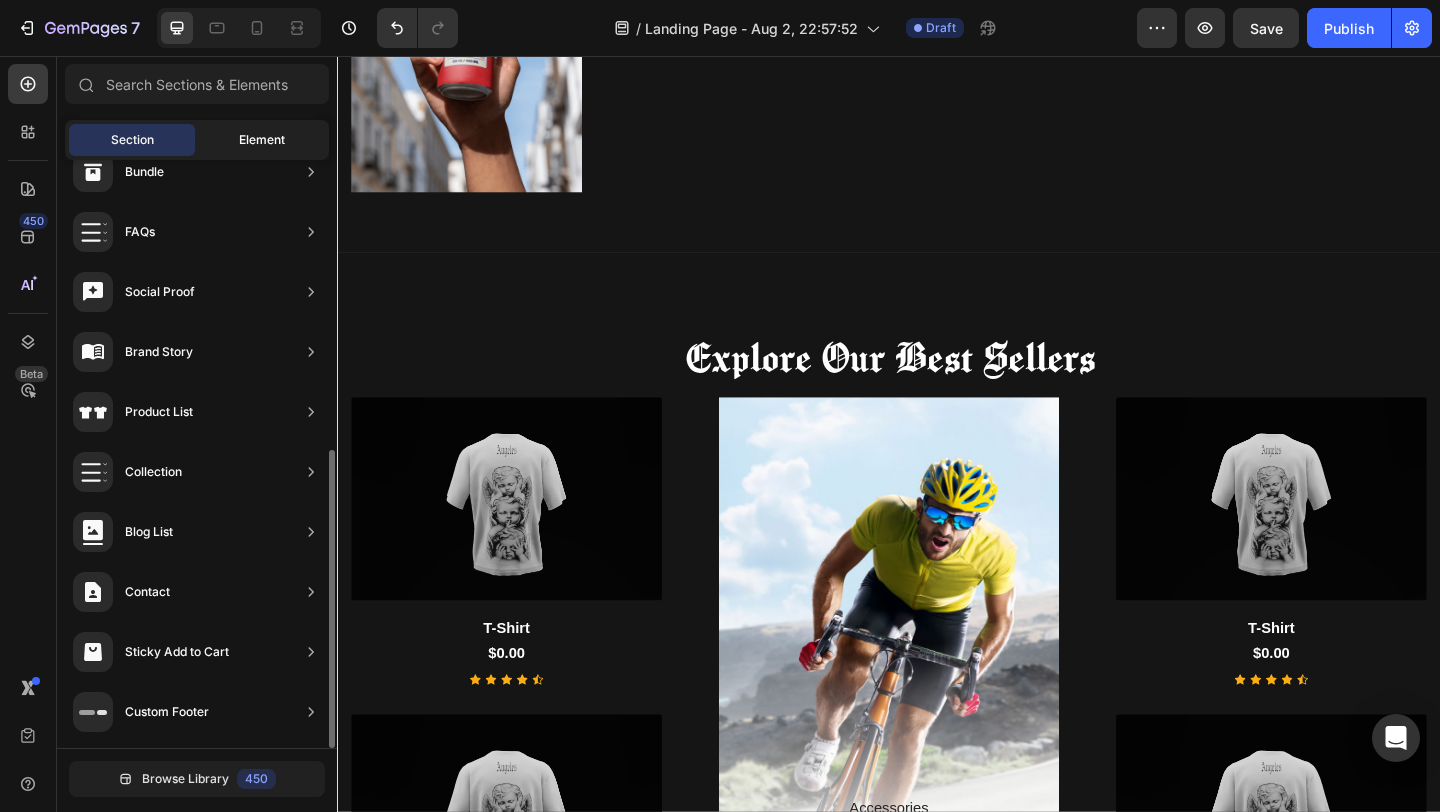 click on "Element" at bounding box center [262, 140] 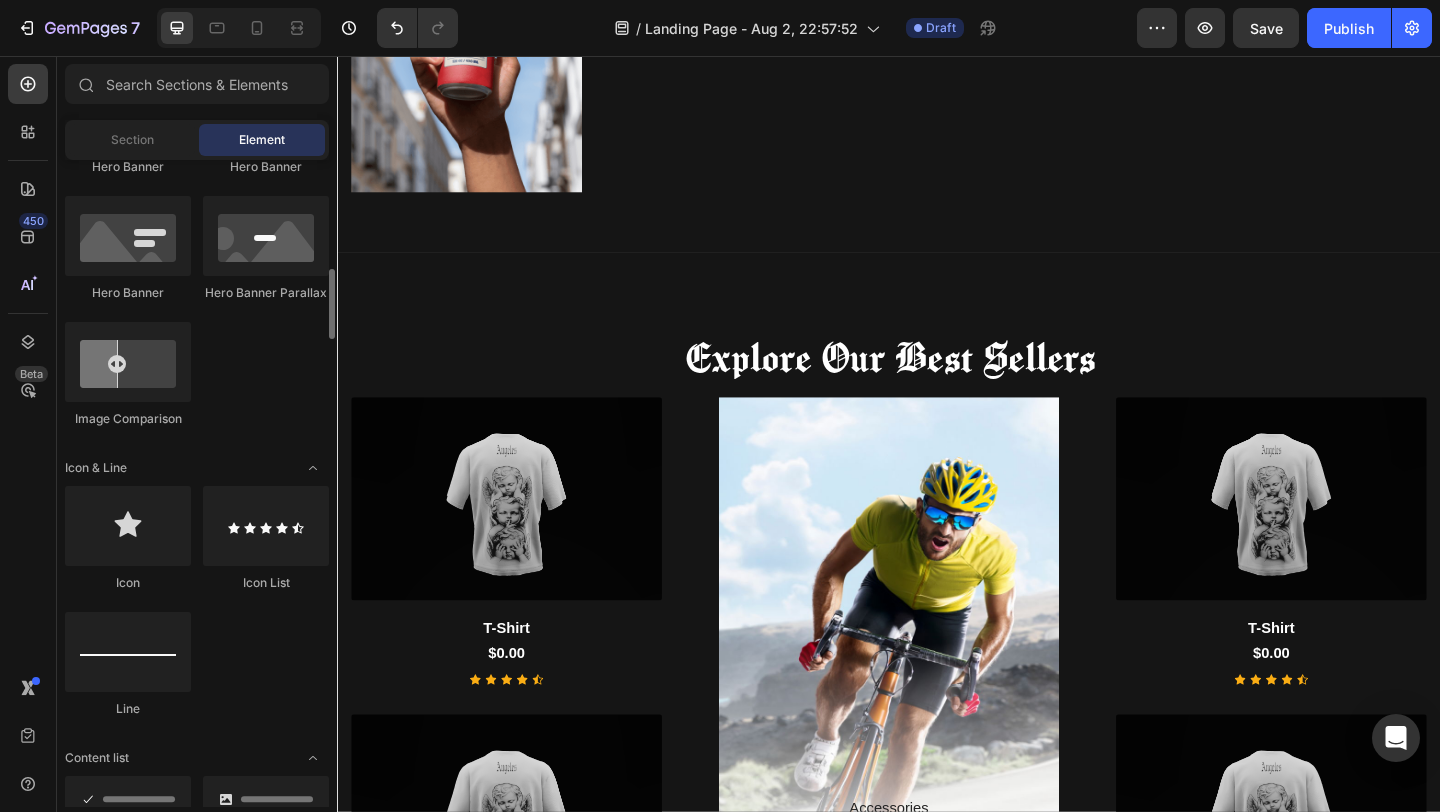 scroll, scrollTop: 1107, scrollLeft: 0, axis: vertical 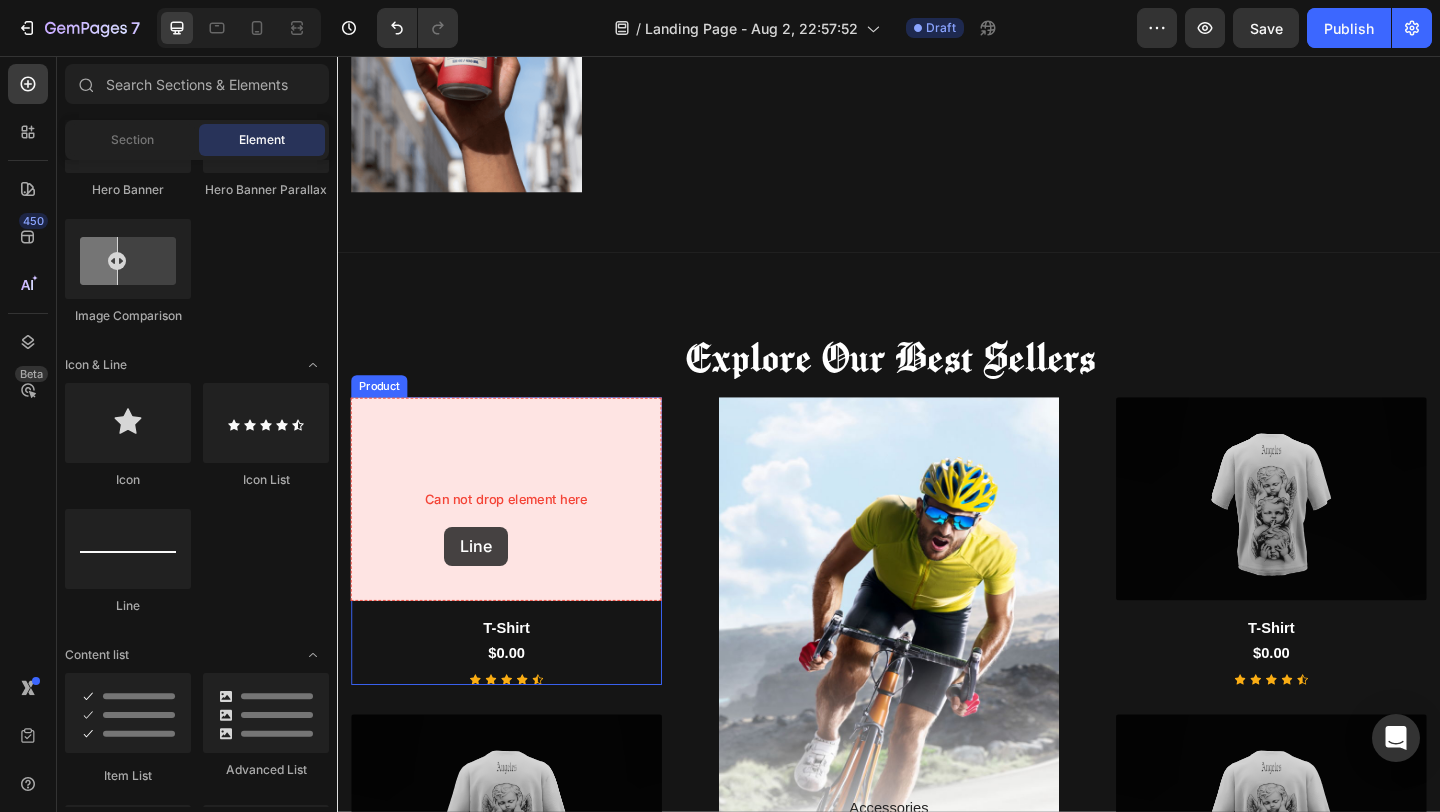 drag, startPoint x: 473, startPoint y: 626, endPoint x: 453, endPoint y: 568, distance: 61.351448 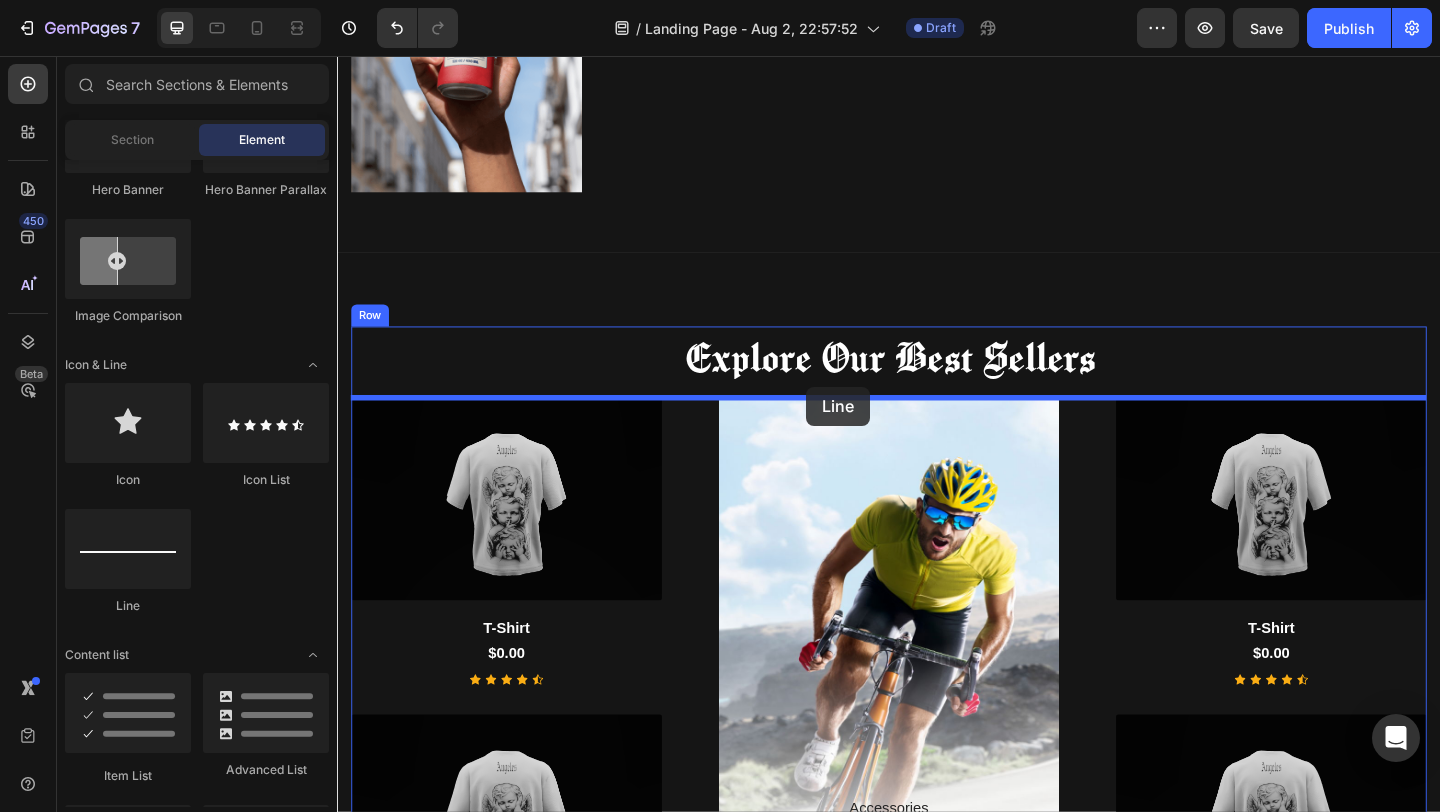 drag, startPoint x: 473, startPoint y: 620, endPoint x: 847, endPoint y: 416, distance: 426.01877 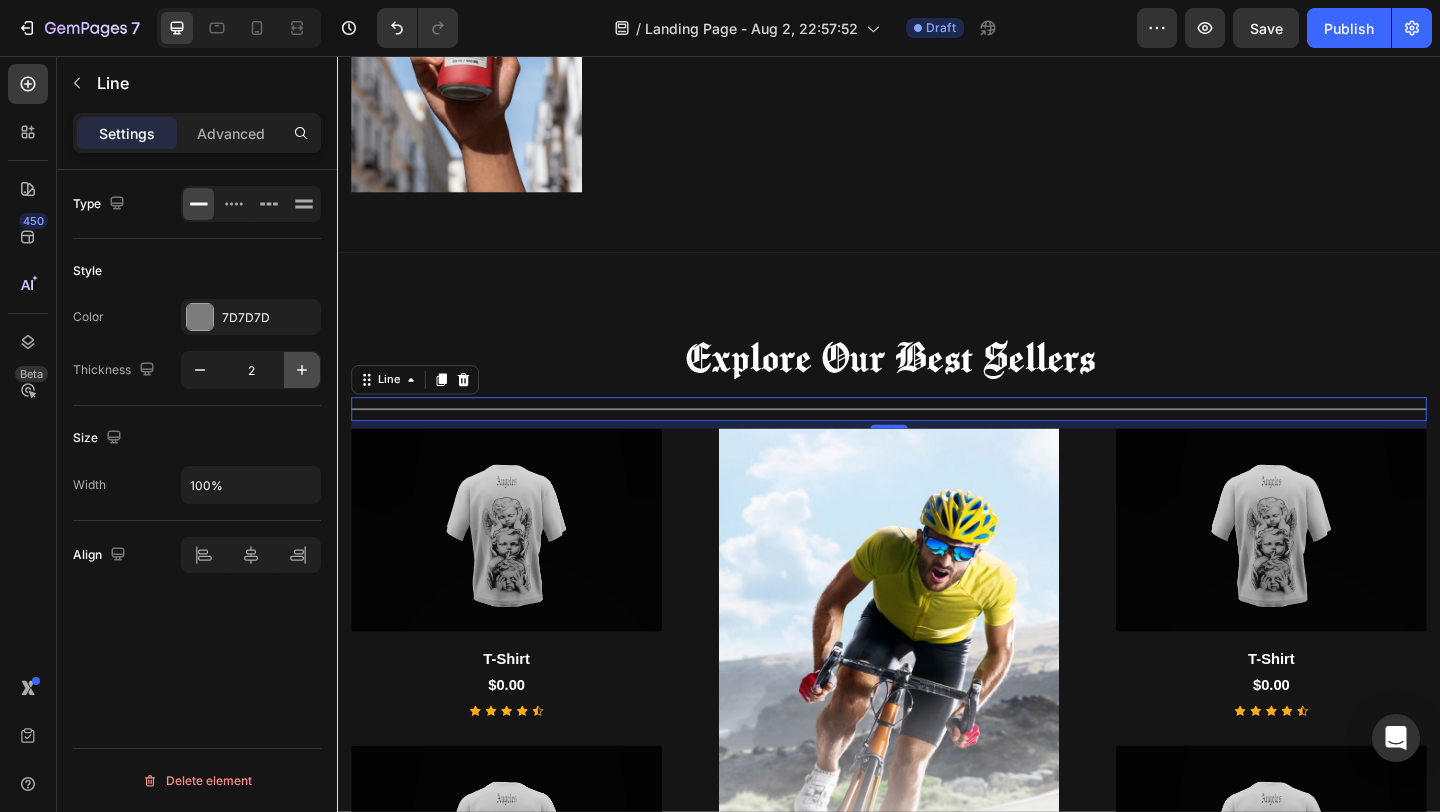 click 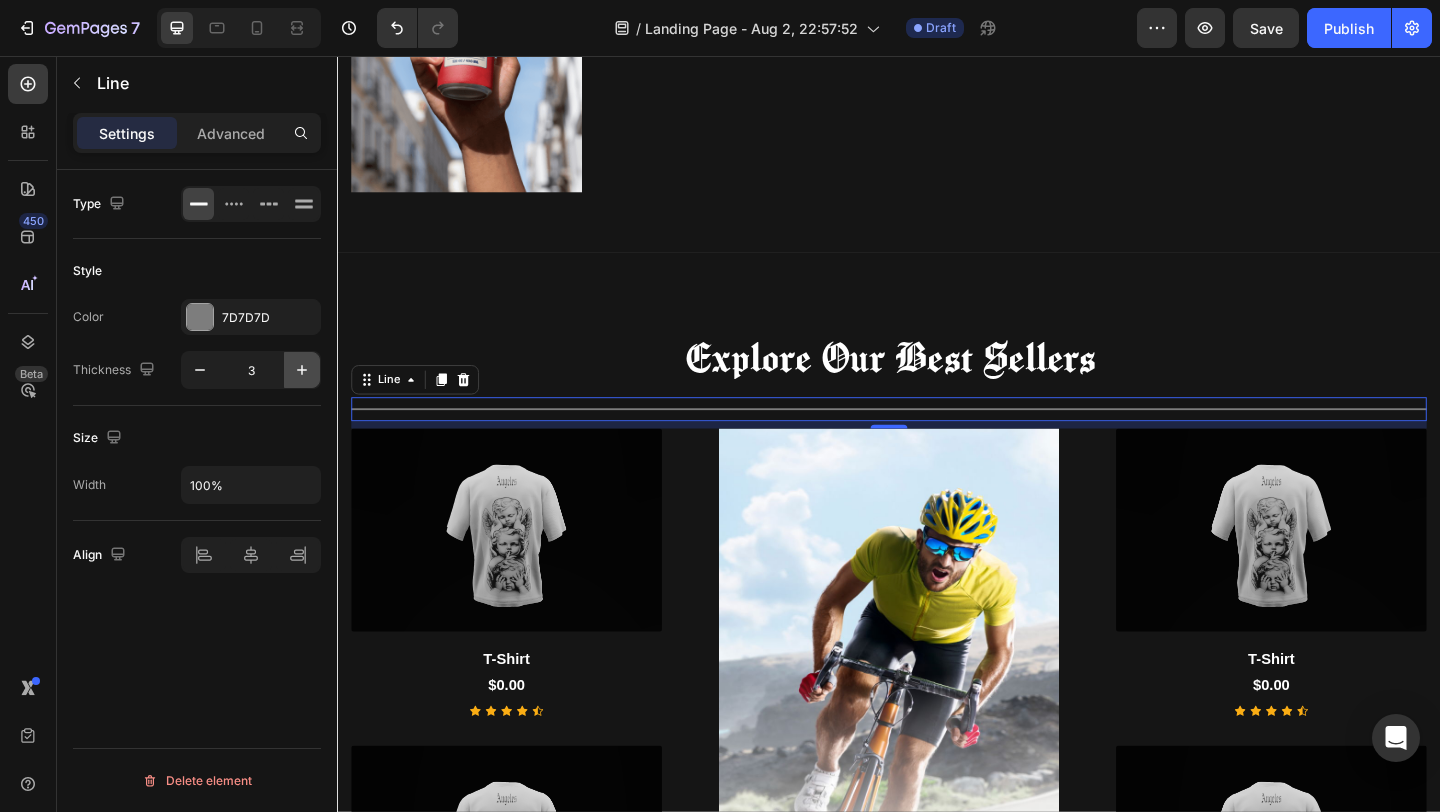 click 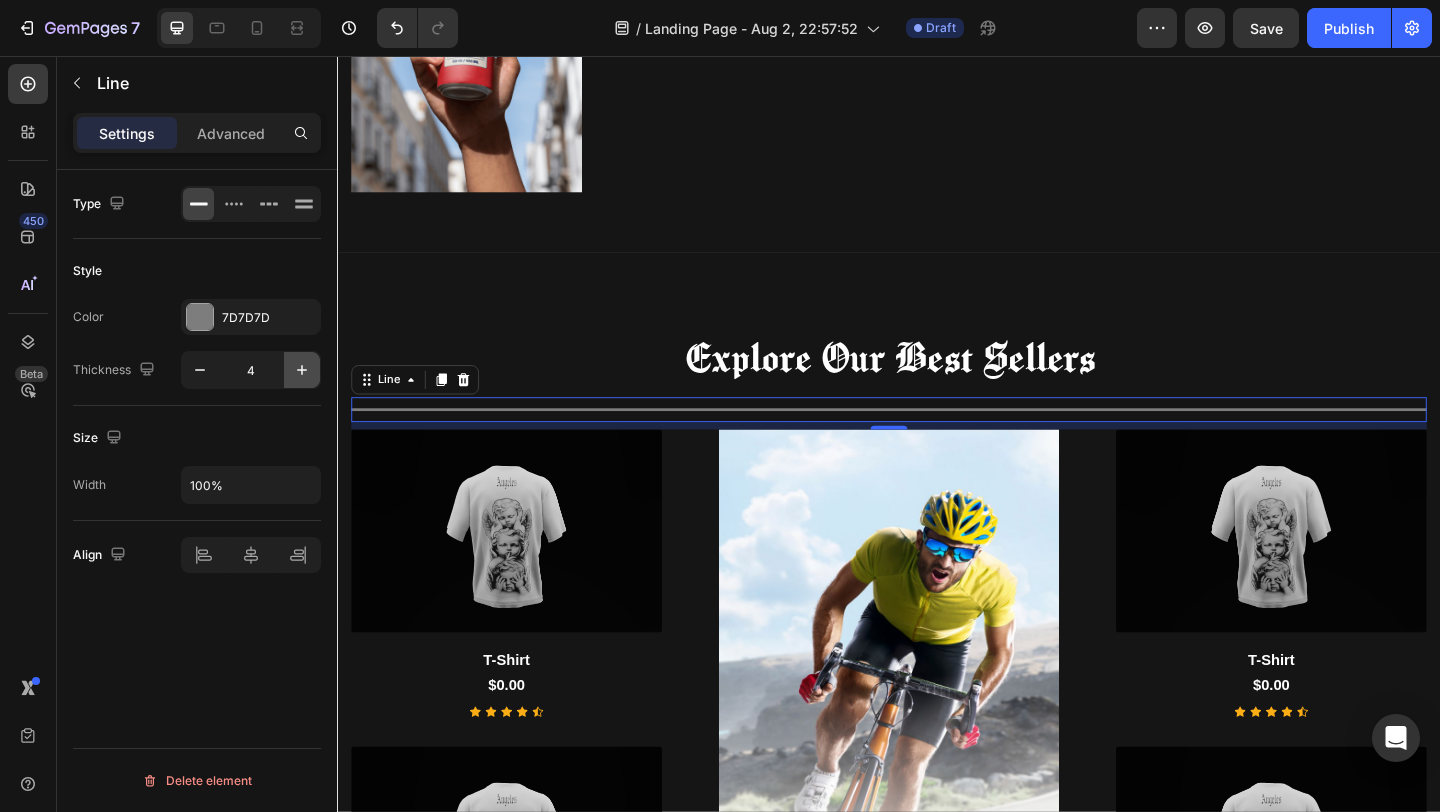click 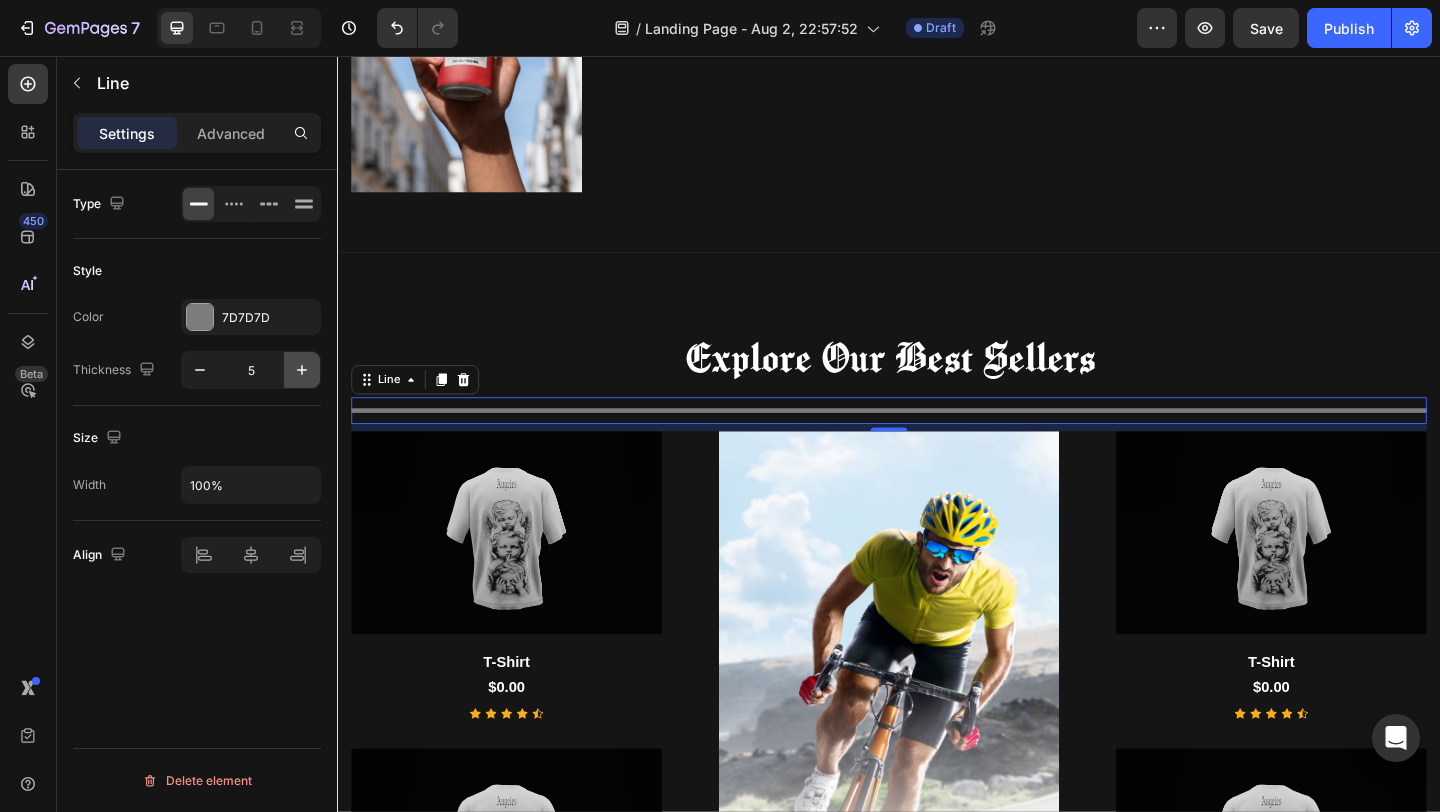 click 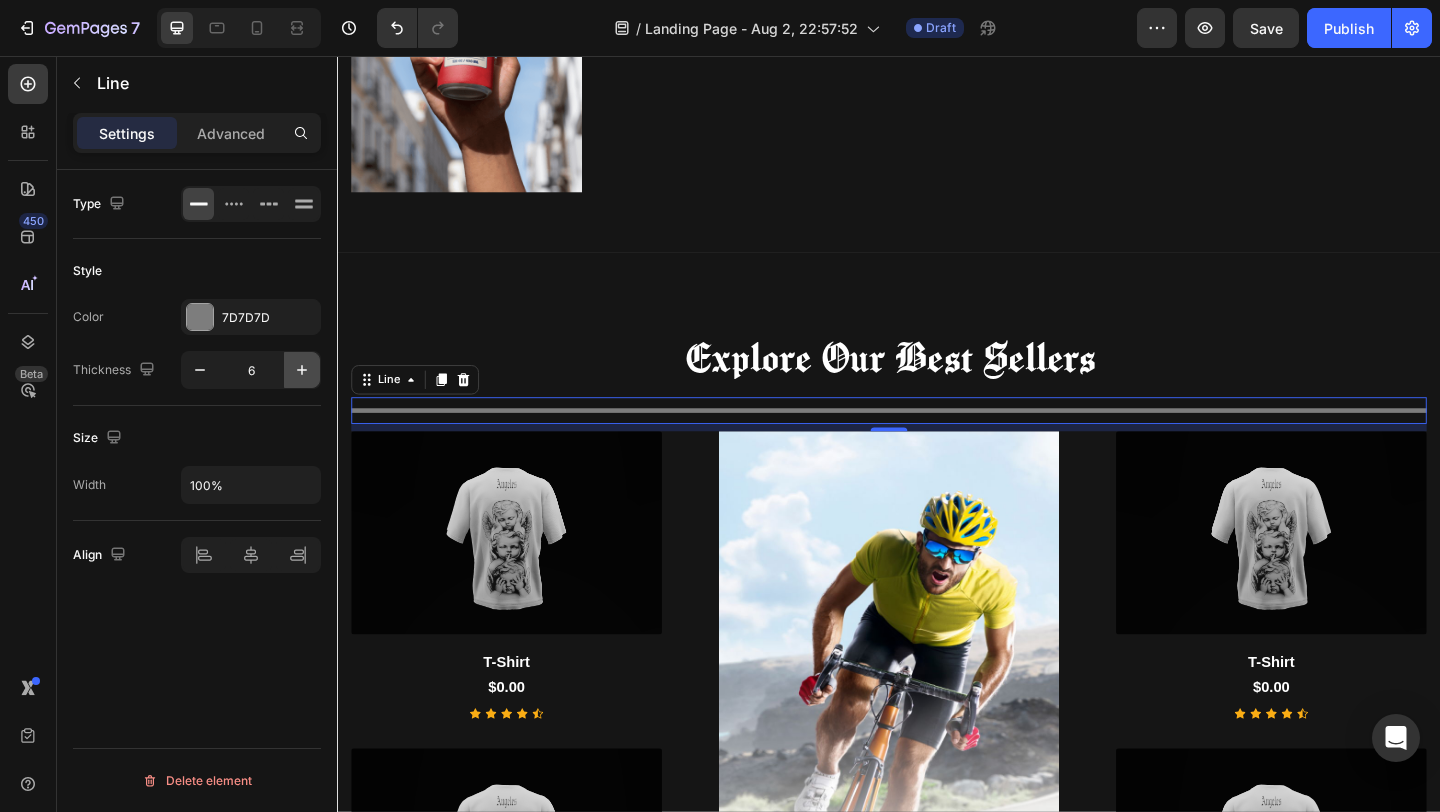 click 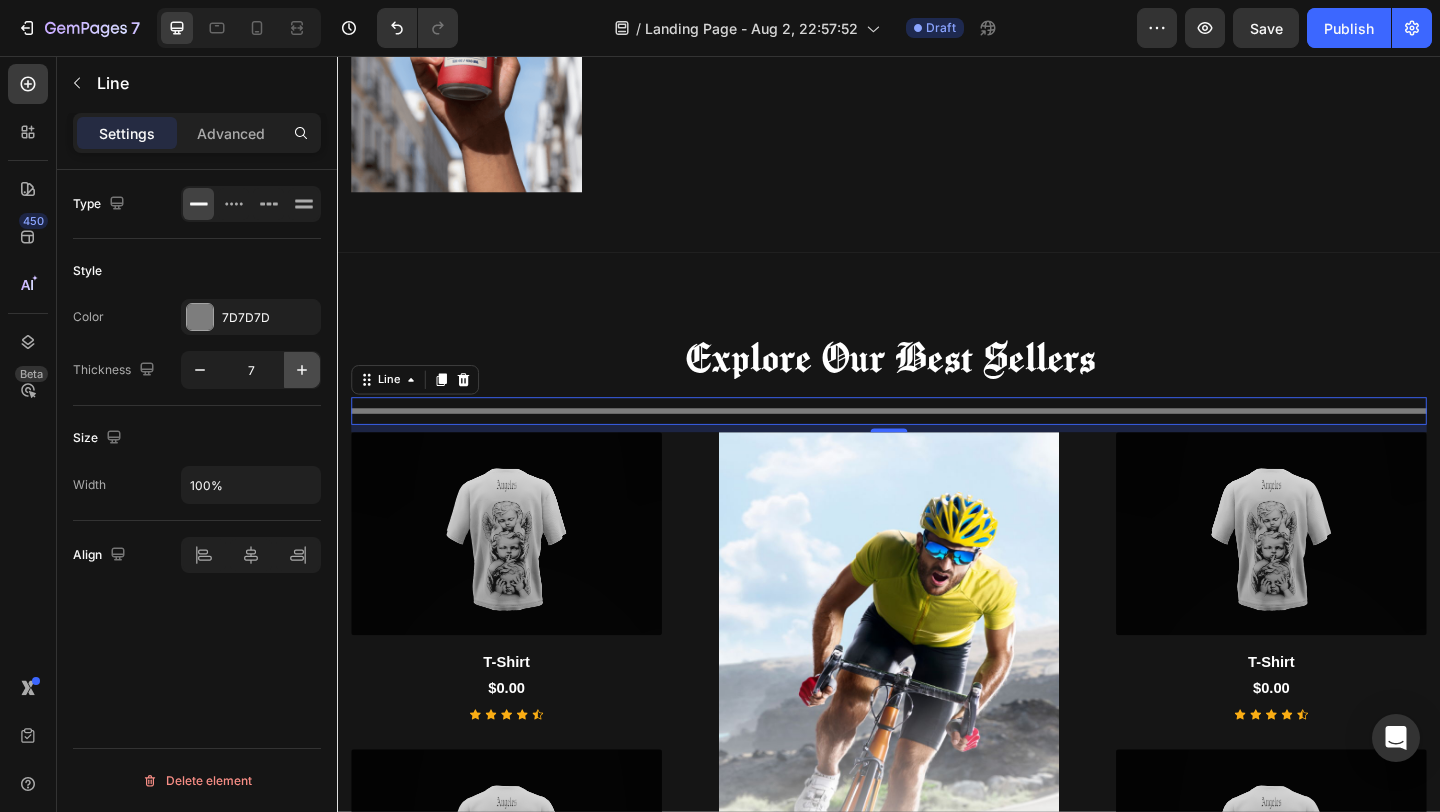 click 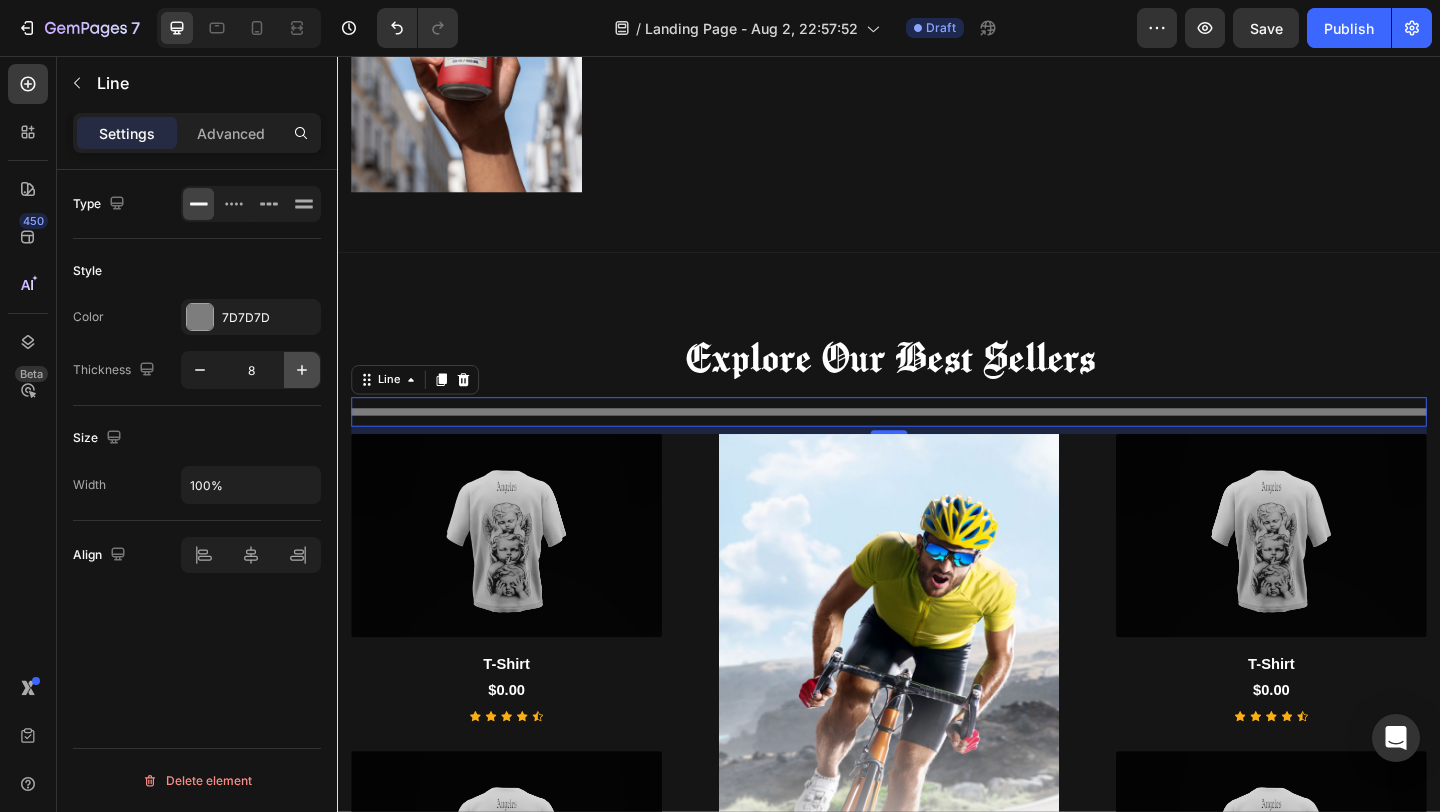 click 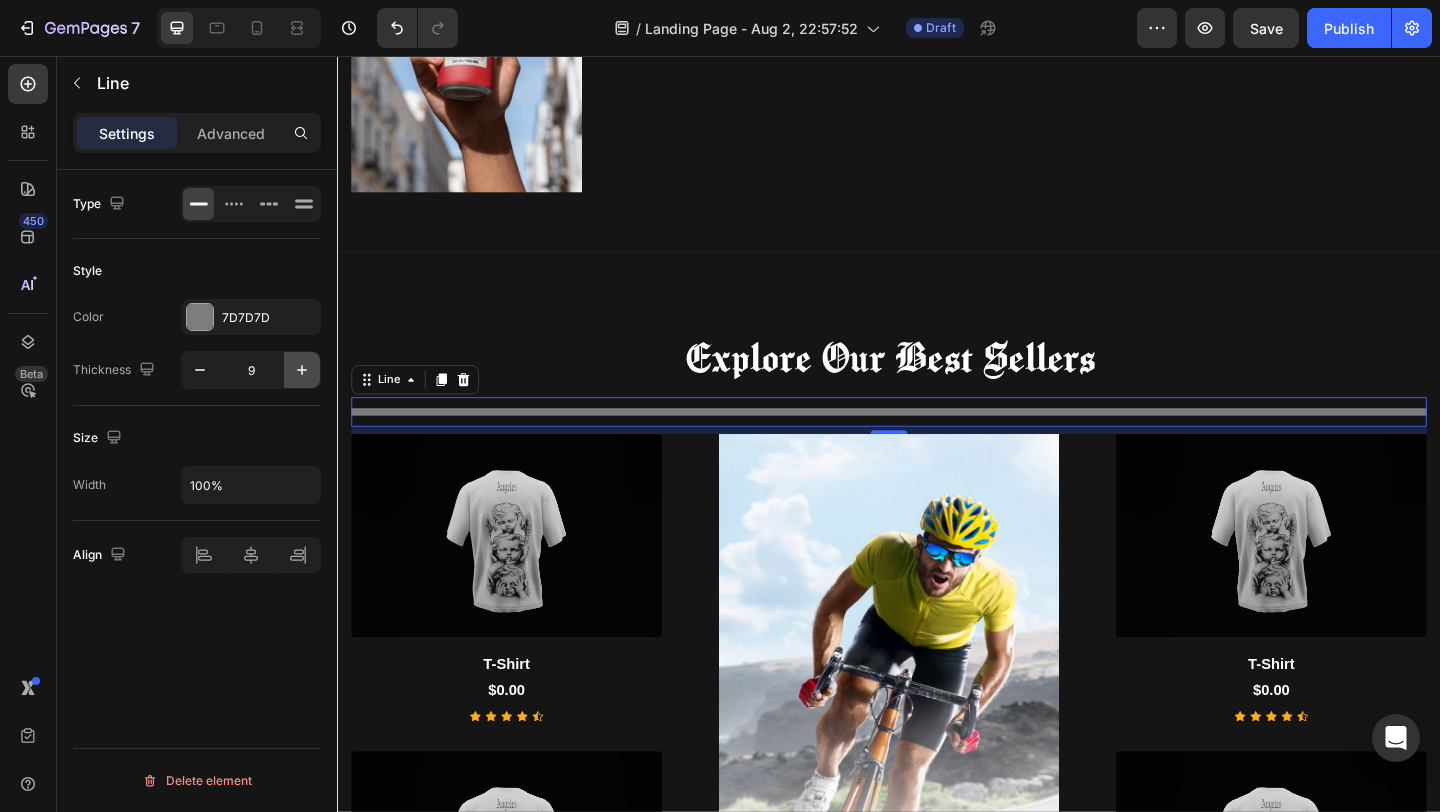 click 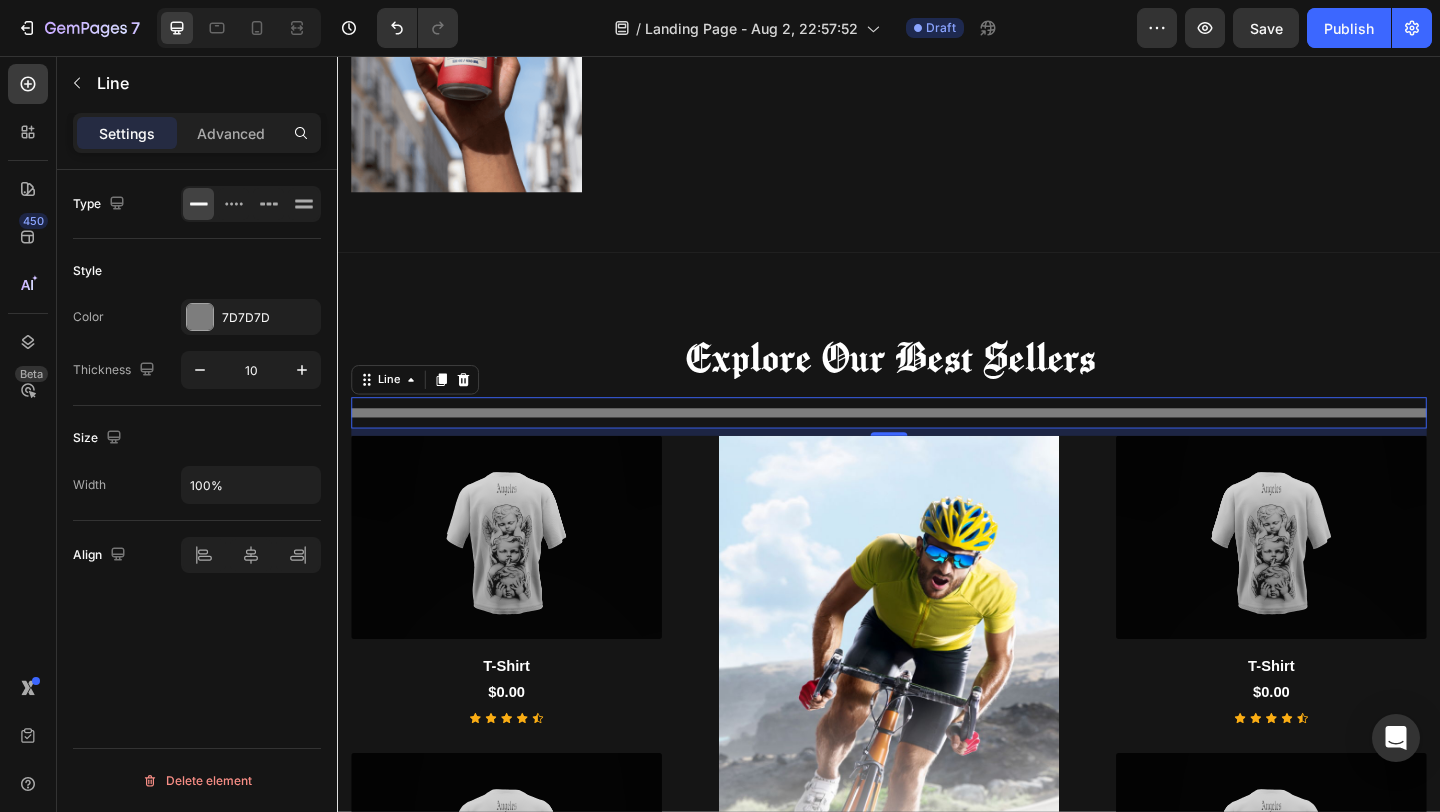 click on "Thickness 10" at bounding box center [197, 370] 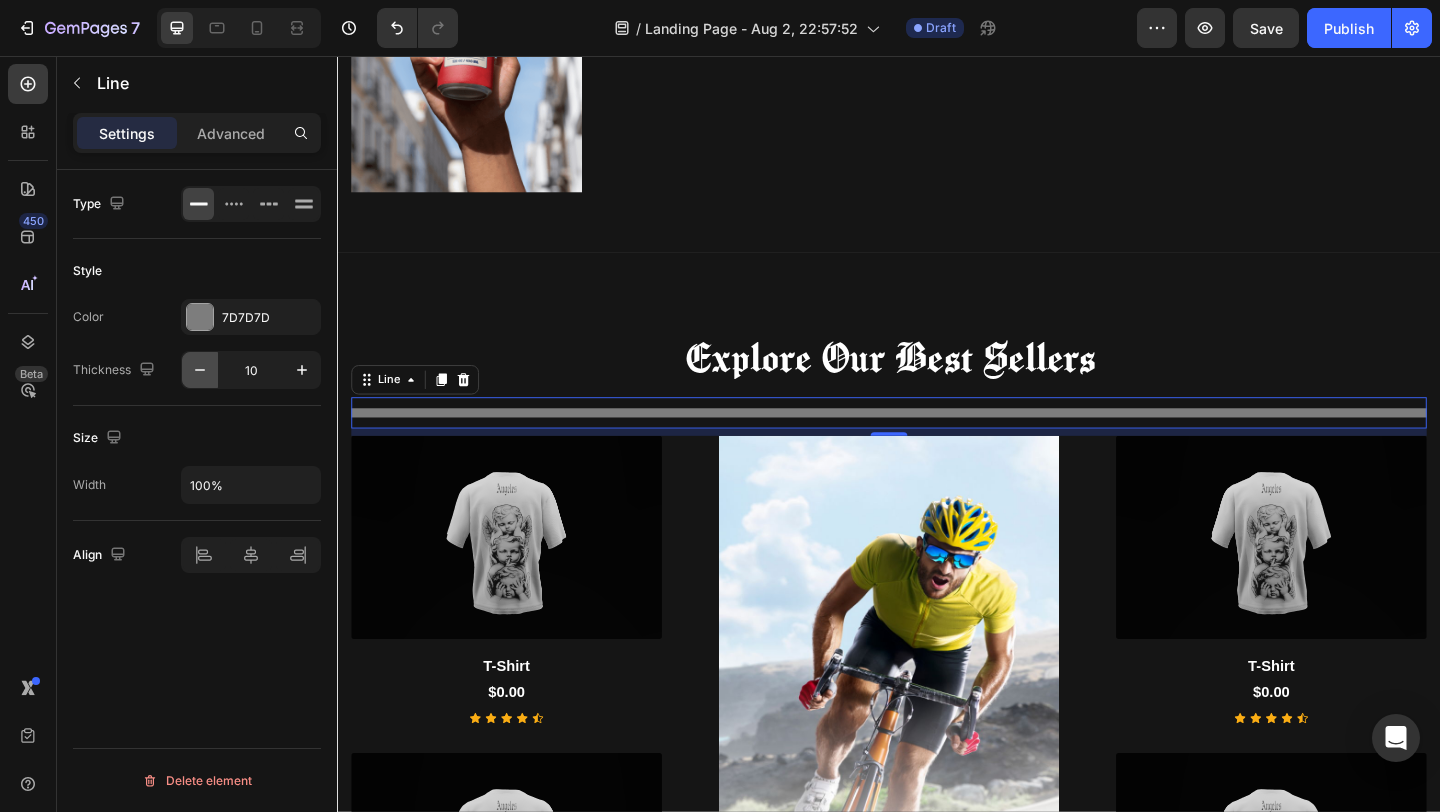 click 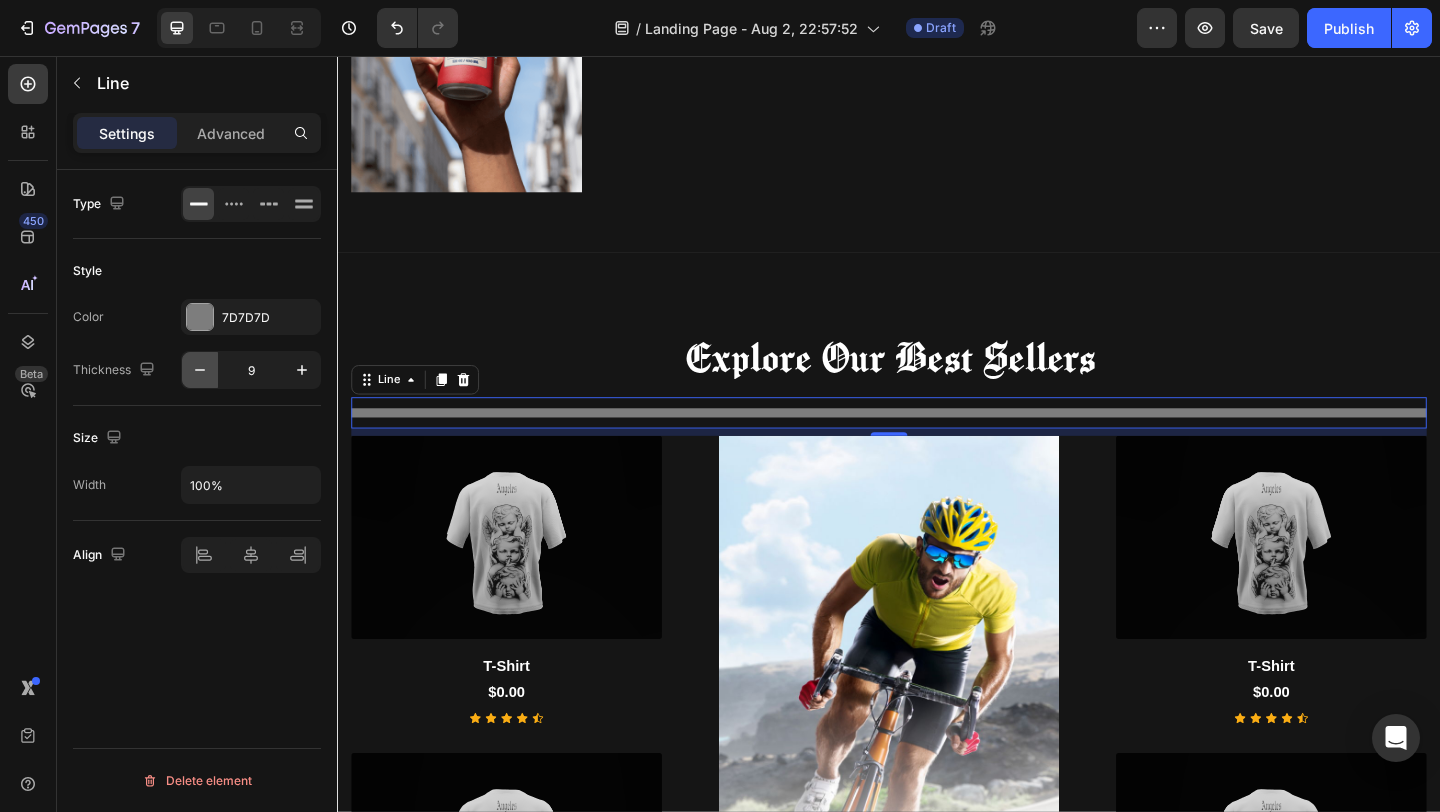 click 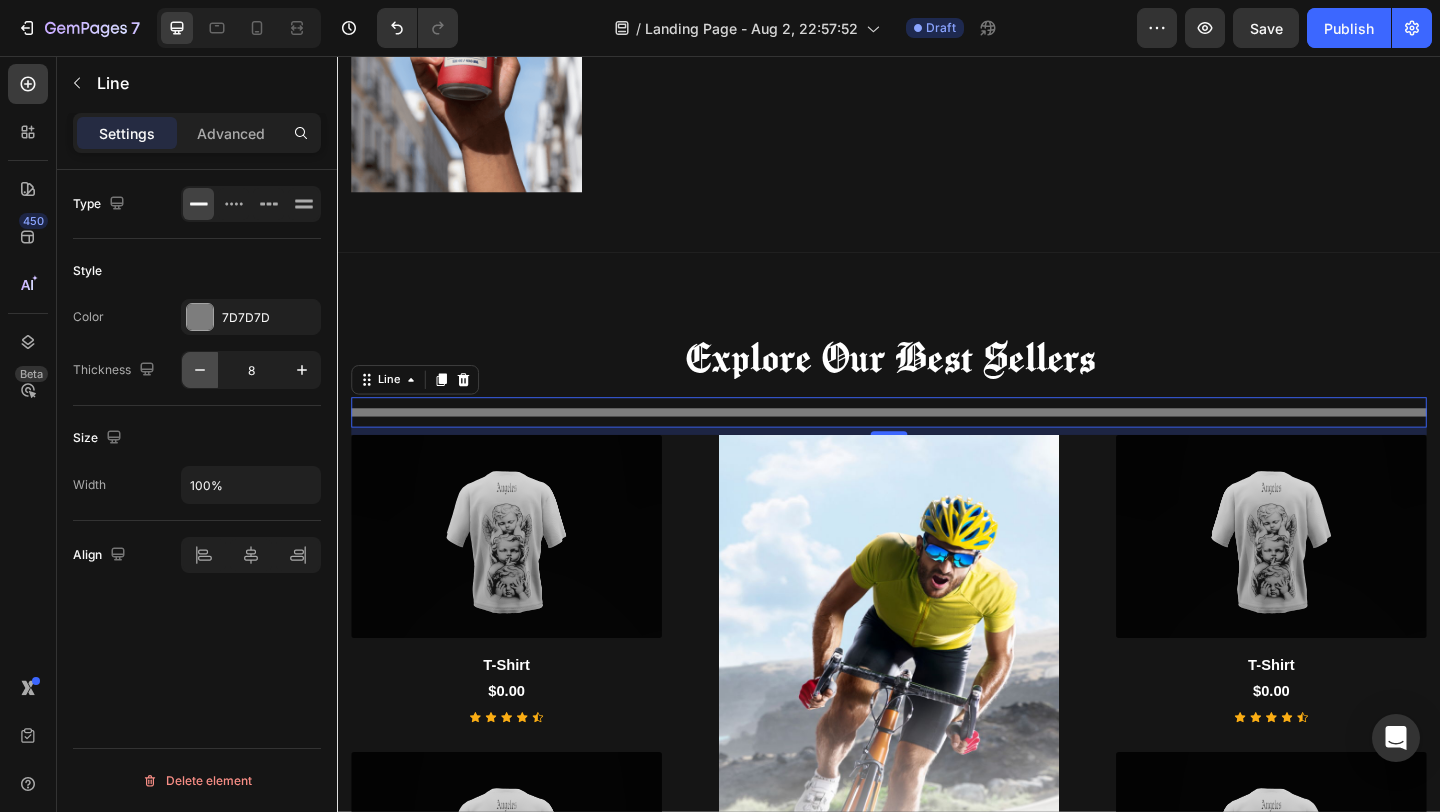 click 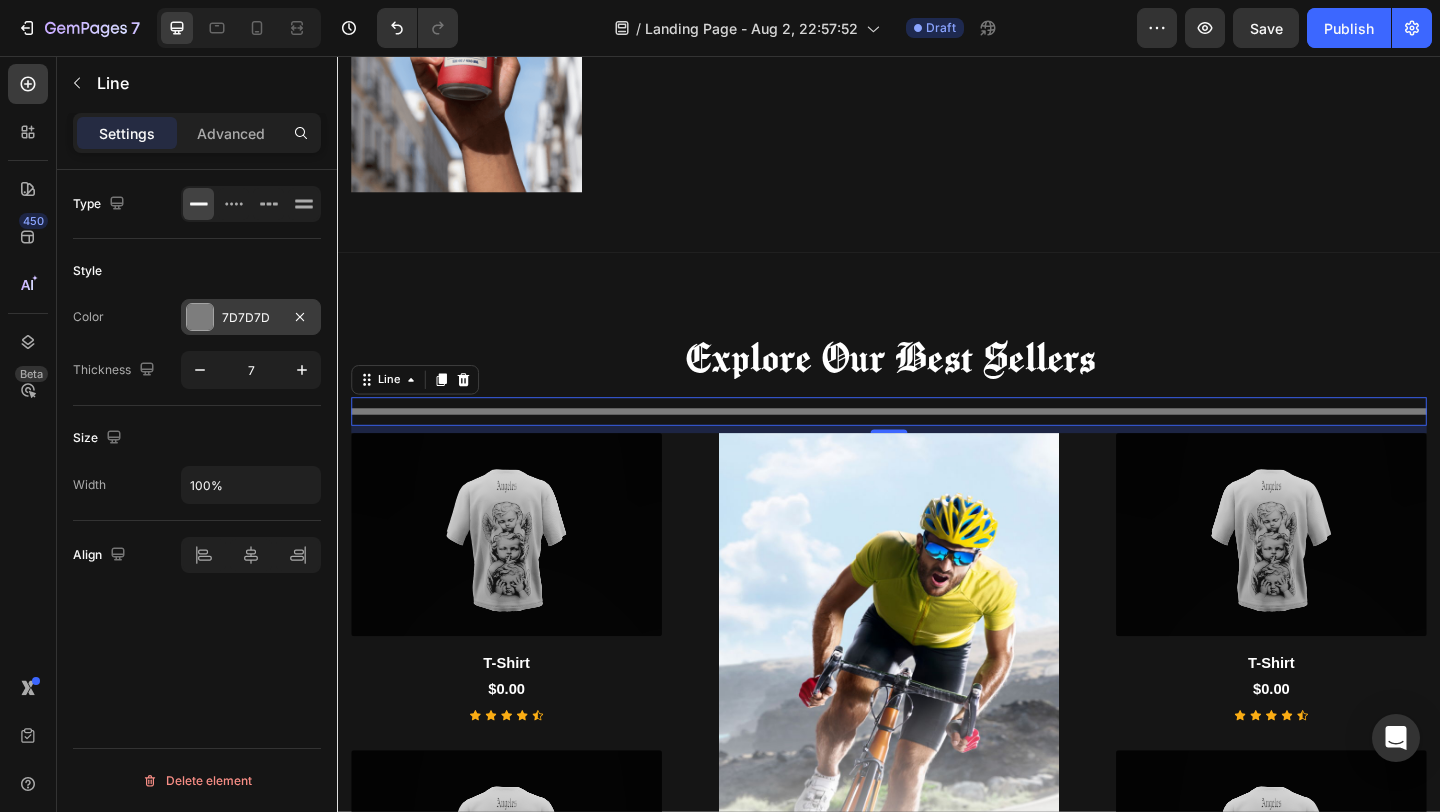 click at bounding box center [200, 317] 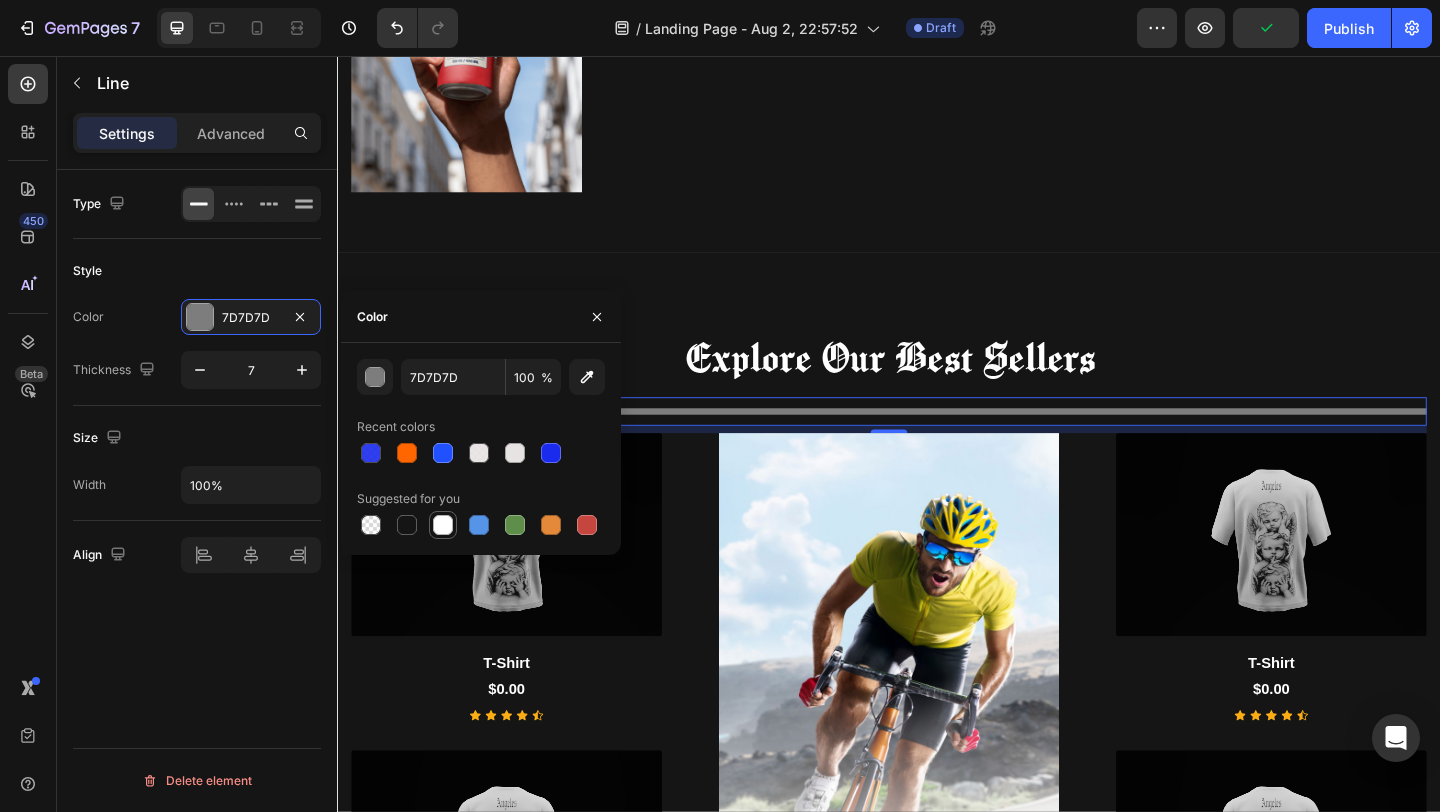 click at bounding box center (443, 525) 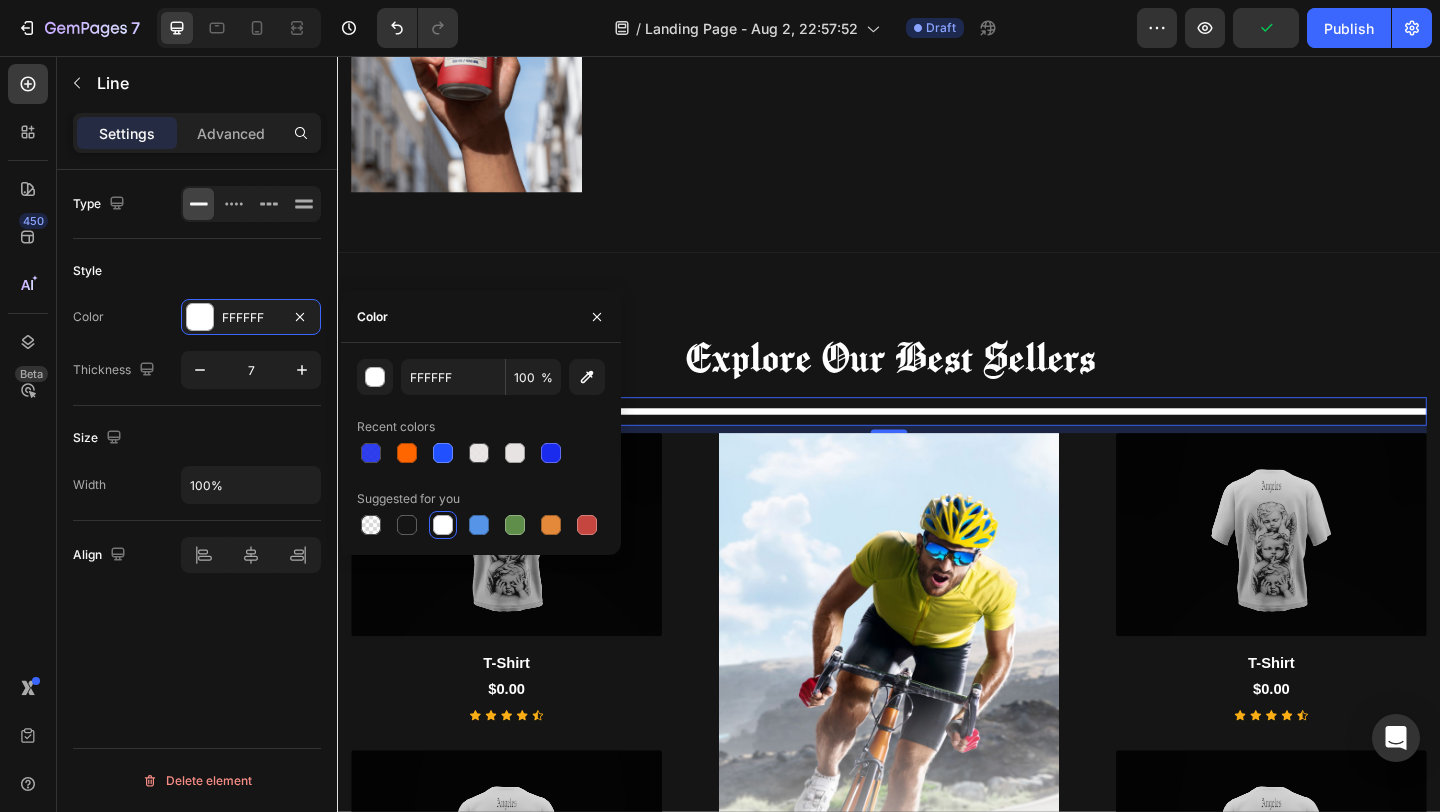 click on "Width 100%" at bounding box center (197, 485) 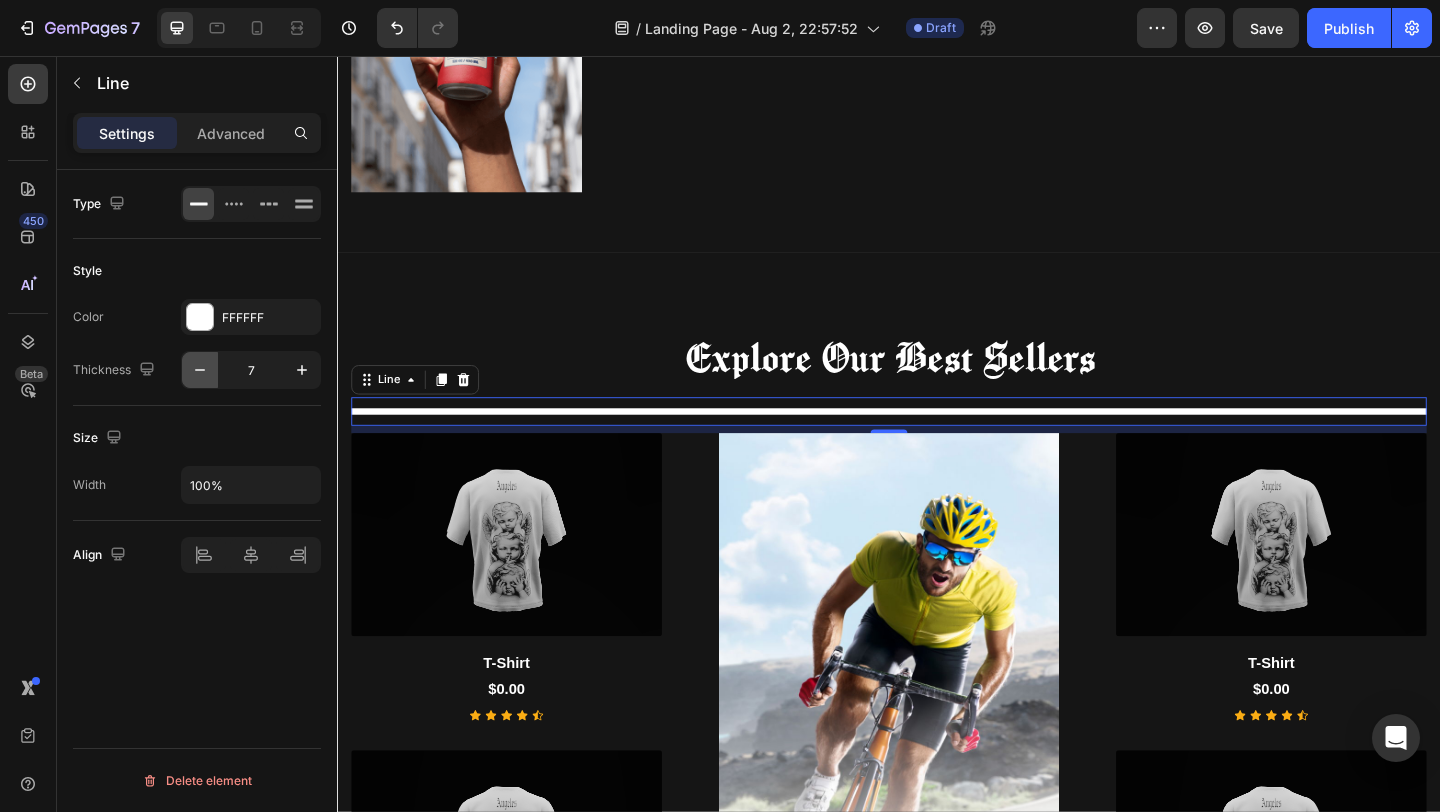 click 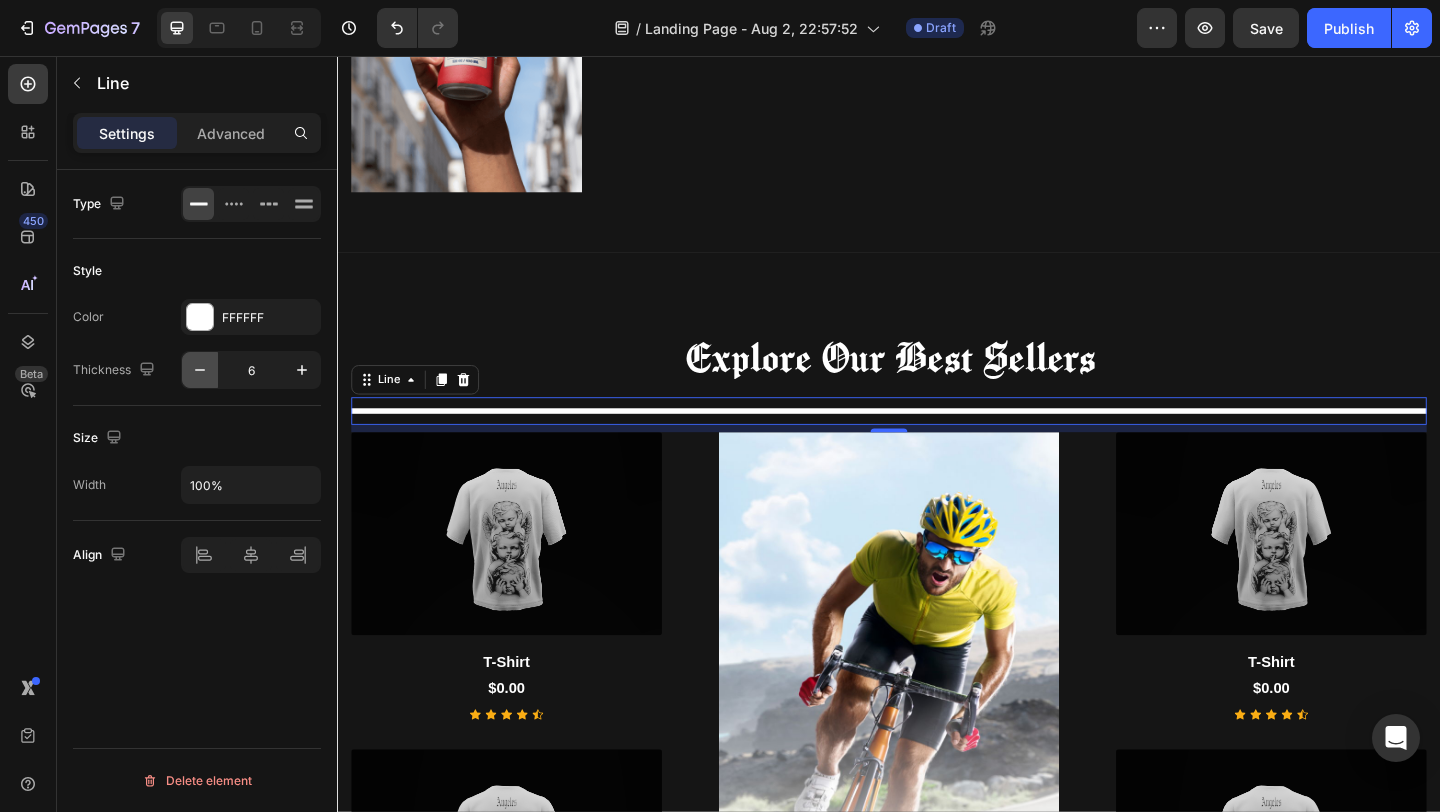 click 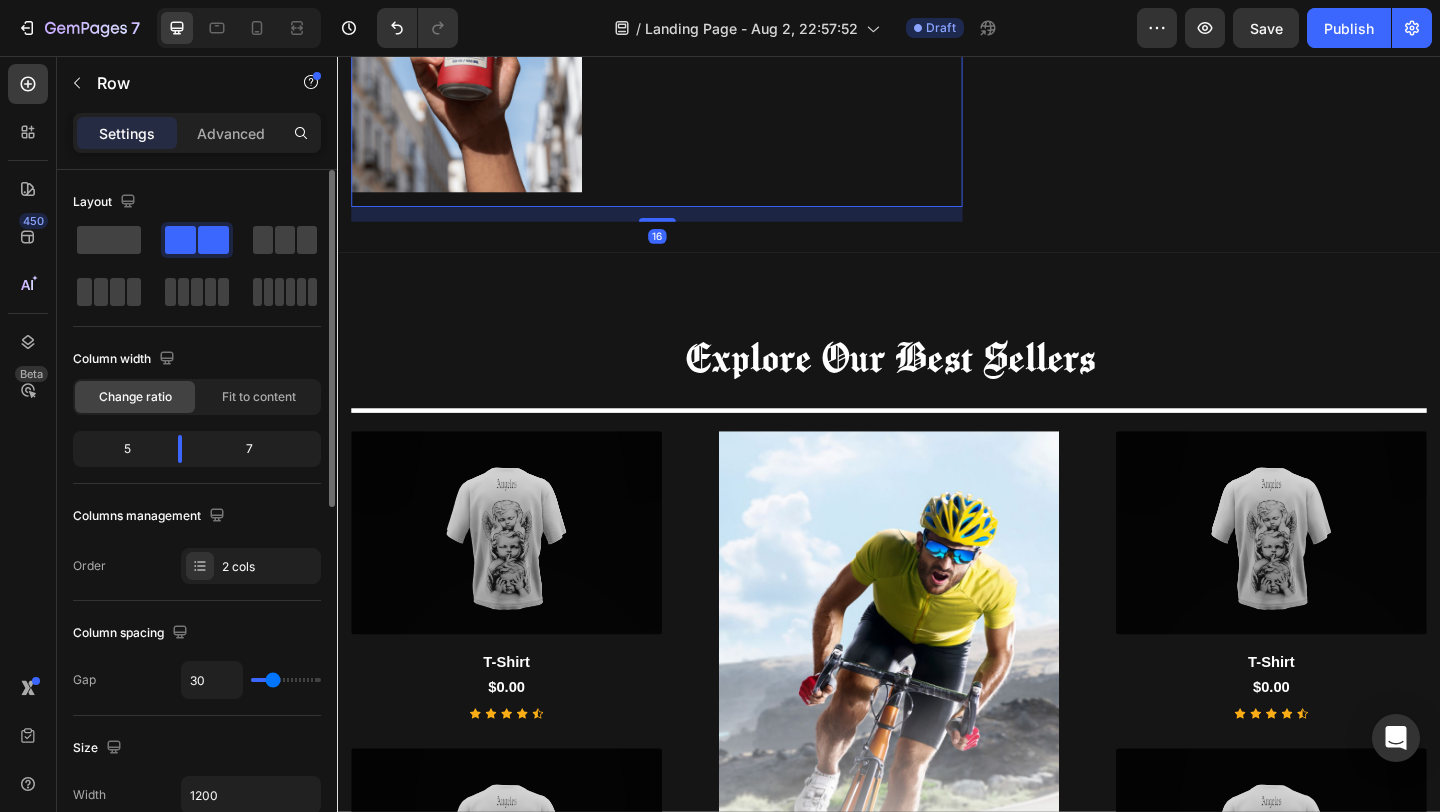 click on "Image" at bounding box center [809, -52] 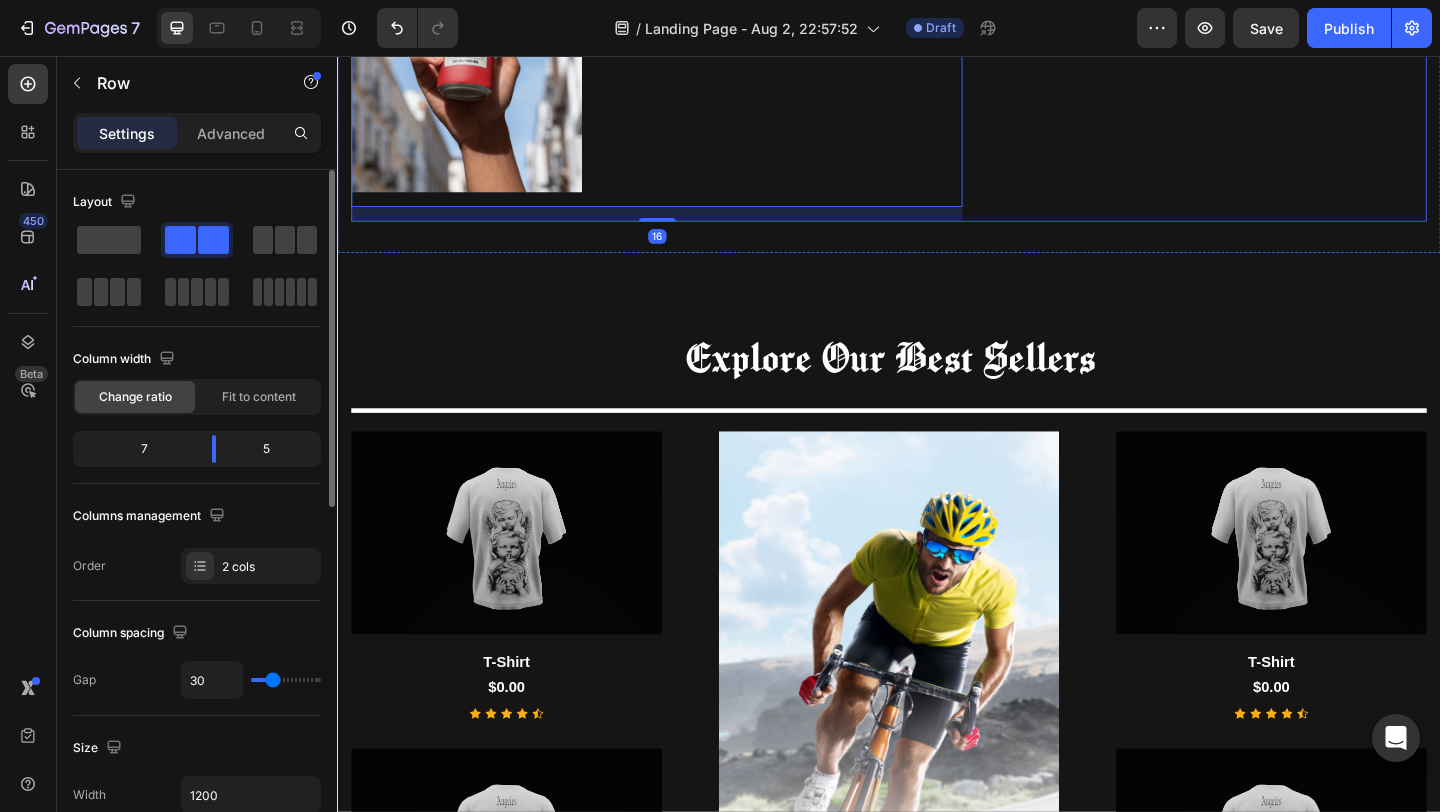 click on "The Legend  Heading The story of a legend:   This is a store in honor of the graffiti legend "Sueño" I wanted to name this store in his honor because... Text Block Image" at bounding box center (1284, -44) 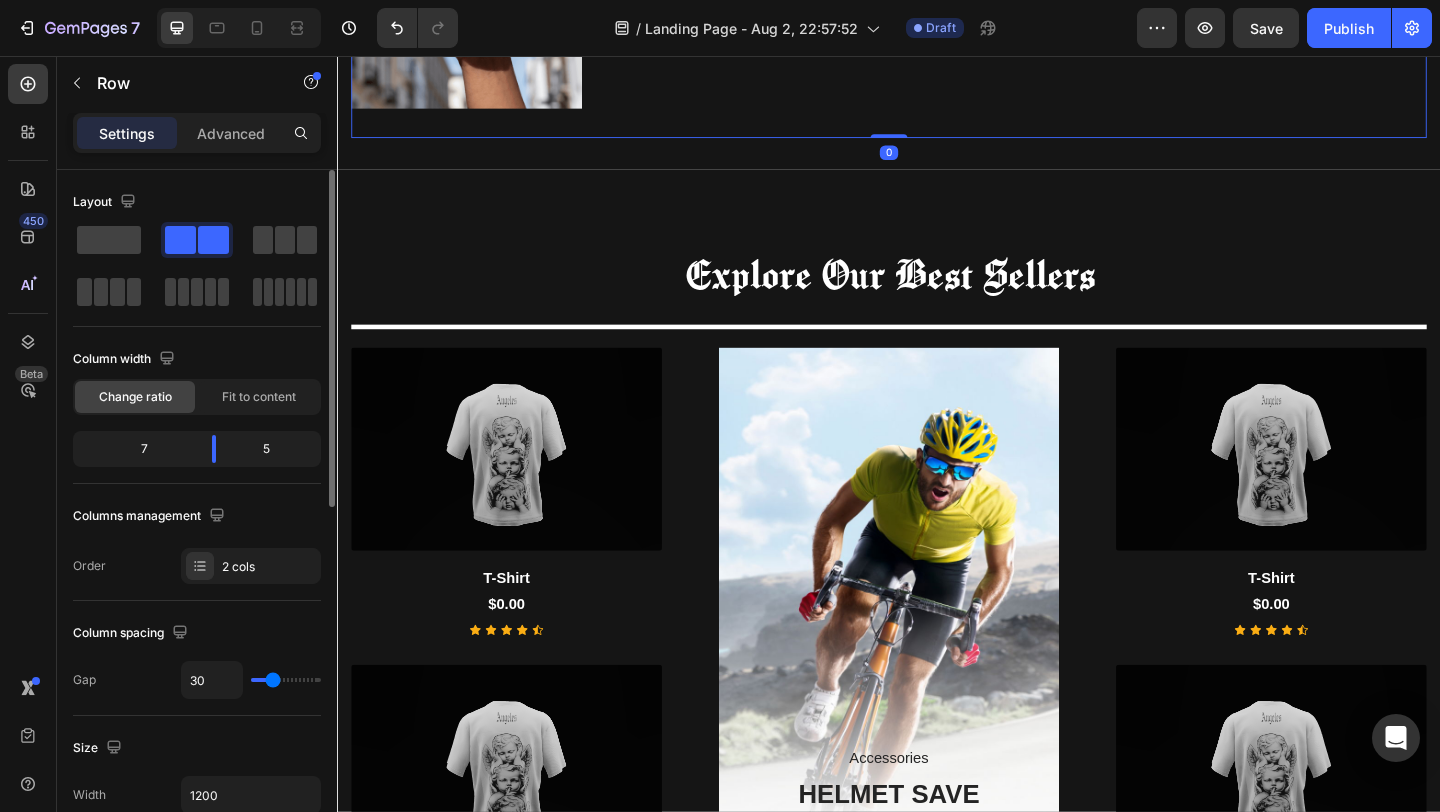 scroll, scrollTop: 751, scrollLeft: 0, axis: vertical 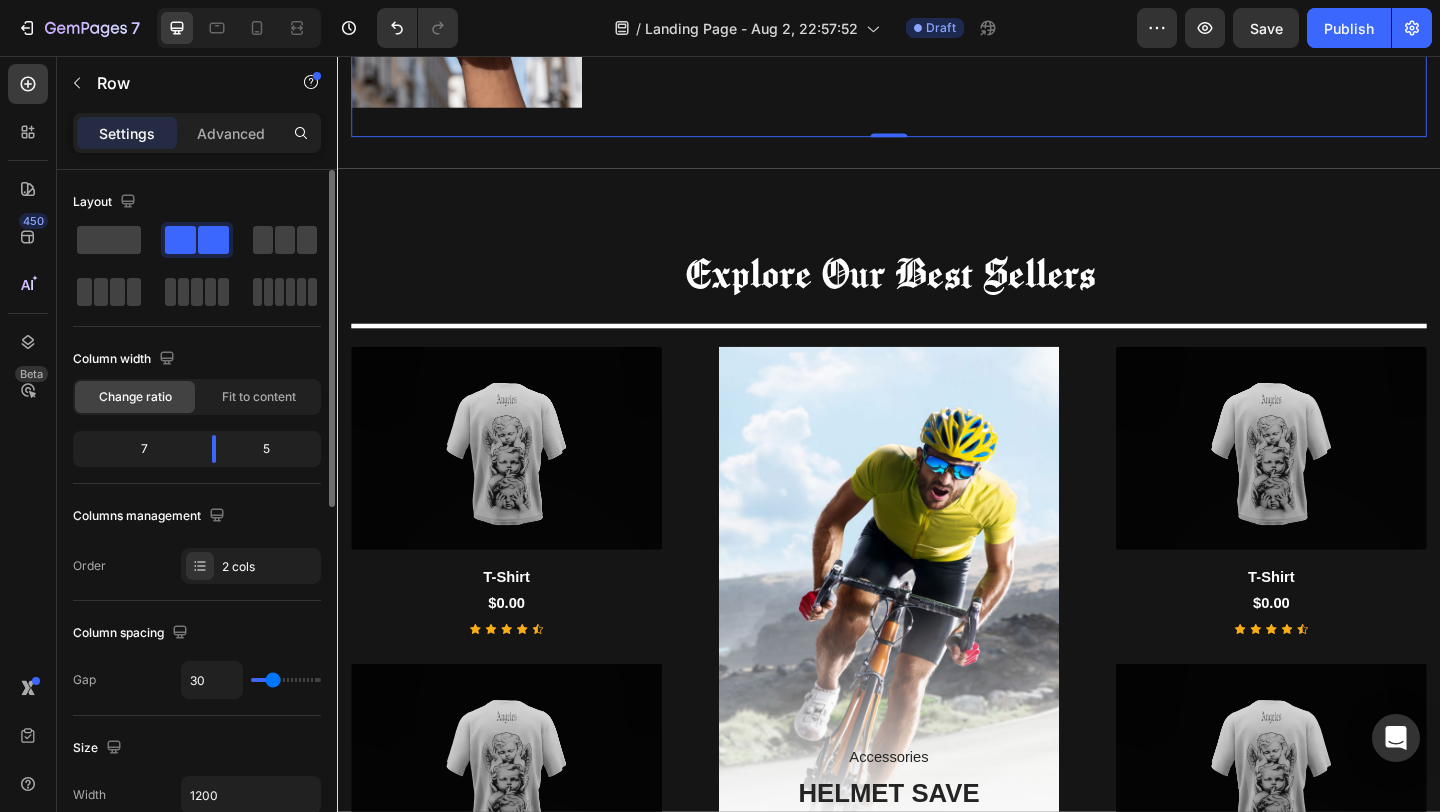 click on "/ Landing Page - Aug 2, 22:57:52 Draft" 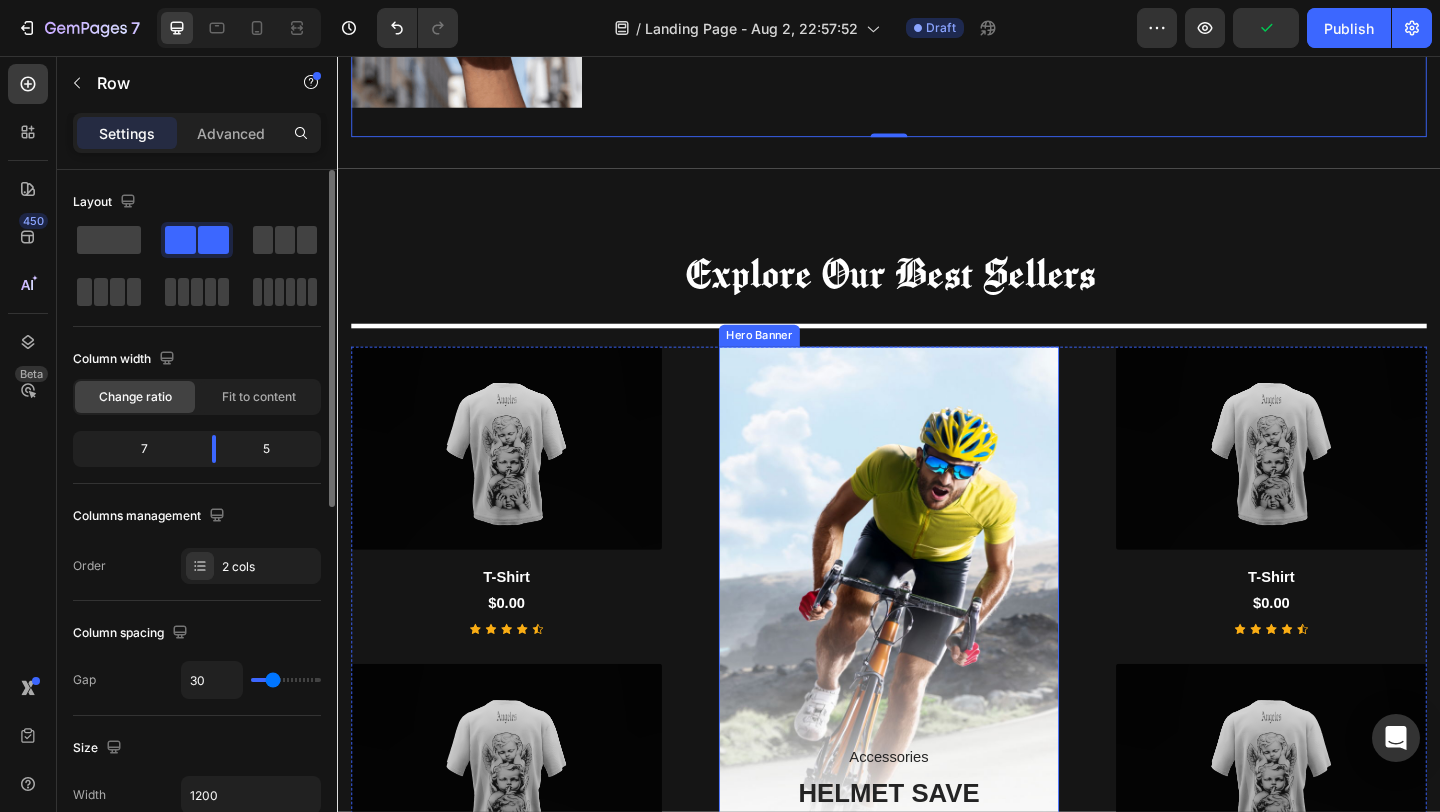 click at bounding box center [937, 701] 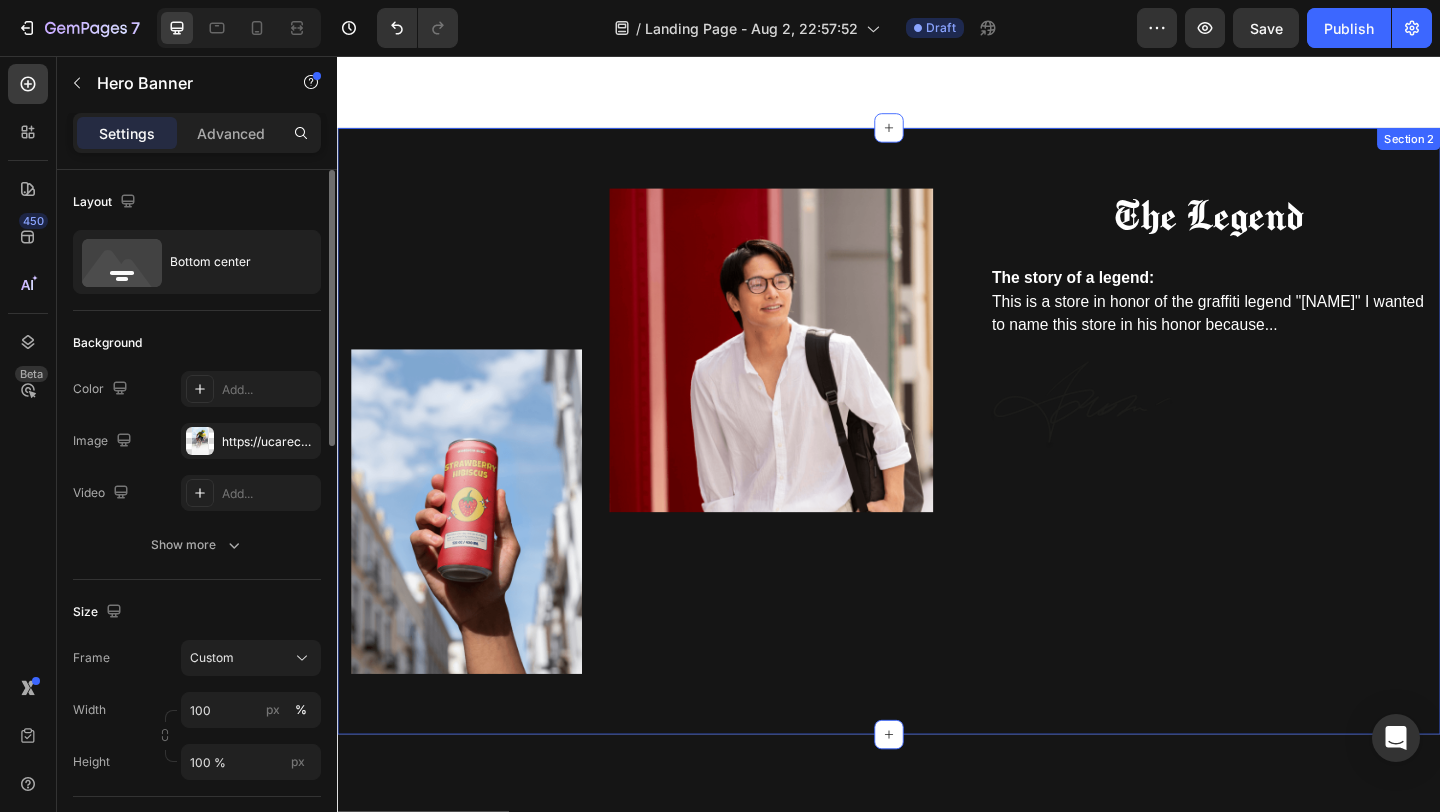 scroll, scrollTop: 0, scrollLeft: 0, axis: both 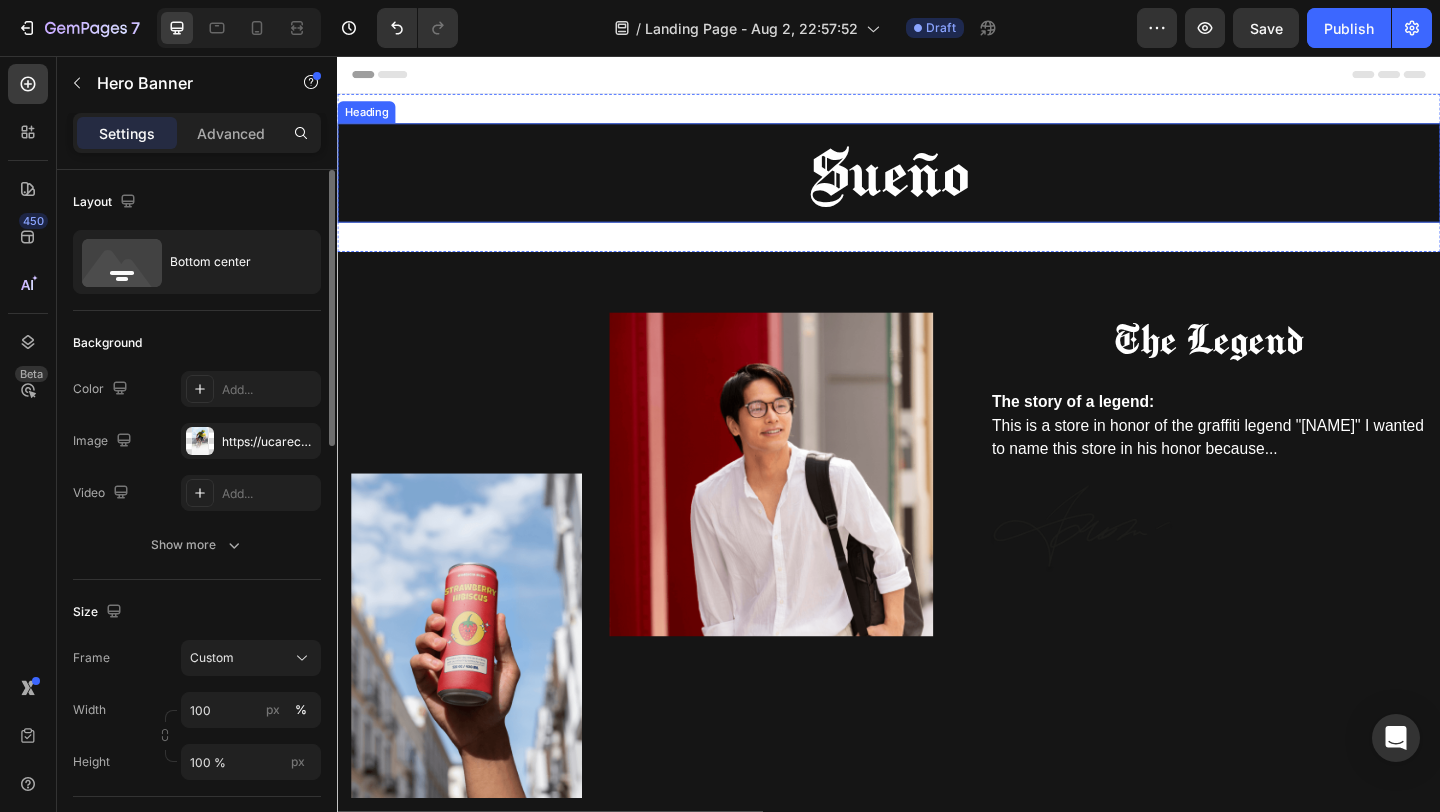 click on "Sueño" at bounding box center [937, 183] 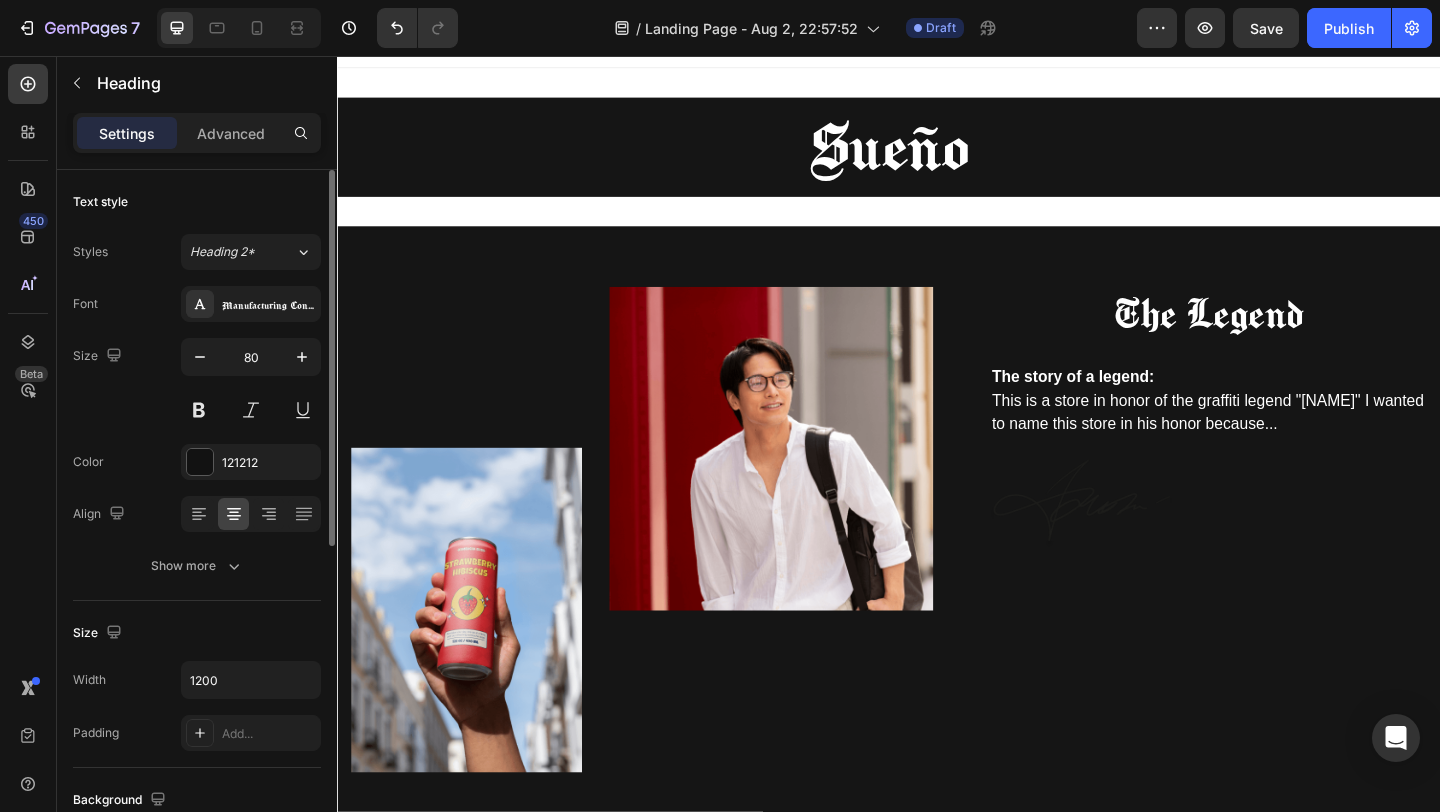 scroll, scrollTop: 29, scrollLeft: 0, axis: vertical 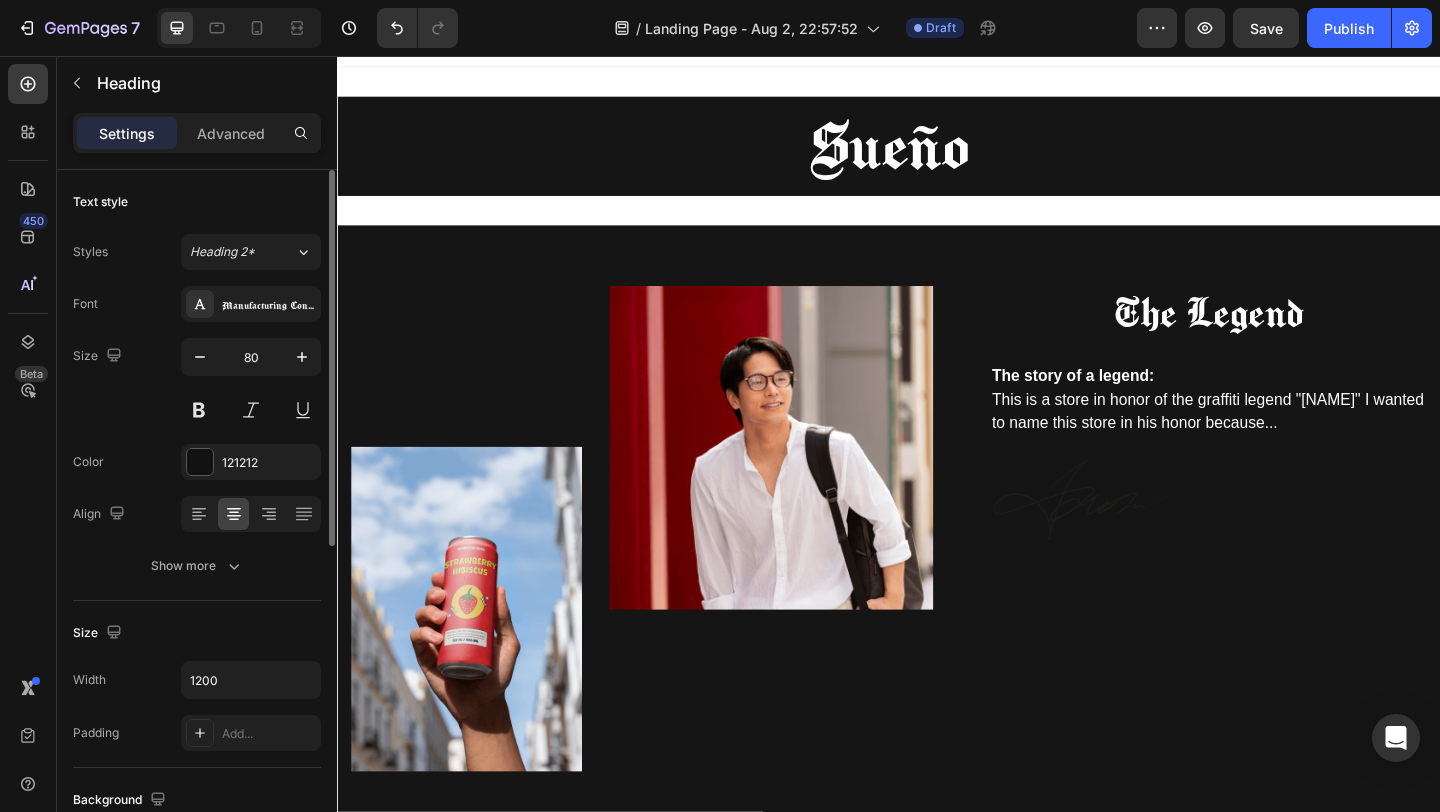 click on "Sueño" at bounding box center (937, 154) 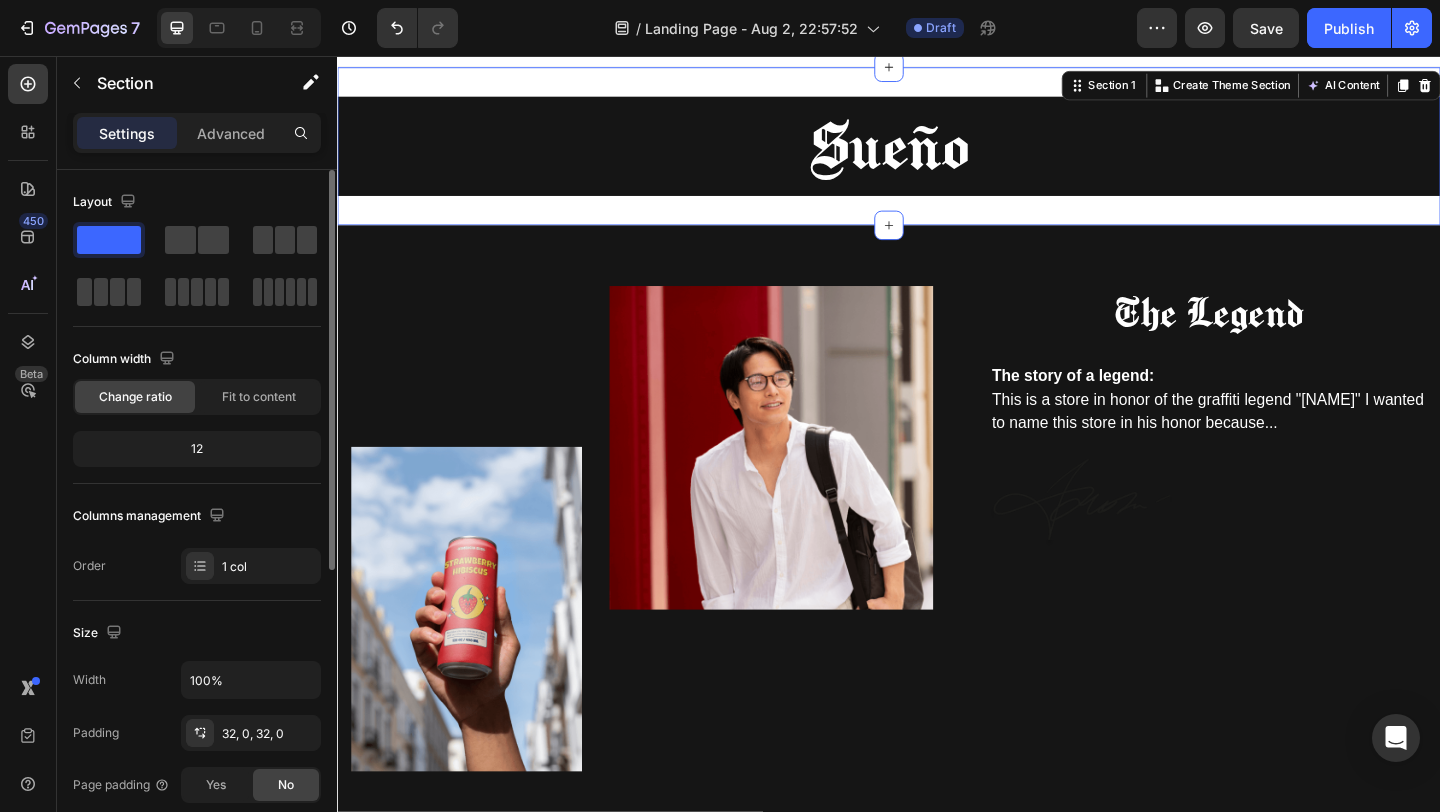 click on "⁠⁠⁠⁠⁠⁠⁠ [NAME] Heading Section 1 Create Theme Section AI Content Write with GemAI What would you like to describe here? Tone and Voice Persuasive Product Postcards (7 pcs) Show more Generate" at bounding box center (937, 154) 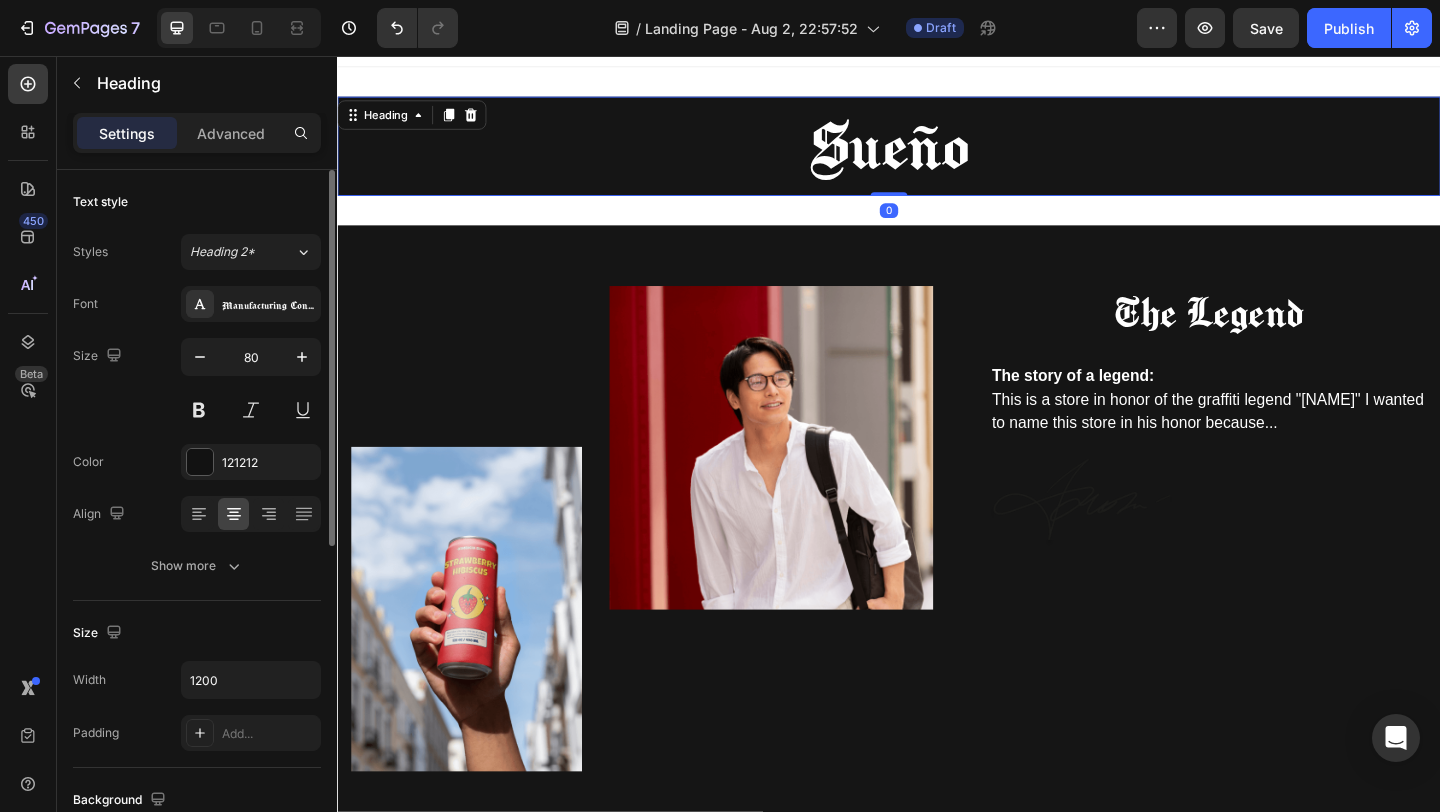 click on "⁠⁠⁠⁠⁠⁠⁠ [NAME]" at bounding box center (937, 154) 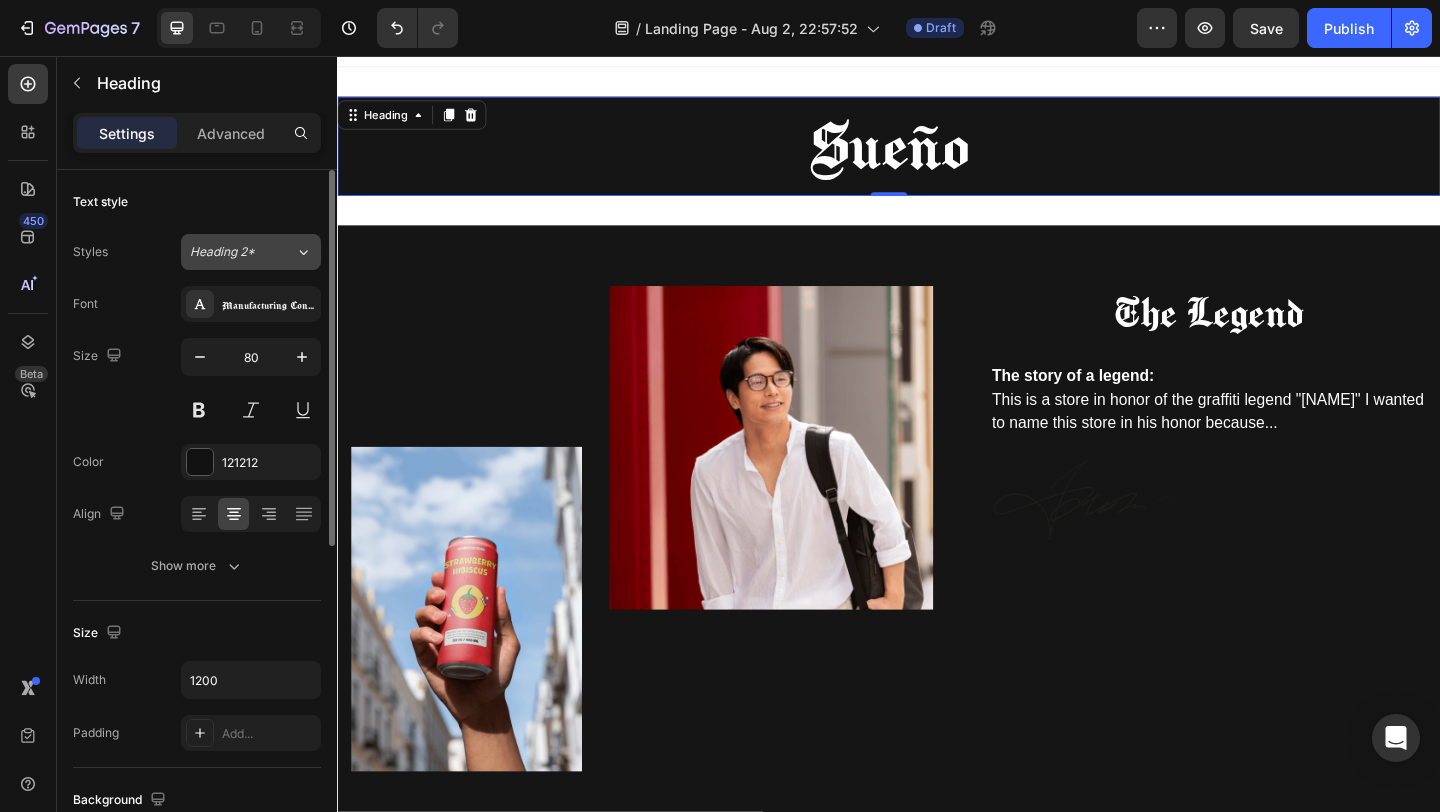 click on "Heading 2*" 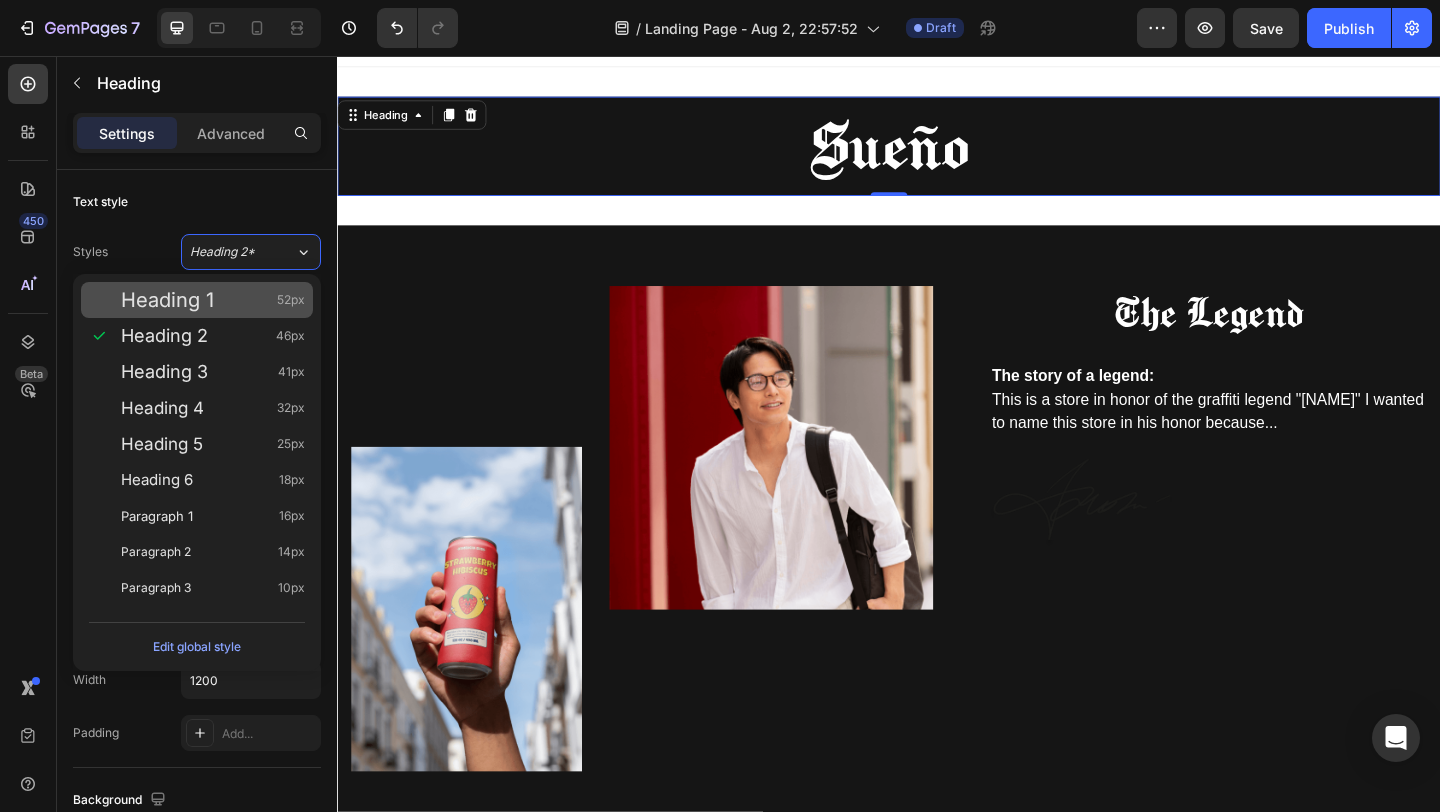 click on "Heading 1 52px" at bounding box center (197, 300) 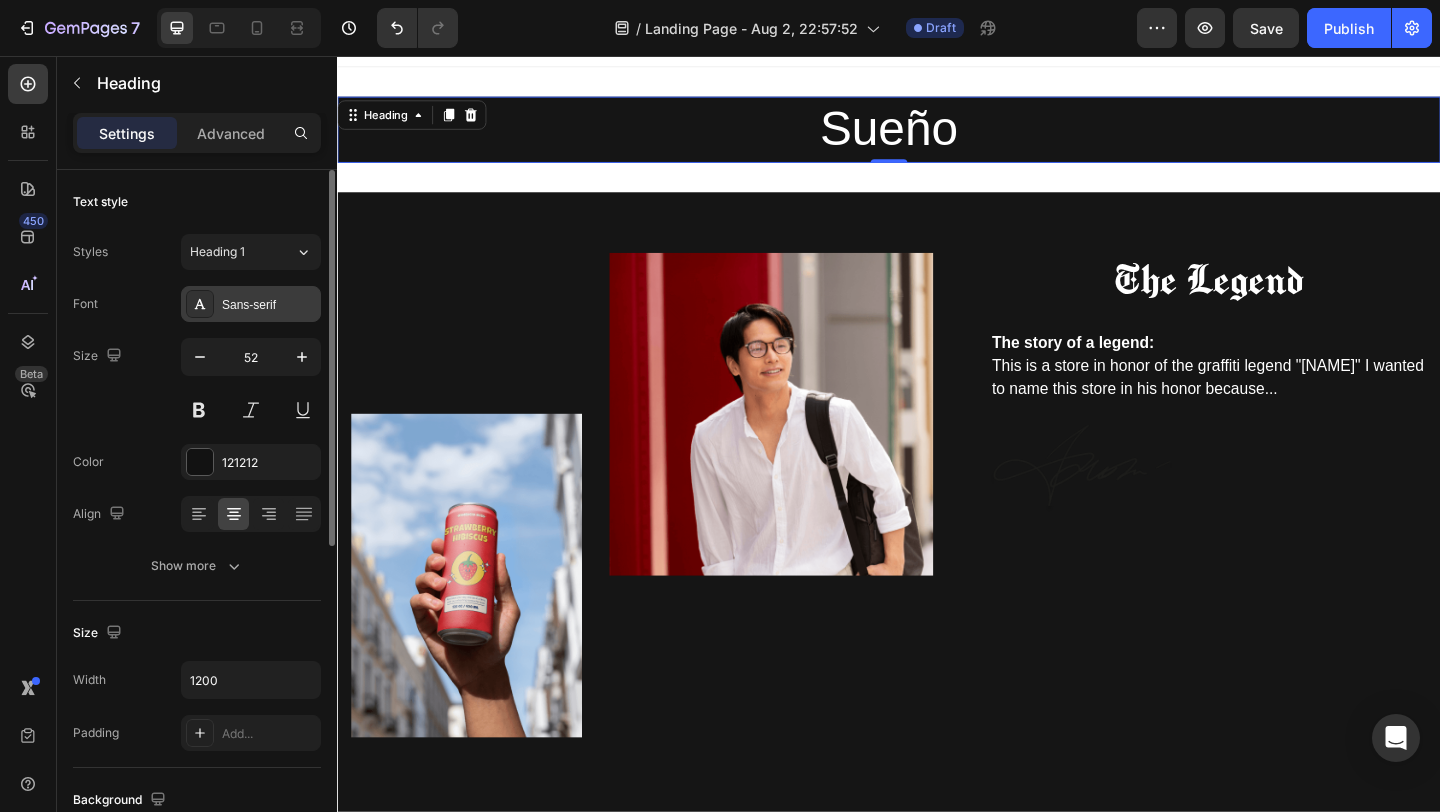 click on "Sans-serif" at bounding box center [269, 305] 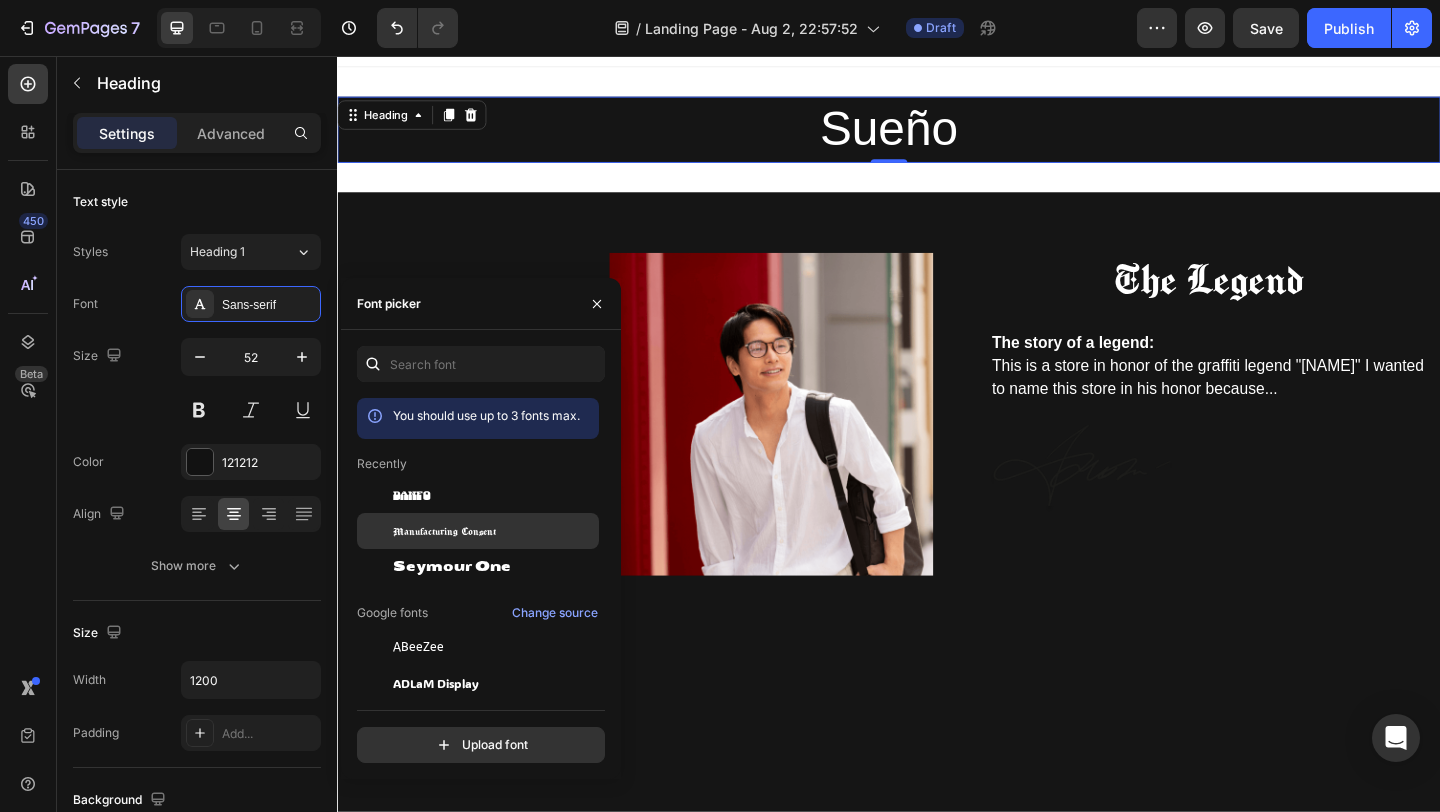 click on "Manufacturing Consent" 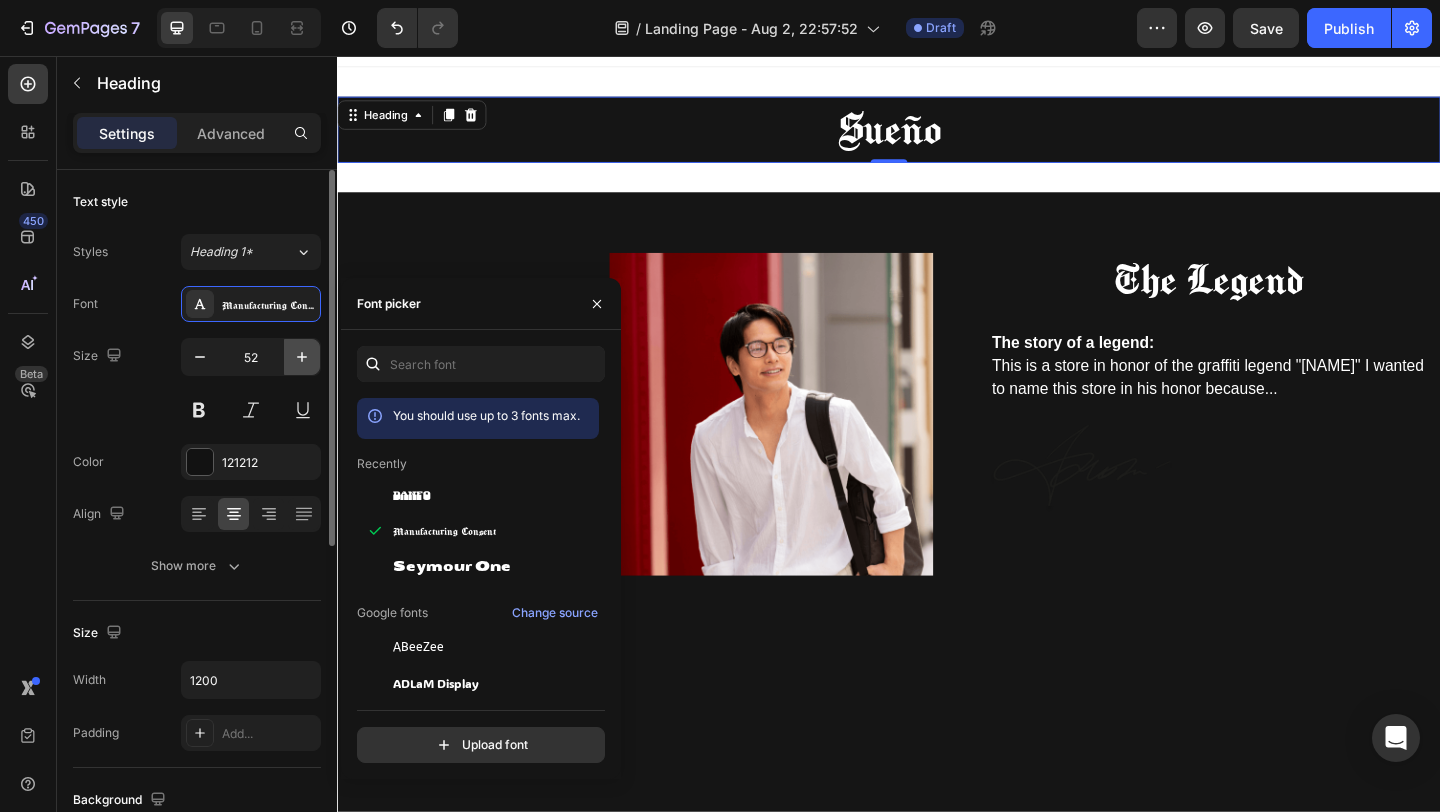 click at bounding box center [302, 357] 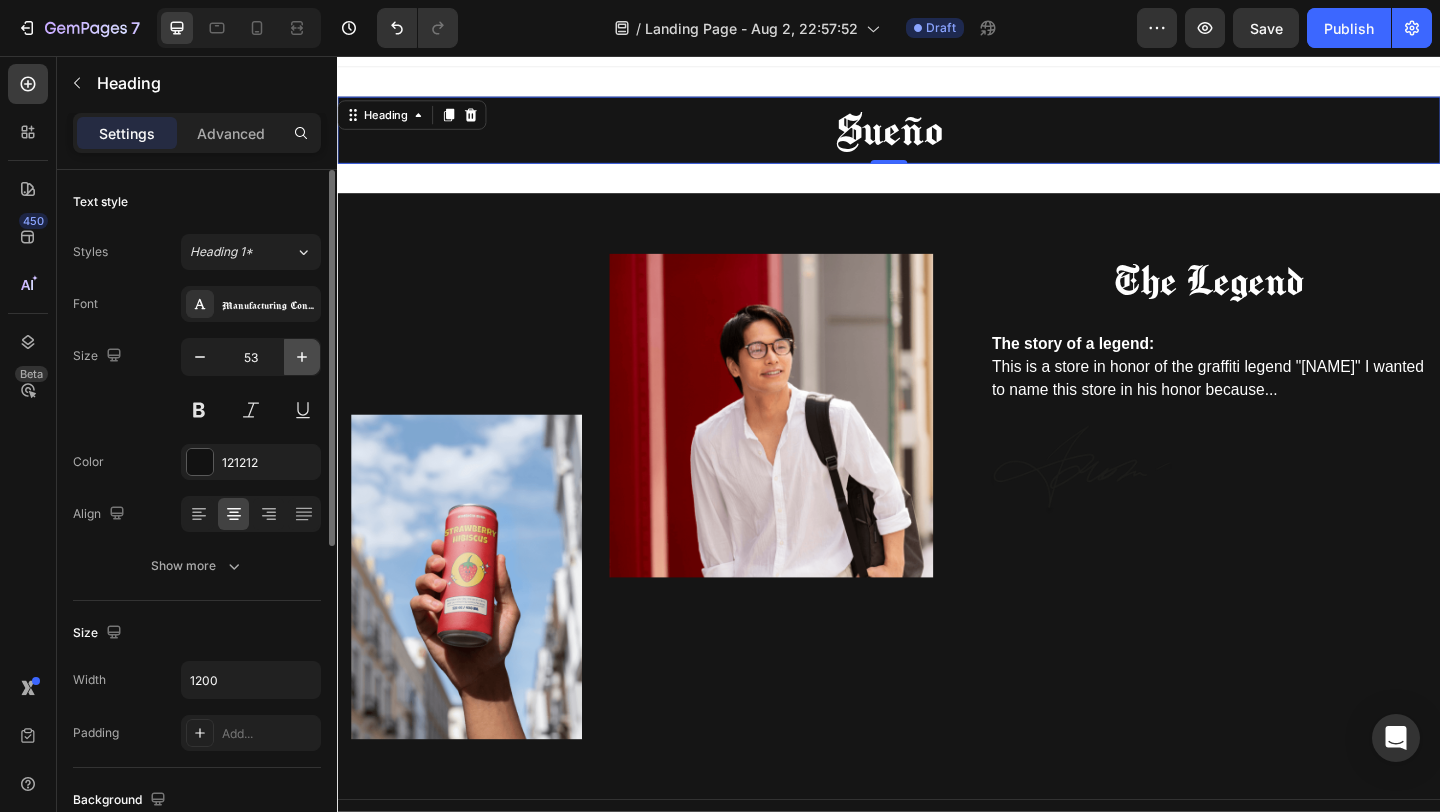 click at bounding box center (302, 357) 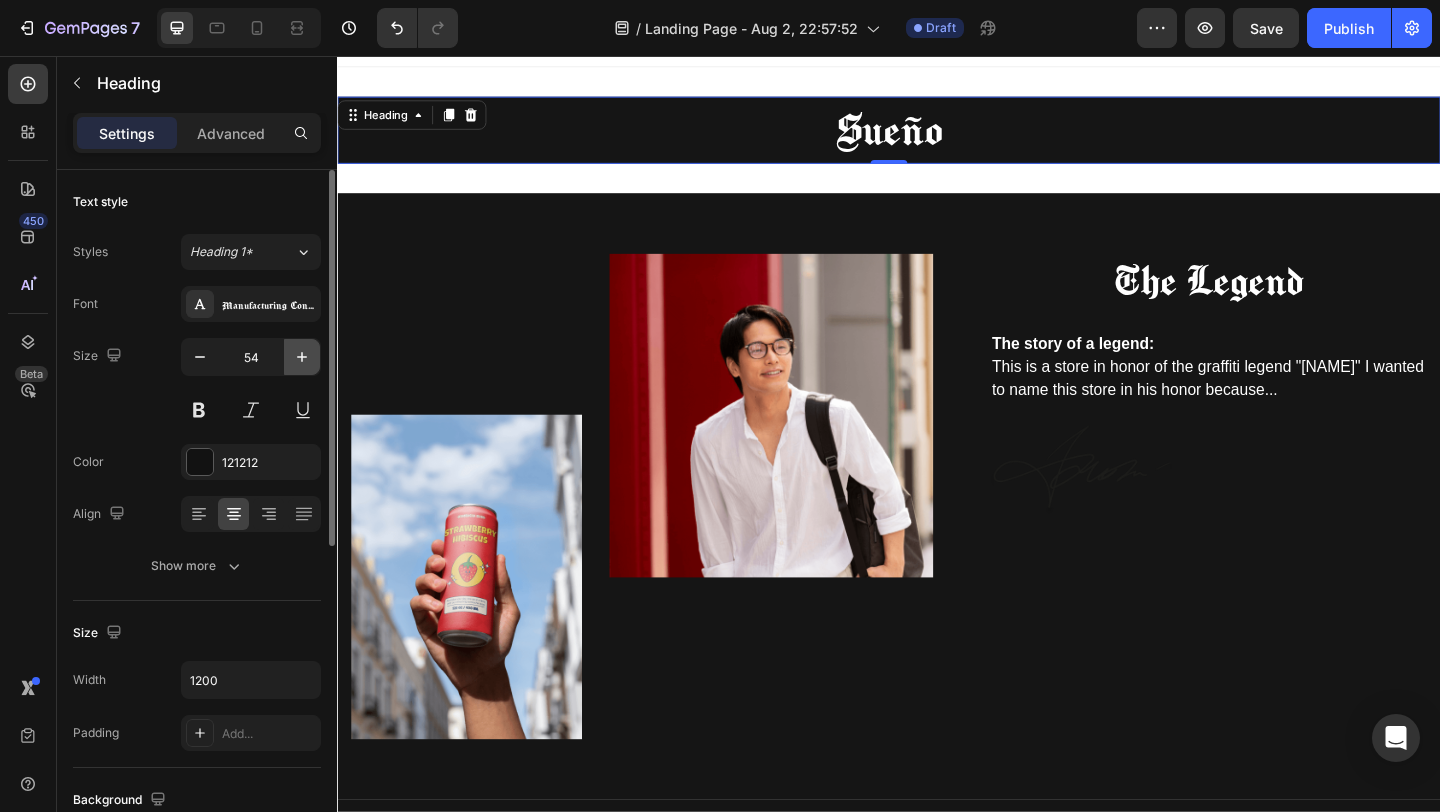 click at bounding box center (302, 357) 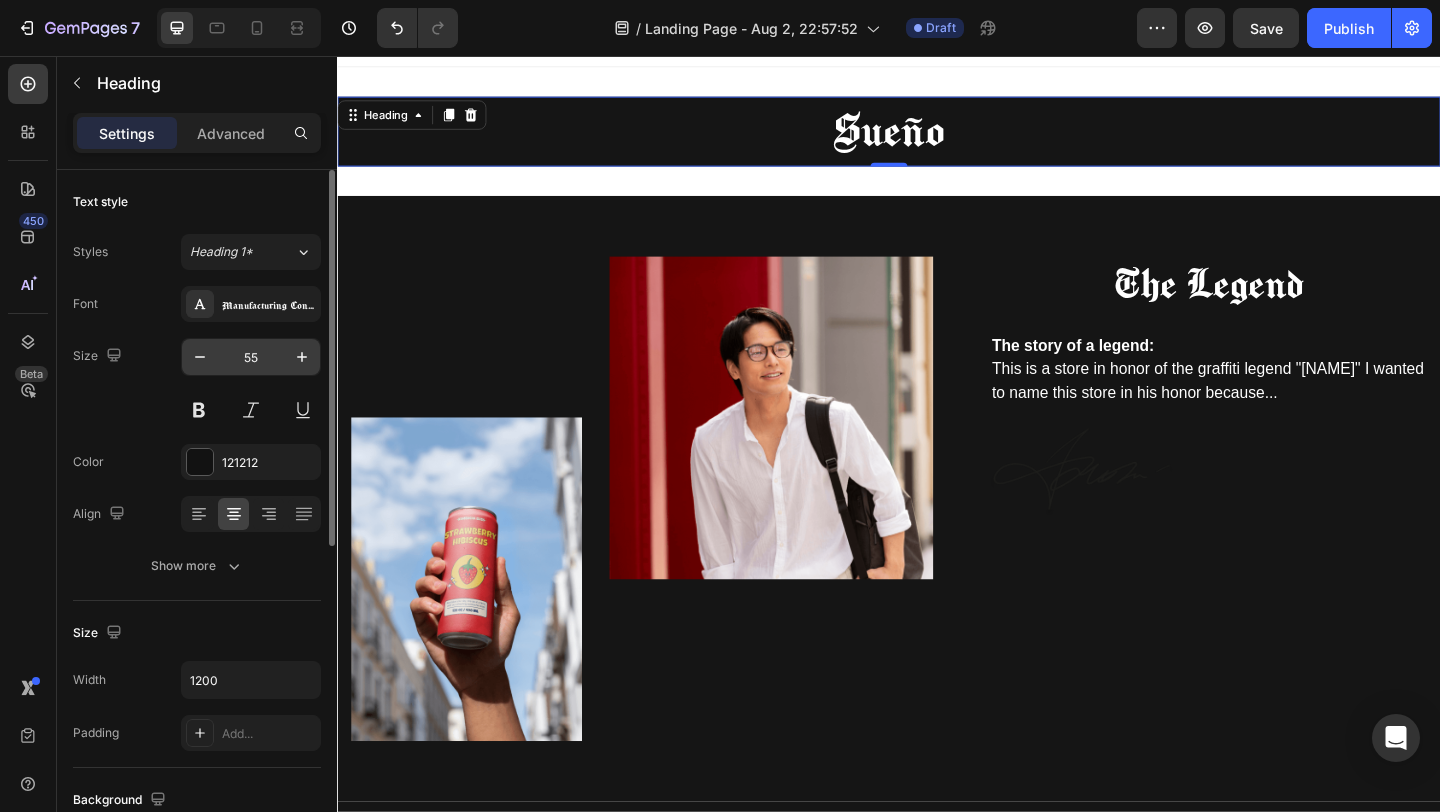 click on "55" at bounding box center [251, 357] 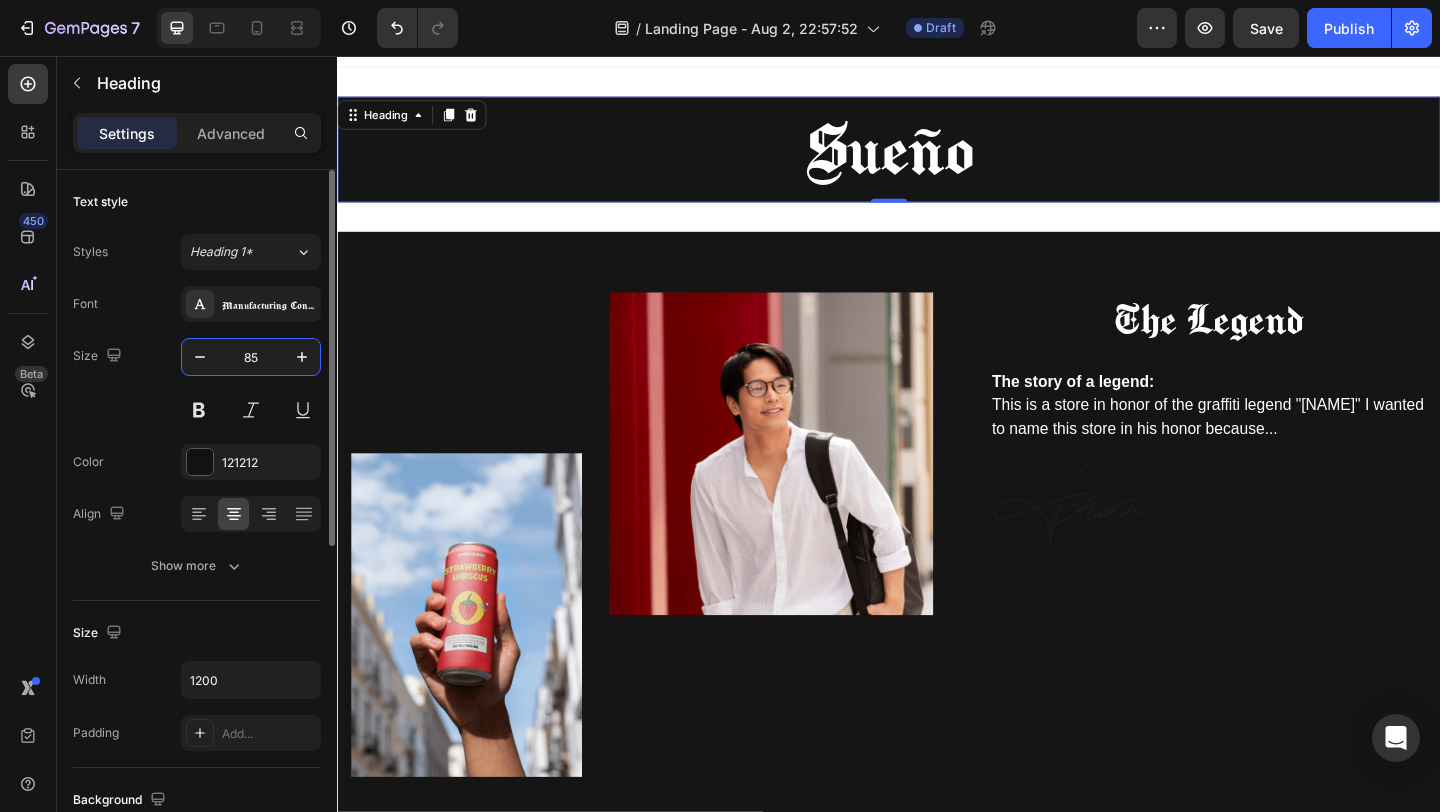 type on "85" 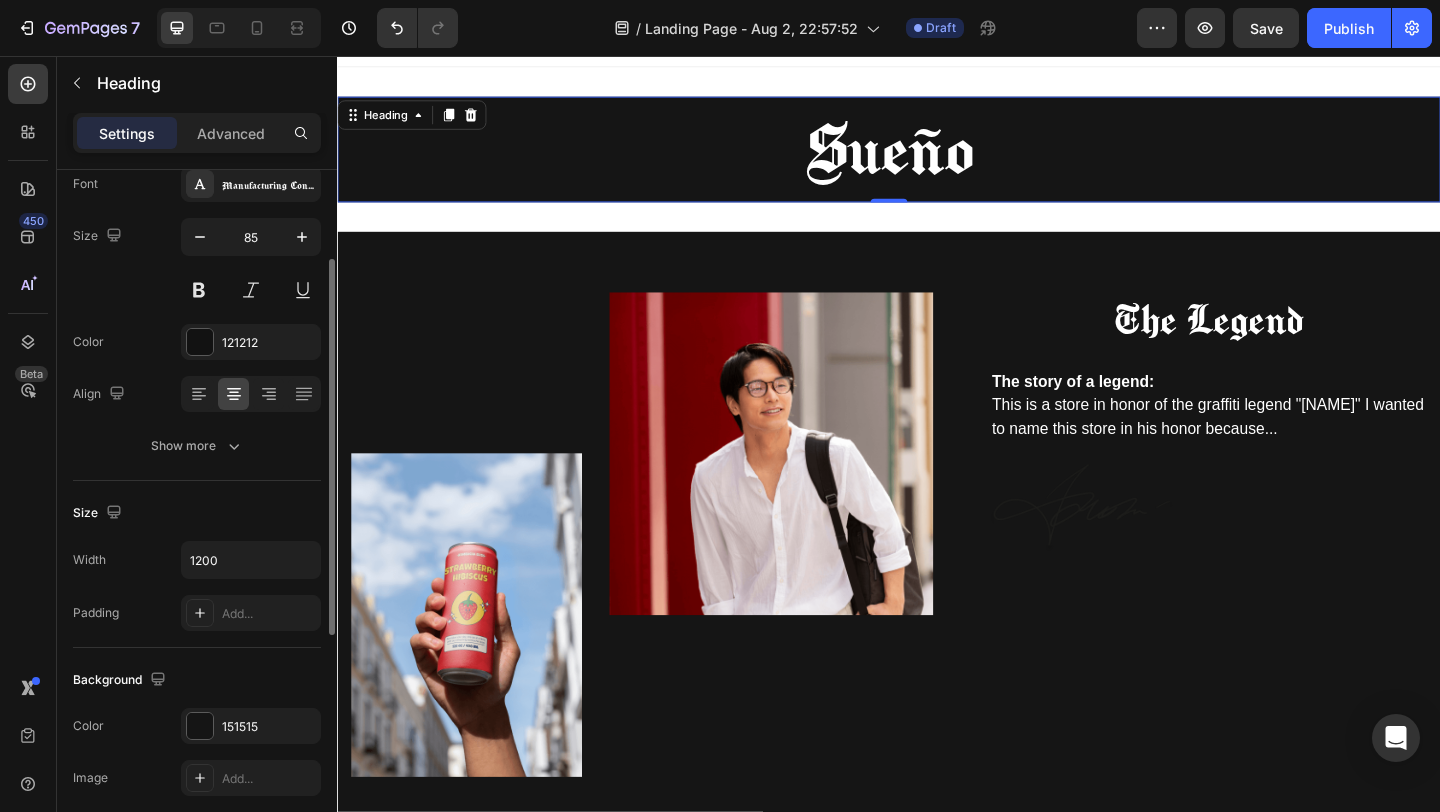 scroll, scrollTop: 137, scrollLeft: 0, axis: vertical 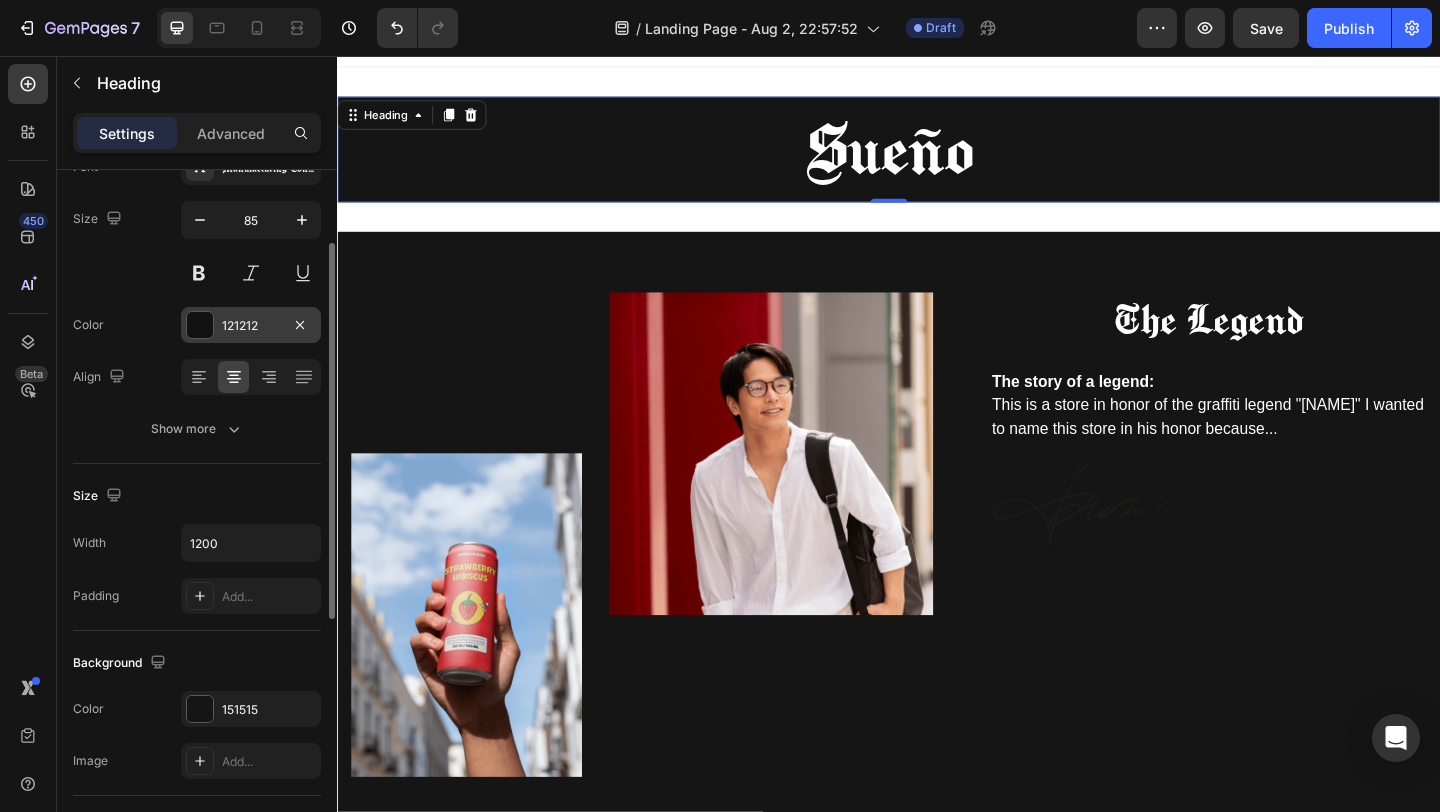click at bounding box center (200, 325) 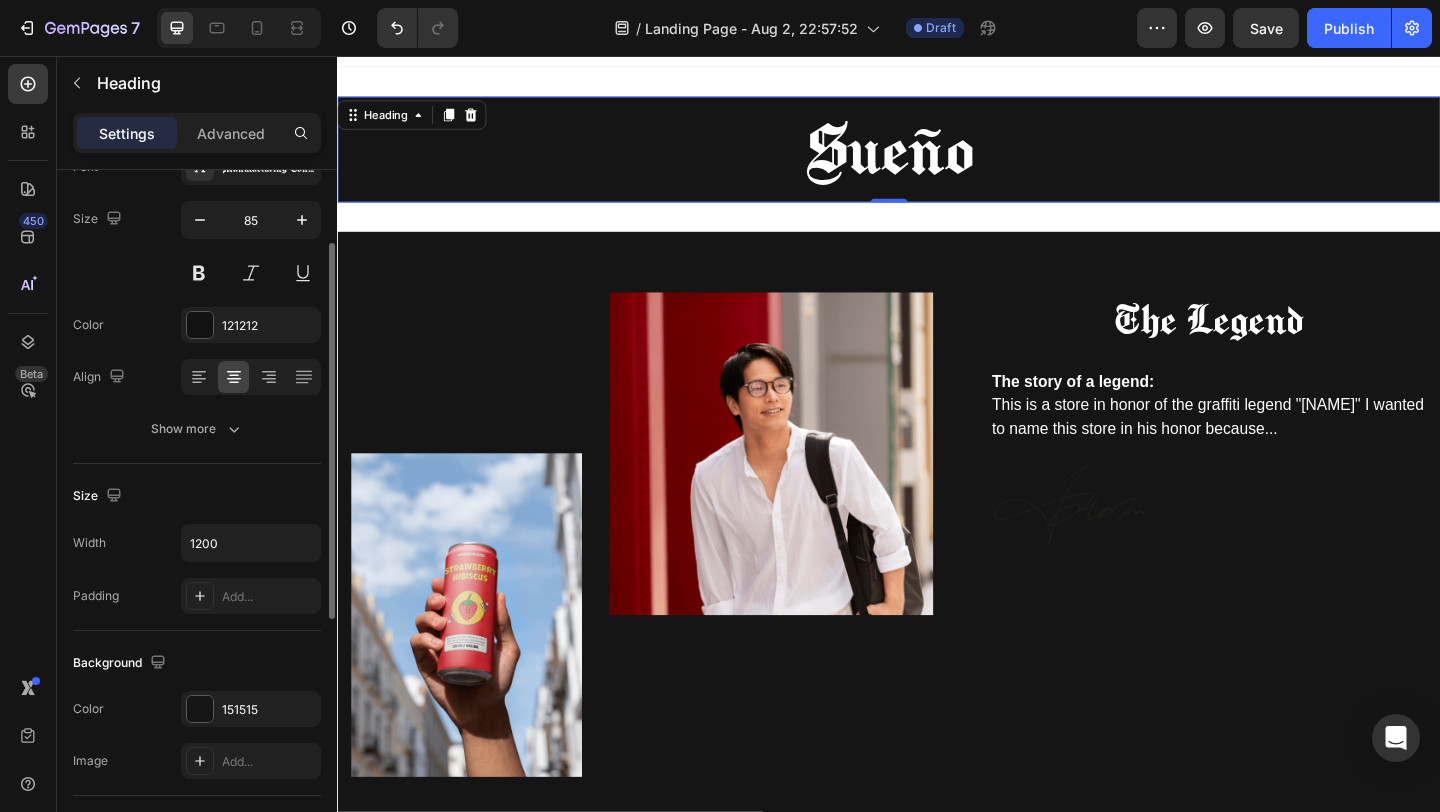 click on "Font Manufacturing Consent Size 85 Color 121212 Align Show more" at bounding box center (197, 298) 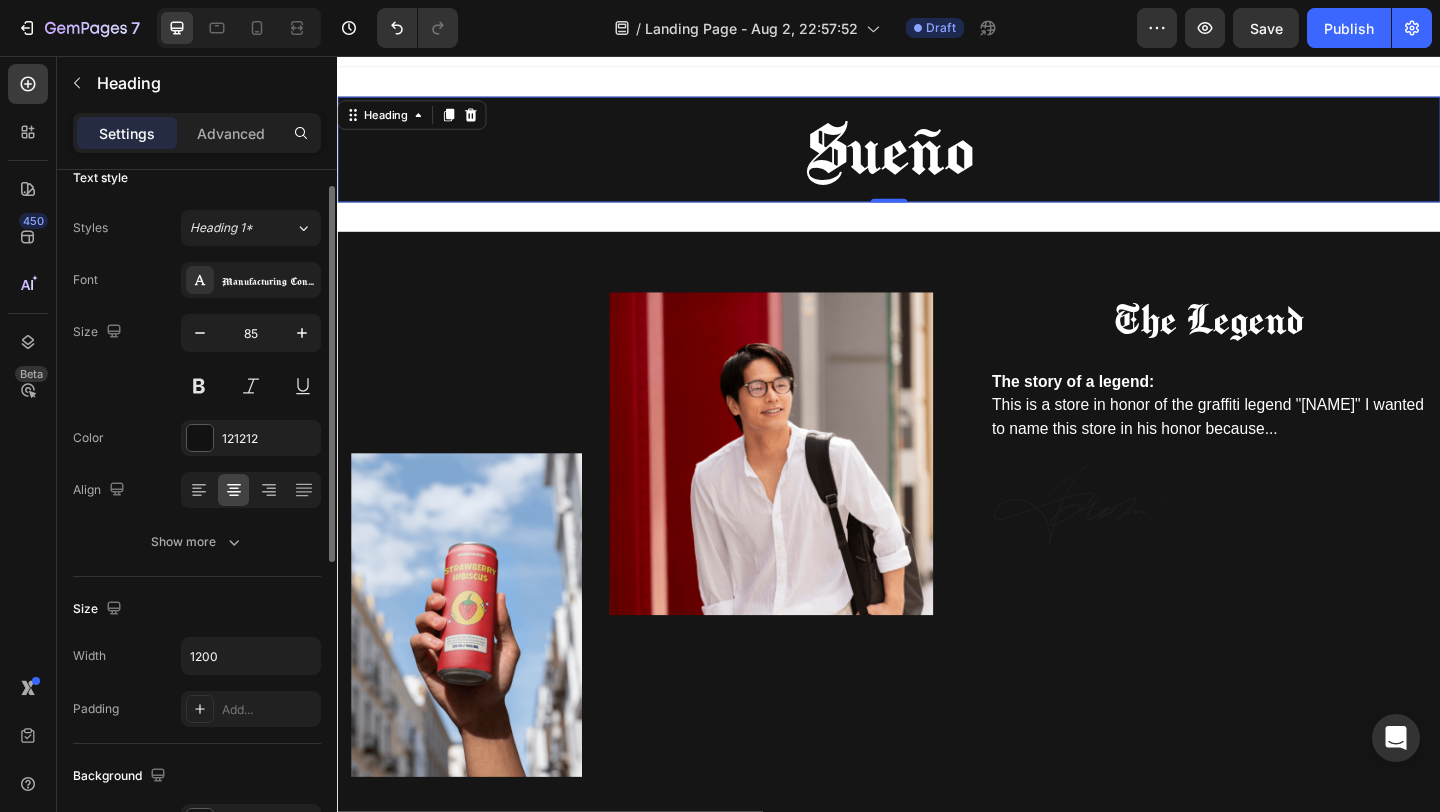 scroll, scrollTop: 0, scrollLeft: 0, axis: both 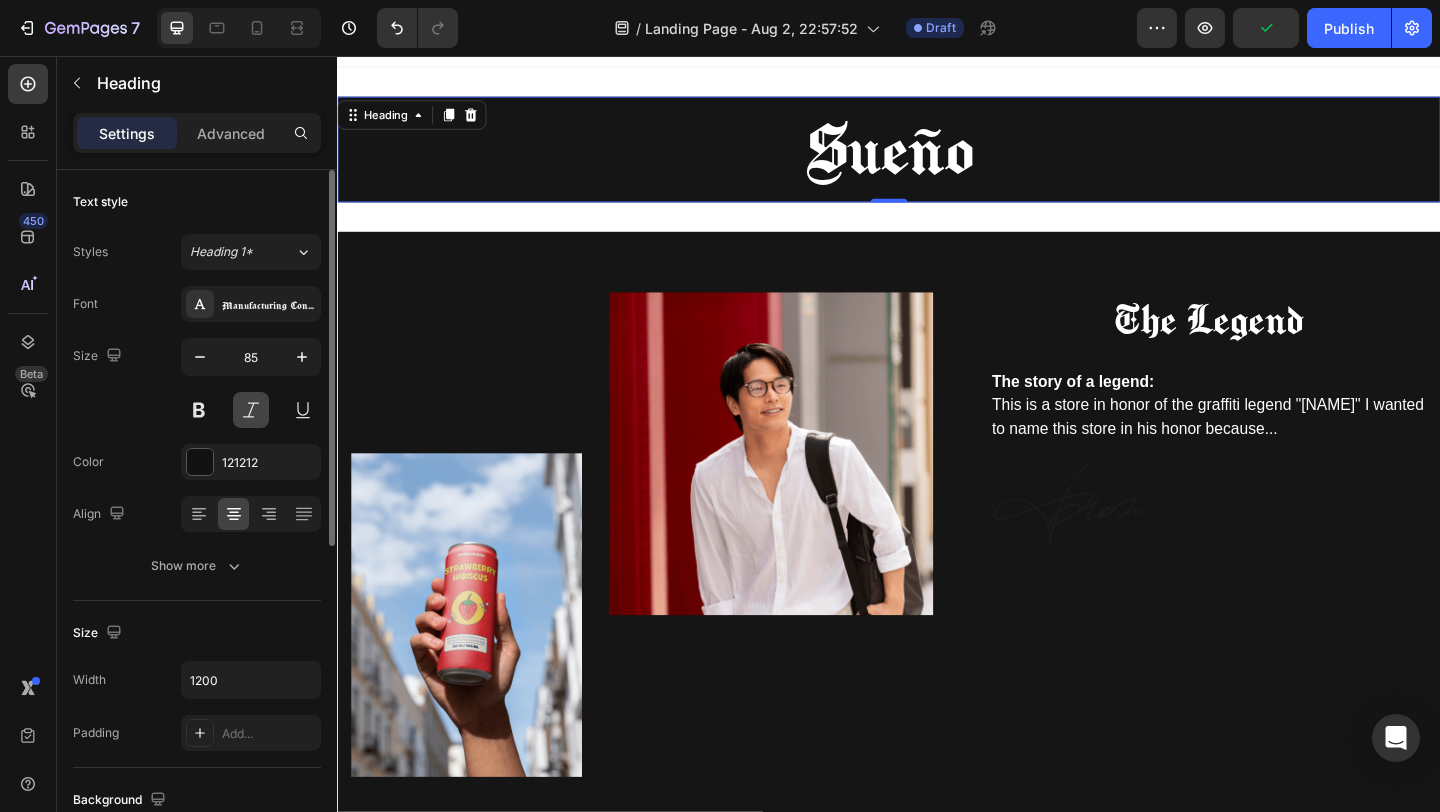 click at bounding box center (251, 410) 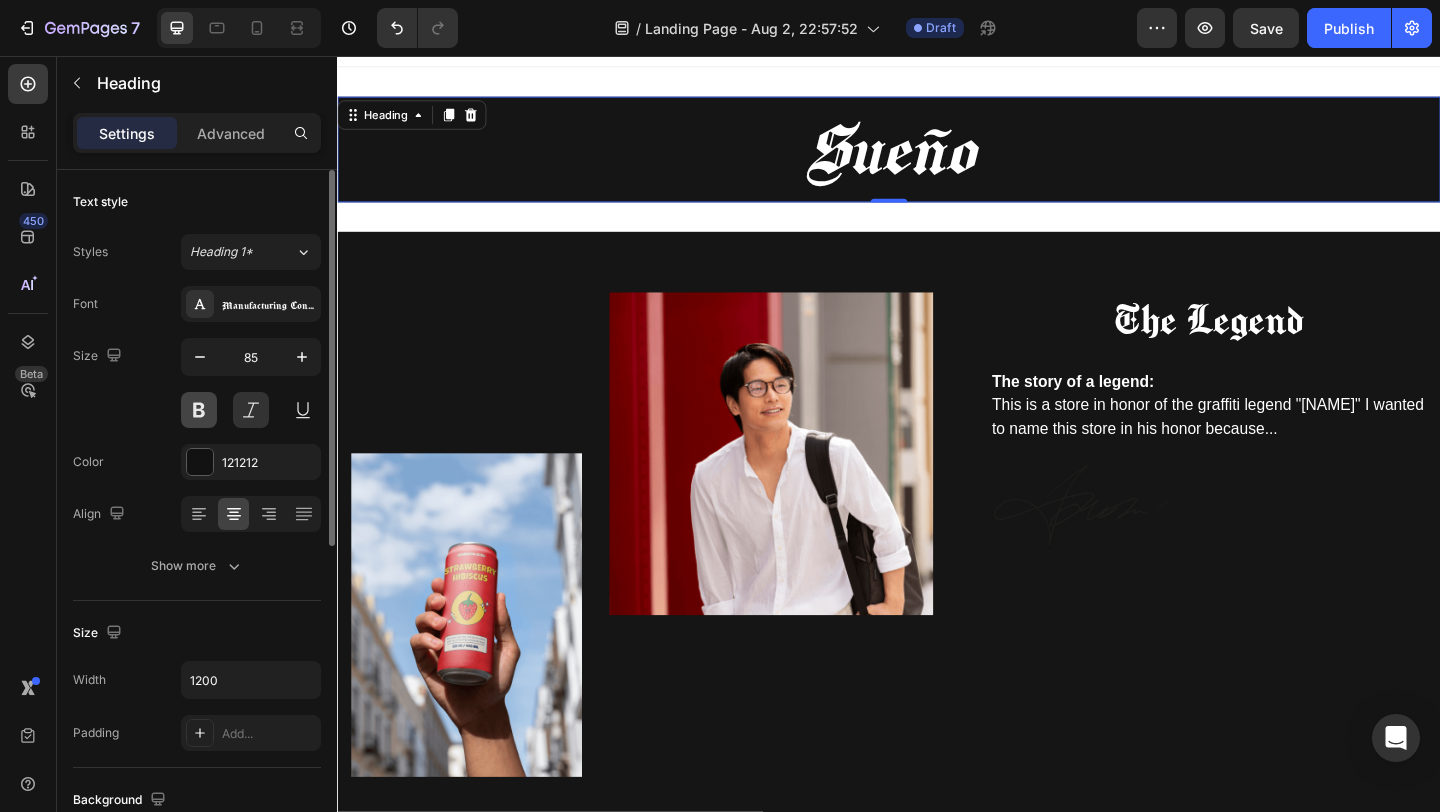 click at bounding box center (199, 410) 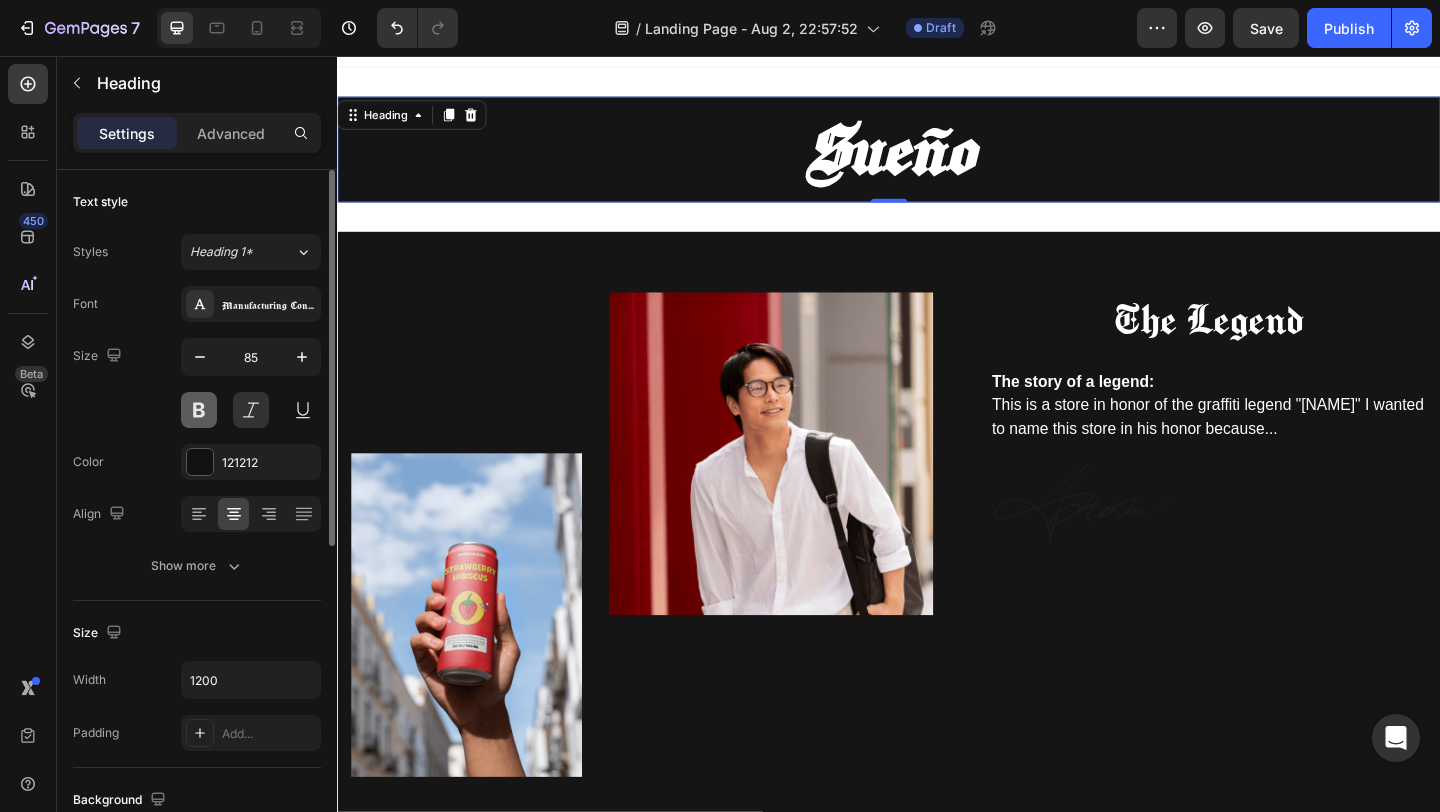 click at bounding box center (199, 410) 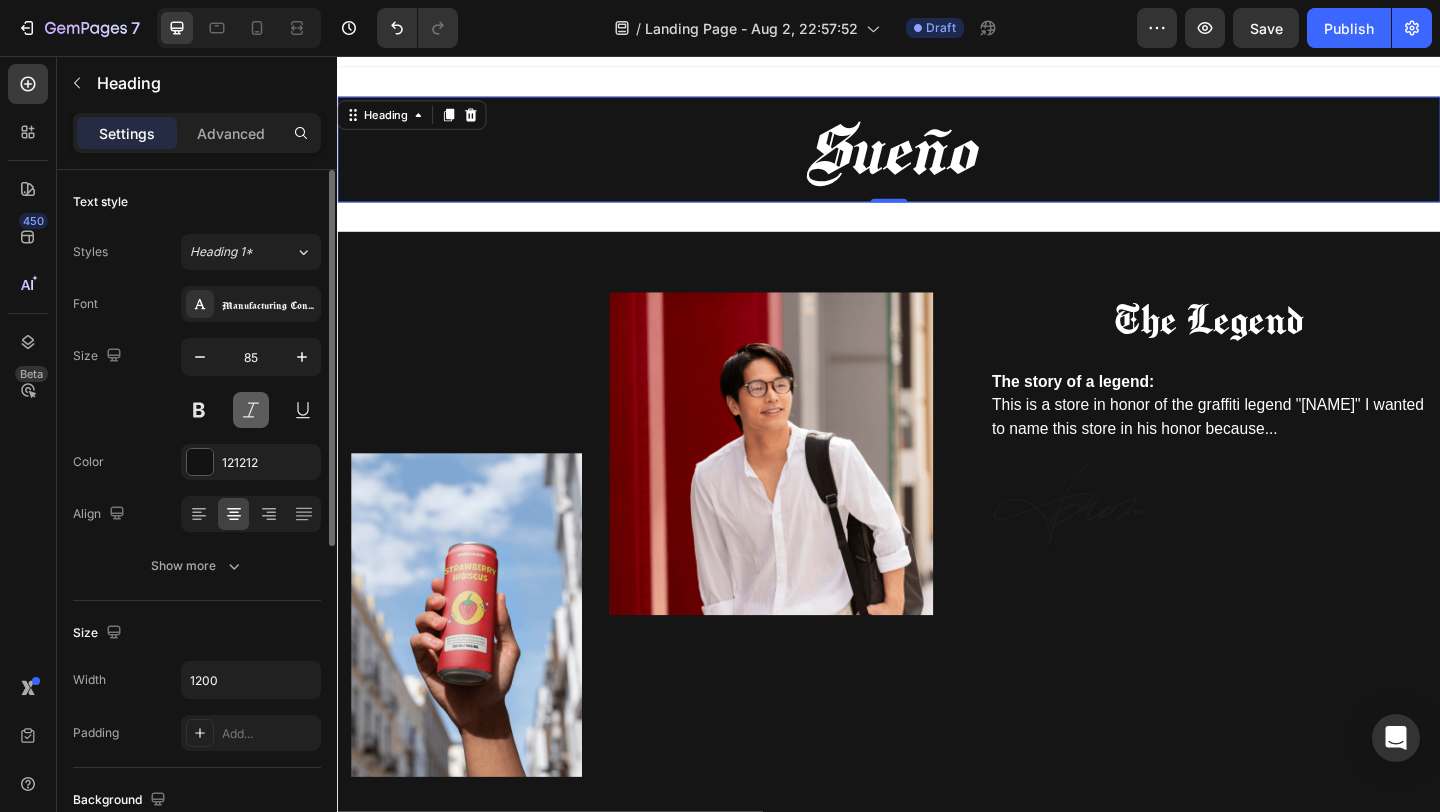 click at bounding box center (251, 410) 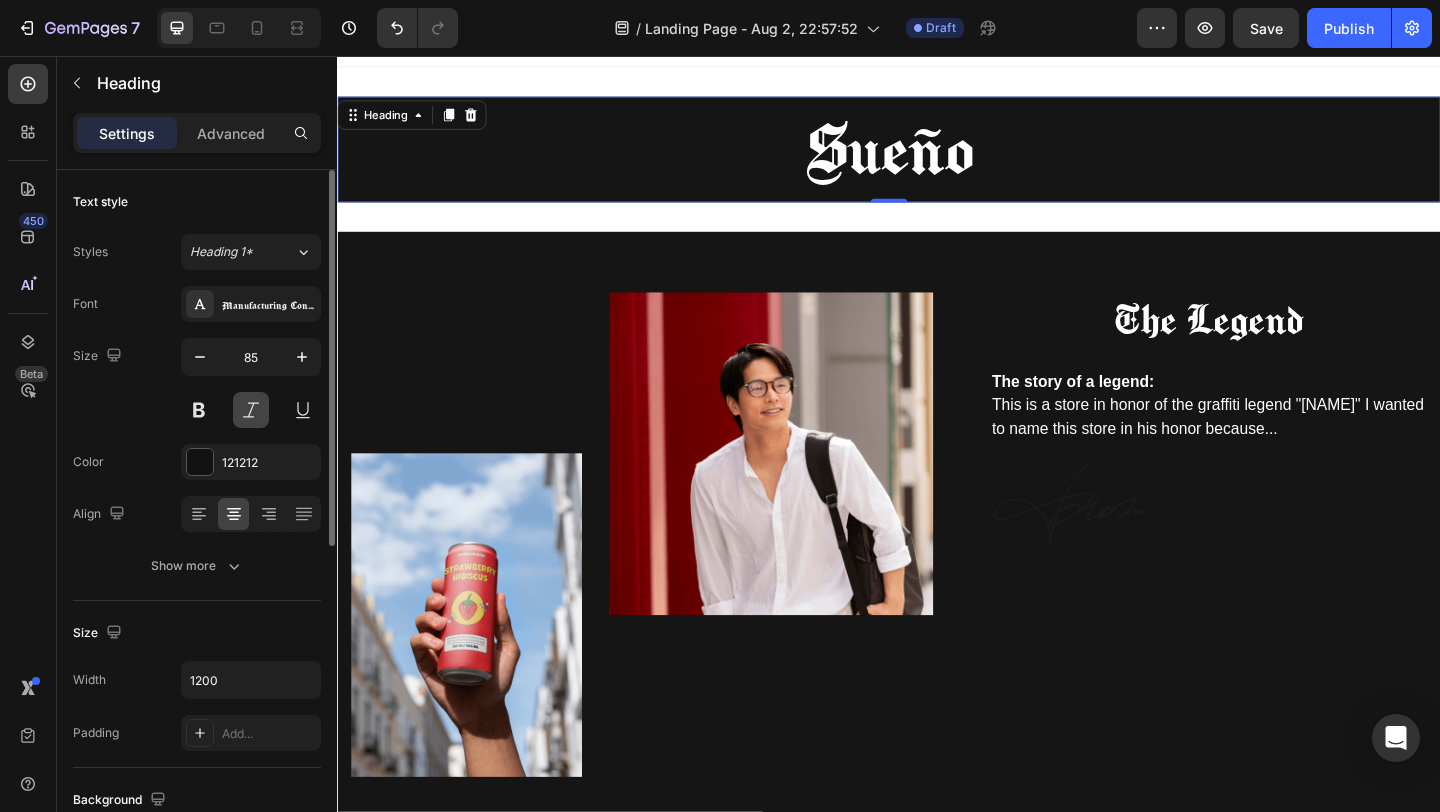 click at bounding box center (251, 410) 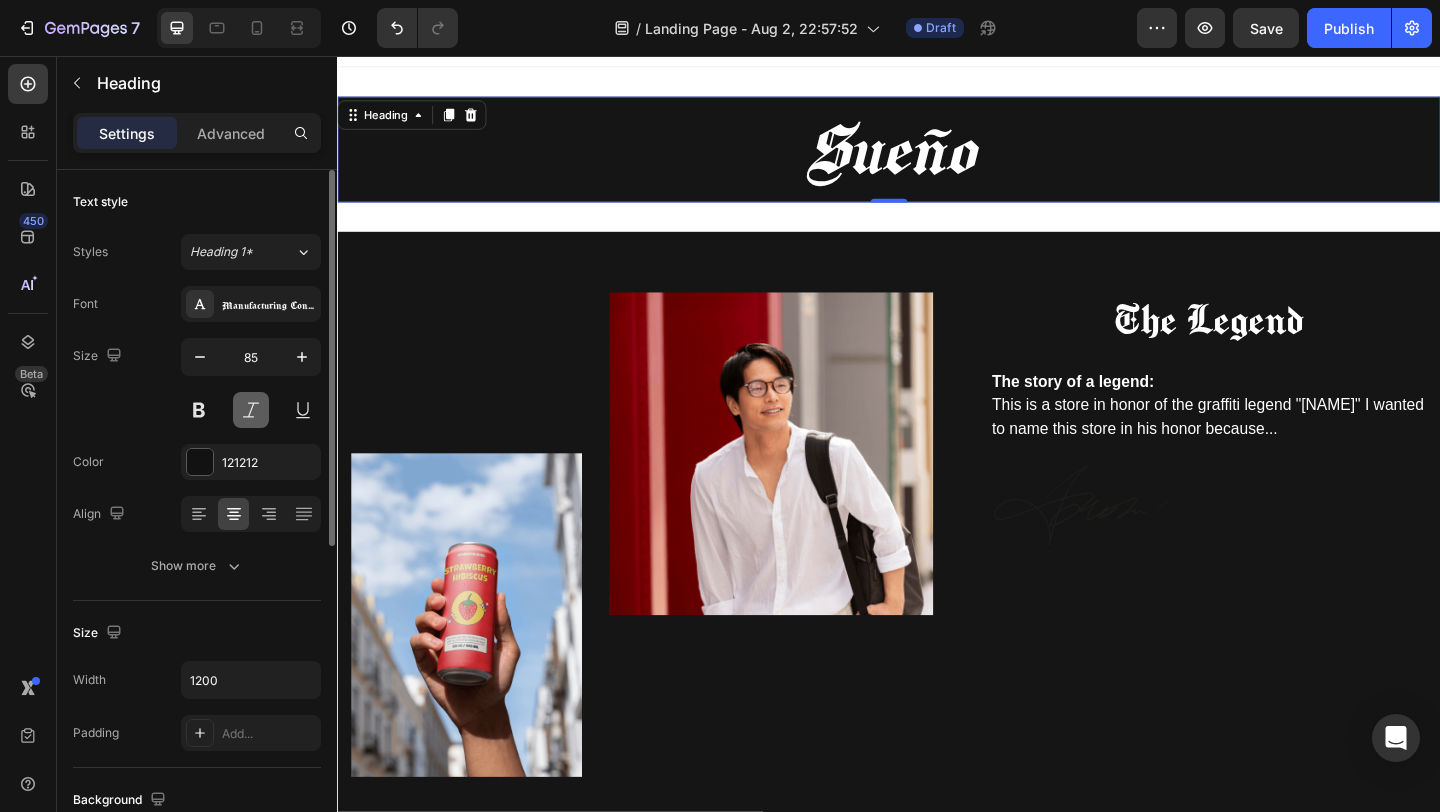 click at bounding box center (251, 410) 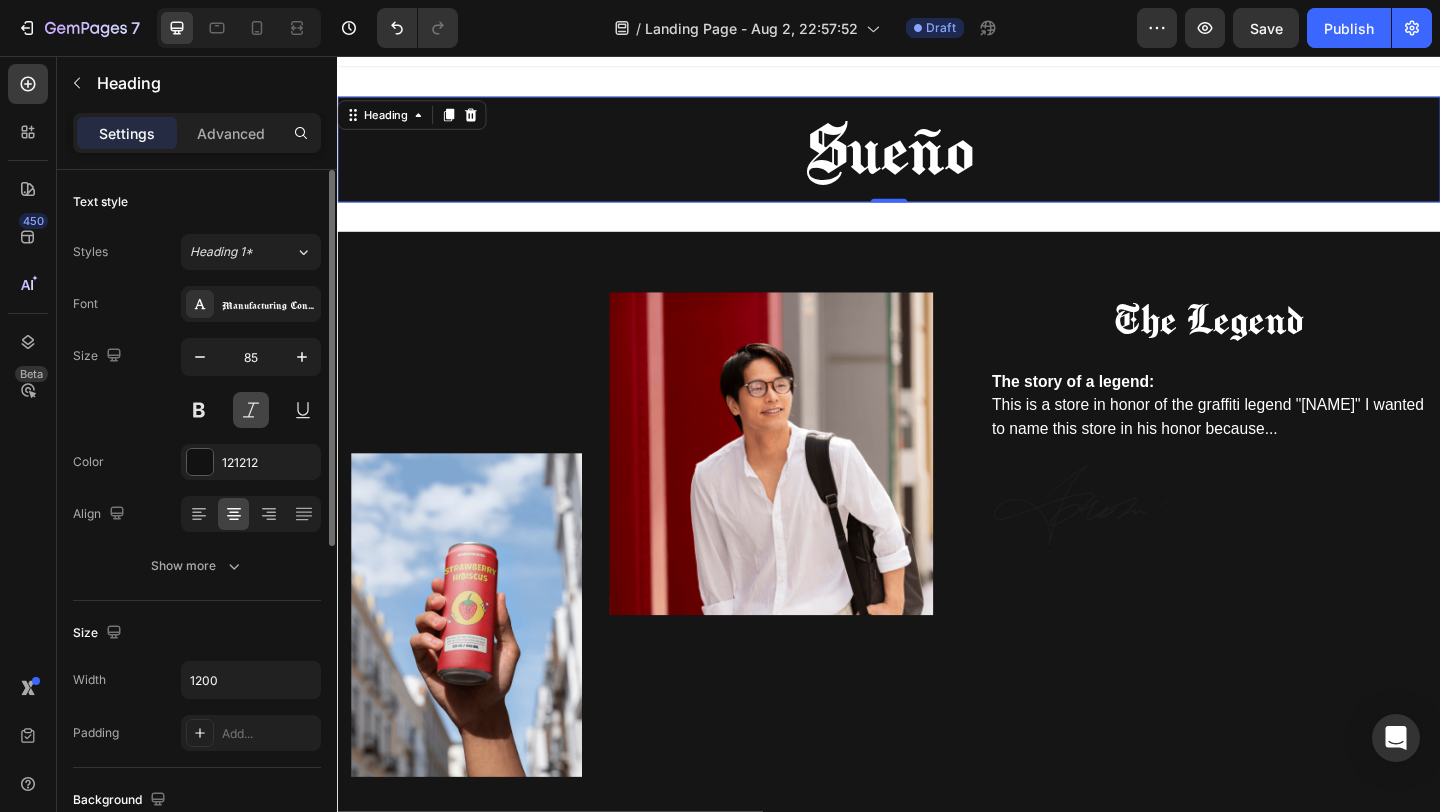 click at bounding box center [251, 410] 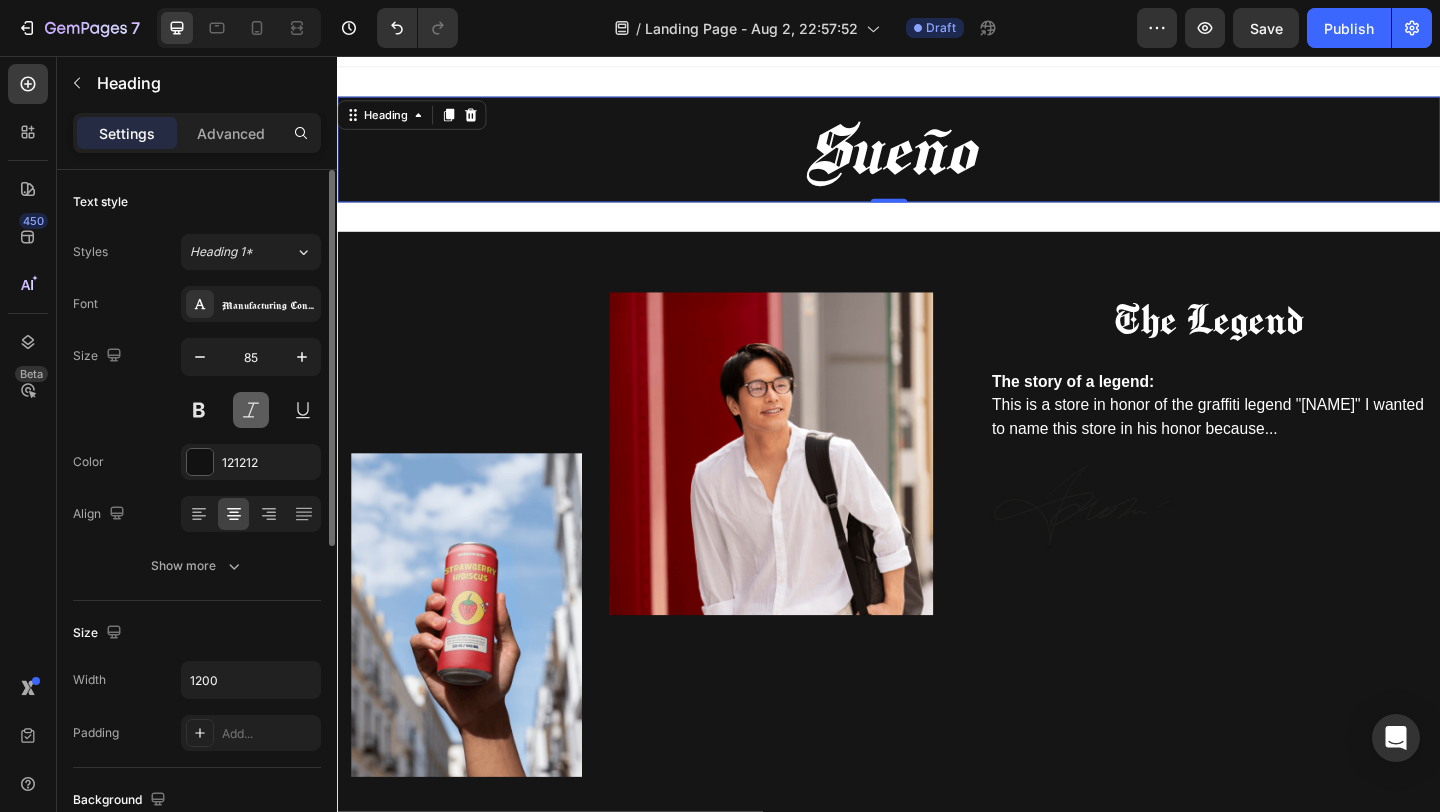 click at bounding box center [251, 410] 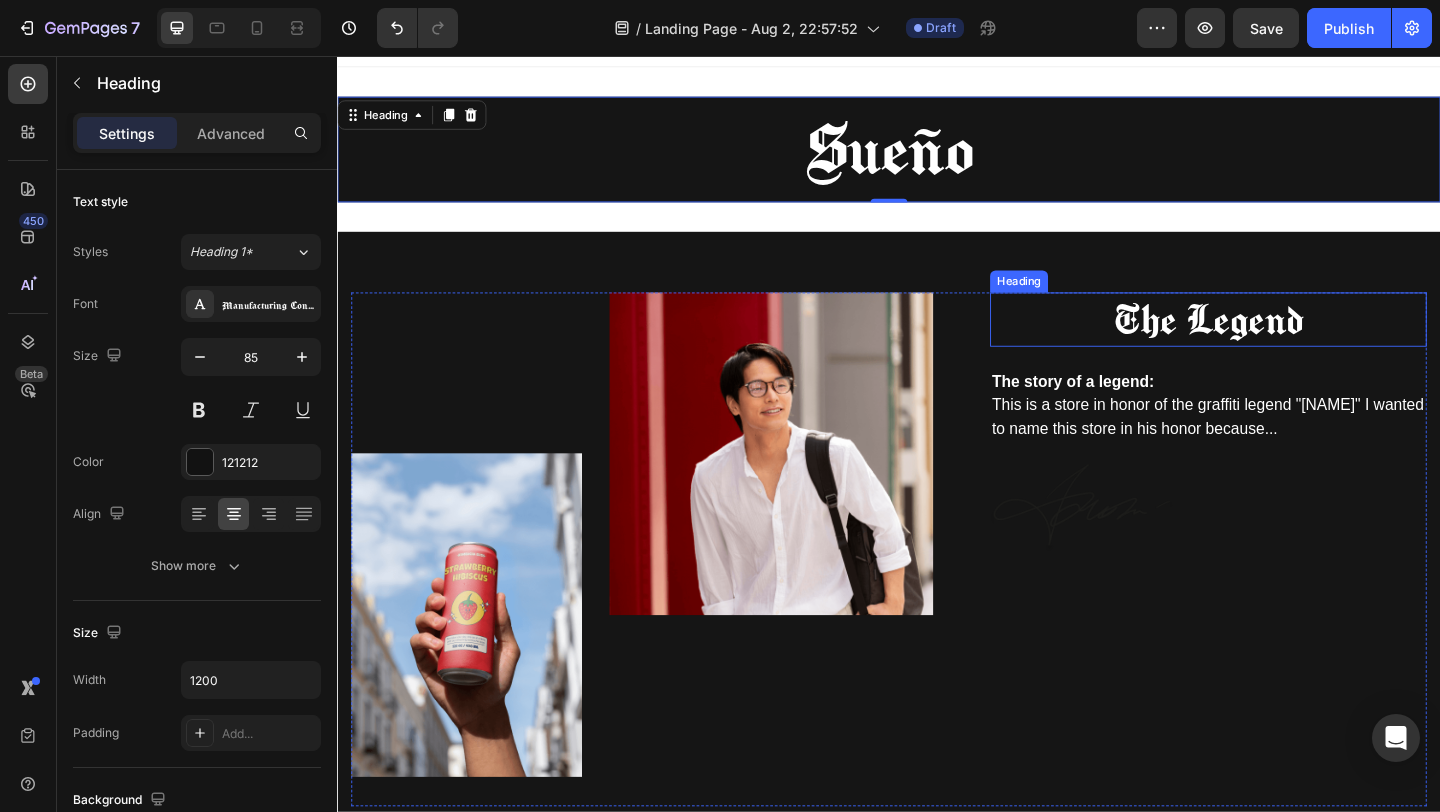 click on "The Legend" at bounding box center (1284, 342) 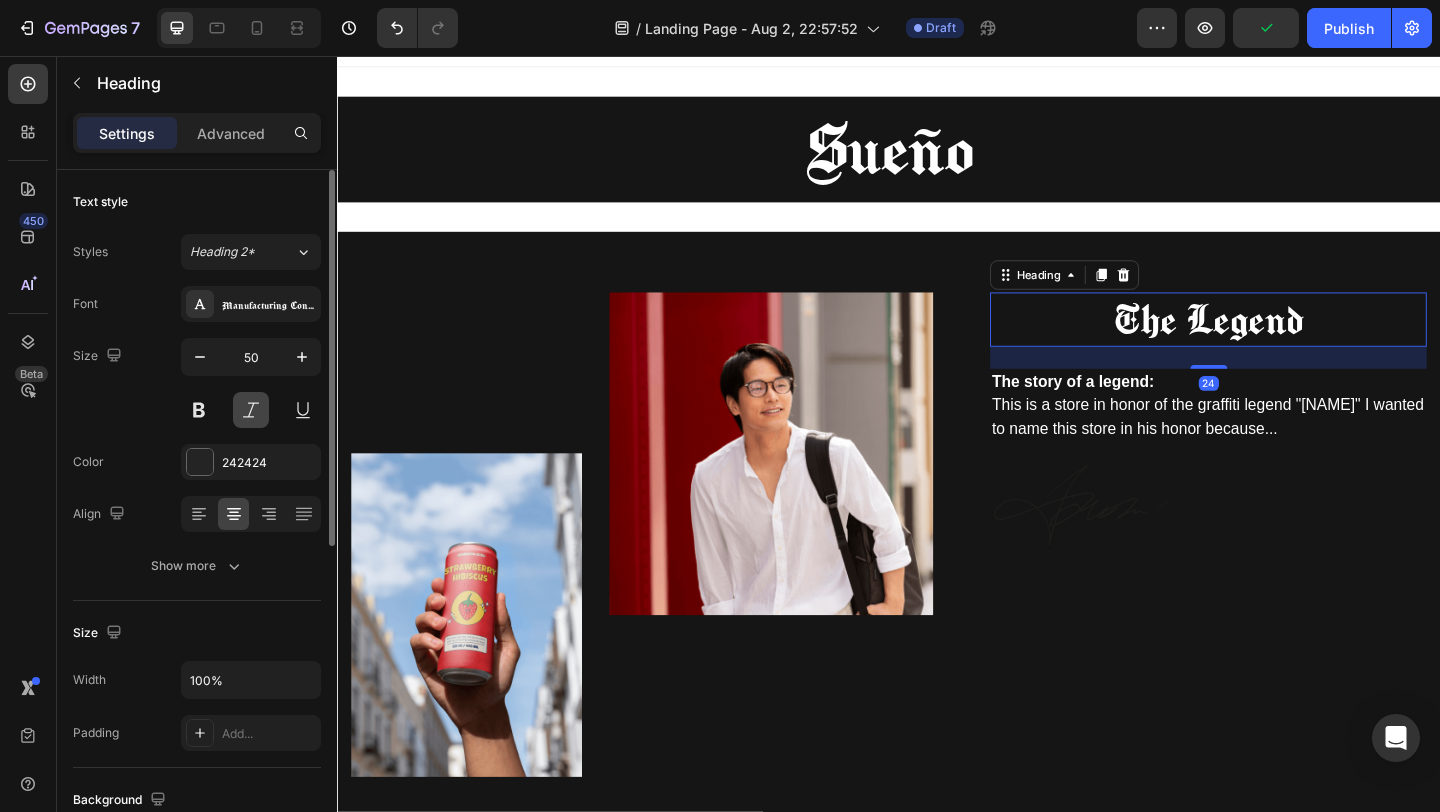 click at bounding box center [251, 410] 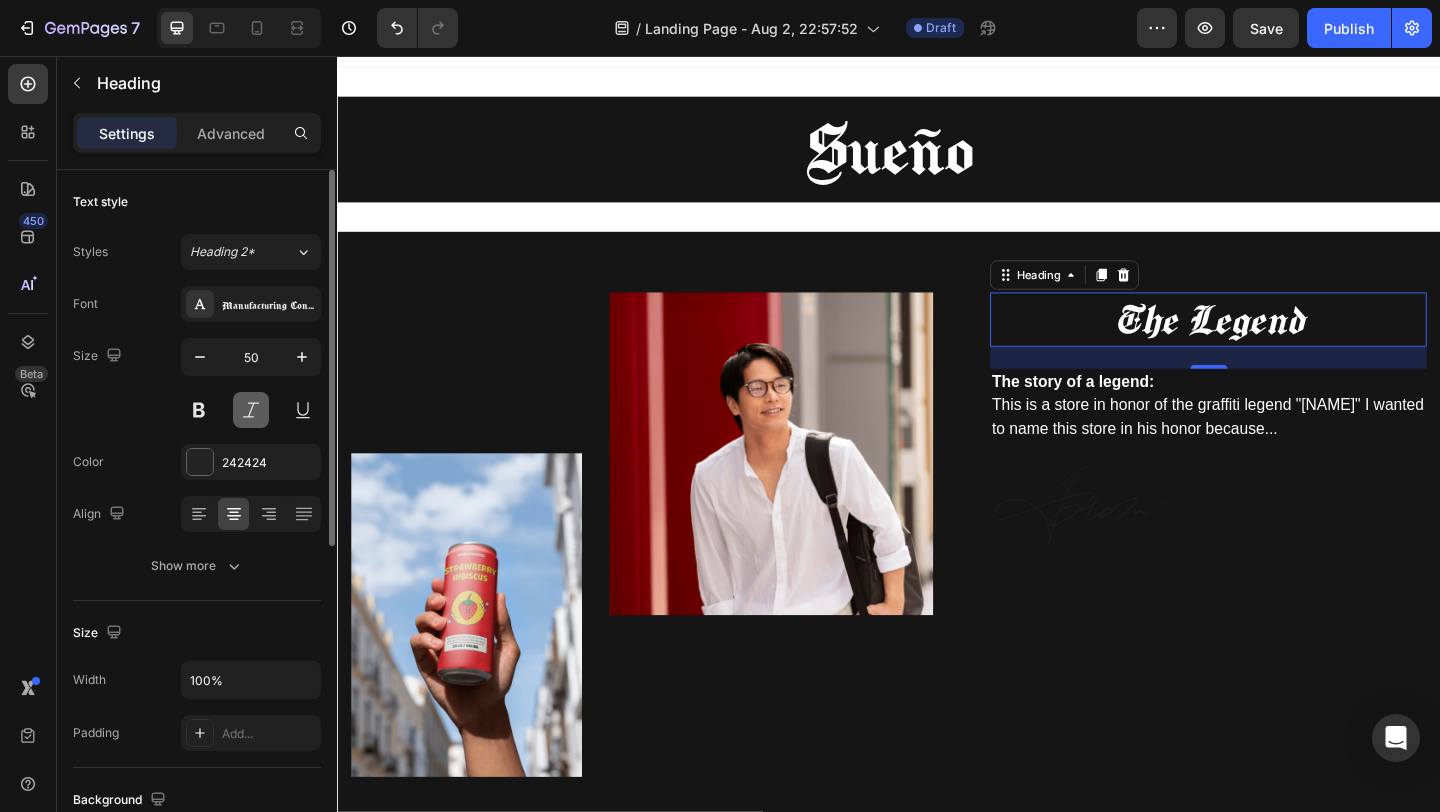 click at bounding box center (251, 410) 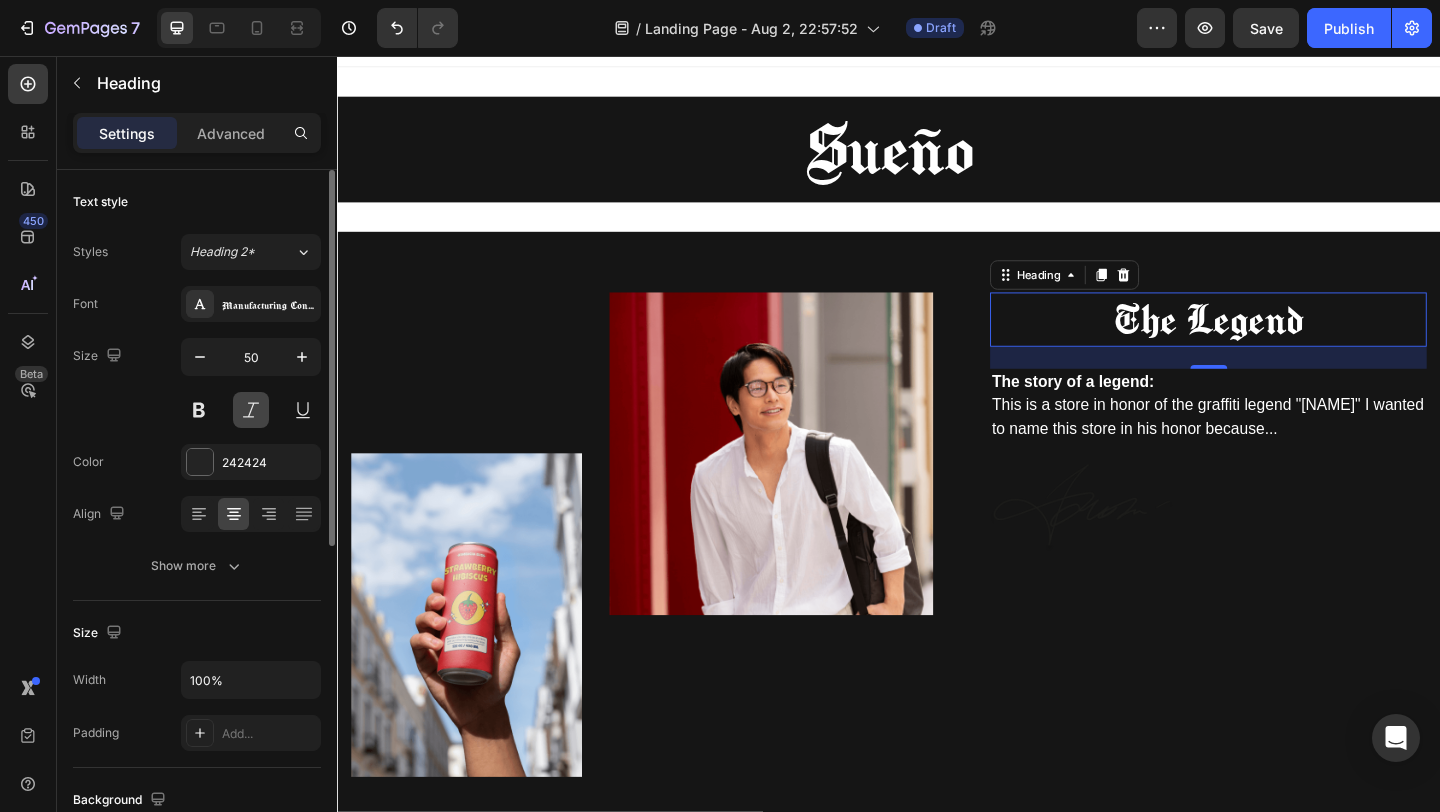 click at bounding box center [251, 410] 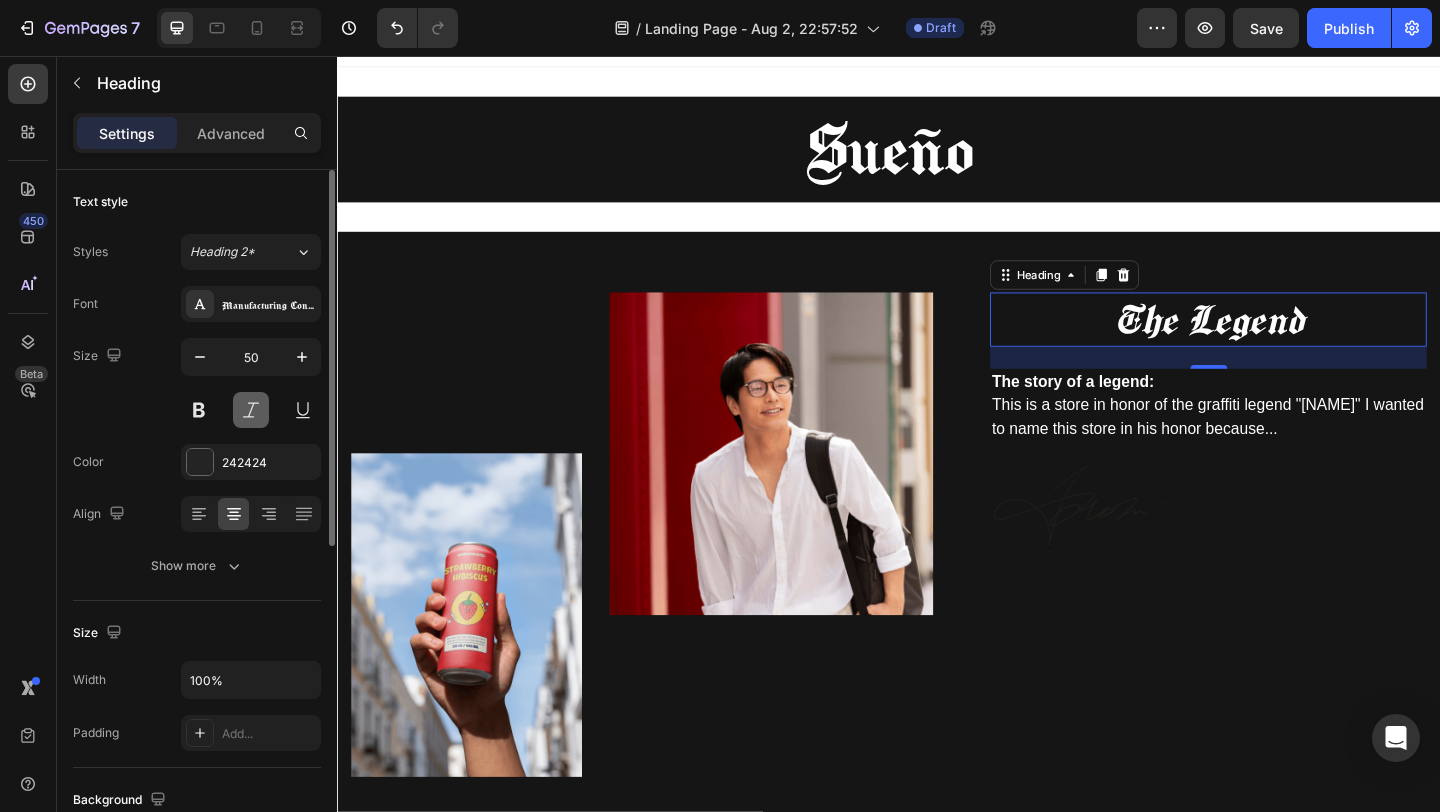 click at bounding box center (251, 410) 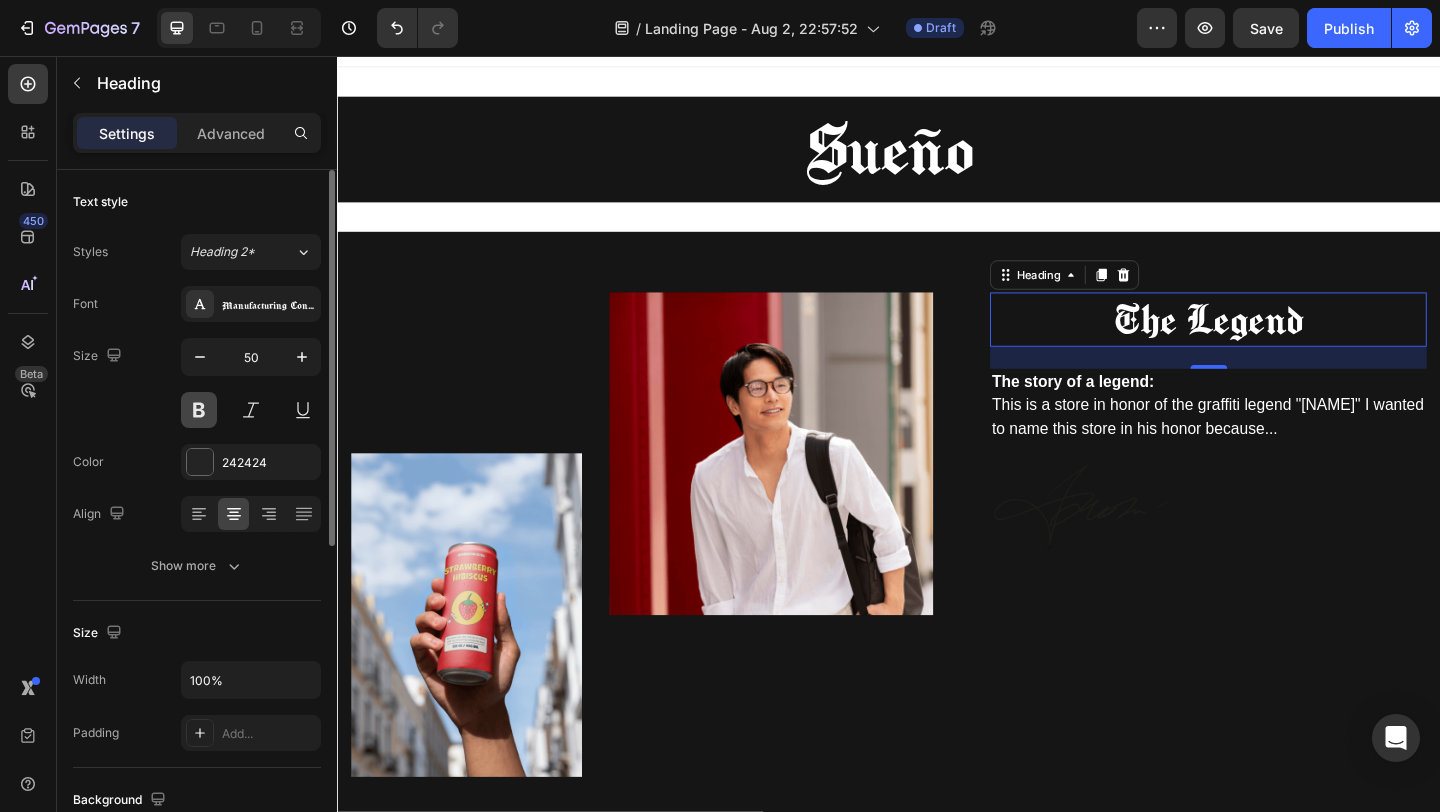 click at bounding box center (199, 410) 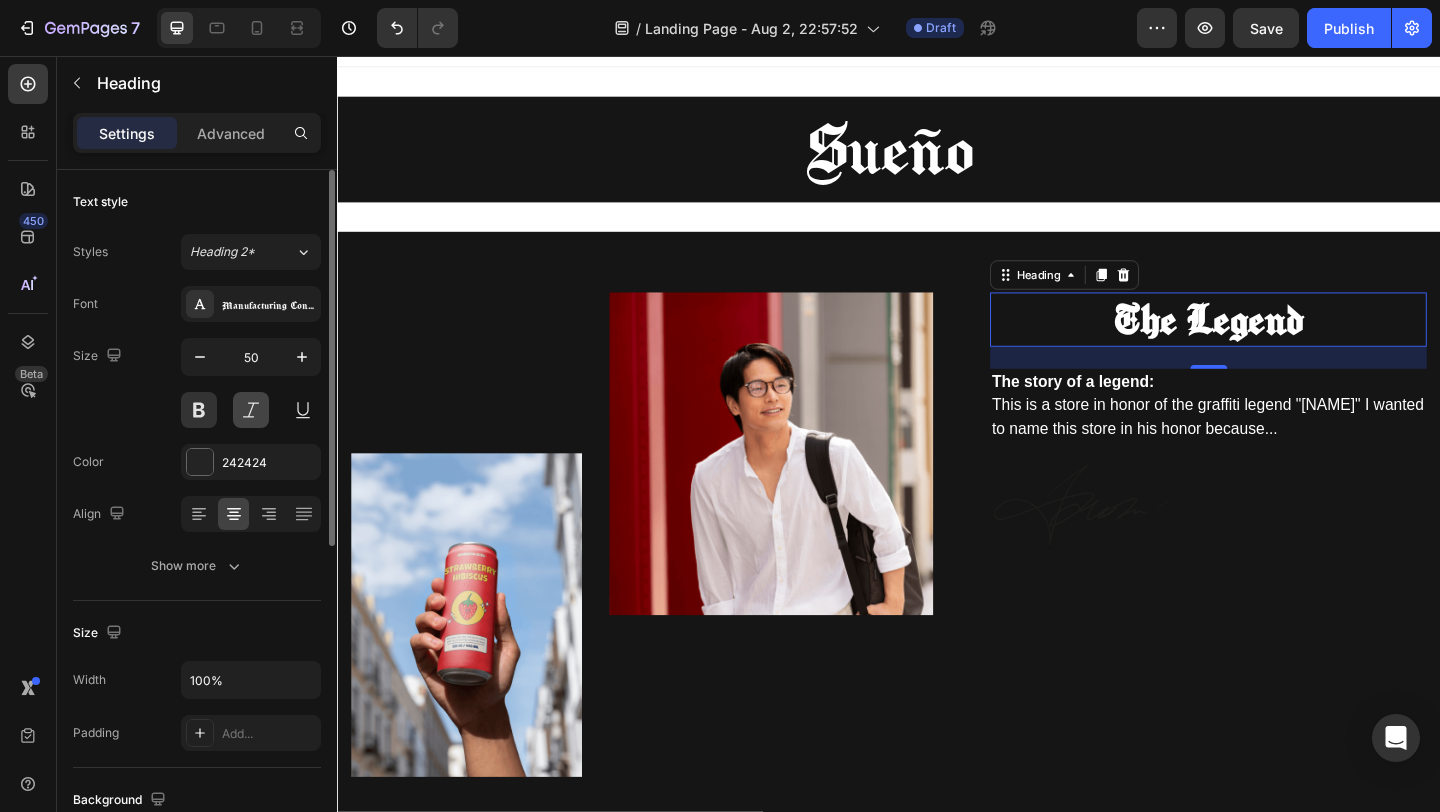 click at bounding box center (251, 410) 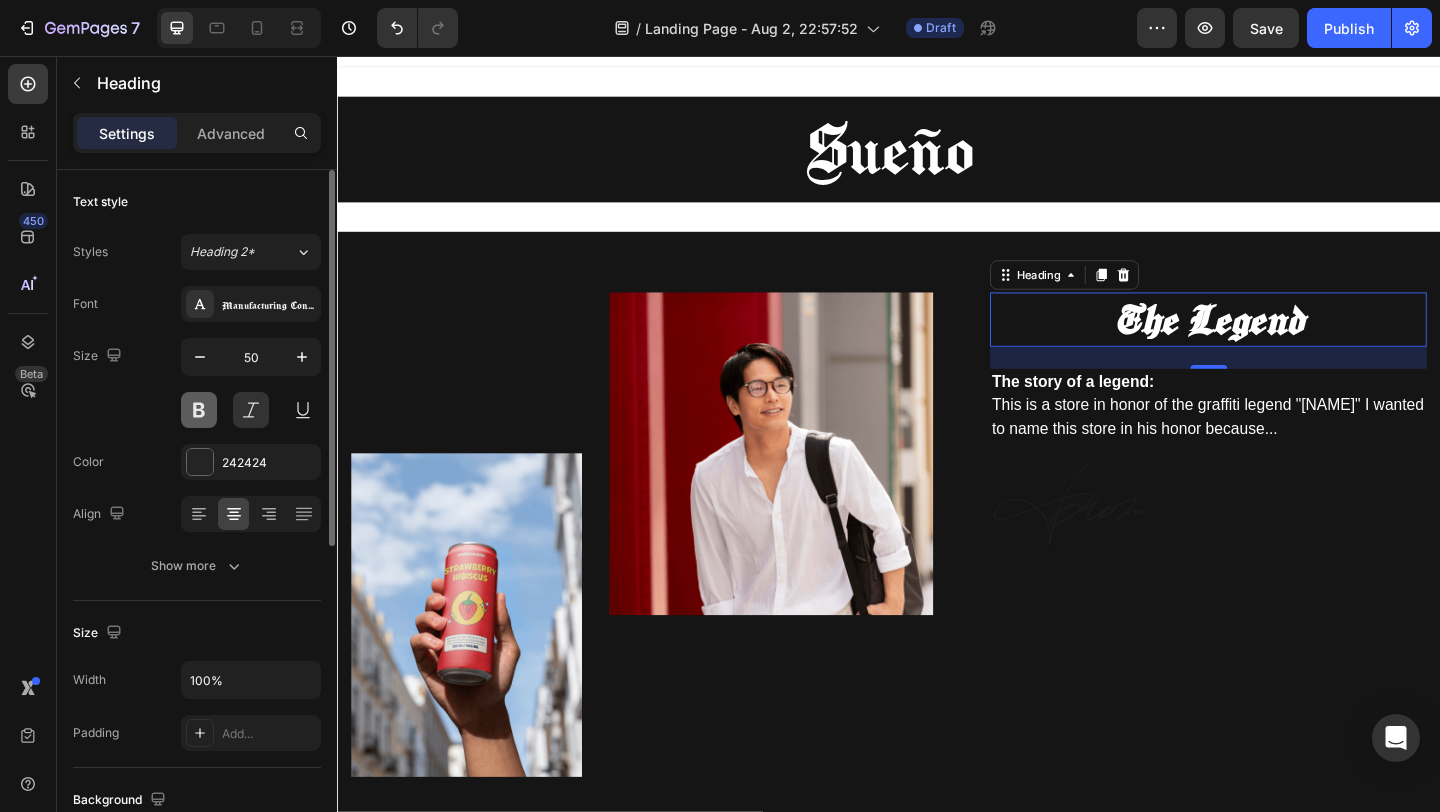 click at bounding box center (199, 410) 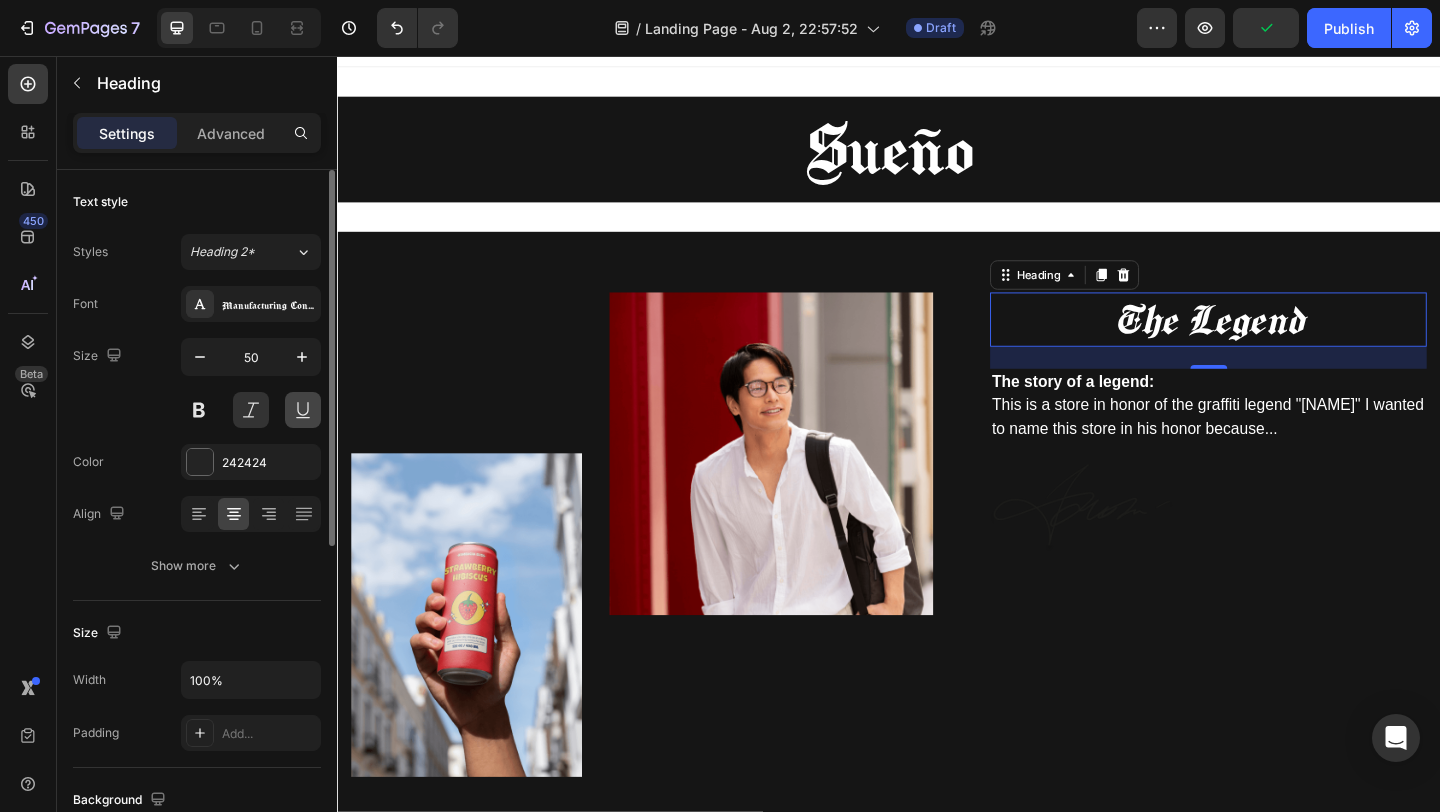 click at bounding box center (303, 410) 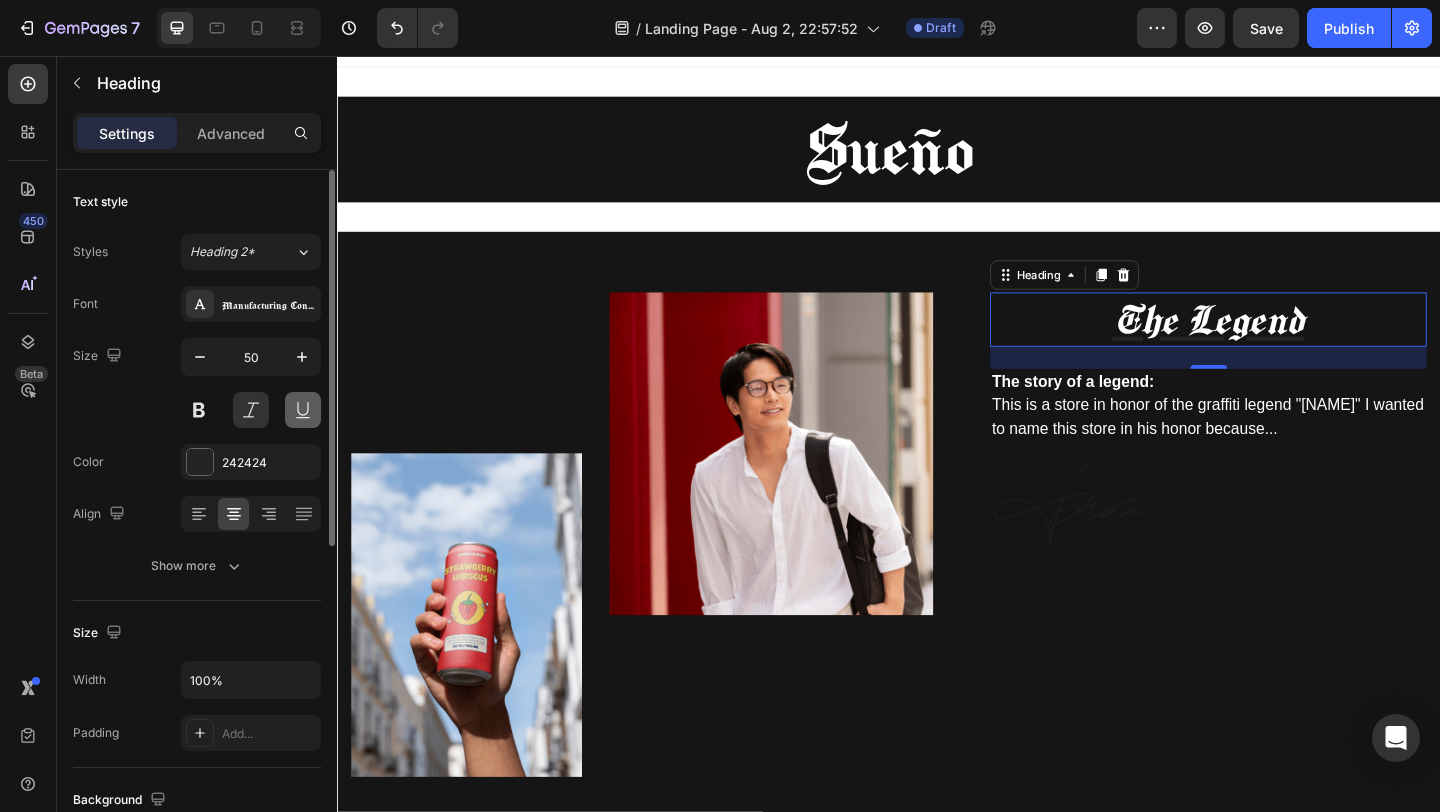 click at bounding box center [303, 410] 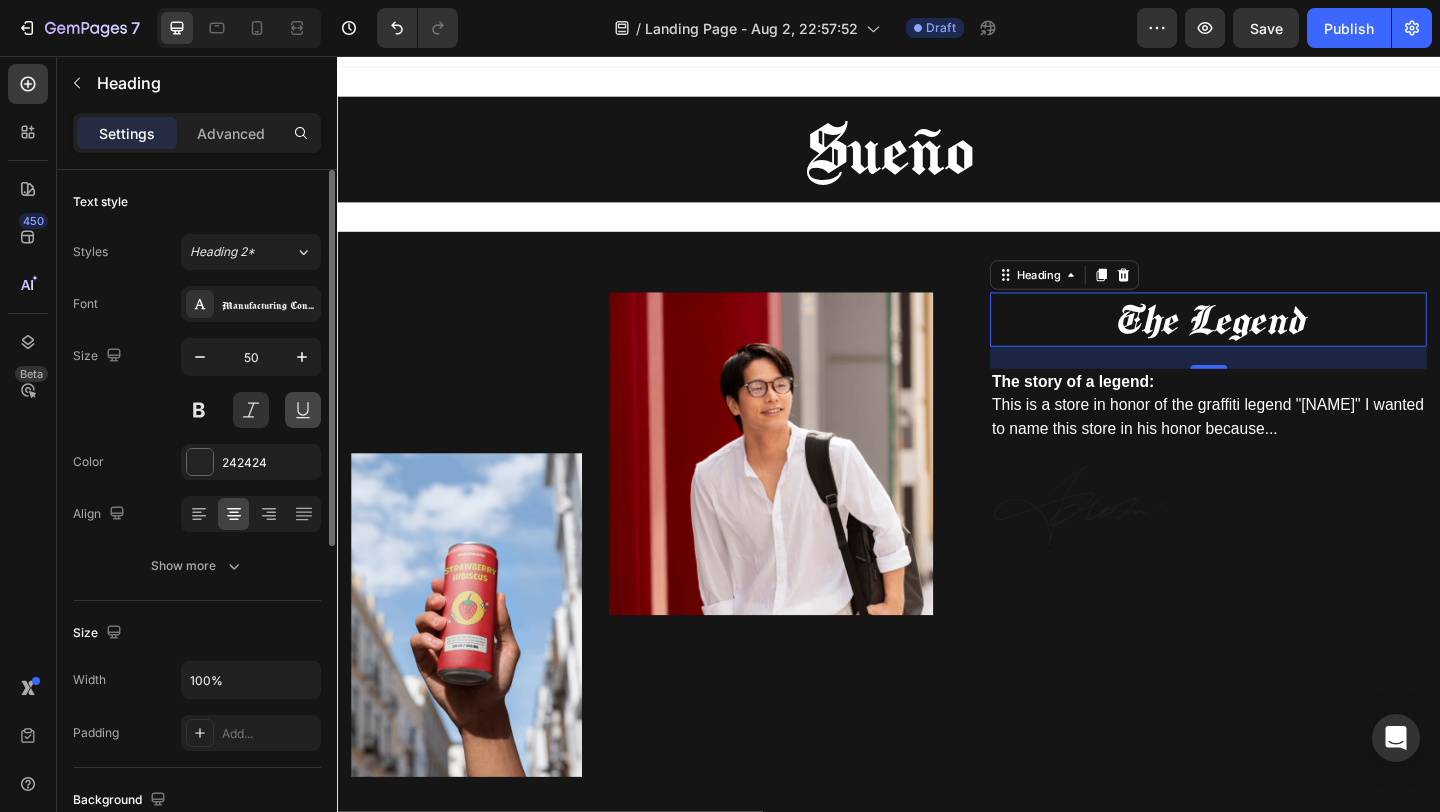 click at bounding box center (303, 410) 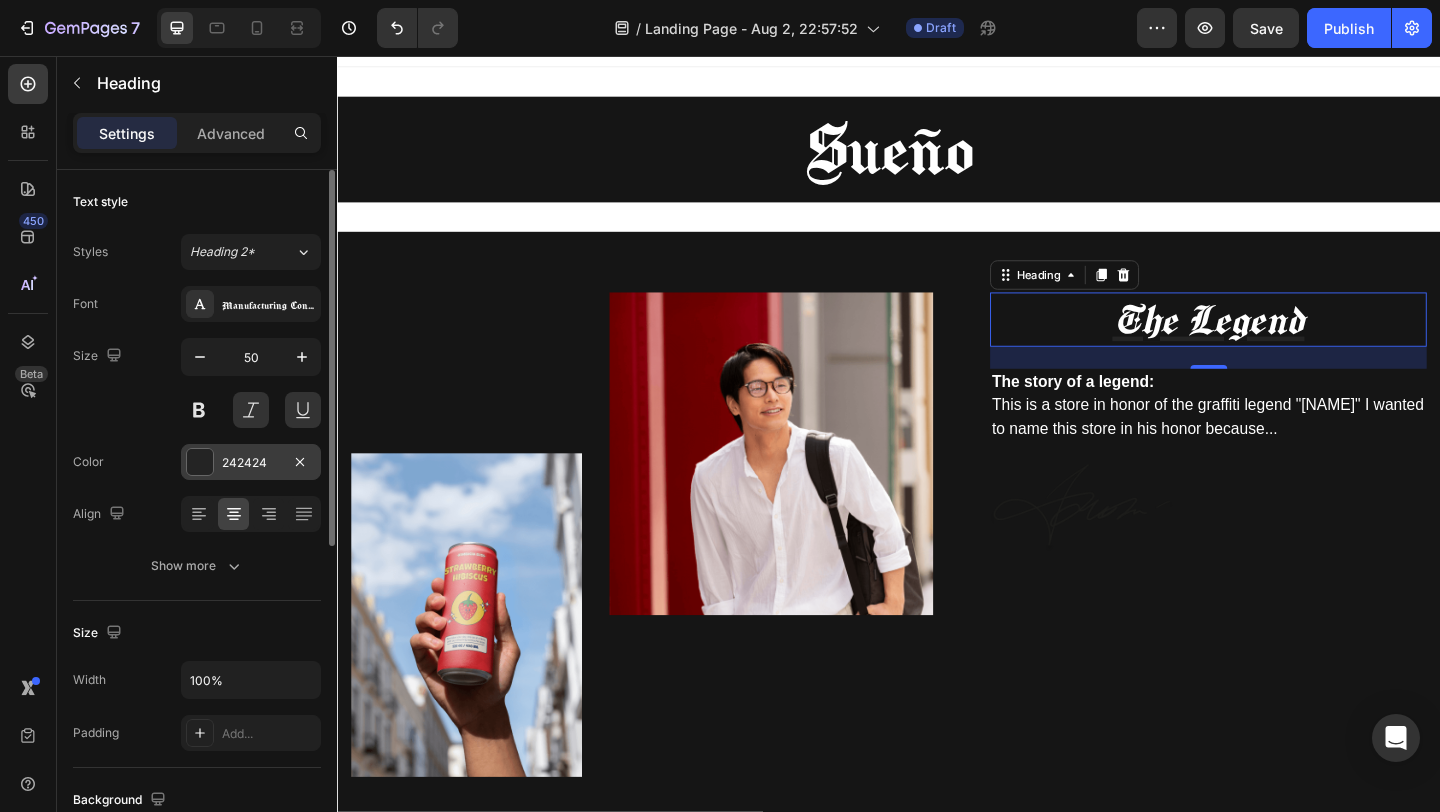 click at bounding box center (200, 462) 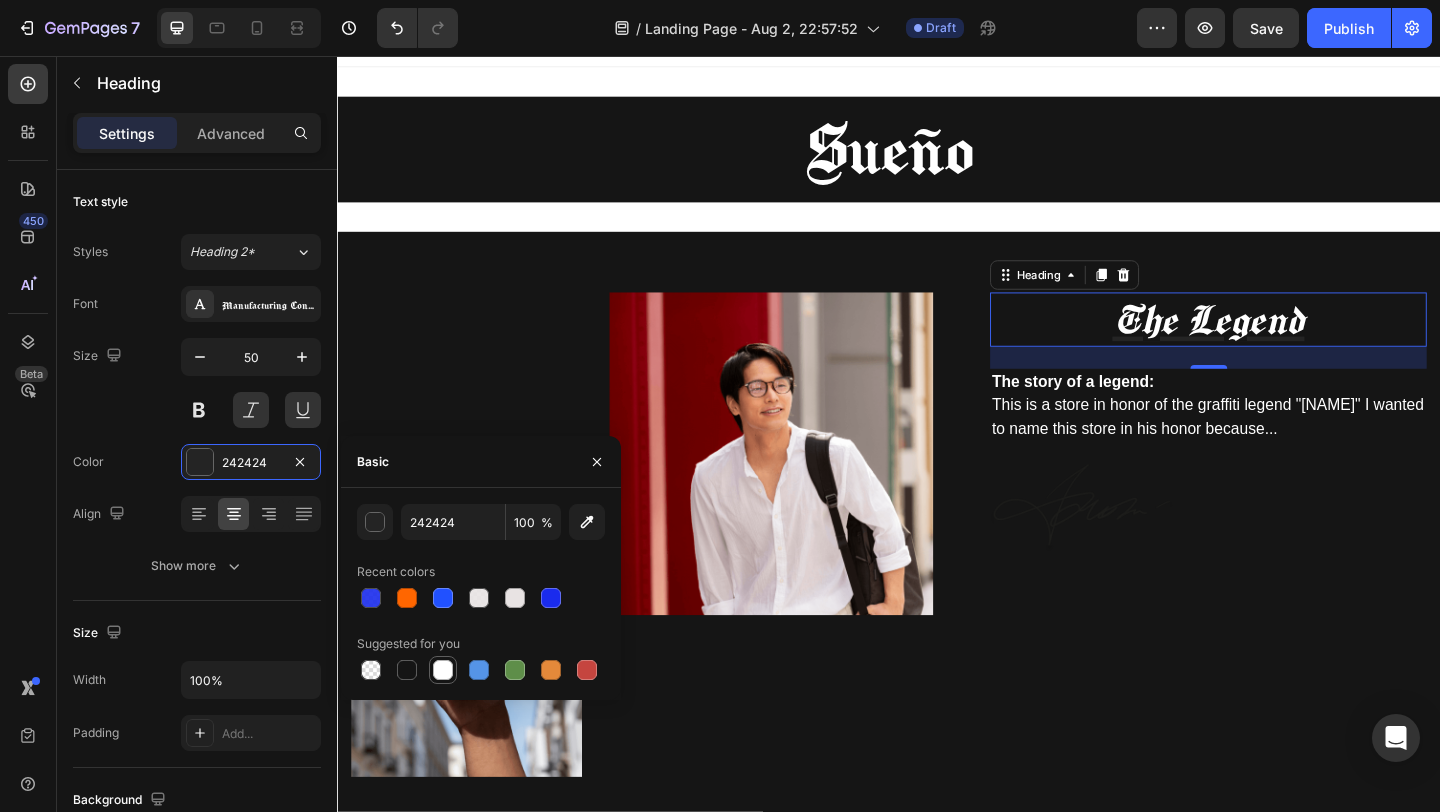 click at bounding box center (443, 670) 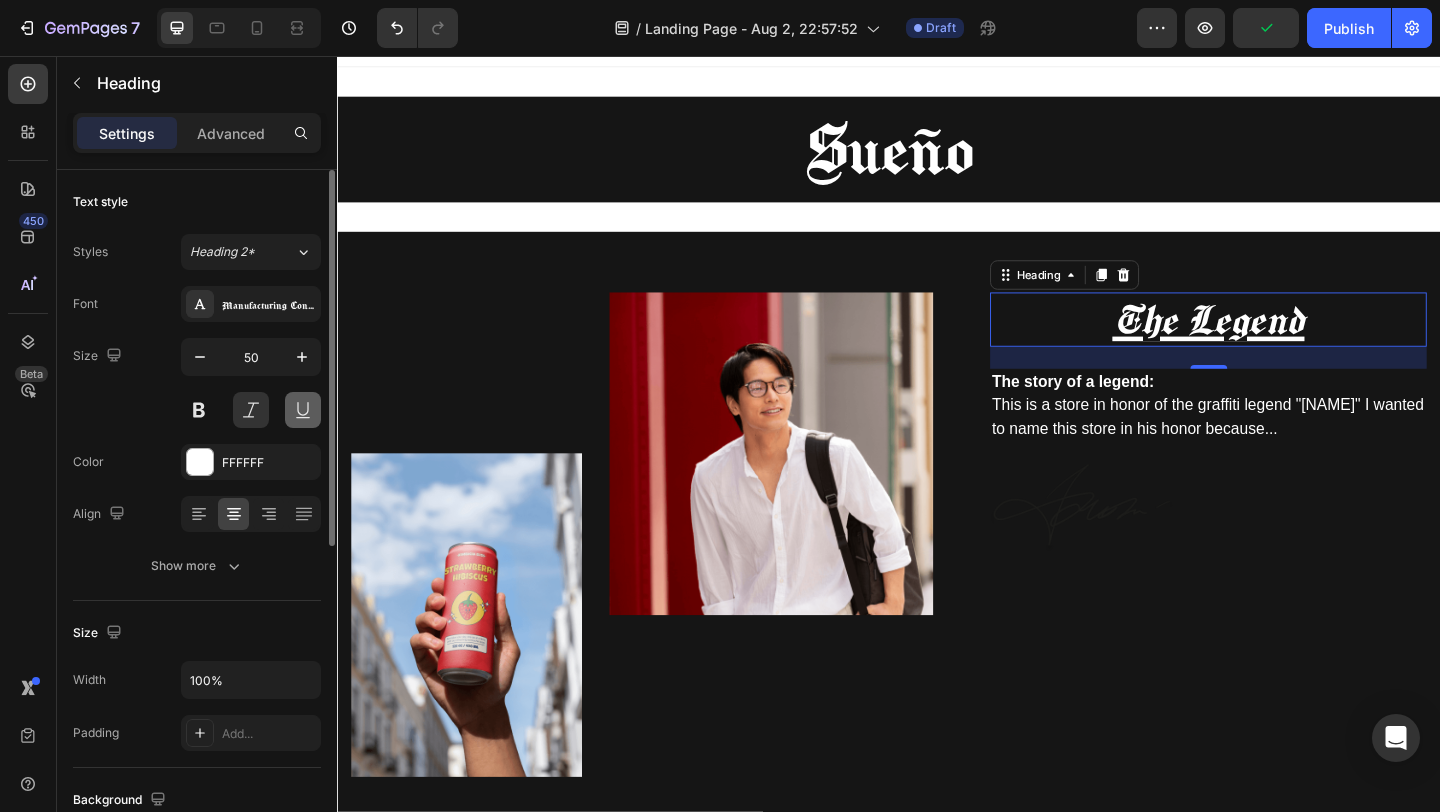 click at bounding box center (303, 410) 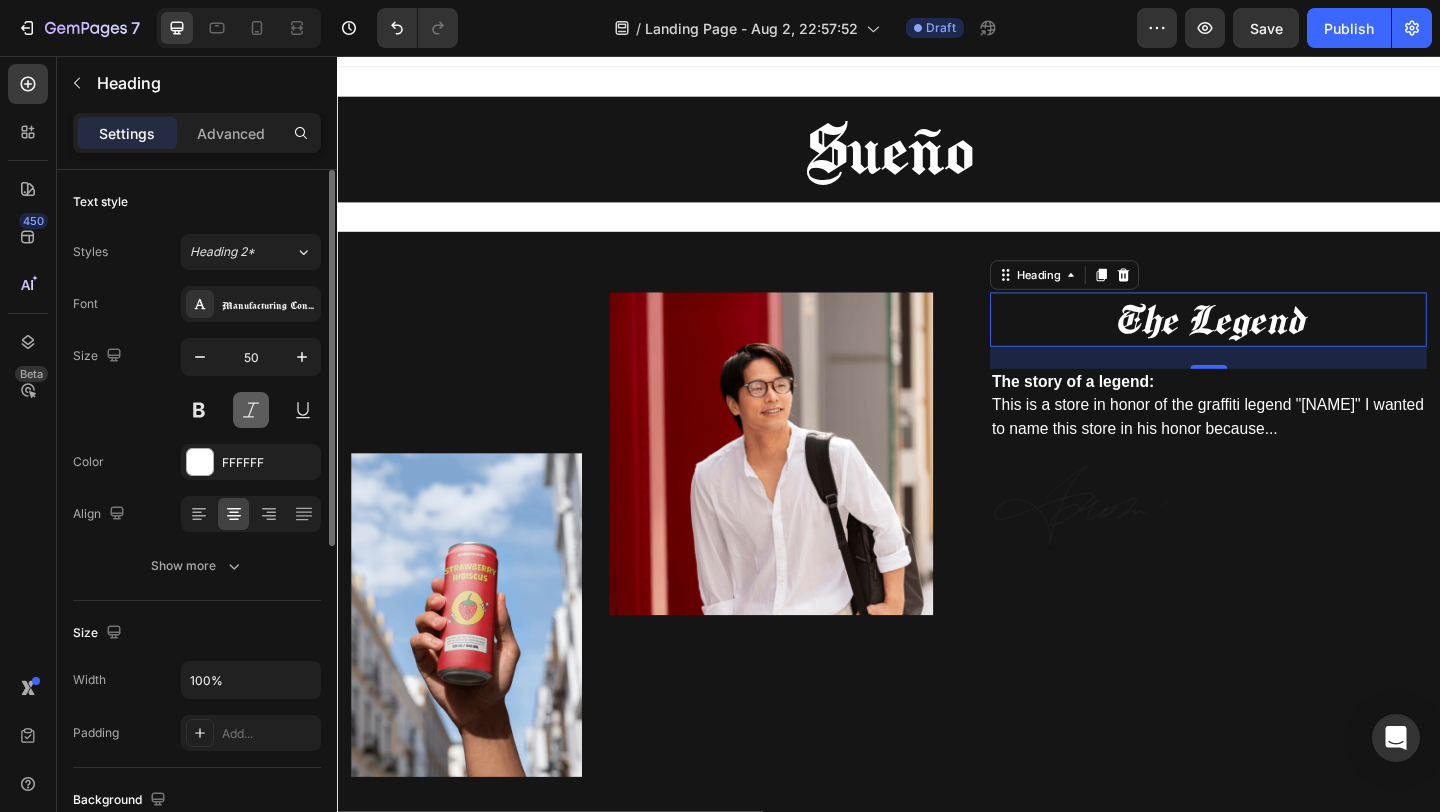 click at bounding box center [251, 410] 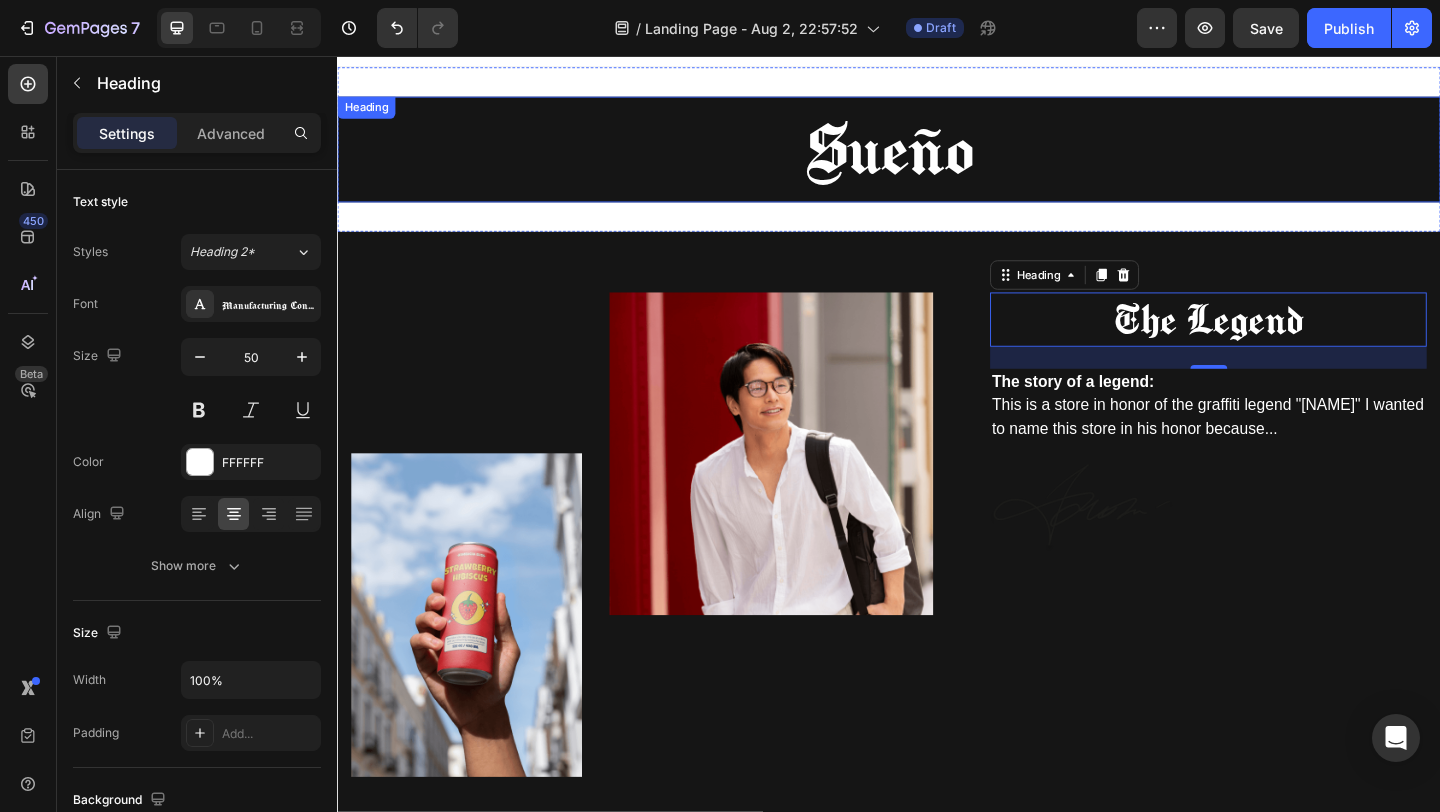 click on "Sueño" at bounding box center (937, 157) 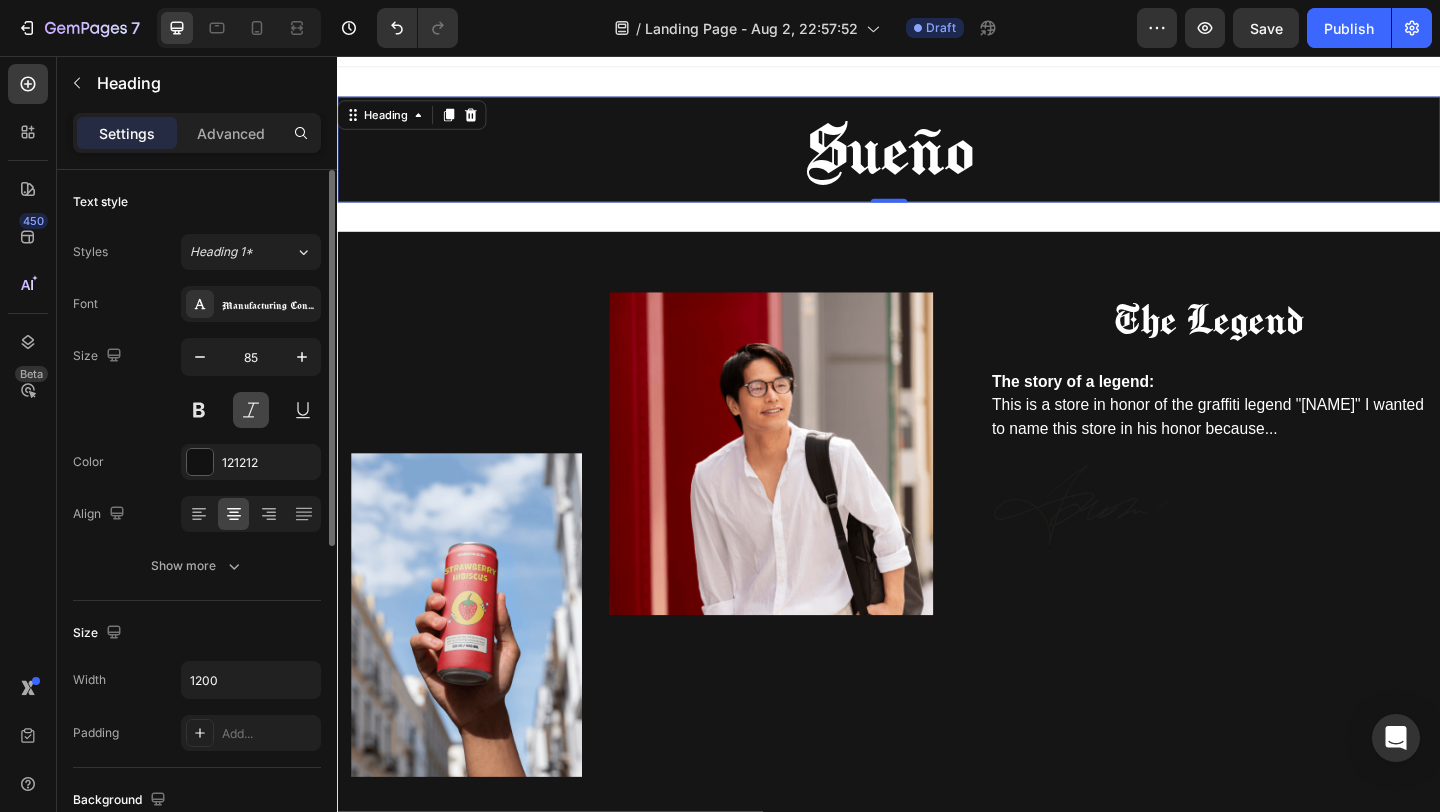 click at bounding box center (251, 410) 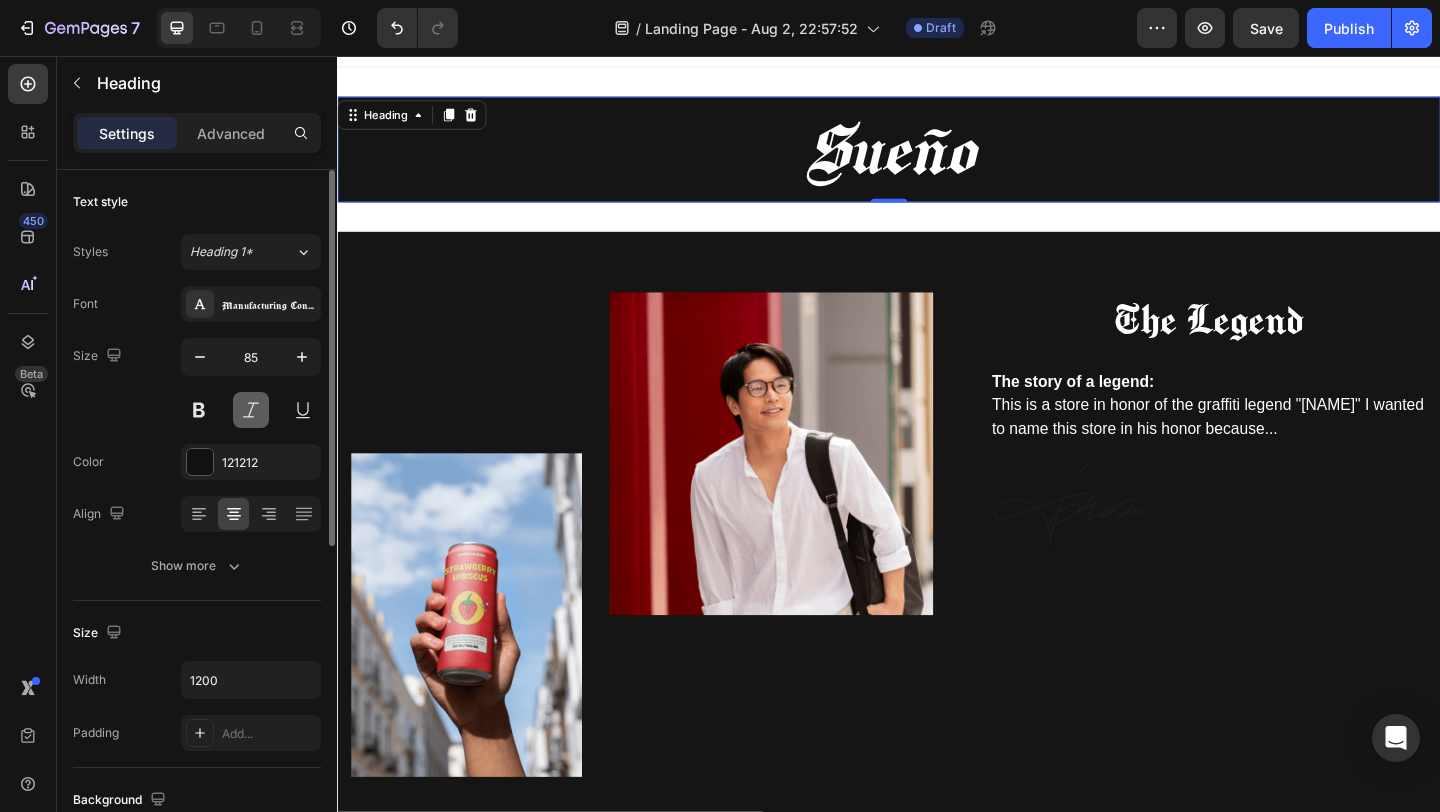 click at bounding box center (251, 410) 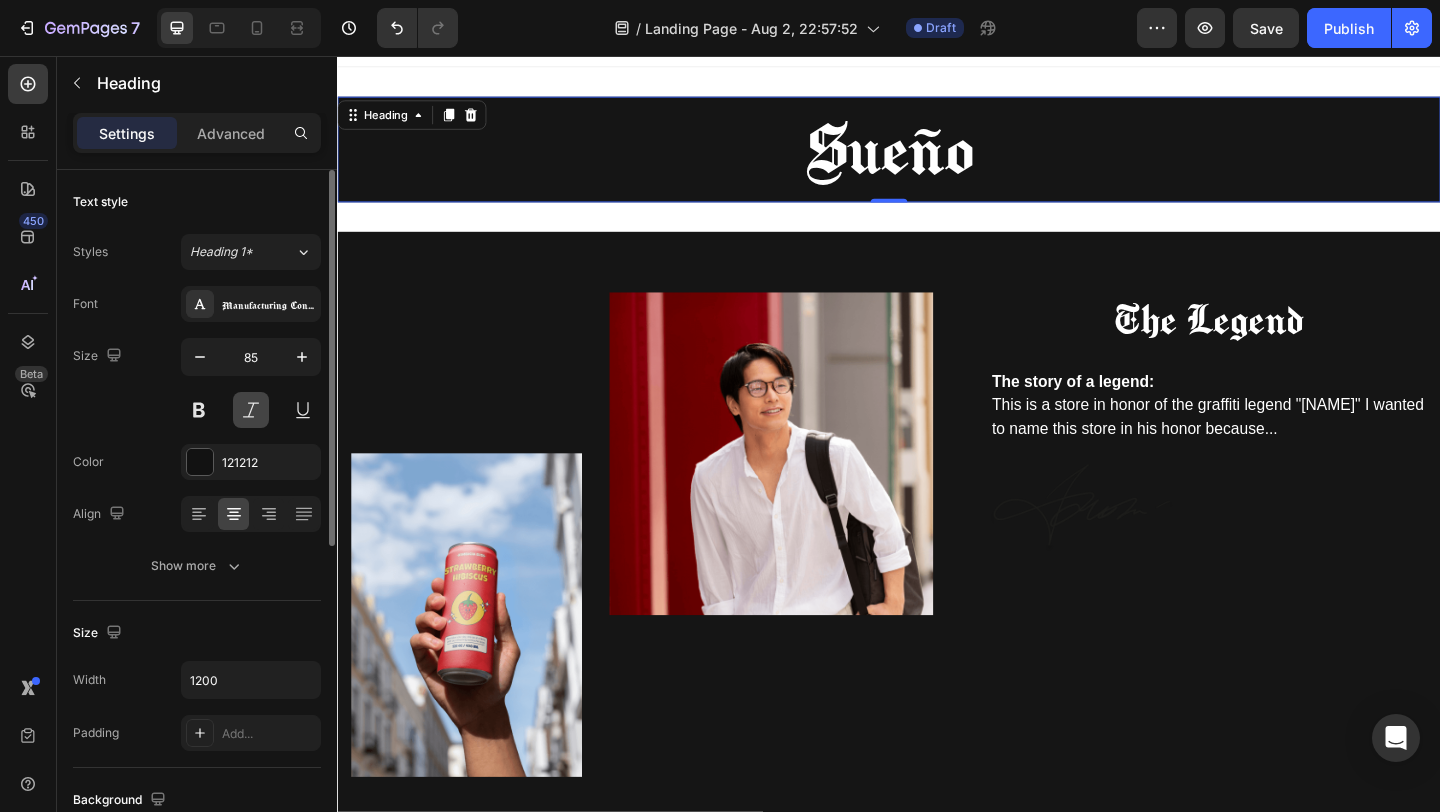 click at bounding box center [251, 410] 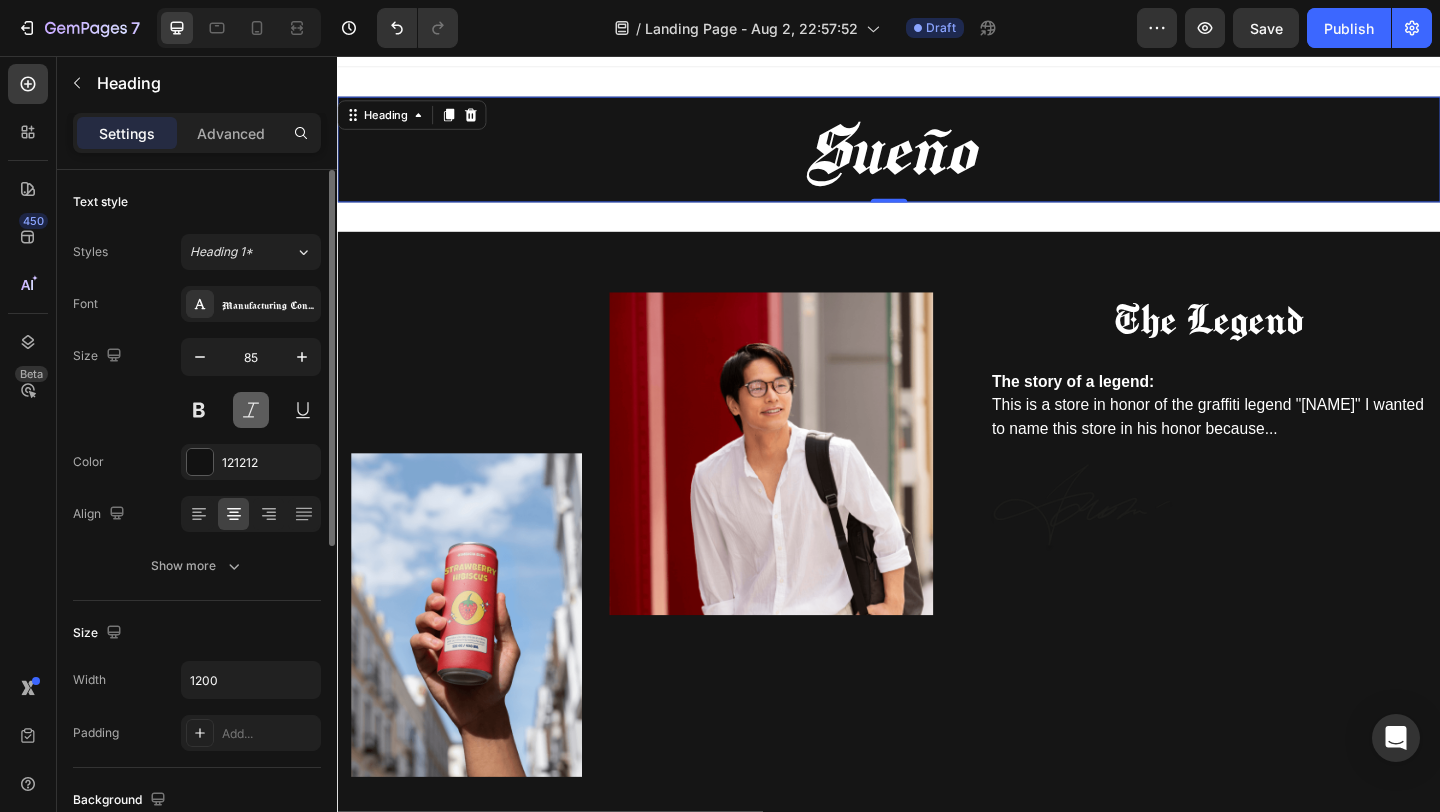 click at bounding box center (251, 410) 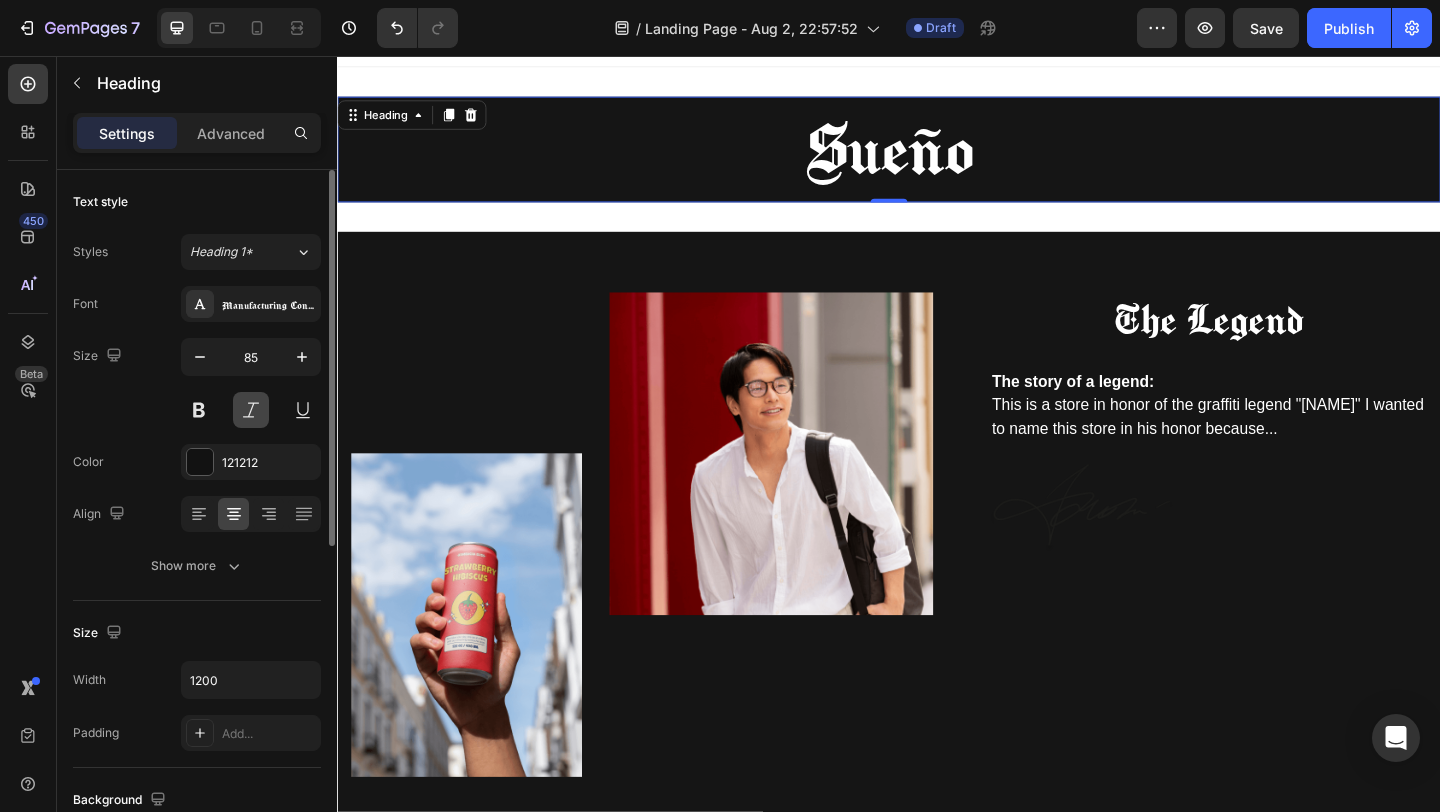 click at bounding box center (251, 410) 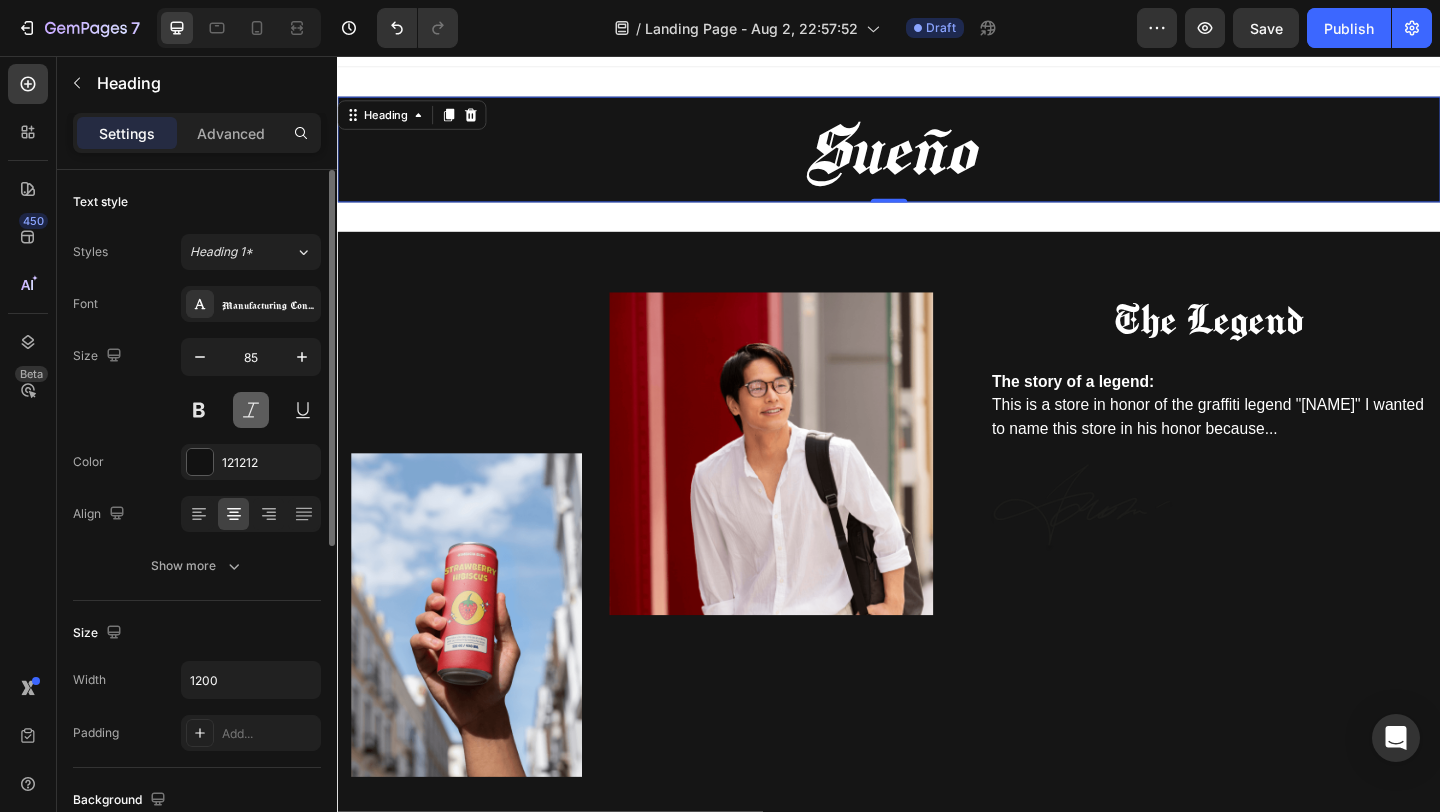 click at bounding box center [251, 410] 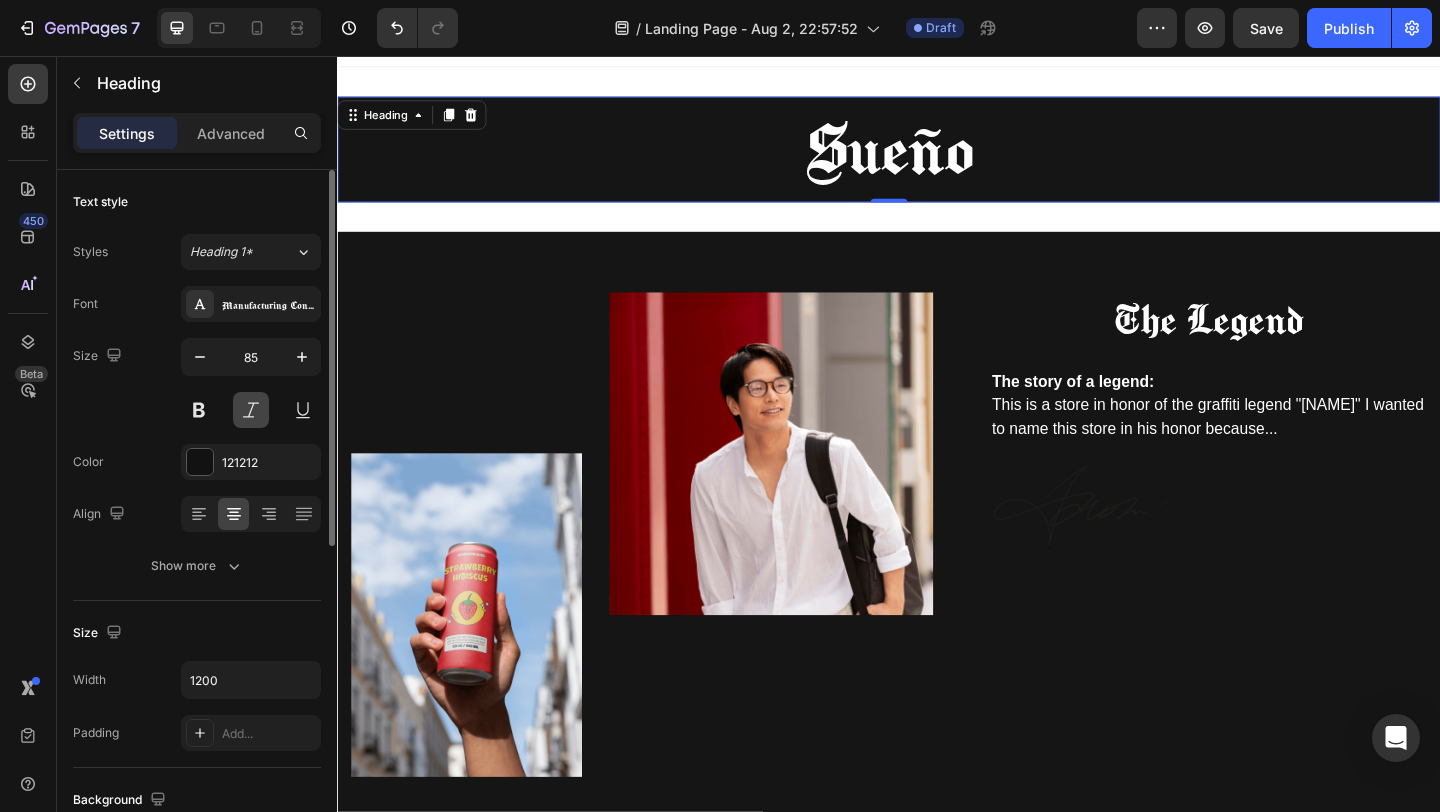 click at bounding box center [251, 410] 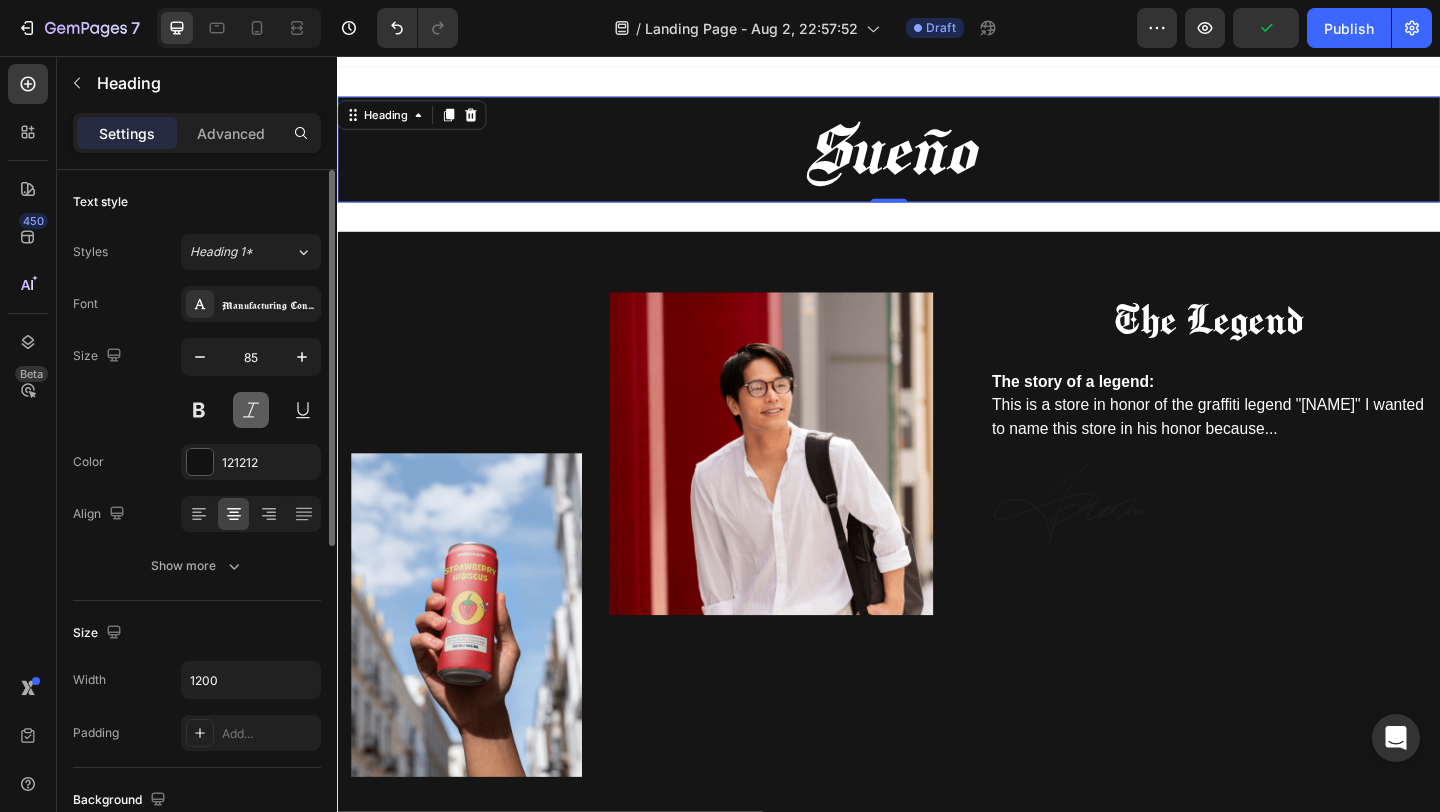 click at bounding box center [251, 410] 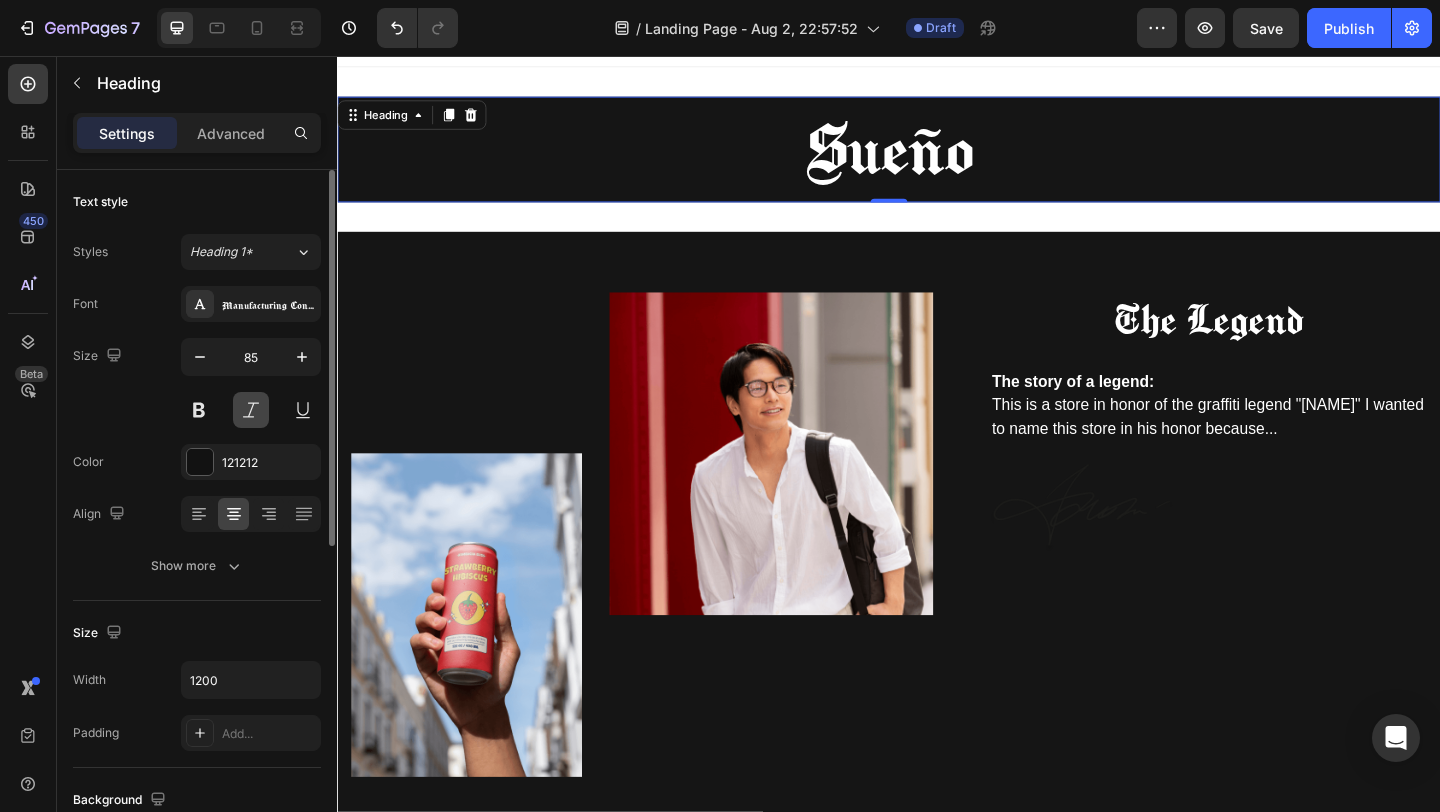 click at bounding box center [251, 410] 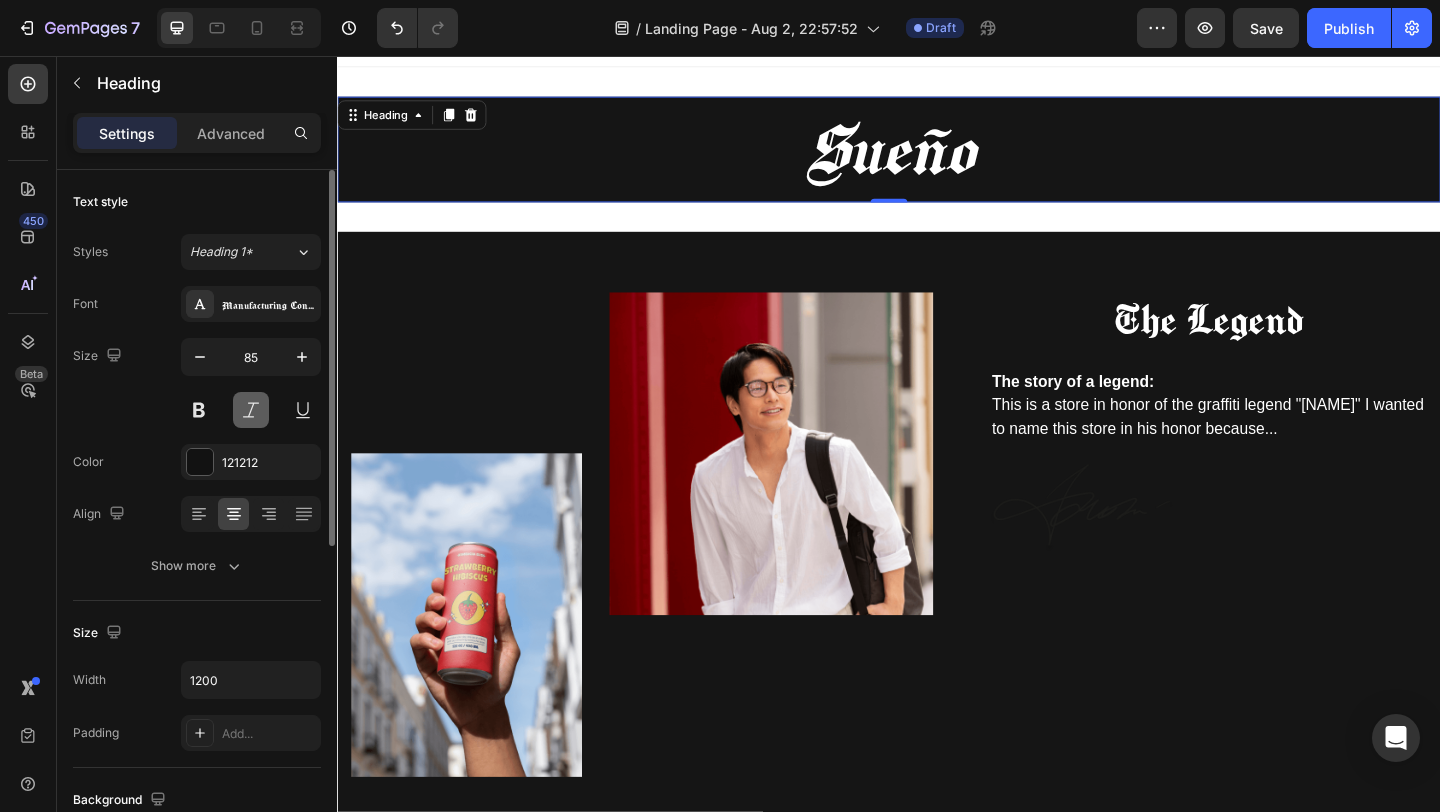 click at bounding box center (251, 410) 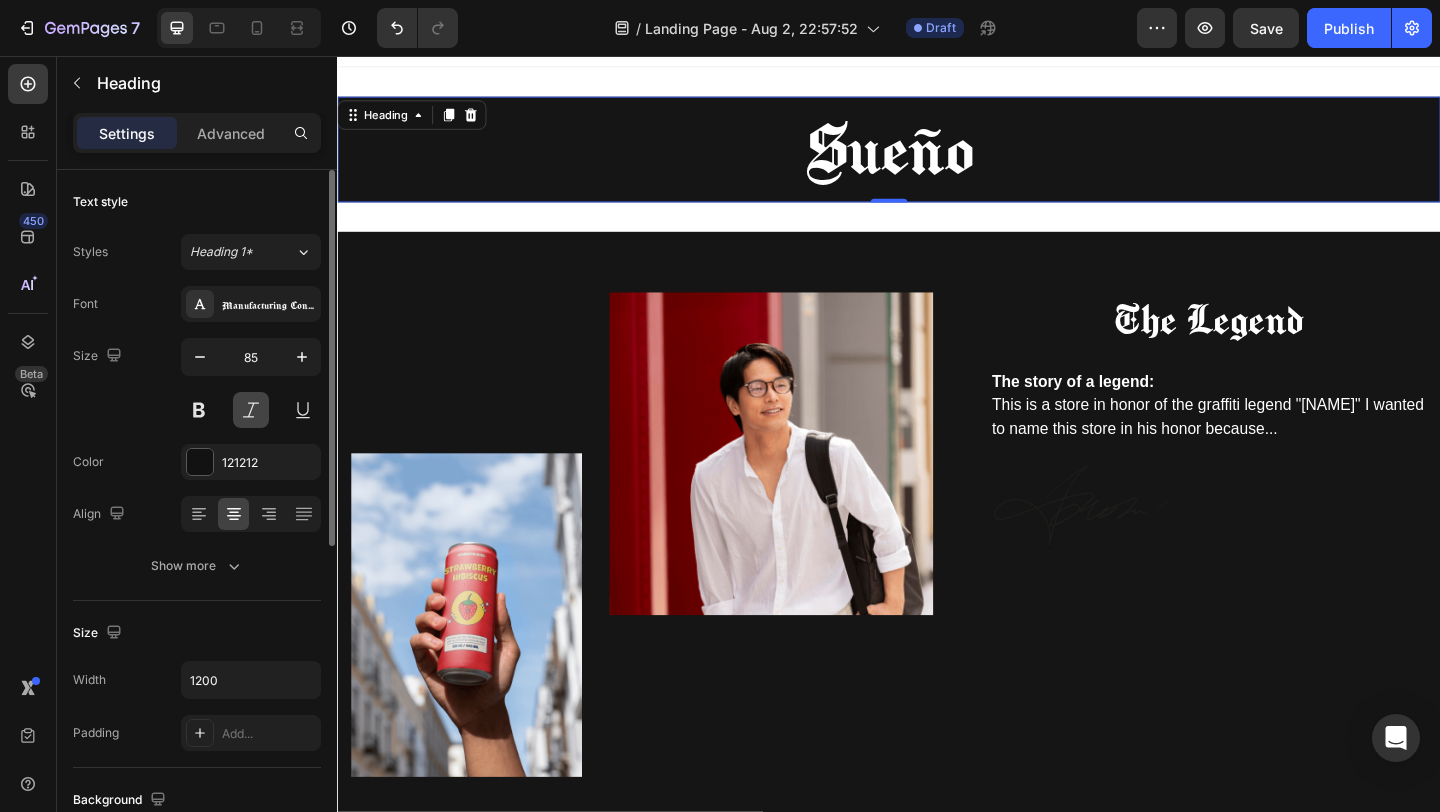 click at bounding box center (251, 410) 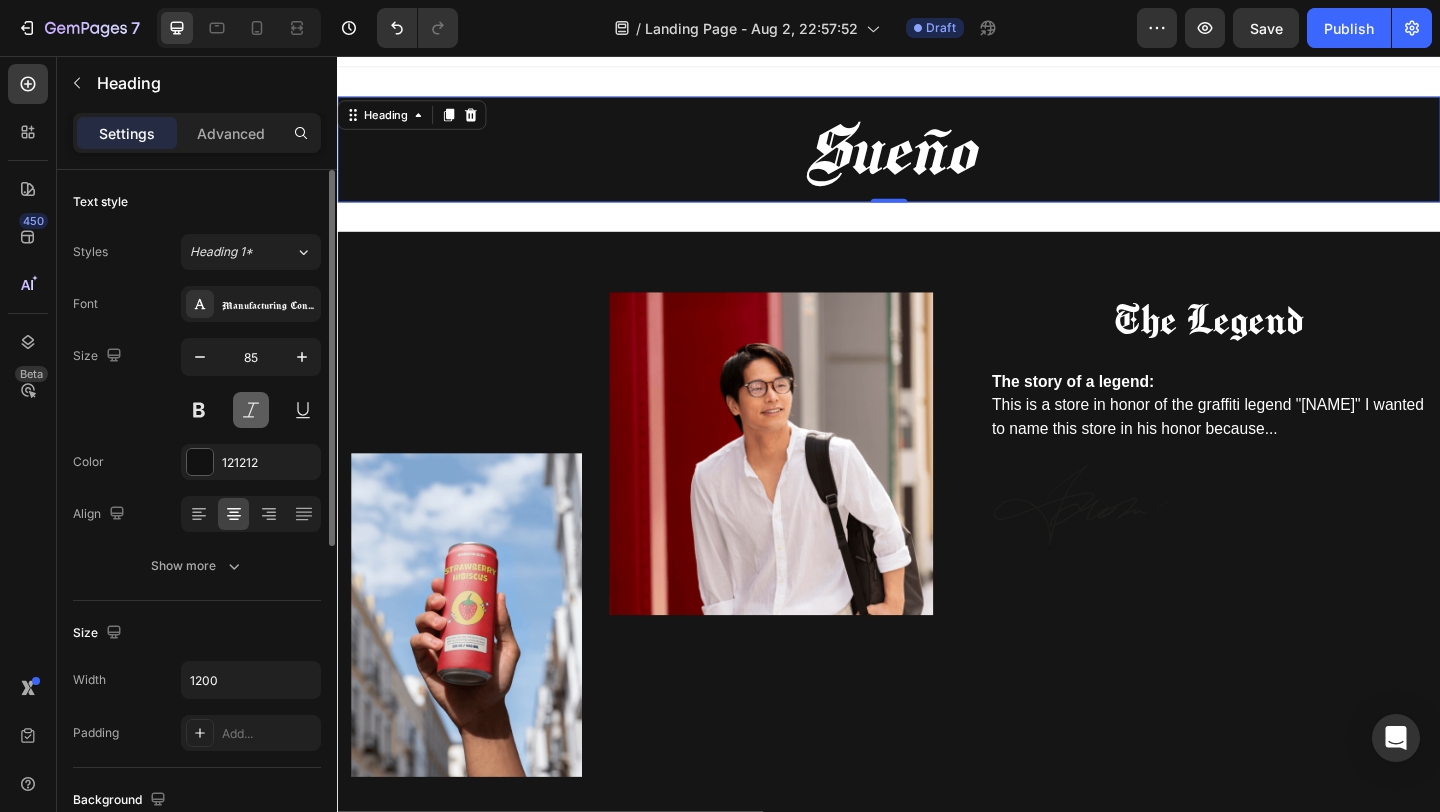click at bounding box center (251, 410) 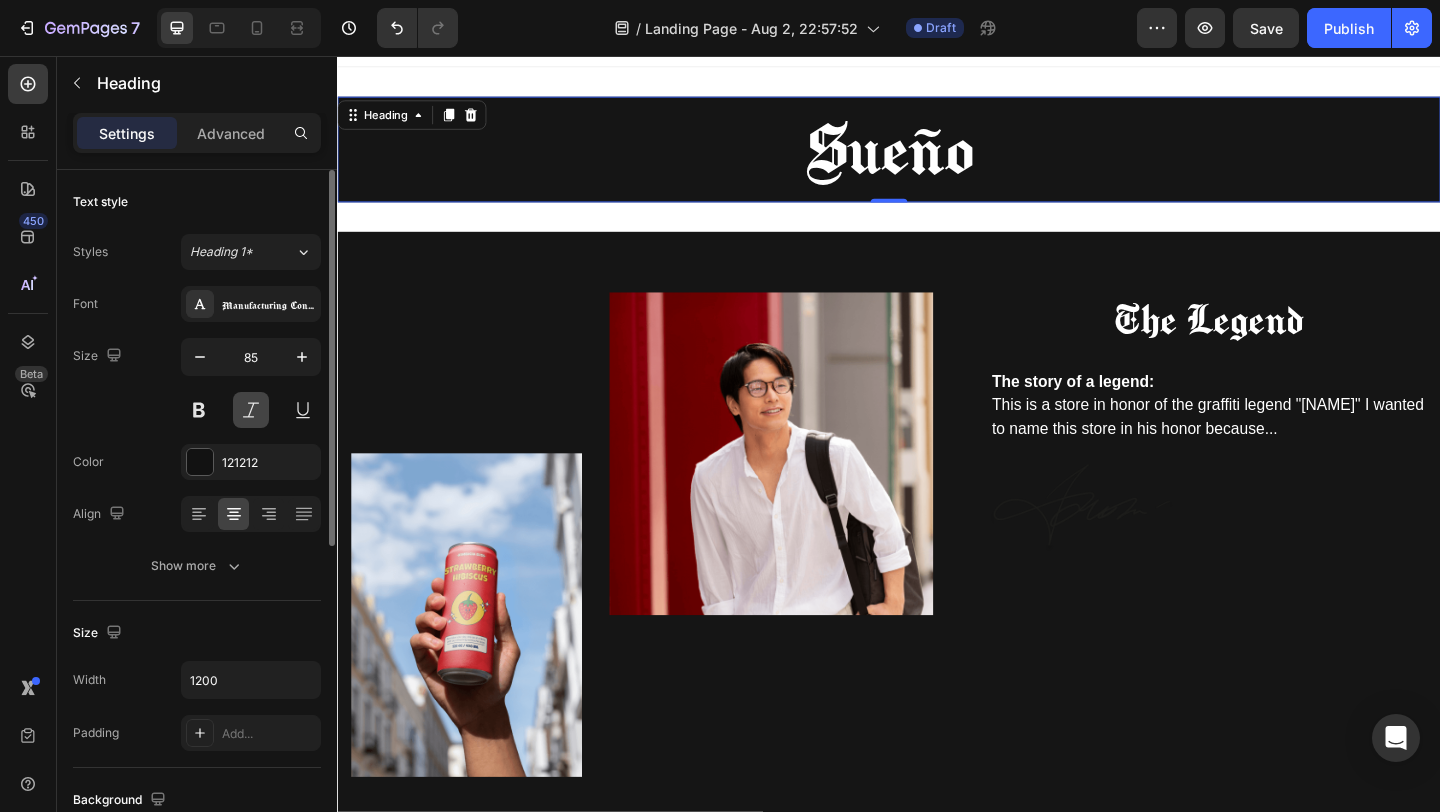 click at bounding box center [251, 410] 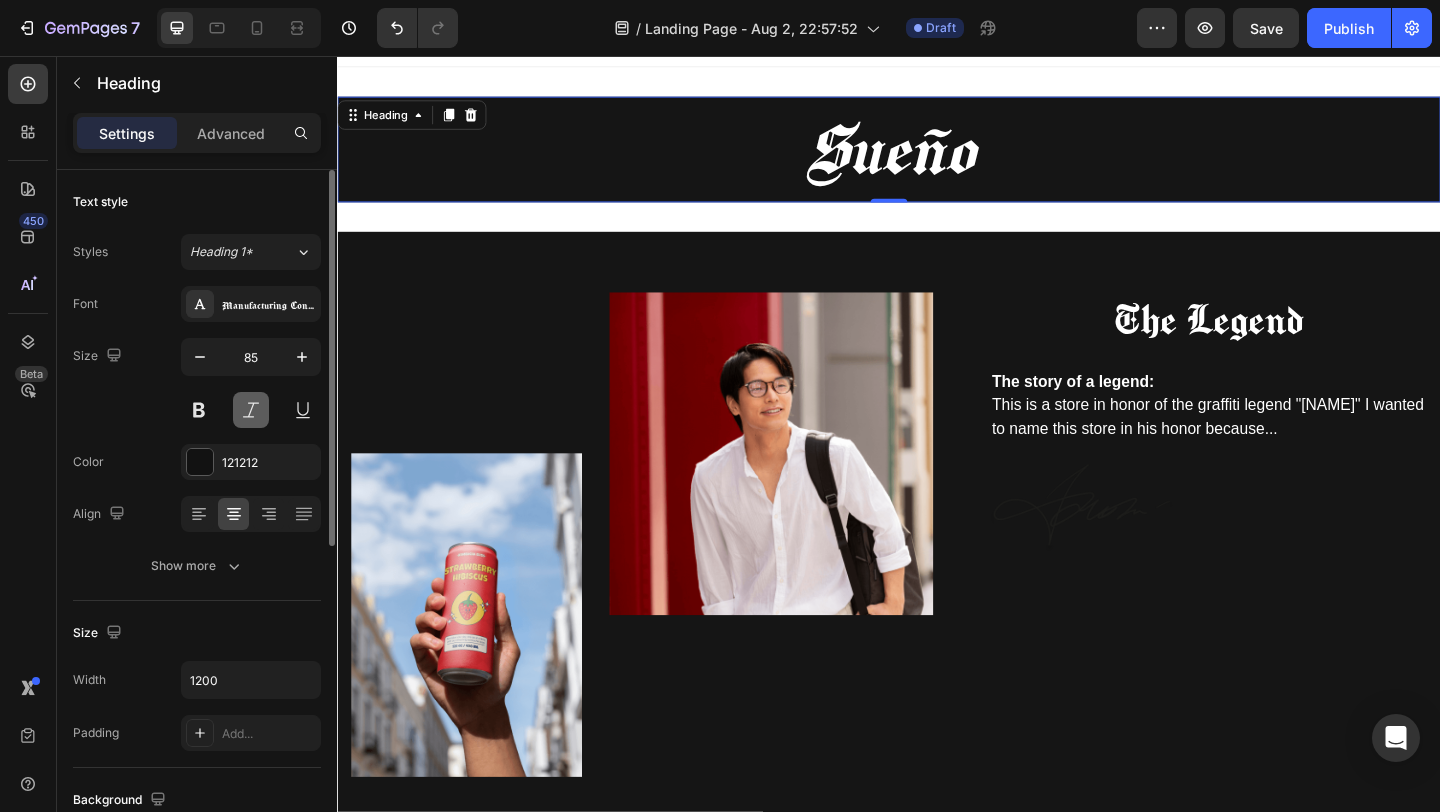 click at bounding box center [251, 410] 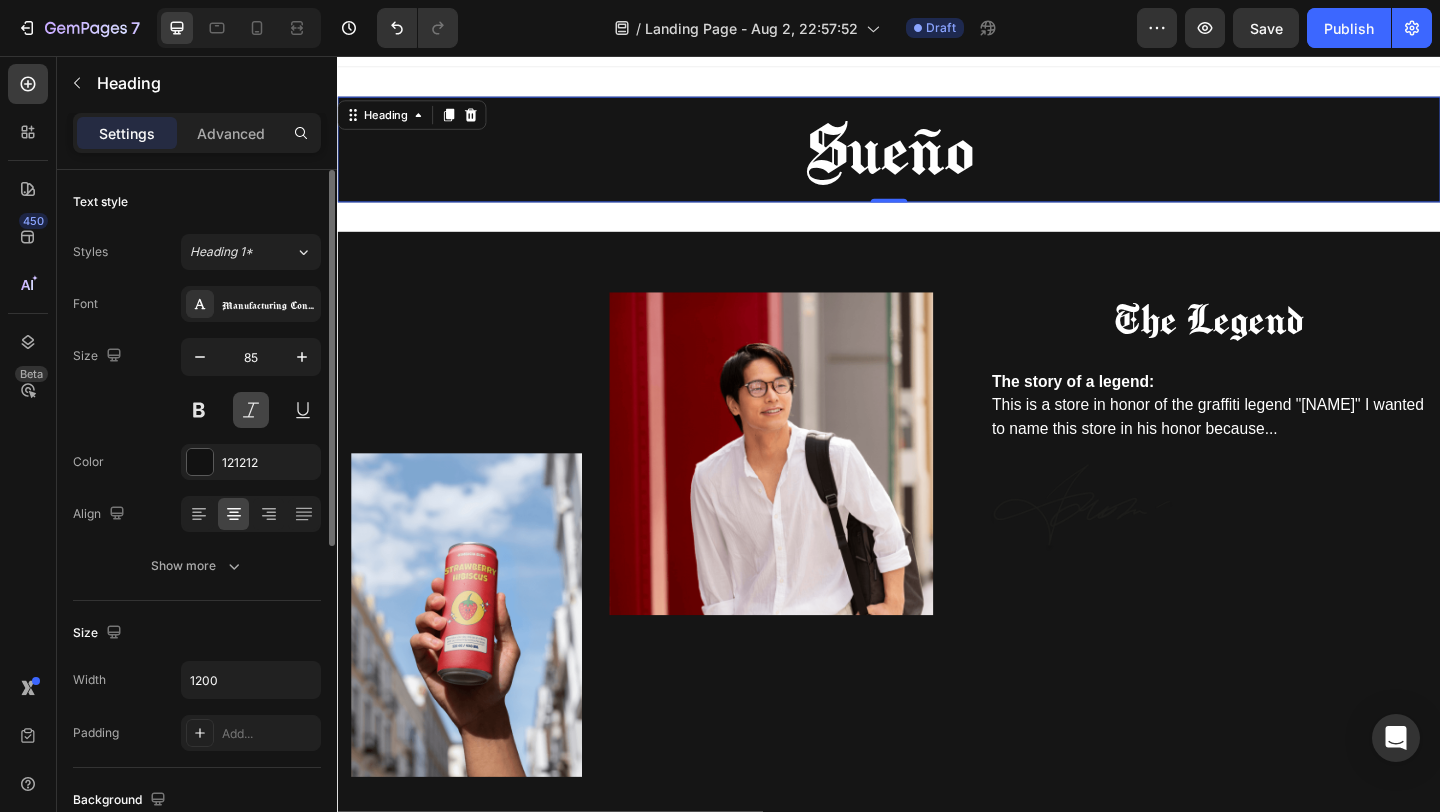 click at bounding box center [251, 410] 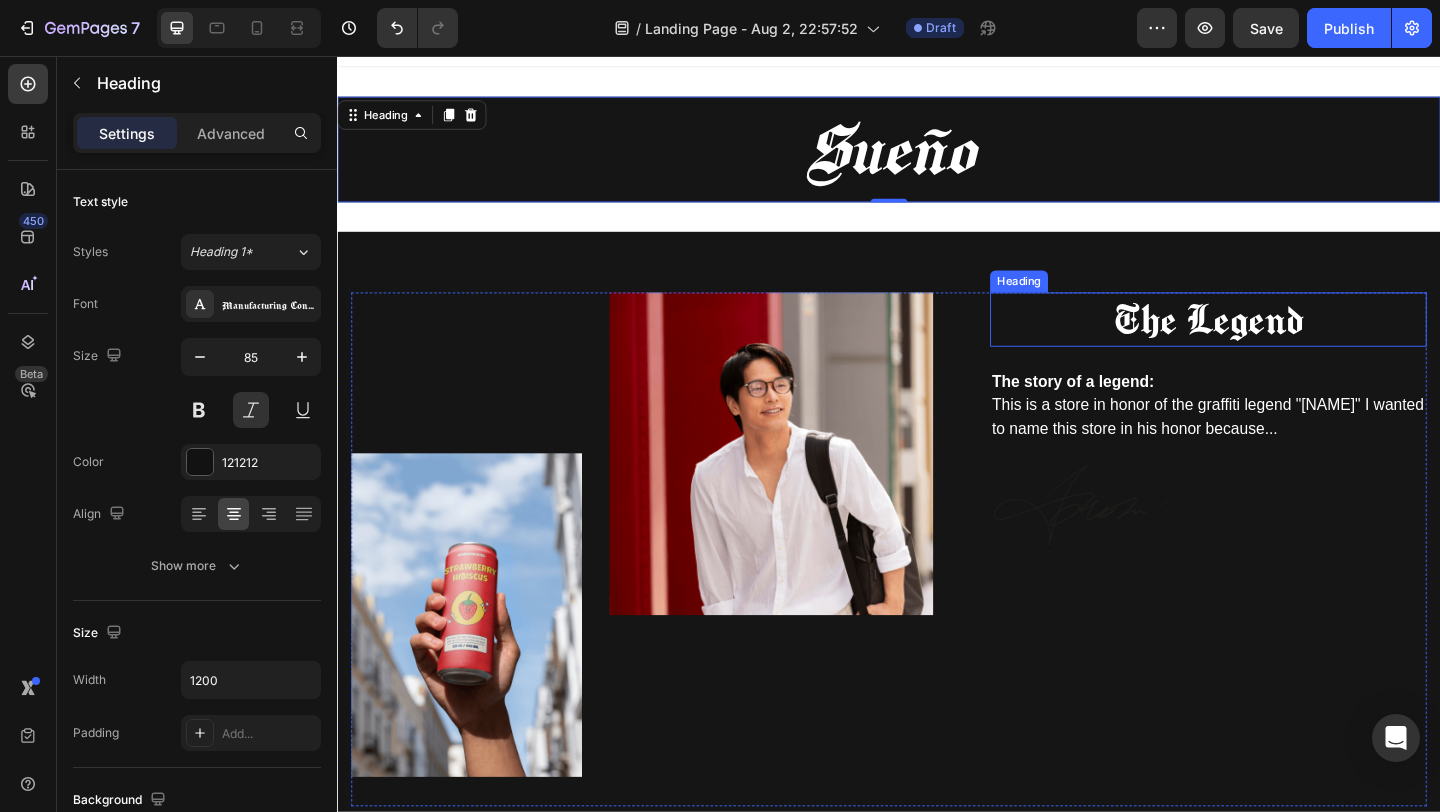 click on "The Legend" at bounding box center [1284, 342] 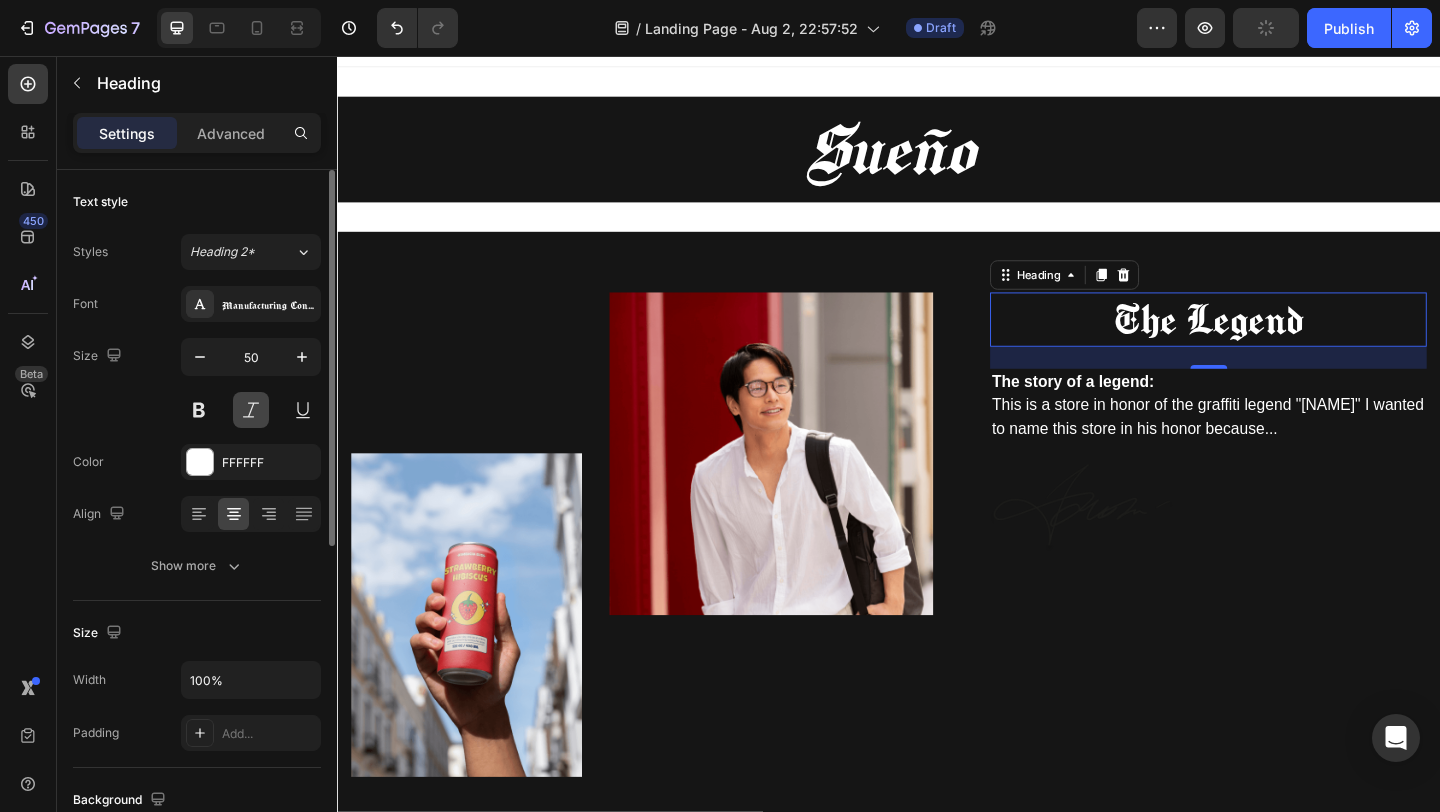 click at bounding box center (251, 410) 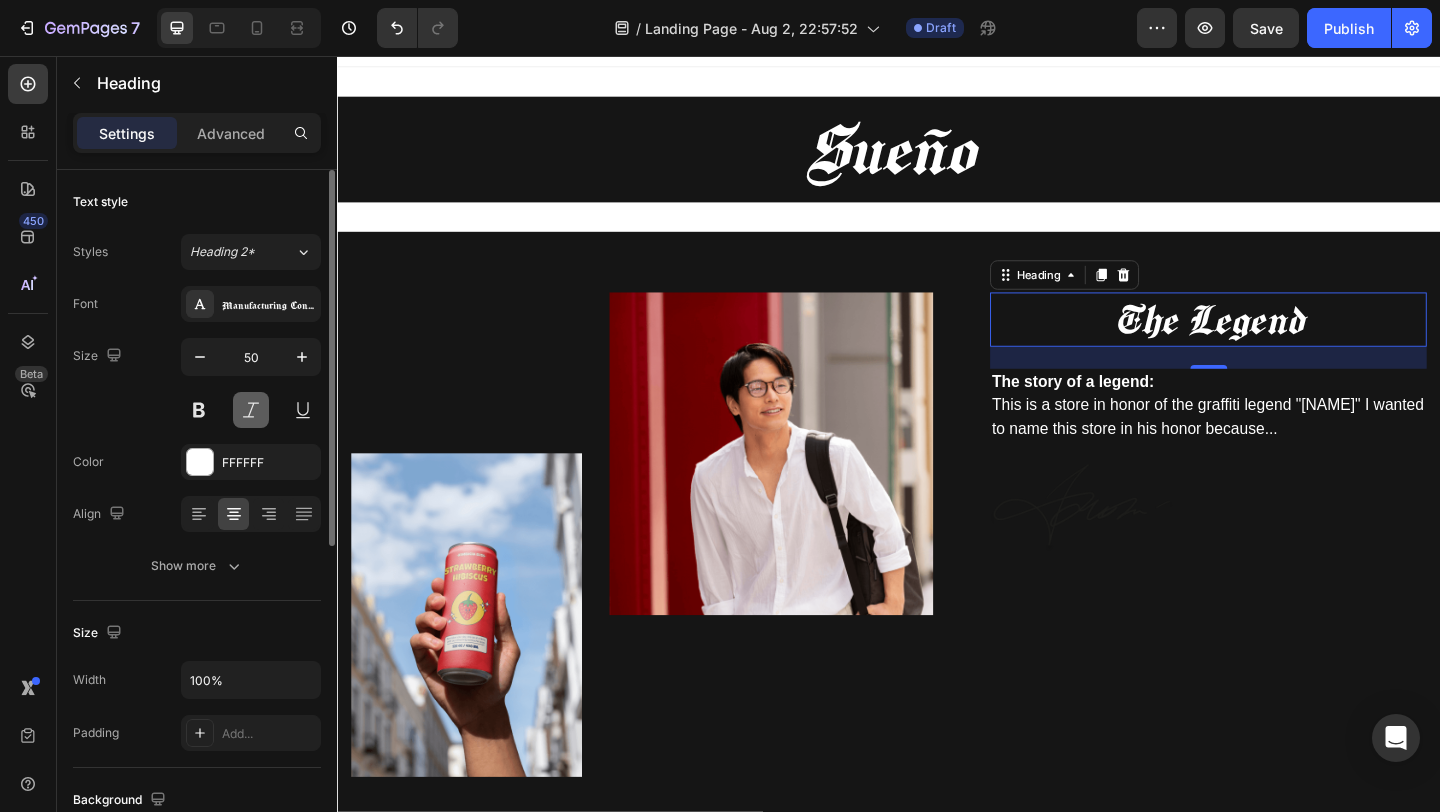 click at bounding box center [251, 410] 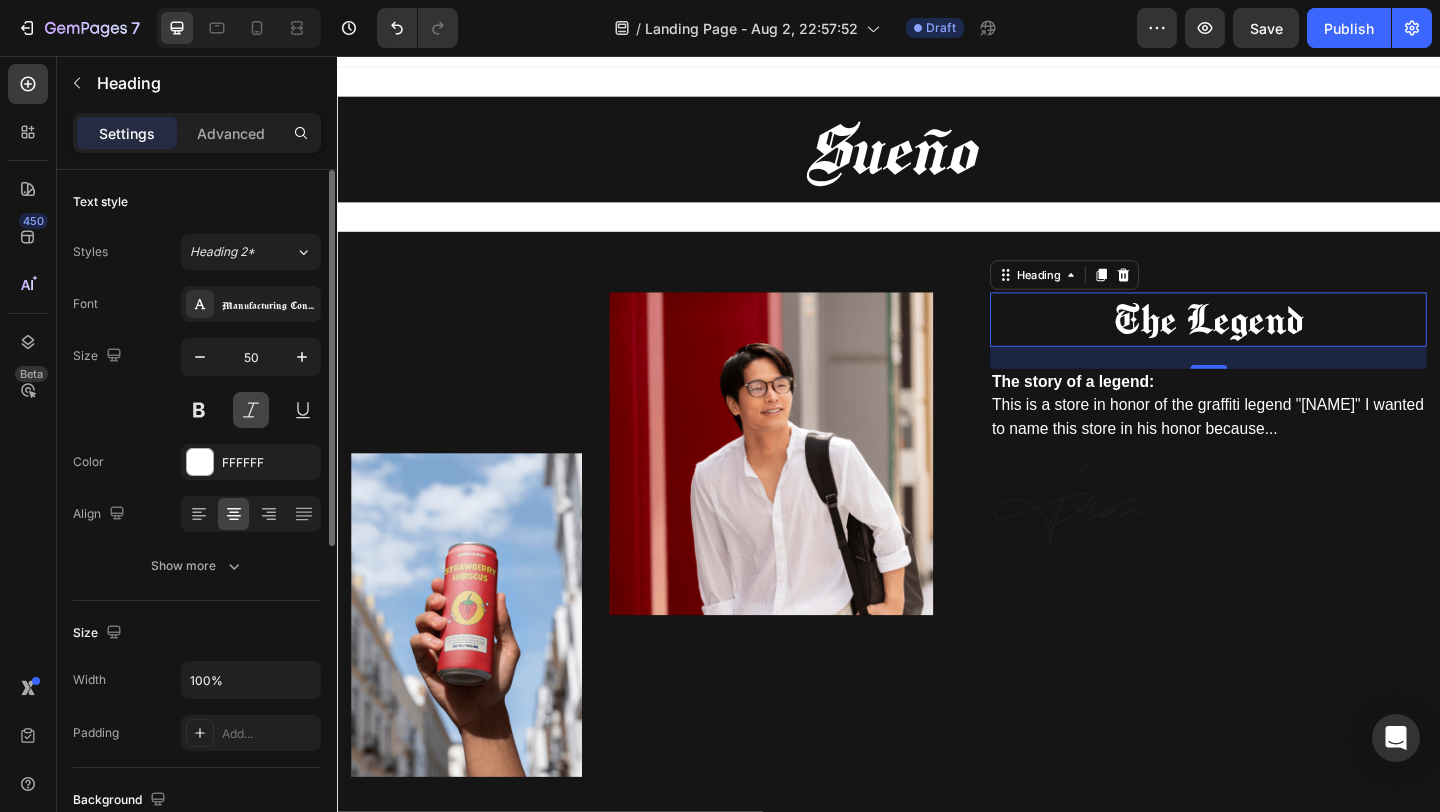 click at bounding box center (251, 410) 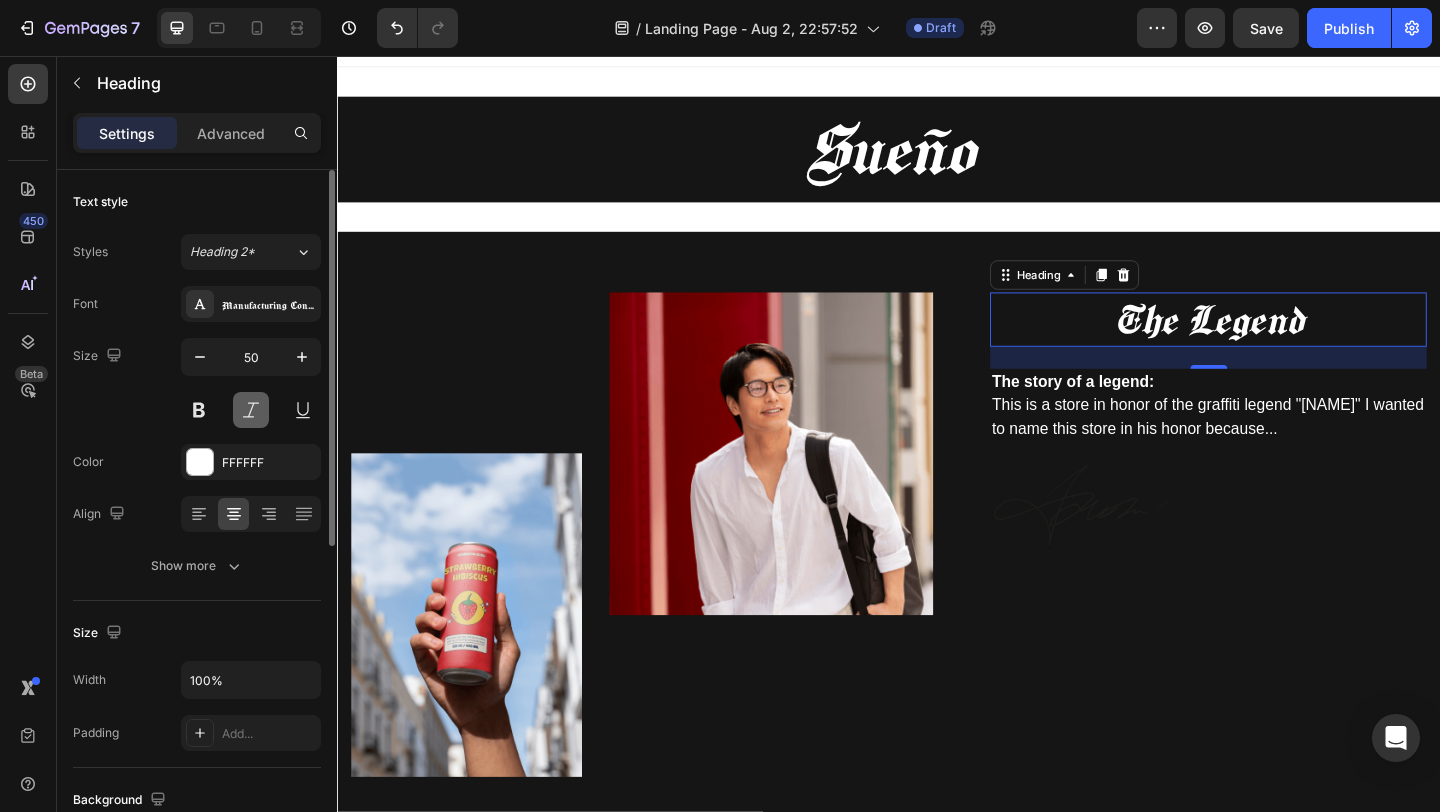 click at bounding box center [251, 410] 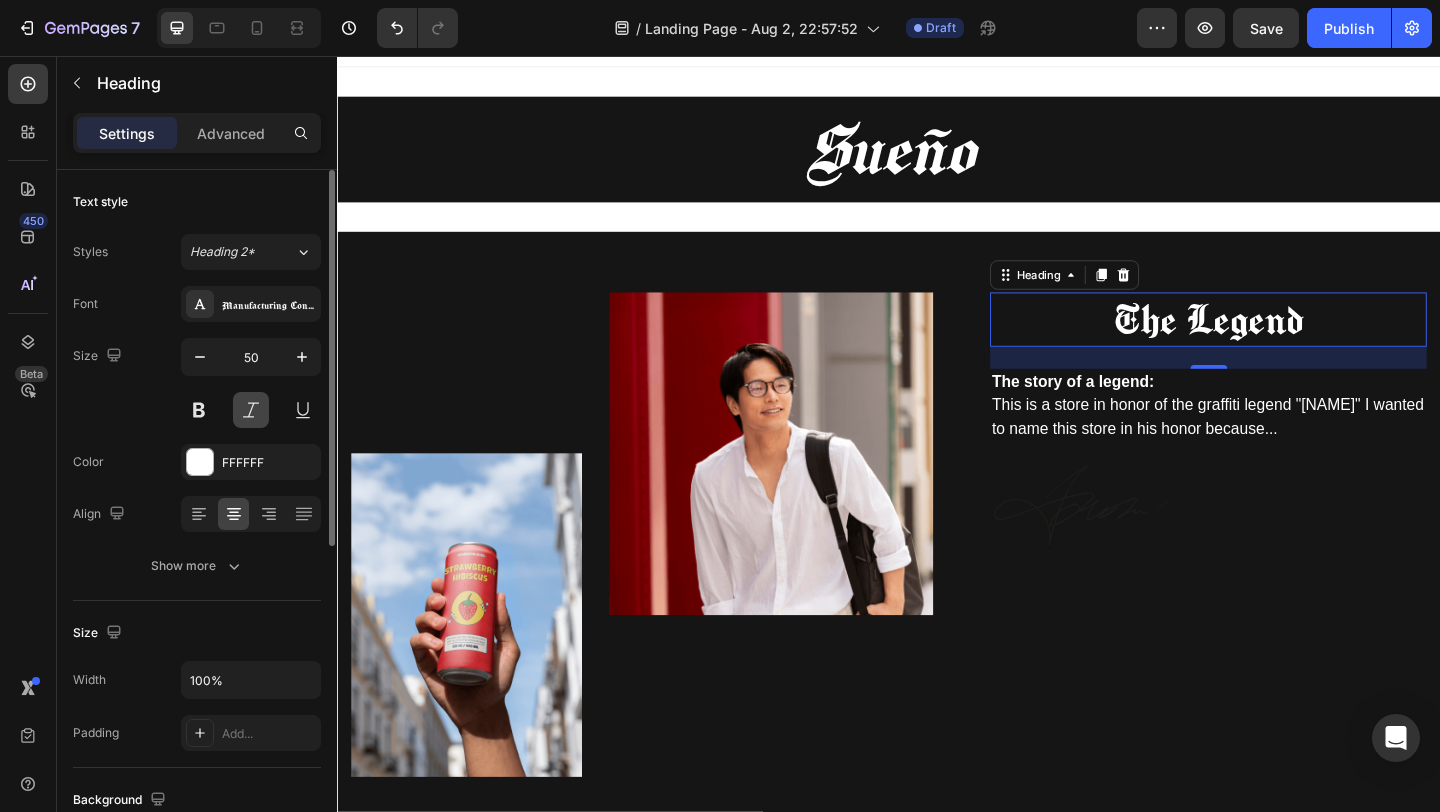 click at bounding box center [251, 410] 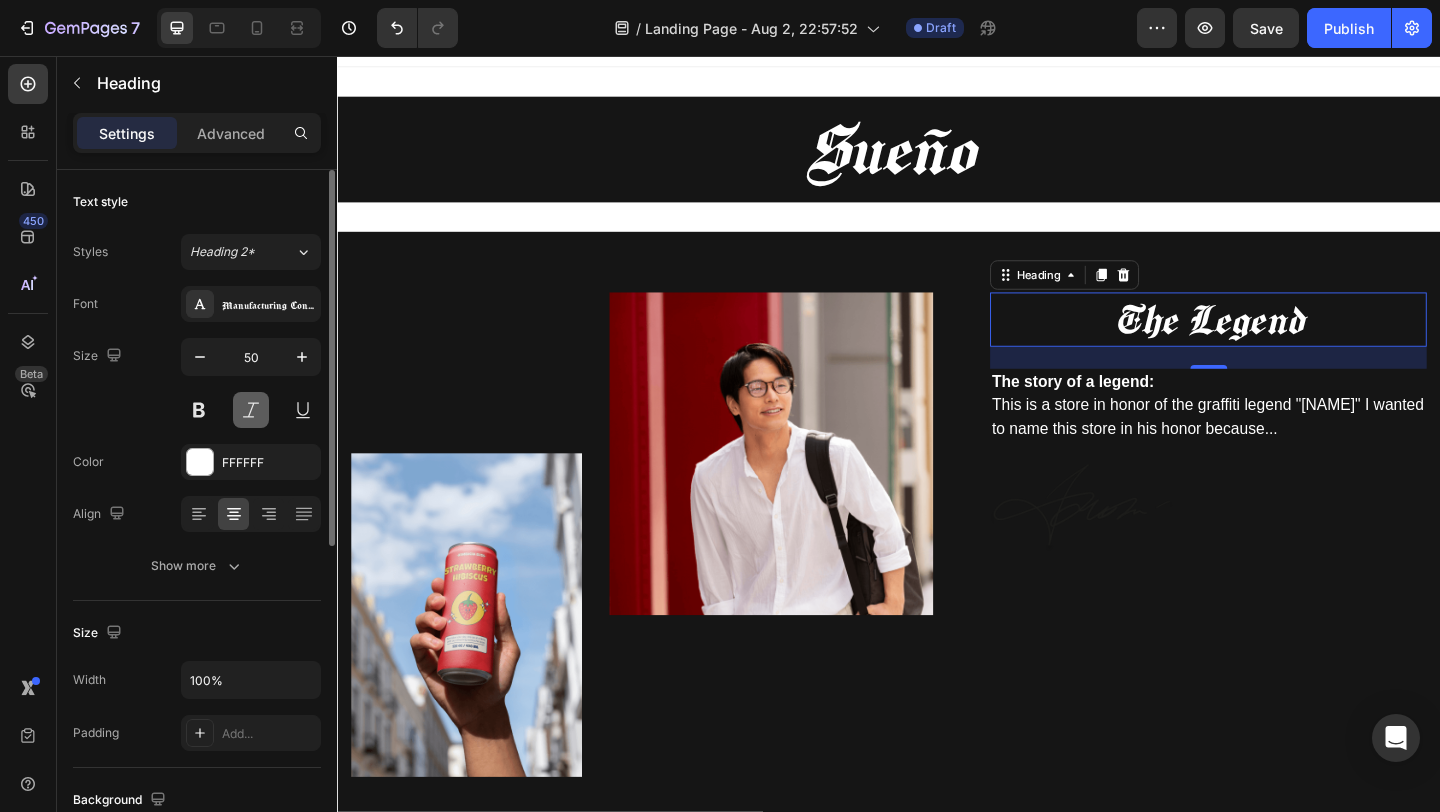 click at bounding box center [251, 410] 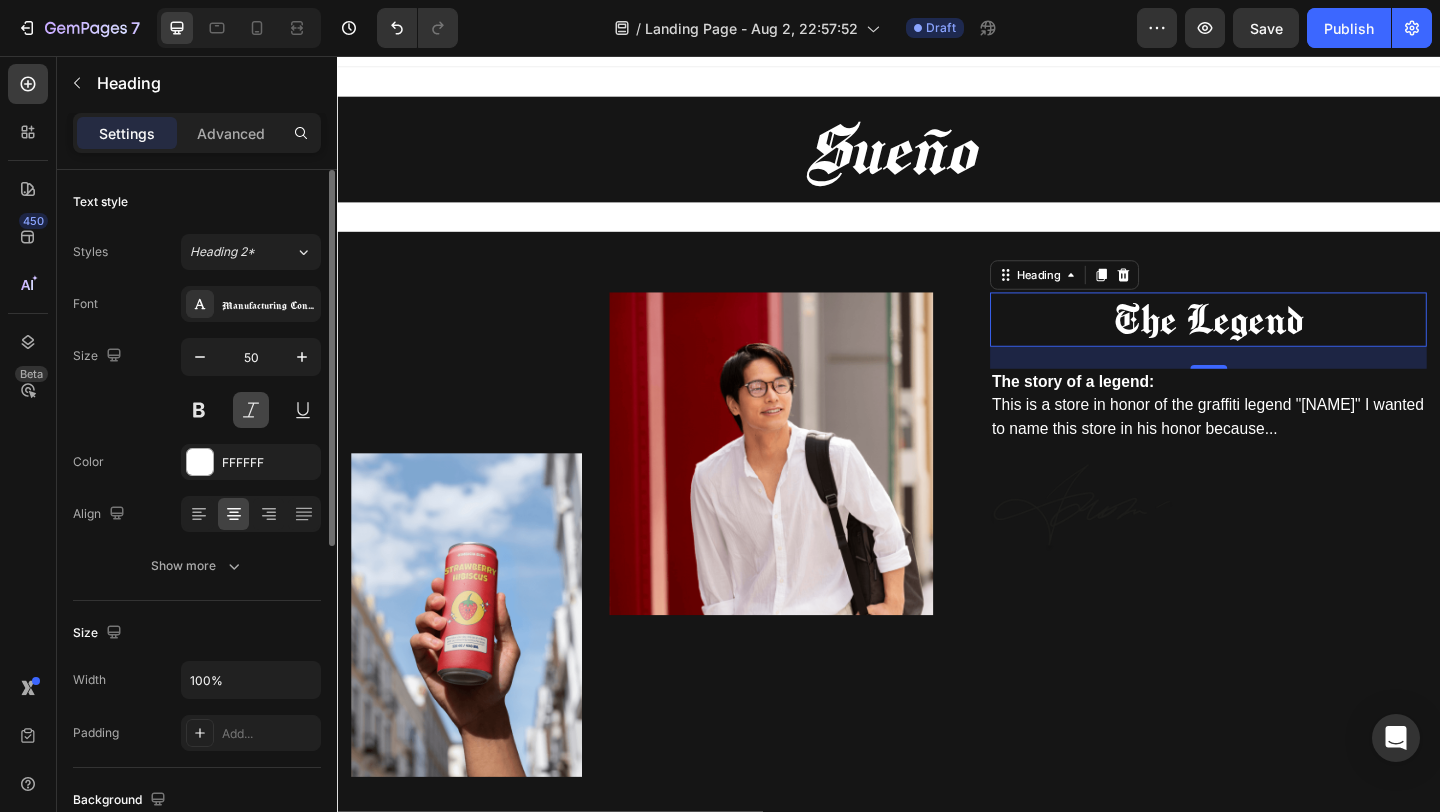 click at bounding box center [251, 410] 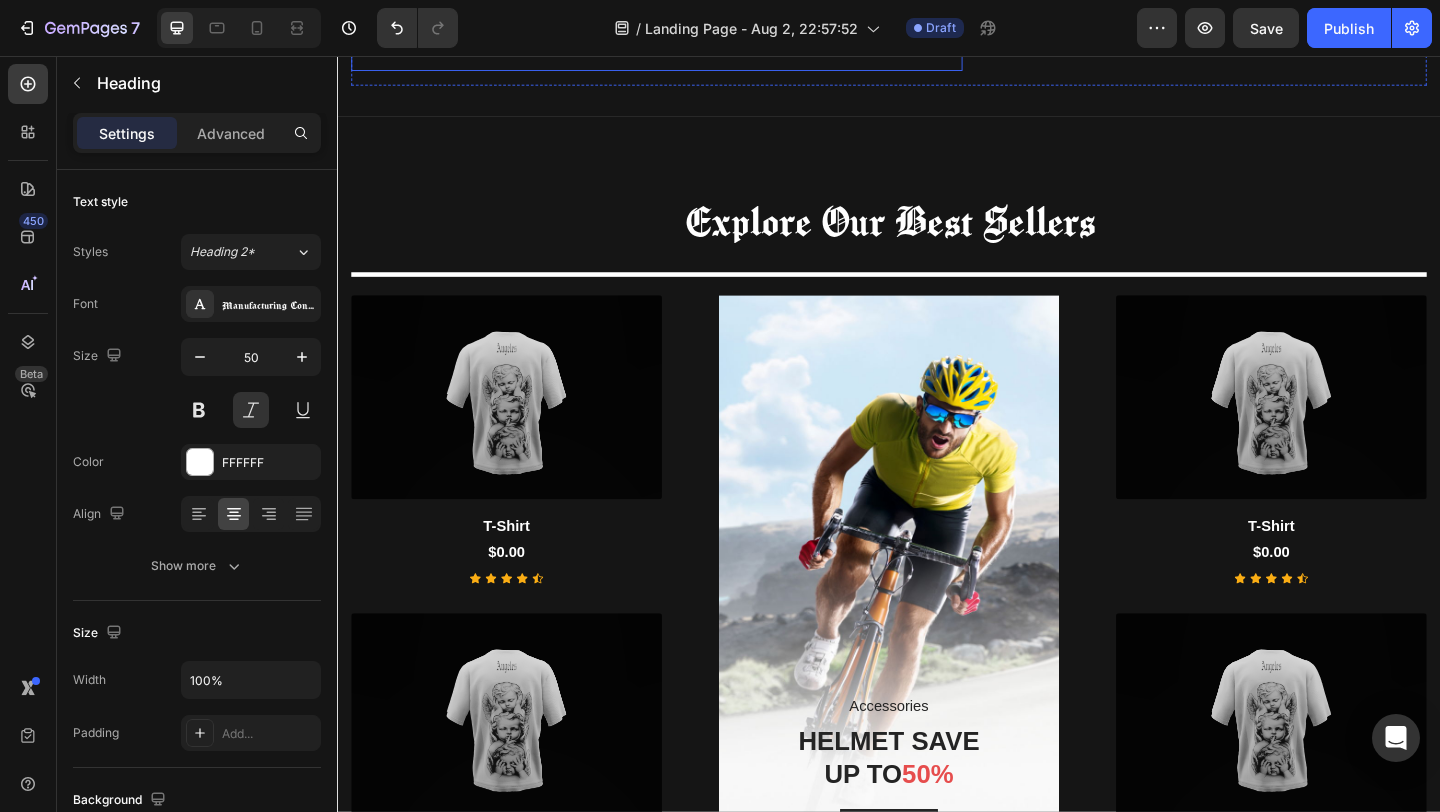 scroll, scrollTop: 810, scrollLeft: 0, axis: vertical 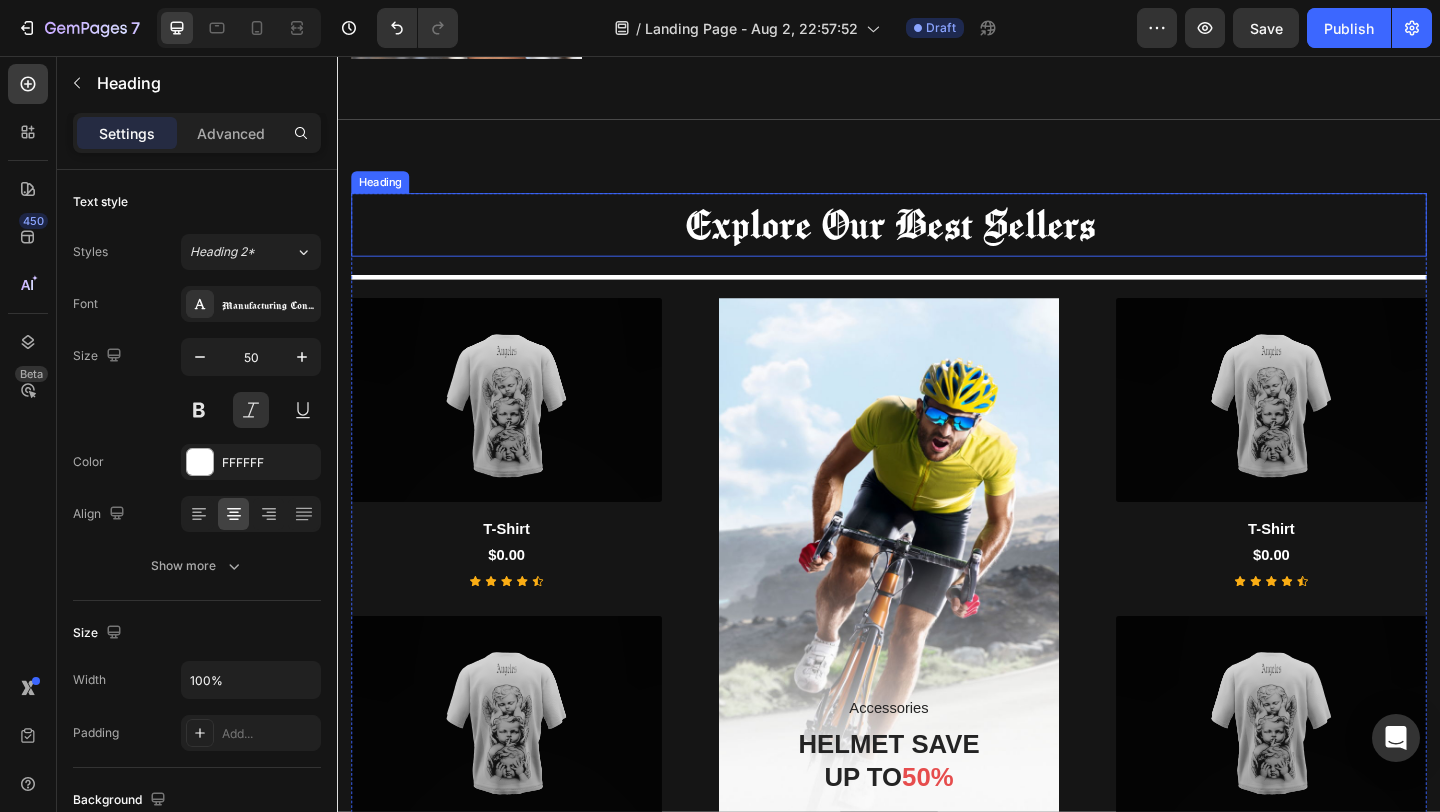 click on "Explore Our Best Sellers" at bounding box center (937, 239) 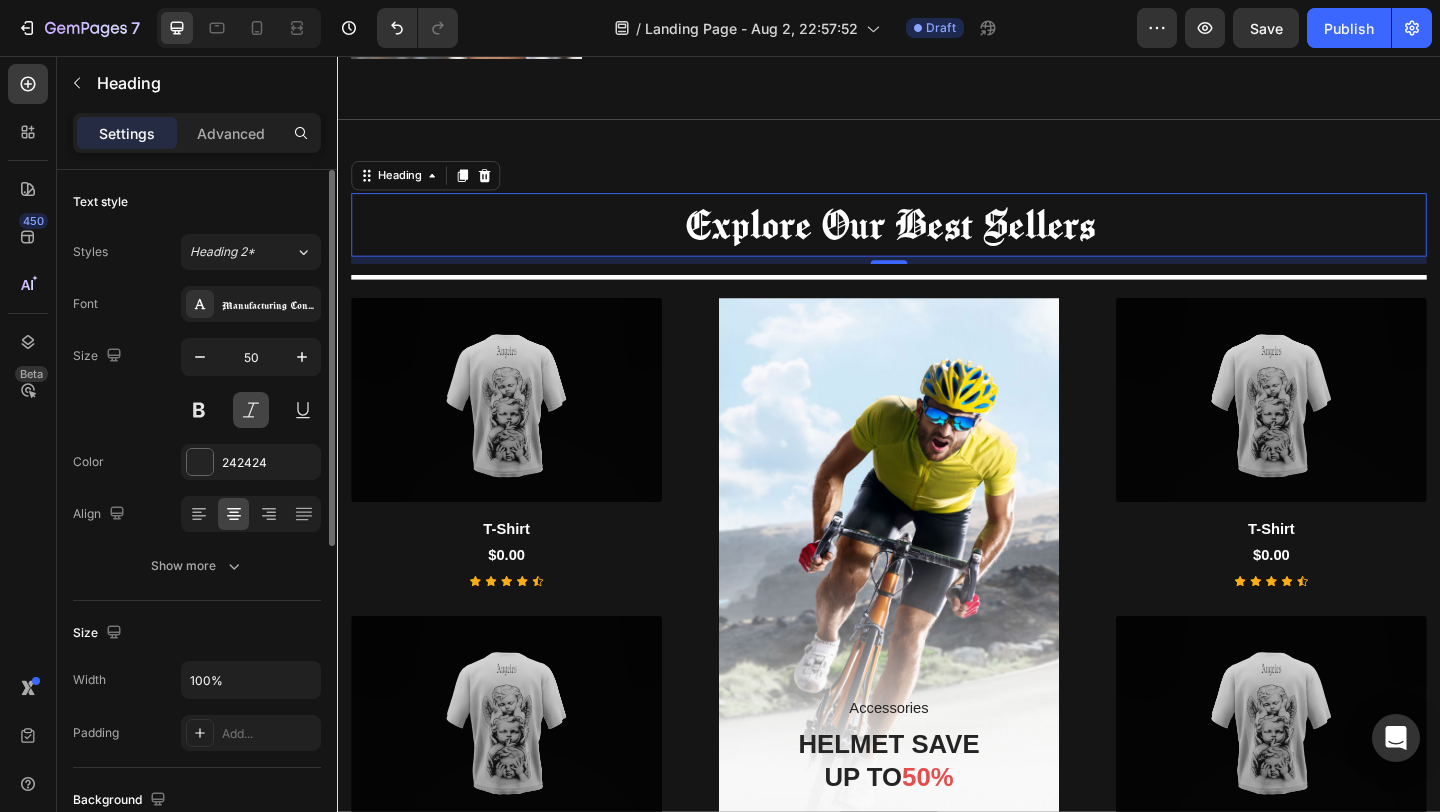 click at bounding box center [251, 410] 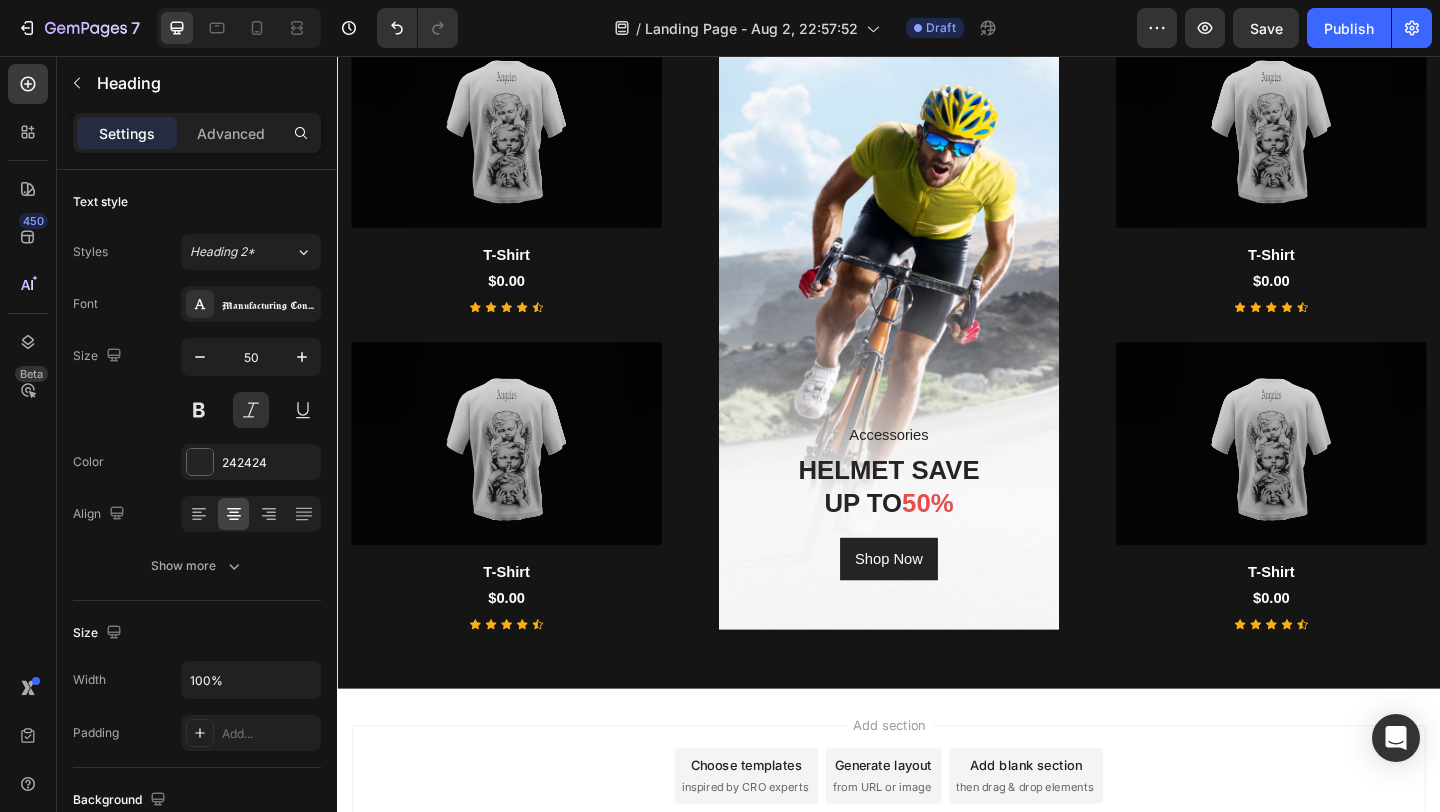 scroll, scrollTop: 1097, scrollLeft: 0, axis: vertical 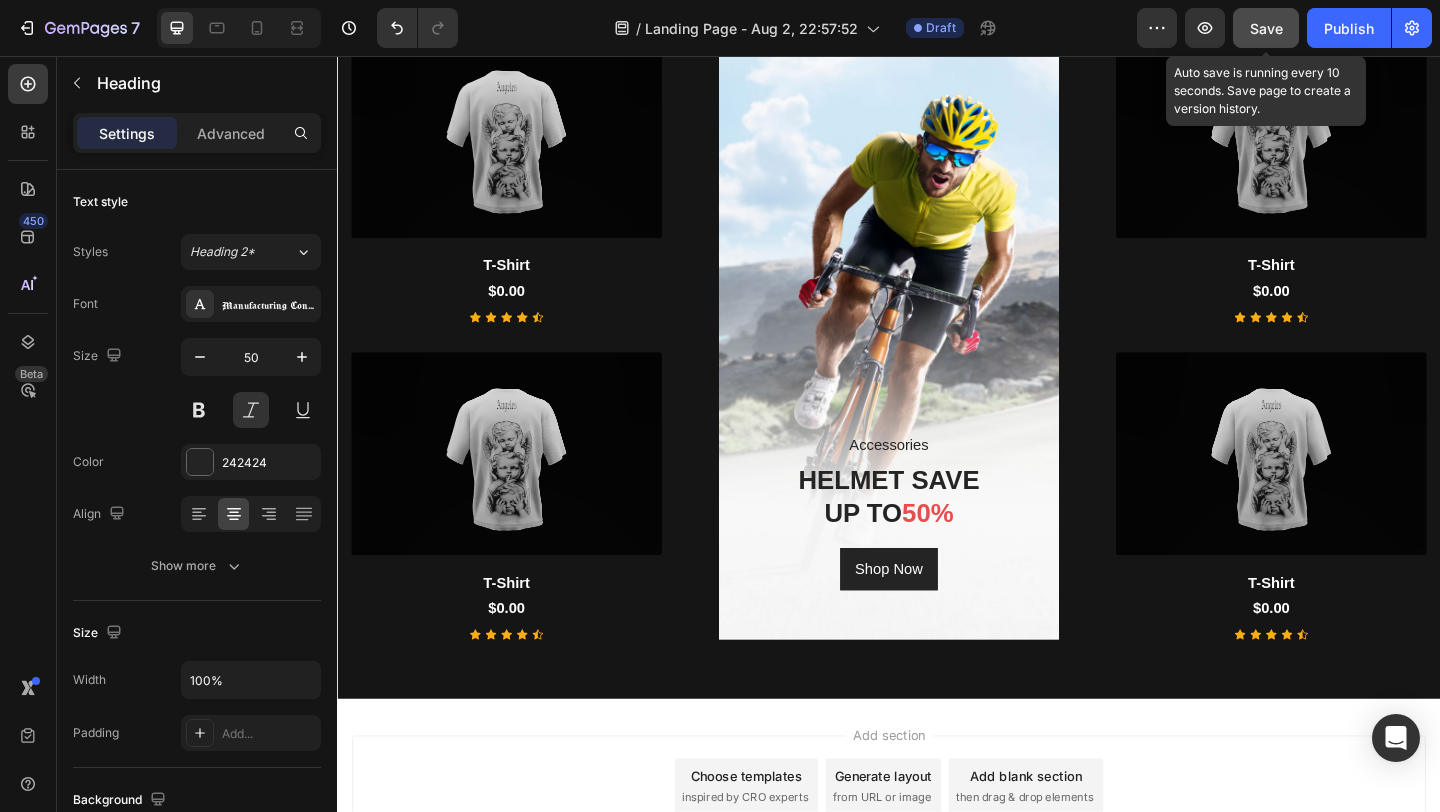 click on "Save" at bounding box center (1266, 28) 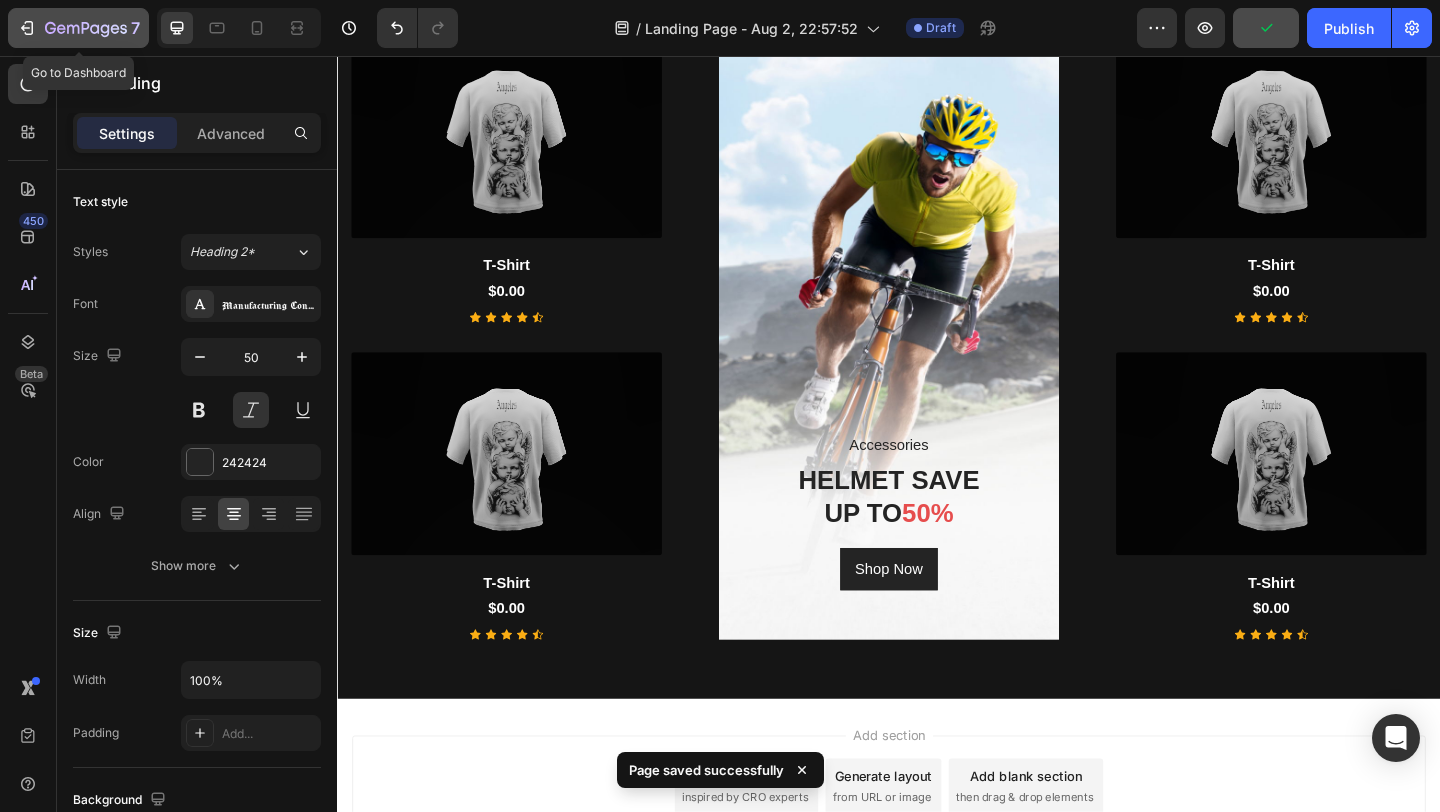 click 